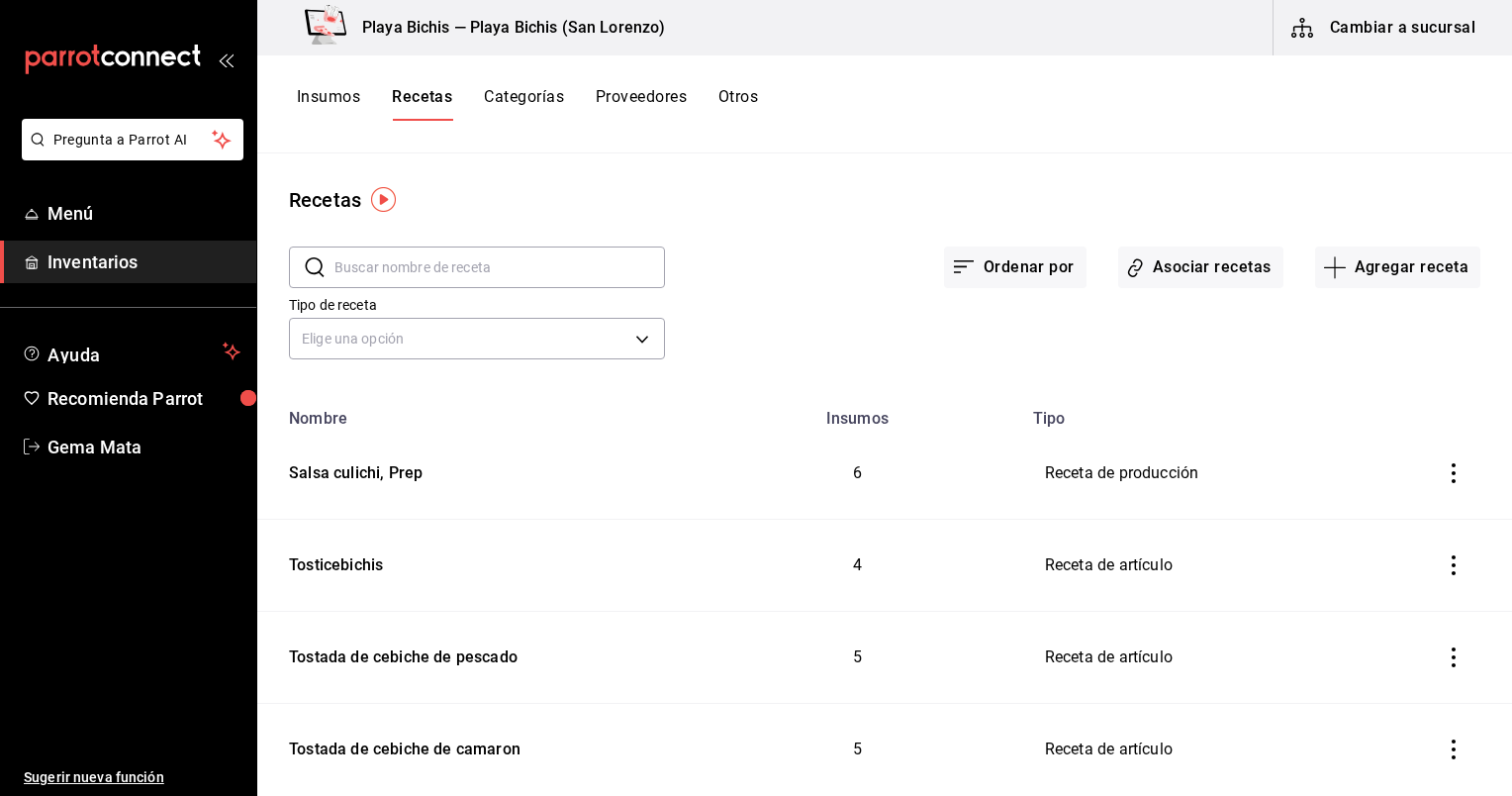 scroll, scrollTop: 0, scrollLeft: 0, axis: both 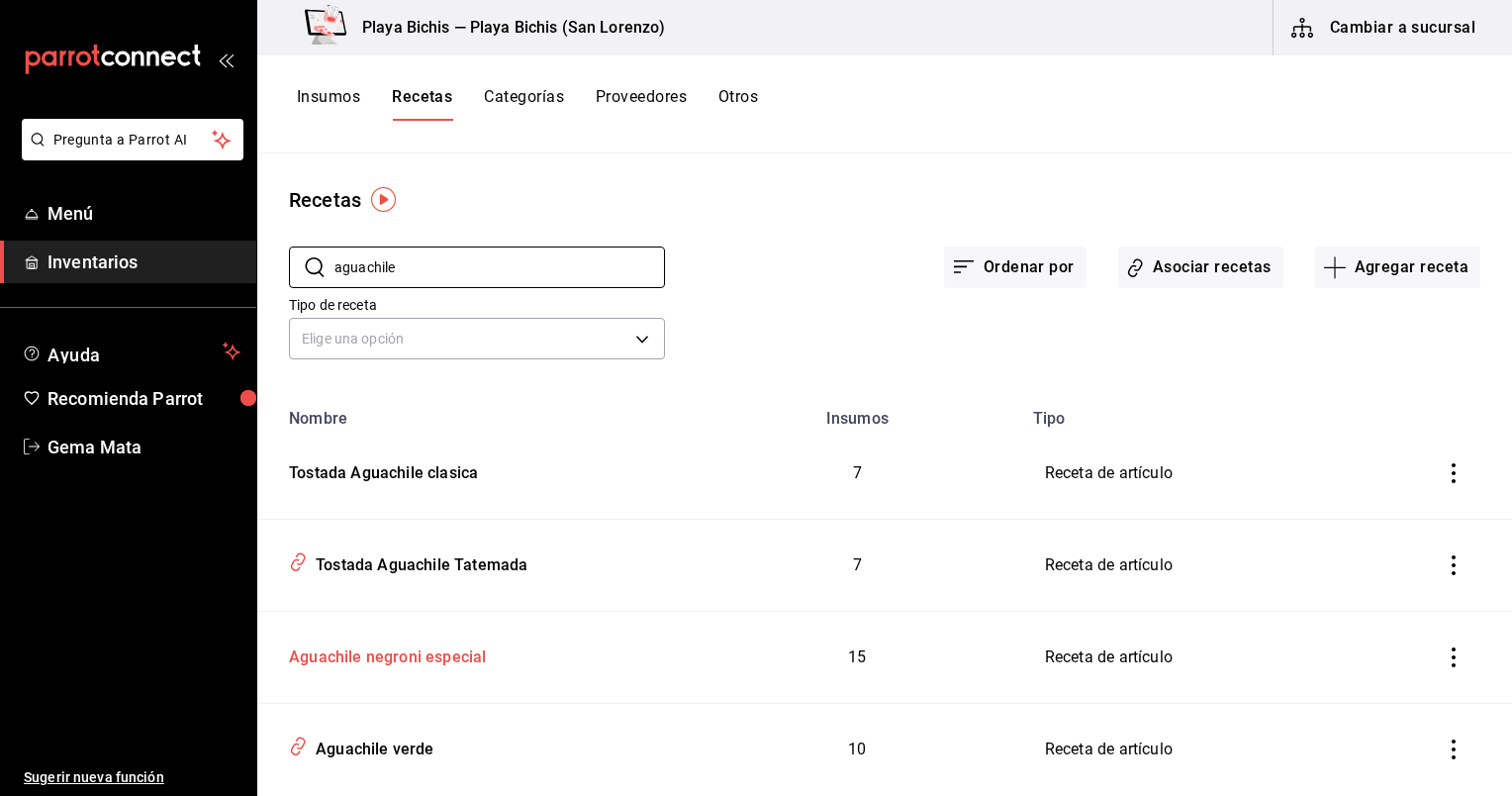 type on "aguachile" 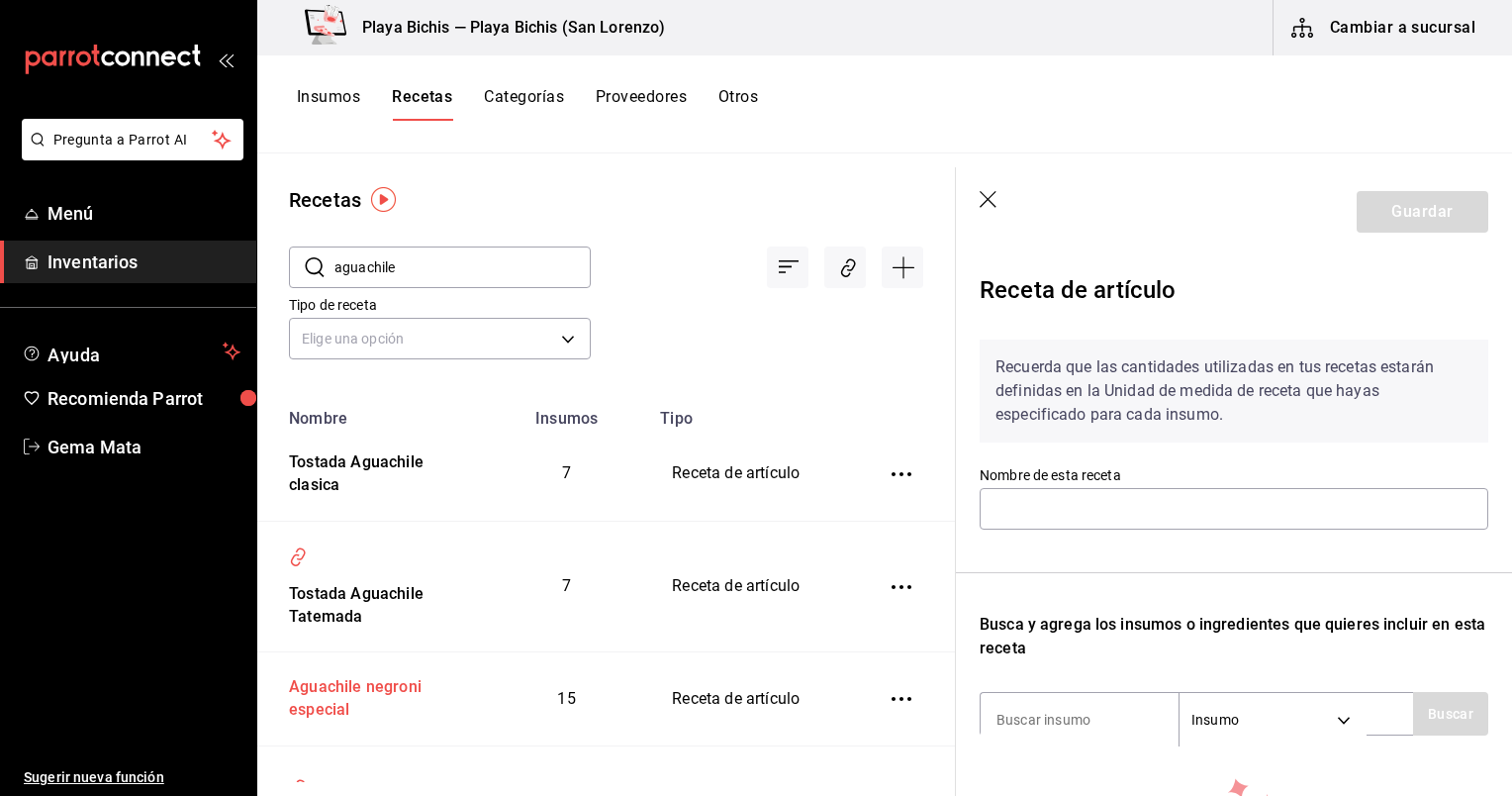 type on "Aguachile negroni especial" 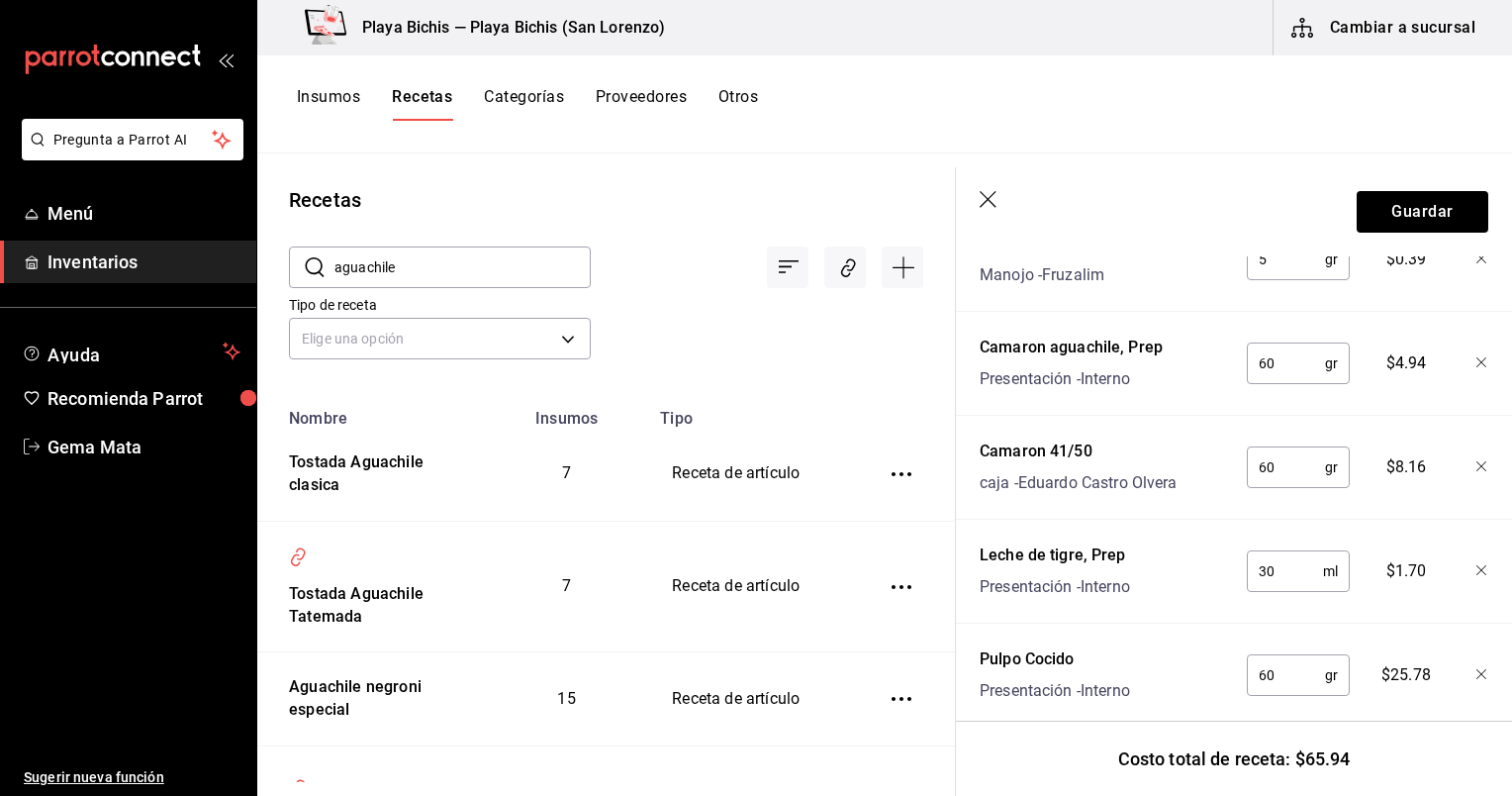 scroll, scrollTop: 935, scrollLeft: 0, axis: vertical 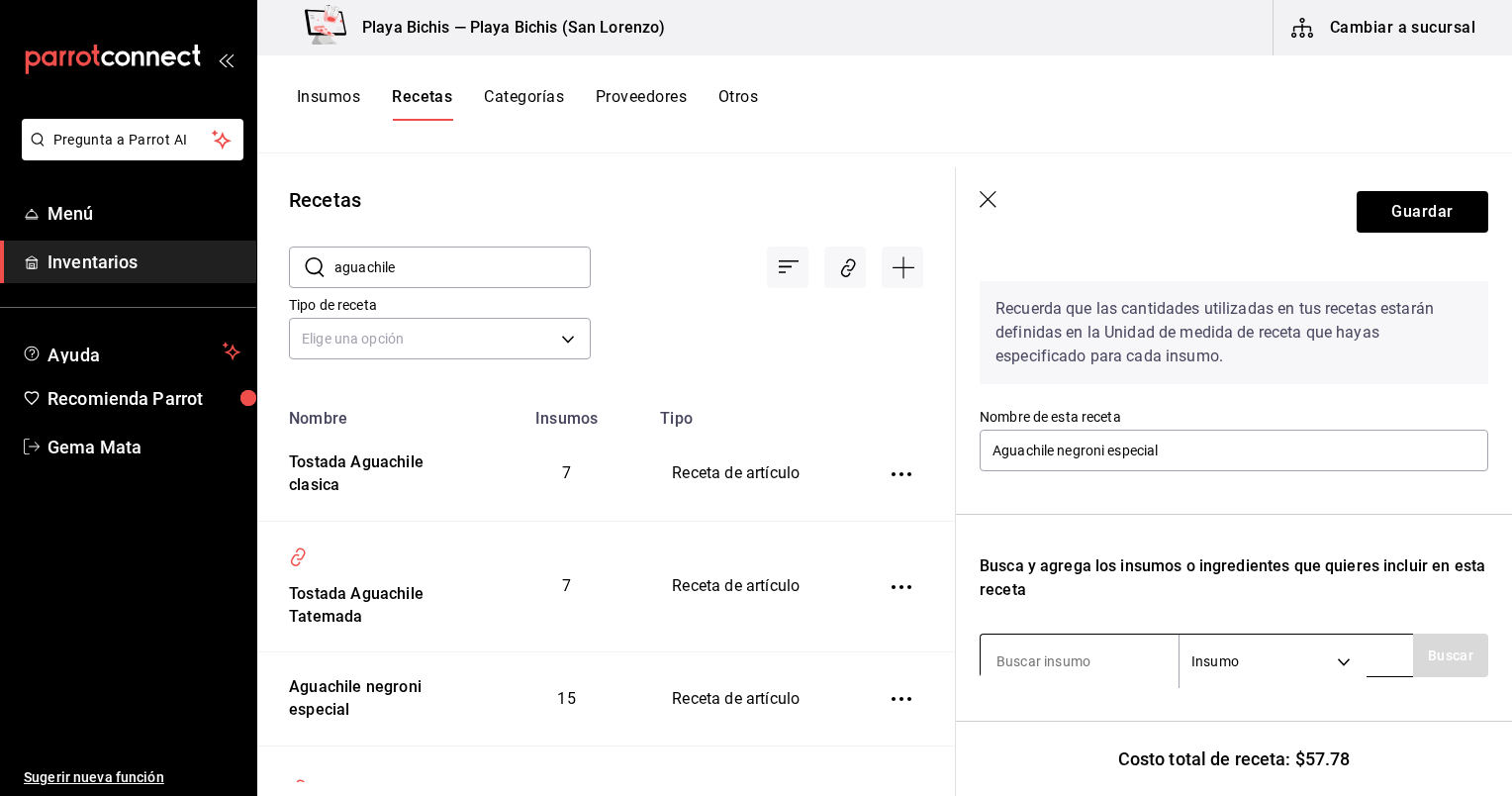 click at bounding box center (1080, 661) 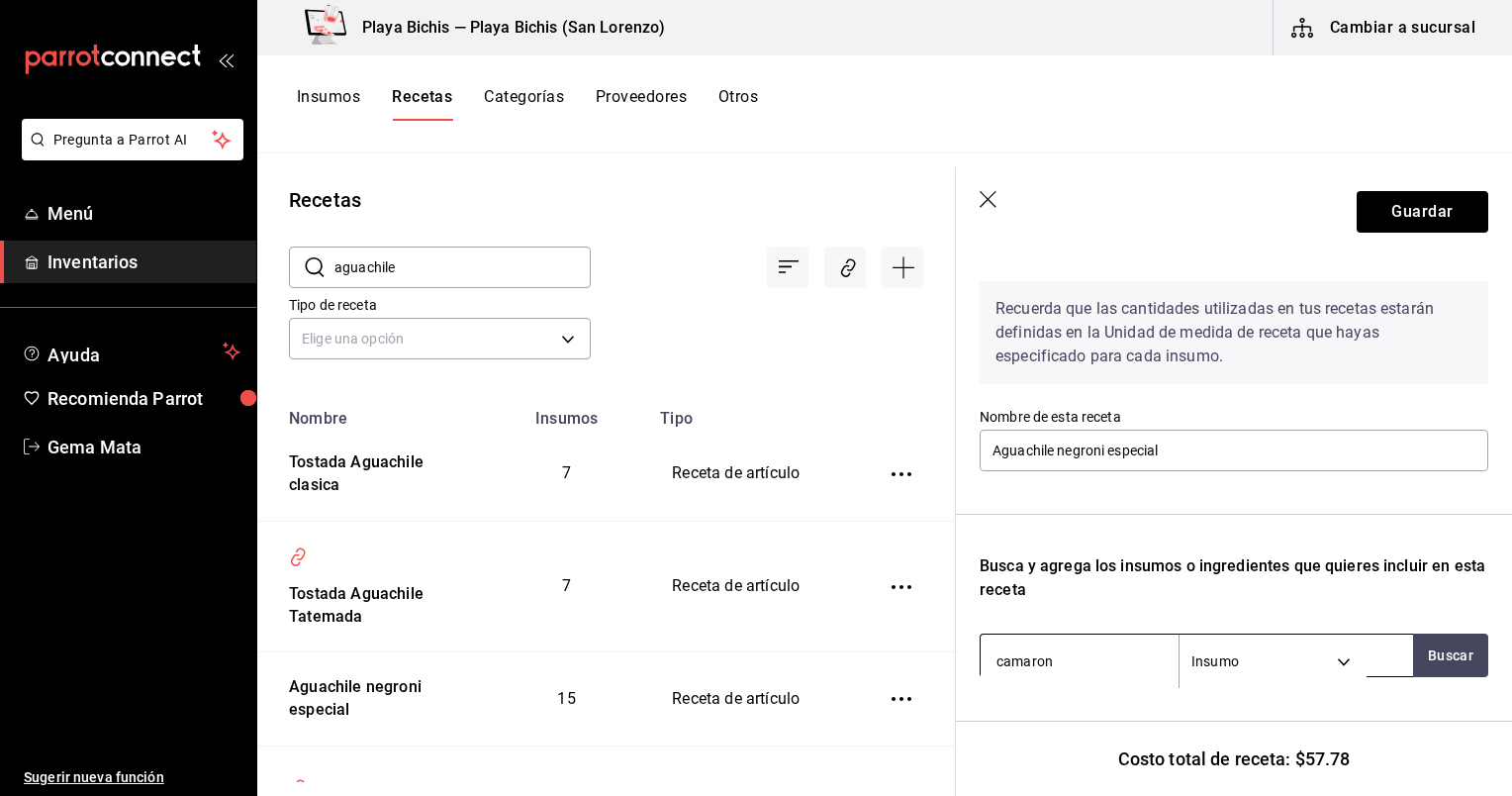 type on "camaron c" 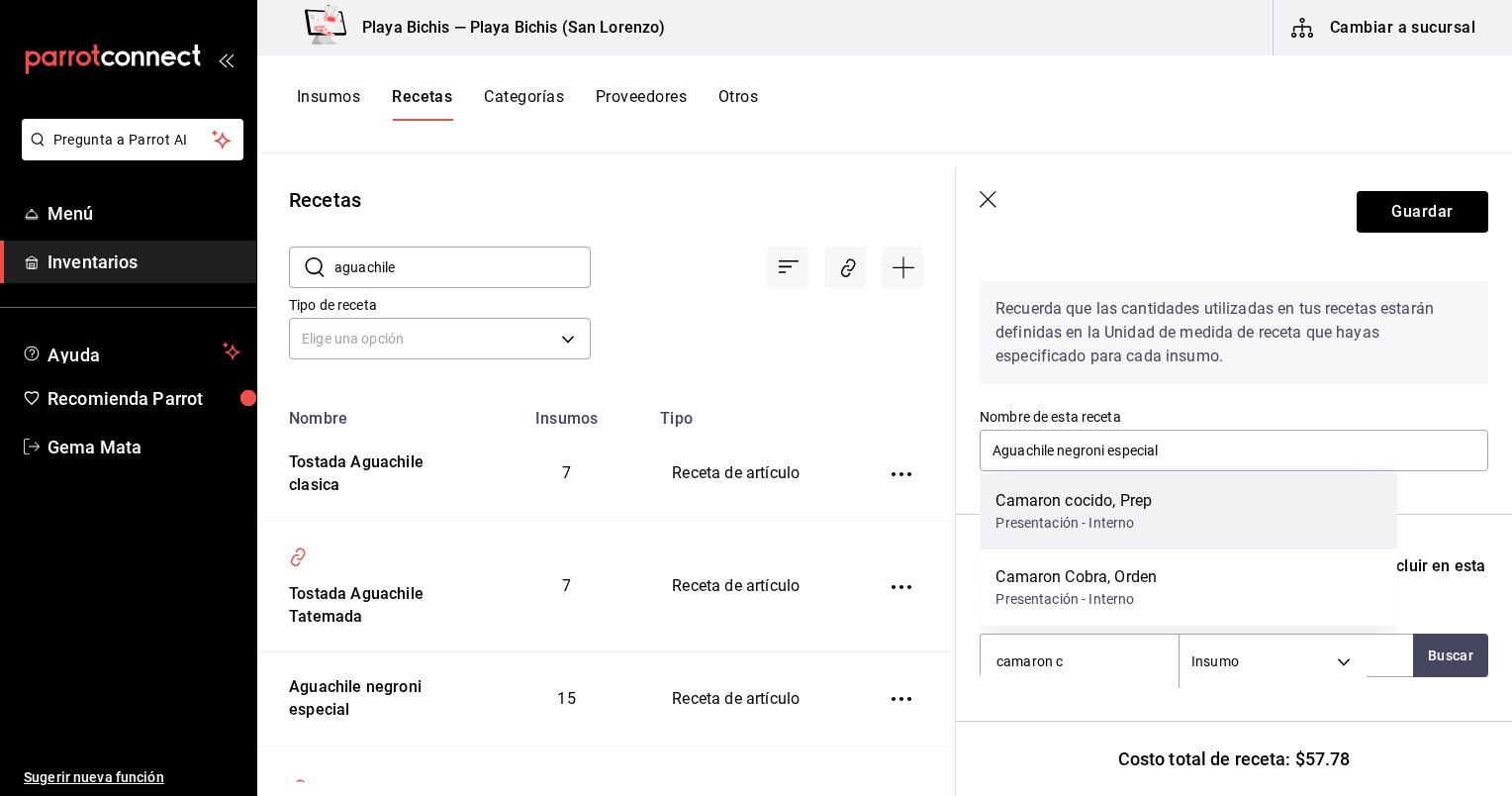 click on "Camaron cocido, Prep" at bounding box center [1074, 501] 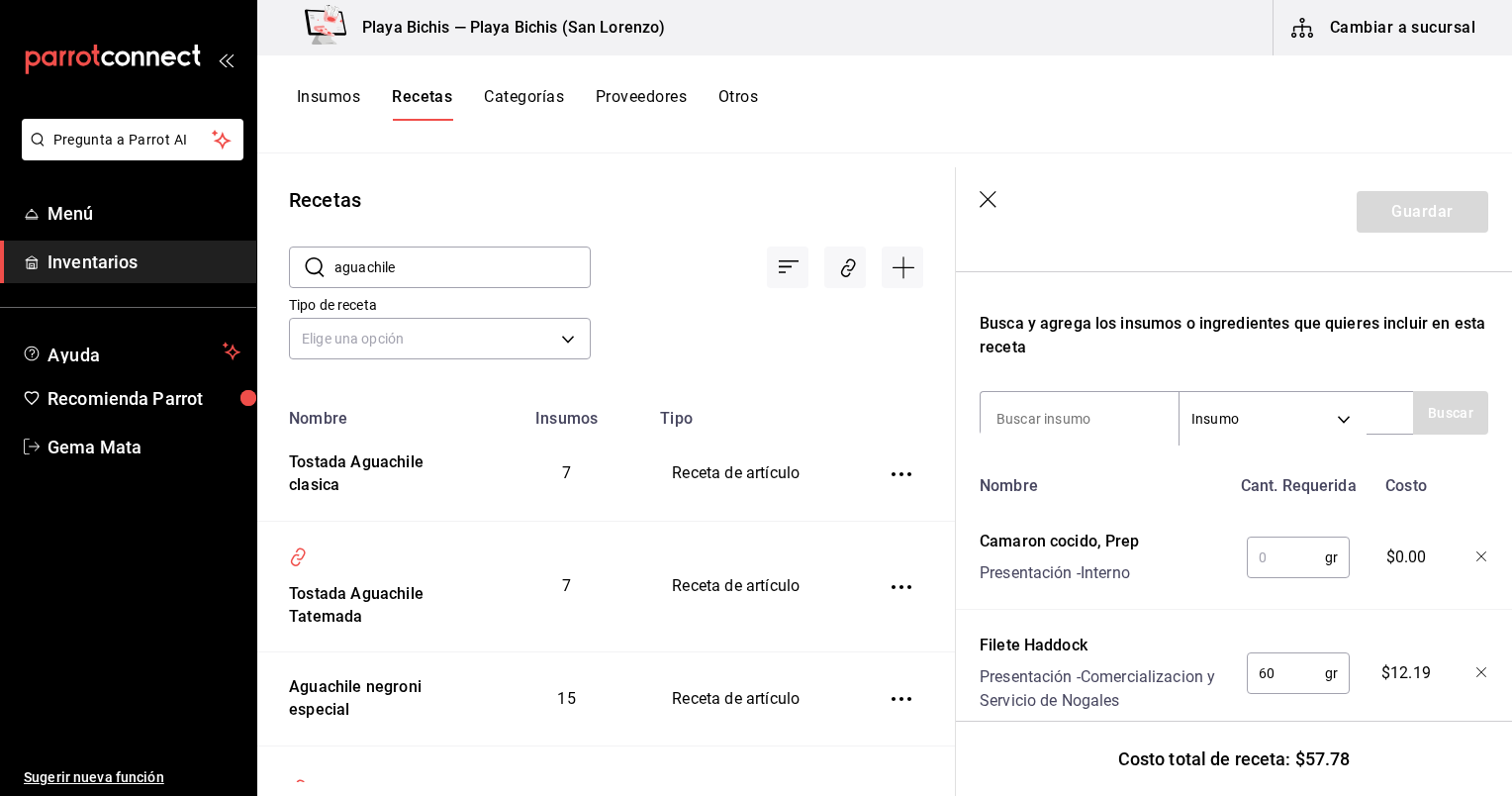 scroll, scrollTop: 303, scrollLeft: 0, axis: vertical 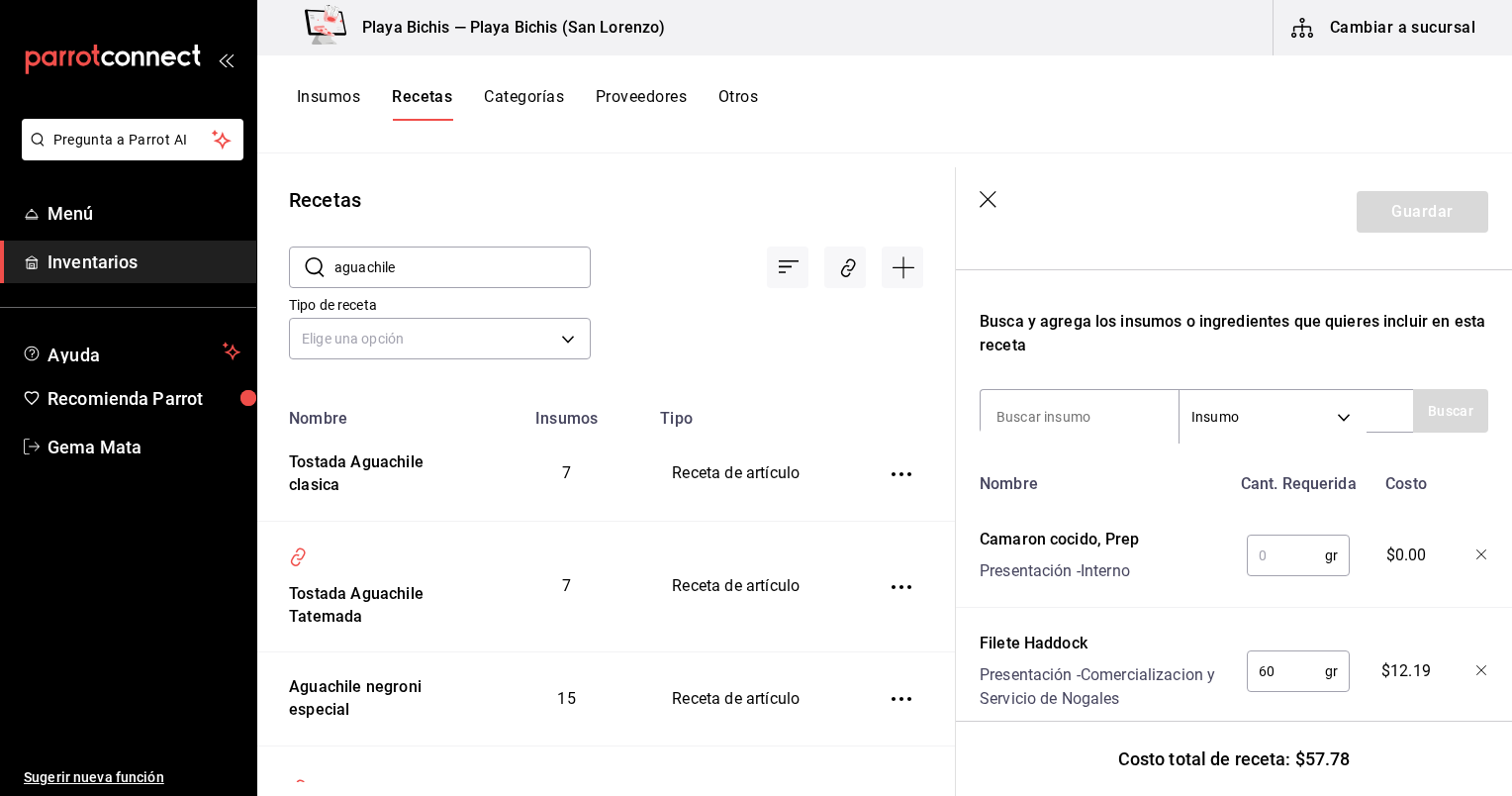 click at bounding box center [1285, 555] 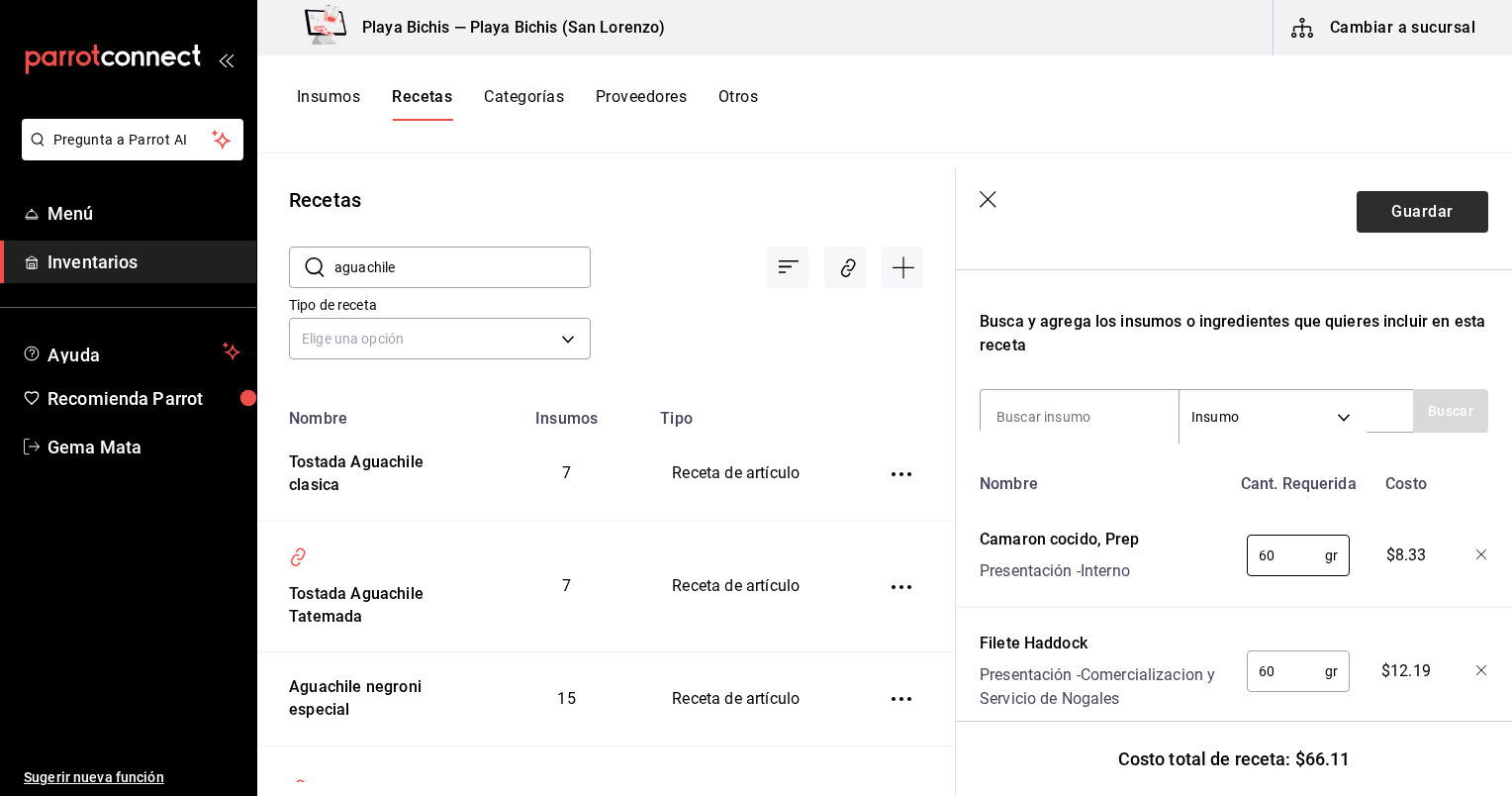 type on "60" 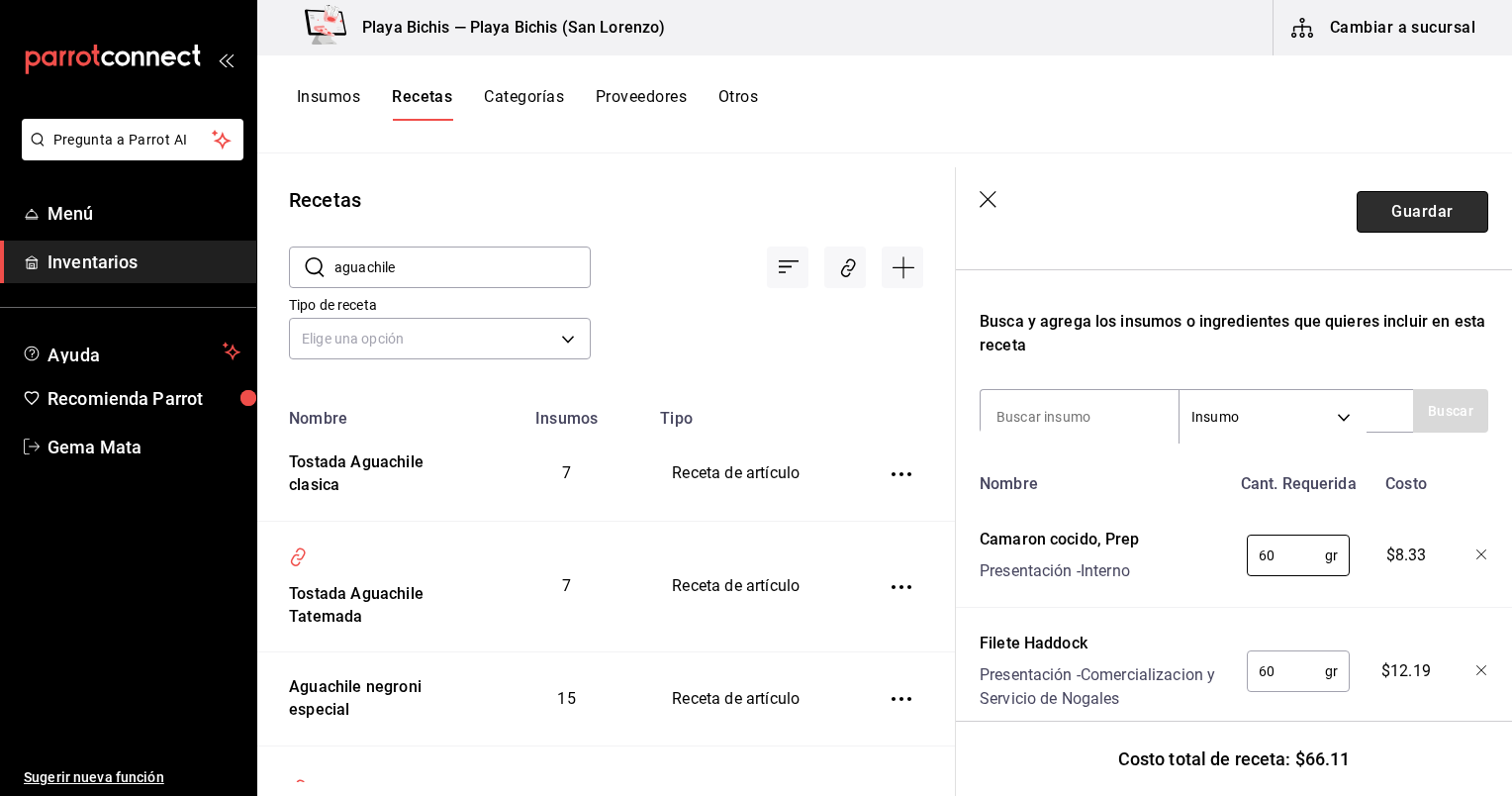 click on "Guardar" at bounding box center (1422, 212) 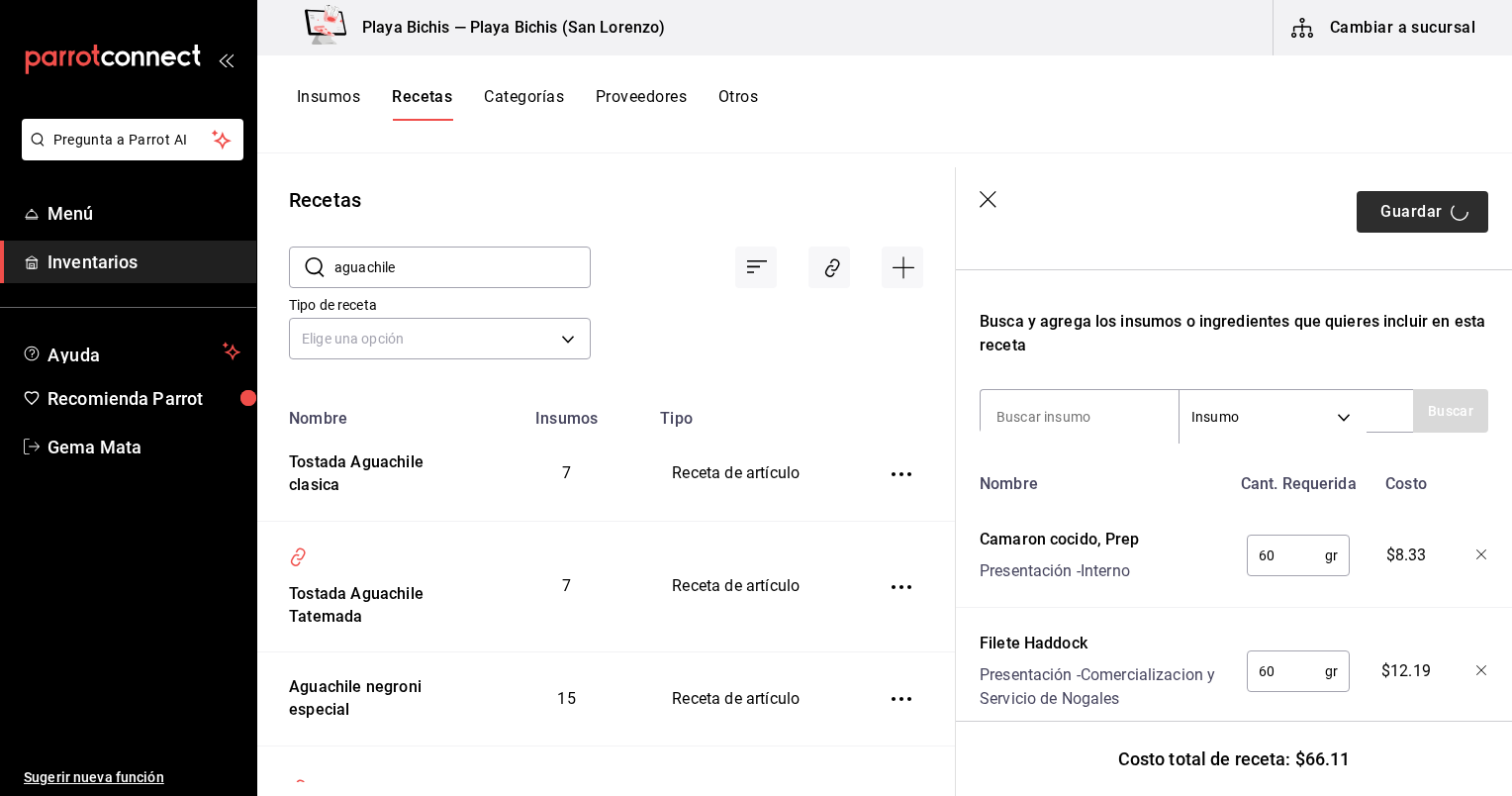 scroll, scrollTop: 0, scrollLeft: 0, axis: both 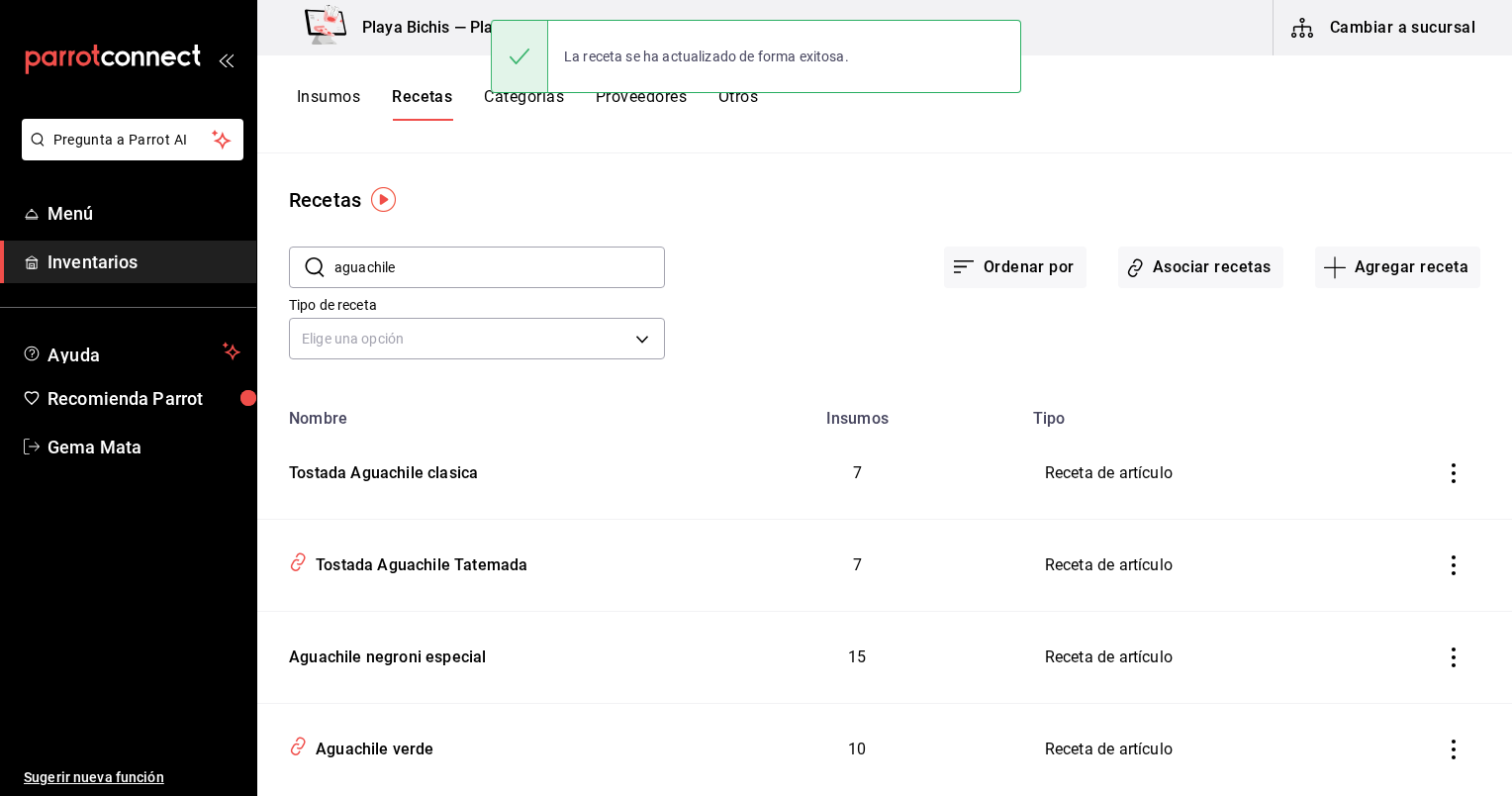 drag, startPoint x: 565, startPoint y: 269, endPoint x: 311, endPoint y: 269, distance: 254 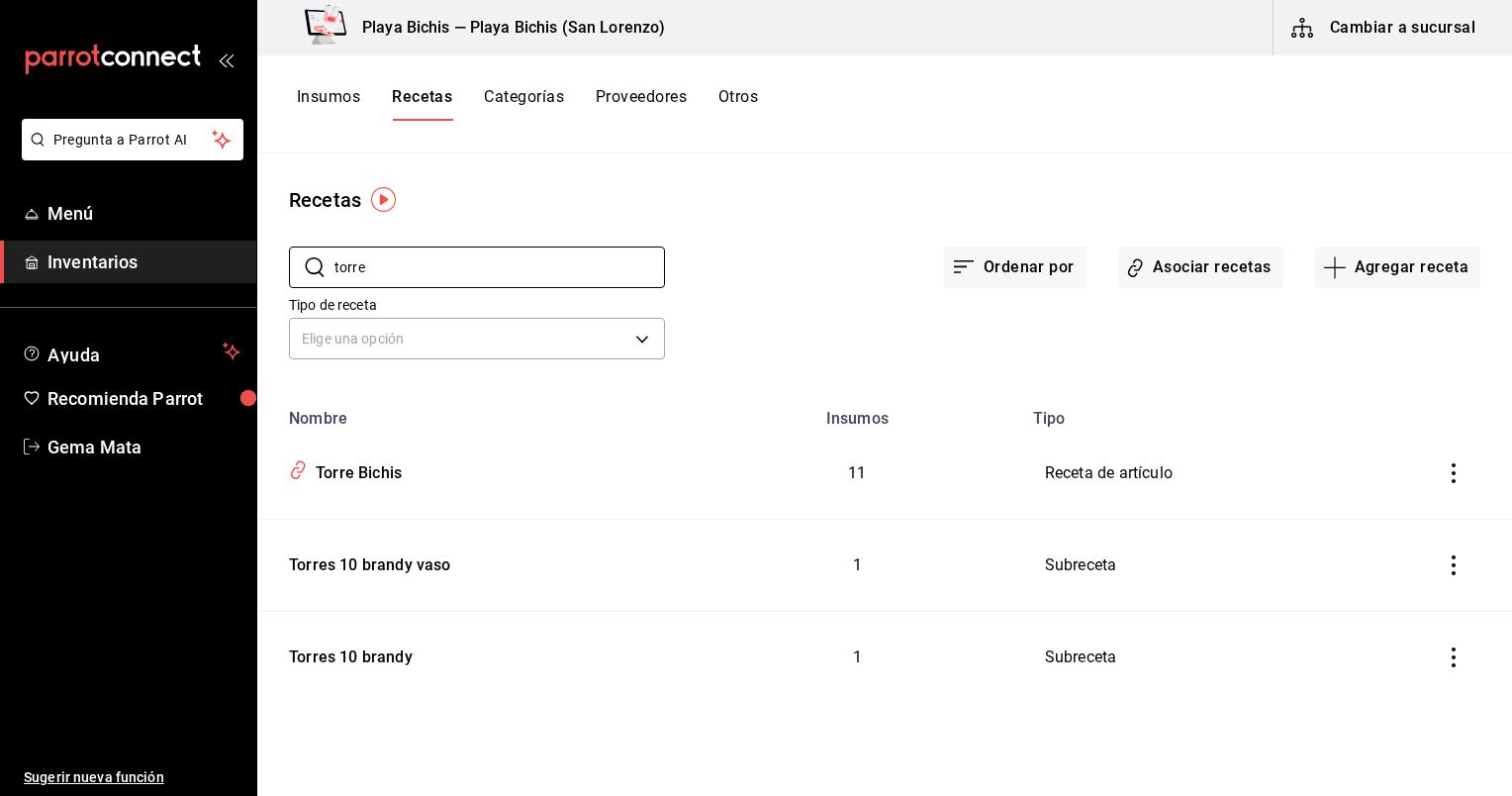 type on "torre" 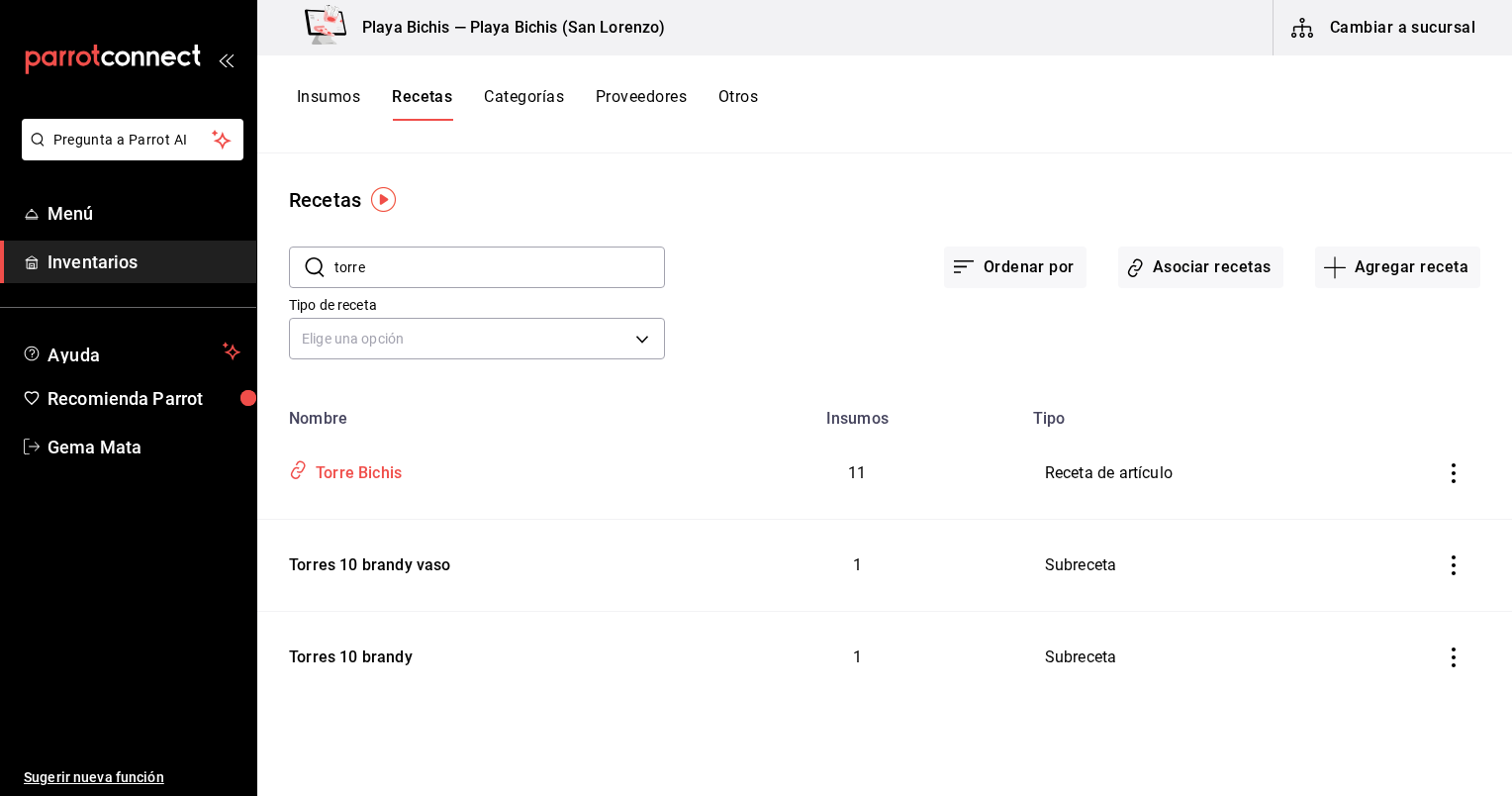 click on "Torre Bichis" at bounding box center (354, 469) 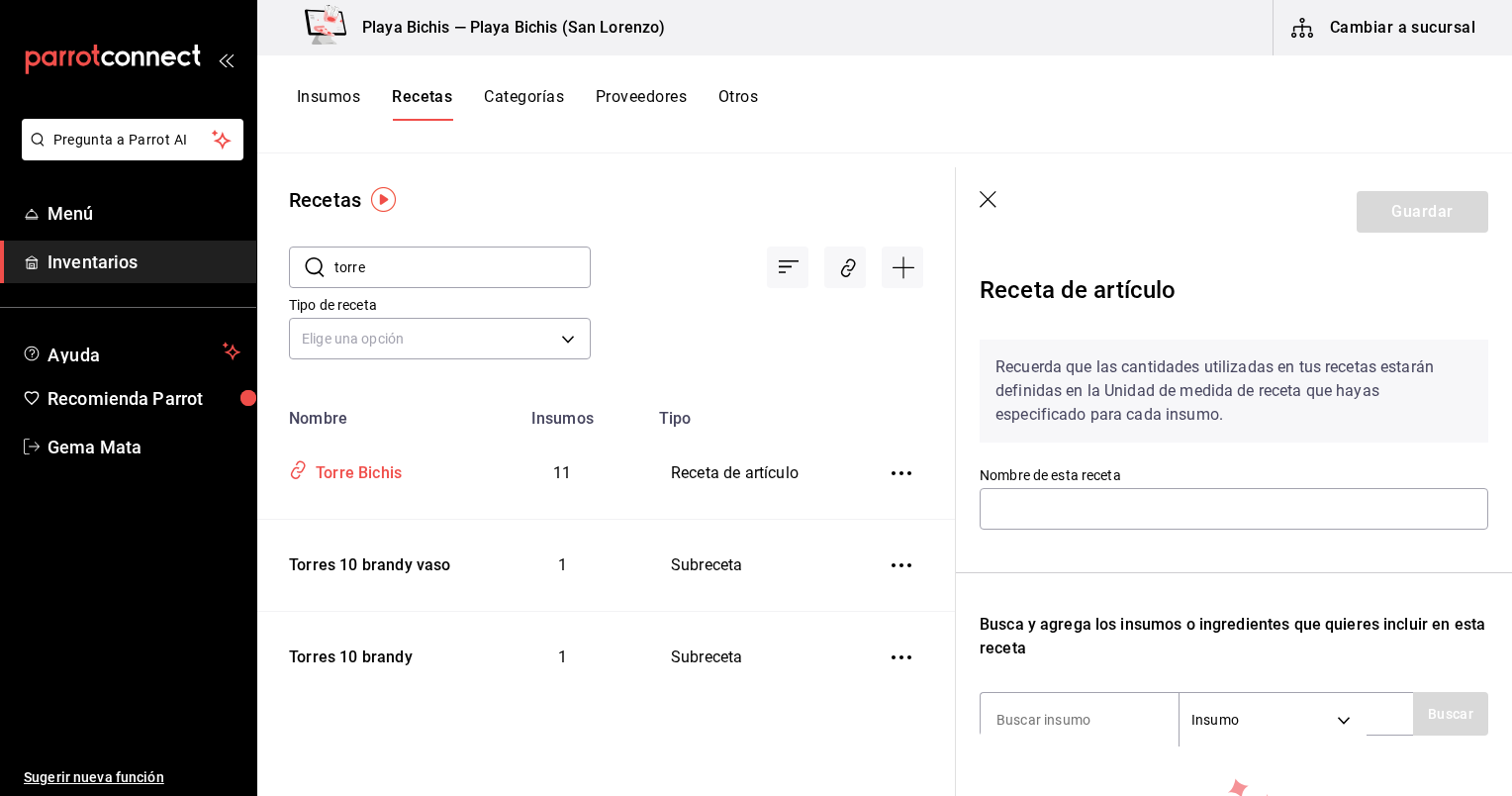 type on "Torre Bichis" 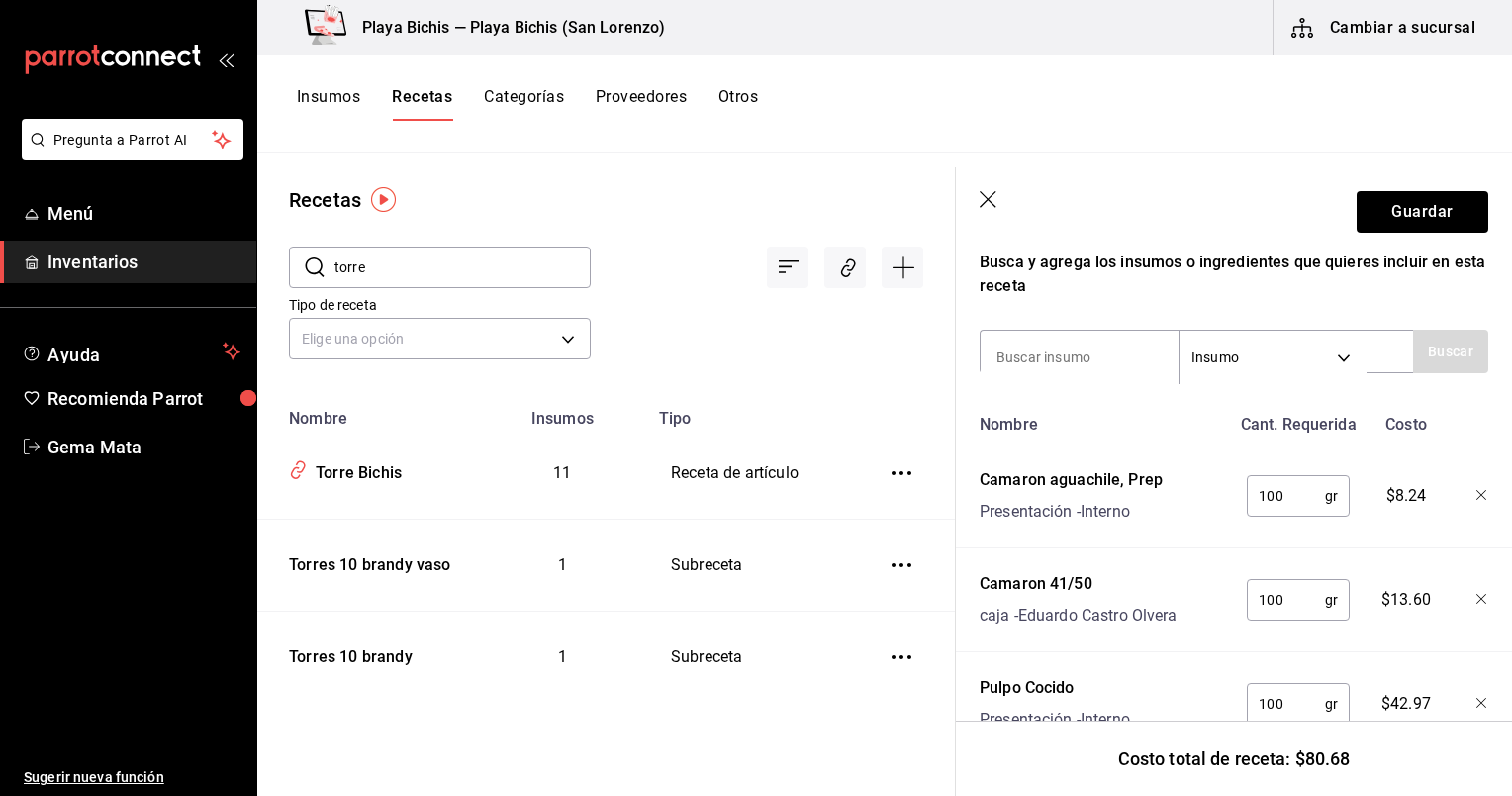 scroll, scrollTop: 388, scrollLeft: 0, axis: vertical 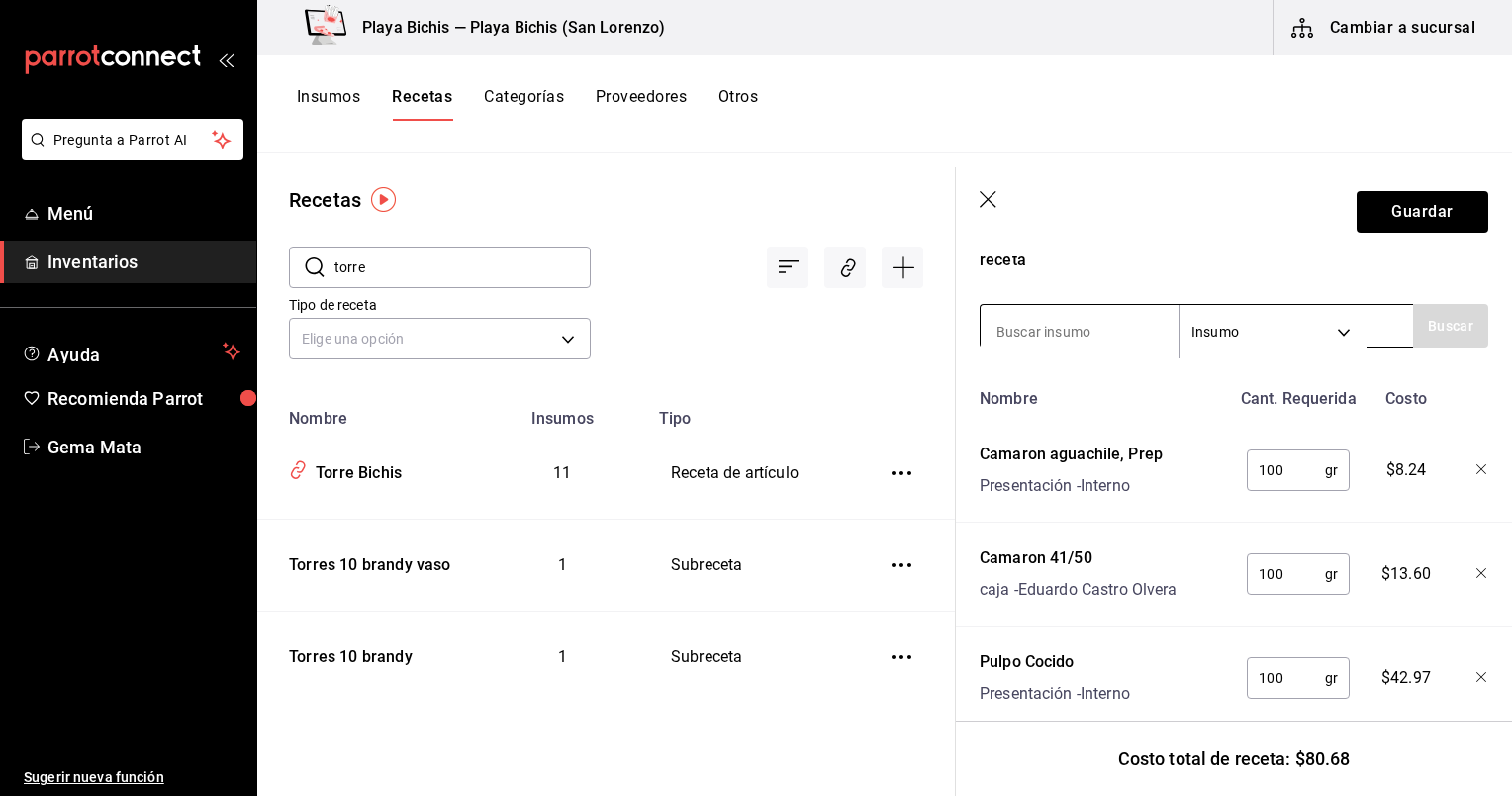 click at bounding box center [1080, 332] 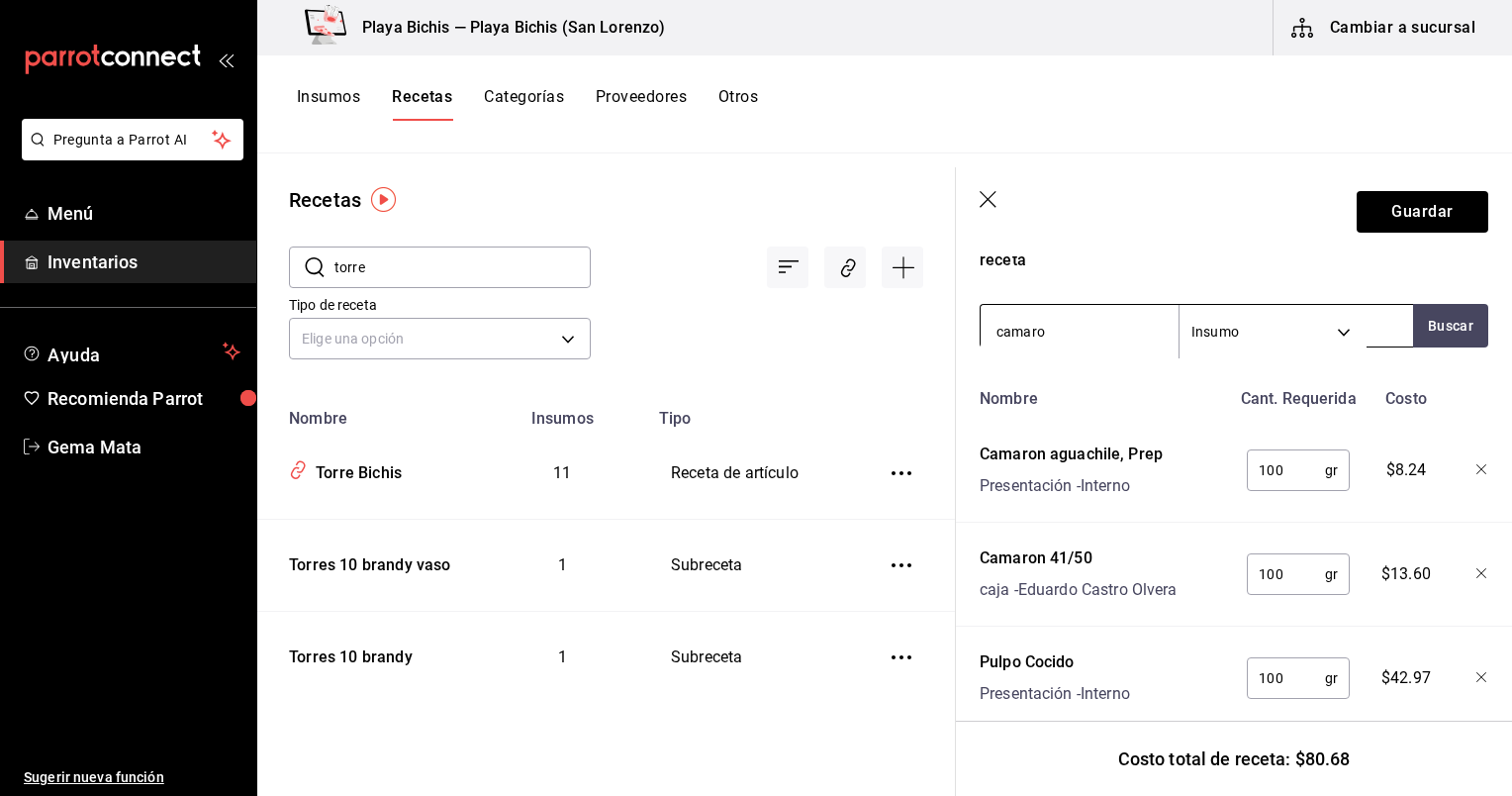 type on "camaron" 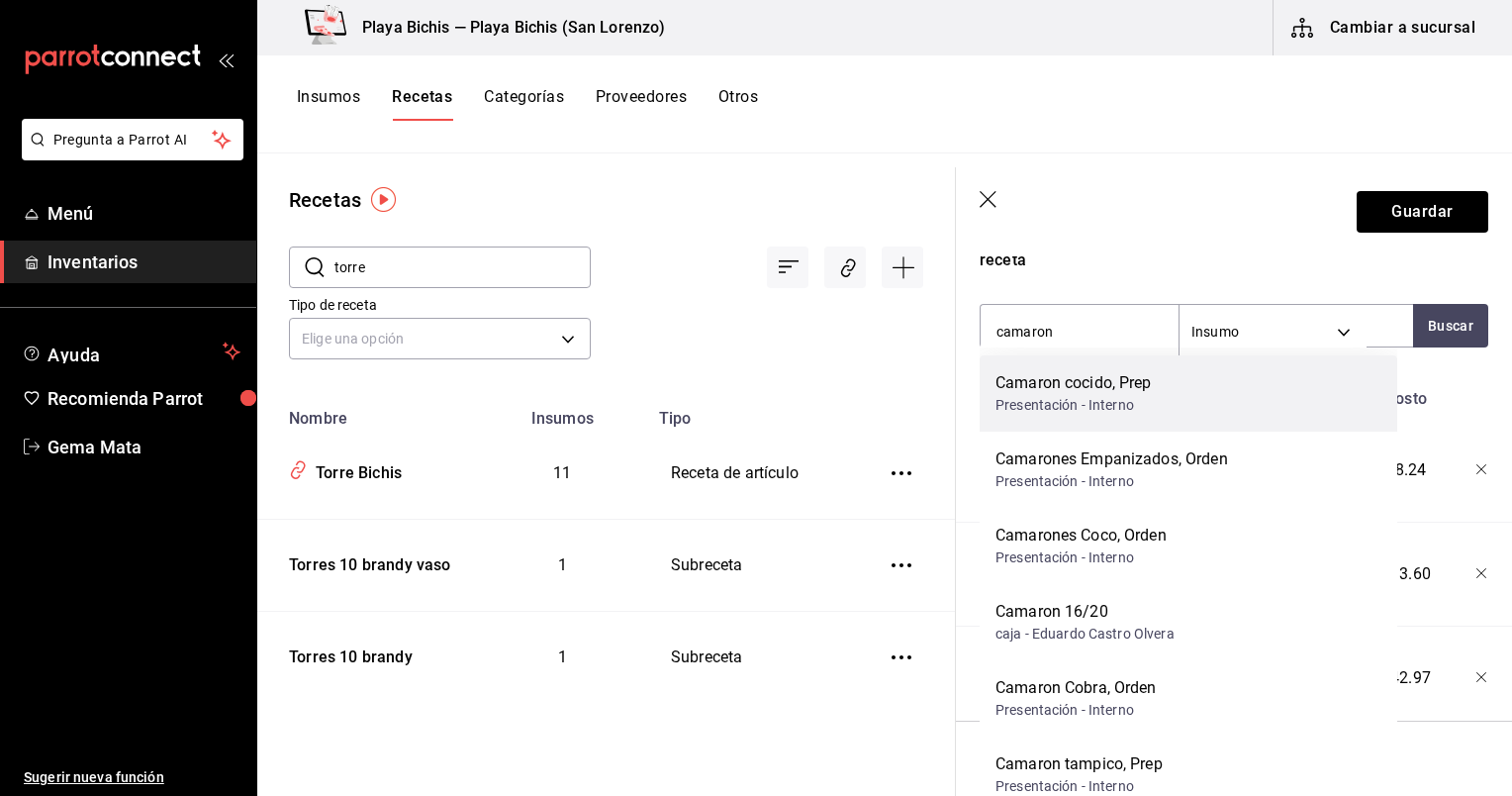 click on "Camaron cocido, Prep" at bounding box center (1074, 383) 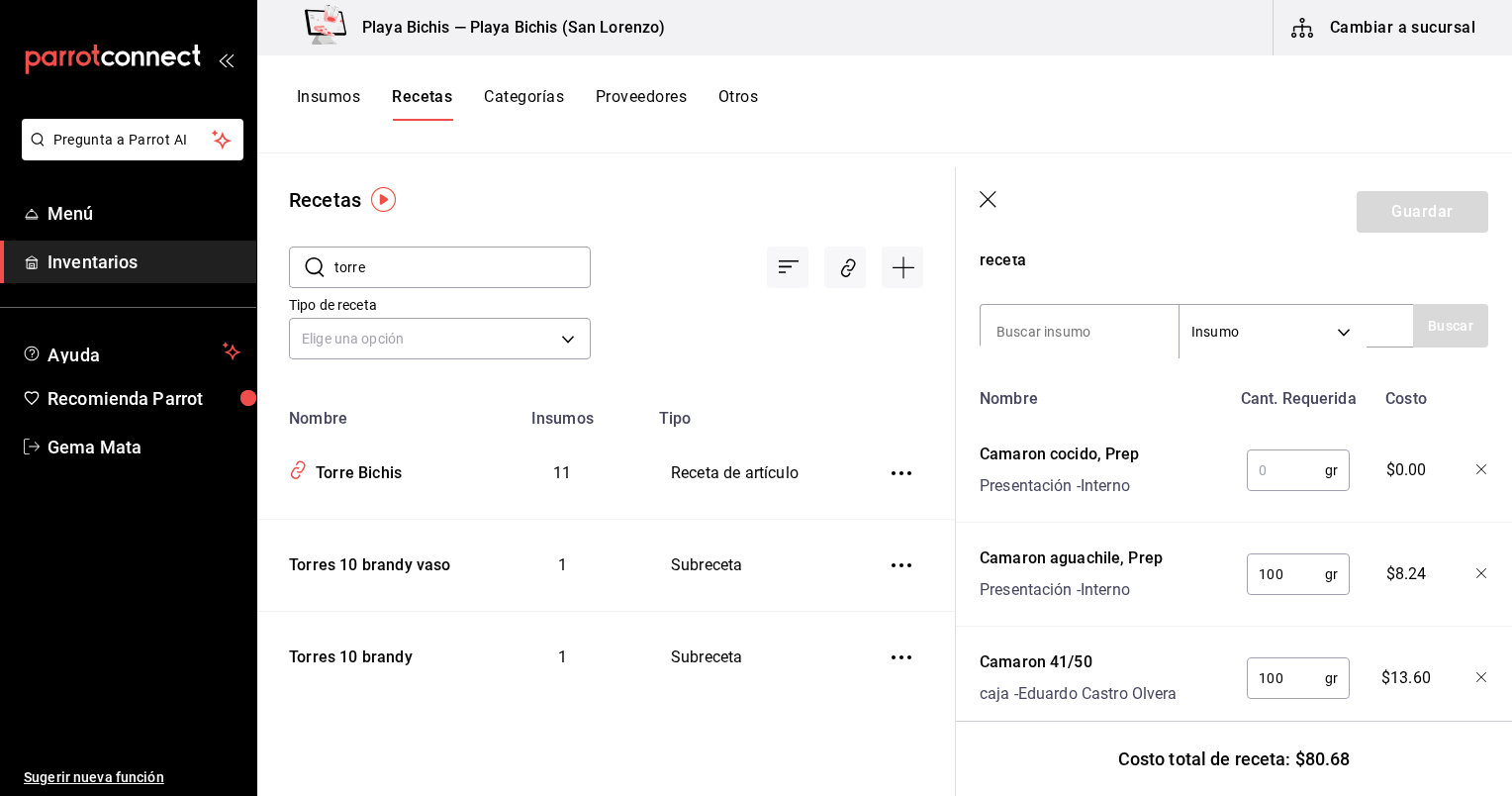 click at bounding box center (1285, 470) 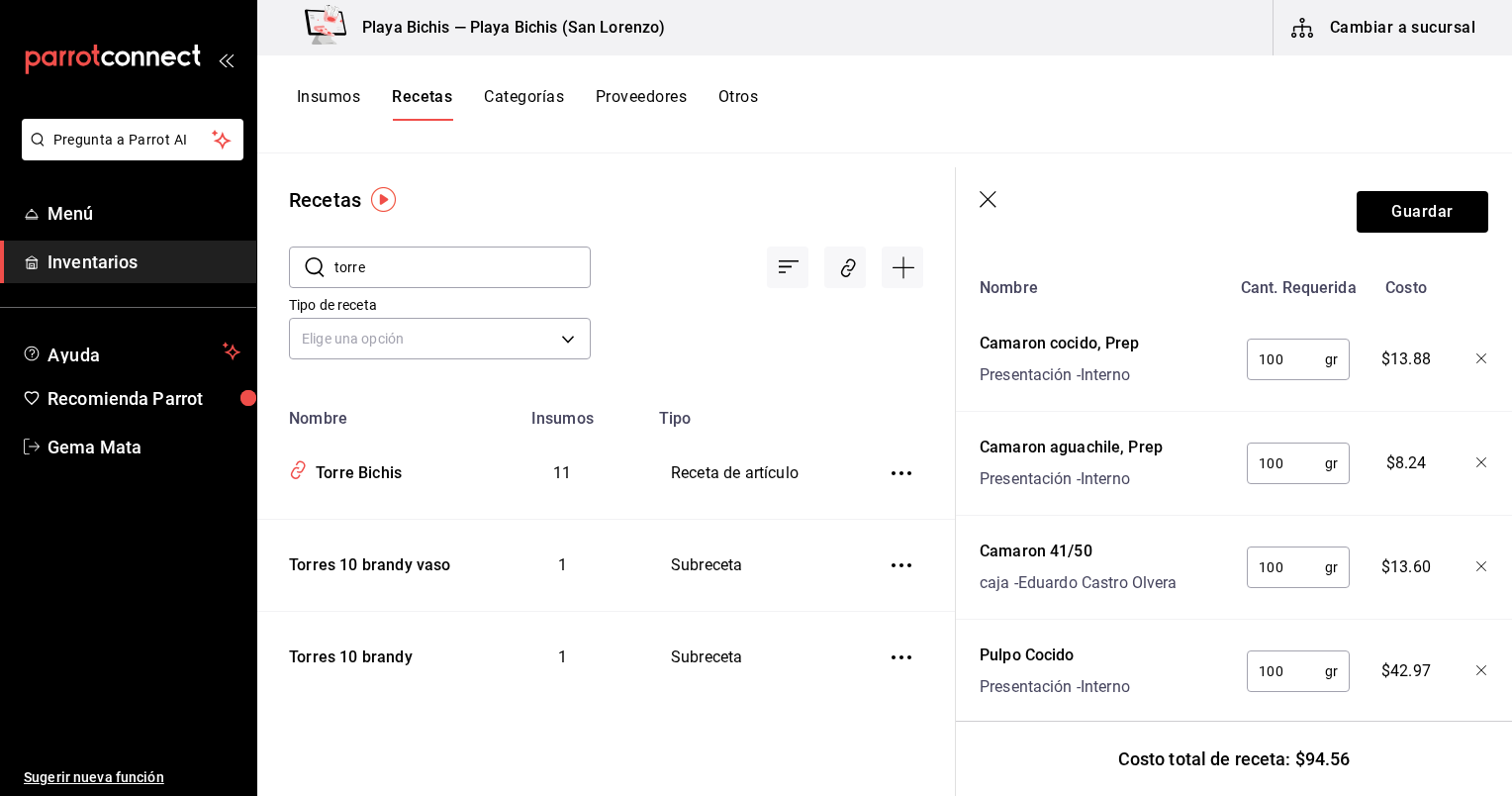 scroll, scrollTop: 527, scrollLeft: 0, axis: vertical 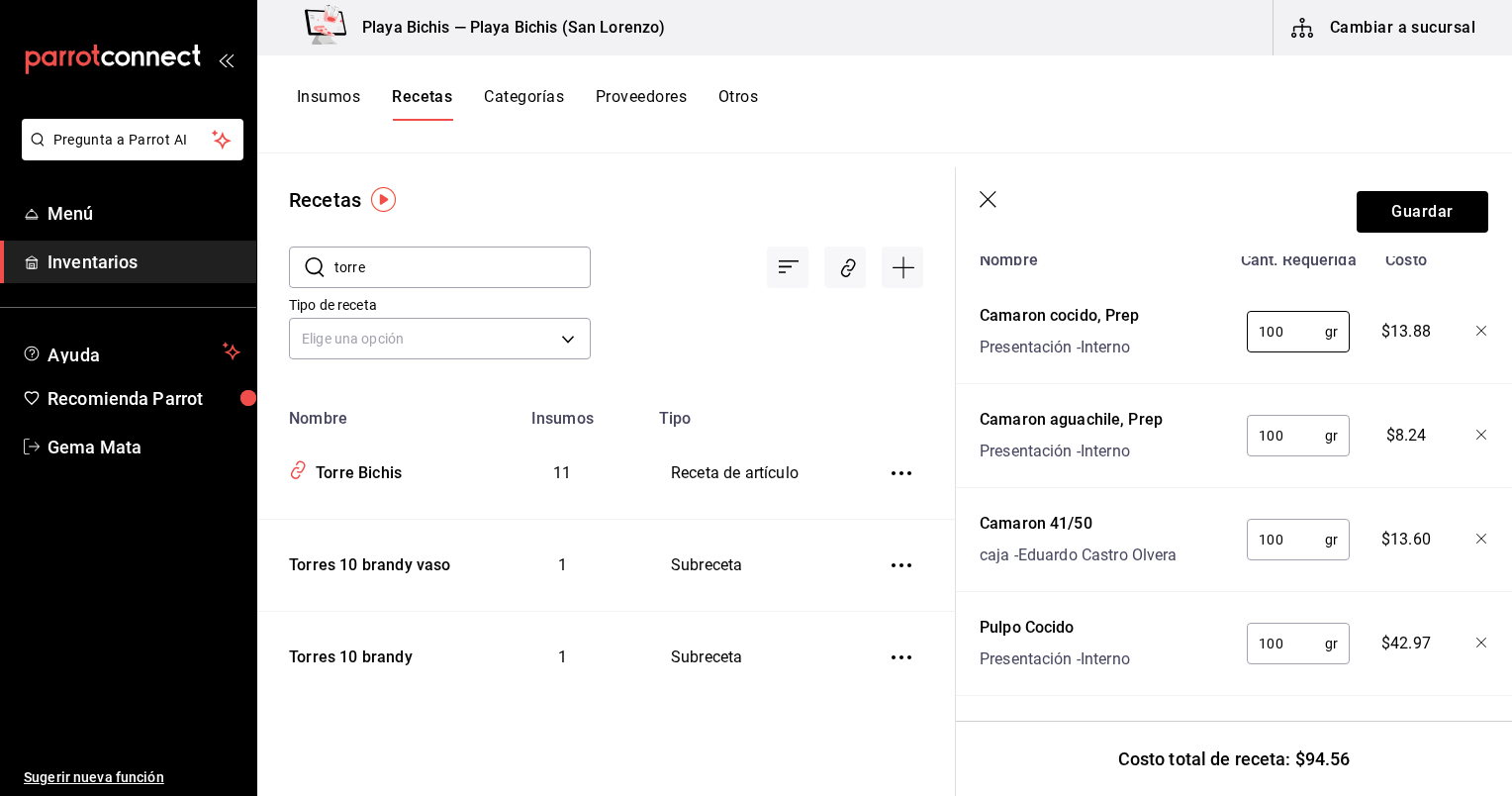 type on "100" 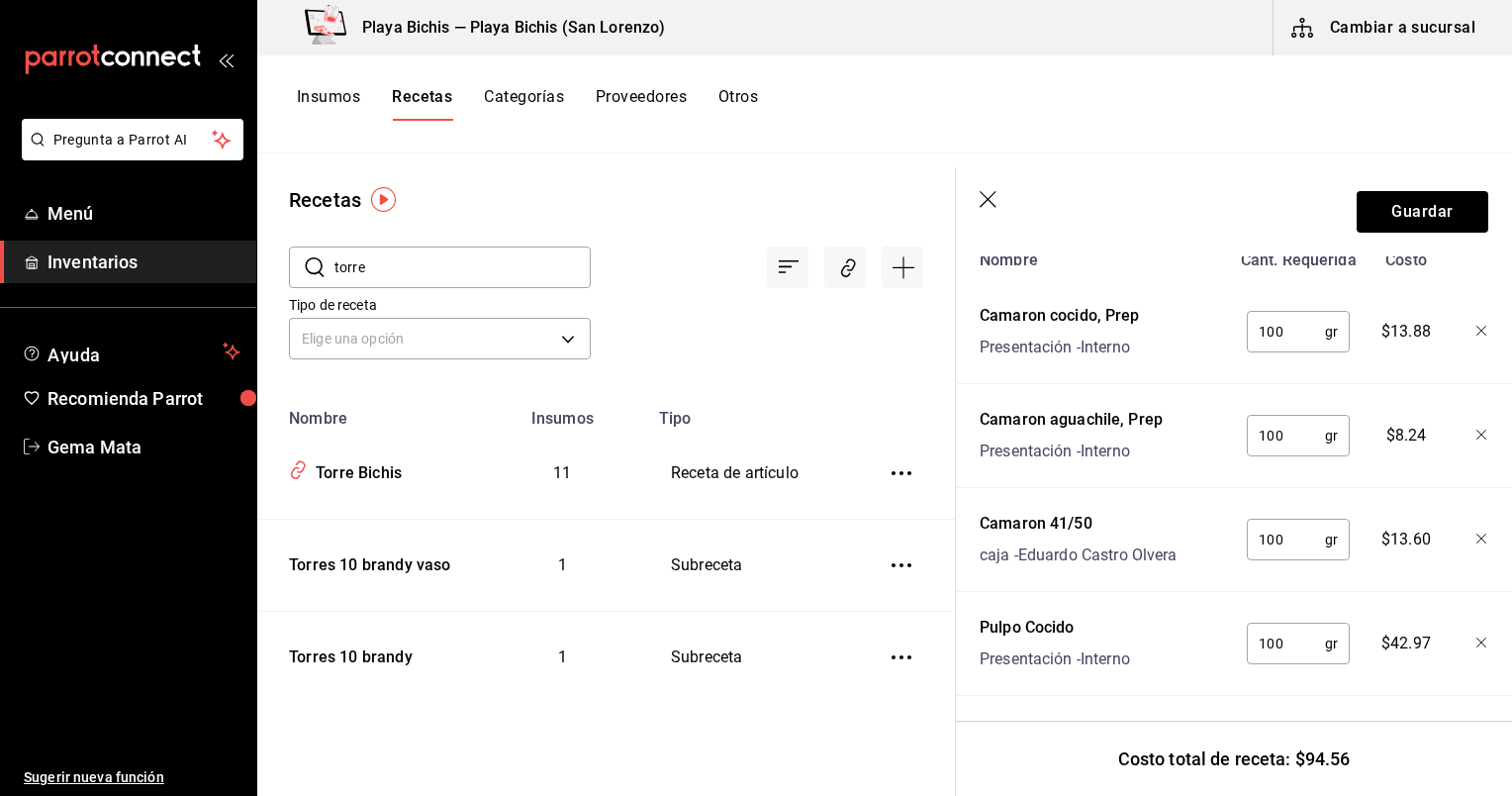 click 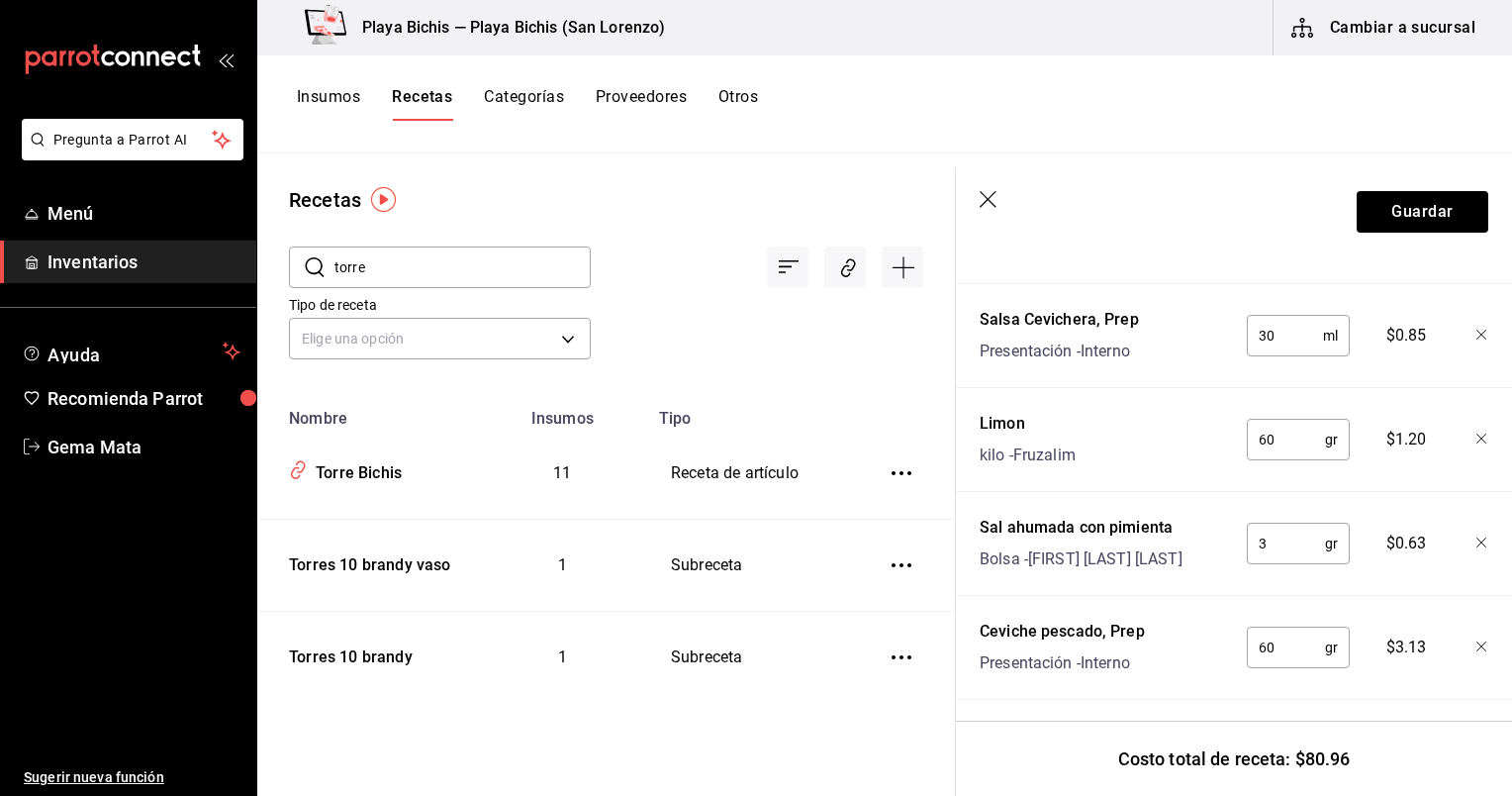 scroll, scrollTop: 1259, scrollLeft: 0, axis: vertical 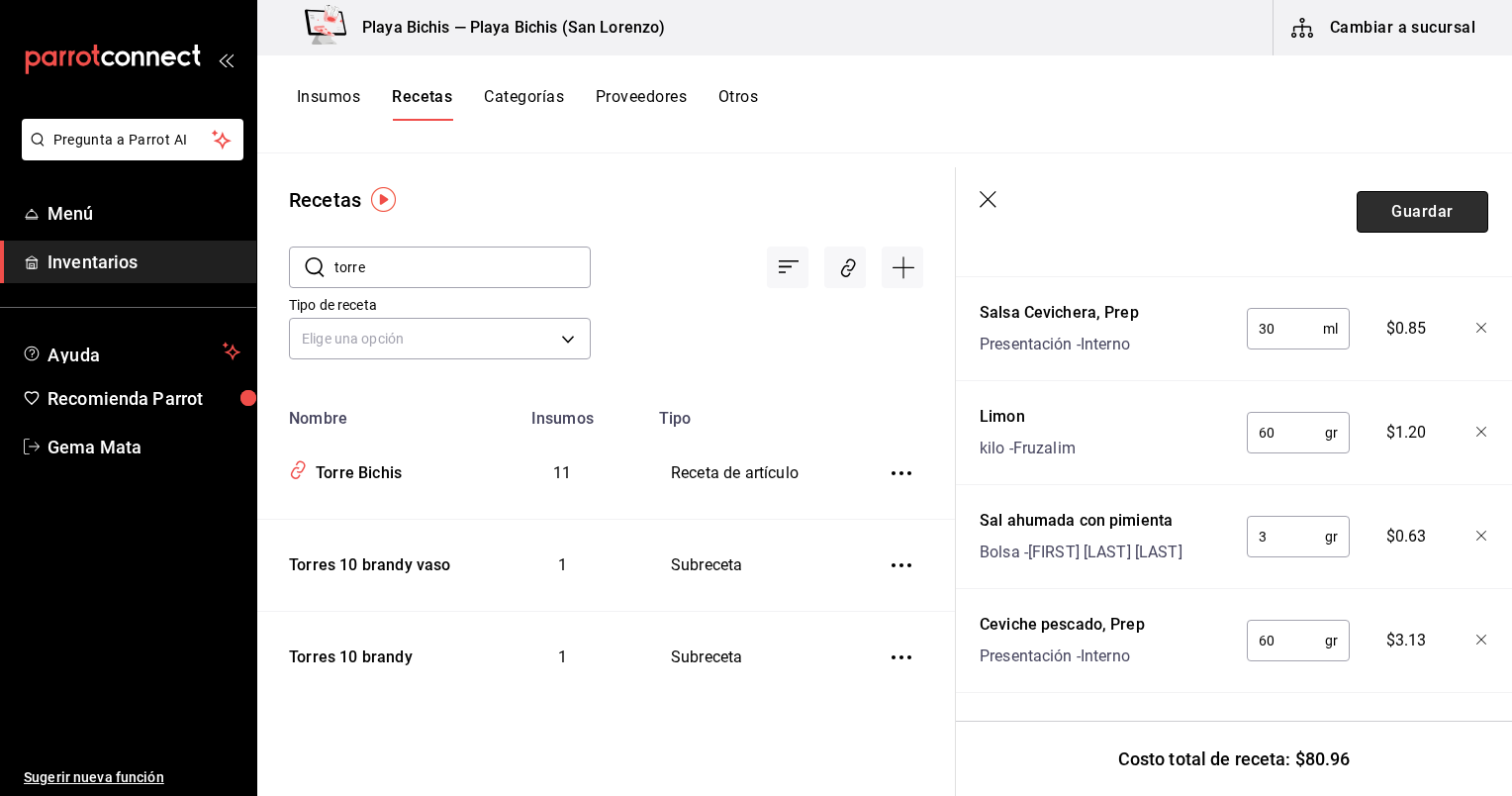 click on "Guardar" at bounding box center [1422, 212] 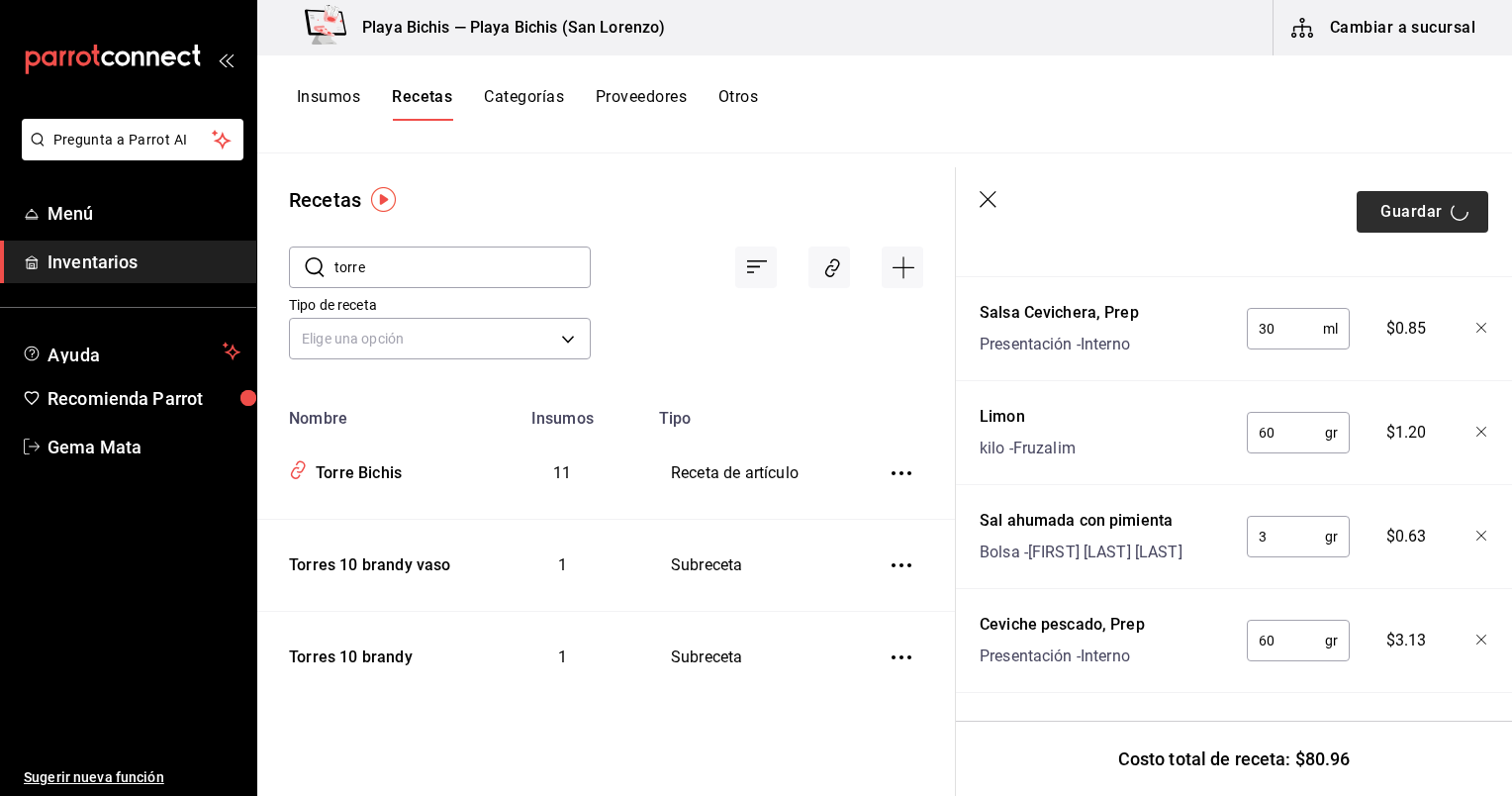scroll, scrollTop: 0, scrollLeft: 0, axis: both 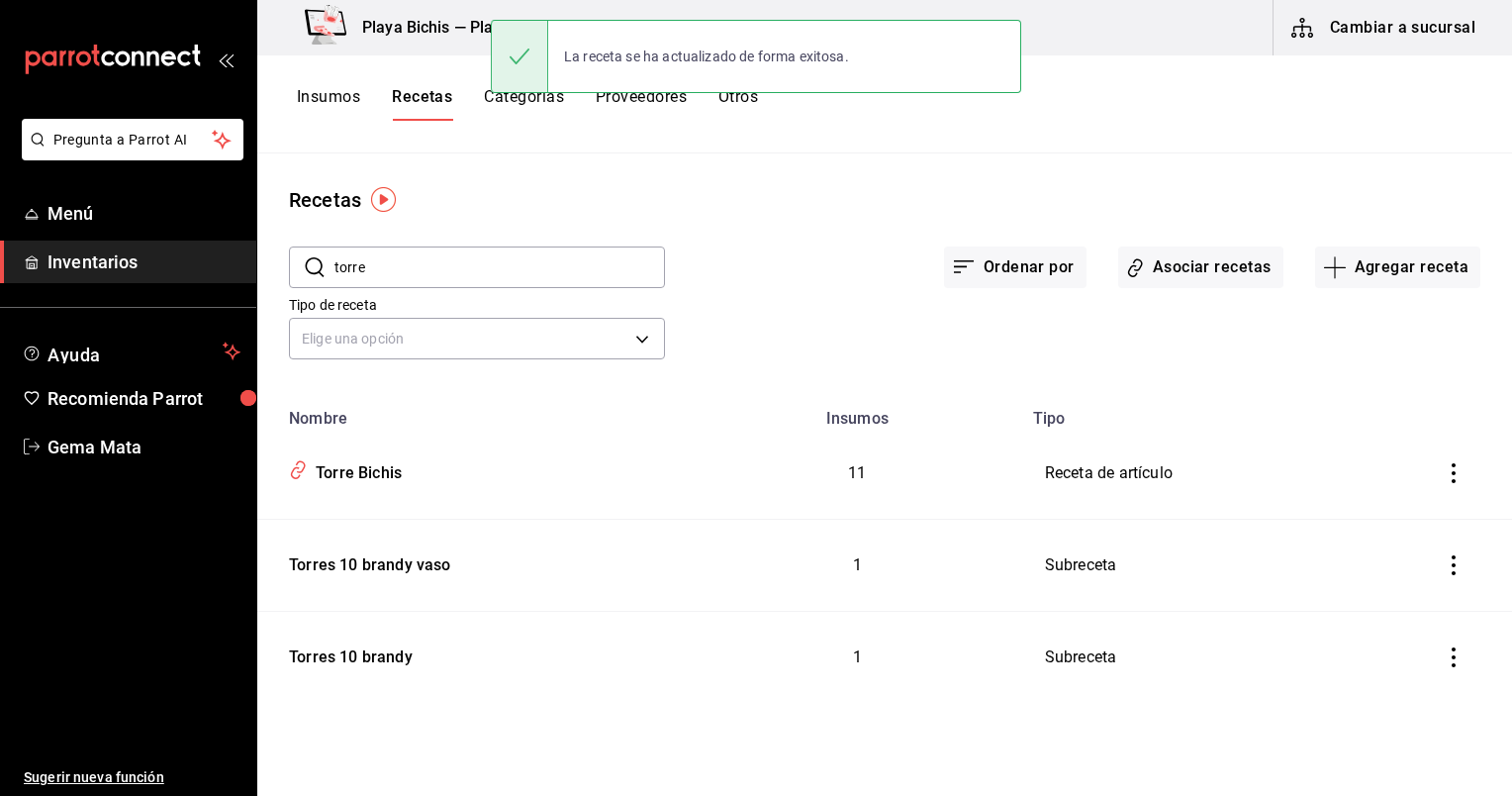 drag, startPoint x: 503, startPoint y: 286, endPoint x: 482, endPoint y: 265, distance: 29.698485 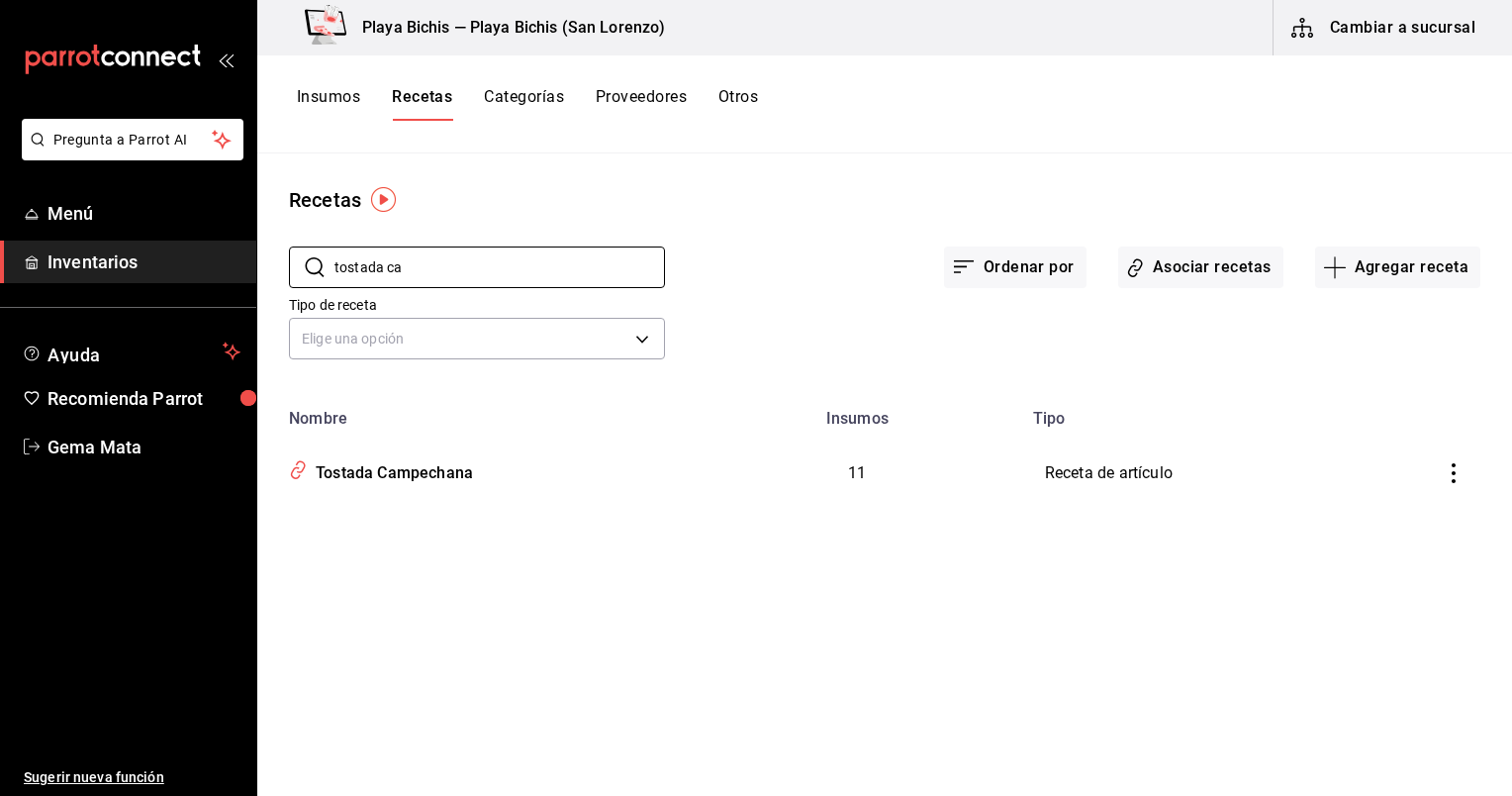 type on "tostada ca" 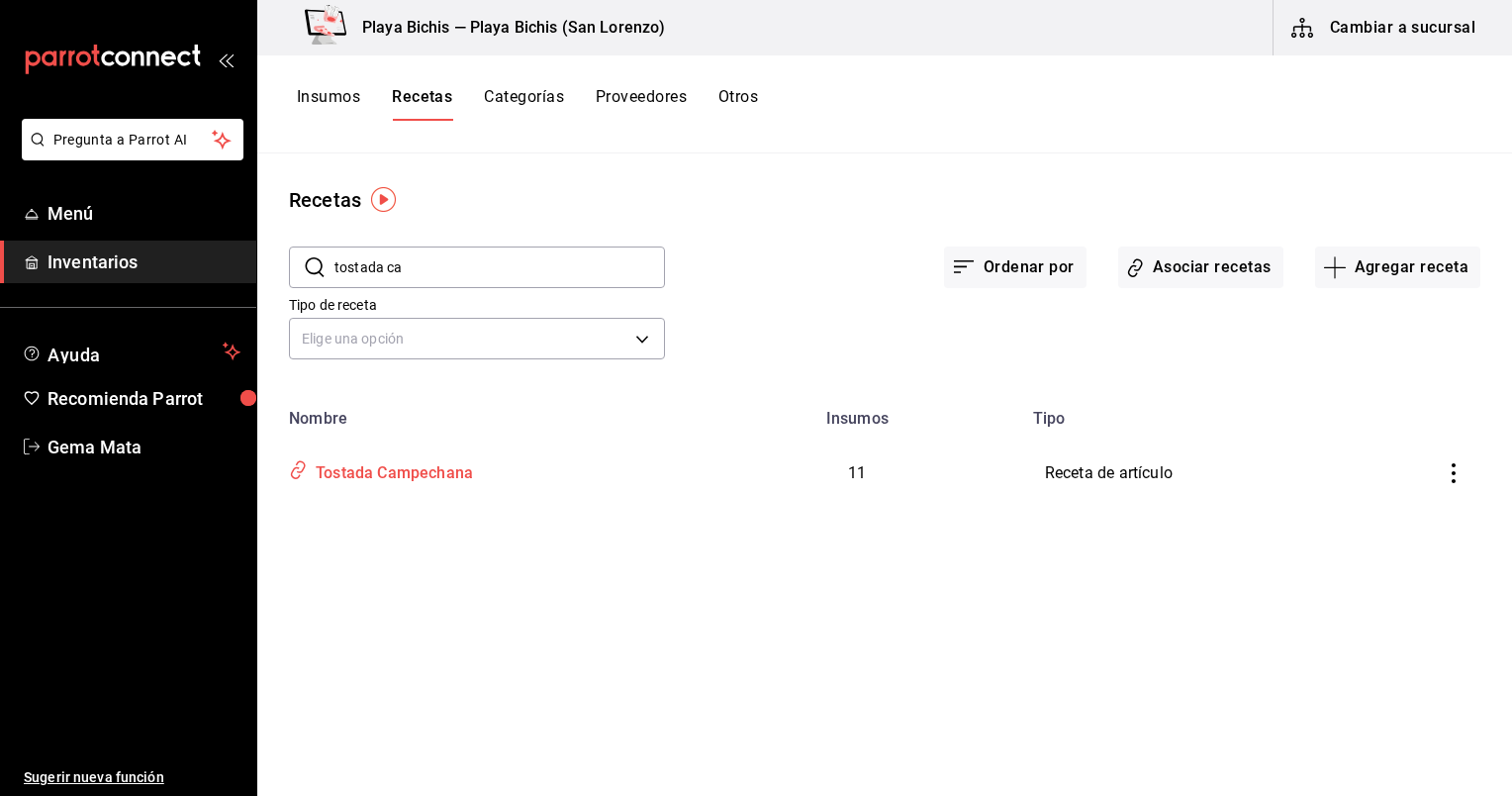 click on "Tostada Campechana" at bounding box center [390, 469] 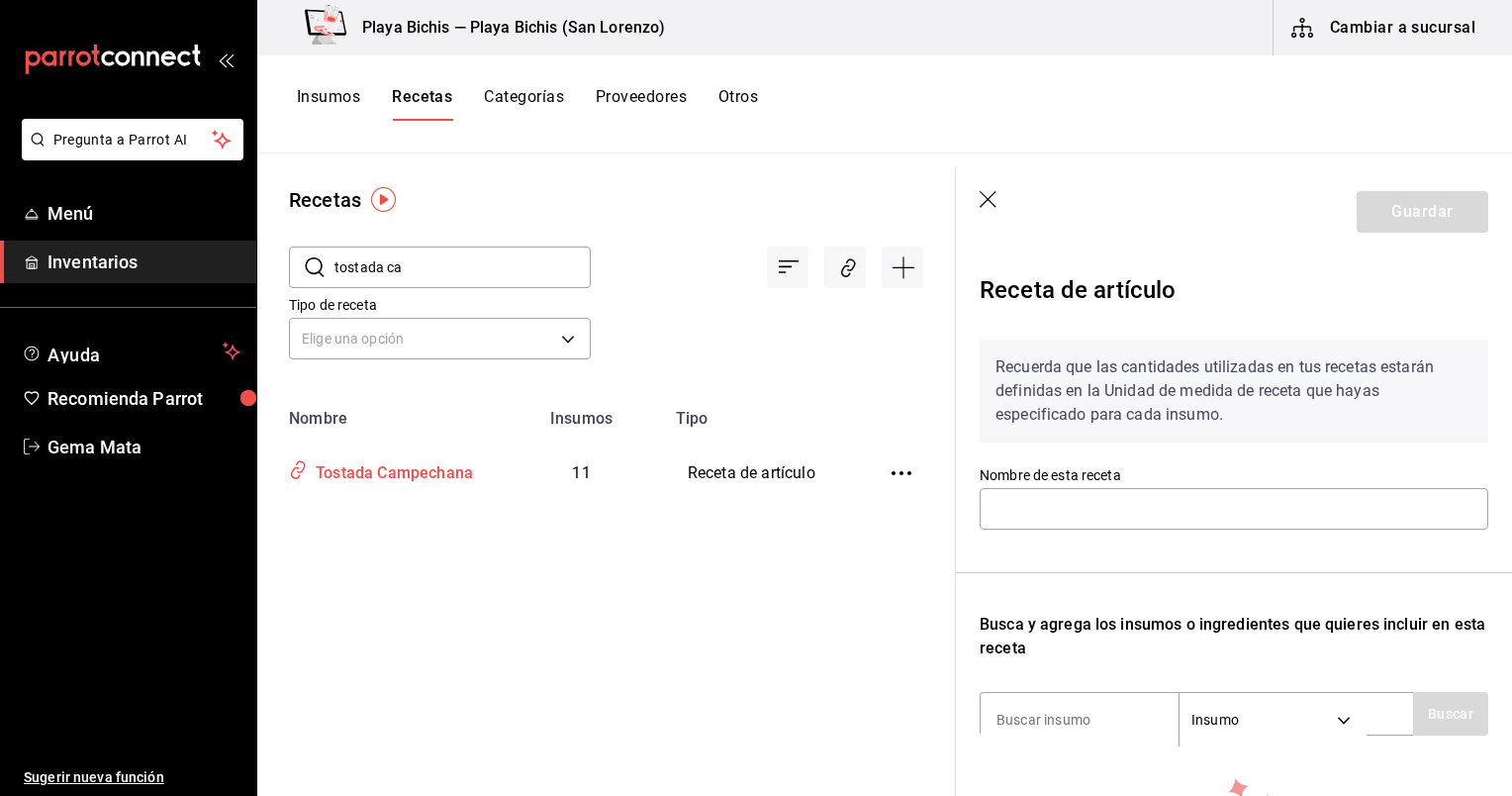 type on "Tostada Campechana" 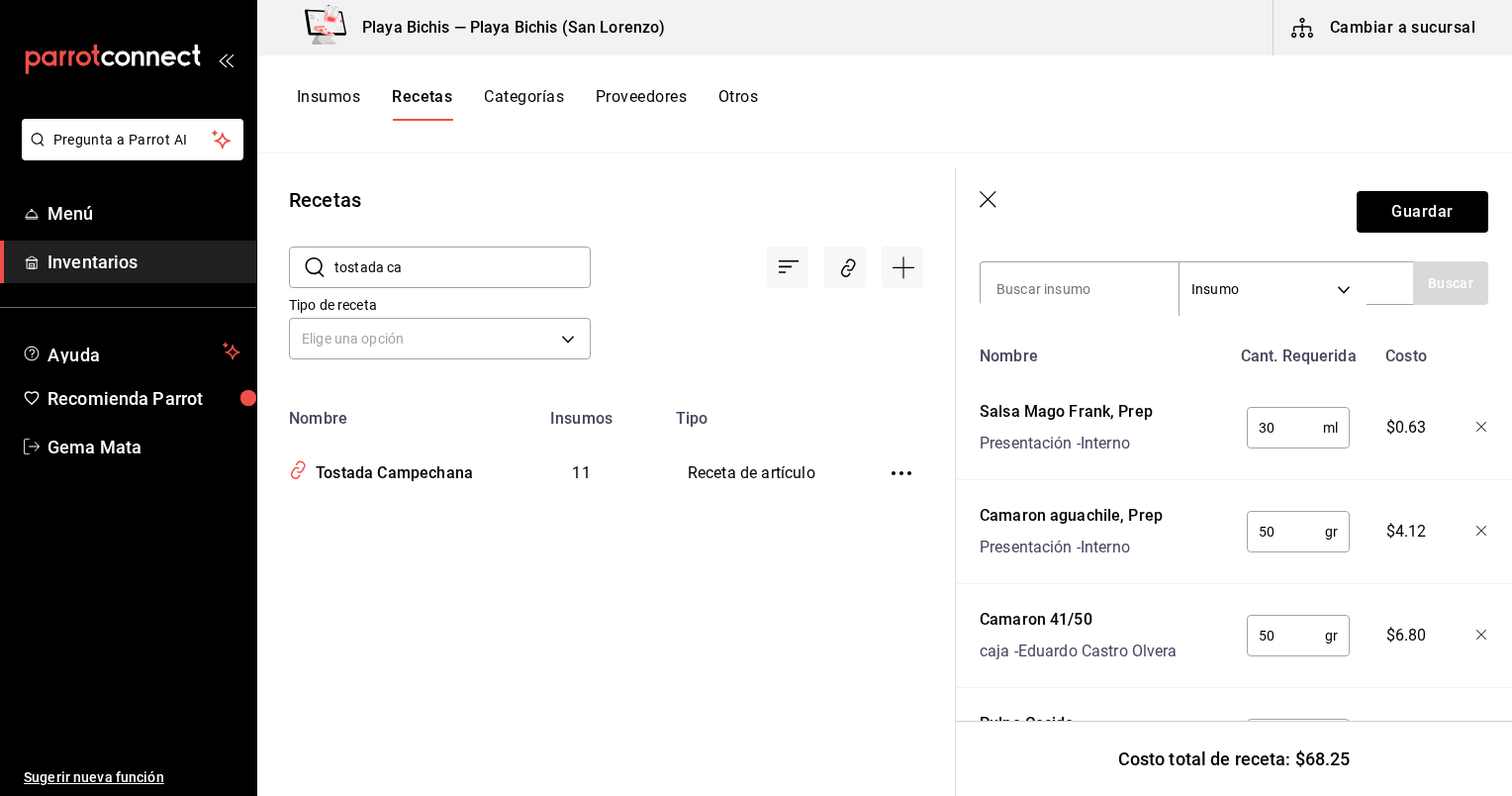 scroll, scrollTop: 436, scrollLeft: 0, axis: vertical 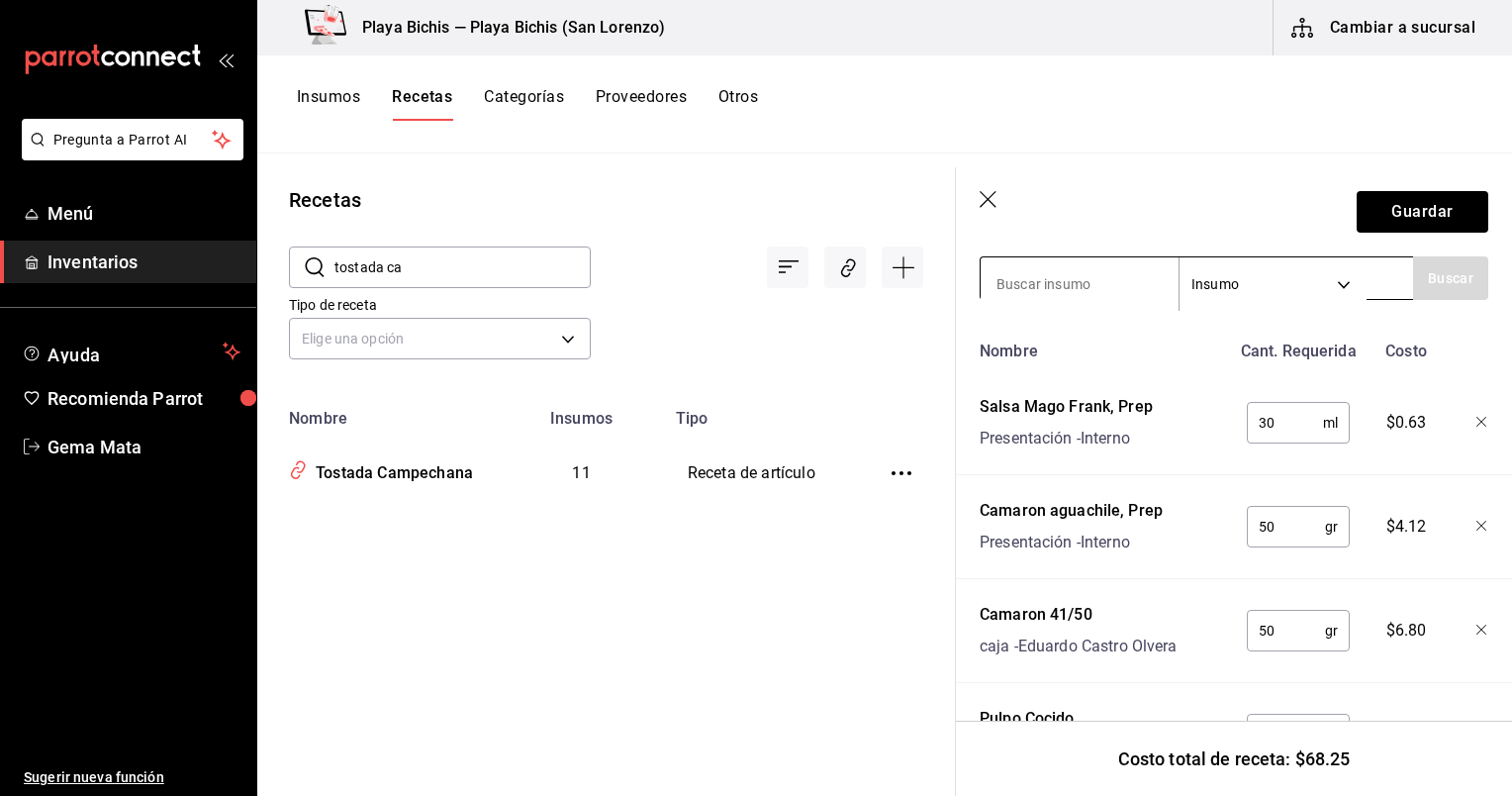 click at bounding box center (1080, 284) 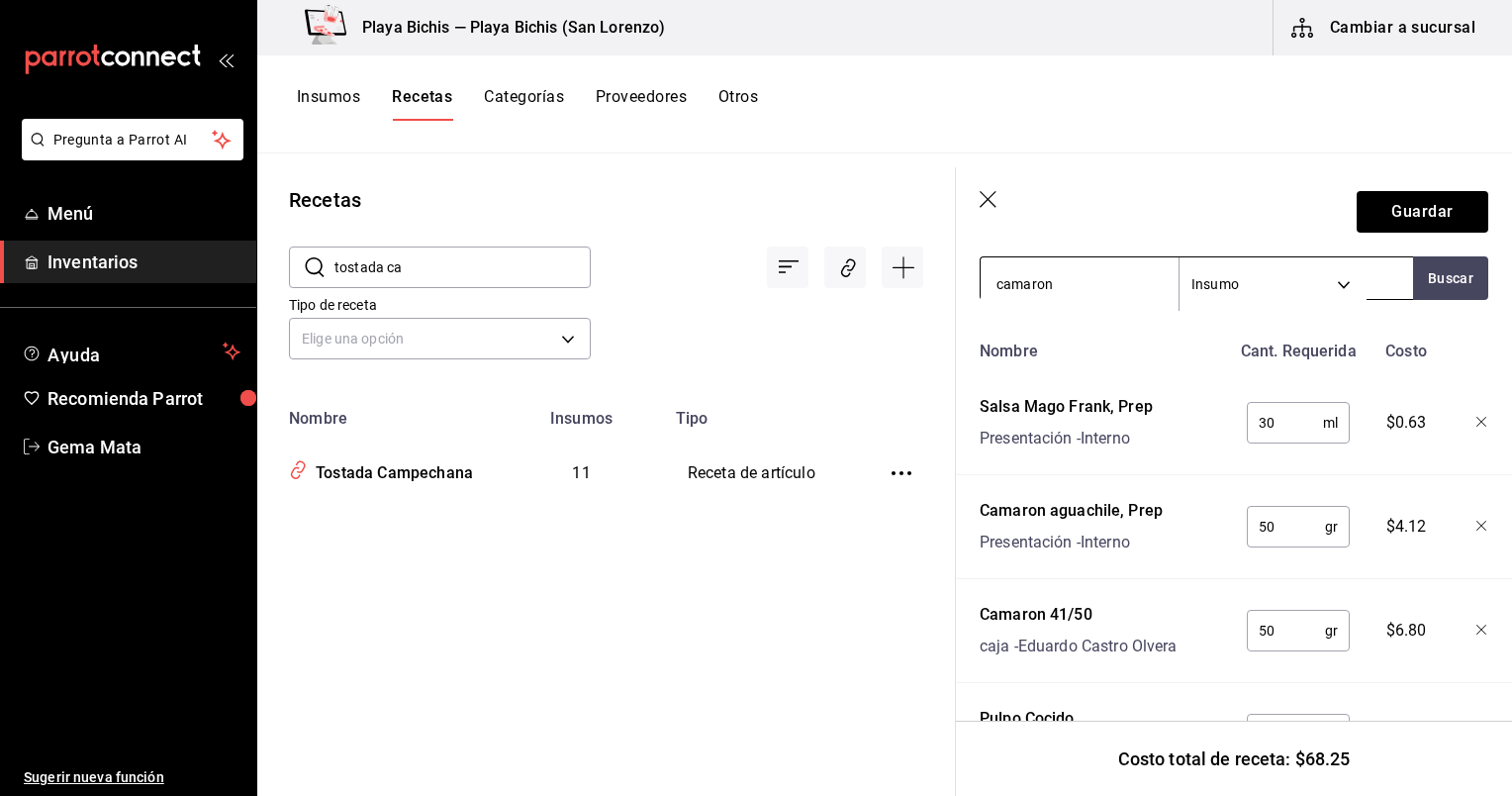 type on "camaron c" 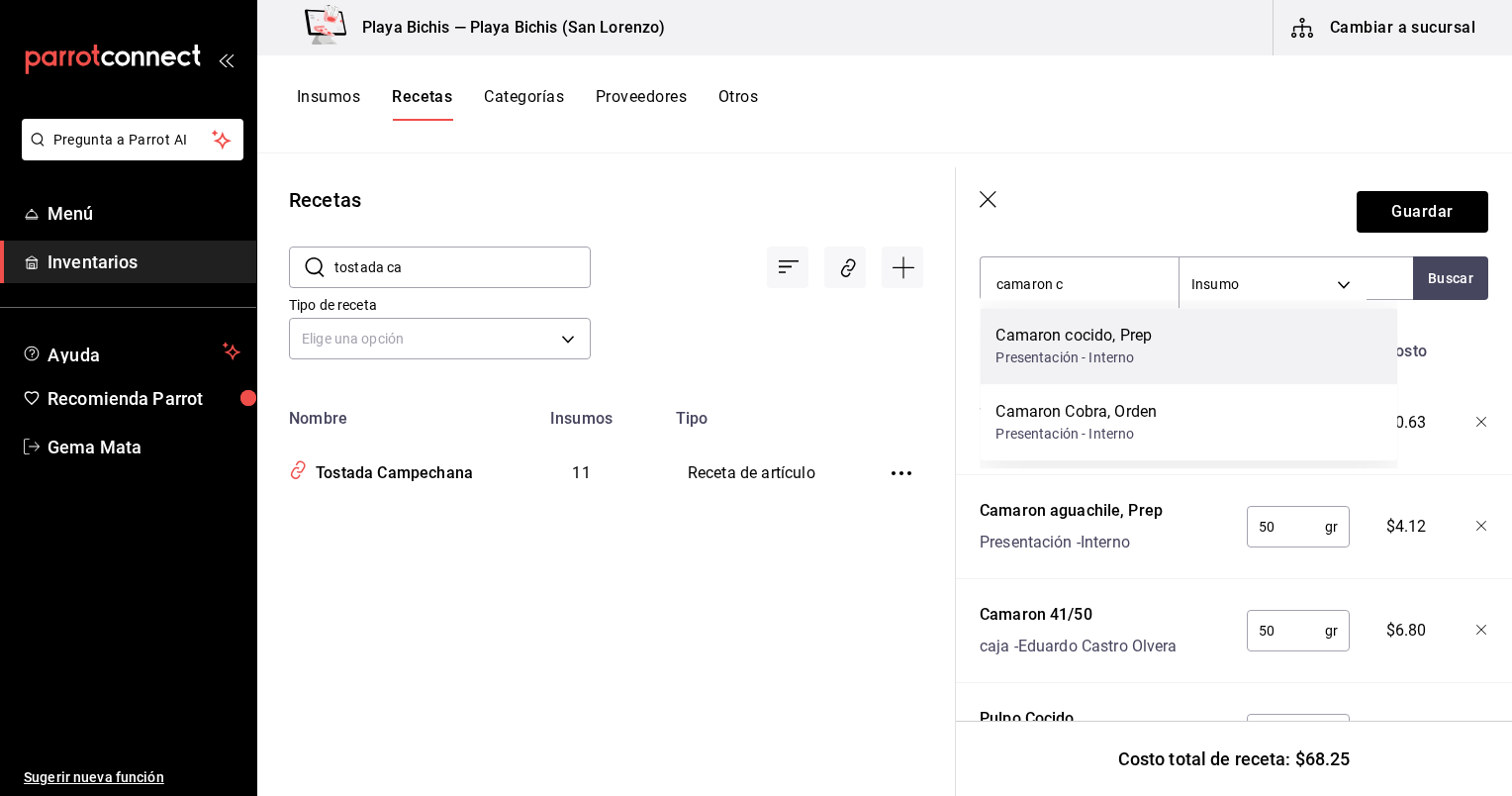 click on "Camaron cocido, Prep" at bounding box center (1074, 336) 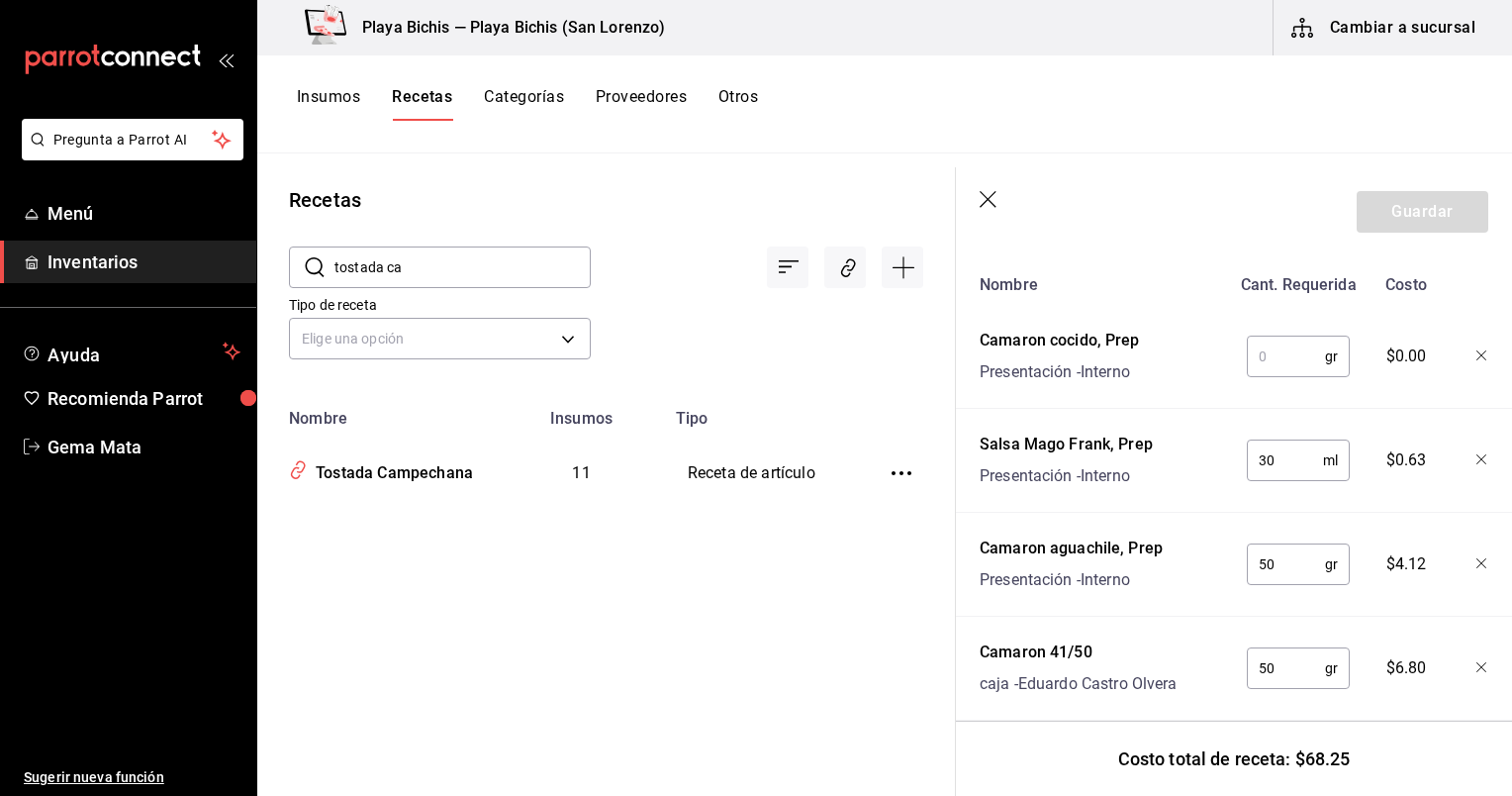 scroll, scrollTop: 507, scrollLeft: 0, axis: vertical 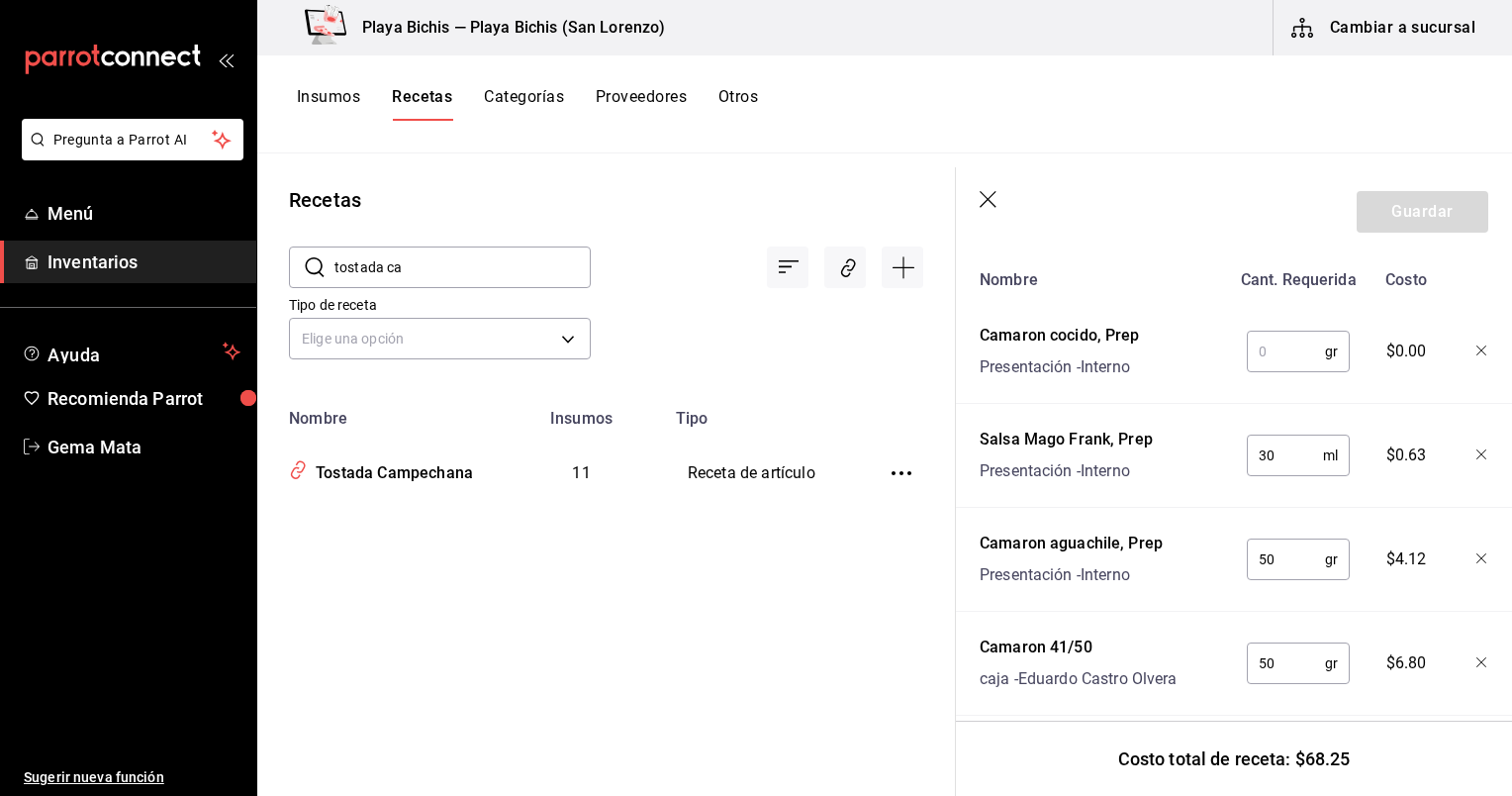 click at bounding box center [1285, 351] 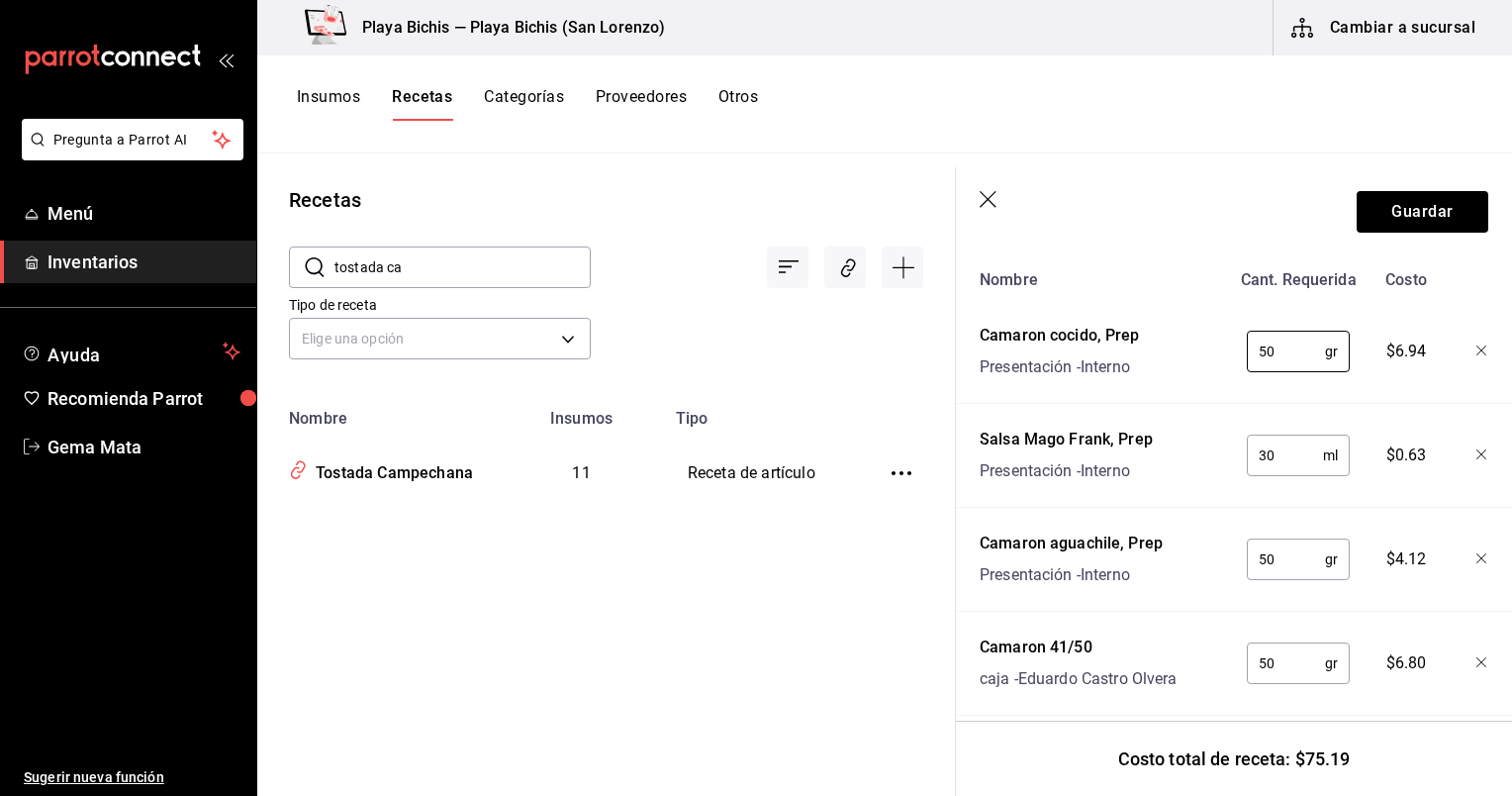 type on "50" 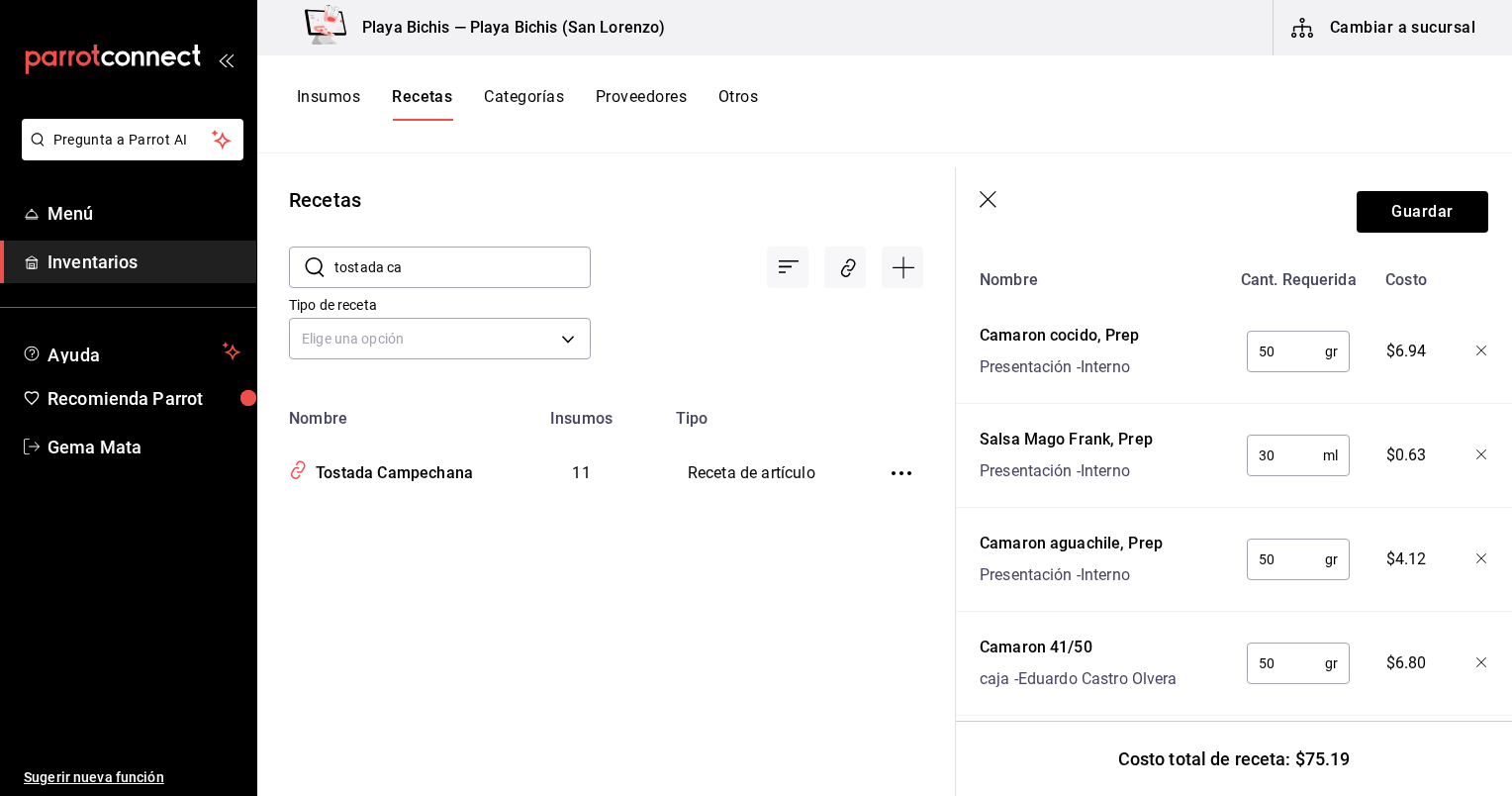 click 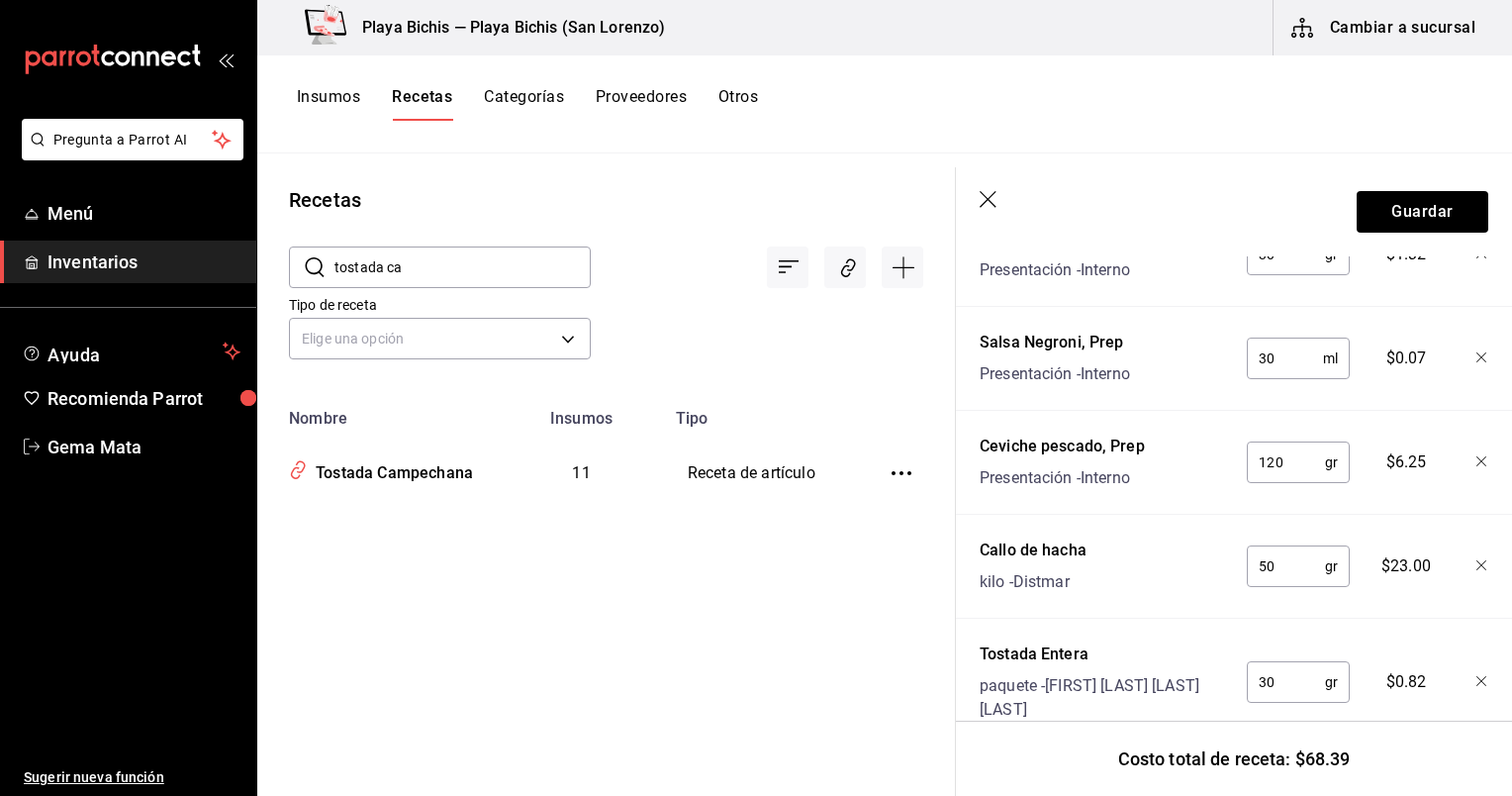 scroll, scrollTop: 1295, scrollLeft: 0, axis: vertical 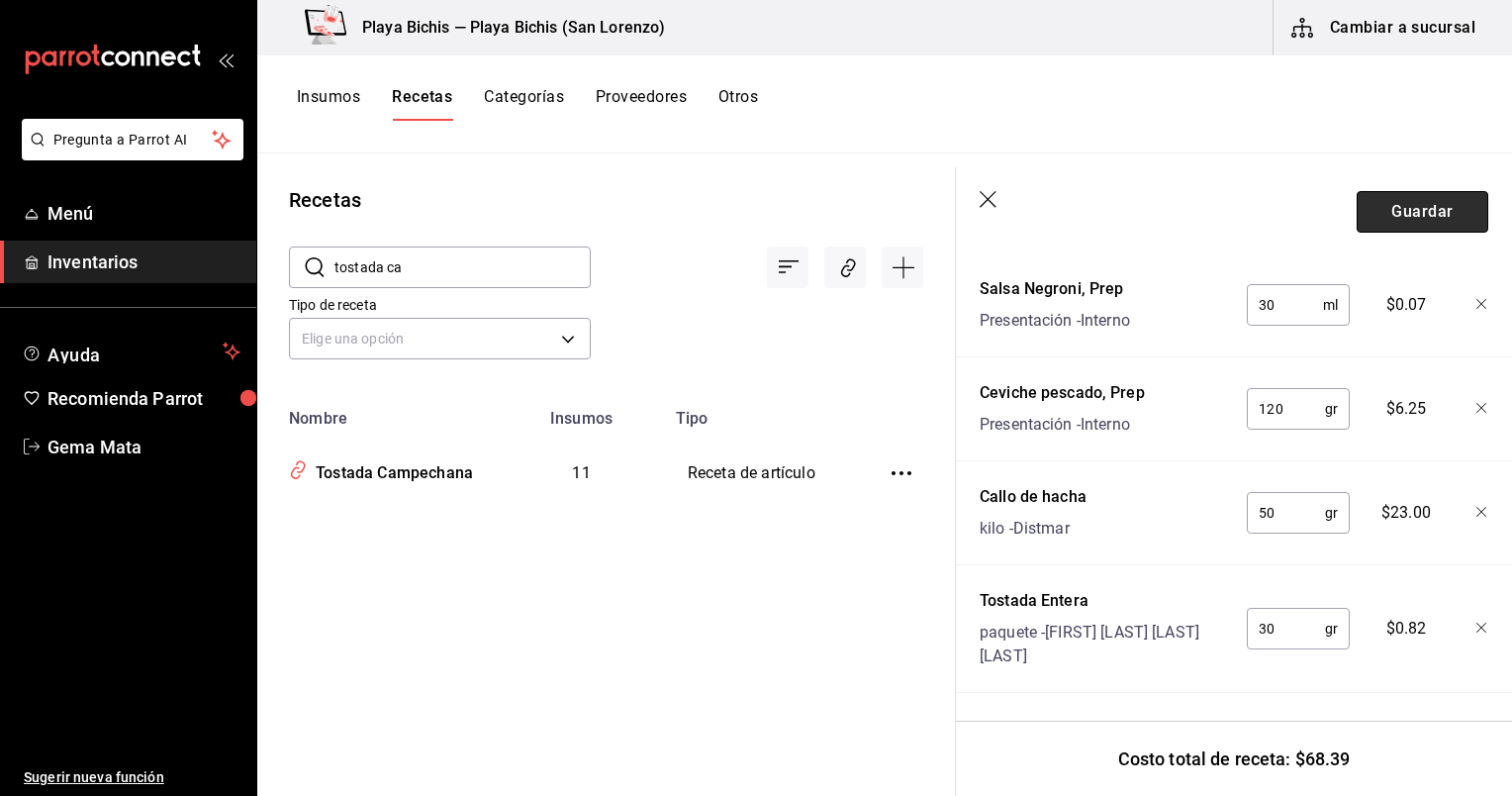 click on "Guardar" at bounding box center [1422, 212] 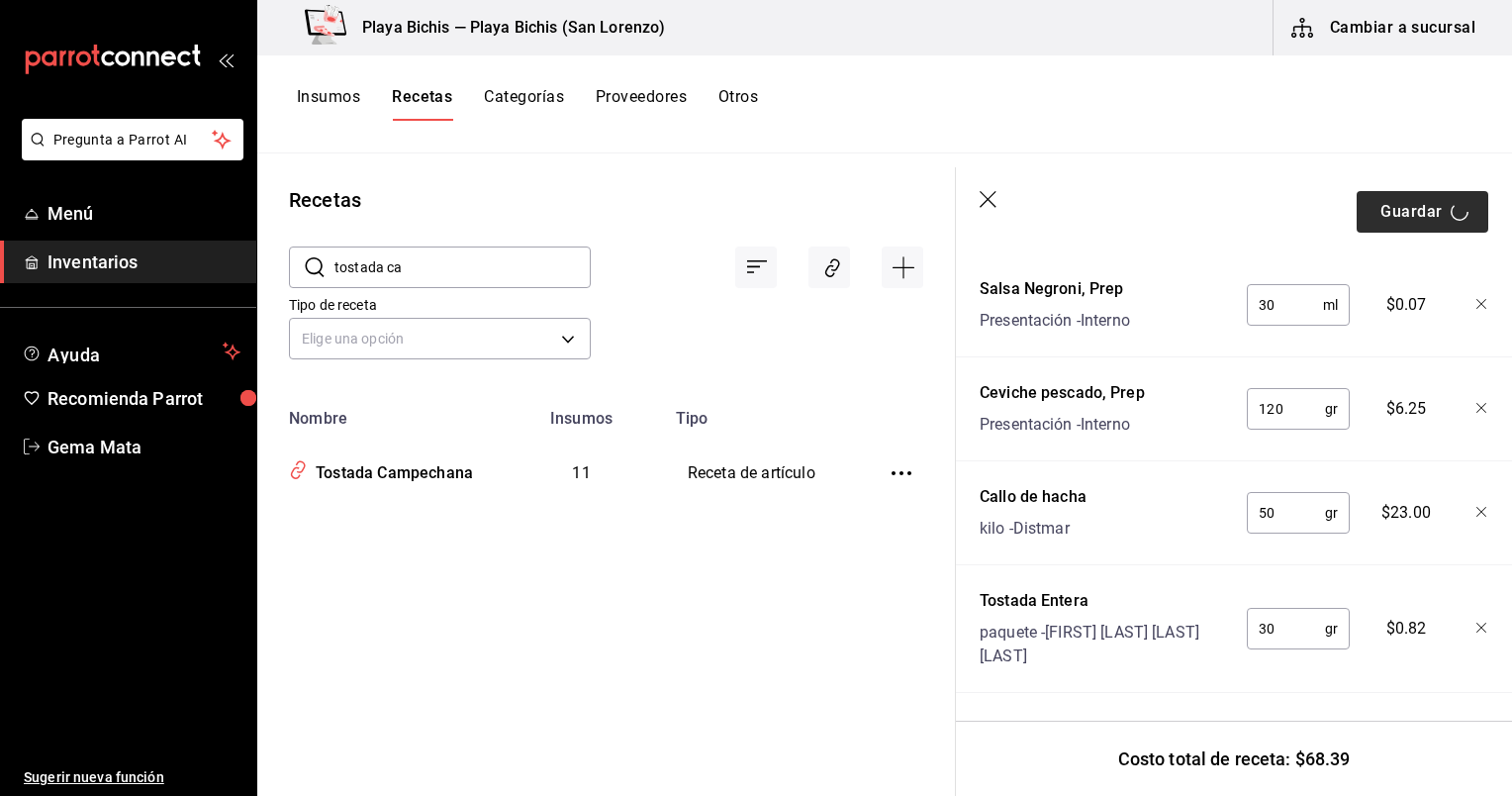 scroll, scrollTop: 0, scrollLeft: 0, axis: both 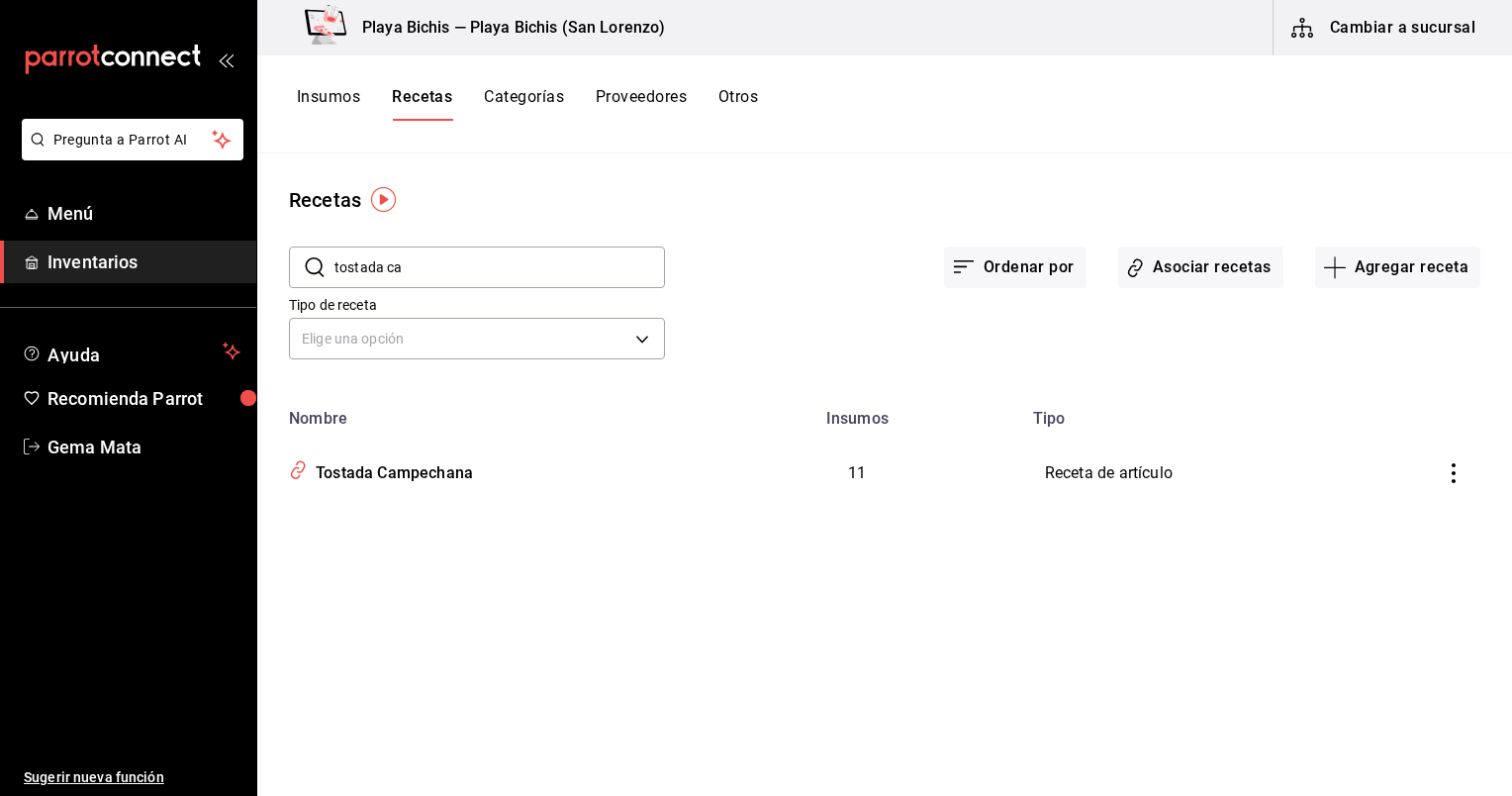 click on "tostada ca" at bounding box center [500, 267] 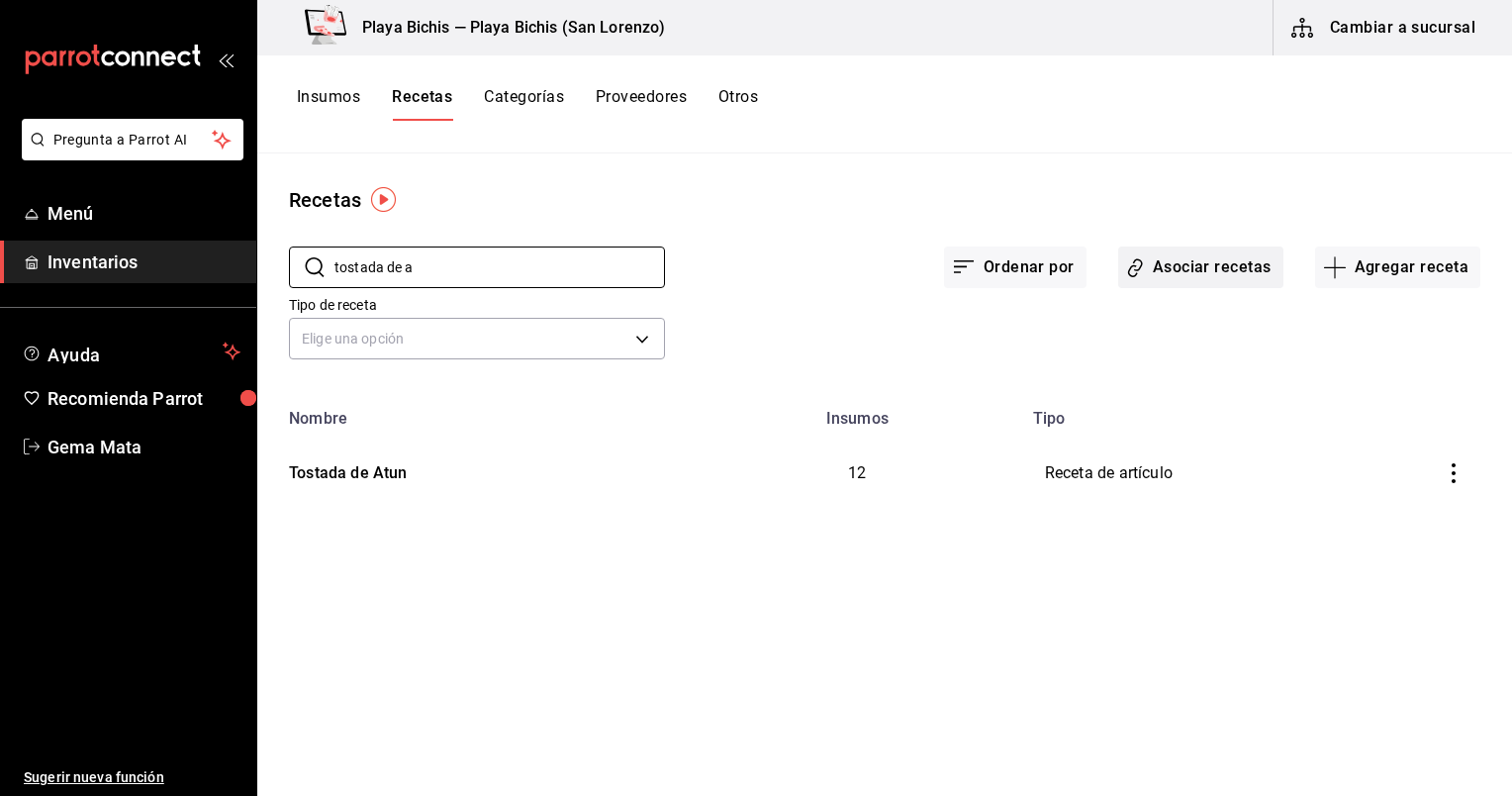 type on "tostada de a" 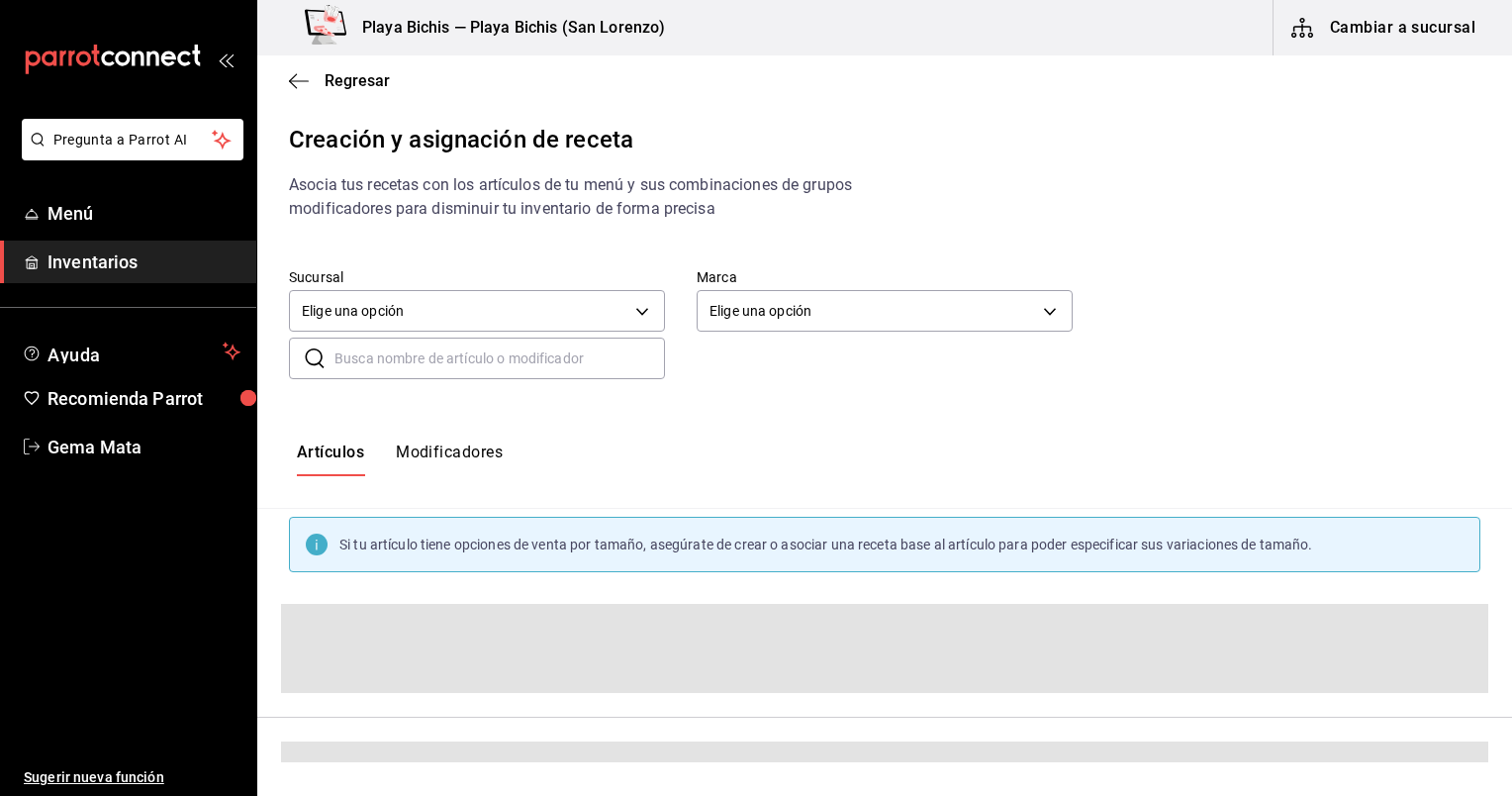 click at bounding box center (500, 358) 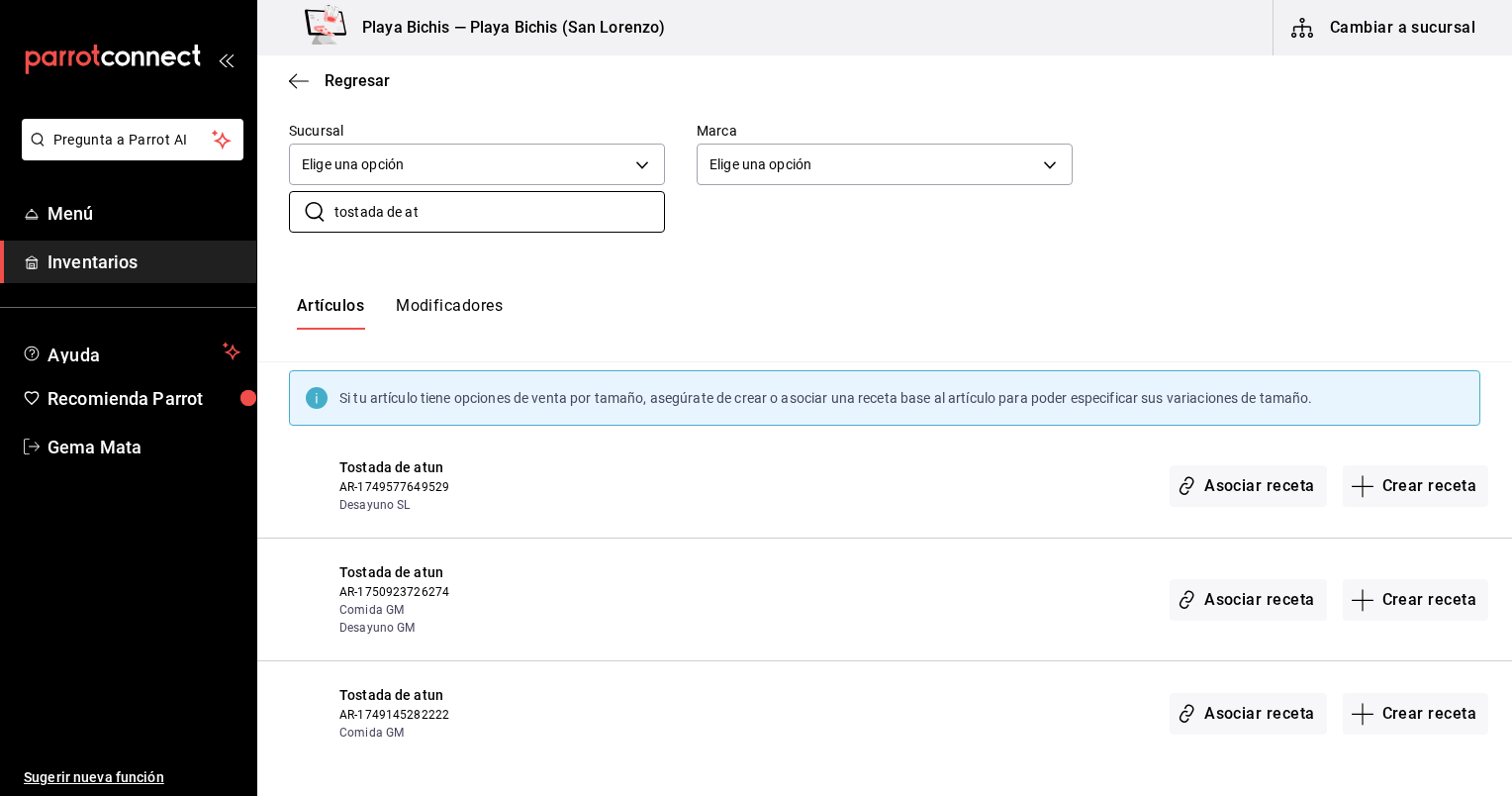 scroll, scrollTop: 149, scrollLeft: 0, axis: vertical 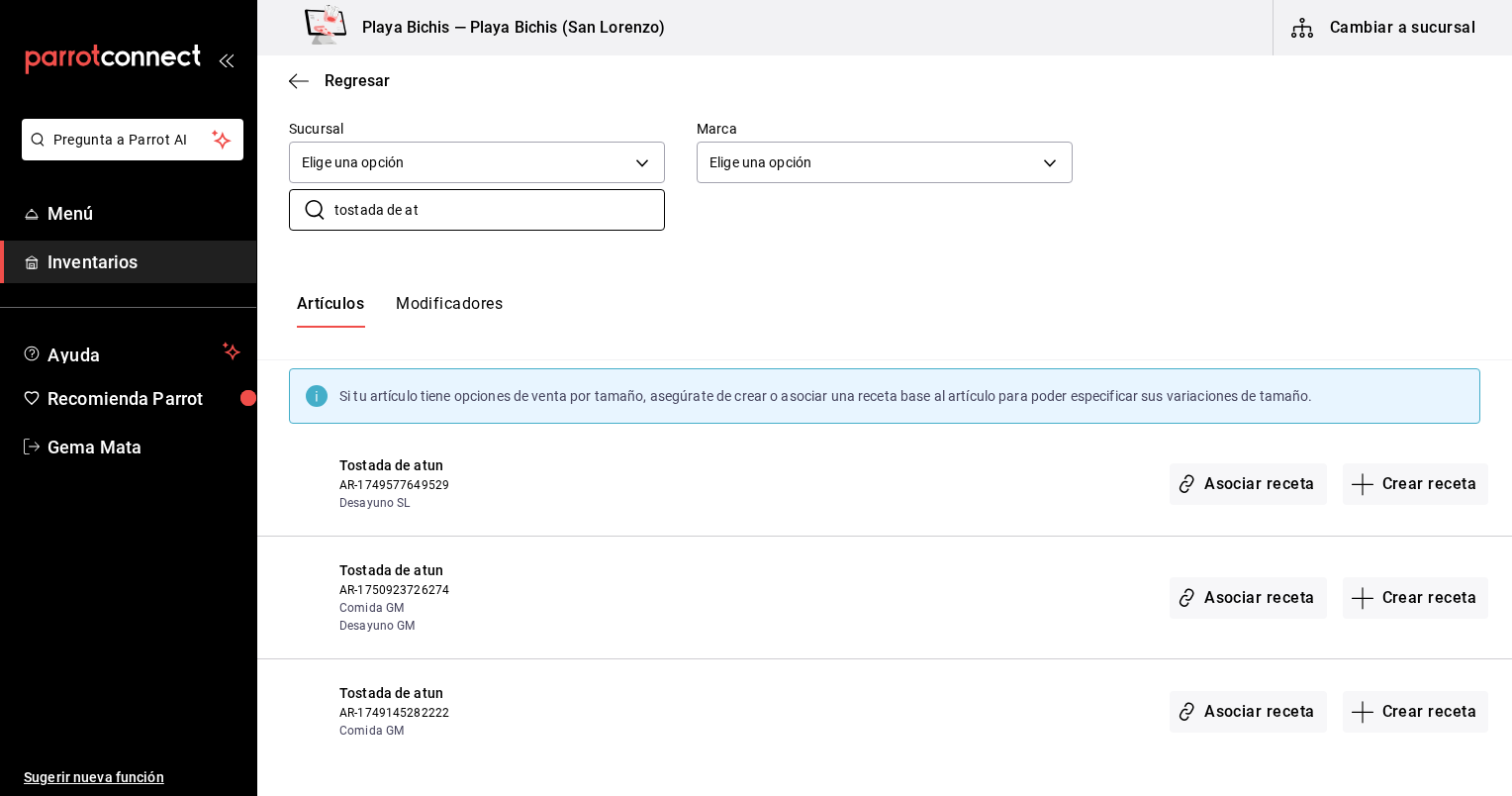 type on "tostada de at" 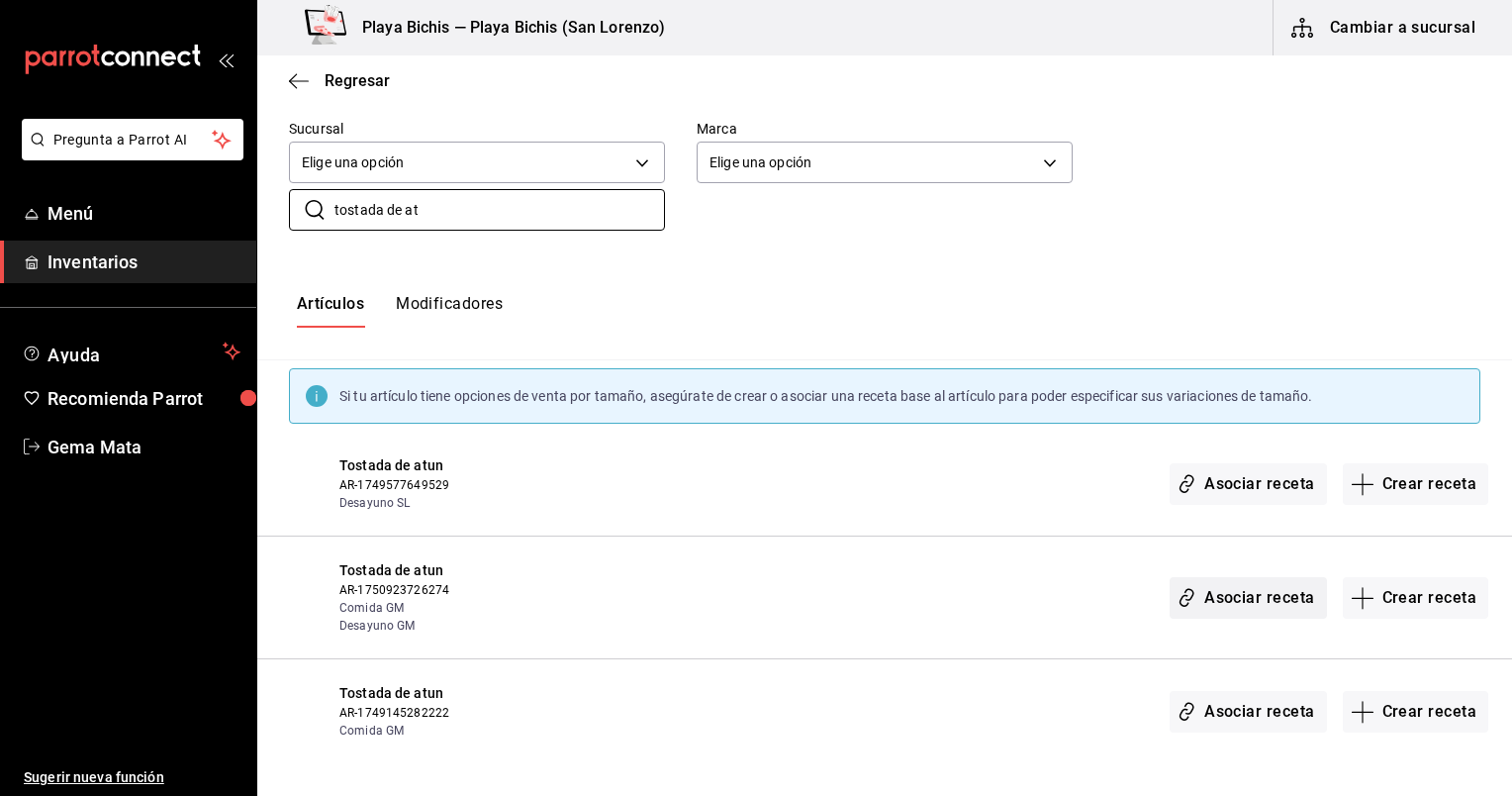 click on "Asociar receta" at bounding box center (1248, 598) 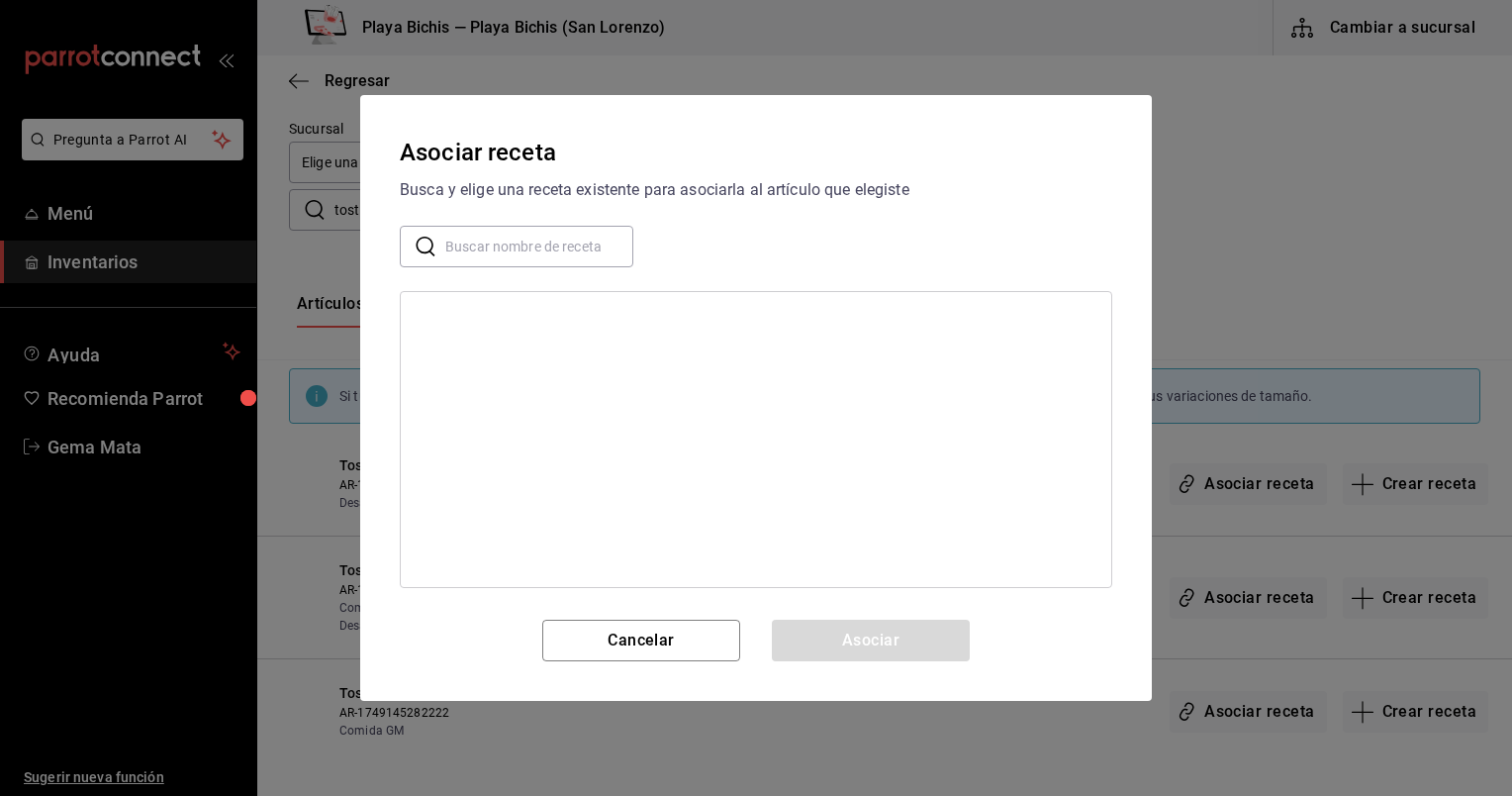 click at bounding box center [539, 247] 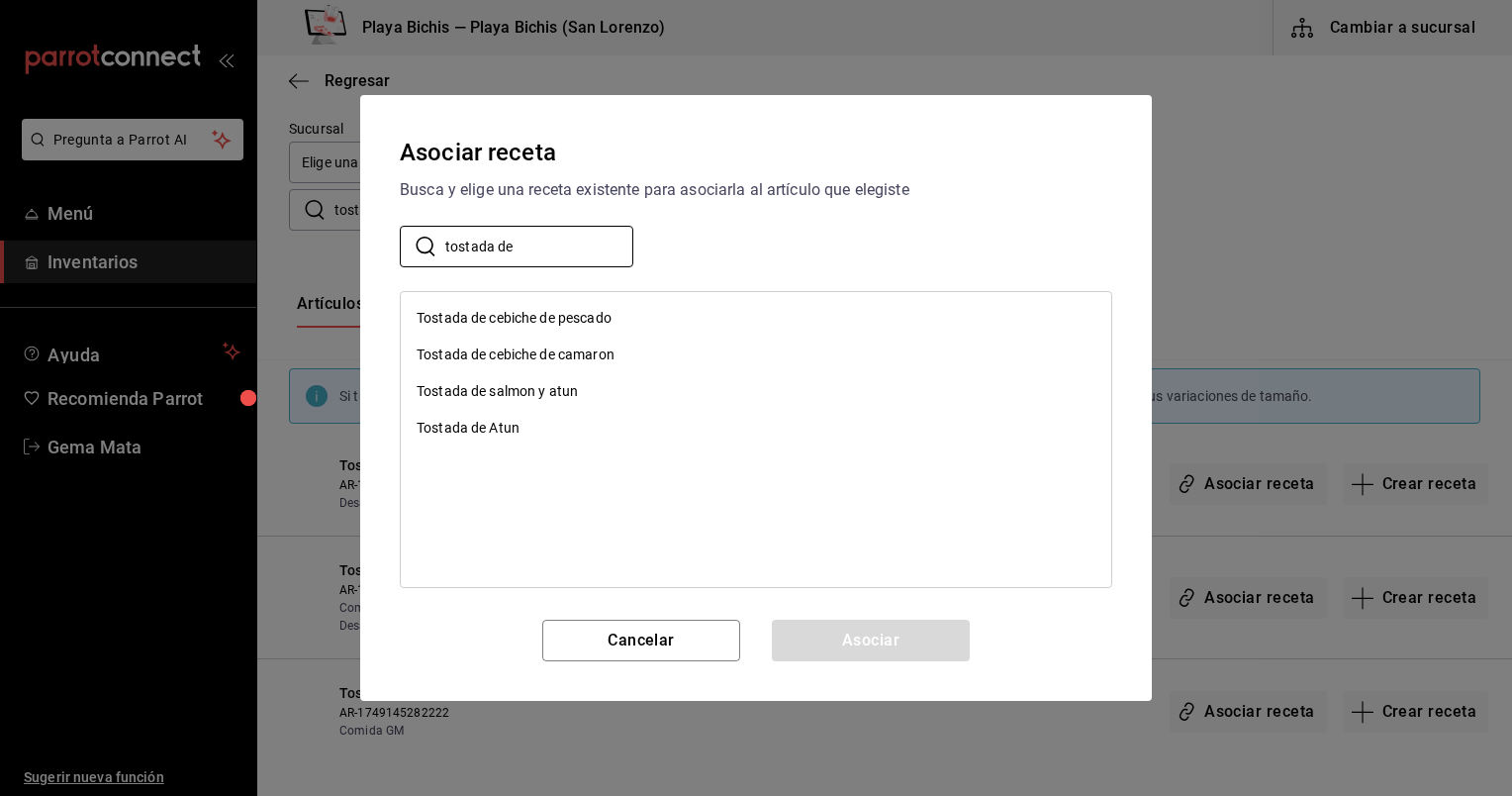 type on "tostada de" 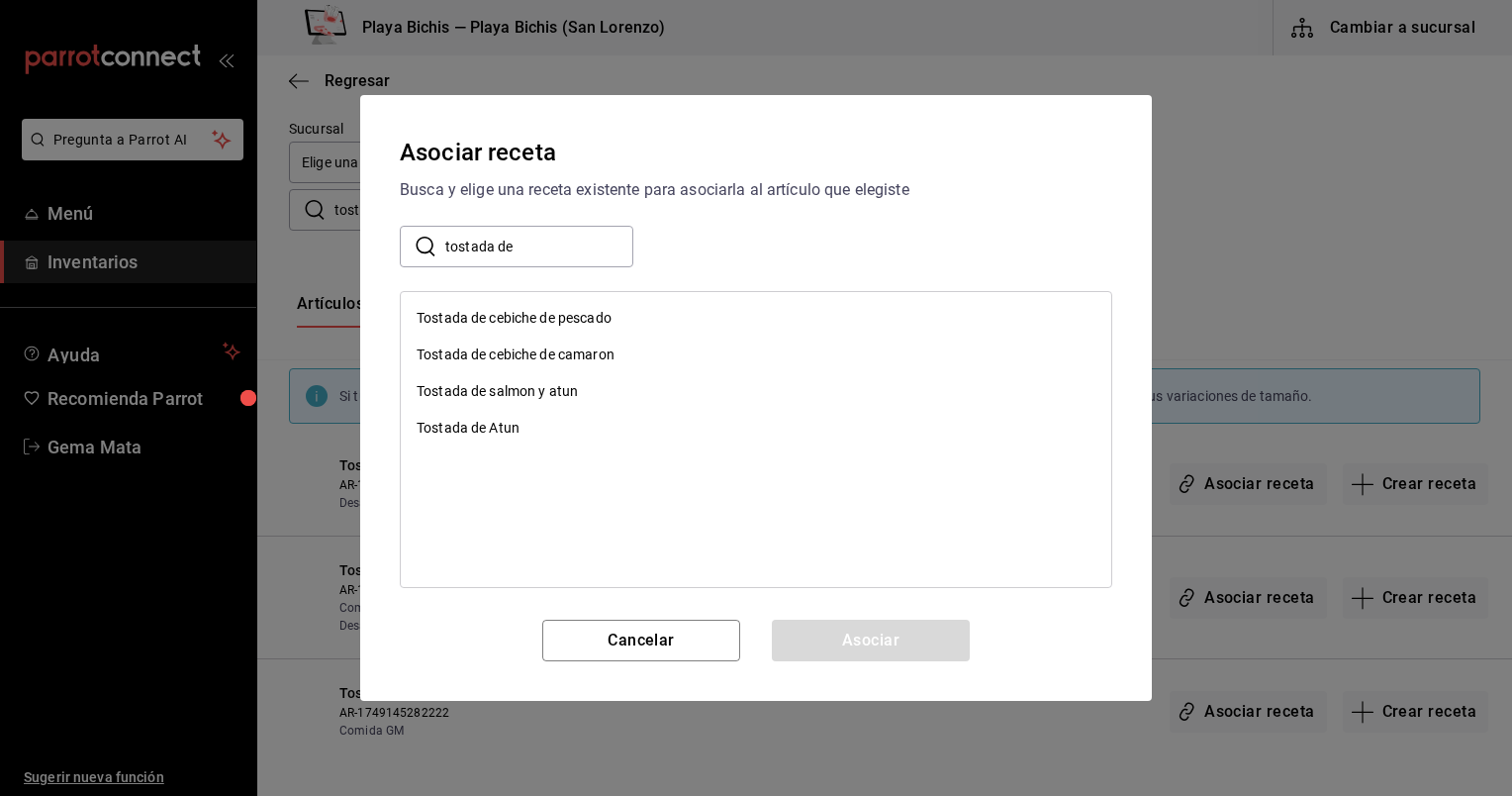 click on "Tostada de Atun" at bounding box center (756, 428) 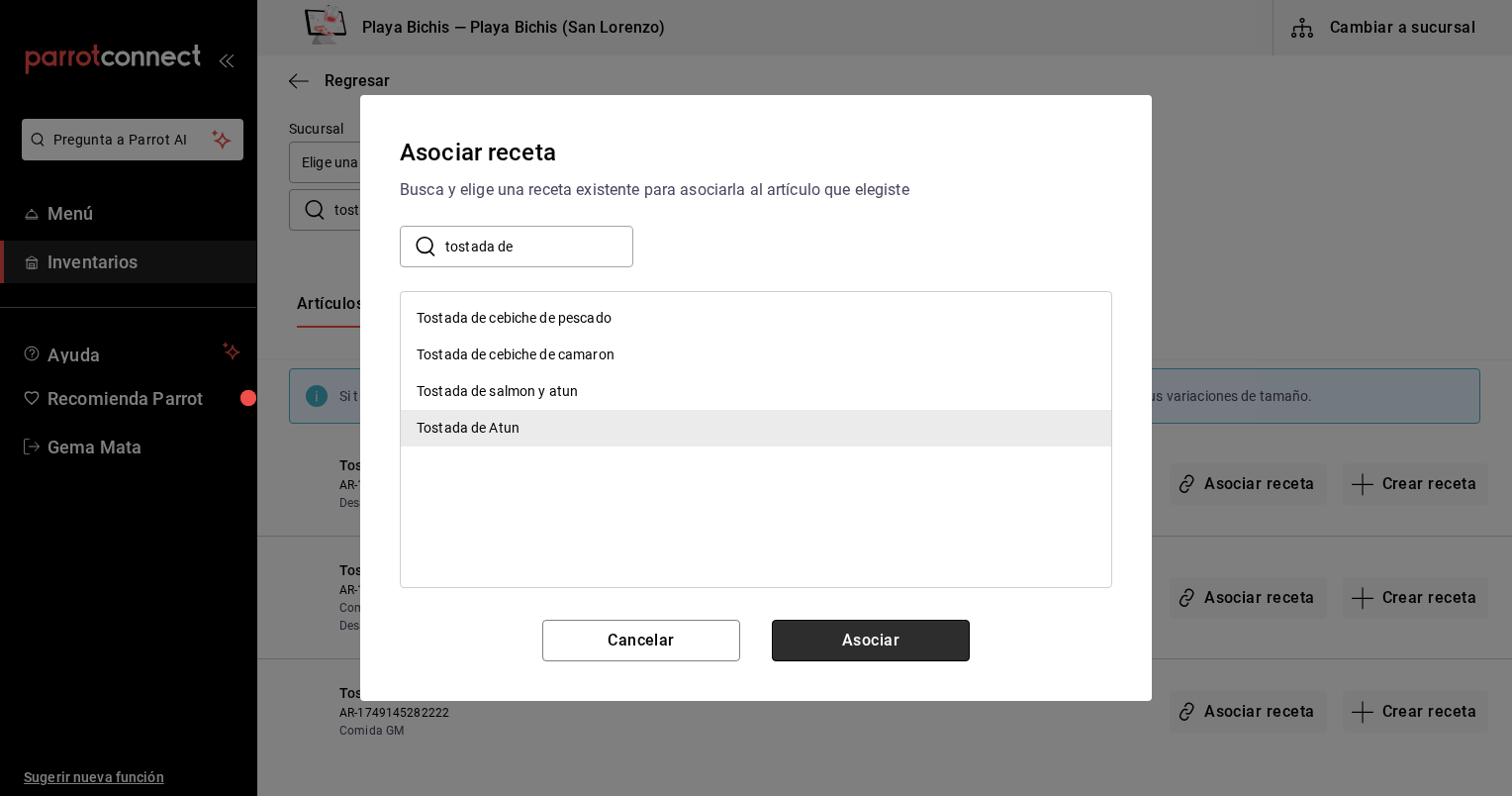 click on "Asociar" at bounding box center (871, 641) 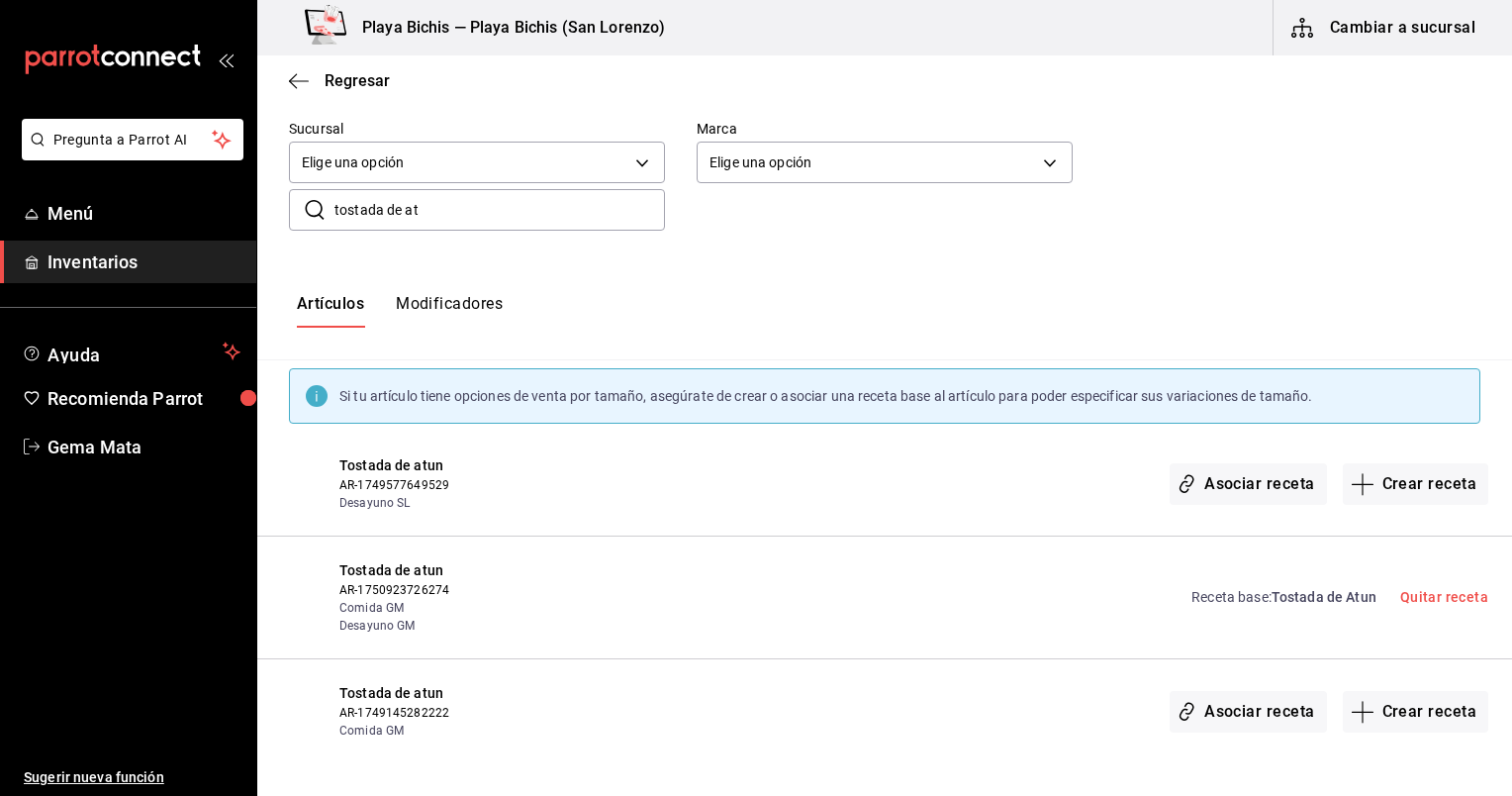 click on "Regresar" at bounding box center (885, 80) 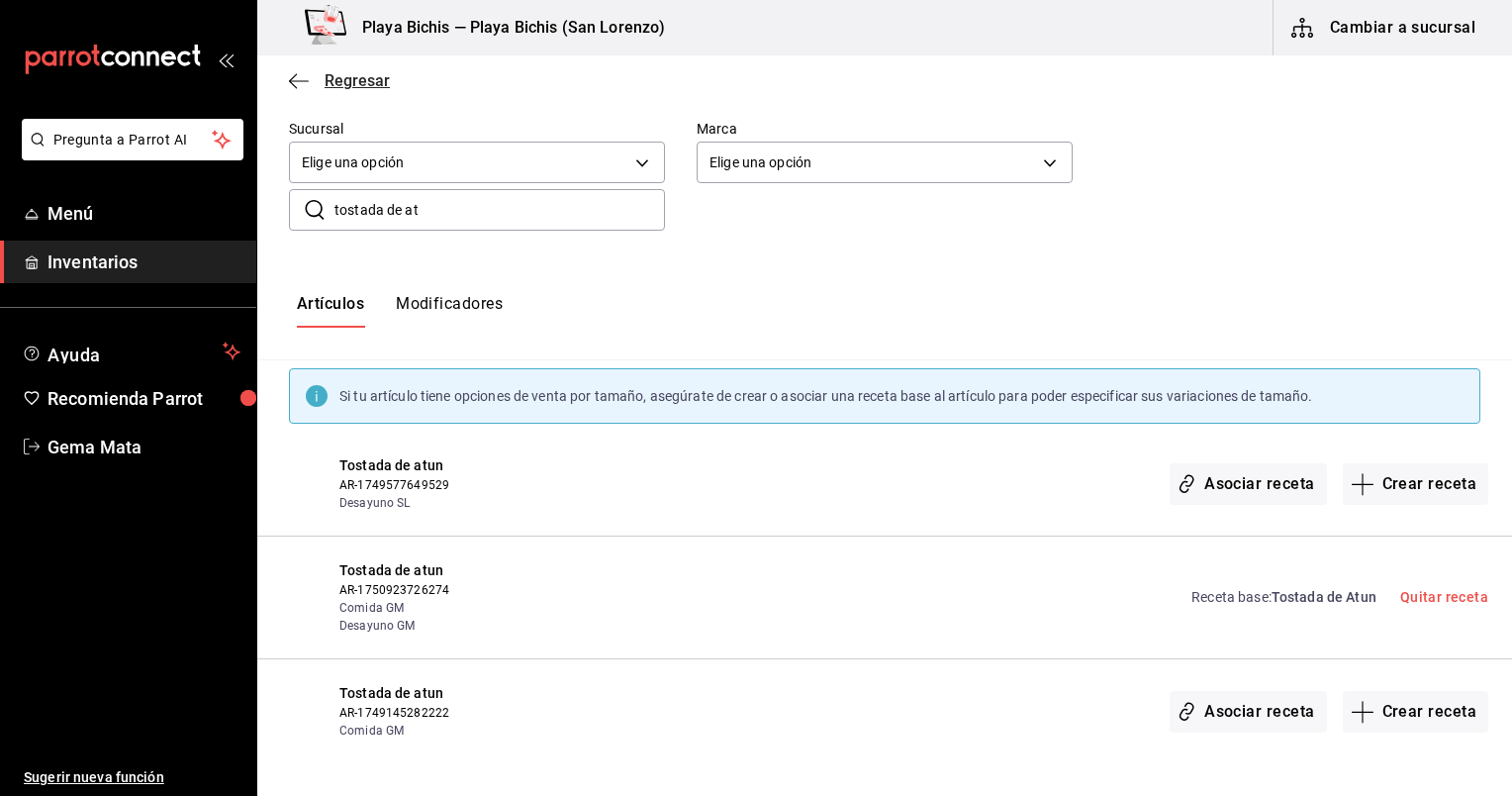 click on "Regresar" at bounding box center (339, 80) 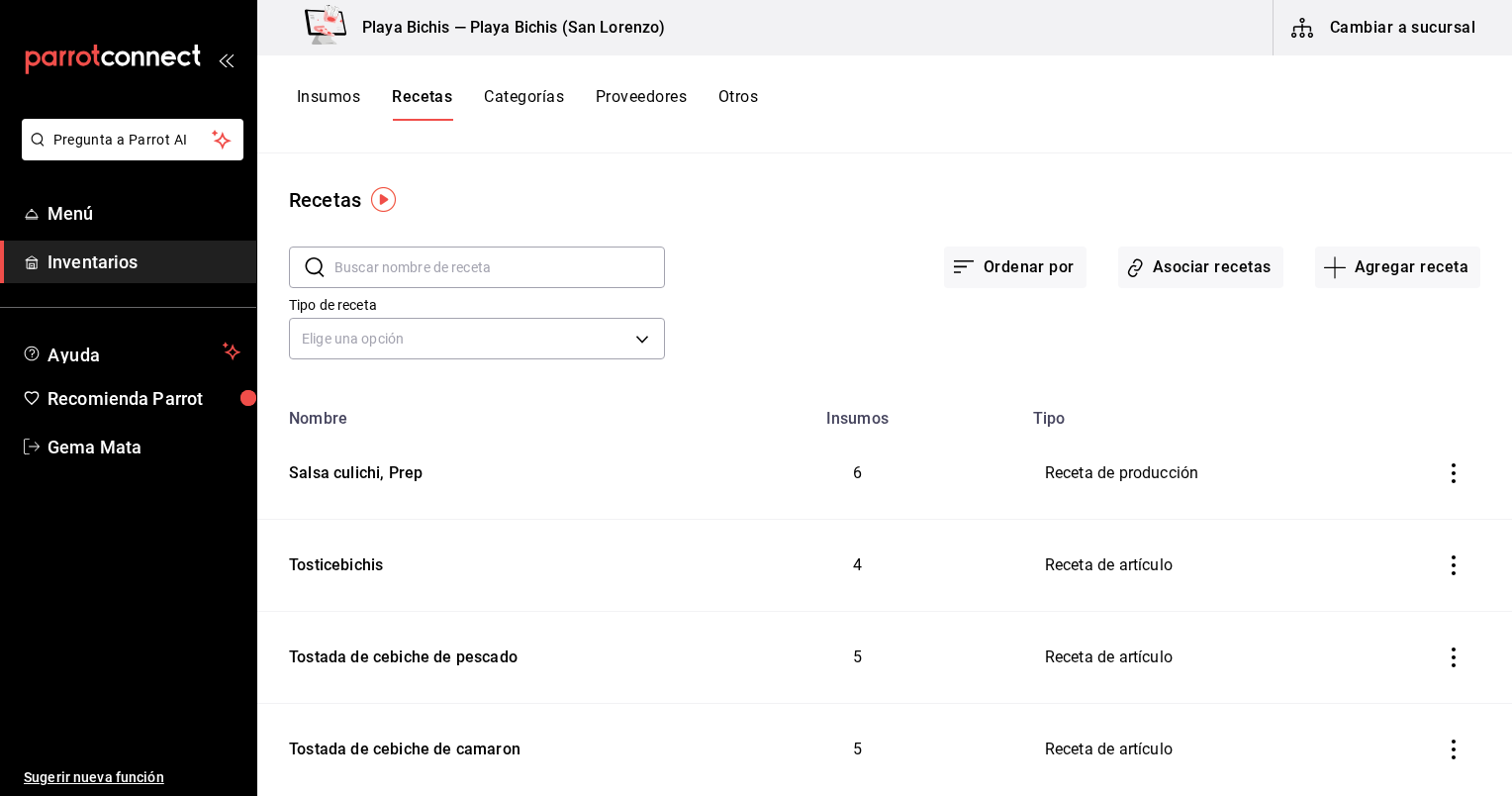 click at bounding box center [500, 267] 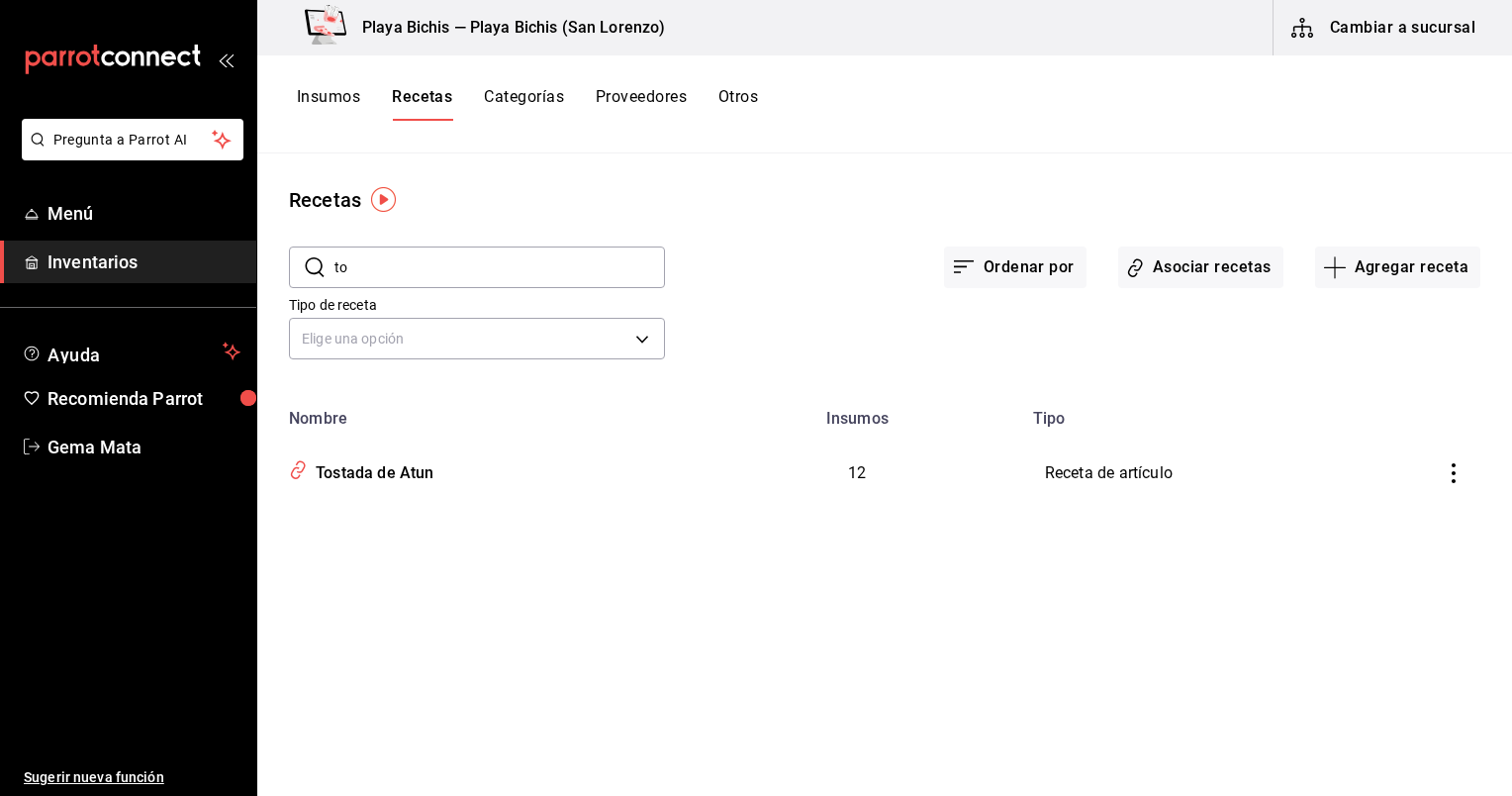 type on "t" 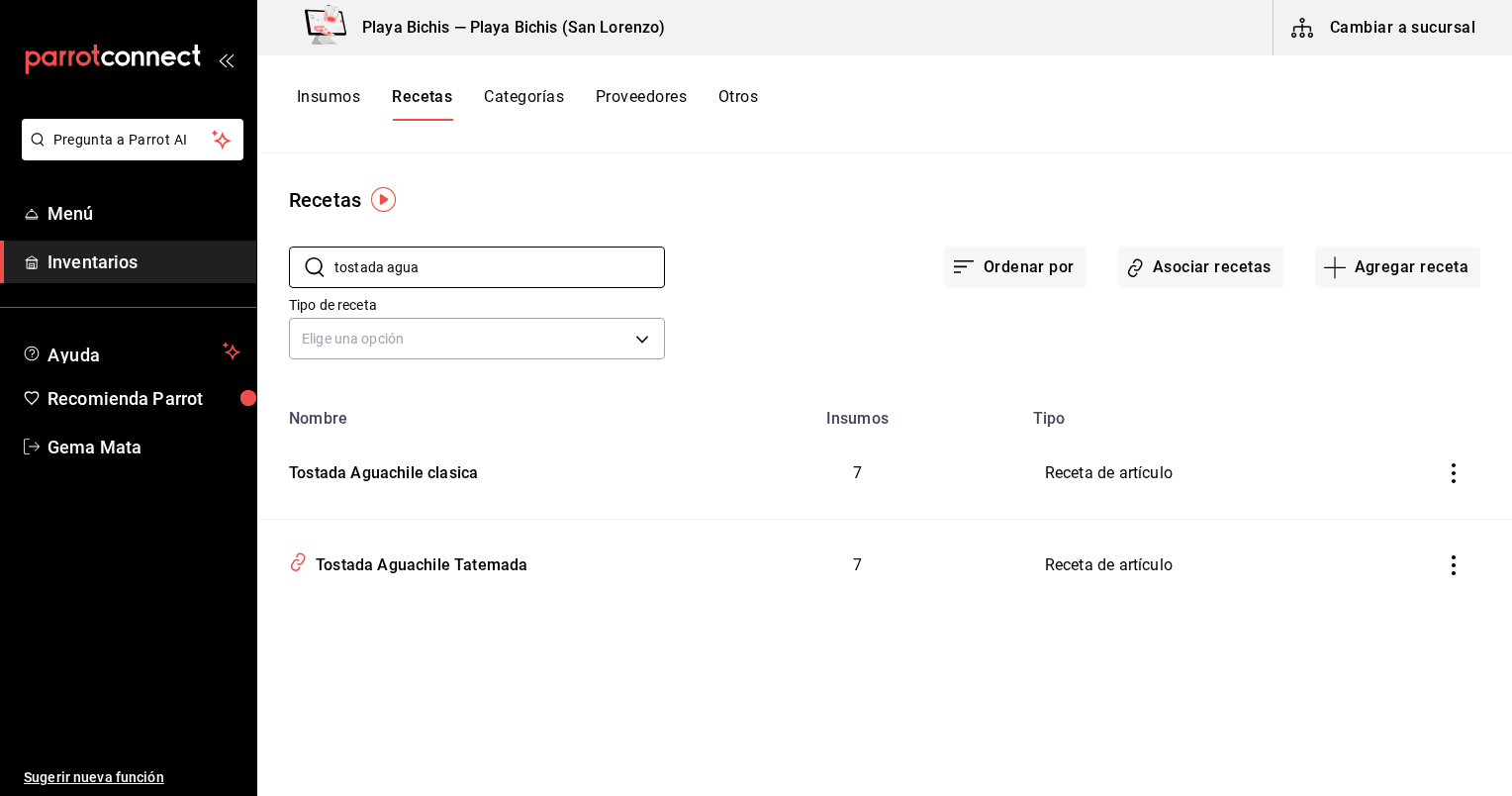 type on "tostada agua" 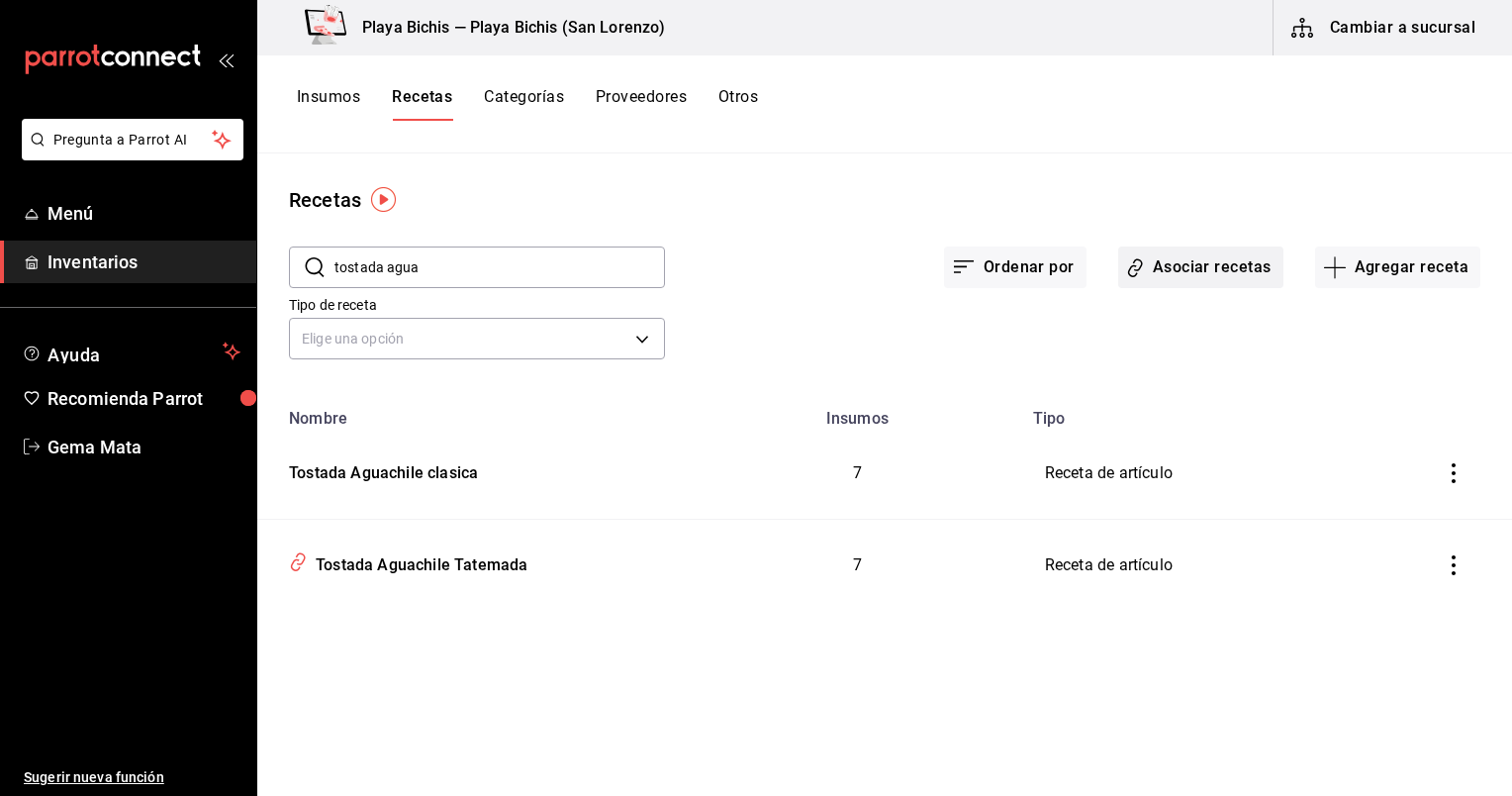 click on "Asociar recetas" at bounding box center (1200, 267) 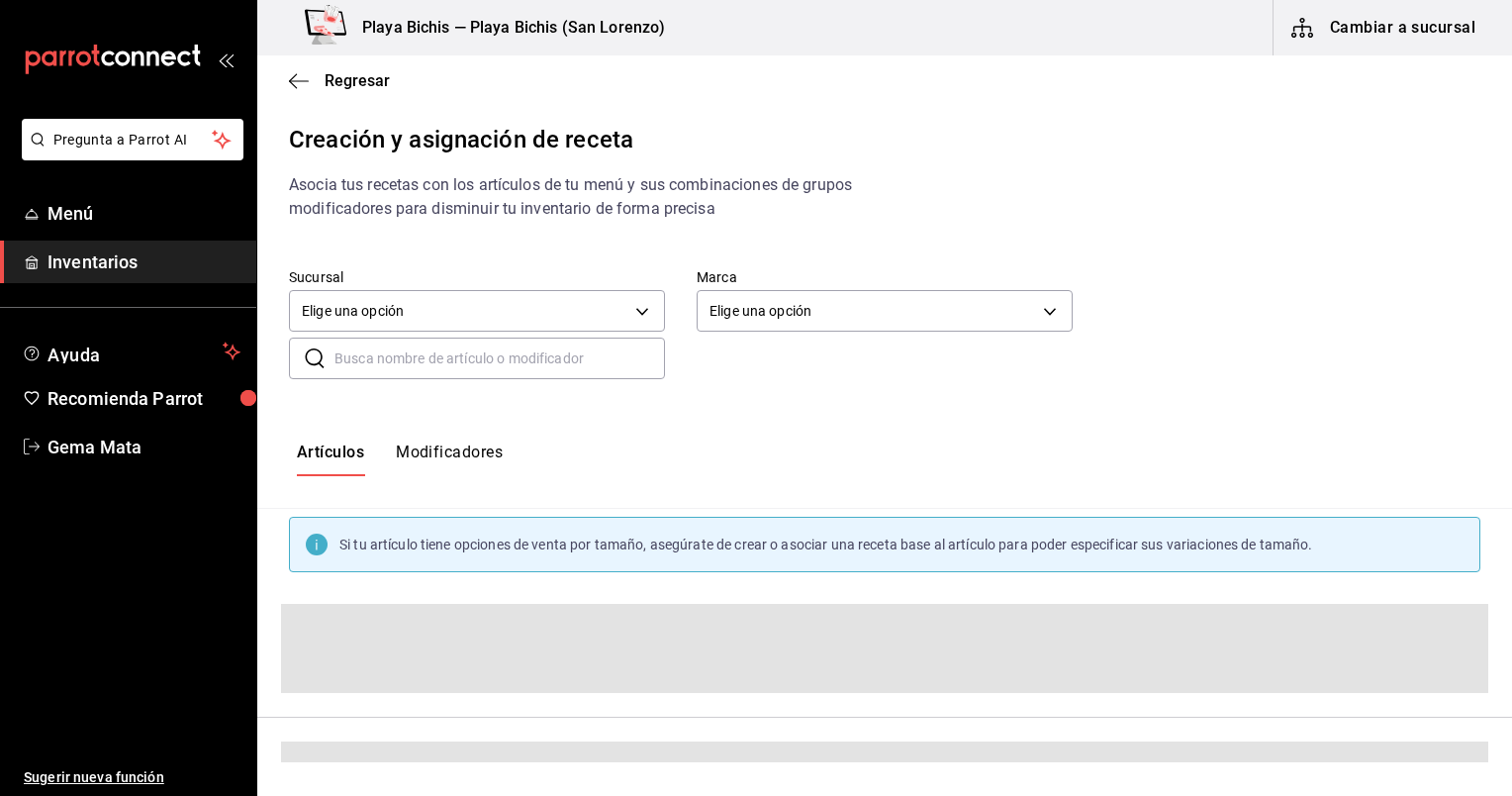 click at bounding box center (500, 358) 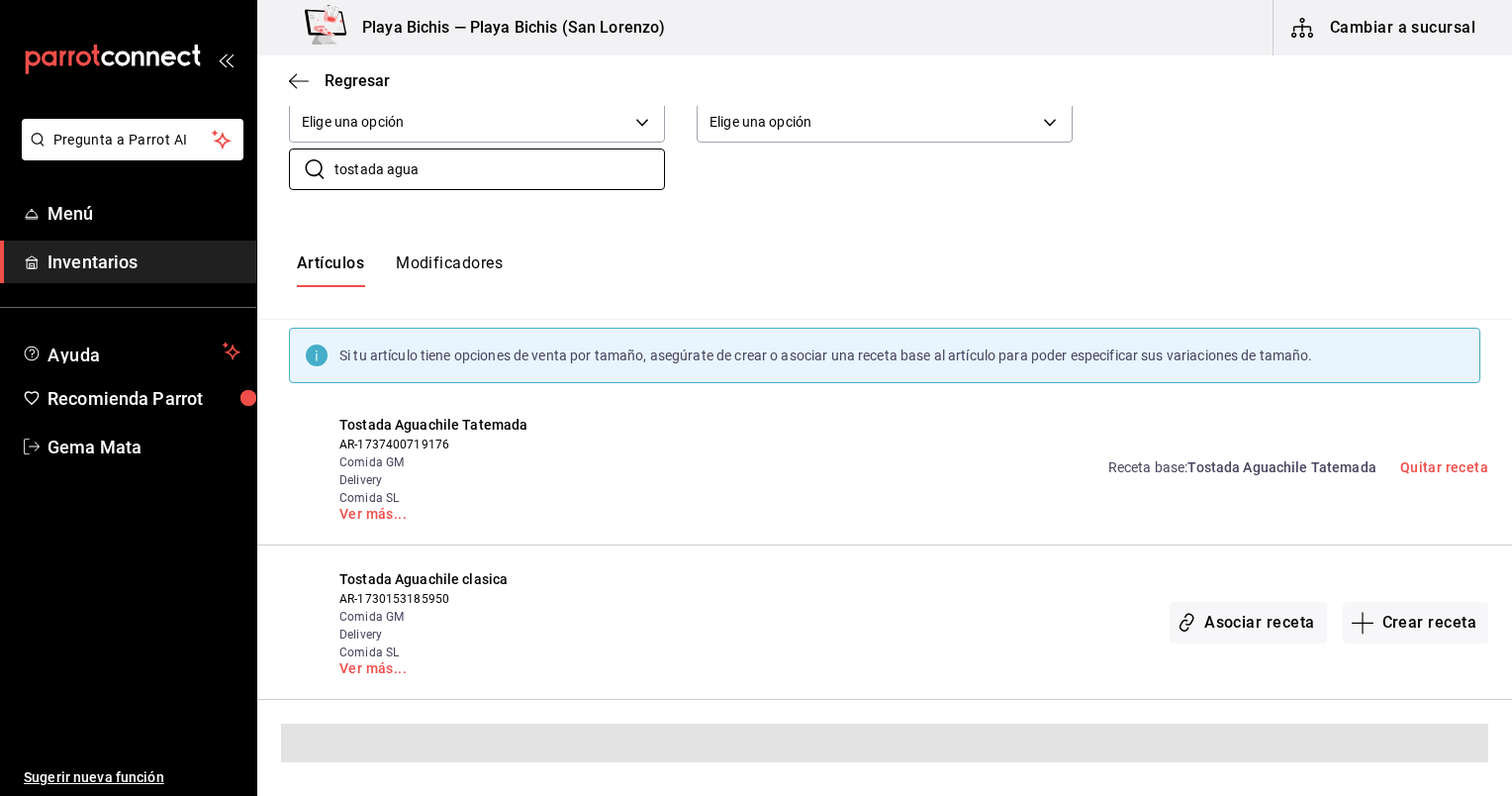 scroll, scrollTop: 126, scrollLeft: 0, axis: vertical 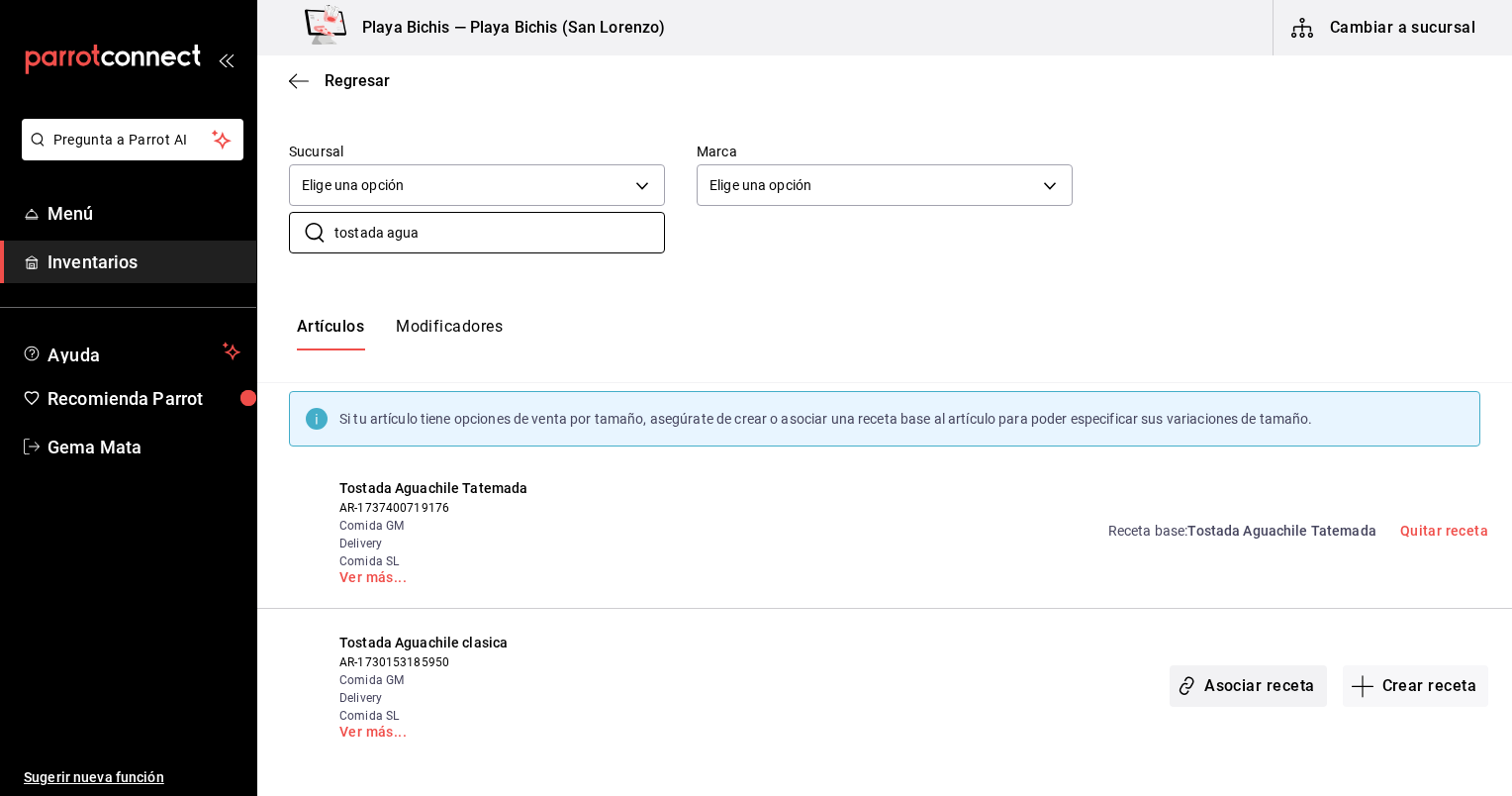 type on "tostada agua" 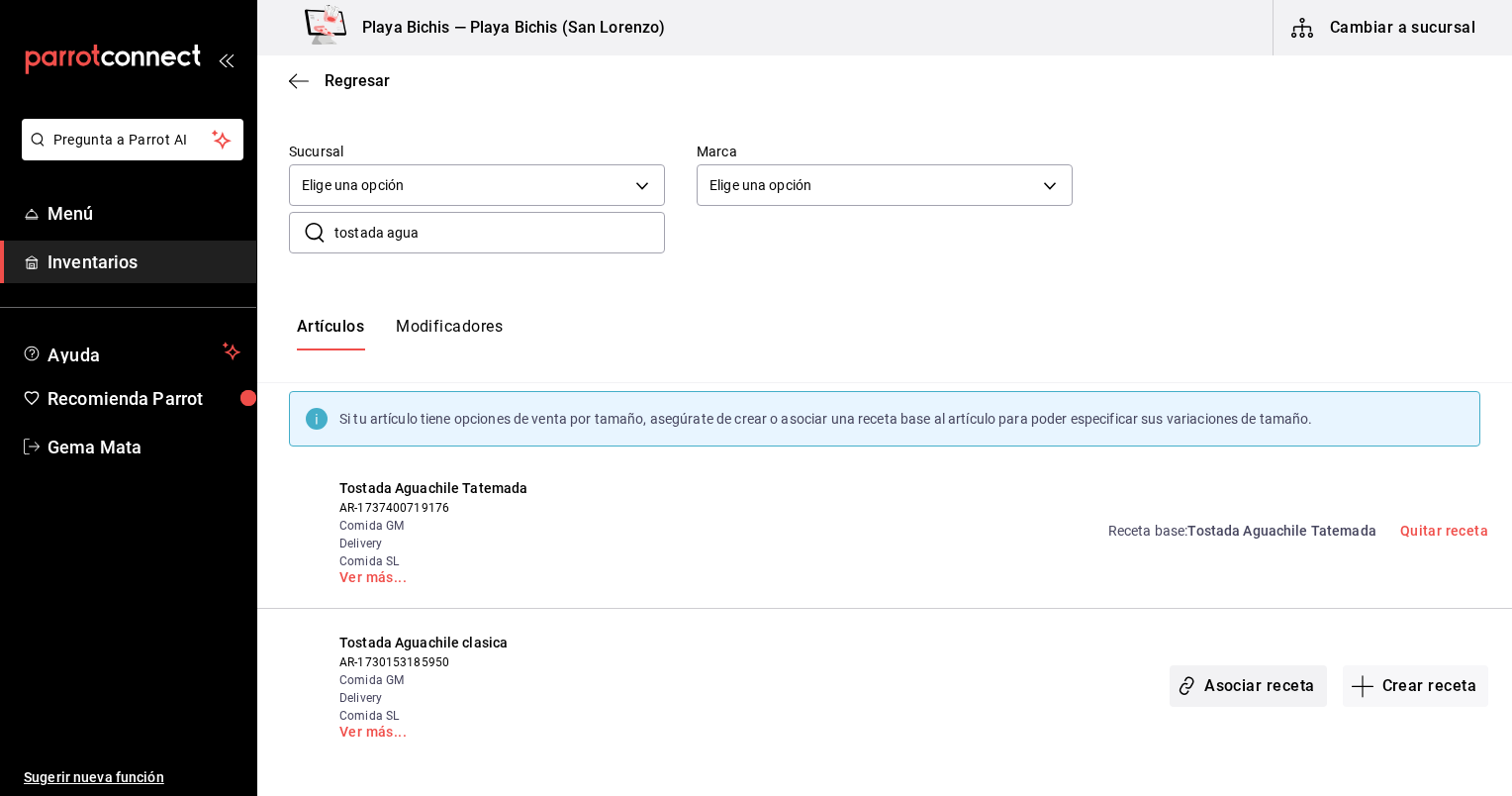 click on "Asociar receta" at bounding box center [1248, 686] 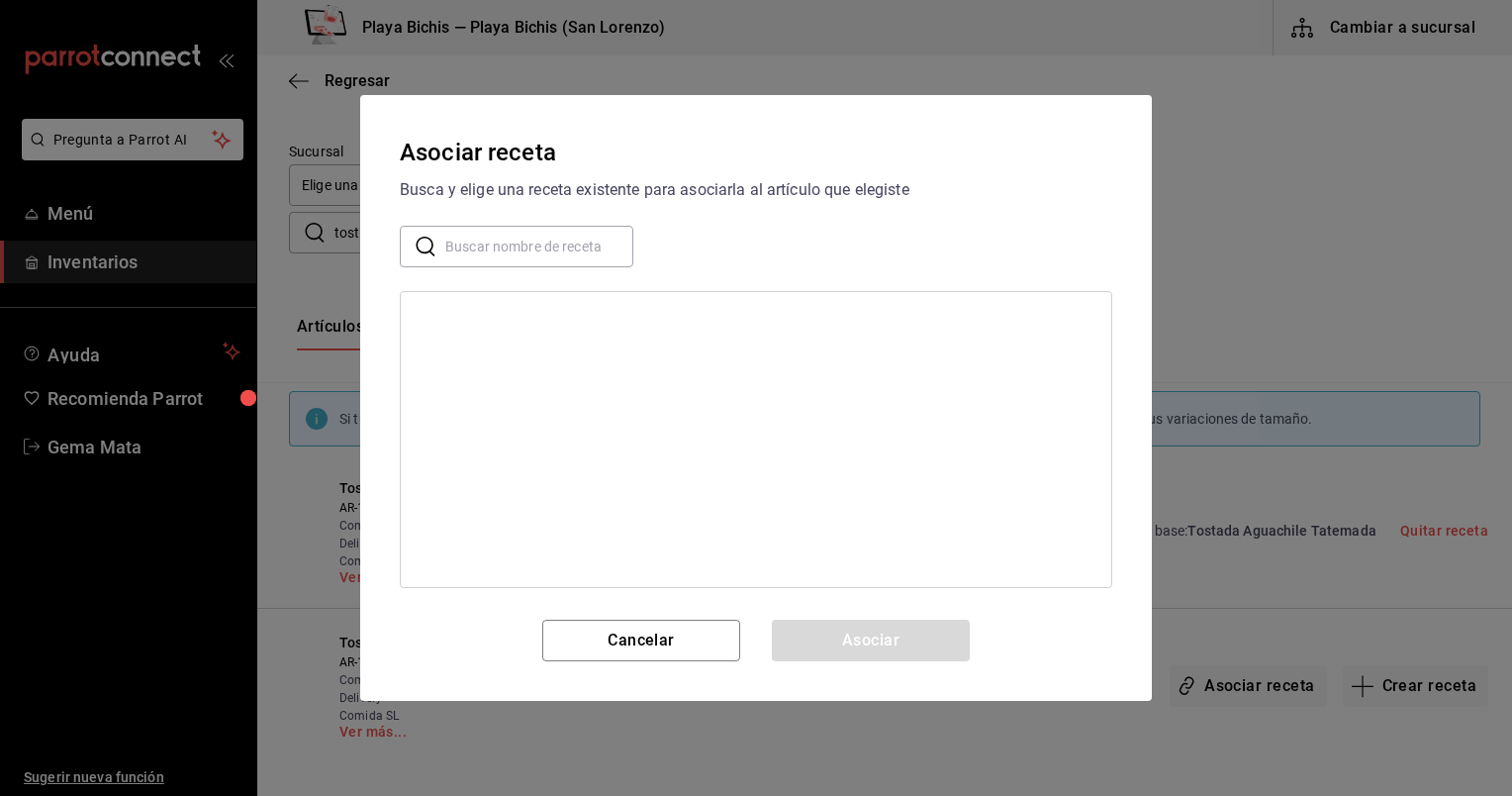click at bounding box center [539, 247] 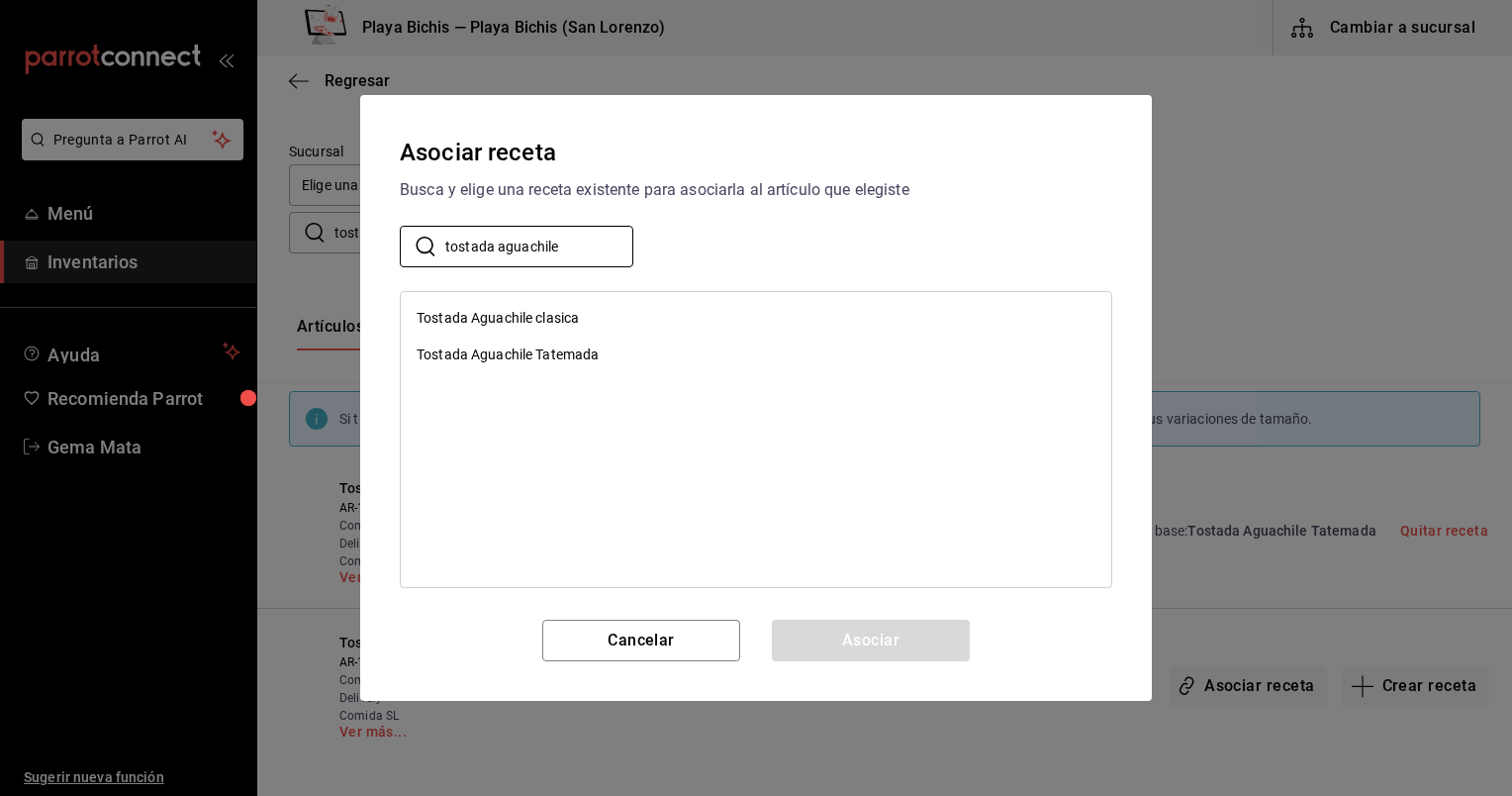 type on "tostada aguachile" 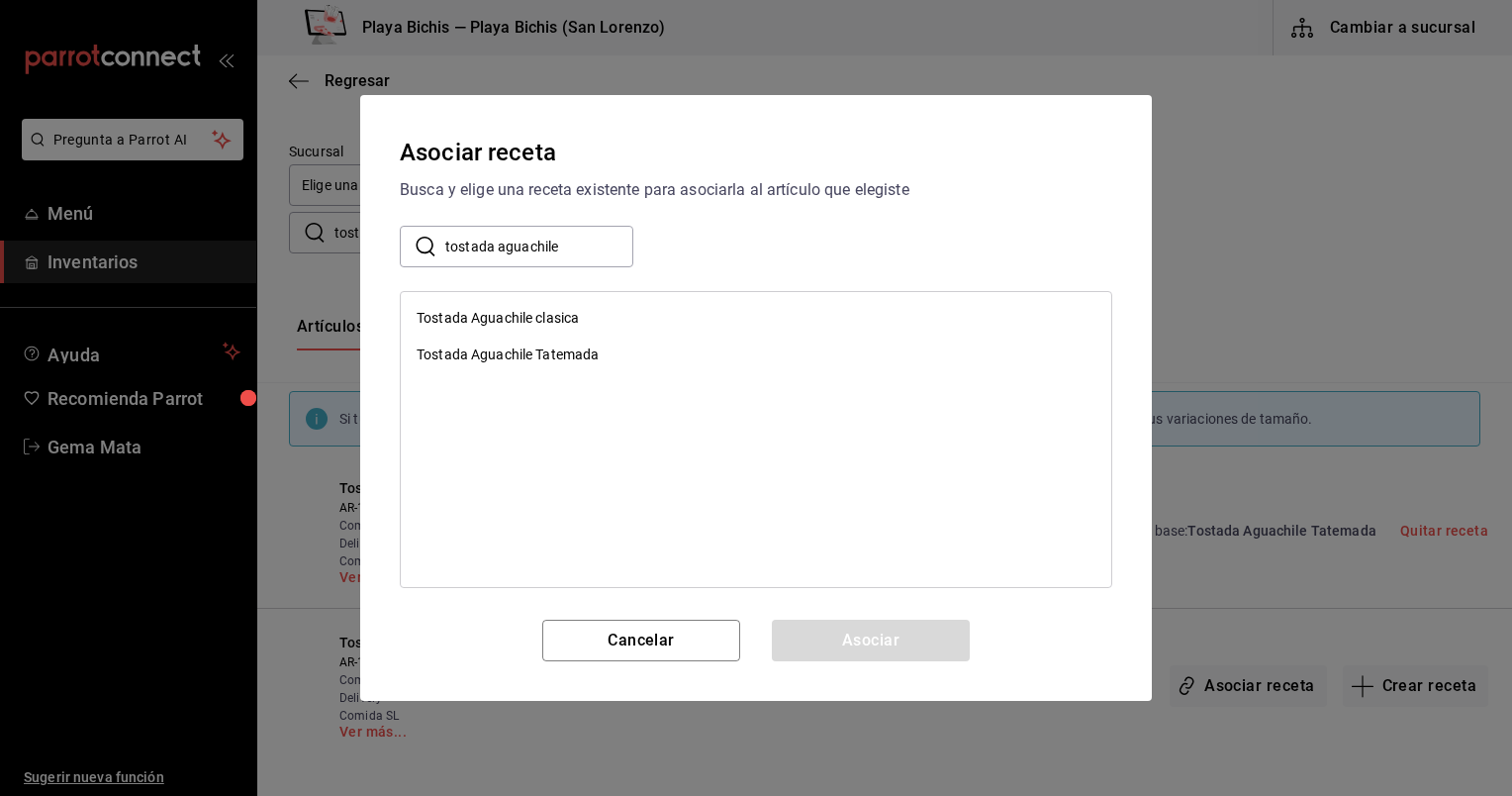 click on "Tostada Aguachile clasica" at bounding box center (756, 318) 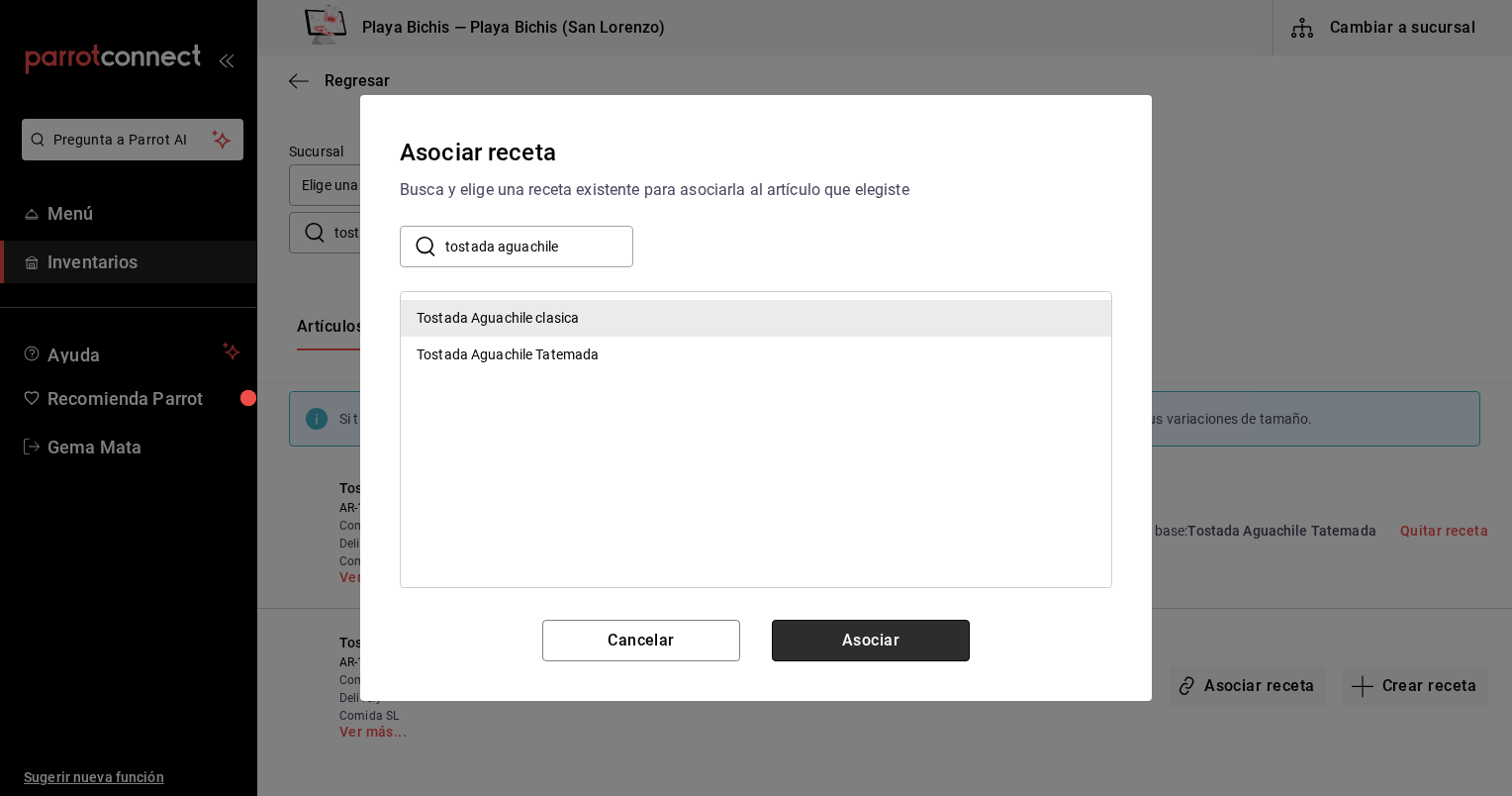click on "Asociar" at bounding box center (871, 641) 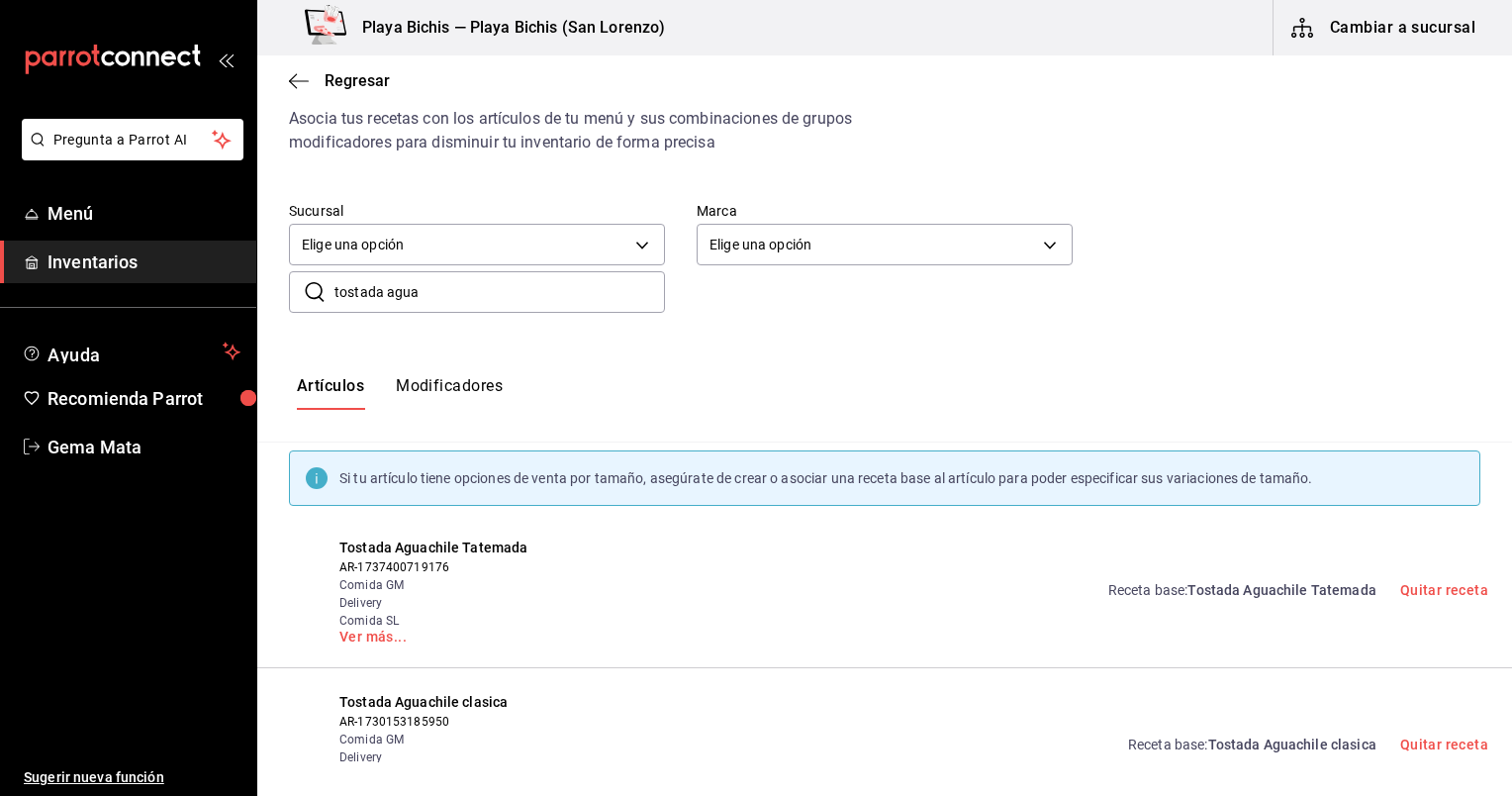scroll, scrollTop: 126, scrollLeft: 0, axis: vertical 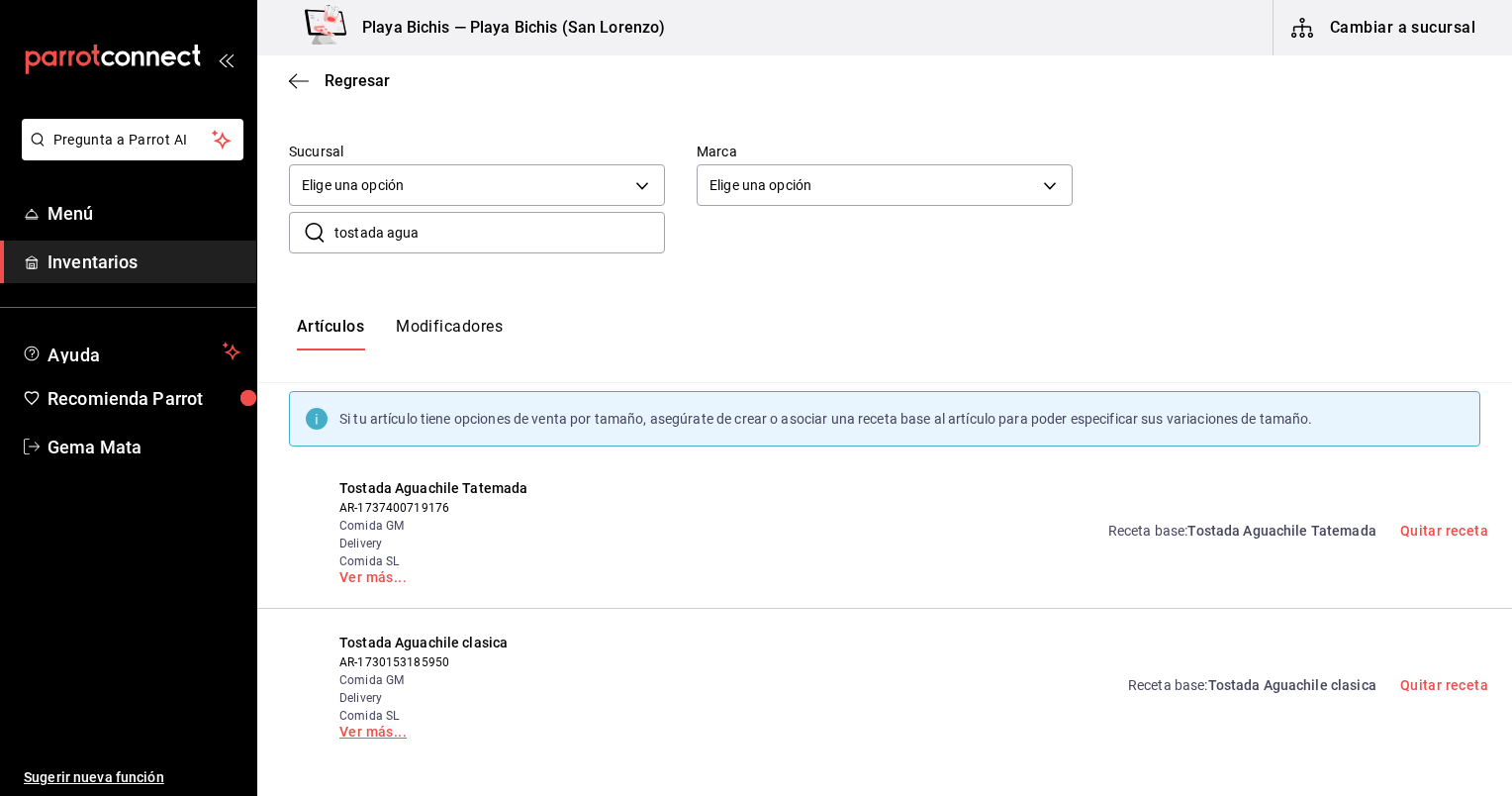 click on "Ver más..." at bounding box center (472, 732) 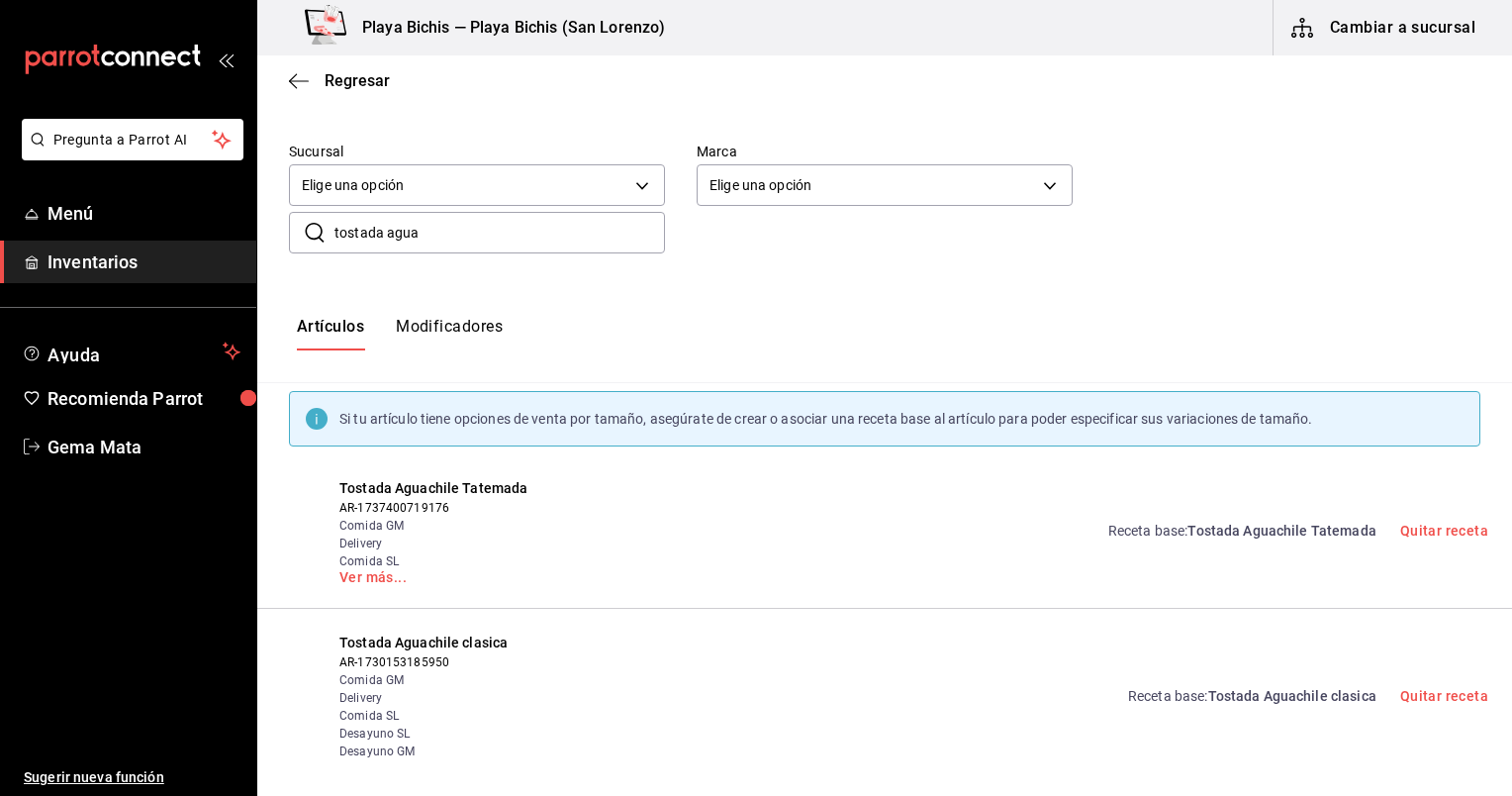 scroll, scrollTop: 147, scrollLeft: 0, axis: vertical 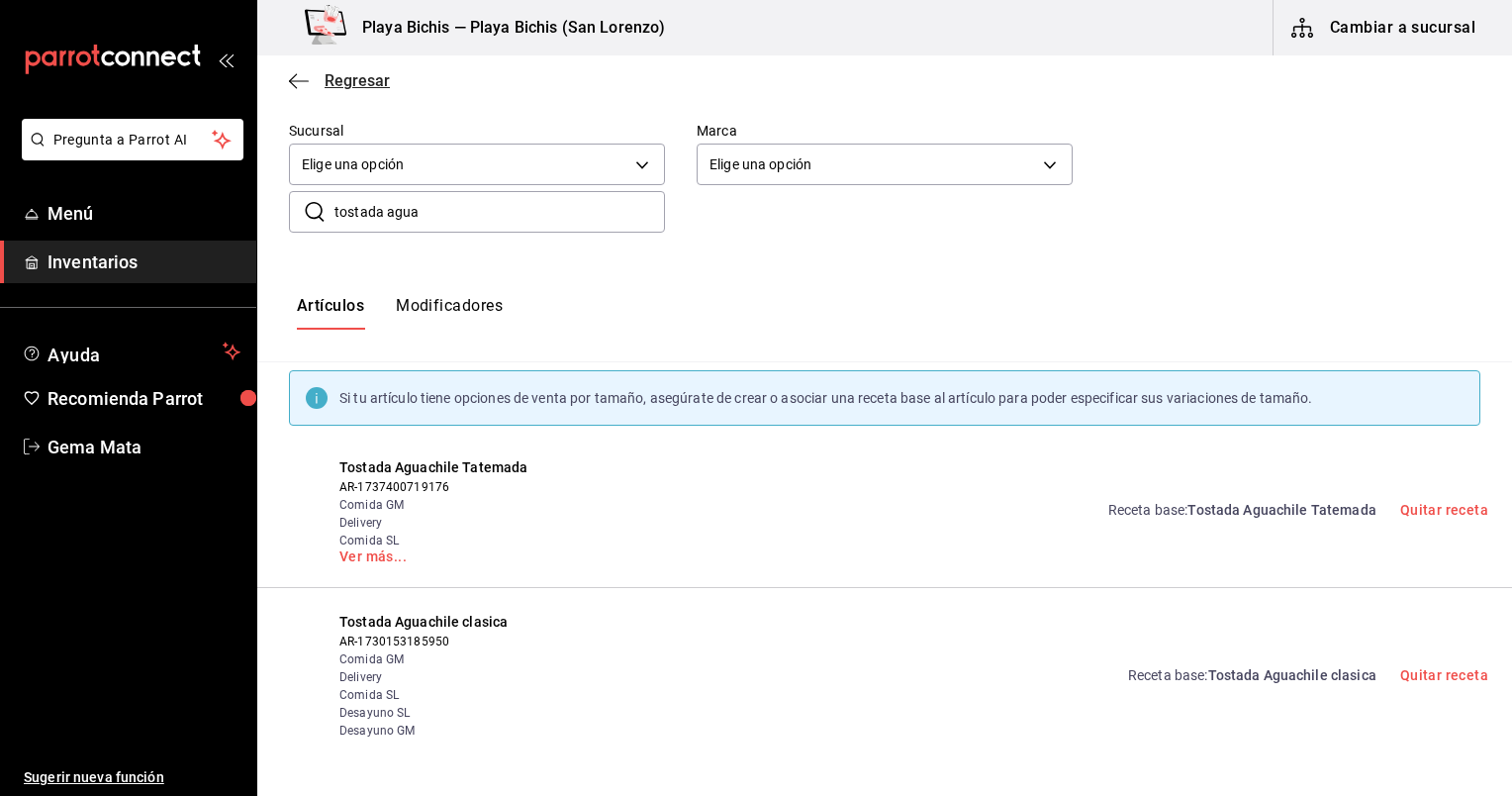 click 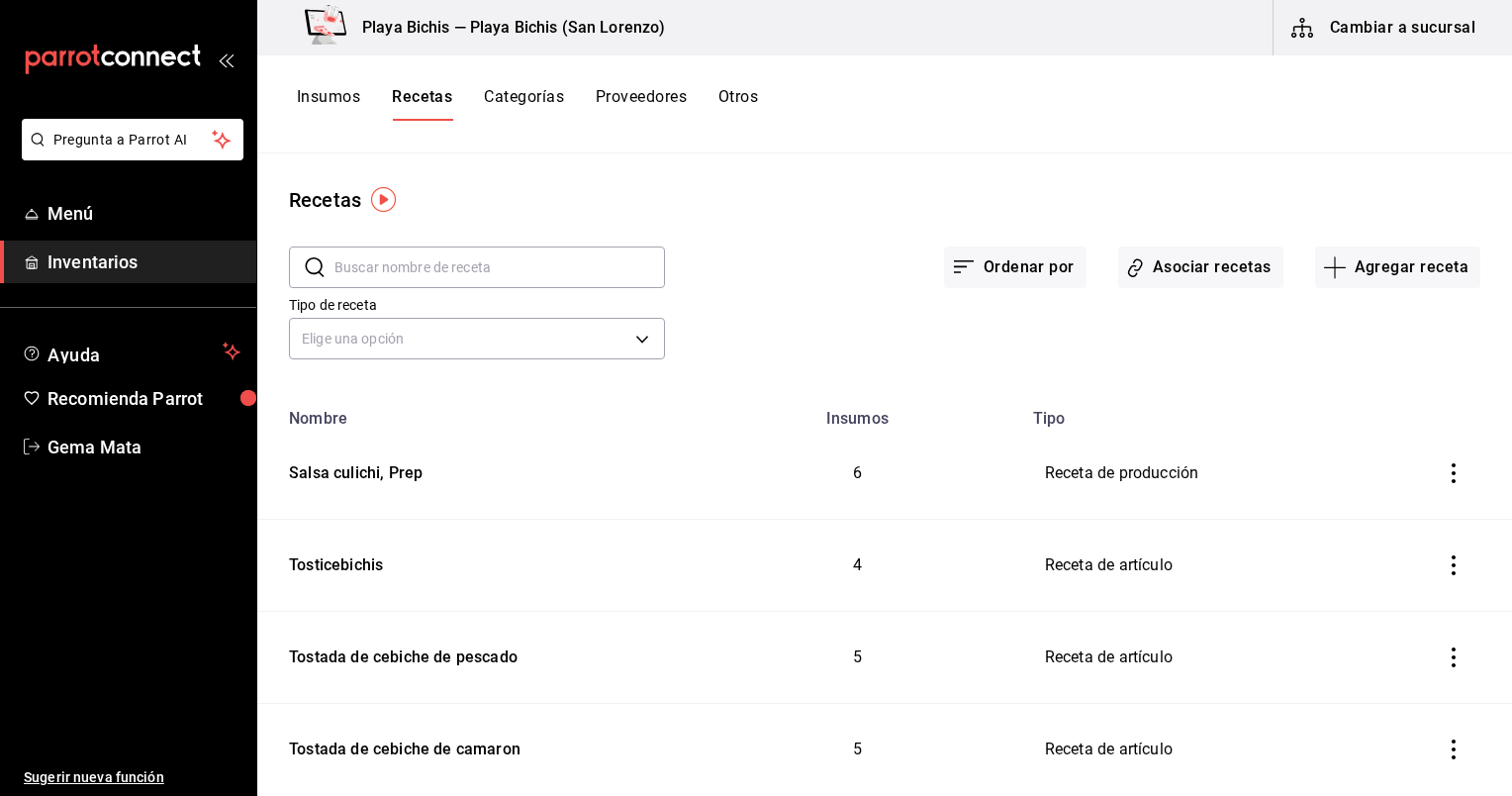 click at bounding box center (500, 267) 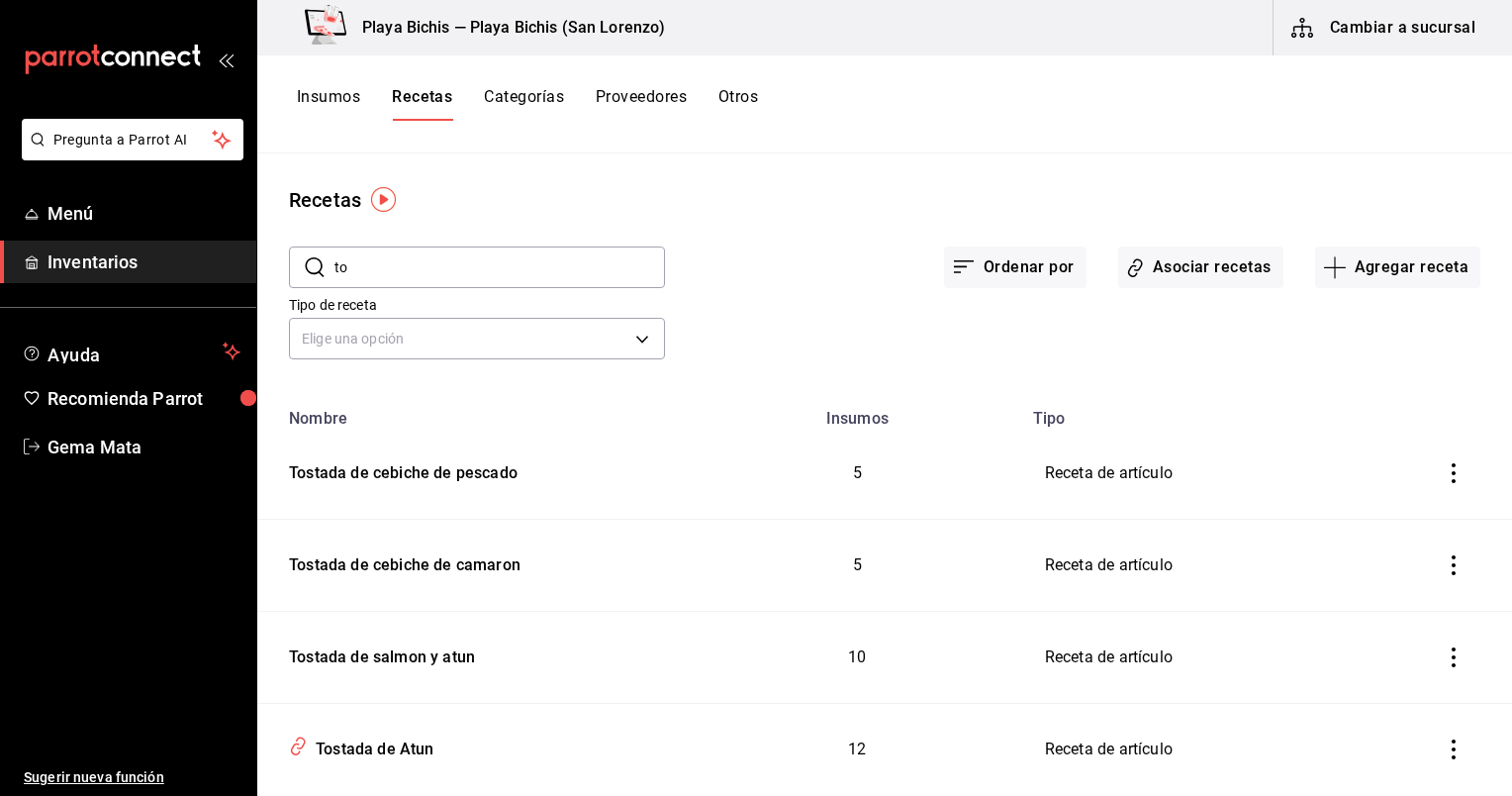 type on "t" 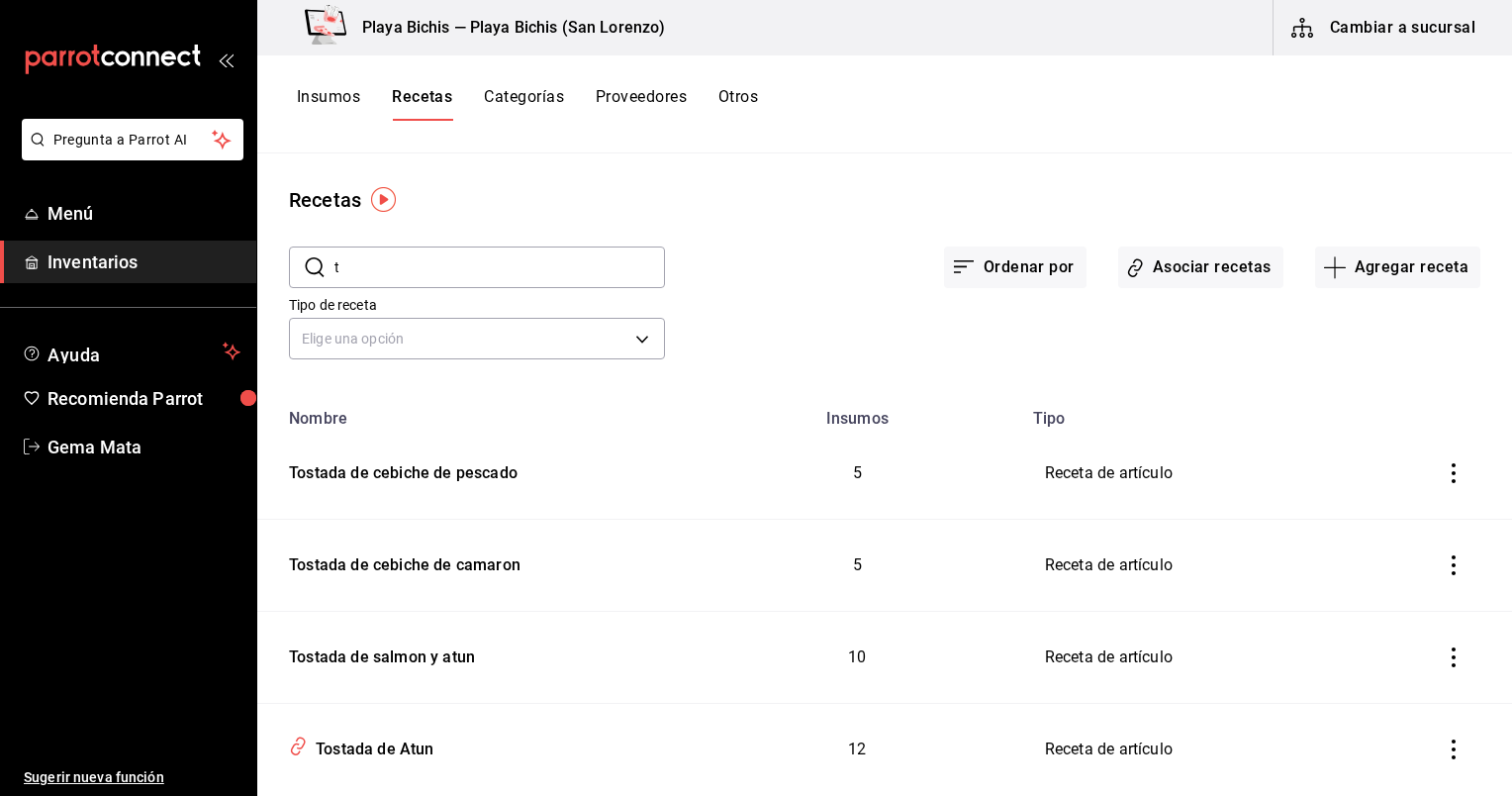 type 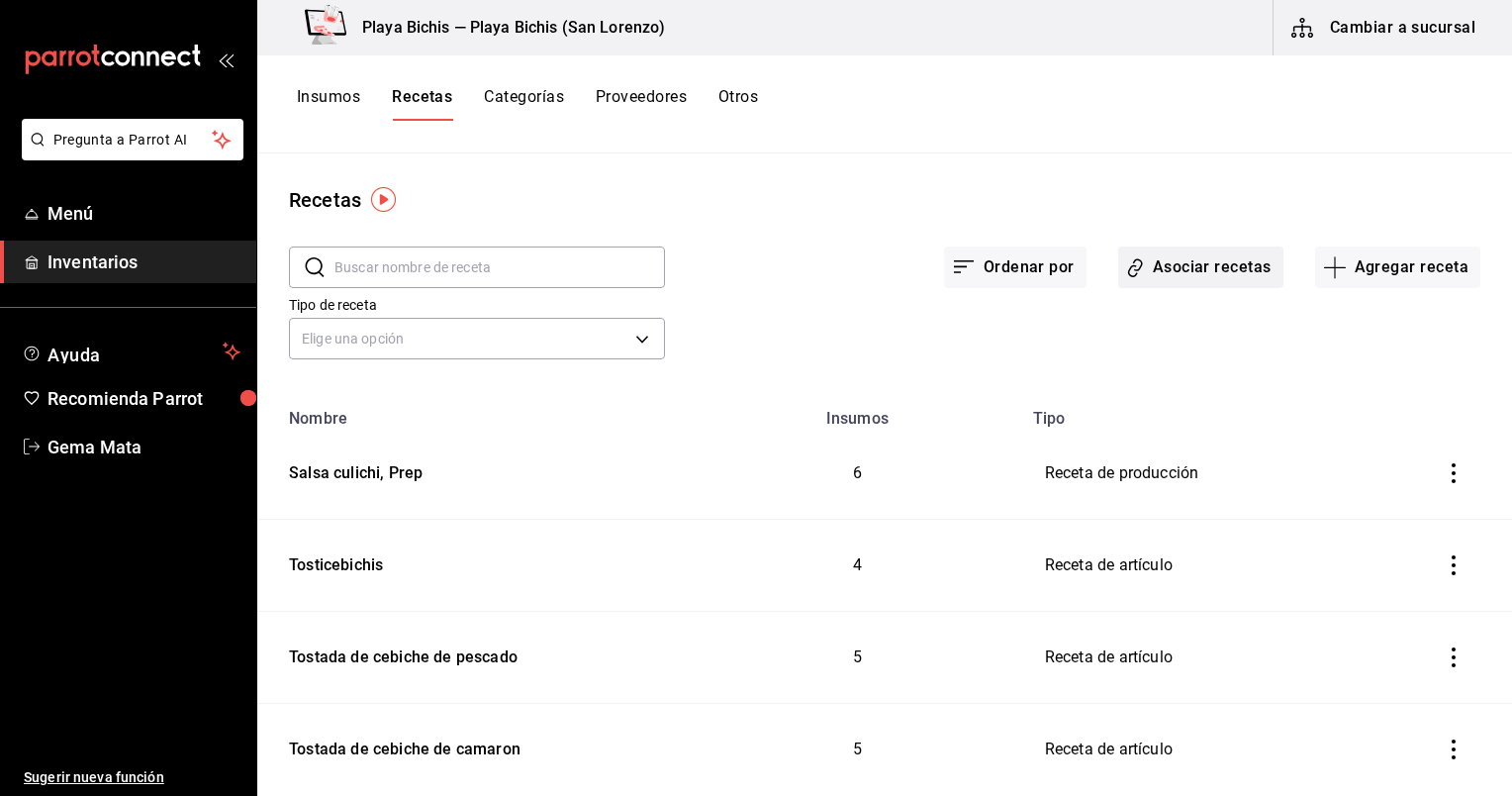 click on "Asociar recetas" at bounding box center (1200, 267) 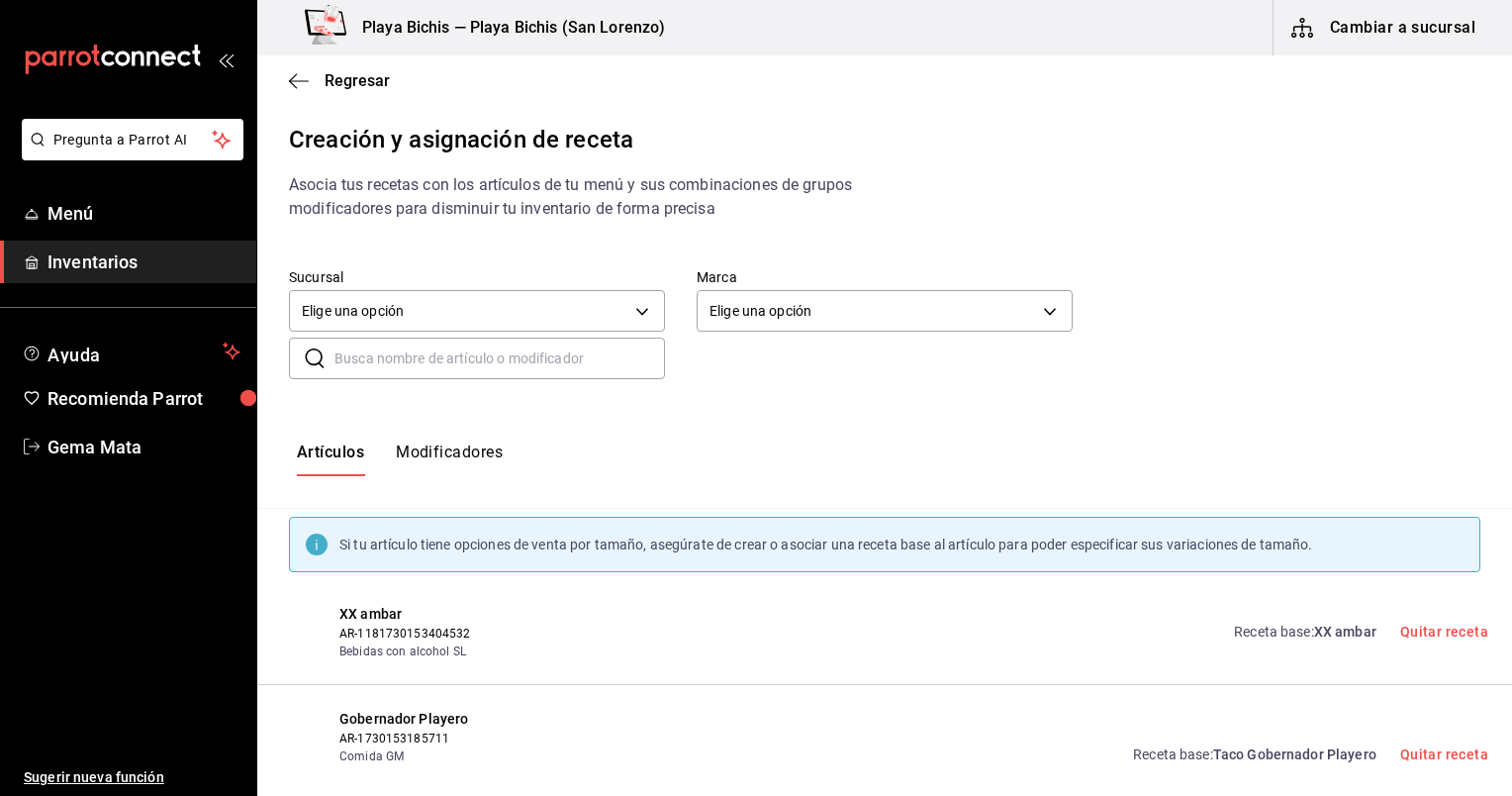 click at bounding box center (500, 358) 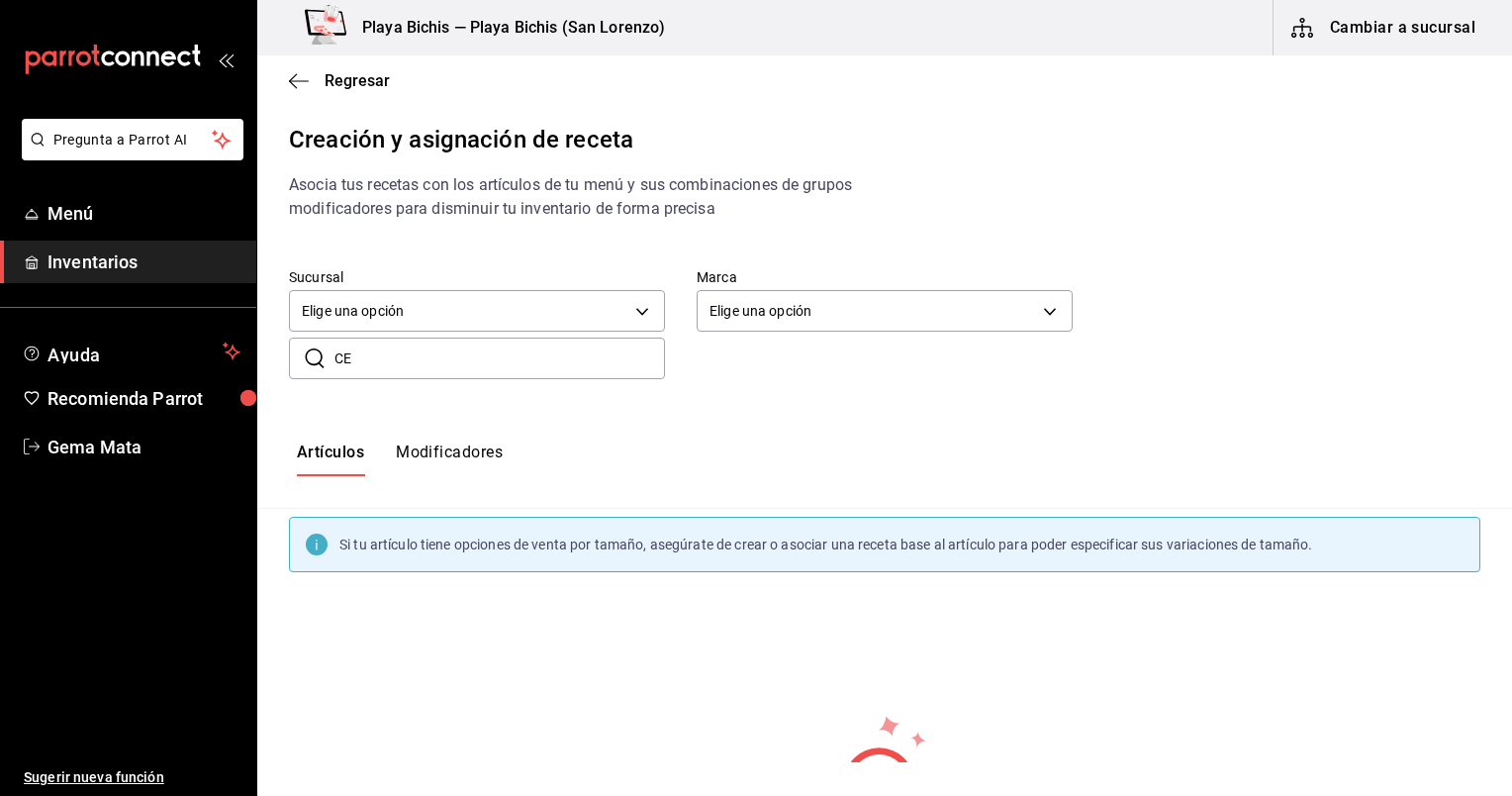 type on "C" 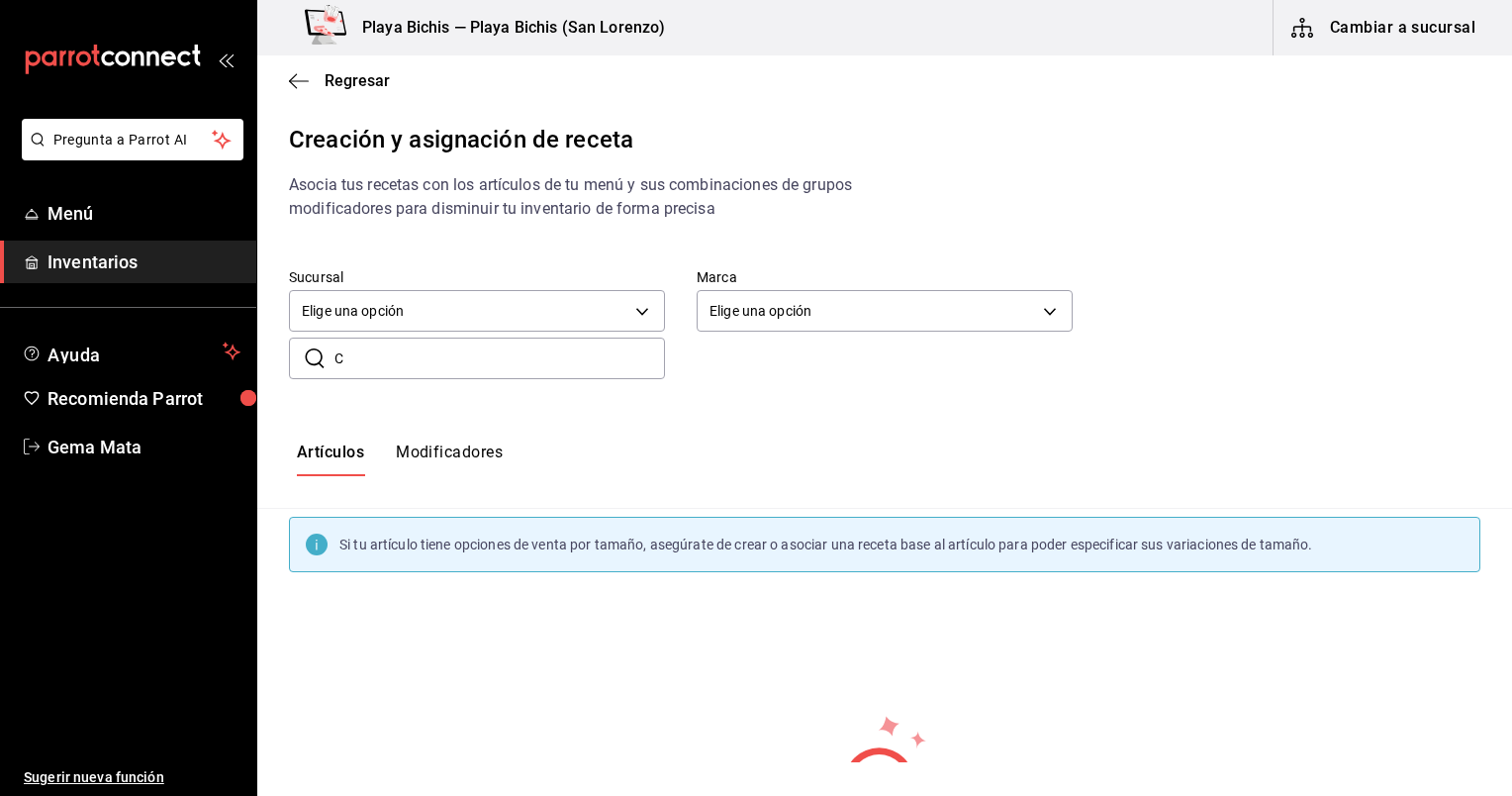 type 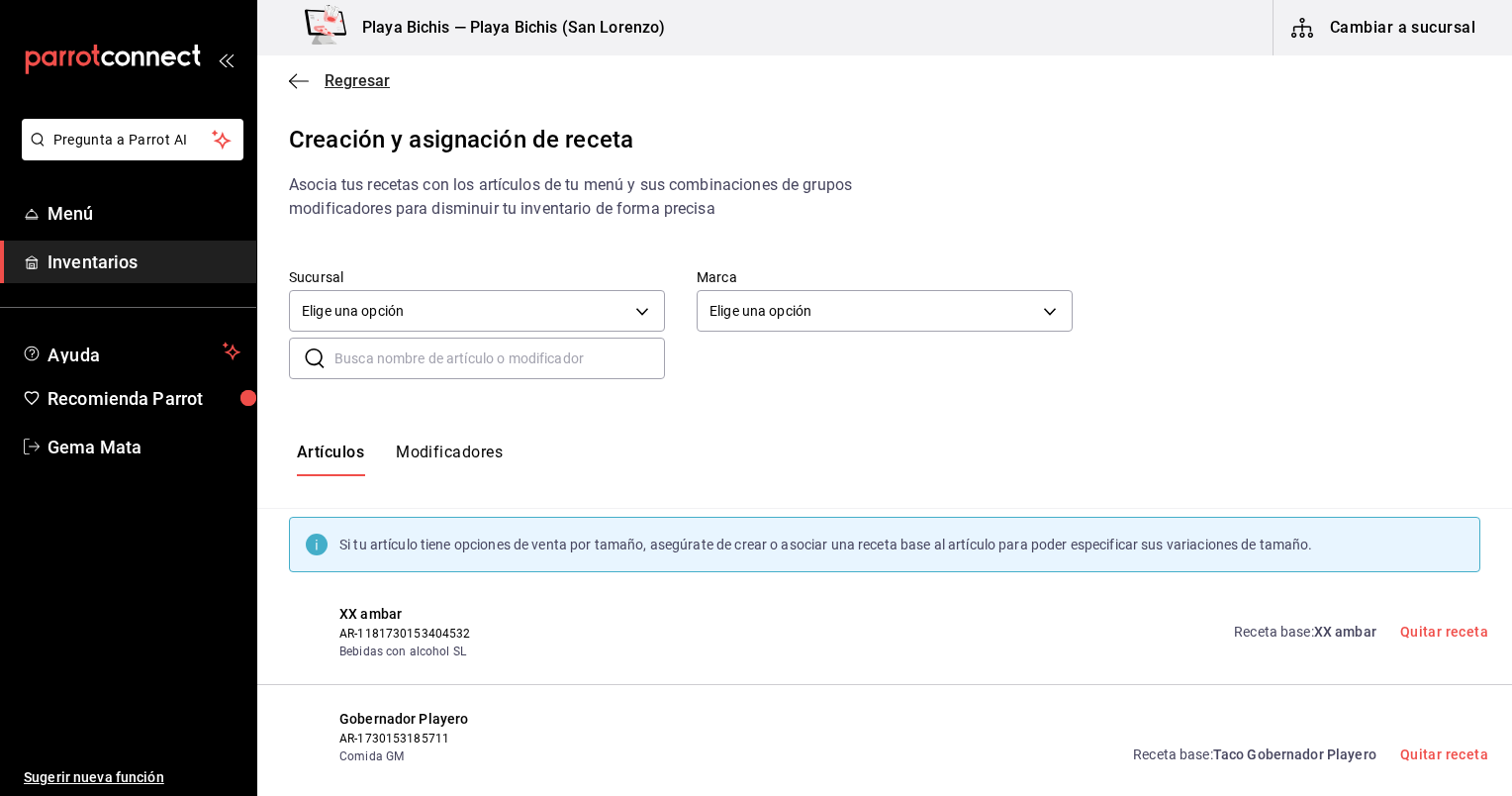 click 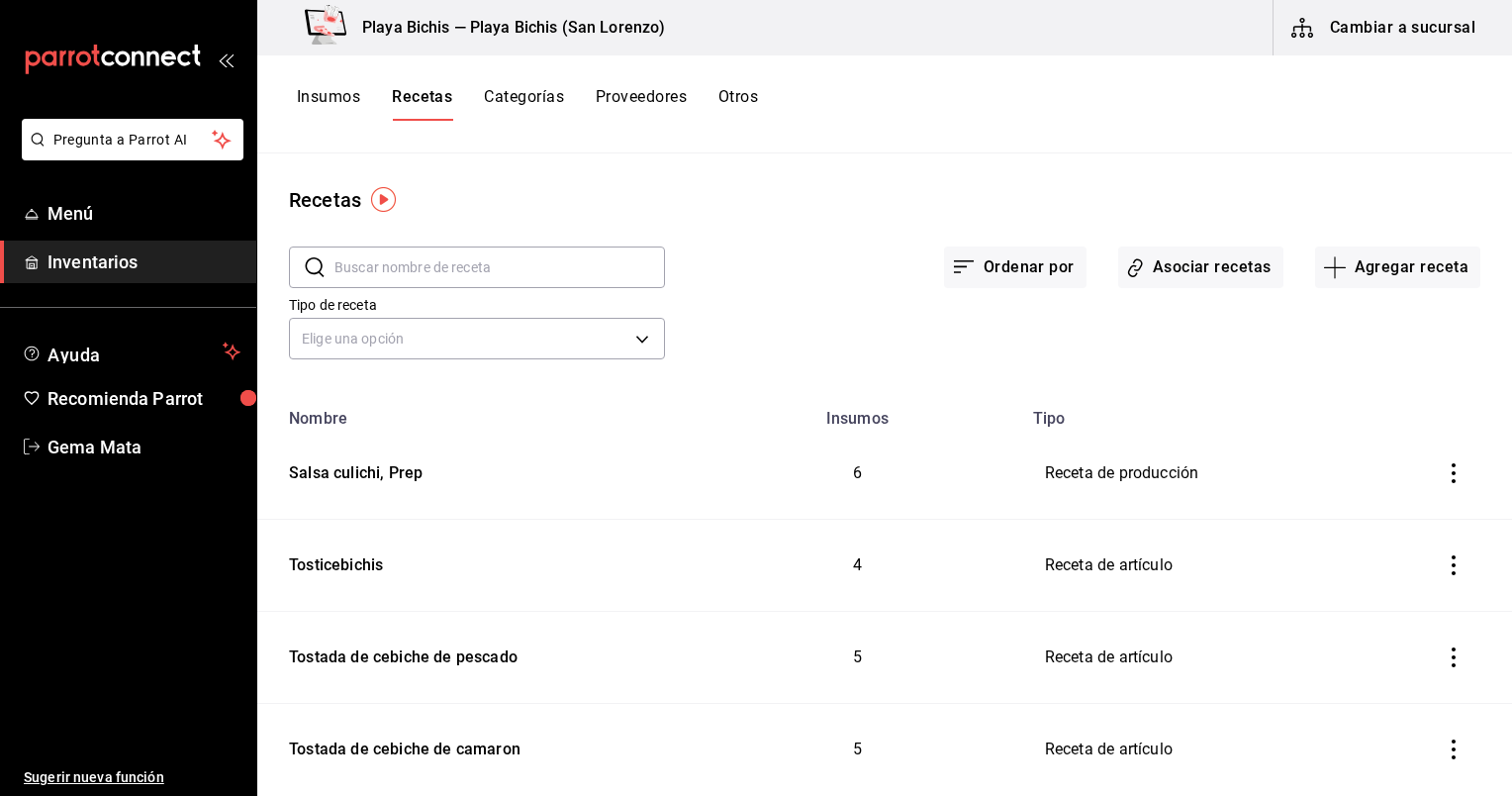 click at bounding box center [500, 267] 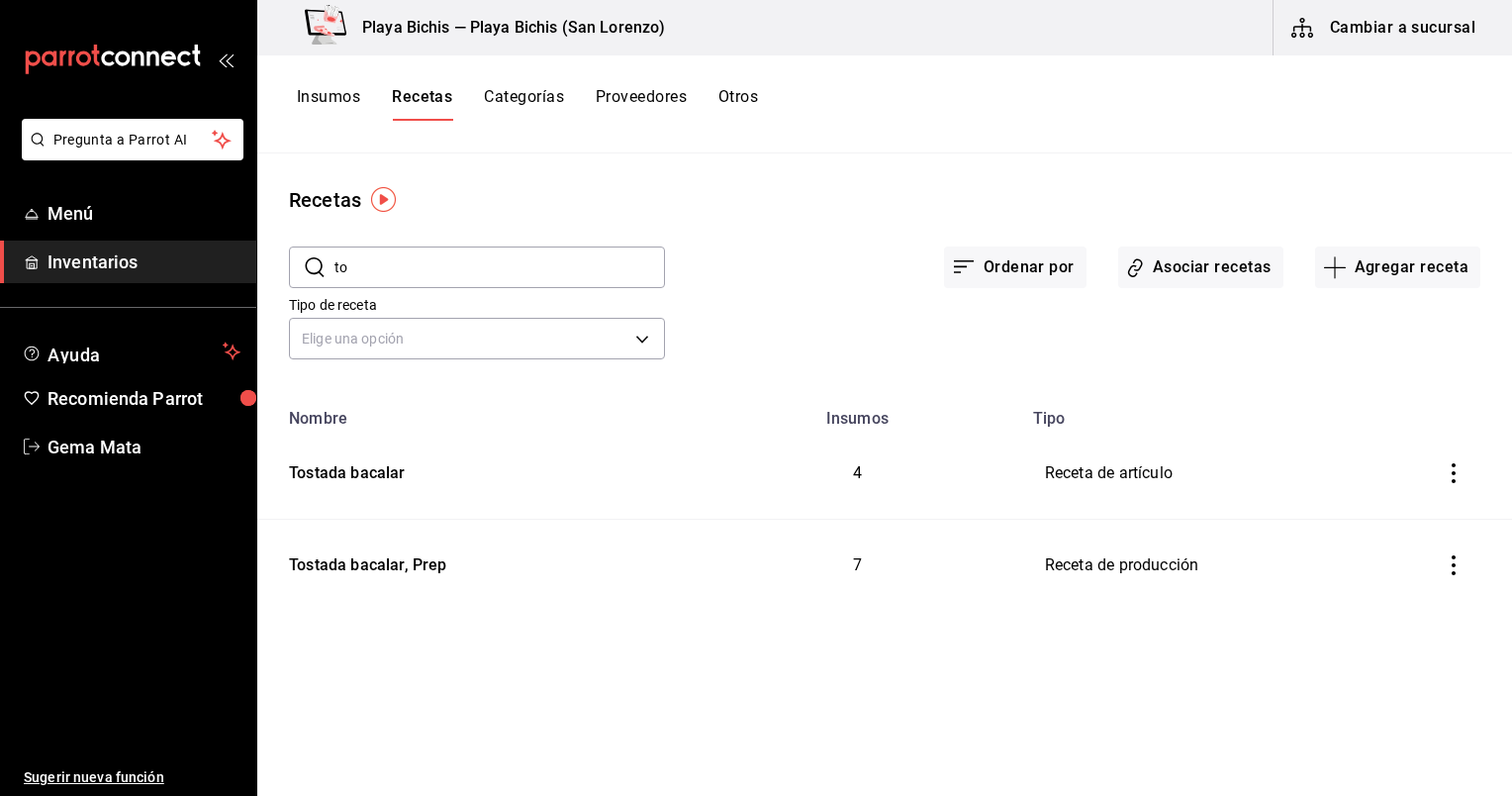 type on "t" 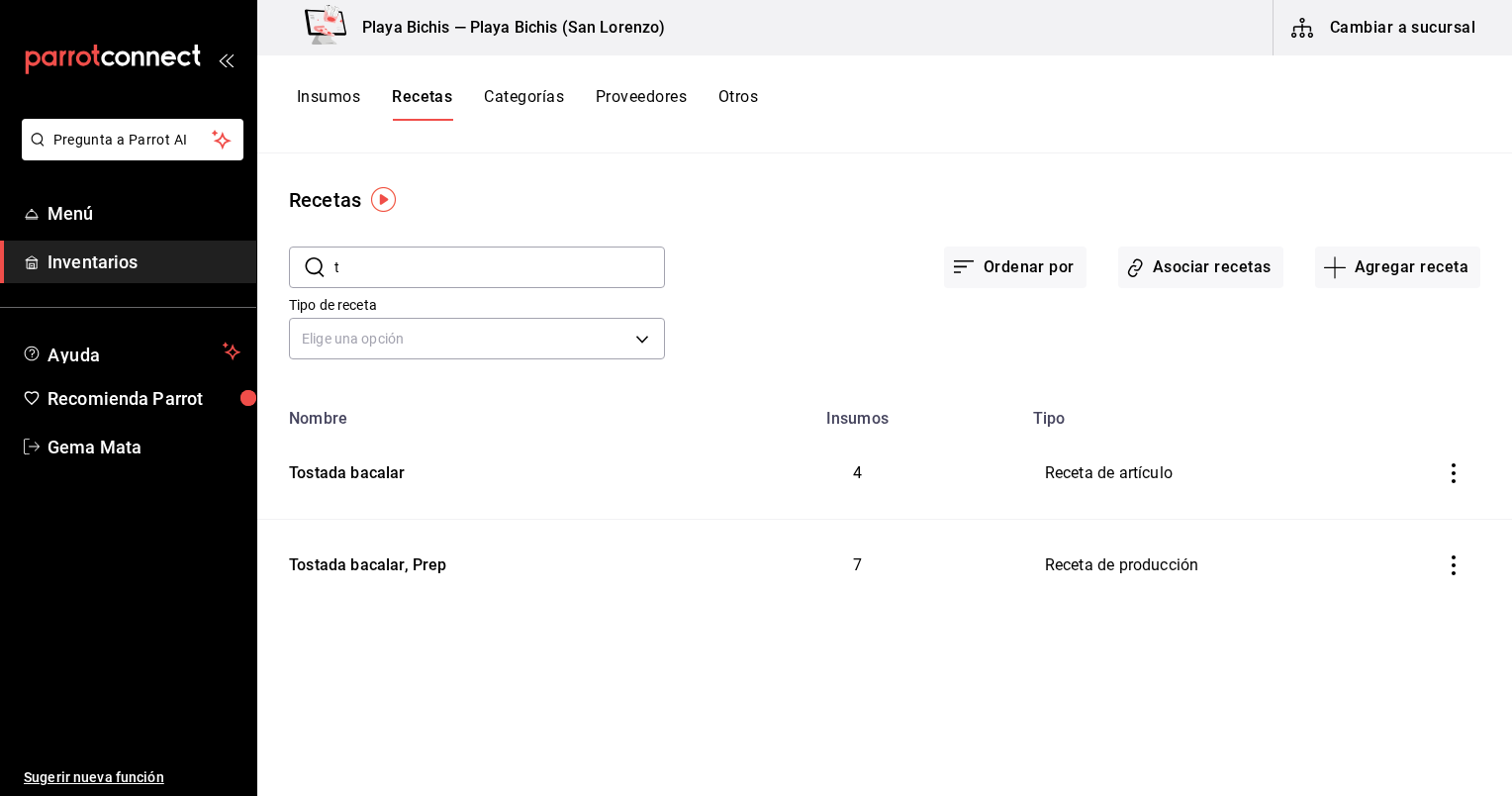 type 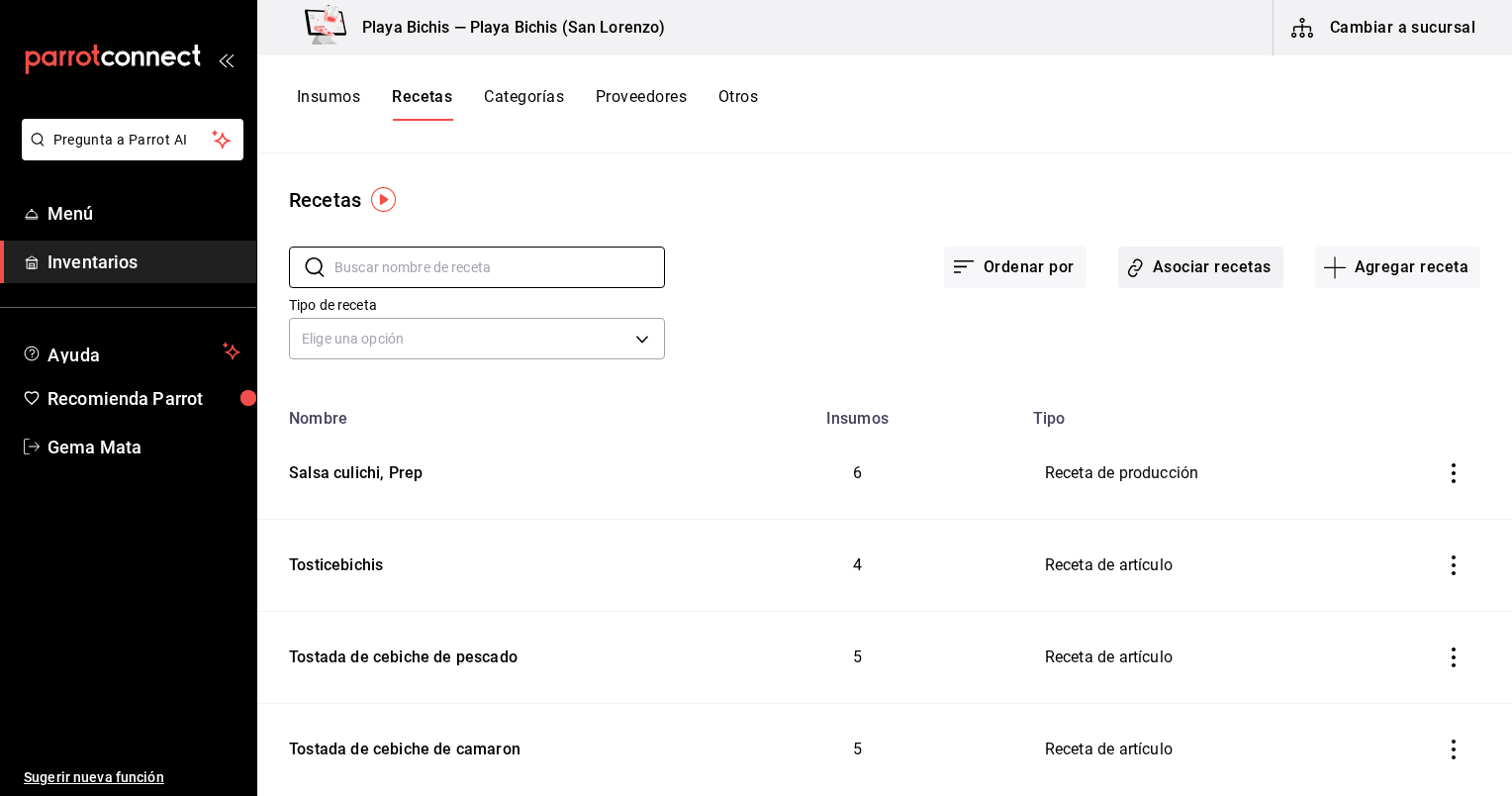 click on "Asociar recetas" at bounding box center (1200, 267) 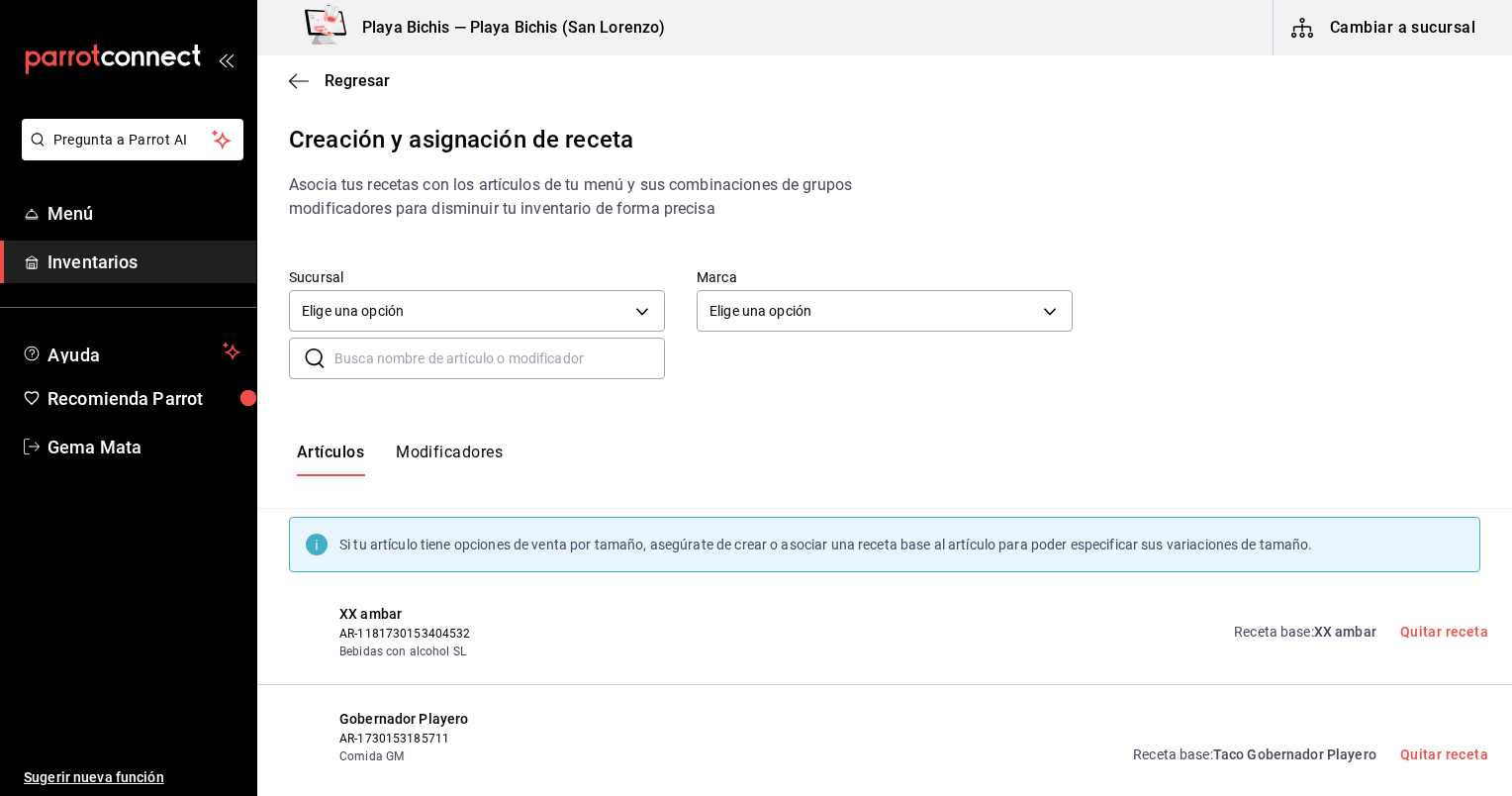 click at bounding box center (500, 358) 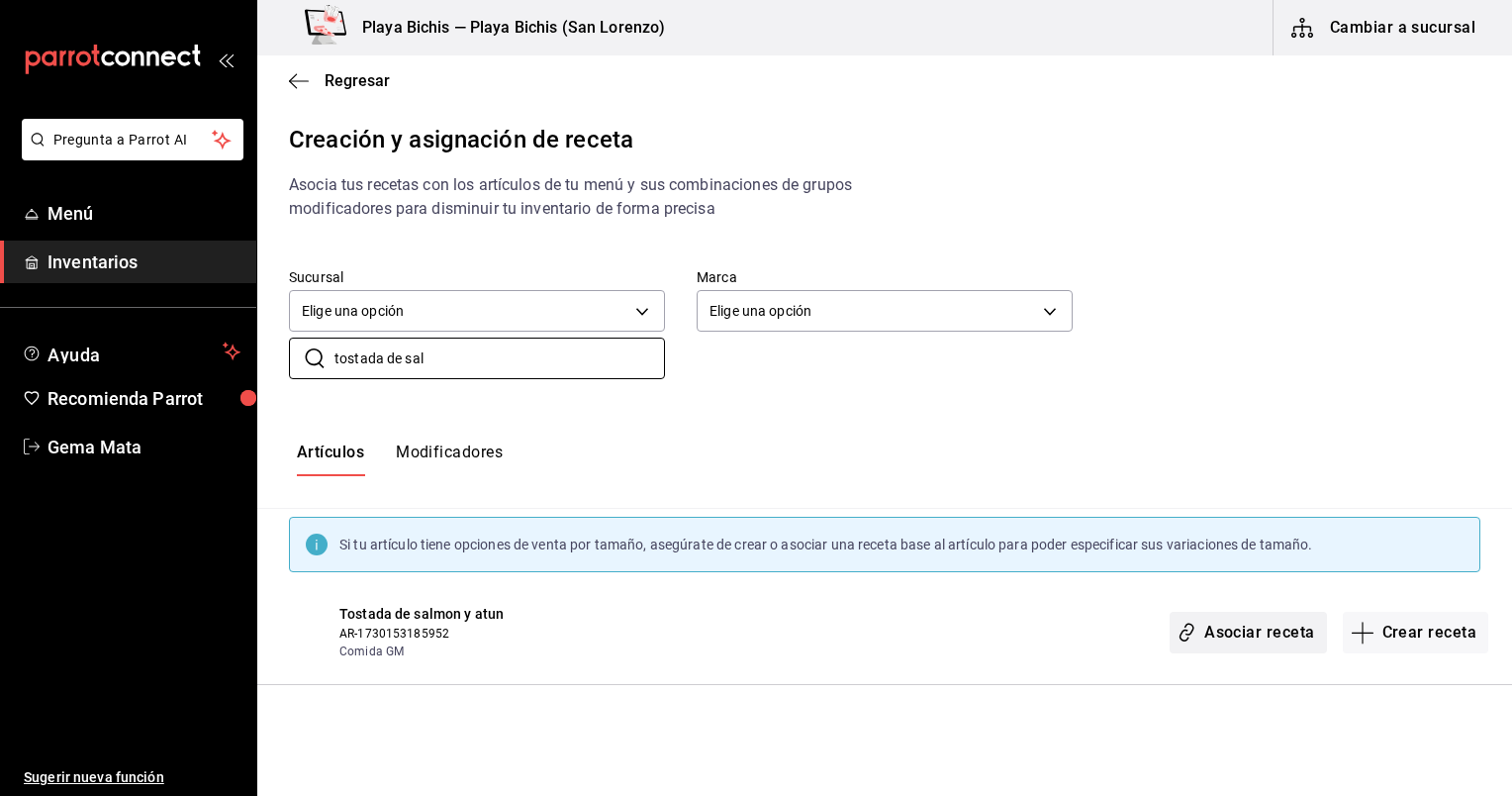 type on "tostada de sal" 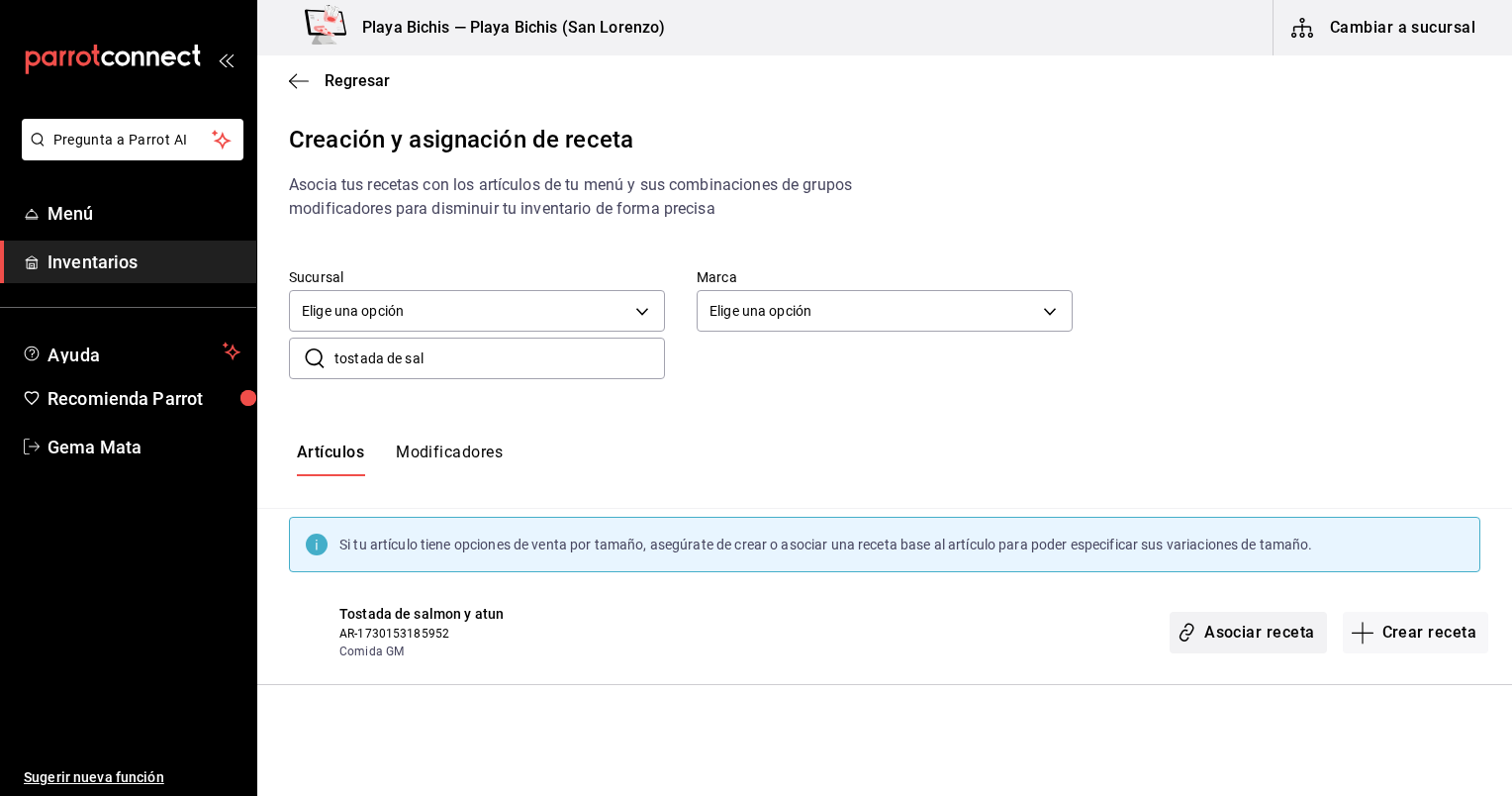 click on "Asociar receta" at bounding box center [1248, 633] 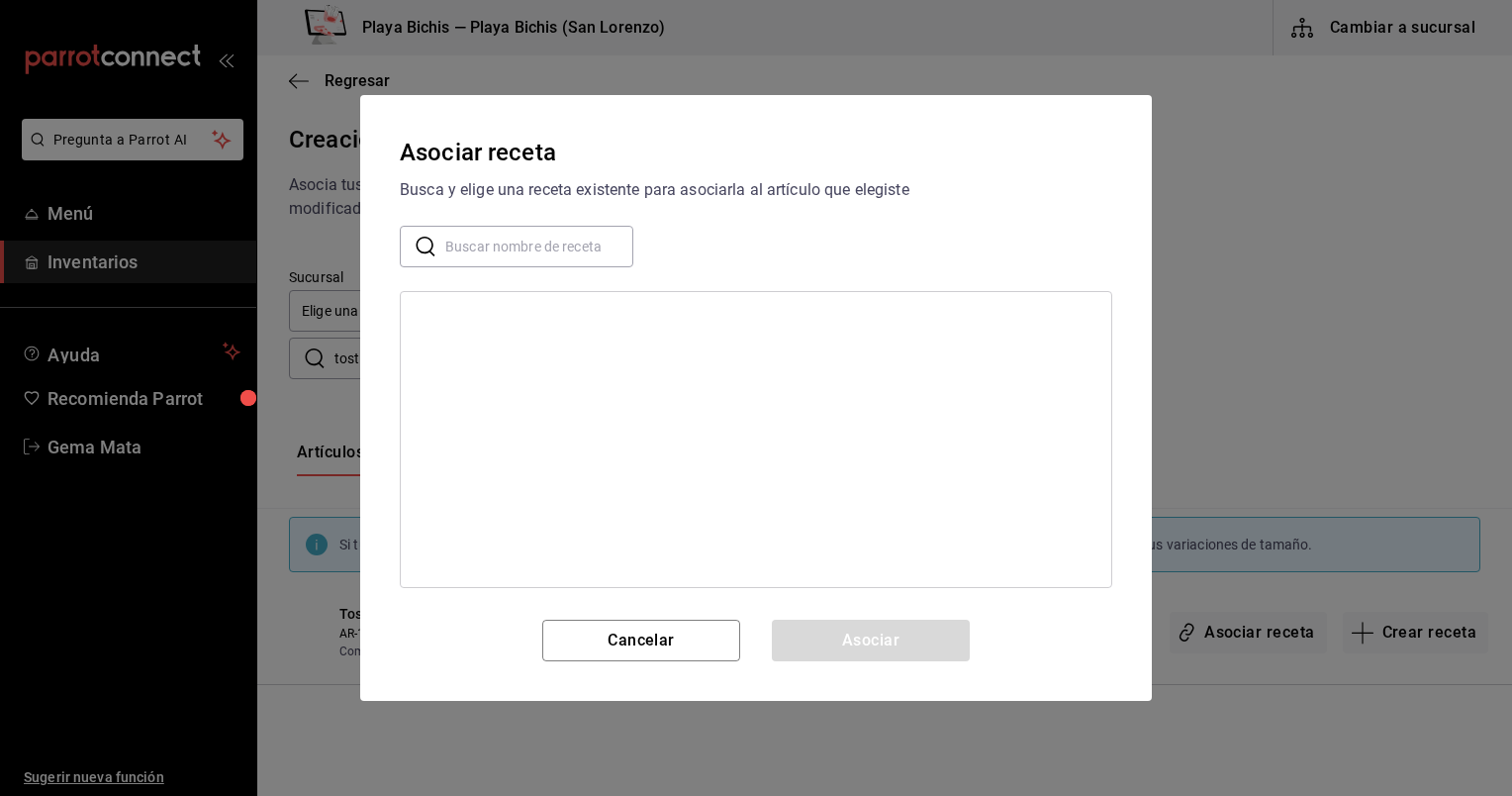 click at bounding box center (539, 247) 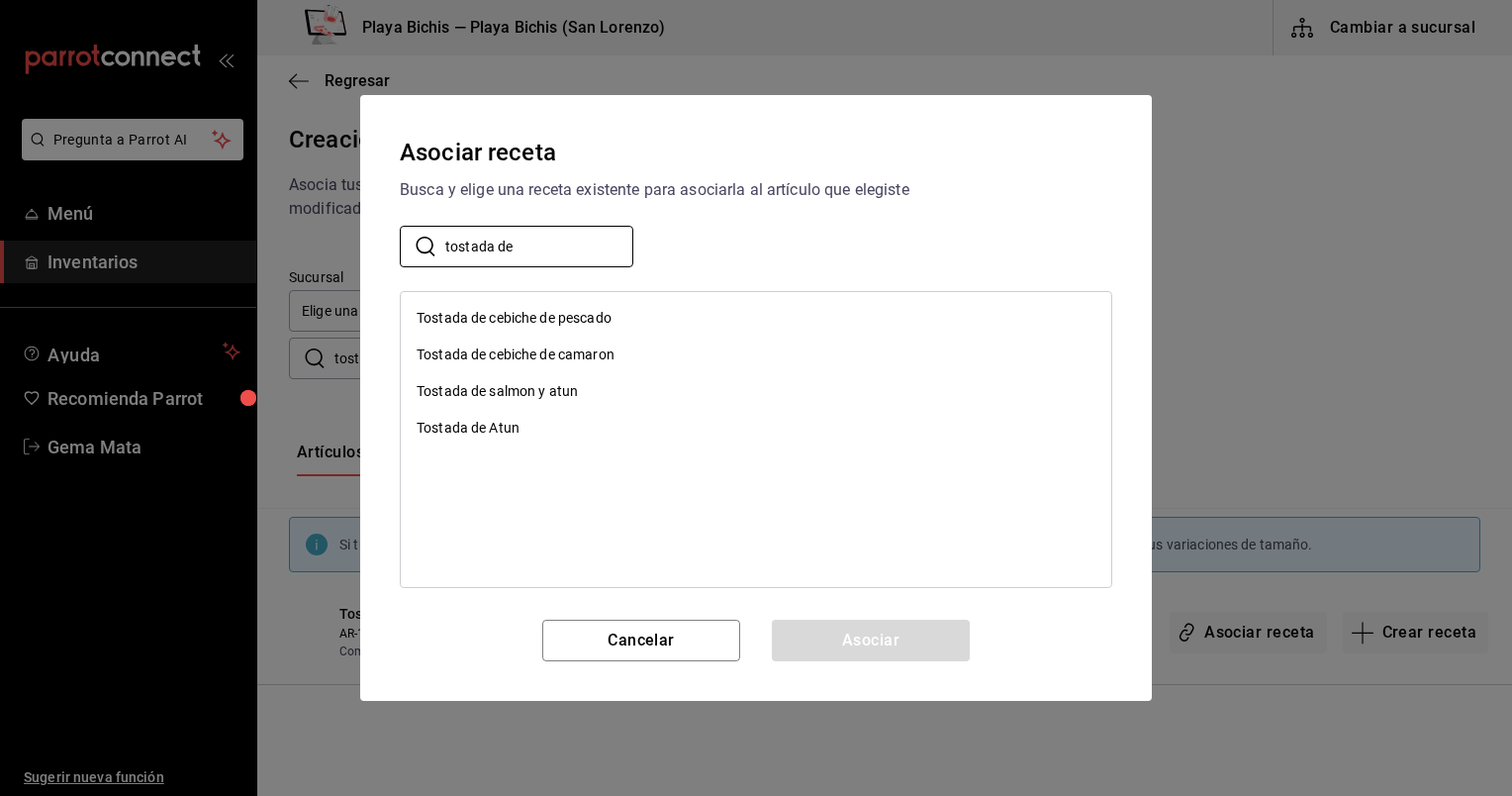 type on "tostada de" 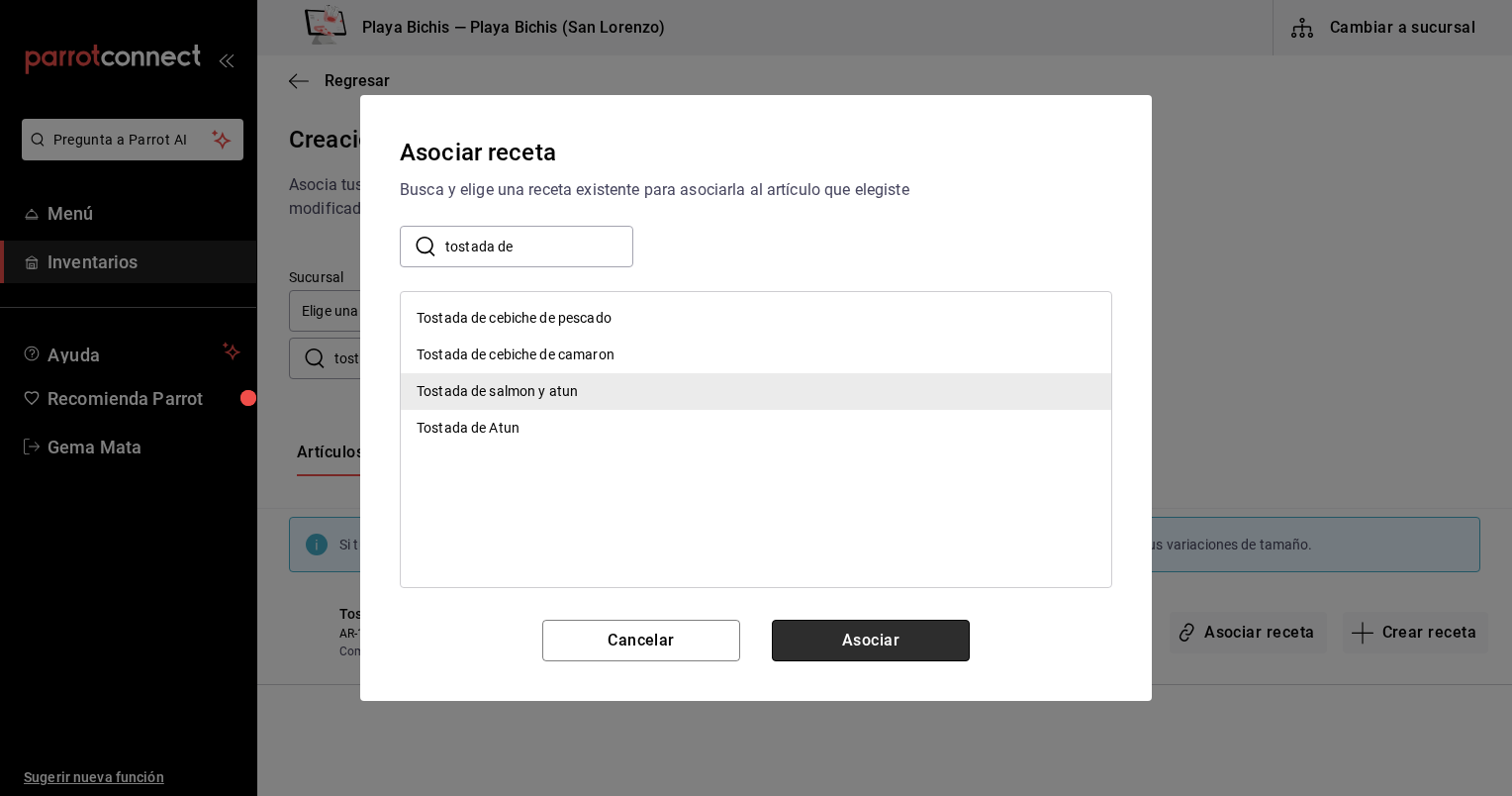 click on "Asociar" at bounding box center [871, 641] 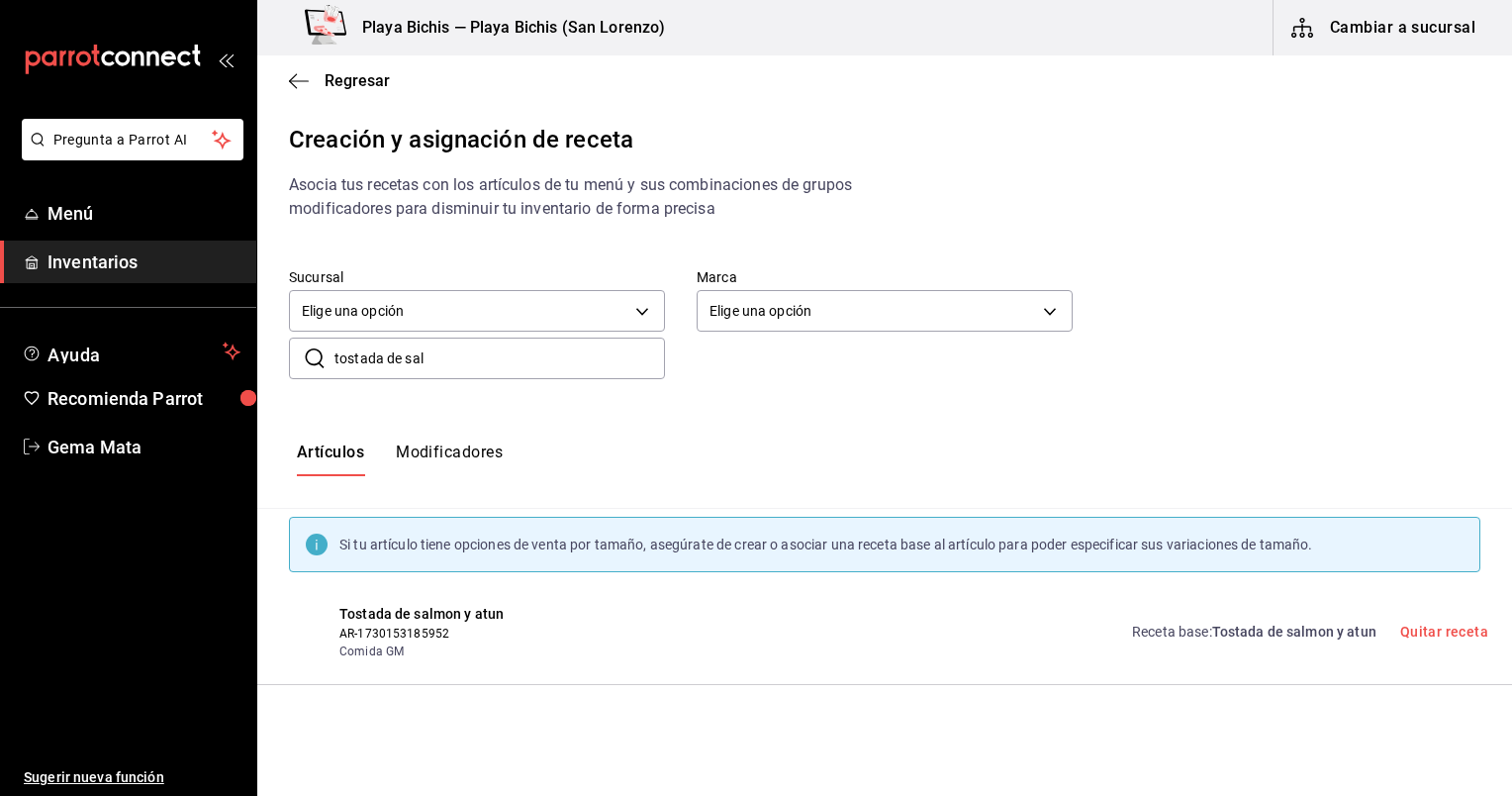 click on "tostada de sal" at bounding box center (500, 358) 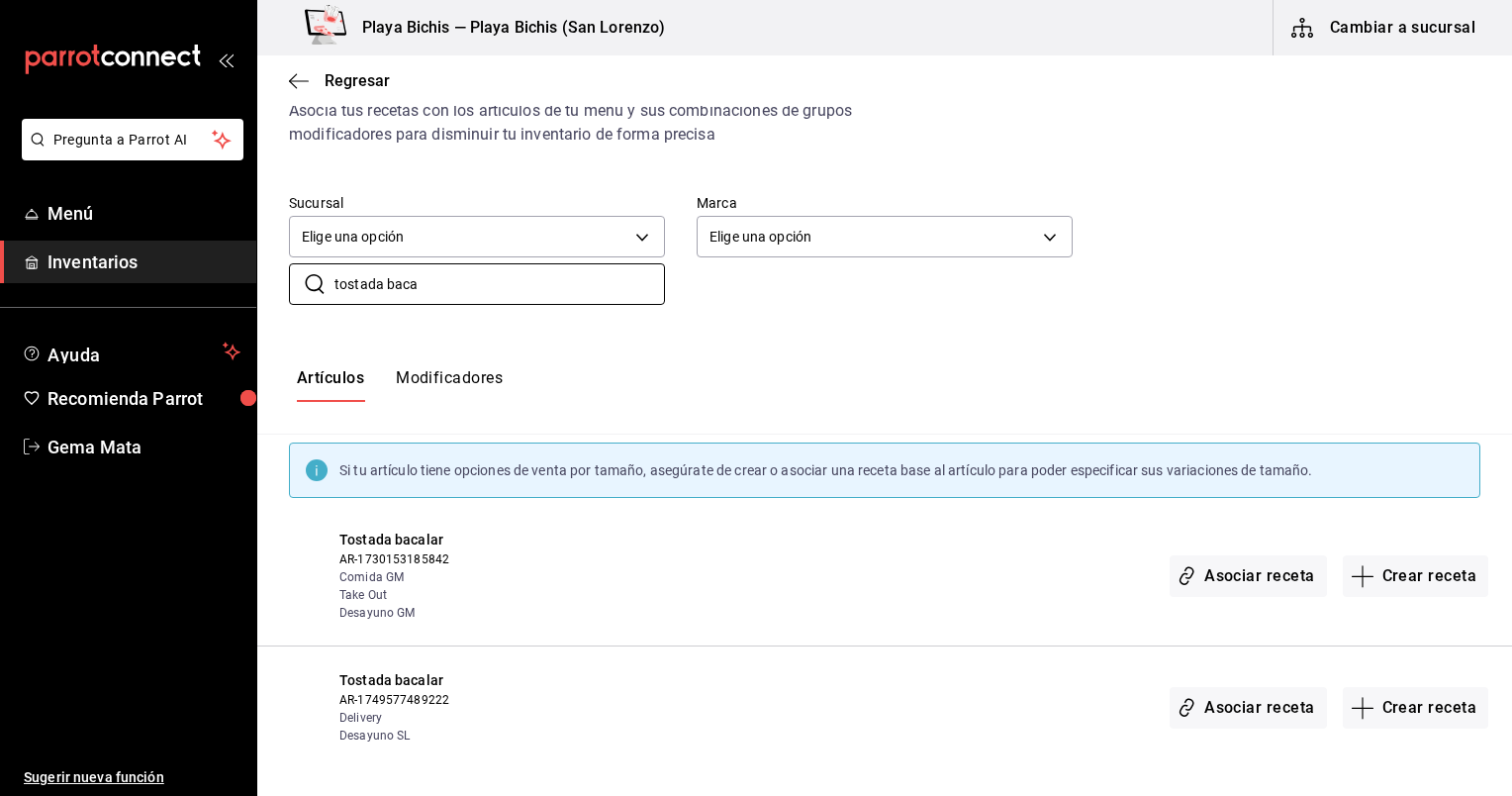 scroll, scrollTop: 79, scrollLeft: 0, axis: vertical 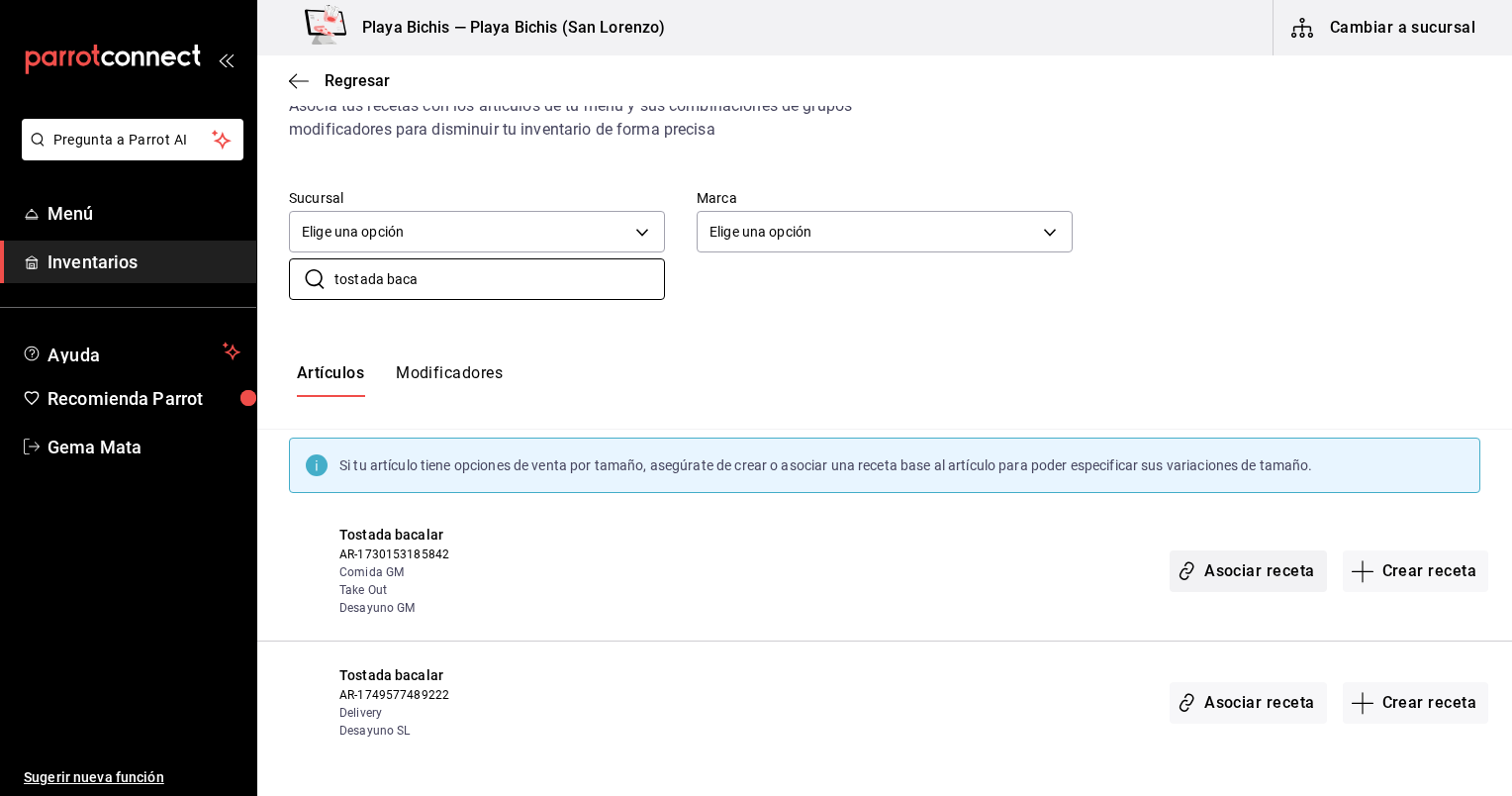 type on "tostada baca" 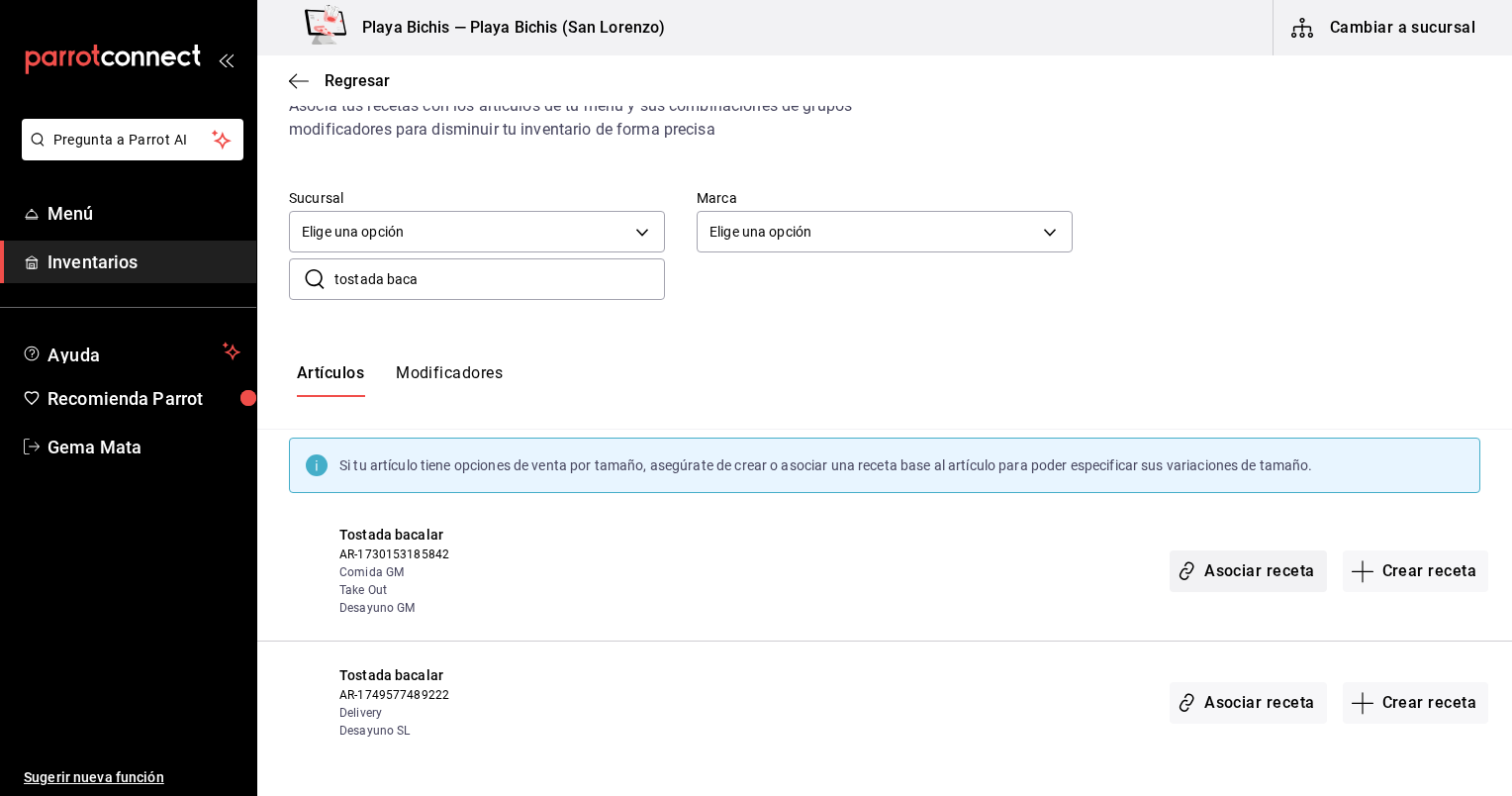 click on "Asociar receta" at bounding box center (1248, 571) 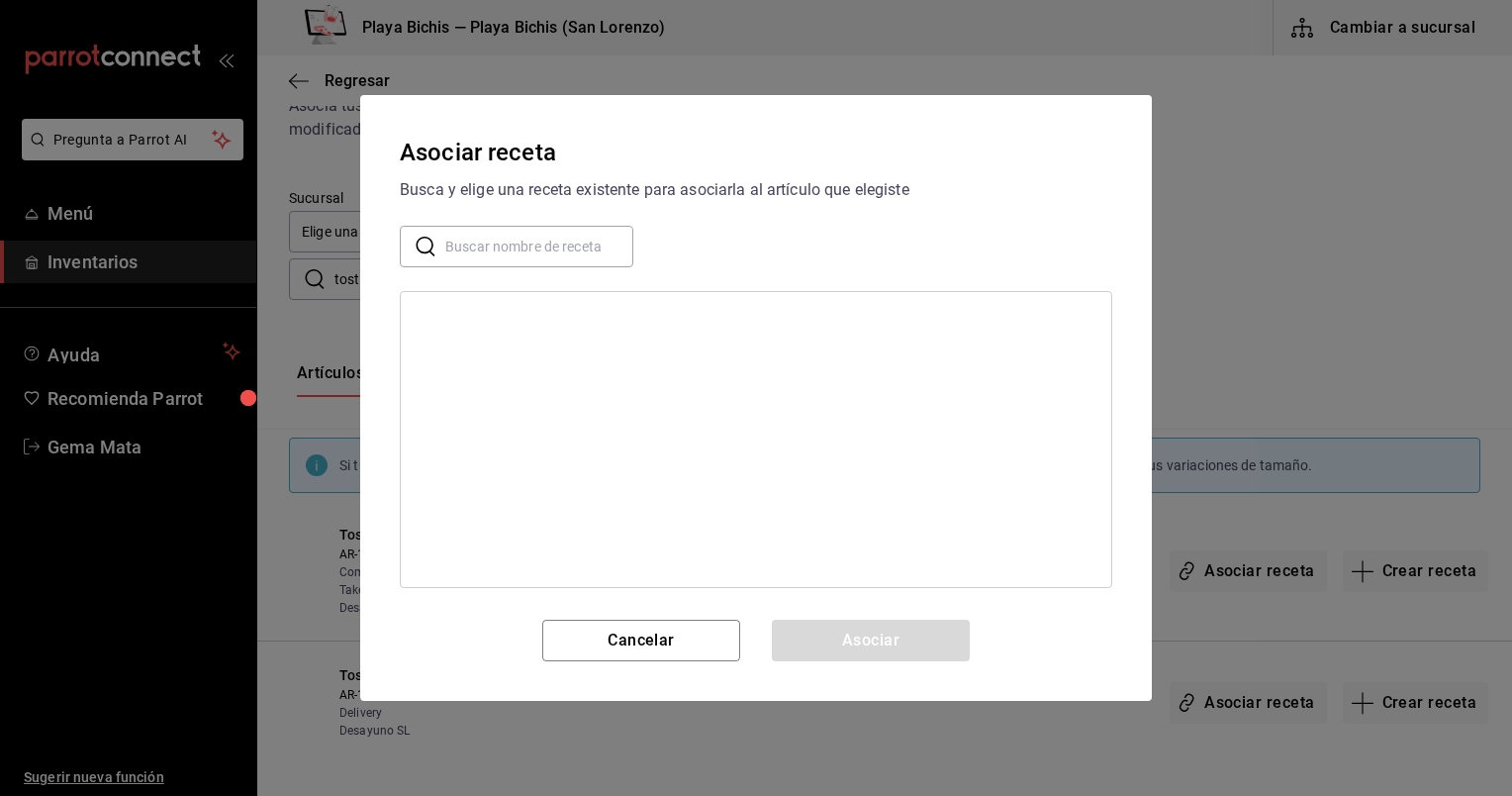 click at bounding box center [539, 247] 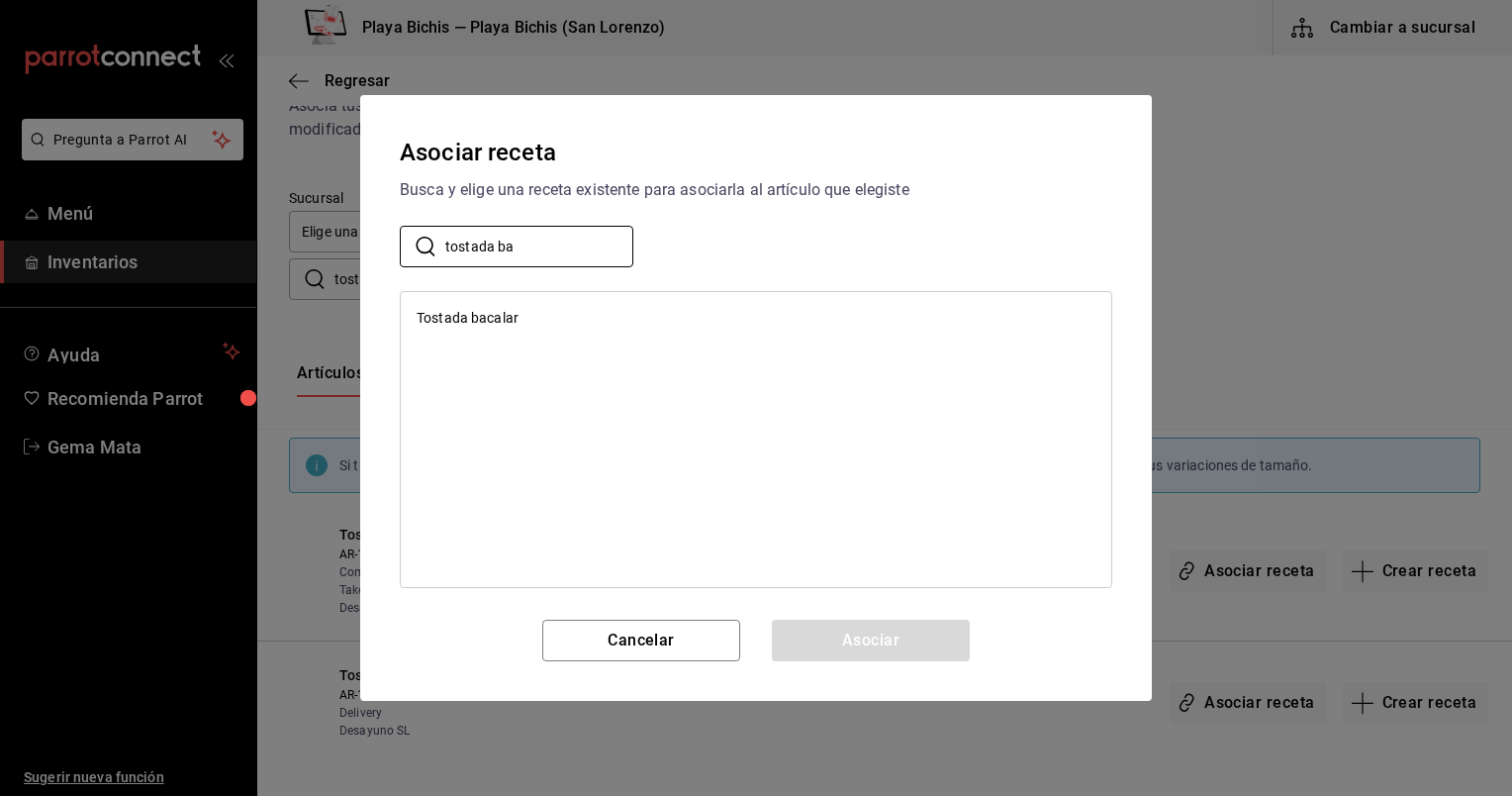 type on "tostada ba" 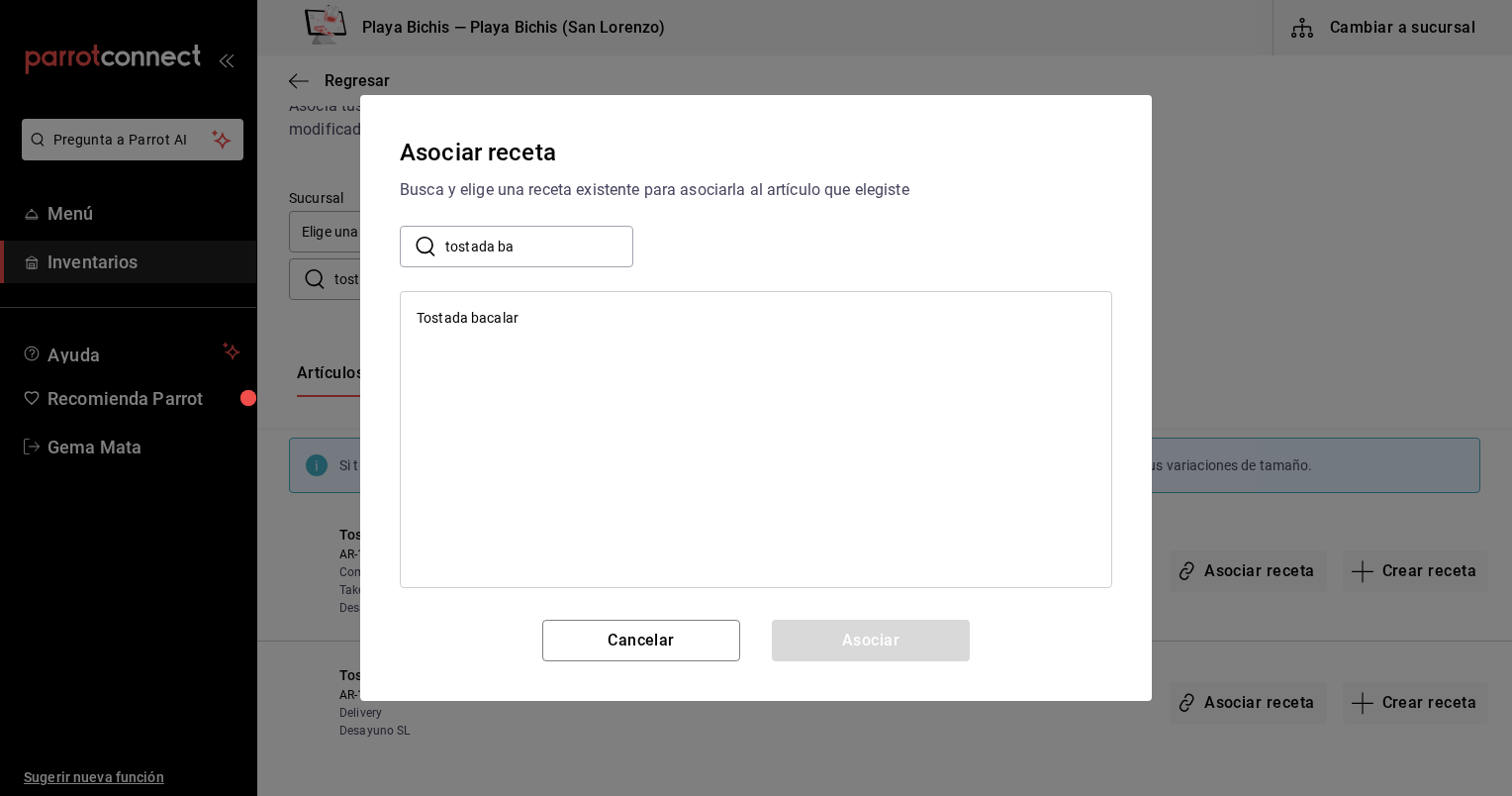 click on "Tostada bacalar" at bounding box center (756, 318) 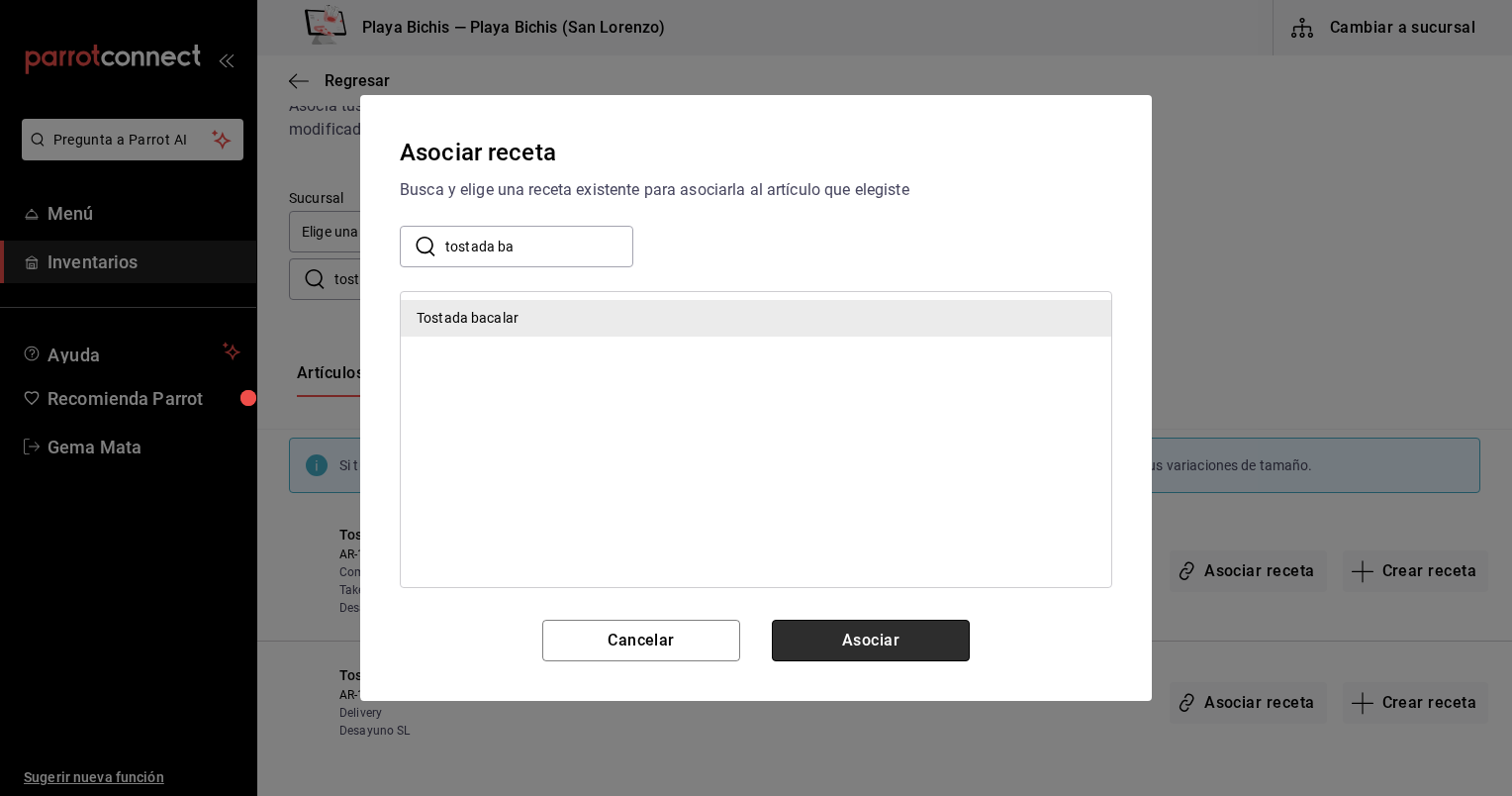 click on "Asociar" at bounding box center (871, 641) 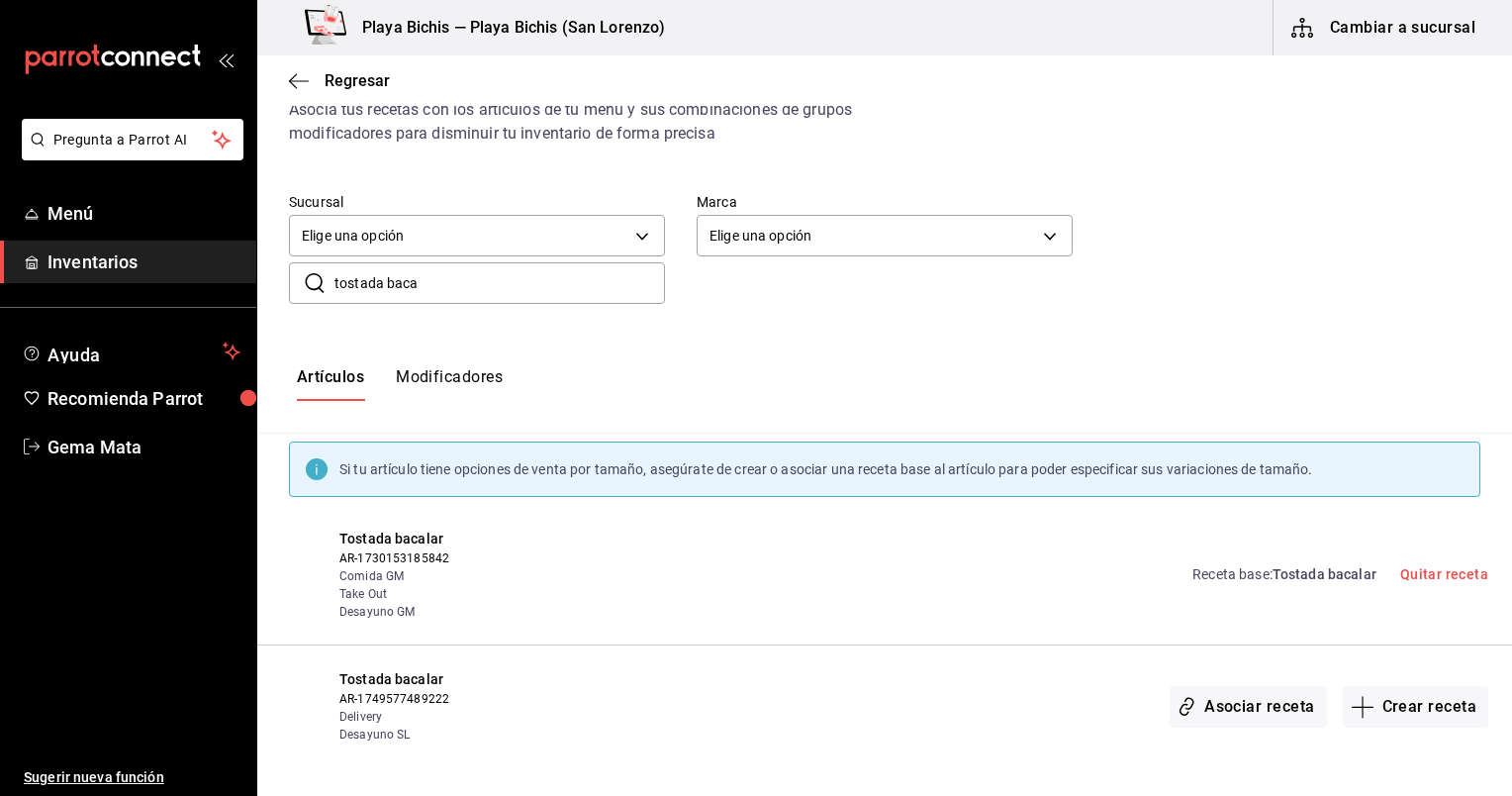 scroll, scrollTop: 79, scrollLeft: 0, axis: vertical 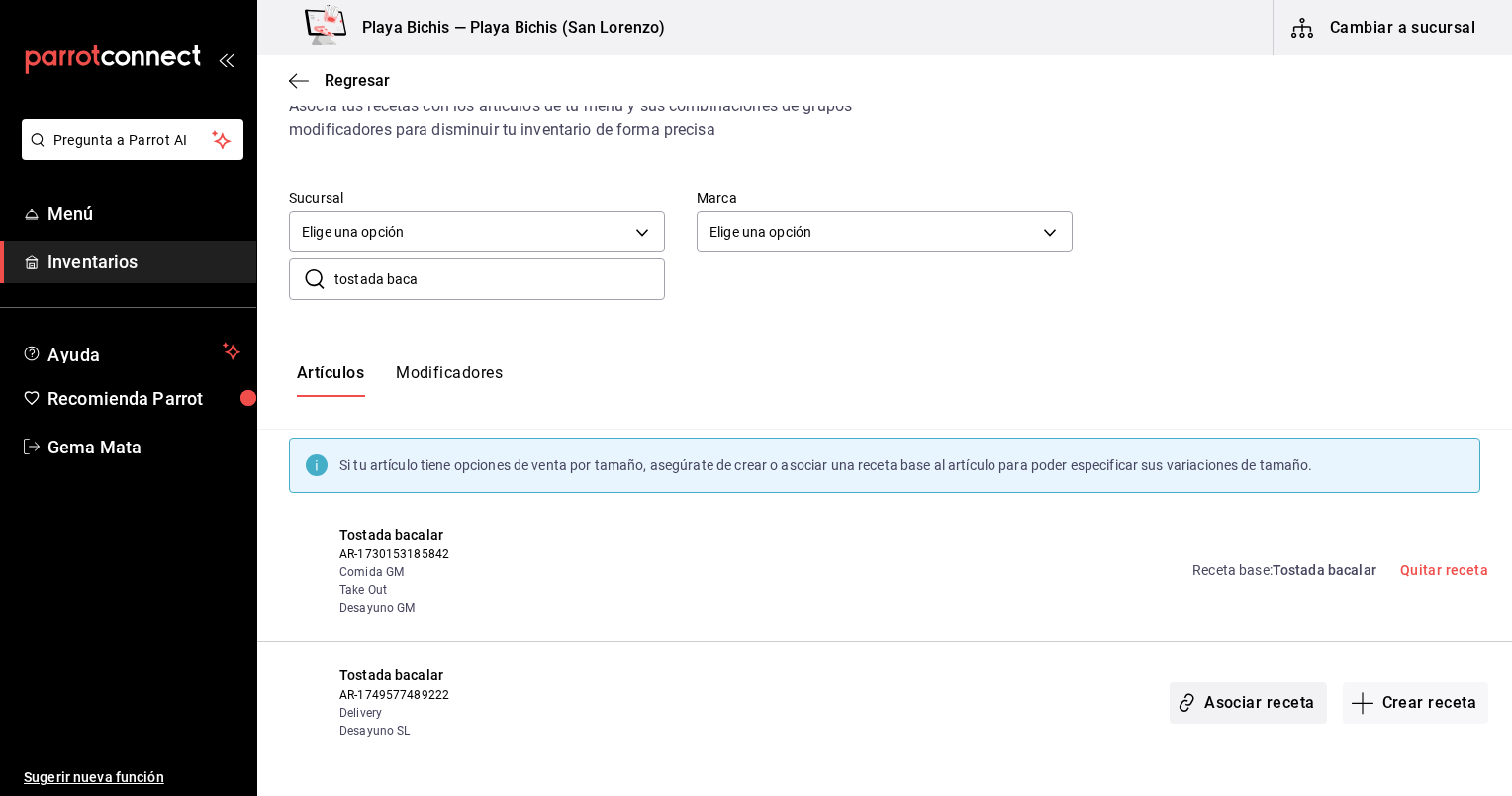 click on "Asociar receta" at bounding box center [1248, 703] 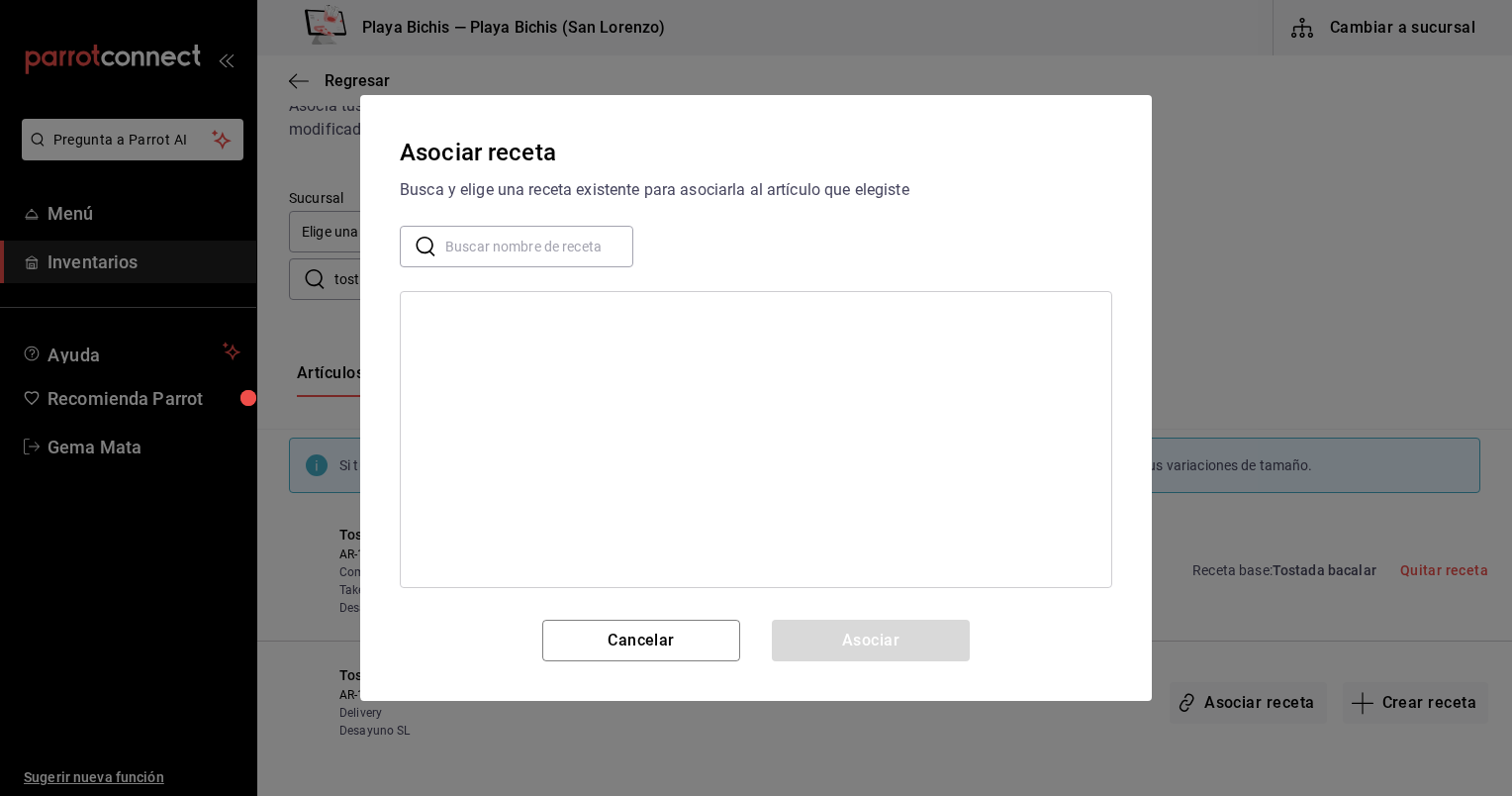 click at bounding box center [539, 247] 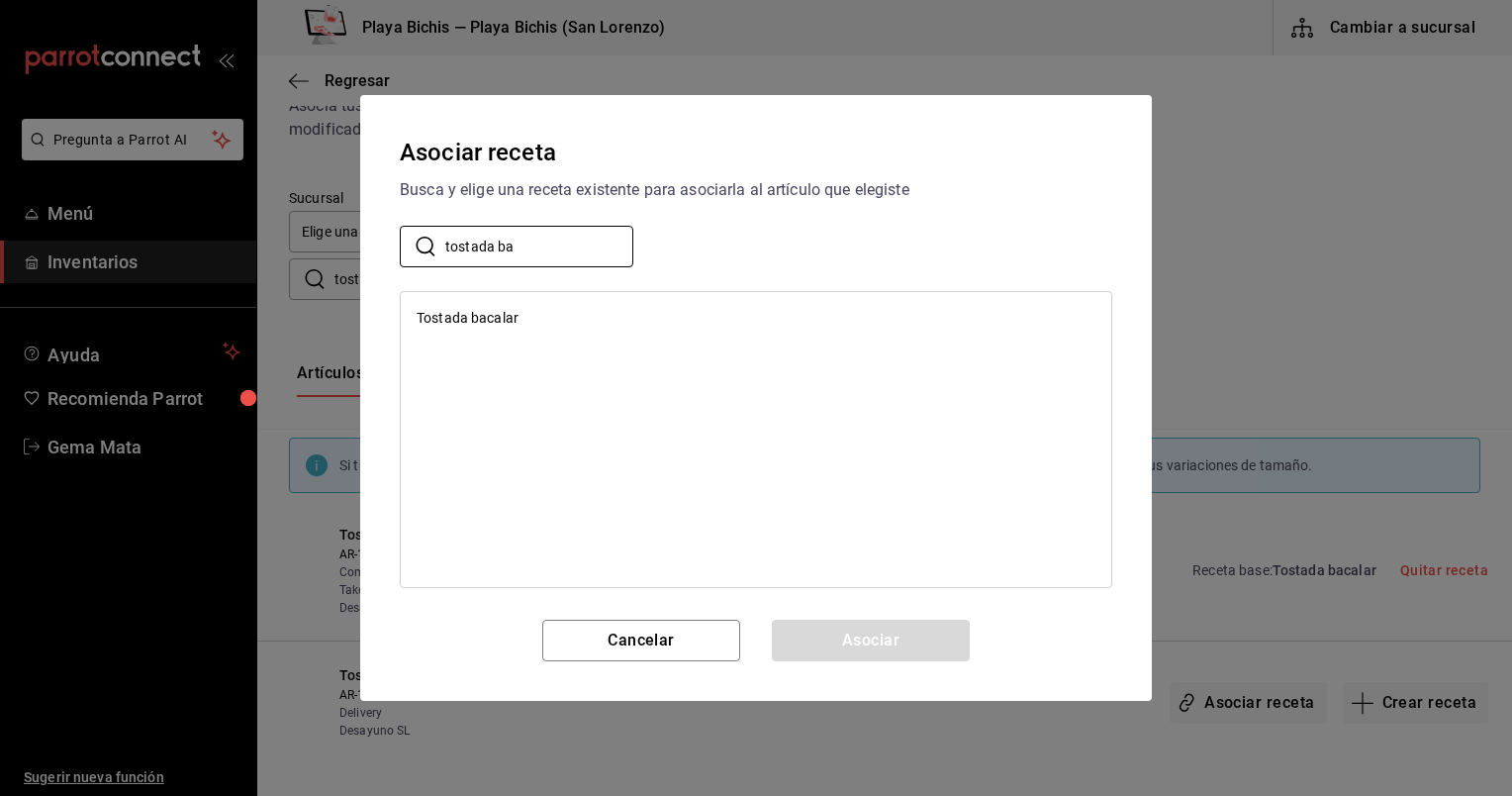 type on "tostada ba" 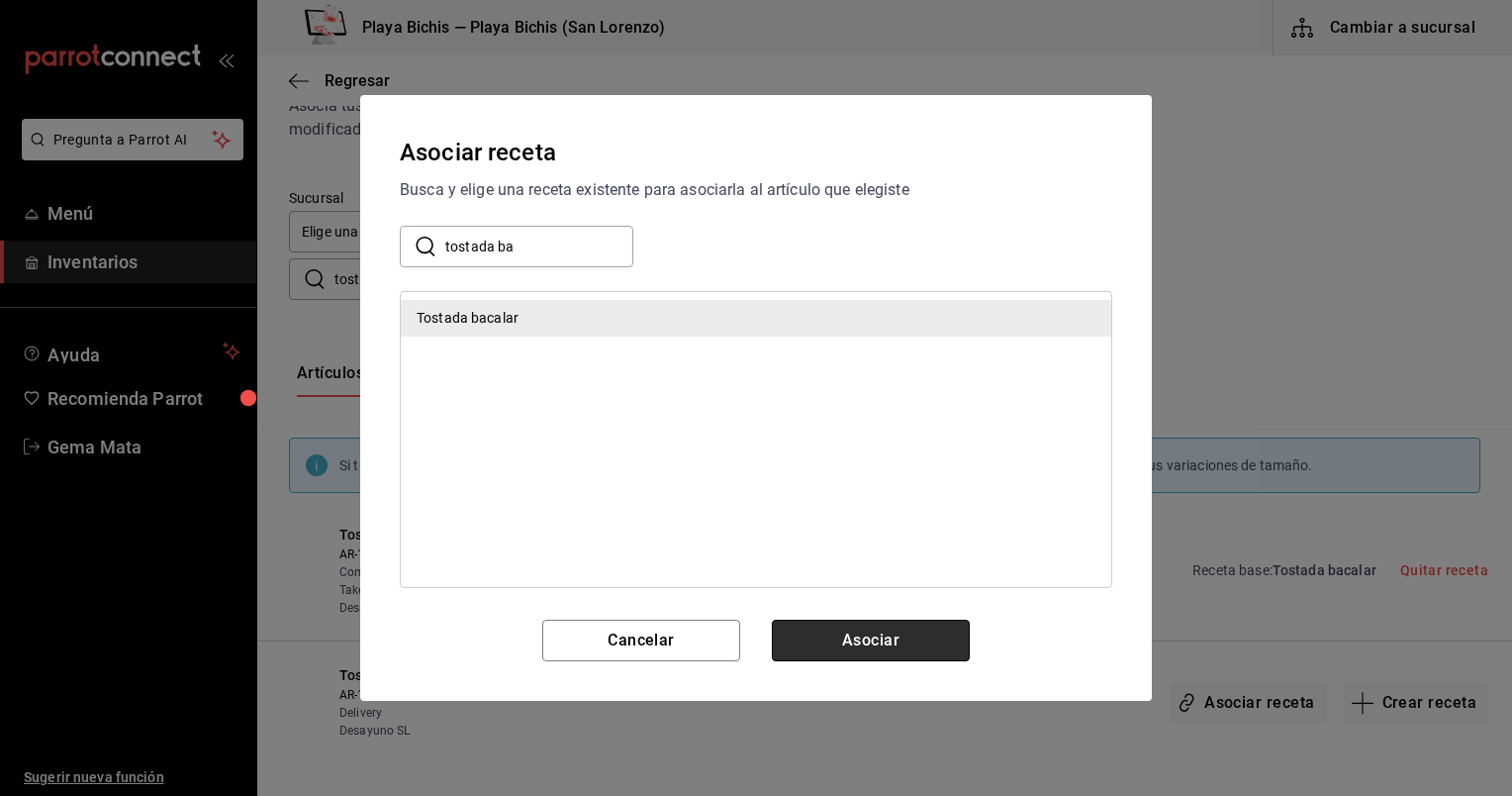 click on "Asociar" at bounding box center (871, 641) 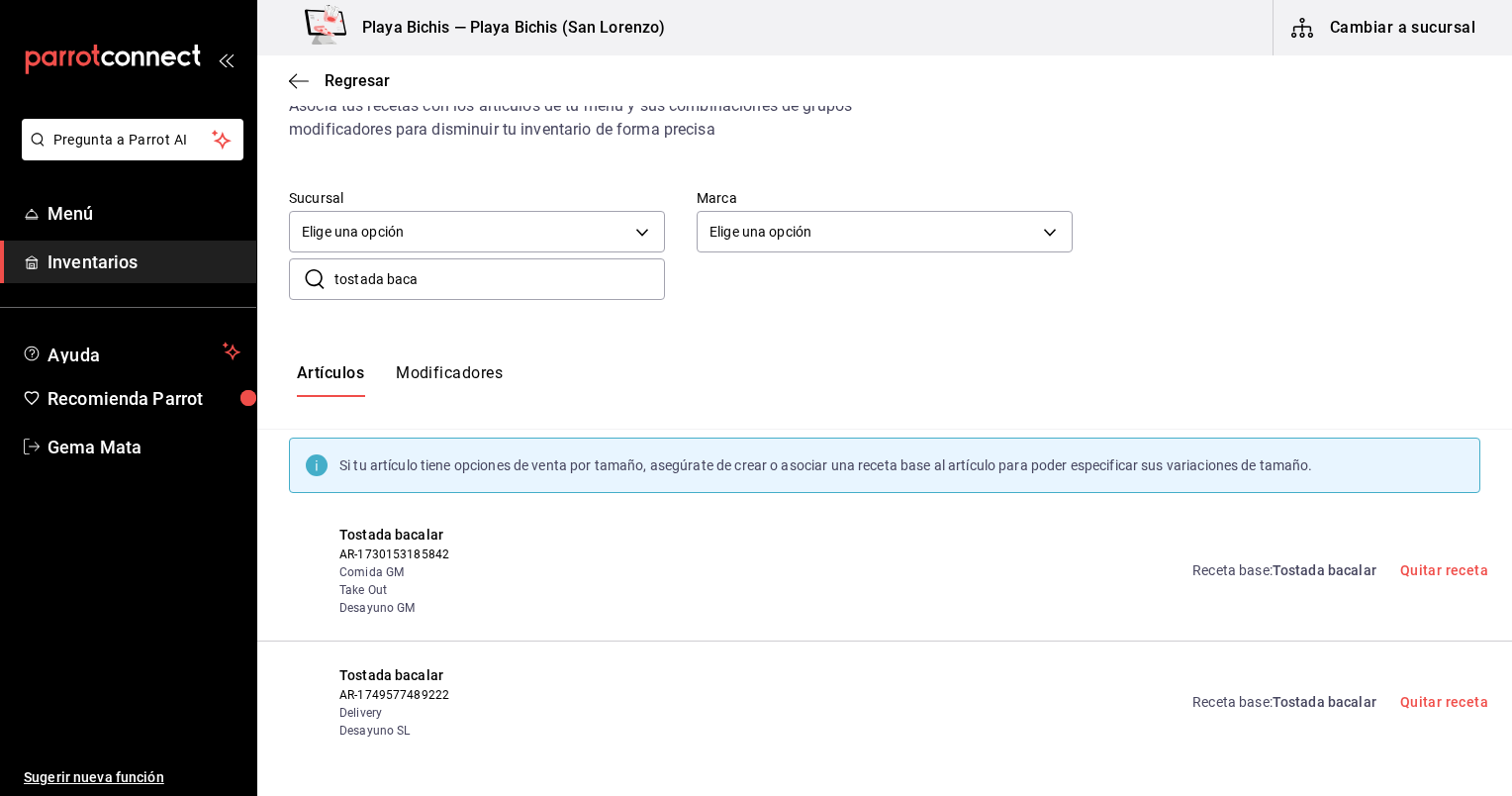 click on "tostada baca" at bounding box center (500, 279) 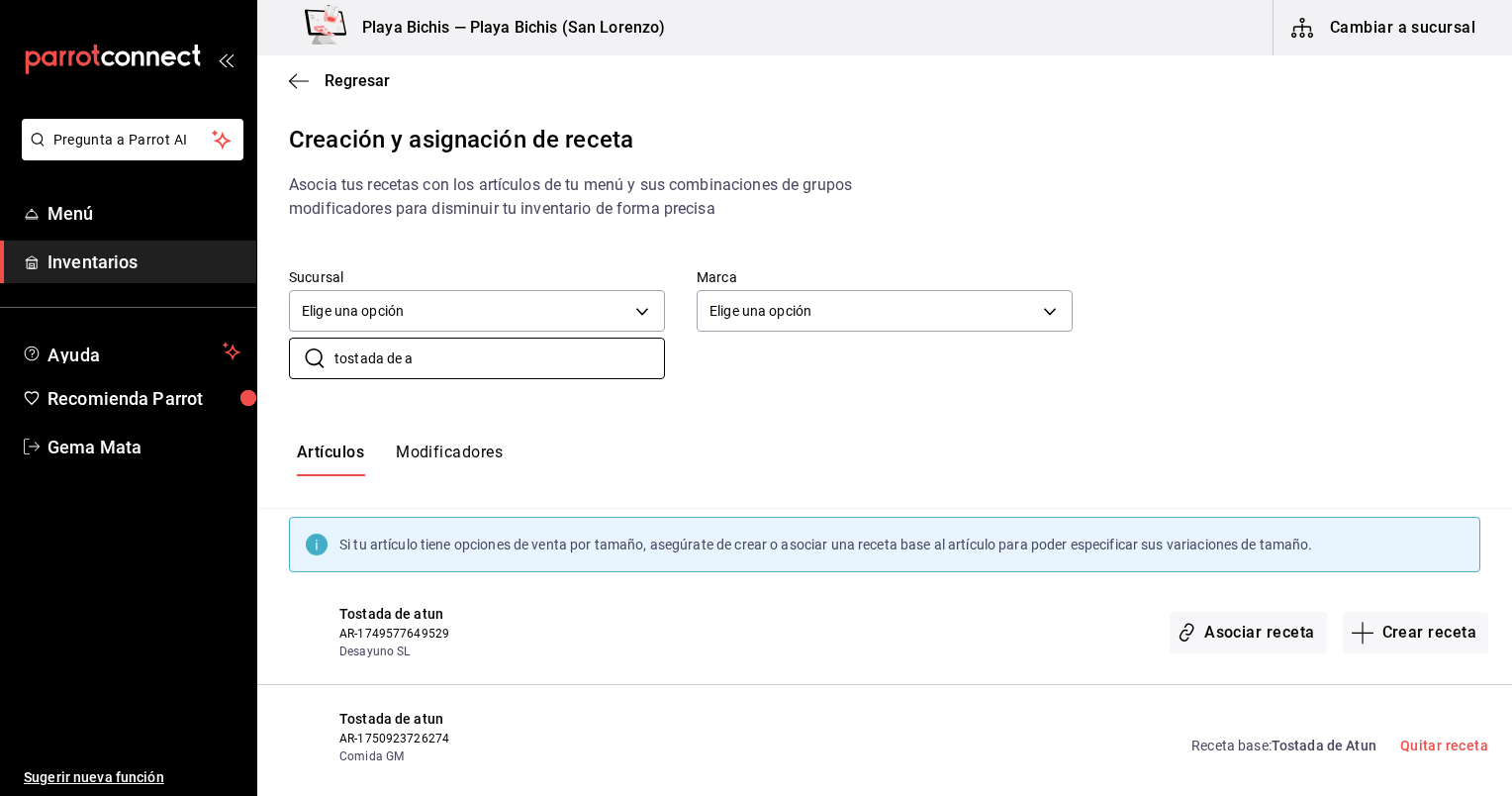 scroll, scrollTop: 149, scrollLeft: 0, axis: vertical 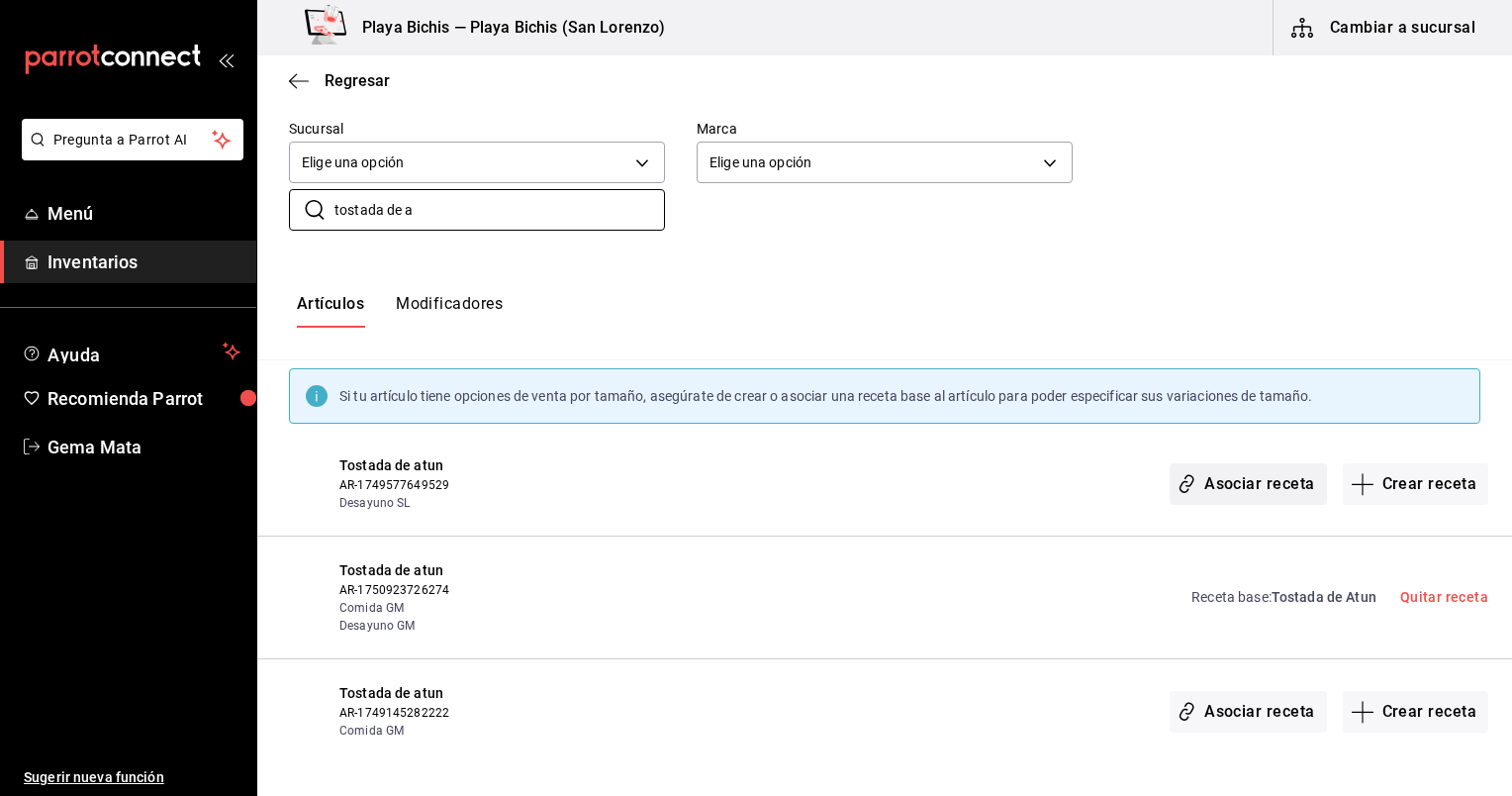 type on "tostada de a" 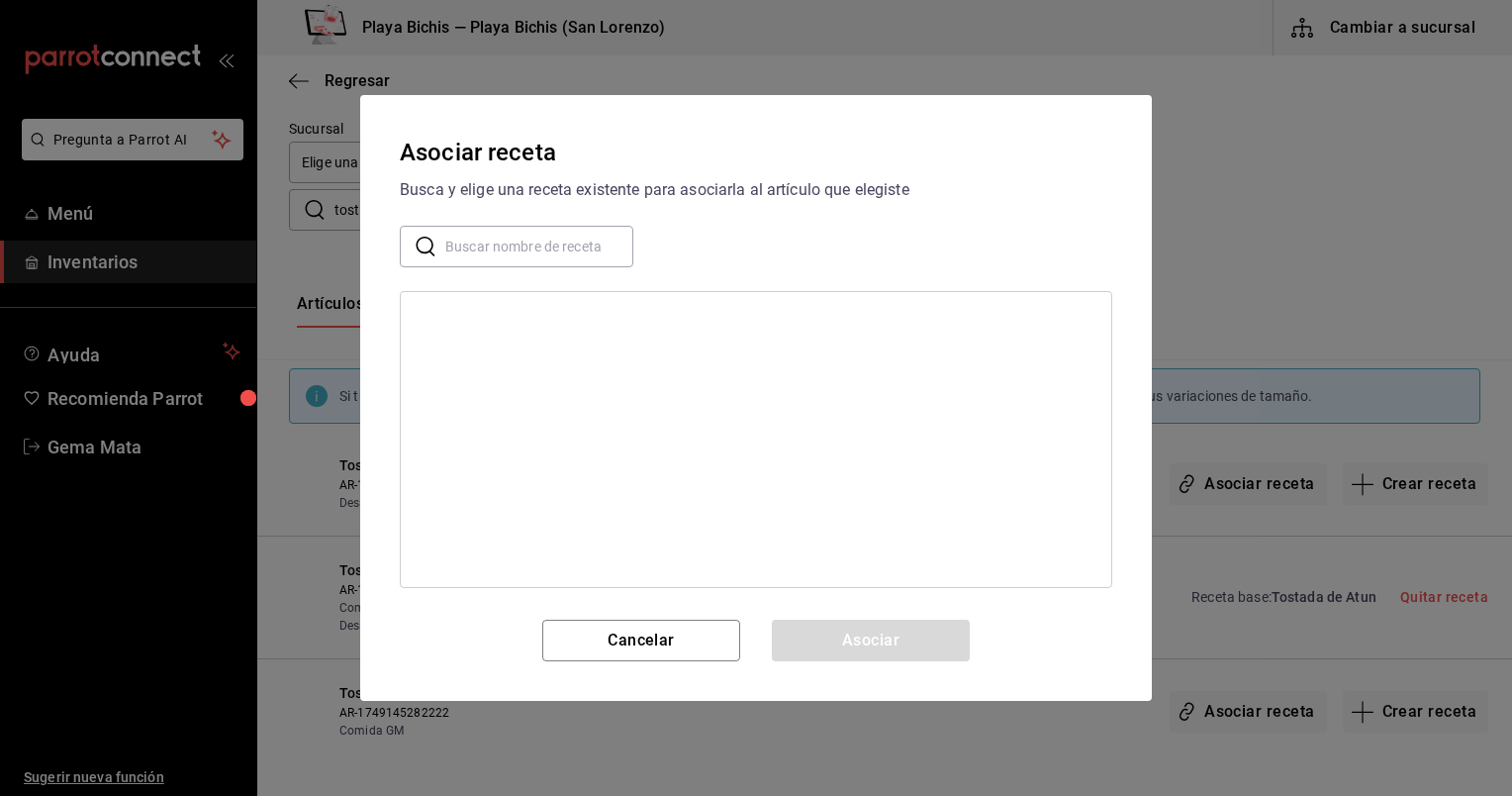 click at bounding box center [539, 247] 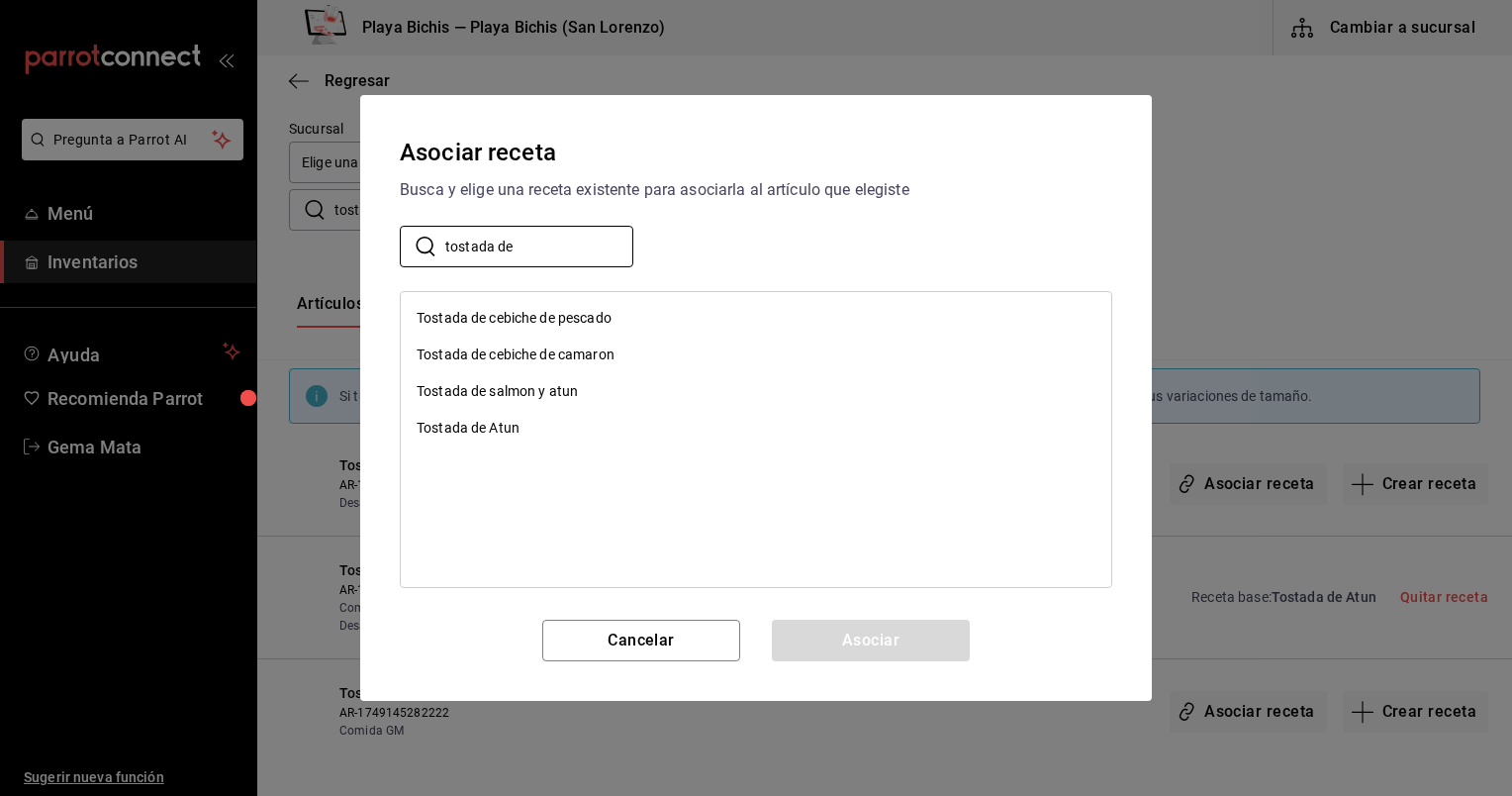 type on "tostada de" 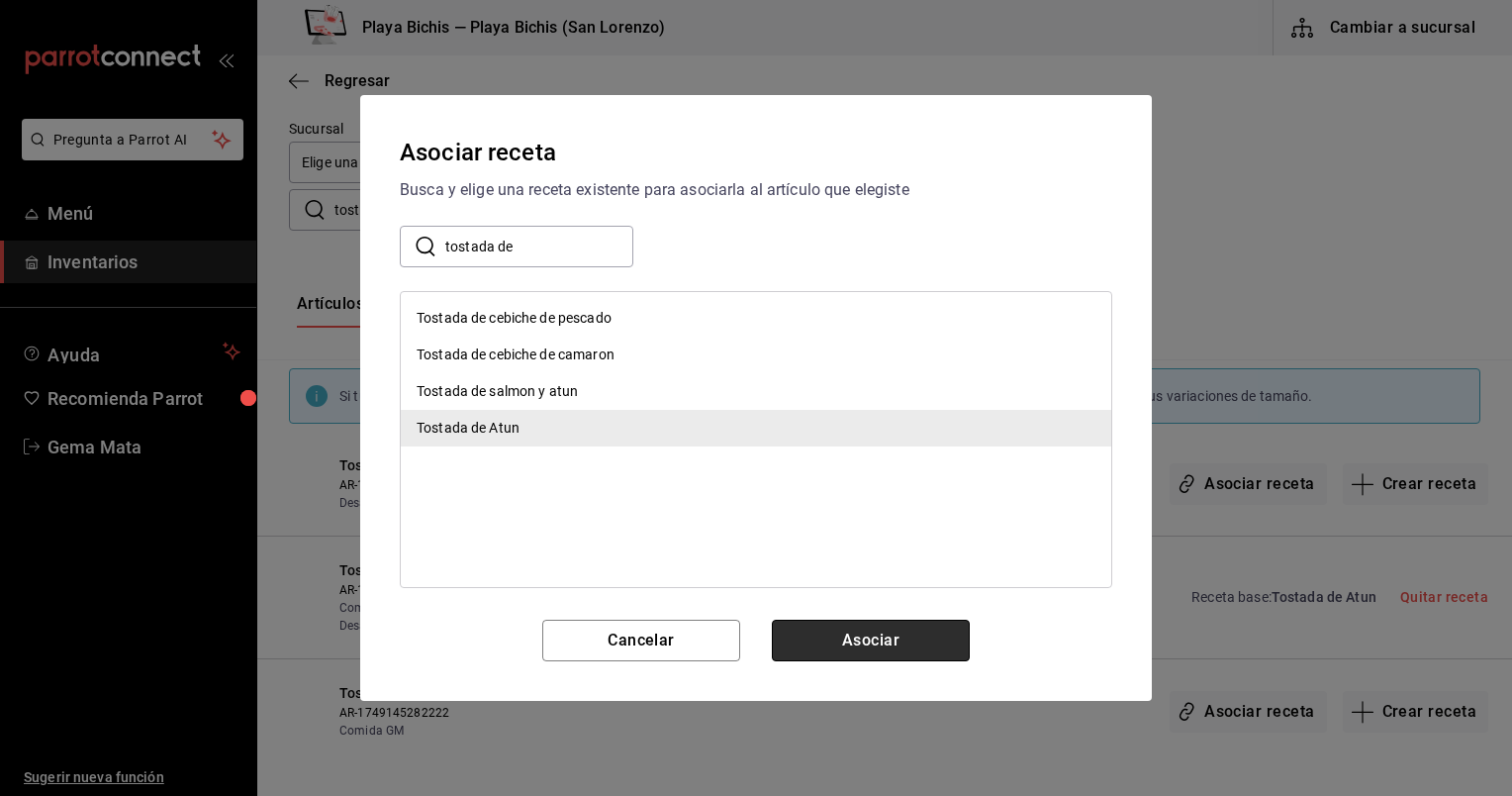click on "Asociar" at bounding box center [871, 641] 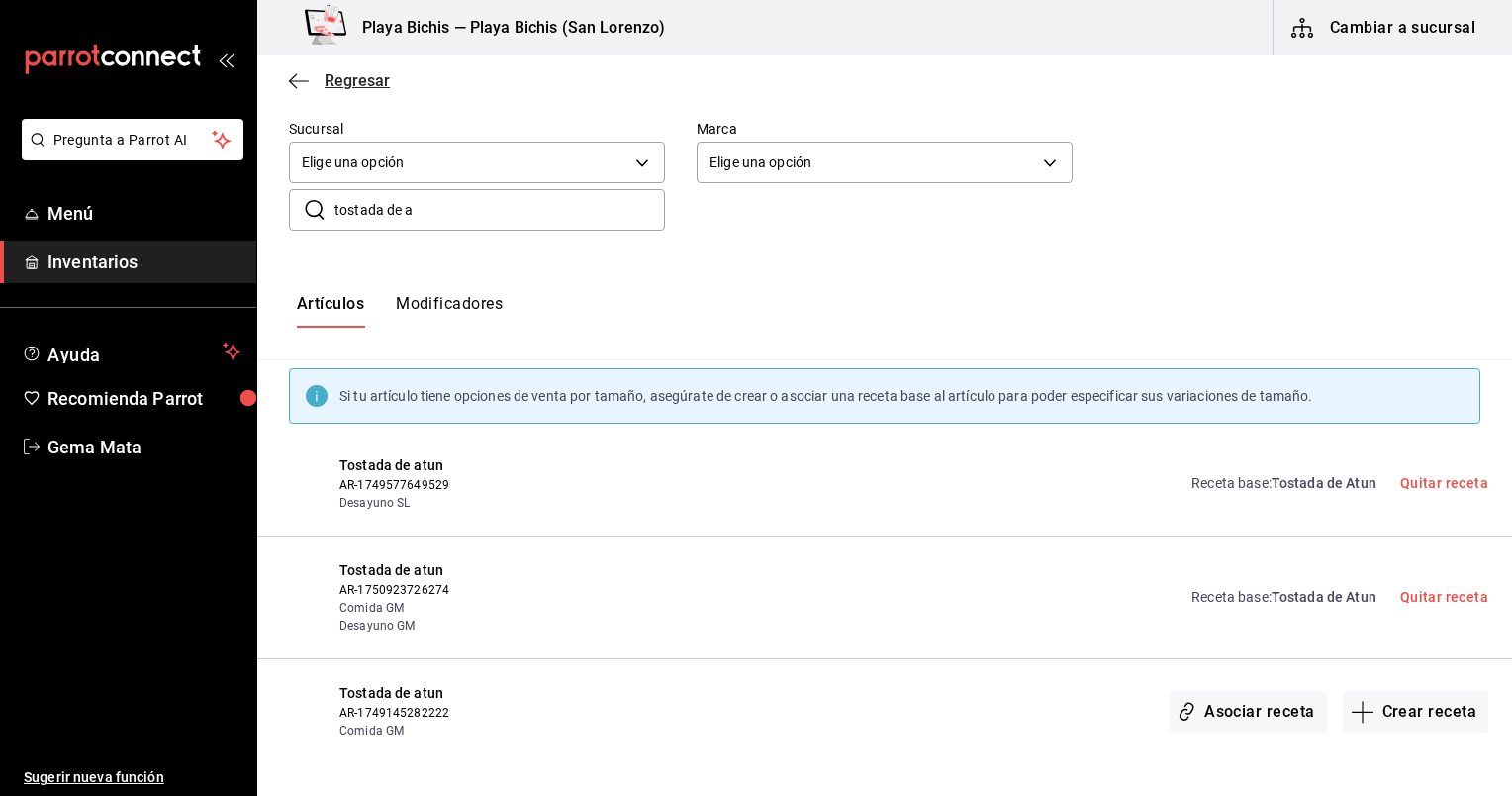 click 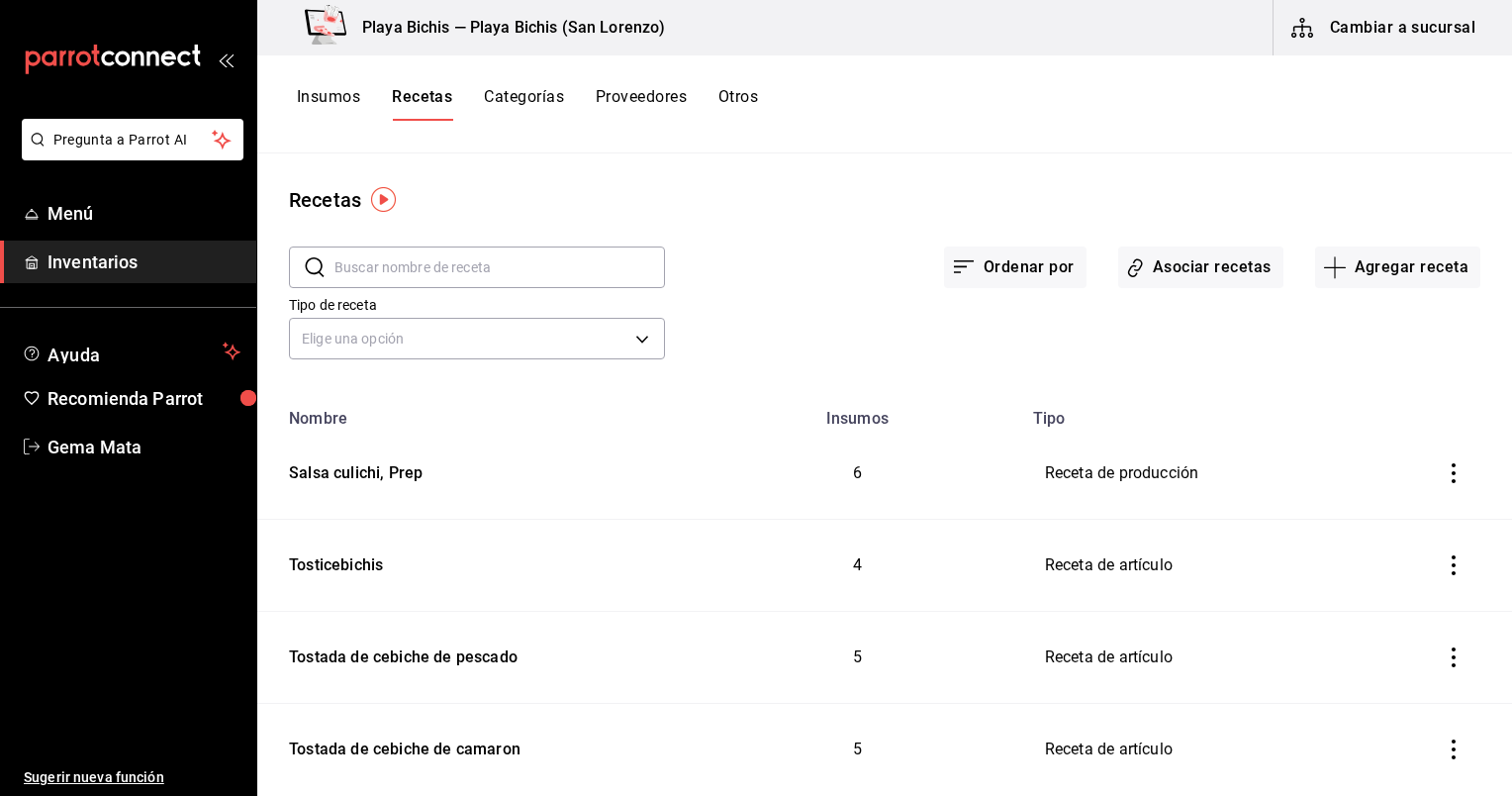 click at bounding box center [500, 267] 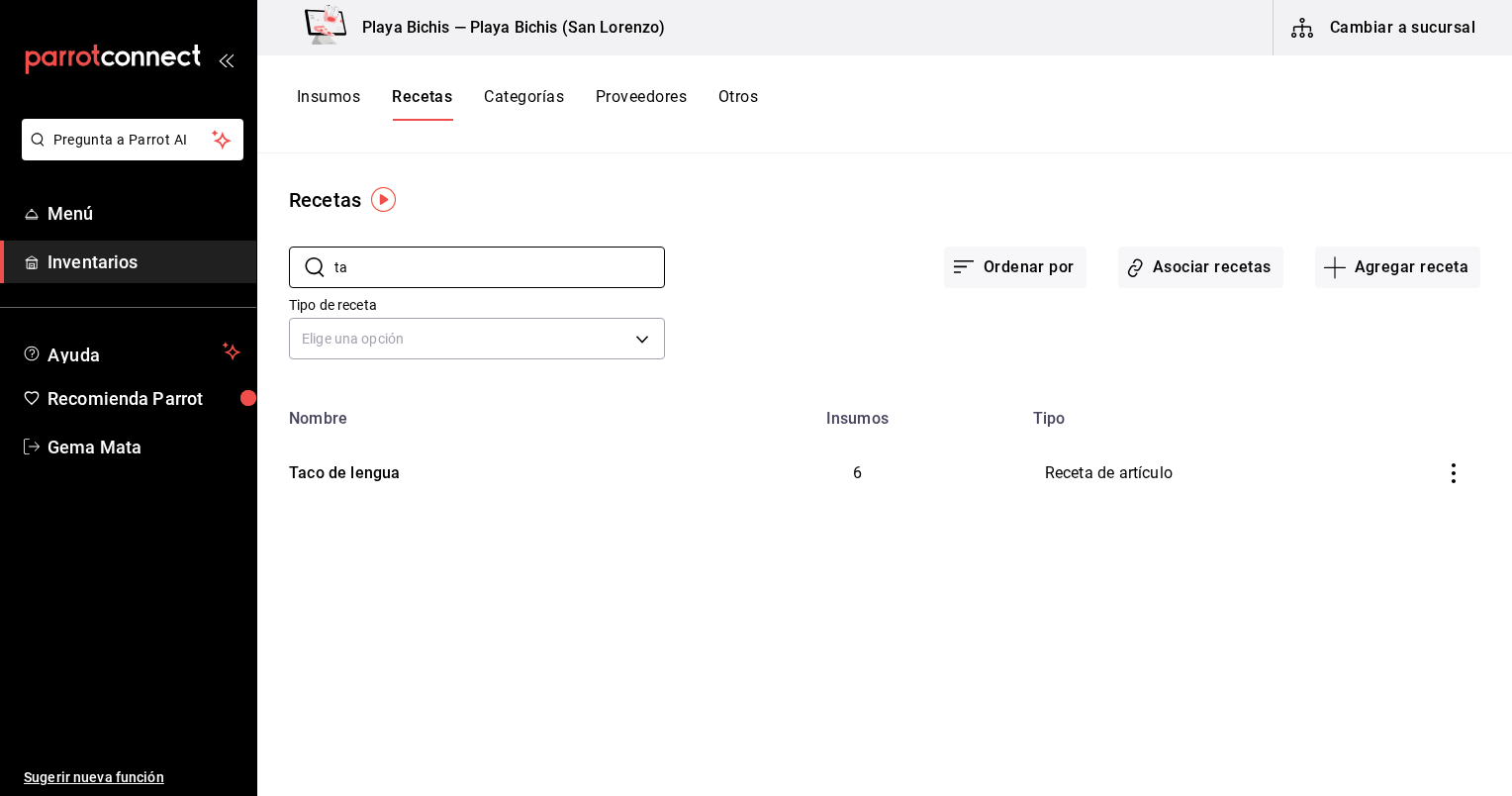 type on "t" 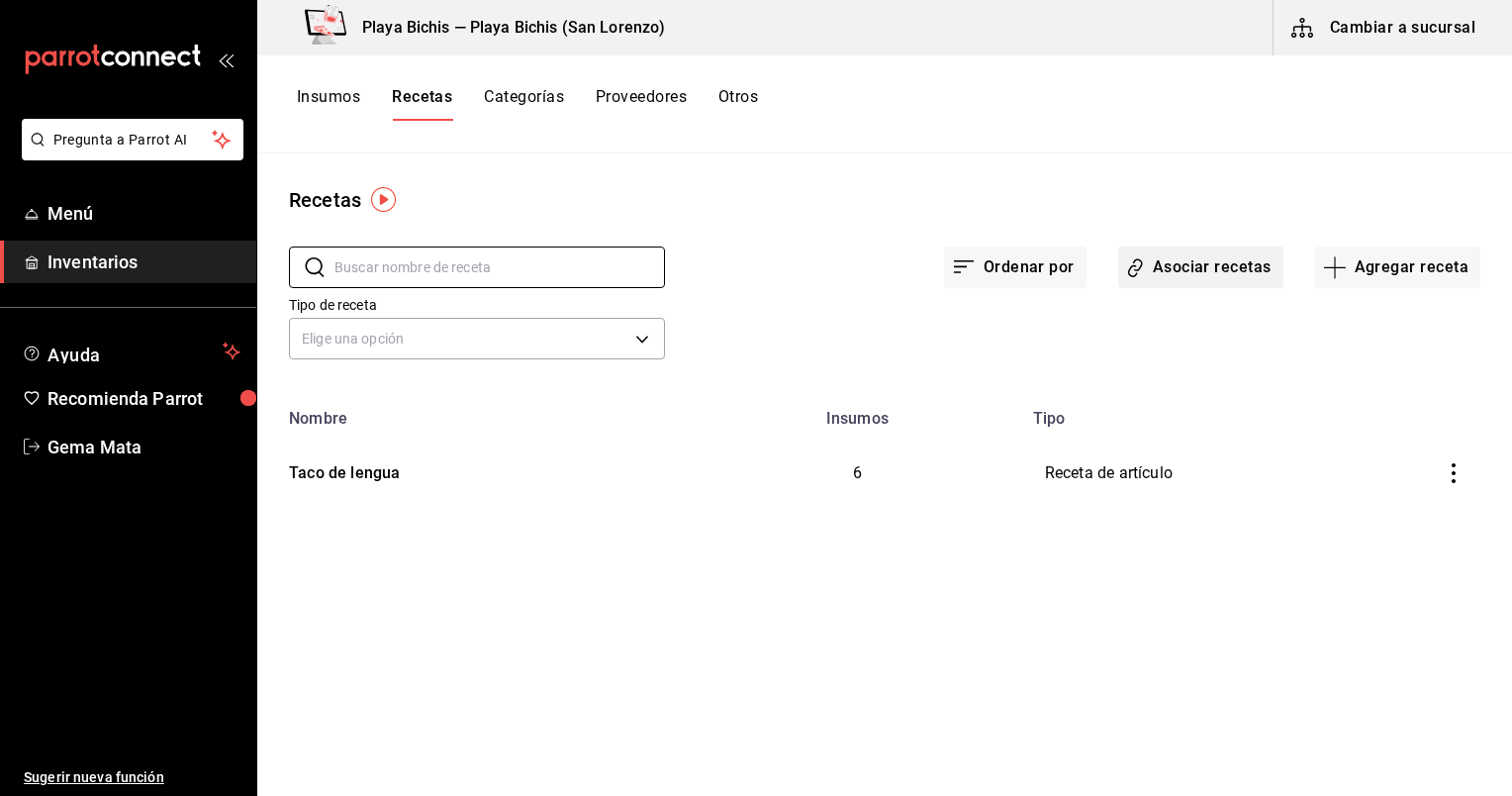 type 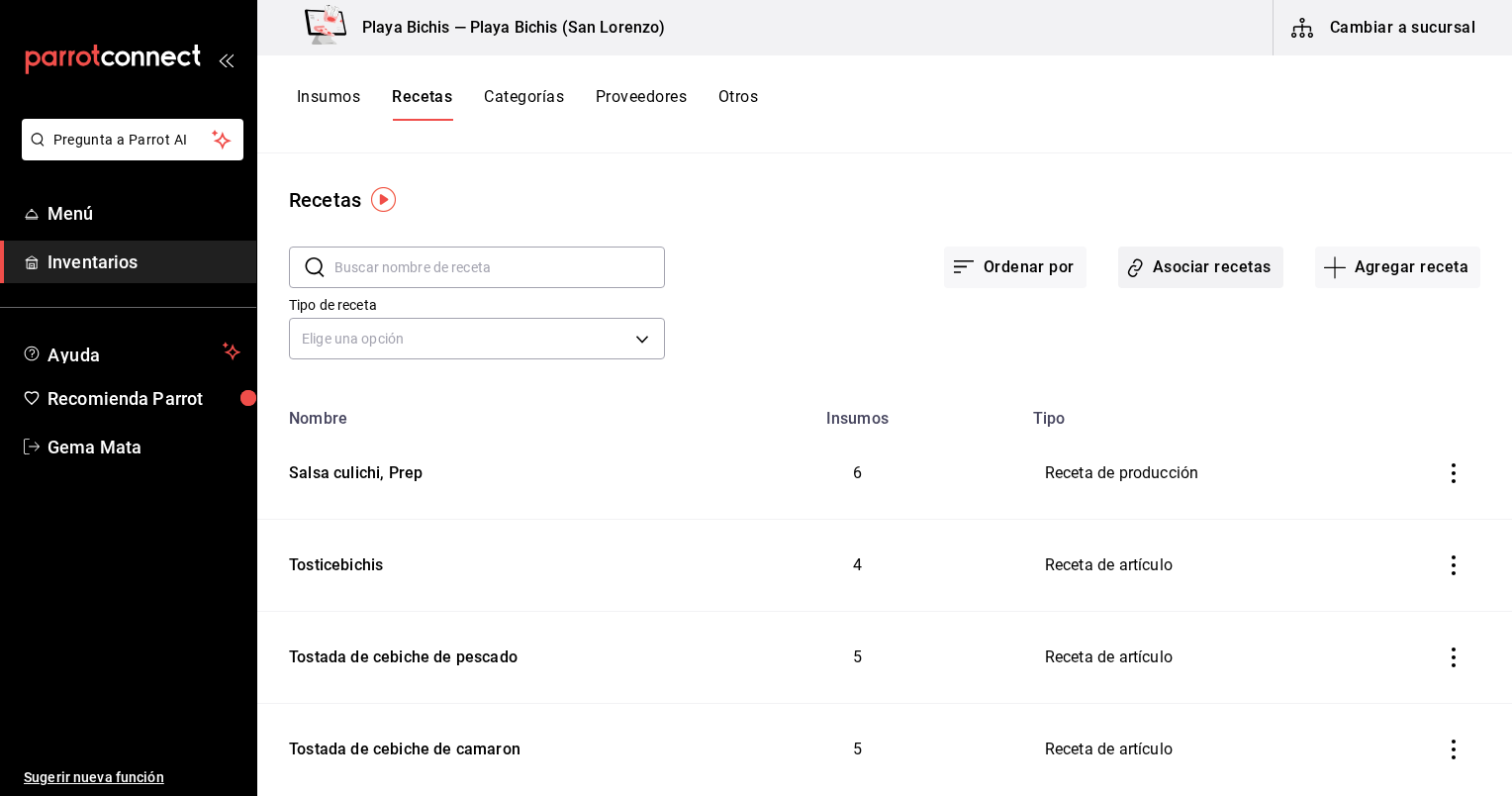 click on "Asociar recetas" at bounding box center [1200, 267] 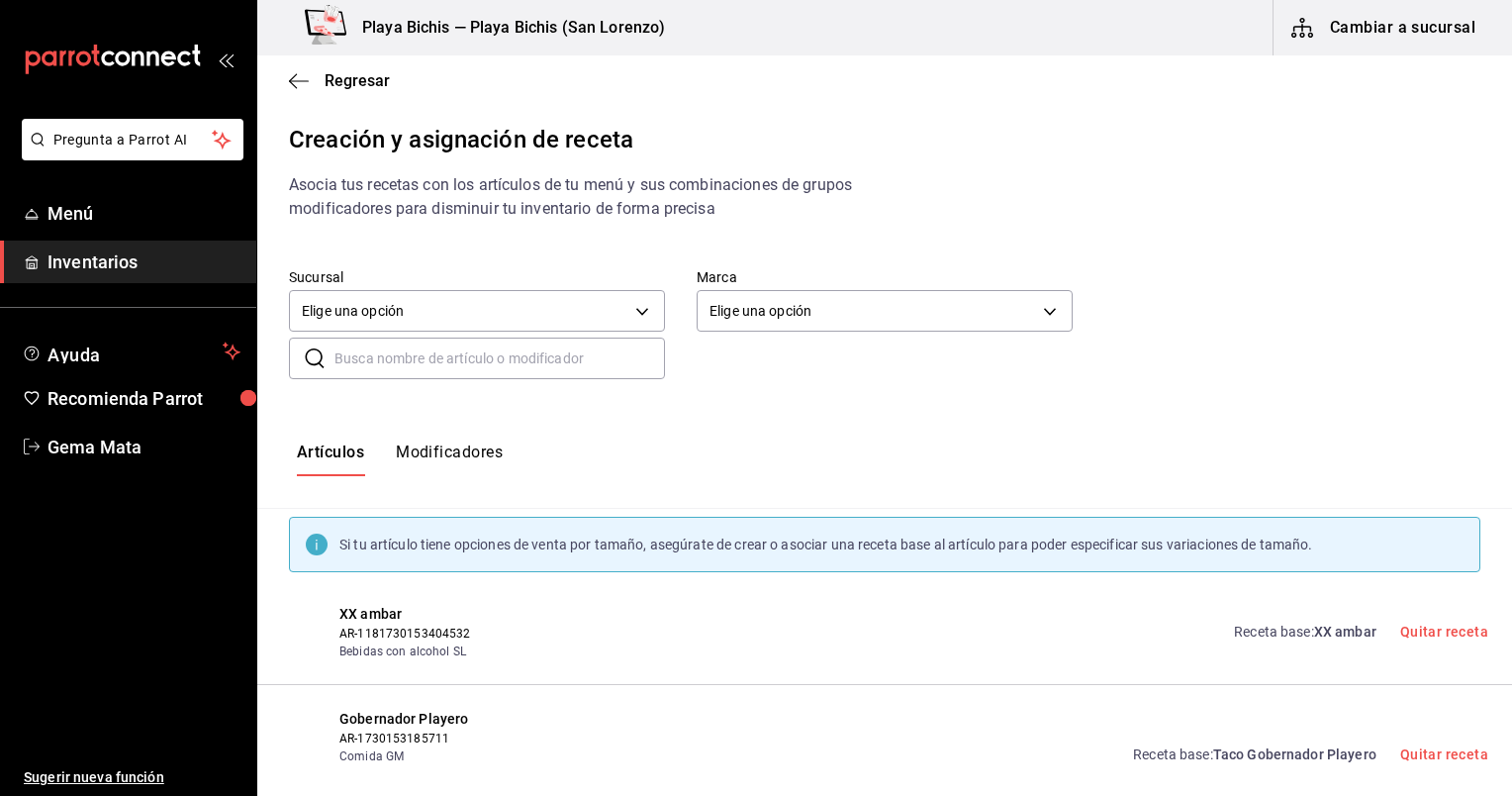 click at bounding box center [500, 358] 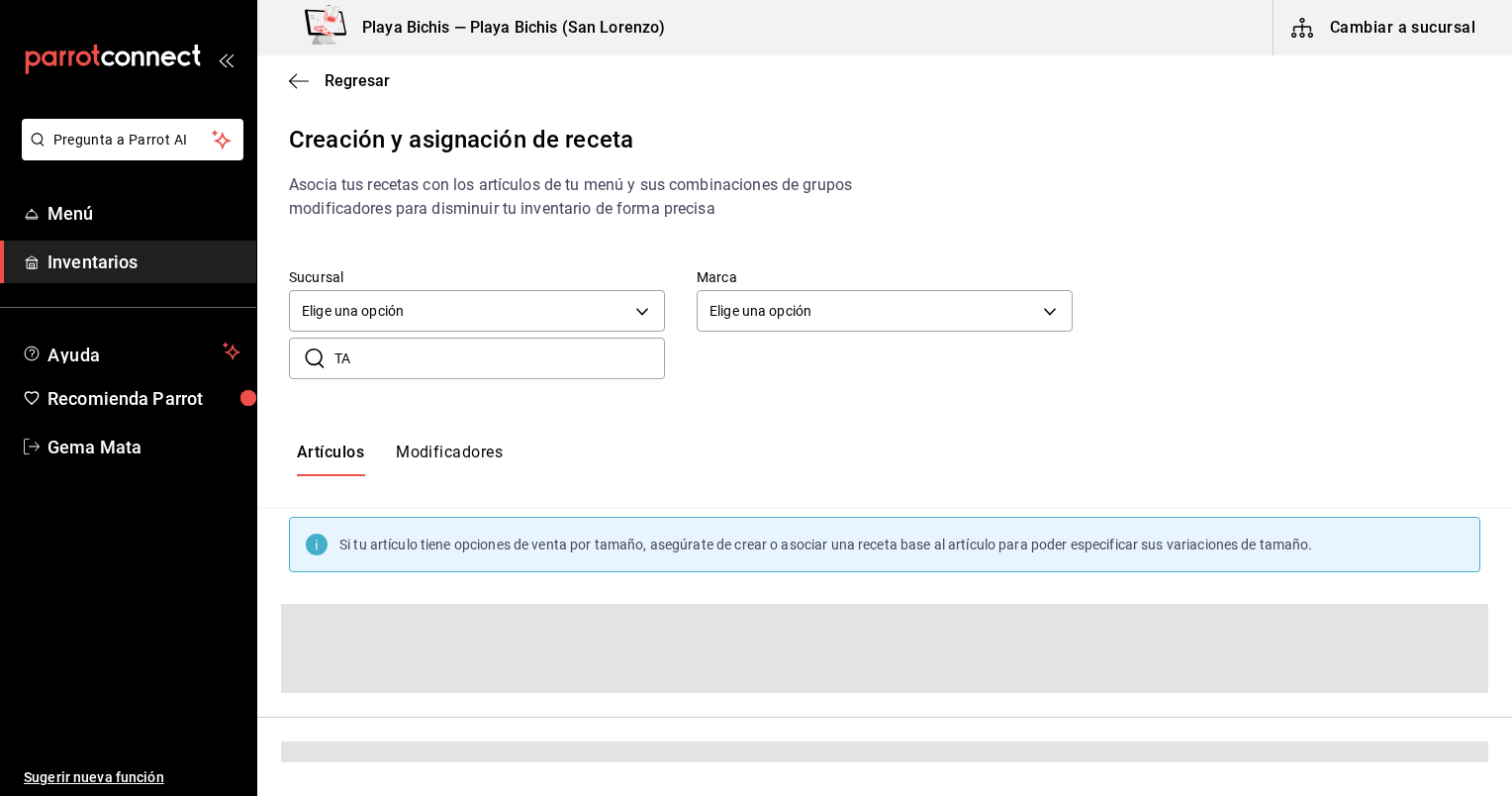 type on "T" 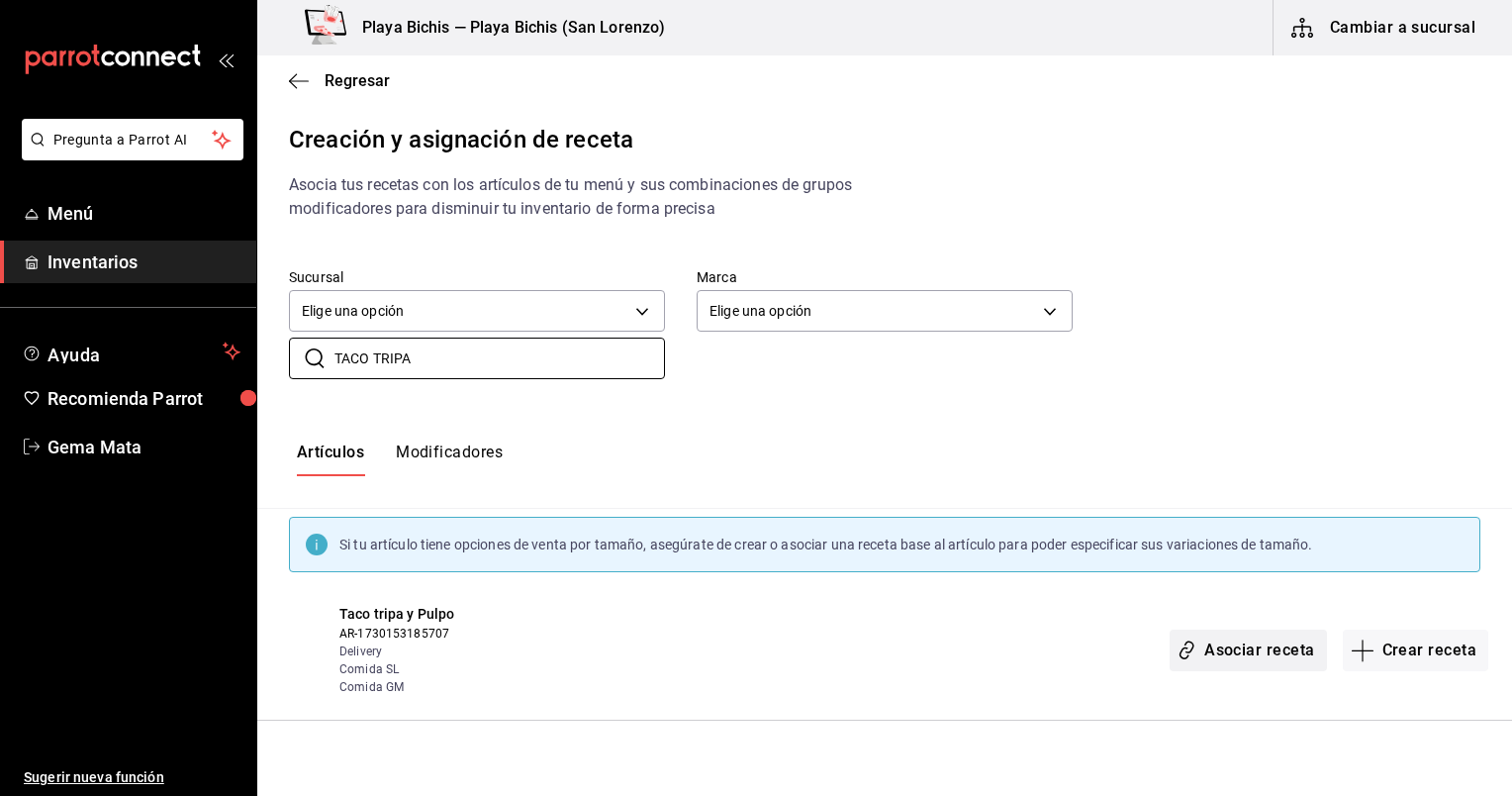 type on "TACO TRIPA" 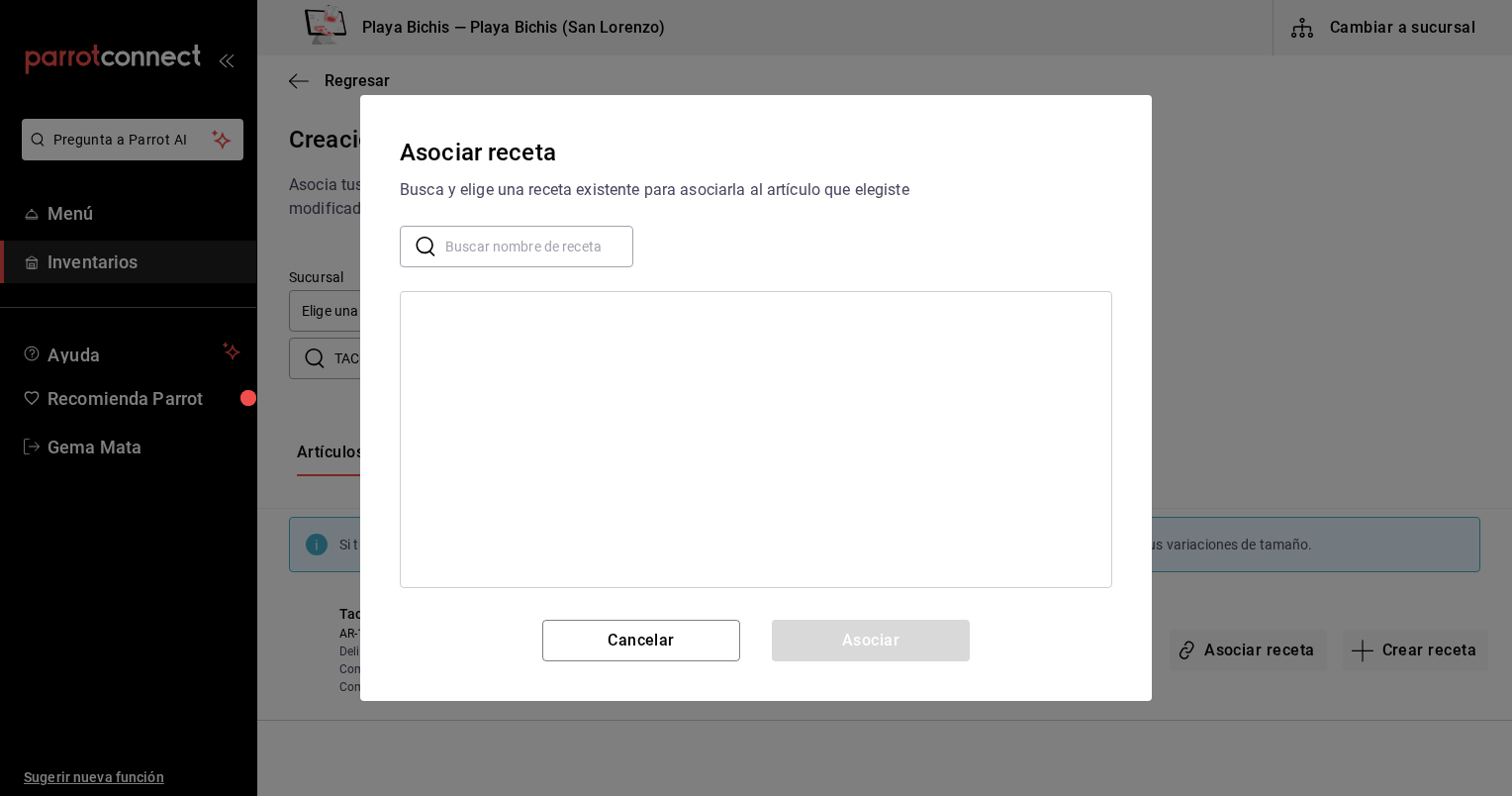 click at bounding box center [539, 247] 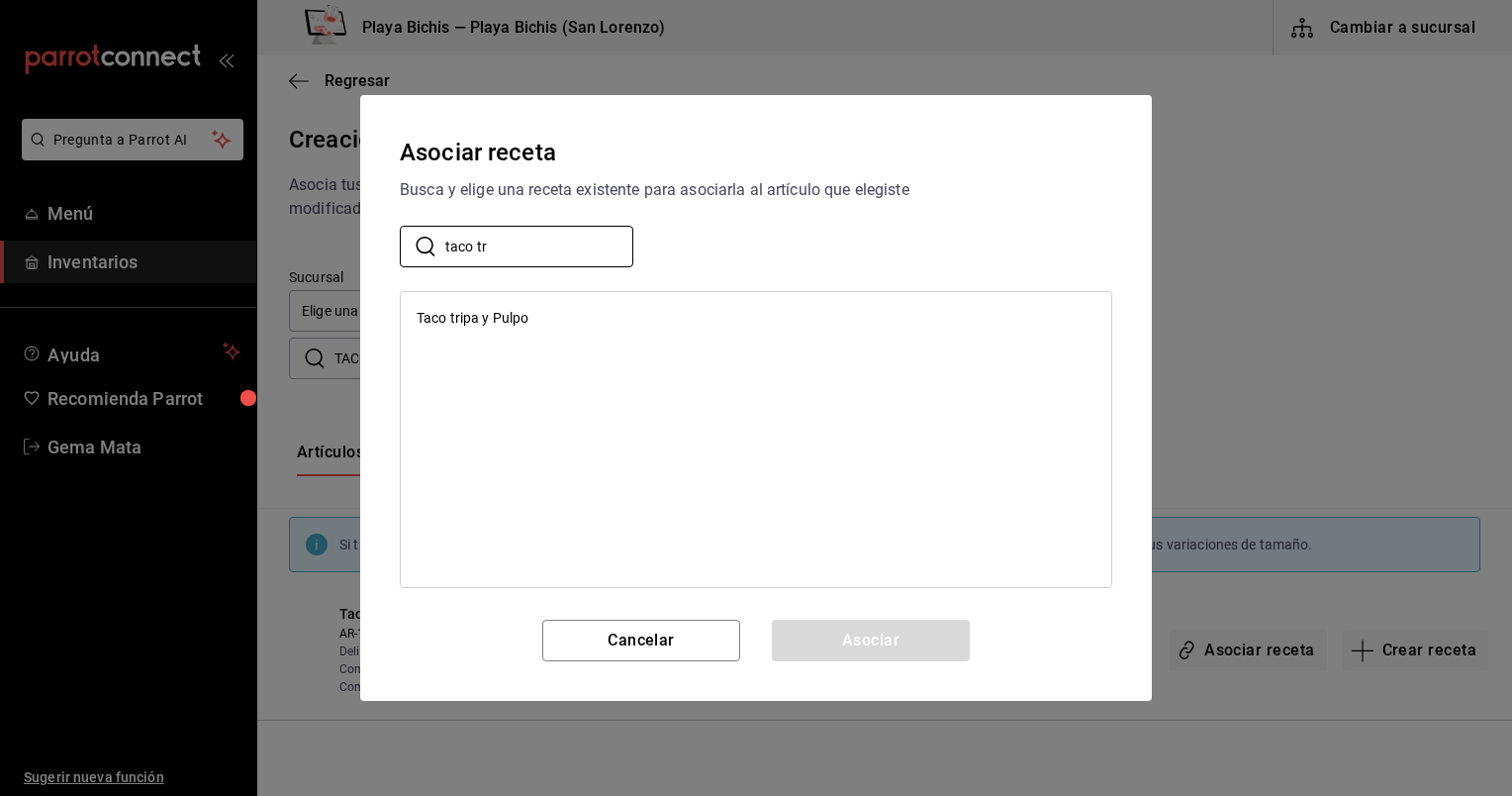 type on "taco tr" 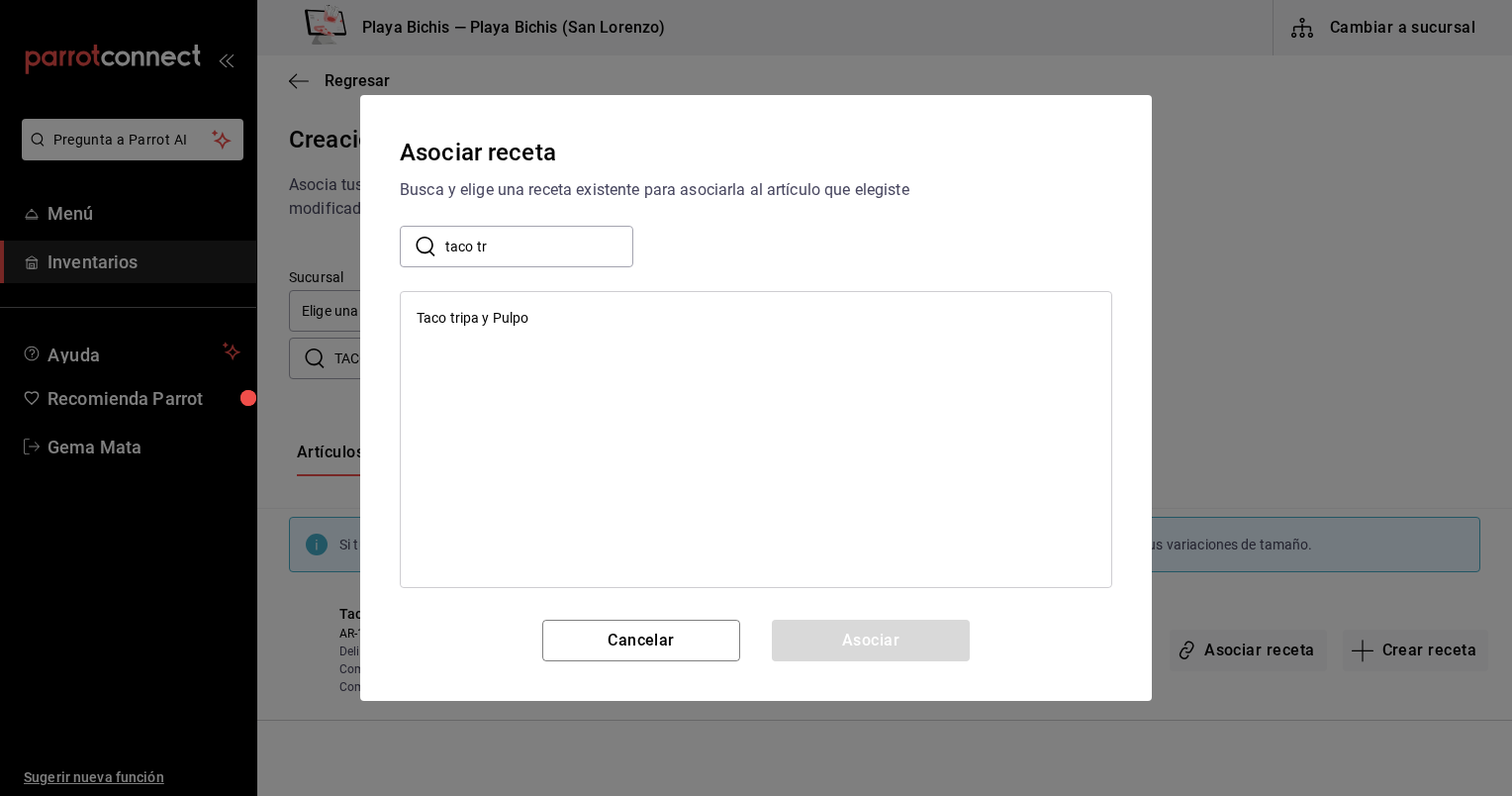 click on "Taco tripa y Pulpo" at bounding box center [756, 318] 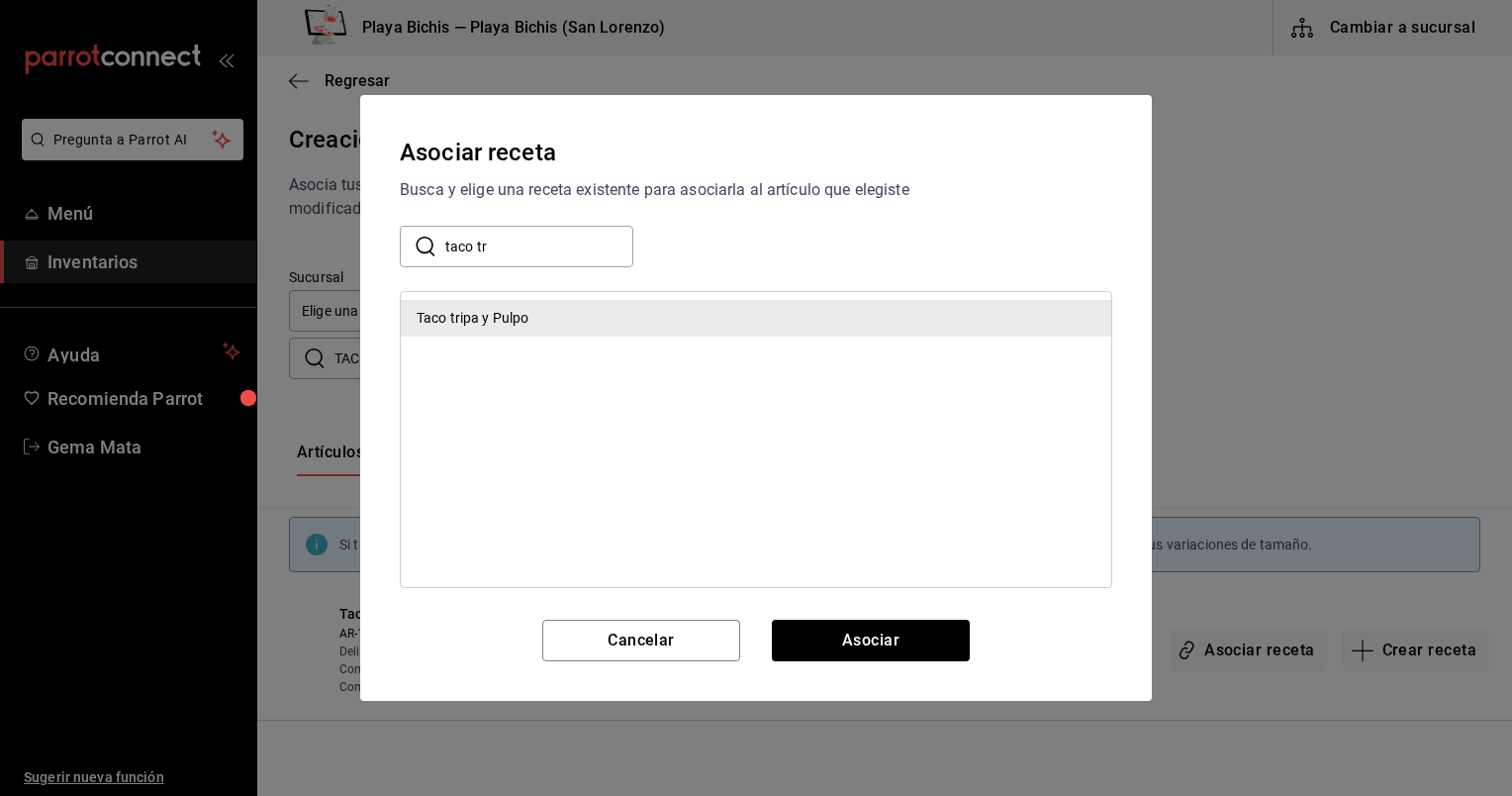 click on "Asociar receta Busca y elige una receta existente para asociarla al artículo que elegiste ​ taco tr ​ Taco tripa y Pulpo Cancelar Asociar" at bounding box center (756, 398) 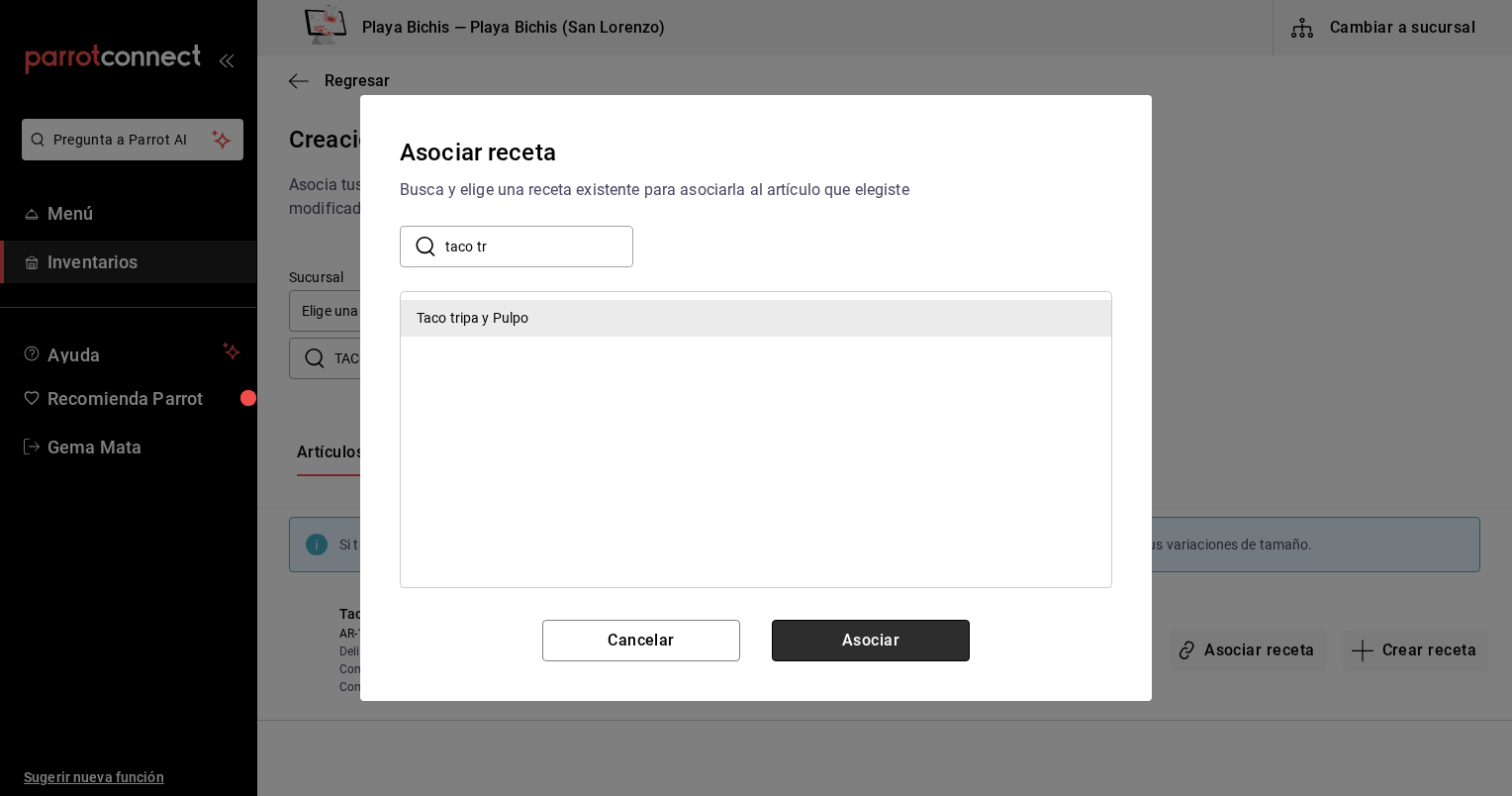 click on "Asociar" at bounding box center [871, 641] 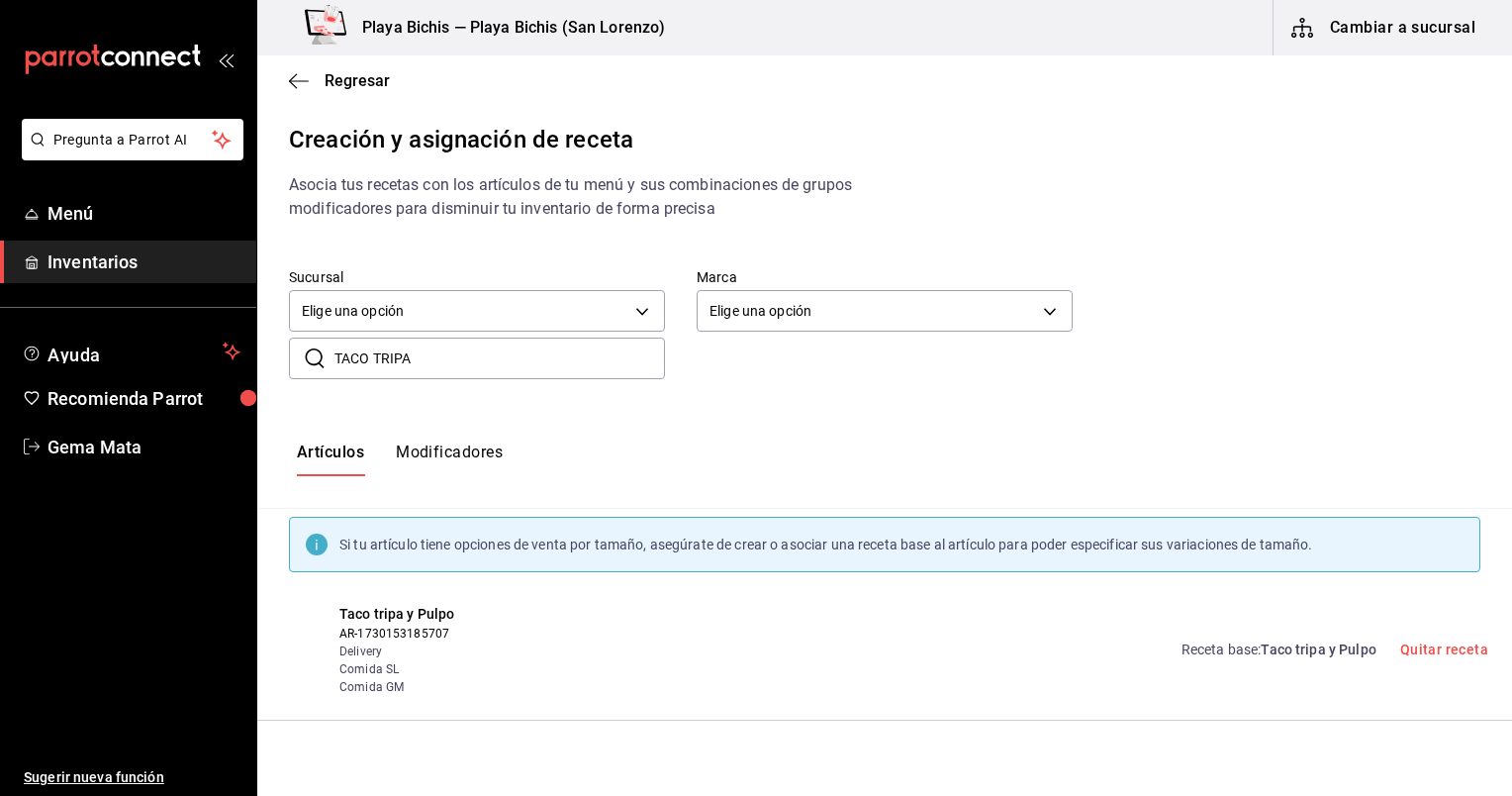 click on "TACO TRIPA" at bounding box center [500, 358] 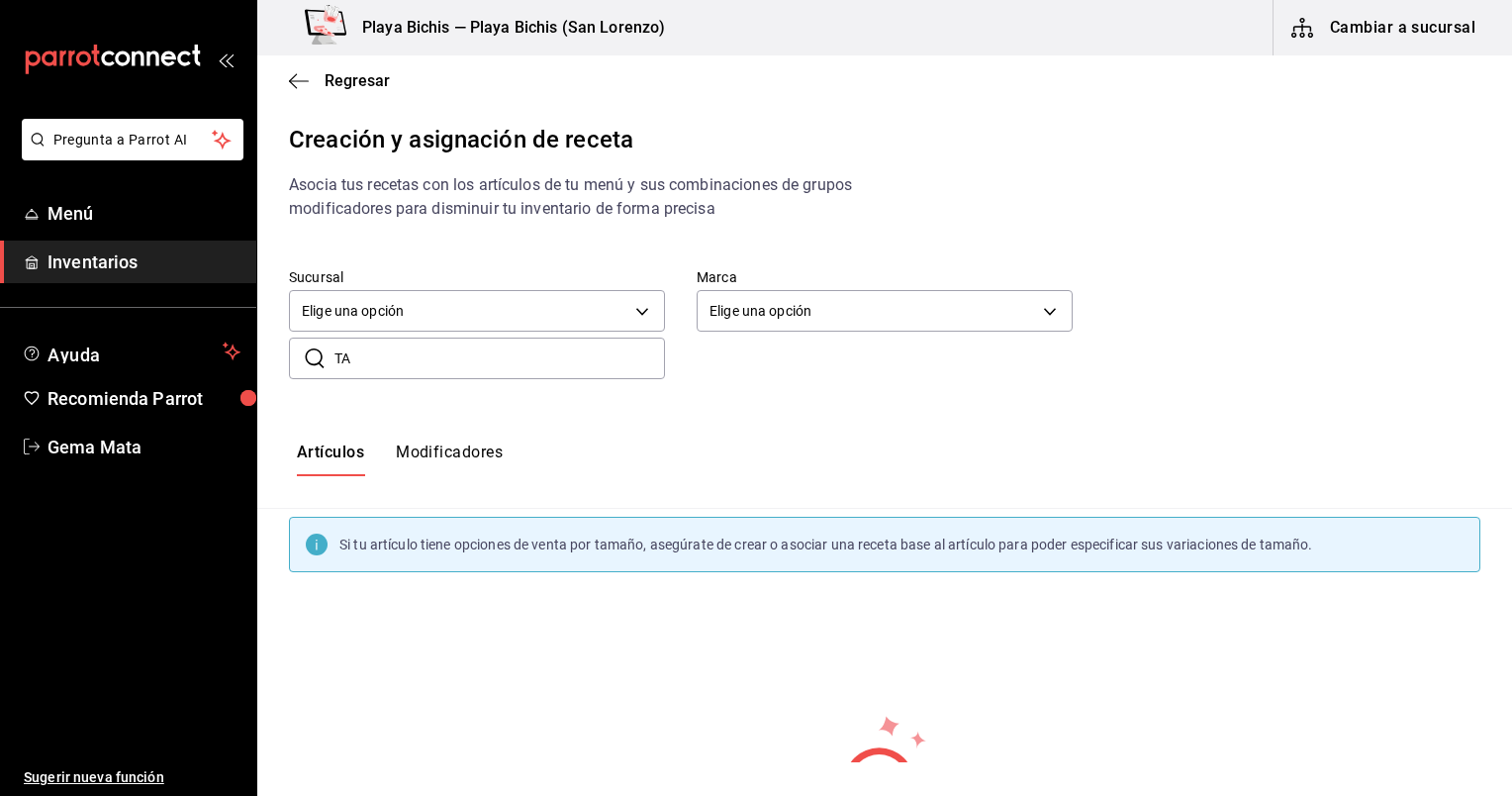 type on "T" 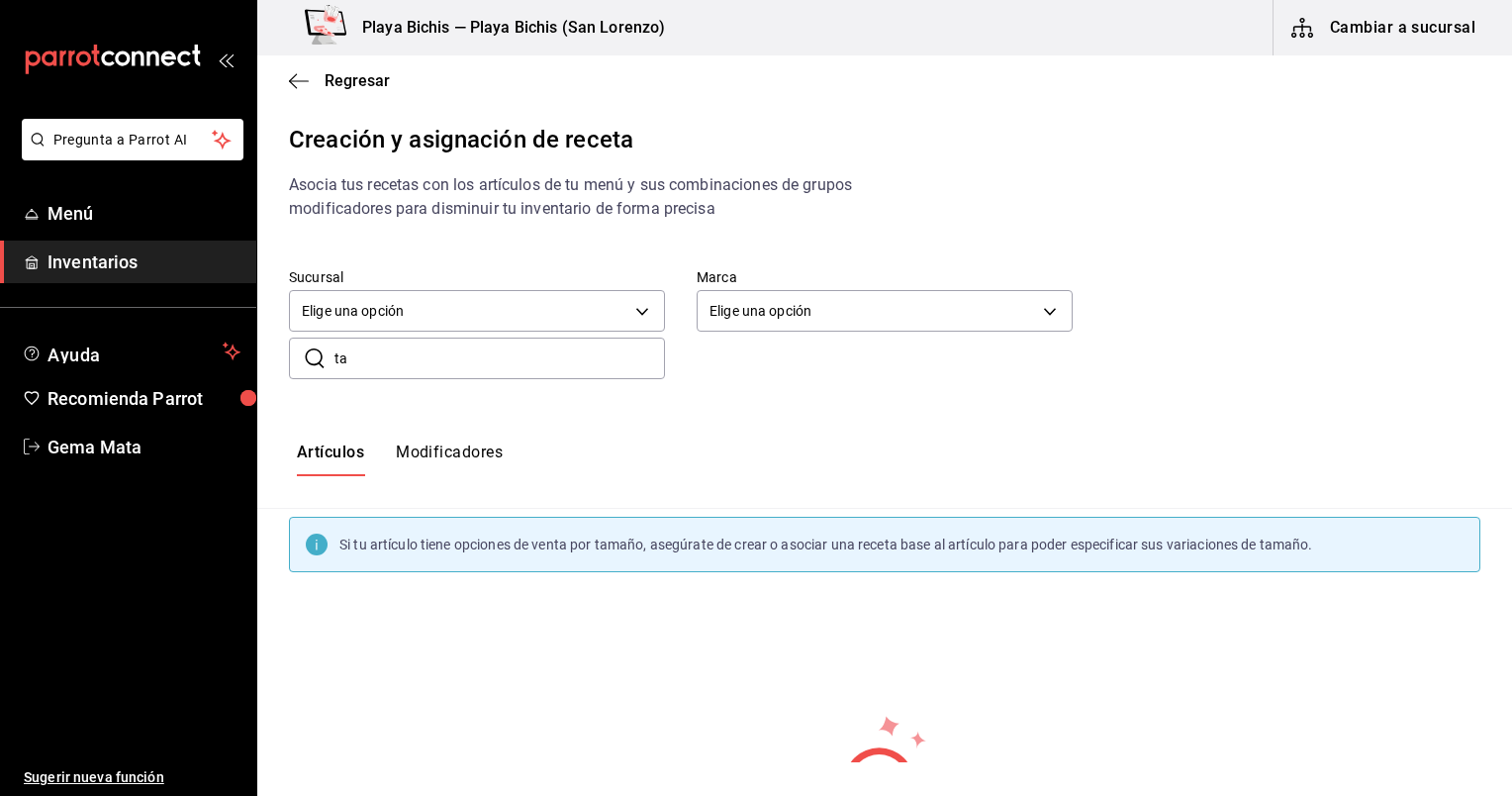 type on "t" 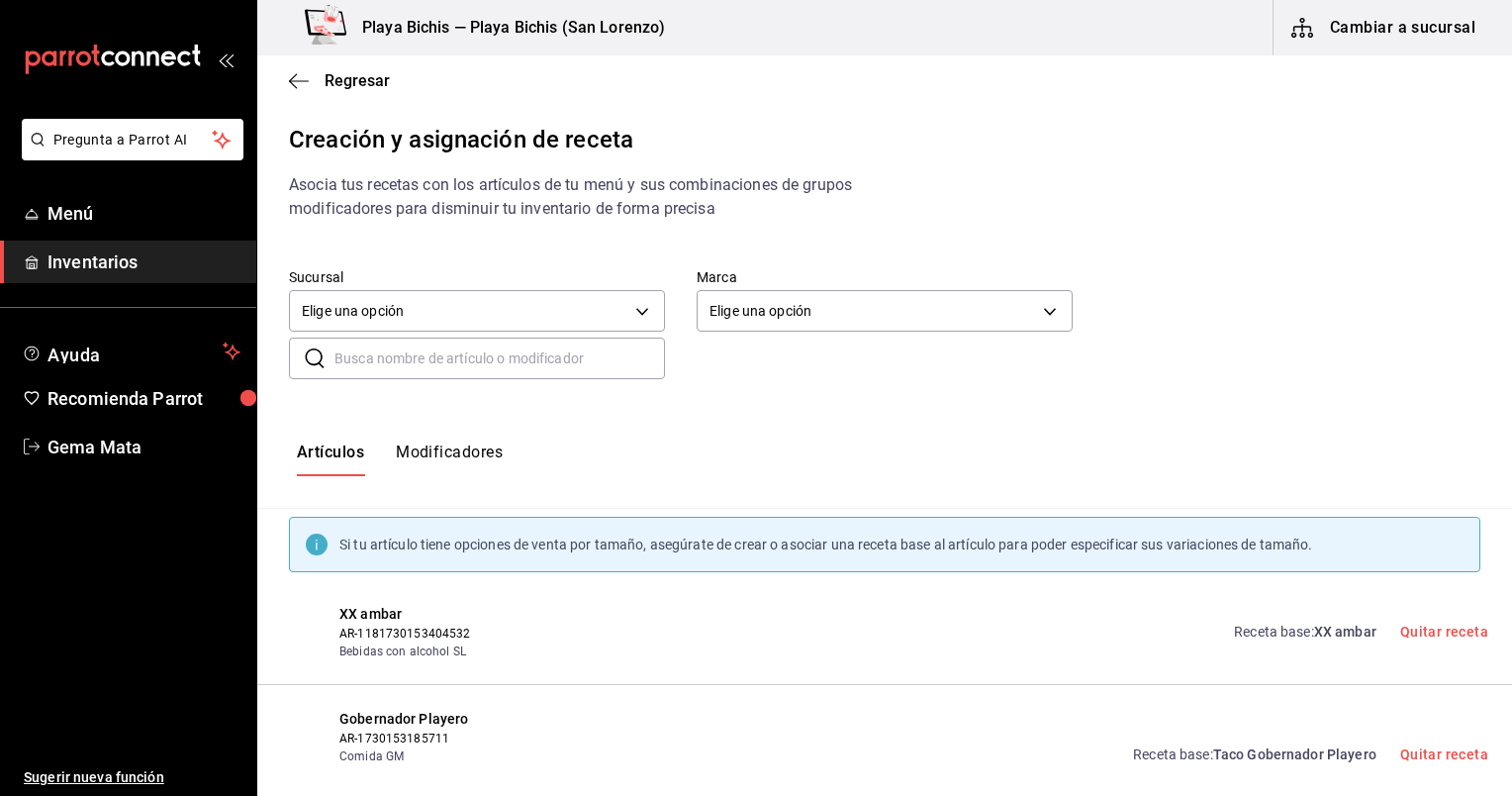 click at bounding box center (500, 358) 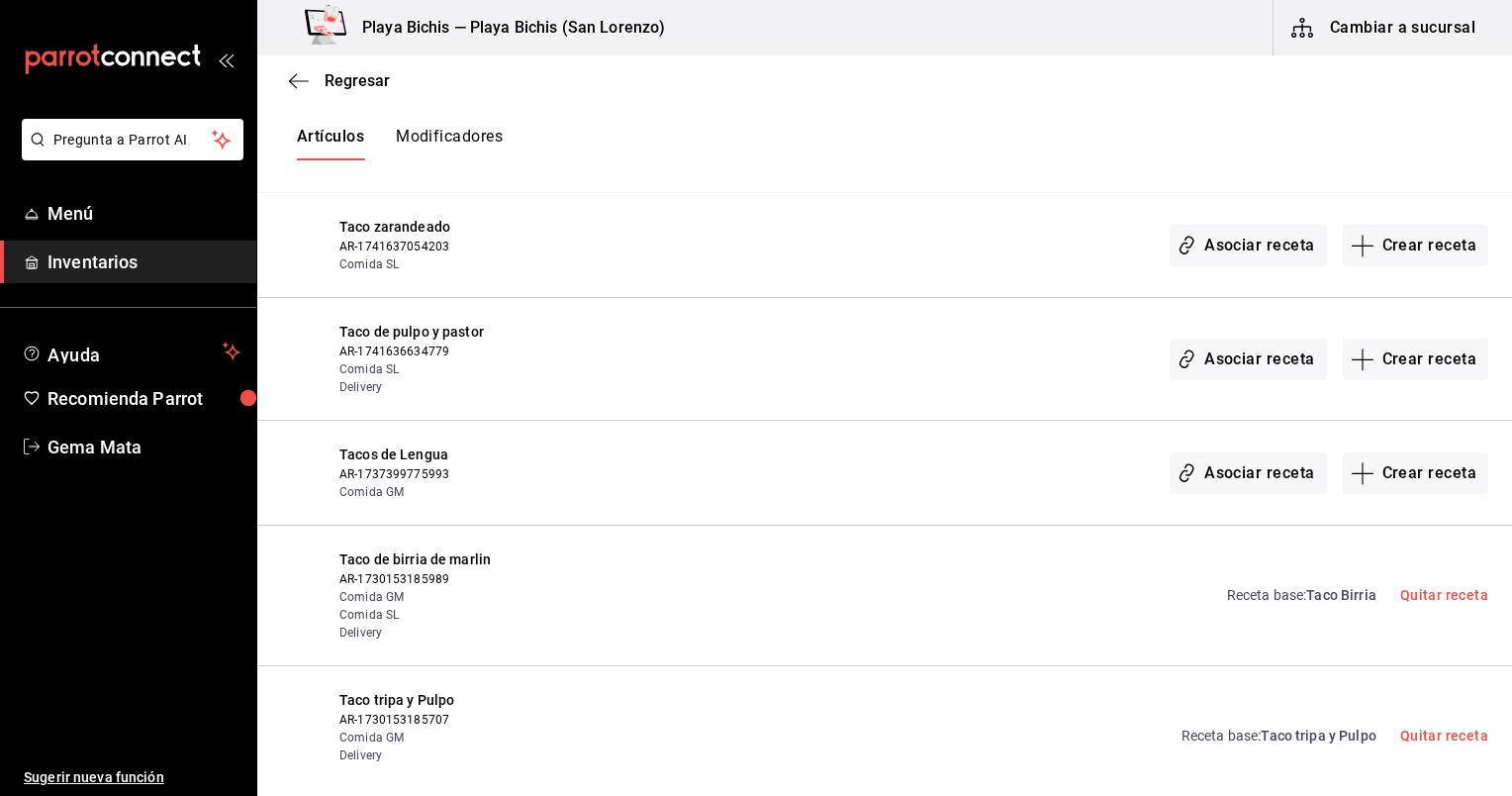 scroll, scrollTop: 1499, scrollLeft: 0, axis: vertical 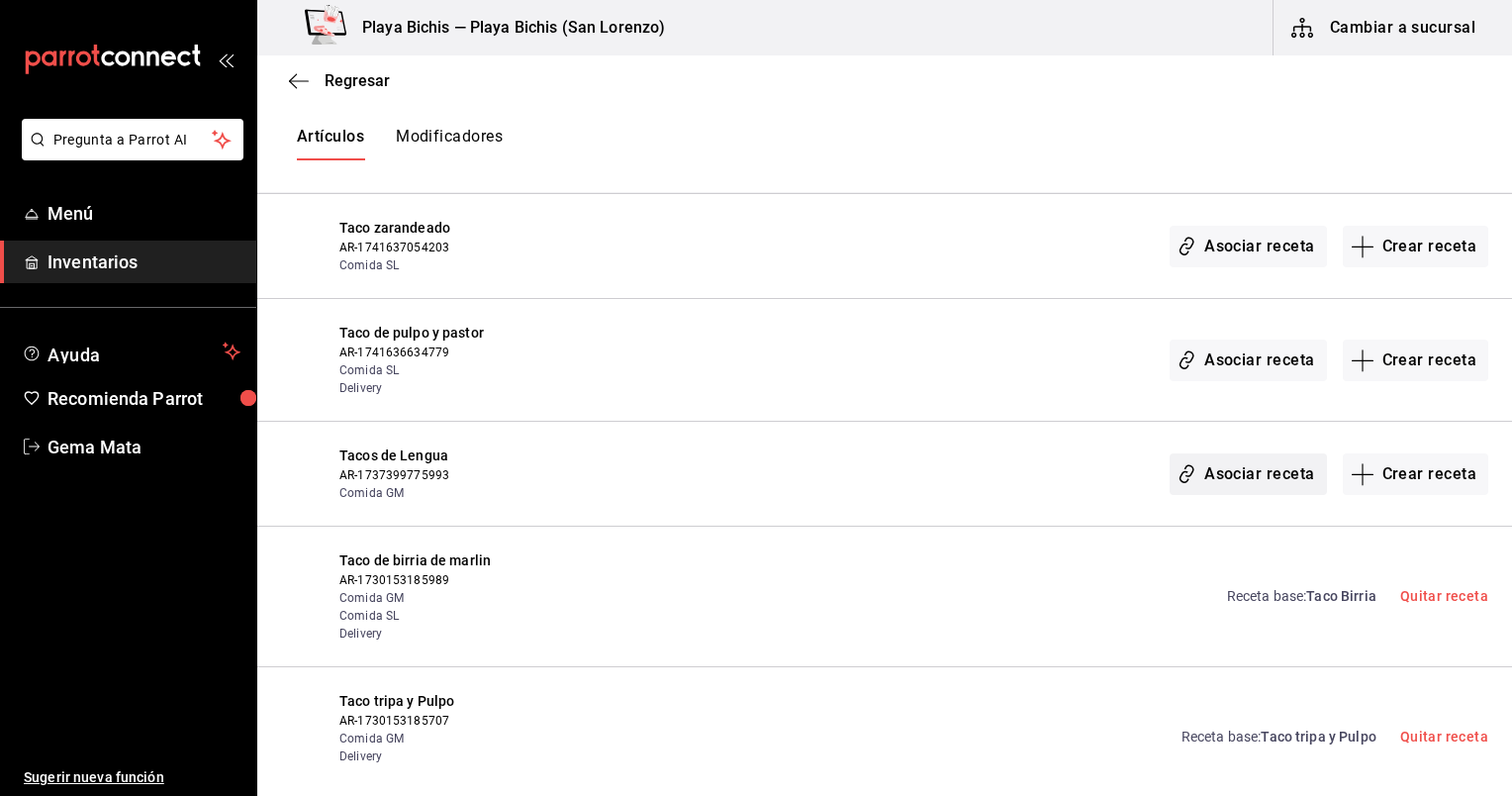type on "taco" 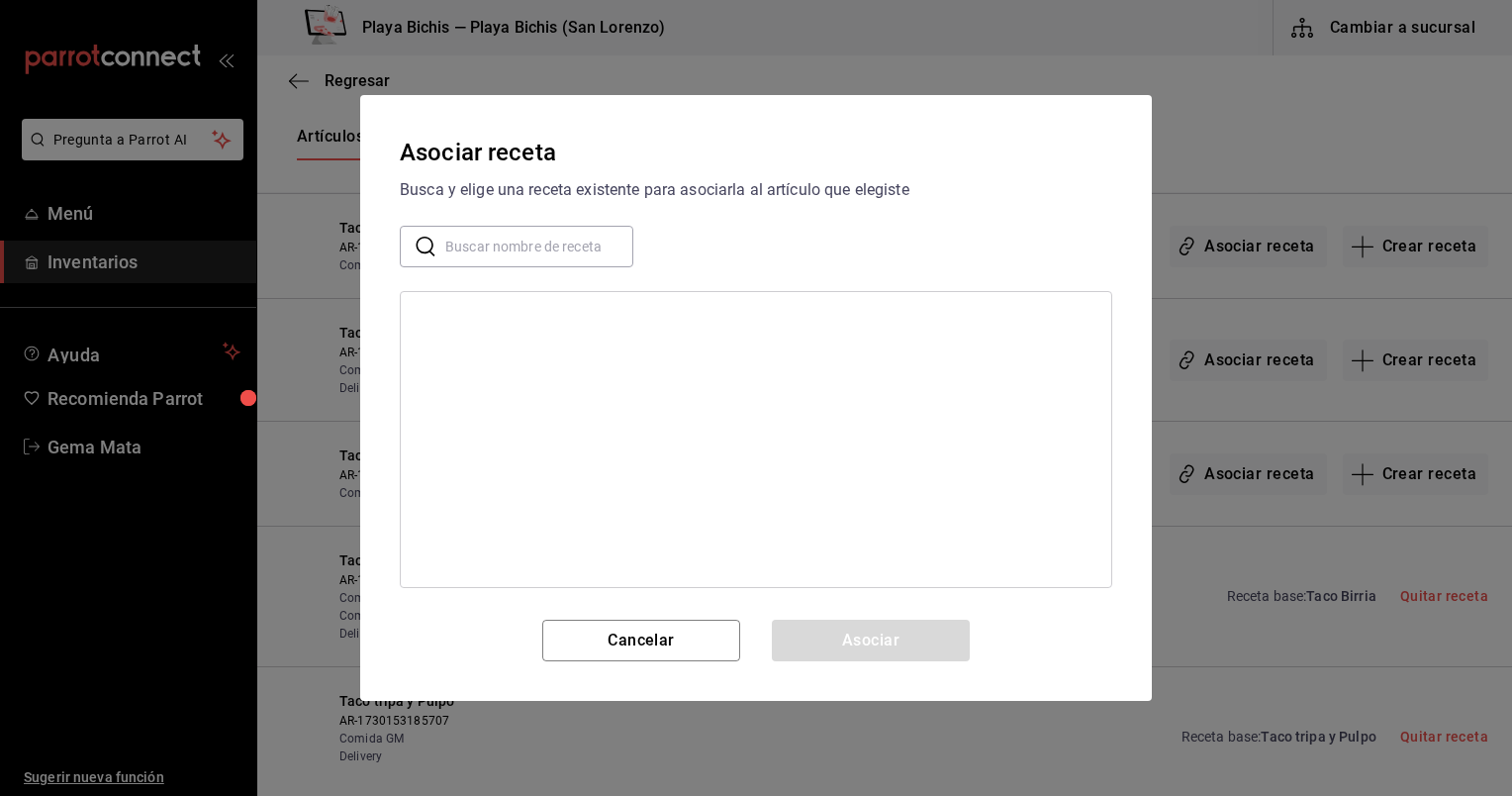 click at bounding box center (539, 247) 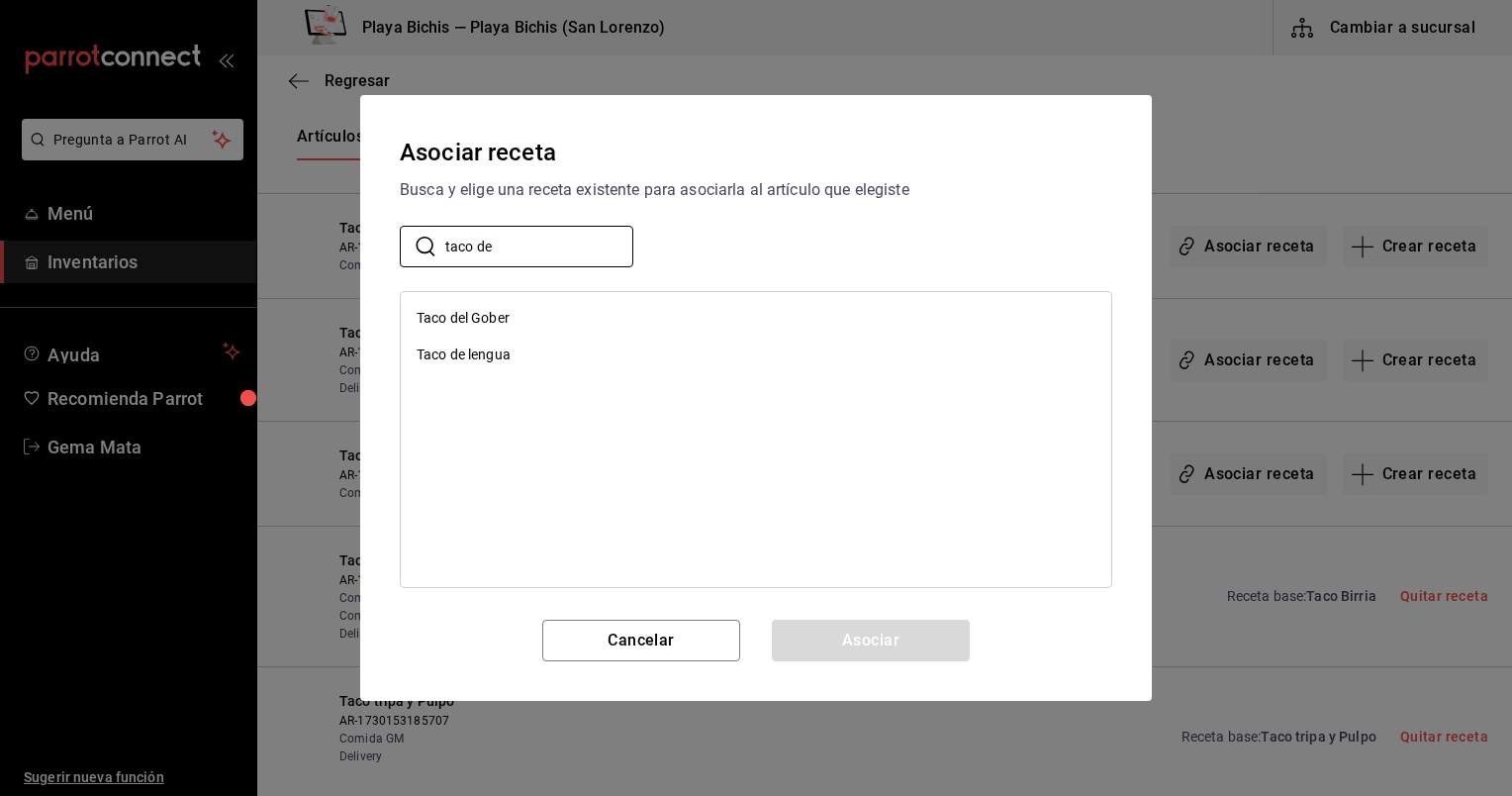 type on "taco de" 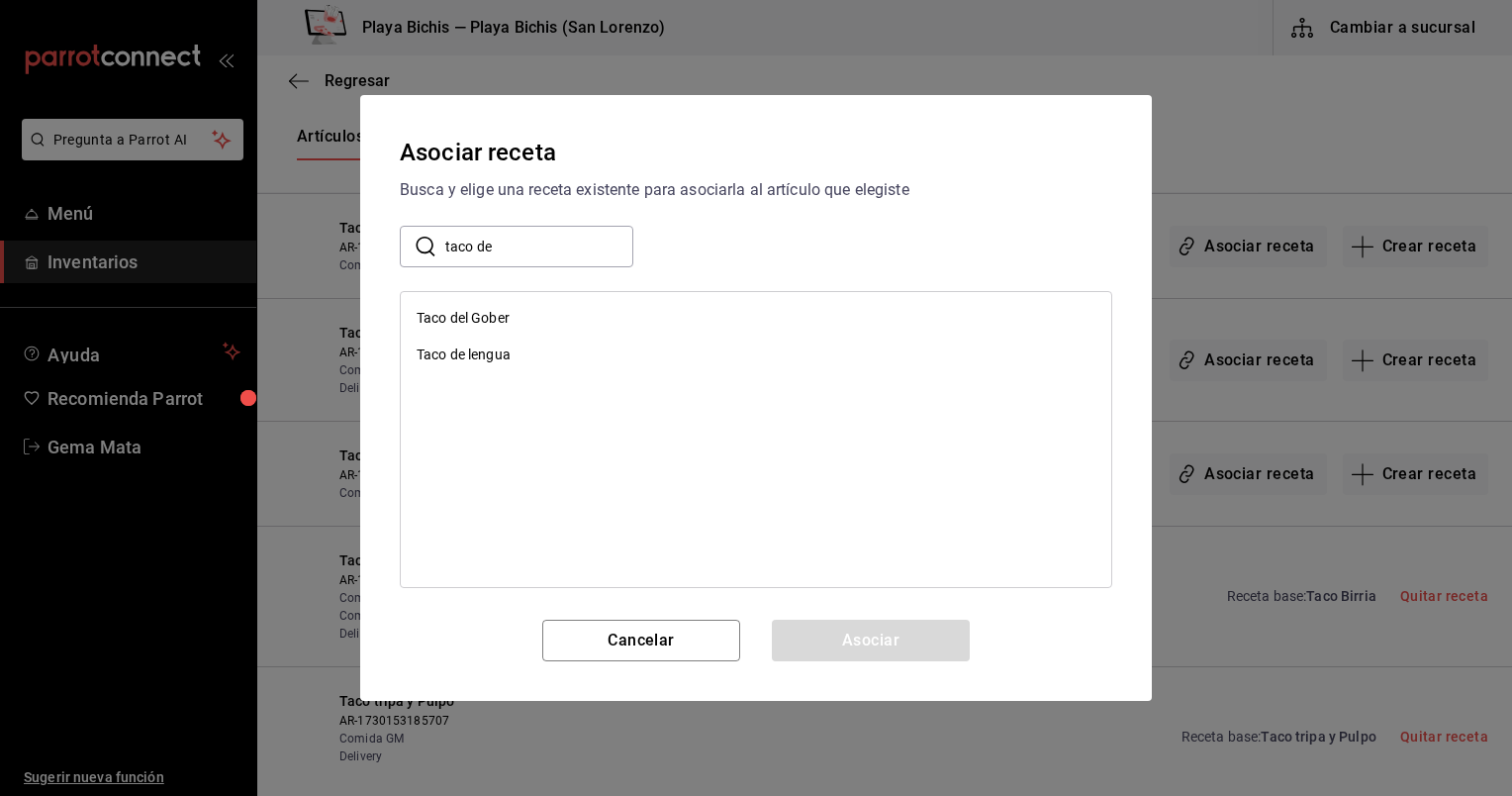 click on "Taco de lengua" at bounding box center [756, 354] 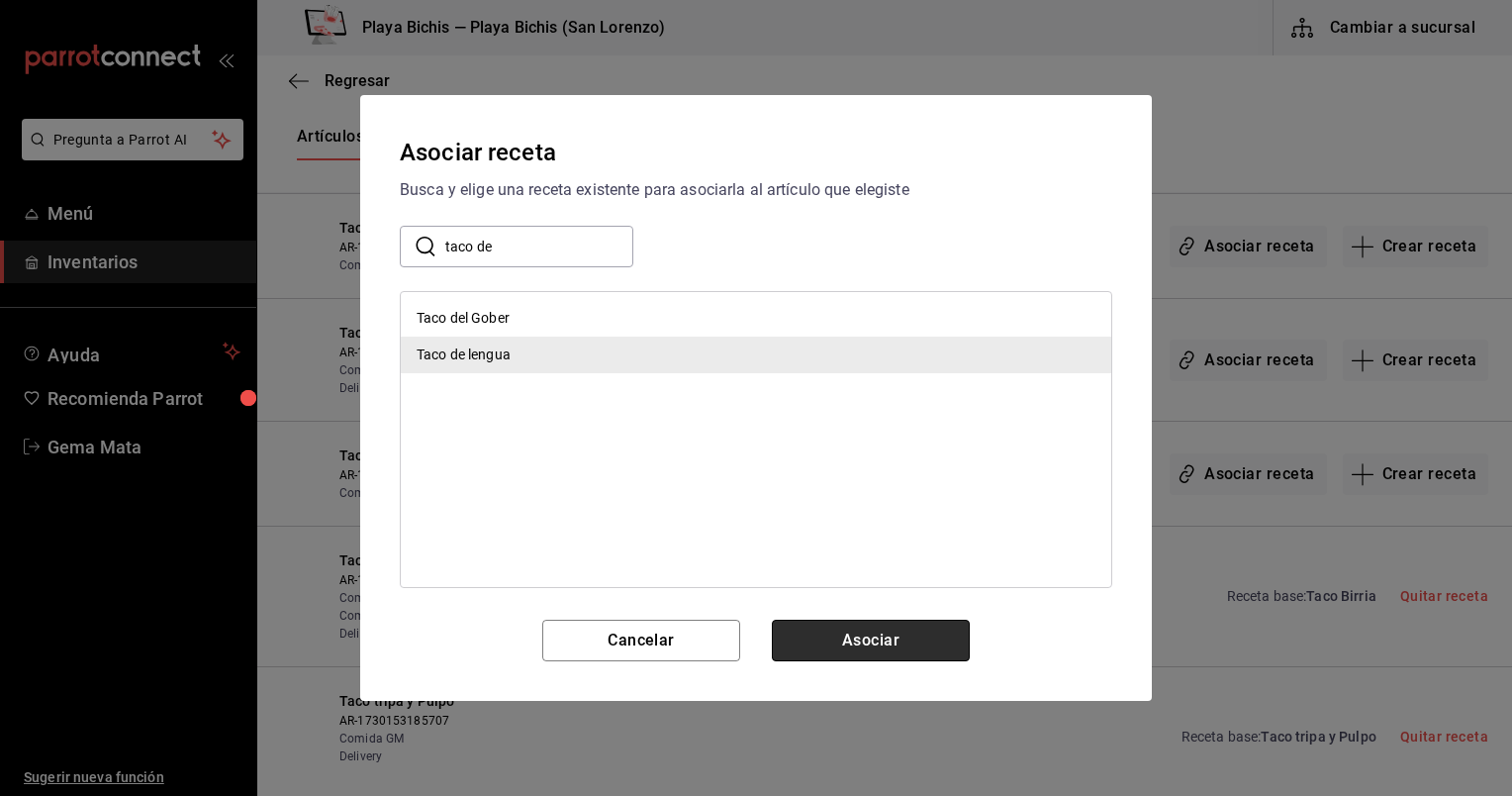 click on "Asociar" at bounding box center (871, 641) 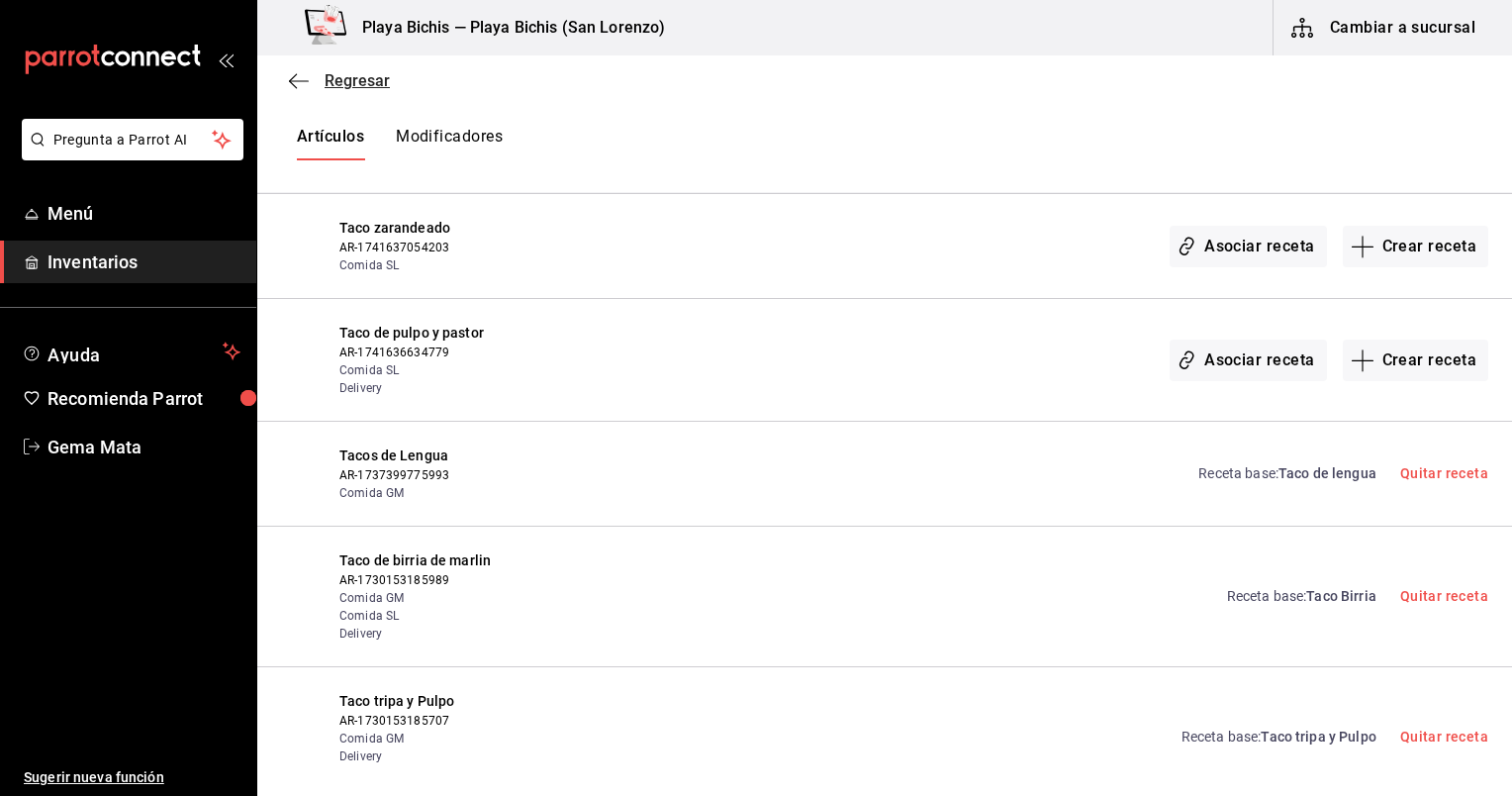 click on "Regresar" at bounding box center [339, 80] 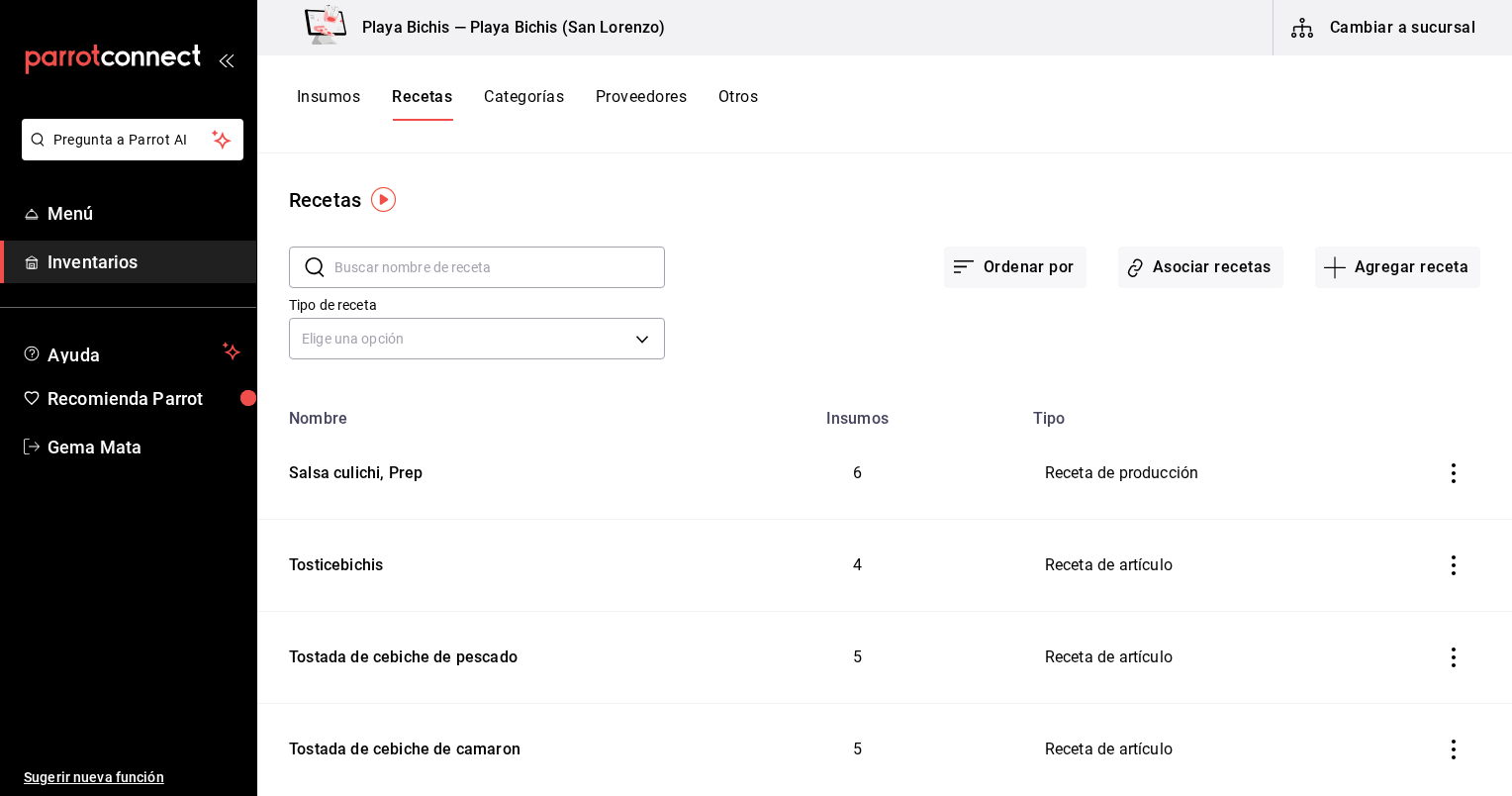 click at bounding box center [500, 267] 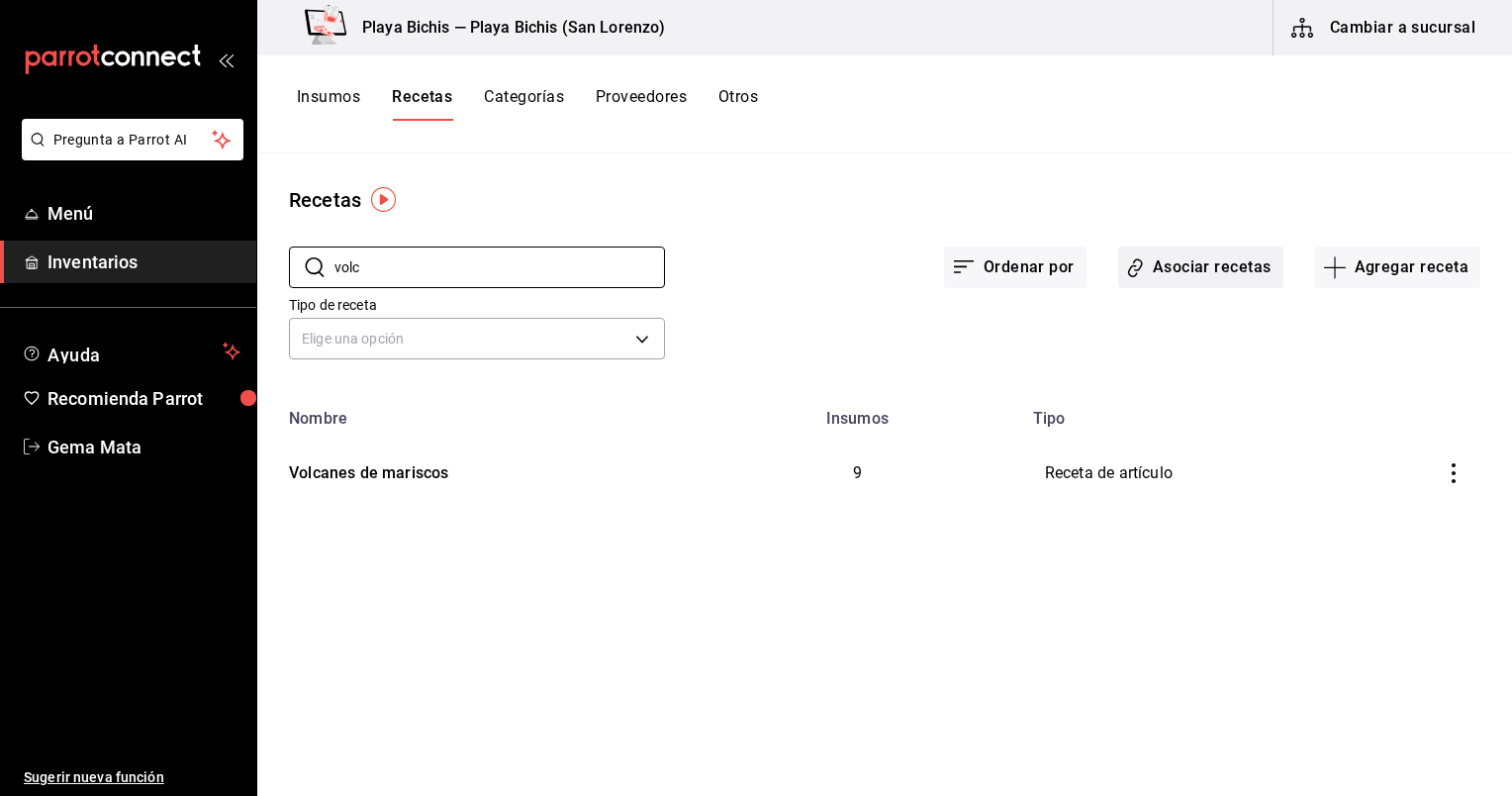 type on "volc" 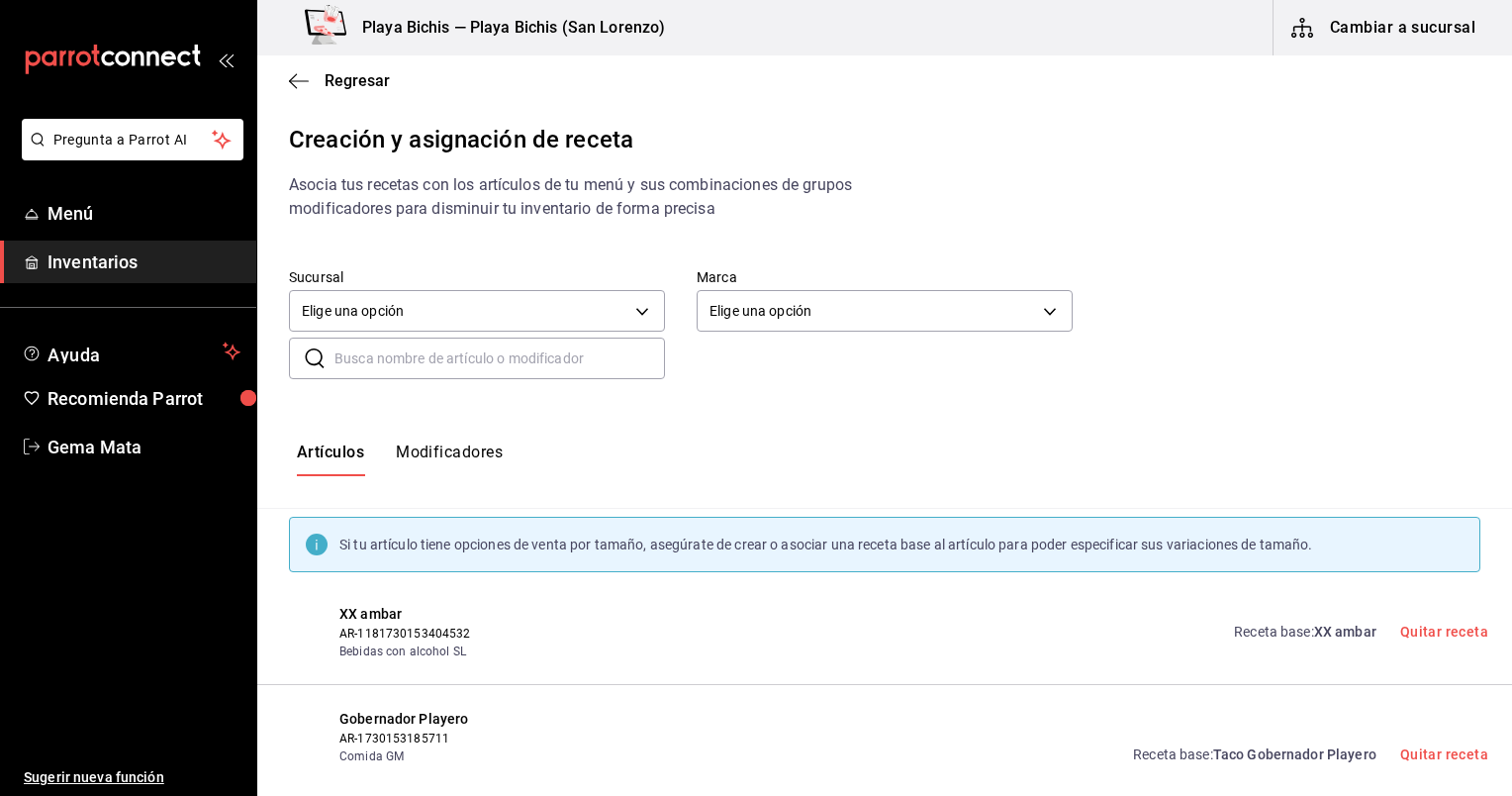 click at bounding box center [500, 358] 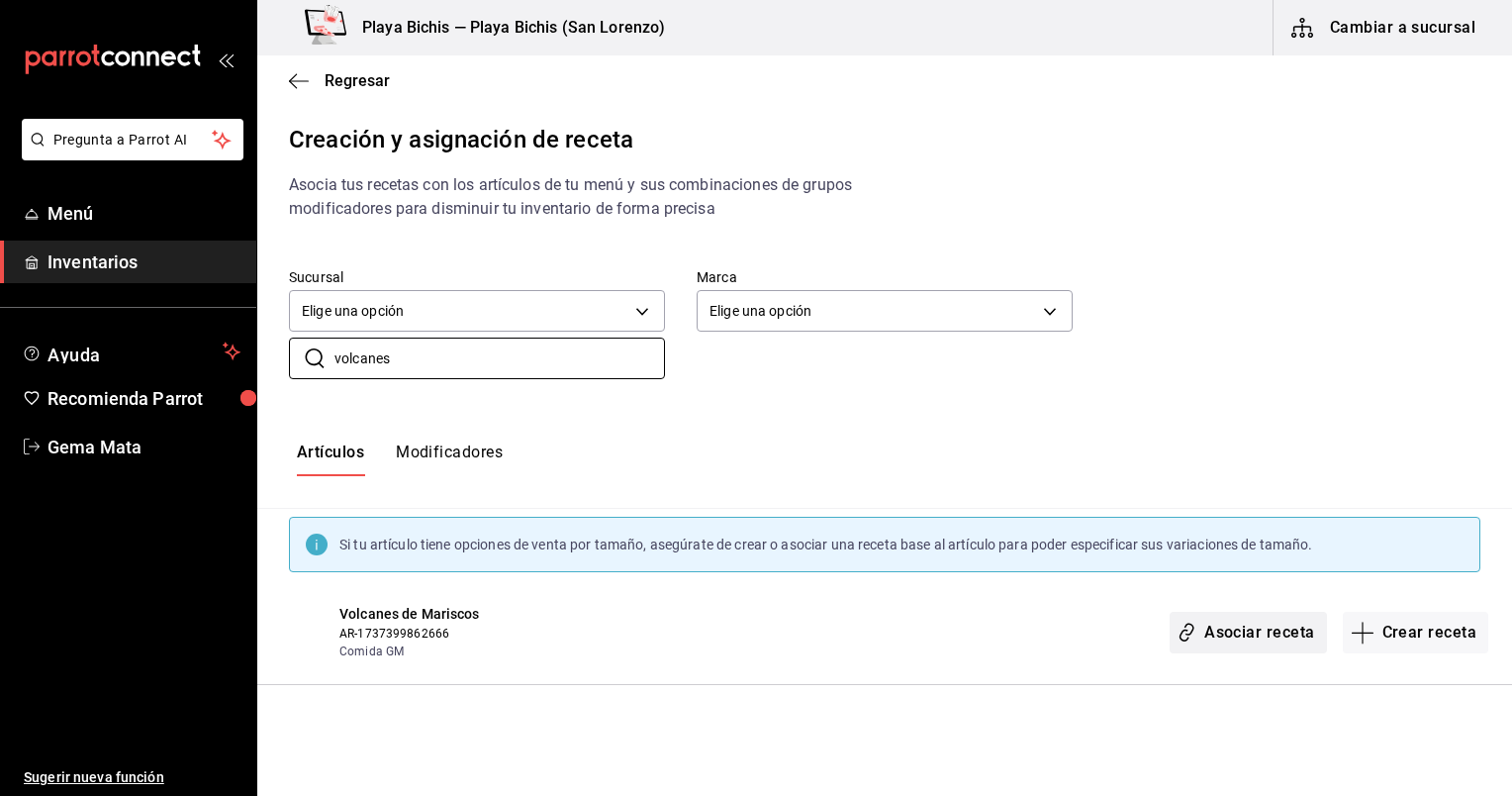 type on "volcanes" 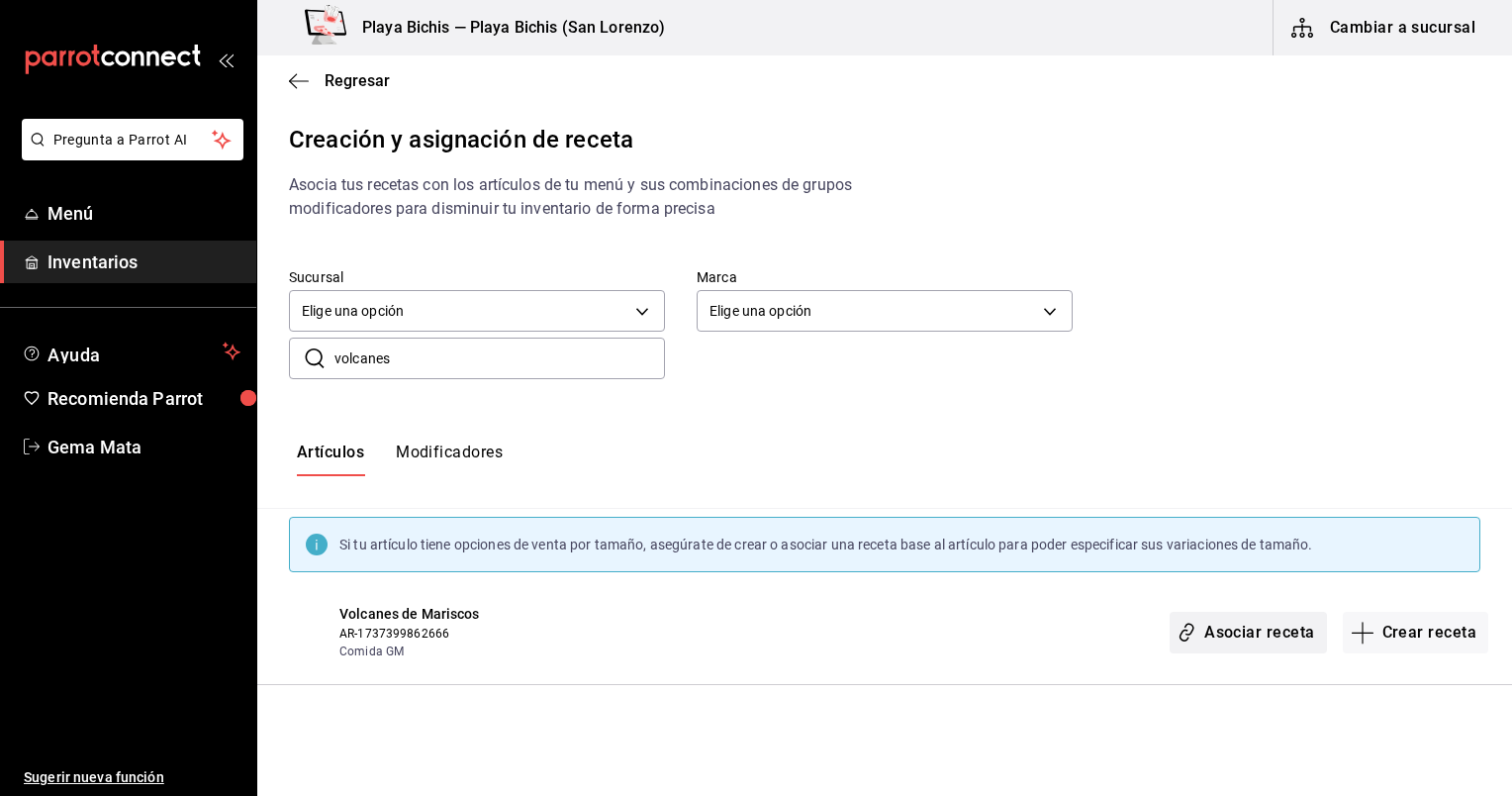 click on "Asociar receta" at bounding box center (1248, 633) 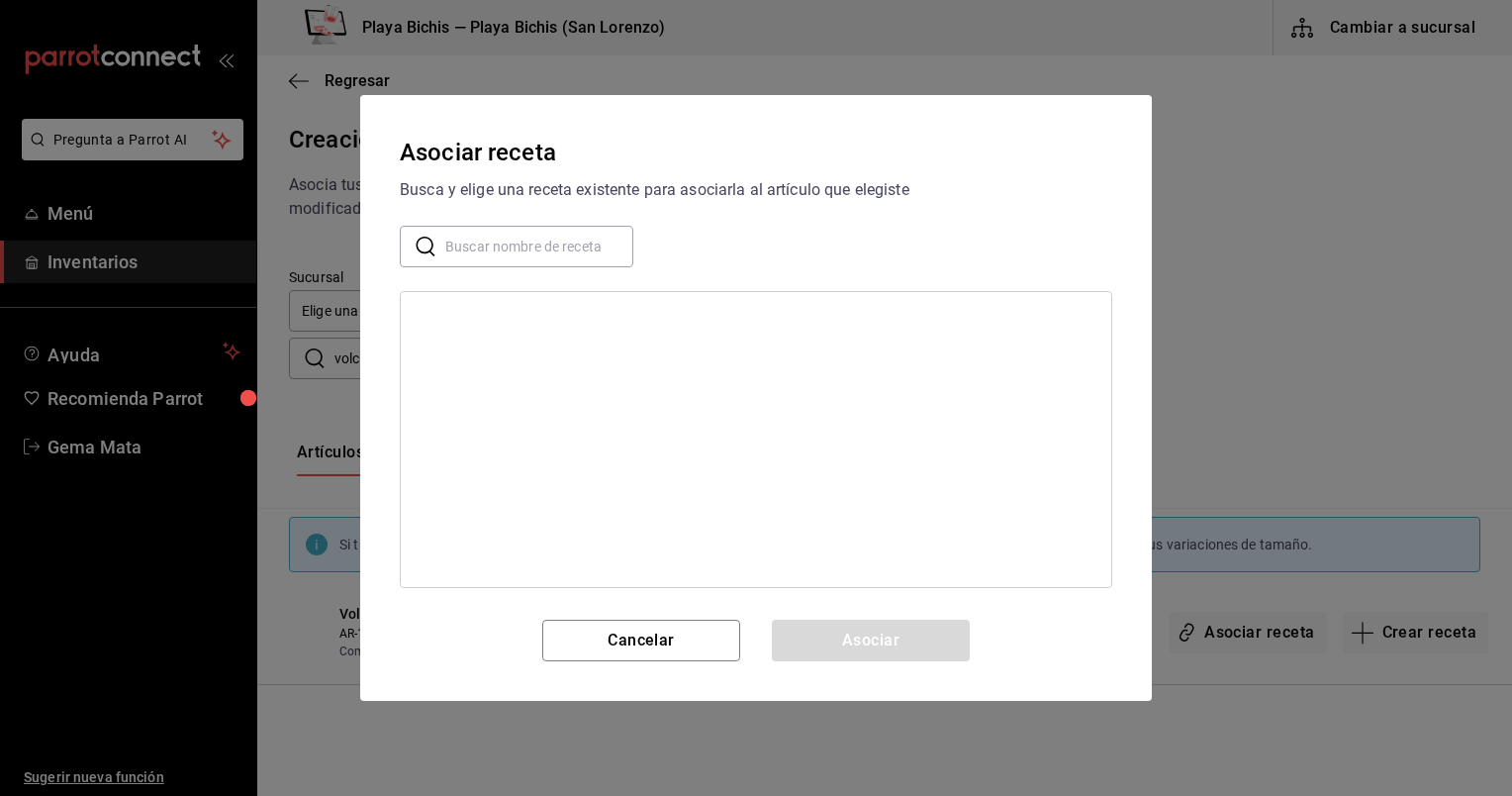 click at bounding box center (539, 247) 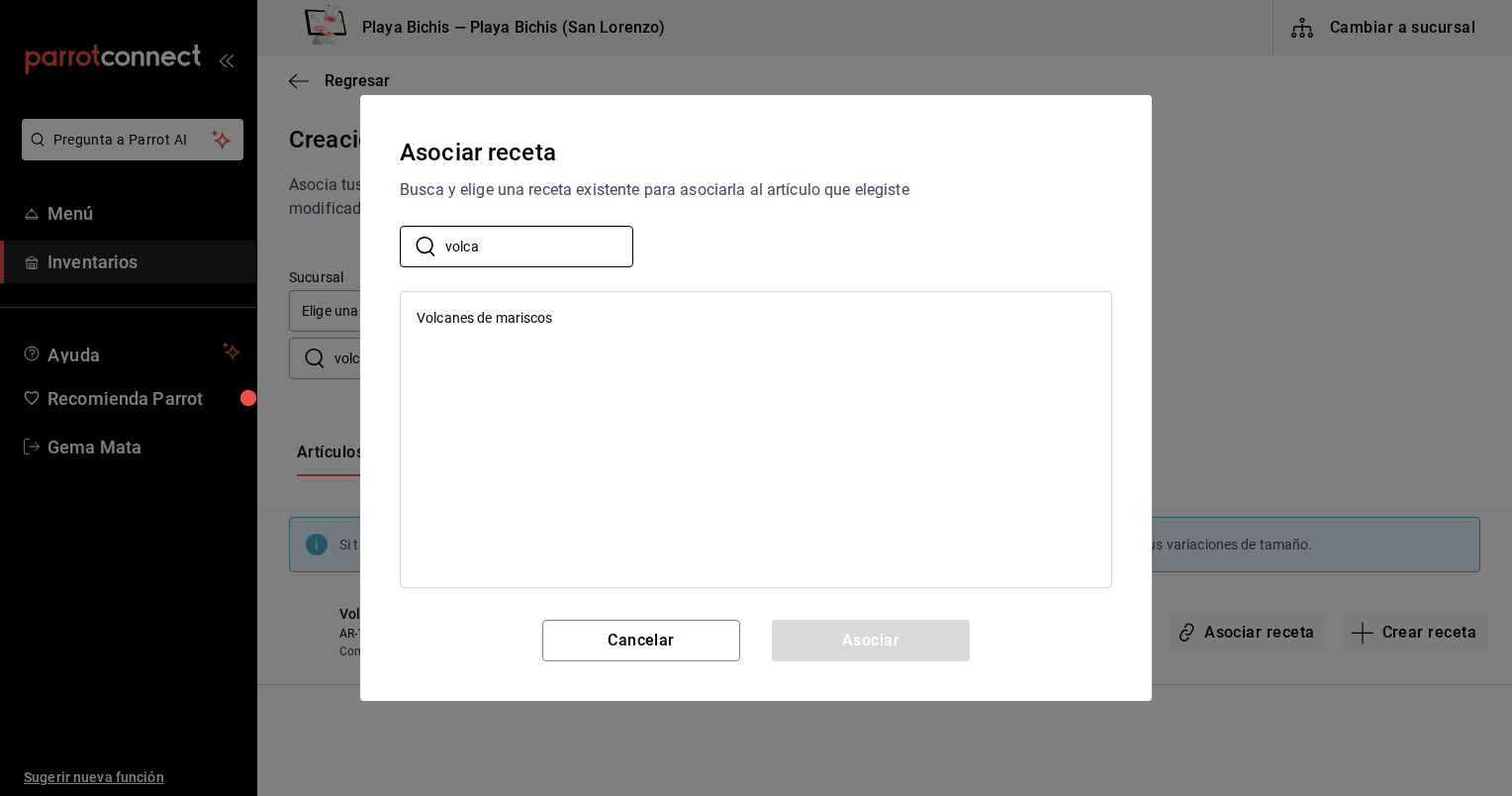 type on "volca" 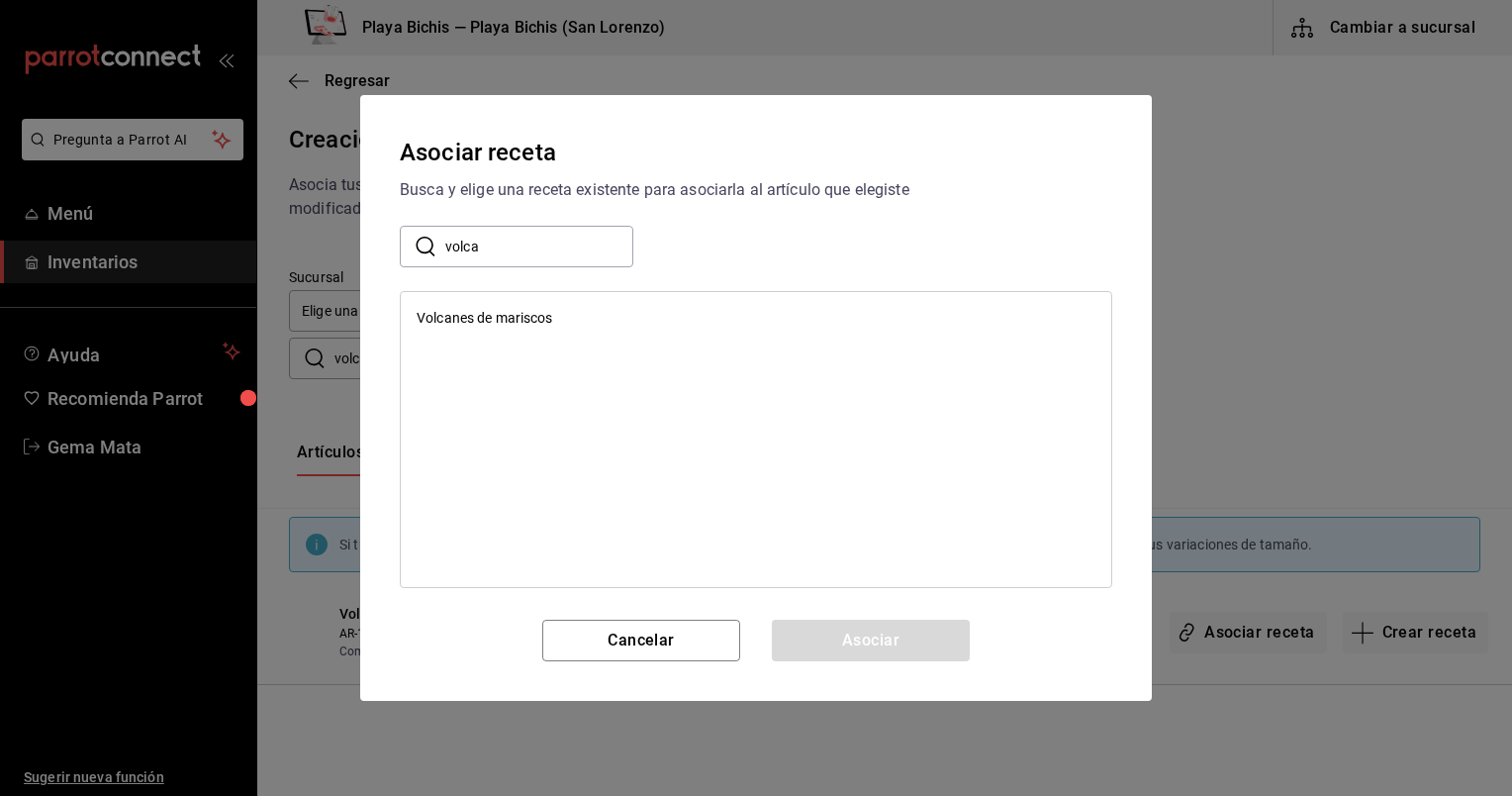 click on "Volcanes de mariscos" at bounding box center (756, 318) 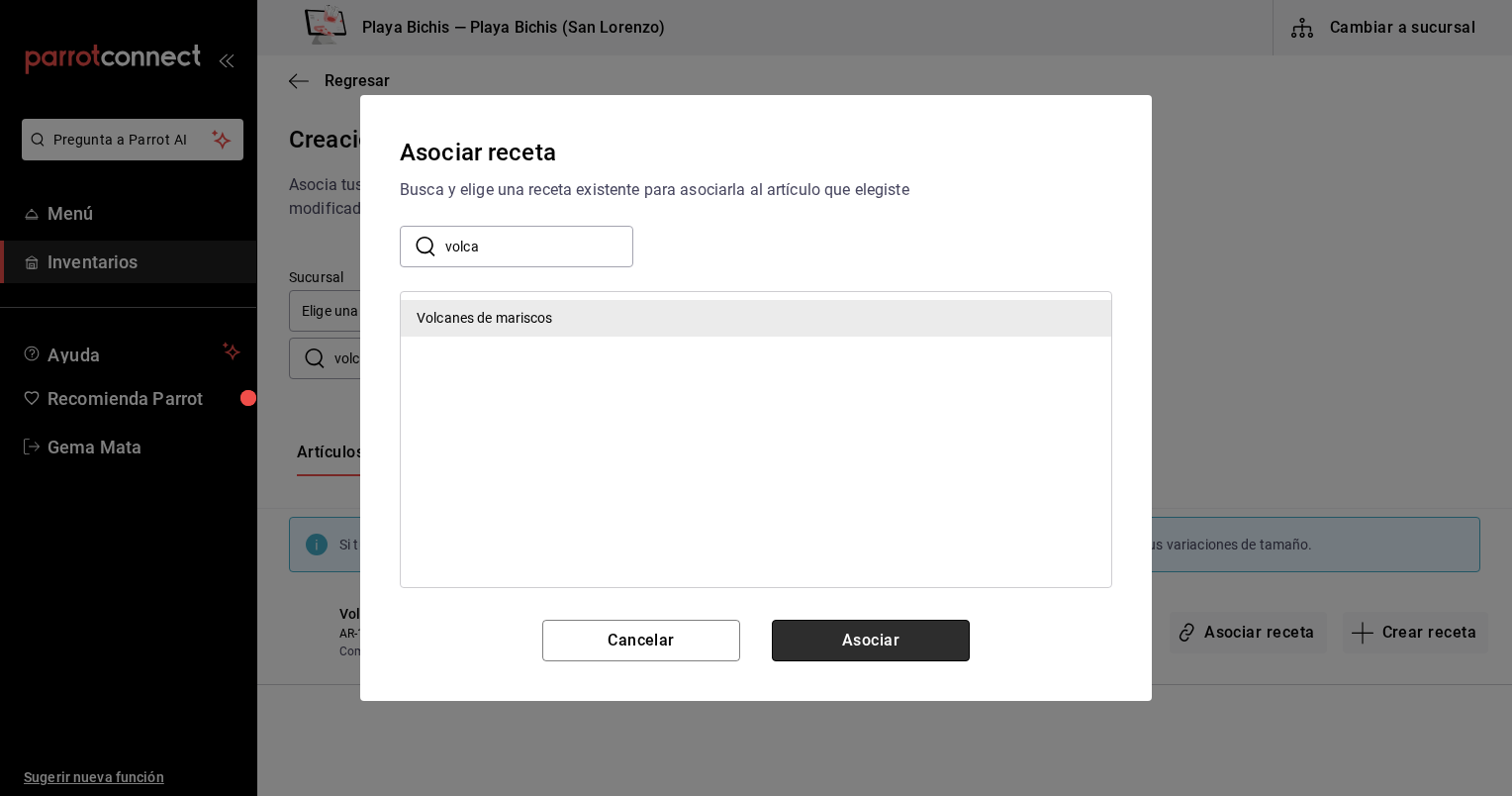click on "Asociar" at bounding box center [871, 641] 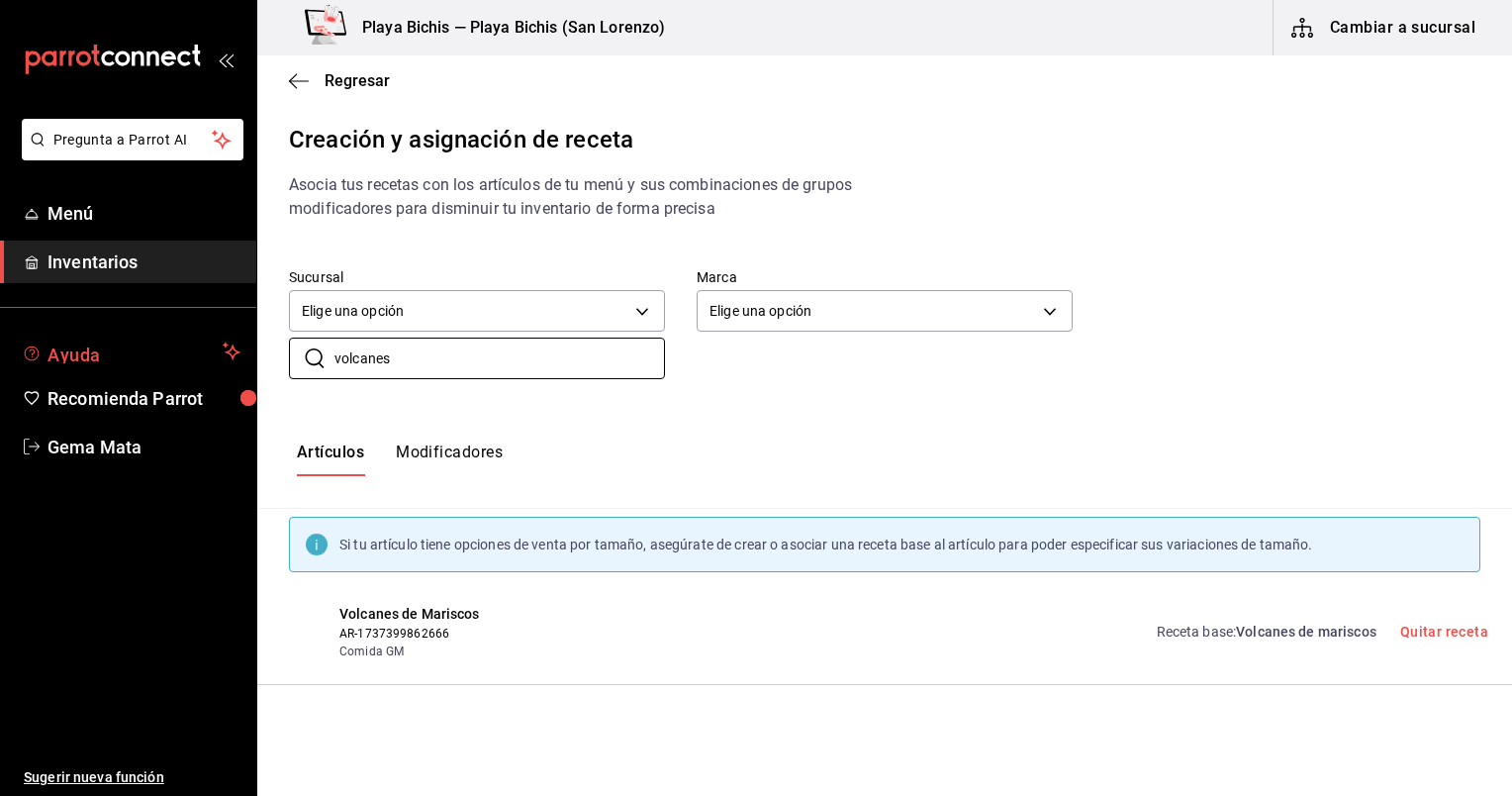 drag, startPoint x: 437, startPoint y: 367, endPoint x: 193, endPoint y: 336, distance: 245.96138 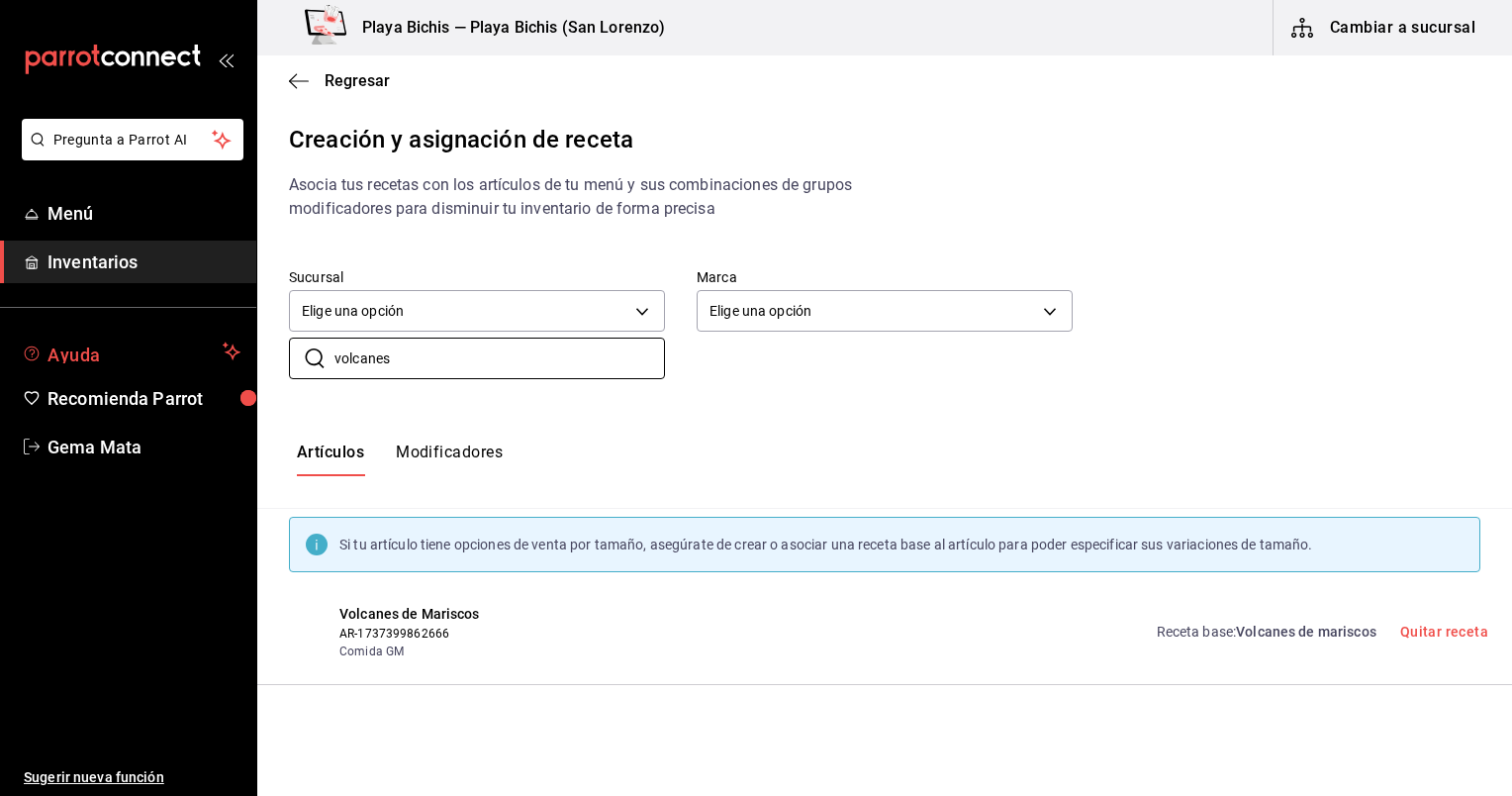 click on "Pregunta a Parrot AI Menú   Inventarios   Ayuda Recomienda Parrot   Gema Mata   Sugerir nueva función   Playa Bichis — Playa Bichis (San Lorenzo) Cambiar a sucursal Regresar Creación y asignación de receta Asocia tus recetas con los artículos de tu menú y sus combinaciones de grupos modificadores para disminuir tu inventario de forma precisa Sucursal Elige una opción default Marca Elige una opción default ​ volcanes ​ Artículos Modificadores Si tu artículo tiene opciones de venta por tamaño, asegúrate de crear o asociar una receta base al artículo para poder especificar sus variaciones de tamaño. Volcanes de Mariscos AR-1737399862666 Comida GM Receta base :  Volcanes de mariscos Quitar receta Guardar Receta de artículo" at bounding box center [756, 381] 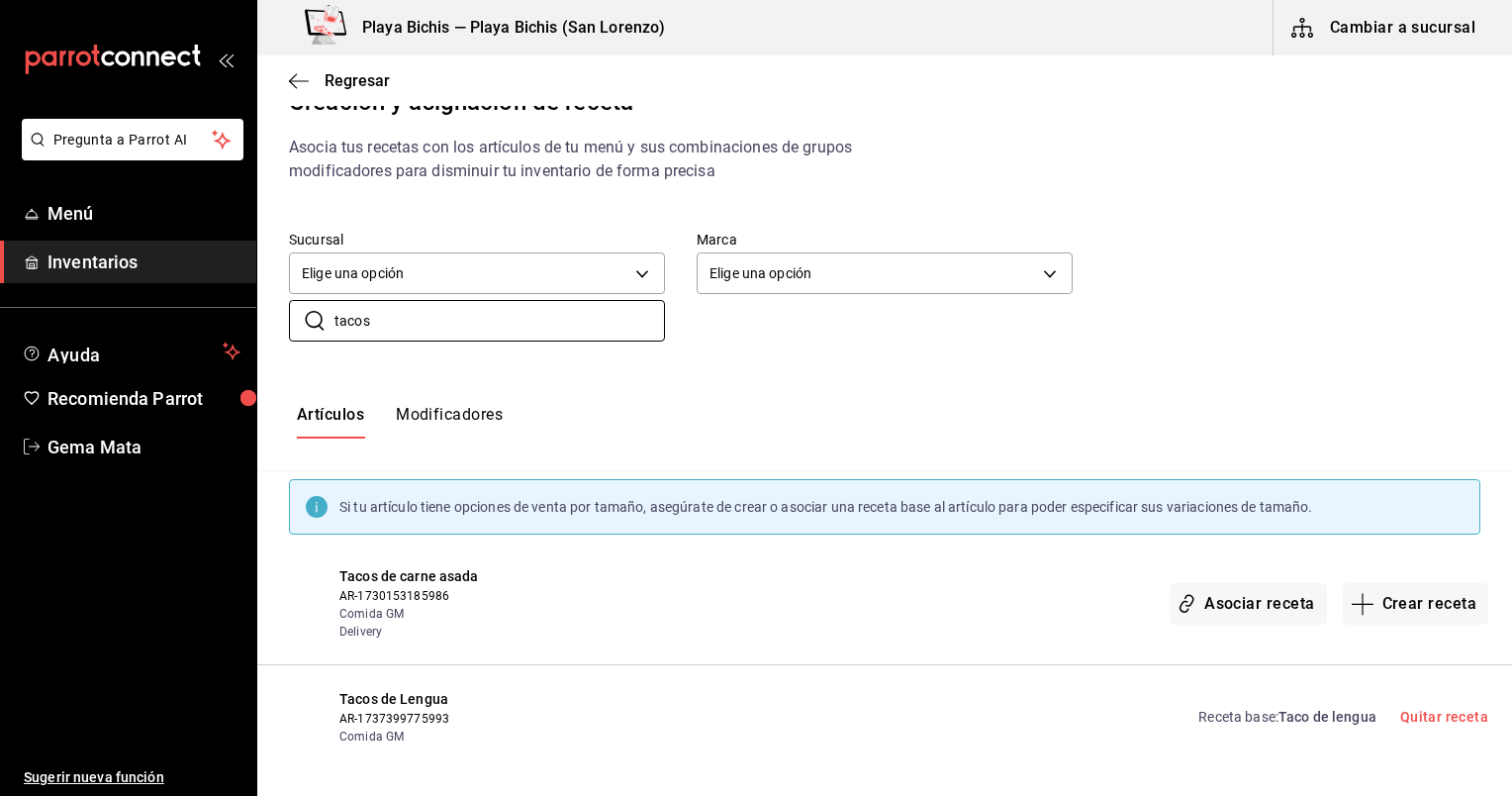 scroll, scrollTop: 44, scrollLeft: 0, axis: vertical 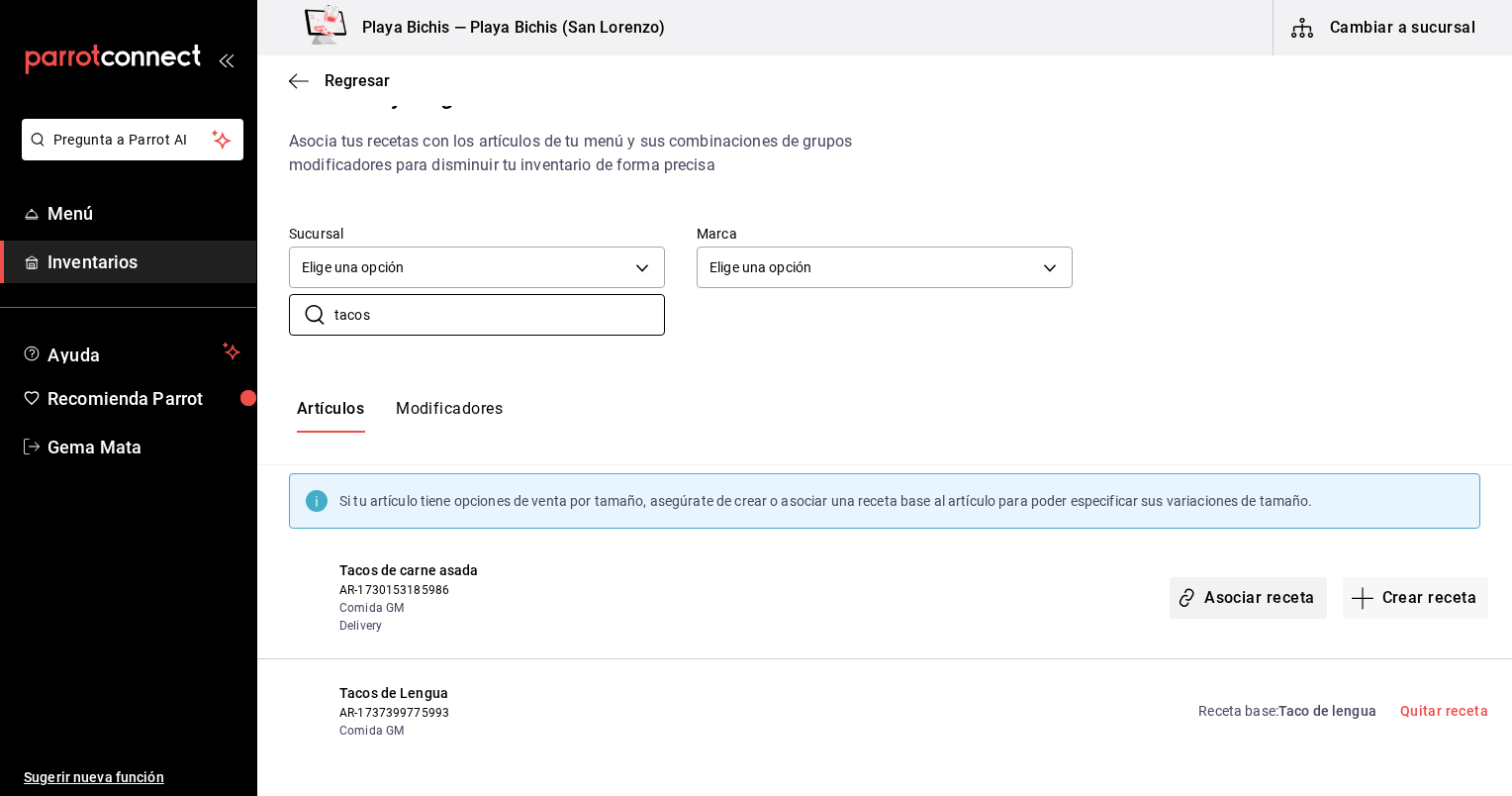 type on "tacos" 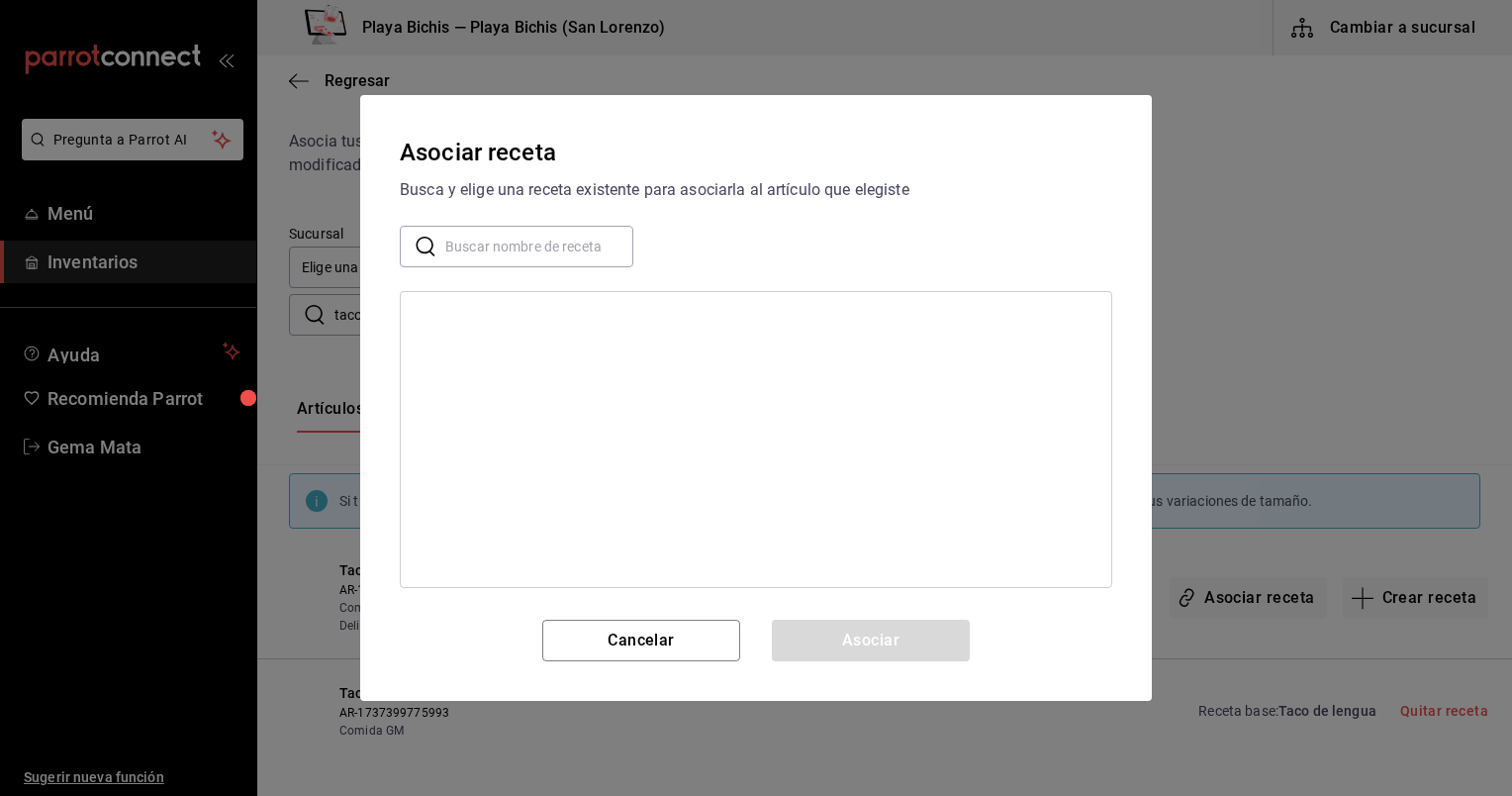 click at bounding box center [539, 247] 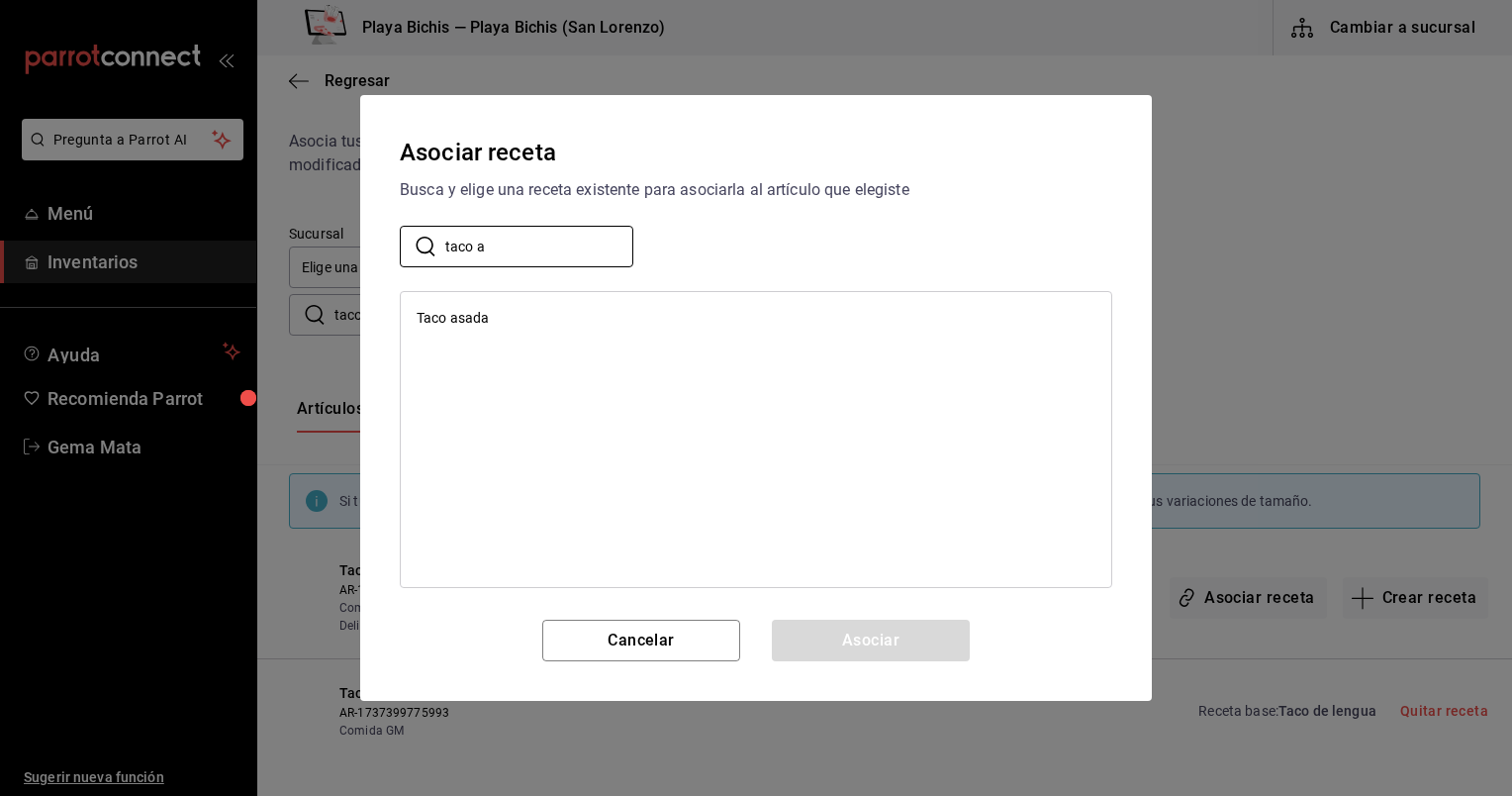 type on "taco a" 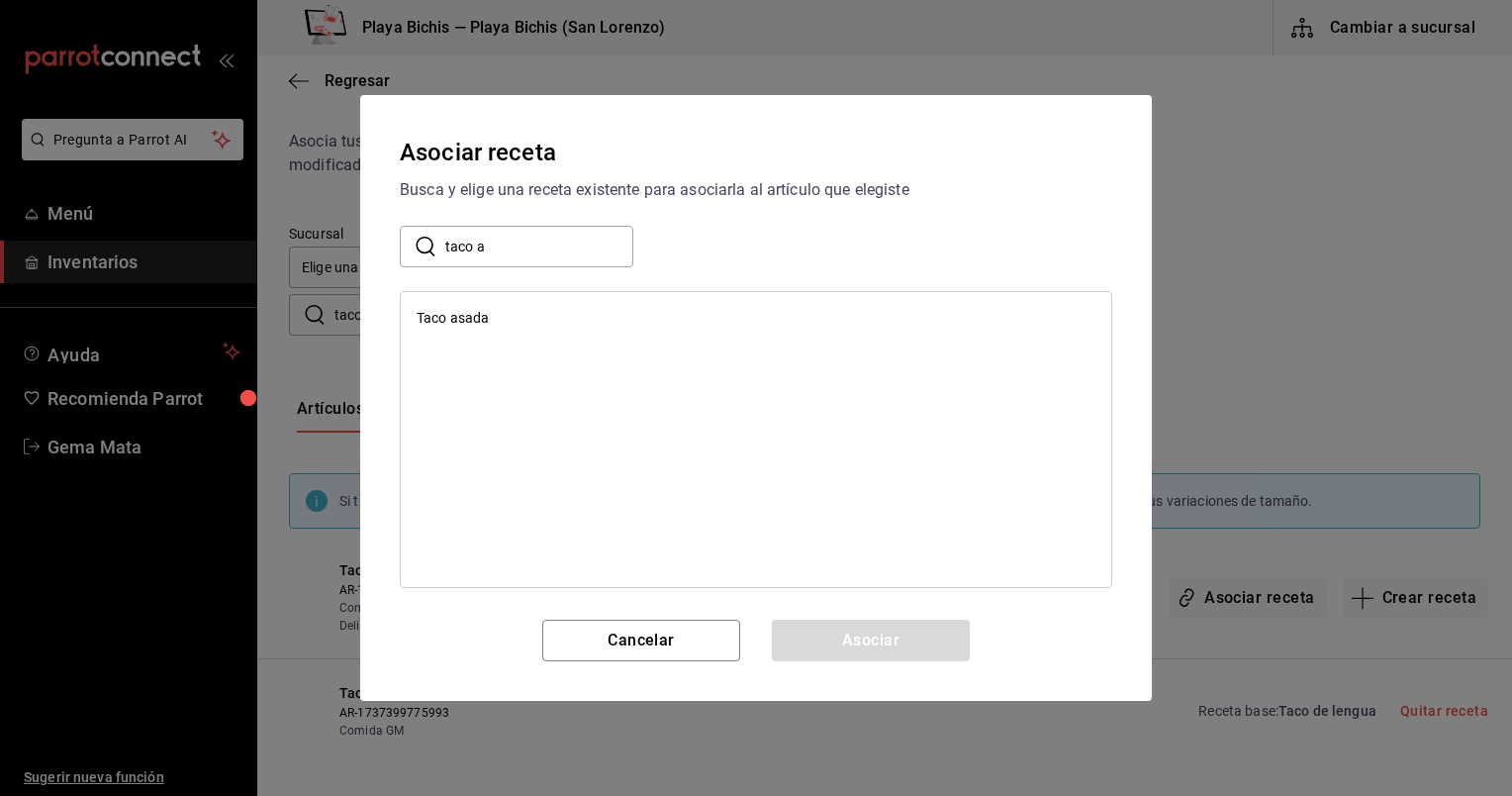 click on "Taco asada" at bounding box center (756, 318) 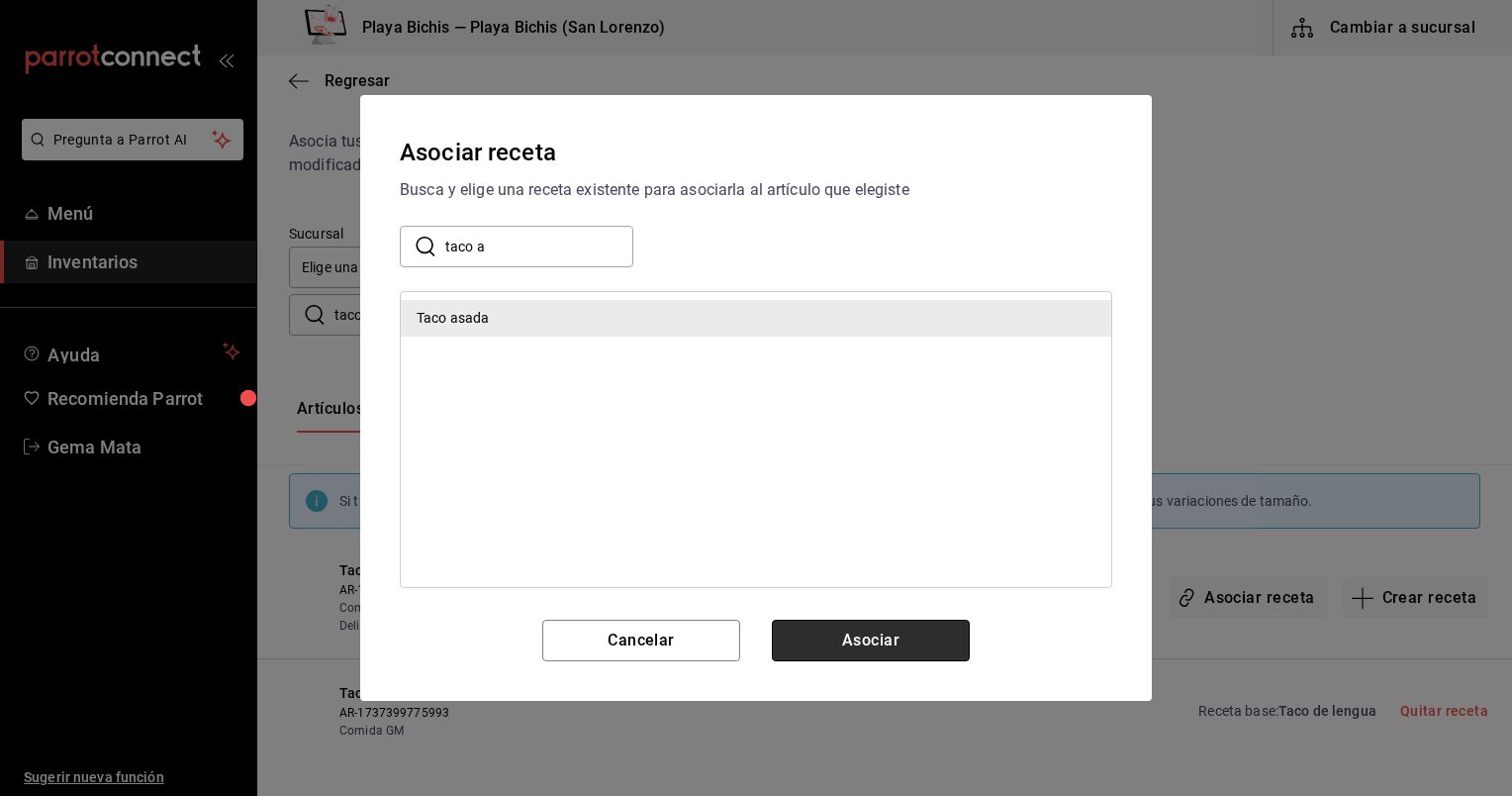 click on "Asociar" at bounding box center [871, 641] 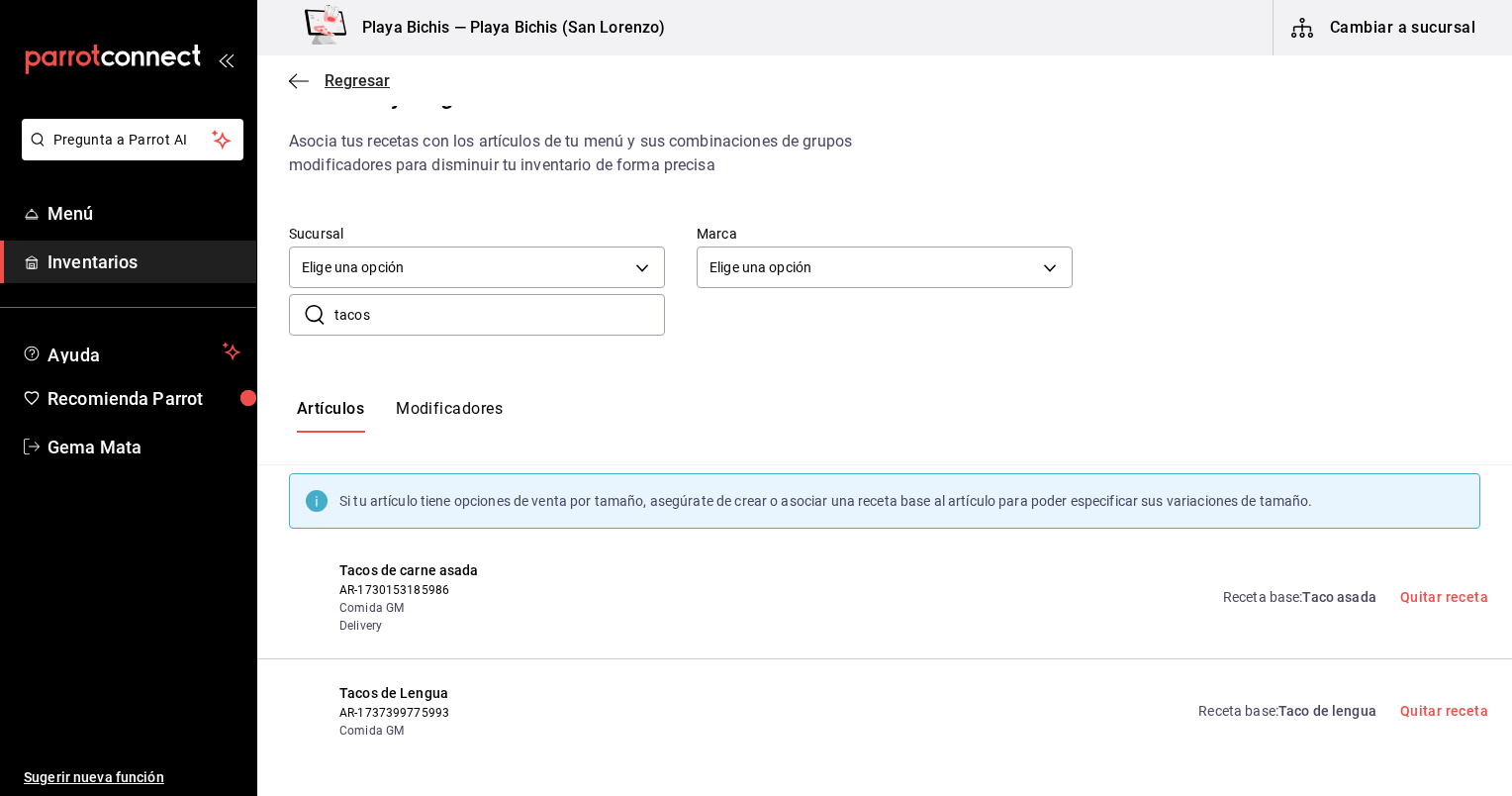 click 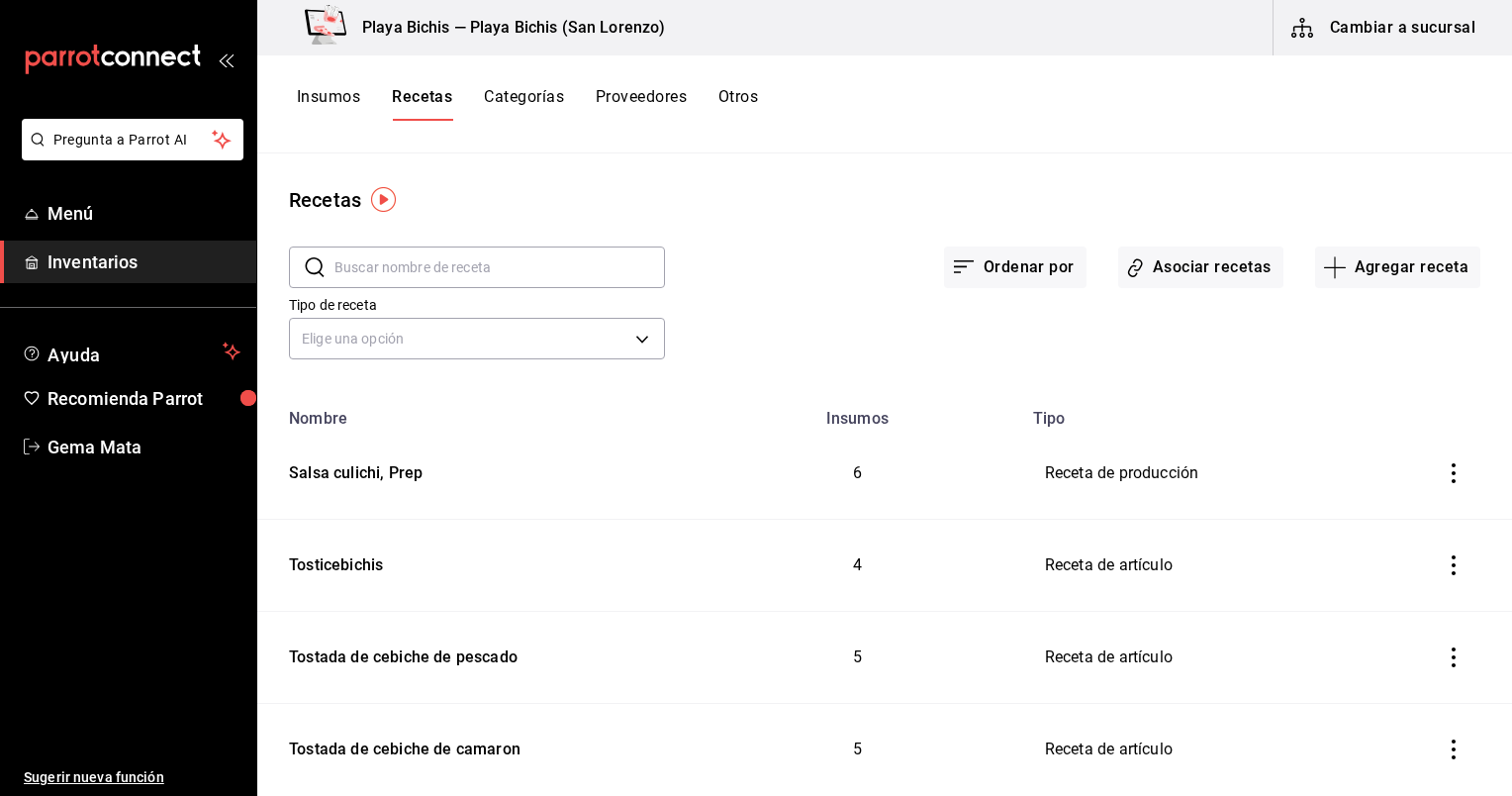 click at bounding box center [500, 267] 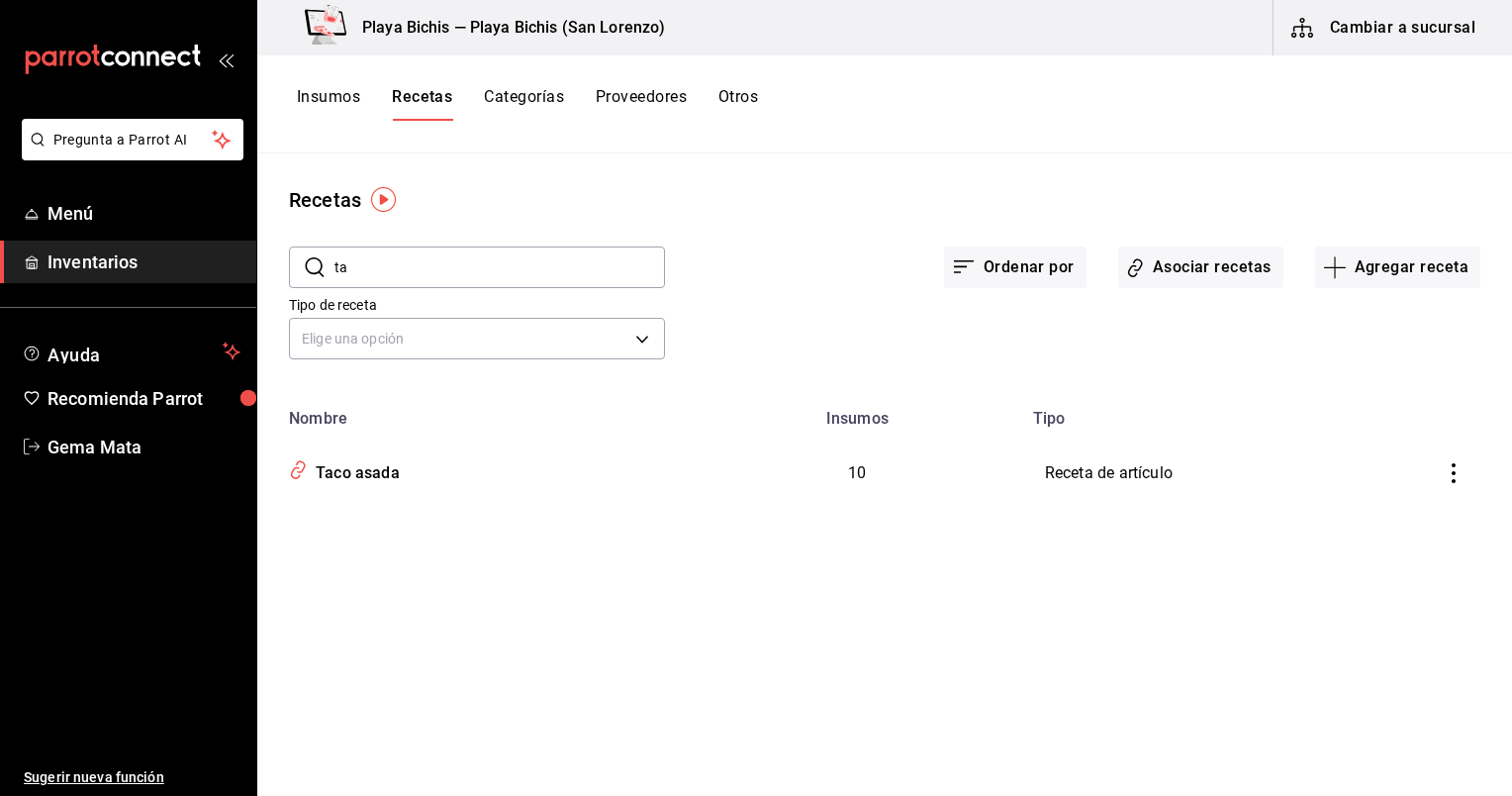 type on "t" 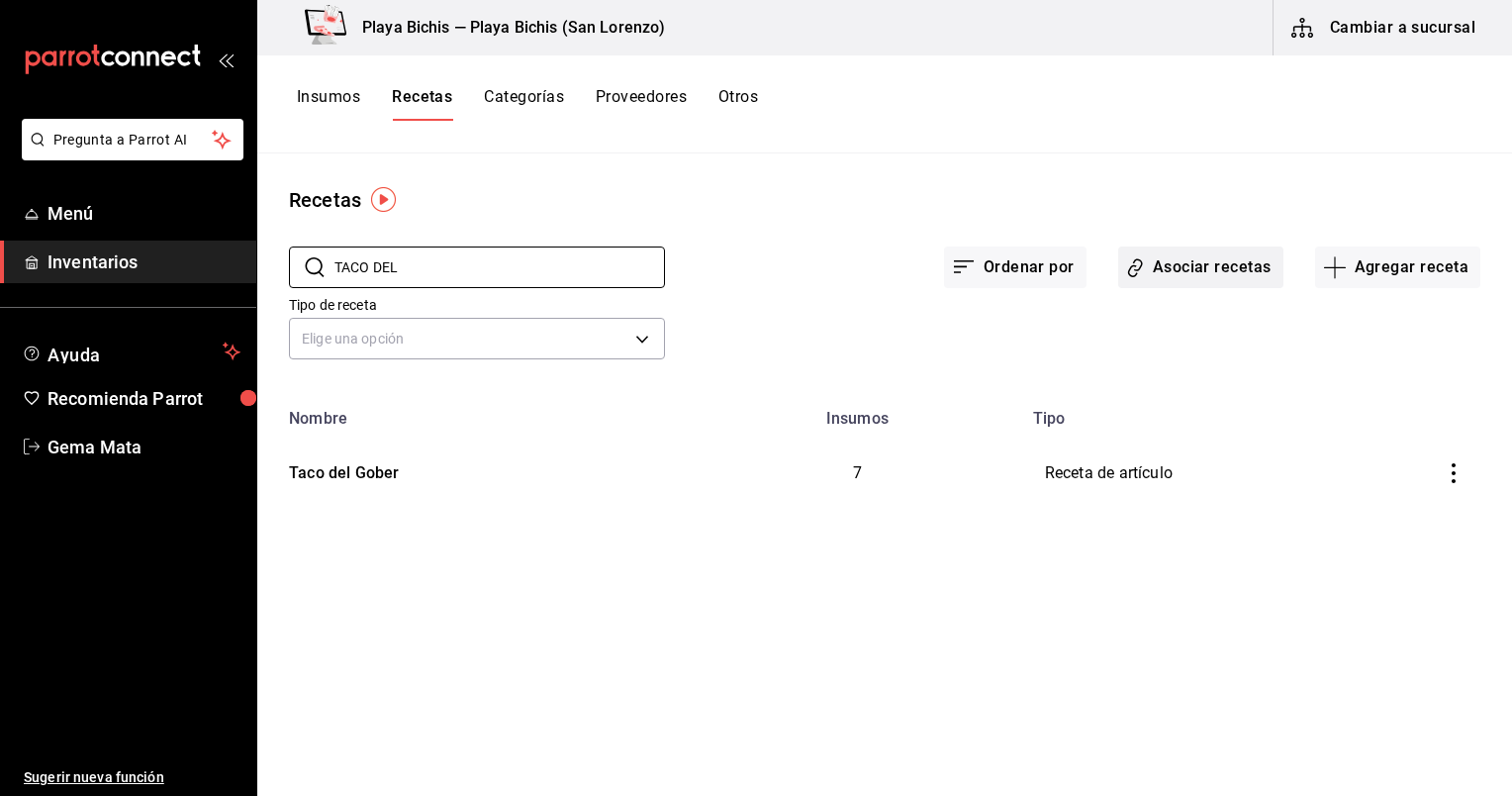 type on "TACO DEL" 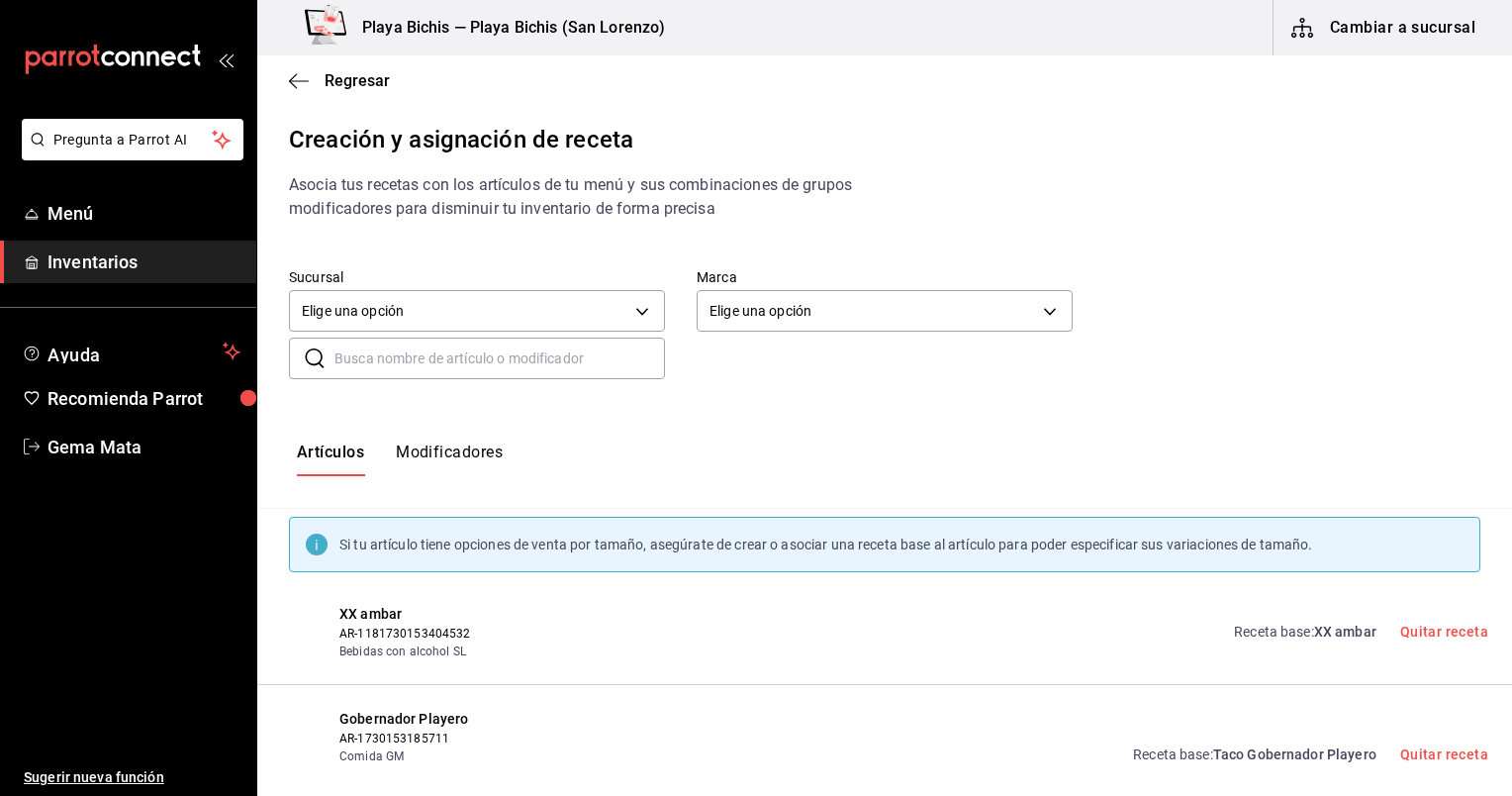 click at bounding box center (500, 358) 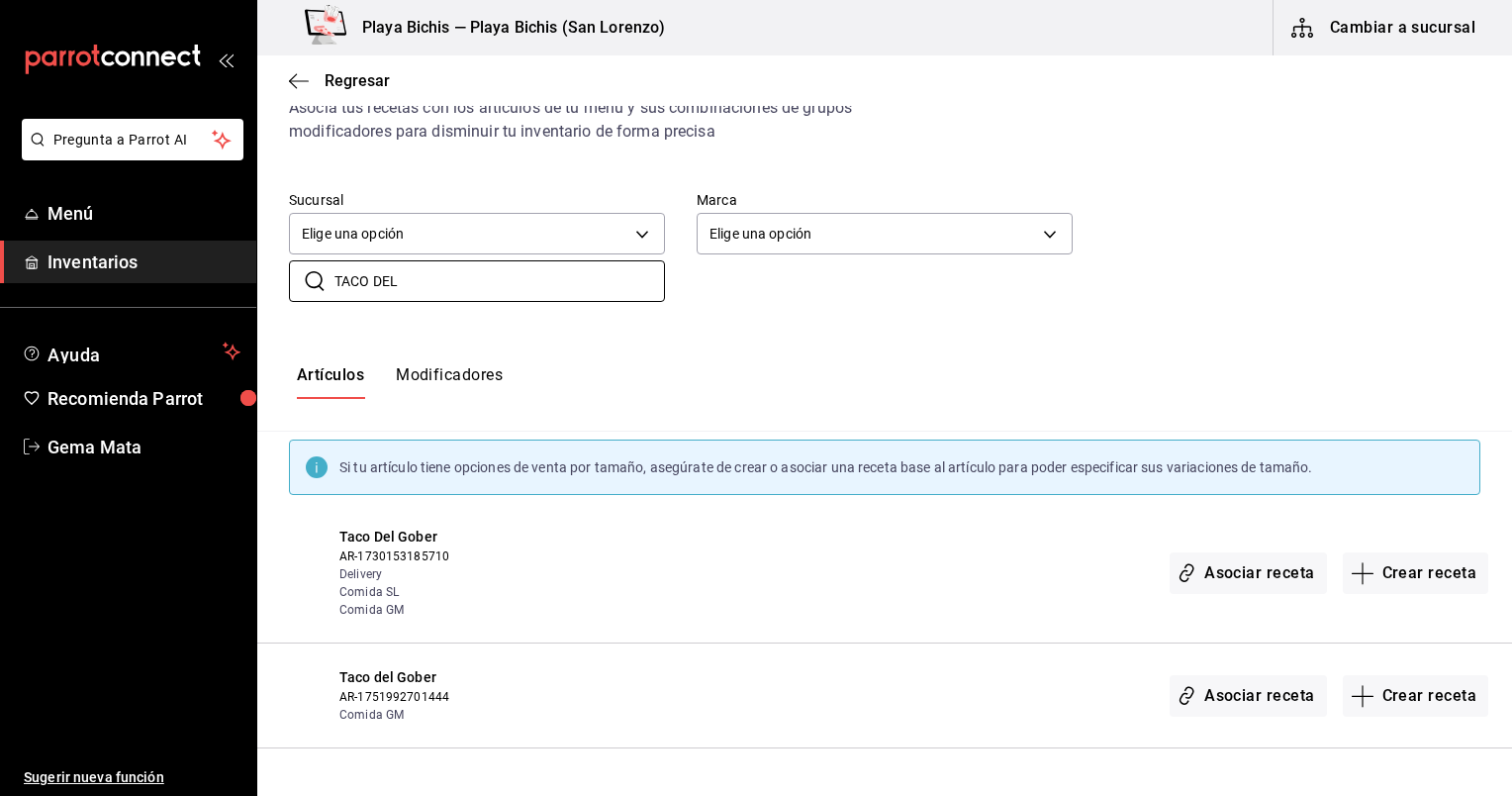 scroll, scrollTop: 62, scrollLeft: 0, axis: vertical 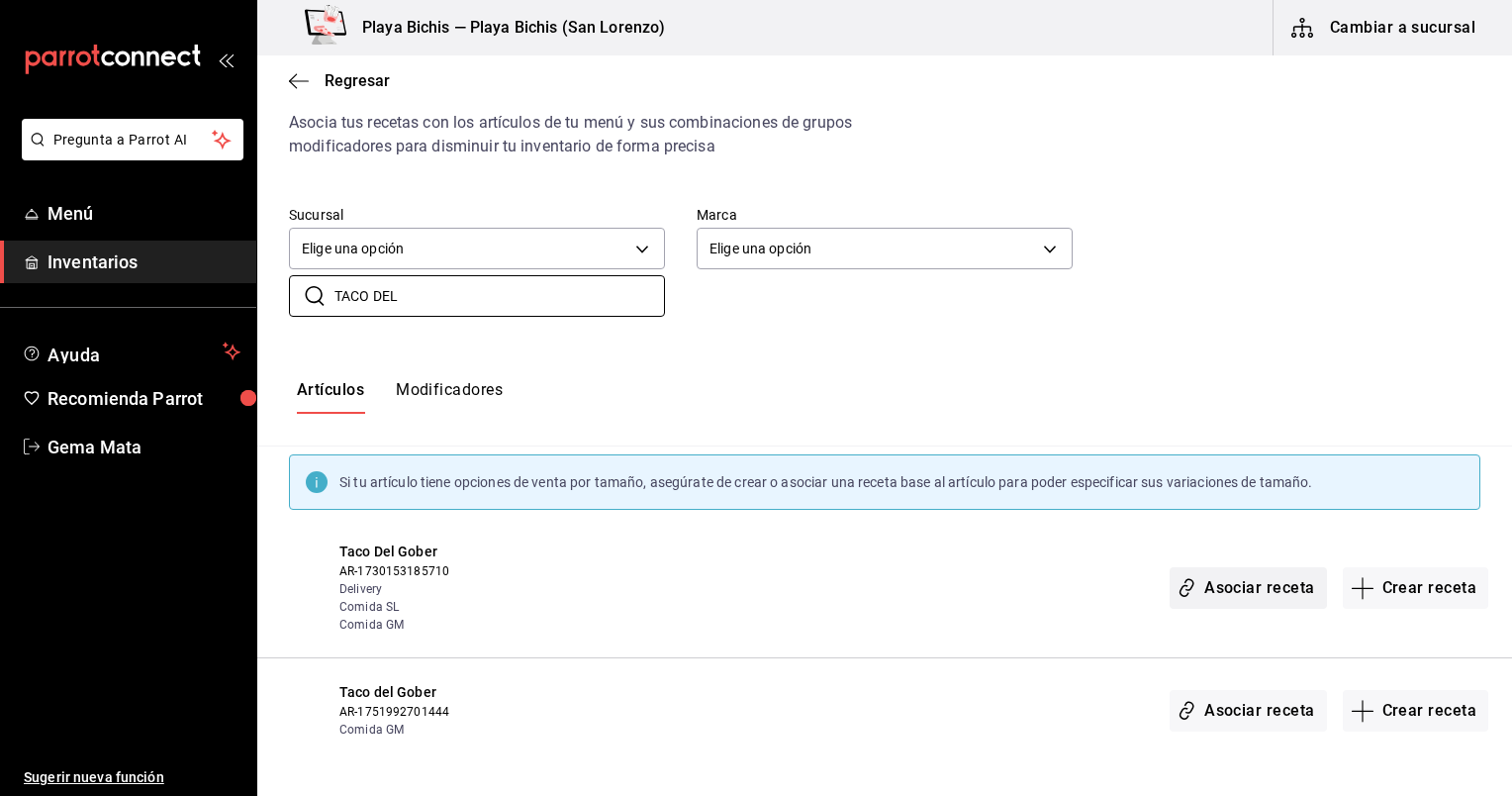 type on "TACO DEL" 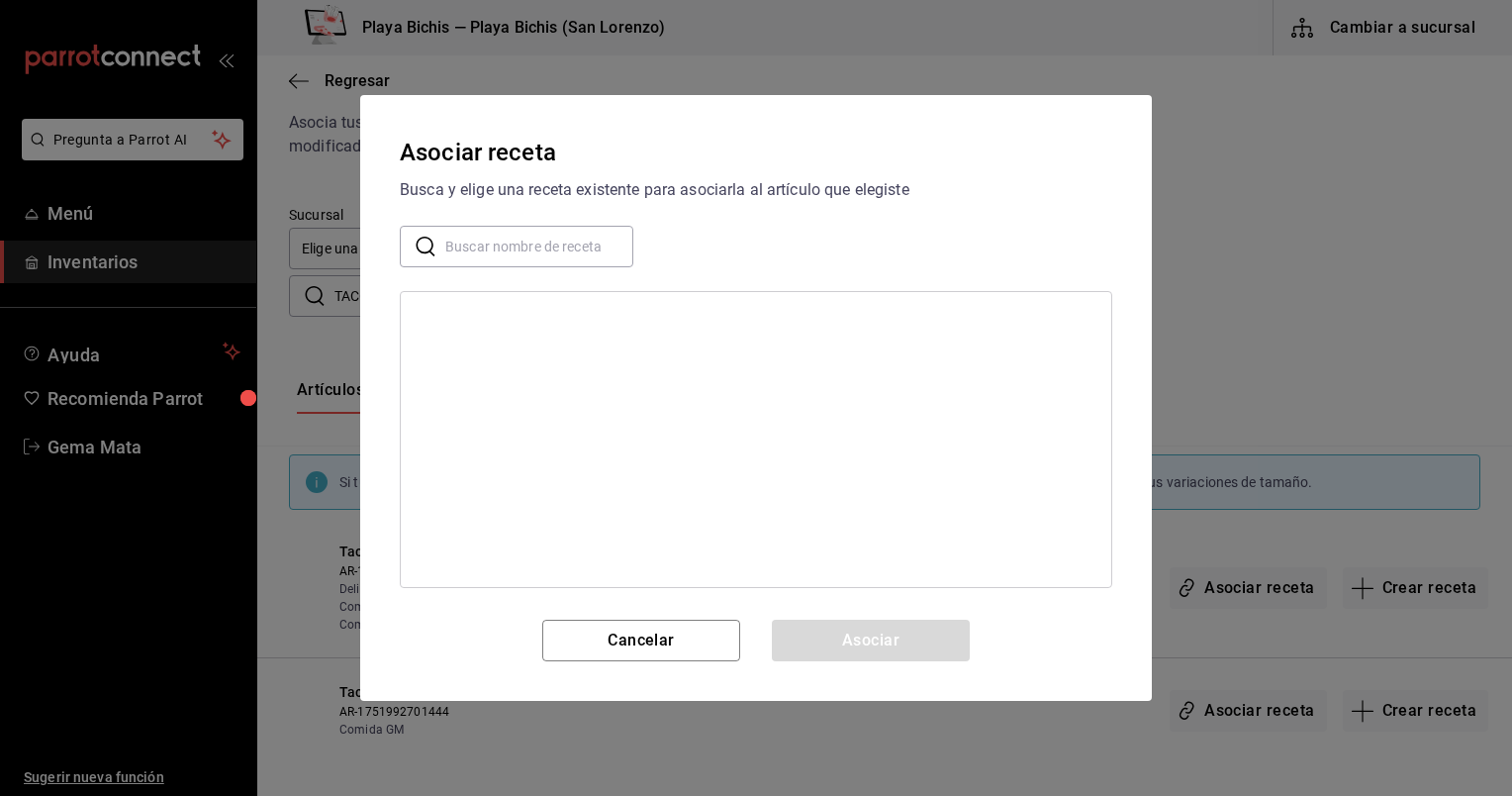 click at bounding box center [539, 247] 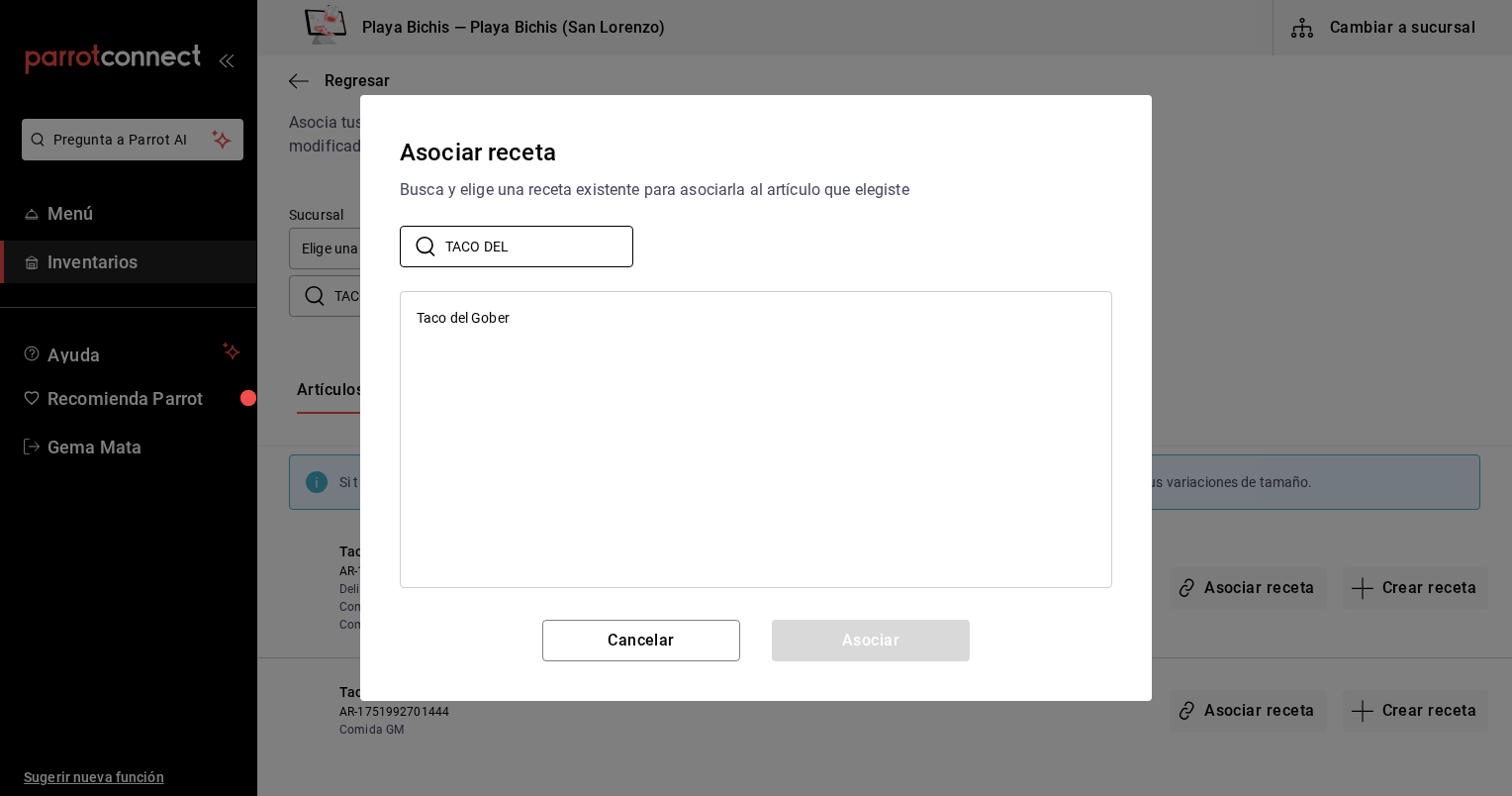 type on "TACO DEL" 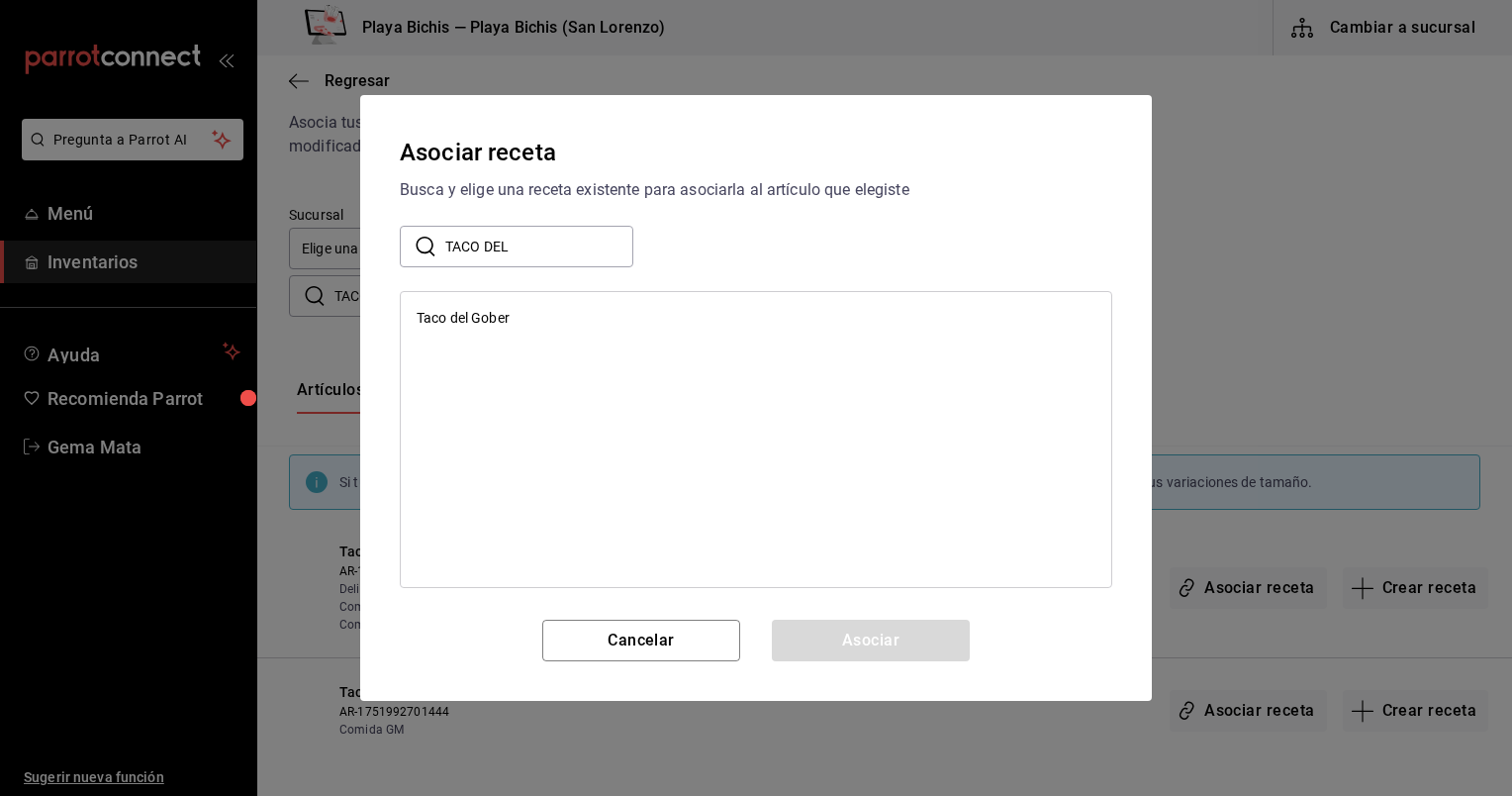 click on "Taco del Gober" at bounding box center (463, 318) 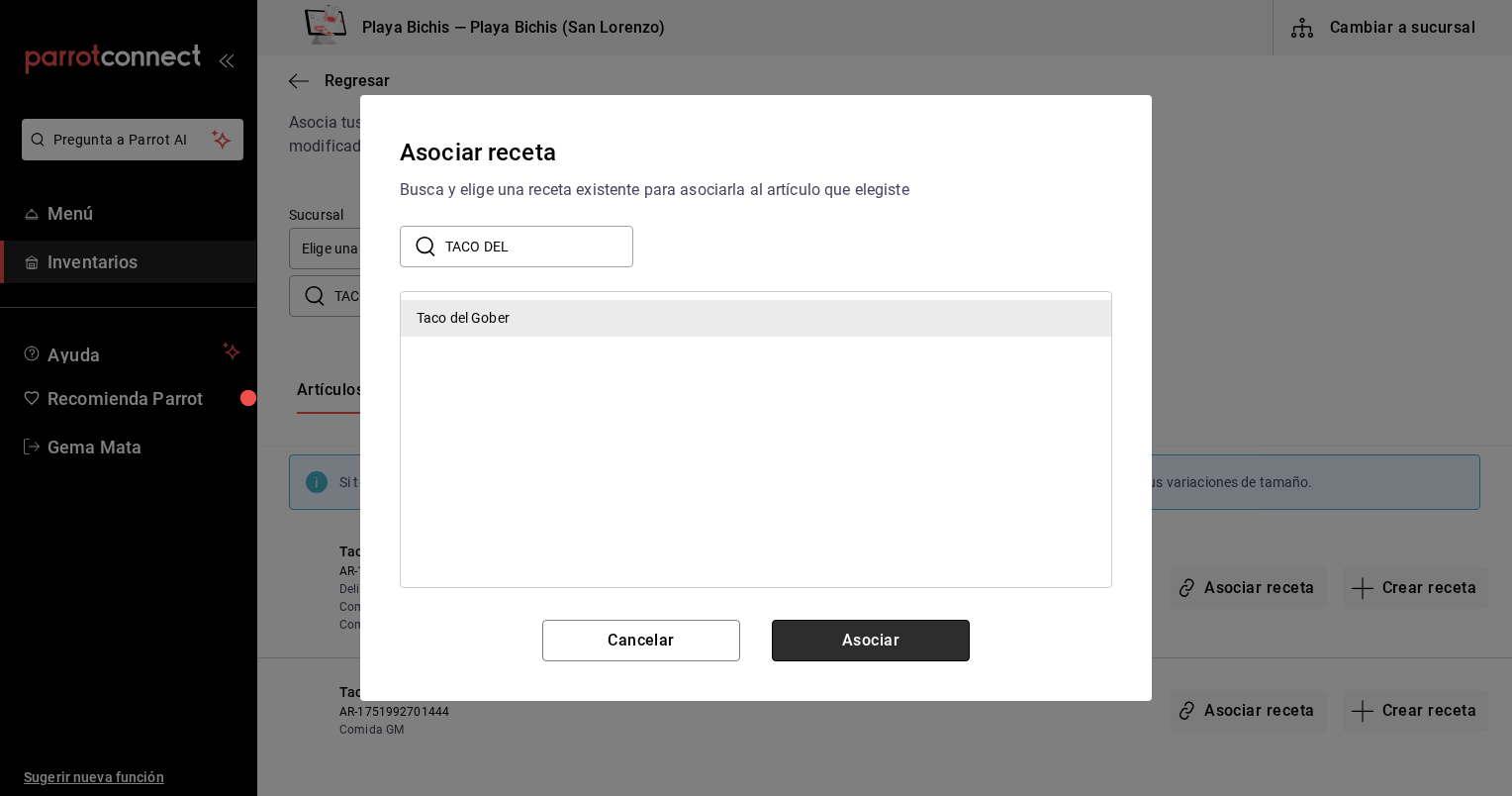 click on "Asociar" at bounding box center [871, 641] 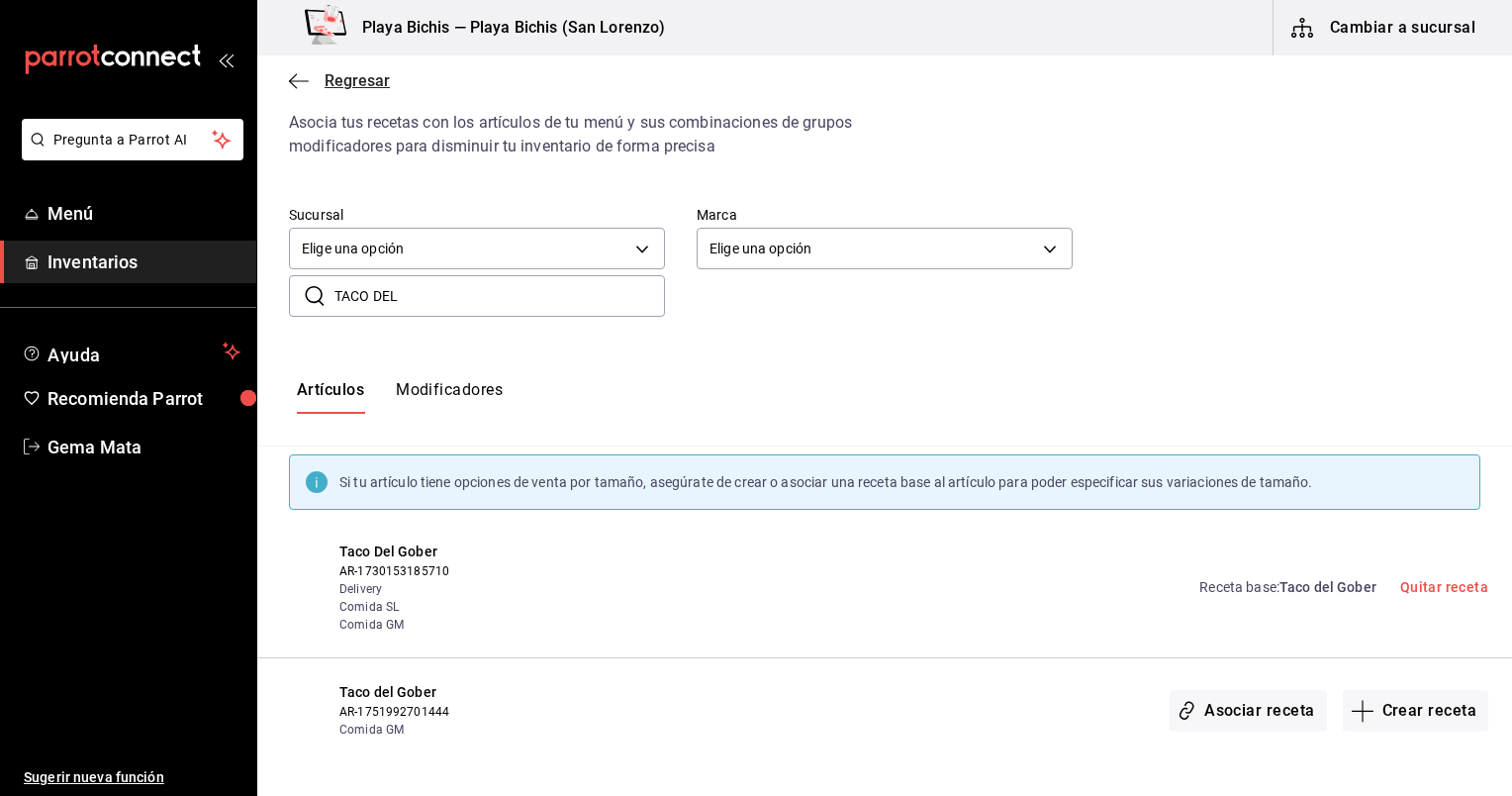 click 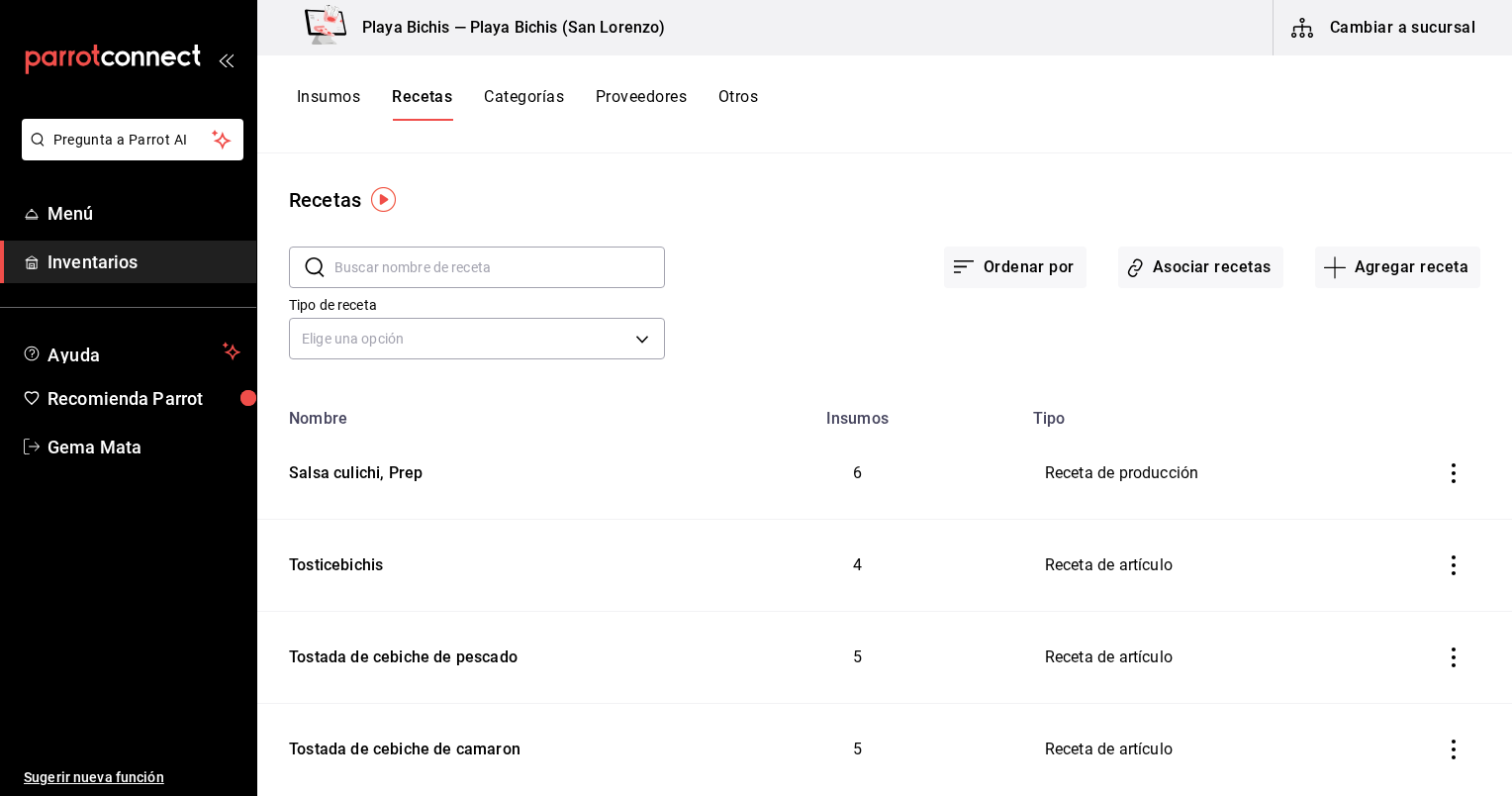 click at bounding box center (500, 267) 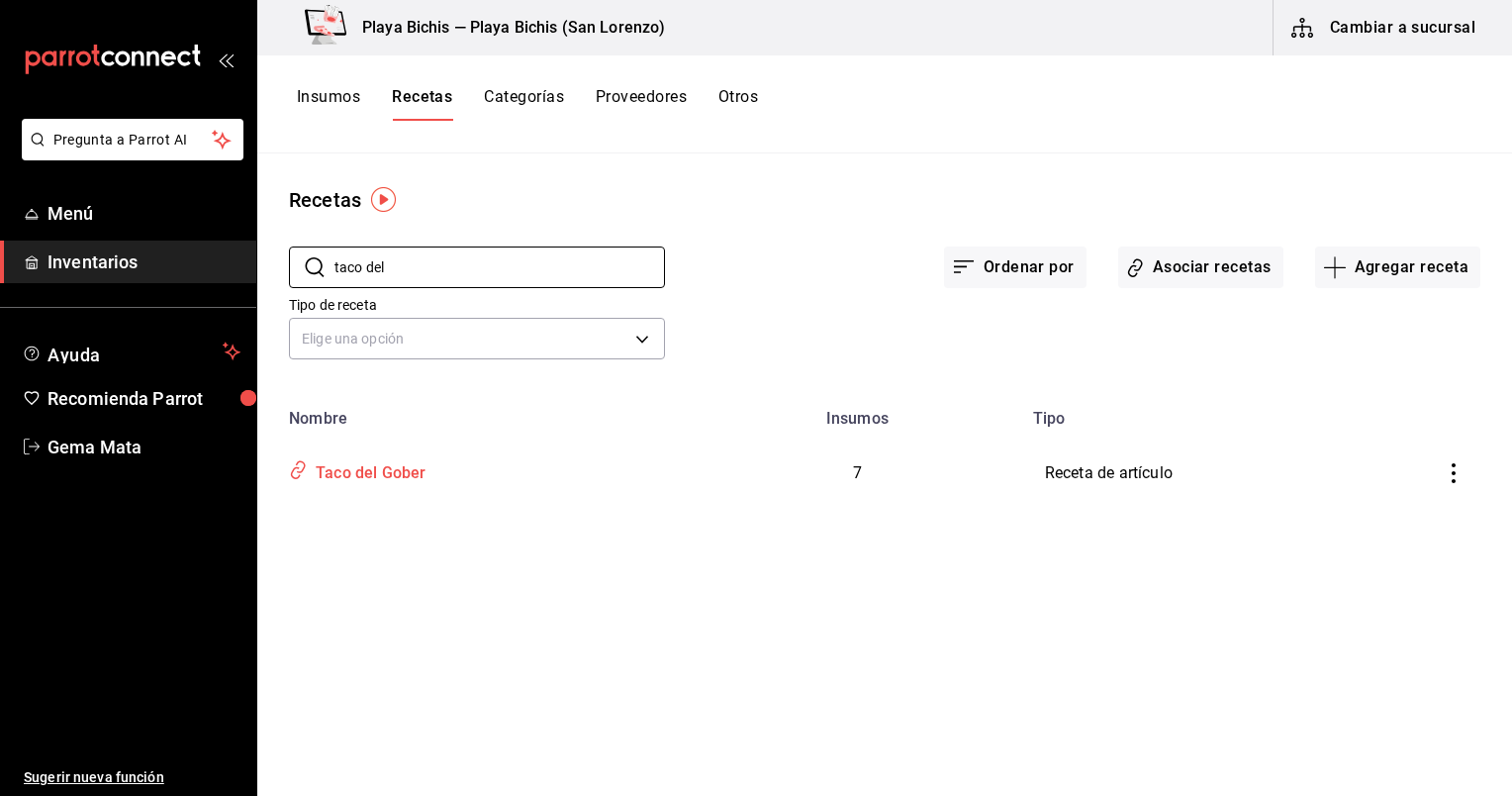 type on "taco del" 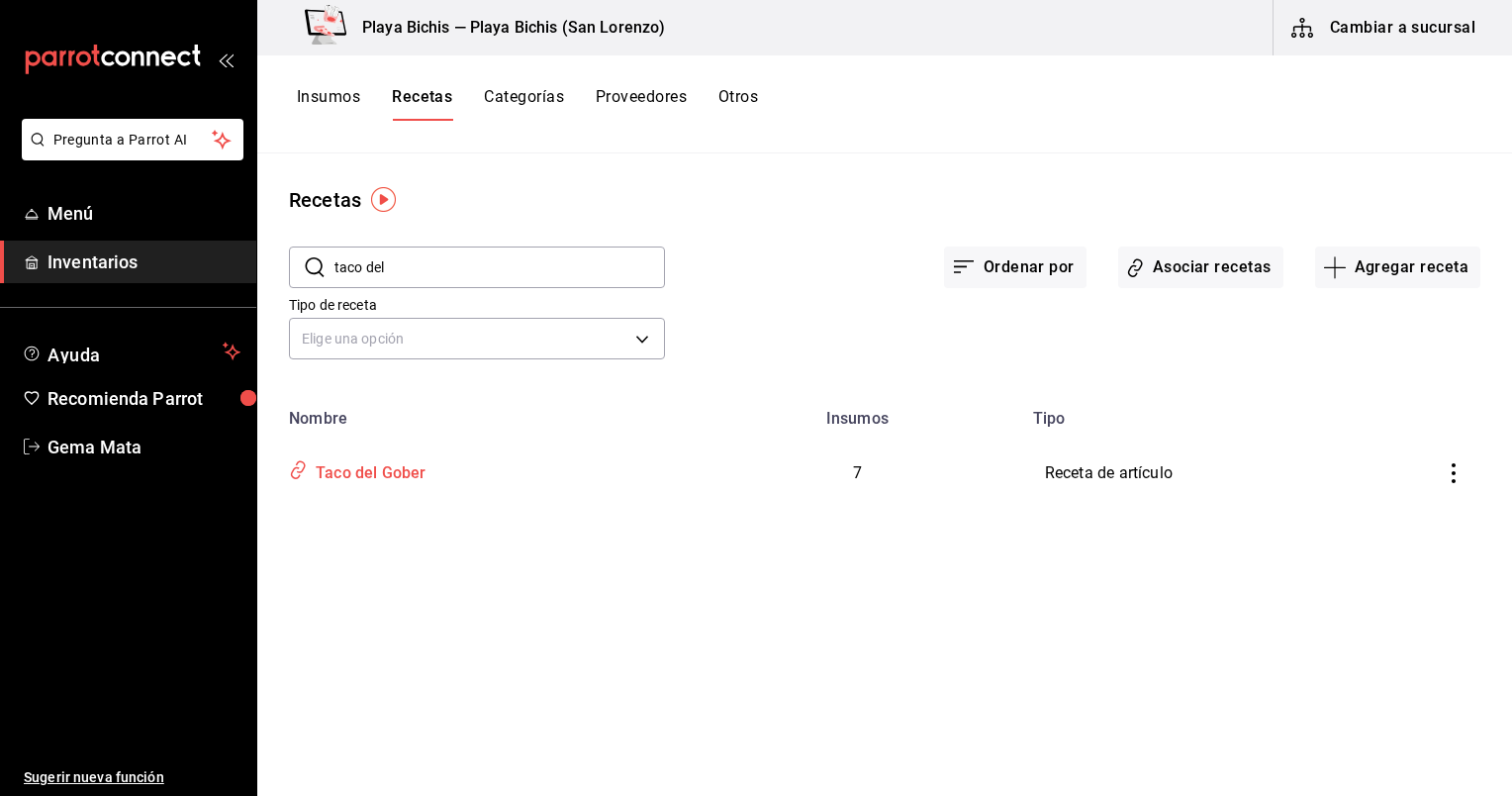 click on "Taco del Gober" at bounding box center [475, 473] 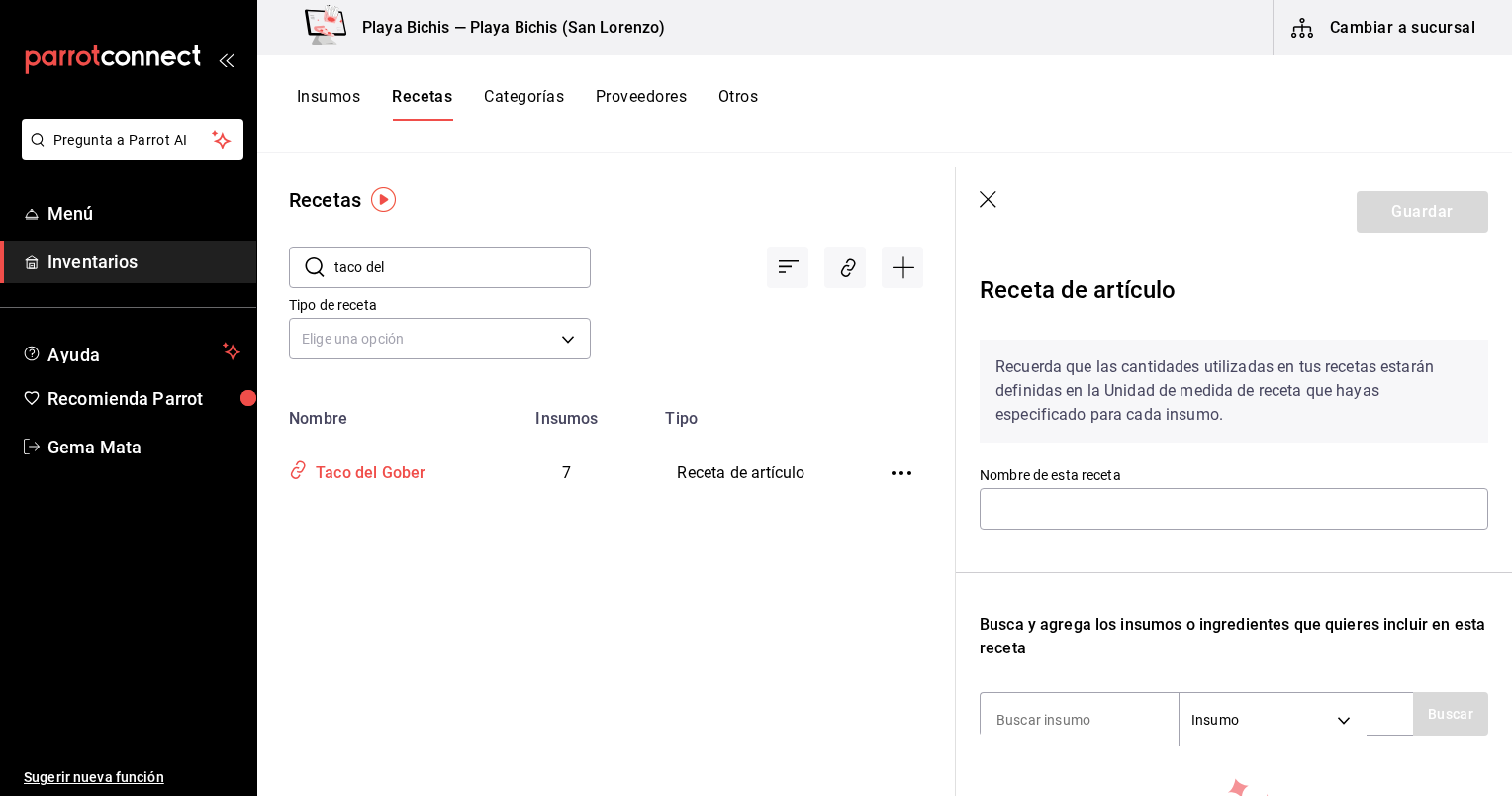 type on "Taco del Gober" 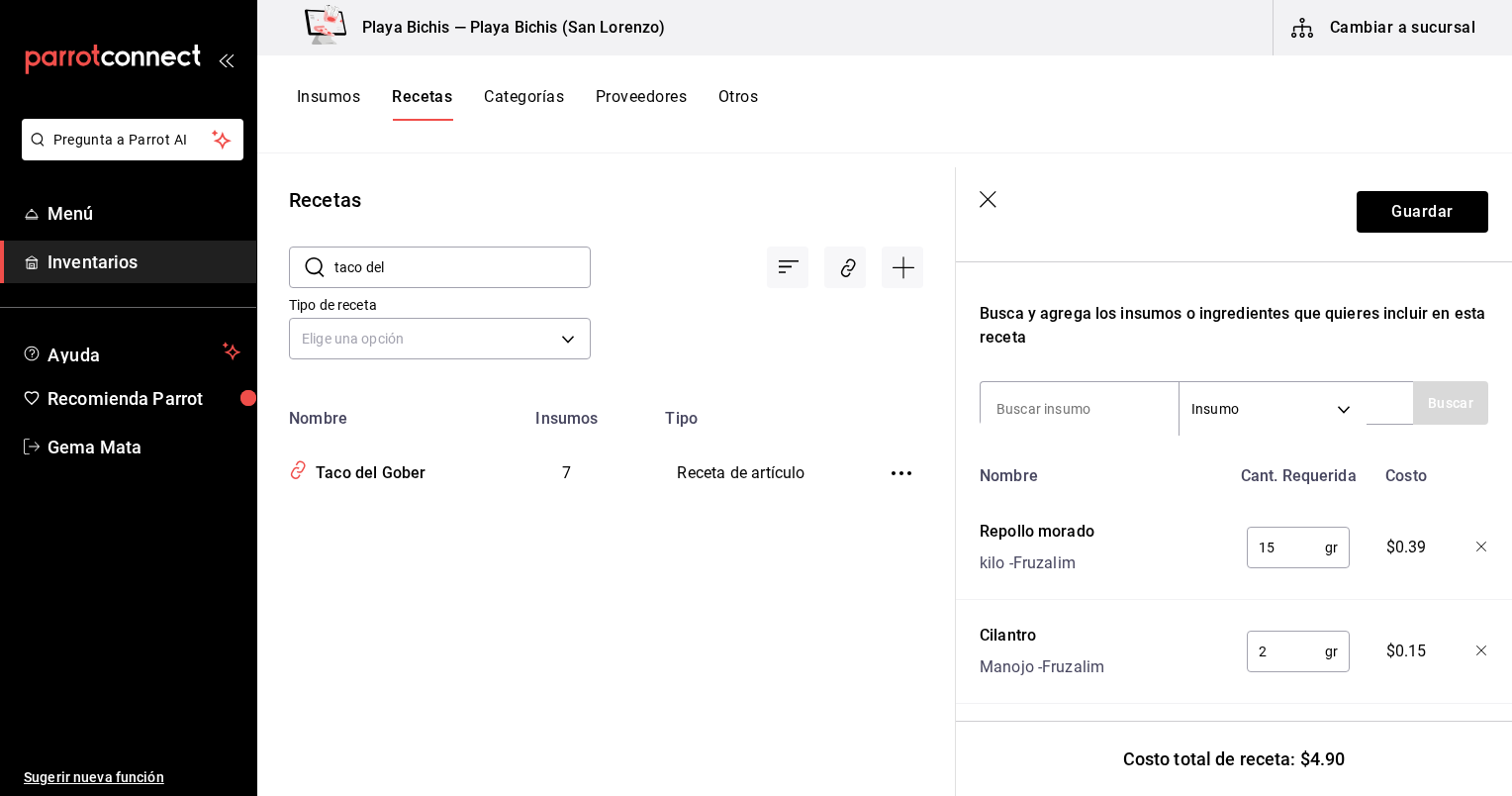 scroll, scrollTop: 329, scrollLeft: 0, axis: vertical 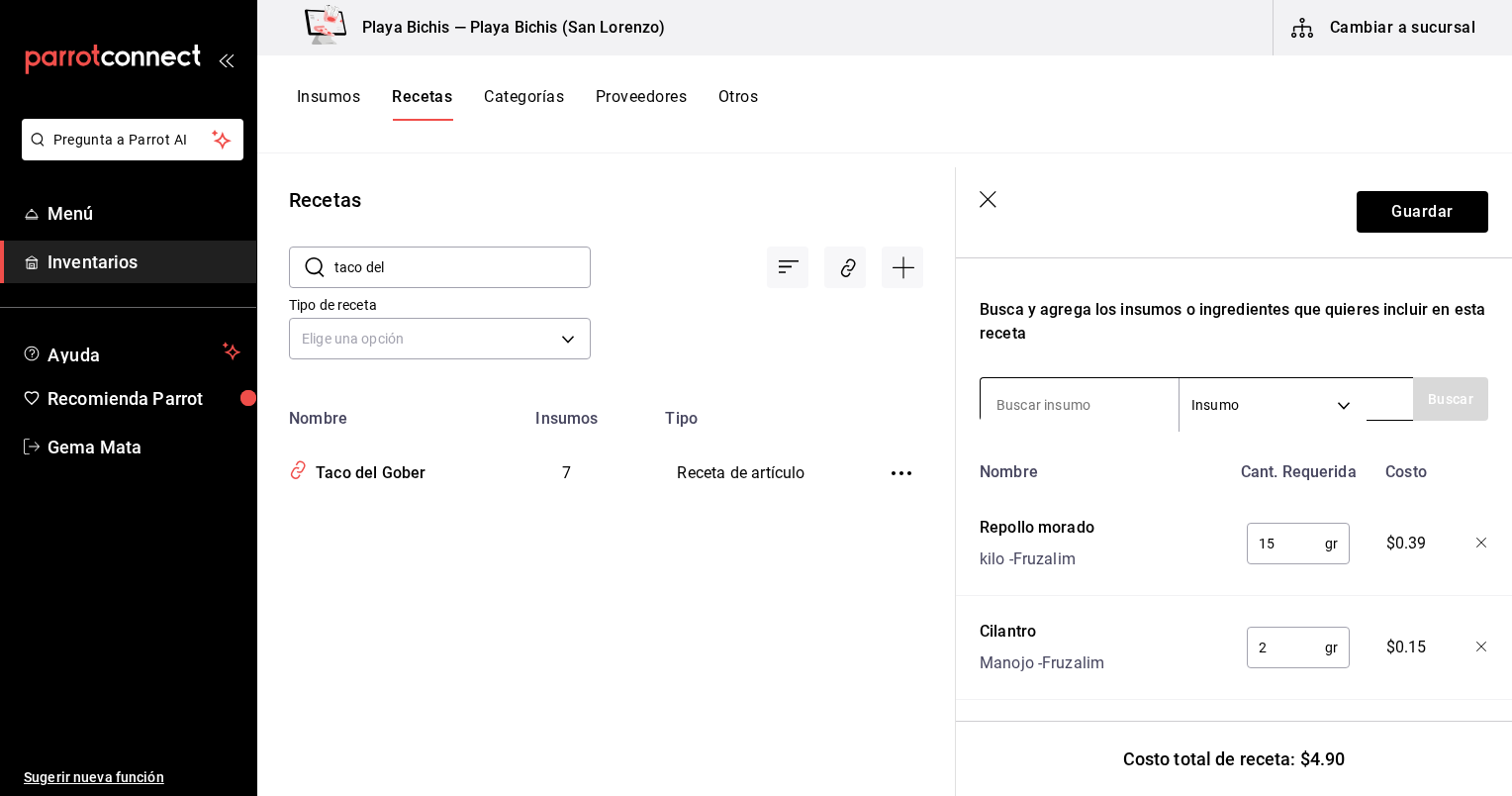 click at bounding box center (1080, 405) 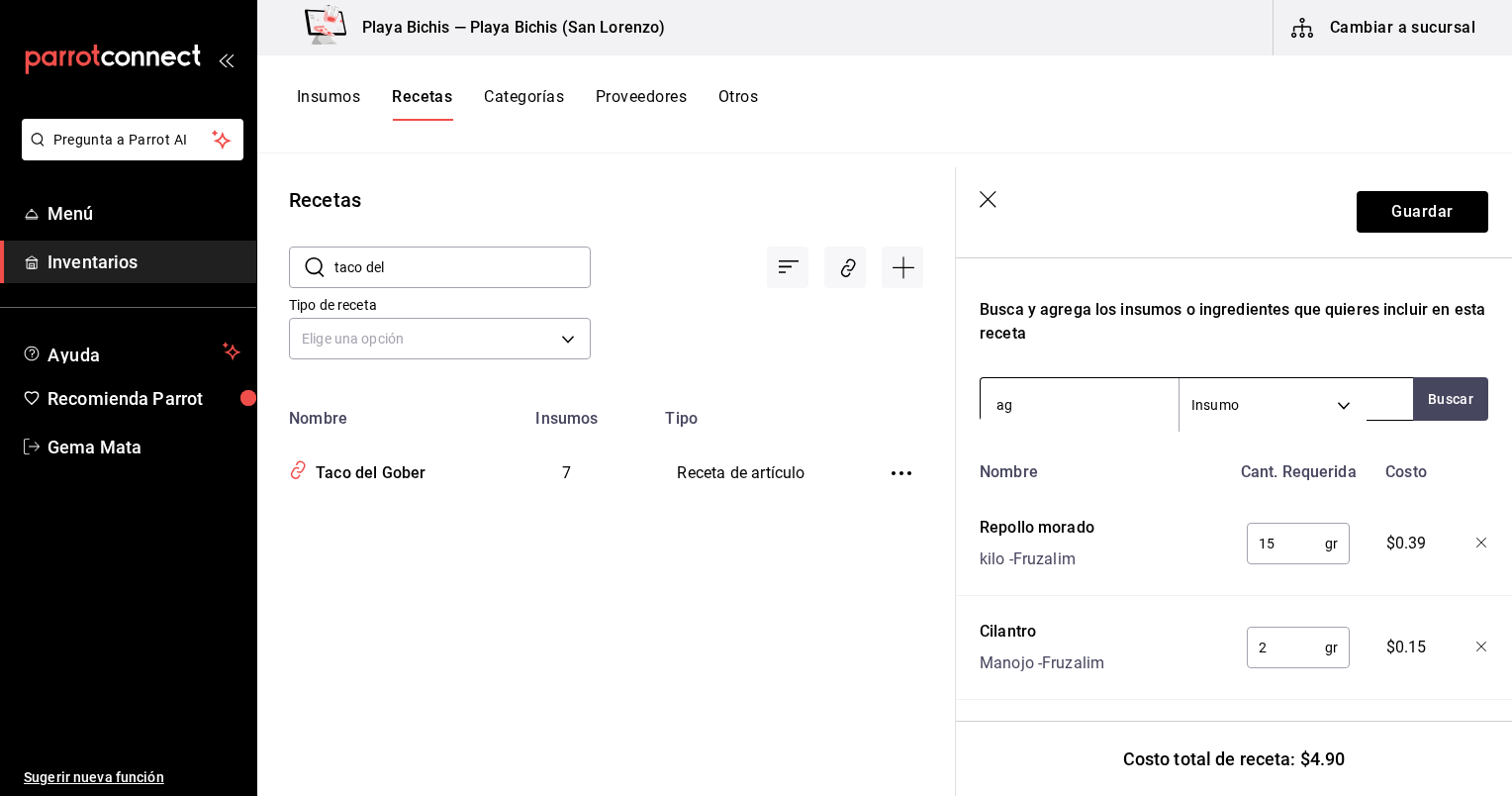 type on "a" 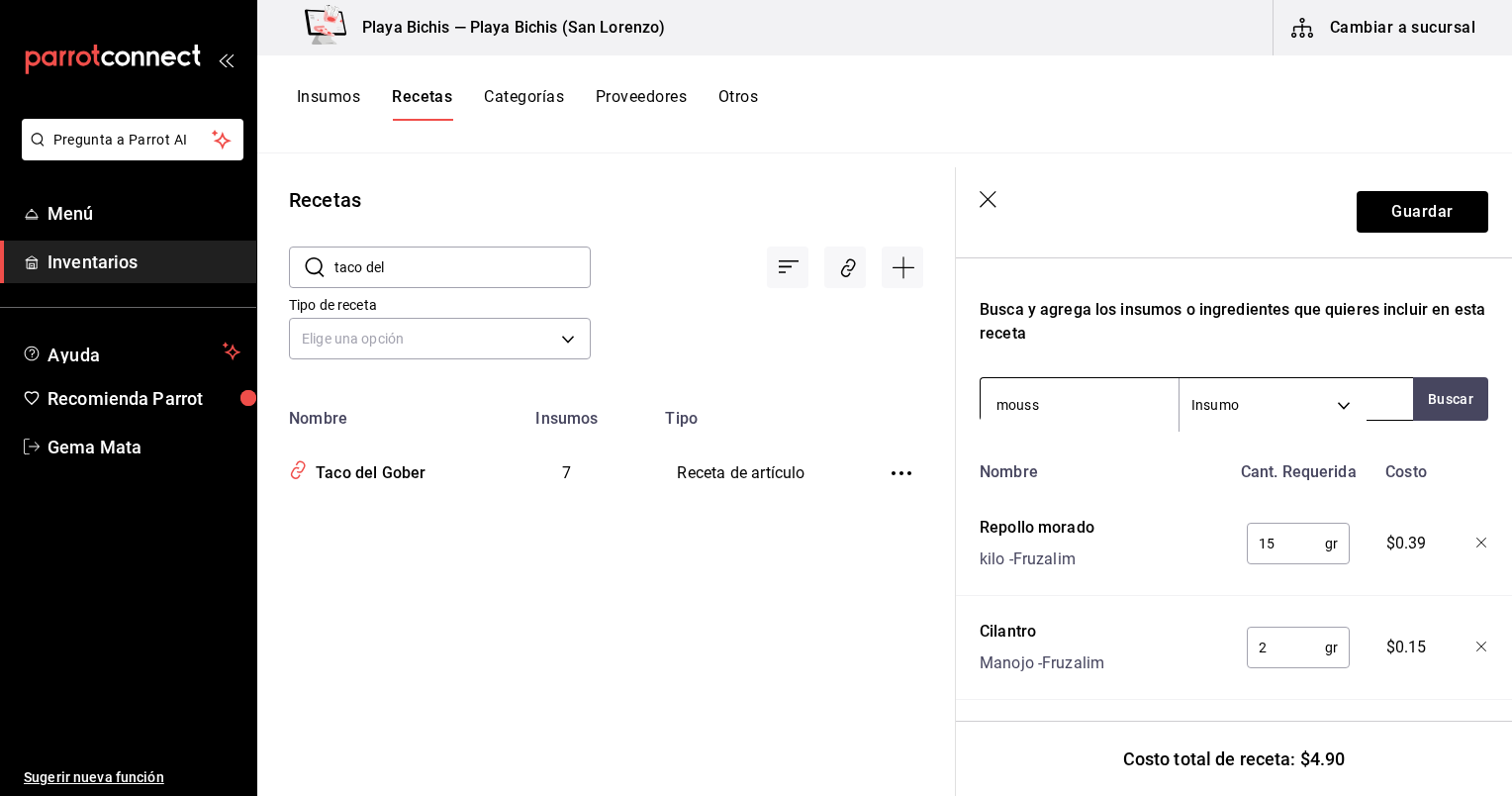 type on "mousse" 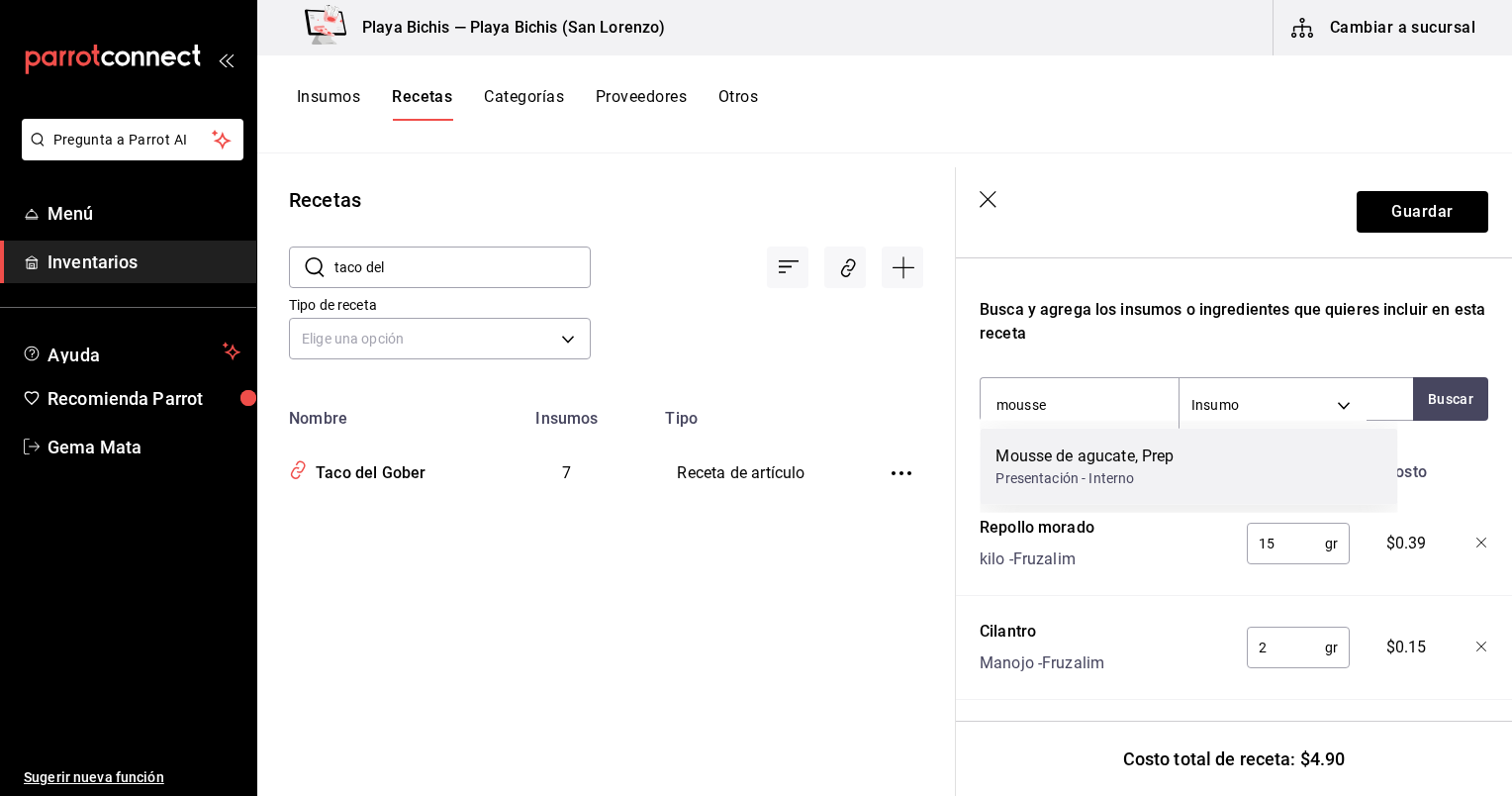 click on "Presentación - Interno" at bounding box center (1085, 478) 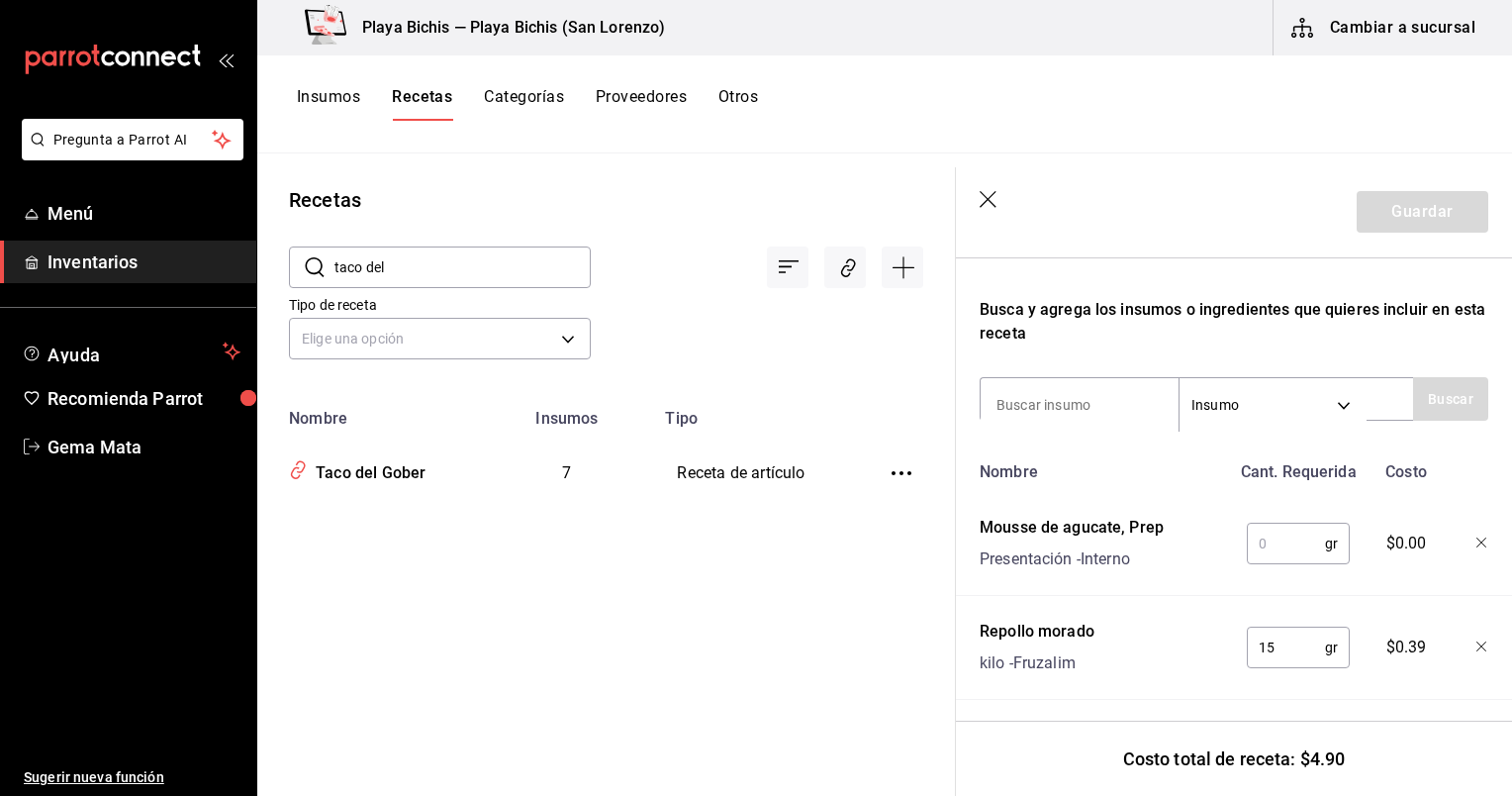 click on "gr ​" at bounding box center (1298, 544) 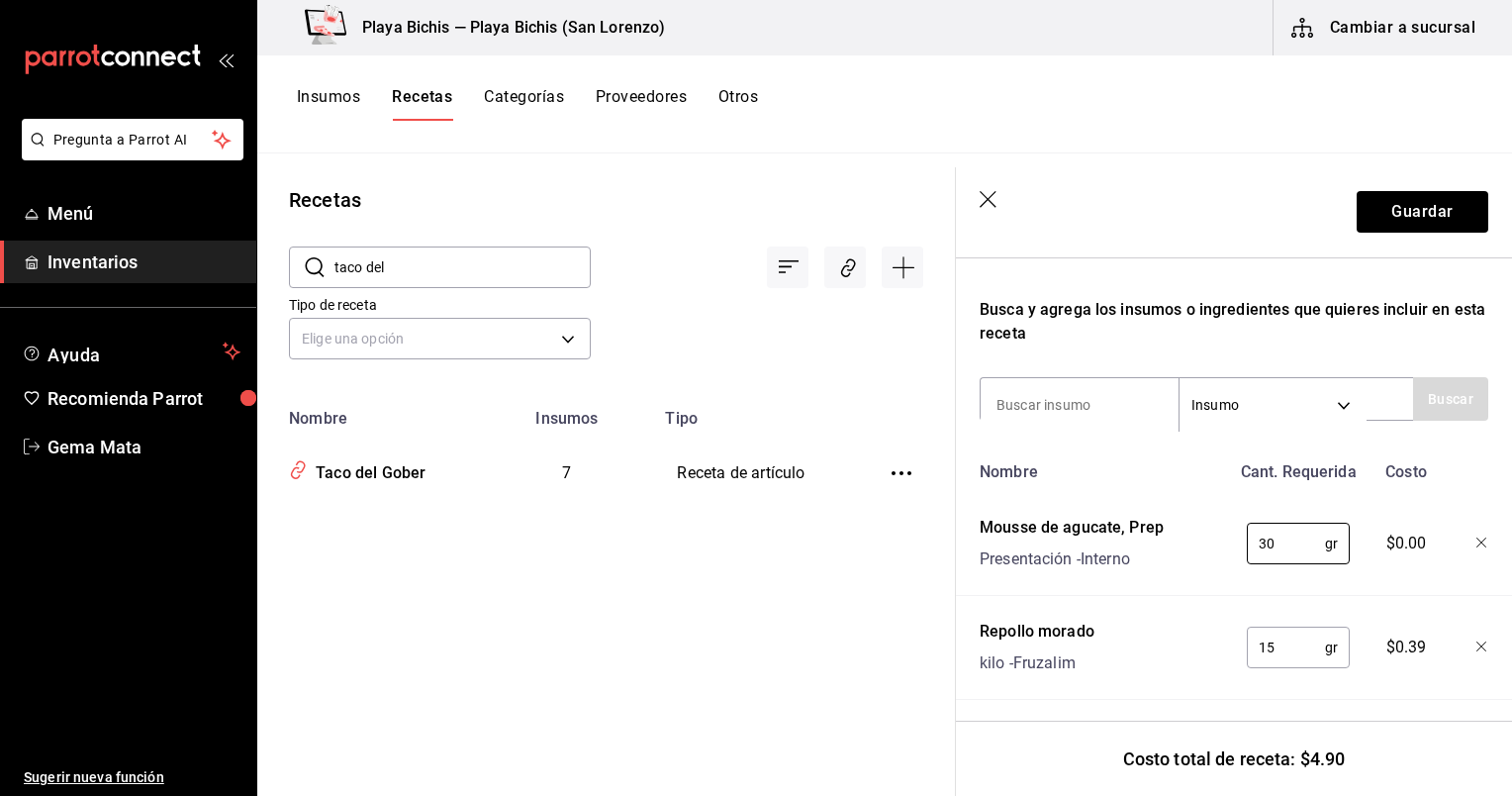 click on "Nombre" at bounding box center [1100, 468] 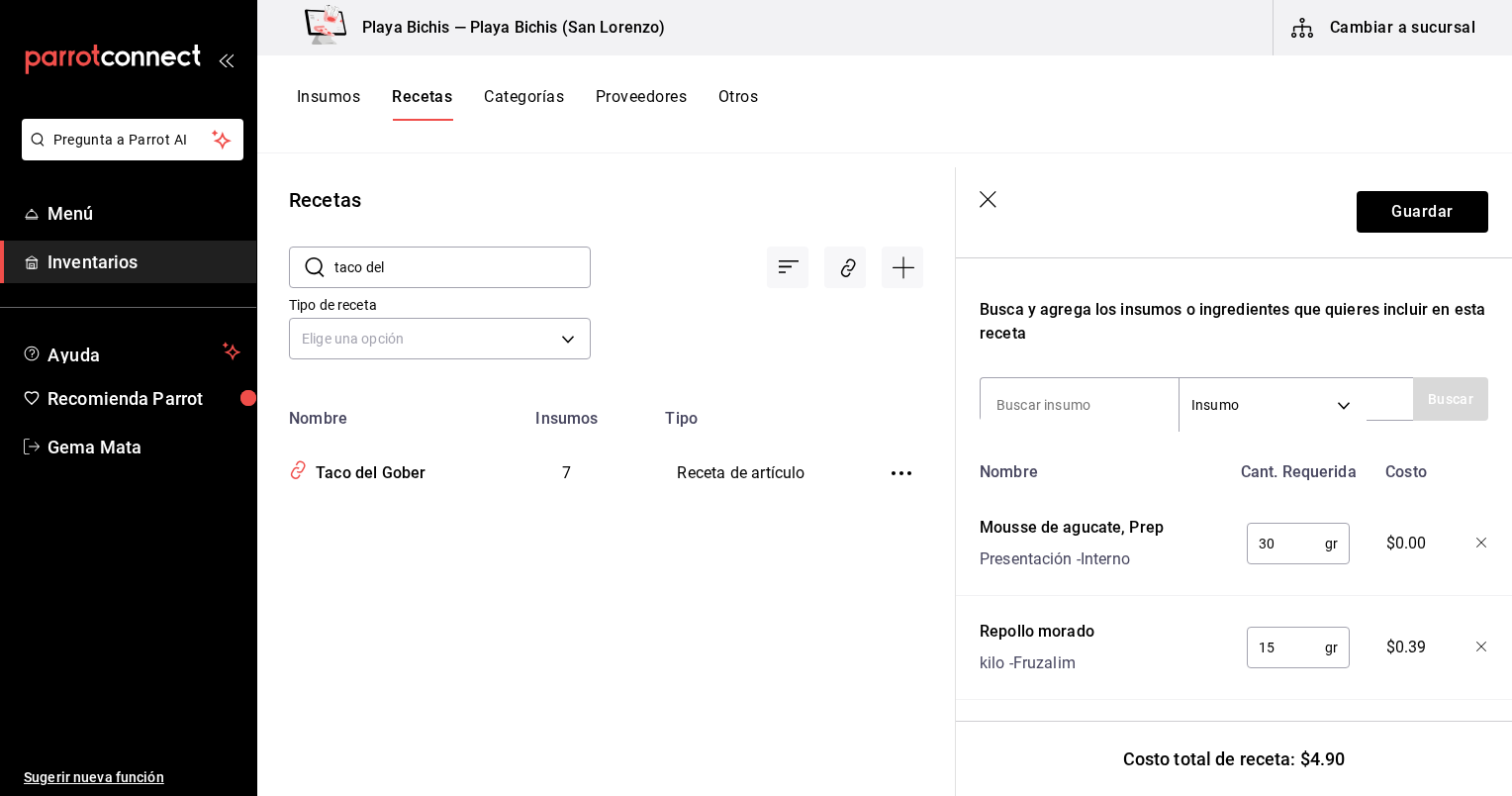 click on "30" at bounding box center [1285, 544] 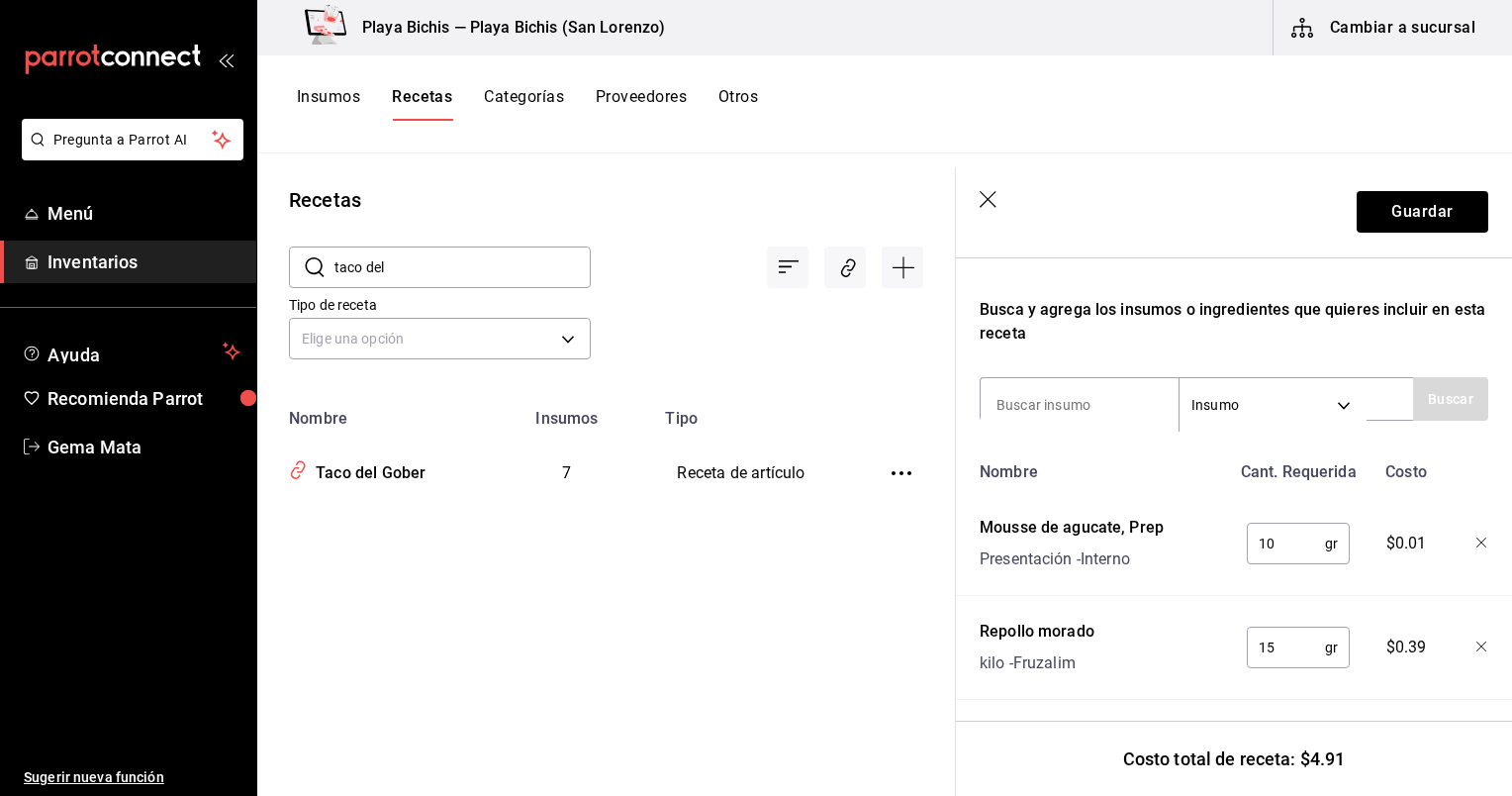 type on "1" 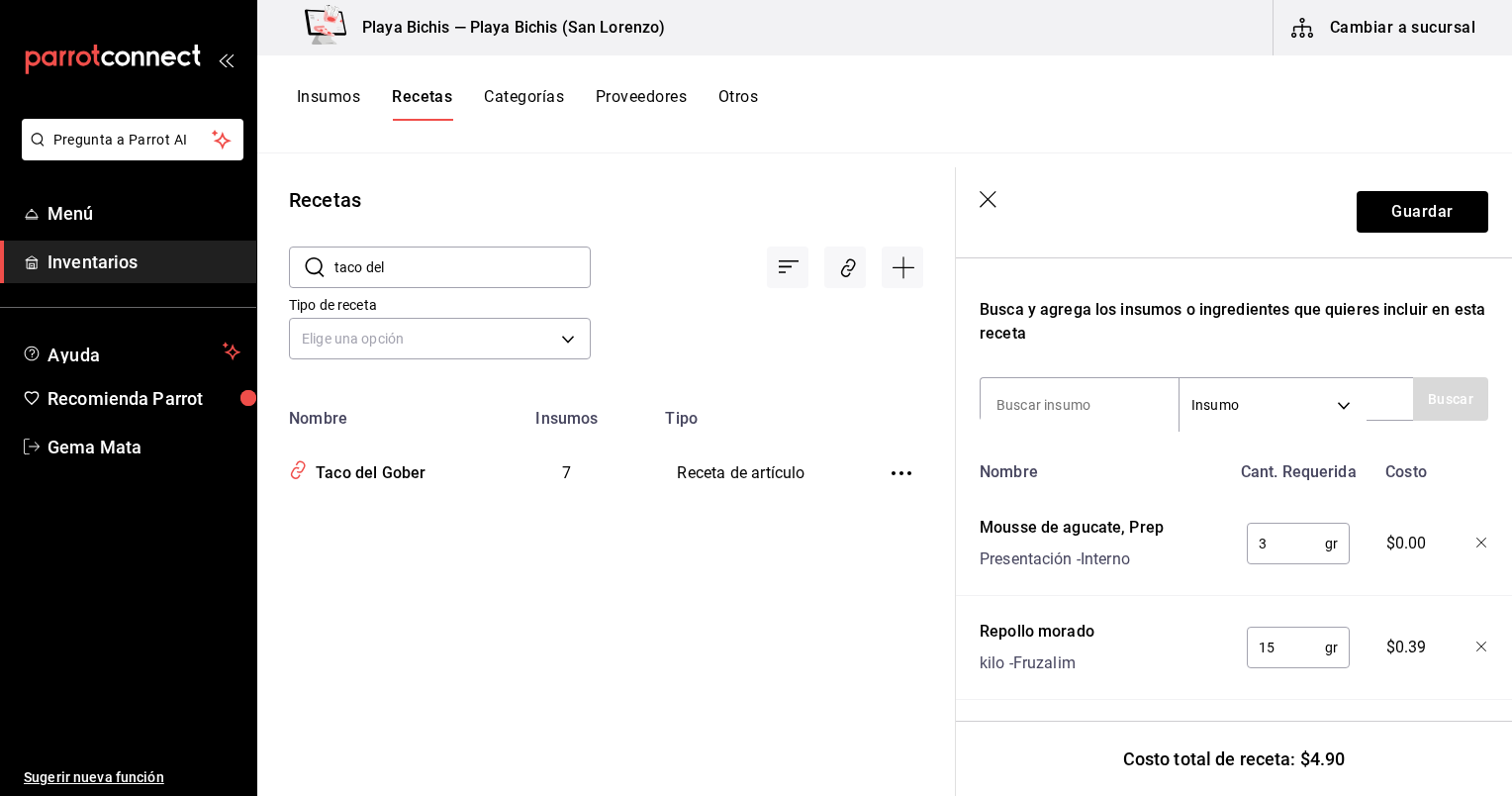 type on "30" 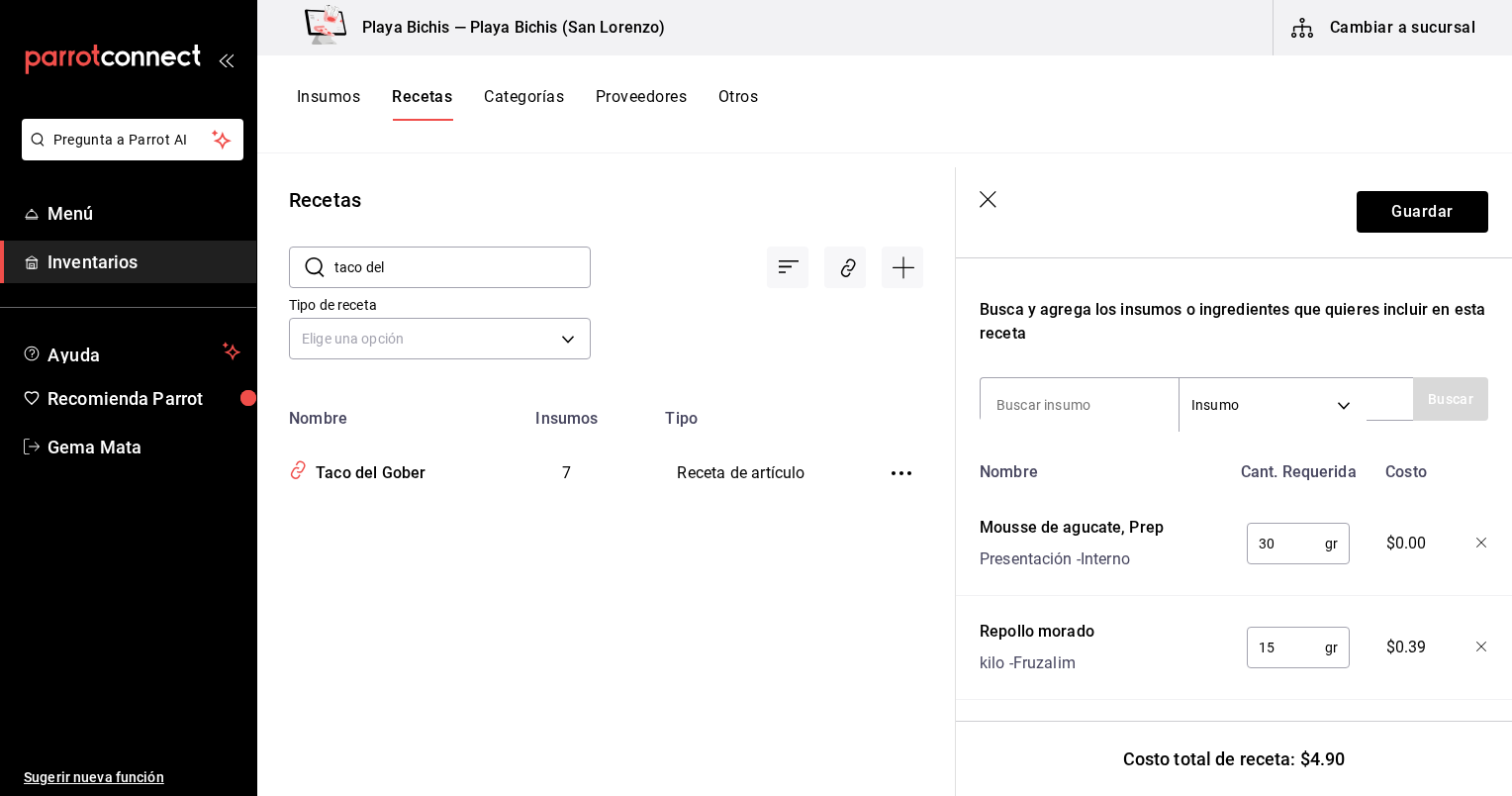 click on "Mousse de agucate, Prep Presentación -  Interno" at bounding box center (1100, 540) 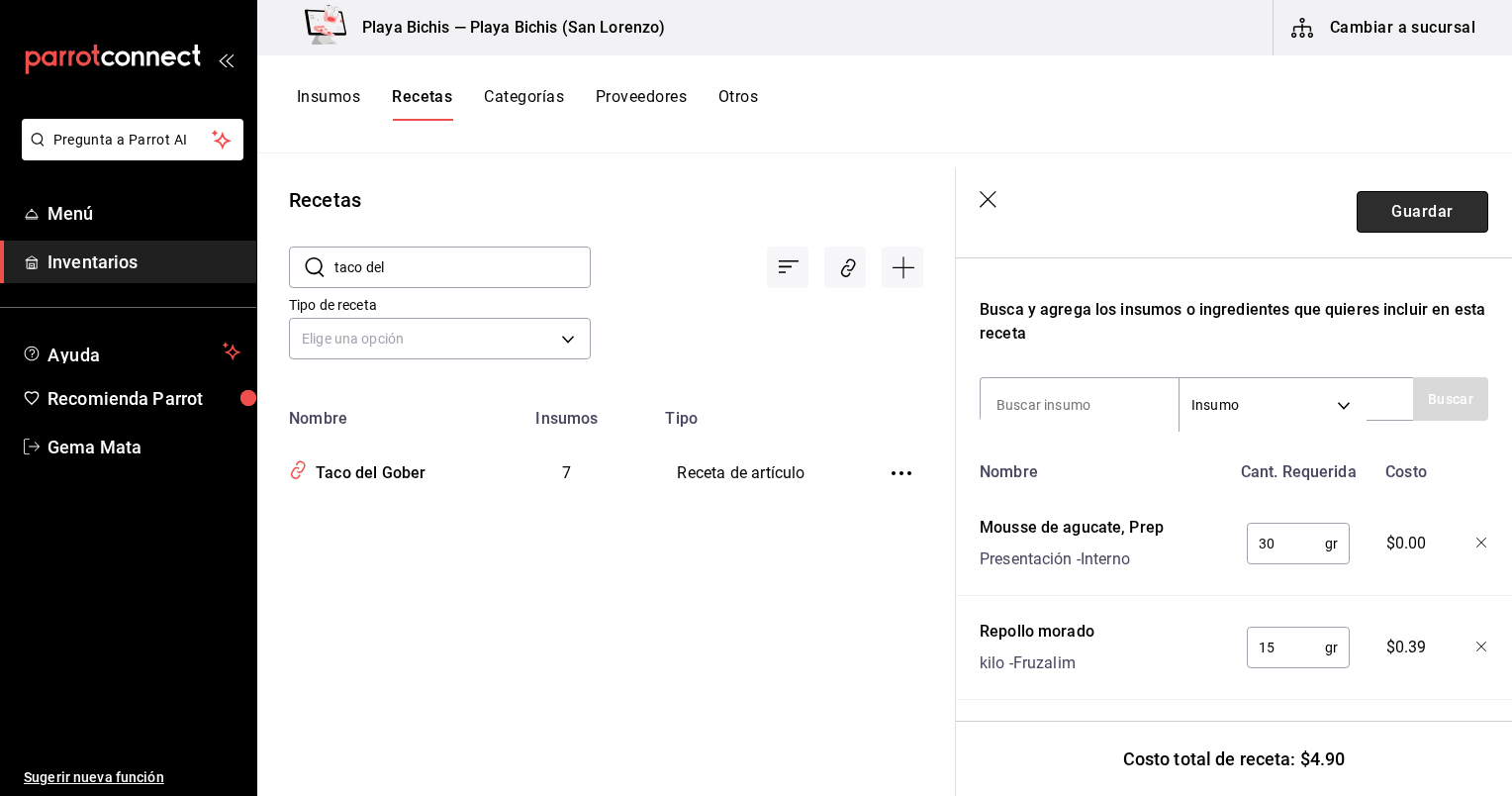 click on "Guardar" at bounding box center [1422, 212] 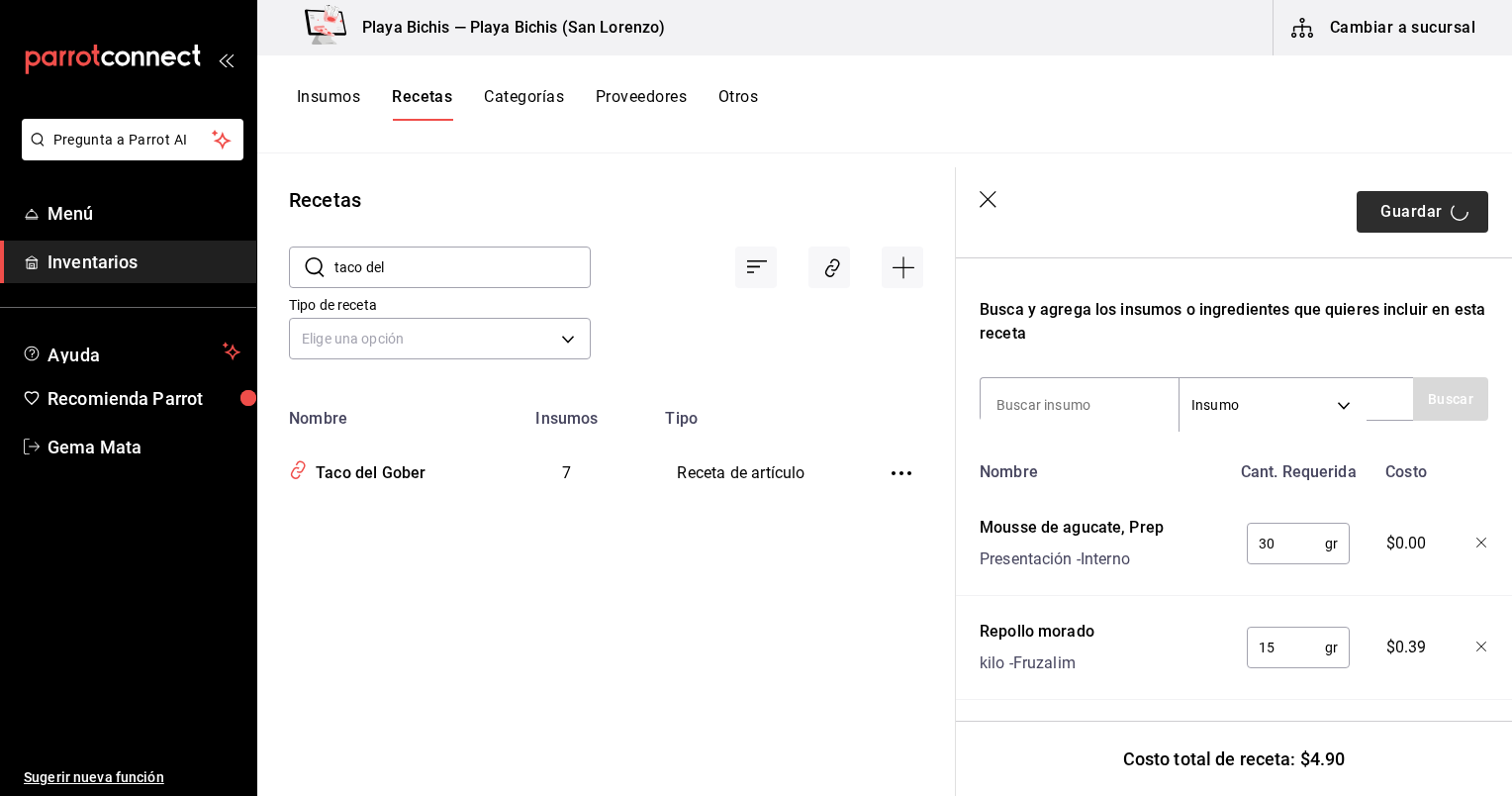scroll, scrollTop: 0, scrollLeft: 0, axis: both 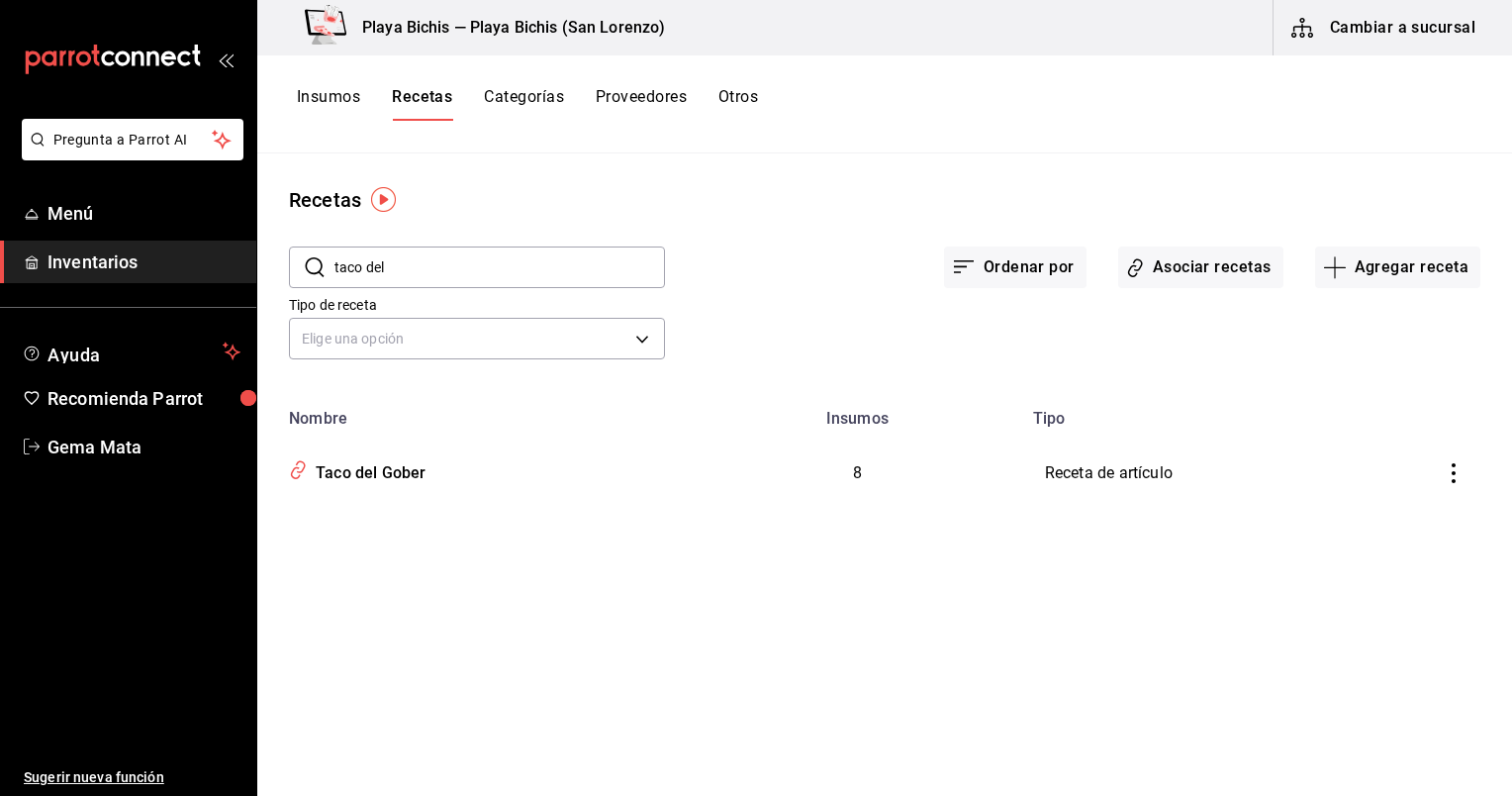 click on "taco del" at bounding box center (500, 267) 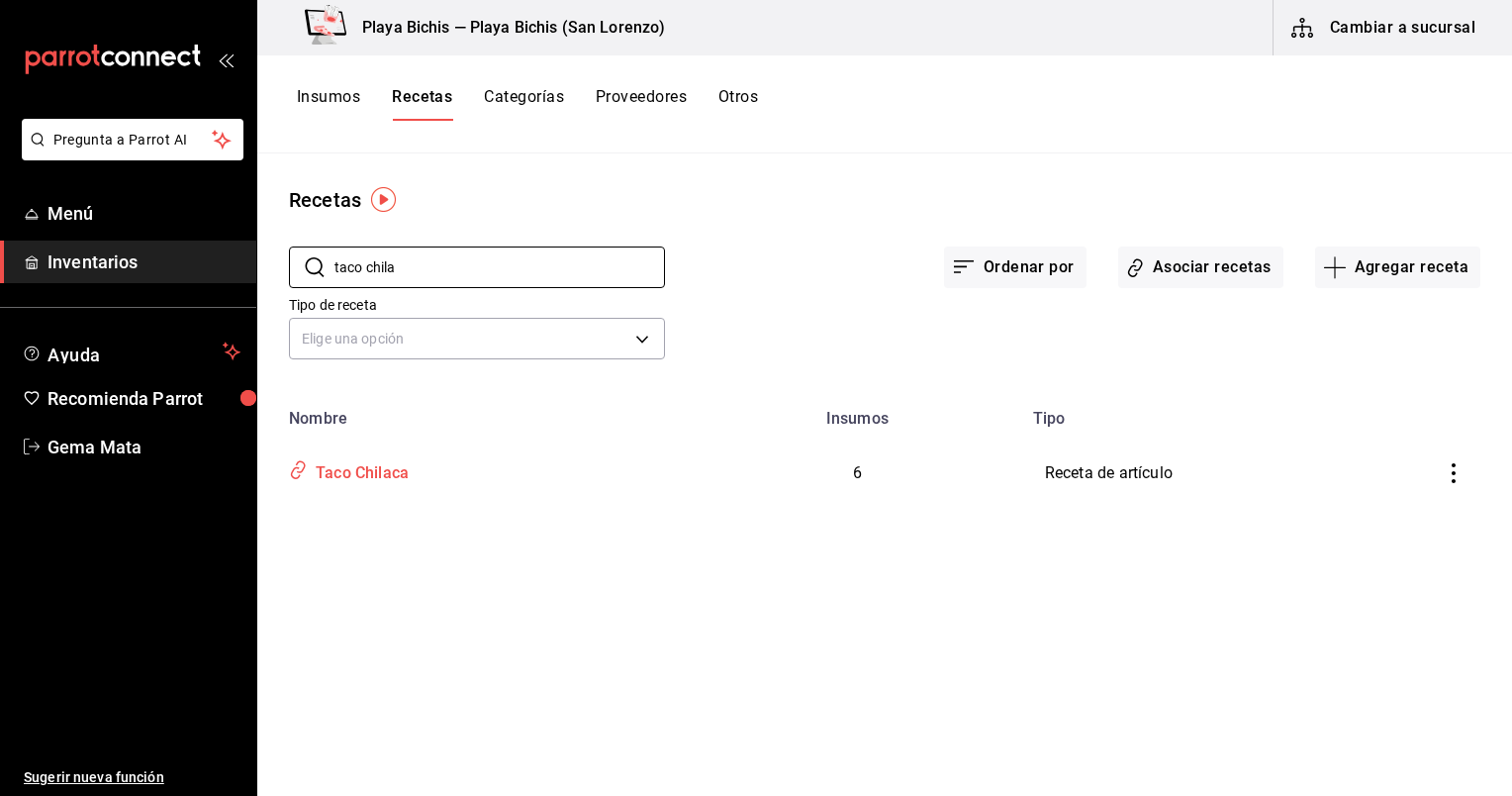 type on "taco chila" 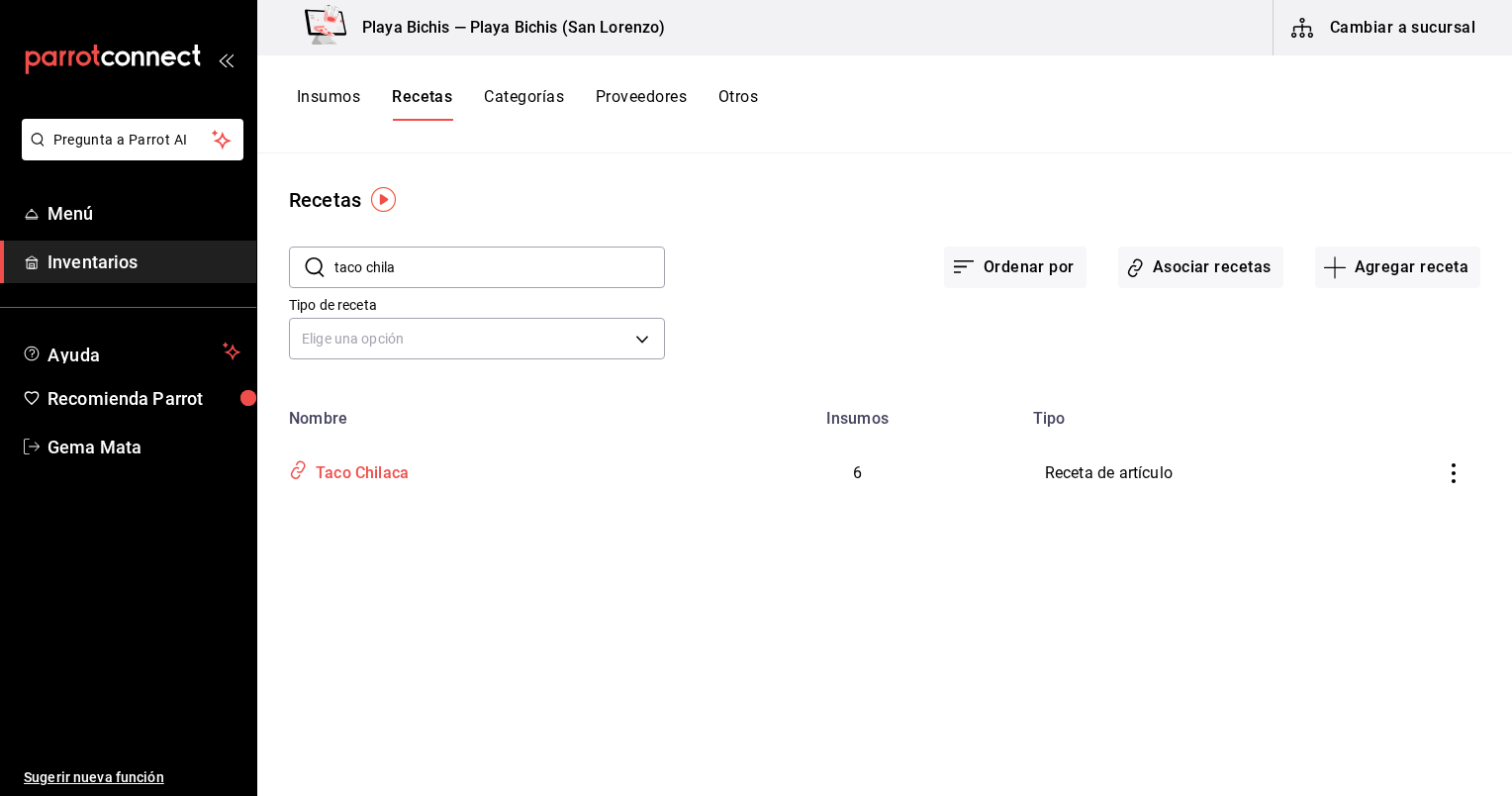 click on "Taco Chilaca" at bounding box center [358, 469] 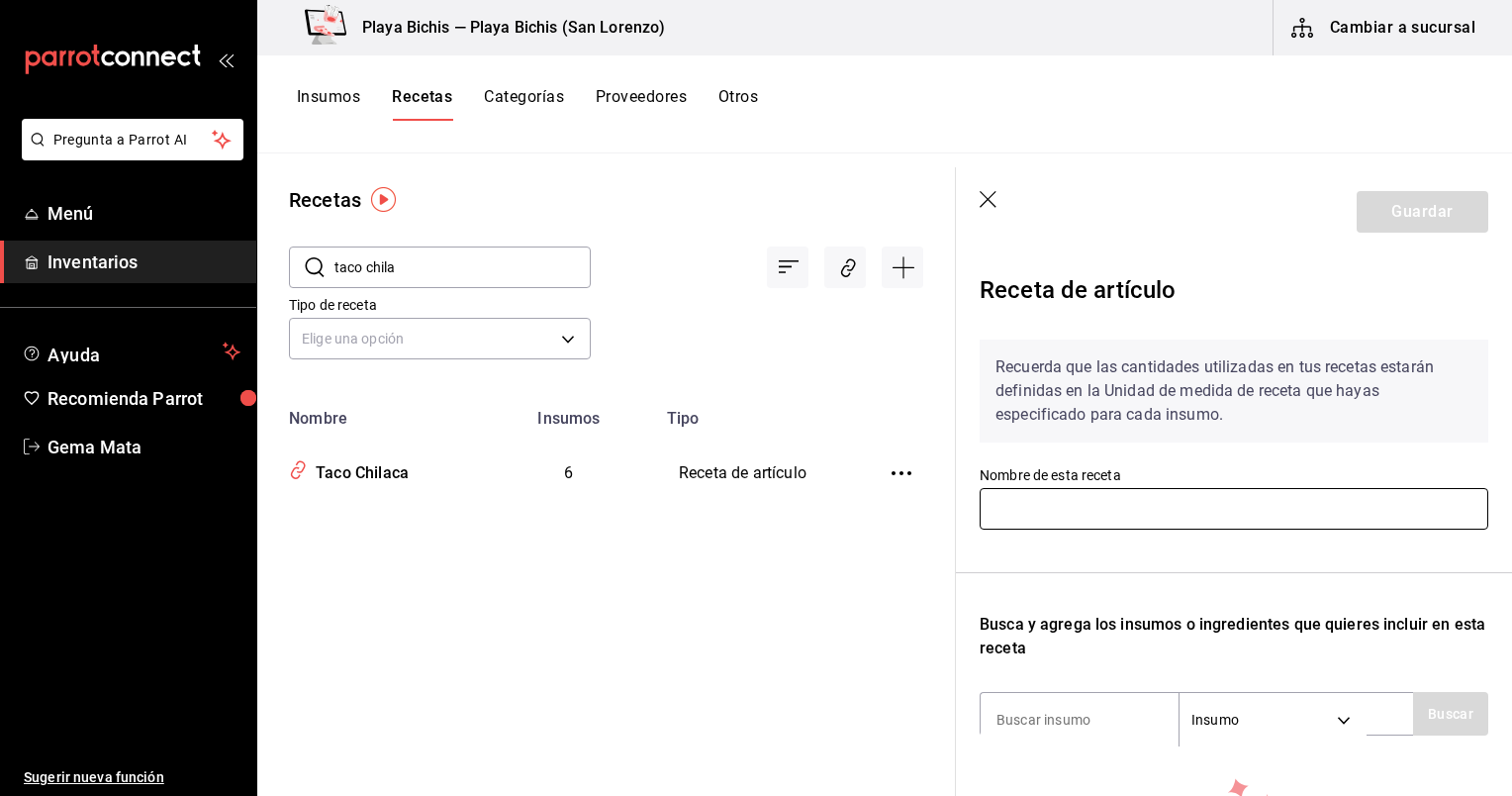 type on "Taco Chilaca" 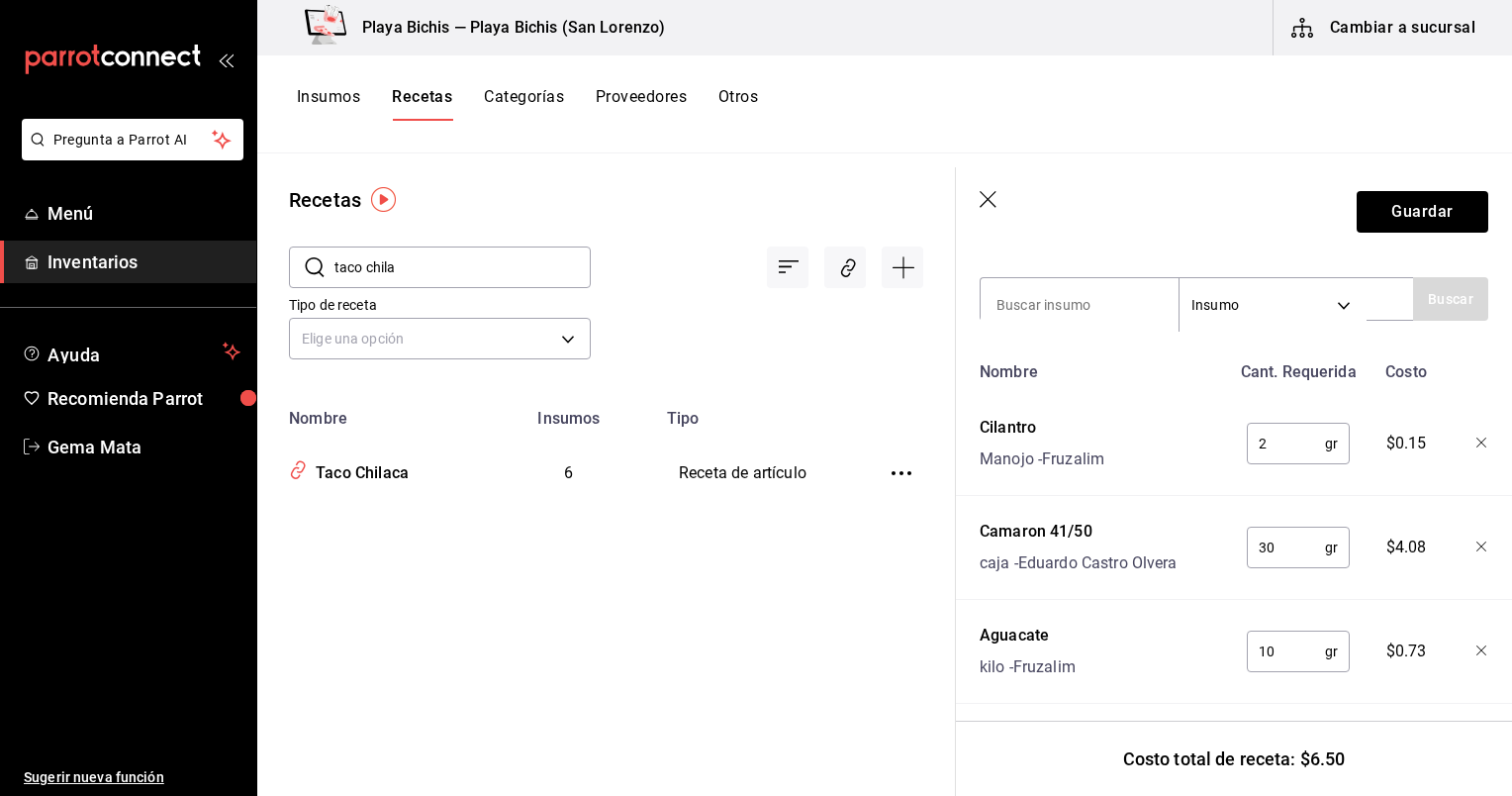 scroll, scrollTop: 420, scrollLeft: 10, axis: both 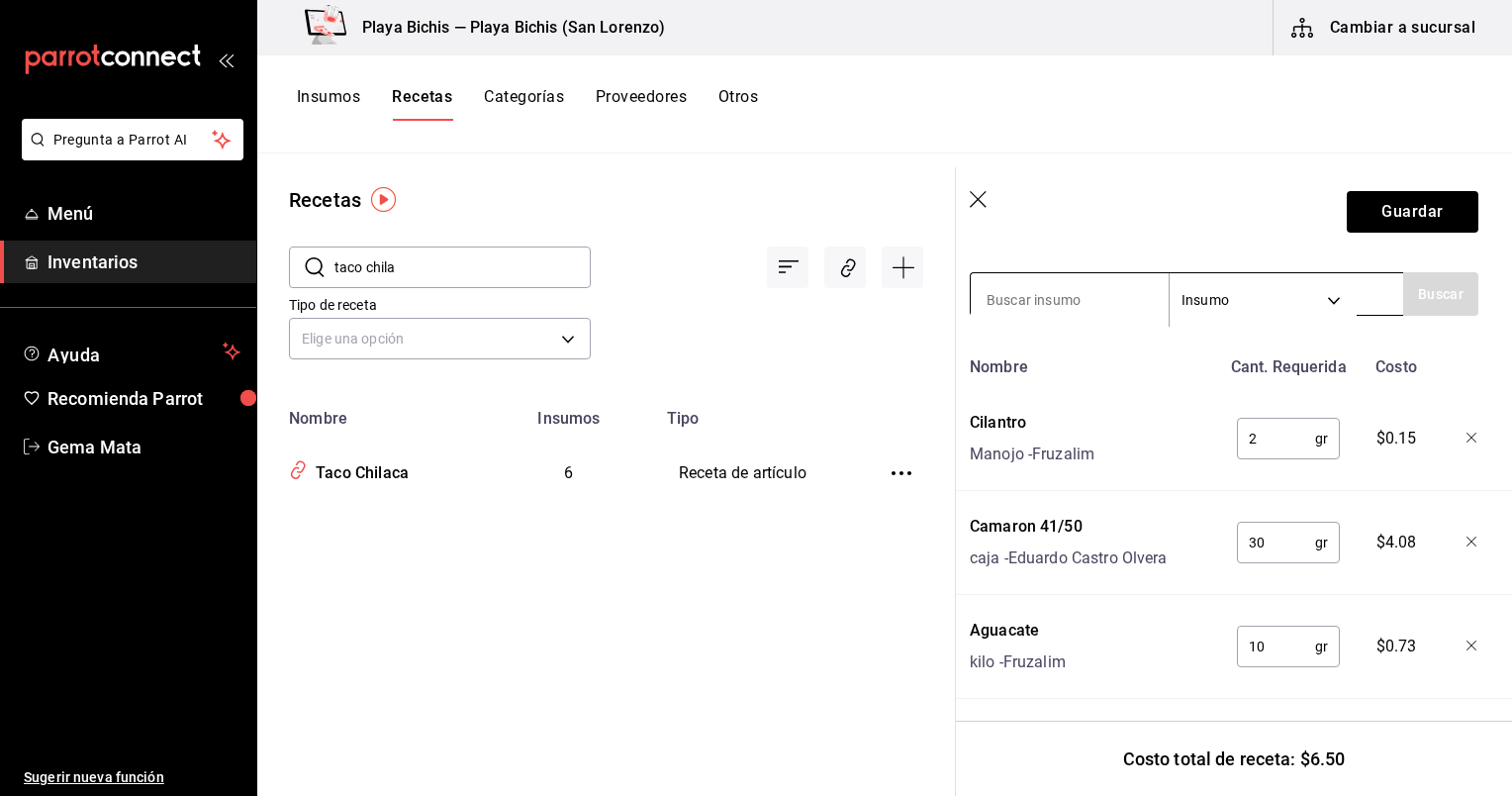 click at bounding box center (1070, 300) 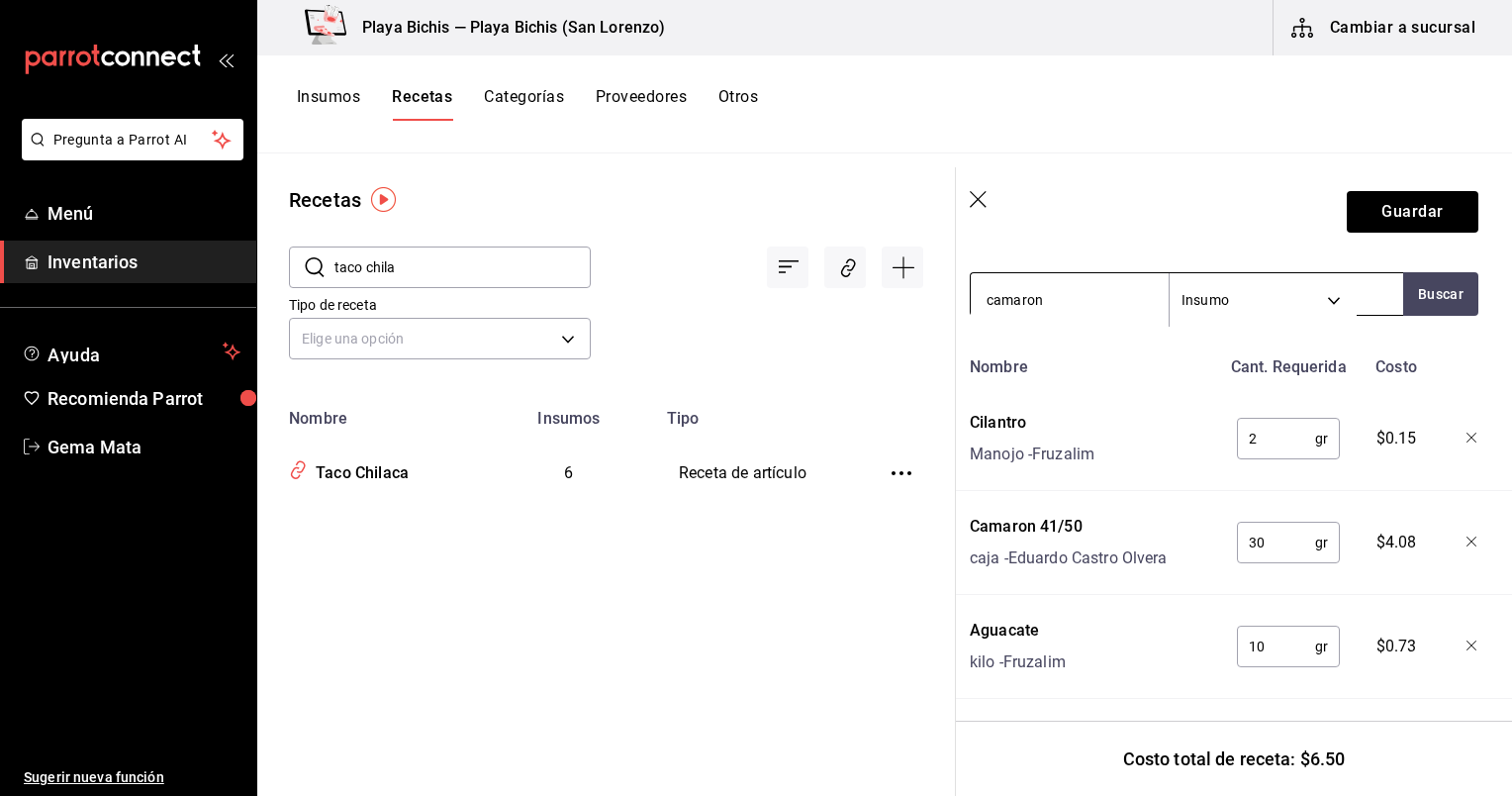 type on "camaron c" 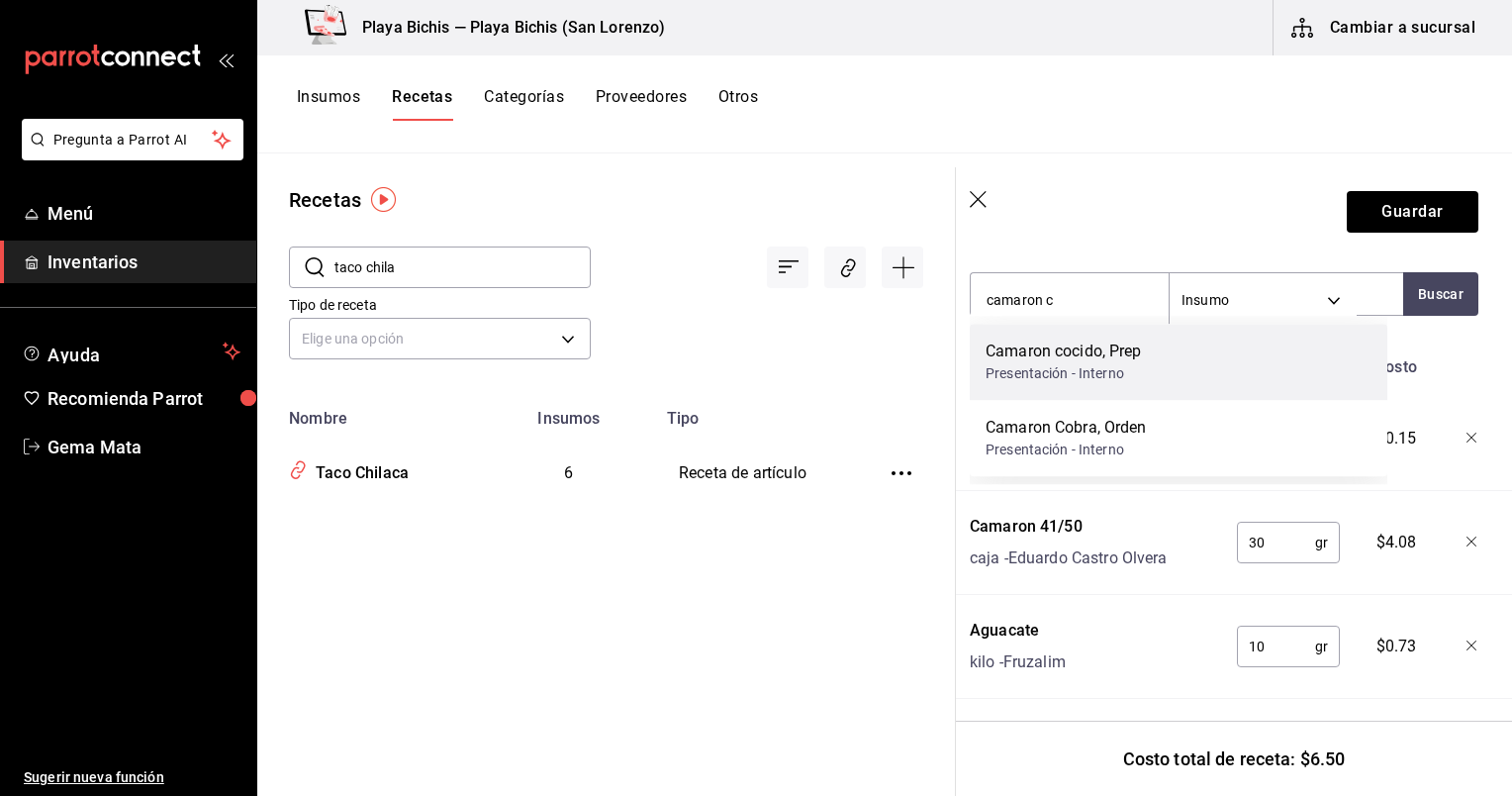 click on "Camaron cocido, Prep" at bounding box center (1064, 351) 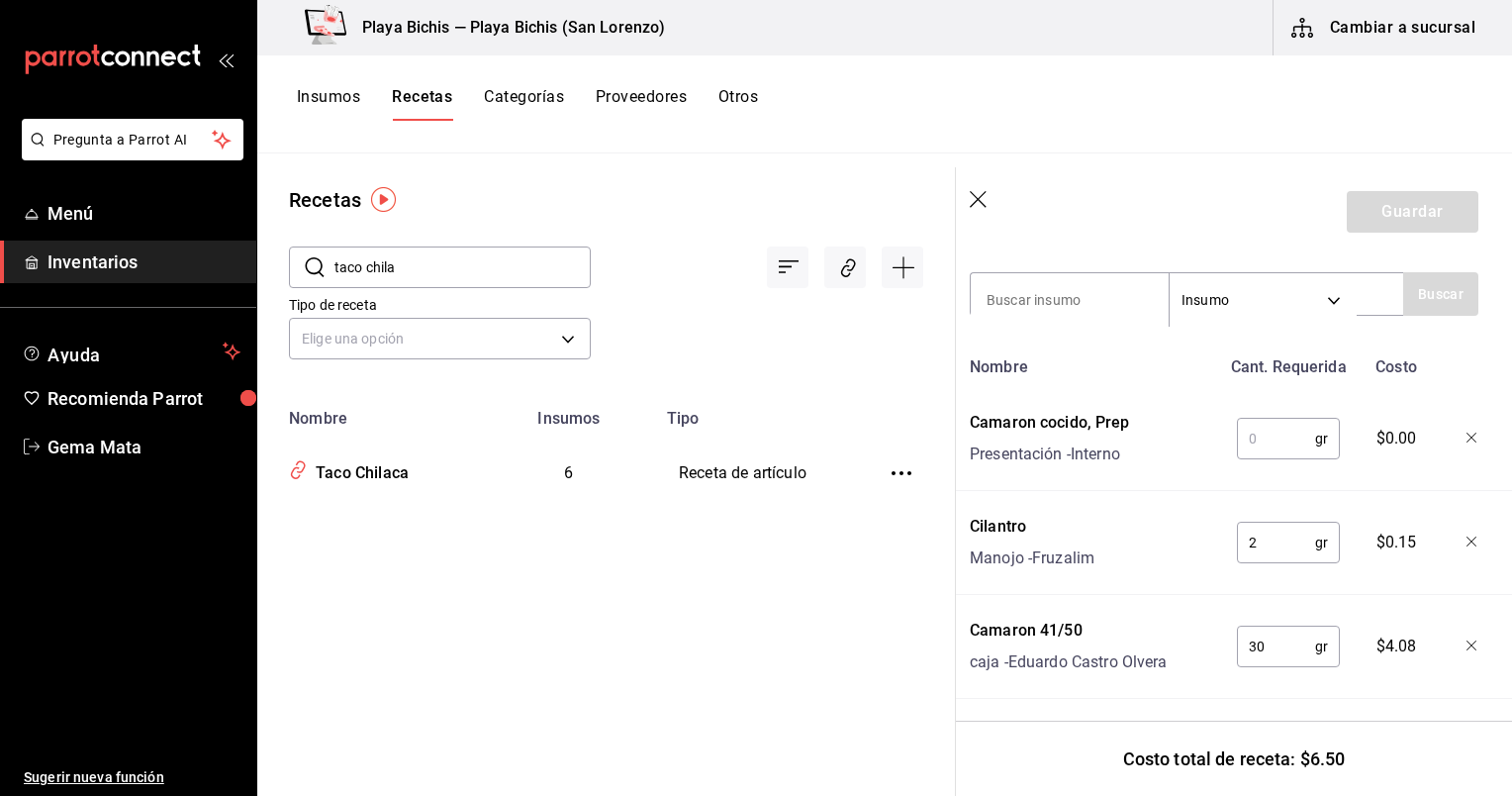 click at bounding box center (1276, 439) 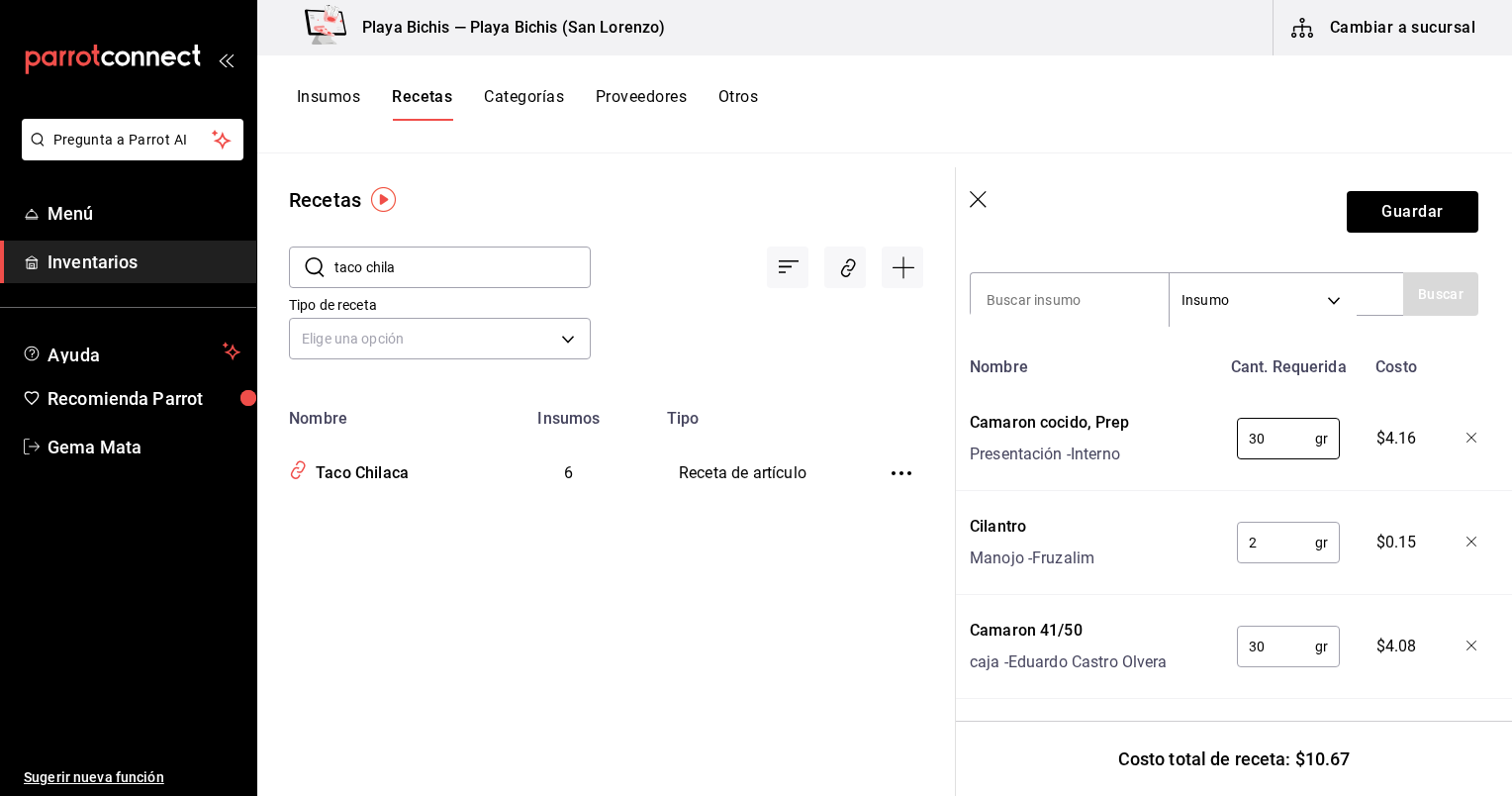 type on "30" 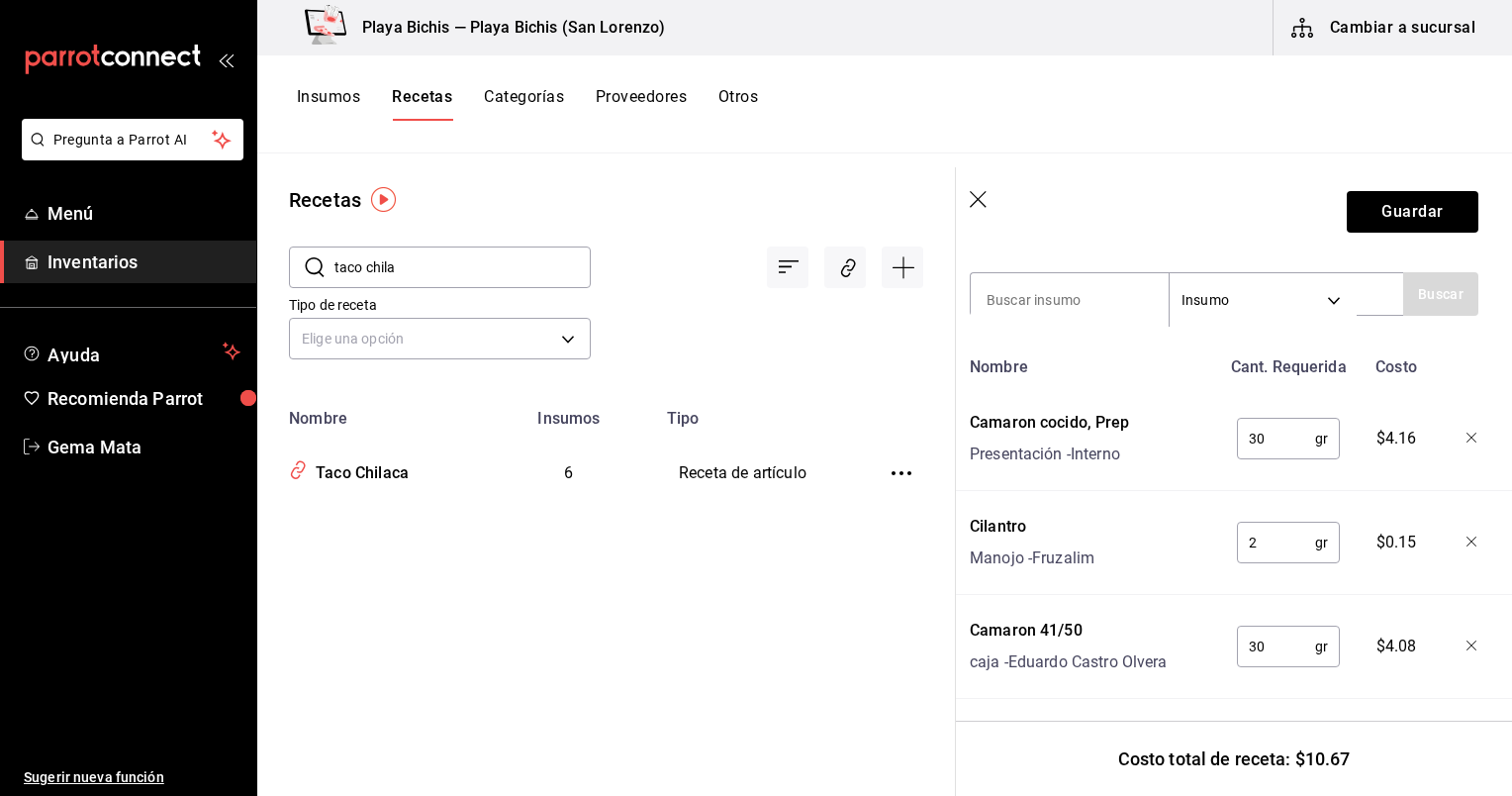 click 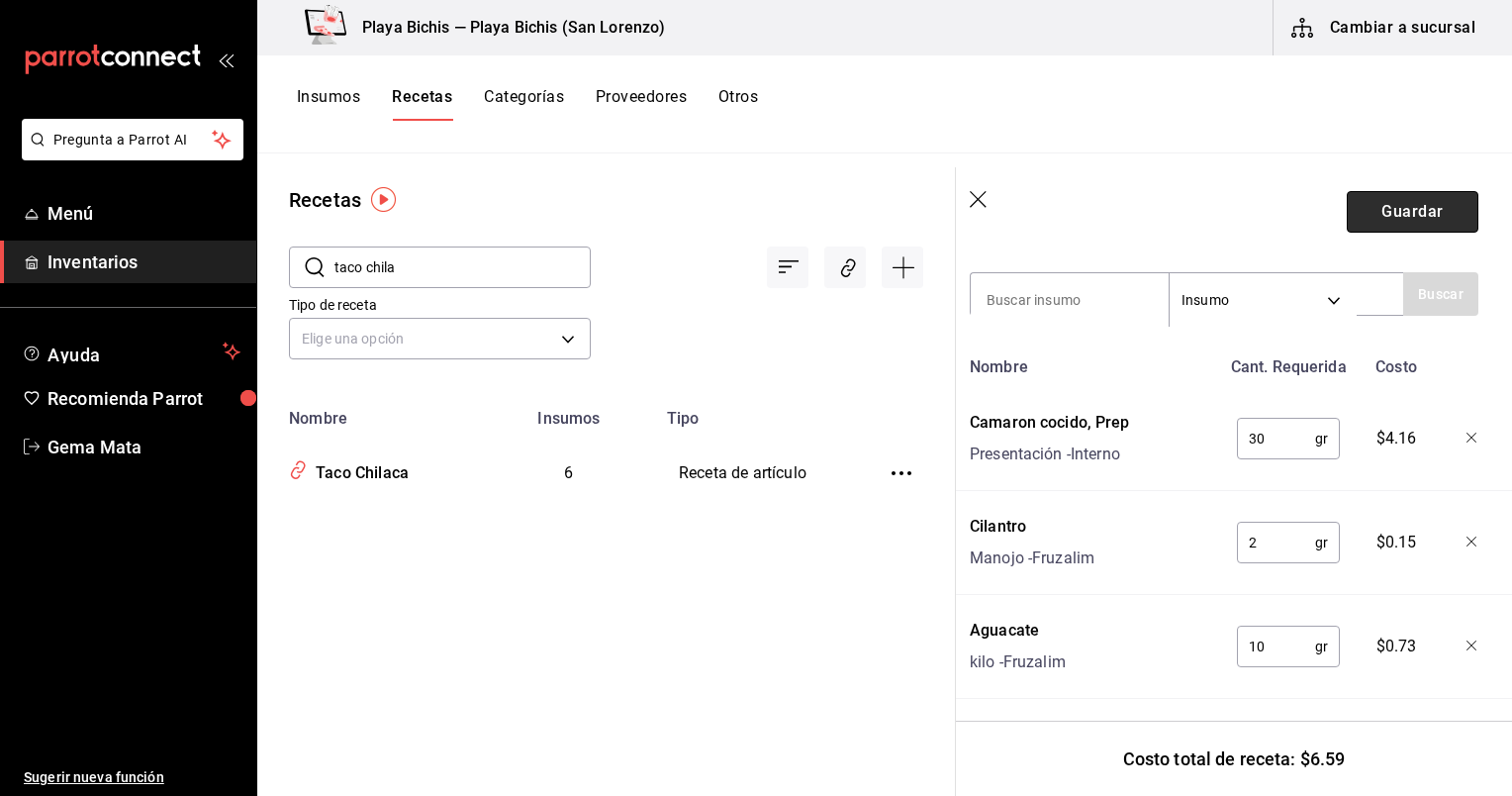 click on "Guardar" at bounding box center [1412, 212] 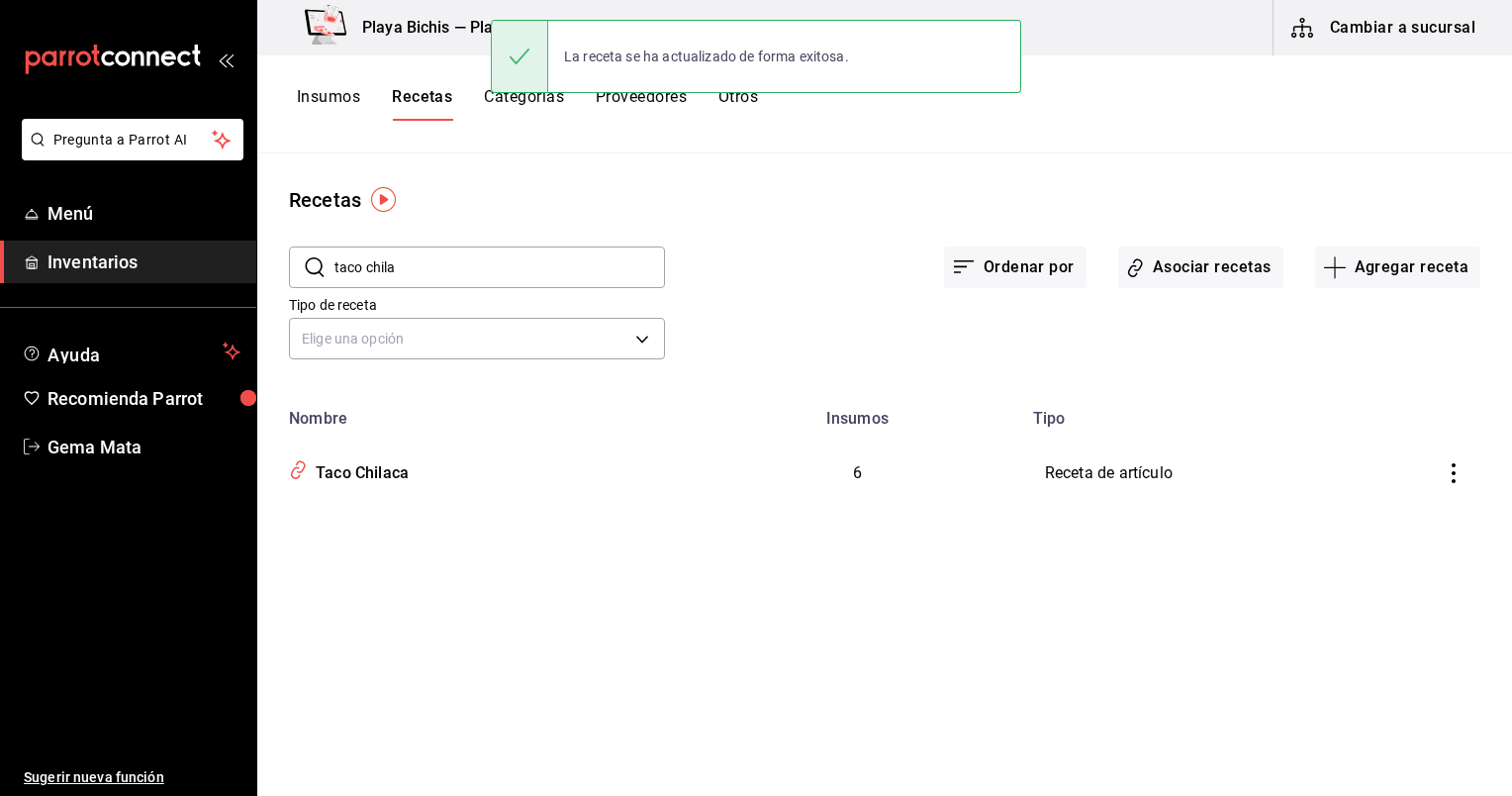 scroll, scrollTop: 0, scrollLeft: 0, axis: both 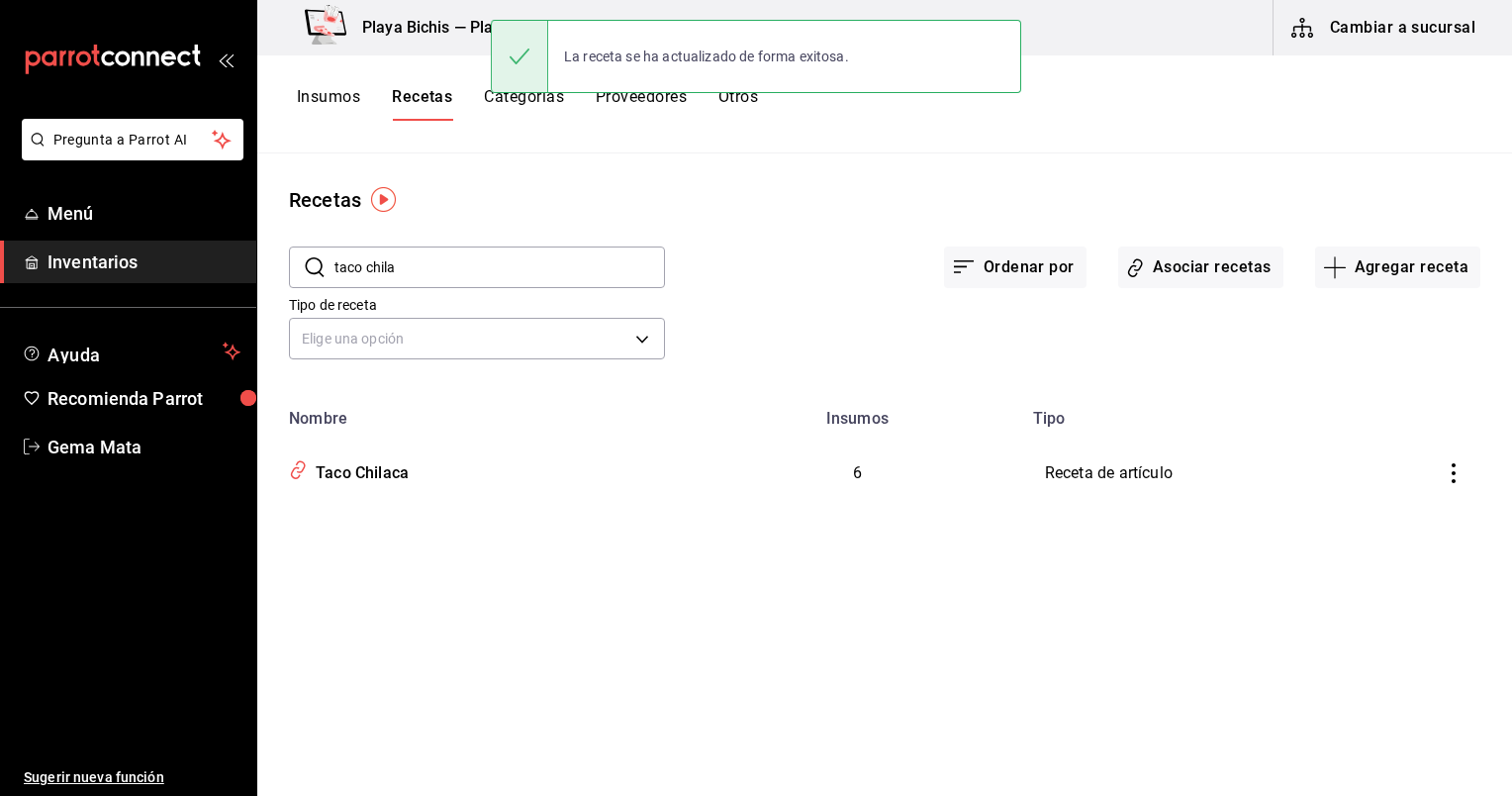 click on "taco chila" at bounding box center [500, 267] 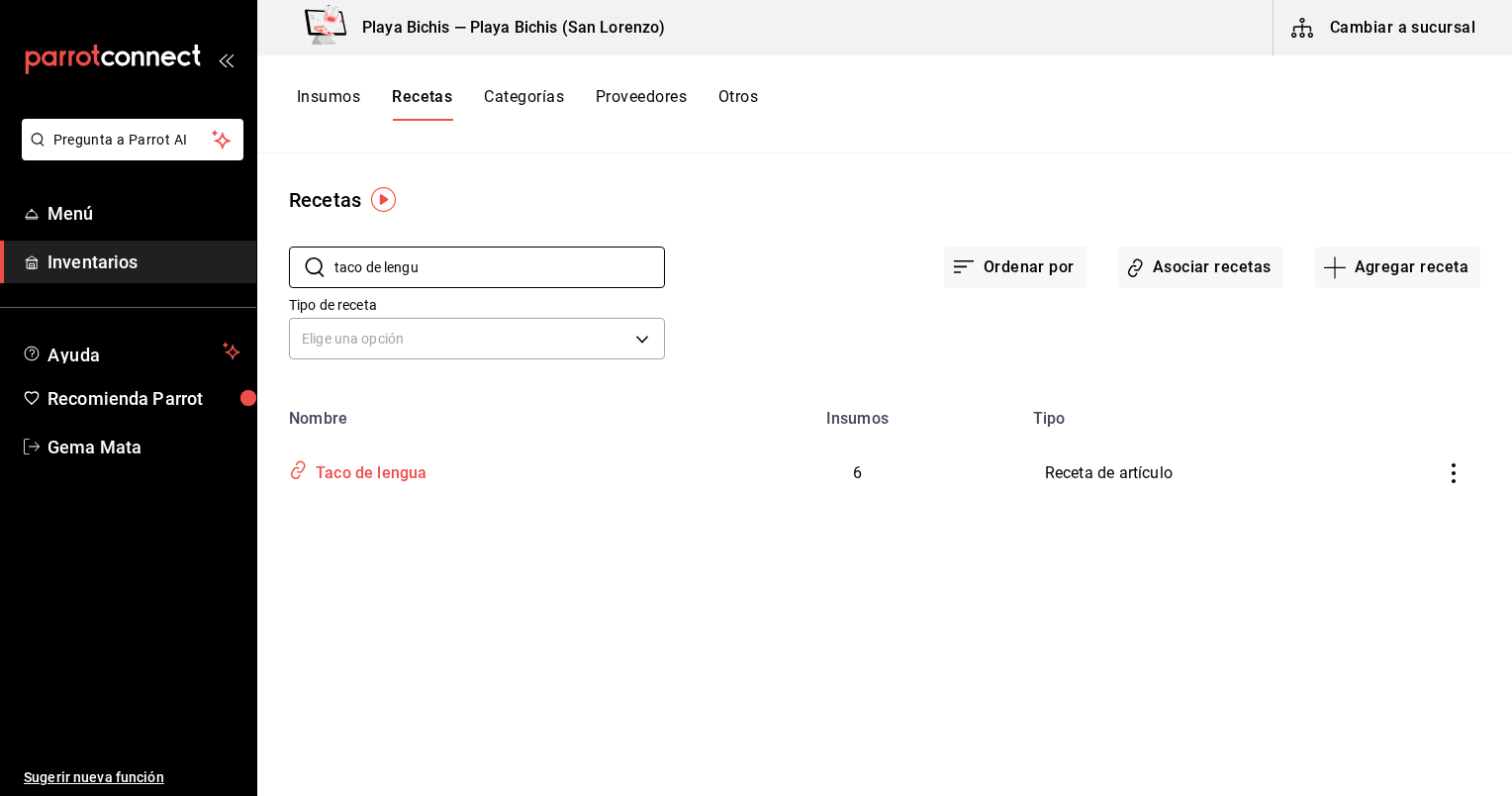 type on "taco de lengu" 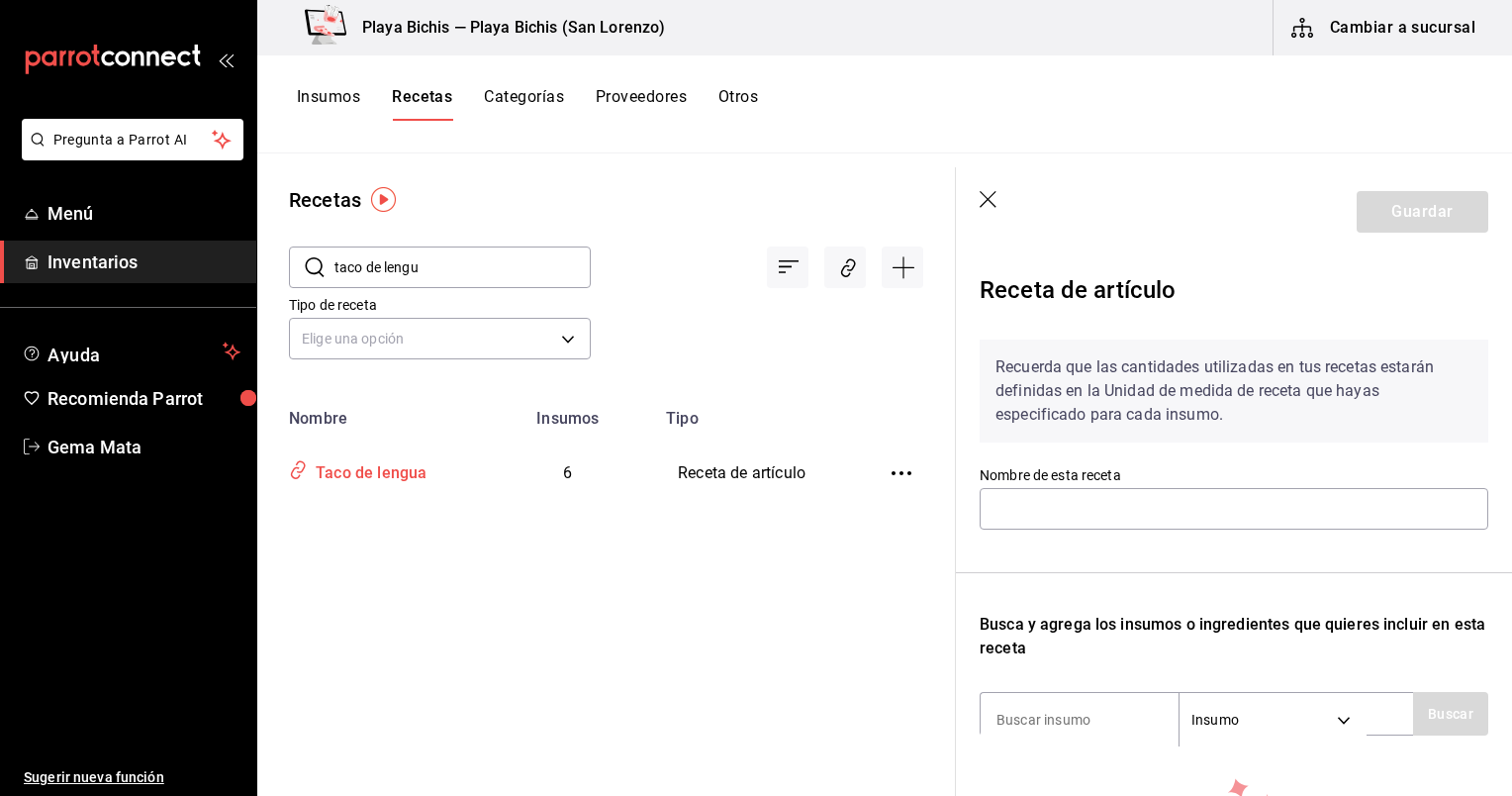 type on "Taco de lengua" 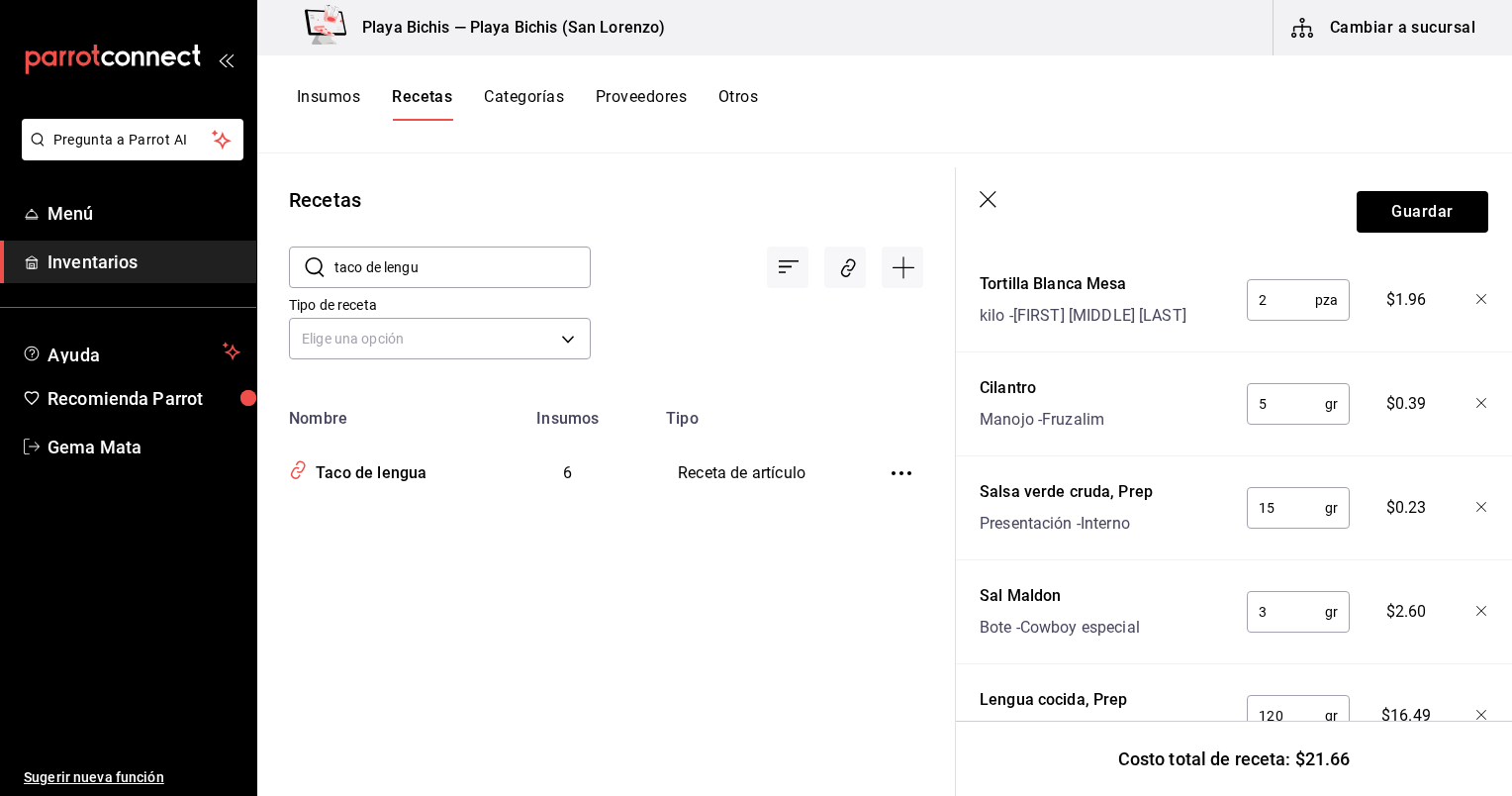 scroll, scrollTop: 562, scrollLeft: 0, axis: vertical 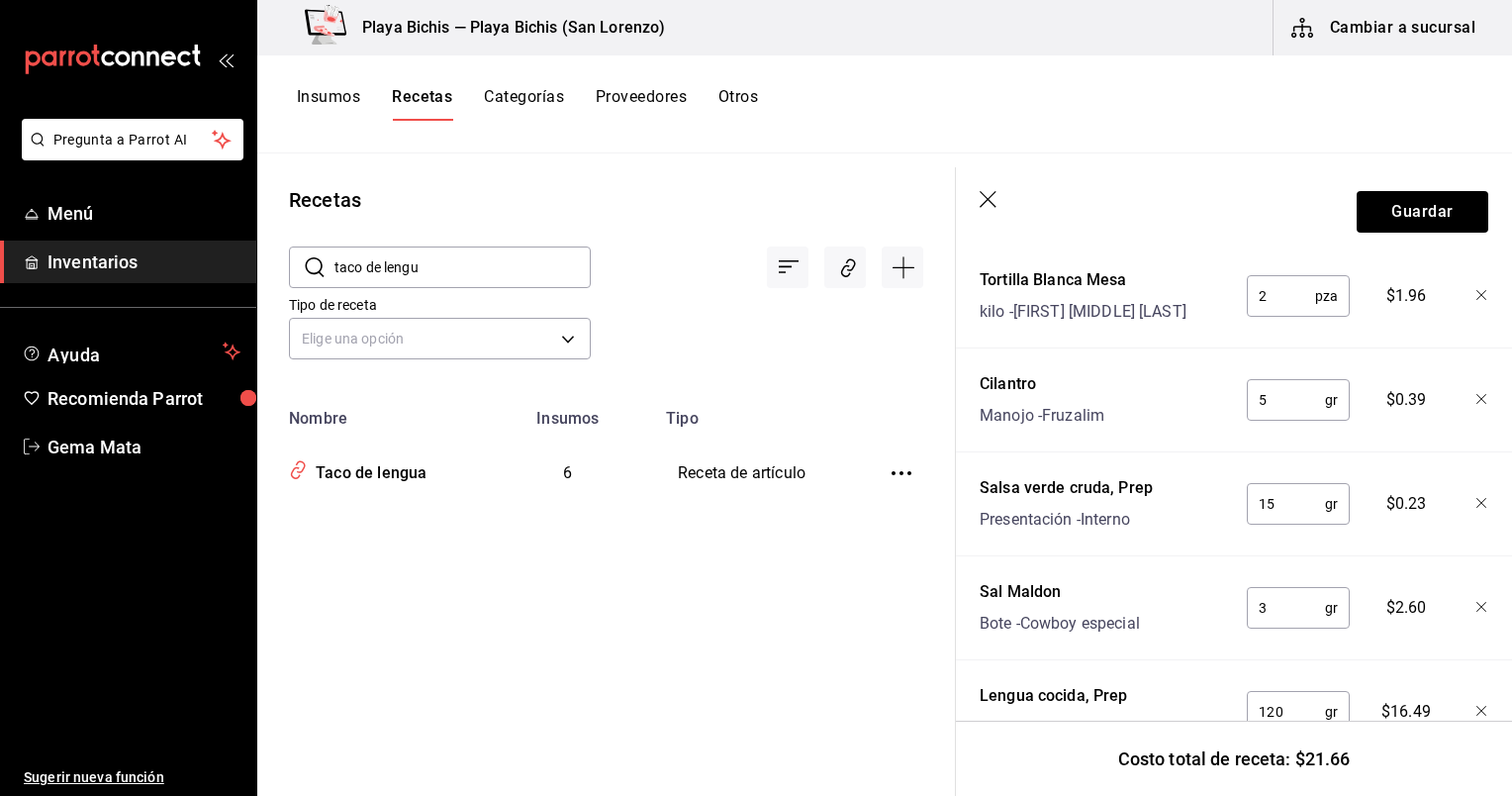 click 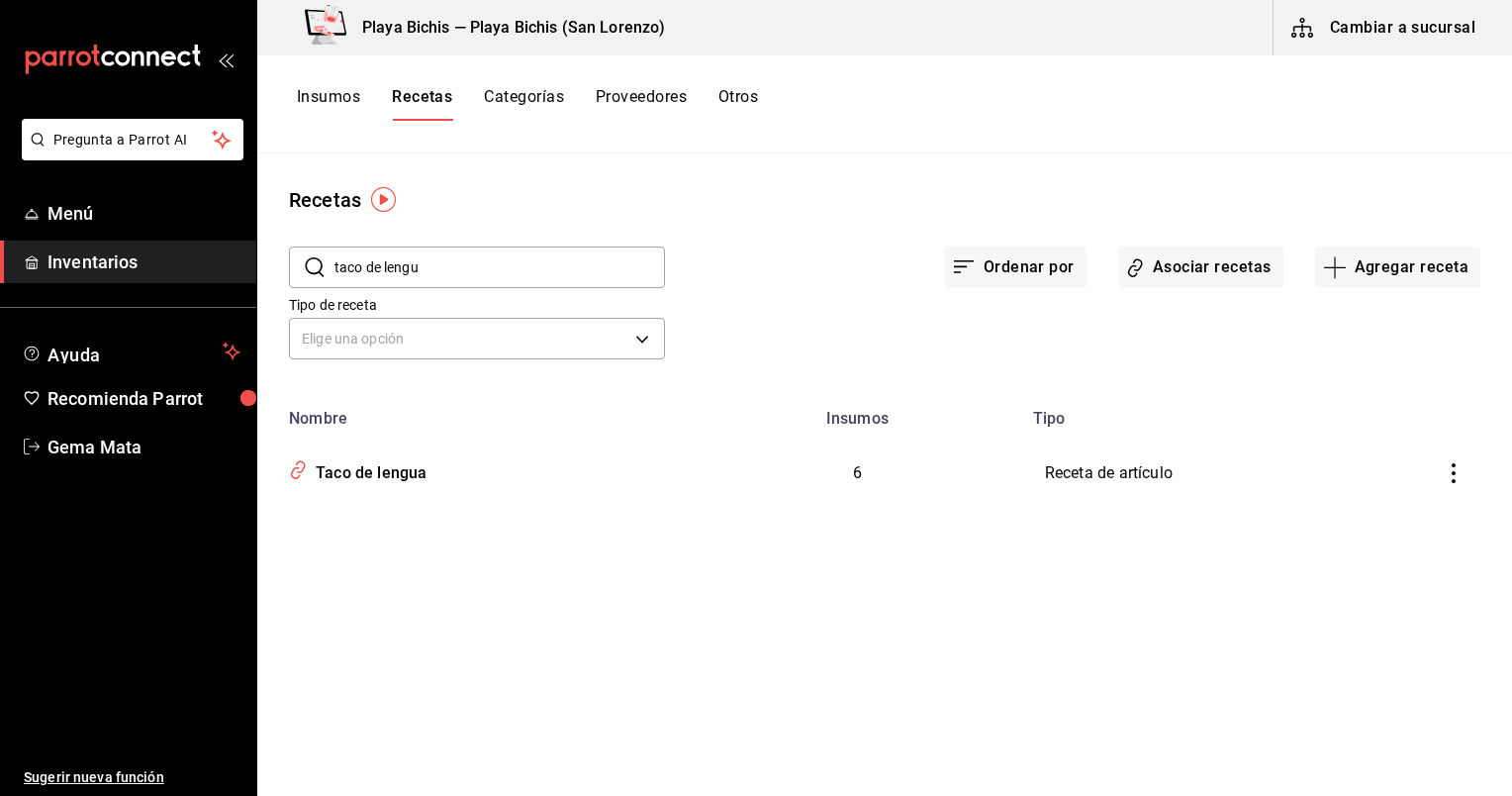 scroll, scrollTop: 0, scrollLeft: 0, axis: both 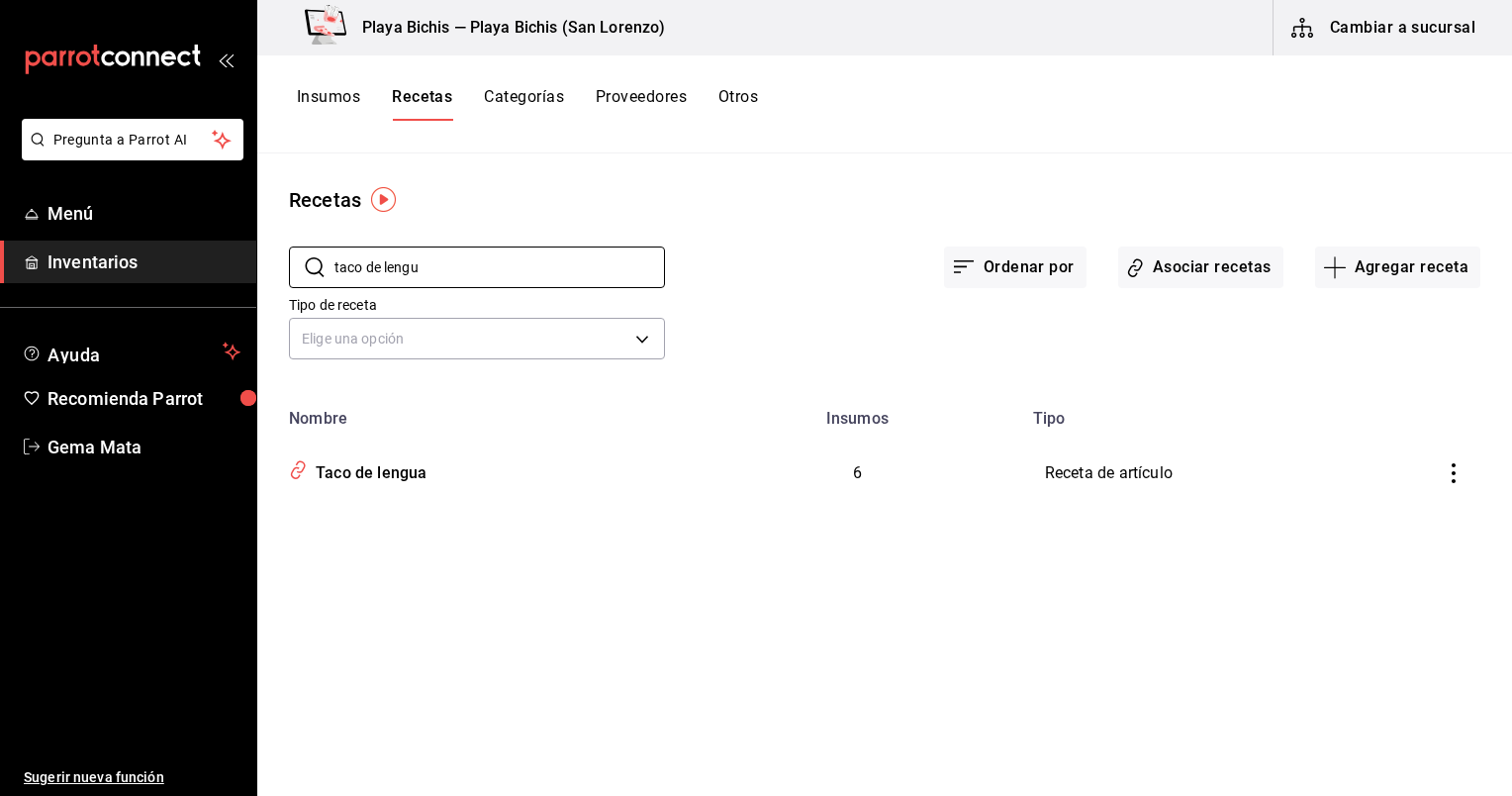 drag, startPoint x: 507, startPoint y: 265, endPoint x: 187, endPoint y: 238, distance: 321.13704 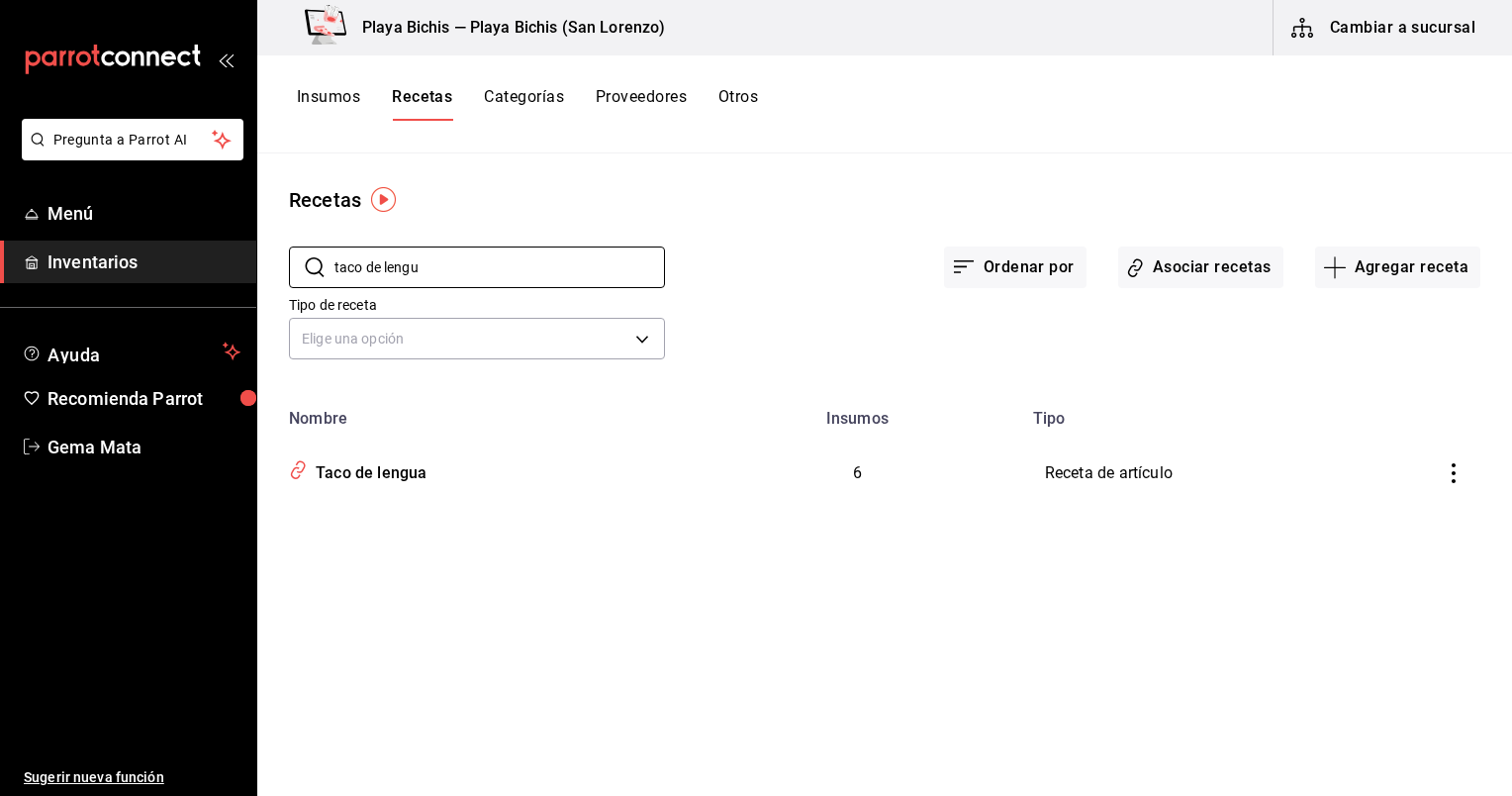 click on "Pregunta a Parrot AI Menú   Inventarios   Ayuda Recomienda Parrot   Gema Mata   Sugerir nueva función   Playa Bichis — Playa Bichis (San Lorenzo) Cambiar a sucursal Insumos Recetas Categorías Proveedores Otros Recetas ​ taco de lengu ​ Ordenar por Asociar recetas Agregar receta Tipo de receta Elige una opción default Nombre Insumos Tipo Taco de lengua 6 Receta de artículo Guardar" at bounding box center (756, 391) 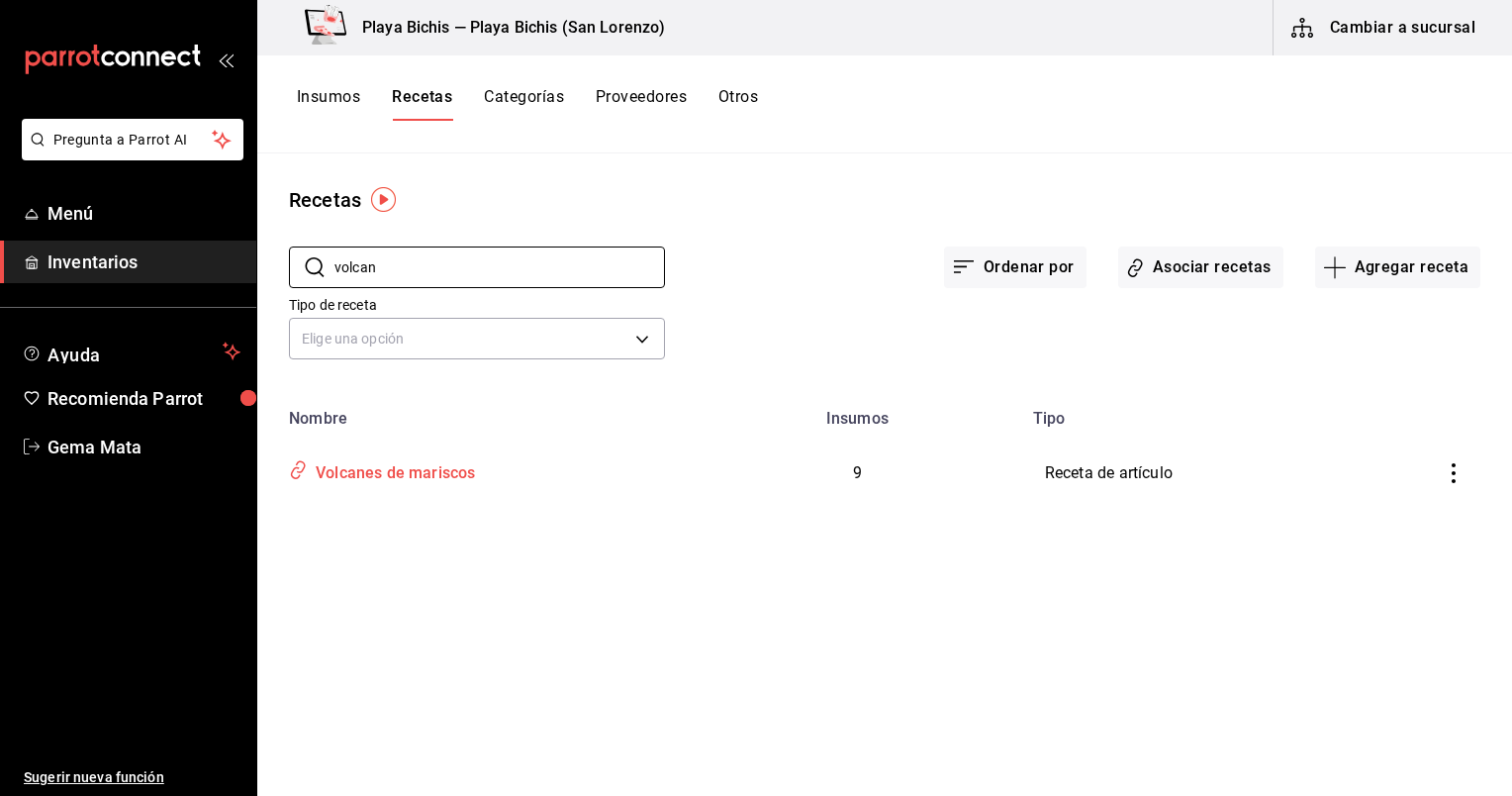 type on "volcan" 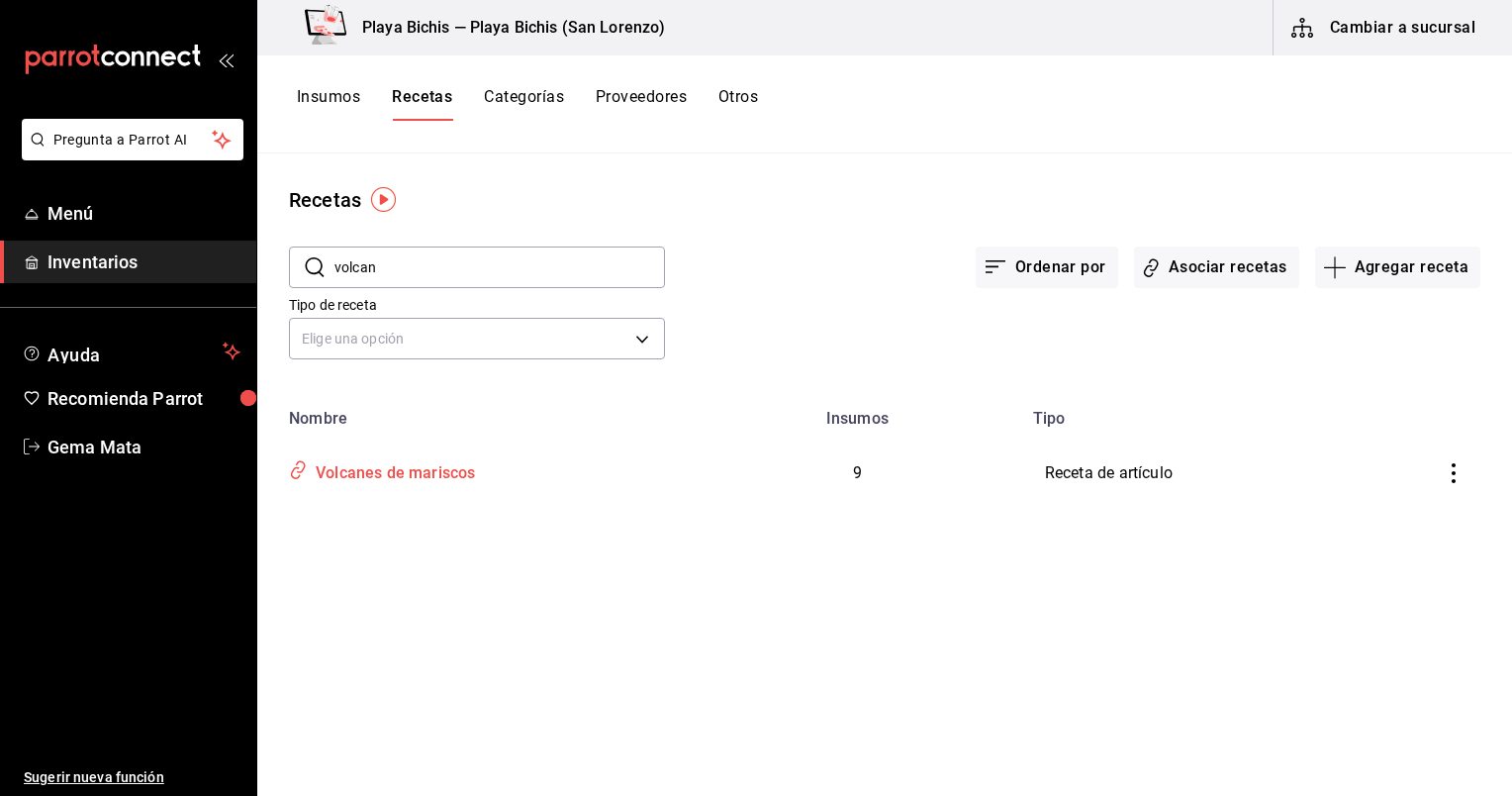 type on "Volcanes de mariscos" 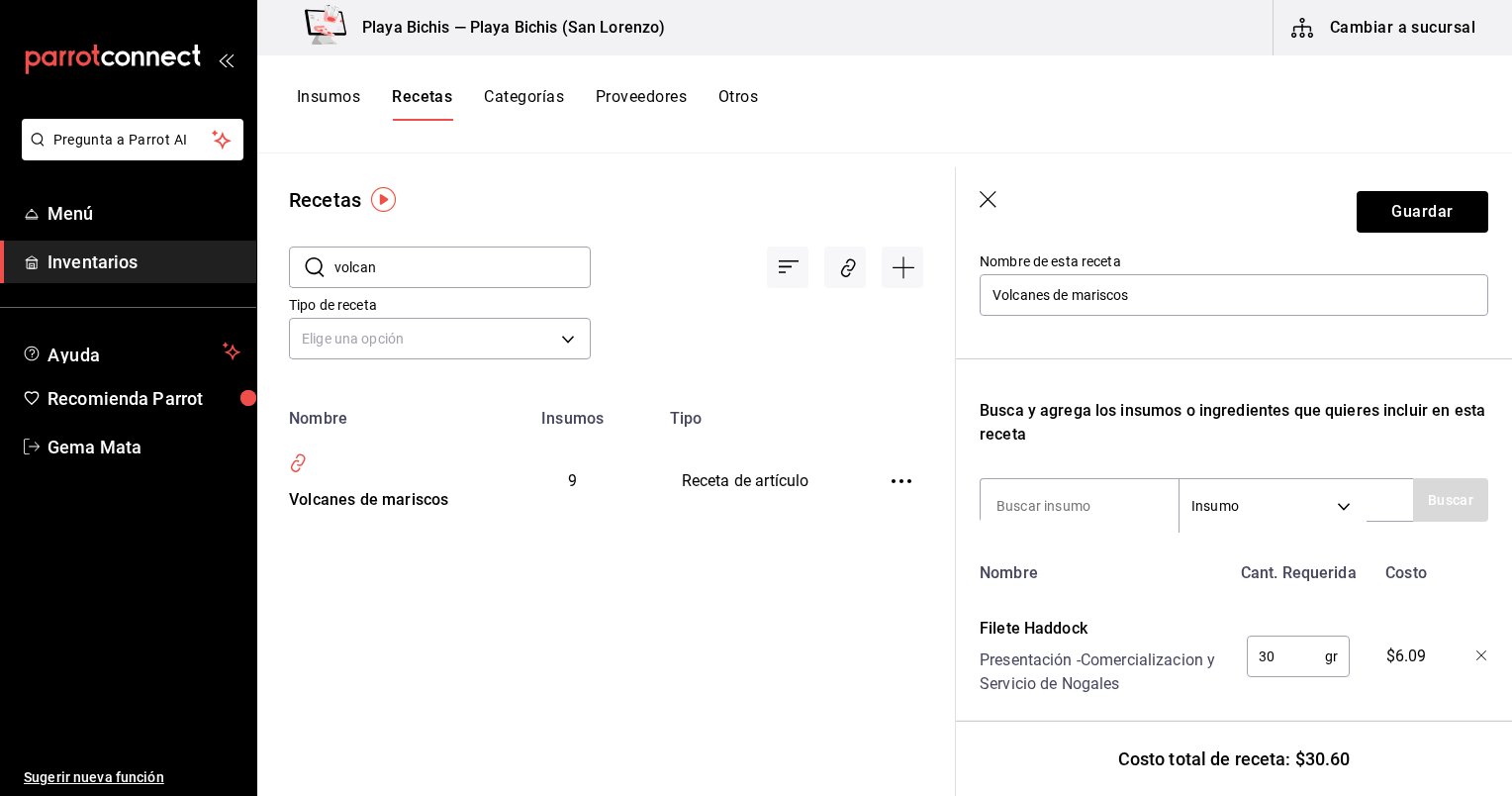 scroll, scrollTop: 210, scrollLeft: 0, axis: vertical 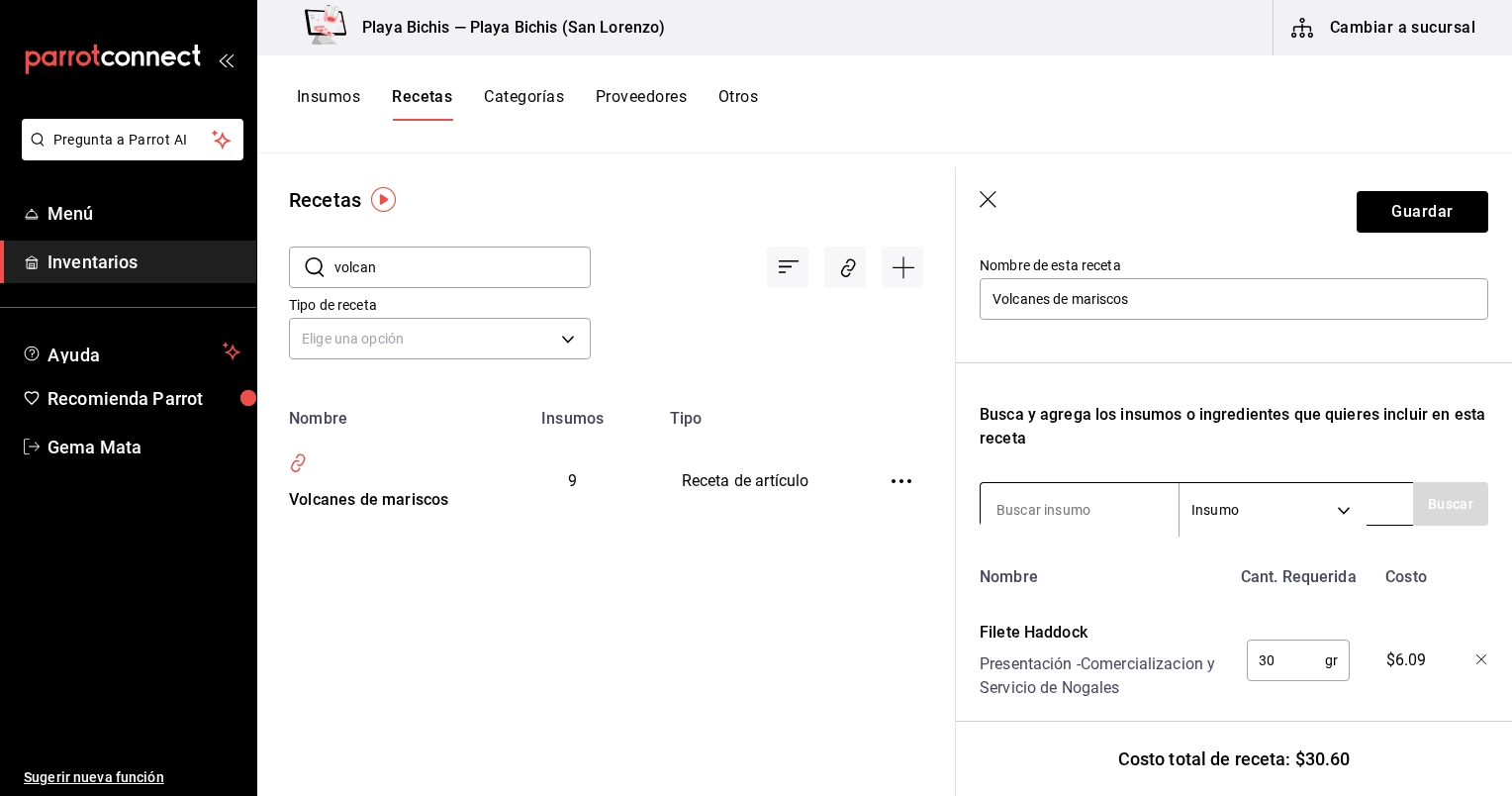 click at bounding box center (1080, 510) 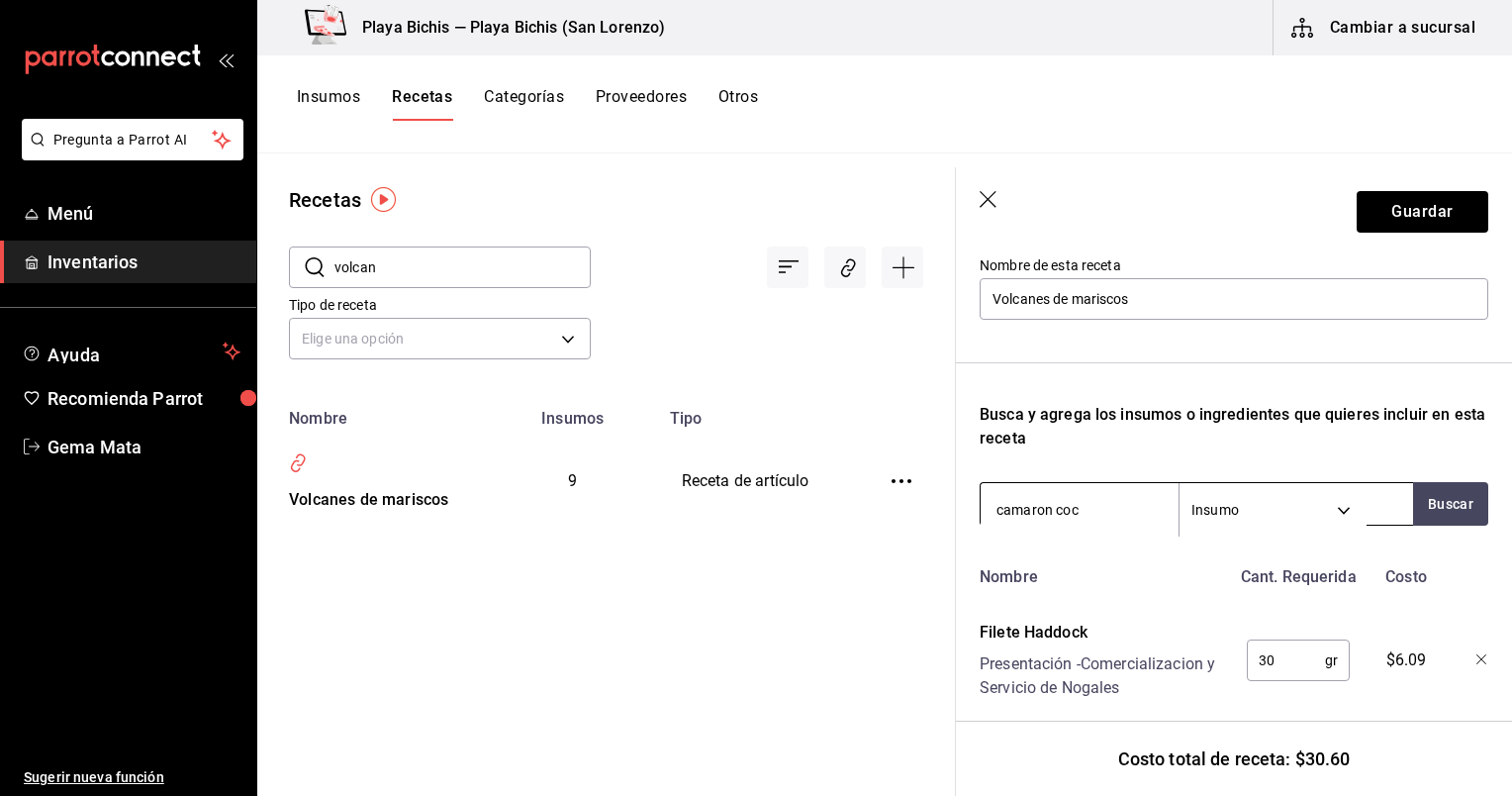 type on "camaron coci" 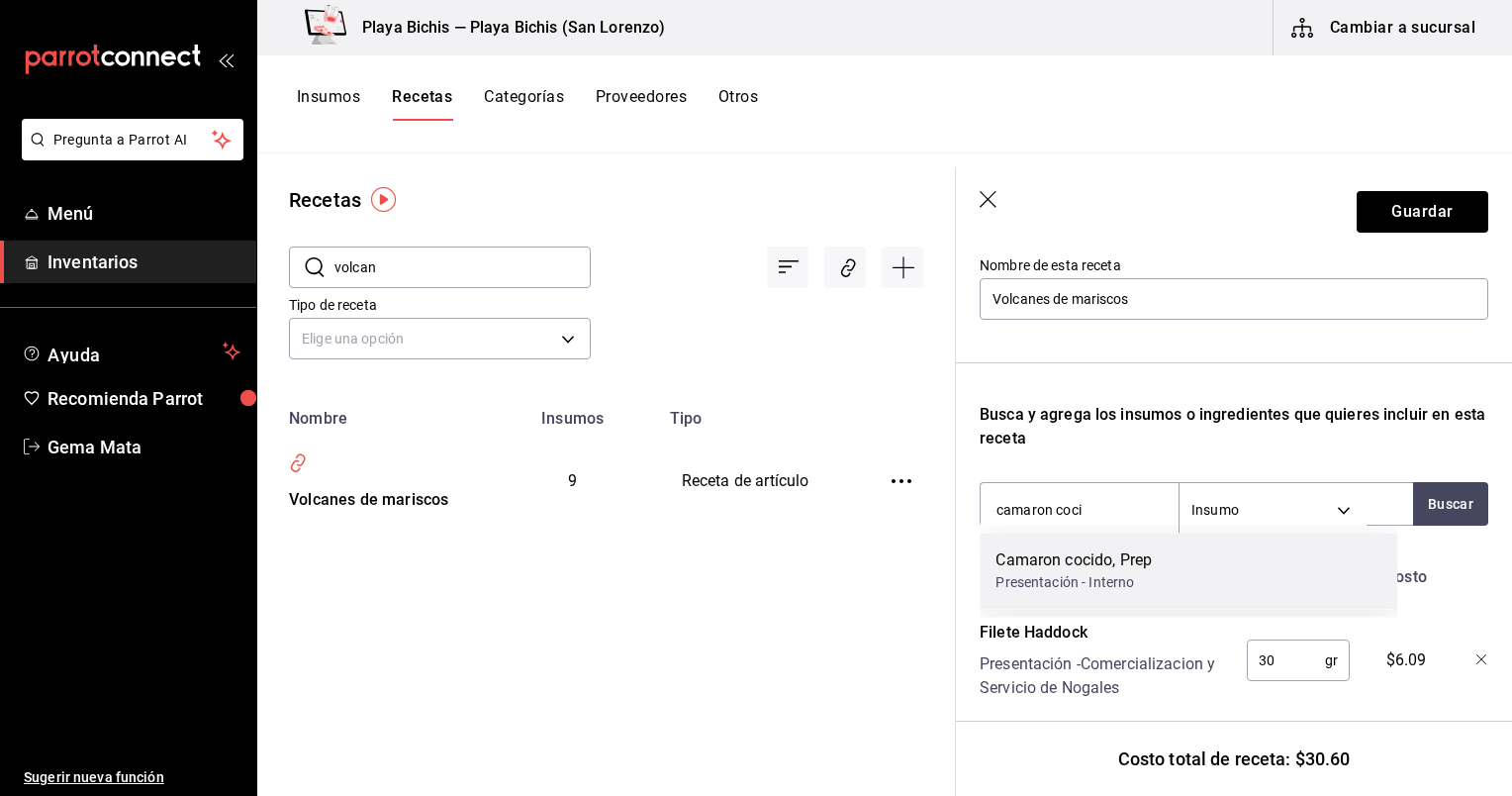 click on "Camaron cocido, Prep" at bounding box center [1074, 560] 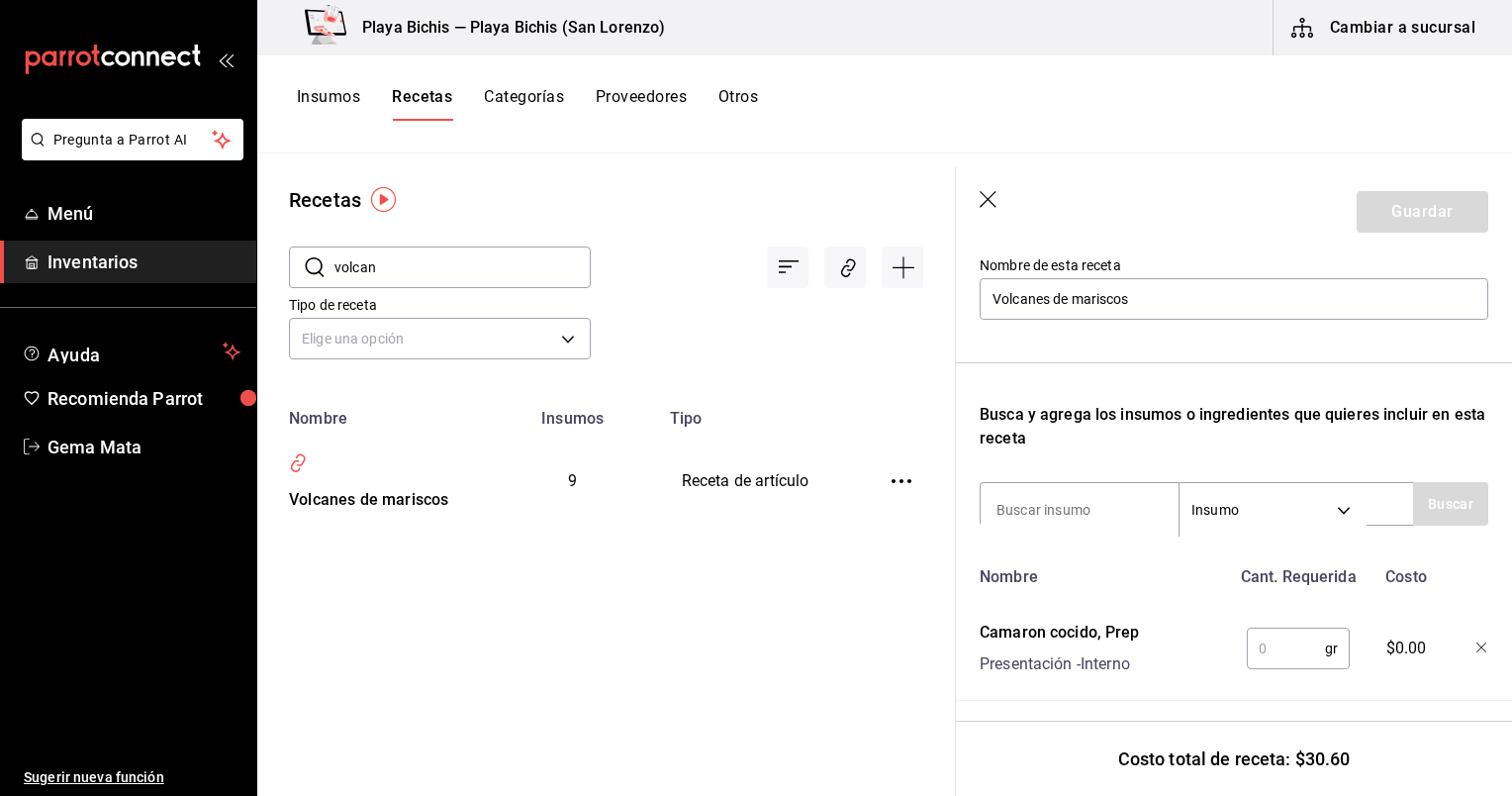 click on "gr ​" at bounding box center (1298, 648) 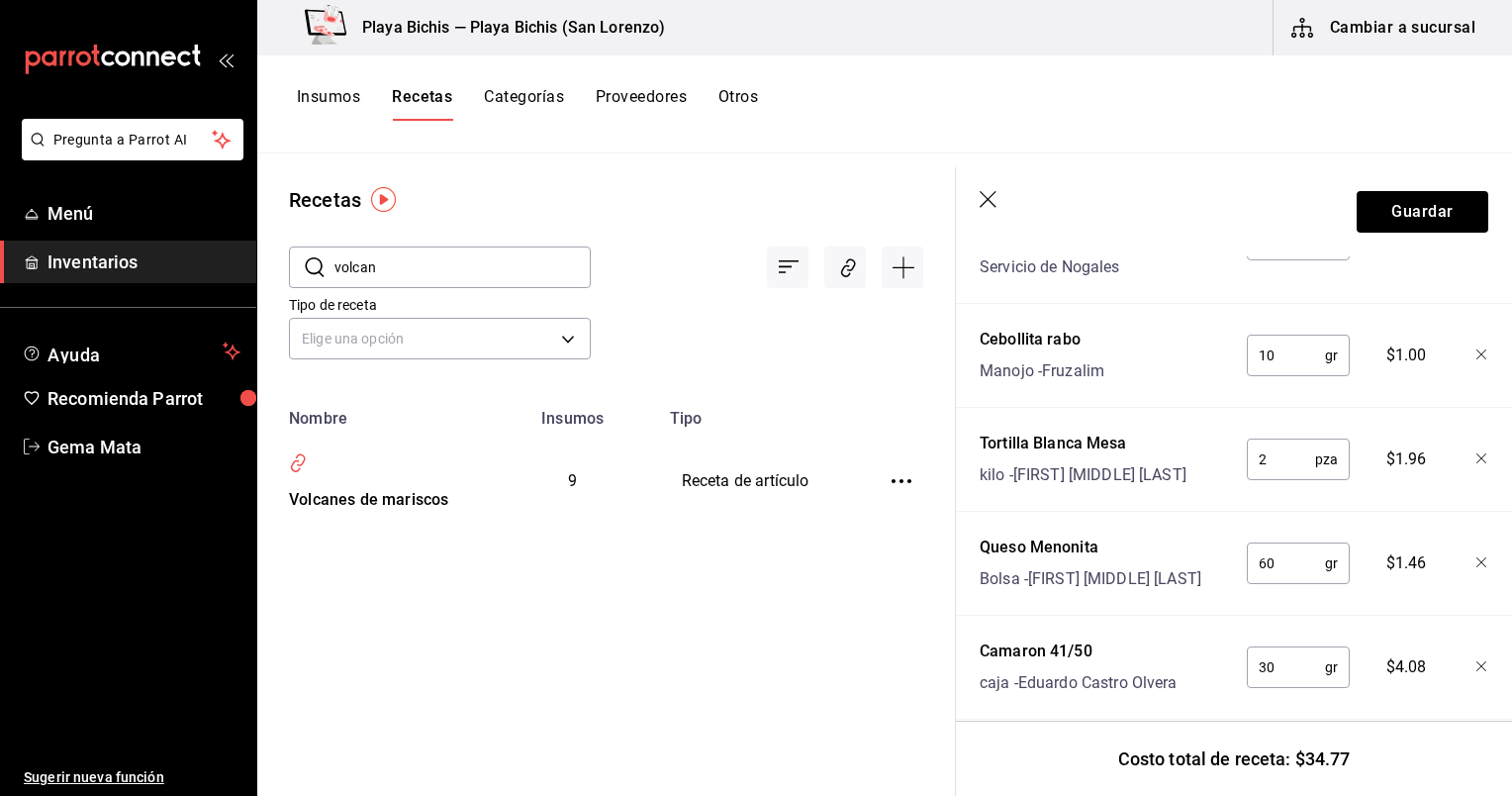 scroll, scrollTop: 736, scrollLeft: 0, axis: vertical 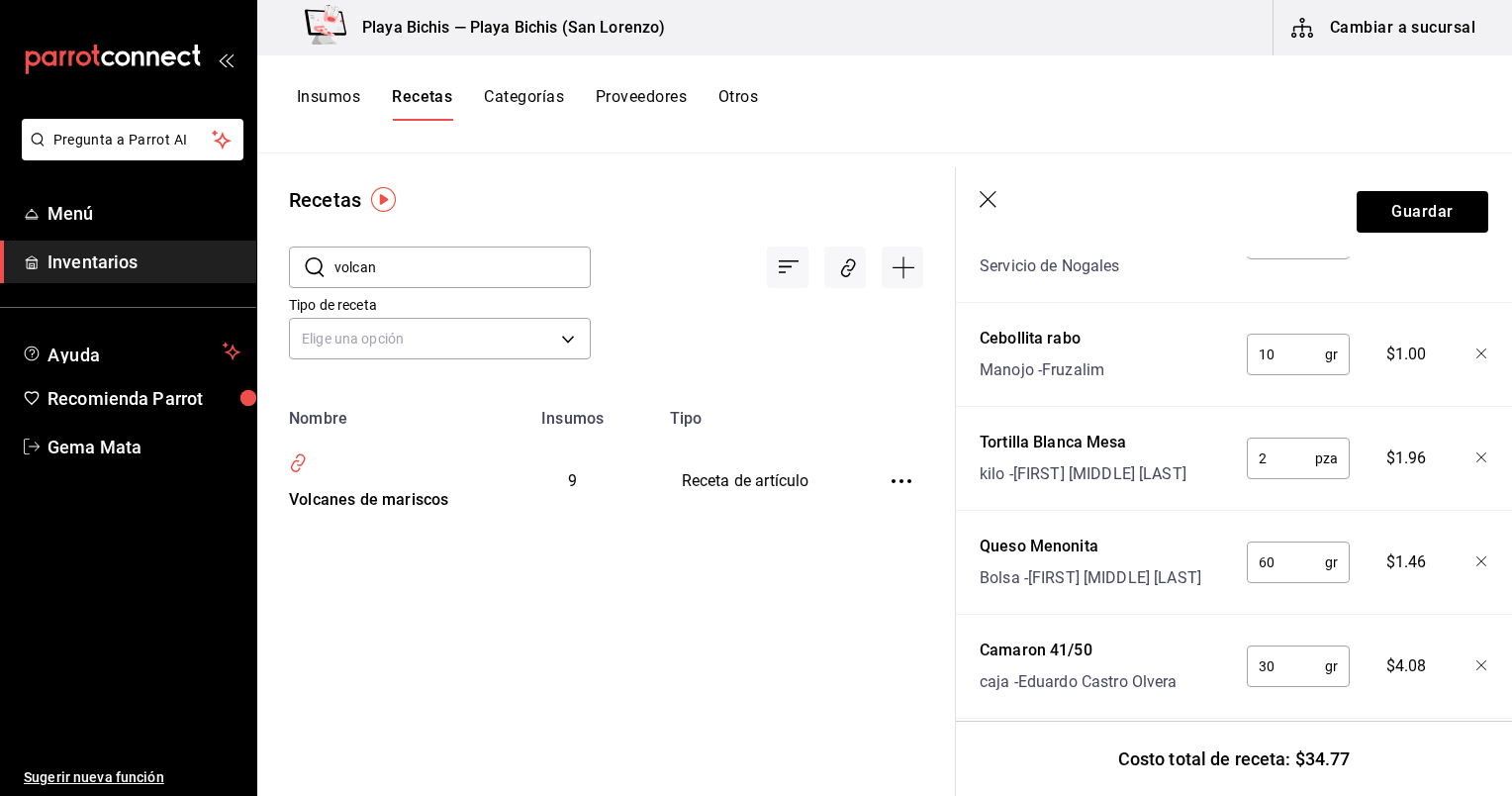 type on "30" 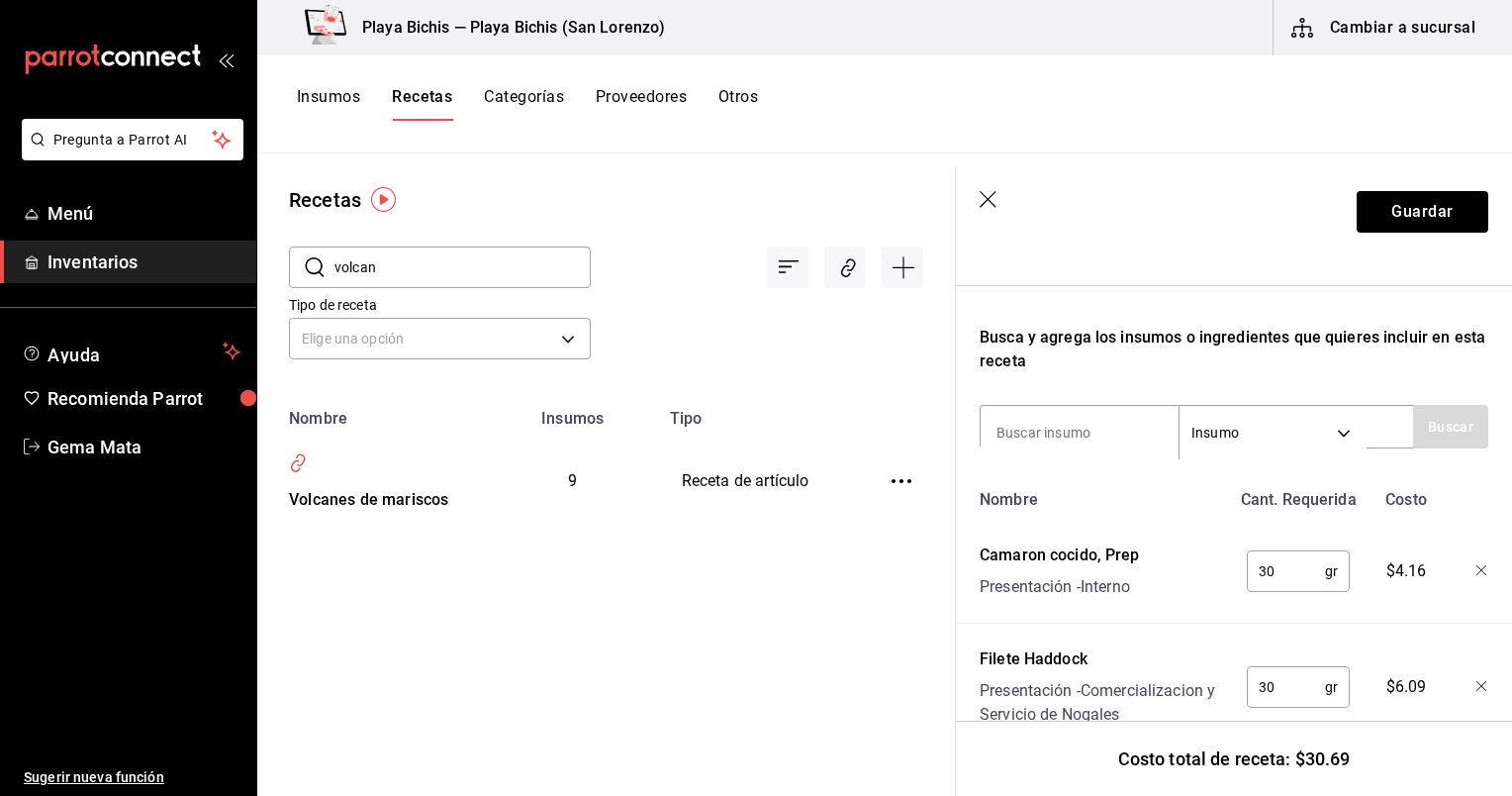 scroll, scrollTop: 0, scrollLeft: 0, axis: both 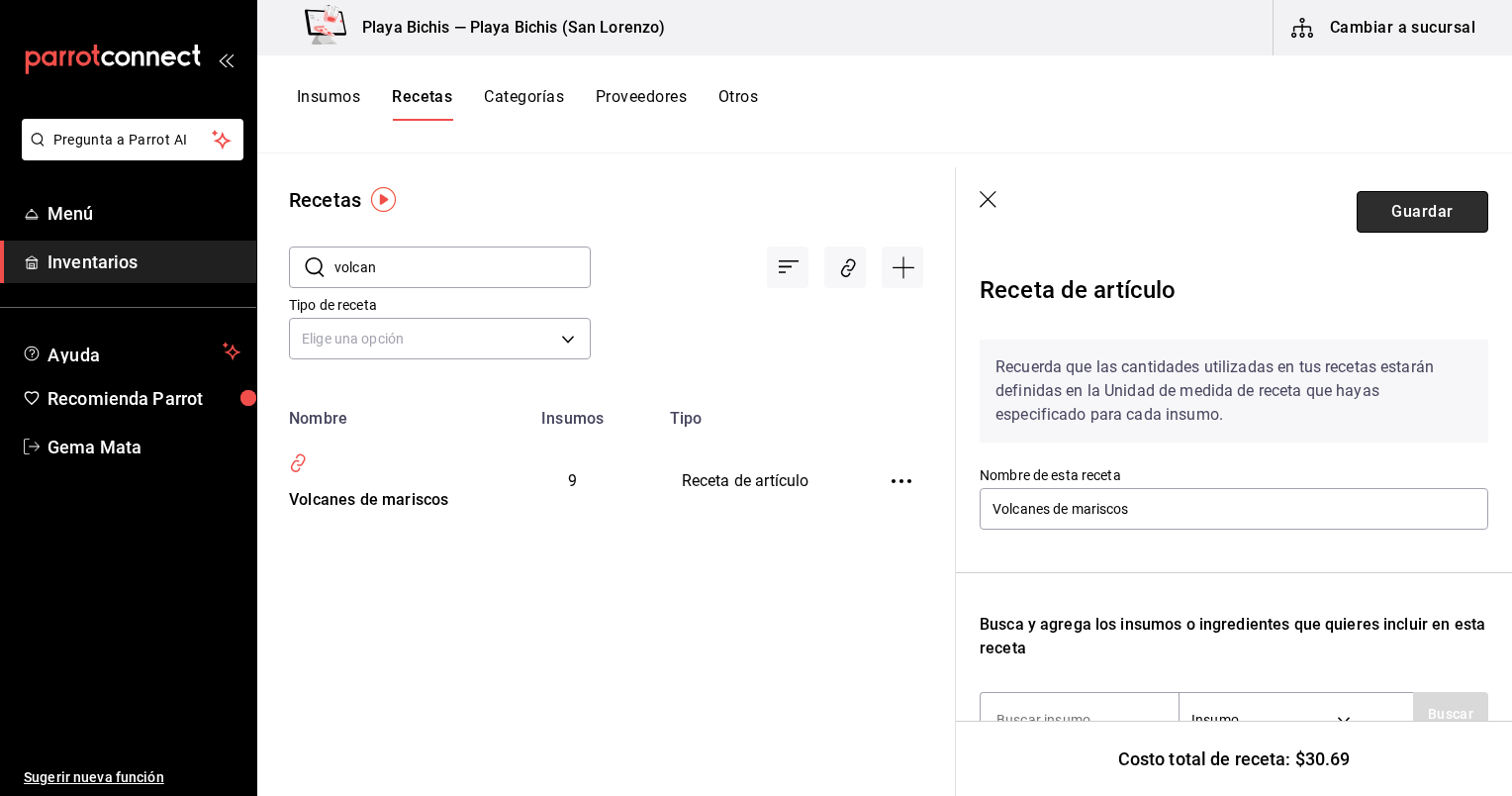 click on "Guardar" at bounding box center (1422, 212) 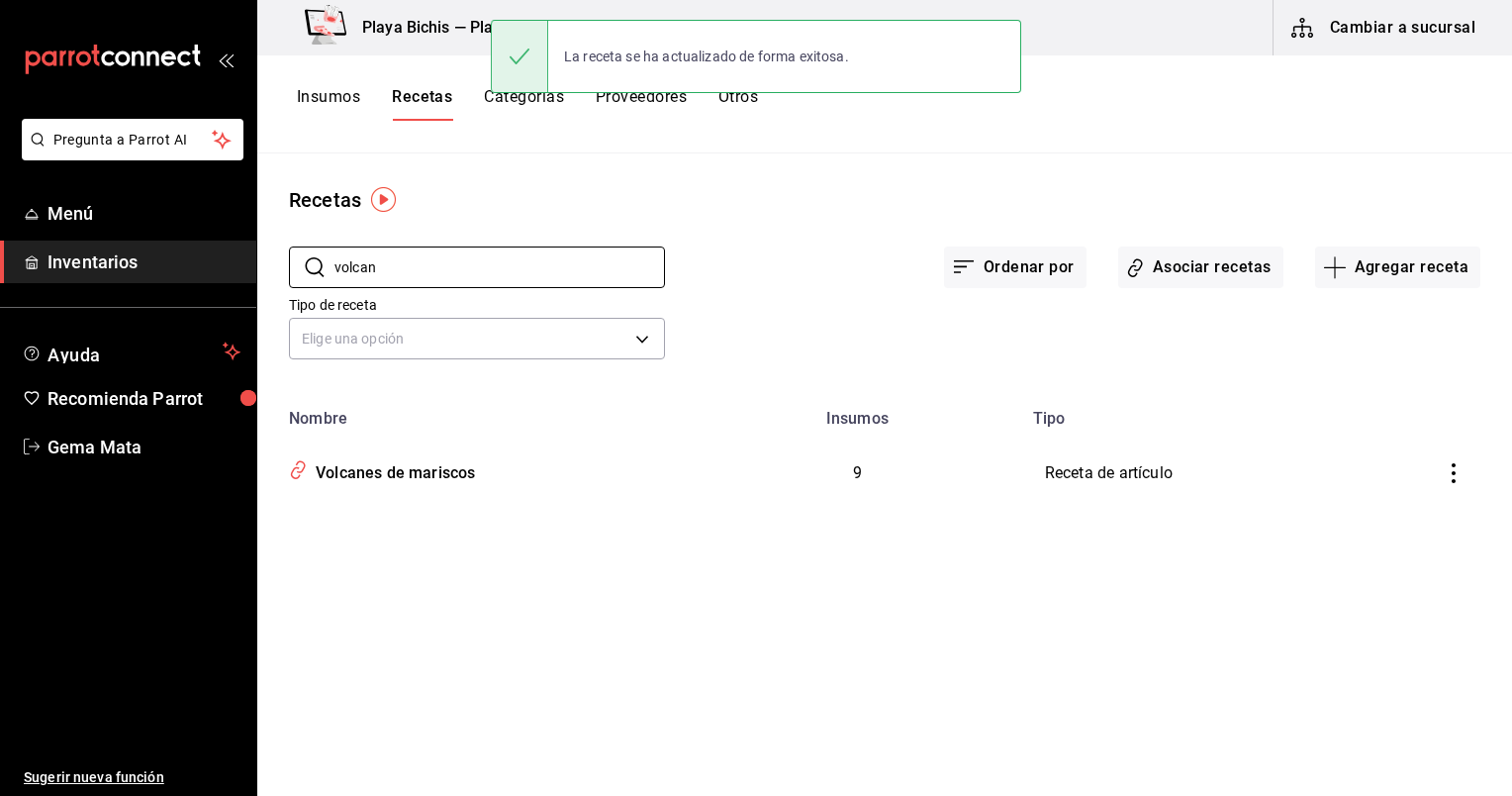 drag, startPoint x: 414, startPoint y: 274, endPoint x: 249, endPoint y: 257, distance: 165.87345 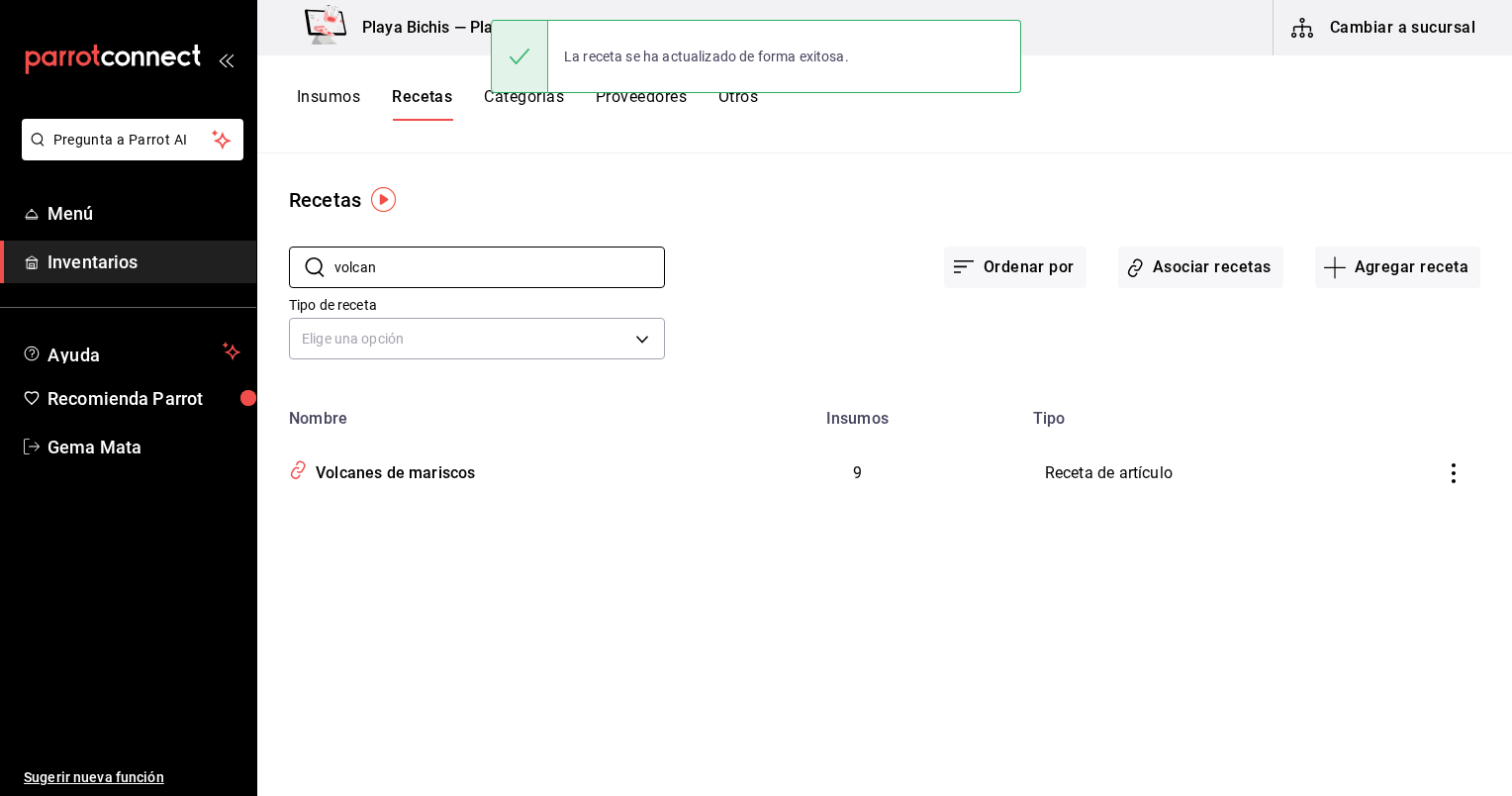 click on "Pregunta a Parrot AI Menú   Inventarios   Ayuda Recomienda Parrot   Gema Mata   Sugerir nueva función   Playa Bichis — Playa Bichis (San Lorenzo) Cambiar a sucursal Insumos Recetas Categorías Proveedores Otros Recetas ​ volcan ​ Ordenar por Asociar recetas Agregar receta Tipo de receta Elige una opción default Nombre Insumos Tipo Volcanes de mariscos 9 Receta de artículo Guardar" at bounding box center [756, 391] 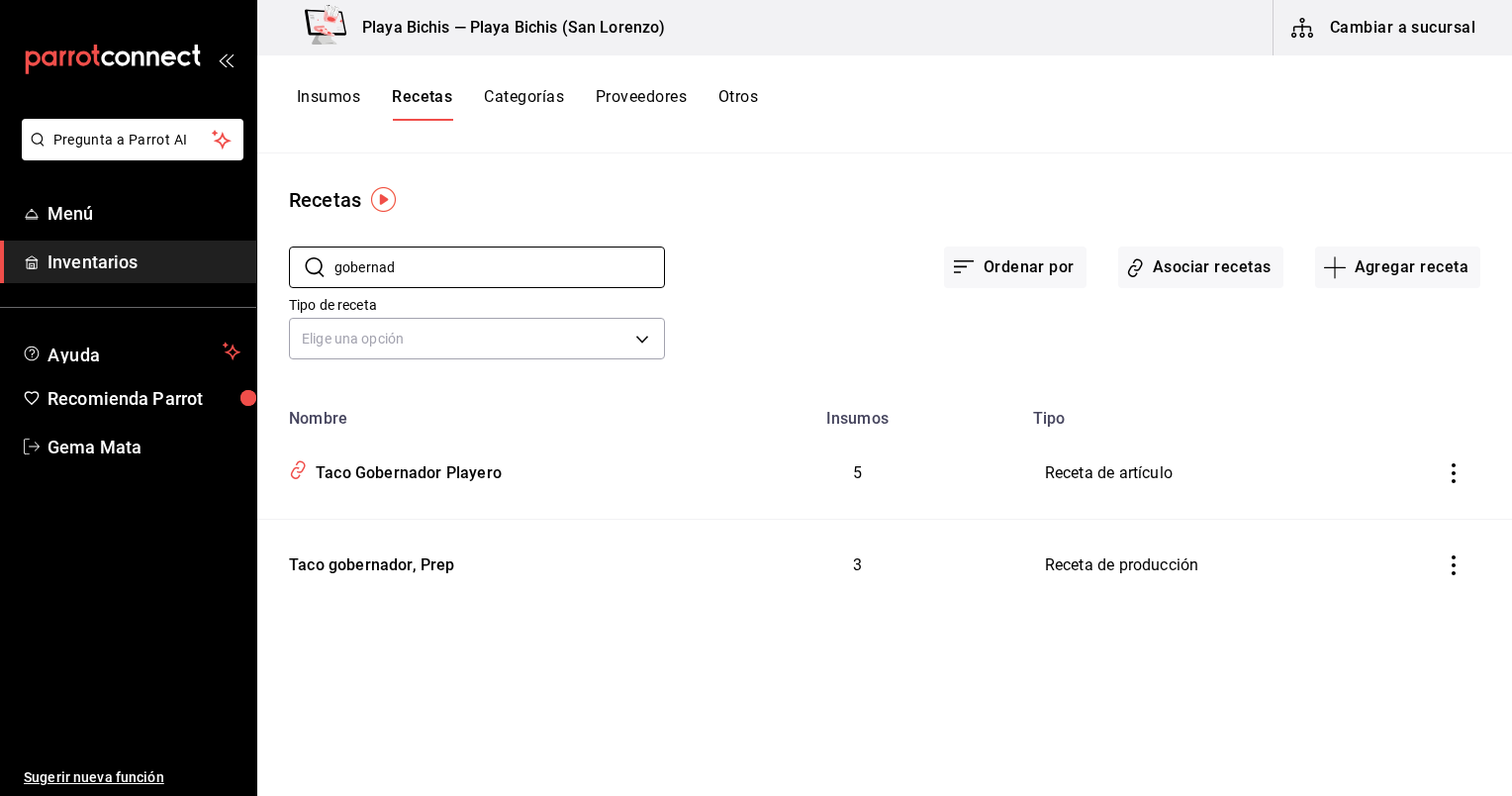 type on "gobernad" 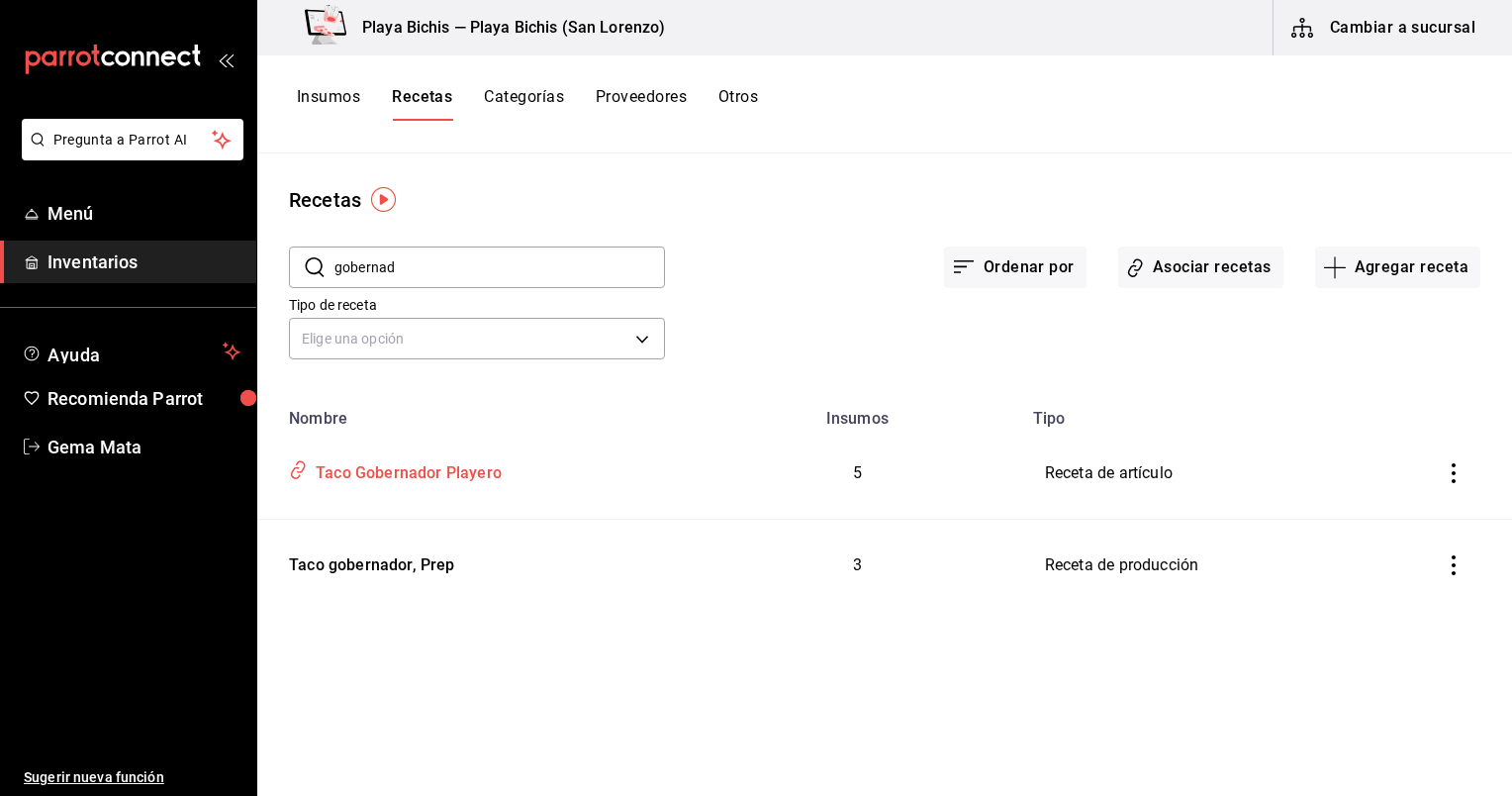 click on "Taco Gobernador Playero" at bounding box center (405, 469) 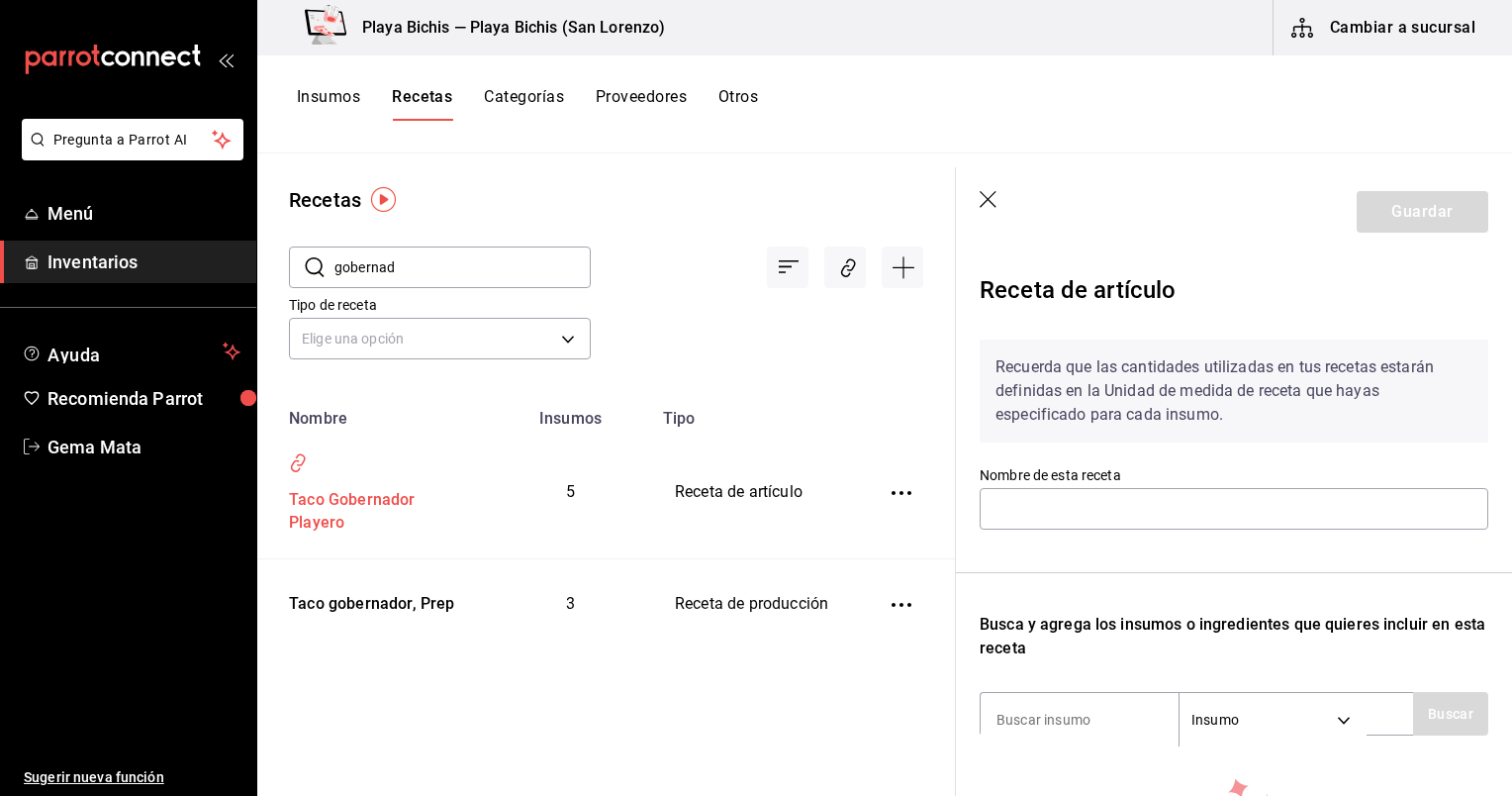 type on "Taco Gobernador Playero" 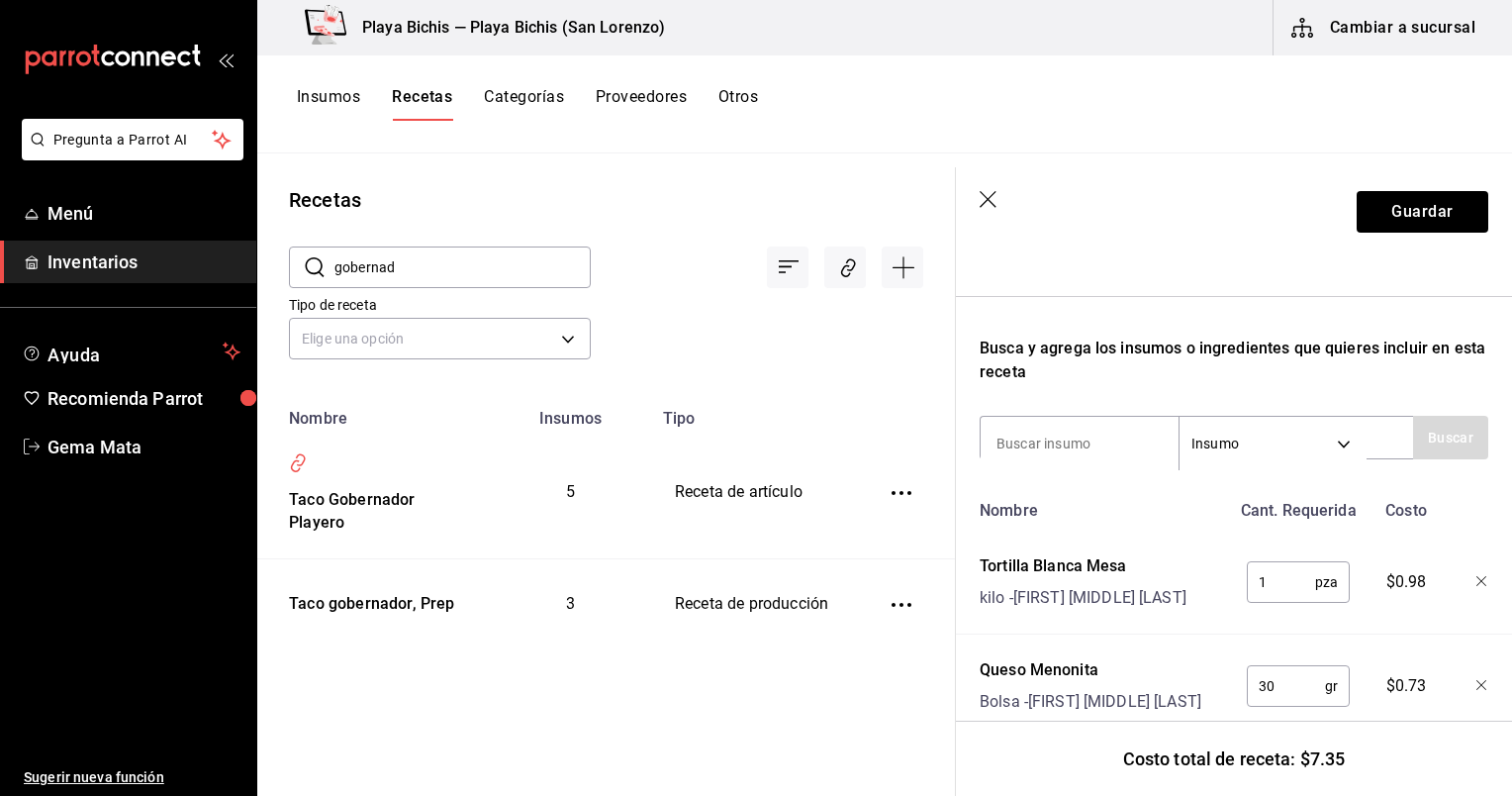 scroll, scrollTop: 277, scrollLeft: 0, axis: vertical 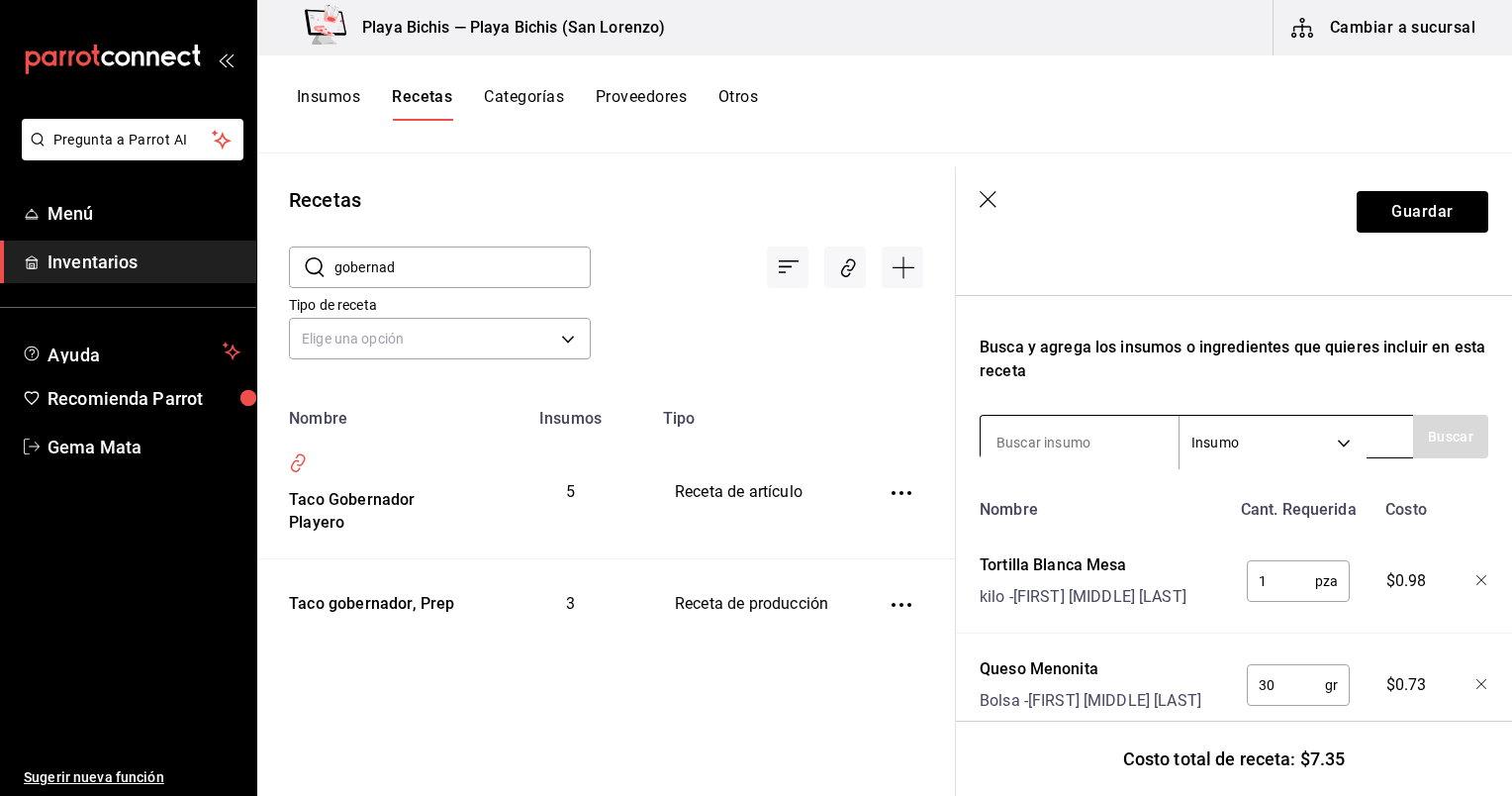 click on "Insumo SUPPLY" at bounding box center (1196, 437) 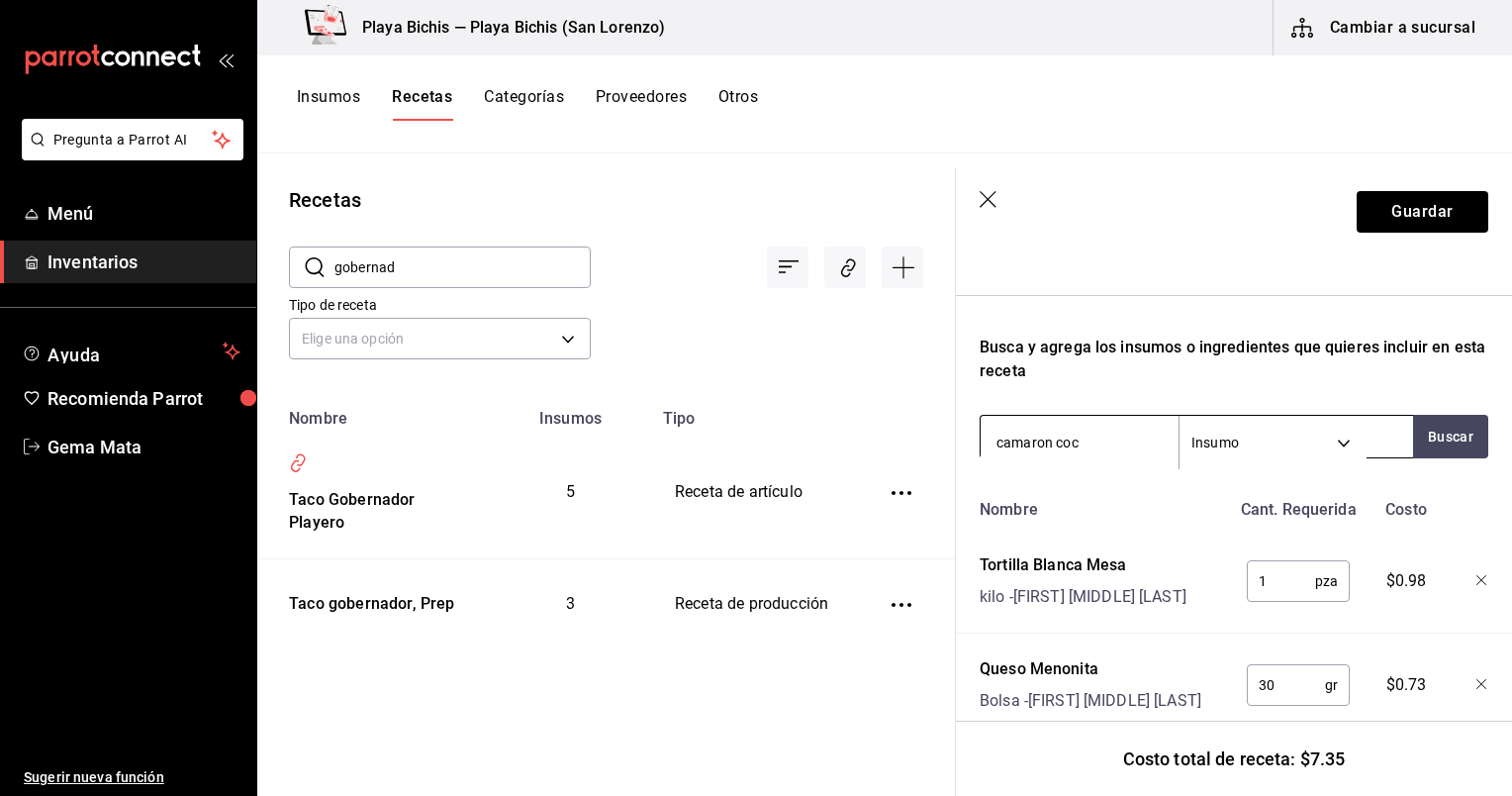 type on "camaron coci" 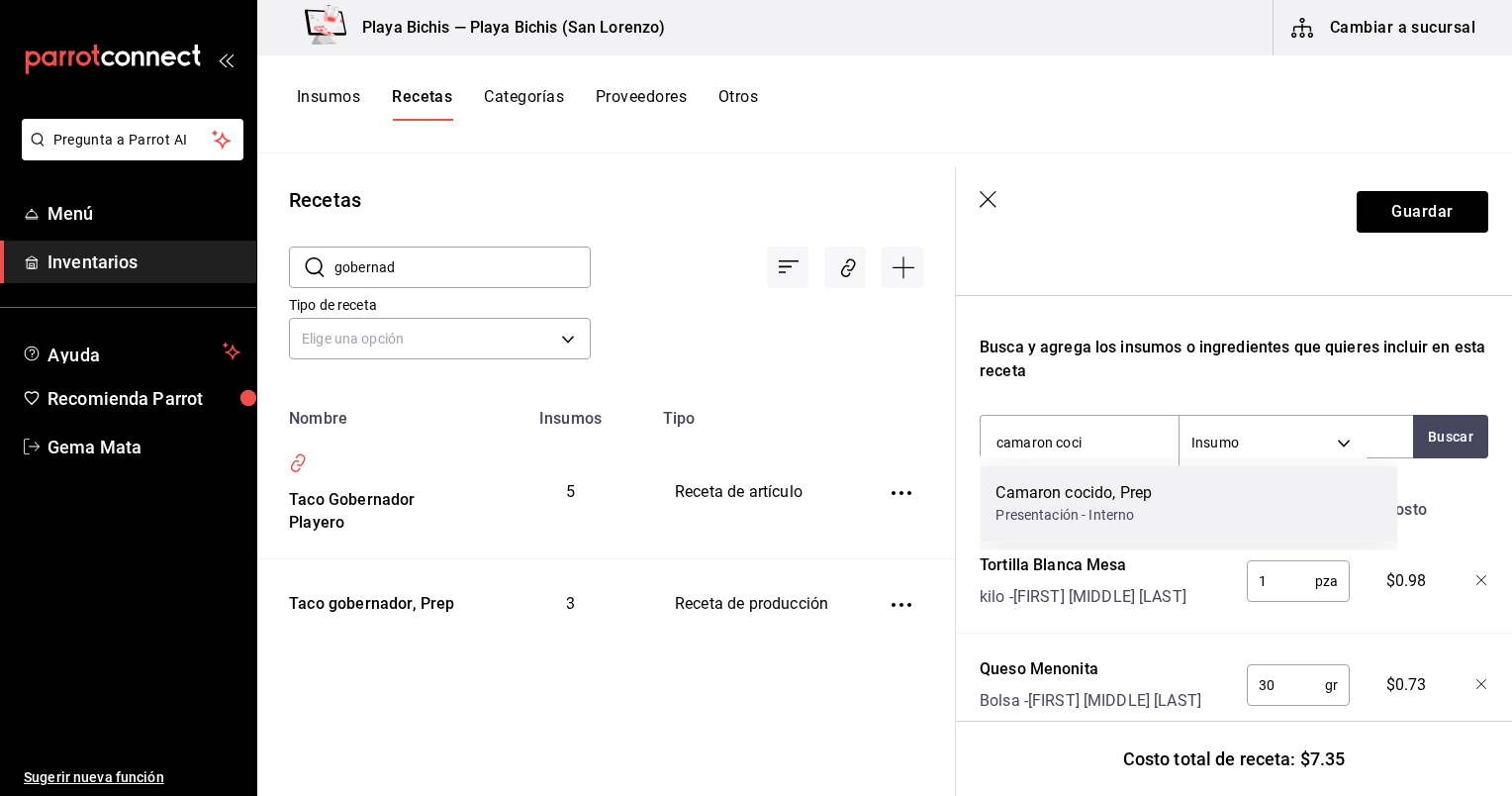 click on "Camaron cocido, Prep" at bounding box center [1074, 493] 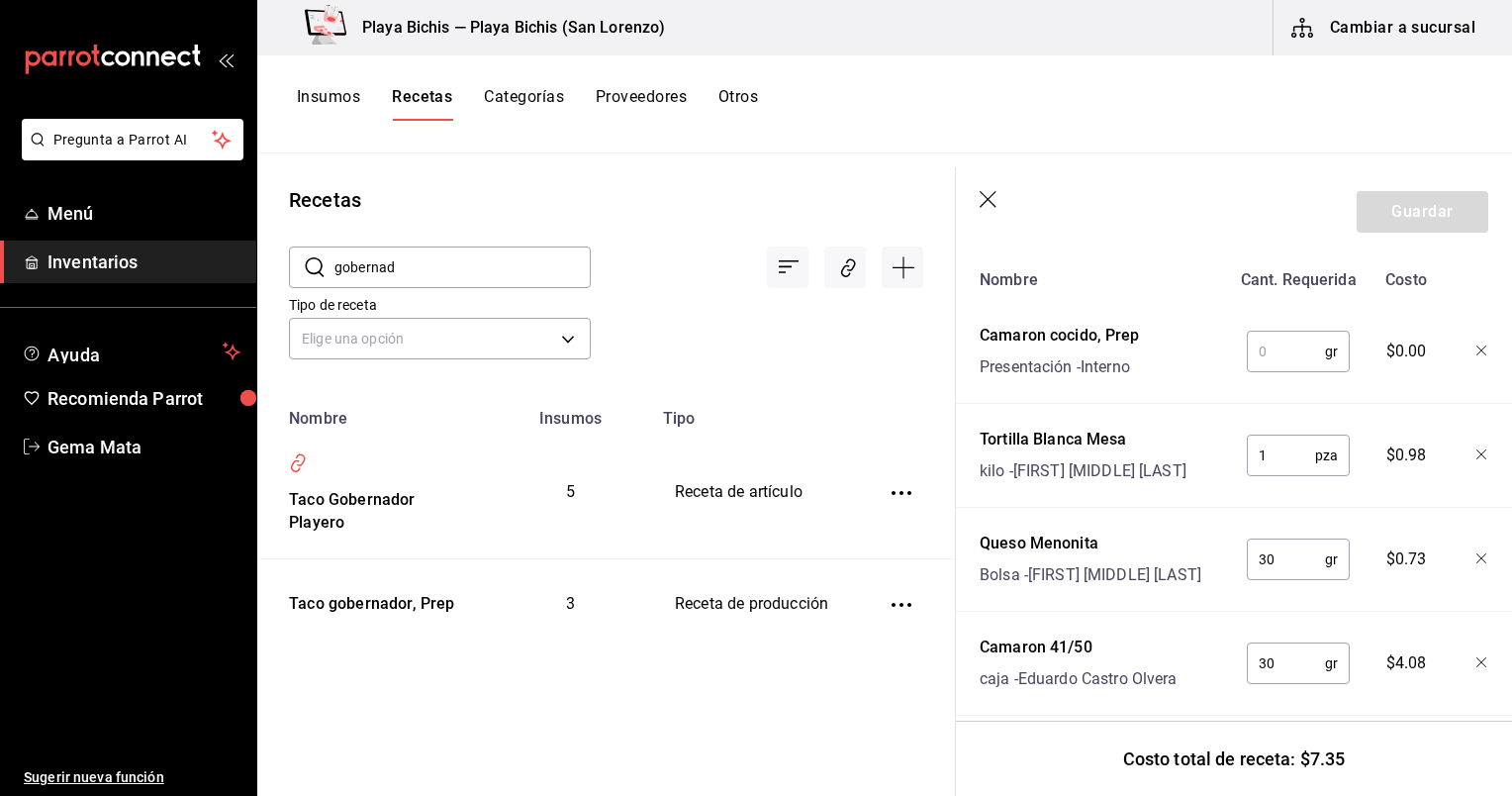 scroll, scrollTop: 491, scrollLeft: 0, axis: vertical 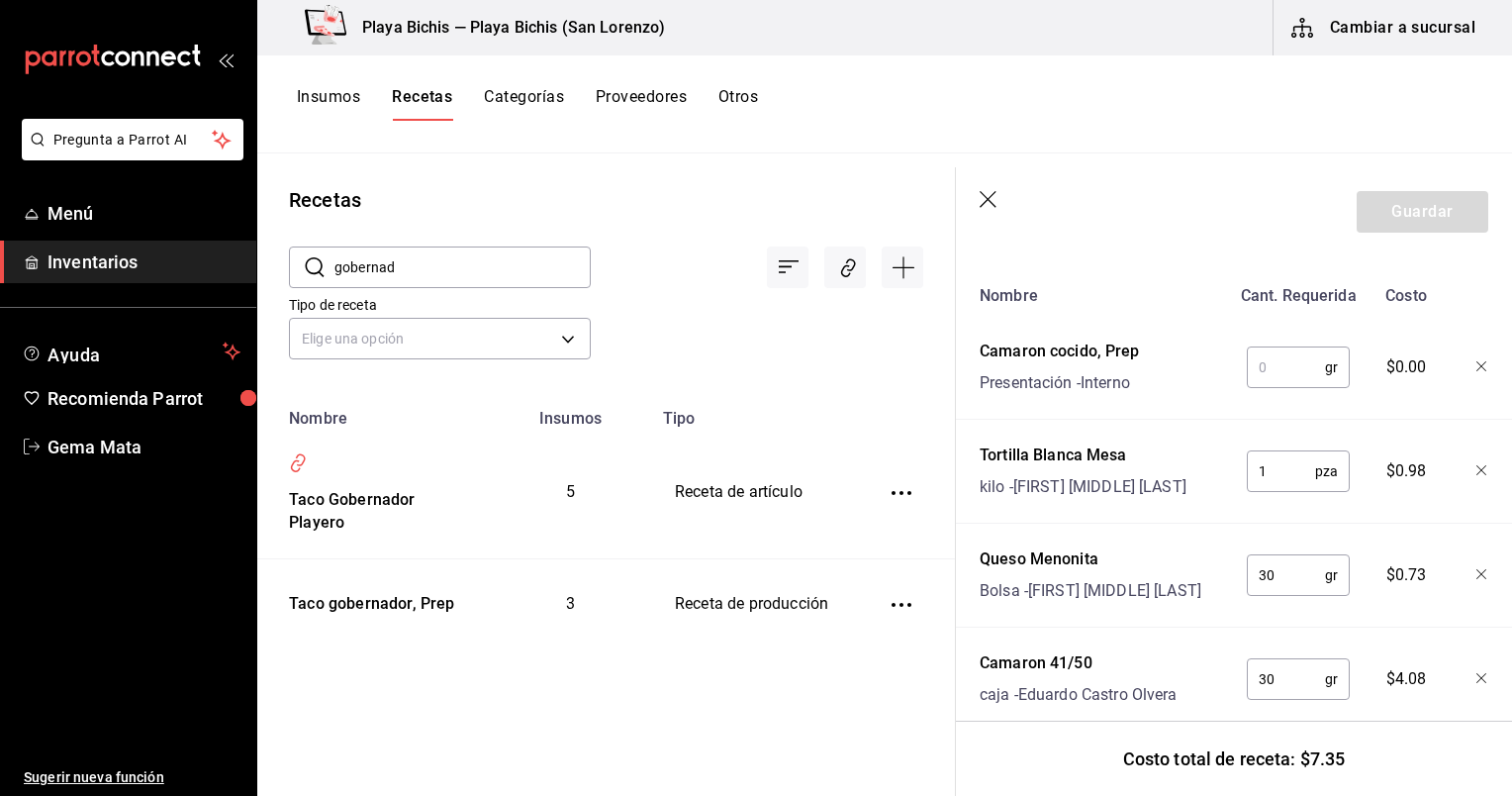 click at bounding box center (1285, 367) 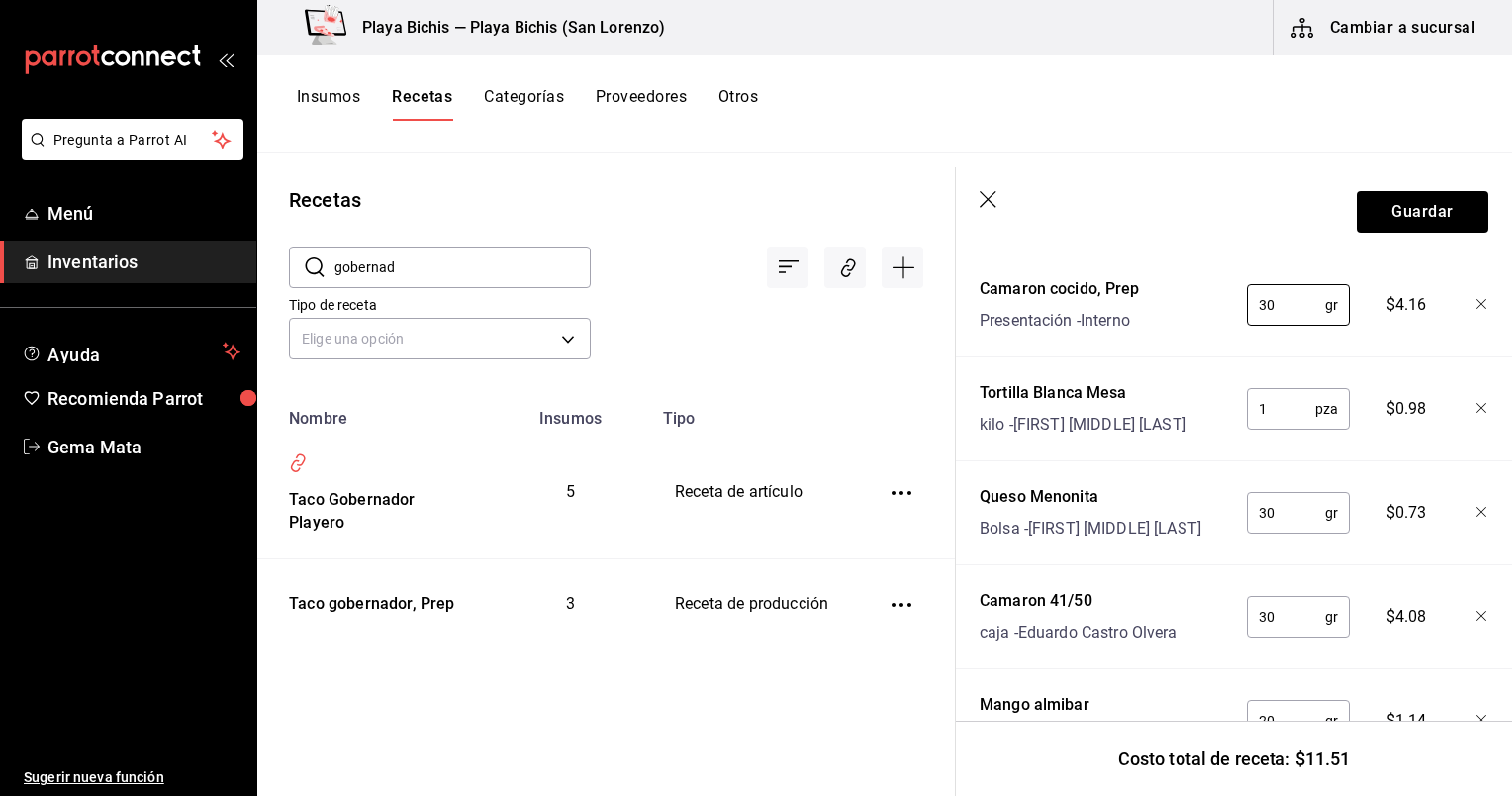 scroll, scrollTop: 554, scrollLeft: 0, axis: vertical 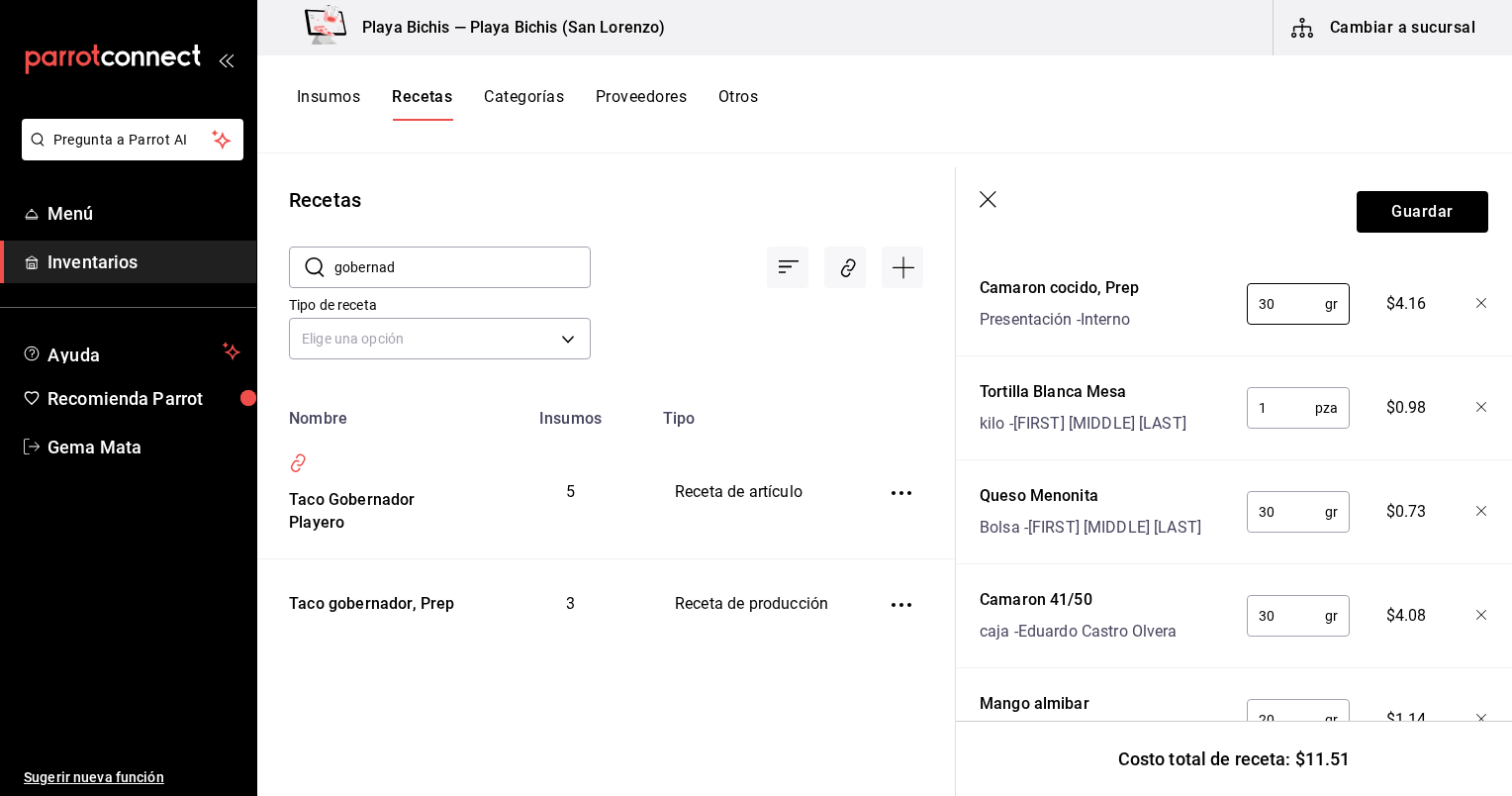 type on "30" 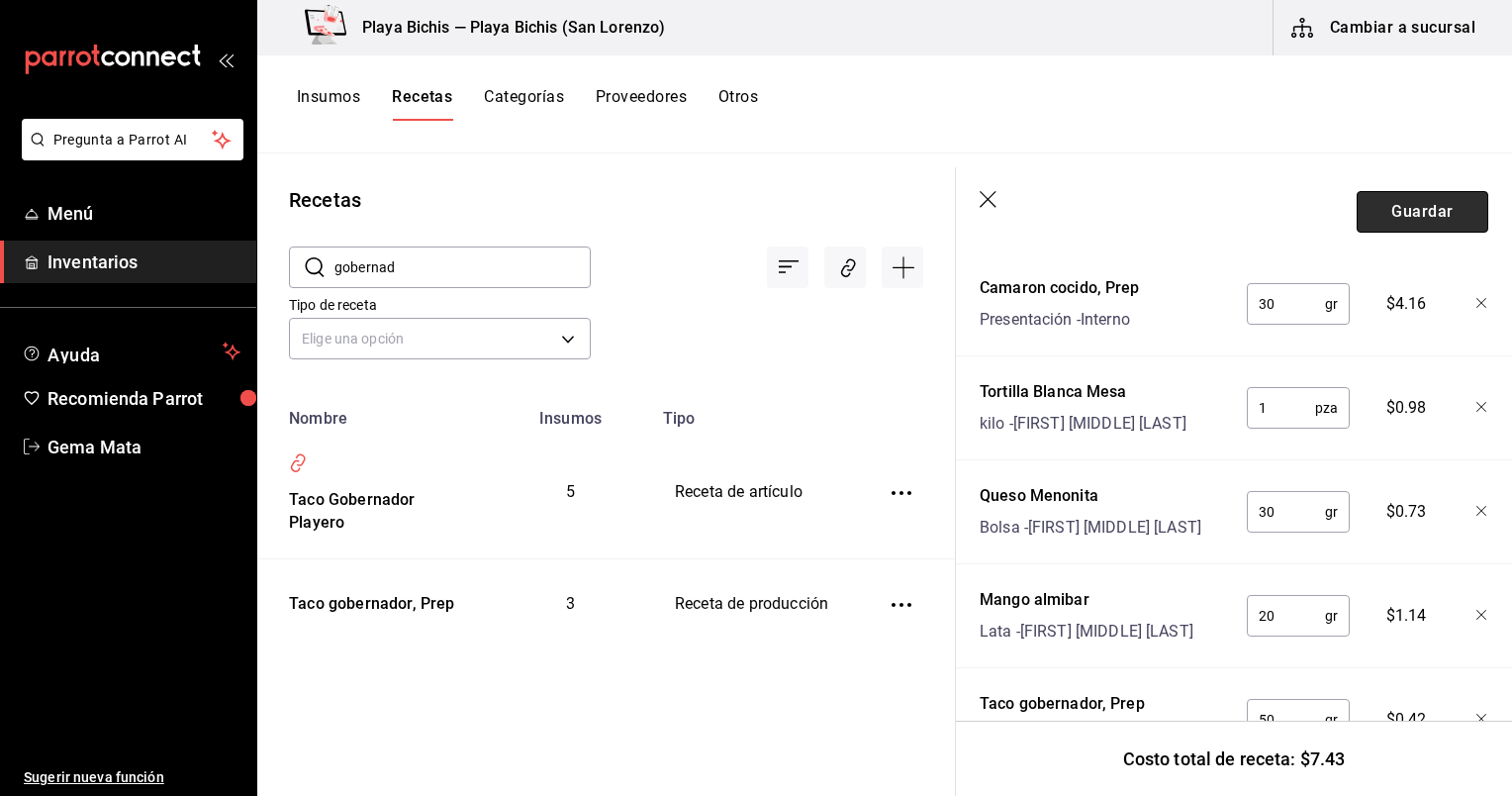 click on "Guardar" at bounding box center (1422, 212) 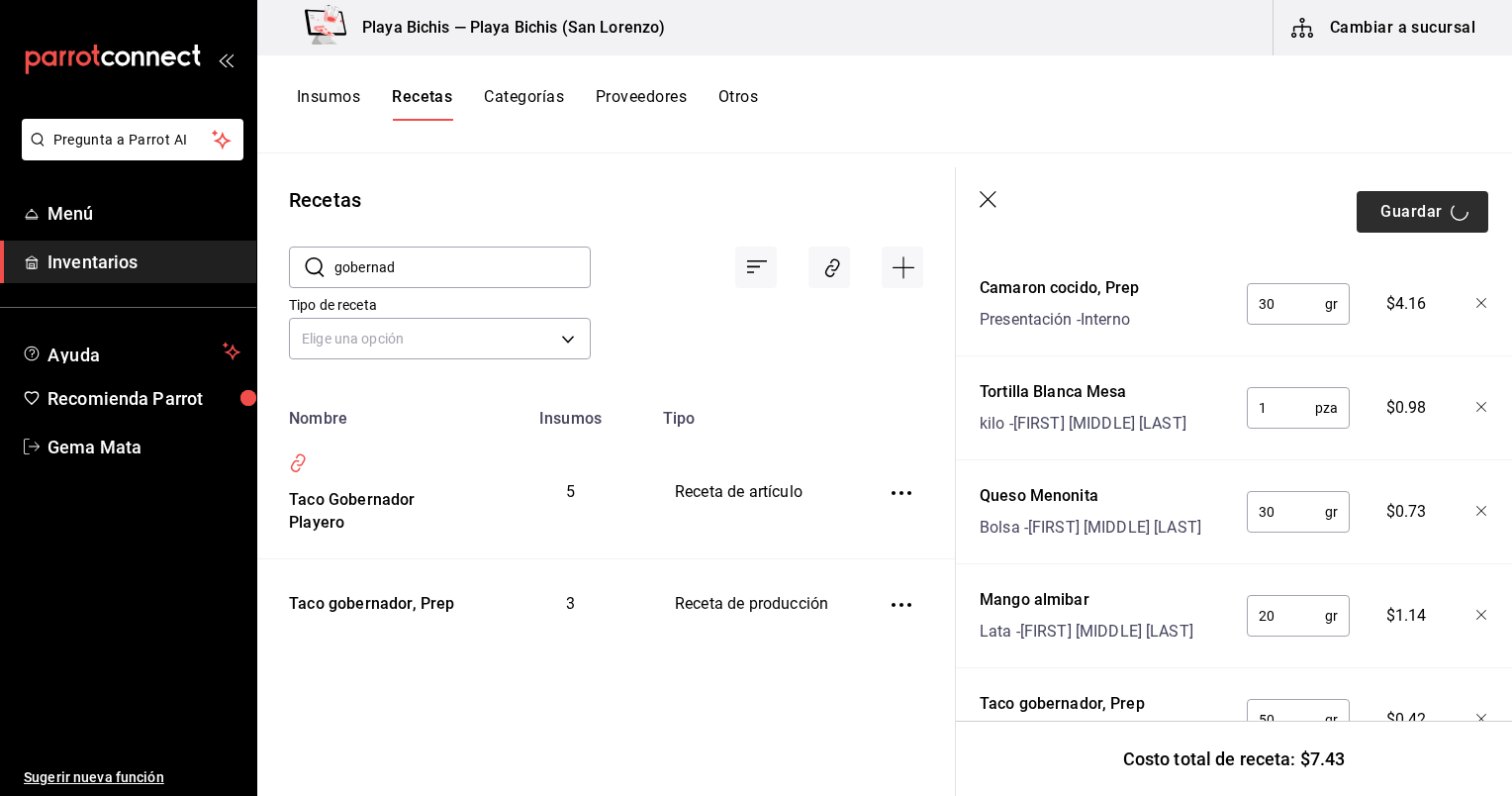 scroll, scrollTop: 0, scrollLeft: 0, axis: both 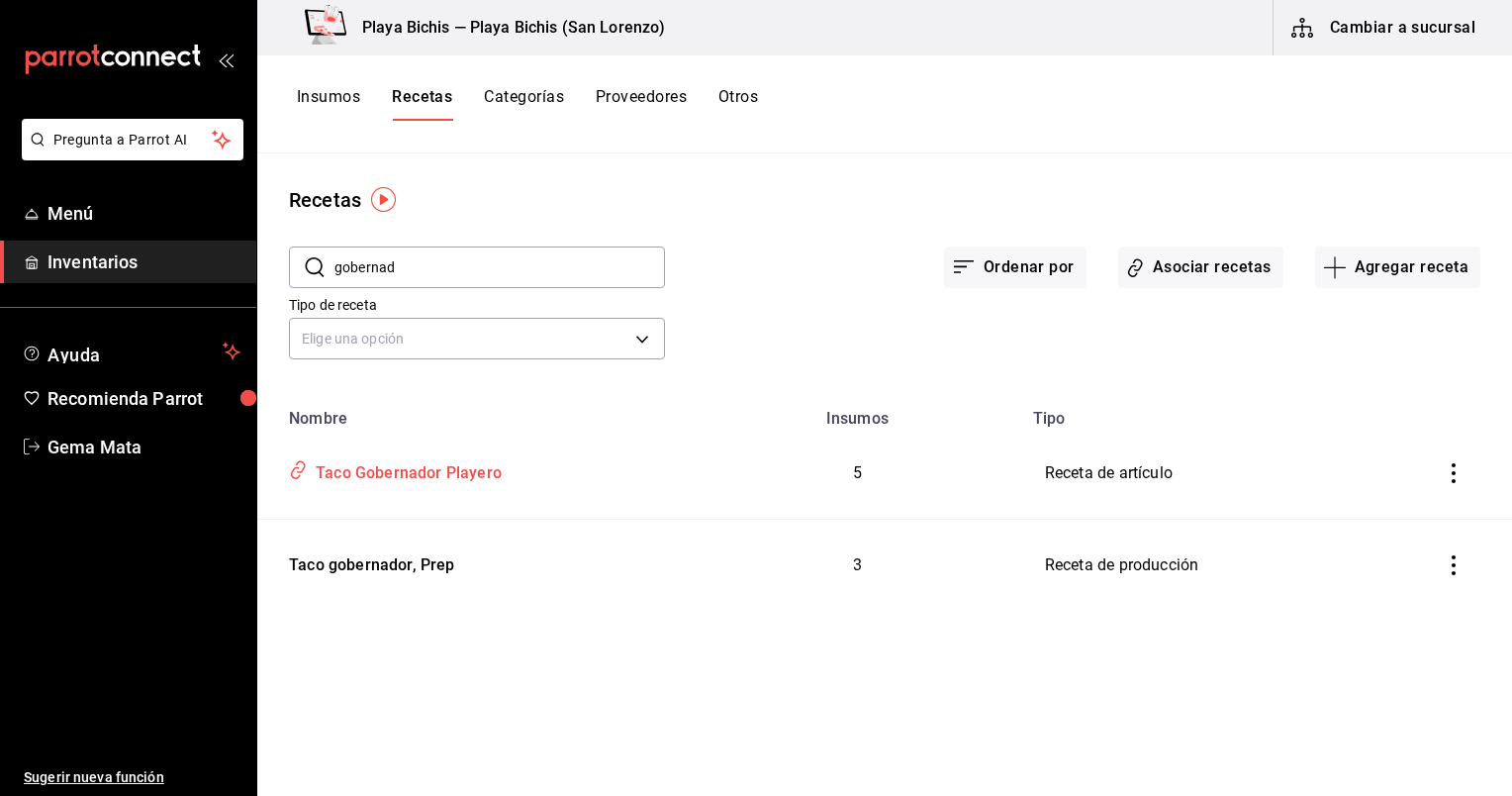 click on "Taco Gobernador Playero" at bounding box center (405, 469) 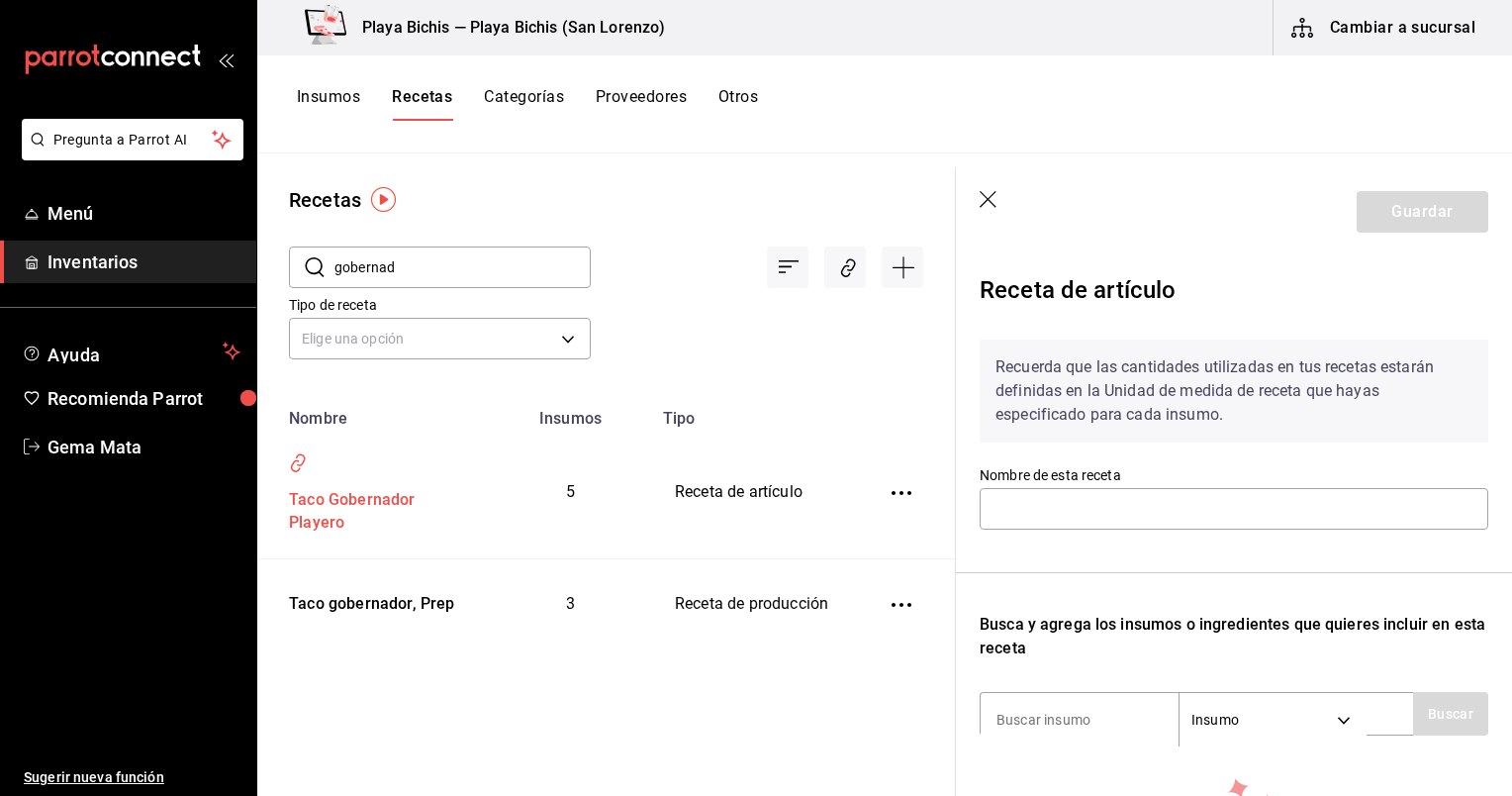 type on "Taco Gobernador Playero" 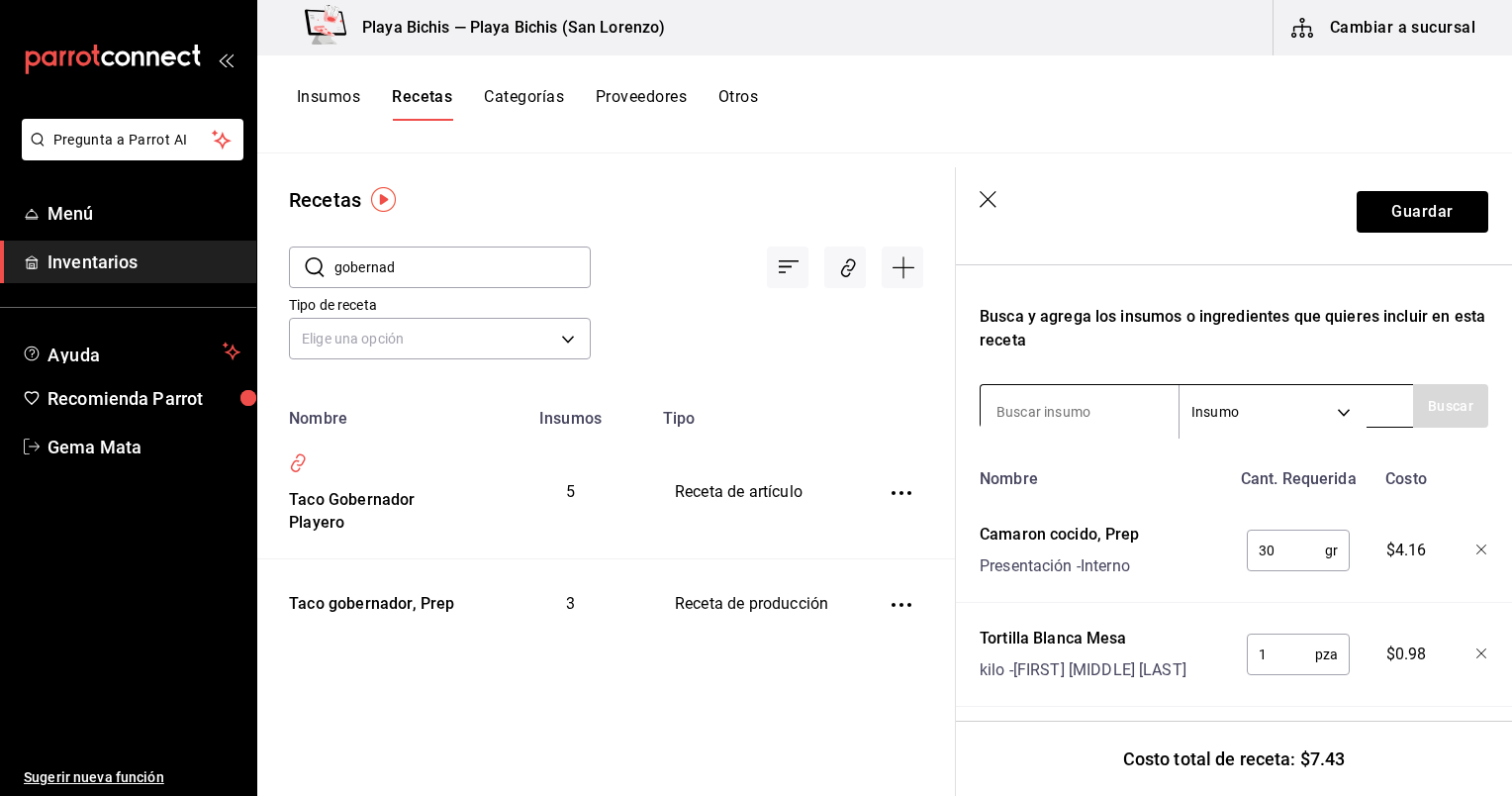 scroll, scrollTop: 307, scrollLeft: 0, axis: vertical 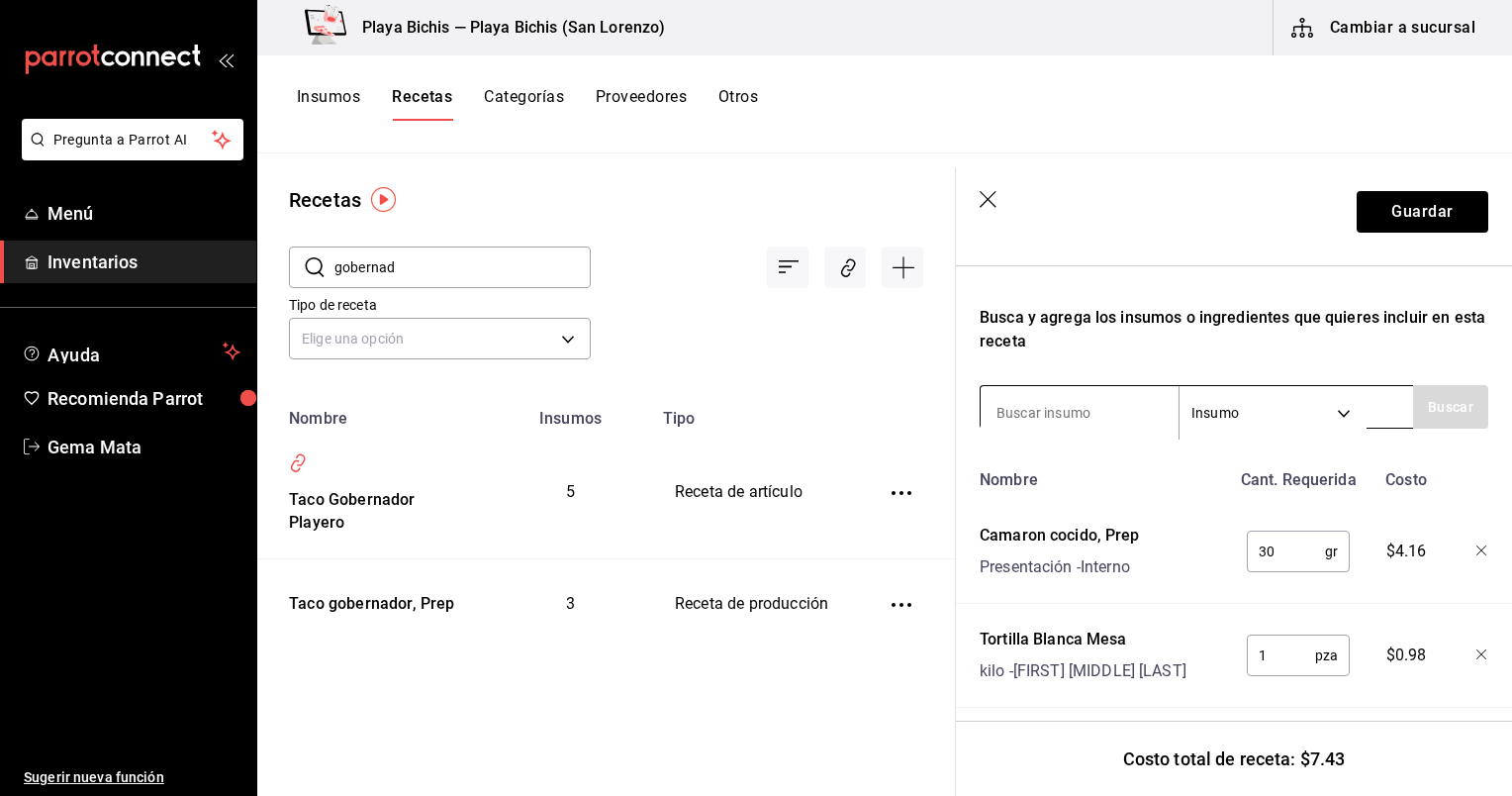click at bounding box center [1080, 413] 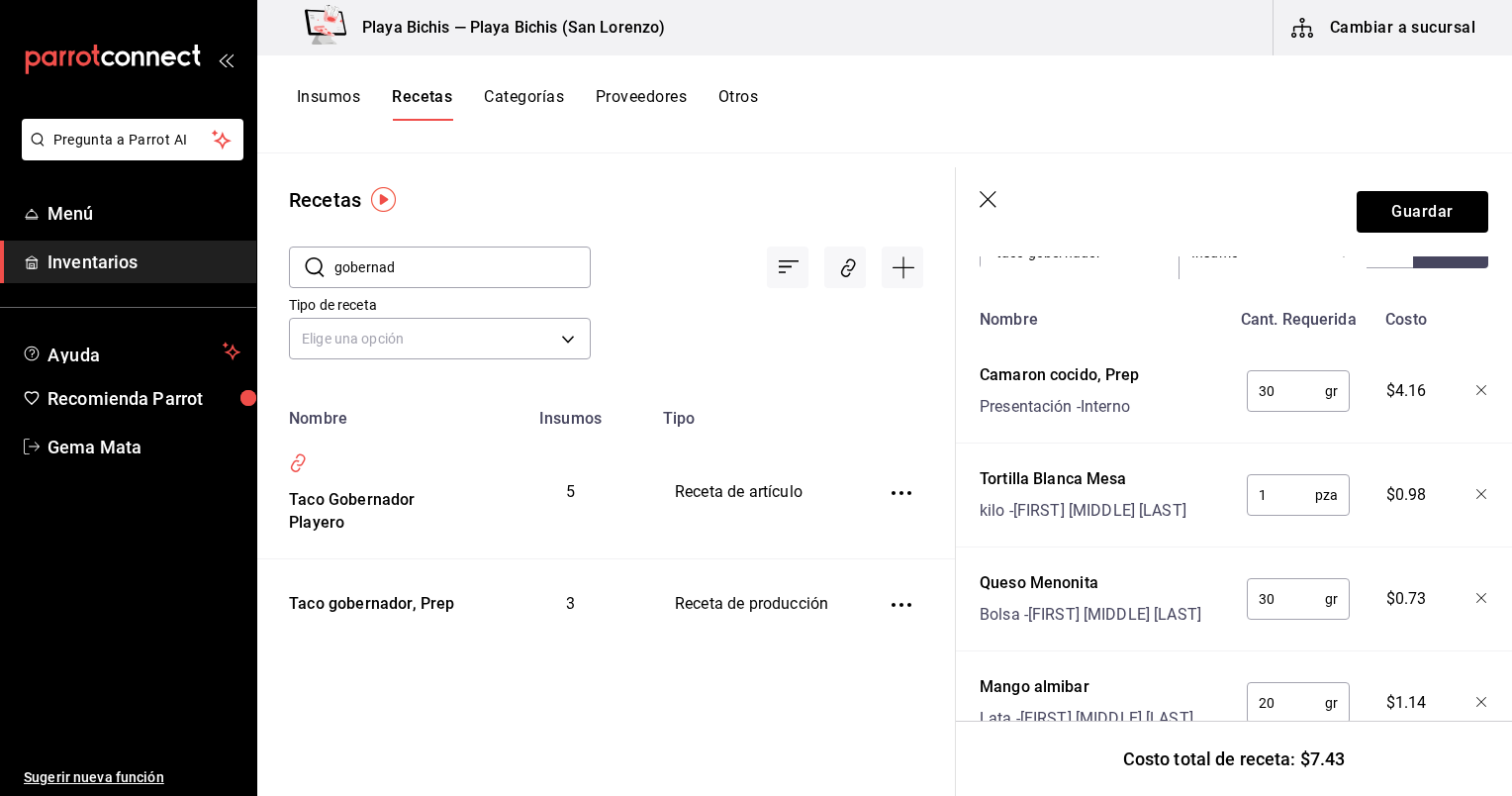 scroll, scrollTop: 422, scrollLeft: 0, axis: vertical 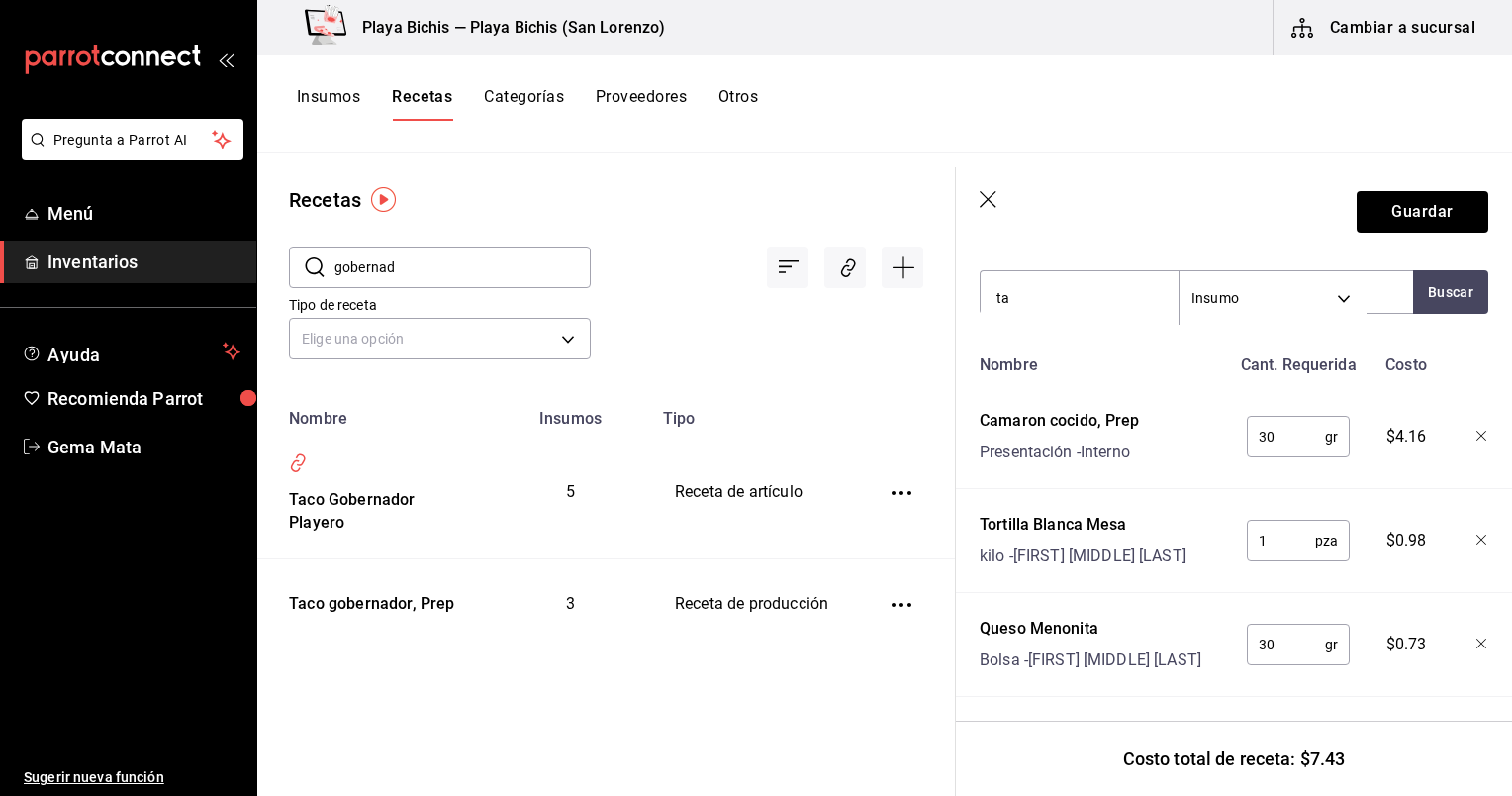 type on "t" 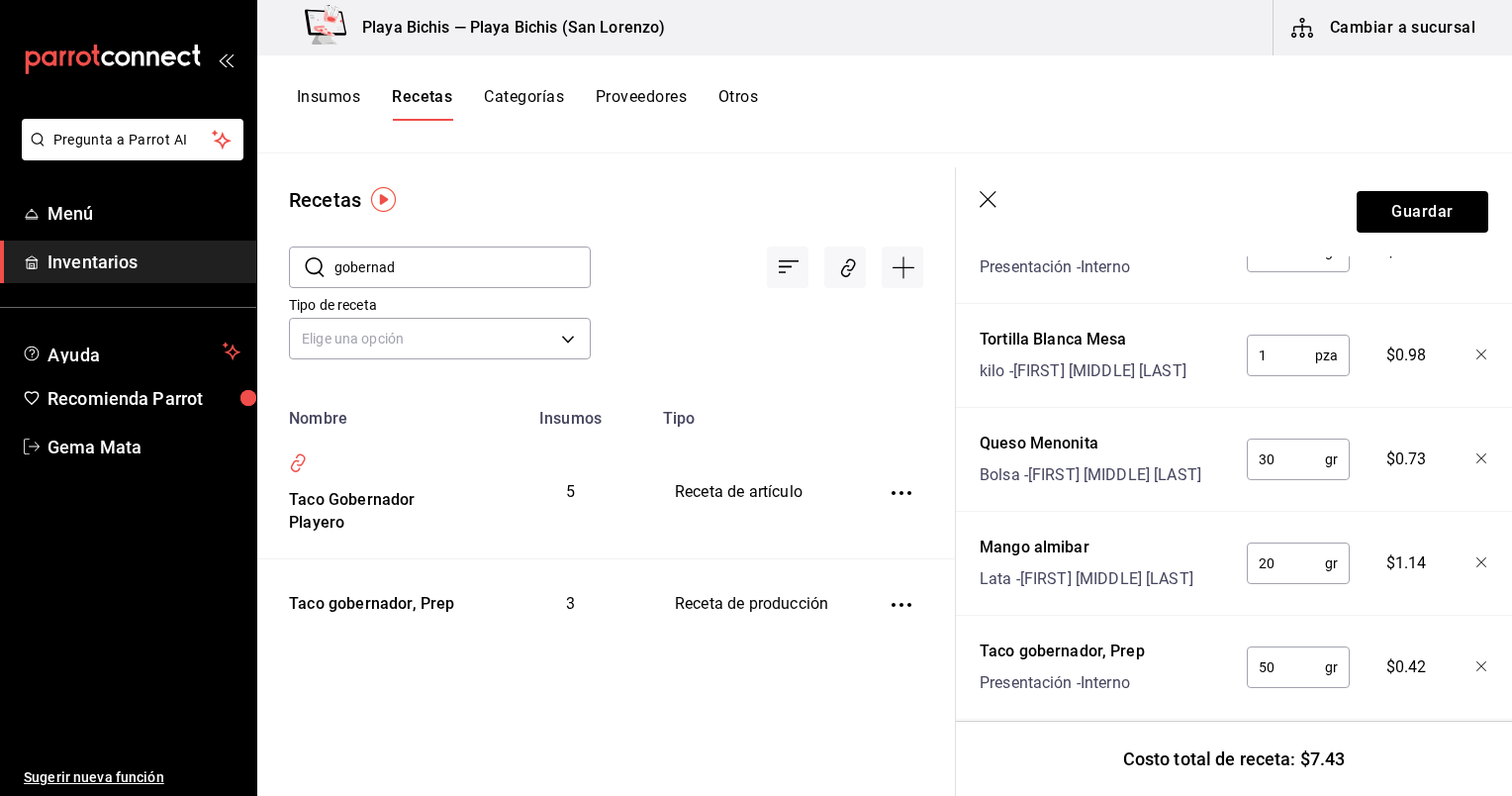 scroll, scrollTop: 648, scrollLeft: 0, axis: vertical 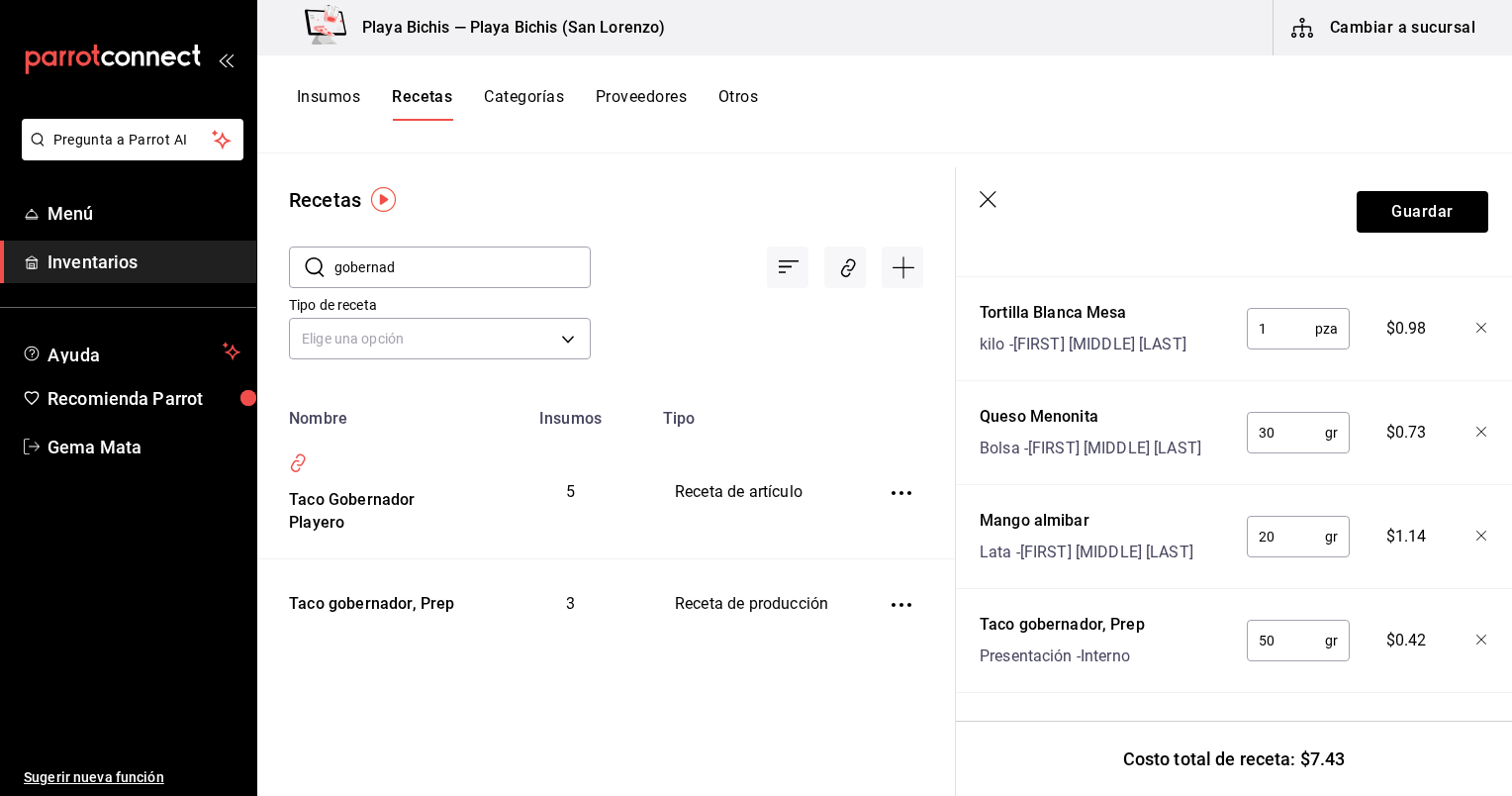 type 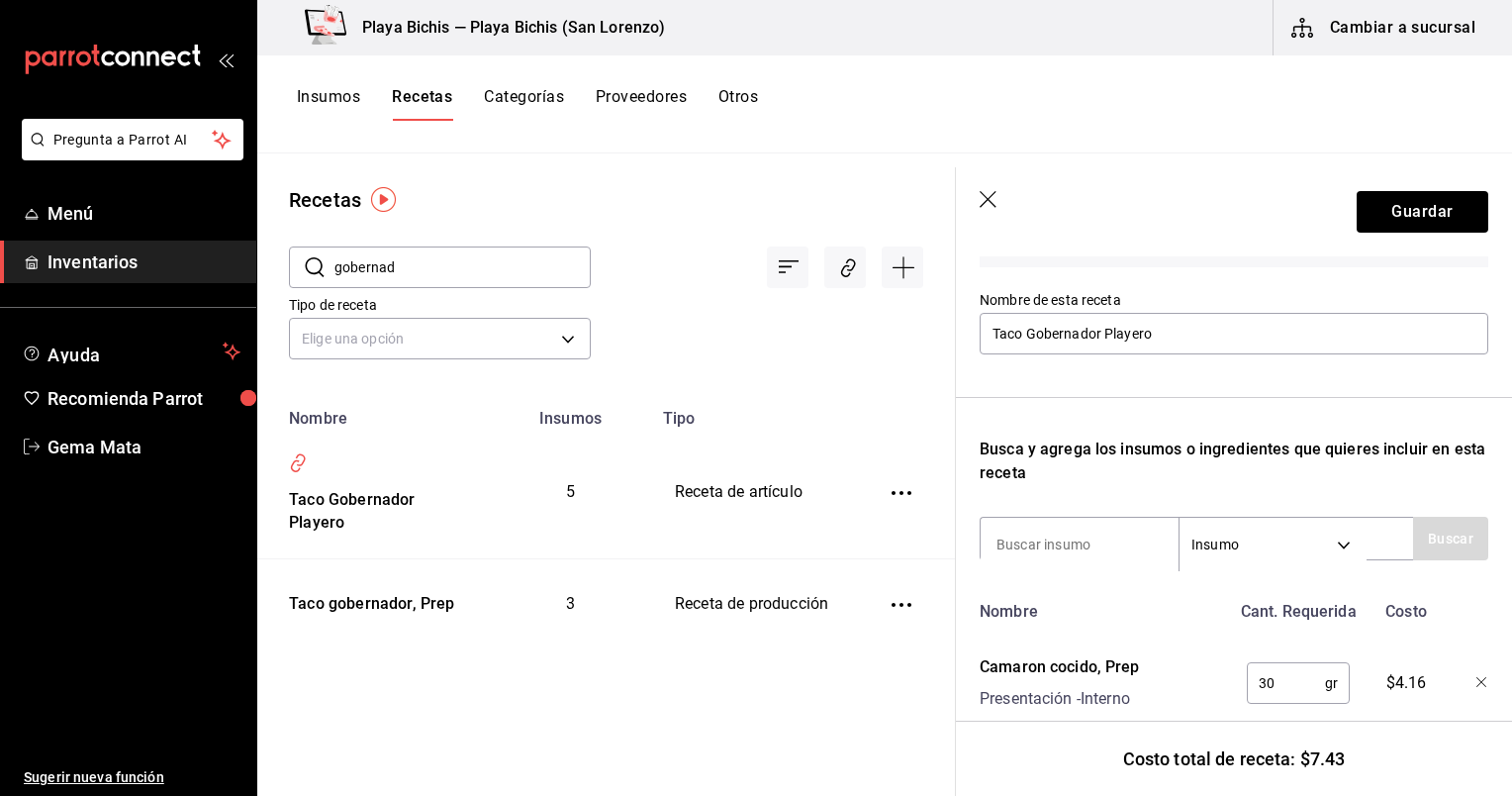 scroll, scrollTop: 173, scrollLeft: 0, axis: vertical 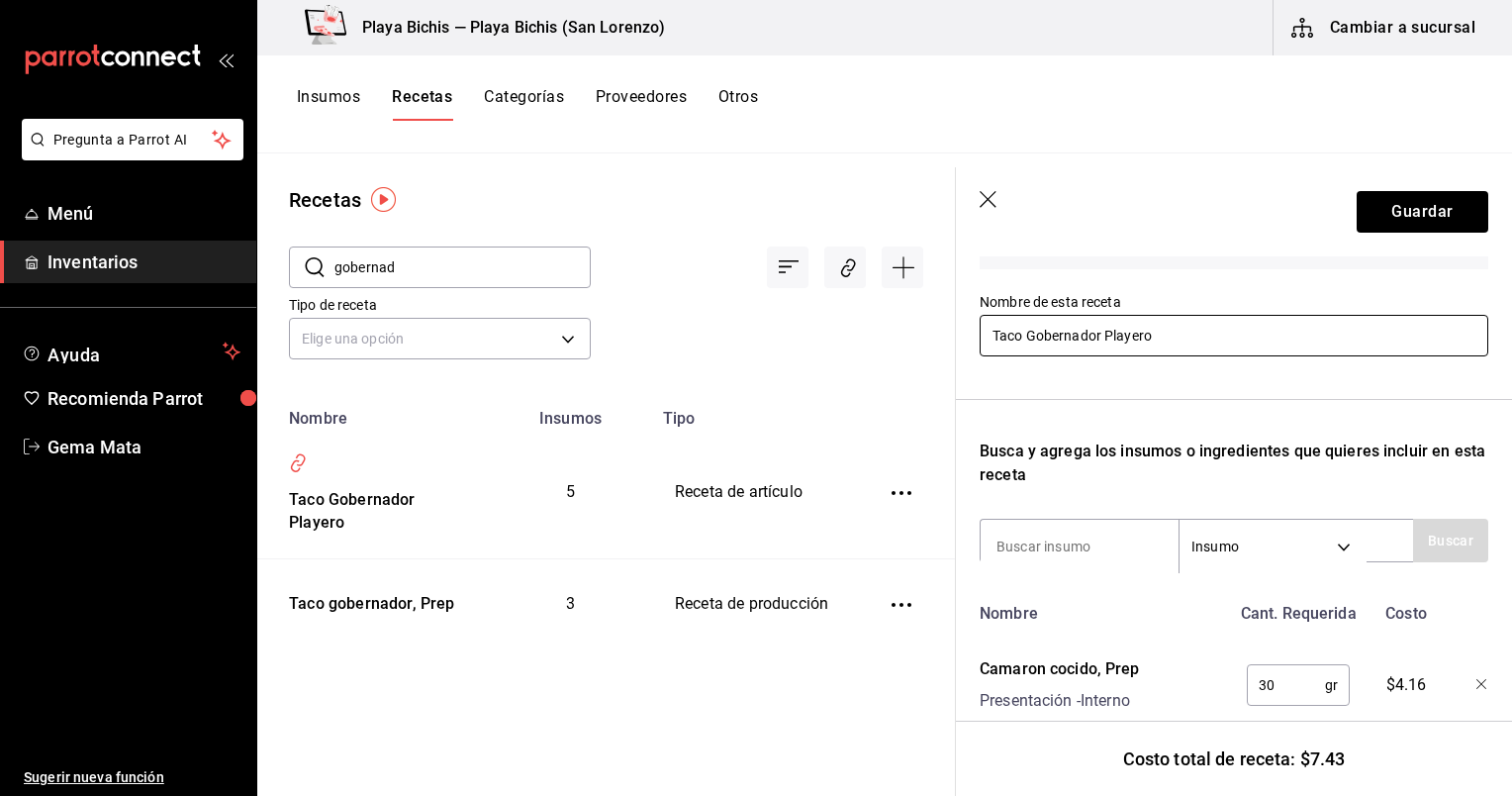 drag, startPoint x: 1030, startPoint y: 337, endPoint x: 944, endPoint y: 342, distance: 86.14523 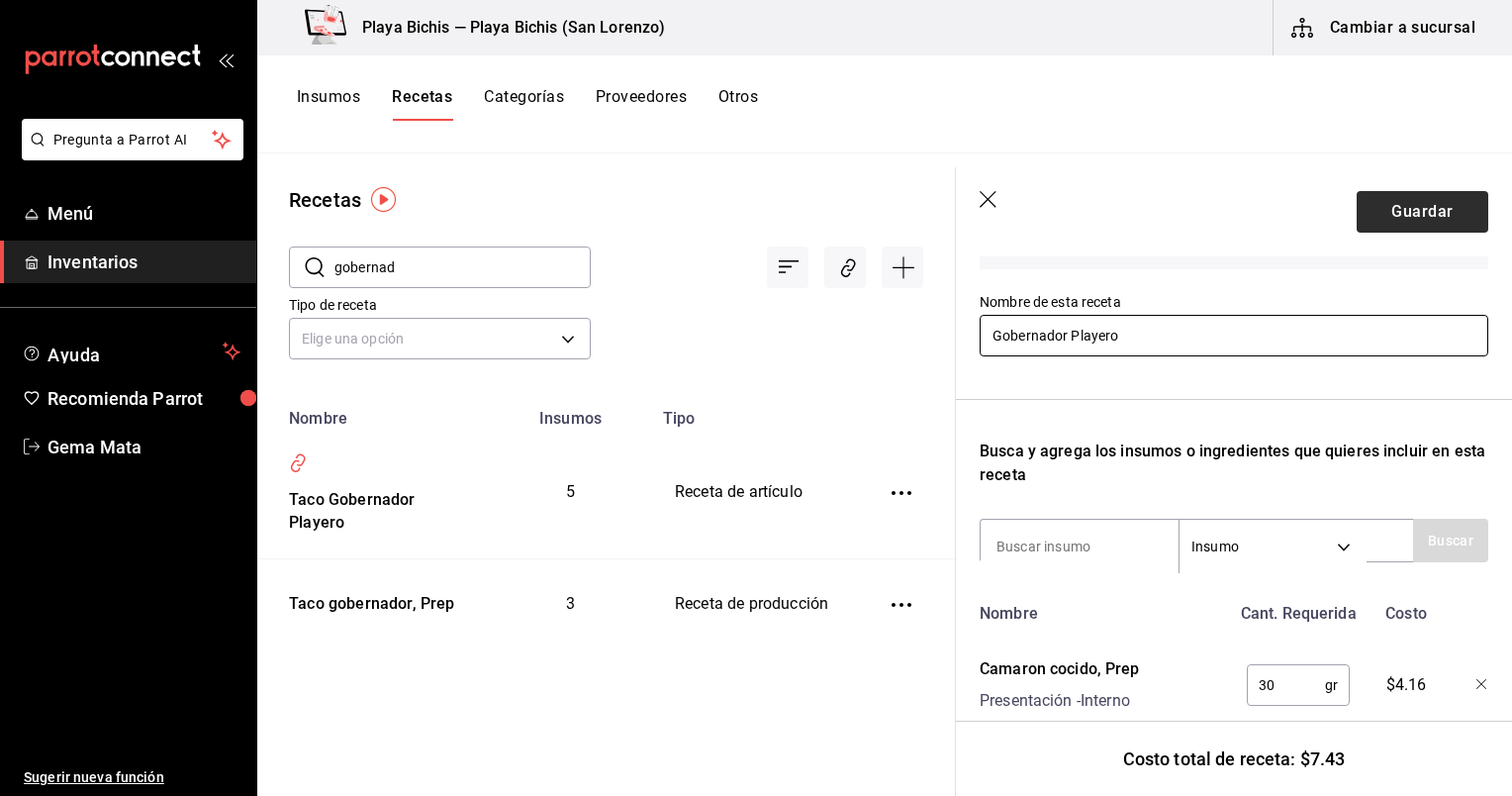 type on "Gobernador Playero" 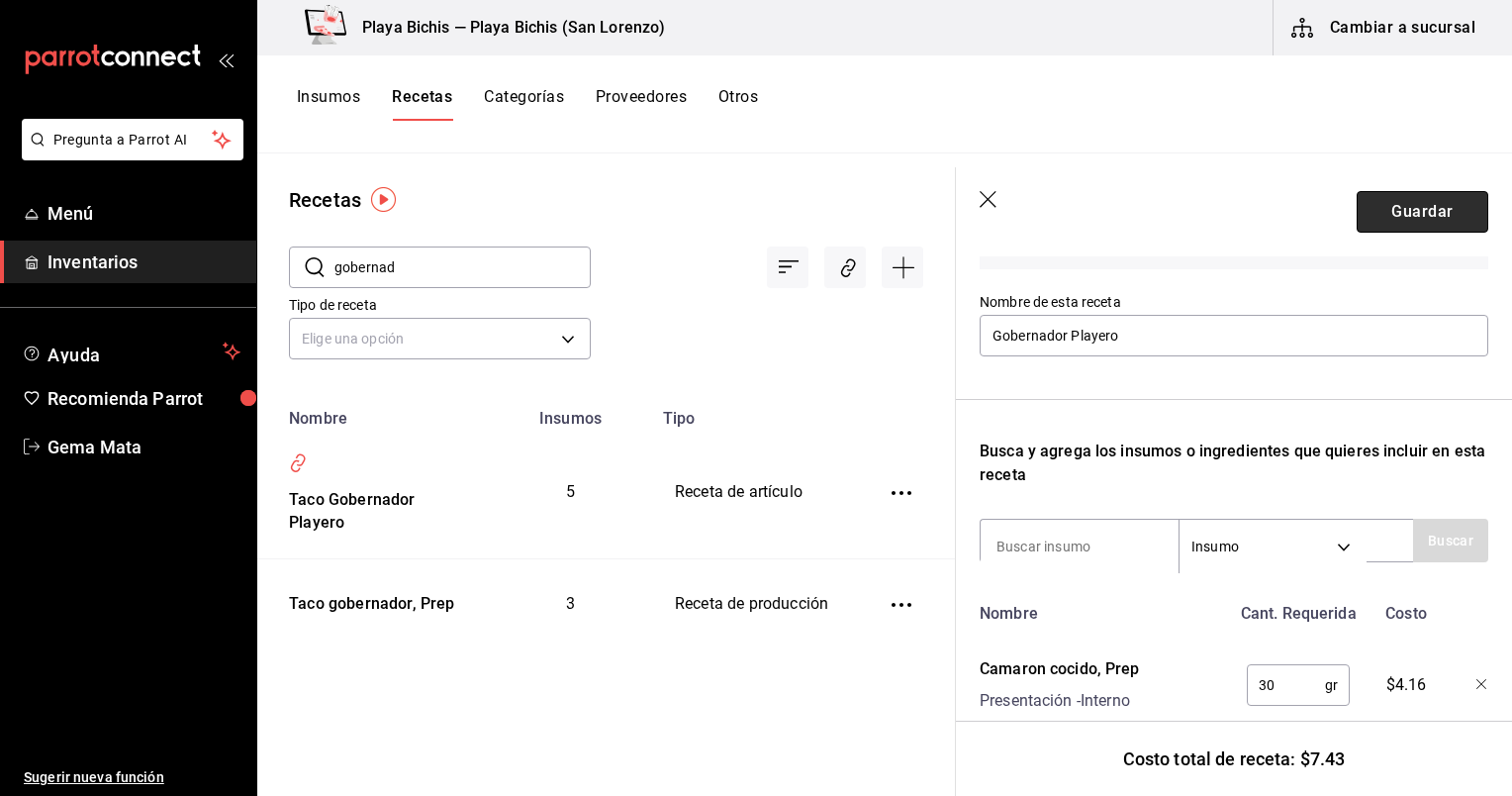 click on "Guardar" at bounding box center (1422, 212) 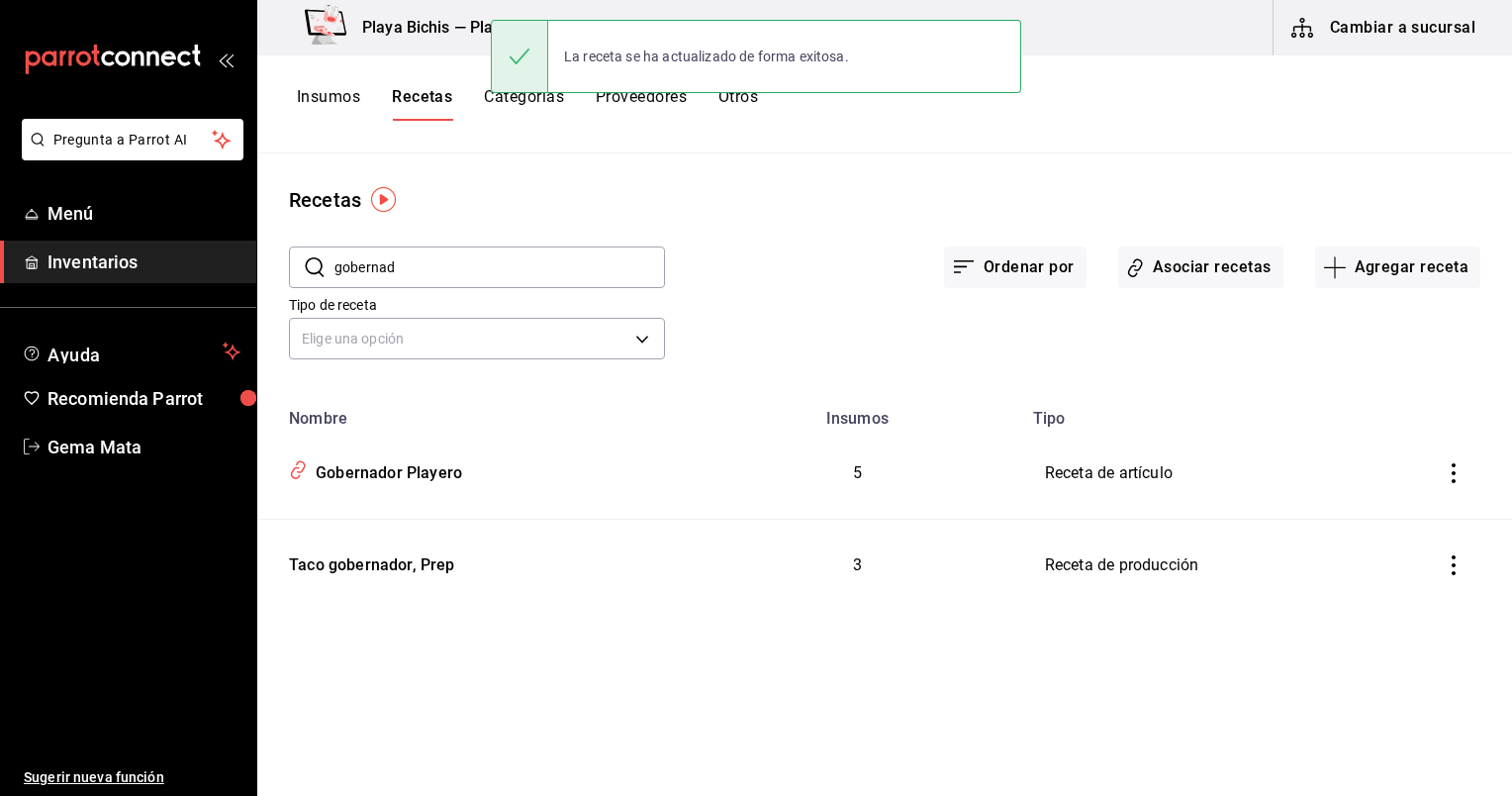 scroll, scrollTop: 0, scrollLeft: 0, axis: both 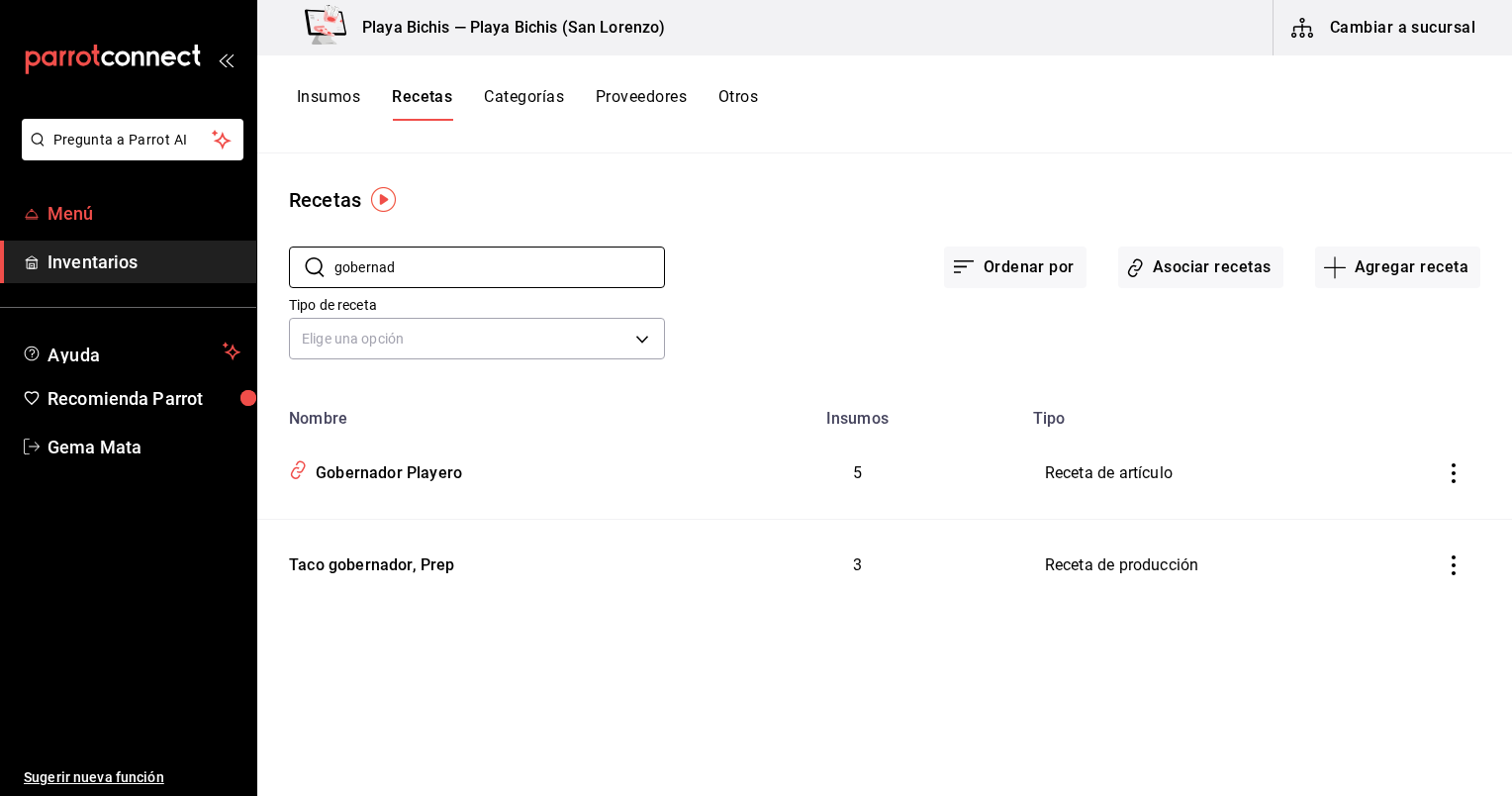 drag, startPoint x: 604, startPoint y: 281, endPoint x: 186, endPoint y: 227, distance: 421.47361 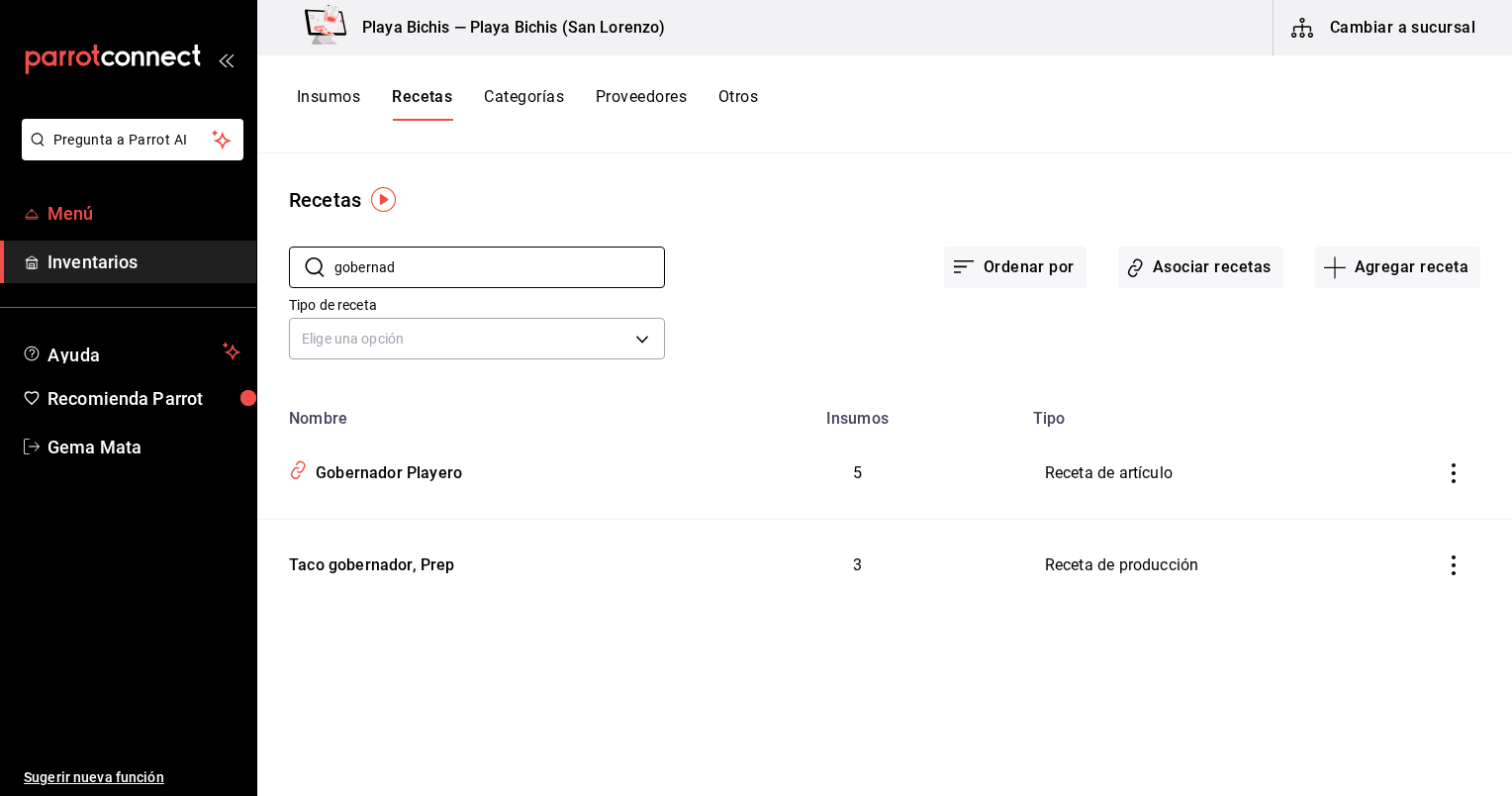 click on "Pregunta a Parrot AI Menú   Inventarios   Ayuda Recomienda Parrot   Gema Mata   Sugerir nueva función   Playa Bichis — Playa Bichis (San Lorenzo) Cambiar a sucursal Insumos Recetas Categorías Proveedores Otros Recetas ​ gobernad ​ Ordenar por Asociar recetas Agregar receta Tipo de receta Elige una opción default Nombre Insumos Tipo Gobernador Playero 5 Receta de artículo Taco gobernador, Prep 3 Receta de producción Guardar" at bounding box center (756, 391) 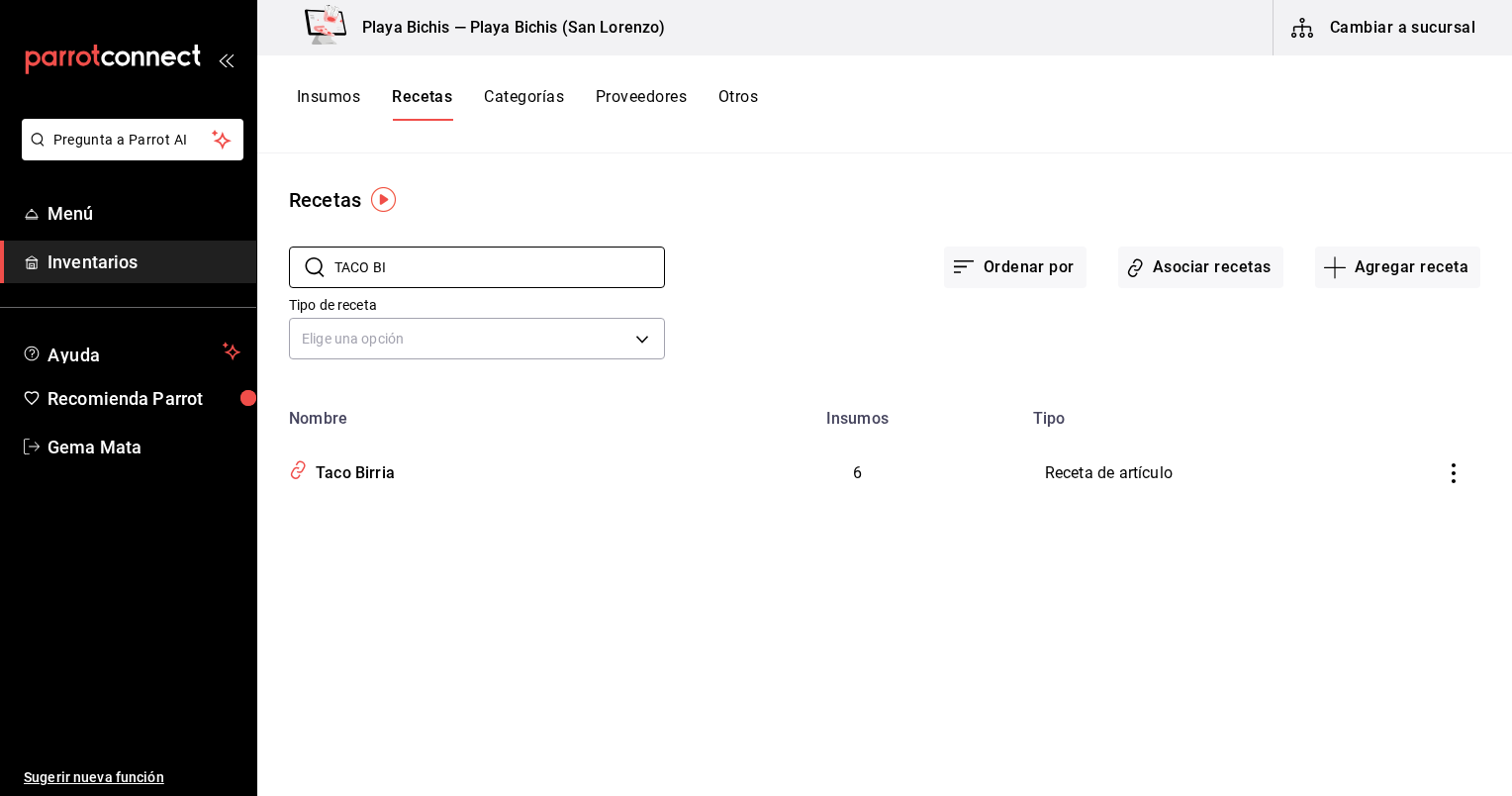 type on "TACO BI" 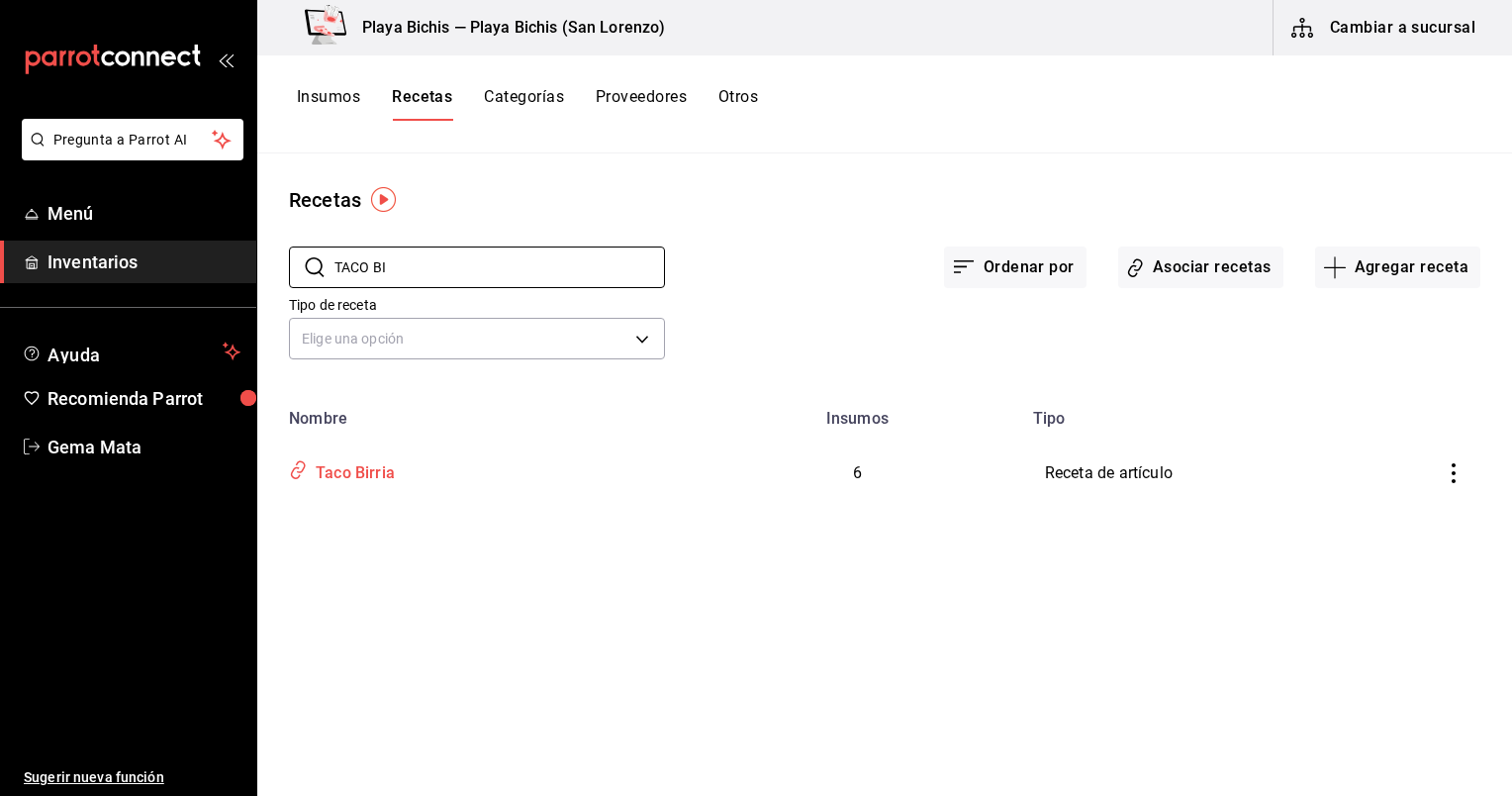 click on "Taco Birria" at bounding box center [475, 473] 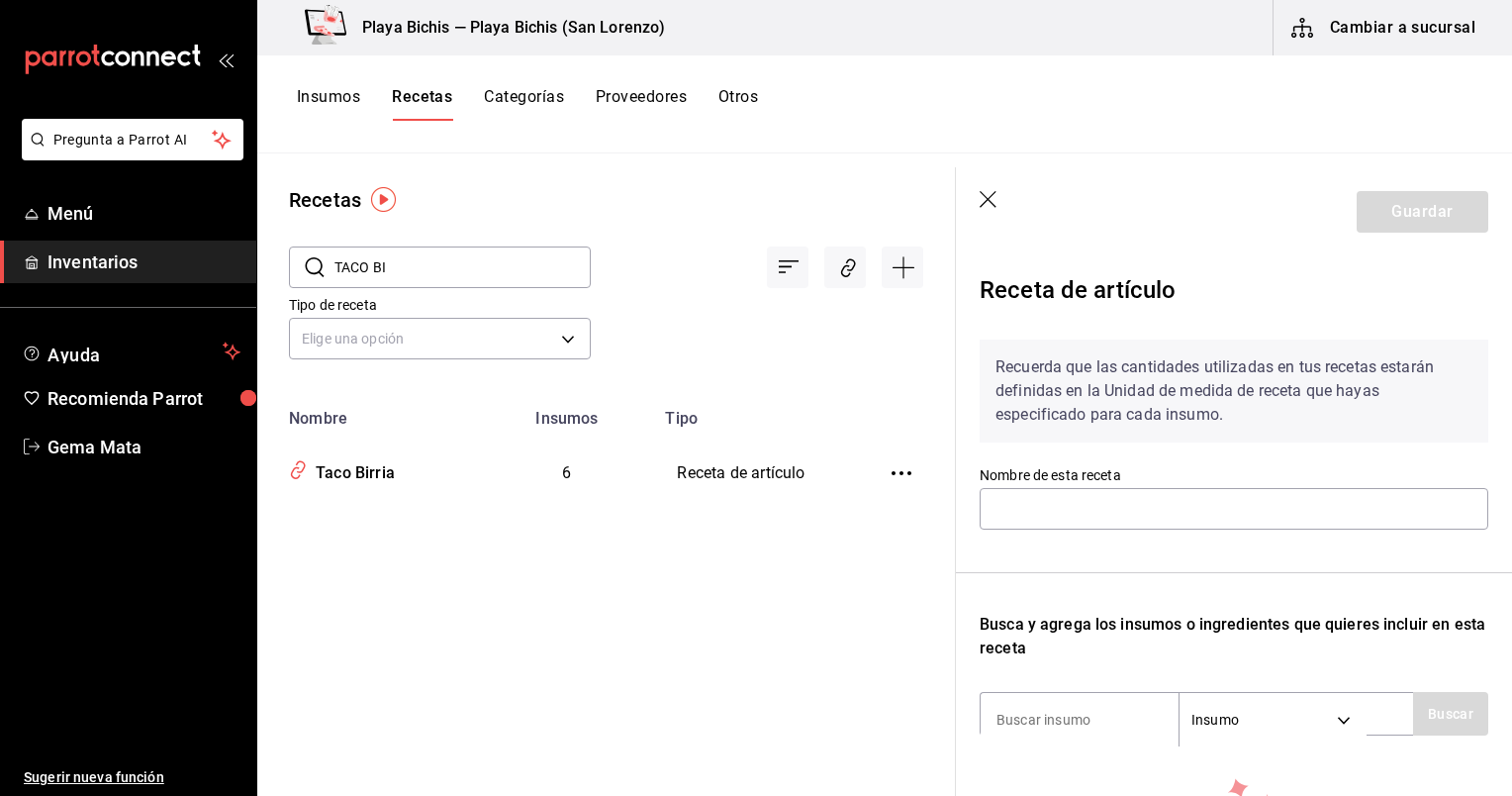 type on "Taco Birria" 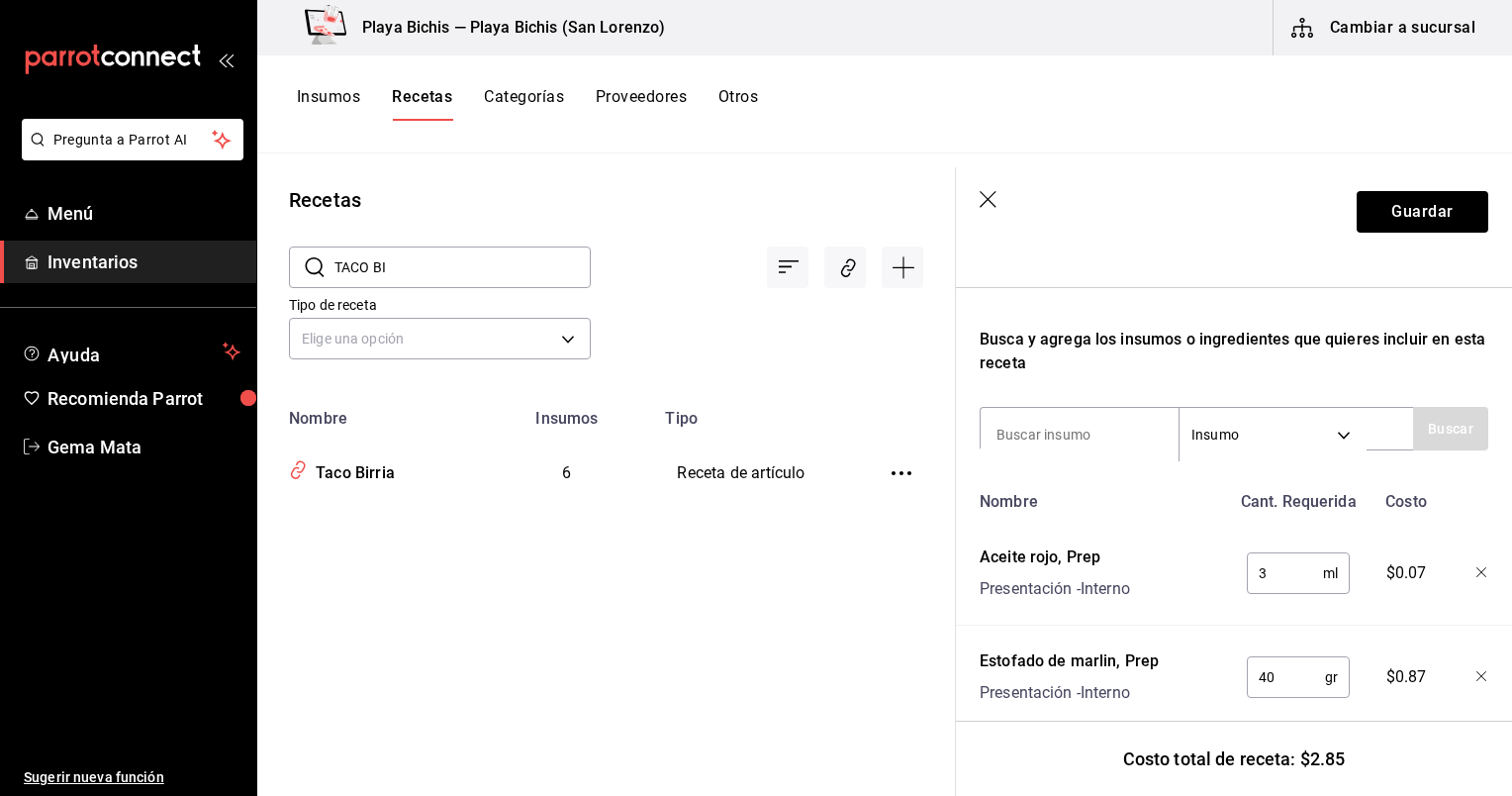 scroll, scrollTop: 284, scrollLeft: 0, axis: vertical 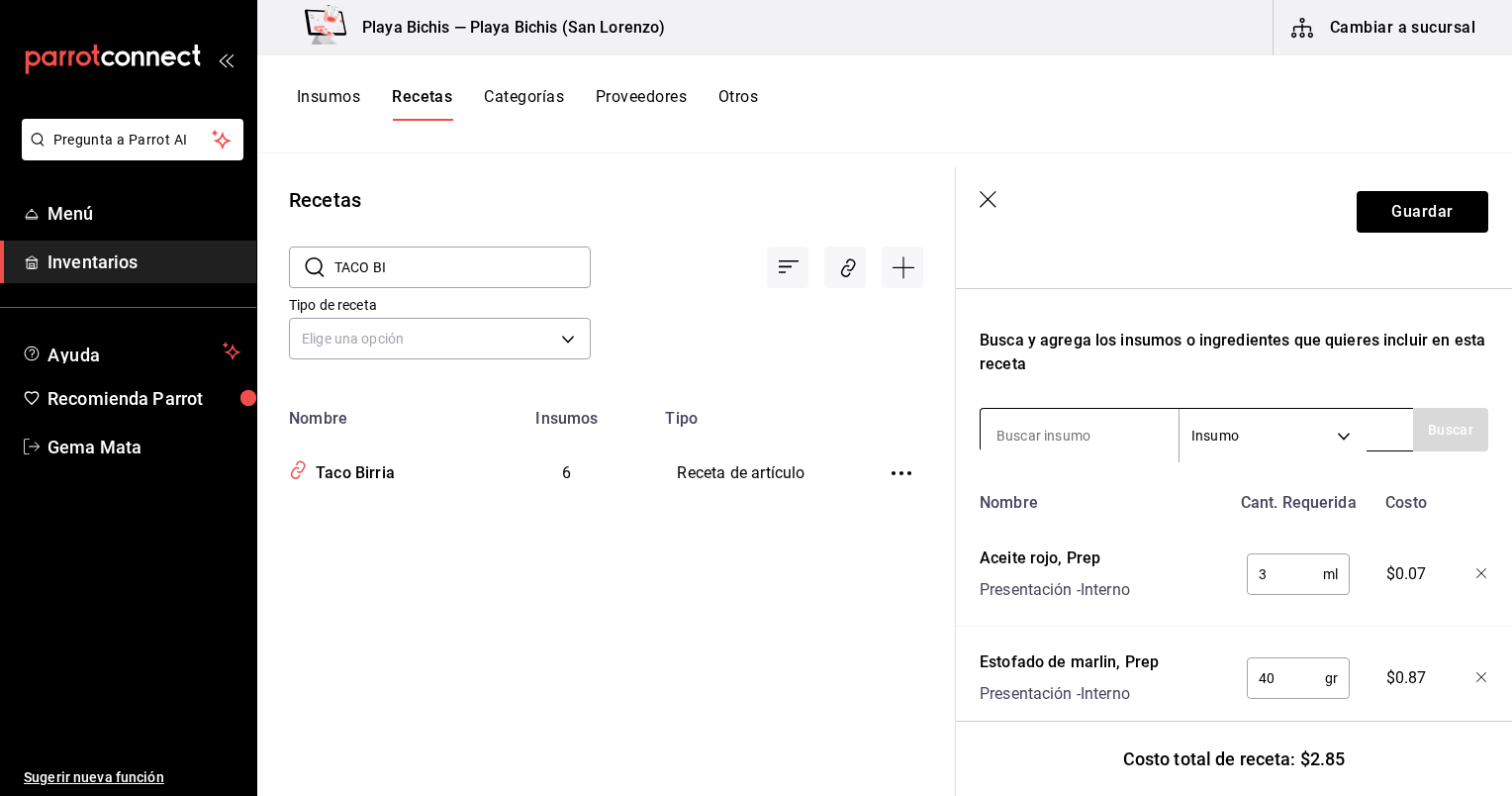 click at bounding box center [1080, 436] 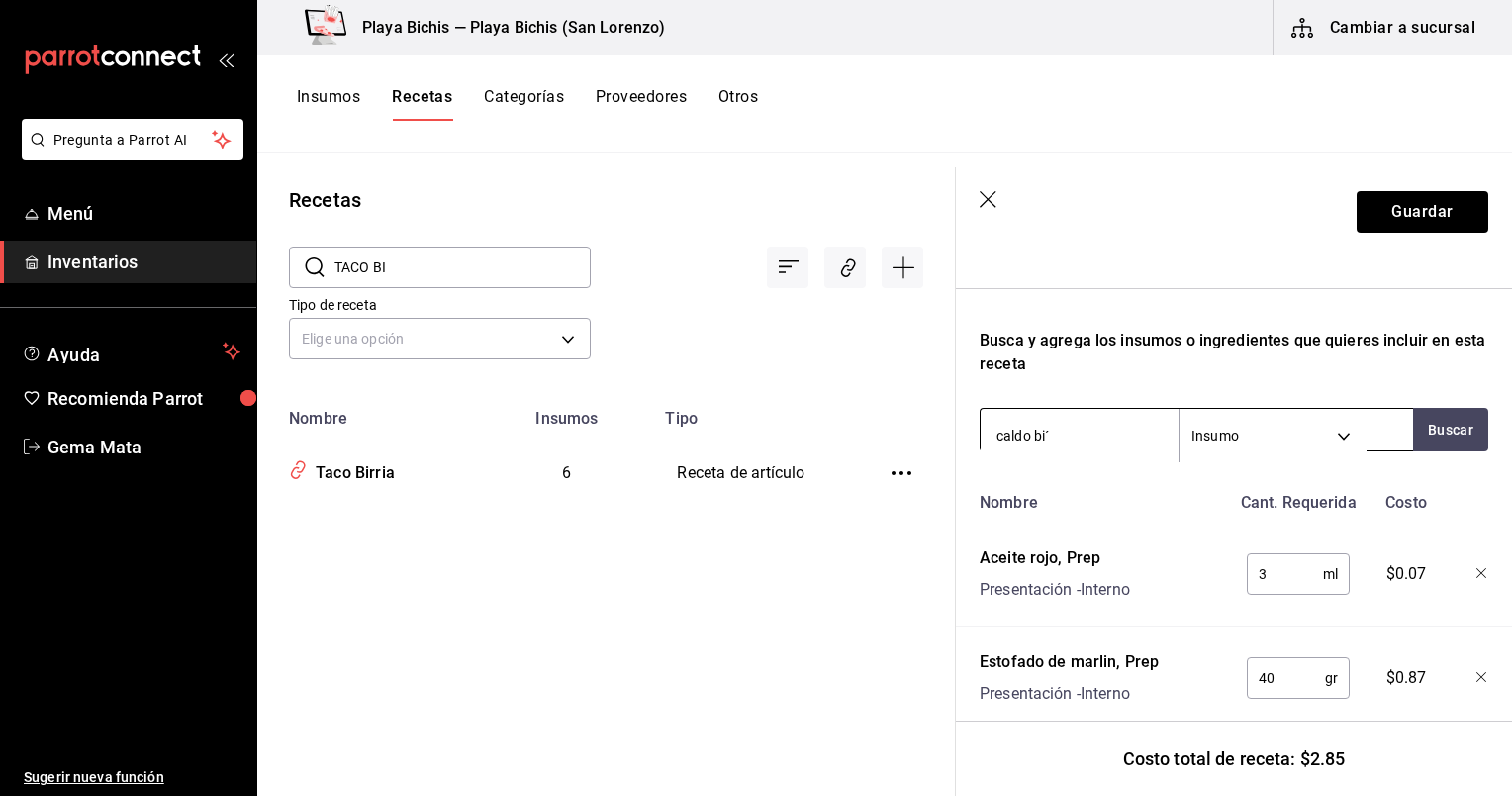 type on "caldo bi" 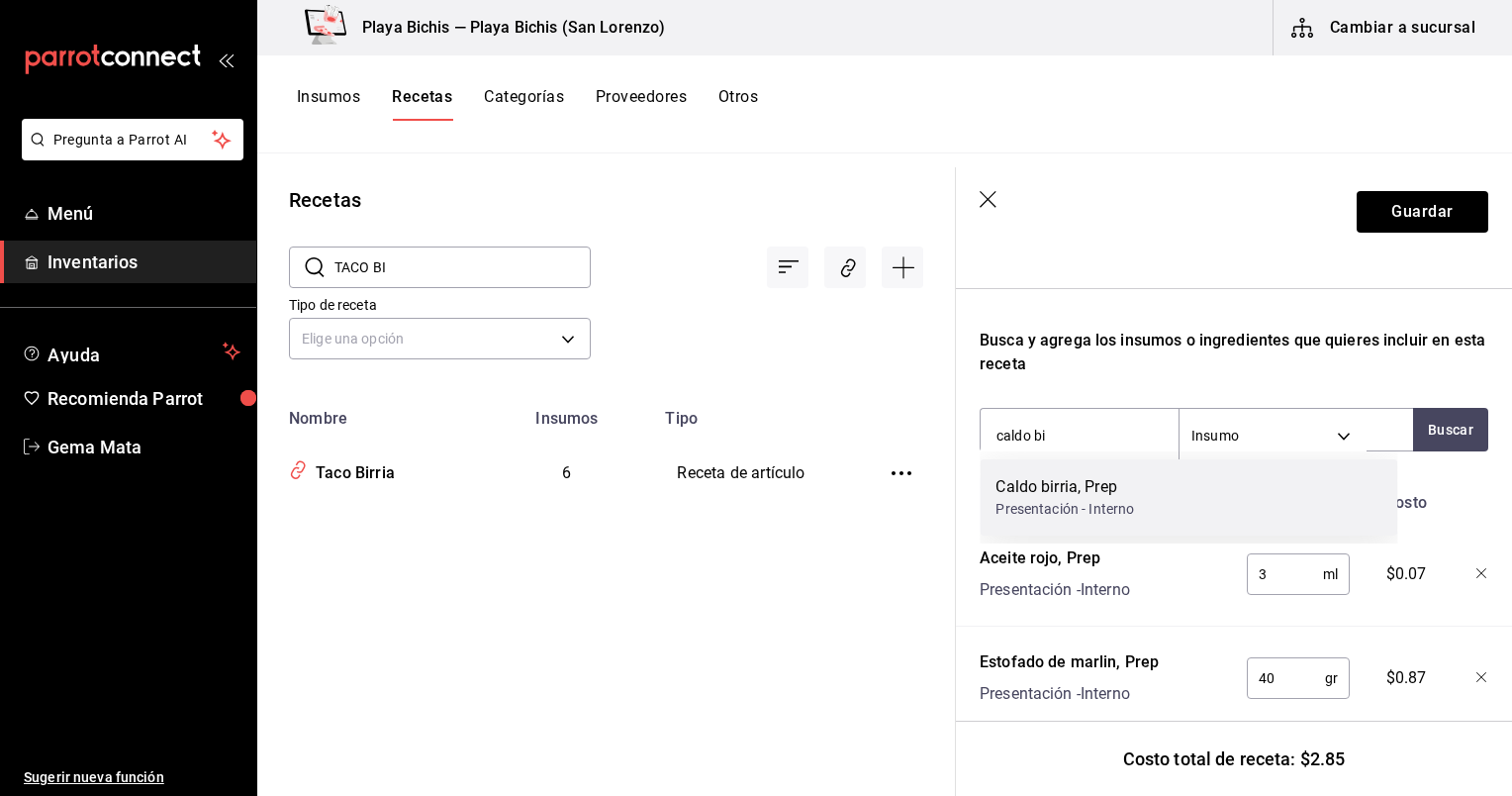 click on "Presentación - Interno" at bounding box center [1065, 509] 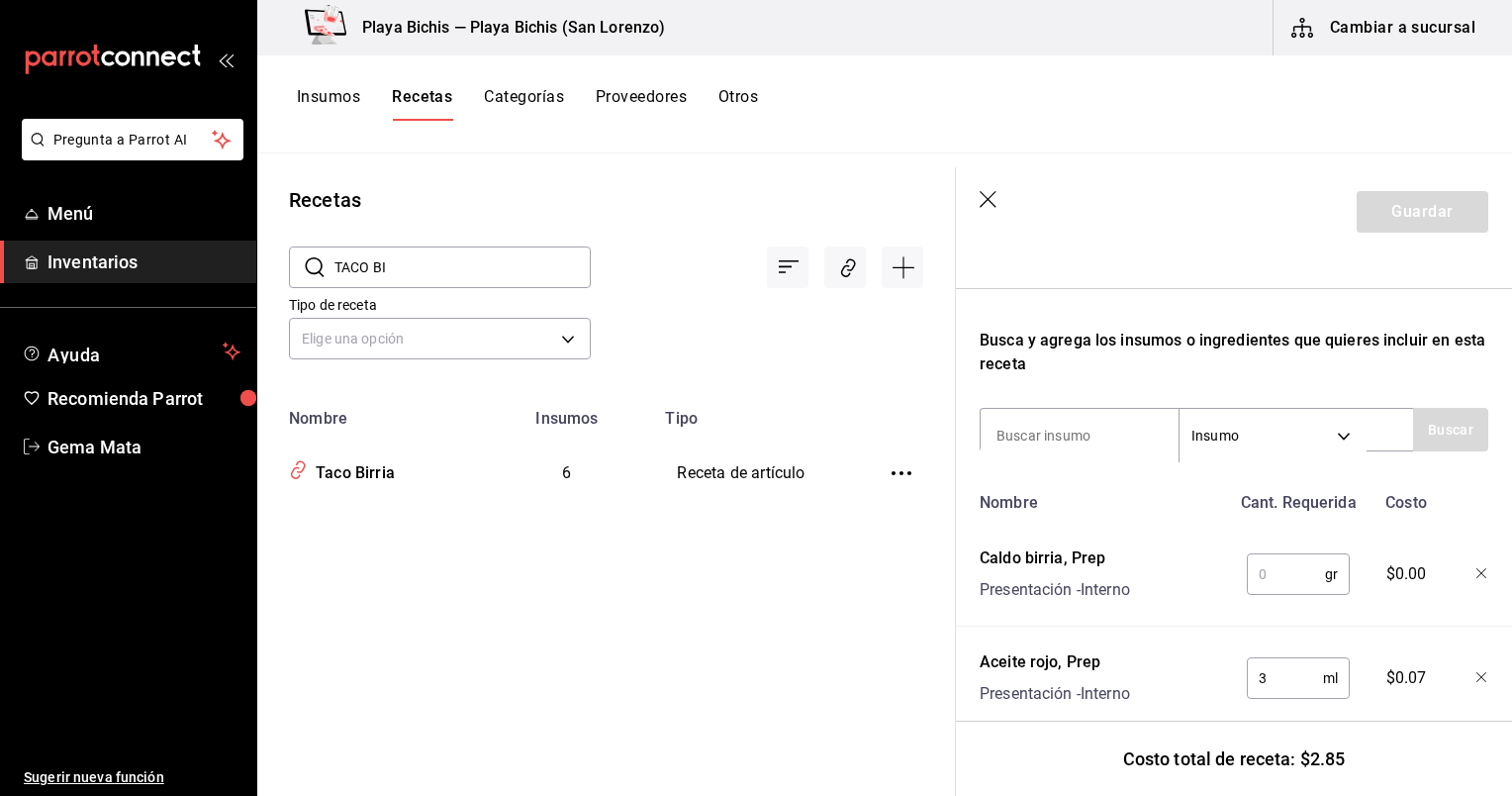 click at bounding box center [1285, 574] 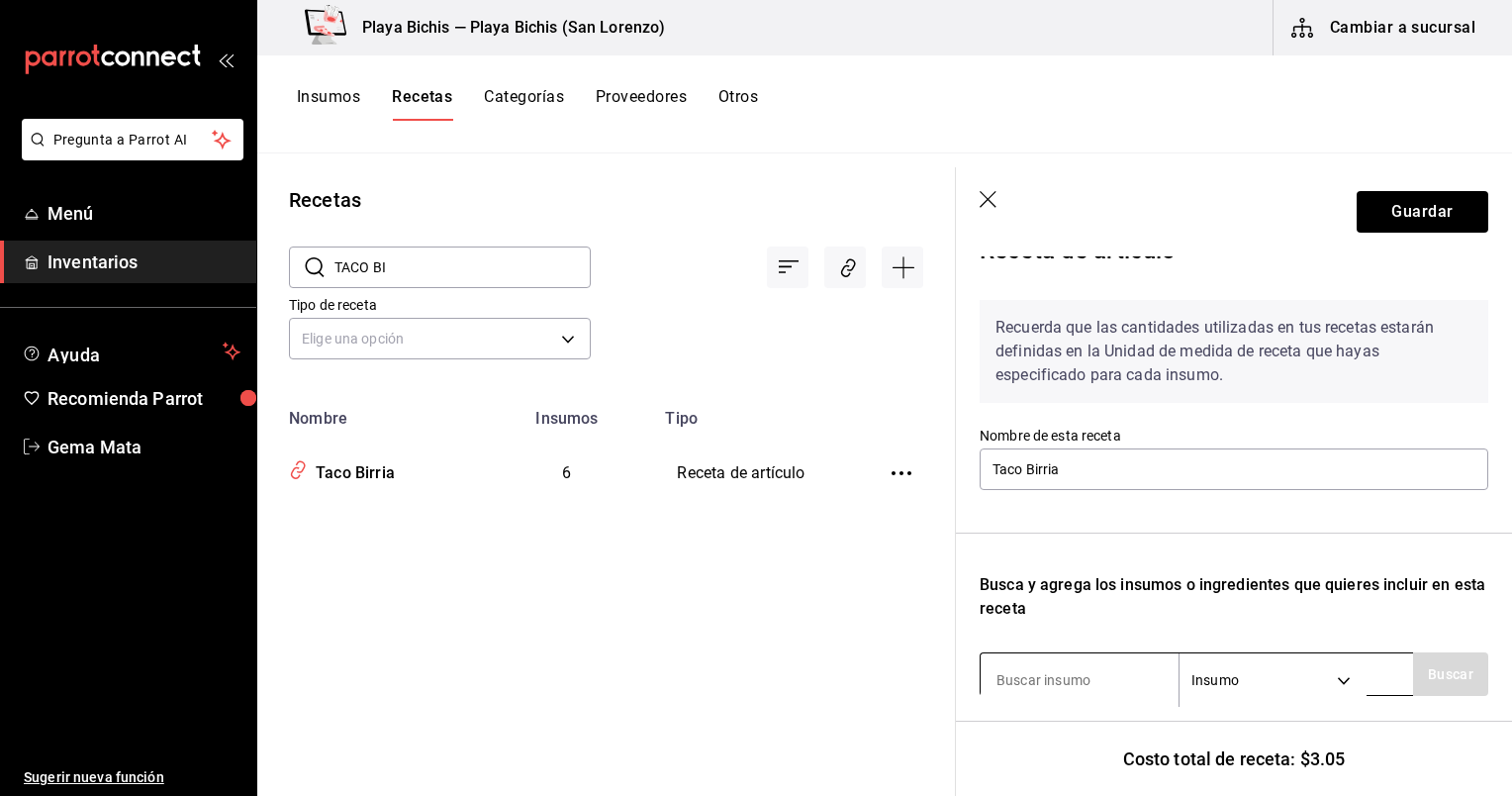 scroll, scrollTop: 22, scrollLeft: 0, axis: vertical 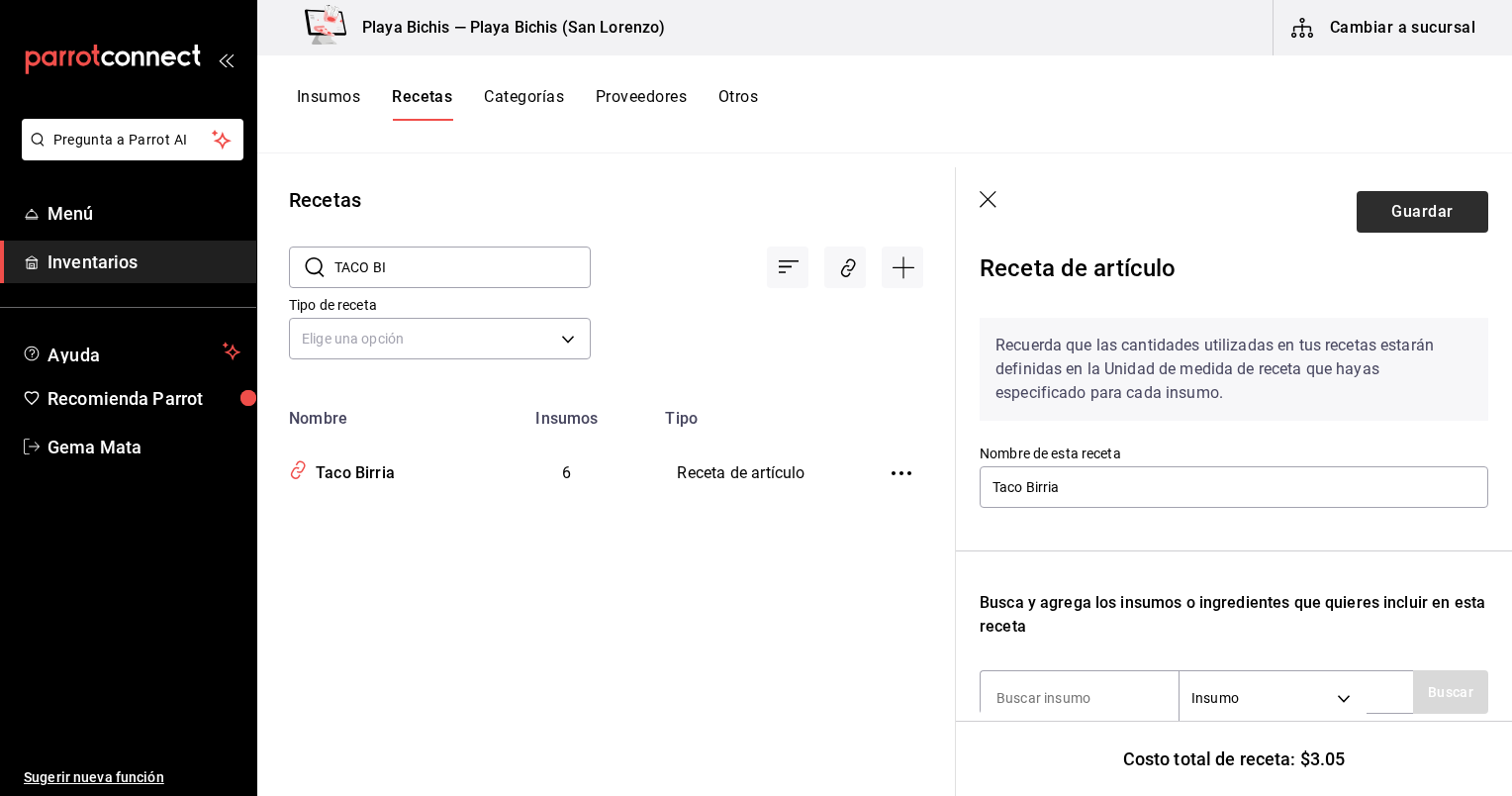 type on "20" 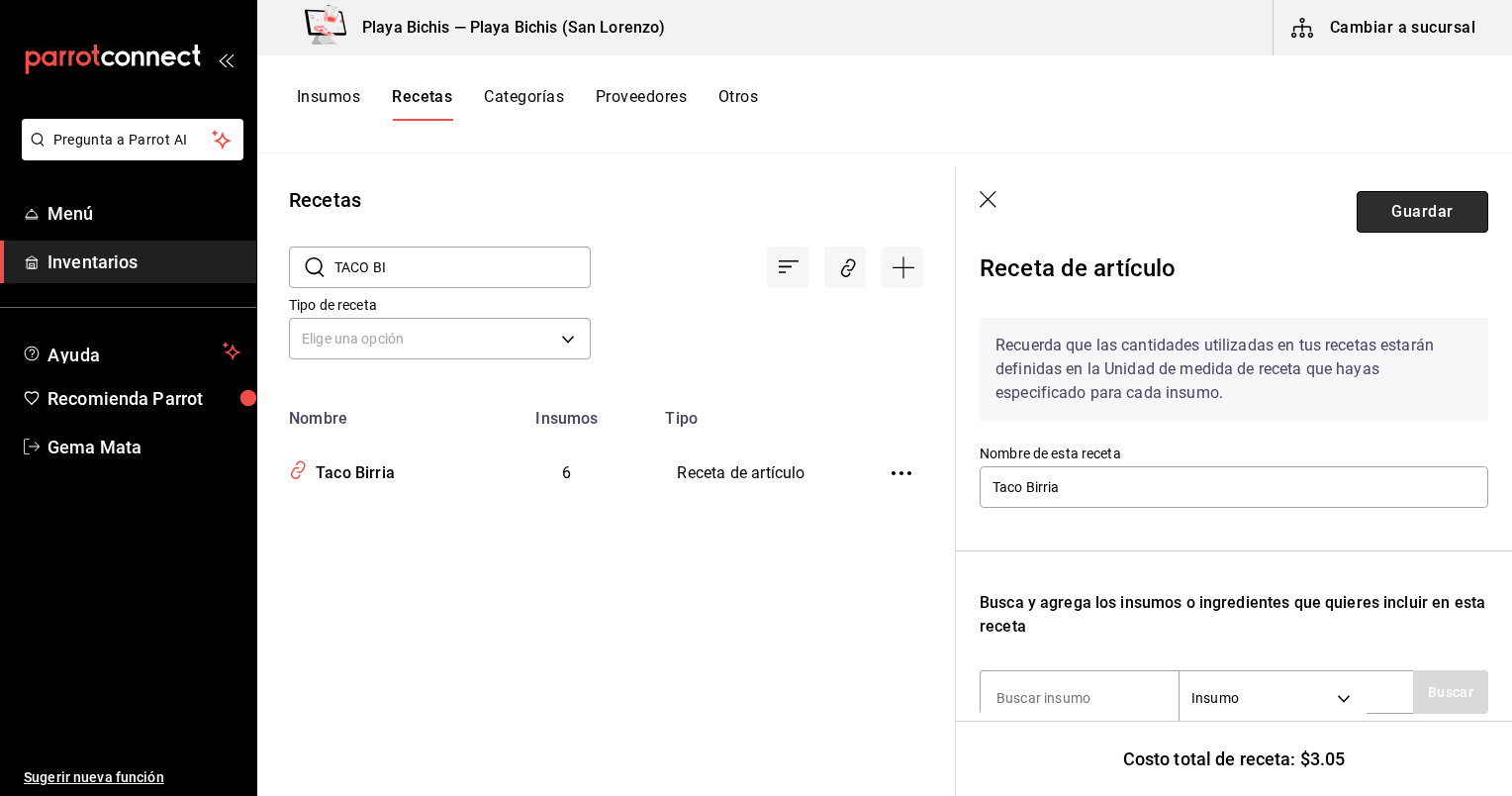 click on "Guardar" at bounding box center (1422, 212) 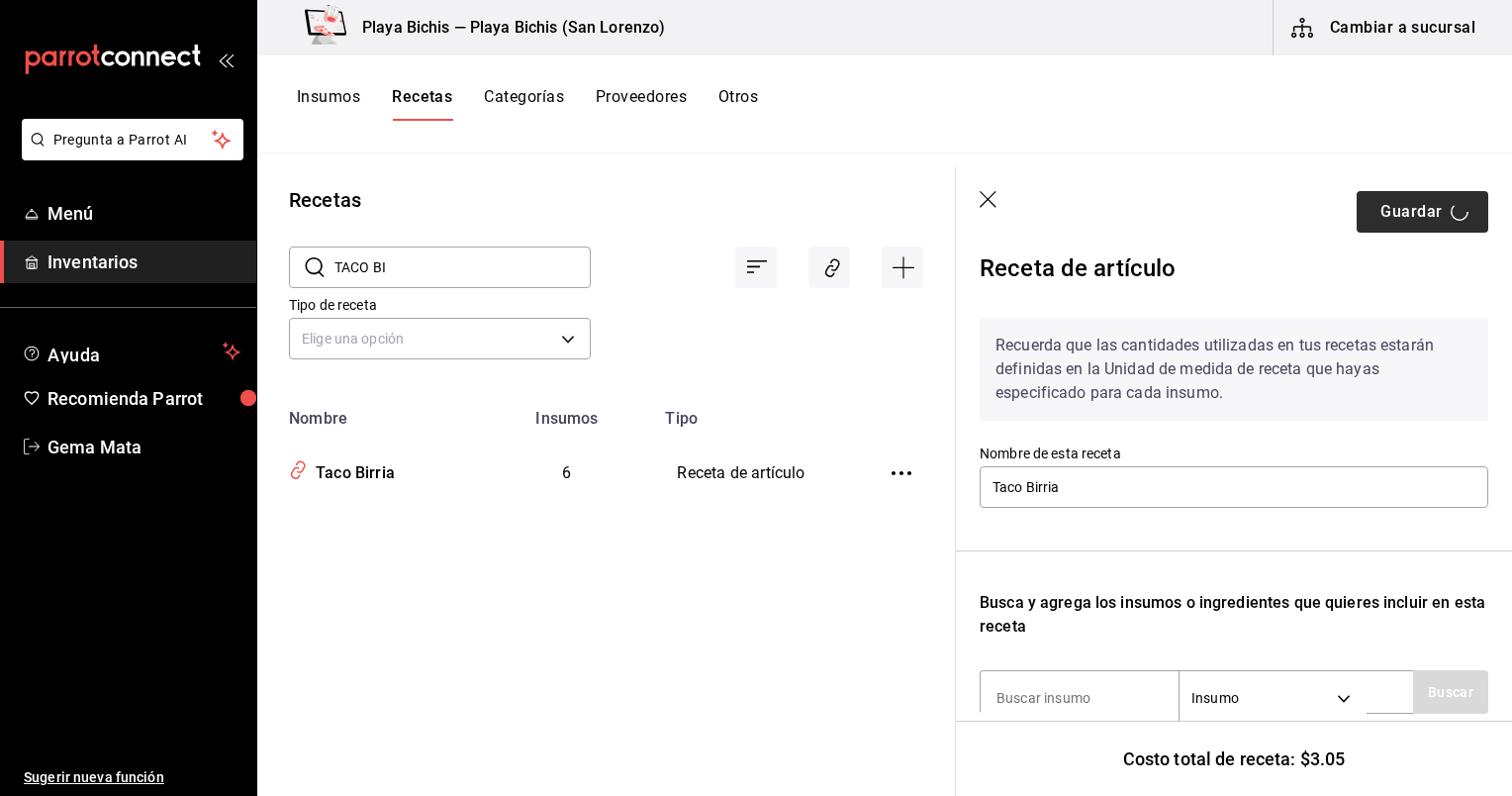 scroll, scrollTop: 0, scrollLeft: 0, axis: both 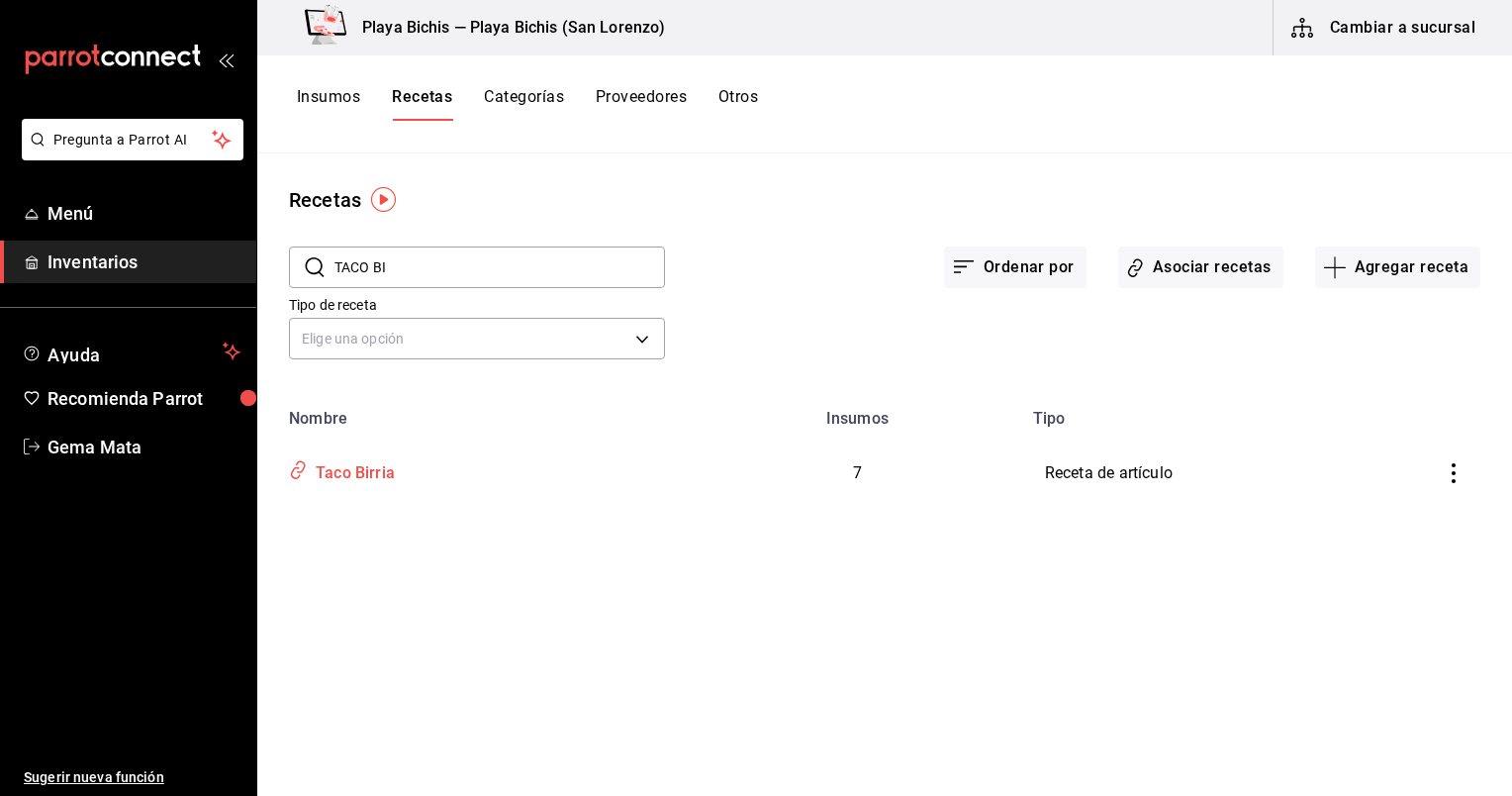 click on "Taco Birria" at bounding box center [475, 469] 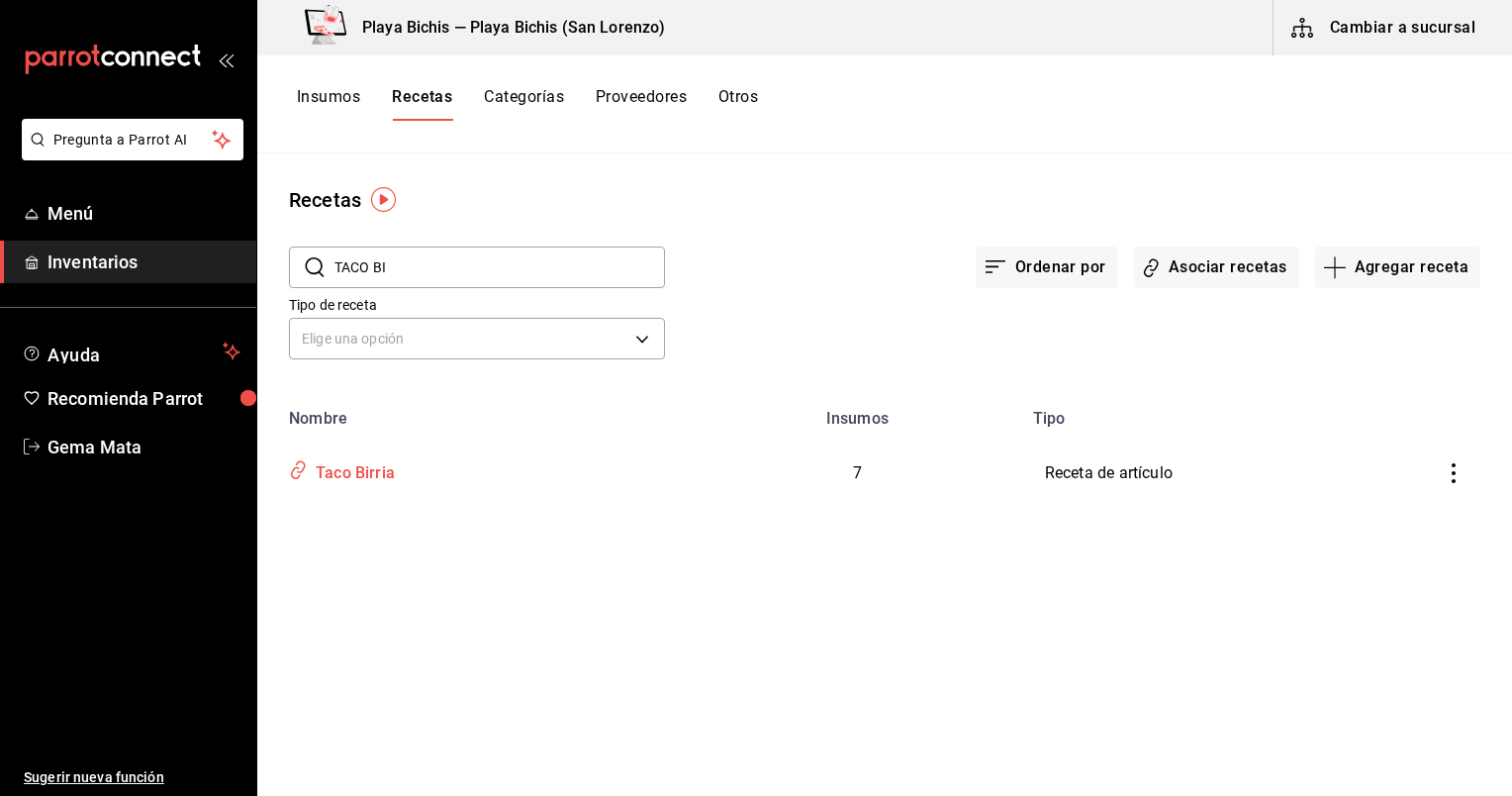 type on "Taco Birria" 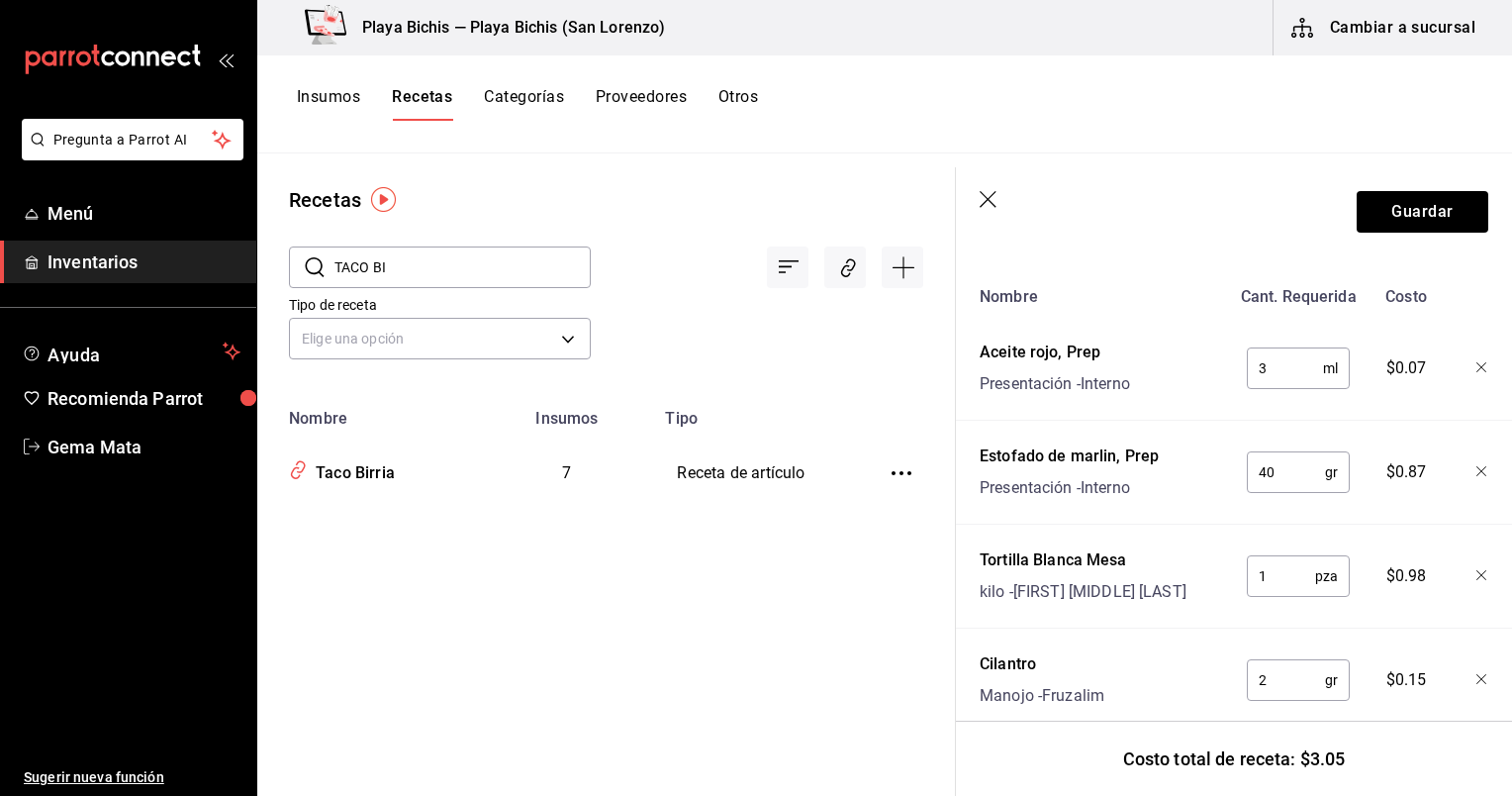 scroll, scrollTop: 491, scrollLeft: 0, axis: vertical 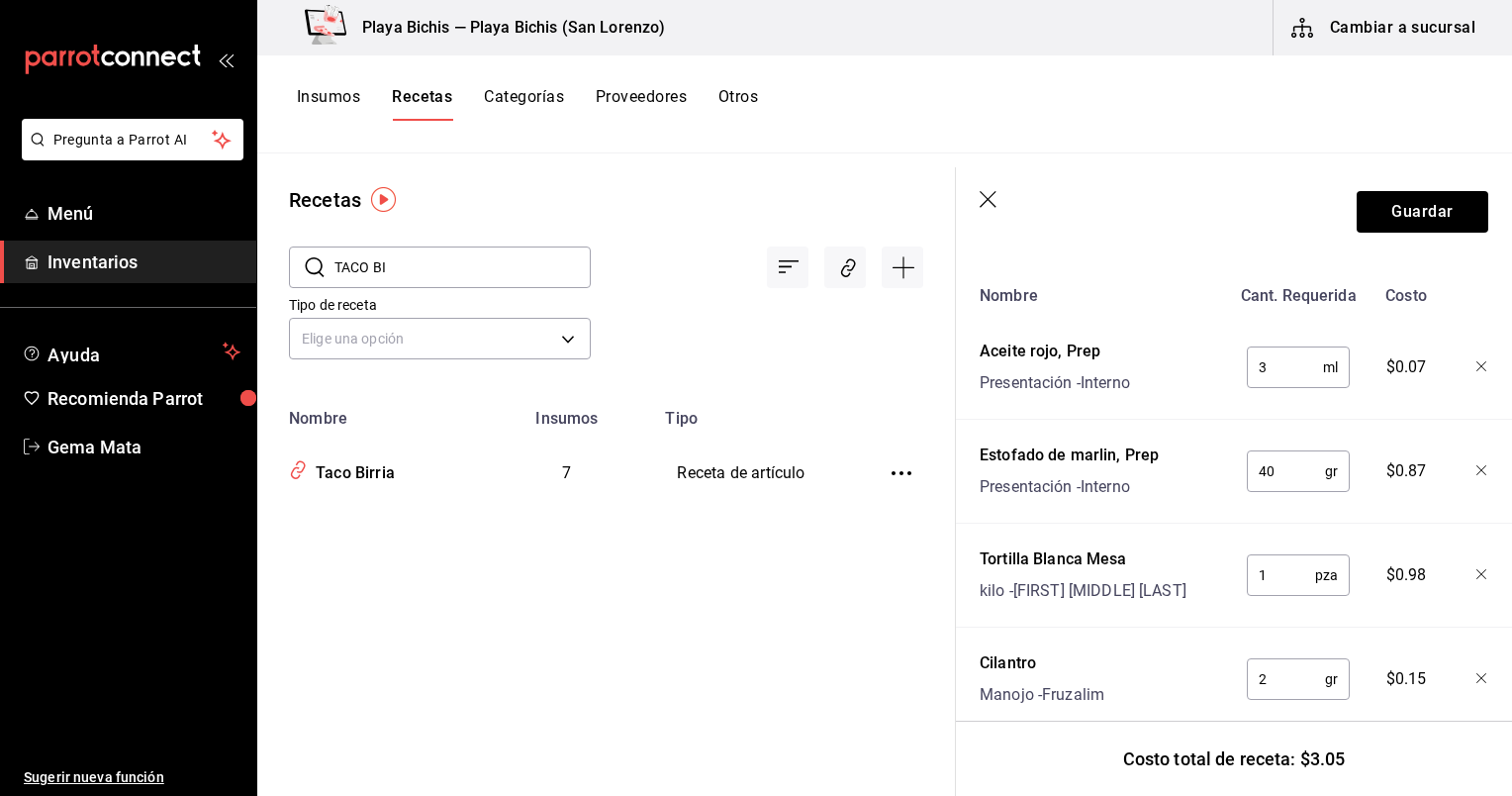 click 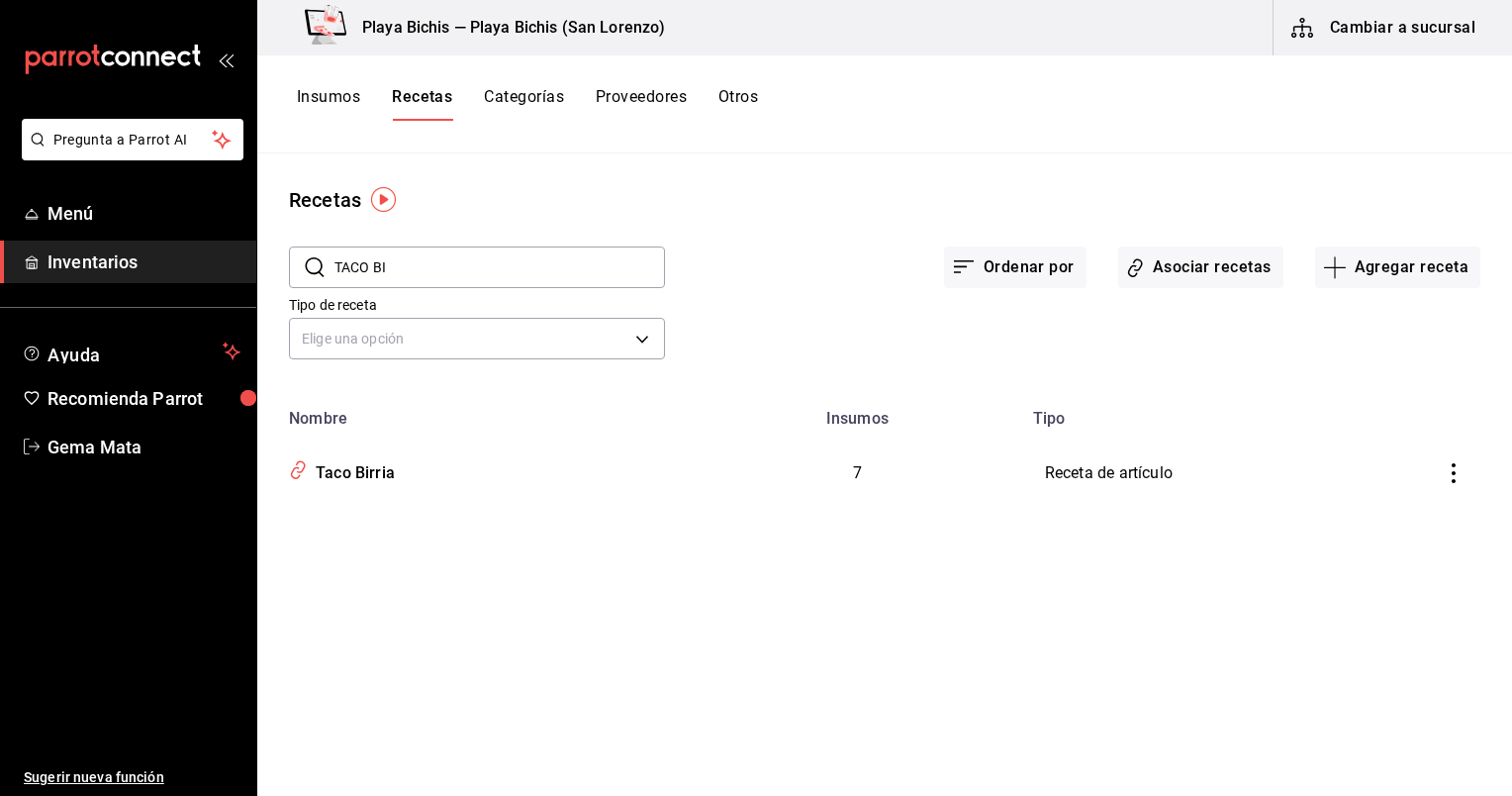 scroll, scrollTop: 0, scrollLeft: 0, axis: both 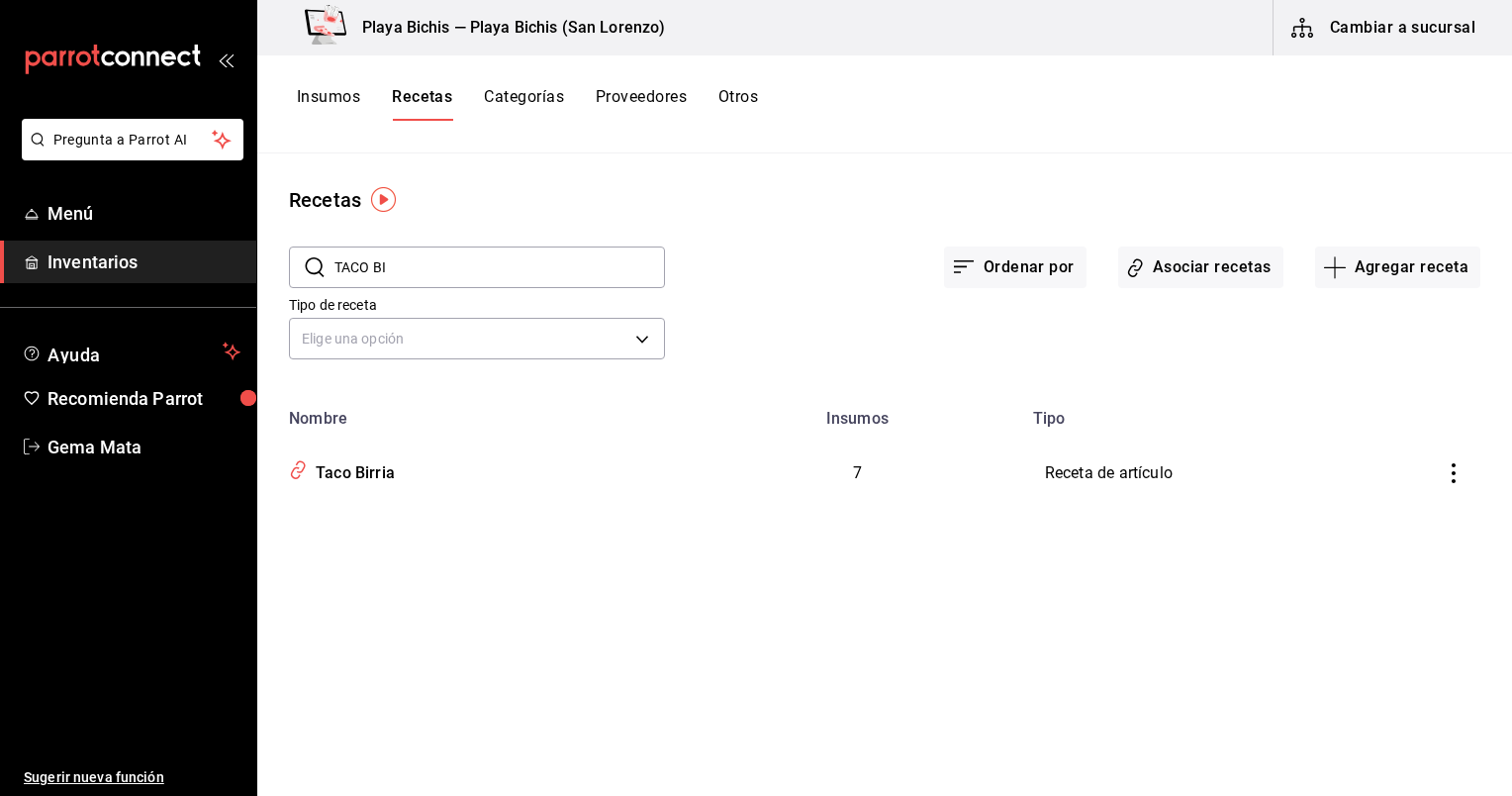 click on "Insumos Recetas Categorías Proveedores Otros" at bounding box center [885, 104] 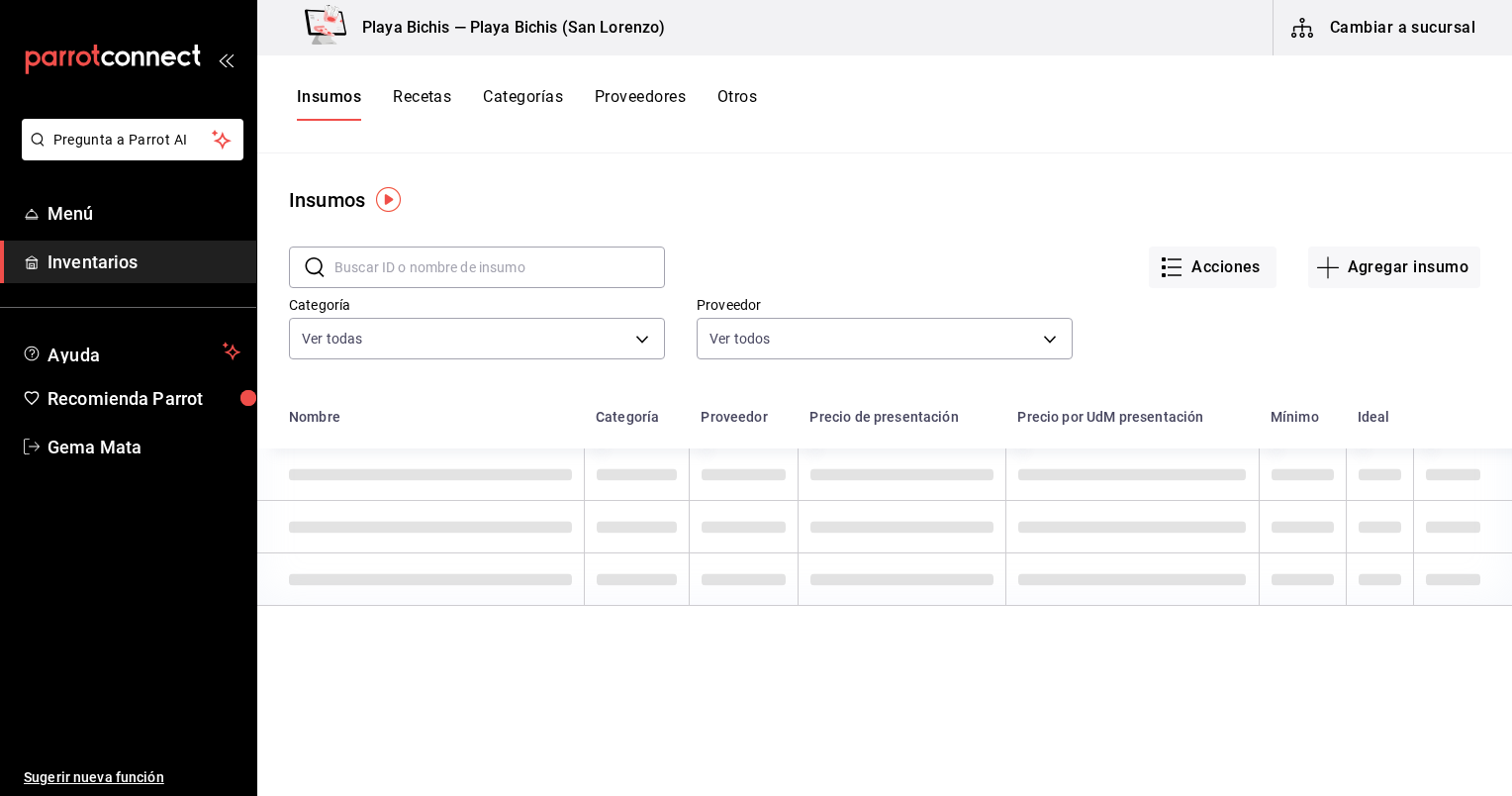 click at bounding box center (500, 267) 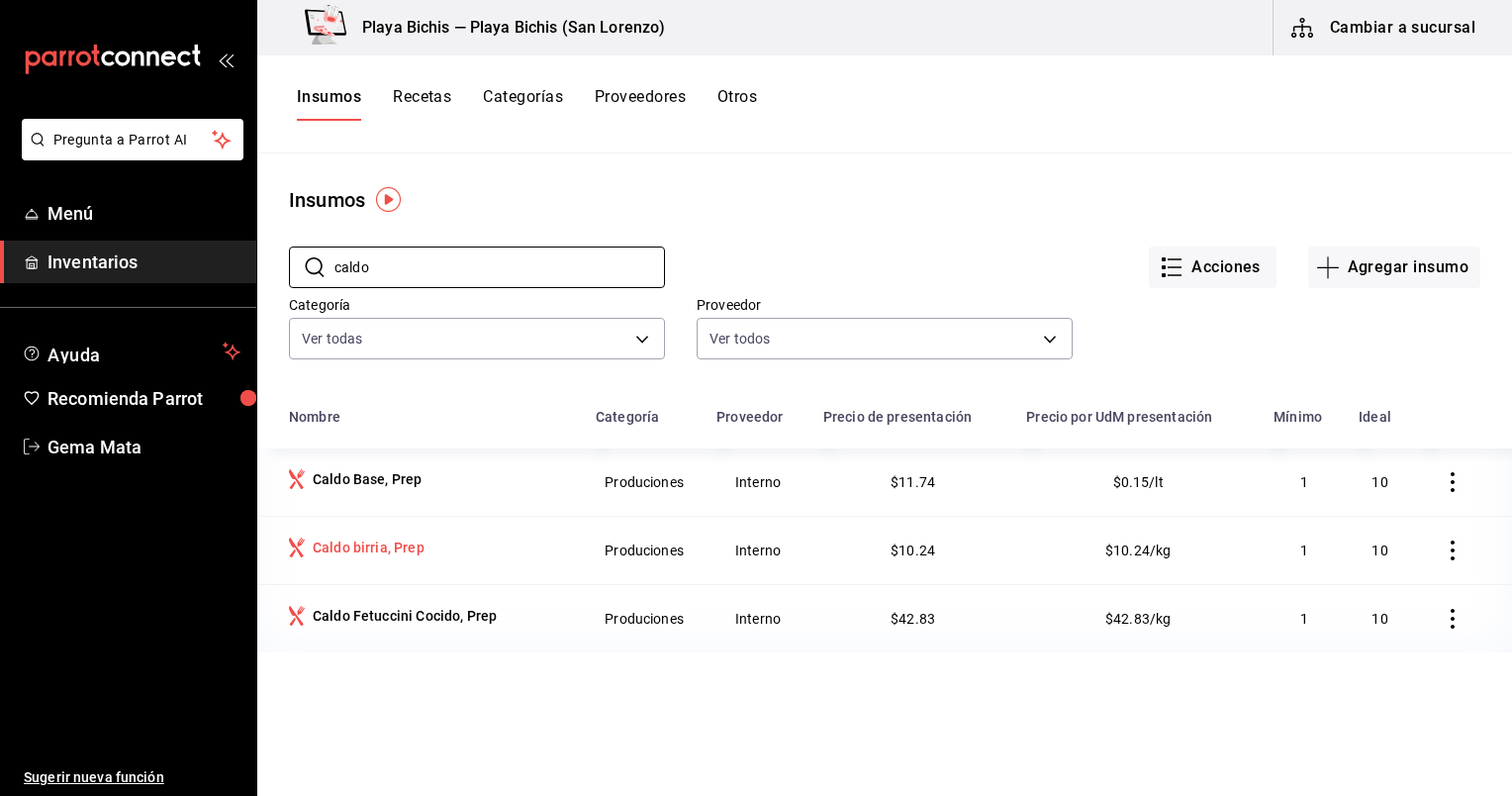 type on "caldo" 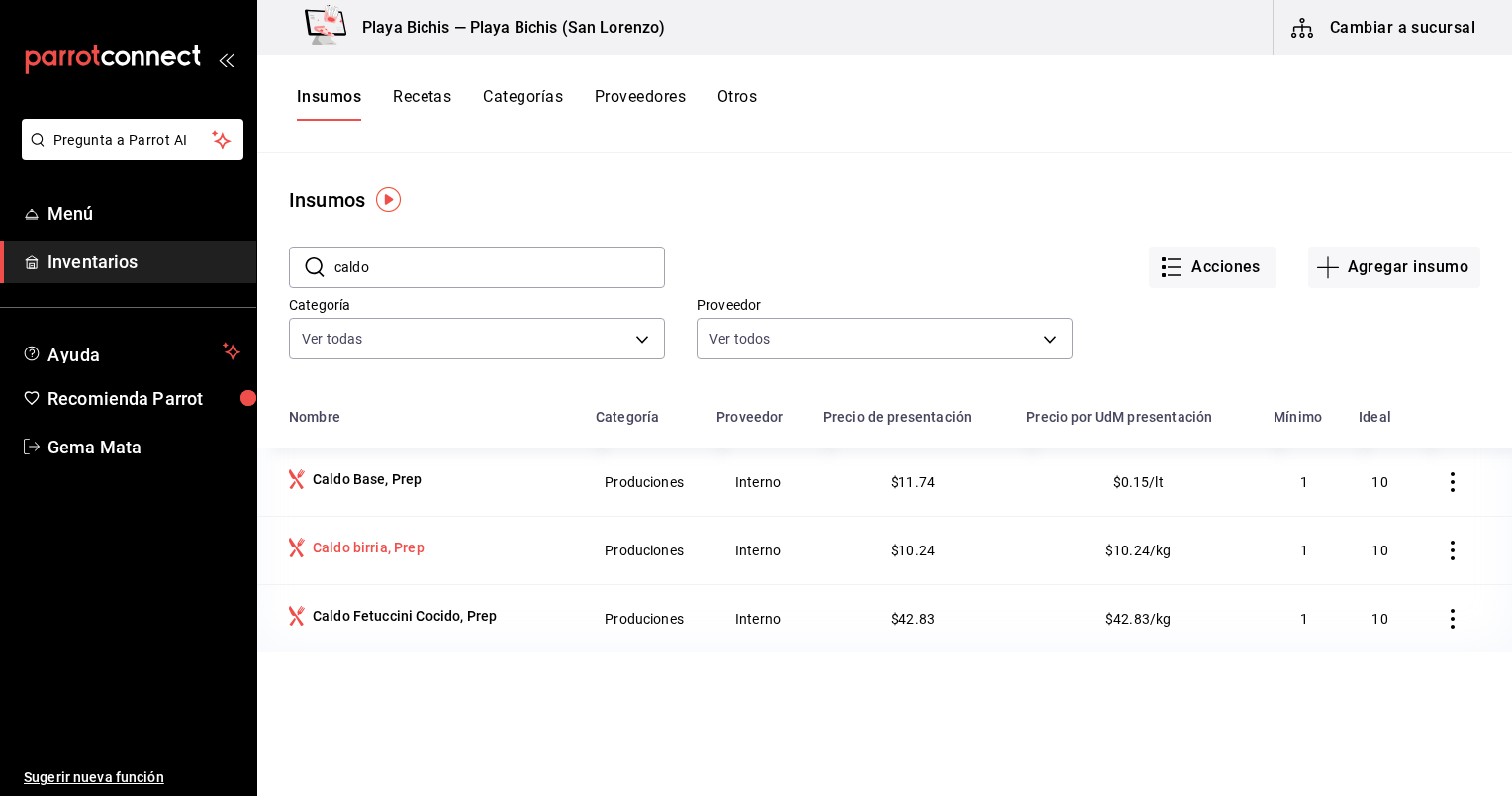 click on "Caldo birria, Prep" at bounding box center (364, 549) 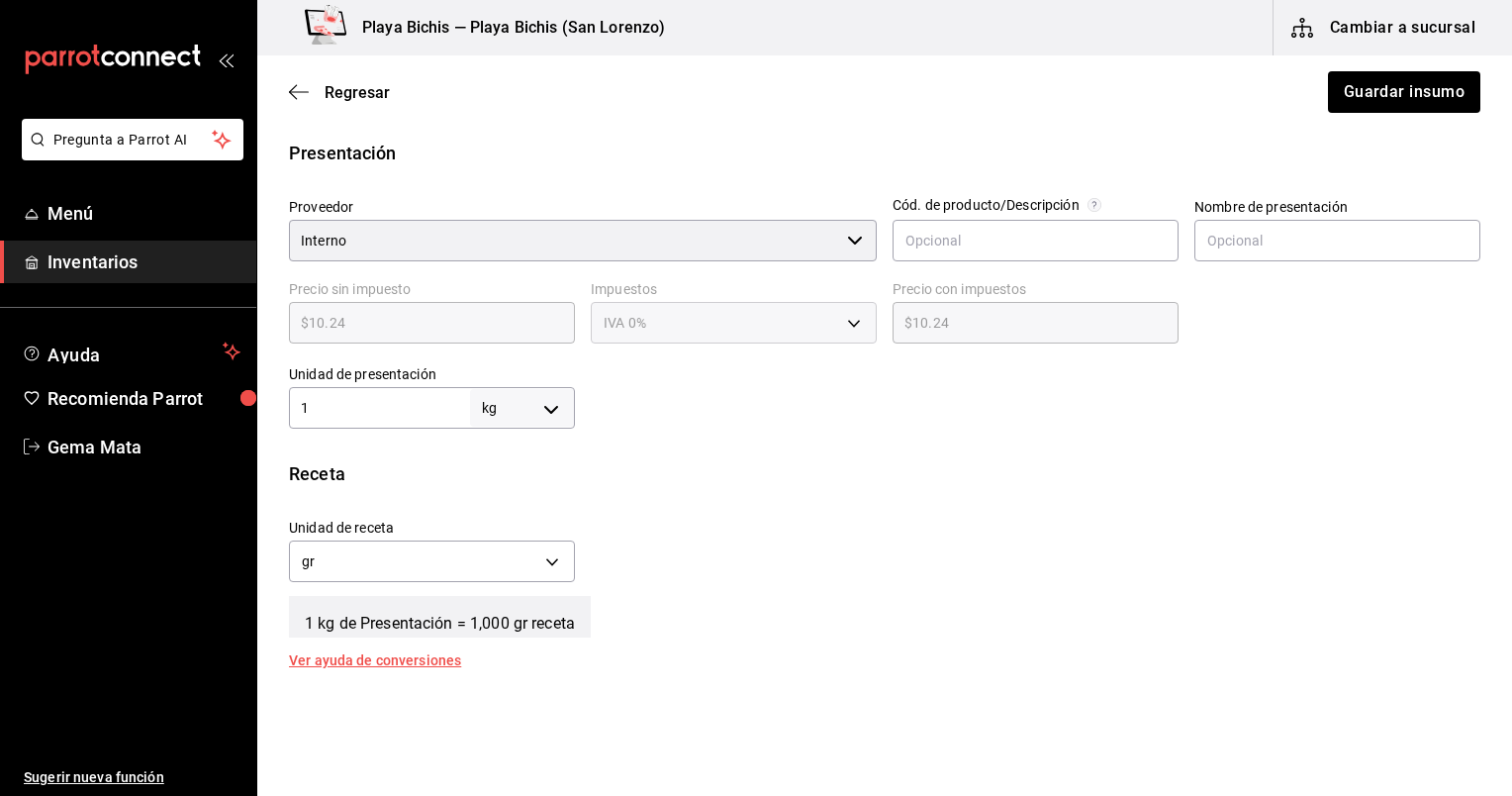 scroll, scrollTop: 395, scrollLeft: 0, axis: vertical 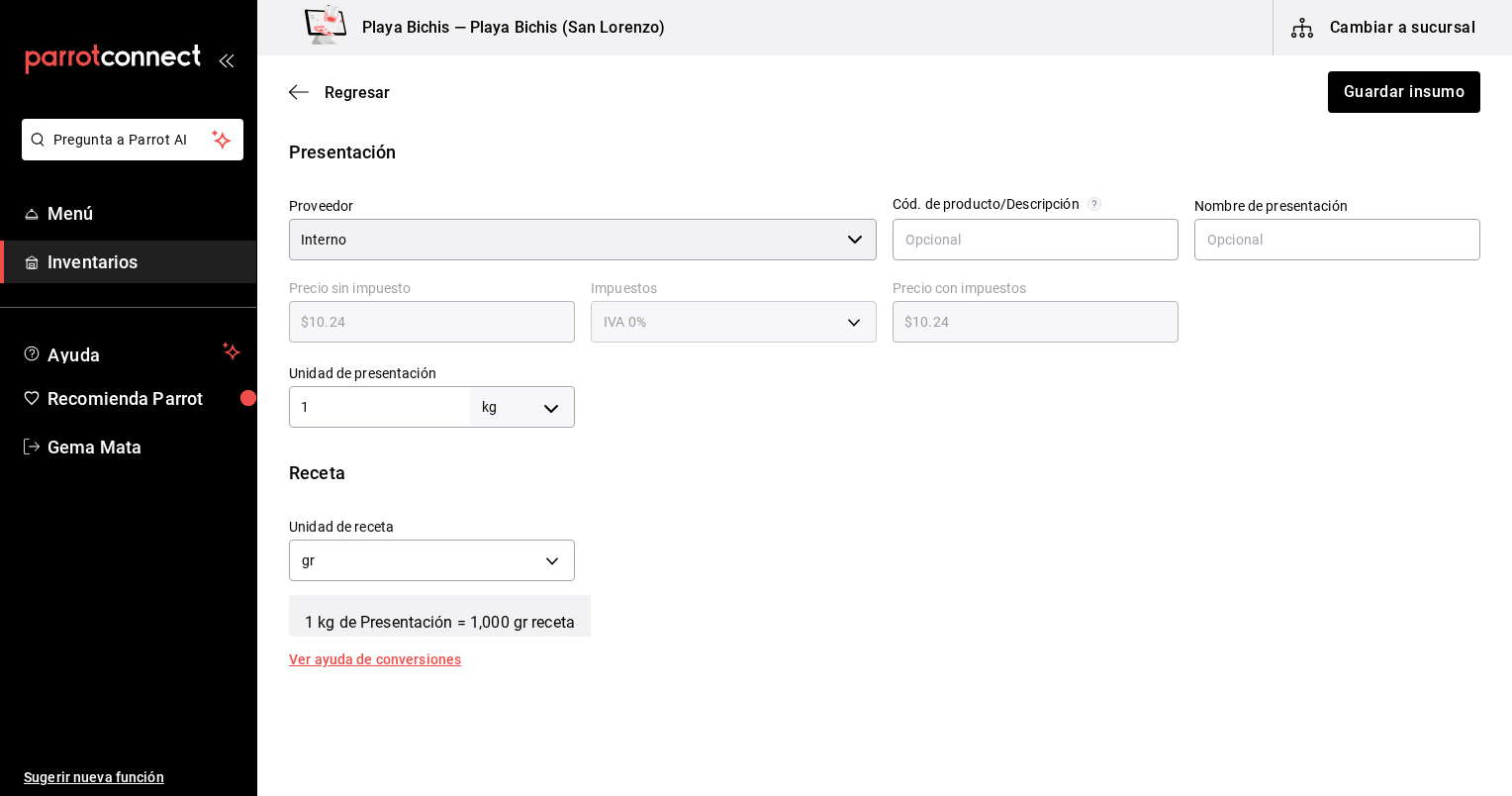 click on "Unidad de presentación" at bounding box center [431, 373] 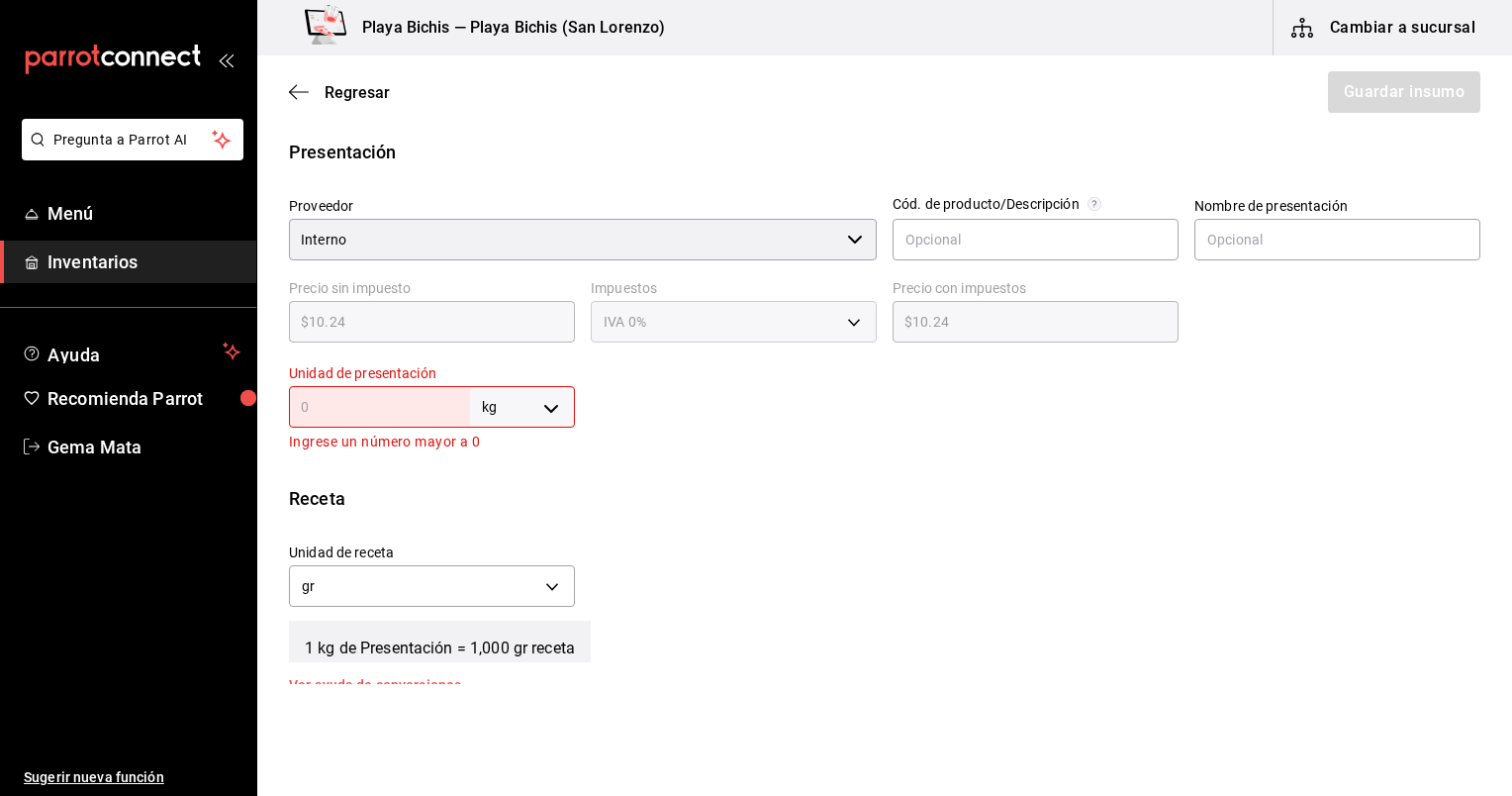 type on "7" 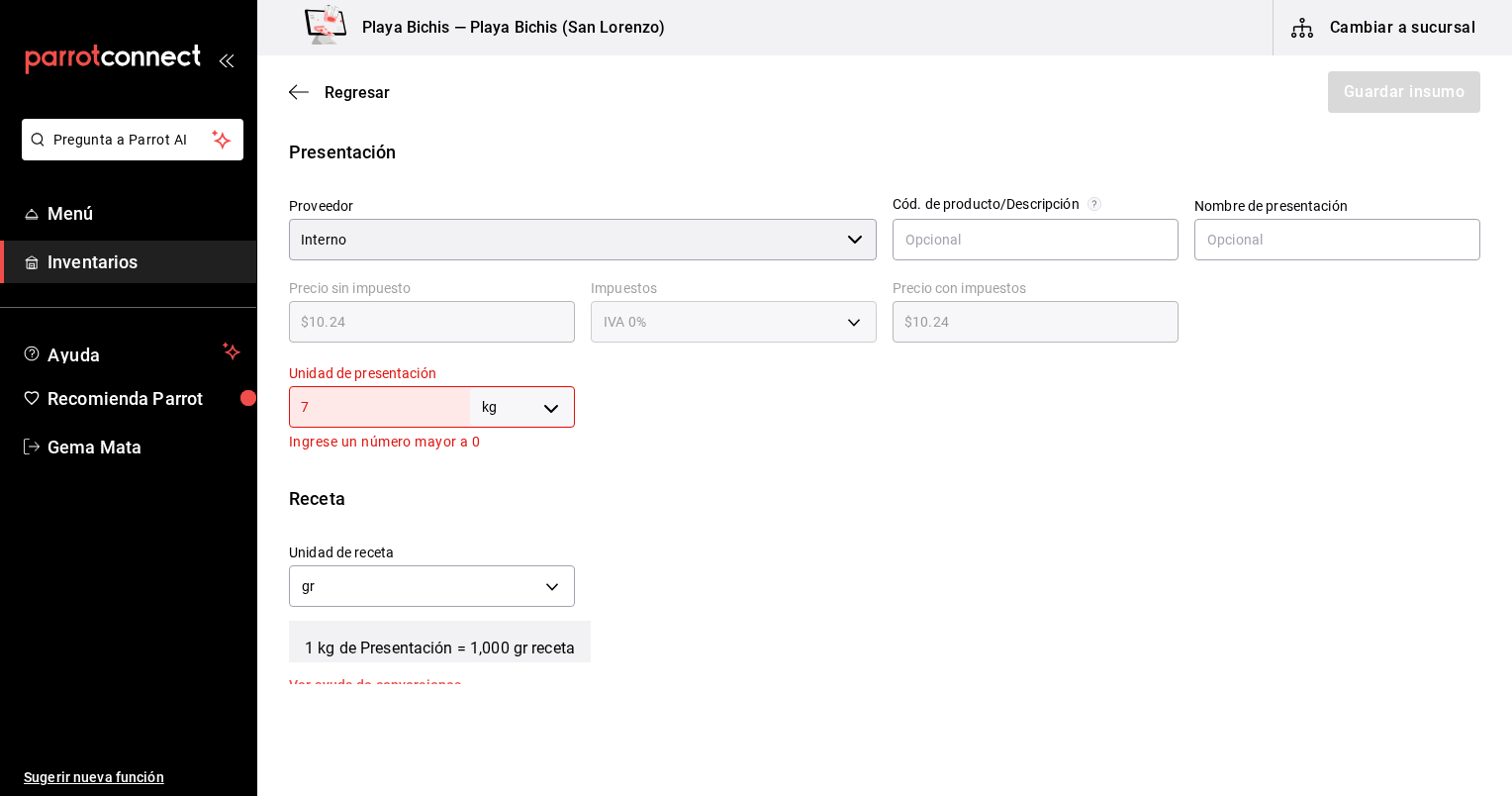 type on "7,000" 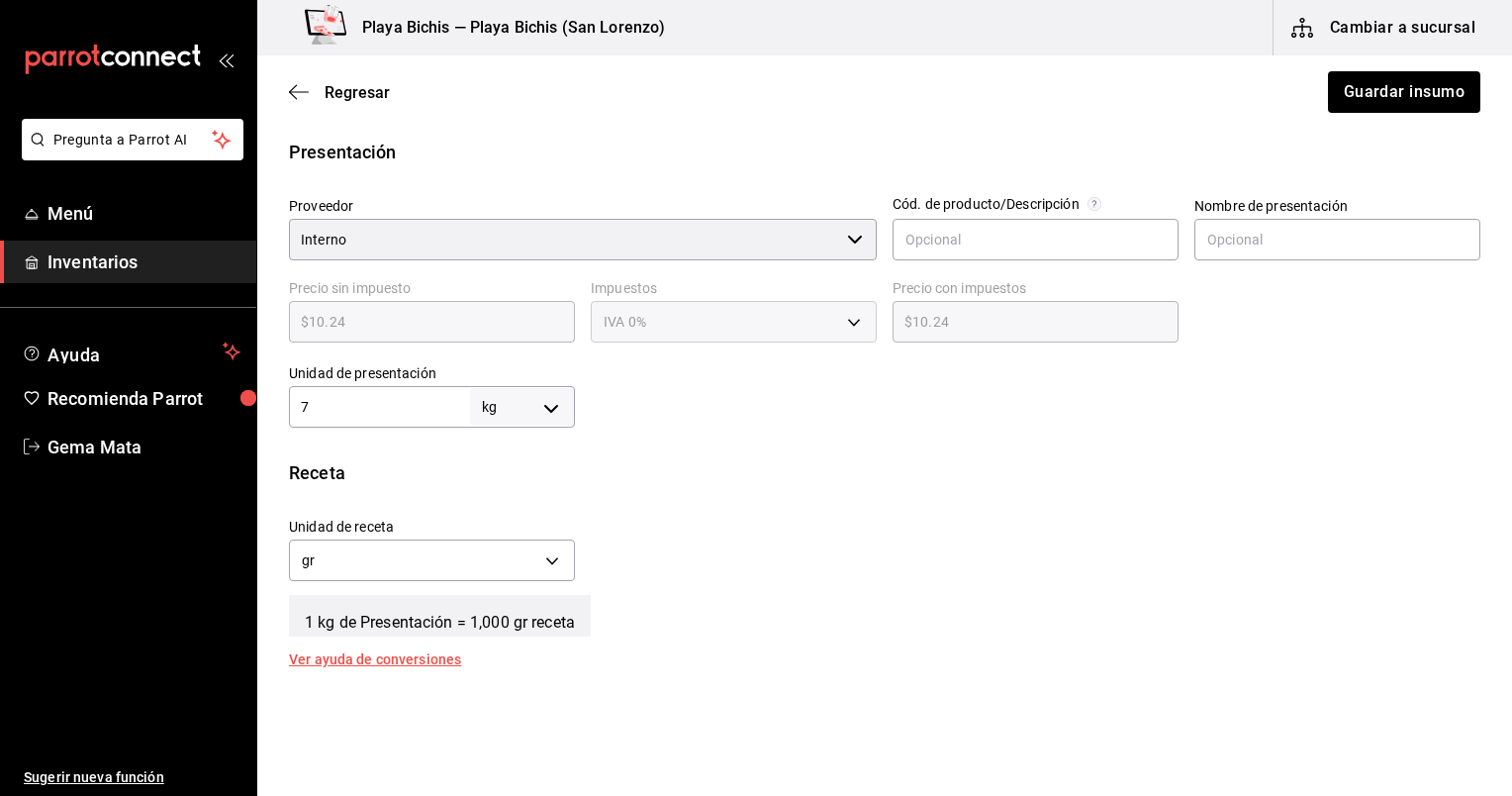 type on "7" 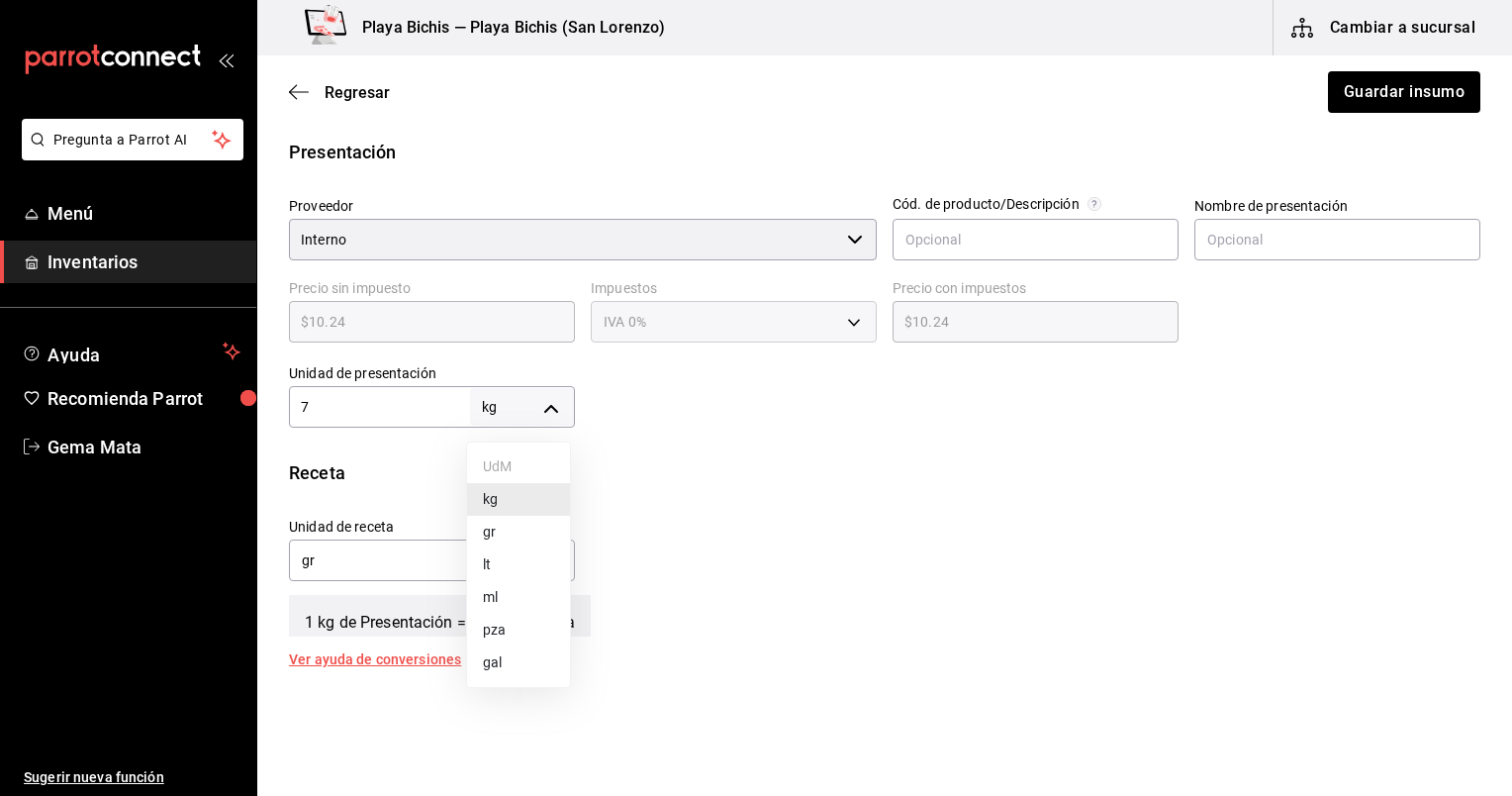 click on "lt" at bounding box center [519, 564] 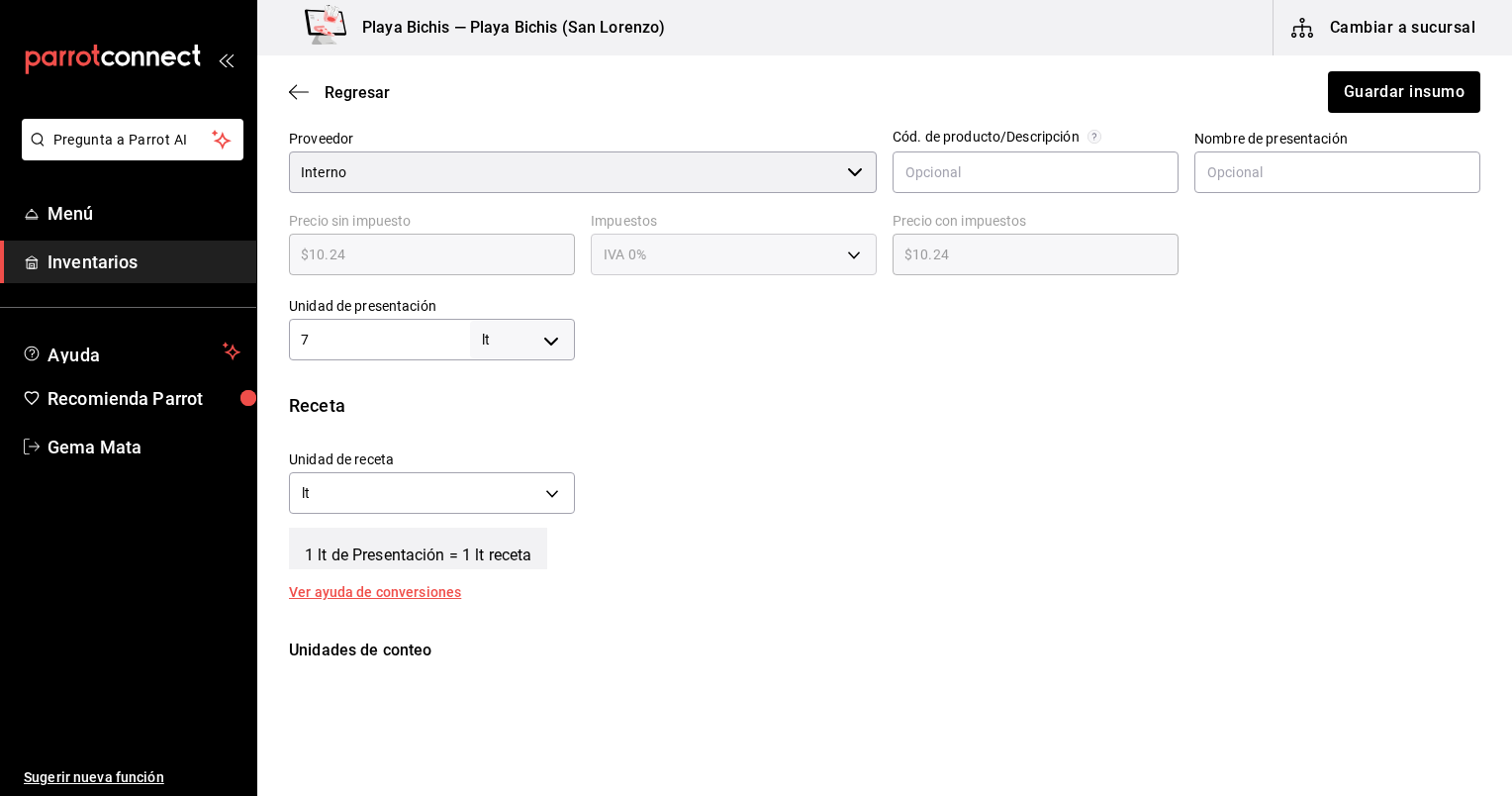 scroll, scrollTop: 466, scrollLeft: 0, axis: vertical 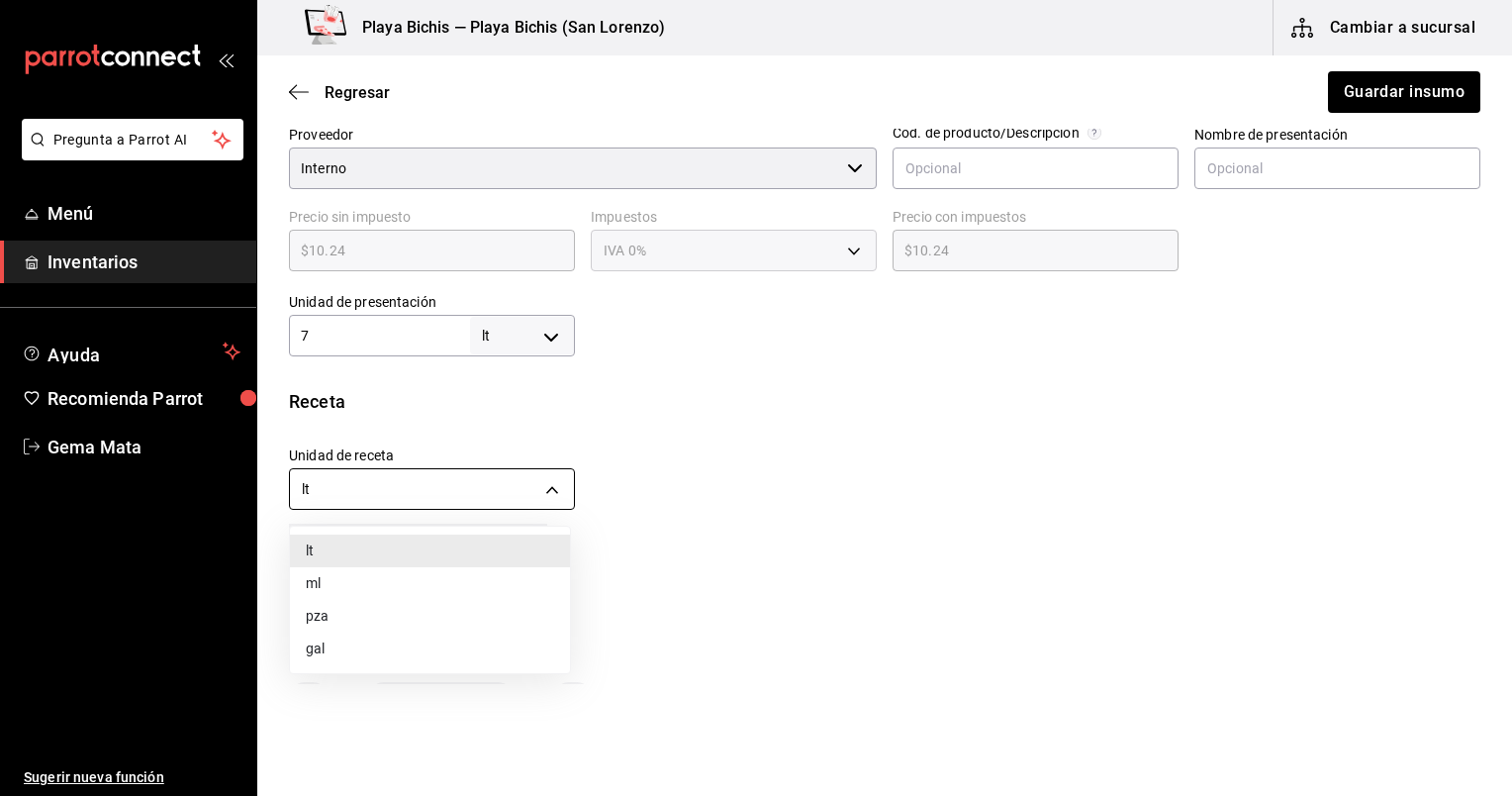 click on "Pregunta a Parrot AI Menú   Inventarios   Ayuda Recomienda Parrot   Gema Mata   Sugerir nueva función   Playa Bichis — Playa Bichis (San Lorenzo) Cambiar a sucursal Regresar Guardar insumo Insumo IN-1743110778105 Nombre Caldo birria, Prep Categoría de inventario Produciones ​ Mínimo 1 ​ Ideal 10 ​ Insumo de producción Este insumo se produce con una receta de producción Presentación Proveedor Interno ​ Cód. de producto/Descripción Nombre de presentación Precio sin impuesto $10.24 ​ Impuestos IVA 0% IVA_0 Precio con impuestos $10.24 ​ Unidad de presentación 7 lt LITER ​ Receta Unidad de receta lt LITER Factor de conversión 7 ​ 1 lt de Presentación = 1 lt receta Ver ayuda de conversiones Unidades de conteo lt Presentaciones (7 lt) ; GANA 1 MES GRATIS EN TU SUSCRIPCIÓN AQUÍ Ver video tutorial Ir a video Ver video tutorial Ir a video Pregunta a Parrot AI Menú   Inventarios   Ayuda Recomienda Parrot   Gema Mata   Sugerir nueva función   Visitar centro de ayuda (81) 2046 6363 lt ml" at bounding box center [756, 342] 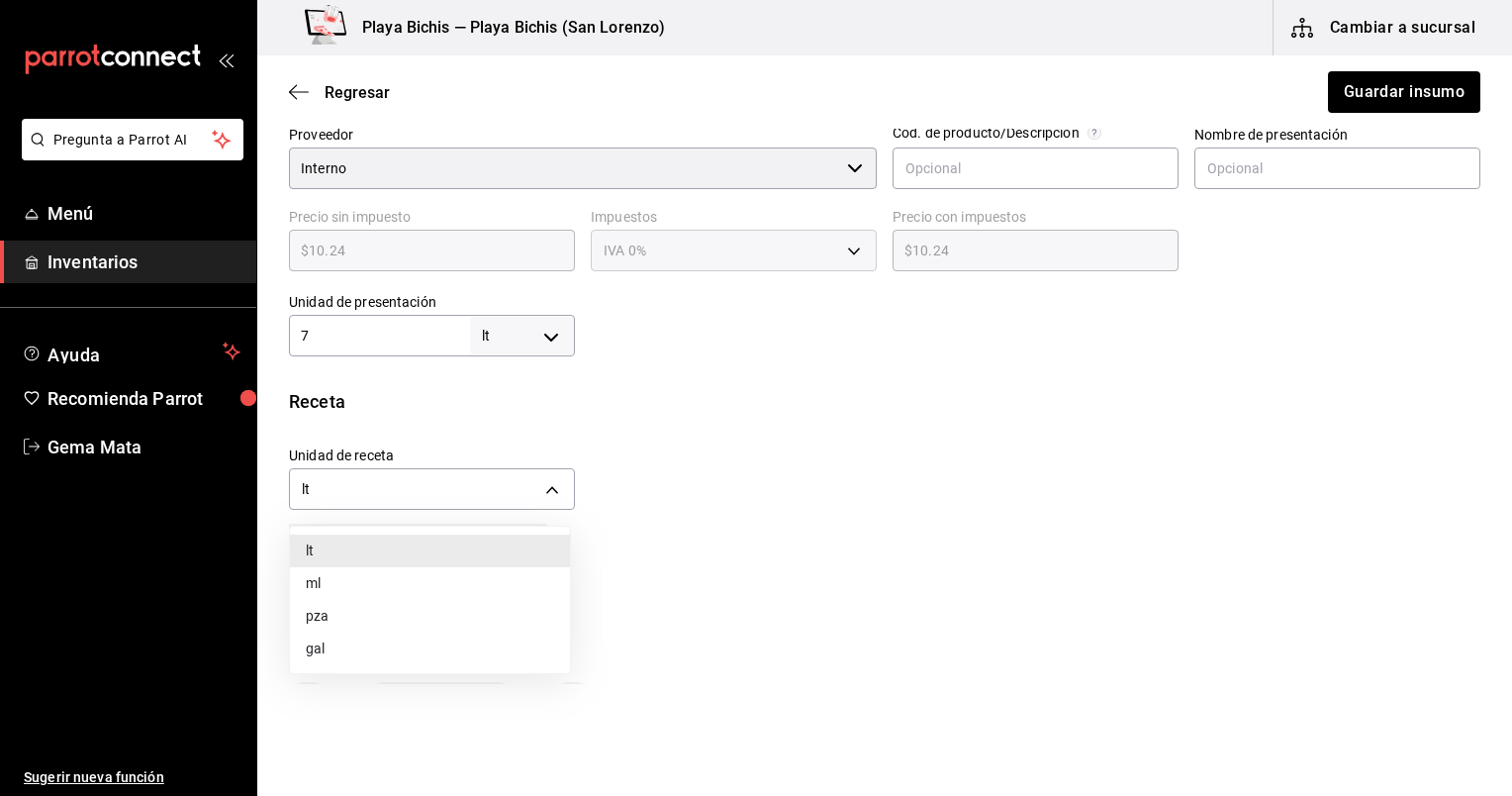 click on "ml" at bounding box center [429, 583] 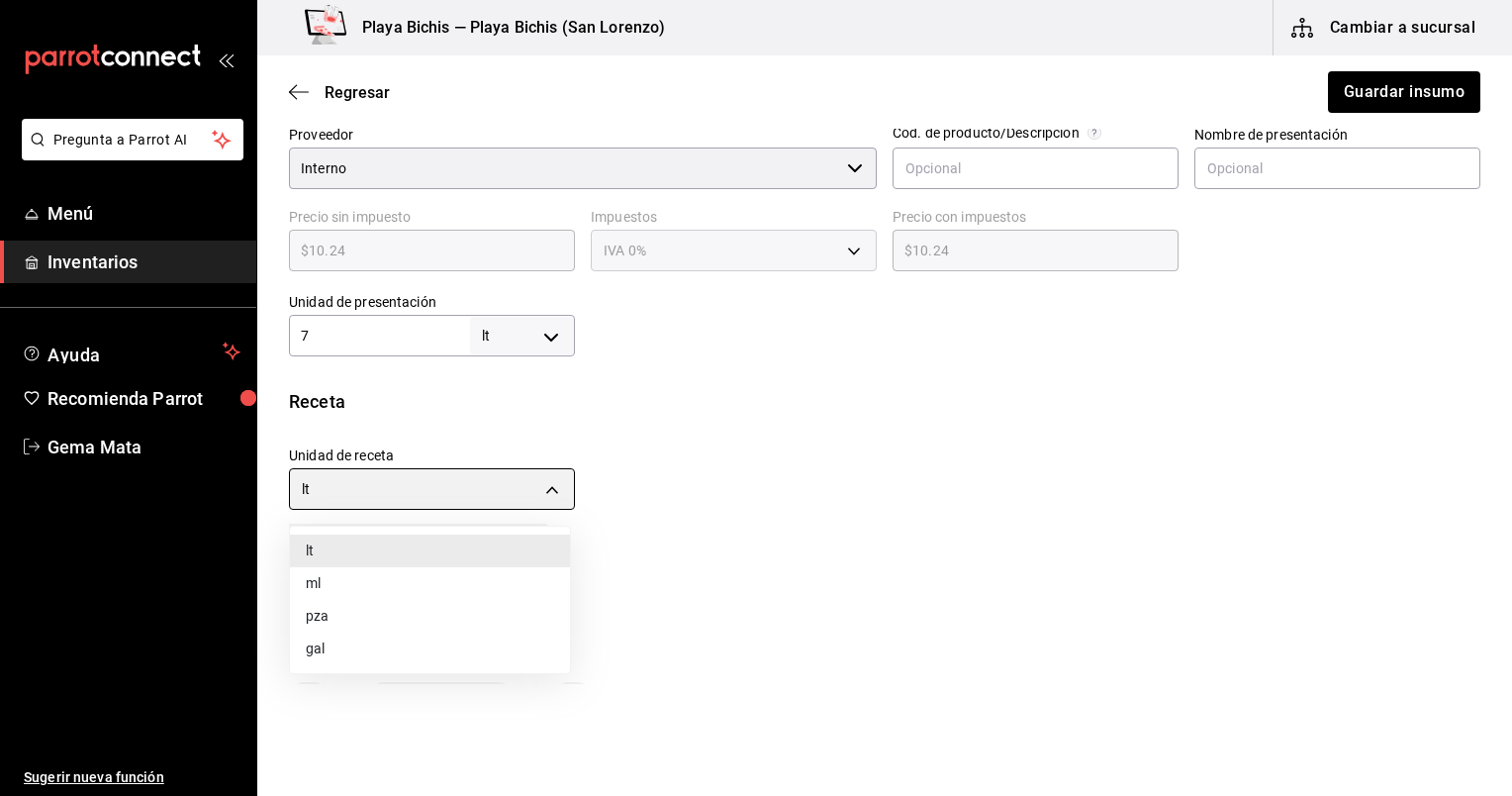 type on "MILLILITER" 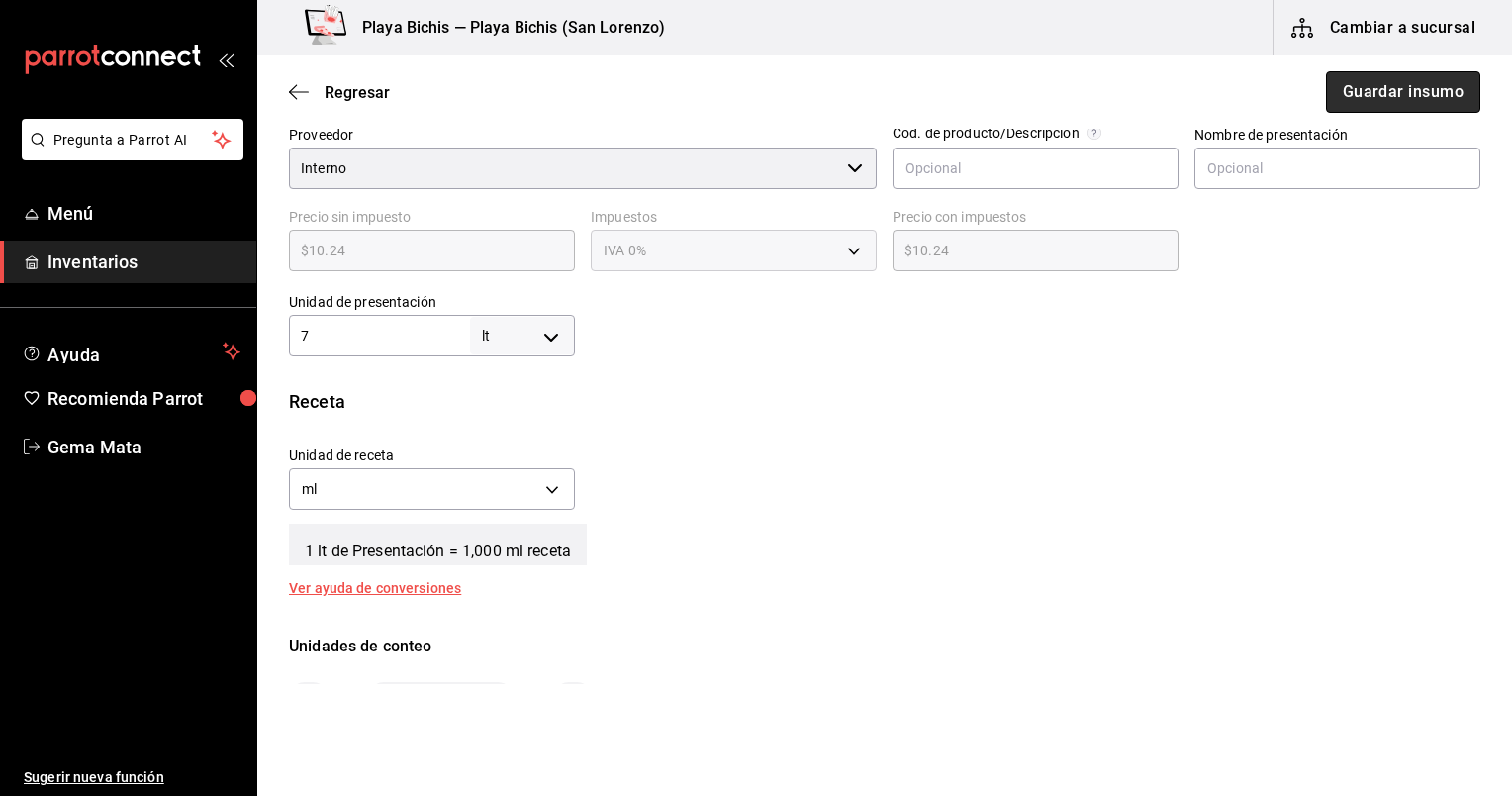 click on "Guardar insumo" at bounding box center (1403, 92) 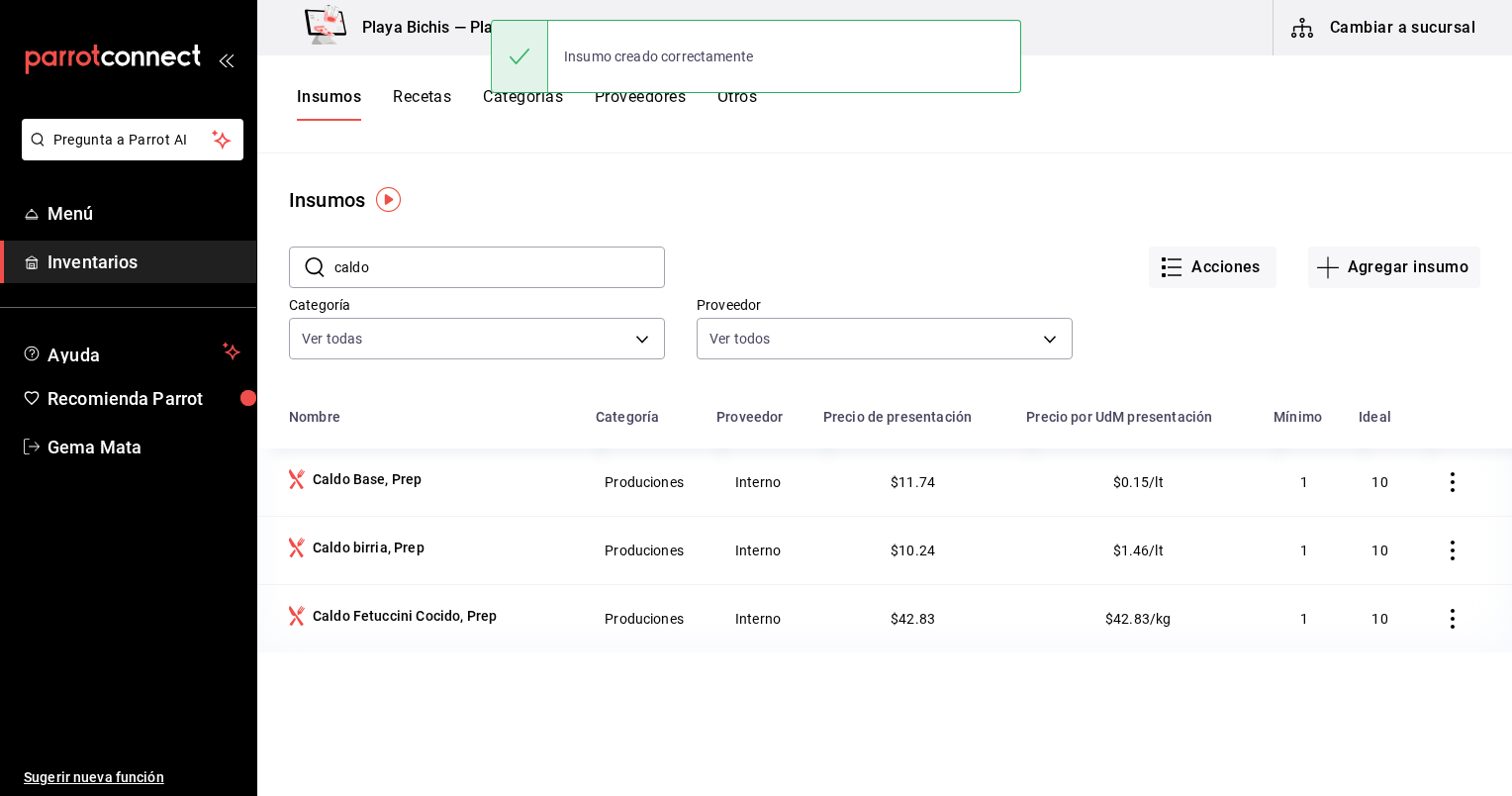 click on "Recetas" at bounding box center (422, 104) 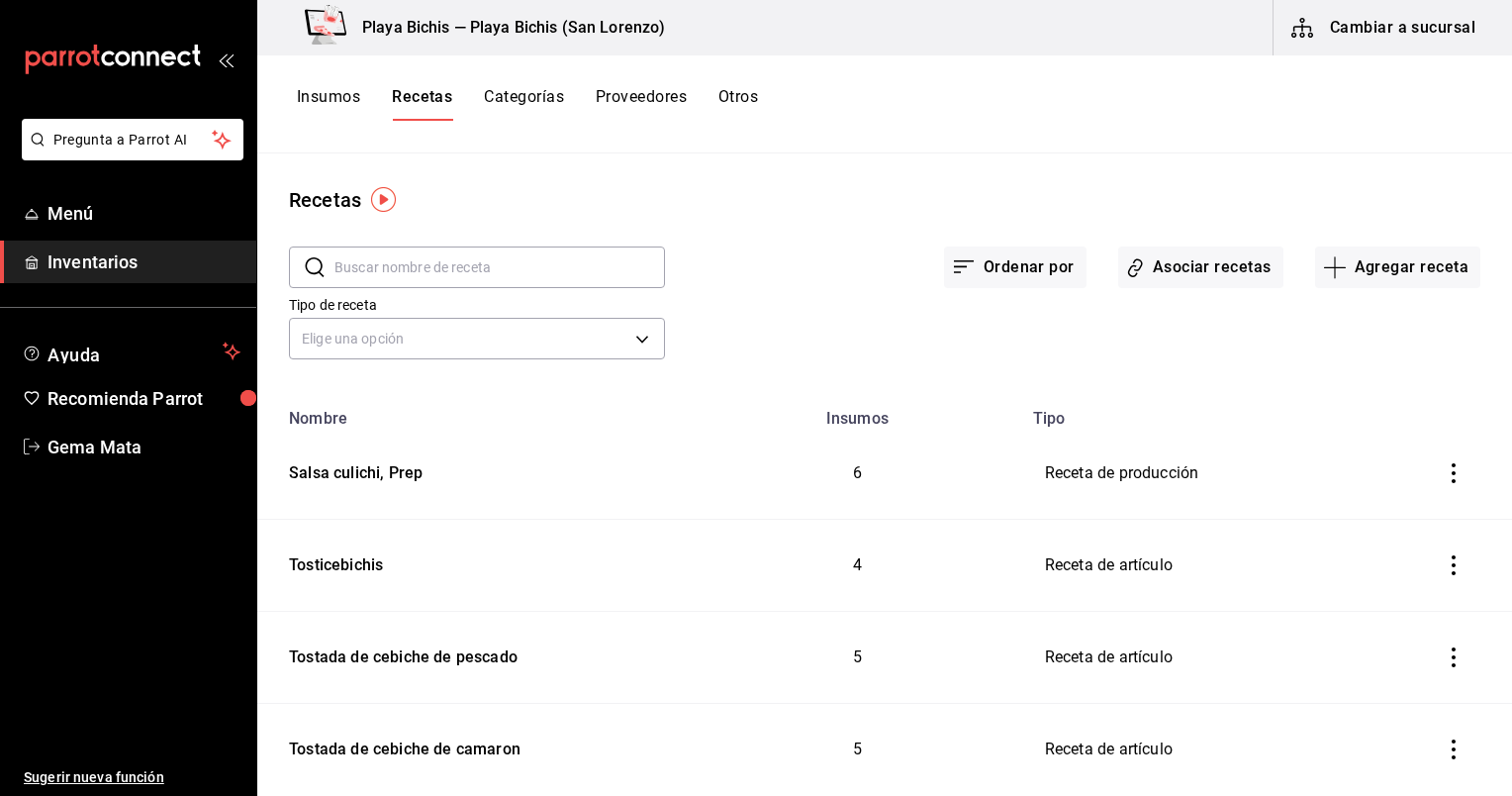 click at bounding box center (500, 267) 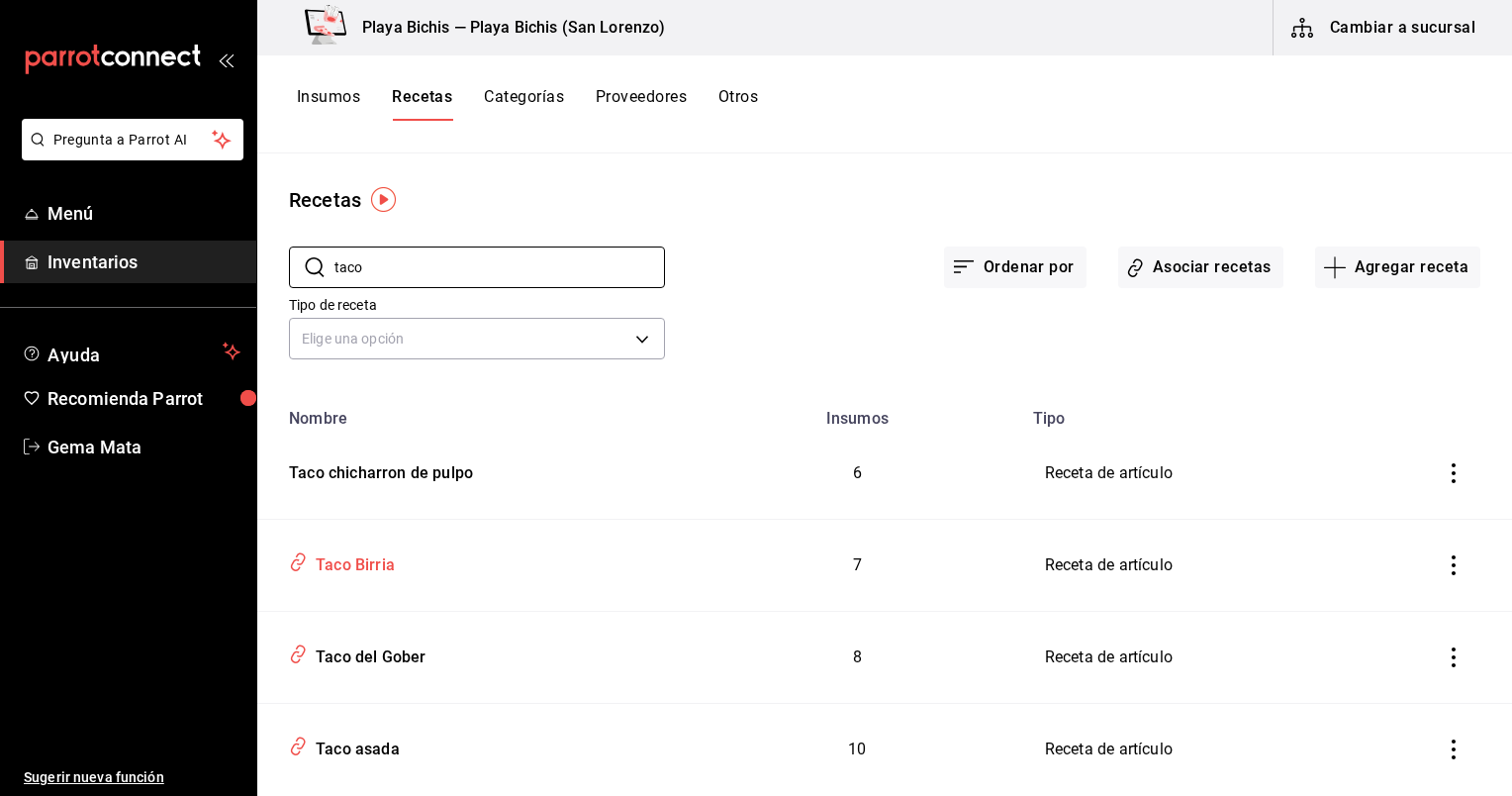 type on "taco" 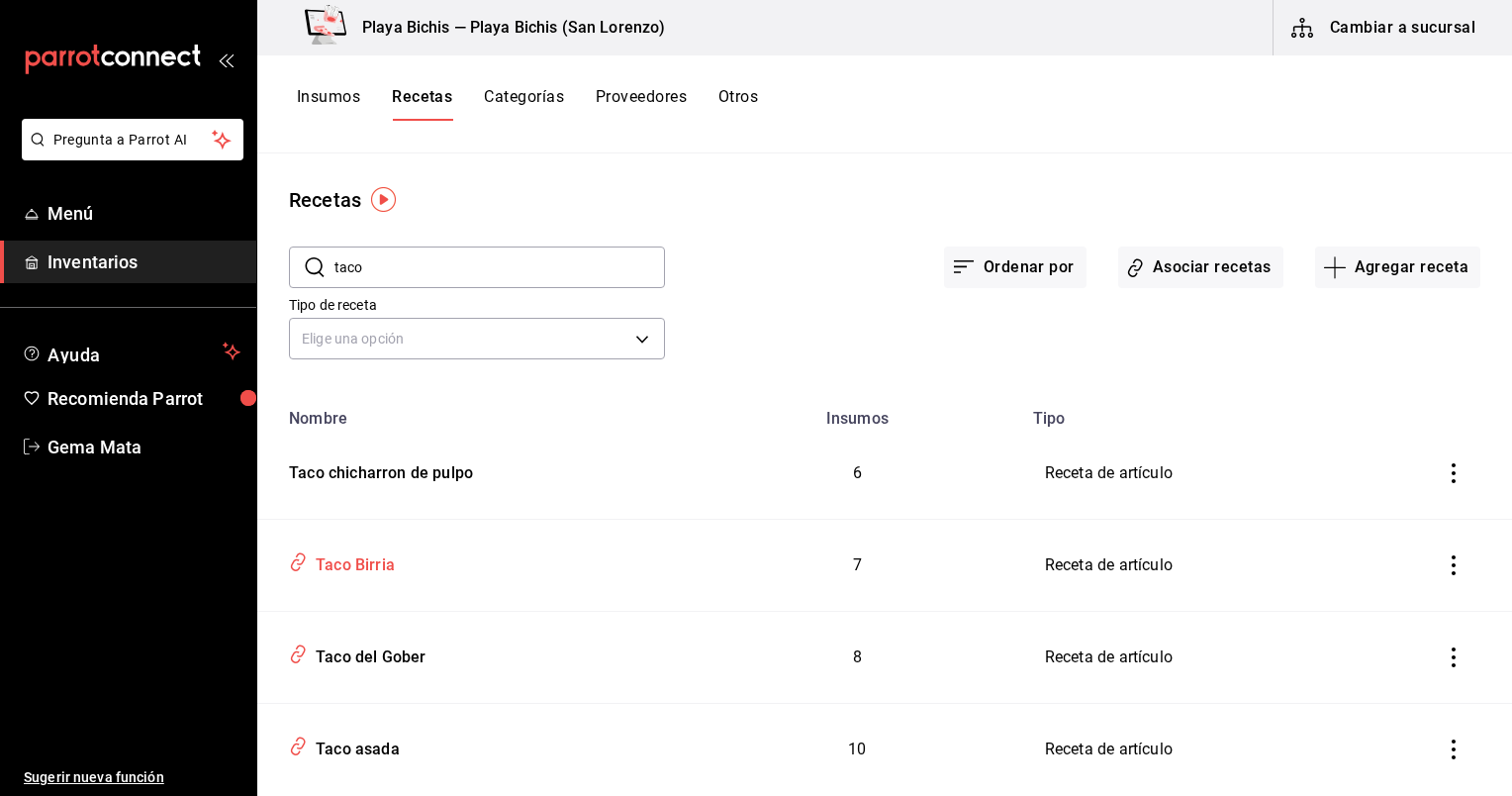 click on "Taco Birria" at bounding box center [475, 561] 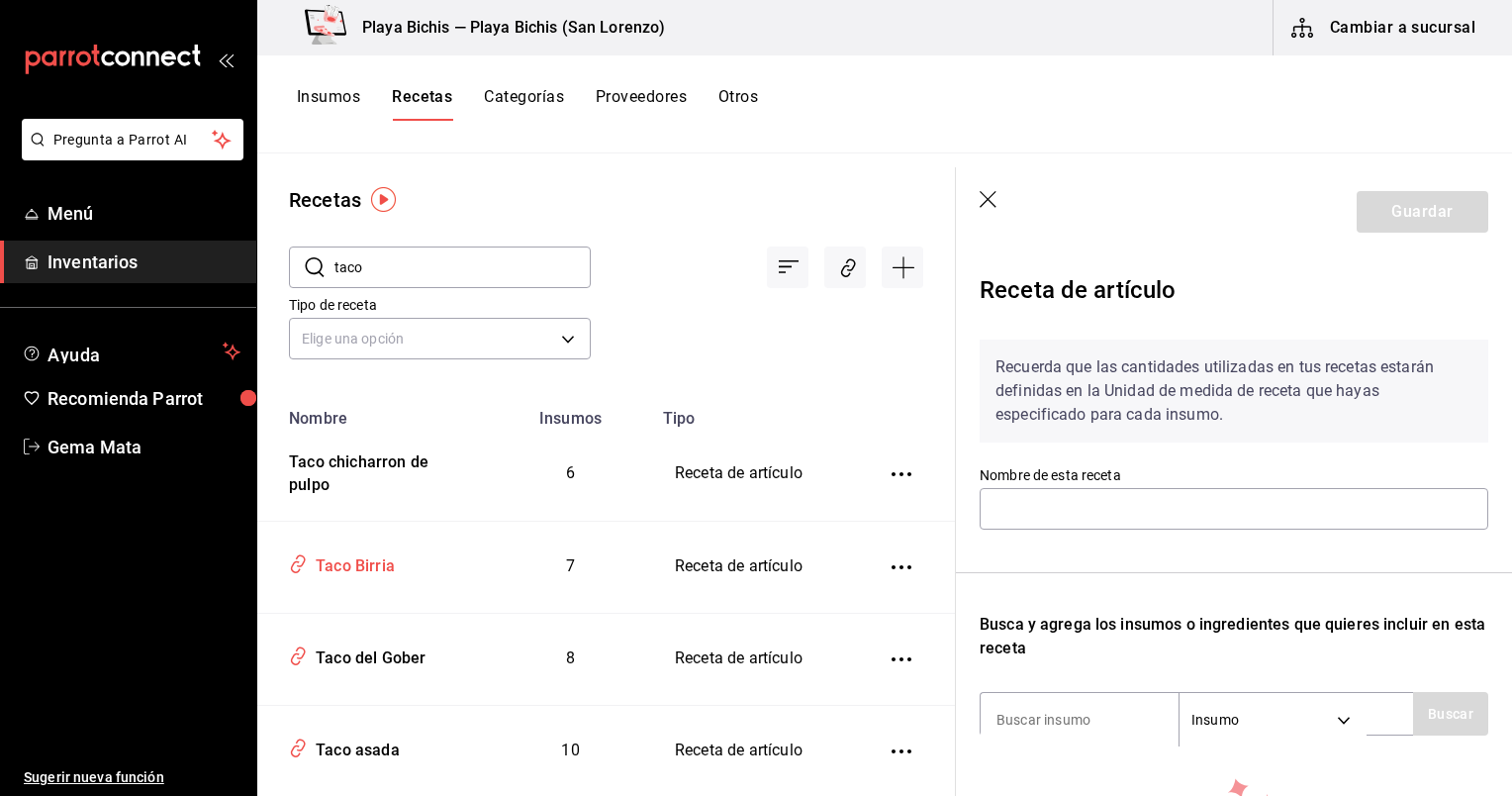 type on "Taco Birria" 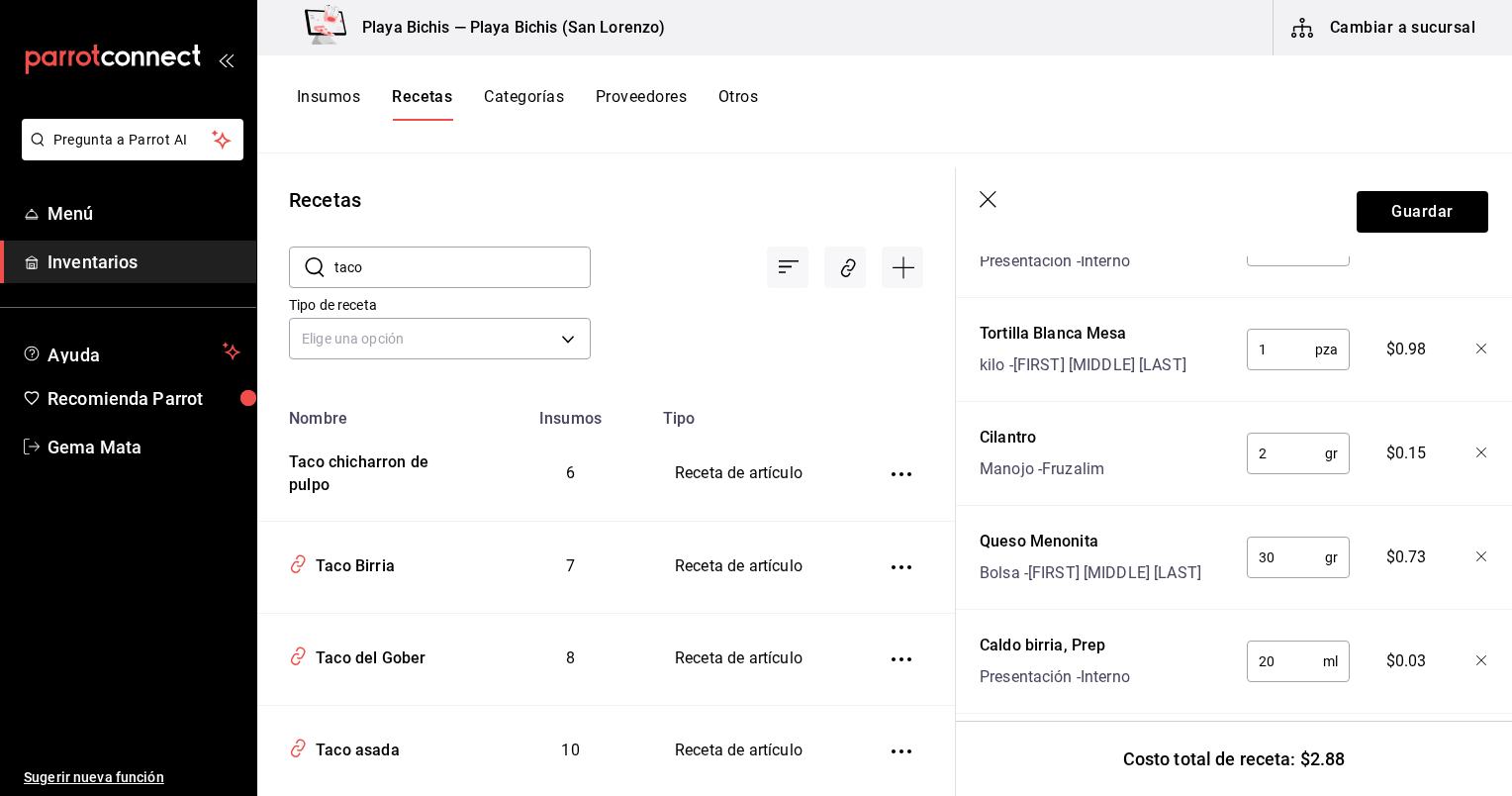 scroll, scrollTop: 719, scrollLeft: 0, axis: vertical 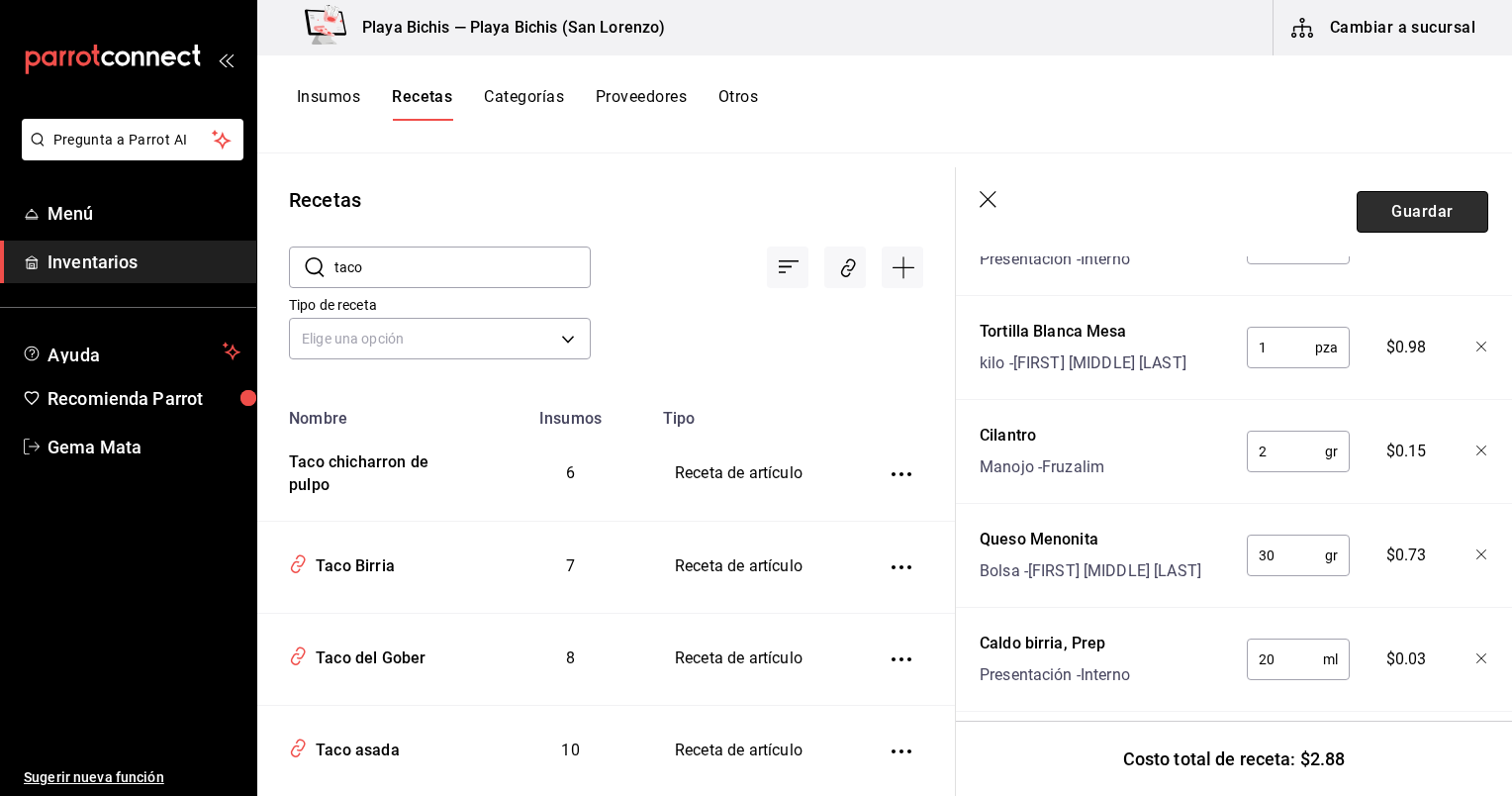 click on "Guardar" at bounding box center [1422, 212] 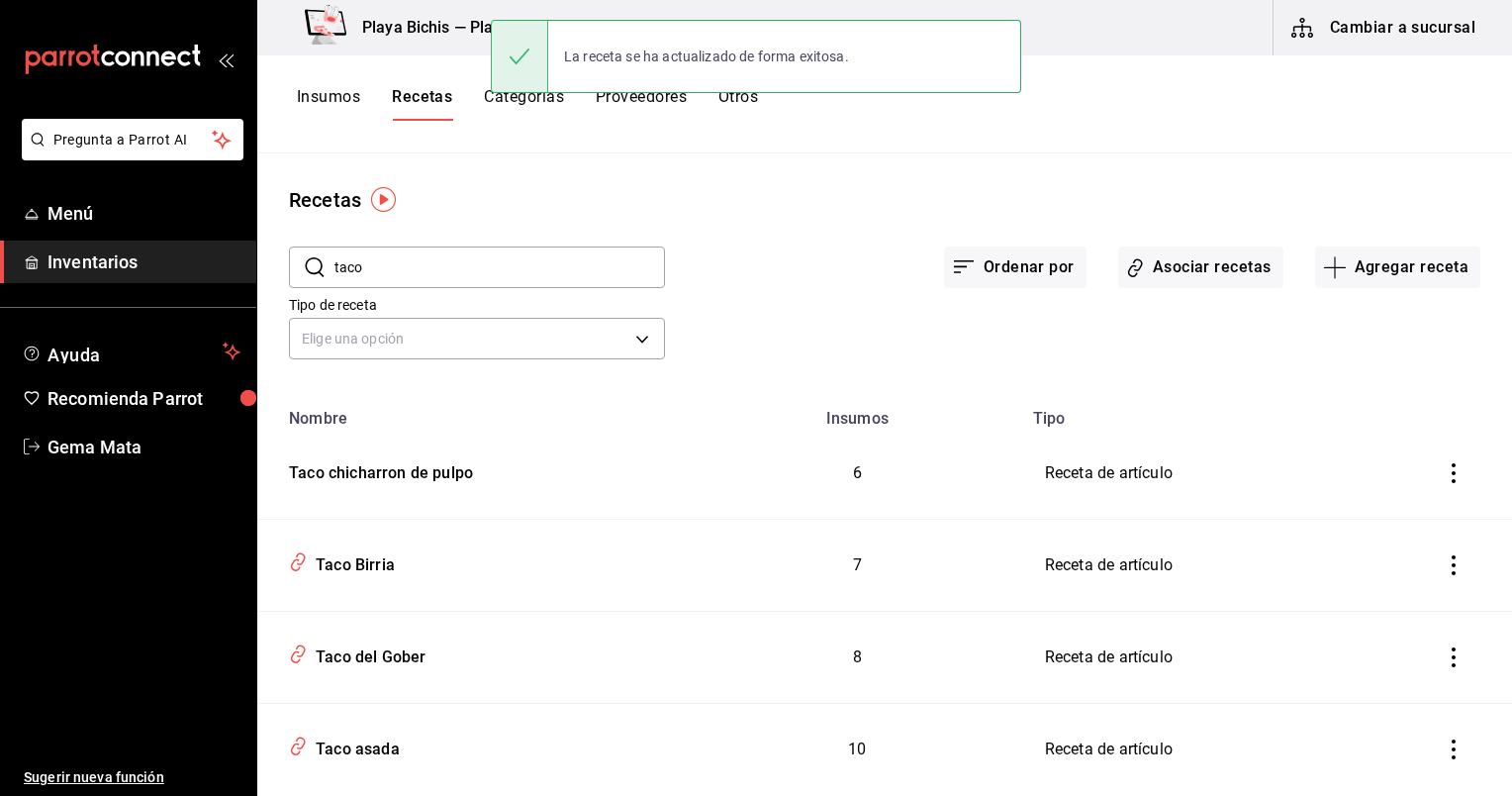 scroll, scrollTop: 0, scrollLeft: 0, axis: both 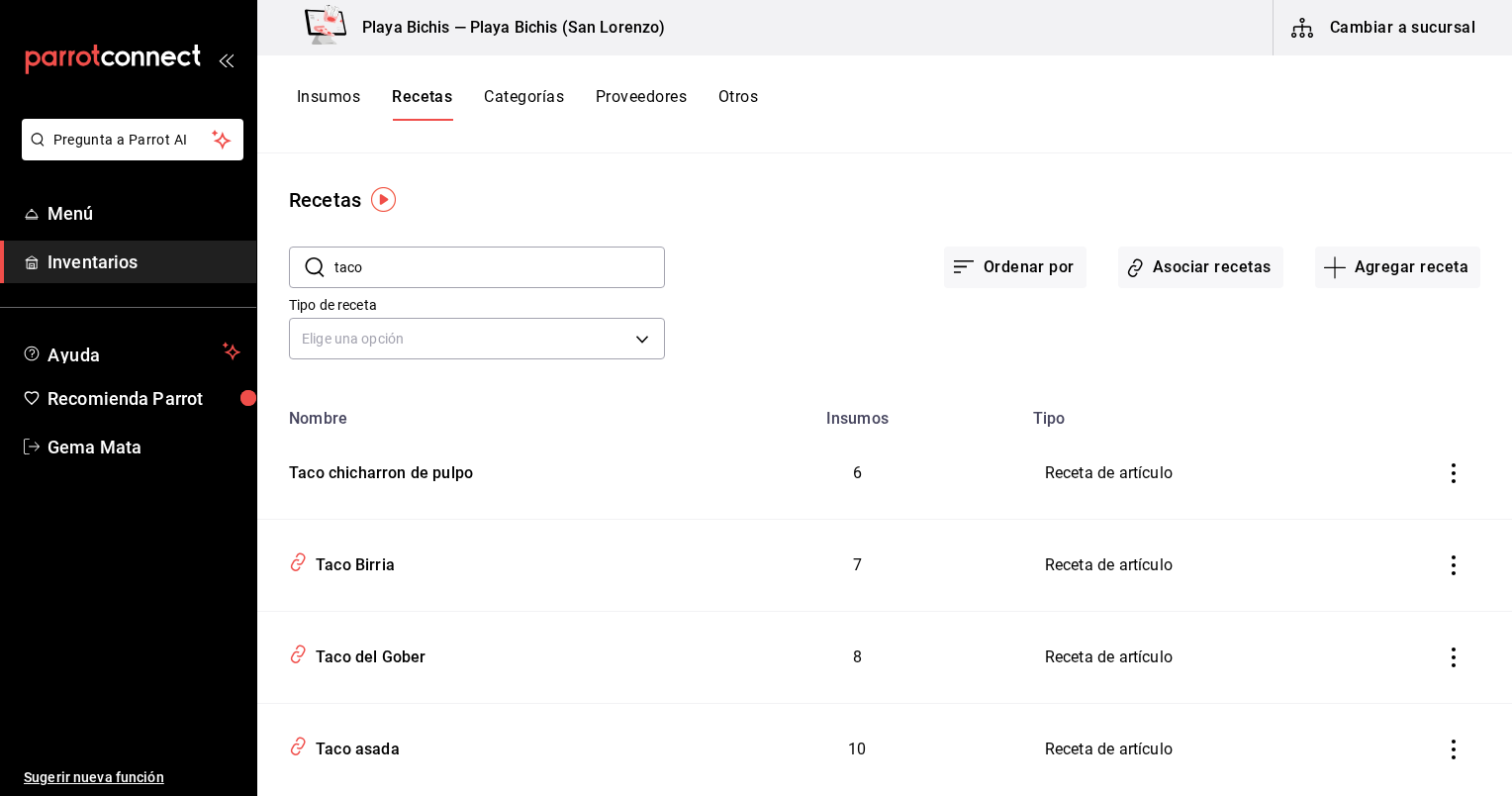 click on "taco" at bounding box center (500, 267) 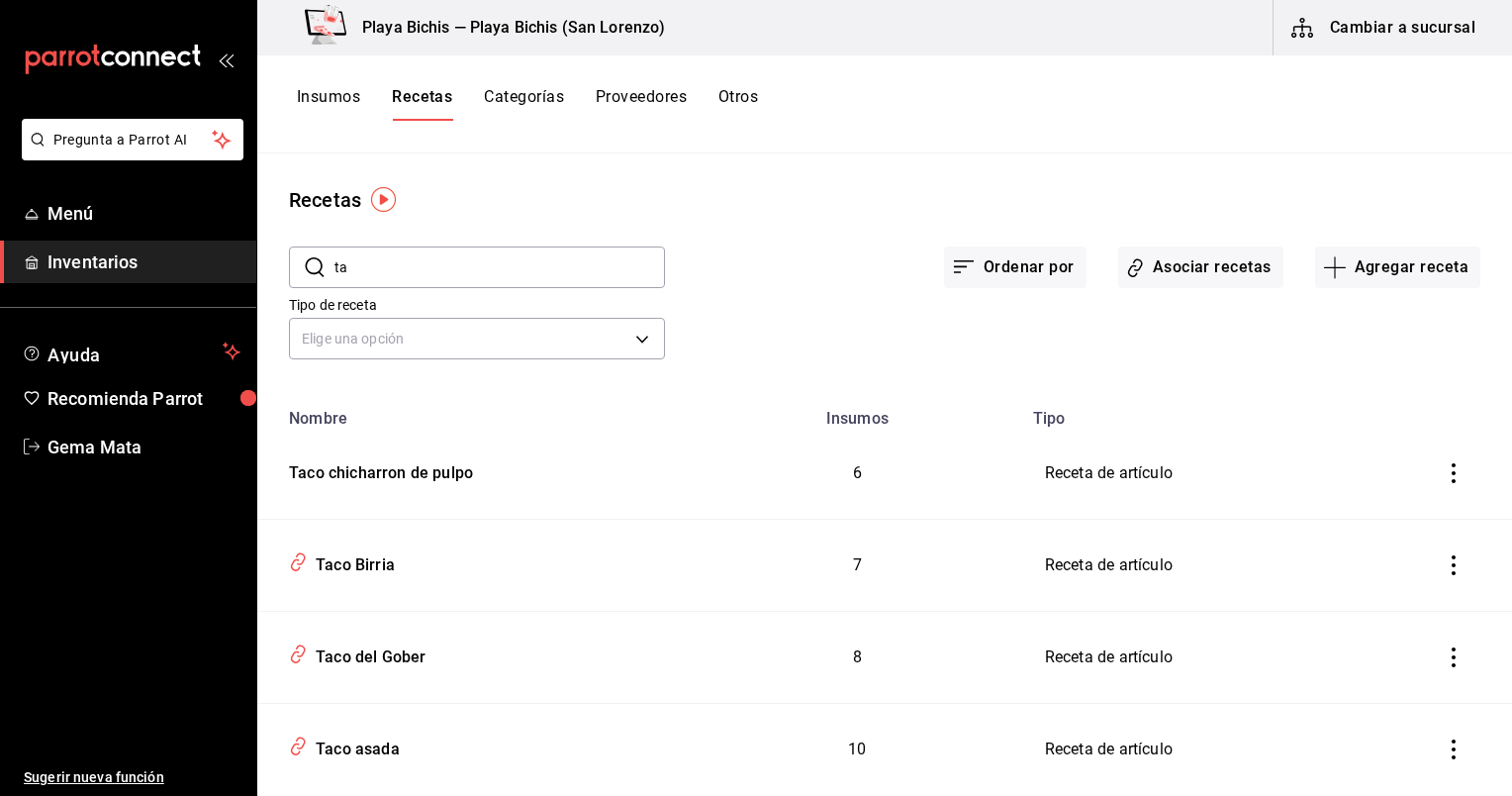 type on "t" 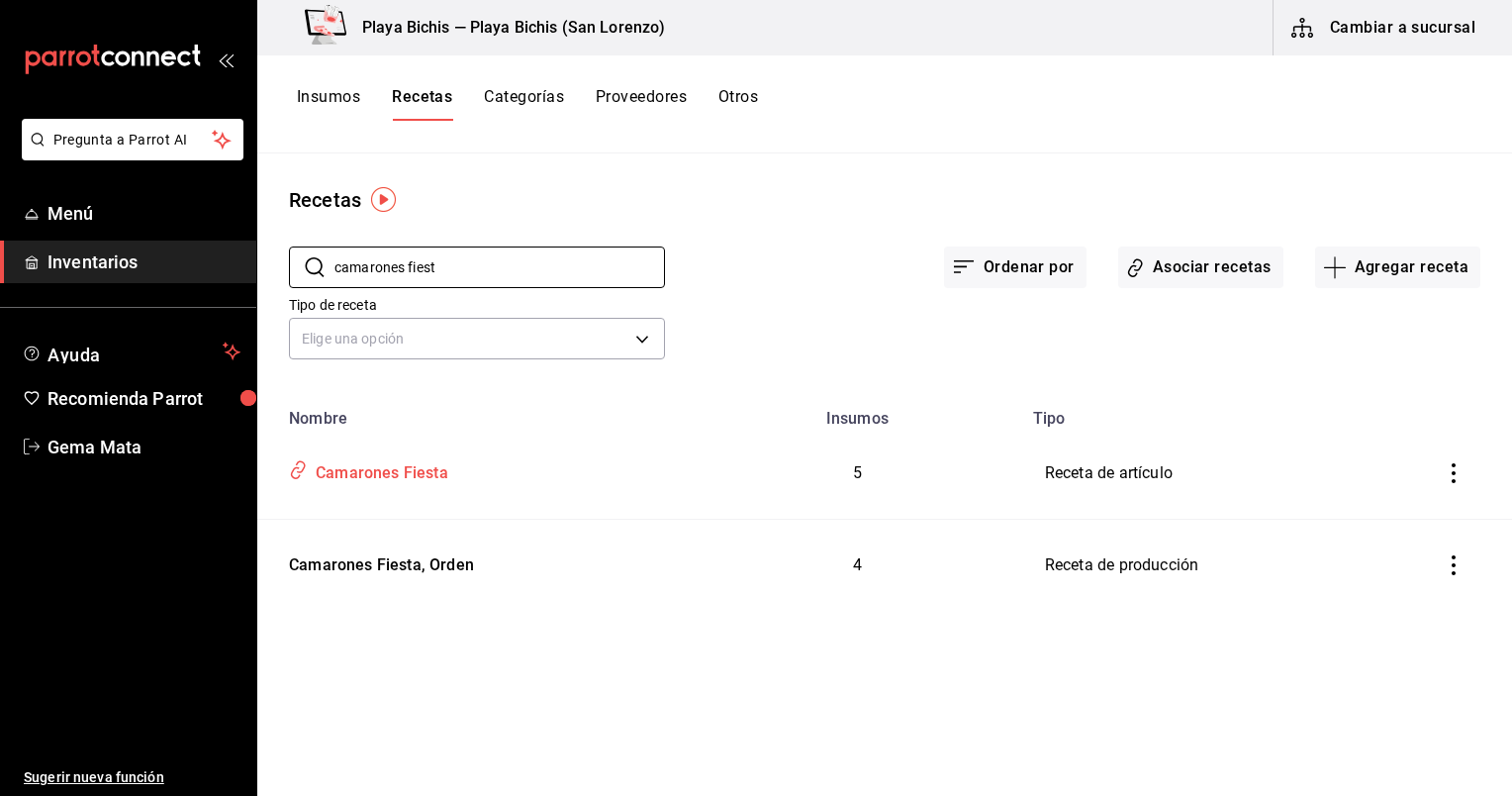 type on "camarones fiest" 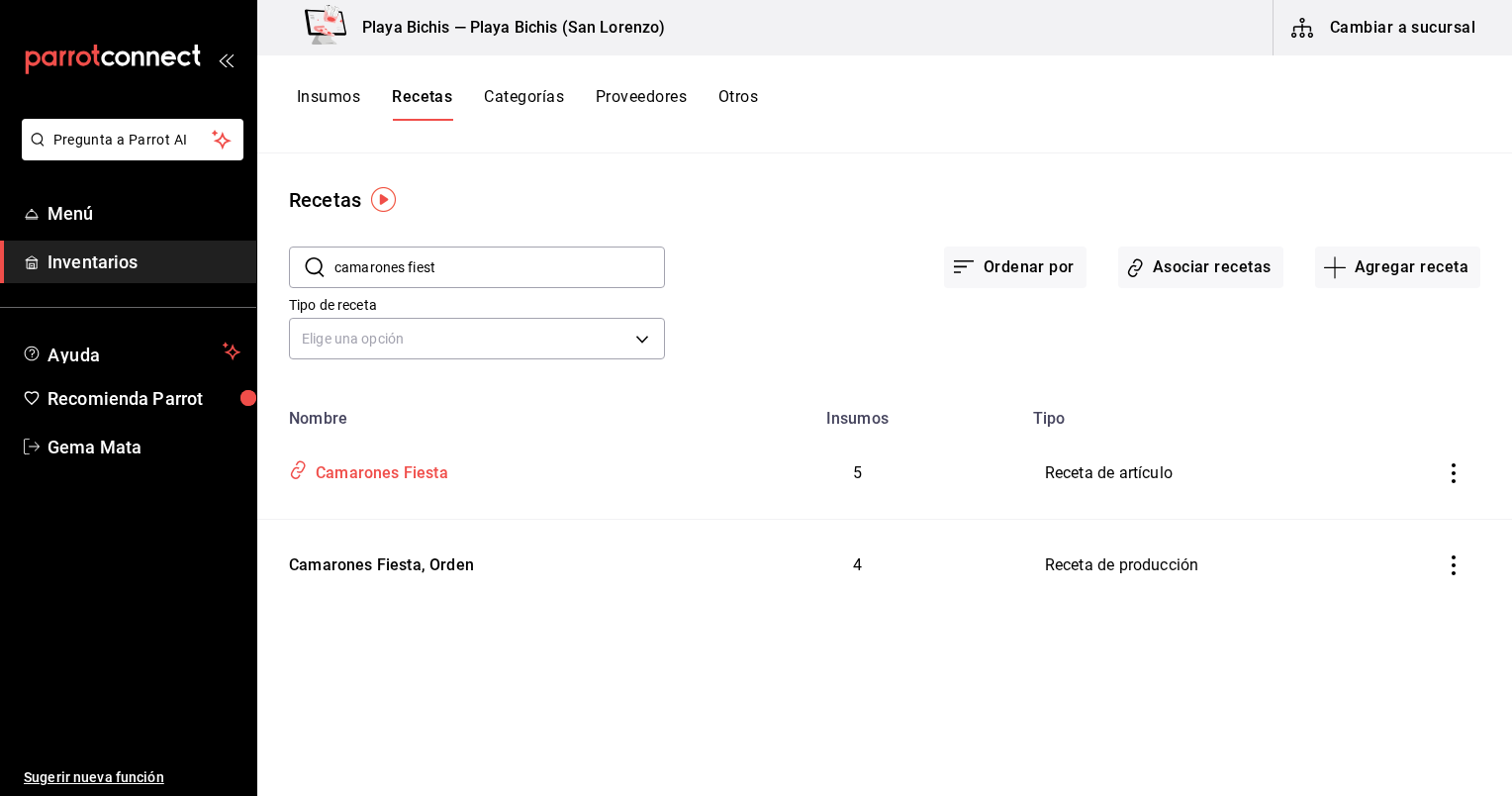 click on "Camarones Fiesta" at bounding box center (475, 469) 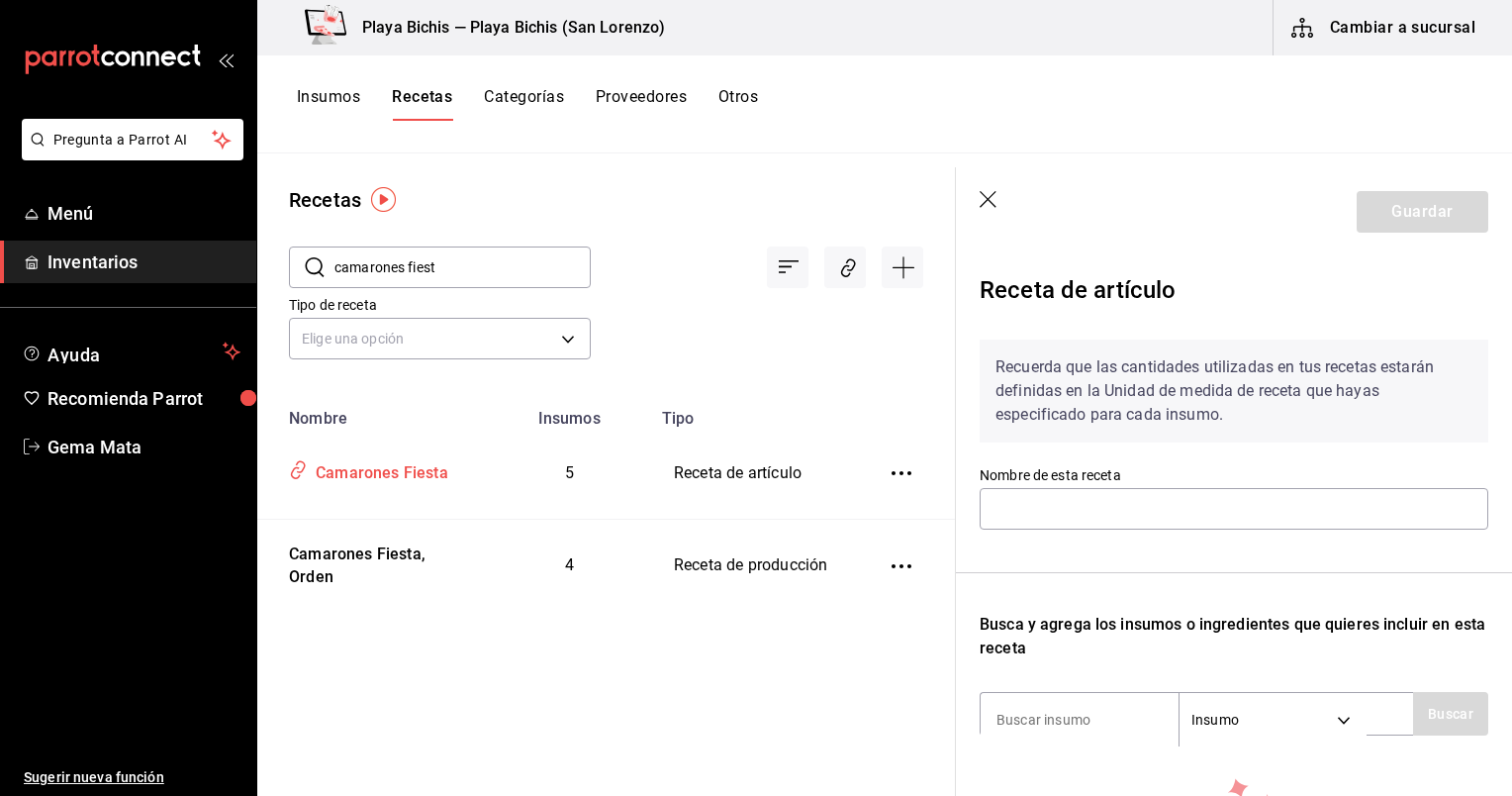 type on "Camarones Fiesta" 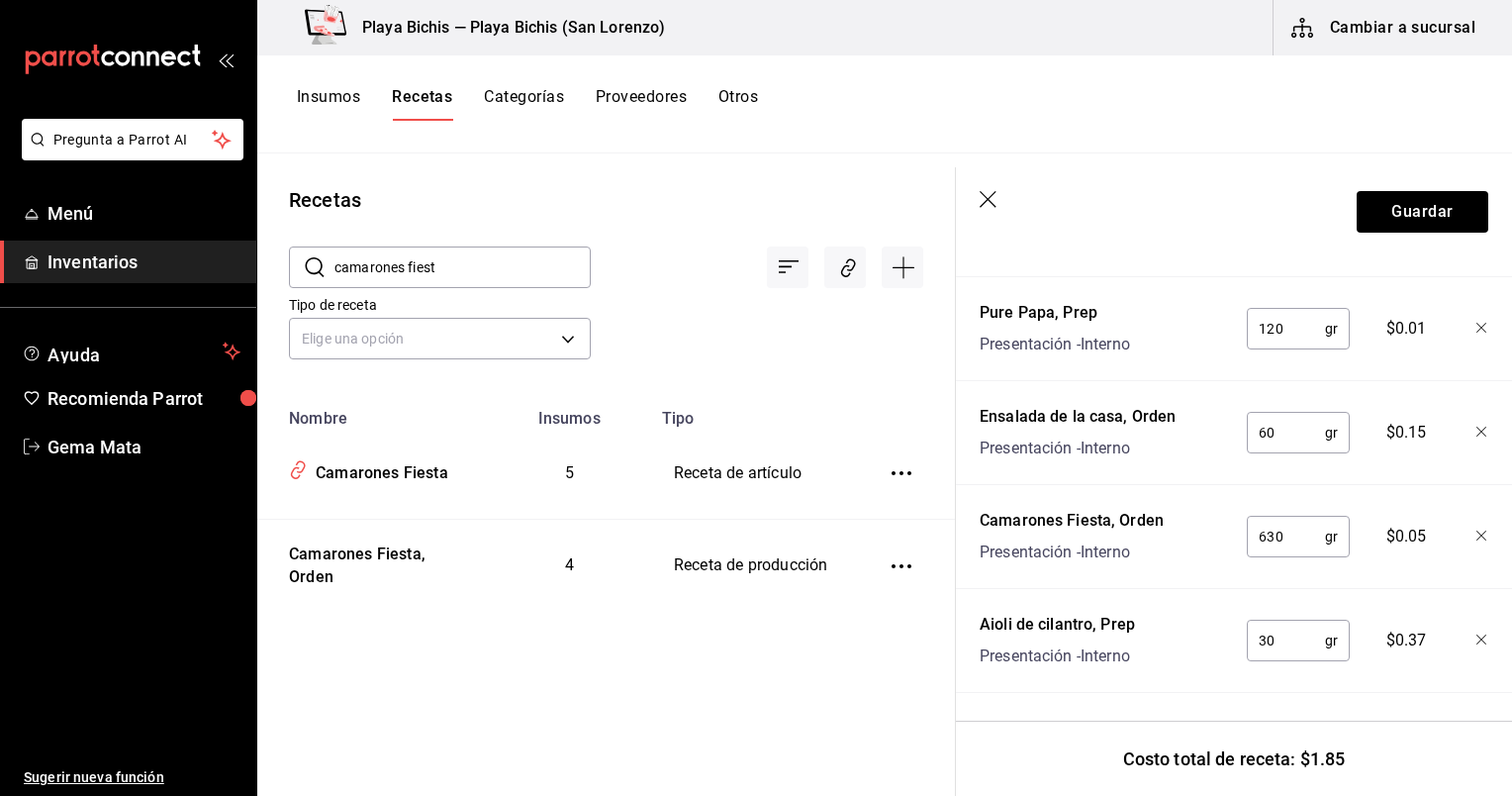 scroll, scrollTop: 648, scrollLeft: 0, axis: vertical 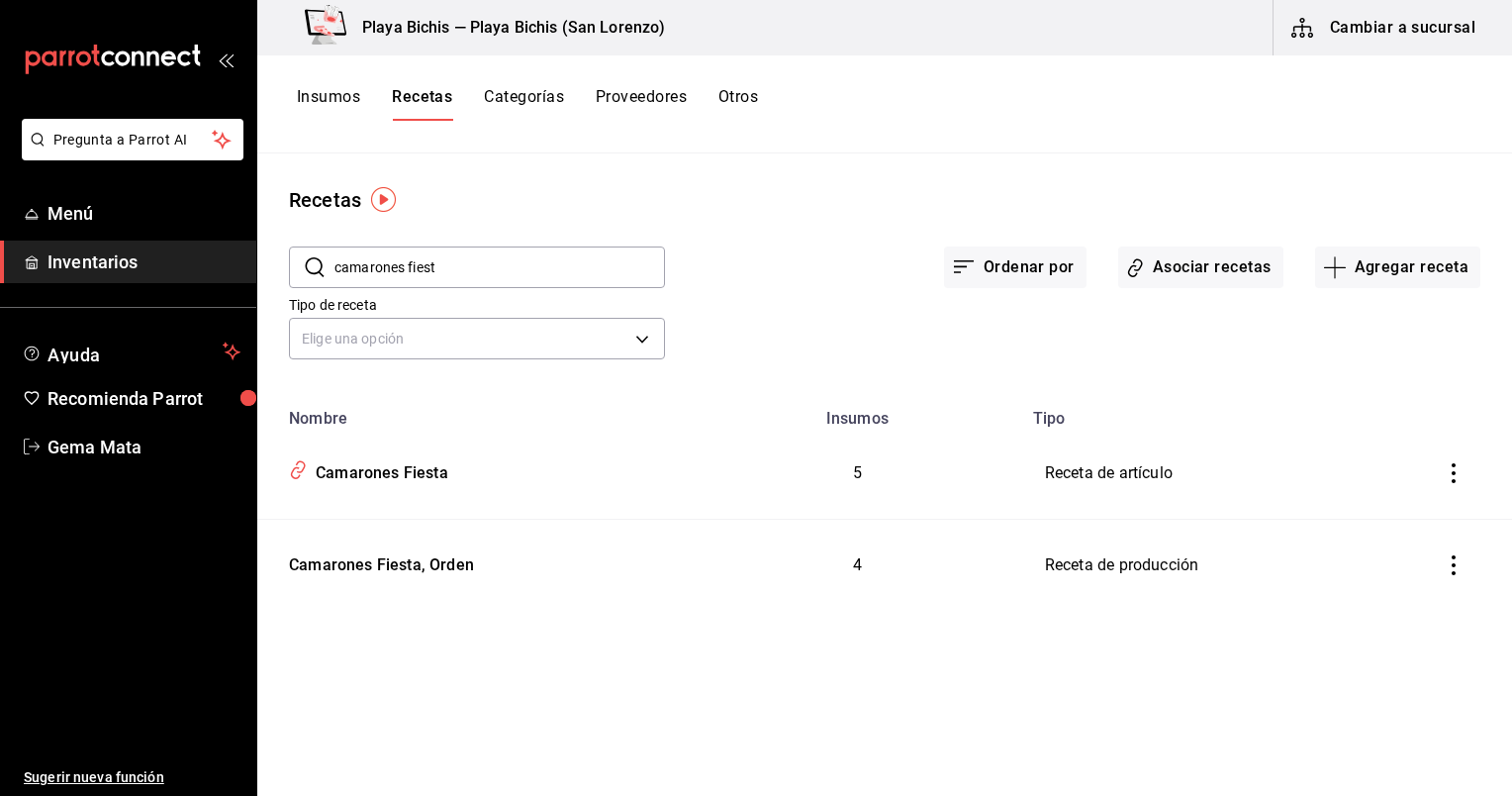 drag, startPoint x: 450, startPoint y: 280, endPoint x: 406, endPoint y: 274, distance: 44.40721 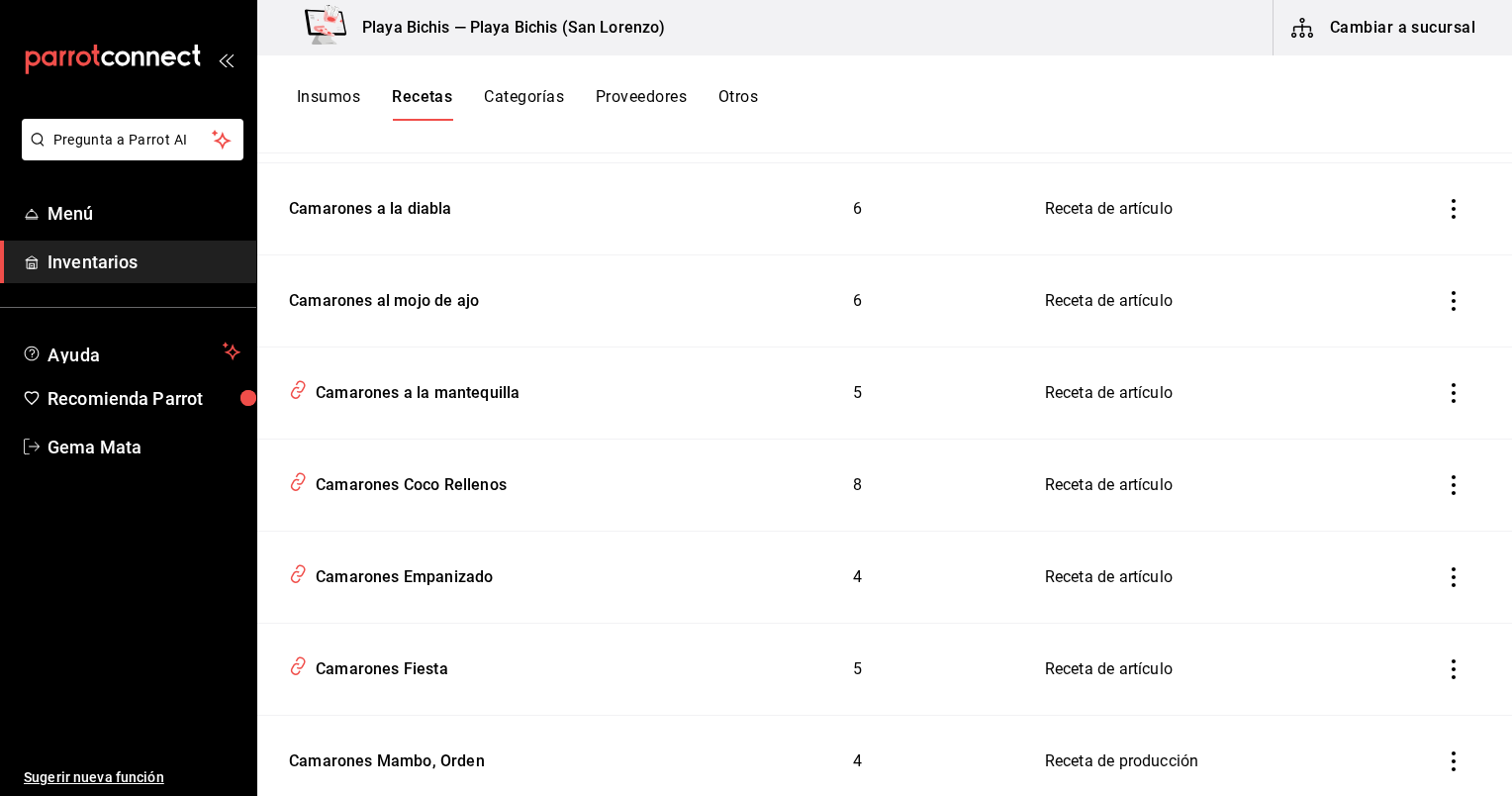 scroll, scrollTop: 644, scrollLeft: 0, axis: vertical 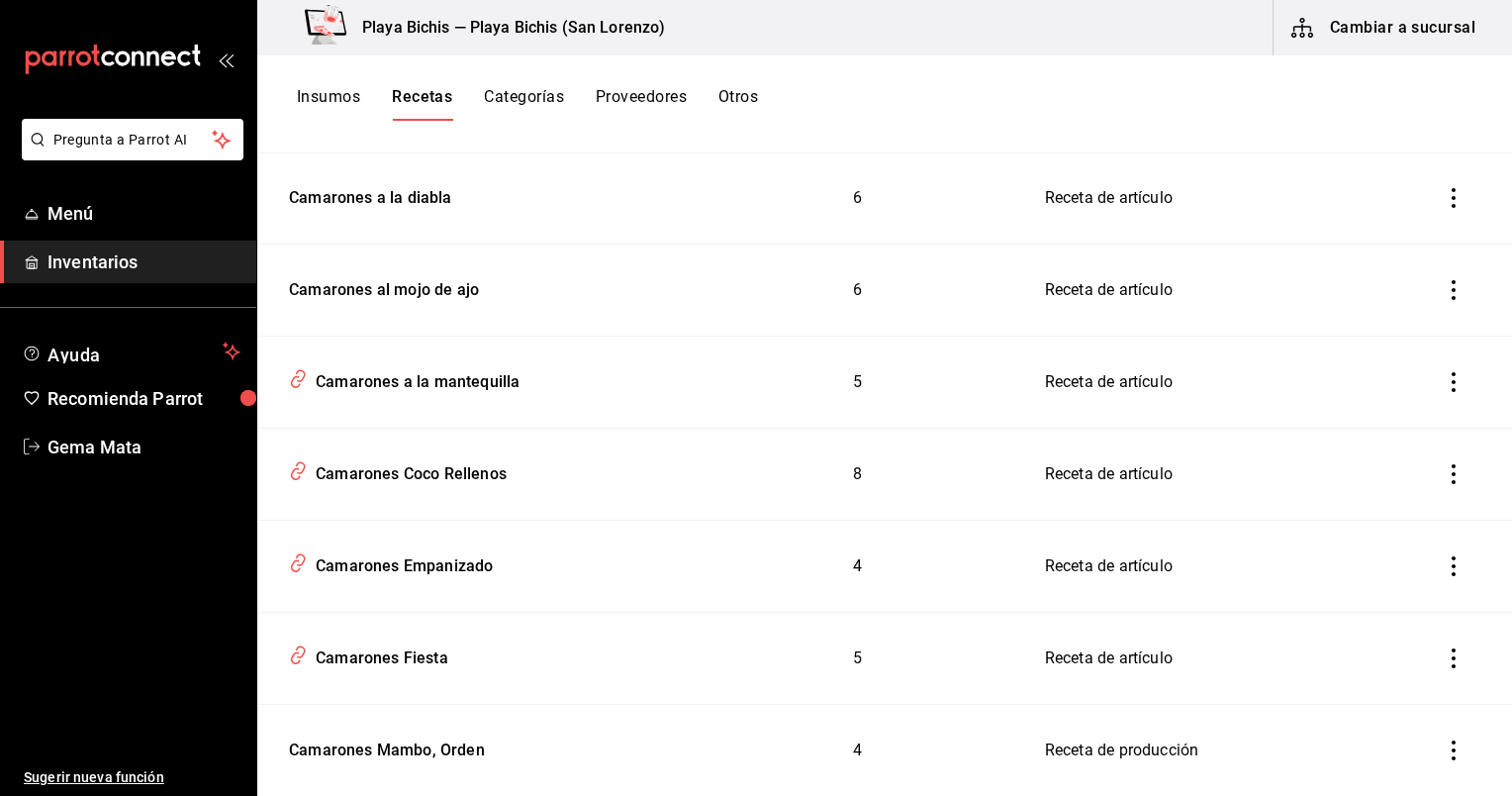 type on "camarones" 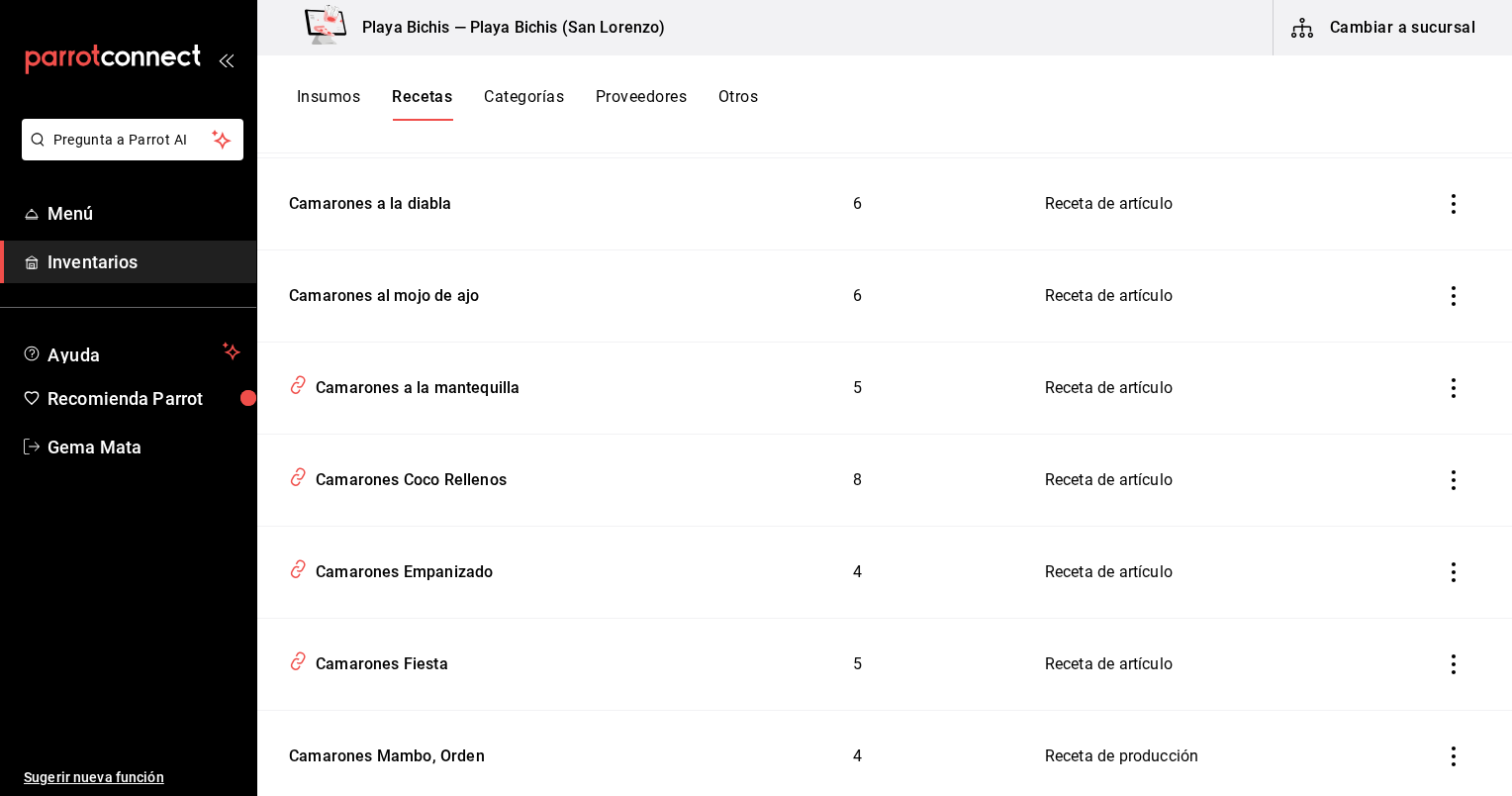 scroll, scrollTop: 640, scrollLeft: 0, axis: vertical 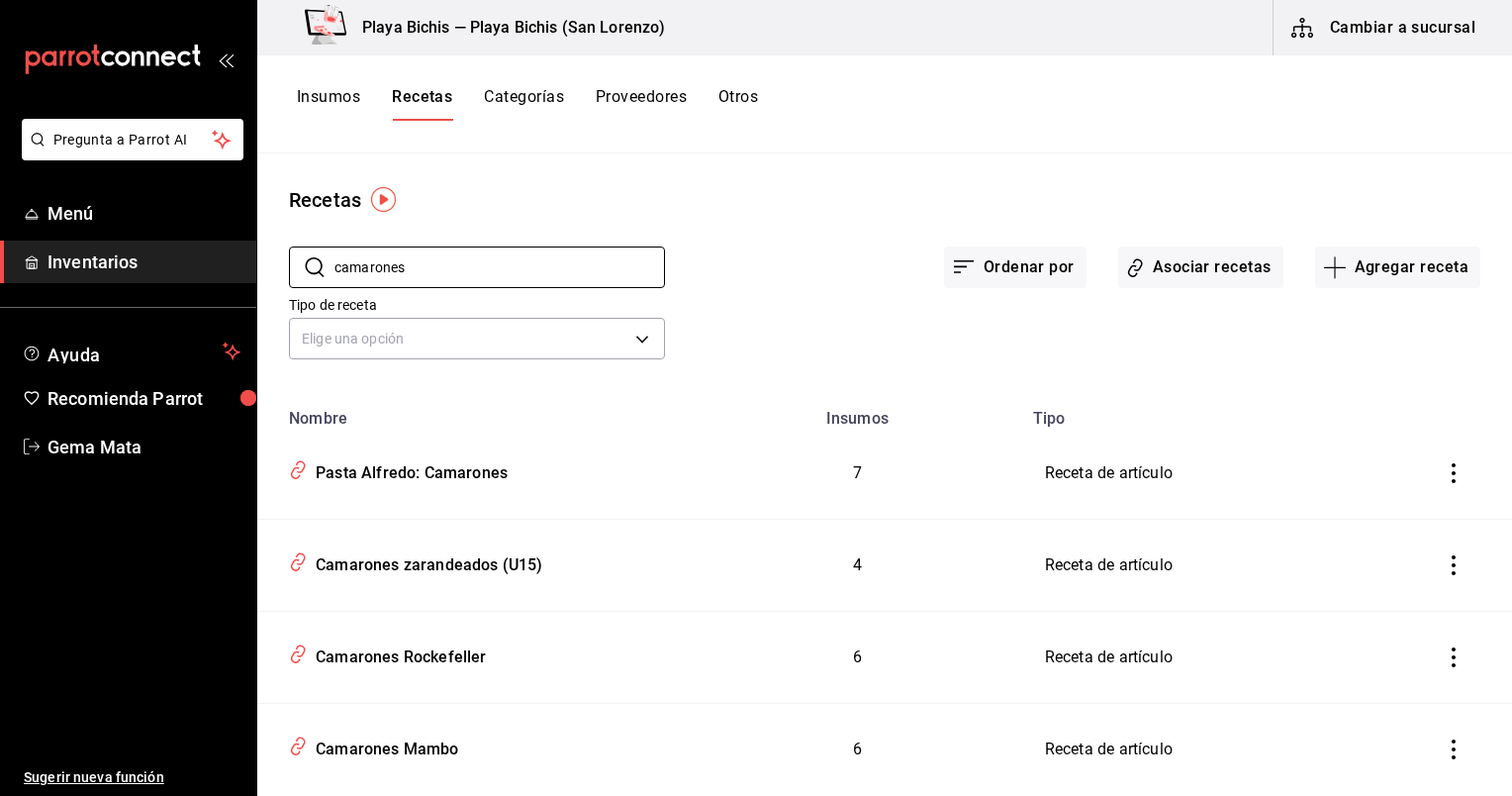 click on "Tipo de receta Elige una opción default" at bounding box center [869, 311] 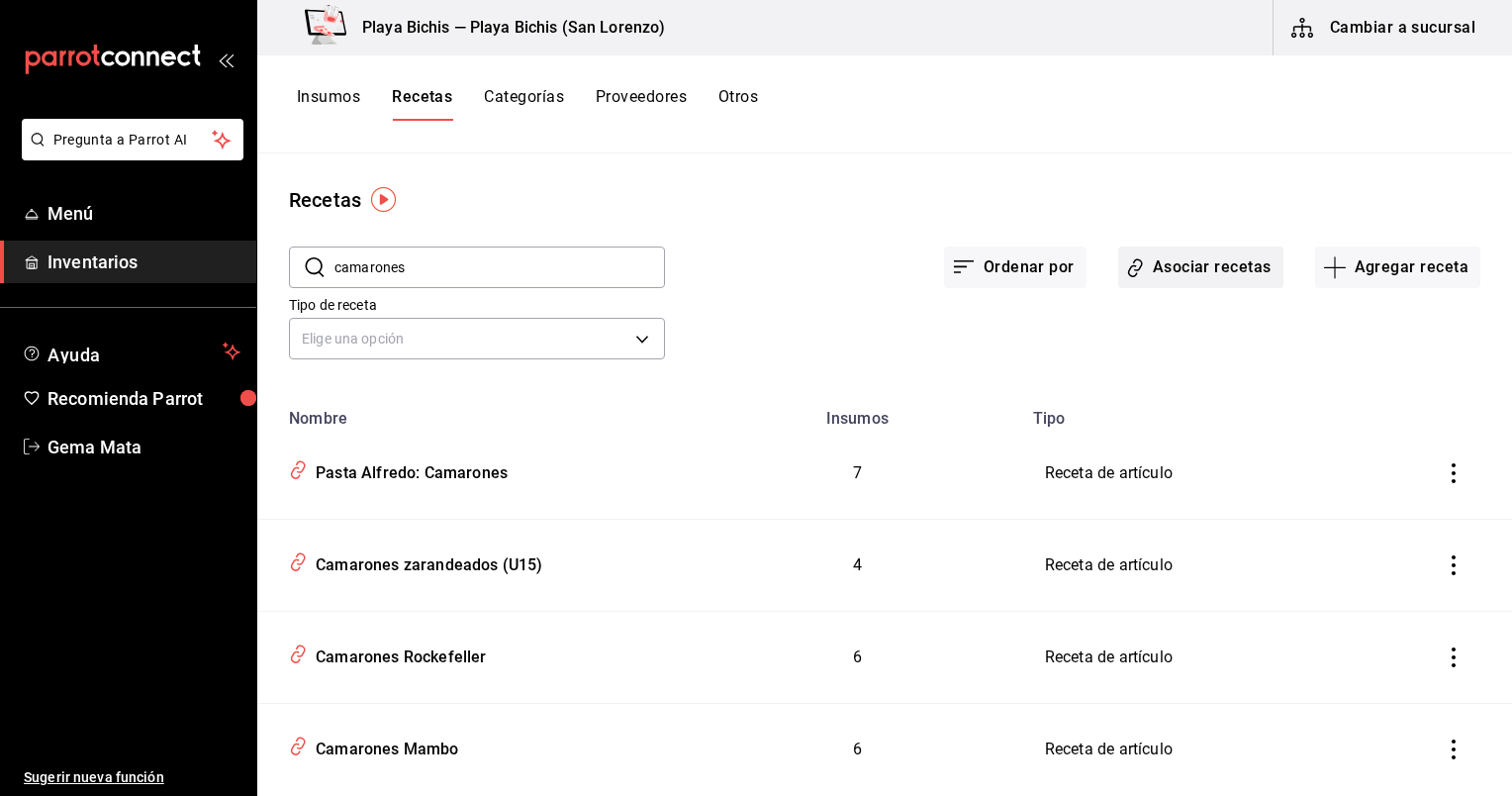 click on "Asociar recetas" at bounding box center [1200, 267] 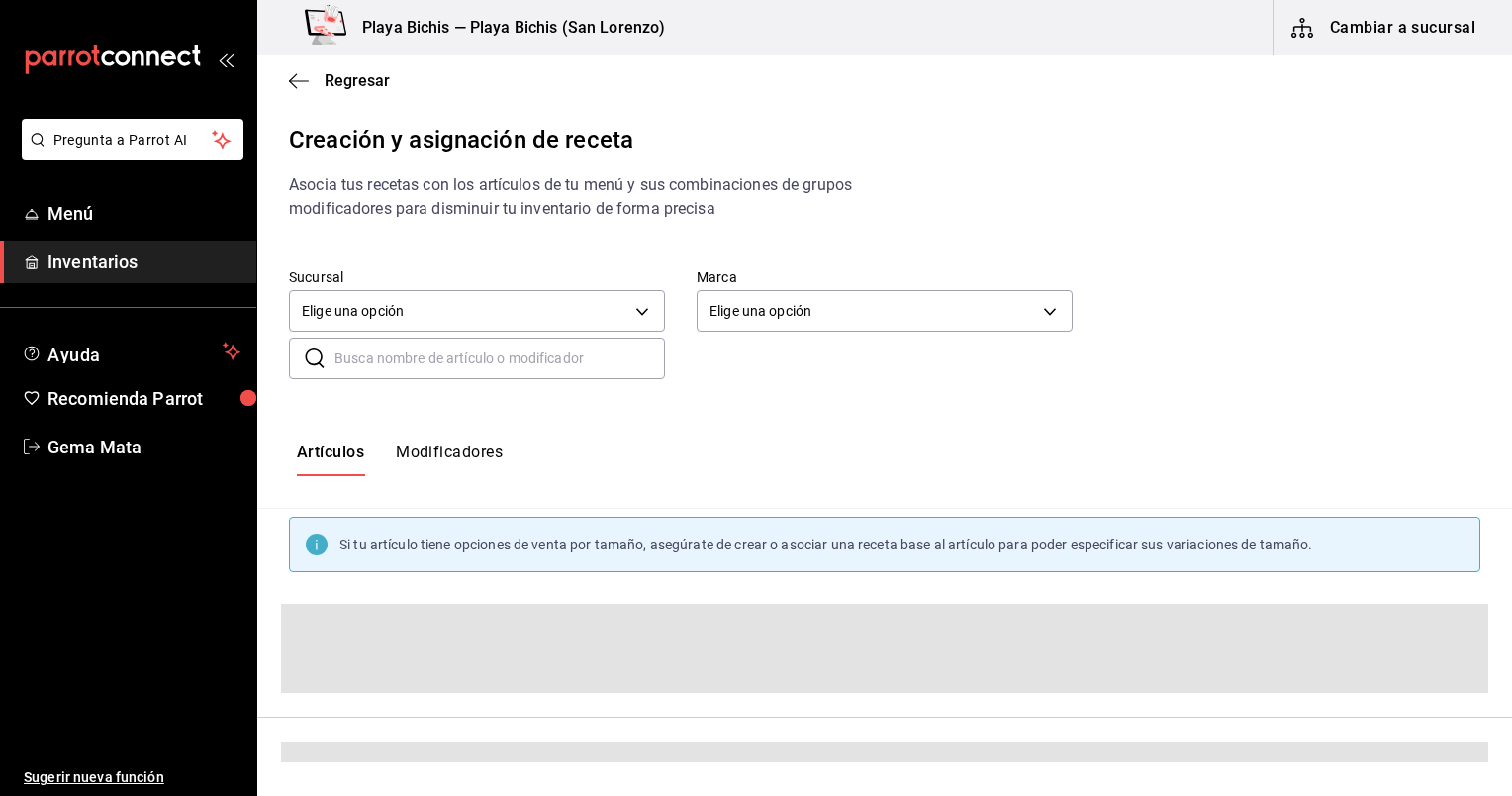 click at bounding box center (500, 358) 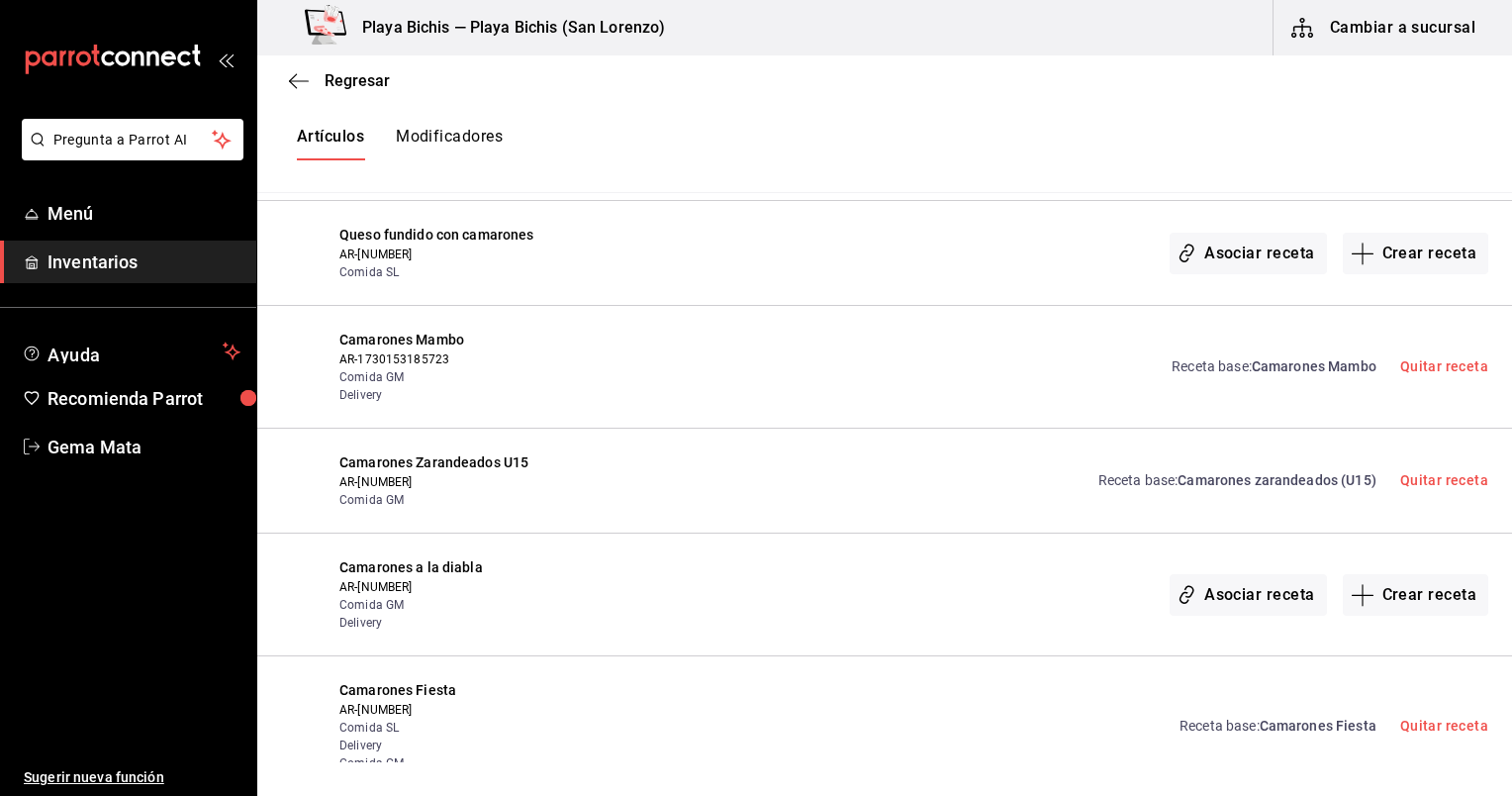 scroll, scrollTop: 1079, scrollLeft: 0, axis: vertical 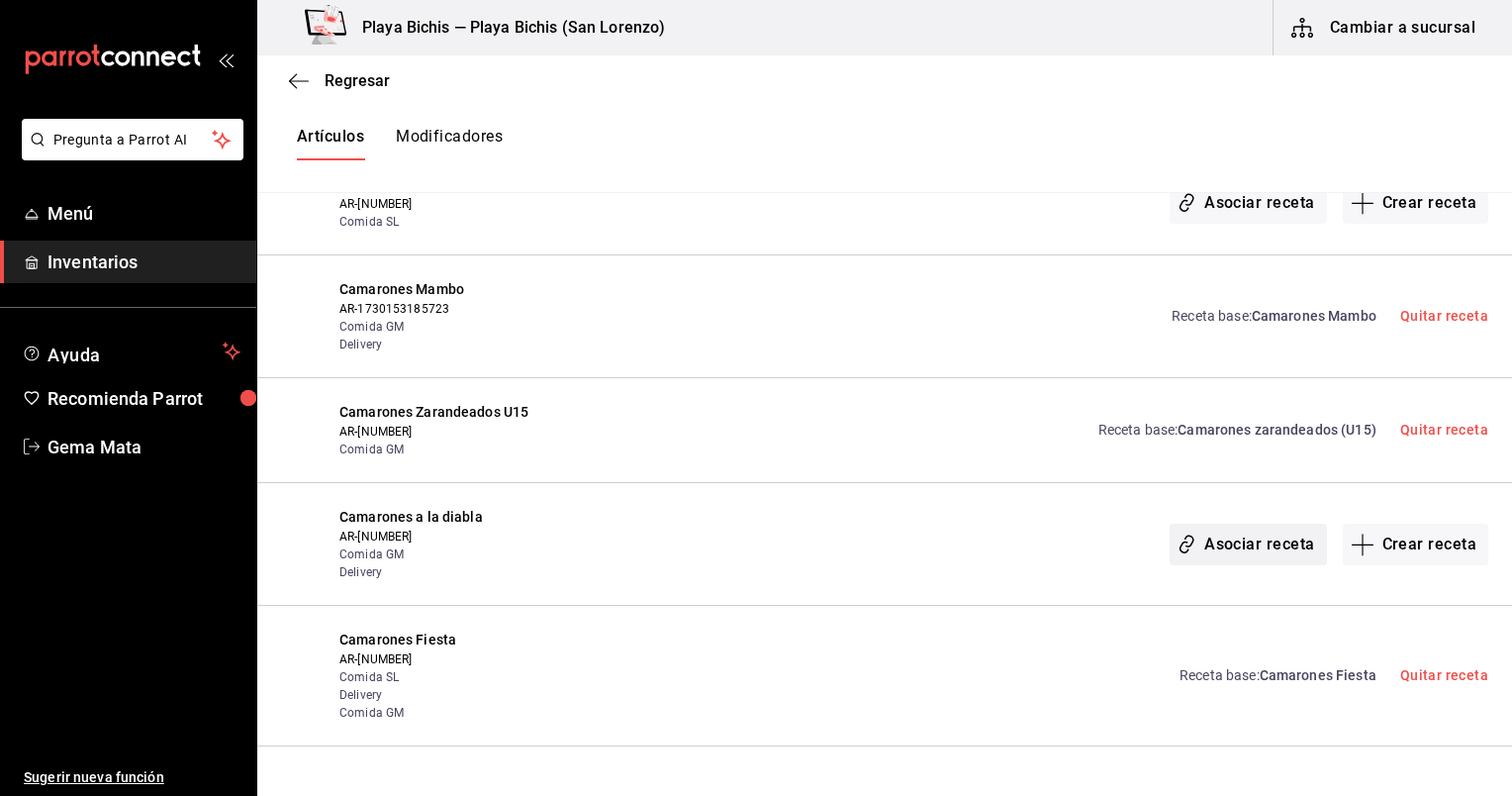 type on "CAMARONES" 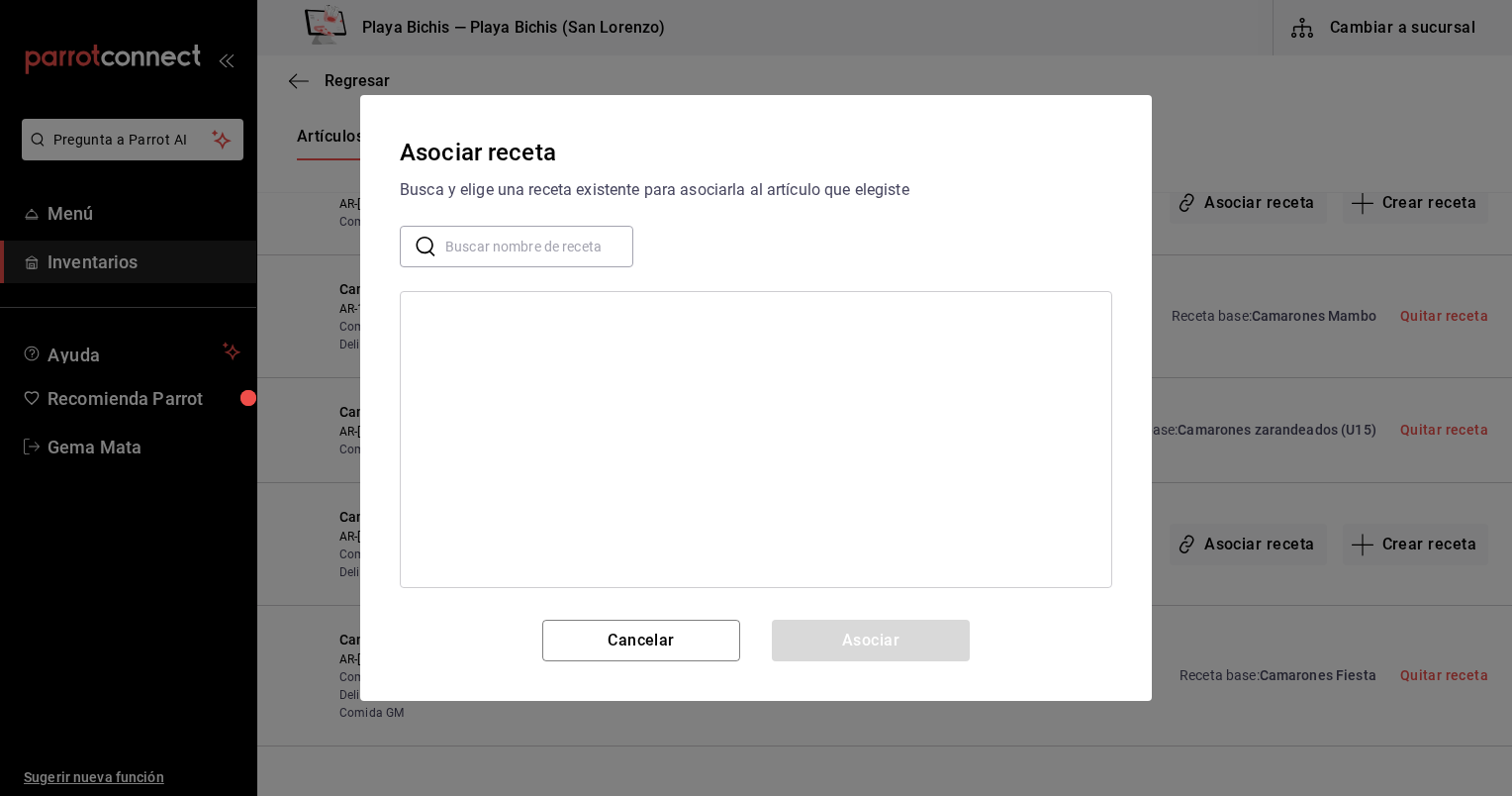 click at bounding box center [539, 247] 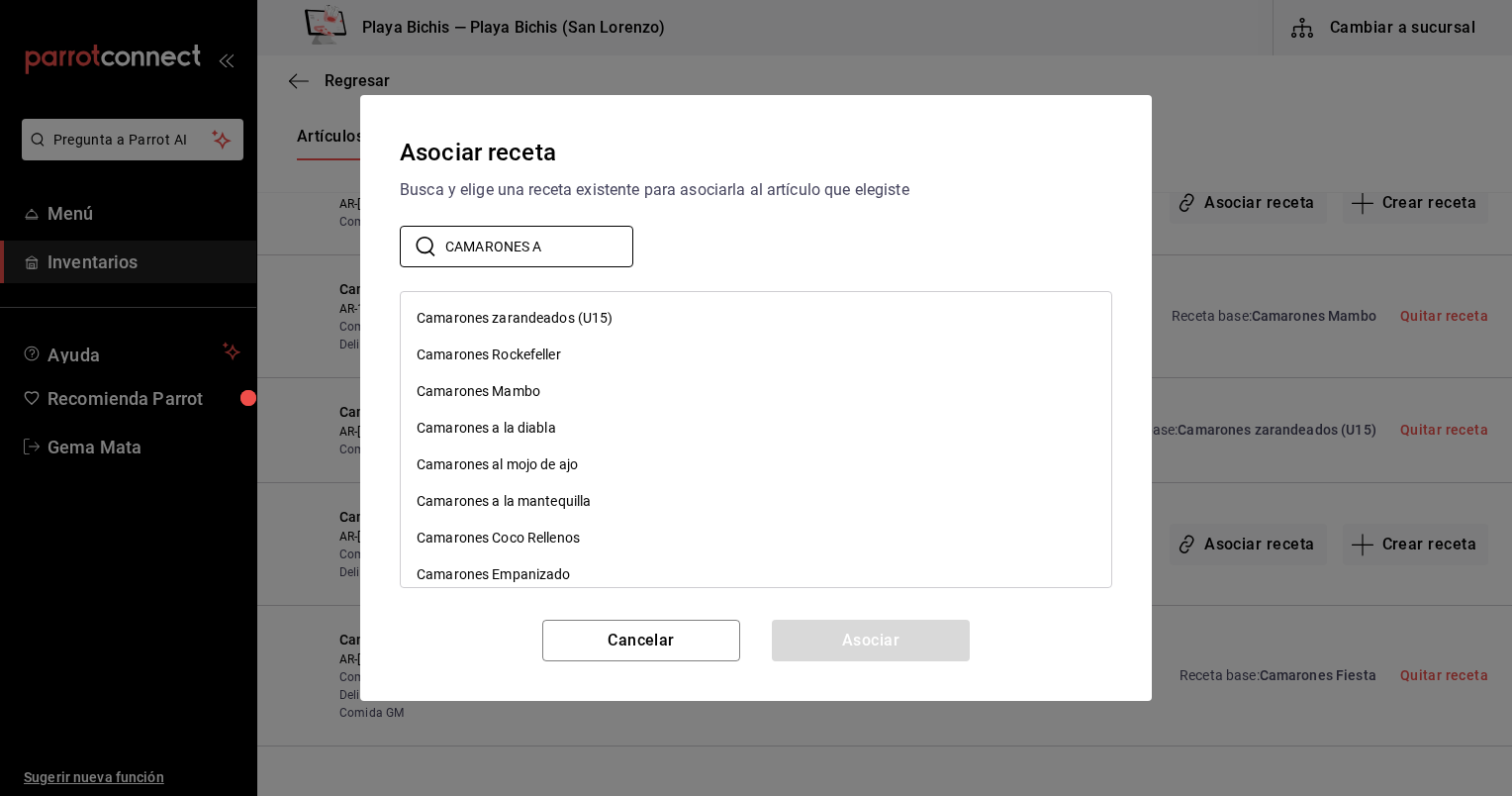 type on "CAMARONES A" 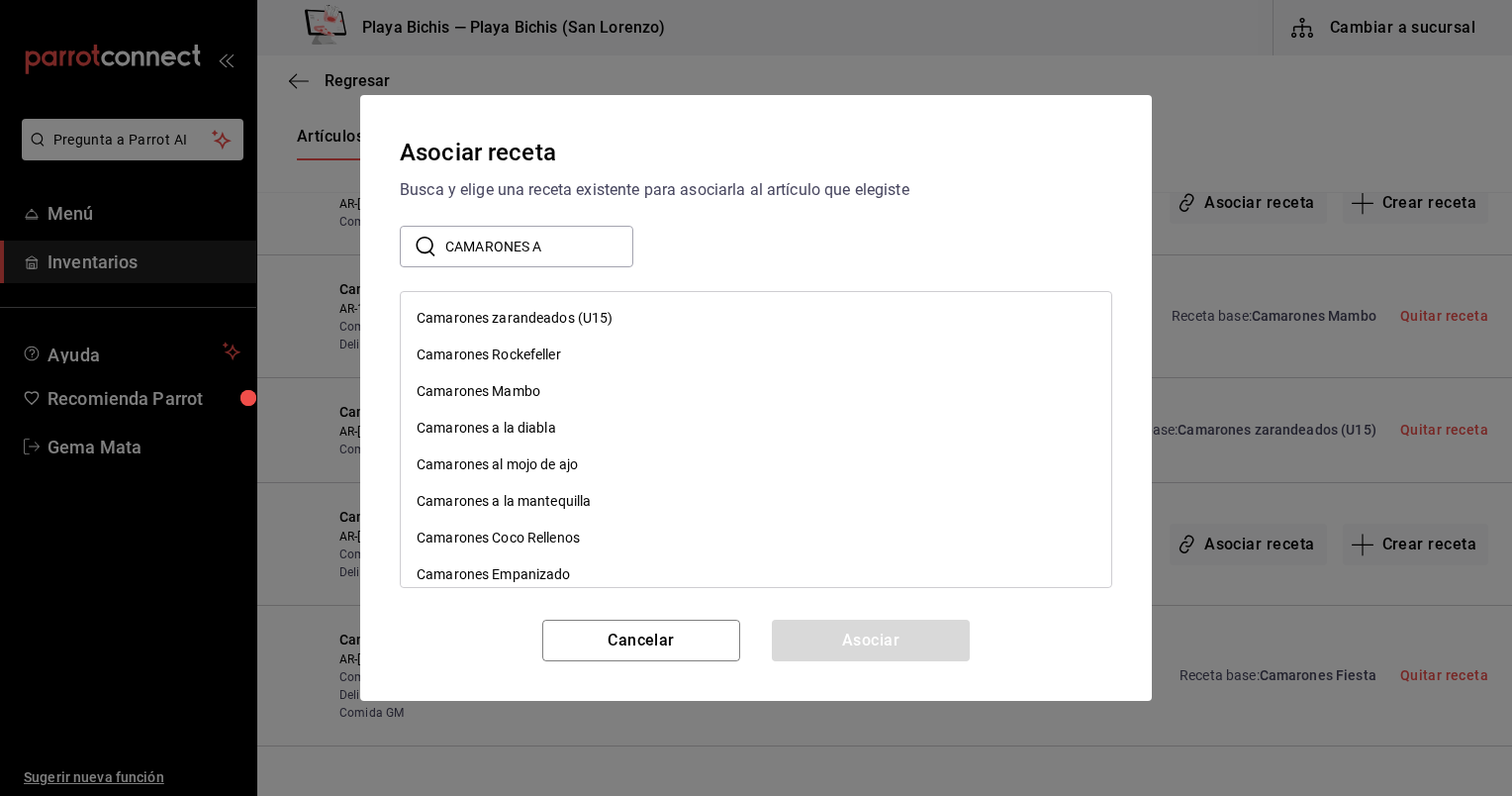 click on "Camarones a la diabla" at bounding box center [756, 428] 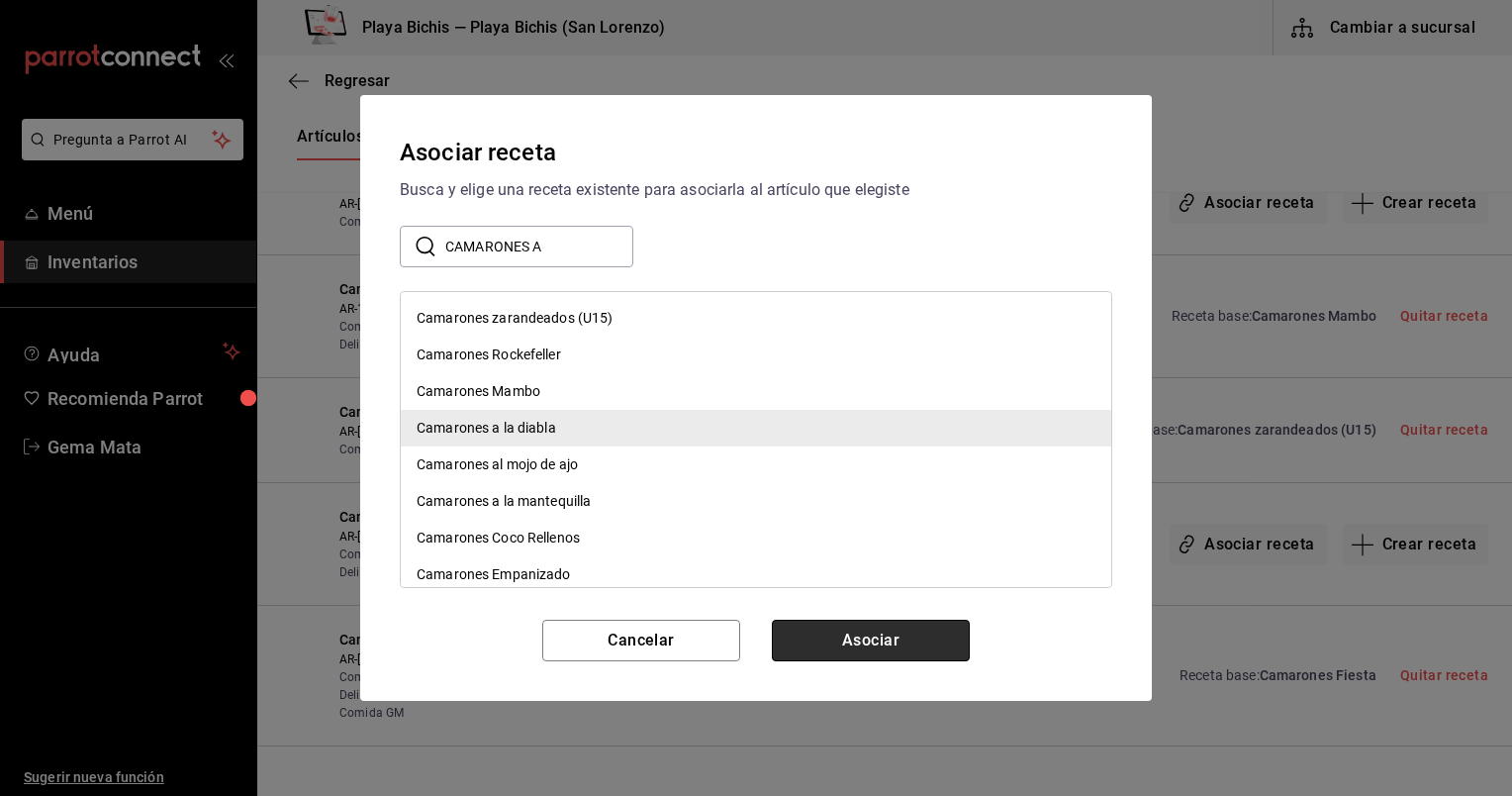 click on "Asociar" at bounding box center (871, 641) 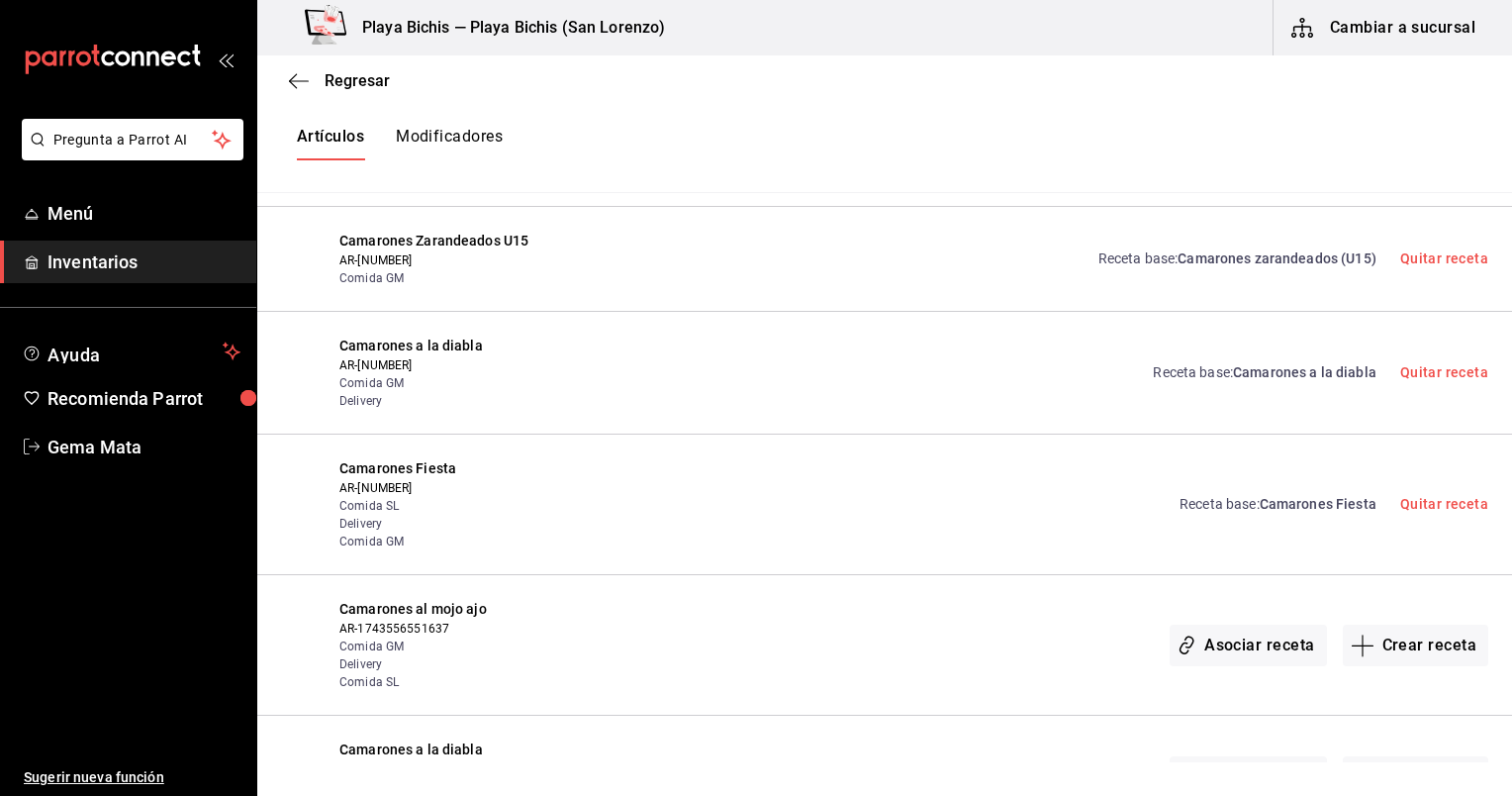 scroll, scrollTop: 1253, scrollLeft: 0, axis: vertical 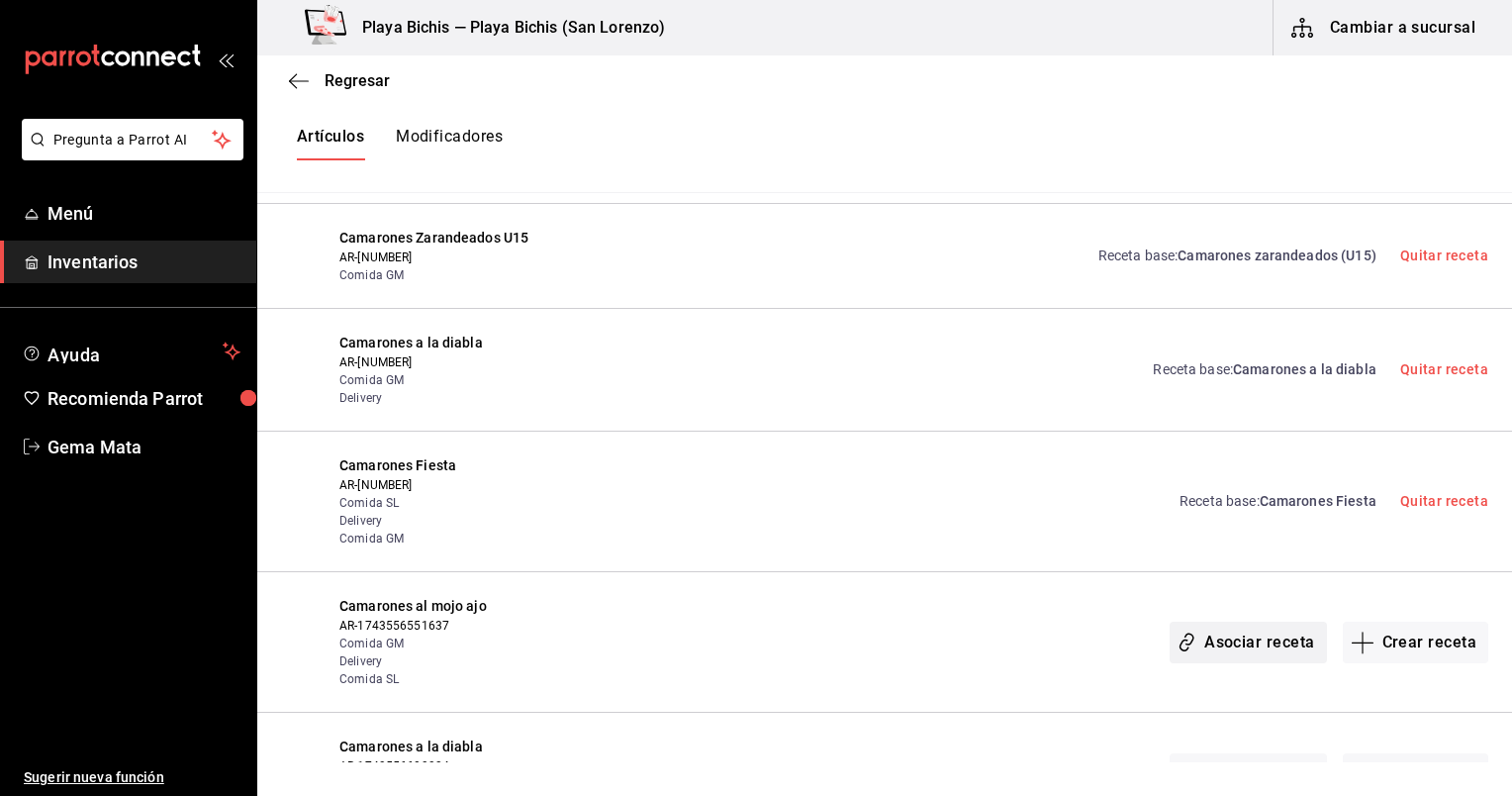 click on "Asociar receta" at bounding box center [1248, 643] 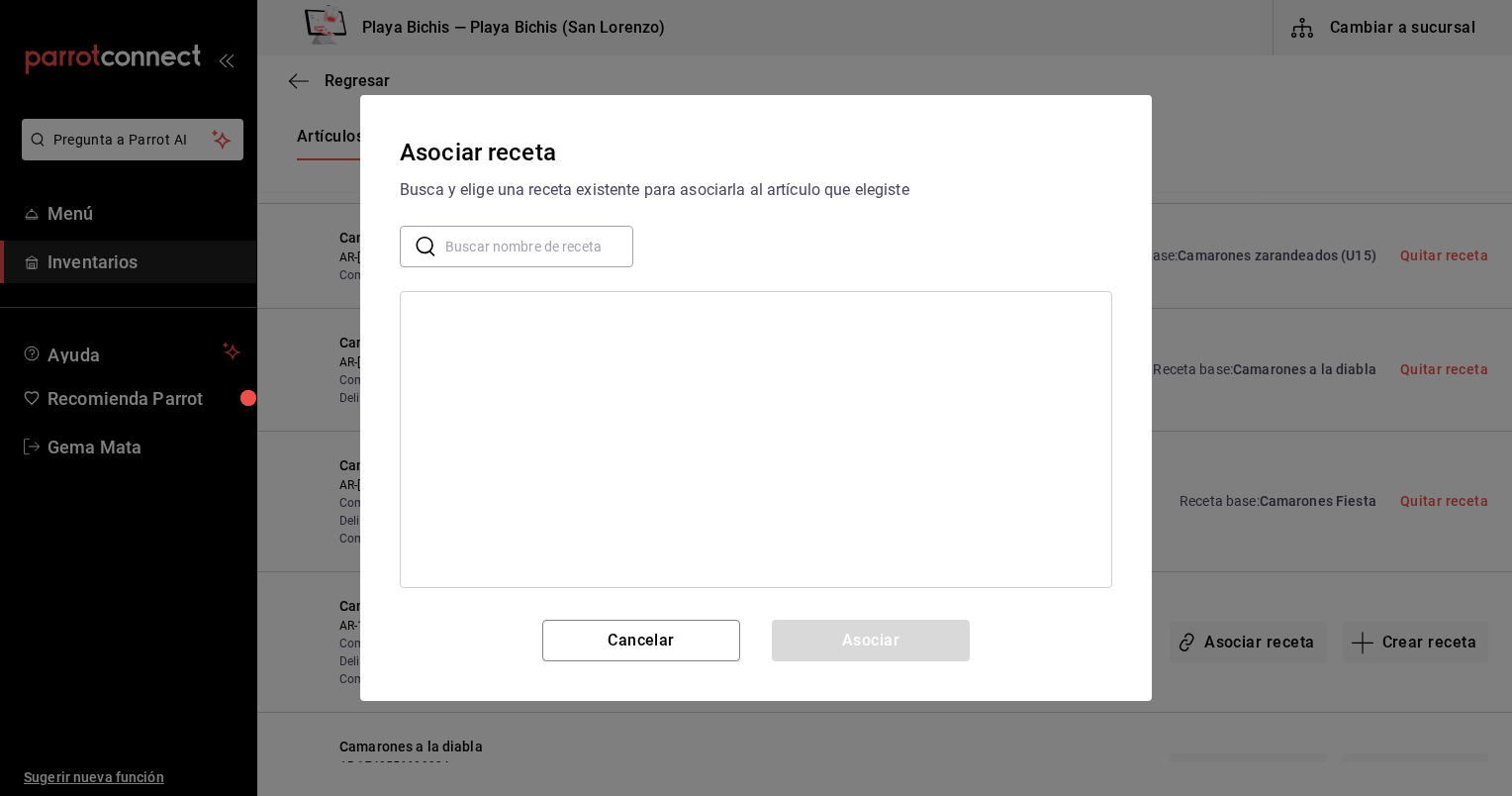 click at bounding box center [539, 247] 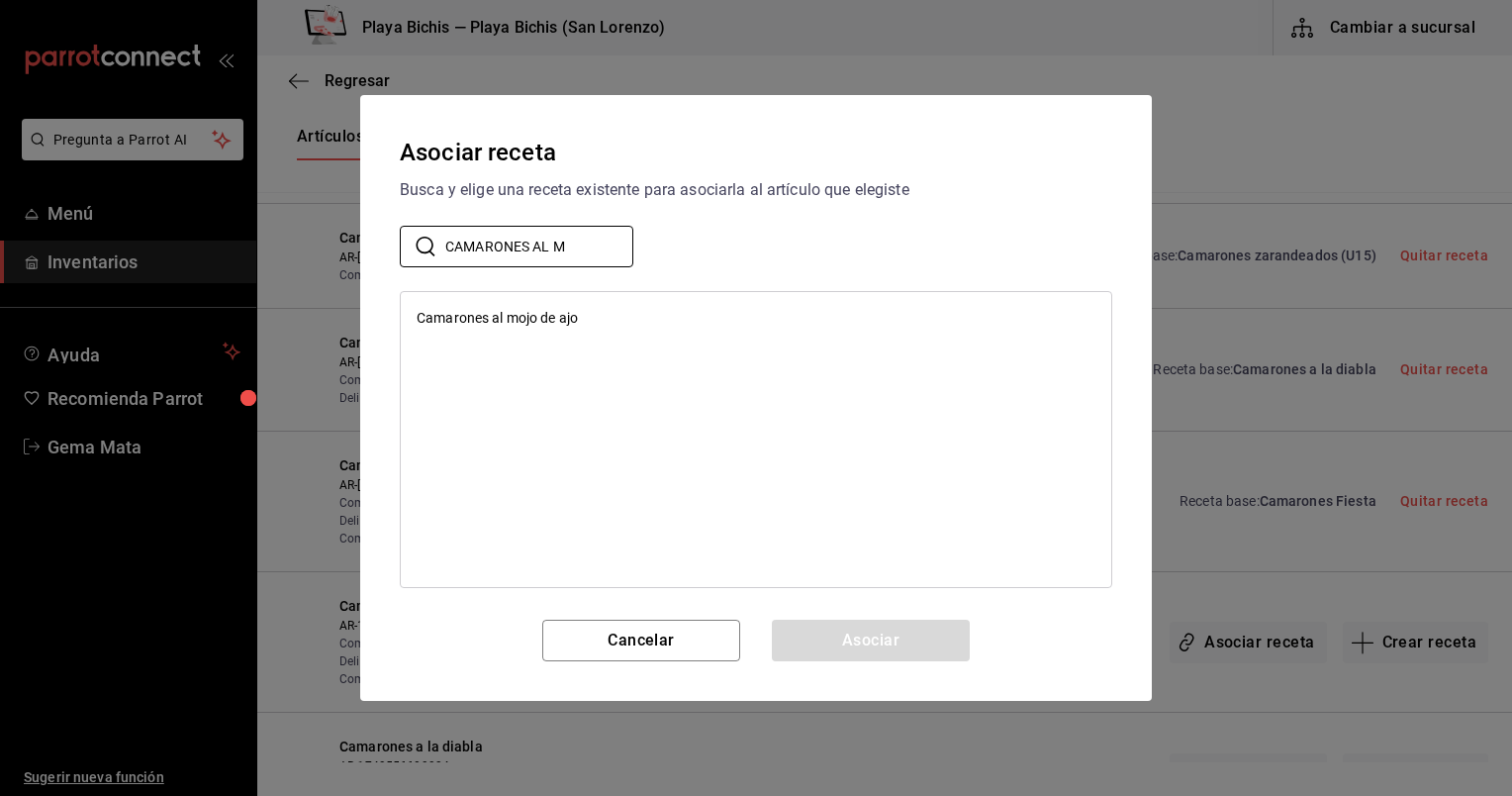 type on "CAMARONES AL M" 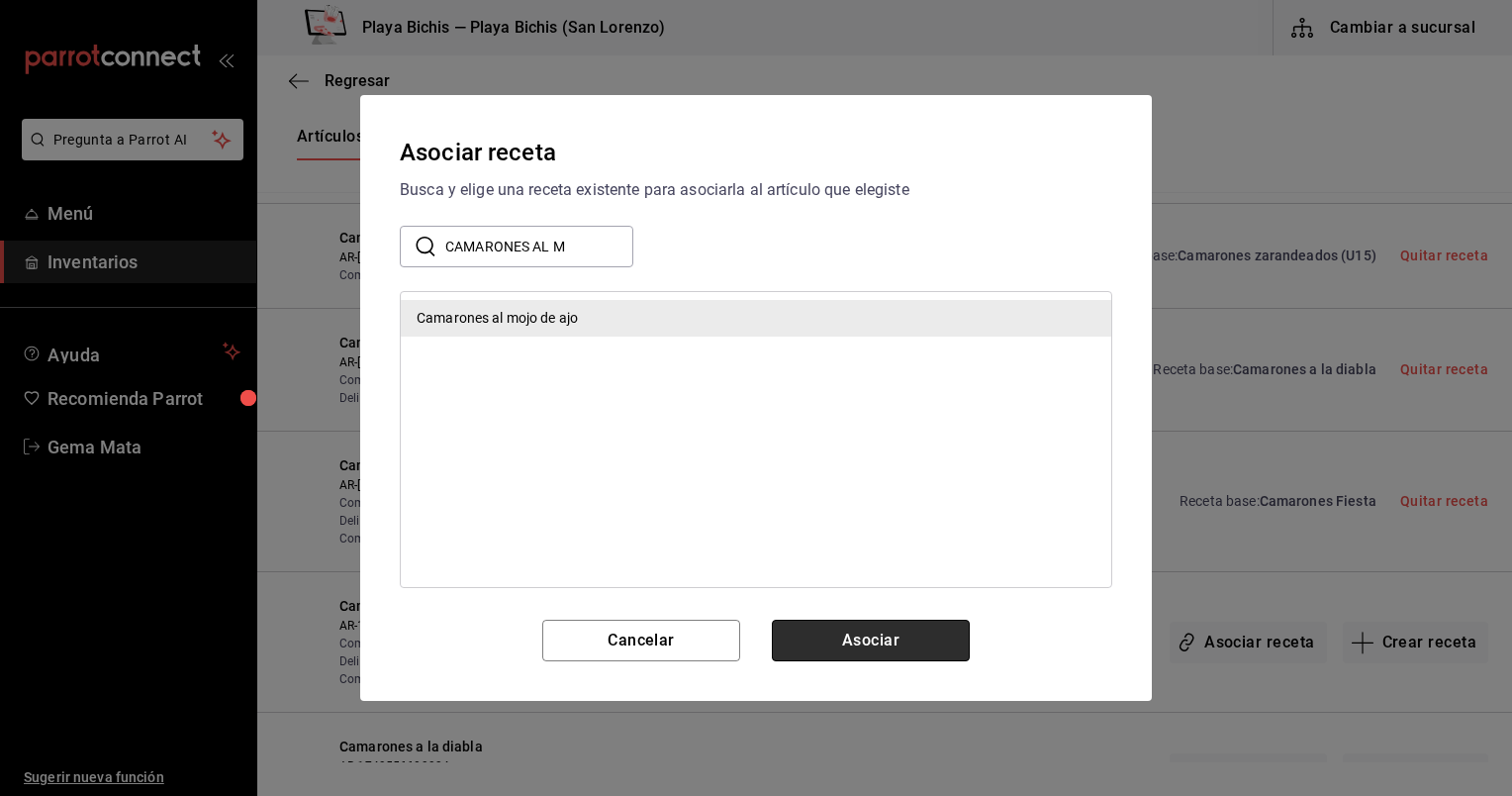 click on "Asociar" at bounding box center [871, 641] 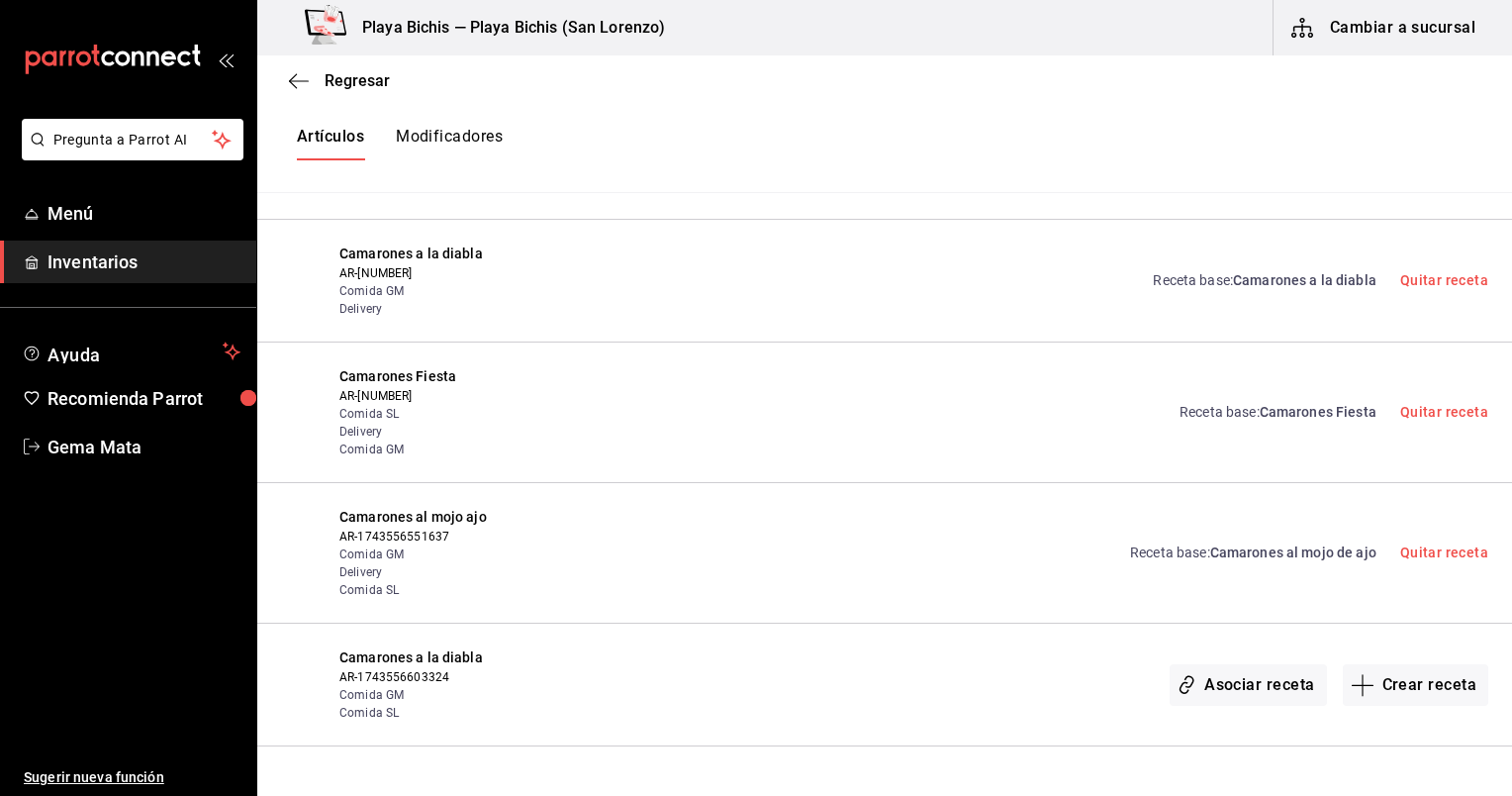 scroll, scrollTop: 1344, scrollLeft: 0, axis: vertical 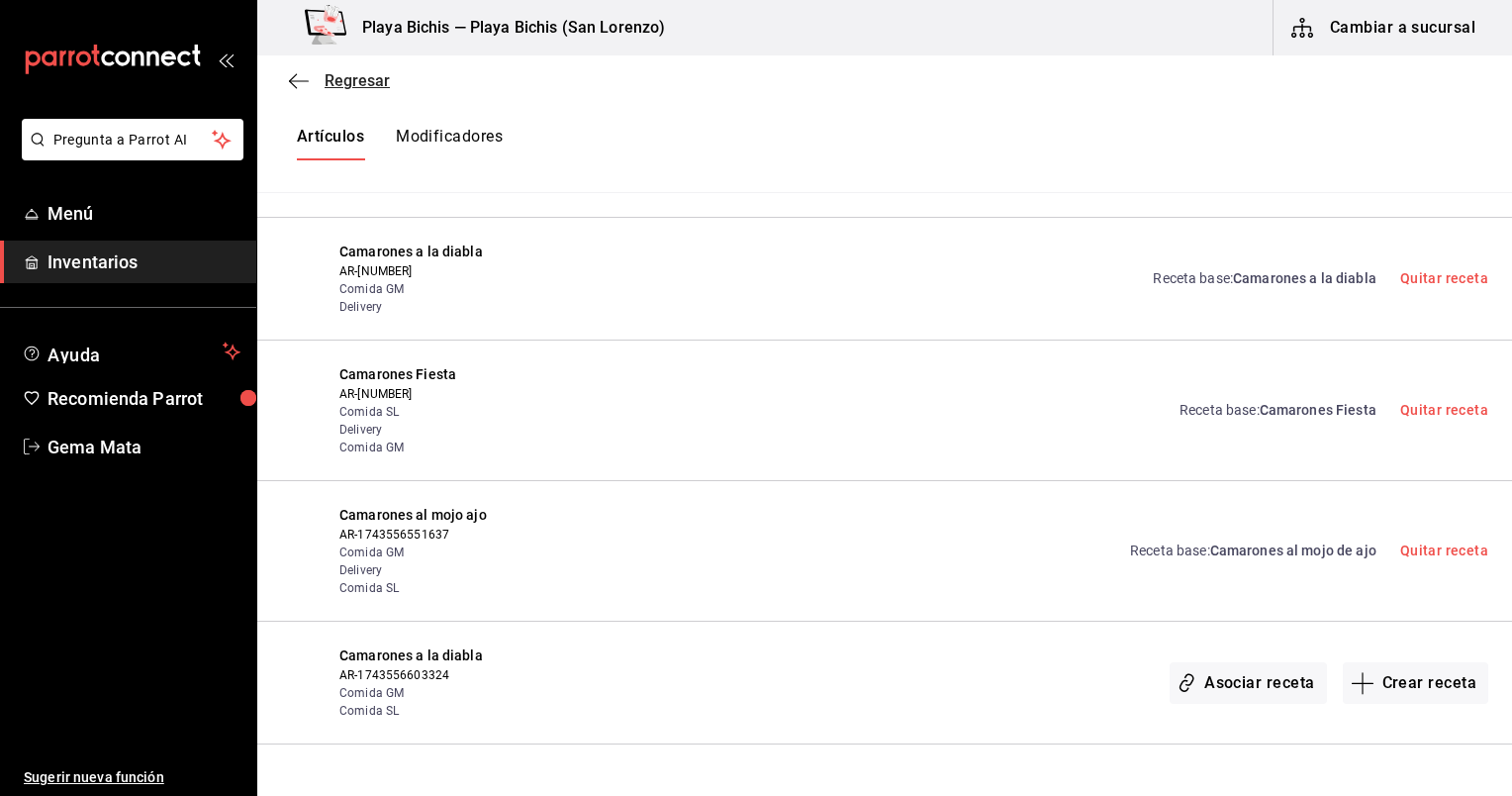 click on "Regresar" at bounding box center (339, 80) 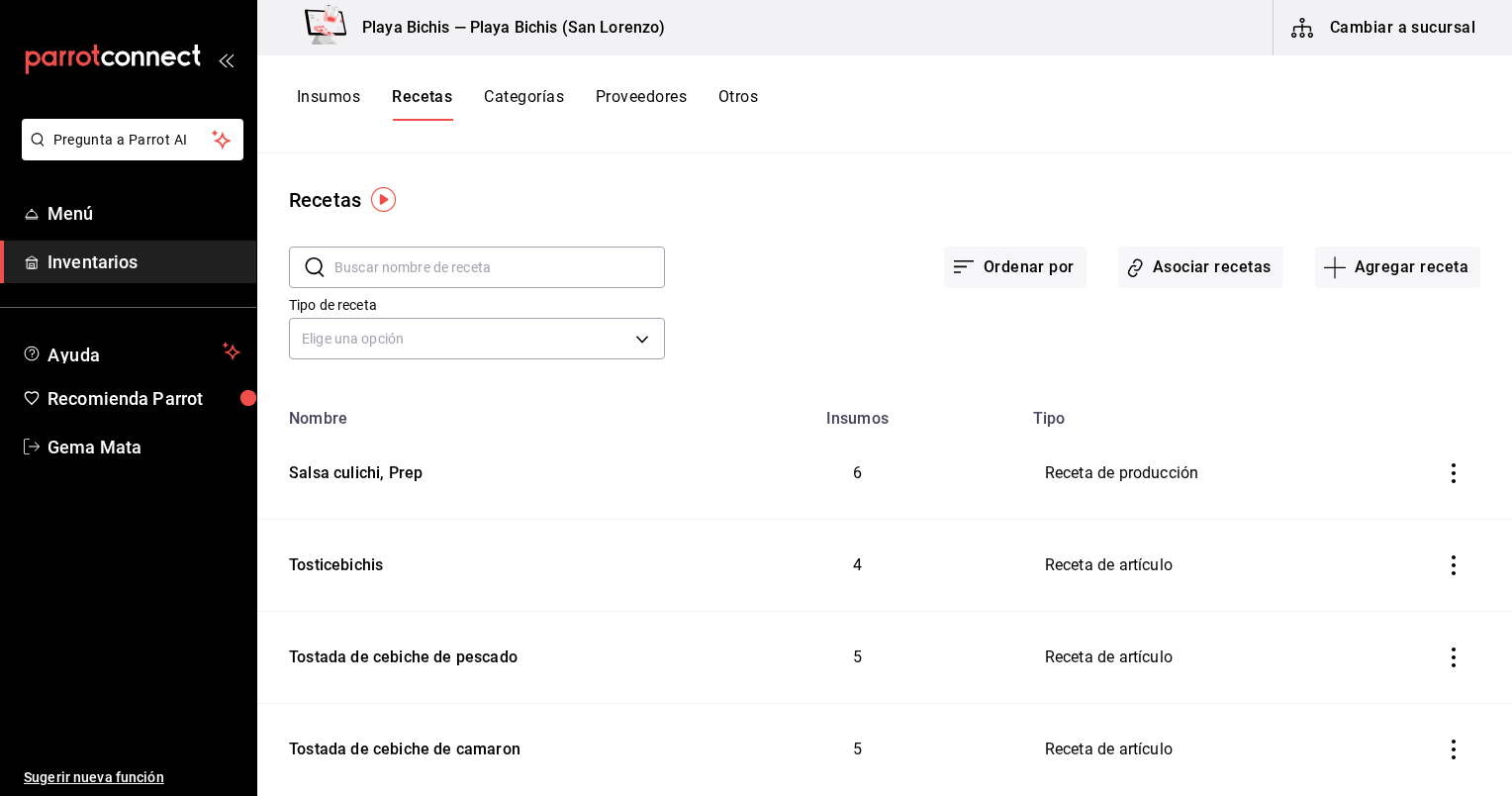click at bounding box center (500, 267) 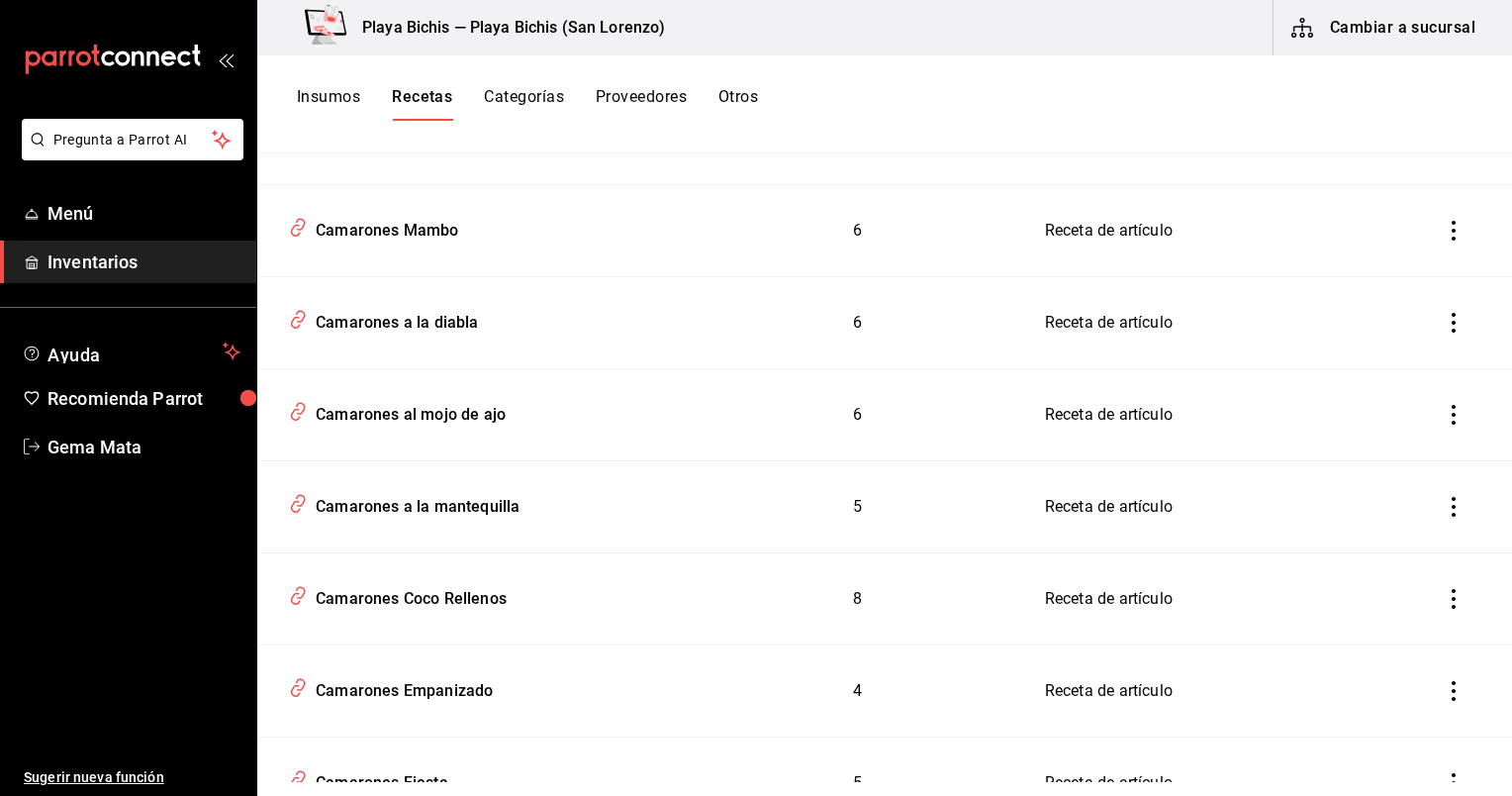 scroll, scrollTop: 529, scrollLeft: 0, axis: vertical 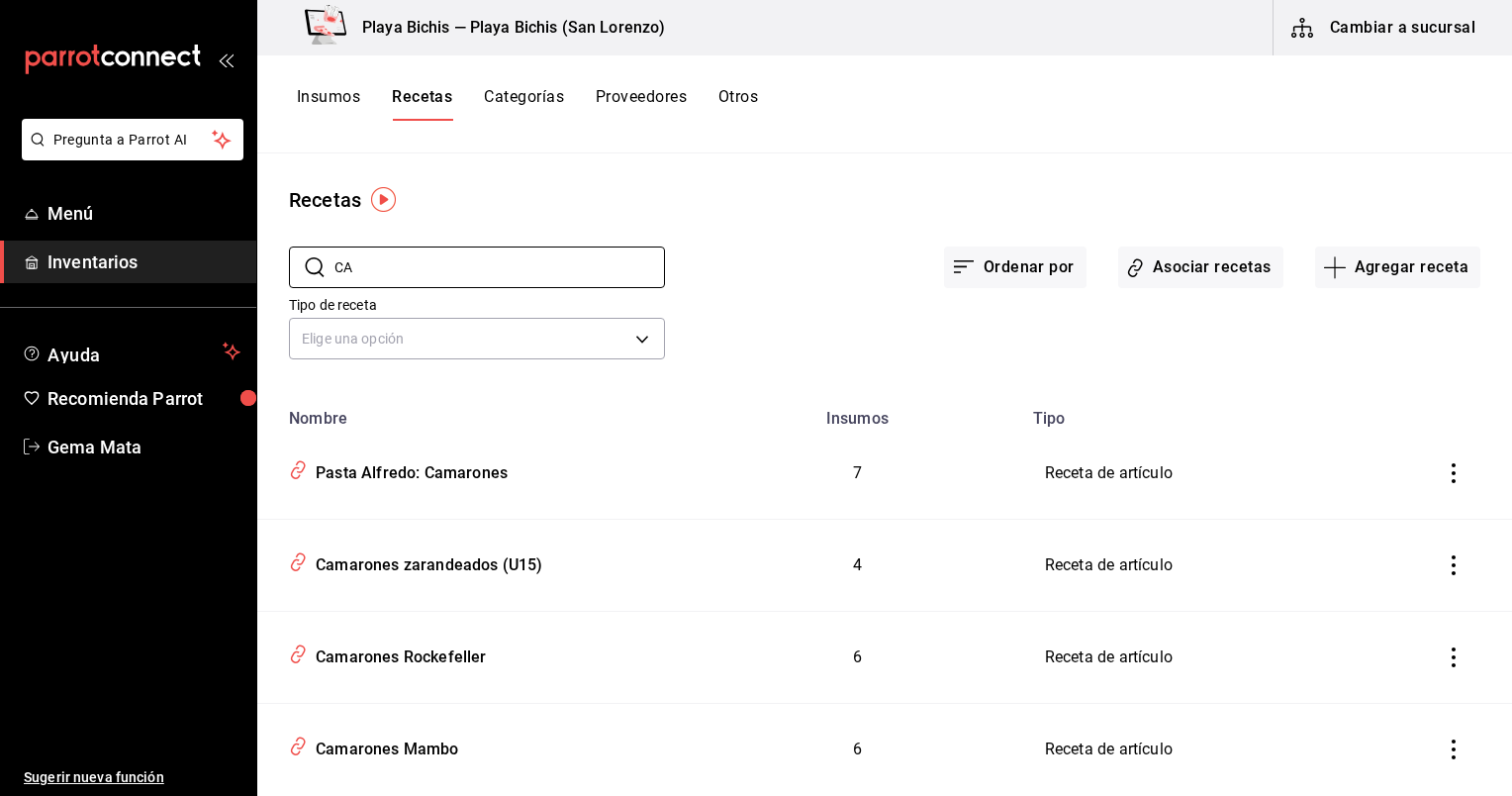 type on "C" 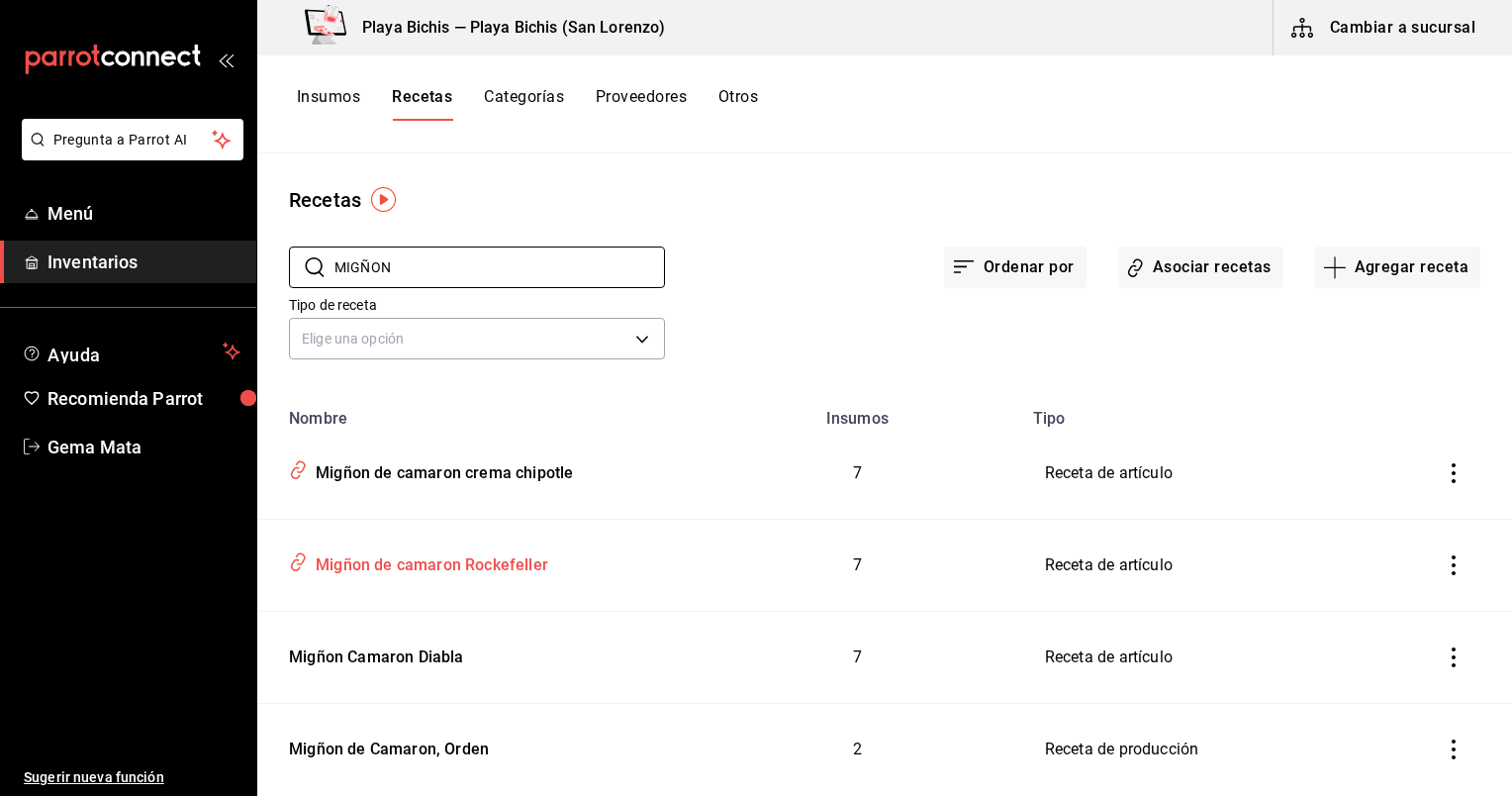 scroll, scrollTop: 36, scrollLeft: 0, axis: vertical 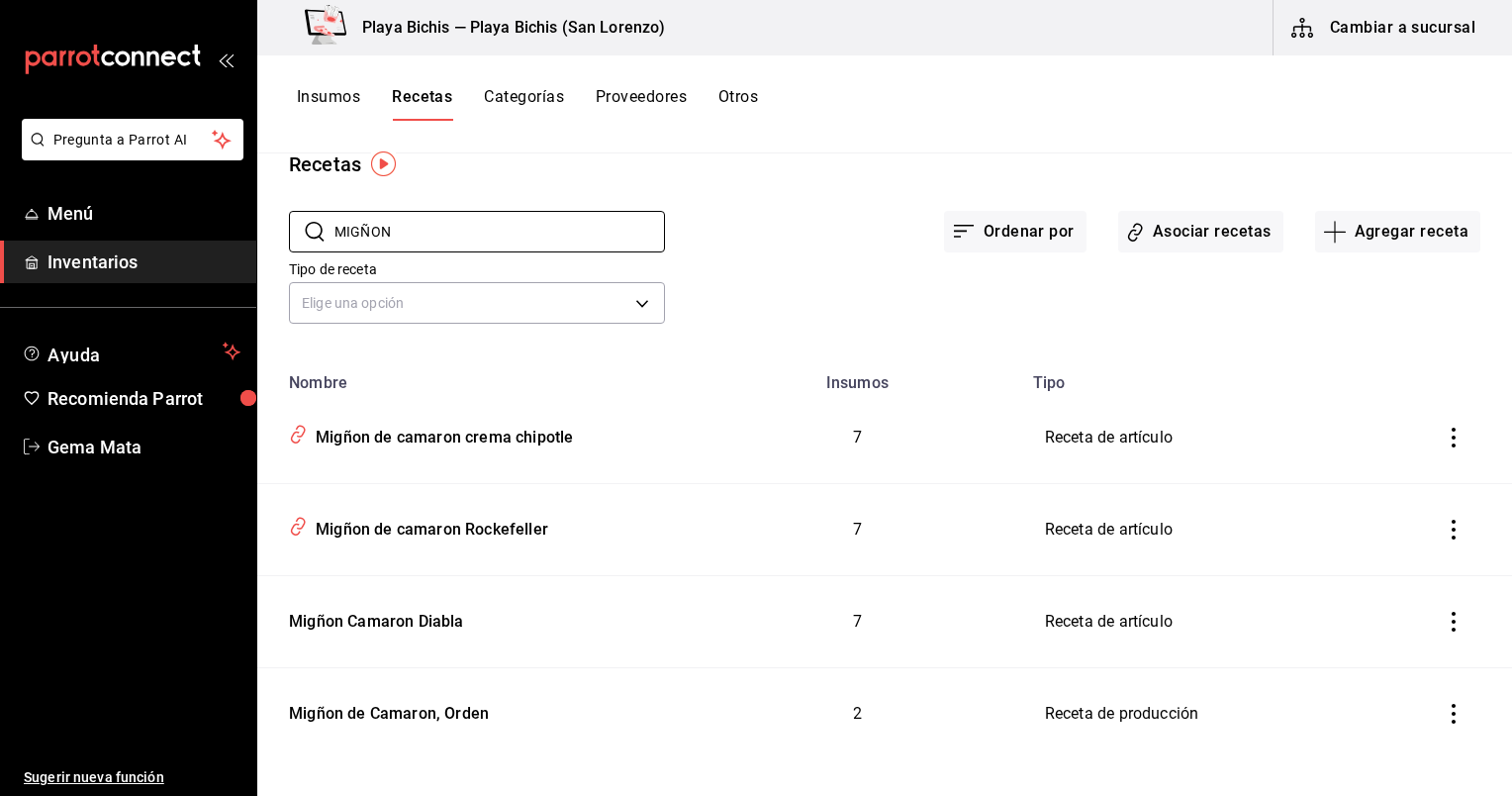 type on "MIGÑON" 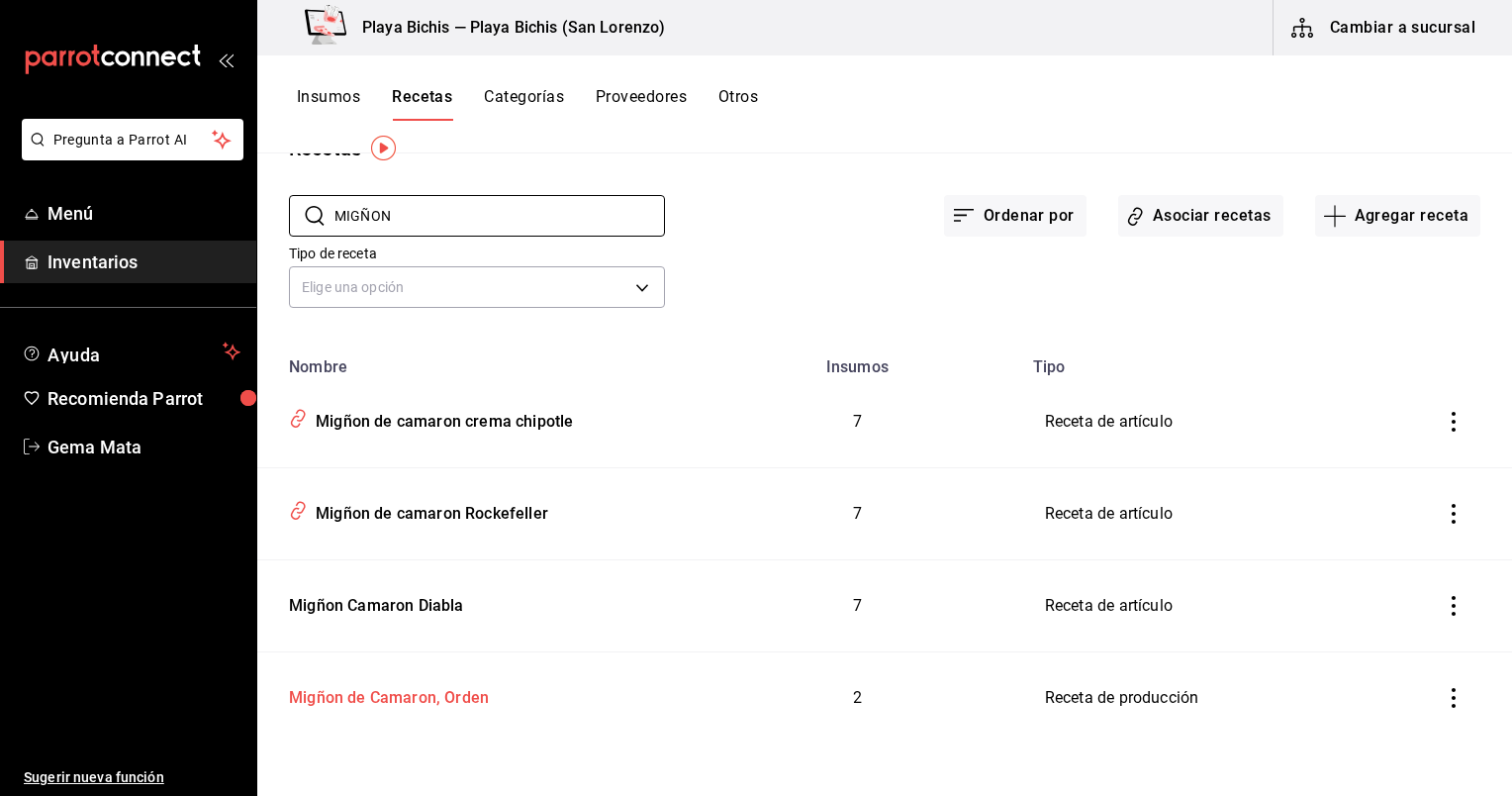 scroll, scrollTop: 51, scrollLeft: 0, axis: vertical 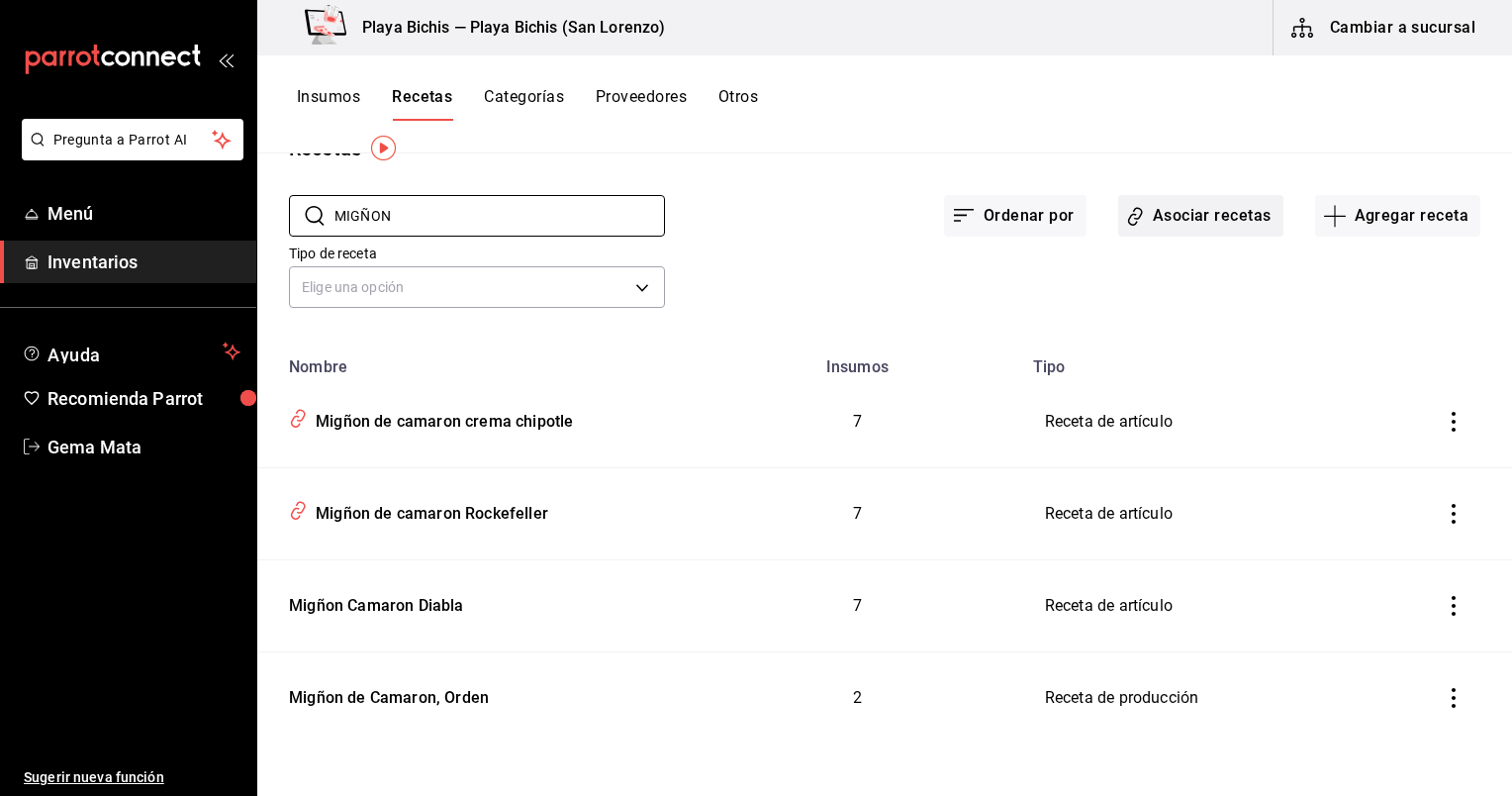 click on "Asociar recetas" at bounding box center (1200, 216) 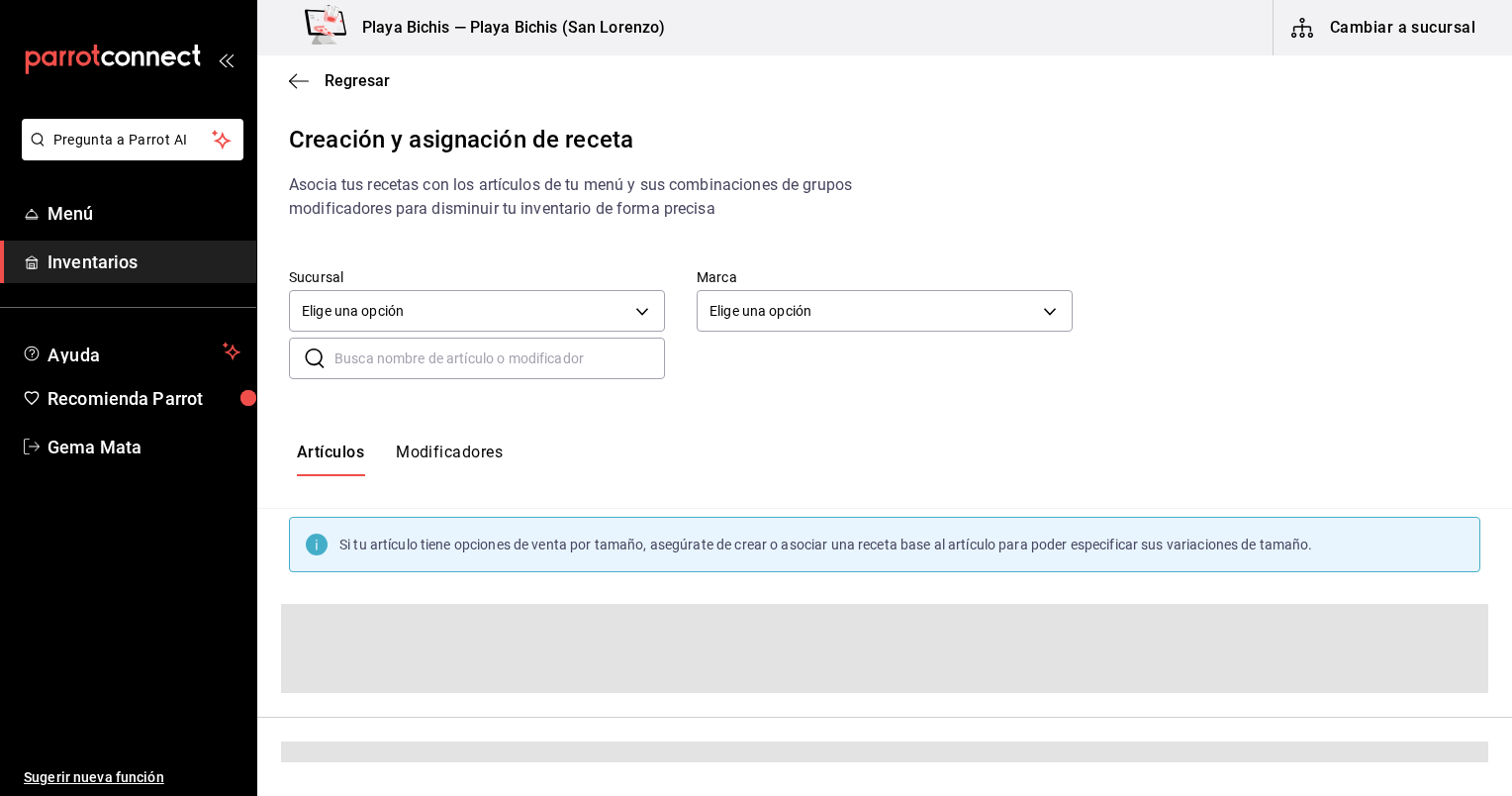 click at bounding box center [500, 358] 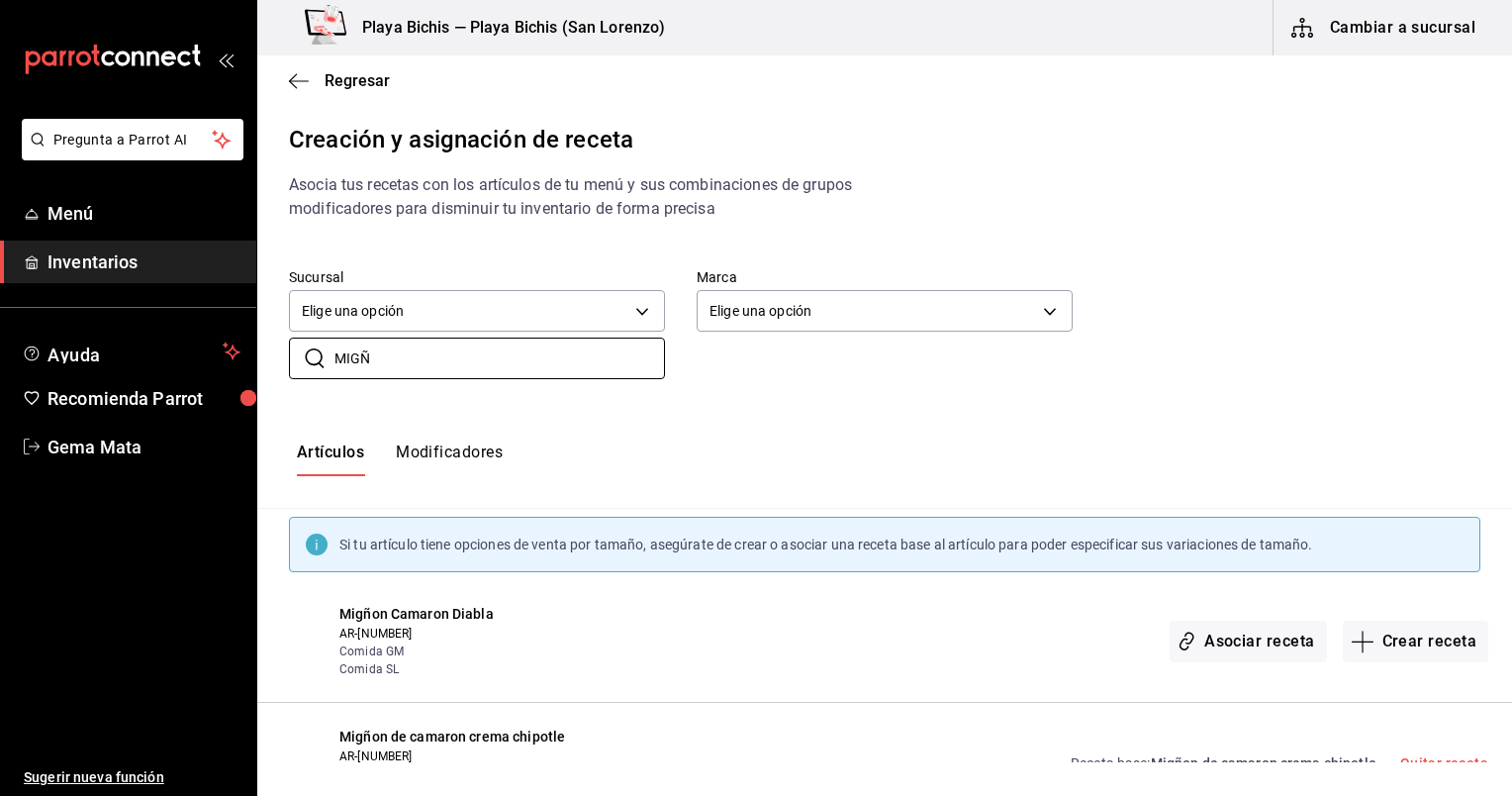 scroll, scrollTop: 184, scrollLeft: 0, axis: vertical 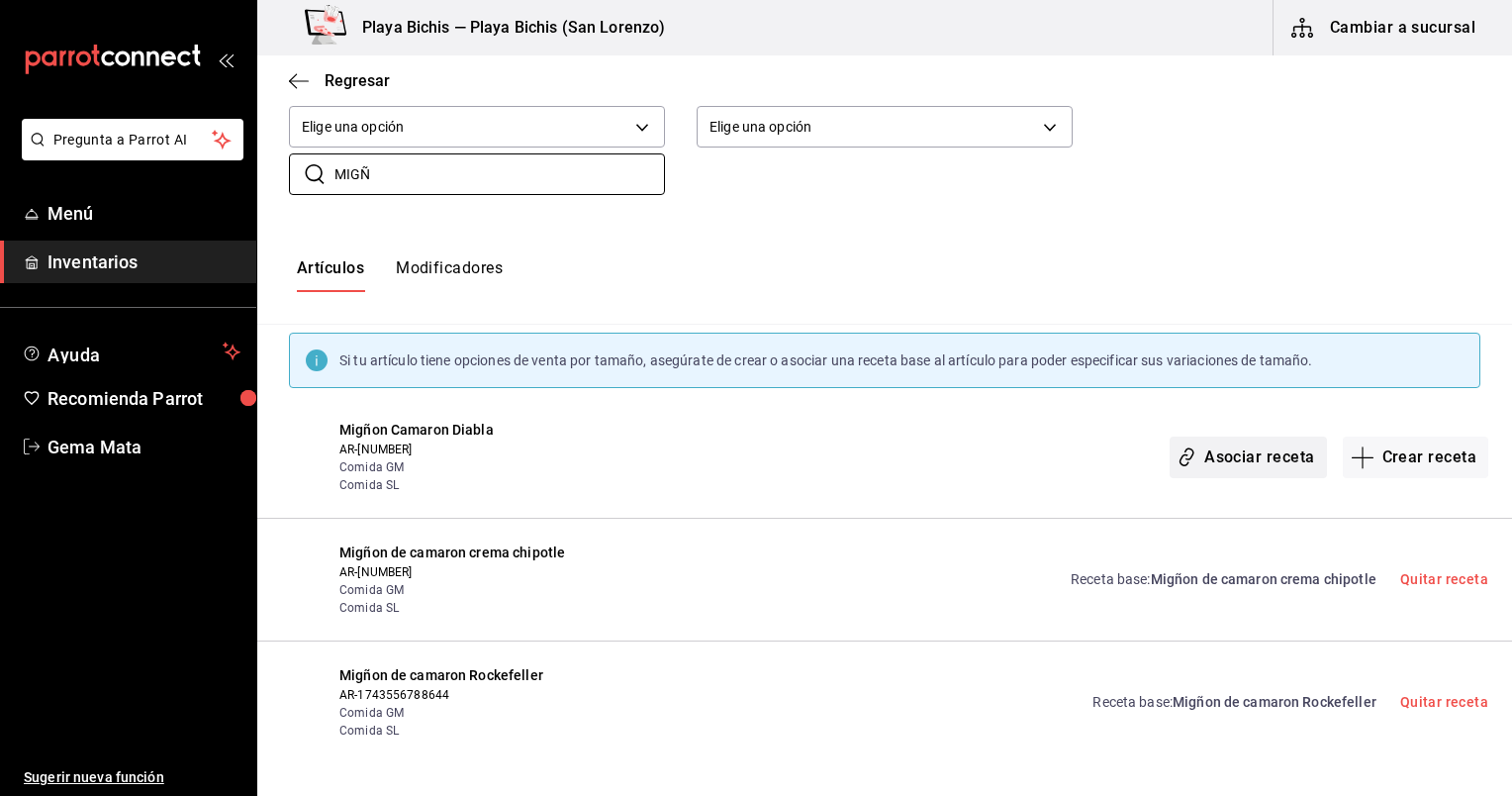 type on "MIGÑ" 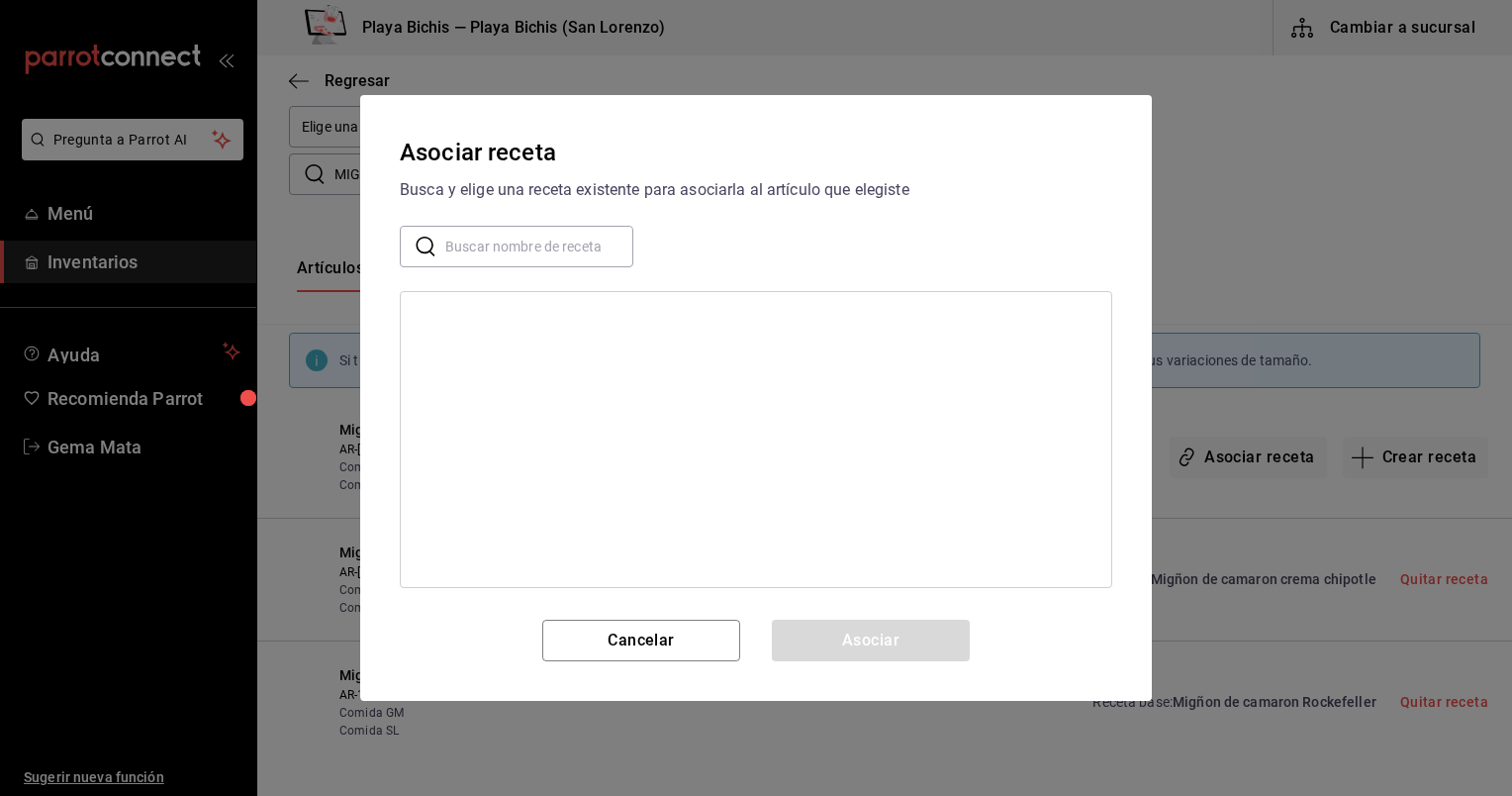 click at bounding box center (539, 247) 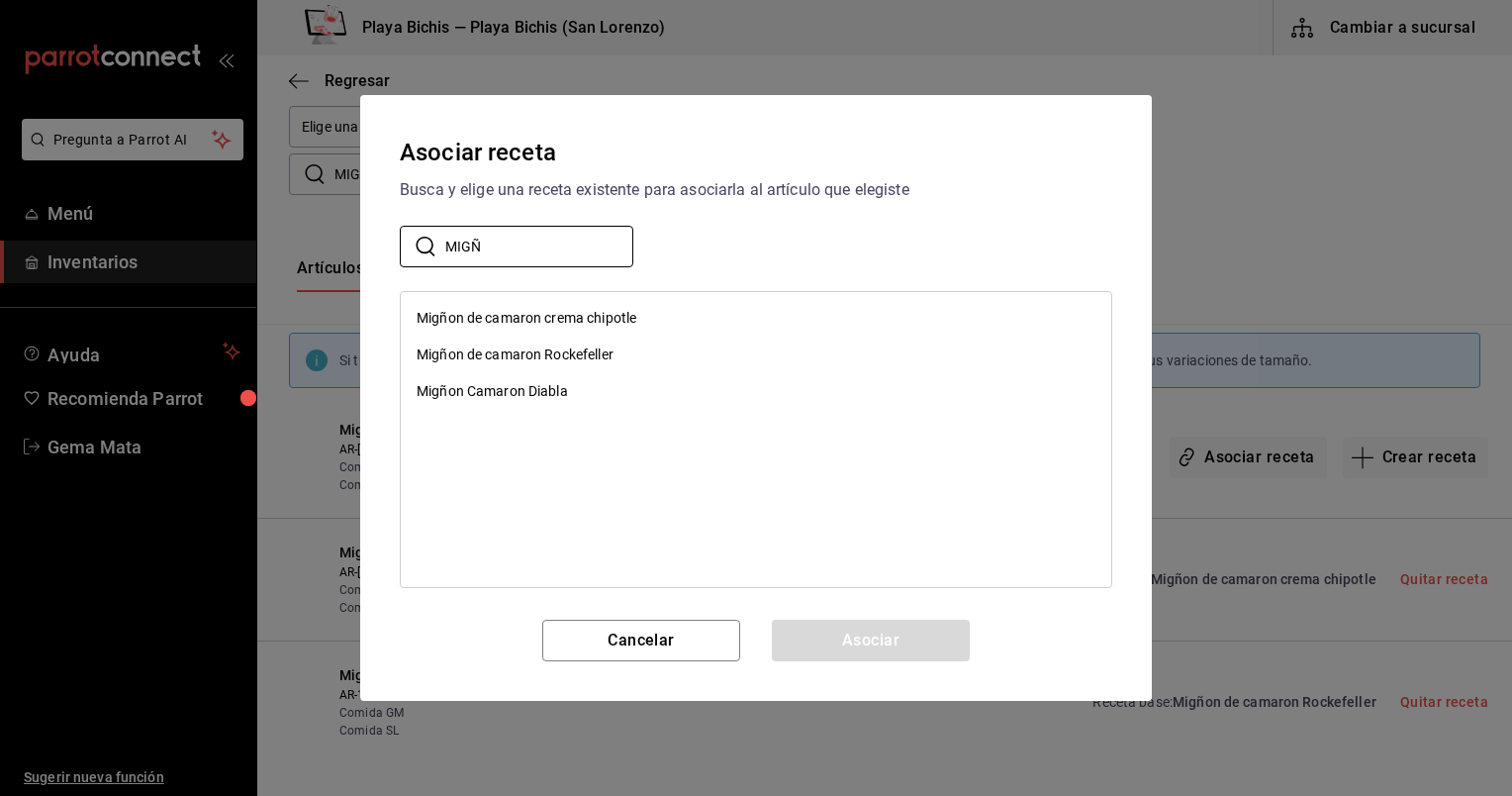 type on "MIGÑ" 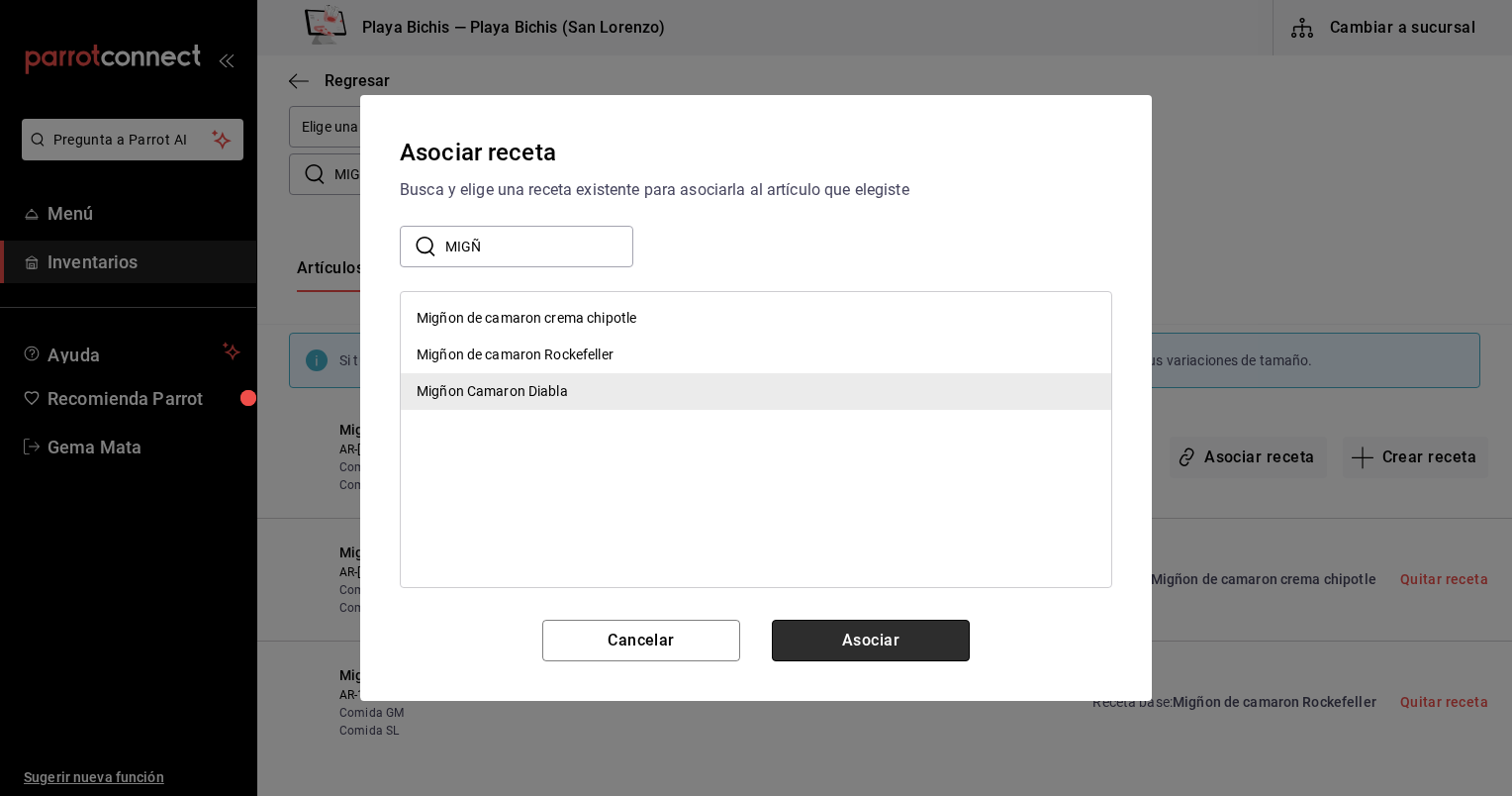 click on "Asociar" at bounding box center (871, 641) 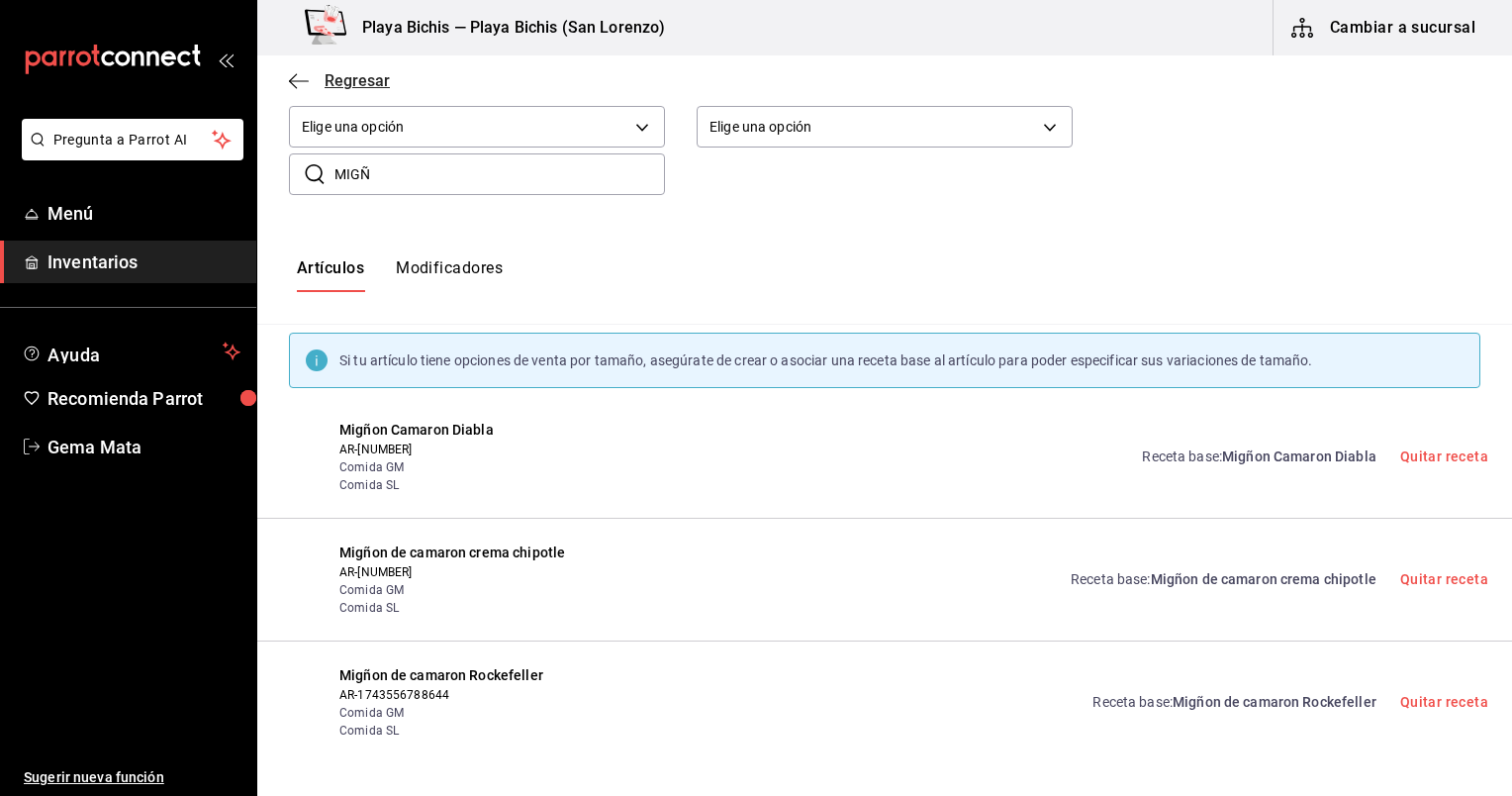 click on "Regresar" at bounding box center [339, 80] 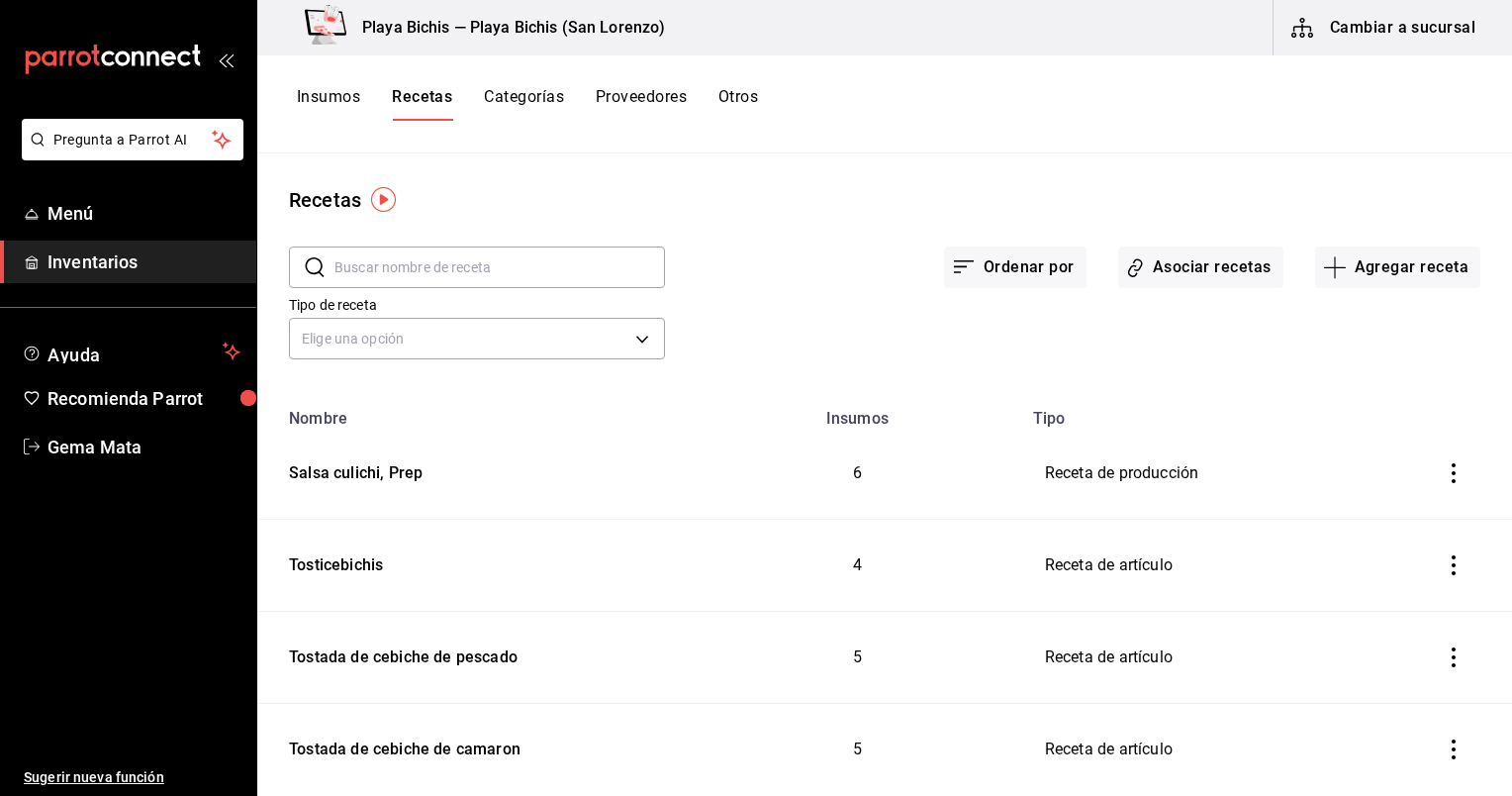 click at bounding box center (500, 267) 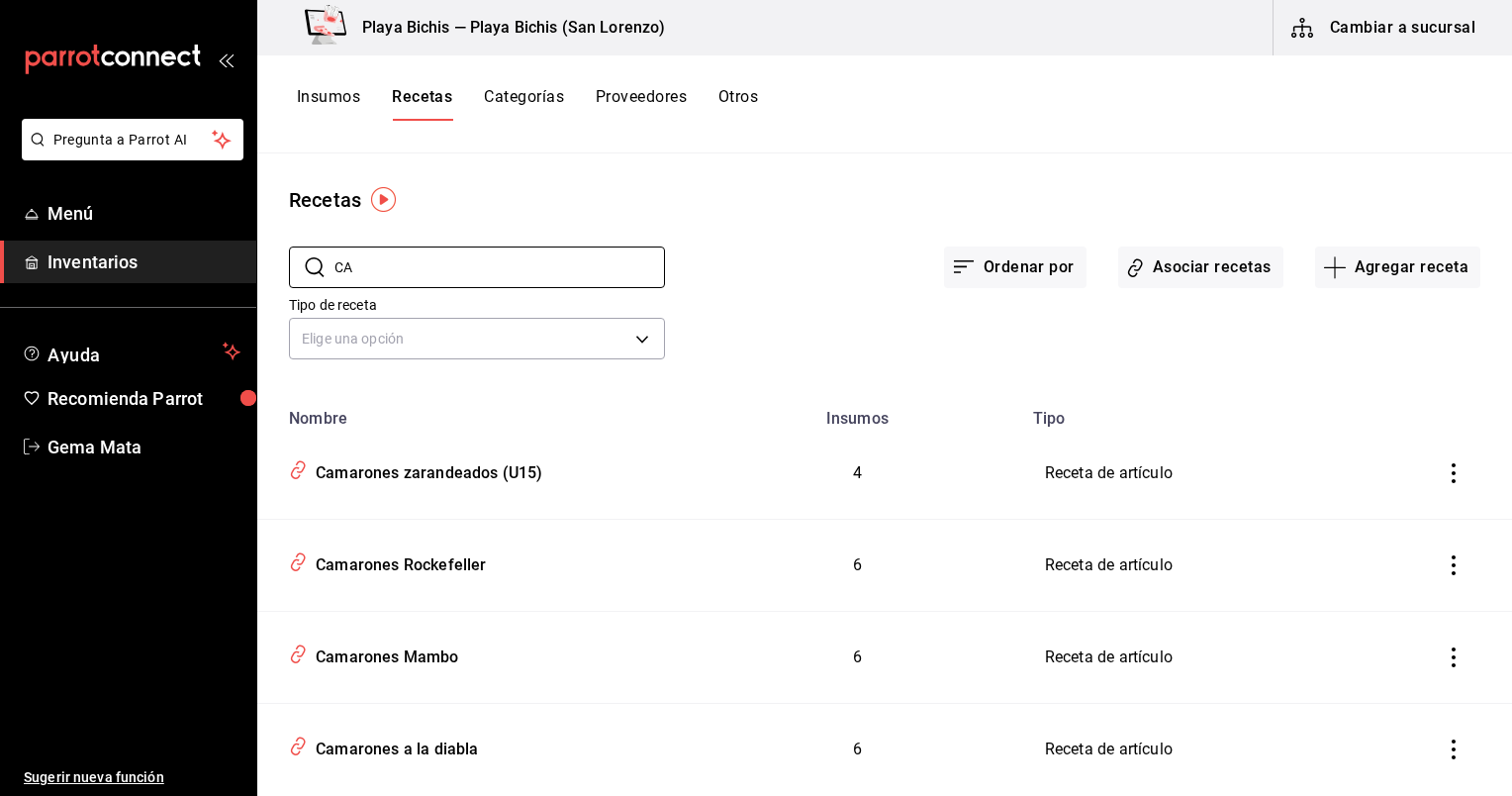 type on "C" 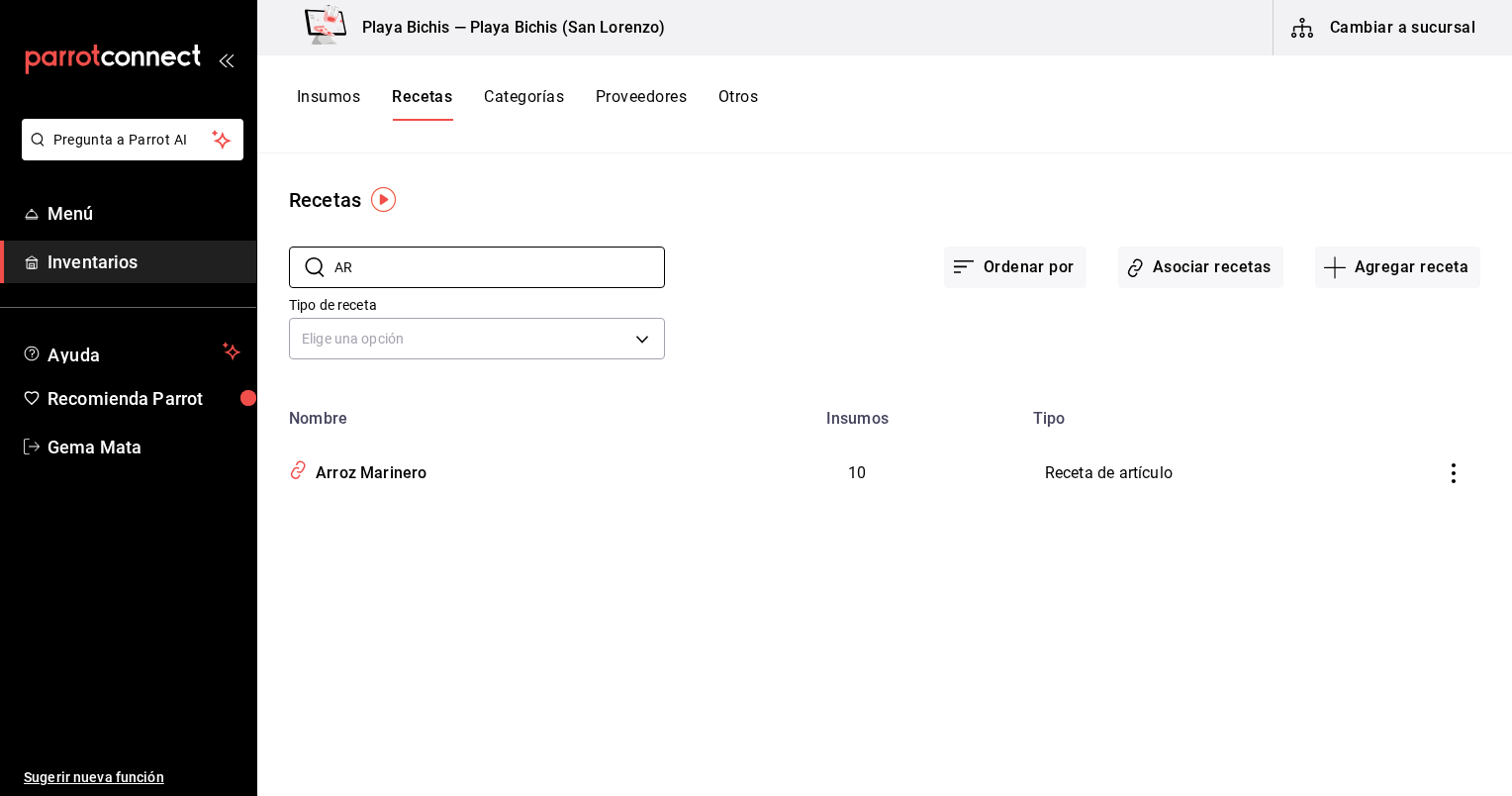 type on "A" 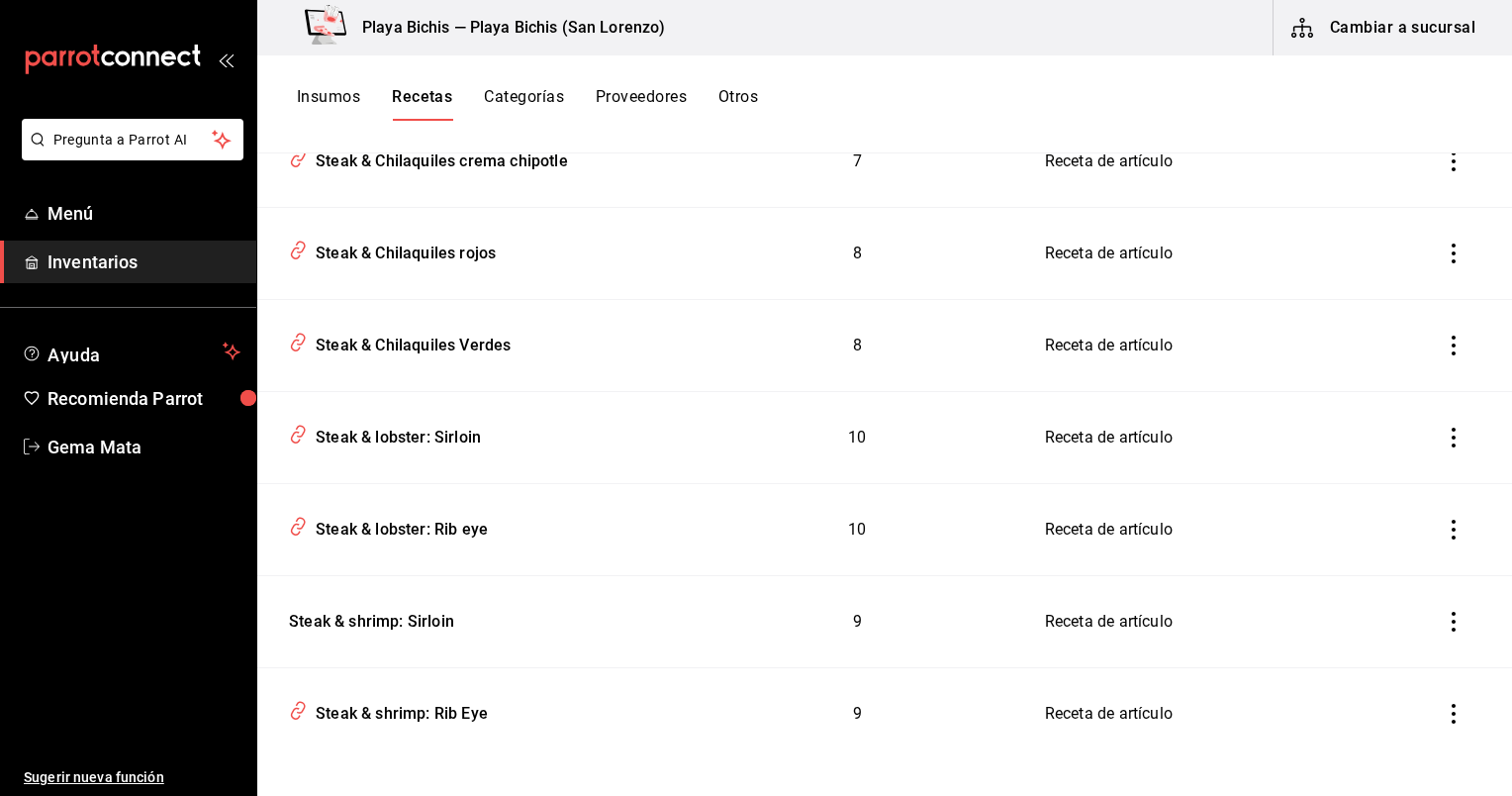 scroll, scrollTop: 420, scrollLeft: 0, axis: vertical 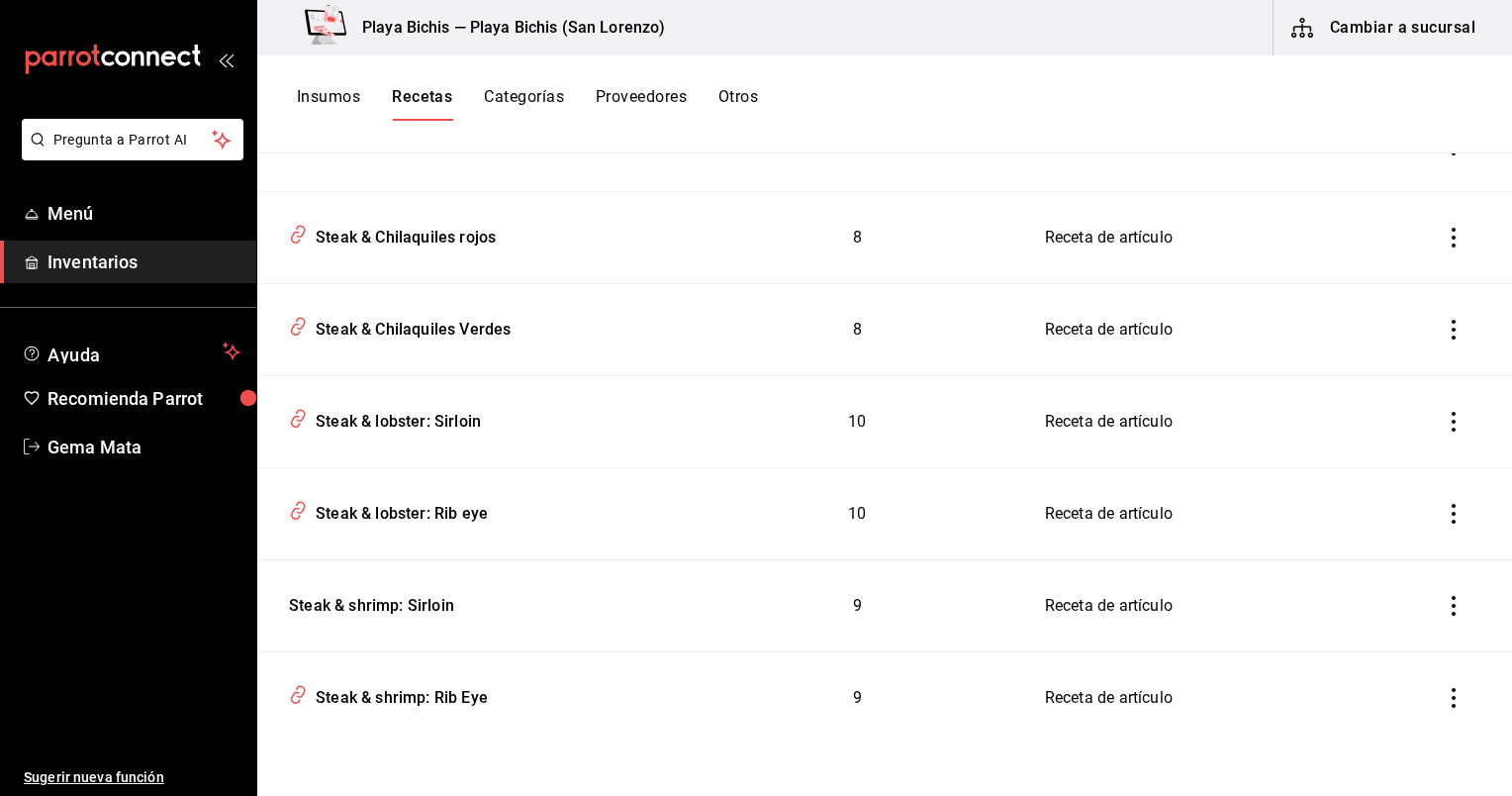 type on "STEAK" 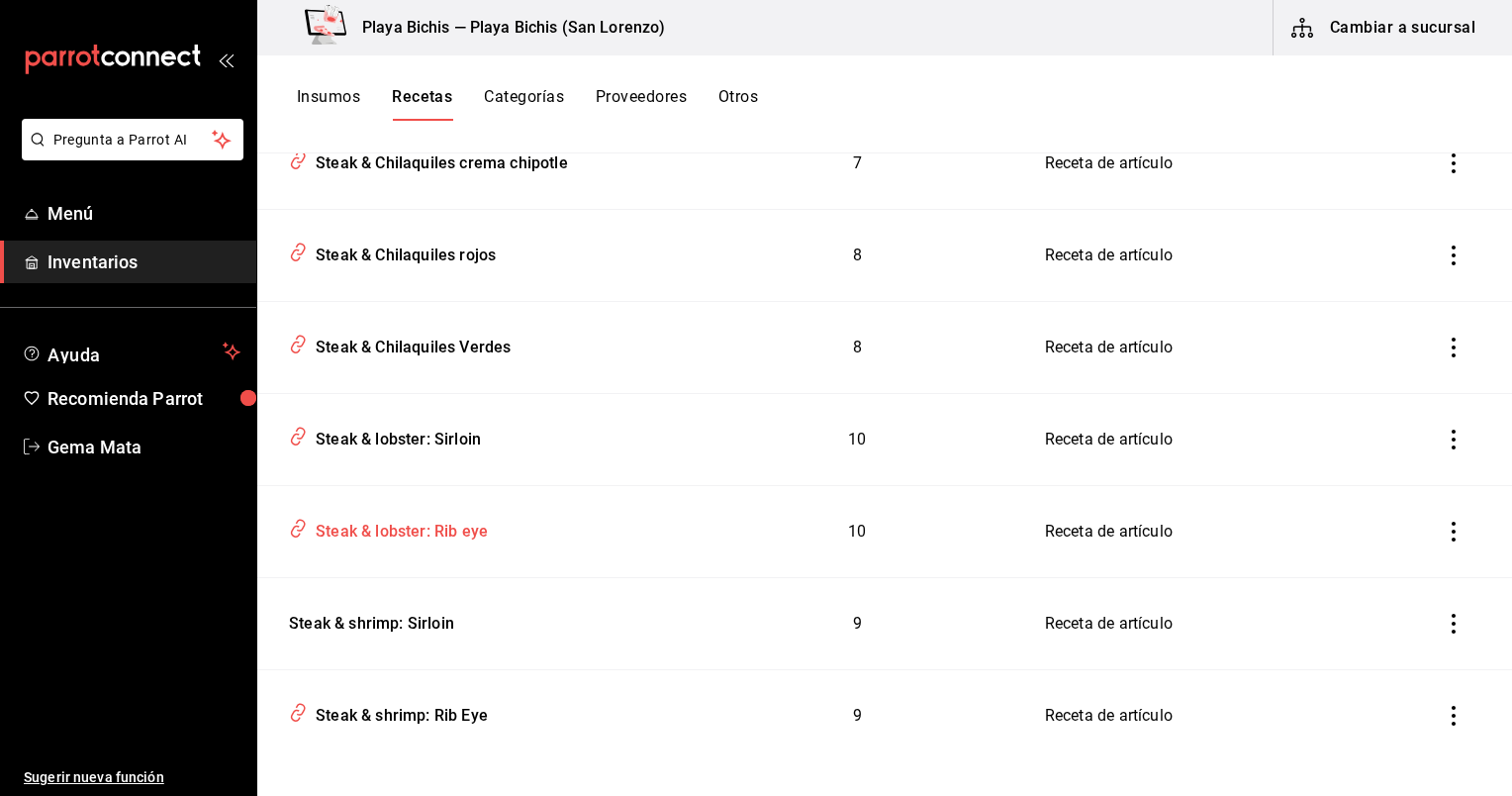 scroll, scrollTop: 398, scrollLeft: 0, axis: vertical 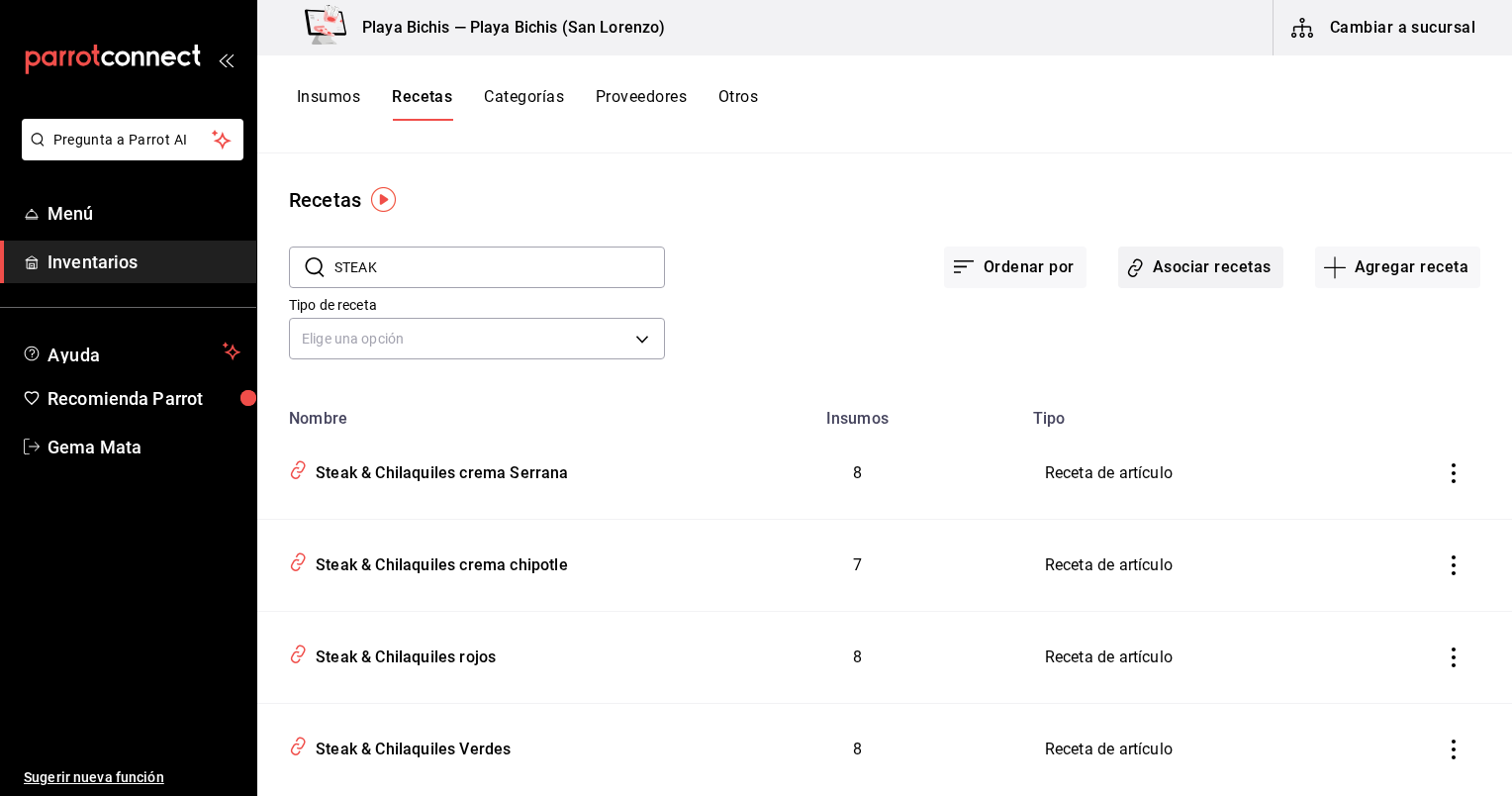 click on "Asociar recetas" at bounding box center (1200, 267) 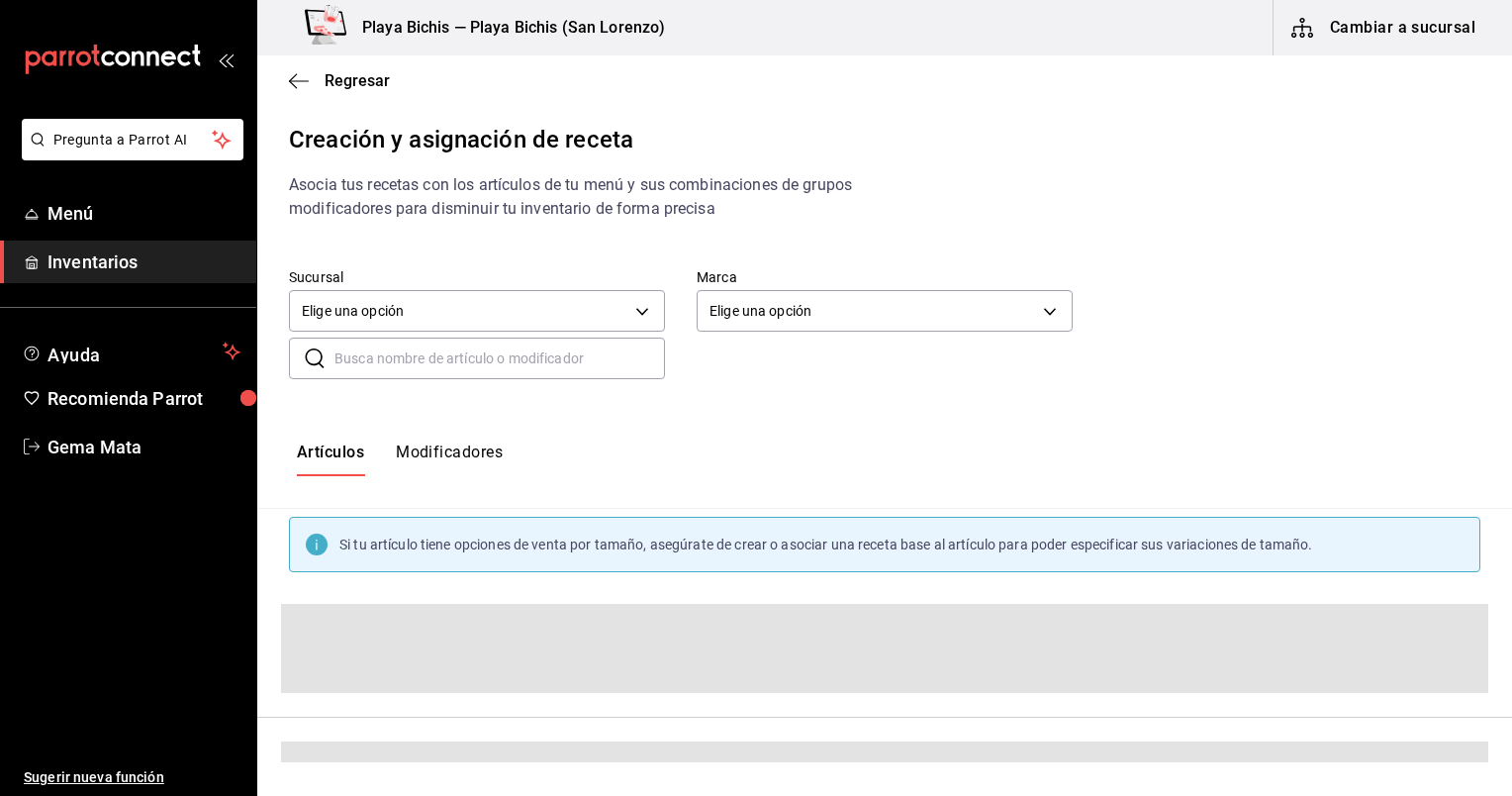 click at bounding box center (500, 358) 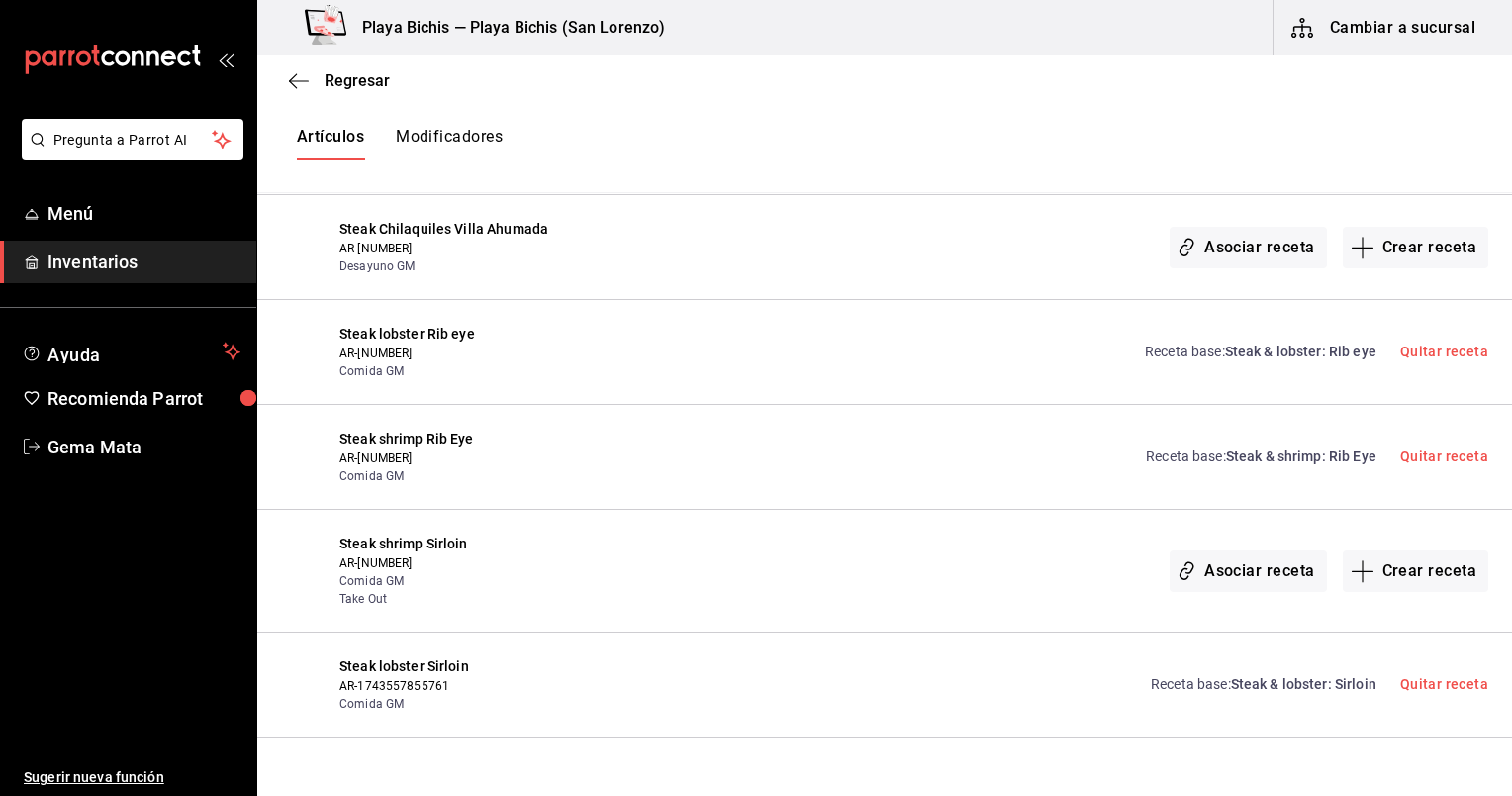 scroll, scrollTop: 756, scrollLeft: 0, axis: vertical 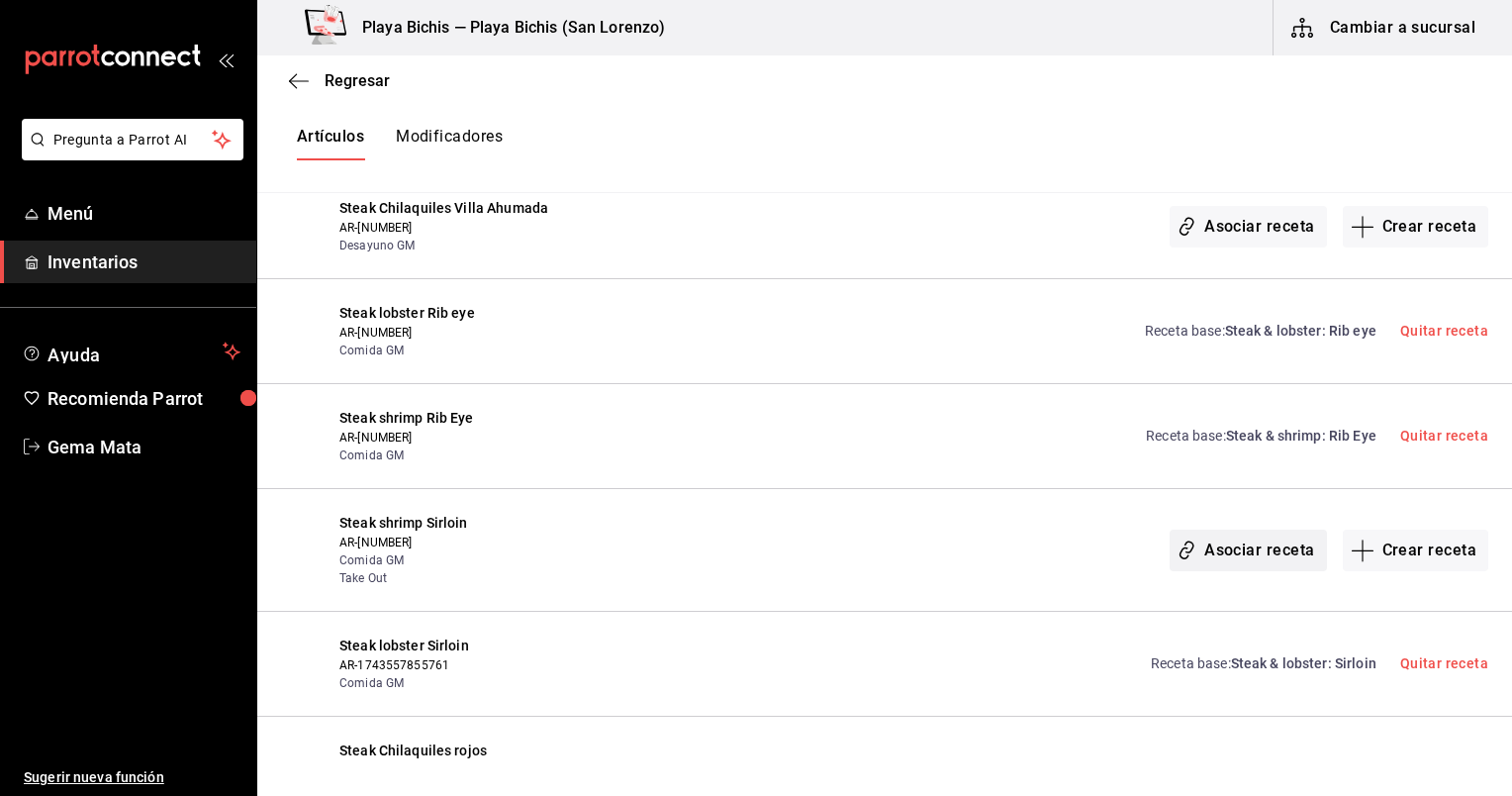 type on "STEAK" 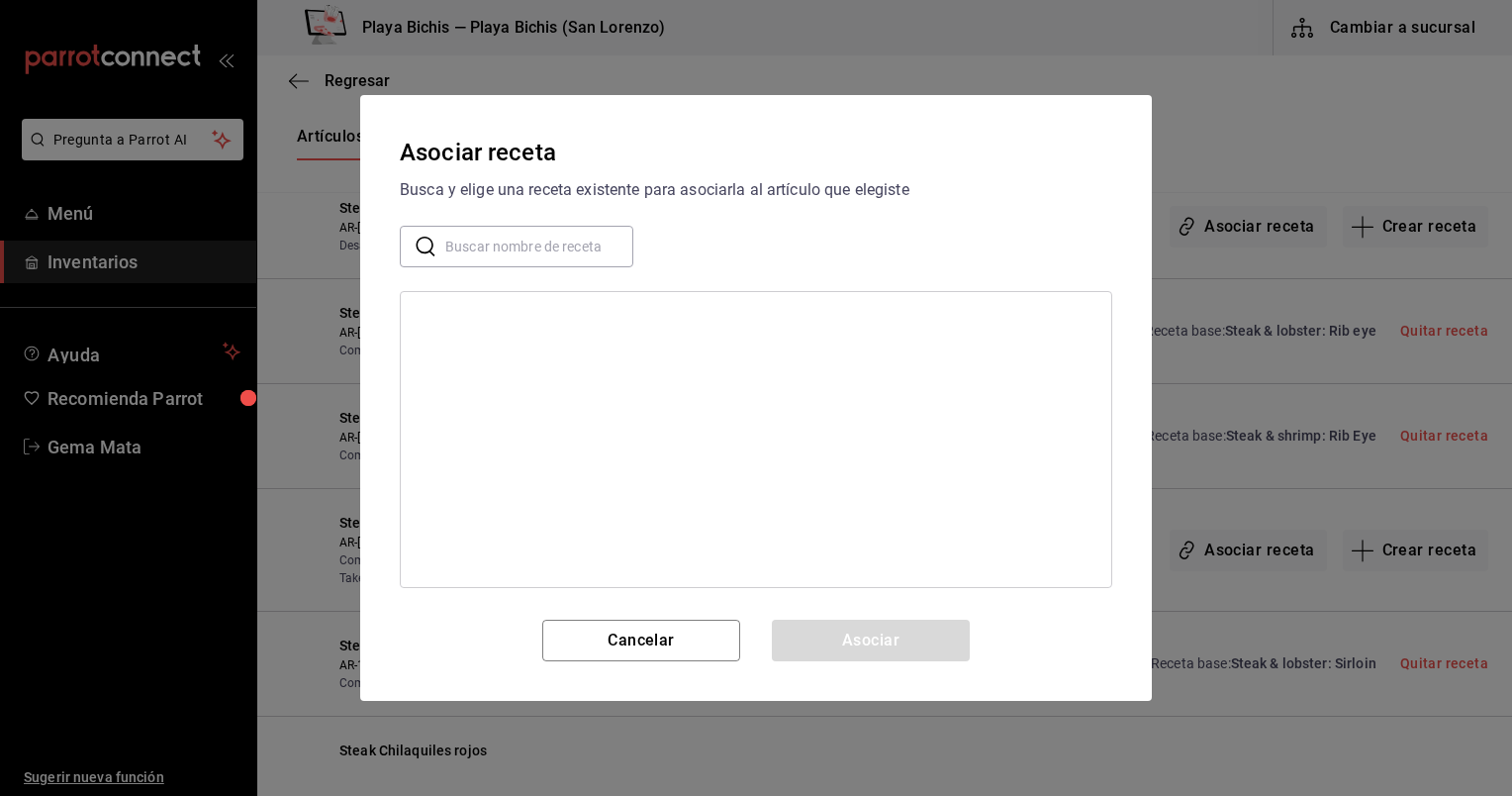 click at bounding box center [539, 247] 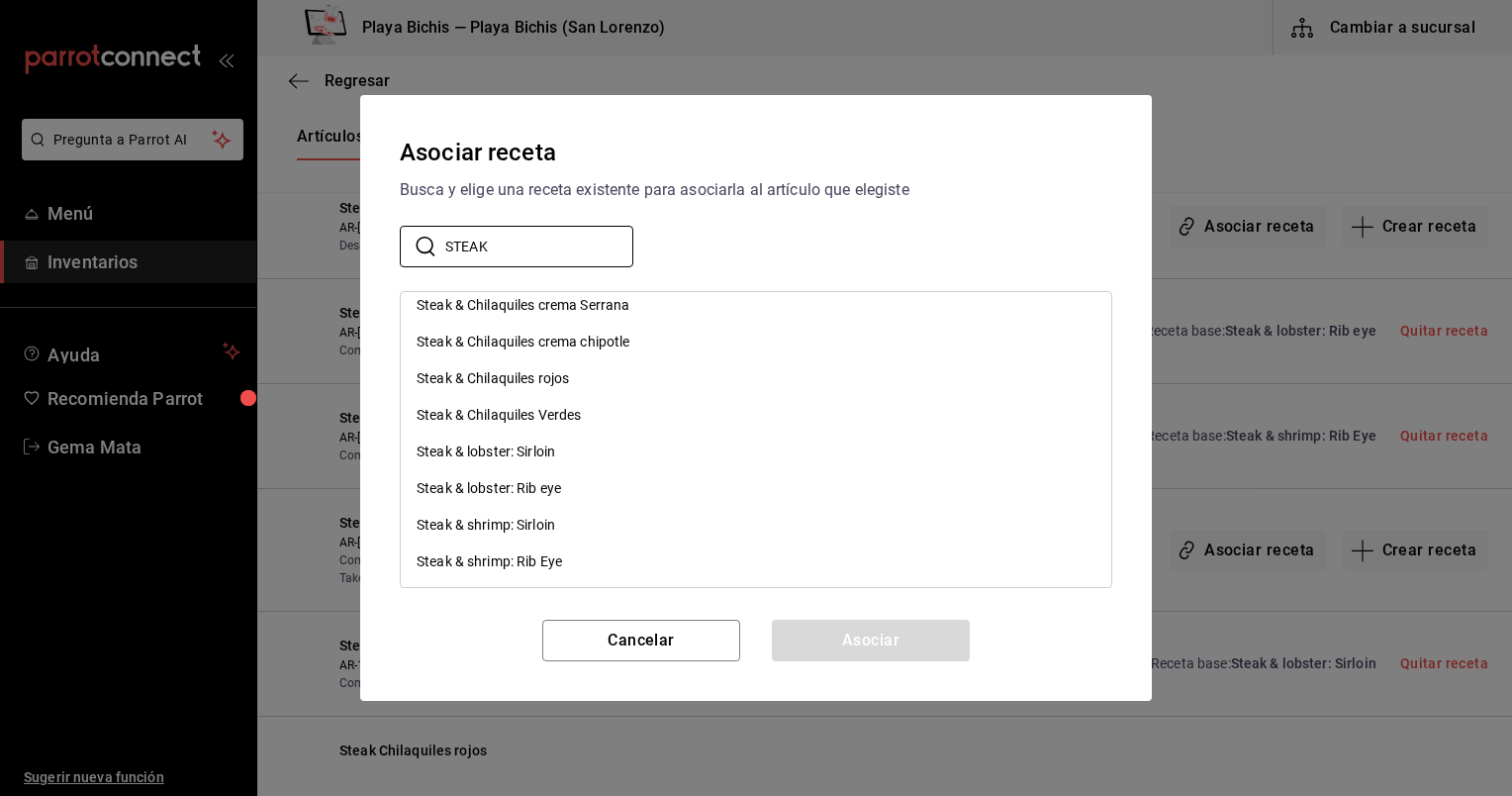 scroll, scrollTop: 12, scrollLeft: 0, axis: vertical 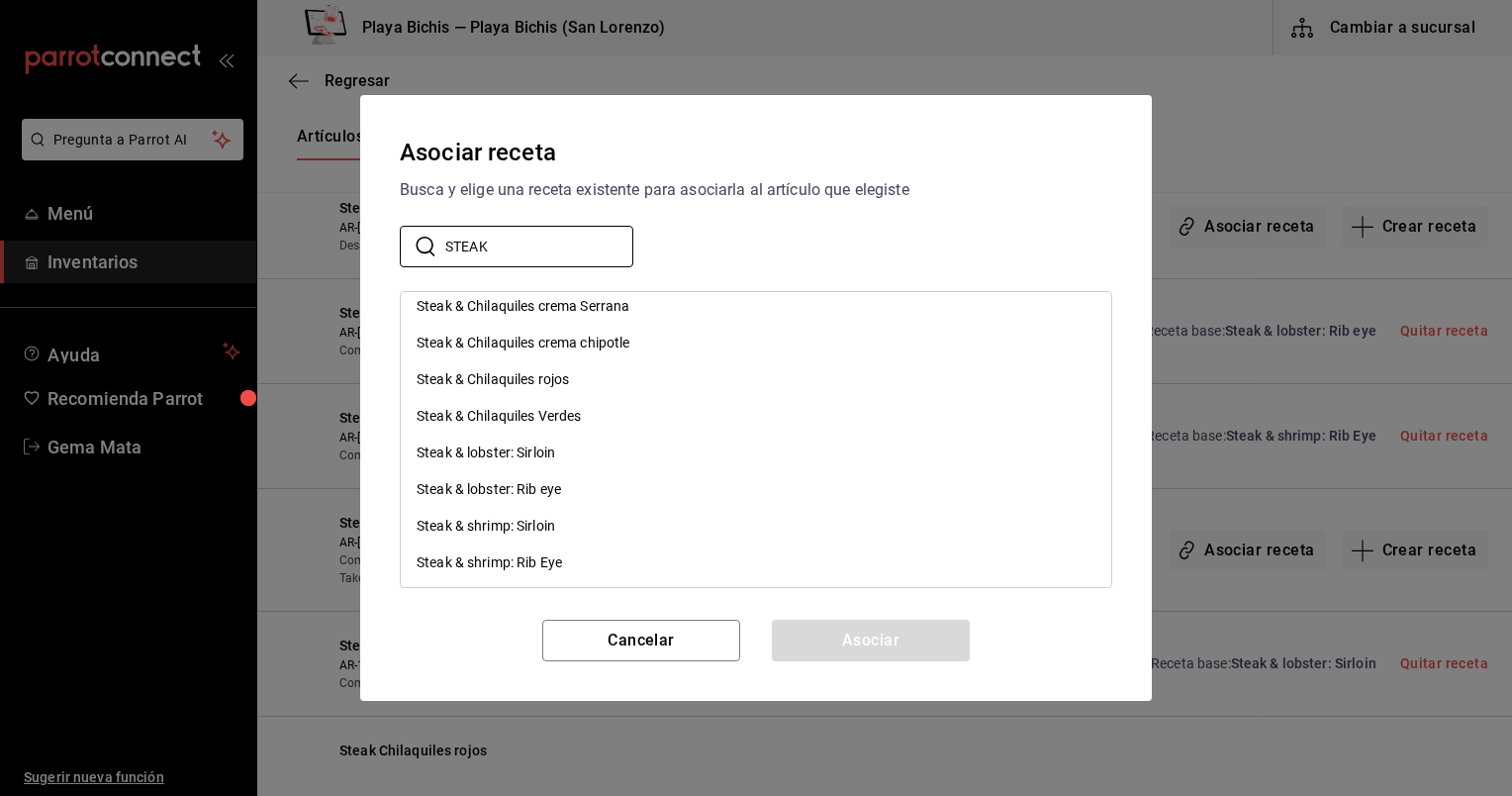 type on "STEAK" 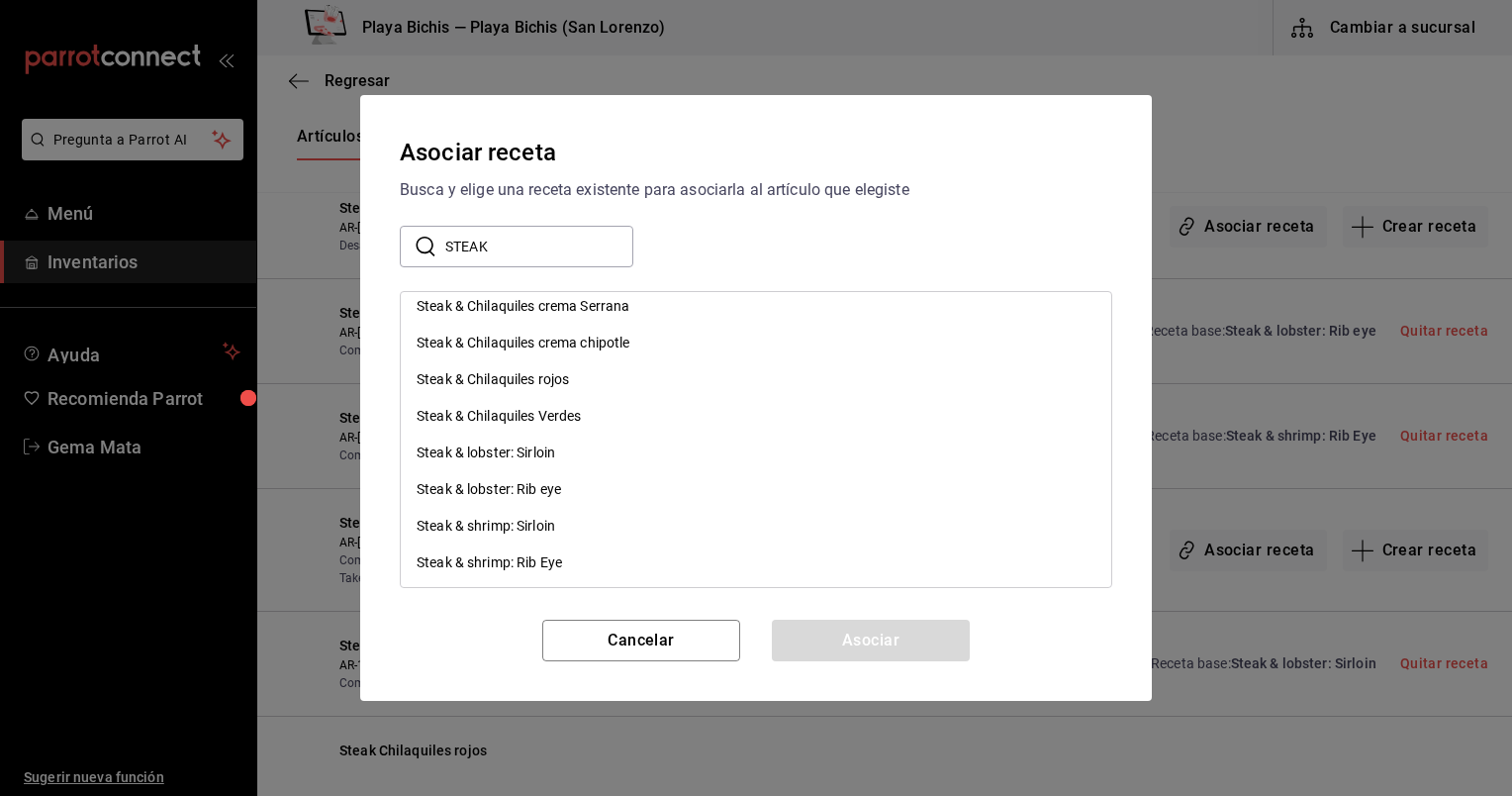 click on "Steak & shrimp: Sirloin" at bounding box center (486, 526) 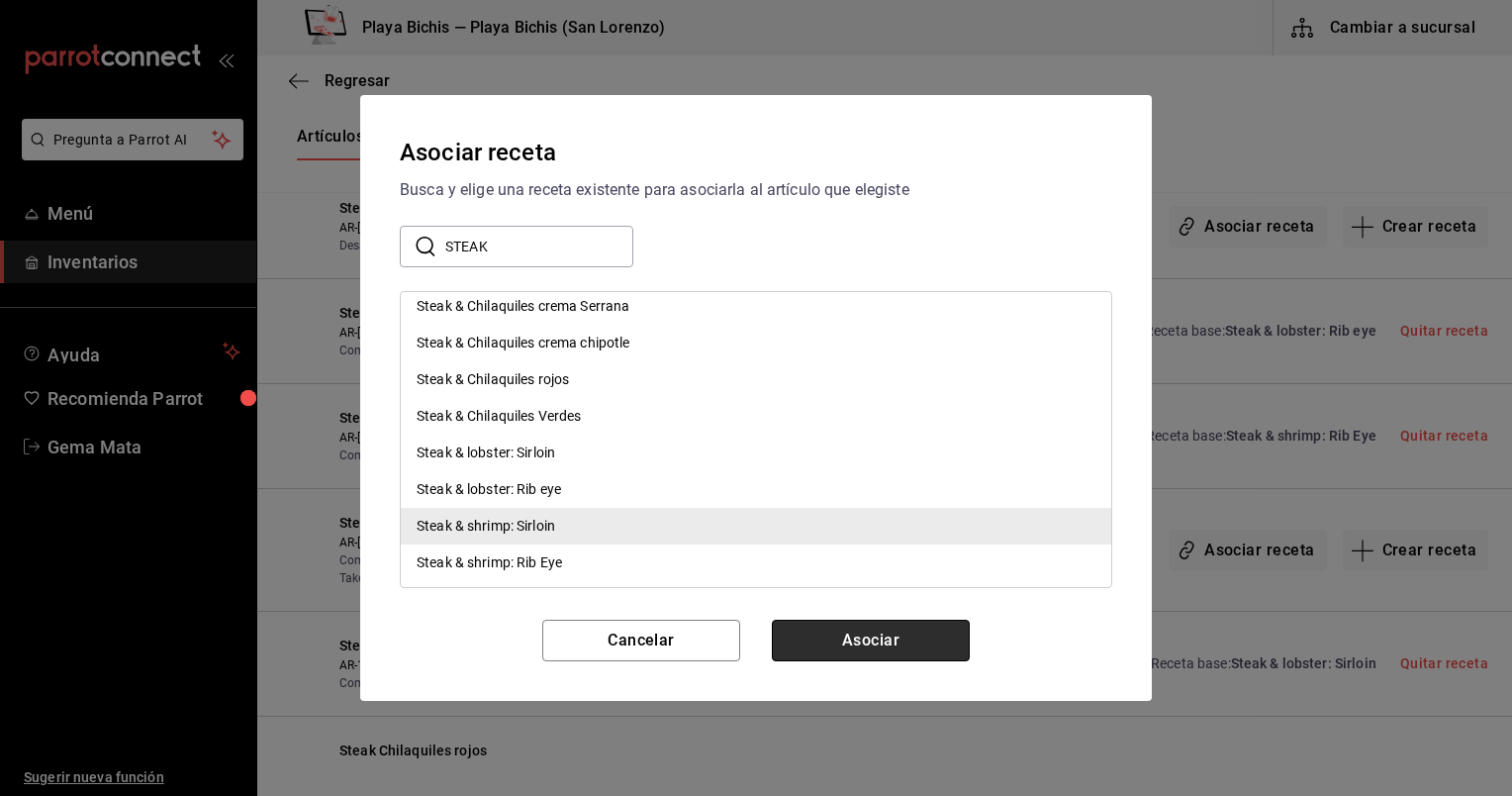 click on "Asociar" at bounding box center [871, 641] 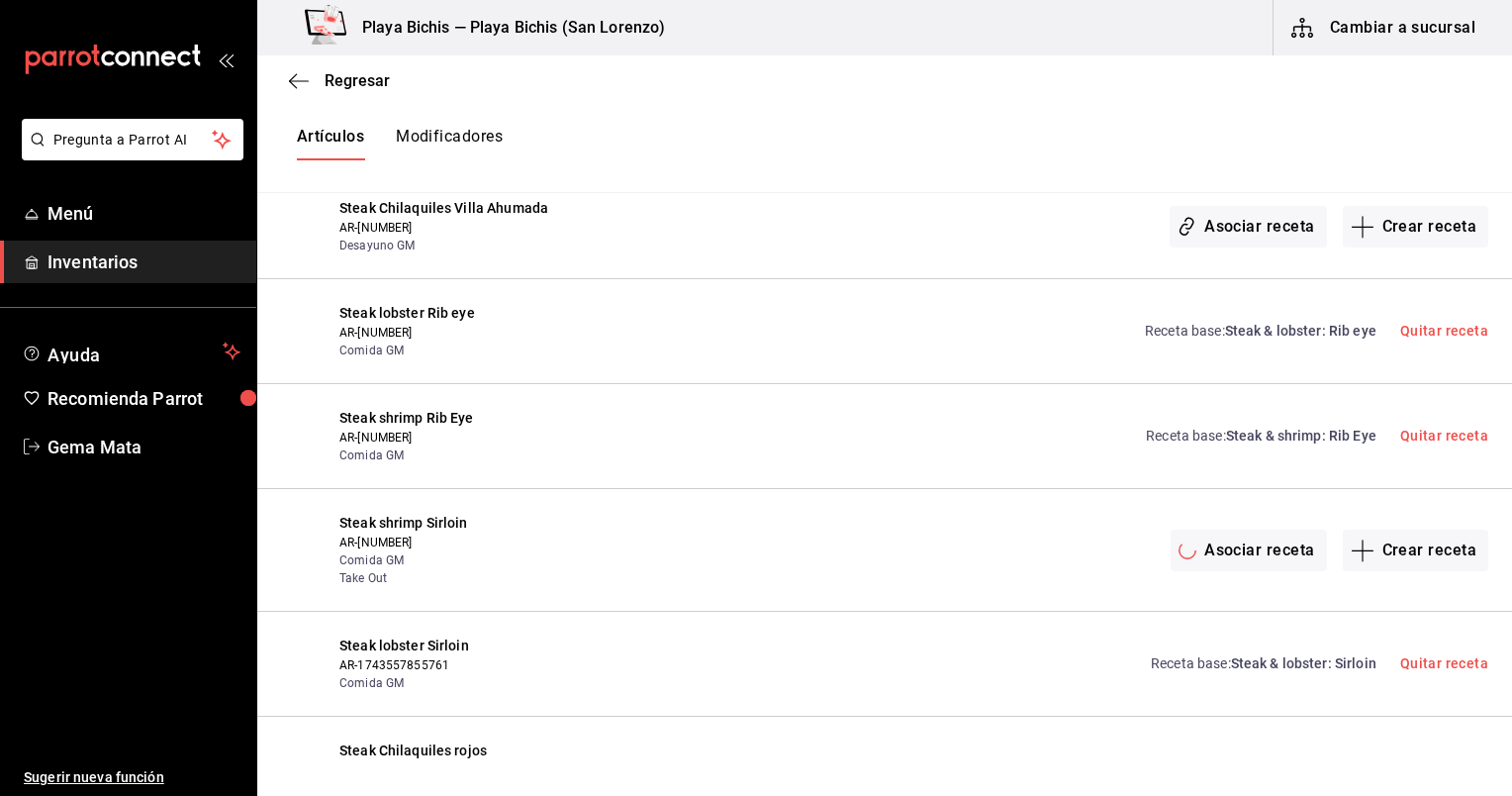 scroll, scrollTop: 0, scrollLeft: 0, axis: both 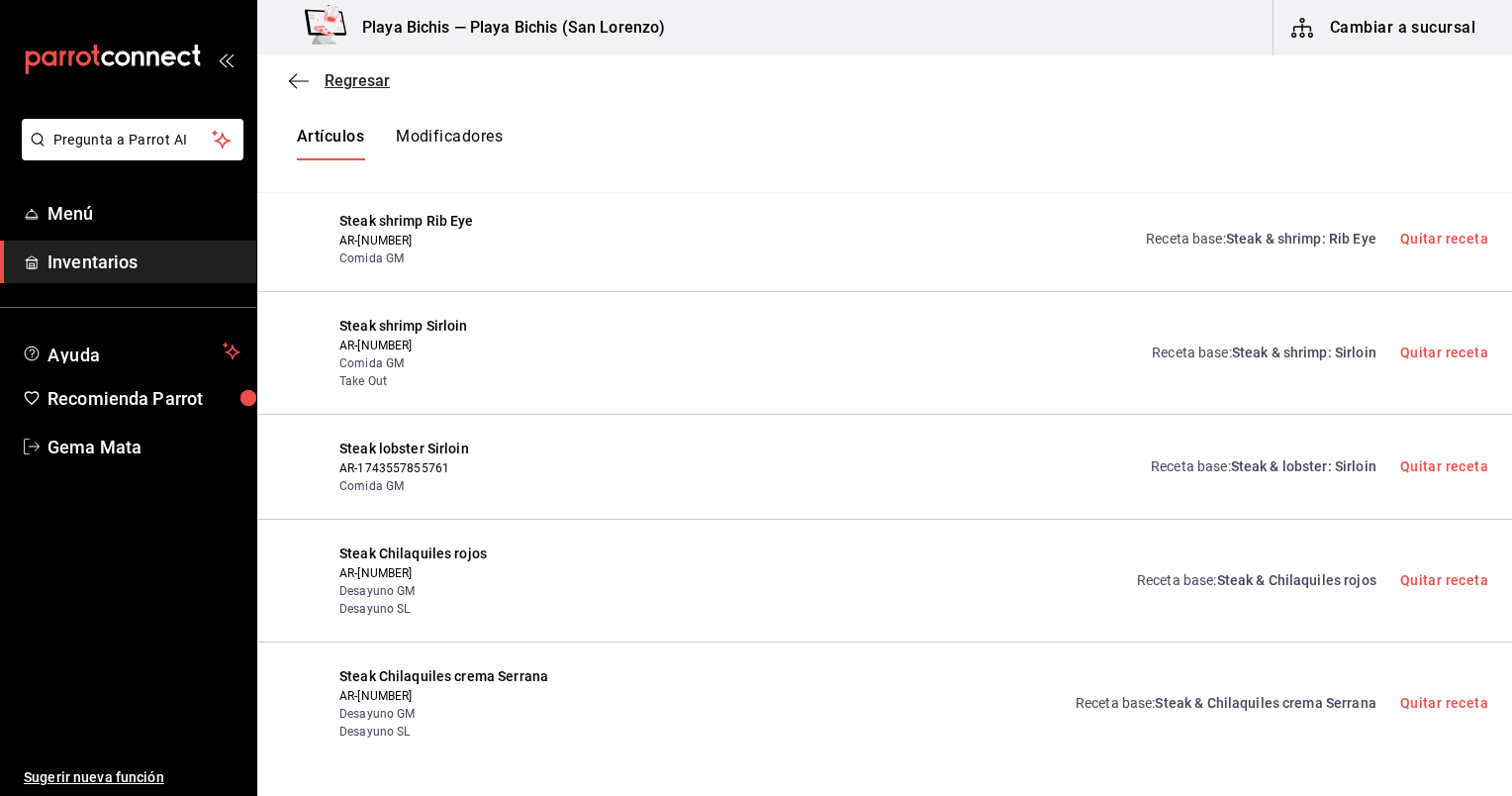 click on "Regresar" at bounding box center (339, 80) 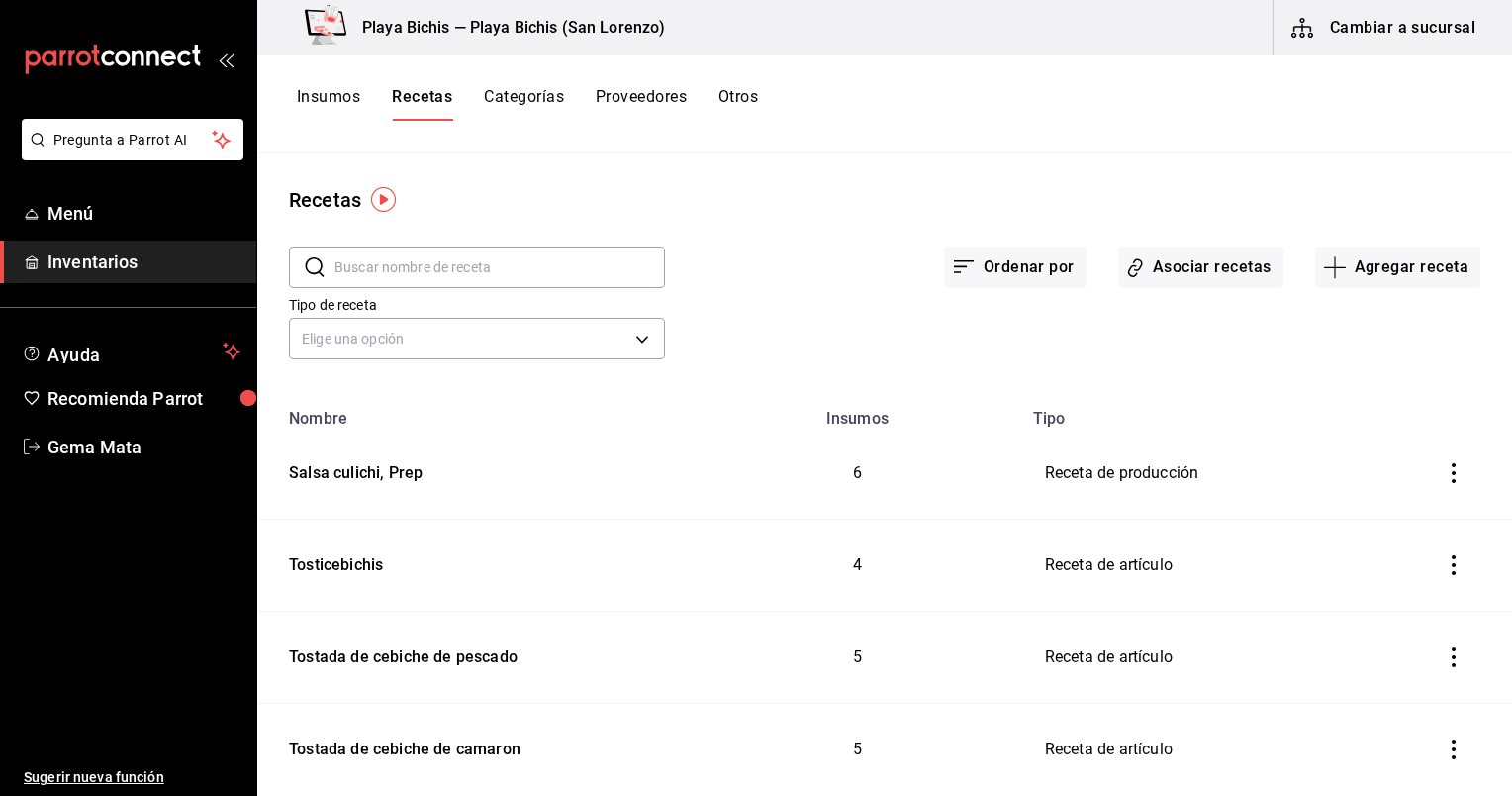 click at bounding box center [500, 267] 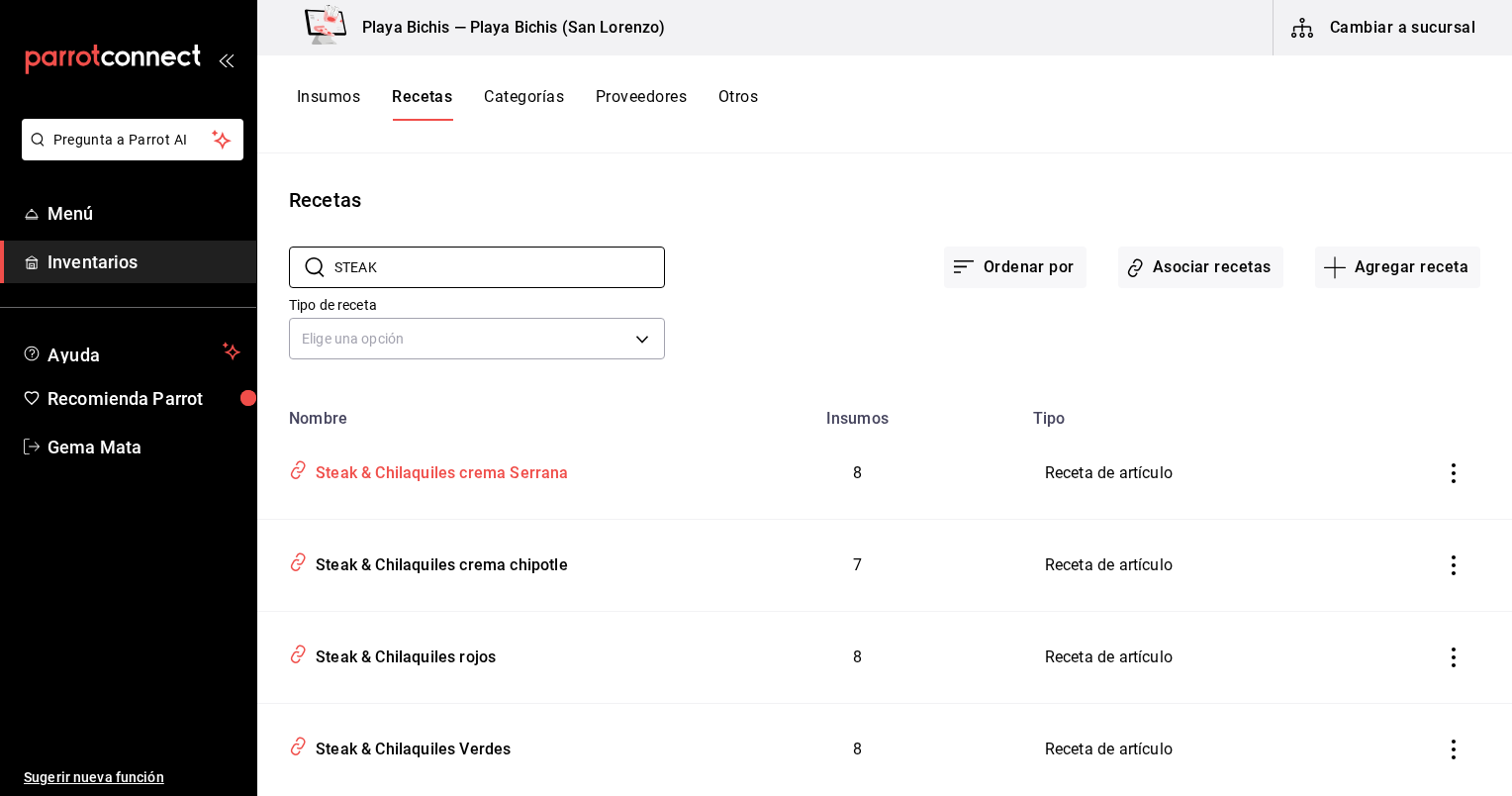 scroll, scrollTop: 420, scrollLeft: 0, axis: vertical 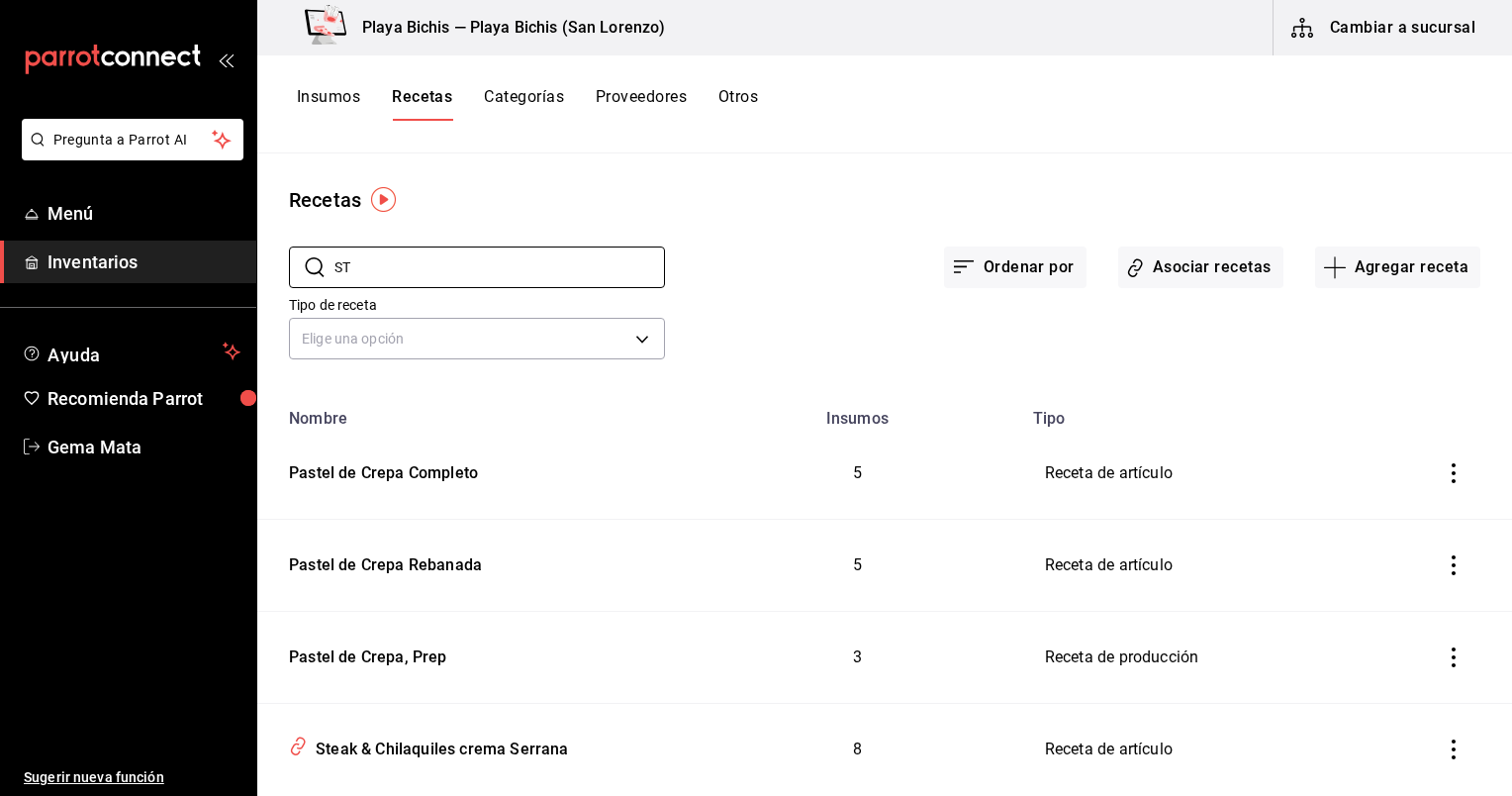 type on "S" 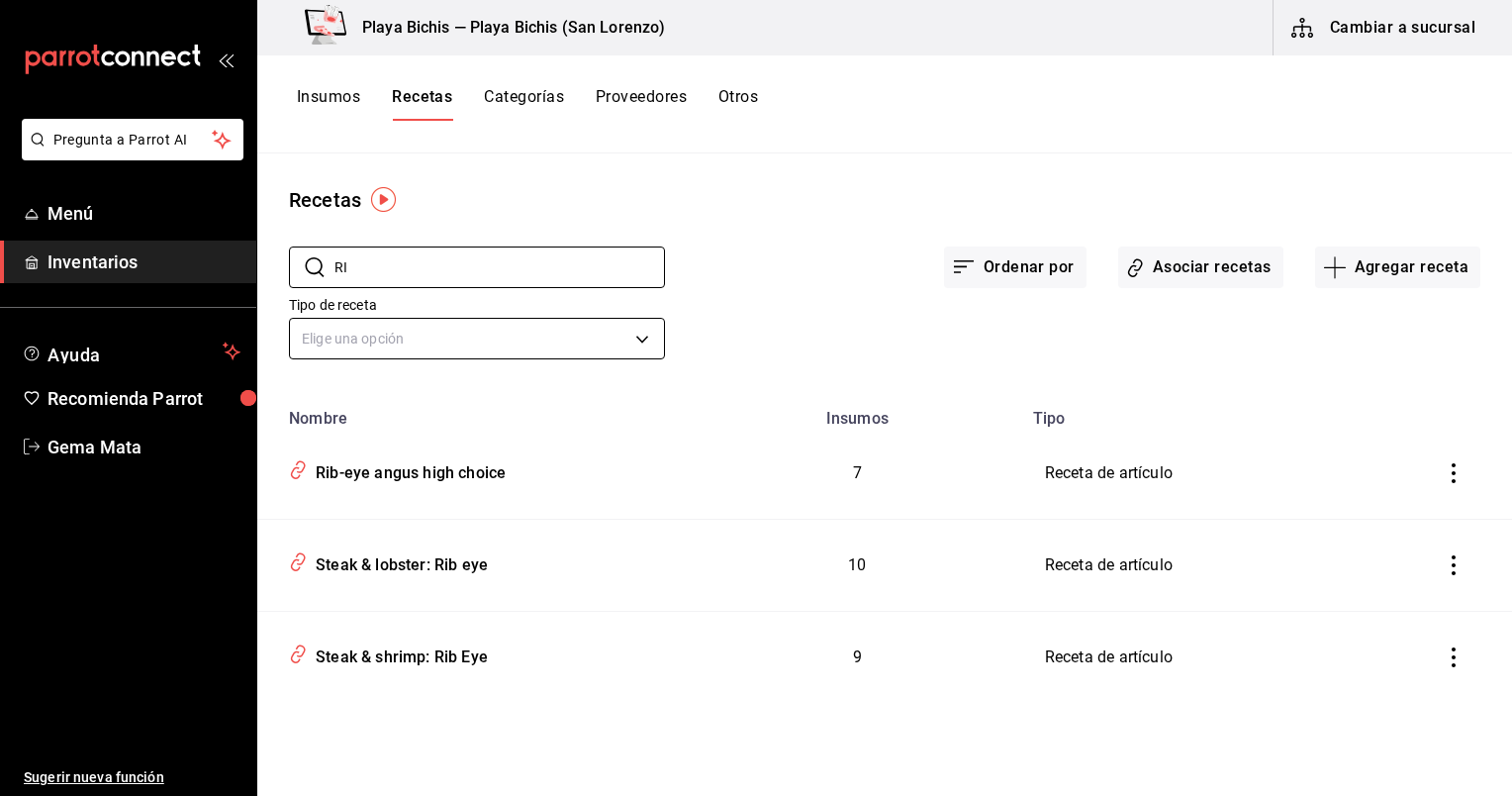 type on "R" 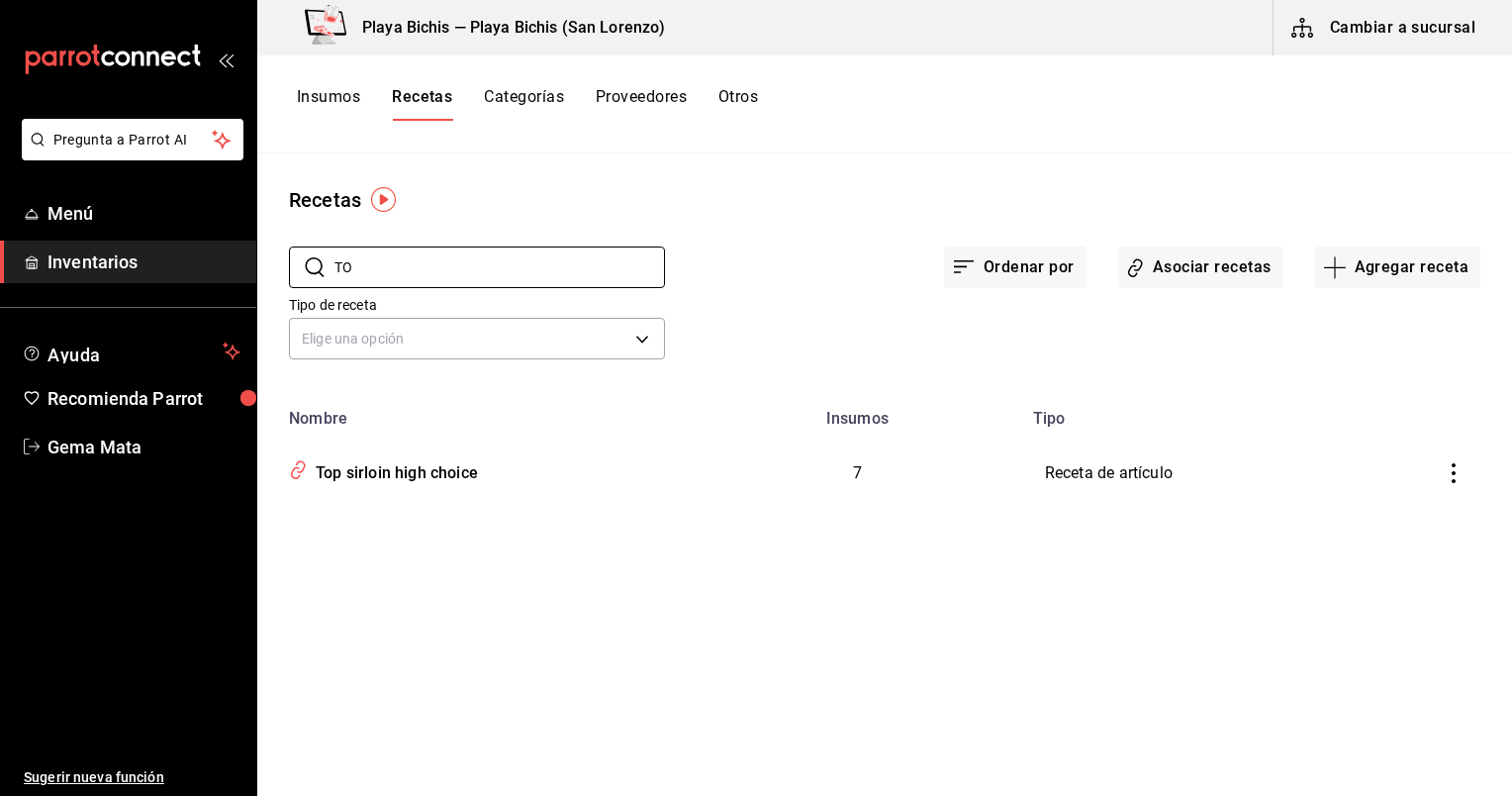 type on "T" 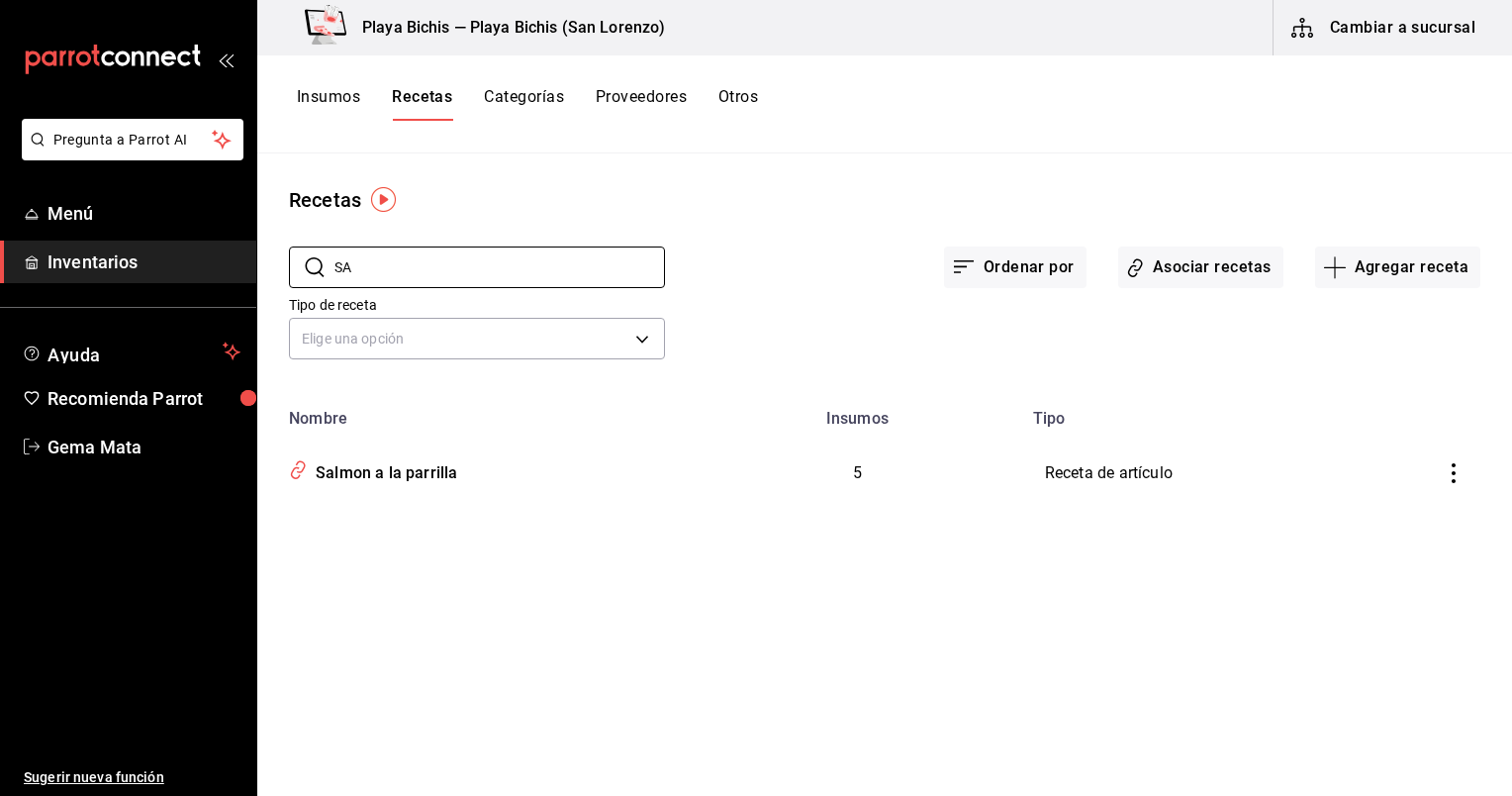 type on "S" 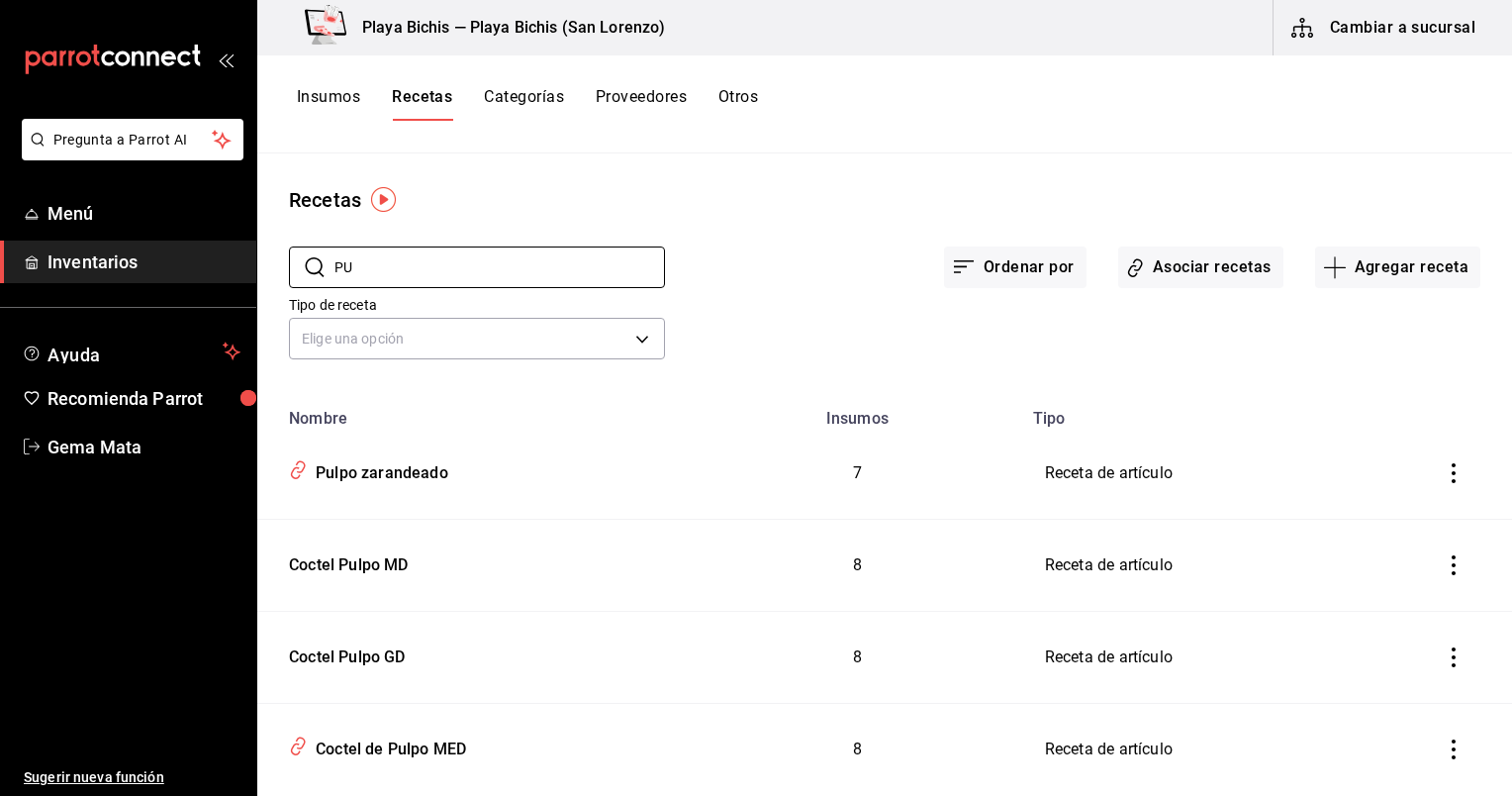 type on "P" 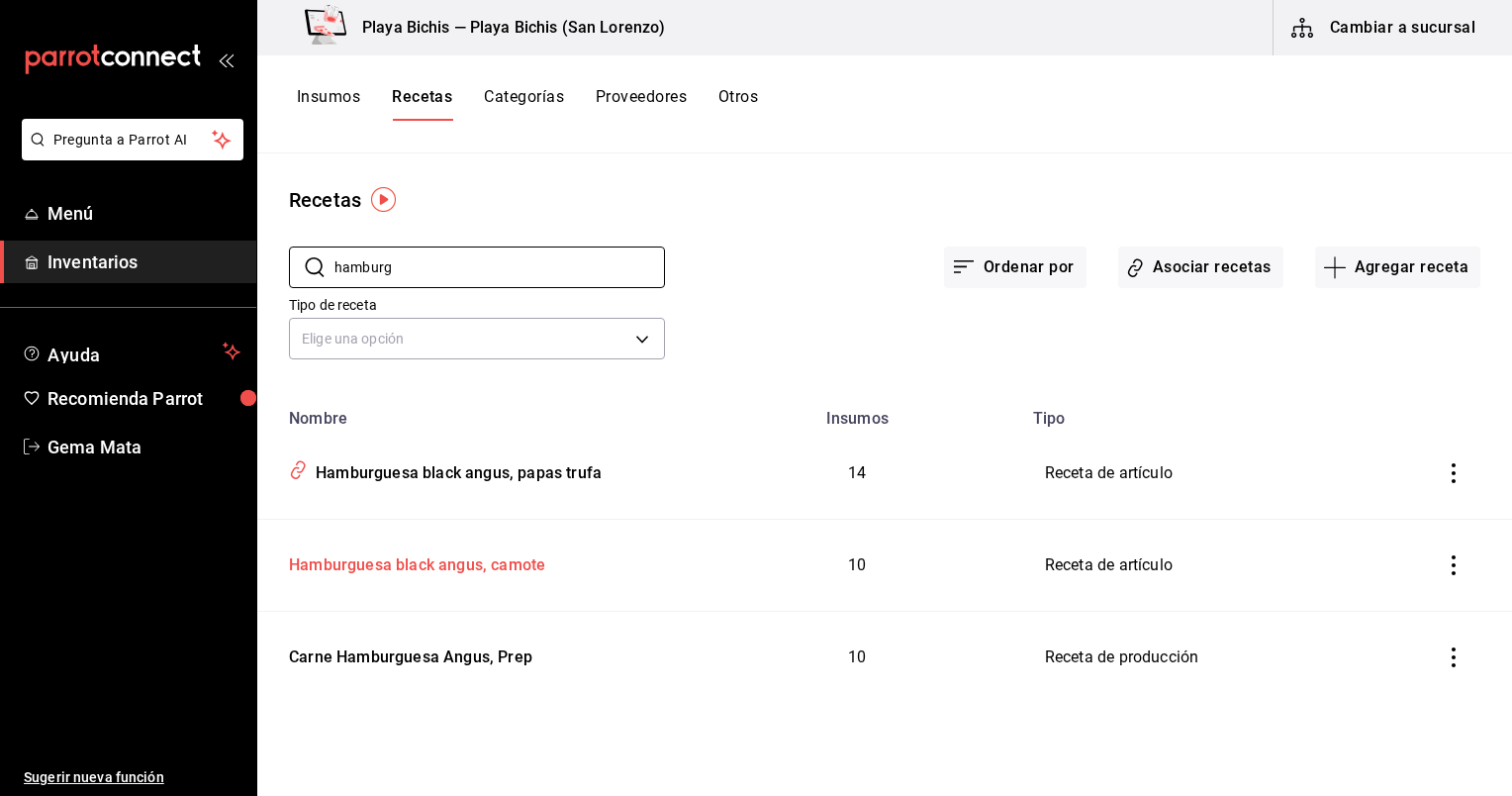 type on "hamburg" 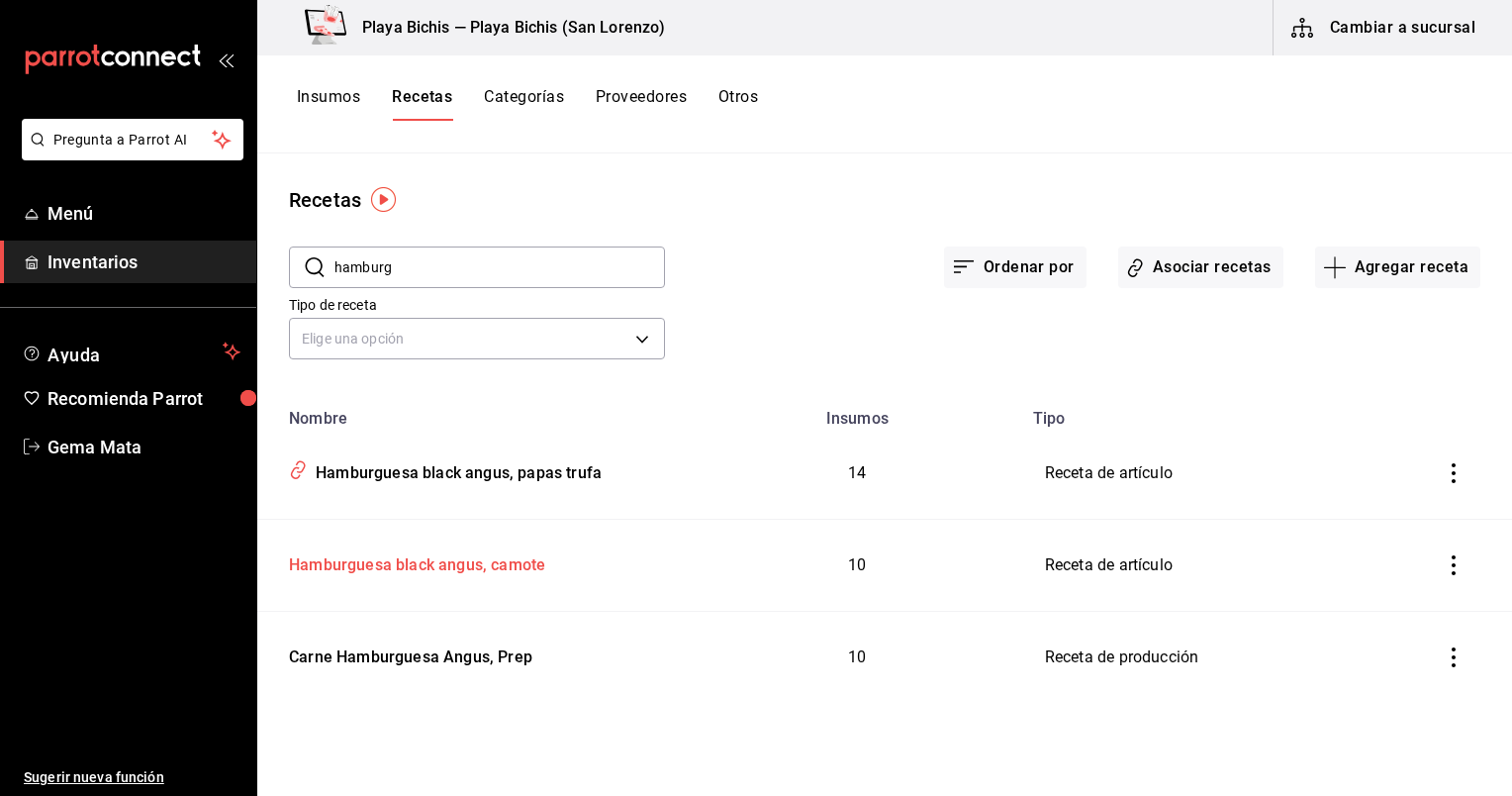 click on "Hamburguesa black angus, camote" at bounding box center [413, 561] 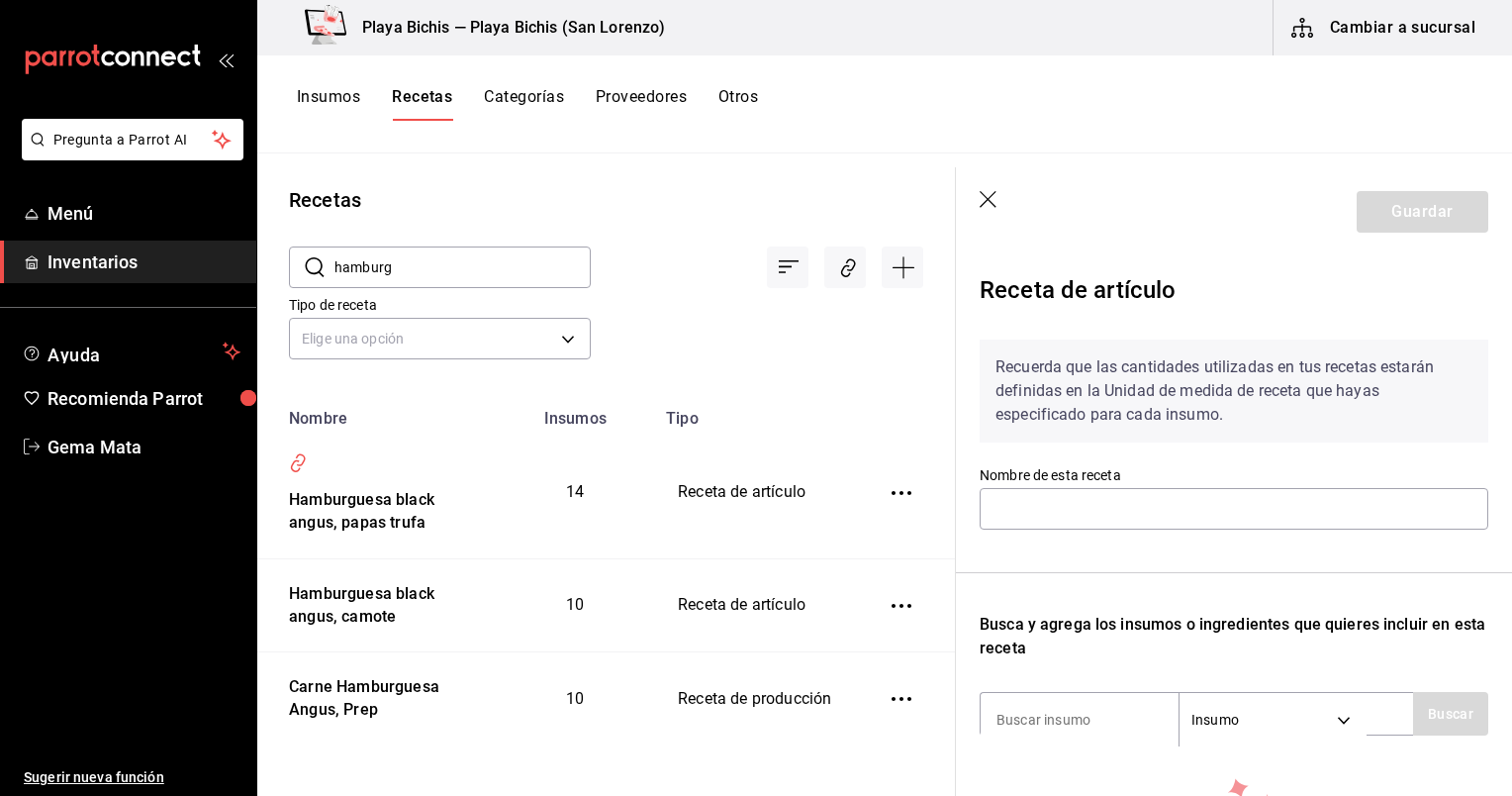 type on "Hamburguesa black angus, camote" 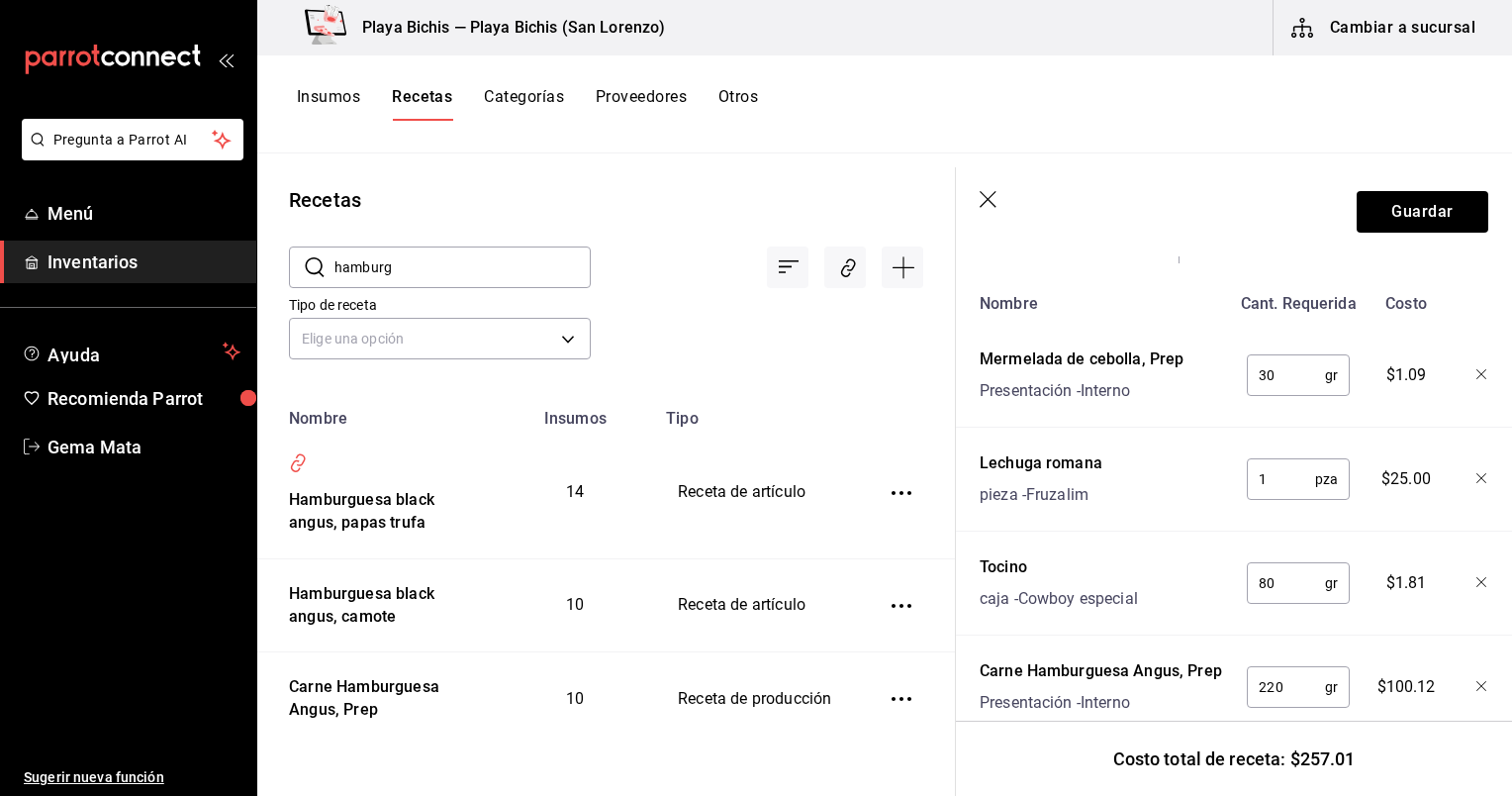 scroll, scrollTop: 0, scrollLeft: 0, axis: both 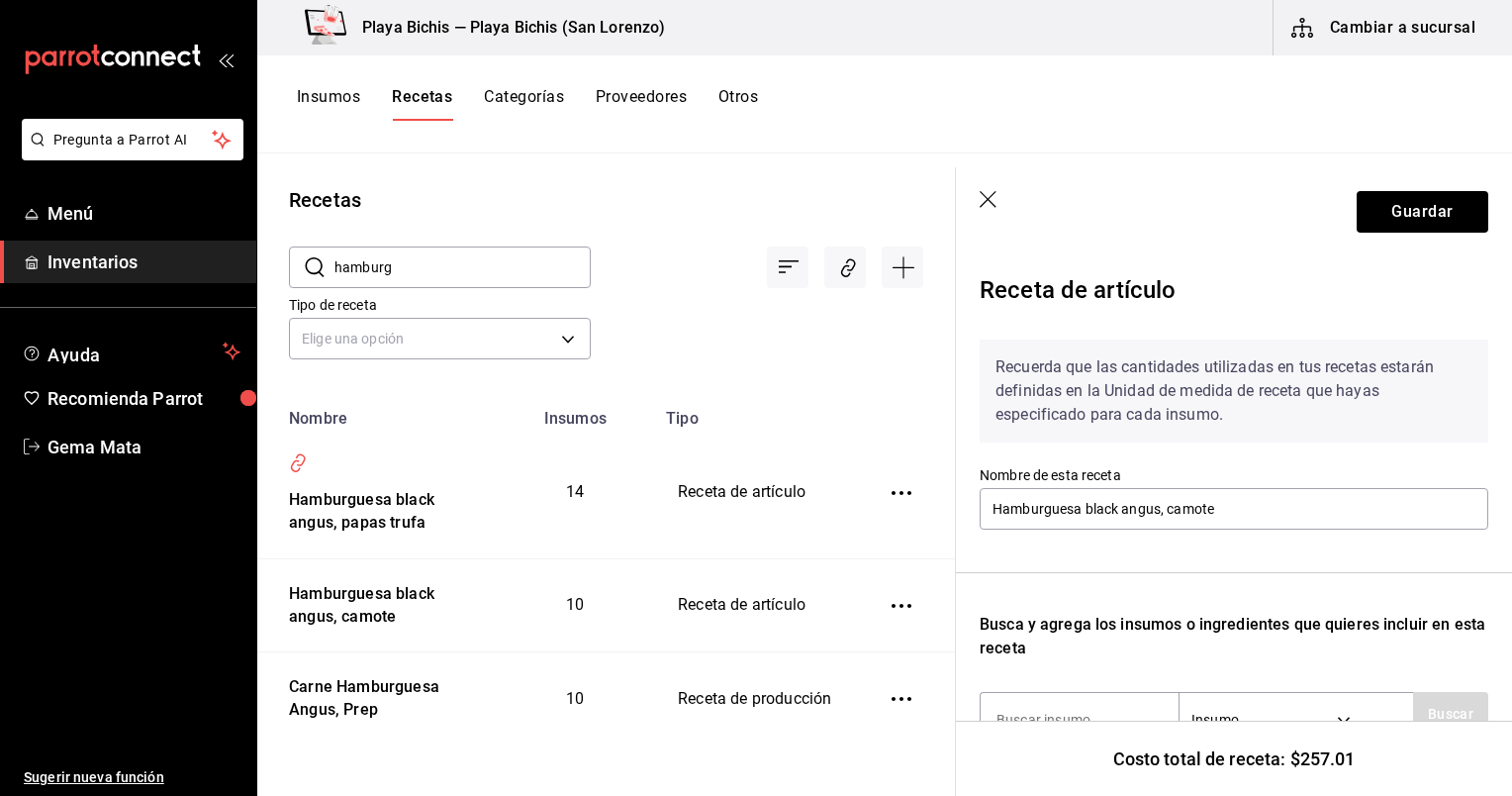 click 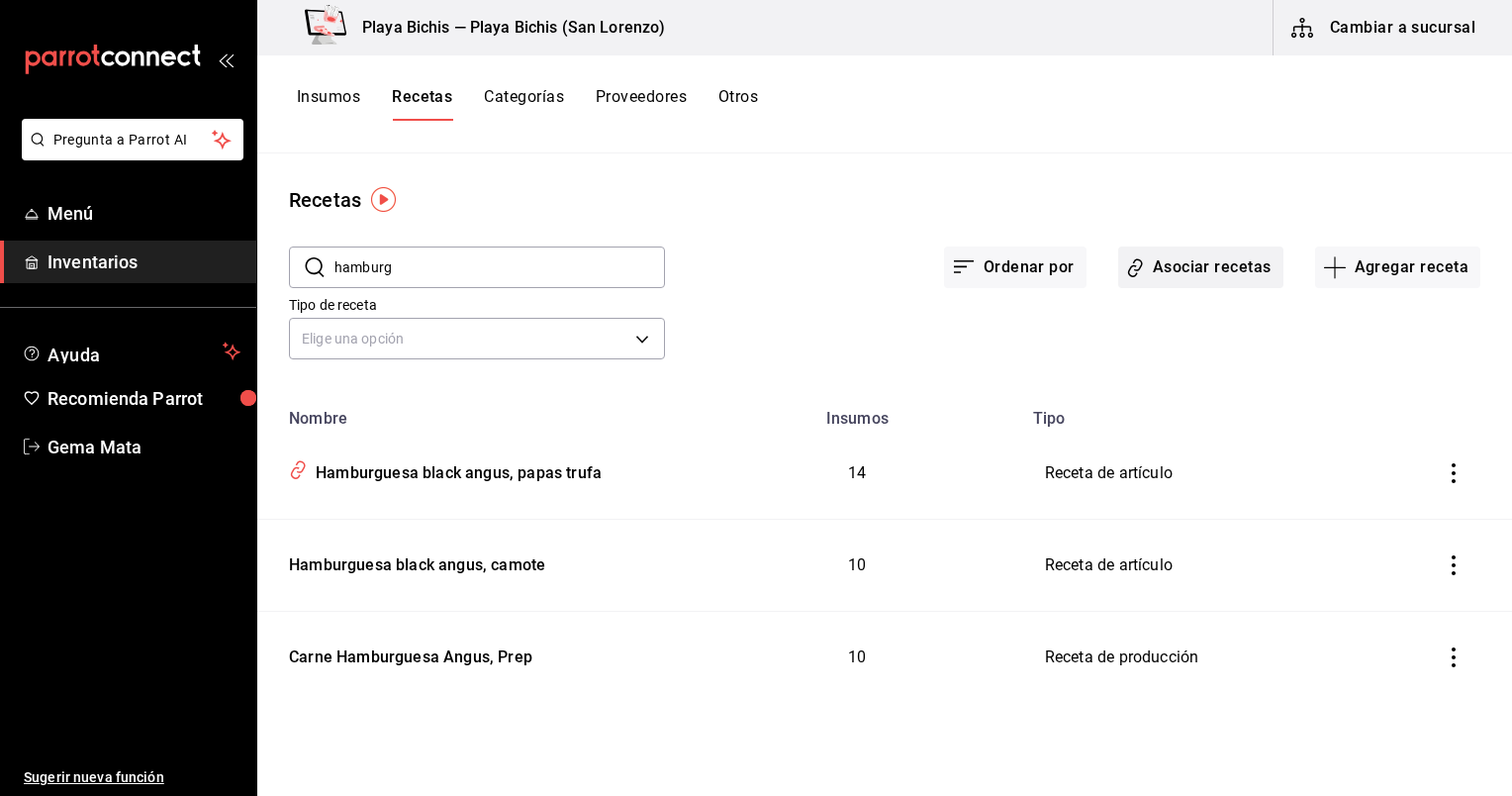 click on "Asociar recetas" at bounding box center (1200, 267) 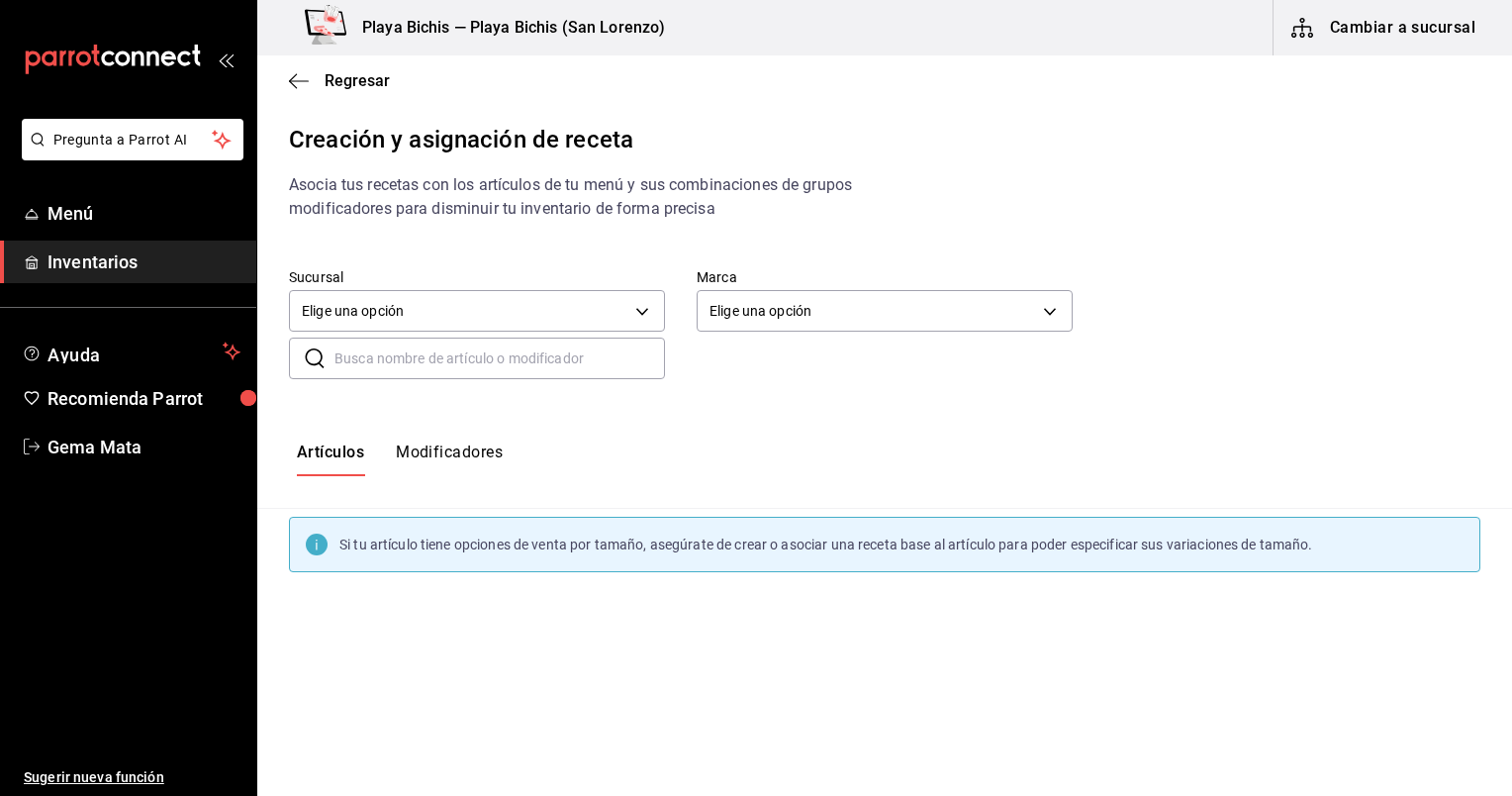 click at bounding box center (500, 358) 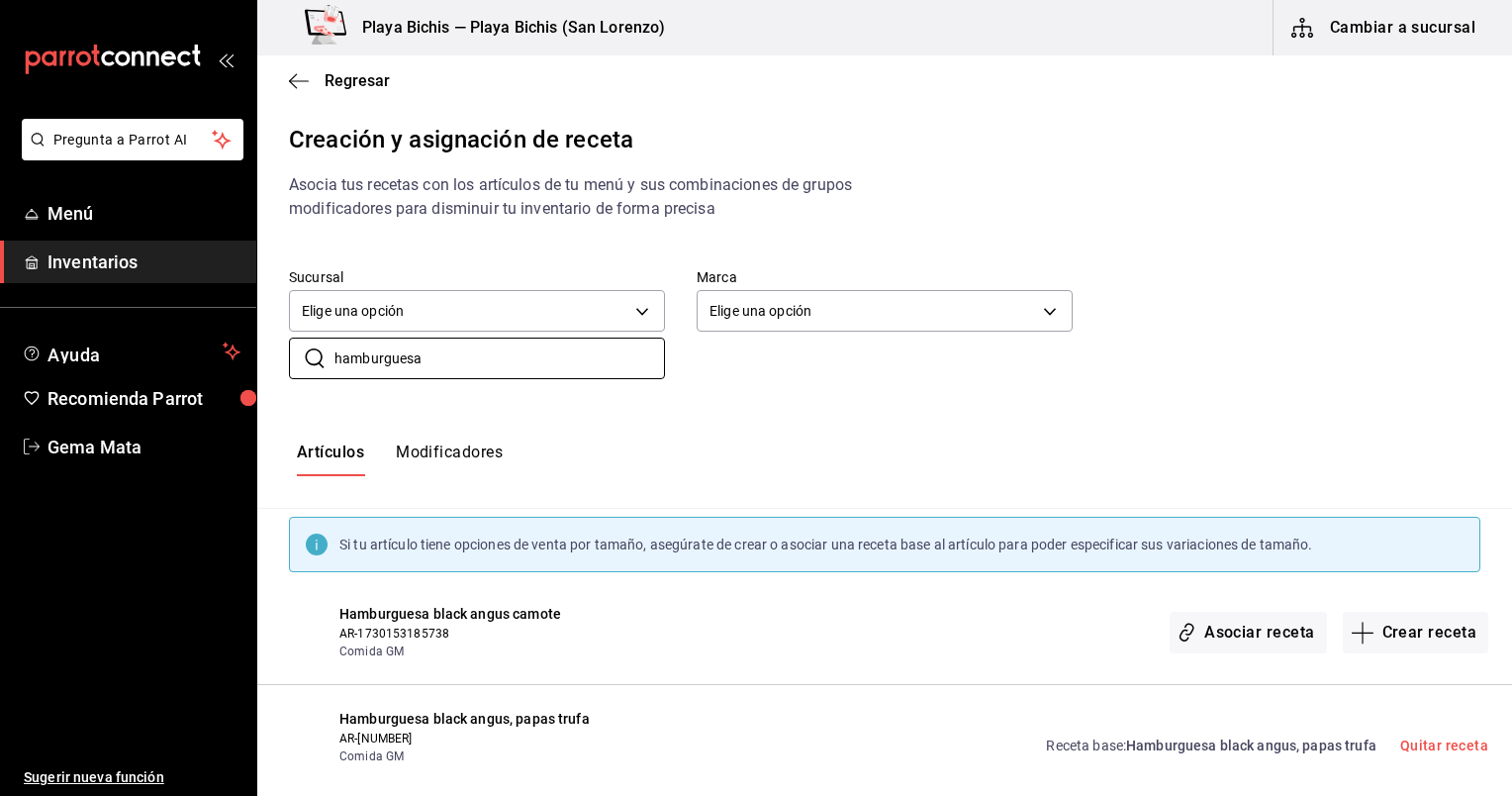 scroll, scrollTop: 44, scrollLeft: 0, axis: vertical 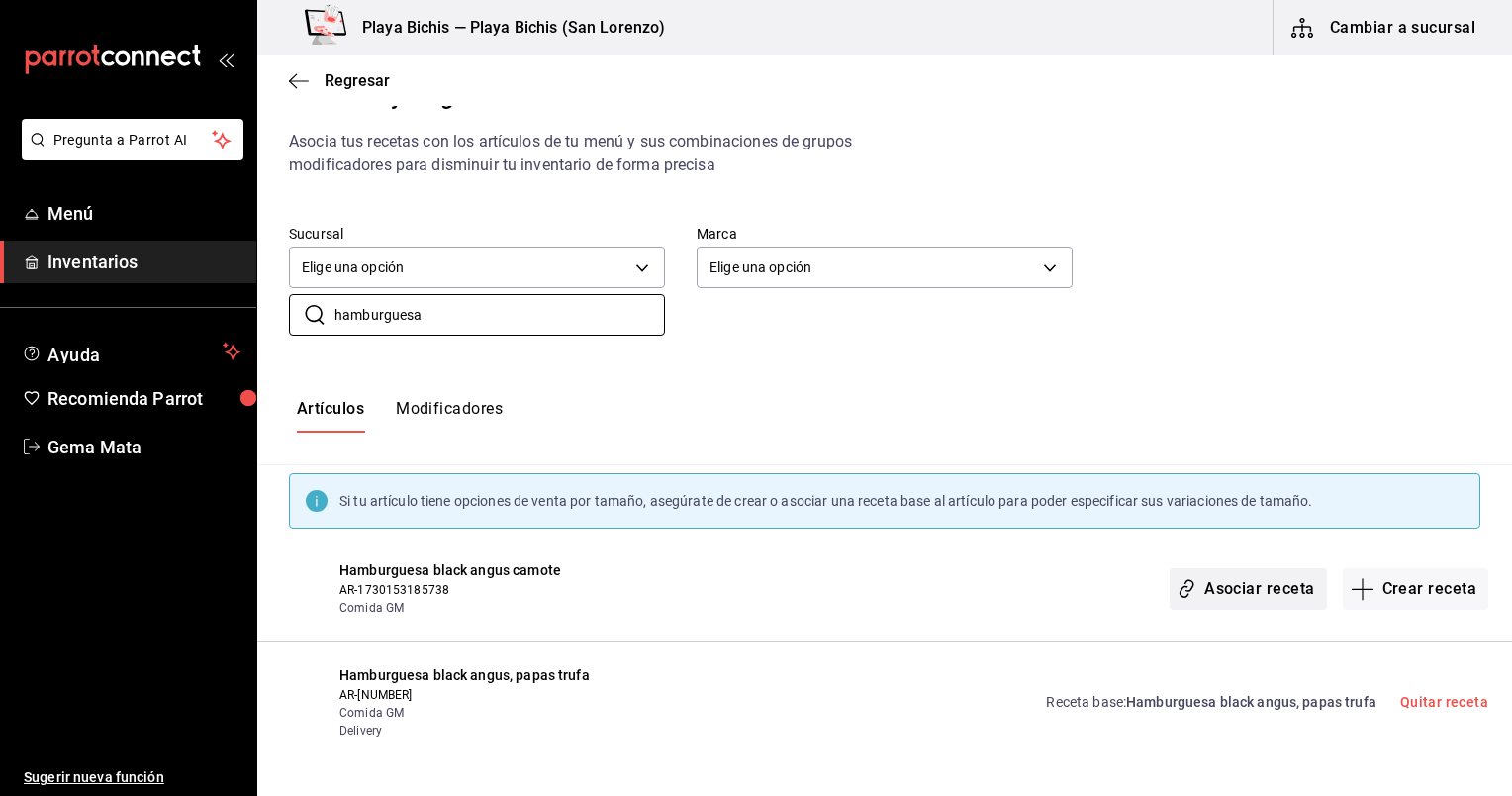 type on "hamburguesa" 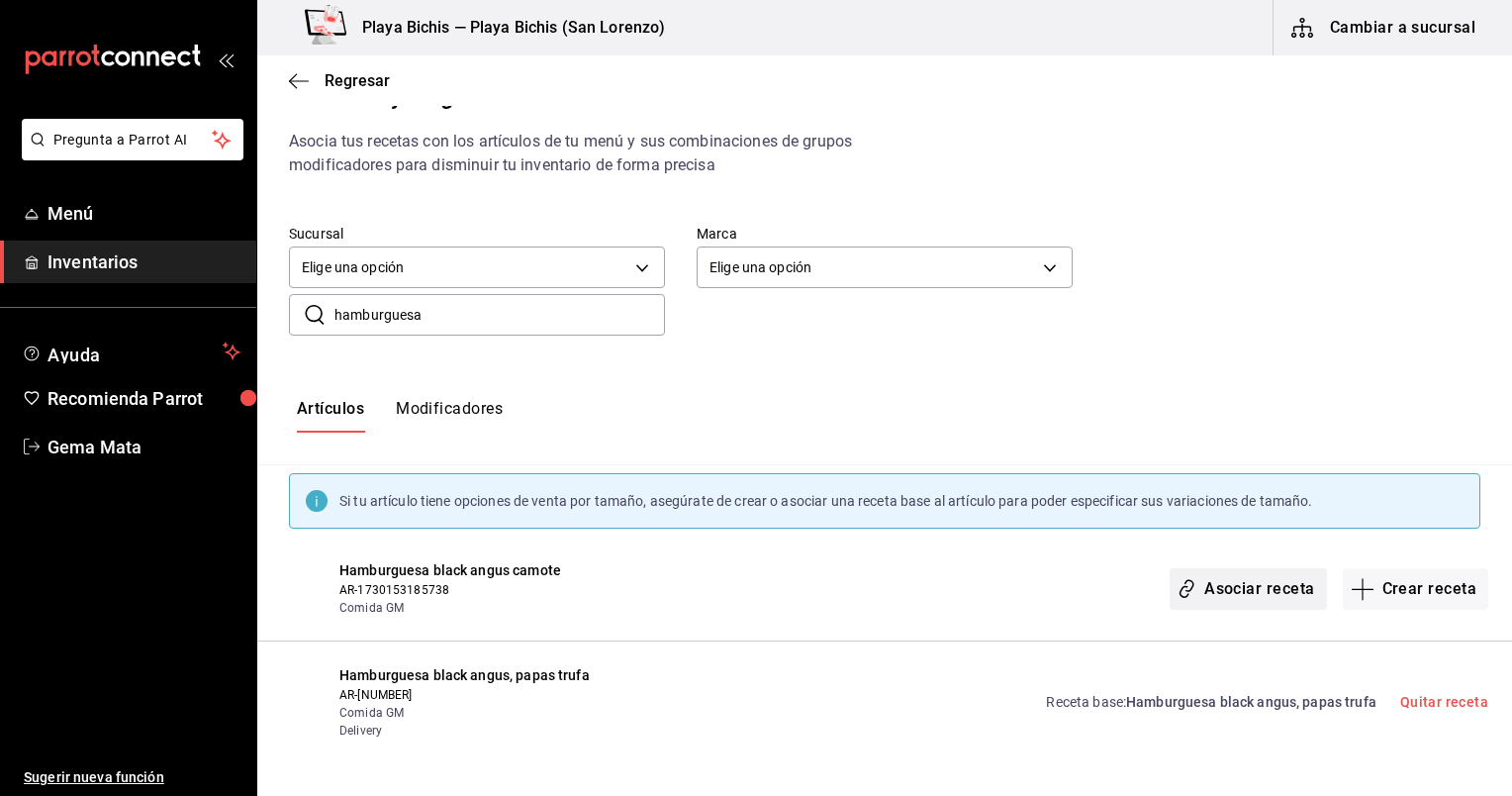 click on "Asociar receta" at bounding box center [1248, 589] 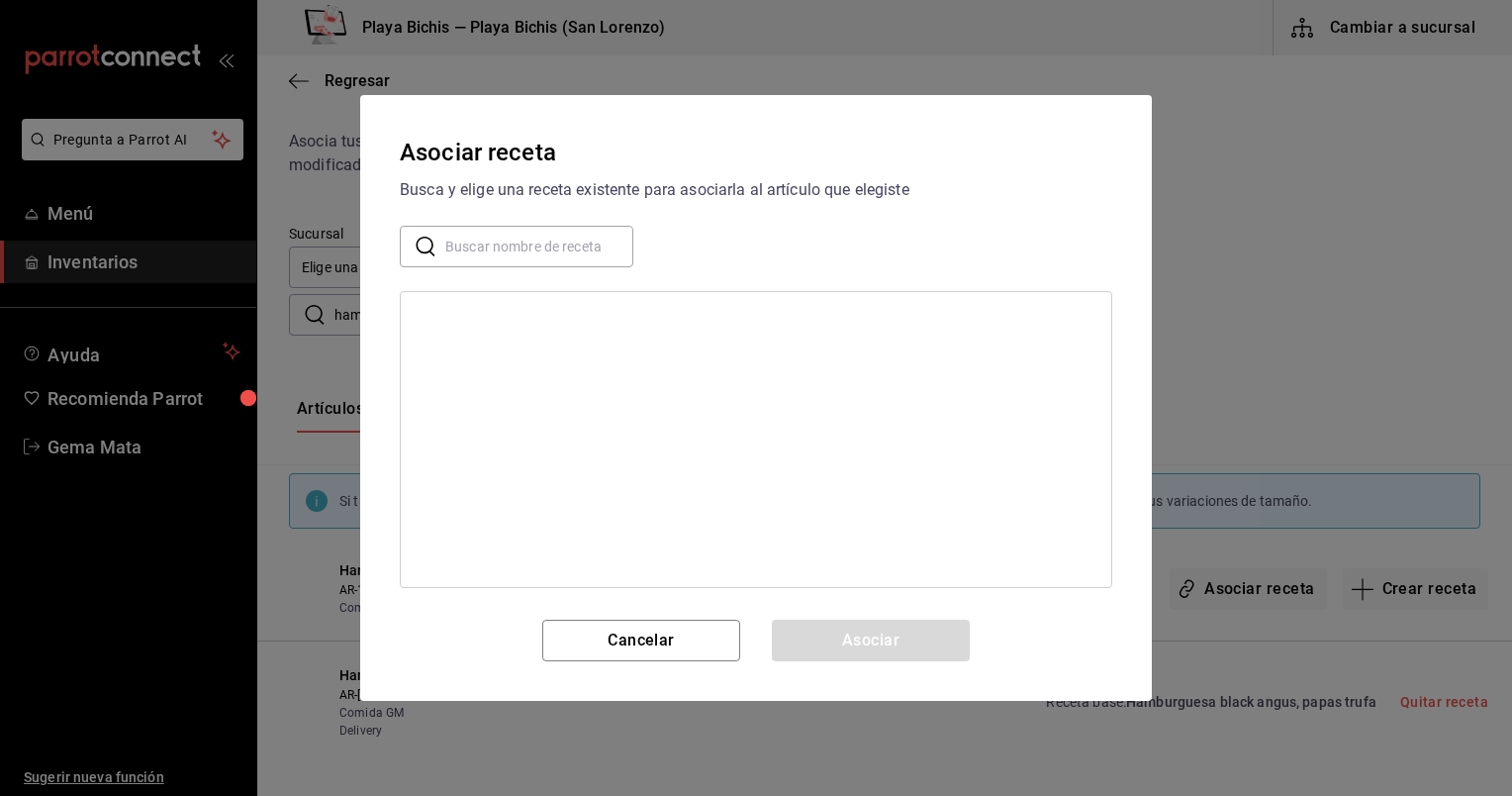 click at bounding box center (539, 247) 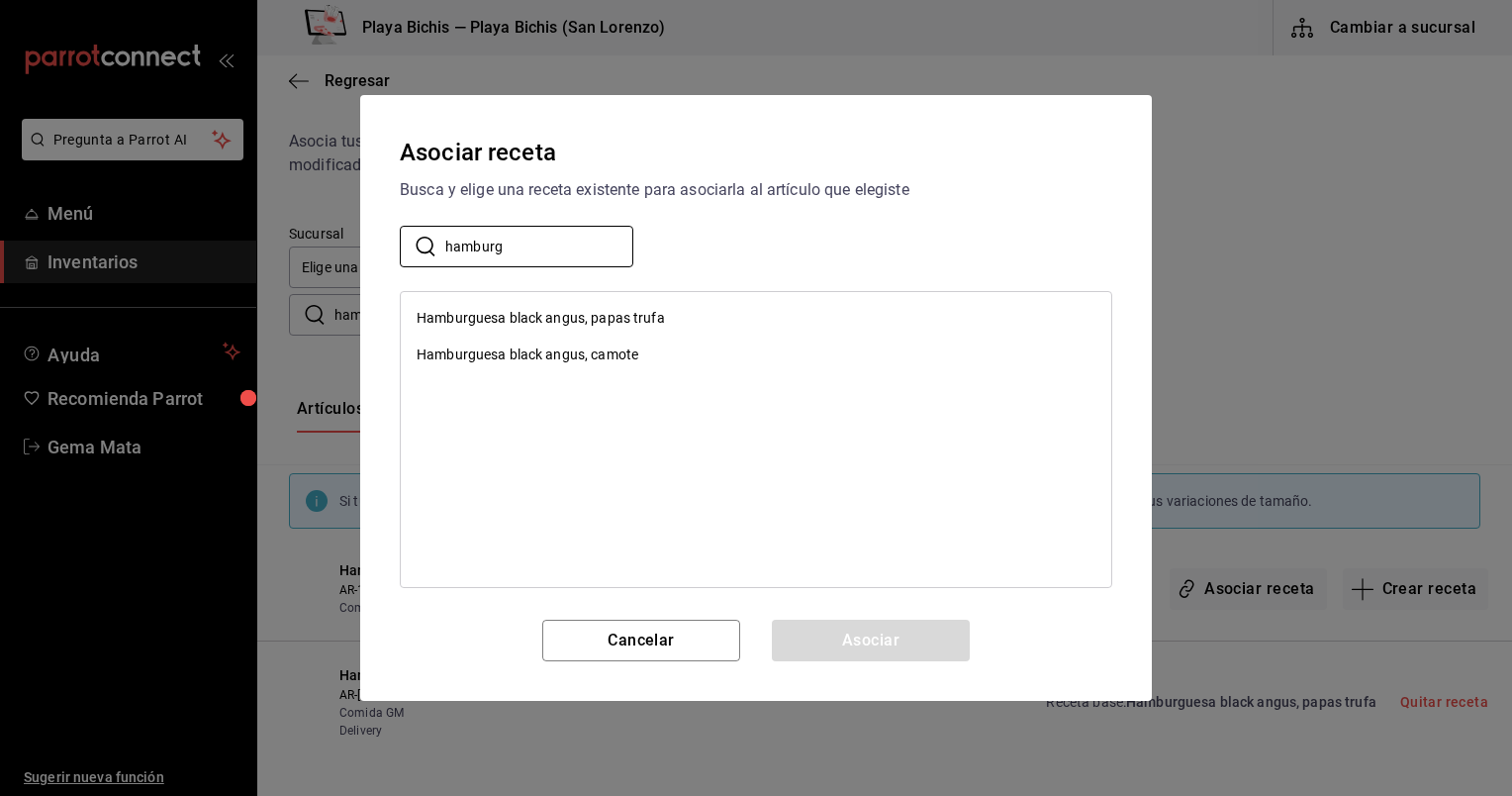 type on "hamburg" 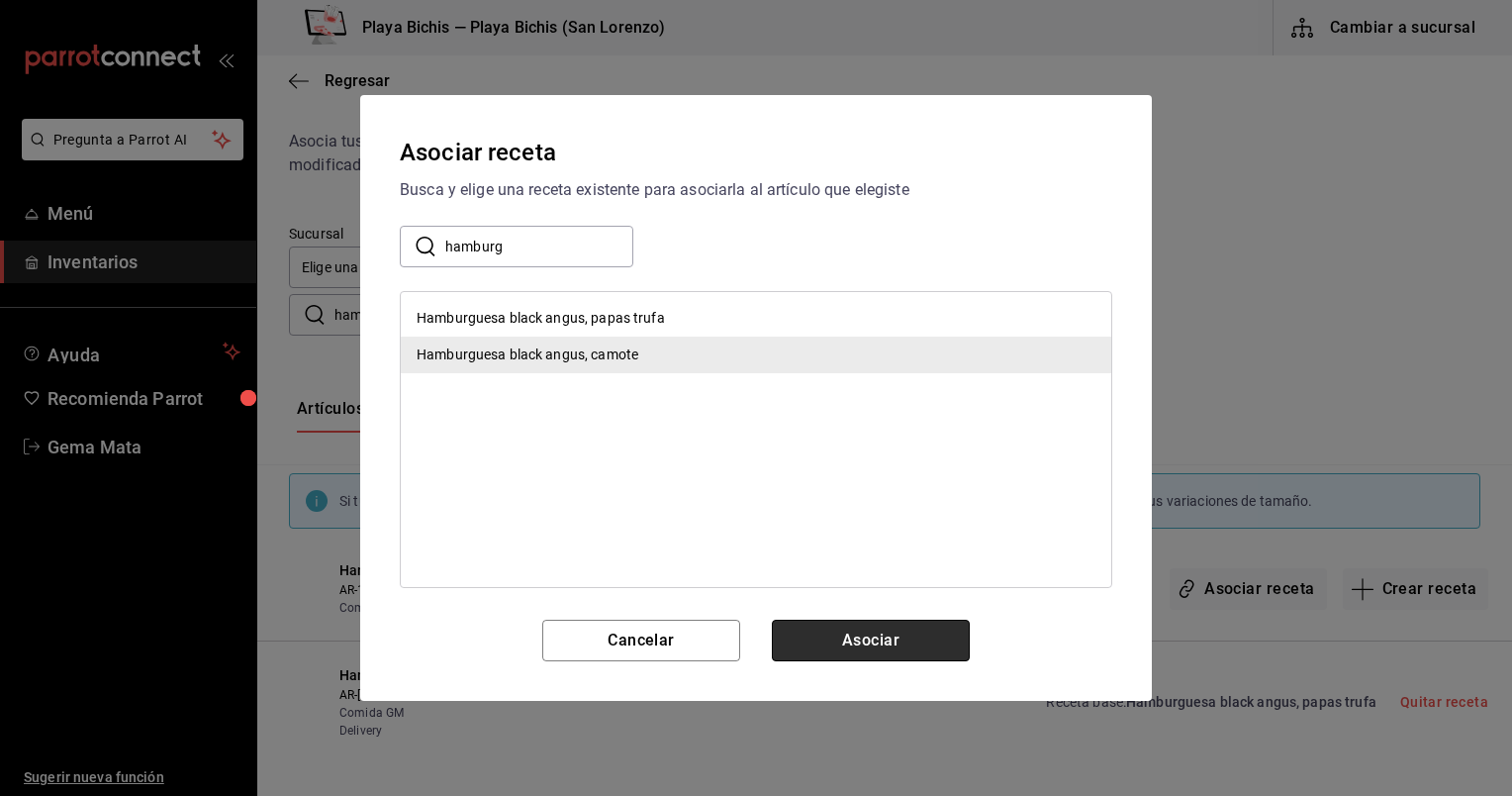 click on "Asociar" at bounding box center (871, 641) 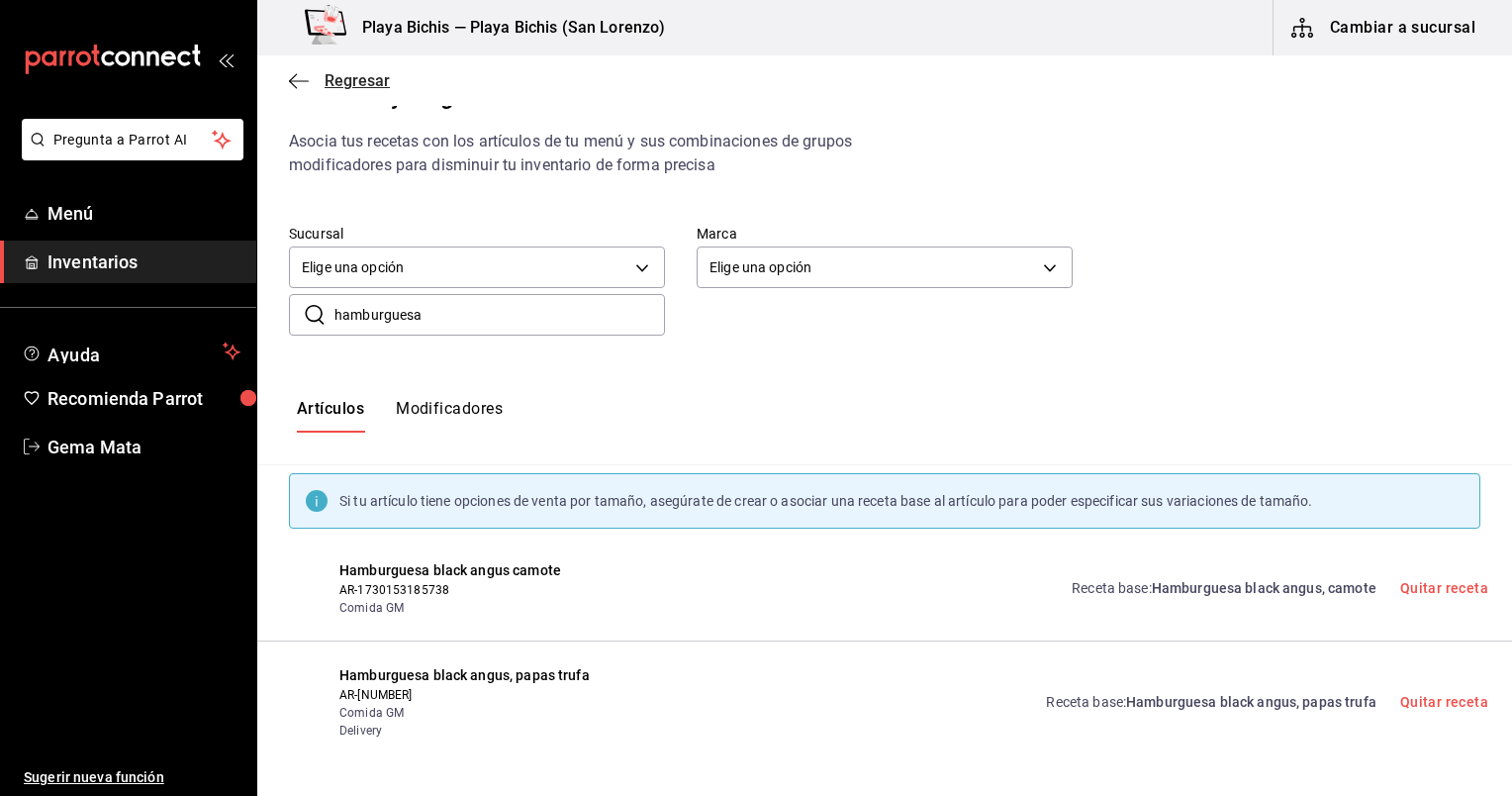 click 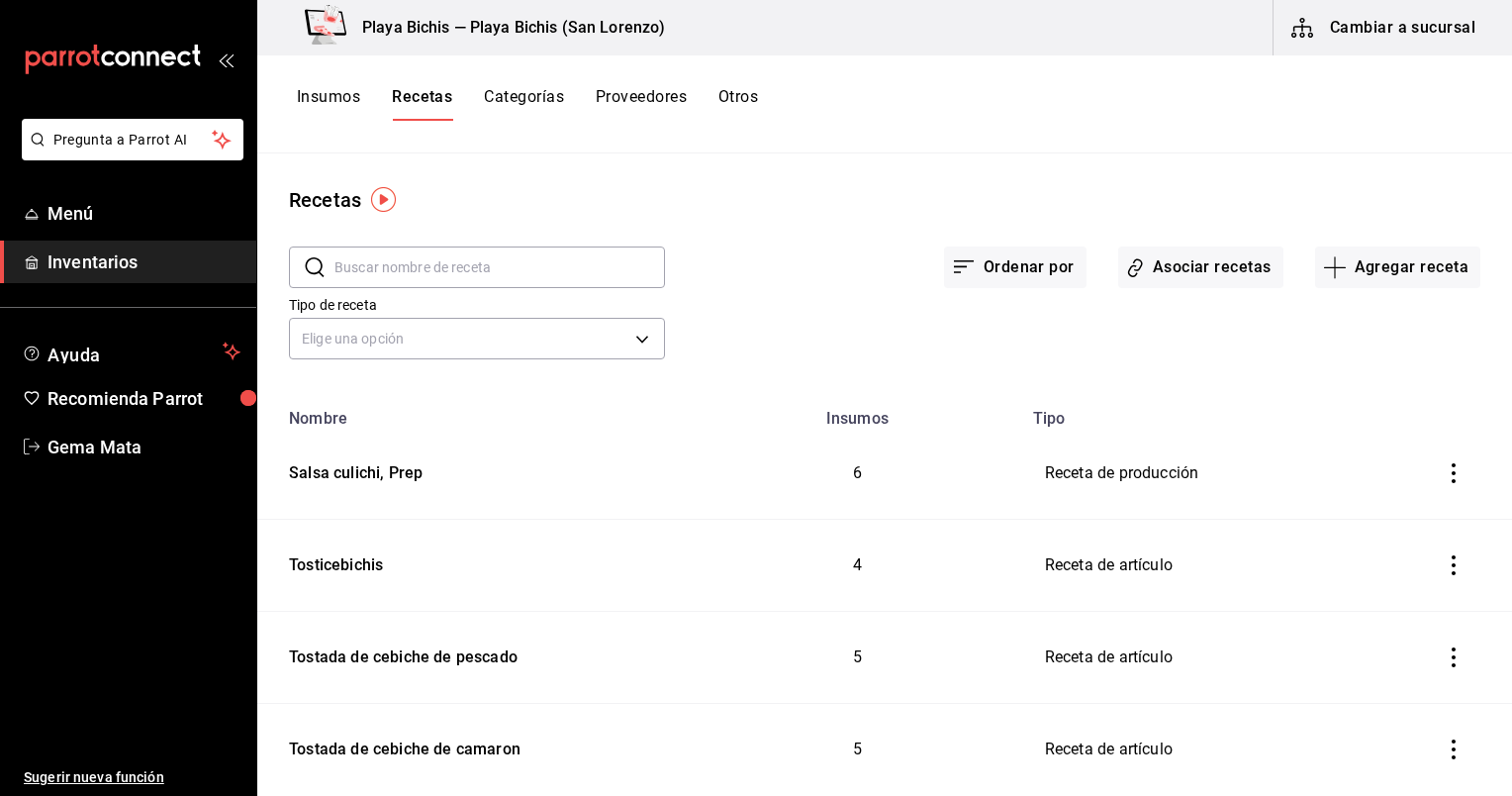 click at bounding box center [500, 267] 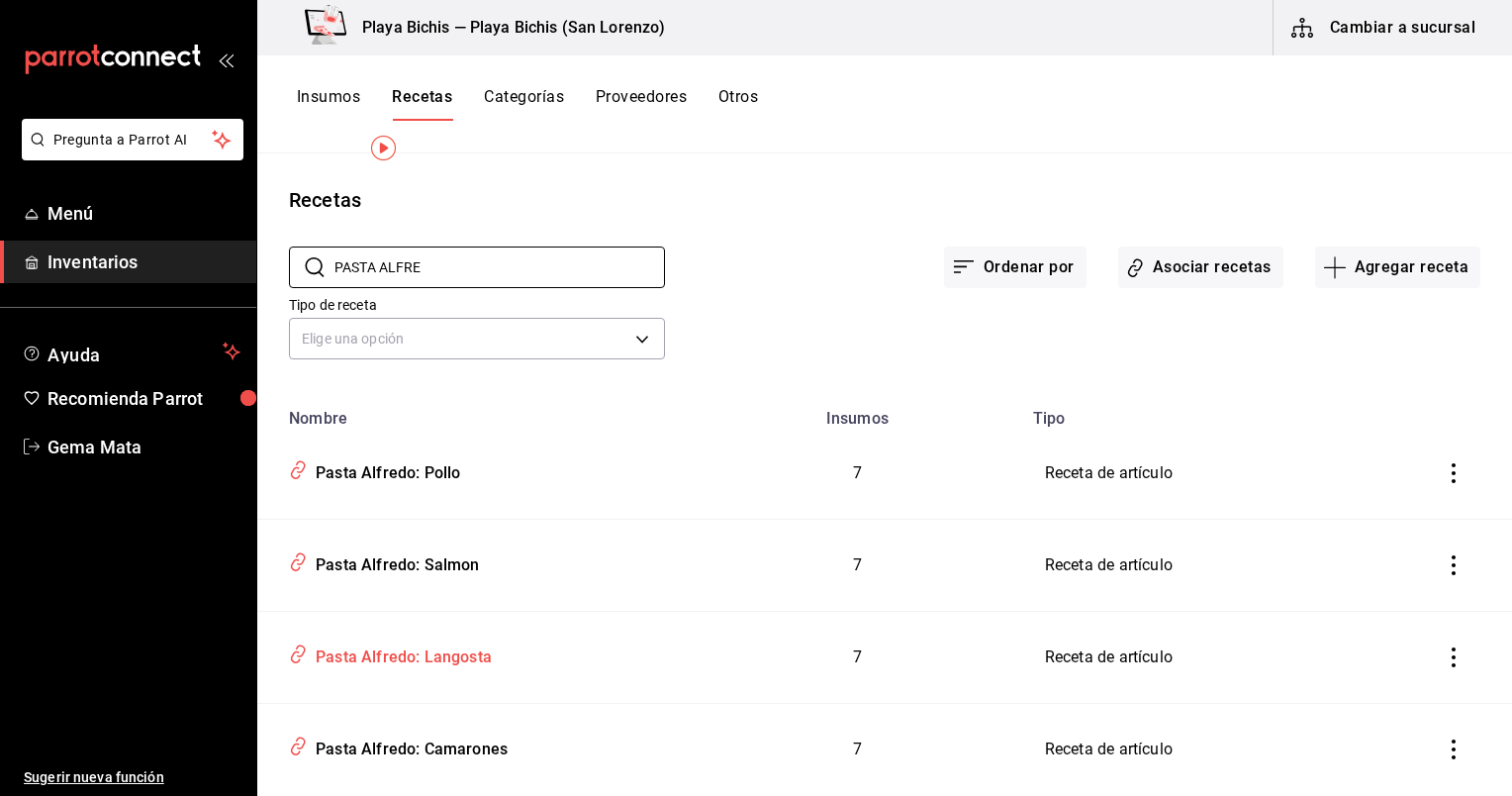 scroll, scrollTop: 51, scrollLeft: 0, axis: vertical 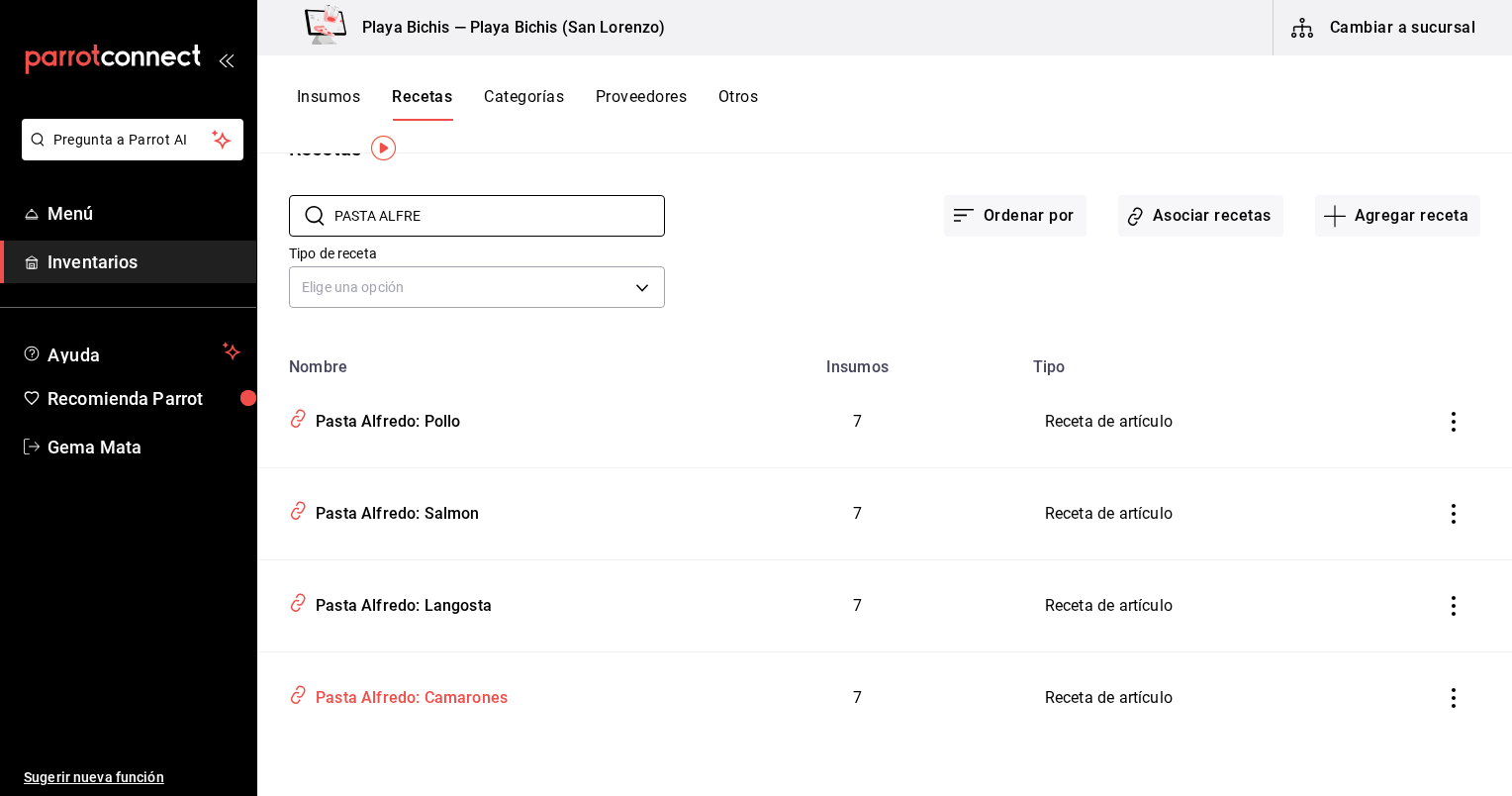 type on "PASTA ALFRE" 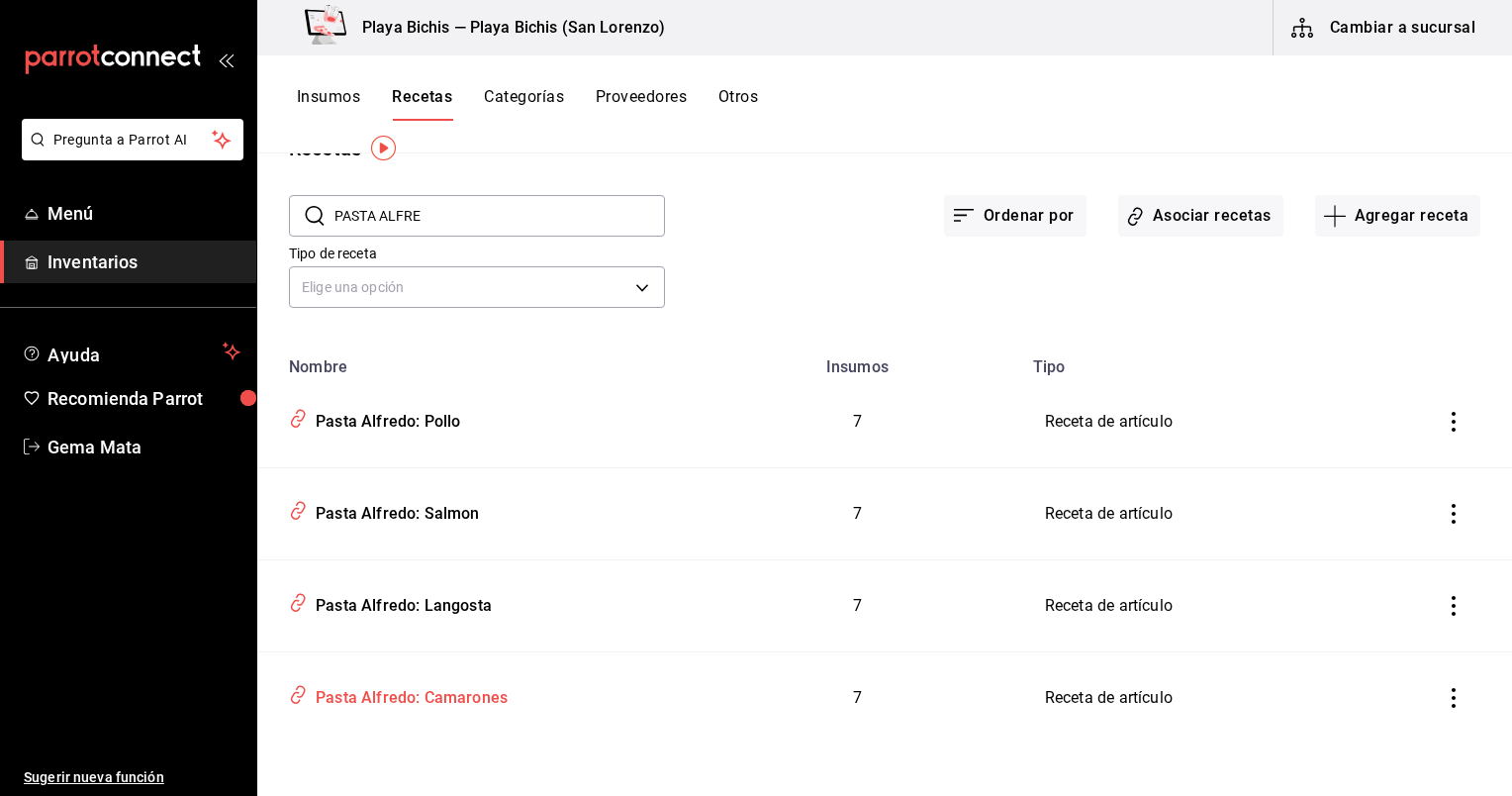 click on "Pasta Alfredo: Camarones" at bounding box center [408, 694] 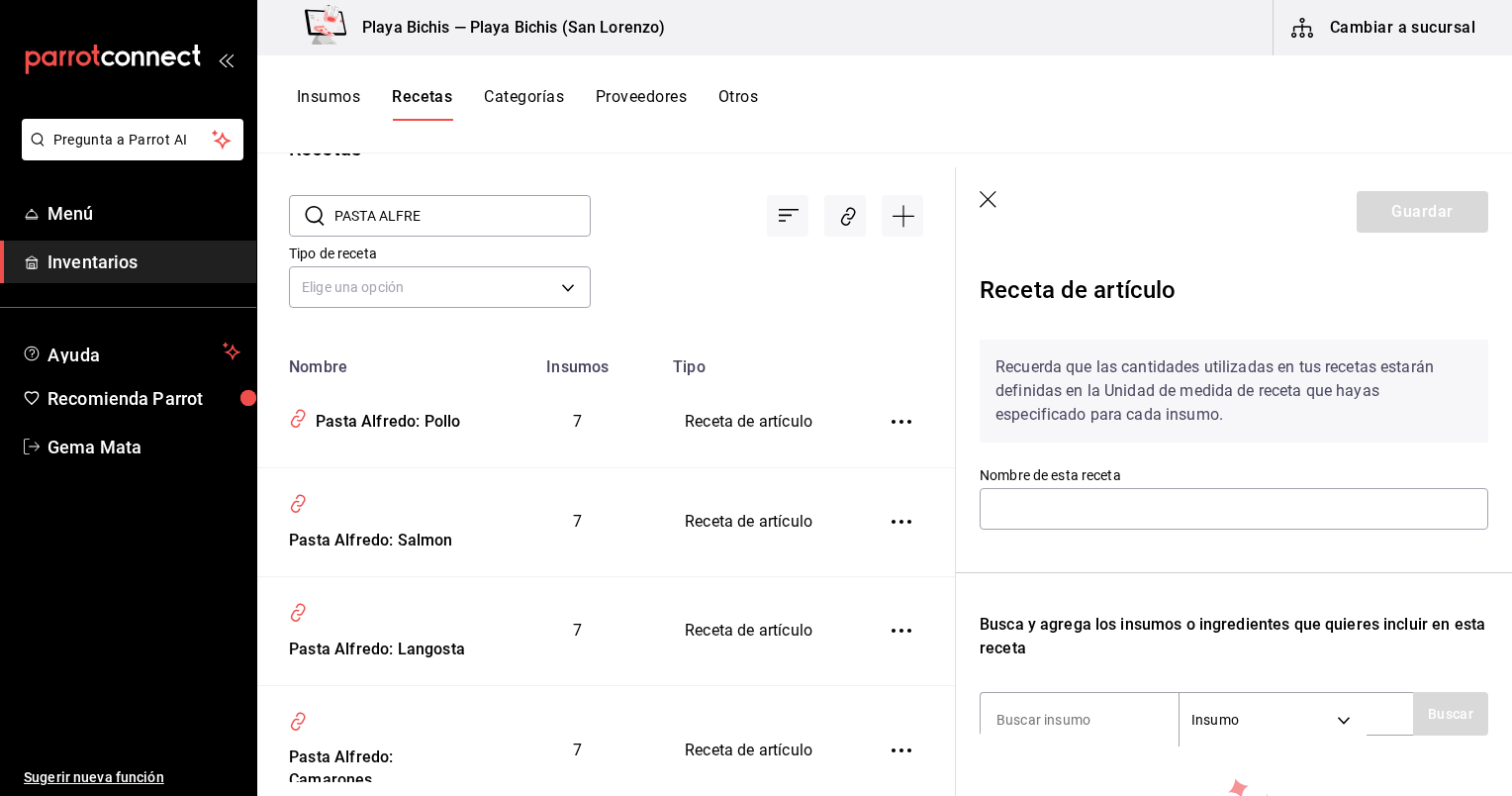 type on "Pasta Alfredo: Camarones" 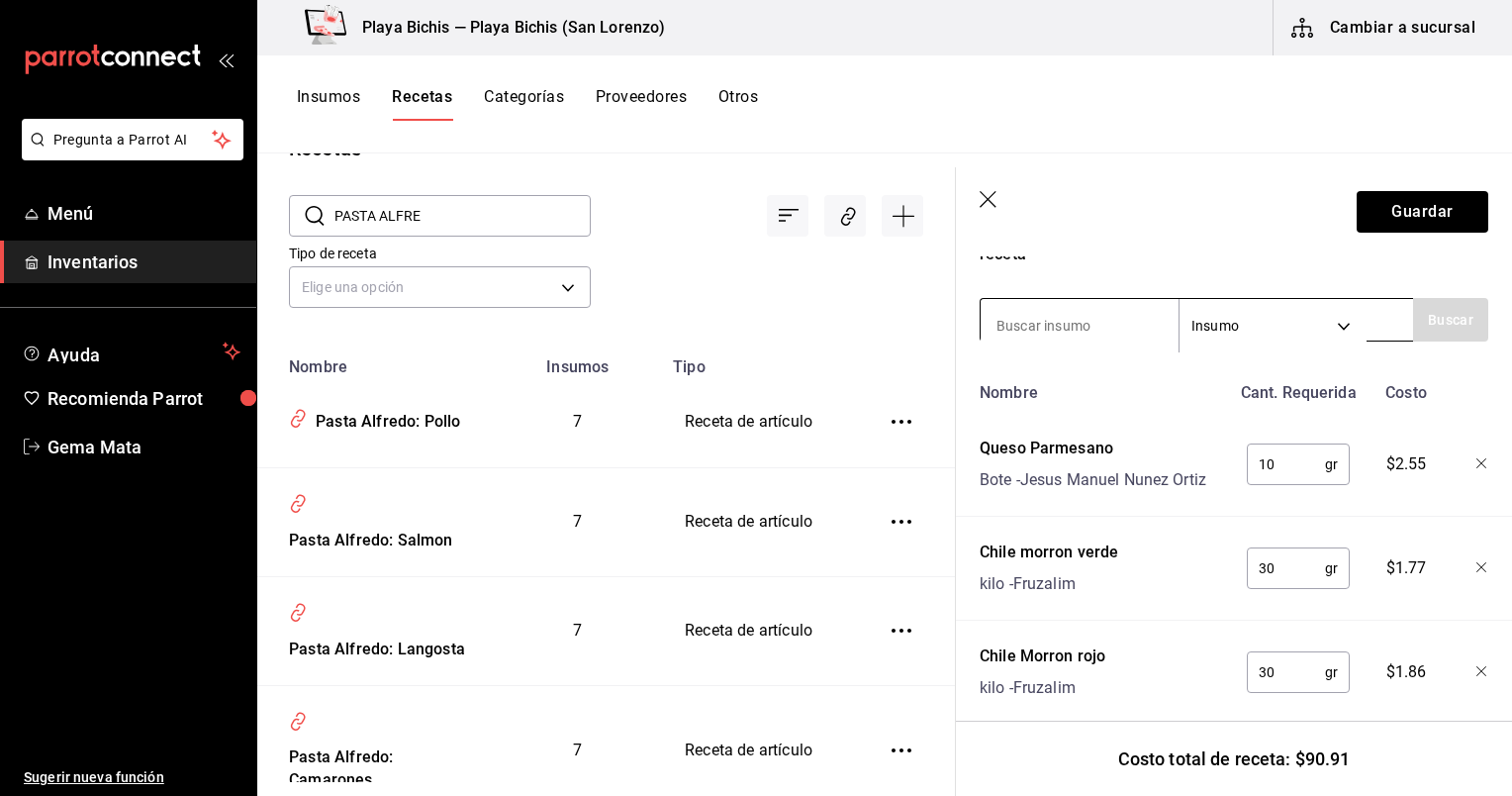 scroll, scrollTop: 394, scrollLeft: 0, axis: vertical 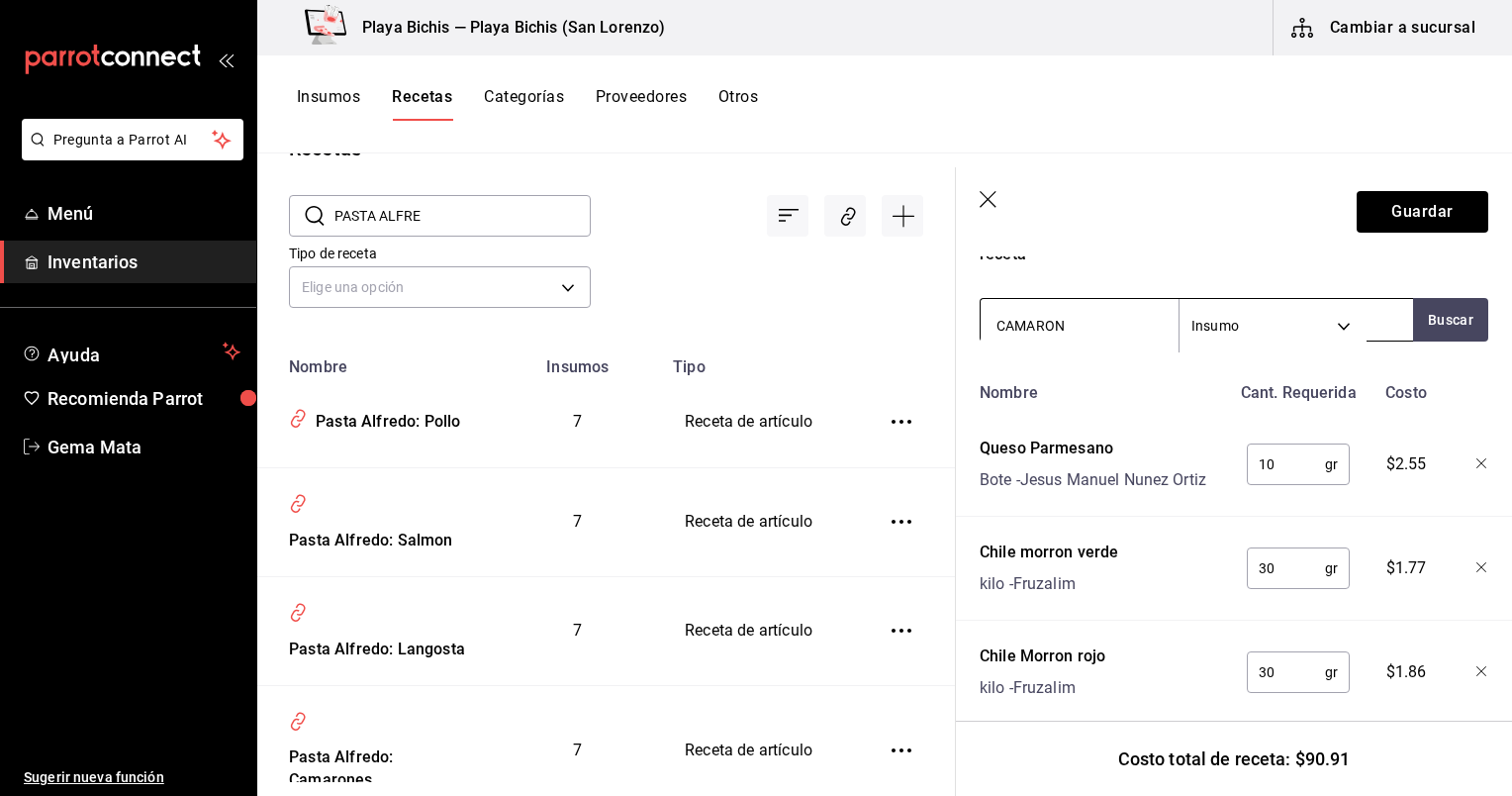 type on "CAMARON C" 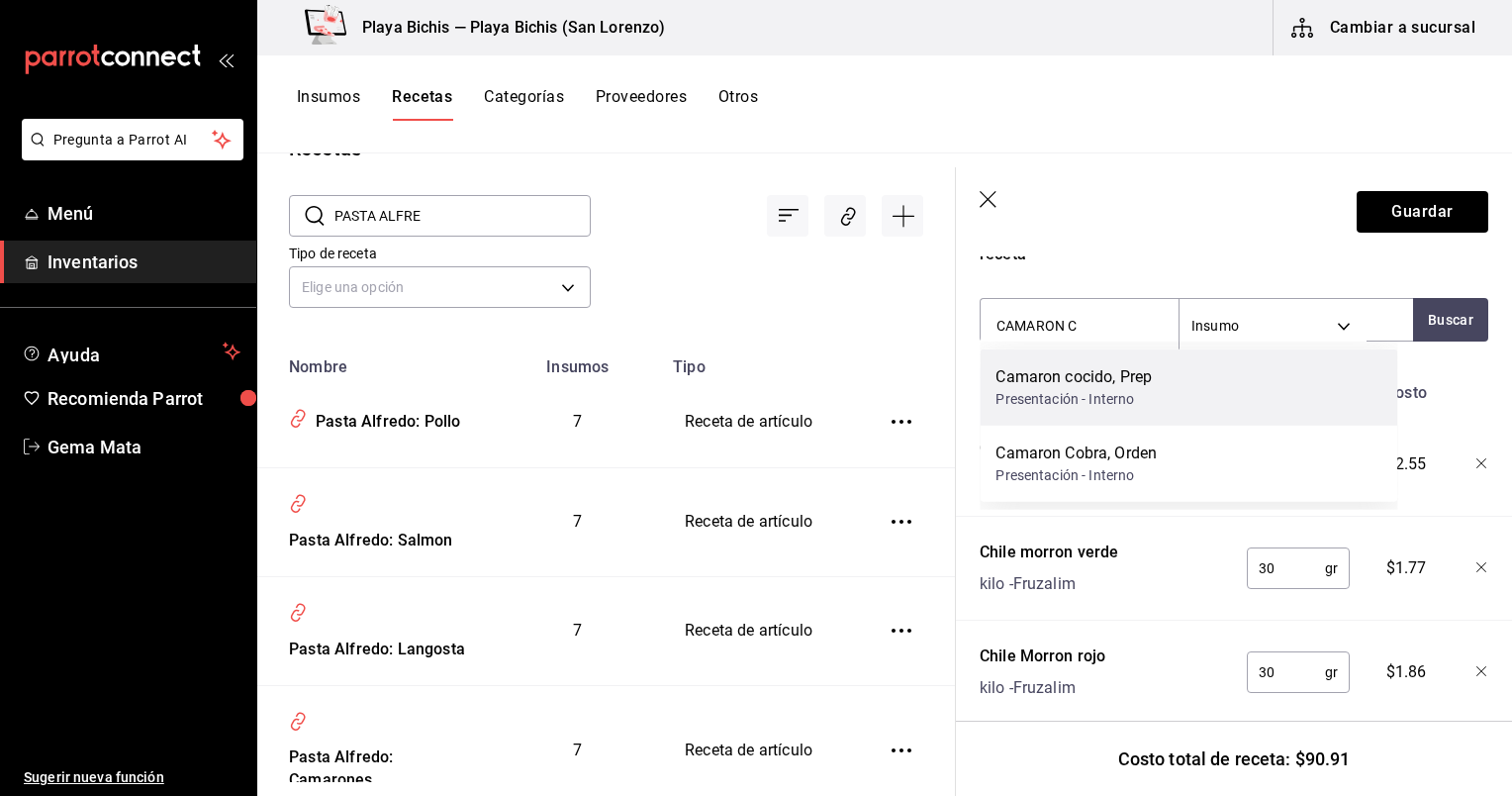 click on "Presentación - Interno" at bounding box center (1074, 399) 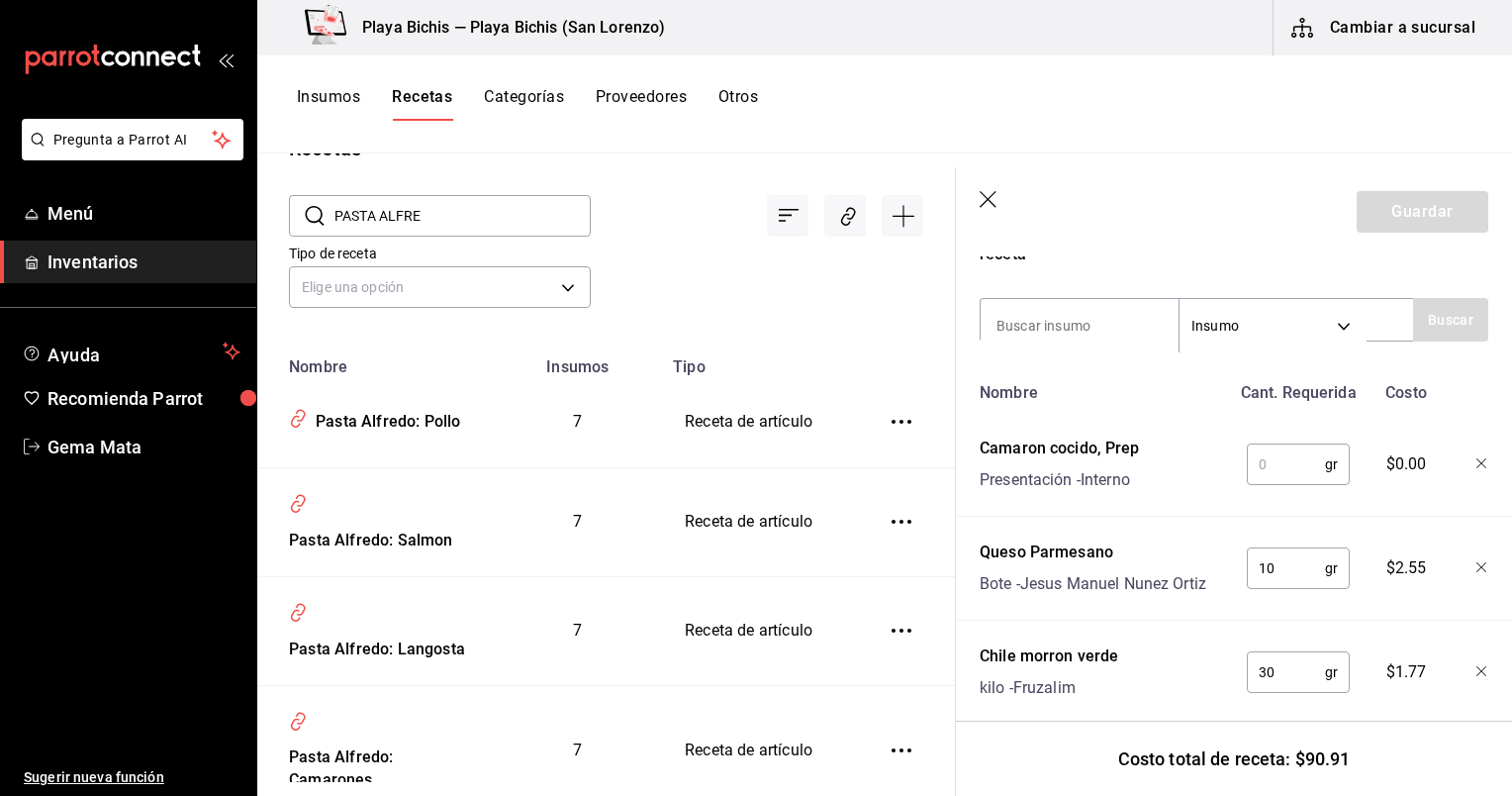 click at bounding box center [1285, 464] 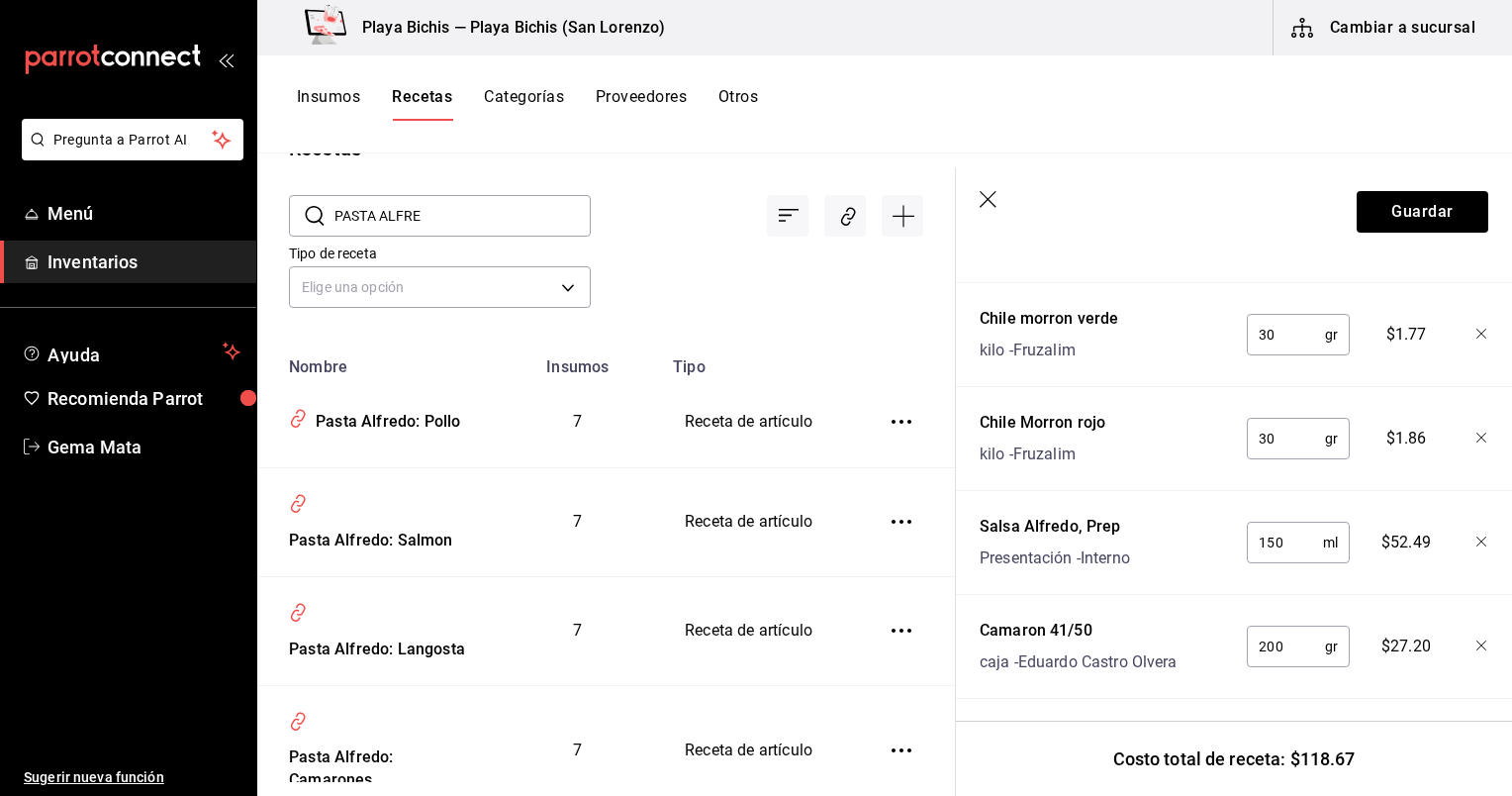 scroll, scrollTop: 903, scrollLeft: 0, axis: vertical 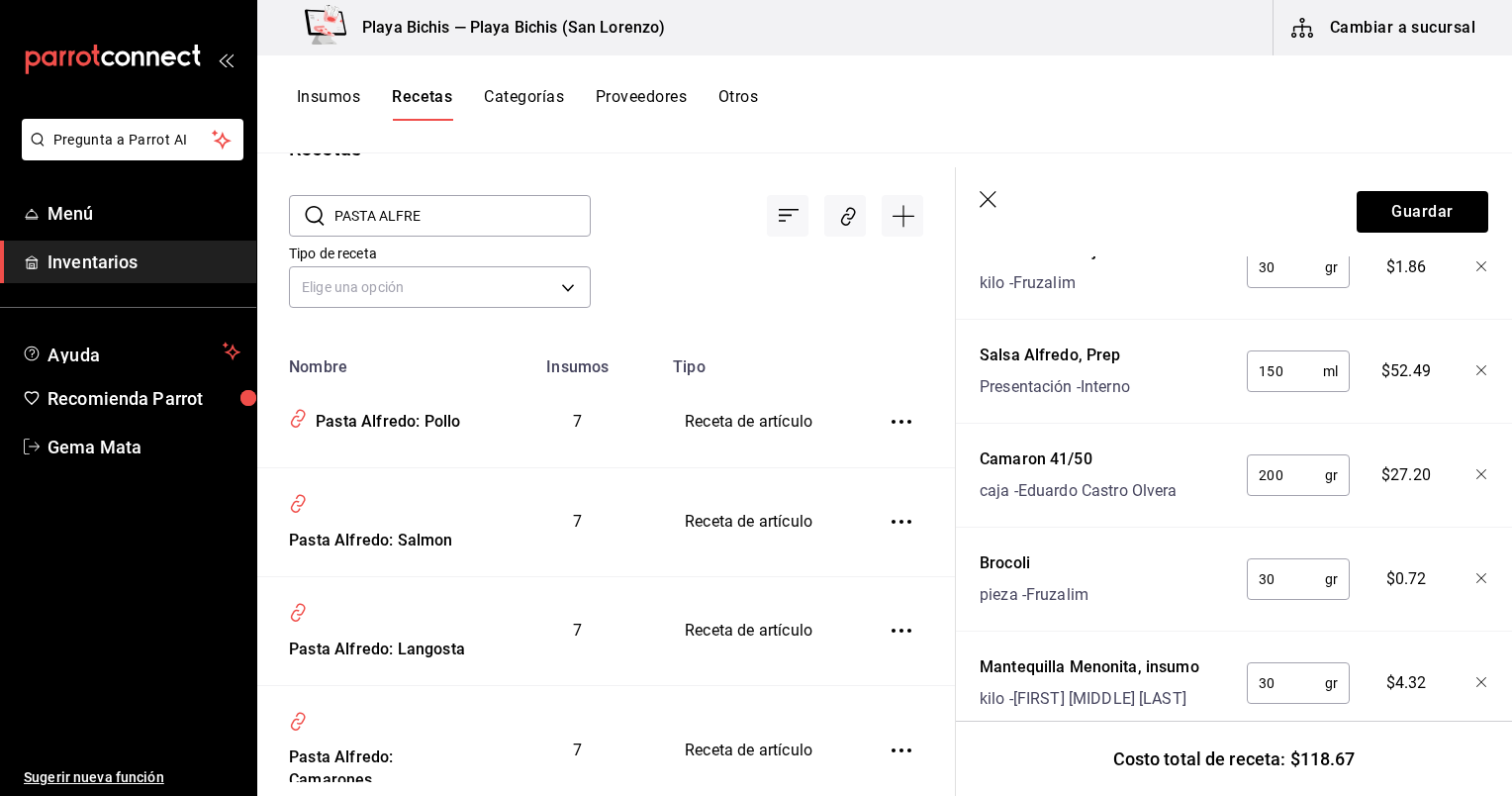 type on "200" 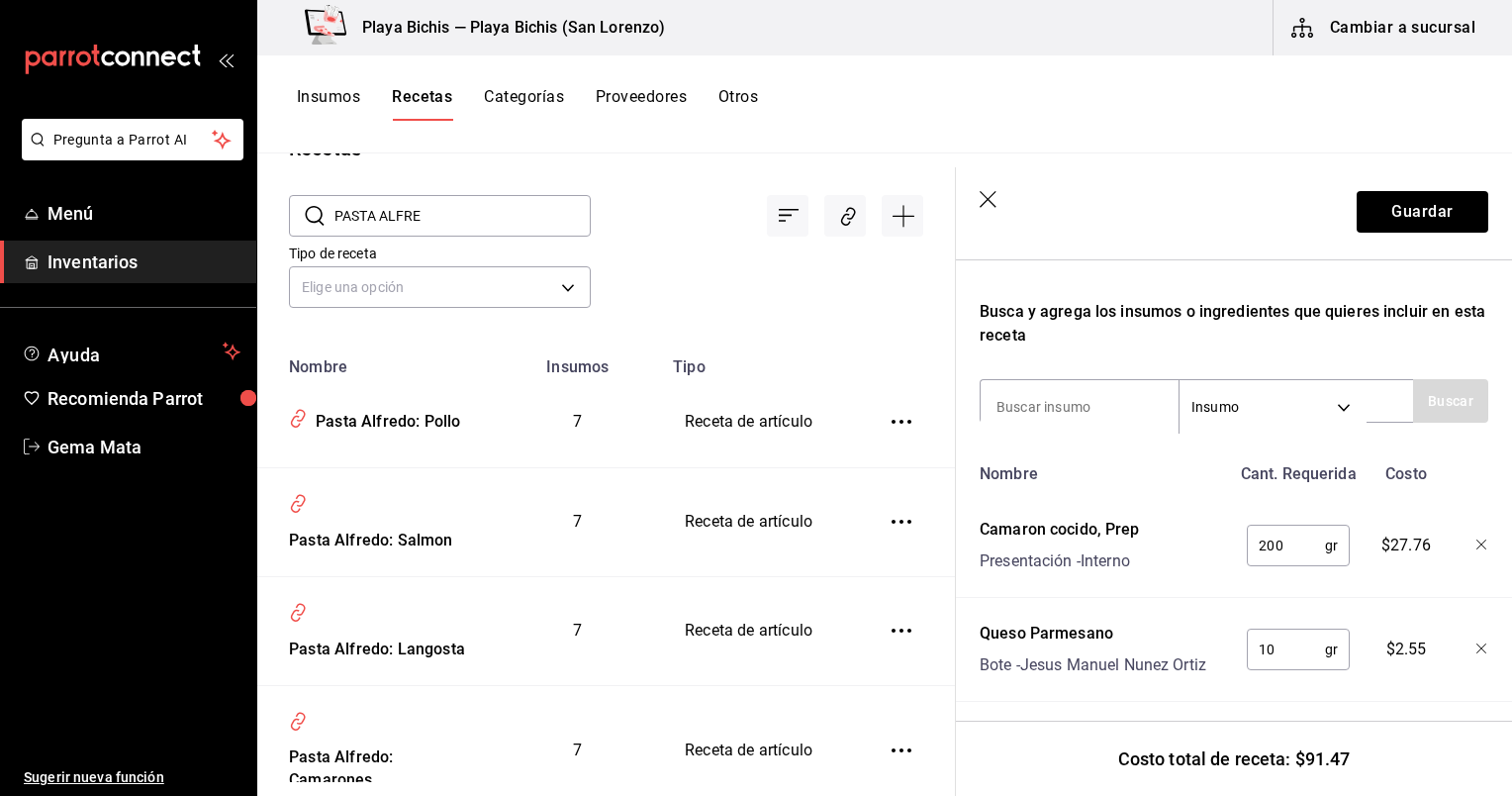 scroll, scrollTop: 206, scrollLeft: 0, axis: vertical 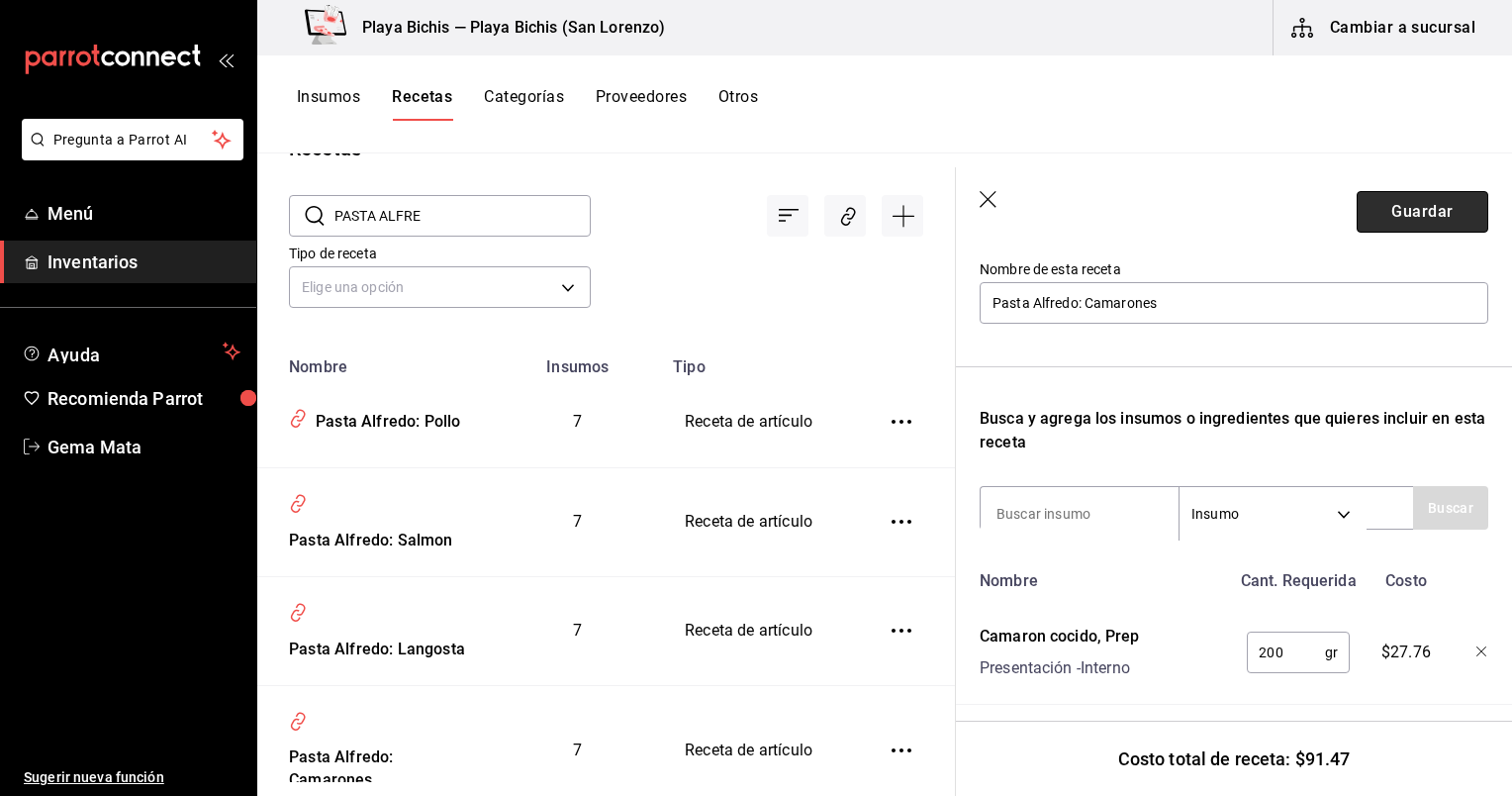 click on "Guardar" at bounding box center (1422, 212) 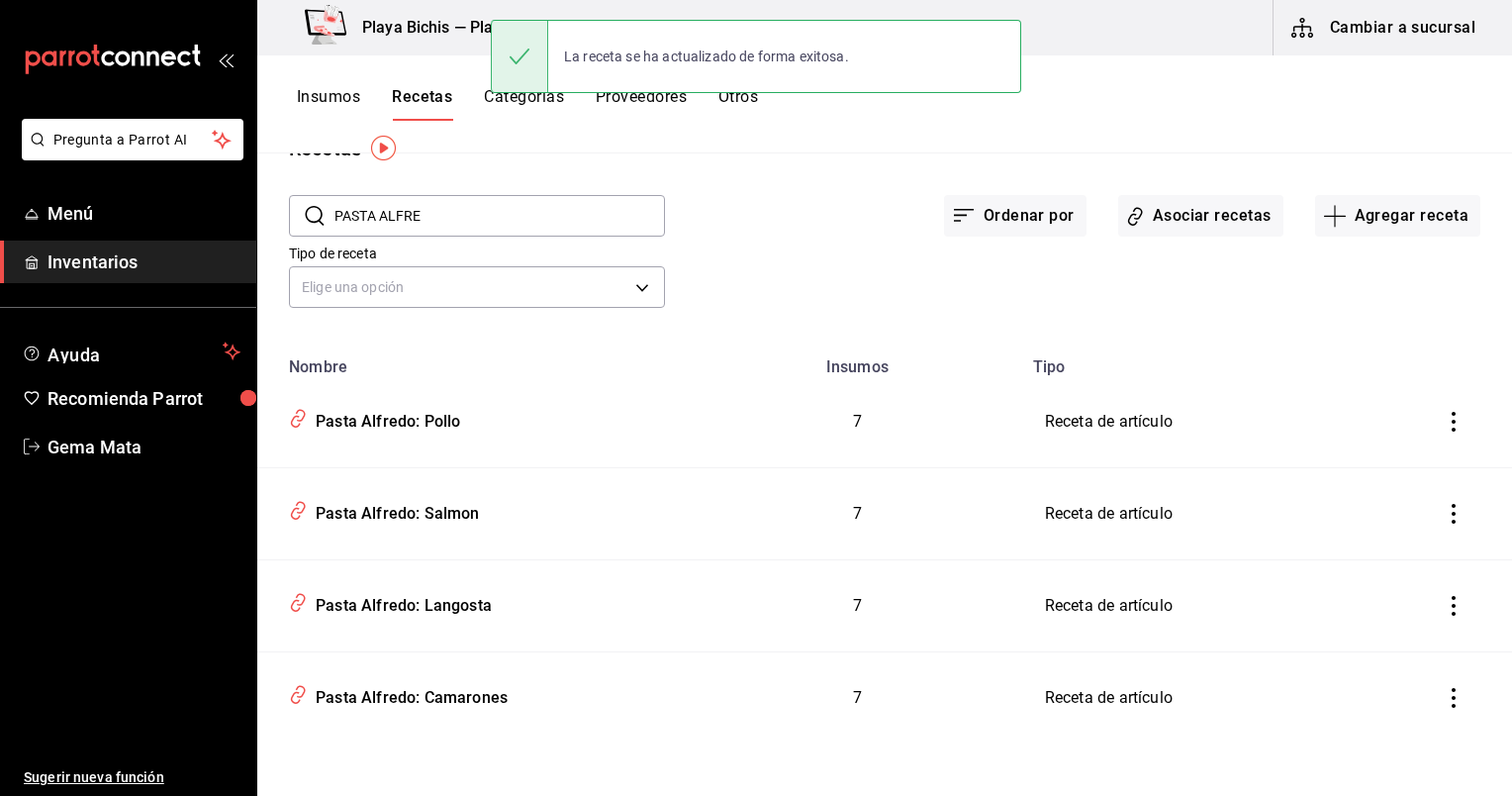 scroll, scrollTop: 0, scrollLeft: 0, axis: both 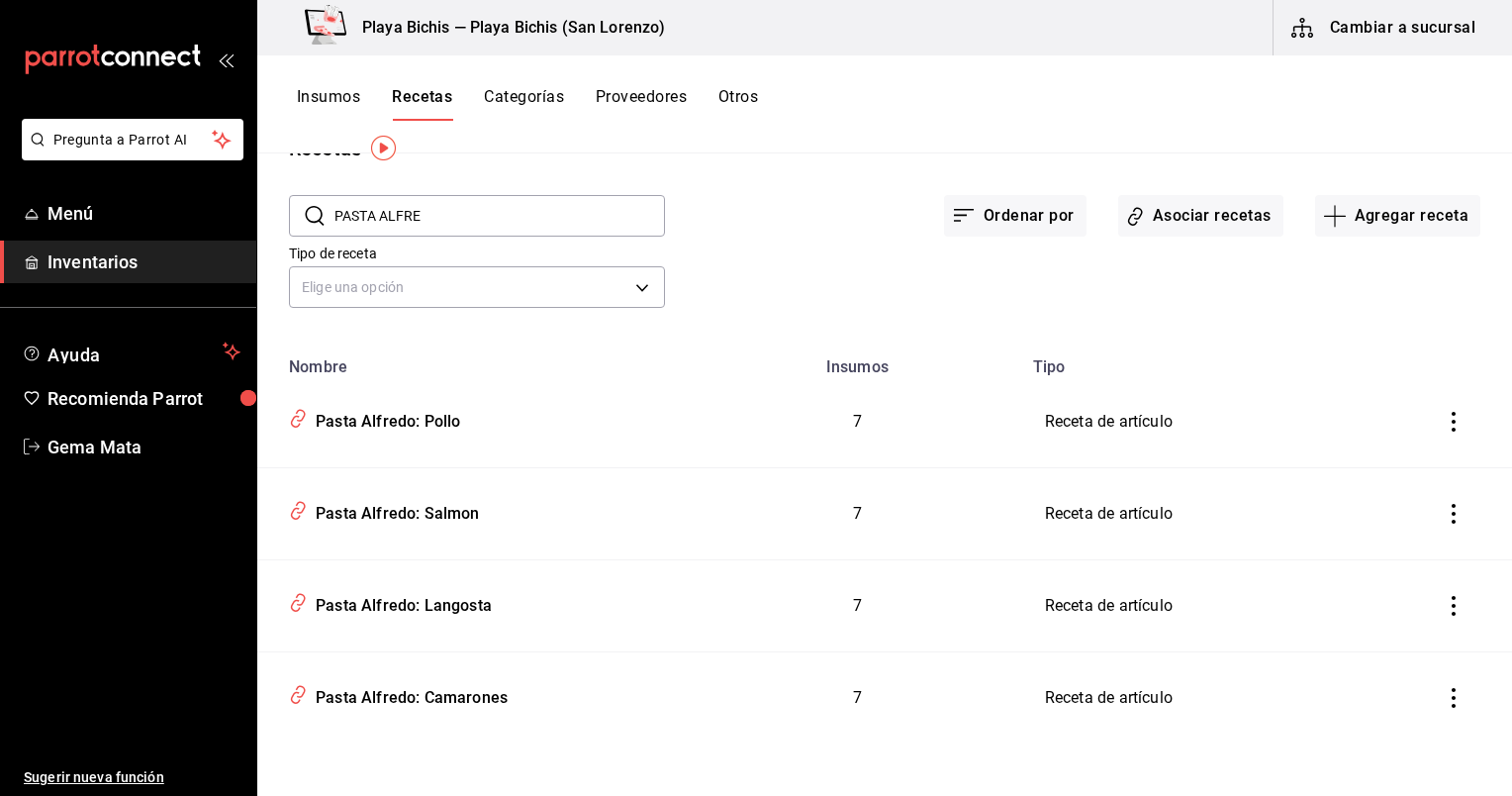 click on "PASTA ALFRE" at bounding box center [500, 216] 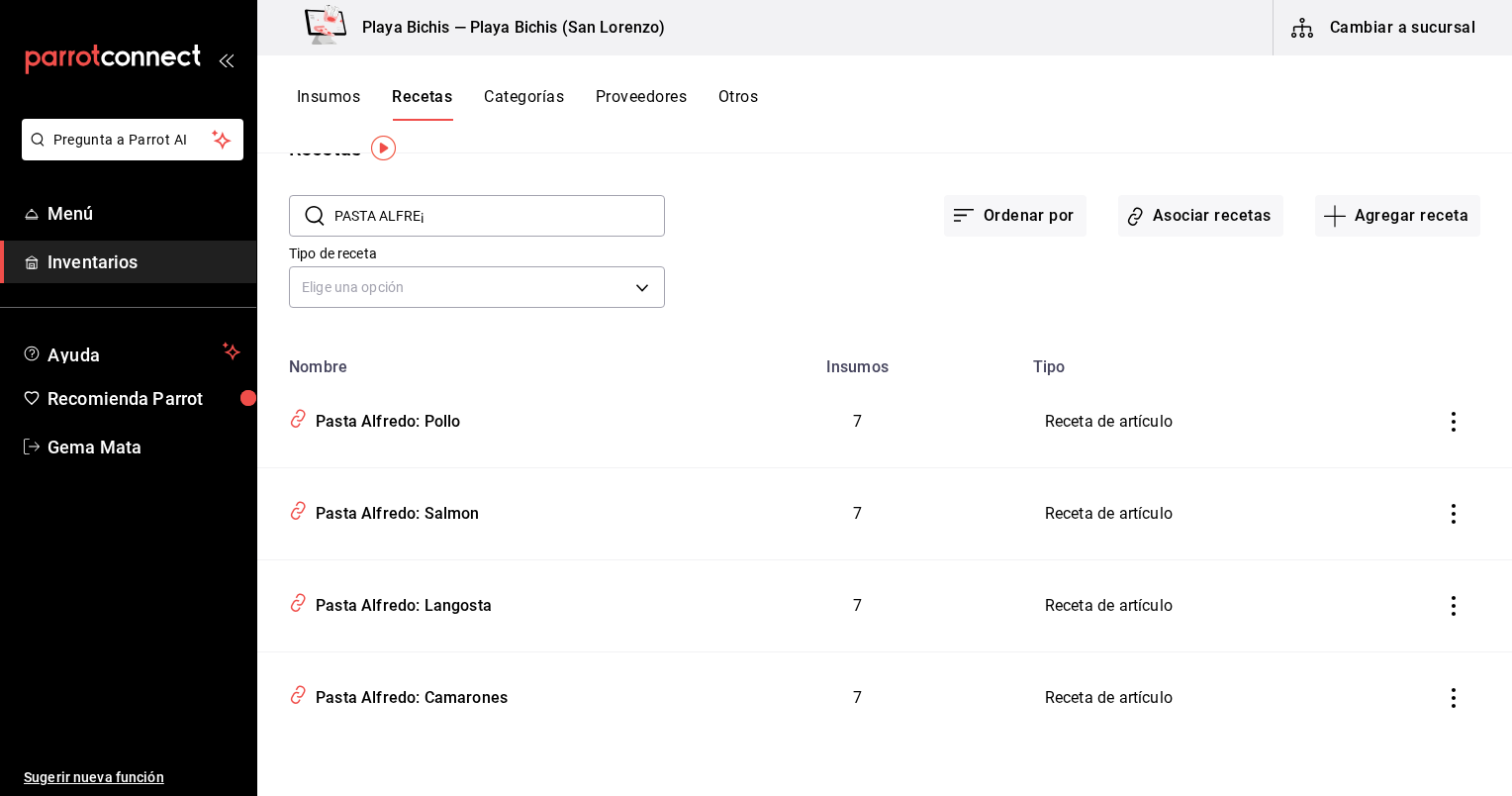 scroll, scrollTop: 0, scrollLeft: 0, axis: both 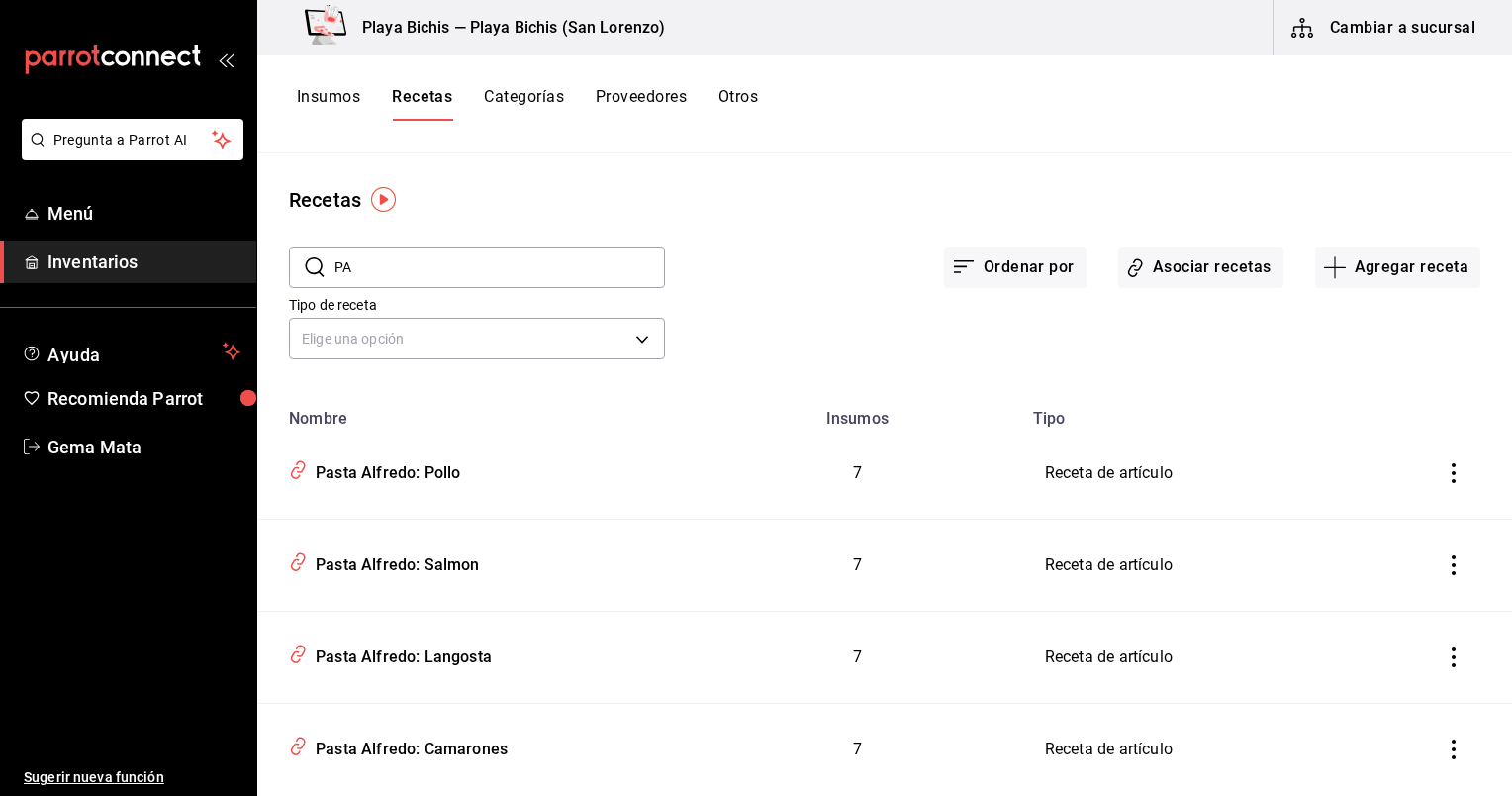 type on "P" 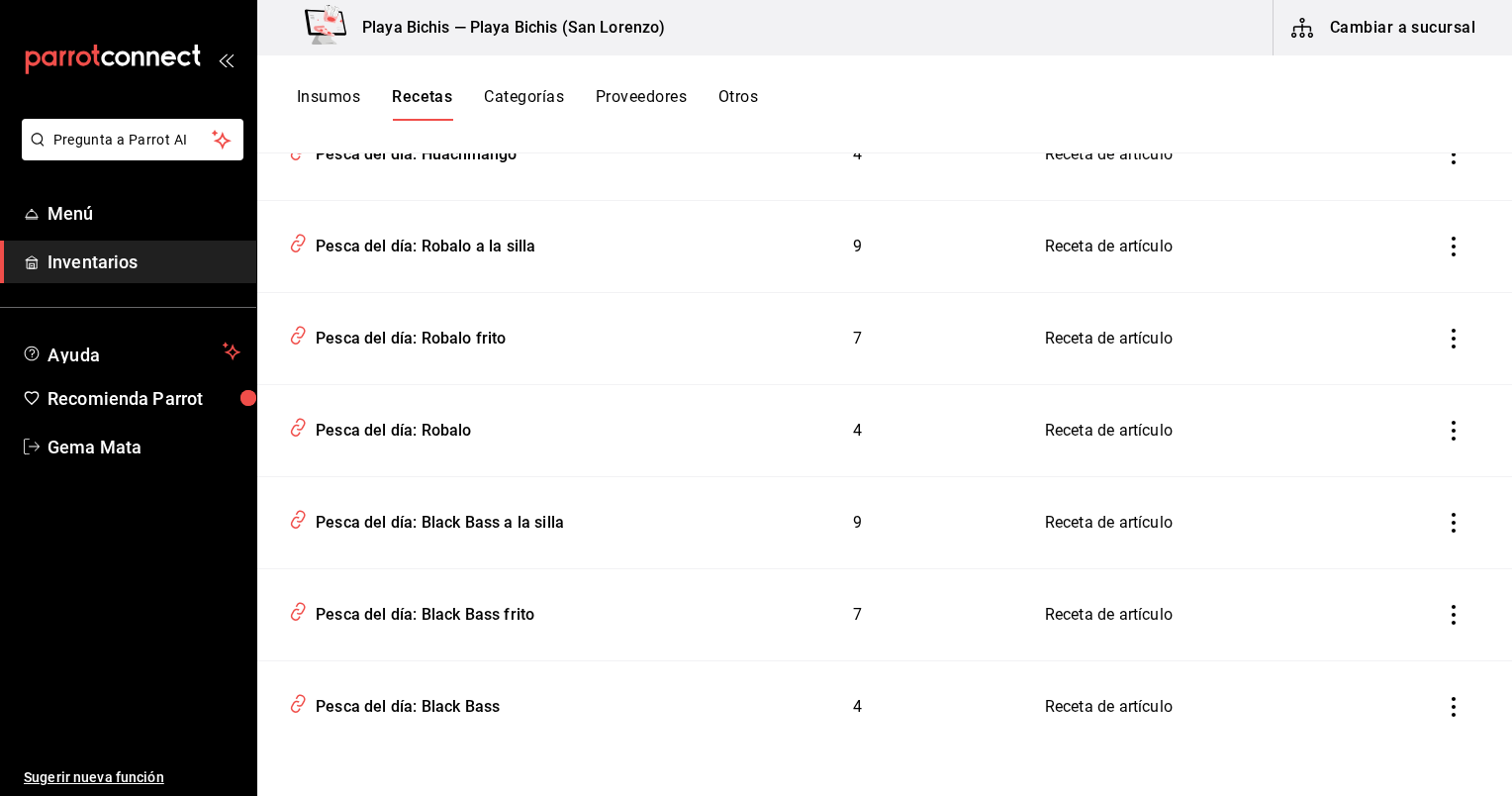 scroll, scrollTop: 511, scrollLeft: 0, axis: vertical 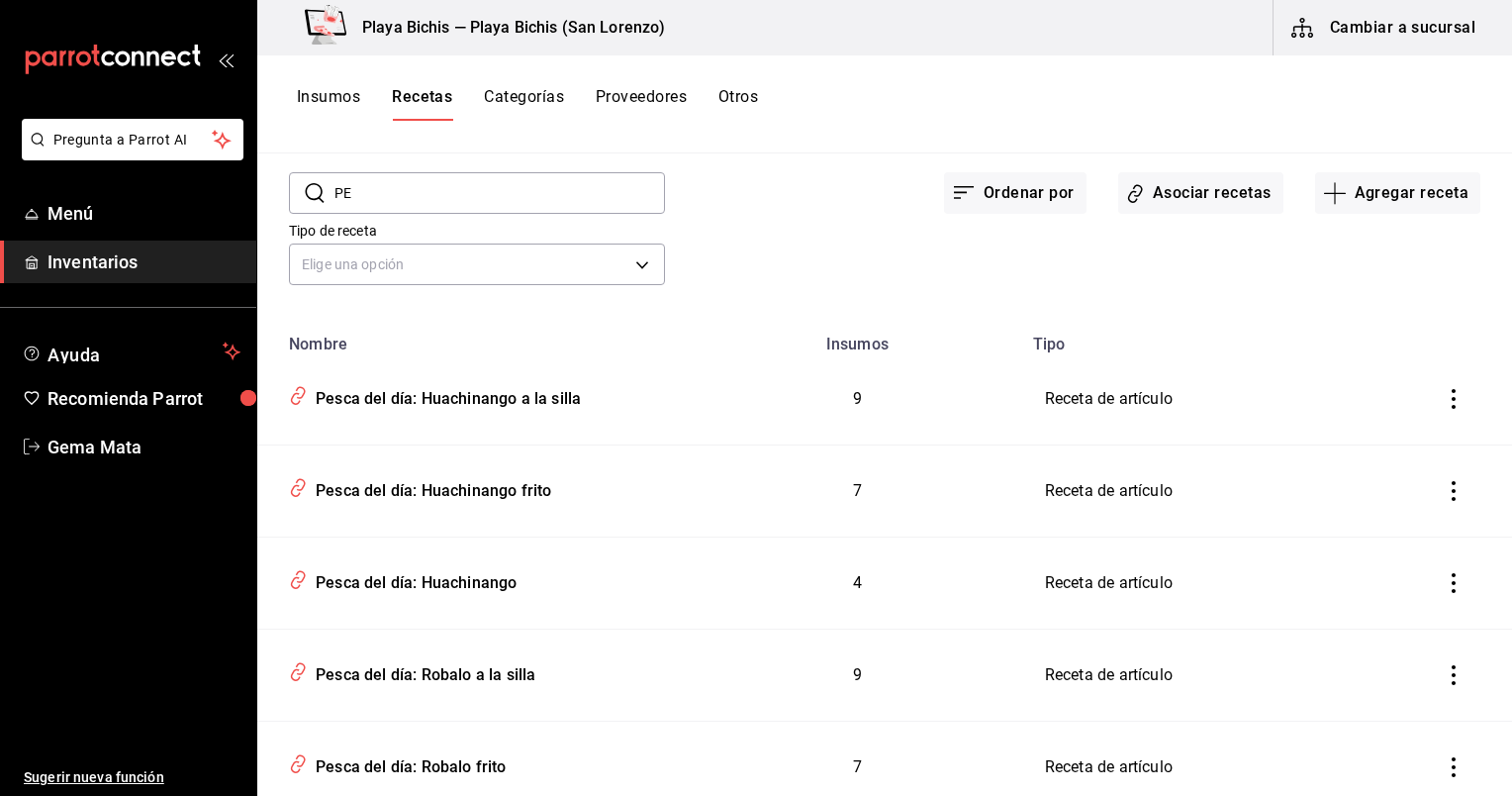 type on "P" 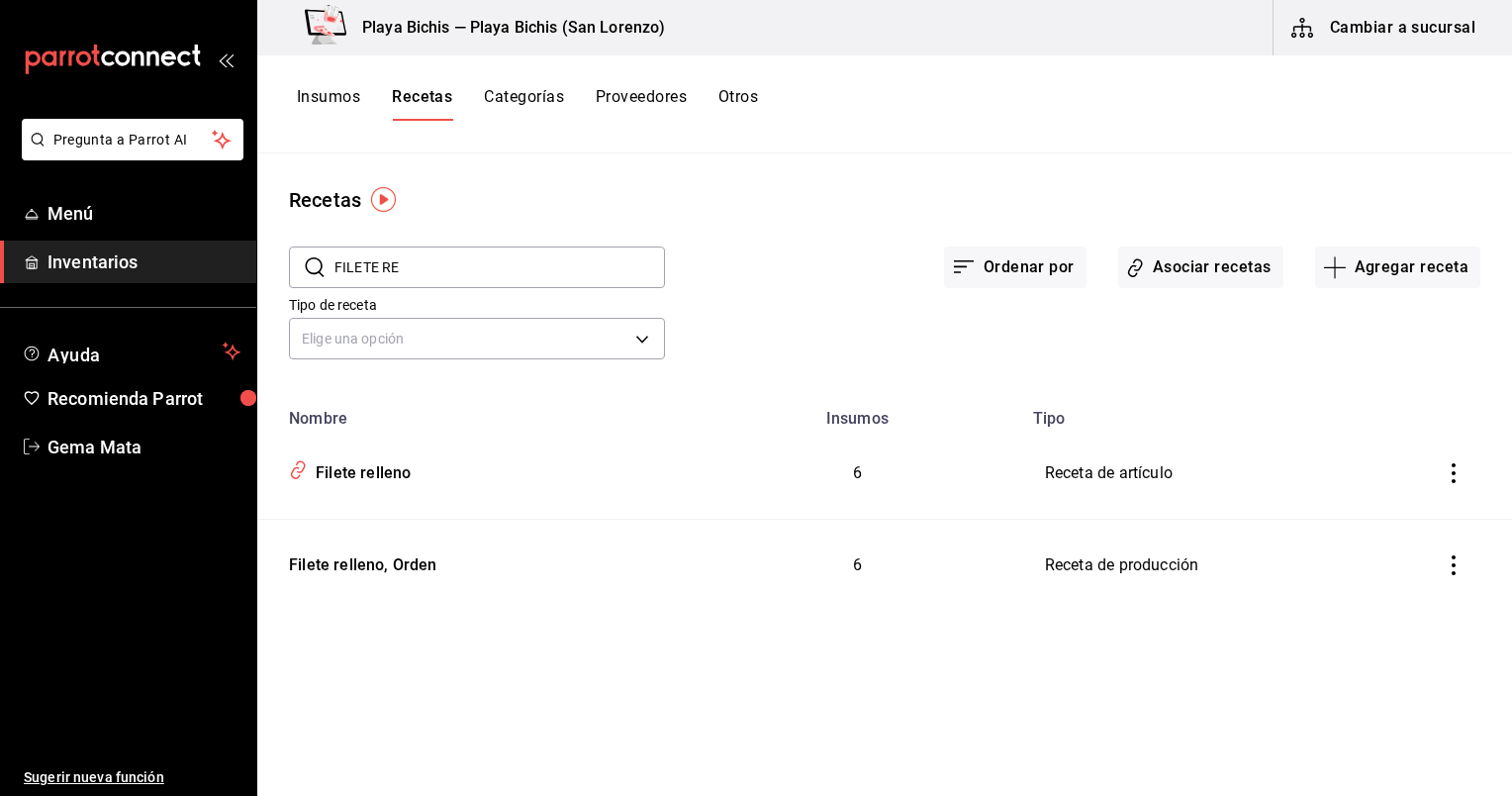 scroll, scrollTop: 0, scrollLeft: 0, axis: both 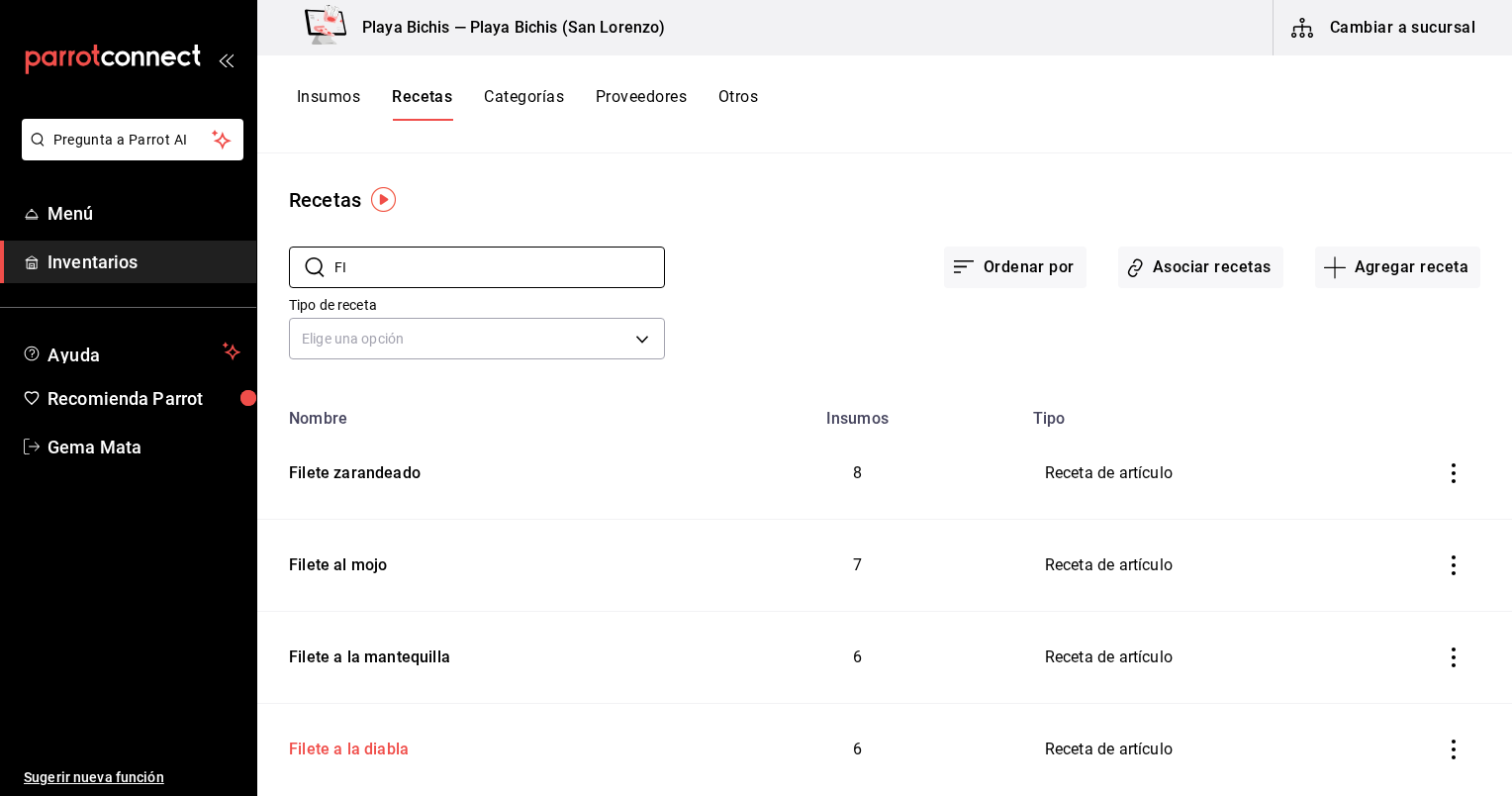 type on "F" 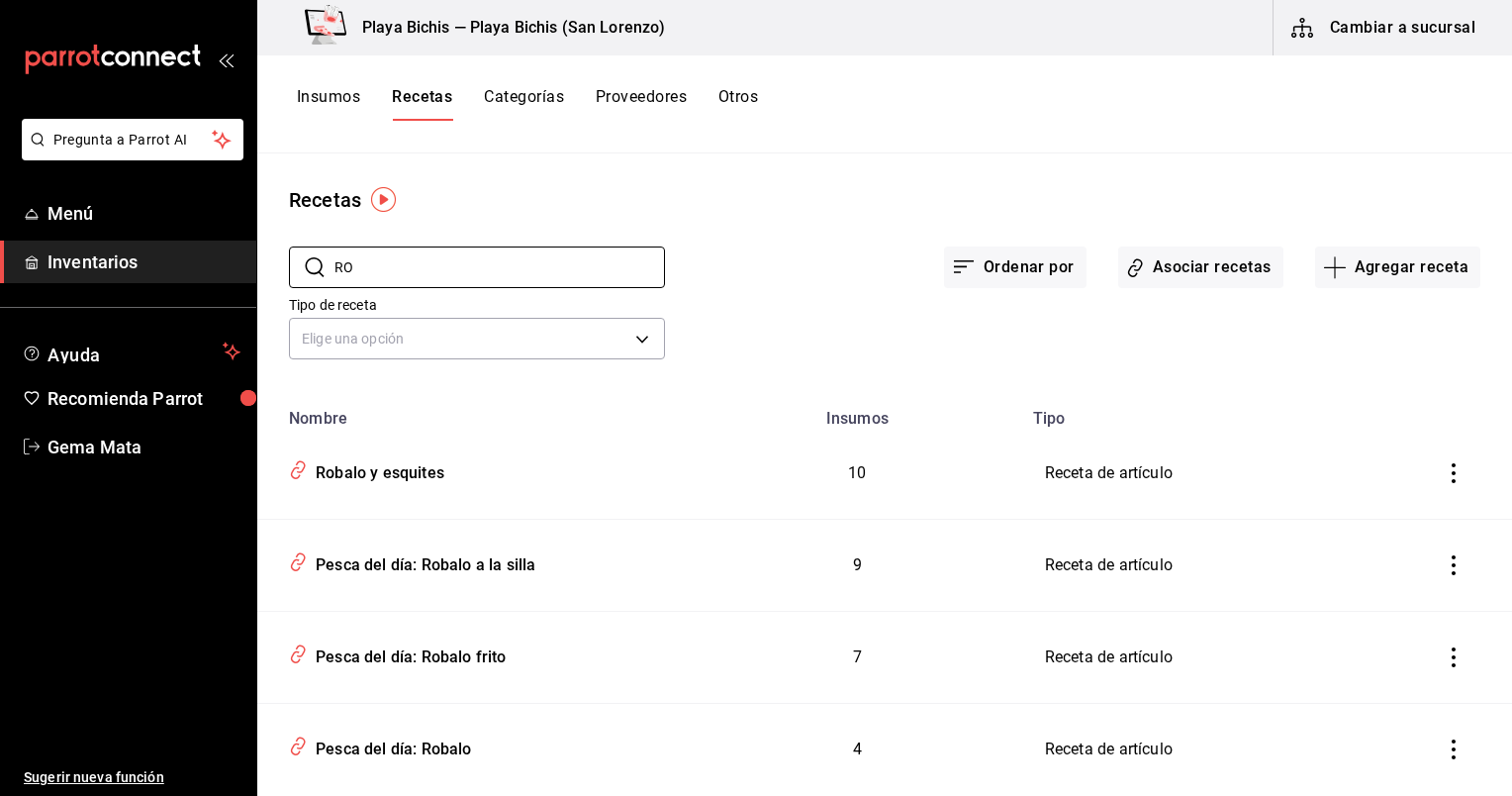 type on "R" 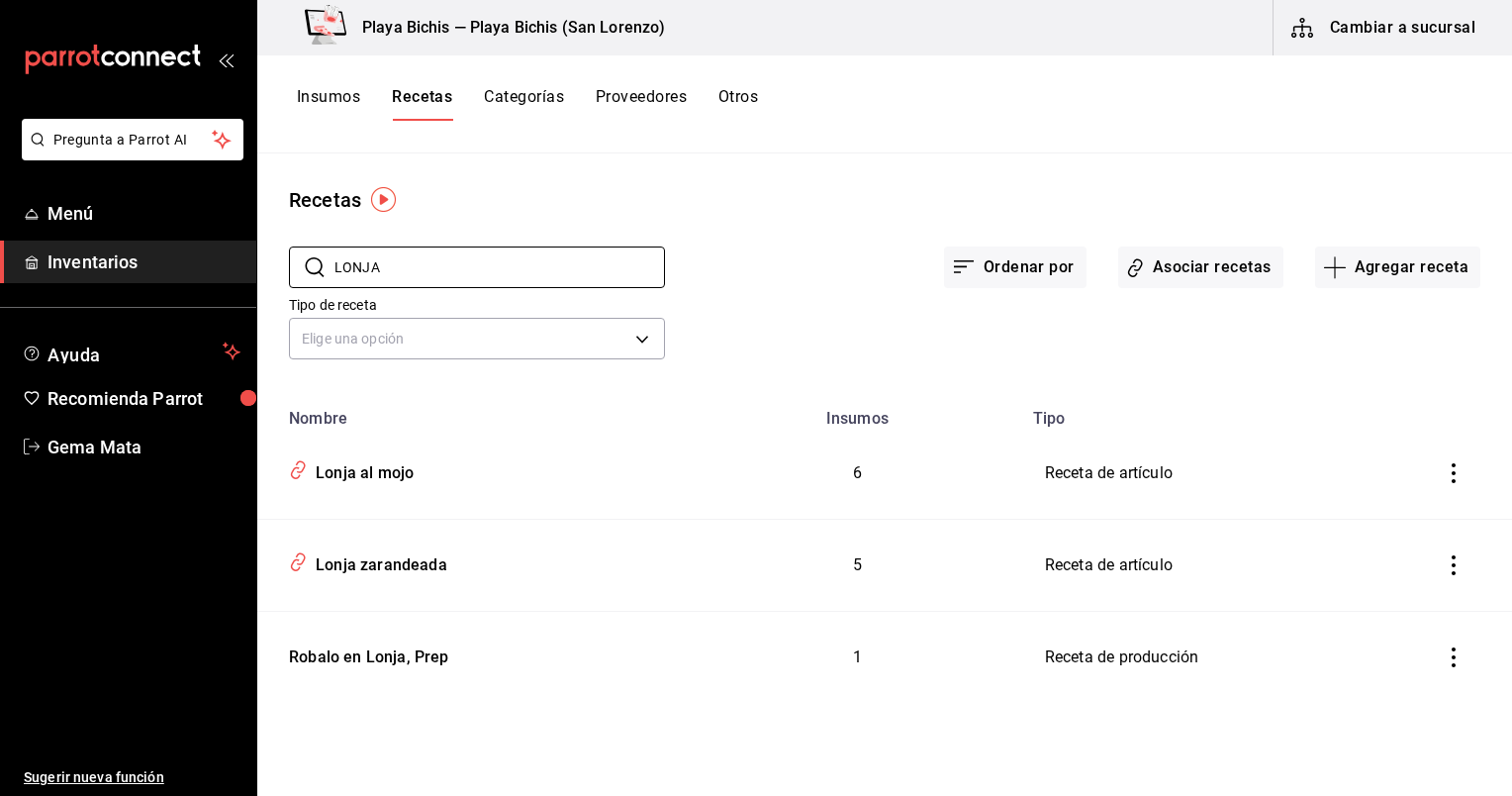 type on "LONJA" 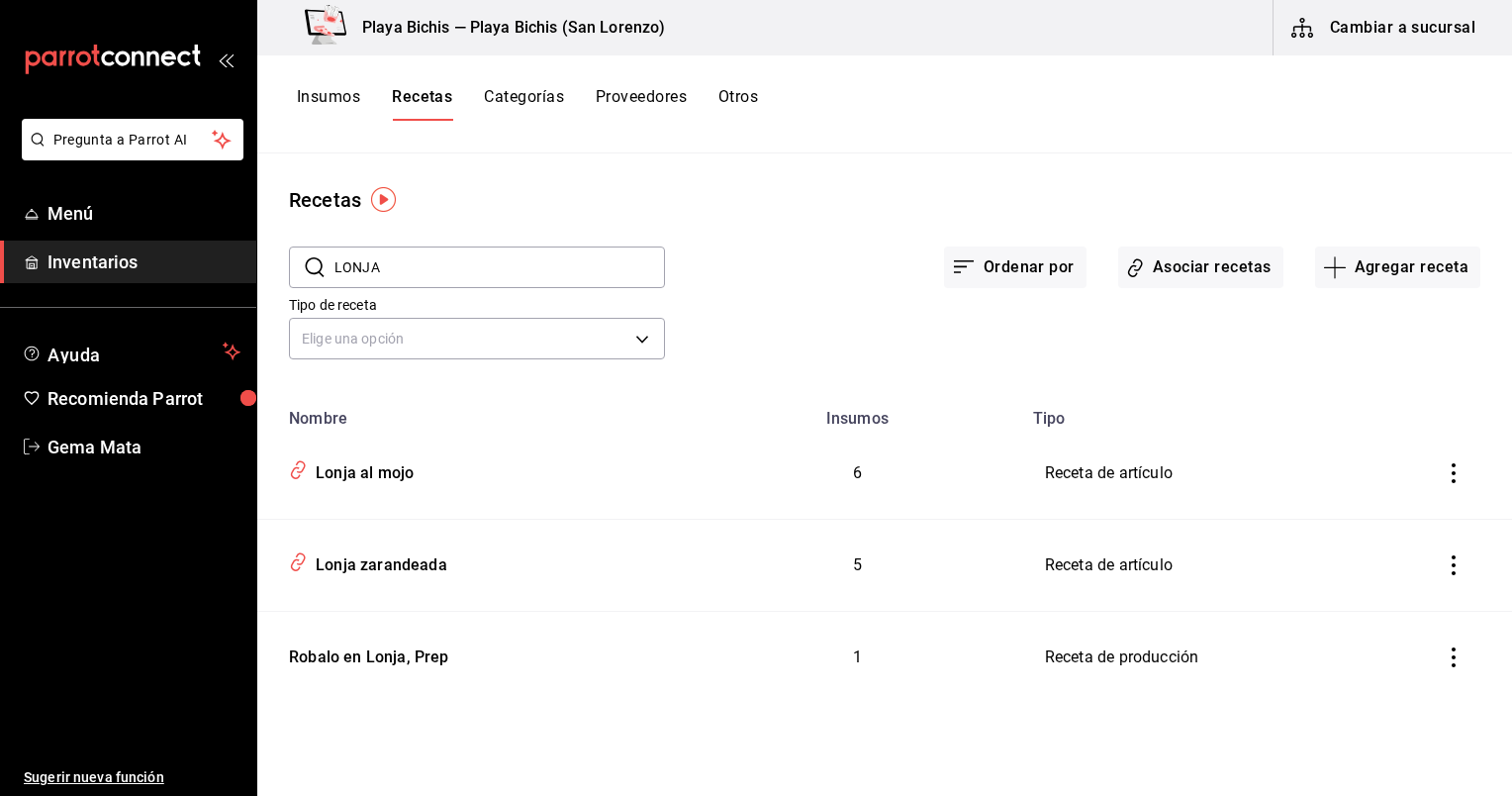 scroll, scrollTop: 0, scrollLeft: 0, axis: both 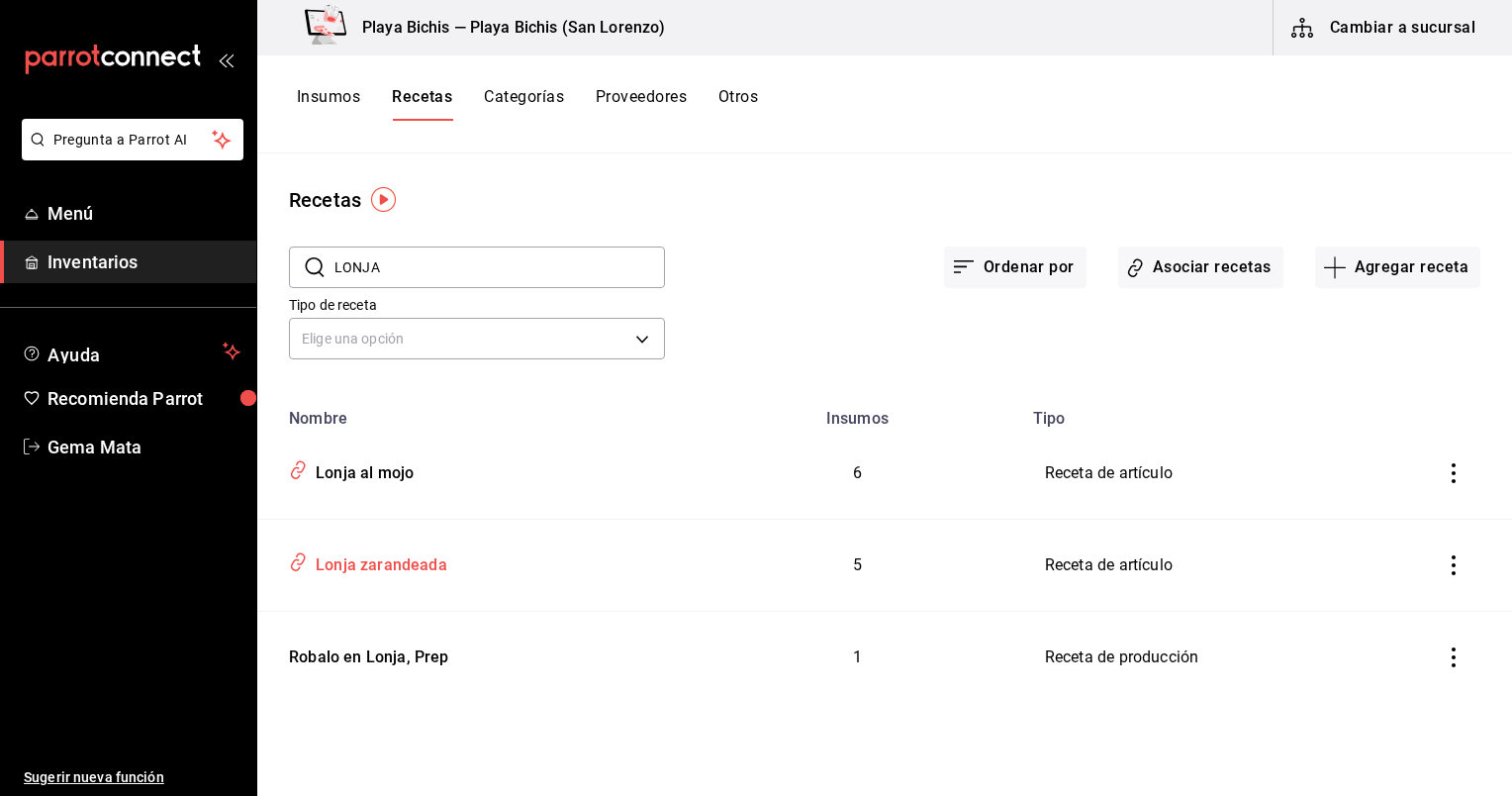 click on "Lonja zarandeada" at bounding box center (377, 561) 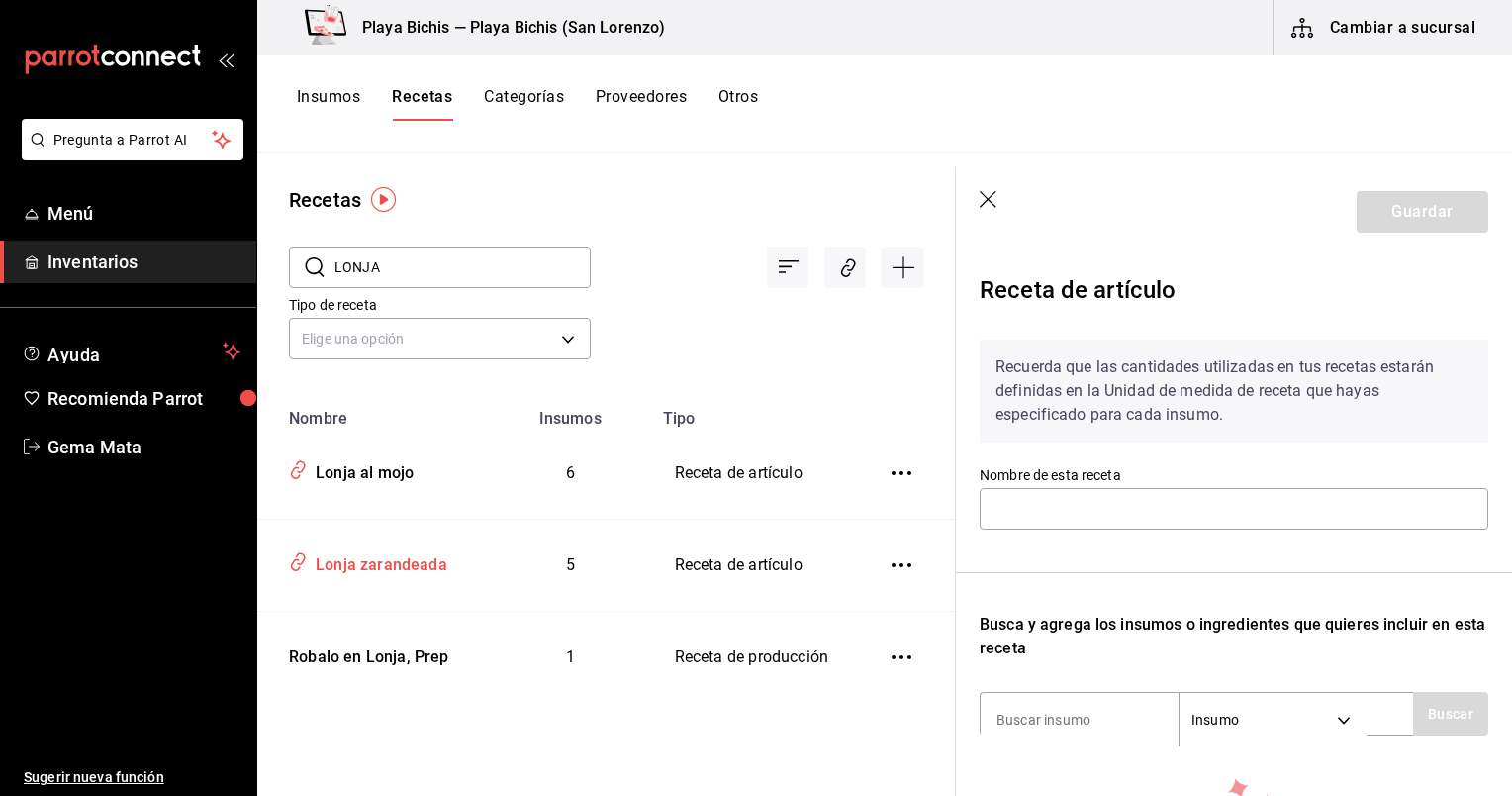 type on "Lonja zarandeada" 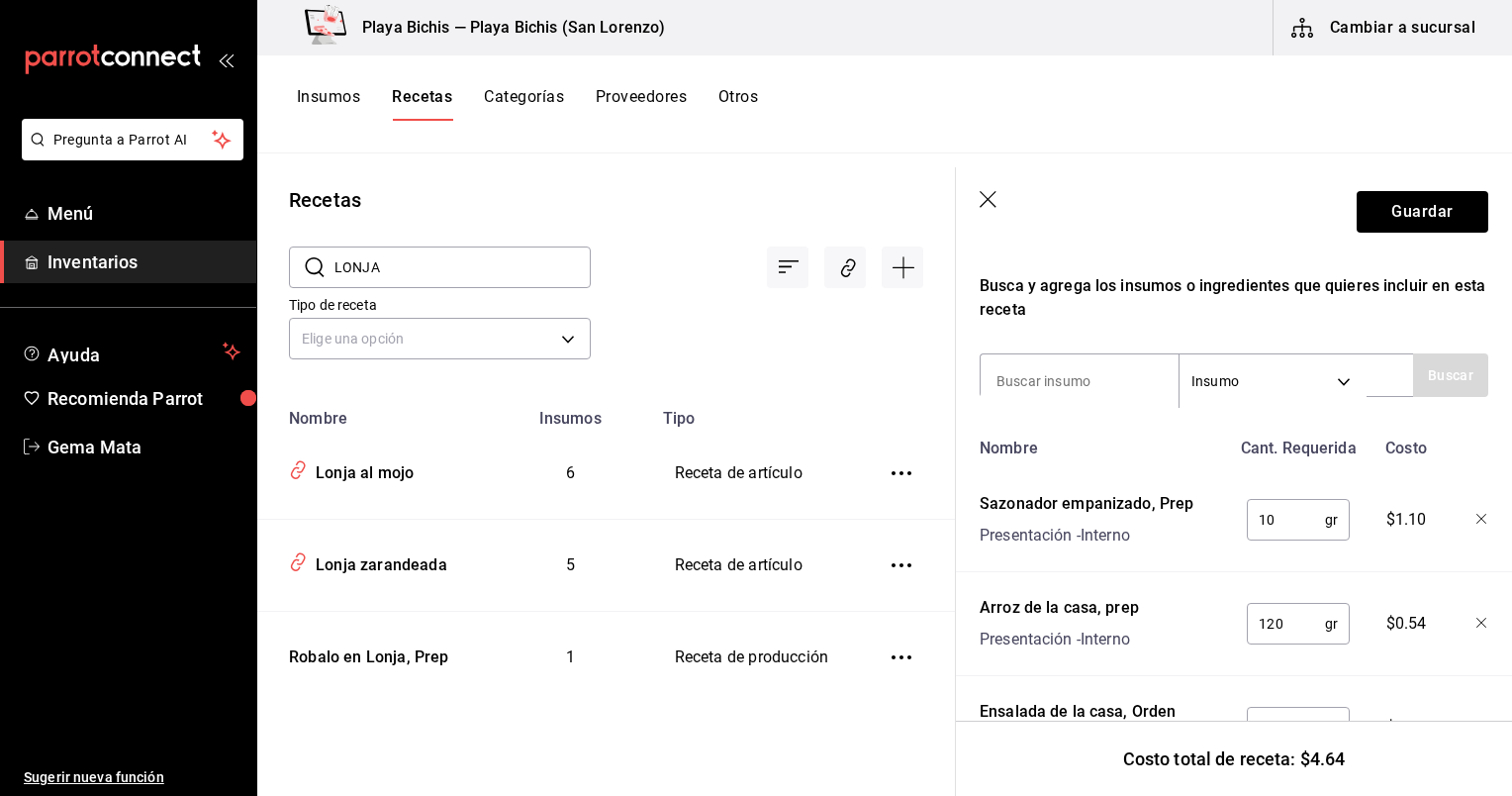 scroll, scrollTop: 337, scrollLeft: 0, axis: vertical 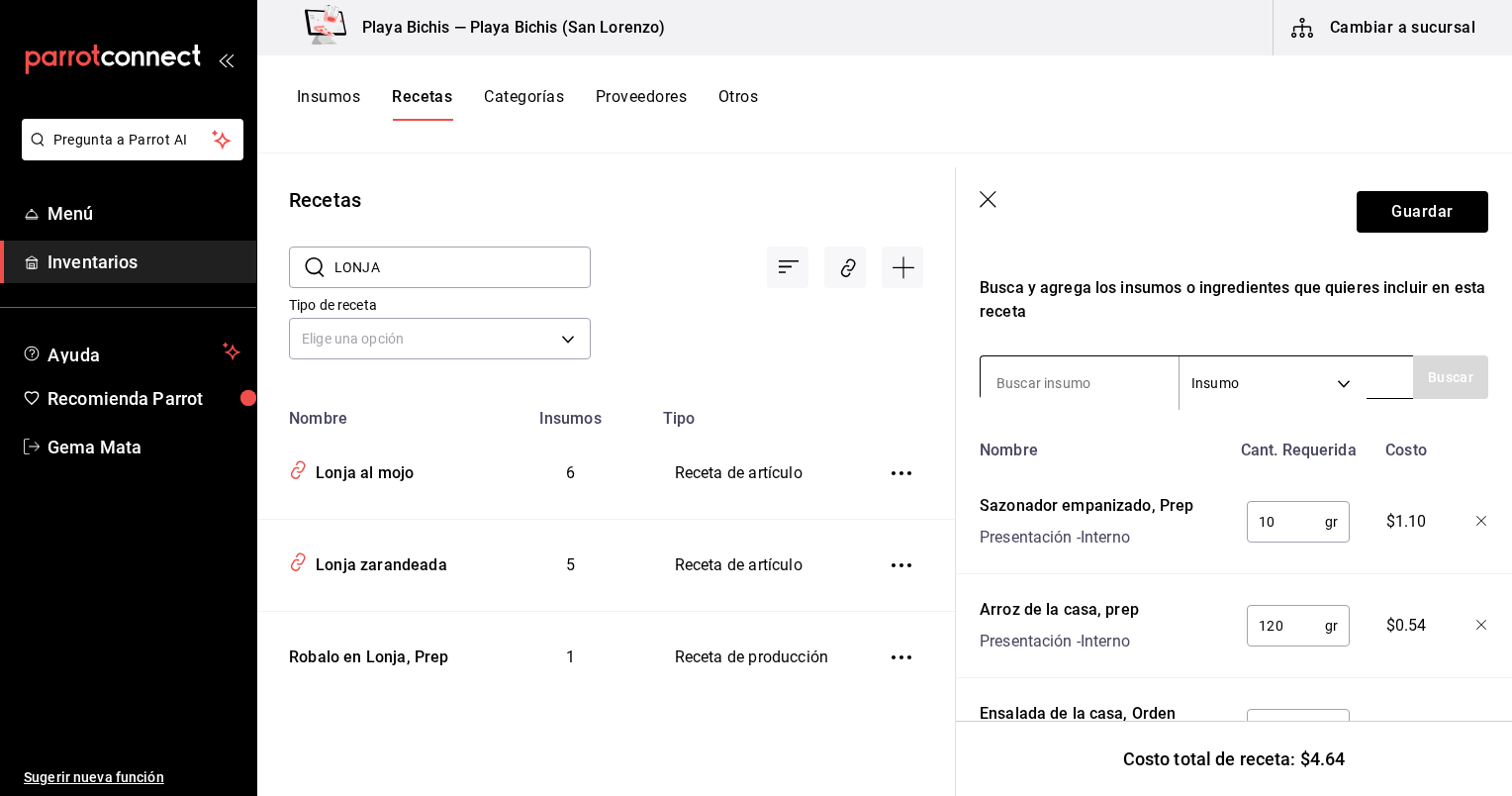 click at bounding box center (1080, 383) 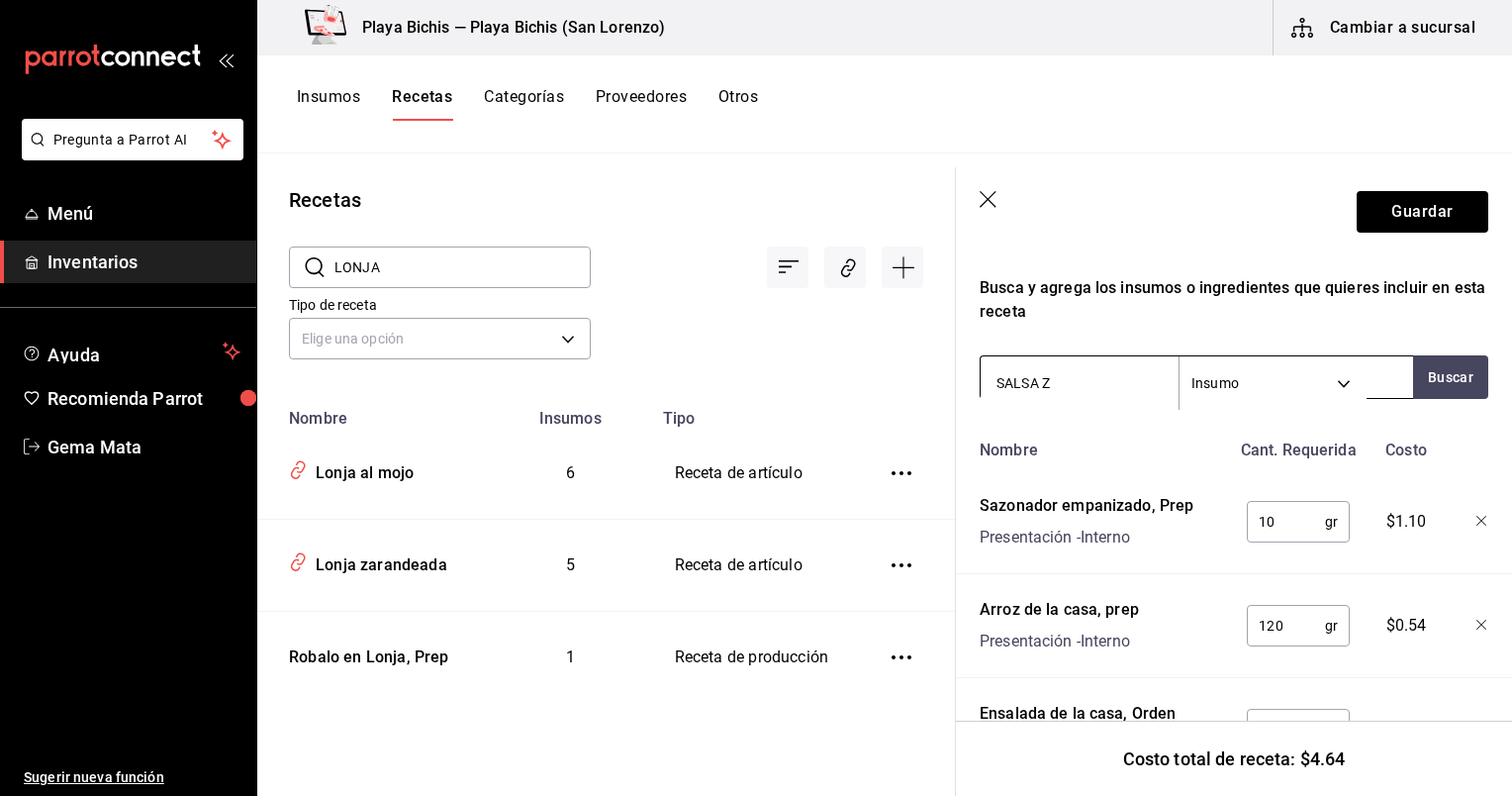 type on "SALSA ZA" 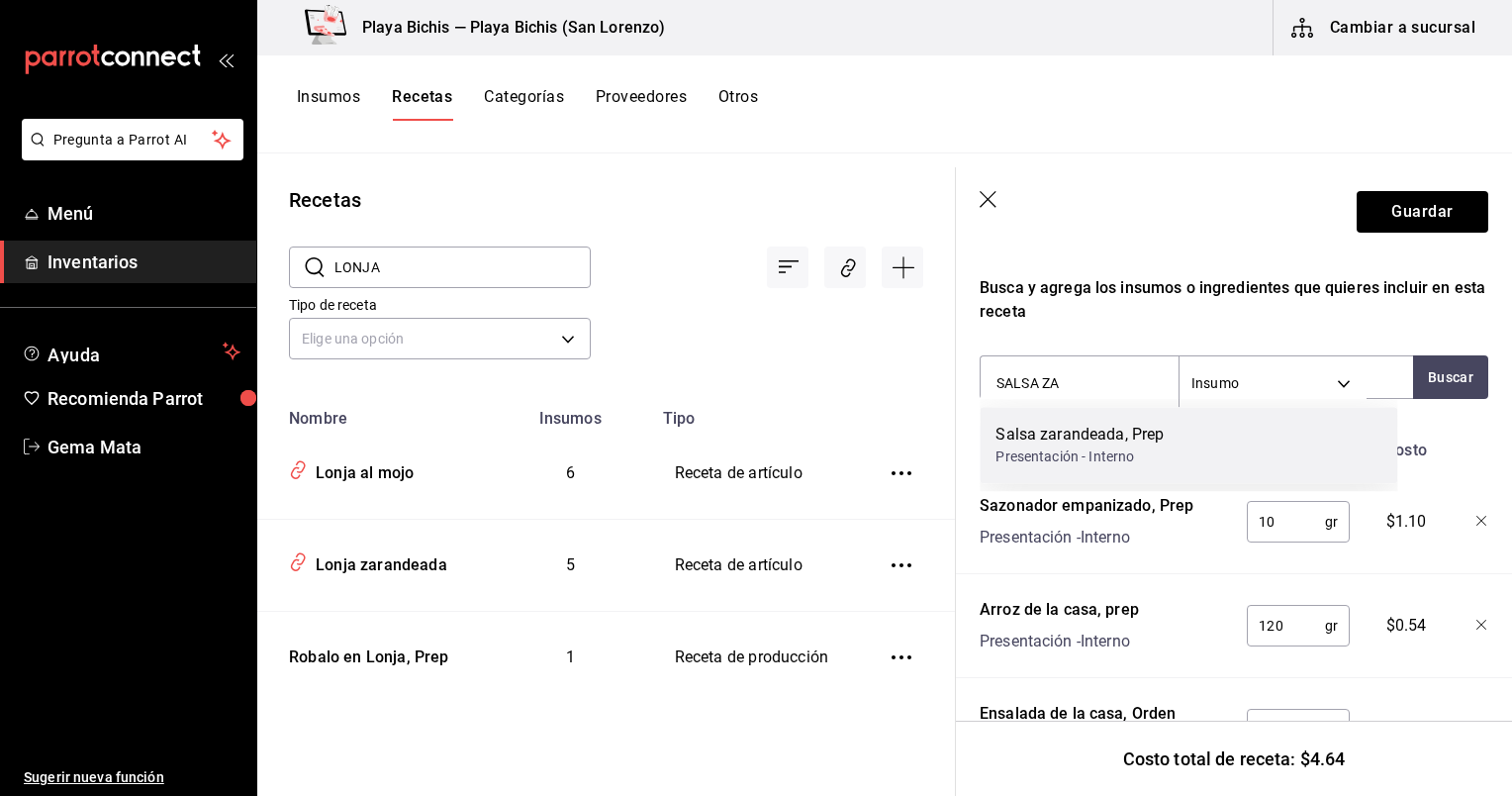 click on "Salsa zarandeada, Prep Presentación - Interno" at bounding box center (1188, 445) 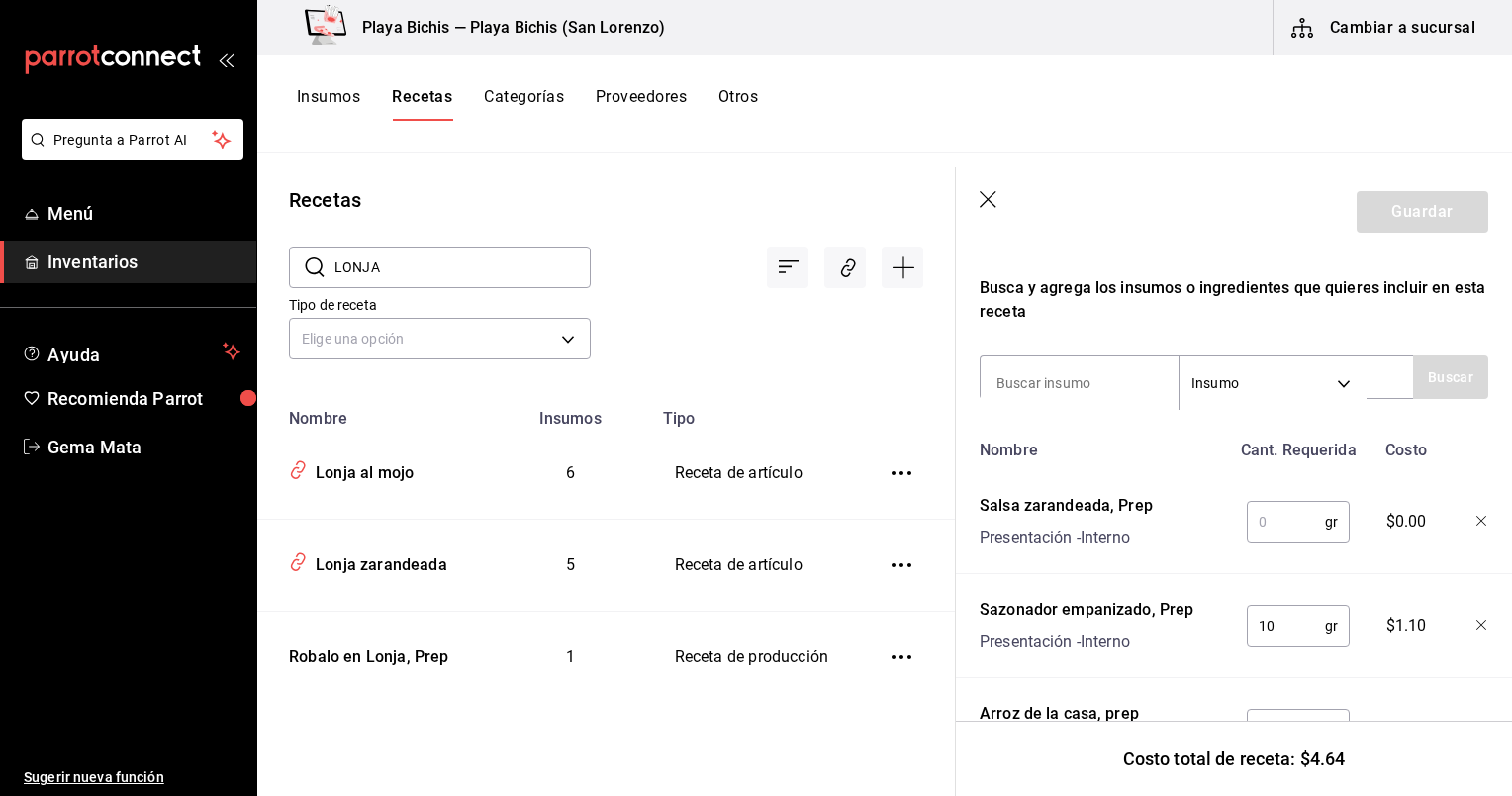 click at bounding box center [1285, 522] 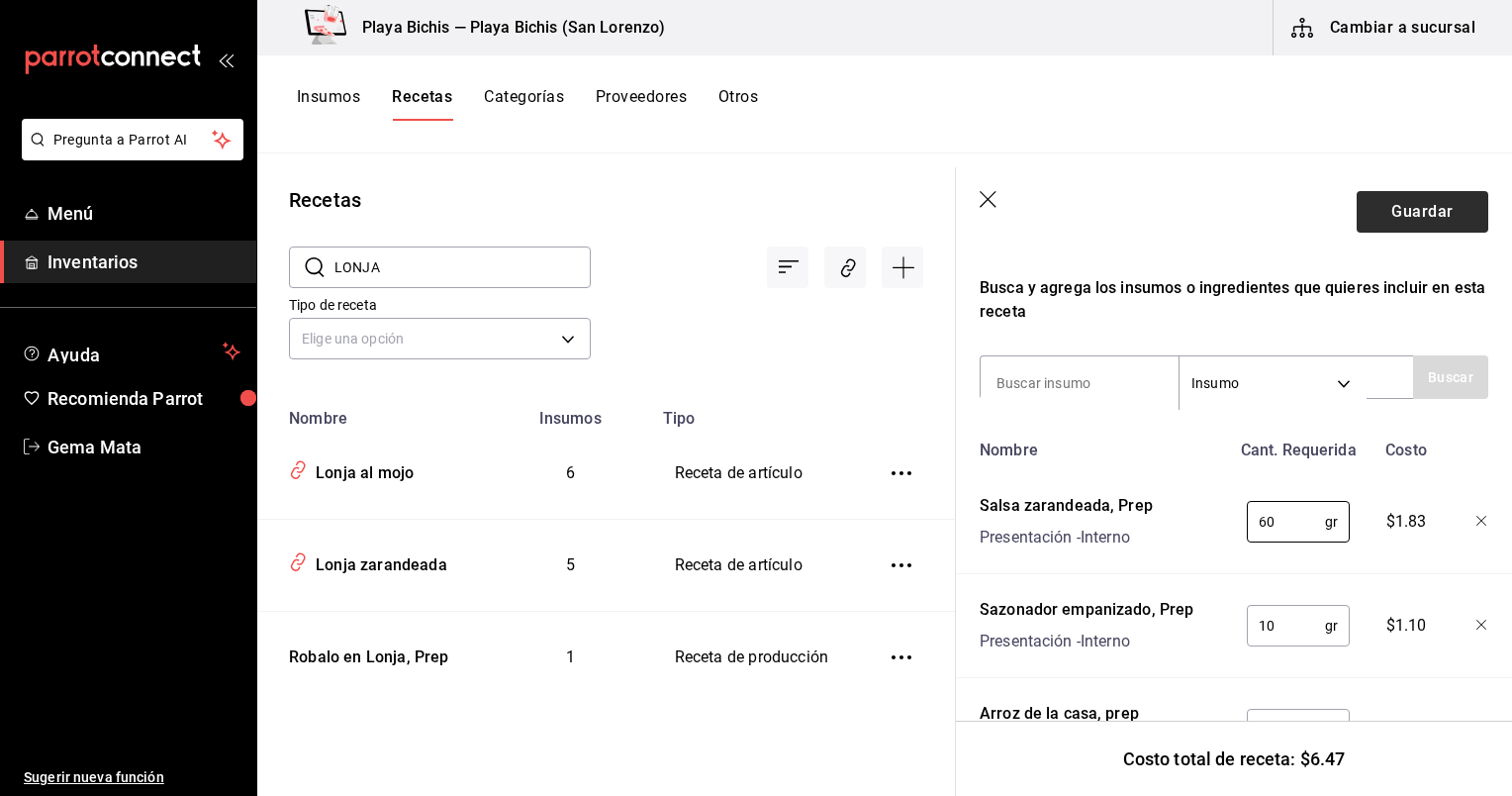 type on "60" 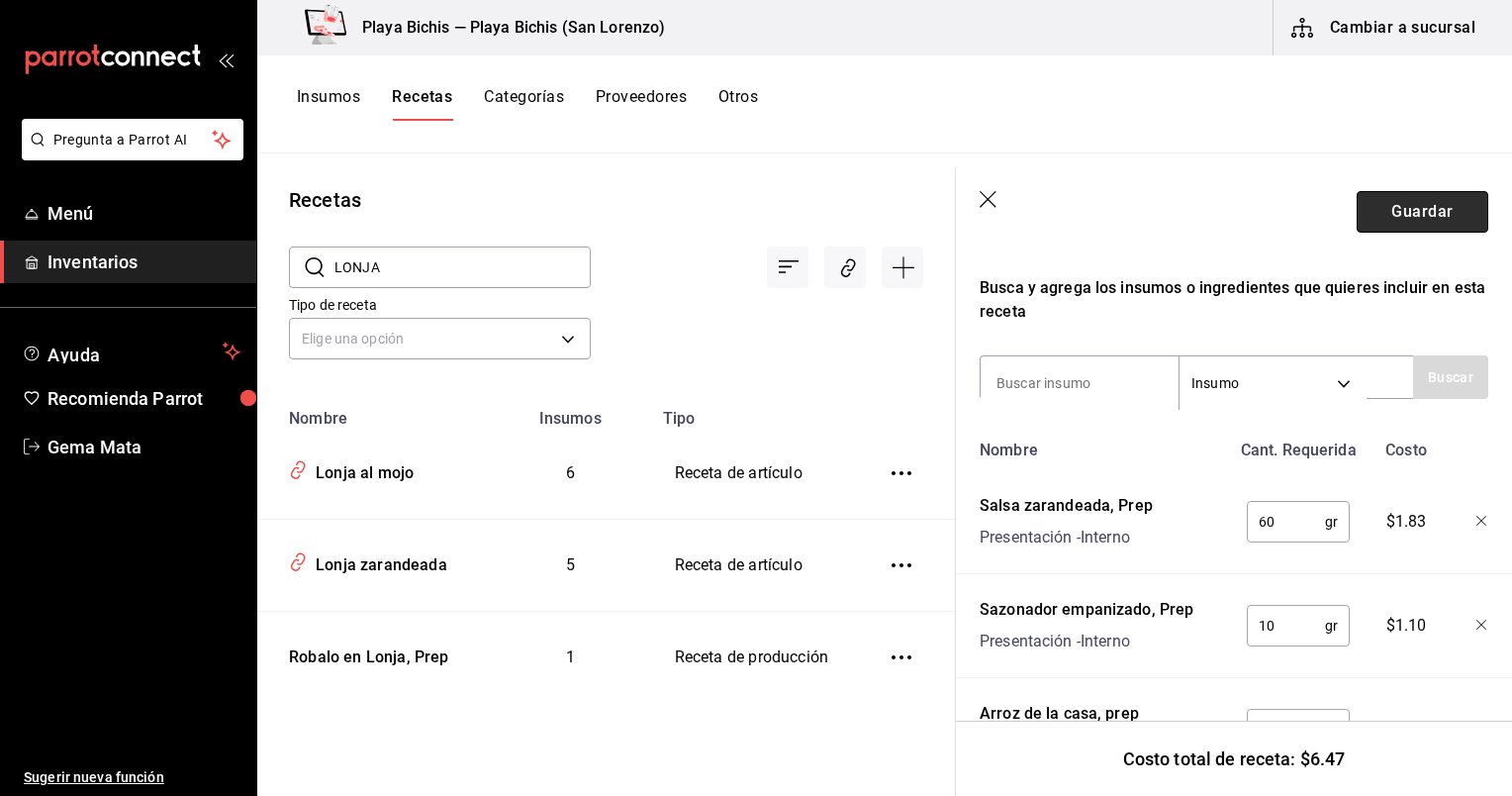 click on "Guardar" at bounding box center [1422, 212] 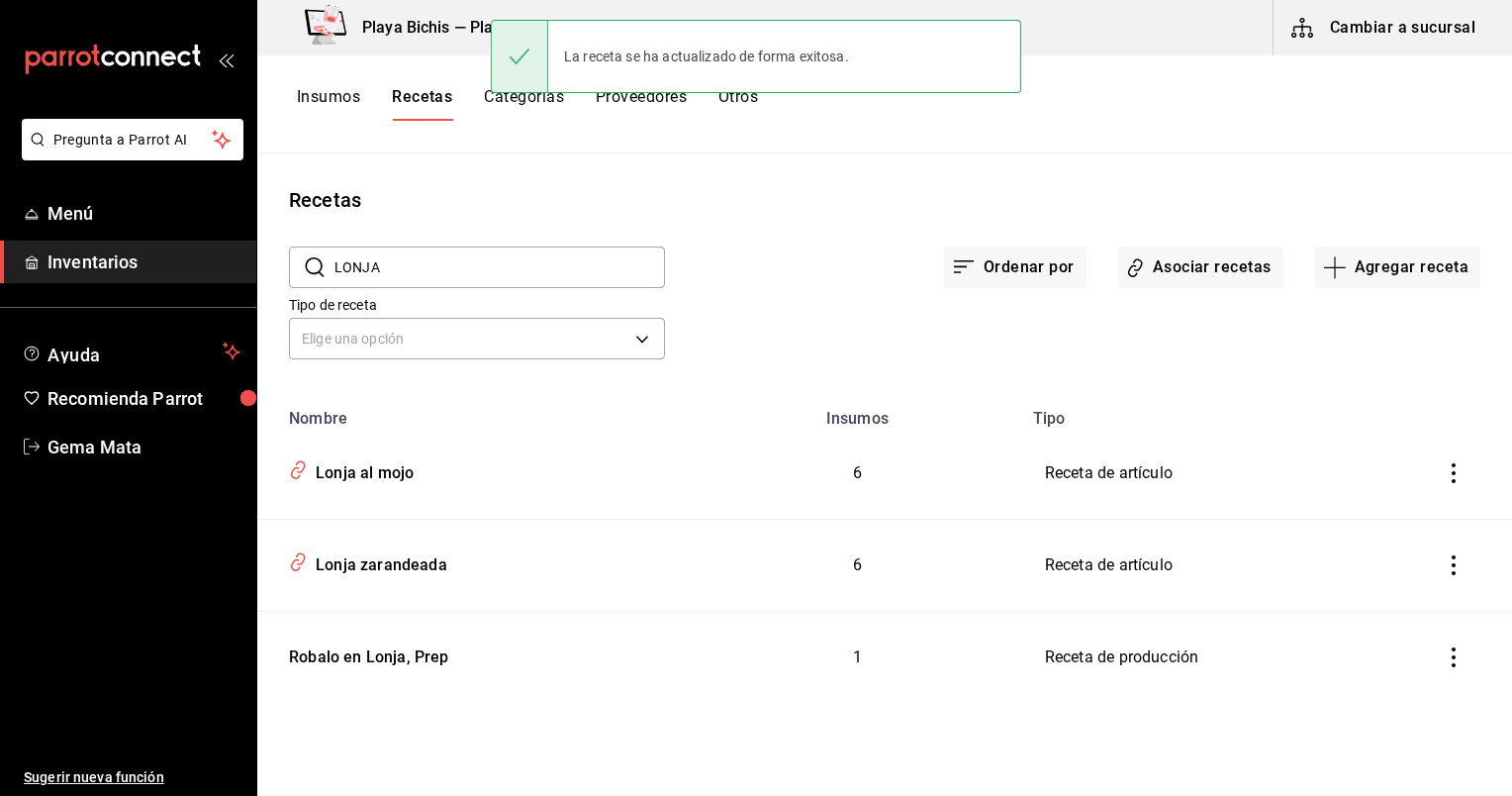 scroll, scrollTop: 0, scrollLeft: 0, axis: both 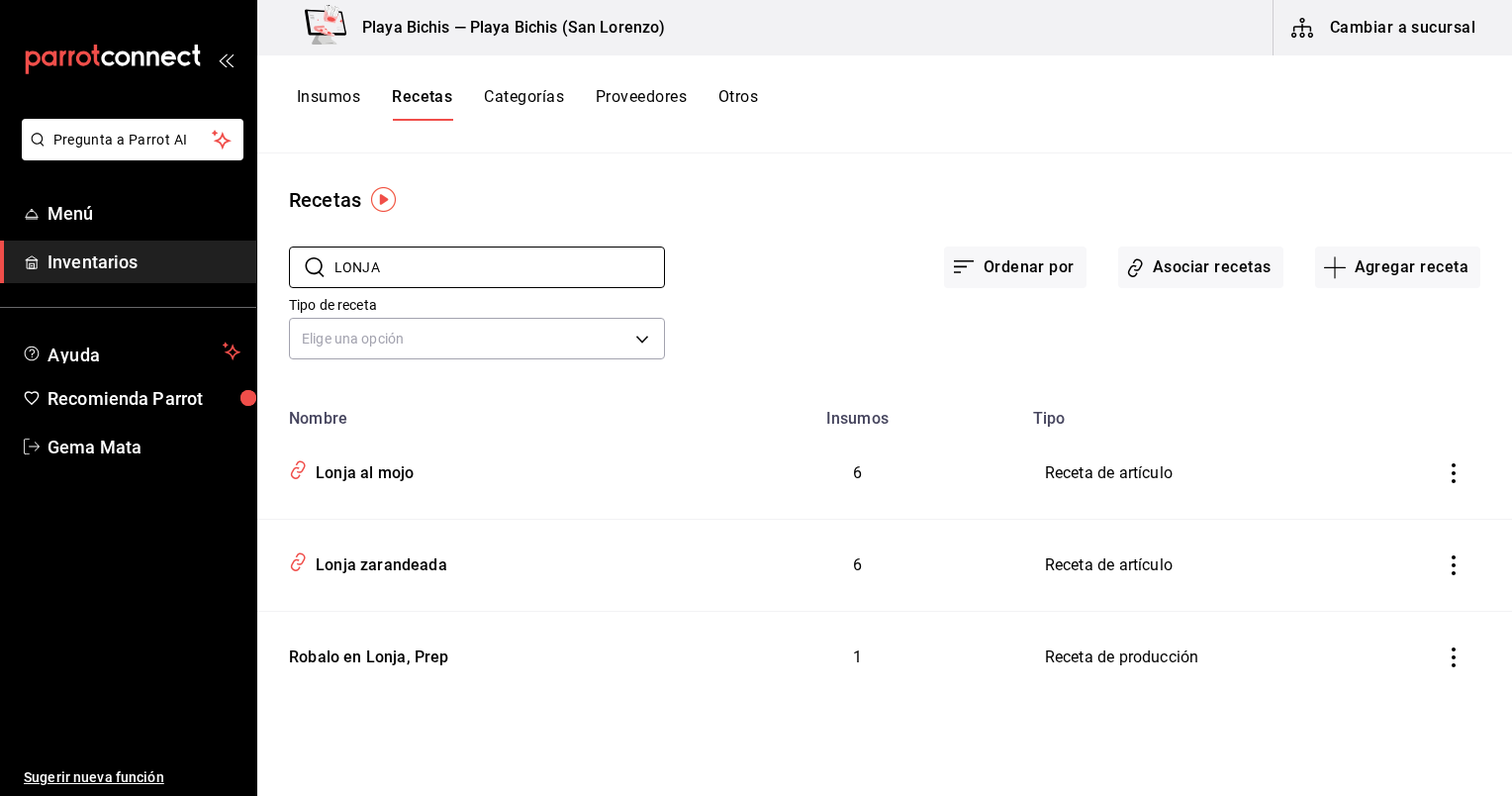 drag, startPoint x: 479, startPoint y: 257, endPoint x: 227, endPoint y: 242, distance: 252.44603 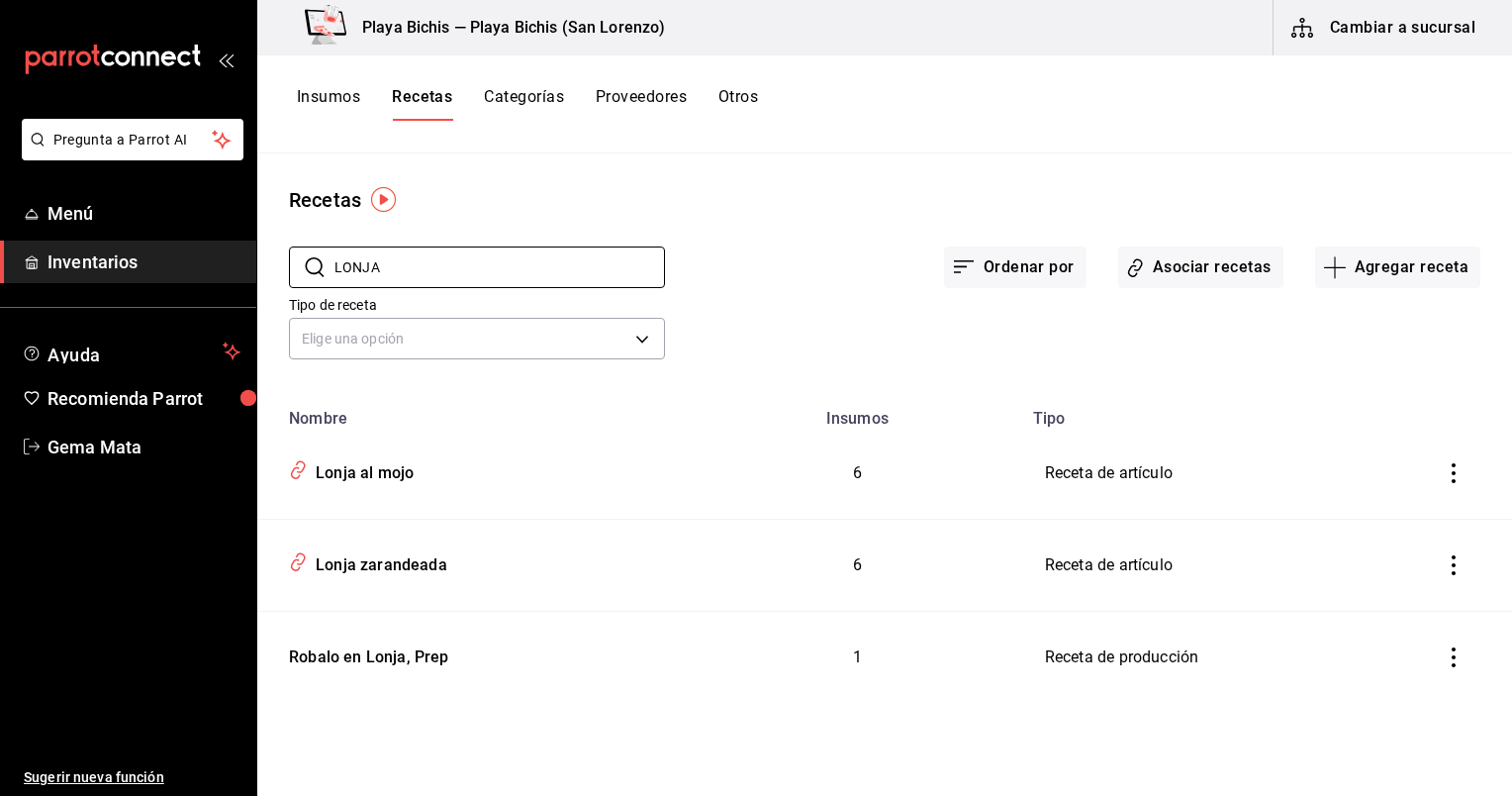 click on "Pregunta a Parrot AI Menú   Inventarios   Ayuda Recomienda Parrot   Gema Mata   Sugerir nueva función   Playa Bichis — Playa Bichis ([LOCATION]) Cambiar a sucursal Insumos Recetas Categorías Proveedores Otros Recetas ​ LONJA ​ Ordenar por Asociar recetas Agregar receta Tipo de receta Elige una opción default Nombre Insumos Tipo Lonja almojo 6 Receta de artículo Lonja zarandeada 6 Receta de artículo Robalo en Lonja, Prep 1 Receta de producción Guardar" at bounding box center [756, 391] 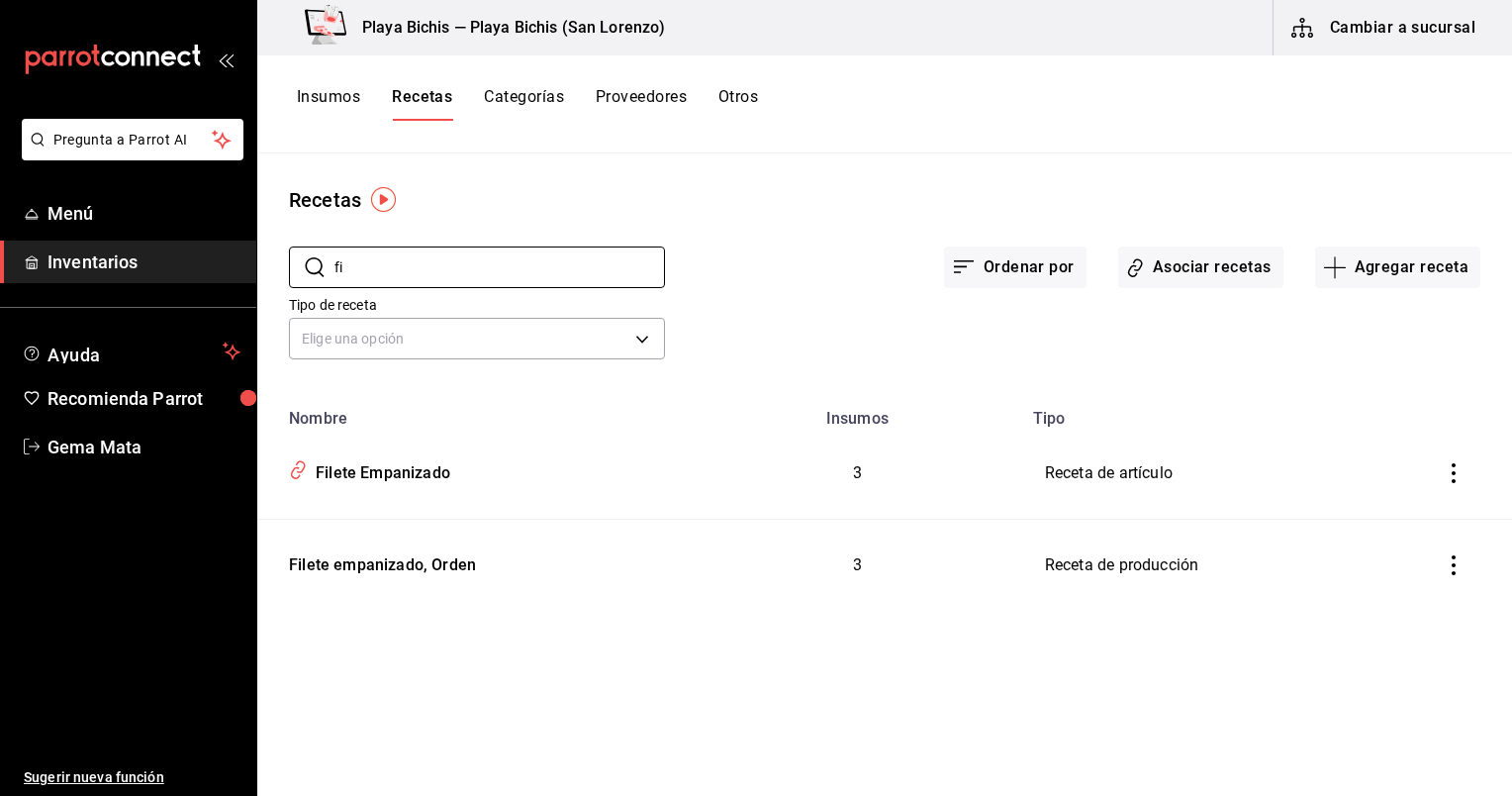 type on "f" 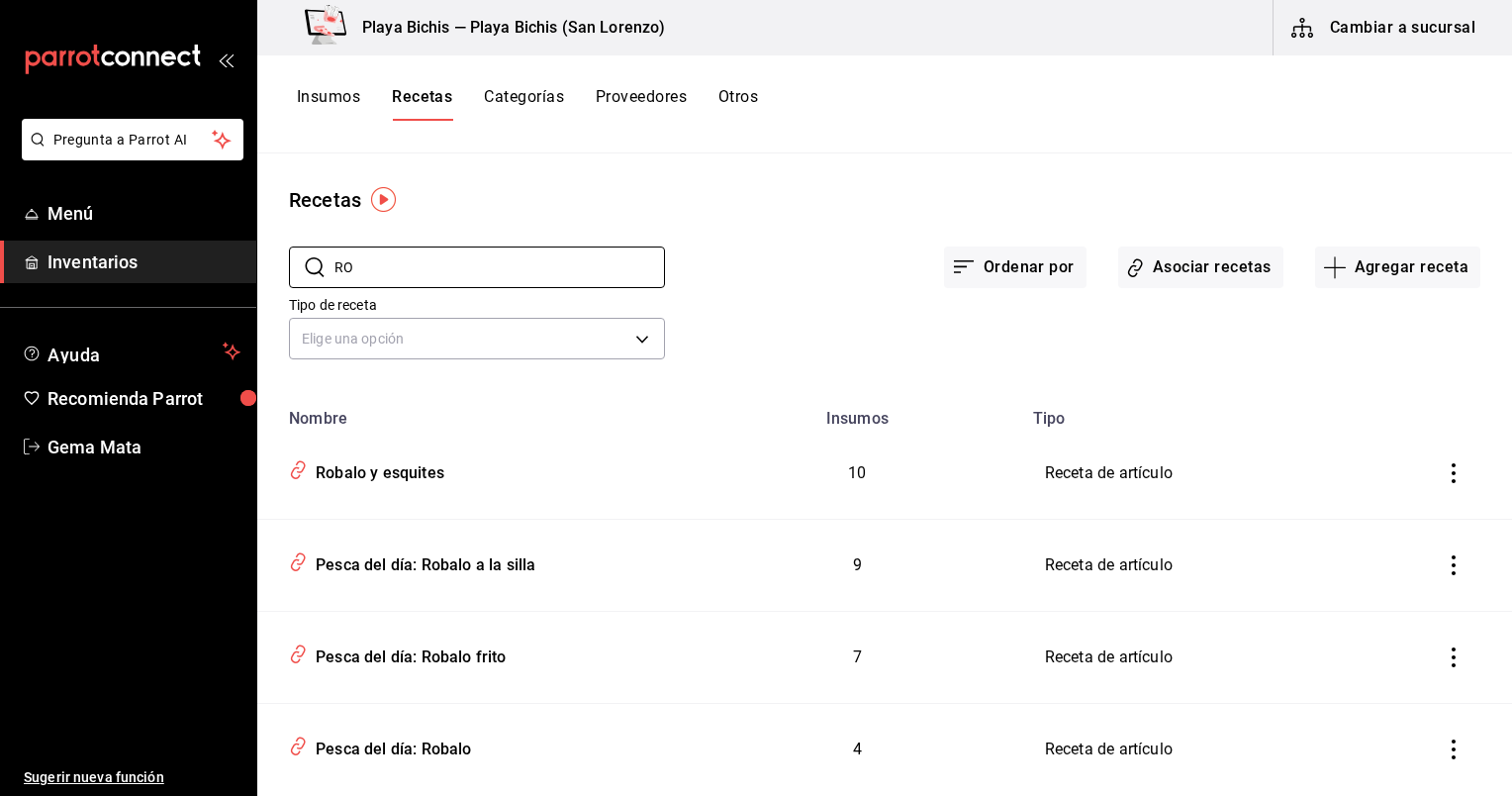 type on "R" 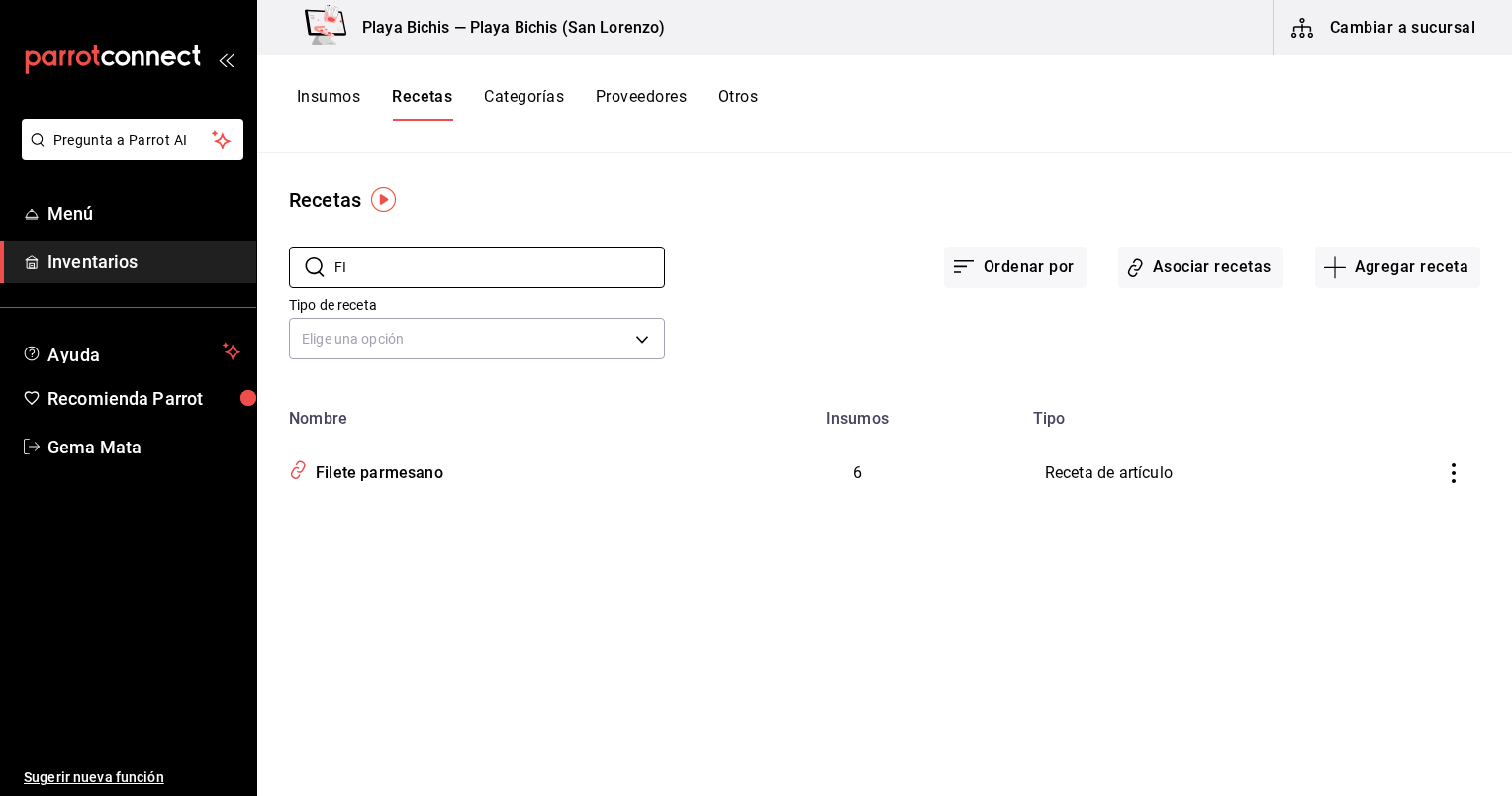 type on "F" 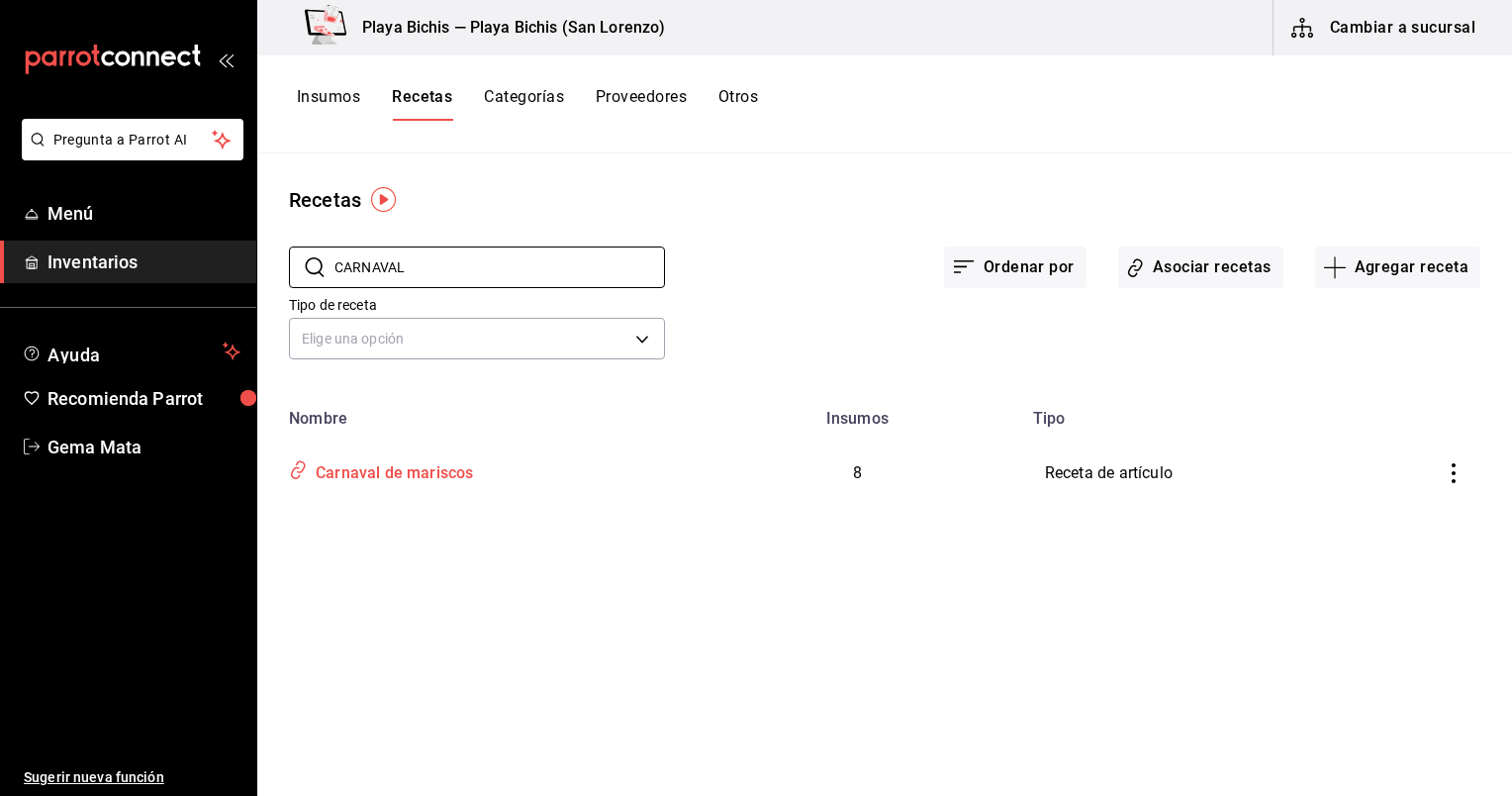 type on "CARNAVAL" 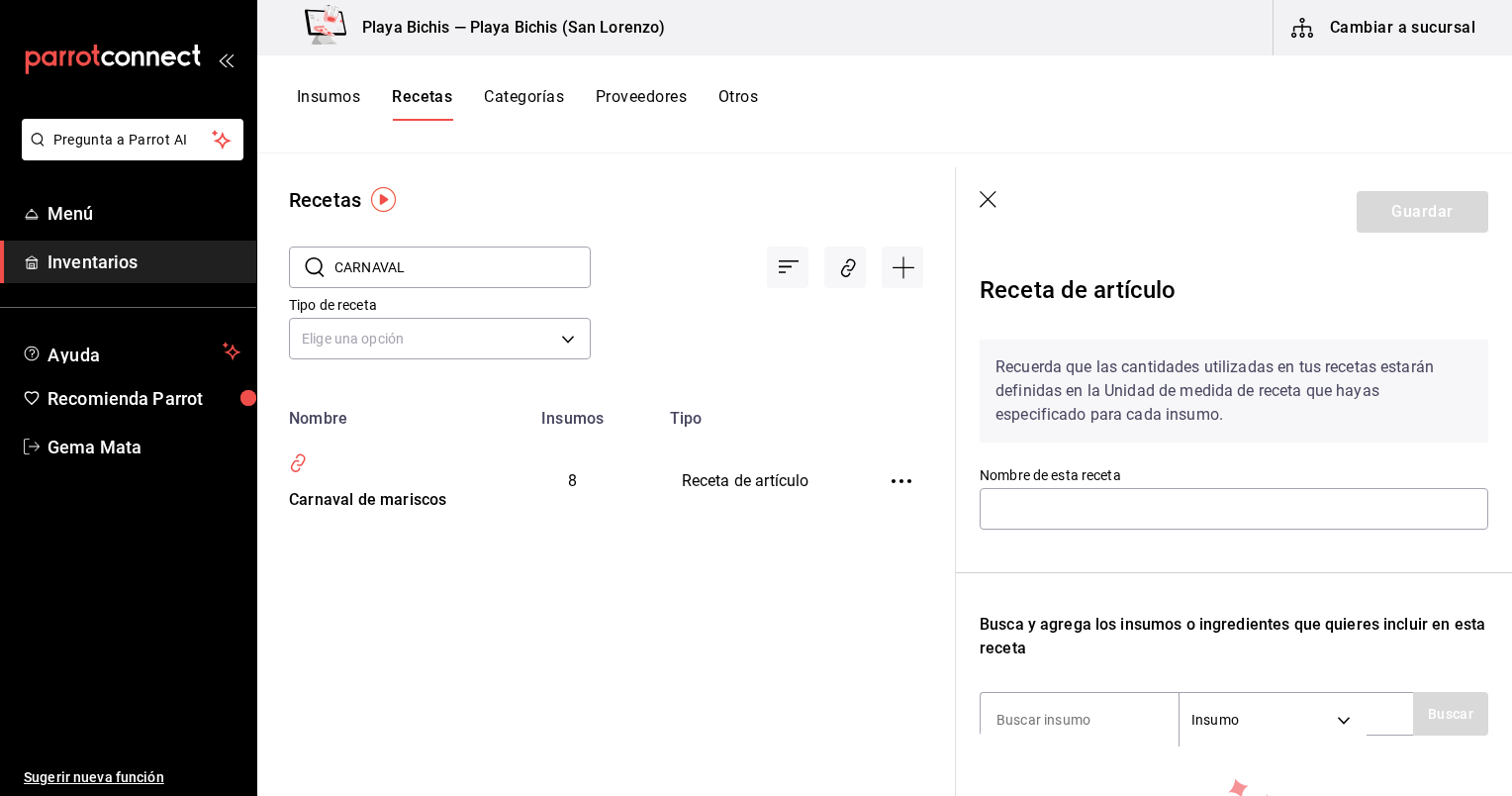 type on "Carnaval de mariscos" 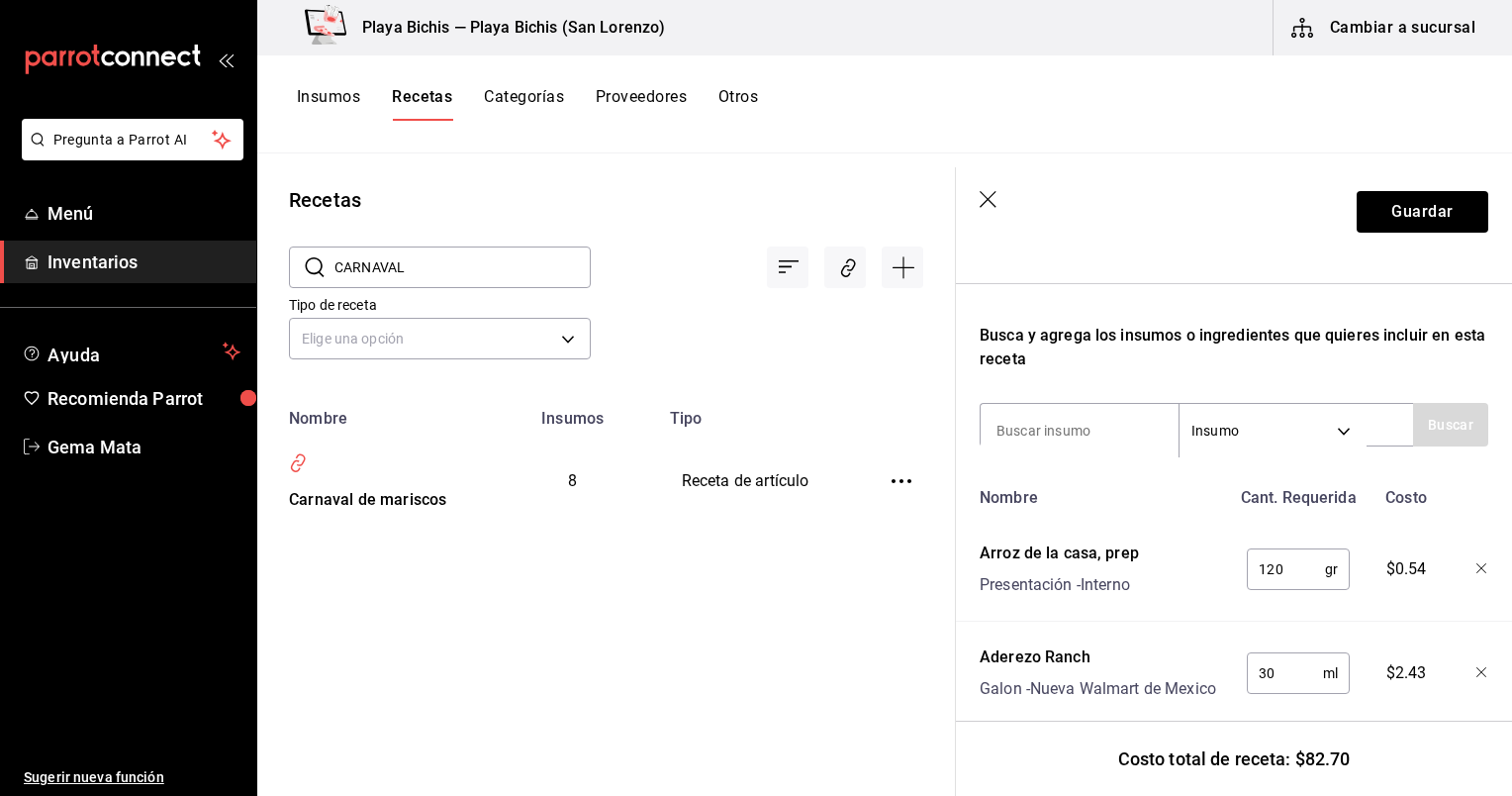 scroll, scrollTop: 291, scrollLeft: 0, axis: vertical 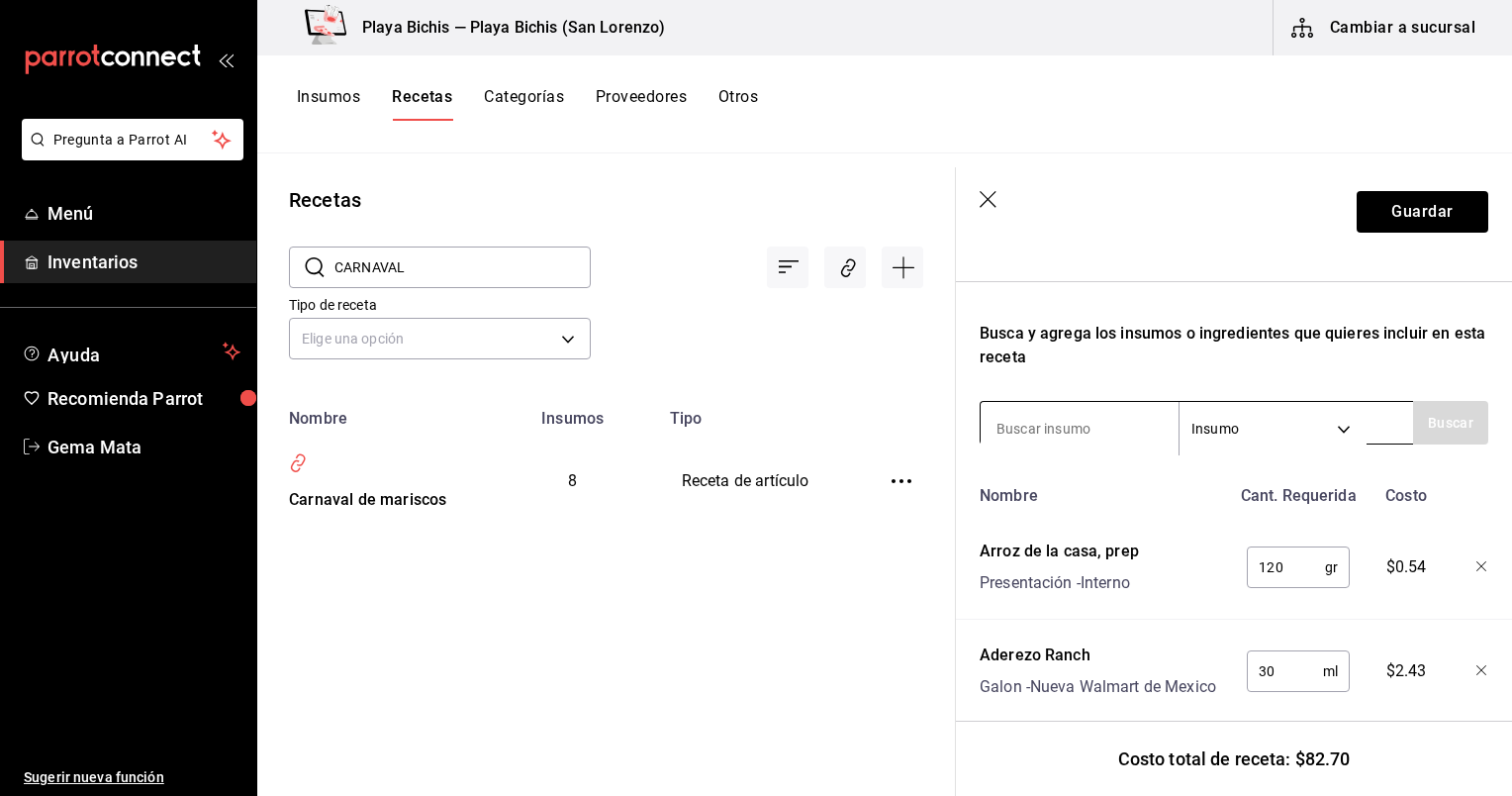 click at bounding box center (1080, 429) 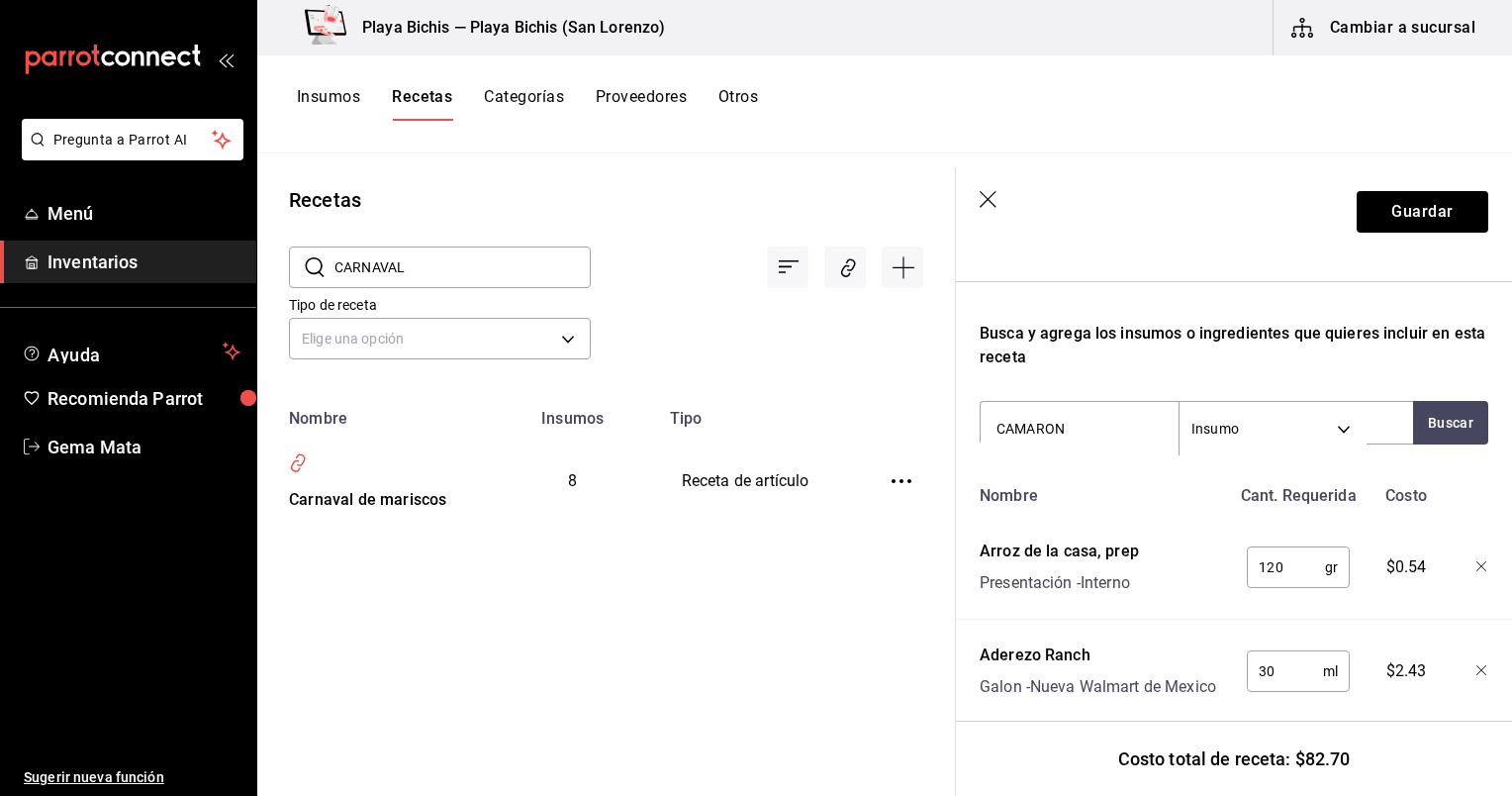 type on "CAMARON C" 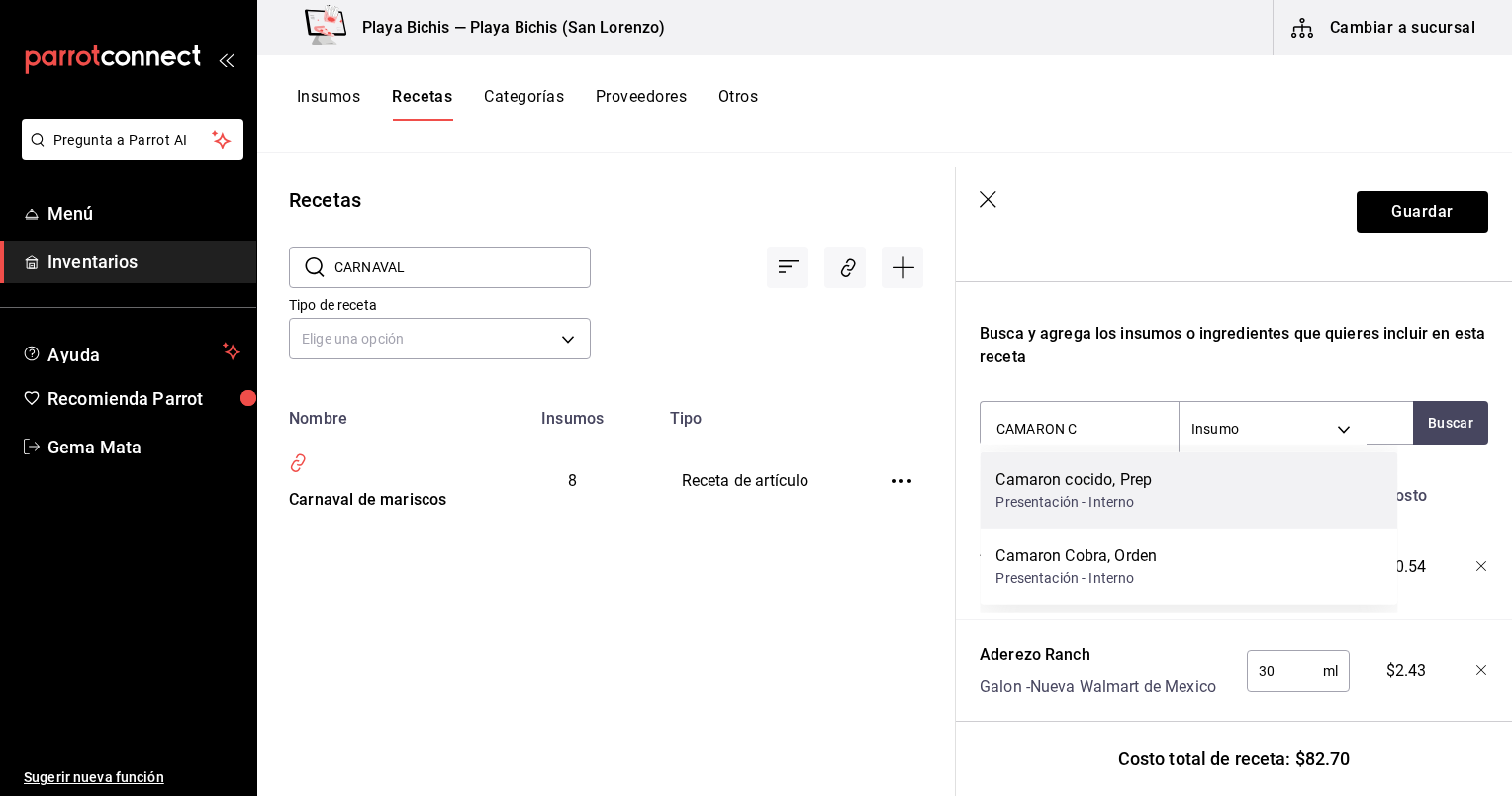 click on "Presentación - Interno" at bounding box center (1074, 502) 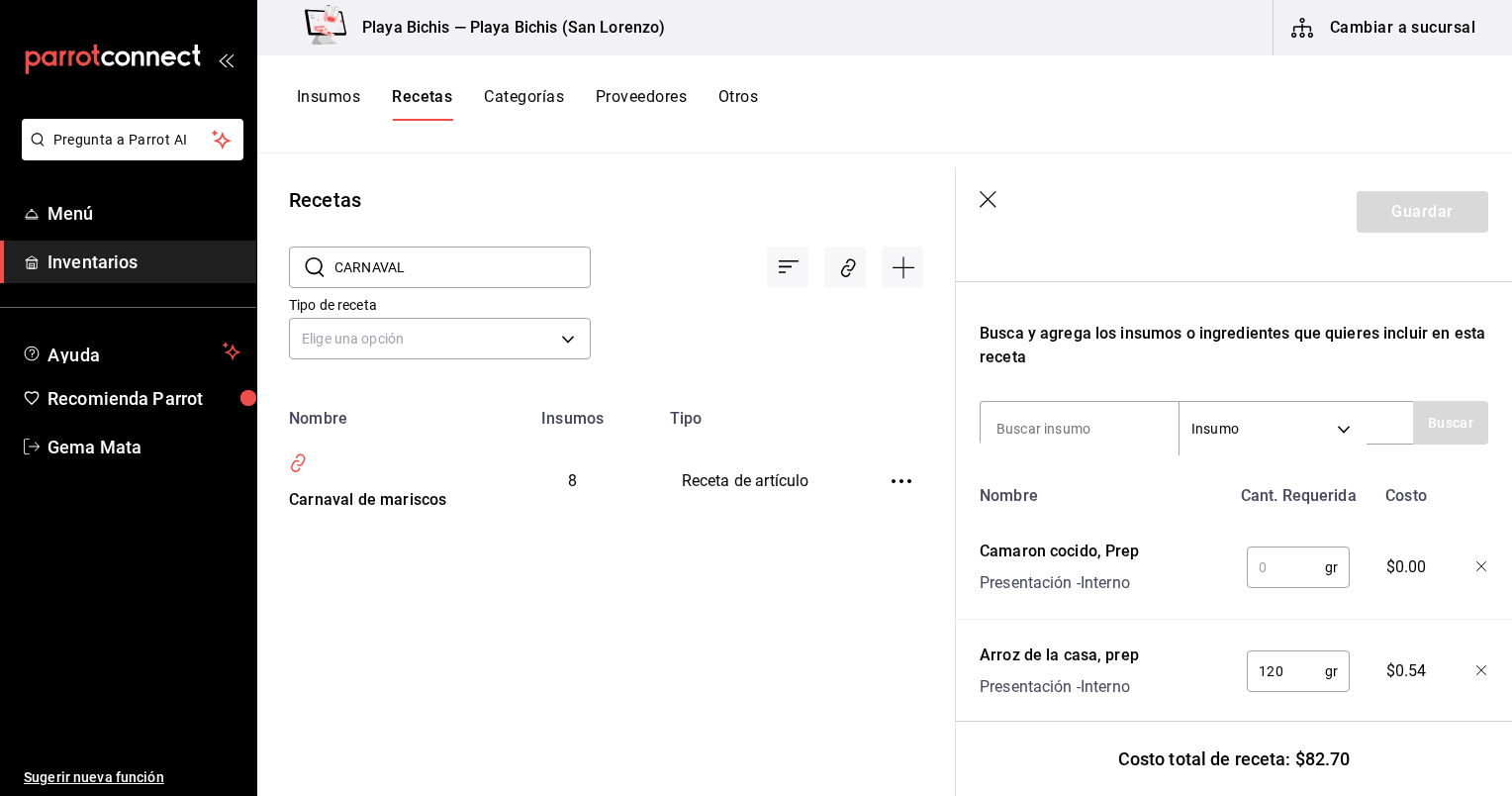 click at bounding box center (1285, 567) 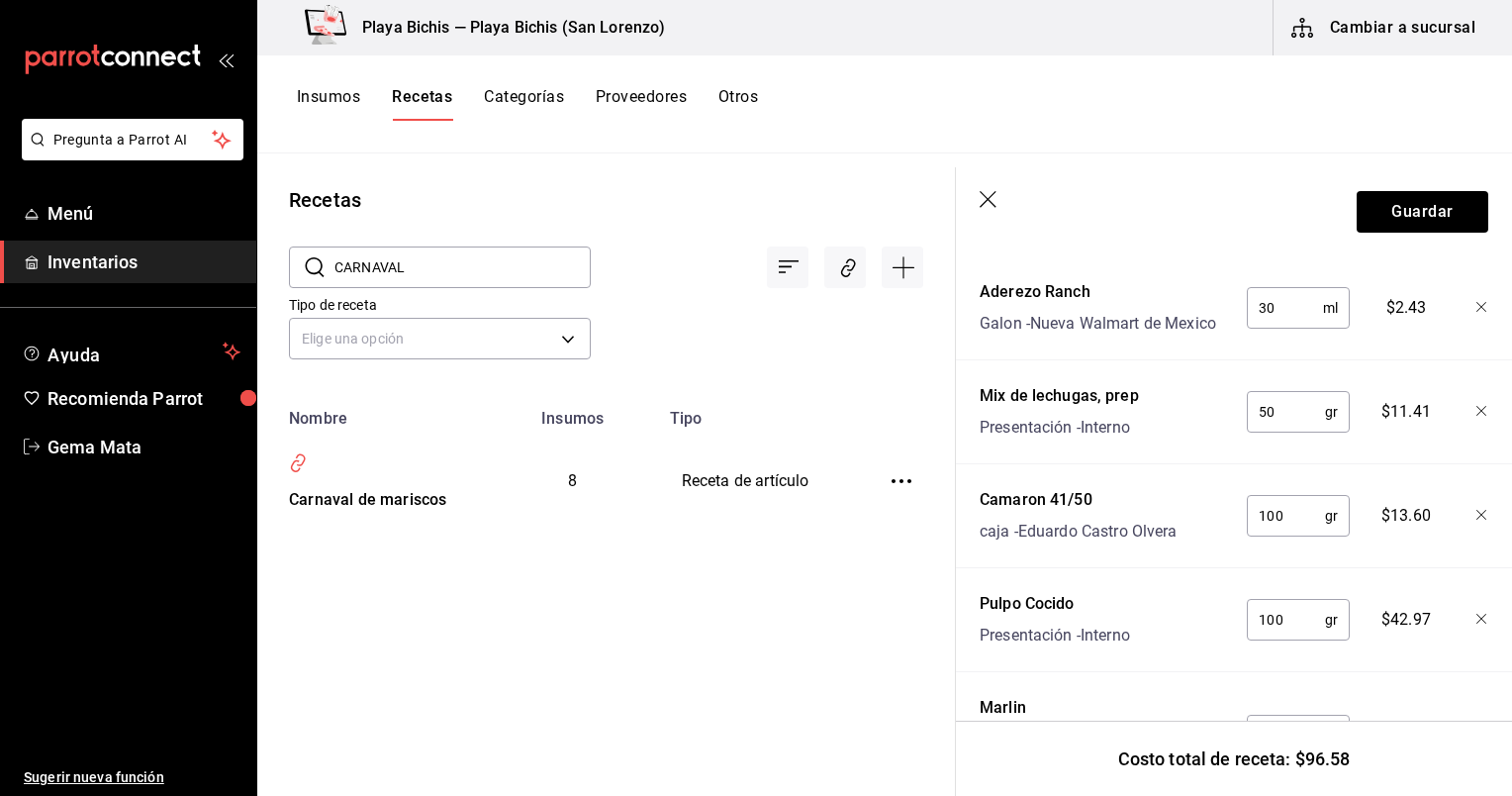 scroll, scrollTop: 762, scrollLeft: 0, axis: vertical 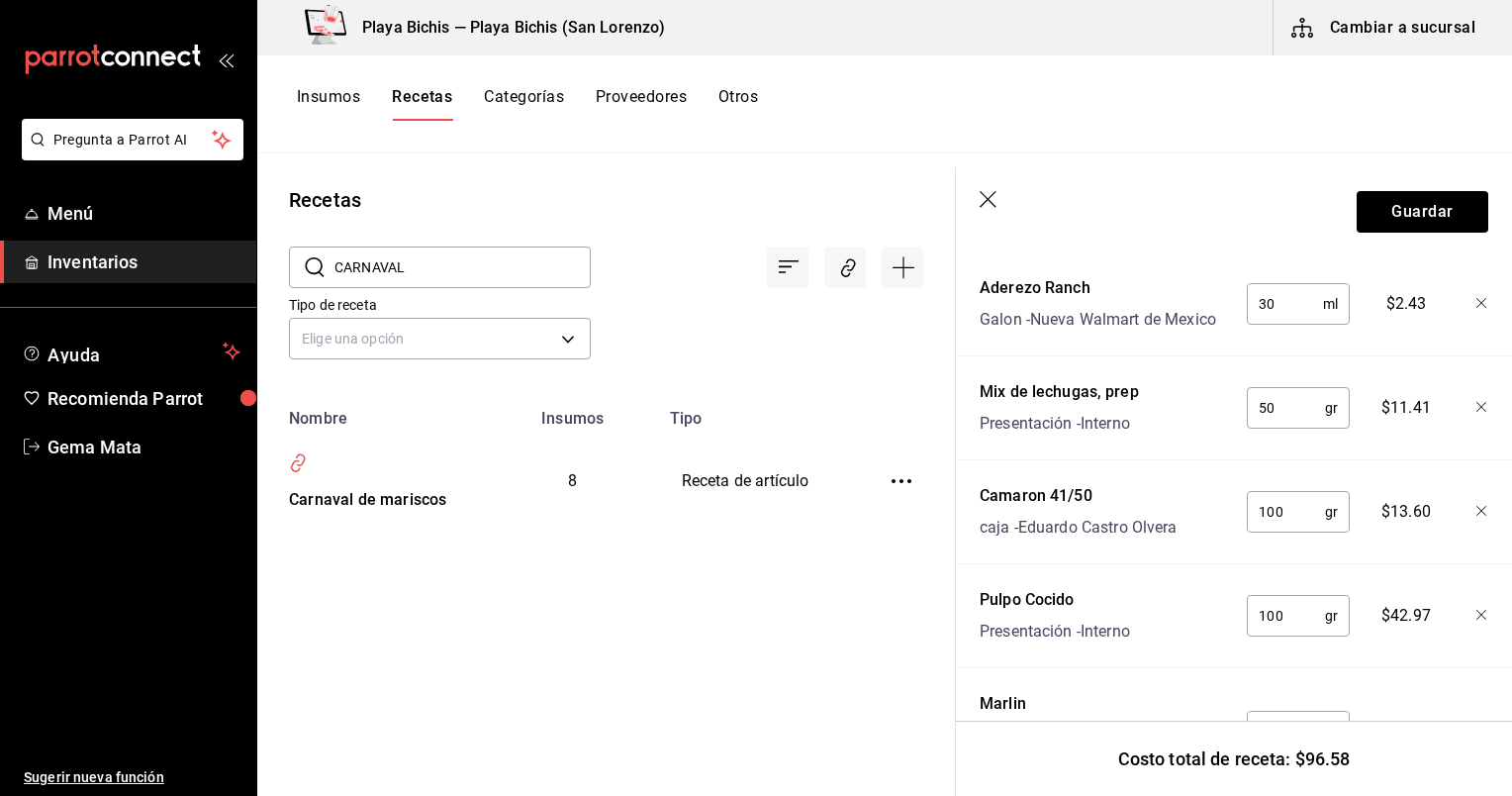 type on "100" 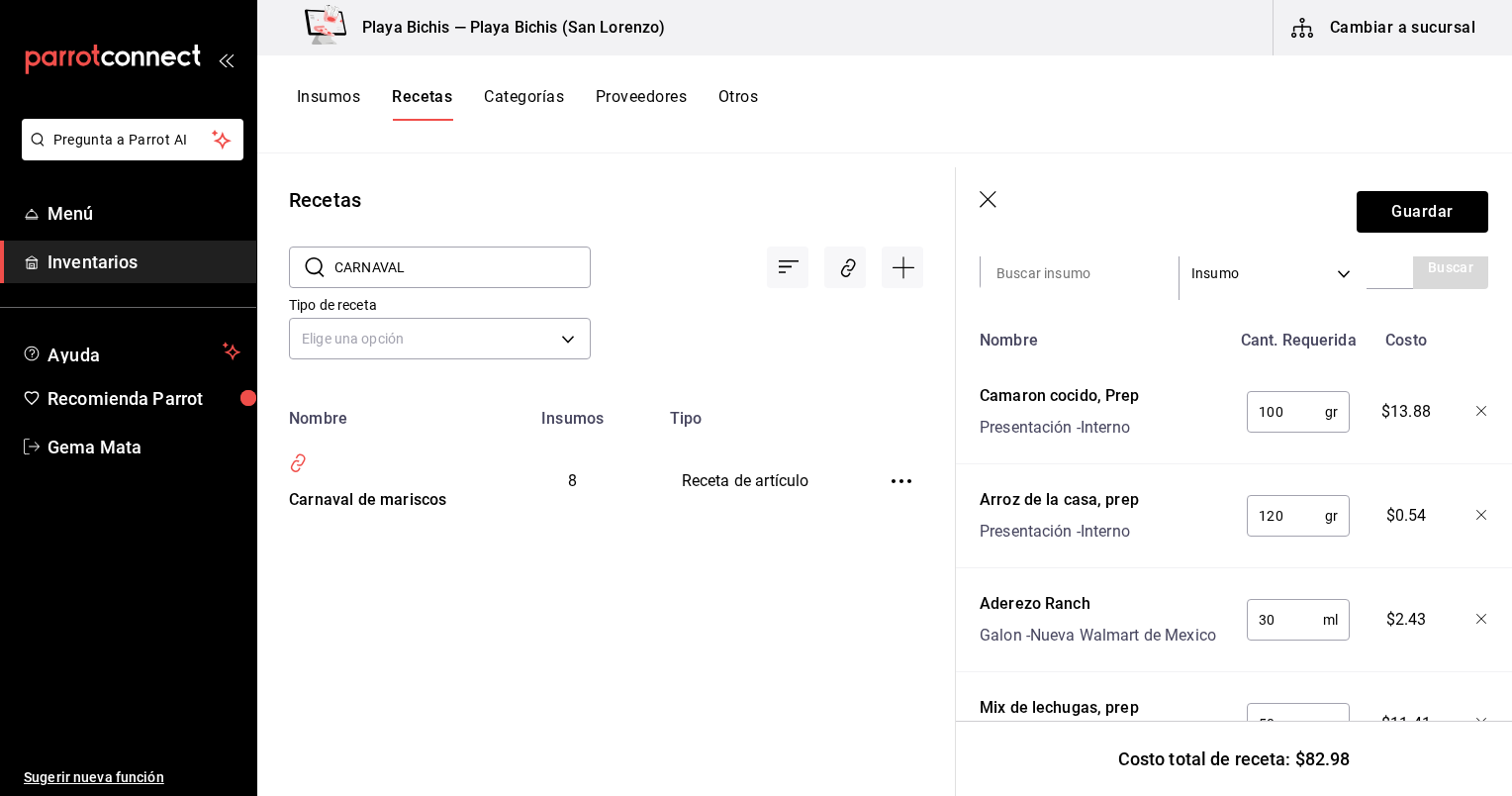 scroll, scrollTop: 446, scrollLeft: 0, axis: vertical 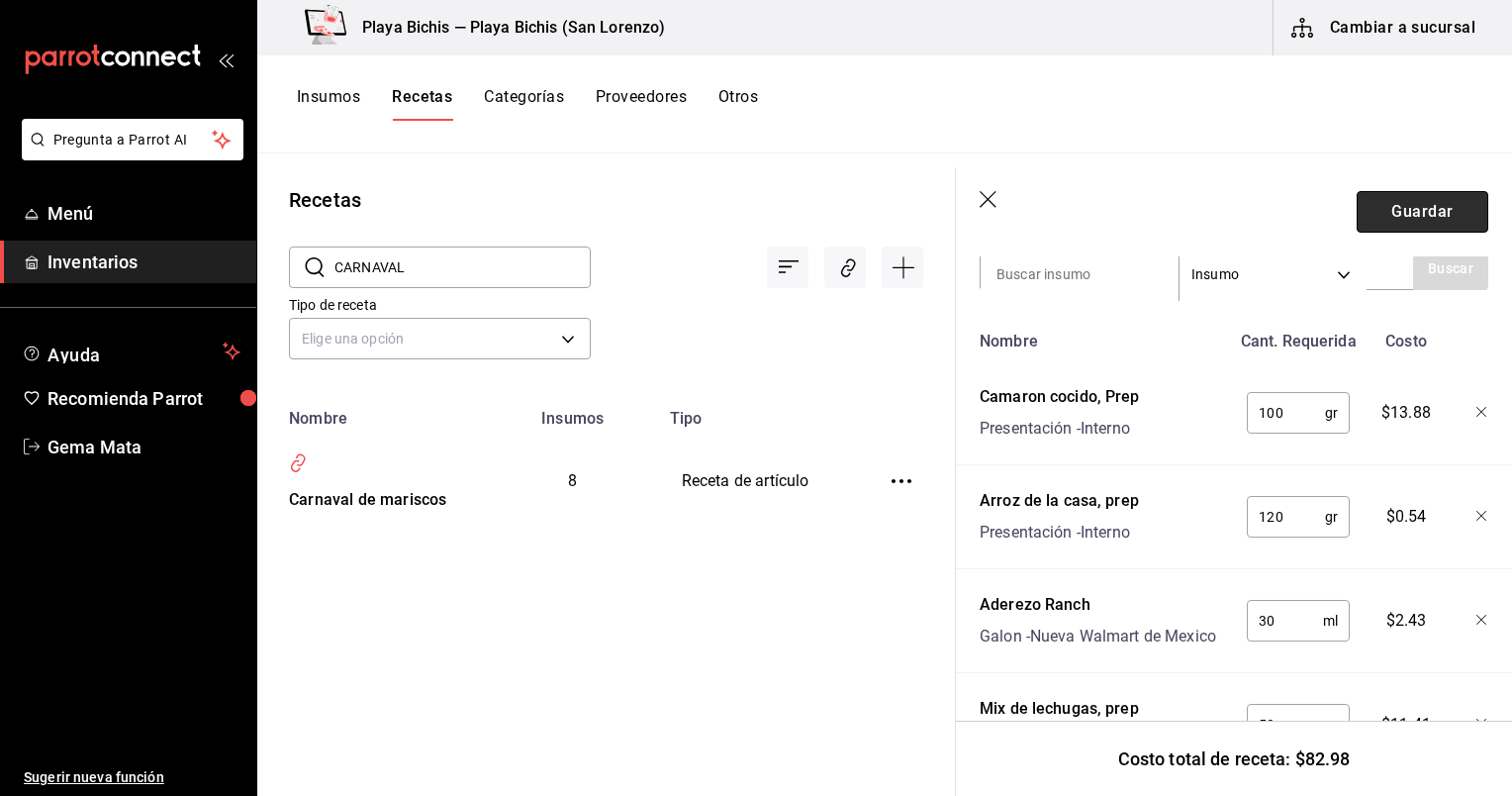 click on "Guardar" at bounding box center [1422, 212] 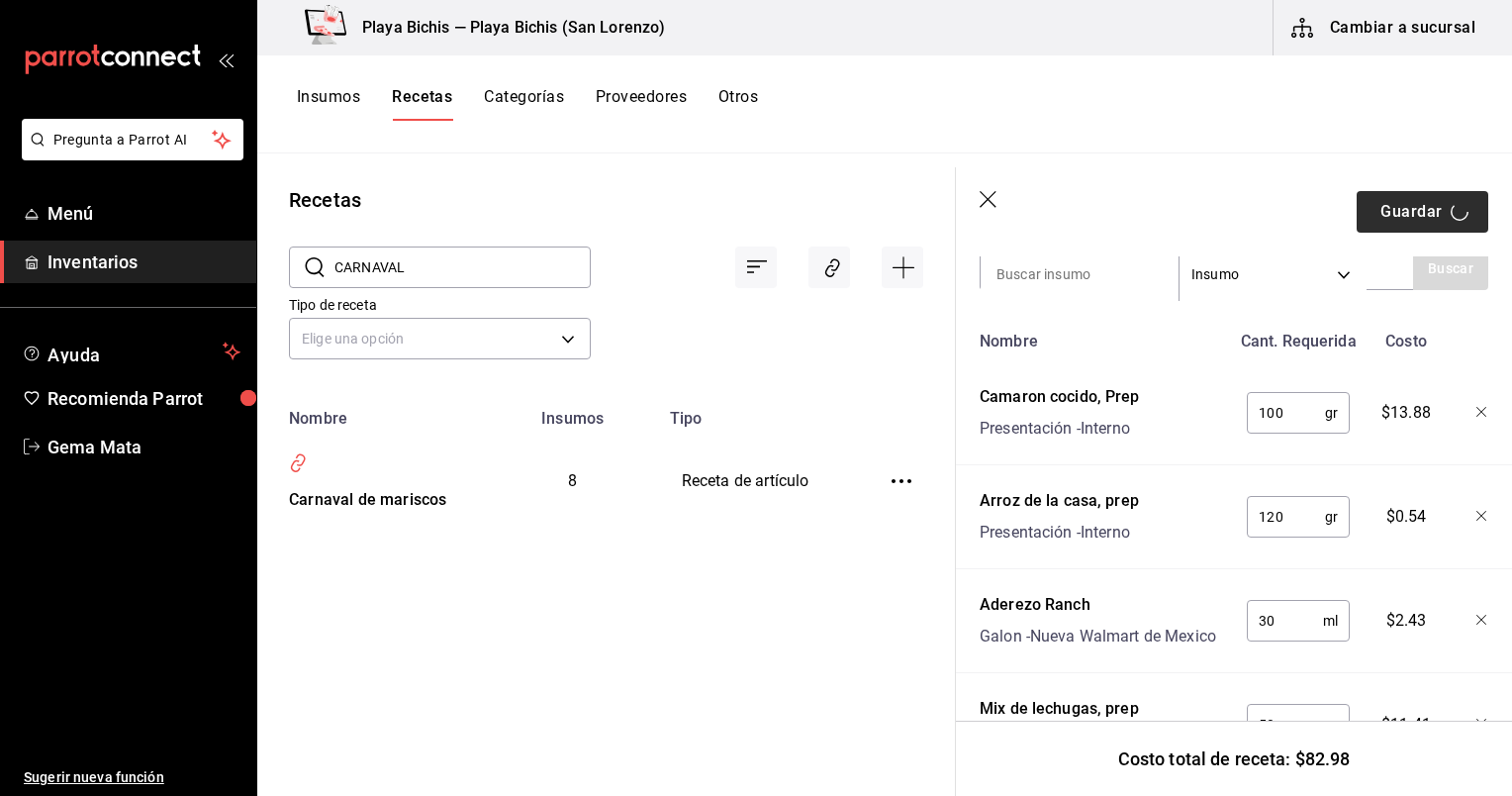 scroll, scrollTop: 0, scrollLeft: 0, axis: both 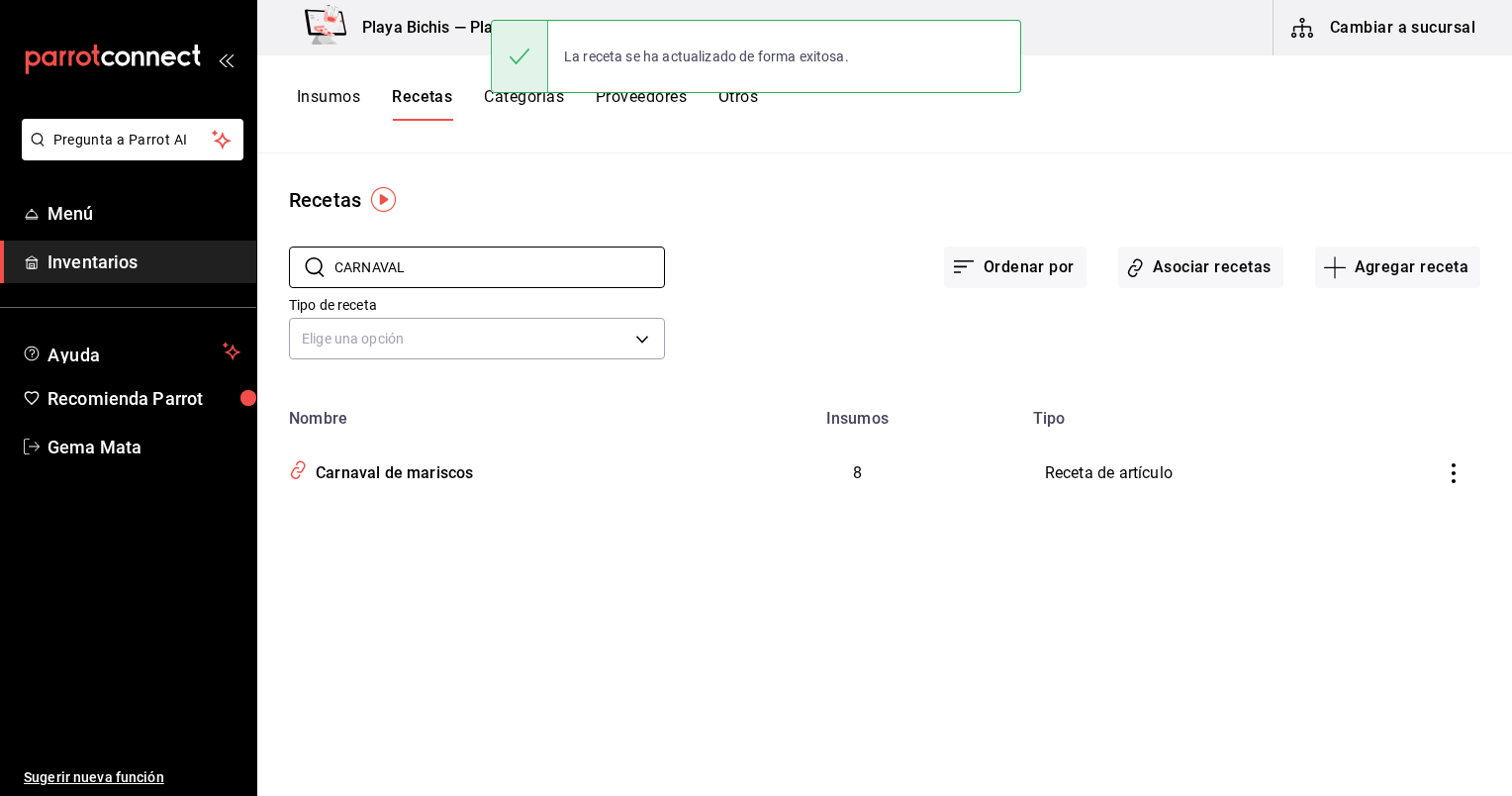 drag, startPoint x: 570, startPoint y: 268, endPoint x: 236, endPoint y: 270, distance: 334.00599 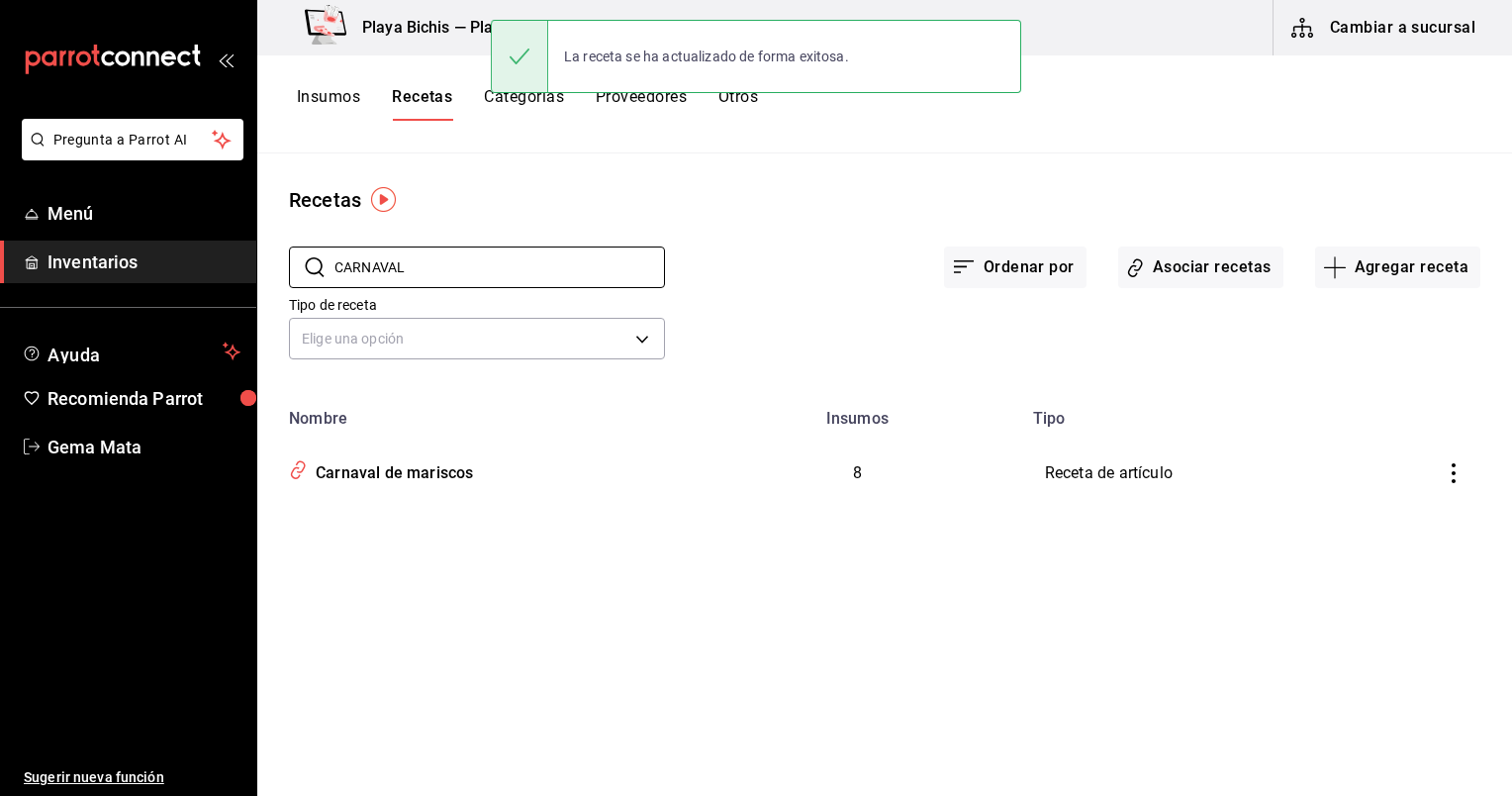 click on "Pregunta a Parrot AI Menú   Inventarios   Ayuda Recomienda Parrot   Gema Mata   Sugerir nueva función   Playa Bichis — Playa Bichis (San Lorenzo) Cambiar a sucursal Insumos Recetas Categorías Proveedores Otros Recetas ​ [PRODUCT] ​ Ordenar por Asociar recetas Agregar receta Tipo de receta Elige una opción default Nombre Insumos Tipo Carnaval de mariscos 8 Receta de artículo Guardar" at bounding box center (756, 391) 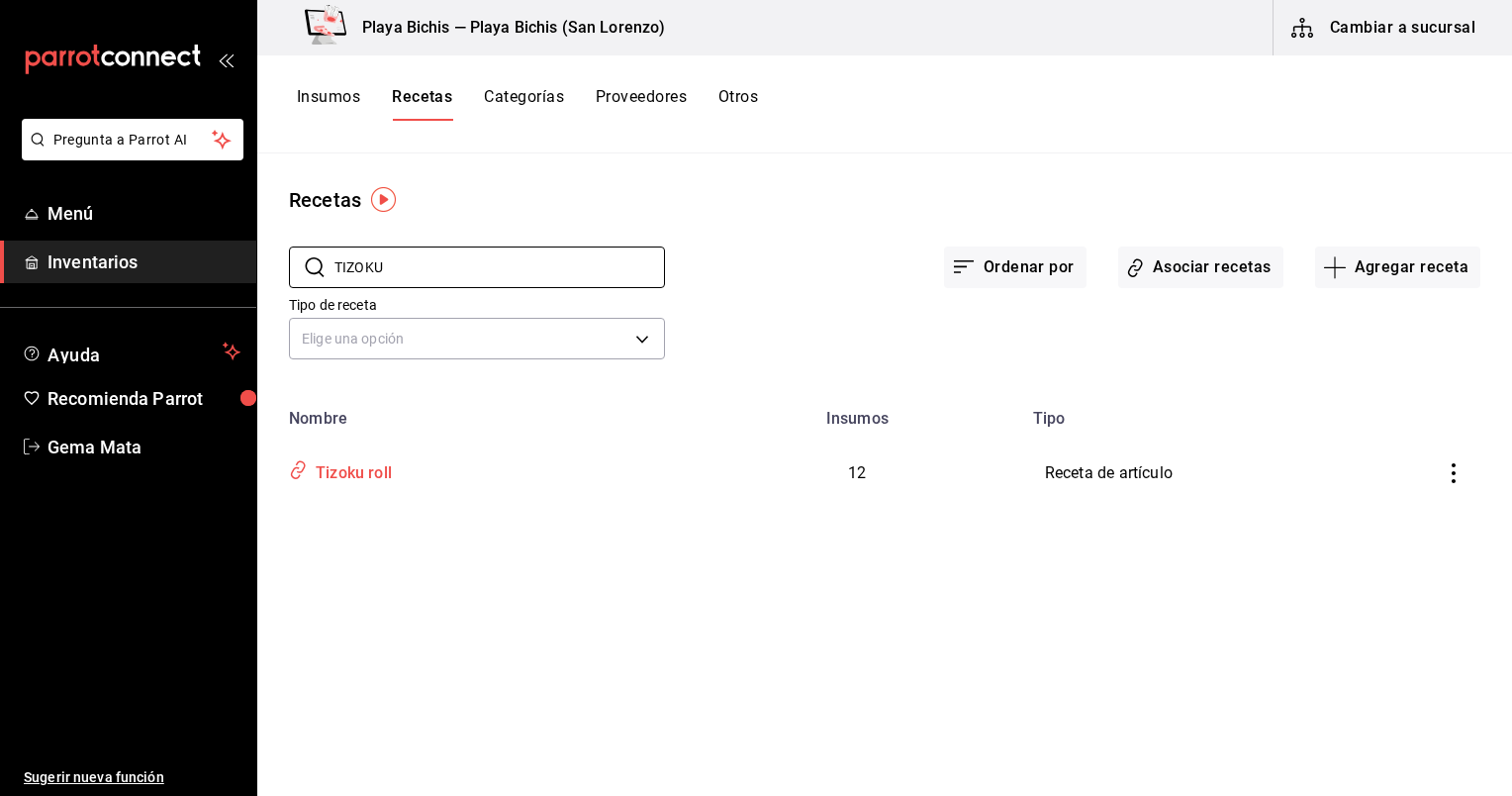 type on "TIZOKU" 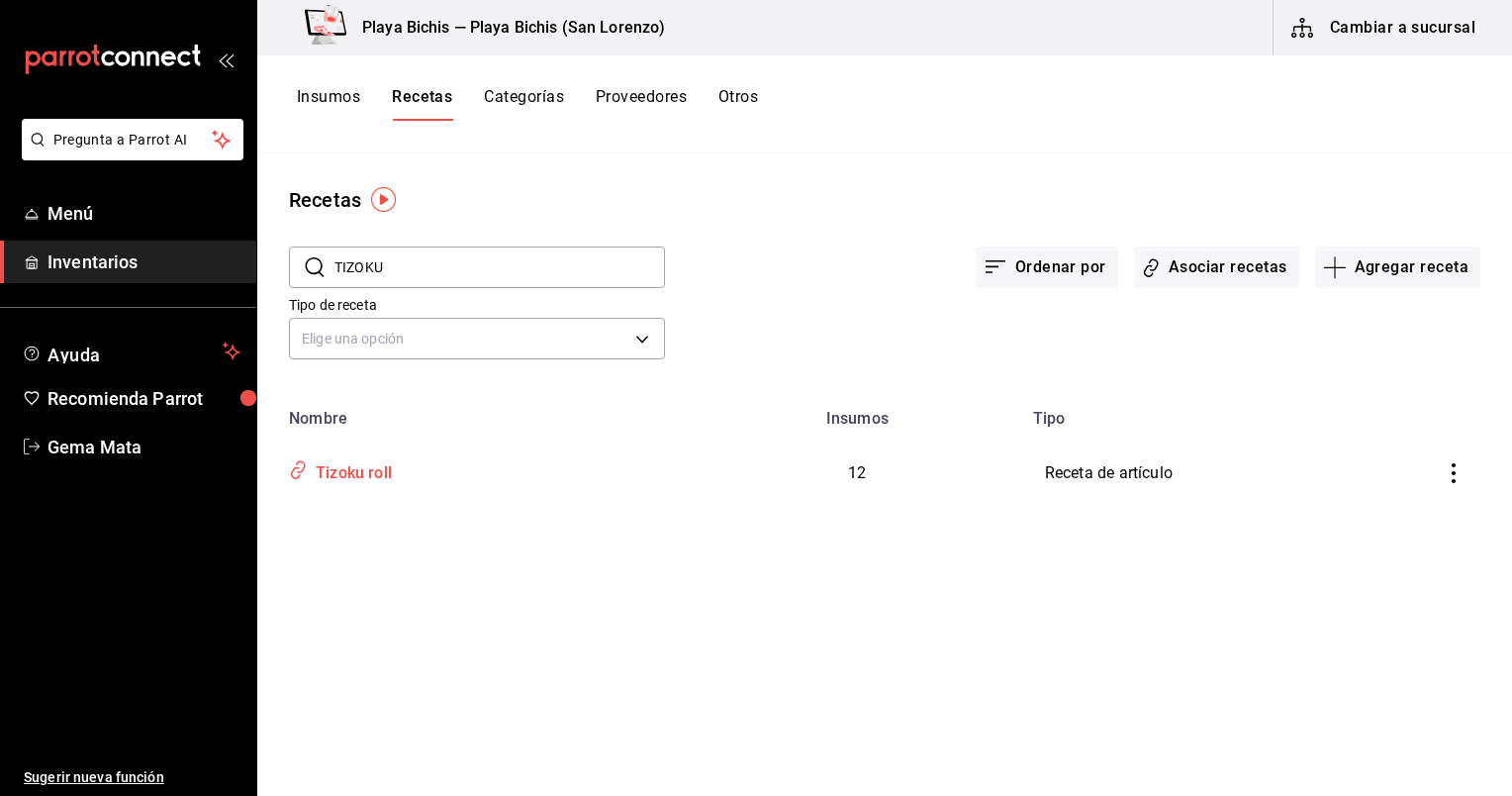 type on "Tizoku roll" 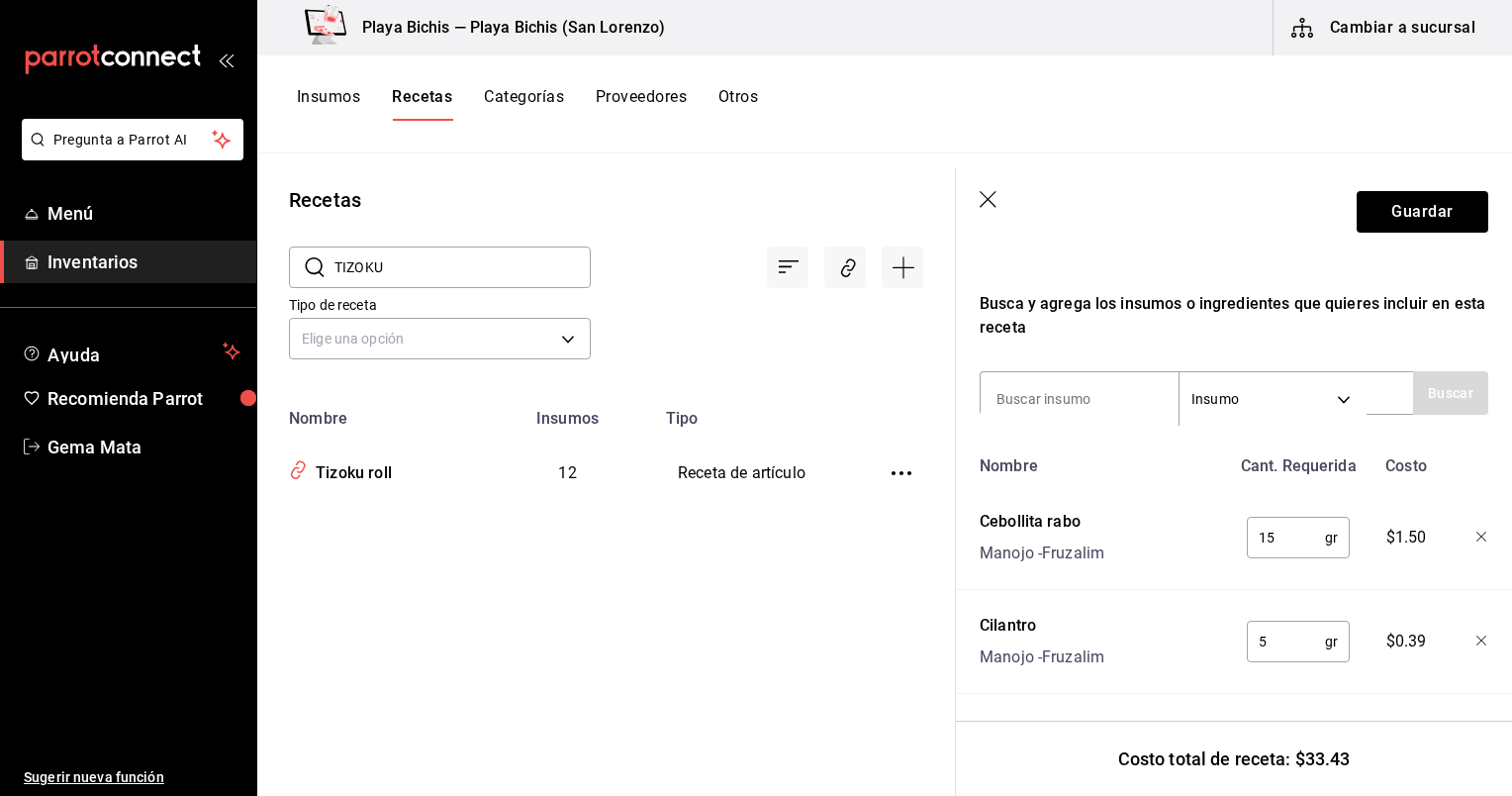 scroll, scrollTop: 313, scrollLeft: 0, axis: vertical 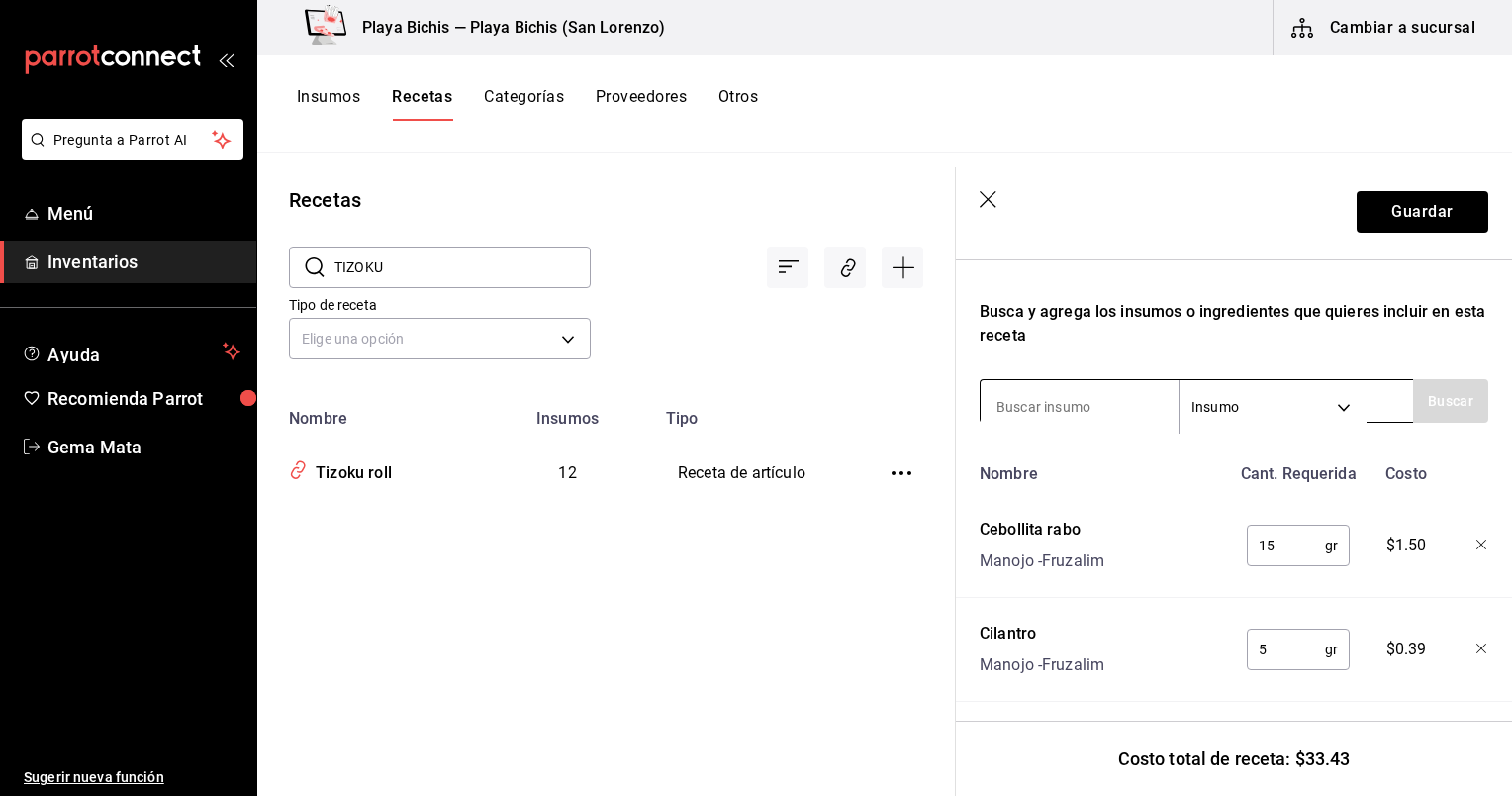 click at bounding box center (1080, 407) 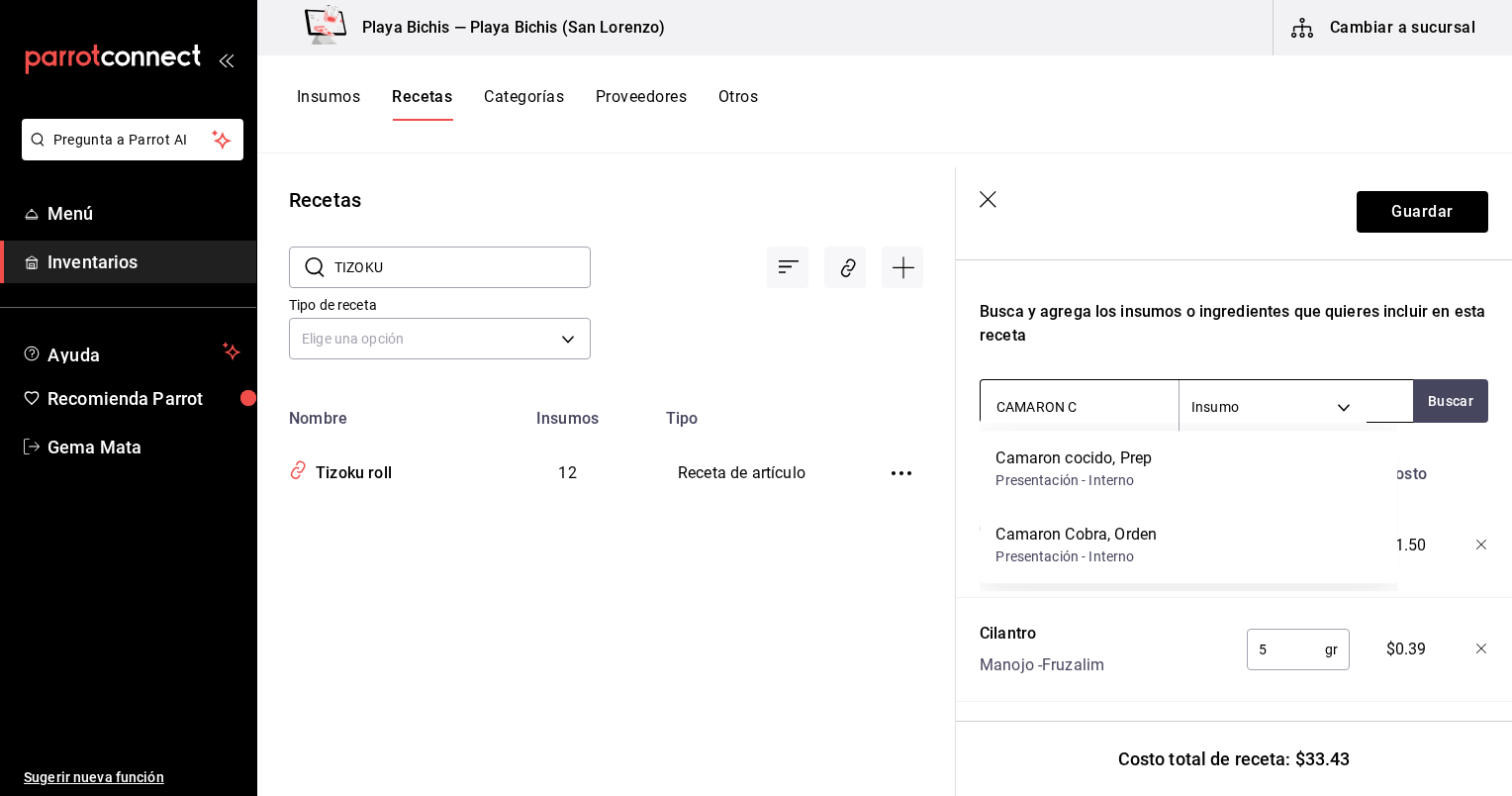 type on "CAMARON CO" 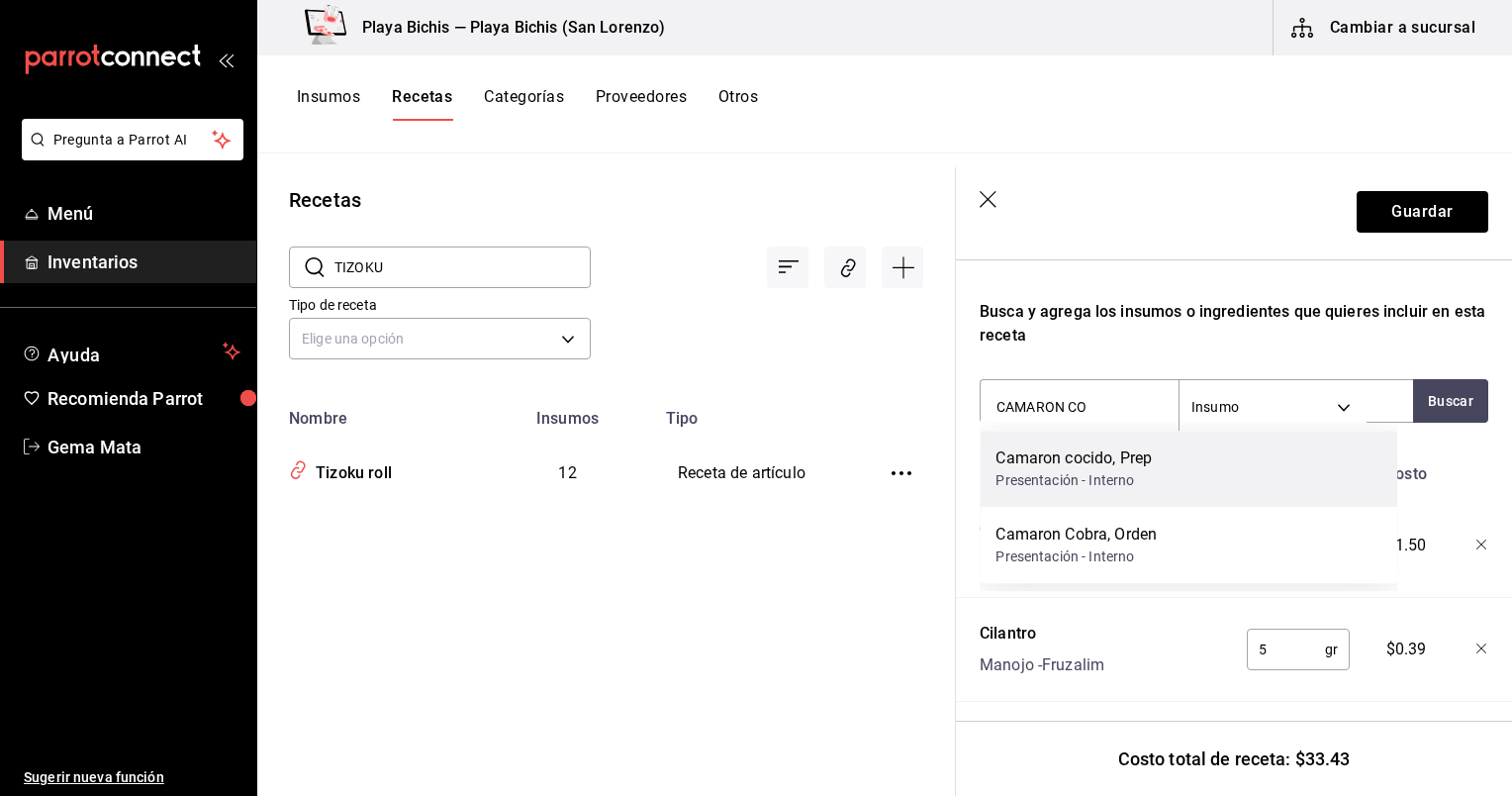 click on "Camaron cocido, Prep Presentación - Interno" at bounding box center (1188, 468) 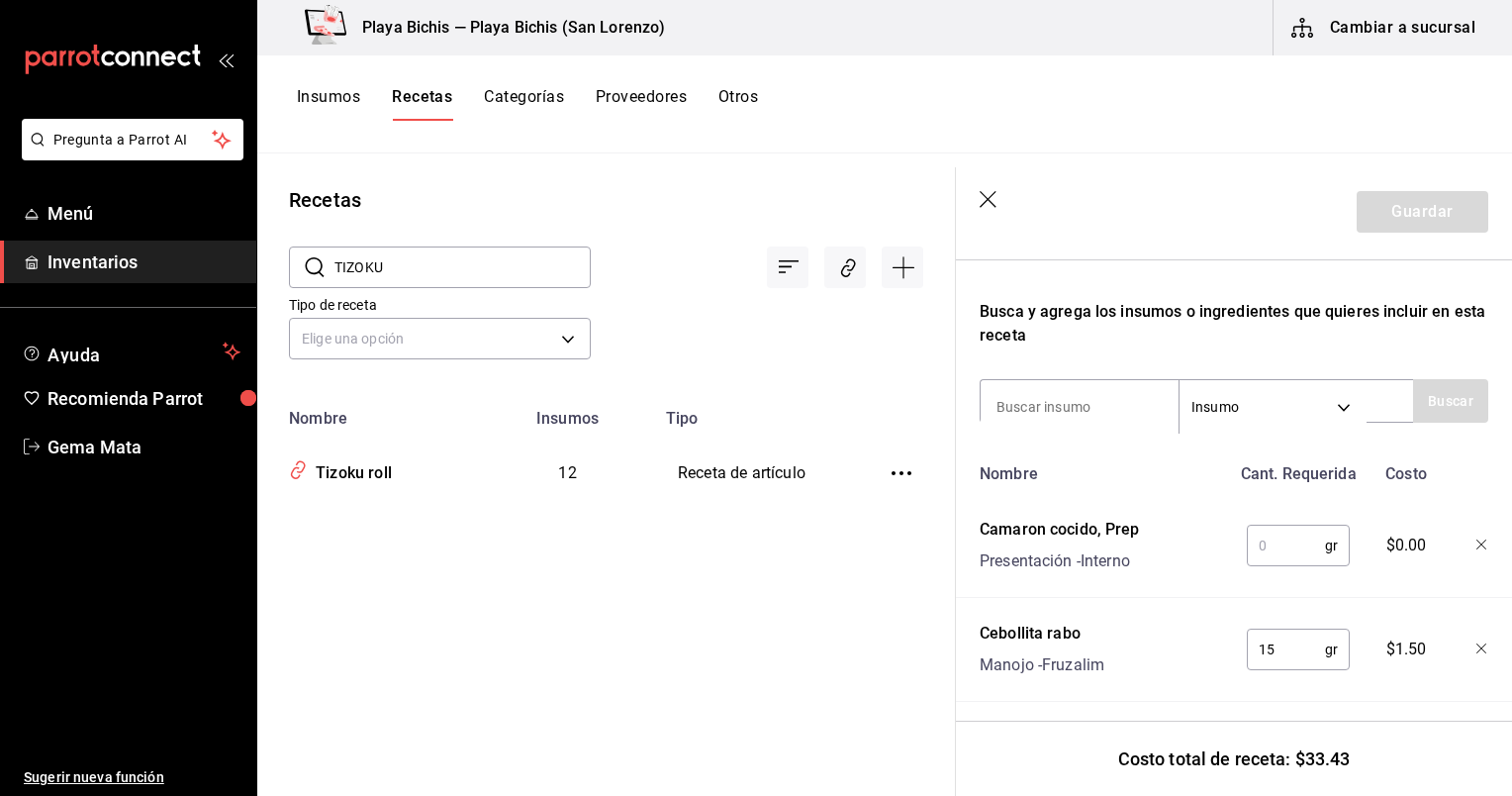click at bounding box center [1285, 546] 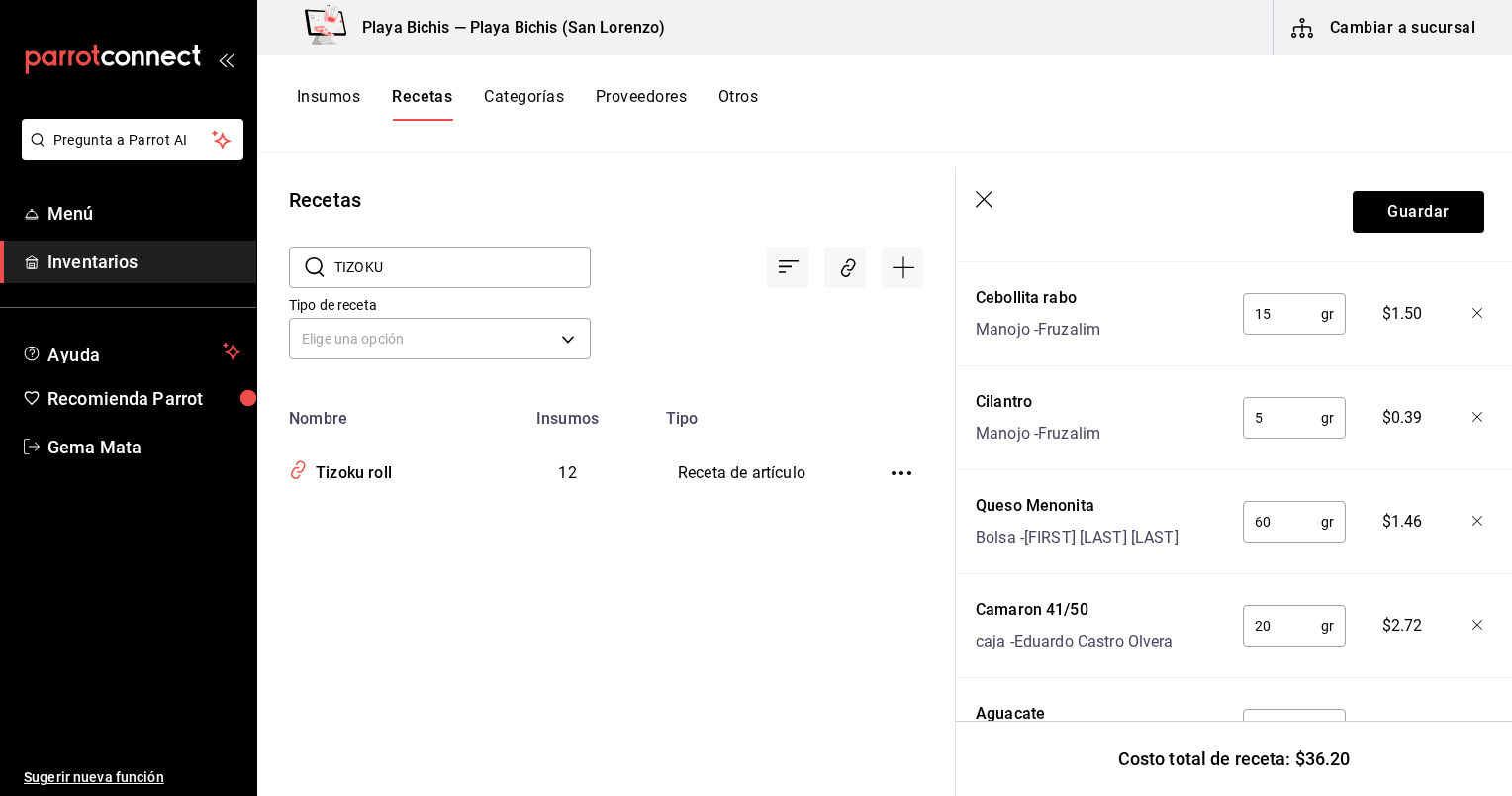 scroll, scrollTop: 648, scrollLeft: 6, axis: both 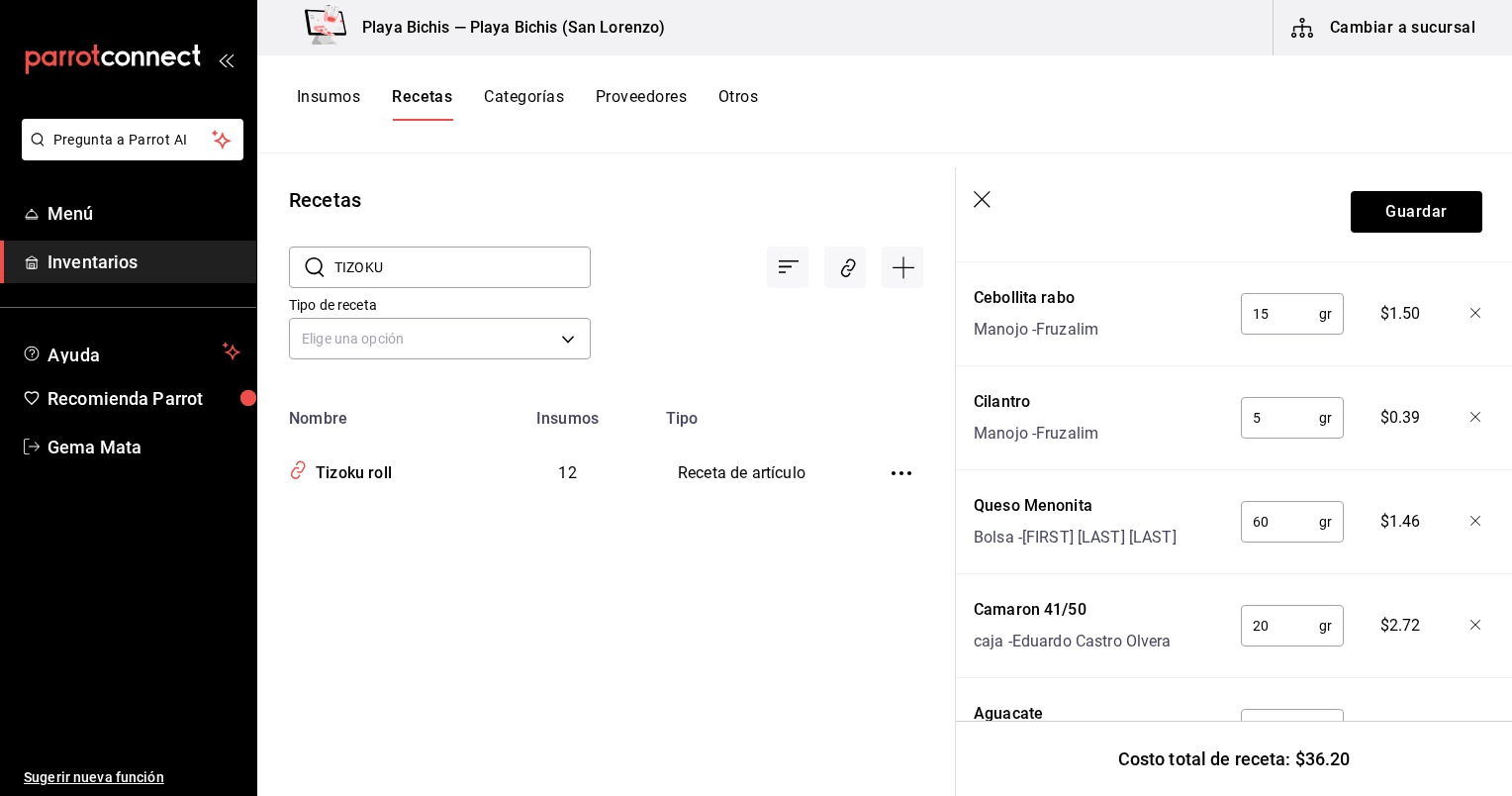 type on "20" 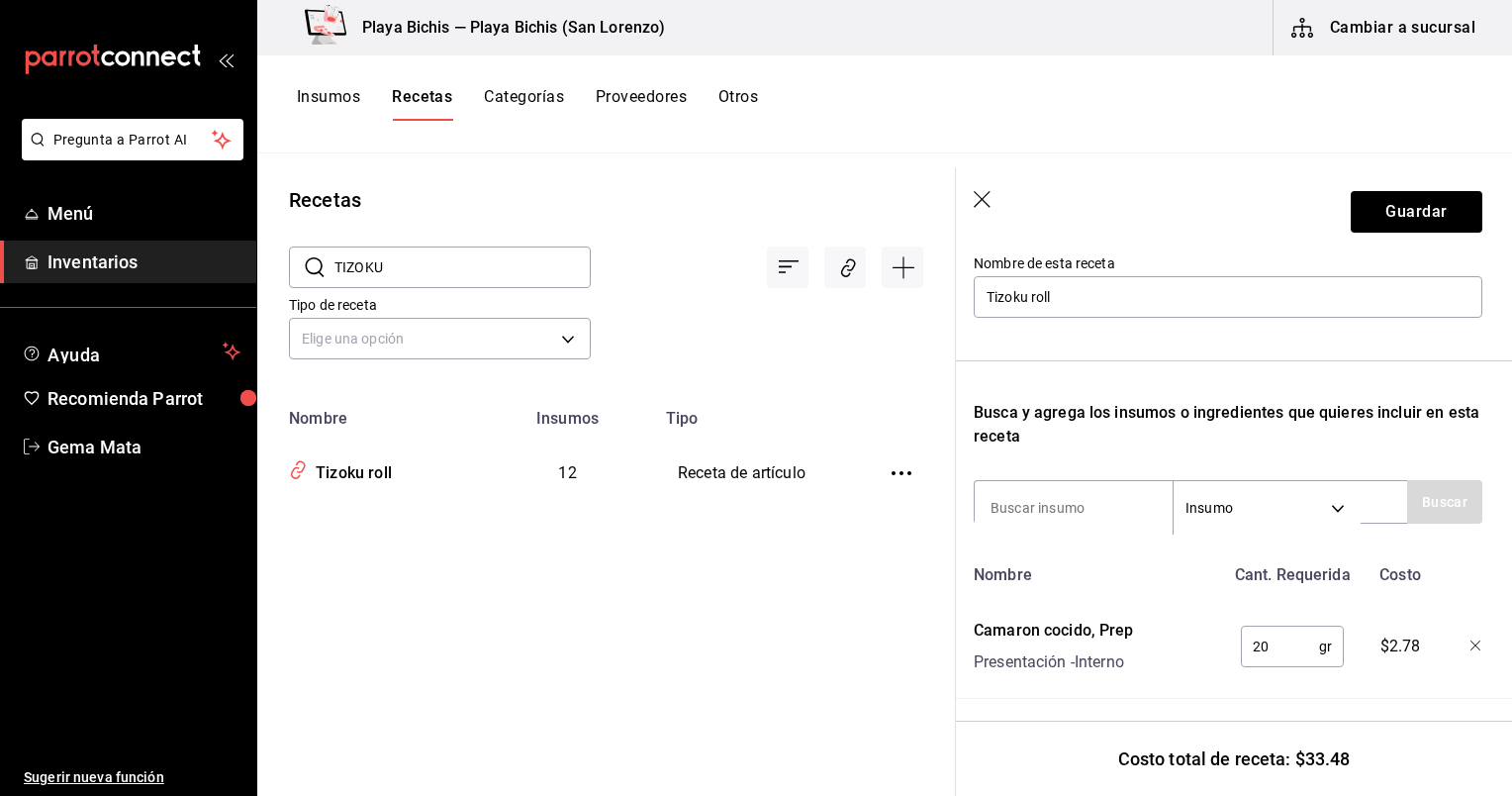 scroll, scrollTop: 190, scrollLeft: 6, axis: both 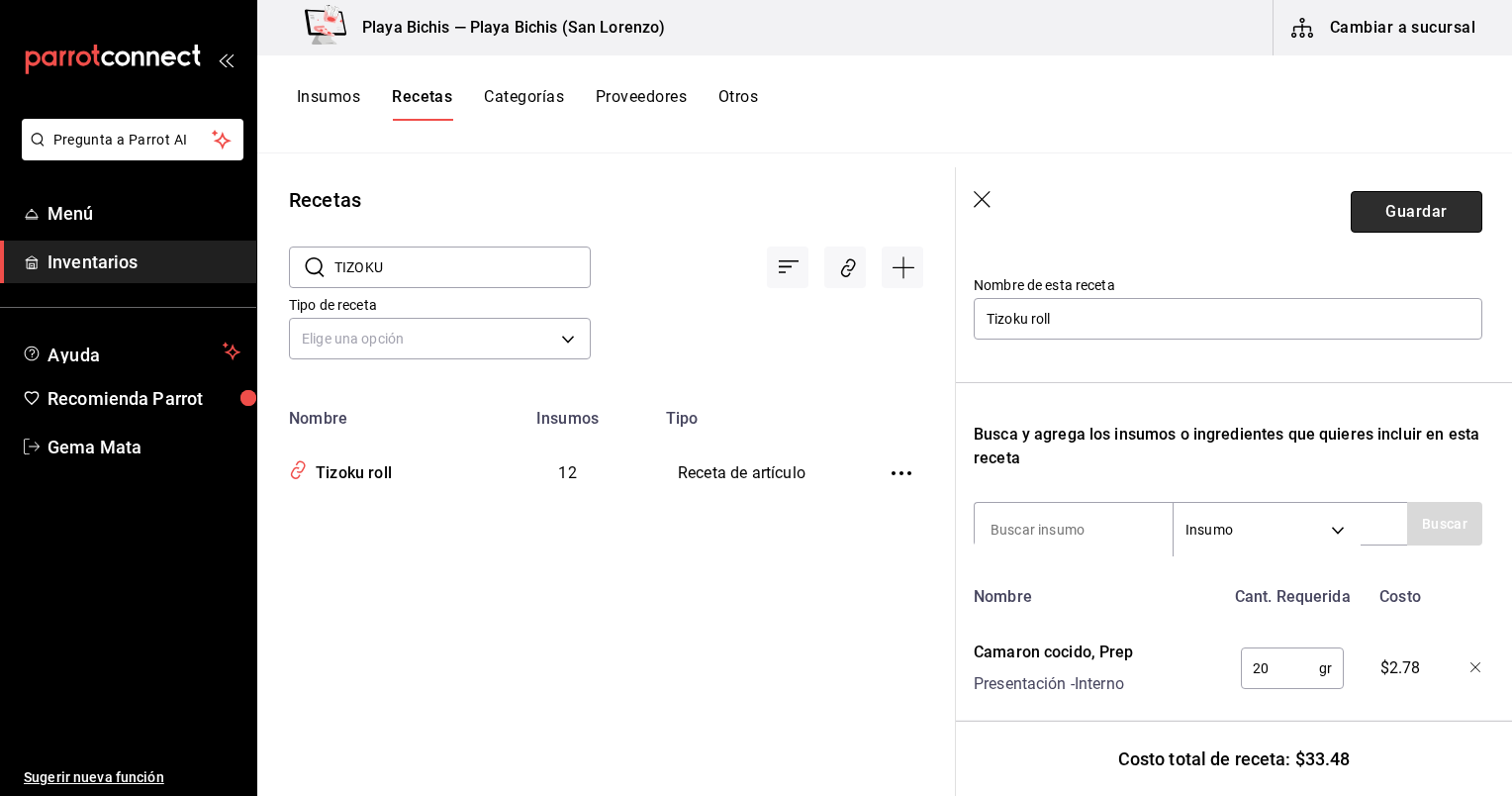 click on "Guardar" at bounding box center [1416, 212] 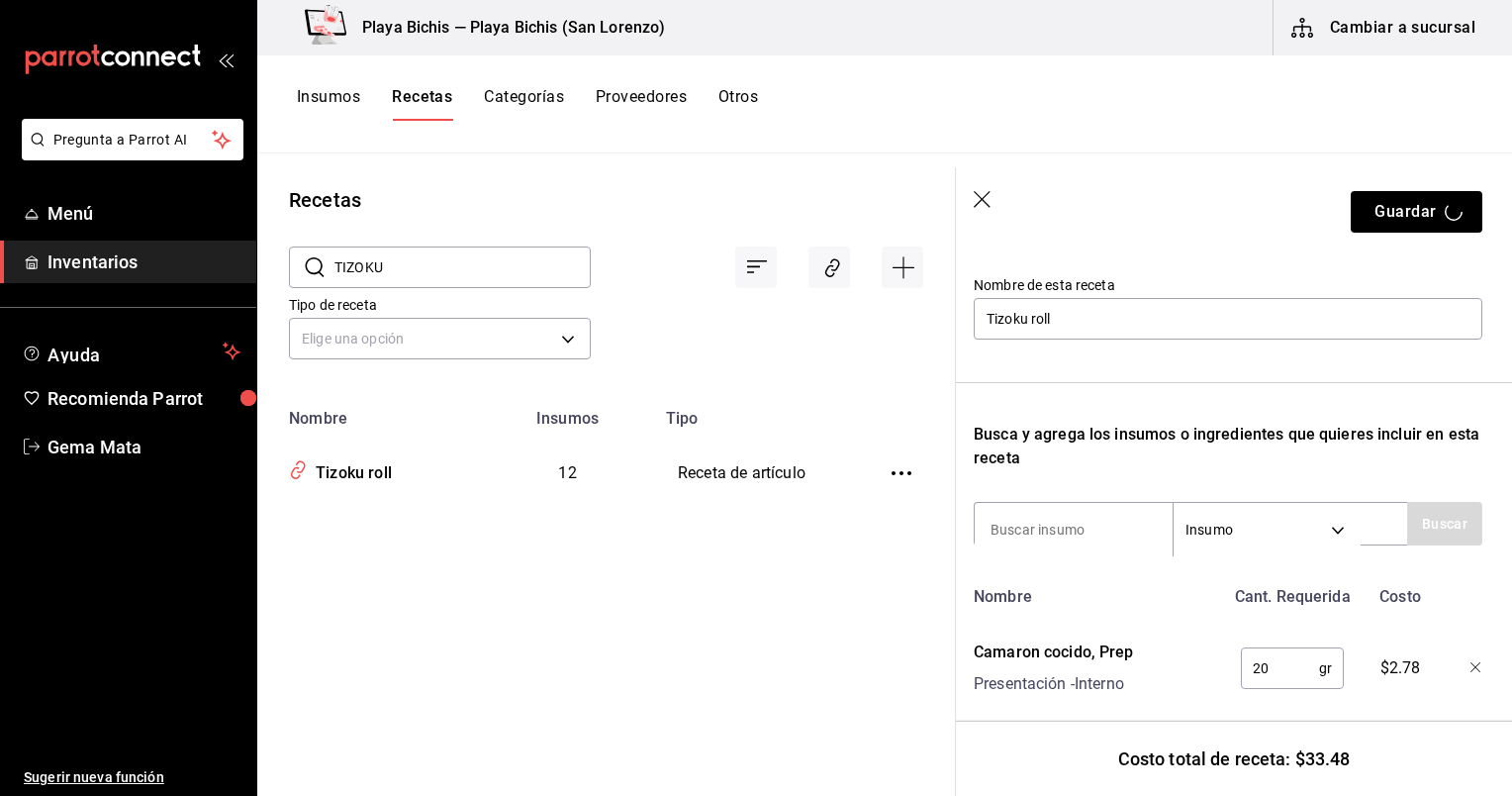 scroll, scrollTop: 0, scrollLeft: 0, axis: both 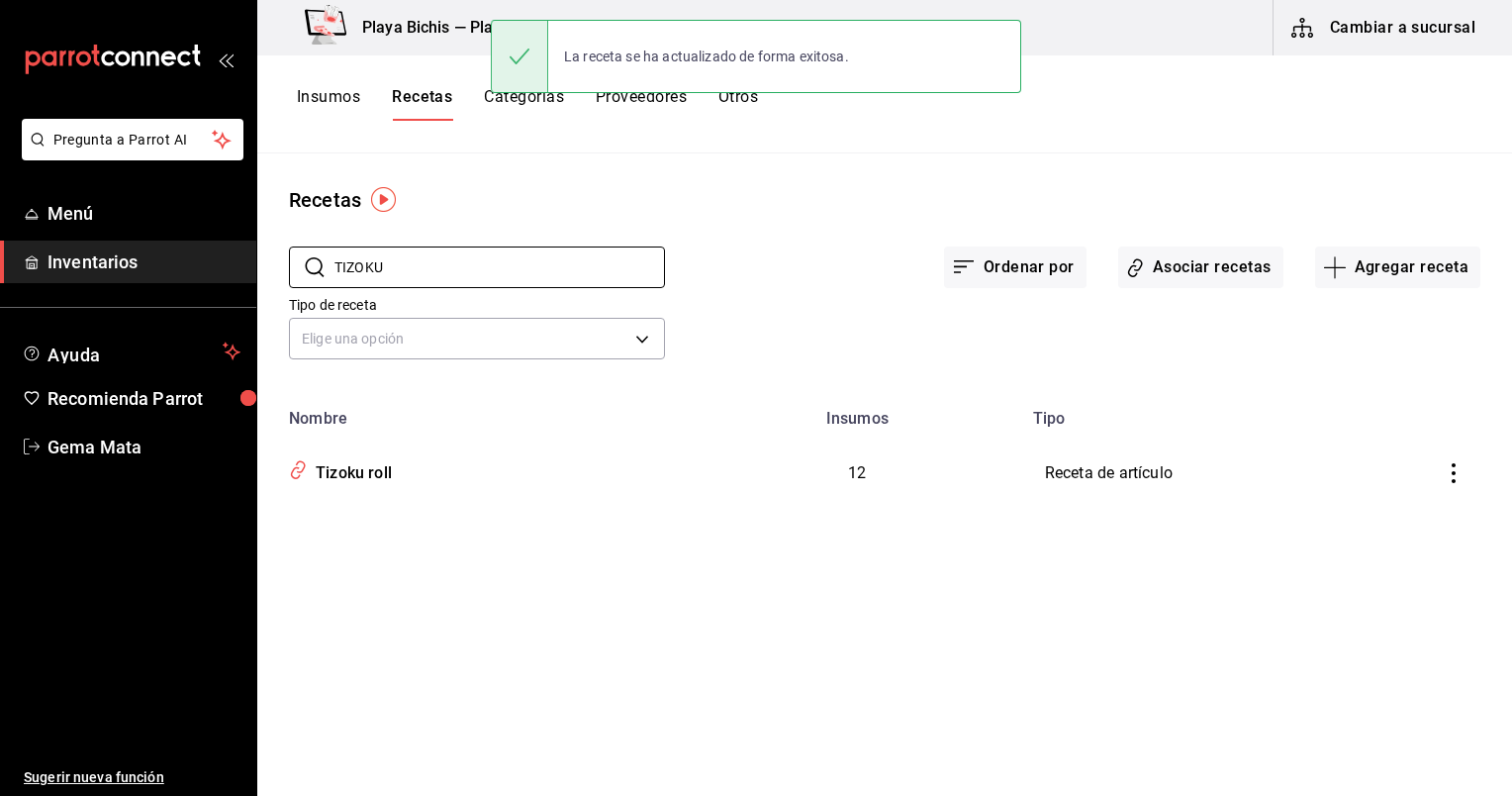 drag, startPoint x: 411, startPoint y: 260, endPoint x: 275, endPoint y: 250, distance: 136.36715 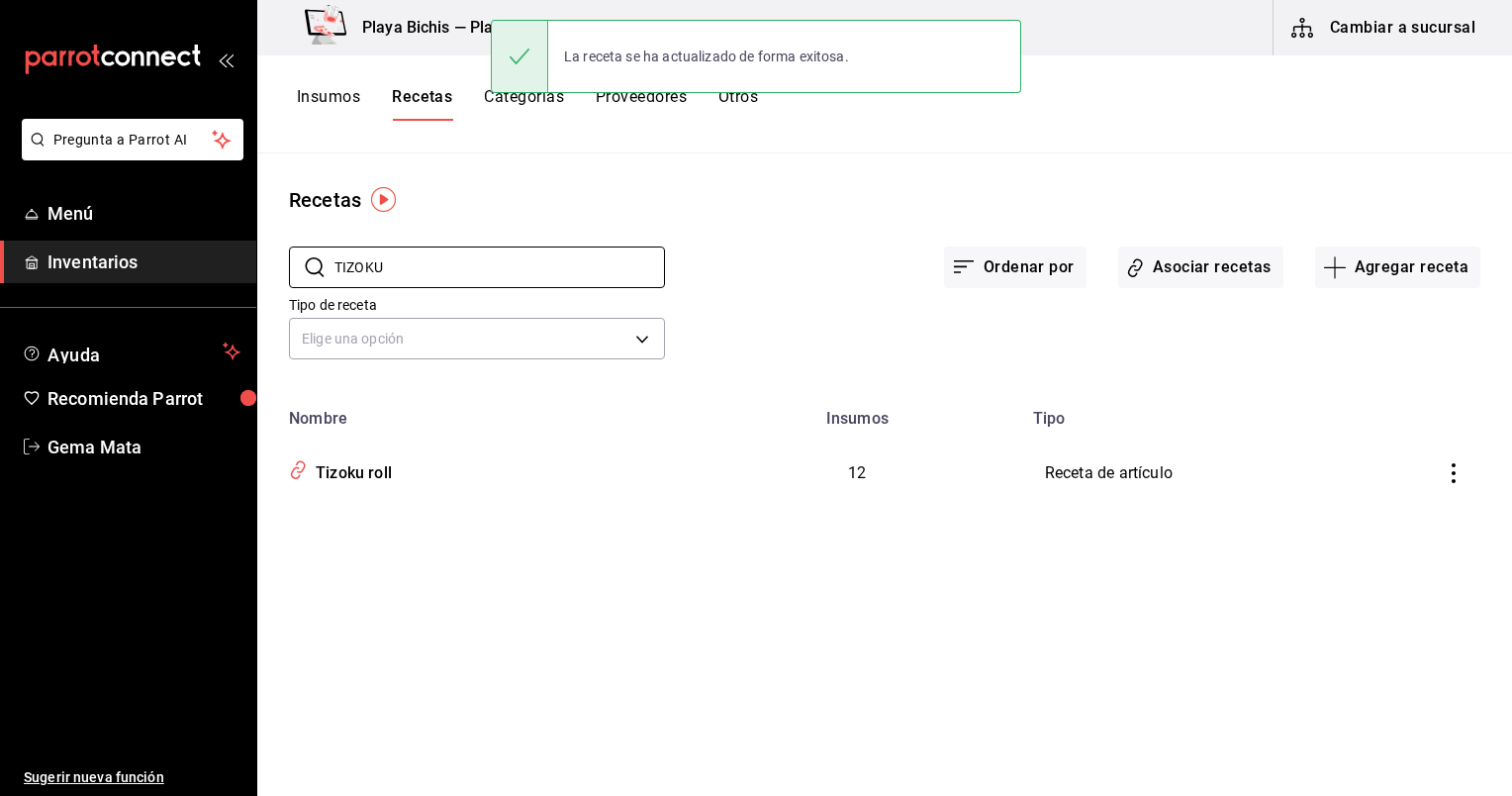 click on "​ TIZOKU ​" at bounding box center (461, 251) 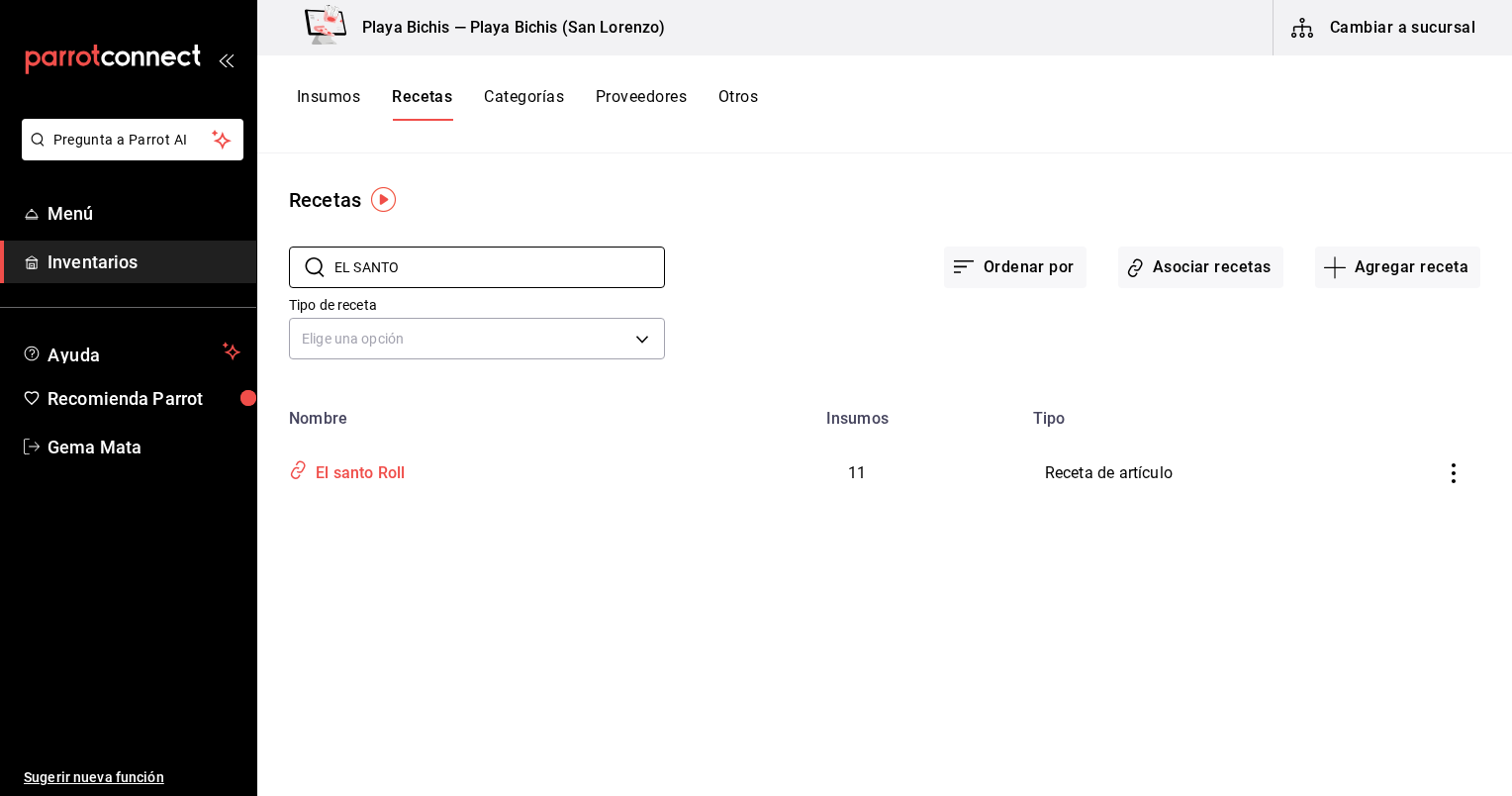 type on "EL SANTO" 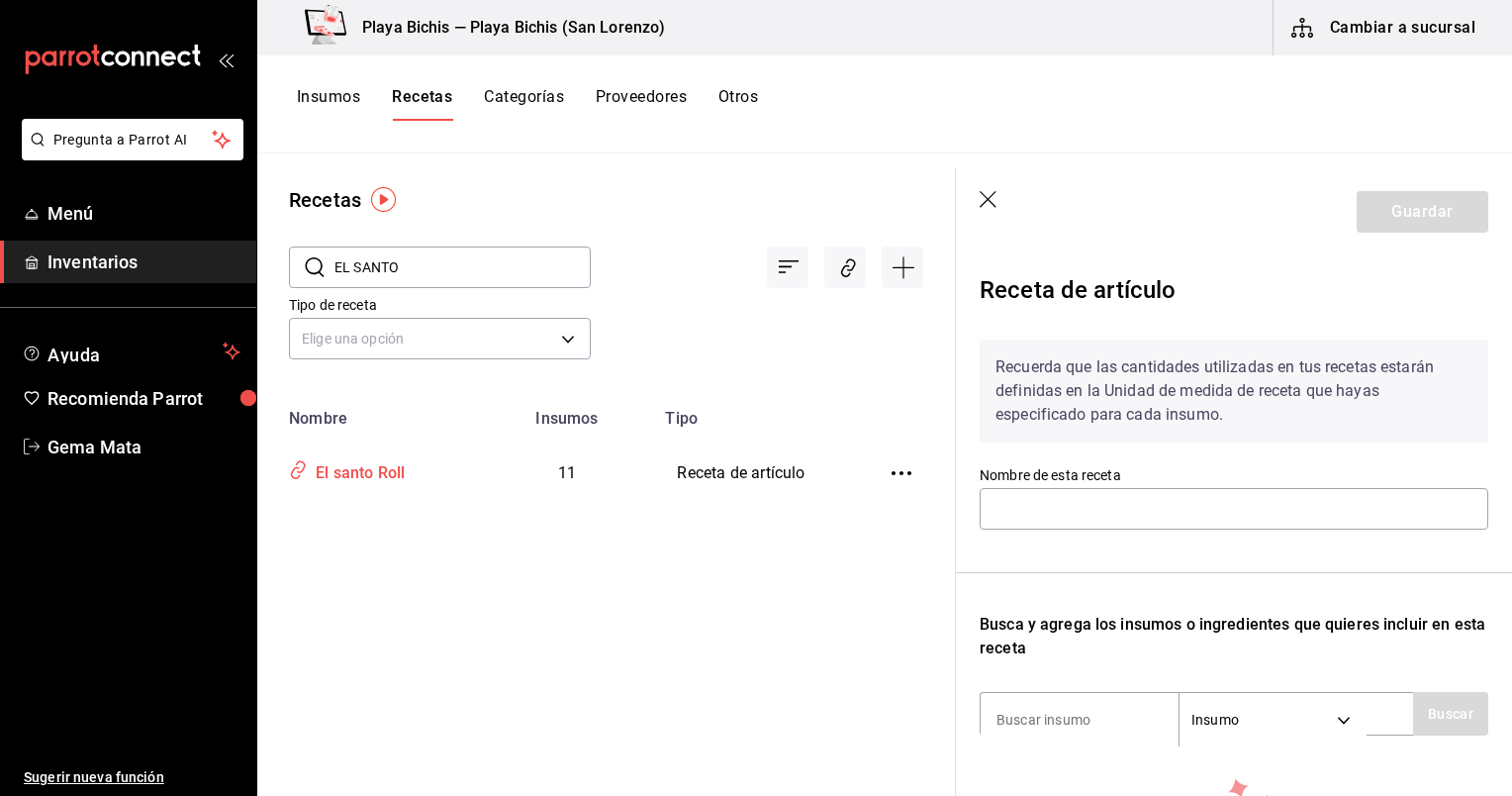 type on "El santo Roll" 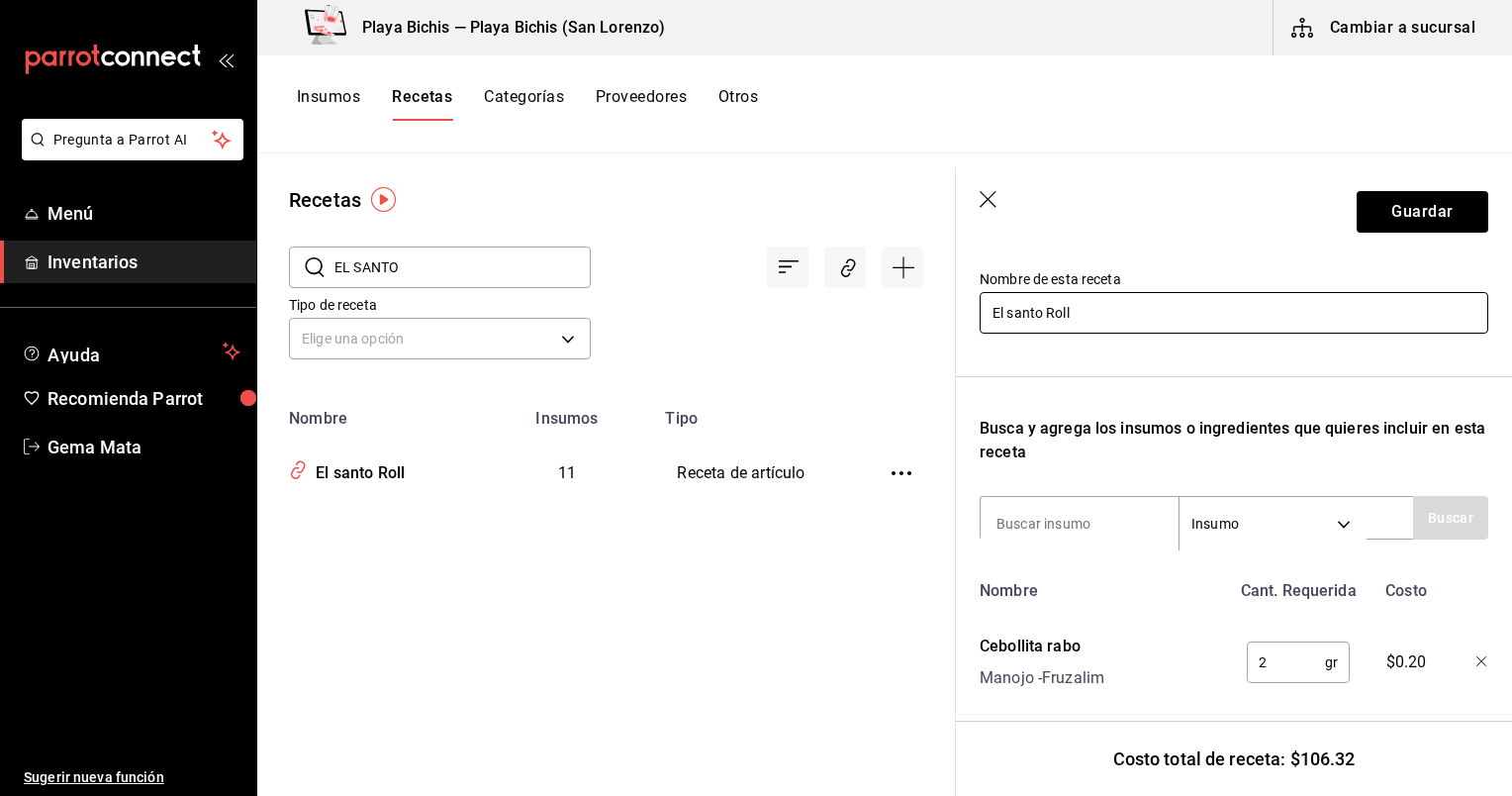 scroll, scrollTop: 197, scrollLeft: 0, axis: vertical 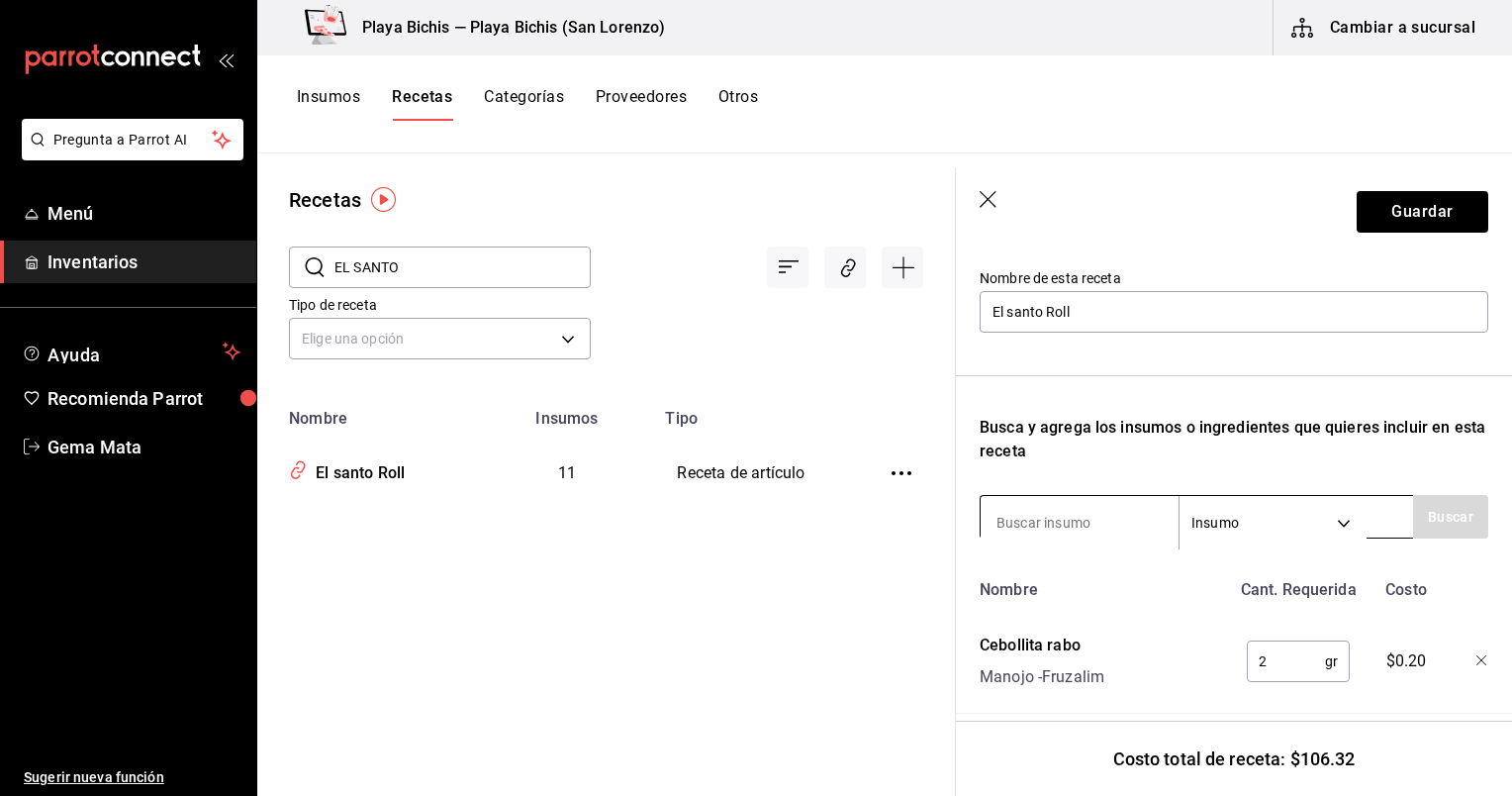 click at bounding box center [1080, 523] 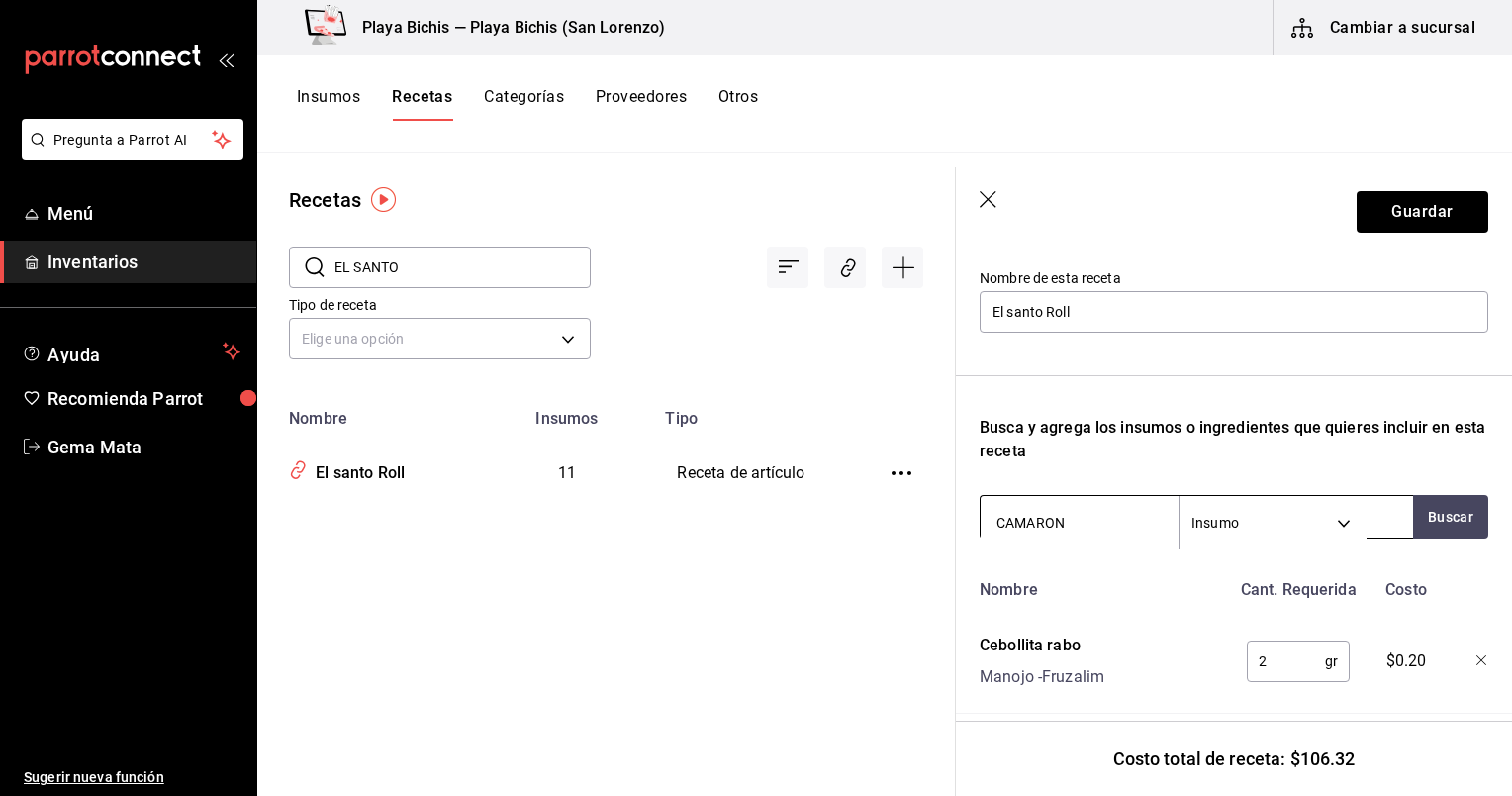 type on "CAMARON C" 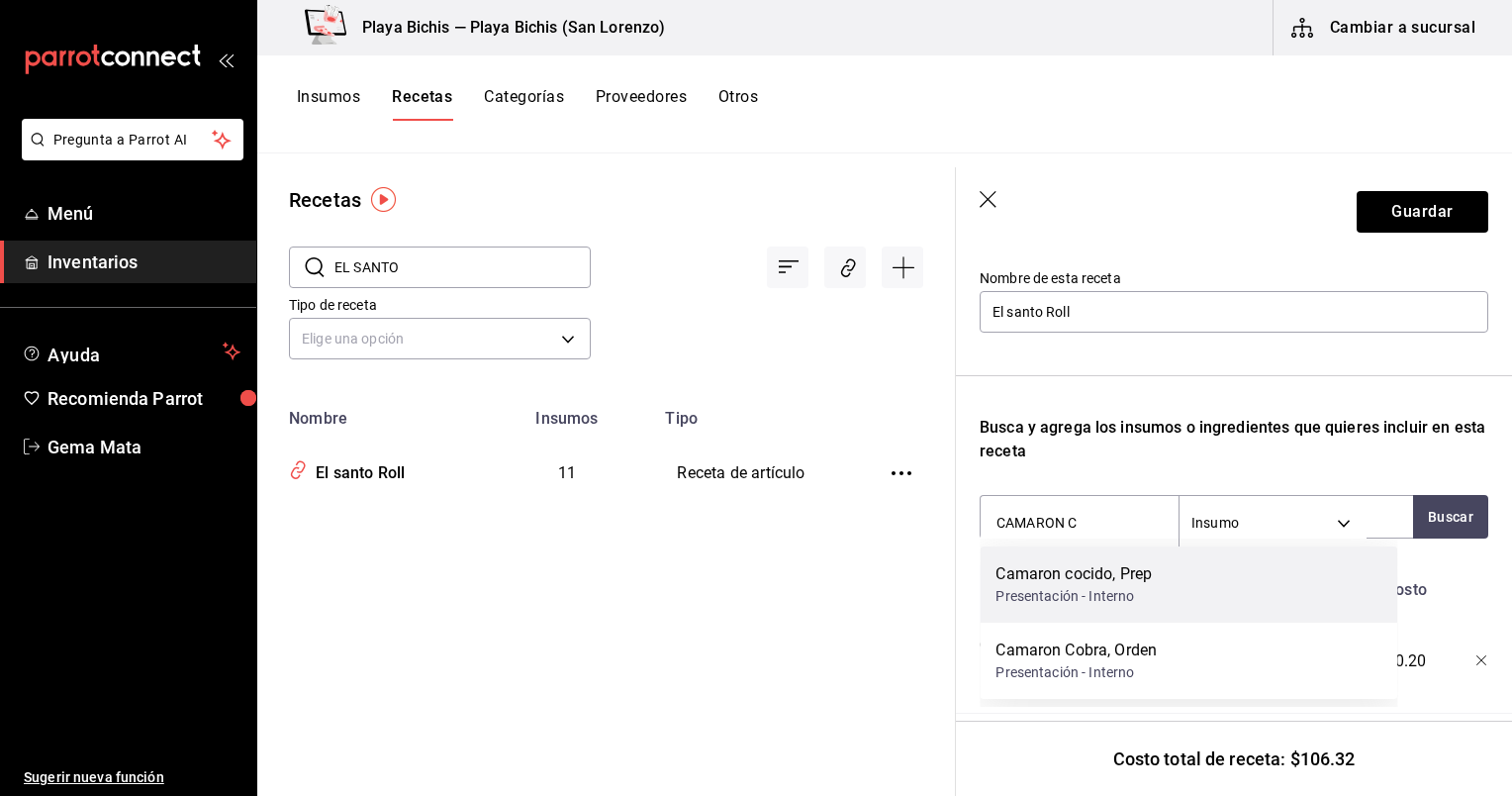 click on "Presentación - Interno" at bounding box center (1074, 596) 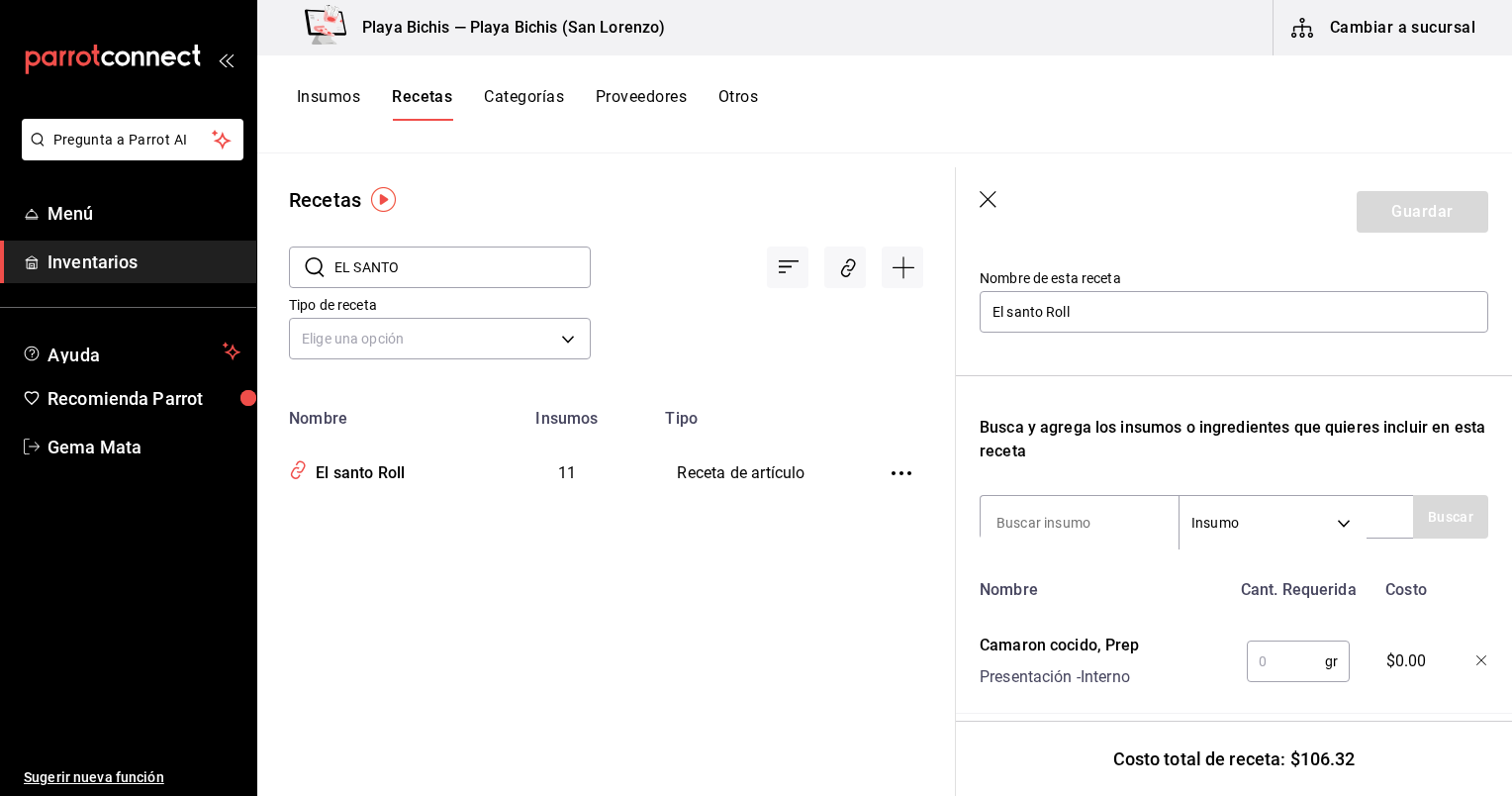 click at bounding box center (1285, 661) 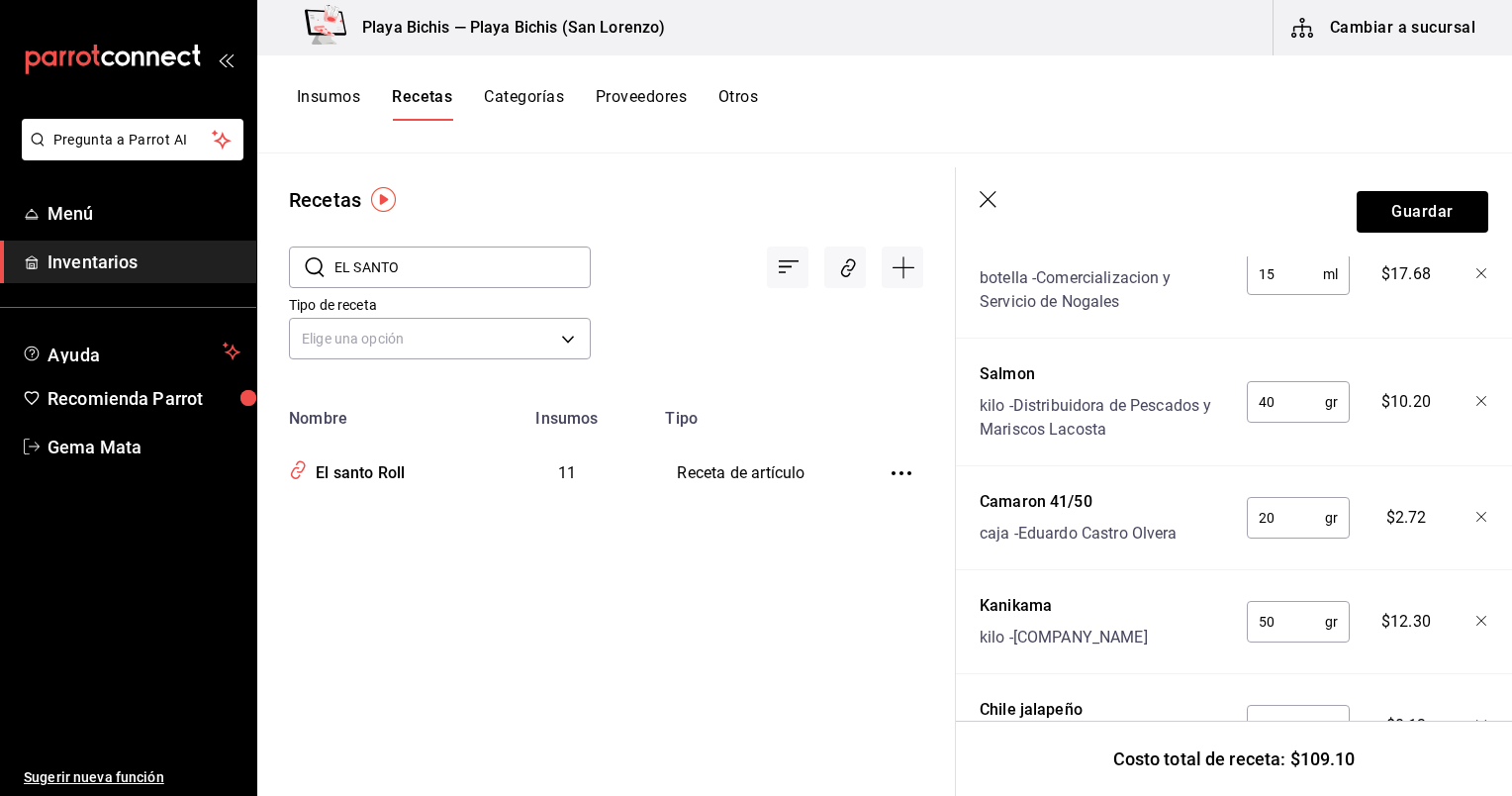 scroll, scrollTop: 803, scrollLeft: 0, axis: vertical 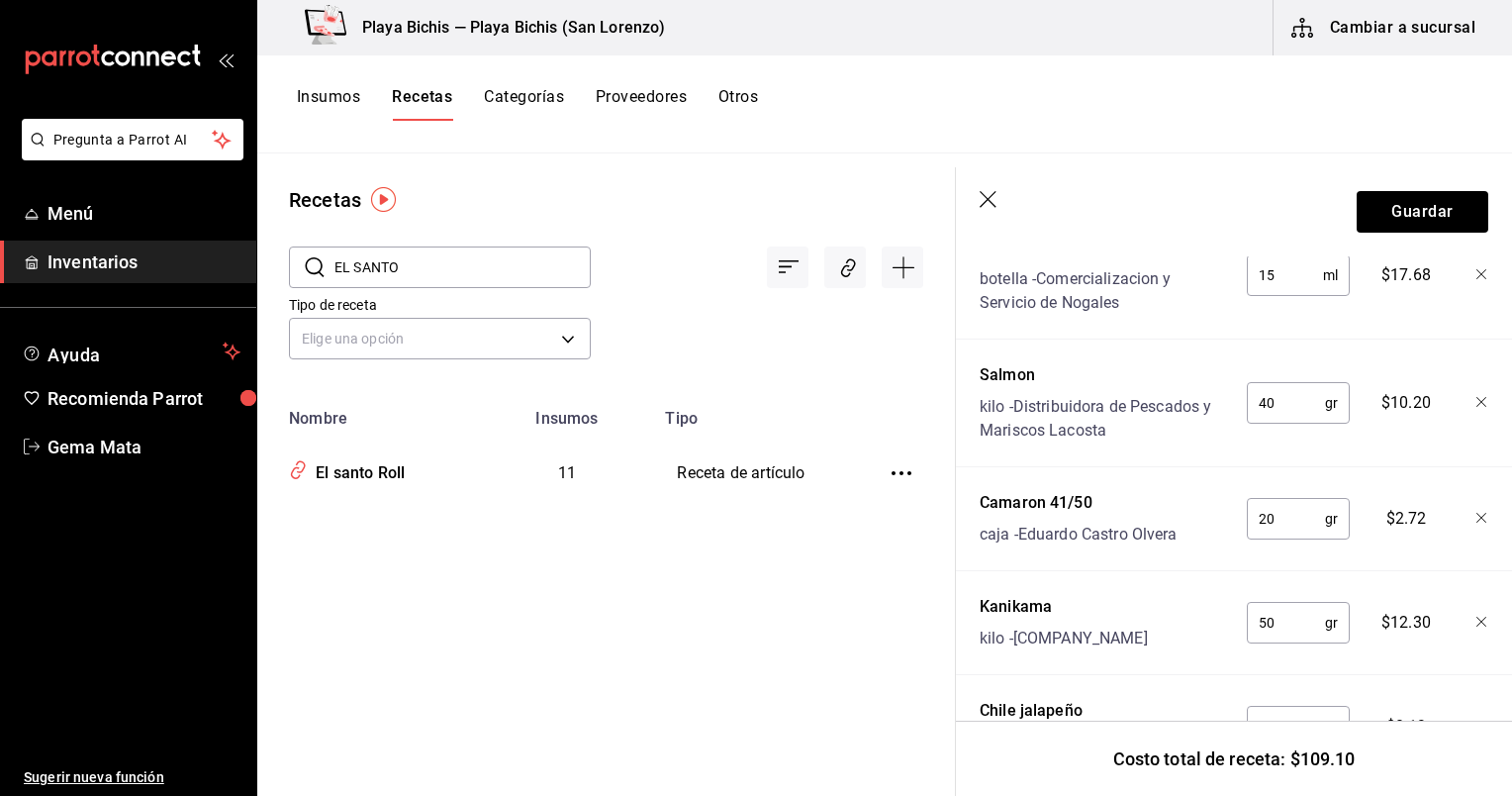 type on "20" 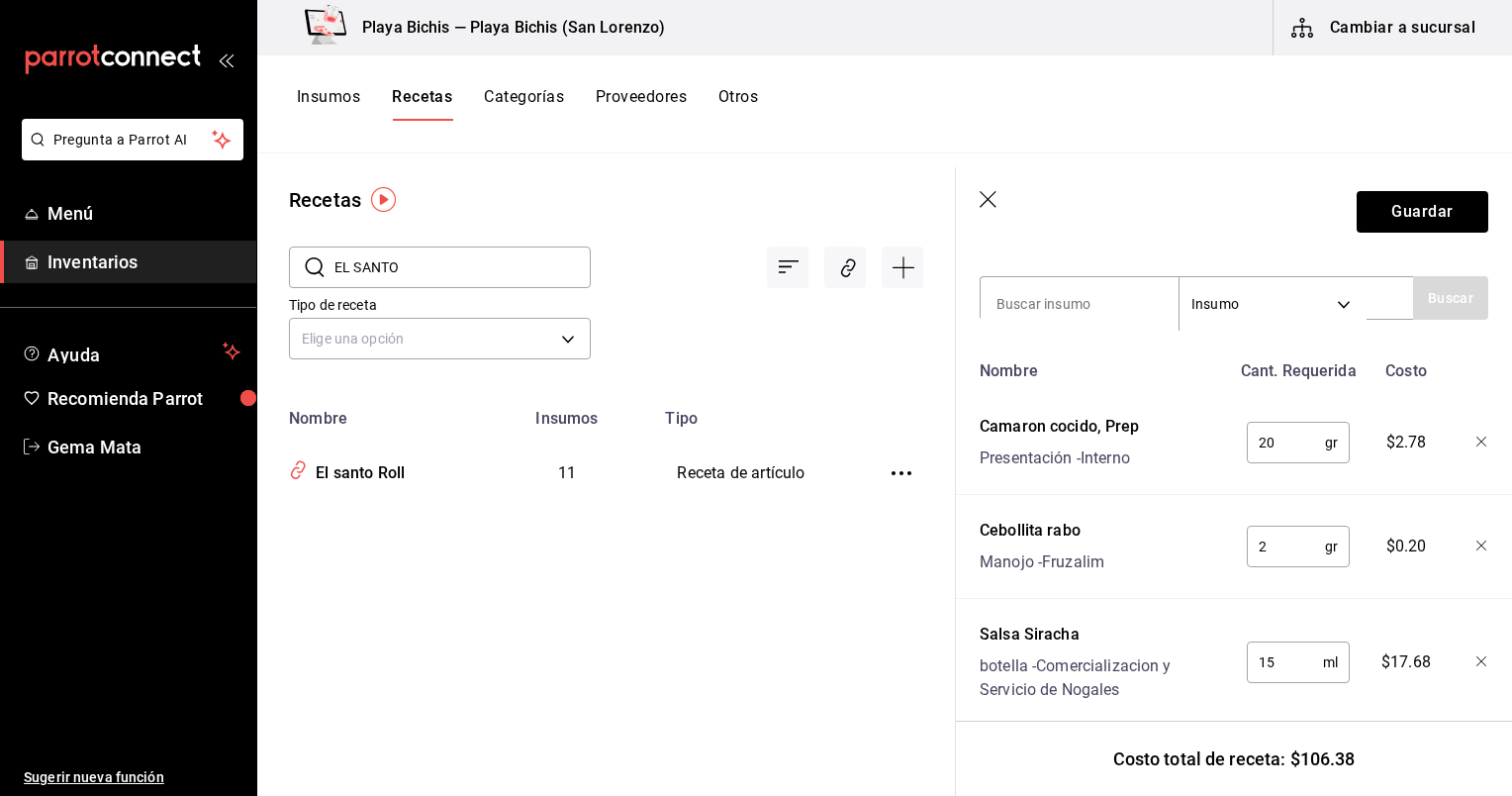 scroll, scrollTop: 415, scrollLeft: 0, axis: vertical 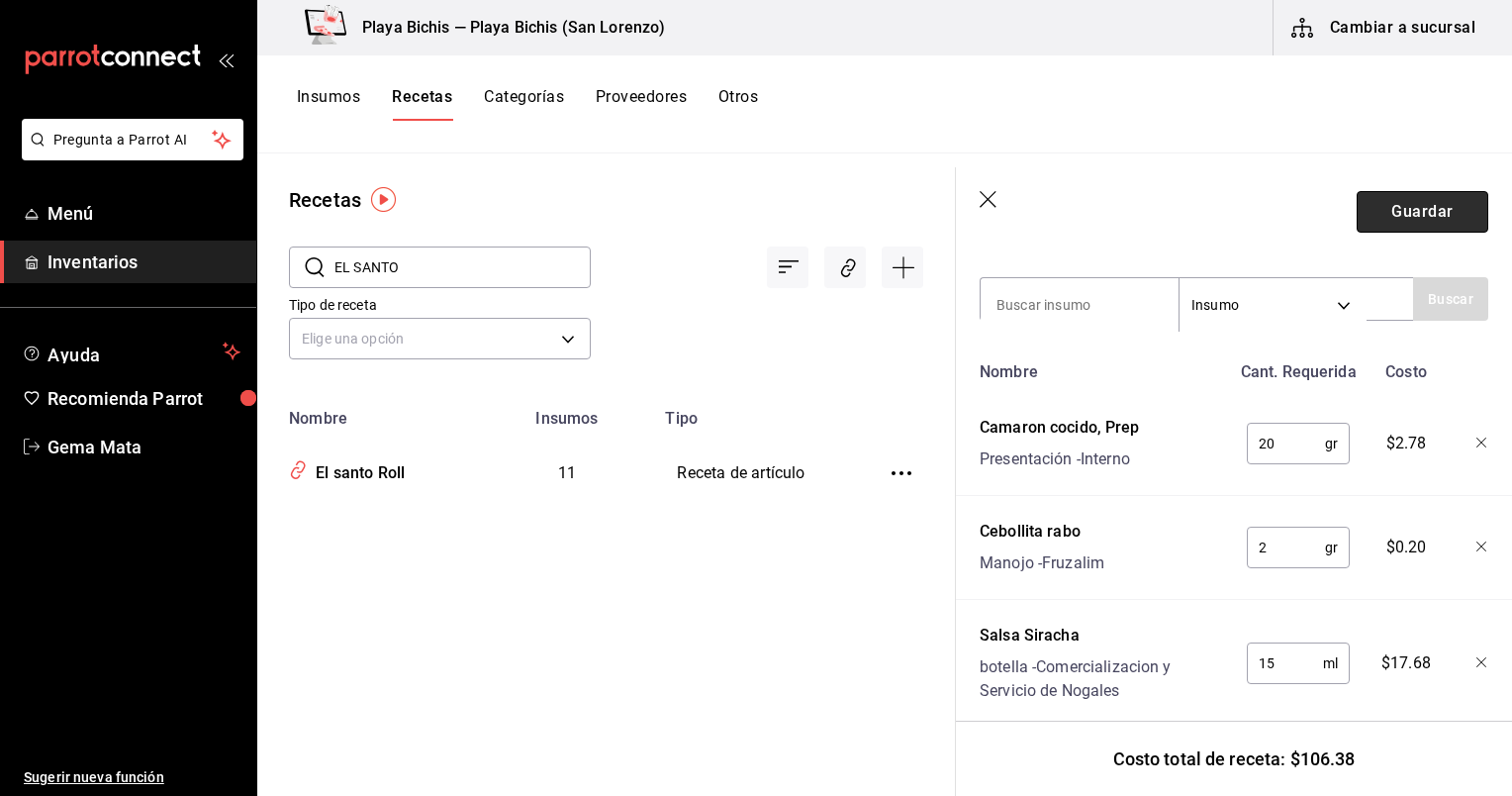 click on "Guardar" at bounding box center [1422, 212] 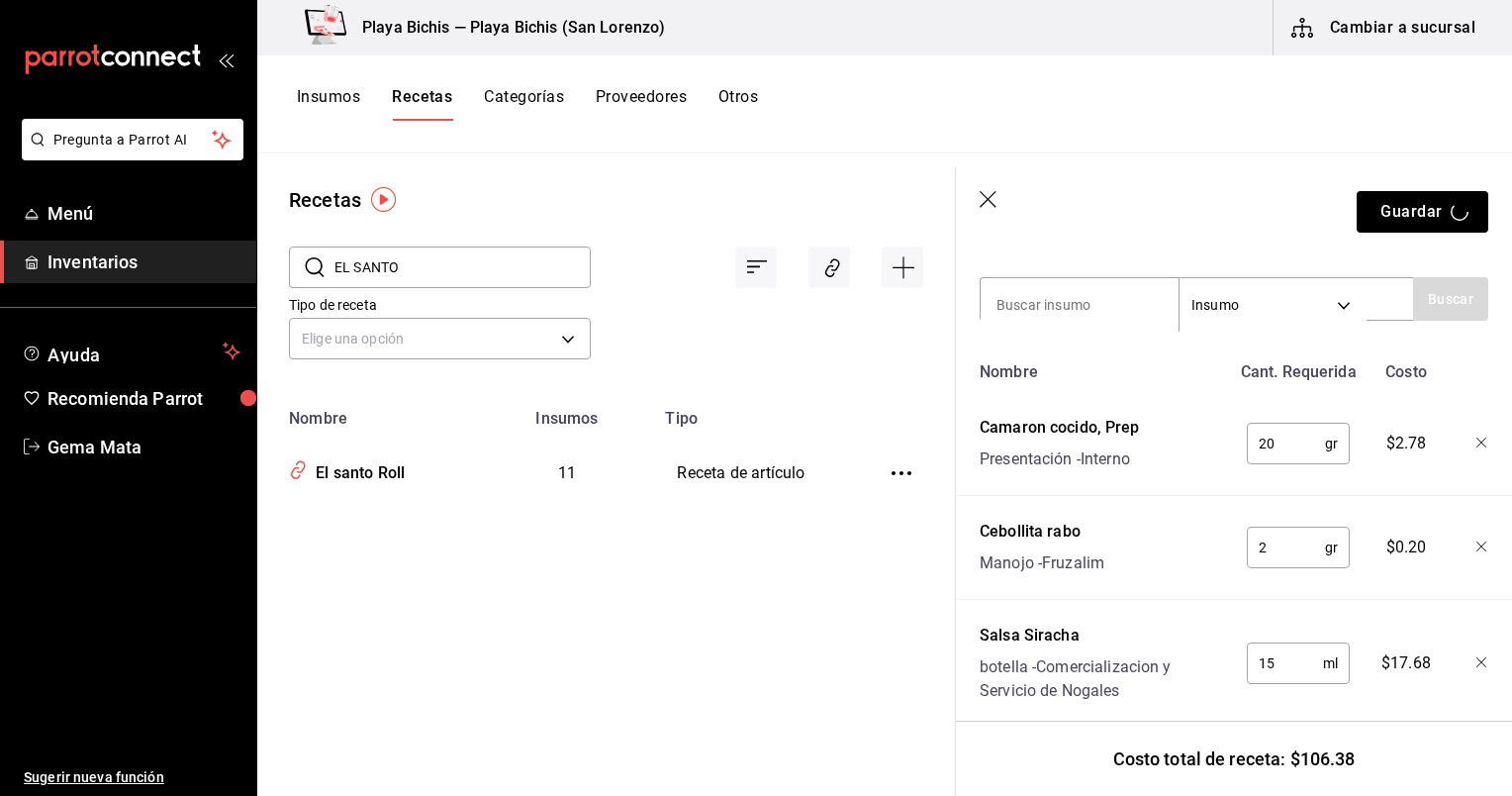 scroll, scrollTop: 0, scrollLeft: 0, axis: both 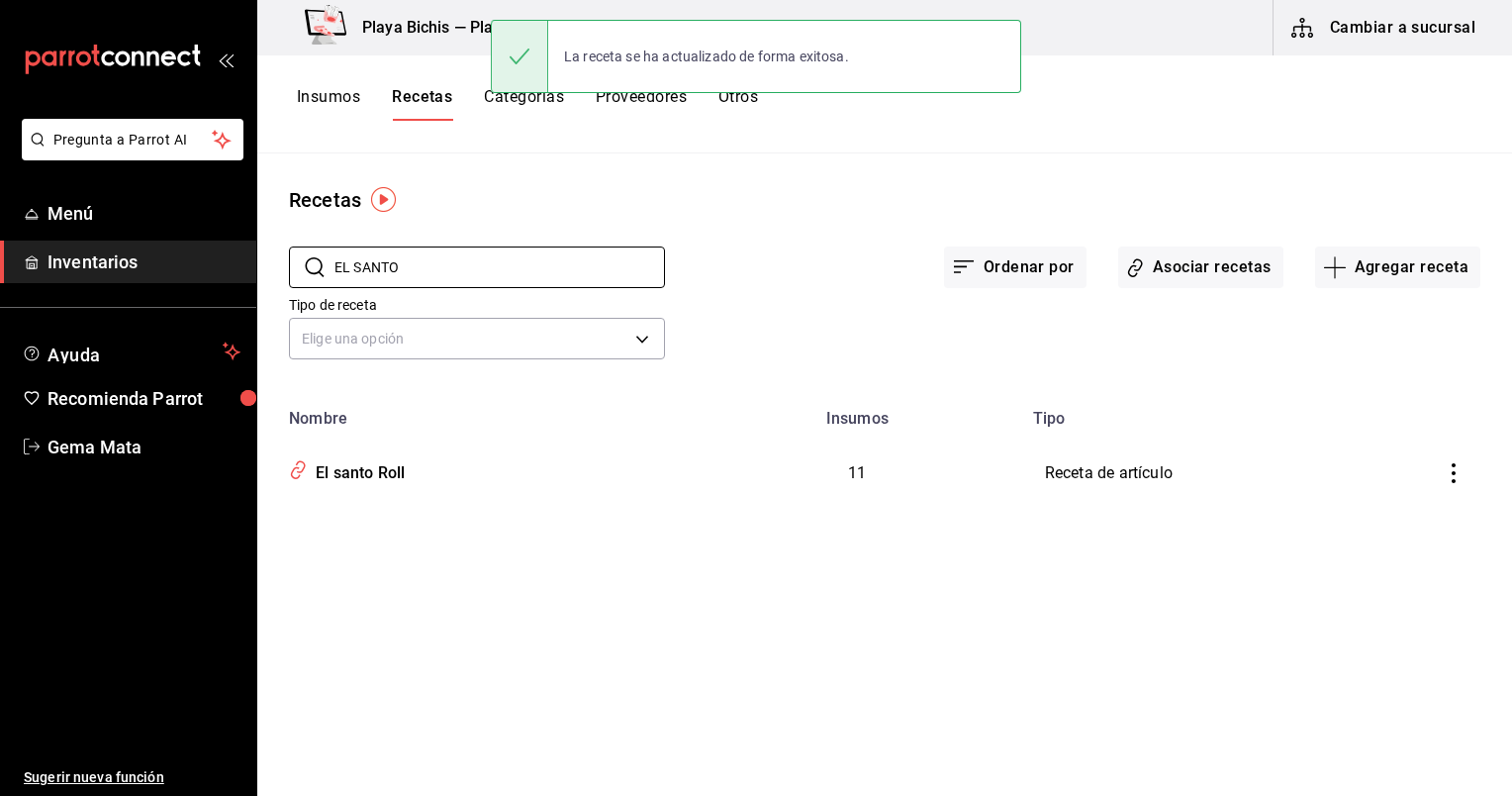 drag, startPoint x: 413, startPoint y: 277, endPoint x: 259, endPoint y: 251, distance: 156.17938 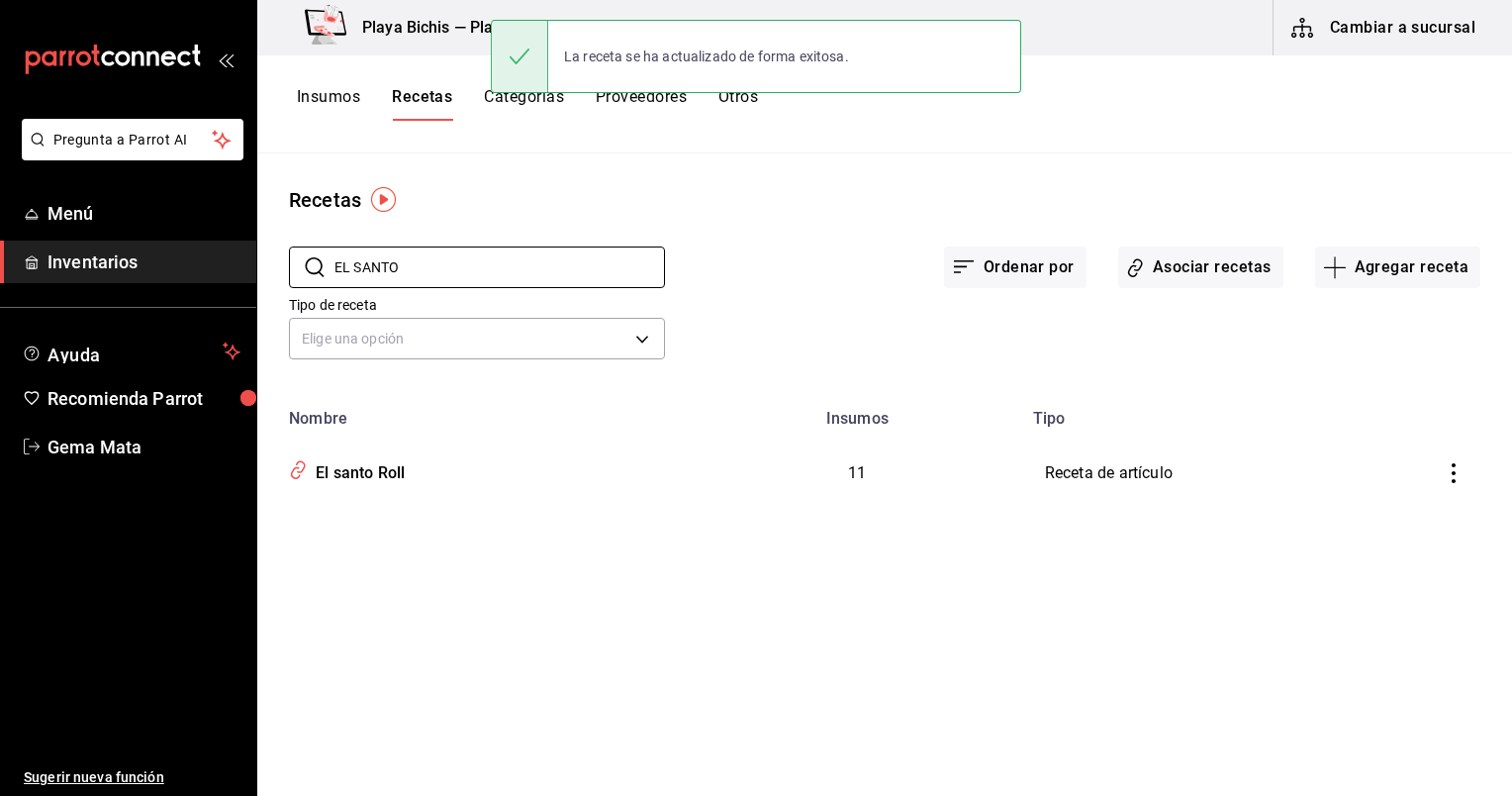 click on "​ EL SANTO ​" at bounding box center [461, 251] 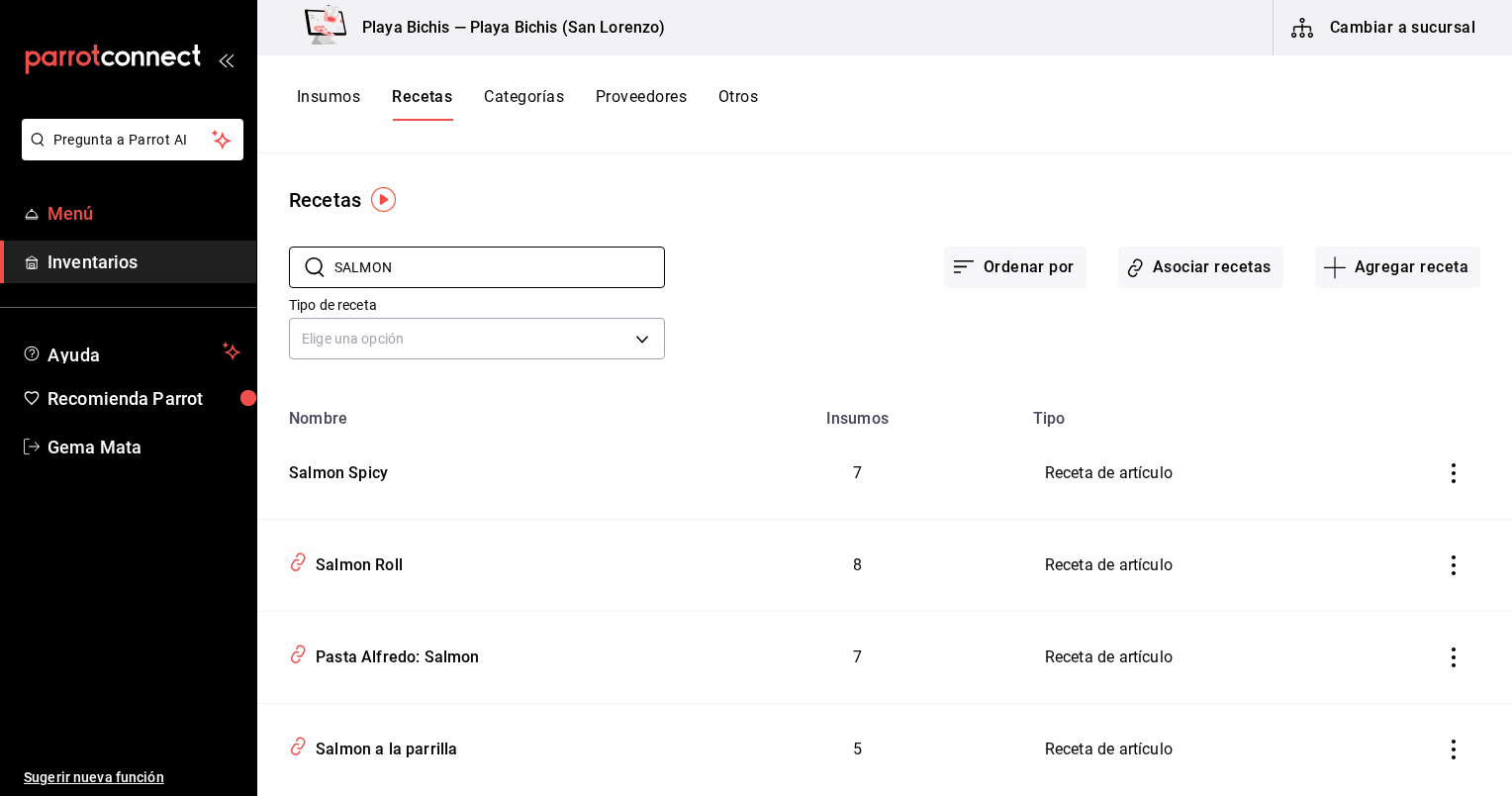 drag, startPoint x: 422, startPoint y: 261, endPoint x: 240, endPoint y: 222, distance: 186.13167 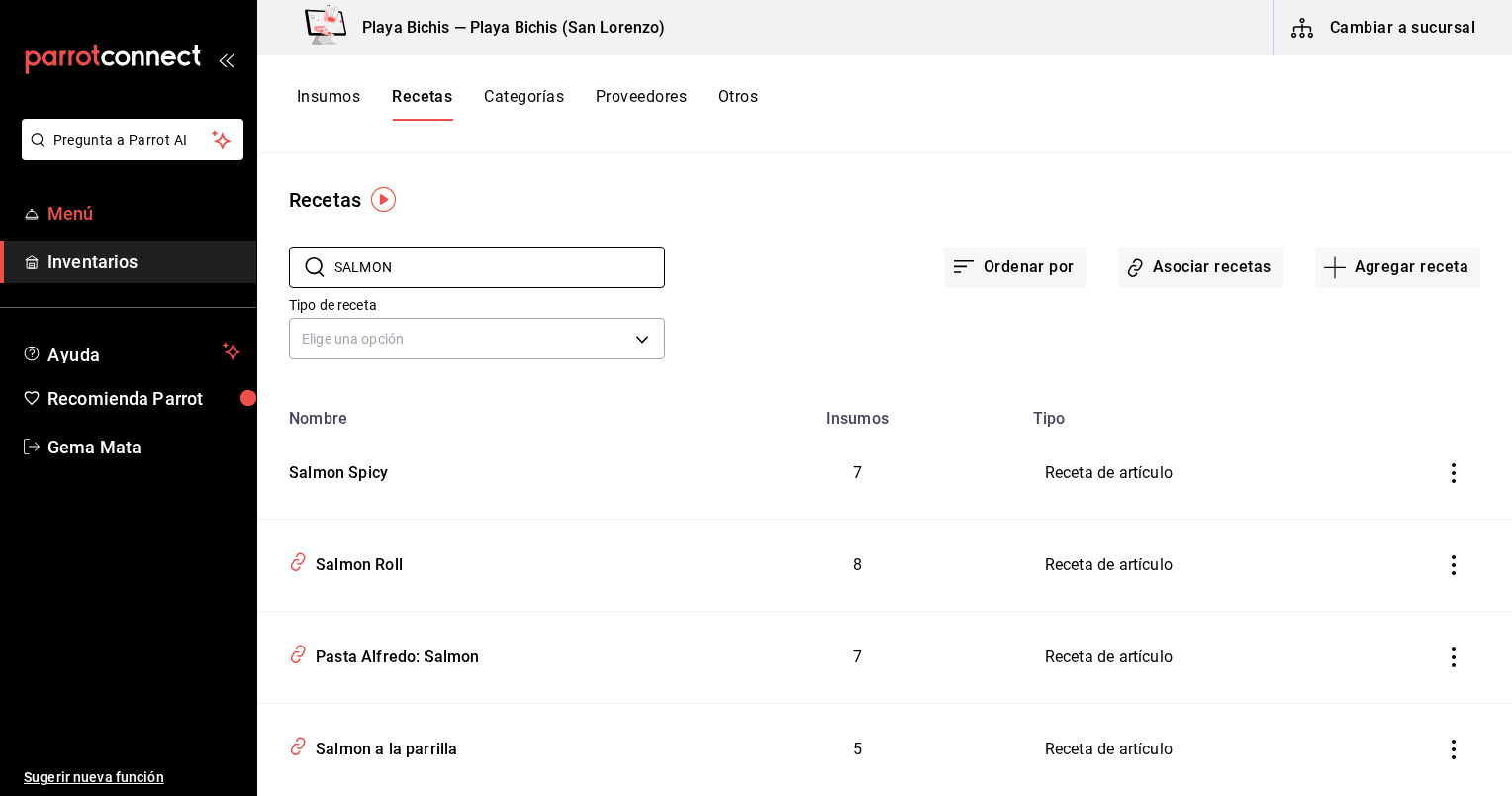 click on "Pregunta a Parrot AI Menú   Inventarios   Ayuda Recomienda Parrot   Gema Mata   Sugerir nueva función   Playa Bichis — Playa Bichis (San Lorenzo) Cambiar a sucursal Insumos Recetas Categorías Proveedores Otros Recetas ​ SALMON ​ Ordenar por Asociar recetas Agregar receta Tipo de receta Elige una opción default Nombre Insumos Tipo Salmon Spicy 7 Receta de artículo Salmon Roll 8 Receta de artículo Pasta Alfredo: Salmon 7 Receta de artículo Salmon a la parrilla 5 Receta de artículo Salmon encostrado 7 Receta de artículo Tostada de salmon y atun 10 Receta de artículo Chicharron de salmon 9 Receta de artículo Chicharron de salmon, Orden 1 Receta de producción Guardar" at bounding box center (756, 391) 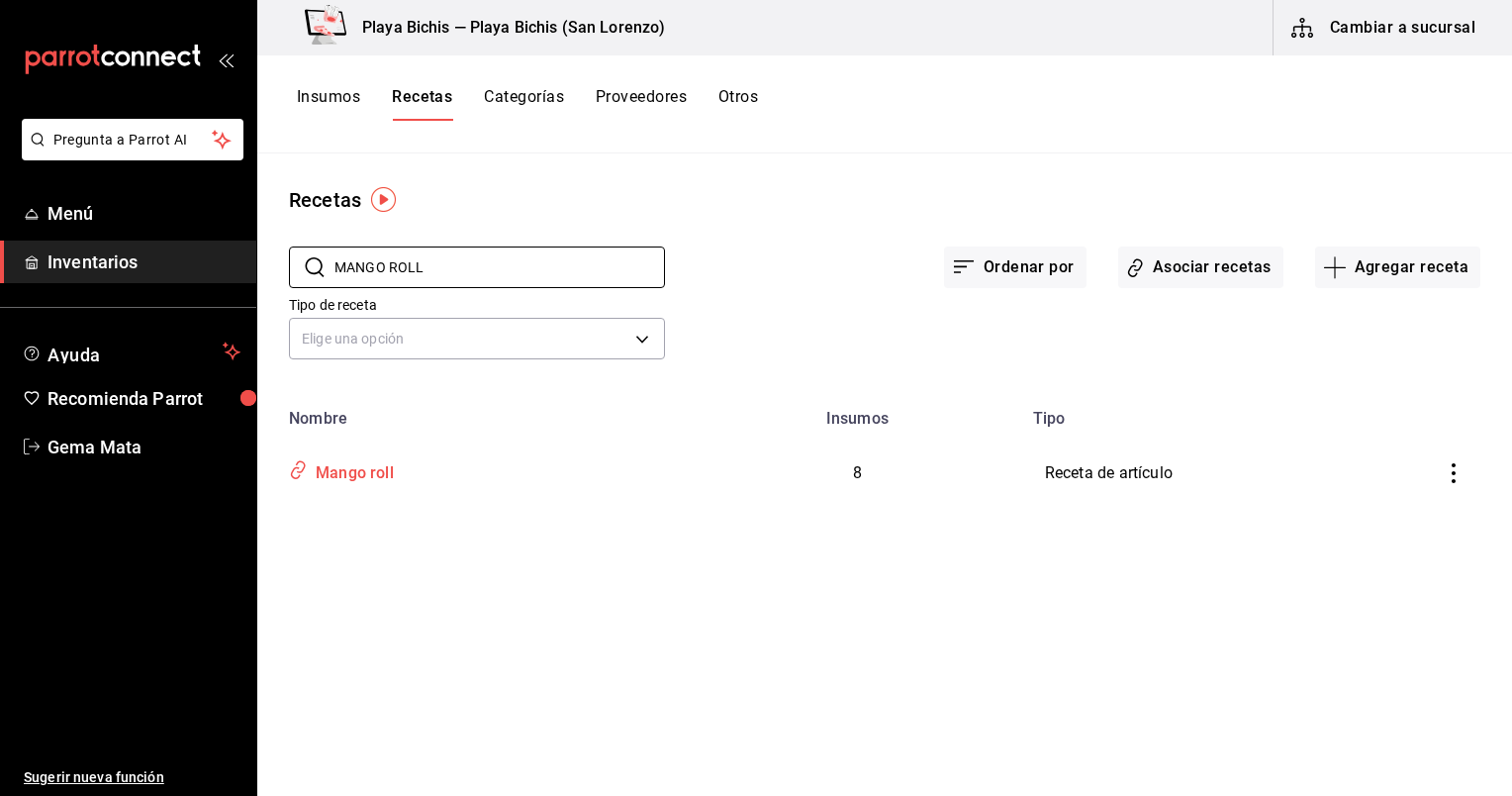 type on "MANGO ROLL" 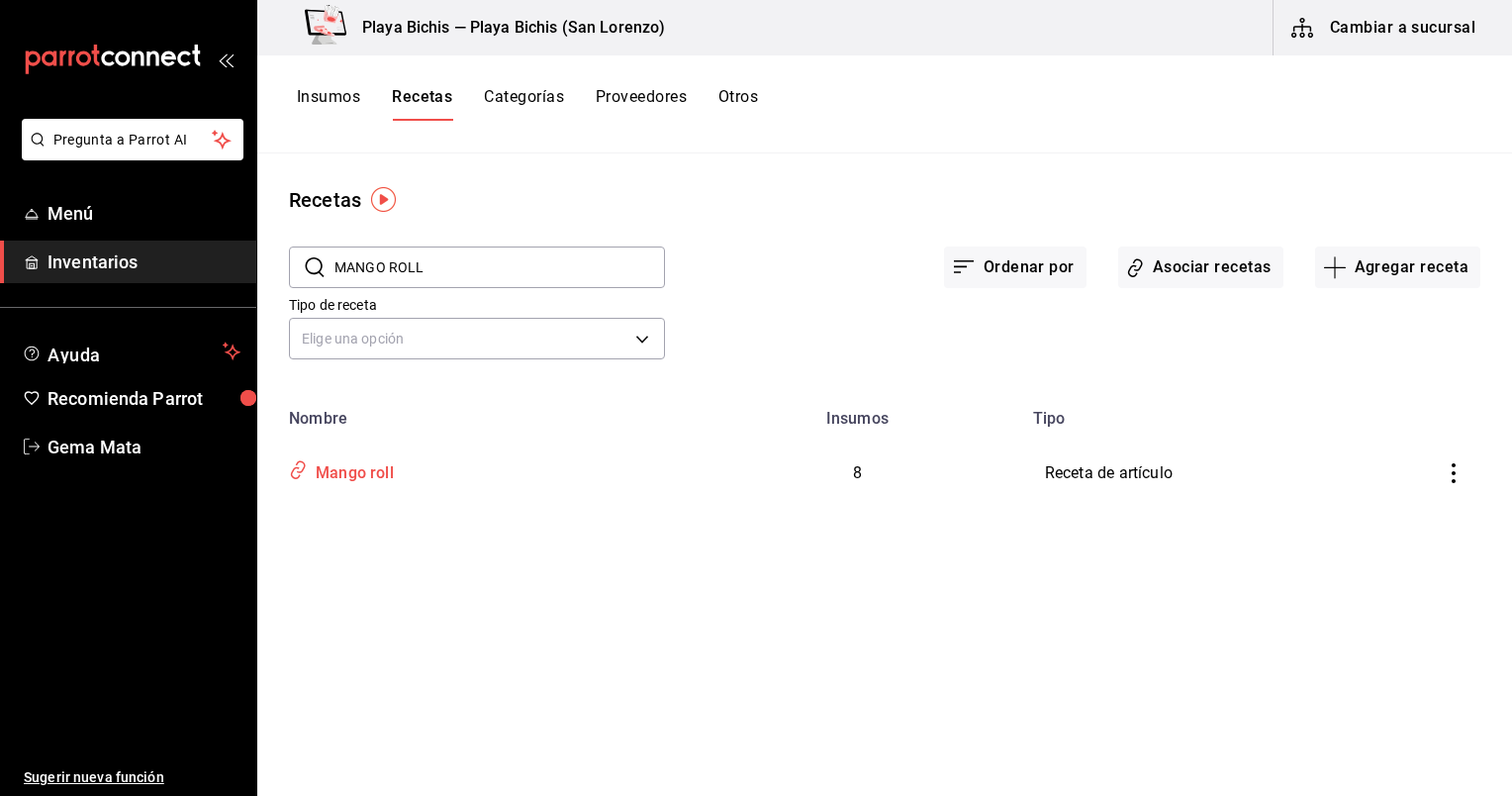 click on "Mango roll" at bounding box center [350, 469] 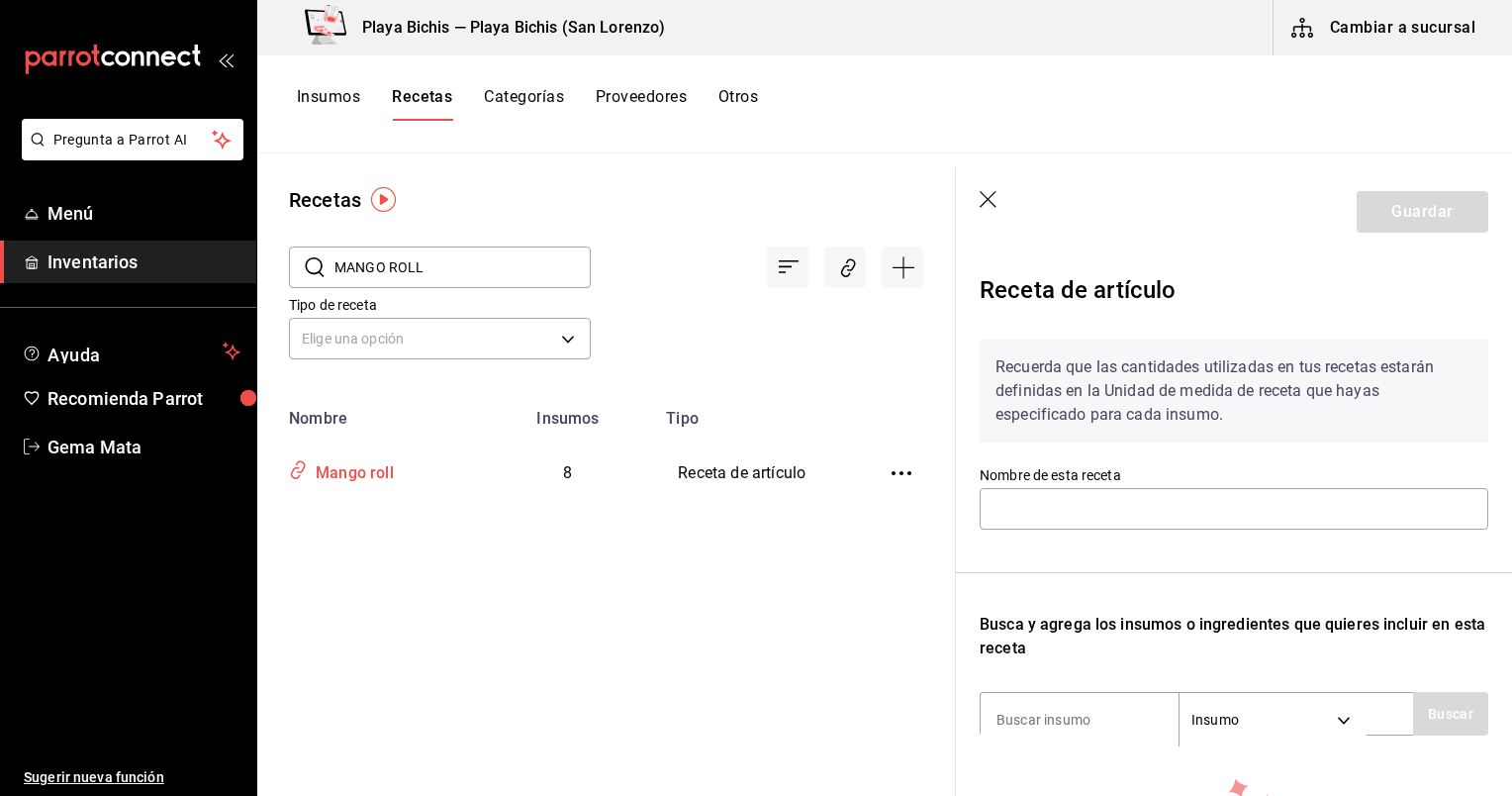 type on "Mango roll" 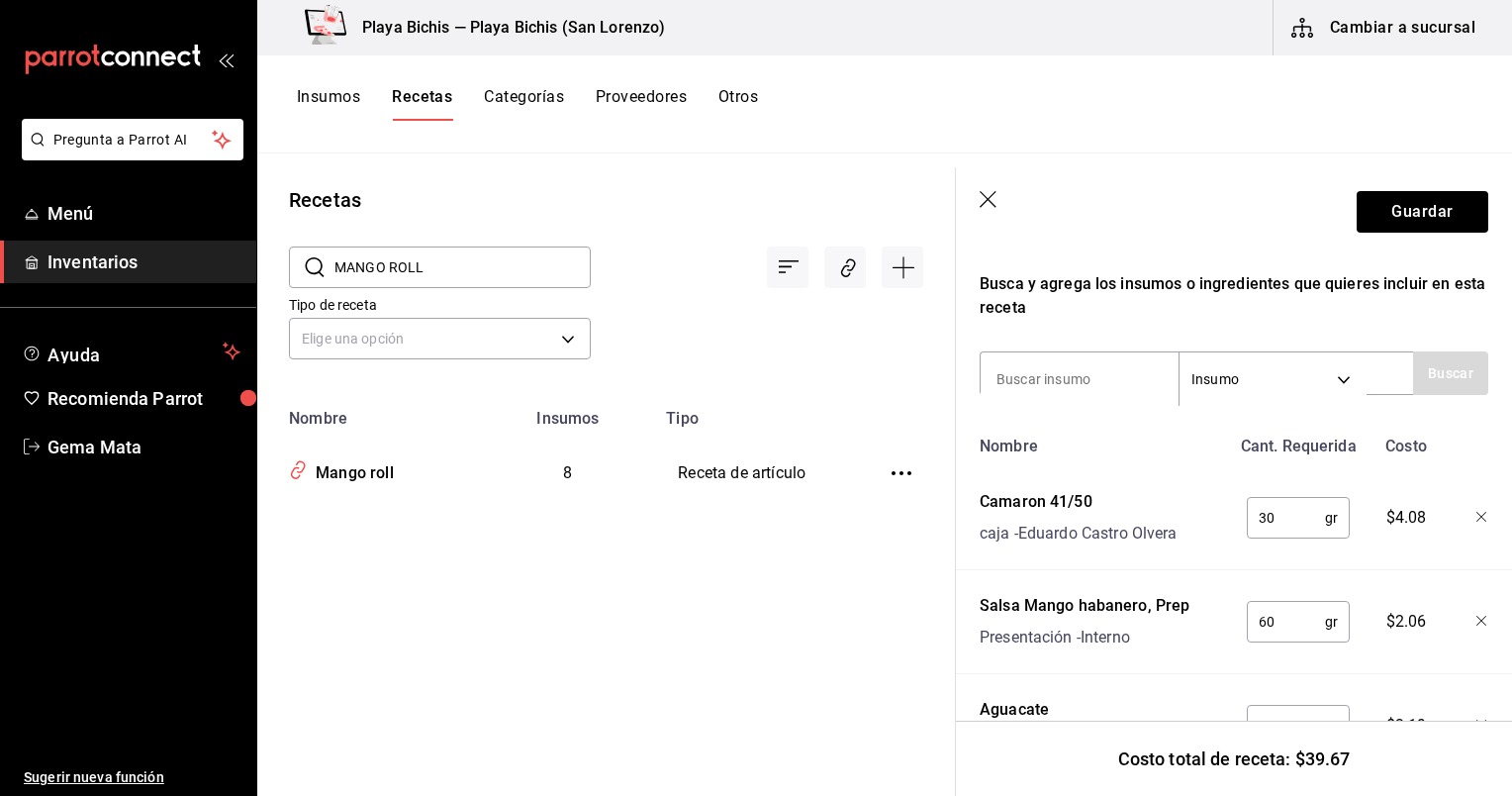 scroll, scrollTop: 345, scrollLeft: 0, axis: vertical 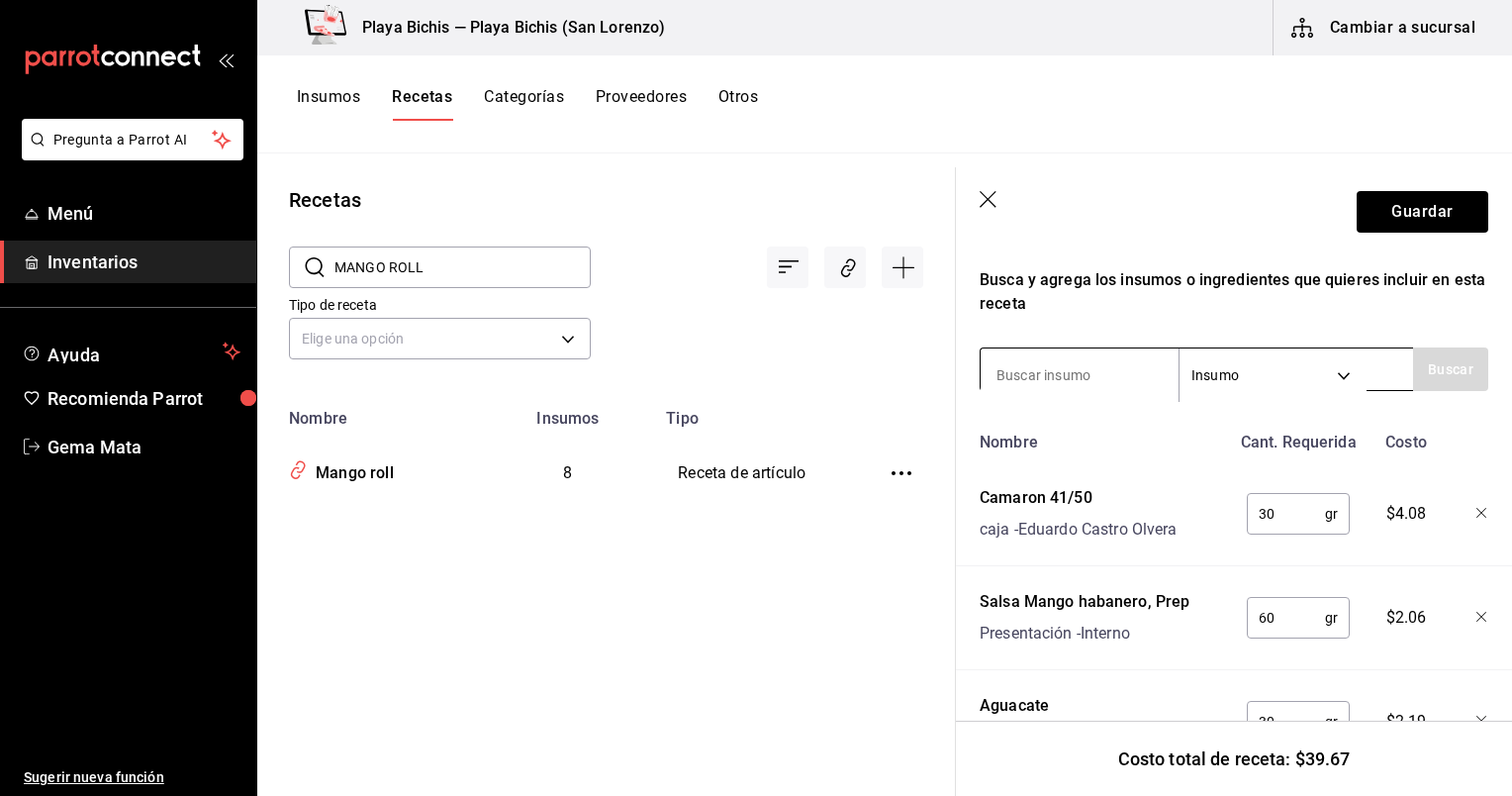 click at bounding box center (1080, 375) 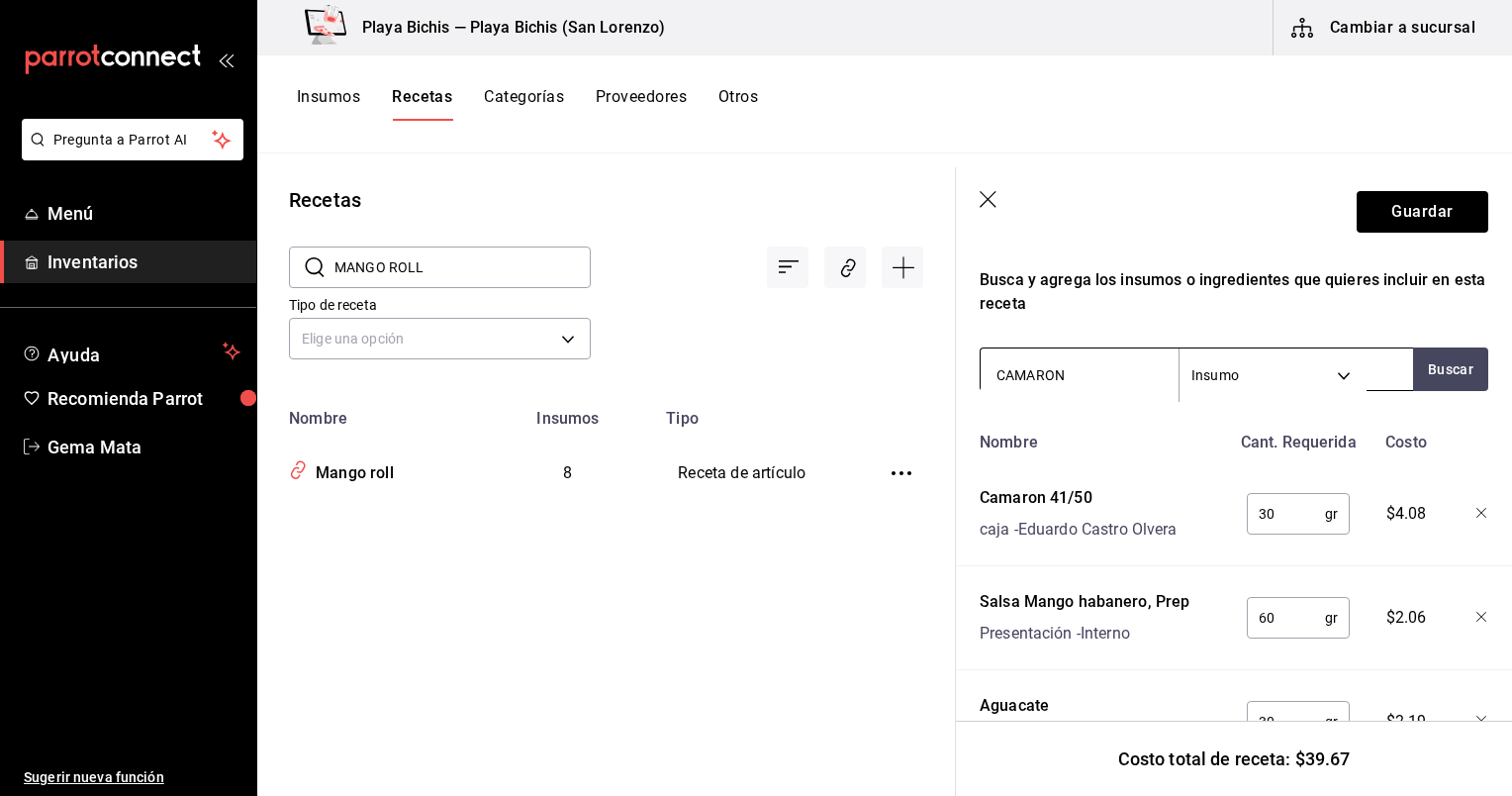 type on "CAMARON C" 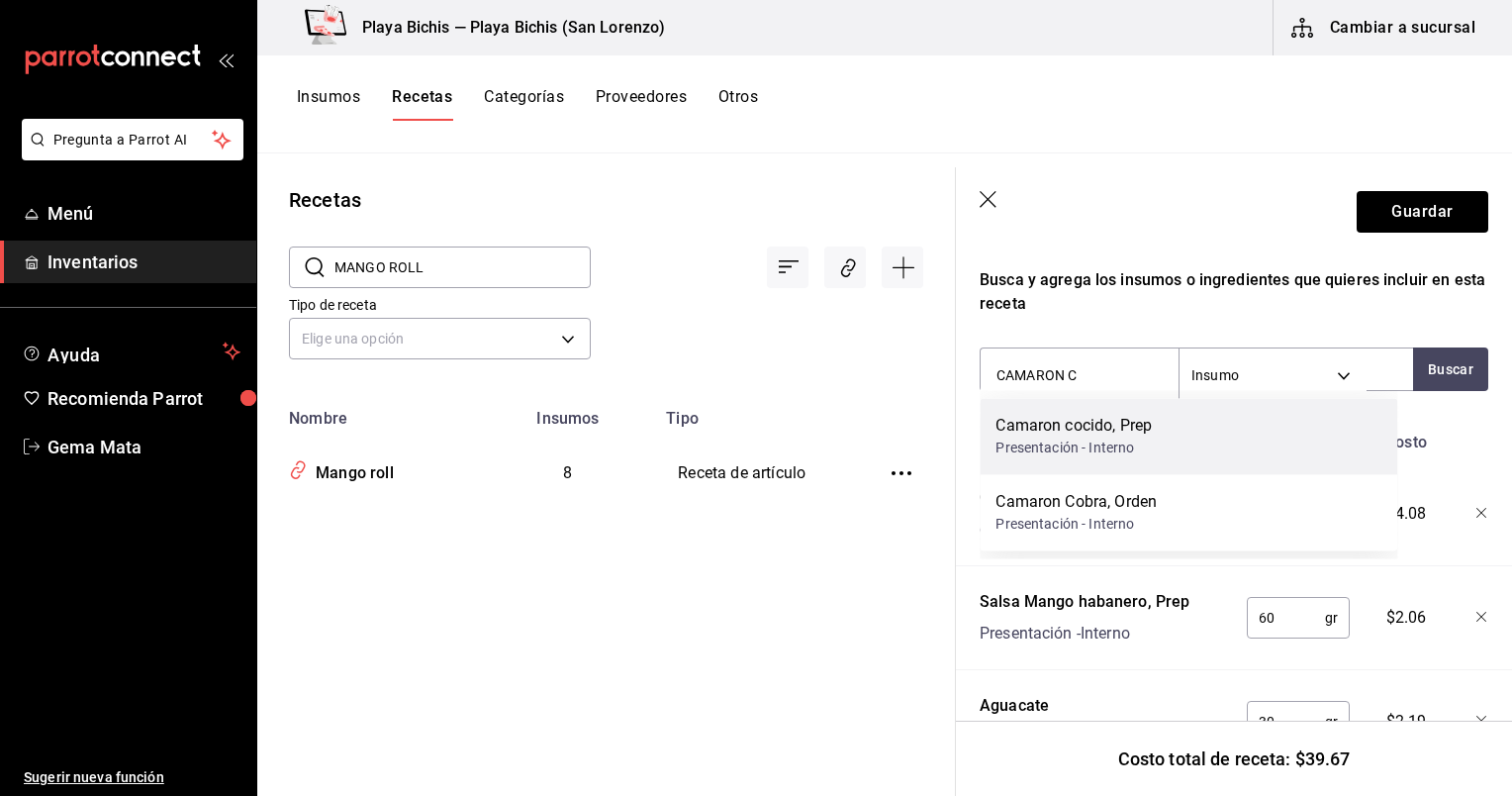 click on "Camaron cocido, Prep Presentación - Interno" at bounding box center [1188, 436] 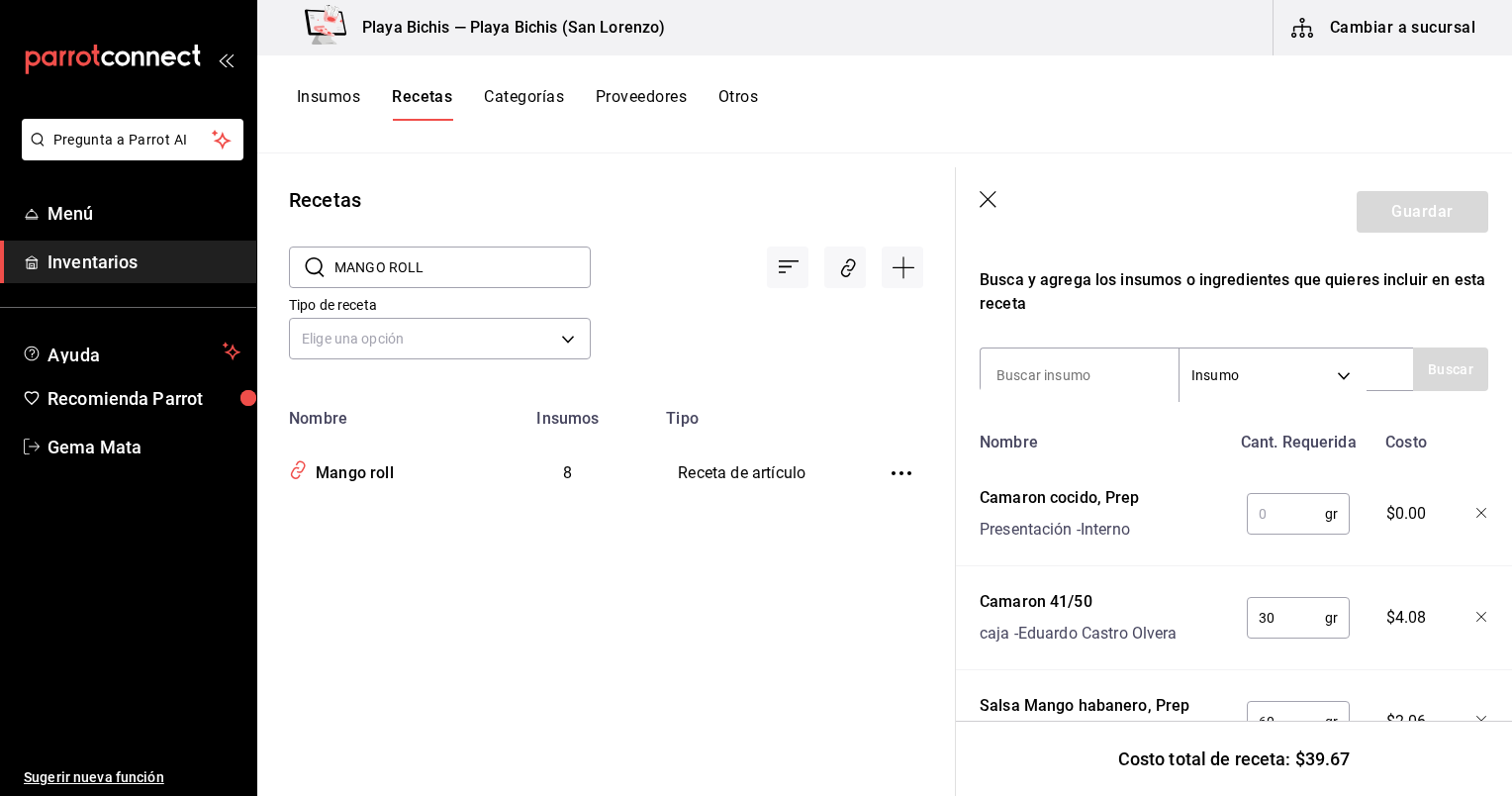 click at bounding box center [1285, 514] 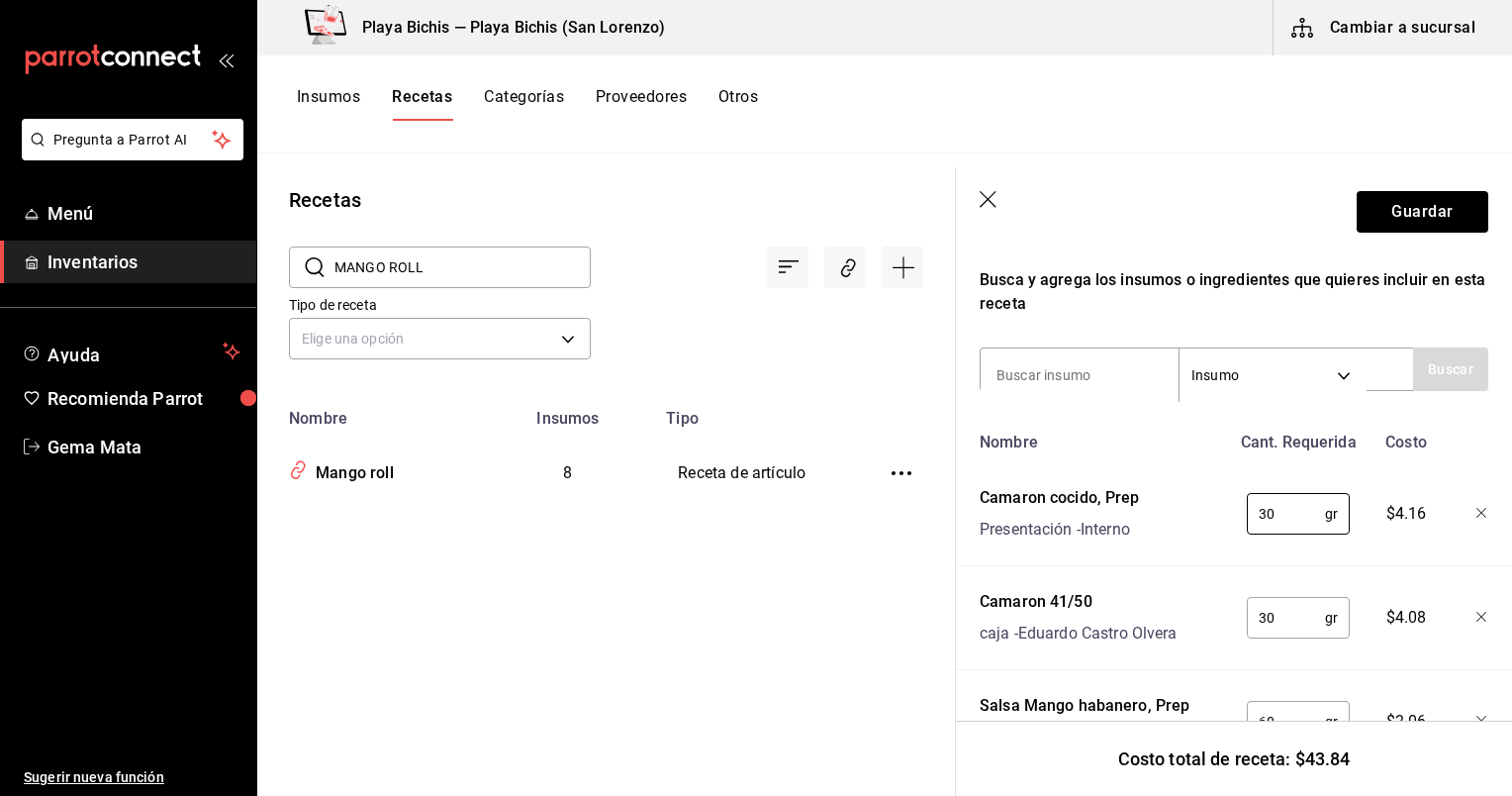 type on "30" 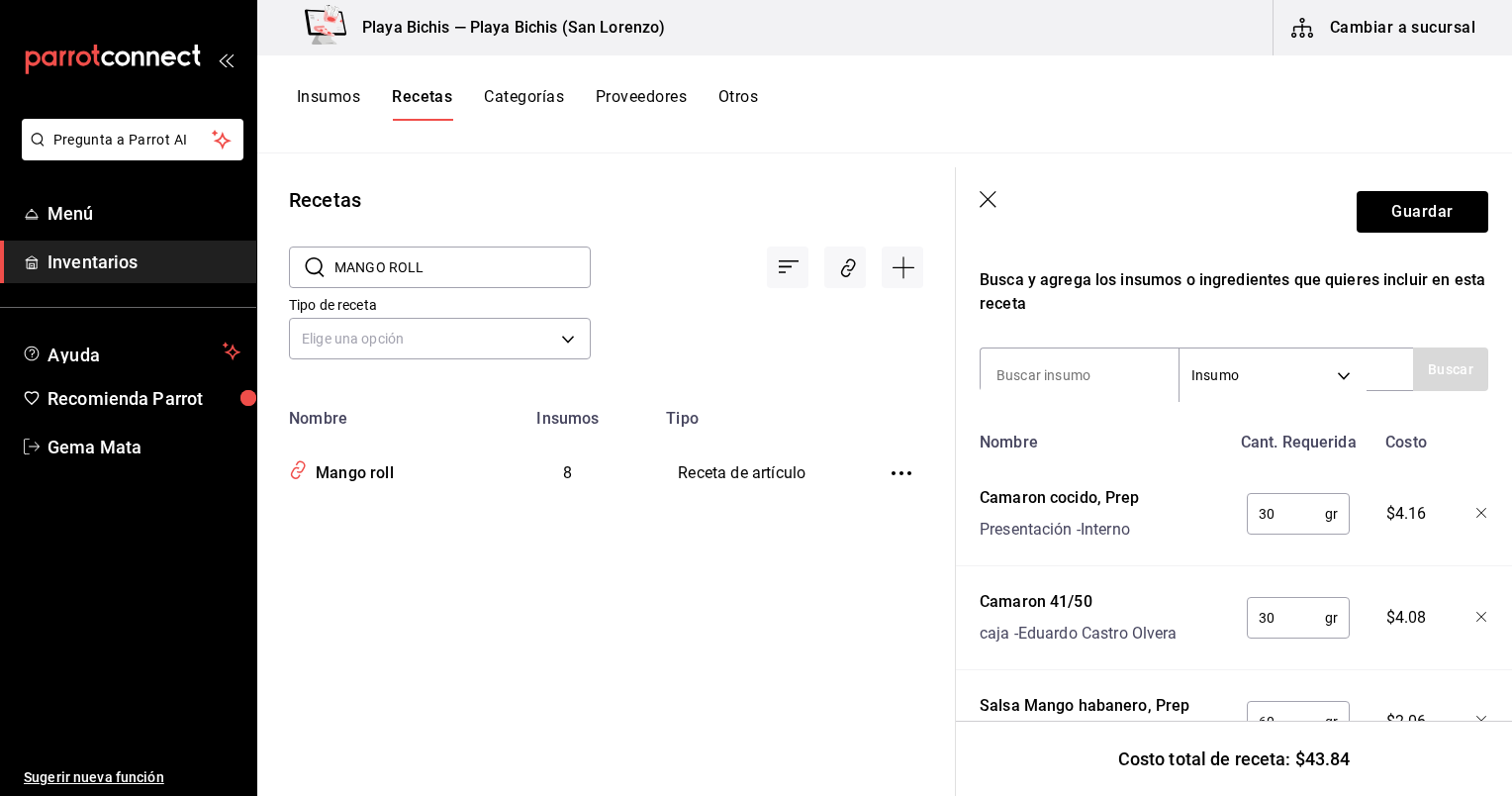 click 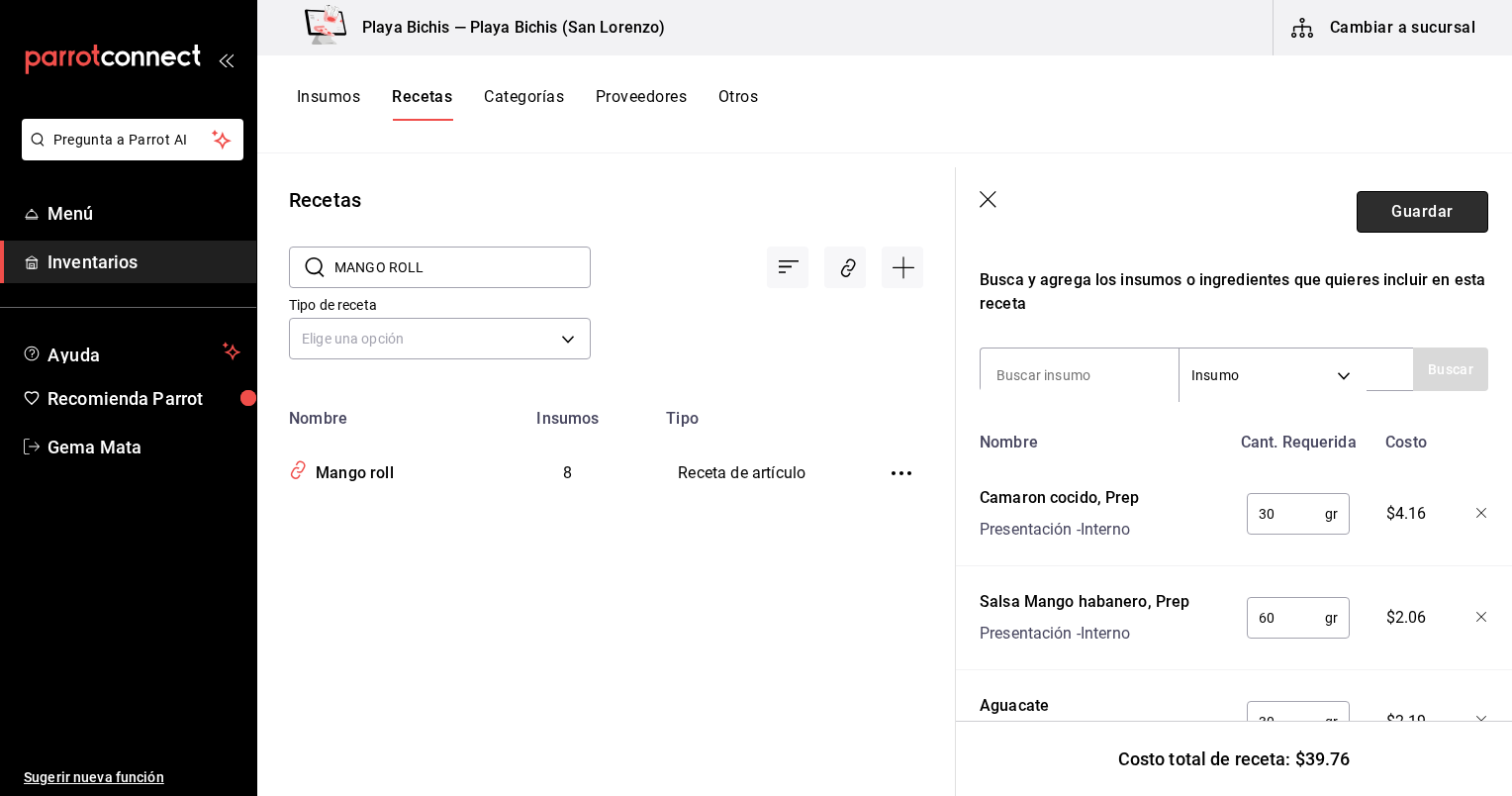 click on "Guardar" at bounding box center [1422, 212] 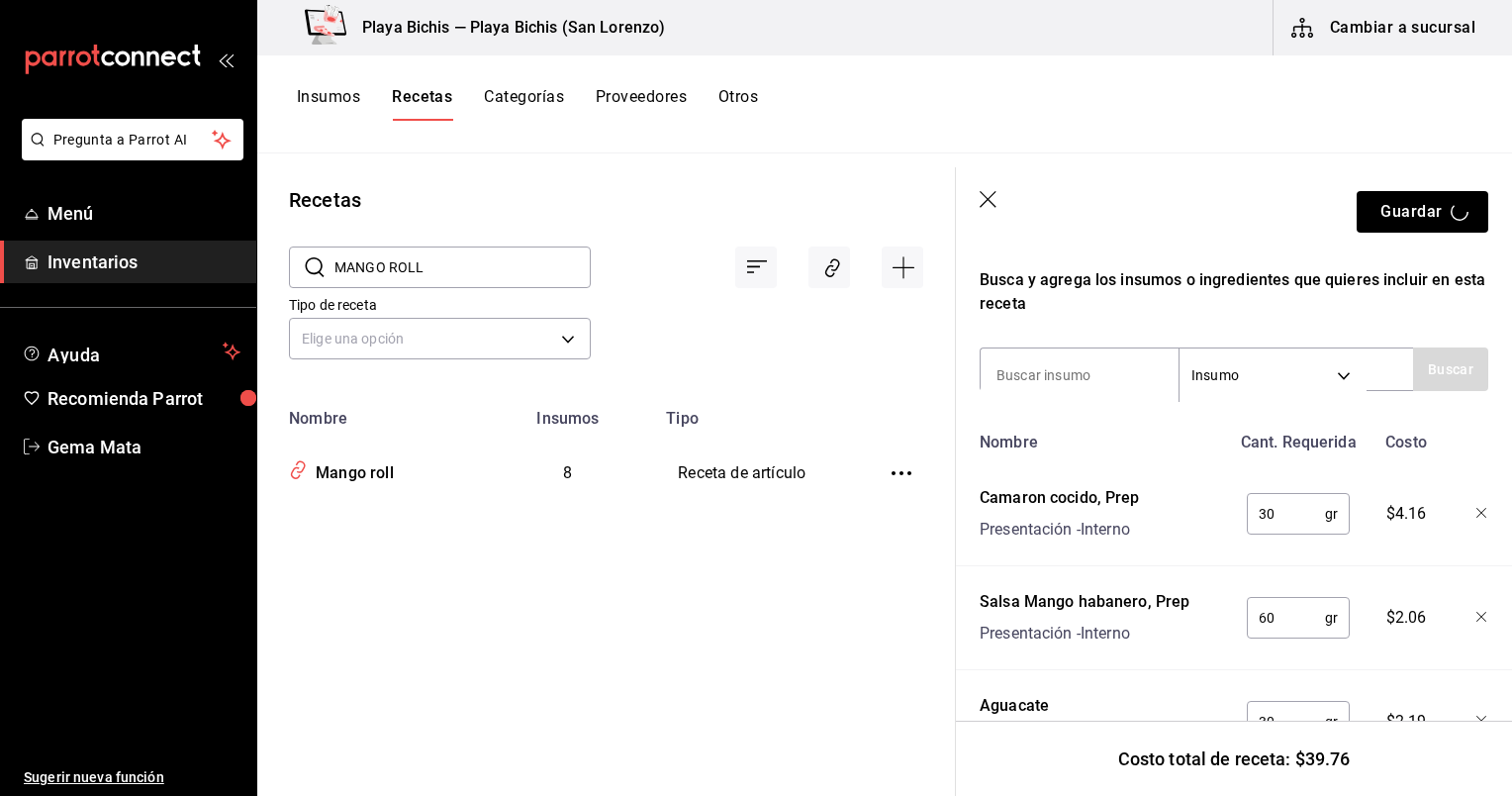 scroll, scrollTop: 0, scrollLeft: 0, axis: both 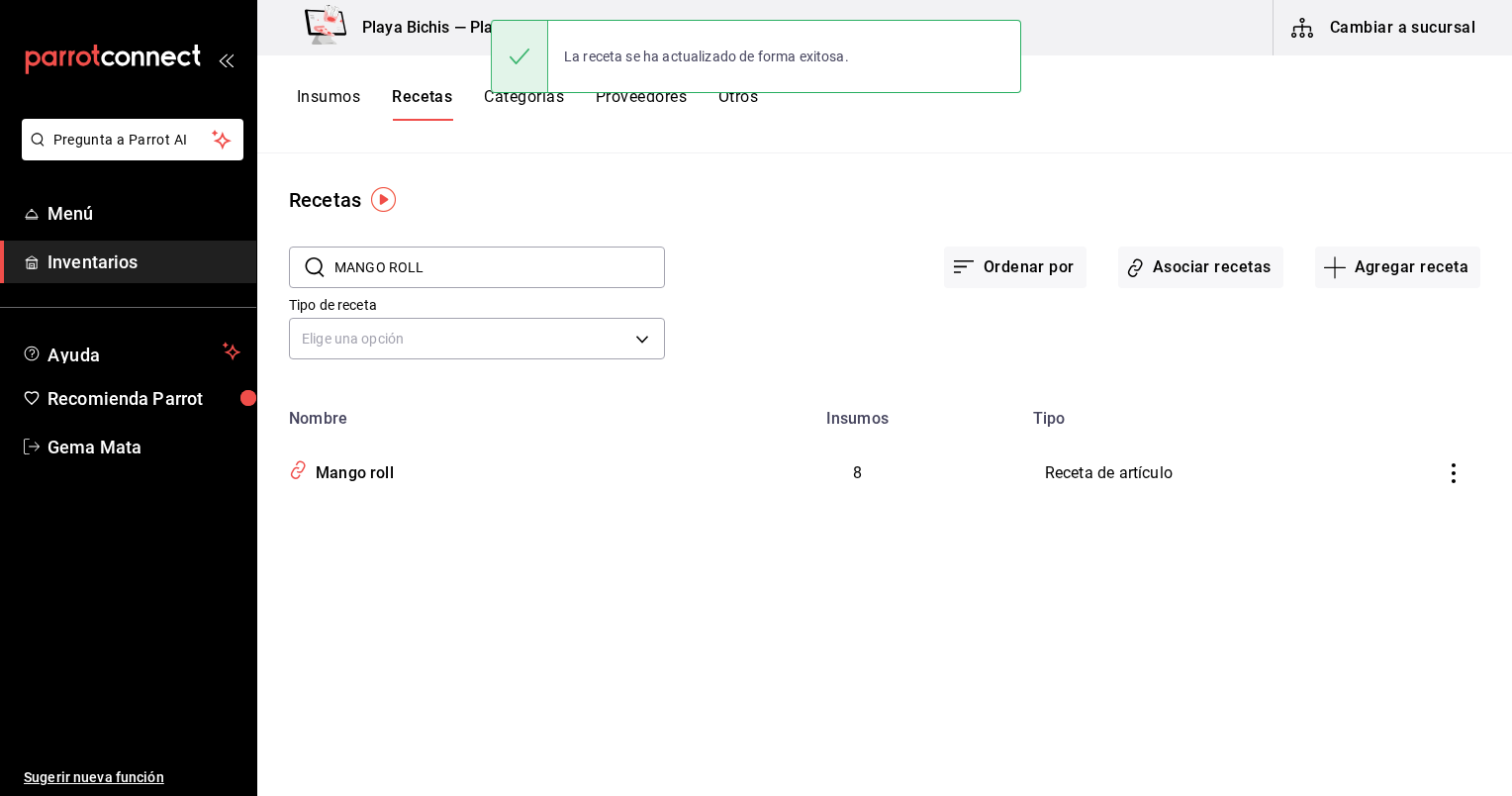 drag, startPoint x: 540, startPoint y: 243, endPoint x: 323, endPoint y: 284, distance: 220.8393 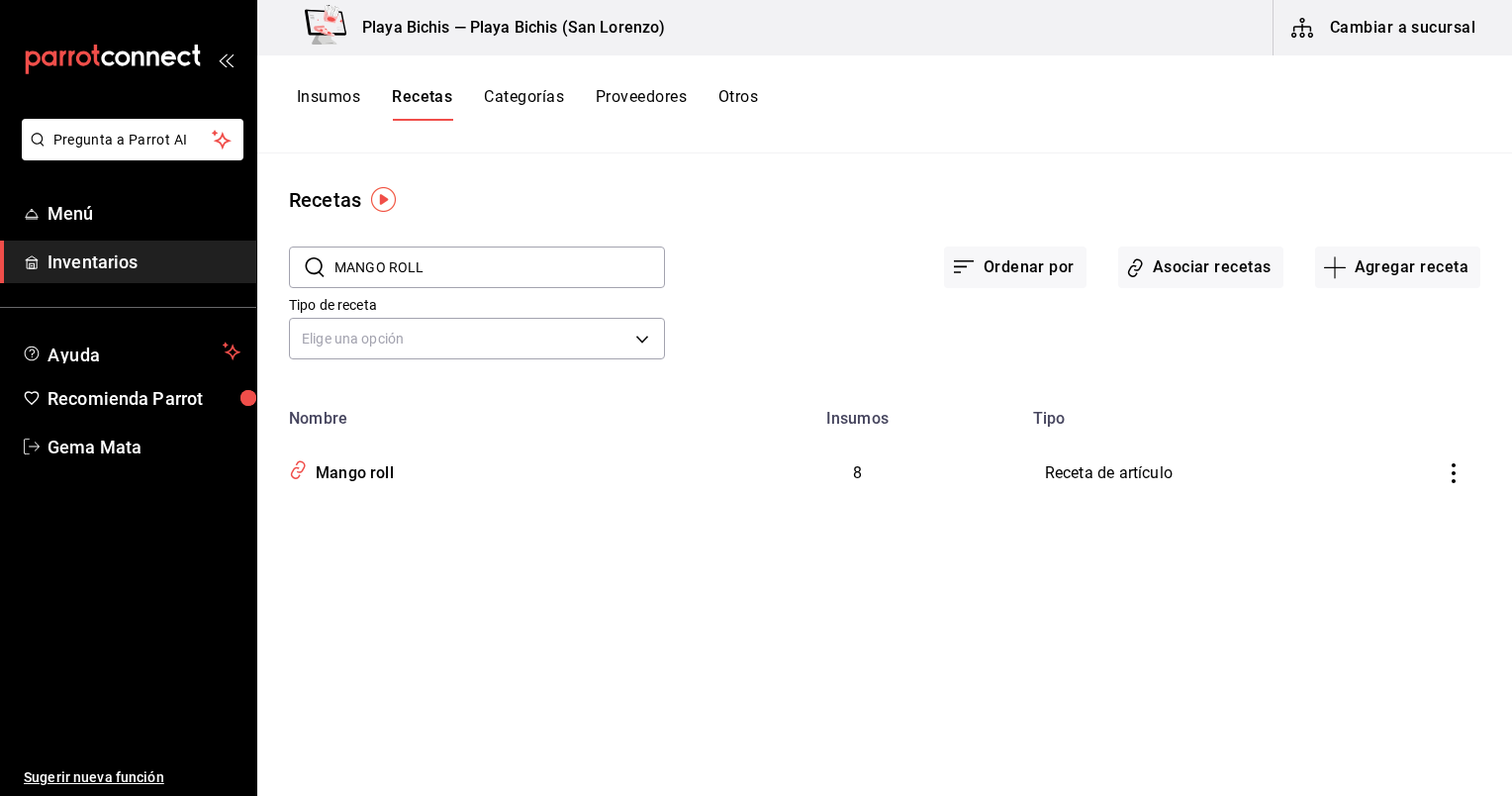 drag, startPoint x: 323, startPoint y: 284, endPoint x: 439, endPoint y: 266, distance: 117.38824 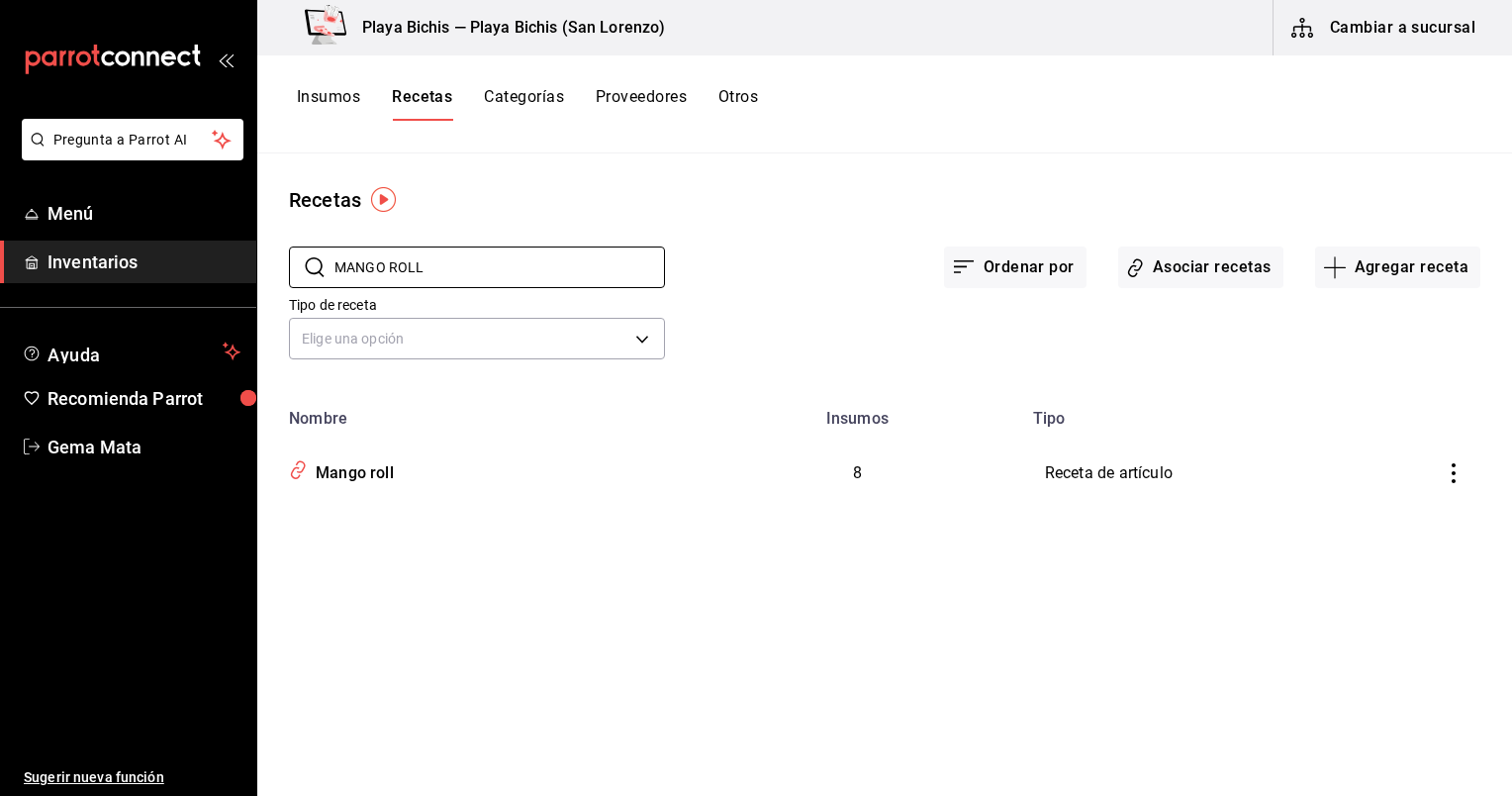 drag, startPoint x: 439, startPoint y: 266, endPoint x: 282, endPoint y: 256, distance: 157.31815 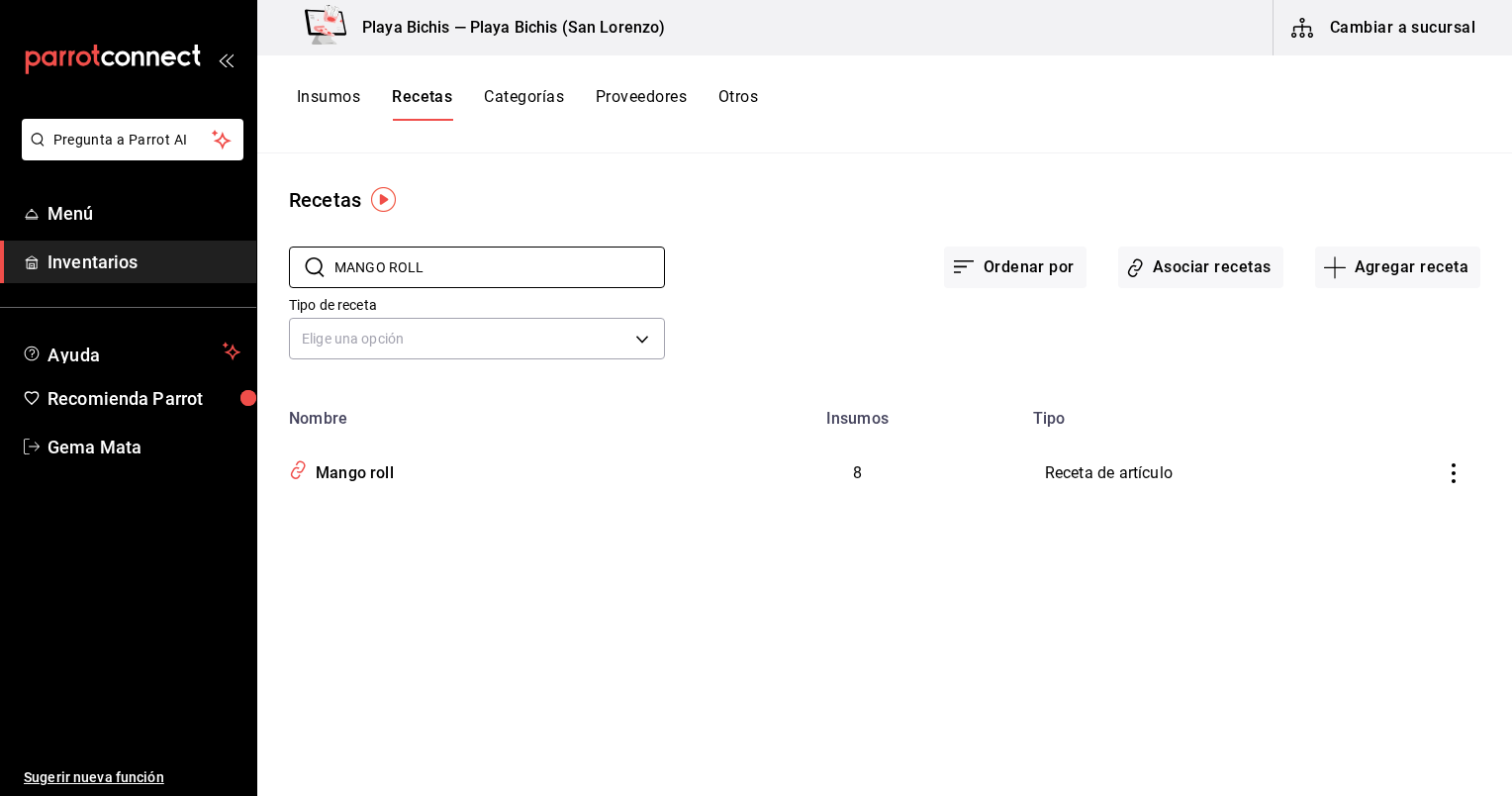 click on "​ MANGO ROLL ​" at bounding box center [461, 251] 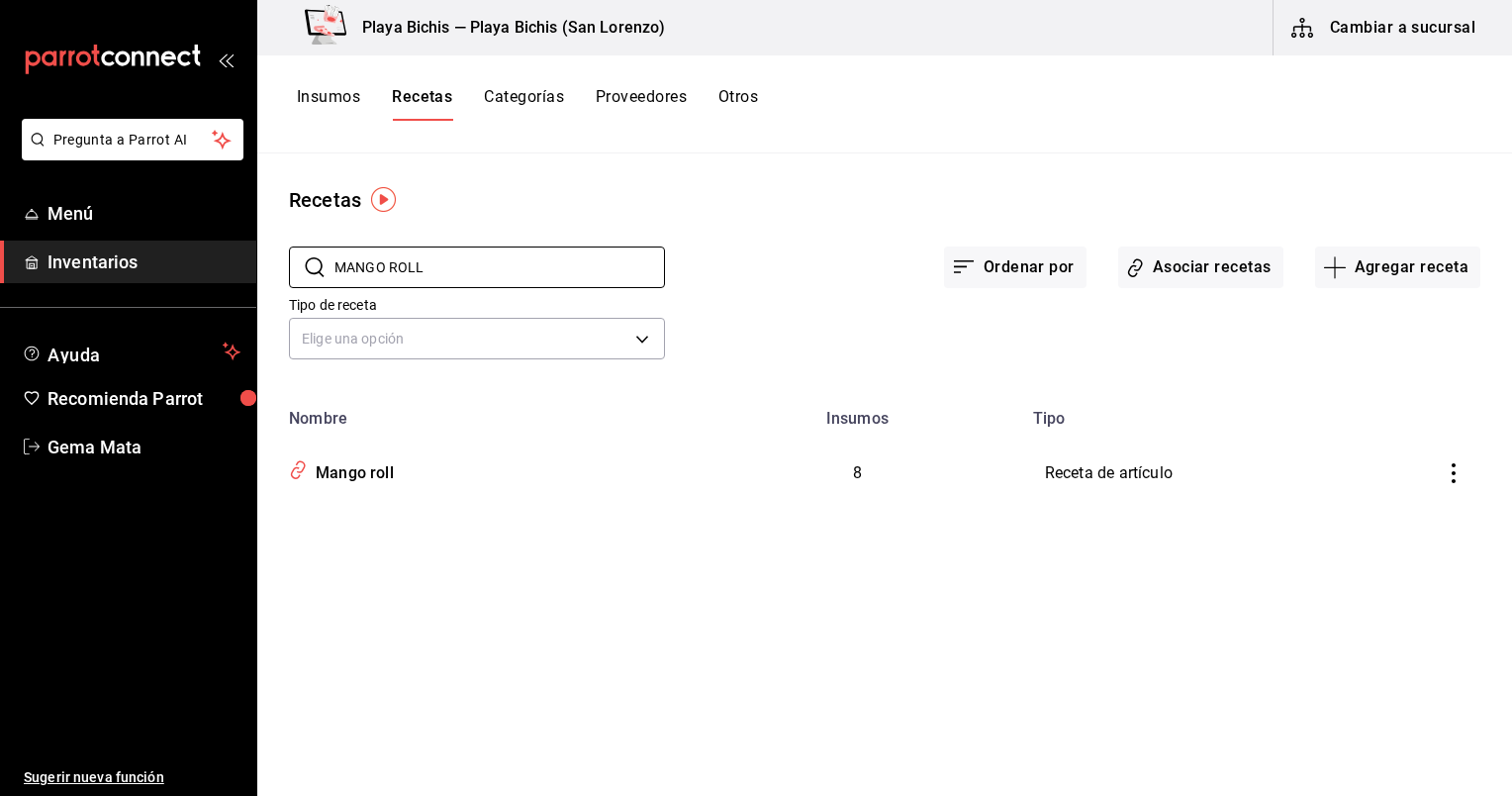 type on "T" 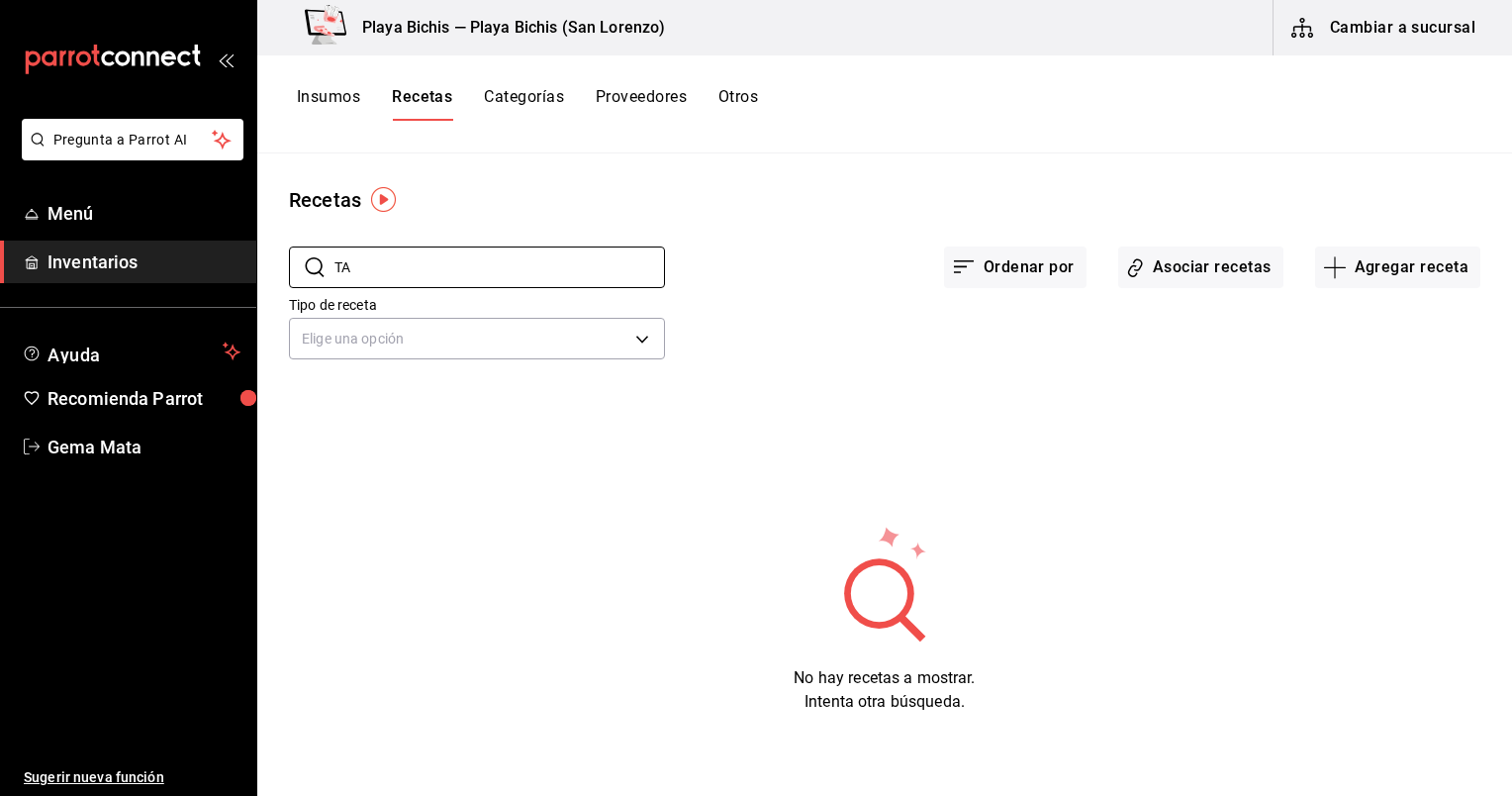 type on "T" 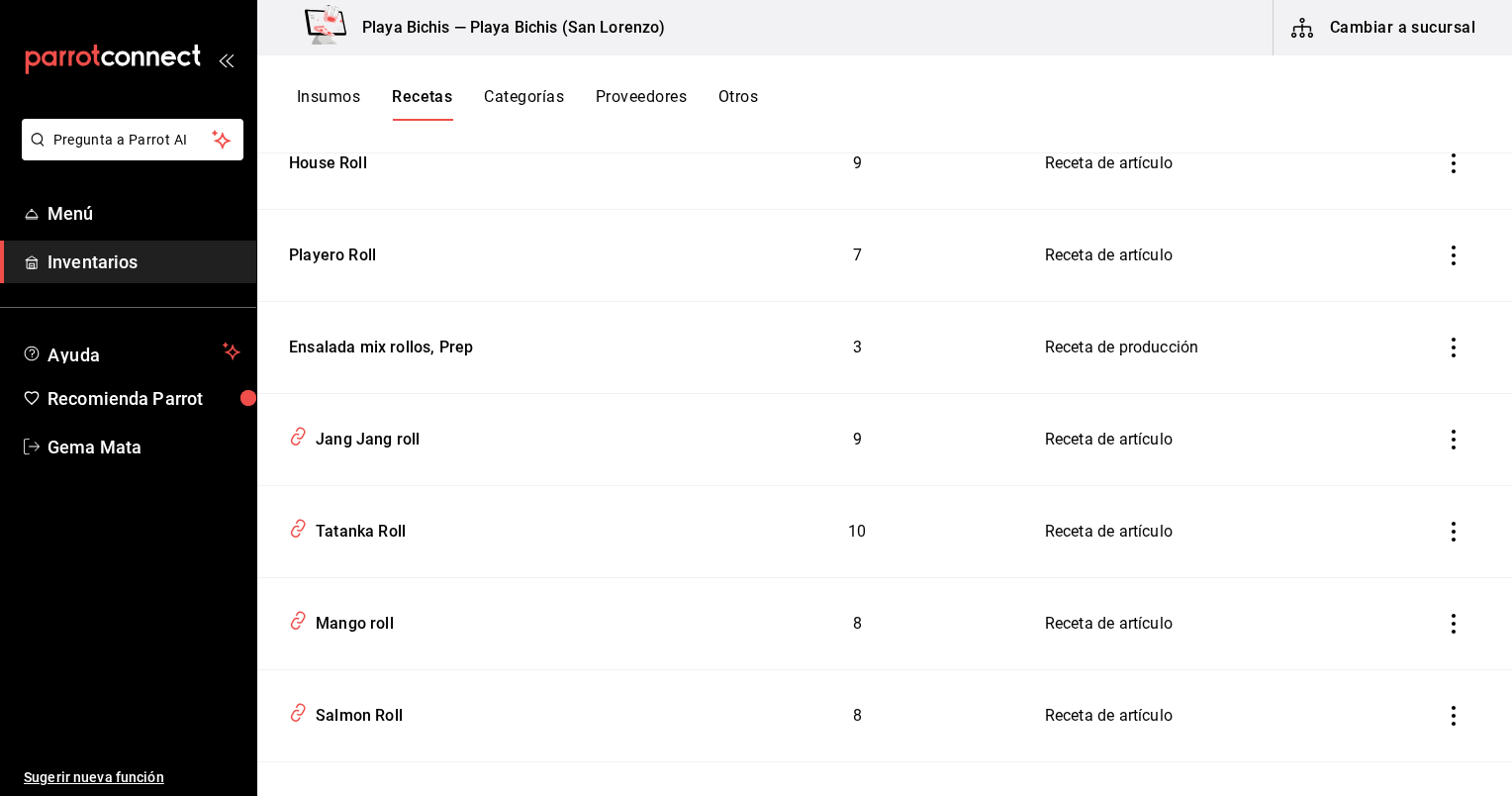 scroll, scrollTop: 495, scrollLeft: 0, axis: vertical 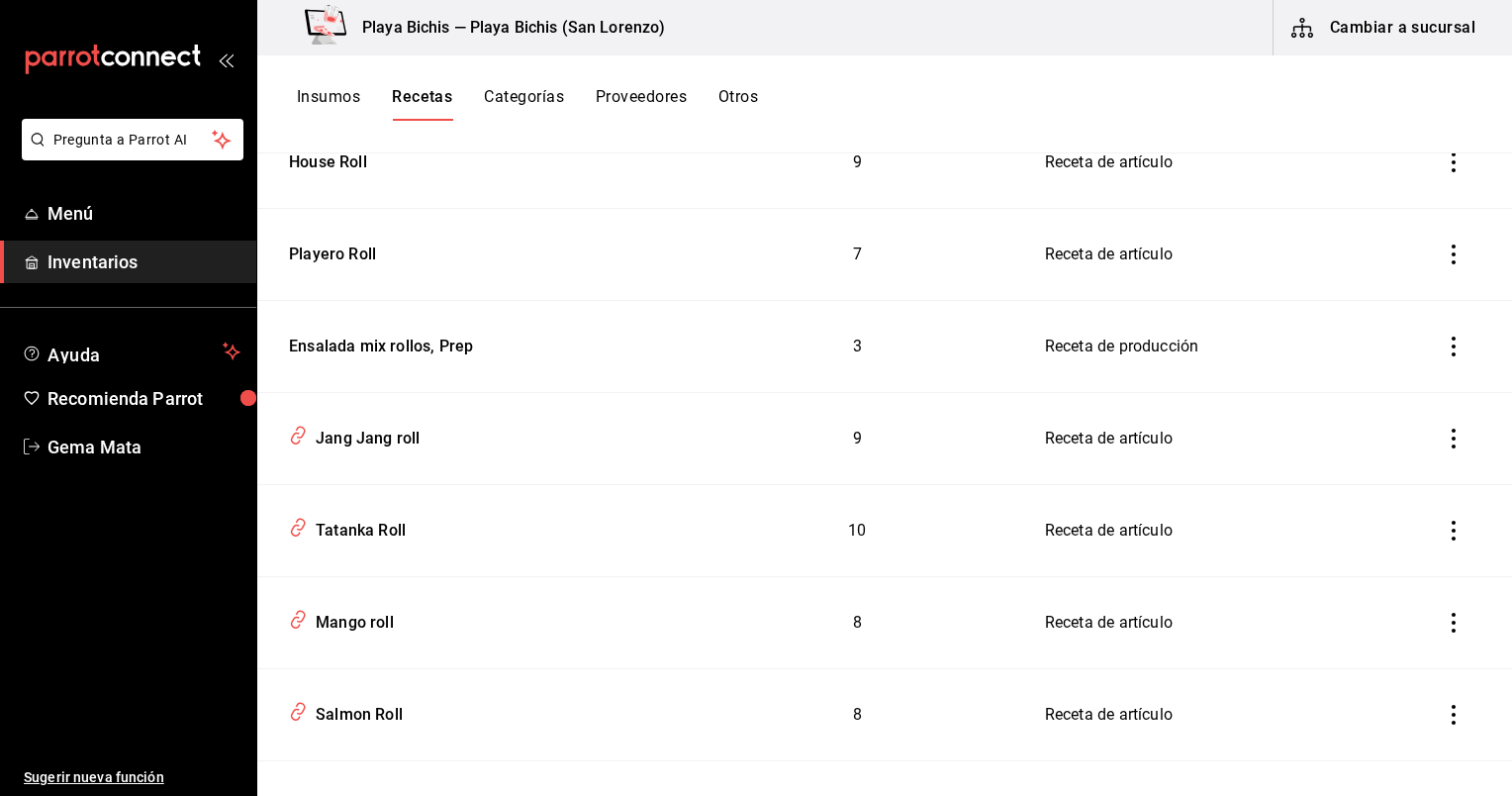 type on "ROLL" 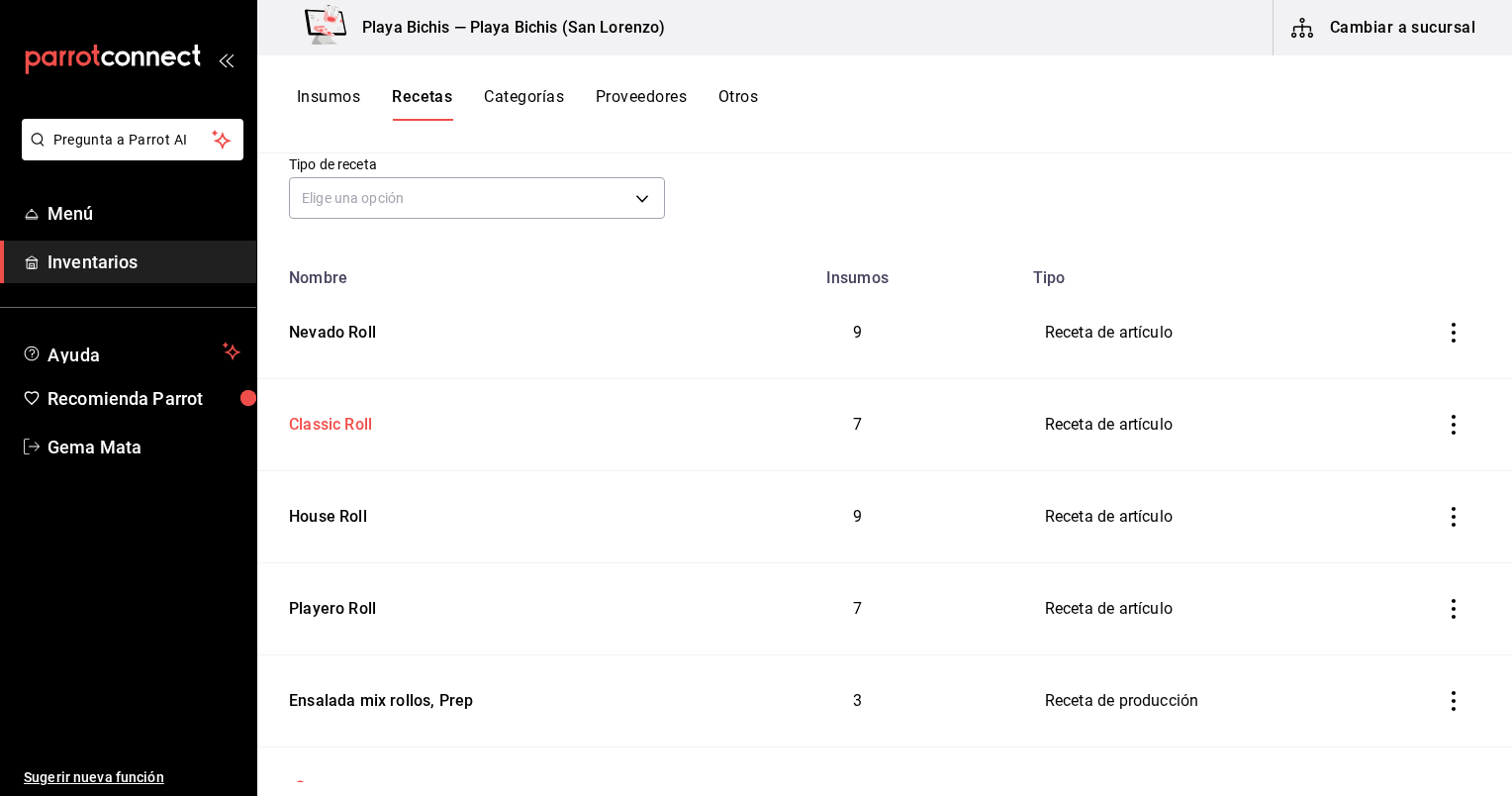 scroll, scrollTop: 139, scrollLeft: 0, axis: vertical 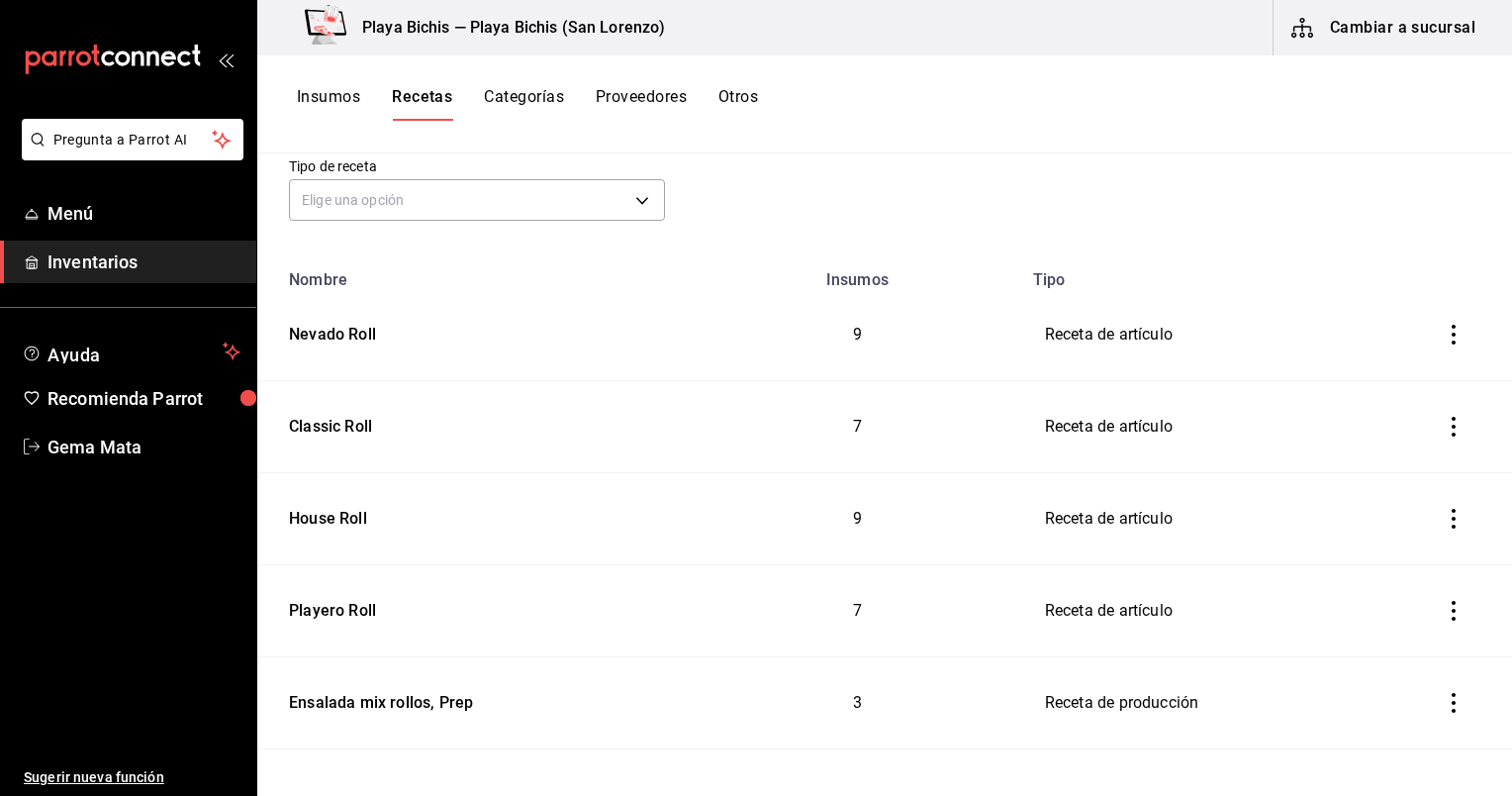 click 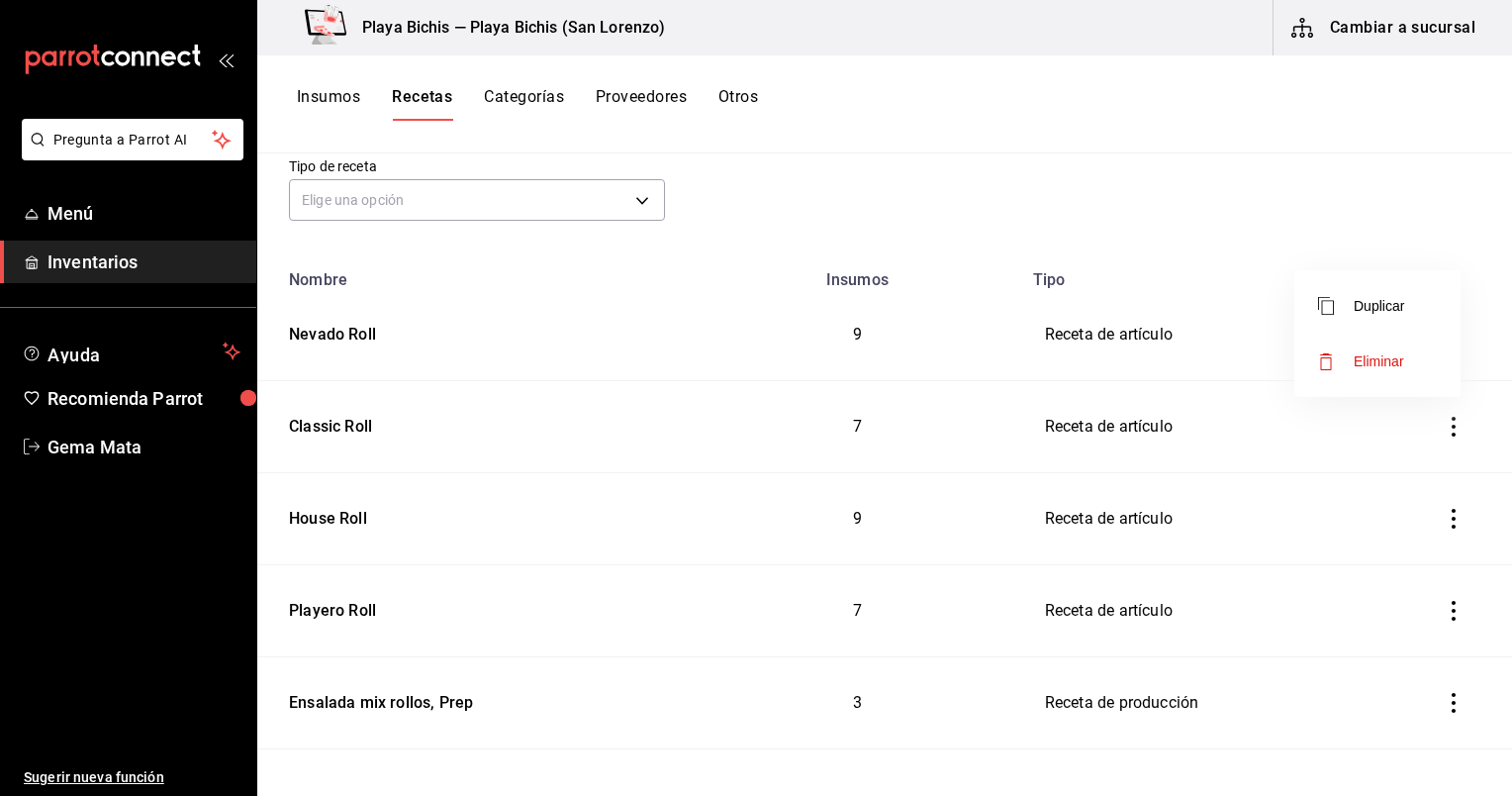 click at bounding box center (756, 398) 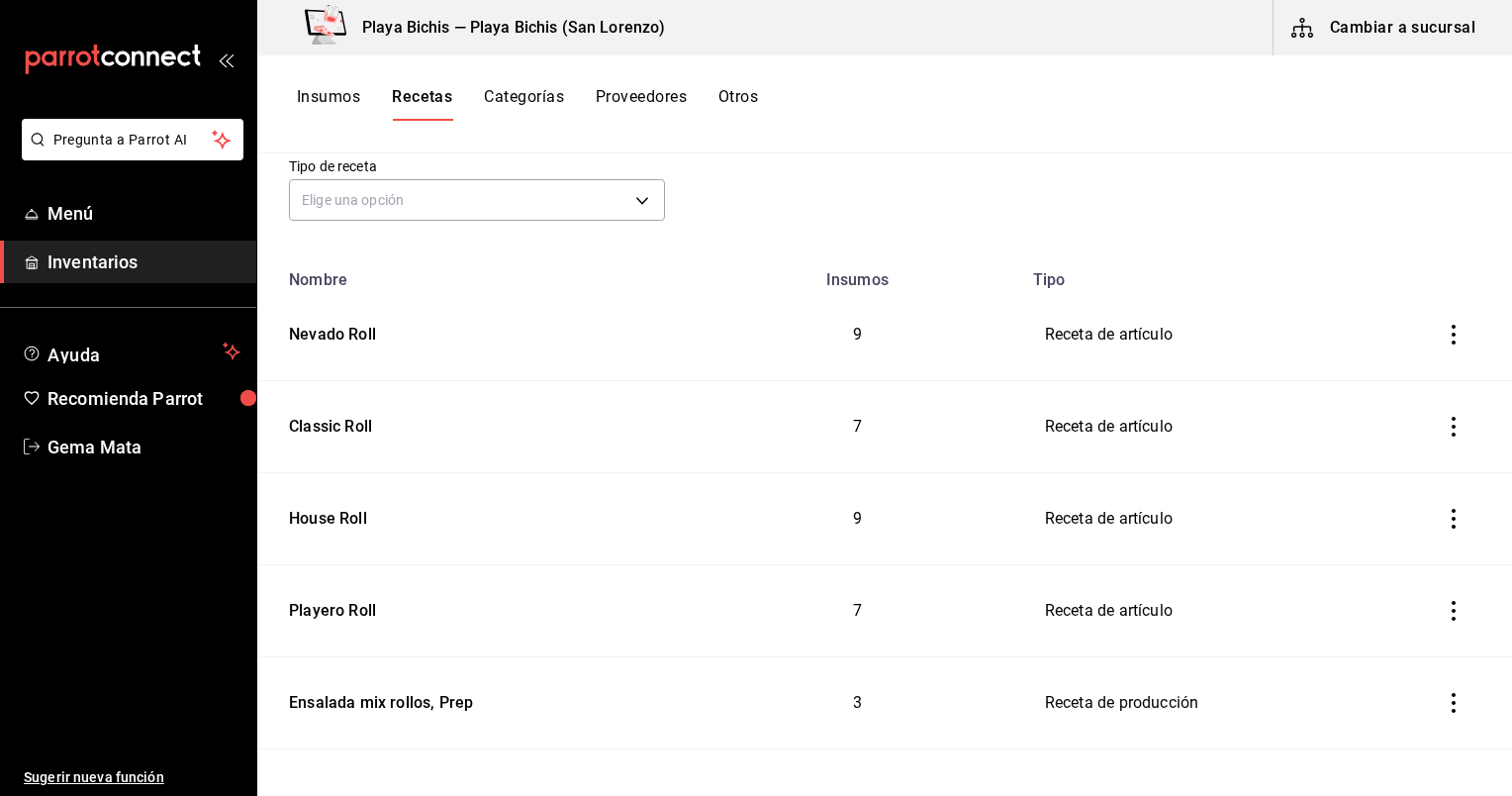 scroll, scrollTop: 0, scrollLeft: 0, axis: both 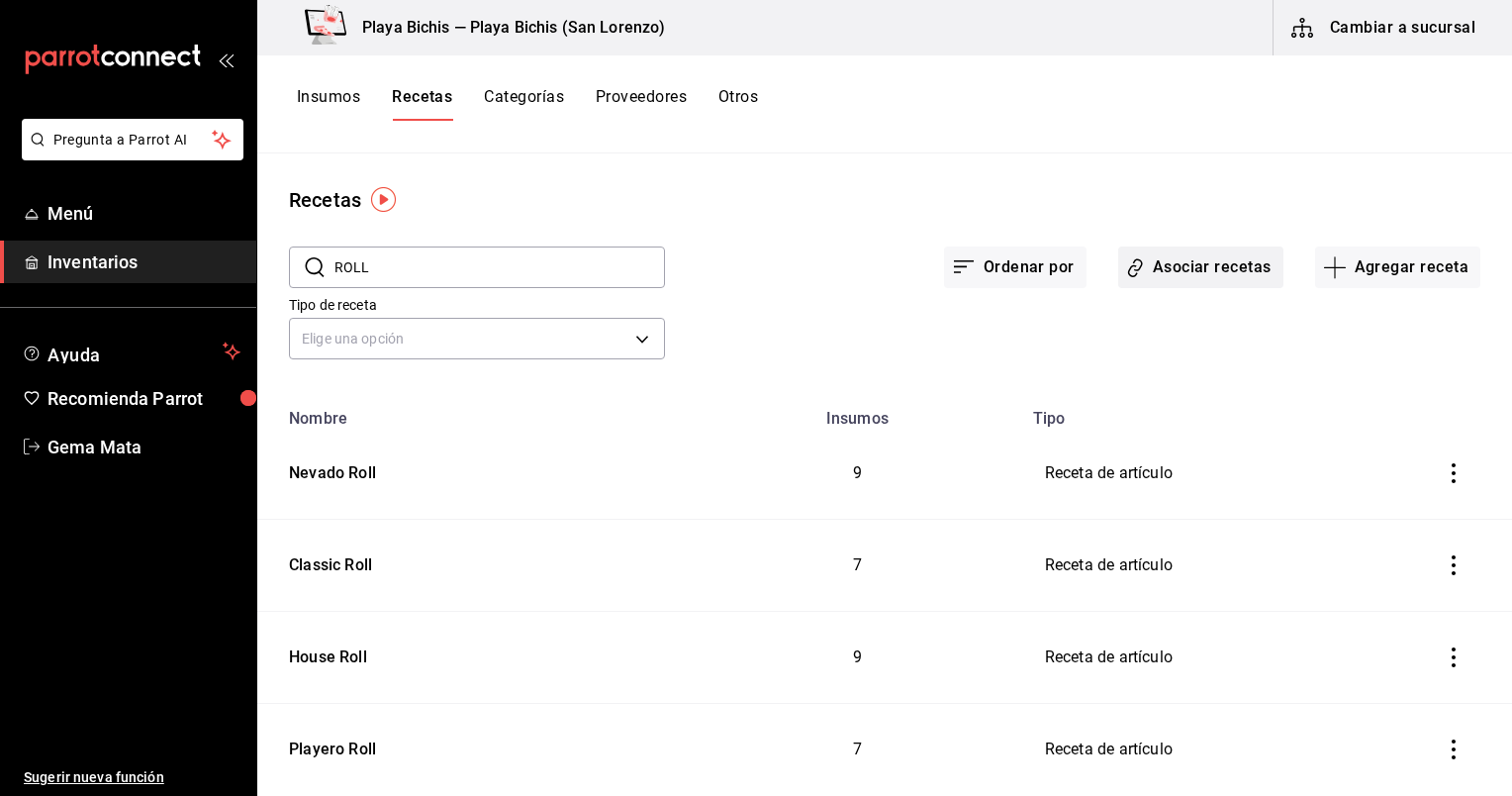 click on "Asociar recetas" at bounding box center [1200, 267] 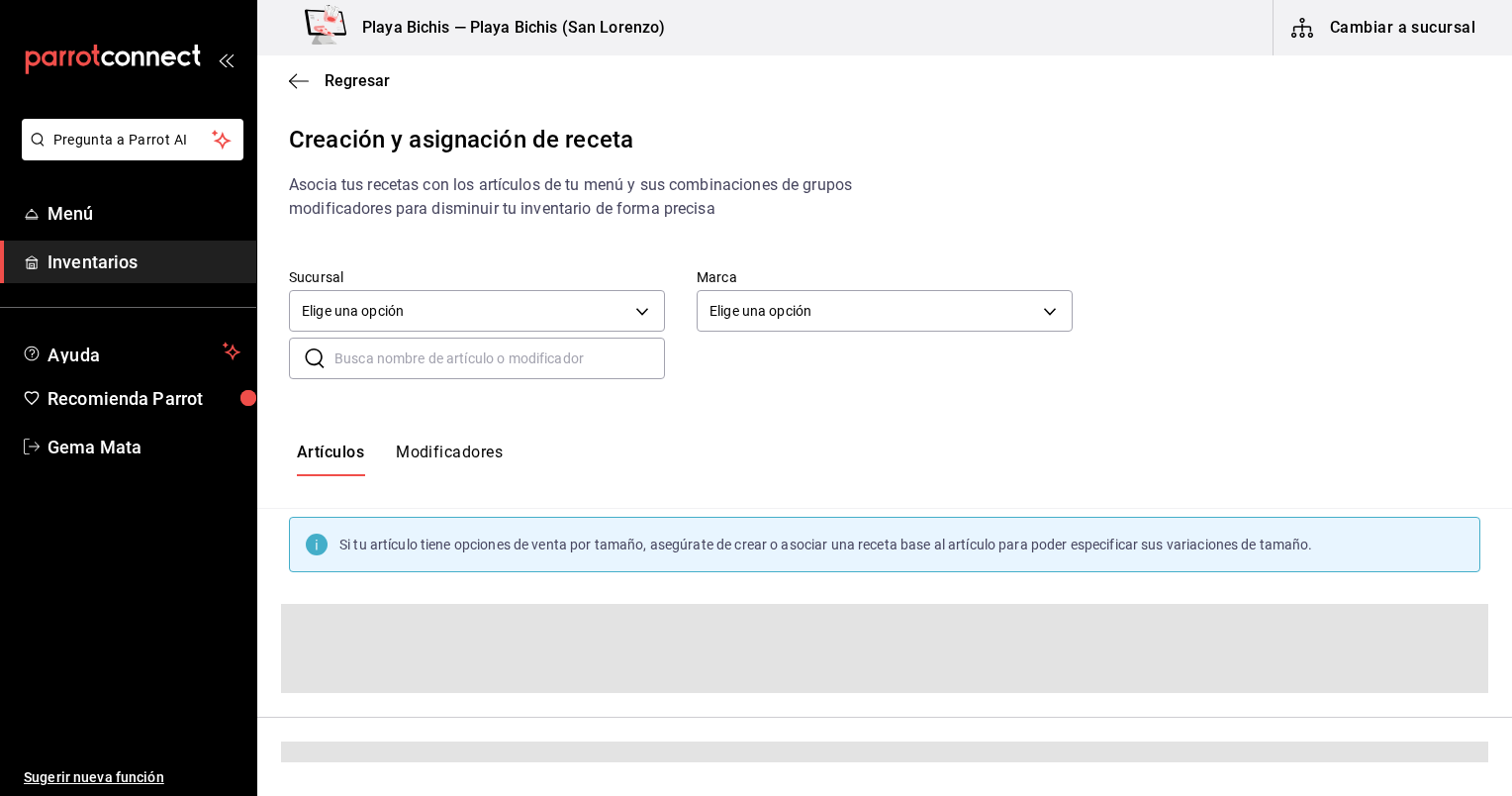 click at bounding box center (500, 358) 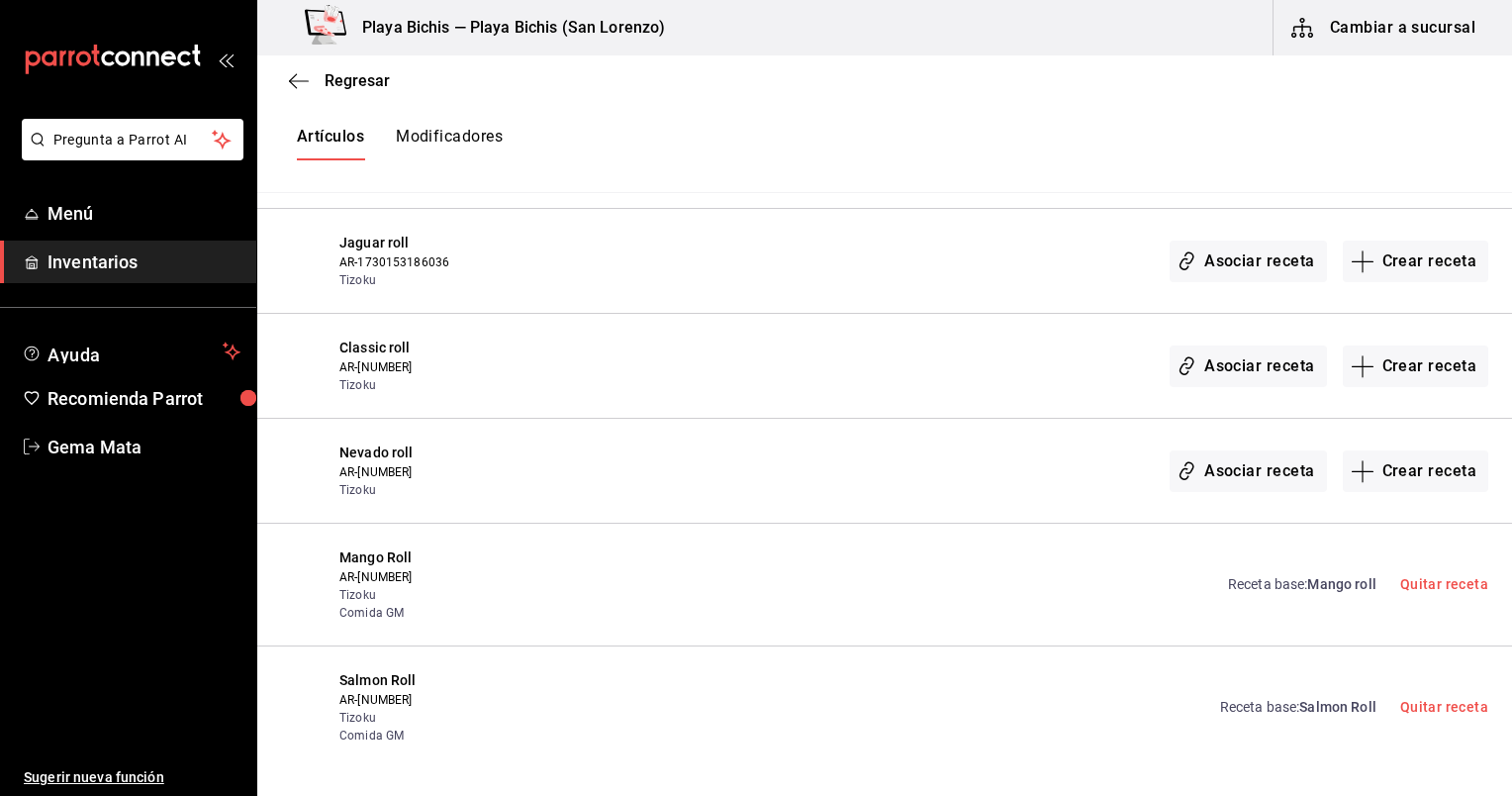 scroll, scrollTop: 962, scrollLeft: 0, axis: vertical 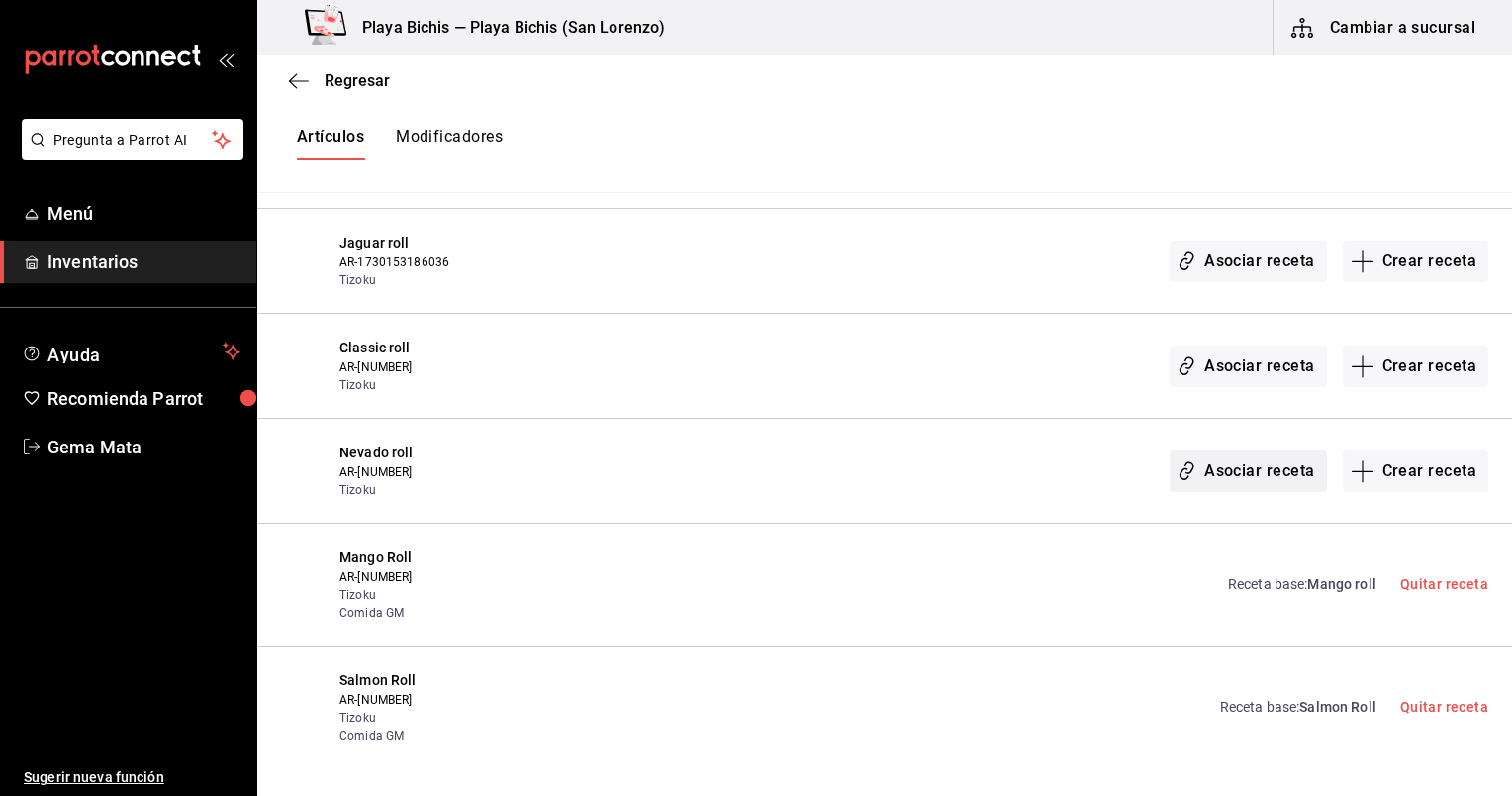 type on "ROLL" 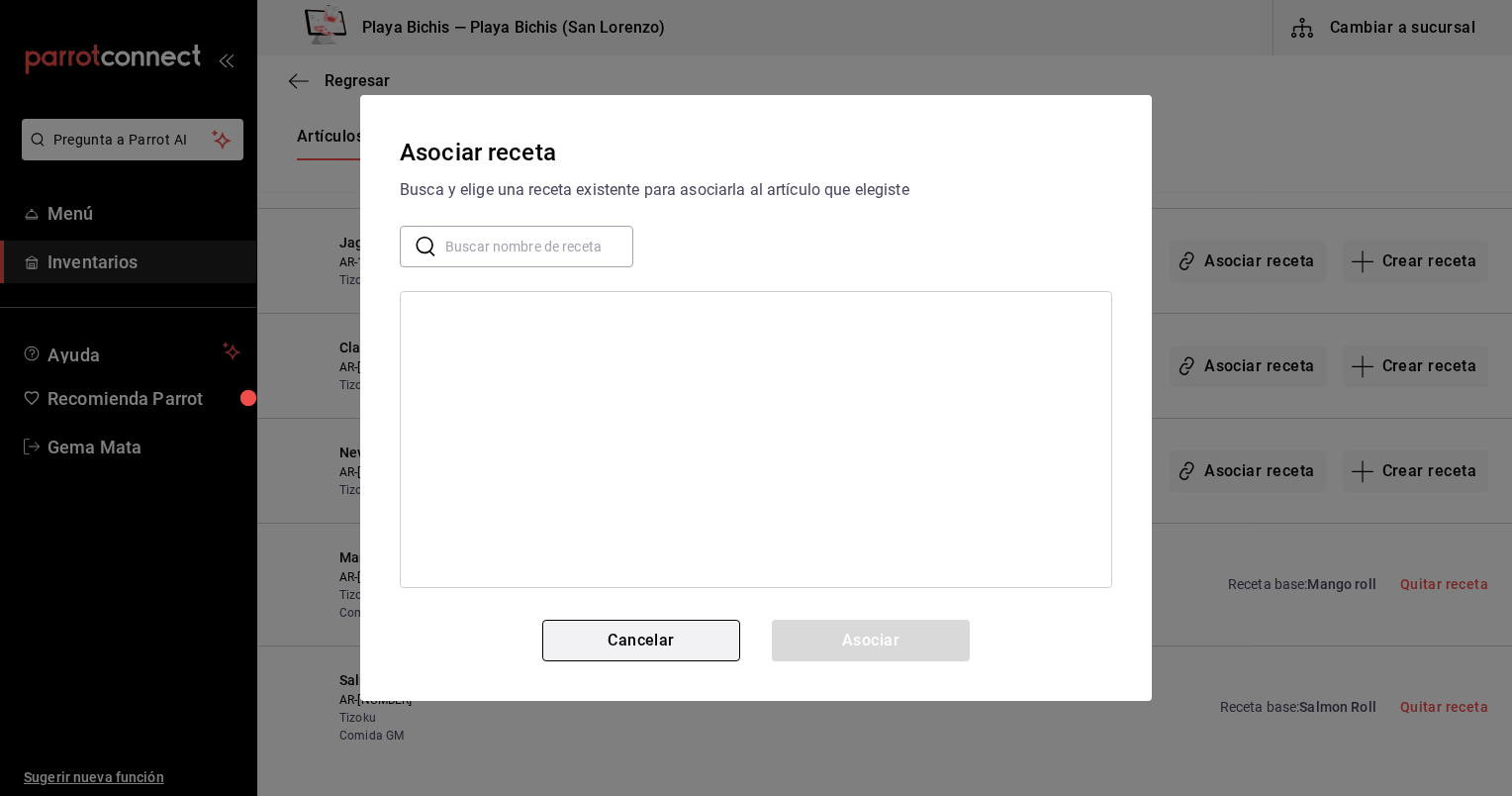 click on "Cancelar" at bounding box center (641, 641) 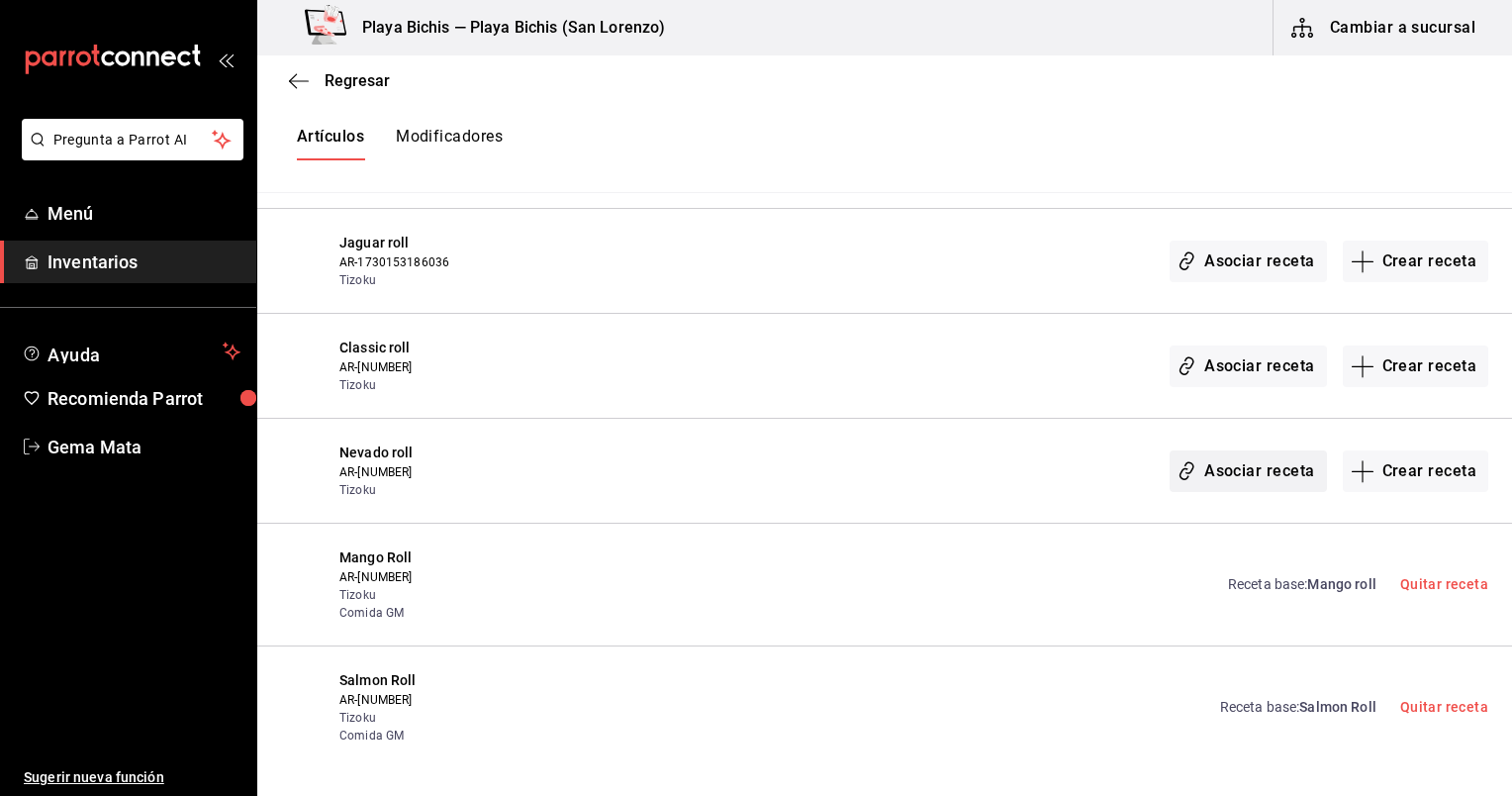 click on "Asociar receta" at bounding box center (1248, 471) 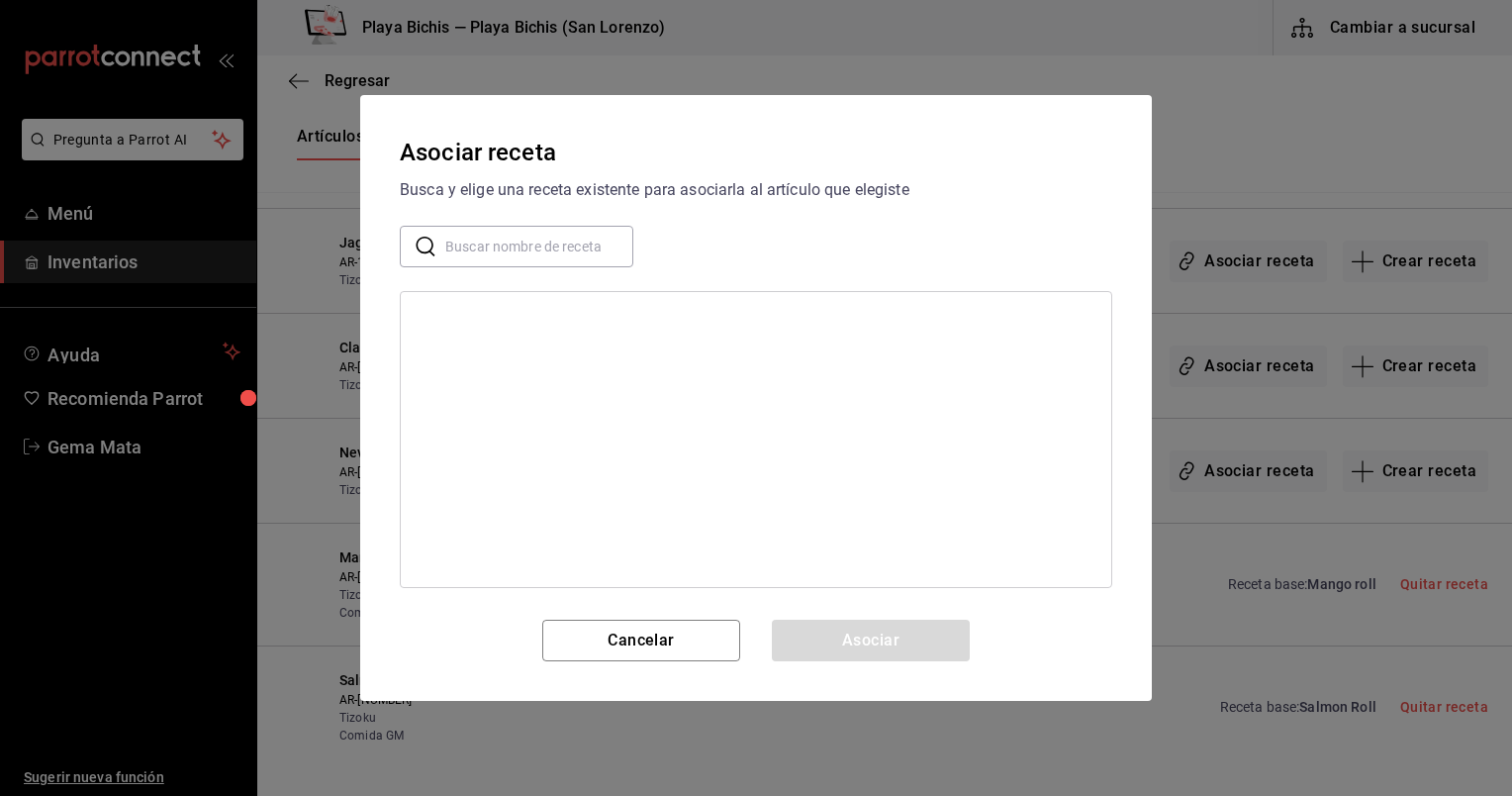 click at bounding box center (539, 247) 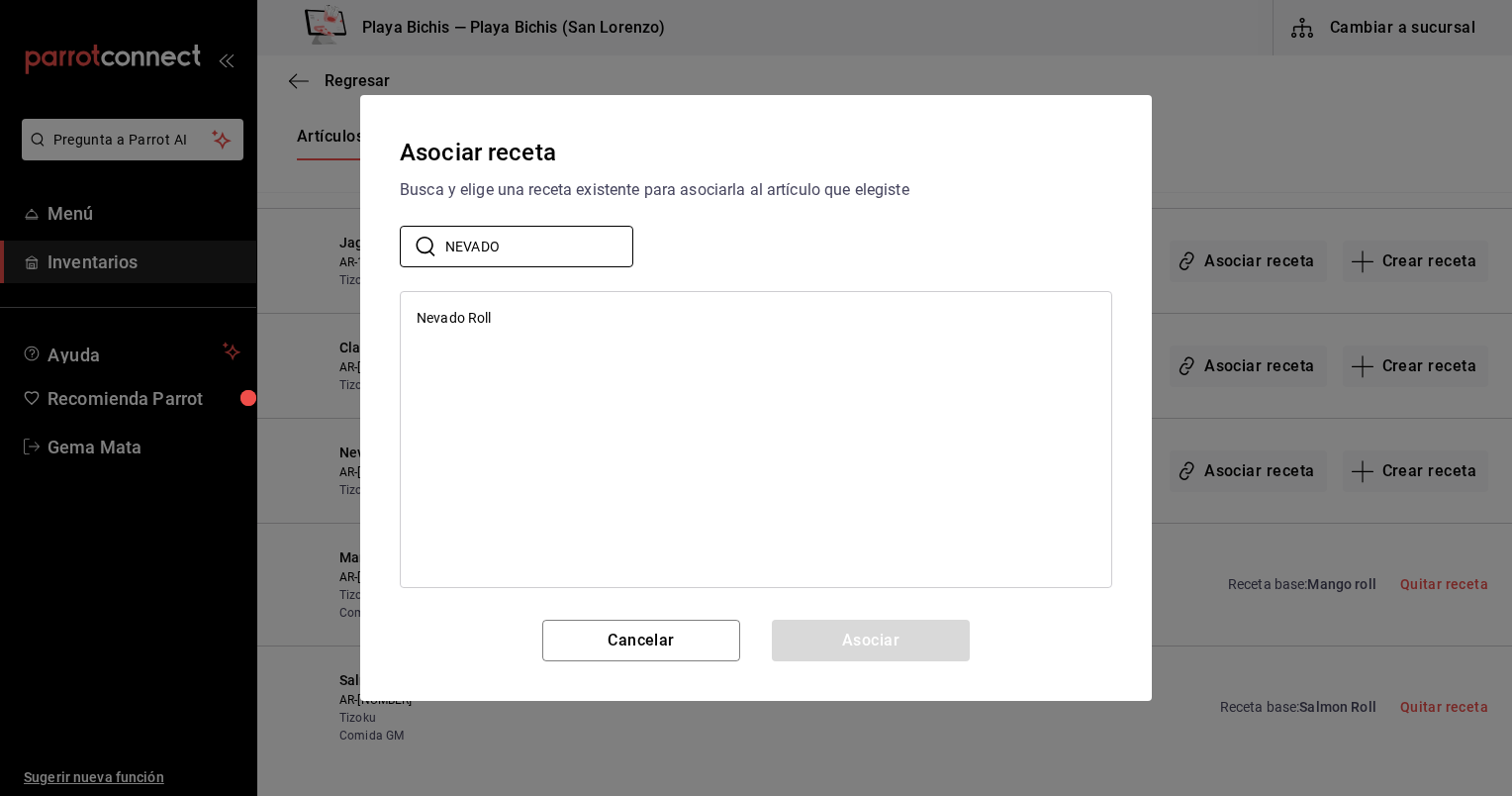 type on "NEVADO" 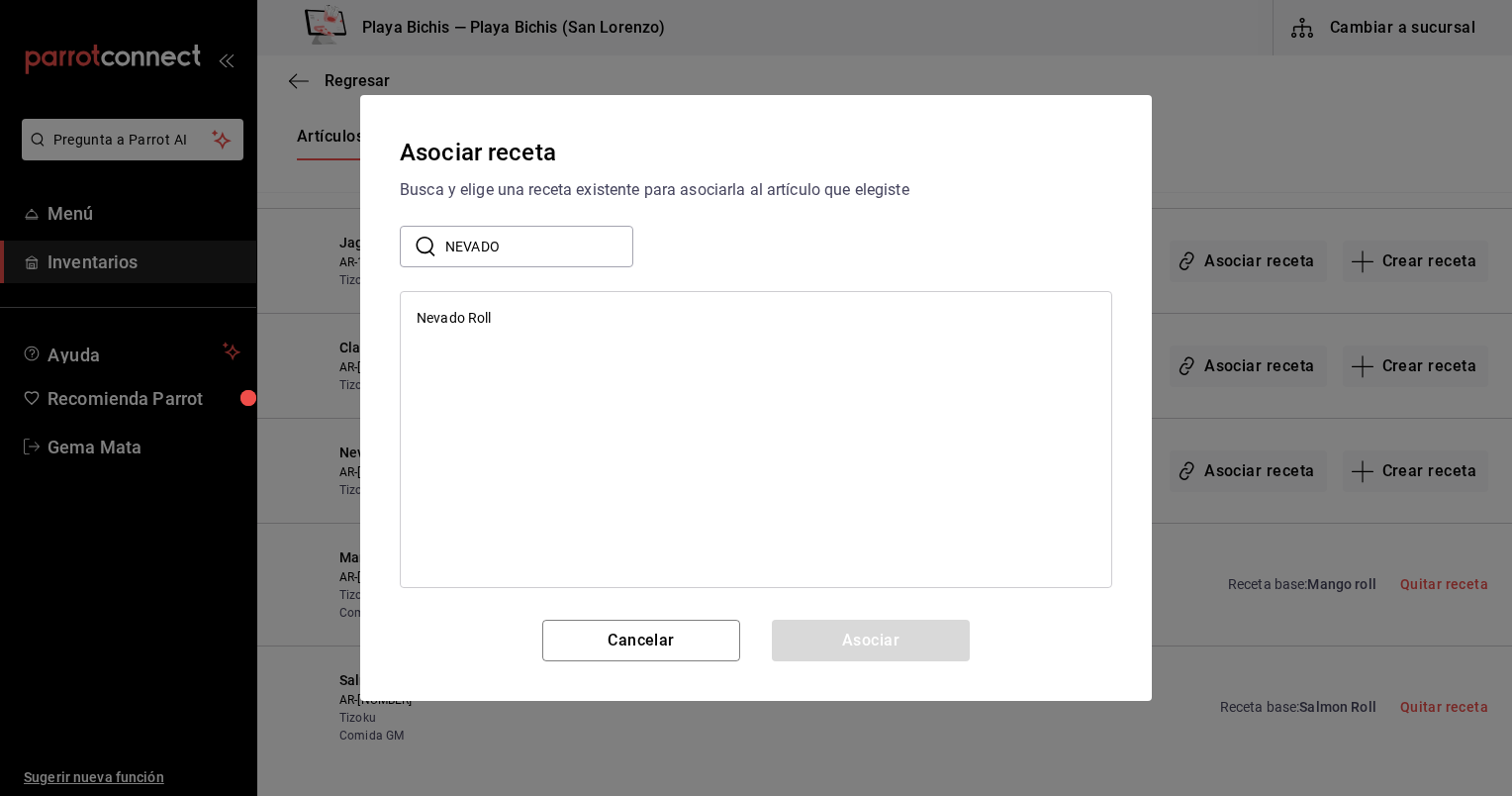 click on "Nevado Roll" at bounding box center (756, 318) 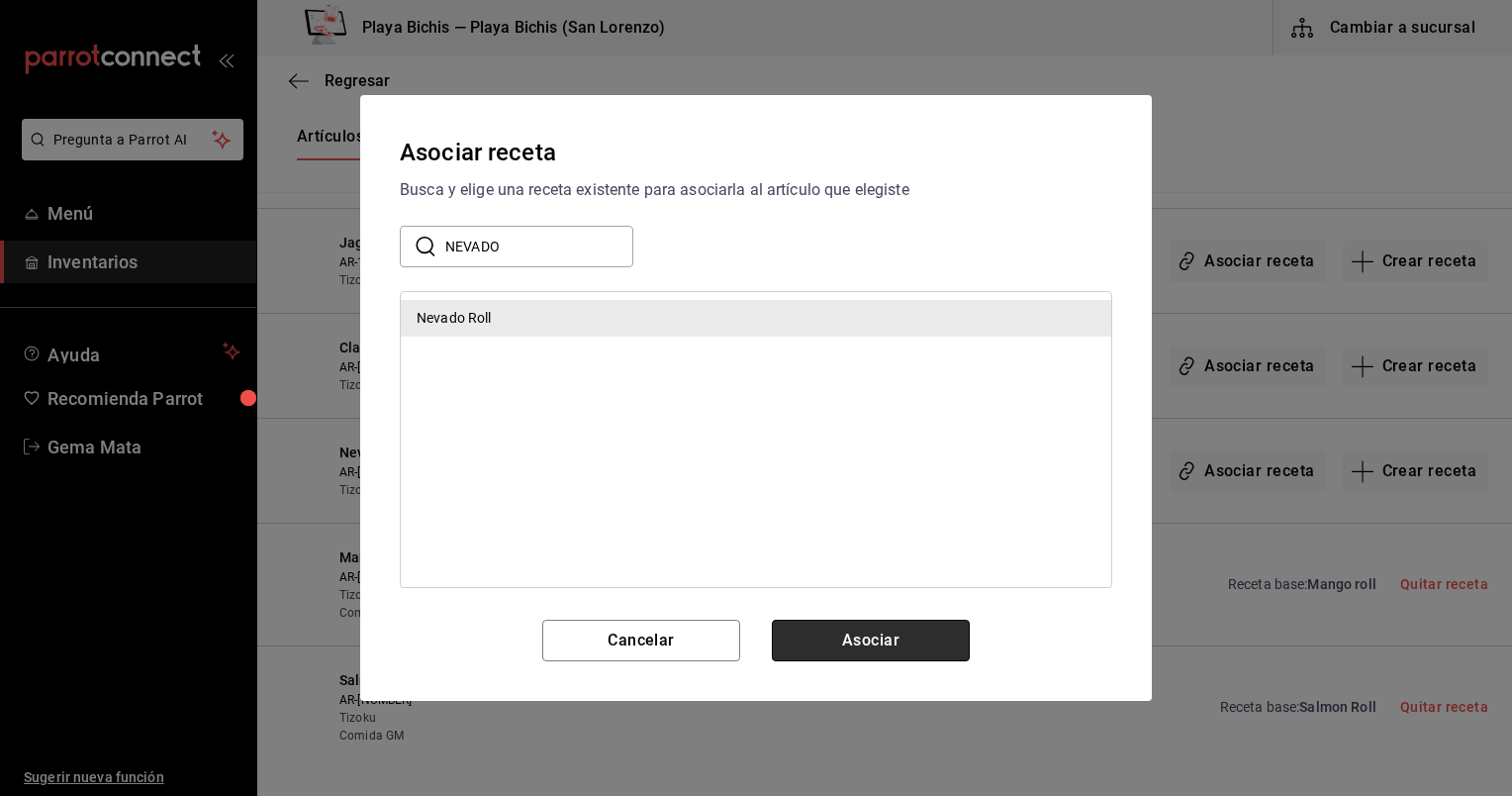 click on "Asociar" at bounding box center [871, 641] 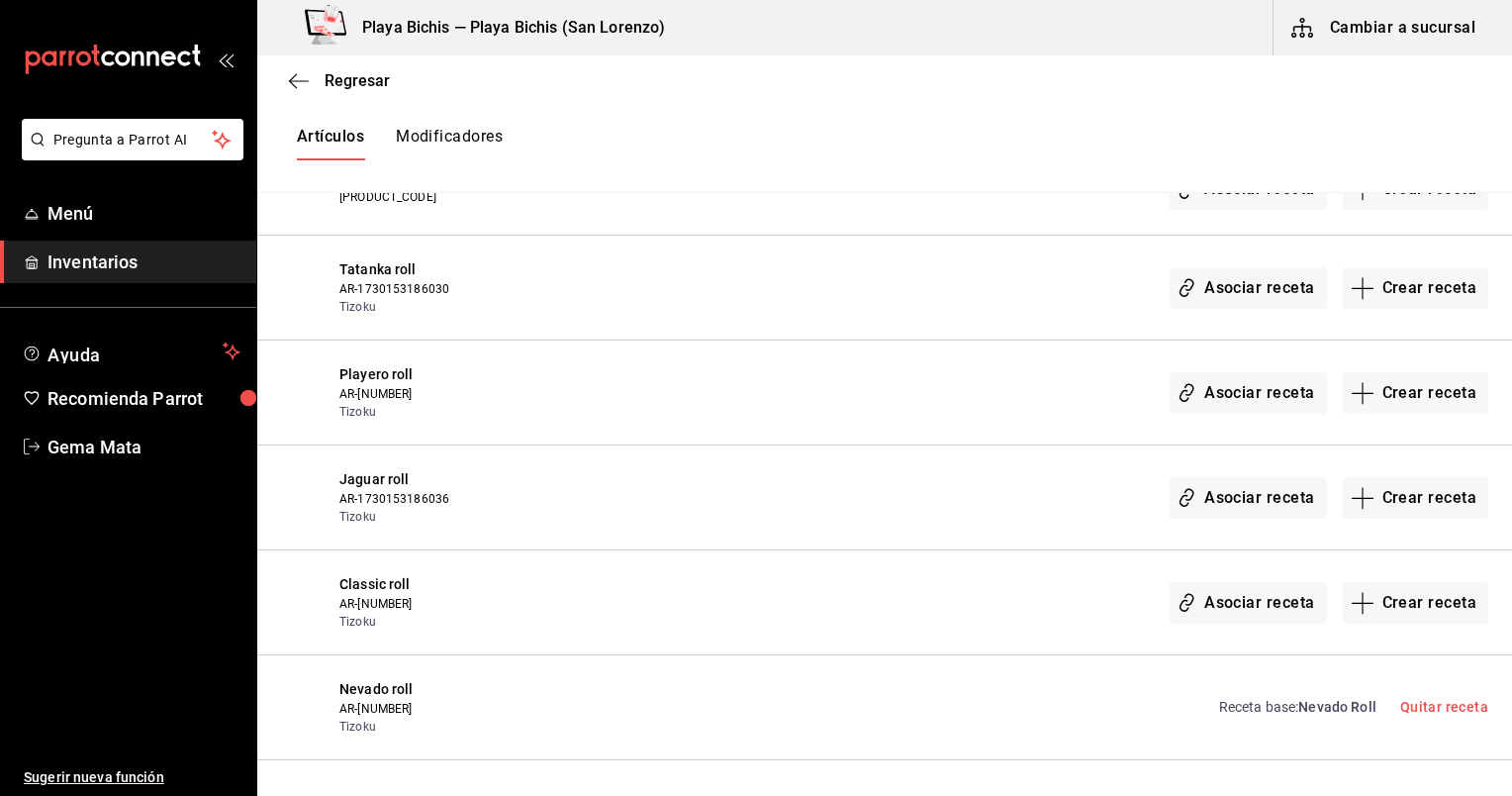 scroll, scrollTop: 725, scrollLeft: 0, axis: vertical 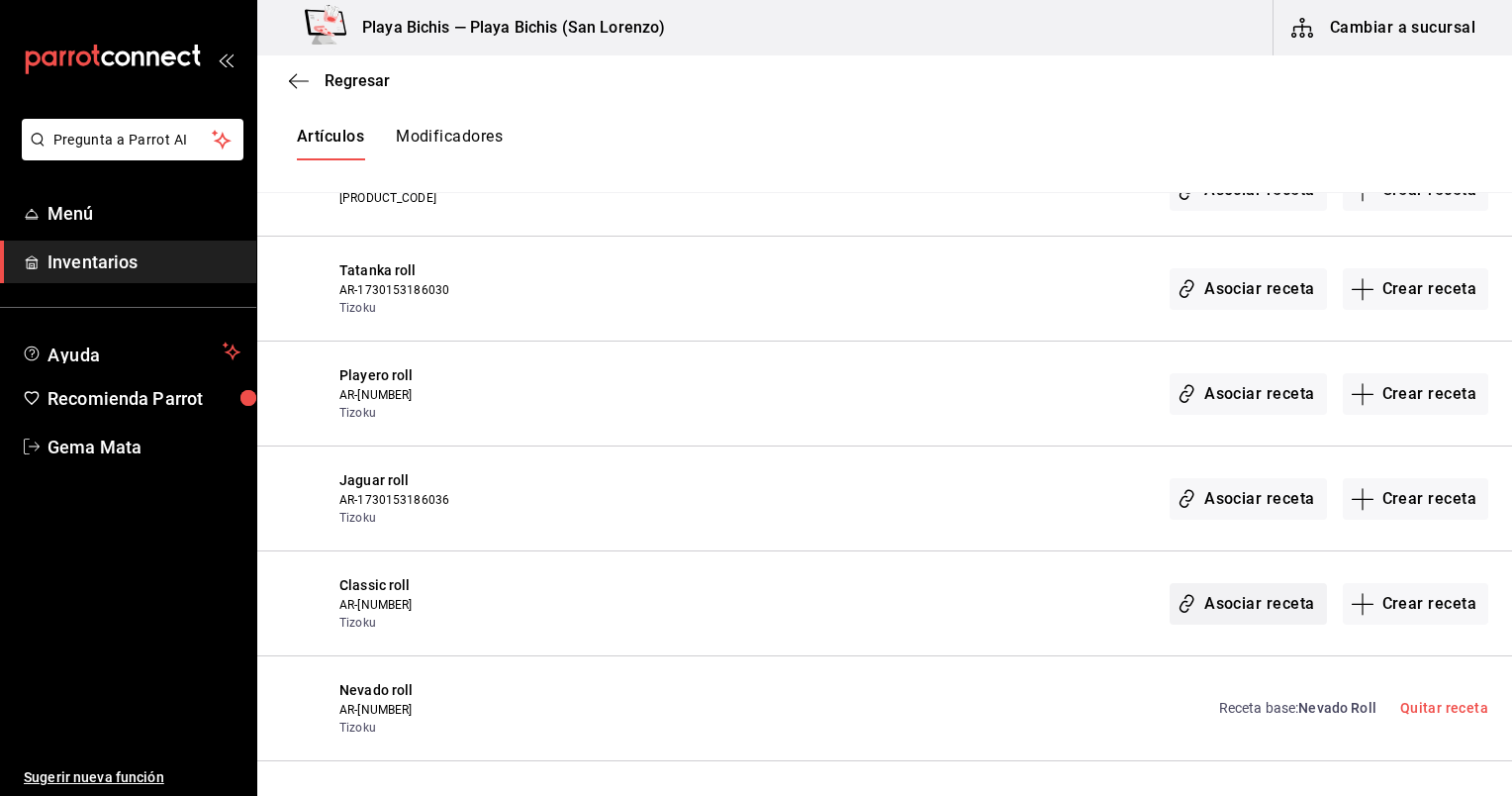 click on "Asociar receta" at bounding box center [1248, 604] 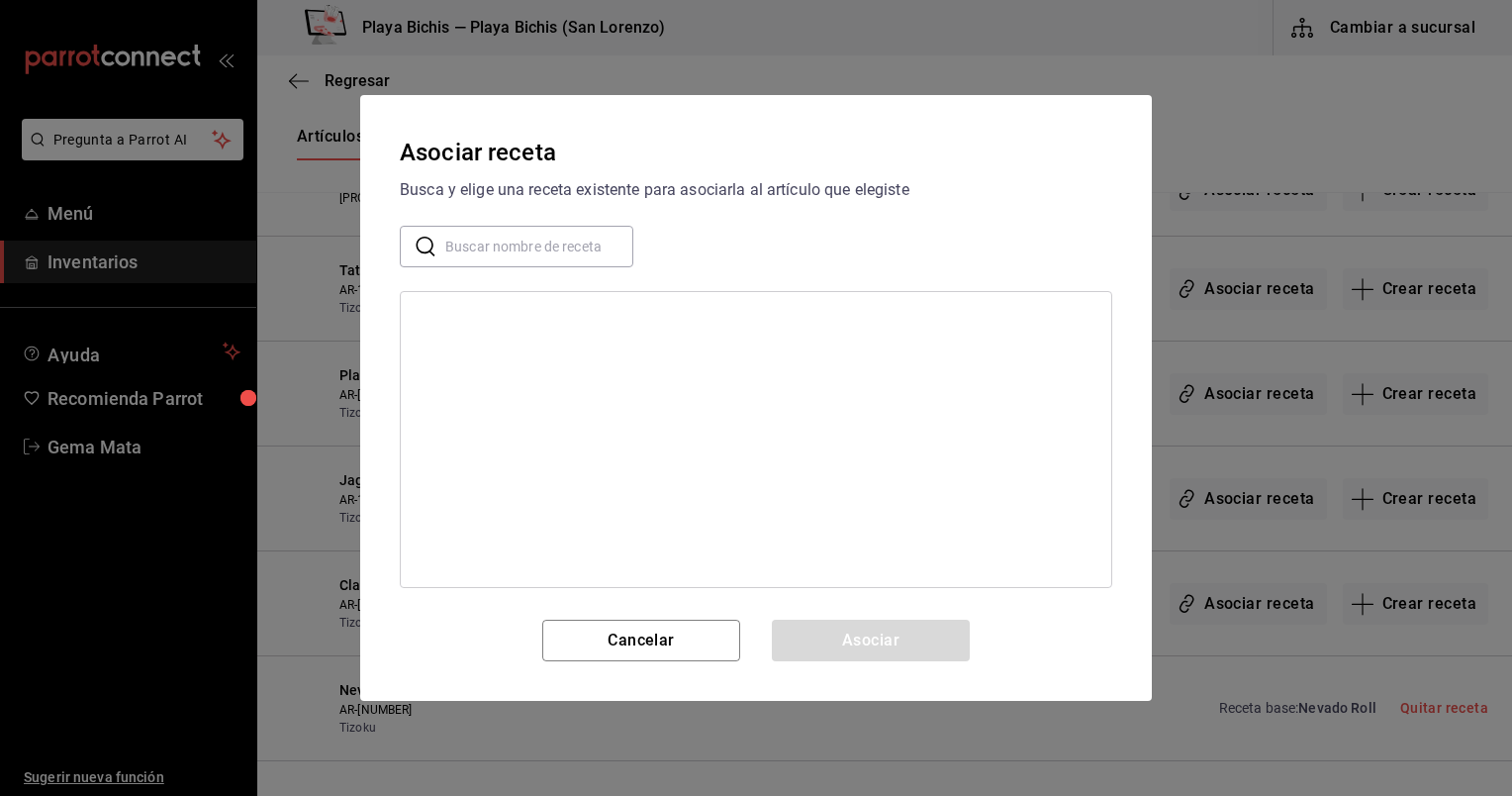 click at bounding box center [539, 247] 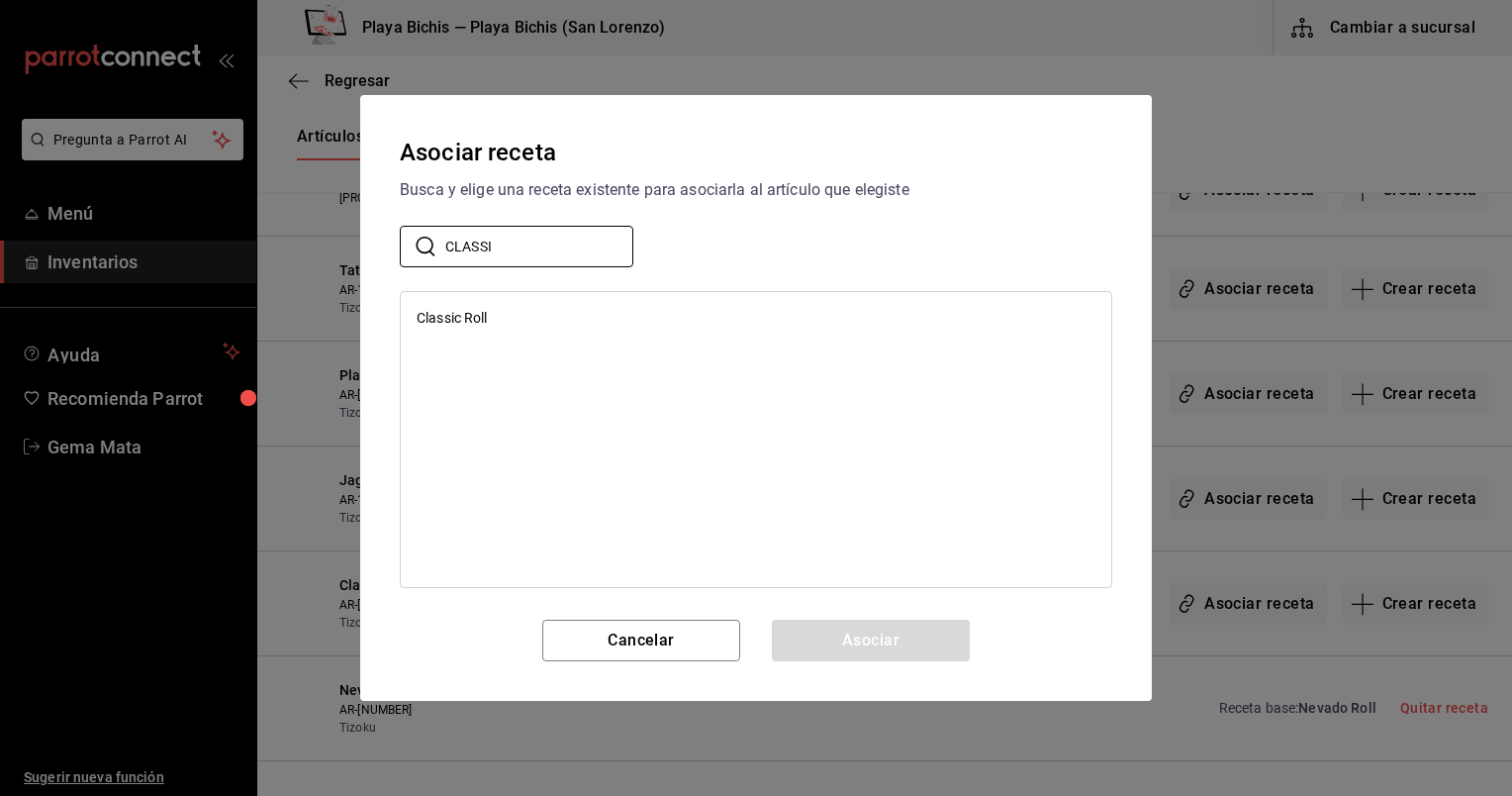type on "CLASSI" 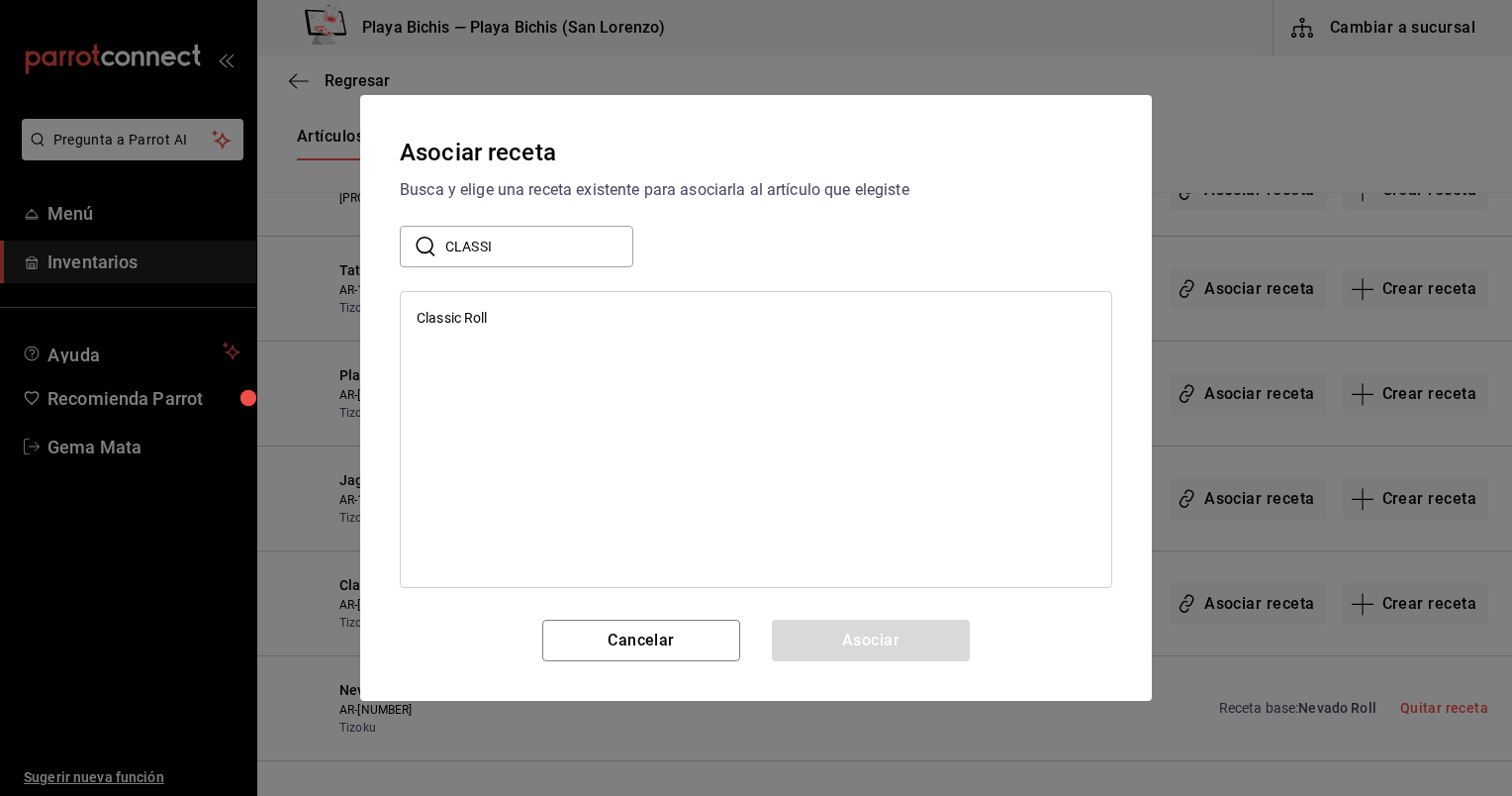 click on "Classic Roll" at bounding box center (756, 318) 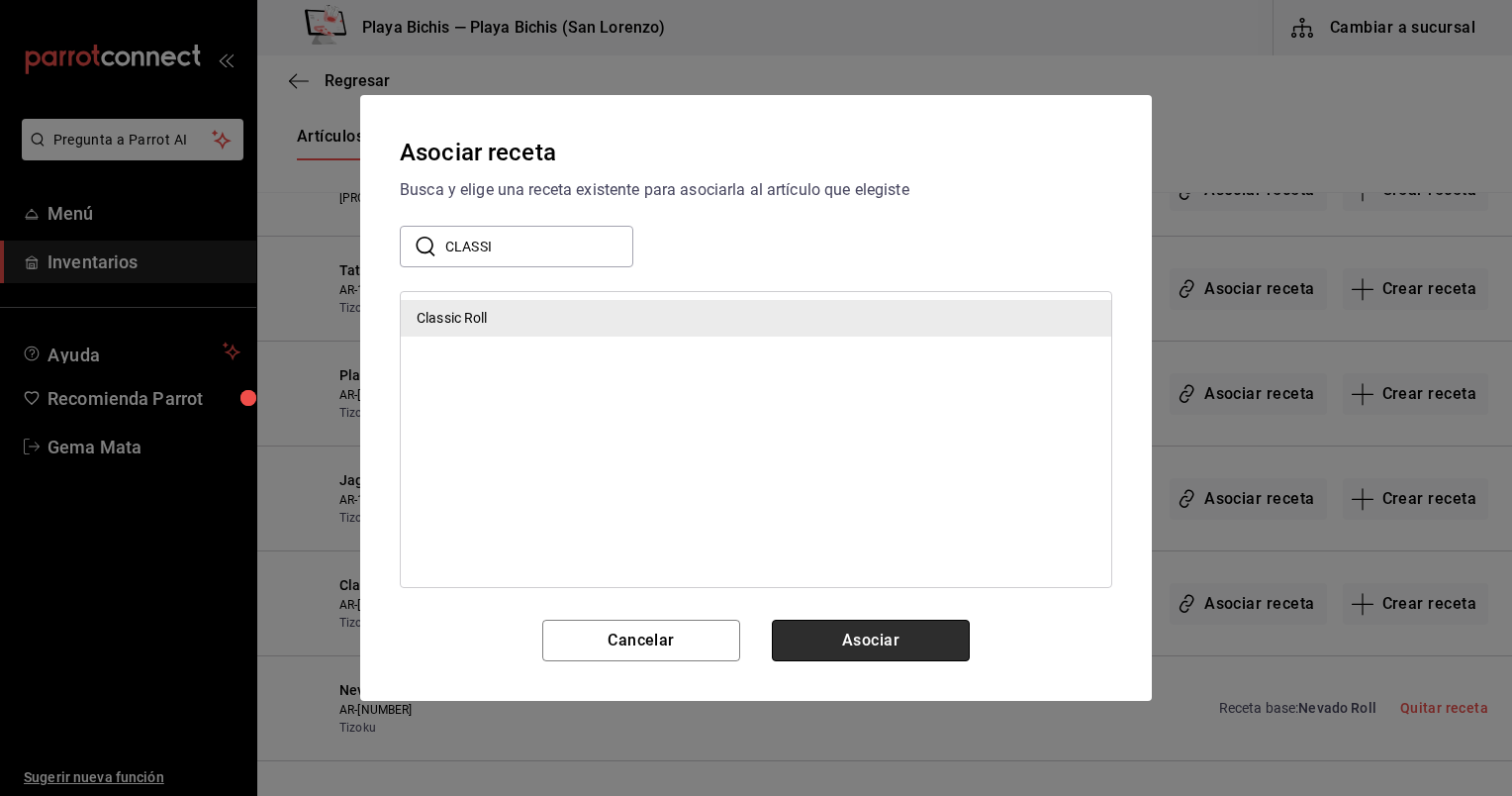 click on "Asociar" at bounding box center [871, 641] 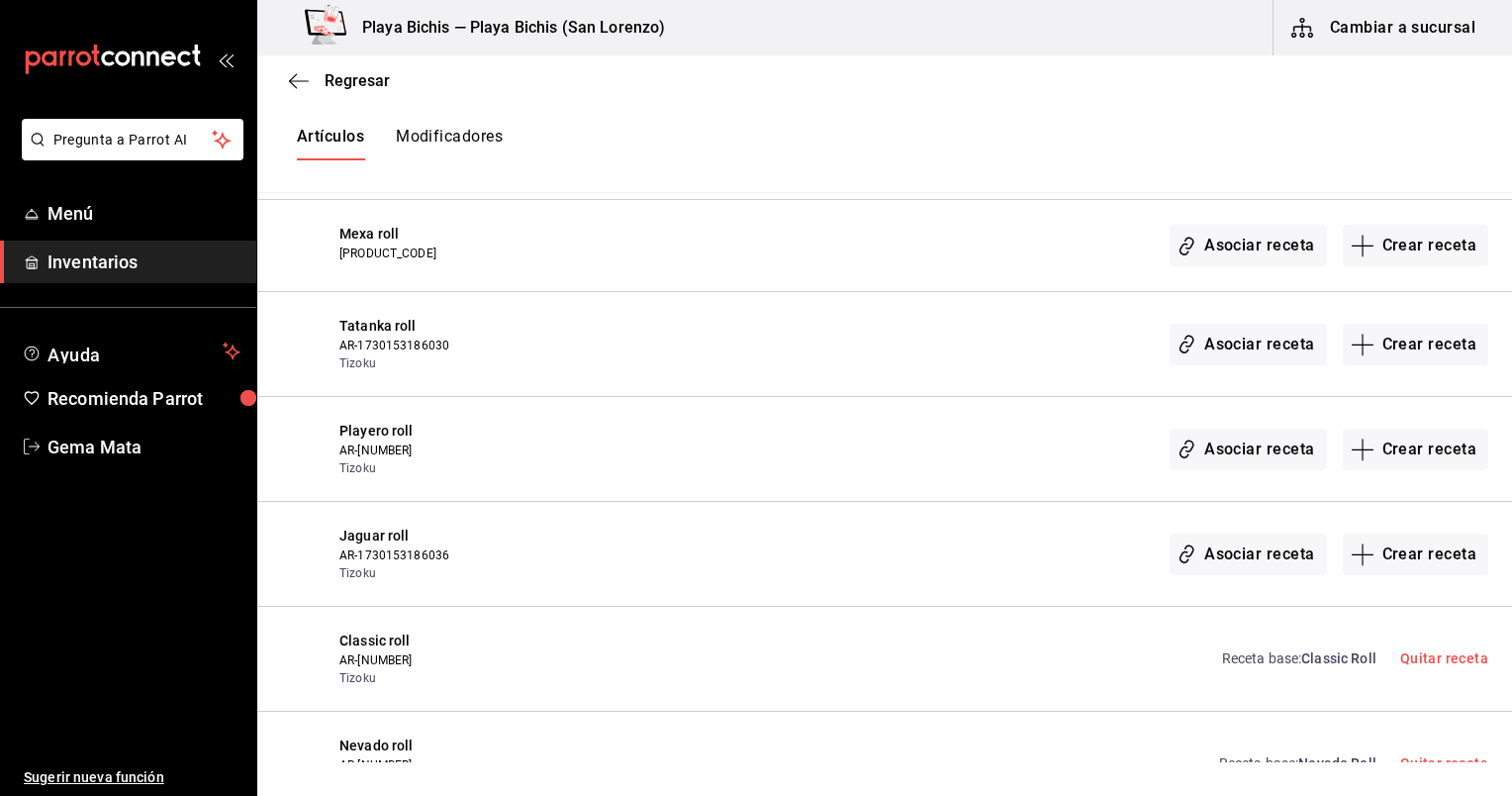scroll, scrollTop: 611, scrollLeft: 0, axis: vertical 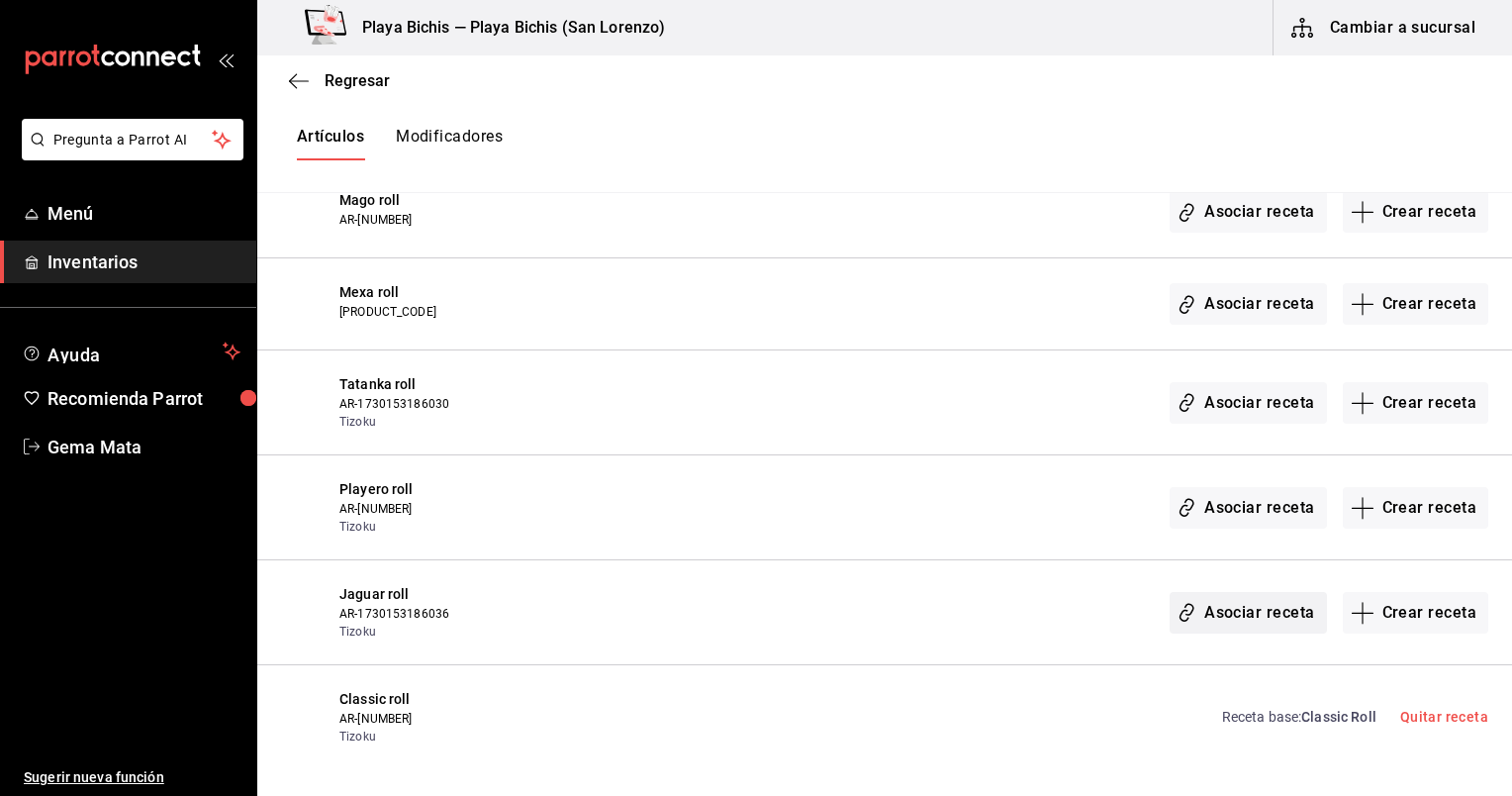 click on "Asociar receta" at bounding box center [1248, 613] 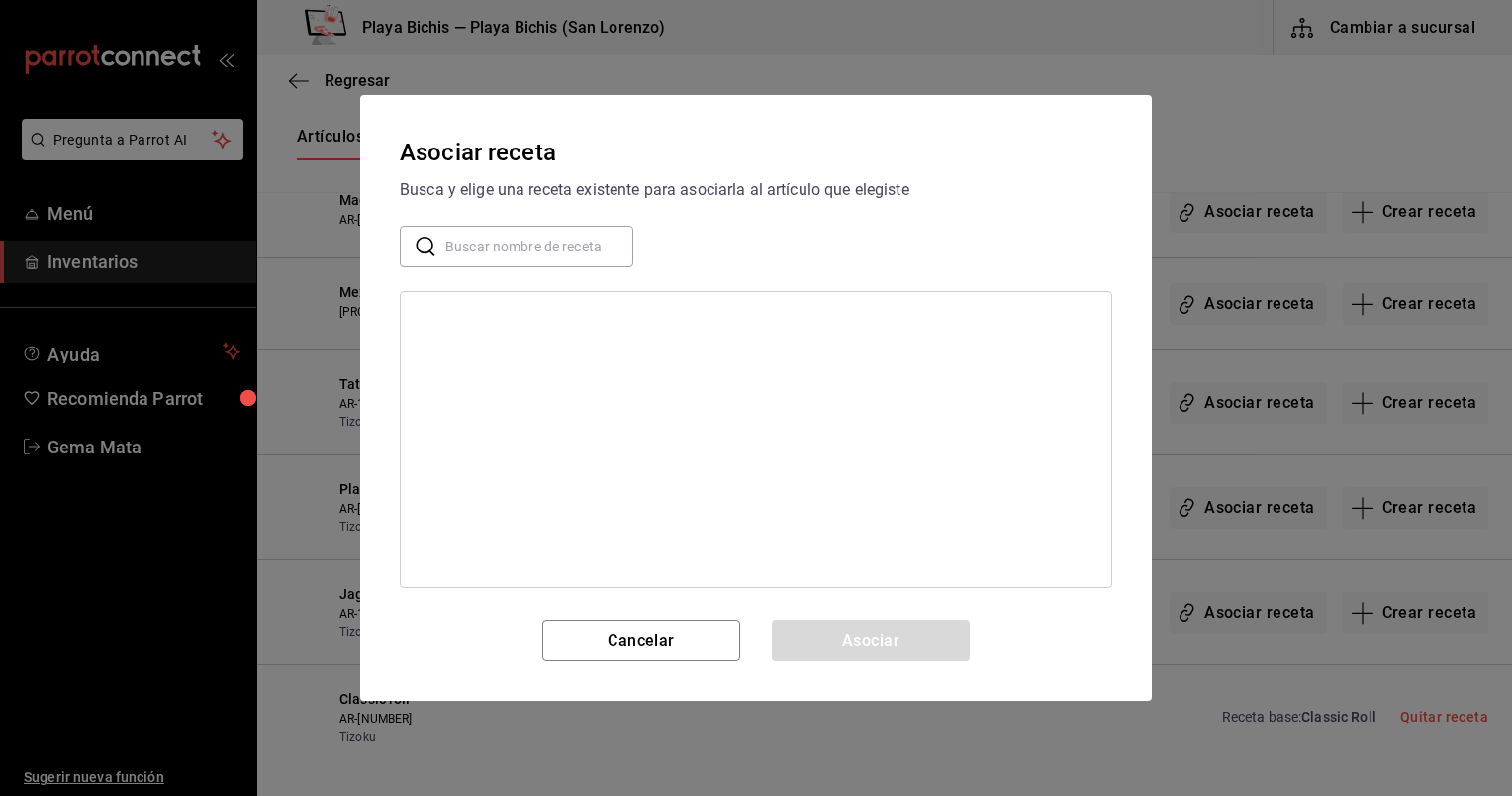 click at bounding box center (539, 247) 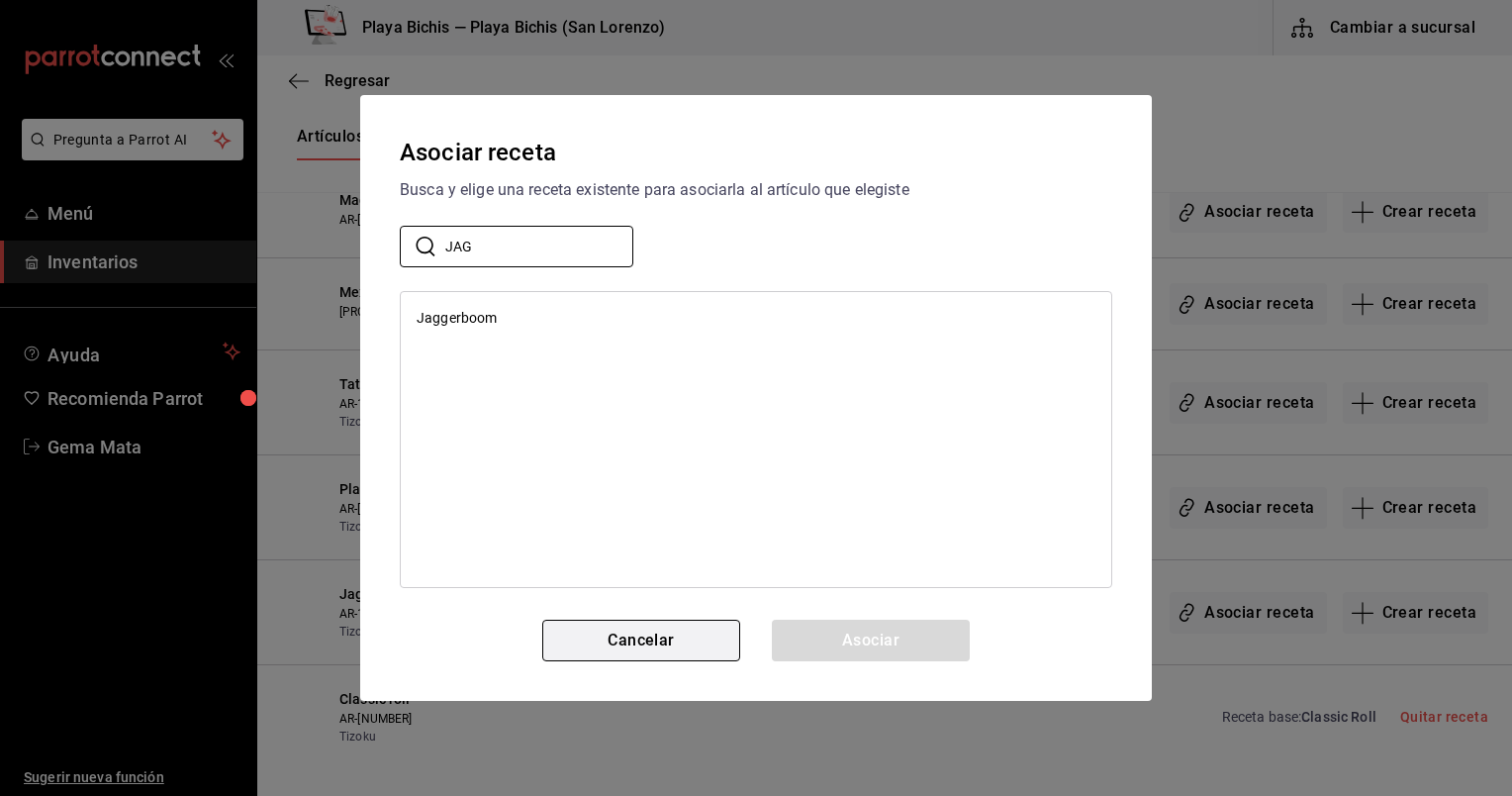 type on "JAG" 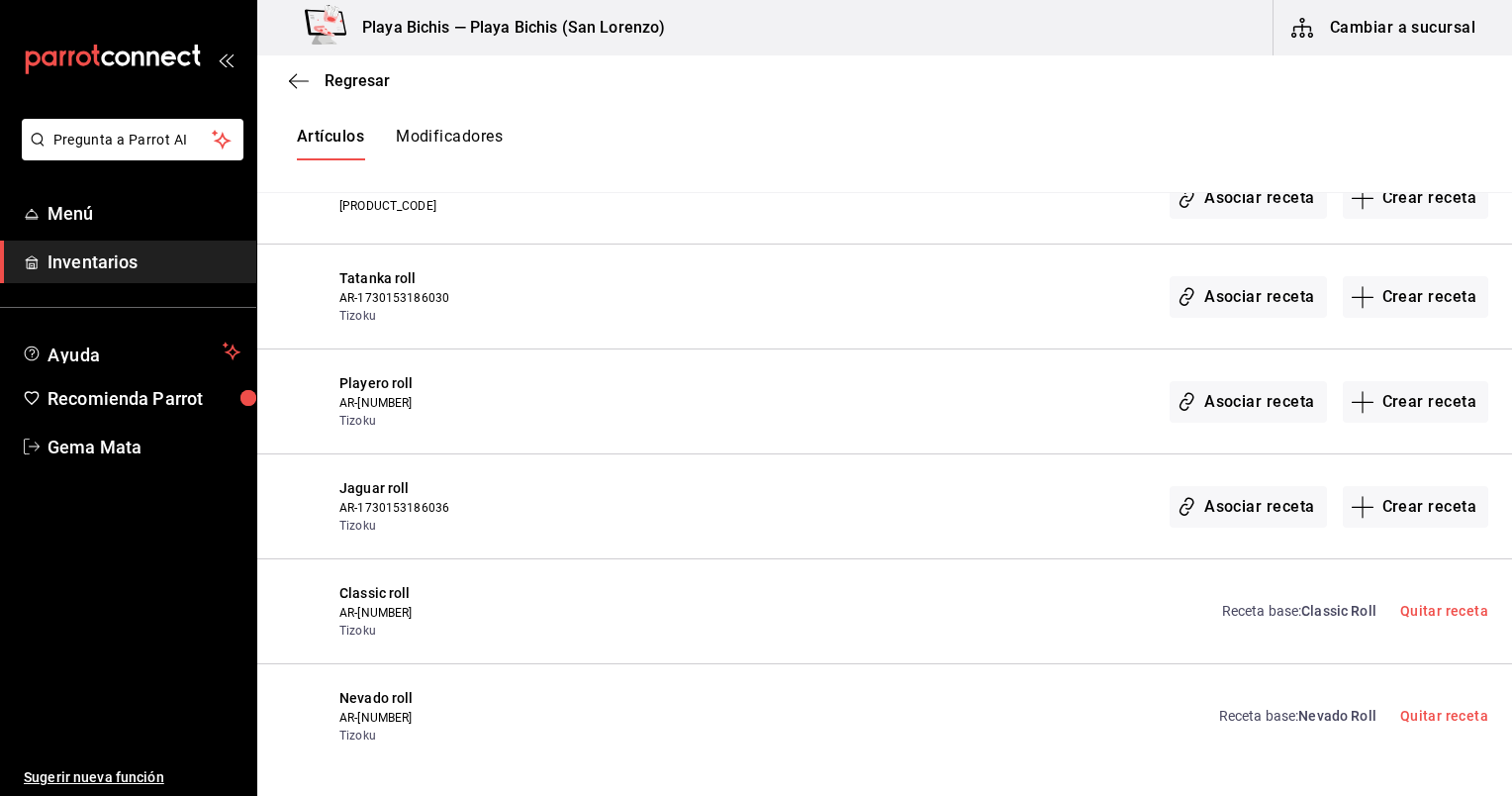 scroll, scrollTop: 721, scrollLeft: 0, axis: vertical 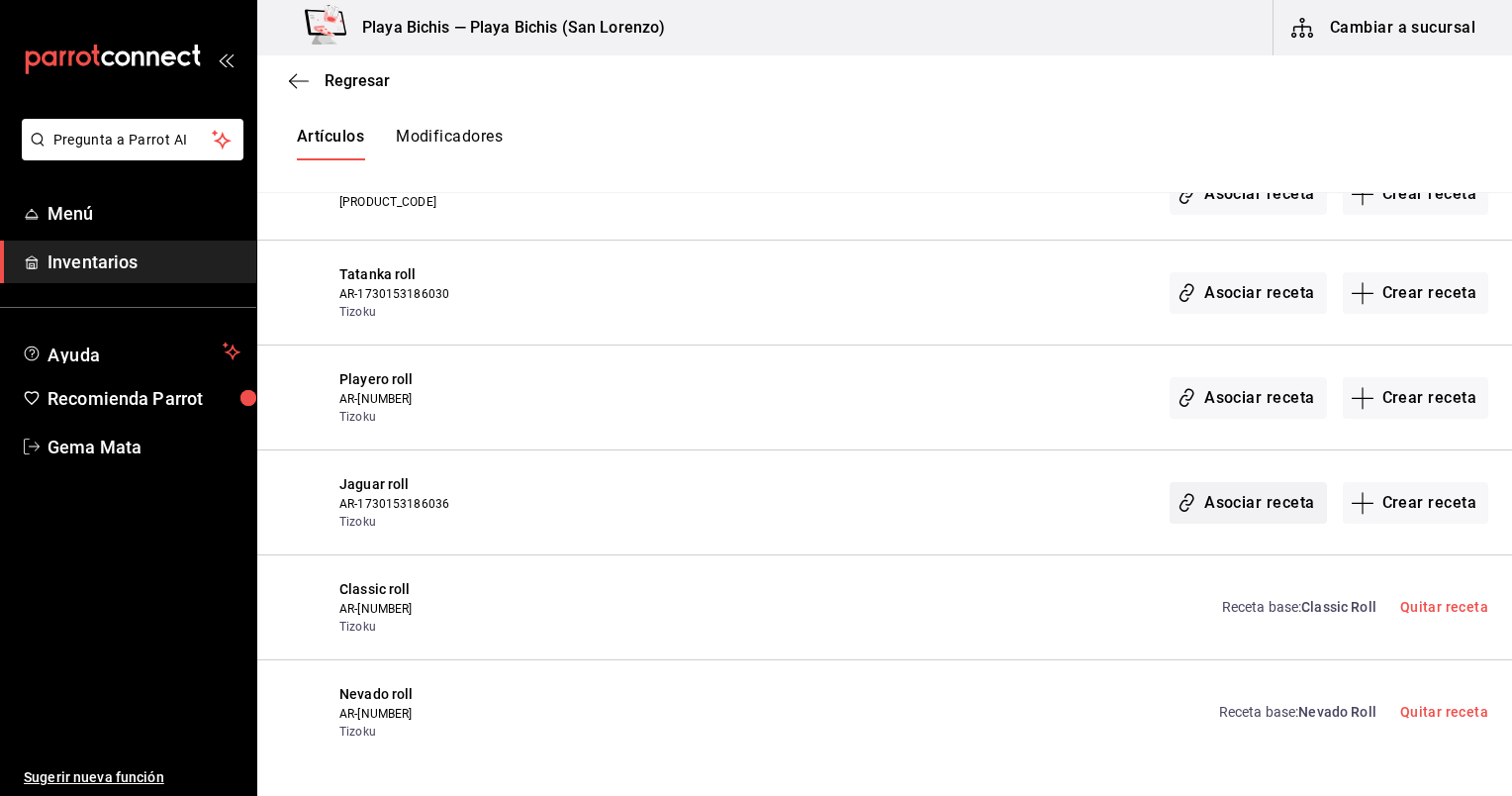 click on "Asociar receta" at bounding box center [1248, 503] 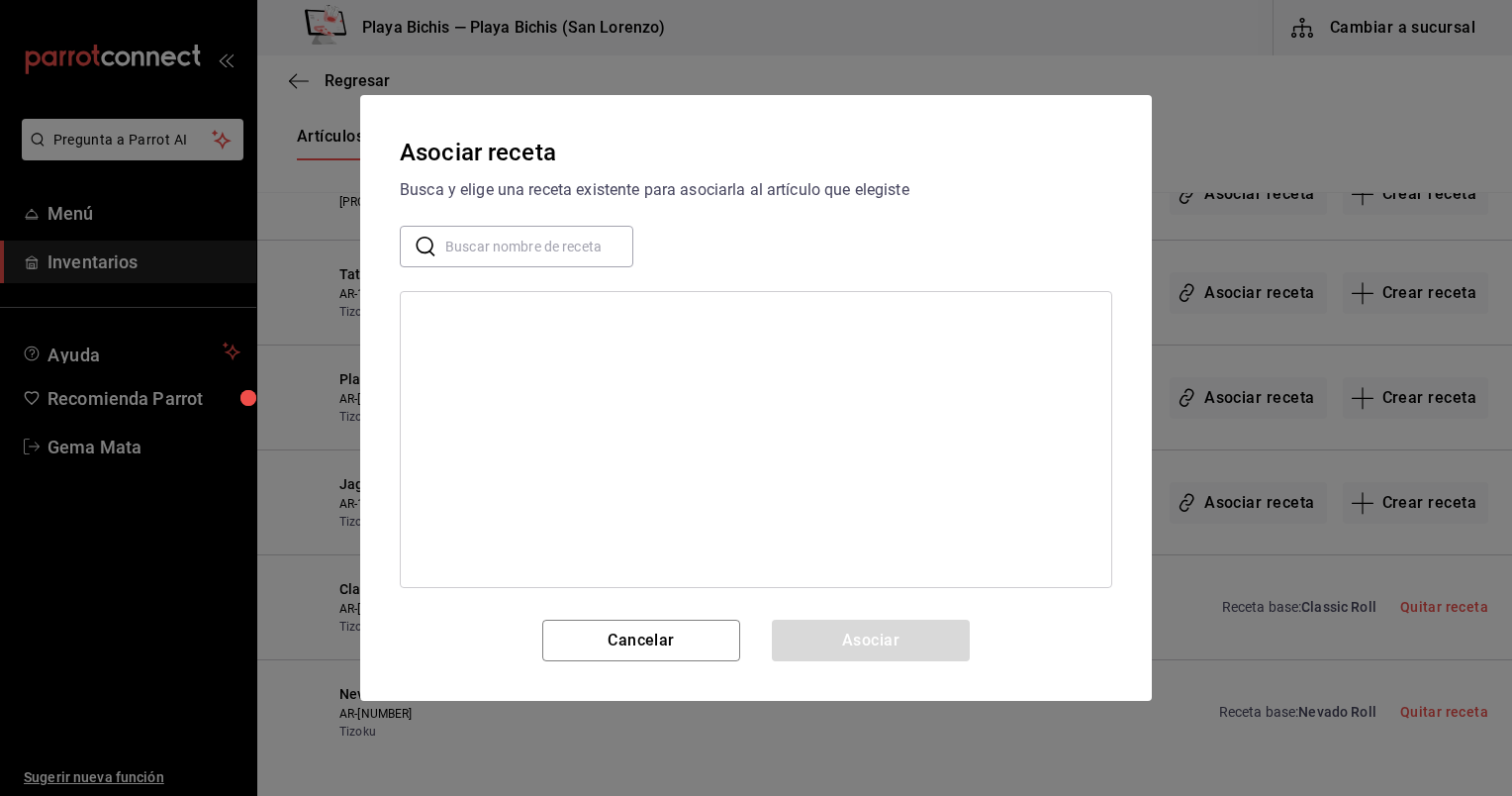 click at bounding box center [539, 247] 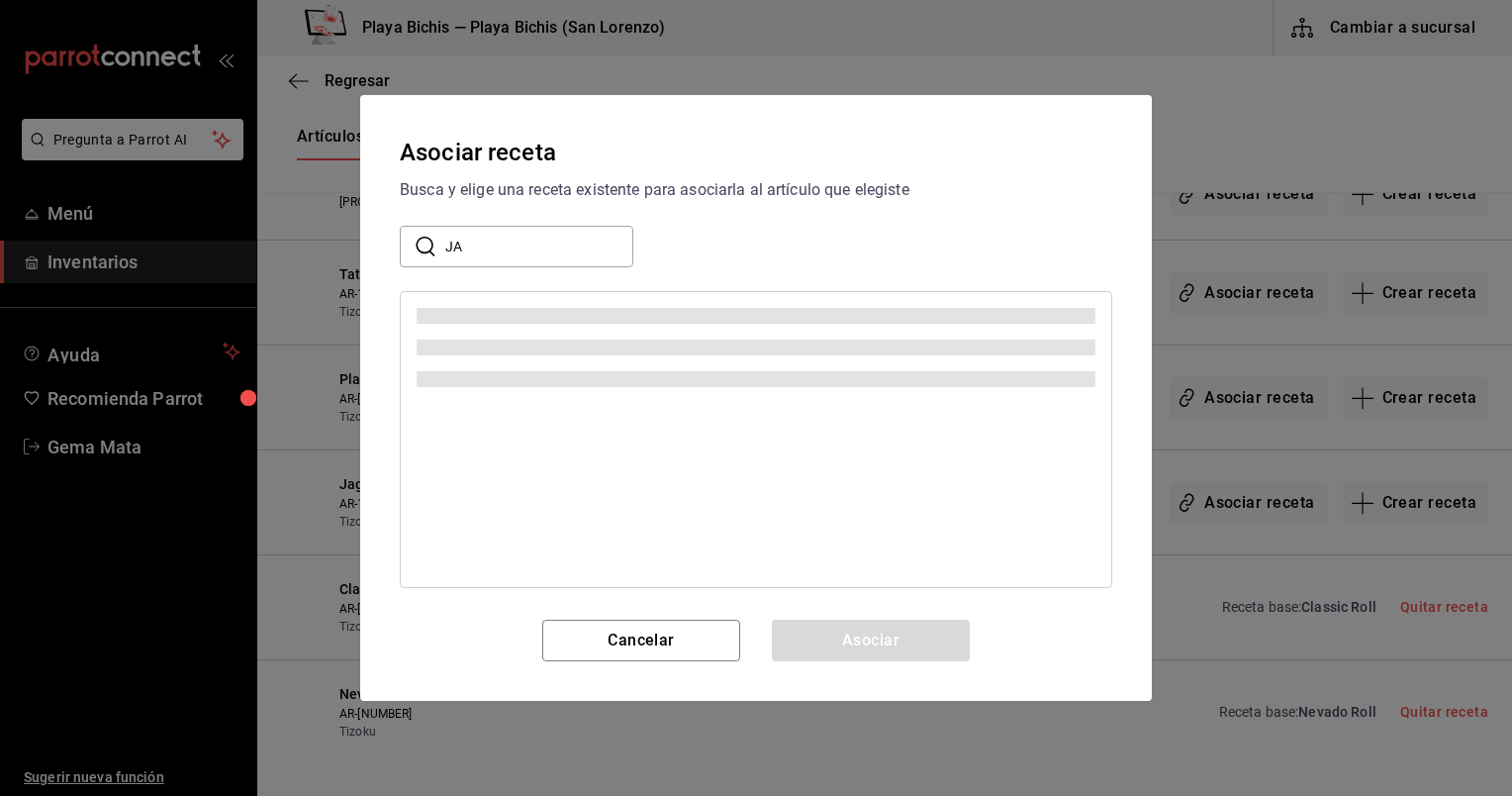 type on "J" 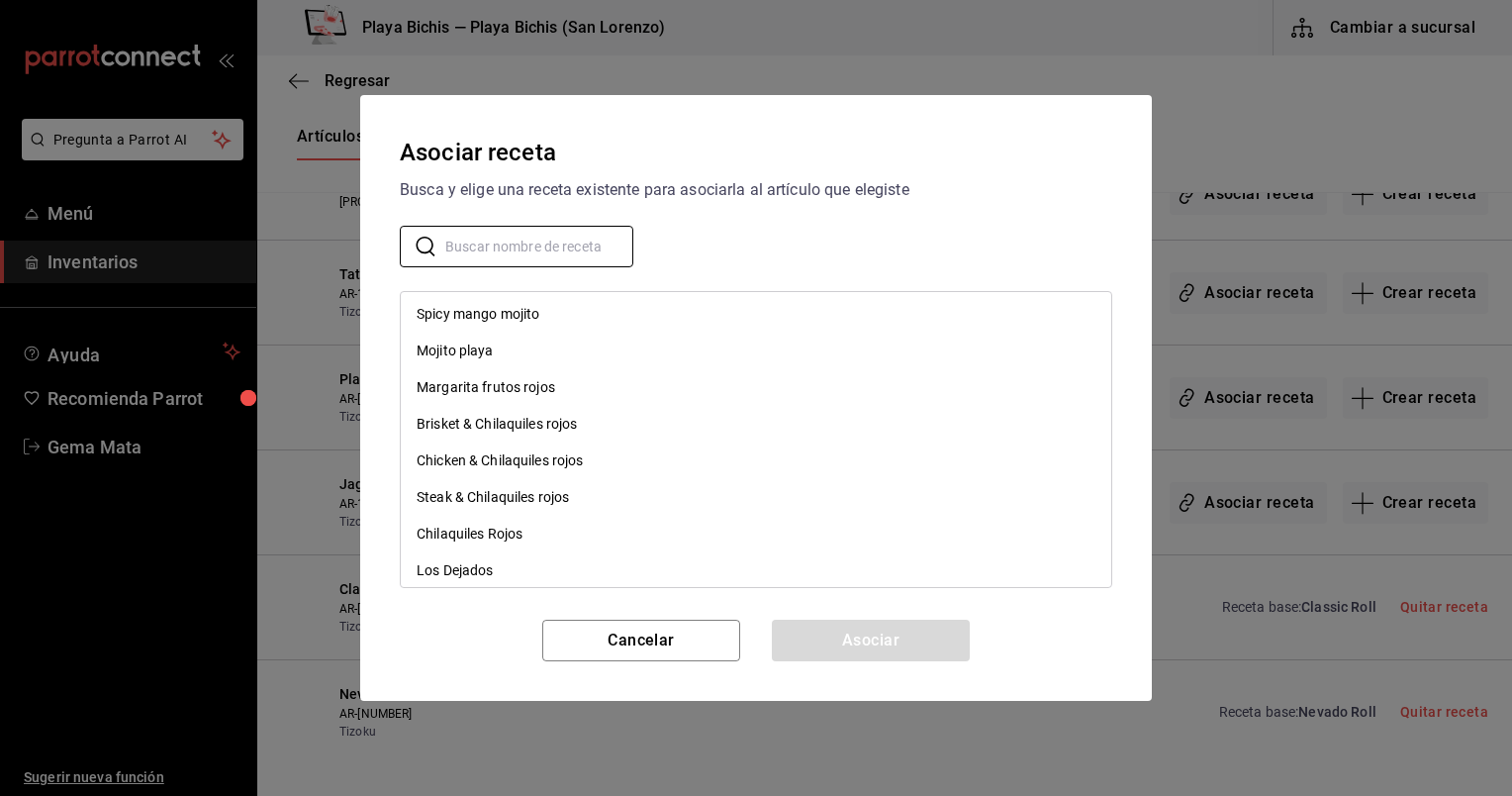 scroll, scrollTop: 226, scrollLeft: 0, axis: vertical 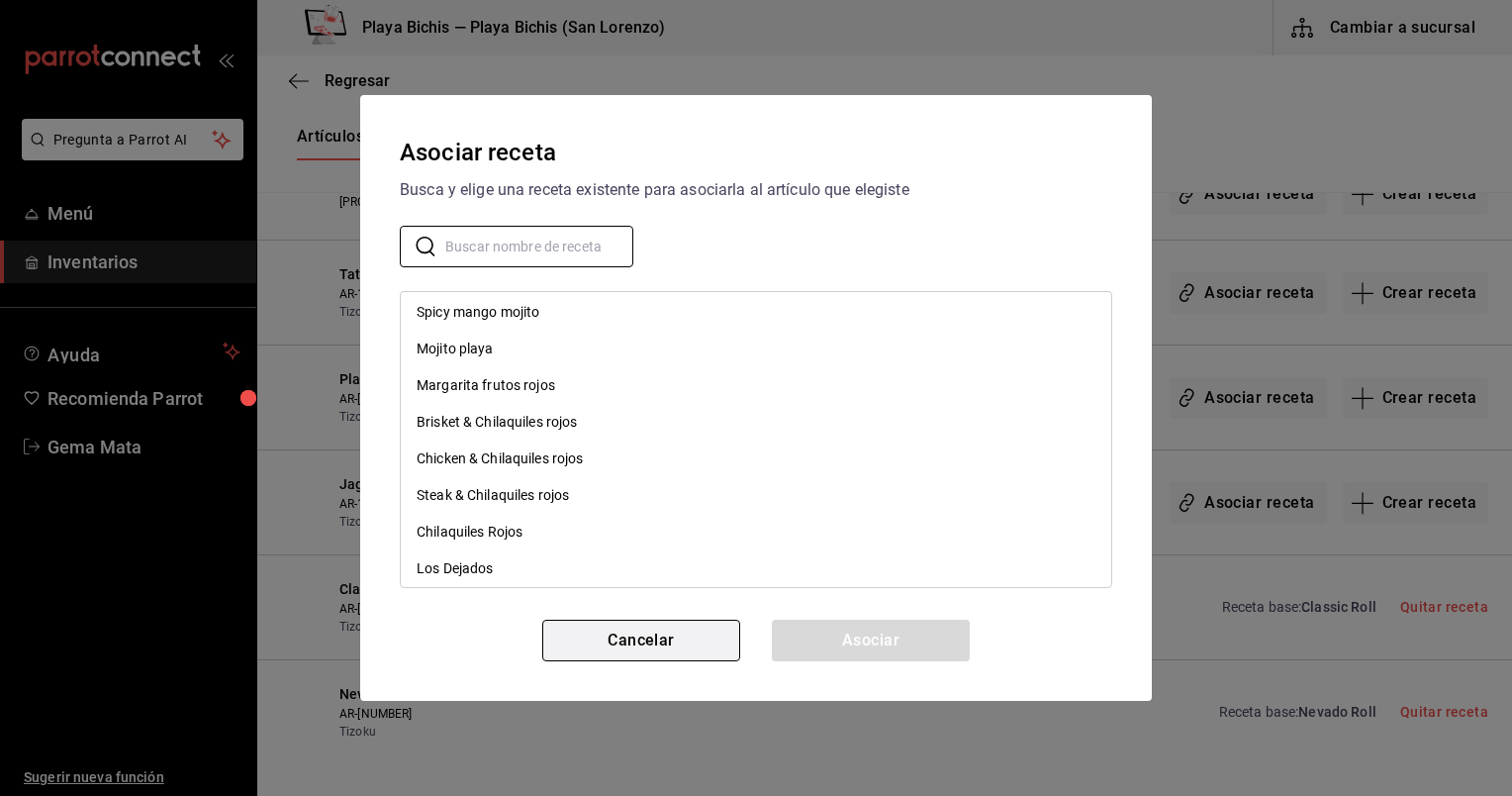 type 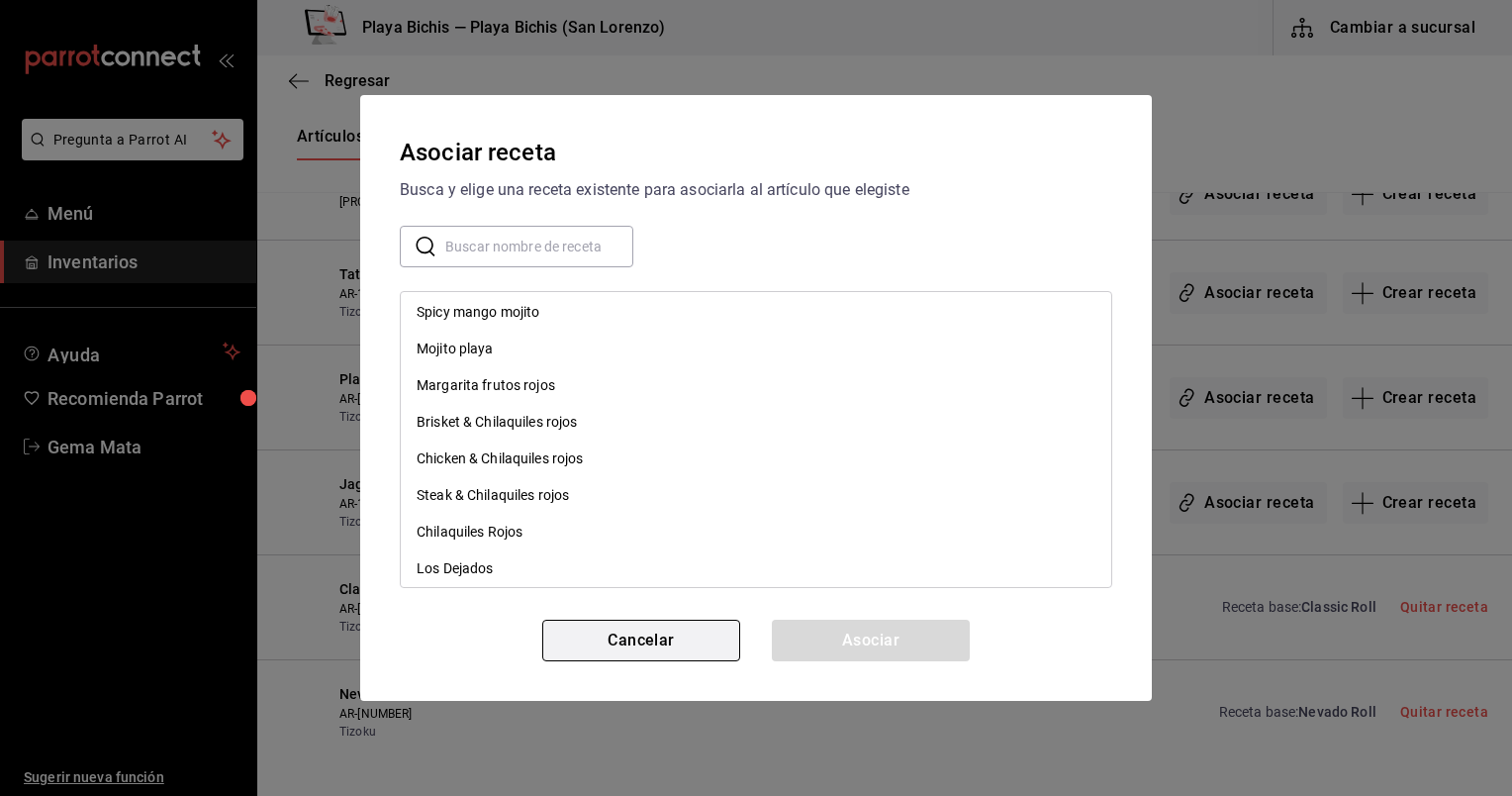 click on "Cancelar" at bounding box center [641, 641] 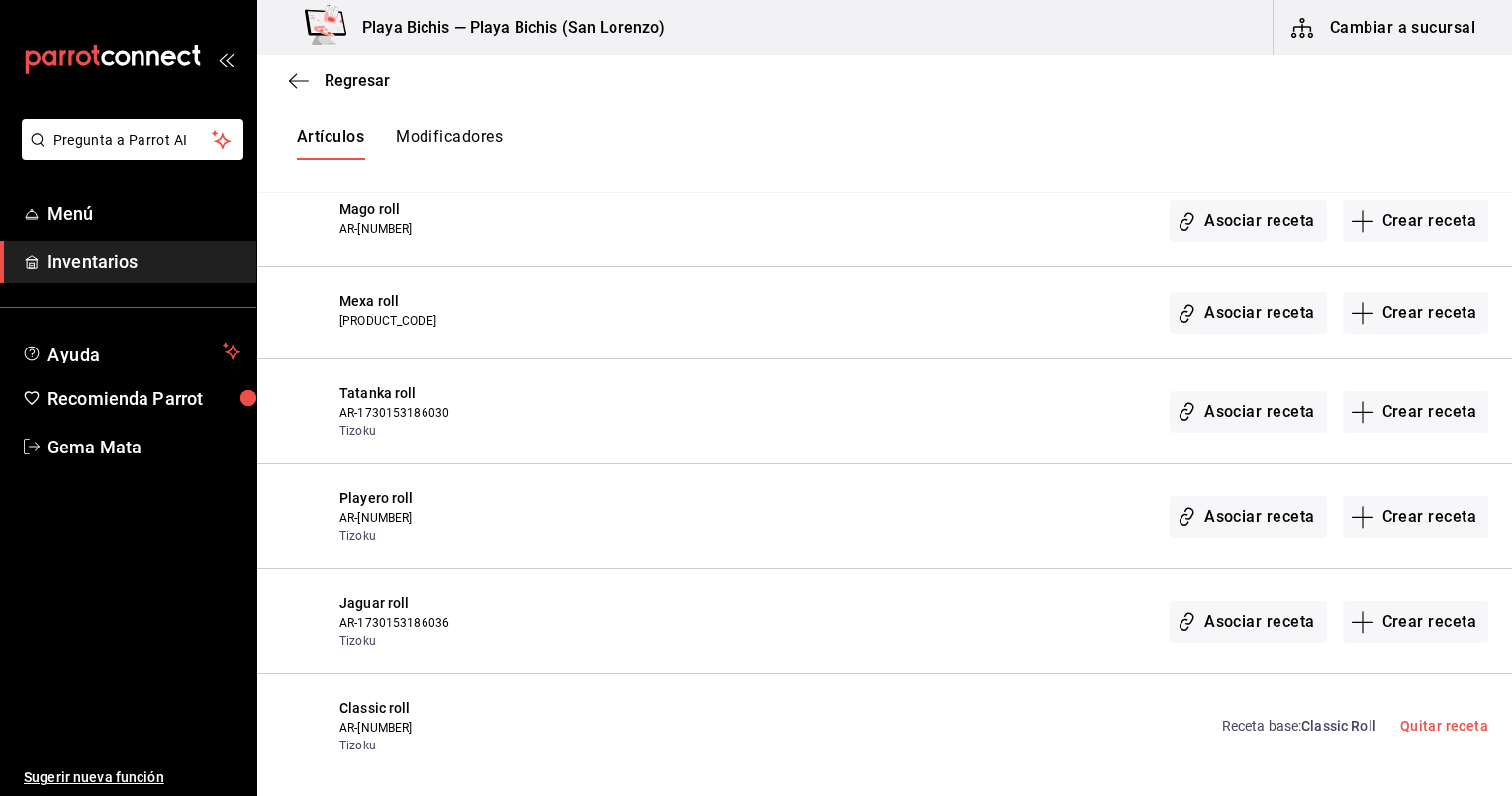 scroll, scrollTop: 599, scrollLeft: 0, axis: vertical 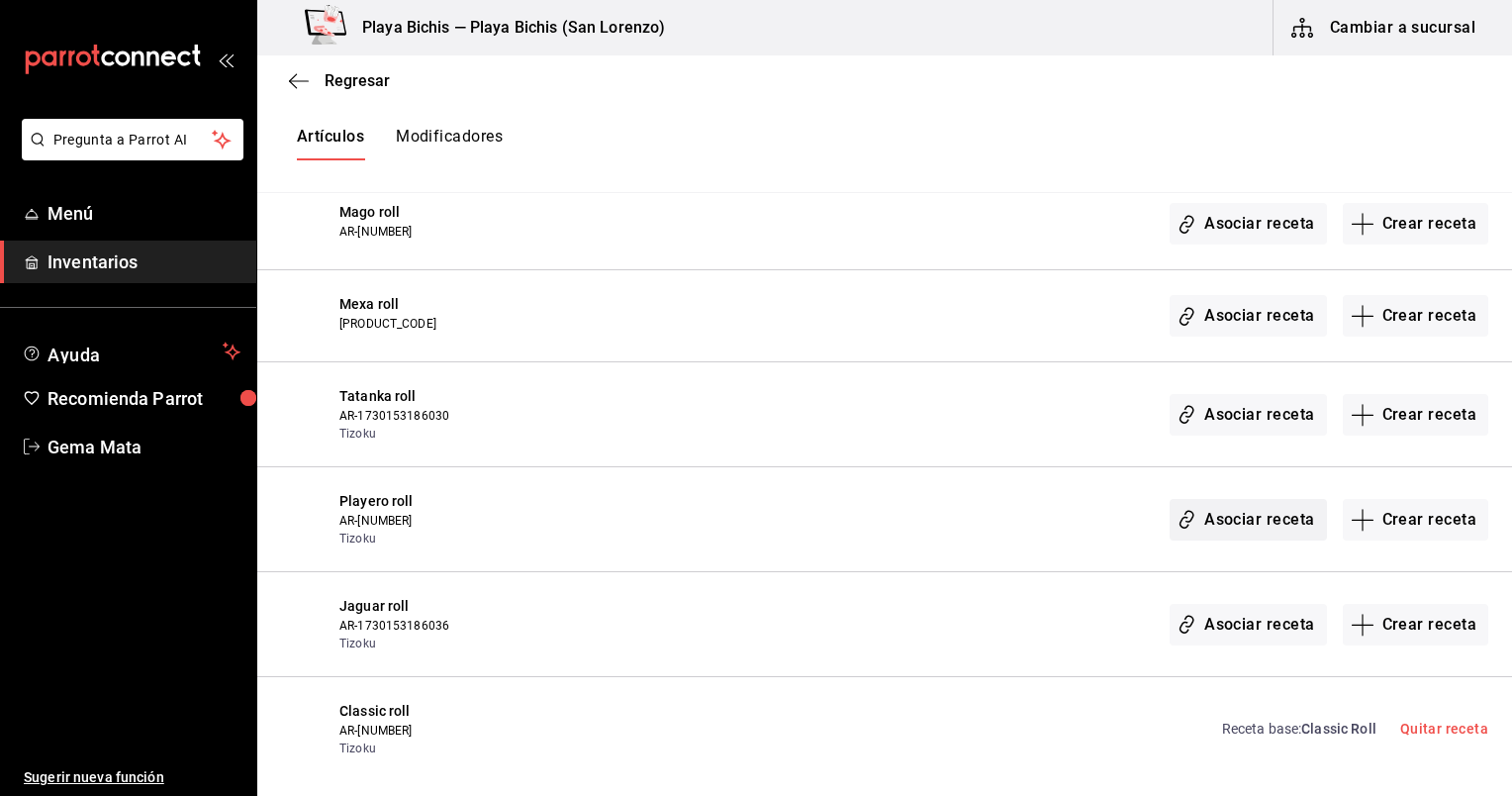 click on "Asociar receta" at bounding box center [1248, 520] 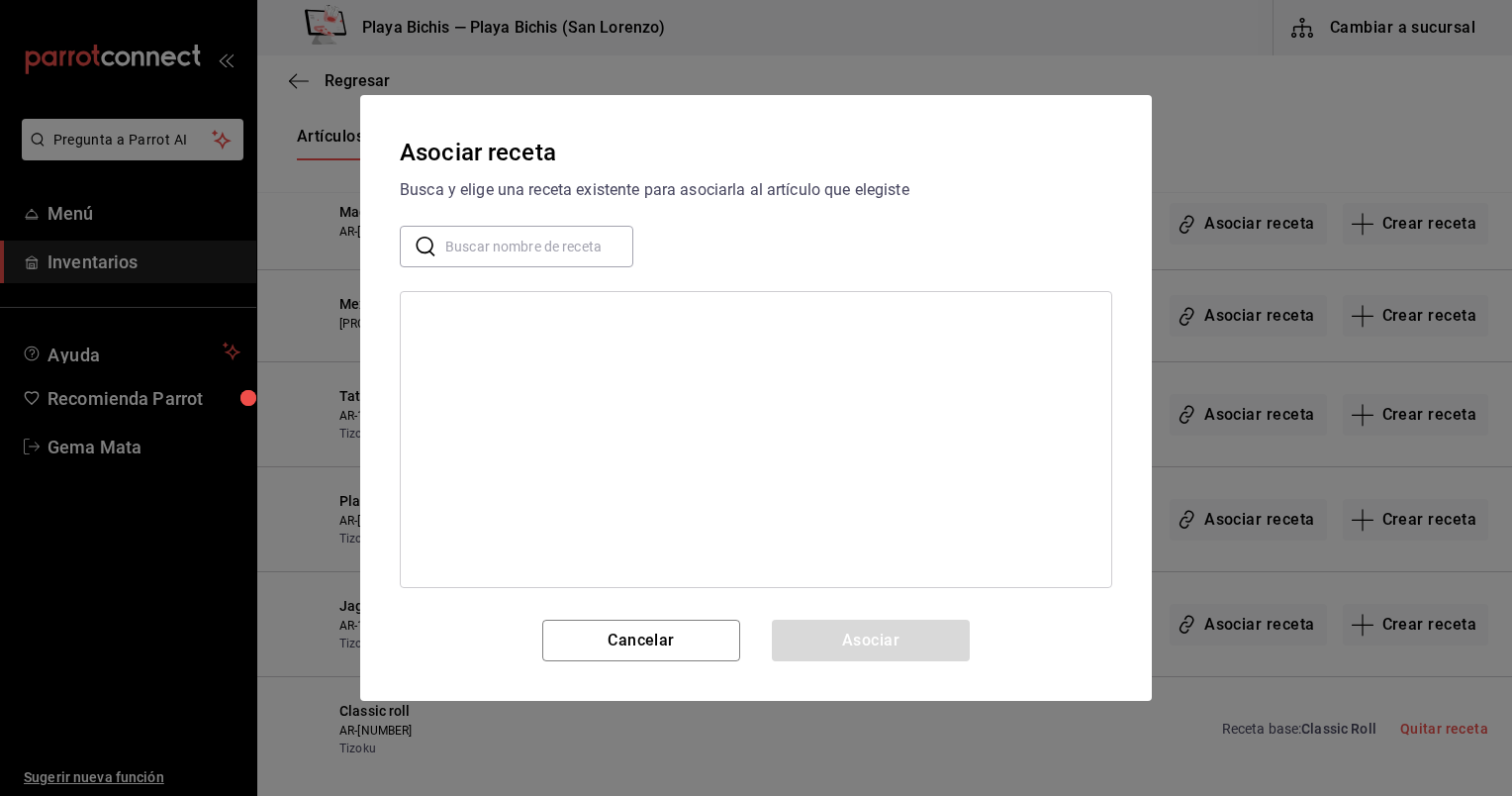 click at bounding box center (539, 247) 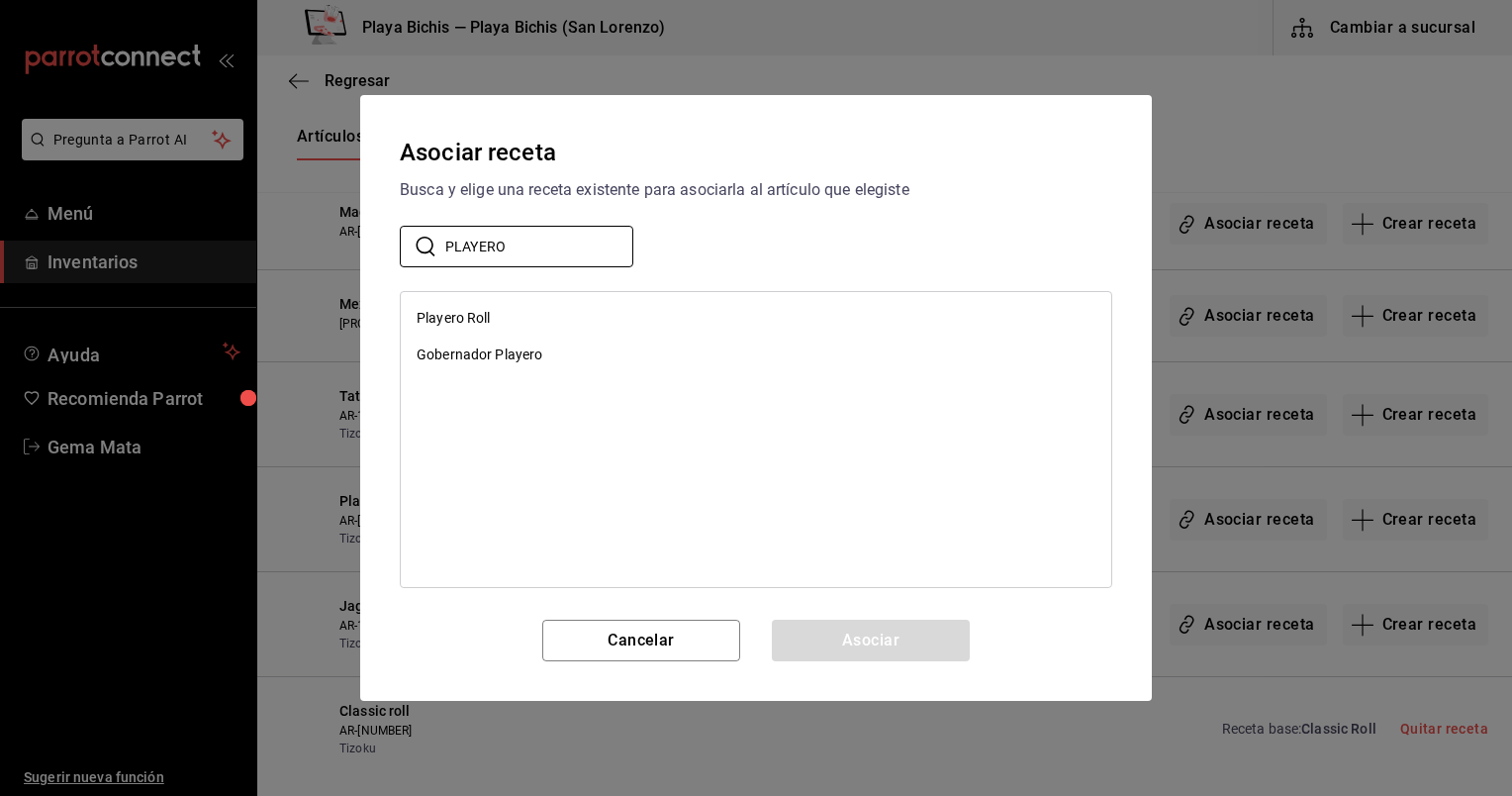 type on "PLAYERO" 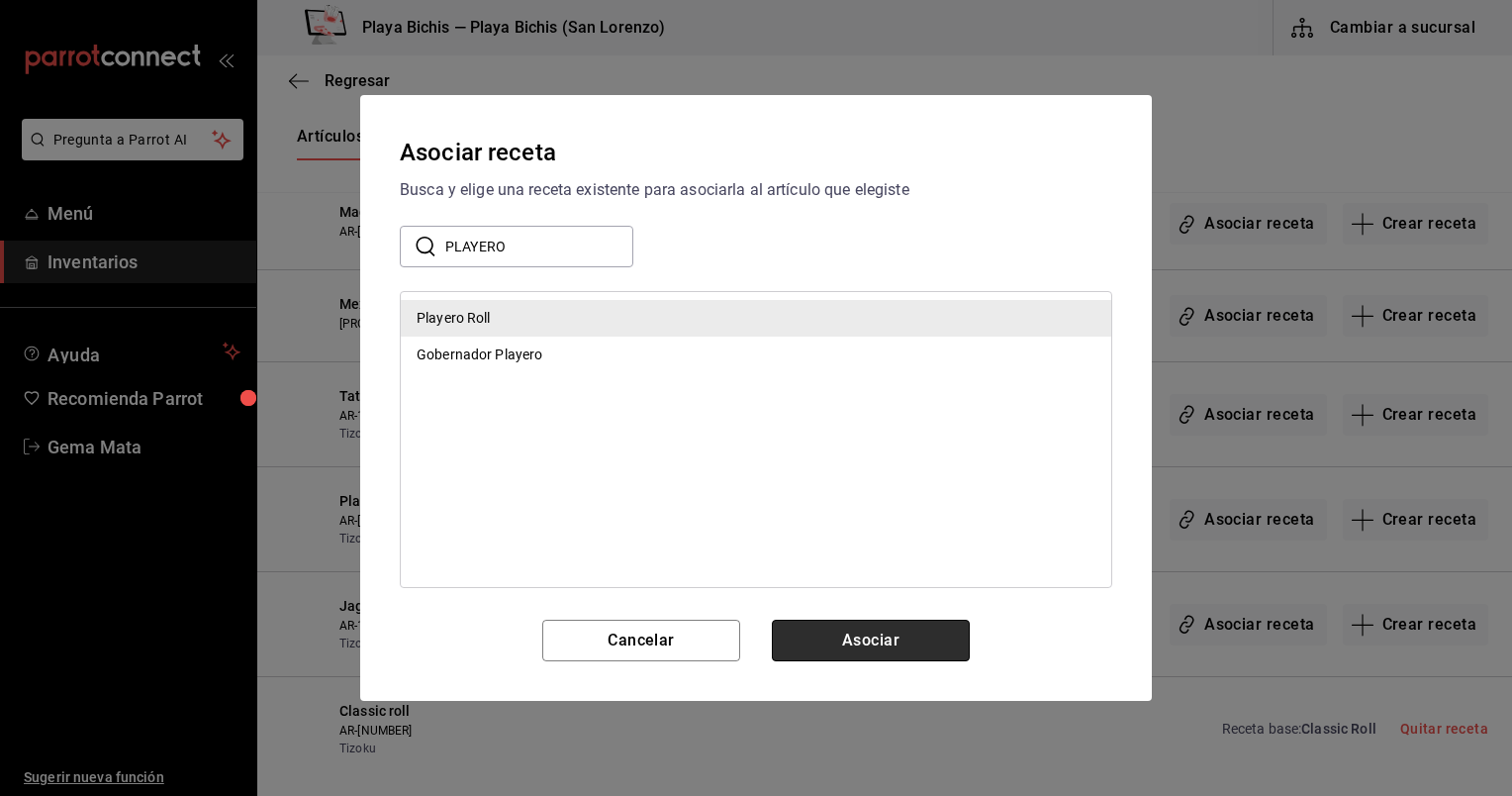 click on "Asociar" at bounding box center (871, 641) 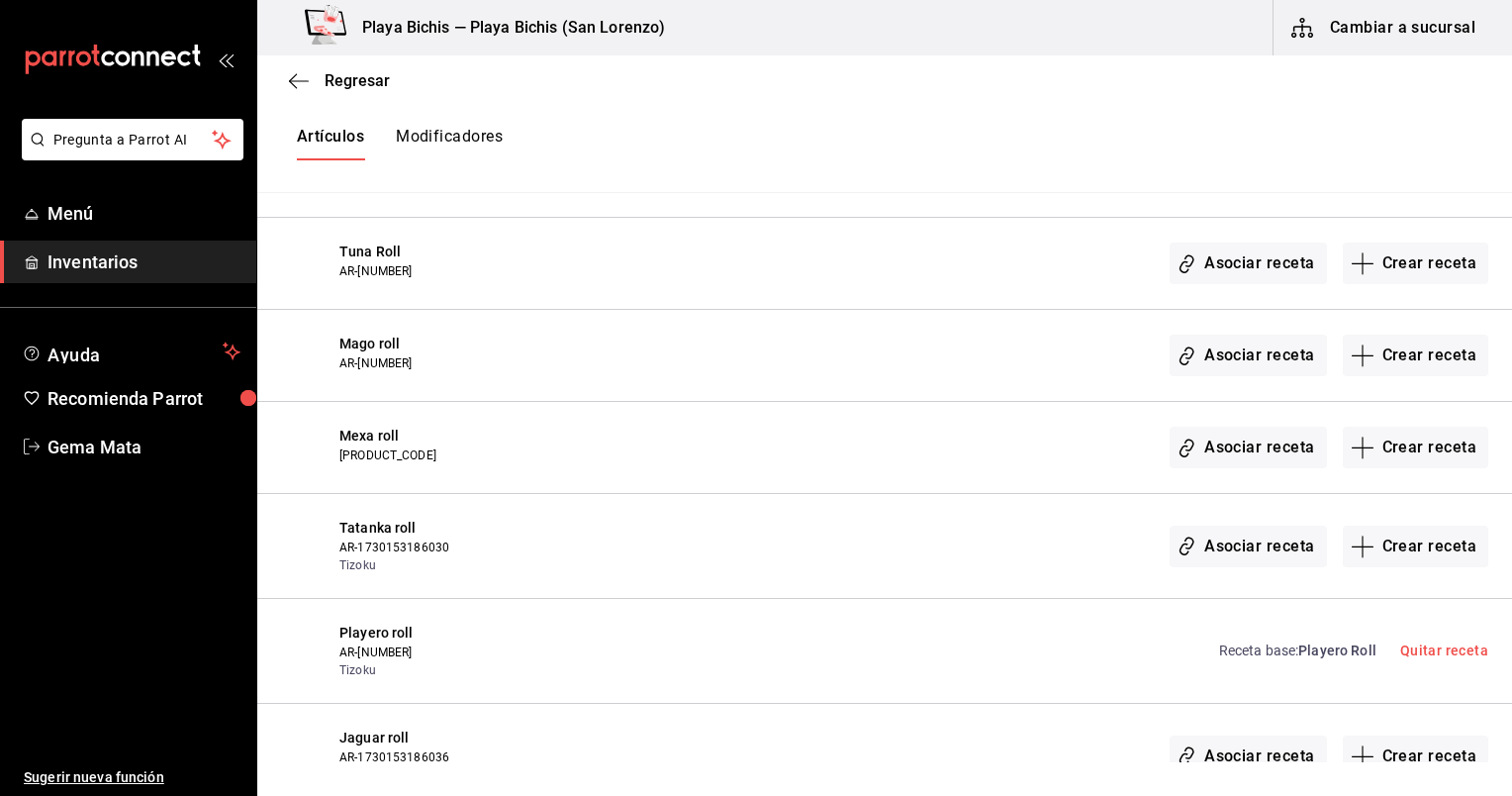 scroll, scrollTop: 442, scrollLeft: 0, axis: vertical 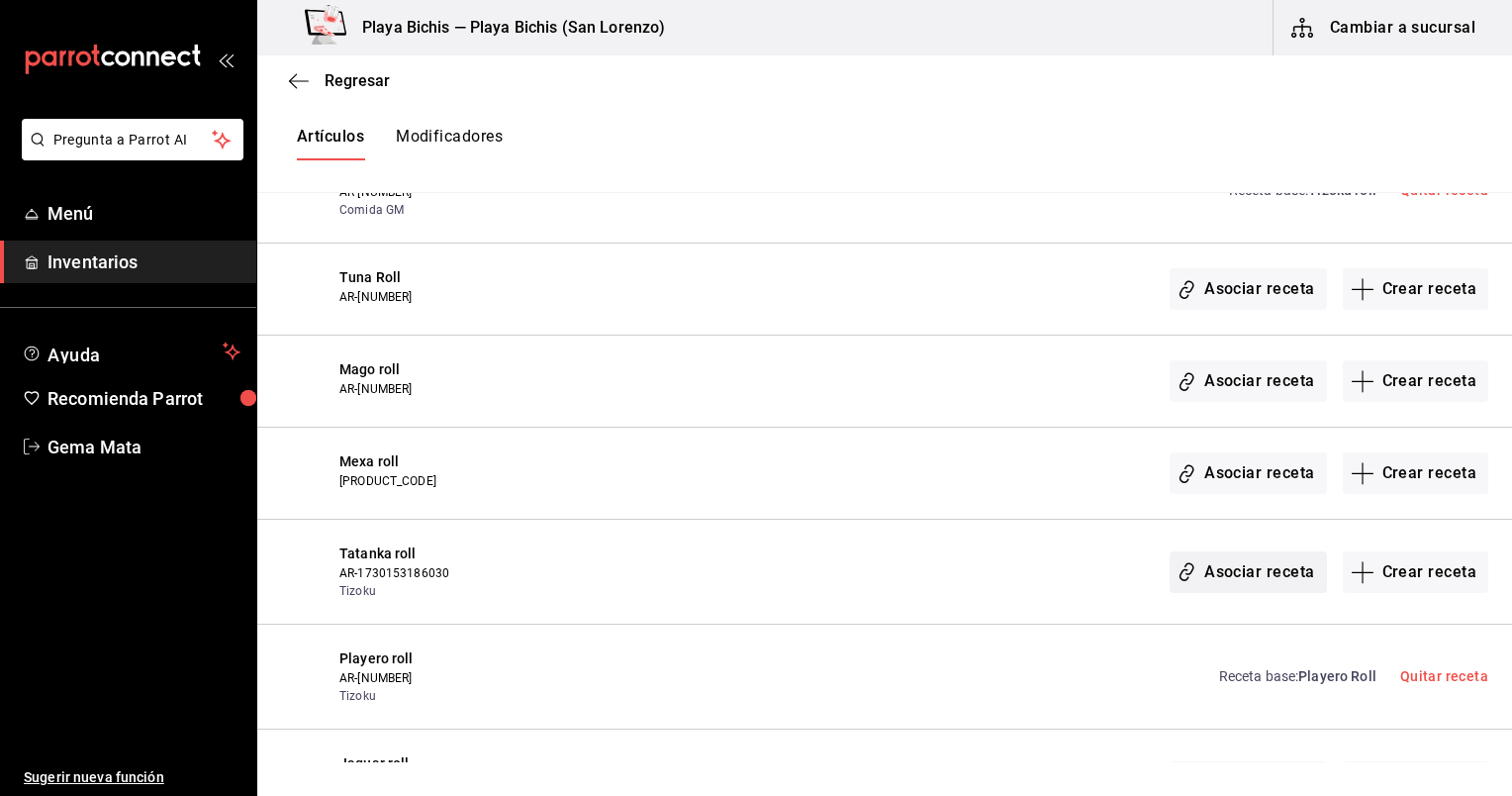 click on "Asociar receta" at bounding box center (1248, 572) 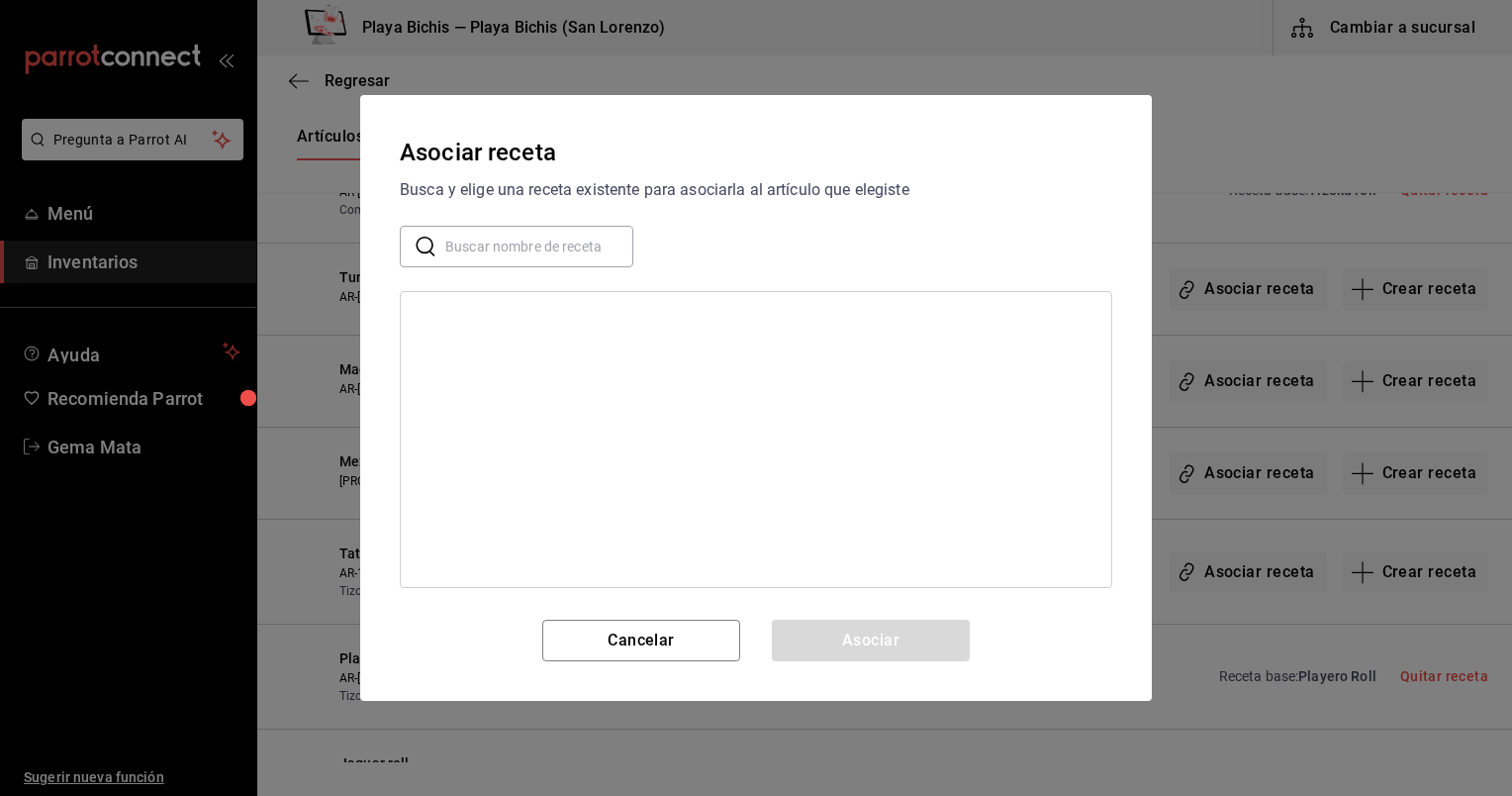 click at bounding box center [539, 247] 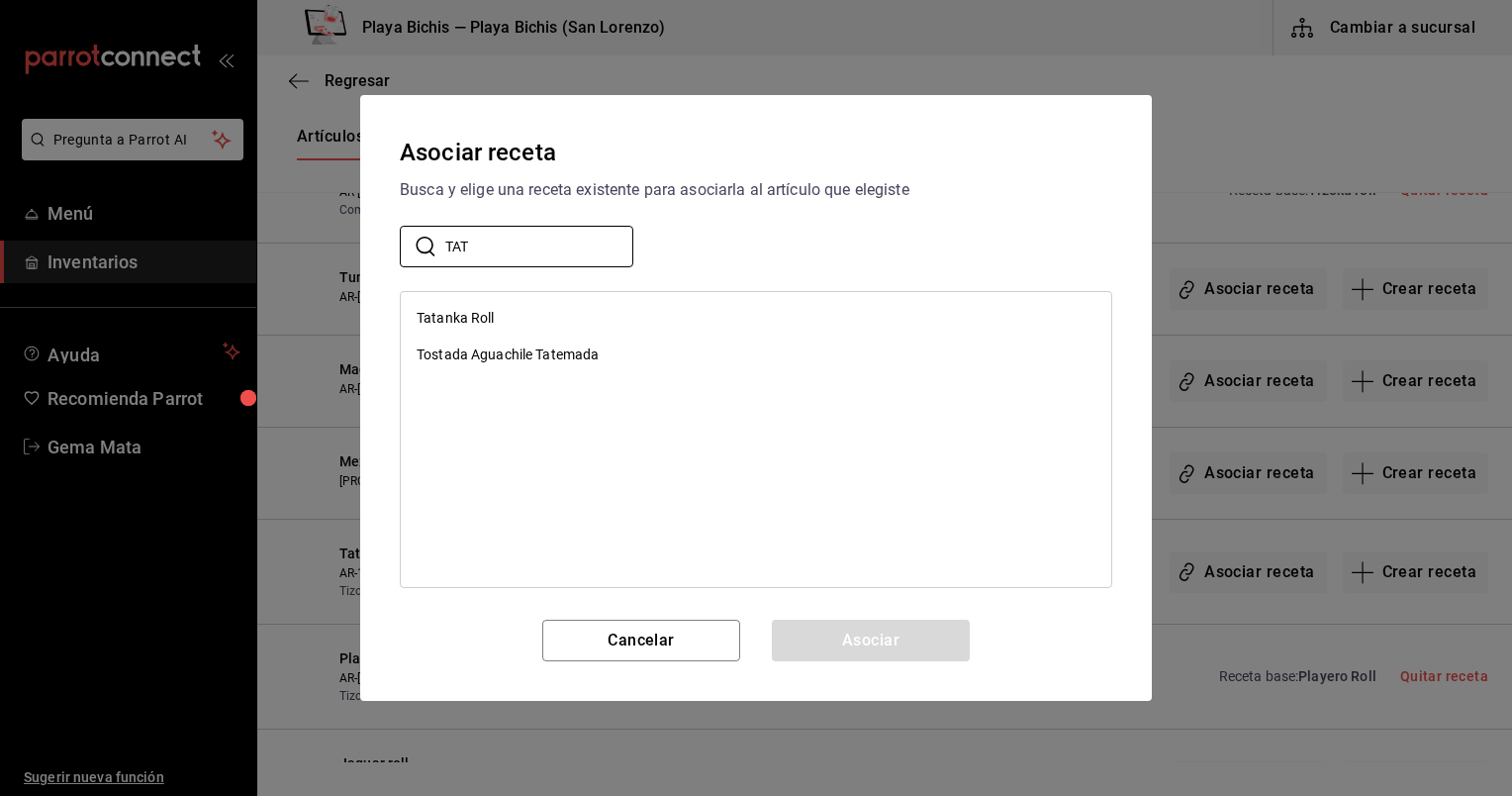 type on "TAT" 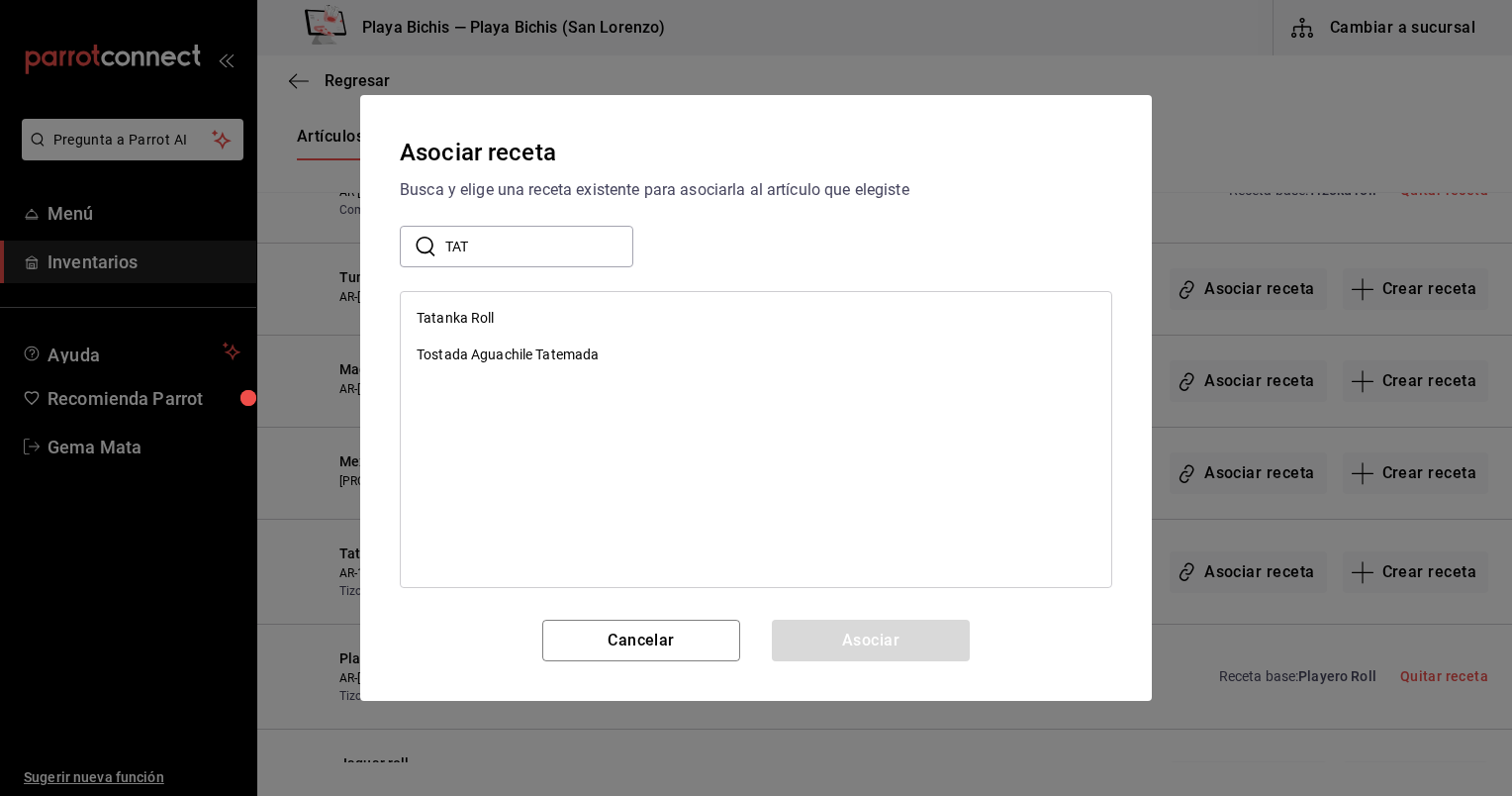 click on "Tatanka Roll Tostada Aguachile Tatemada" at bounding box center (756, 440) 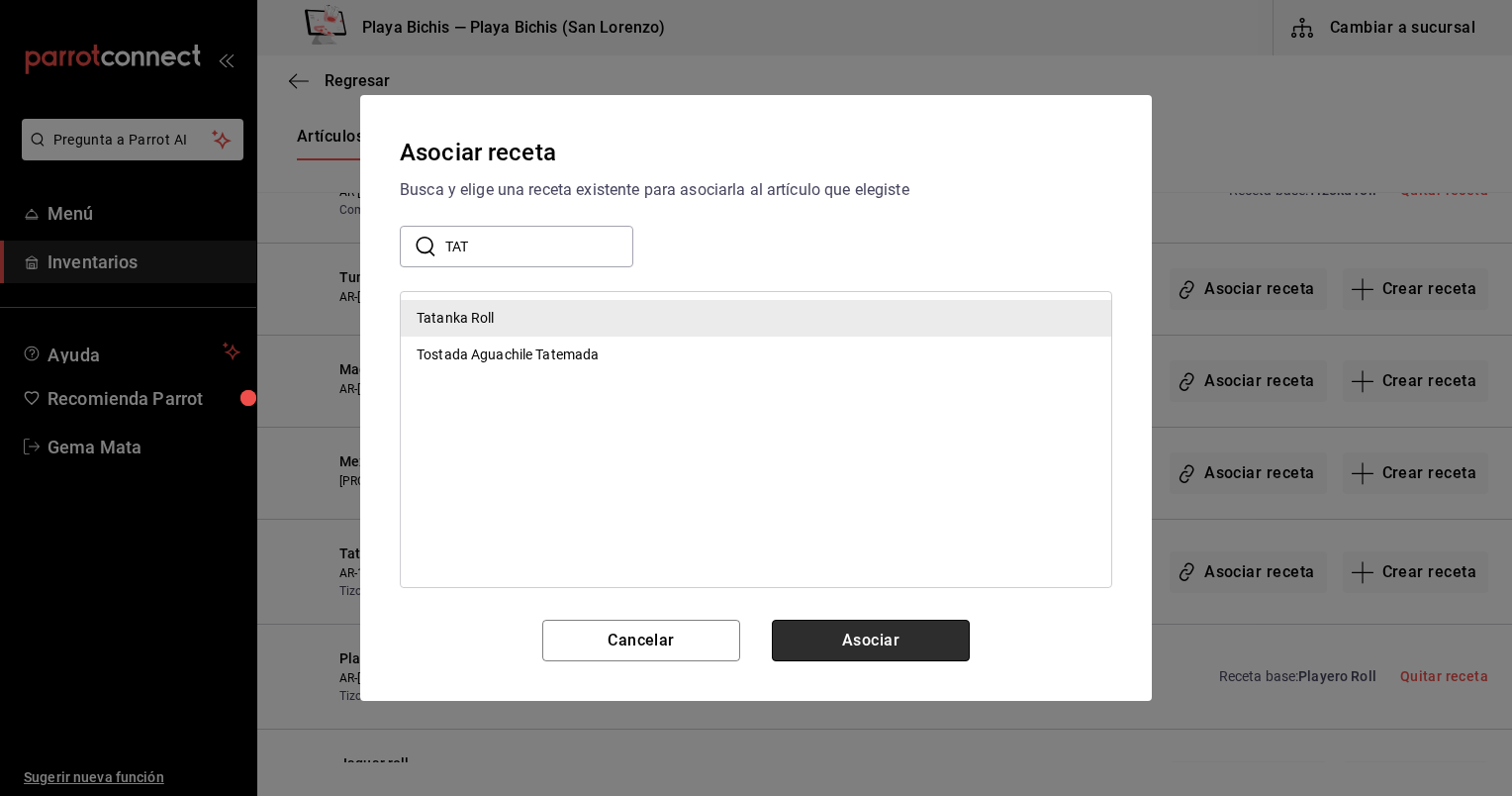 click on "Asociar" at bounding box center (871, 641) 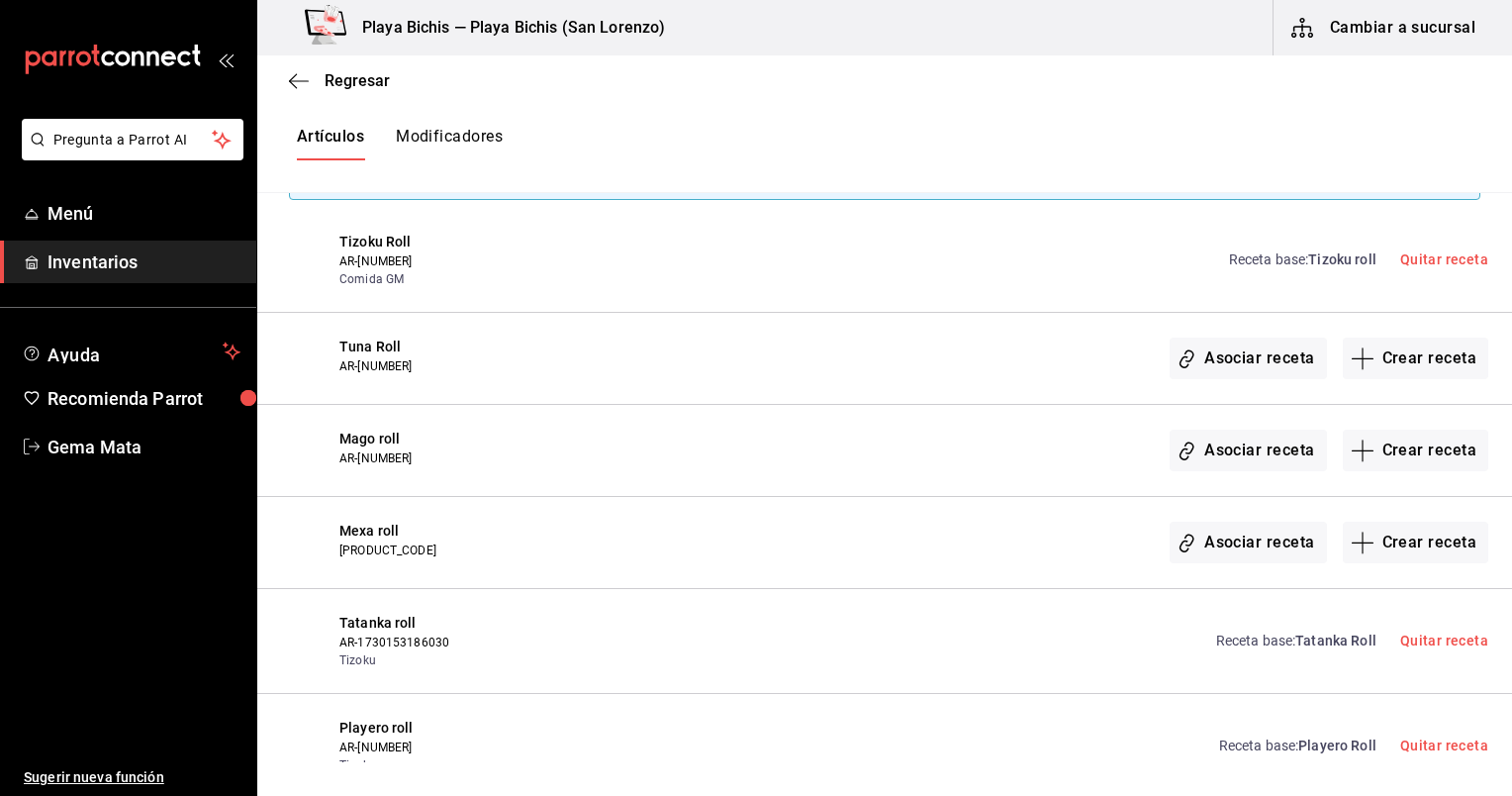 scroll, scrollTop: 368, scrollLeft: 0, axis: vertical 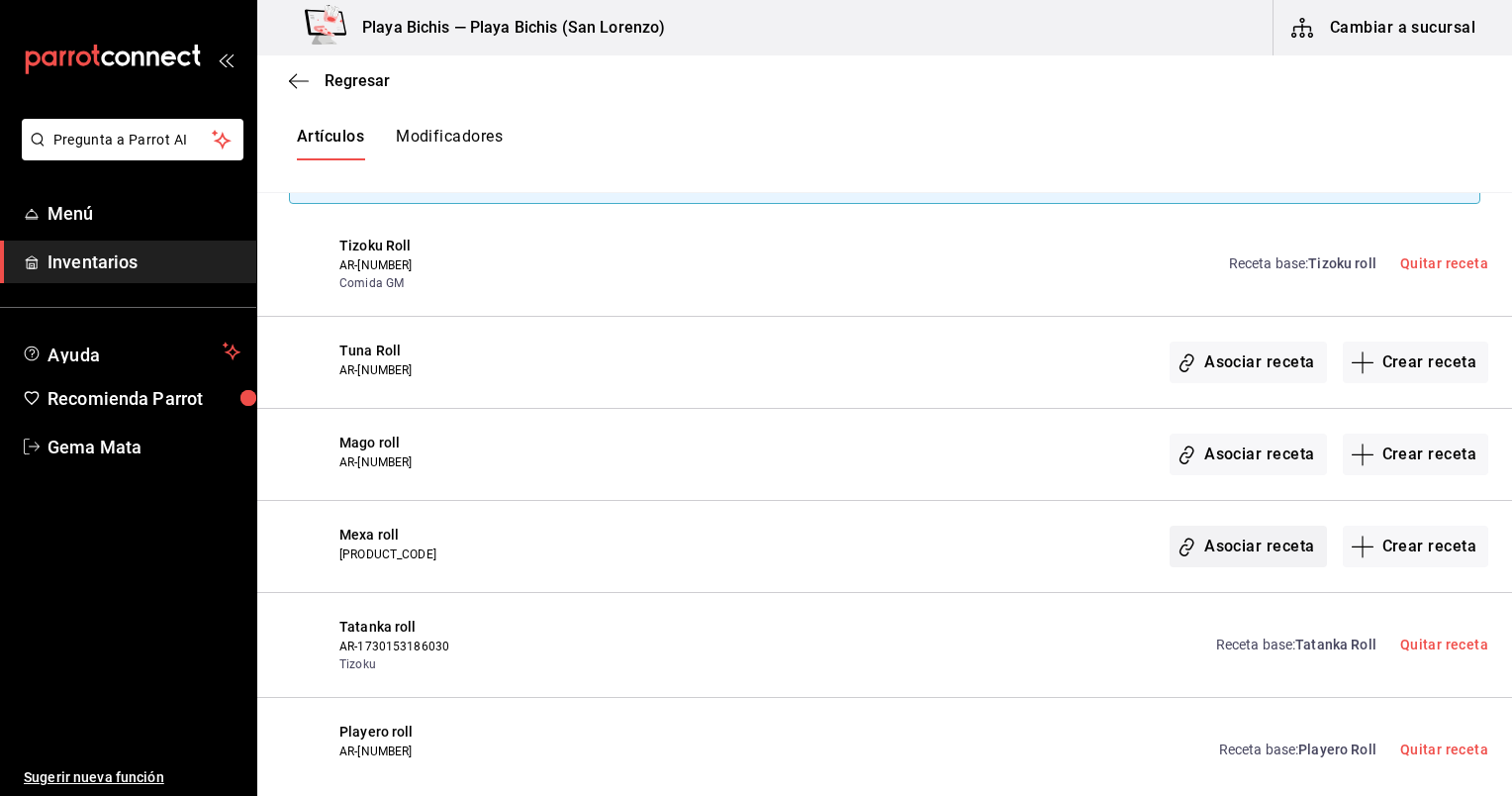 click on "Asociar receta" at bounding box center [1248, 547] 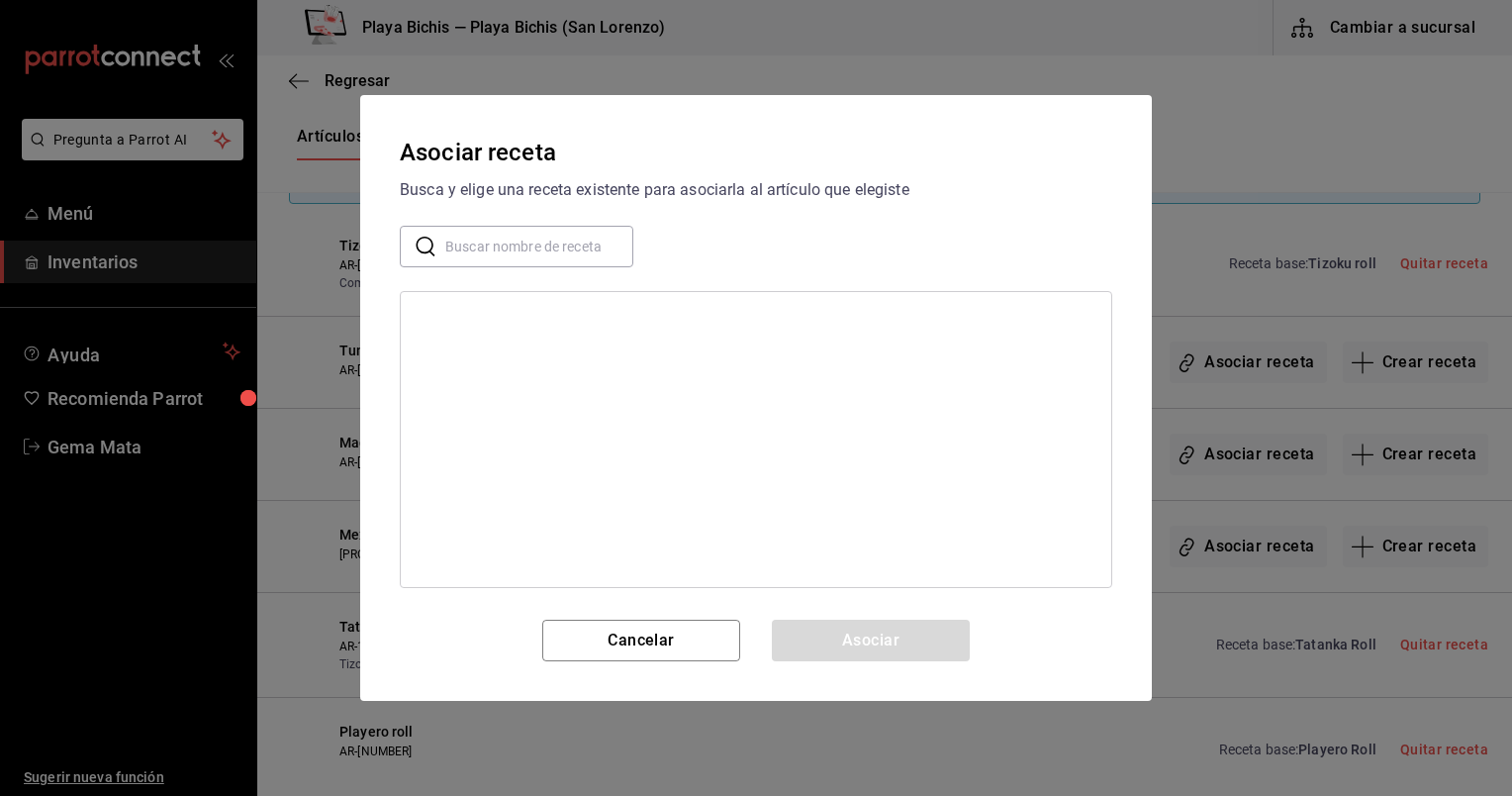 click at bounding box center [539, 247] 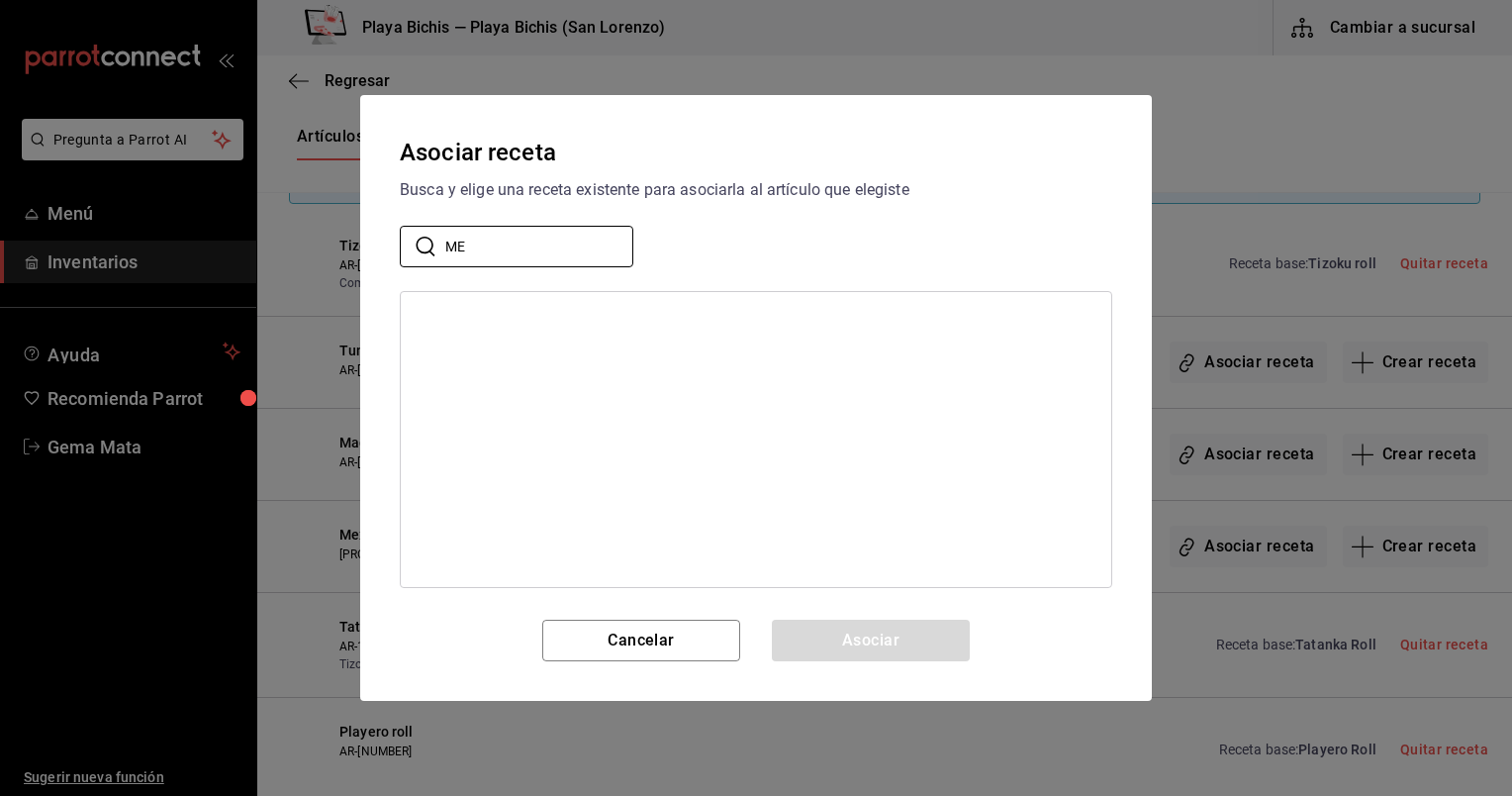 type on "M" 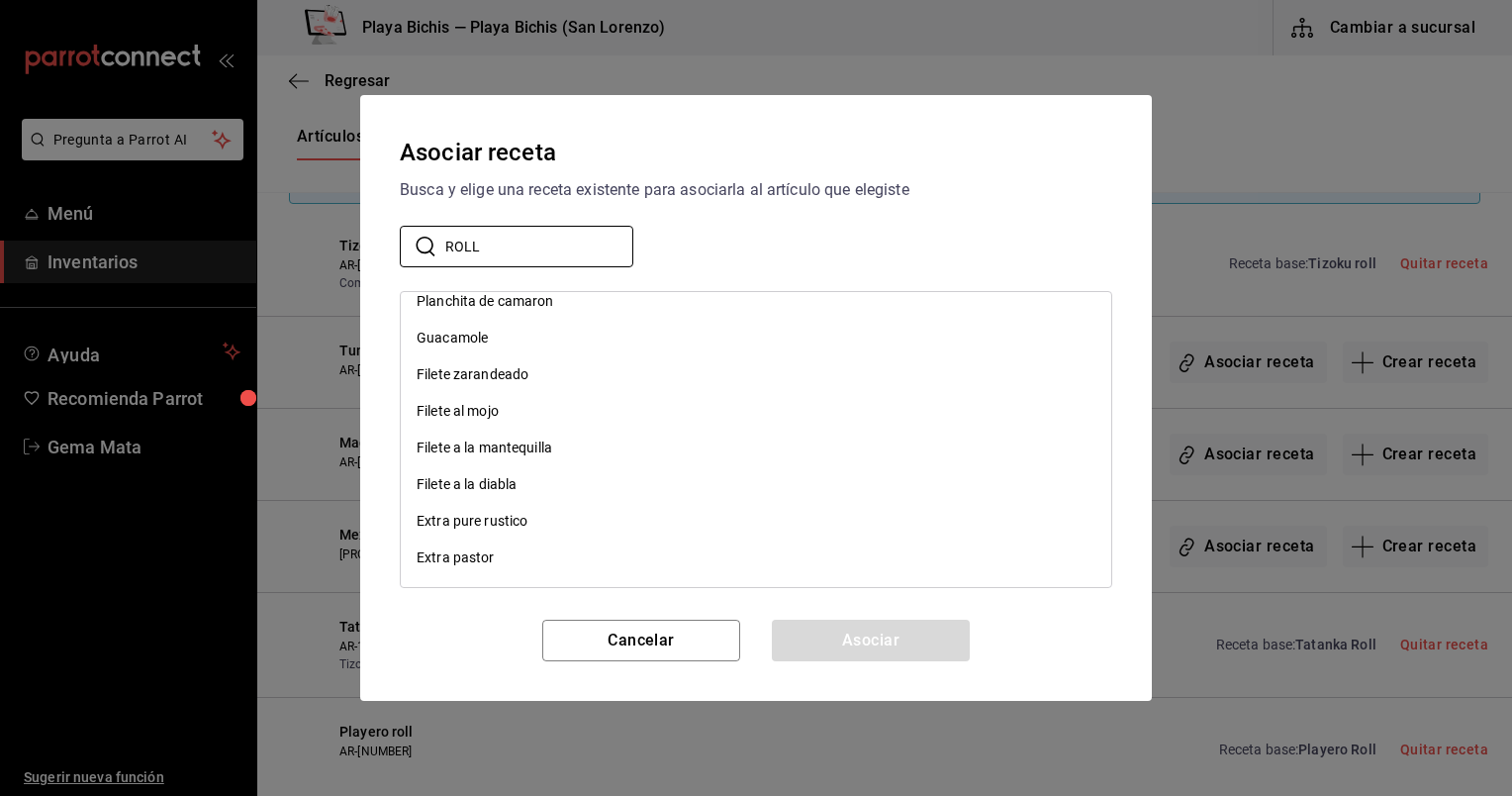 scroll, scrollTop: 241, scrollLeft: 0, axis: vertical 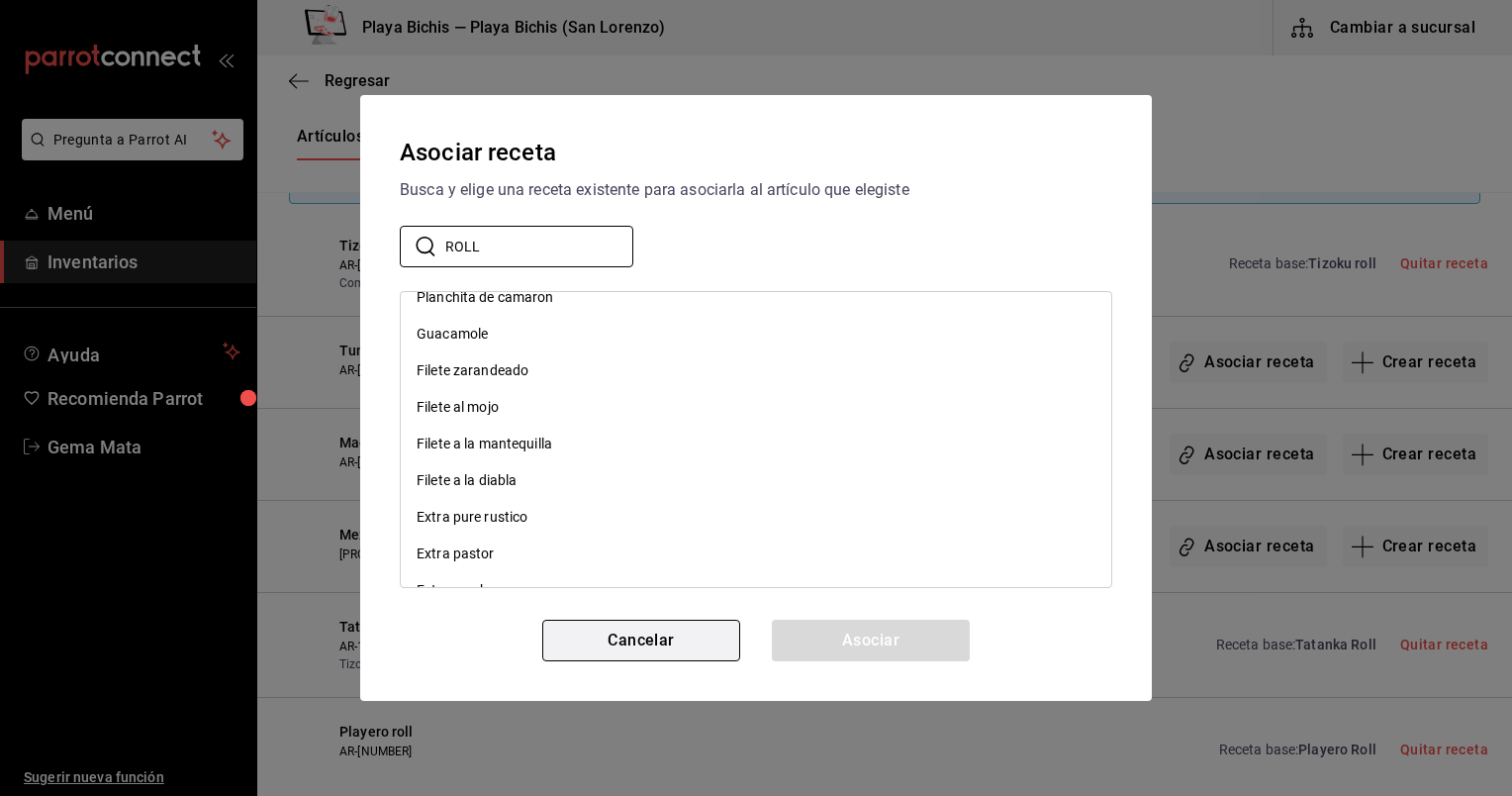 type on "ROLL" 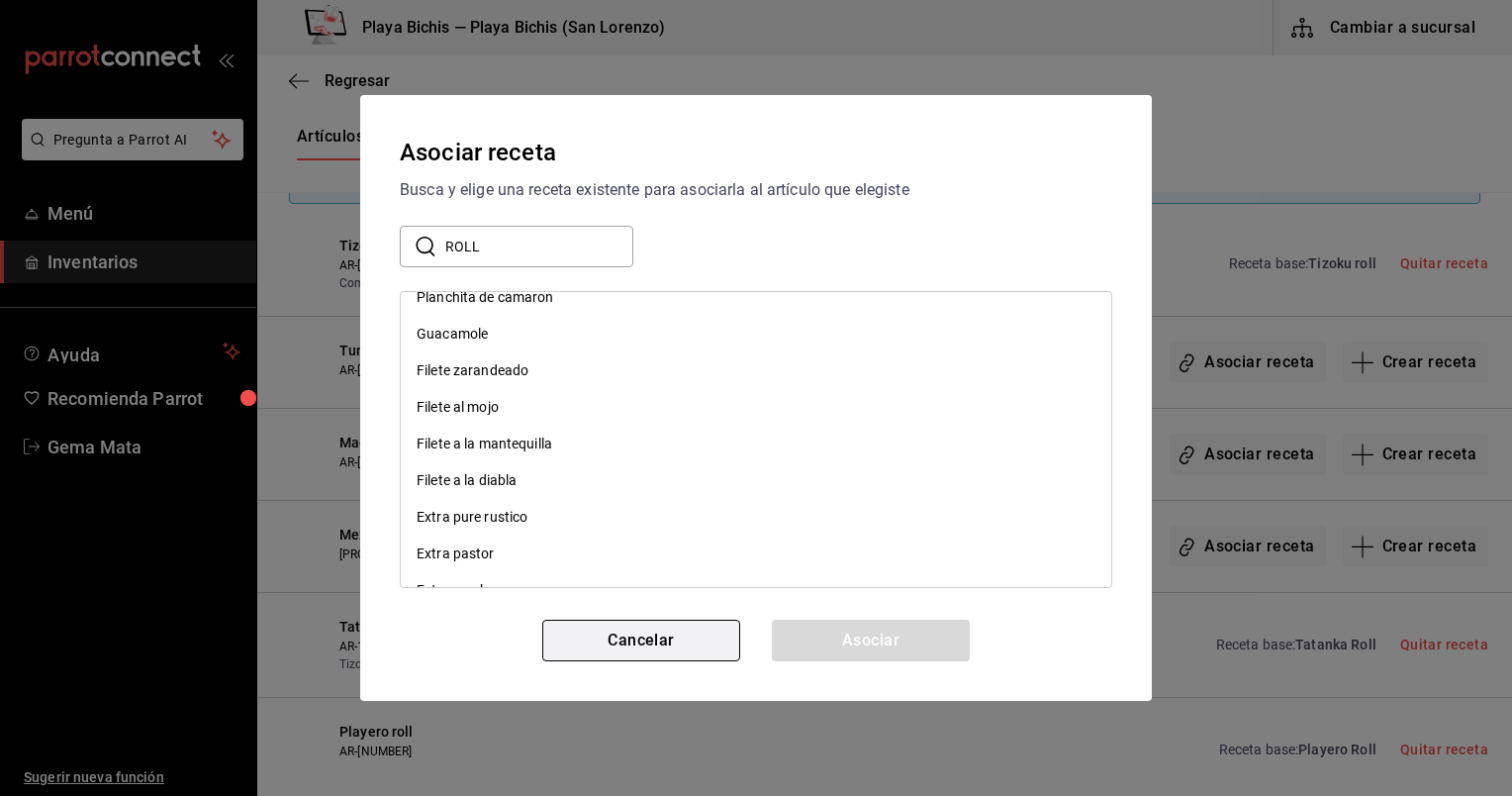 click on "Cancelar" at bounding box center (641, 641) 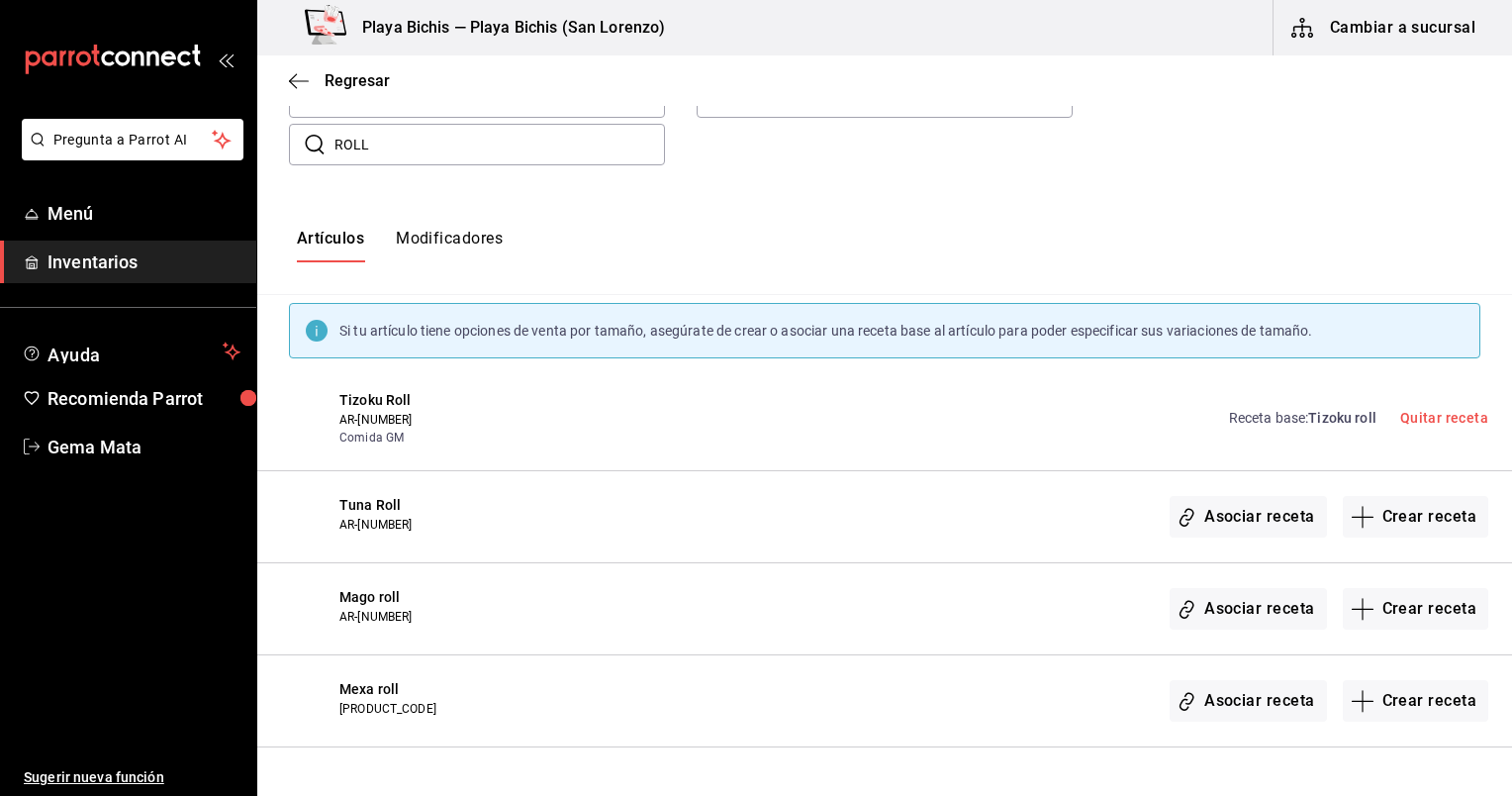 scroll, scrollTop: 198, scrollLeft: 0, axis: vertical 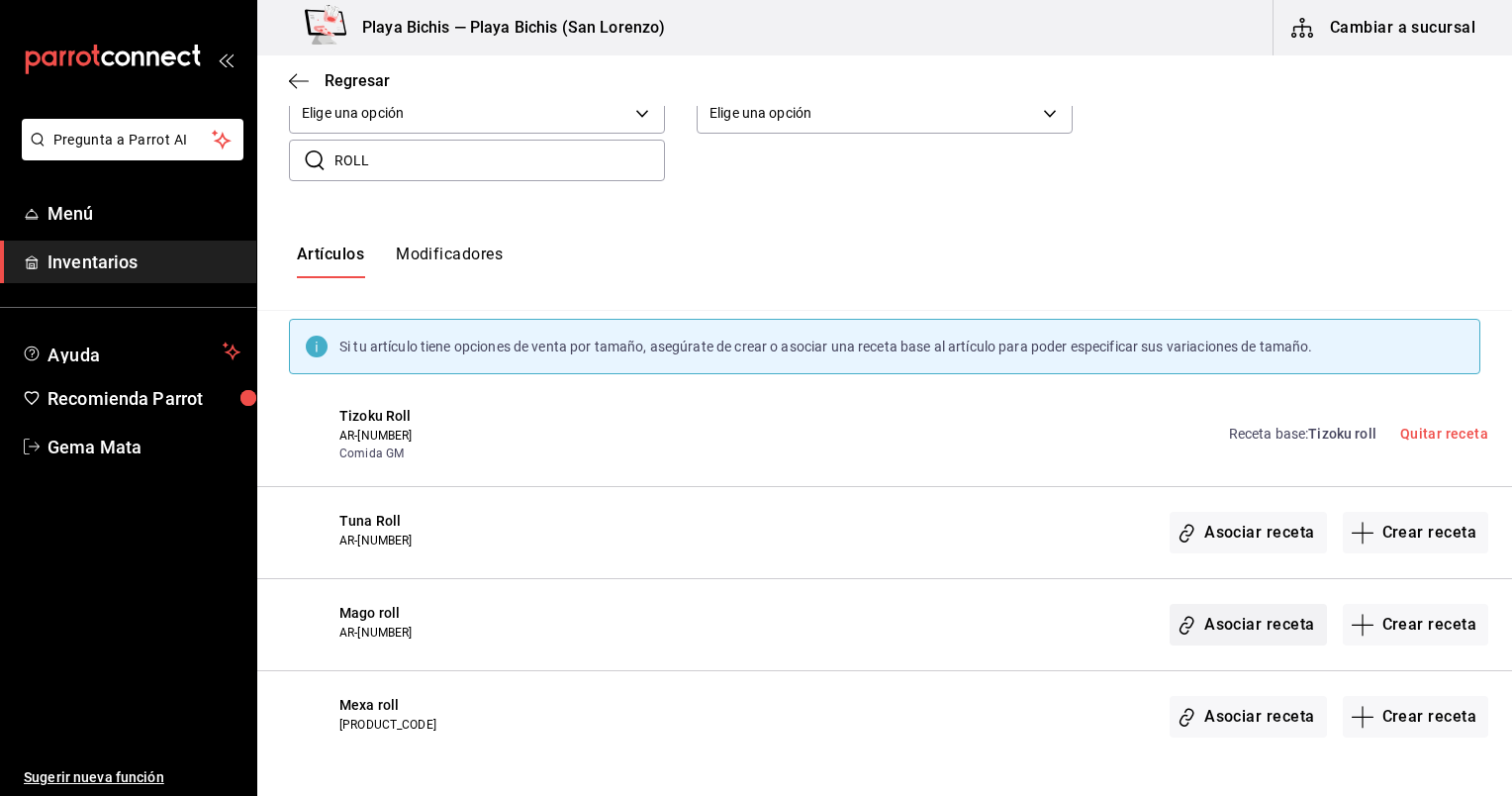 click on "Asociar receta" at bounding box center [1248, 625] 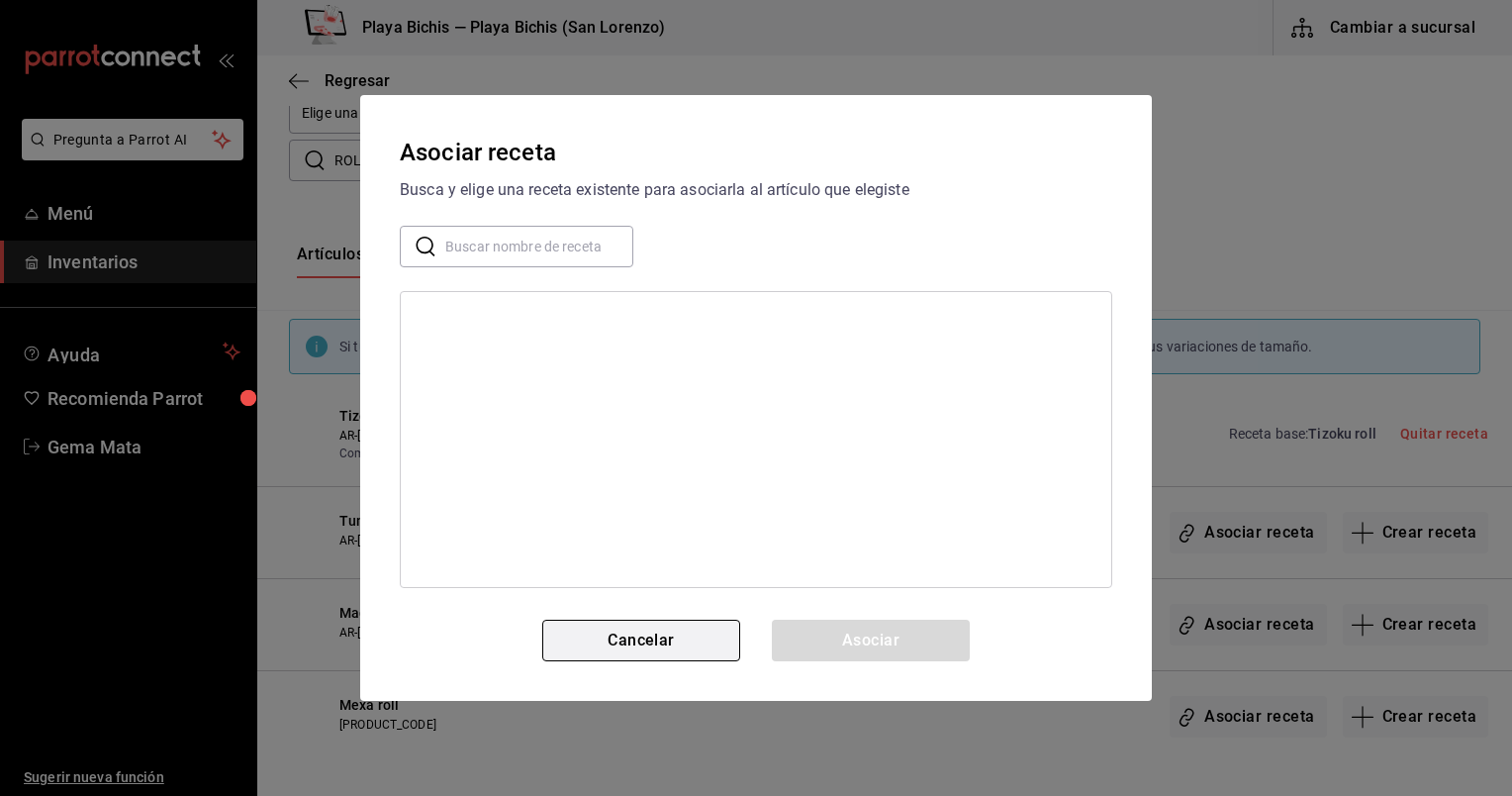 click on "Cancelar" at bounding box center (641, 641) 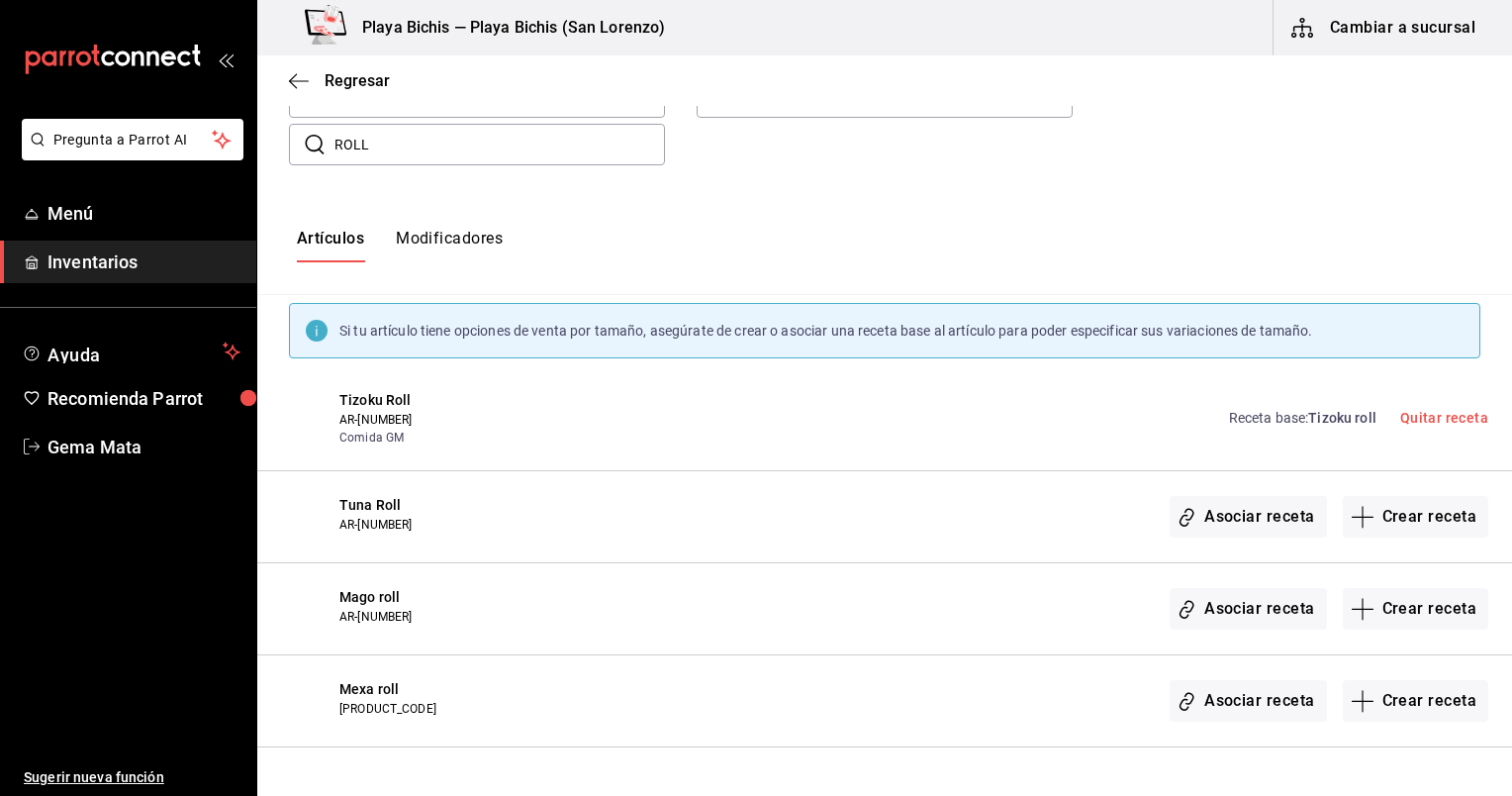 scroll, scrollTop: 216, scrollLeft: 0, axis: vertical 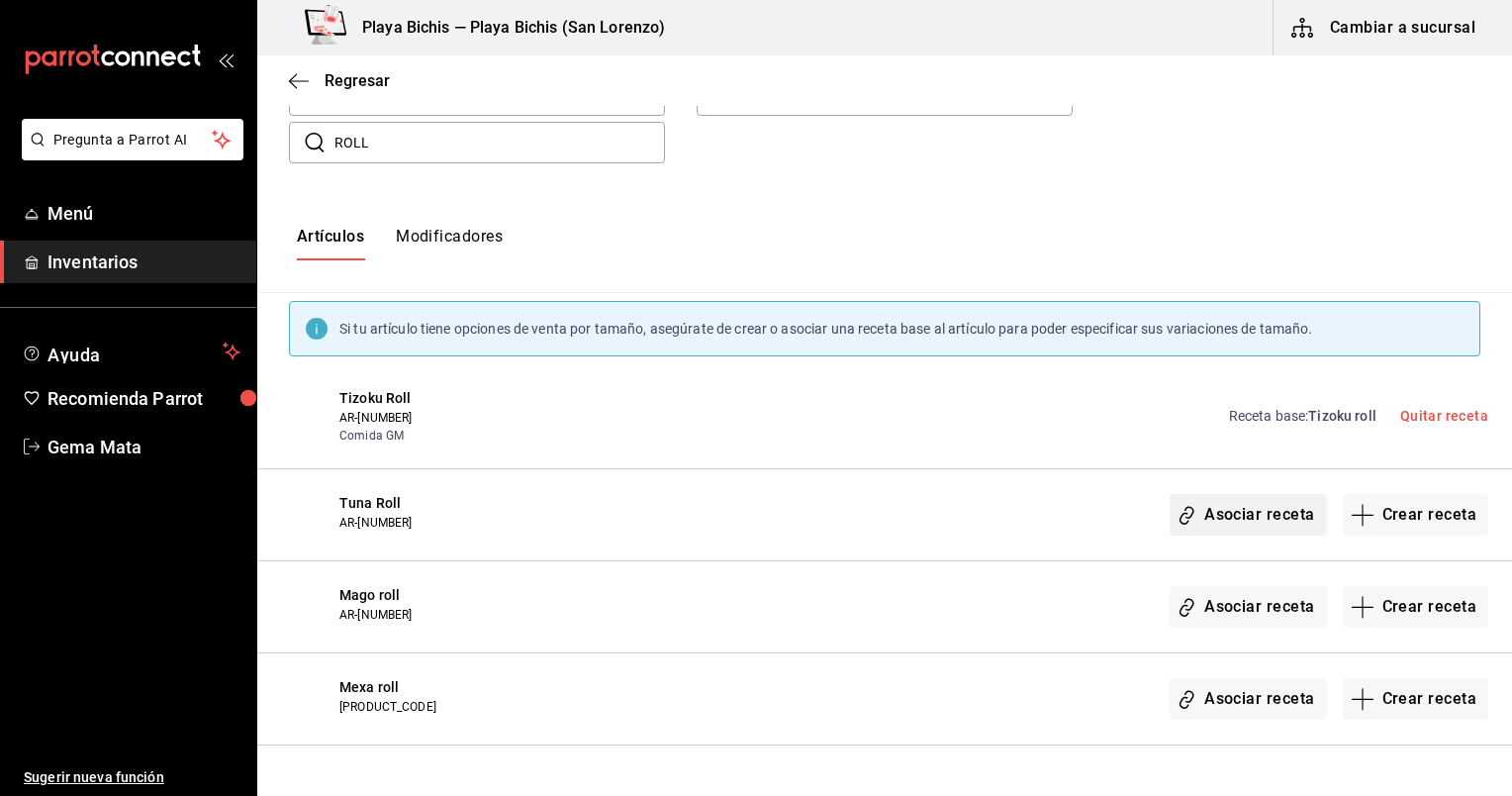 click on "Asociar receta" at bounding box center [1248, 515] 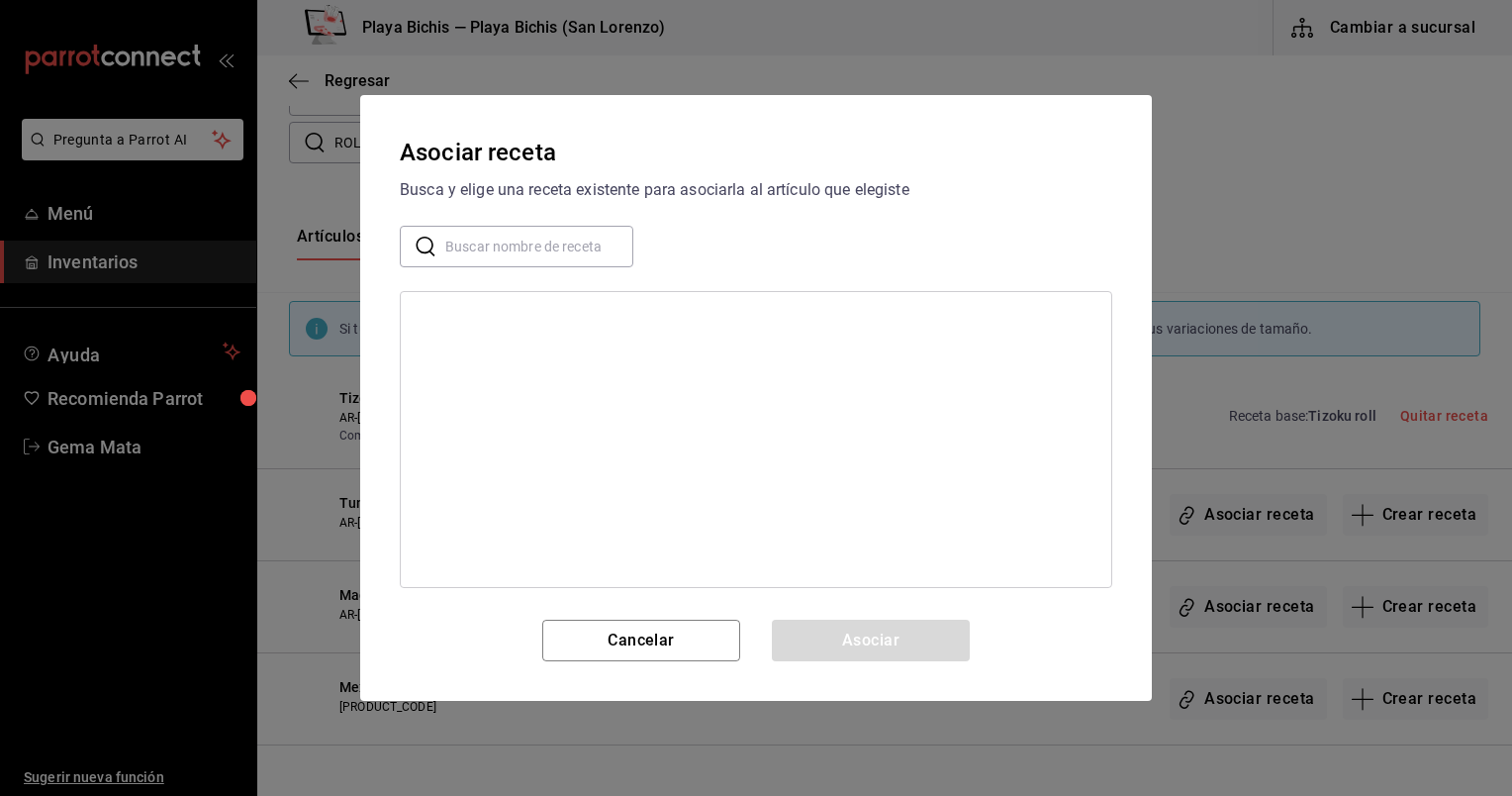 click at bounding box center [539, 247] 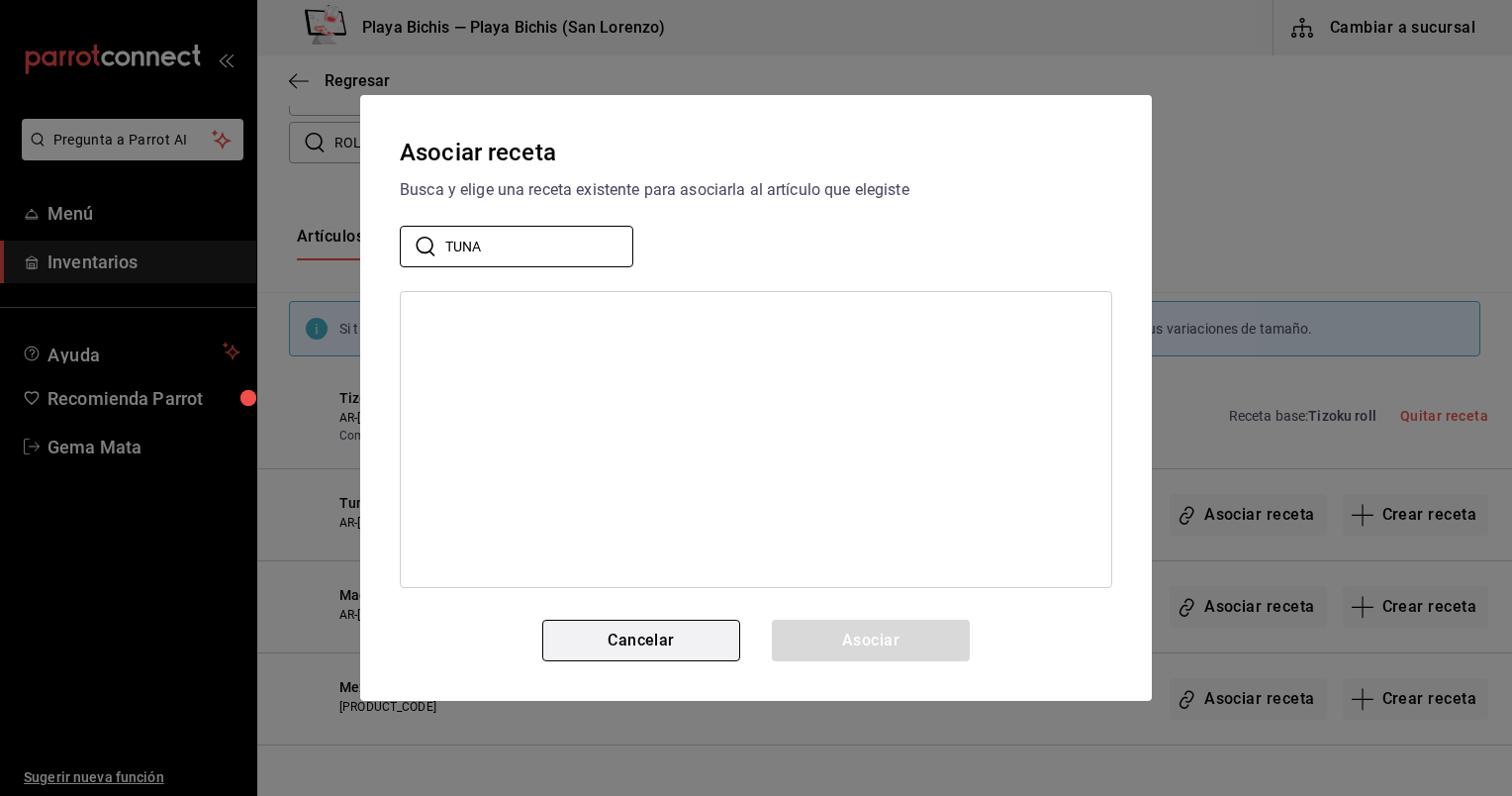 type on "TUNA" 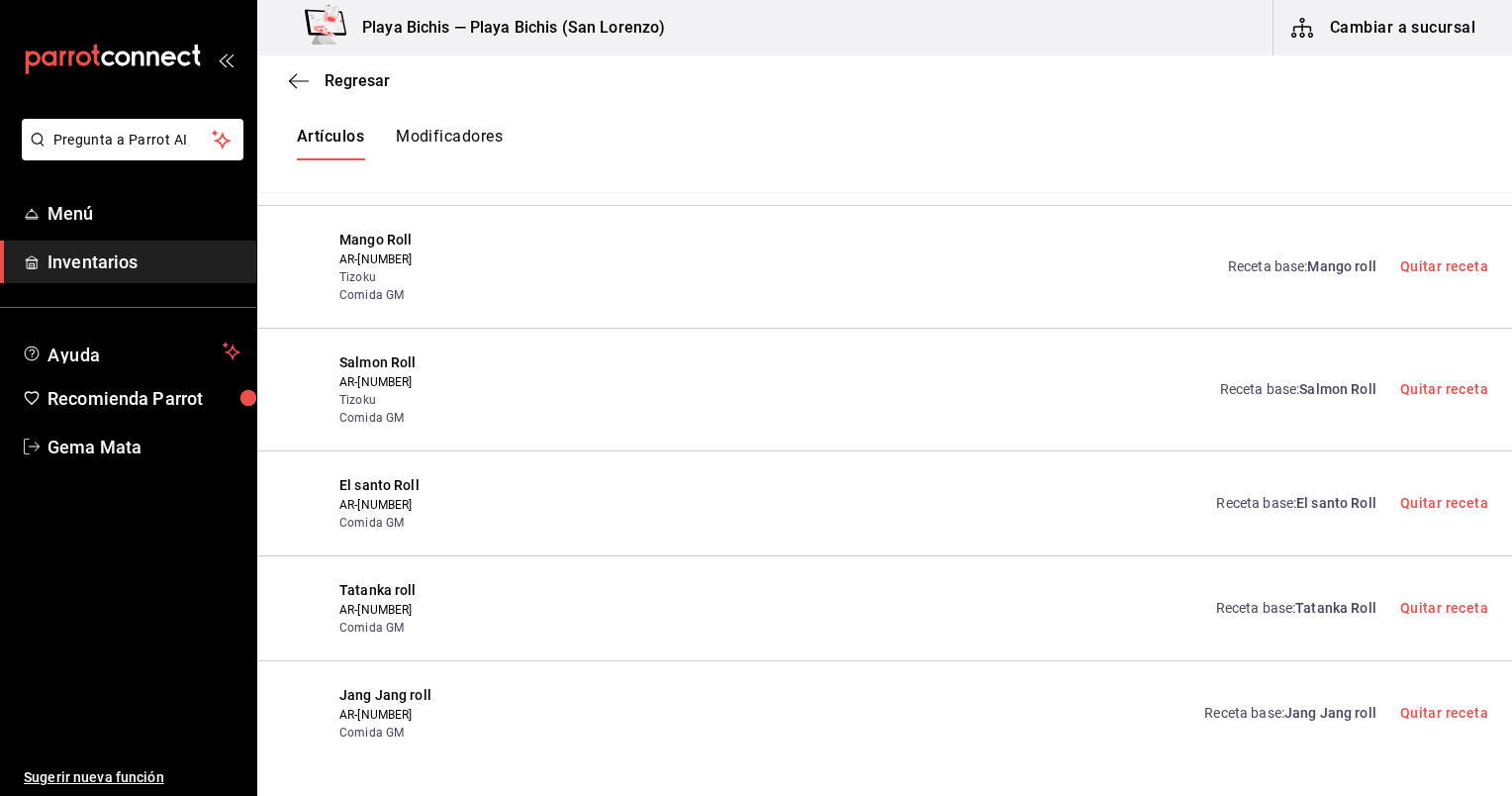 scroll, scrollTop: 1279, scrollLeft: 0, axis: vertical 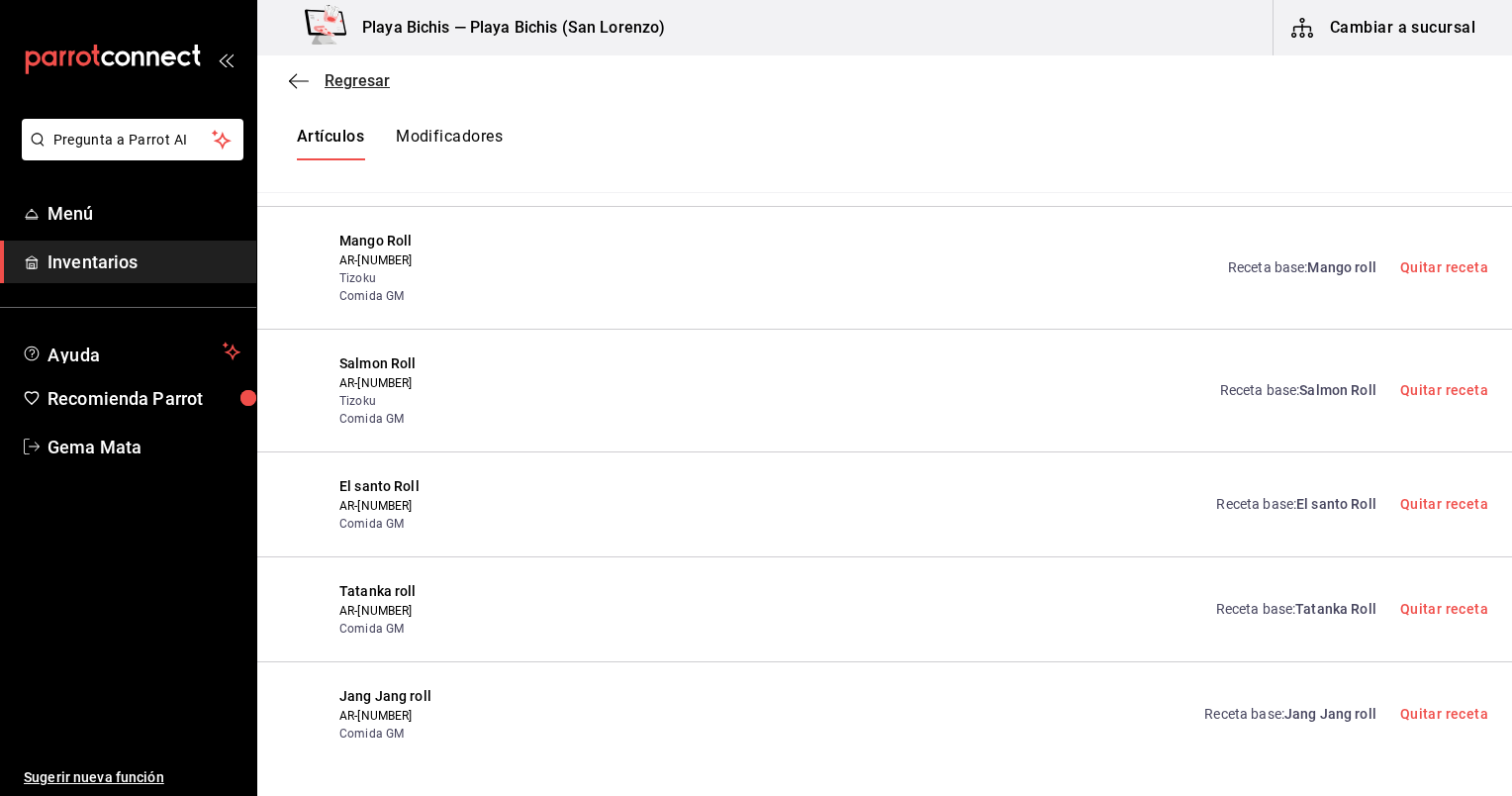 click 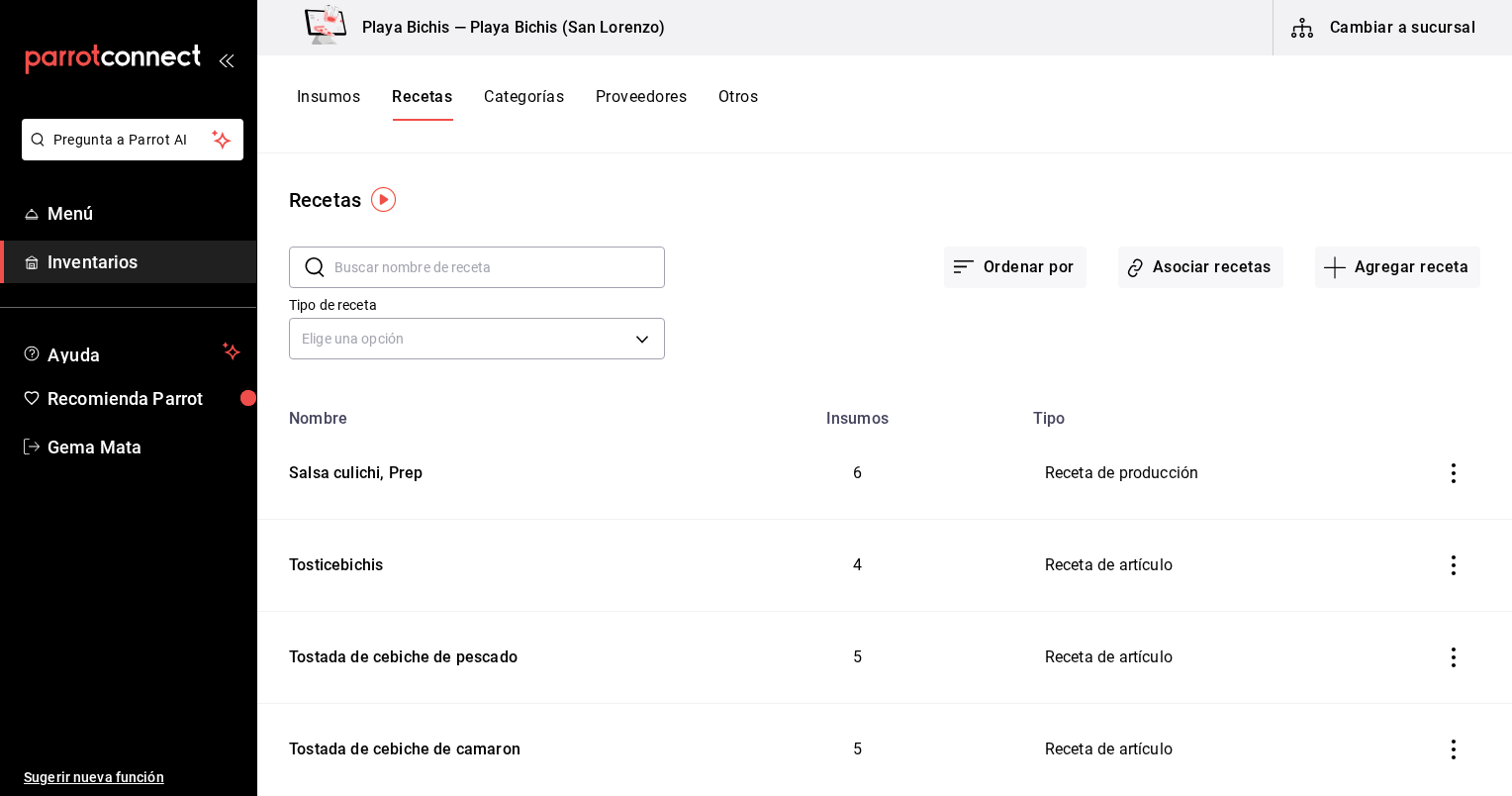click at bounding box center (500, 267) 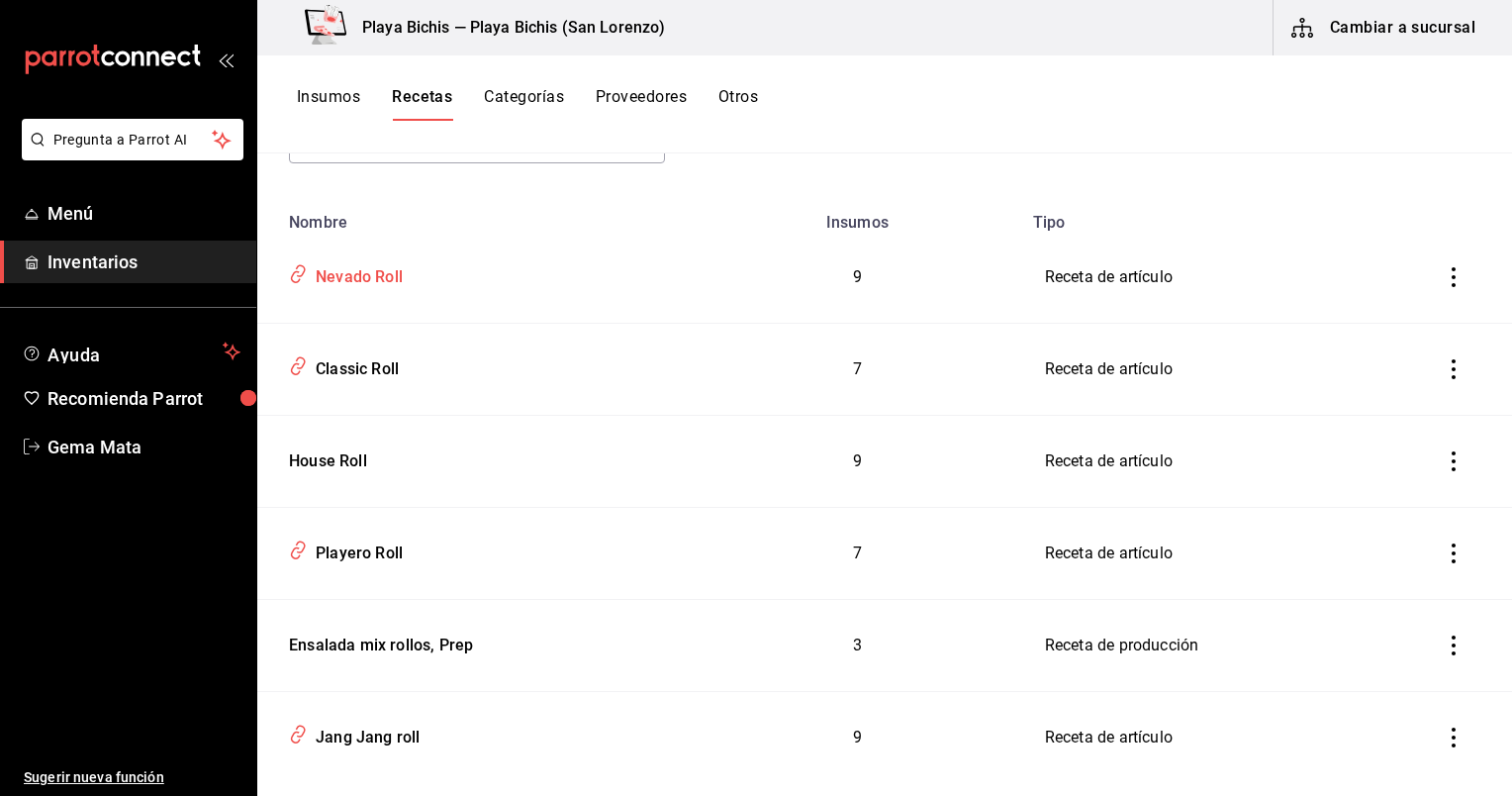 scroll, scrollTop: 0, scrollLeft: 0, axis: both 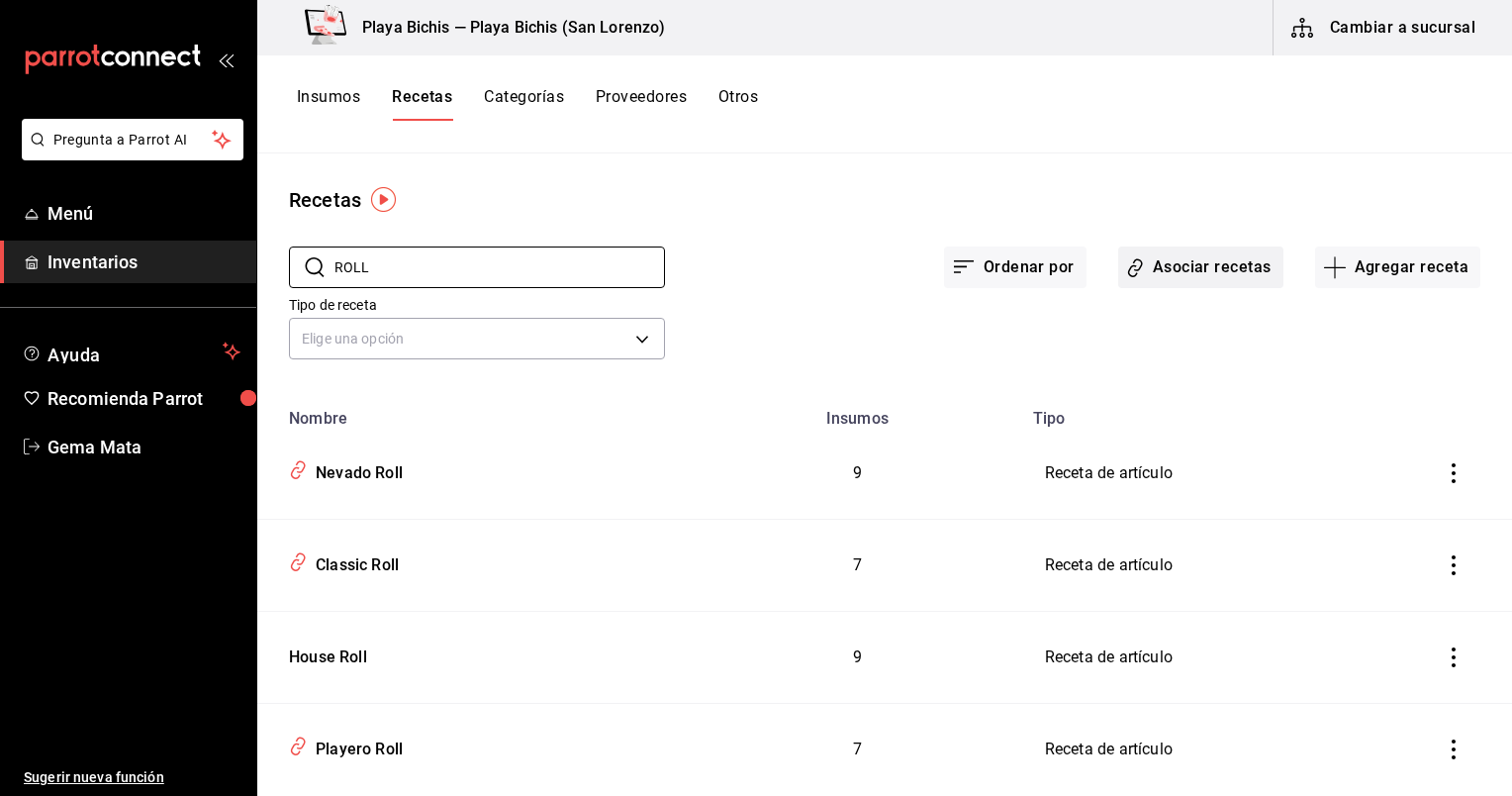 type on "ROLL" 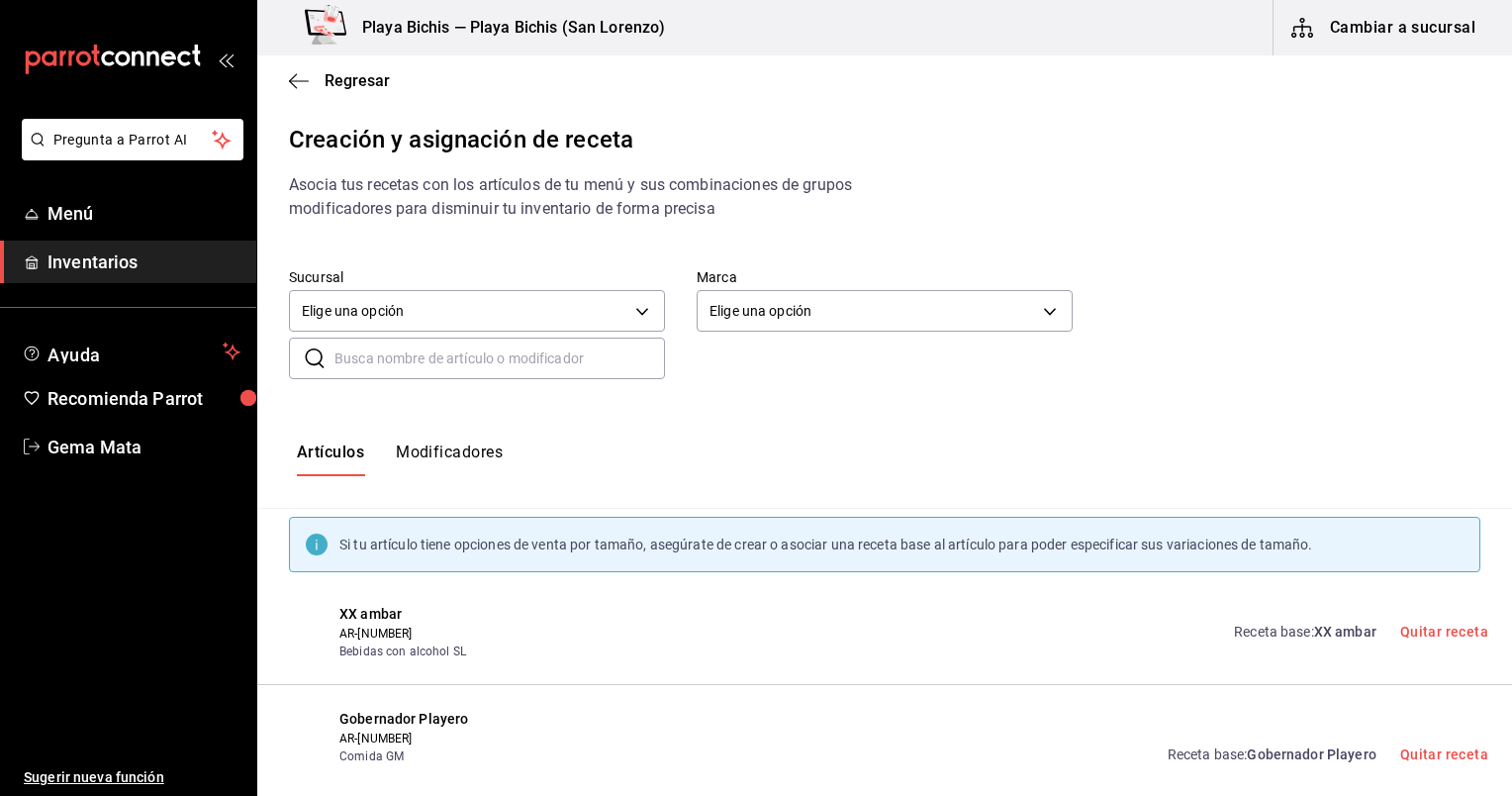 click at bounding box center (500, 358) 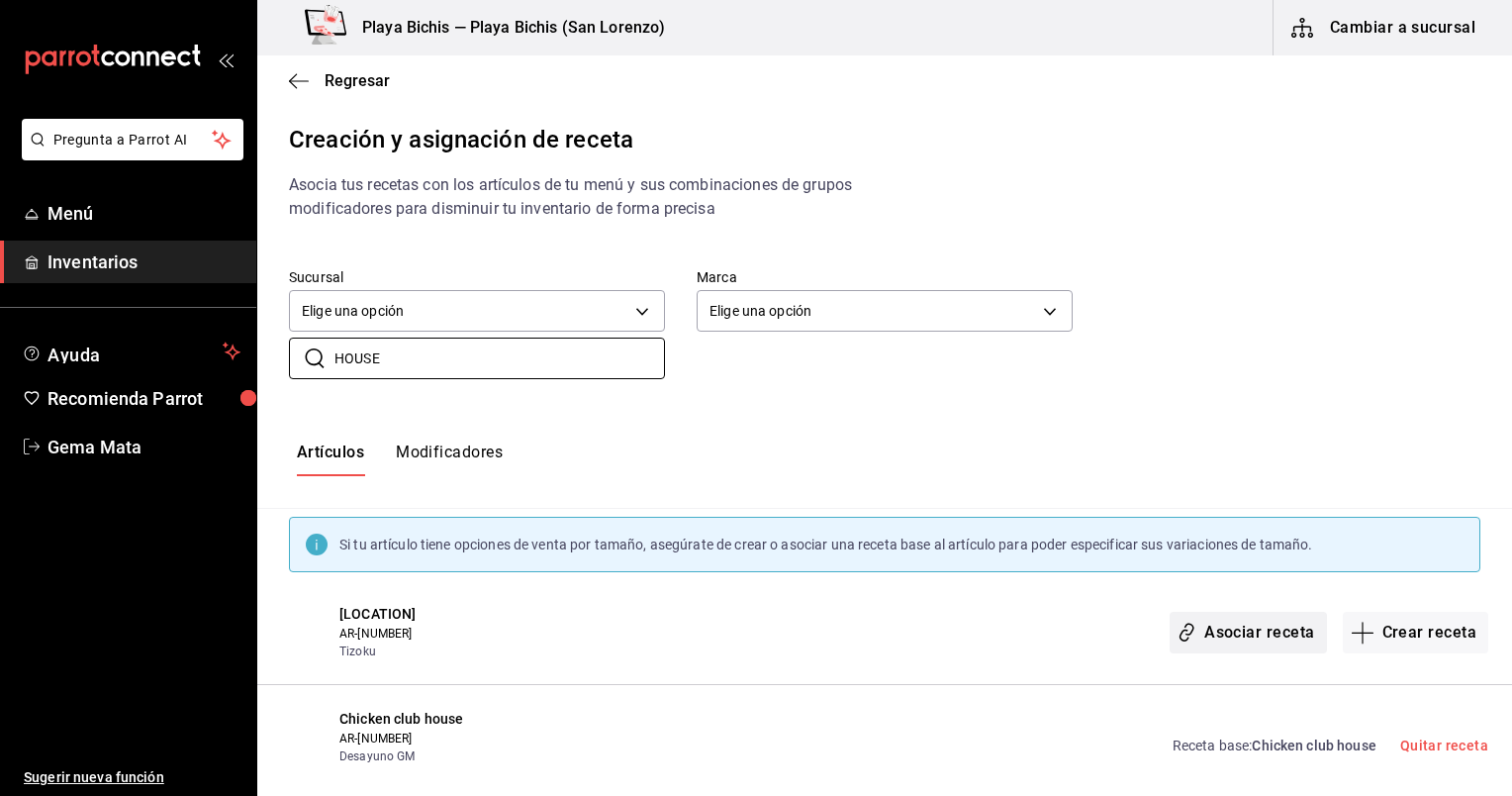 type on "HOUSE" 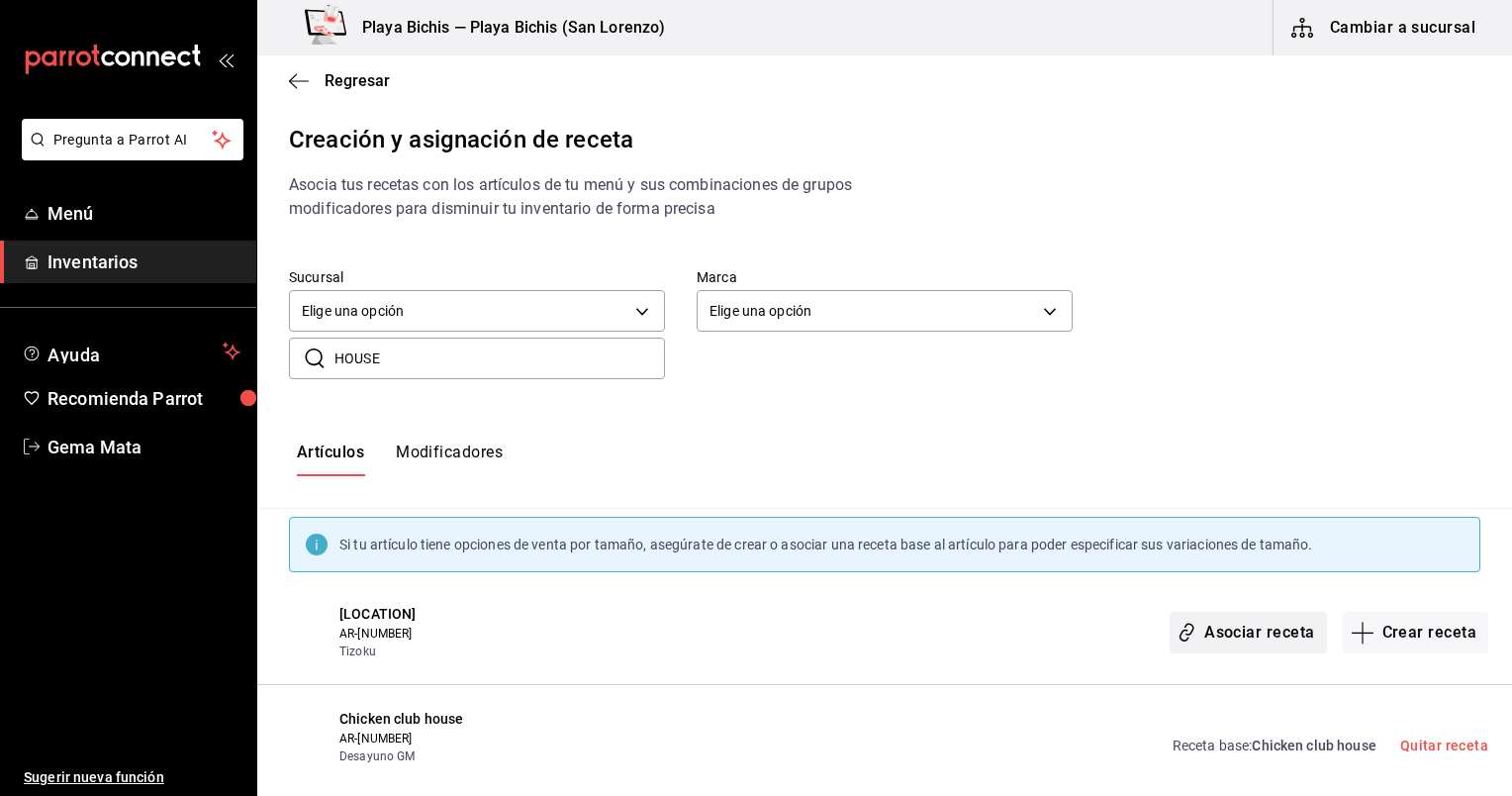 click on "Asociar receta" at bounding box center [1248, 633] 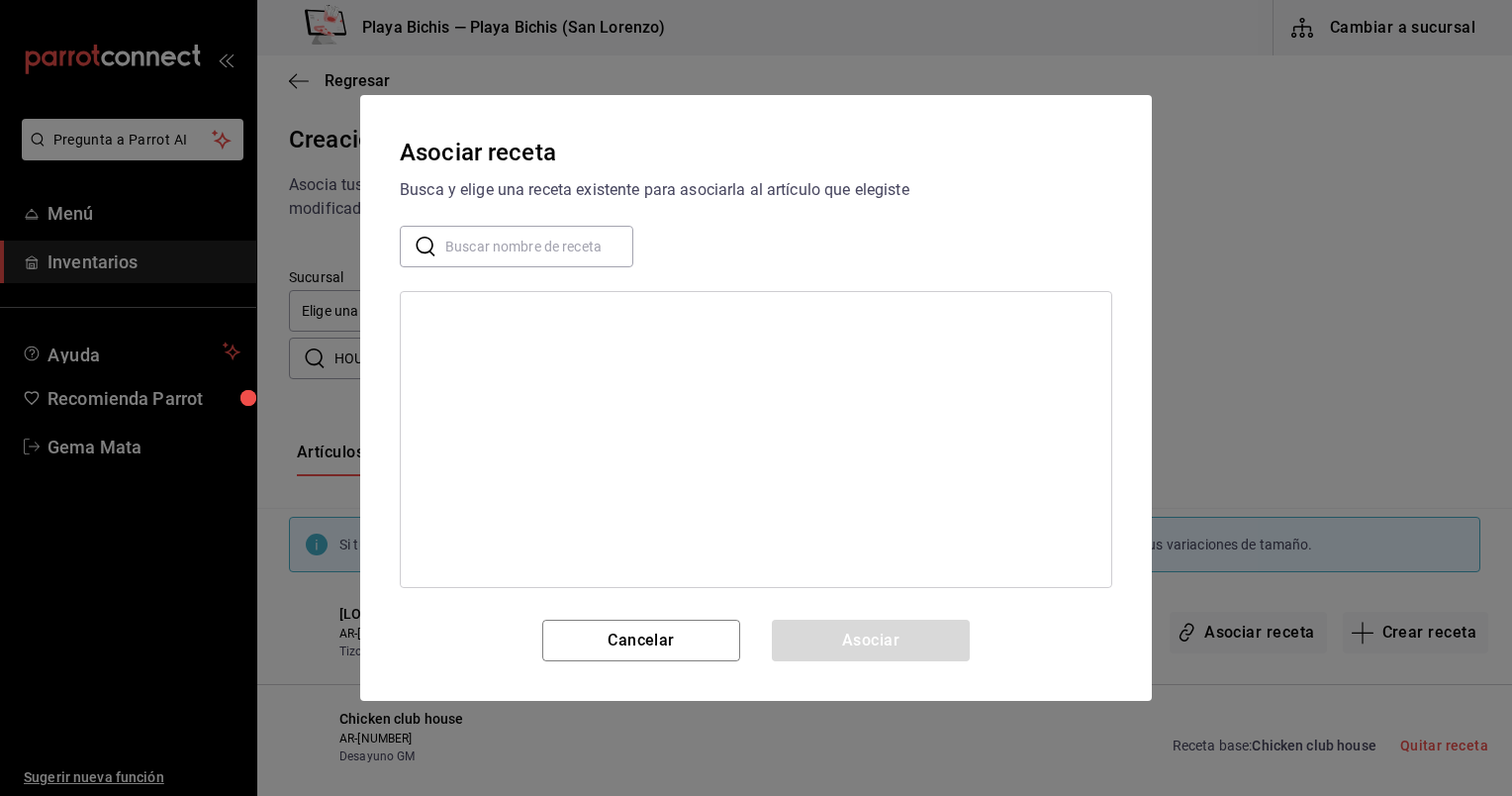 click at bounding box center (539, 247) 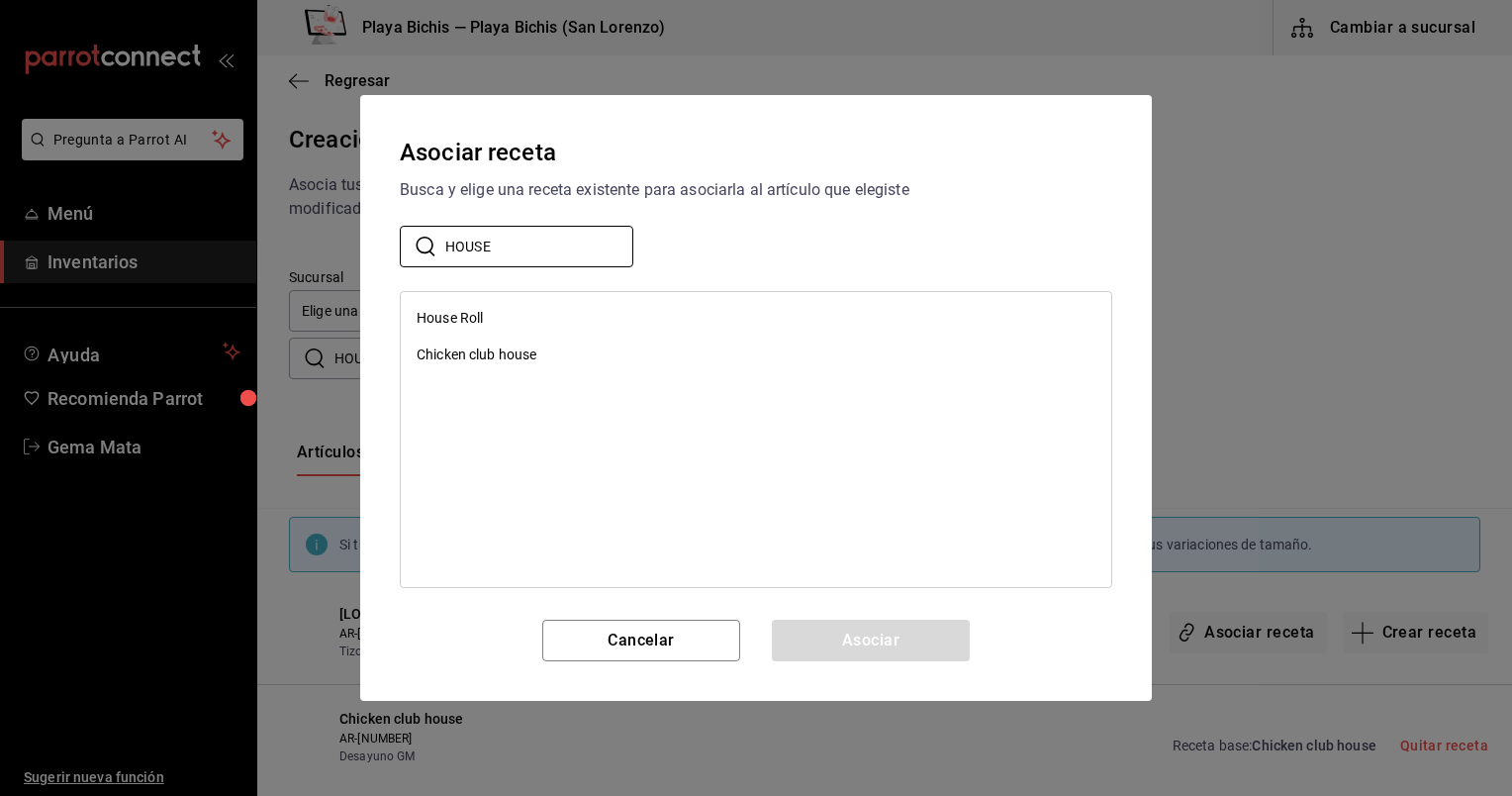 type on "HOUSE" 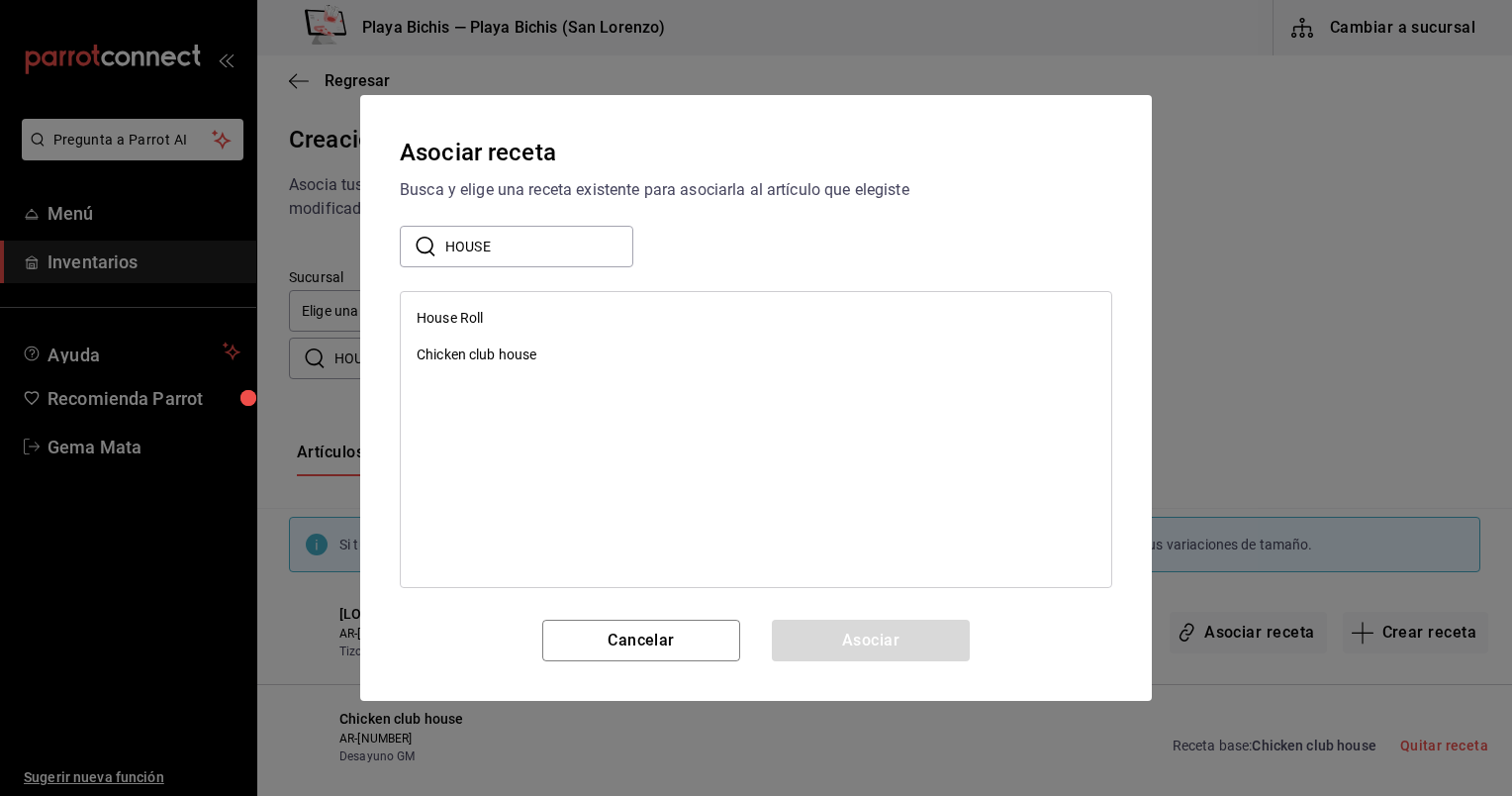 click on "House Roll" at bounding box center [756, 318] 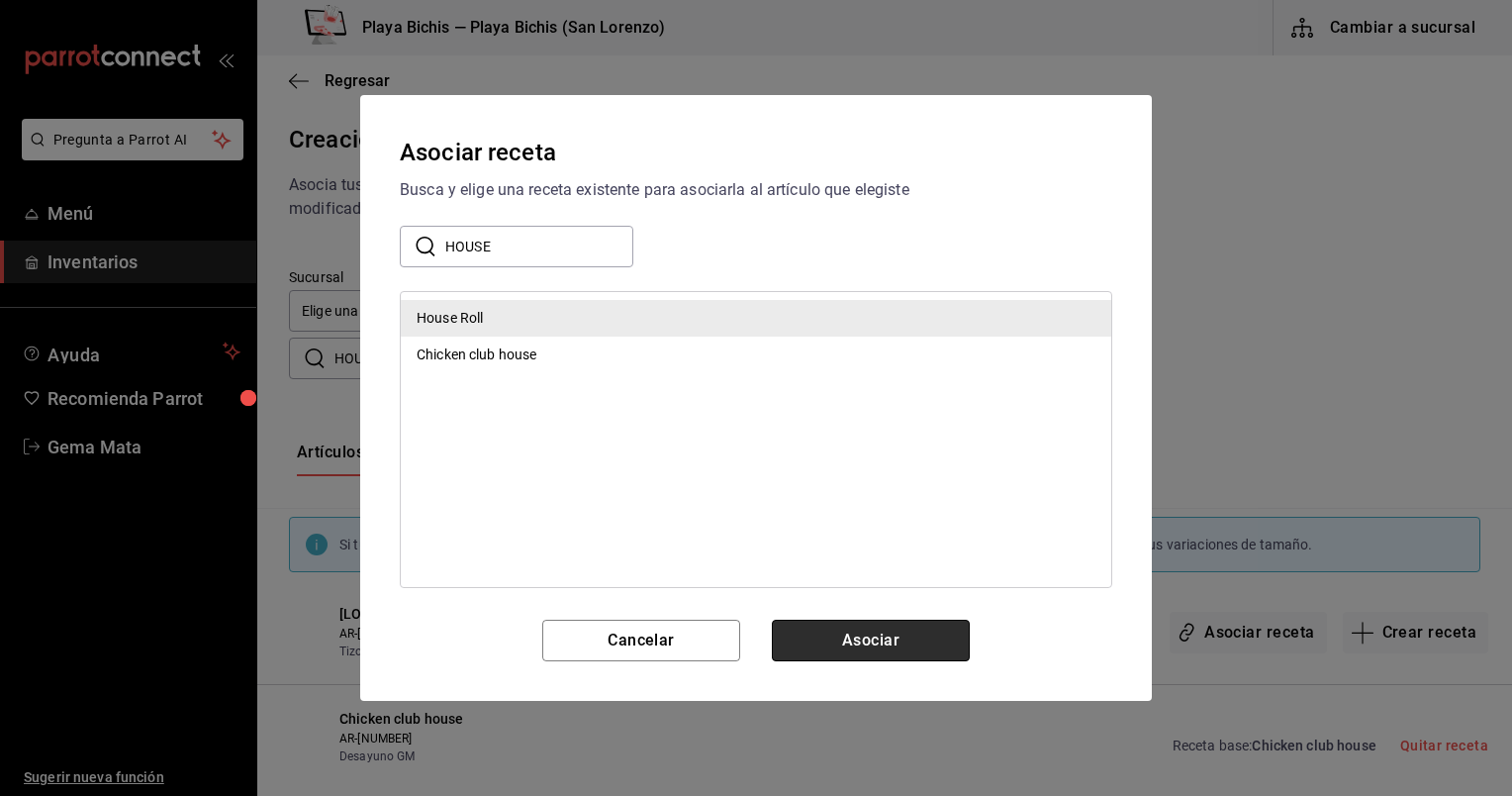 click on "Asociar" at bounding box center [871, 641] 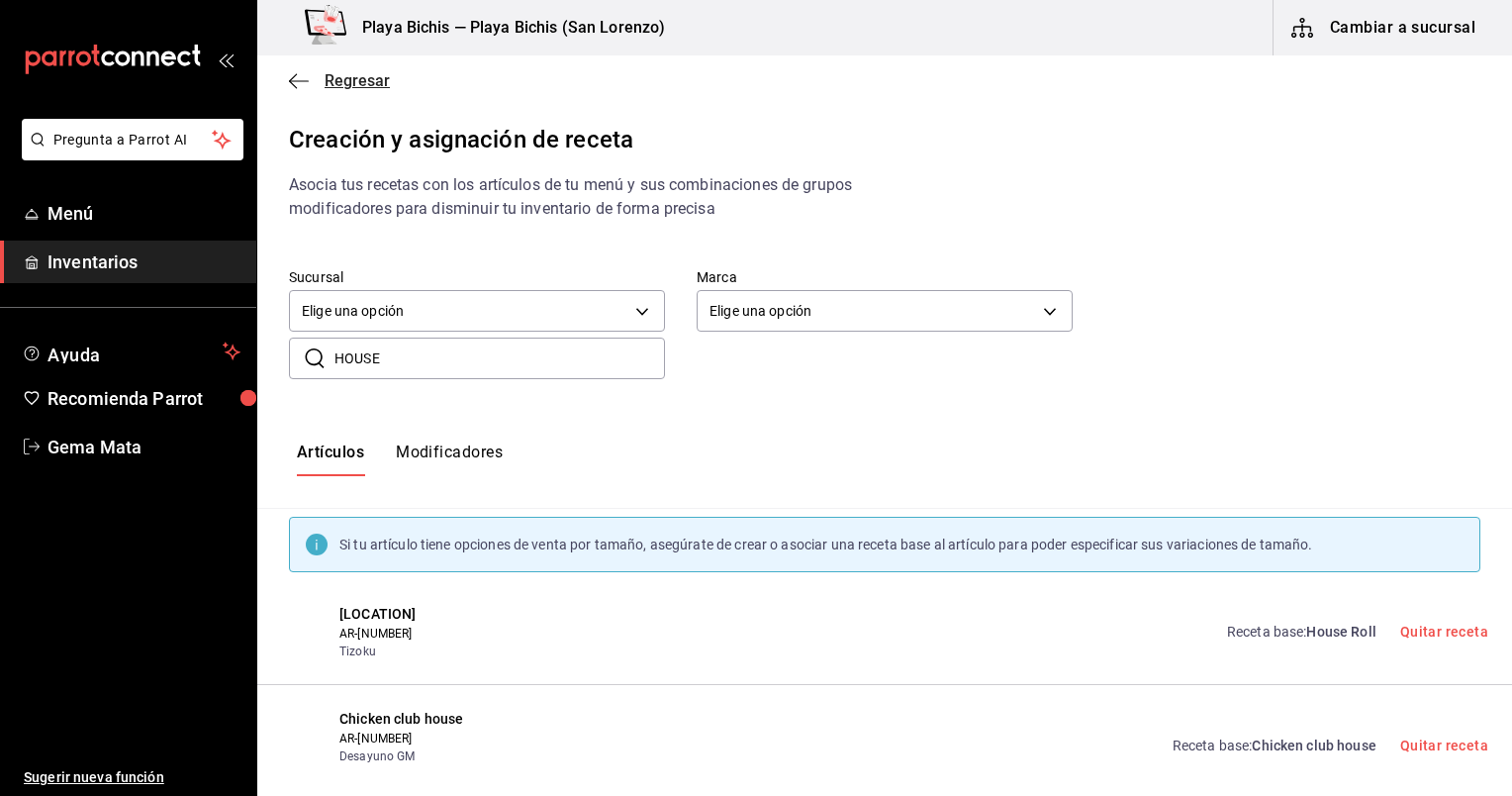 click 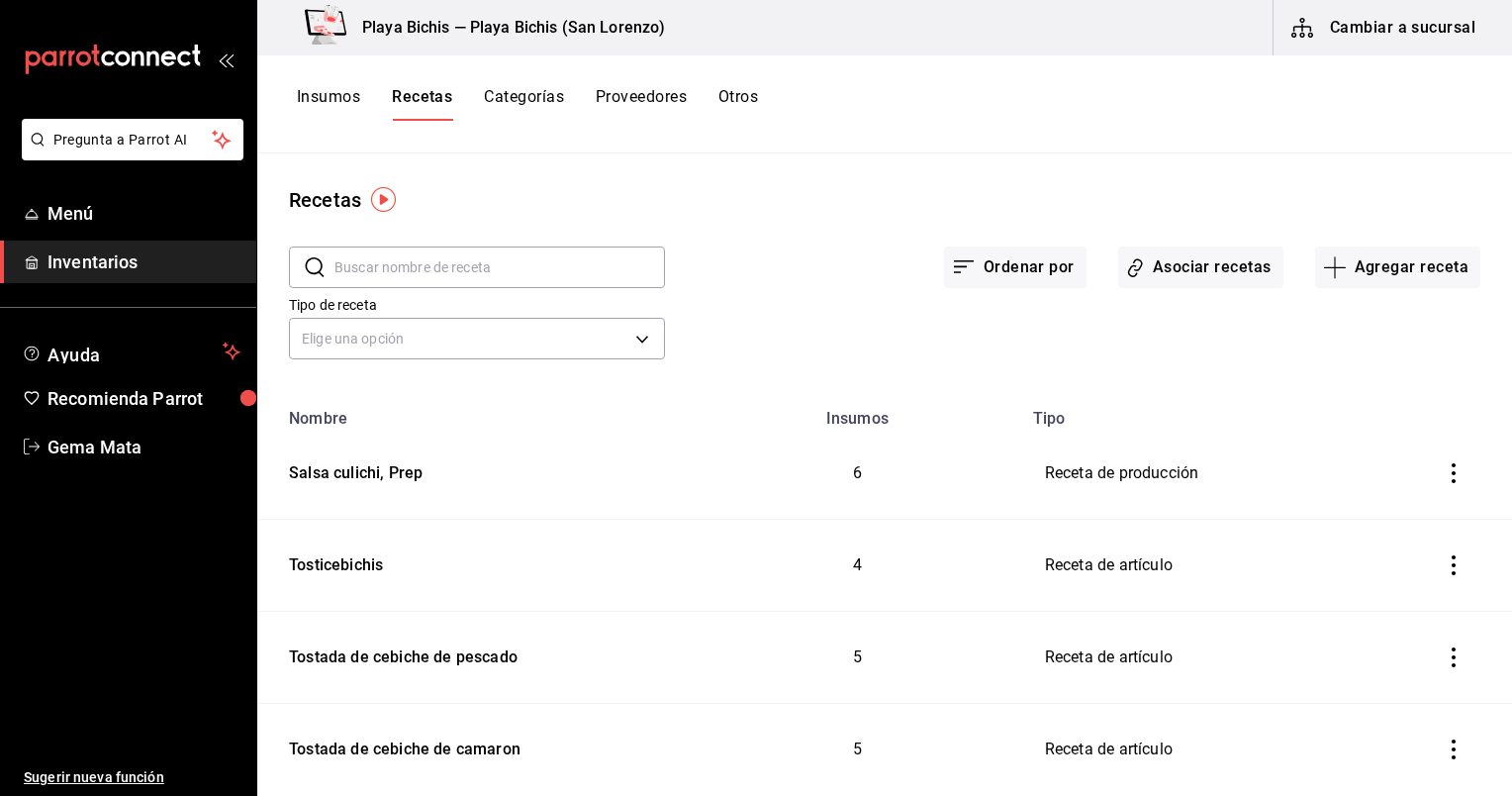 click at bounding box center [500, 267] 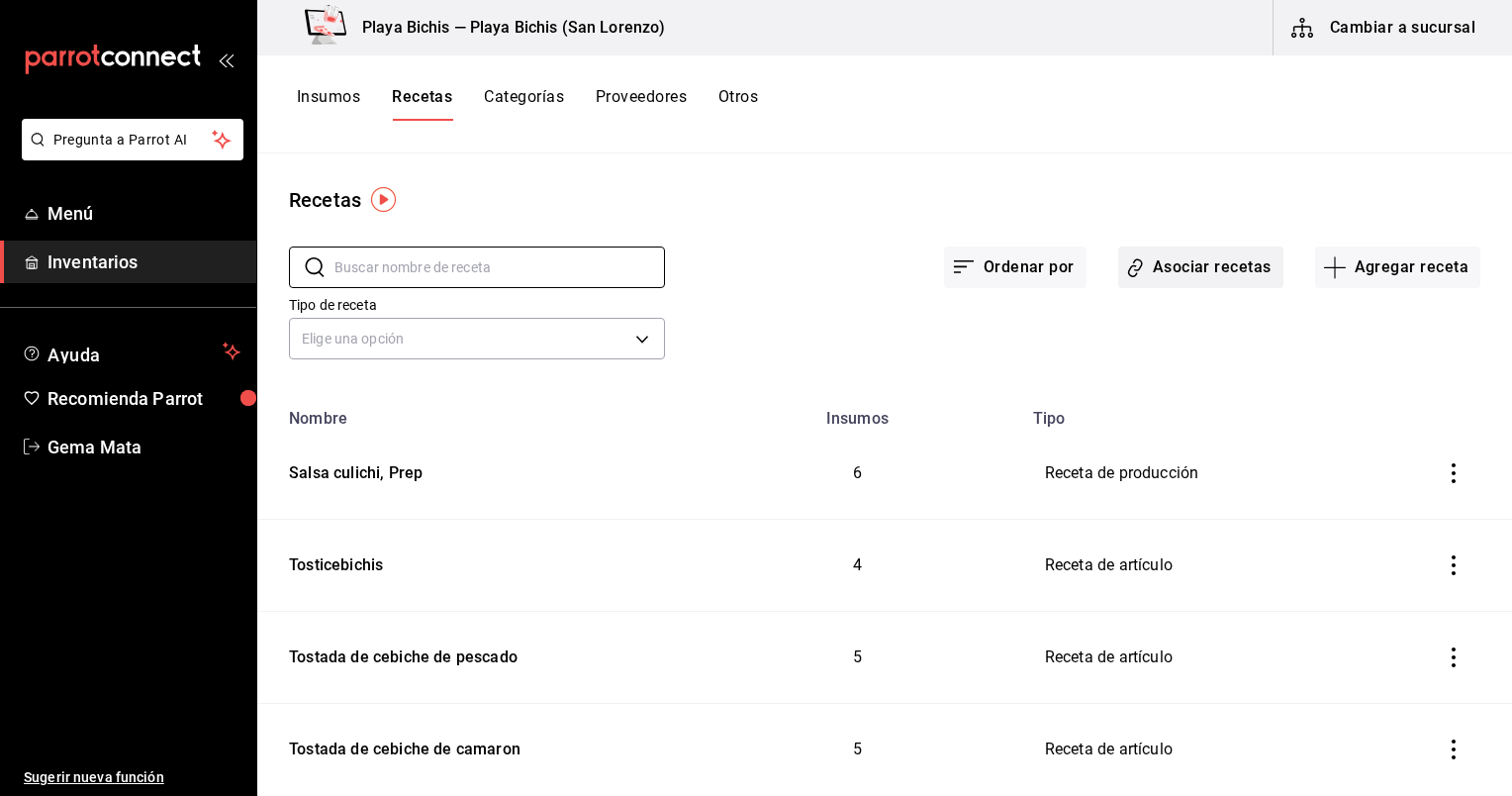 click on "Asociar recetas" at bounding box center [1200, 267] 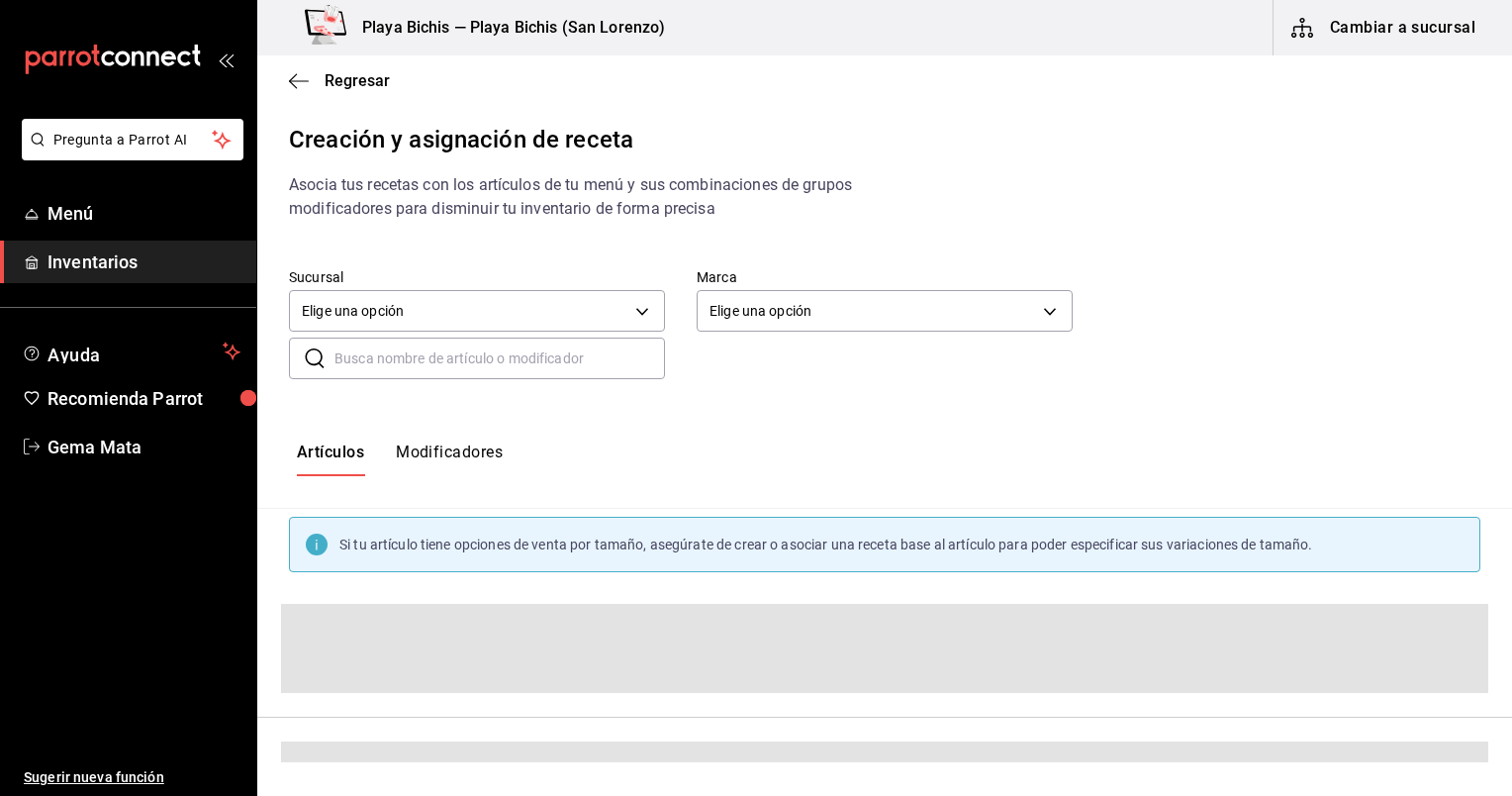 click at bounding box center [500, 358] 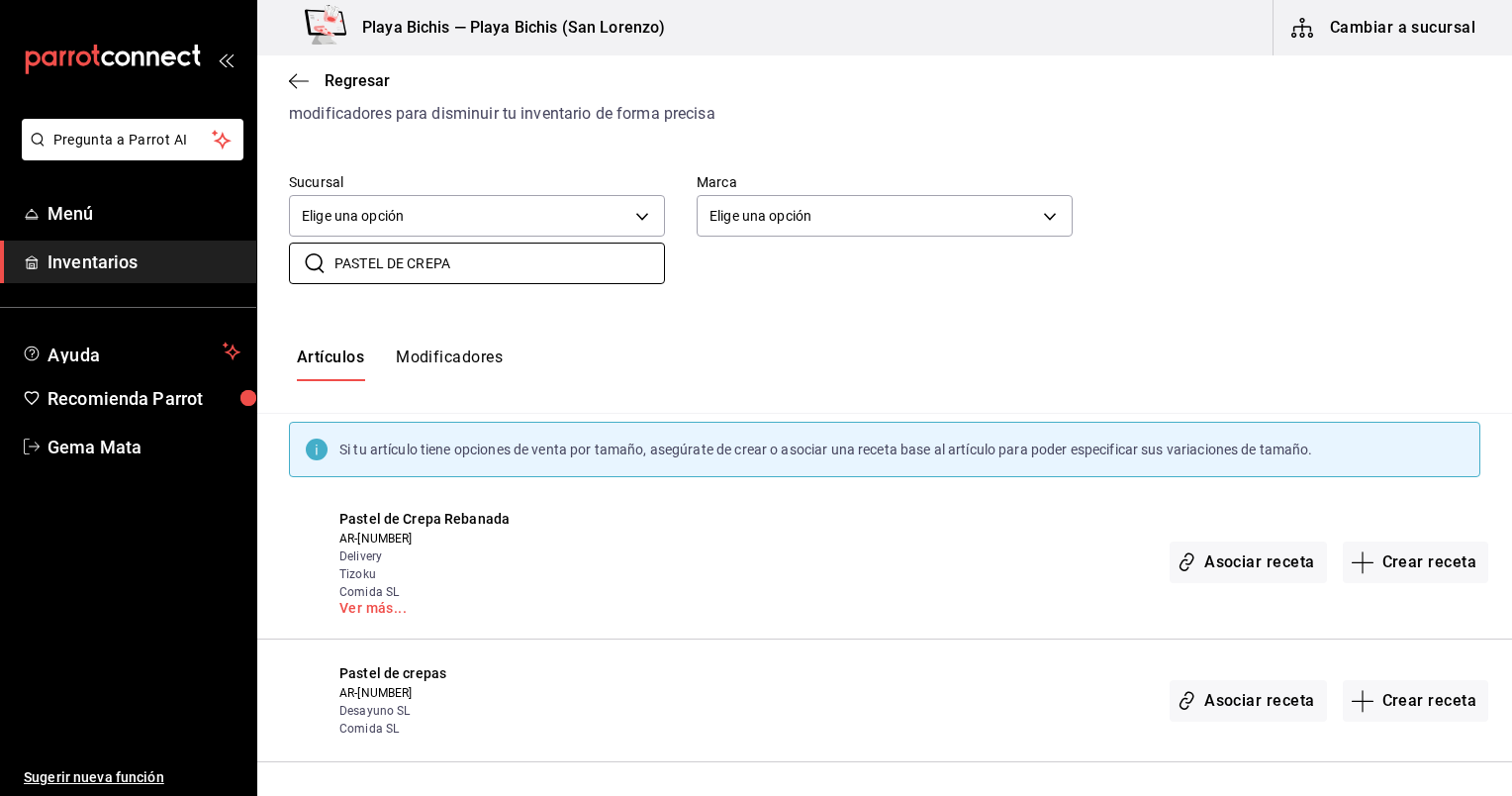 scroll, scrollTop: 94, scrollLeft: 0, axis: vertical 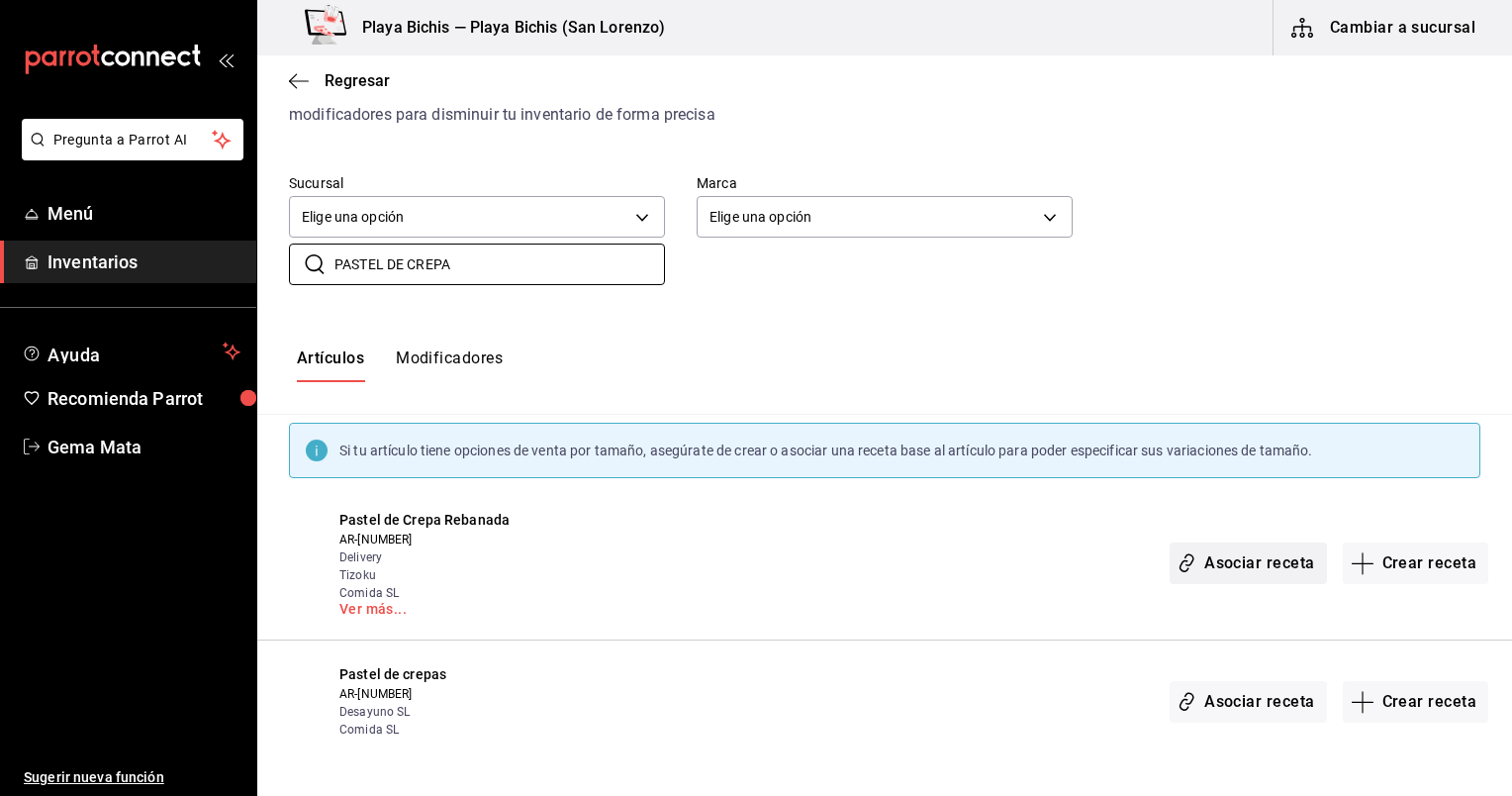 type on "PASTEL DE CREPA" 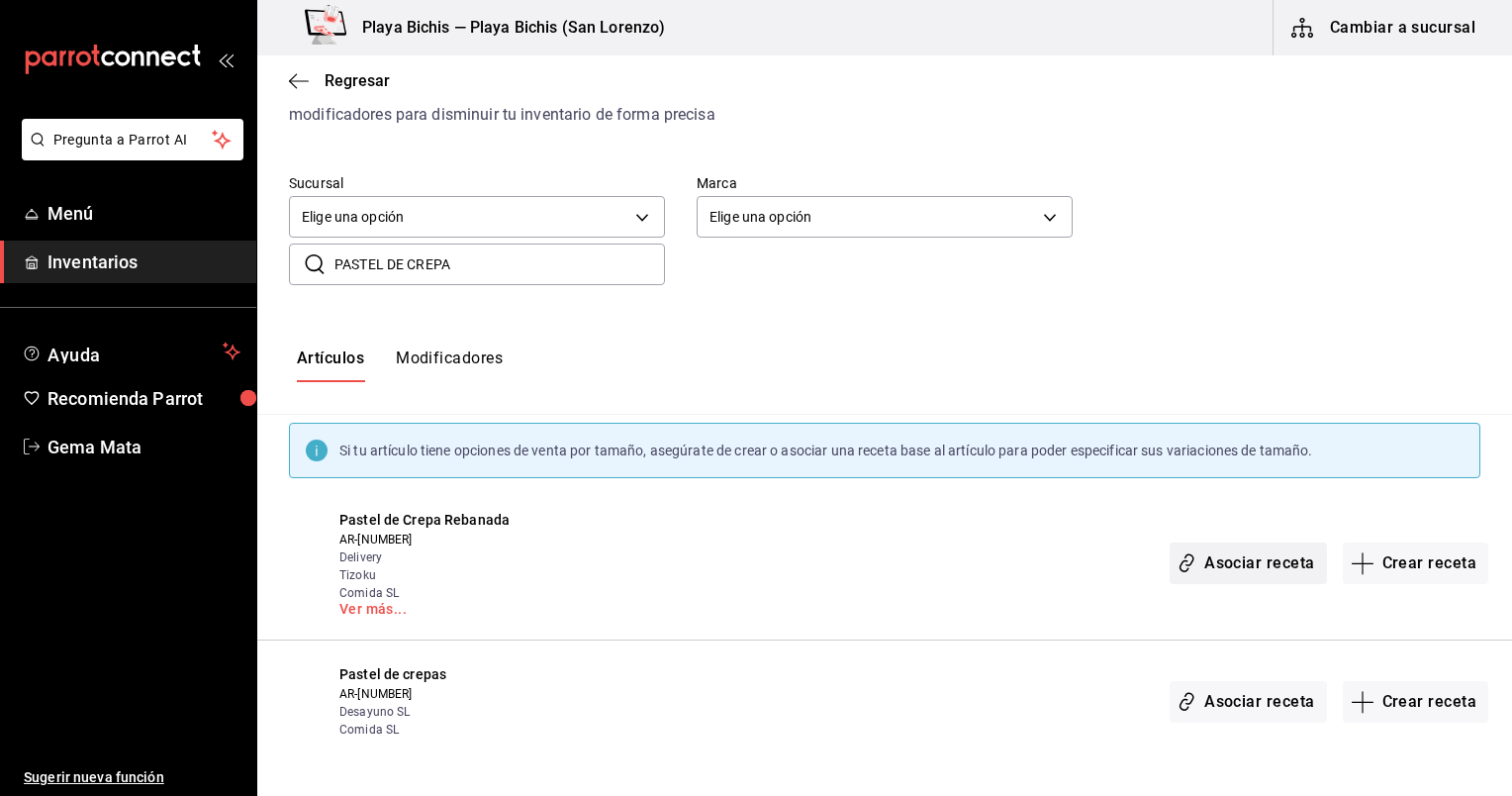 click on "Asociar receta" at bounding box center (1248, 563) 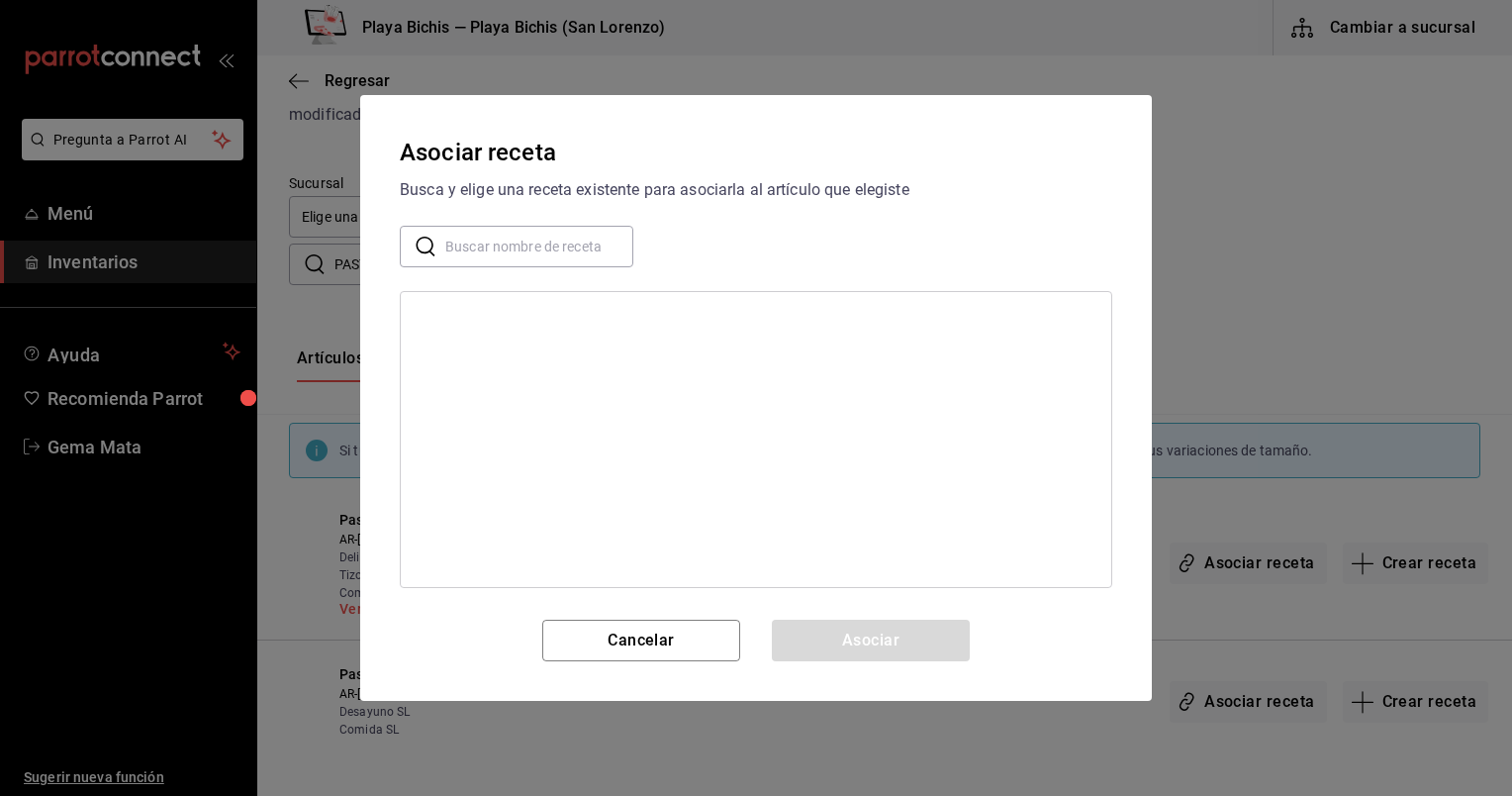 click on "​ ​" at bounding box center [756, 247] 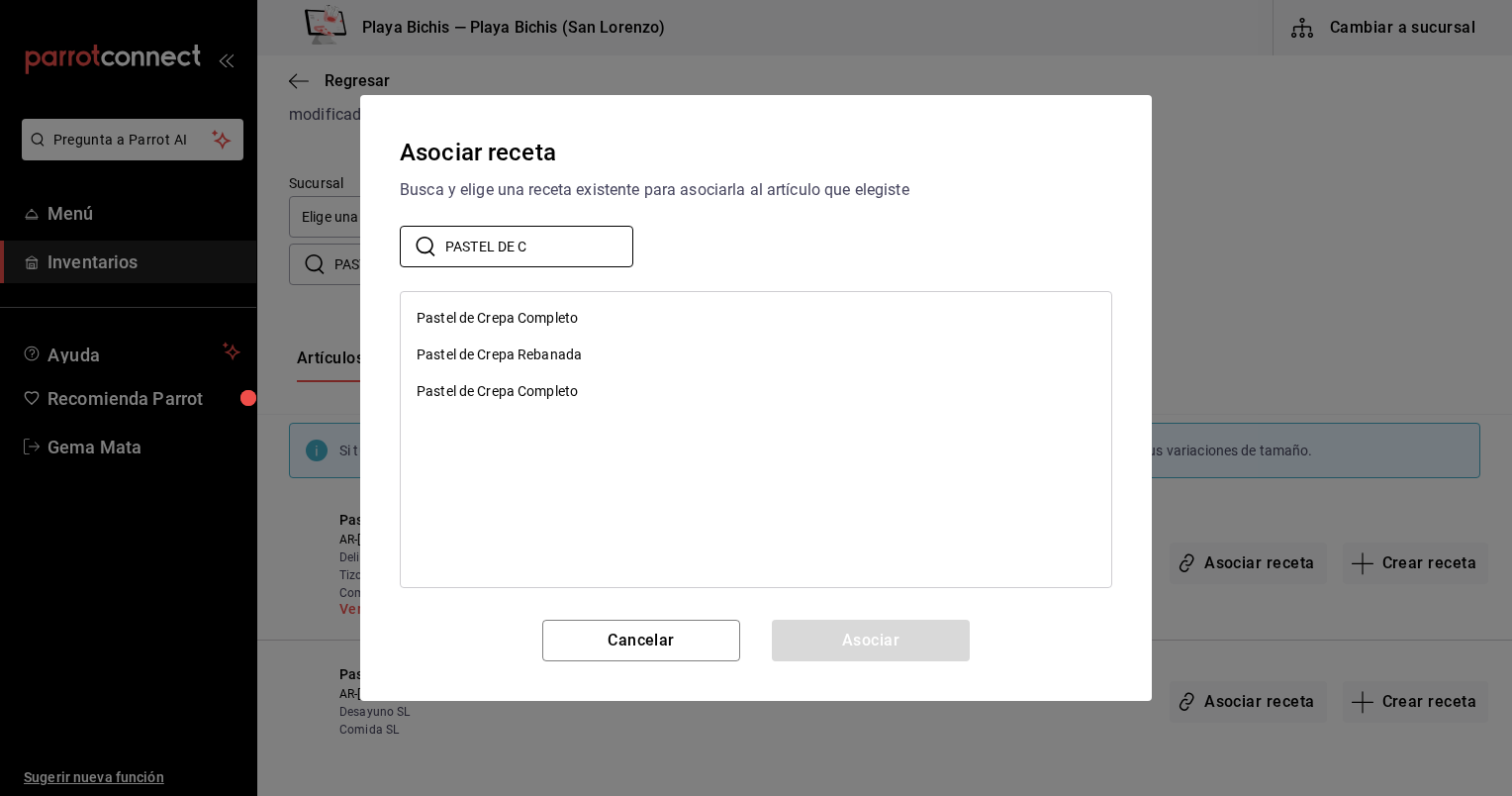 type on "PASTEL DE C" 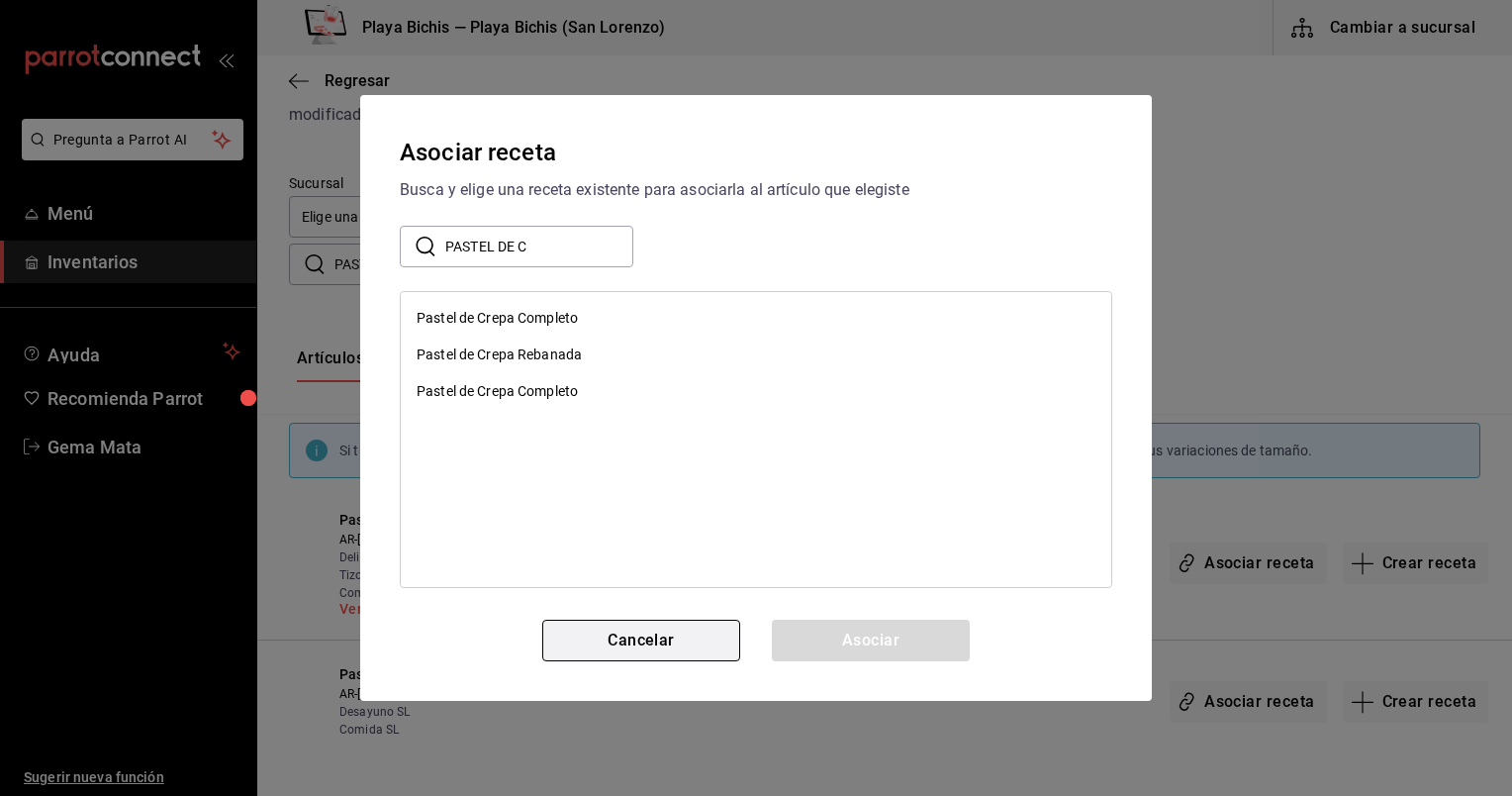 click on "Cancelar" at bounding box center [641, 641] 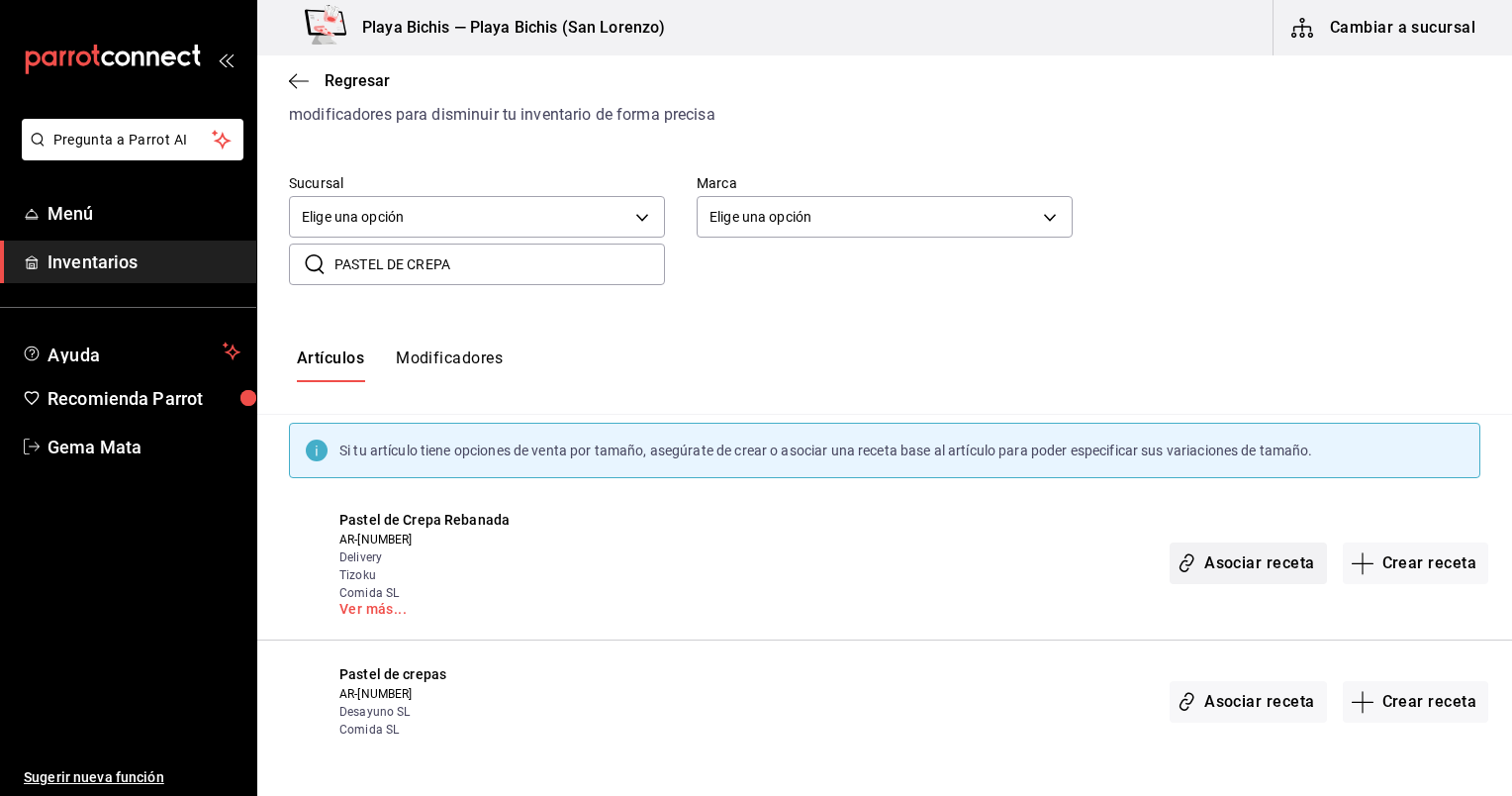 click on "Asociar receta" at bounding box center [1248, 563] 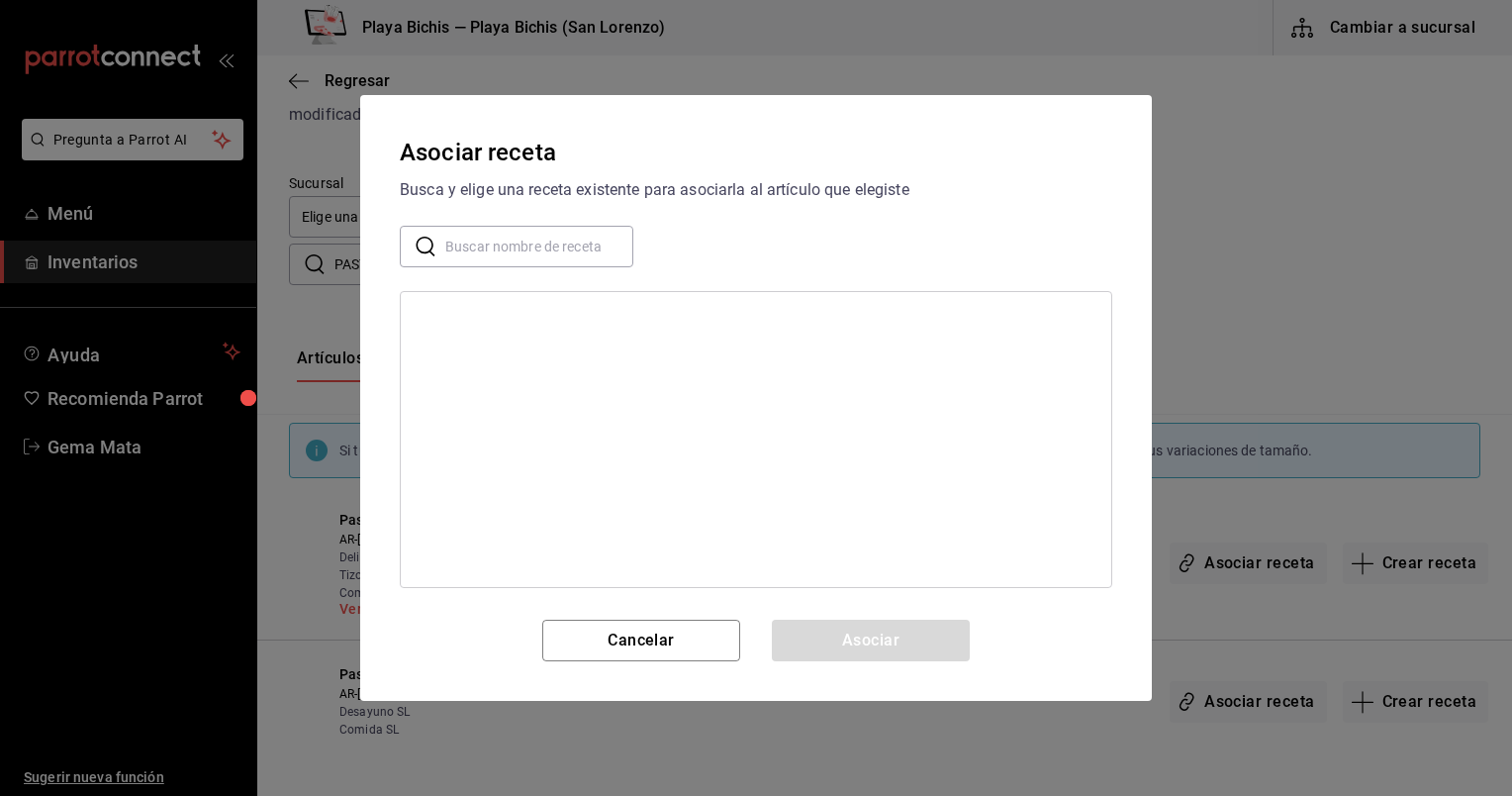 click at bounding box center (539, 247) 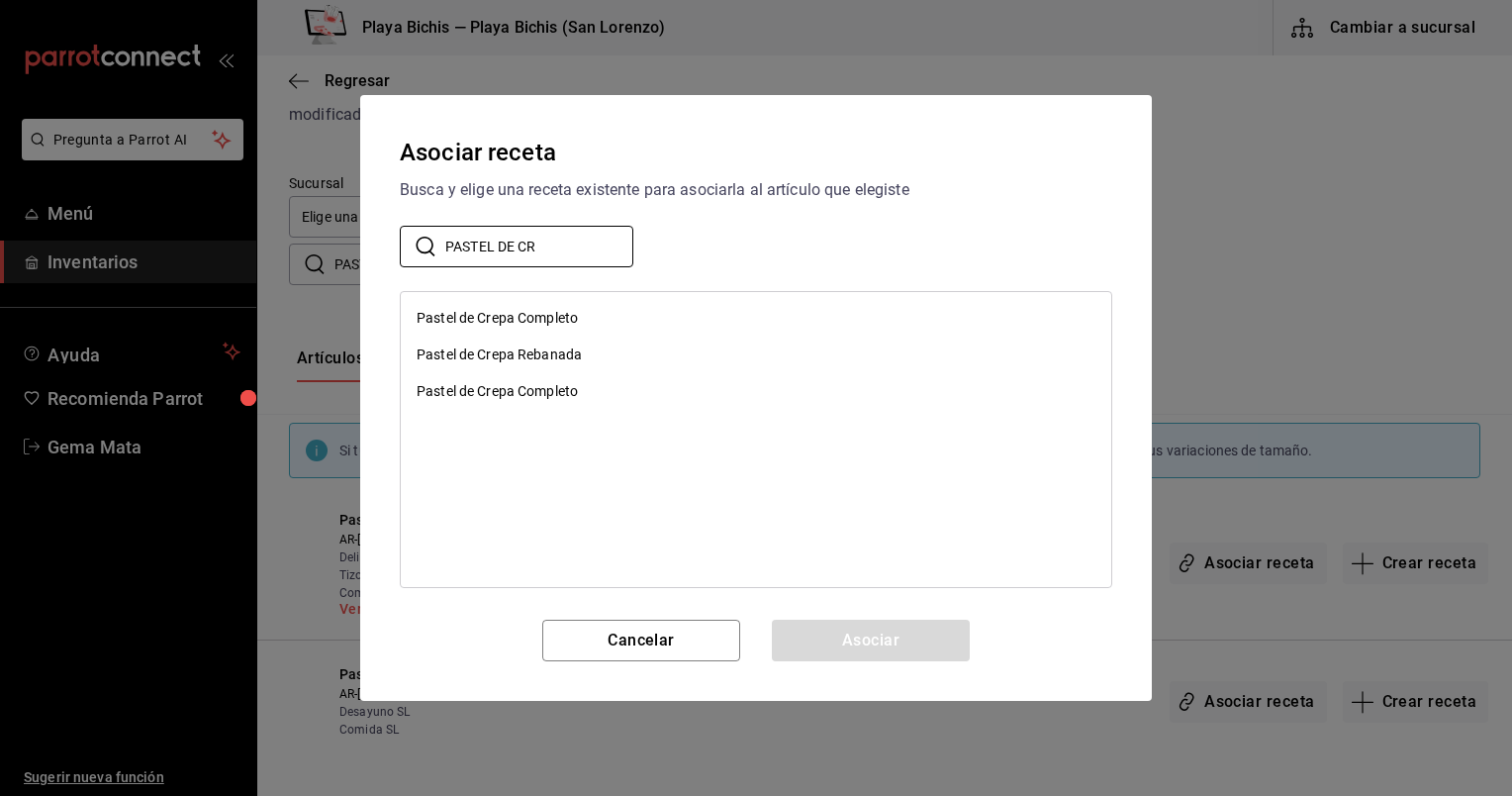 type on "PASTEL DE CR" 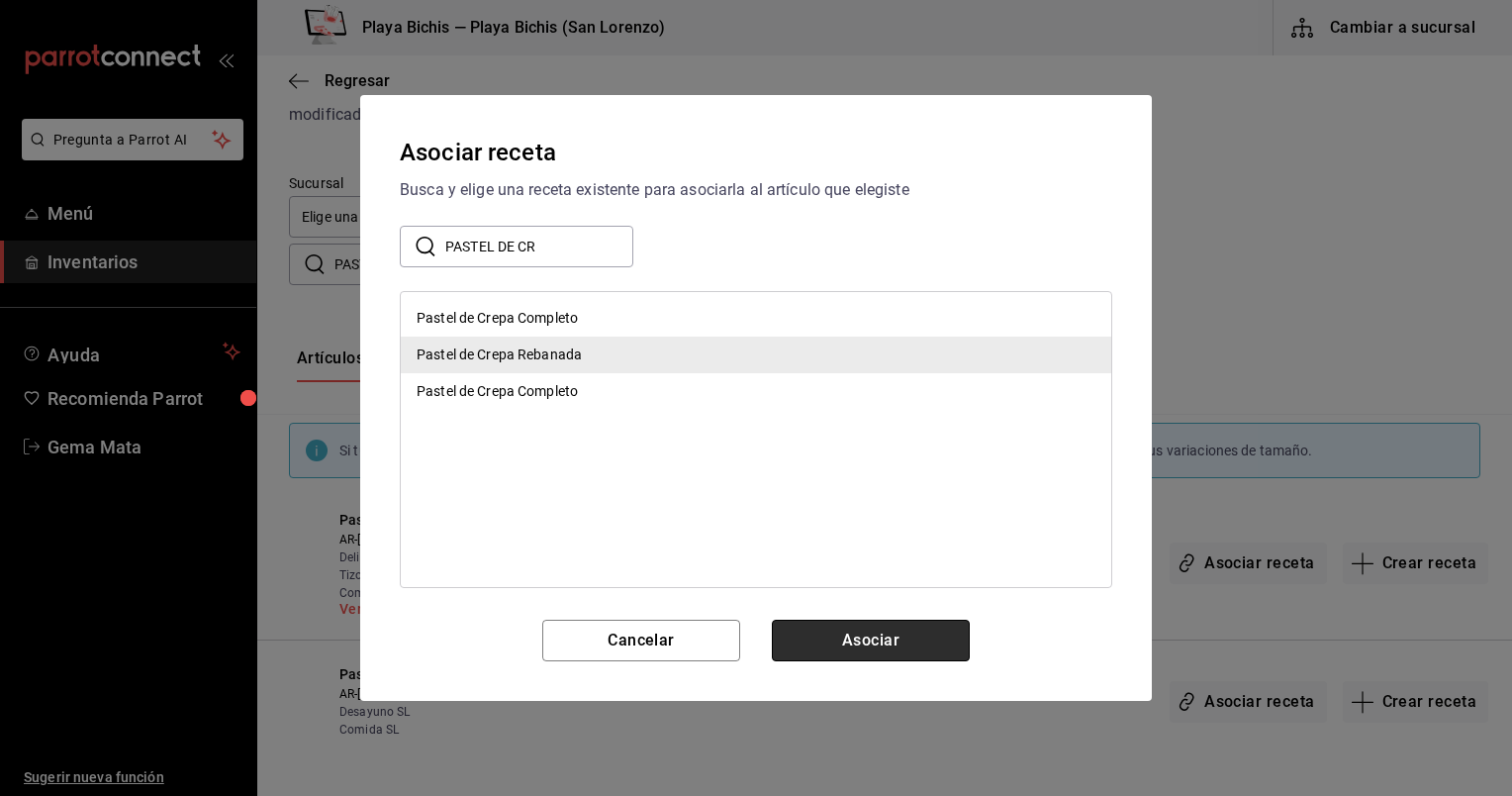 click on "Asociar" at bounding box center [871, 641] 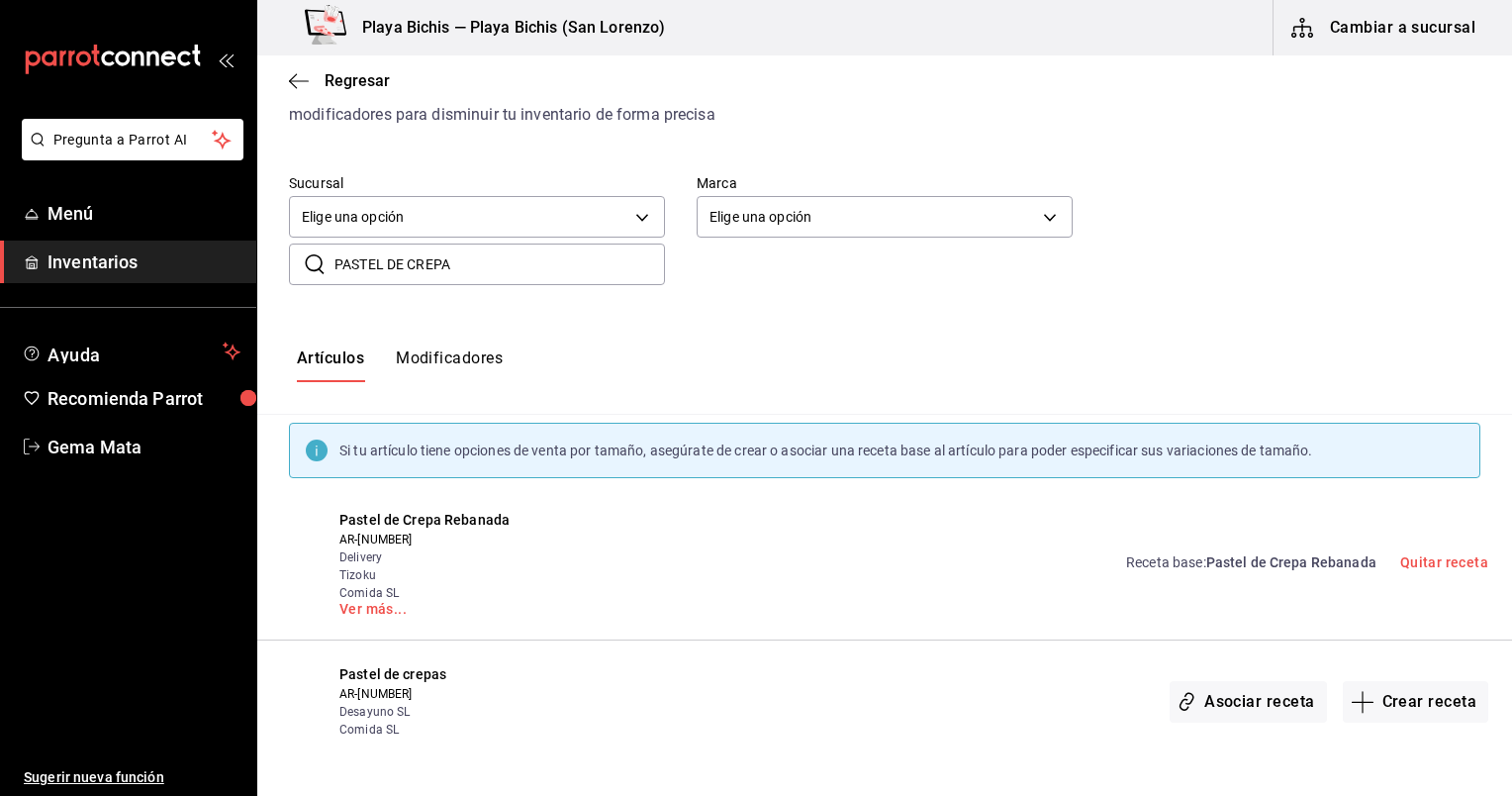 click on "PASTEL DE CREPA" at bounding box center (500, 264) 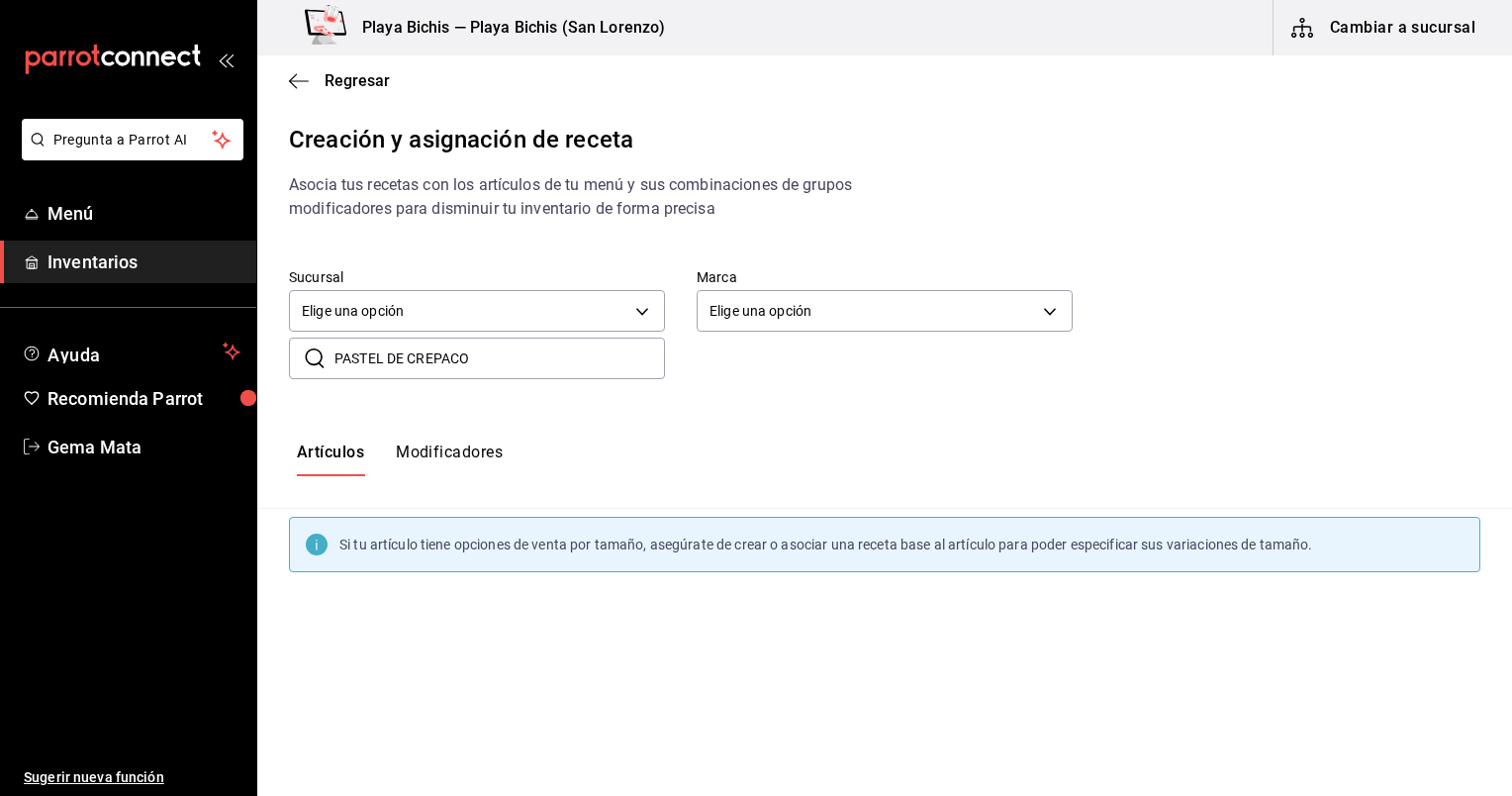 scroll, scrollTop: 0, scrollLeft: 0, axis: both 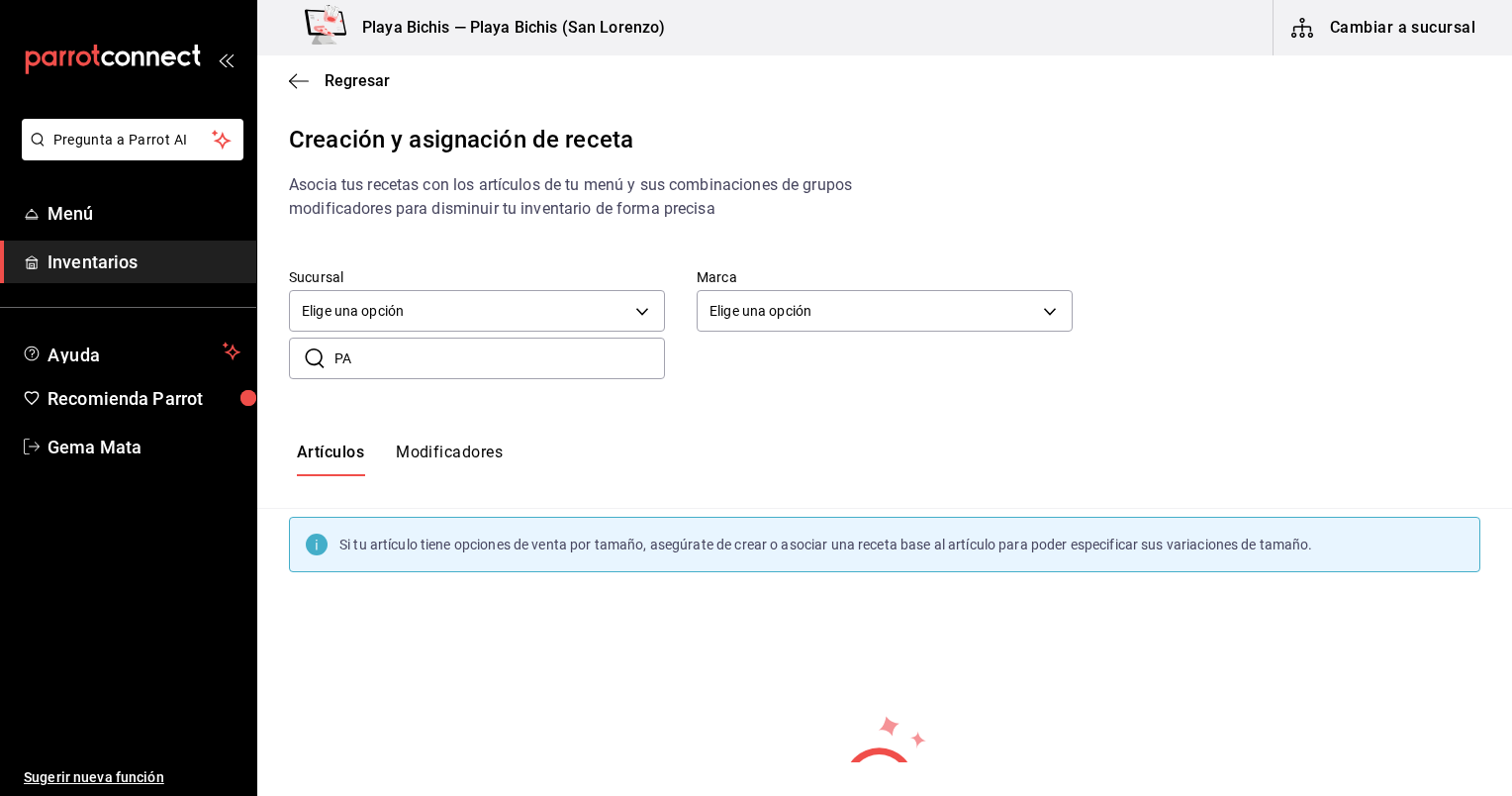type on "P" 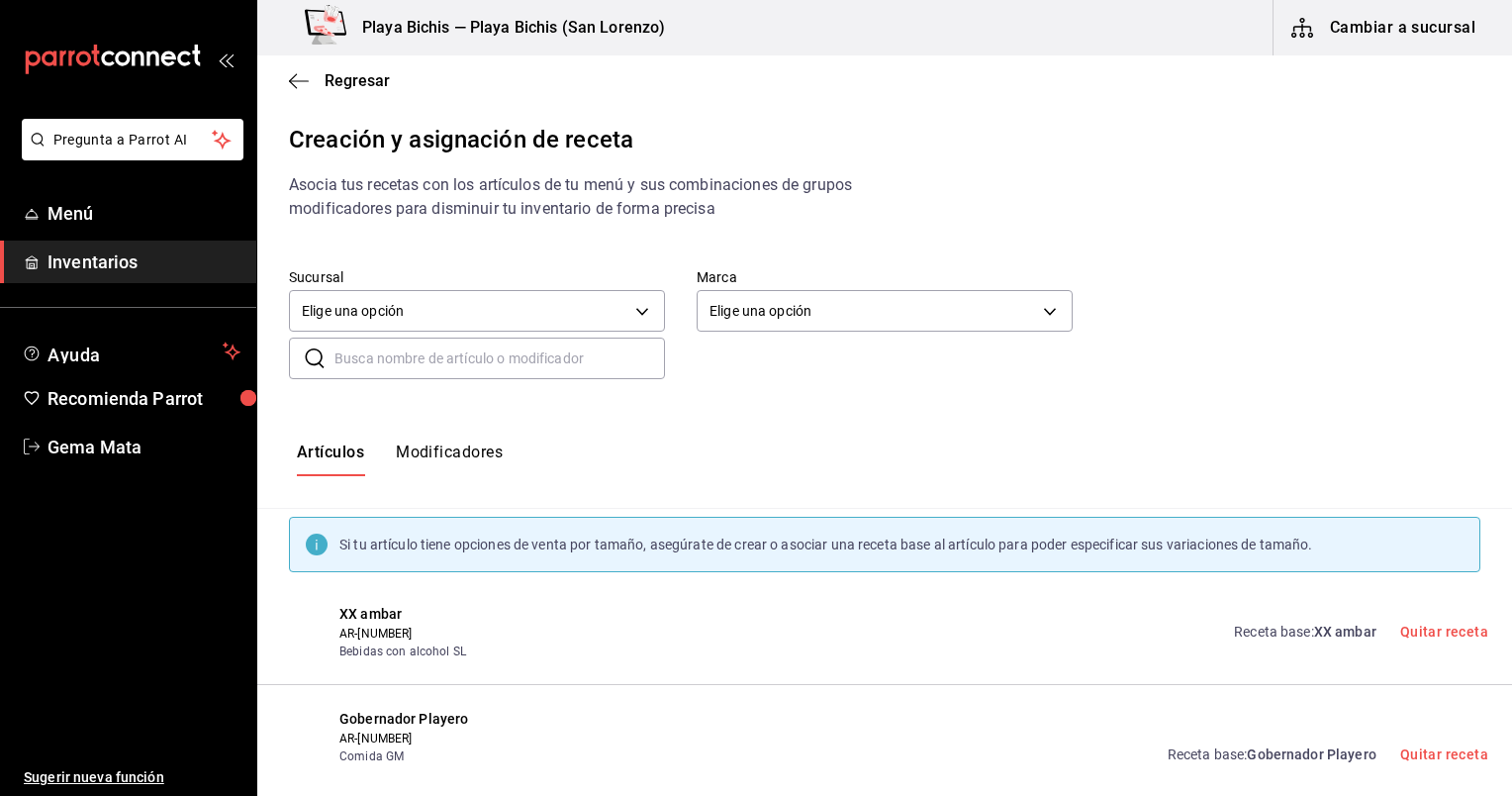 click at bounding box center [500, 358] 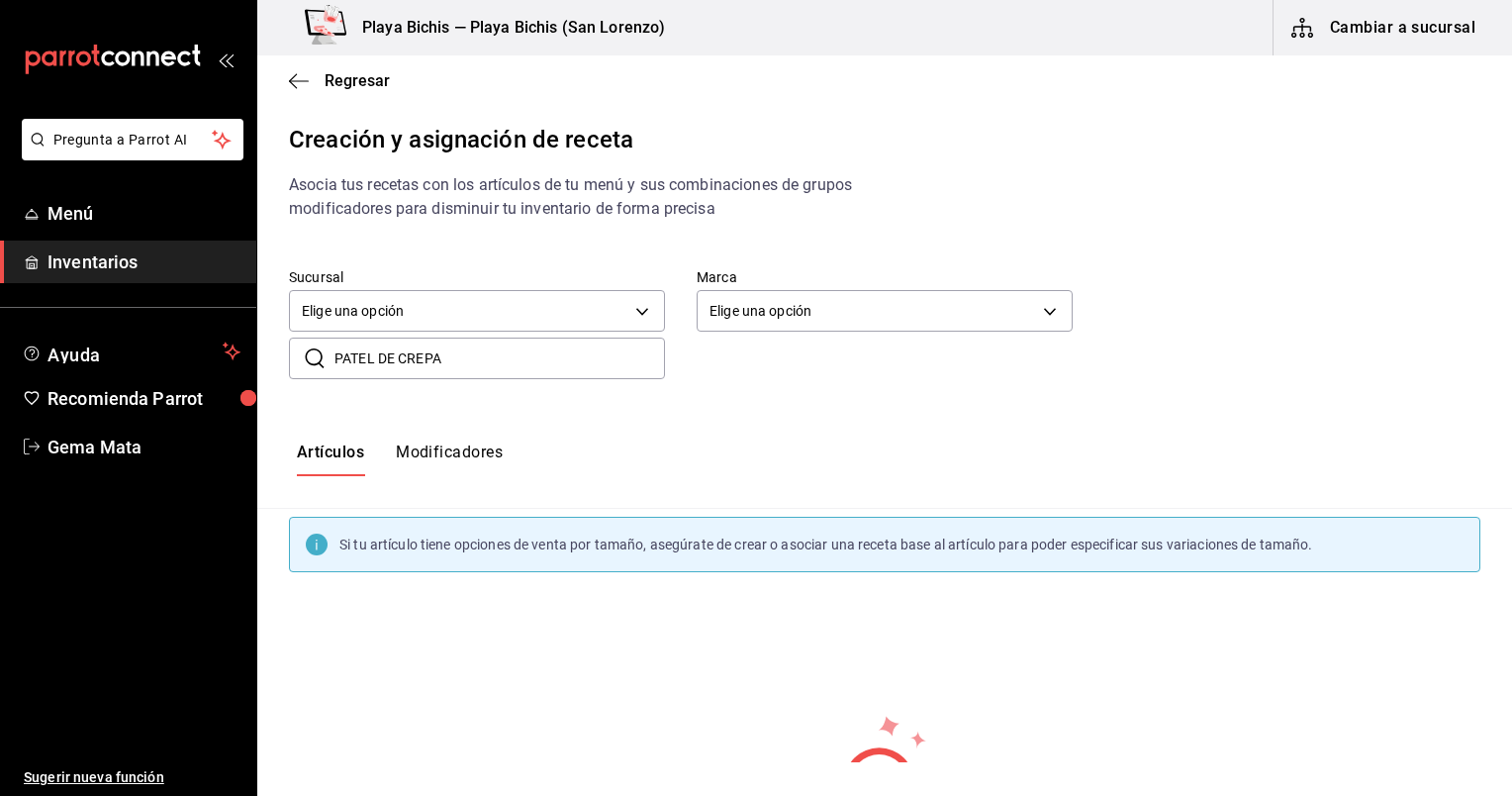 click on "PATEL DE CREPA" at bounding box center (500, 358) 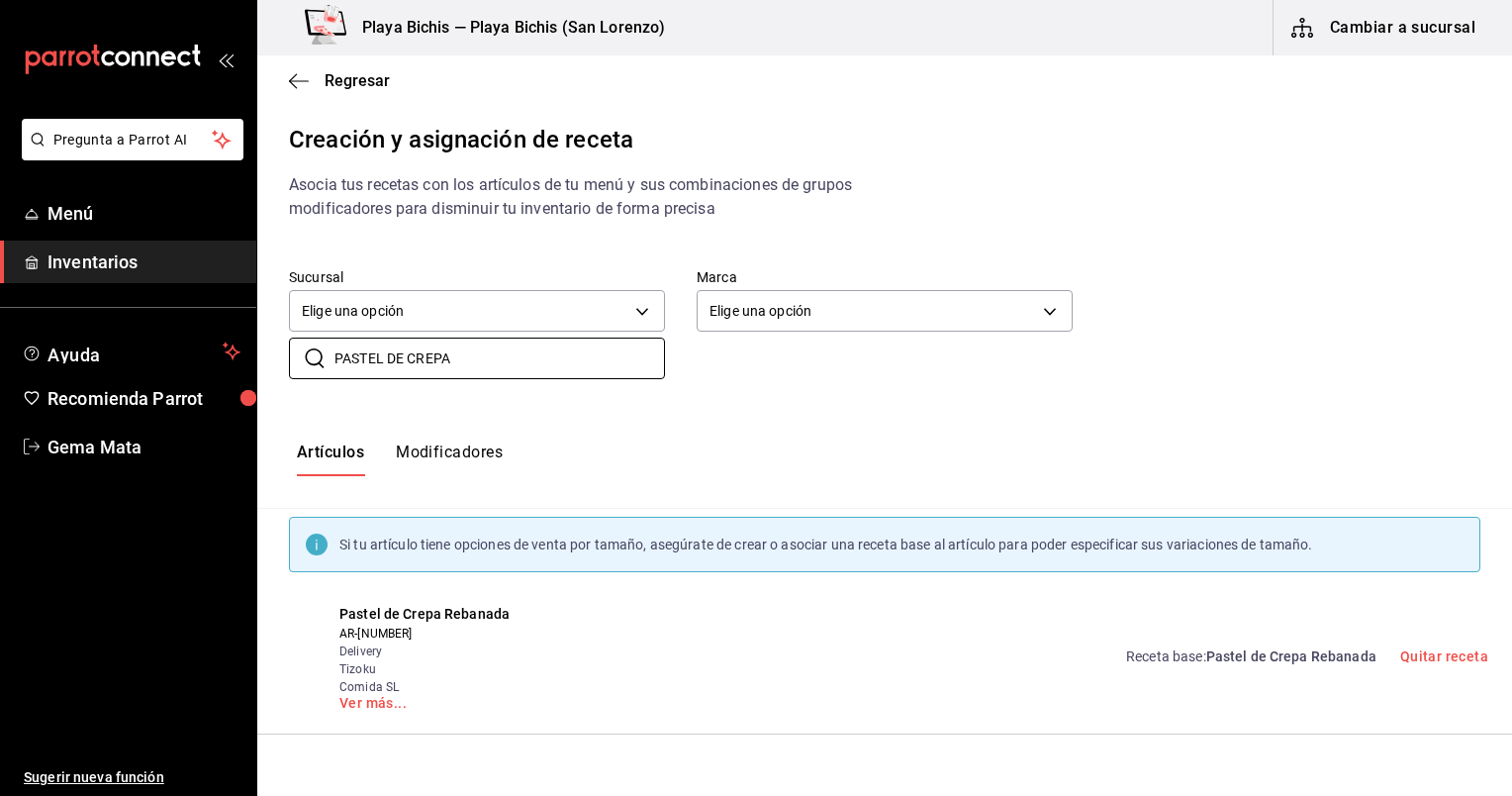 scroll, scrollTop: 94, scrollLeft: 0, axis: vertical 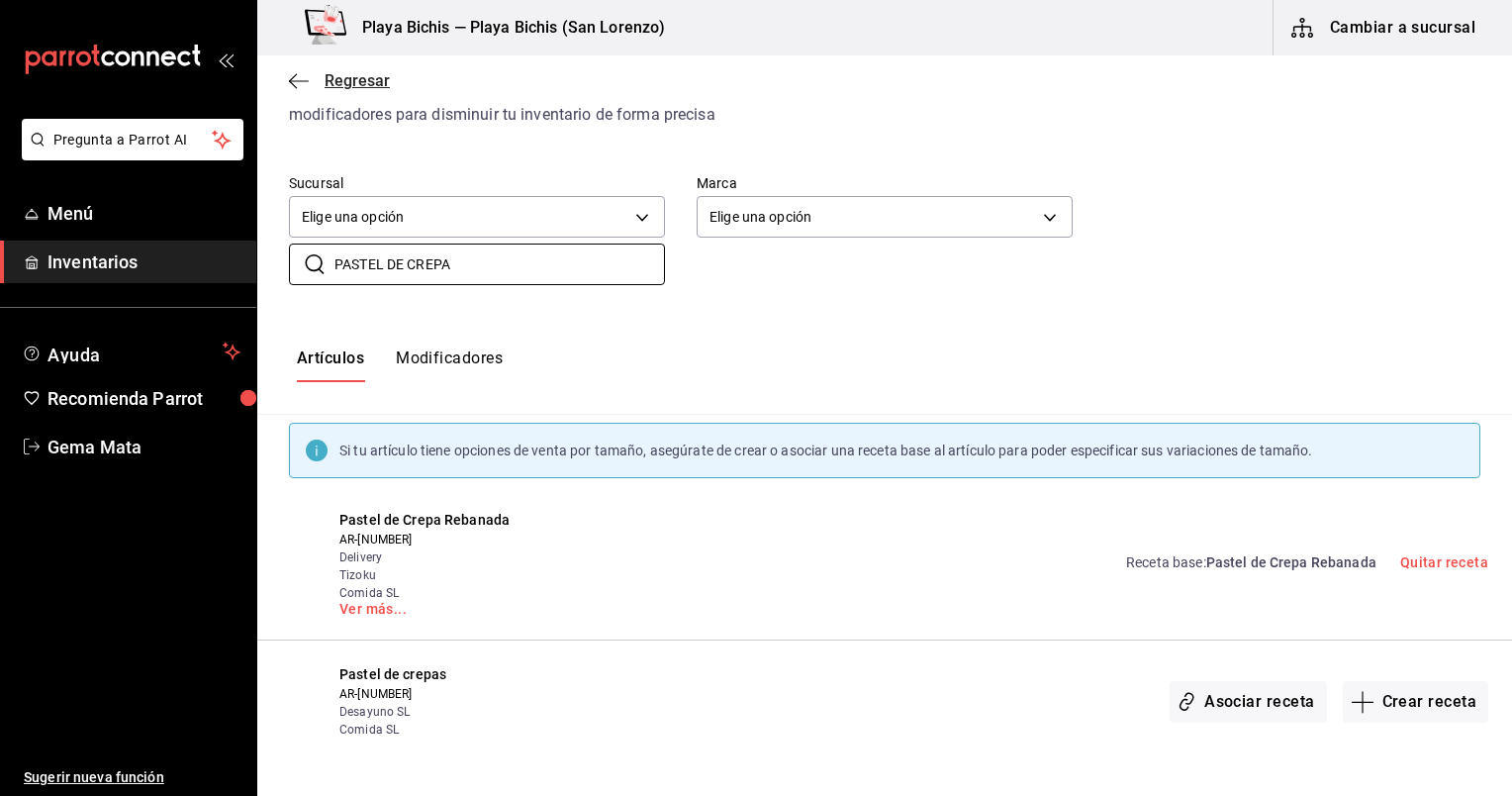 type on "PASTEL DE CREPA" 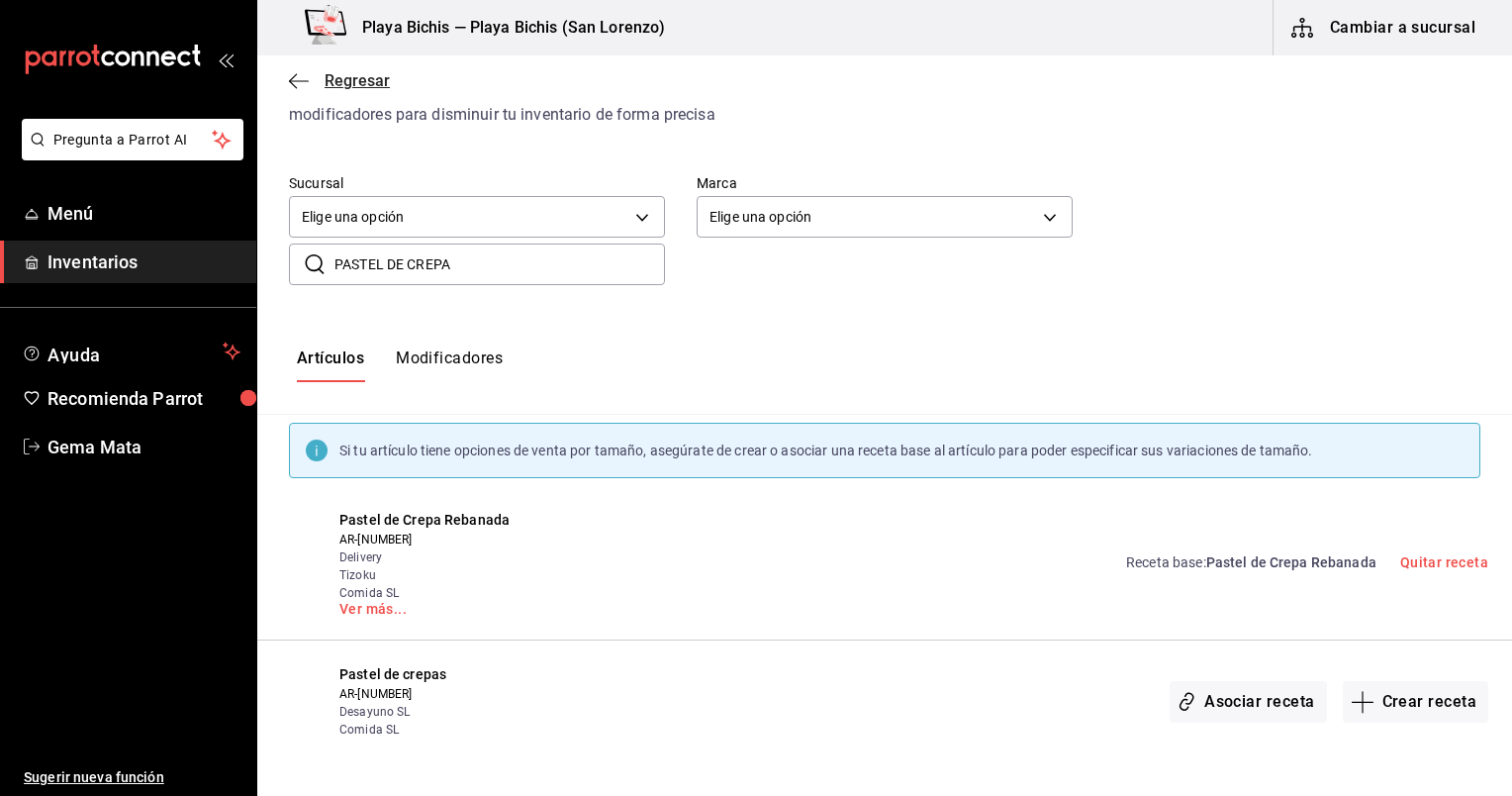 click 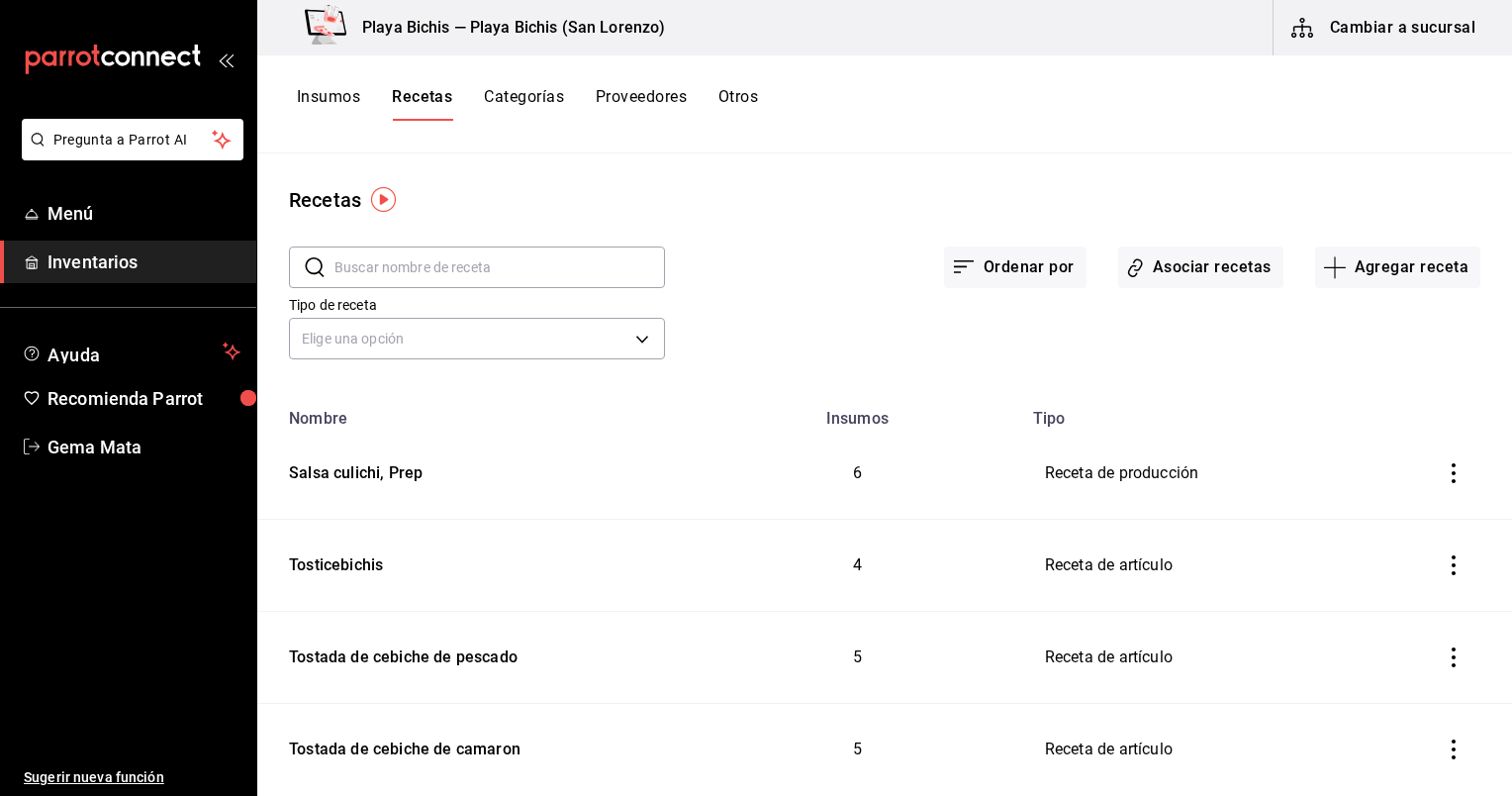 click on "Tipo de receta Elige una opción default" at bounding box center (461, 315) 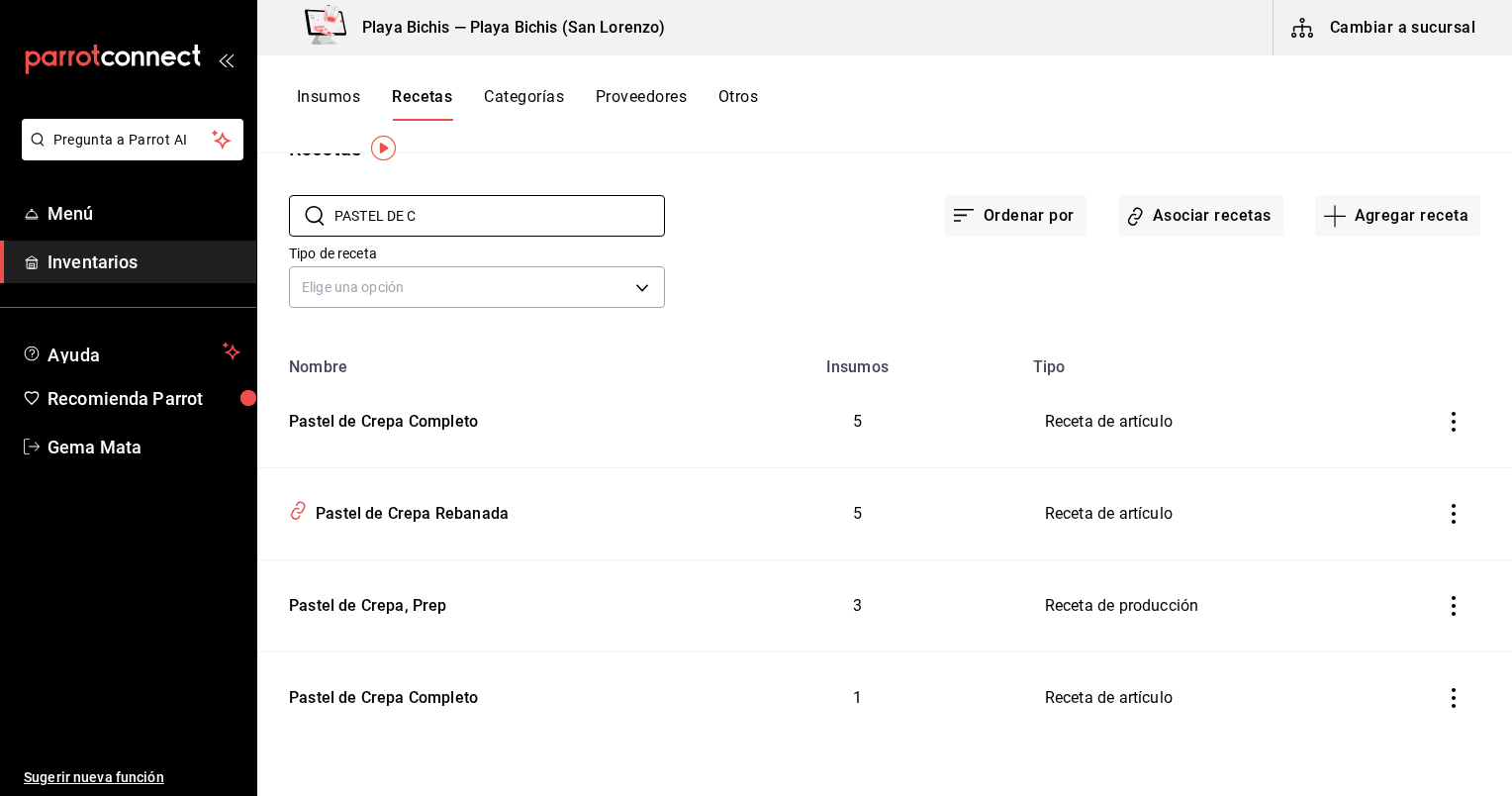 scroll, scrollTop: 51, scrollLeft: 0, axis: vertical 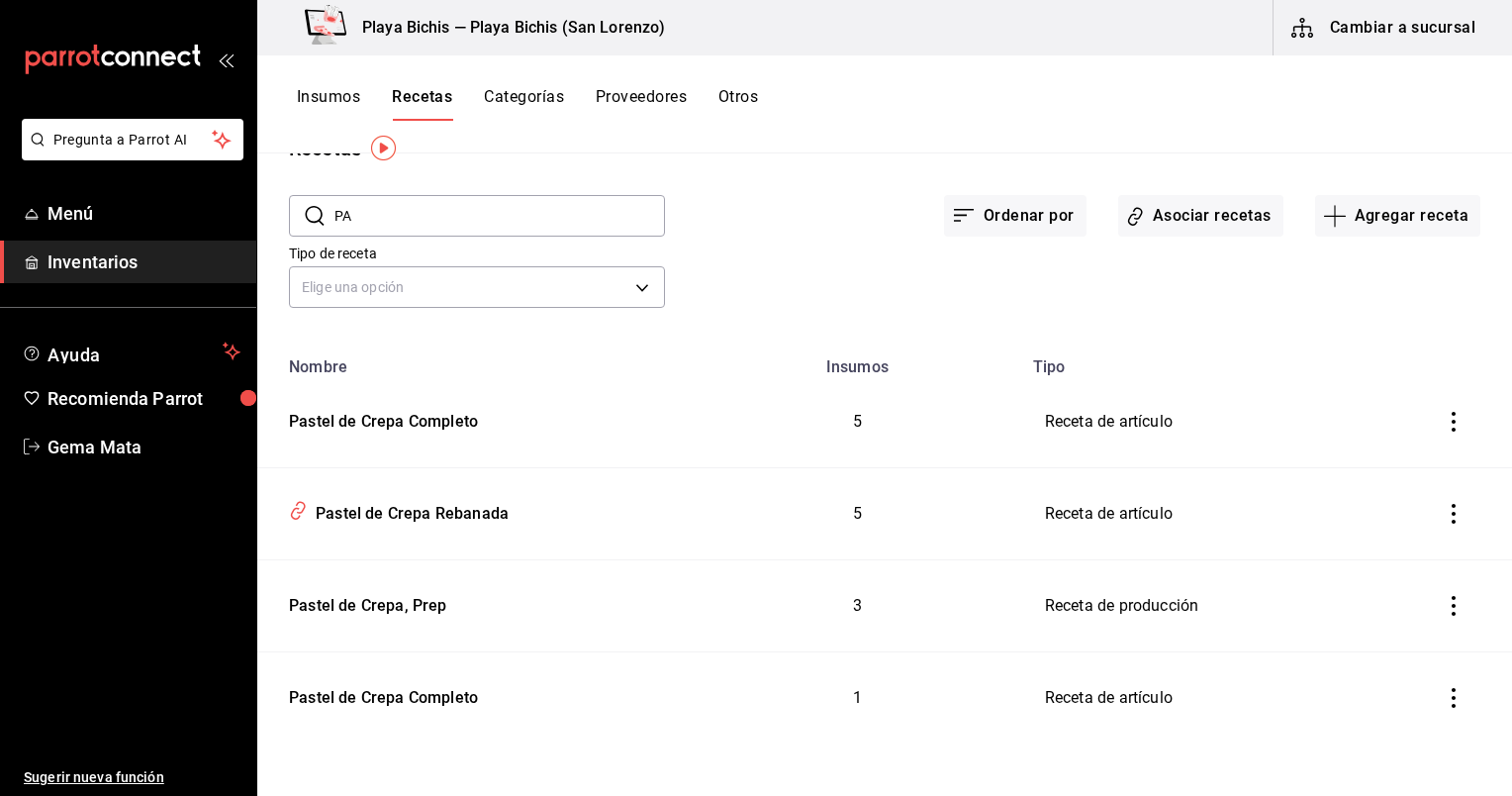 type on "P" 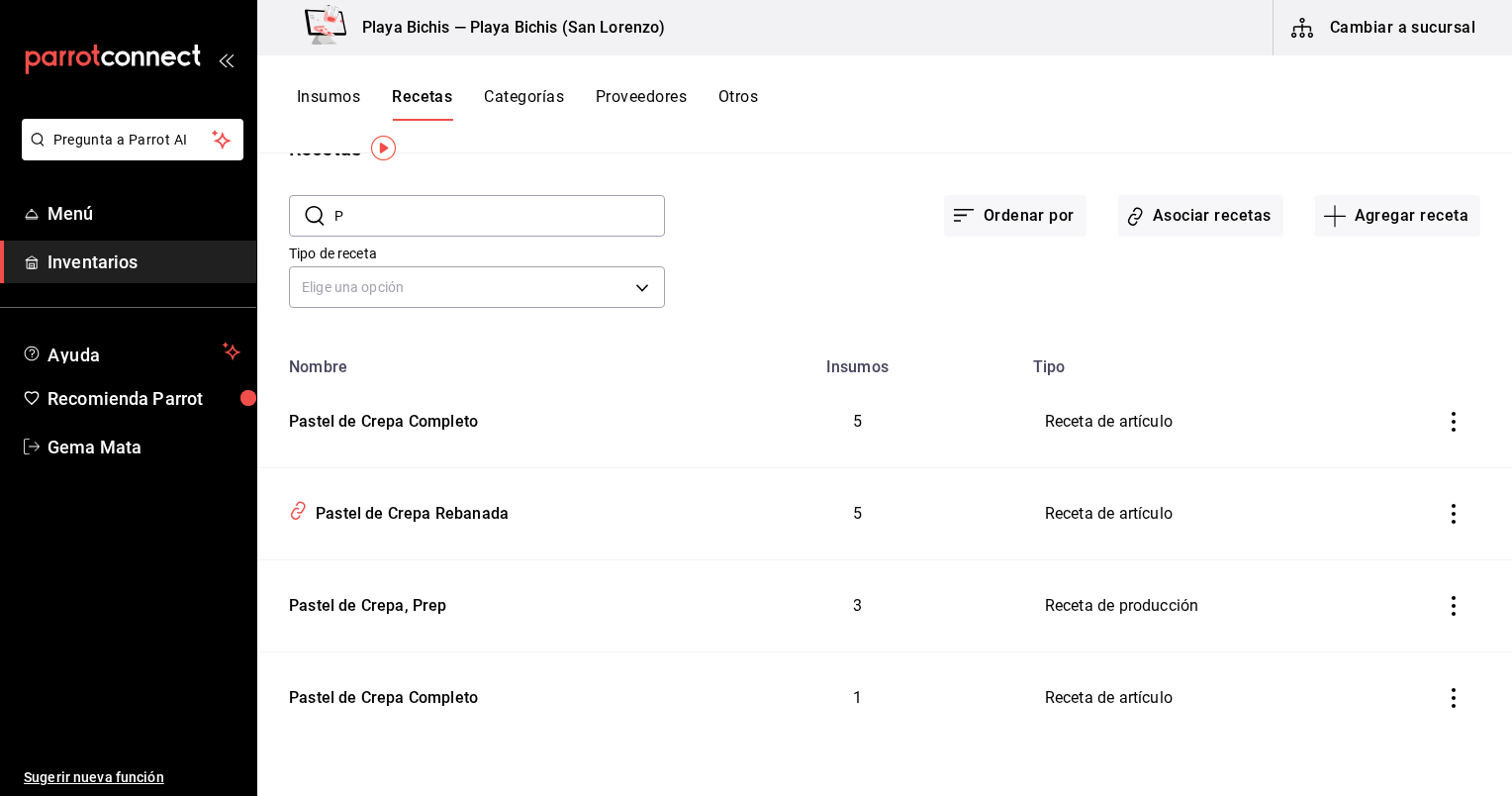 type 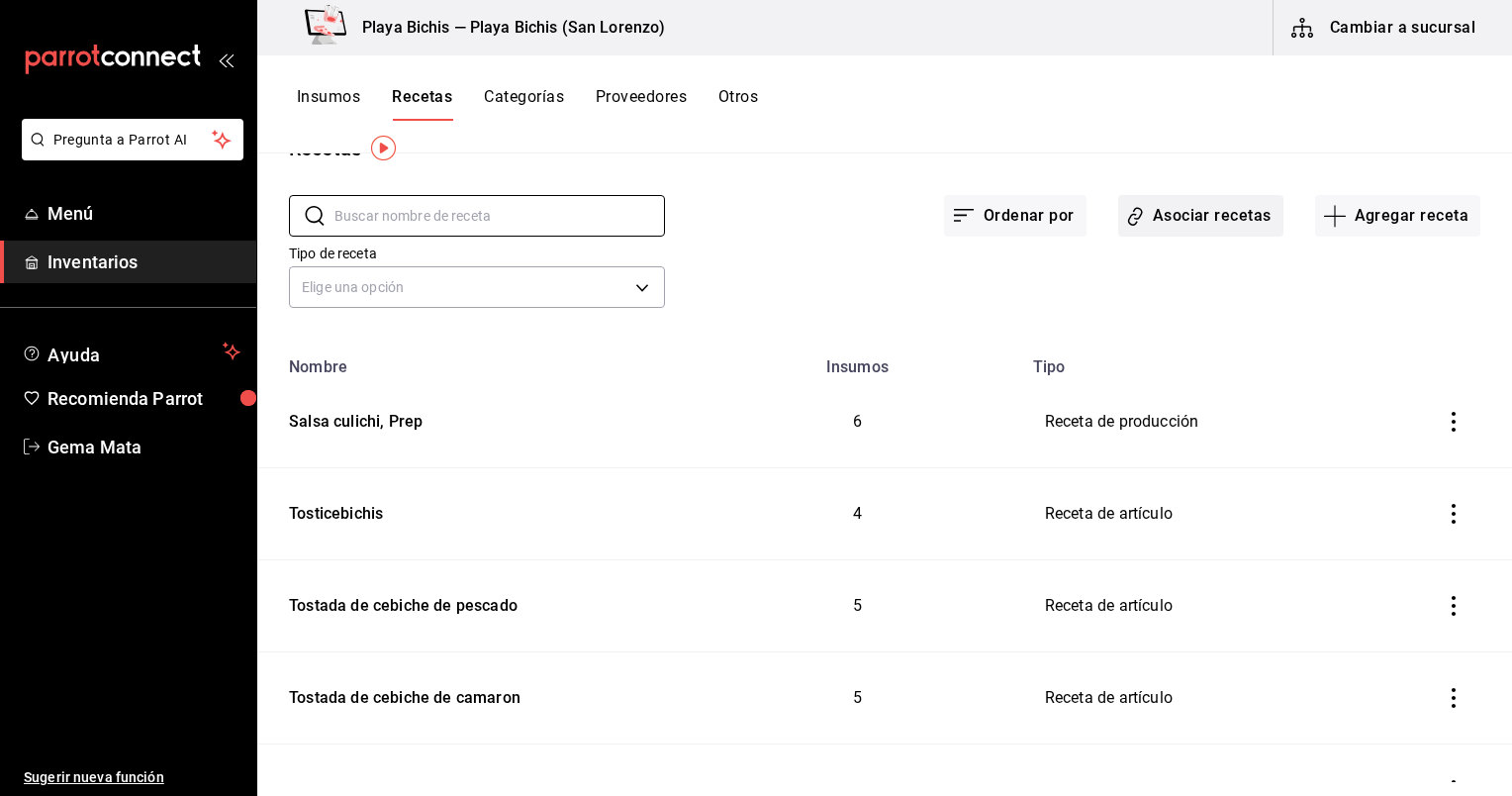 click on "Asociar recetas" at bounding box center (1200, 216) 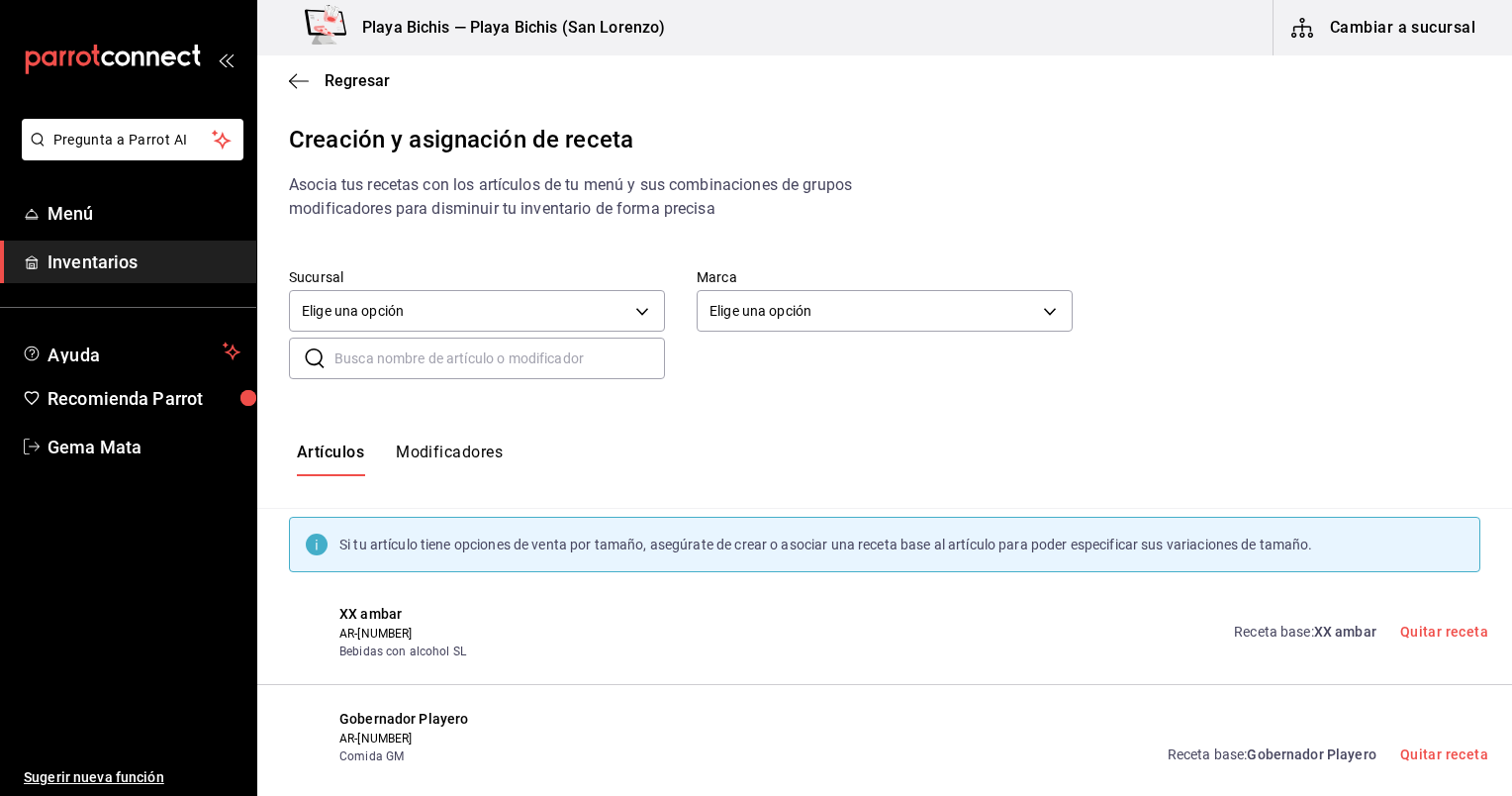 click at bounding box center (500, 358) 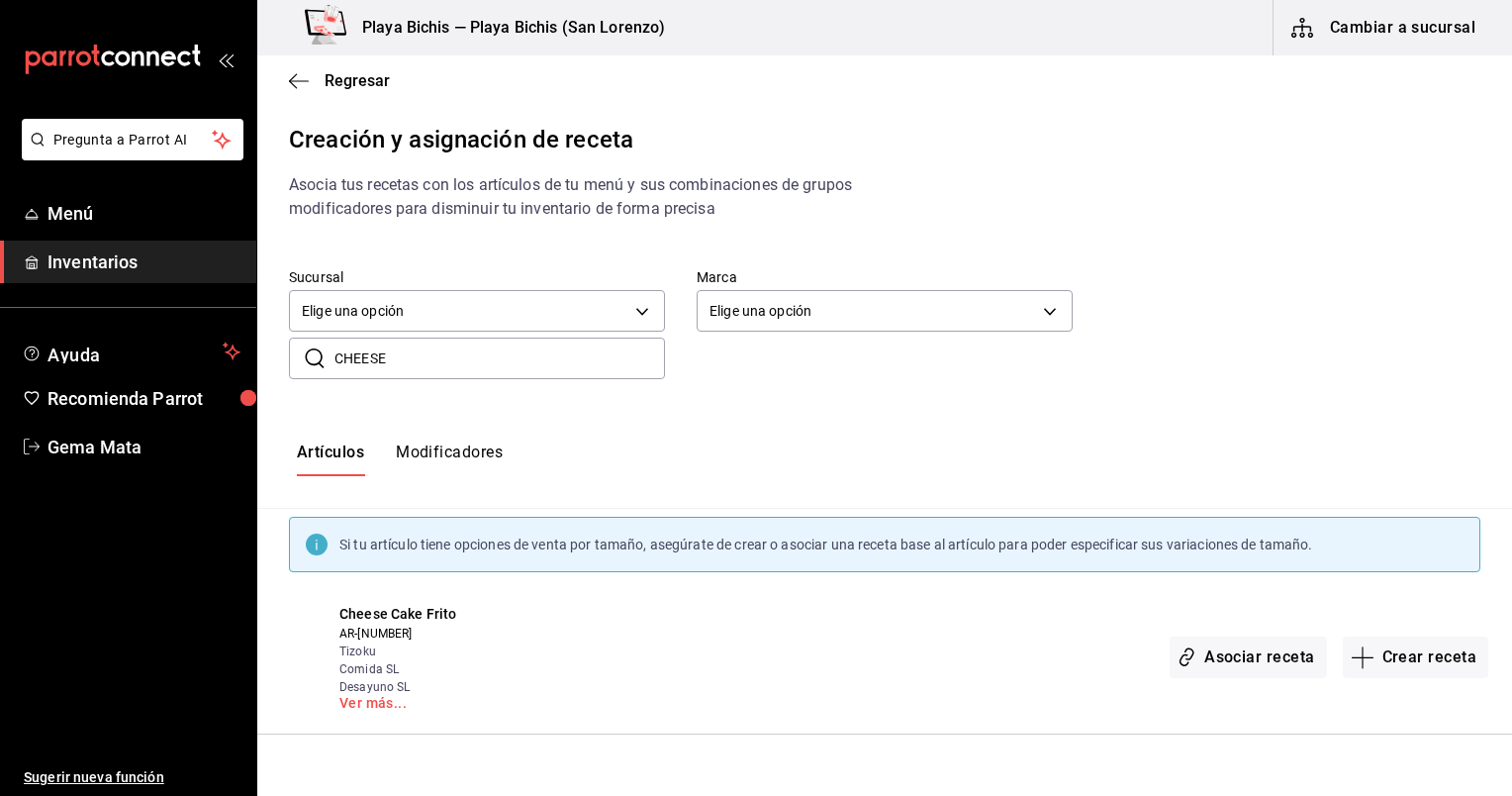 scroll, scrollTop: 75, scrollLeft: 0, axis: vertical 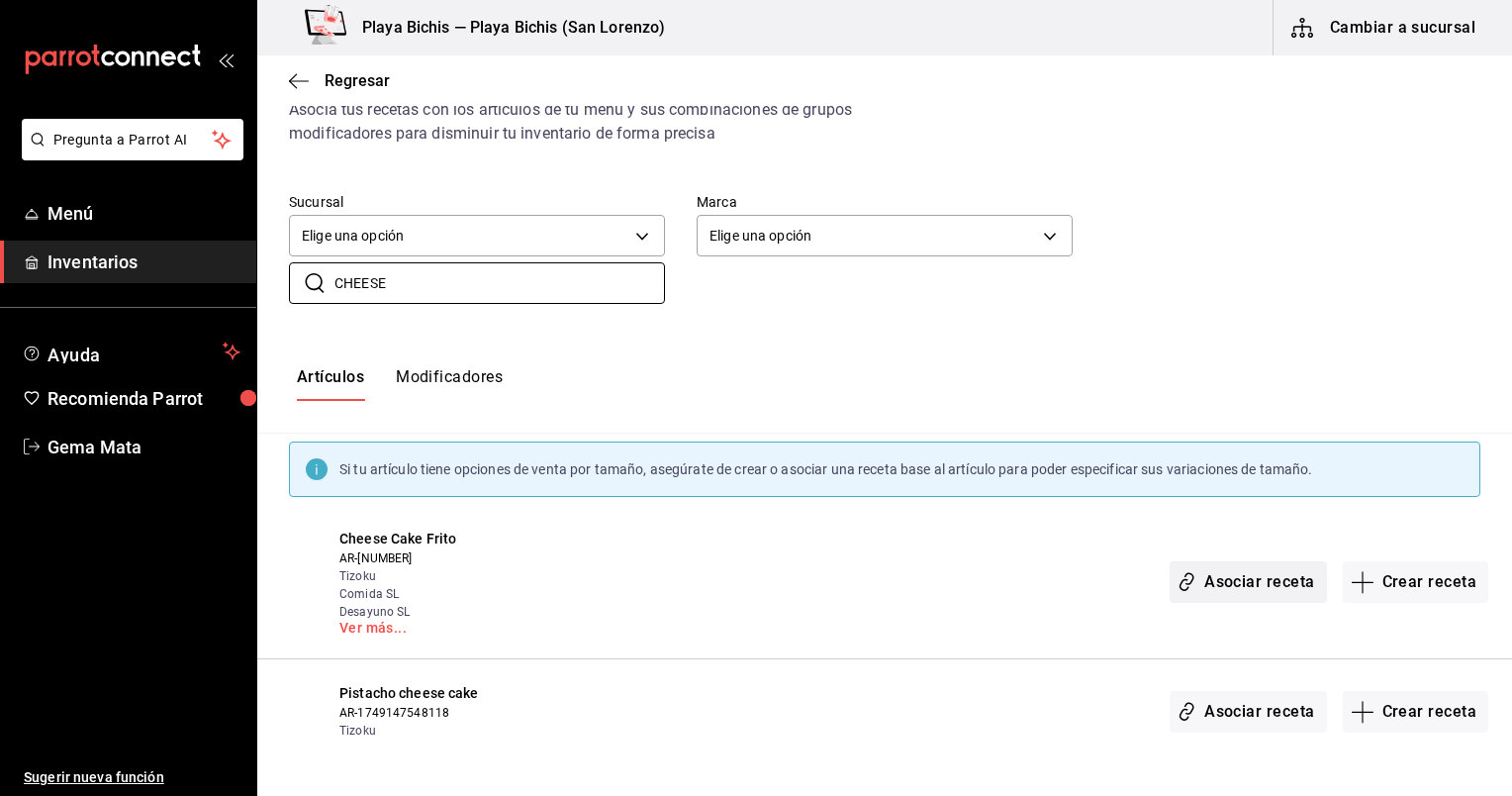 type on "CHEESE" 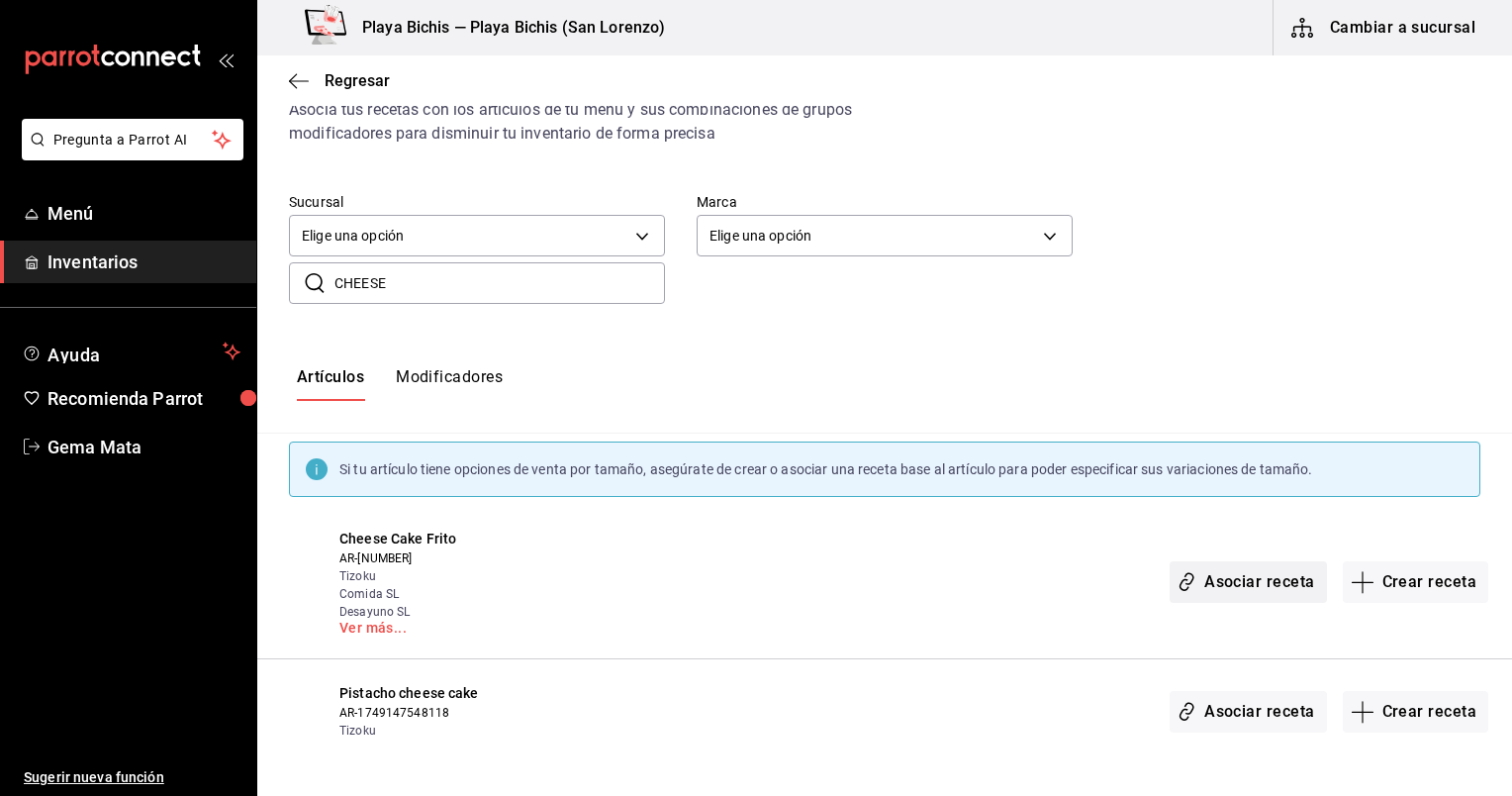 click on "Asociar receta" at bounding box center [1248, 582] 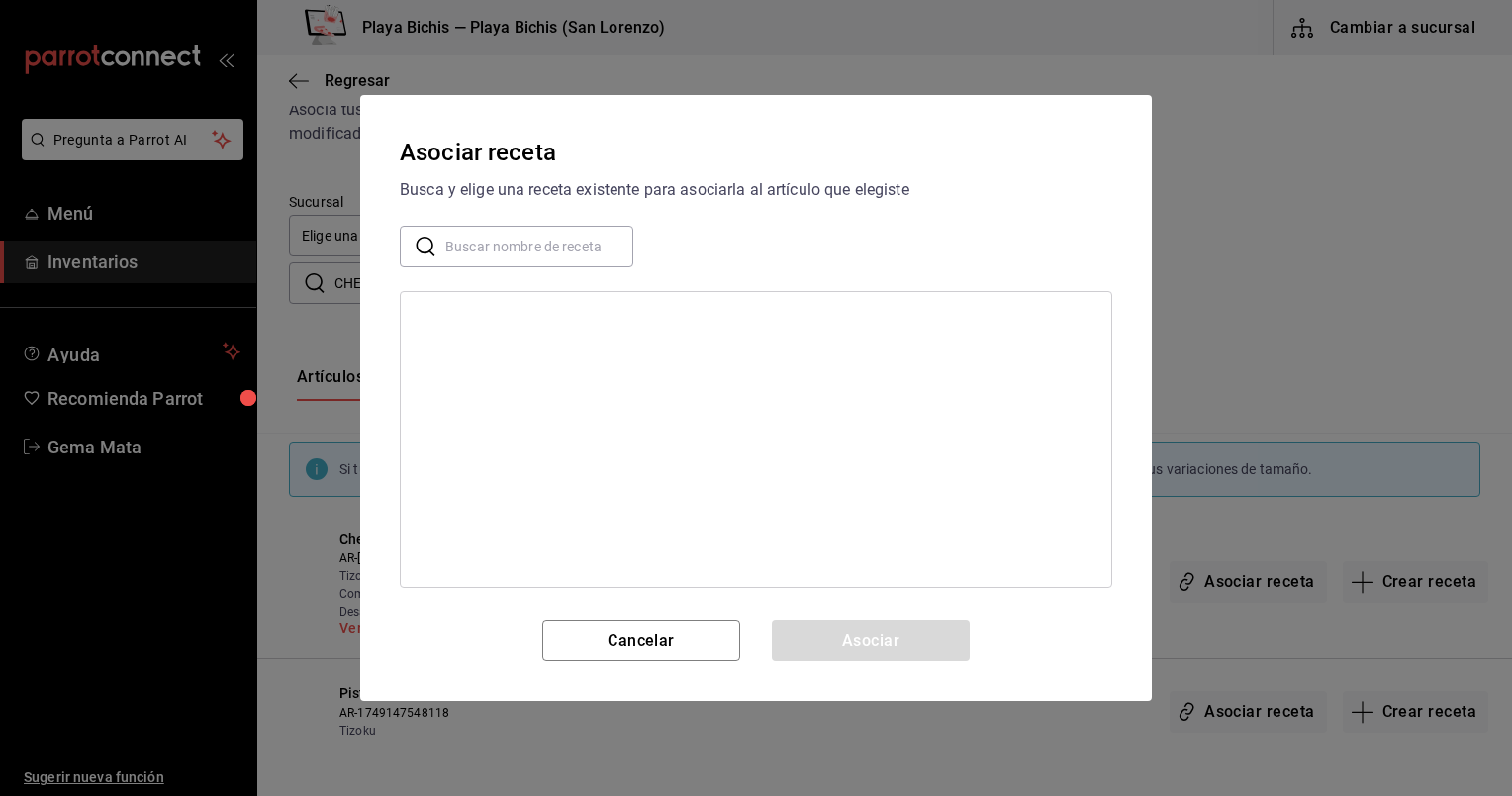 click at bounding box center (539, 247) 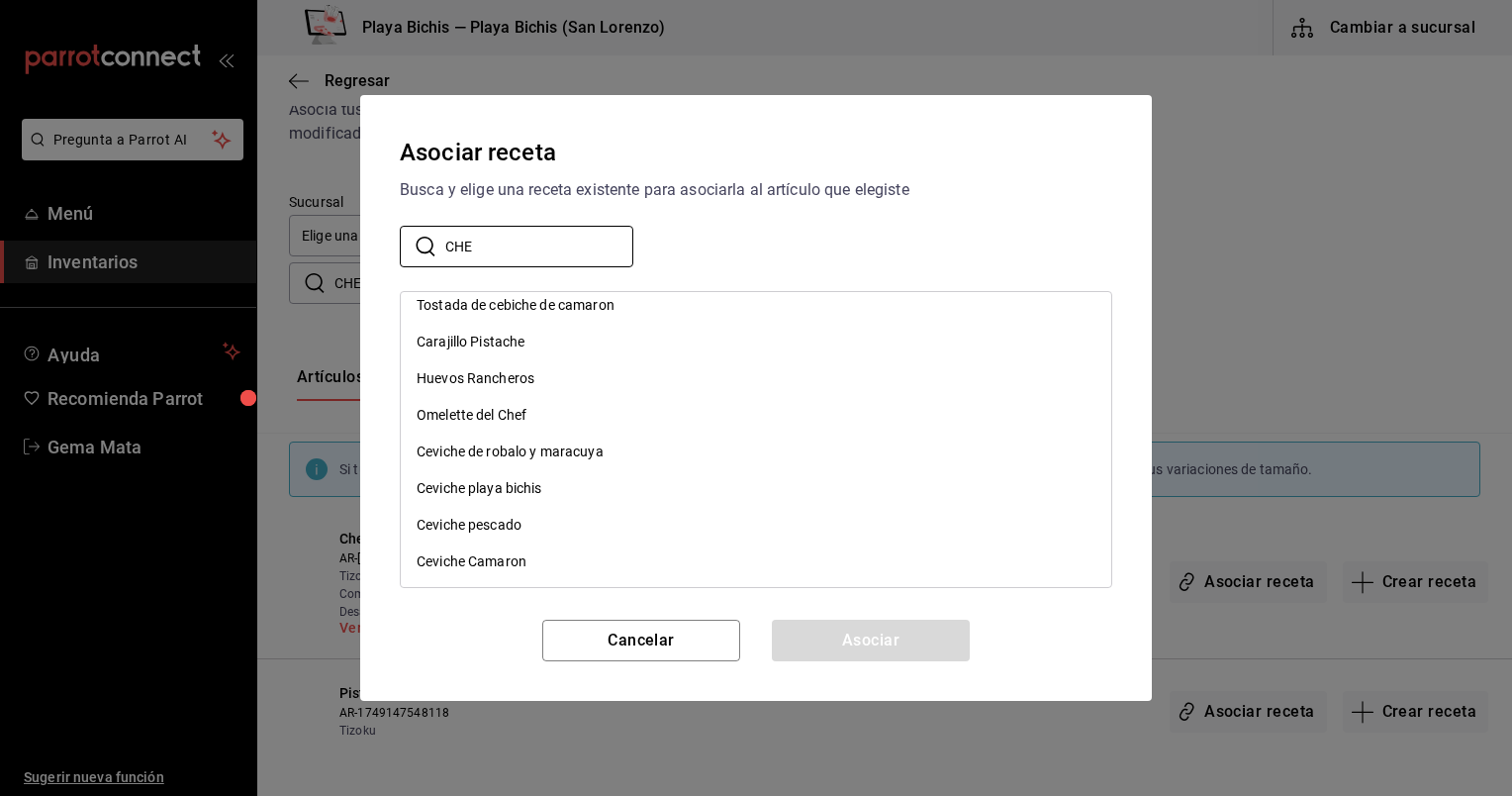 scroll, scrollTop: 0, scrollLeft: 0, axis: both 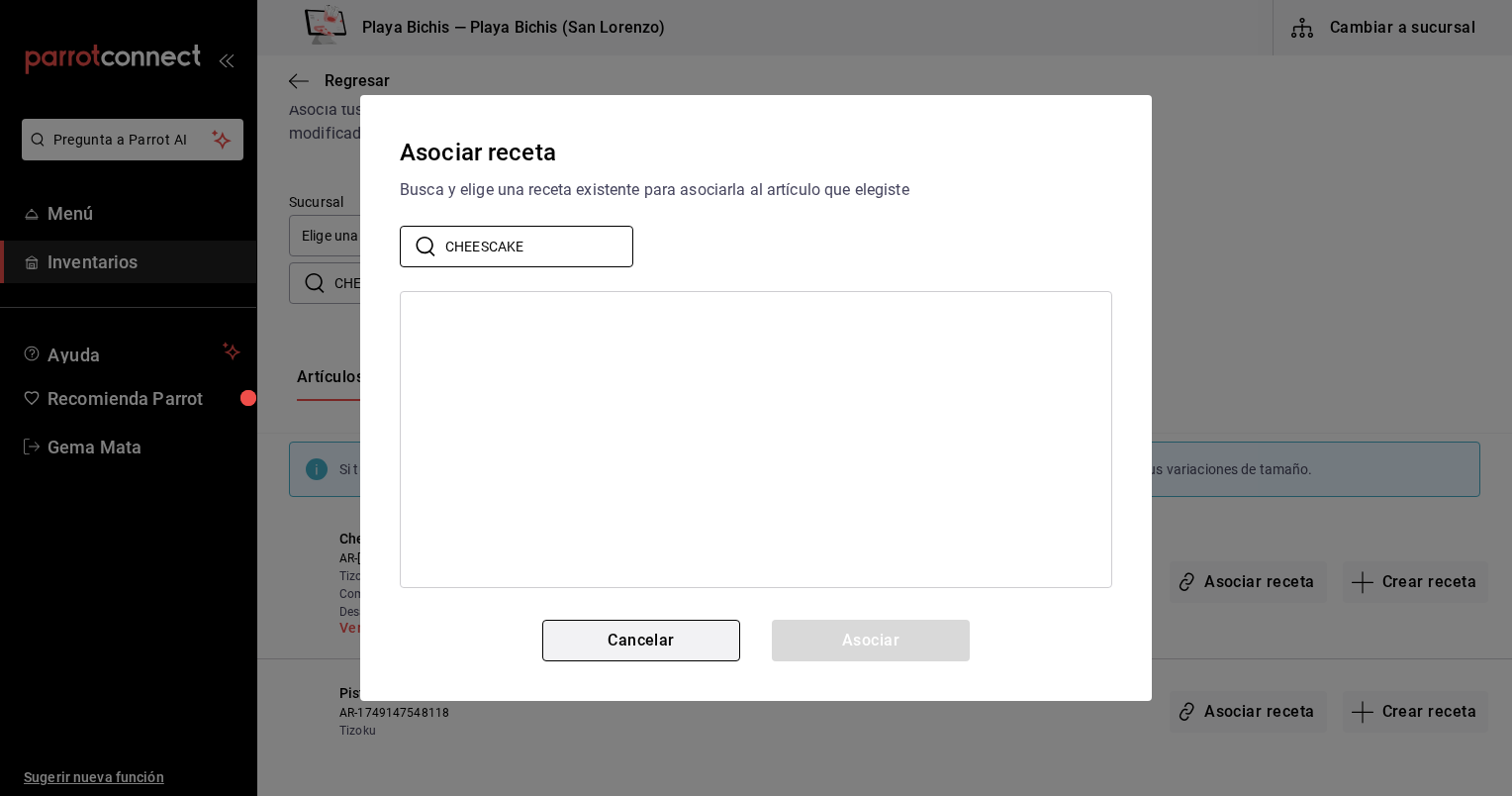 type on "CHEESCAKE" 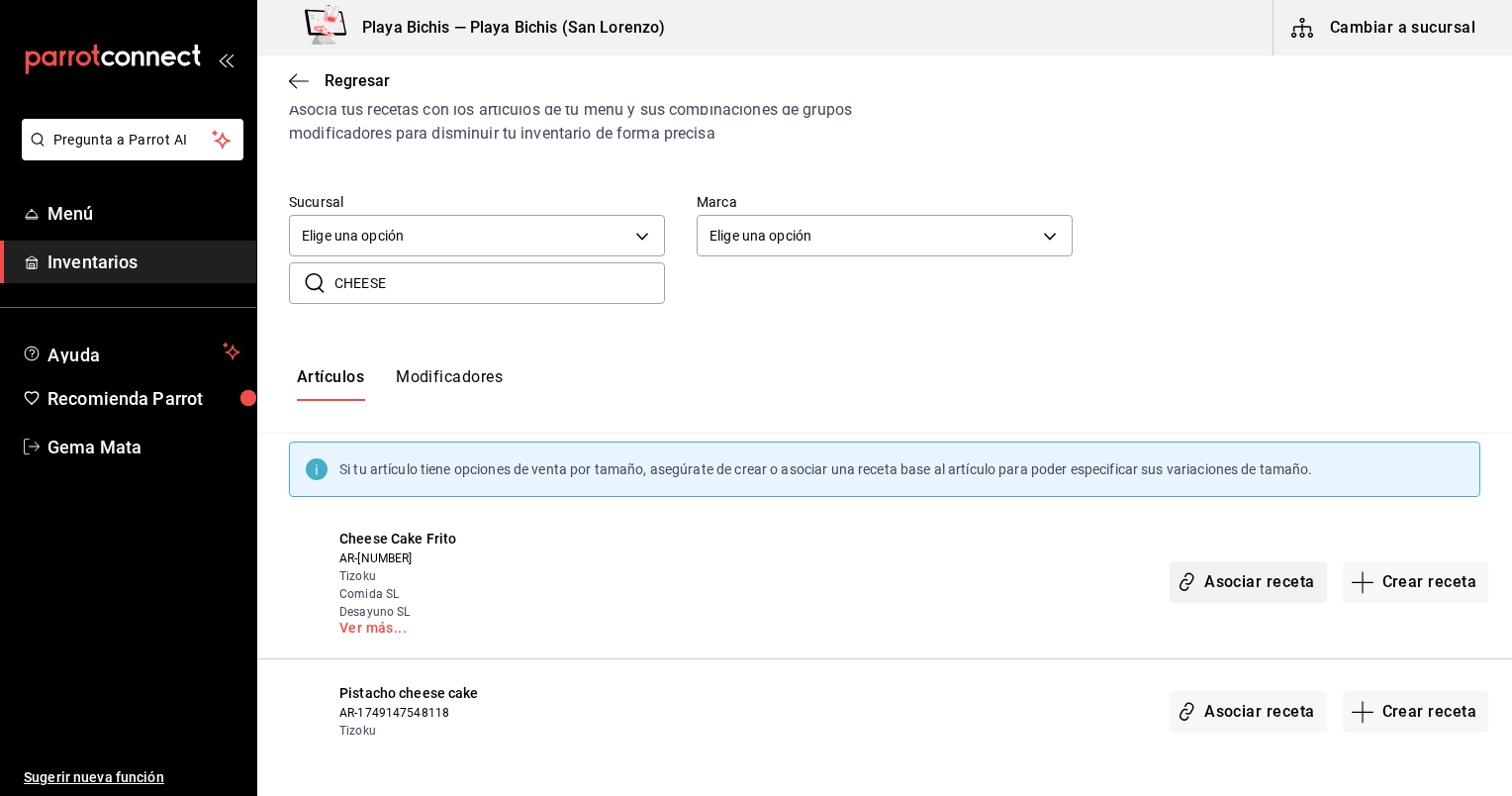 click on "Asociar receta" at bounding box center (1248, 582) 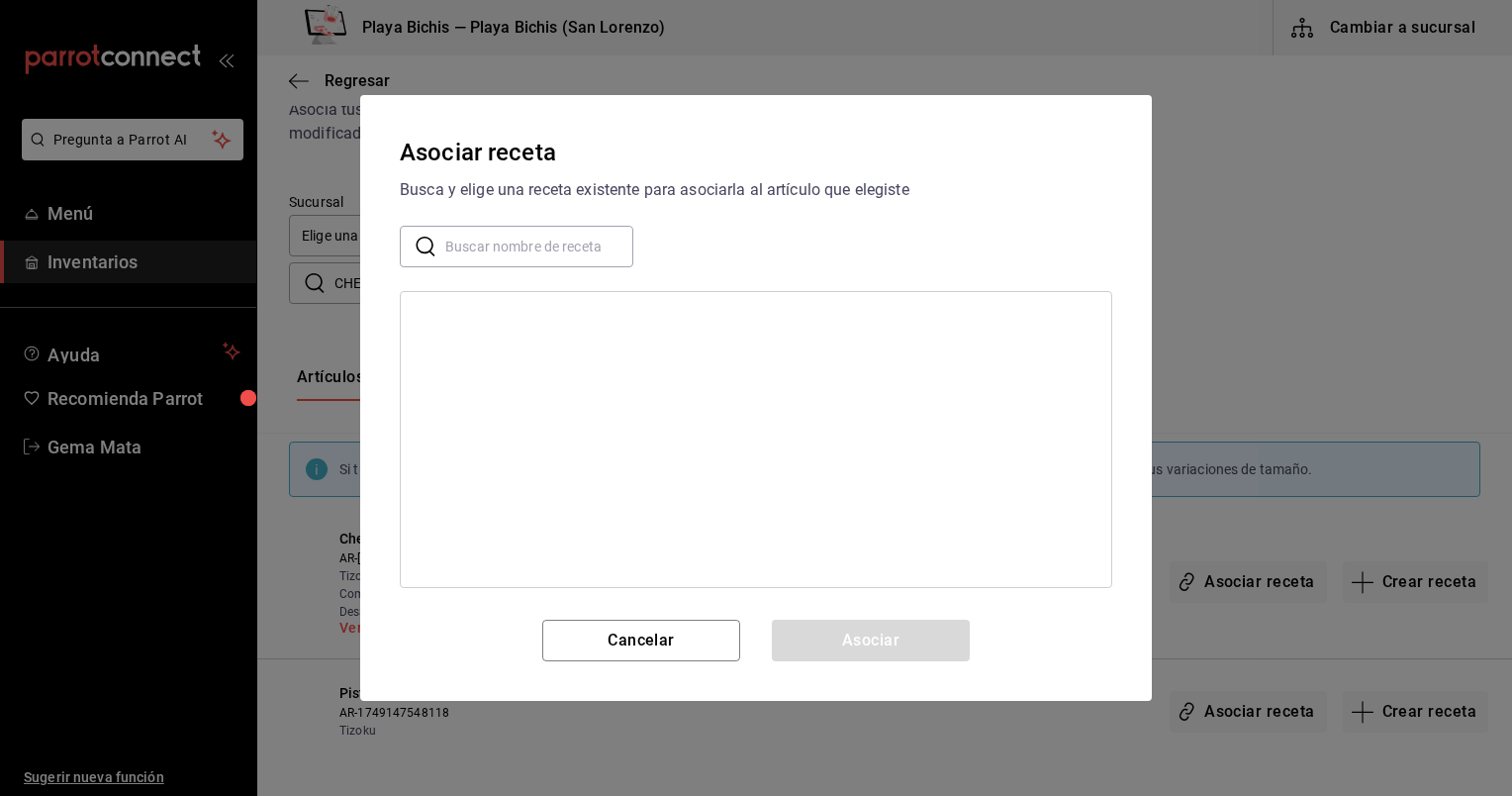 click at bounding box center [539, 247] 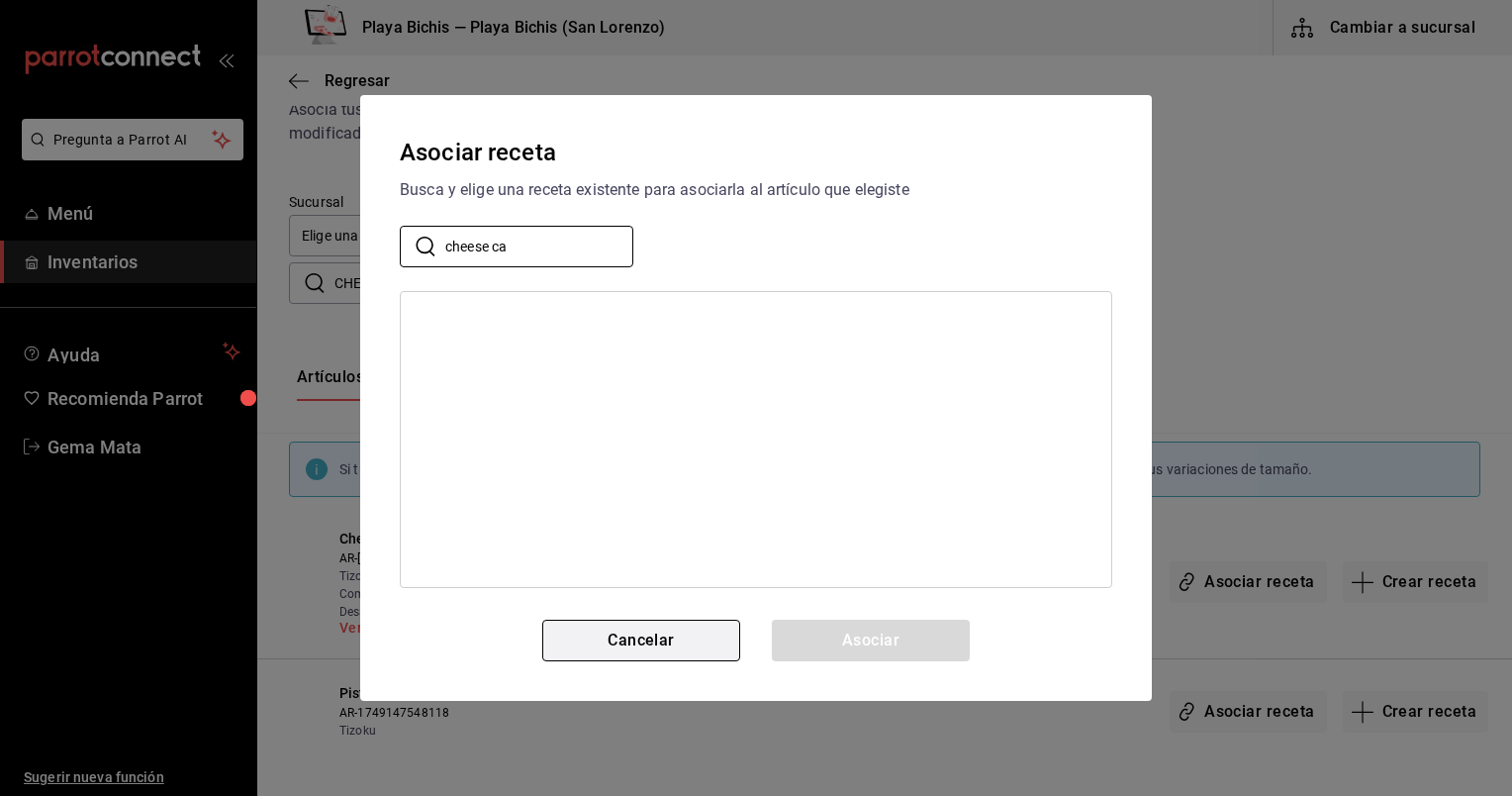 type on "cheese ca" 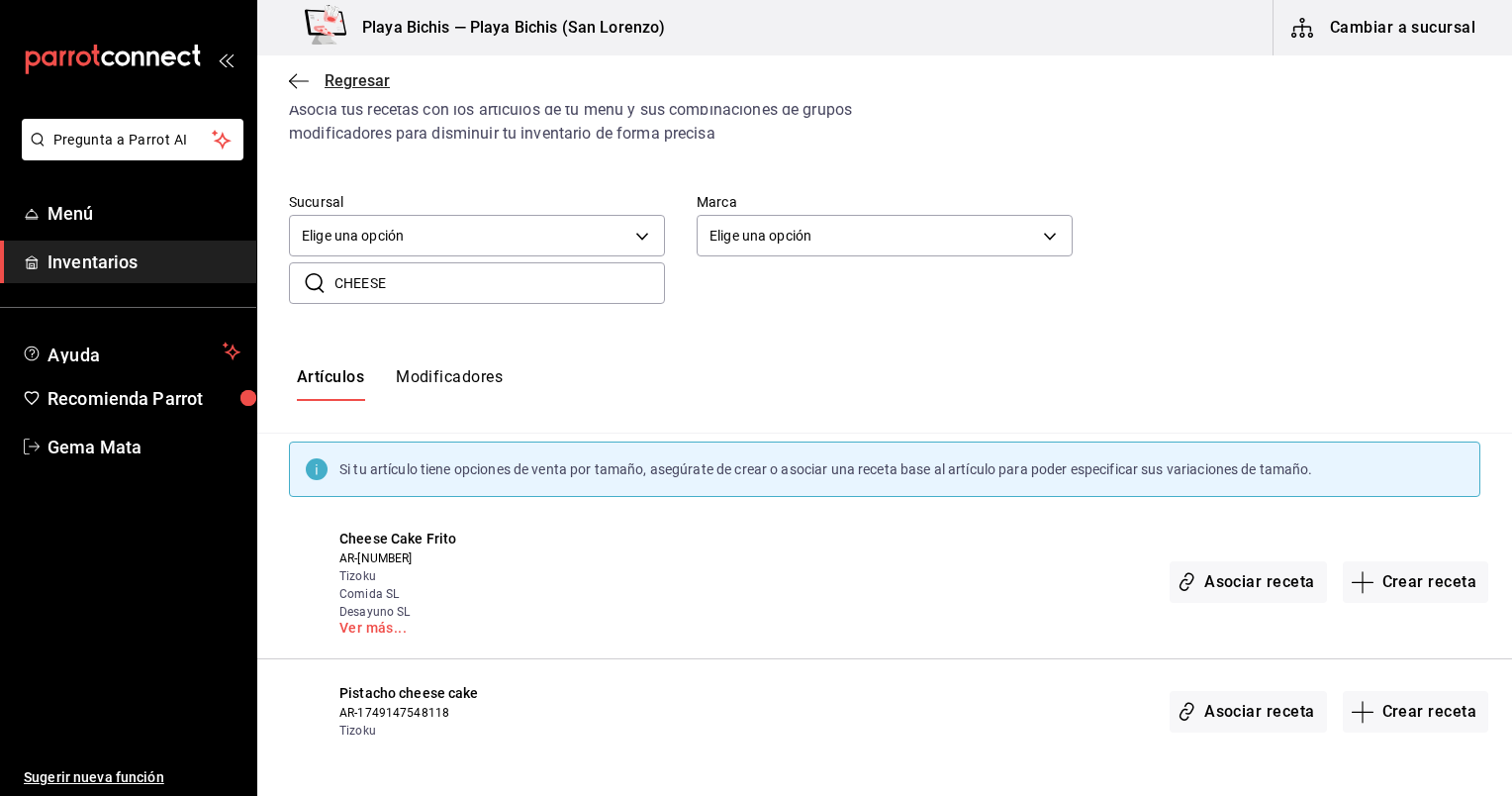 click 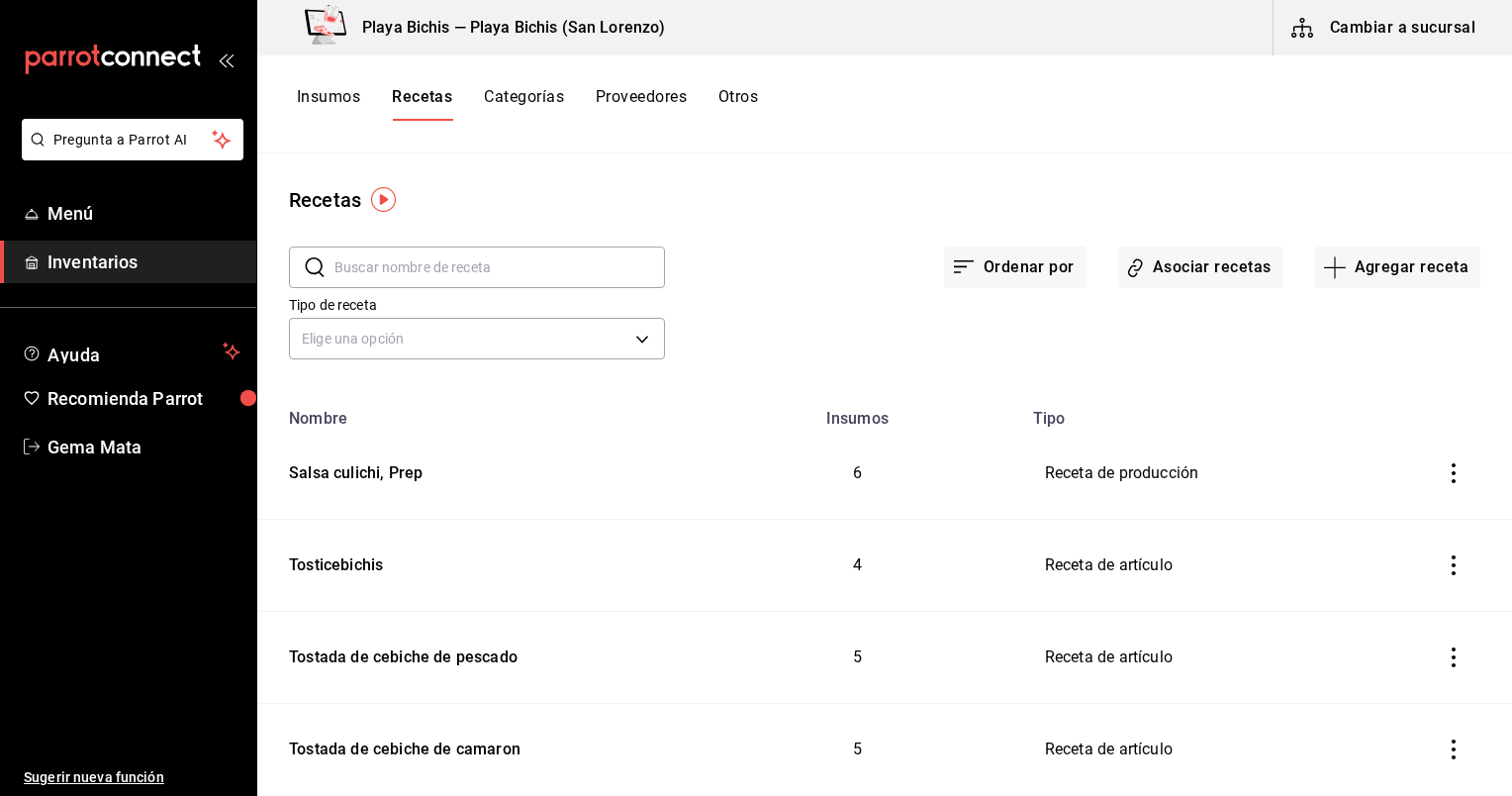 click at bounding box center [500, 267] 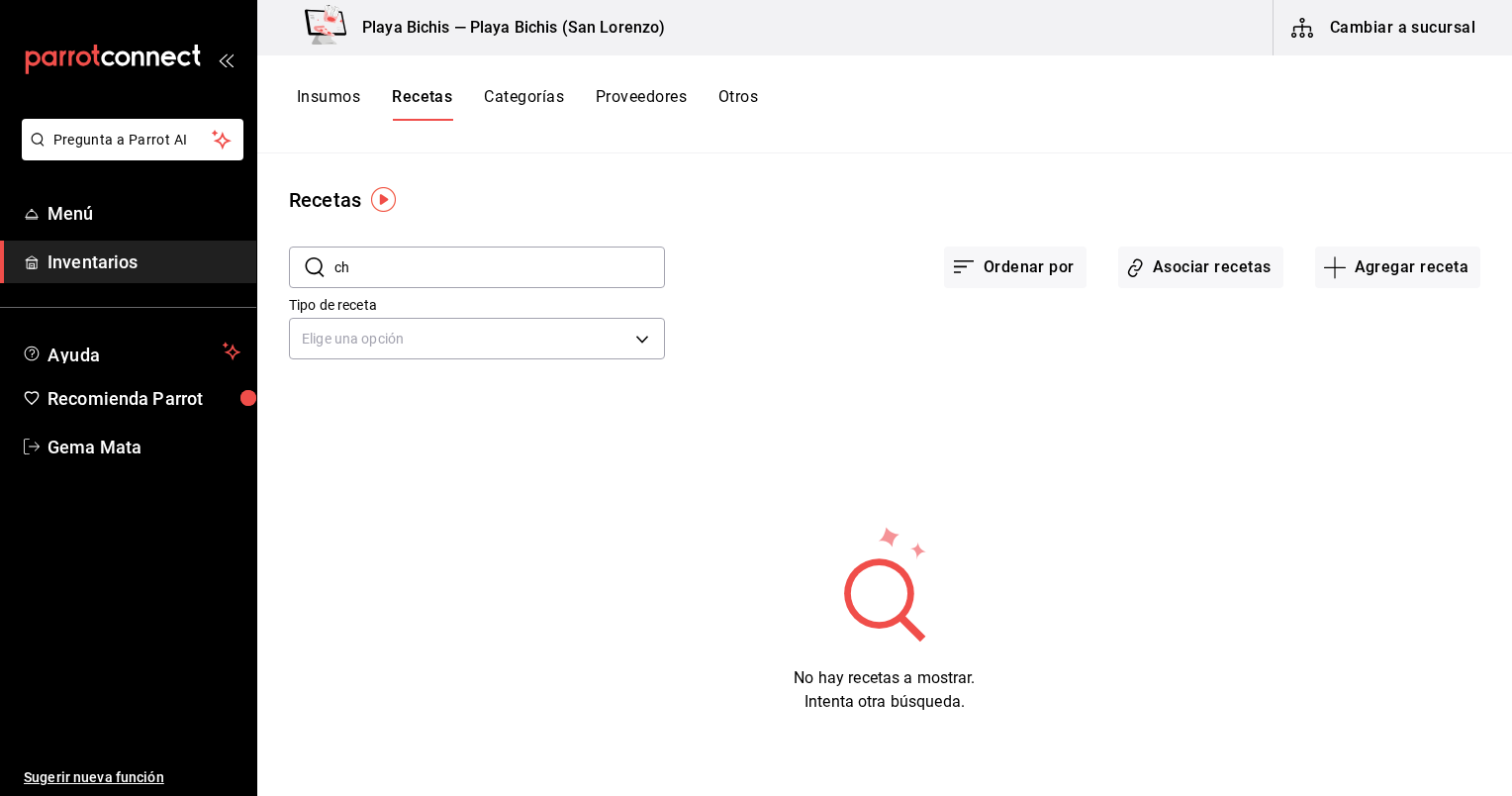 type on "c" 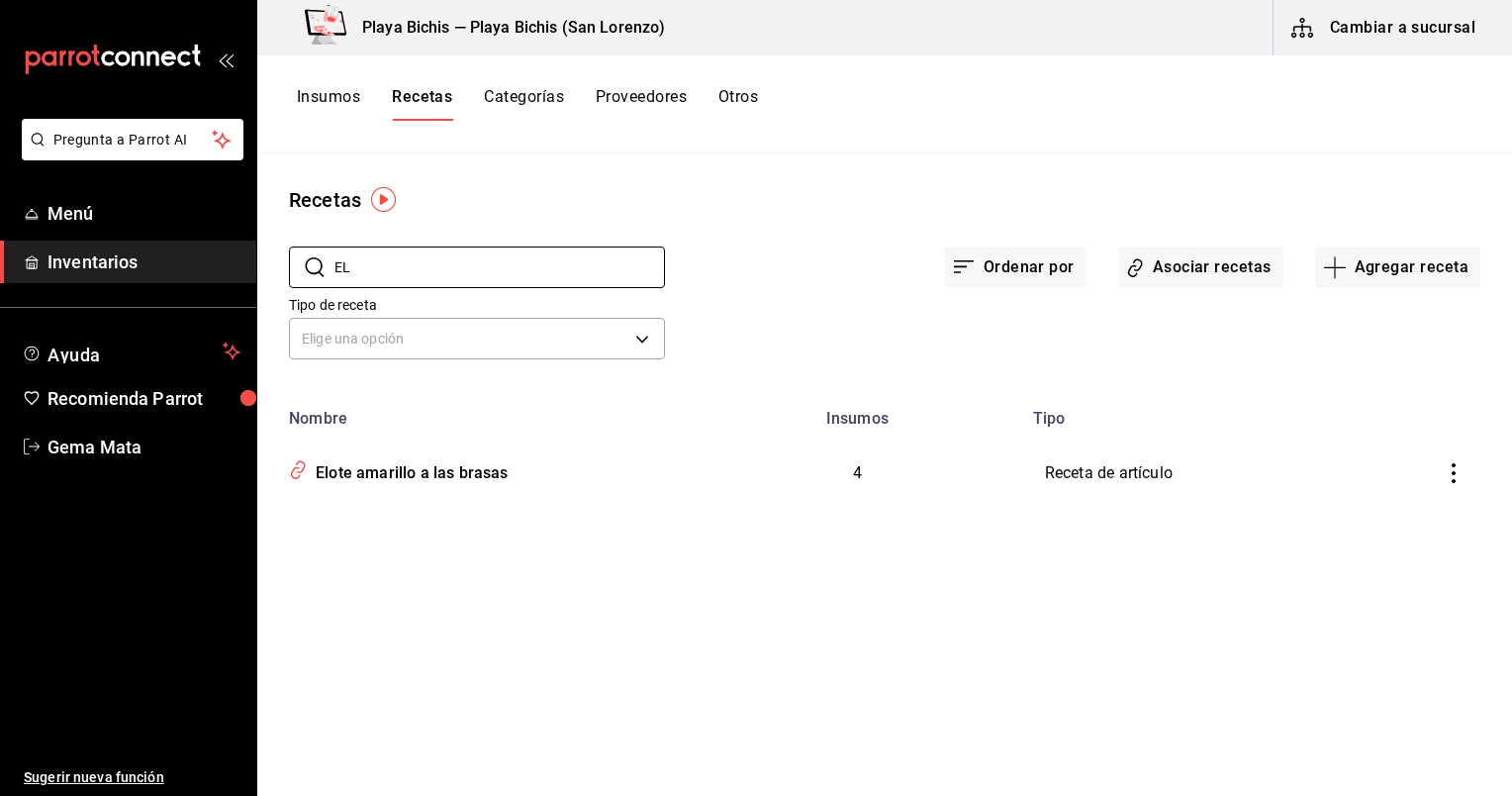 type on "E" 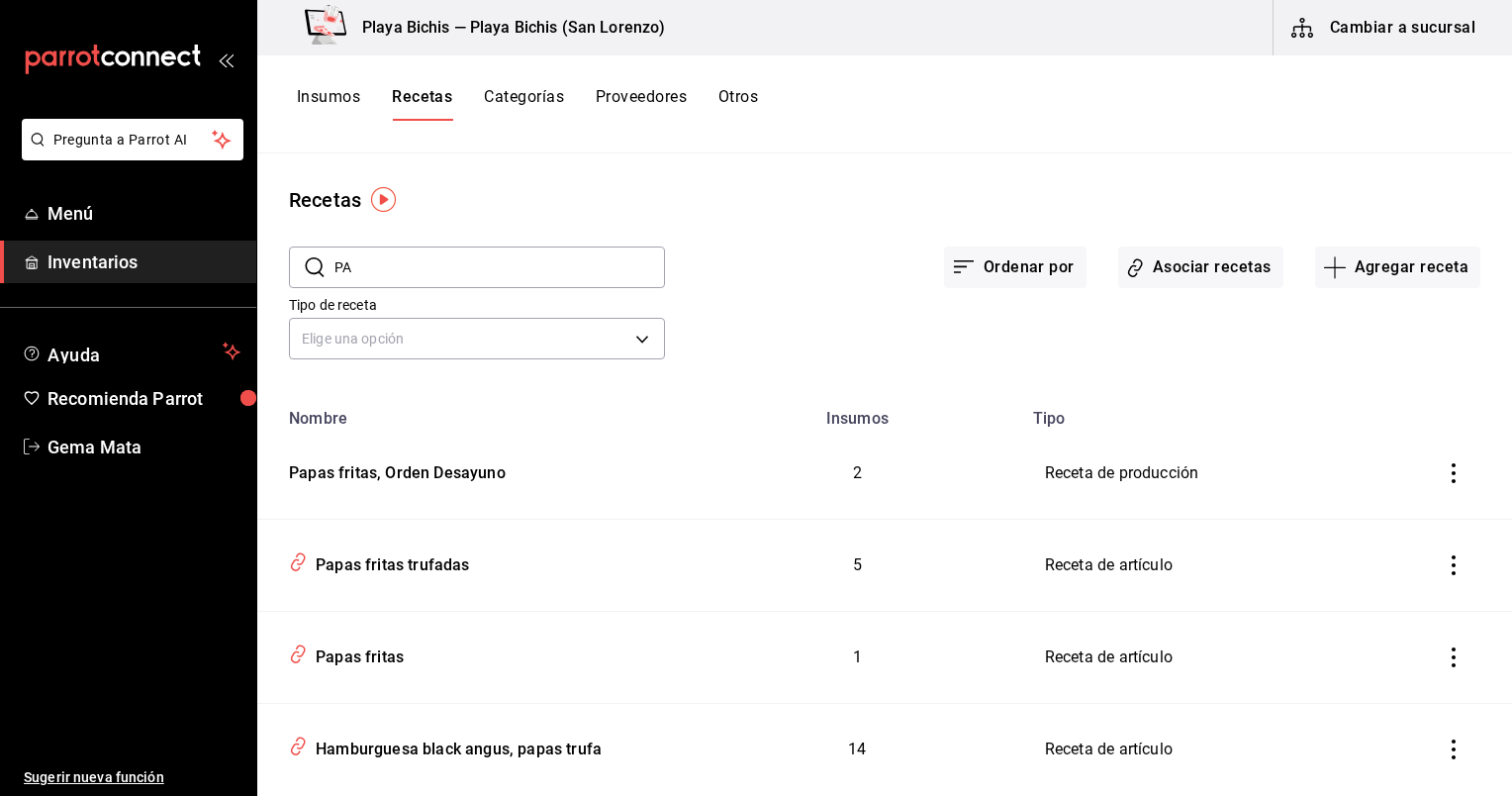 type on "P" 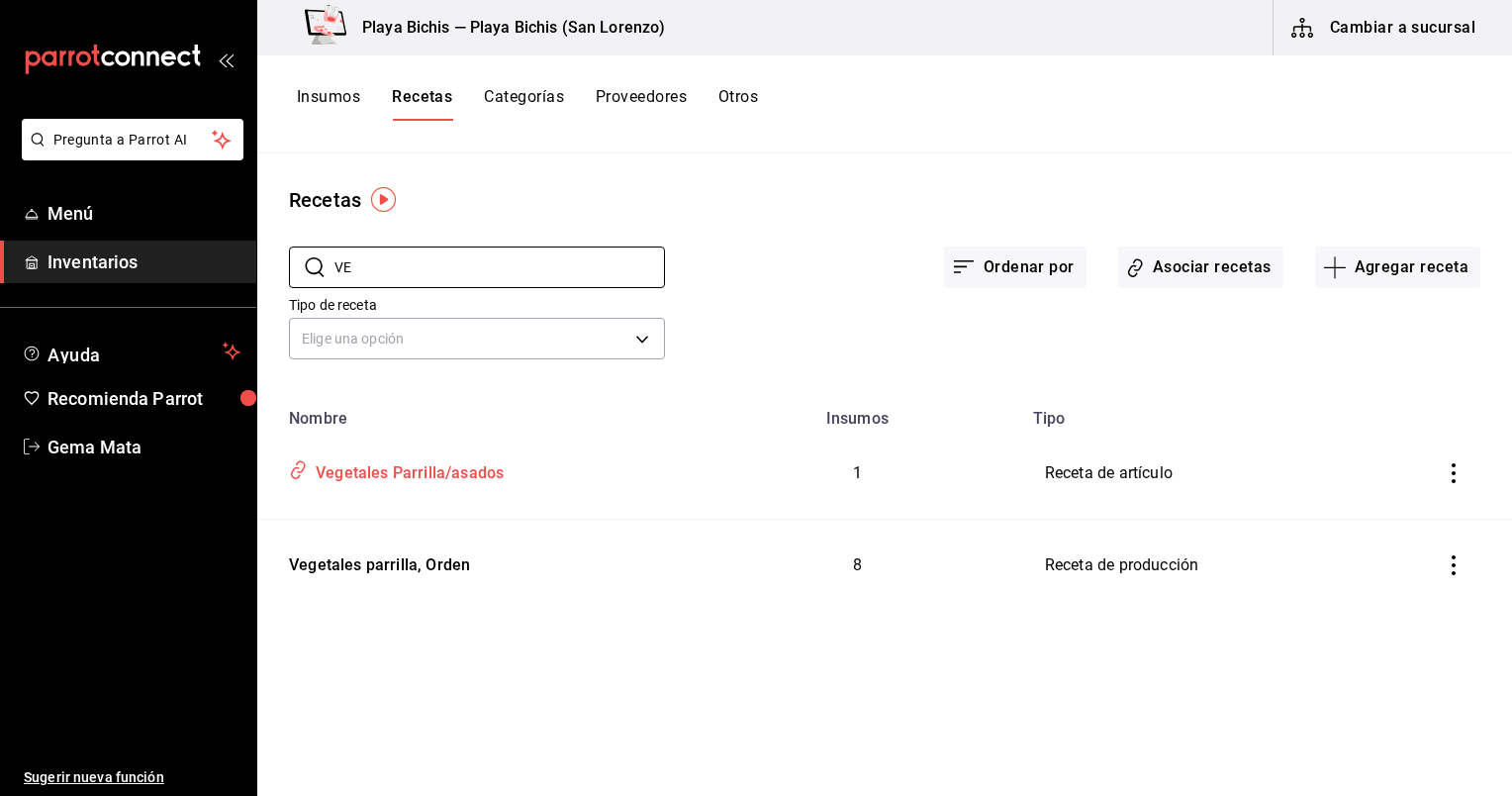 type on "V" 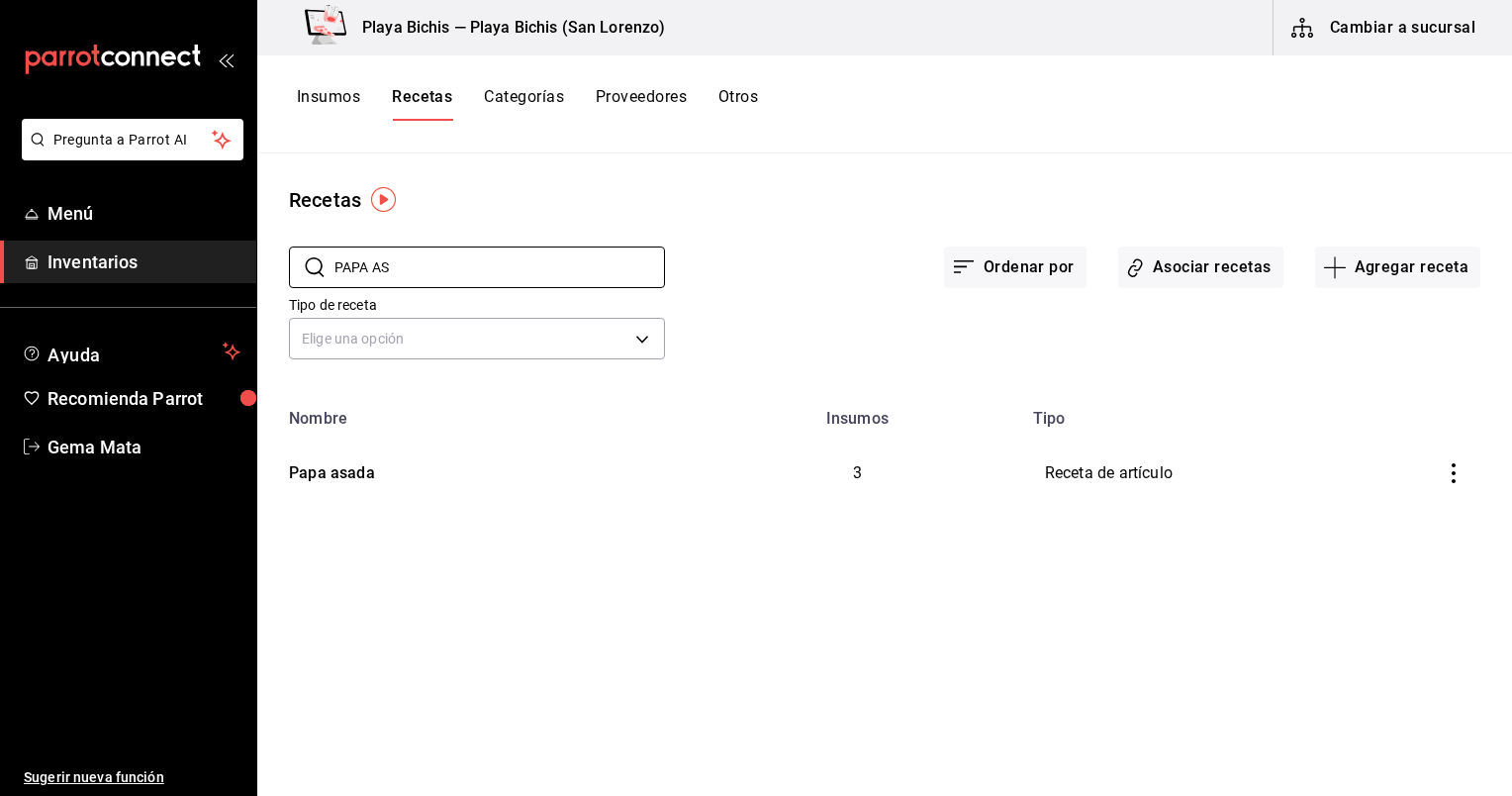 type on "PAPA AS" 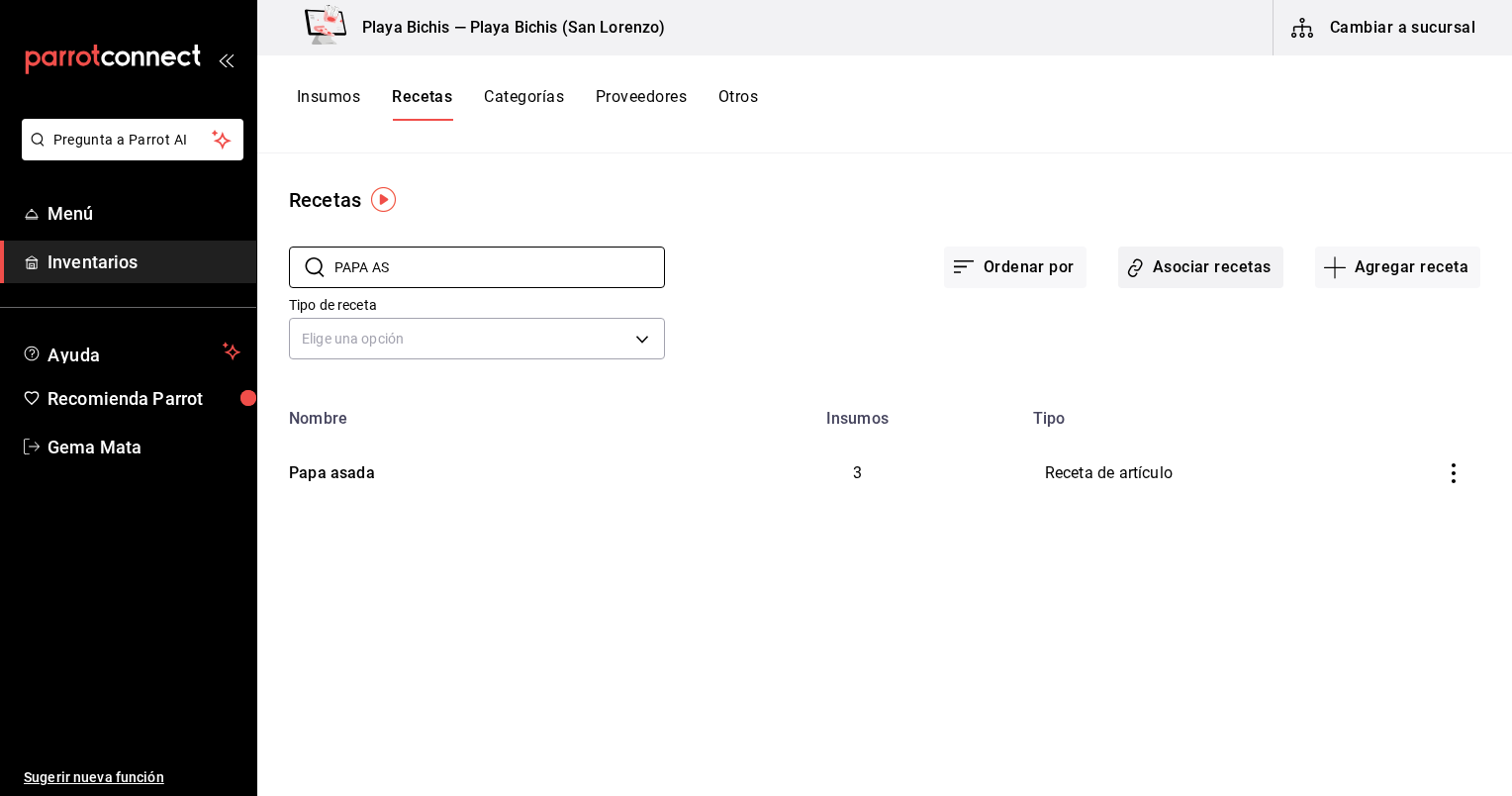 click on "Asociar recetas" at bounding box center (1200, 267) 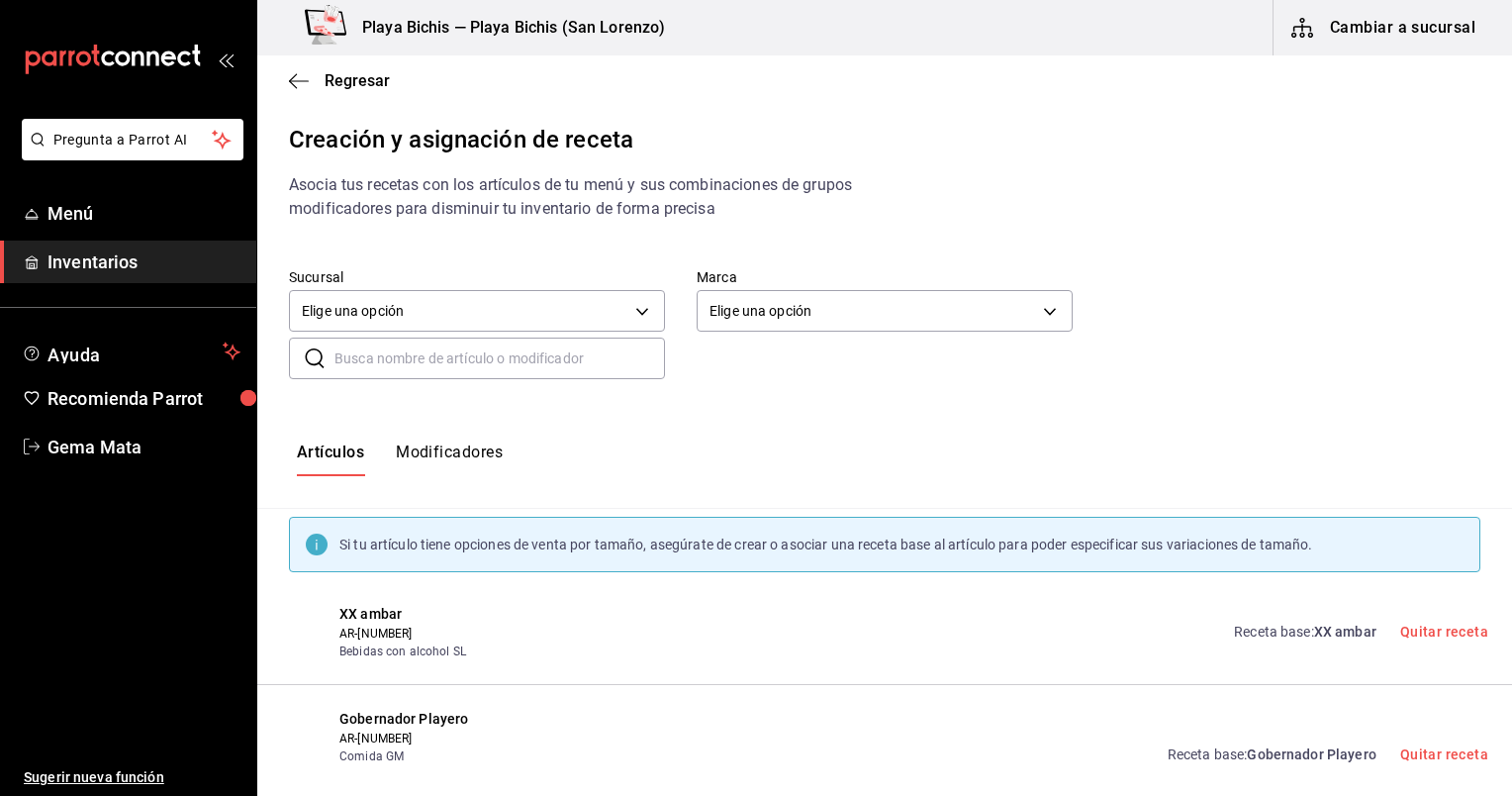 click at bounding box center (500, 358) 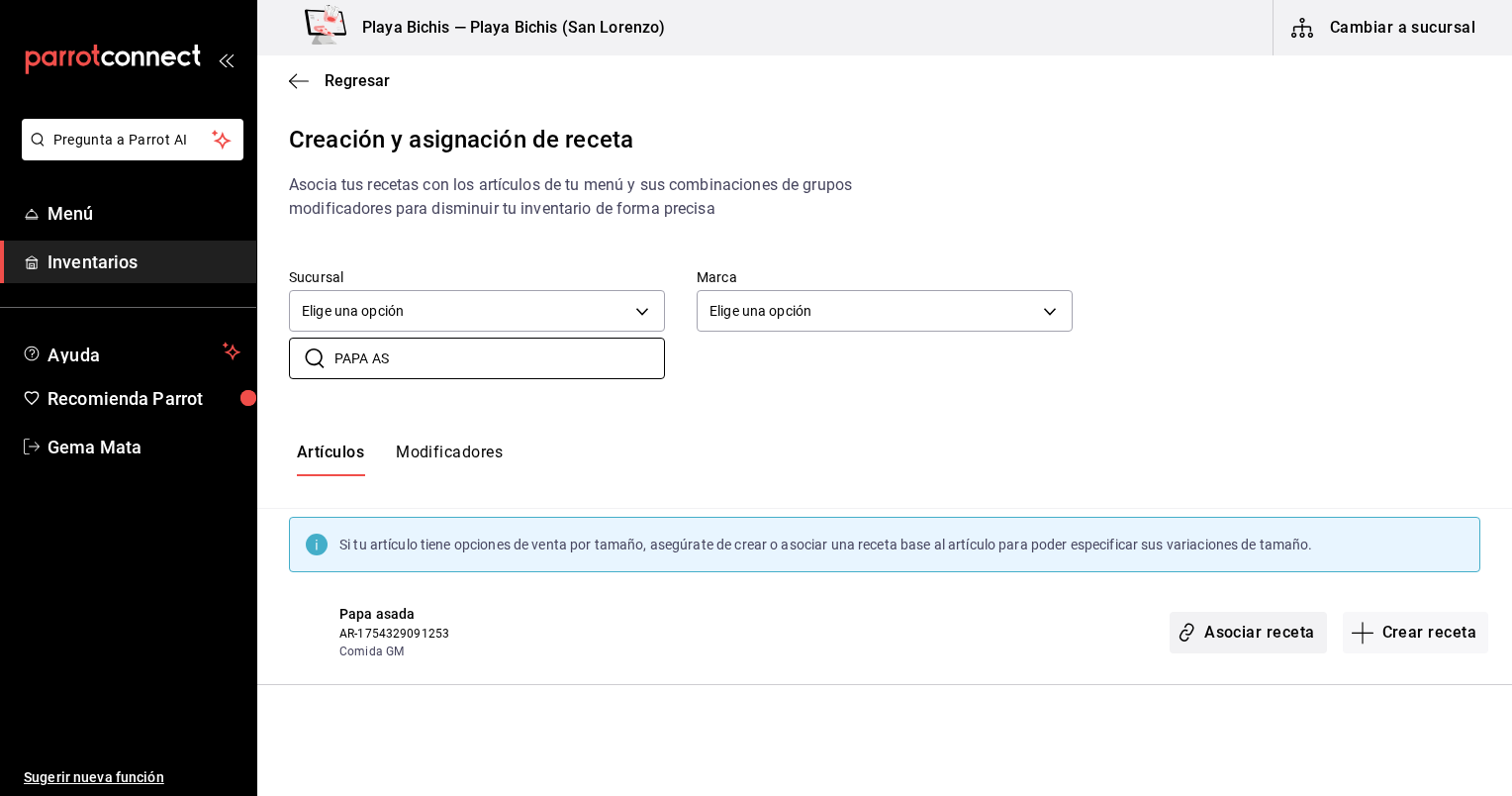 type on "PAPA AS" 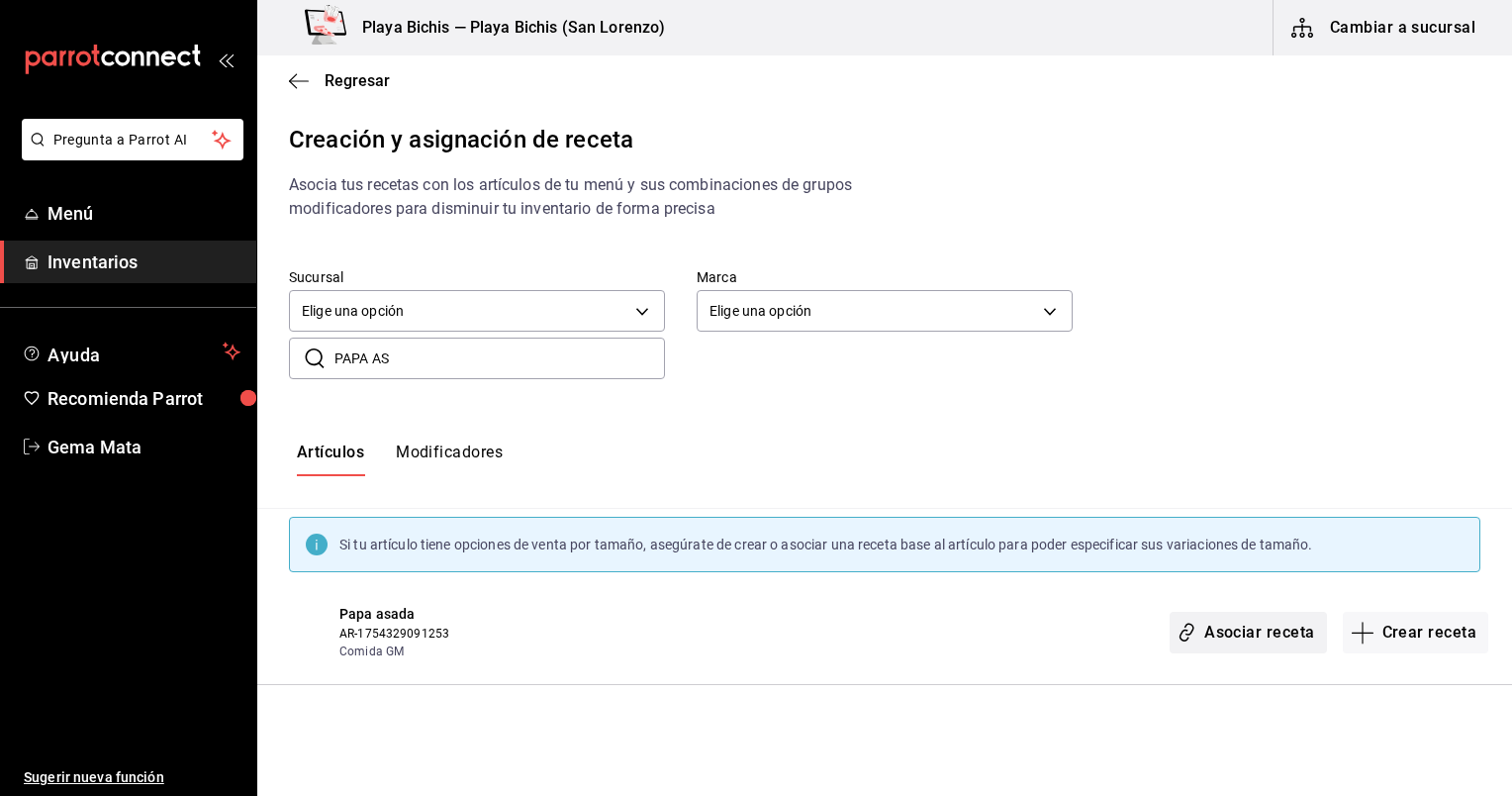 click on "Asociar receta" at bounding box center (1248, 633) 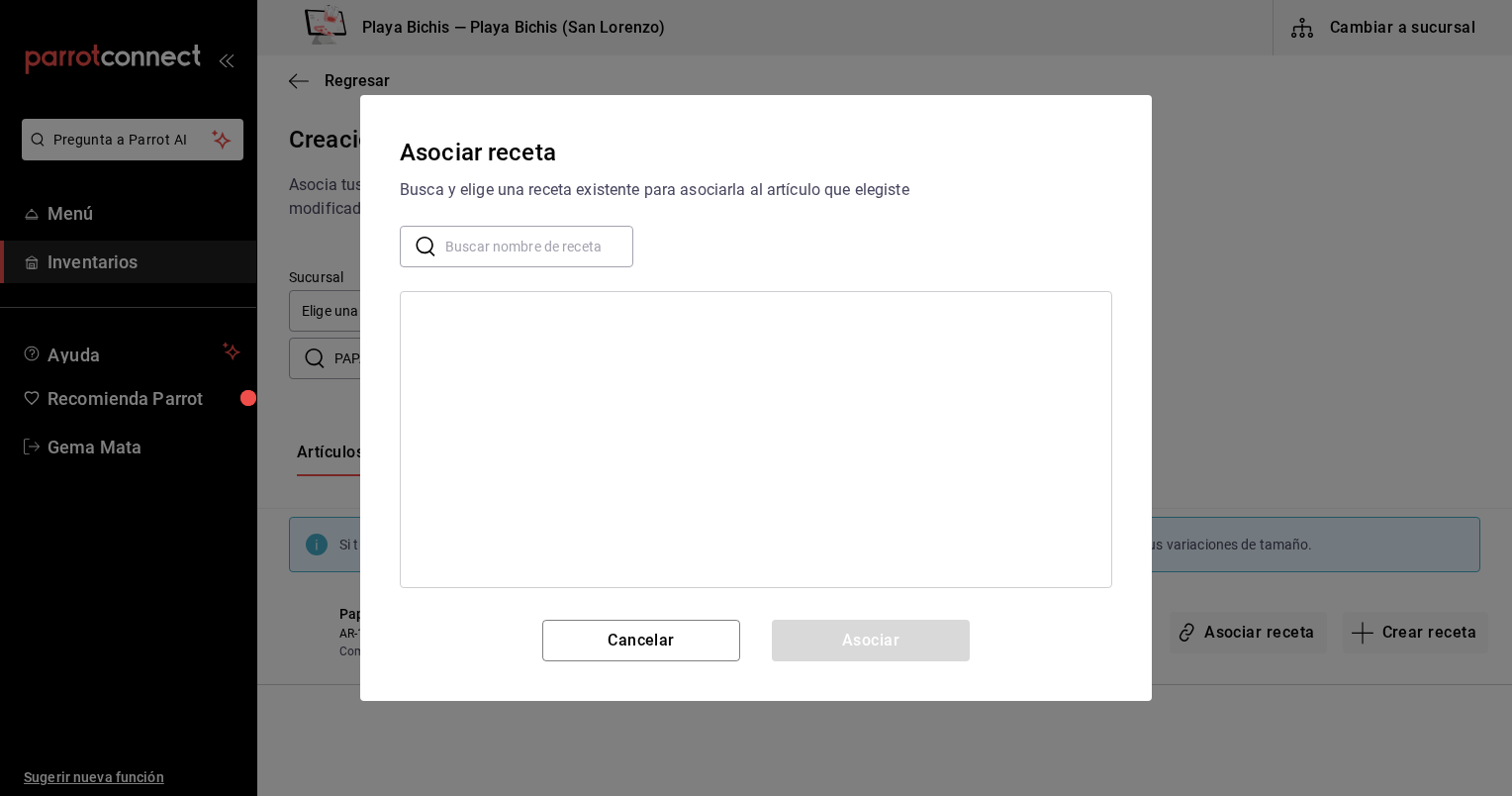 click at bounding box center [539, 247] 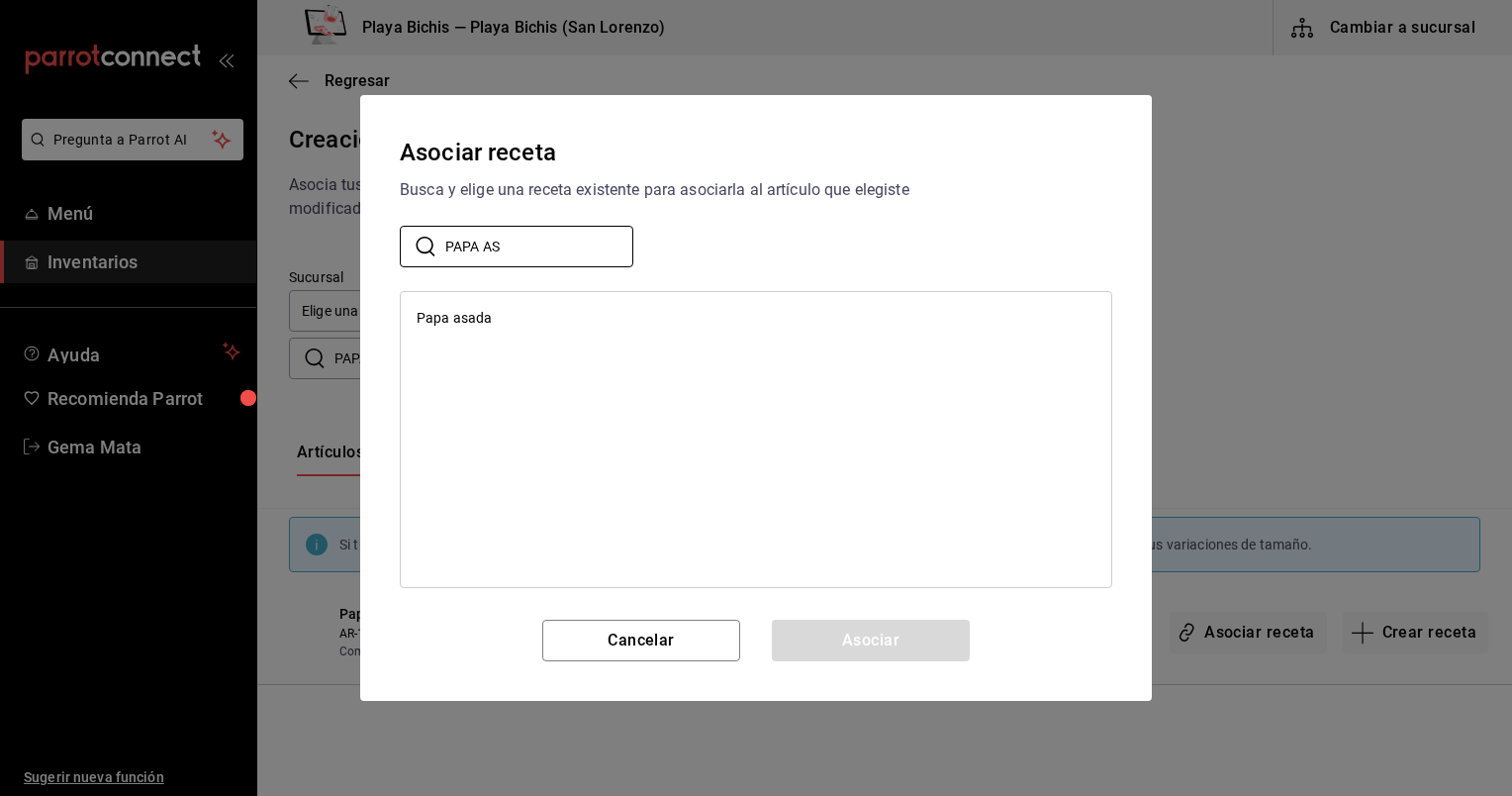 type on "PAPA AS" 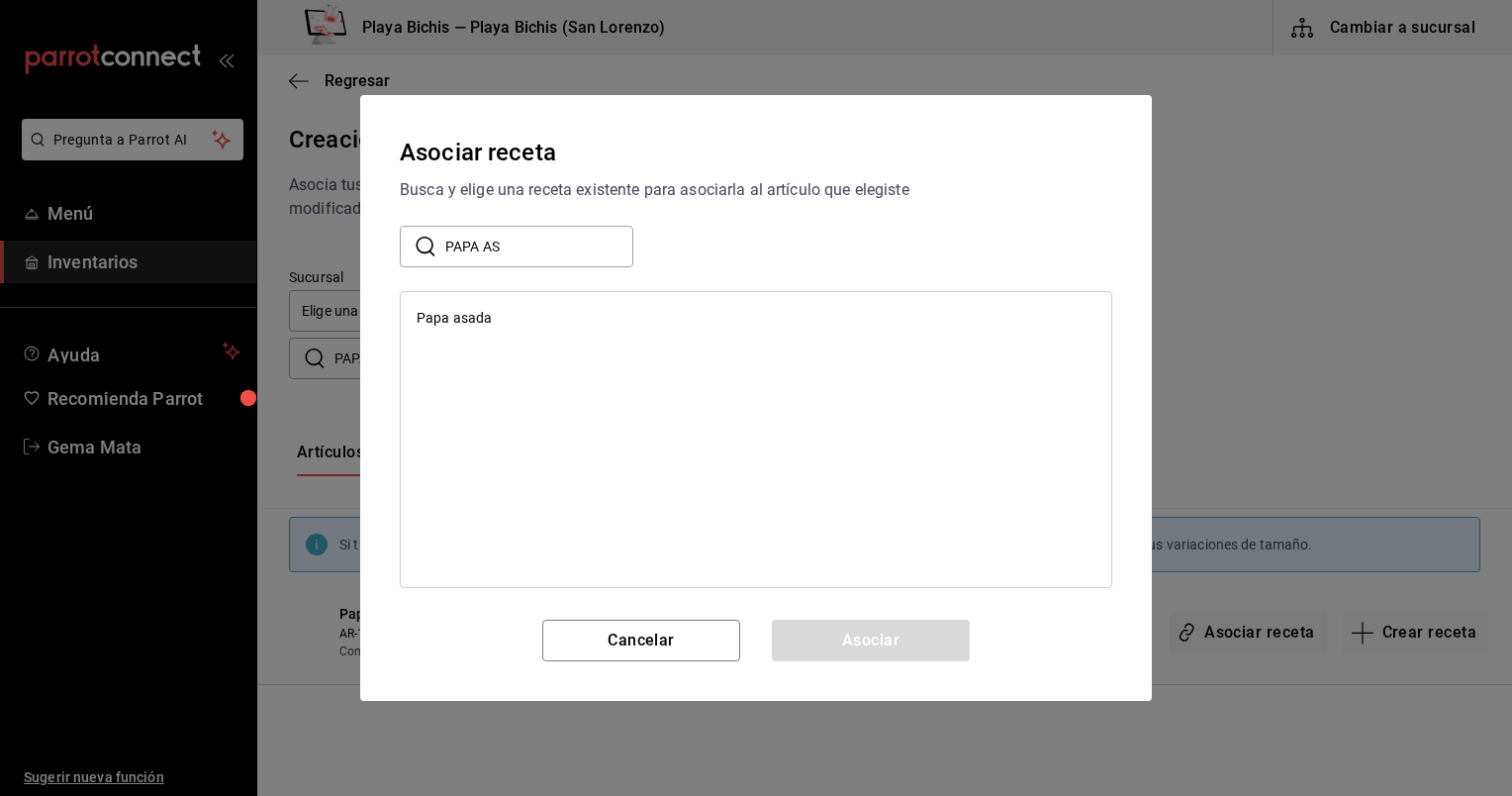 click on "Papa asada" at bounding box center [756, 318] 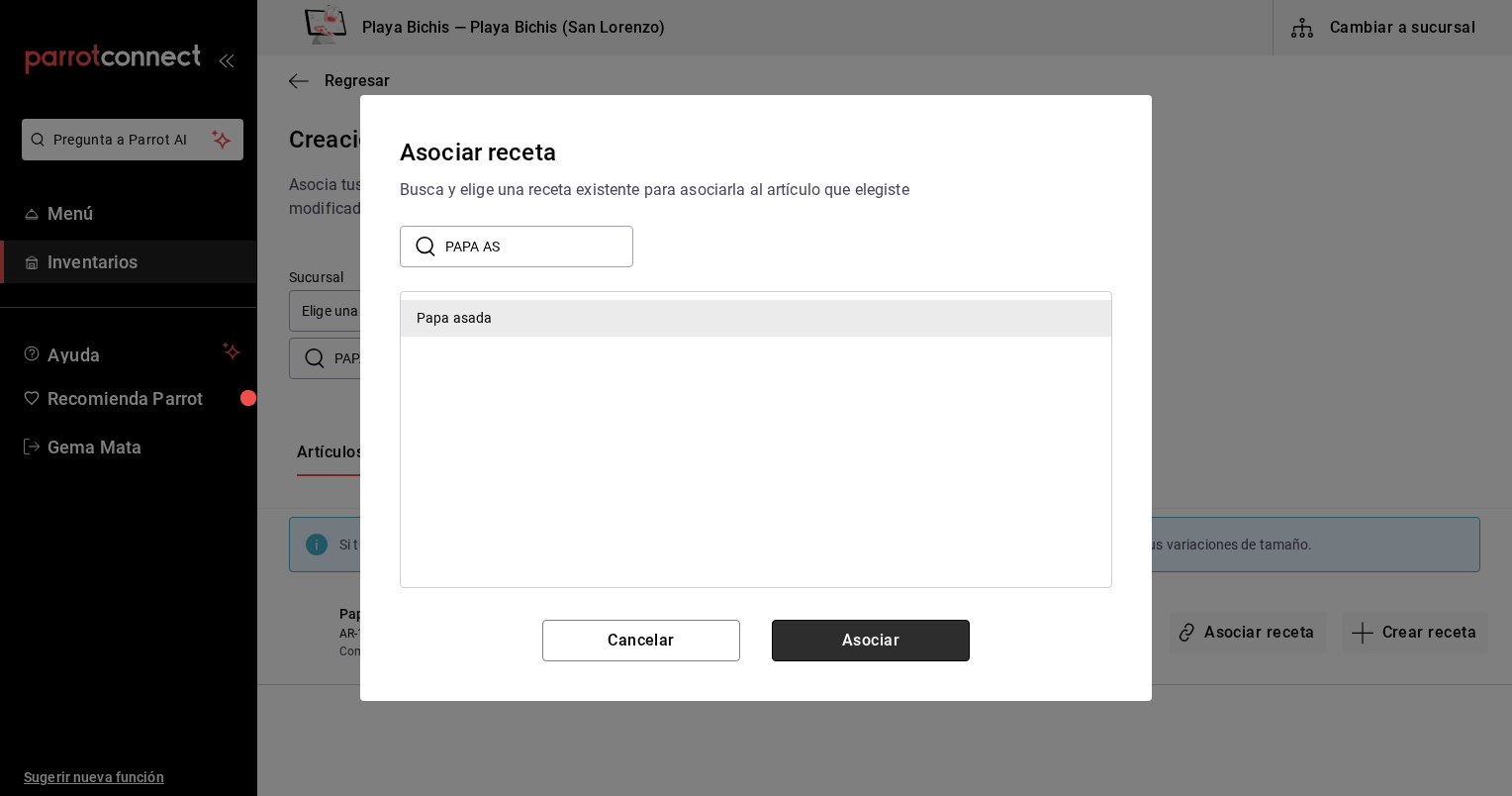 click on "Asociar" at bounding box center [871, 641] 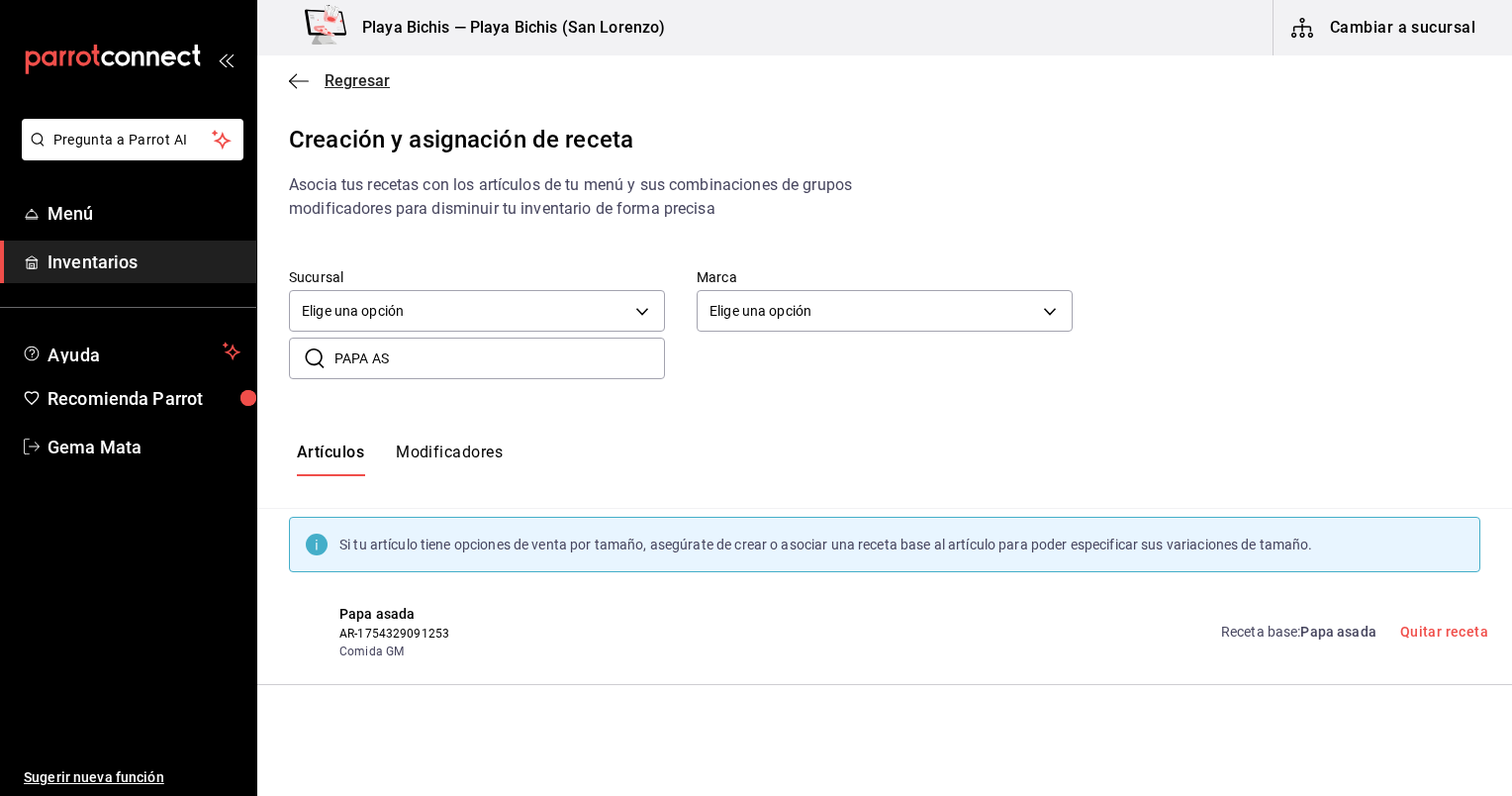 click on "Regresar" at bounding box center [357, 80] 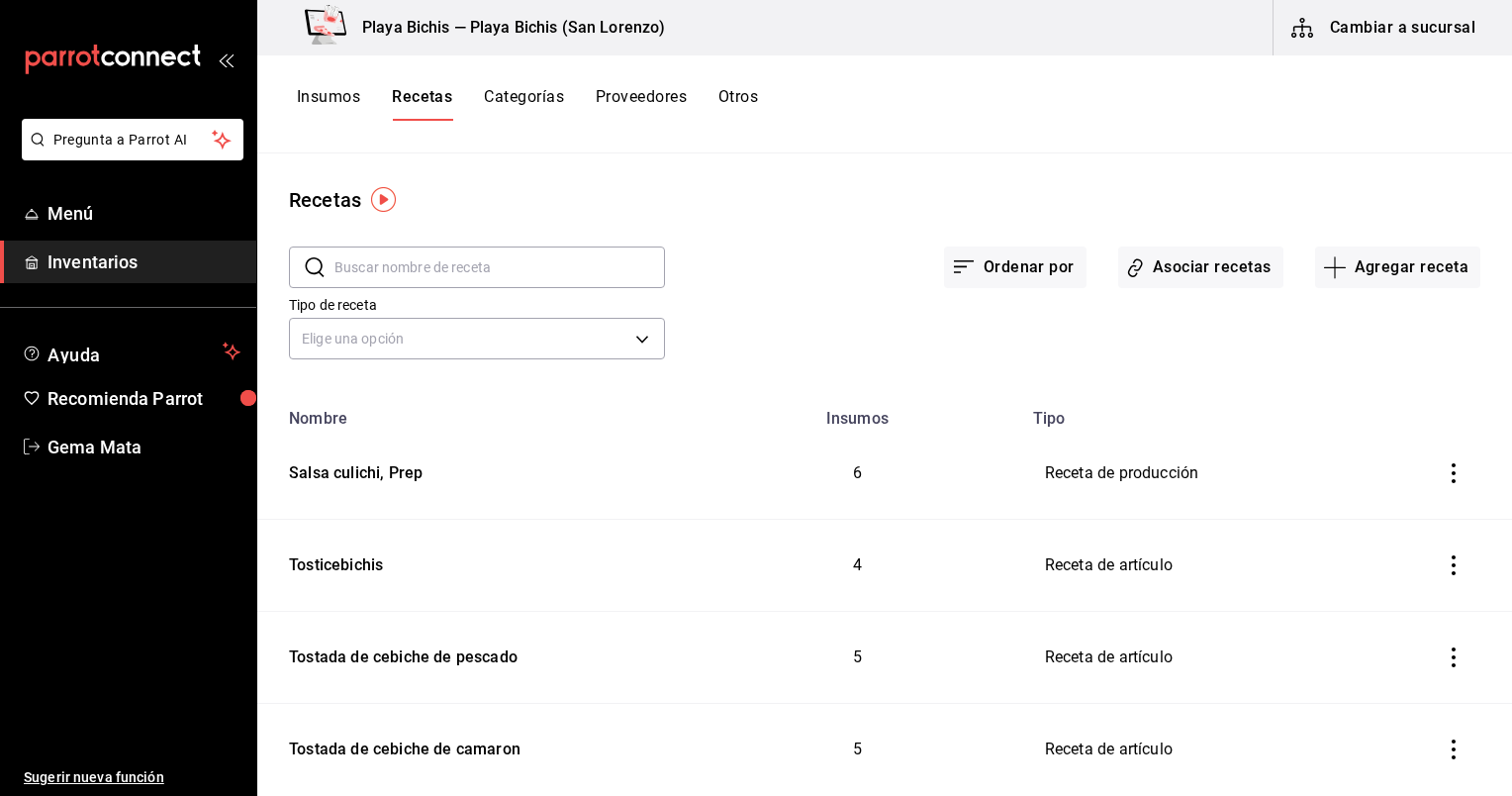 click at bounding box center (500, 267) 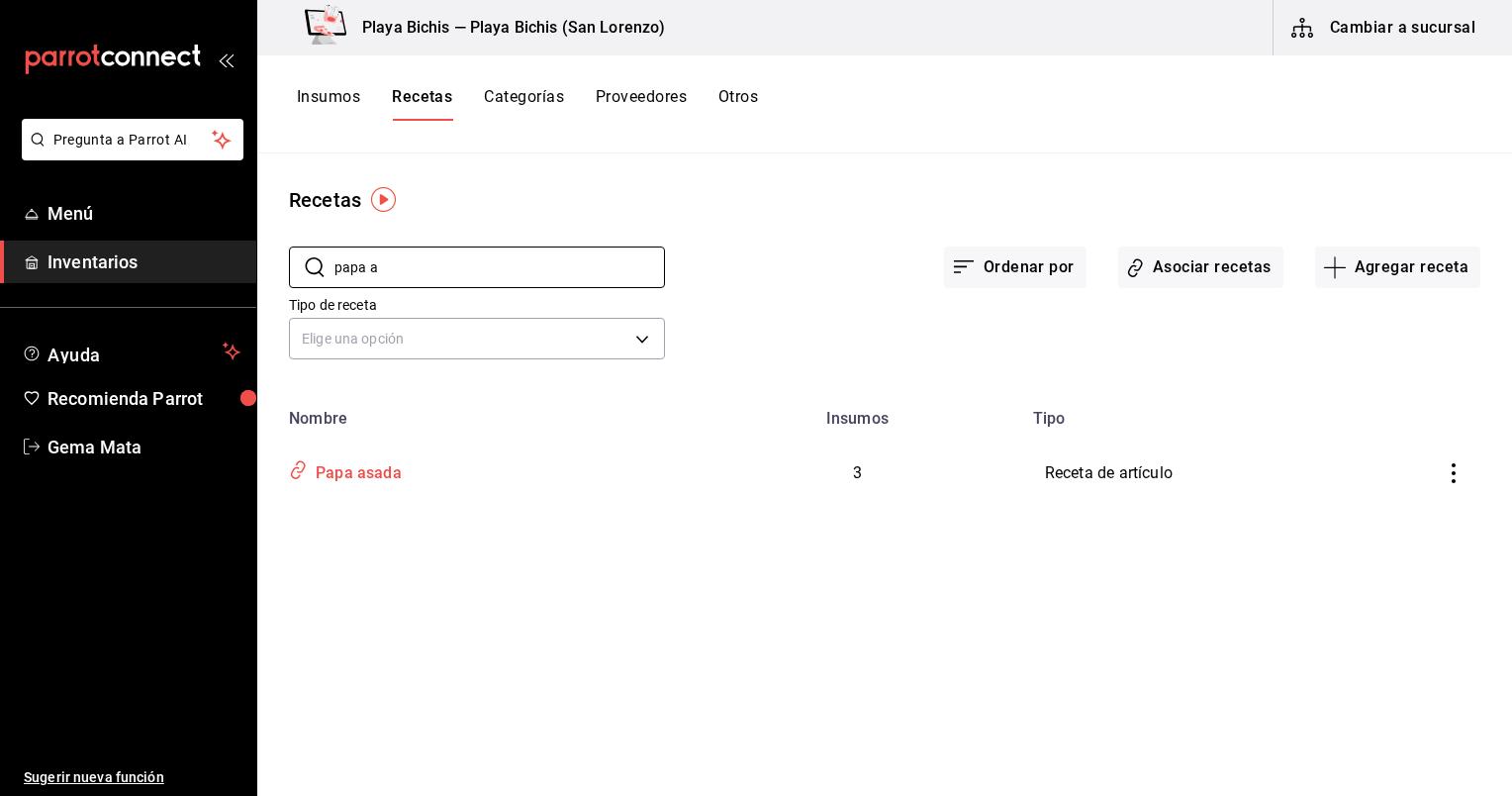 type on "papa a" 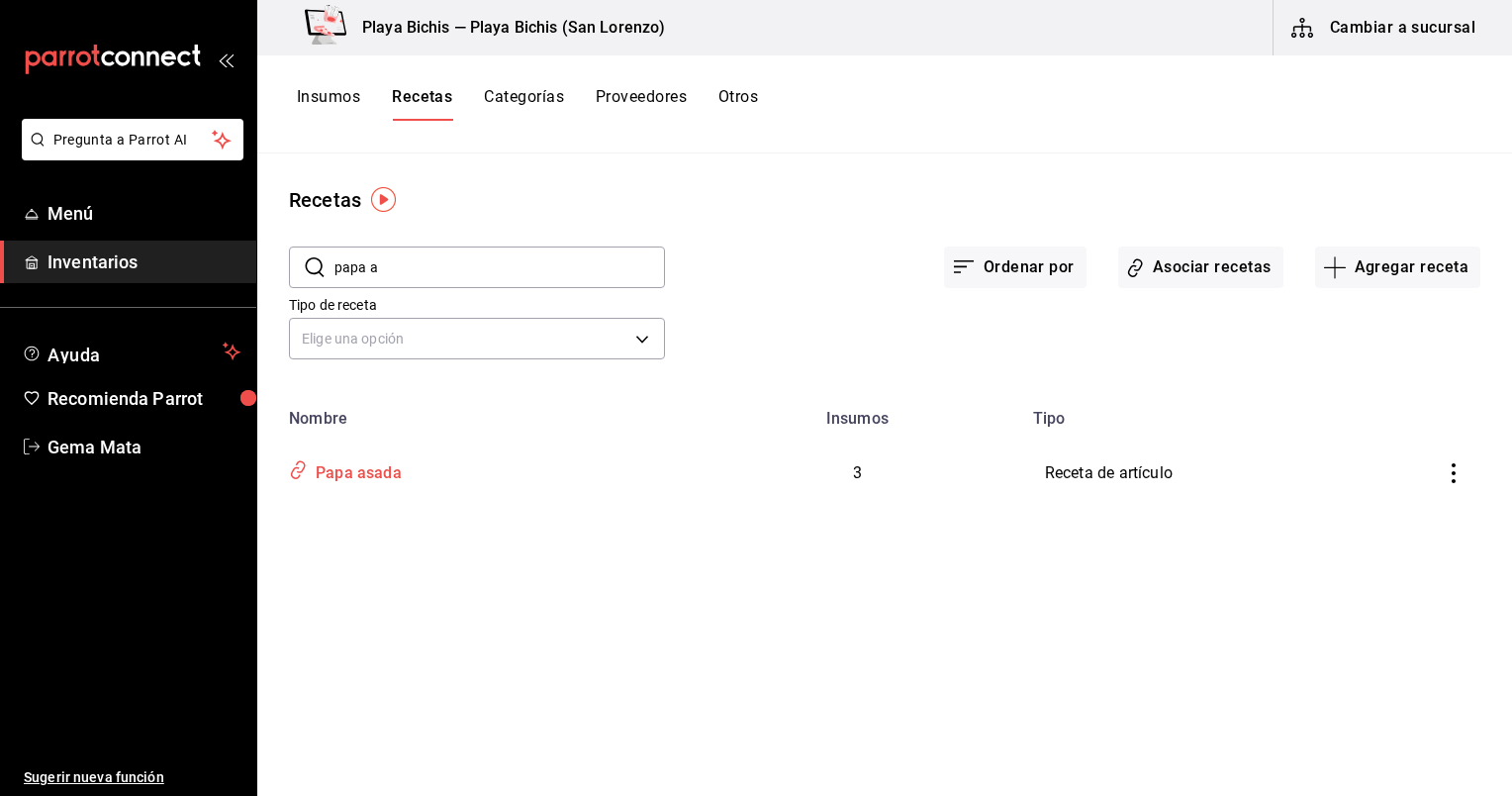 click on "Papa asada" at bounding box center [354, 469] 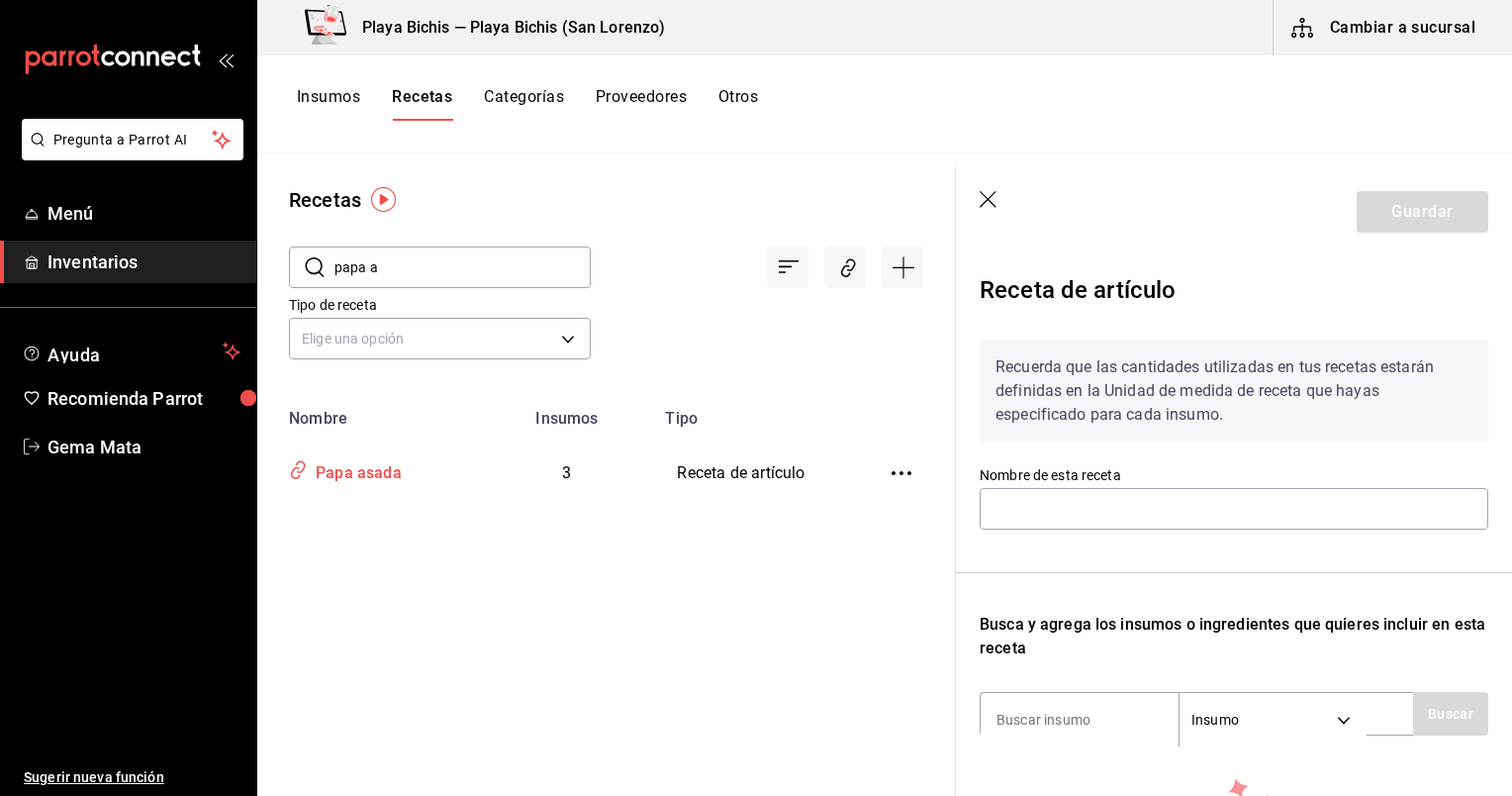type on "Papa asada" 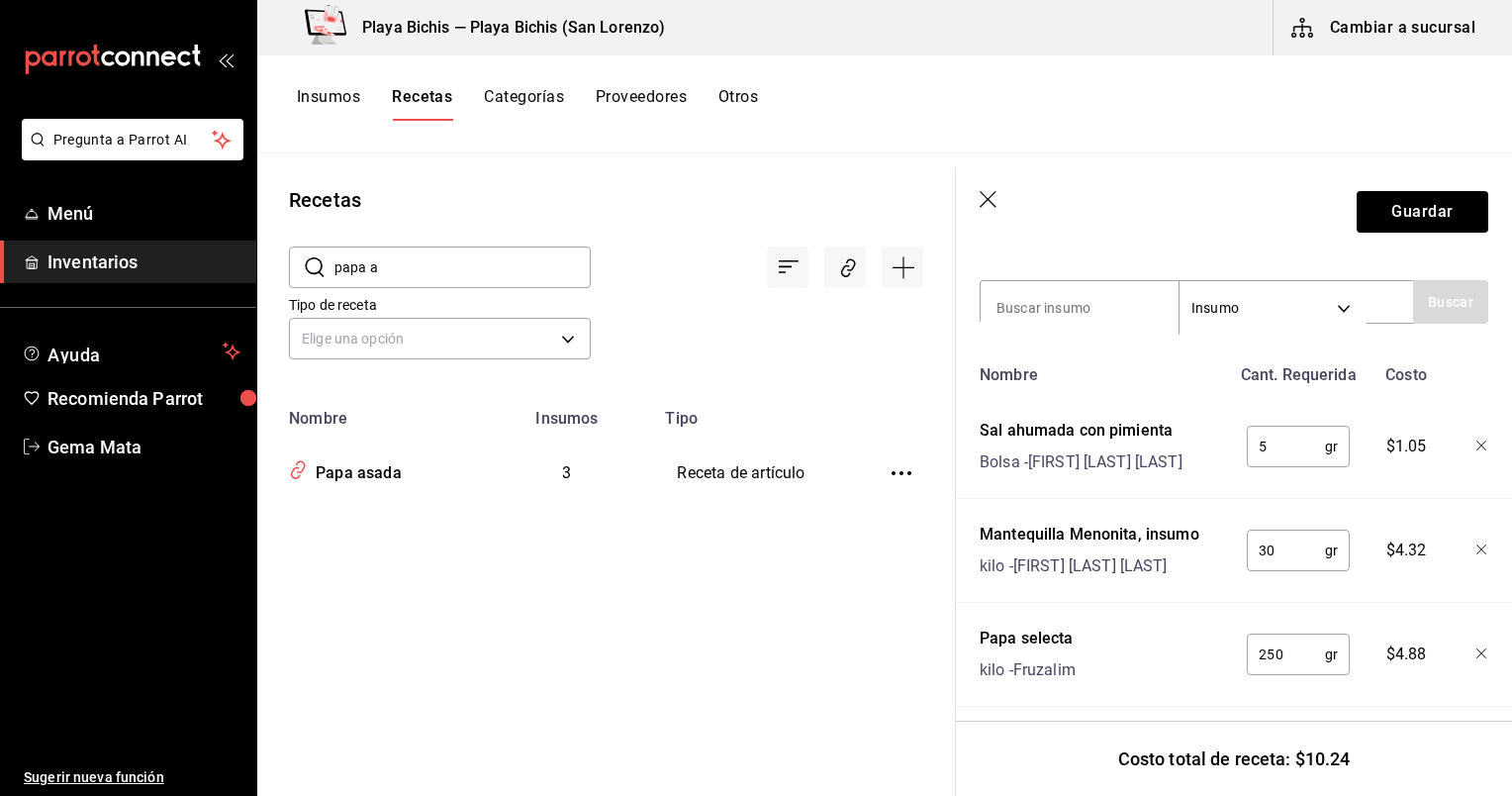 scroll, scrollTop: 419, scrollLeft: 0, axis: vertical 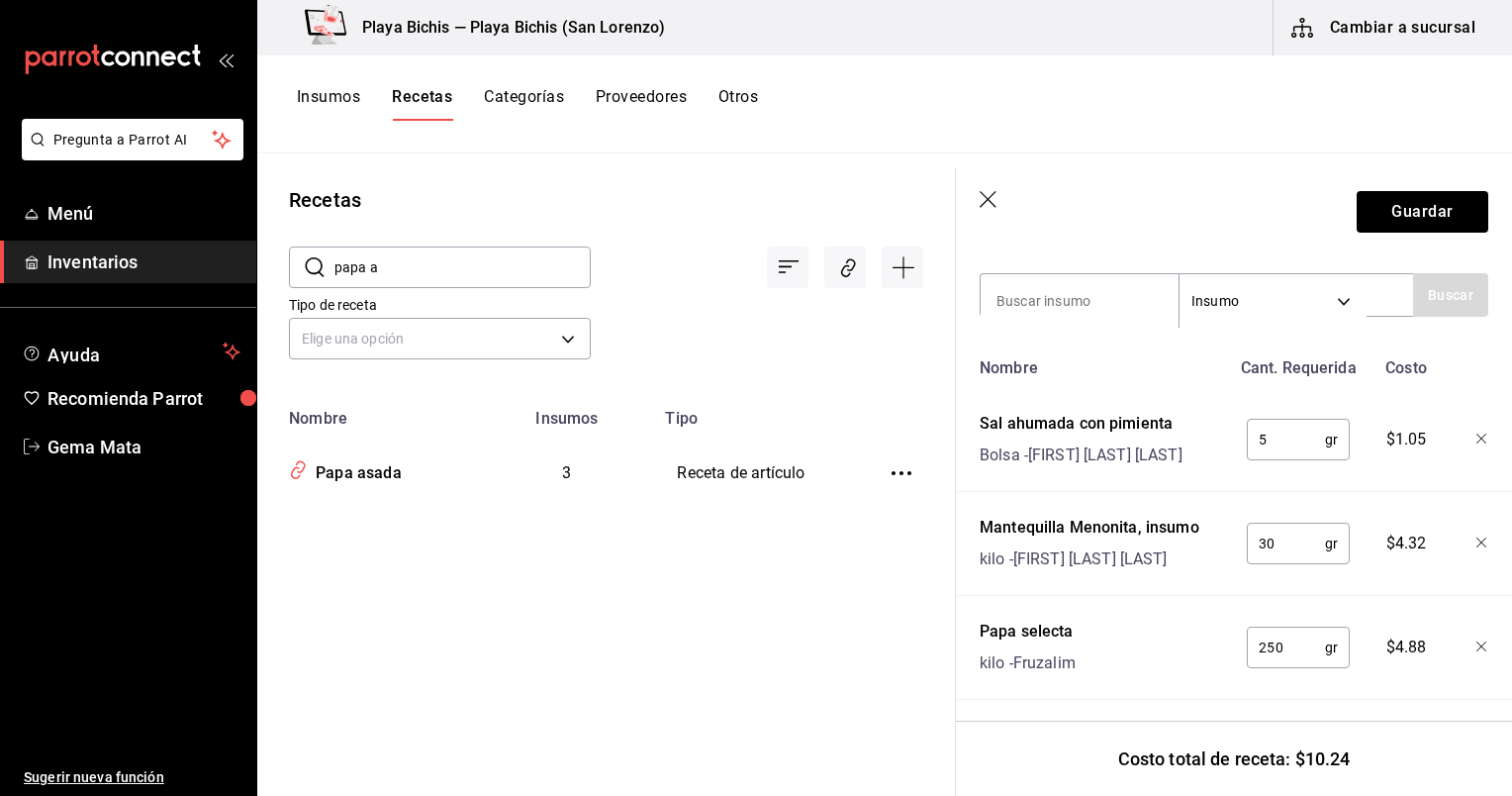 click 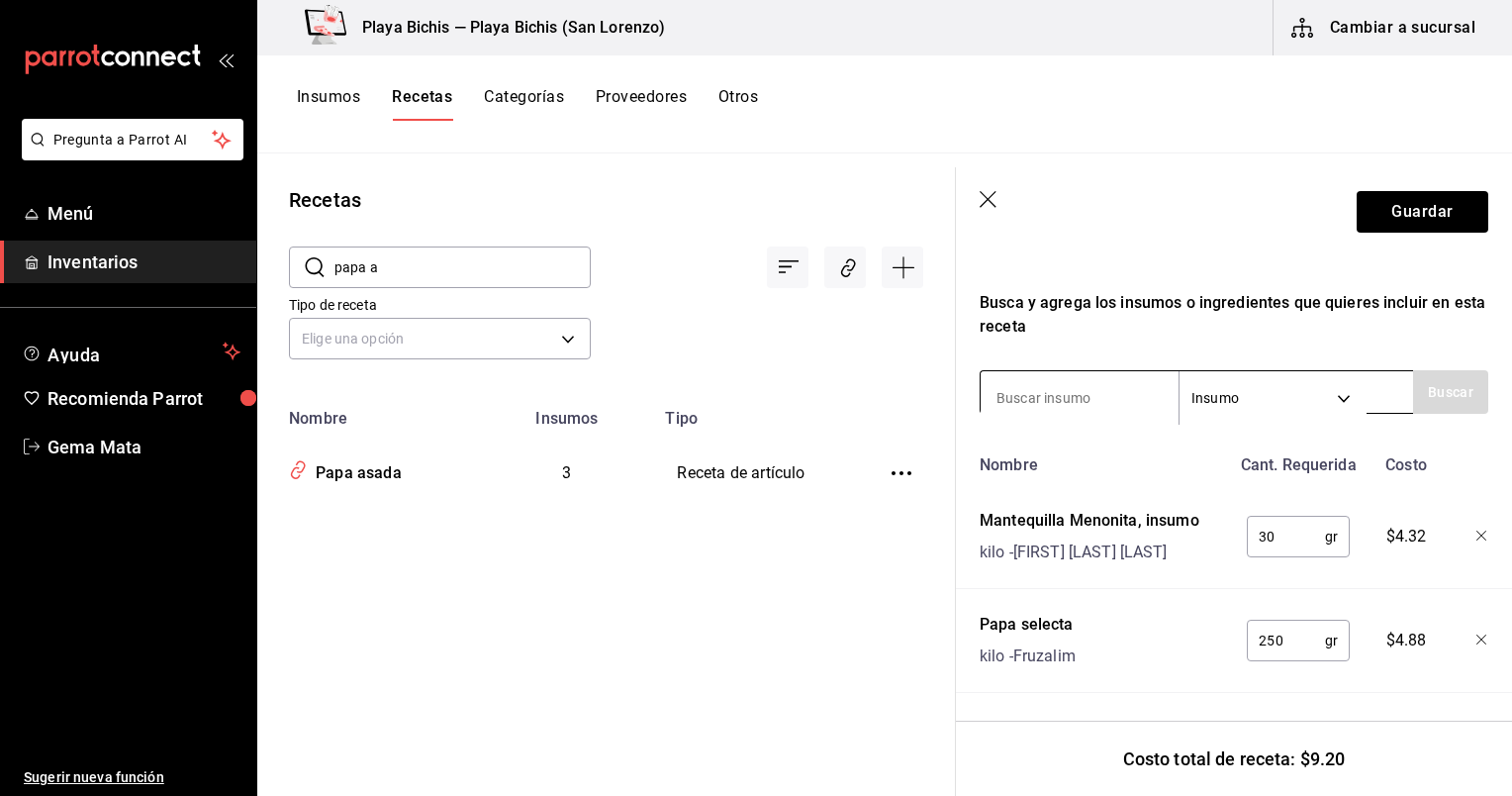 click at bounding box center [1080, 398] 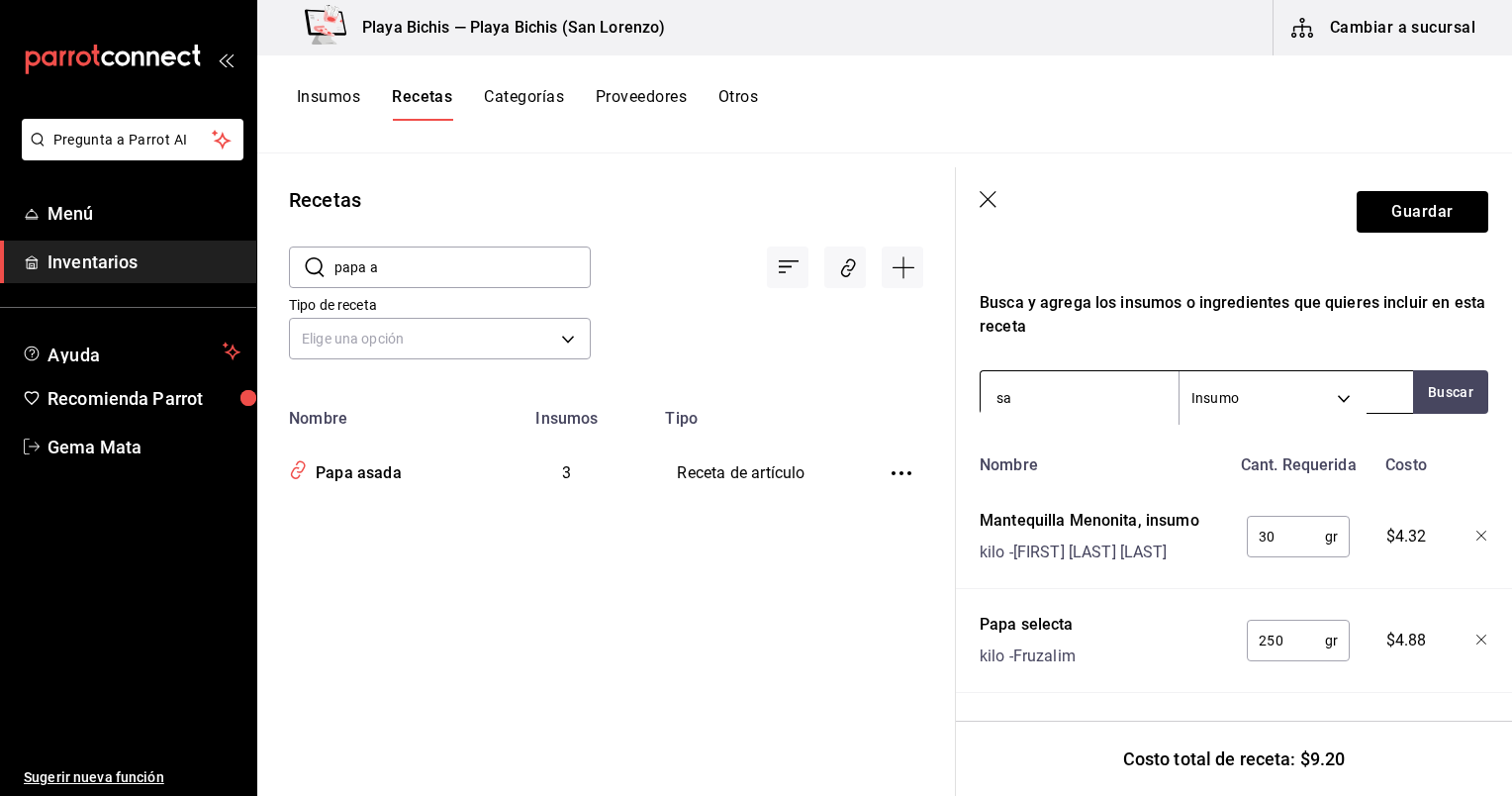 type on "sal" 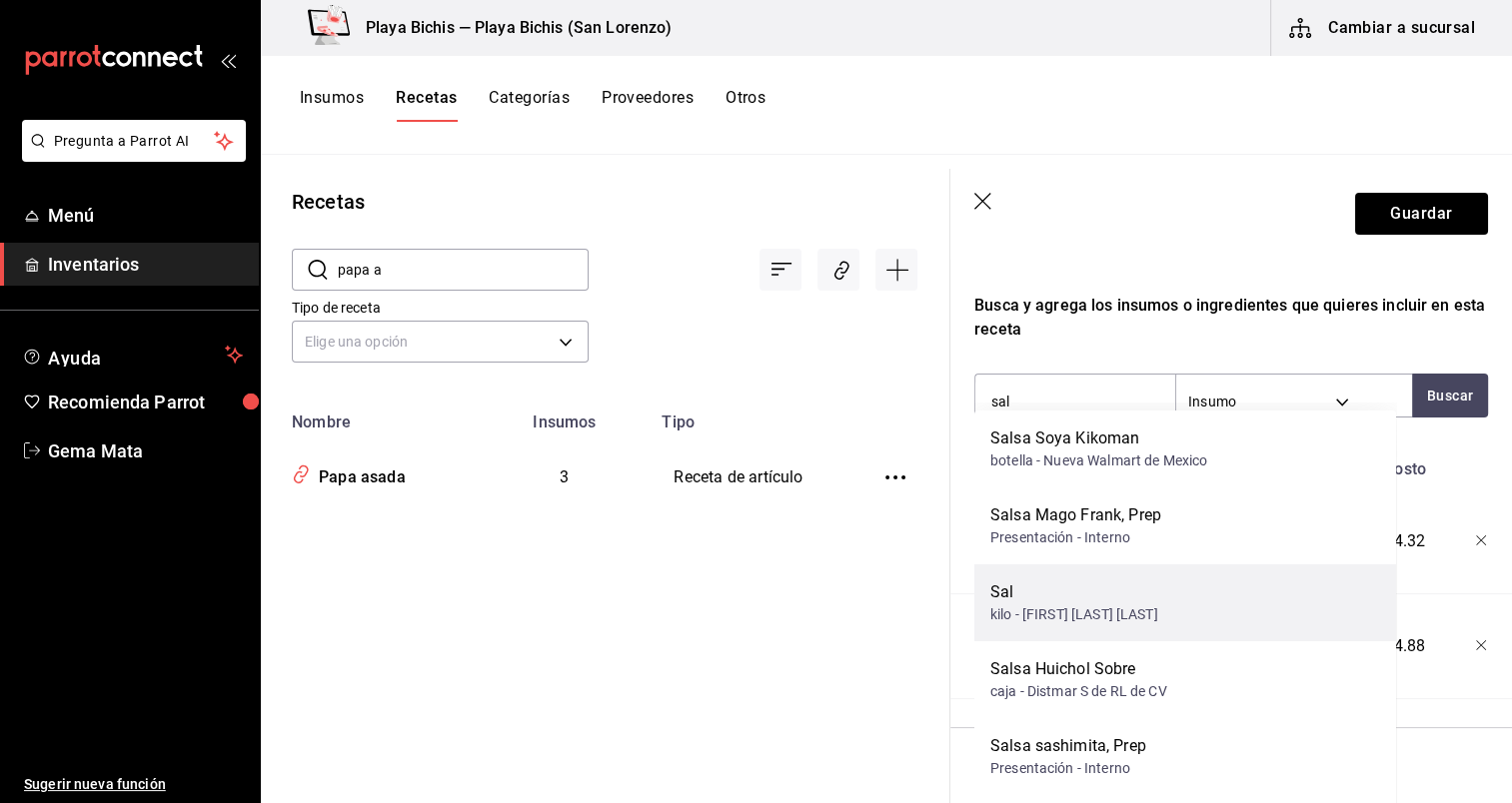 click on "Sal" at bounding box center (1074, 592) 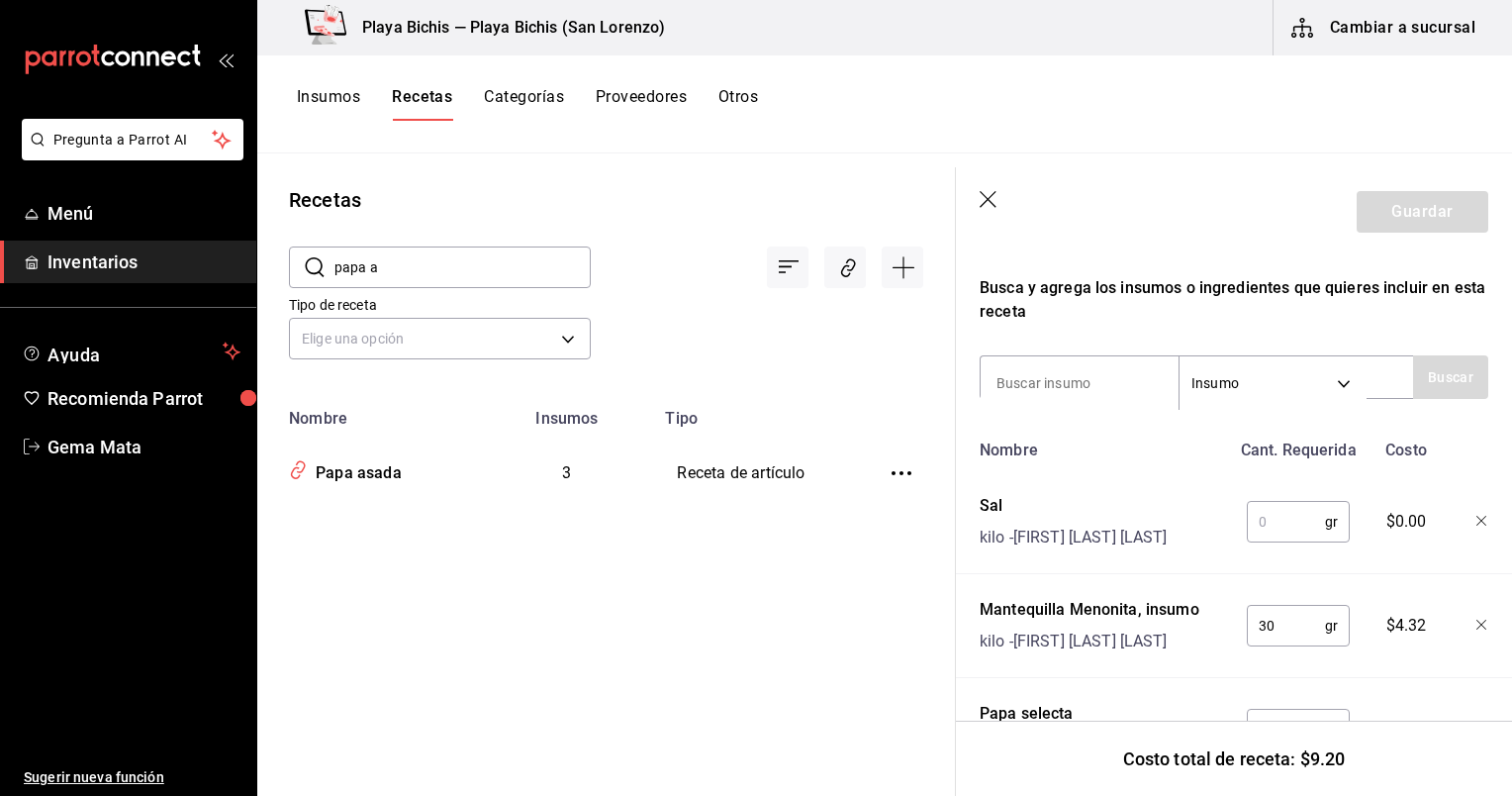 click at bounding box center (1285, 522) 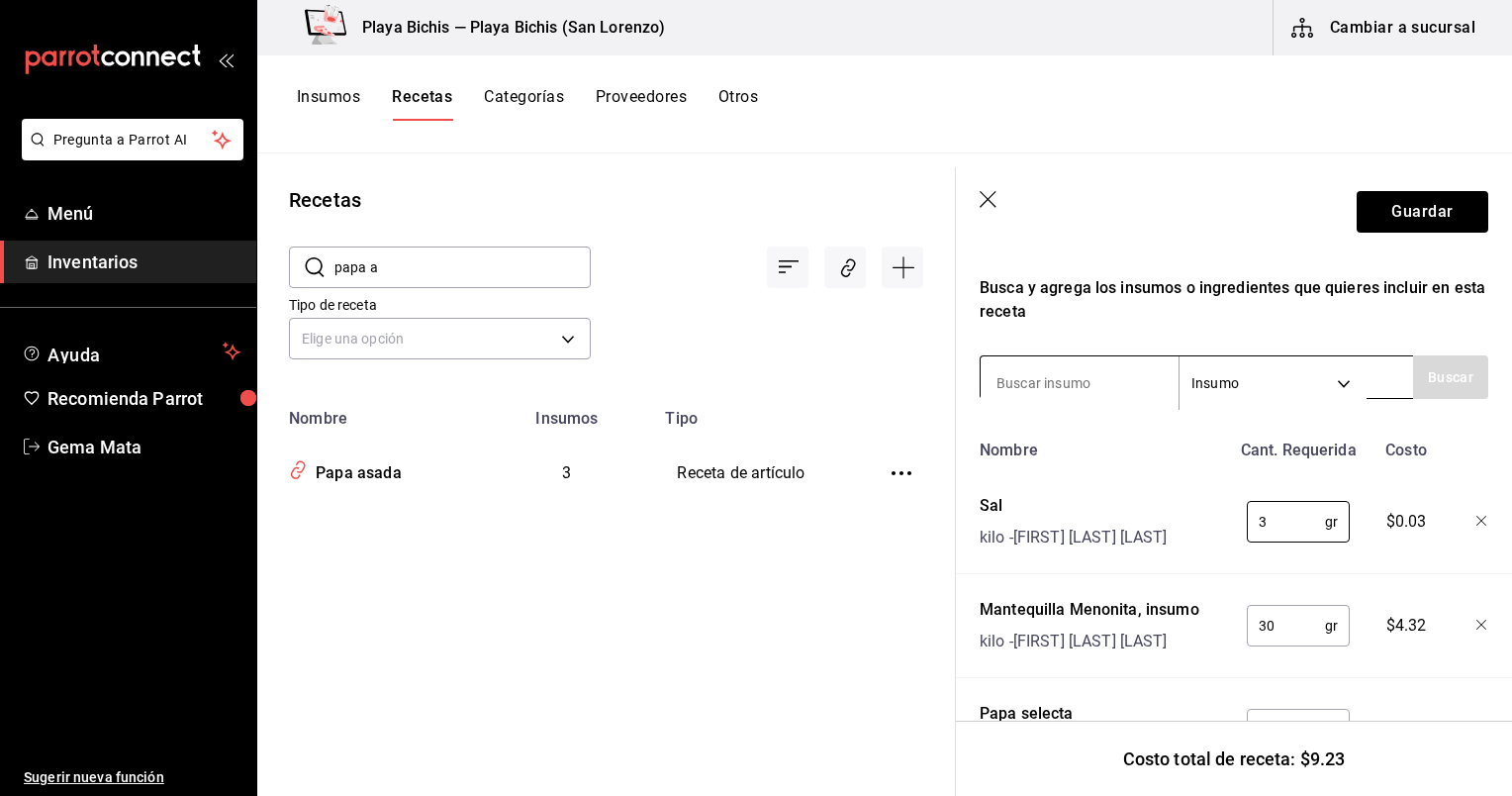 type on "3" 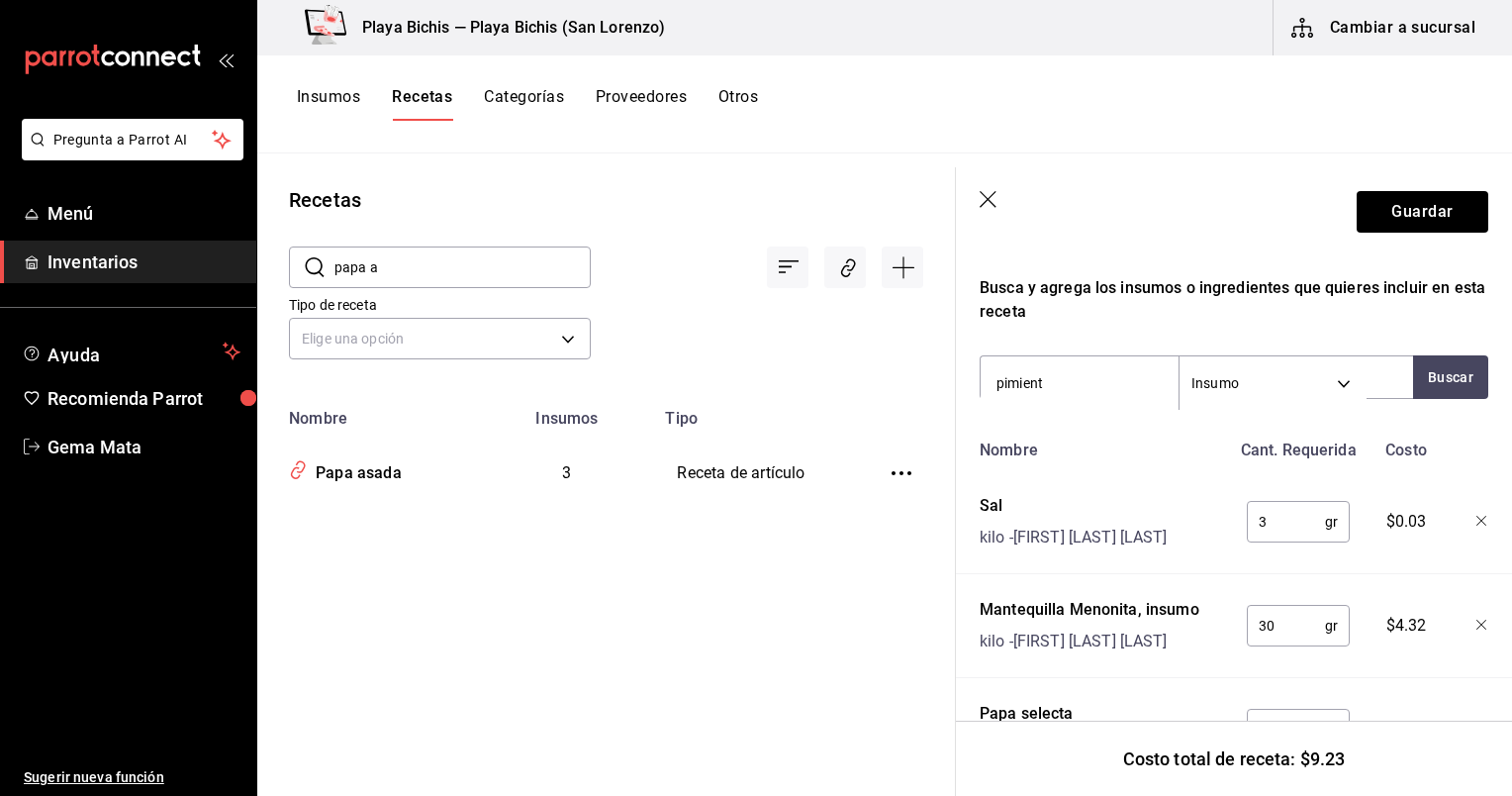 type on "pimienta" 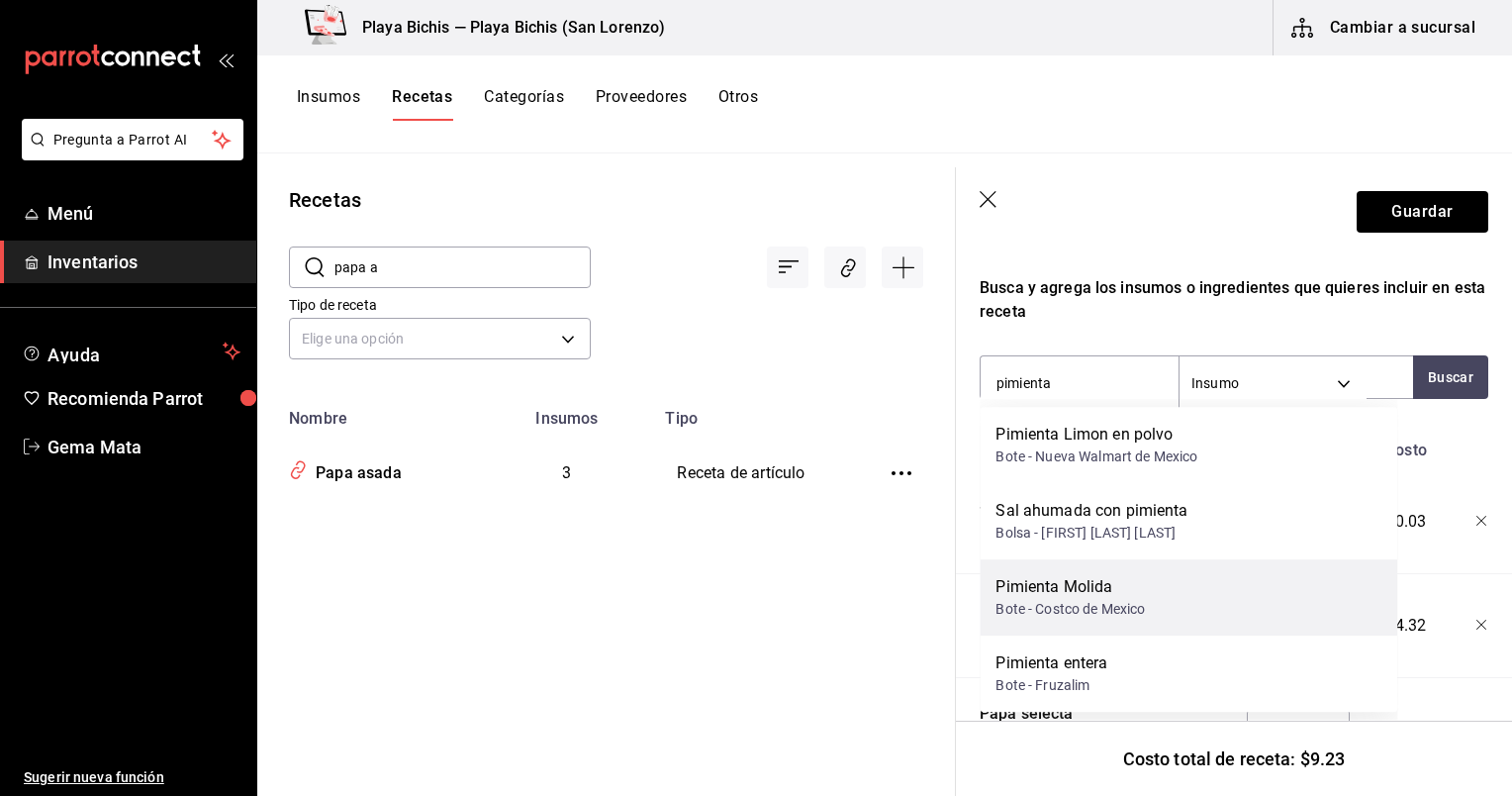 click on "Bote - Costco de Mexico" at bounding box center [1070, 609] 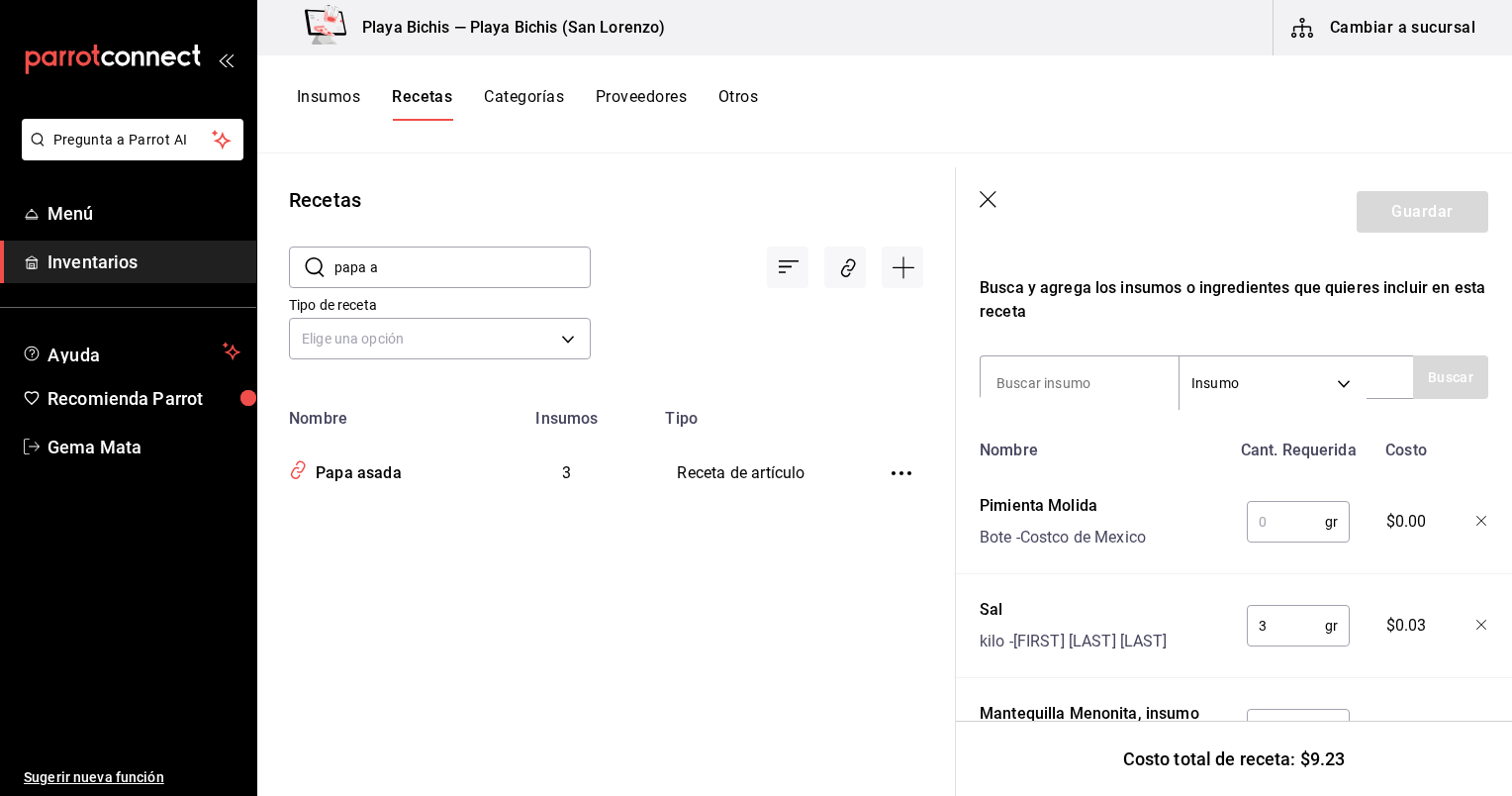 click at bounding box center (1285, 522) 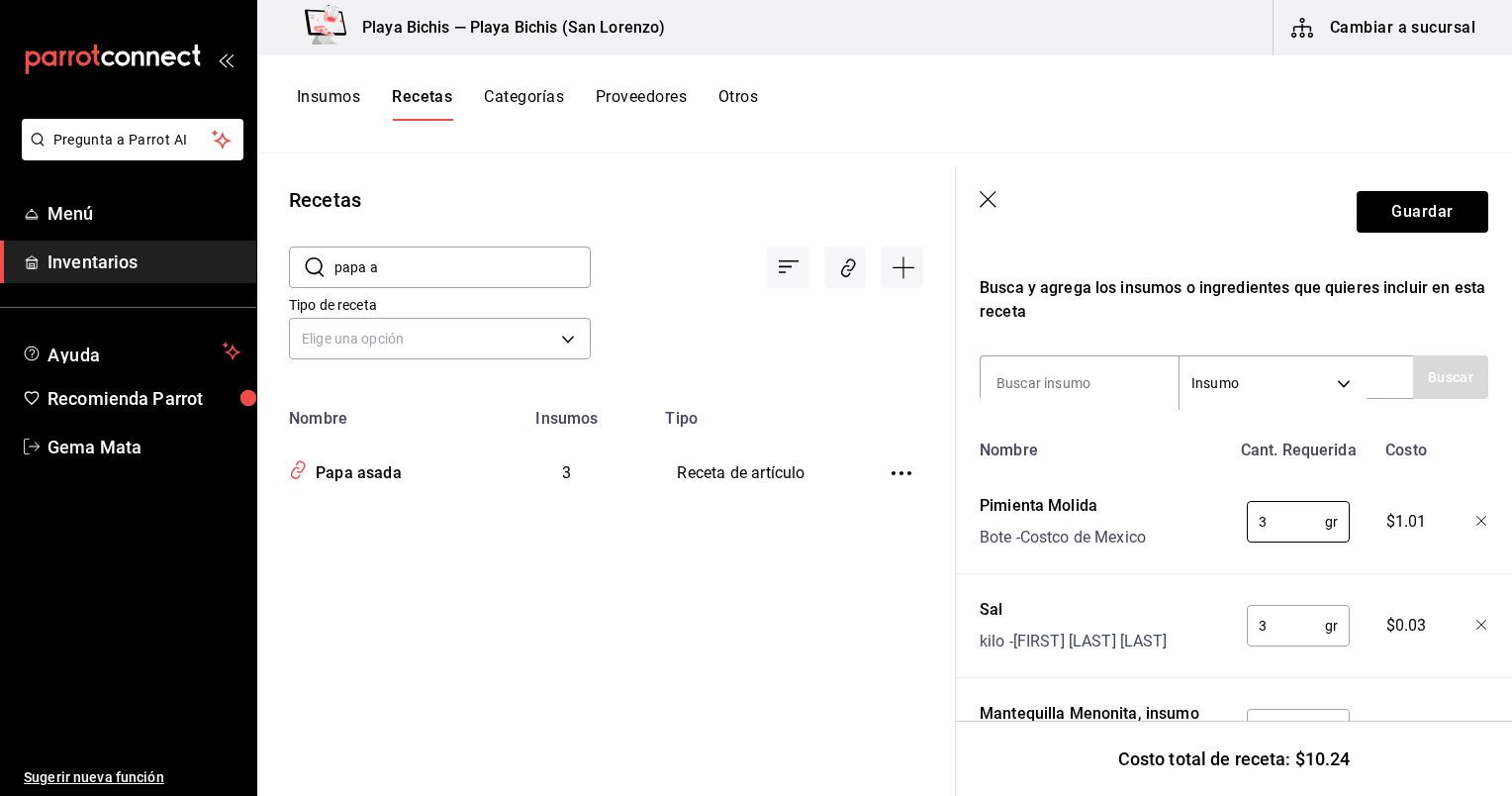 type on "3" 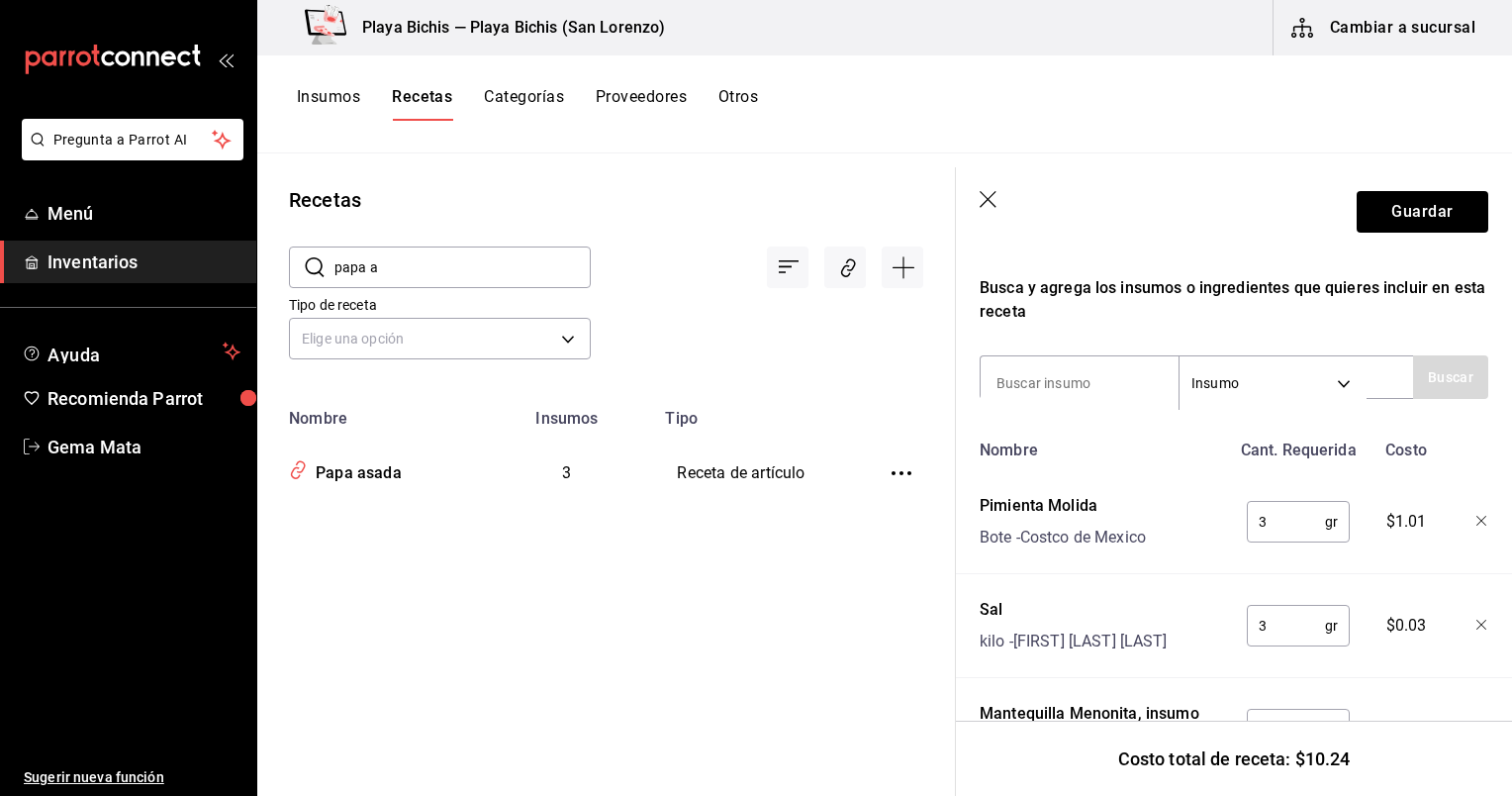 click on "3" at bounding box center [1285, 626] 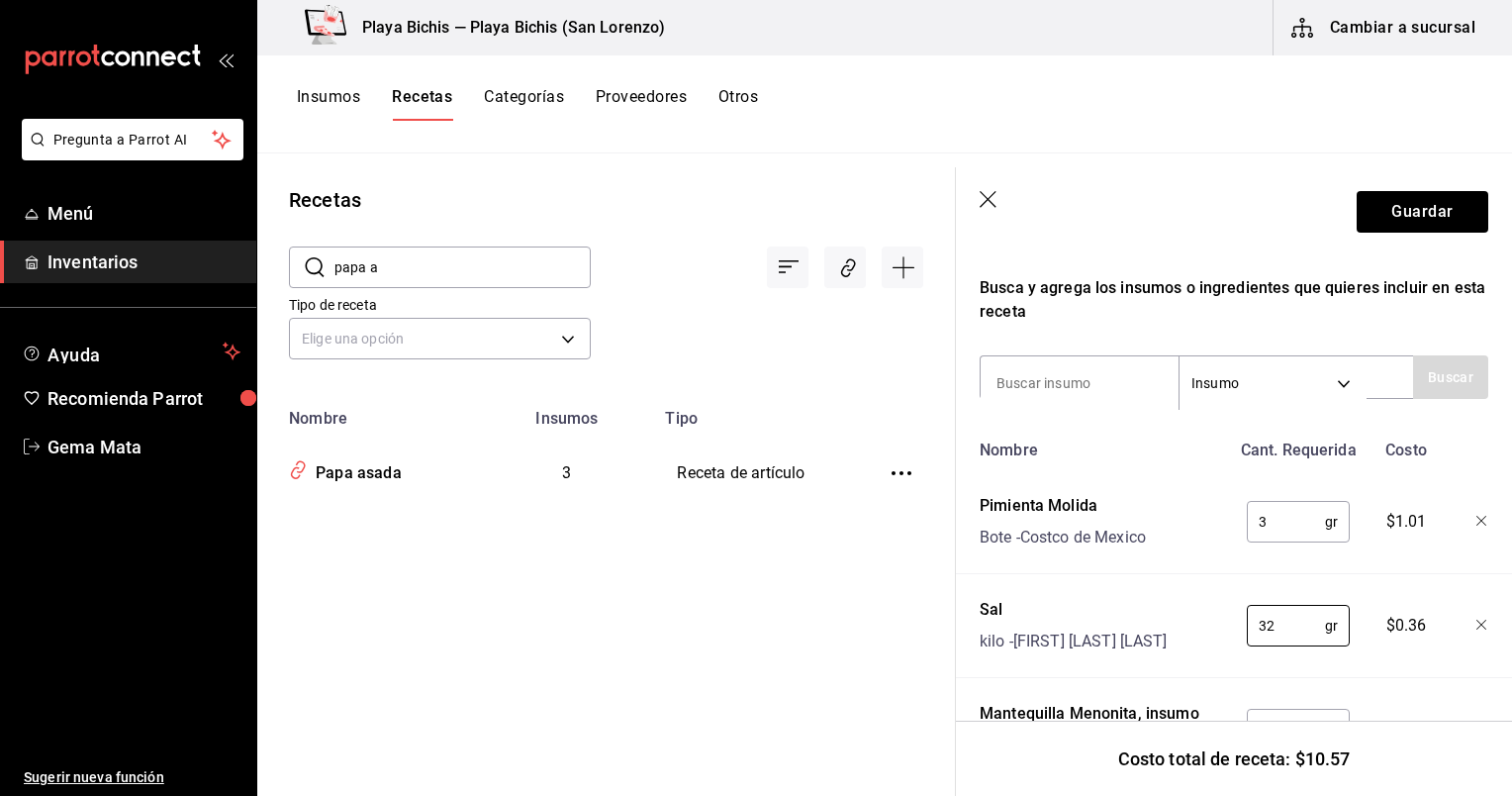 scroll, scrollTop: 375, scrollLeft: 0, axis: vertical 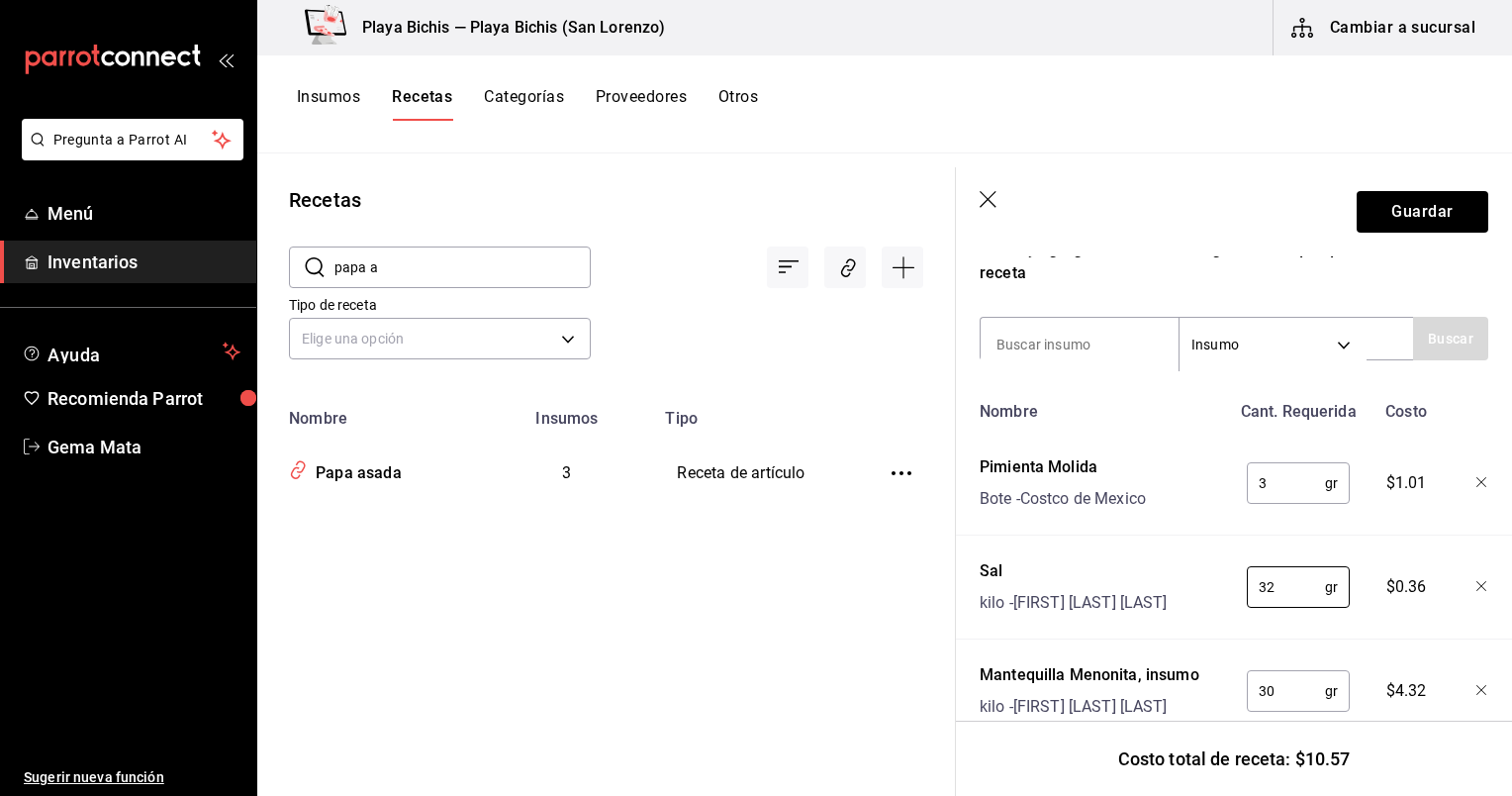 type on "3" 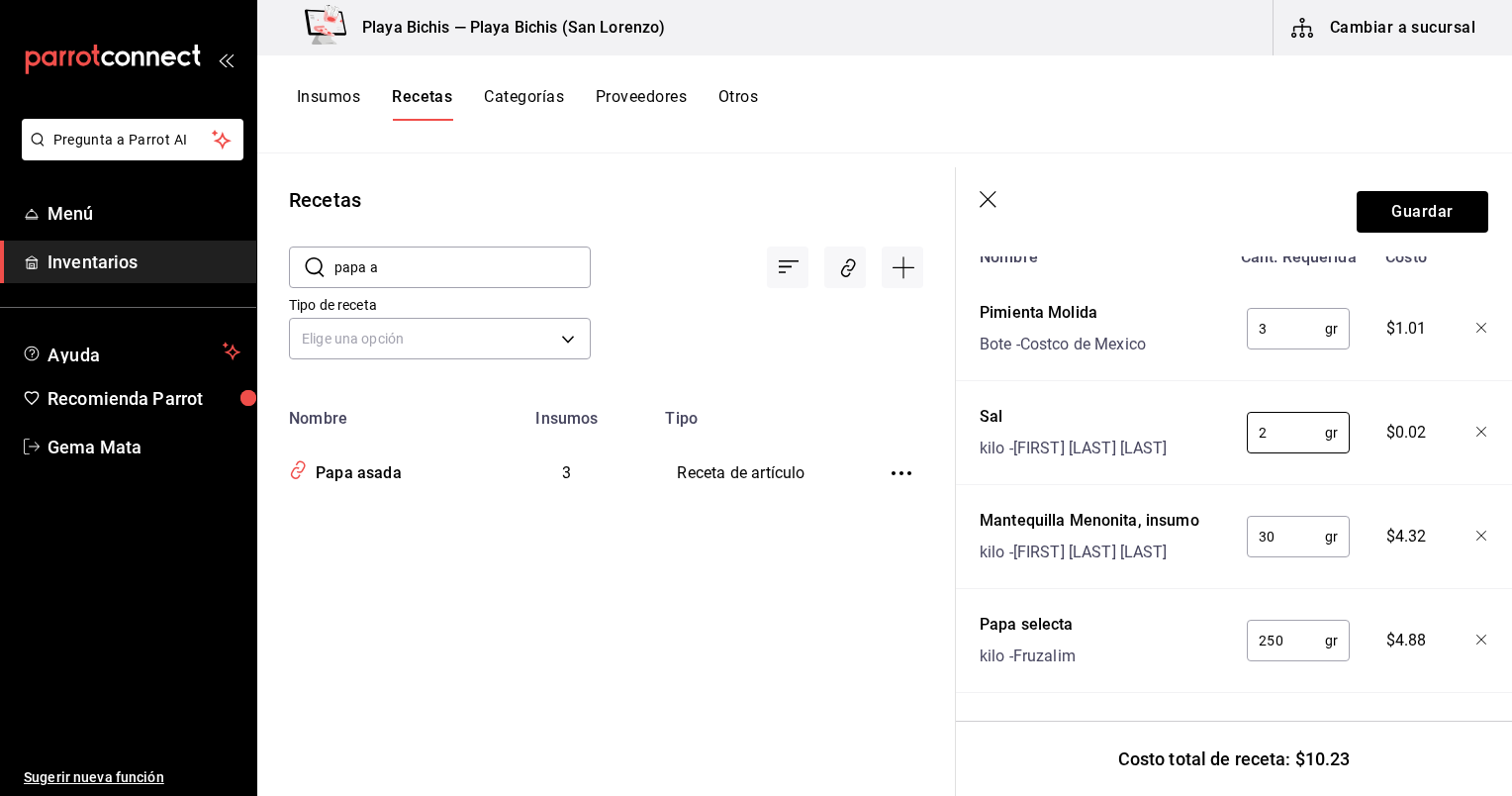 type on "2" 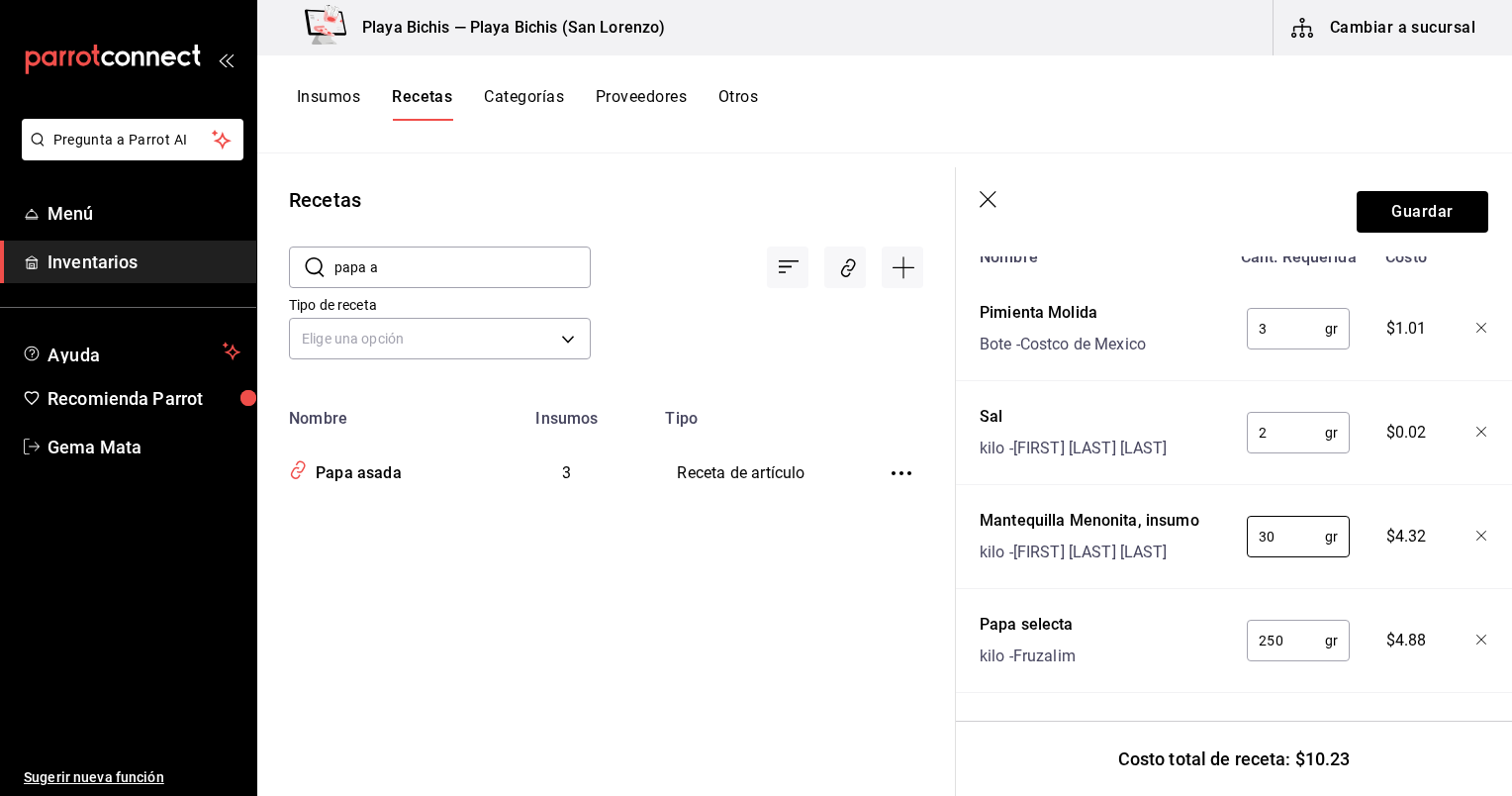 click on "30" at bounding box center (1285, 537) 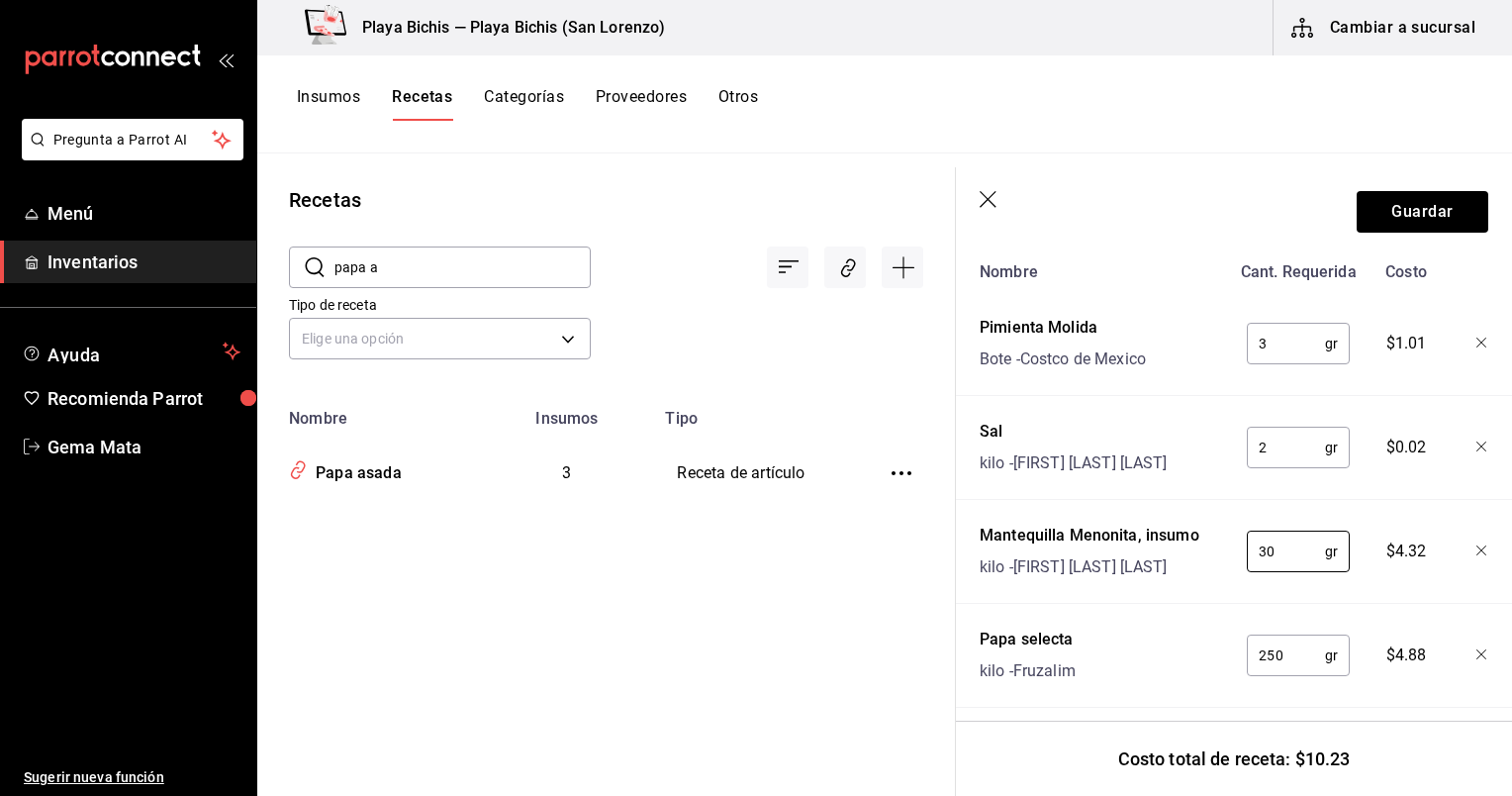 scroll, scrollTop: 514, scrollLeft: 0, axis: vertical 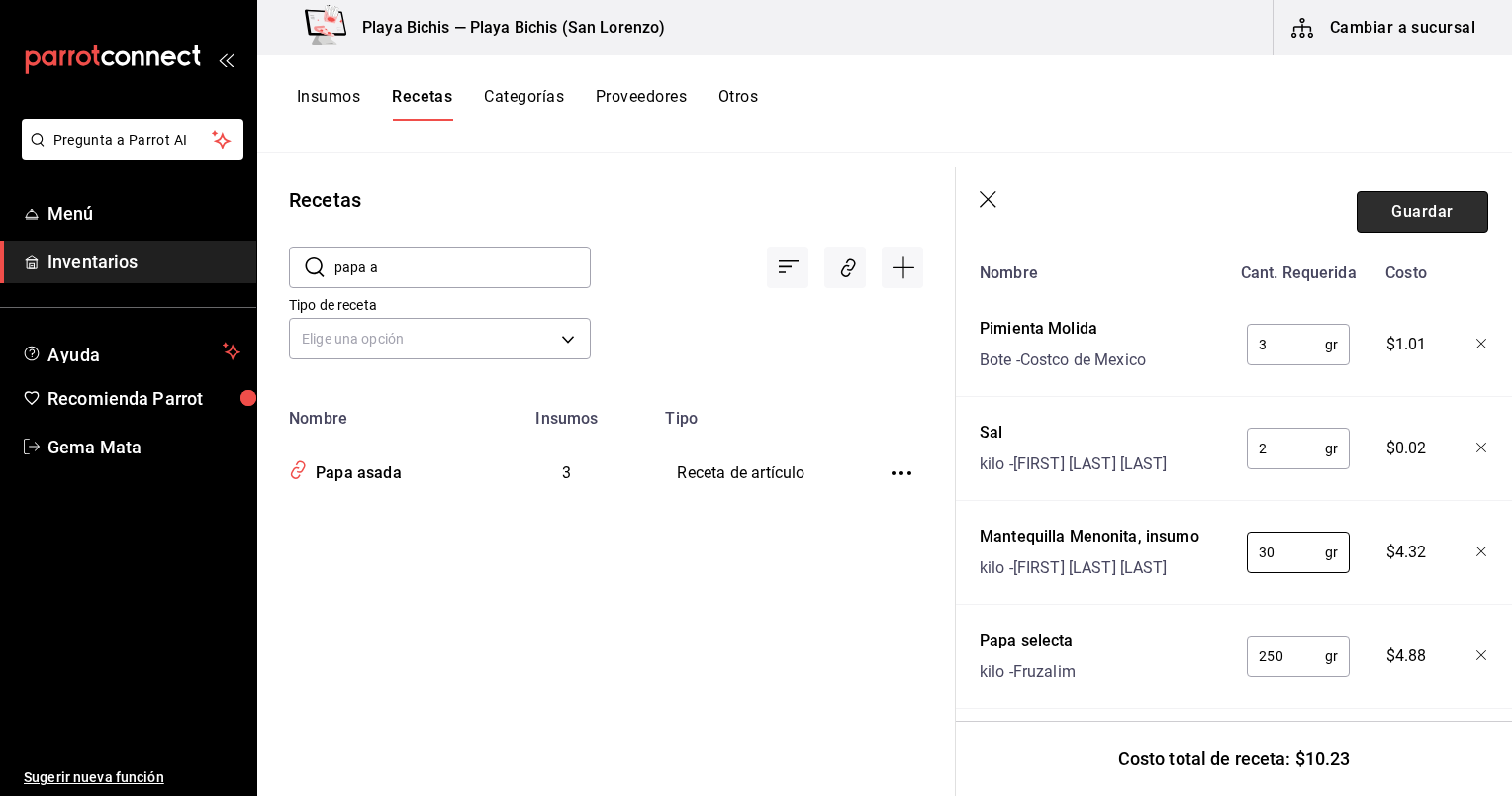click on "Guardar" at bounding box center [1422, 212] 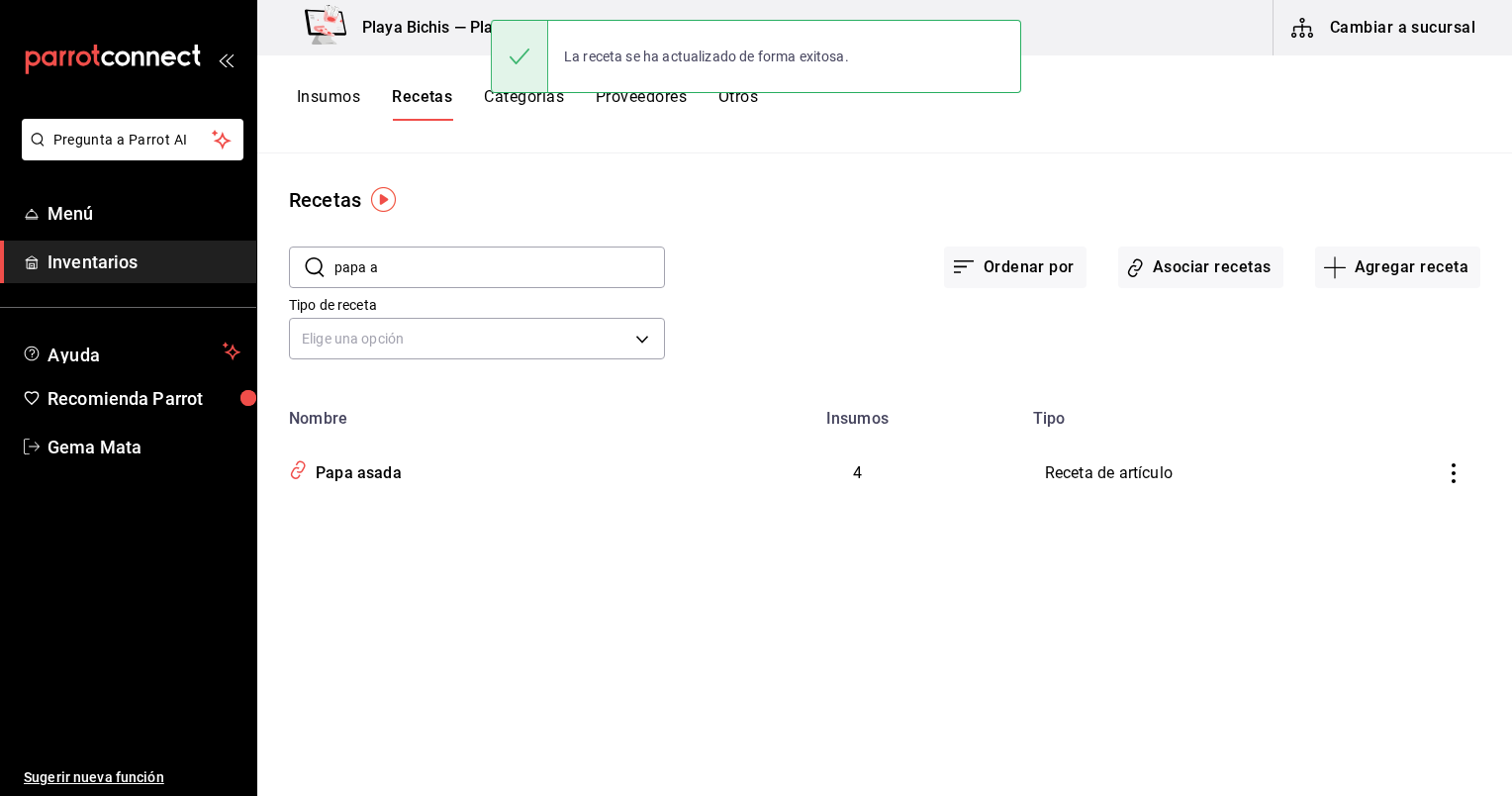 scroll, scrollTop: 0, scrollLeft: 0, axis: both 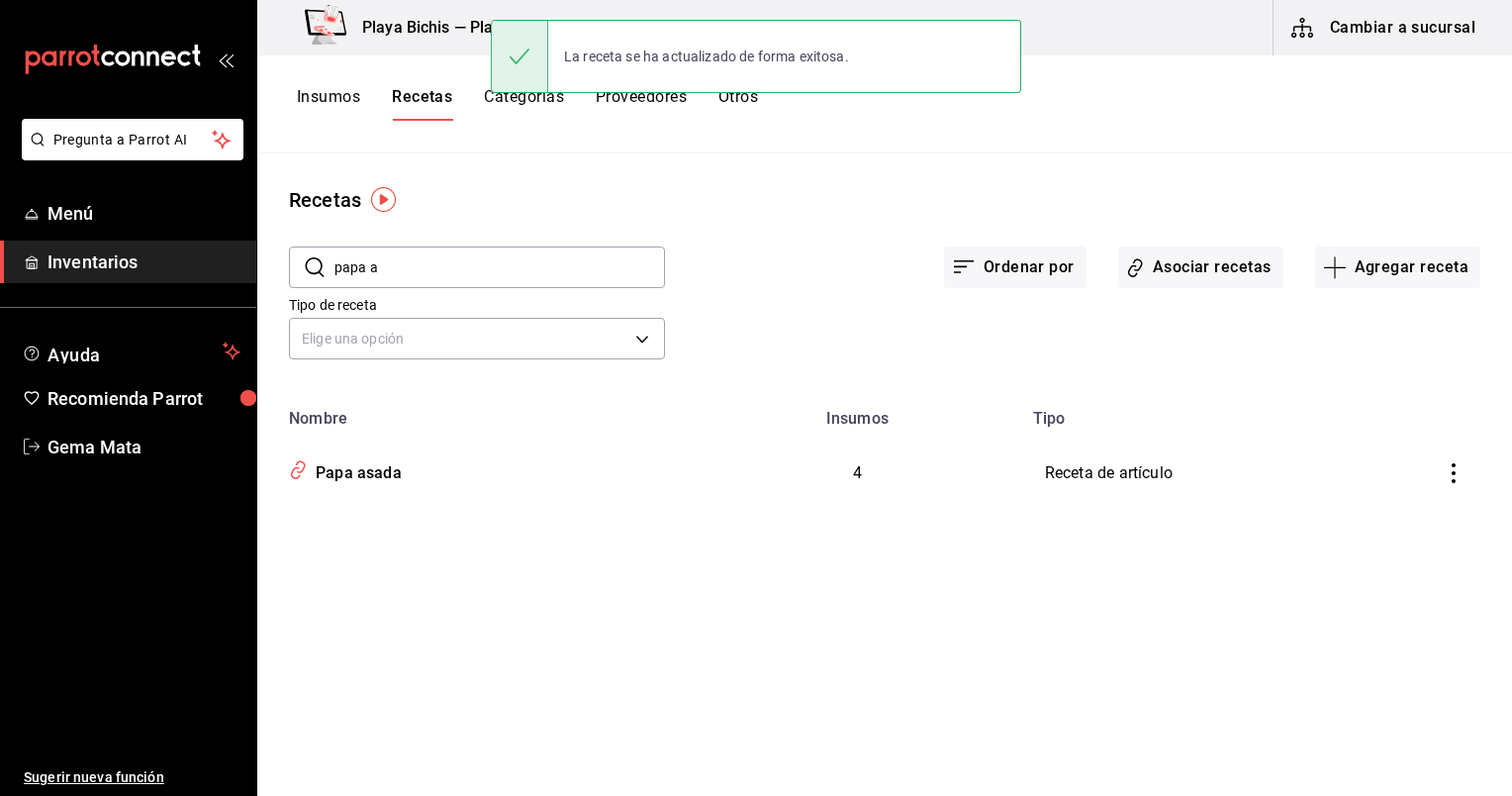 click on "papa a" at bounding box center [500, 267] 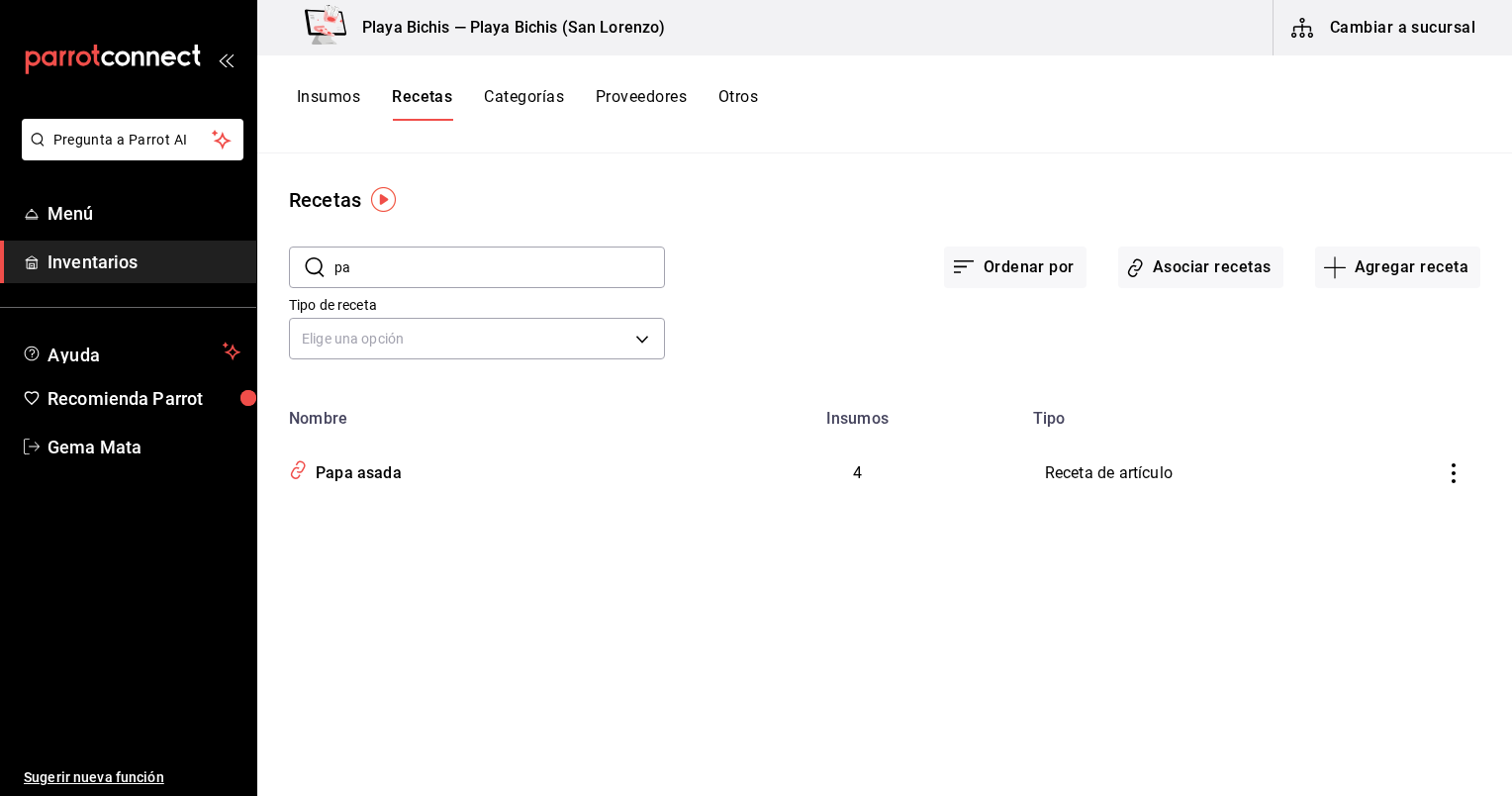 type on "p" 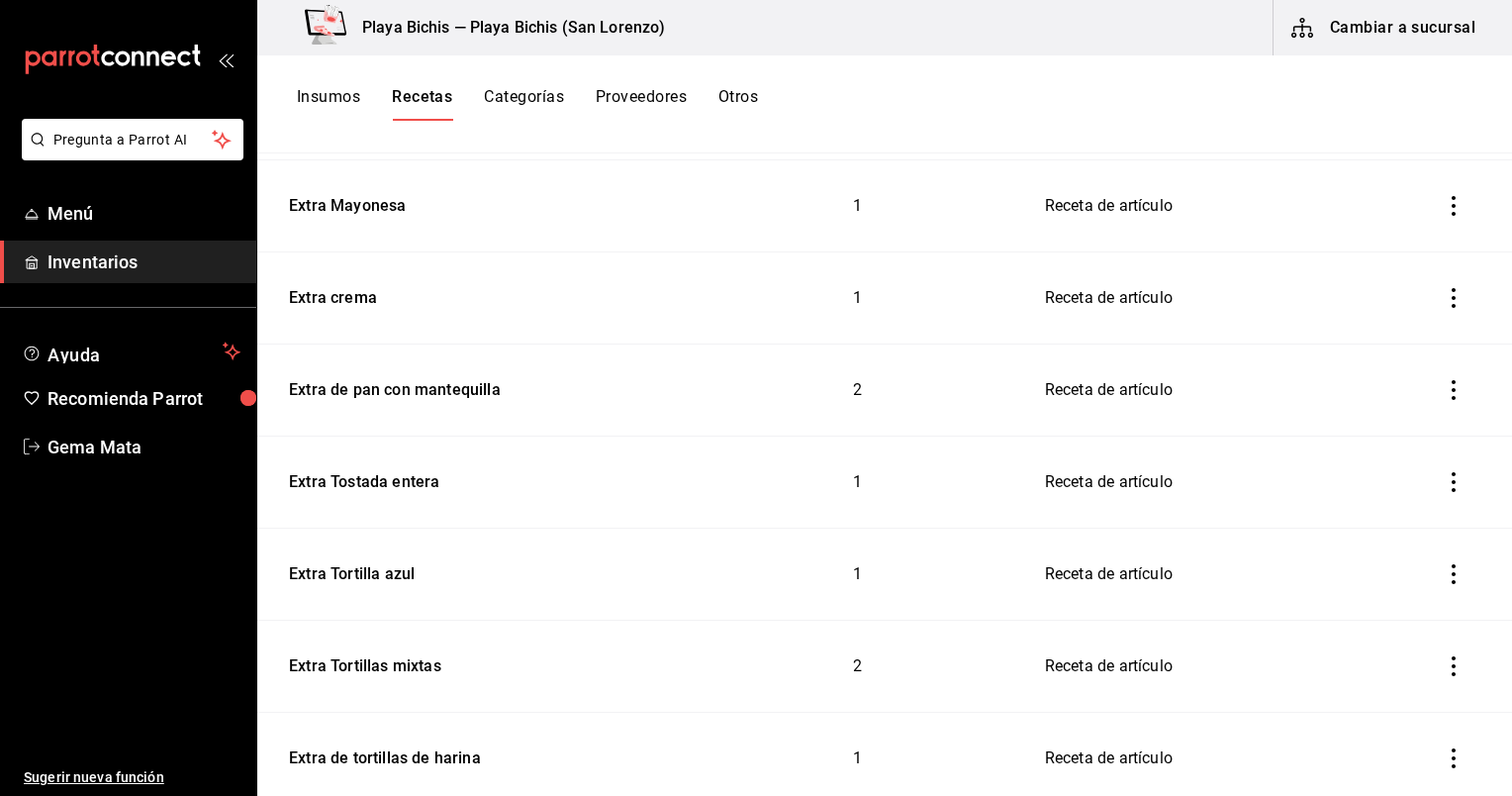 scroll, scrollTop: 0, scrollLeft: 0, axis: both 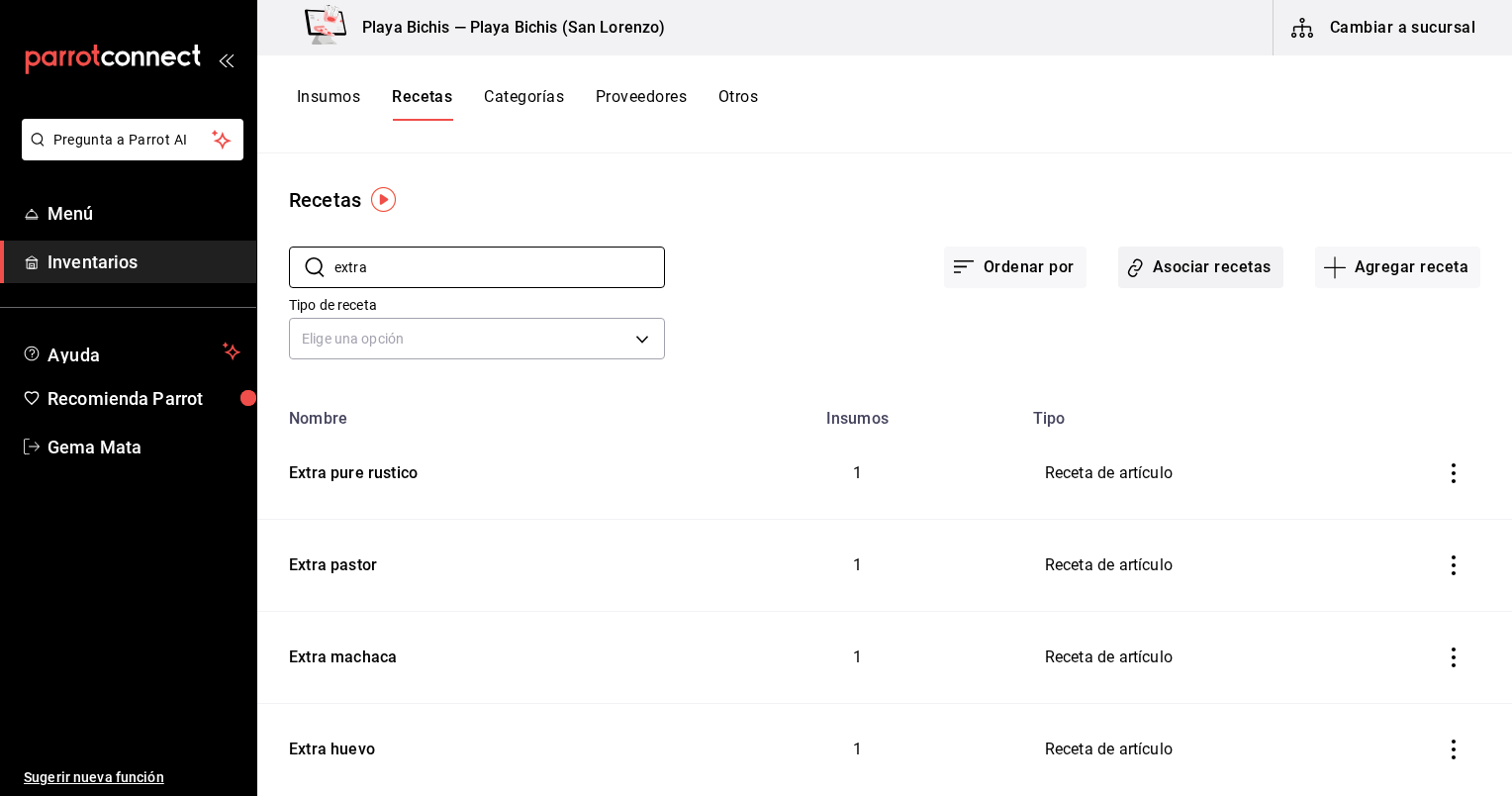 type on "extra" 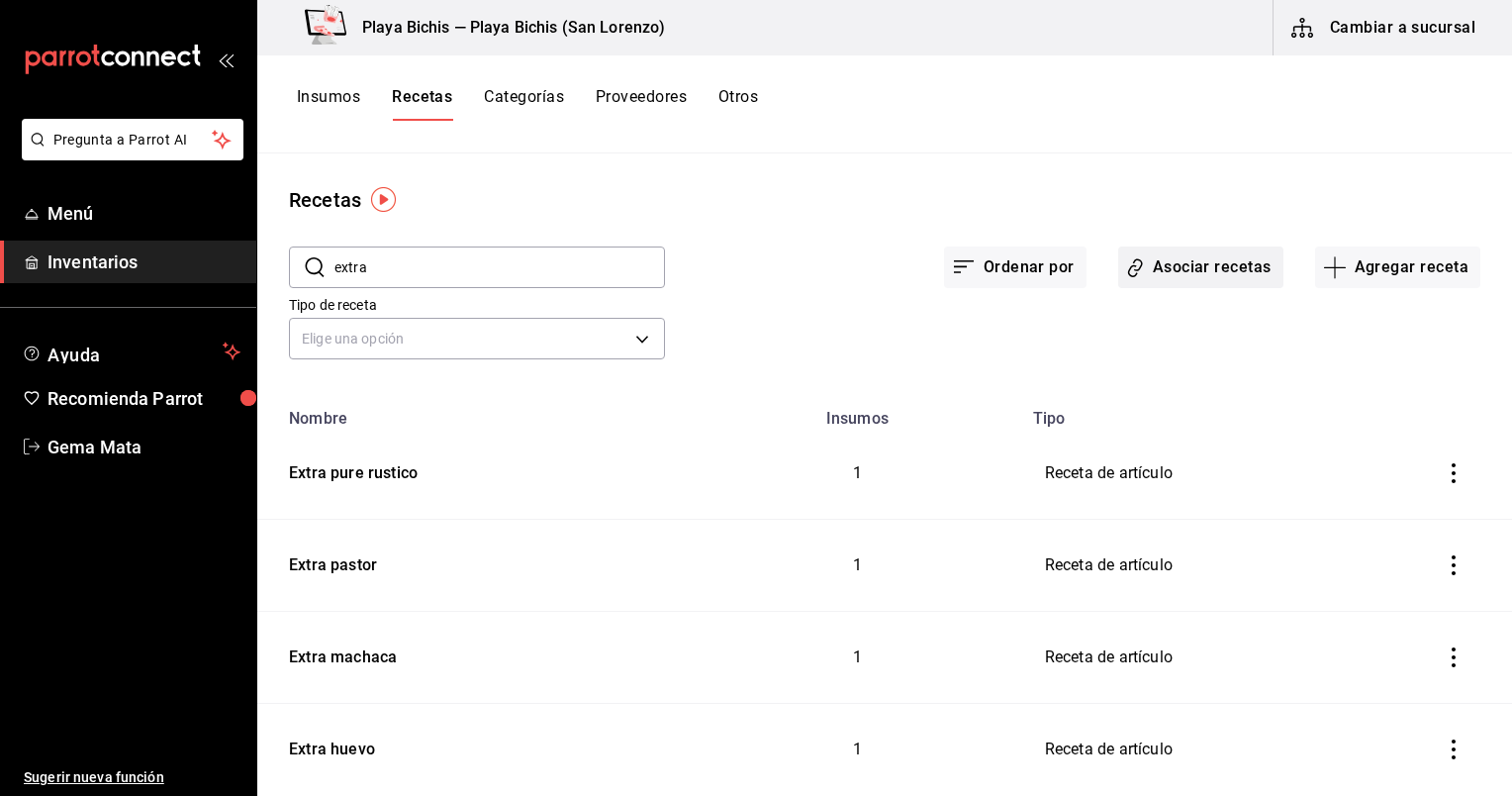 click on "Asociar recetas" at bounding box center (1200, 267) 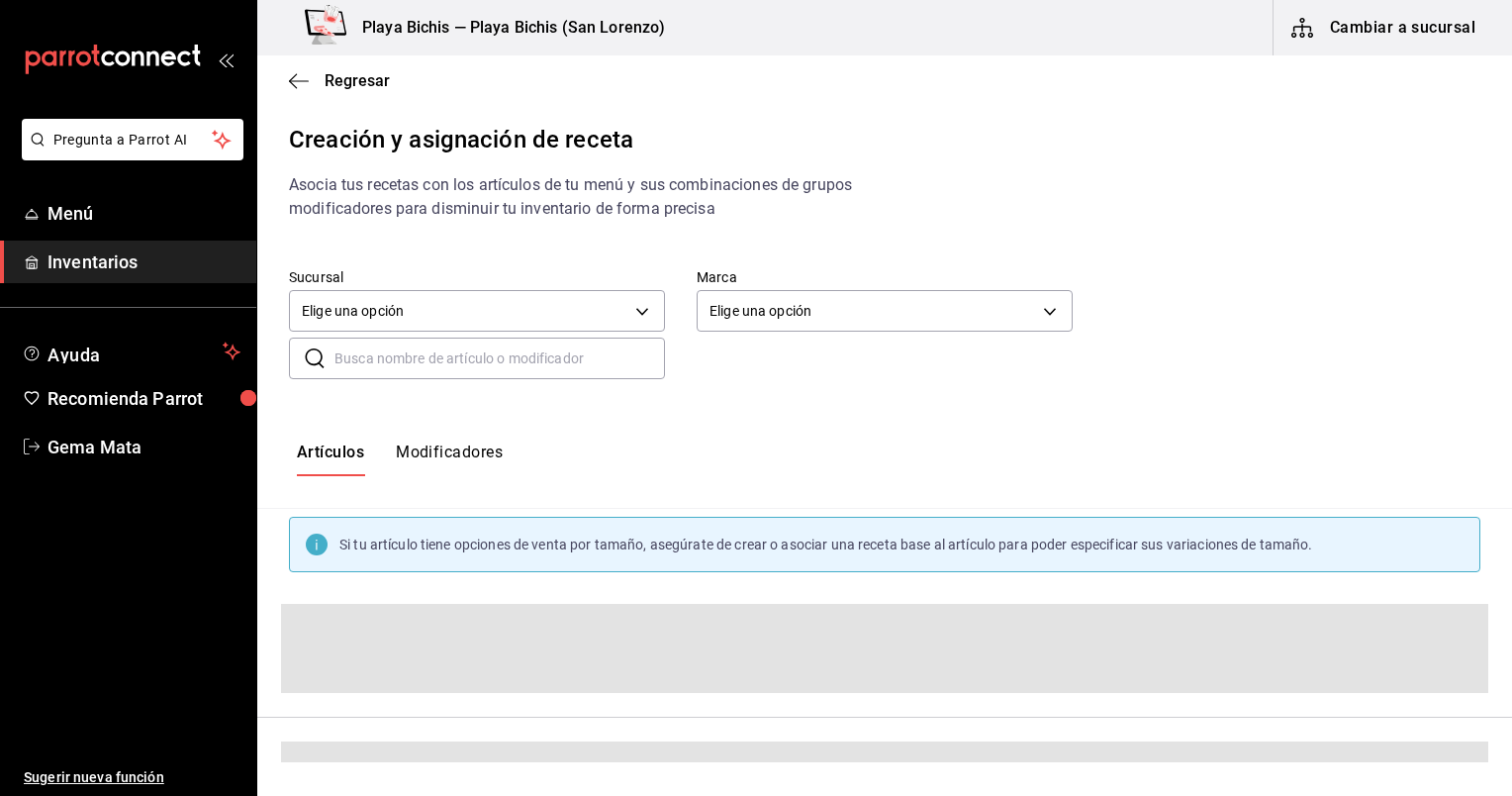 click at bounding box center (500, 358) 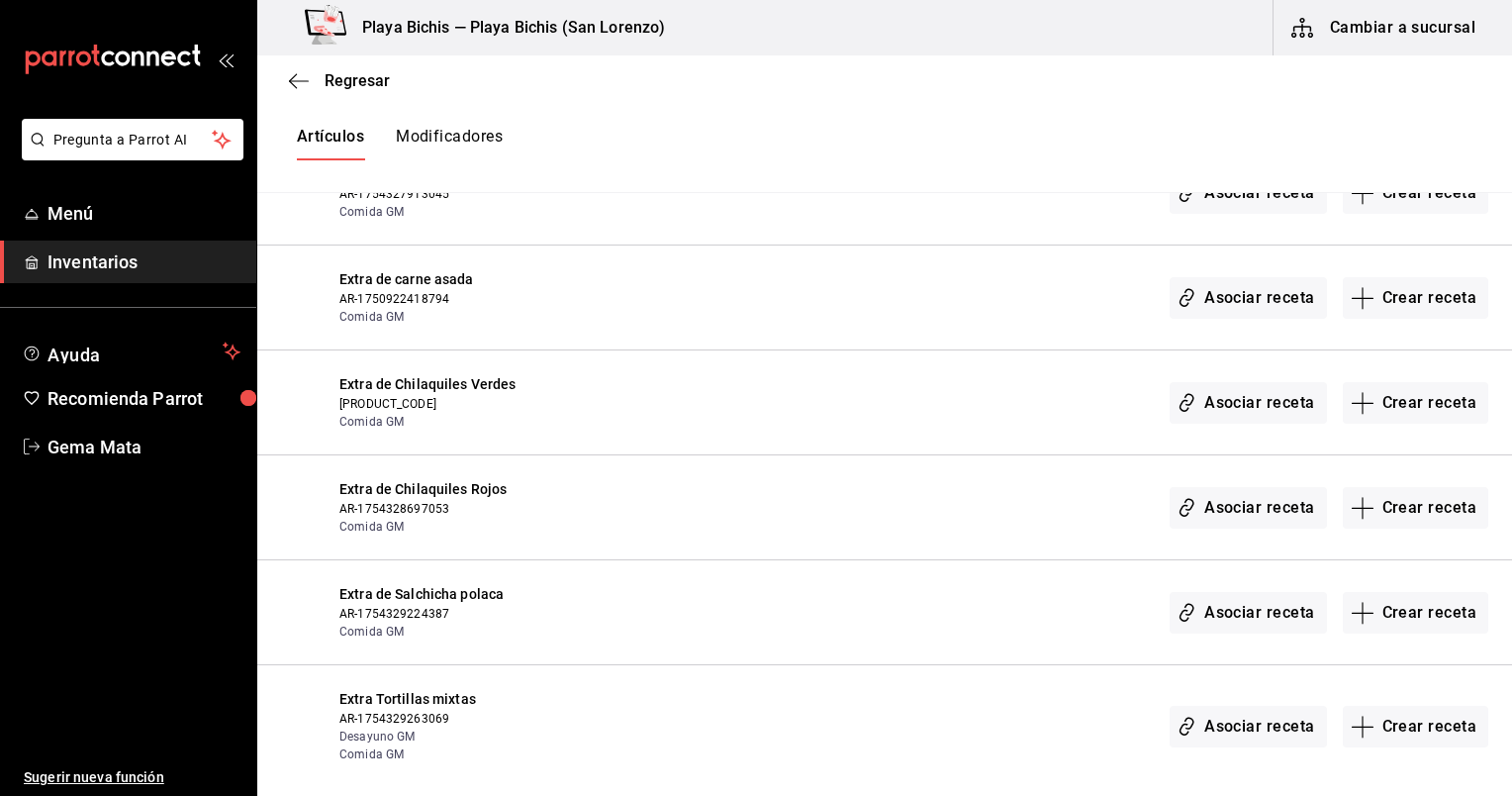 scroll, scrollTop: 6855, scrollLeft: 0, axis: vertical 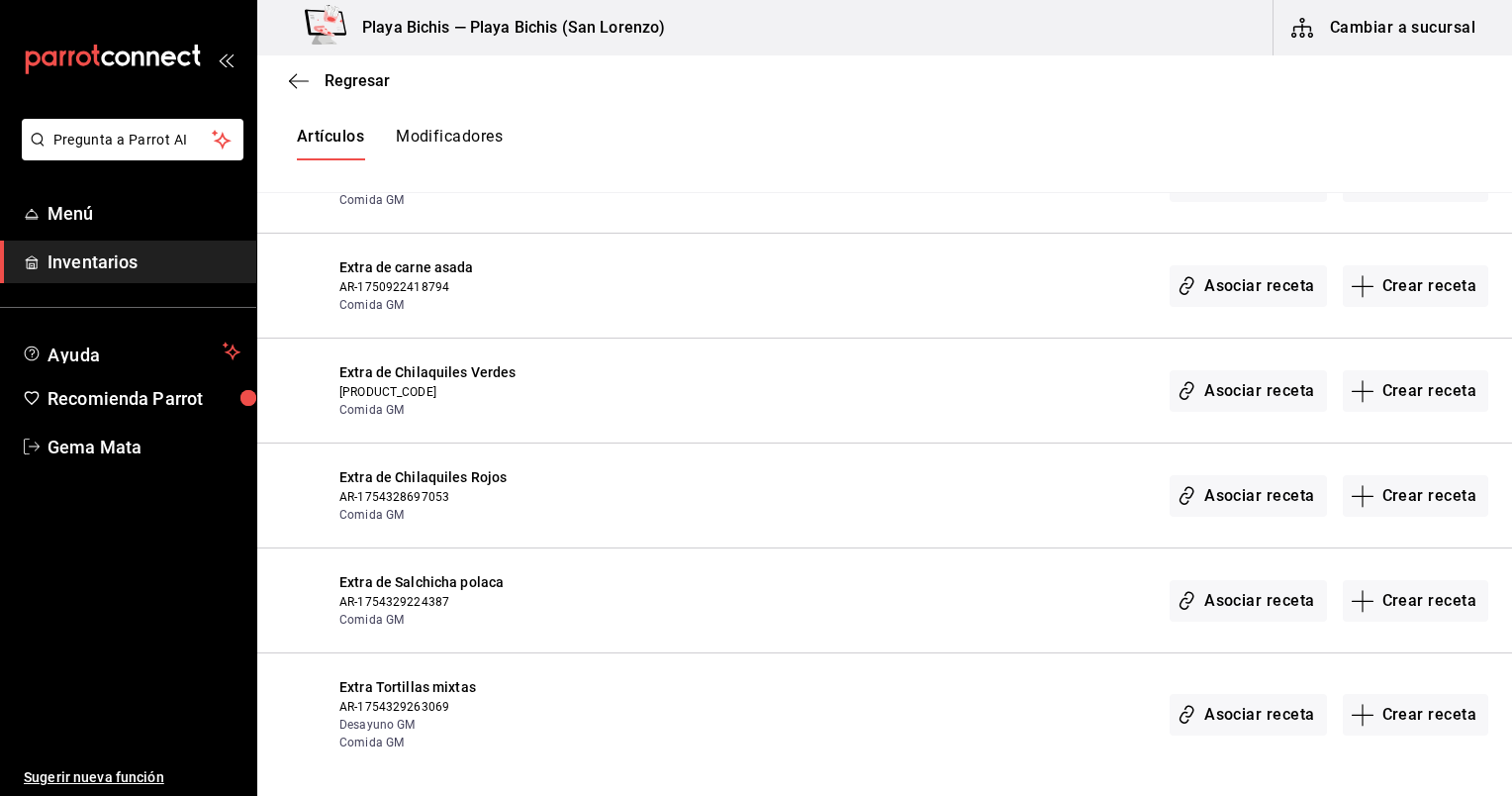 type on "extra" 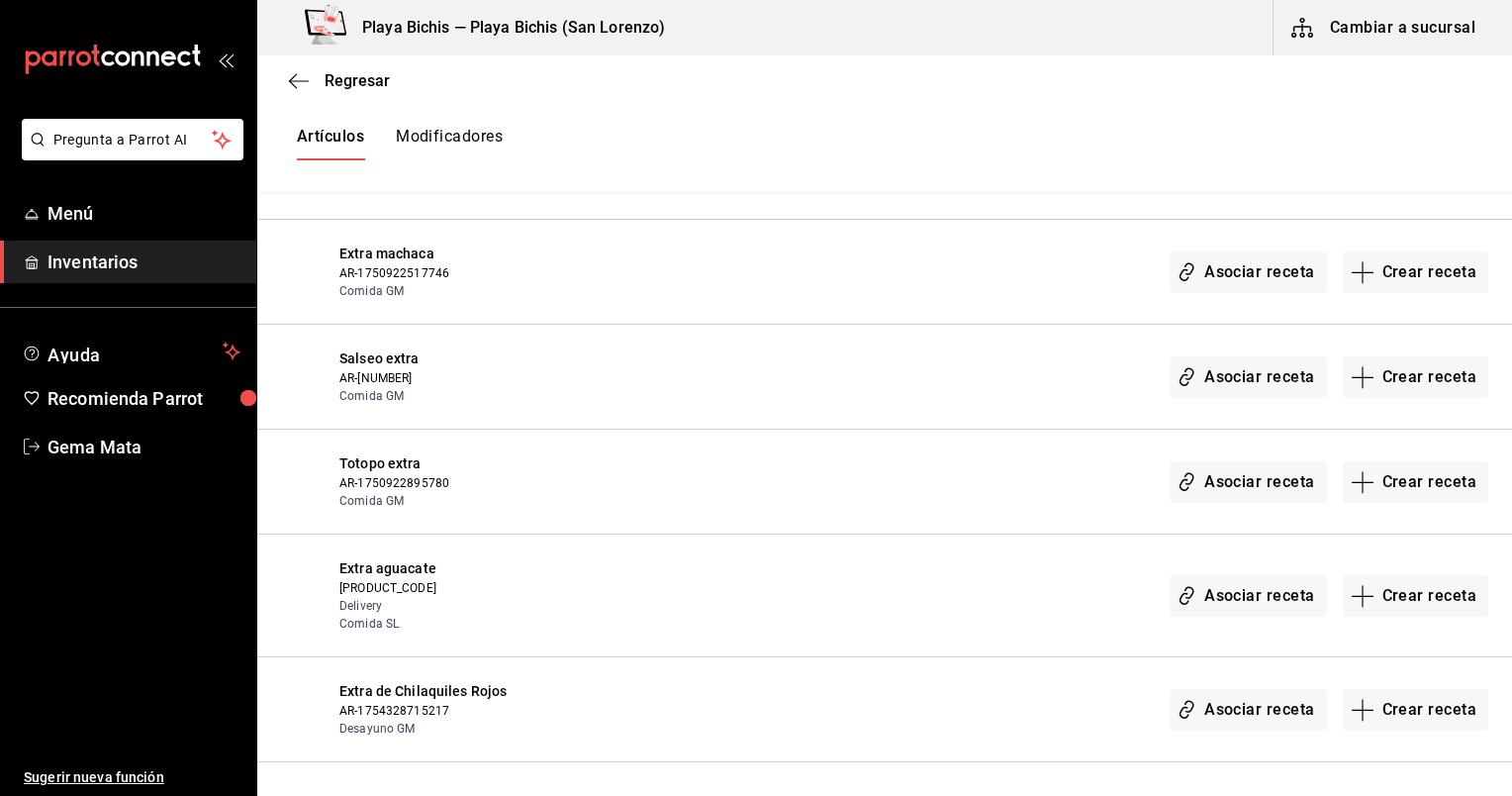 scroll, scrollTop: 6220, scrollLeft: 0, axis: vertical 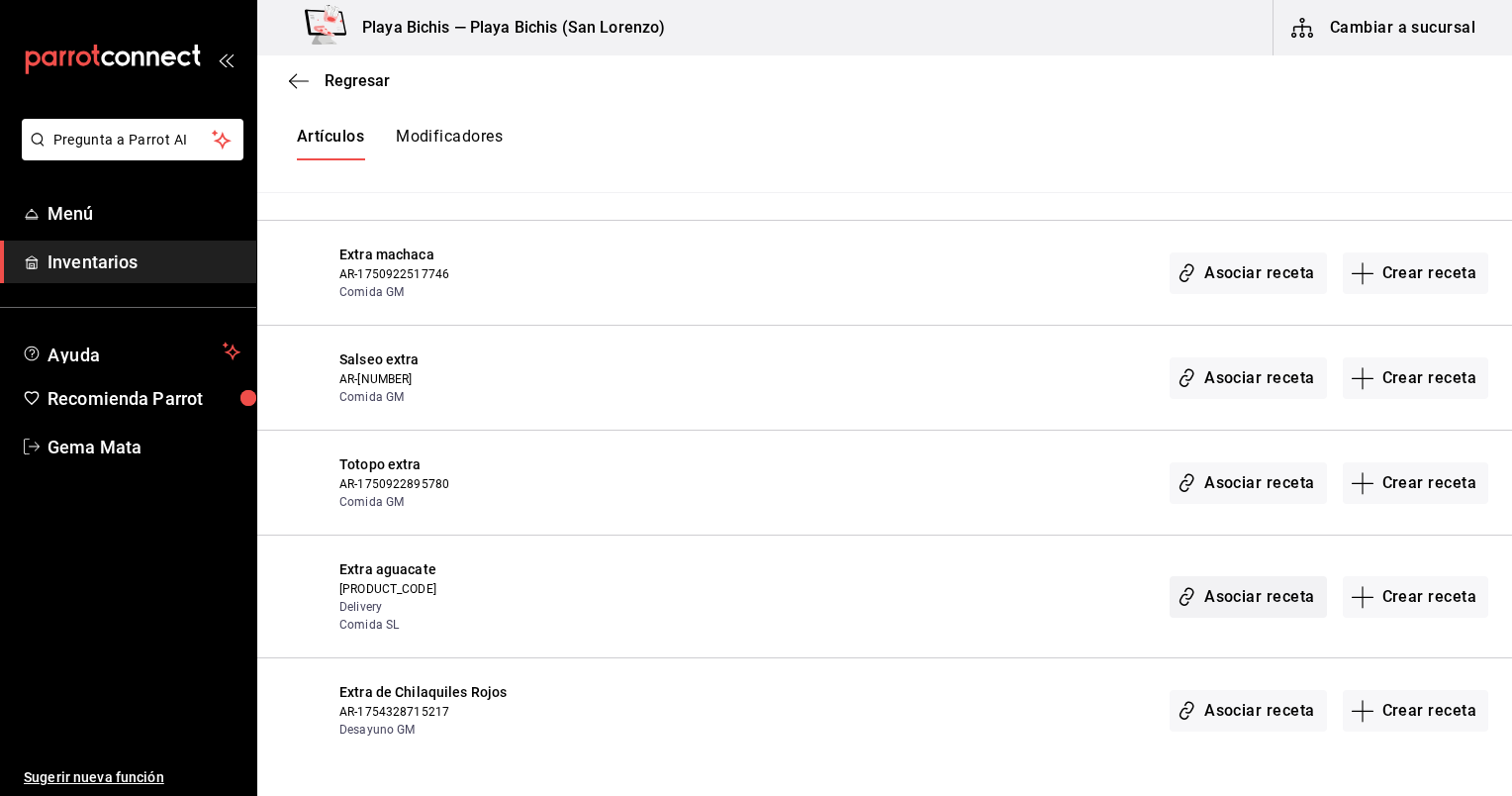 click on "Asociar receta" at bounding box center [1248, 597] 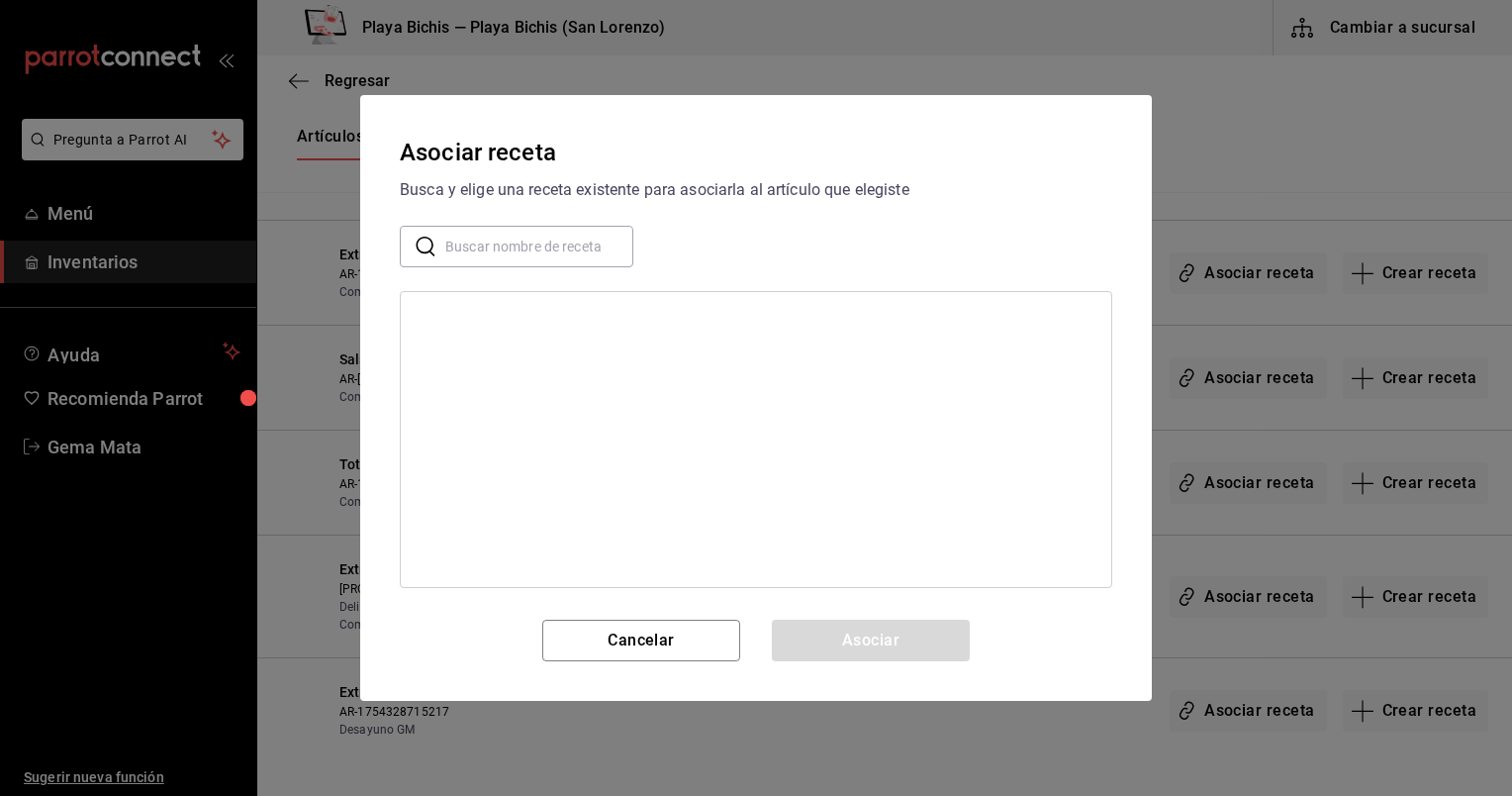 click at bounding box center [539, 247] 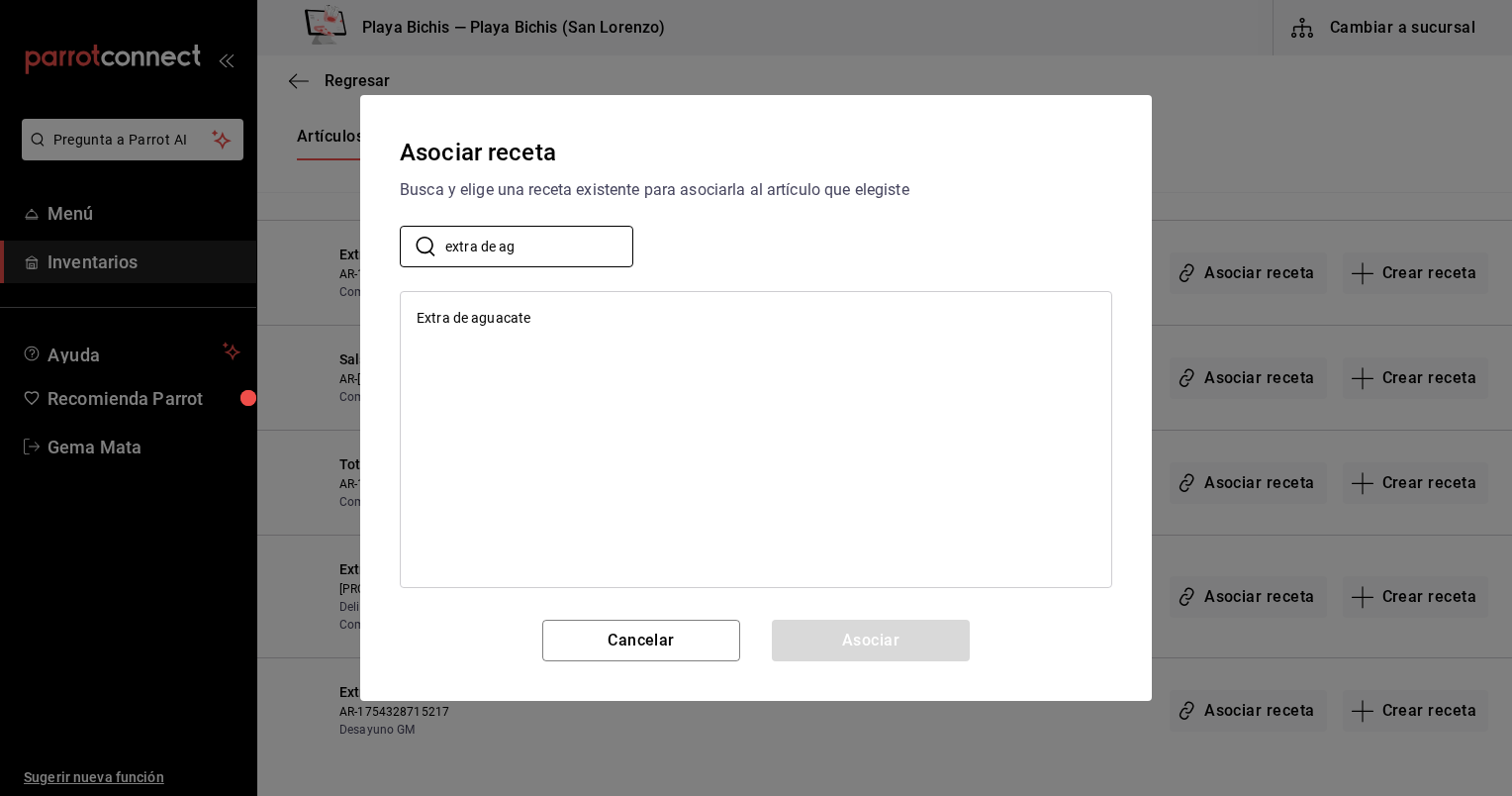 type on "extra de ag" 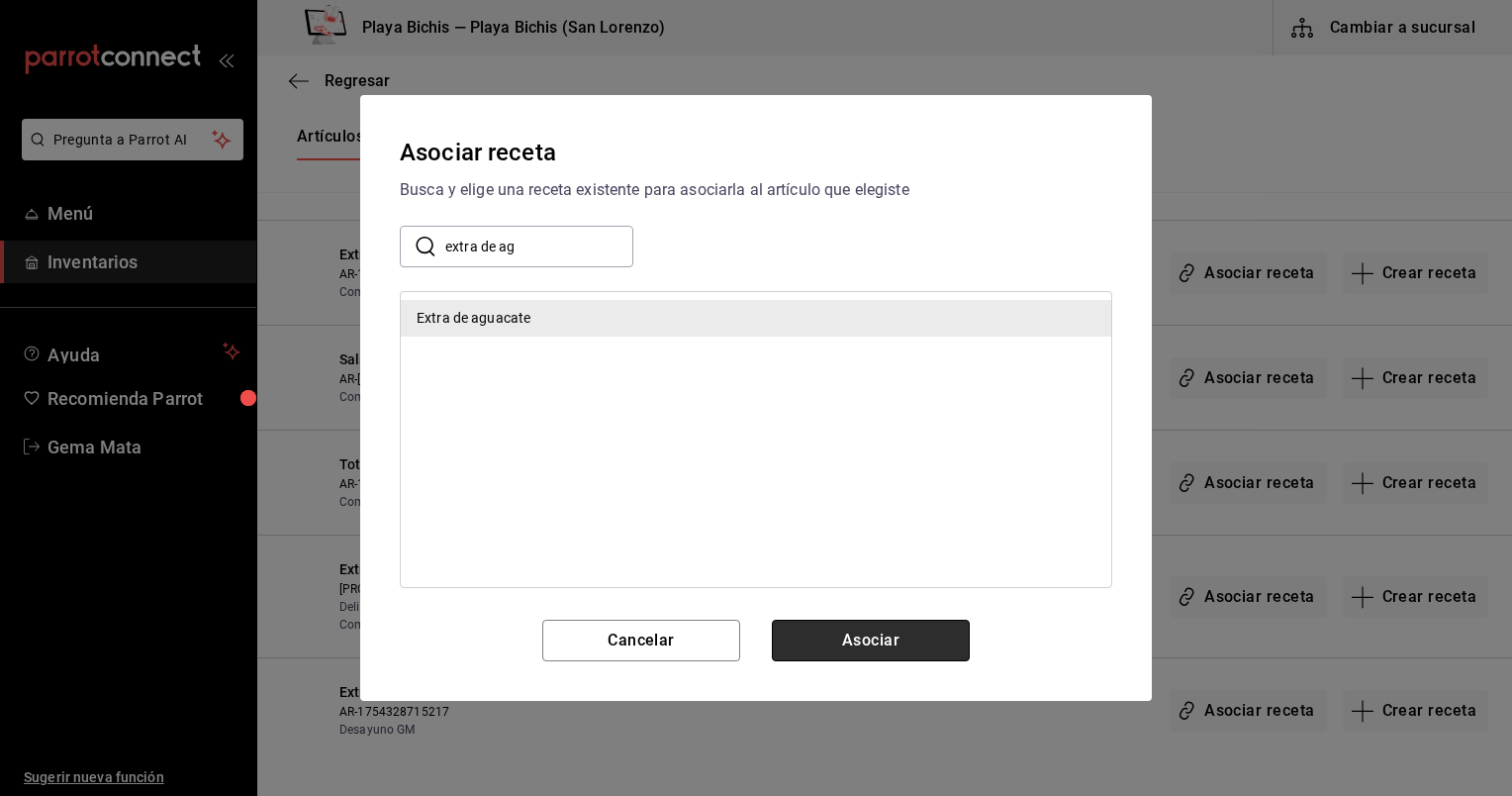 click on "Asociar" at bounding box center (871, 641) 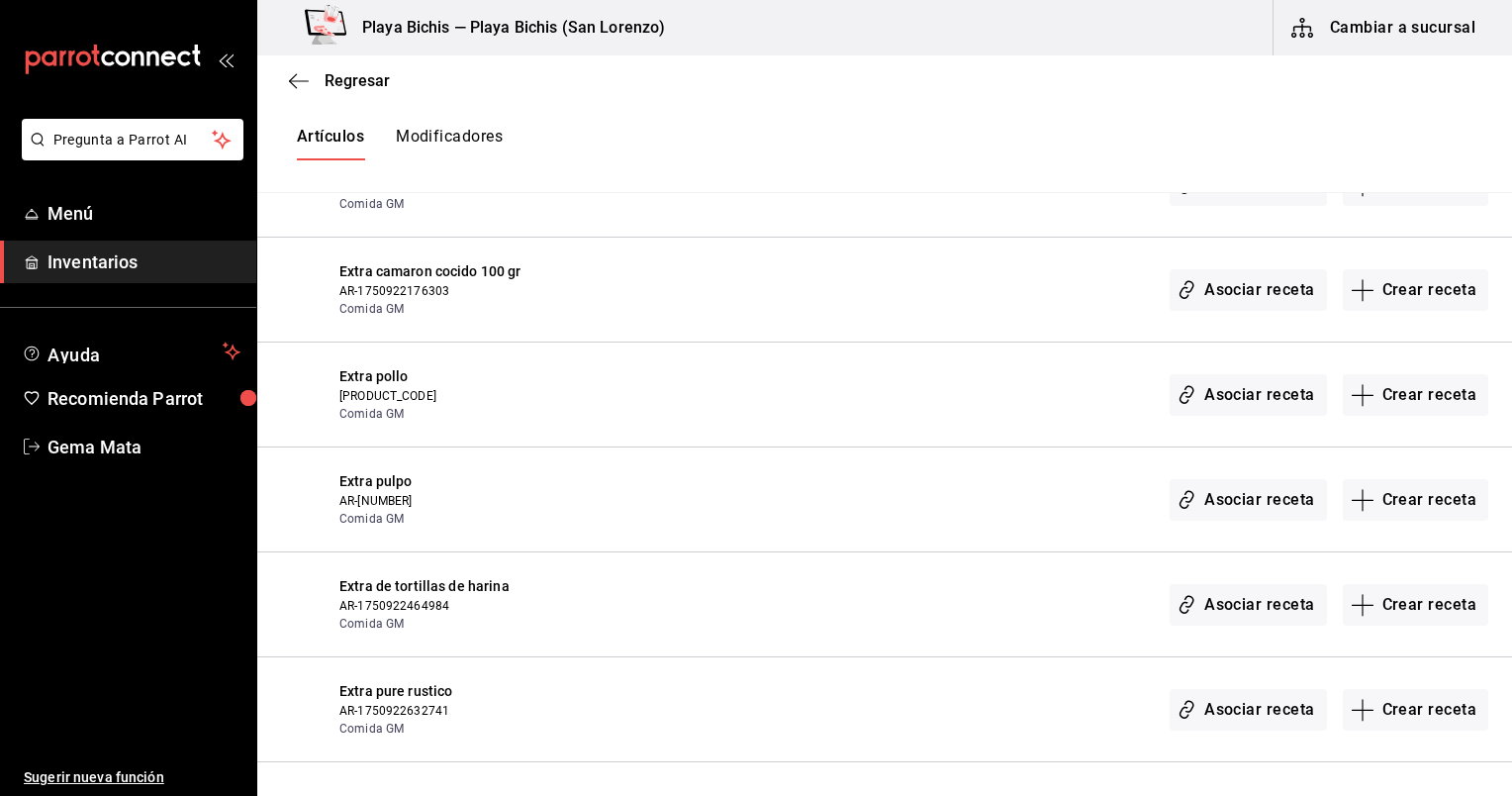 scroll, scrollTop: 5051, scrollLeft: 0, axis: vertical 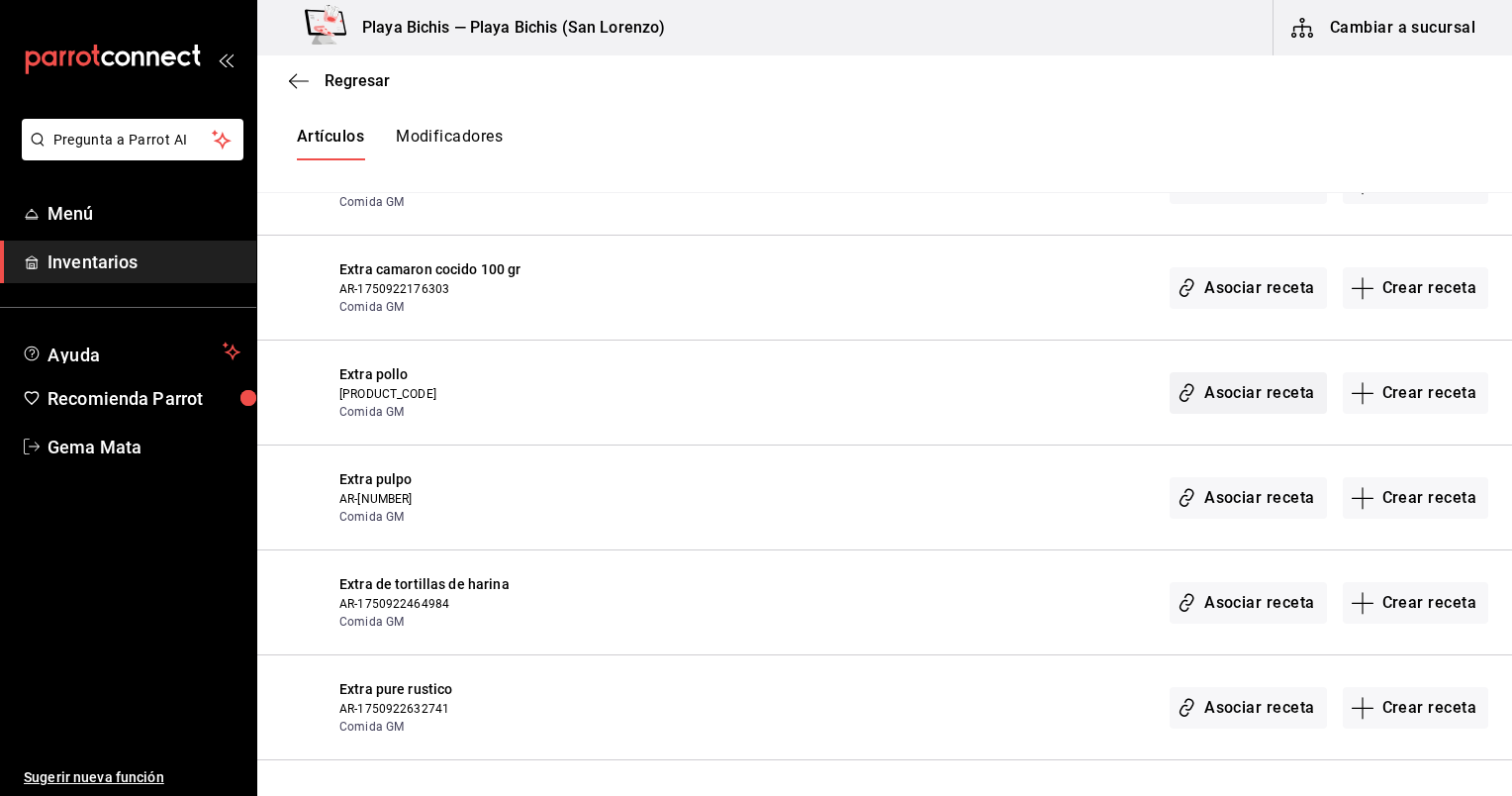 click on "Asociar receta" at bounding box center [1248, 393] 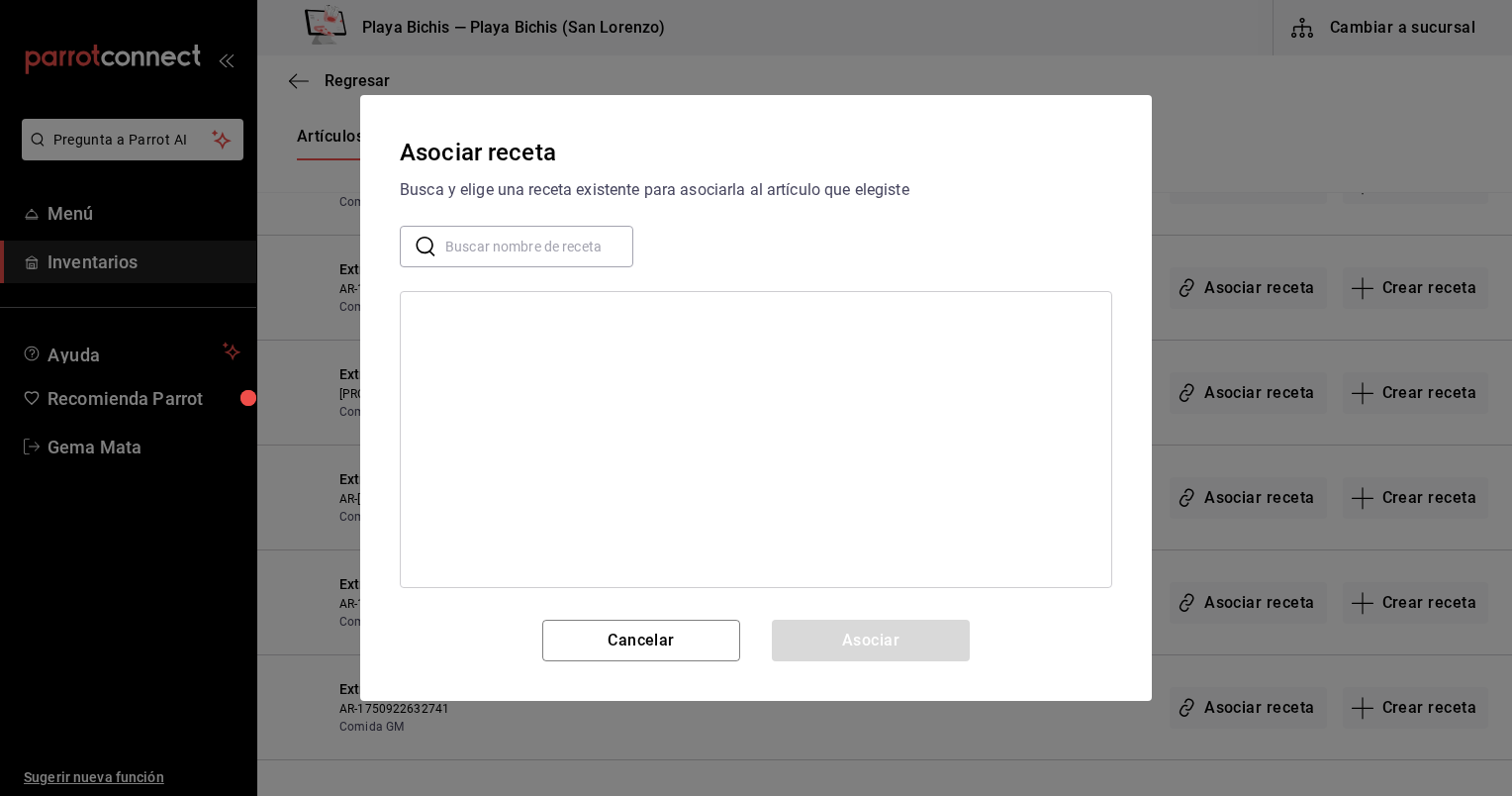 click at bounding box center [539, 247] 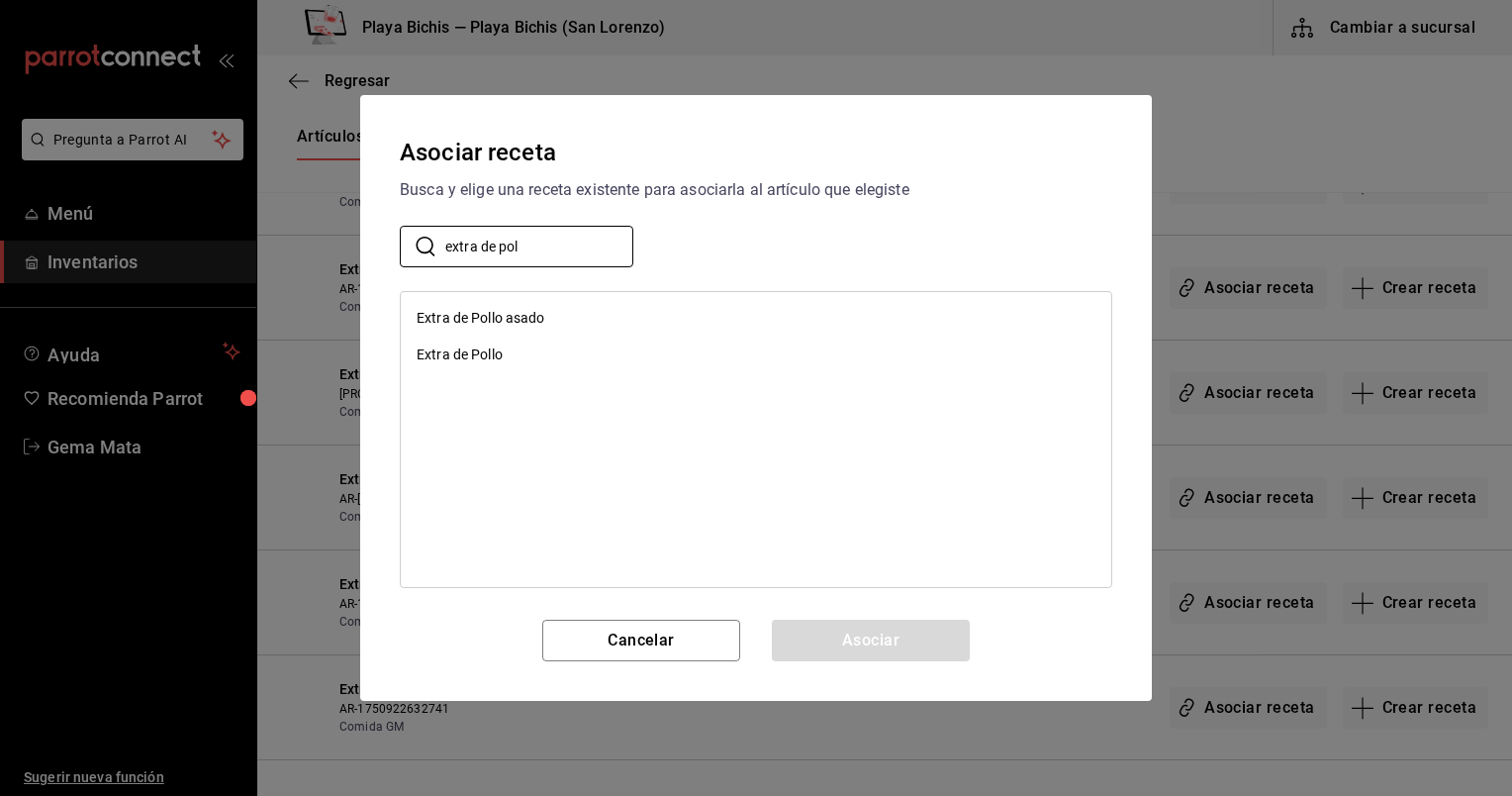 type on "extra de pol" 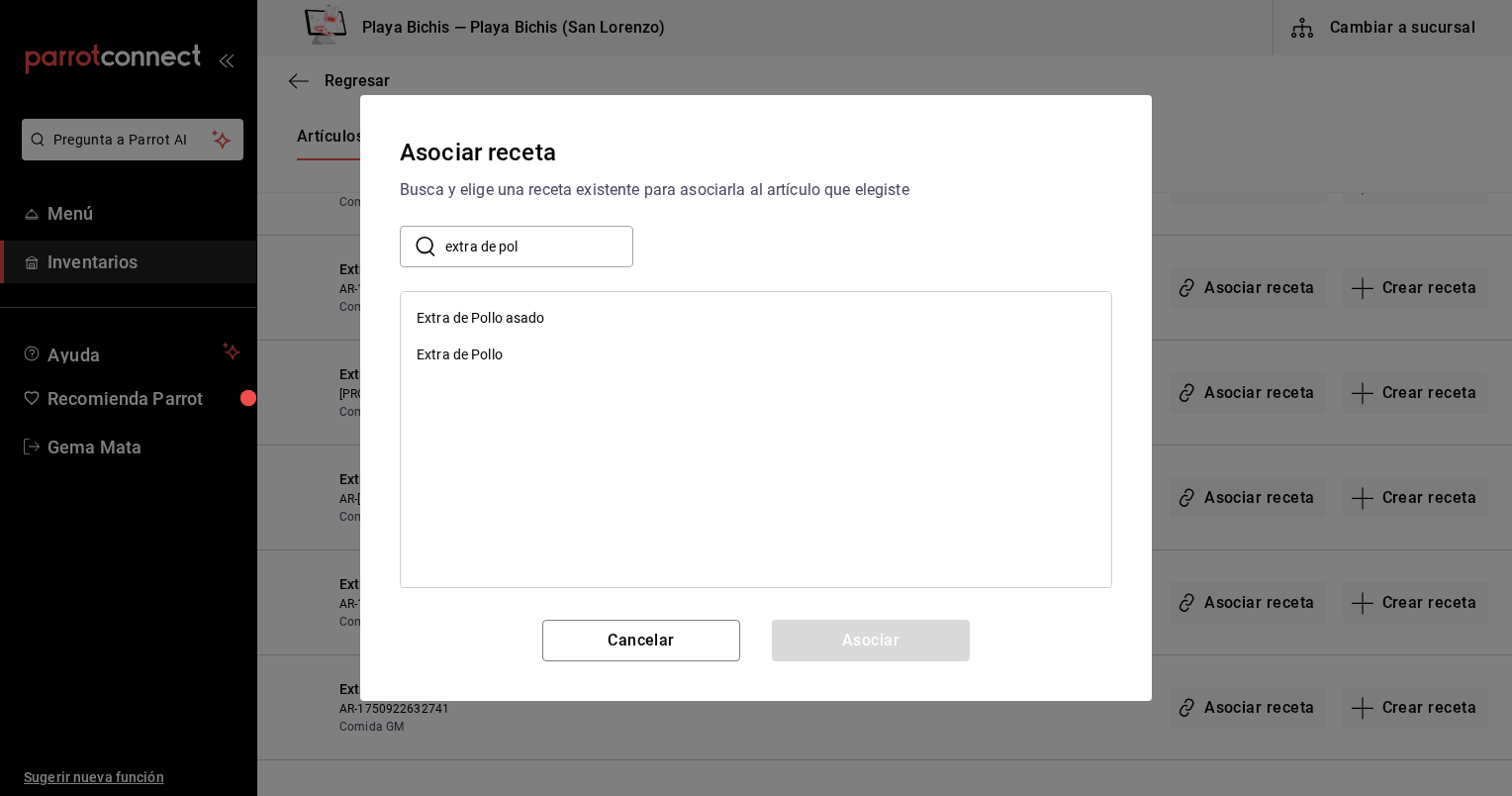 click on "Extra de Pollo" at bounding box center [756, 354] 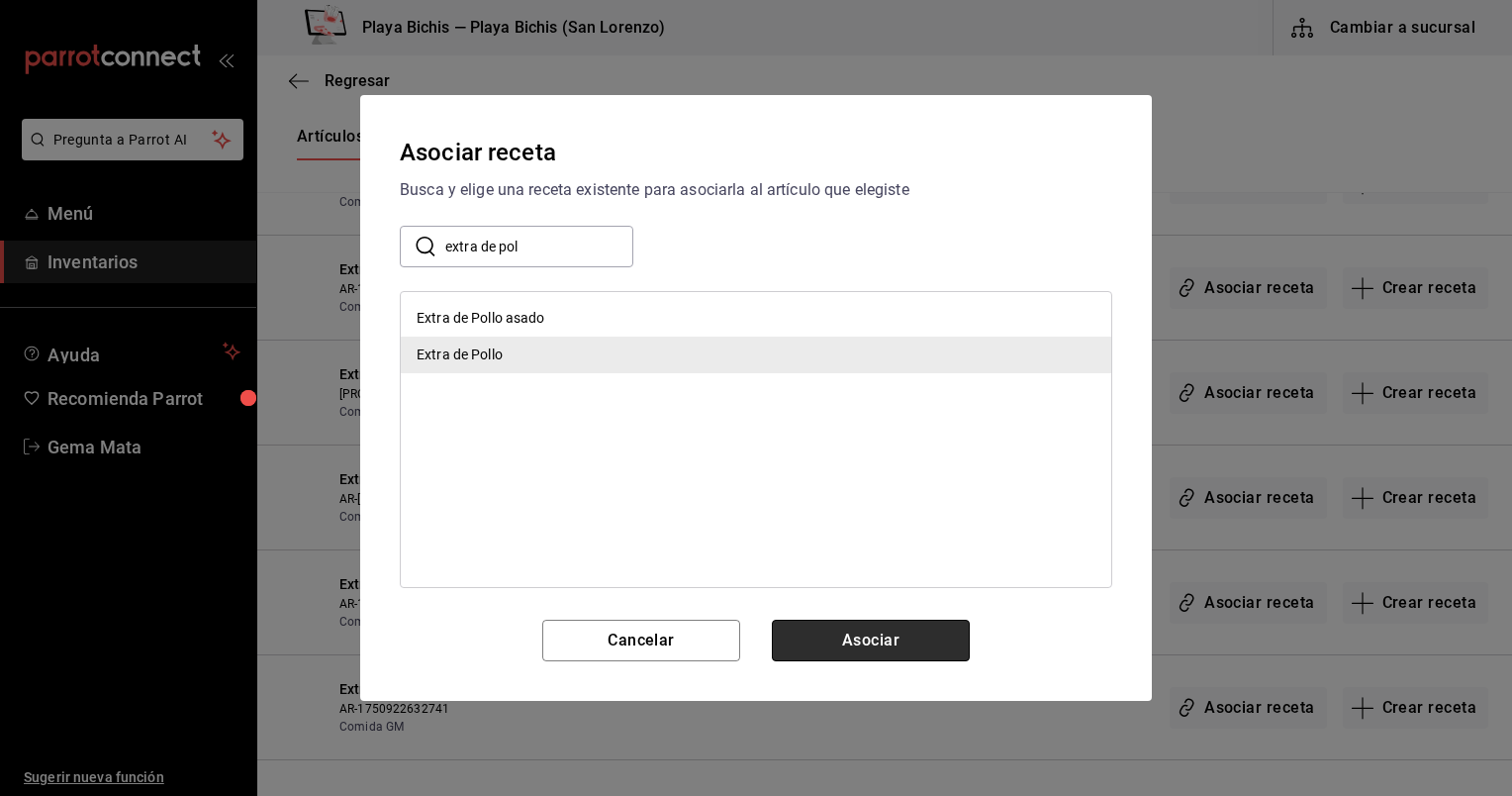 click on "Asociar" at bounding box center [871, 641] 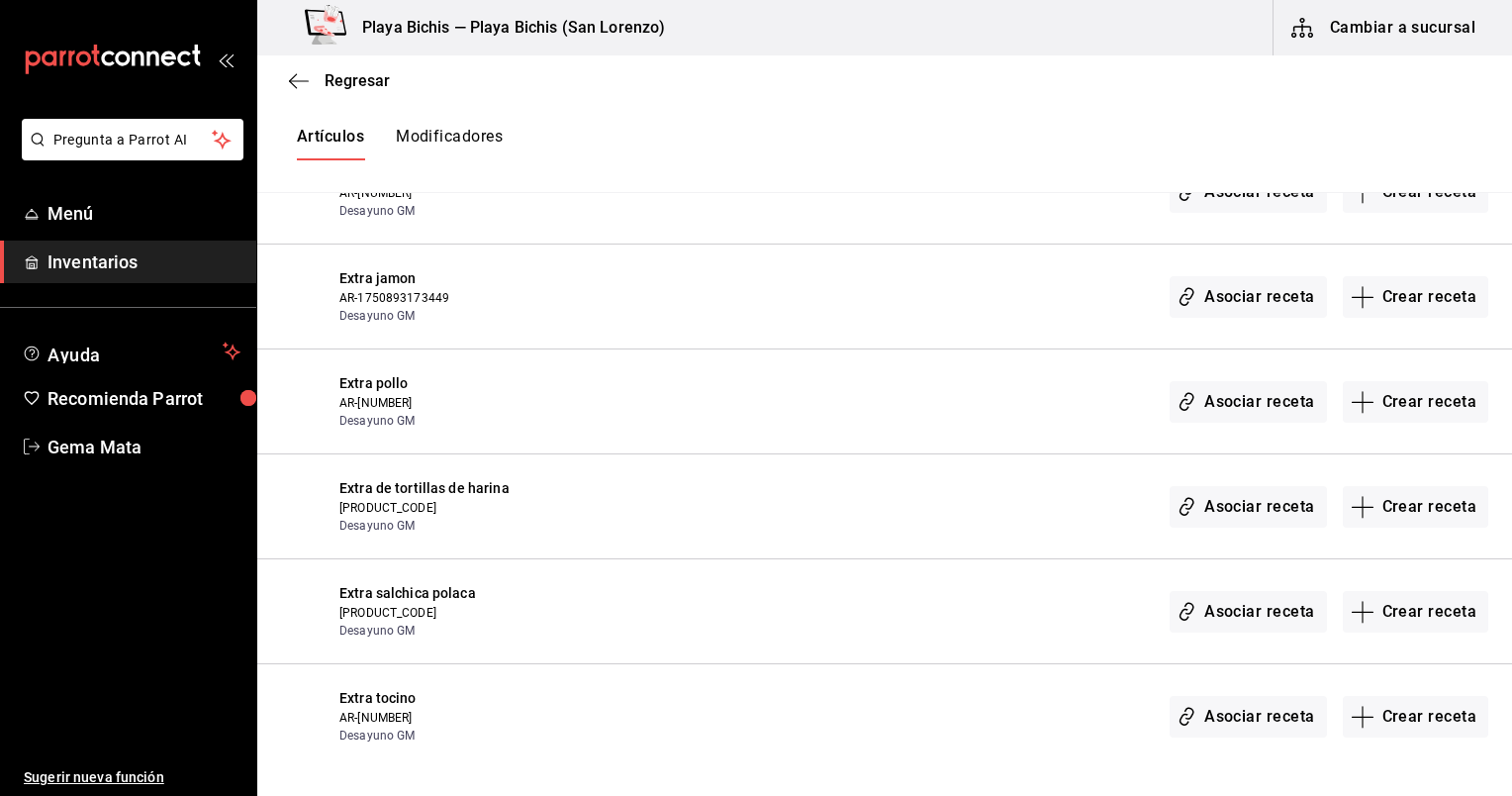 scroll, scrollTop: 3887, scrollLeft: 0, axis: vertical 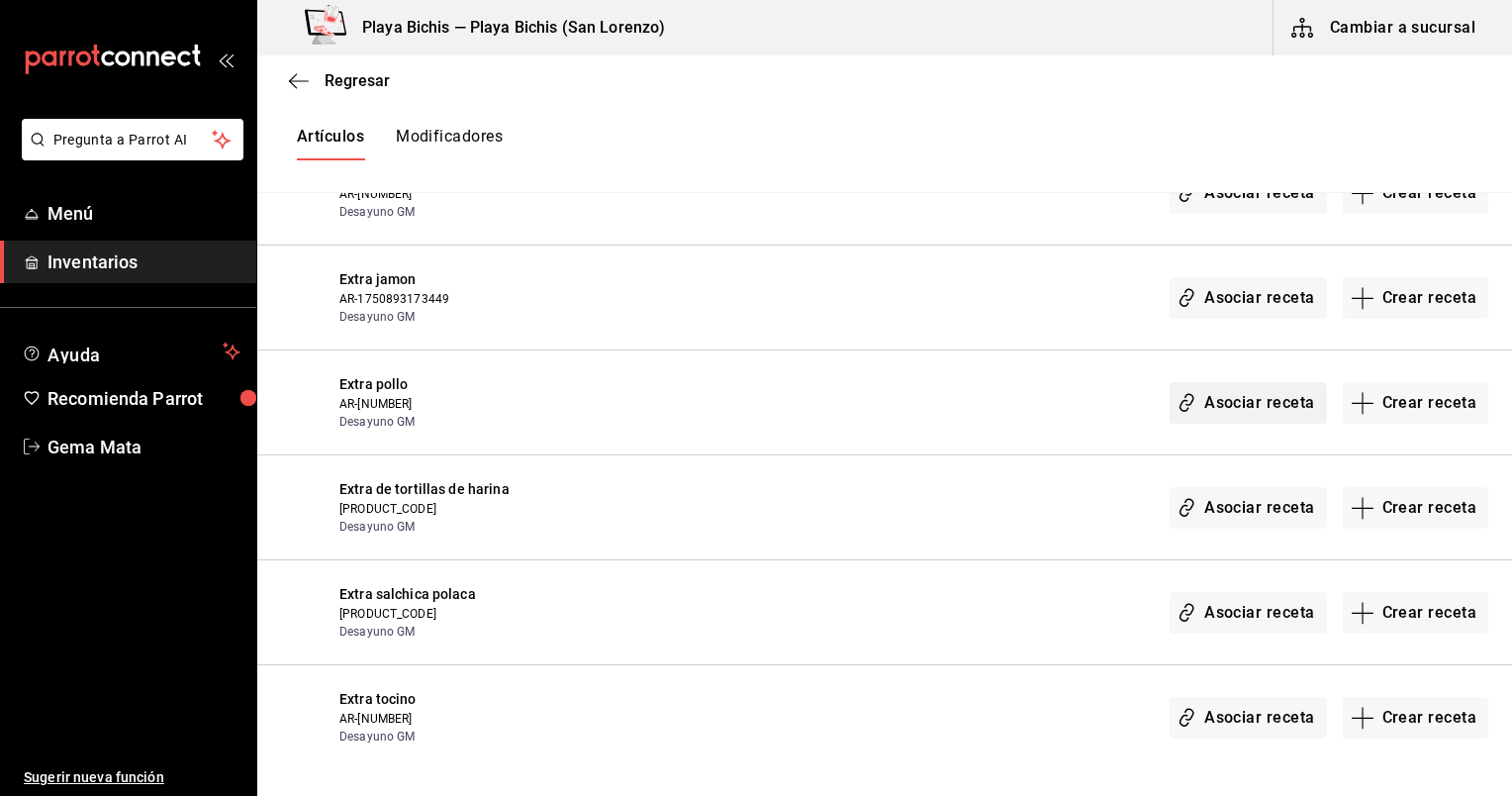 click on "Asociar receta" at bounding box center (1248, 403) 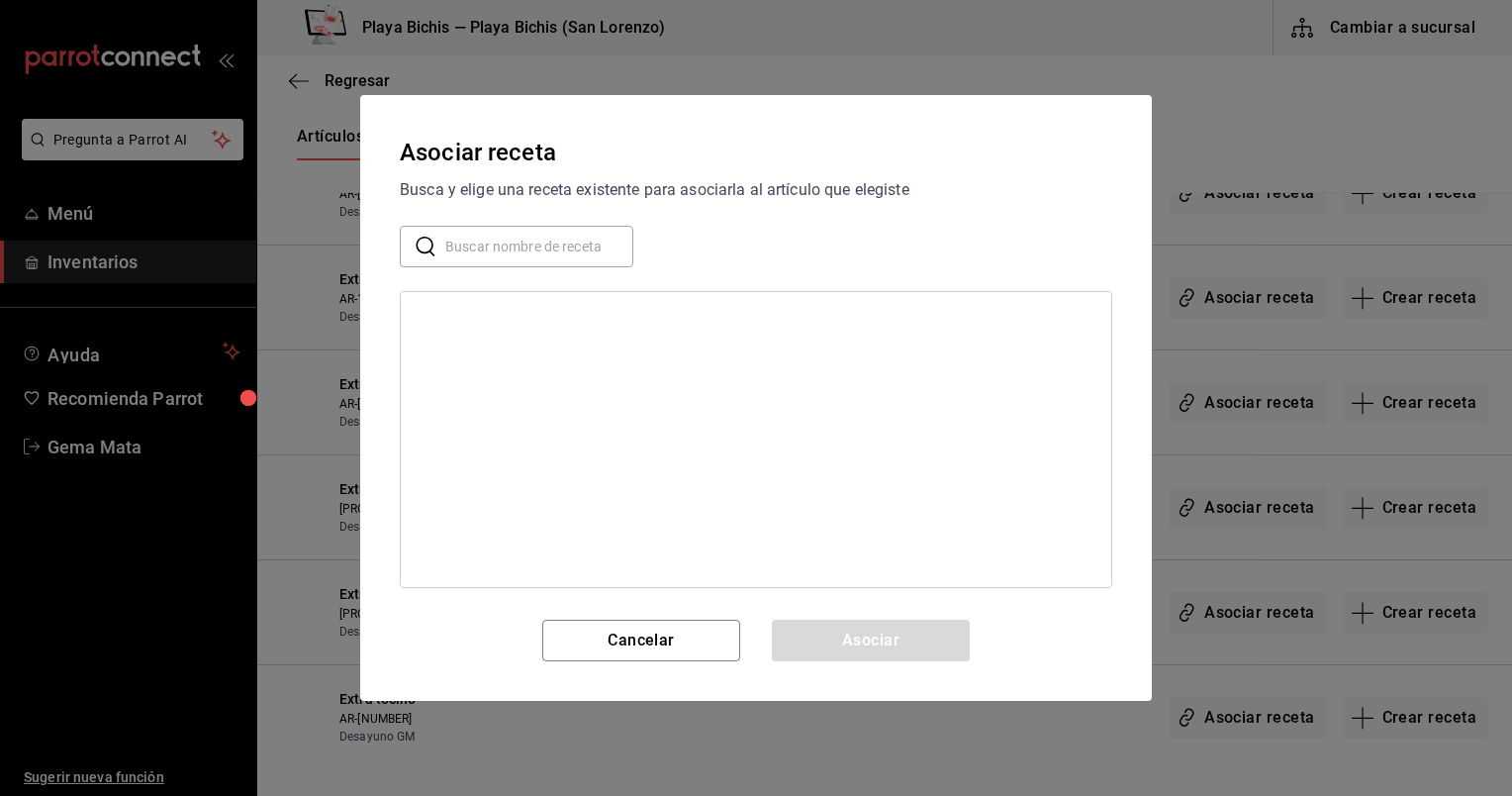 click at bounding box center (539, 247) 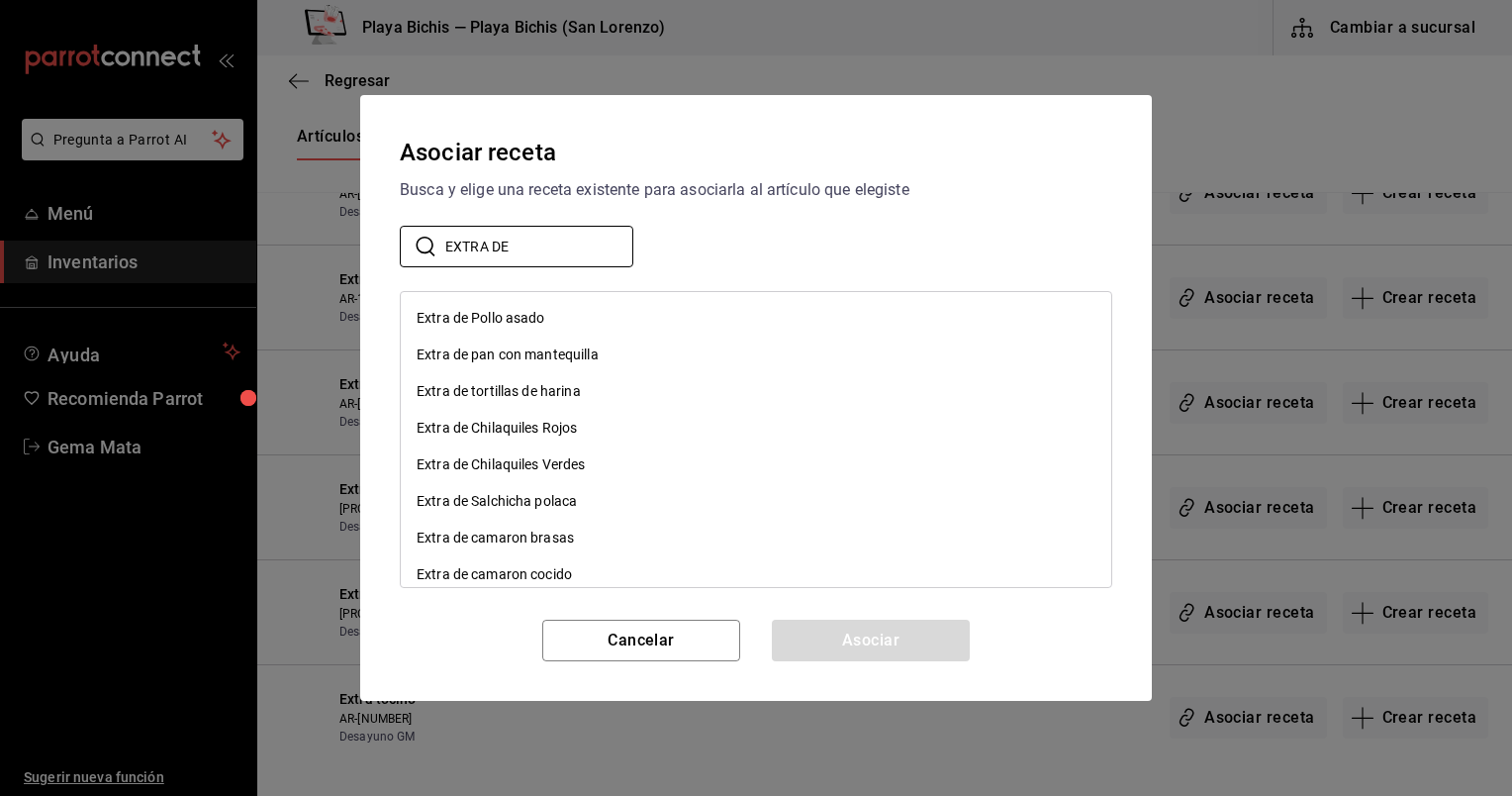 type on "EXTRA DE" 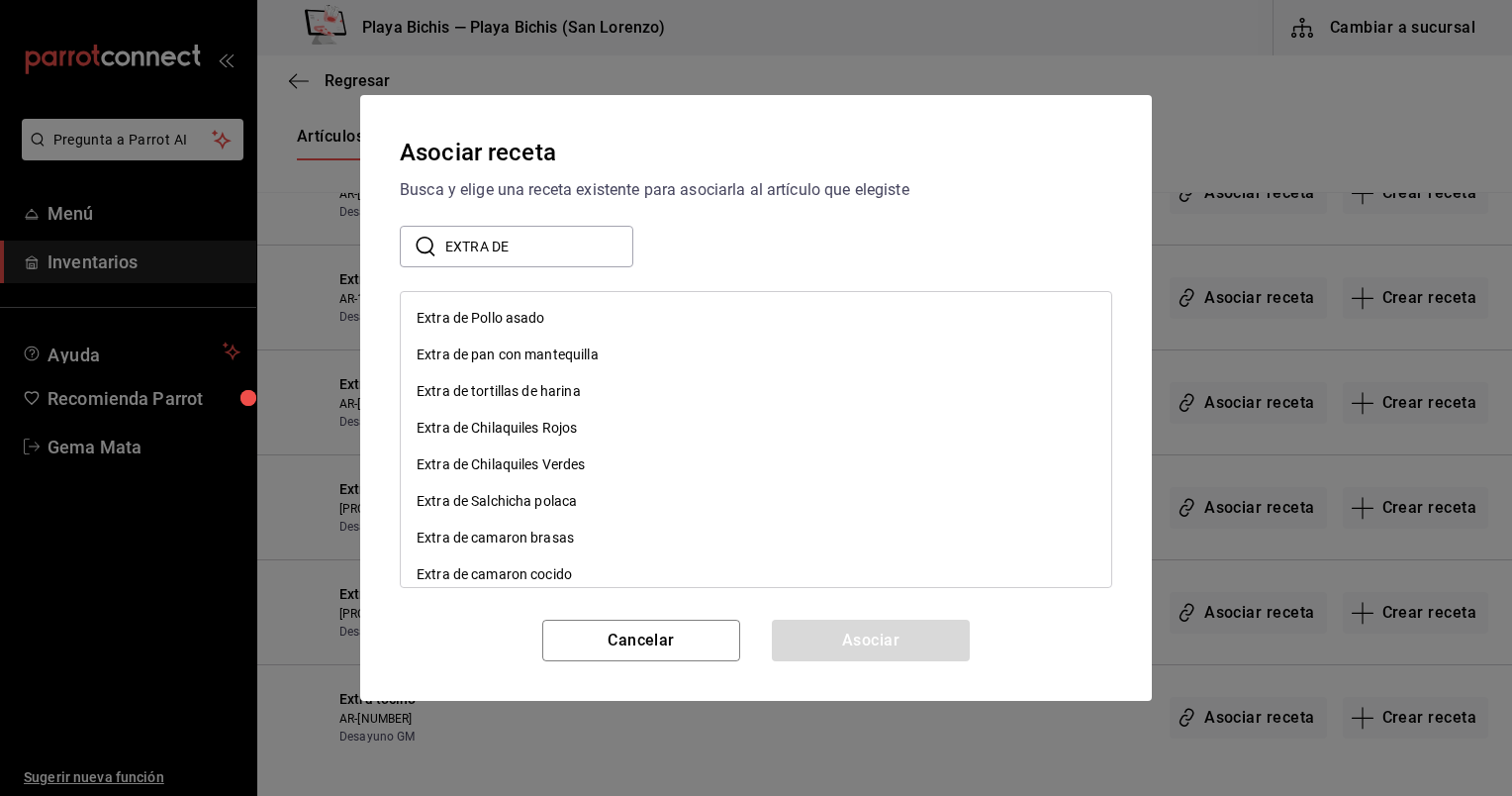 click on "​ EXTRA DE ​" at bounding box center [756, 247] 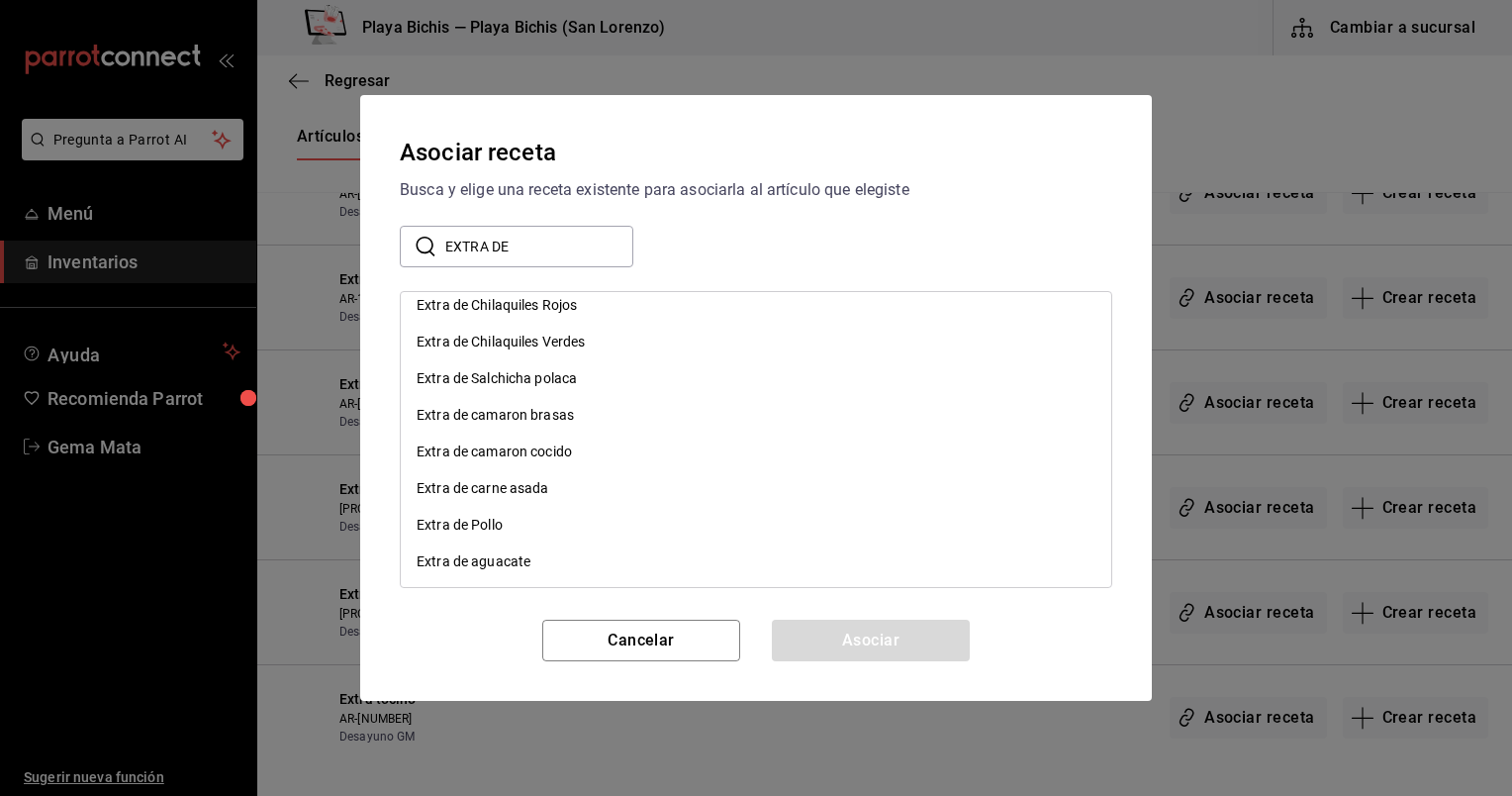click on "Extra de Pollo" at bounding box center [756, 525] 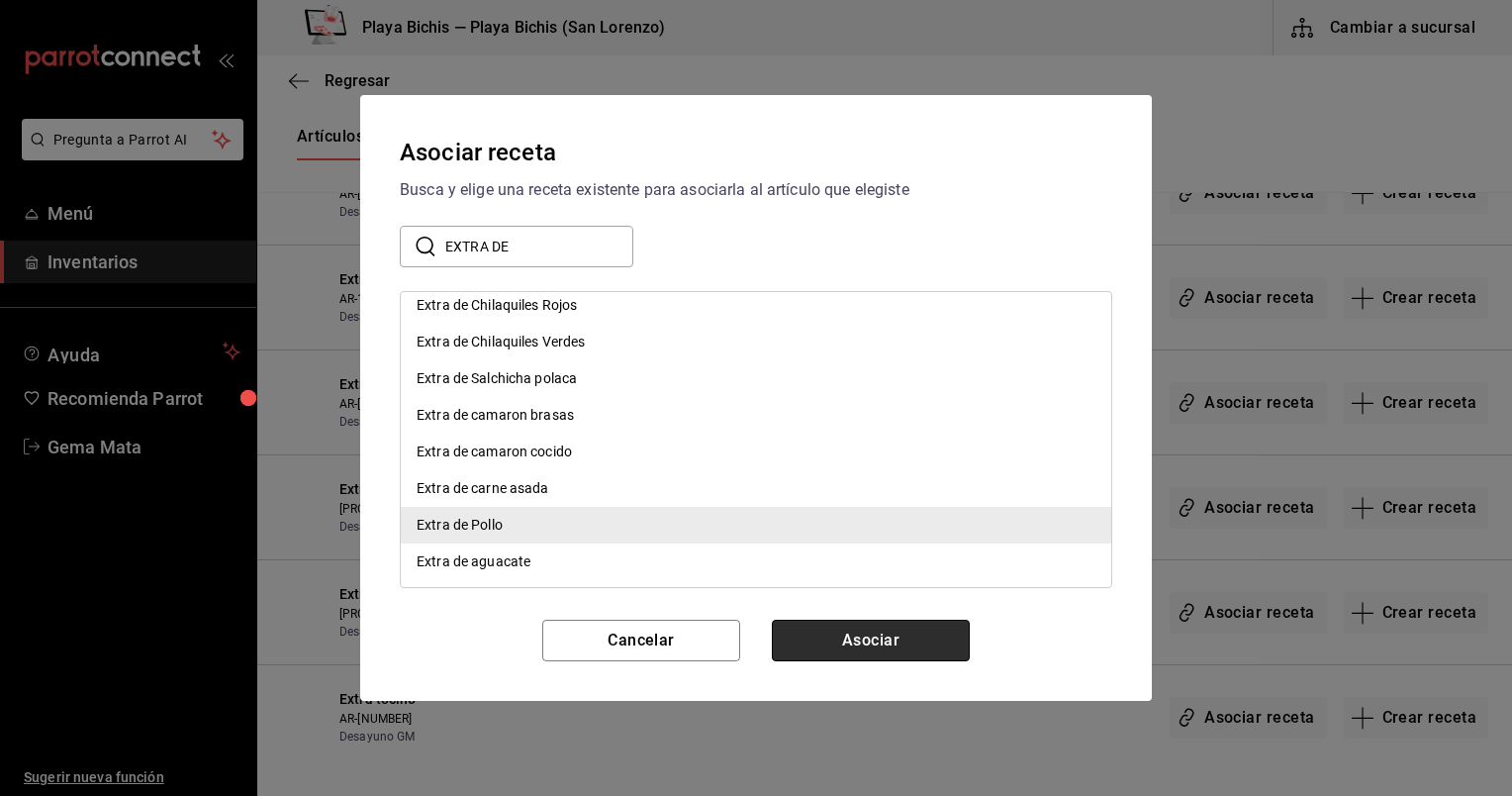 click on "Asociar" at bounding box center (871, 641) 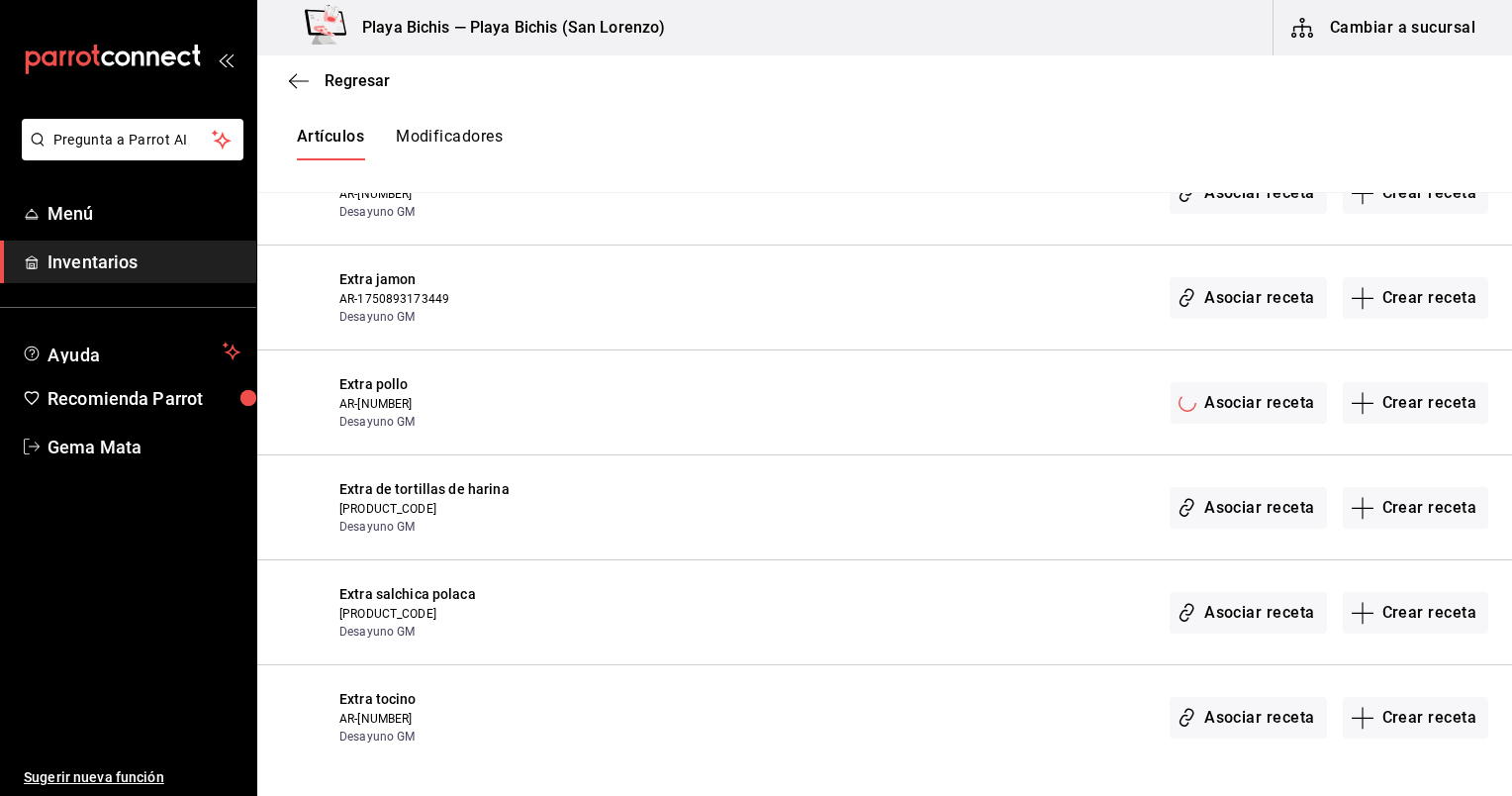 scroll, scrollTop: 0, scrollLeft: 0, axis: both 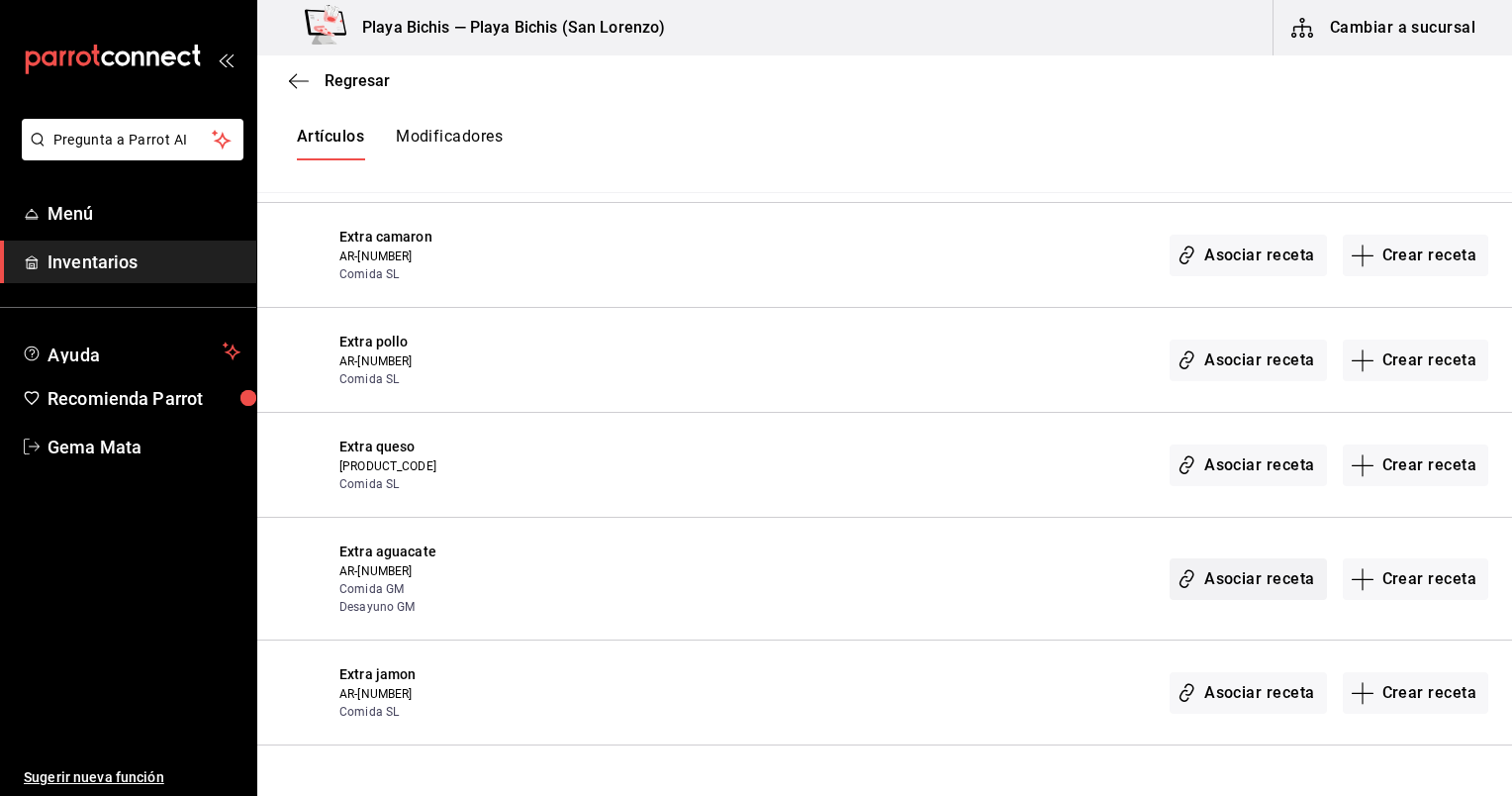 click on "Asociar receta" at bounding box center [1248, 579] 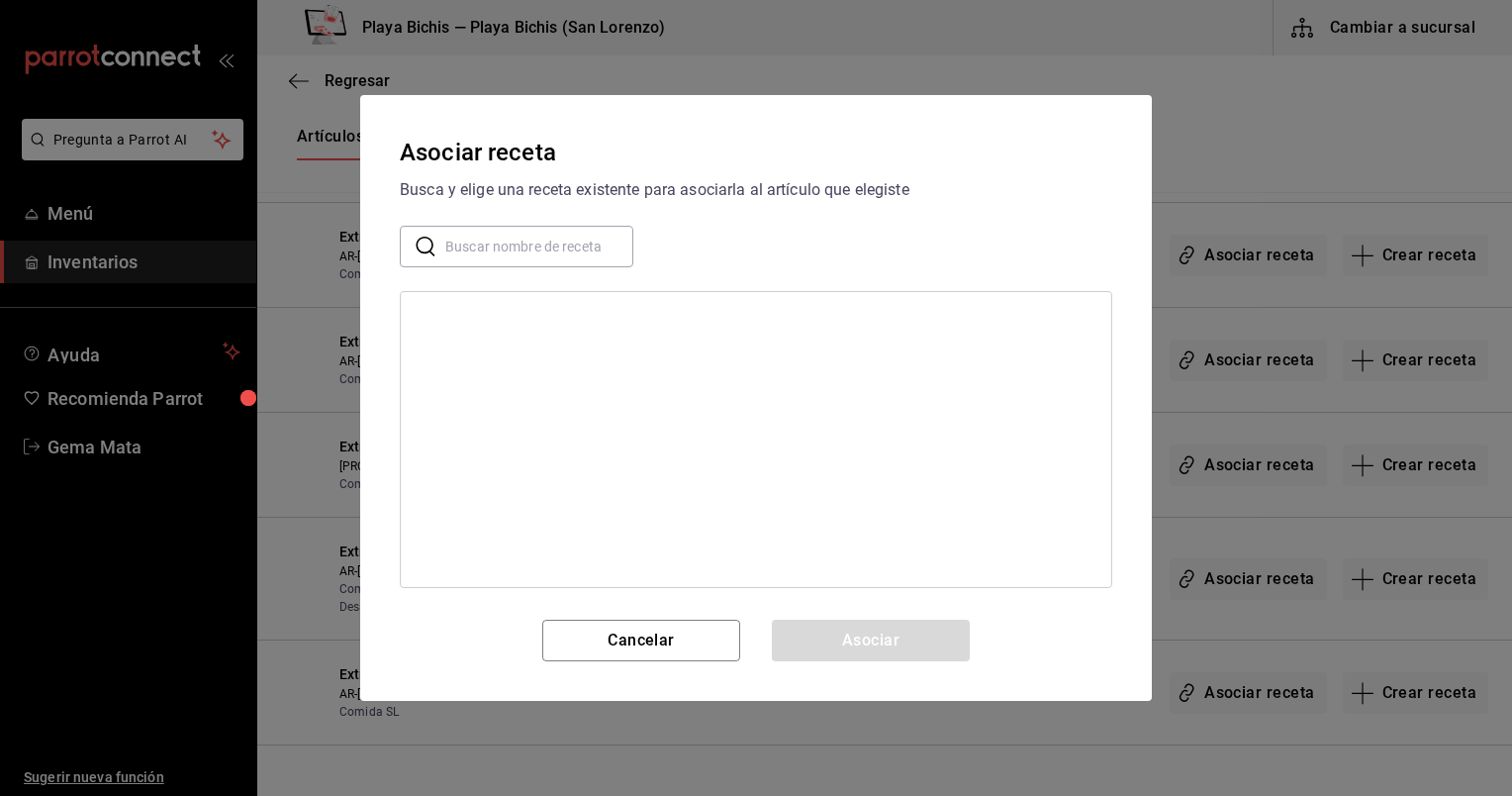 click at bounding box center [539, 247] 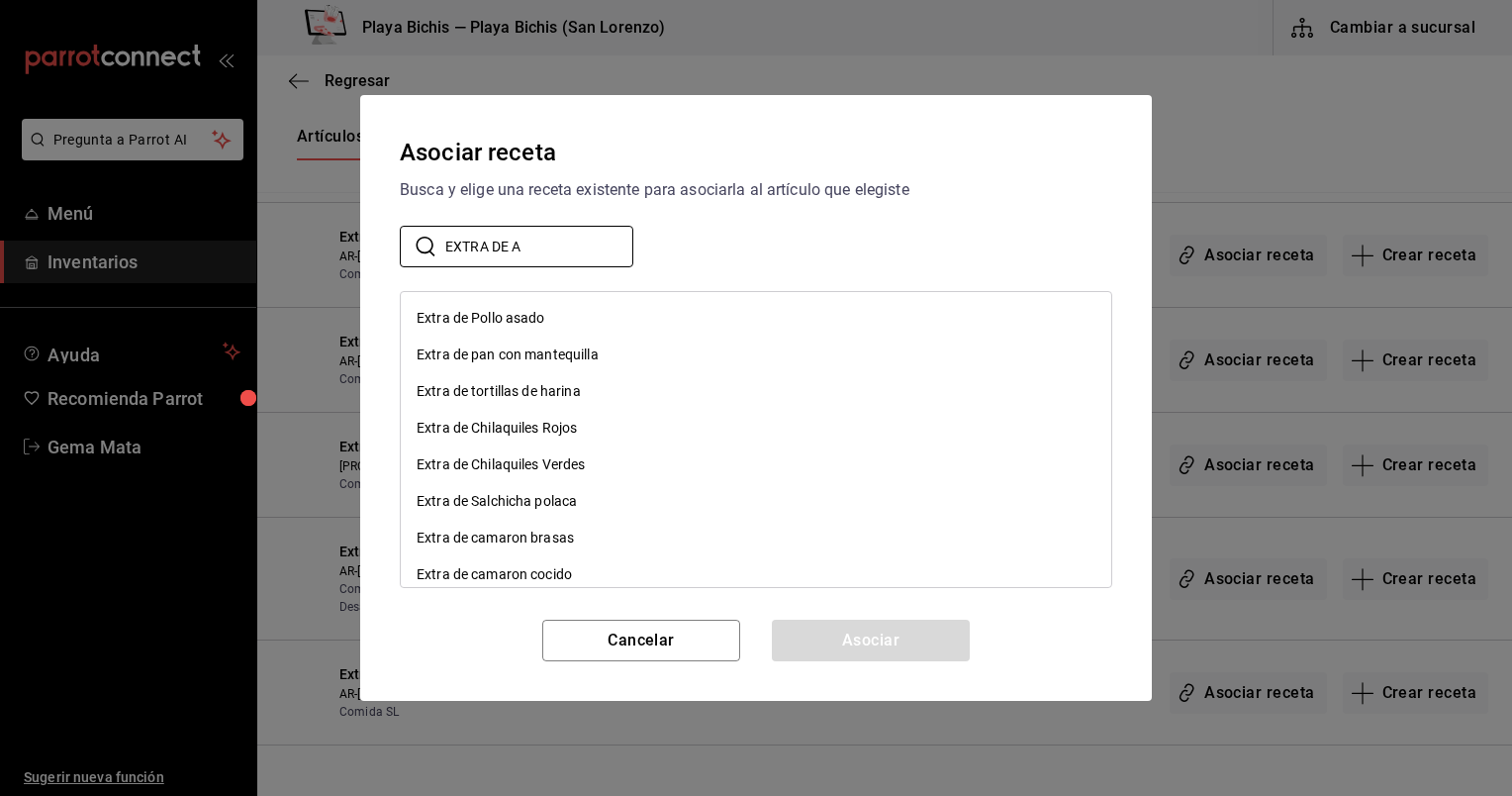 scroll, scrollTop: 123, scrollLeft: 0, axis: vertical 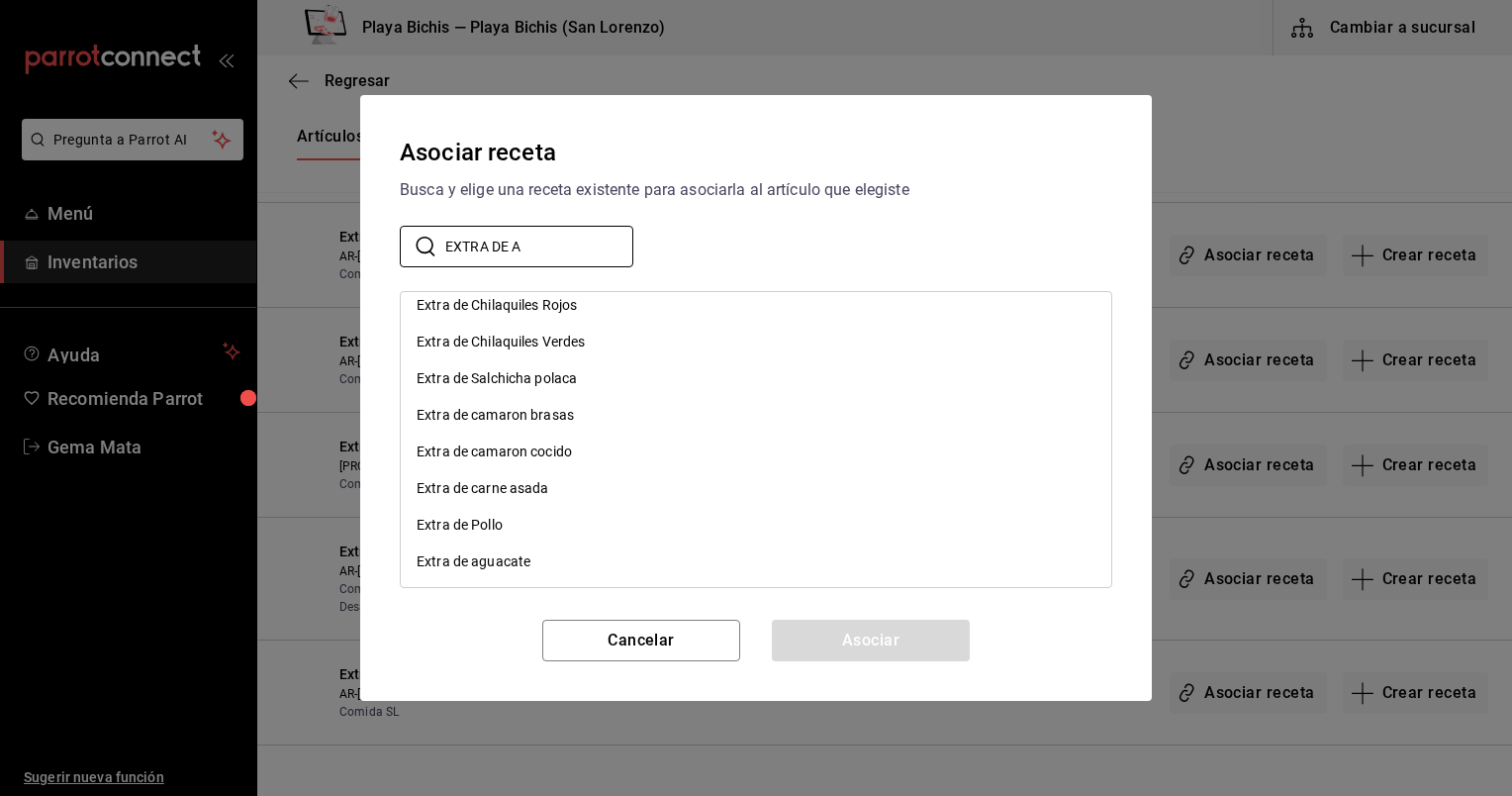 type on "EXTRA DE A" 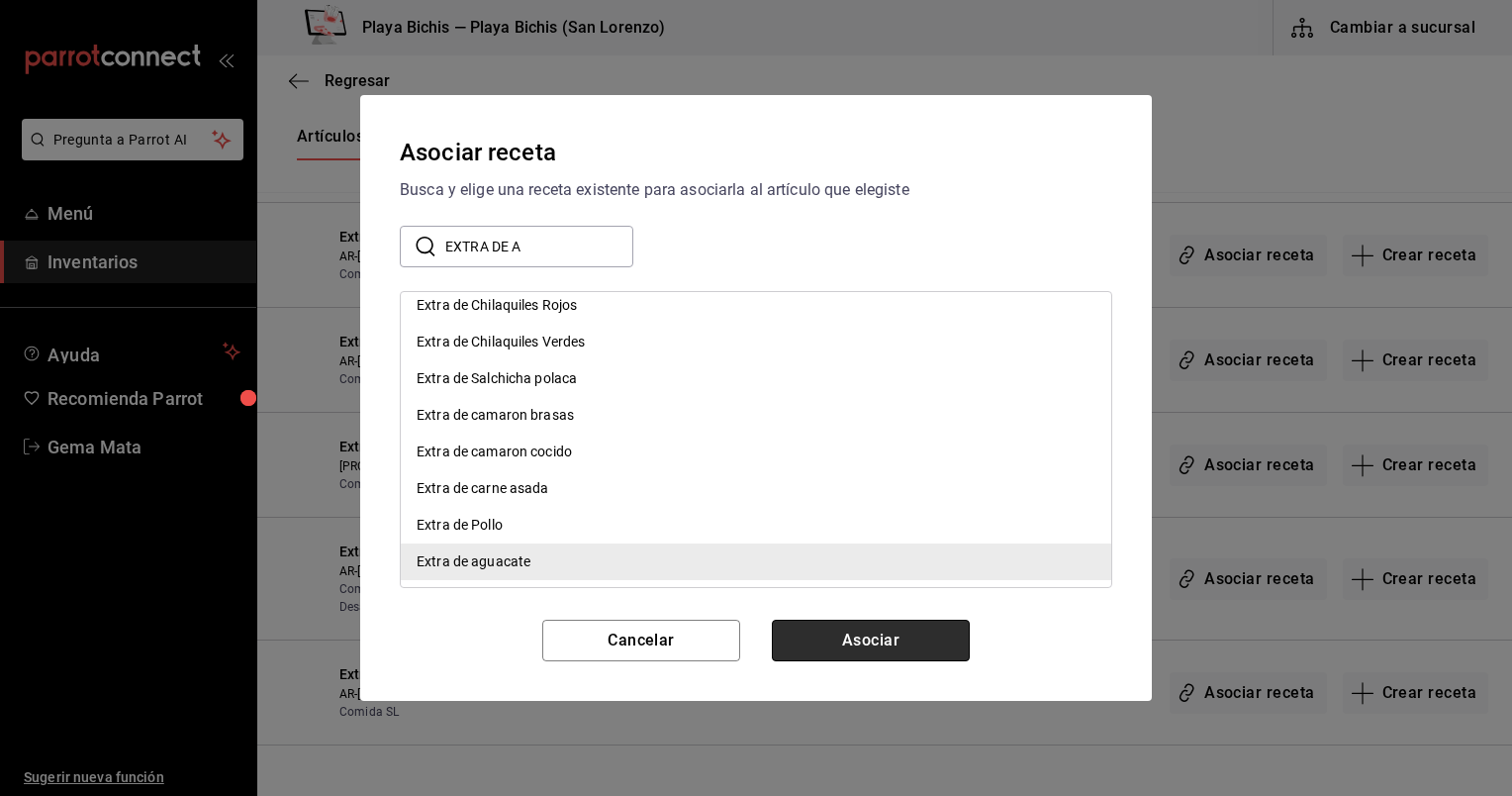 click on "Asociar" at bounding box center (871, 641) 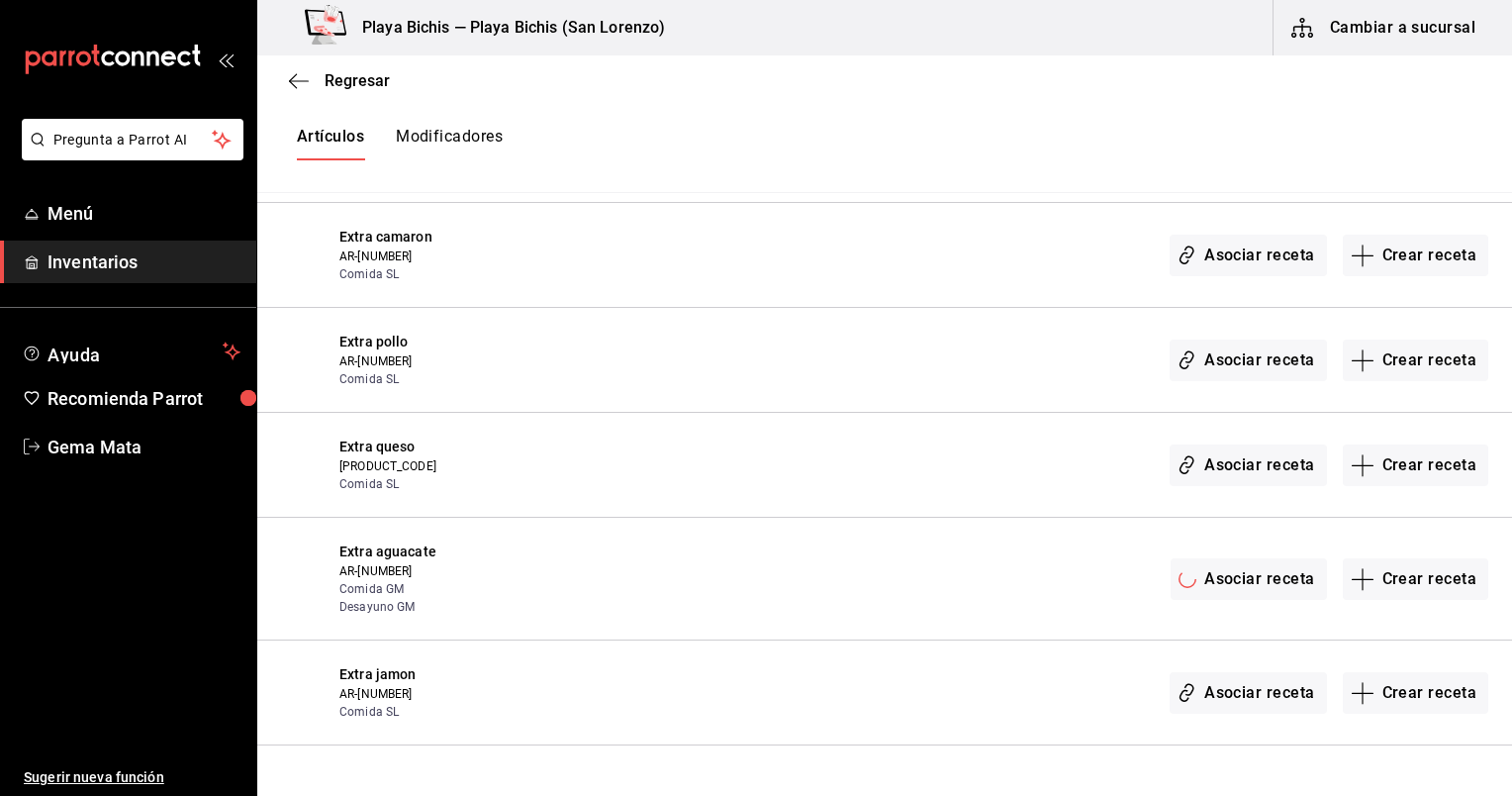 scroll, scrollTop: 0, scrollLeft: 0, axis: both 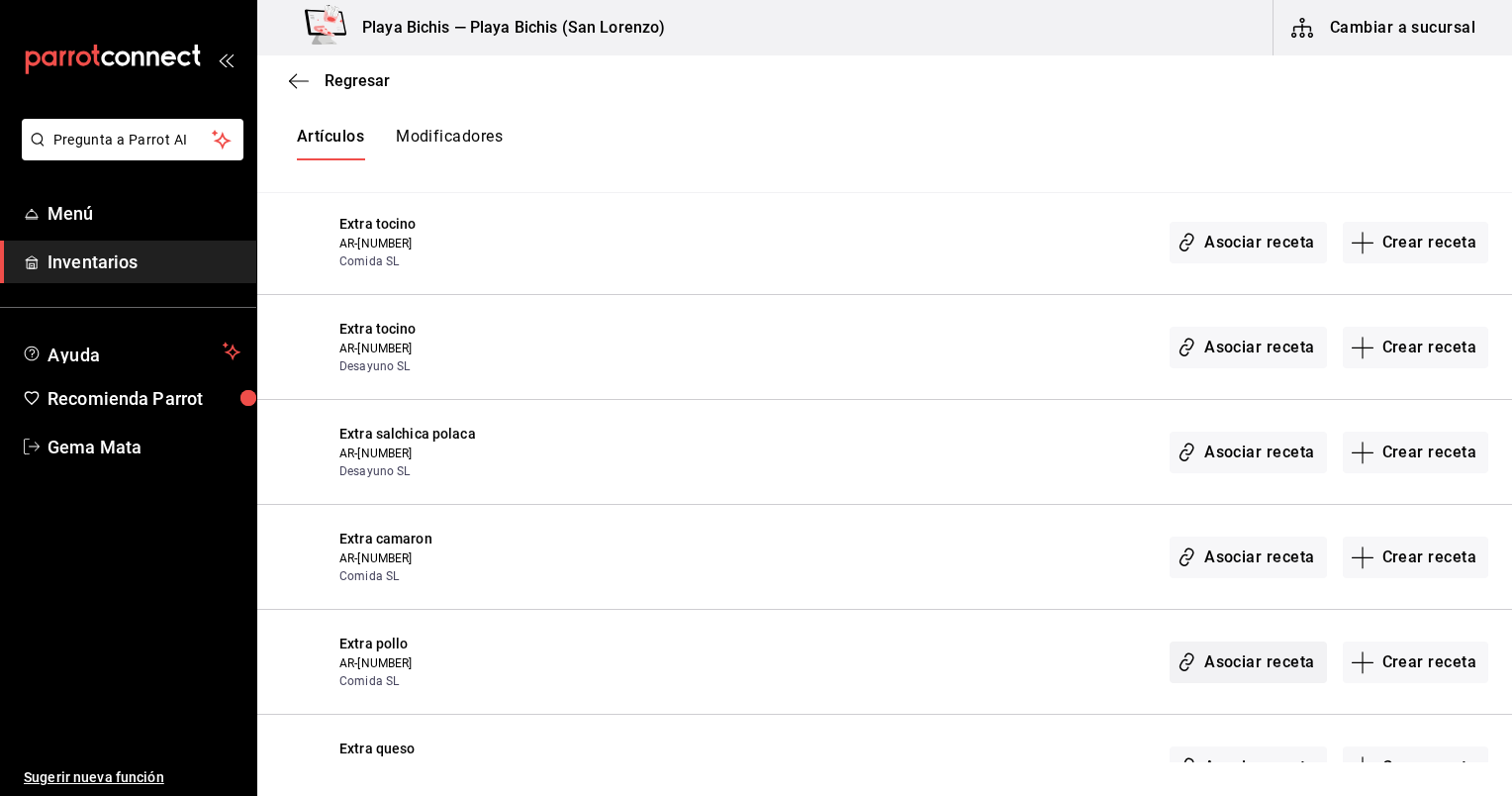 click on "Asociar receta" at bounding box center (1248, 662) 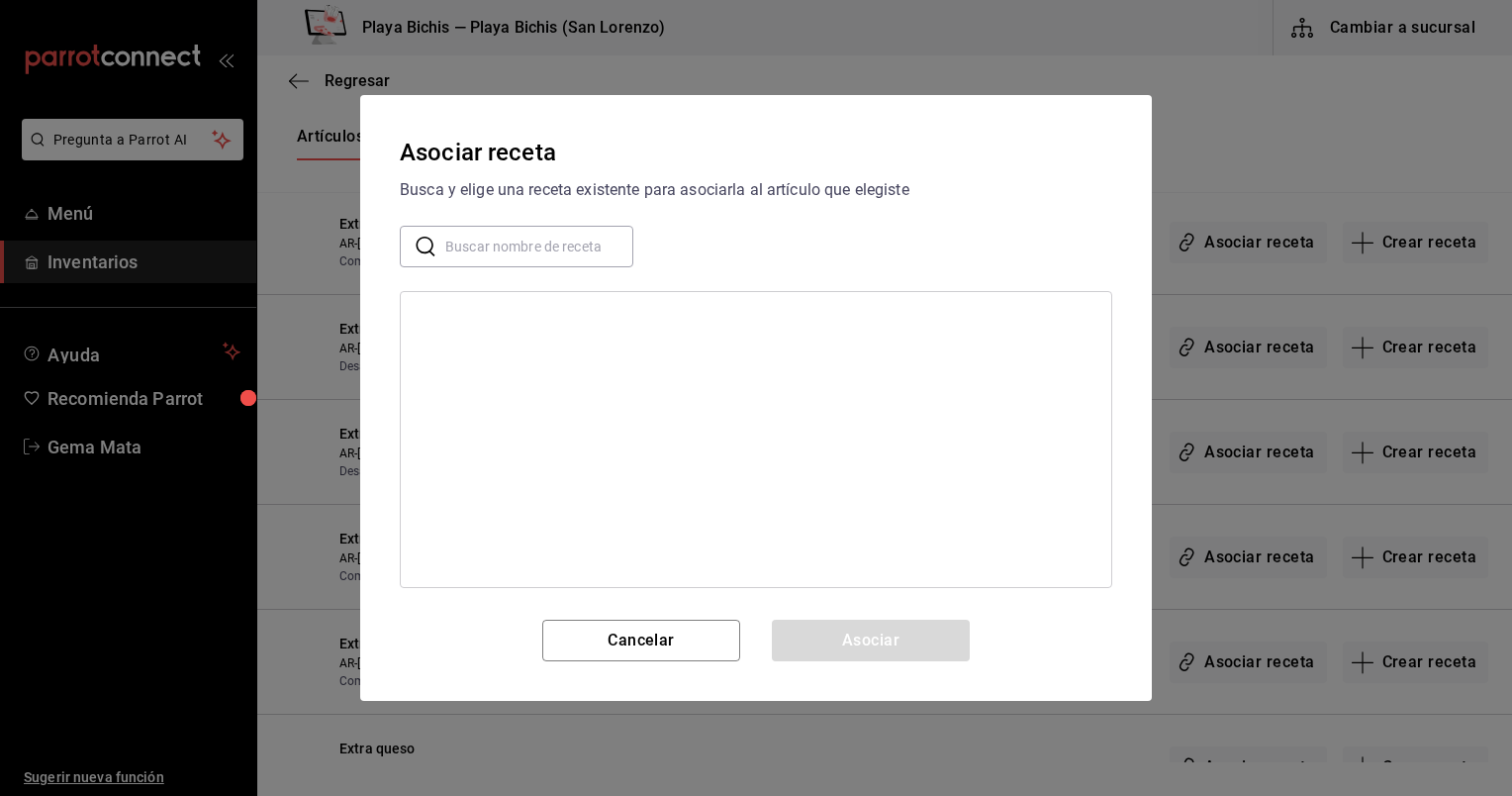 click at bounding box center (539, 247) 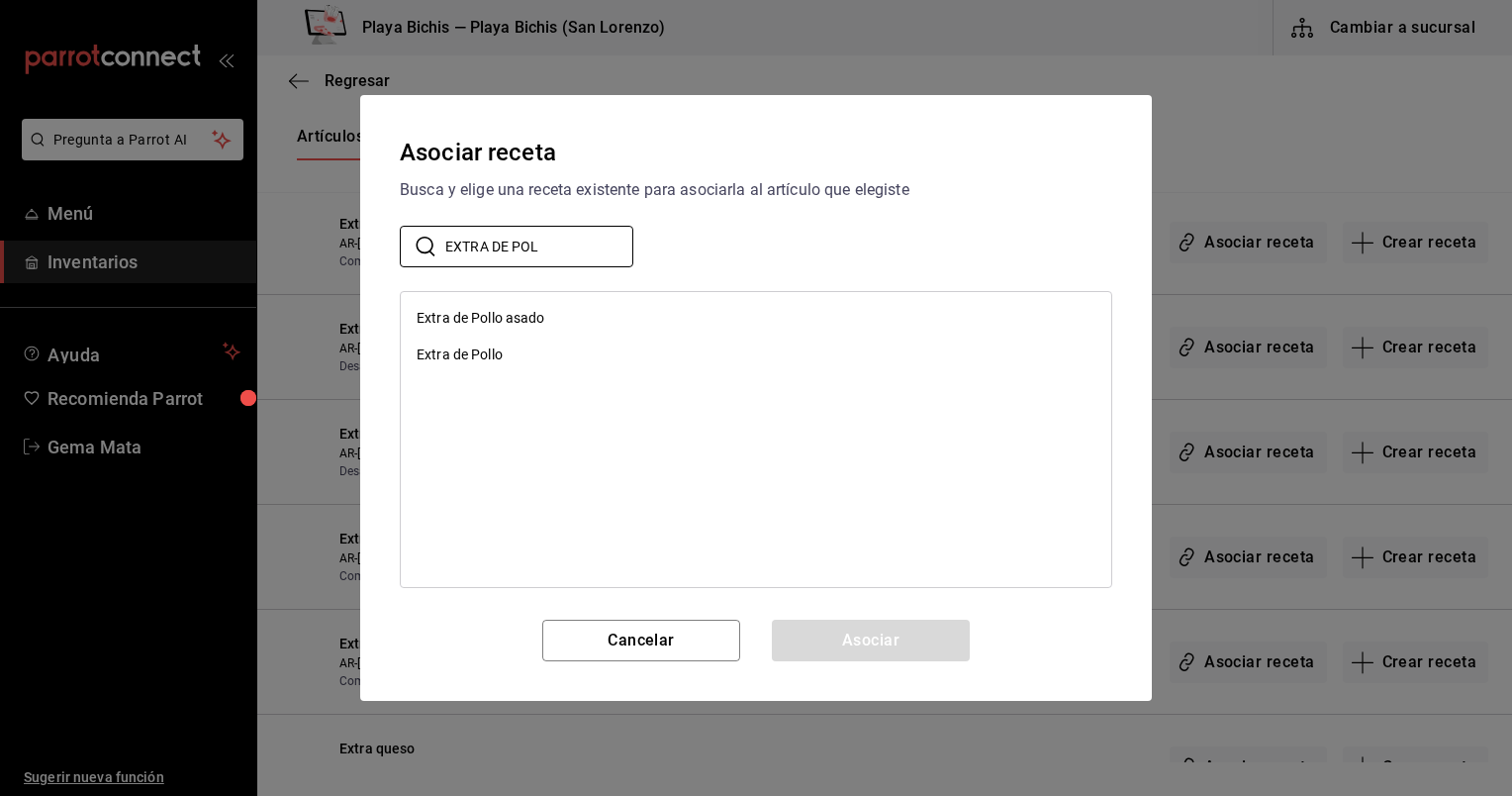 type on "EXTRA DE POL" 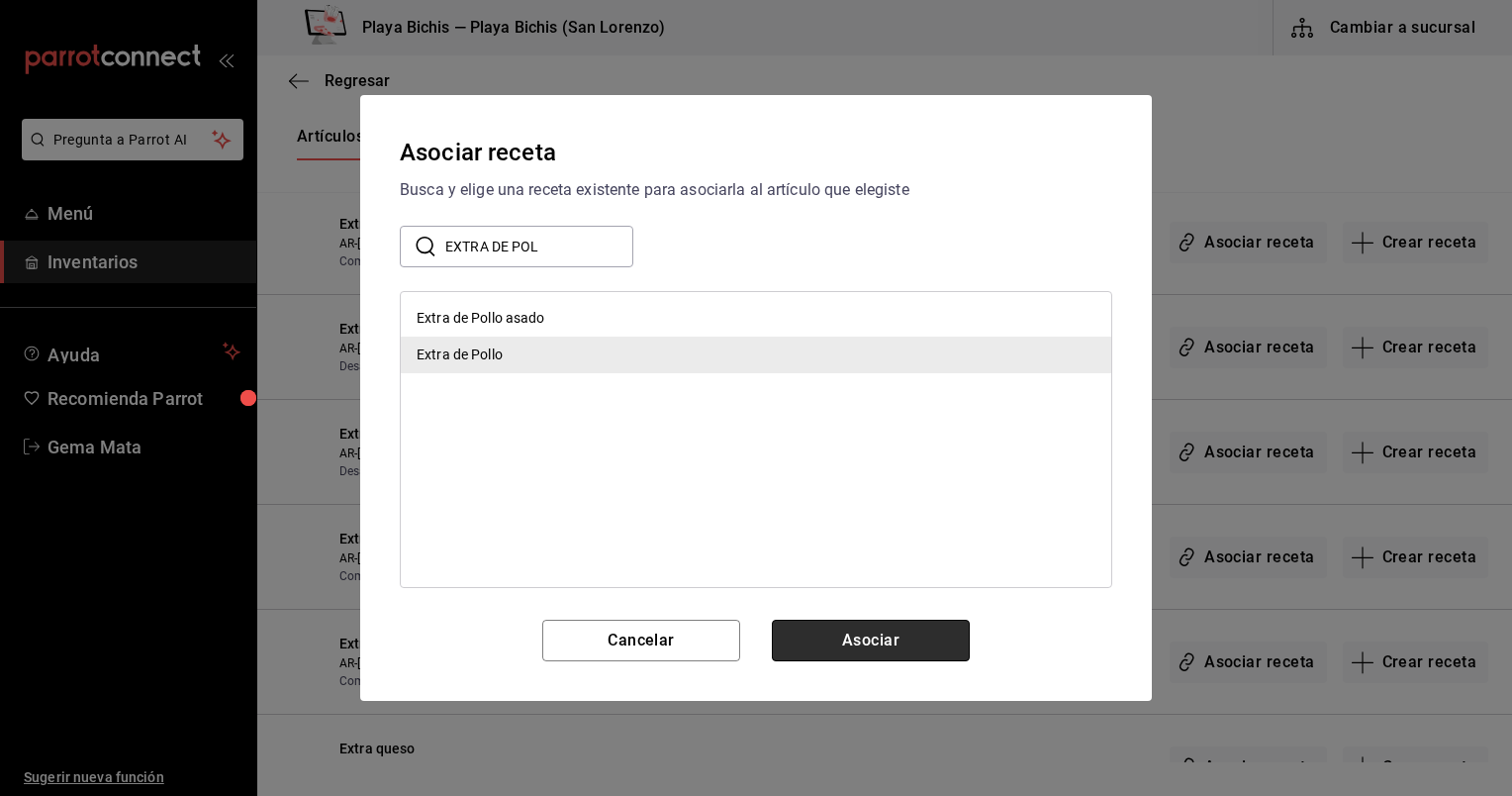 click on "Asociar" at bounding box center [871, 641] 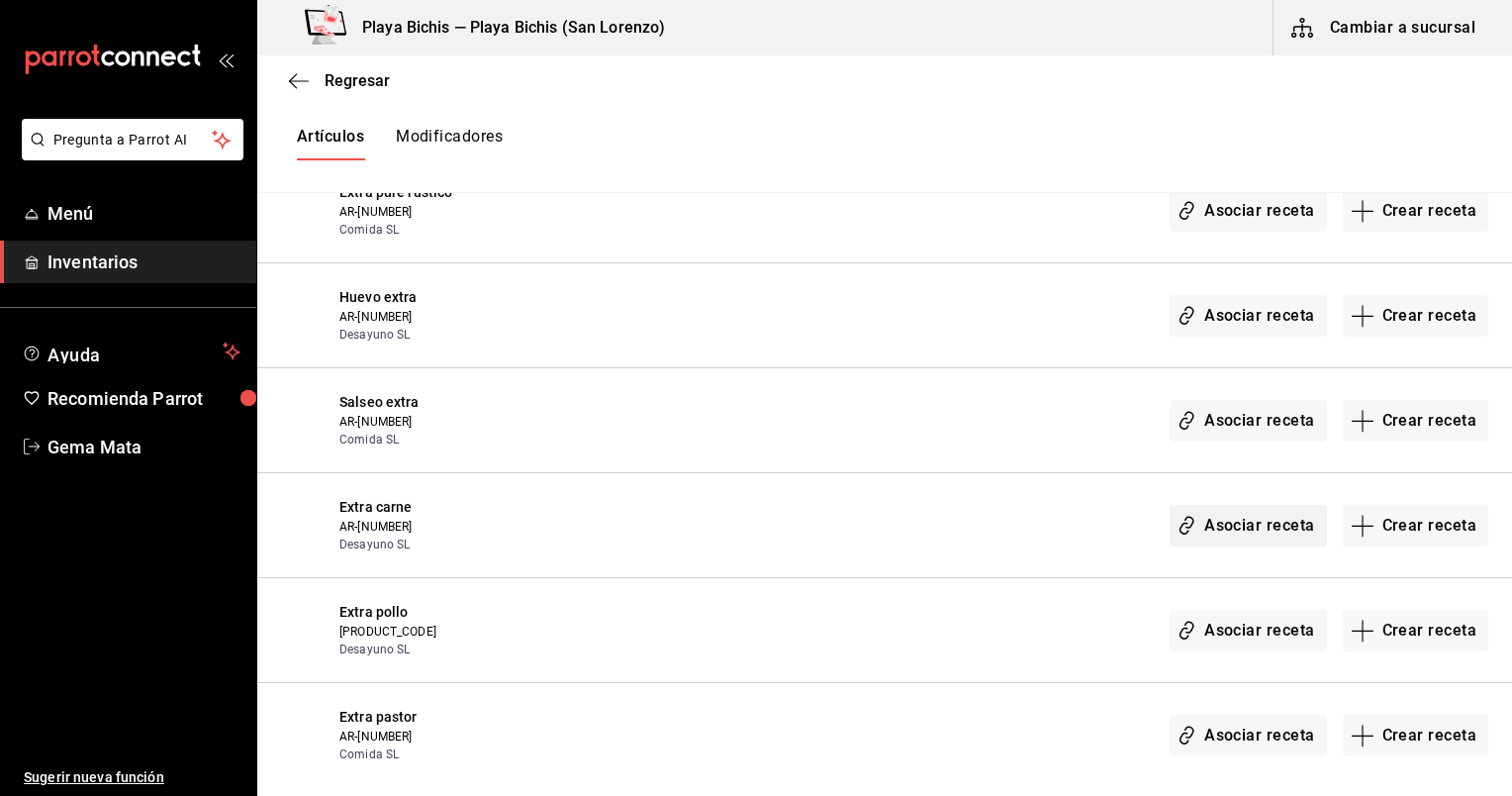 scroll, scrollTop: 1650, scrollLeft: 0, axis: vertical 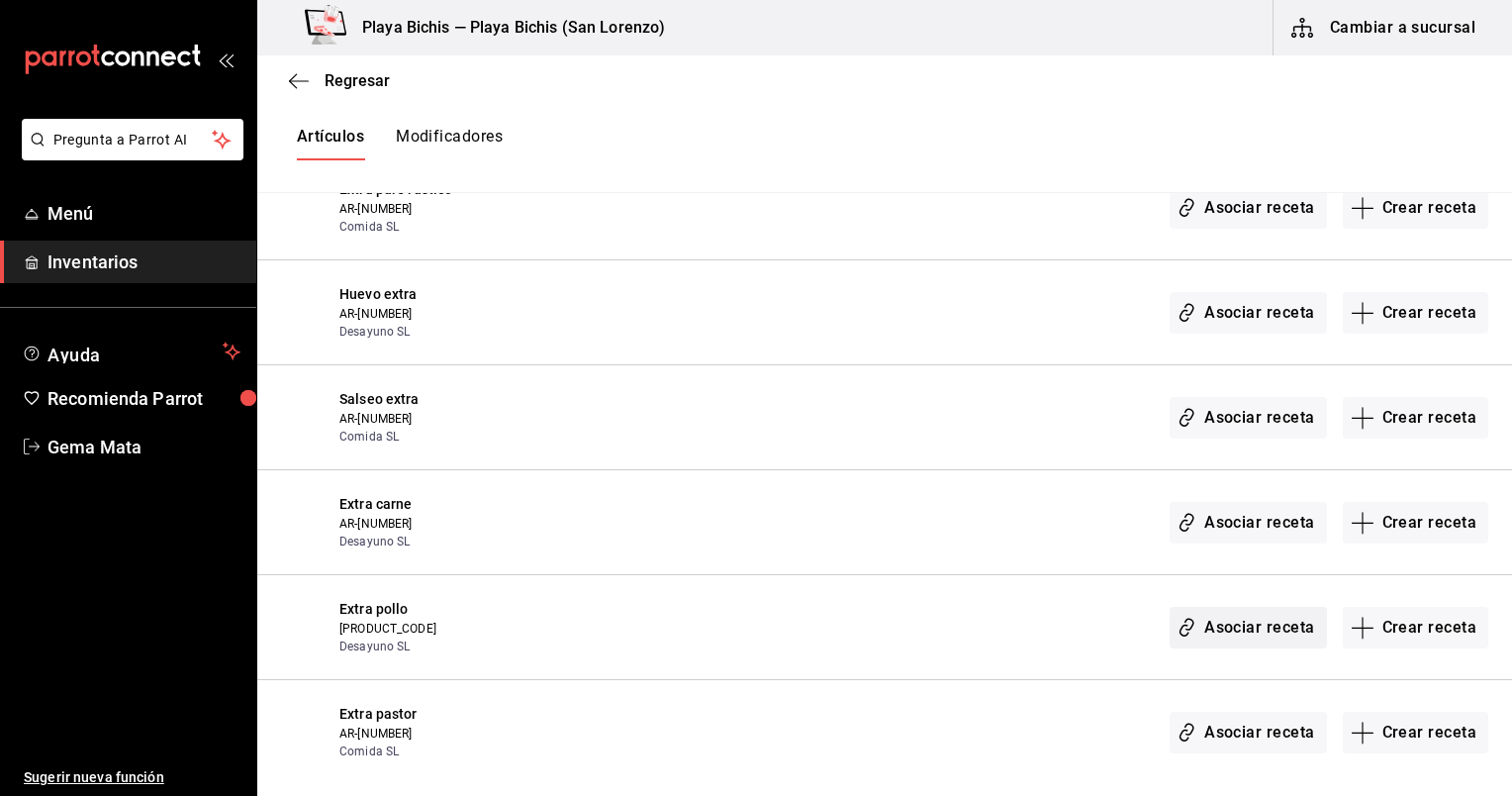 click on "Asociar receta" at bounding box center (1248, 628) 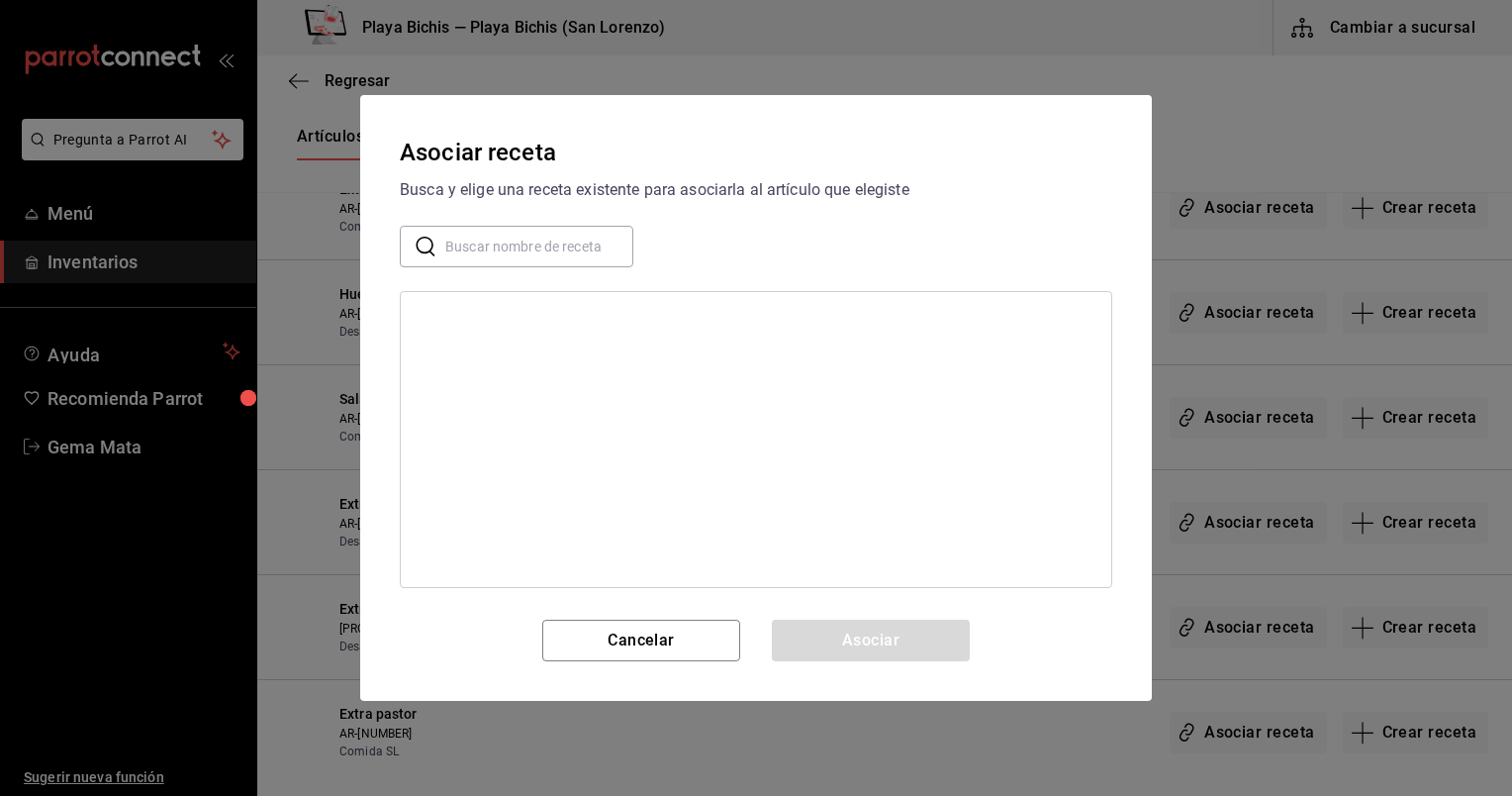 click at bounding box center (539, 247) 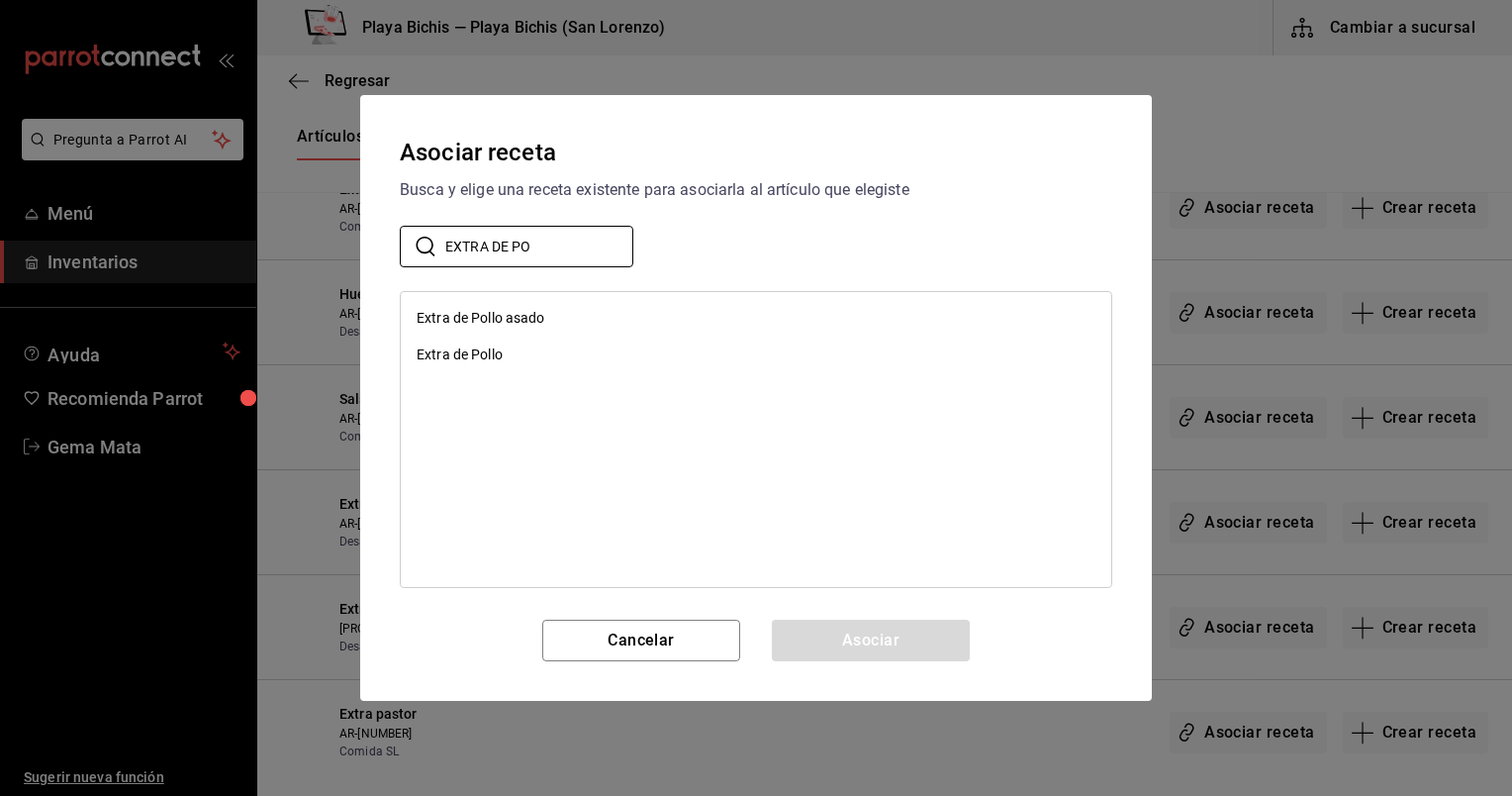 type on "EXTRA DE PO" 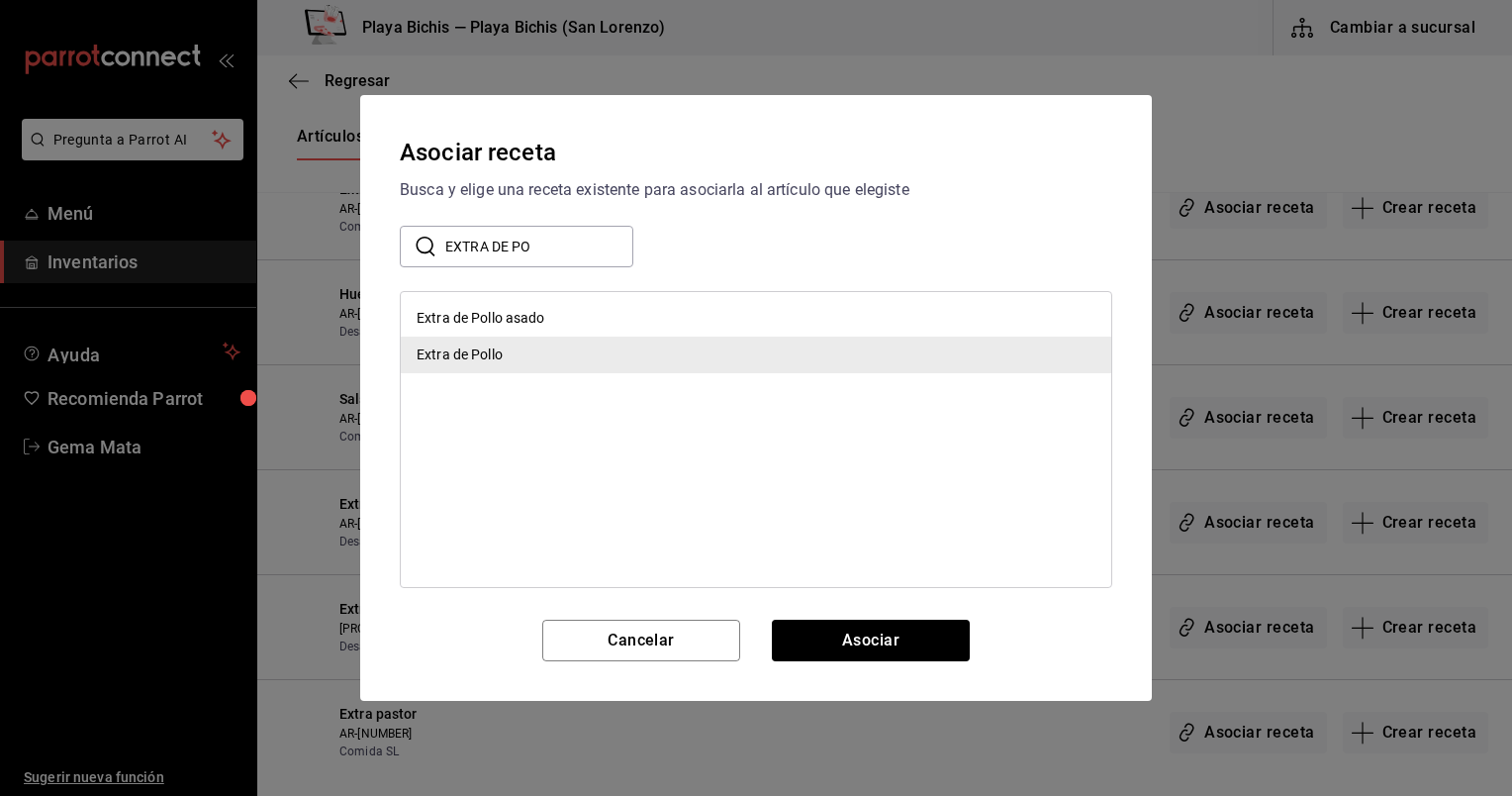 click on "Asociar receta Busca y elige una receta existente para asociarla al artículo que elegiste ​ EXTRA DE PO ​ Extra de Pollo asado Extra de Pollo Cancelar Asociar" at bounding box center [756, 398] 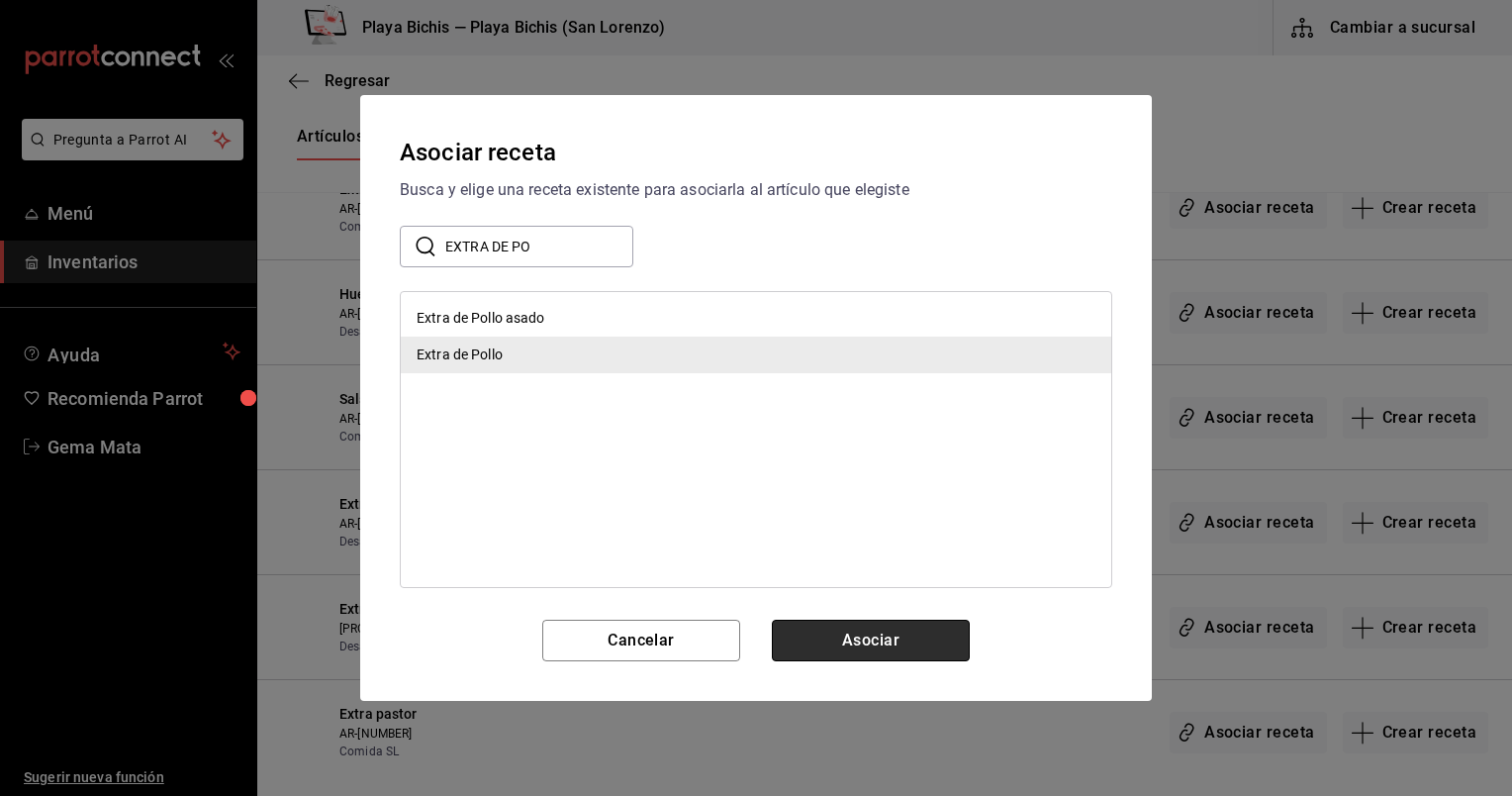click on "Asociar" at bounding box center (871, 641) 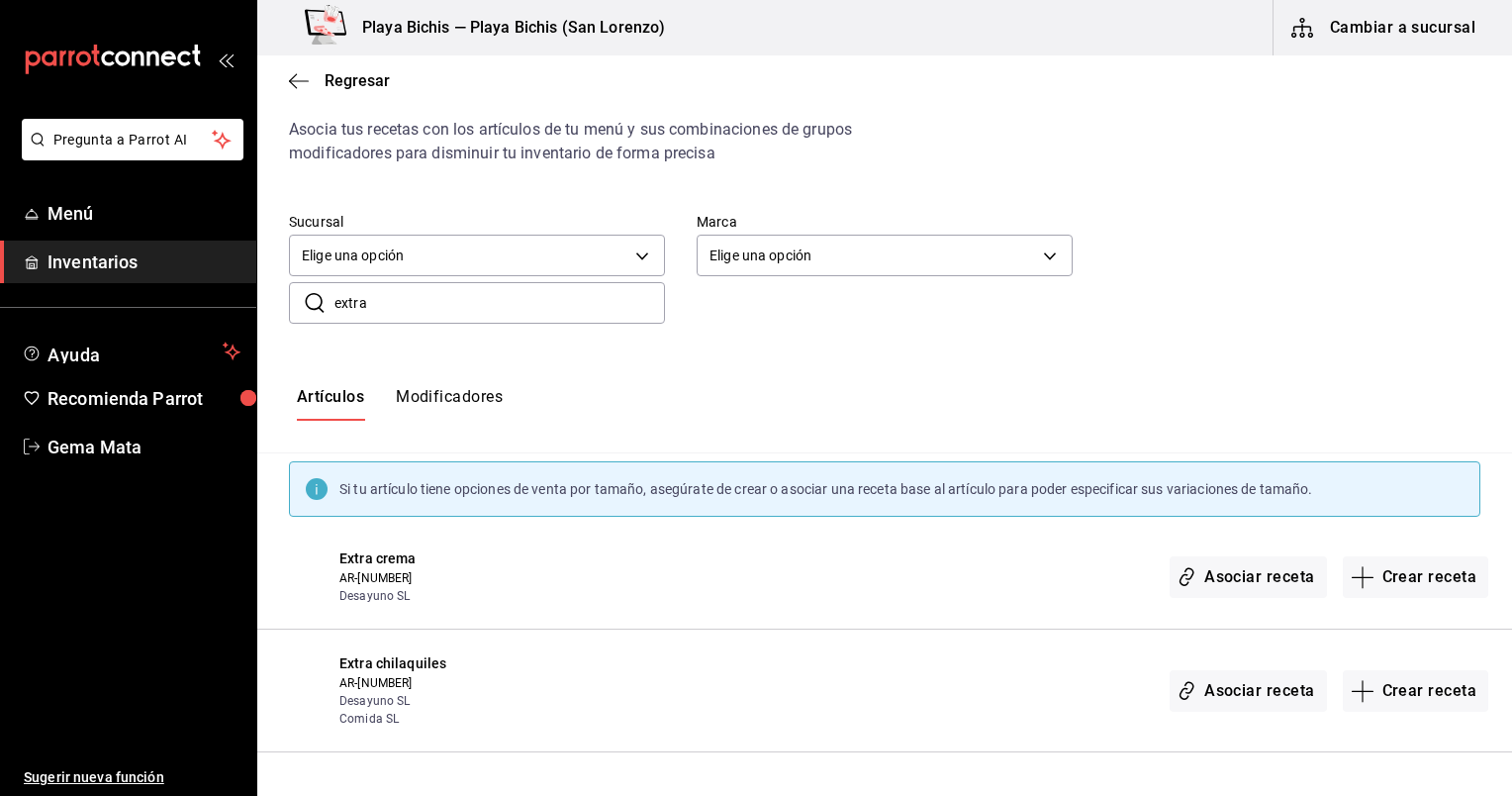 scroll, scrollTop: 54, scrollLeft: 0, axis: vertical 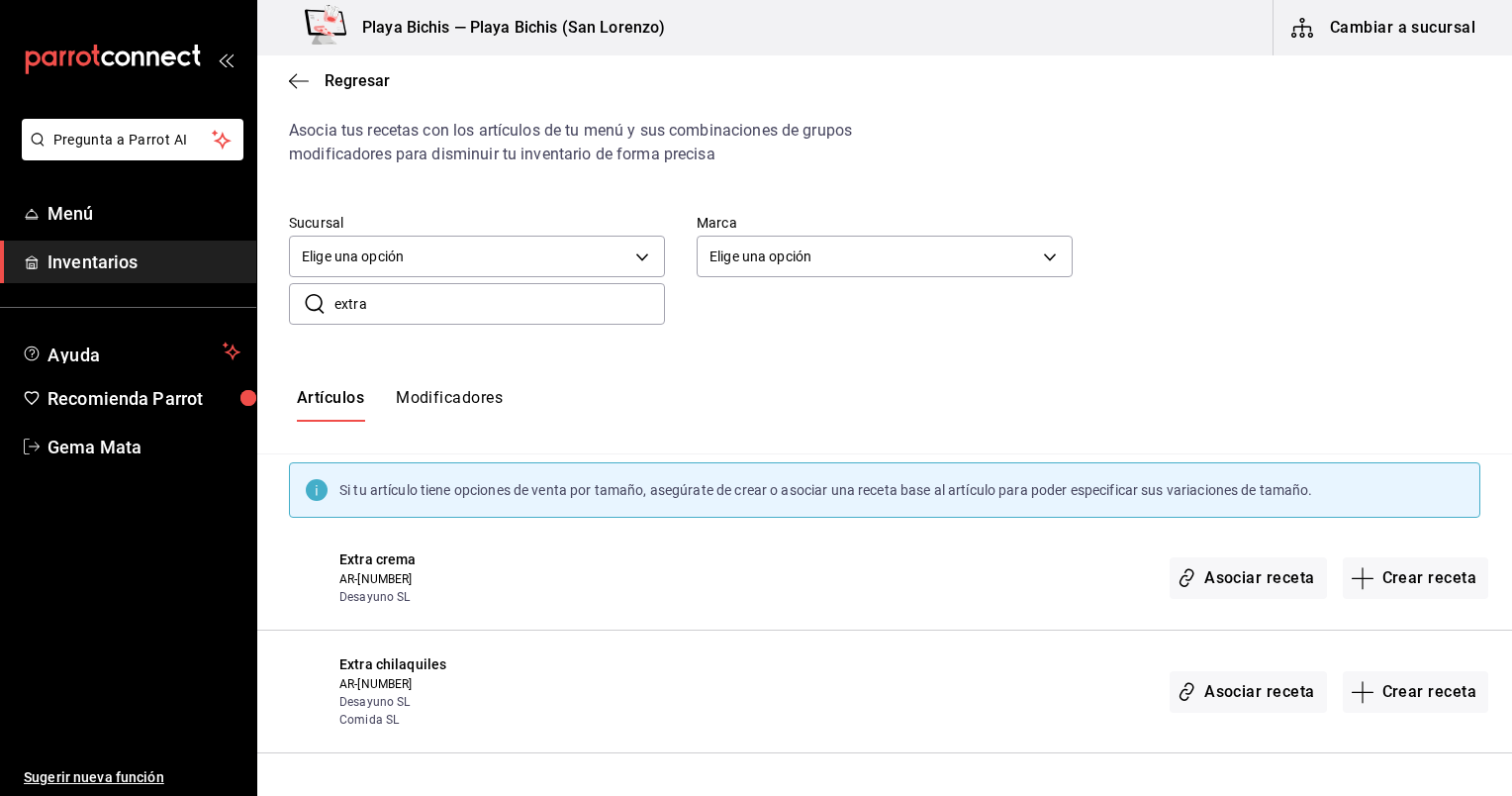 click on "extra" at bounding box center (500, 304) 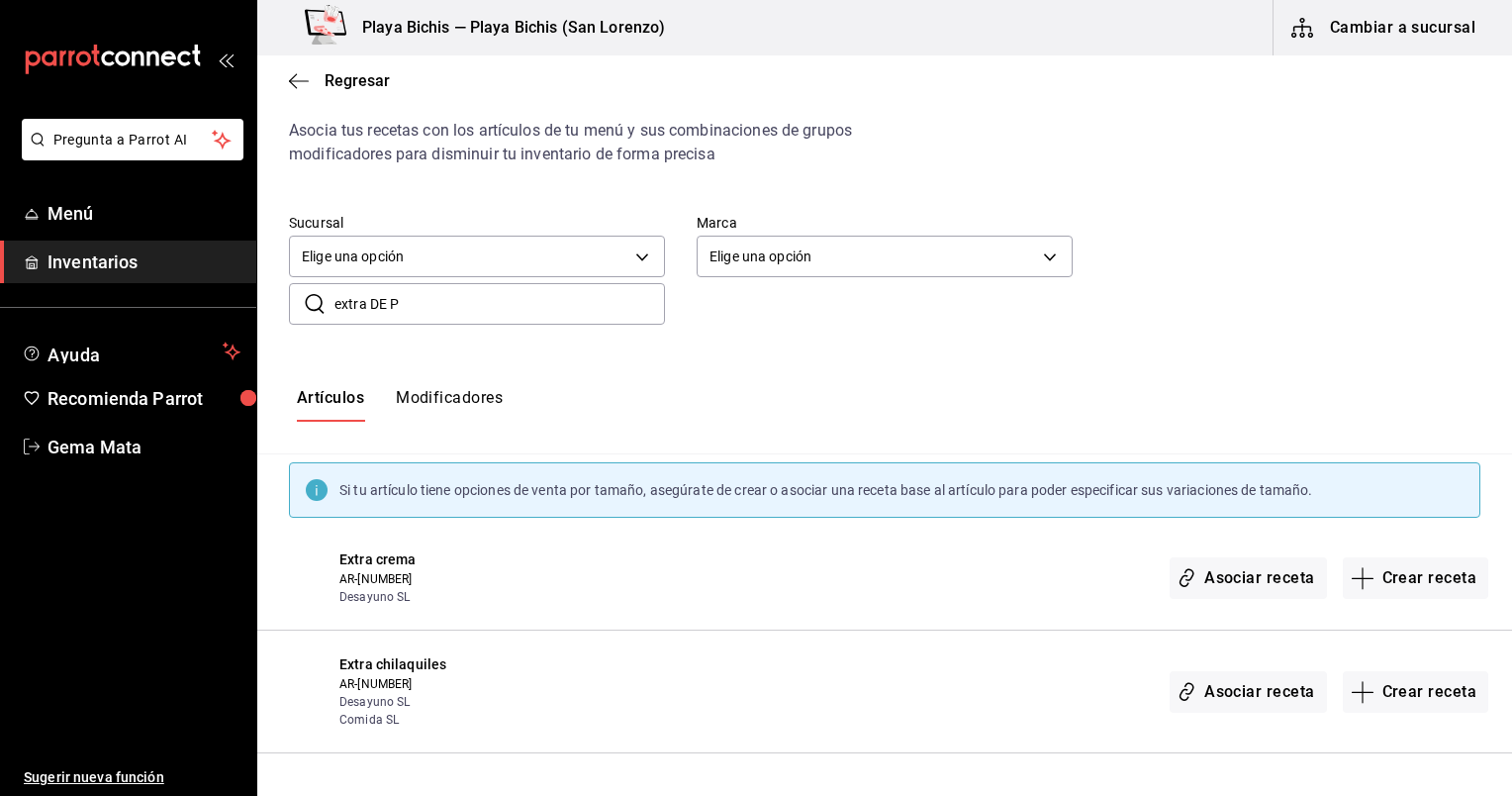scroll, scrollTop: 0, scrollLeft: 0, axis: both 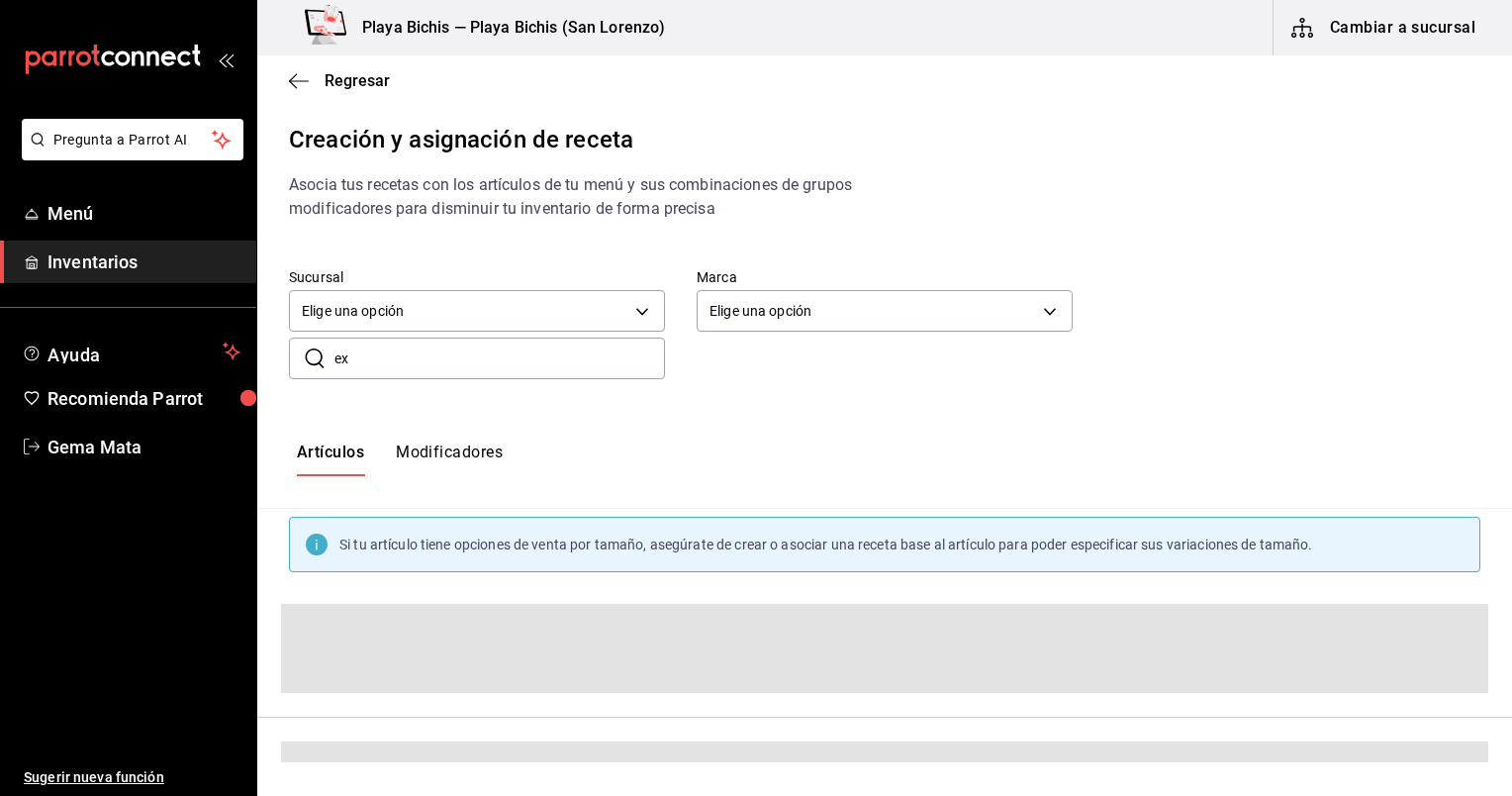 type on "e" 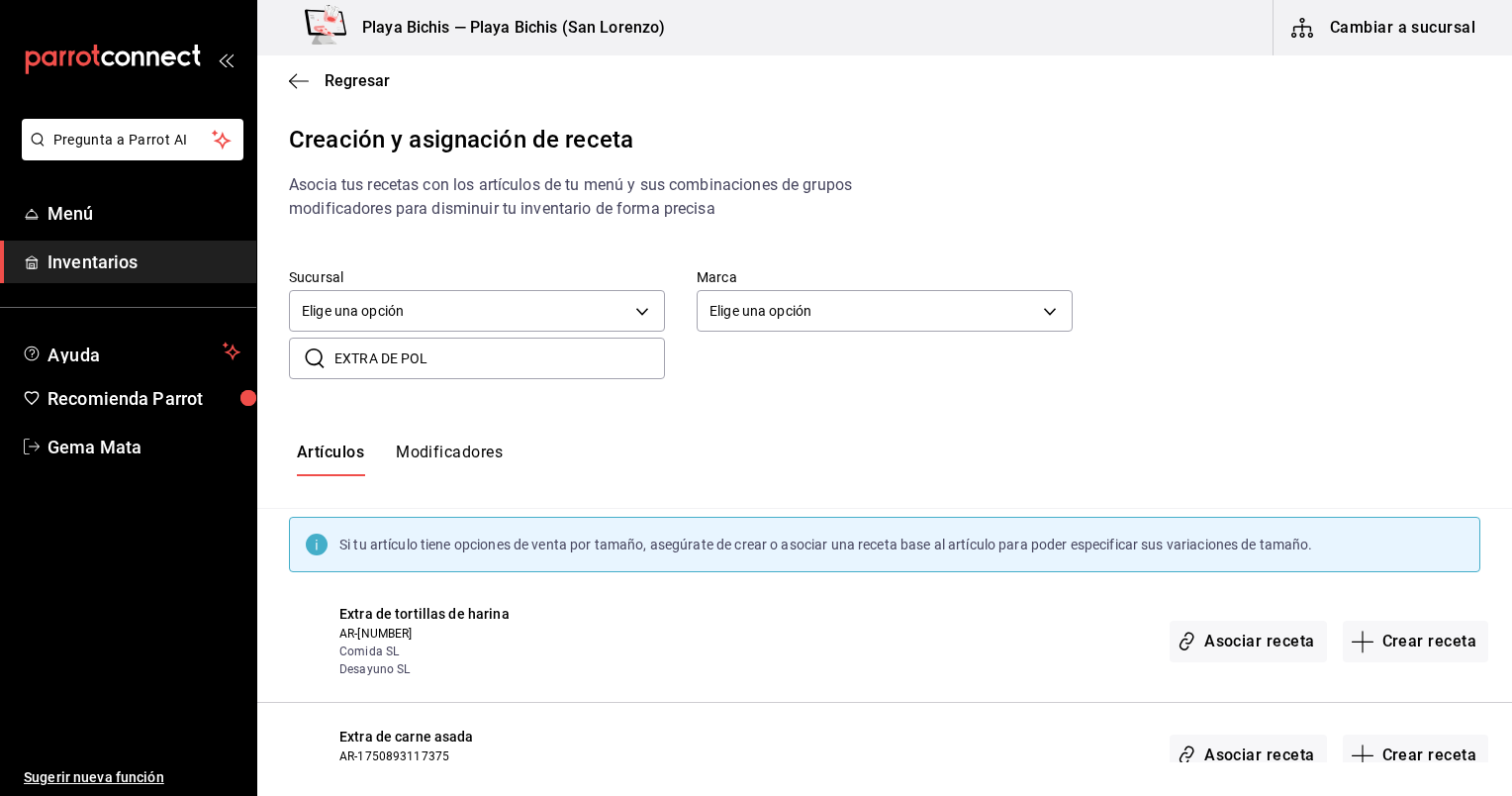 type on "EXTRA DE POLL" 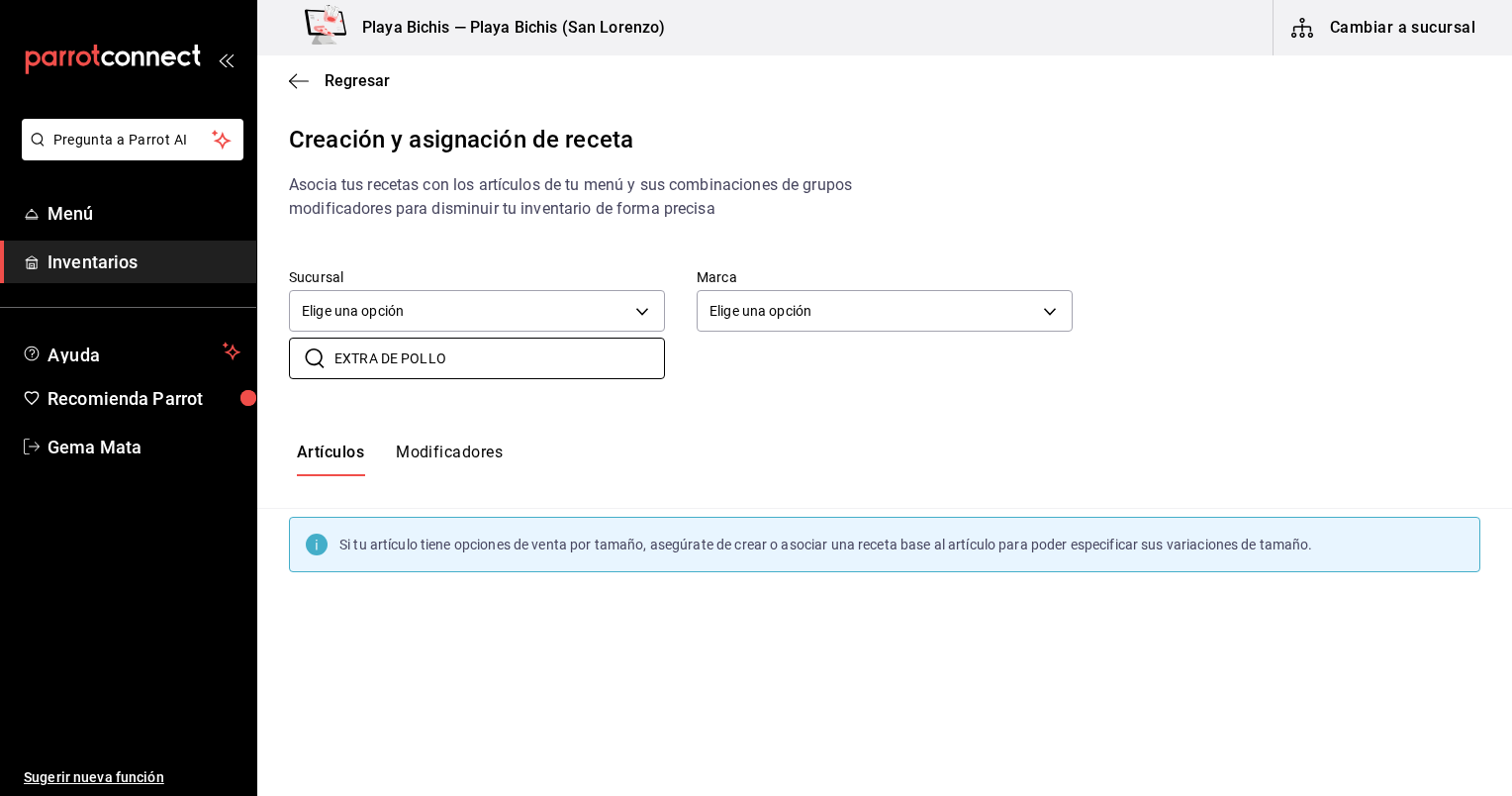 scroll, scrollTop: 0, scrollLeft: 0, axis: both 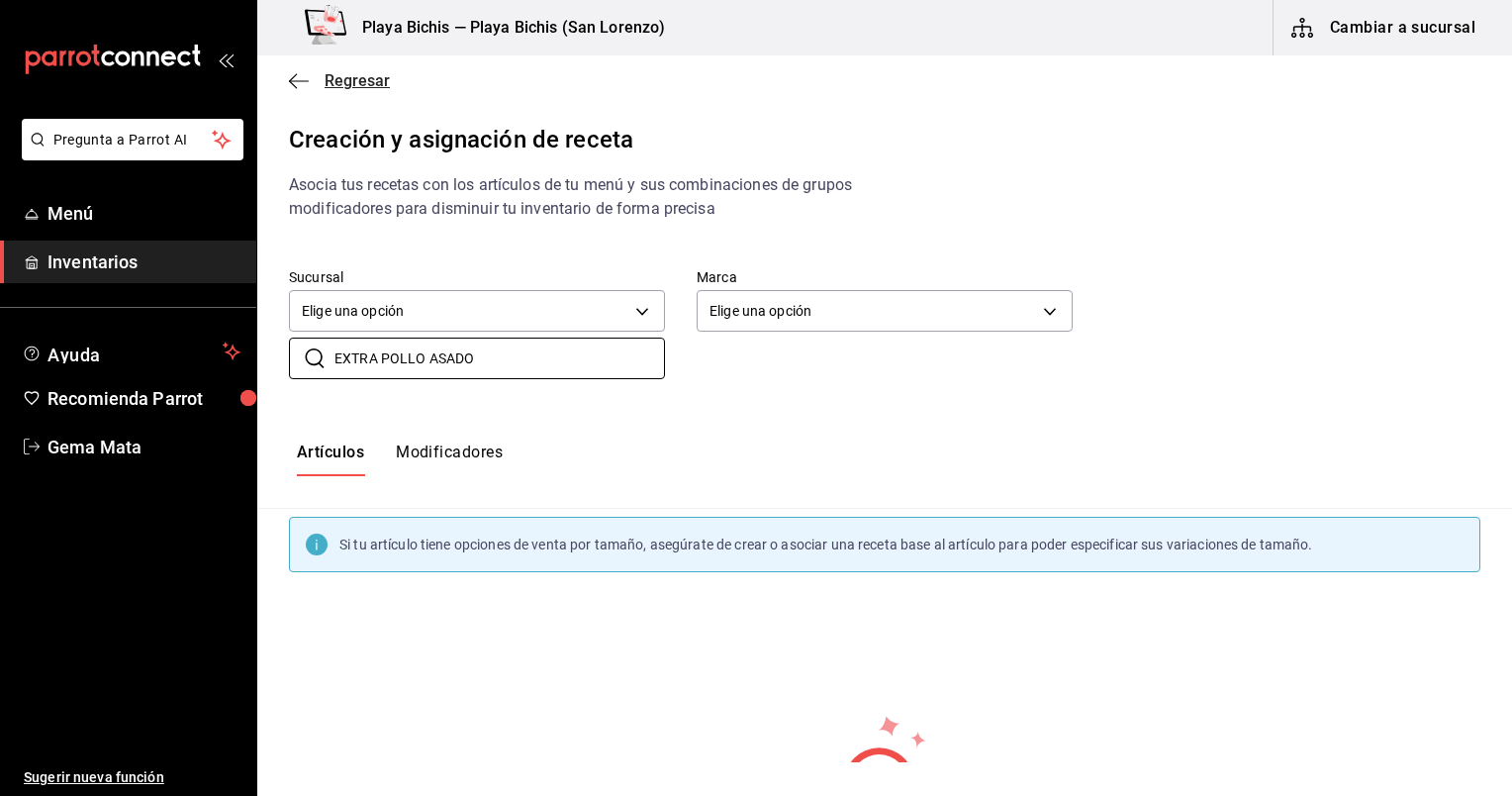 type on "EXTRA POLLO ASADO" 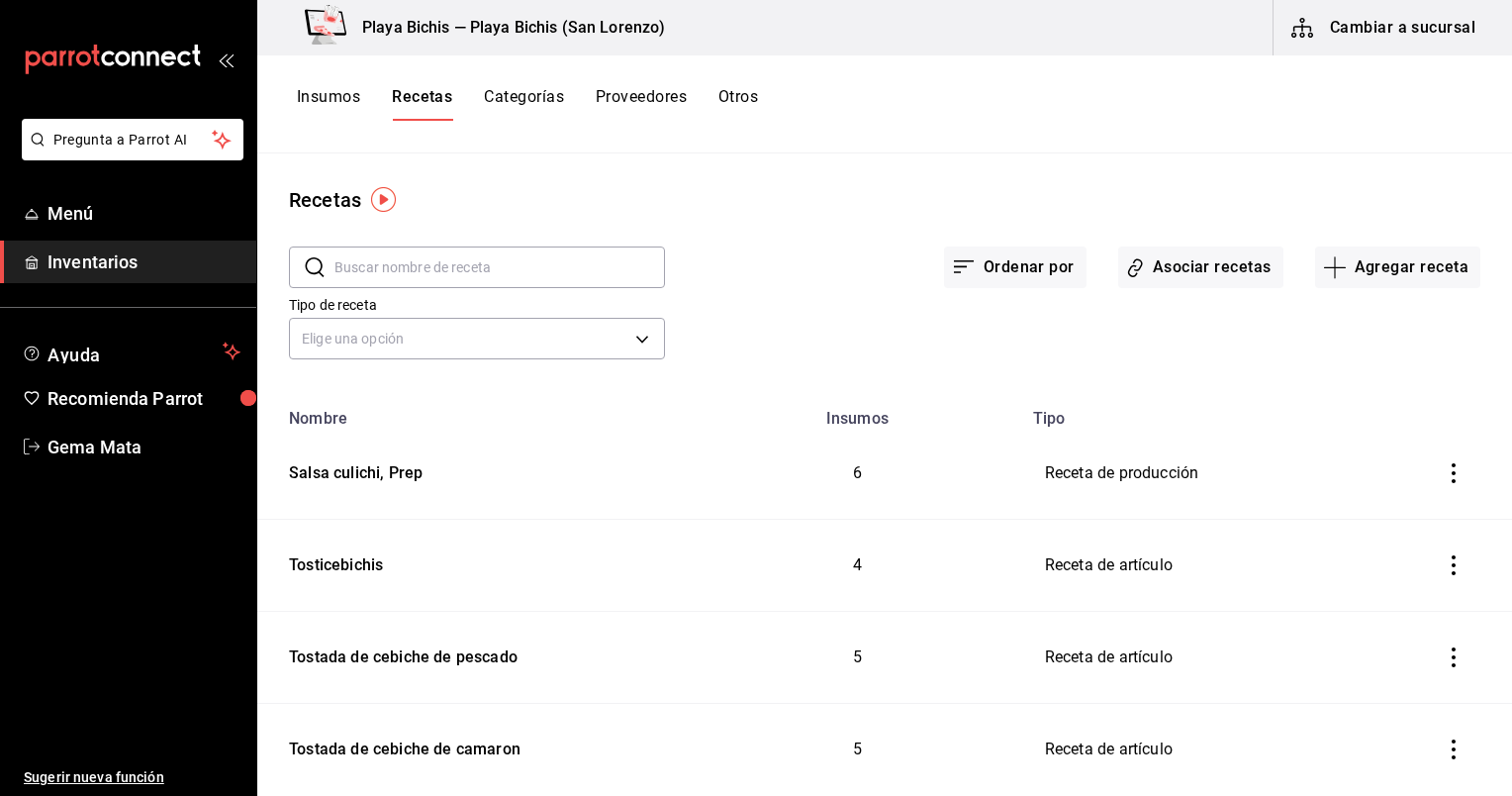 click at bounding box center (500, 267) 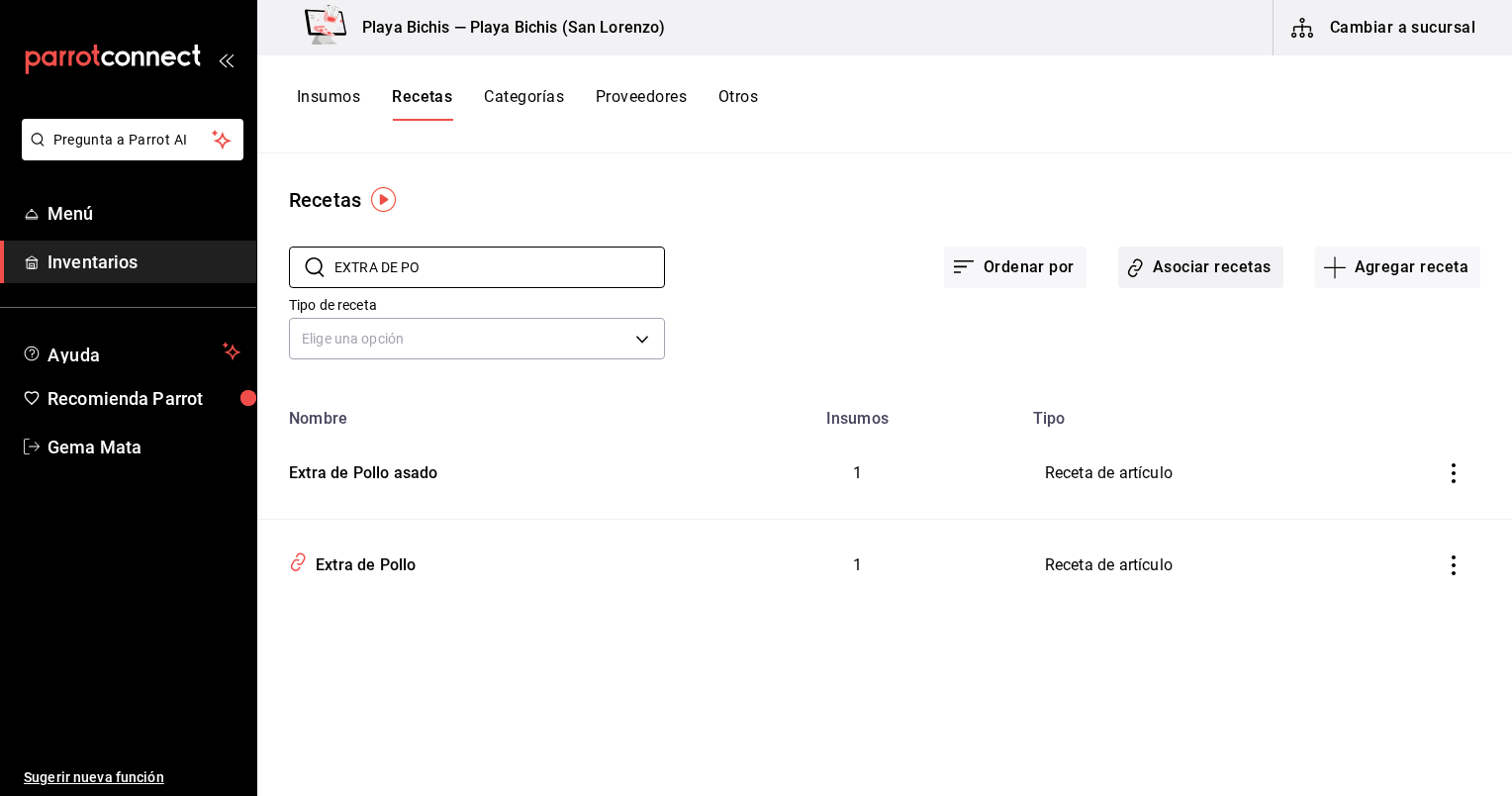 type on "EXTRA DE PO" 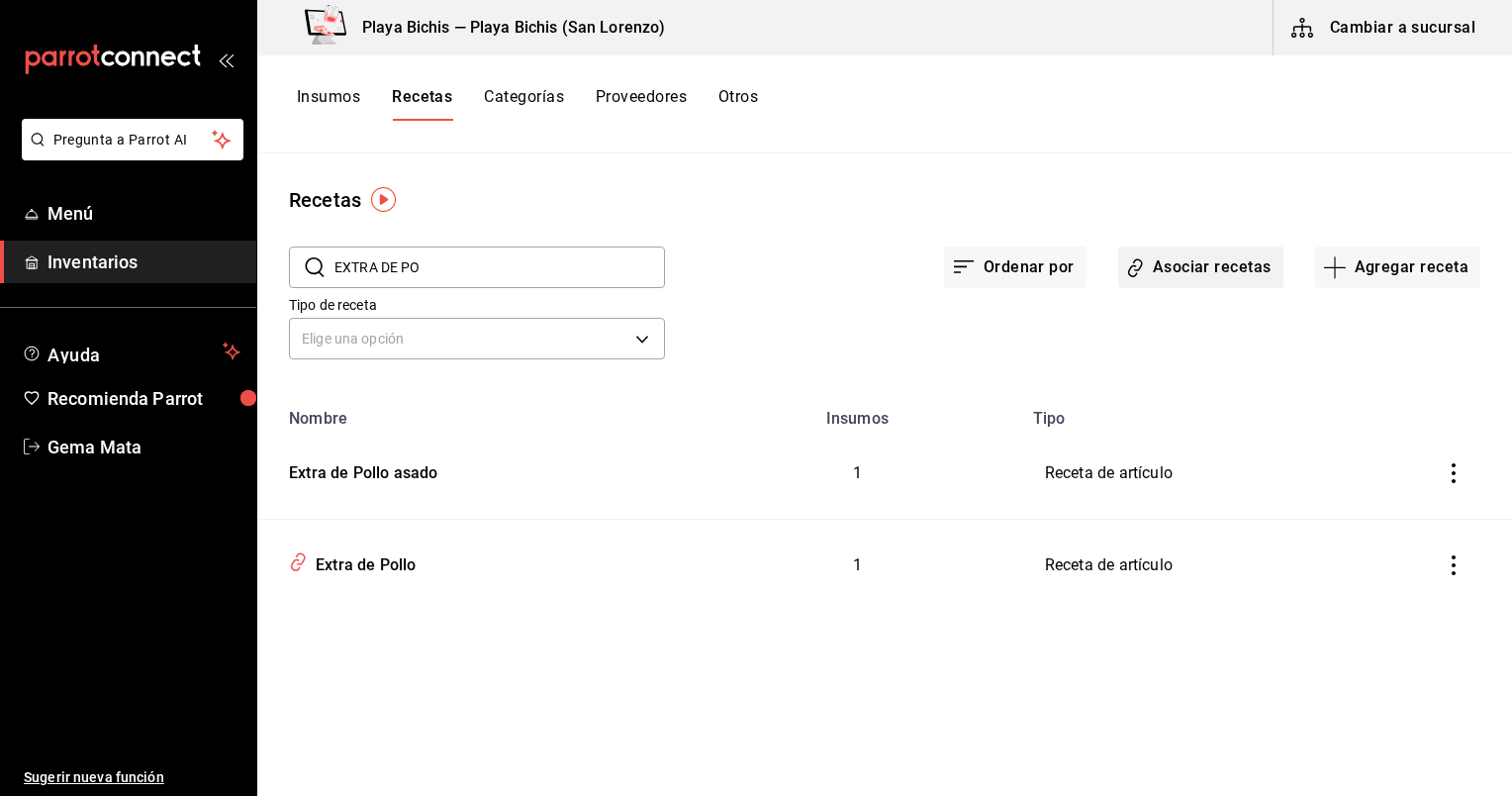 click on "Asociar recetas" at bounding box center [1200, 267] 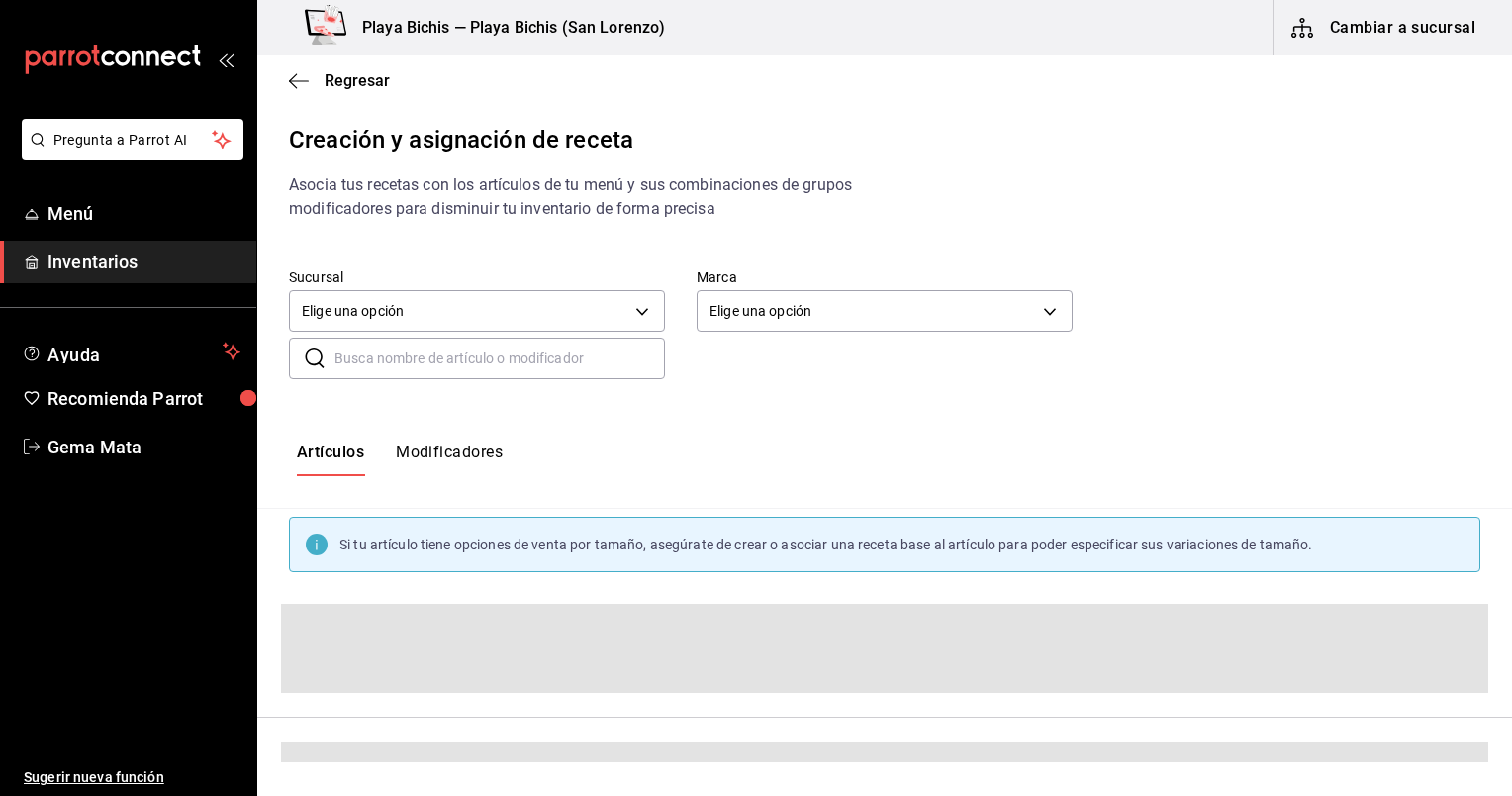 click at bounding box center (500, 358) 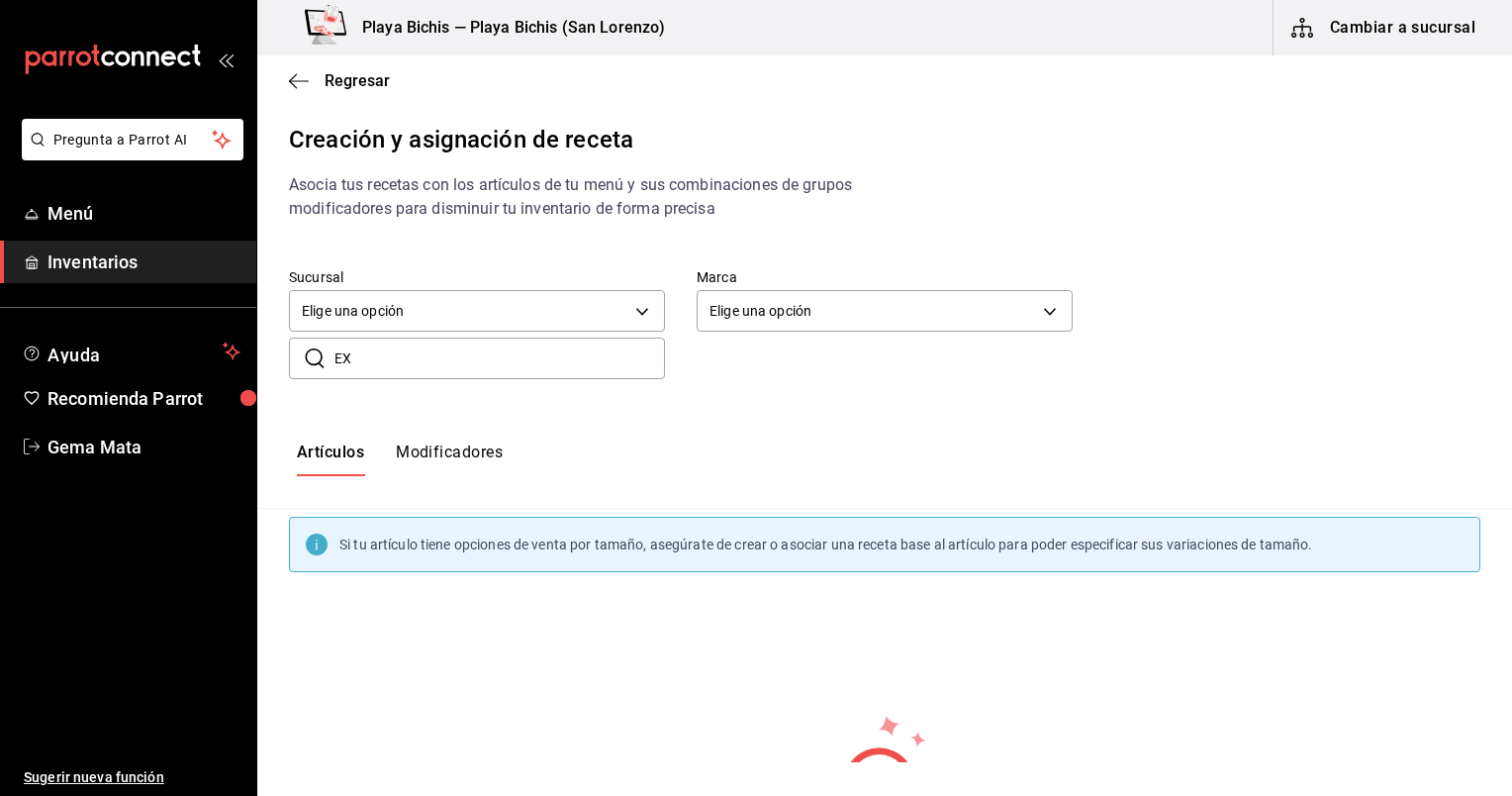 type on "E" 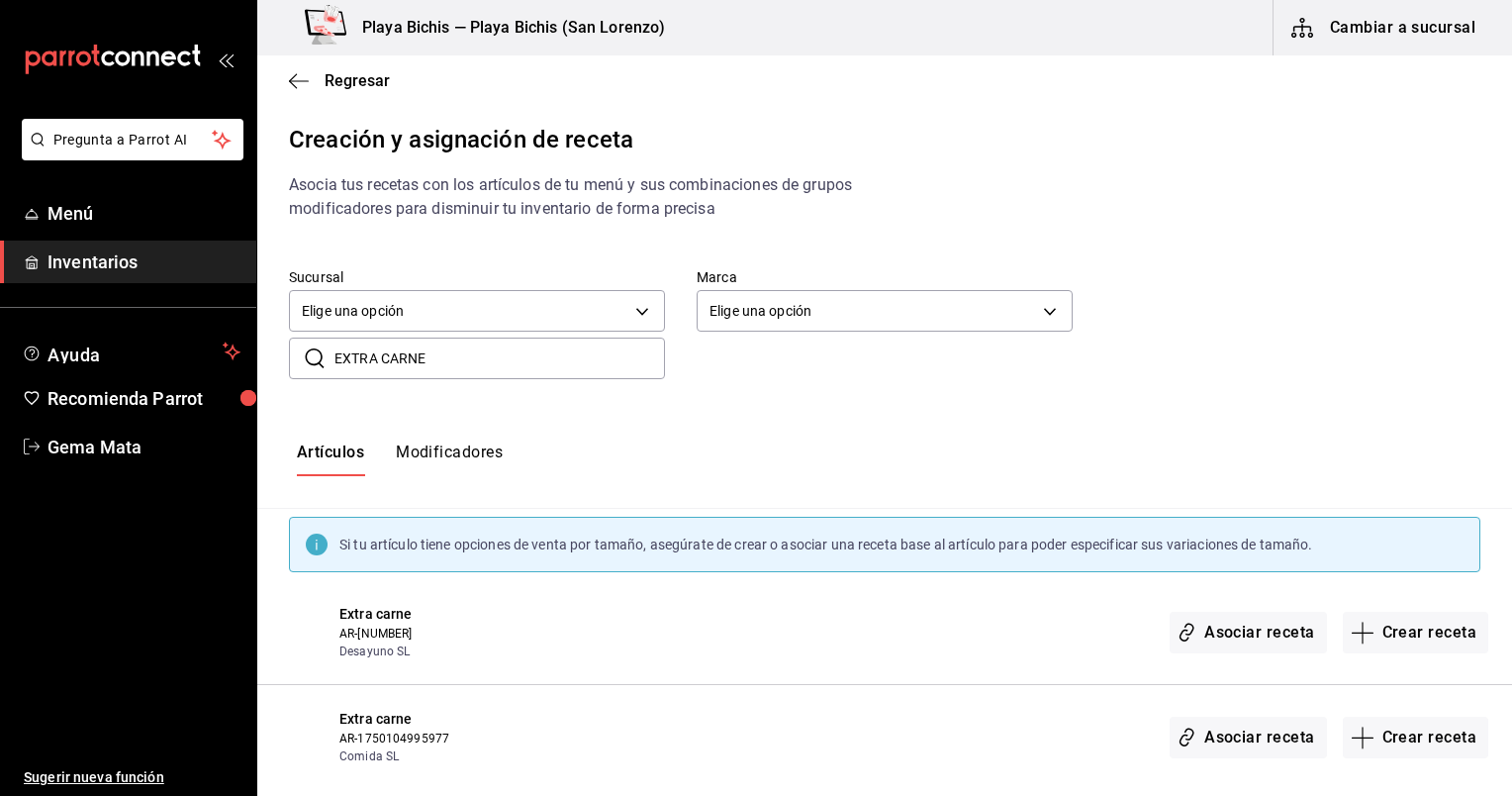 scroll, scrollTop: 27, scrollLeft: 0, axis: vertical 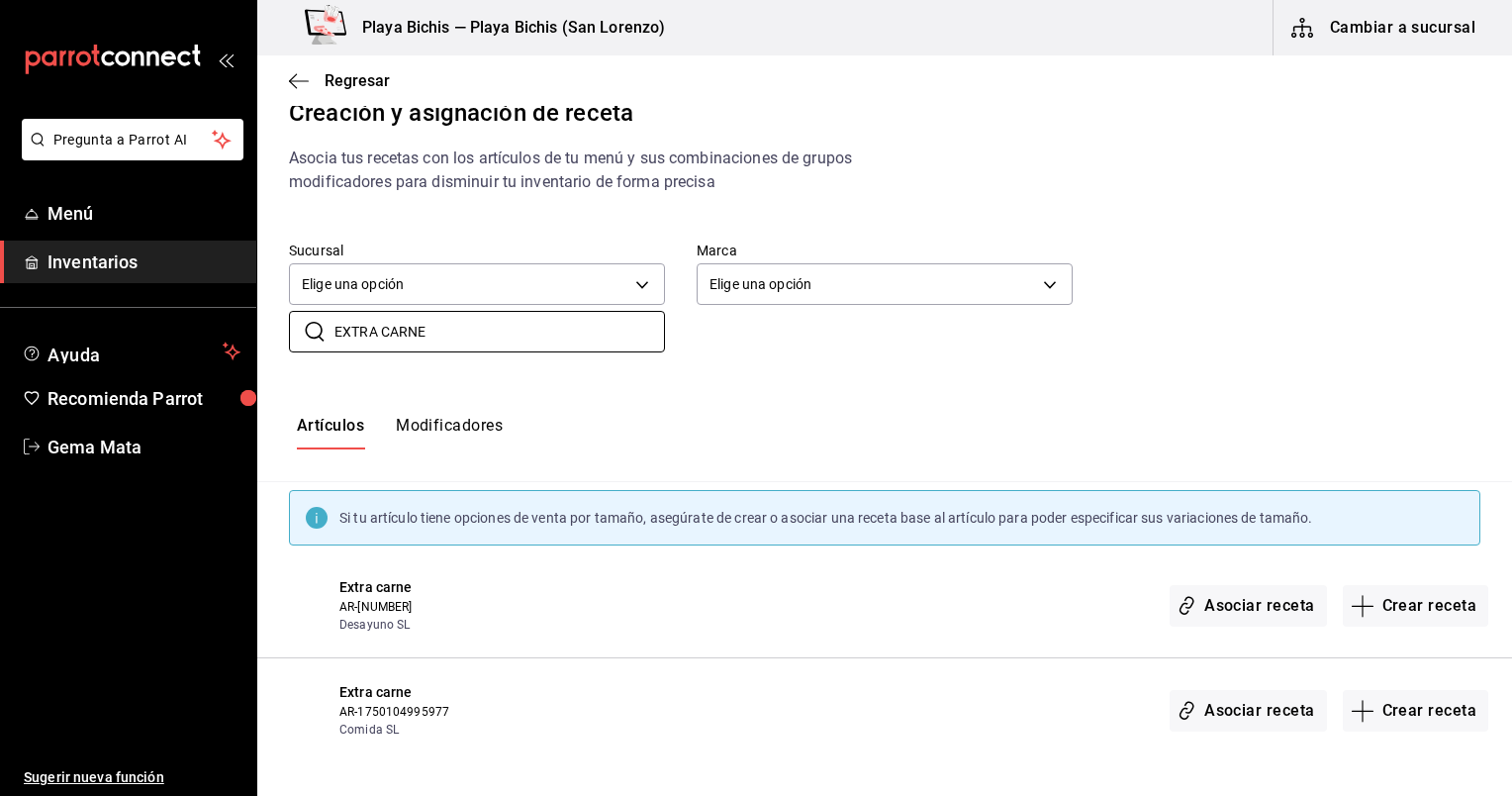 type on "EXTRA CARNE" 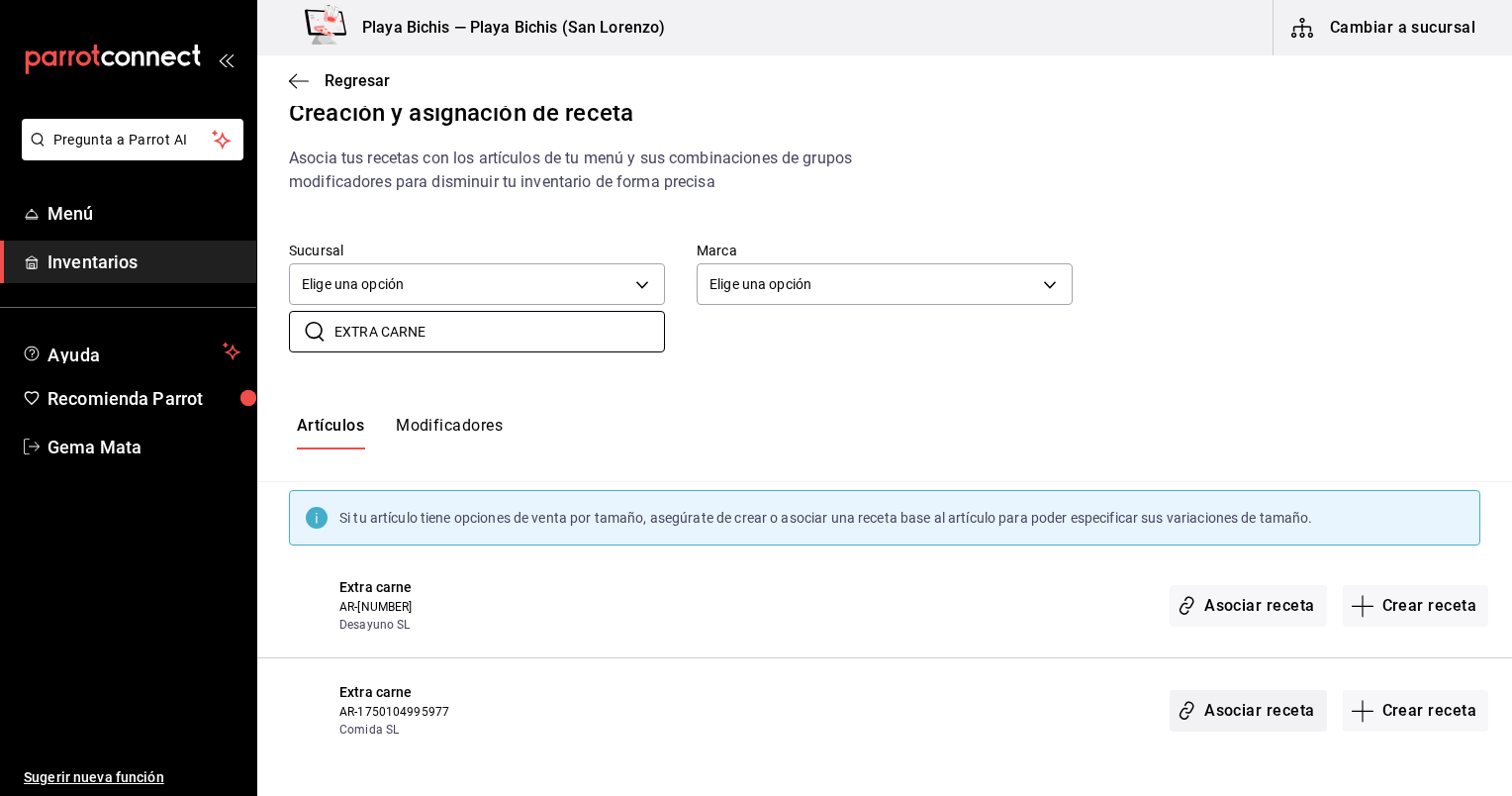 click on "Asociar receta" at bounding box center (1248, 711) 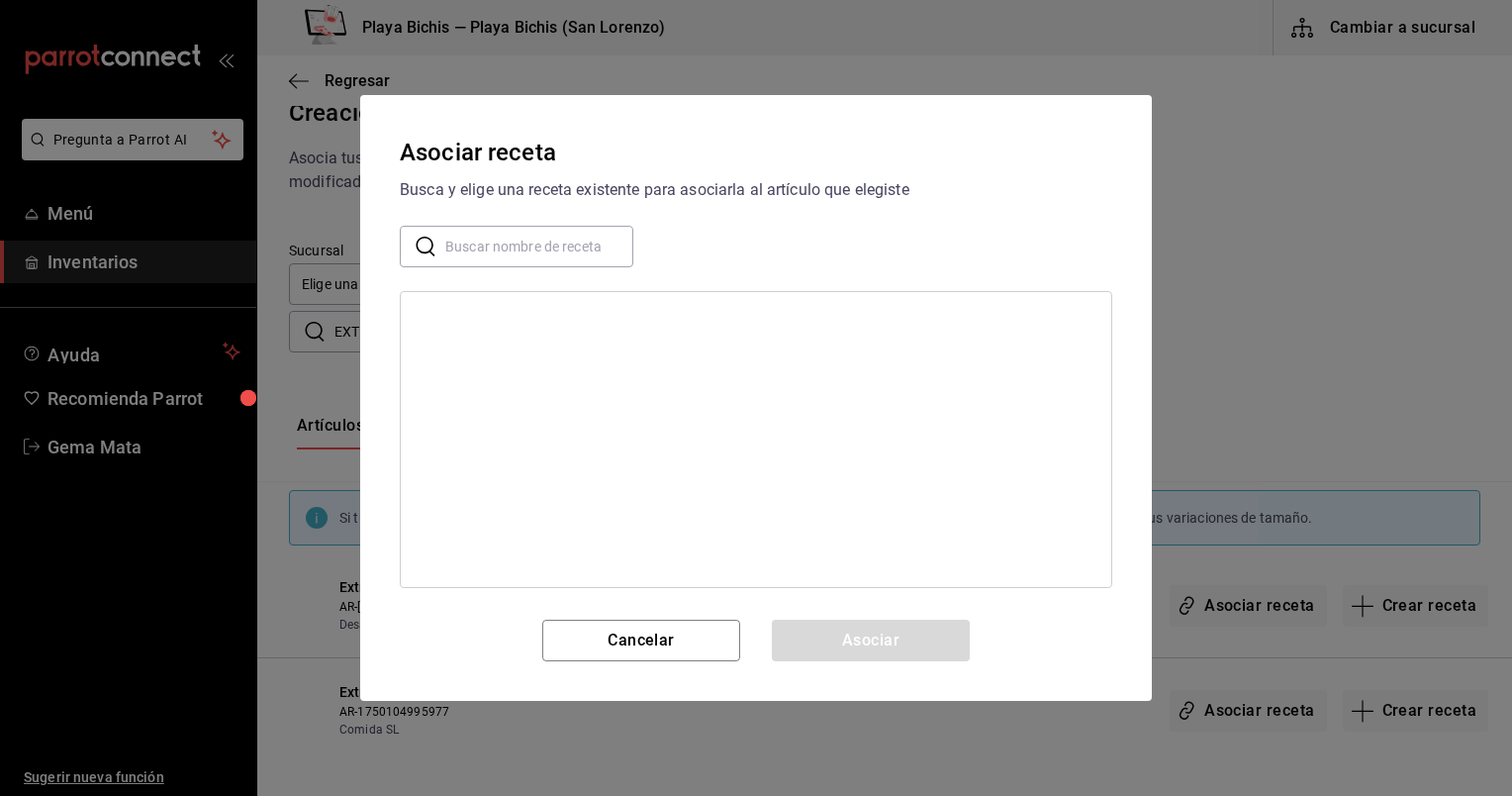 click at bounding box center [539, 247] 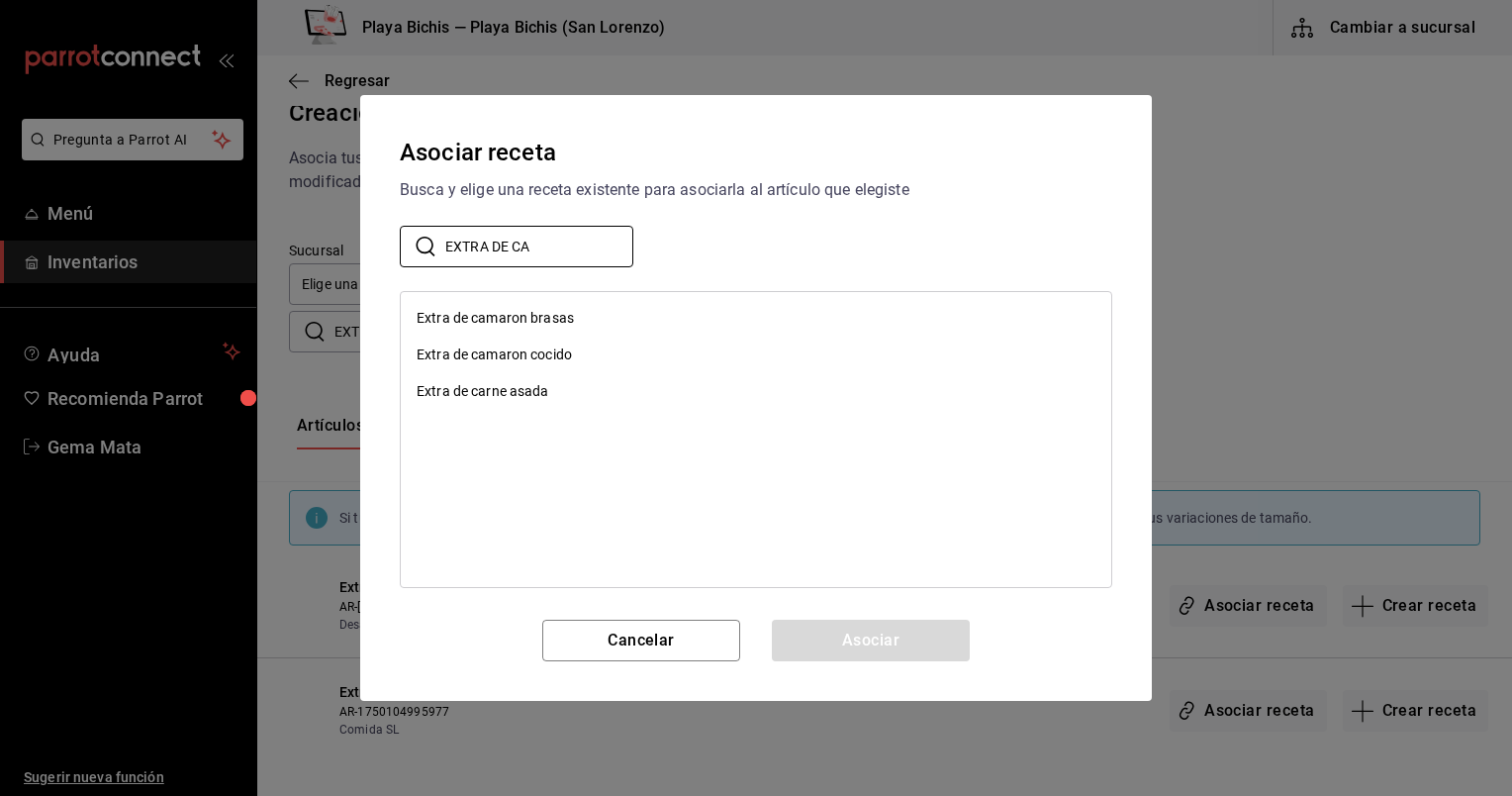 type on "EXTRA DE CA" 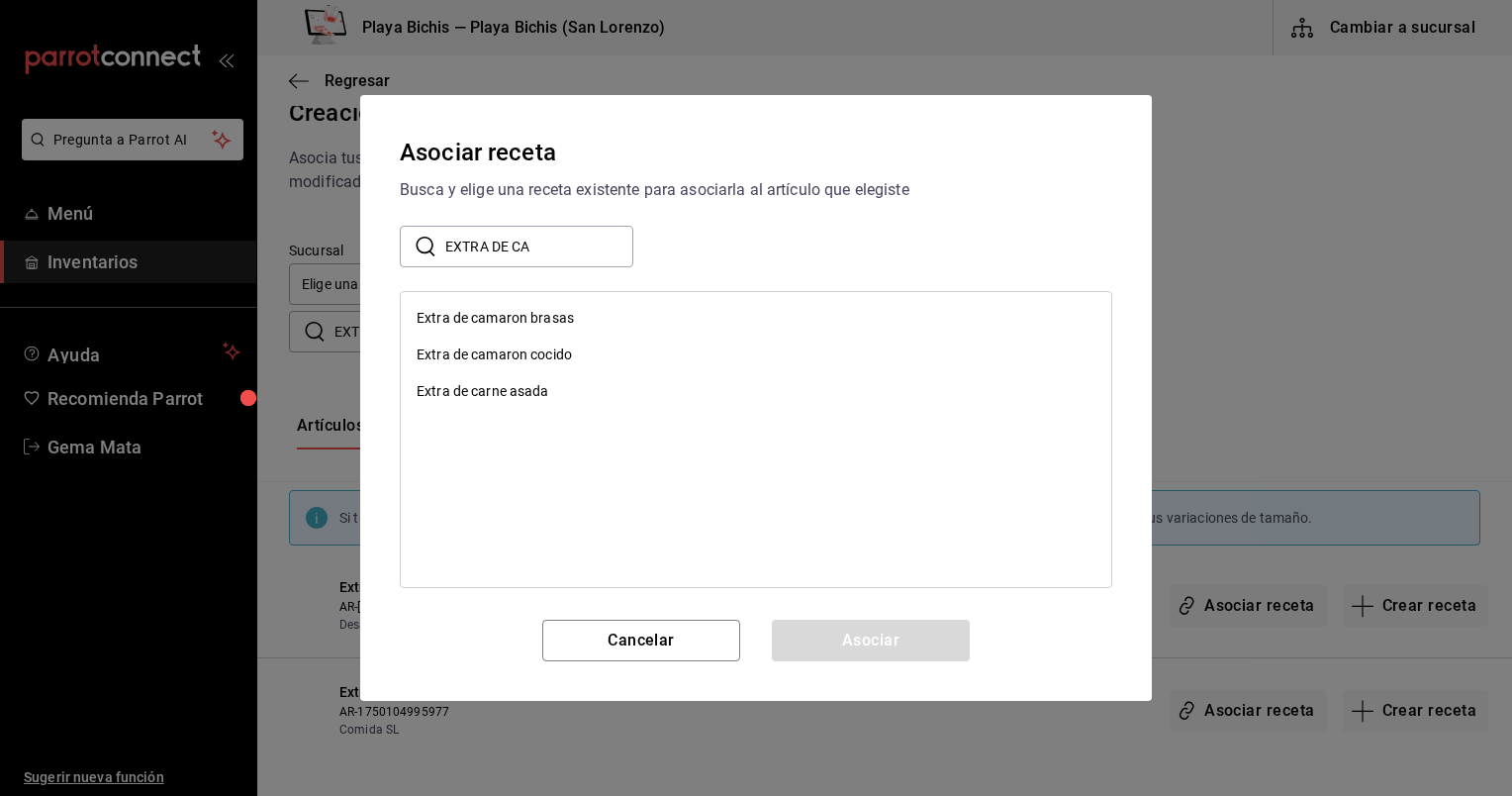 click on "Extra de carne asada" at bounding box center (756, 391) 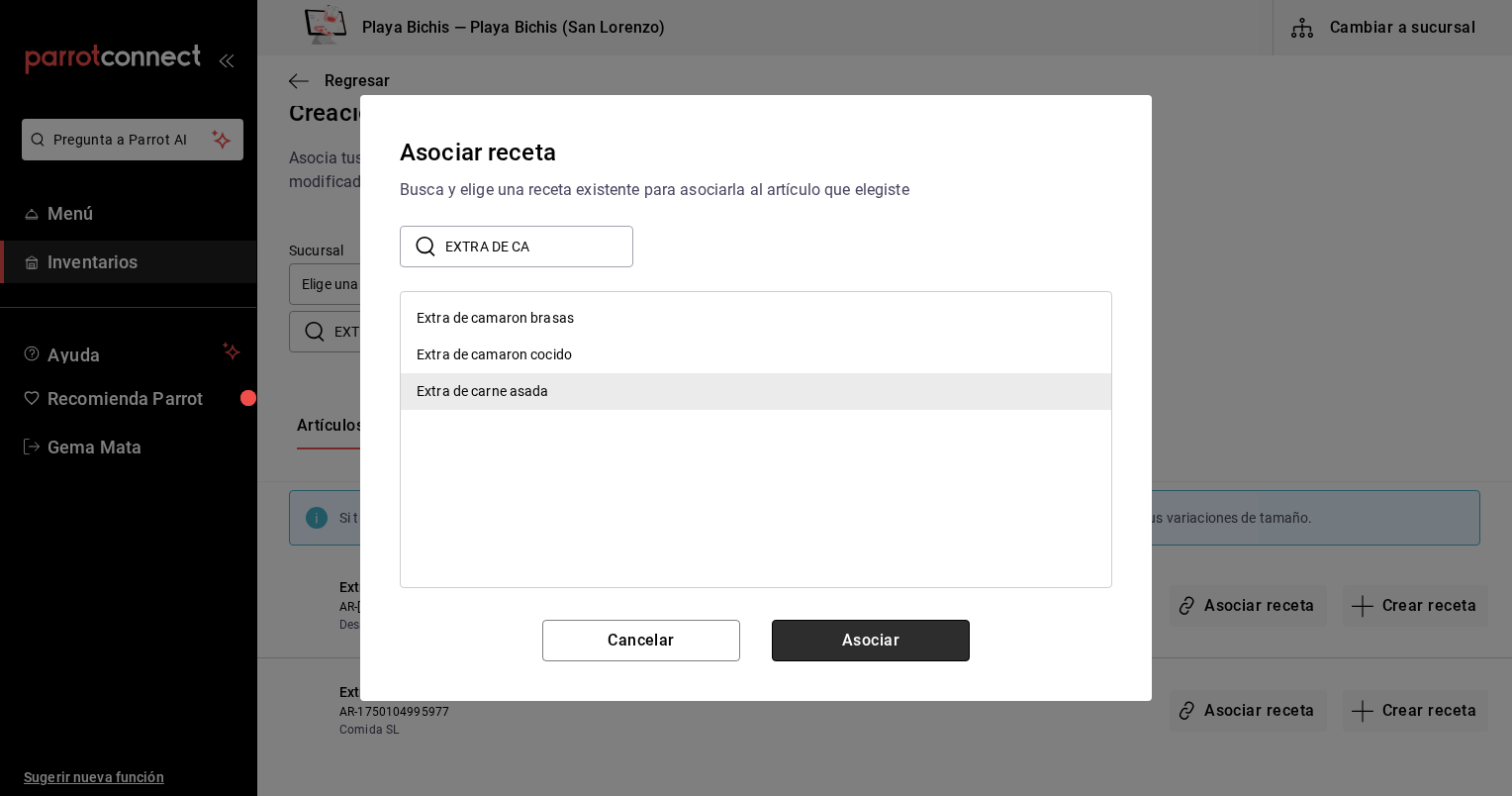click on "Asociar" at bounding box center [871, 641] 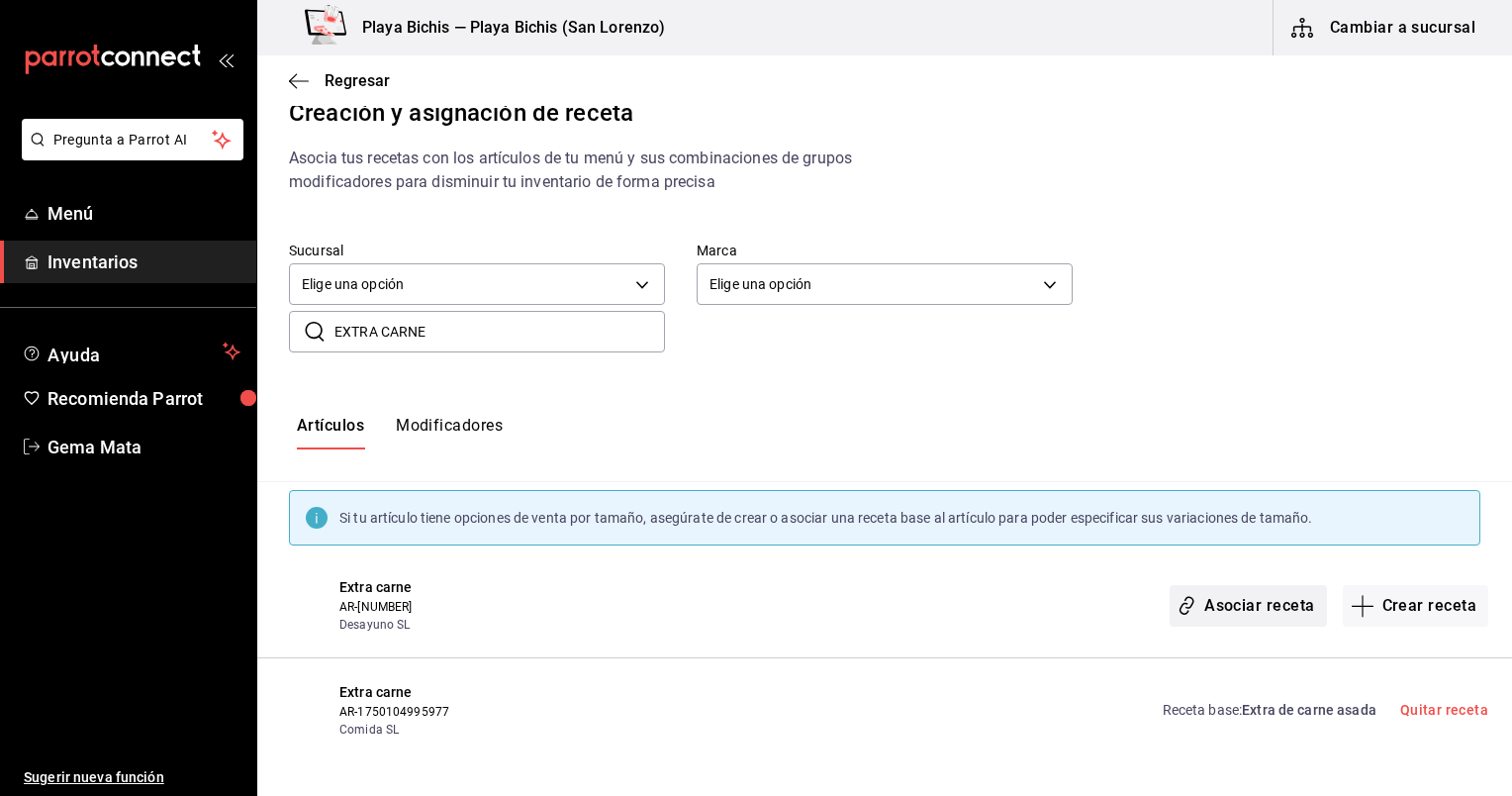 click on "Asociar receta" at bounding box center (1248, 606) 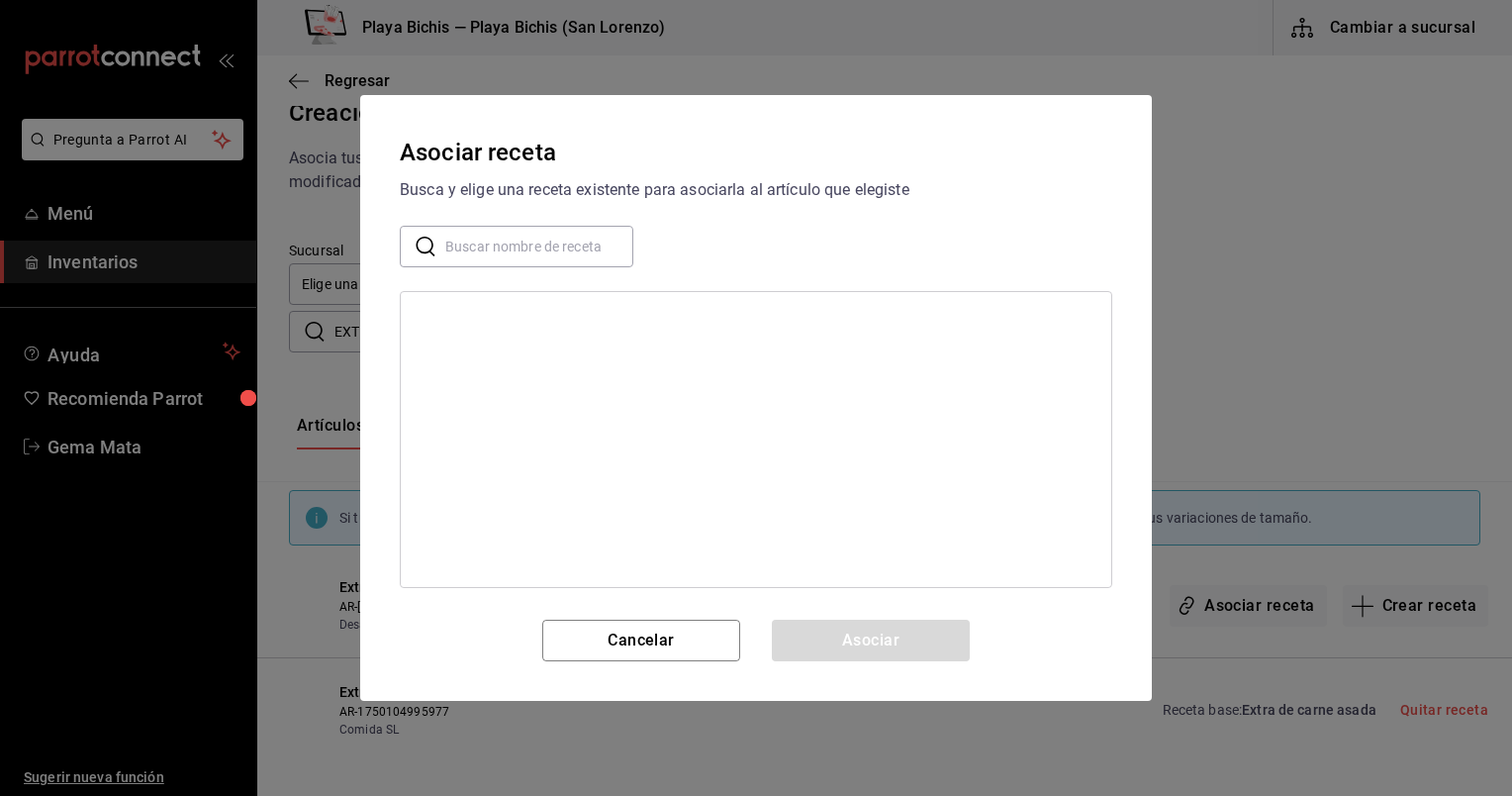 click at bounding box center [539, 247] 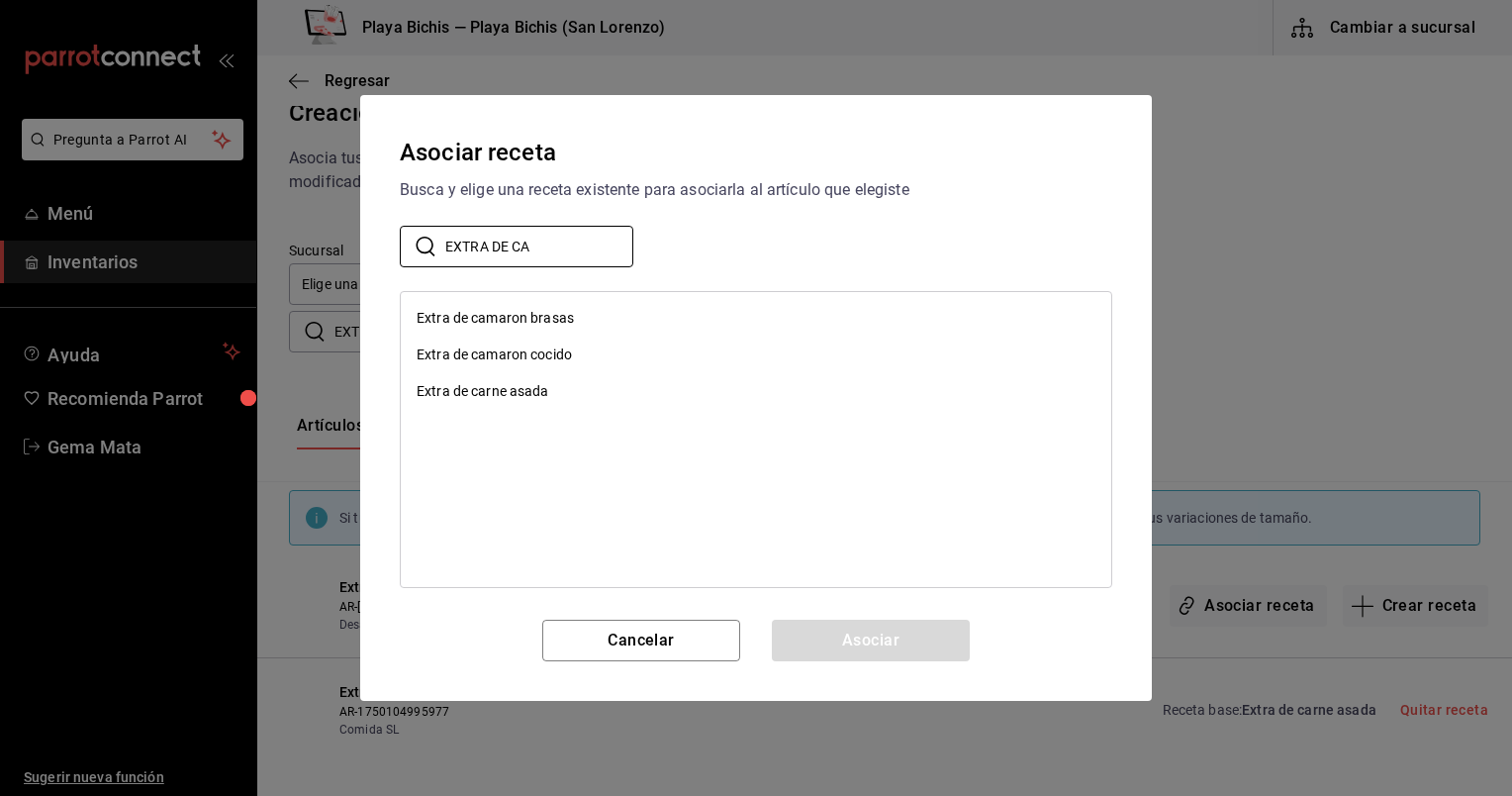 type on "EXTRA DE CA" 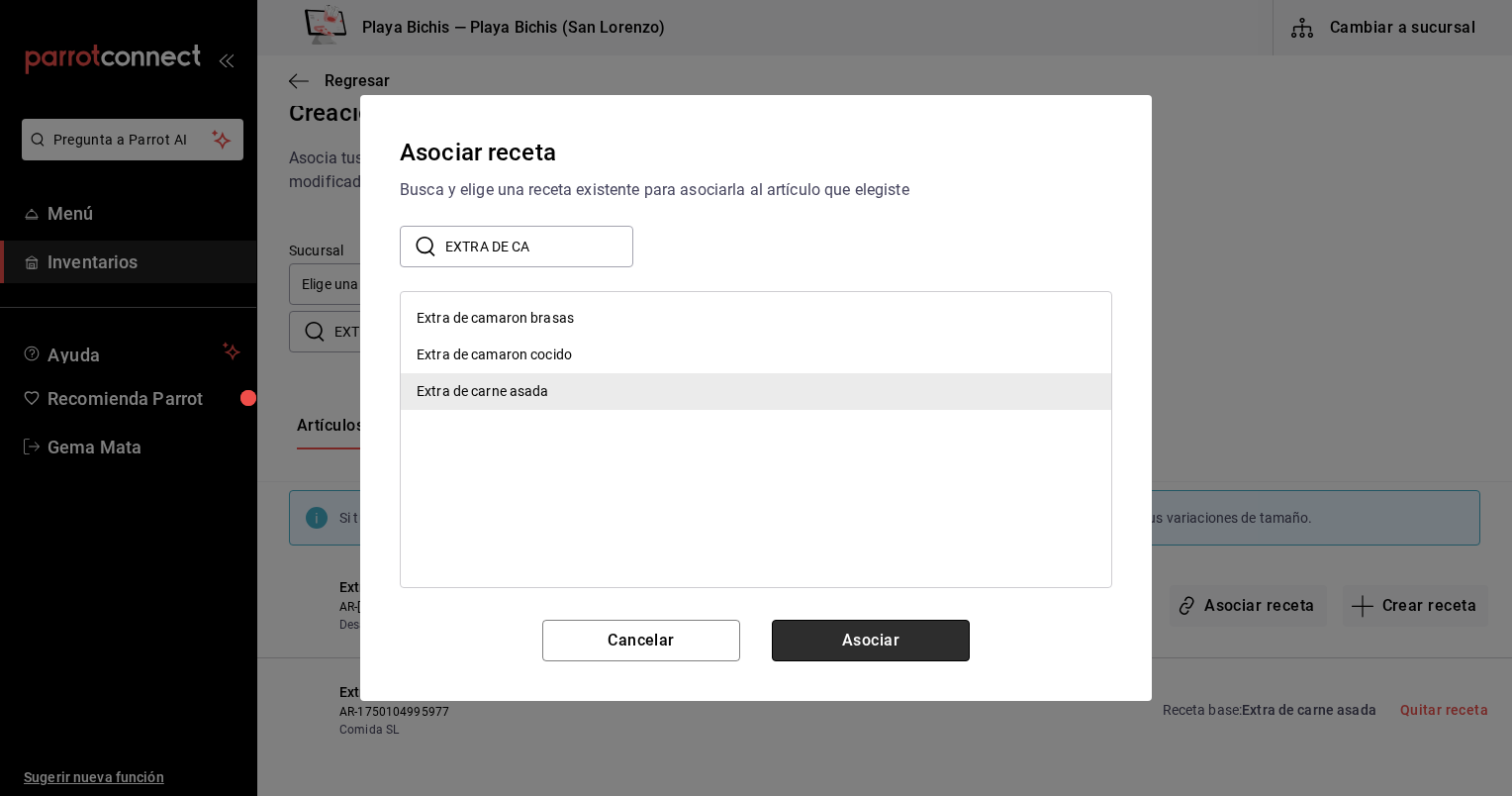 click on "Asociar" at bounding box center [871, 641] 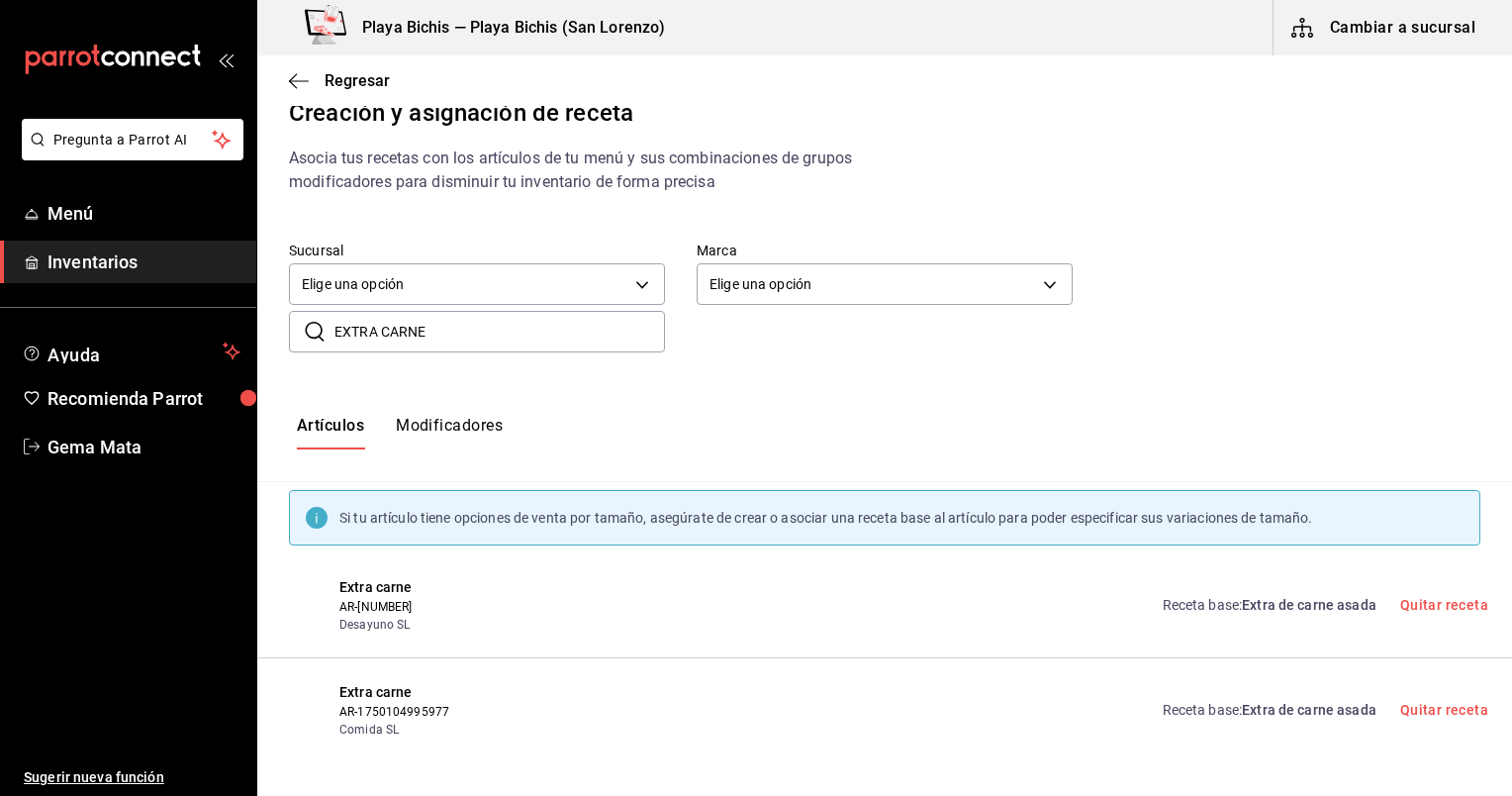 click on "EXTRA CARNE" at bounding box center [500, 332] 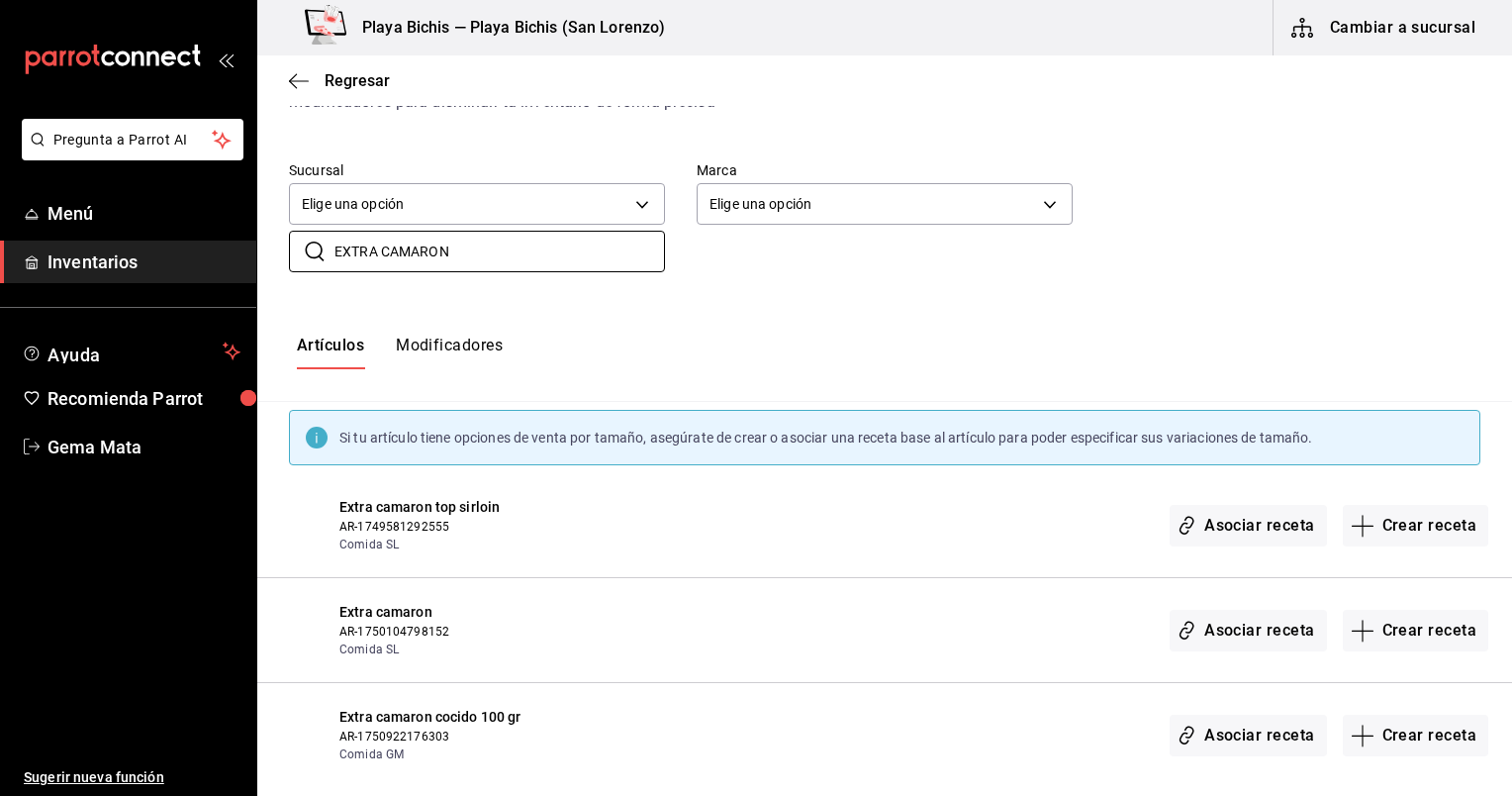 scroll, scrollTop: 131, scrollLeft: 0, axis: vertical 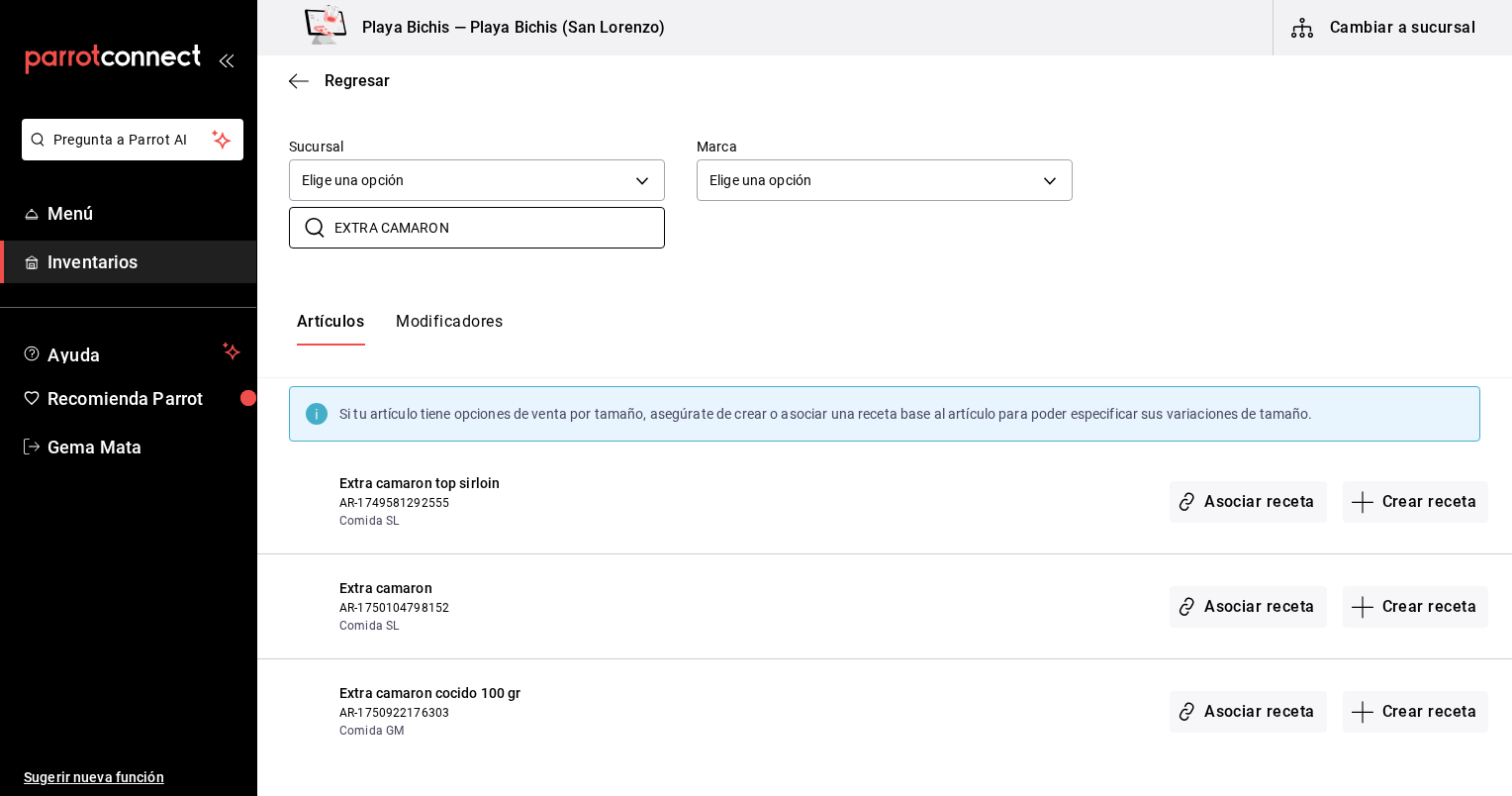 type on "EXTRA CAMARON" 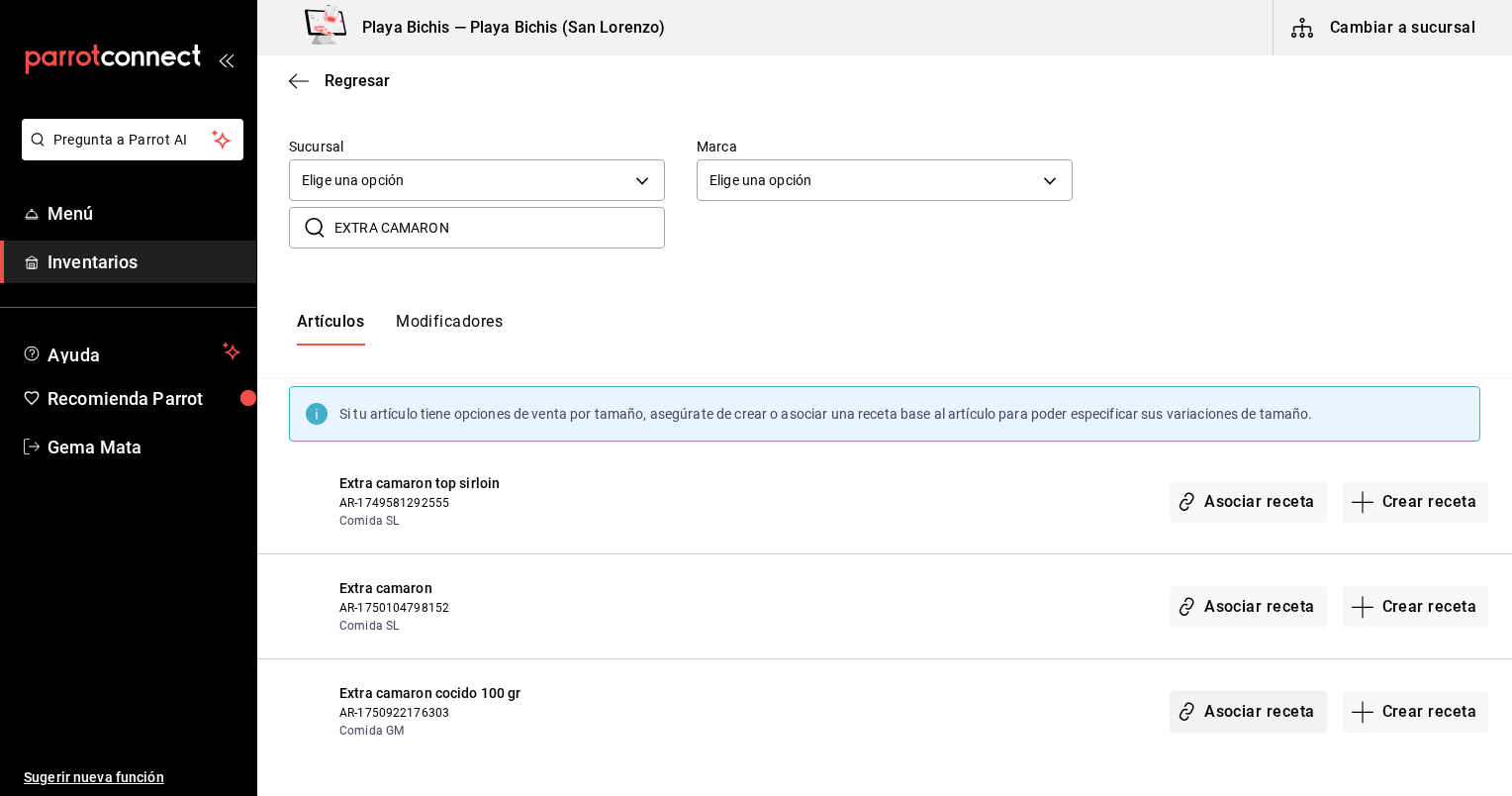 click on "Asociar receta" at bounding box center [1248, 712] 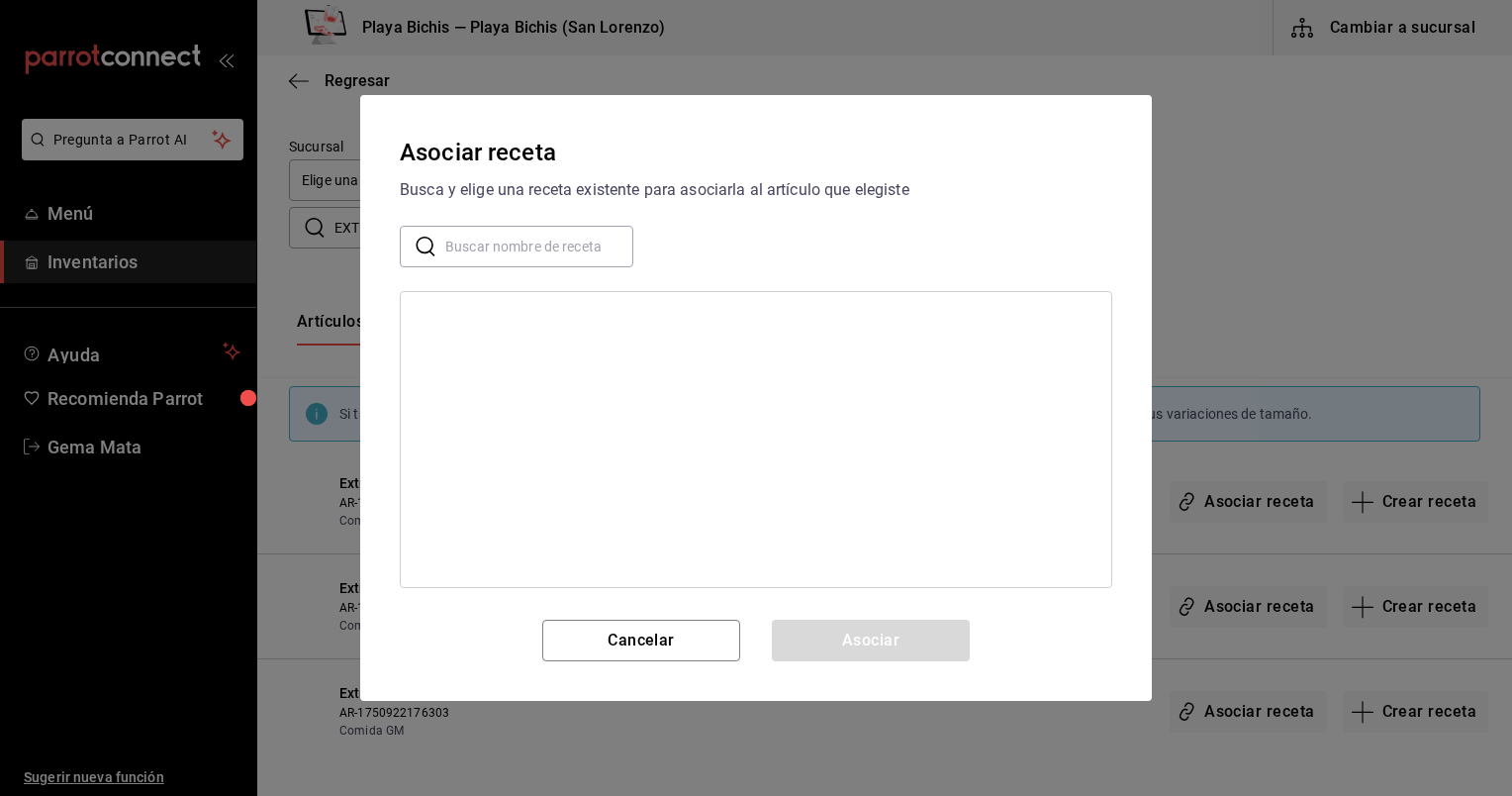 click on "Asociar receta Busca y elige una receta existente para asociarla al artículo que elegiste ​ ​ Cancelar Asociar" at bounding box center (756, 398) 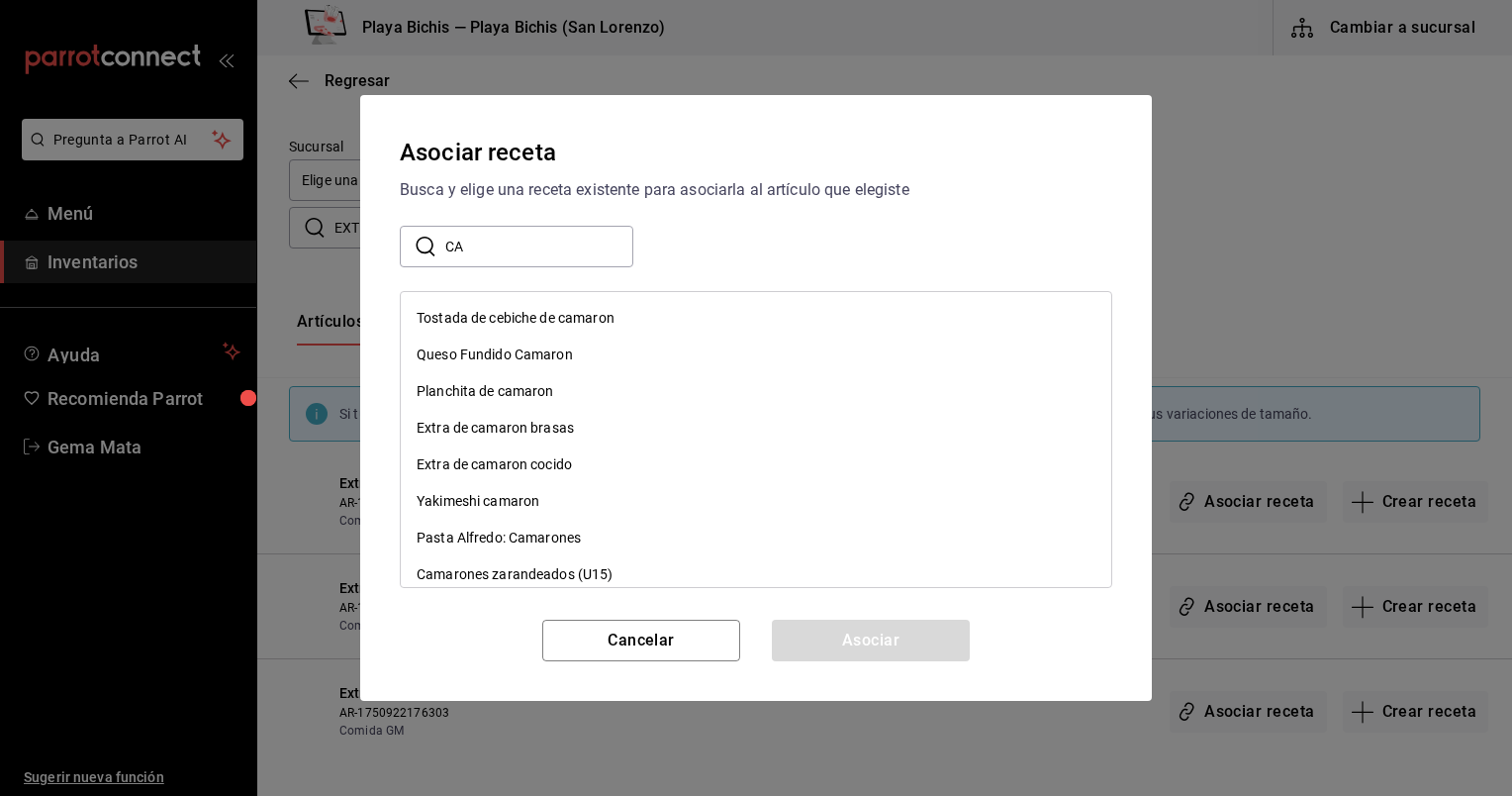 type on "C" 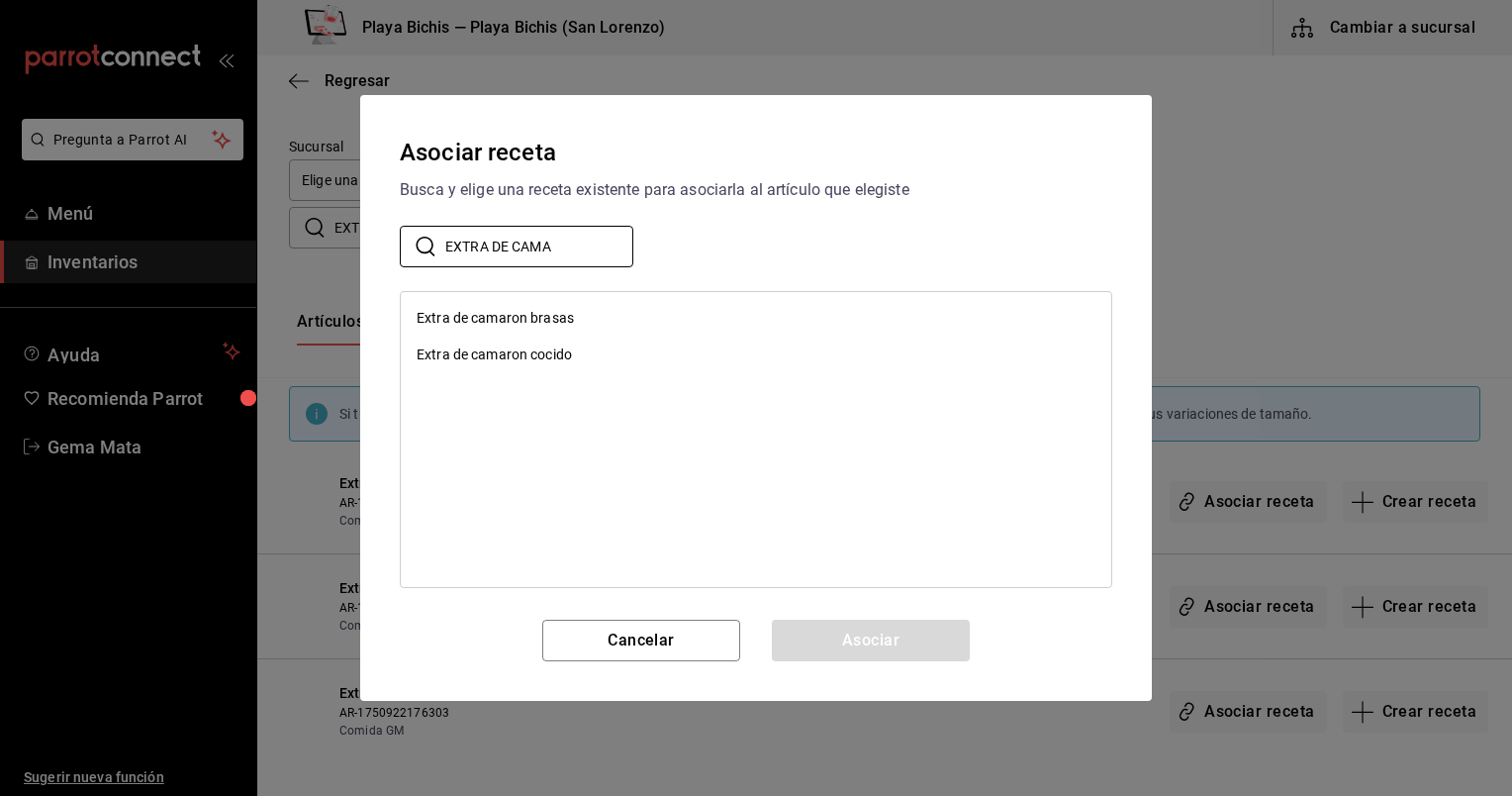 type on "EXTRA DE CAMA" 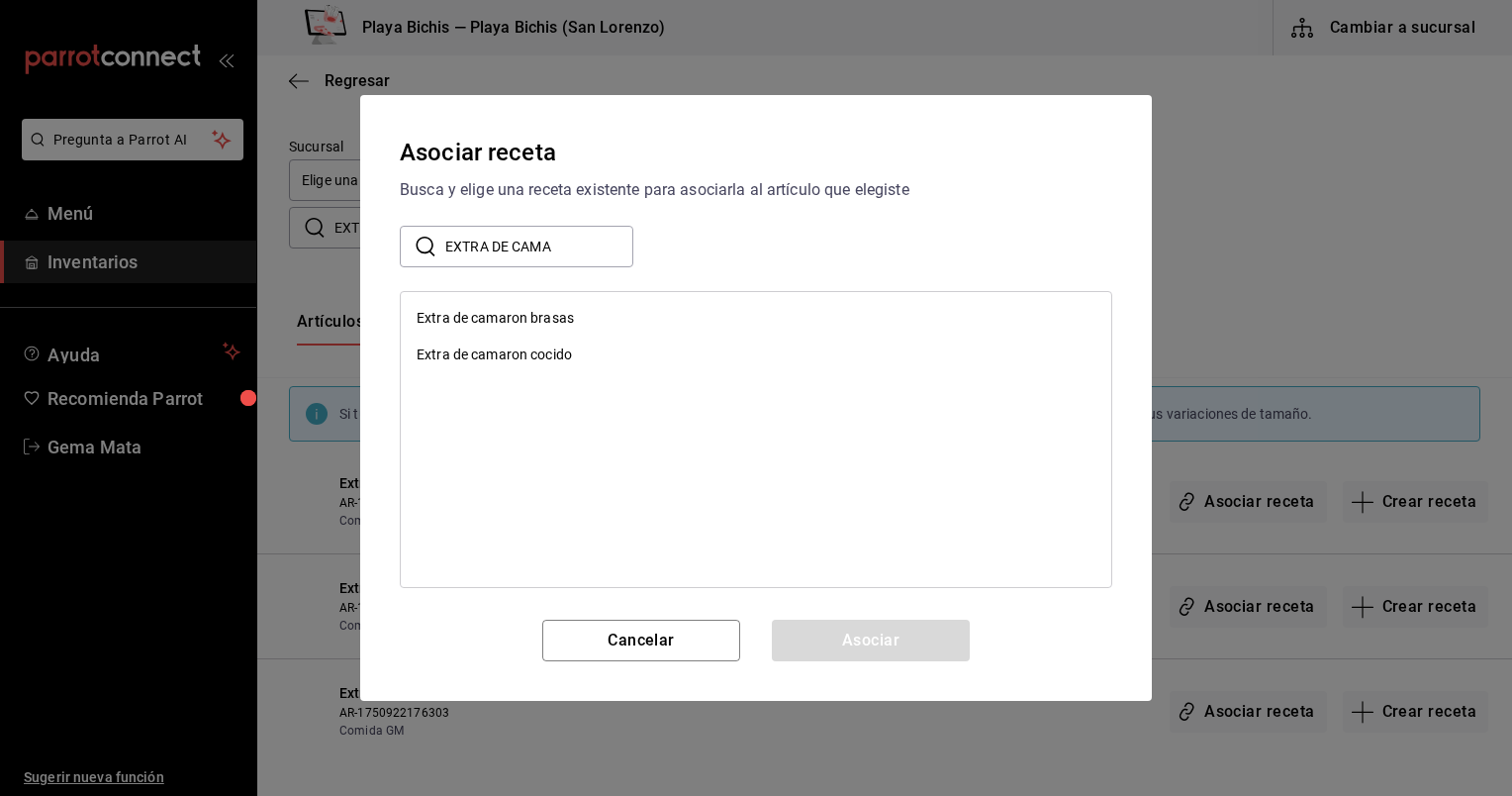 click on "Extra de camaron cocido" at bounding box center (494, 354) 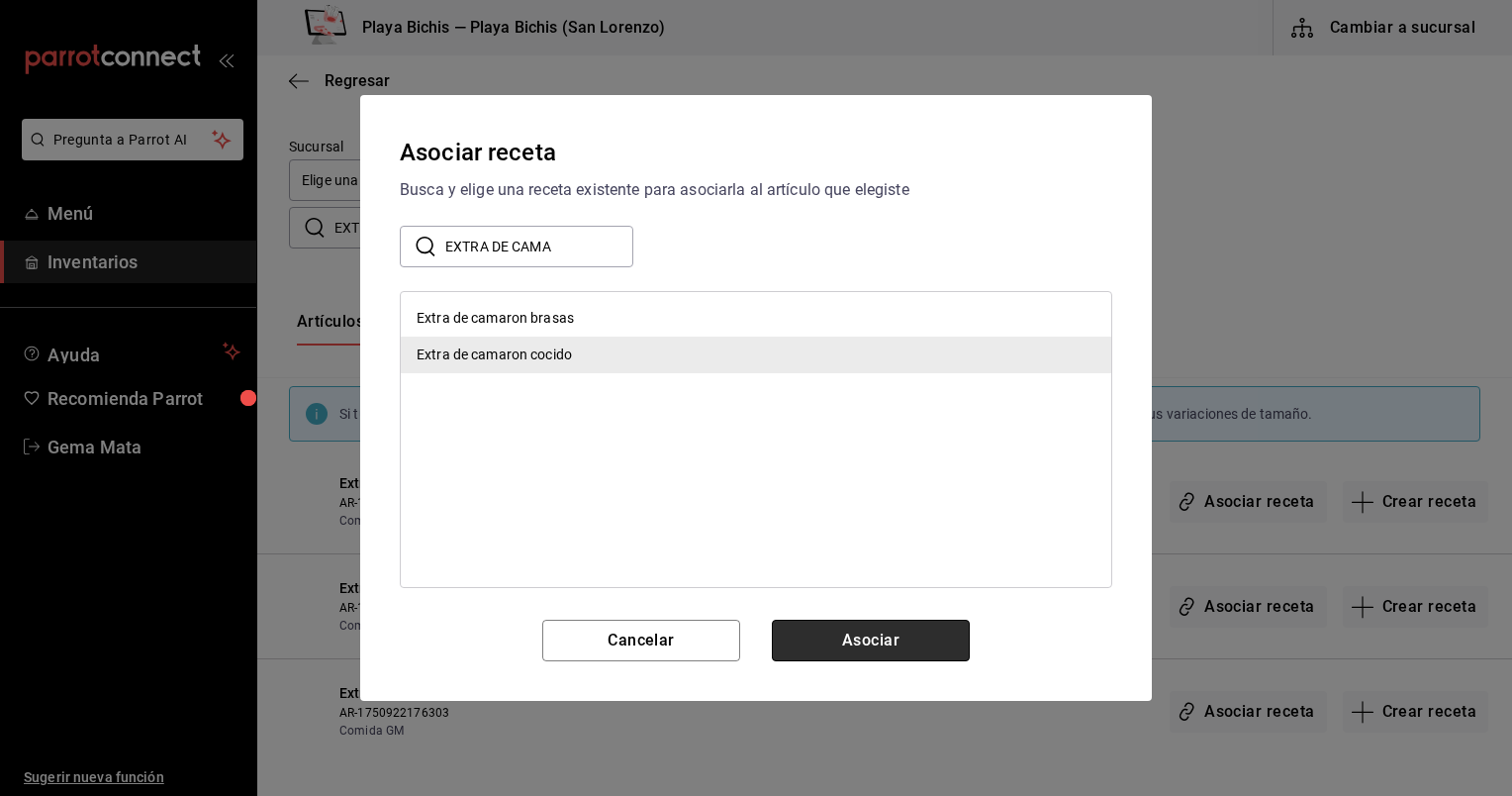 click on "Asociar" at bounding box center (871, 641) 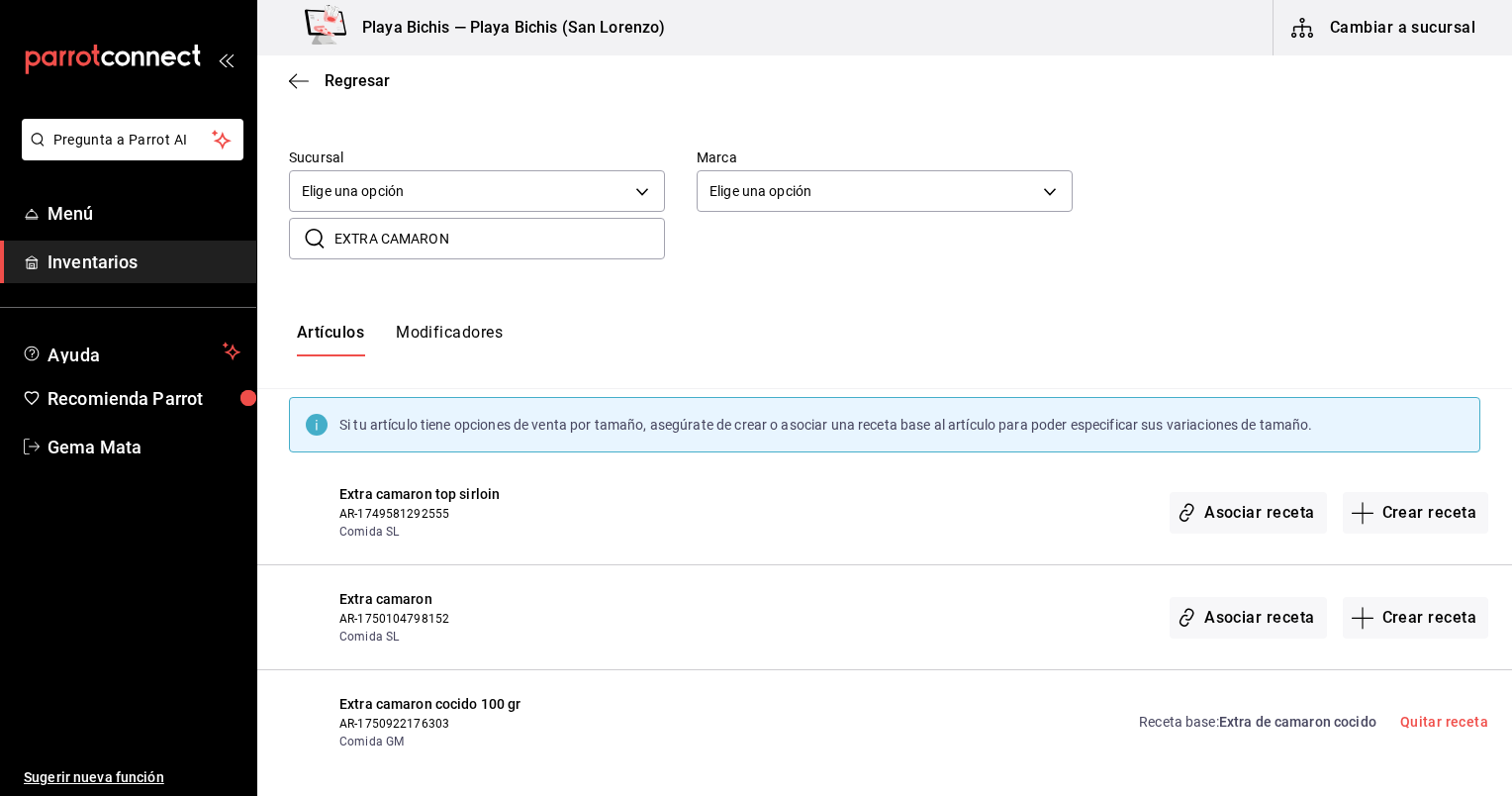 scroll, scrollTop: 131, scrollLeft: 0, axis: vertical 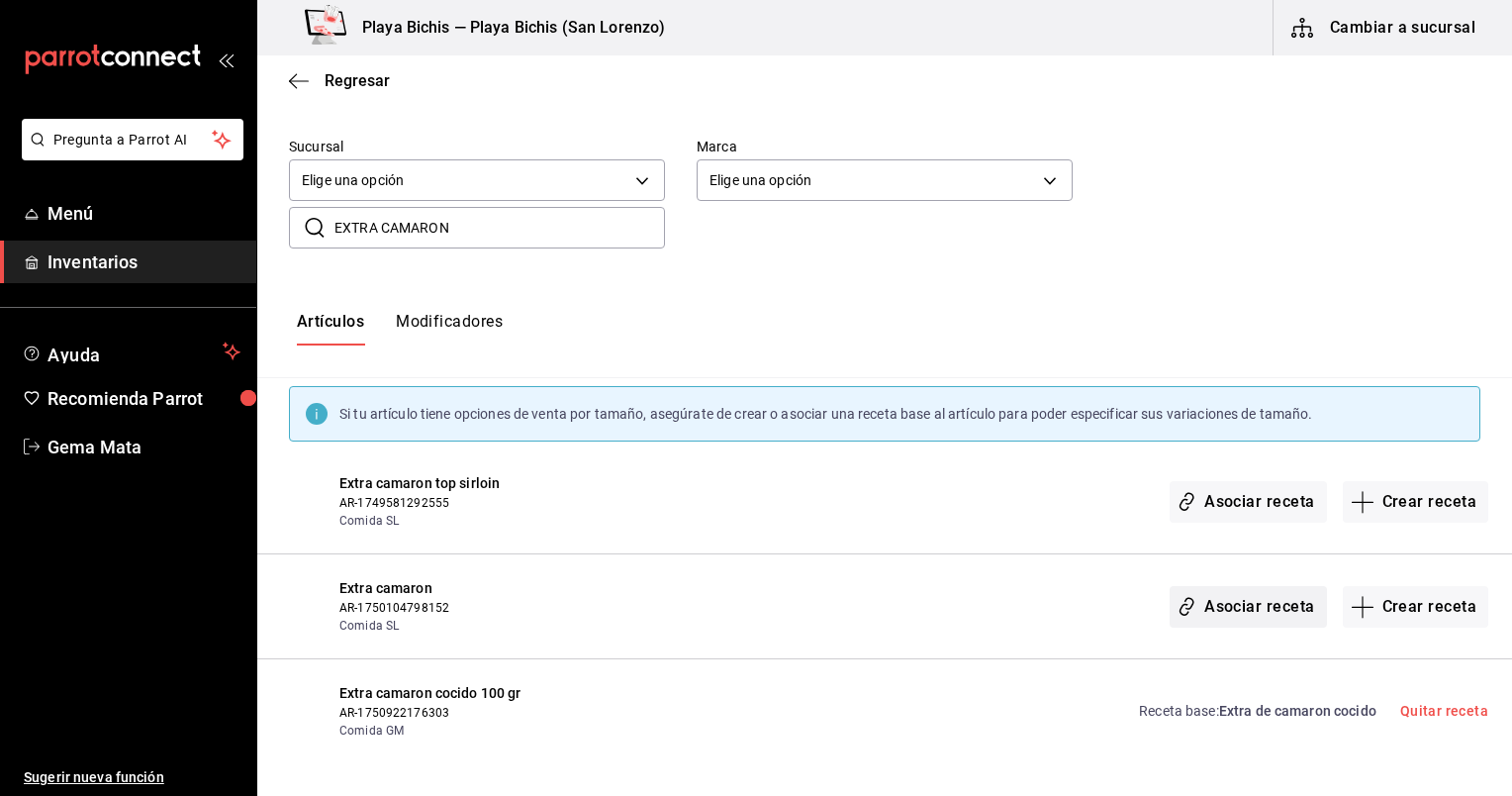 click on "Asociar receta" at bounding box center [1248, 607] 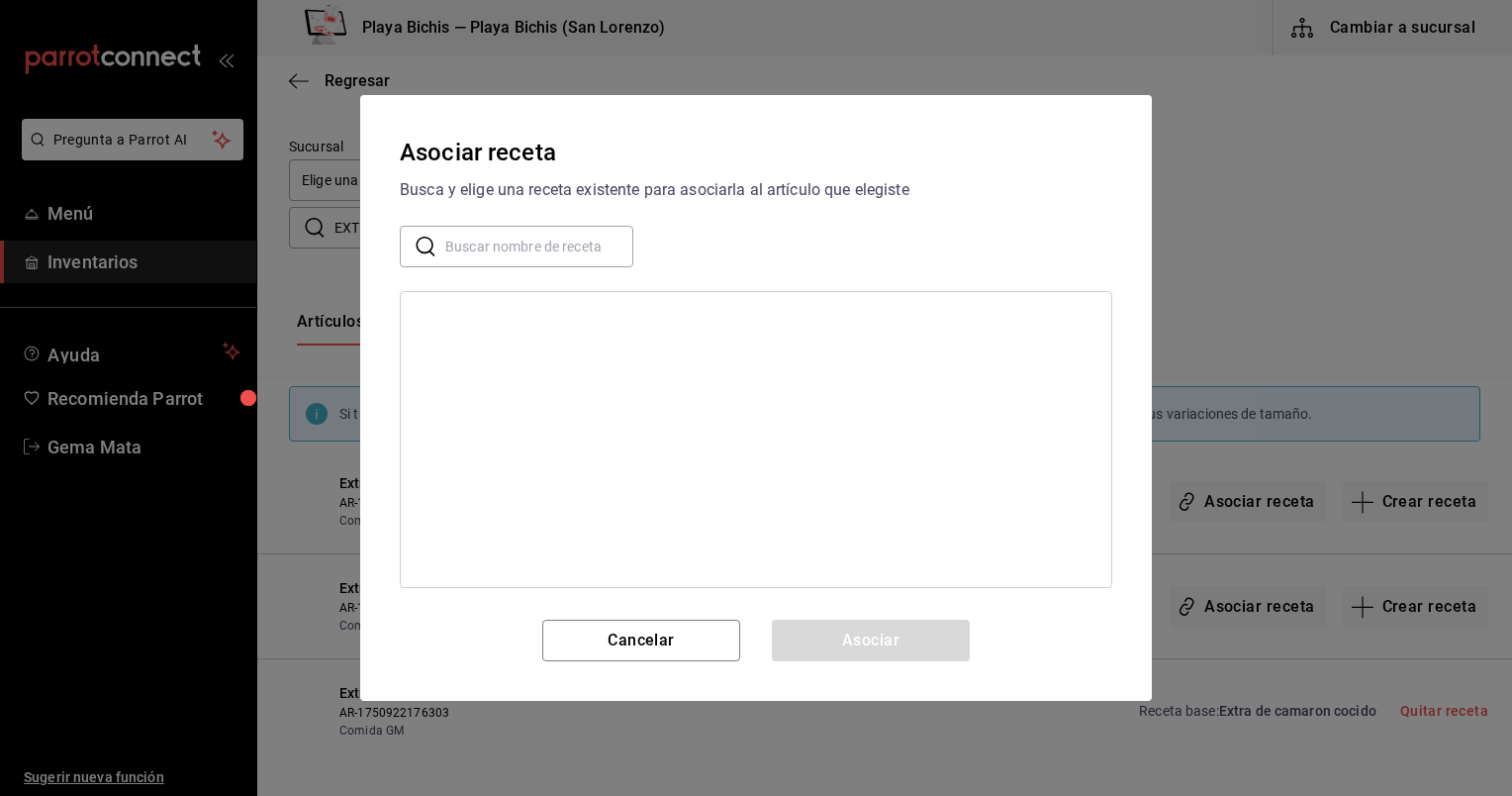 click at bounding box center [539, 247] 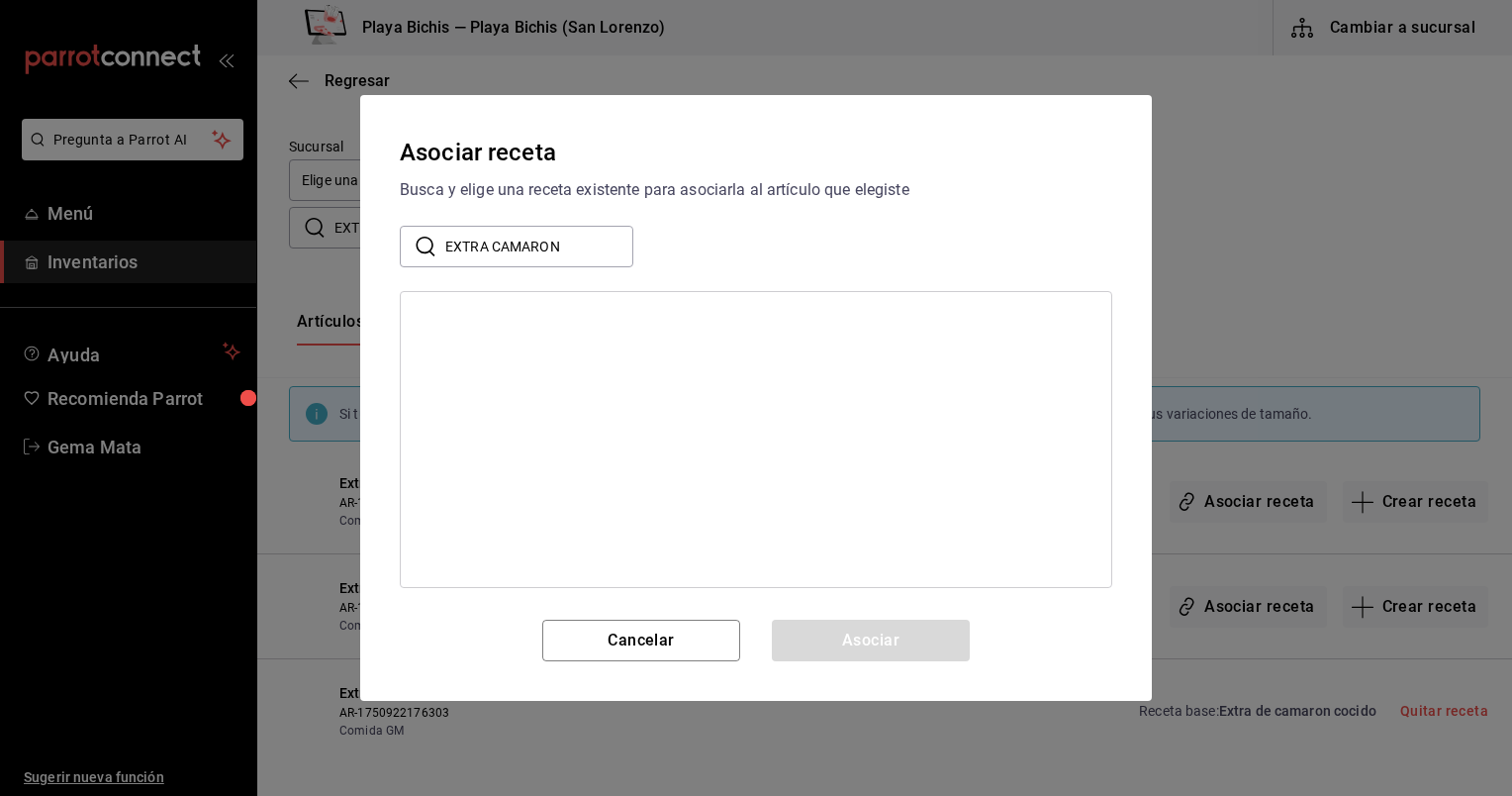 click on "EXTRA CAMARON" at bounding box center (539, 247) 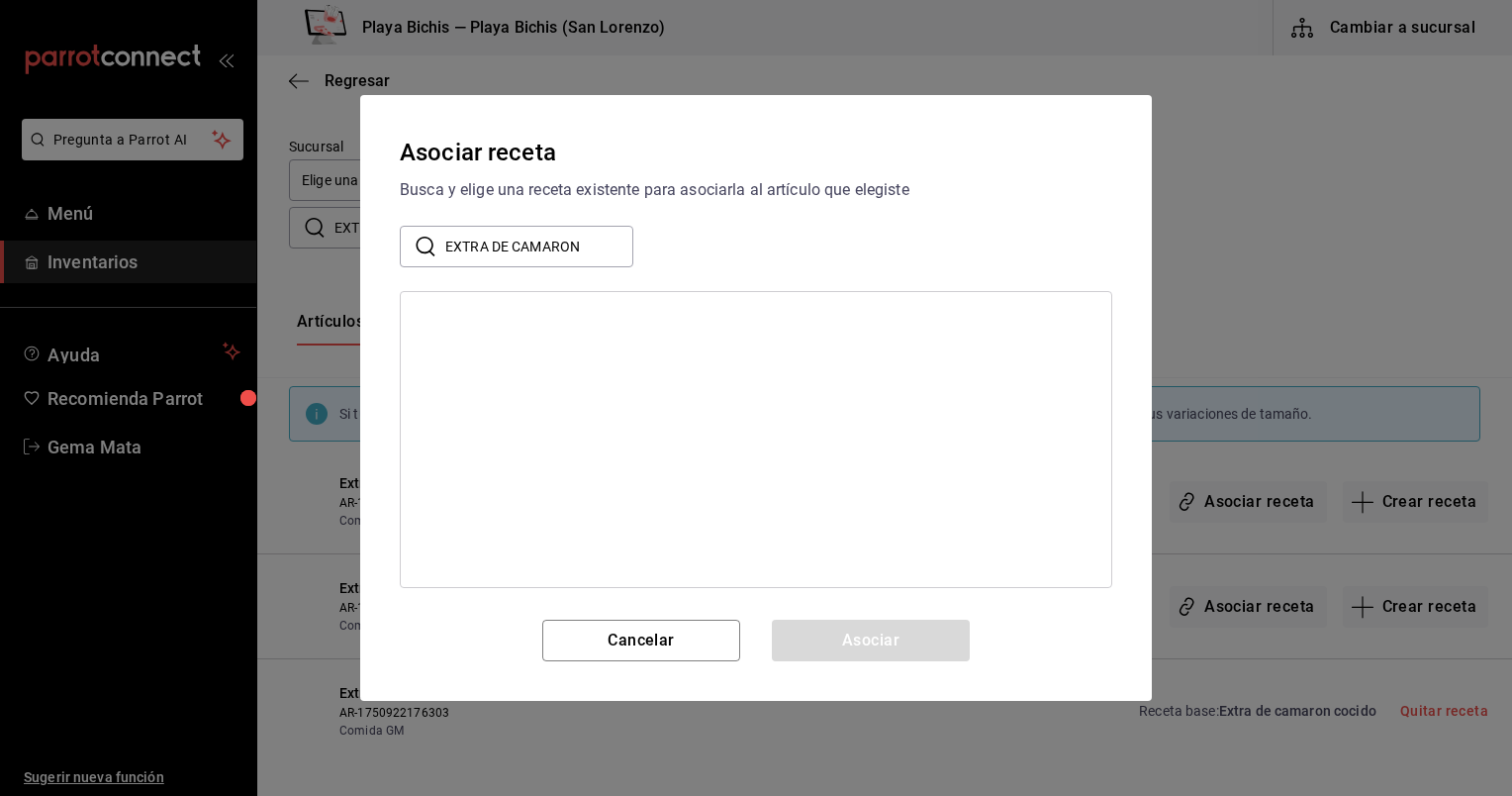 drag, startPoint x: 585, startPoint y: 257, endPoint x: 493, endPoint y: 248, distance: 92.43917 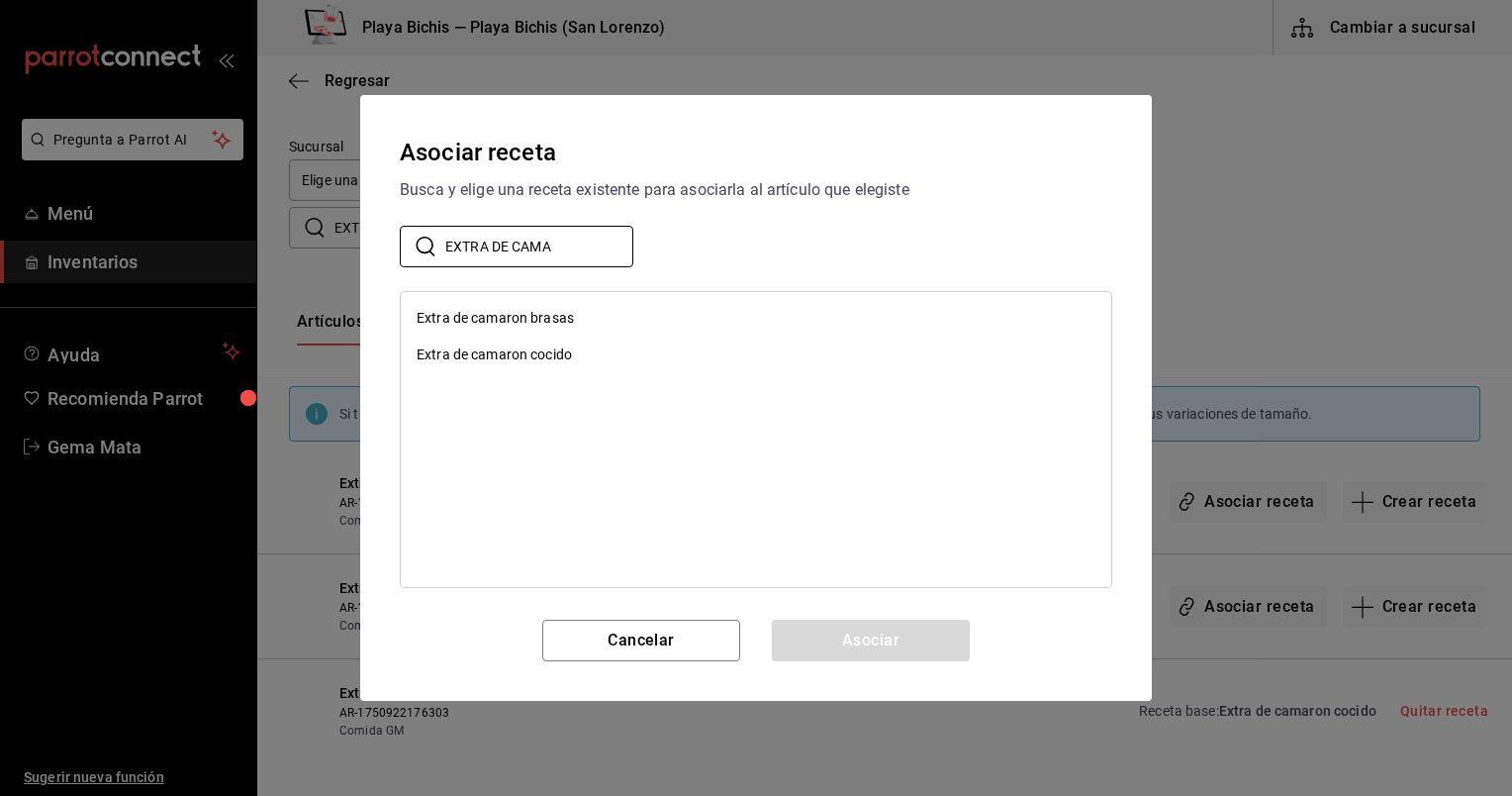 type on "EXTRA DE CAMA" 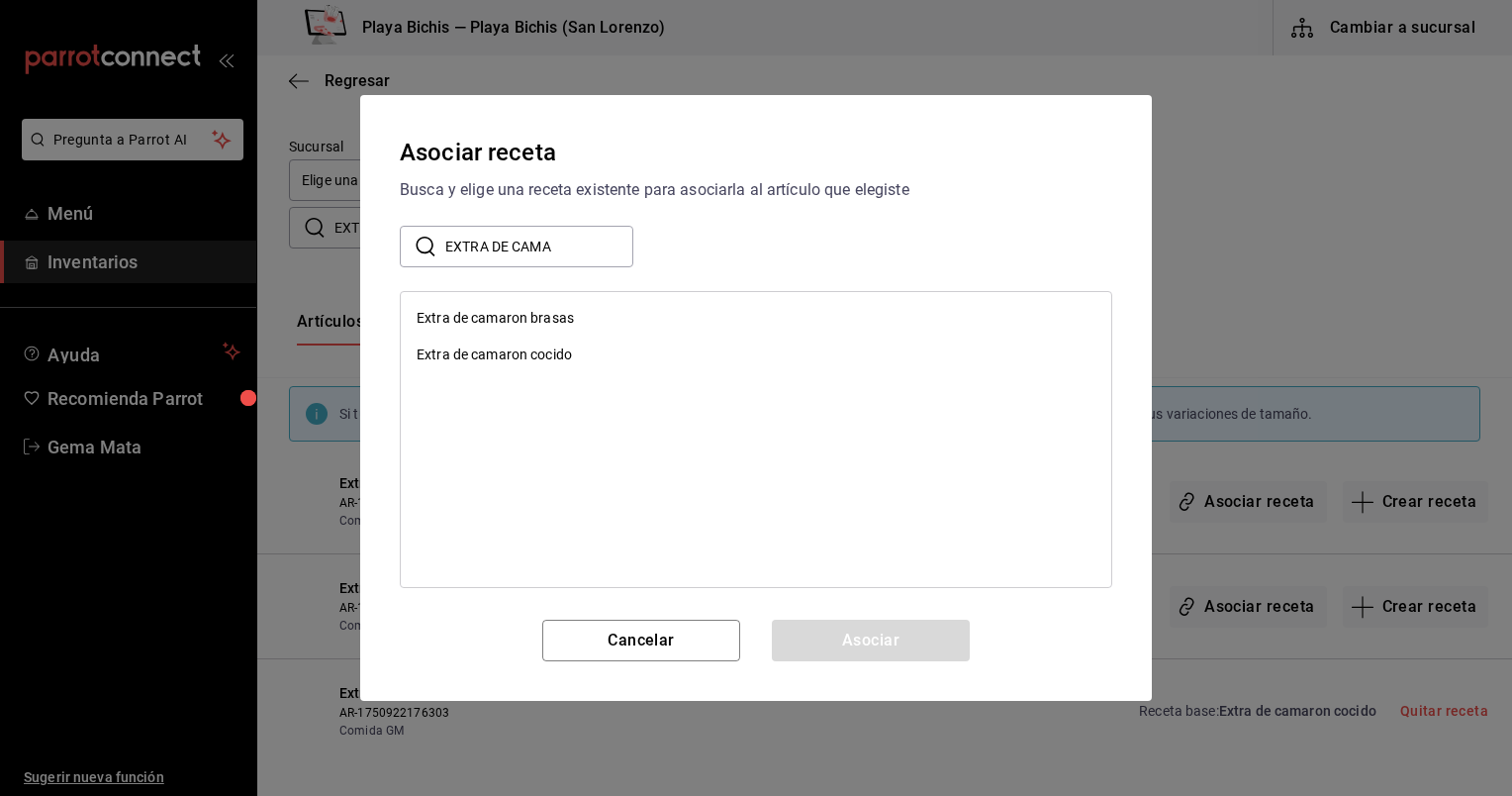 click on "Extra de camaron cocido" at bounding box center [756, 354] 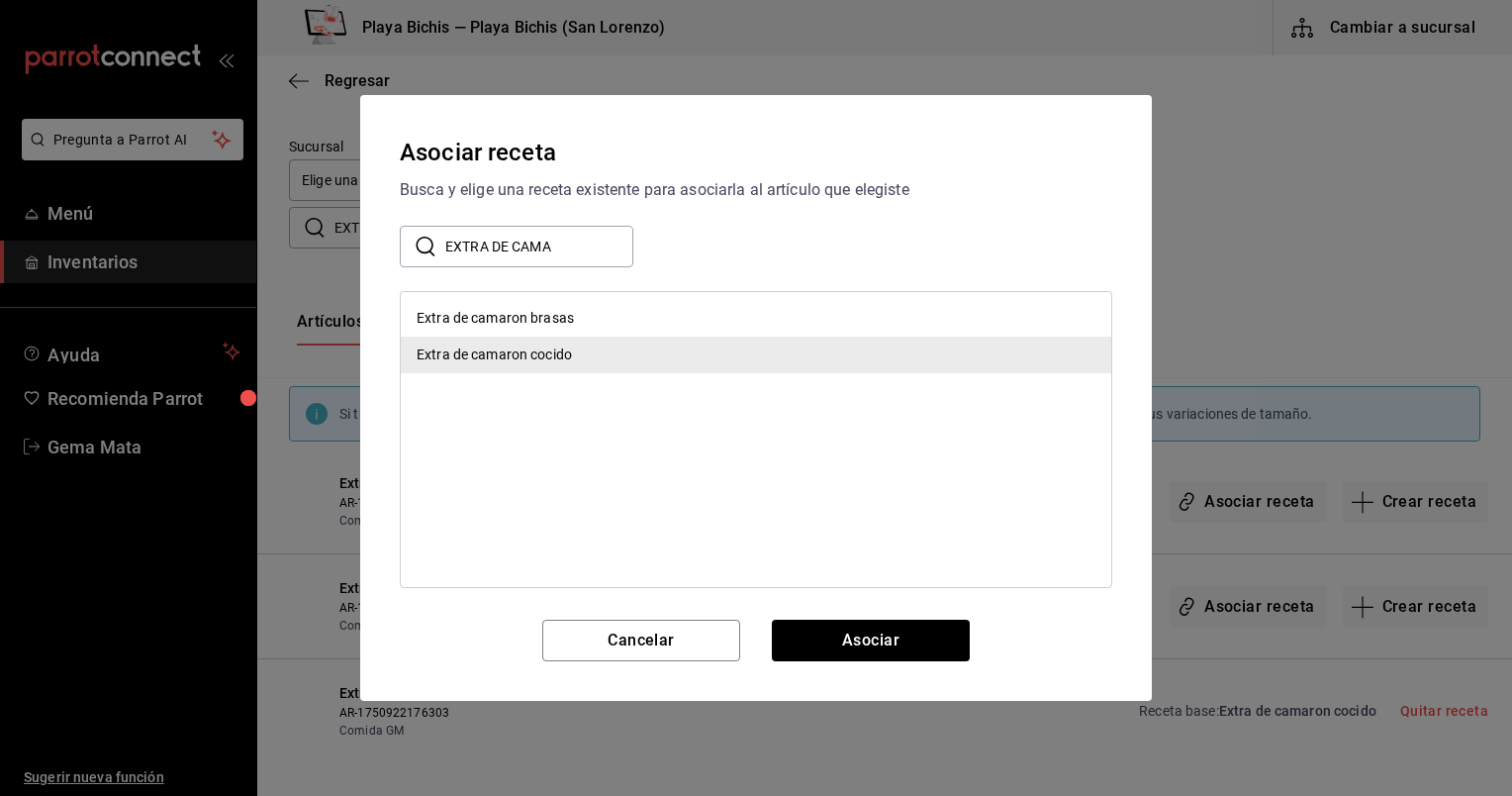 click on "Extra de camaron brasas" at bounding box center [495, 318] 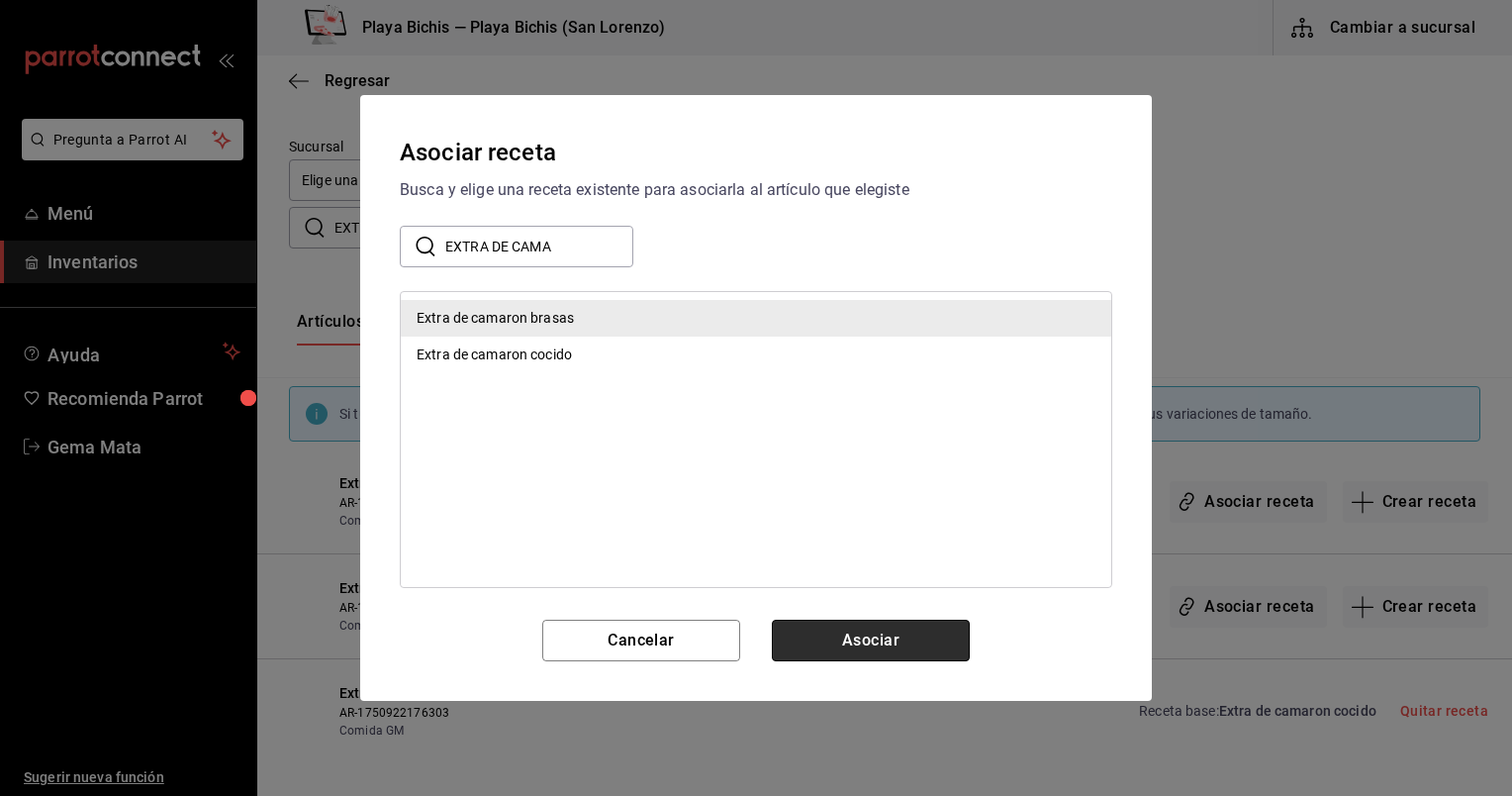 click on "Asociar" at bounding box center (871, 641) 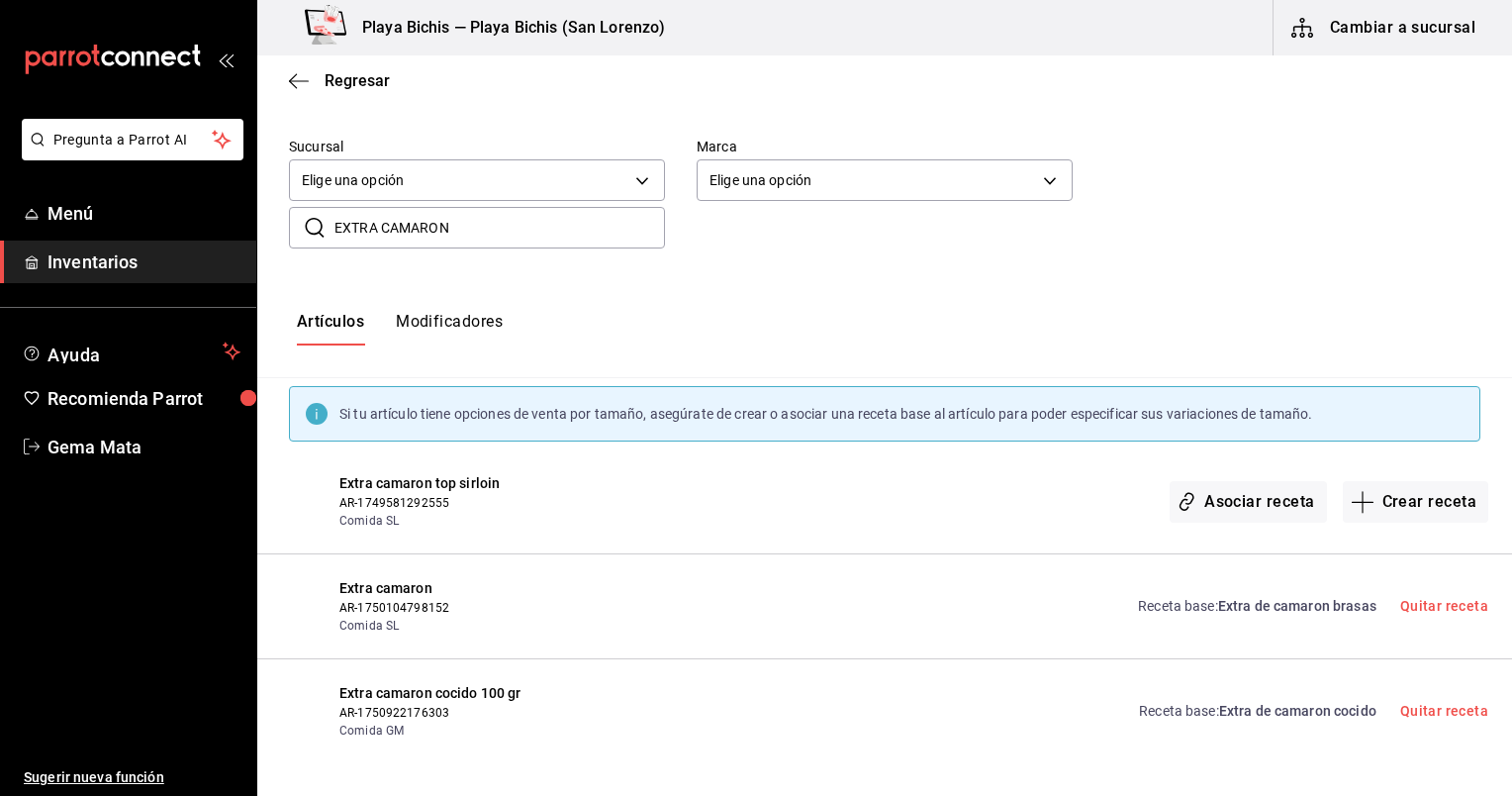 drag, startPoint x: 495, startPoint y: 233, endPoint x: 376, endPoint y: 226, distance: 119.205705 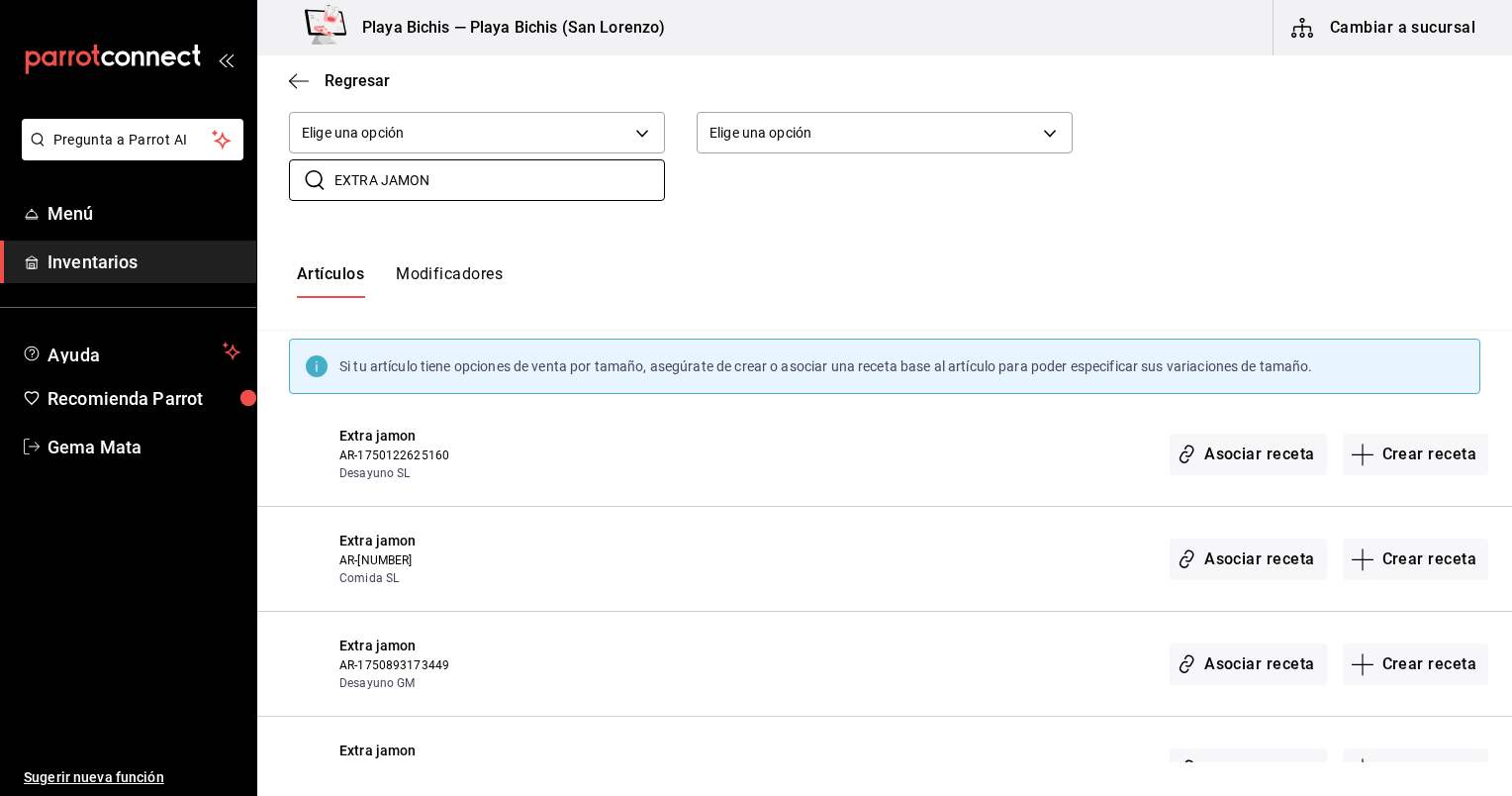scroll, scrollTop: 236, scrollLeft: 0, axis: vertical 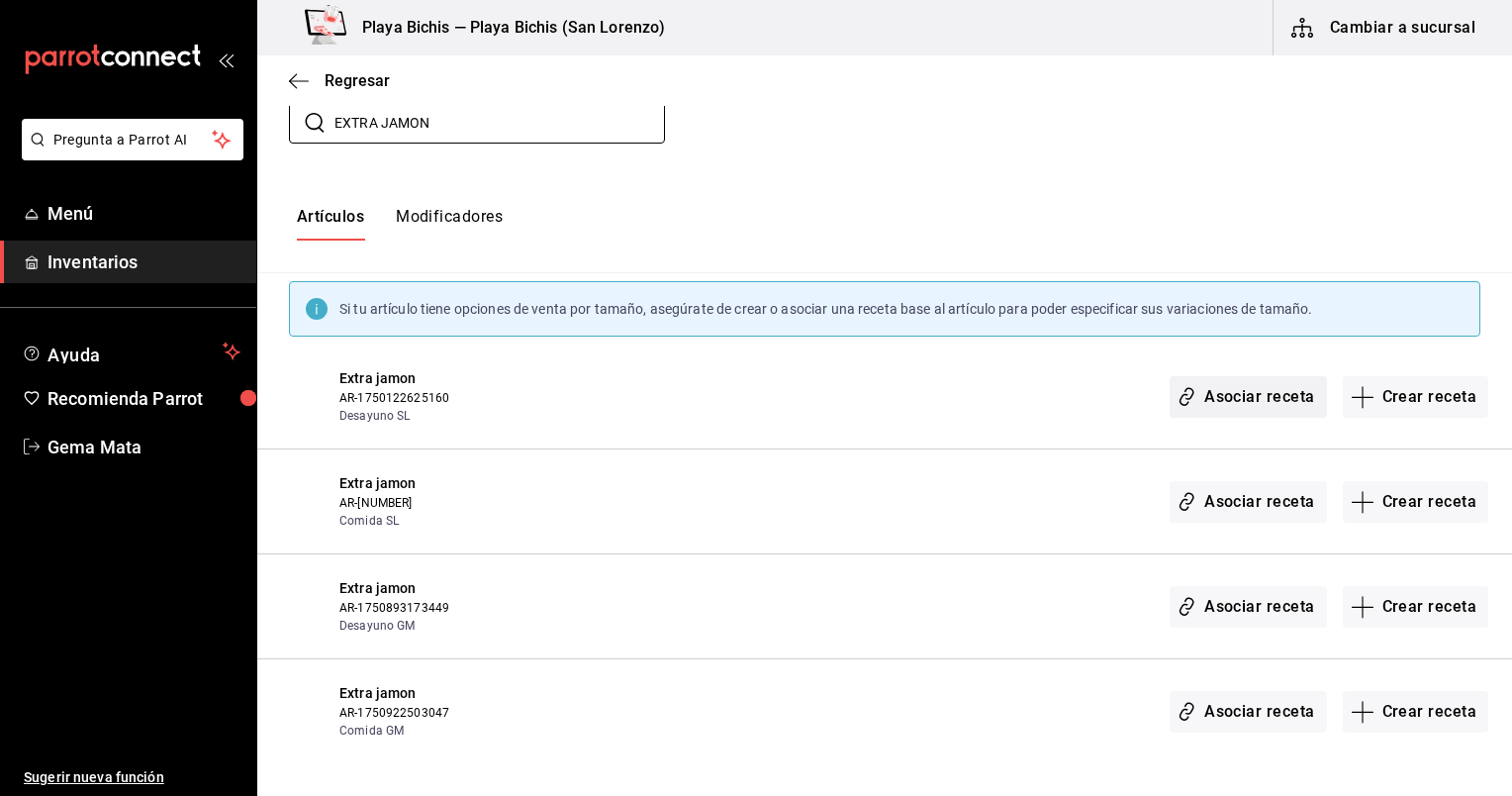 type on "EXTRA JAMON" 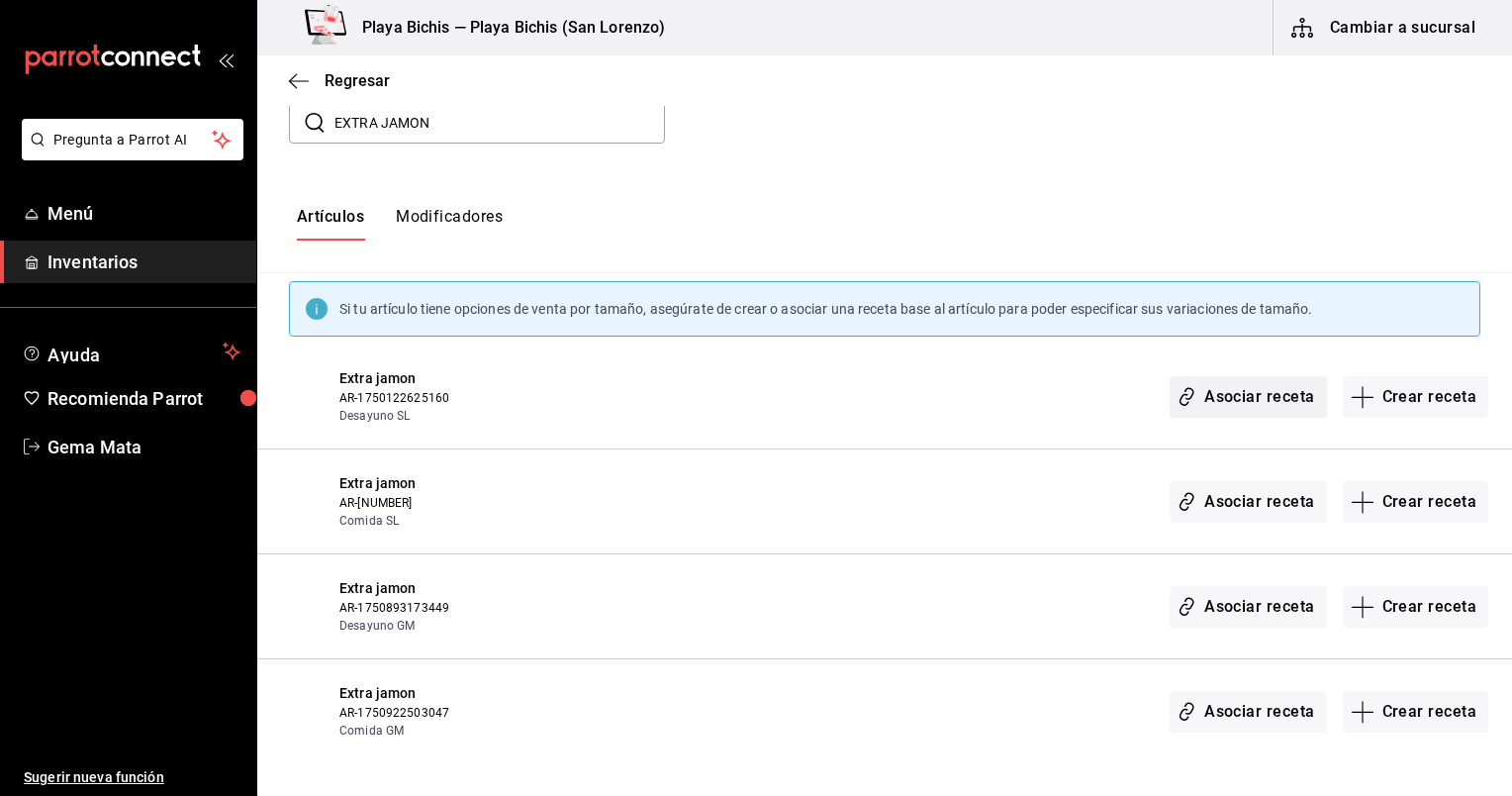 click on "Asociar receta" at bounding box center [1248, 397] 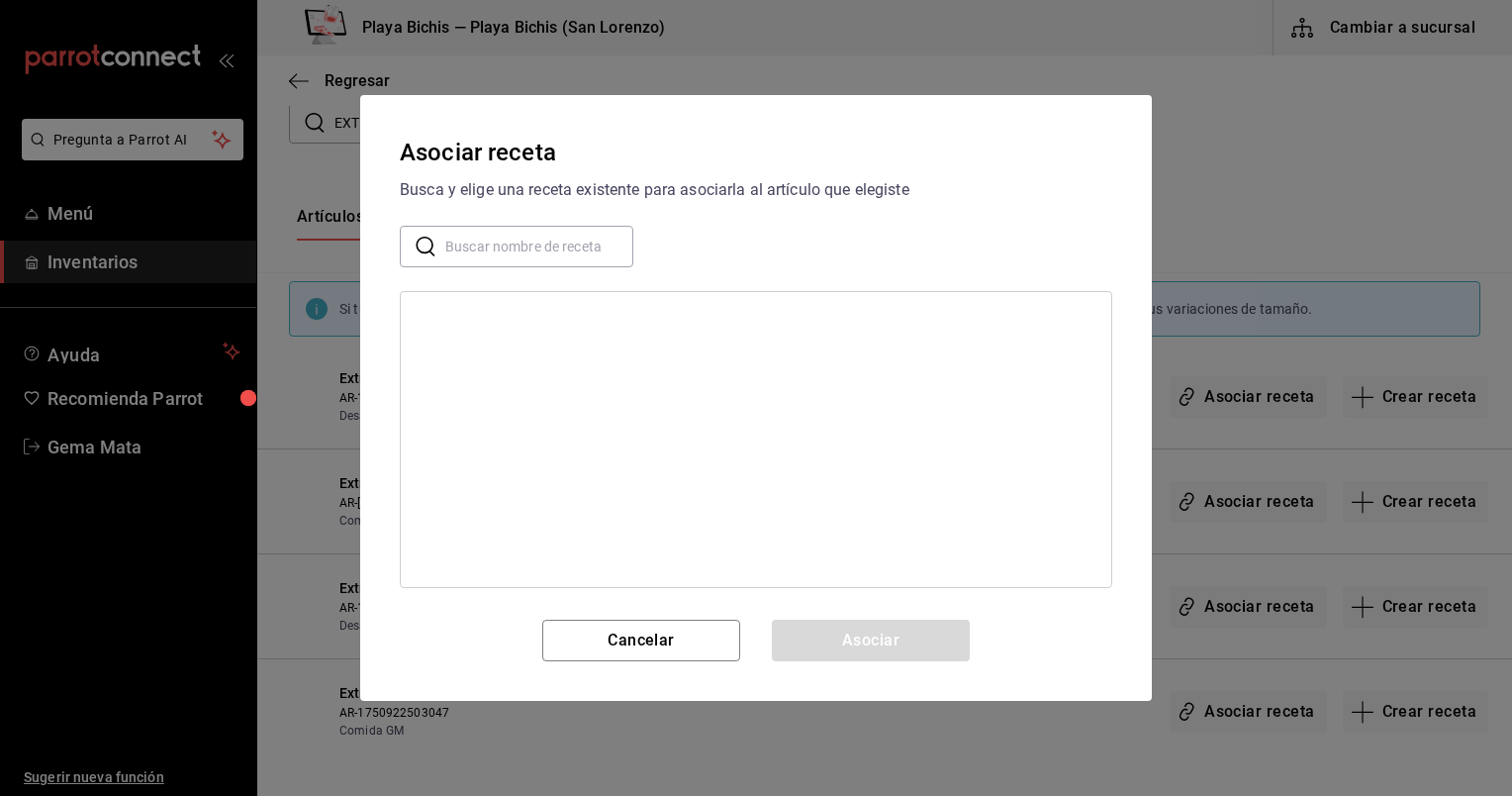 click at bounding box center [539, 247] 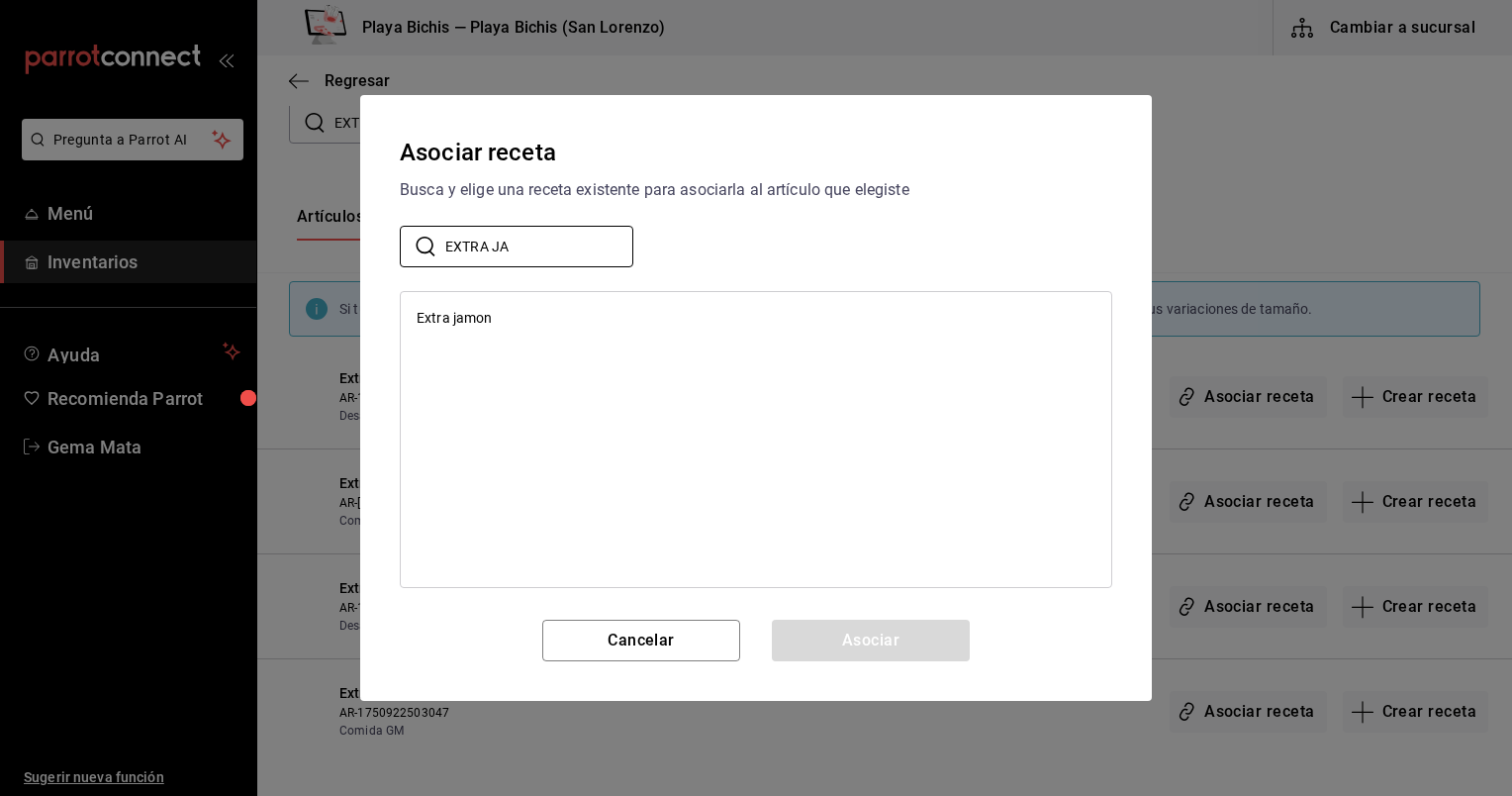 type on "EXTRA JA" 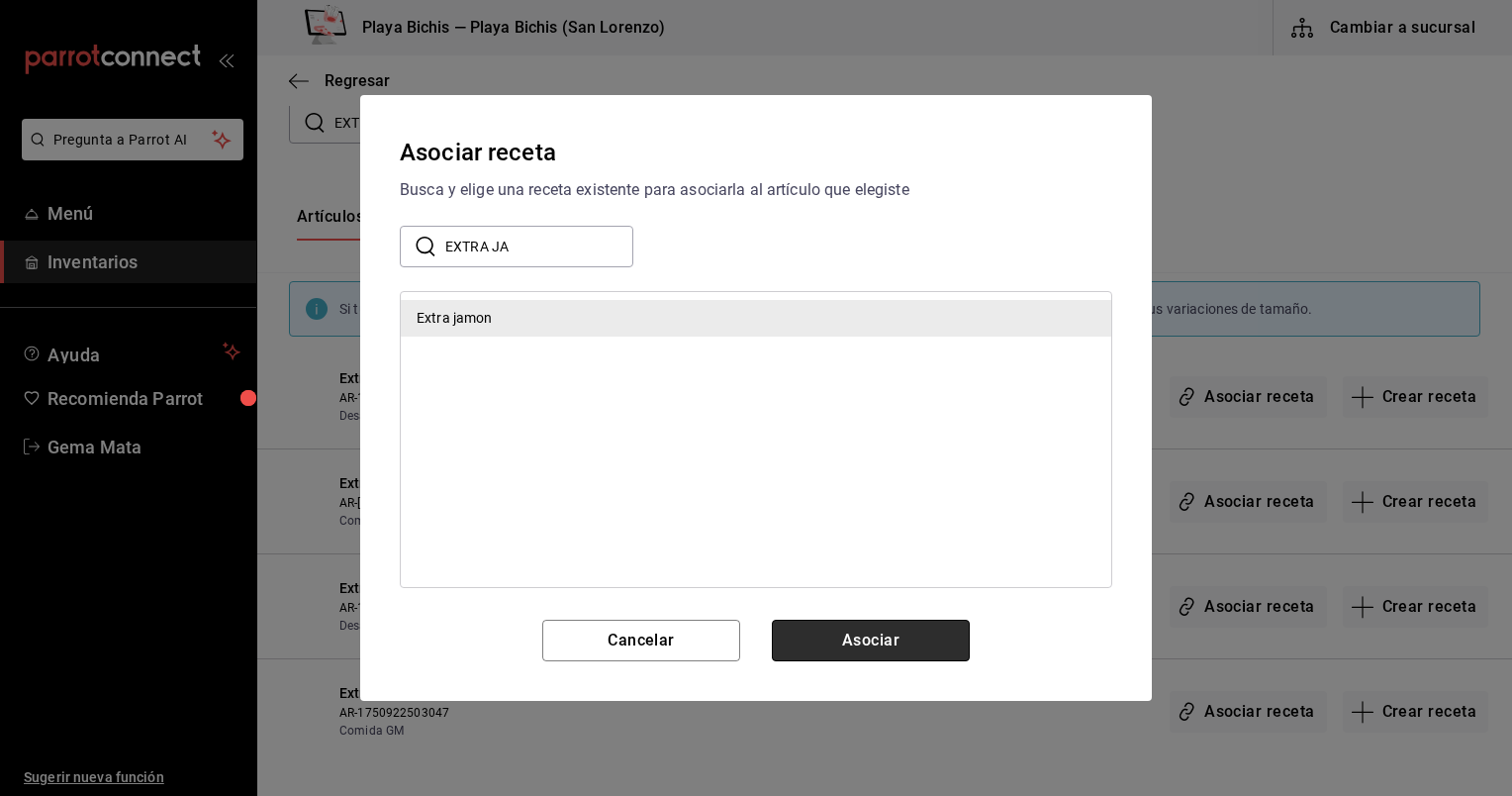 click on "Asociar" at bounding box center [871, 641] 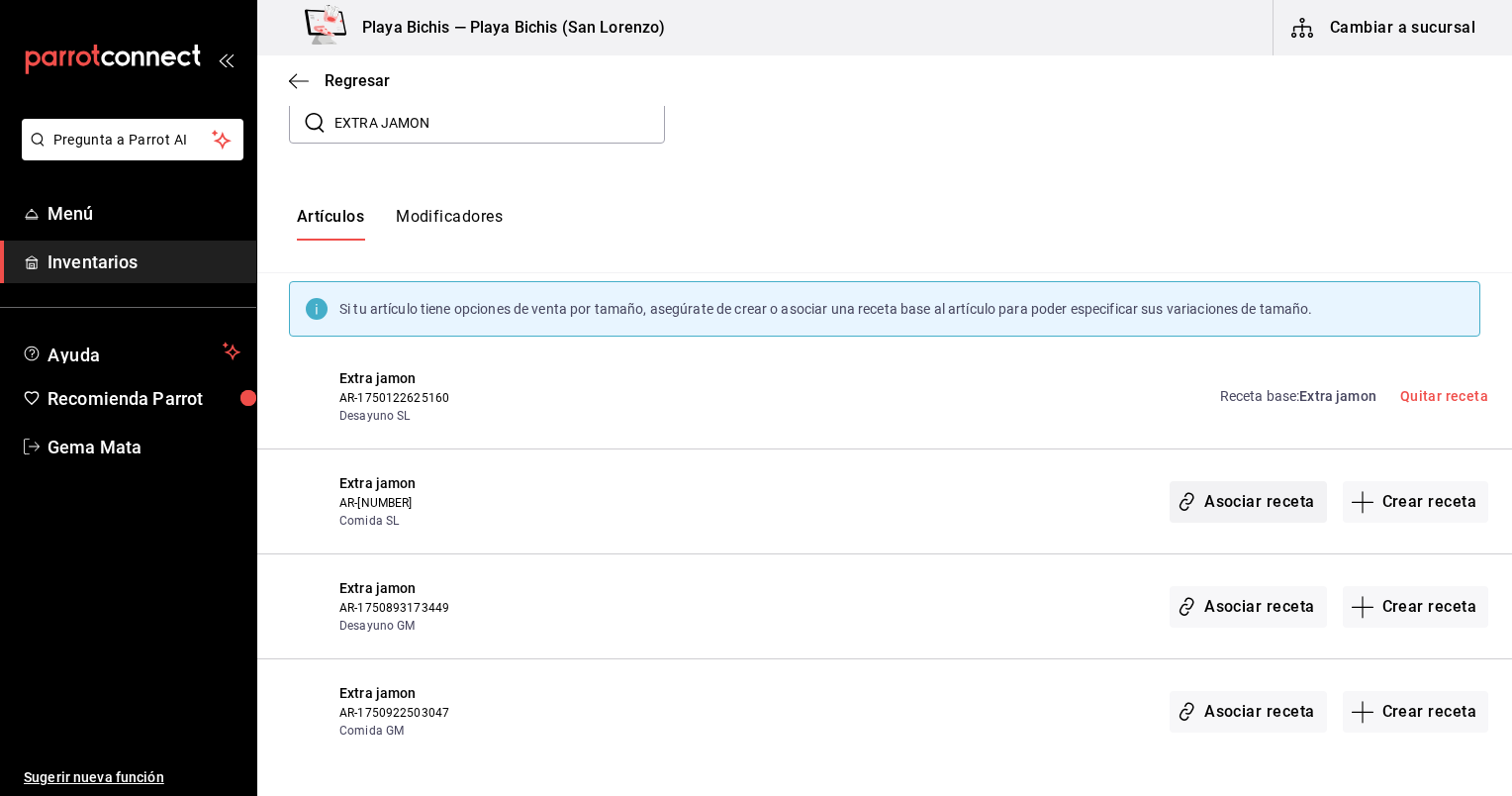 click on "Asociar receta" at bounding box center (1248, 502) 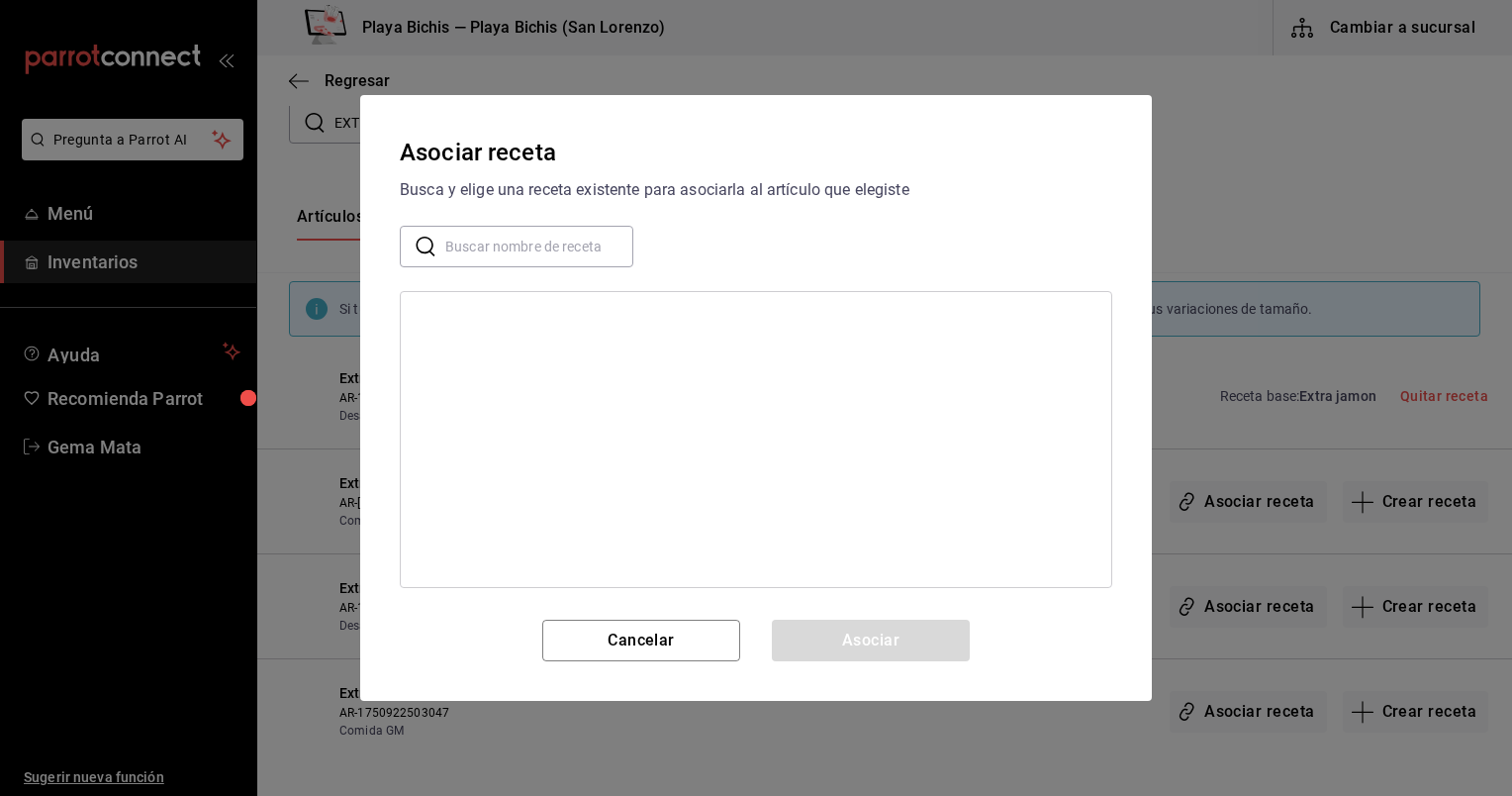 click at bounding box center (539, 247) 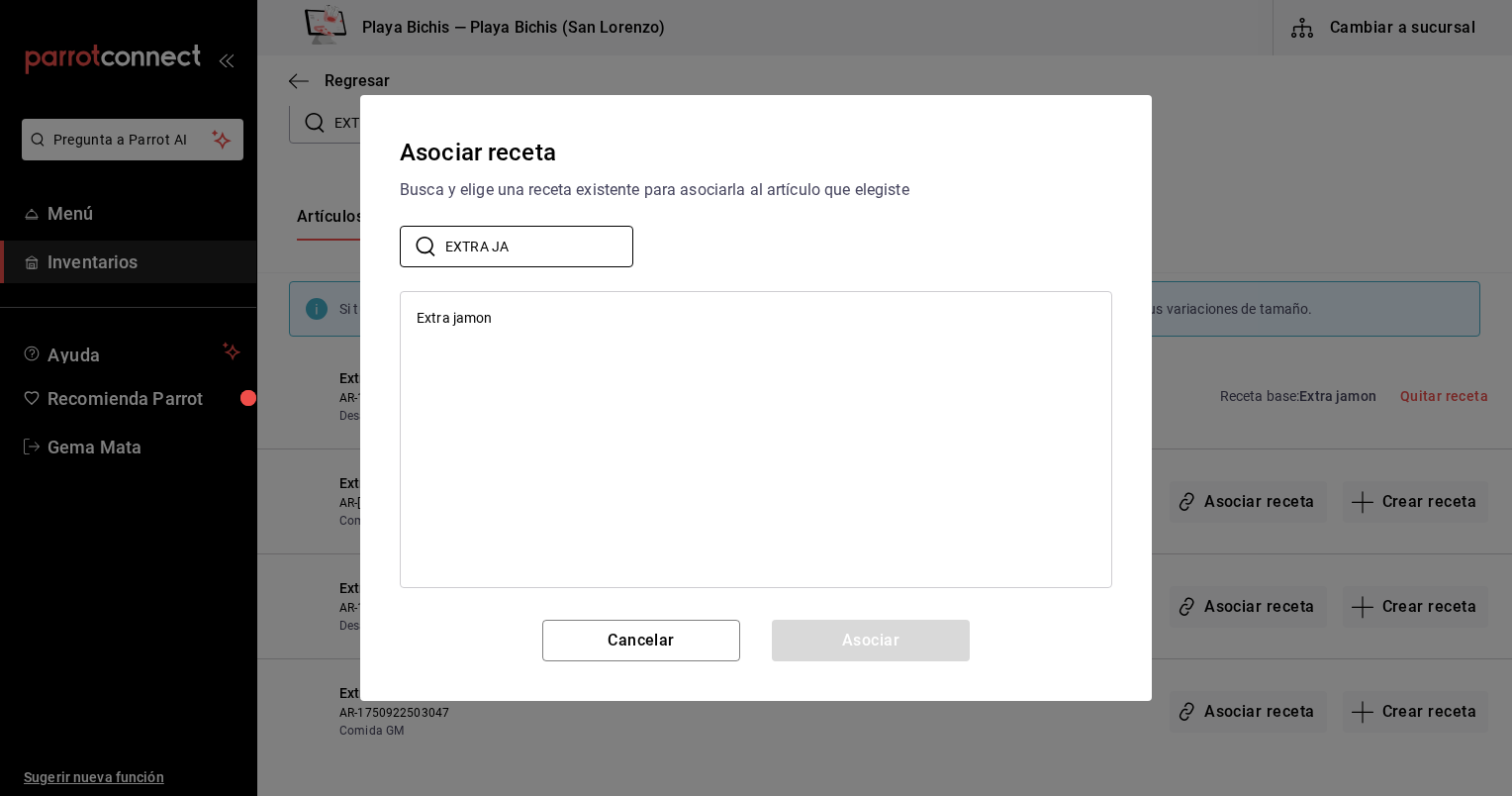 type on "EXTRA JA" 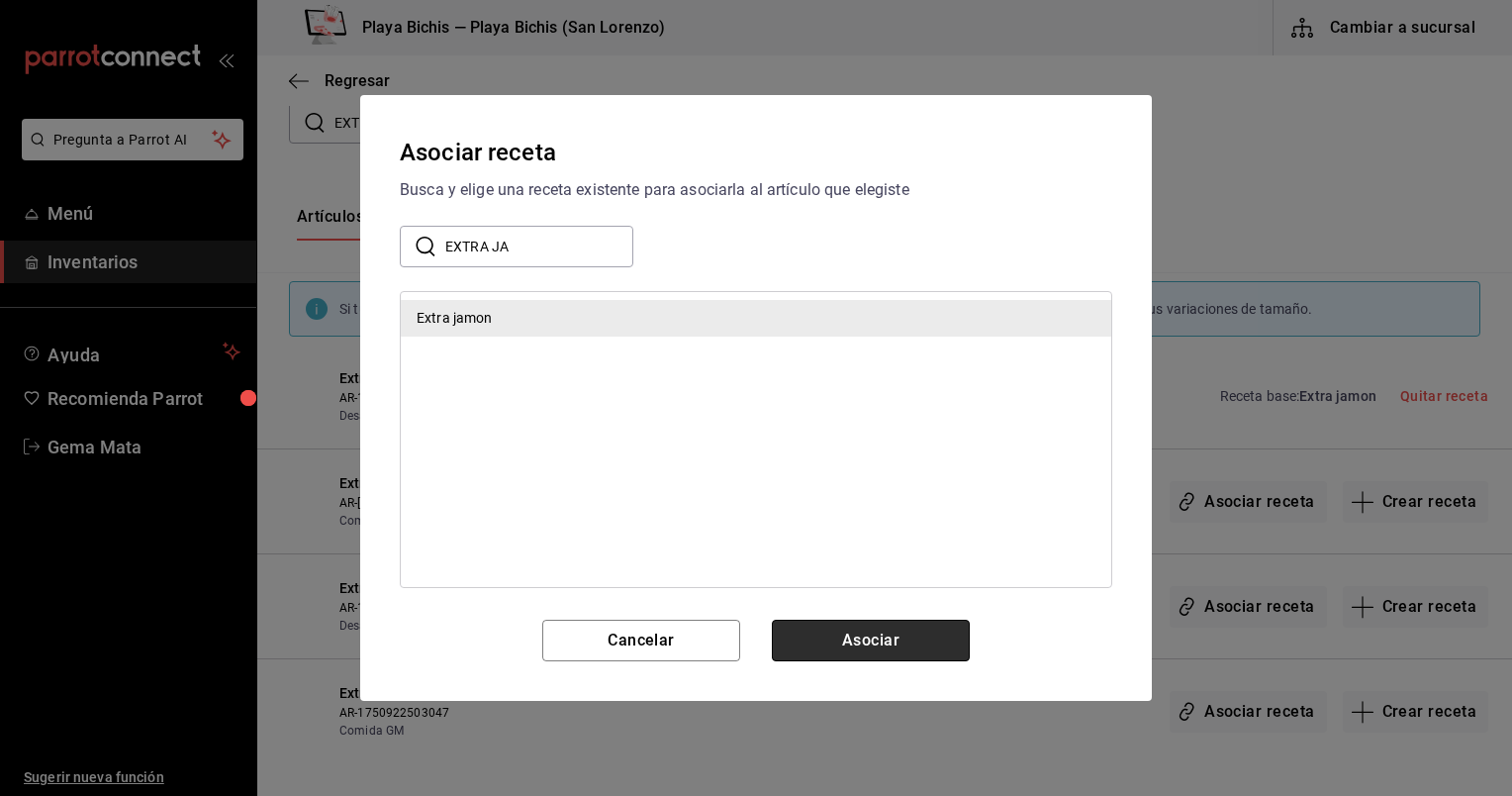 click on "Asociar" at bounding box center (871, 641) 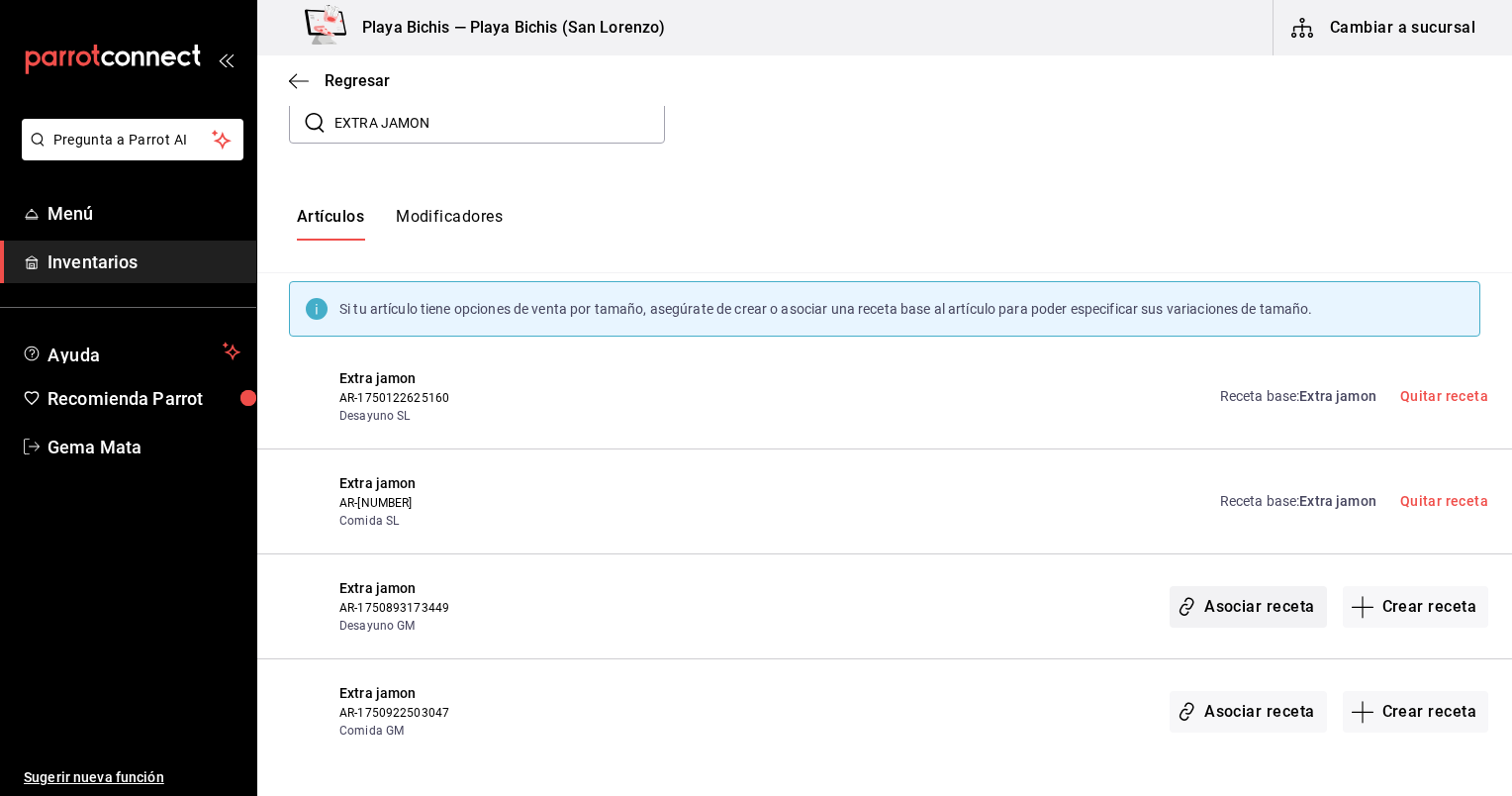 click on "Asociar receta" at bounding box center (1248, 607) 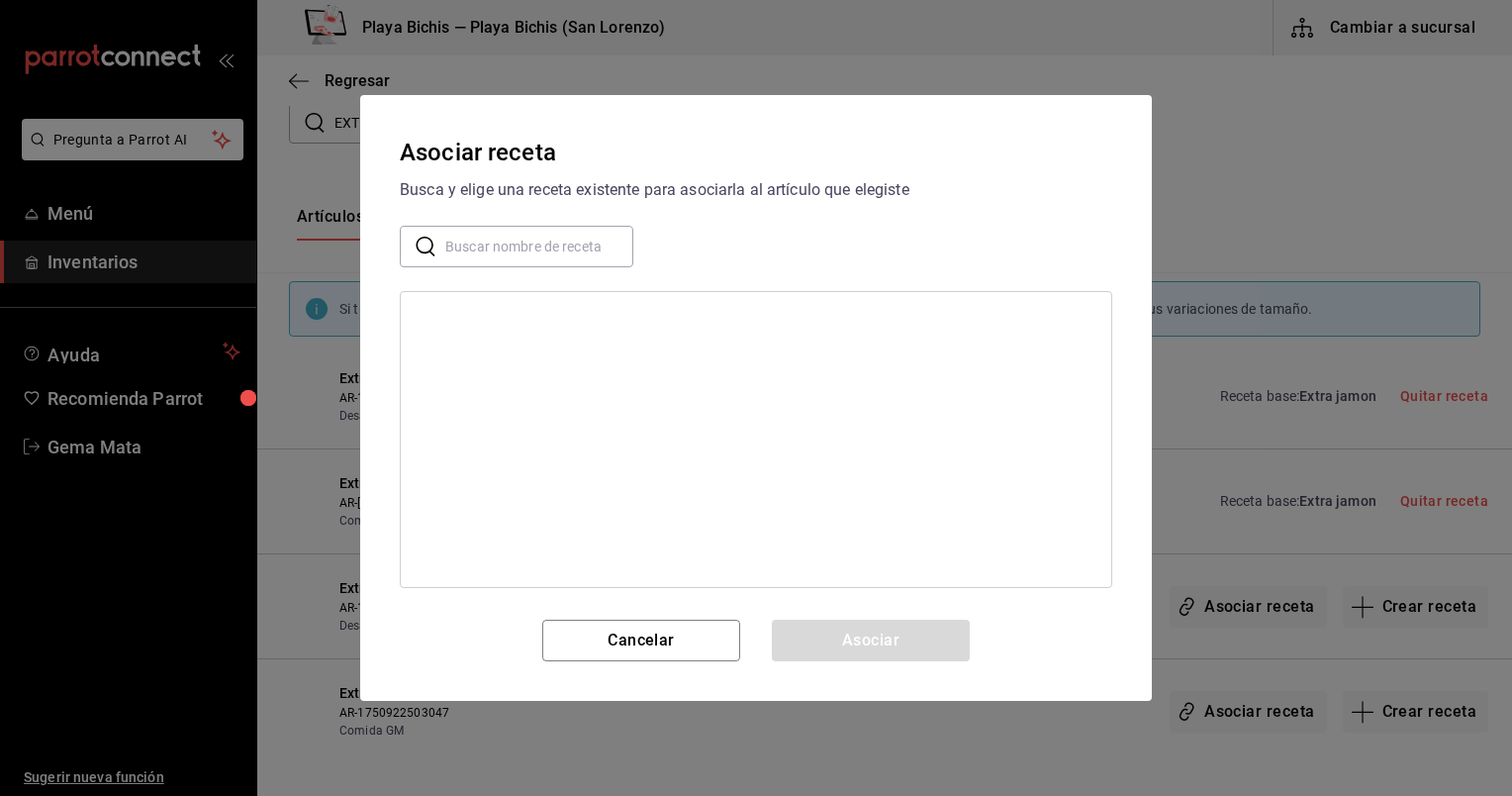 click at bounding box center [539, 247] 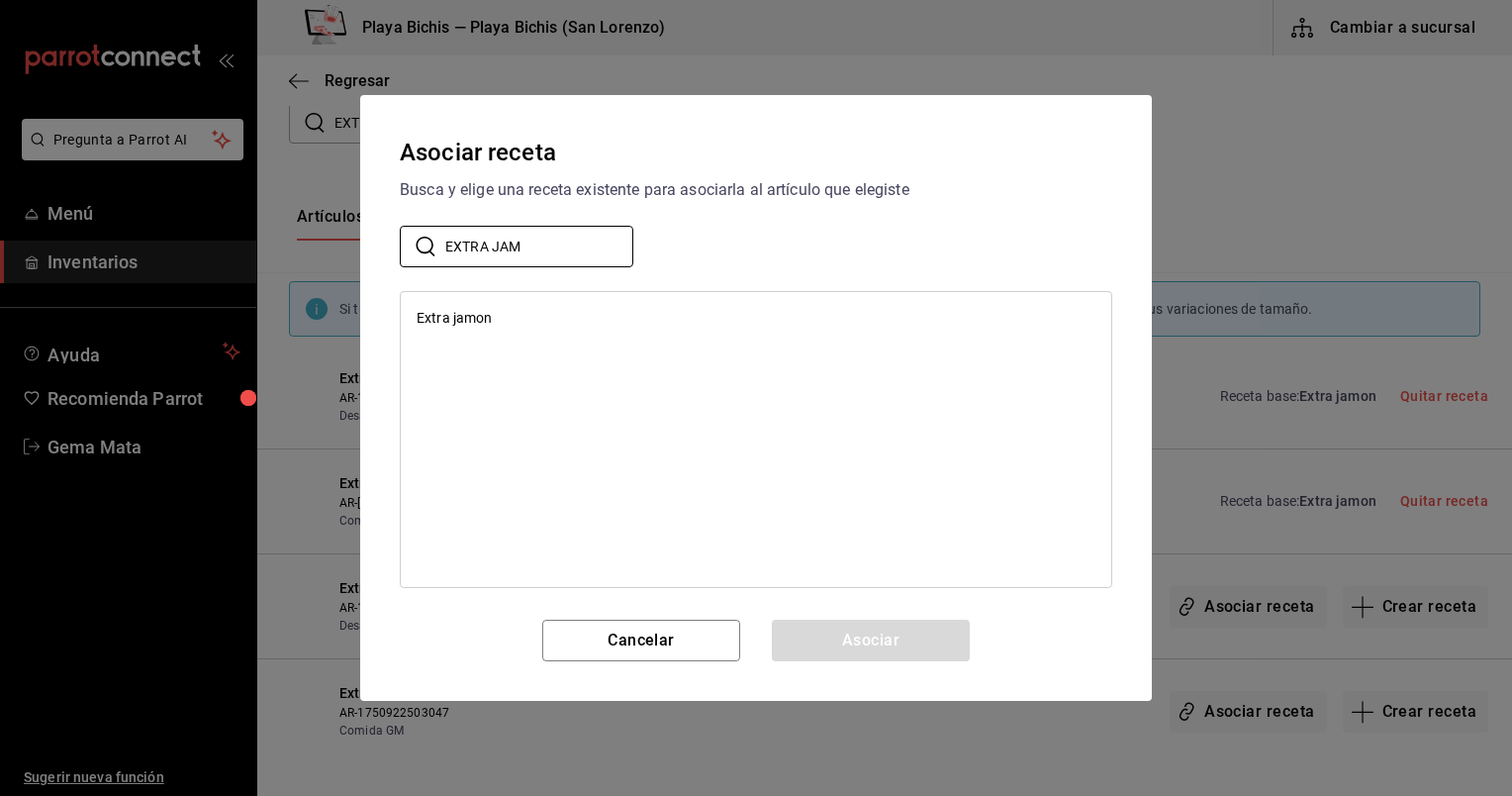 type on "EXTRA JAM" 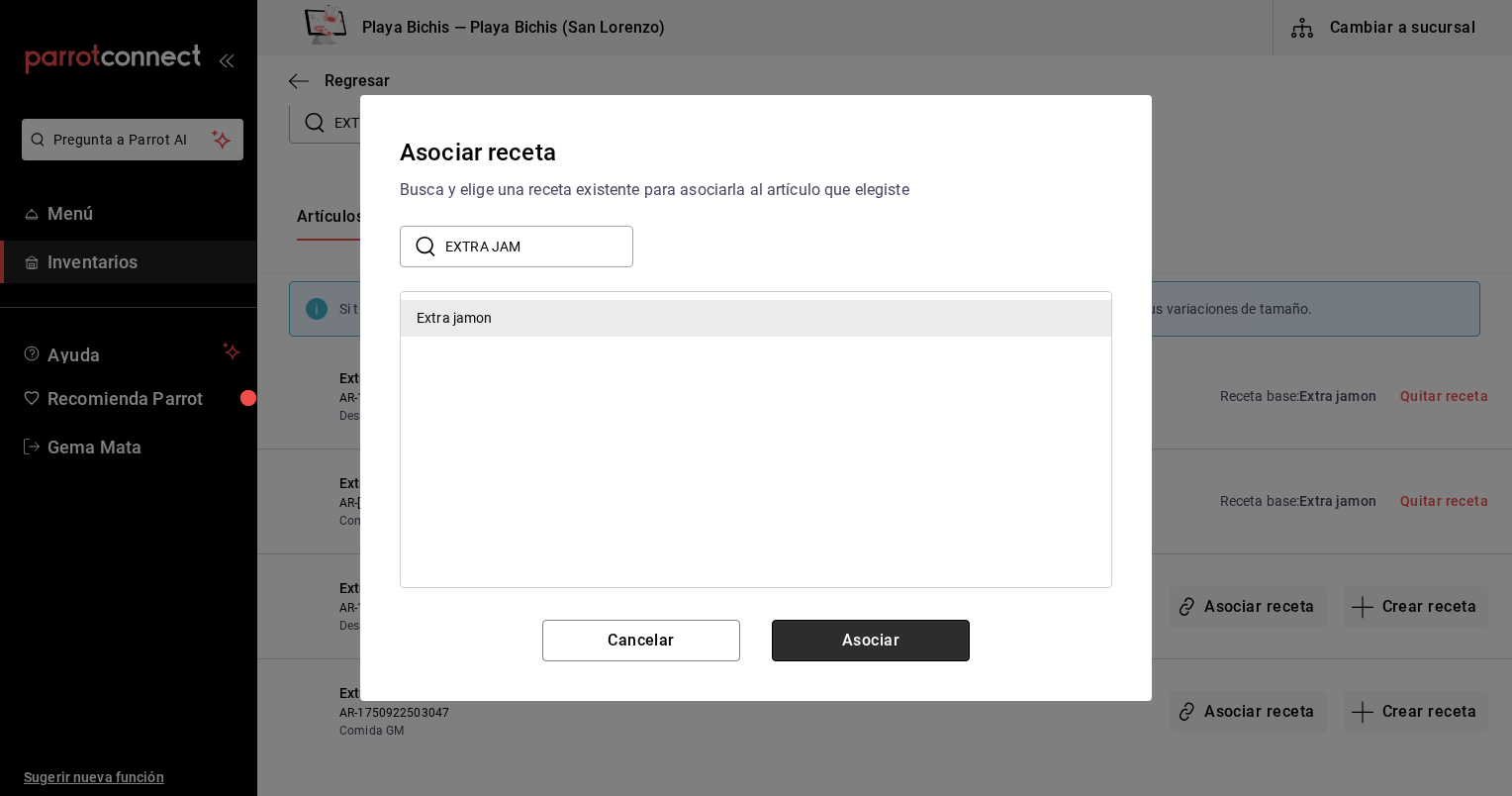click on "Asociar" at bounding box center [871, 641] 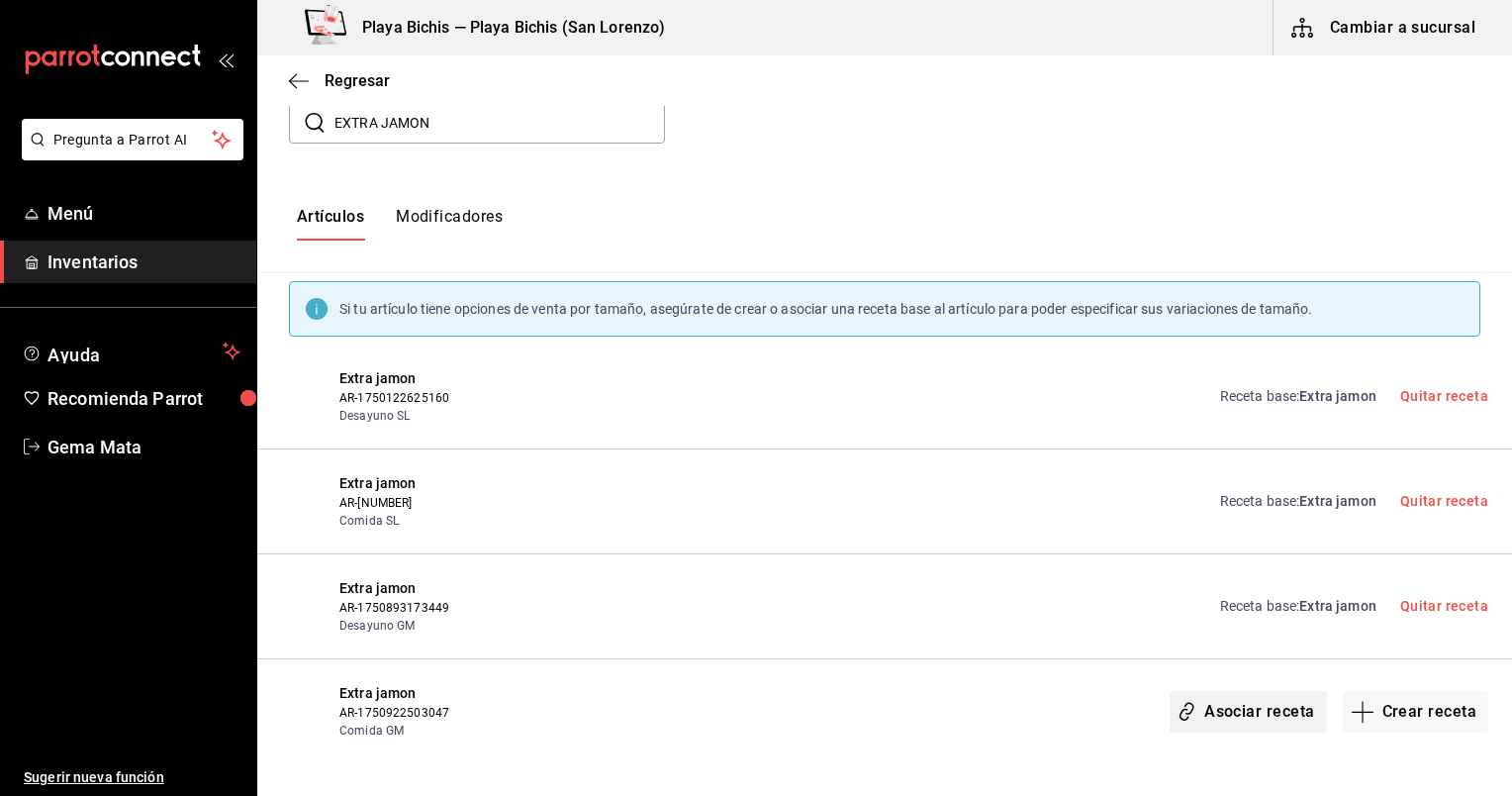 click on "Asociar receta" at bounding box center [1248, 712] 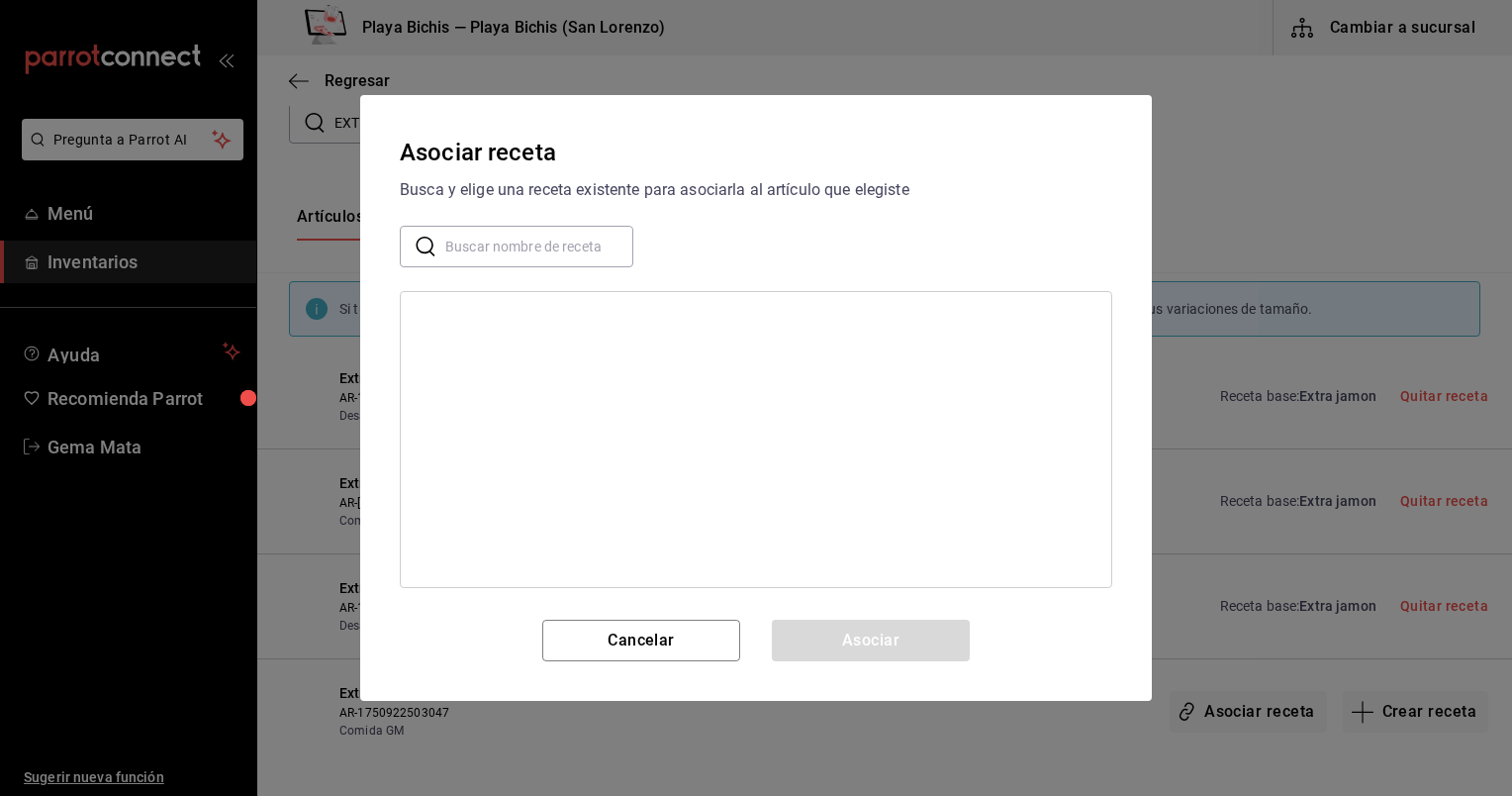 click at bounding box center (539, 247) 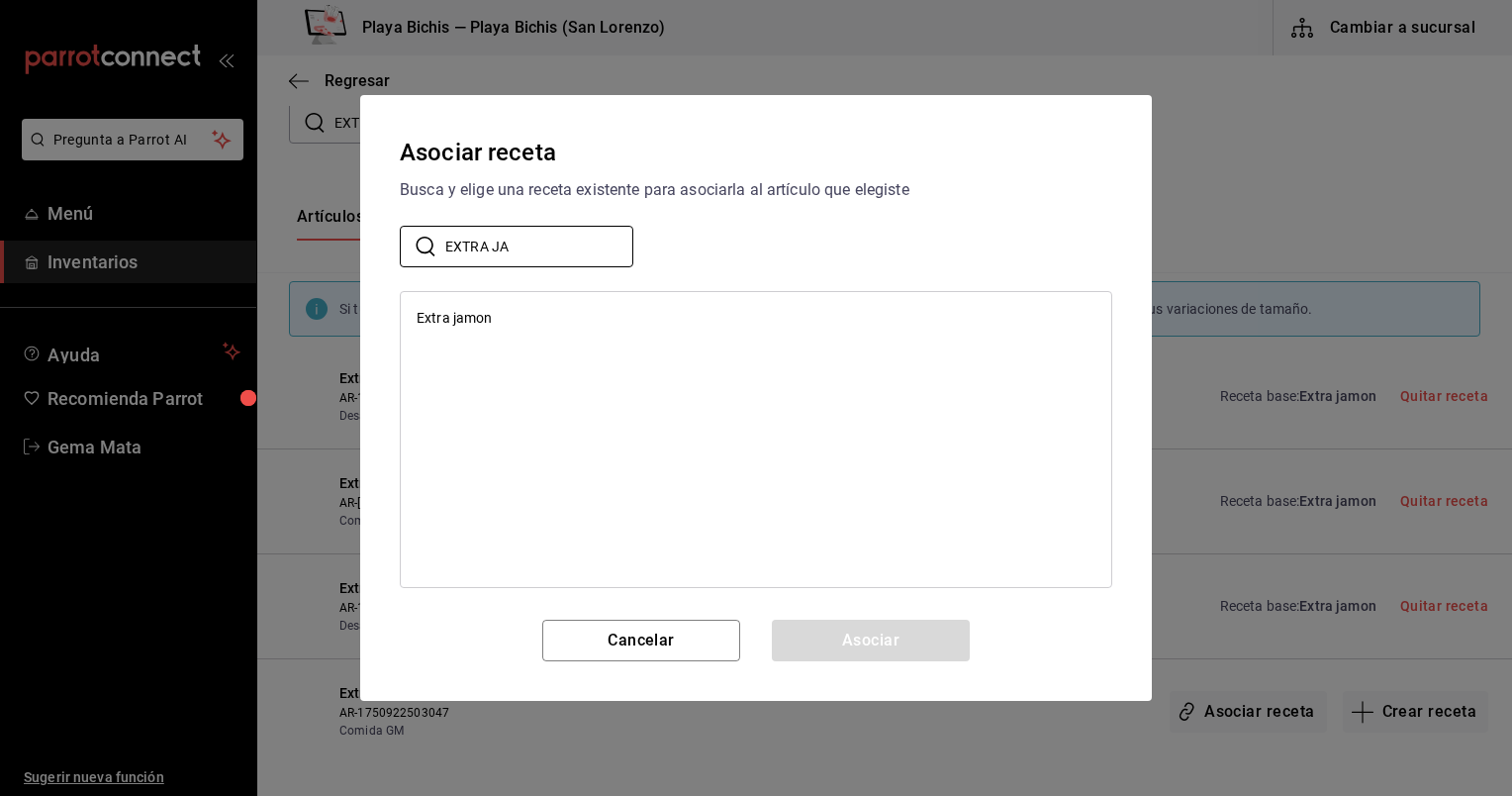 type on "EXTRA JA" 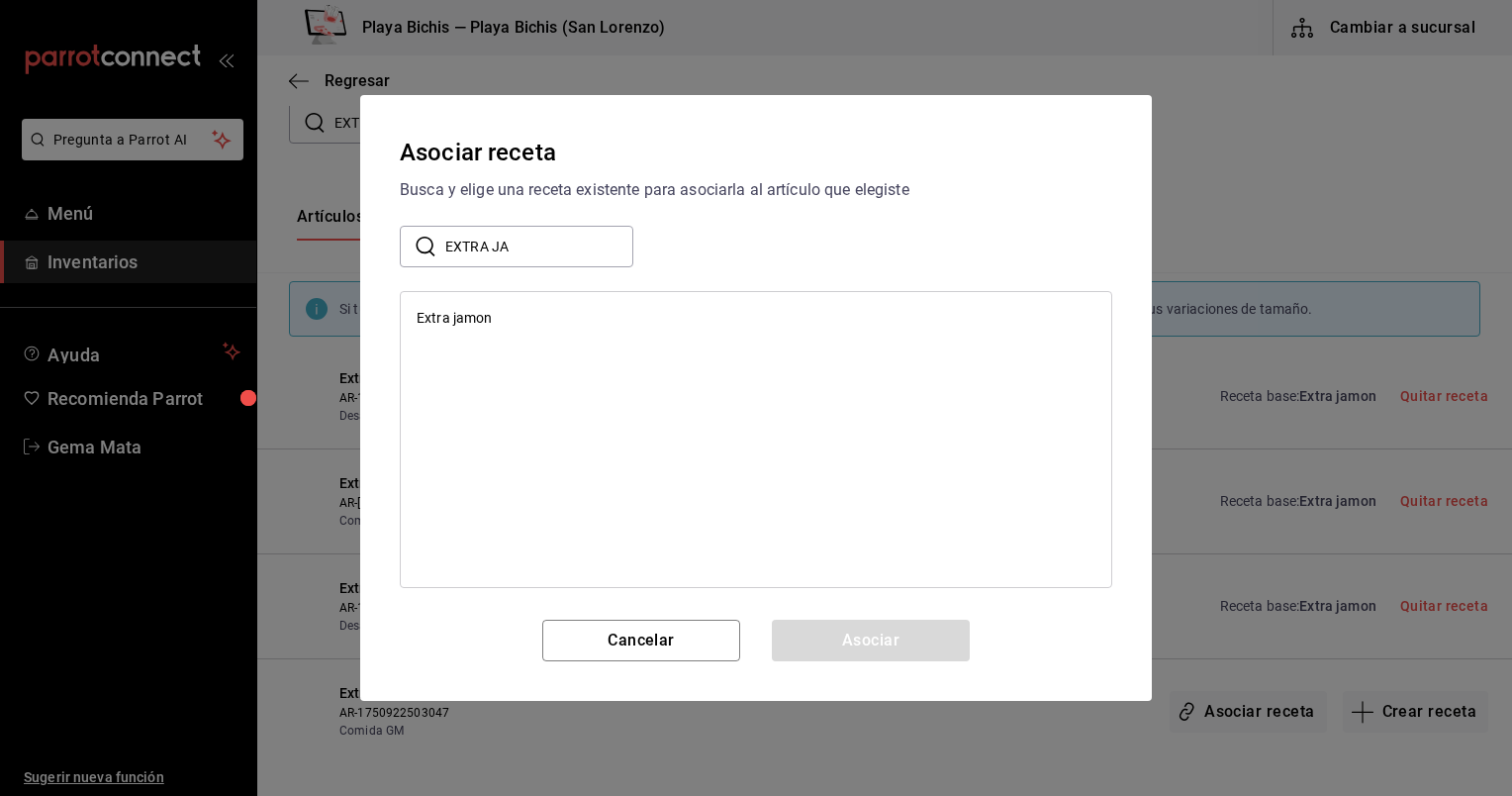 click on "Extra jamon" at bounding box center [454, 318] 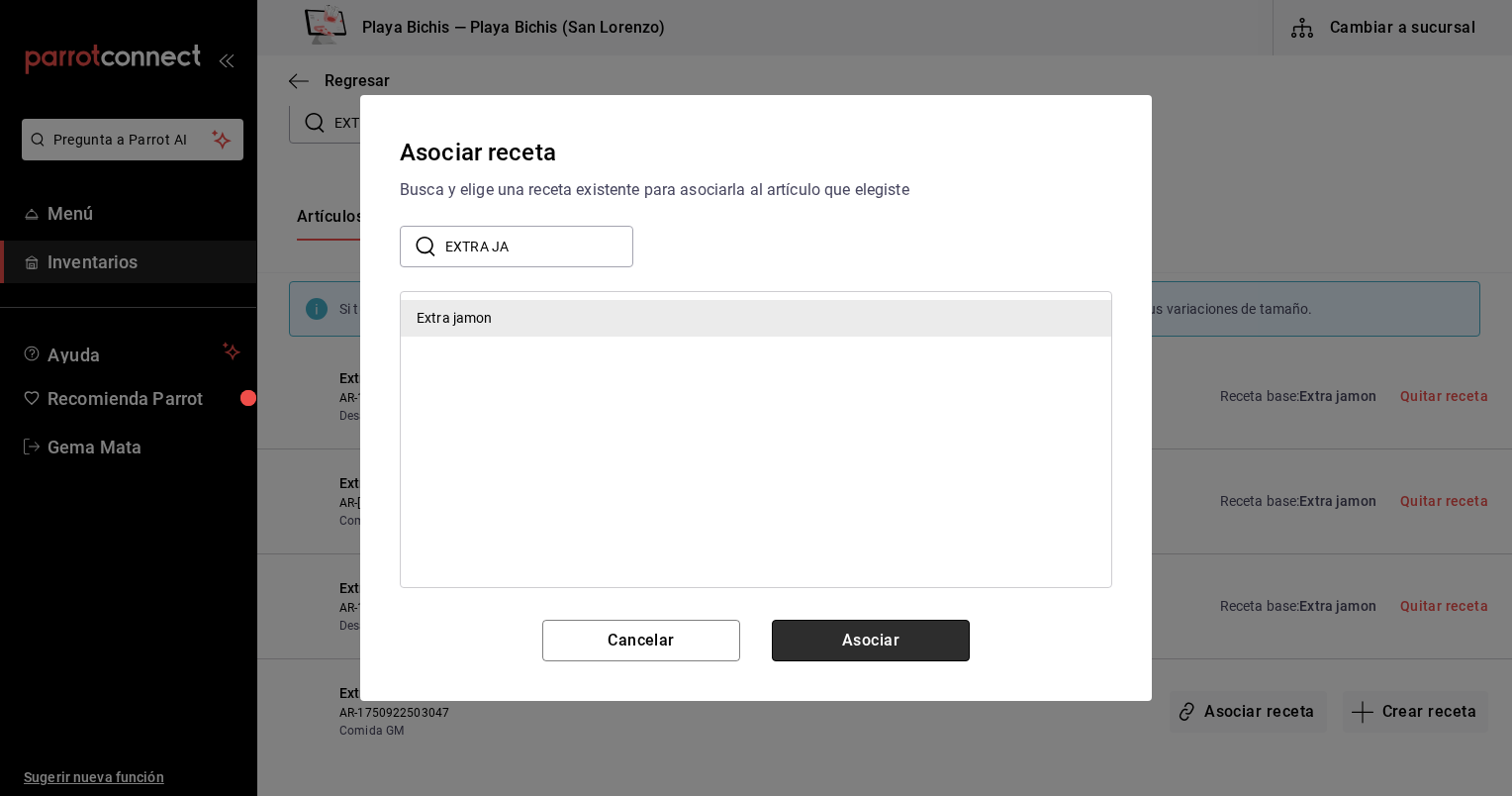 click on "Asociar" at bounding box center (871, 641) 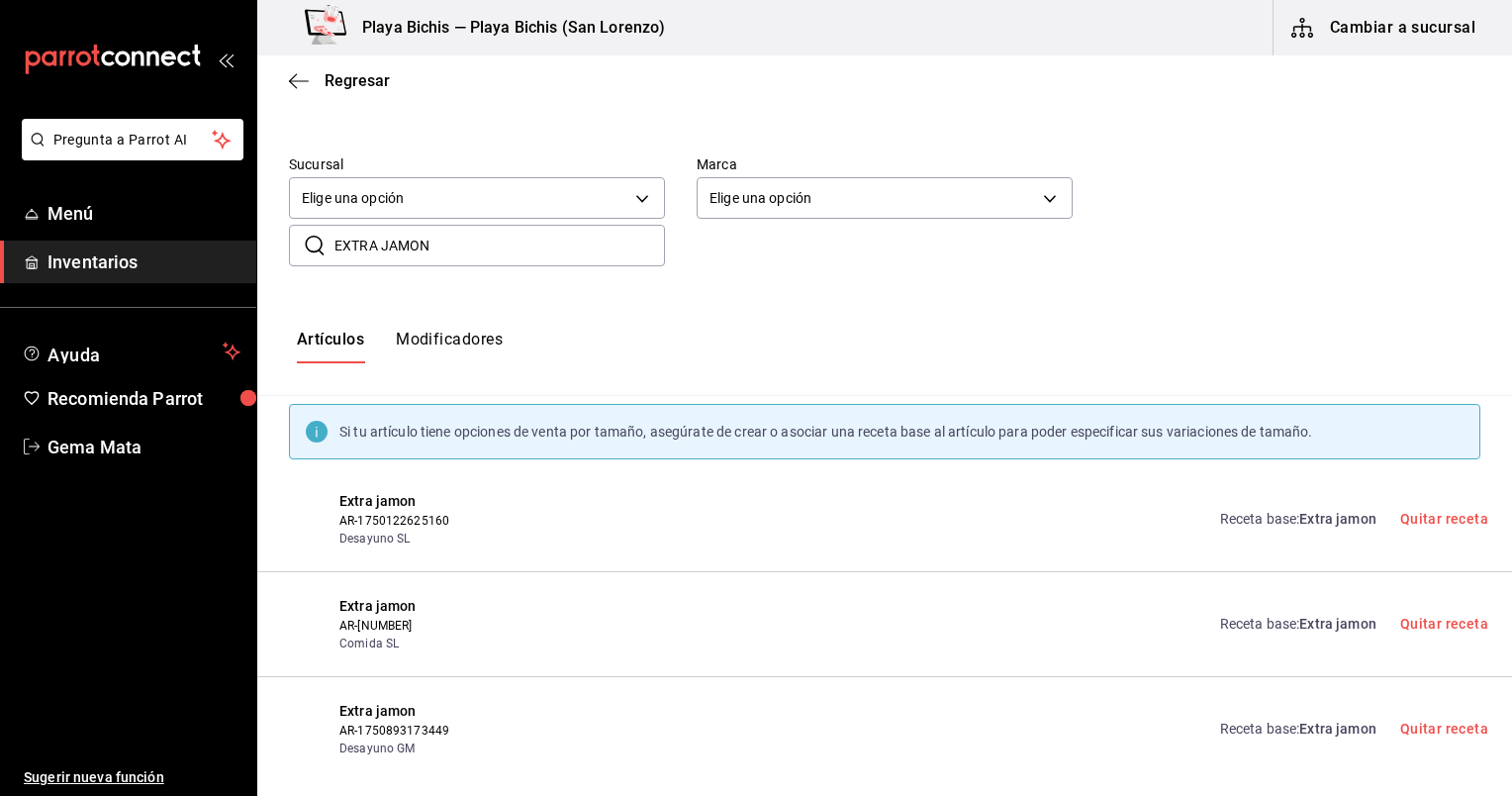 scroll, scrollTop: 106, scrollLeft: 0, axis: vertical 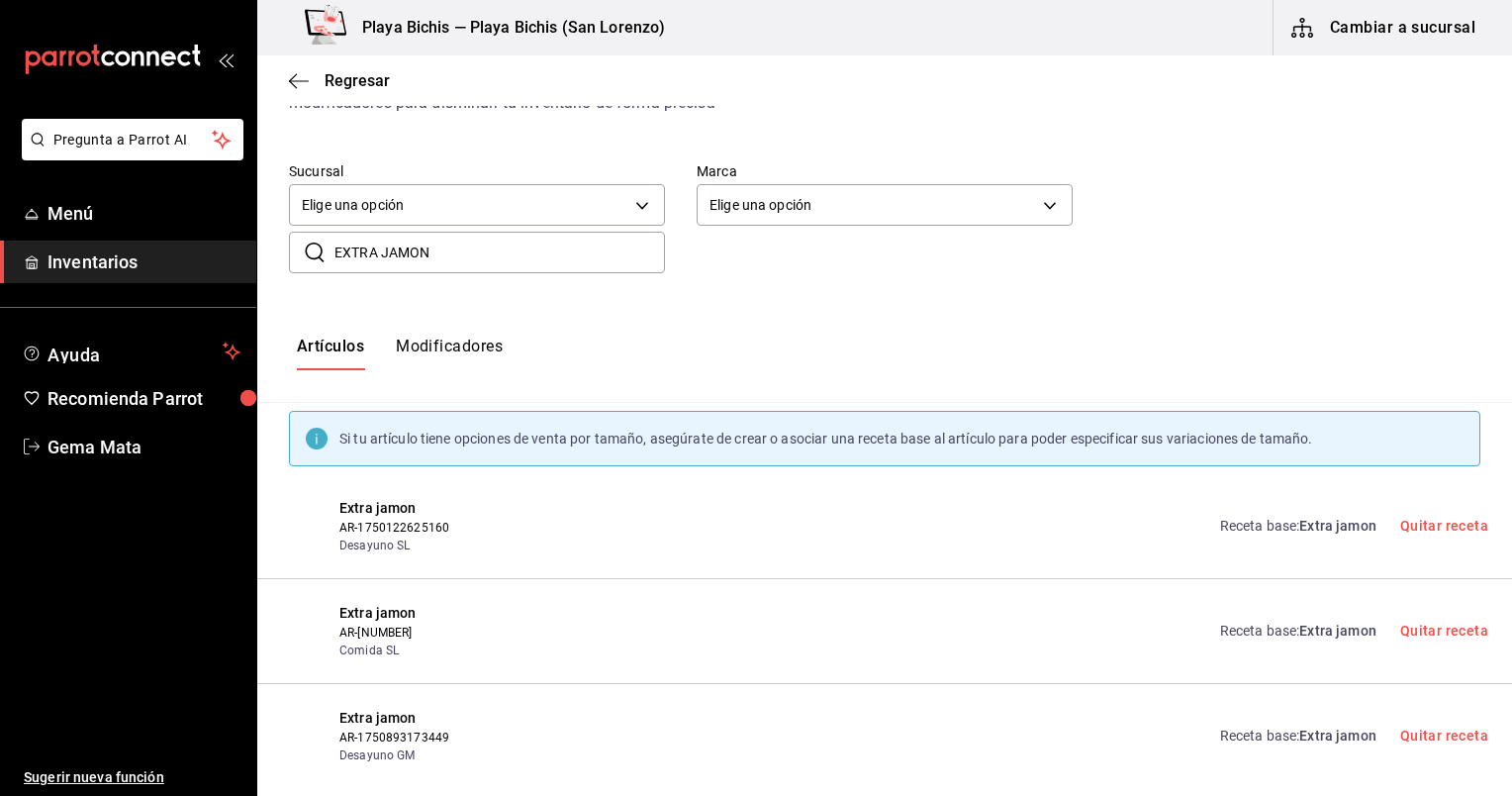 drag, startPoint x: 420, startPoint y: 254, endPoint x: 388, endPoint y: 258, distance: 32.24903 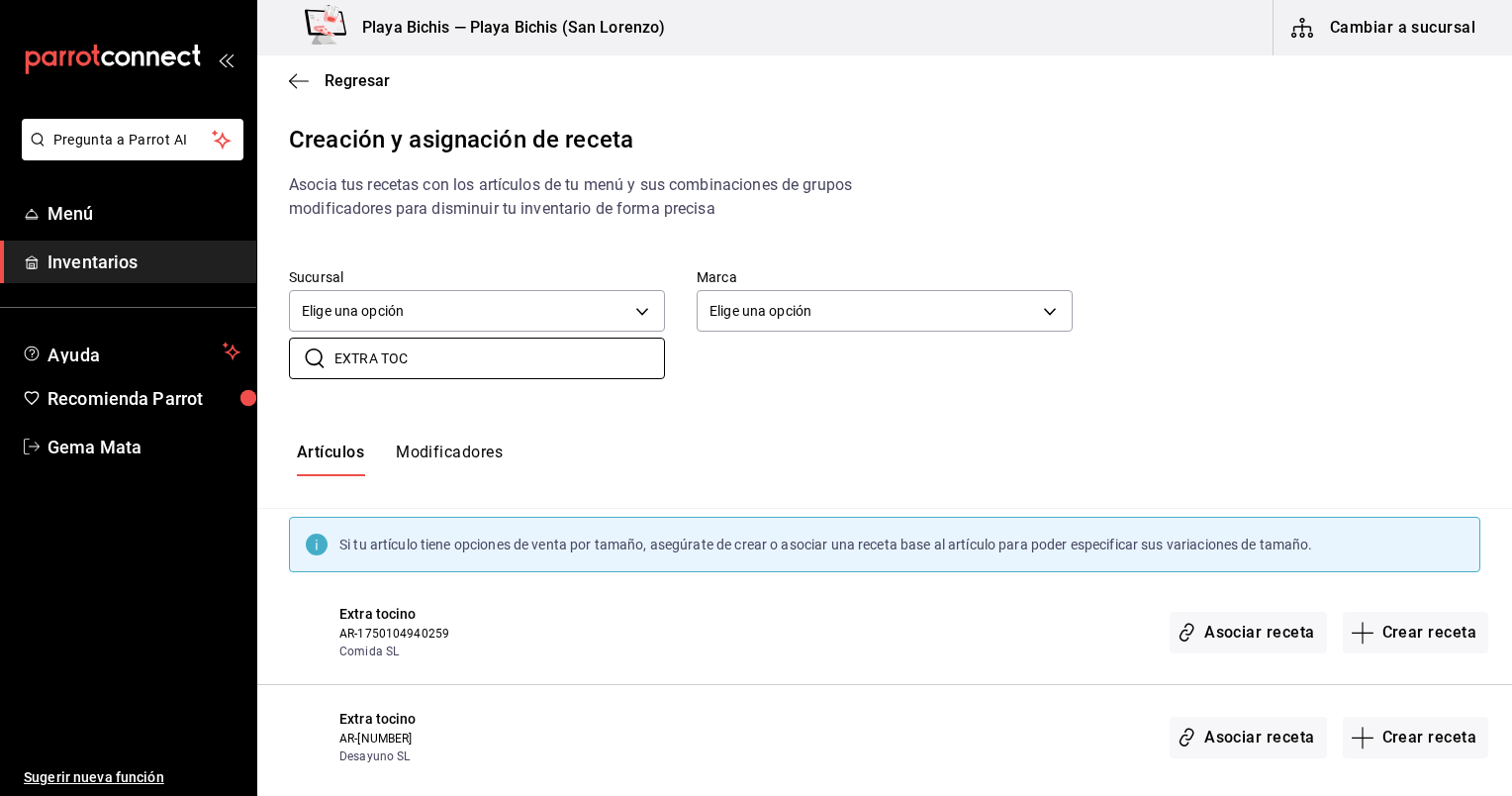 scroll, scrollTop: 236, scrollLeft: 0, axis: vertical 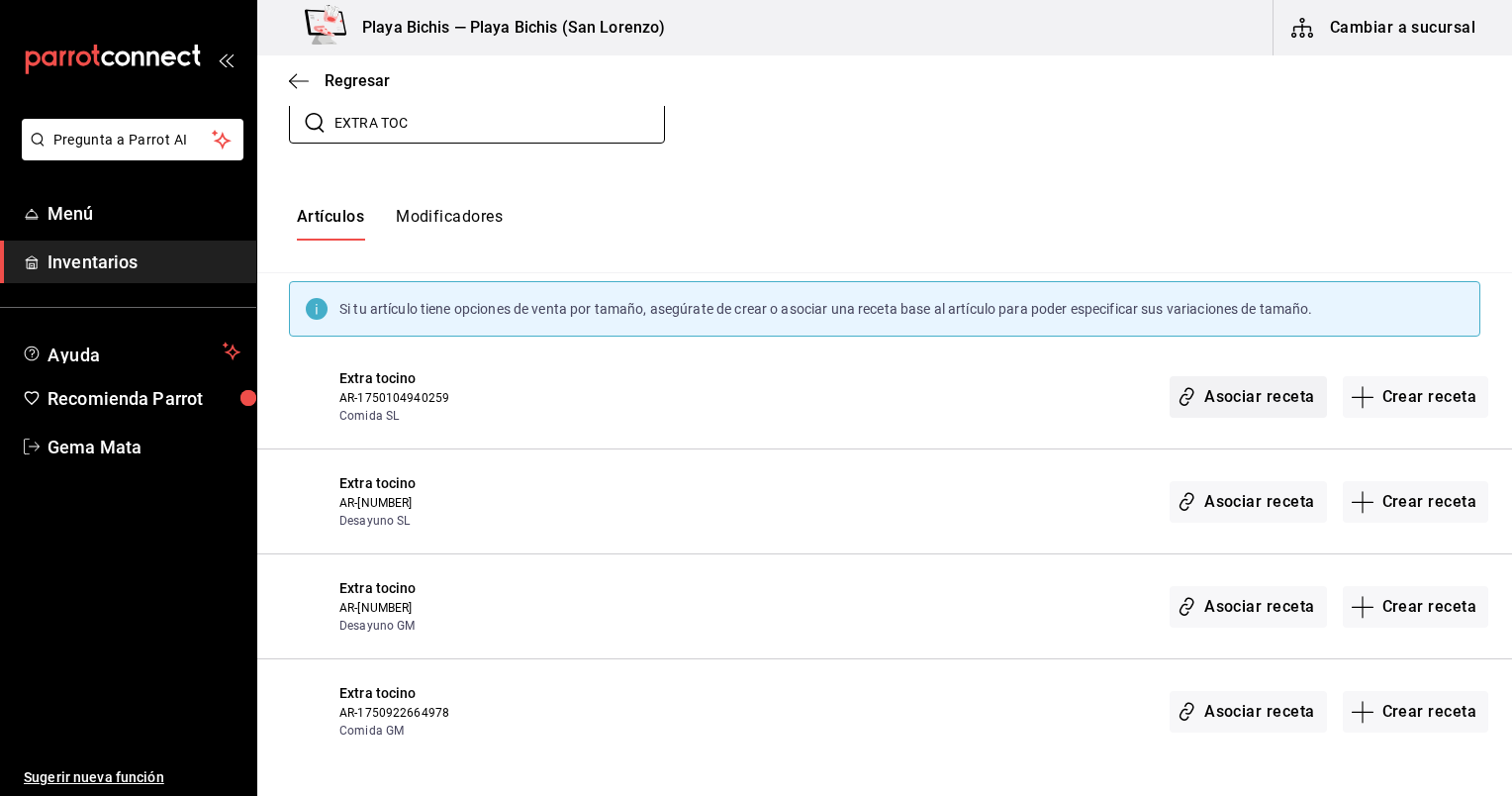 type on "EXTRA TOC" 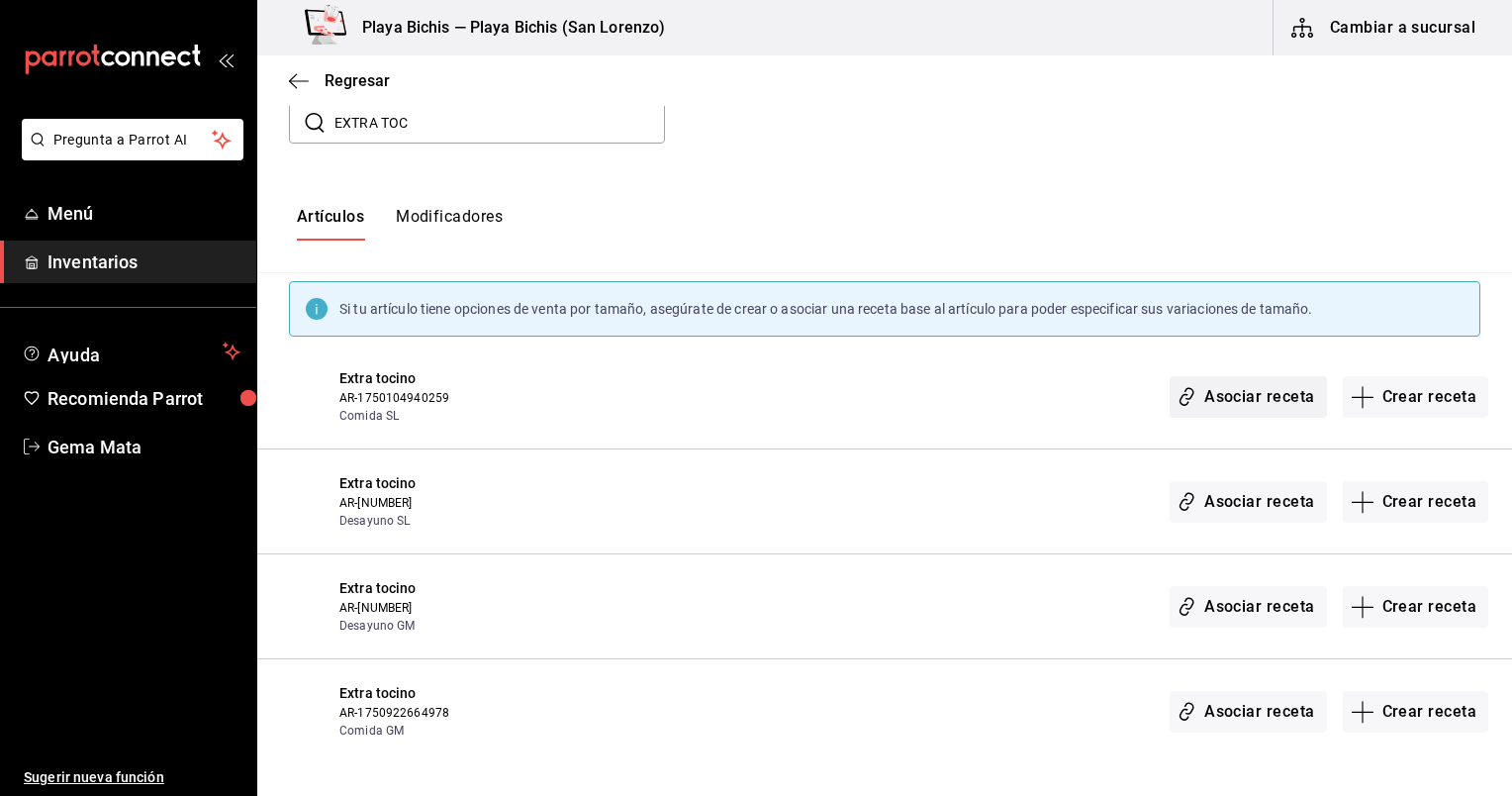 click on "Asociar receta" at bounding box center (1248, 397) 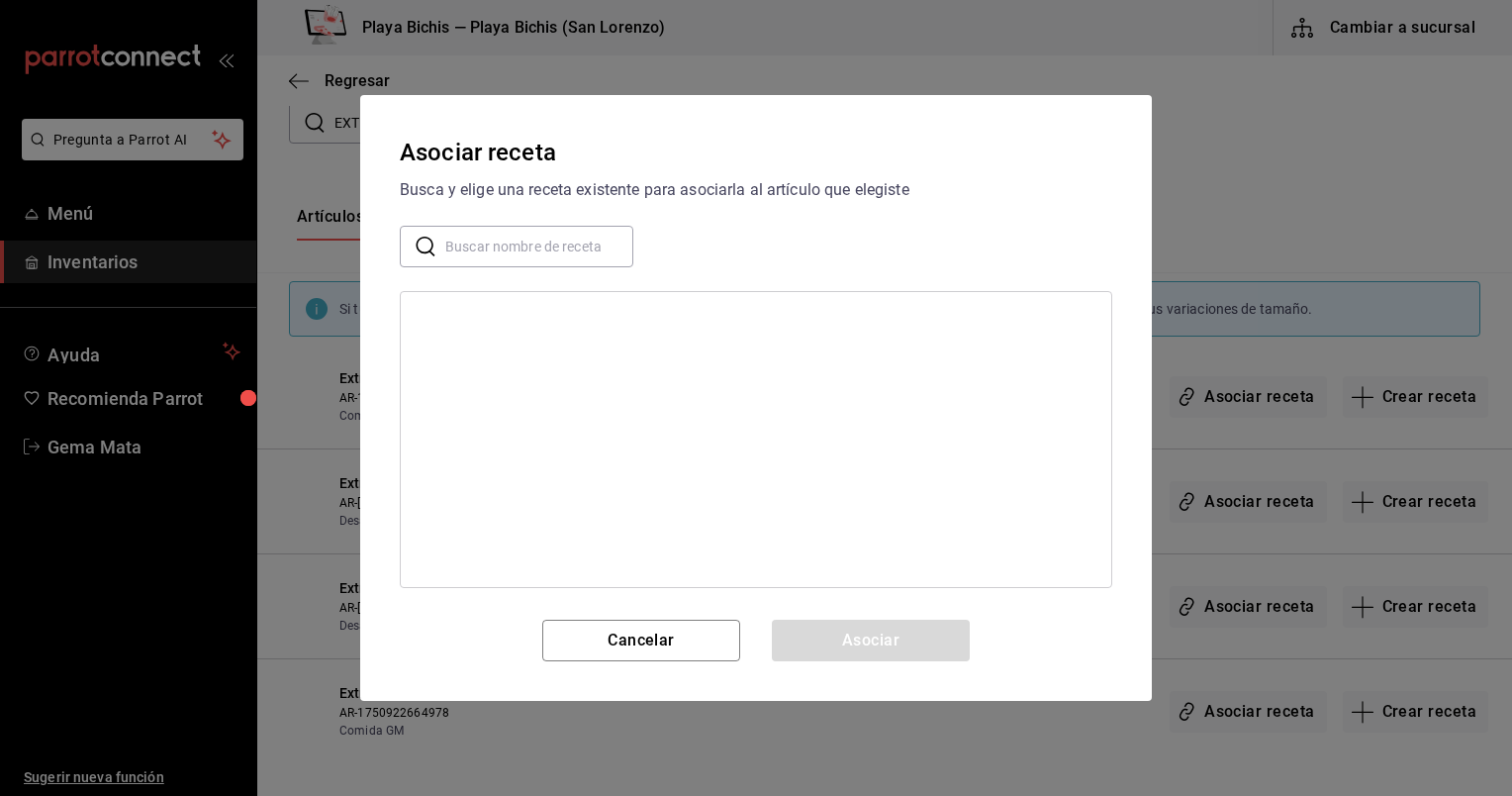 click at bounding box center (539, 247) 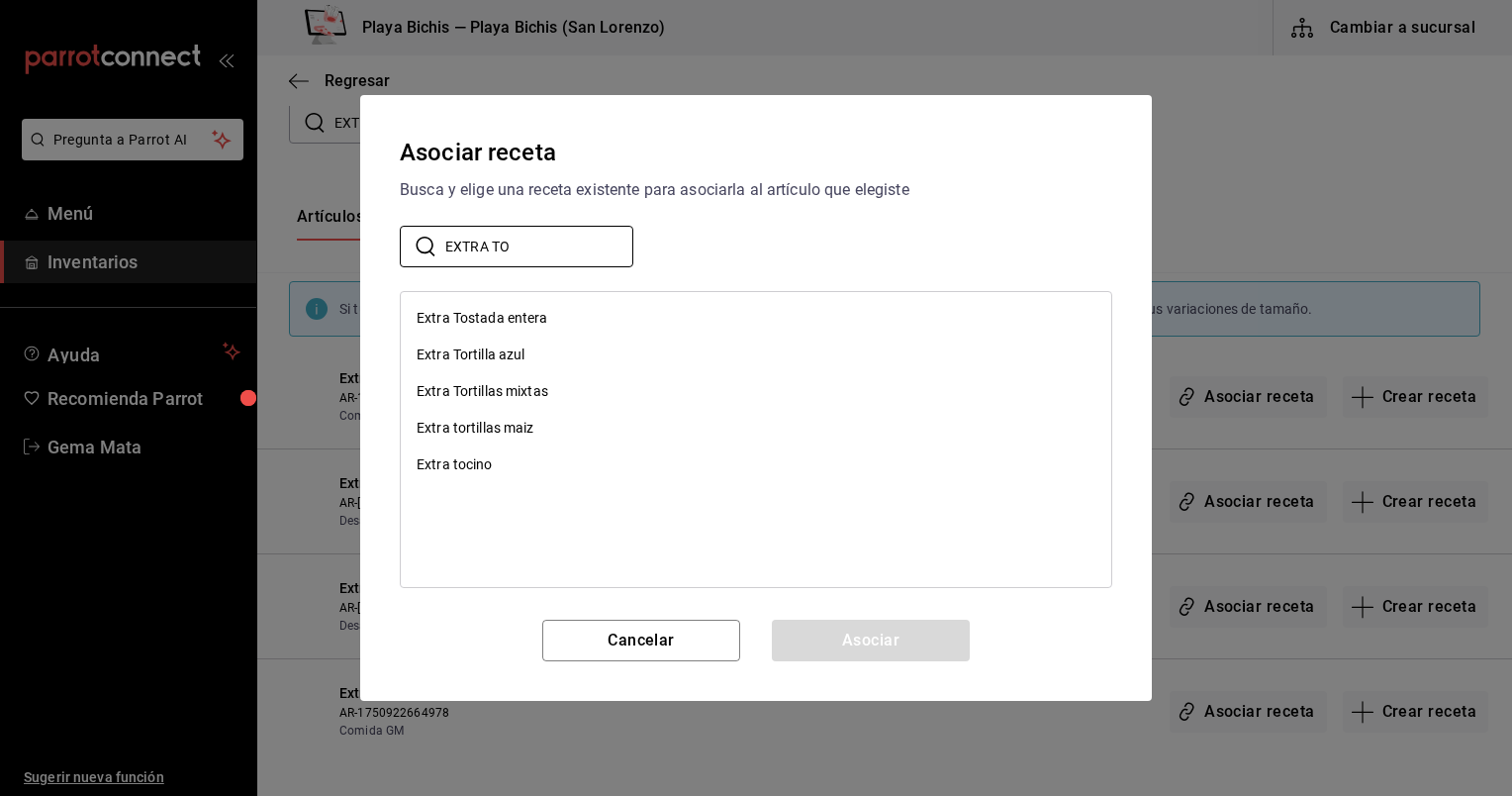 type on "EXTRA TO" 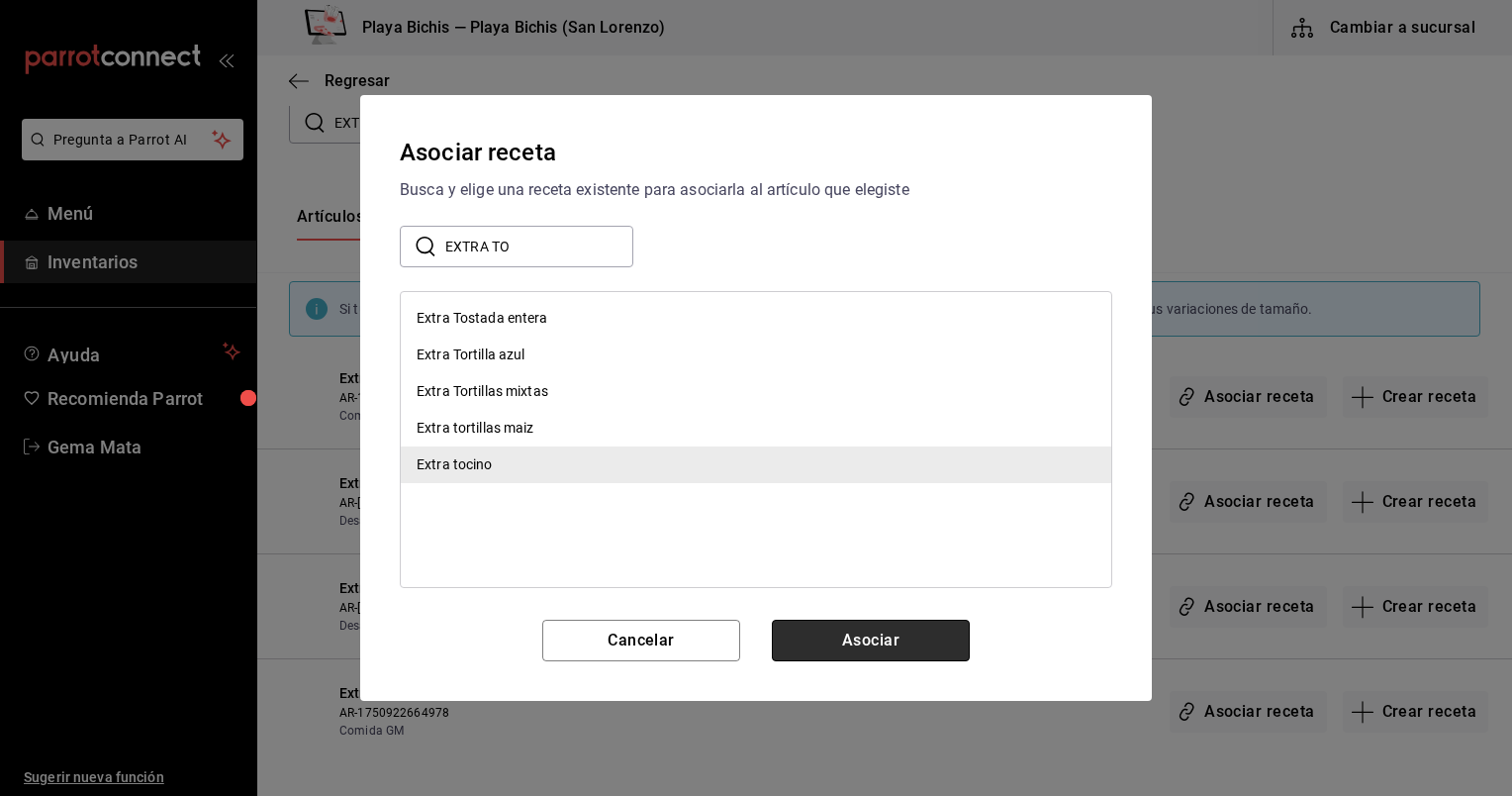 click on "Asociar" at bounding box center (871, 641) 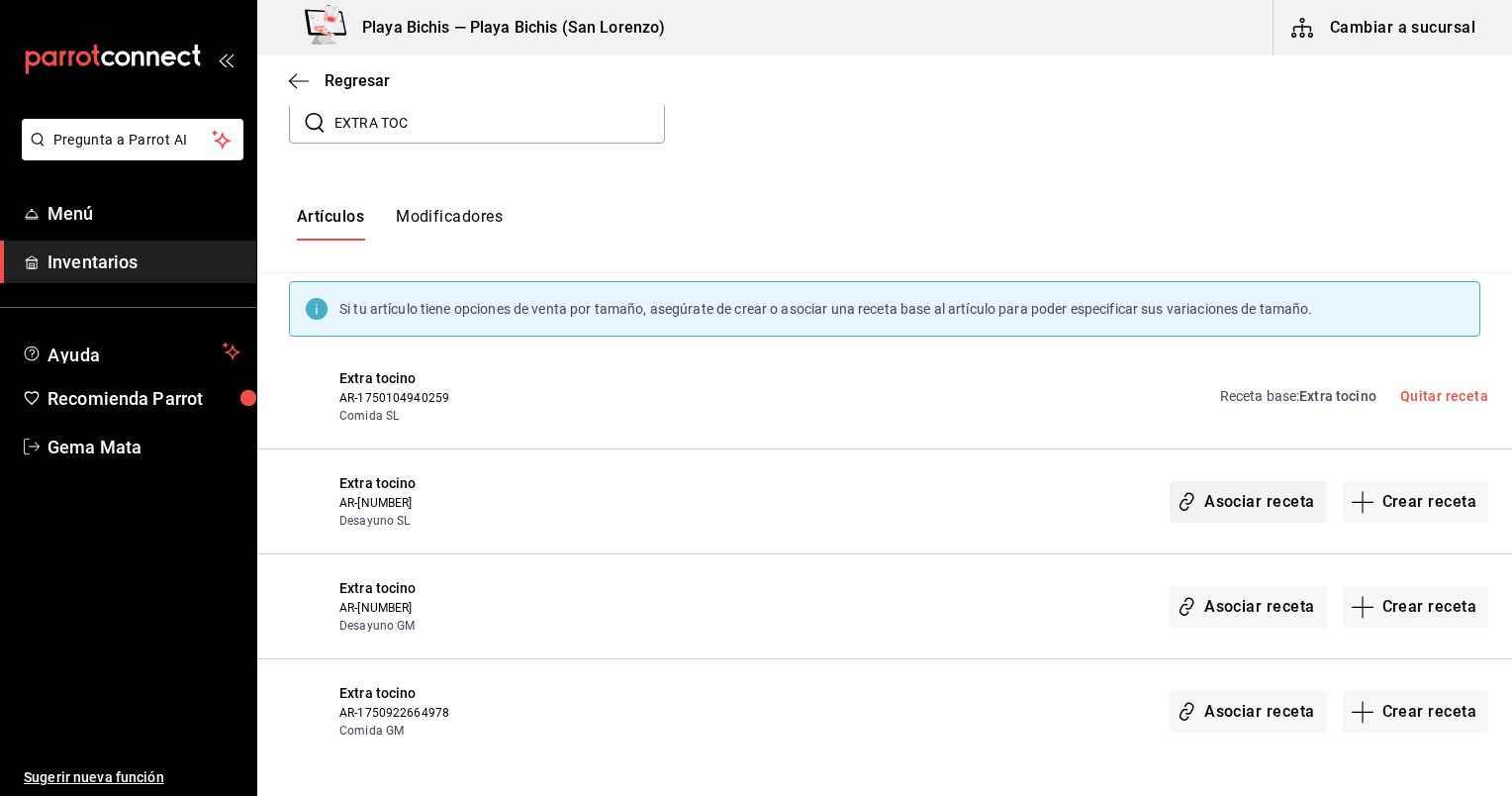 click on "Asociar receta" at bounding box center (1248, 502) 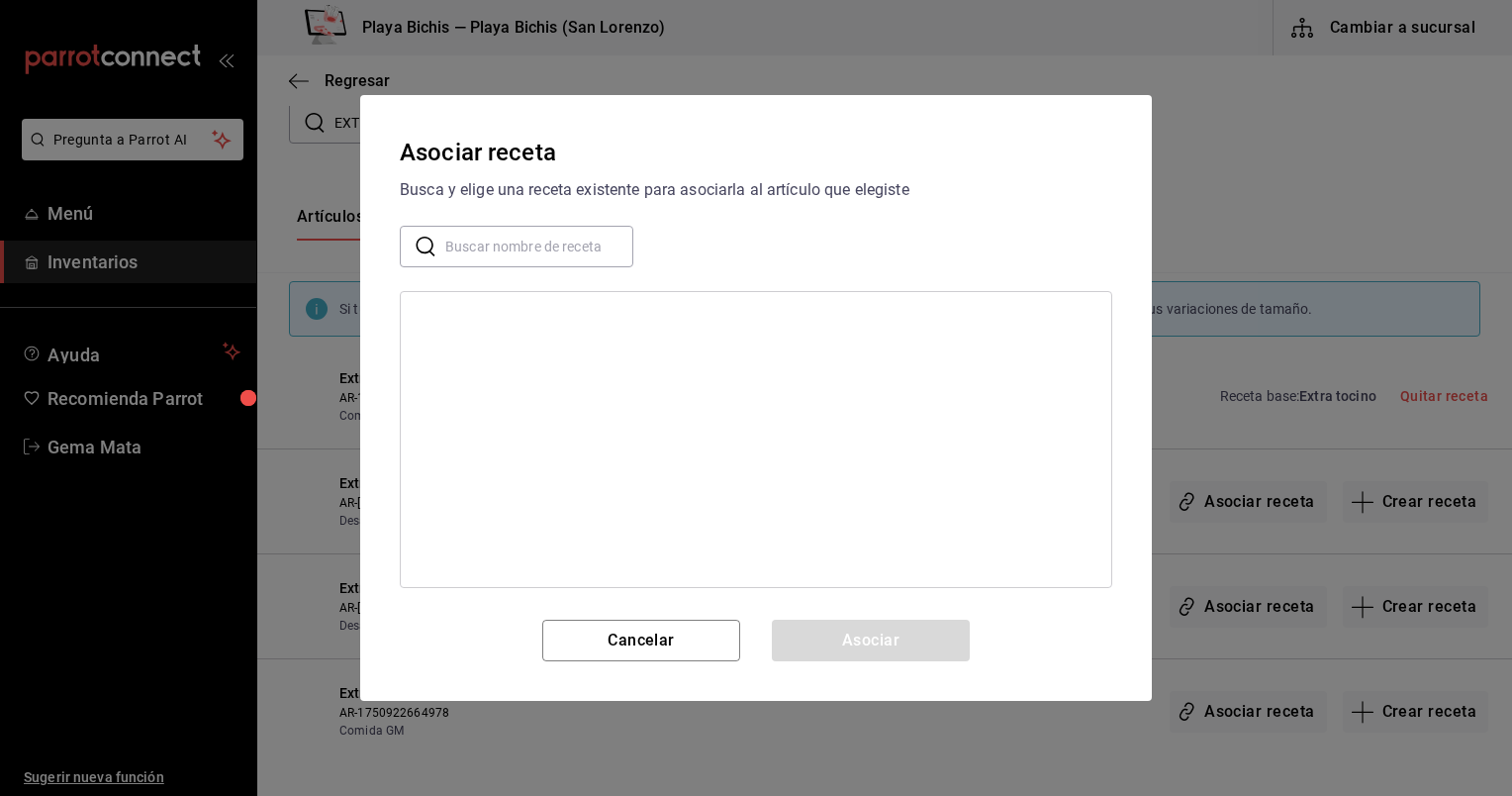 click at bounding box center (539, 247) 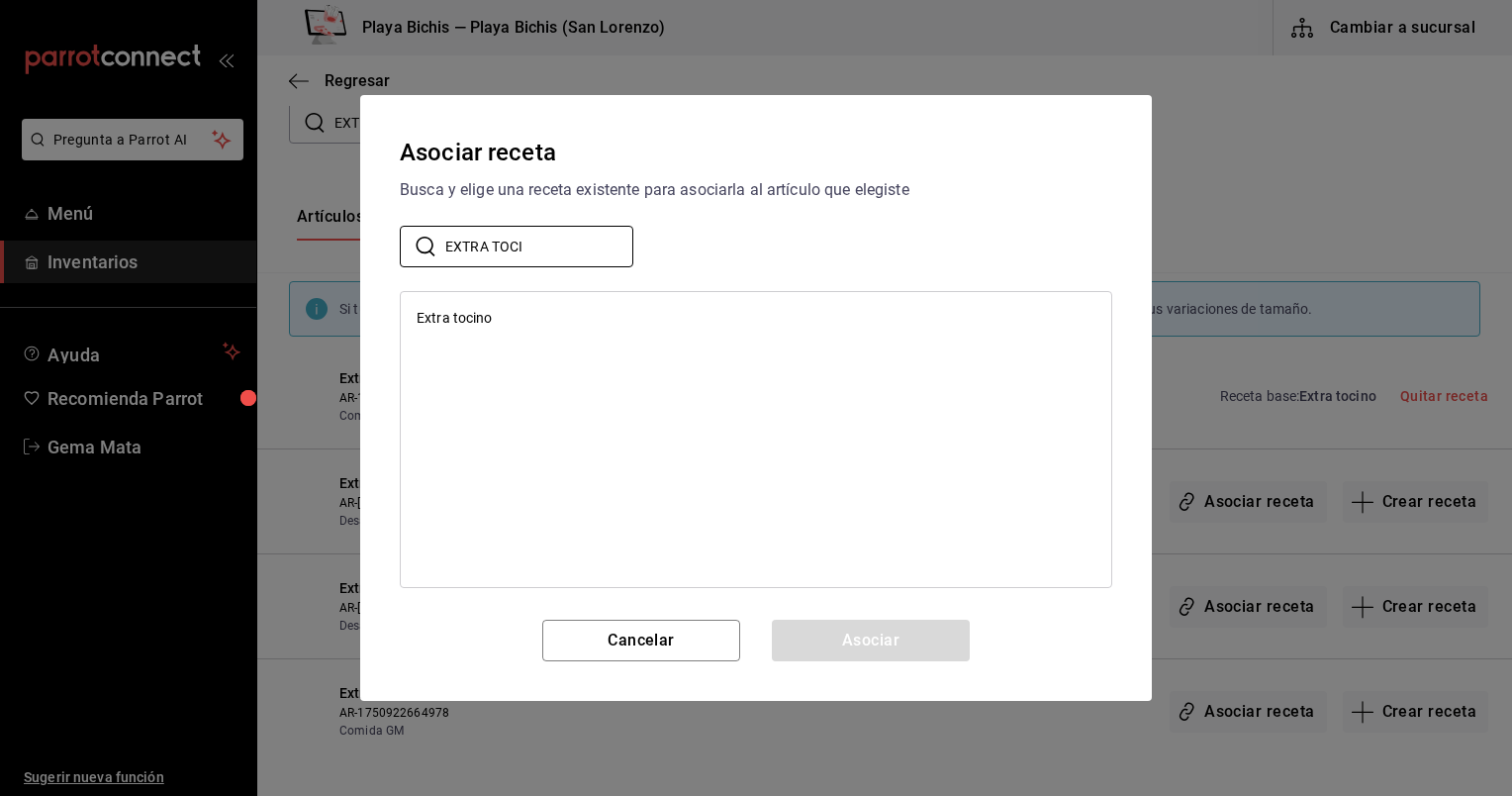 type on "EXTRA TOCI" 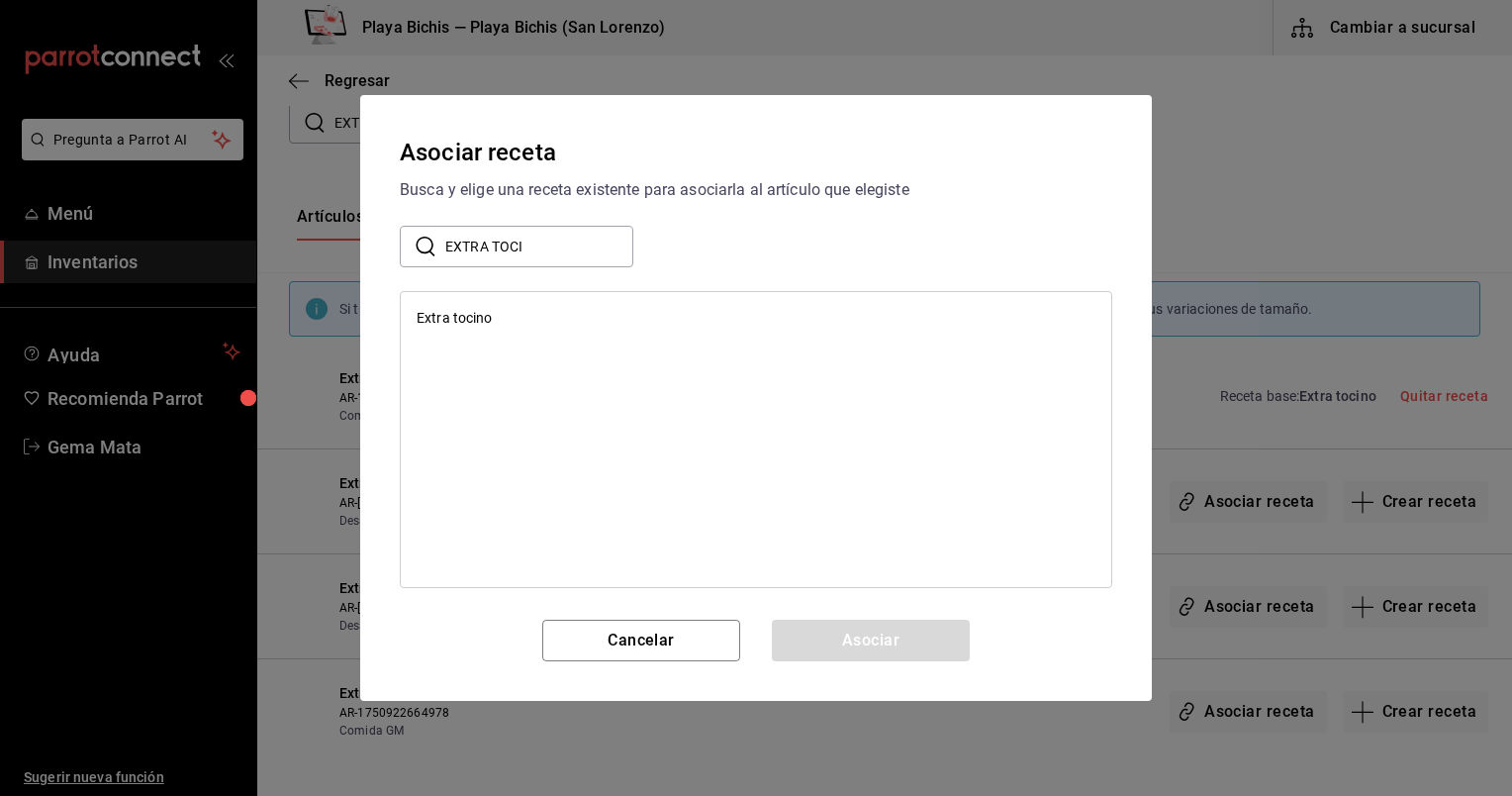 click on "Extra tocino" at bounding box center (756, 318) 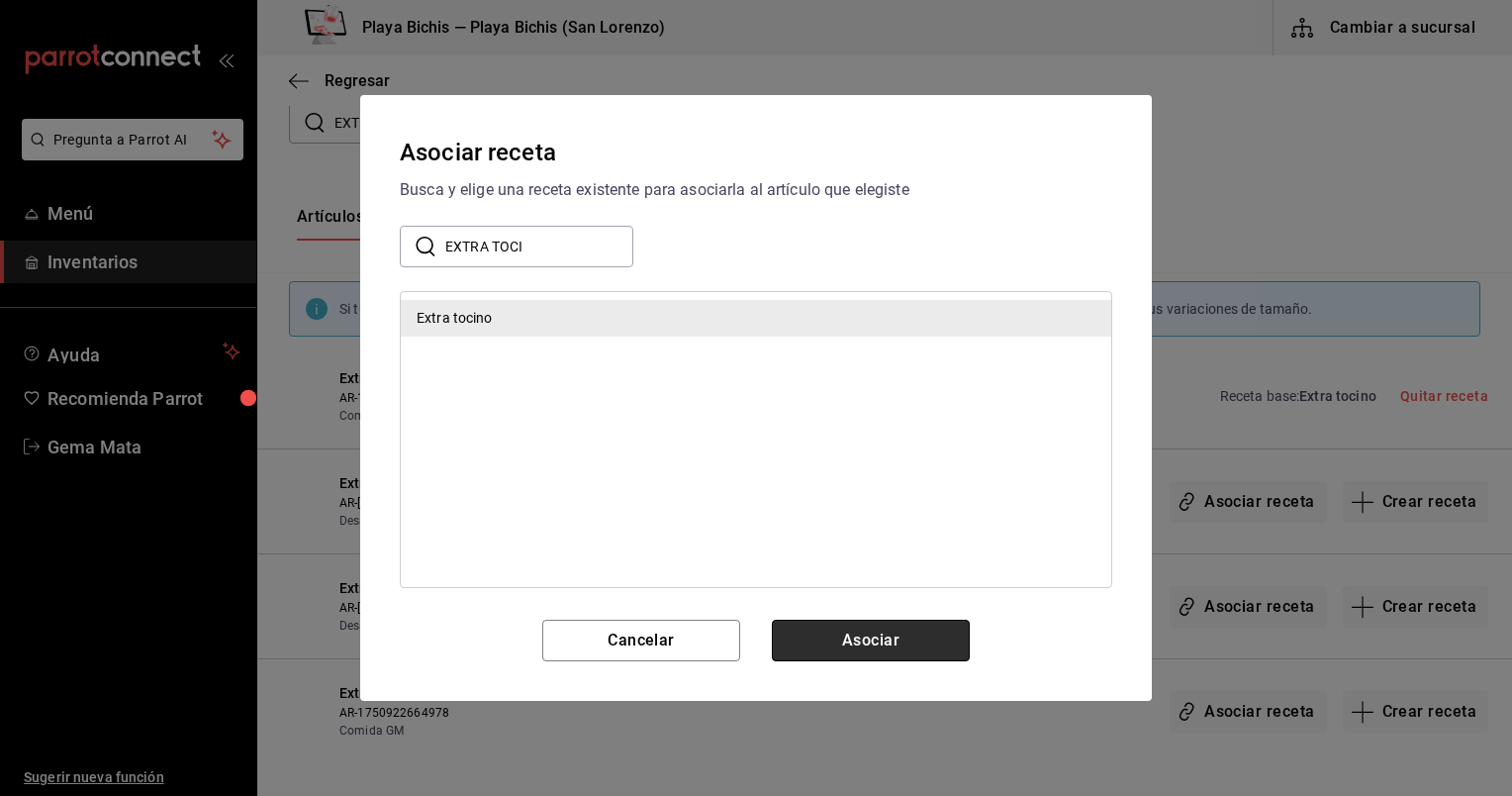 click on "Asociar" at bounding box center (871, 641) 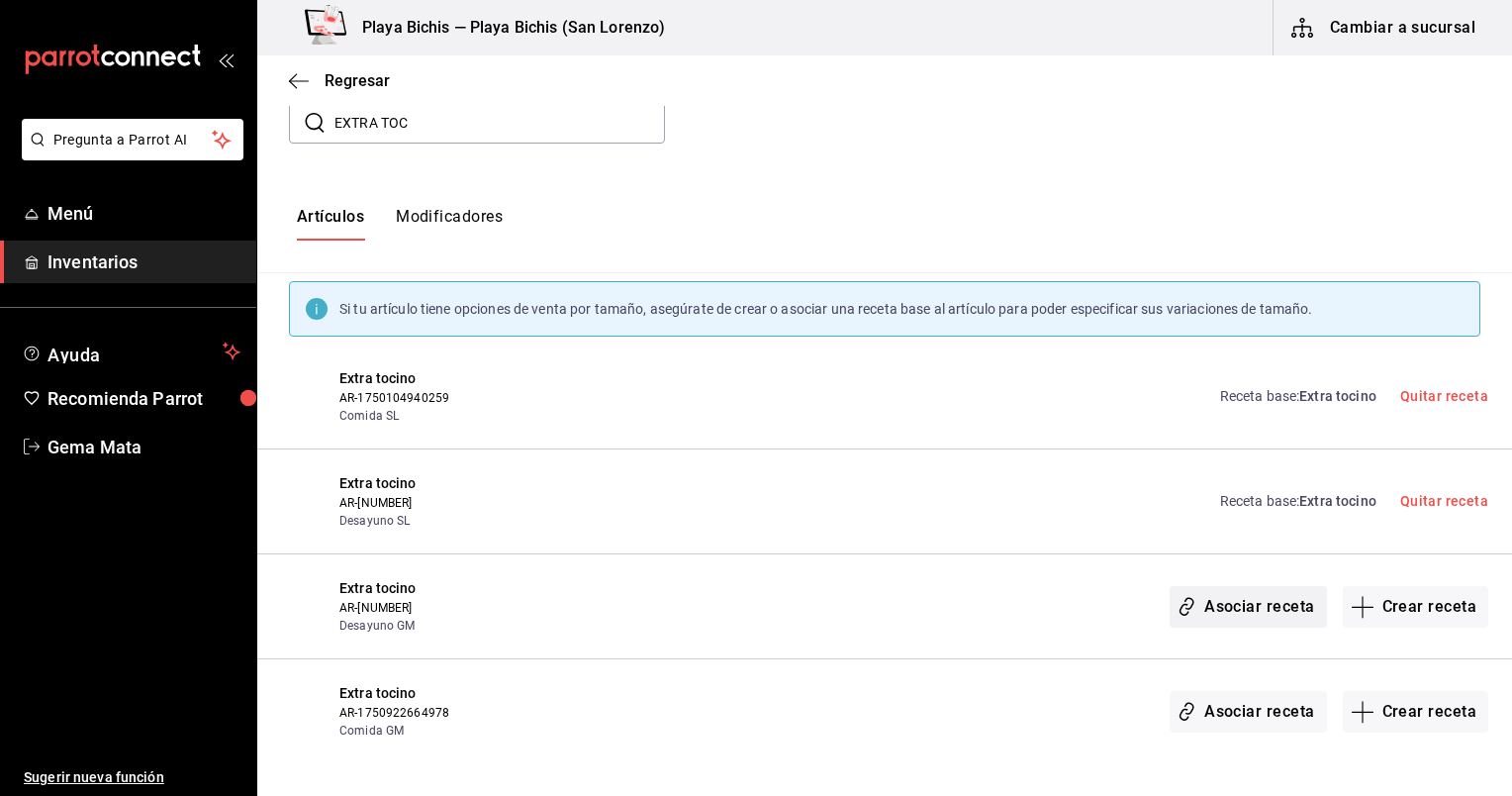 click on "Asociar receta" at bounding box center (1248, 607) 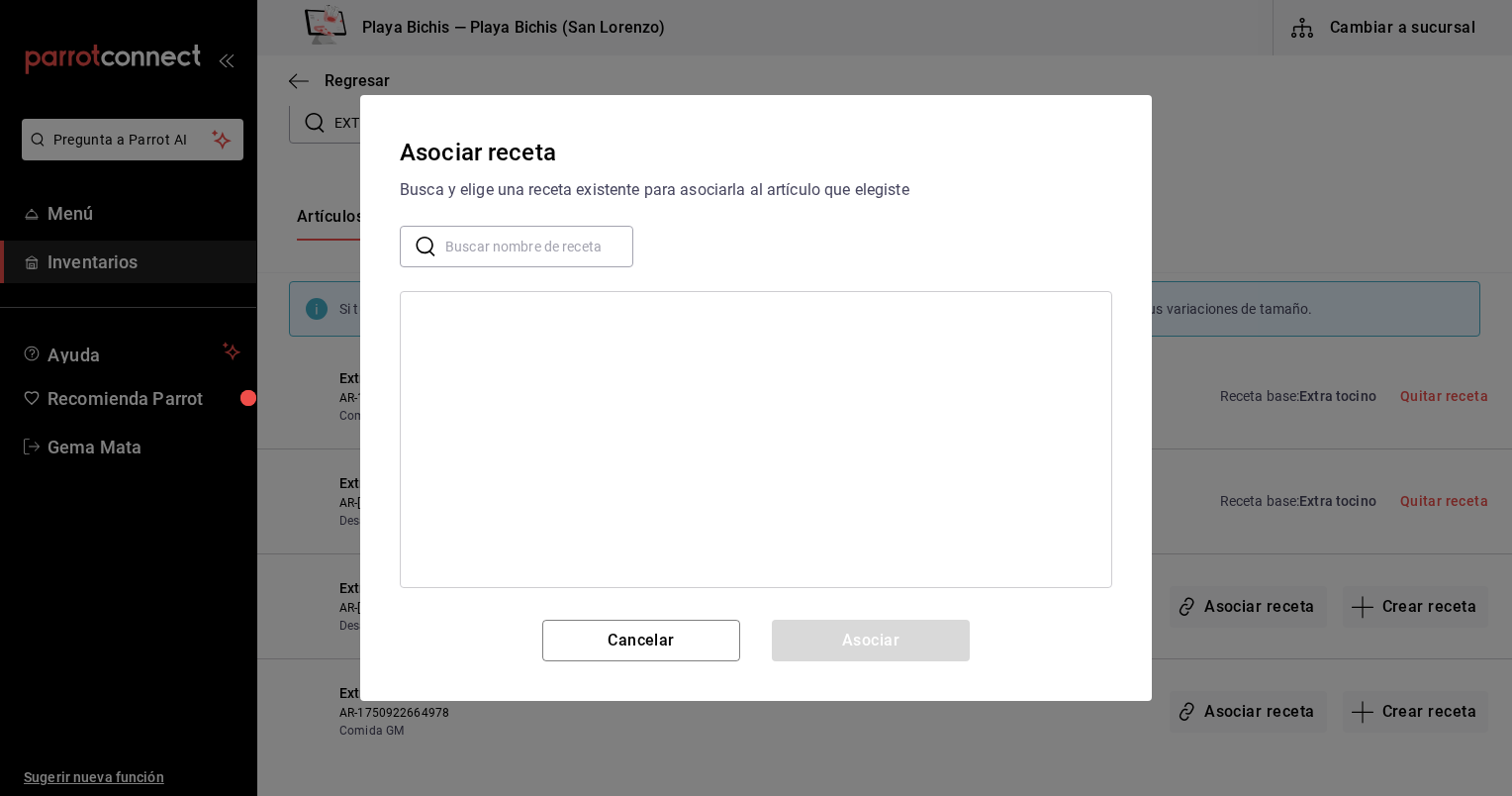 click at bounding box center (539, 247) 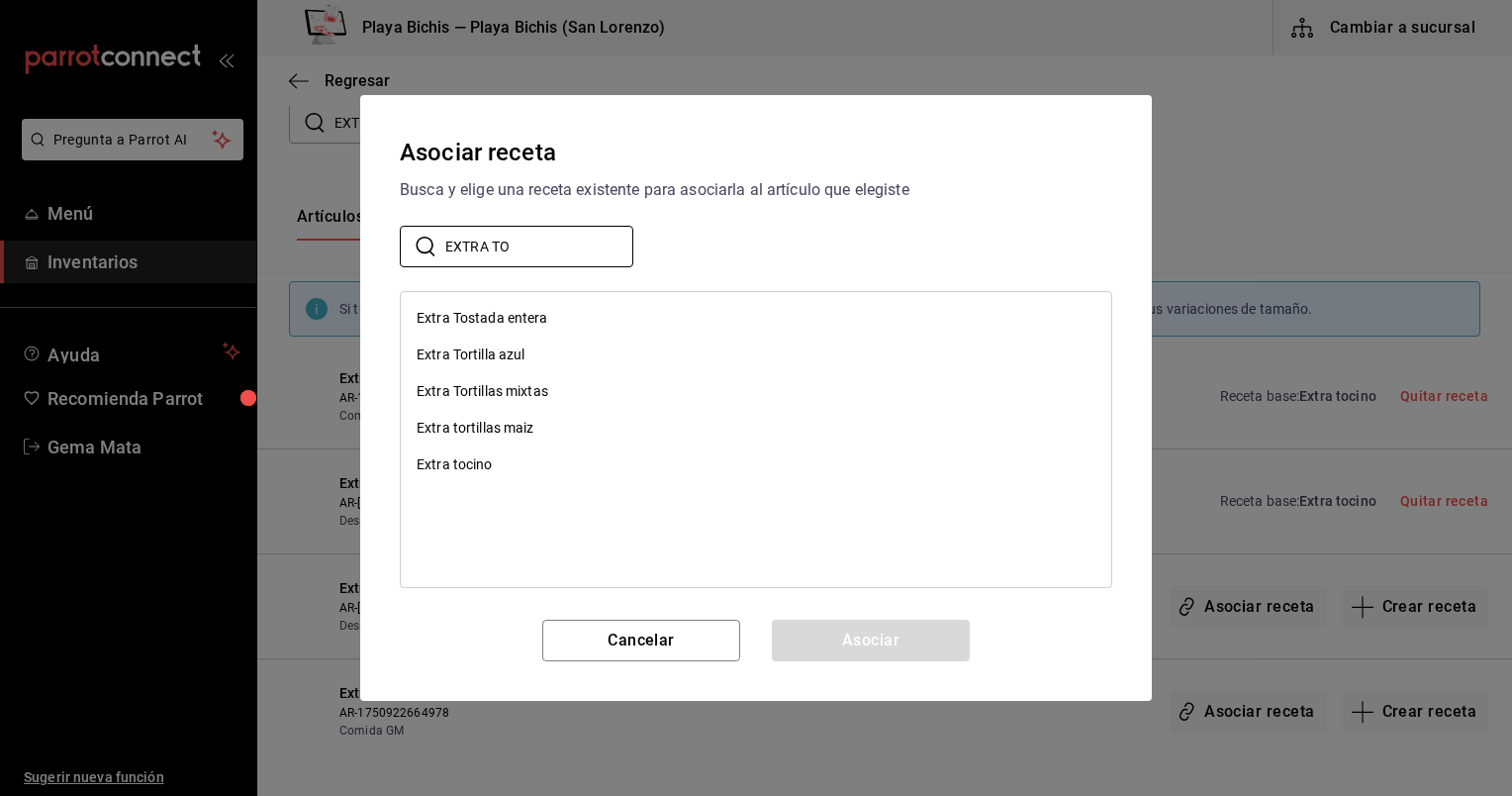 type on "EXTRA TO" 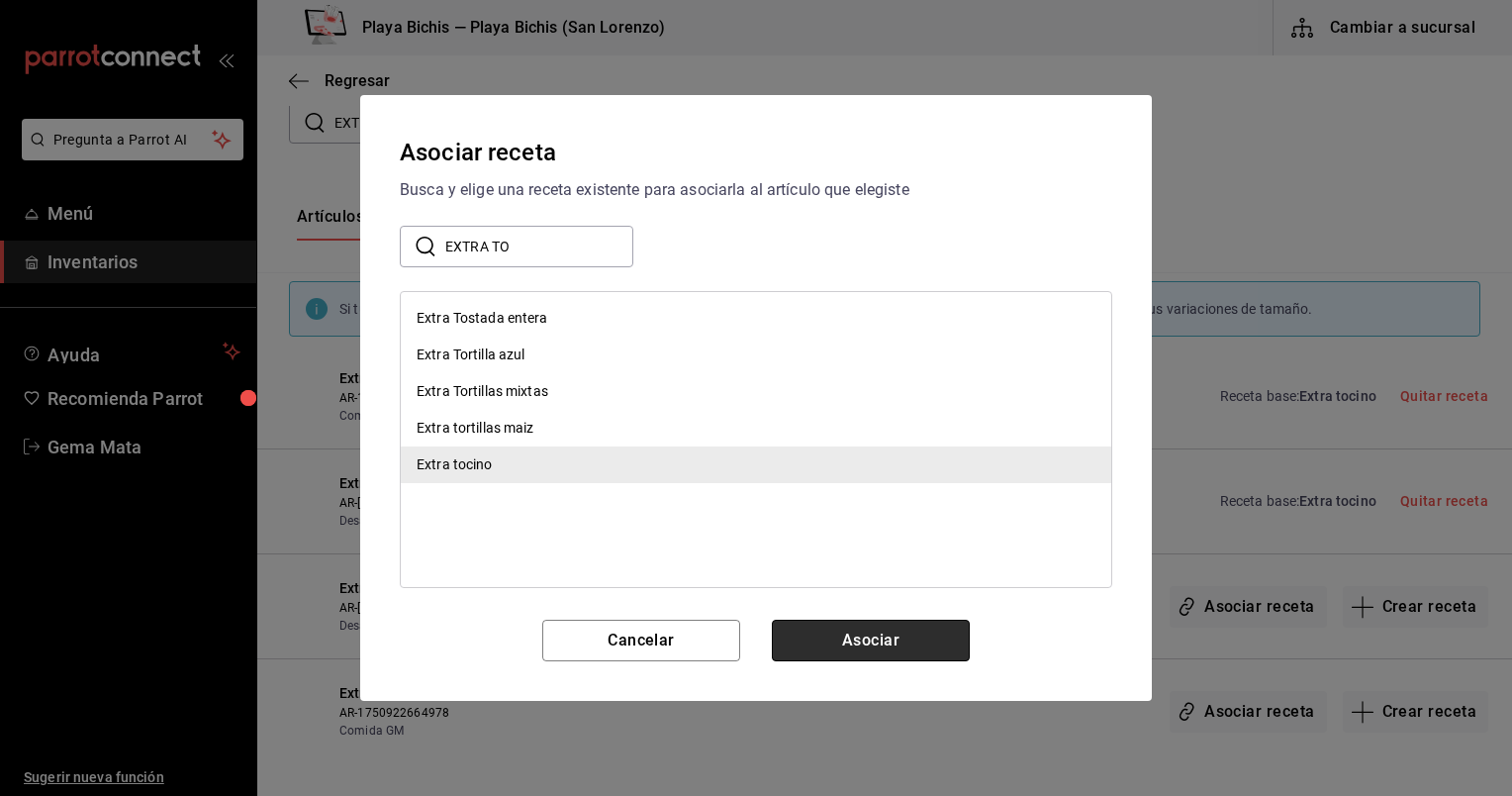 click on "Asociar" at bounding box center (871, 641) 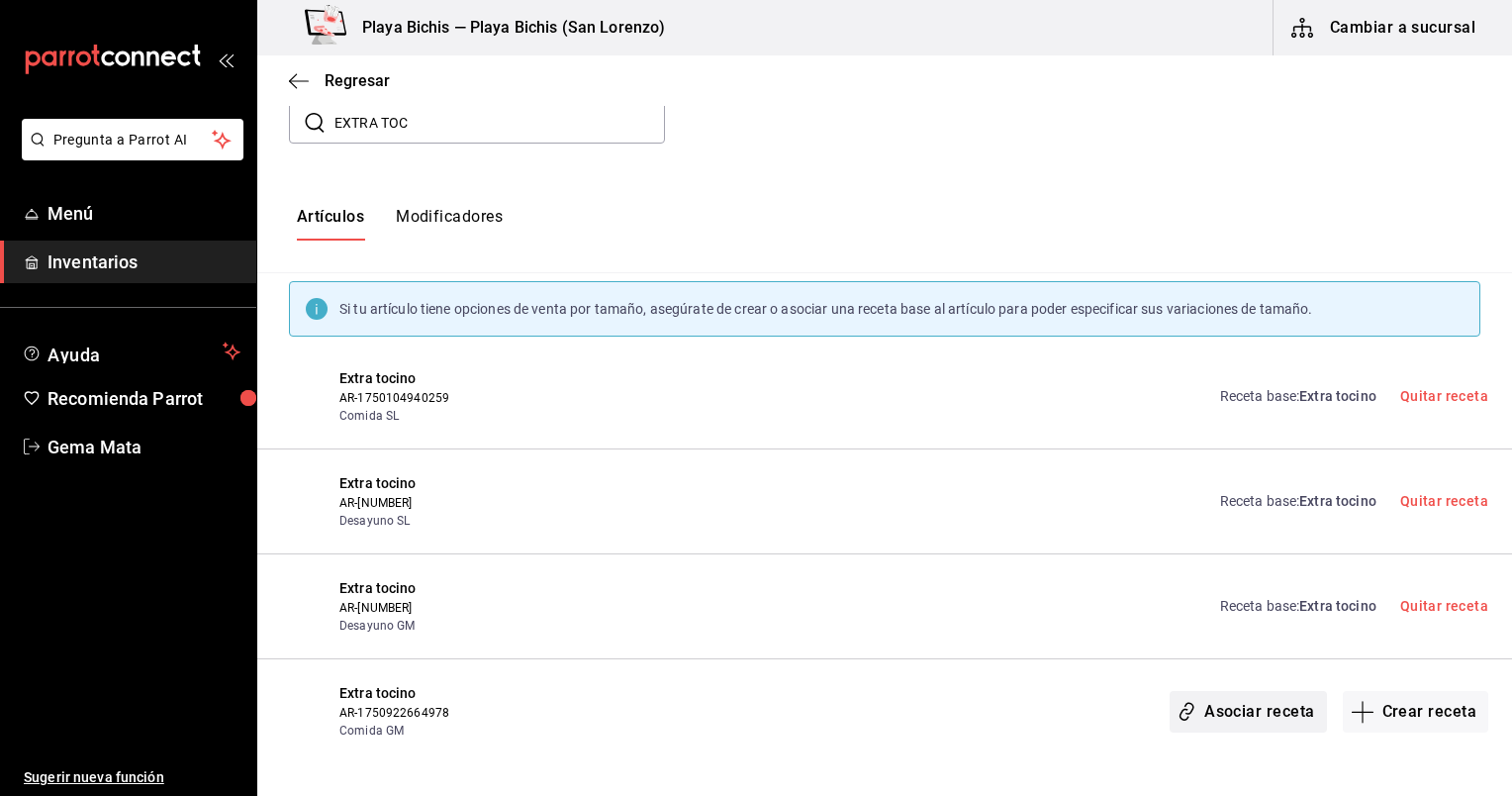 click on "Asociar receta" at bounding box center (1248, 712) 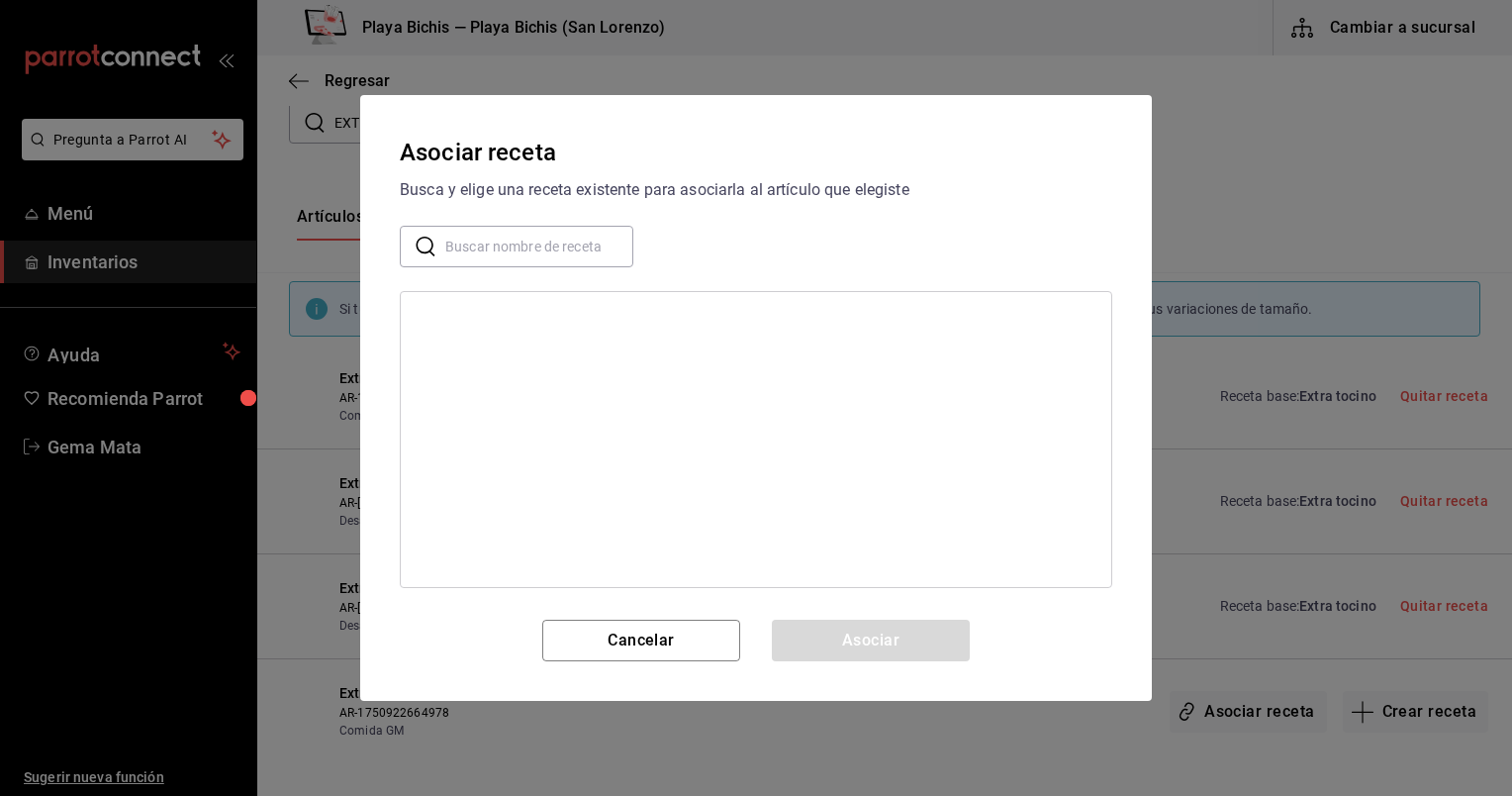 click at bounding box center (539, 247) 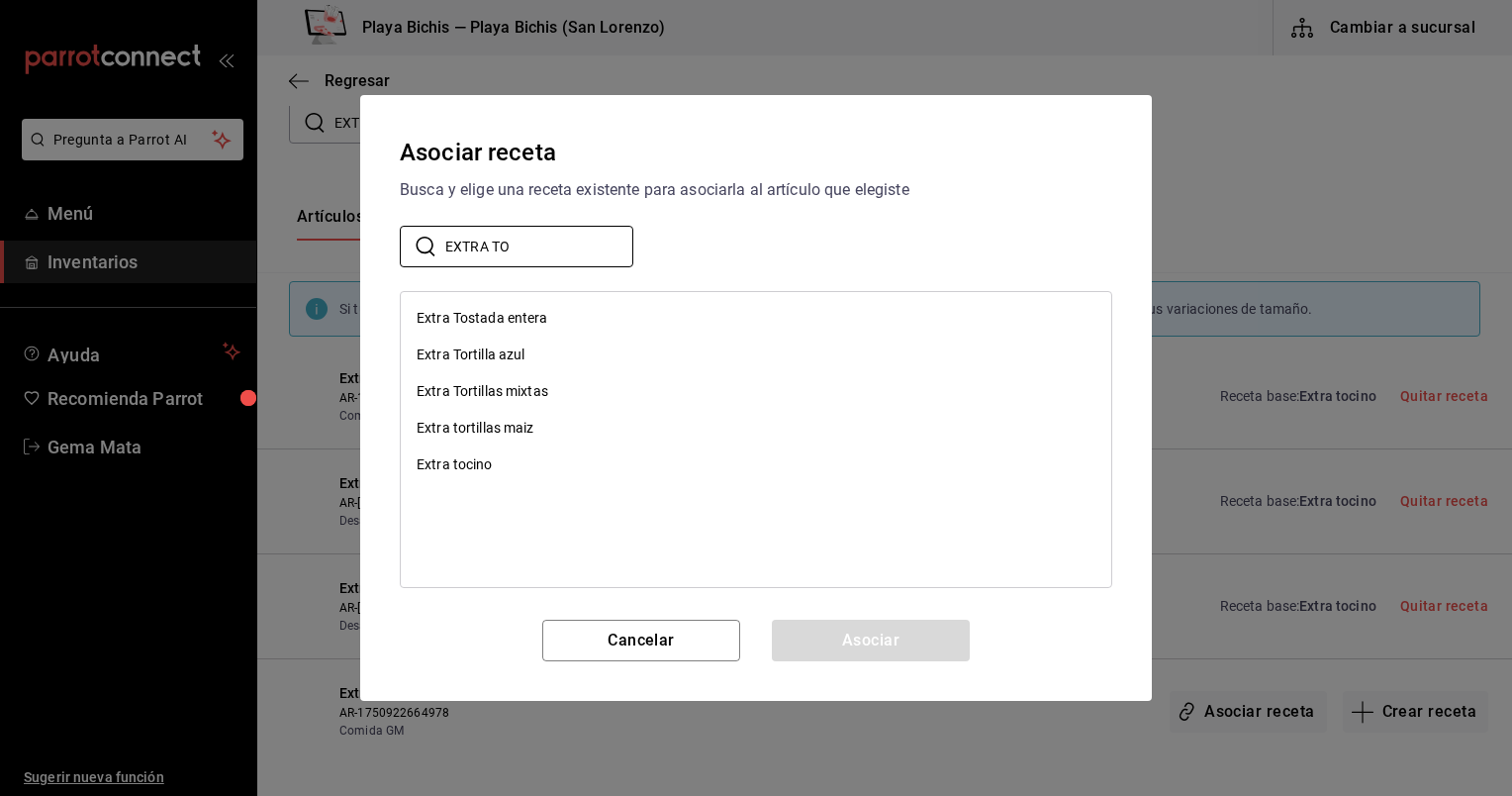 type on "EXTRA TO" 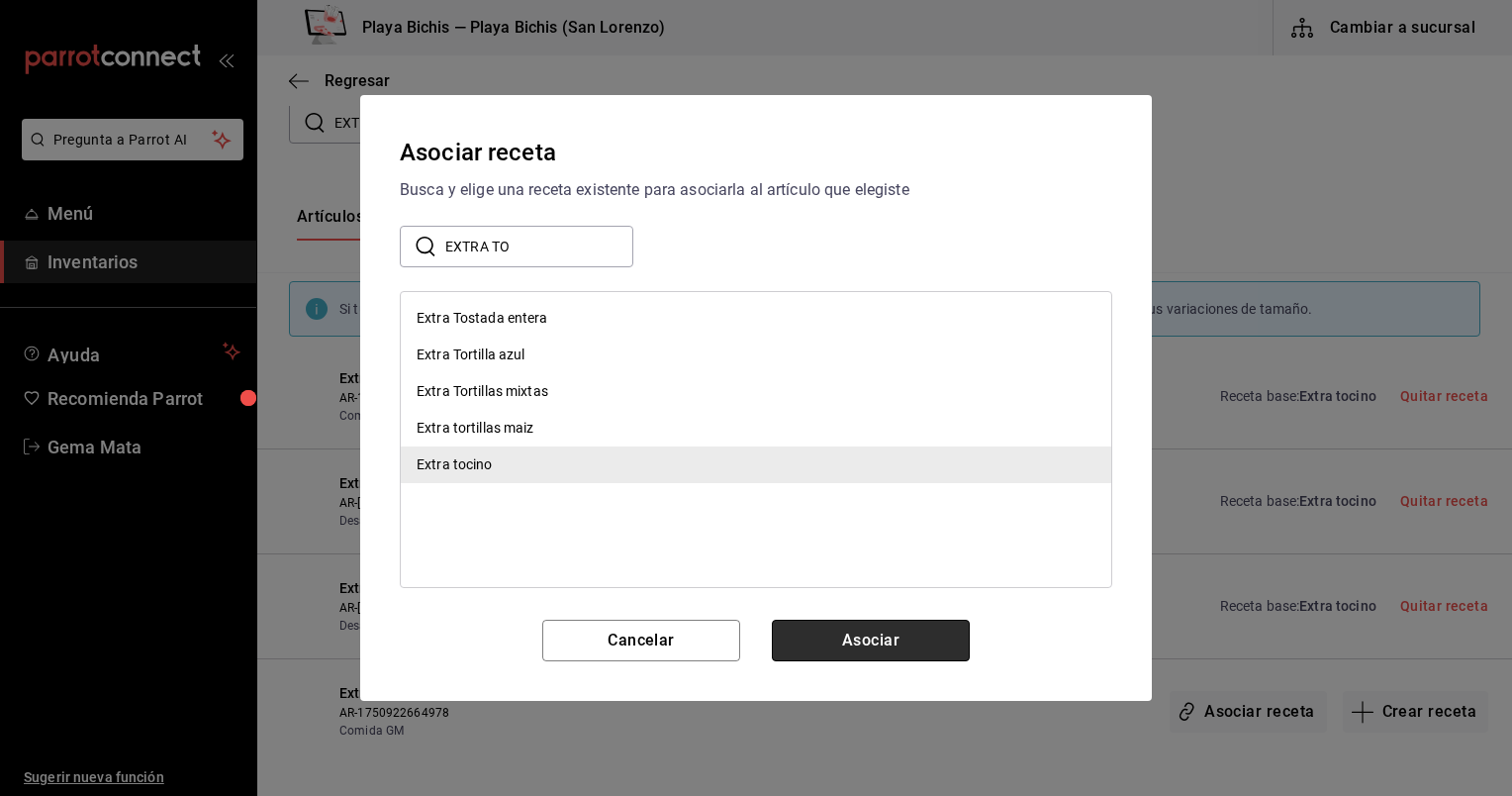 click on "Asociar" at bounding box center [871, 641] 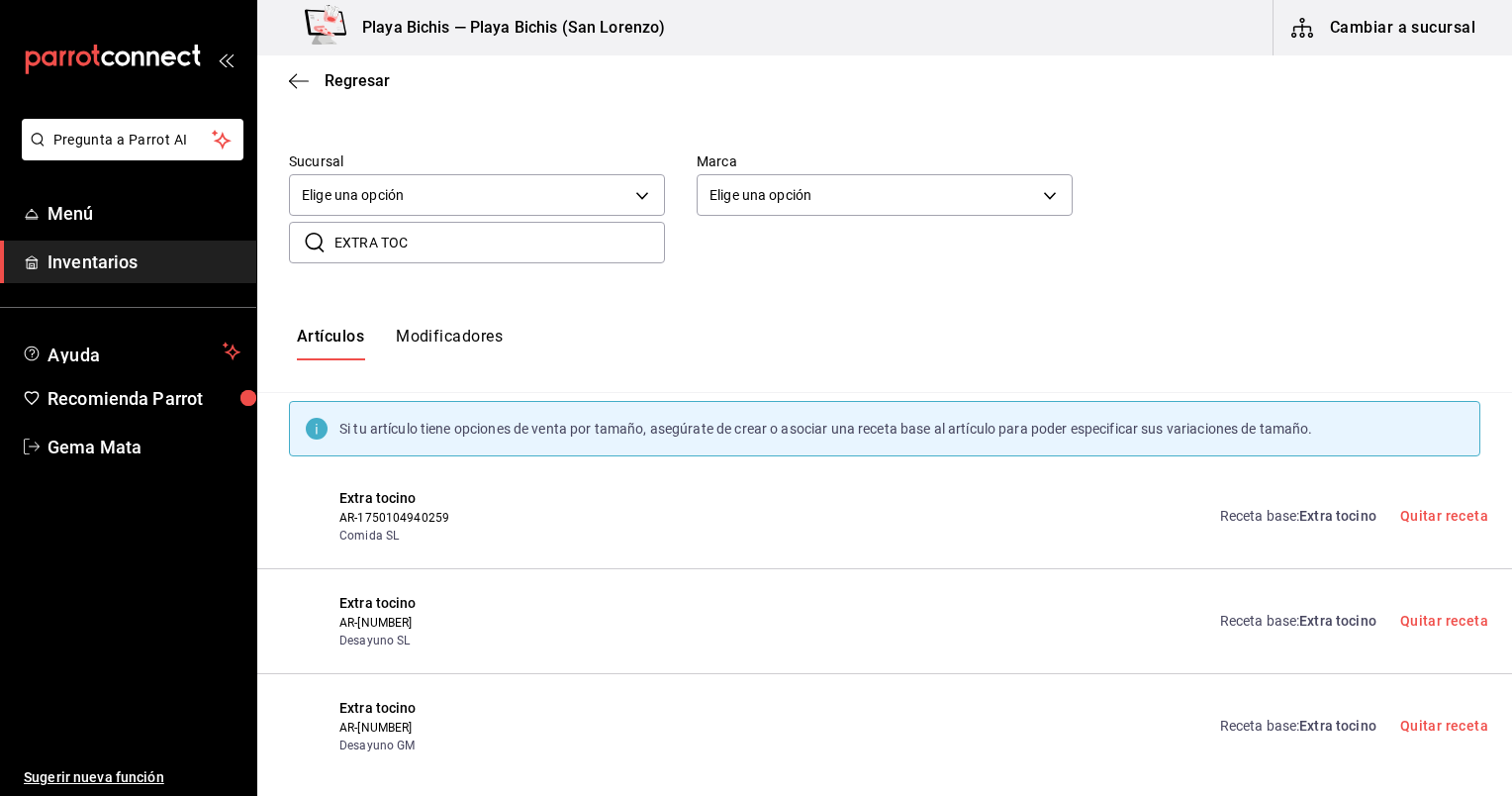scroll, scrollTop: 112, scrollLeft: 0, axis: vertical 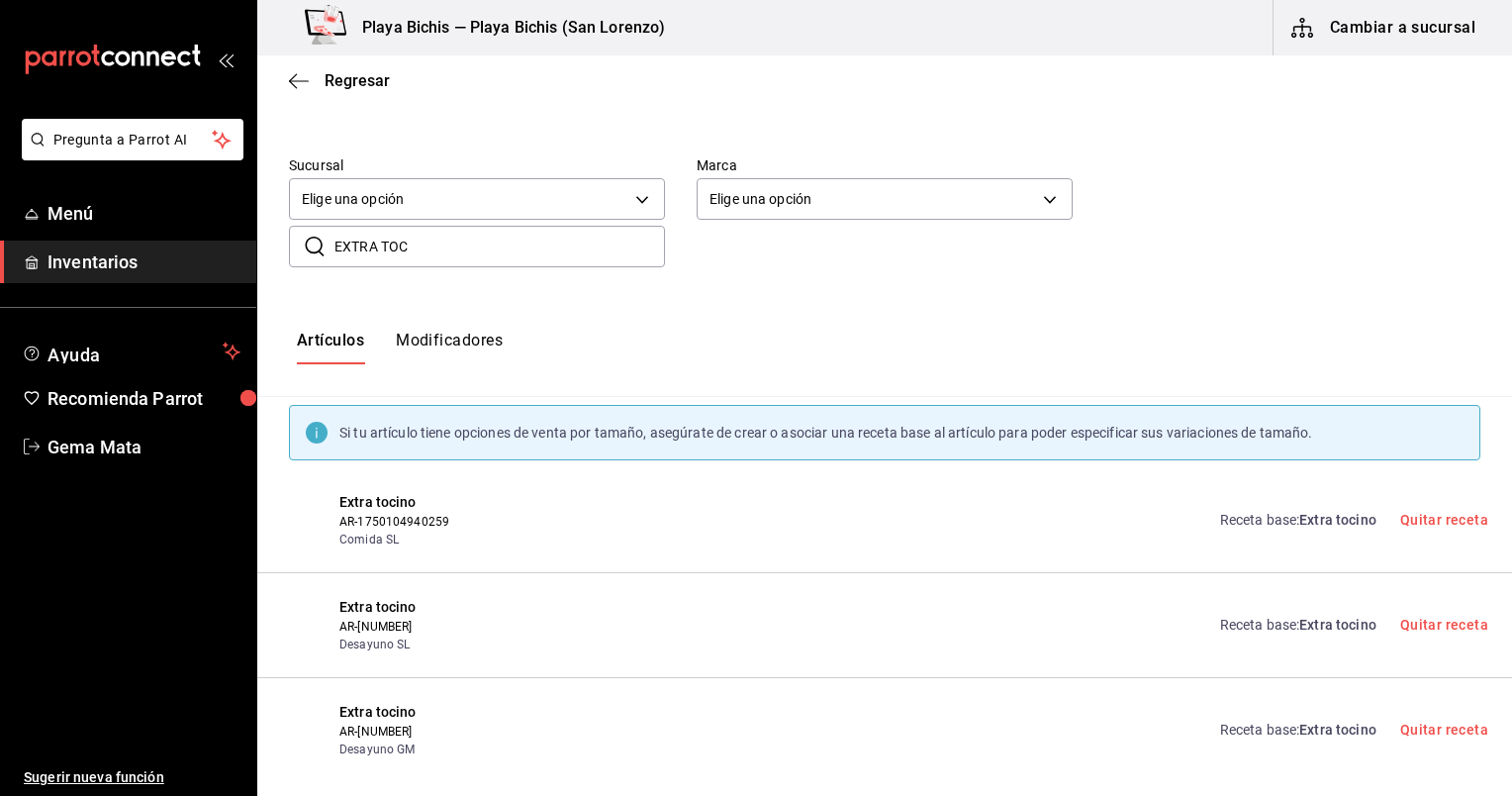 drag, startPoint x: 474, startPoint y: 253, endPoint x: 381, endPoint y: 234, distance: 94.92102 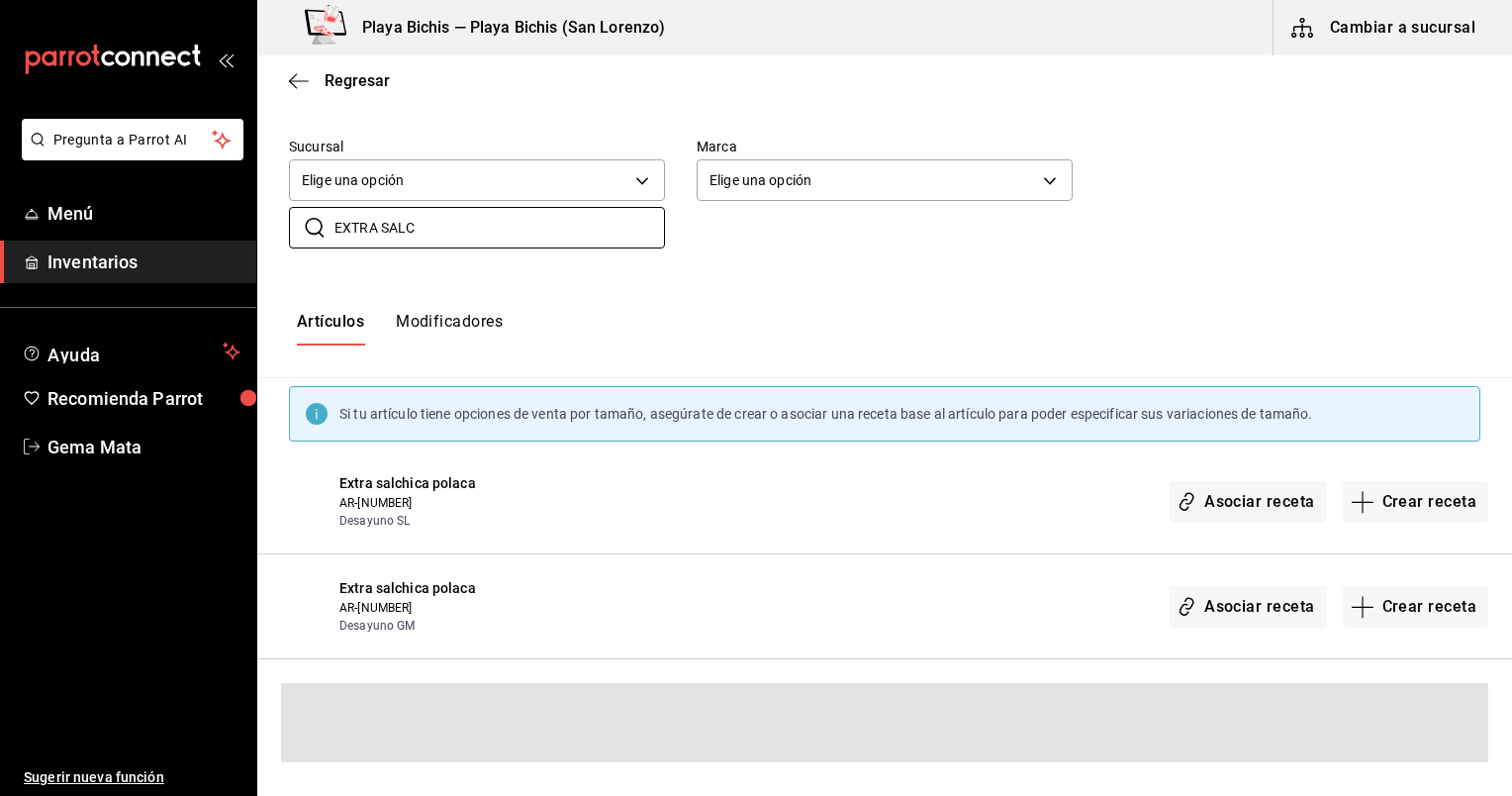 scroll, scrollTop: 27, scrollLeft: 0, axis: vertical 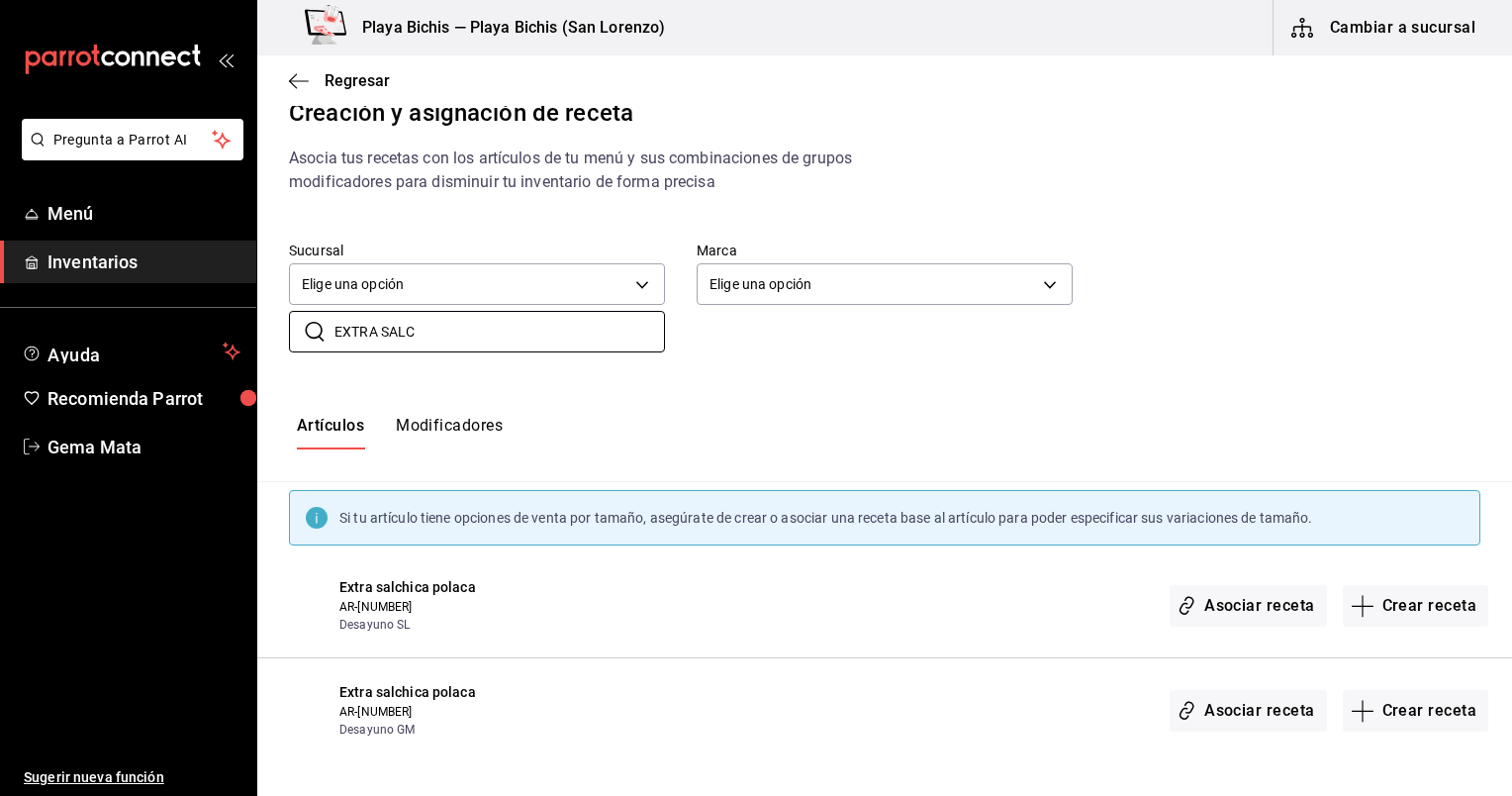 type on "EXTRA SALC" 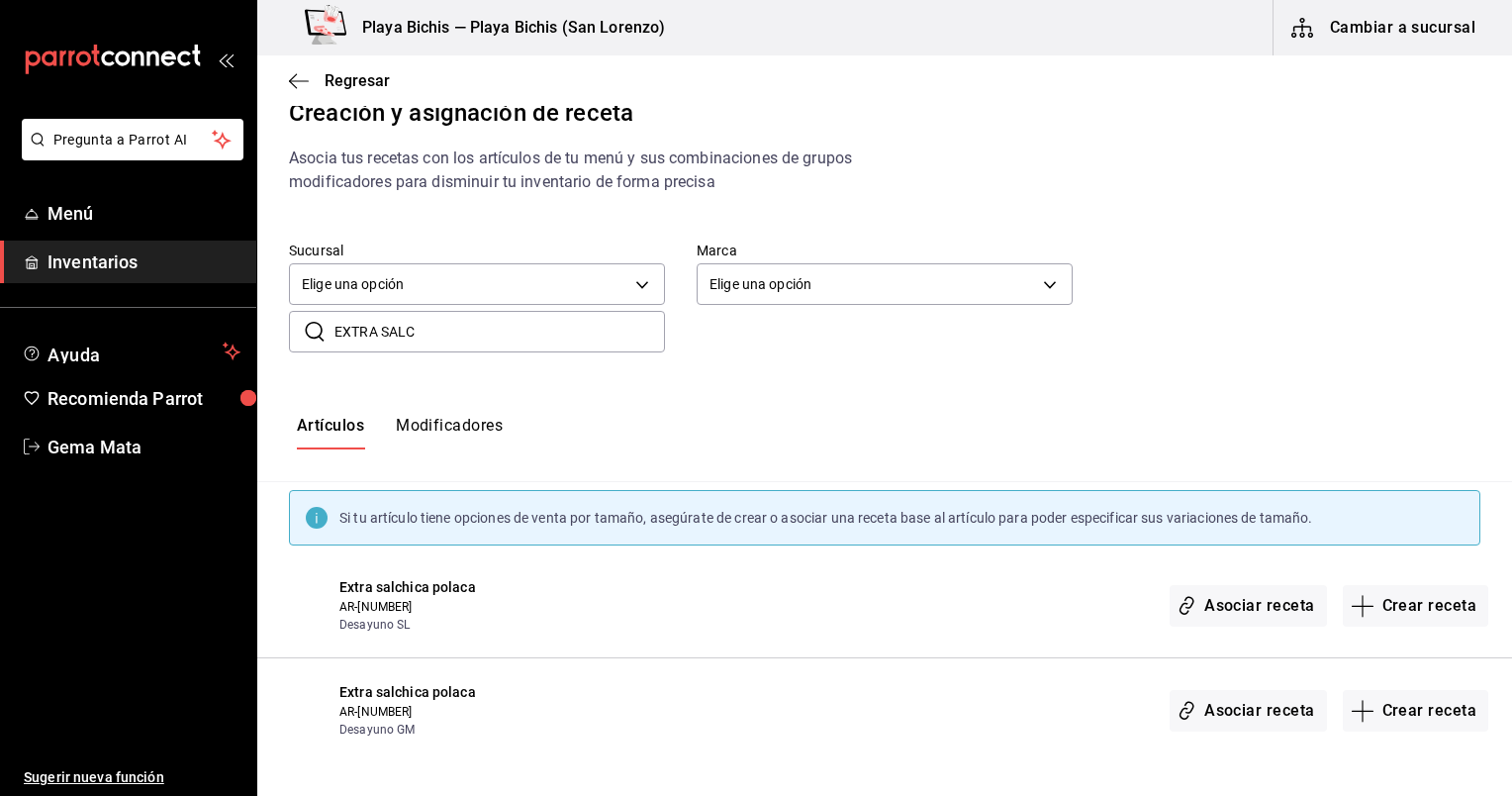 click on "Asociar receta Crear receta" at bounding box center (1329, 605) 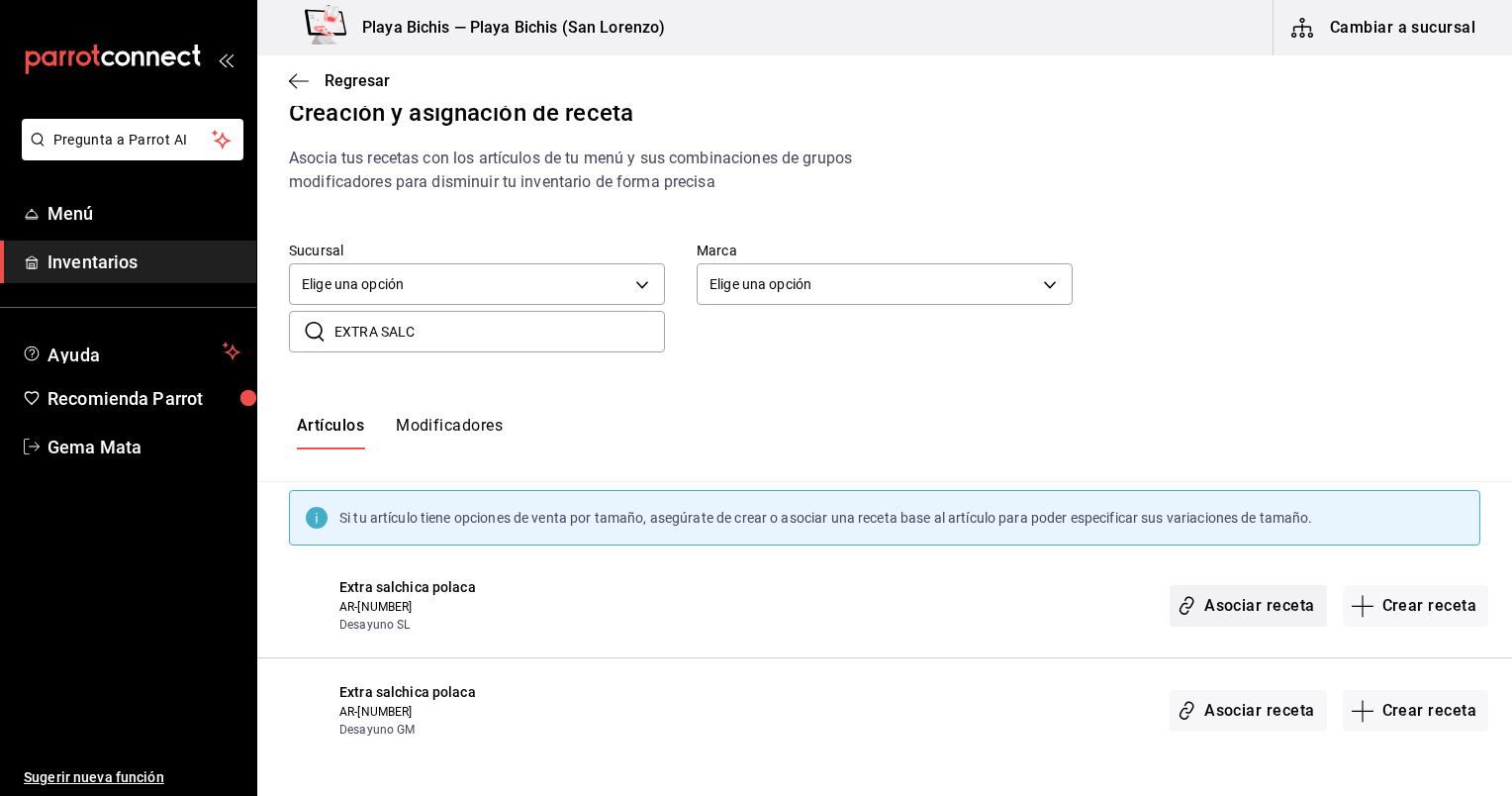 click on "Asociar receta" at bounding box center (1248, 606) 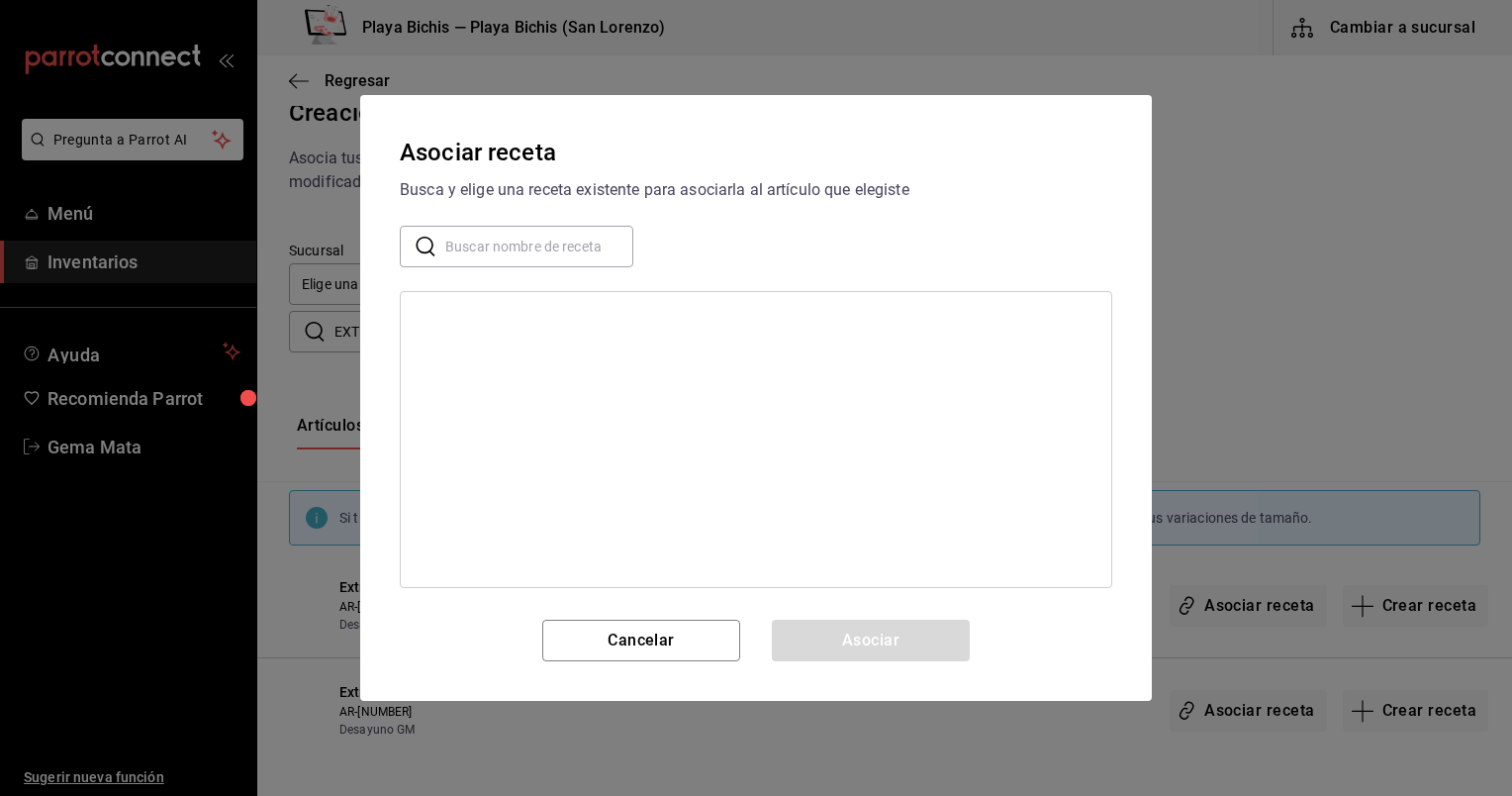 click at bounding box center [539, 247] 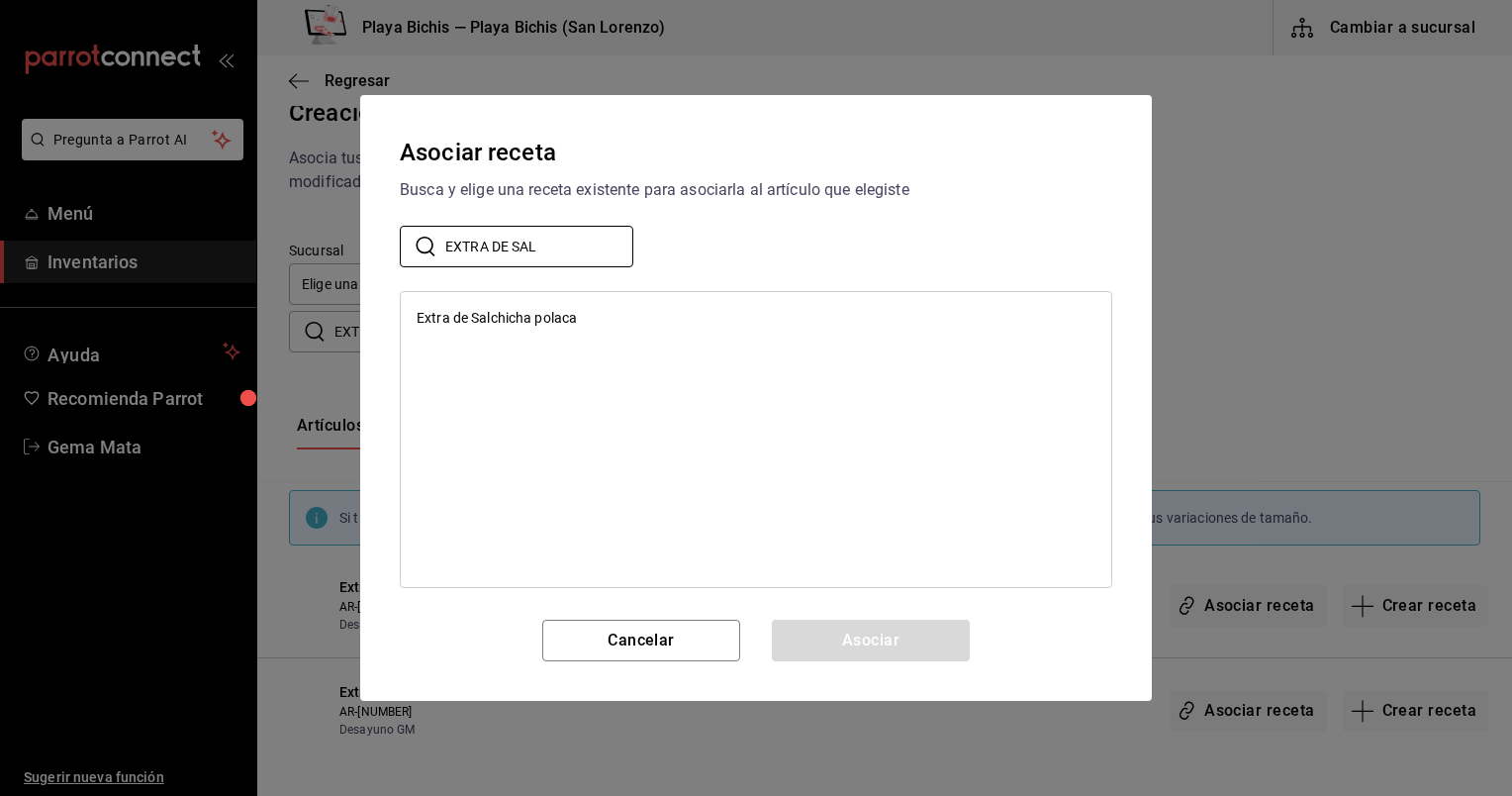type on "EXTRA DE SAL" 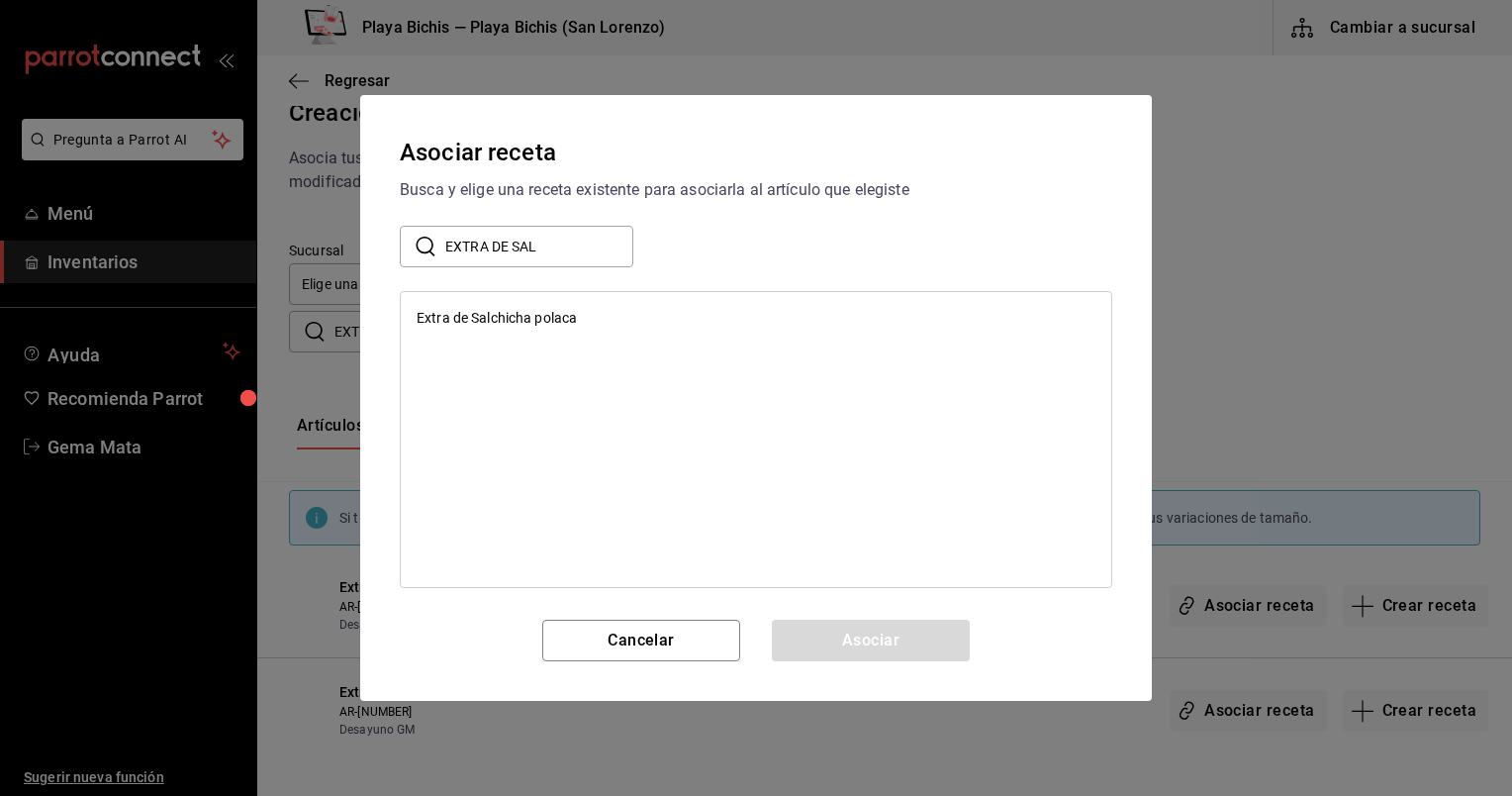 click on "Extra de Salchicha polaca" at bounding box center (756, 318) 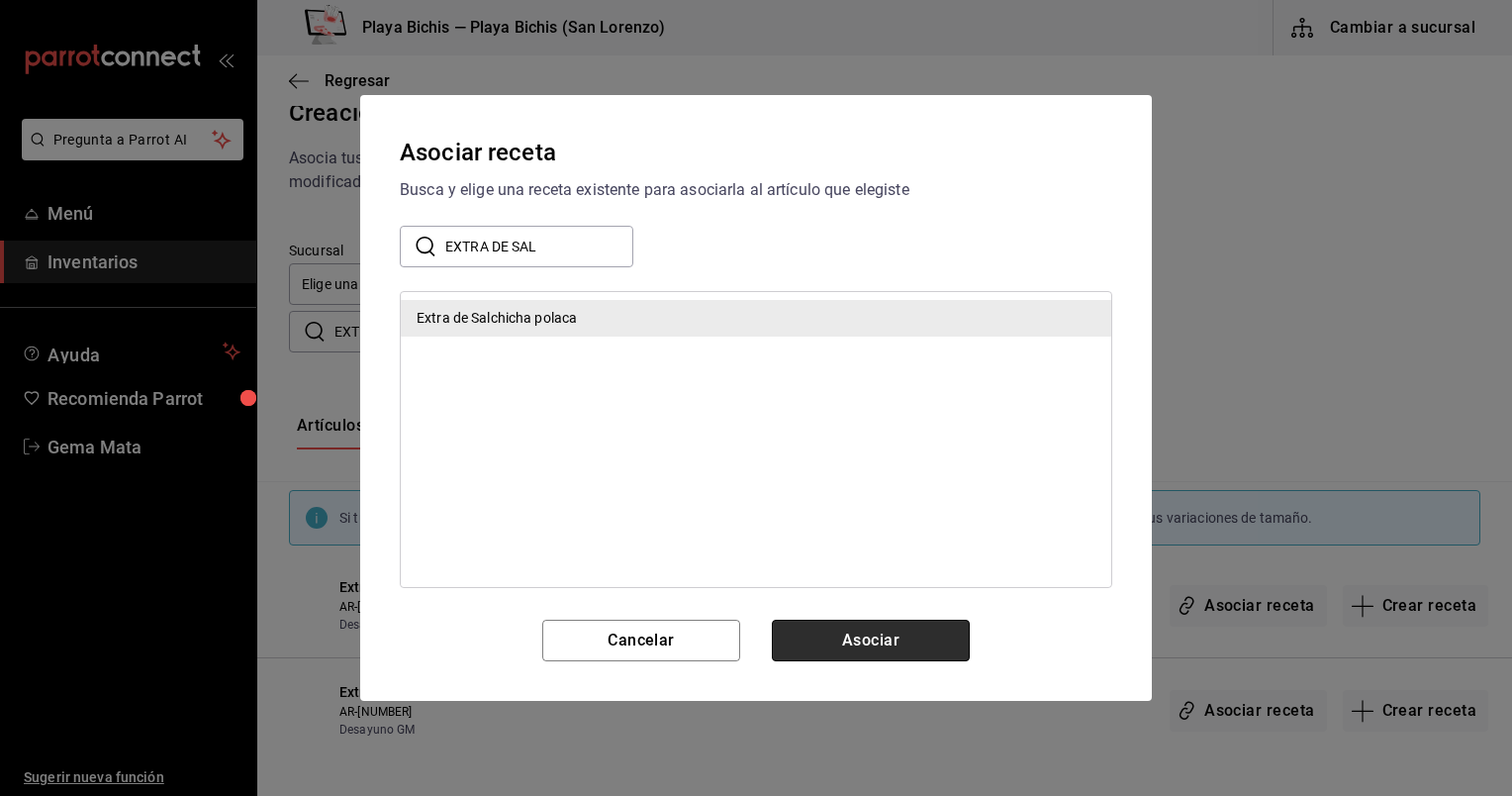 click on "Asociar" at bounding box center [871, 641] 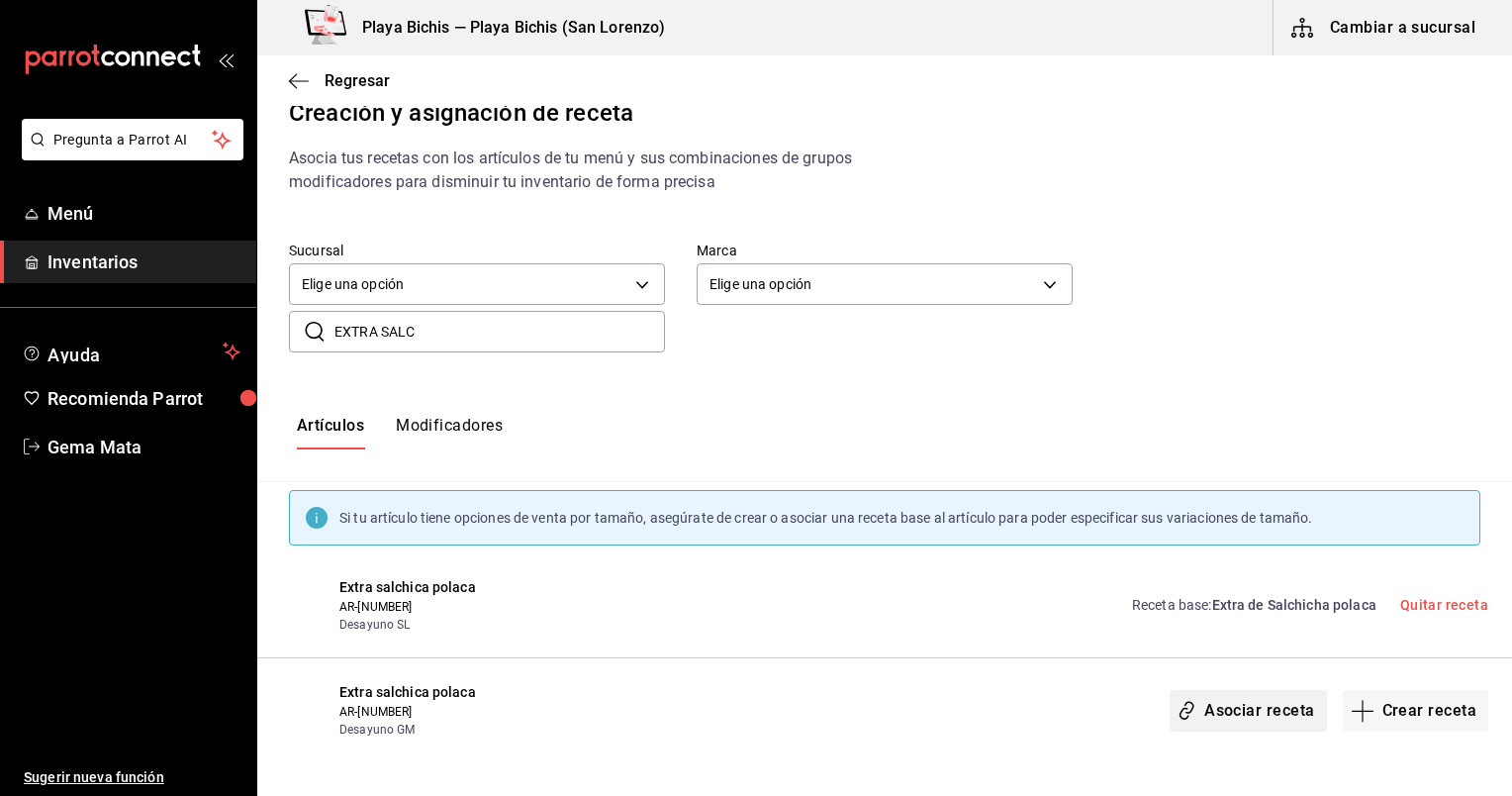click on "Asociar receta" at bounding box center (1248, 711) 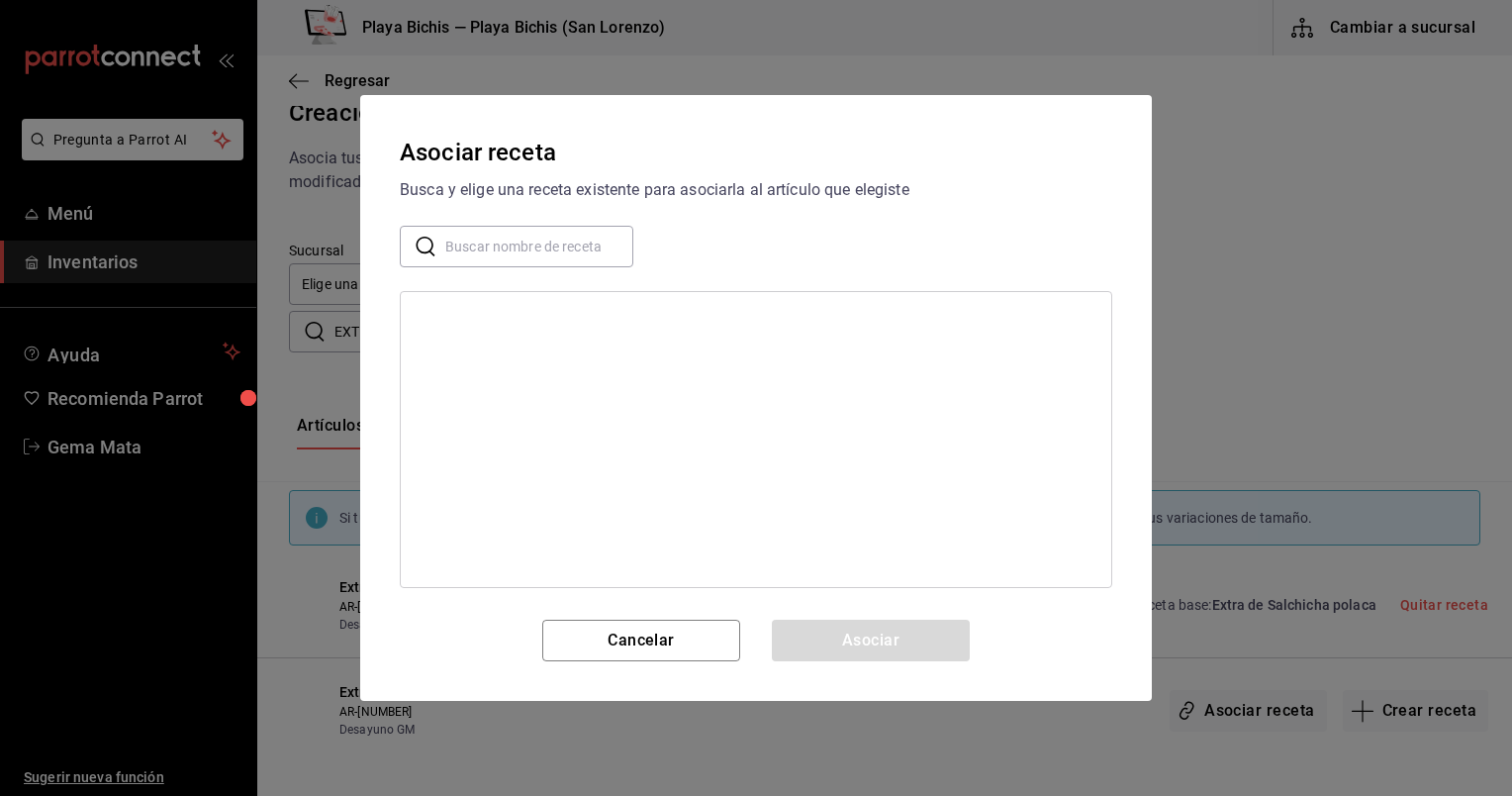 click at bounding box center [539, 247] 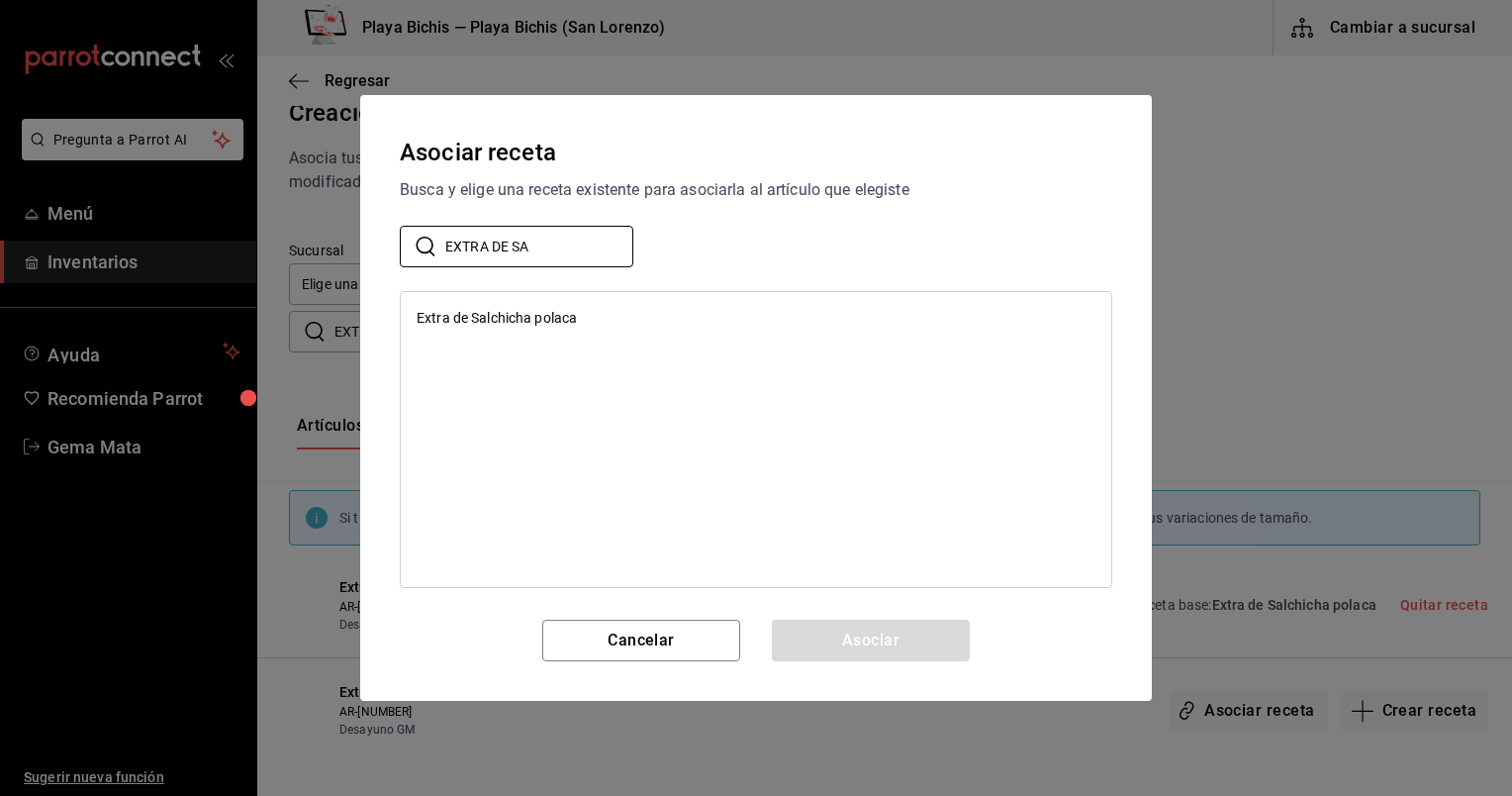type on "EXTRA DE SA" 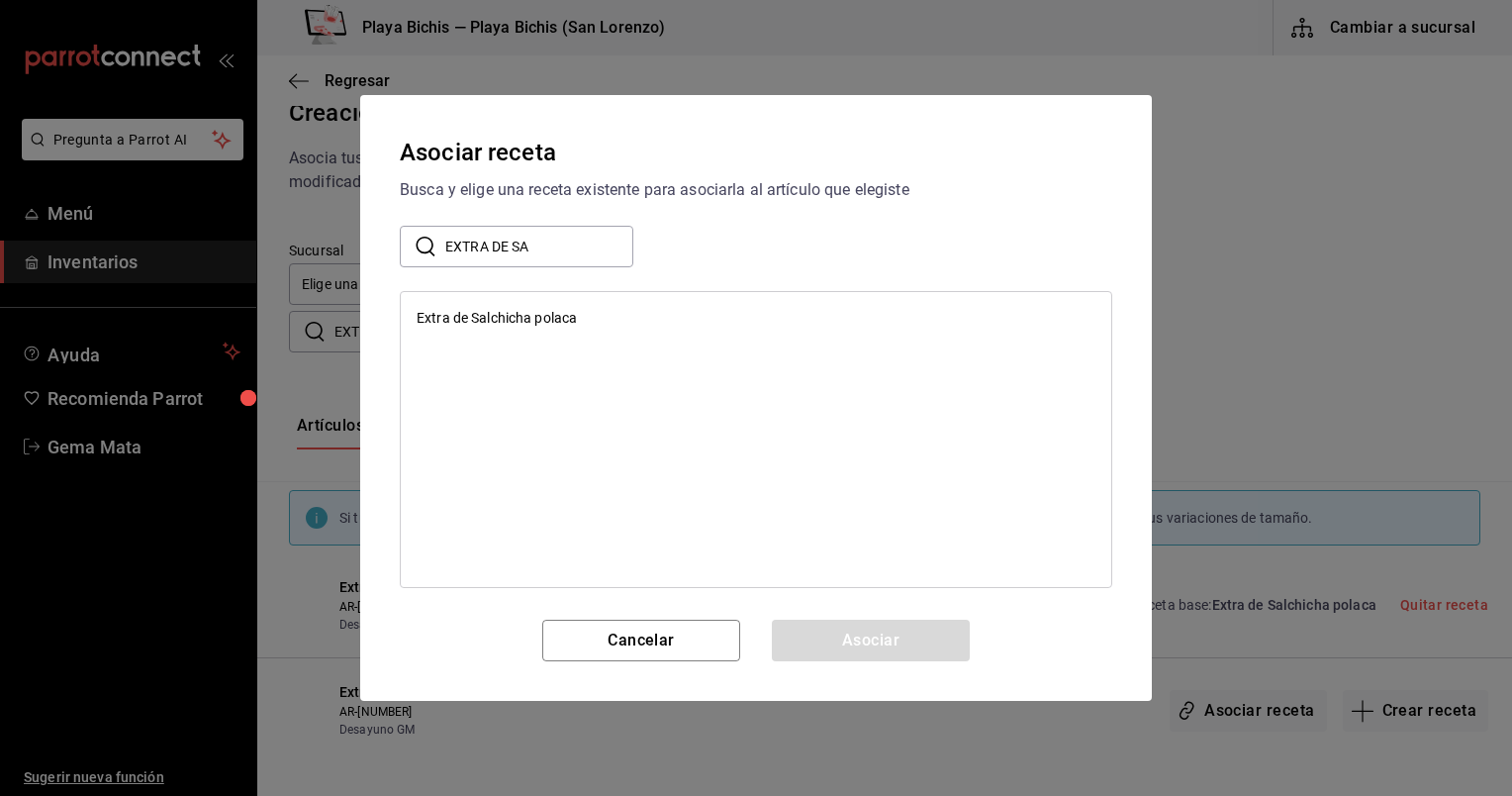 click on "Extra de Salchicha polaca" at bounding box center [497, 318] 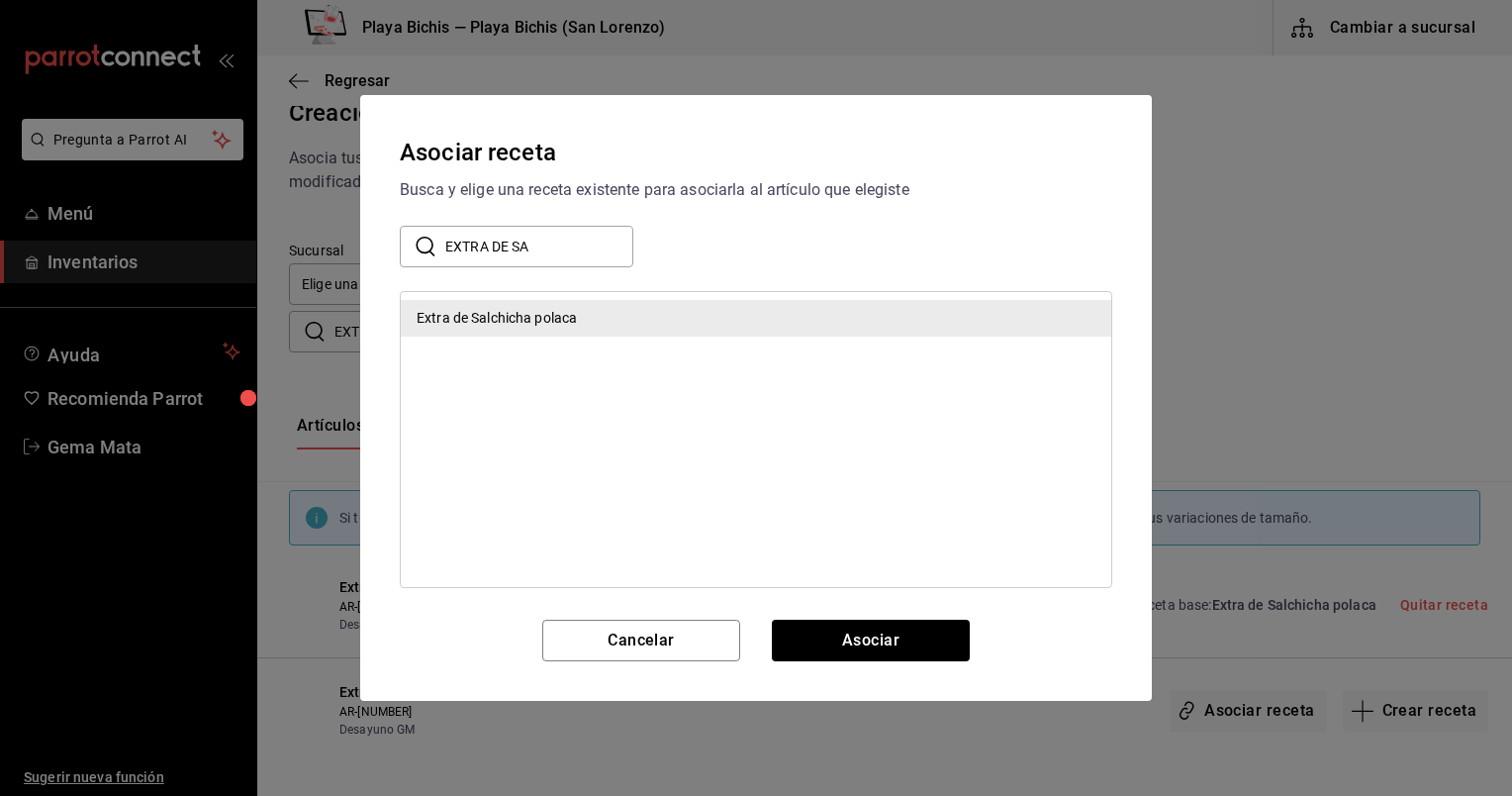 click on "Extra de Salchicha polaca" at bounding box center [756, 318] 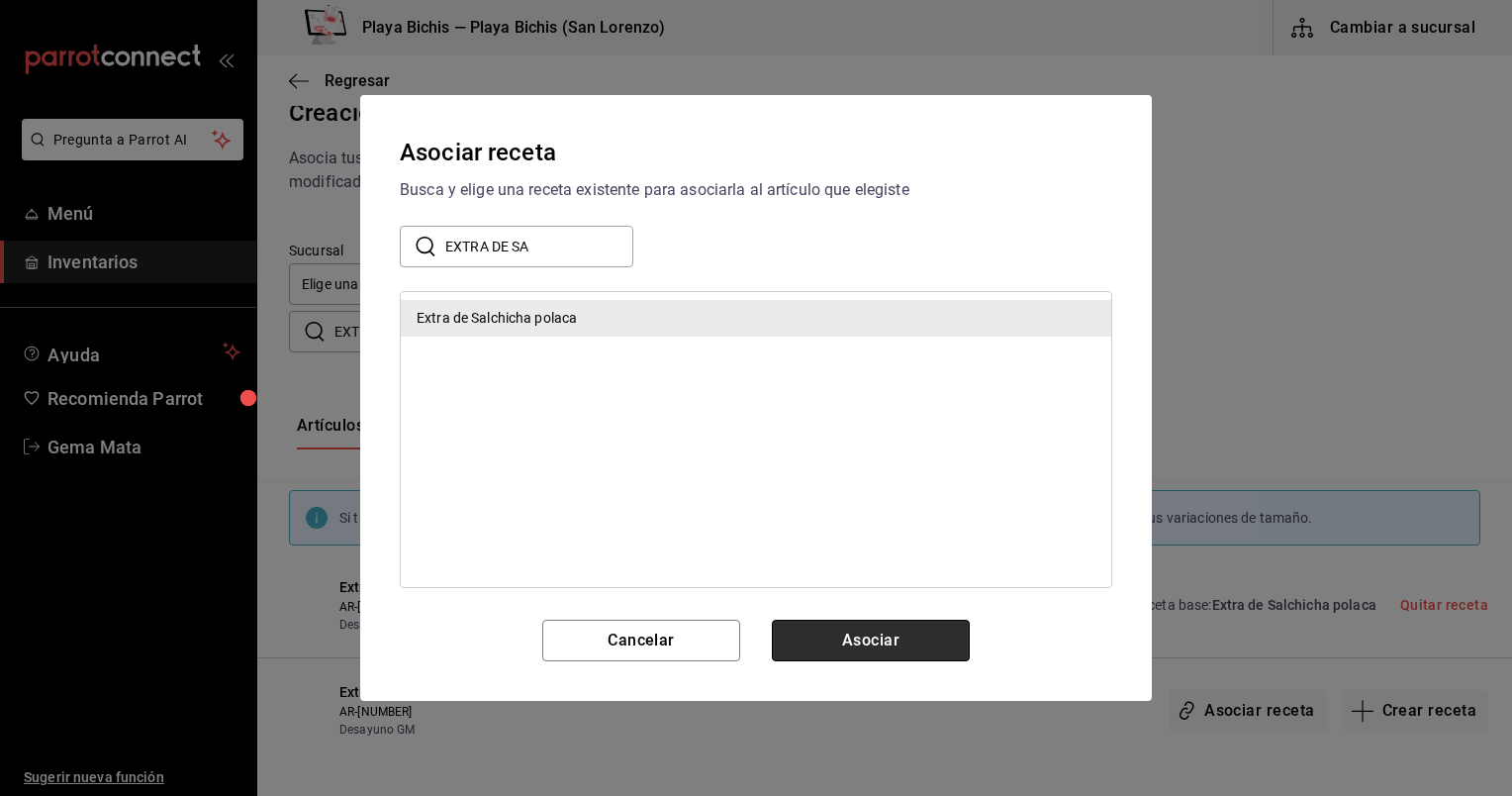 click on "Asociar" at bounding box center (871, 641) 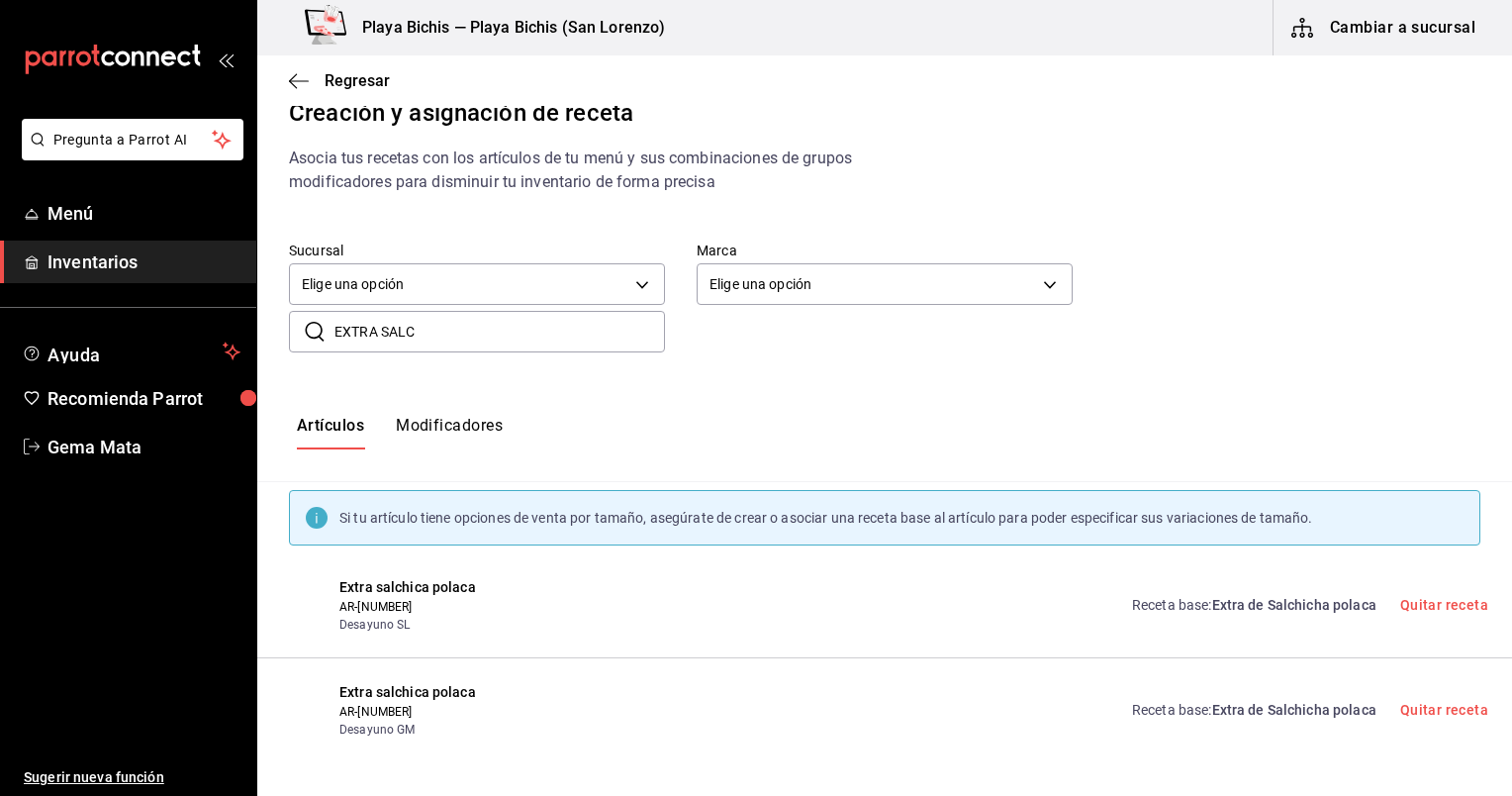 click on "EXTRA SALC" at bounding box center (500, 332) 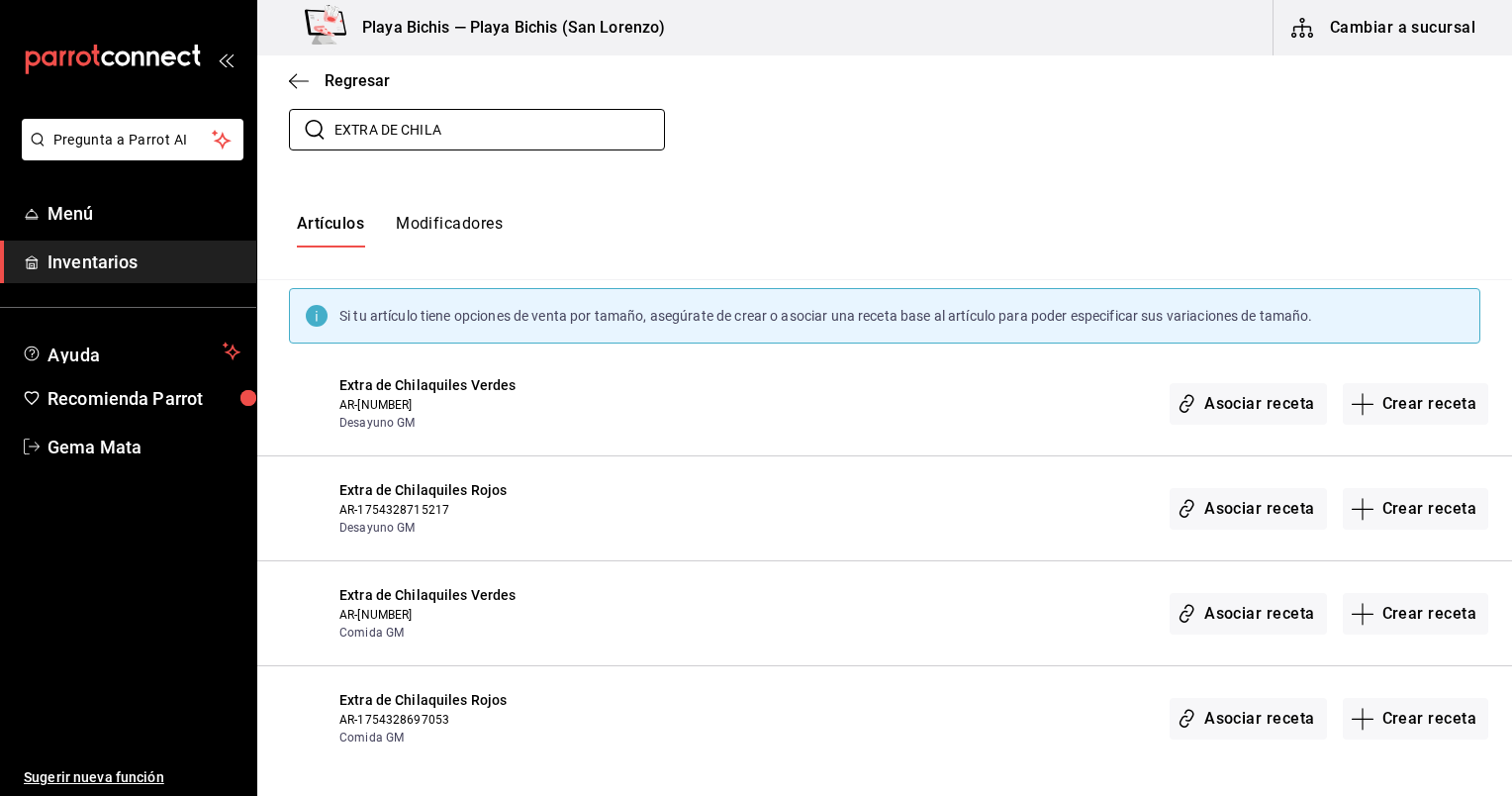 scroll, scrollTop: 236, scrollLeft: 0, axis: vertical 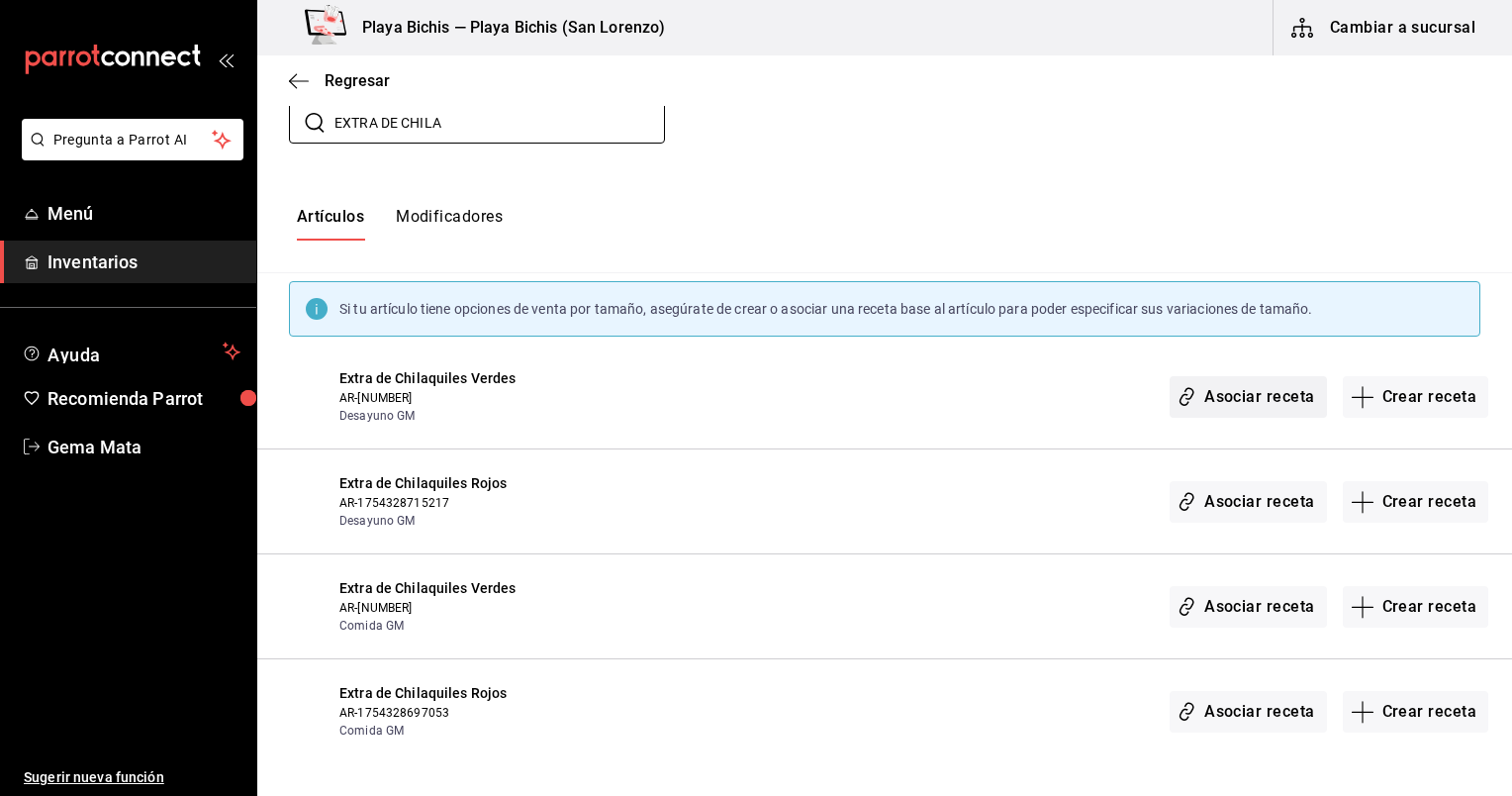 type on "EXTRA DE CHILA" 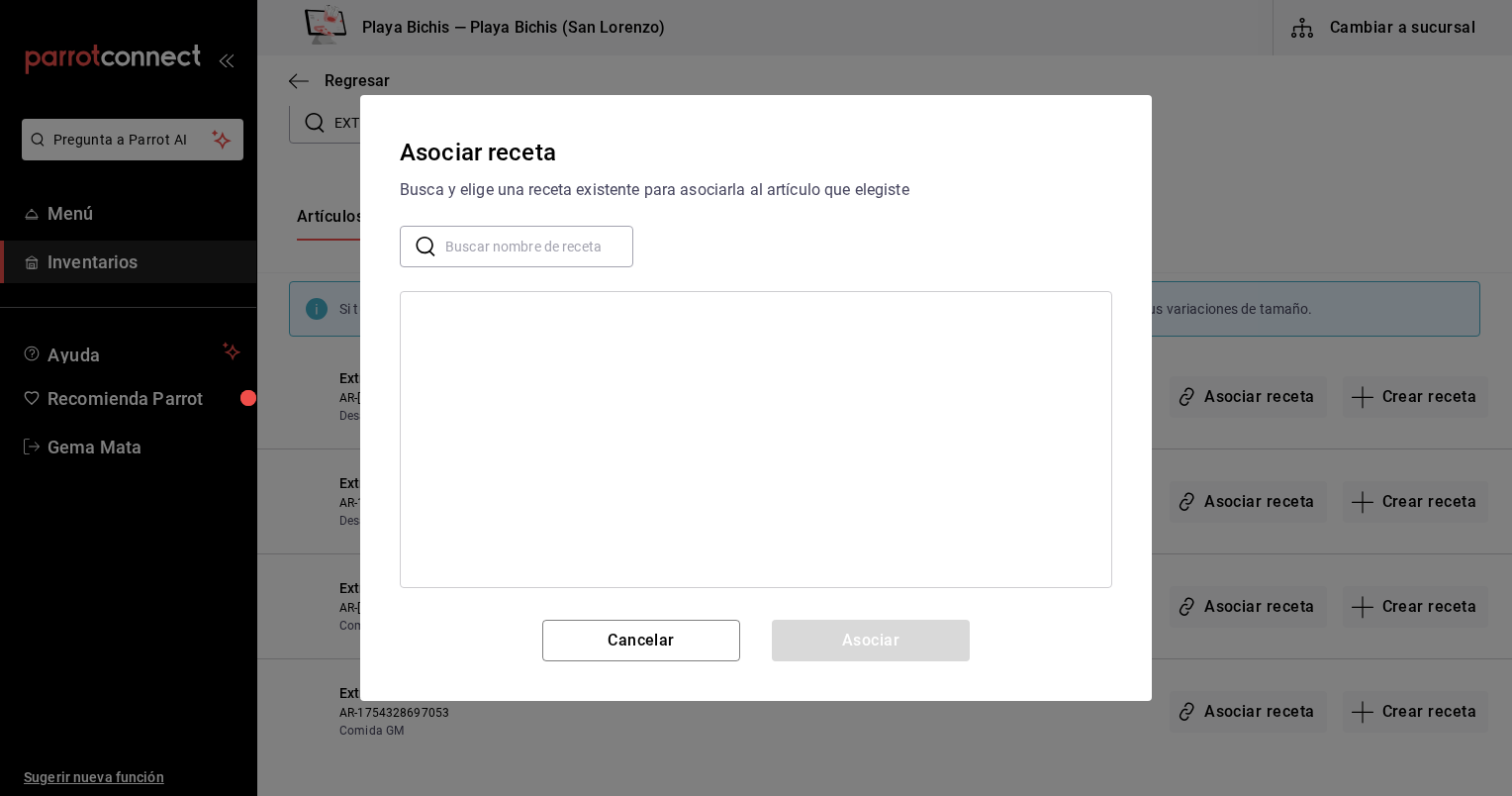 click at bounding box center (539, 247) 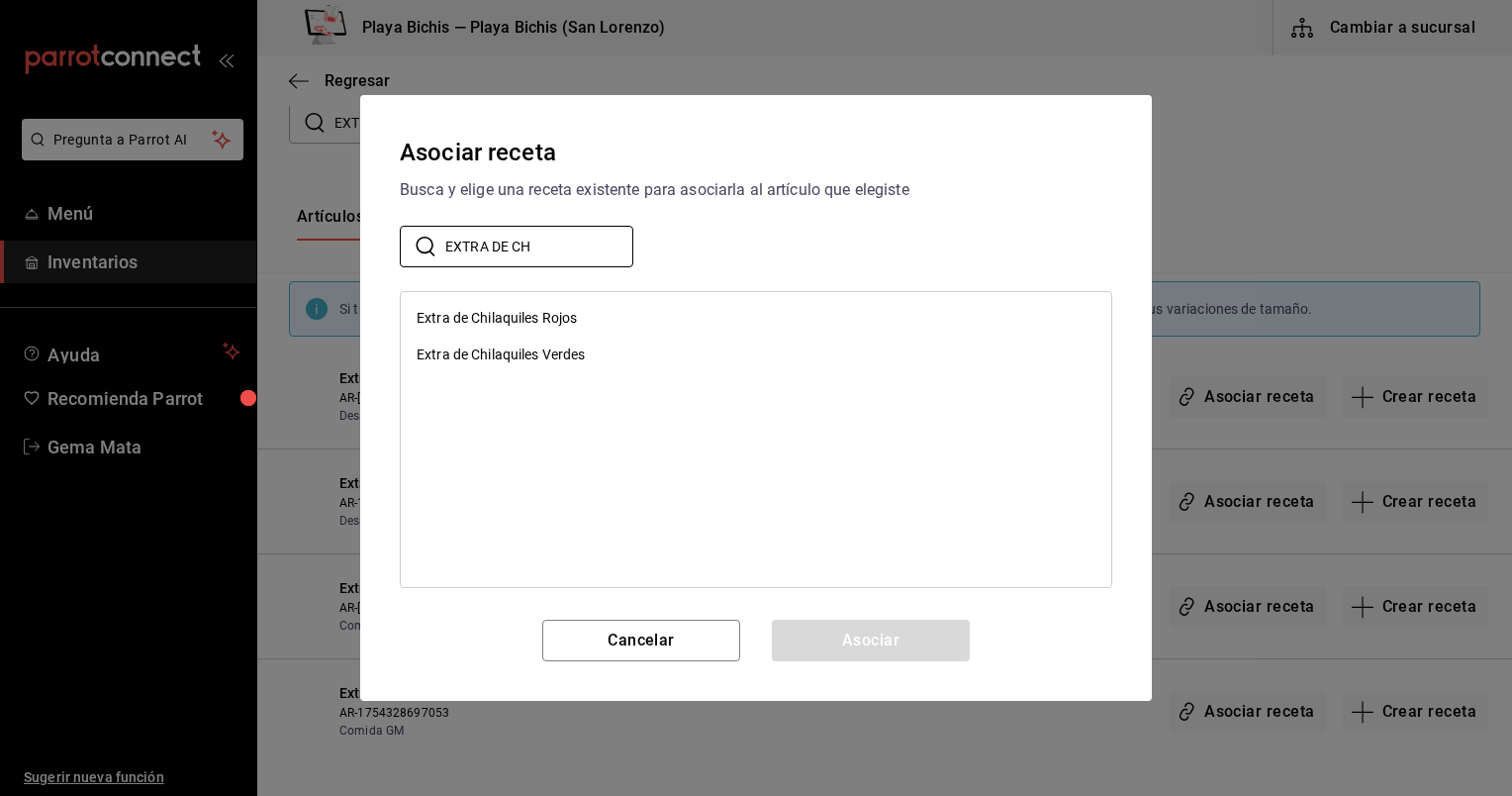 type on "EXTRA DE CH" 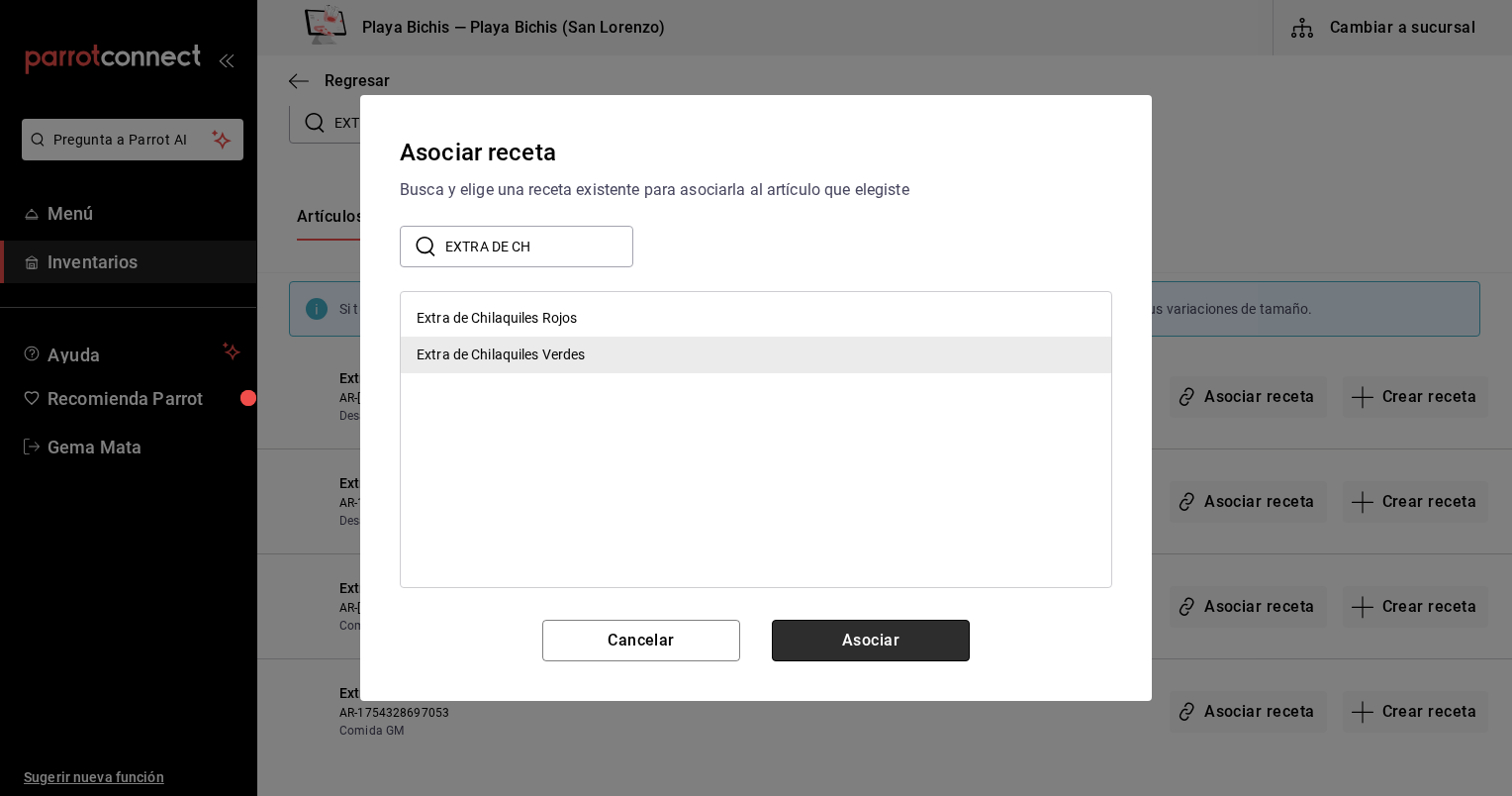 click on "Asociar" at bounding box center [871, 641] 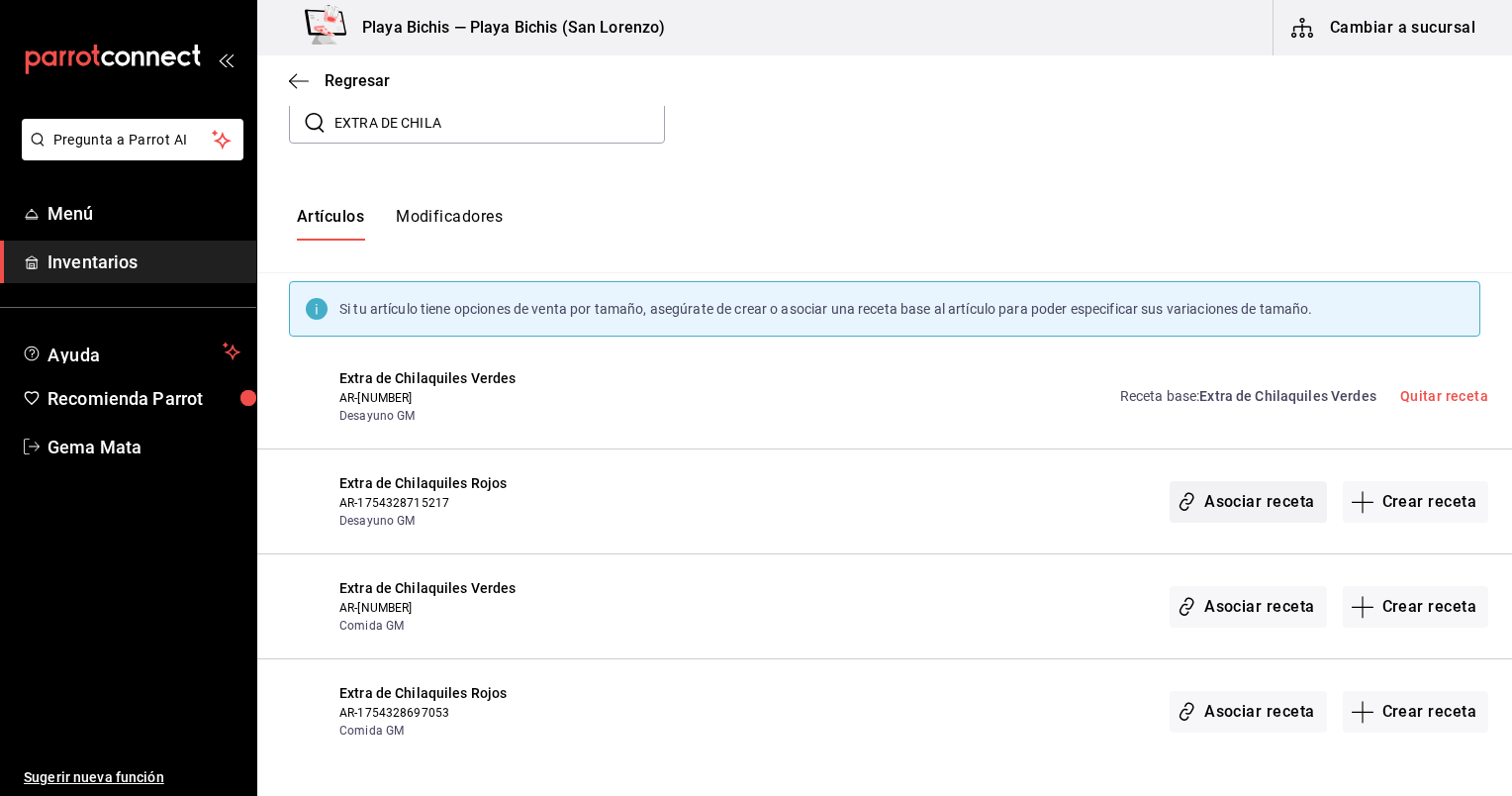 click on "Asociar receta" at bounding box center [1248, 502] 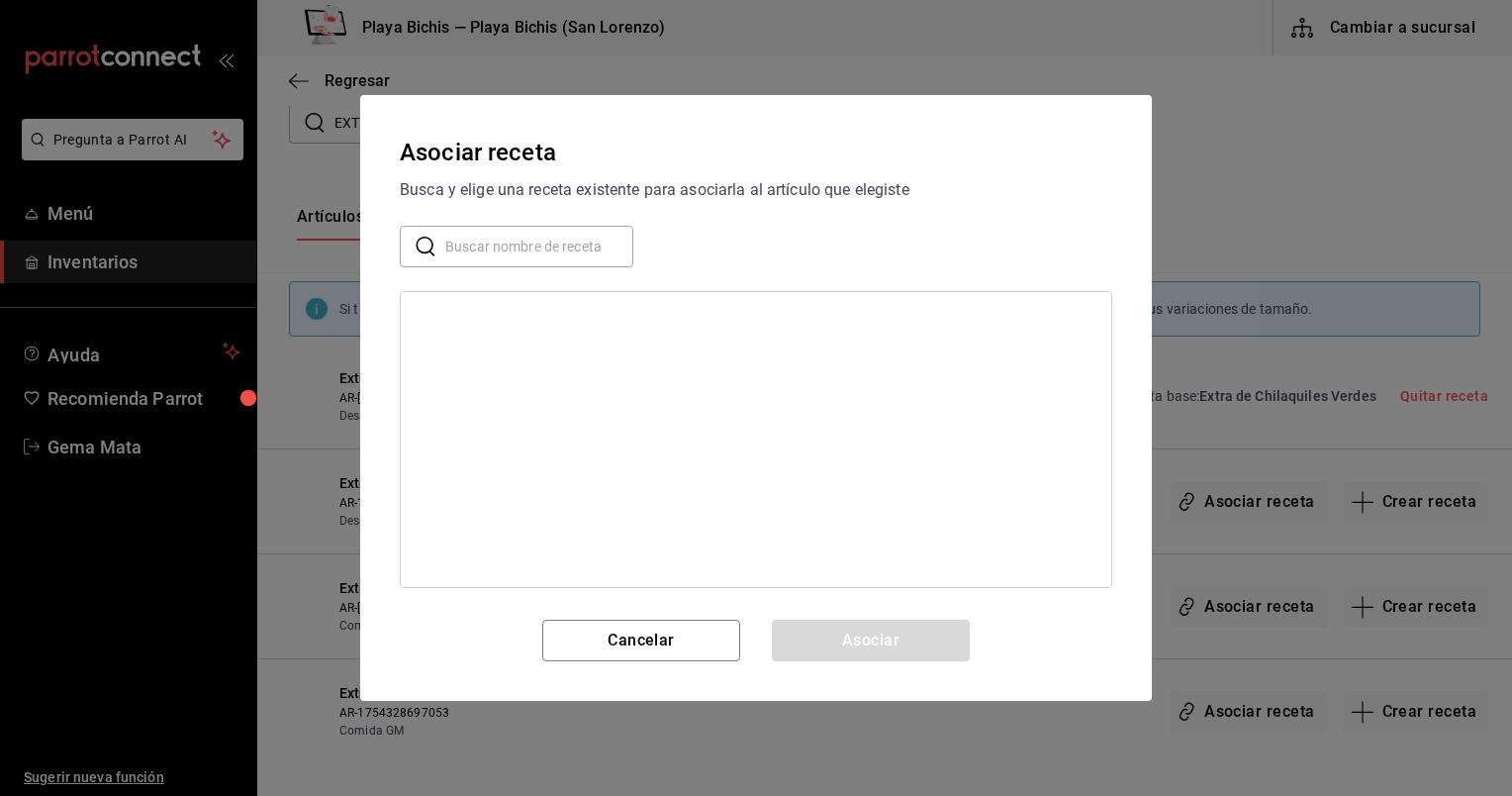 click at bounding box center (539, 247) 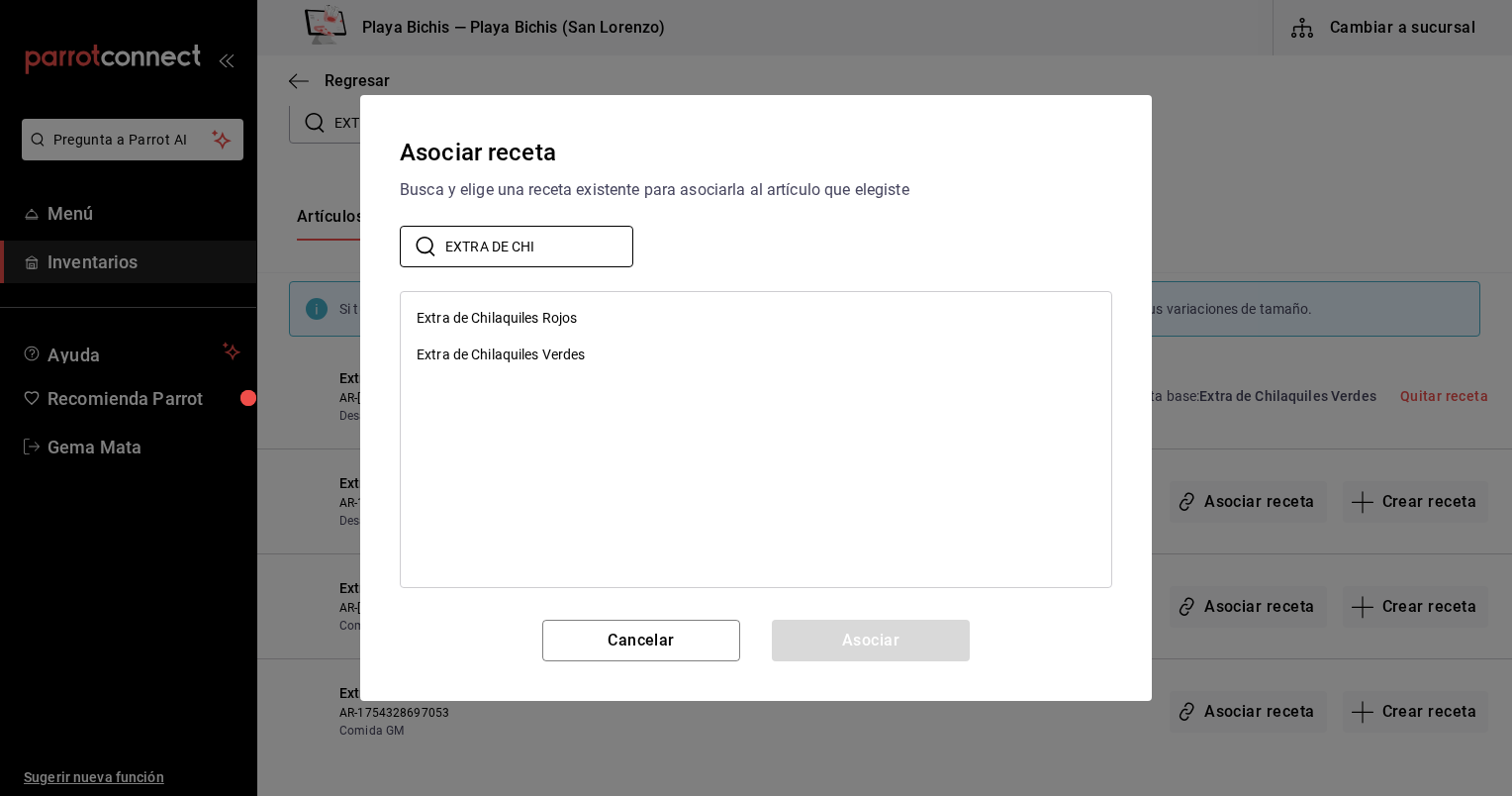 type on "EXTRA DE CHI" 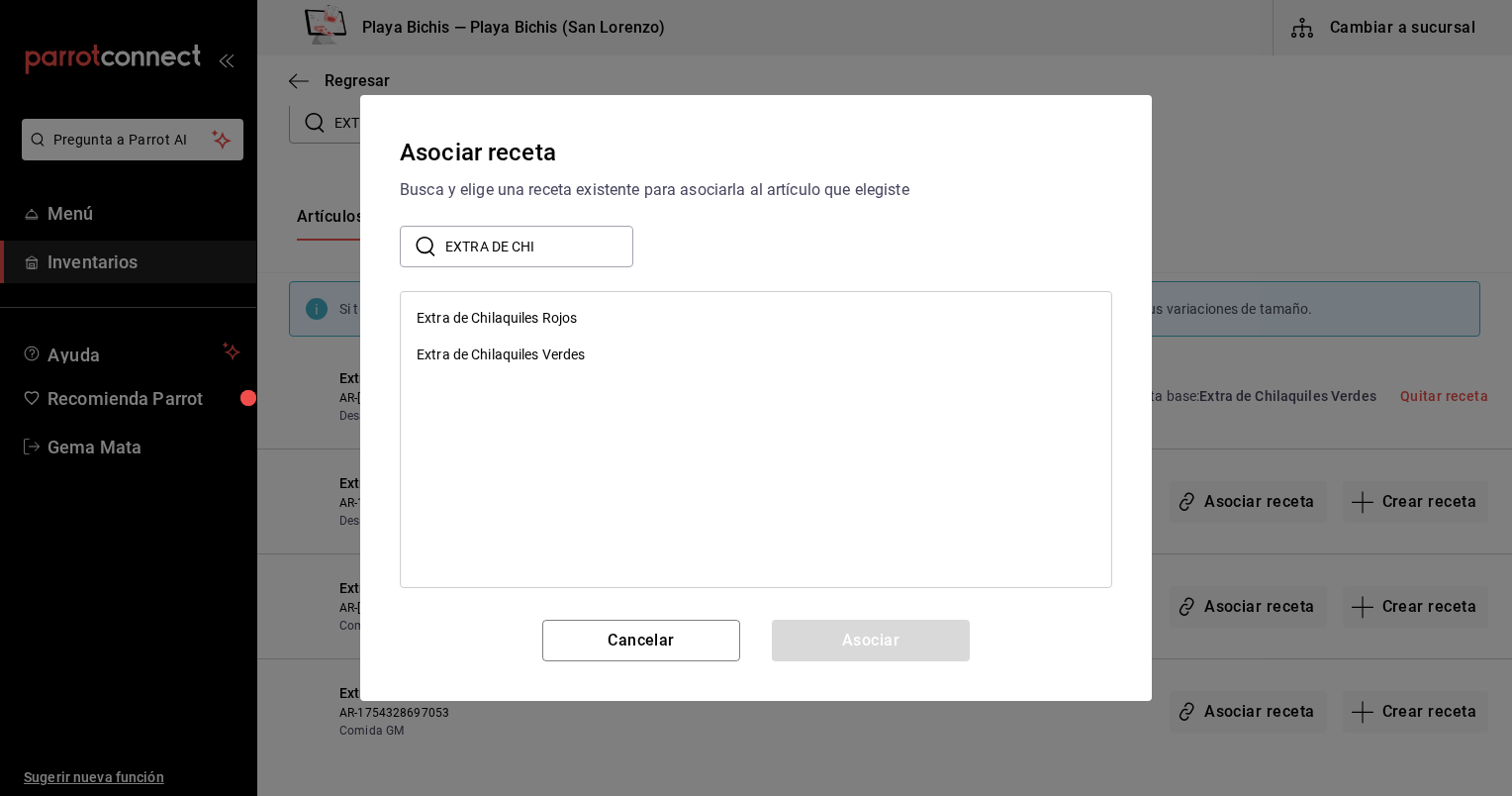 click on "Extra de Chilaquiles Rojos" at bounding box center [756, 318] 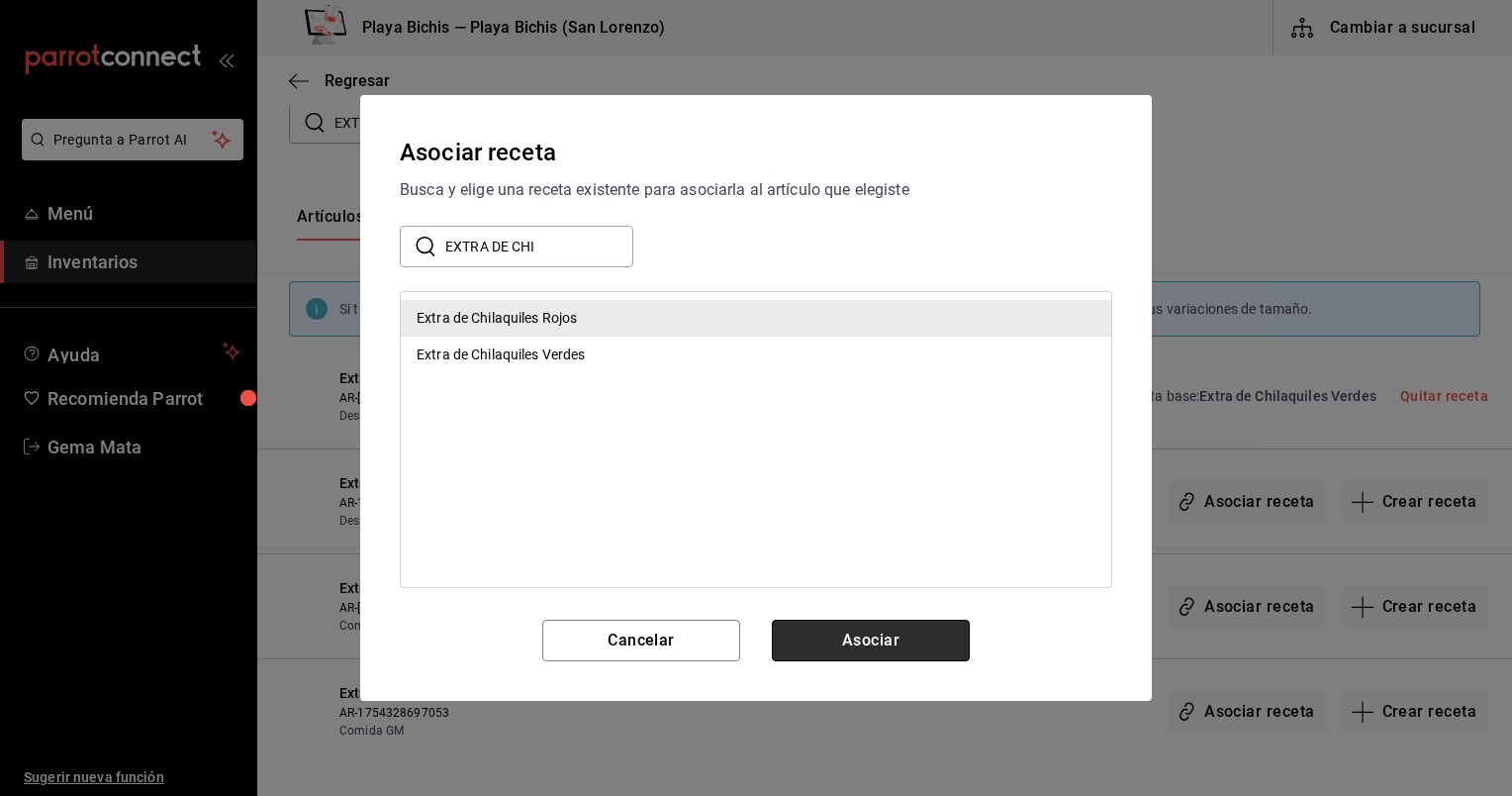 click on "Asociar" at bounding box center (871, 641) 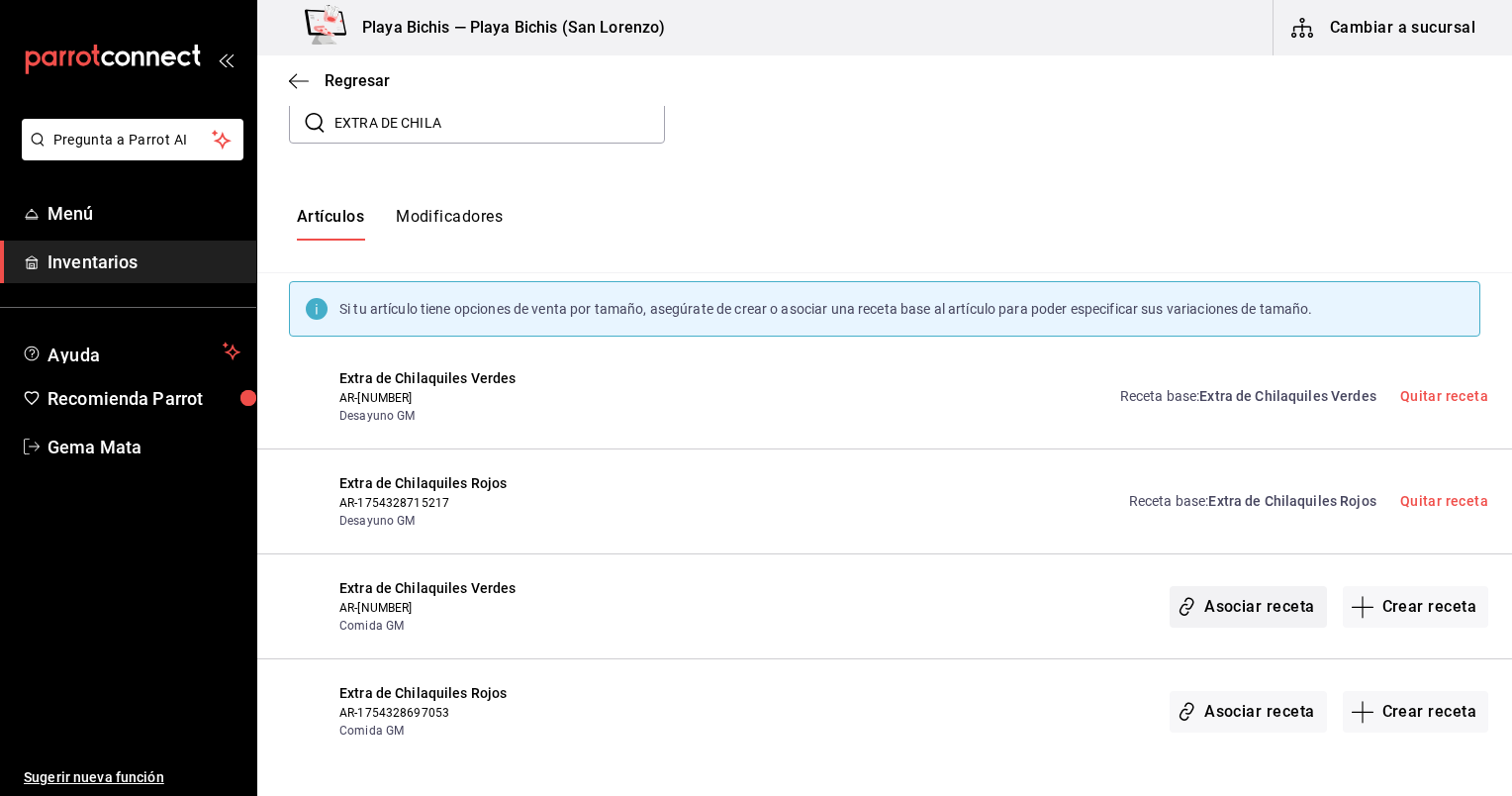 click on "Asociar receta" at bounding box center [1248, 607] 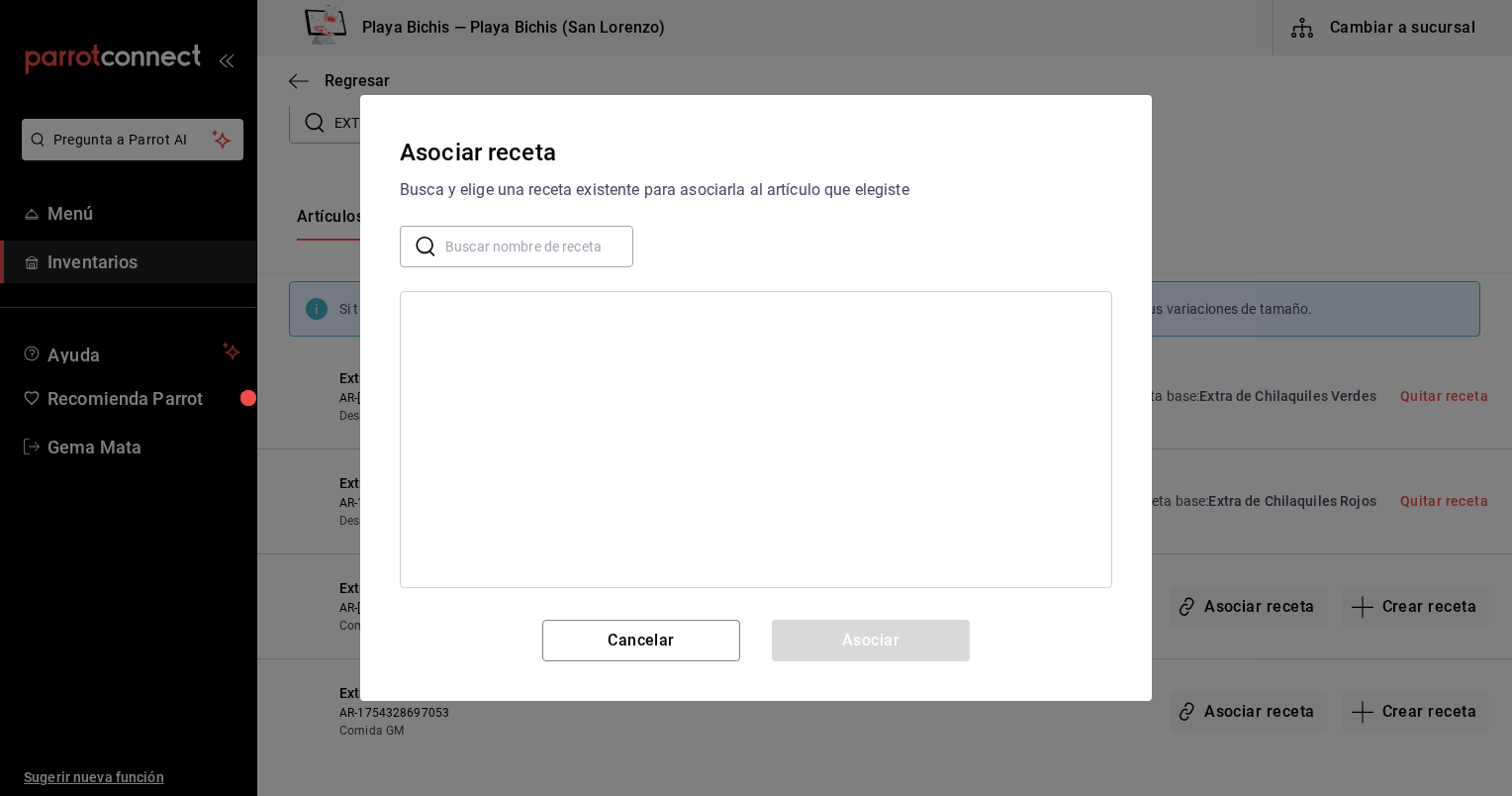 click at bounding box center [539, 247] 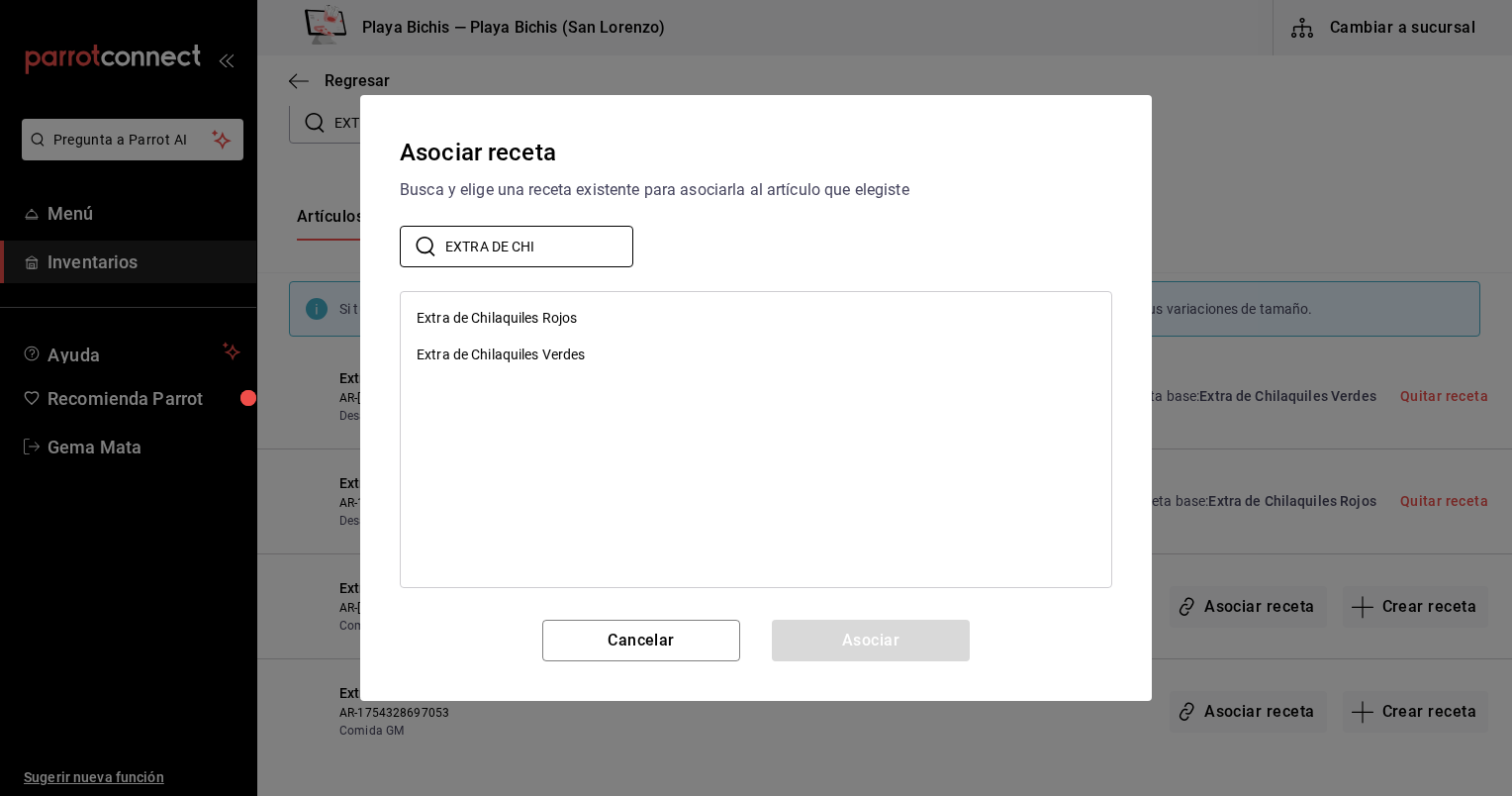 type on "EXTRA DE CHI" 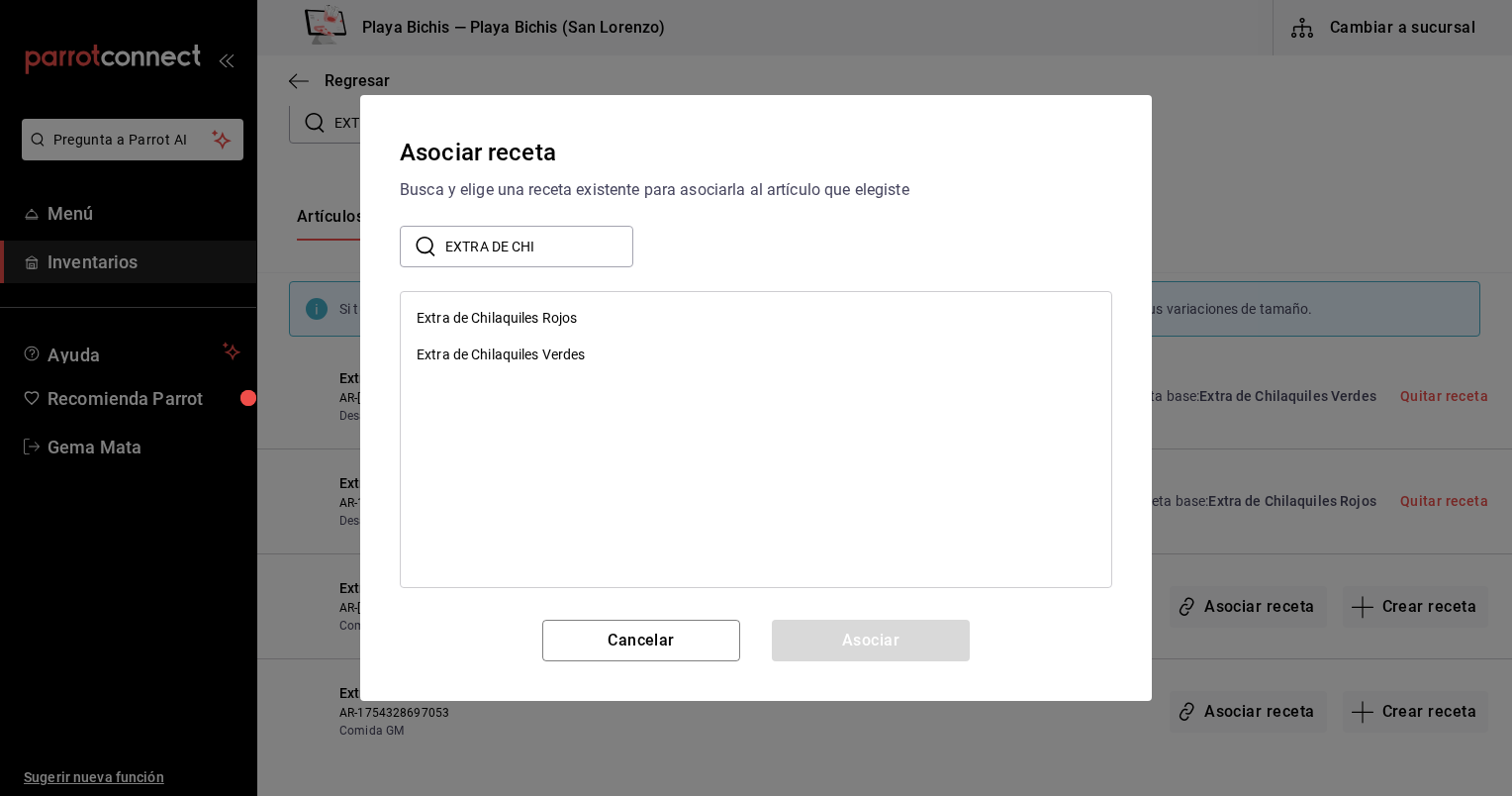 click on "Extra de Chilaquiles Verdes" at bounding box center (756, 354) 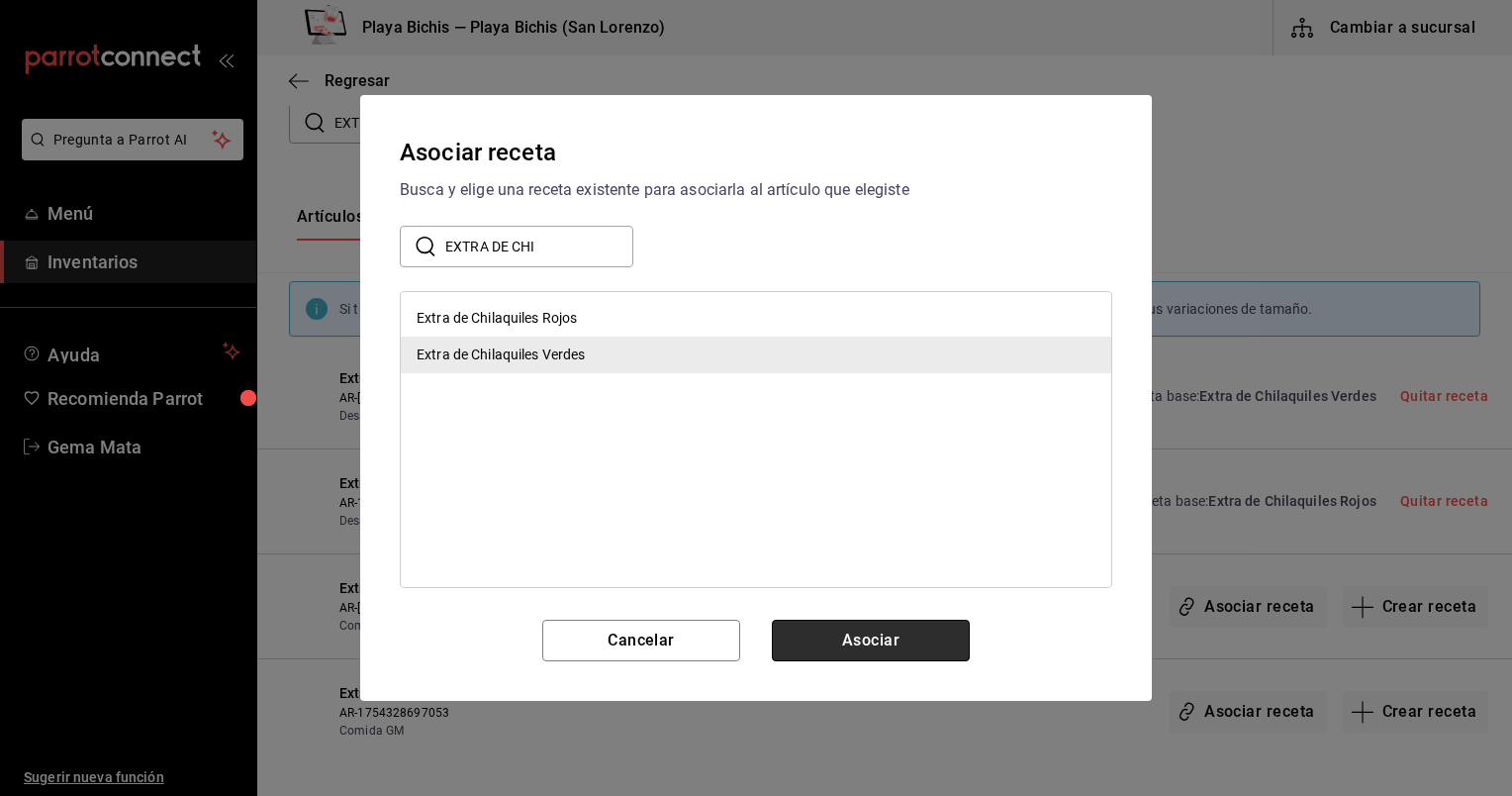 click on "Asociar" at bounding box center (871, 641) 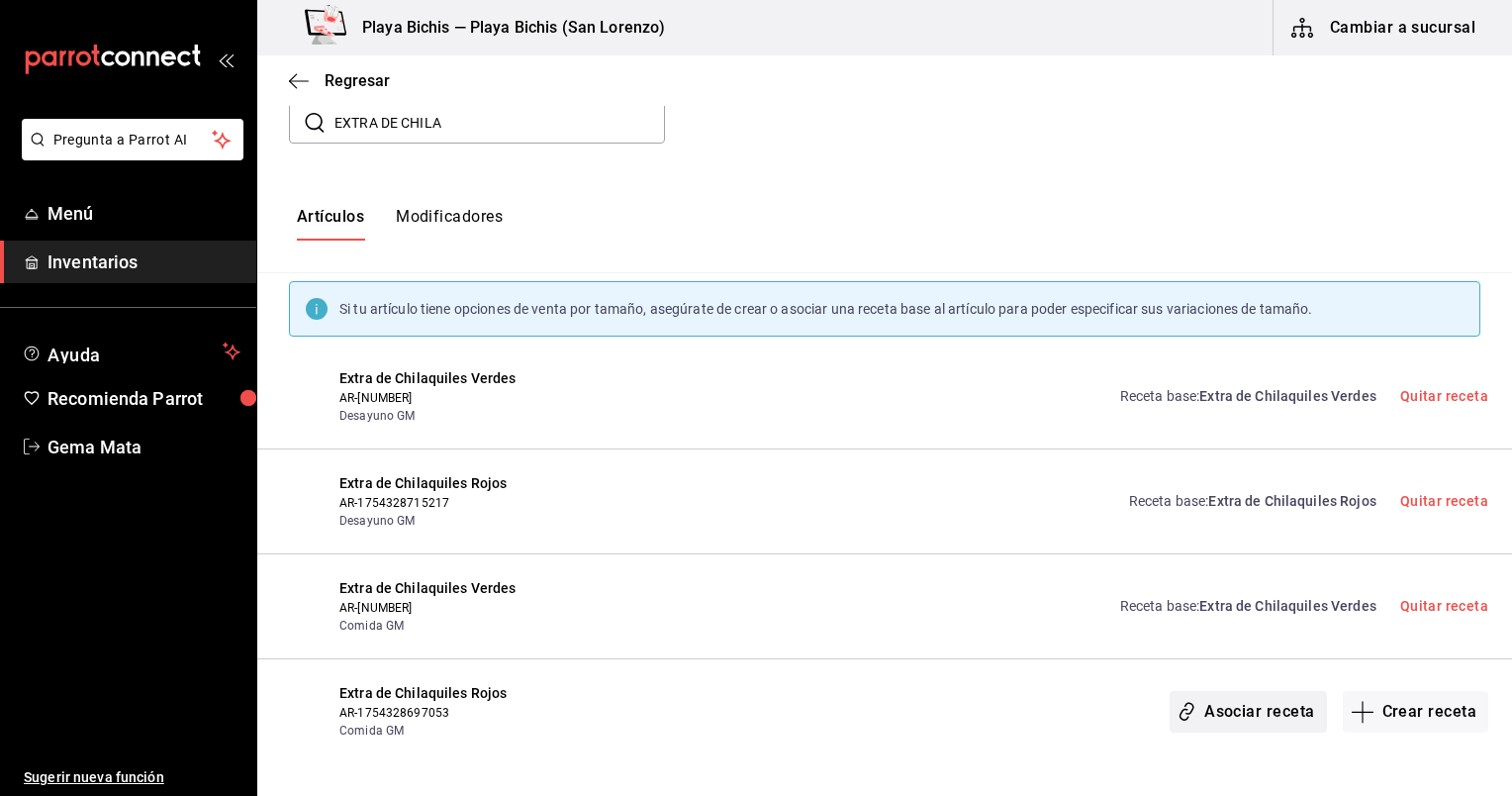 click on "Asociar receta" at bounding box center (1248, 712) 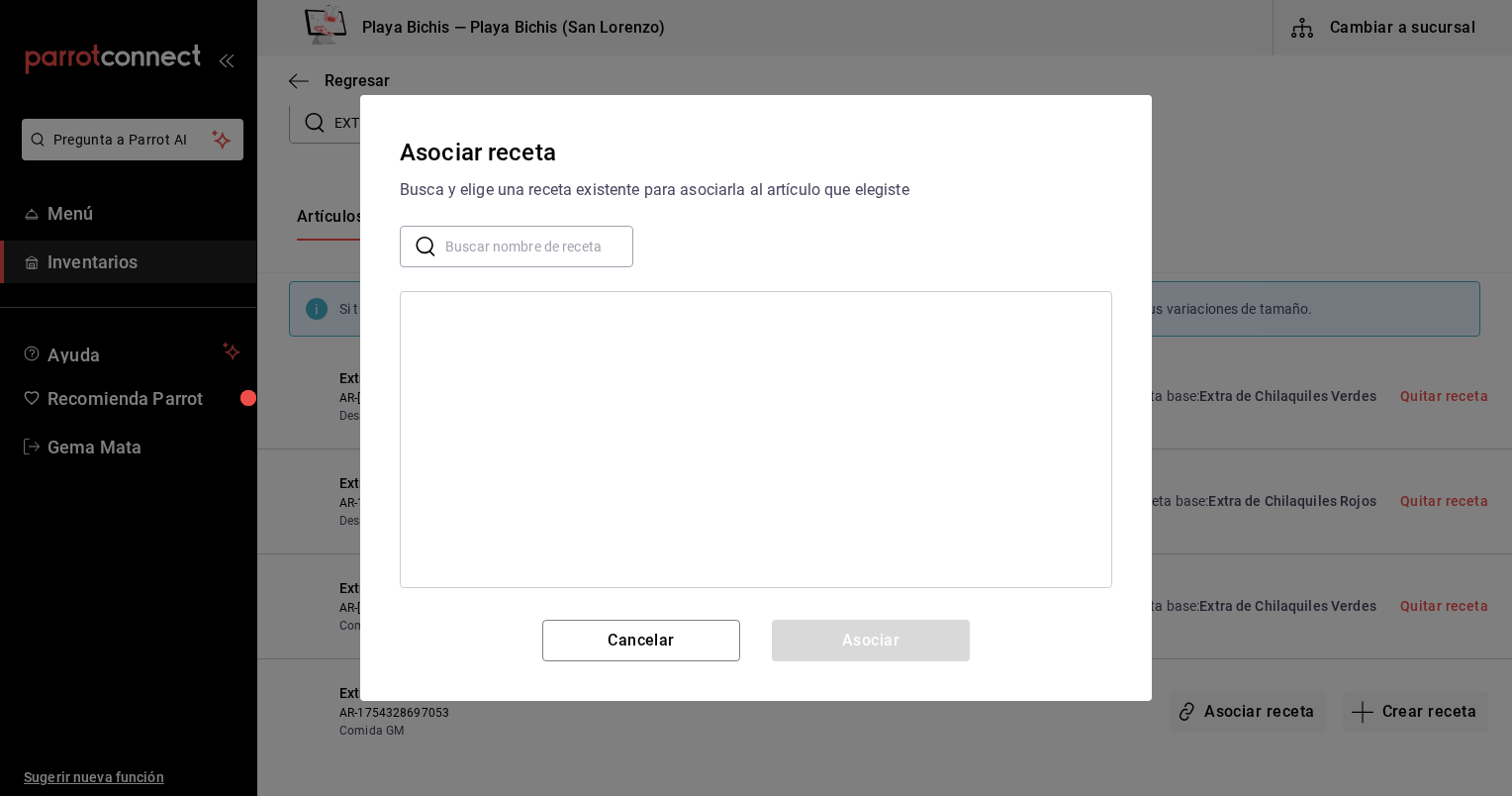 click at bounding box center [539, 247] 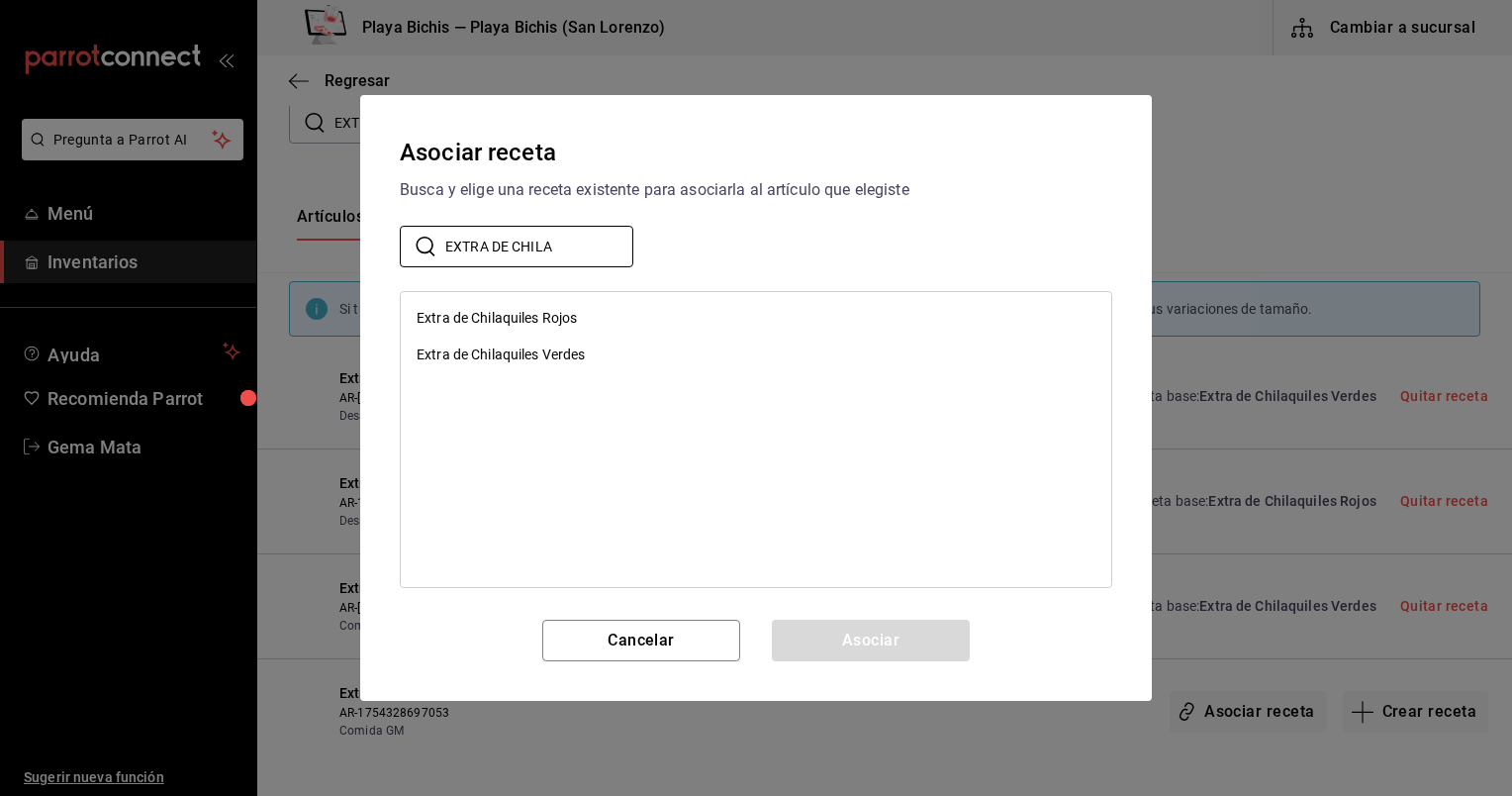 type on "EXTRA DE CHILA" 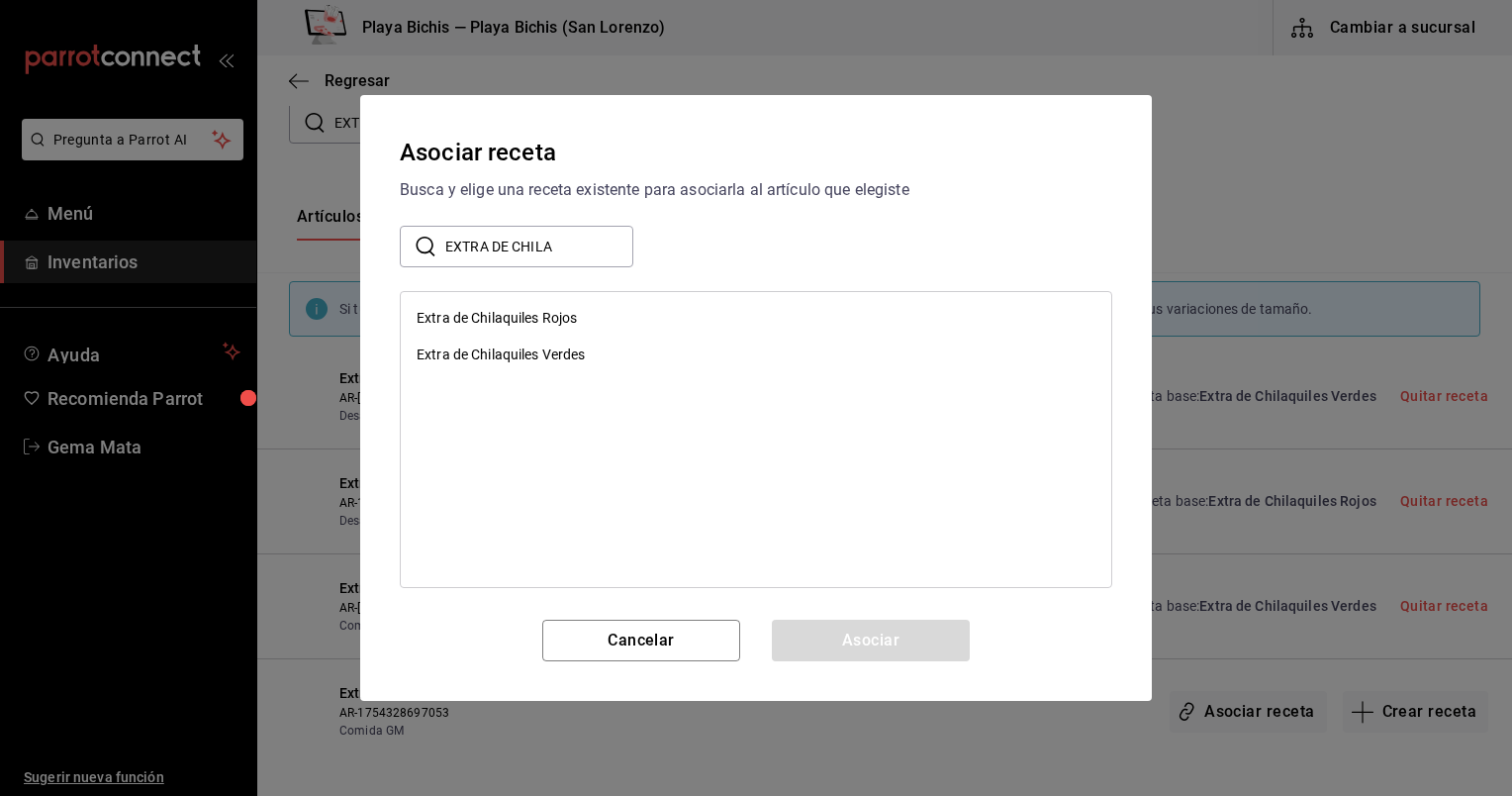 click on "Extra de Chilaquiles Rojos" at bounding box center [497, 318] 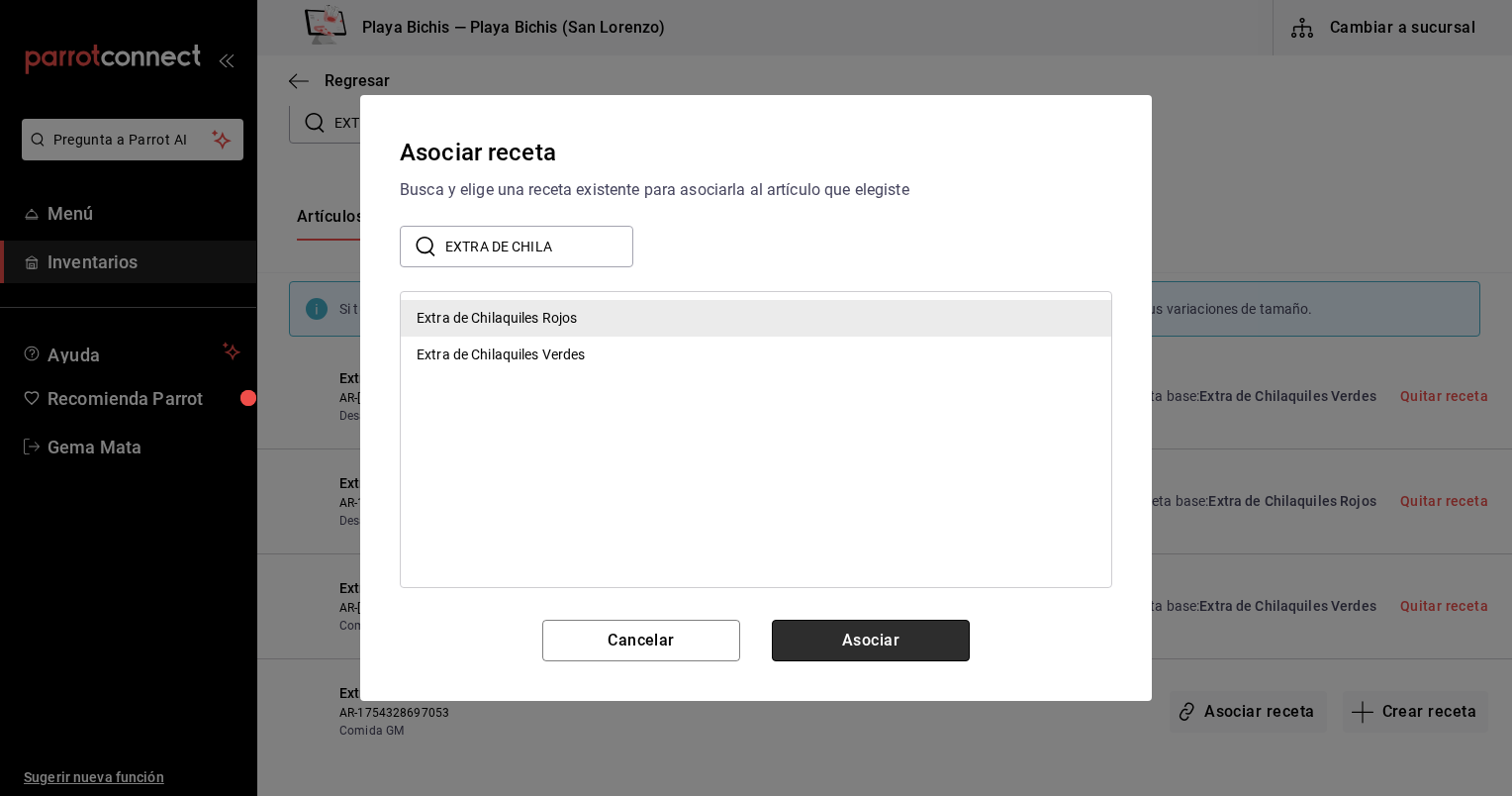 click on "Asociar" at bounding box center (871, 641) 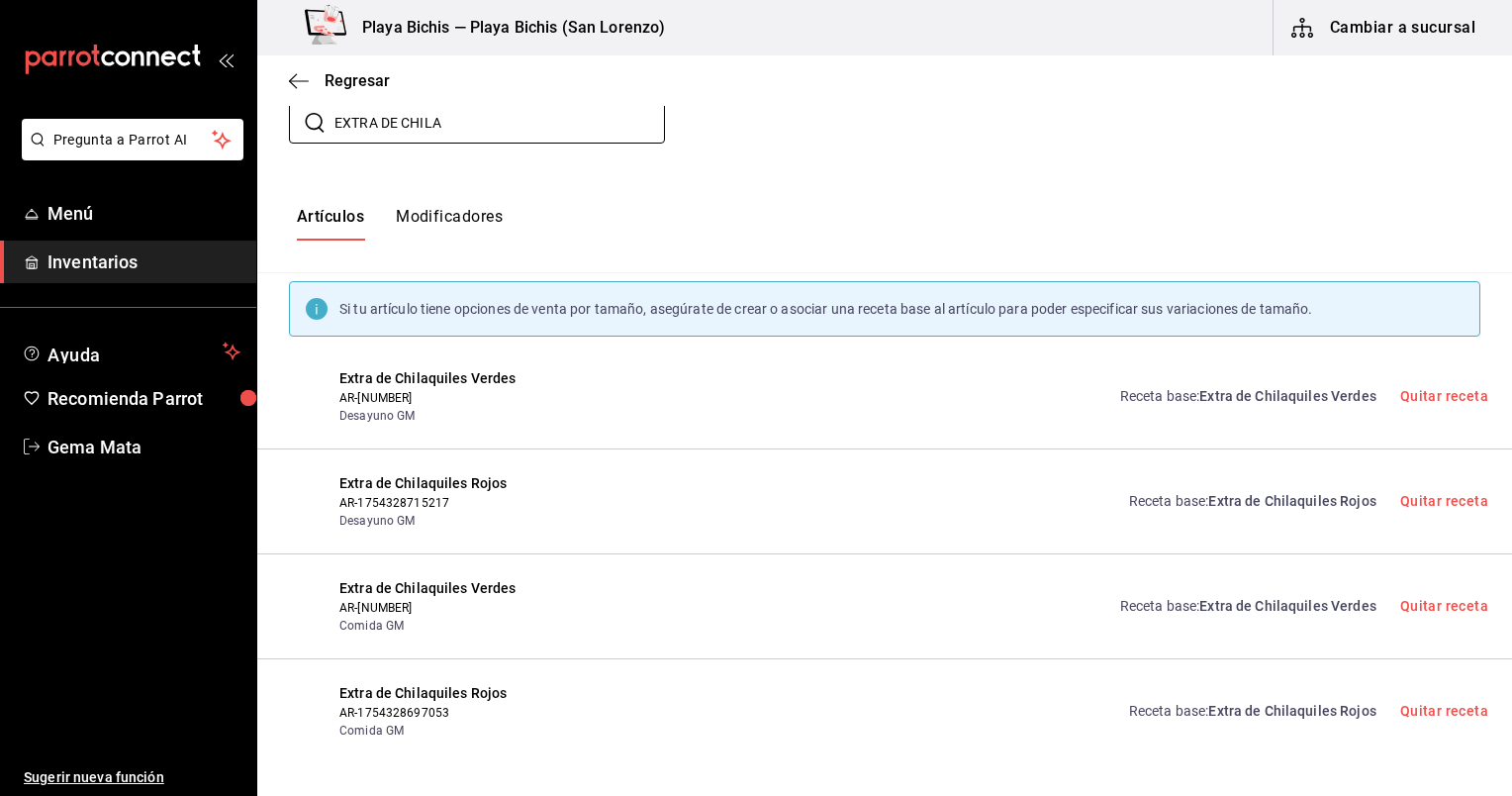 drag, startPoint x: 458, startPoint y: 126, endPoint x: 277, endPoint y: 100, distance: 182.85787 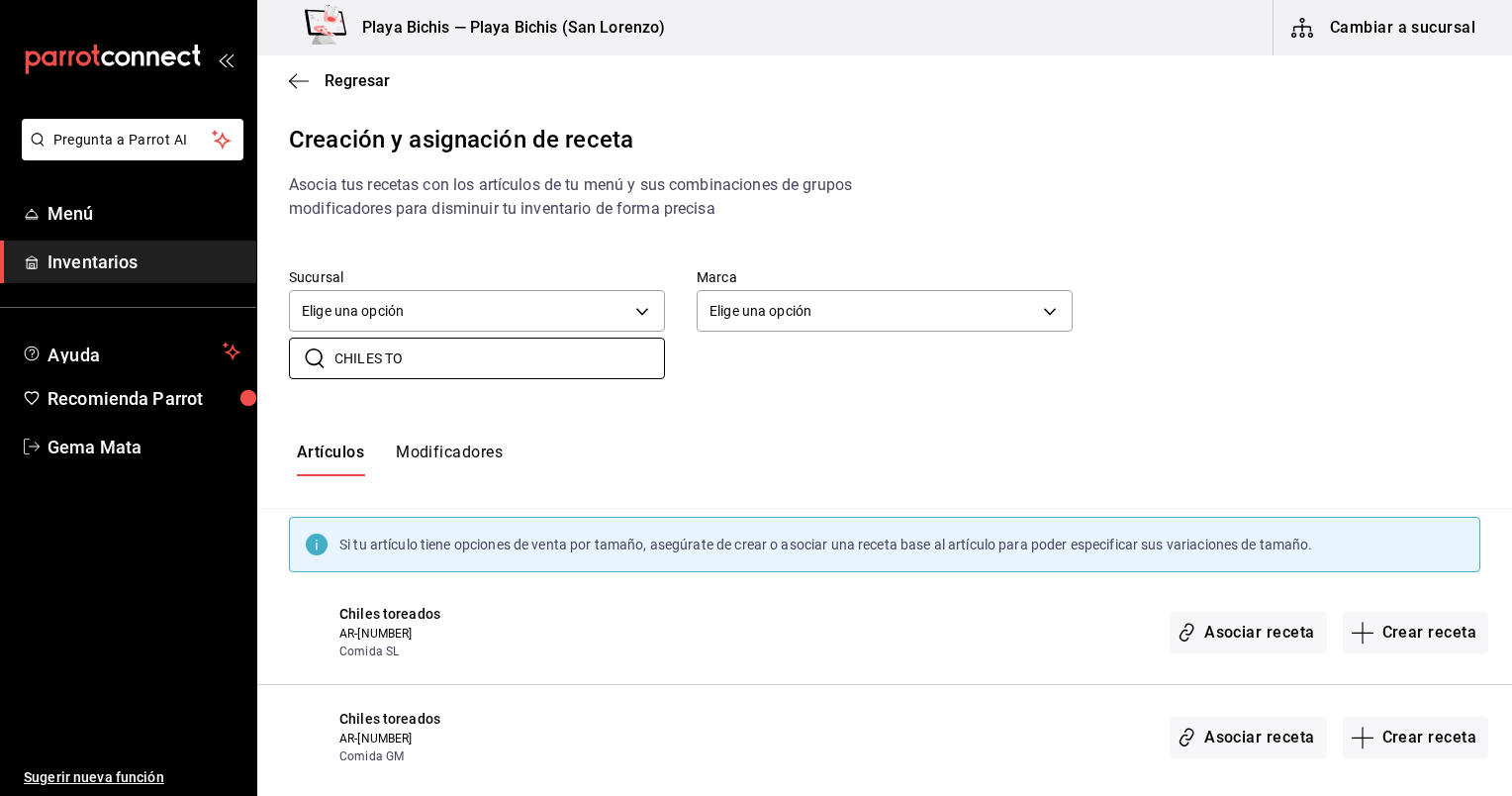scroll, scrollTop: 27, scrollLeft: 0, axis: vertical 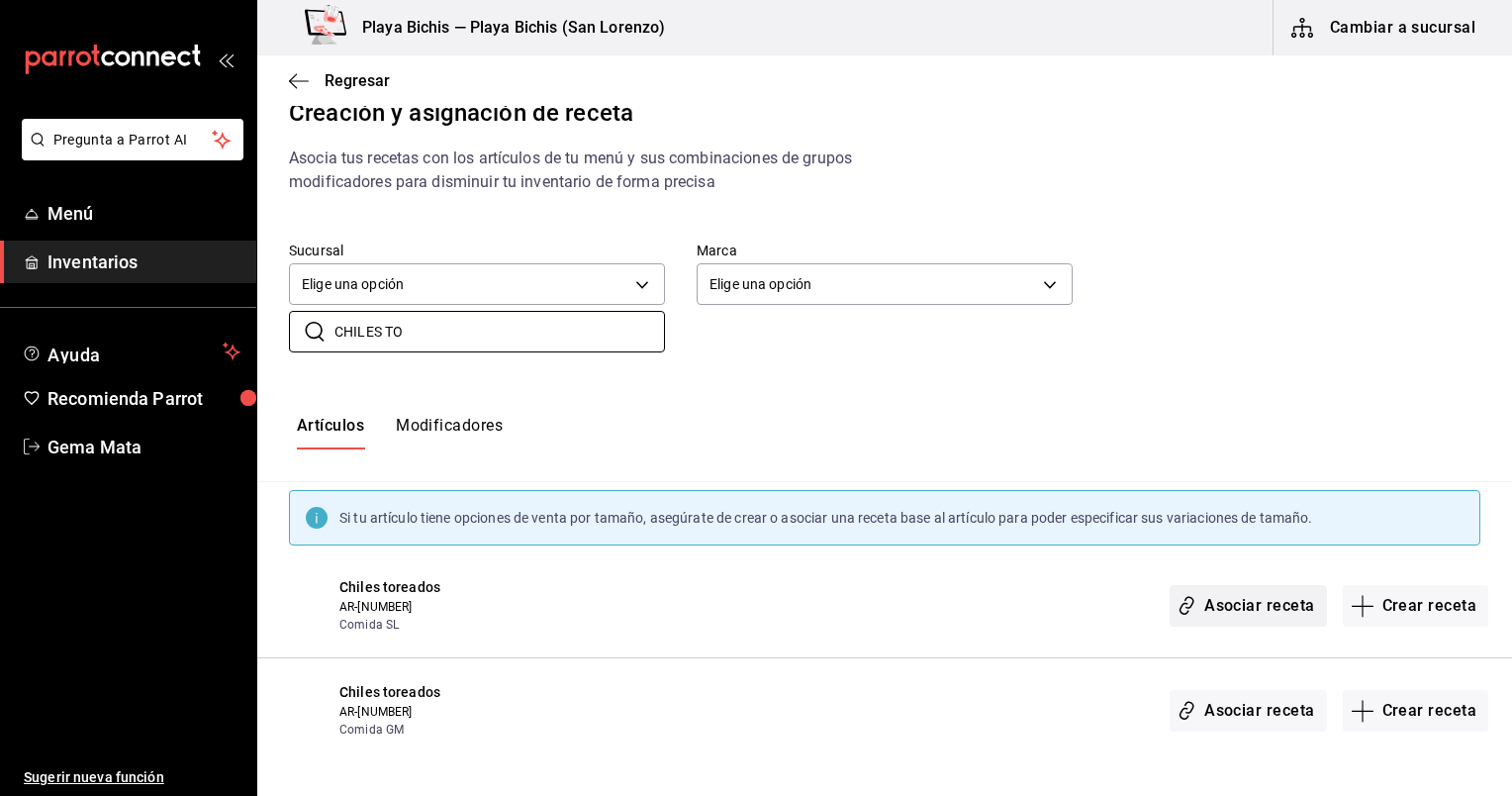 type on "CHILES TO" 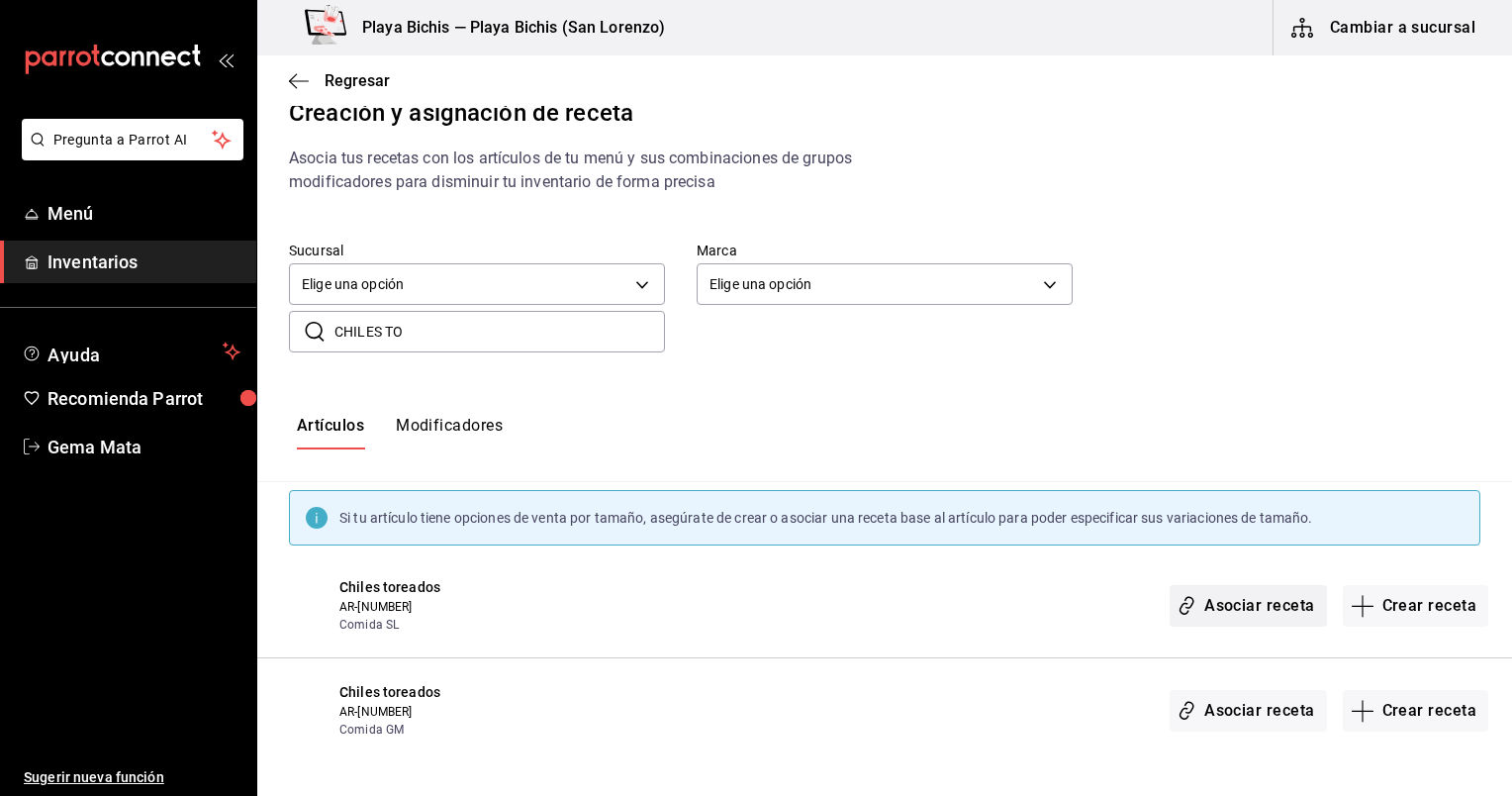 click on "Asociar receta" at bounding box center [1248, 606] 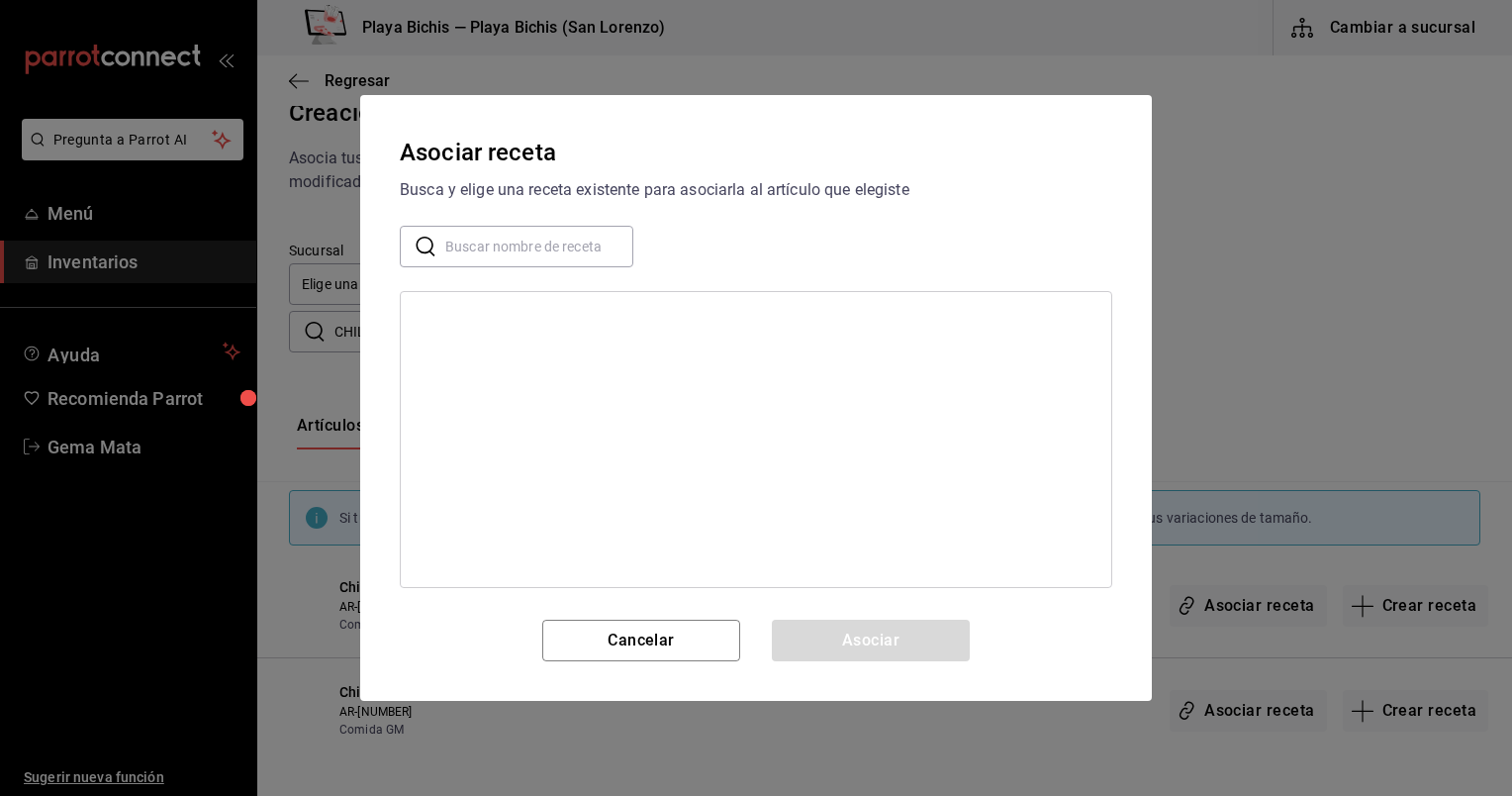 click at bounding box center (539, 247) 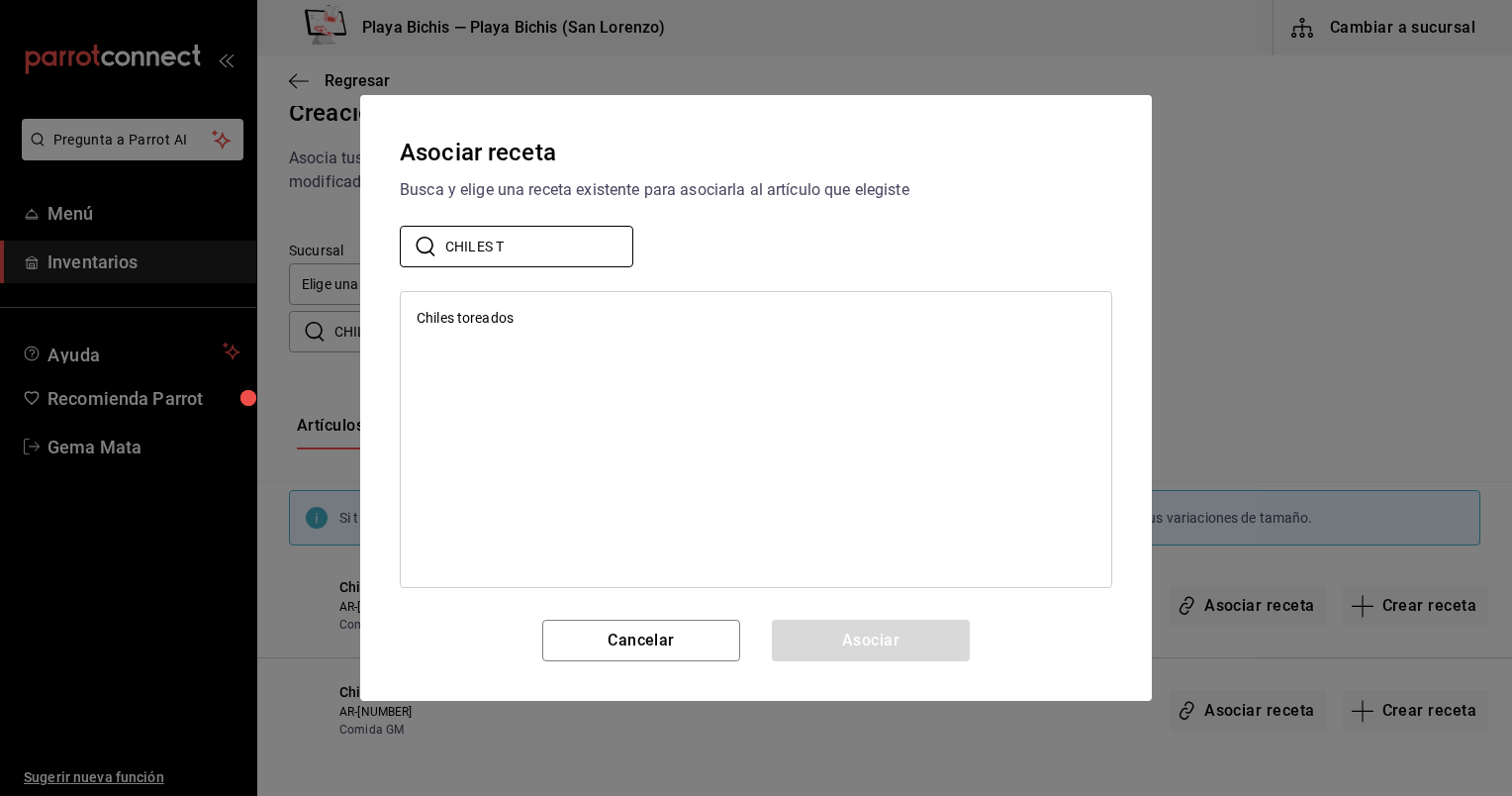 type on "CHILES T" 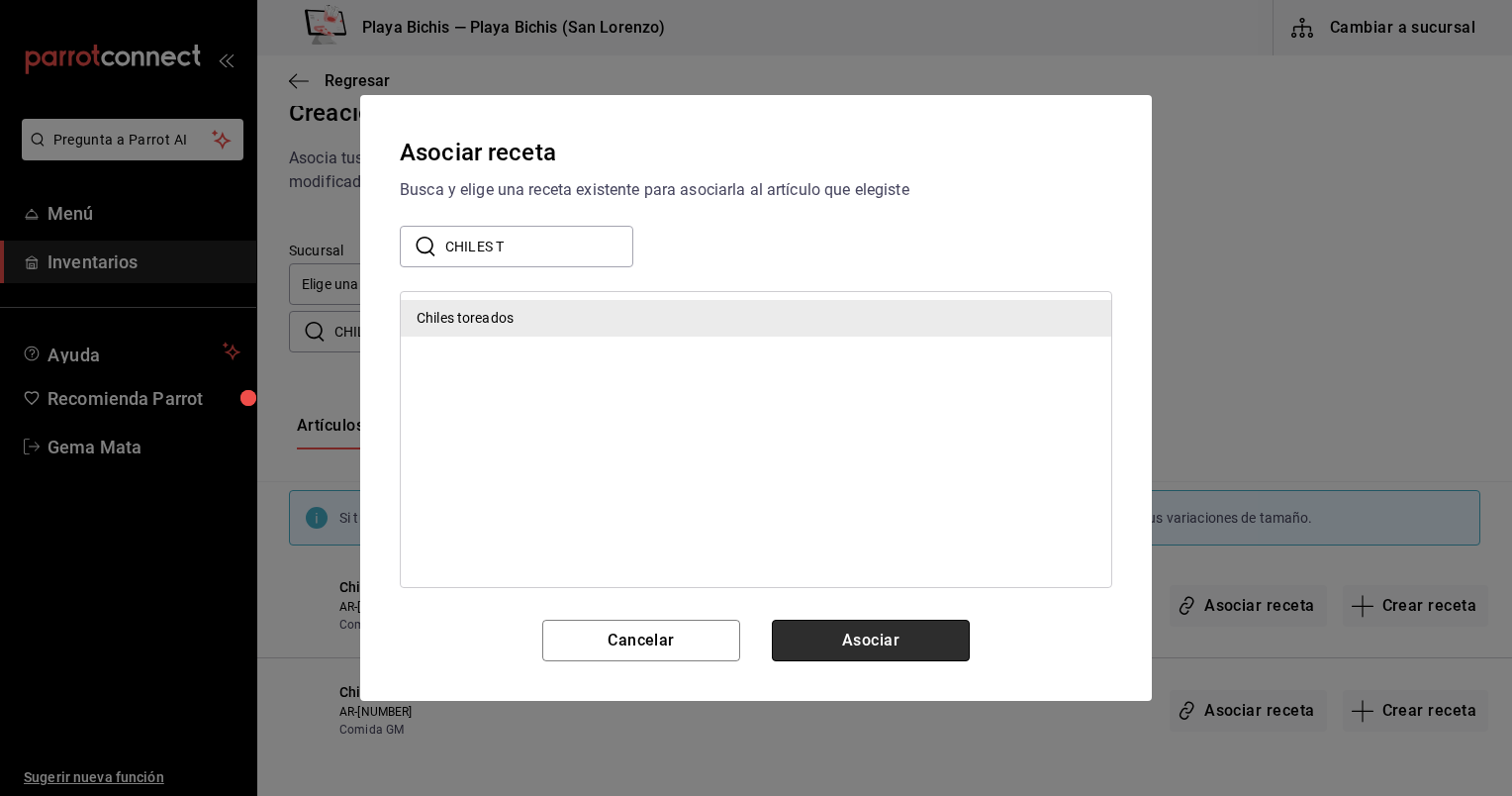 click on "Asociar" at bounding box center (871, 641) 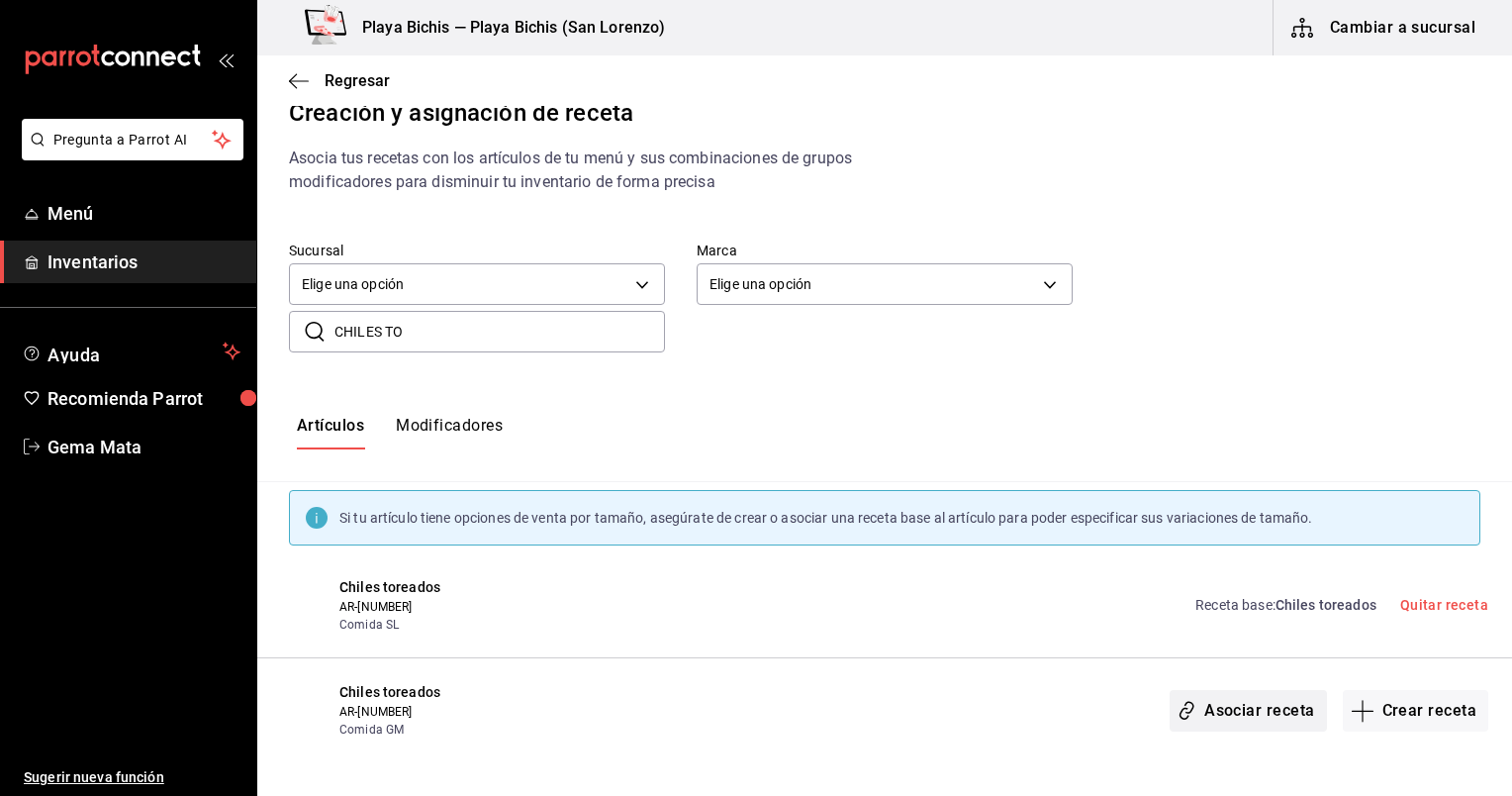 click on "Asociar receta" at bounding box center (1248, 711) 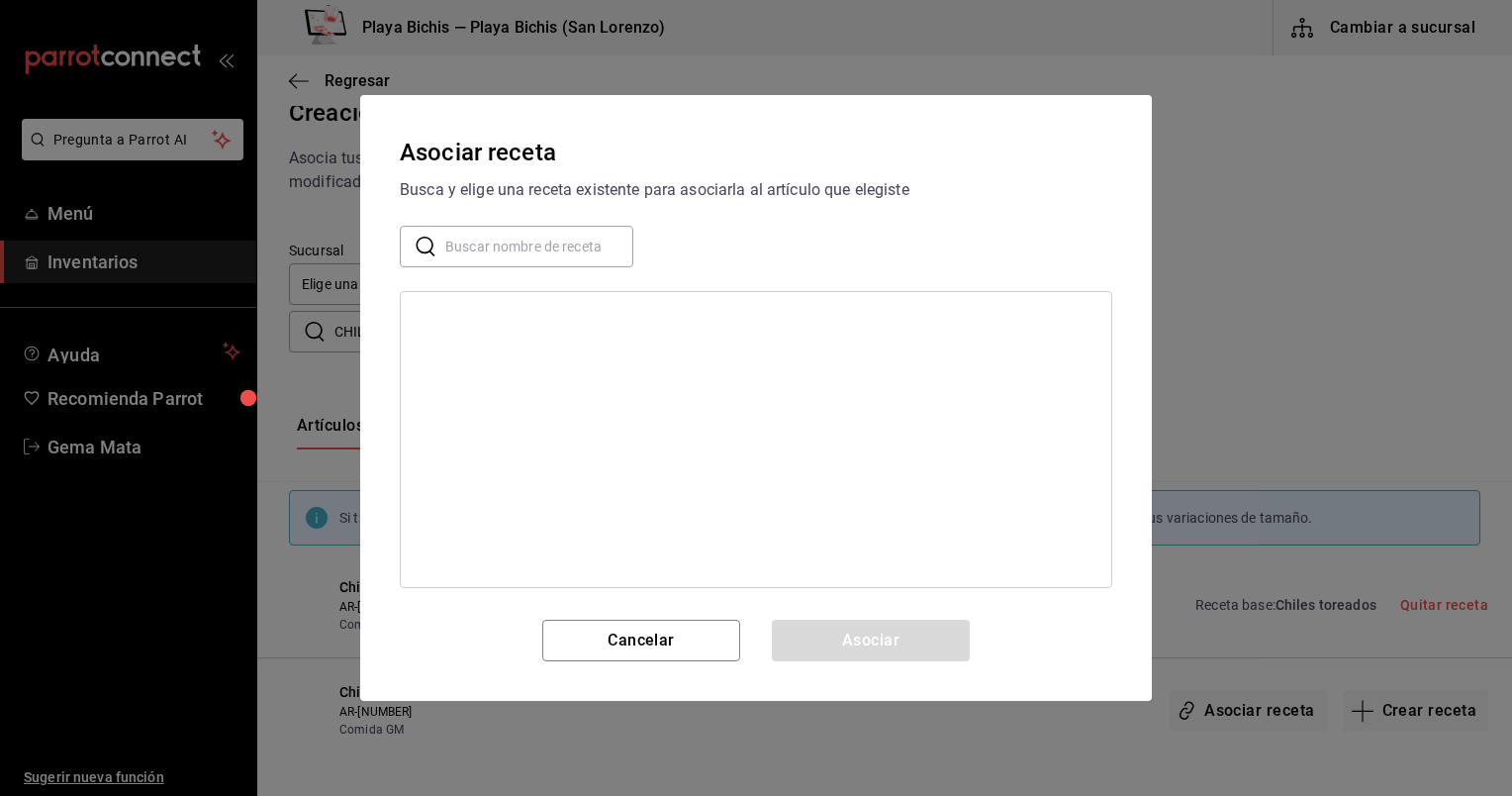 click at bounding box center [539, 247] 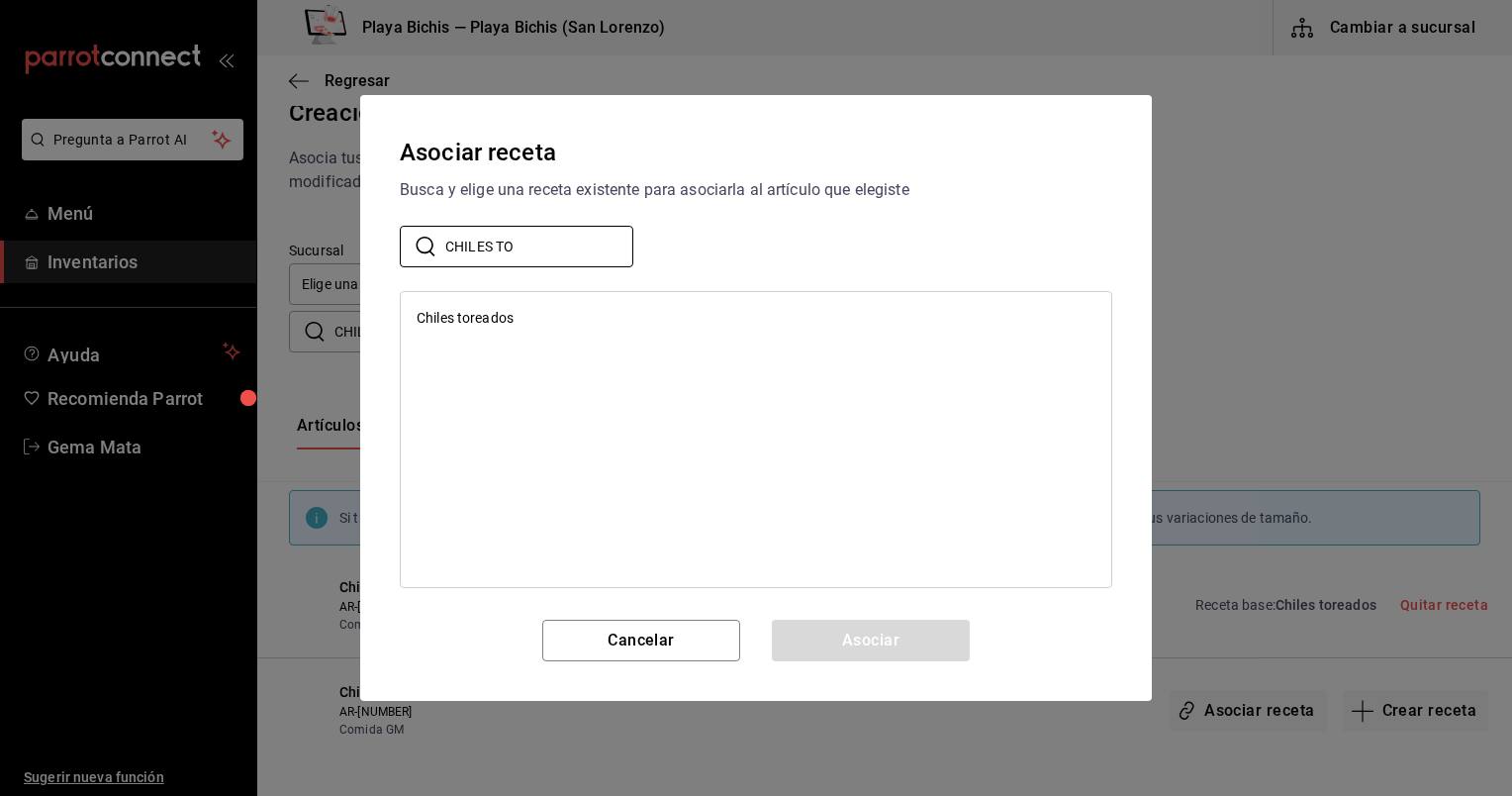 type on "CHILES TO" 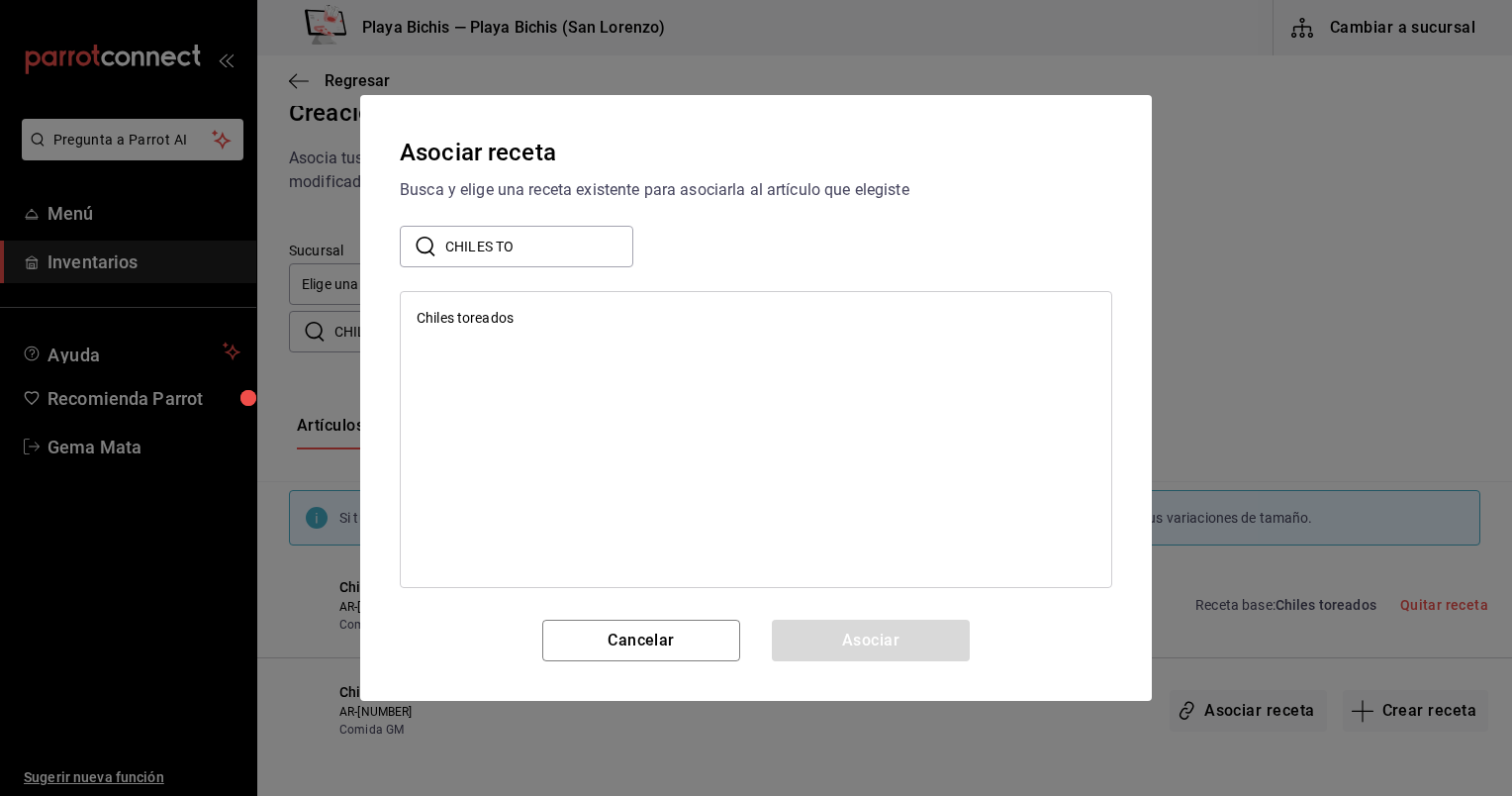 click on "Chiles toreados" at bounding box center [756, 318] 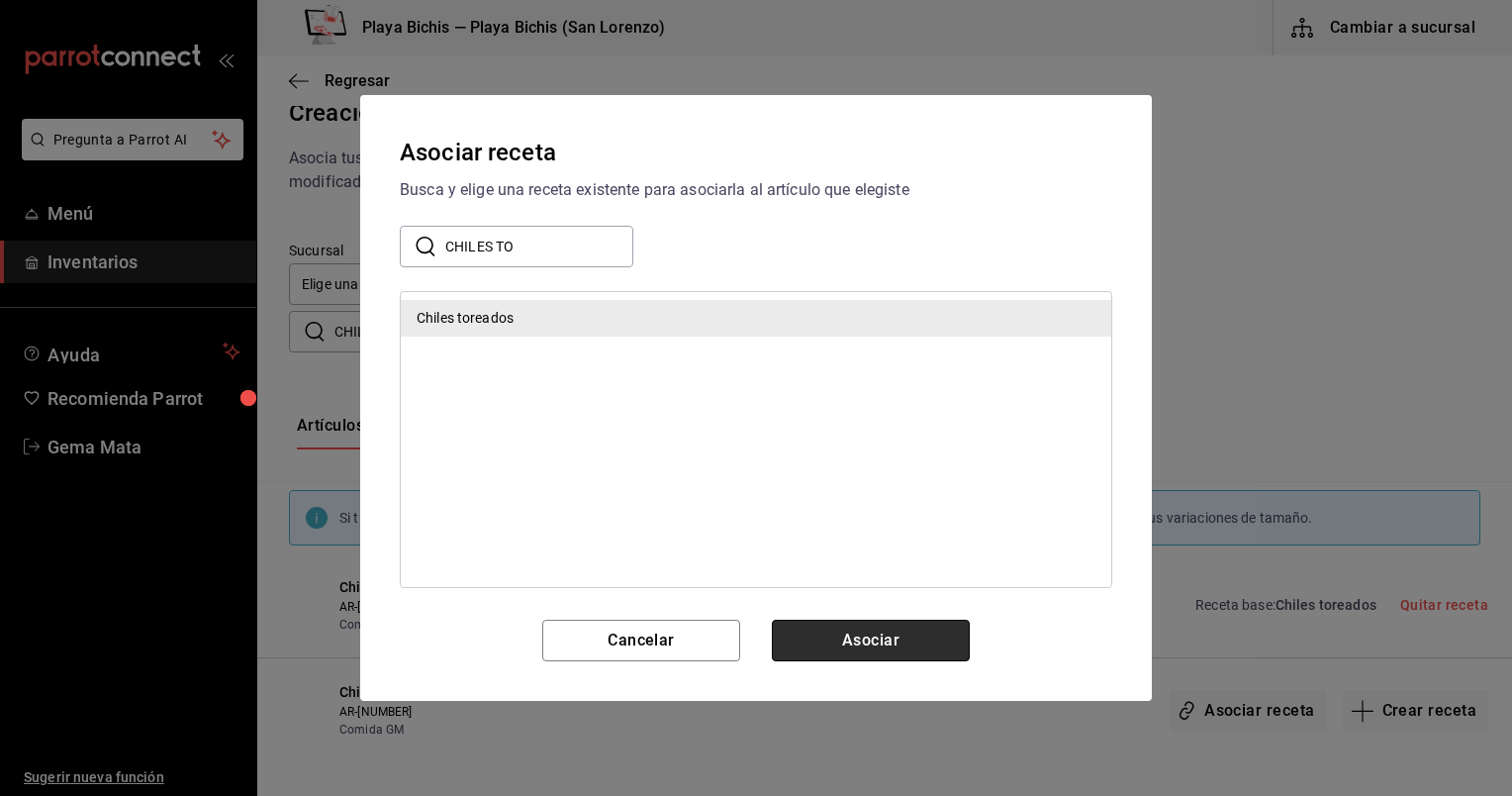 click on "Asociar" at bounding box center (871, 641) 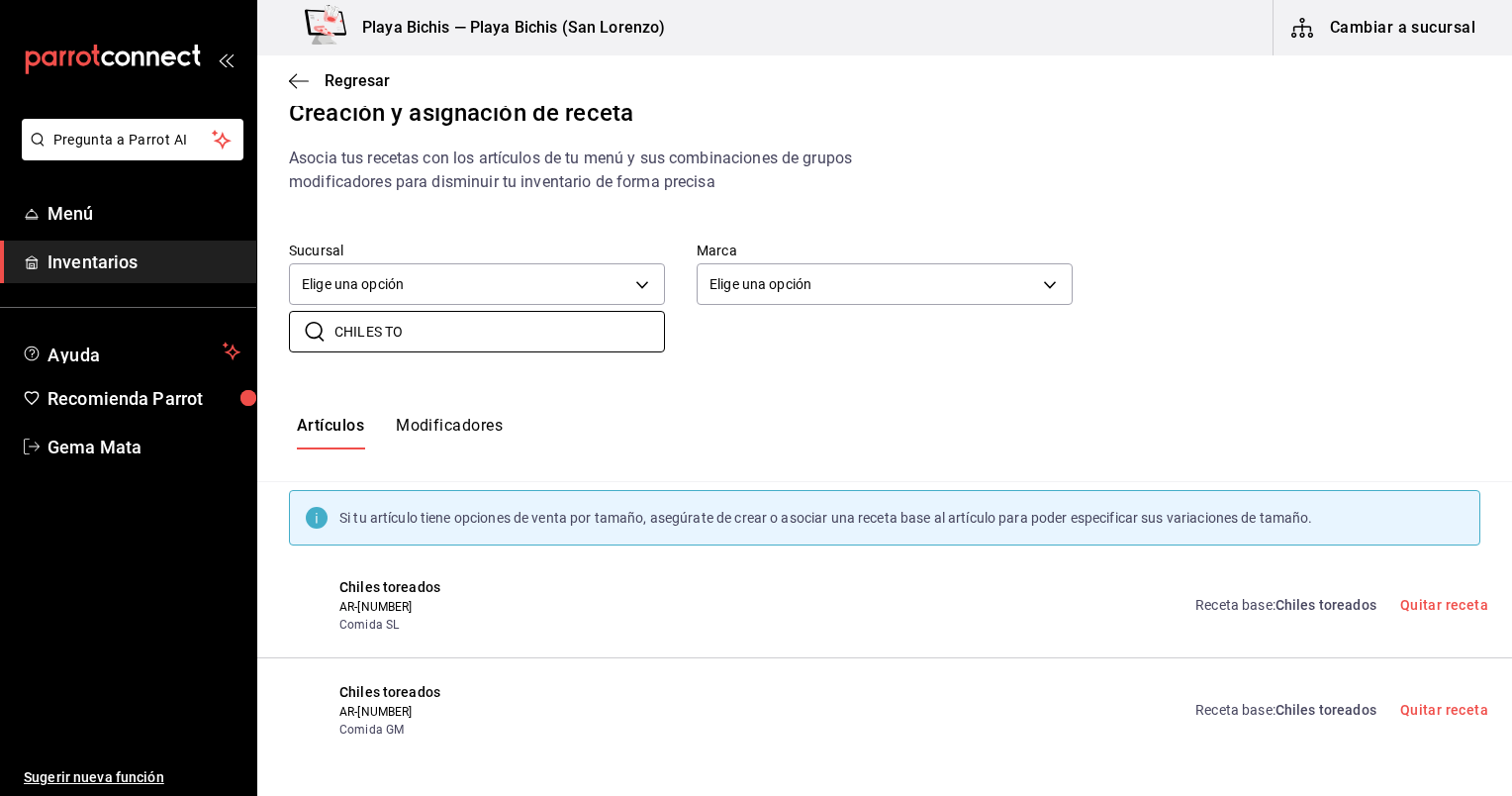 drag, startPoint x: 534, startPoint y: 345, endPoint x: 370, endPoint y: 353, distance: 164.19501 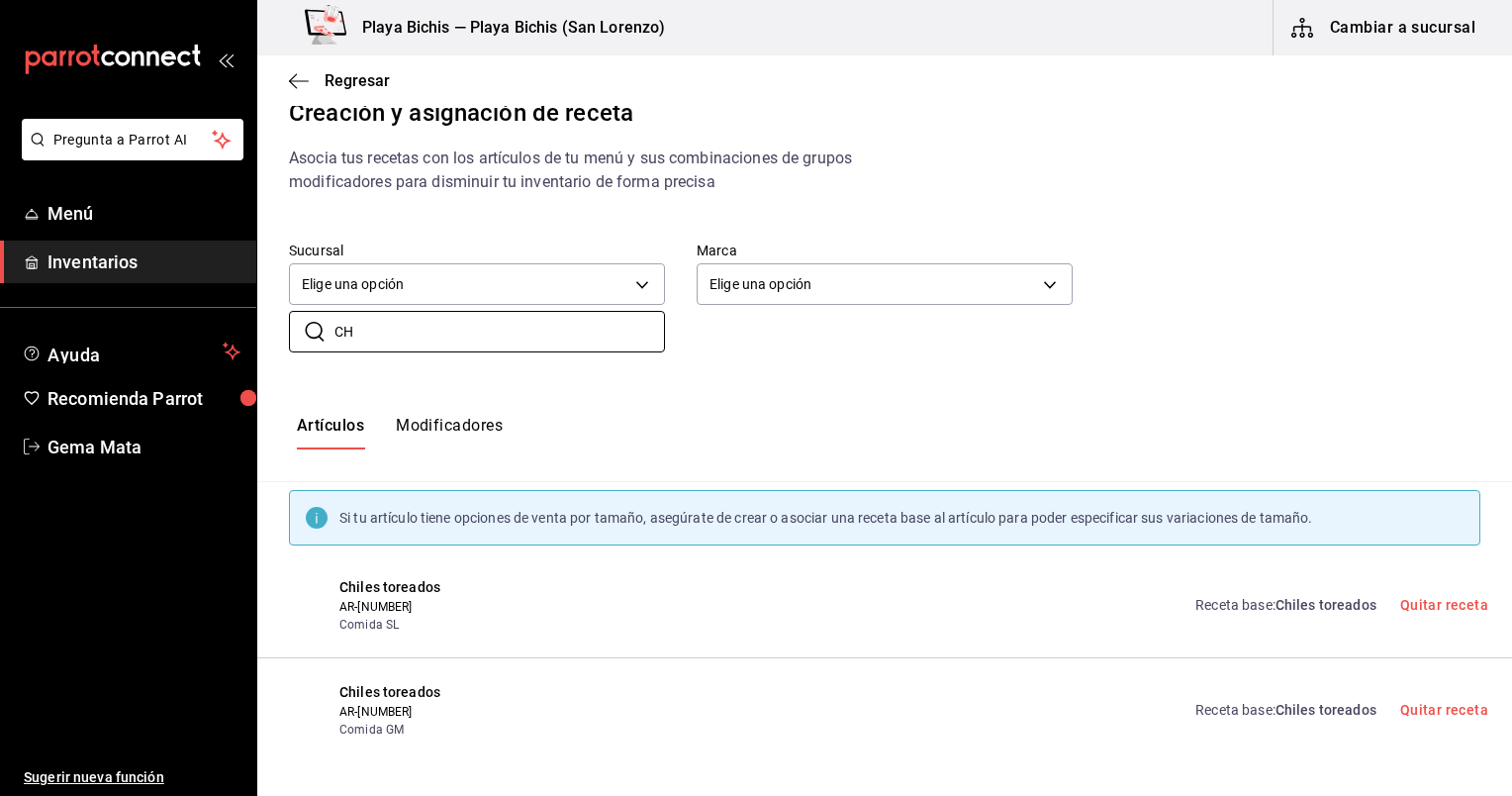 type on "C" 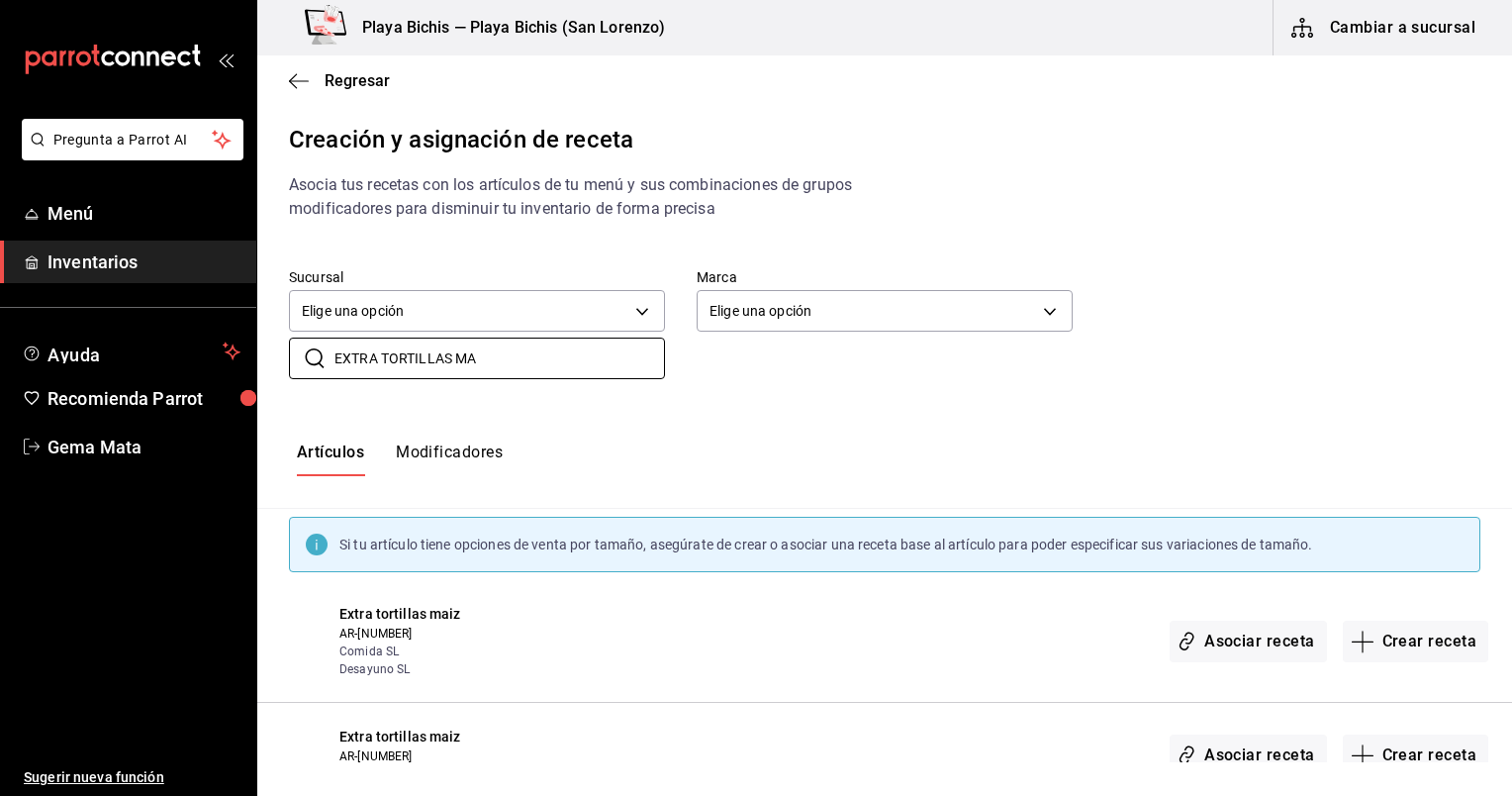 scroll, scrollTop: 149, scrollLeft: 0, axis: vertical 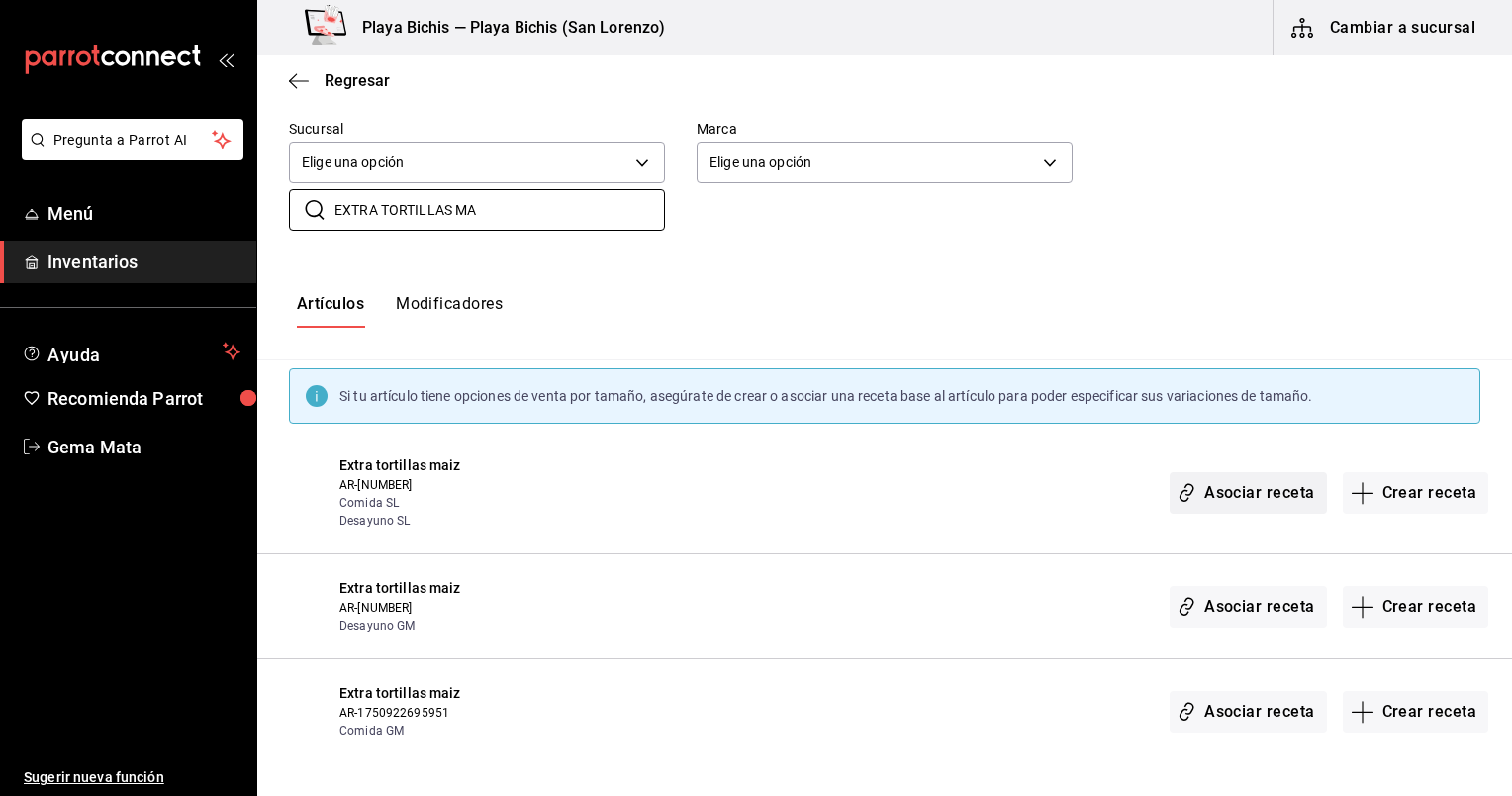 type on "EXTRA TORTILLAS MA" 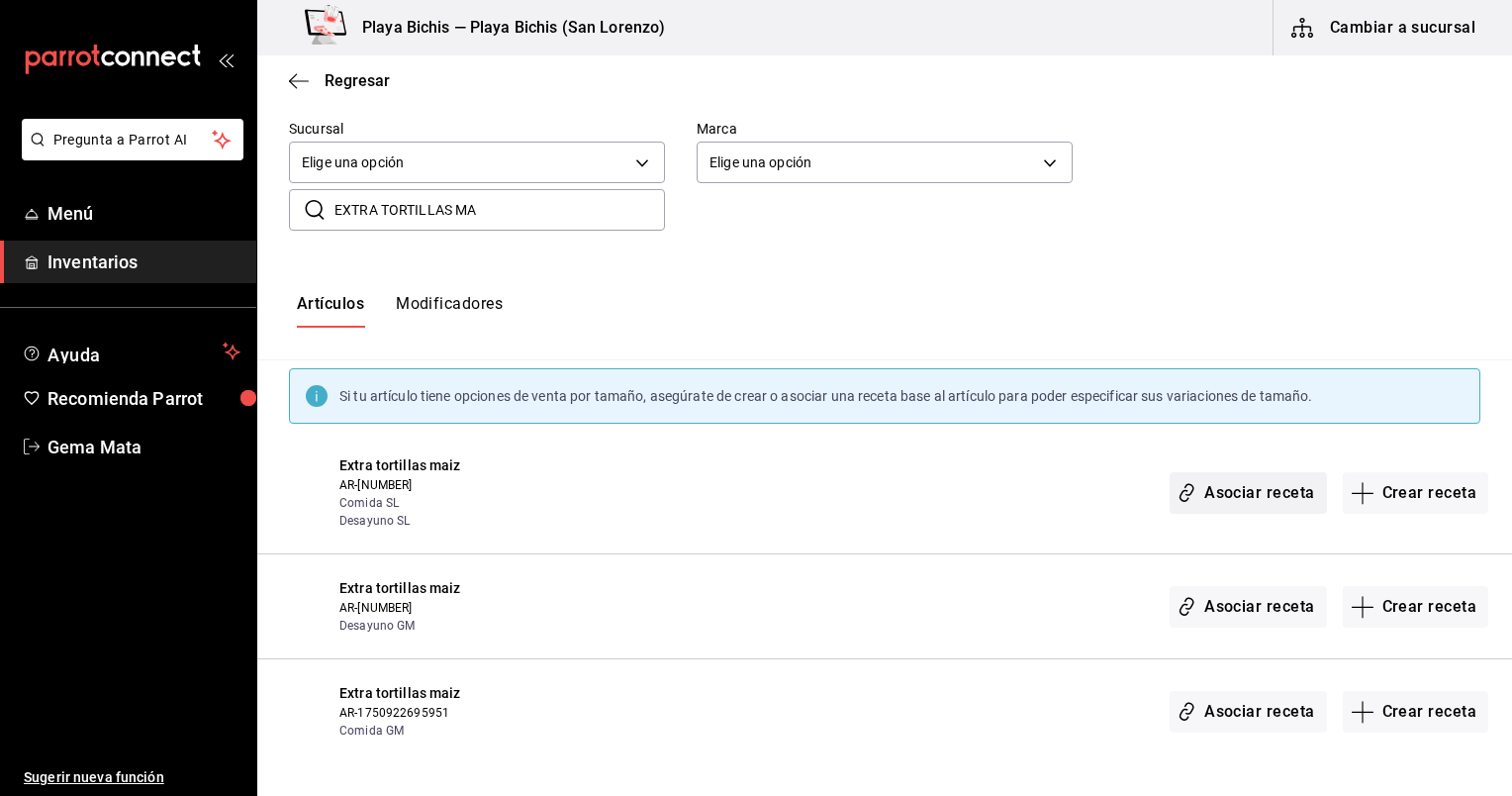 click on "Asociar receta" at bounding box center (1248, 493) 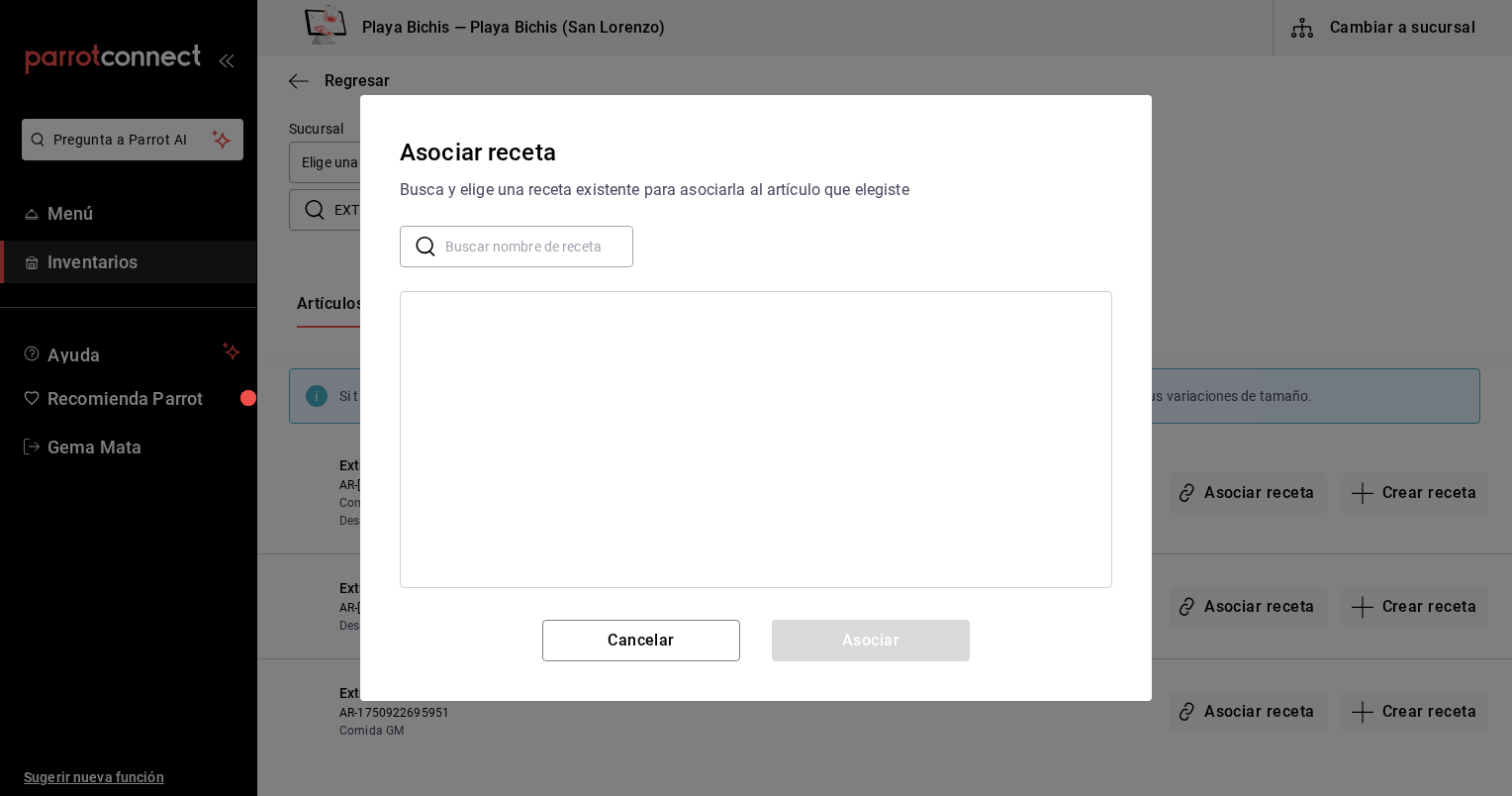 click at bounding box center [539, 247] 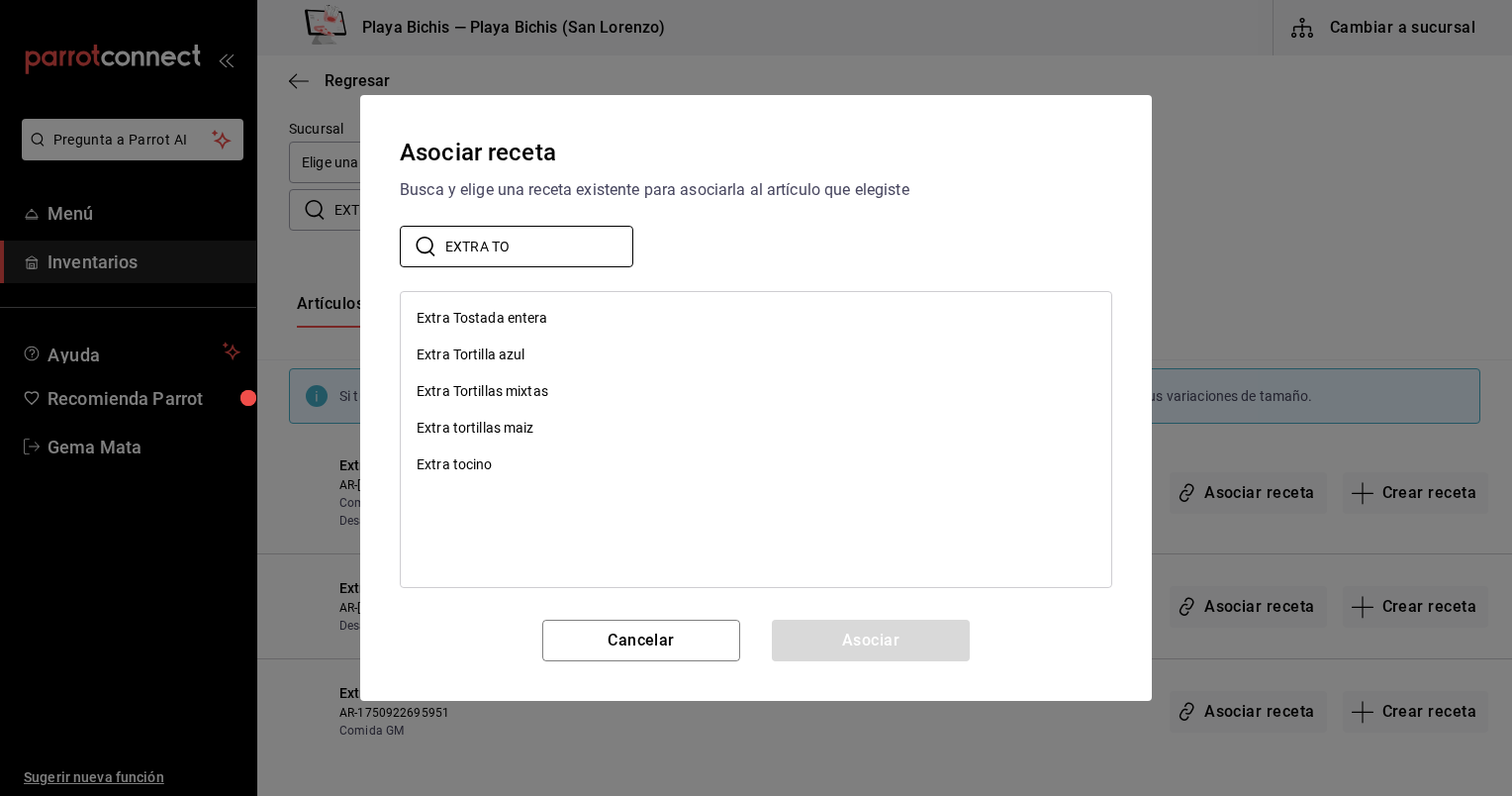 type on "EXTRA TO" 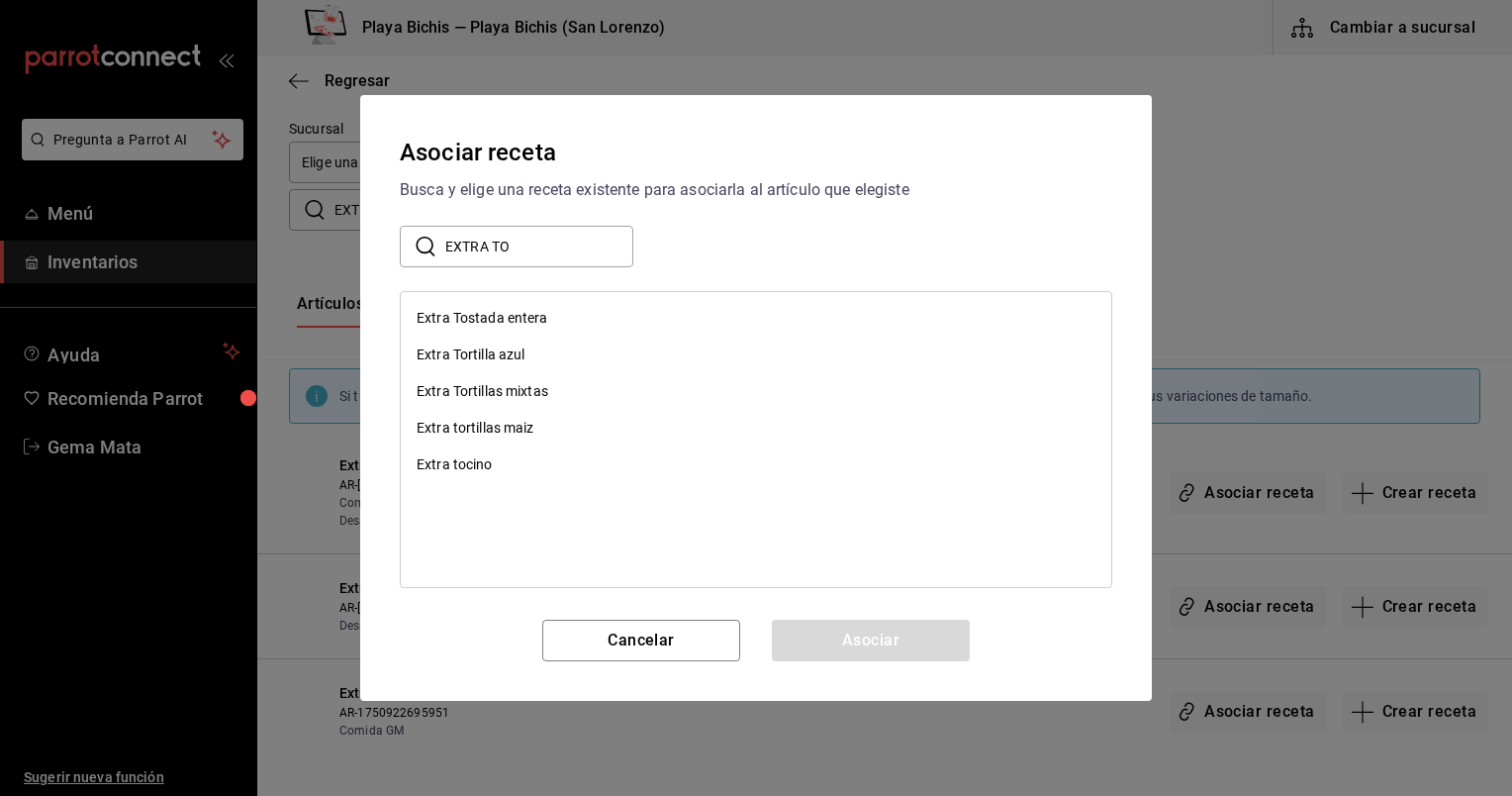 click on "Extra tortillas maiz" at bounding box center (475, 428) 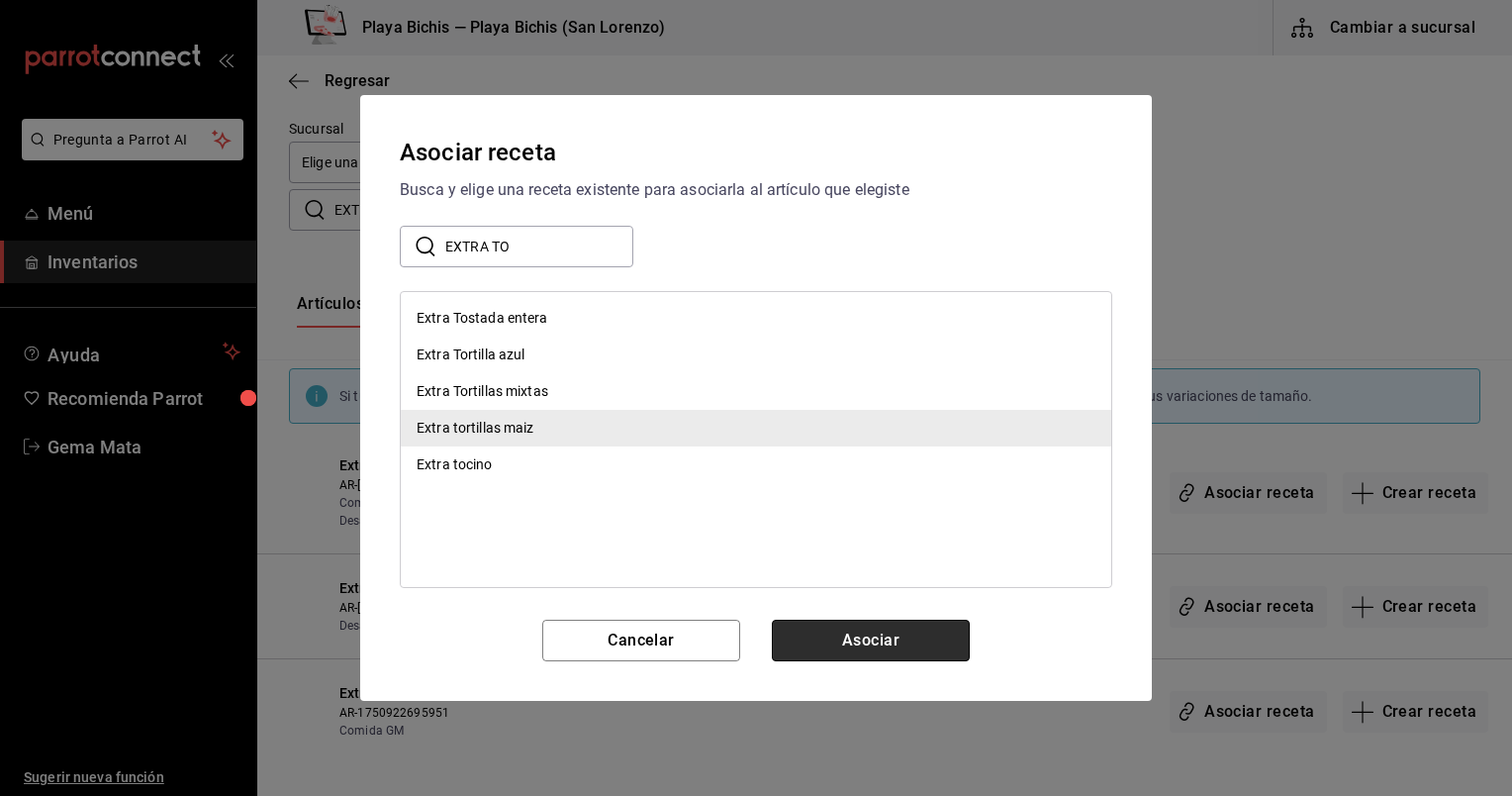 click on "Asociar" at bounding box center [871, 641] 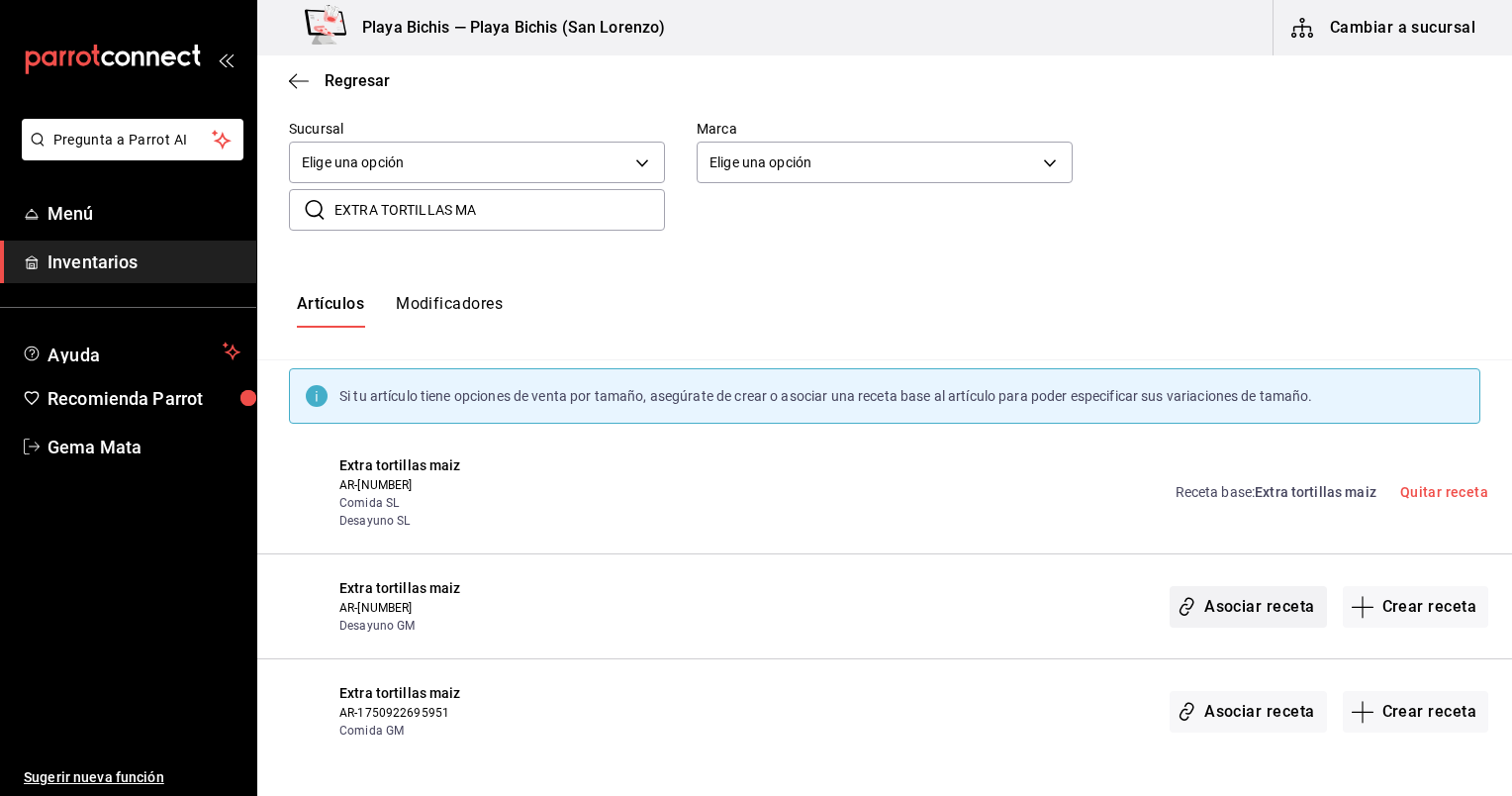 click 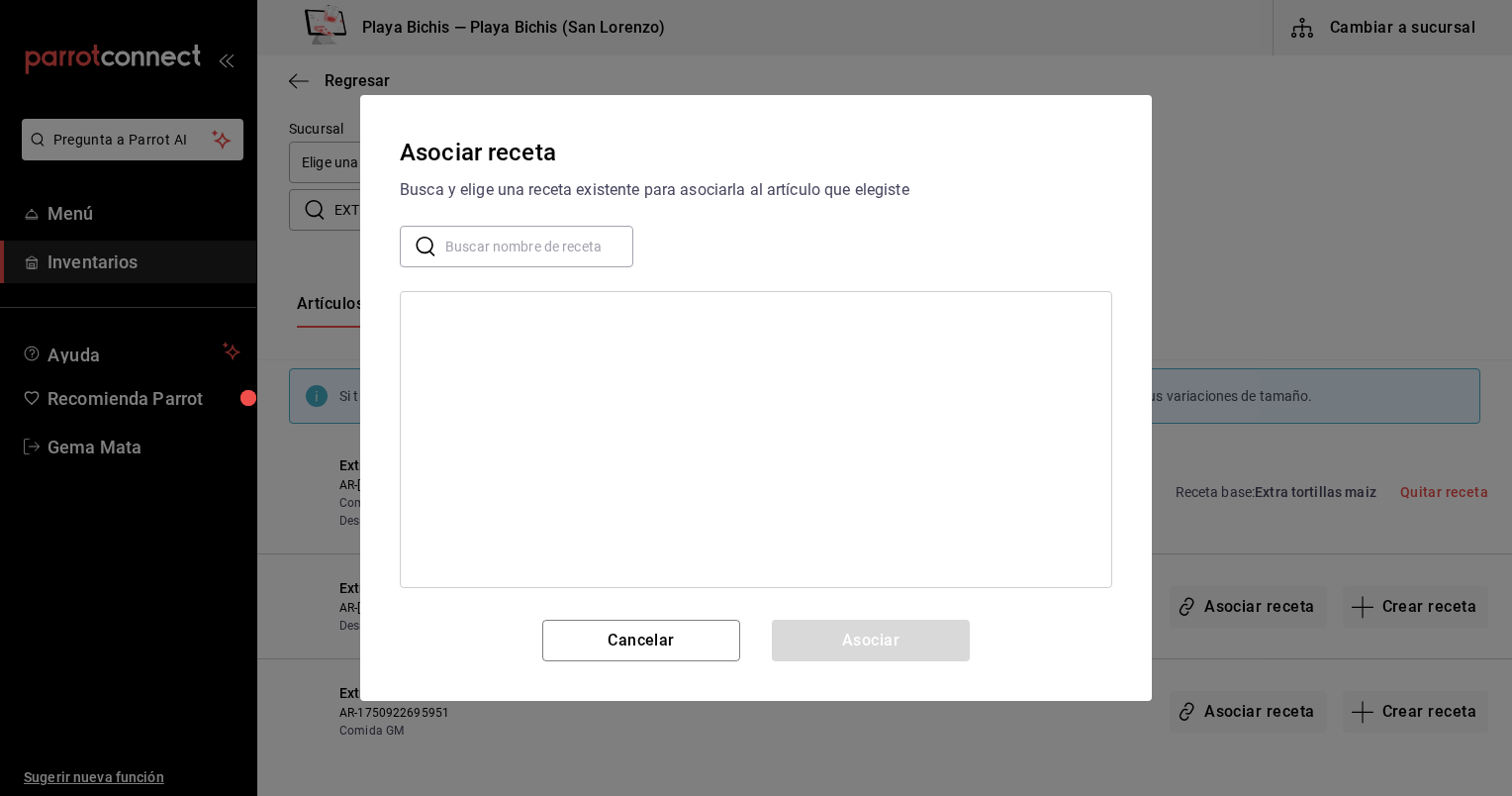 click at bounding box center (539, 247) 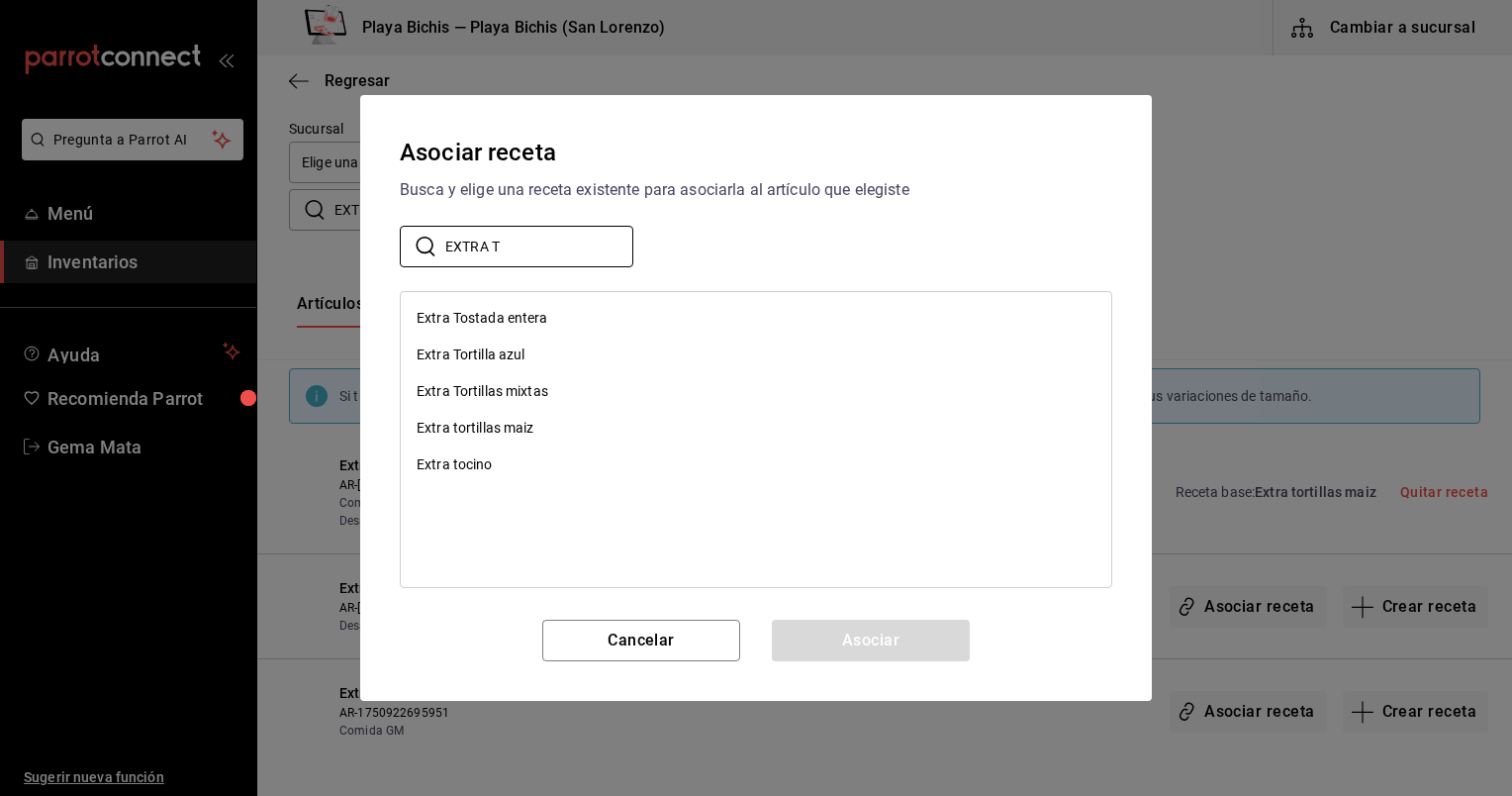 type on "EXTRA T" 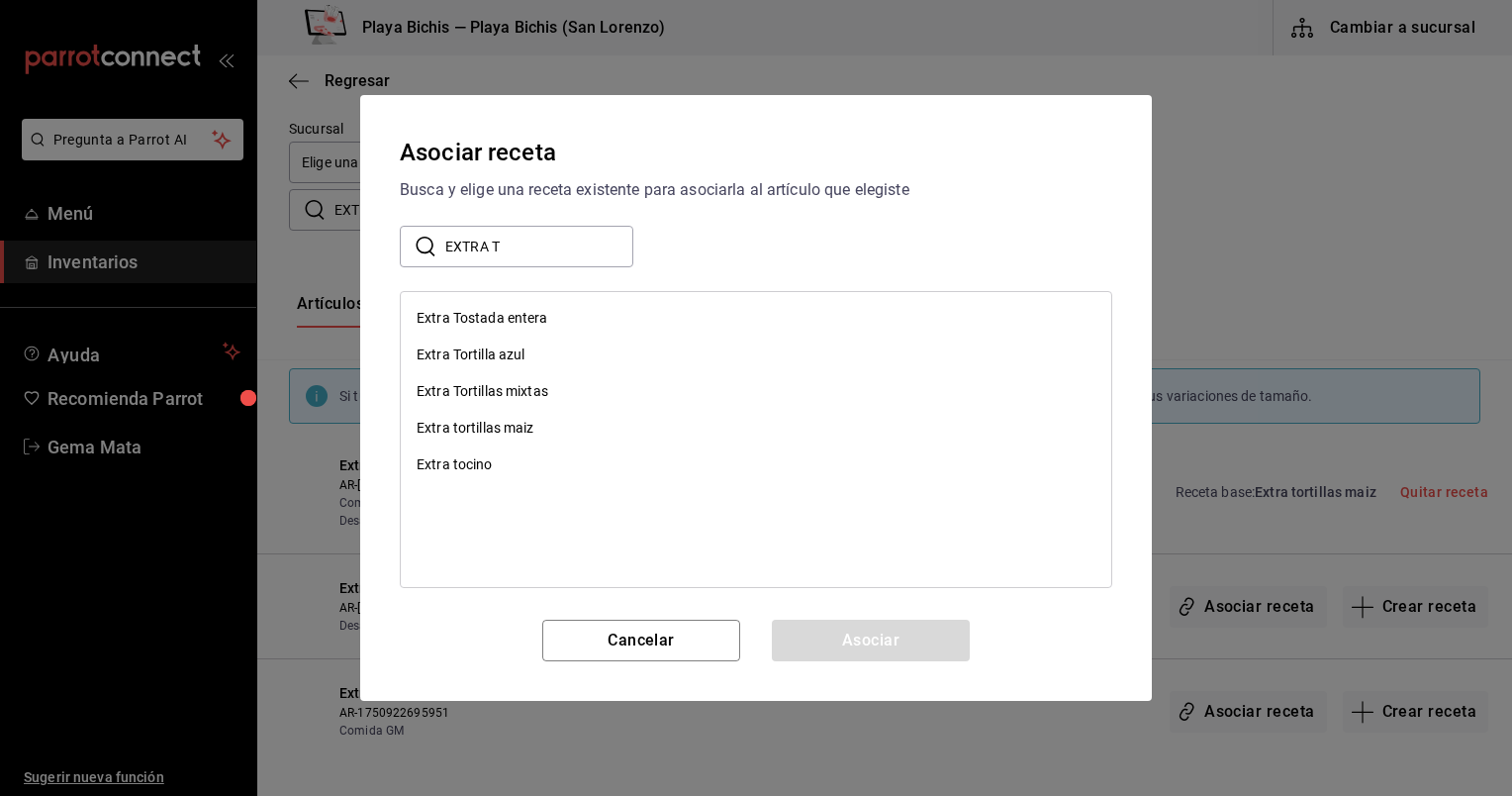 click on "Extra tortillas maiz" at bounding box center (756, 428) 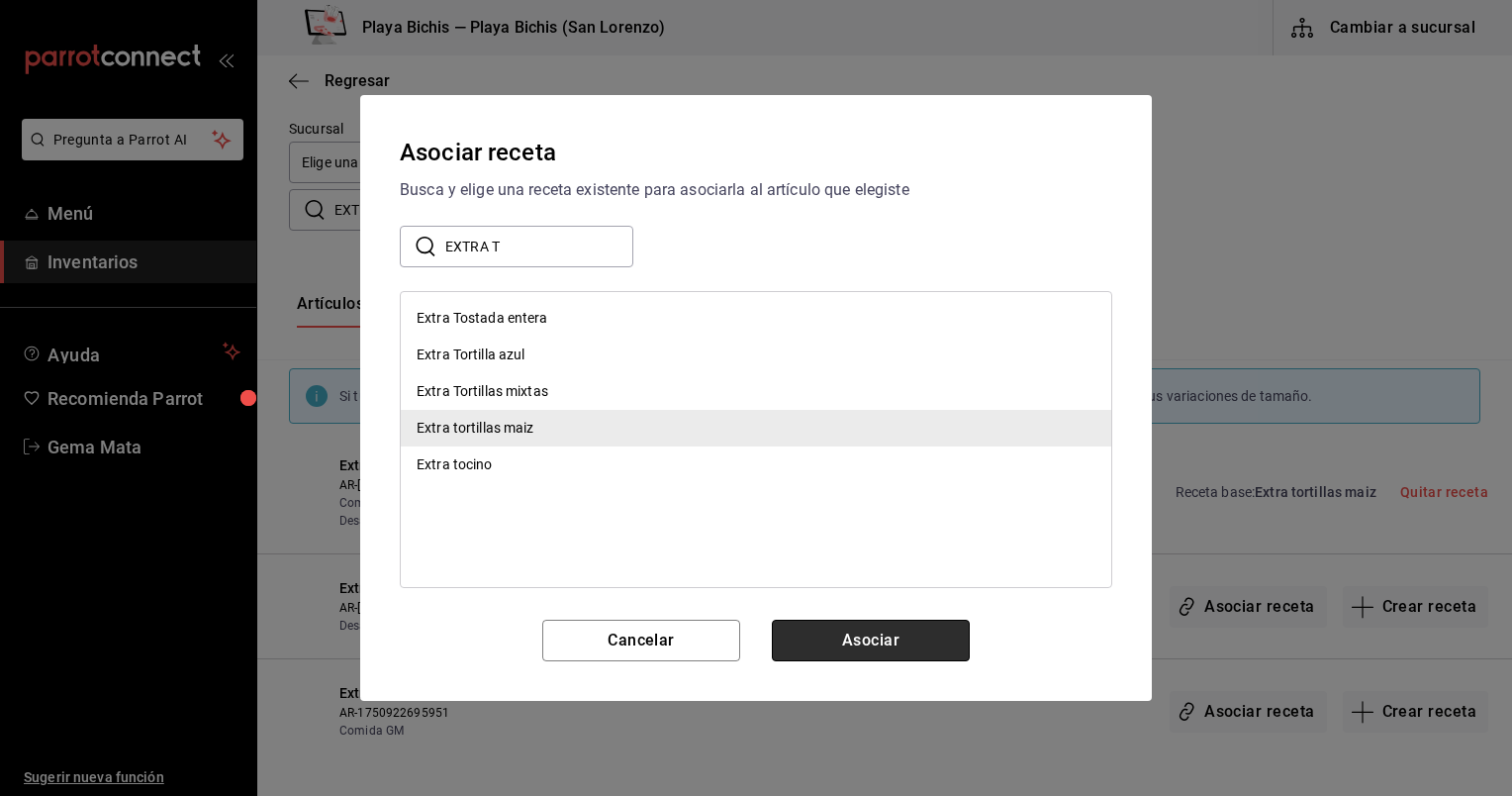 click on "Asociar" at bounding box center [871, 641] 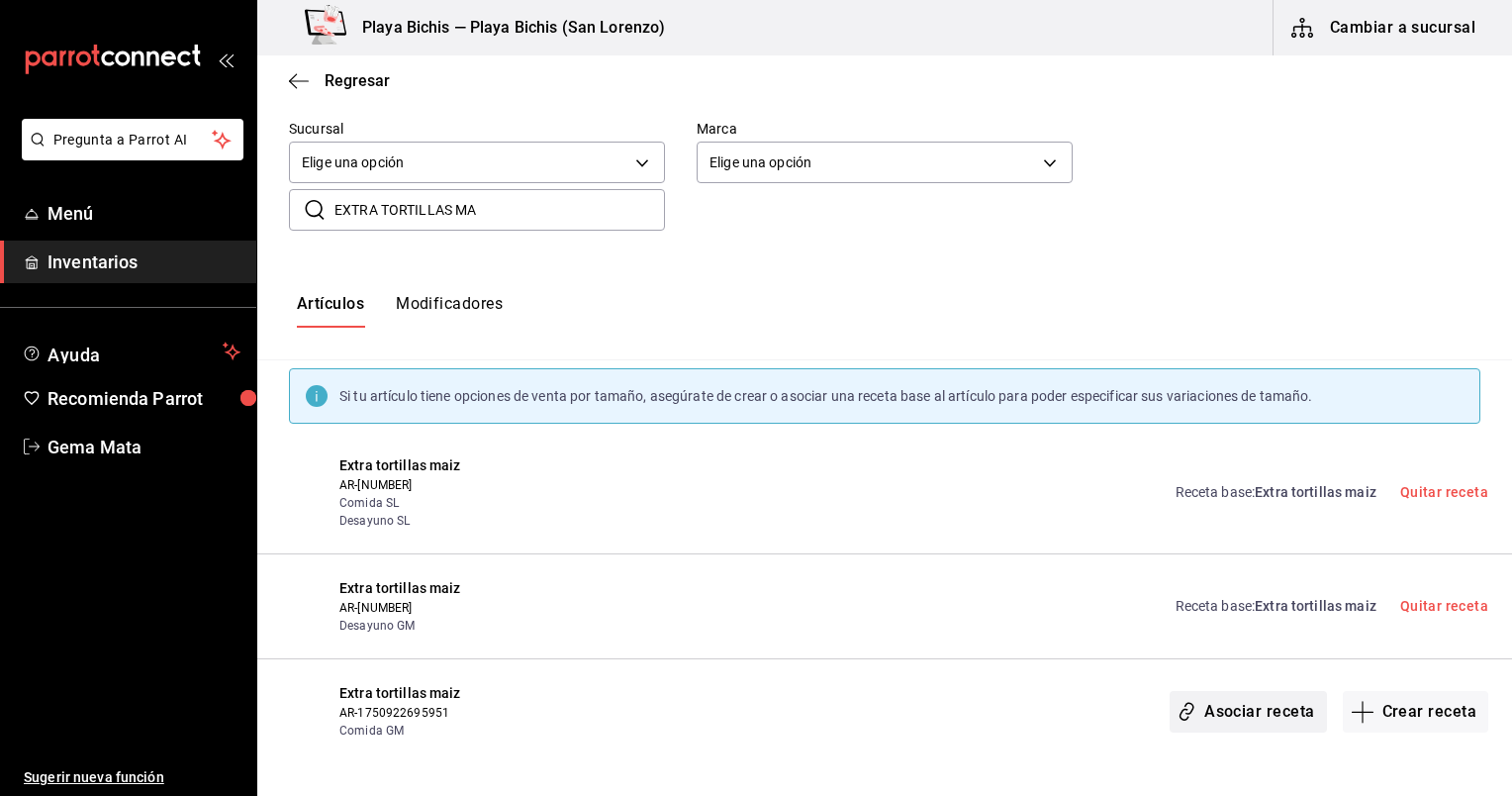 click on "Asociar receta" at bounding box center [1248, 712] 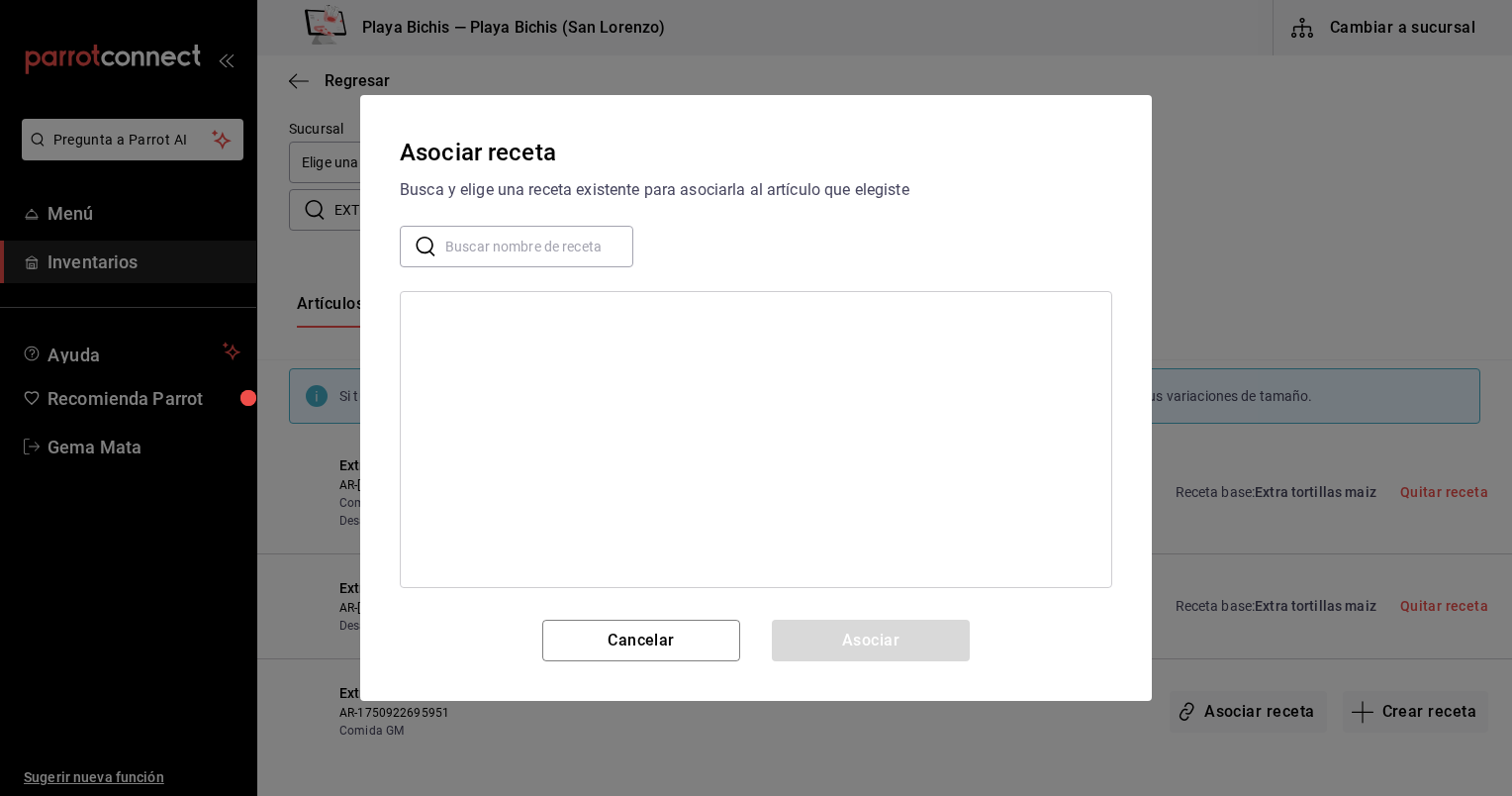 click at bounding box center (539, 247) 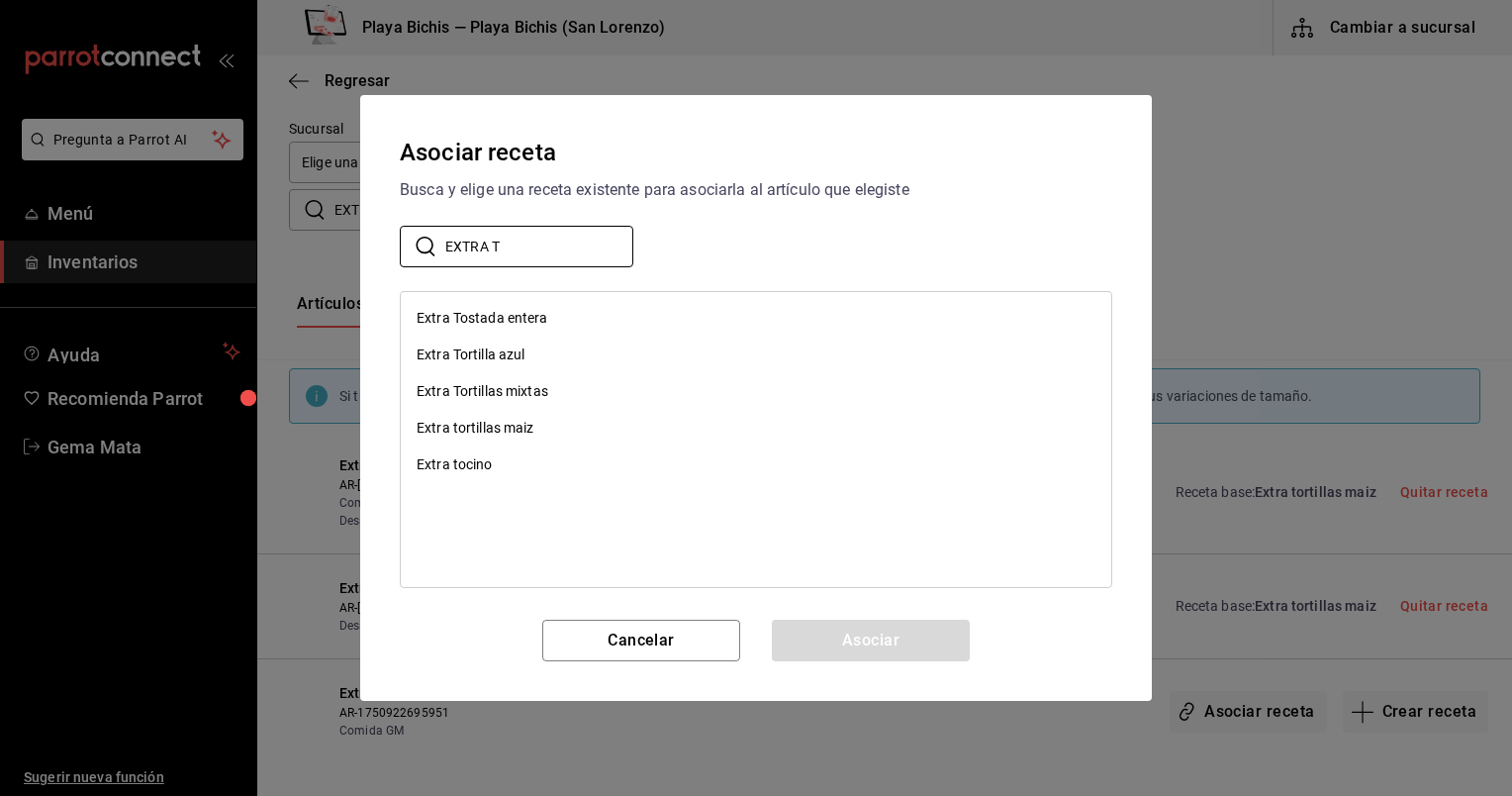 type on "EXTRA T" 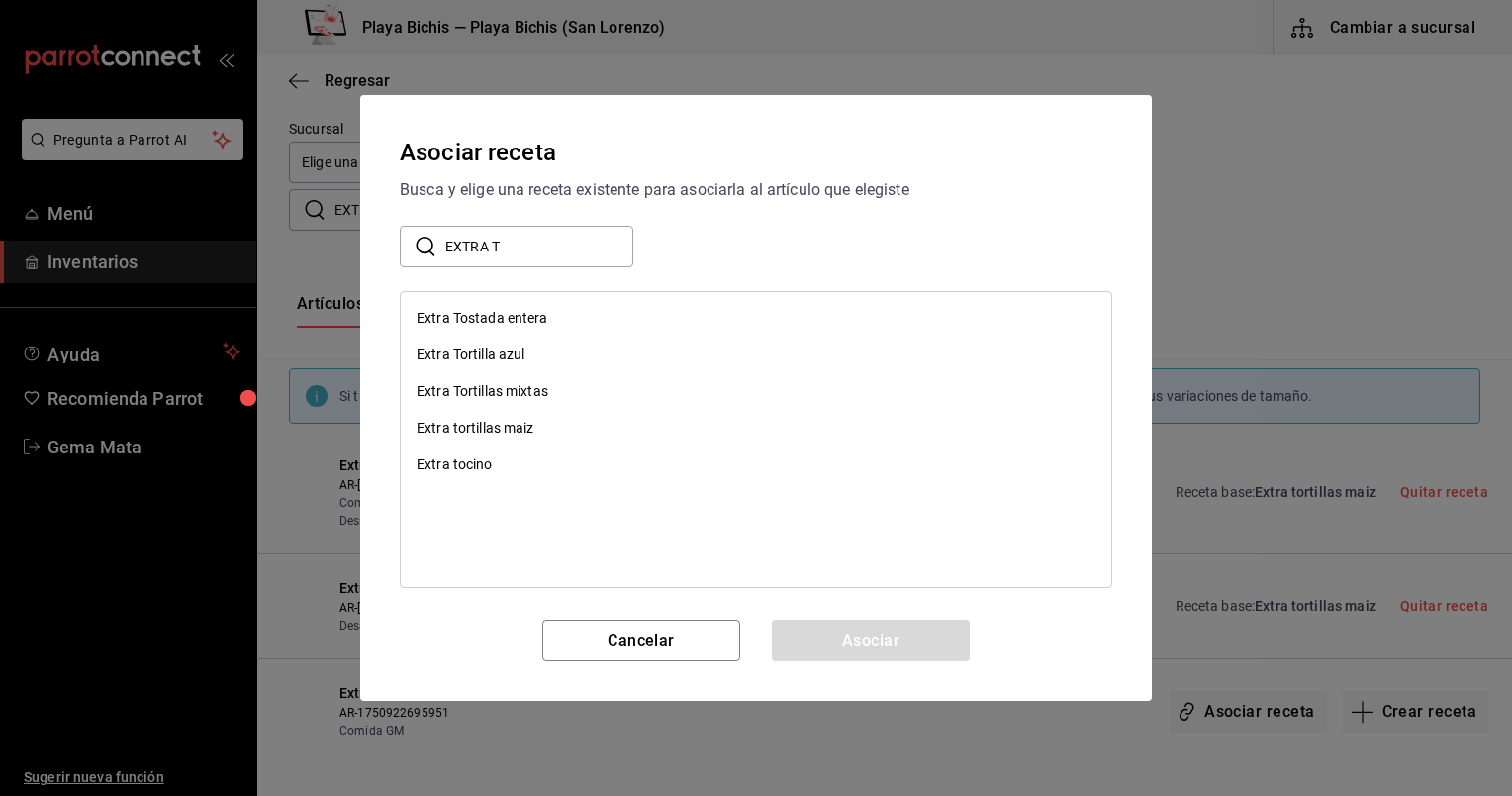 click on "Extra tortillas maiz" at bounding box center (475, 428) 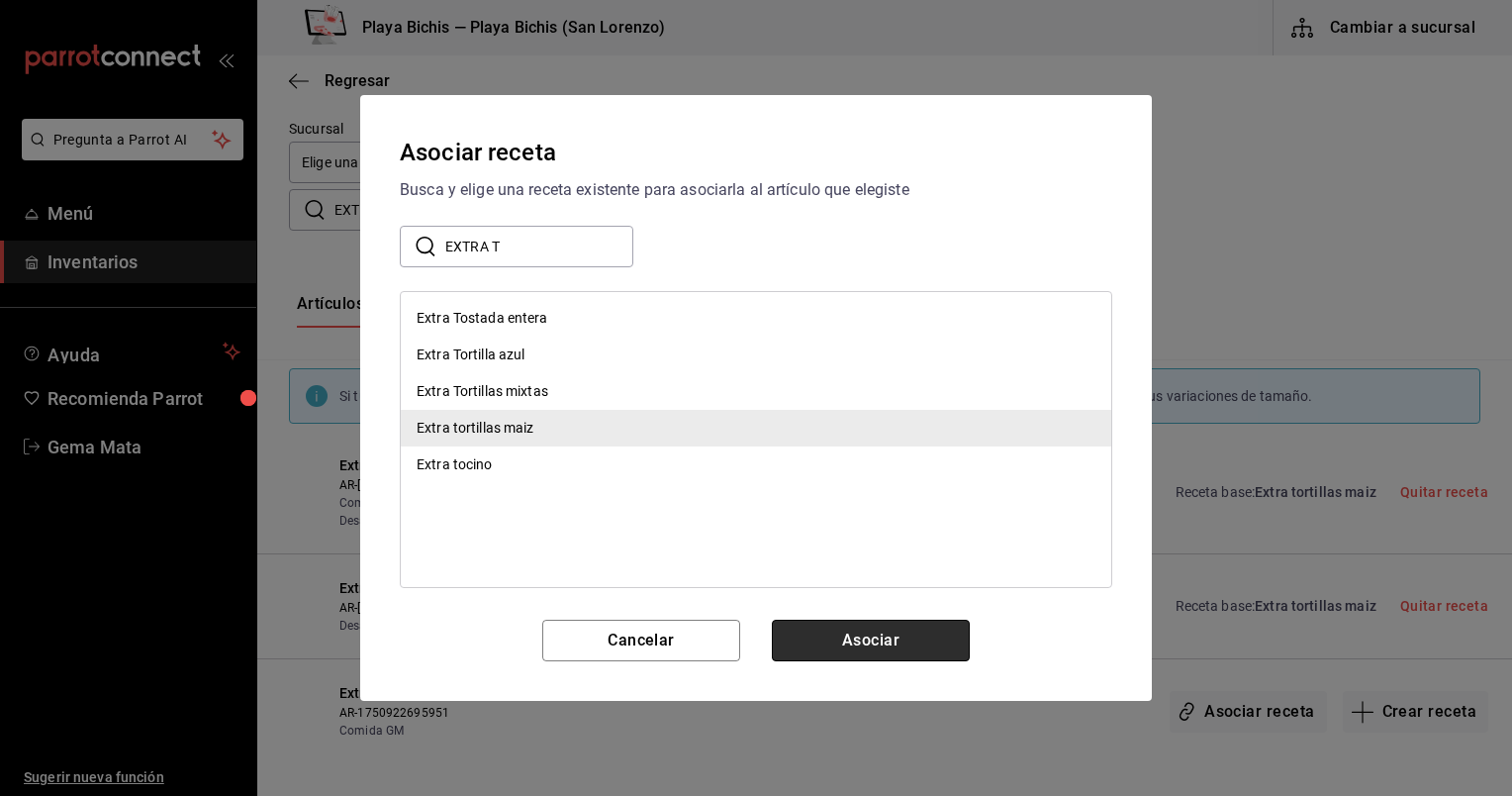 click on "Asociar" at bounding box center (871, 641) 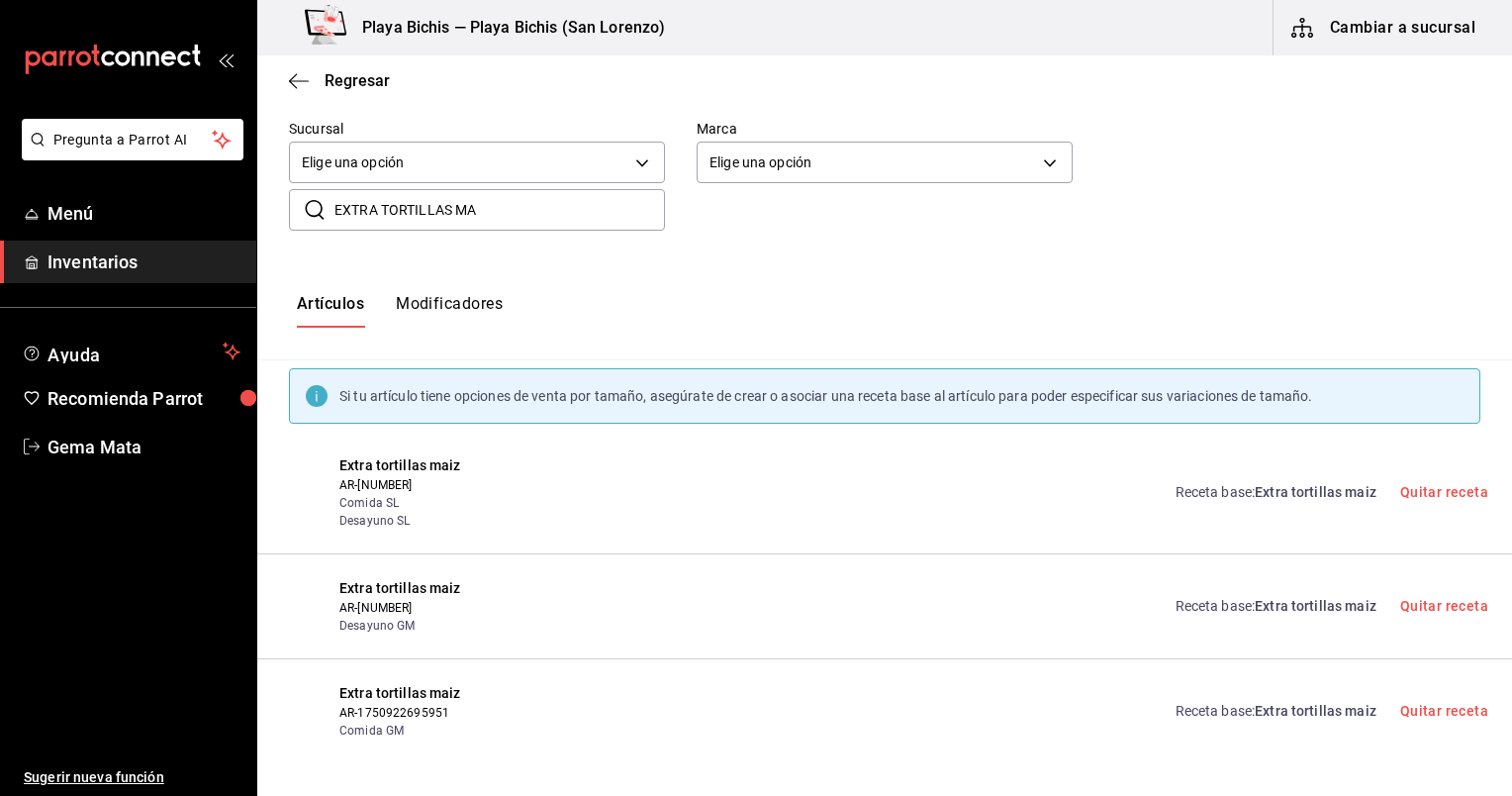 click on "EXTRA TORTILLAS MA" at bounding box center (500, 210) 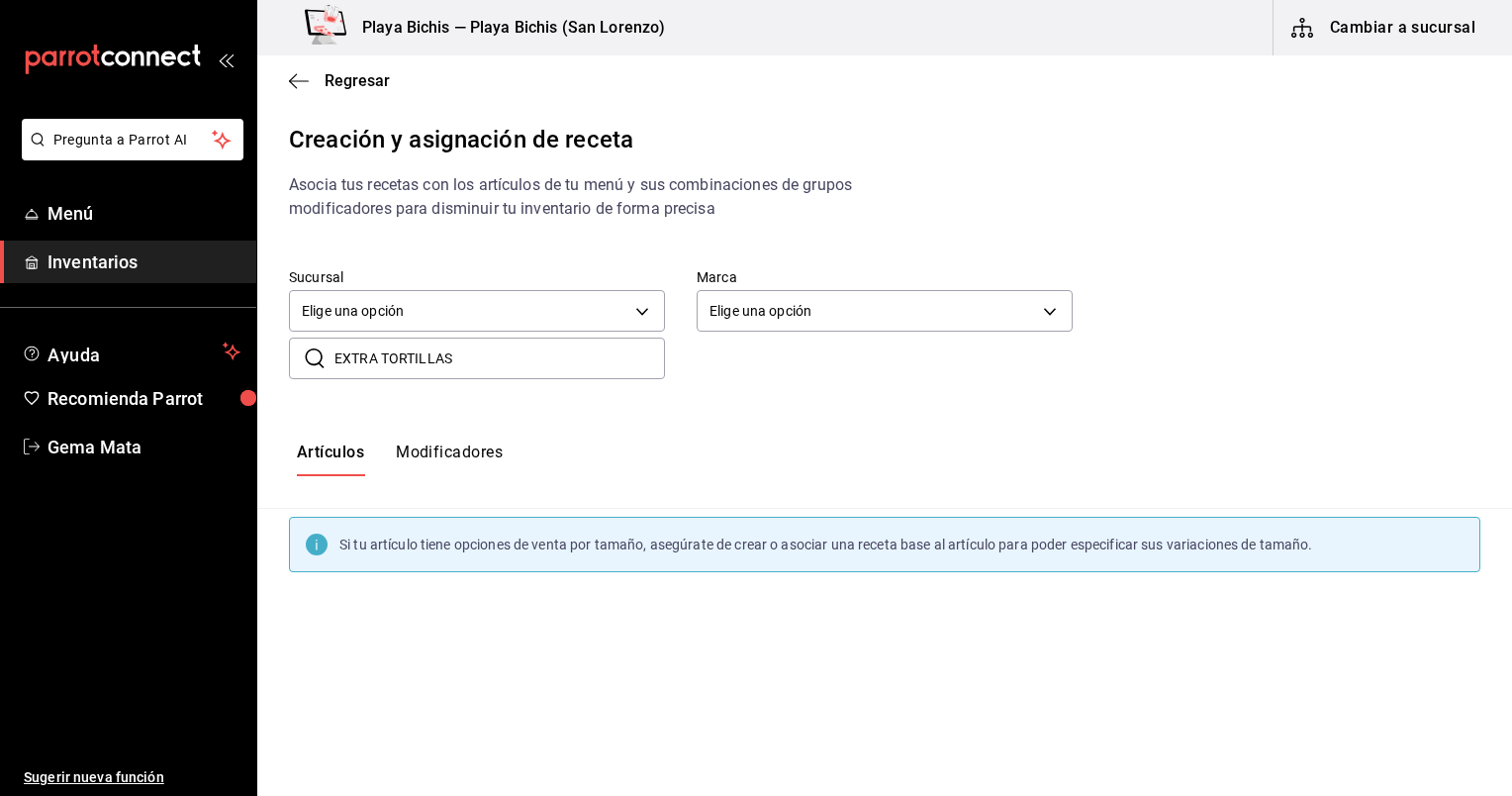scroll, scrollTop: 0, scrollLeft: 0, axis: both 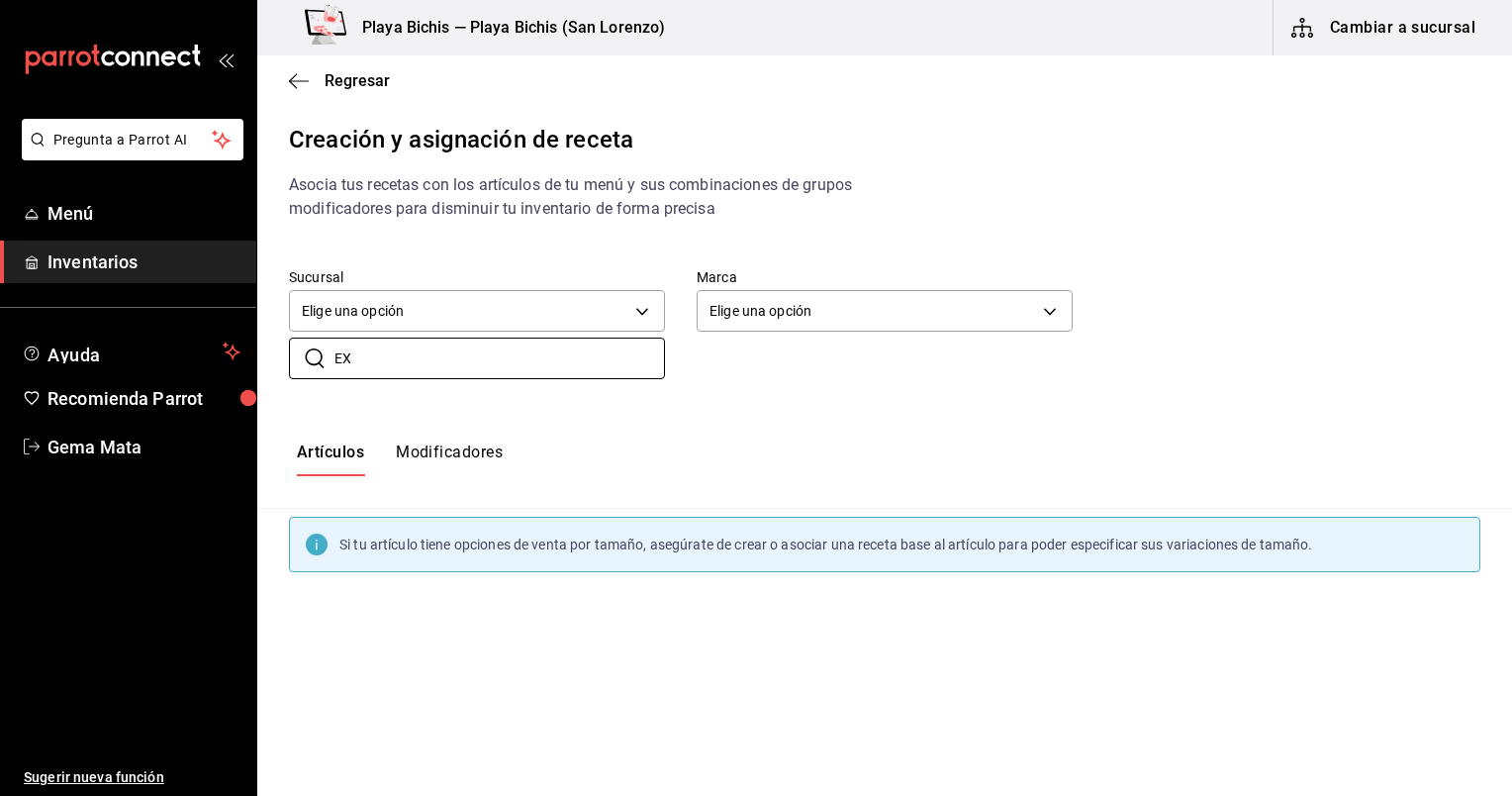 type on "E" 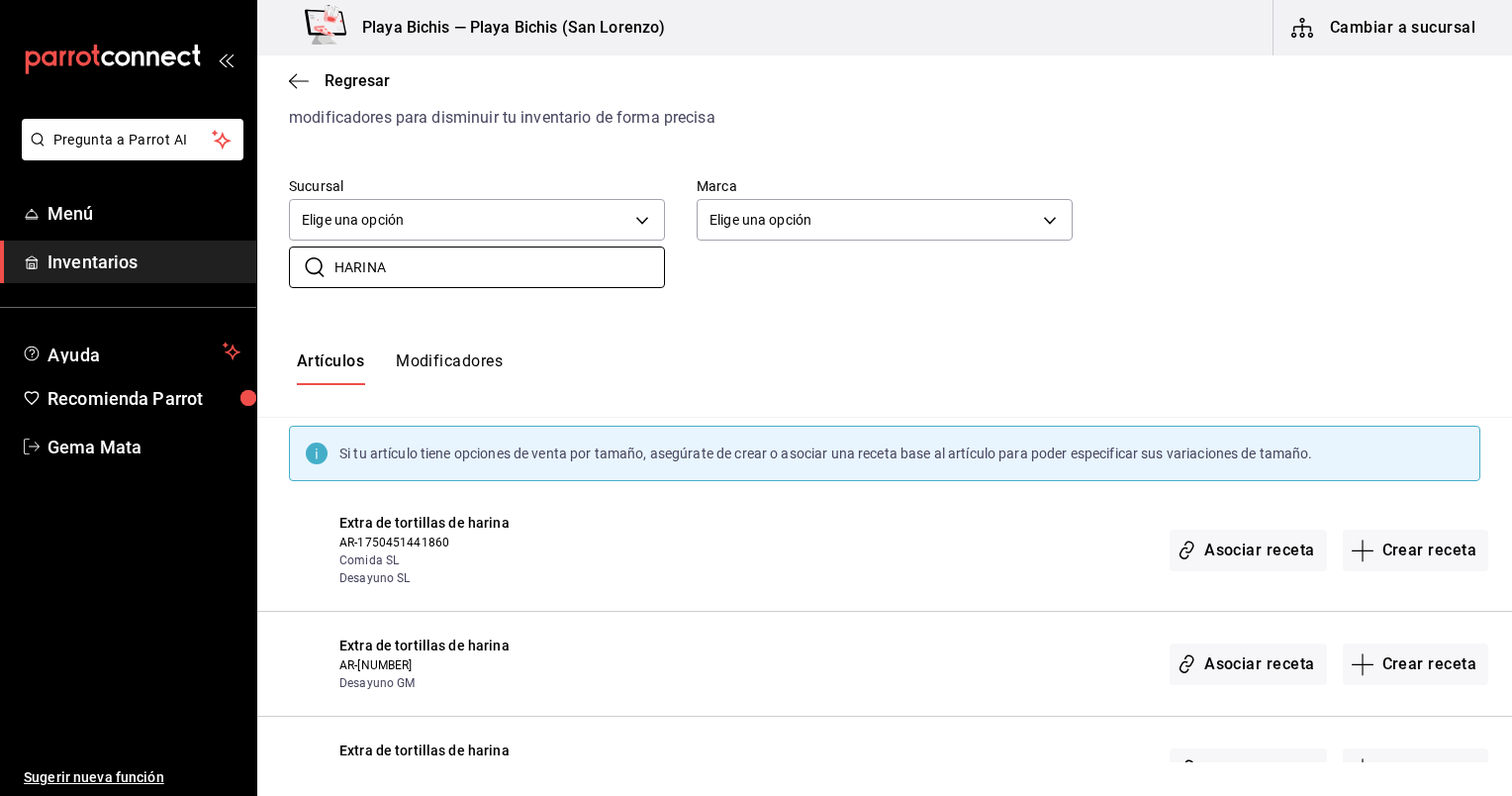 scroll, scrollTop: 149, scrollLeft: 0, axis: vertical 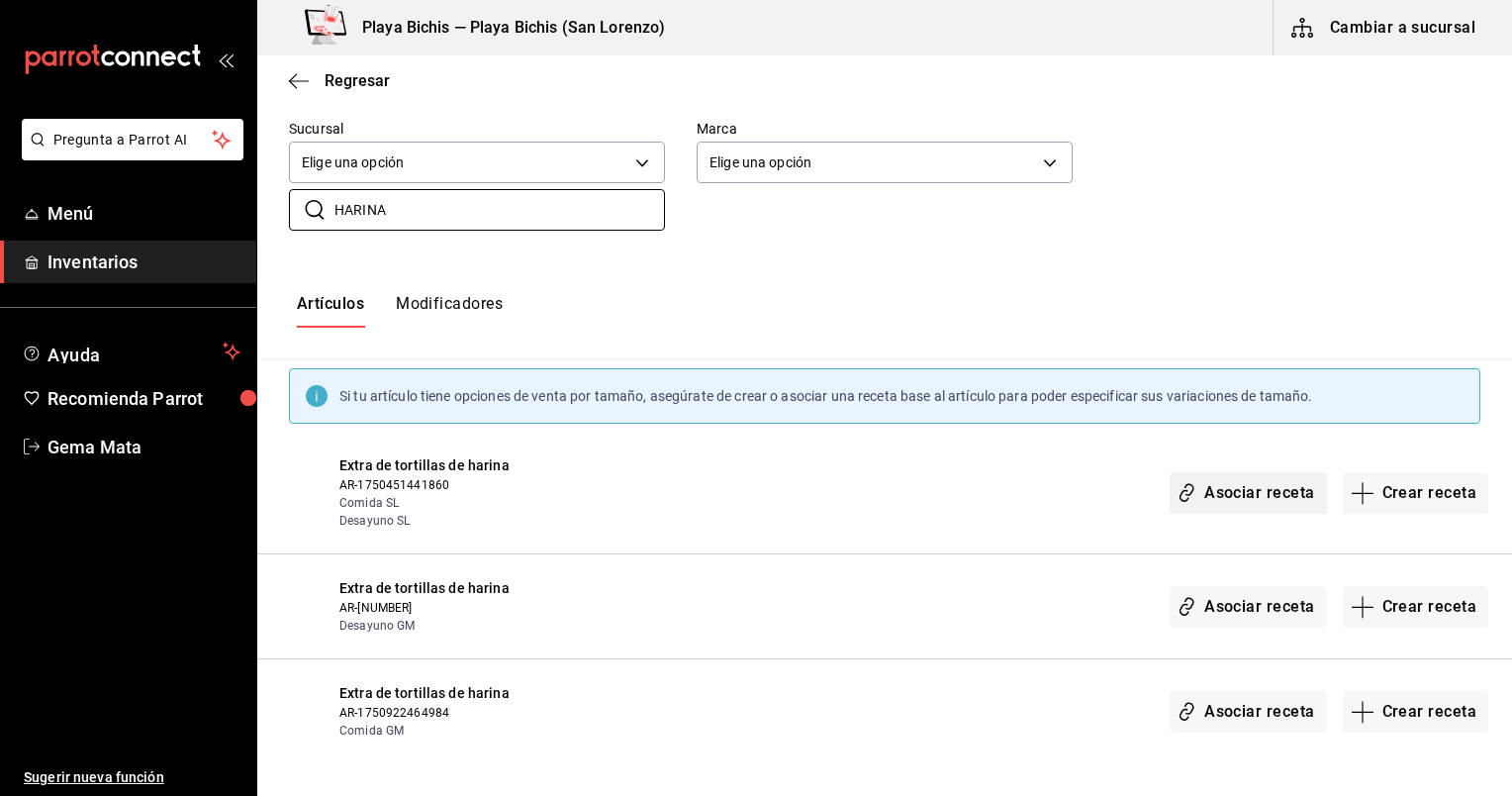type on "HARINA" 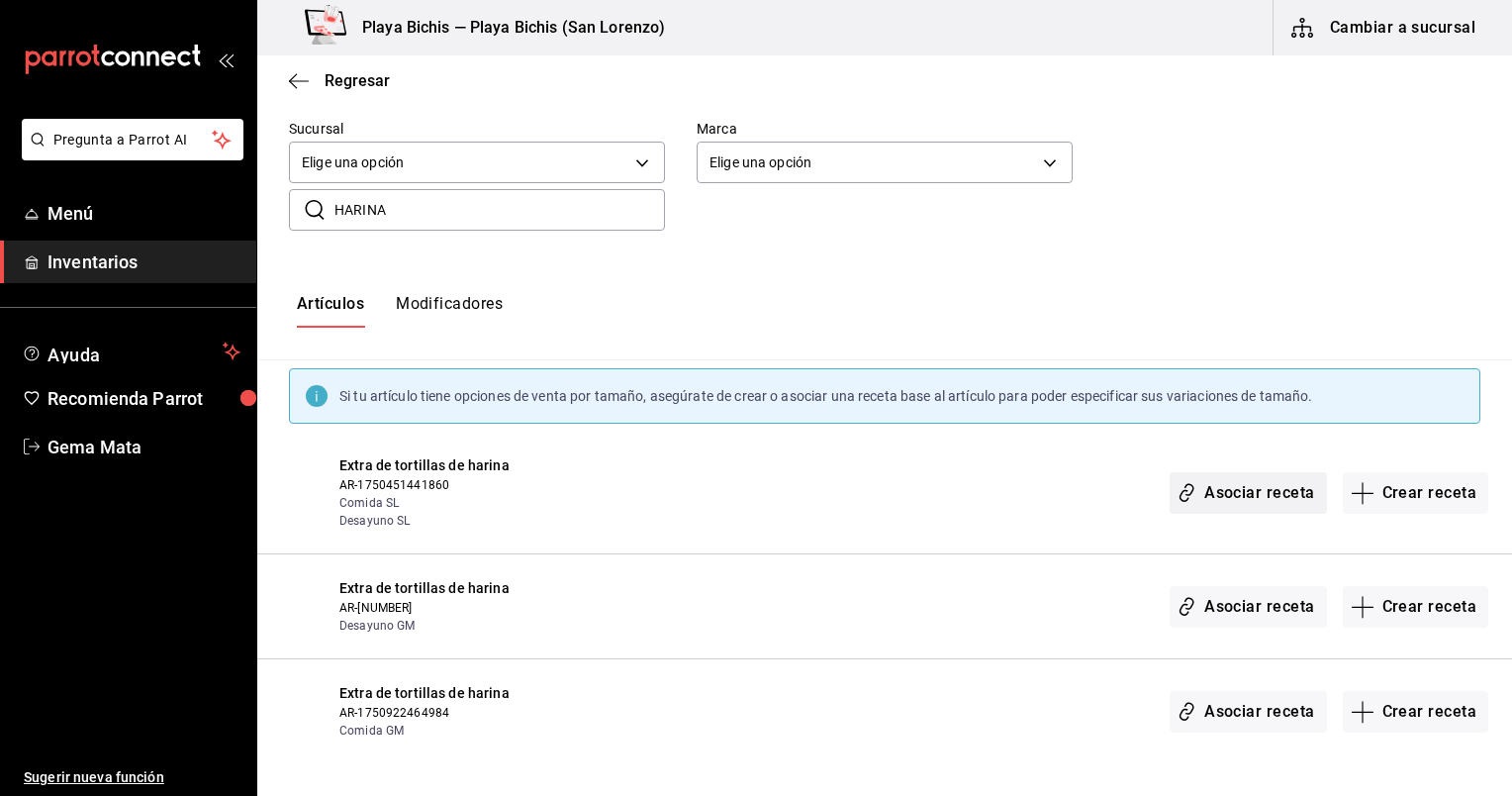click on "Asociar receta" at bounding box center (1248, 493) 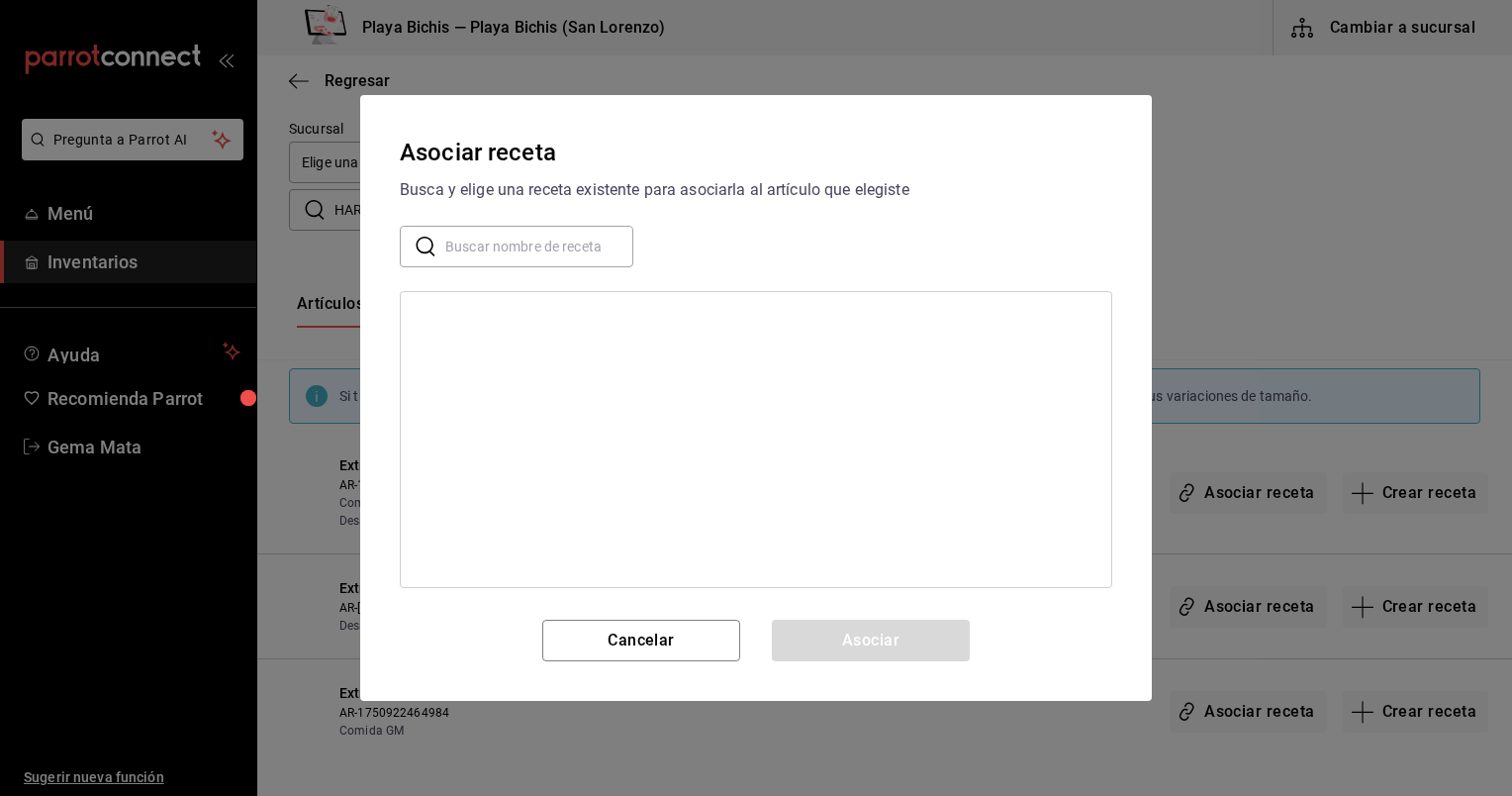 click at bounding box center (539, 247) 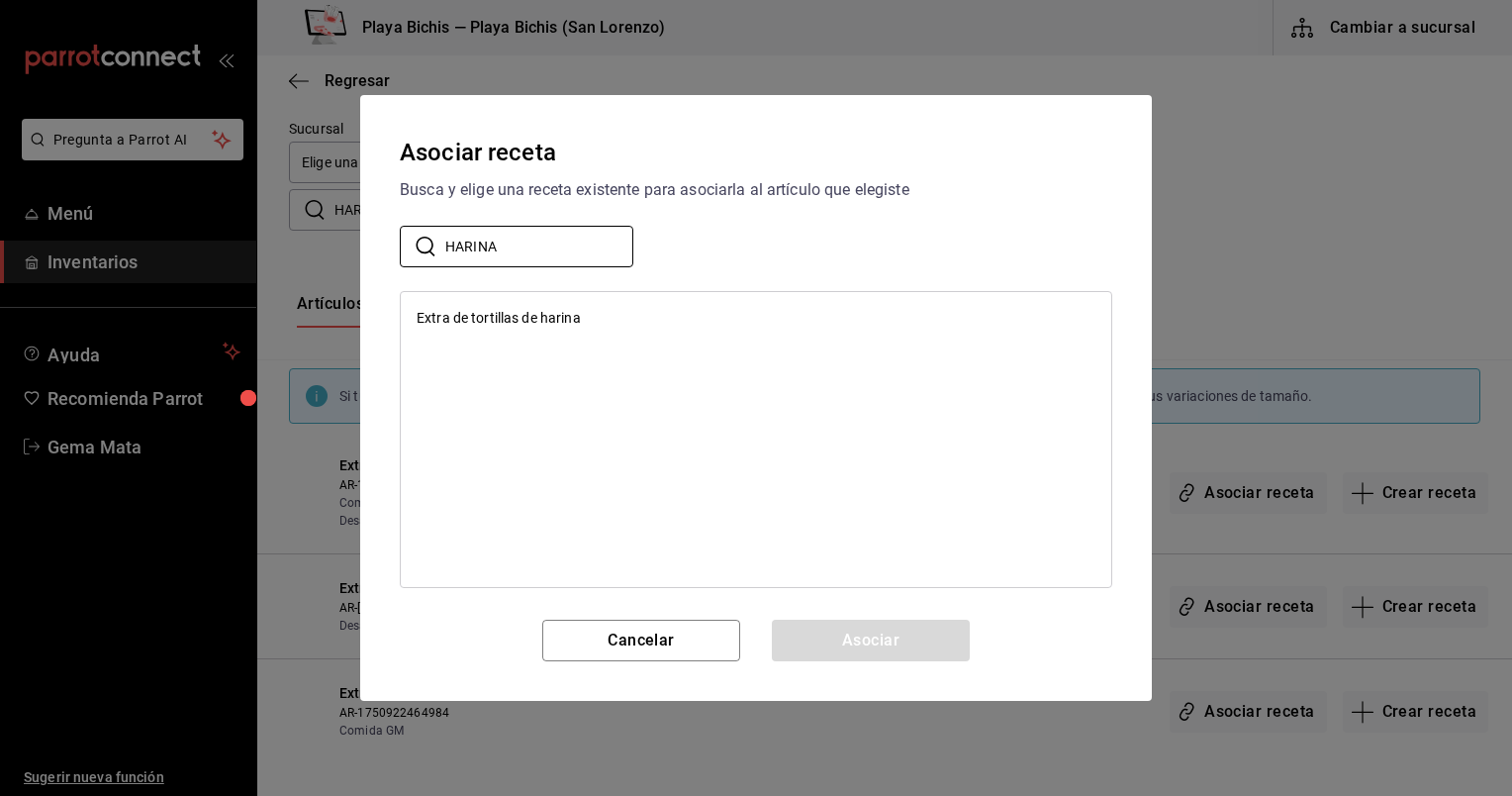 type on "HARINA" 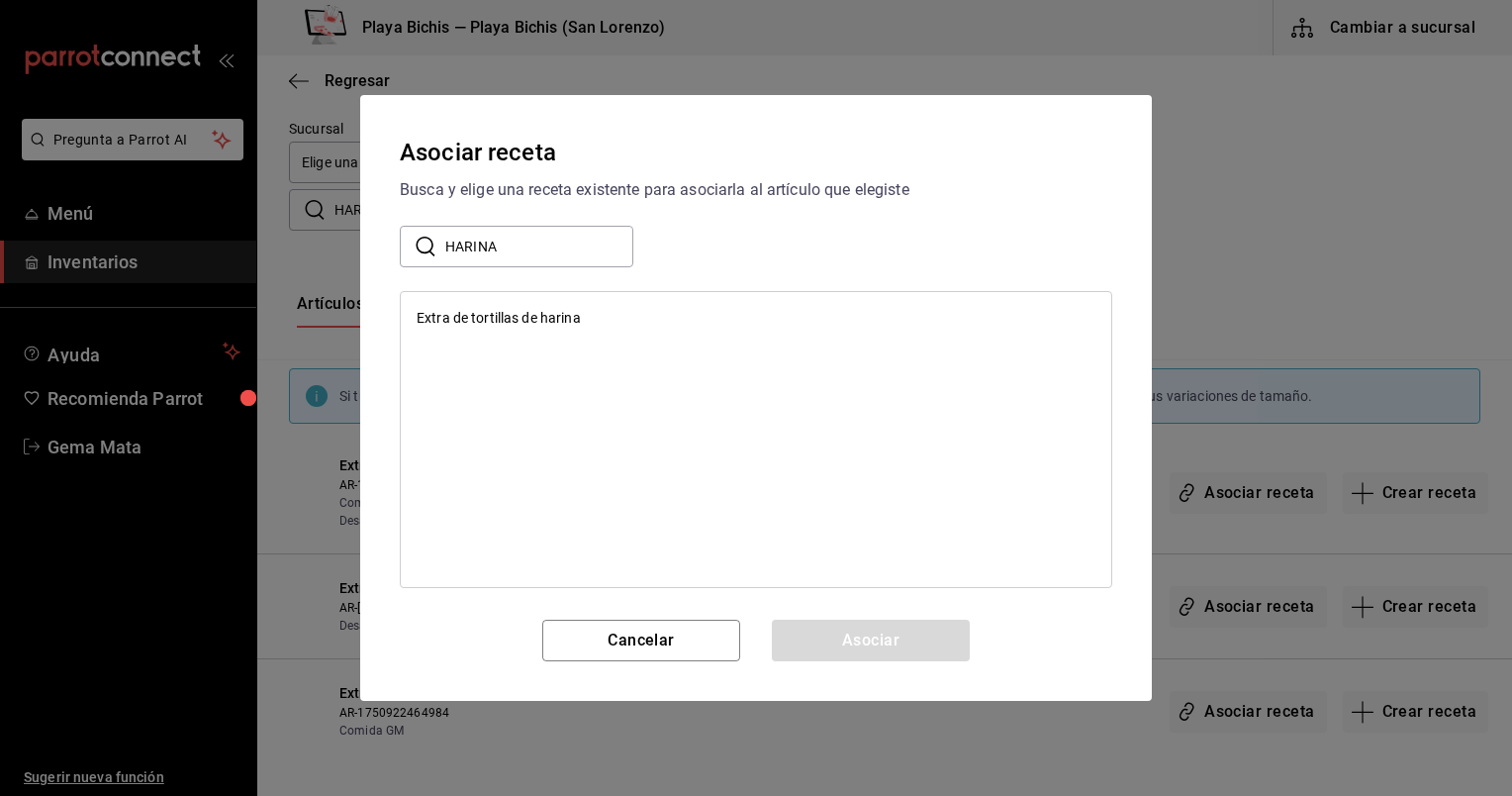 click on "Extra de tortillas de harina" at bounding box center (499, 318) 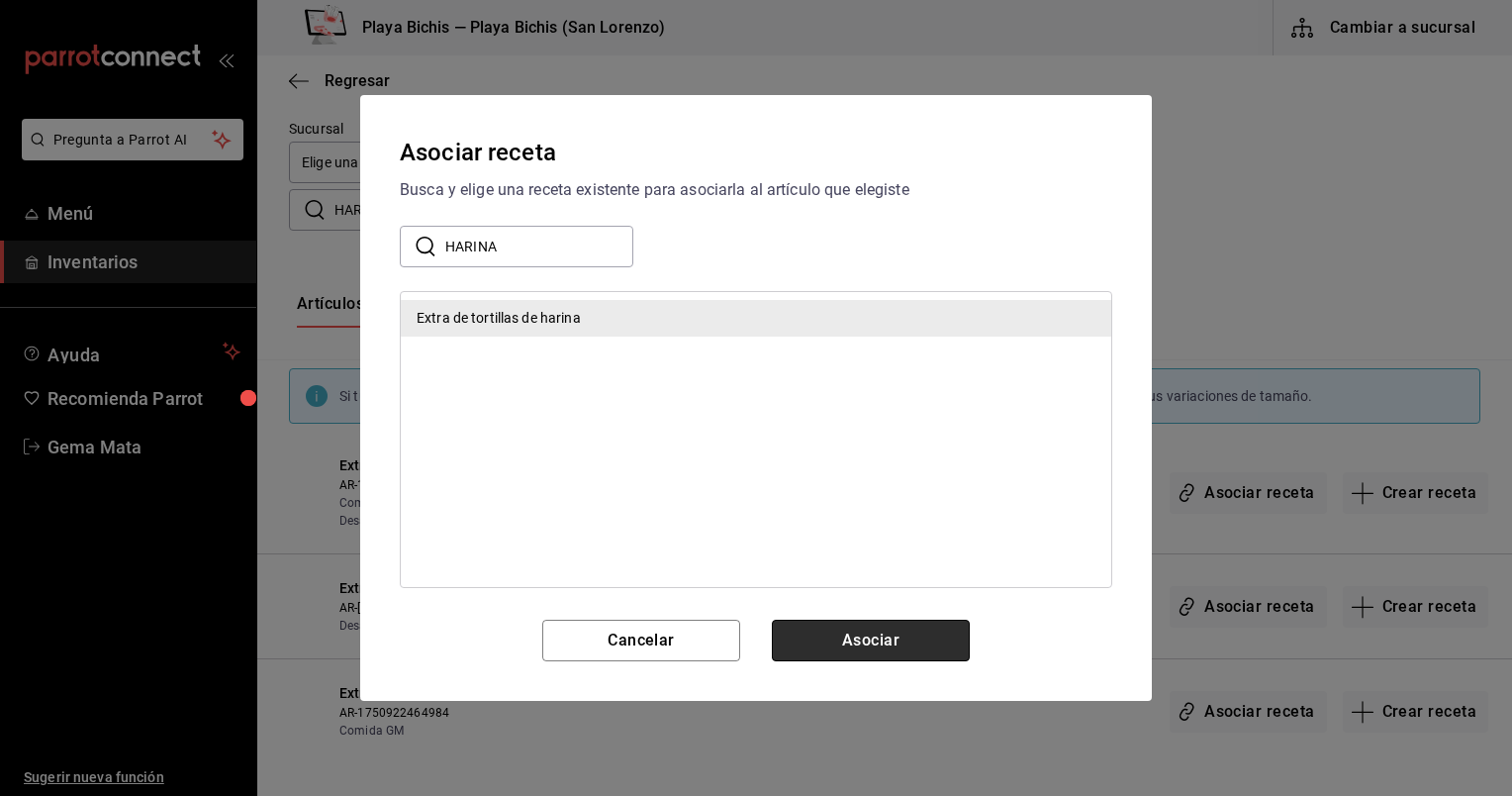 click on "Asociar" at bounding box center (871, 641) 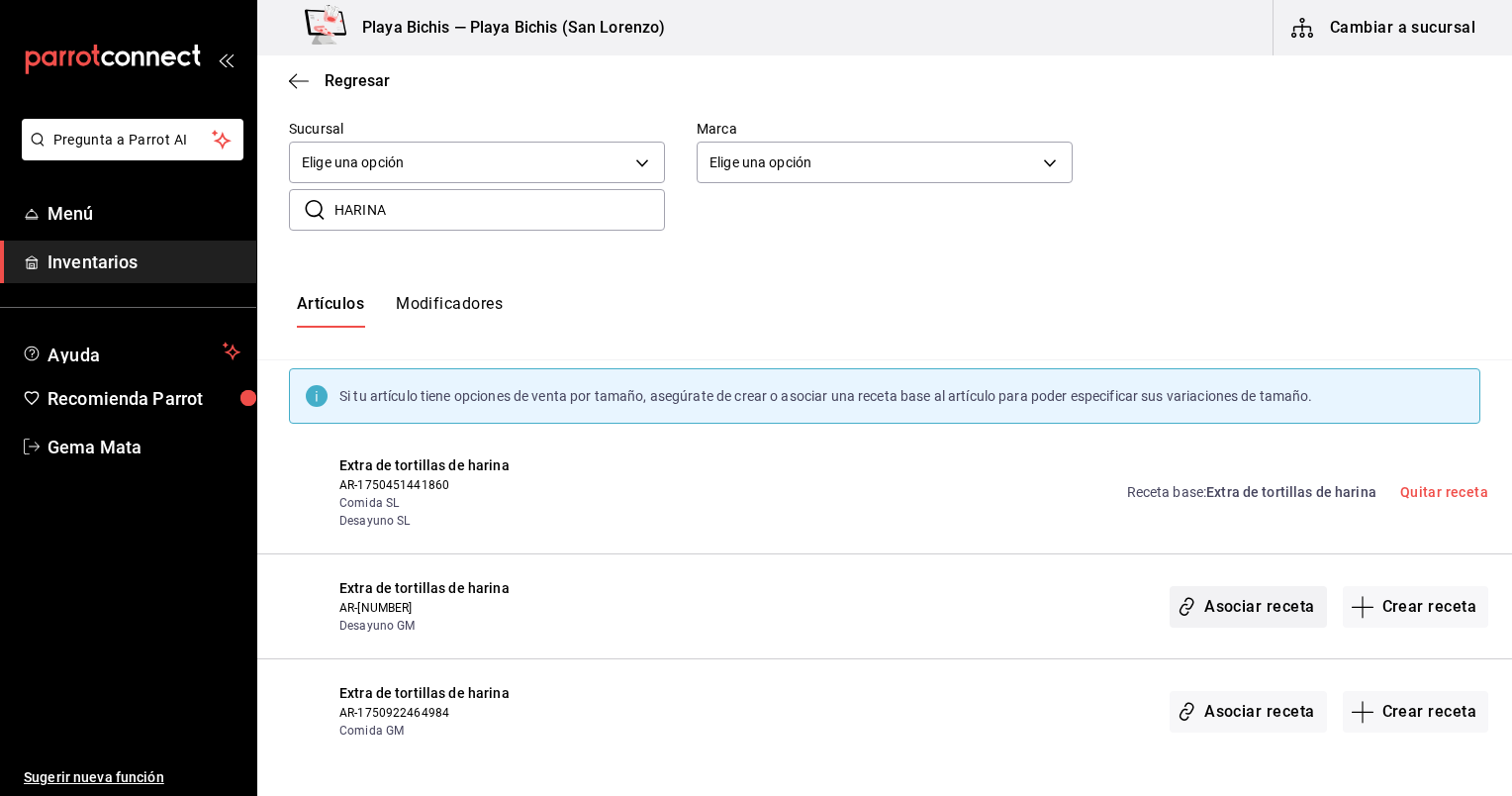 click on "Asociar receta" at bounding box center [1248, 607] 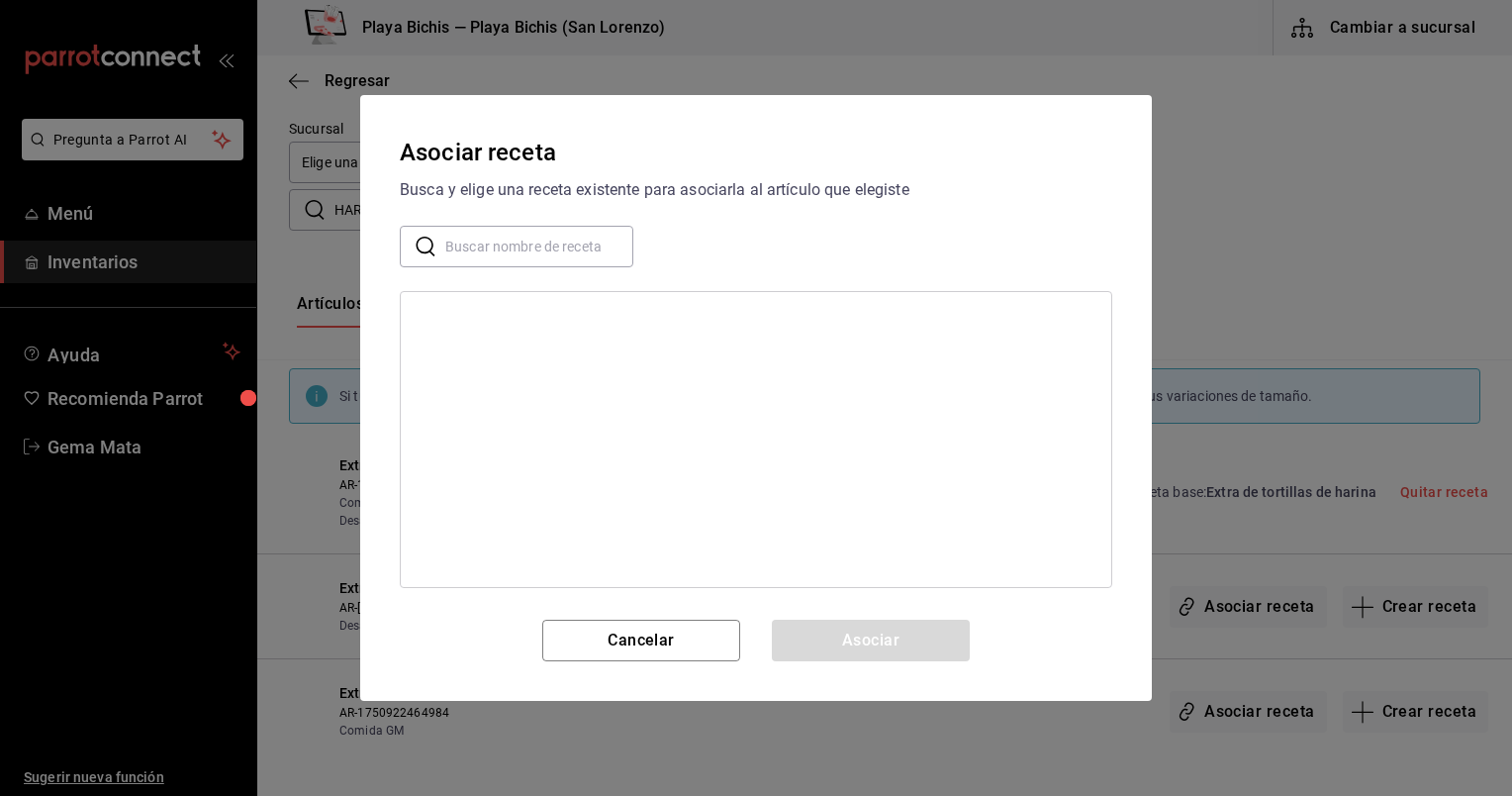 click at bounding box center (539, 247) 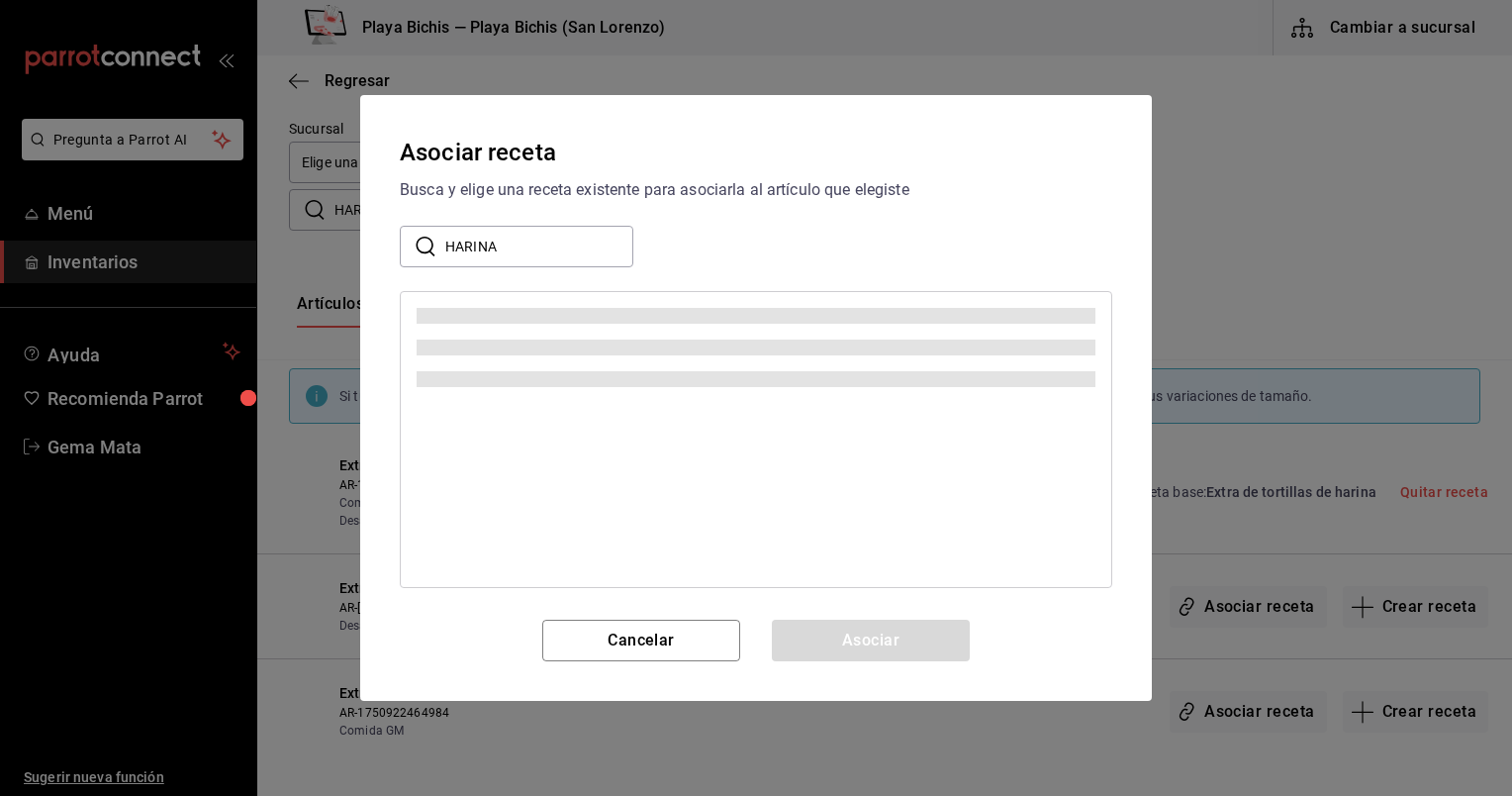 type on "HARINA" 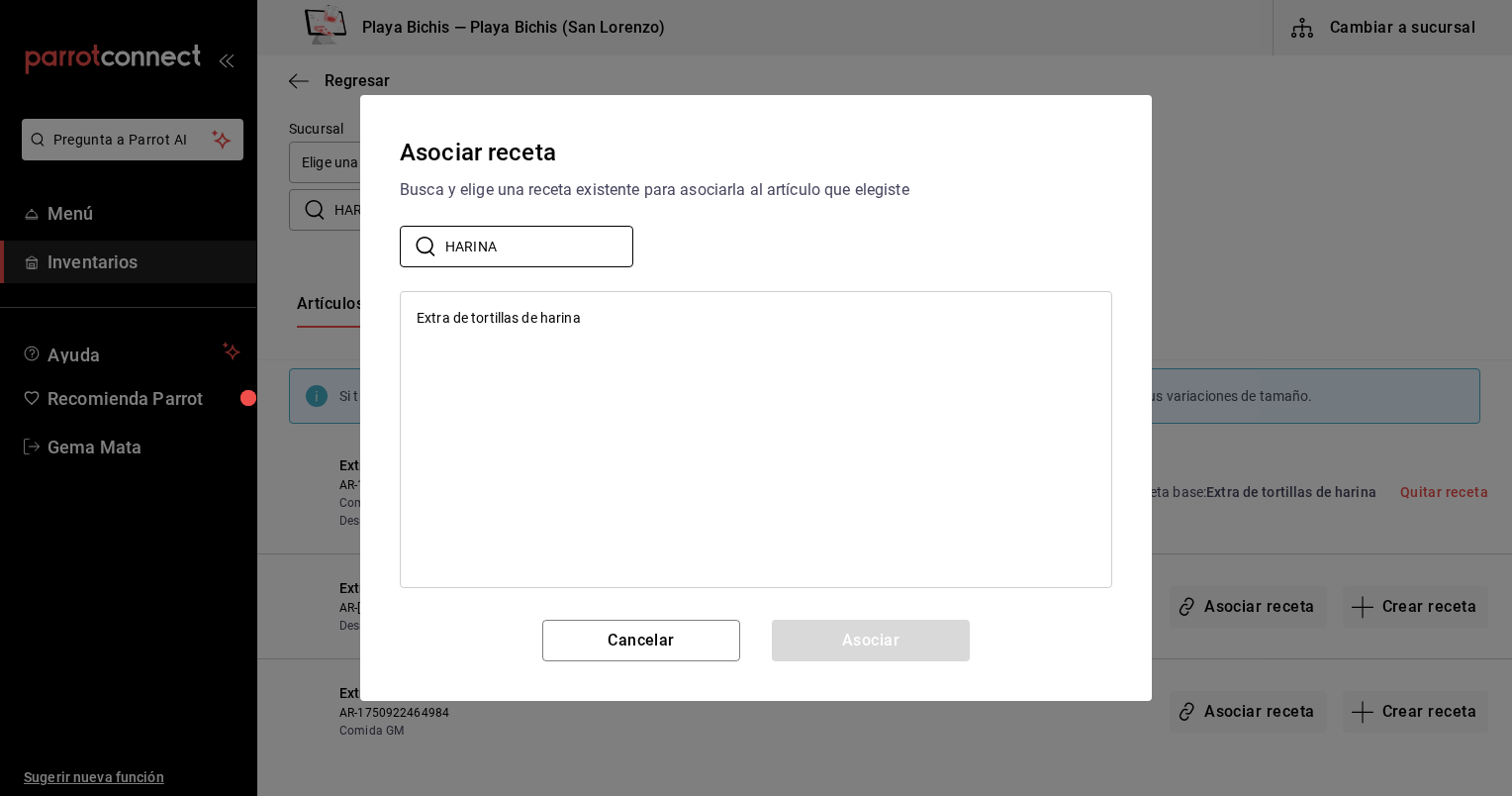 click on "Extra de tortillas de harina" at bounding box center (499, 318) 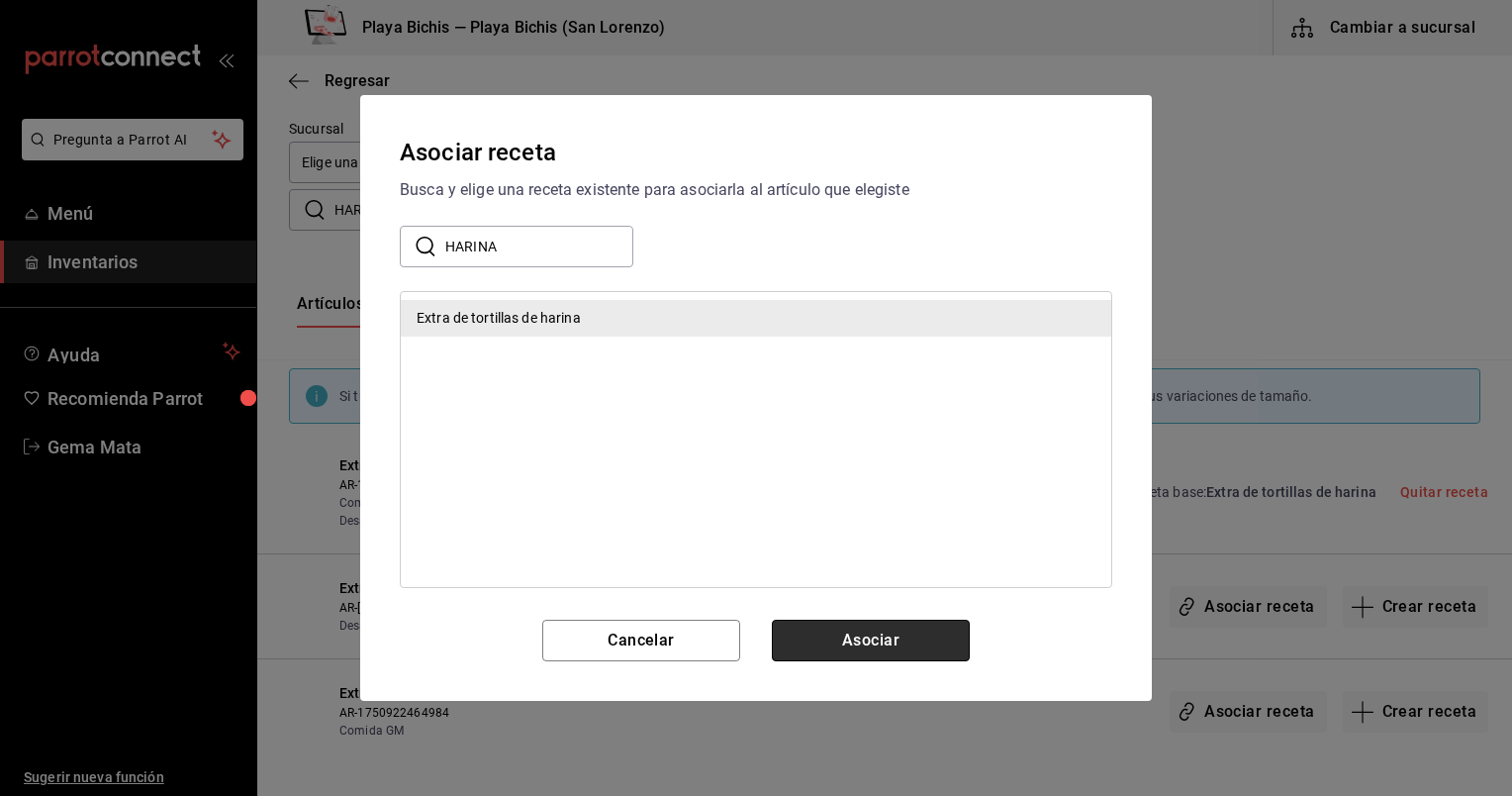 click on "Asociar" at bounding box center [871, 641] 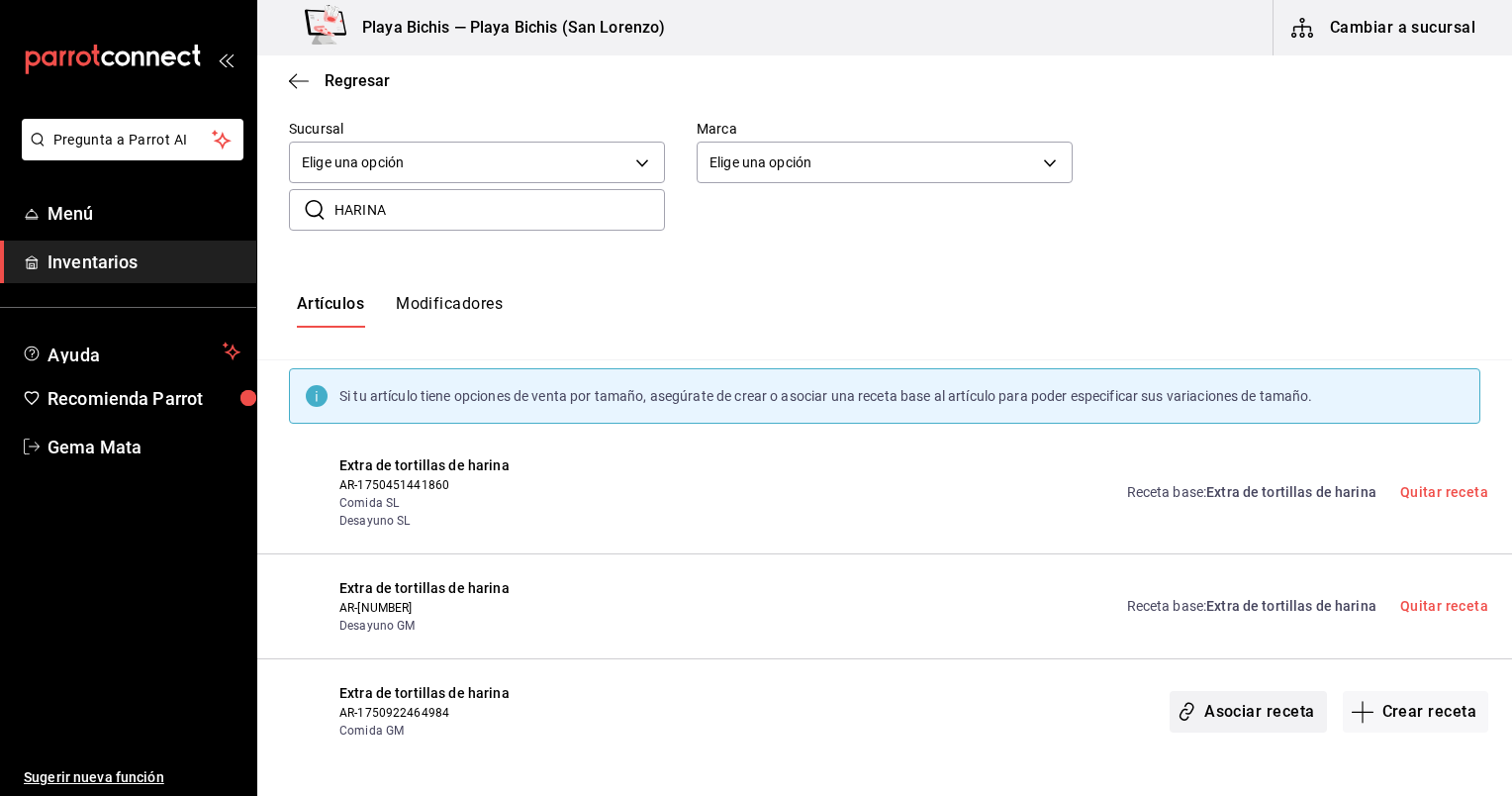 click on "Asociar receta" at bounding box center [1248, 712] 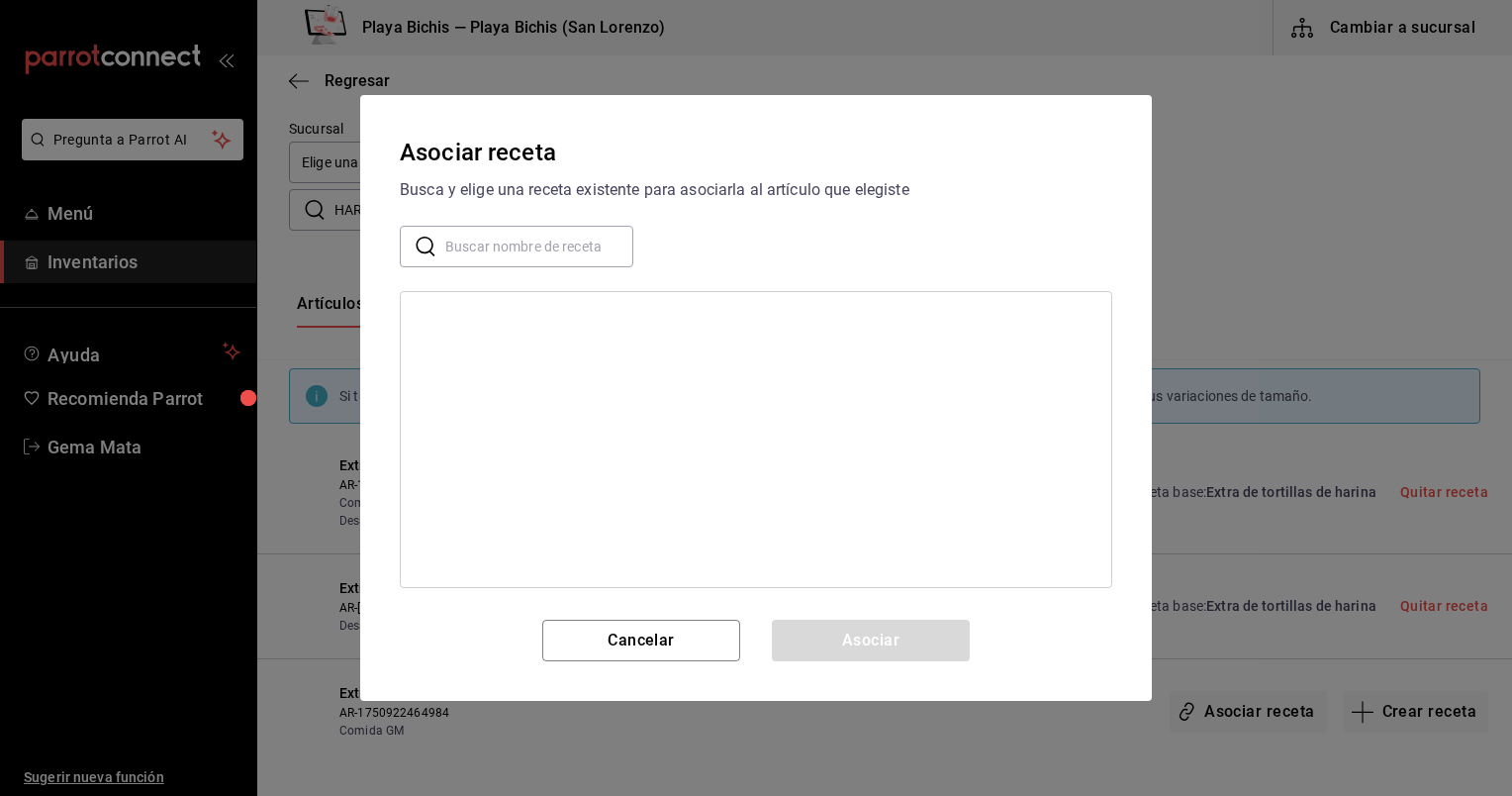 click at bounding box center (539, 247) 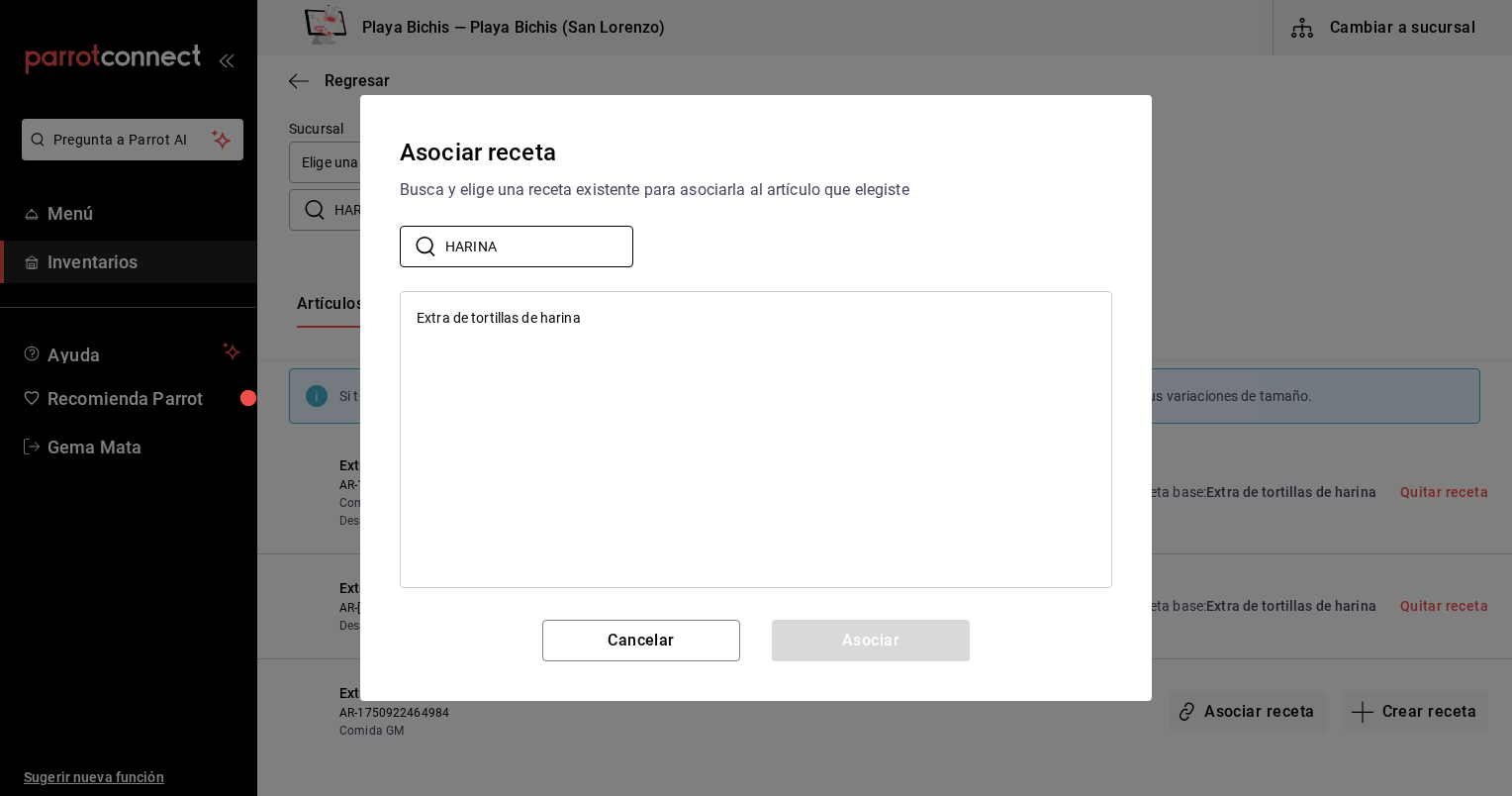 type on "HARINA" 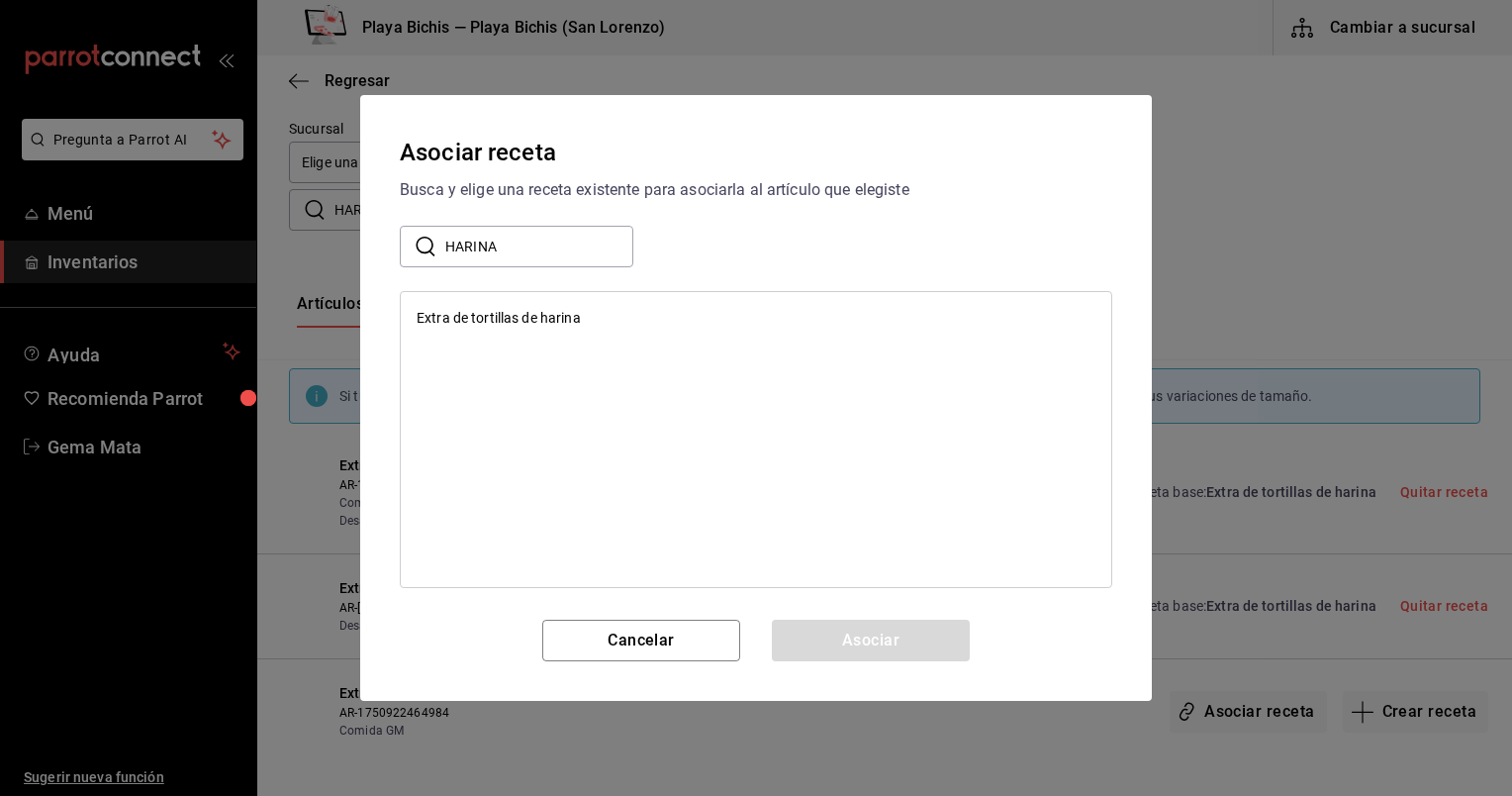 click on "Extra de tortillas de harina" at bounding box center [756, 318] 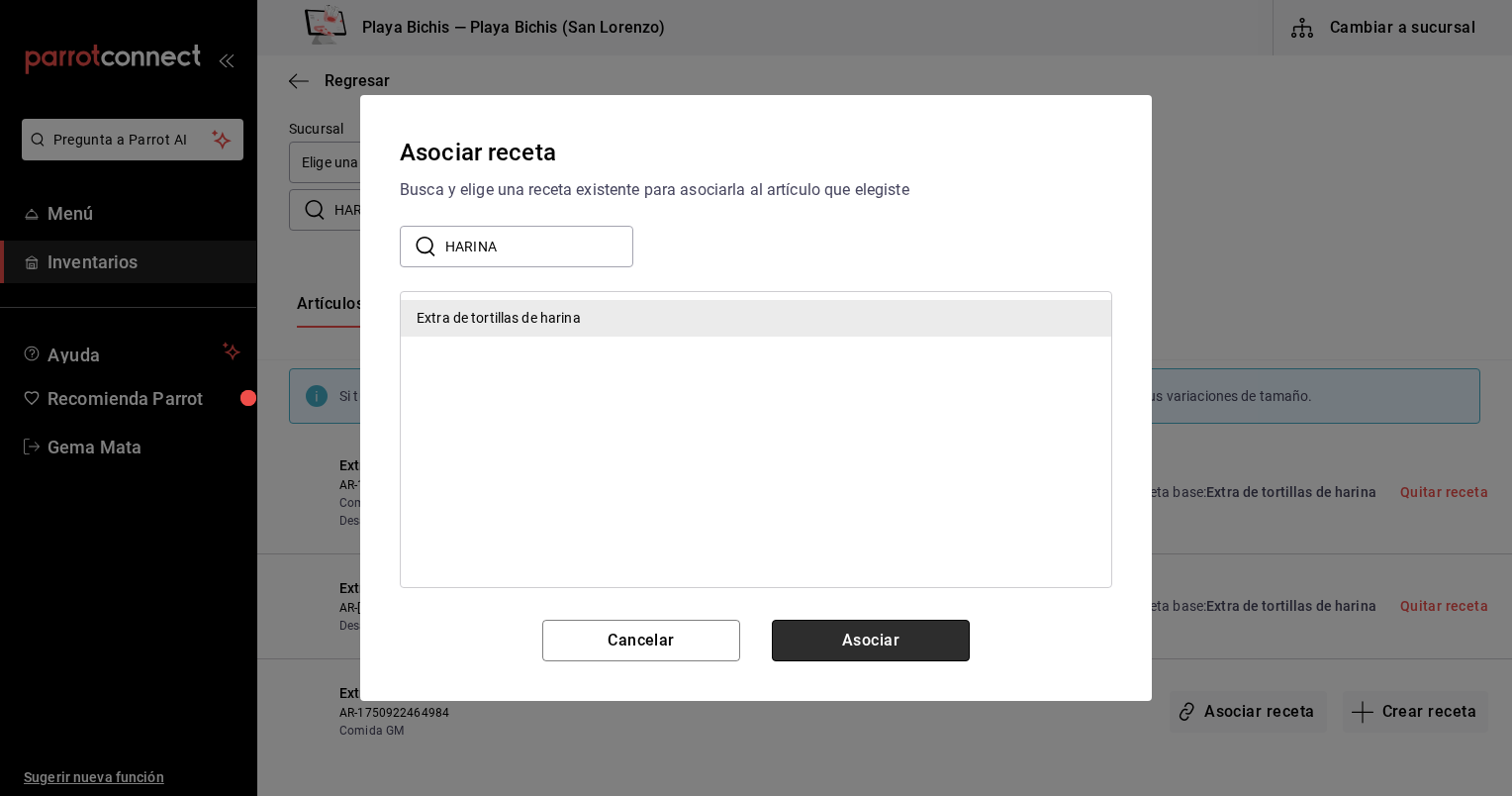 click on "Asociar" at bounding box center (871, 641) 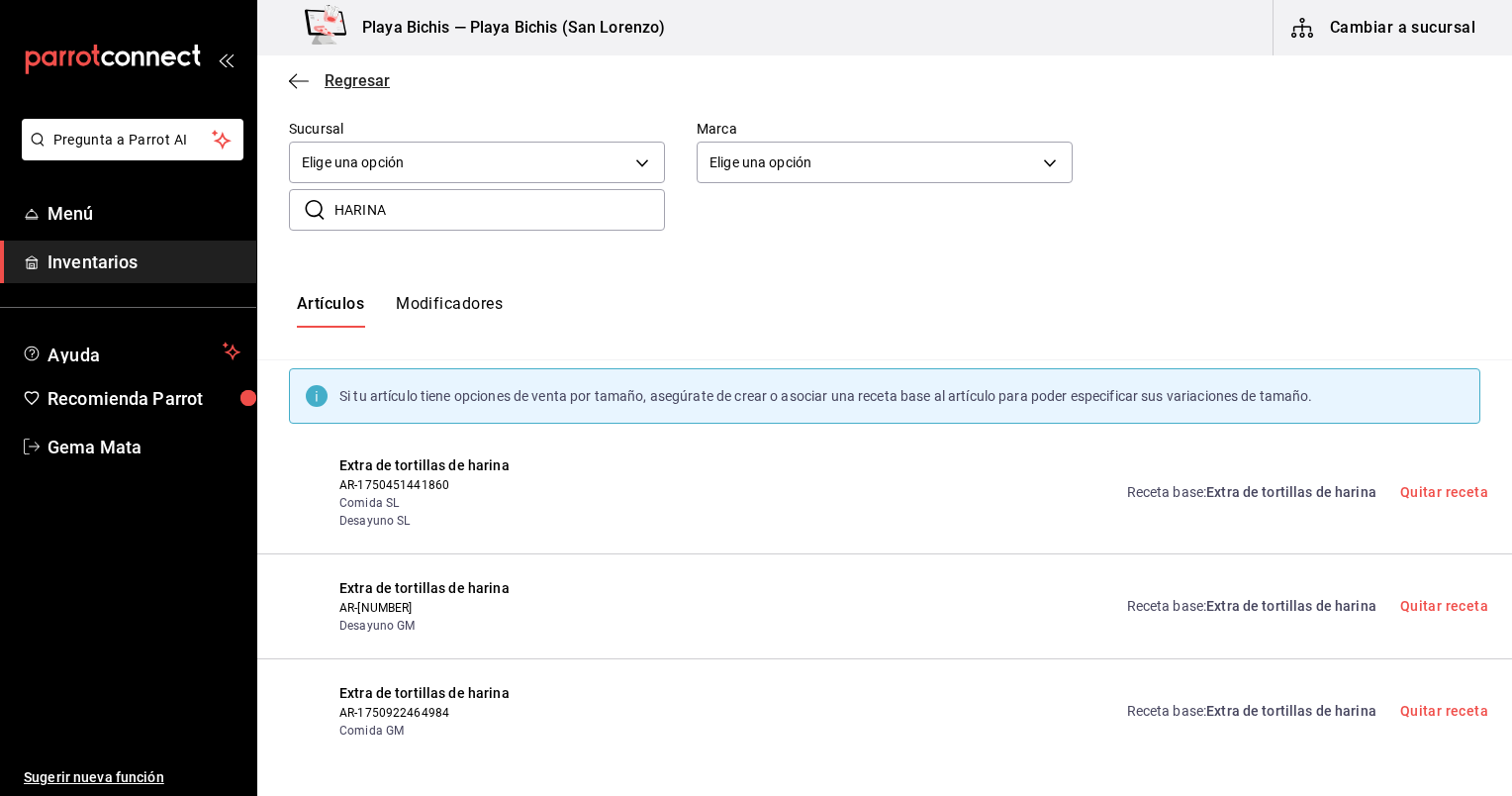click on "Regresar" at bounding box center [339, 80] 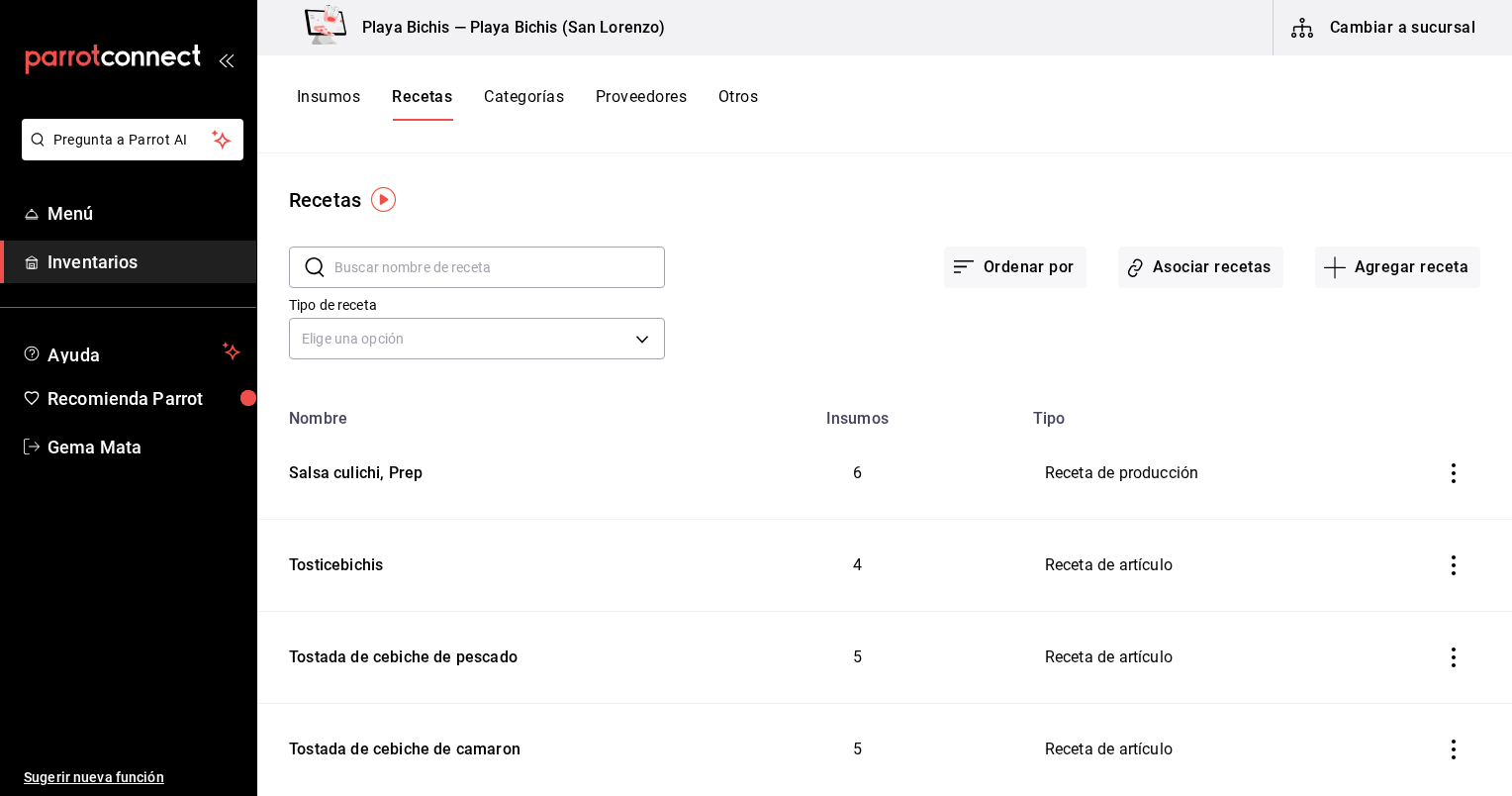 click at bounding box center (500, 267) 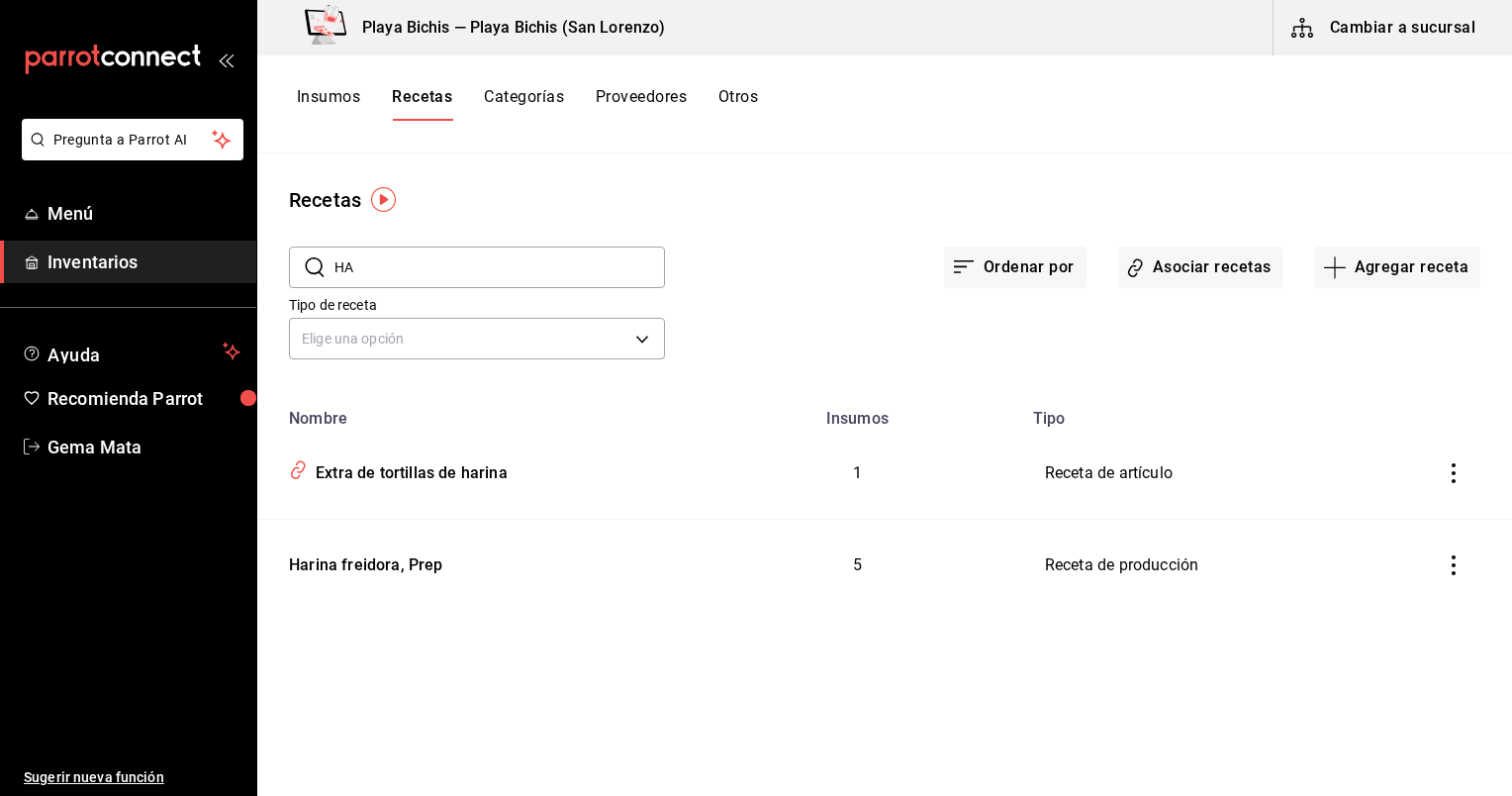 type on "H" 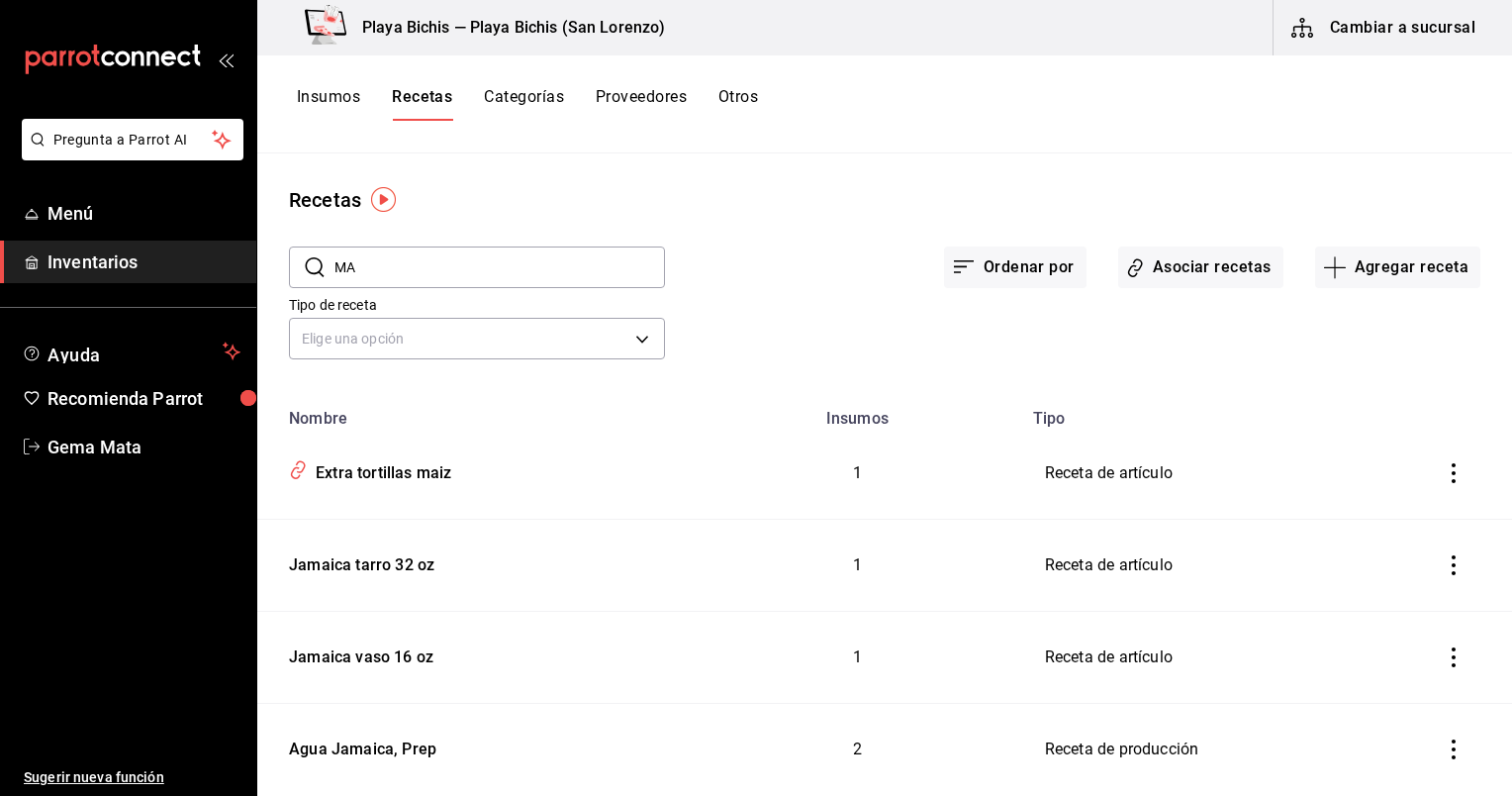 type on "M" 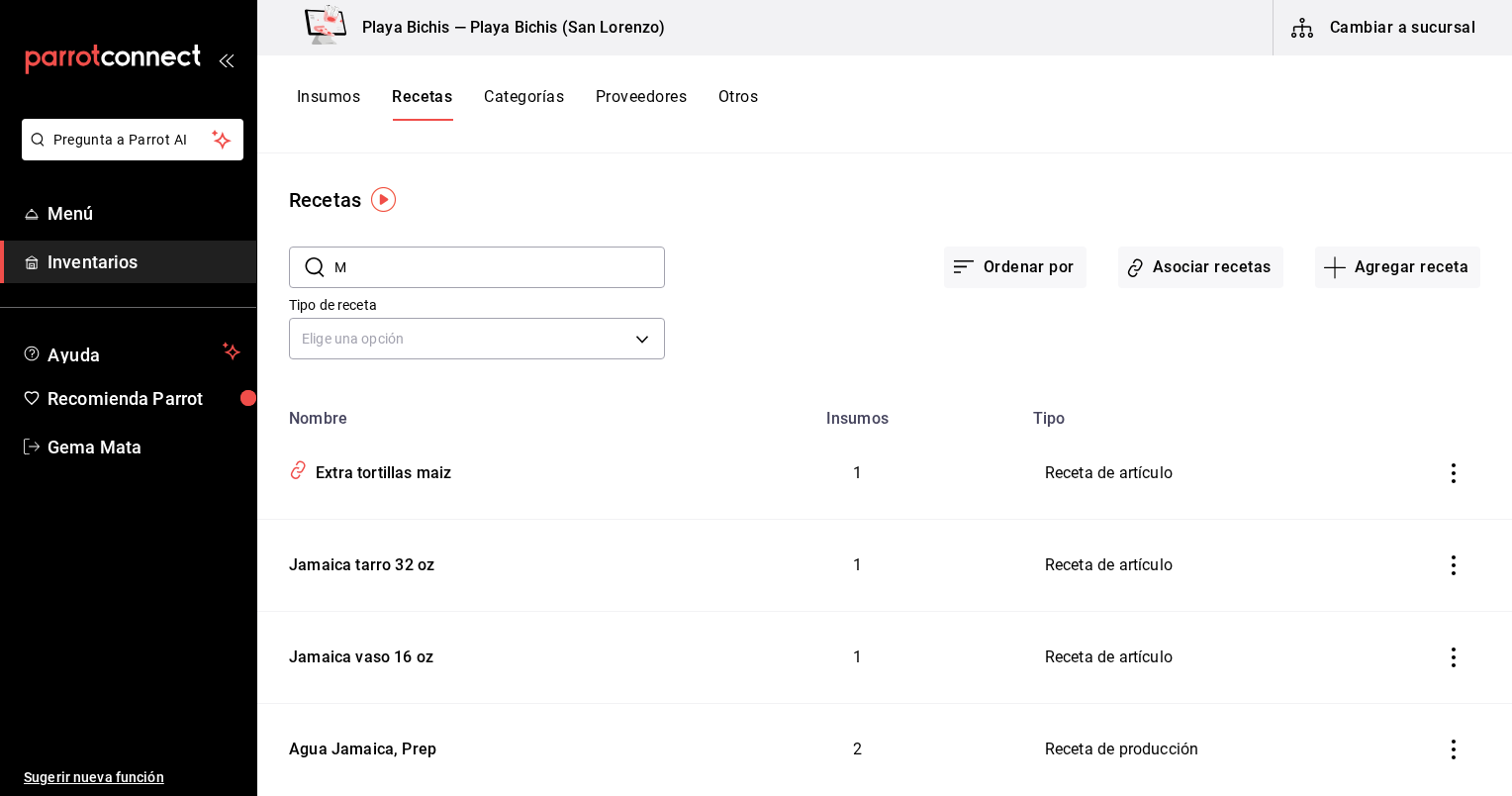 type 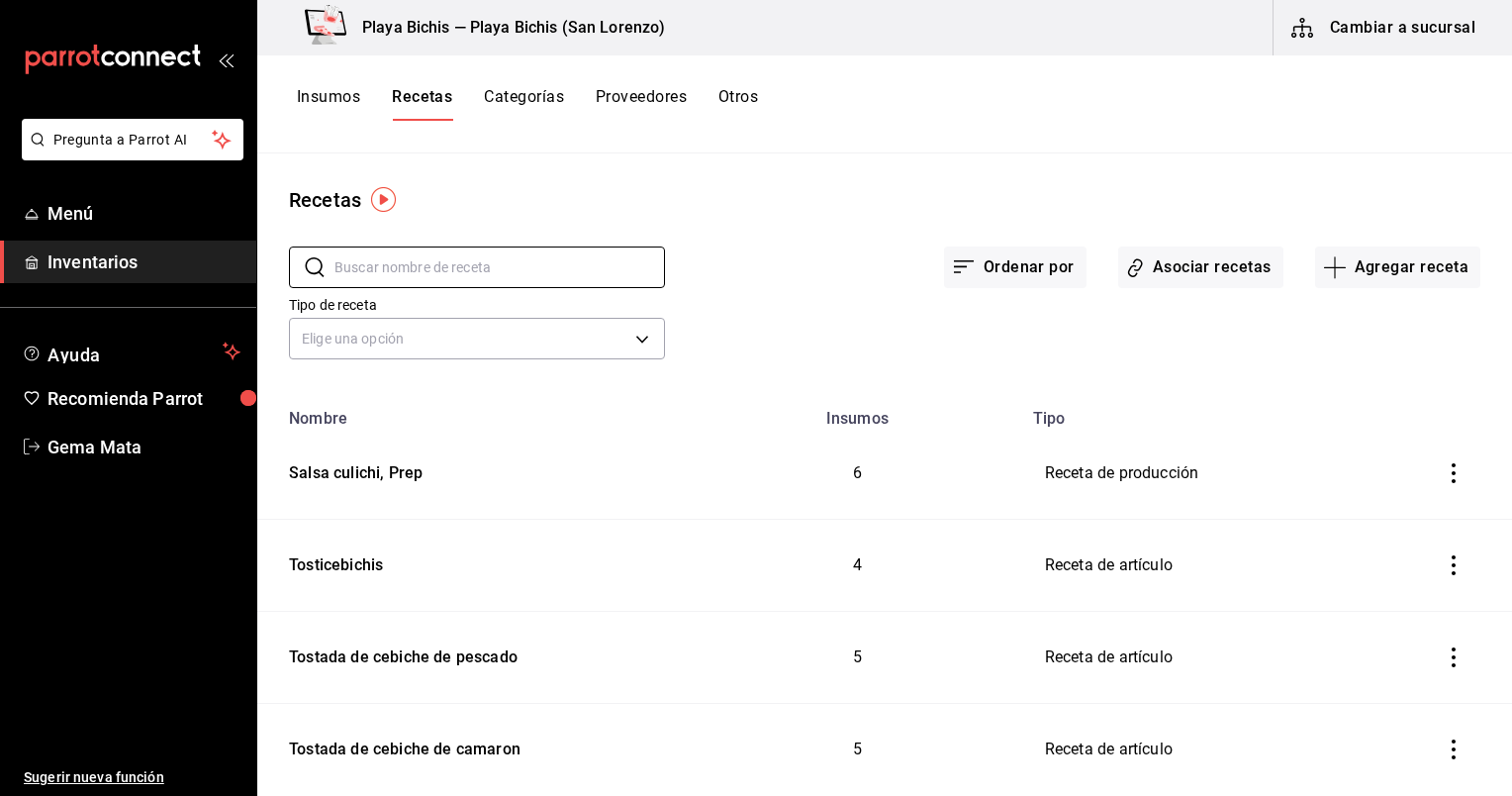 click on "Tipo de receta Elige una opción default" at bounding box center [869, 311] 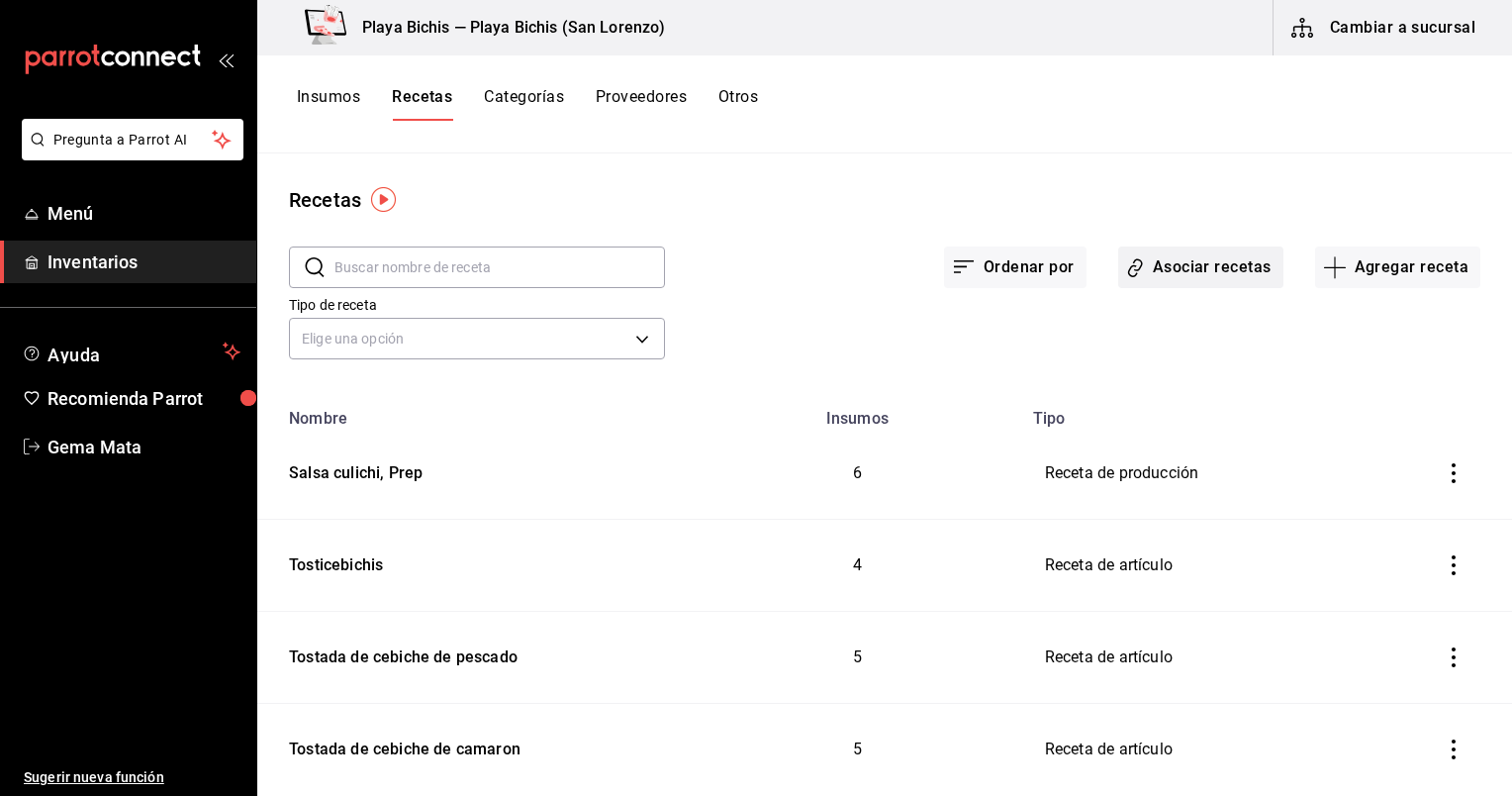 click on "Asociar recetas" at bounding box center [1200, 267] 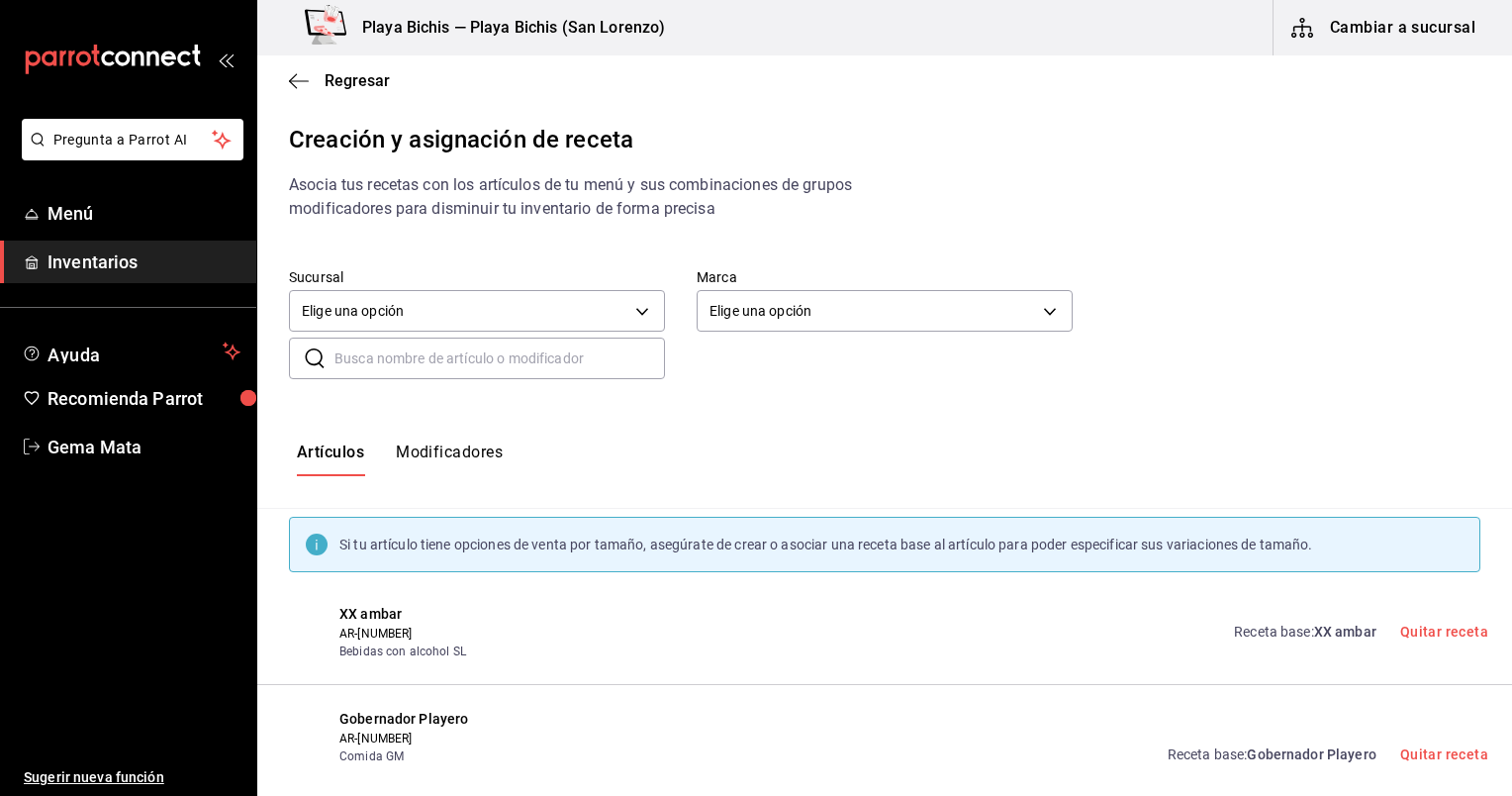 click at bounding box center (500, 358) 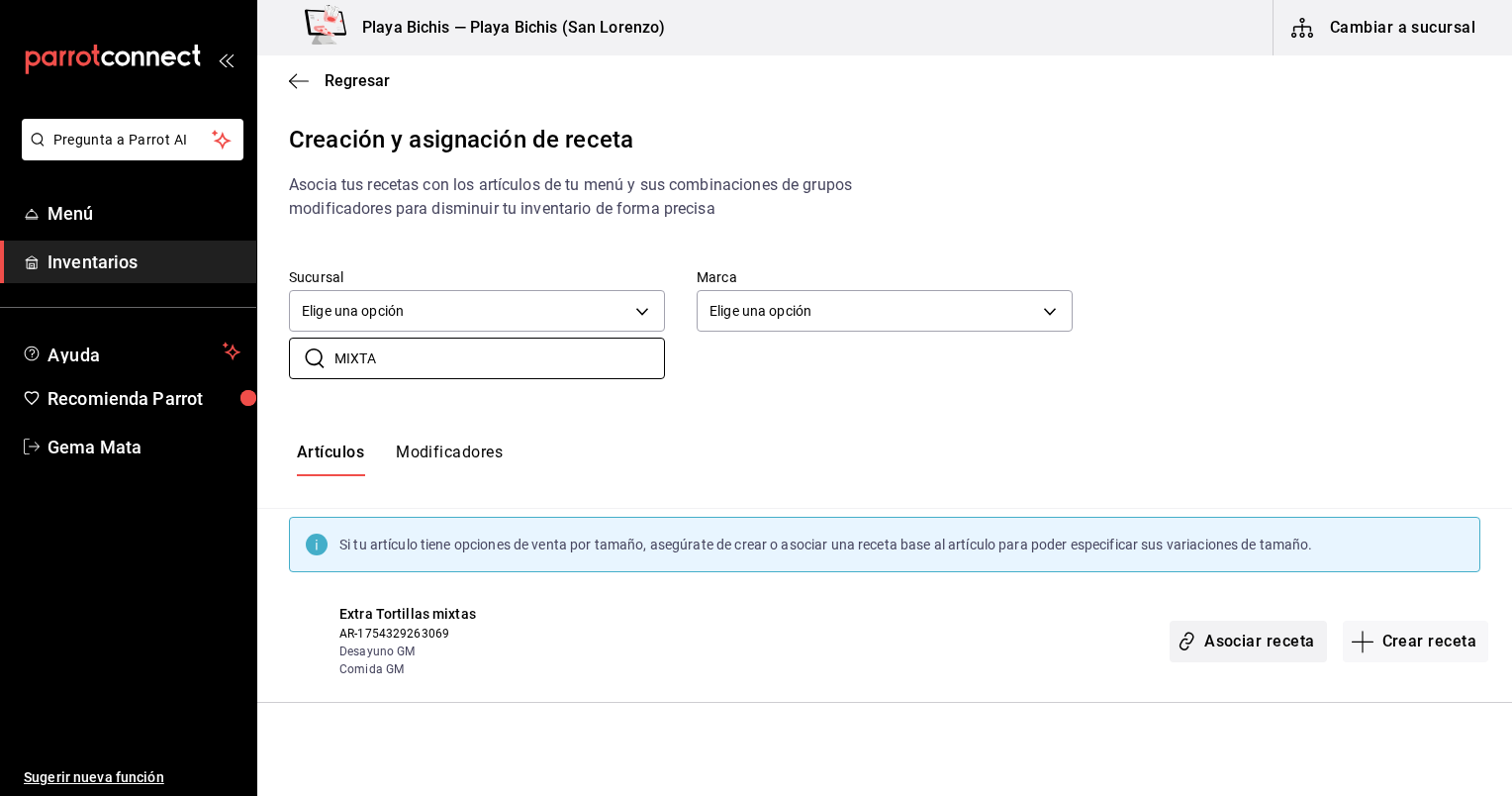 type on "MIXTA" 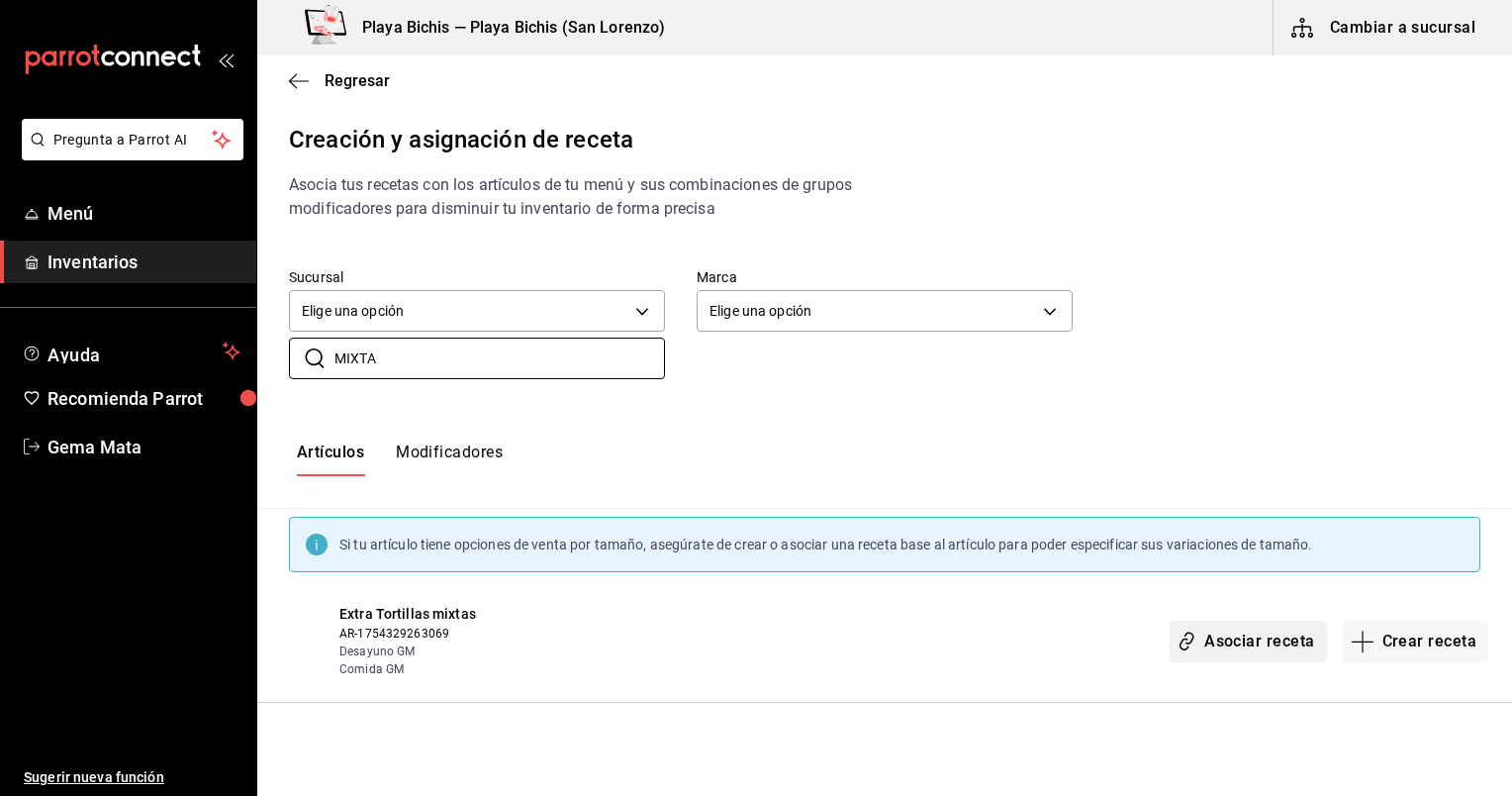 click on "Asociar receta" at bounding box center (1248, 642) 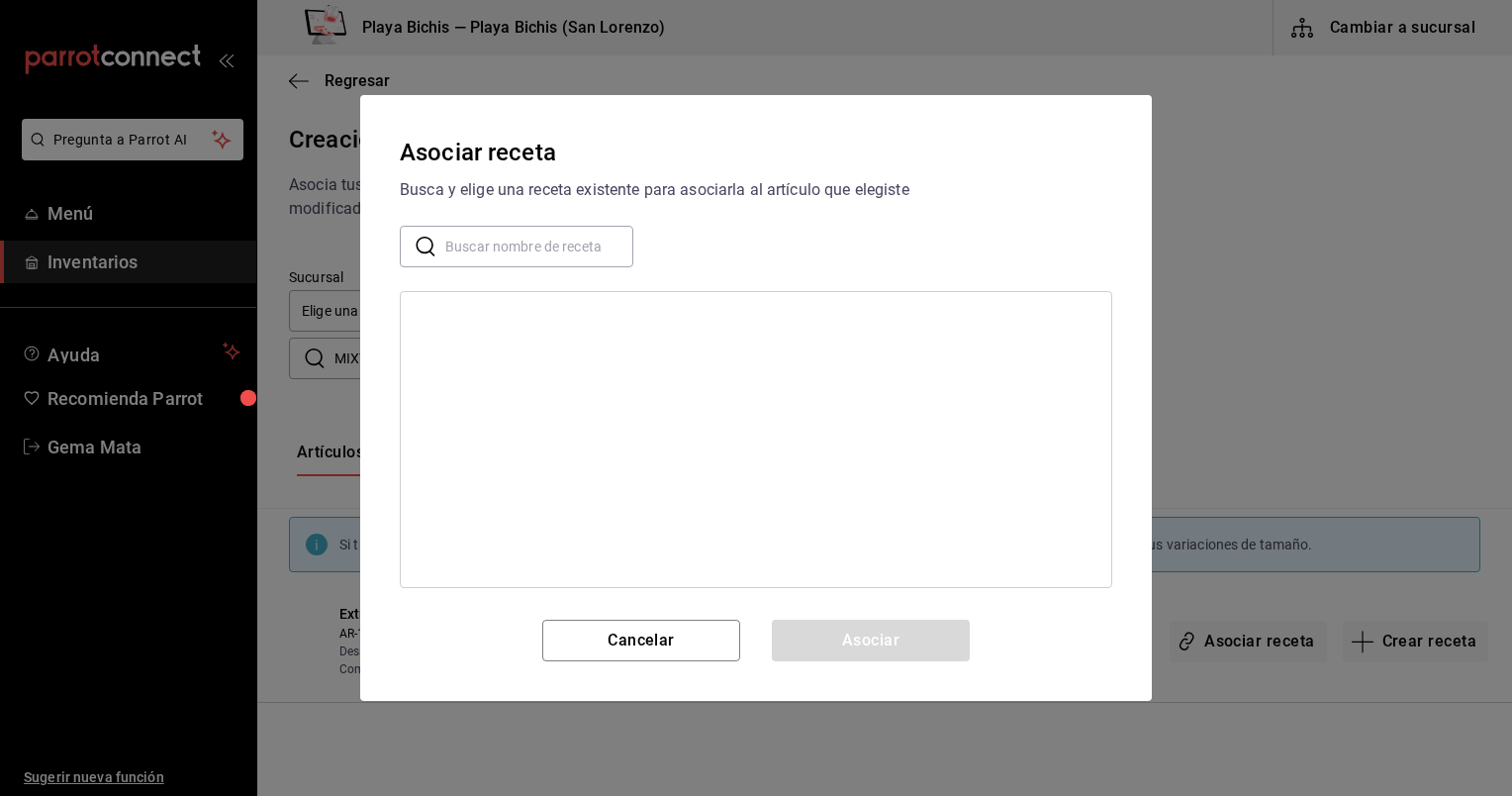 click at bounding box center (539, 247) 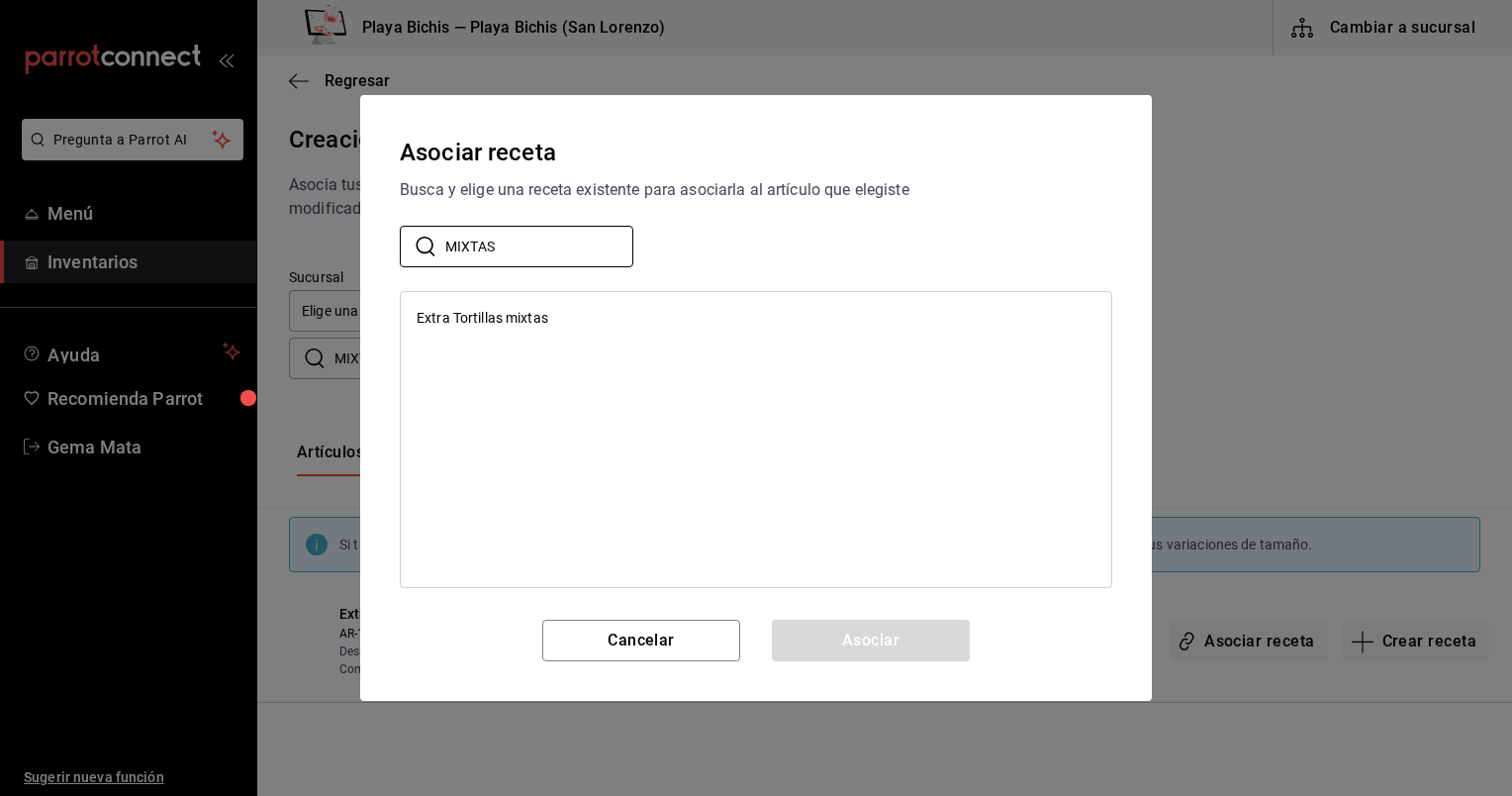 type on "MIXTAS" 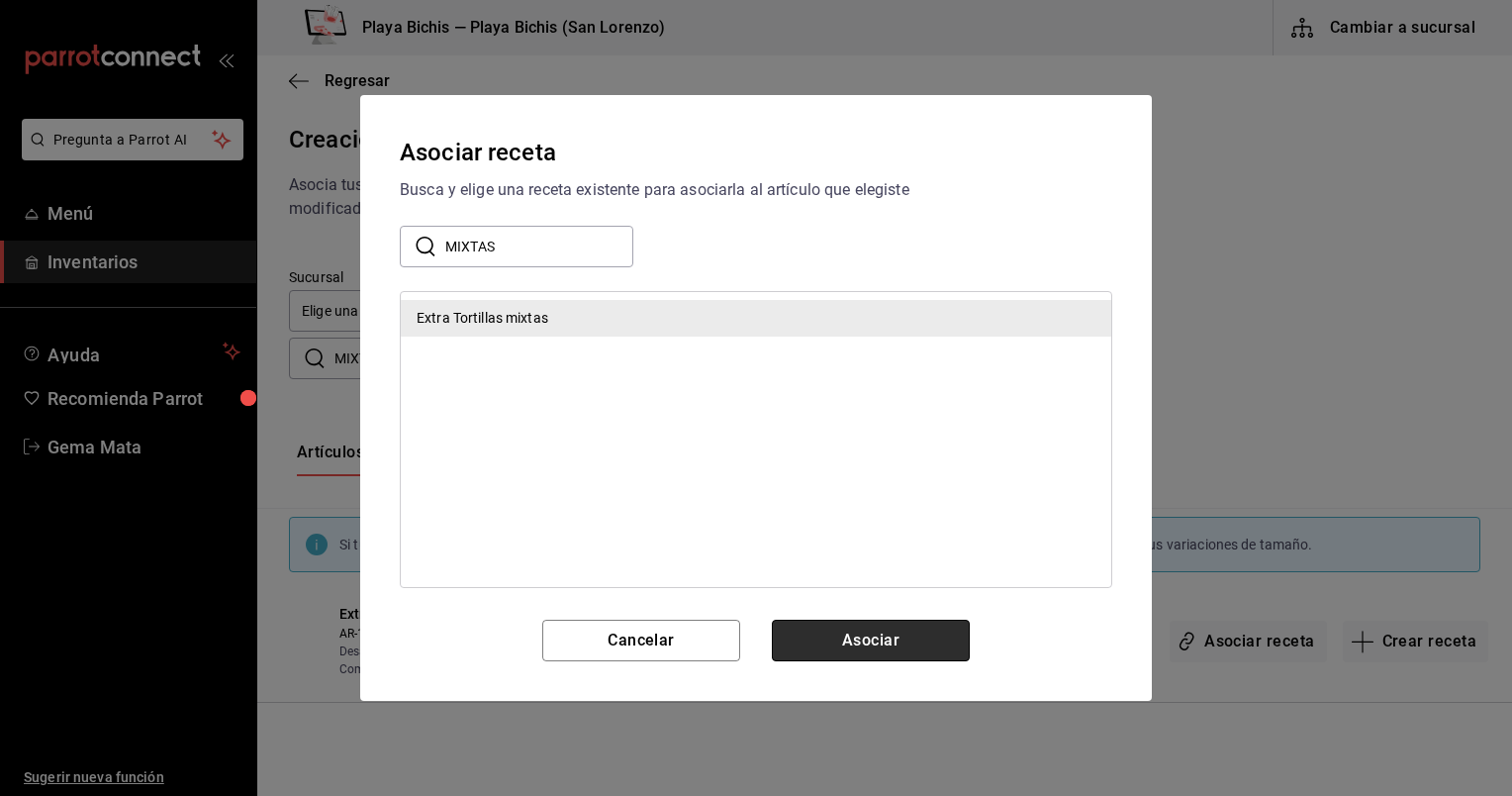click on "Asociar" at bounding box center [871, 641] 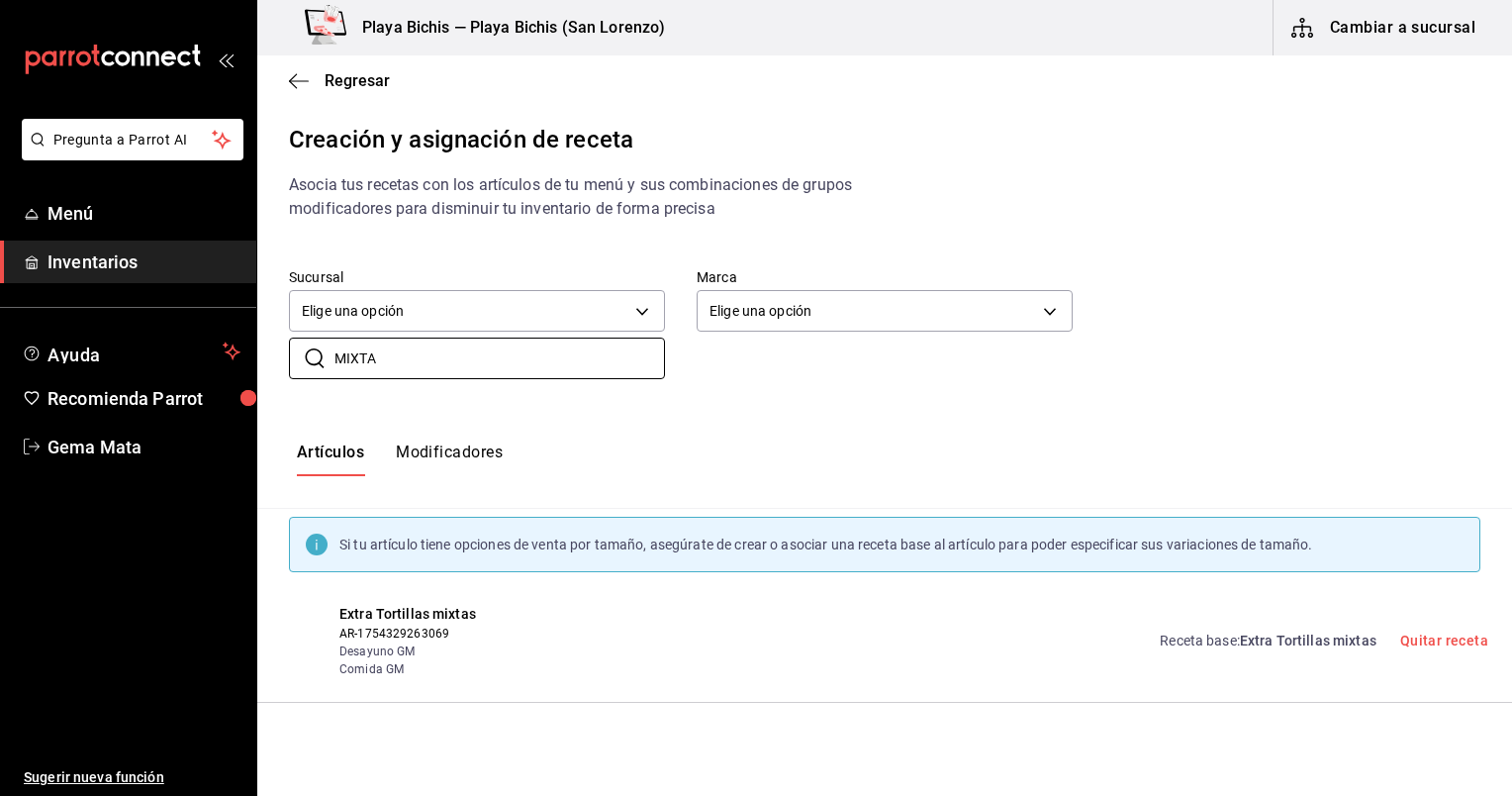 drag, startPoint x: 556, startPoint y: 357, endPoint x: 270, endPoint y: 369, distance: 286.25164 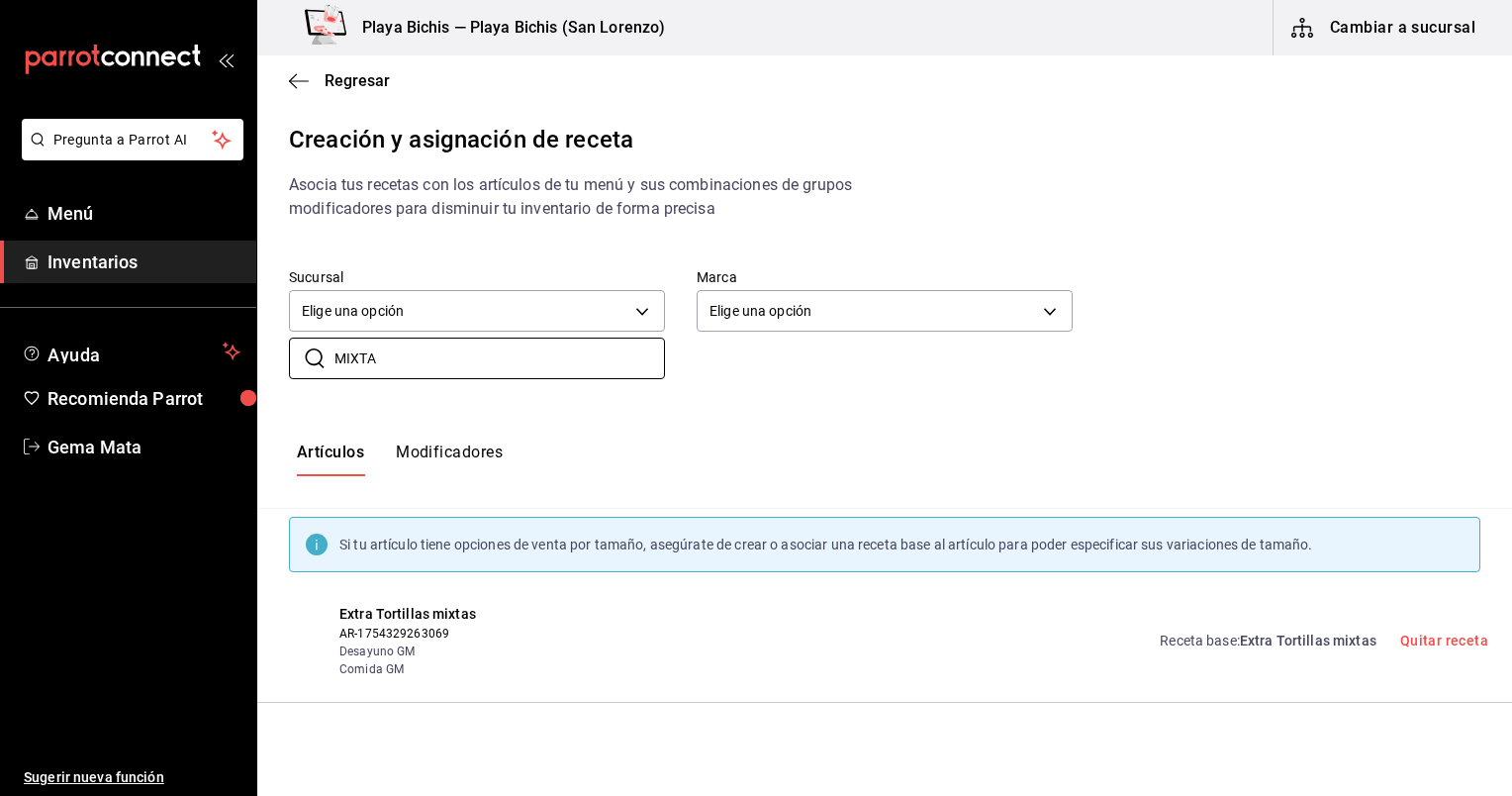 click on "​ MIXTA ​" at bounding box center (461, 343) 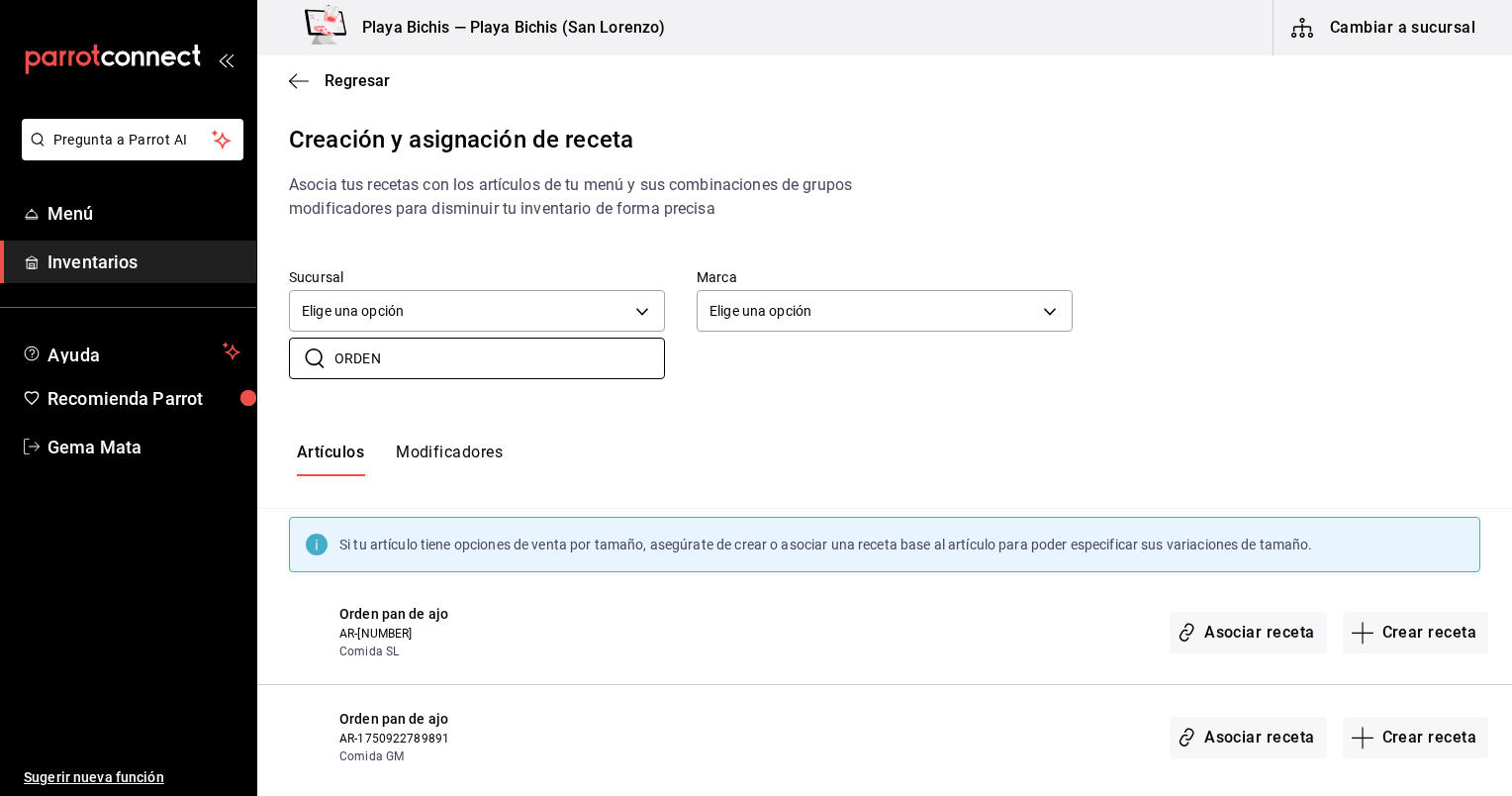 scroll, scrollTop: 27, scrollLeft: 0, axis: vertical 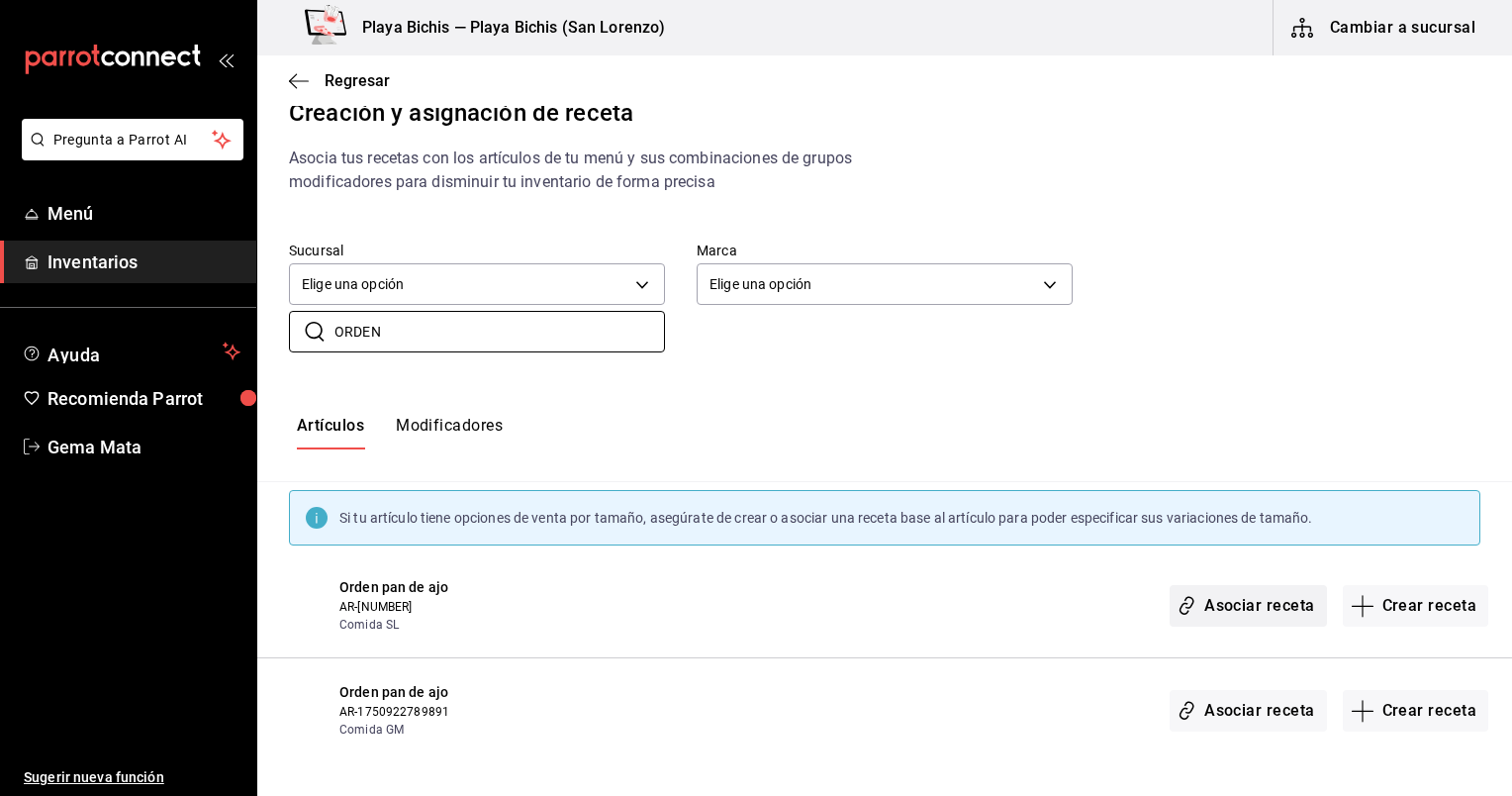 type on "ORDEN" 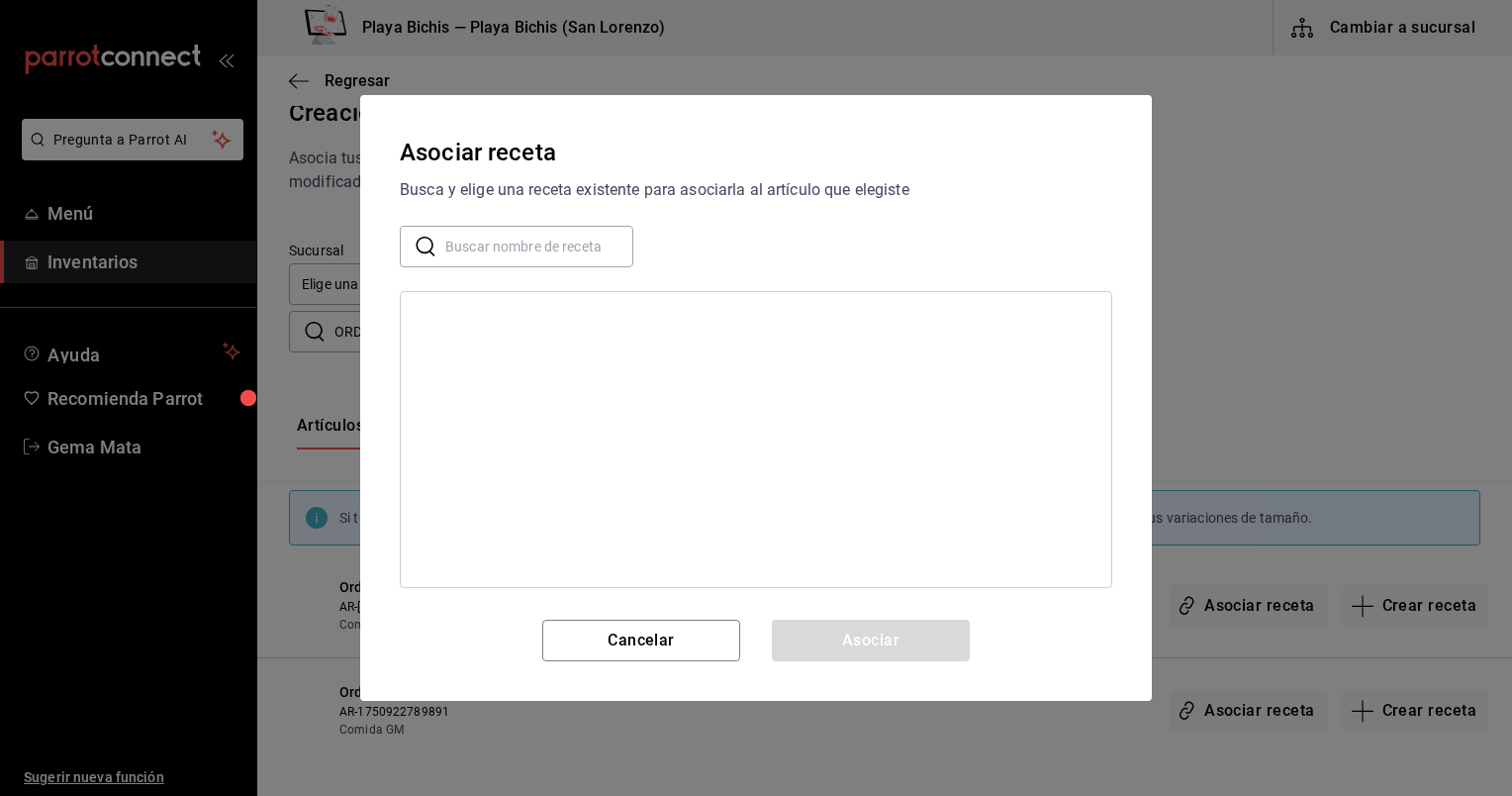click at bounding box center [539, 247] 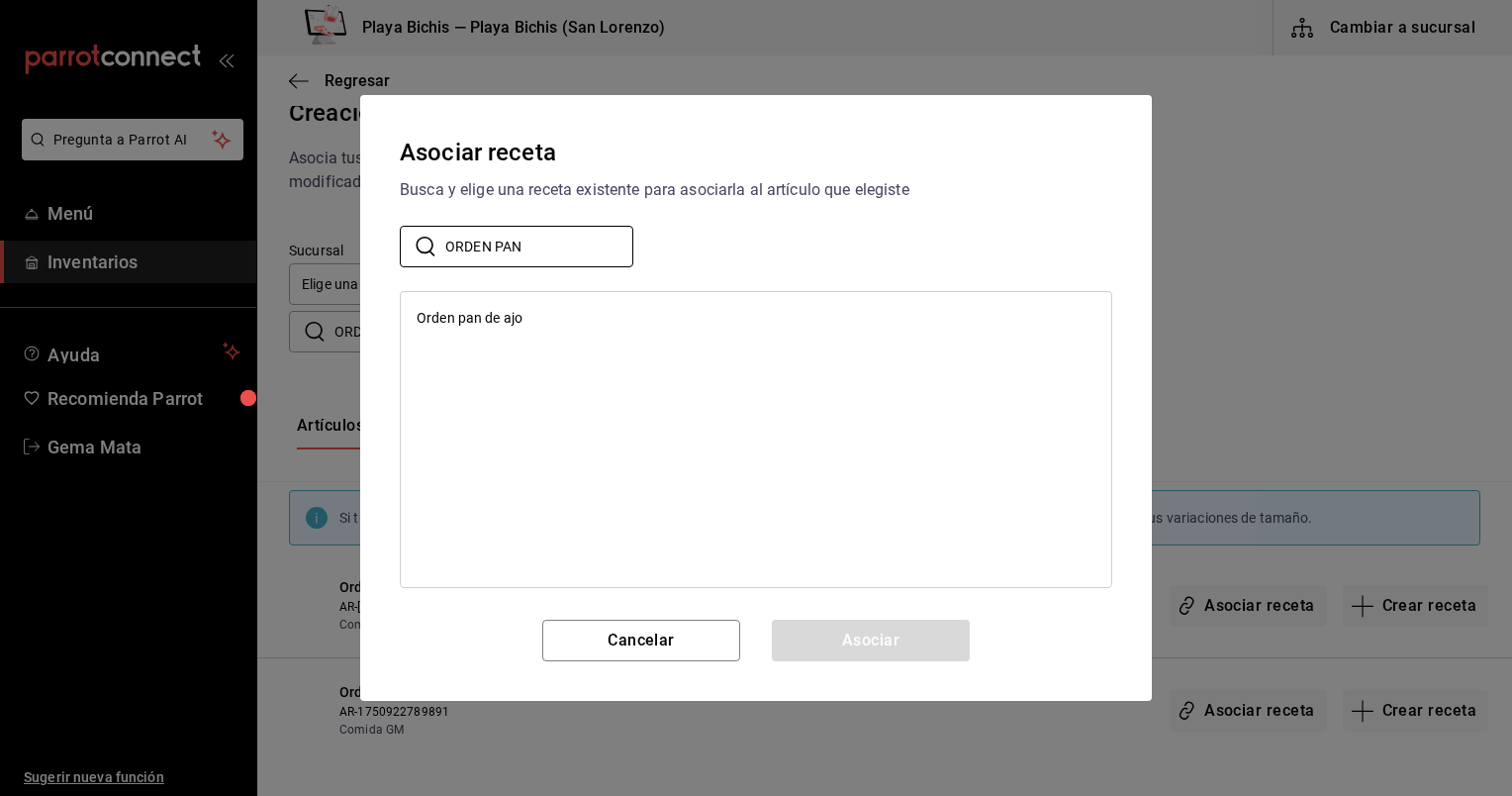type on "ORDEN PAN" 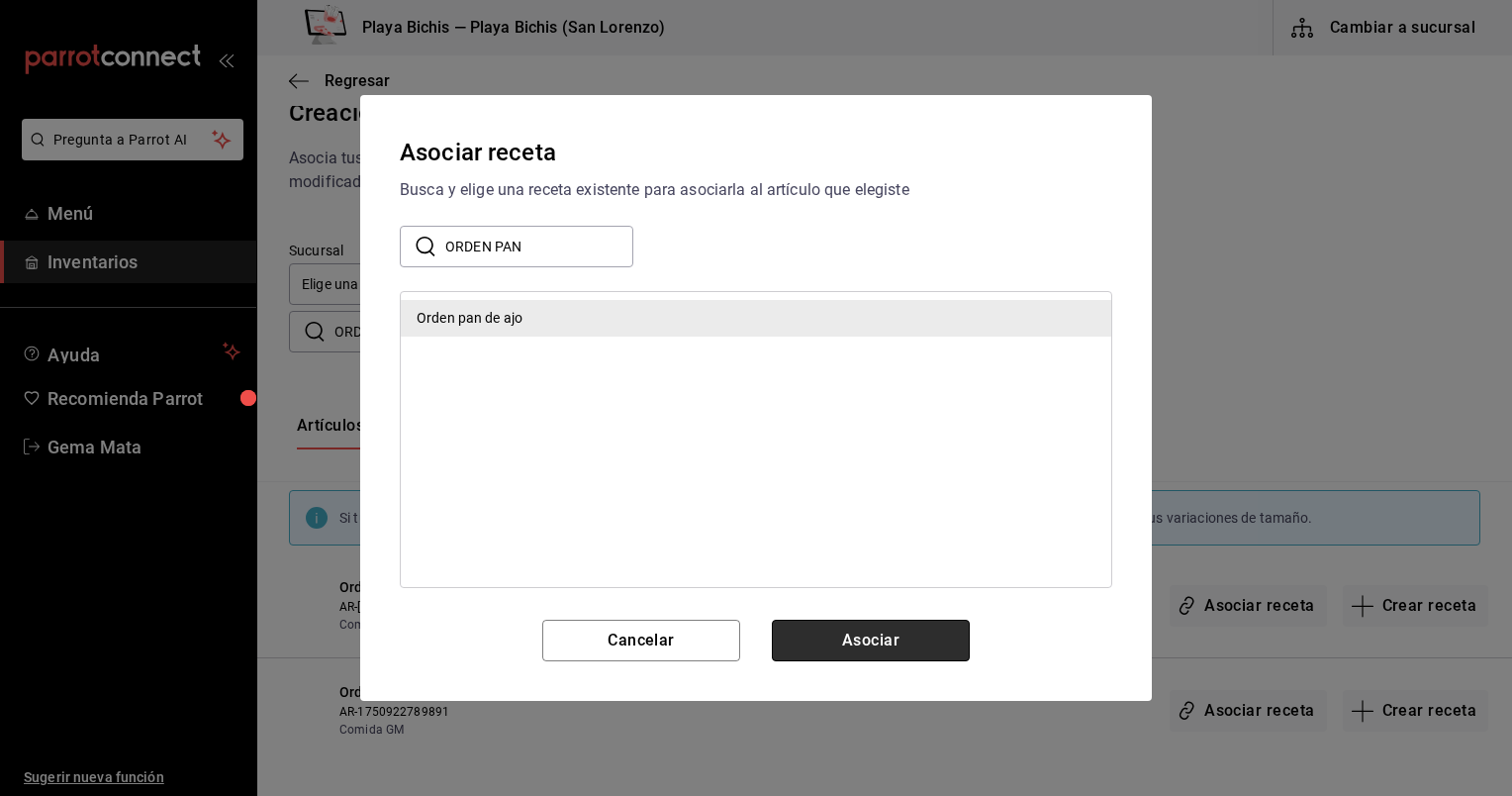 click on "Asociar" at bounding box center (871, 641) 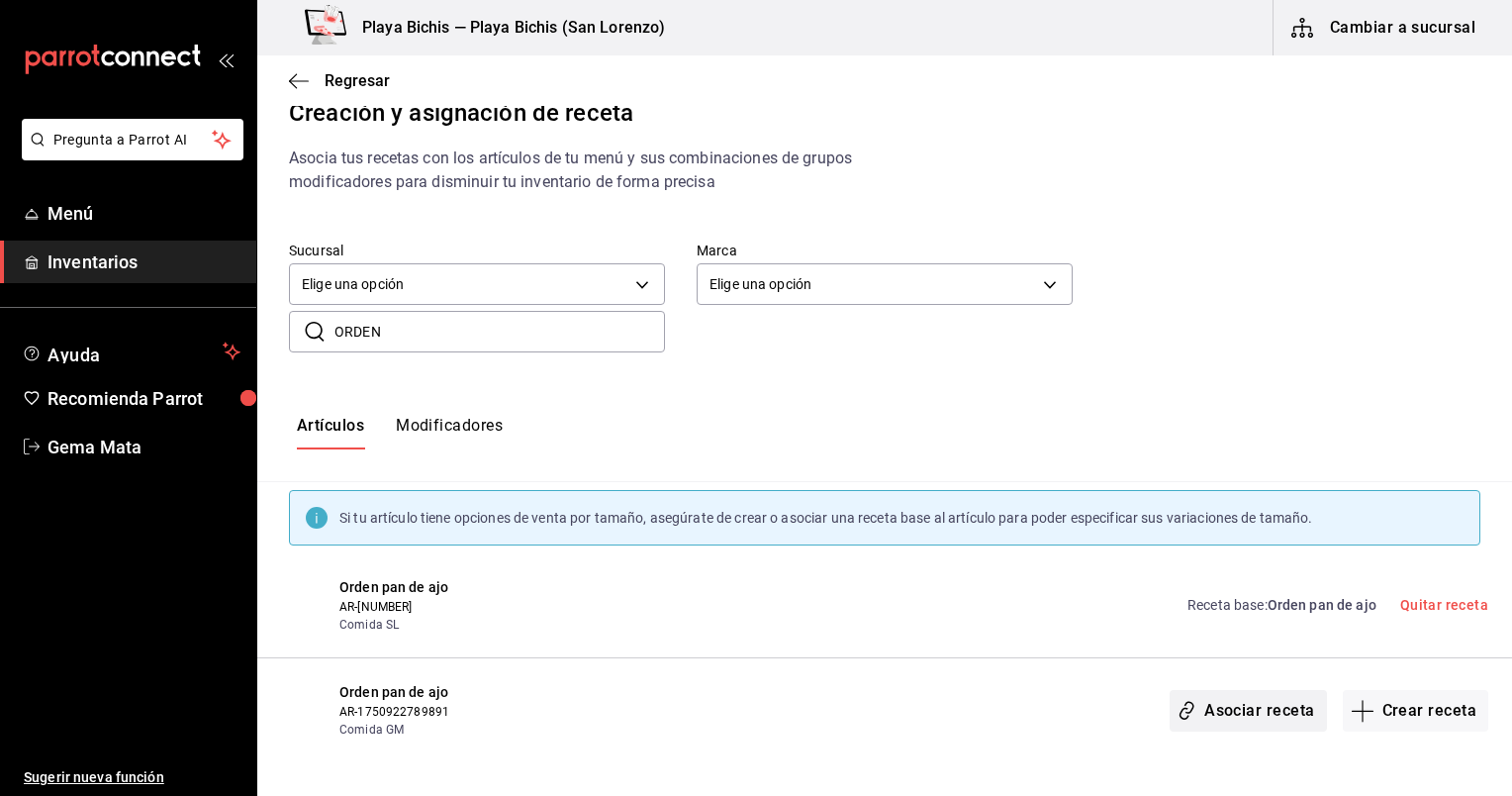 click on "Asociar receta" at bounding box center (1248, 711) 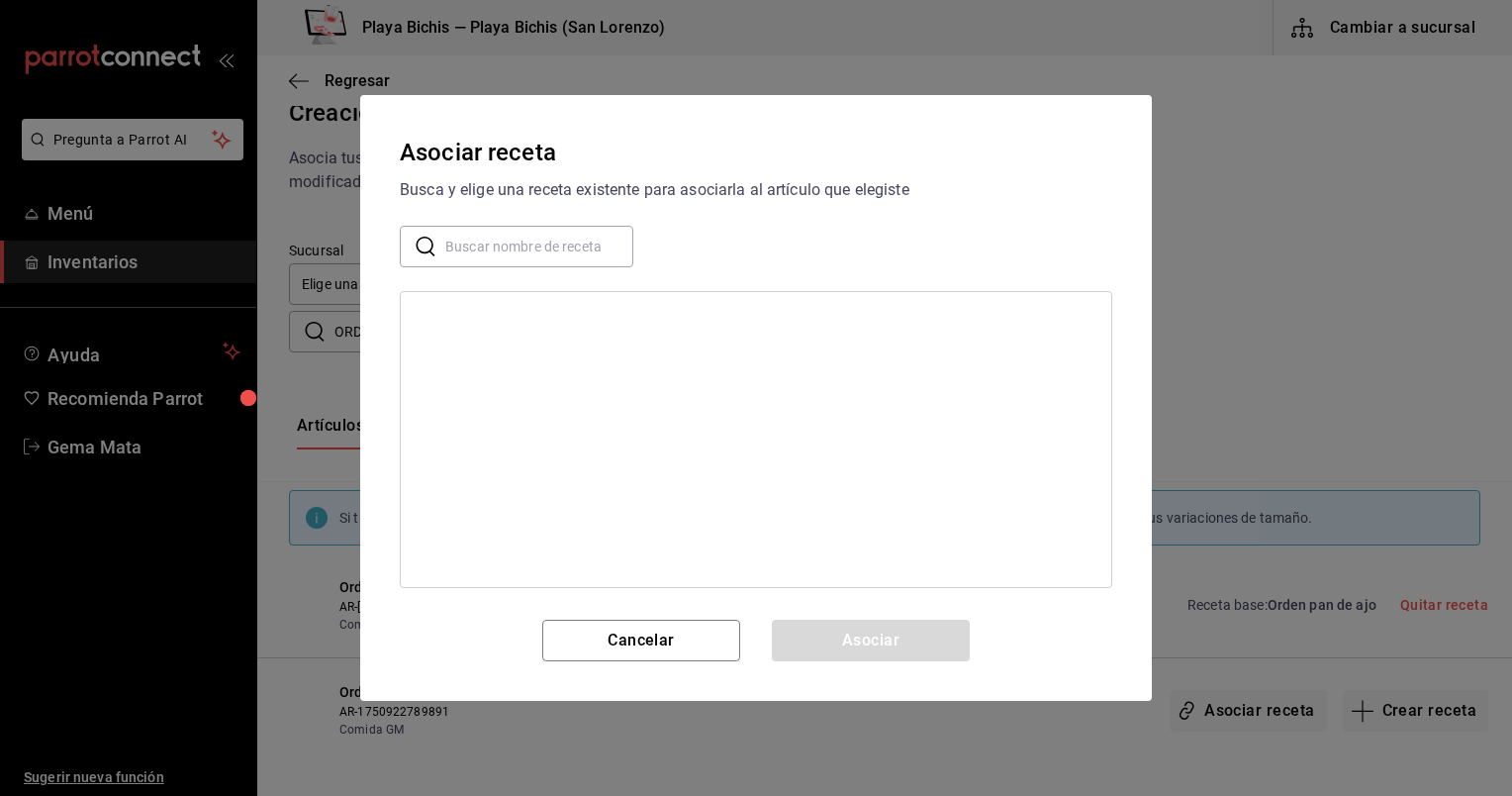 click at bounding box center [539, 247] 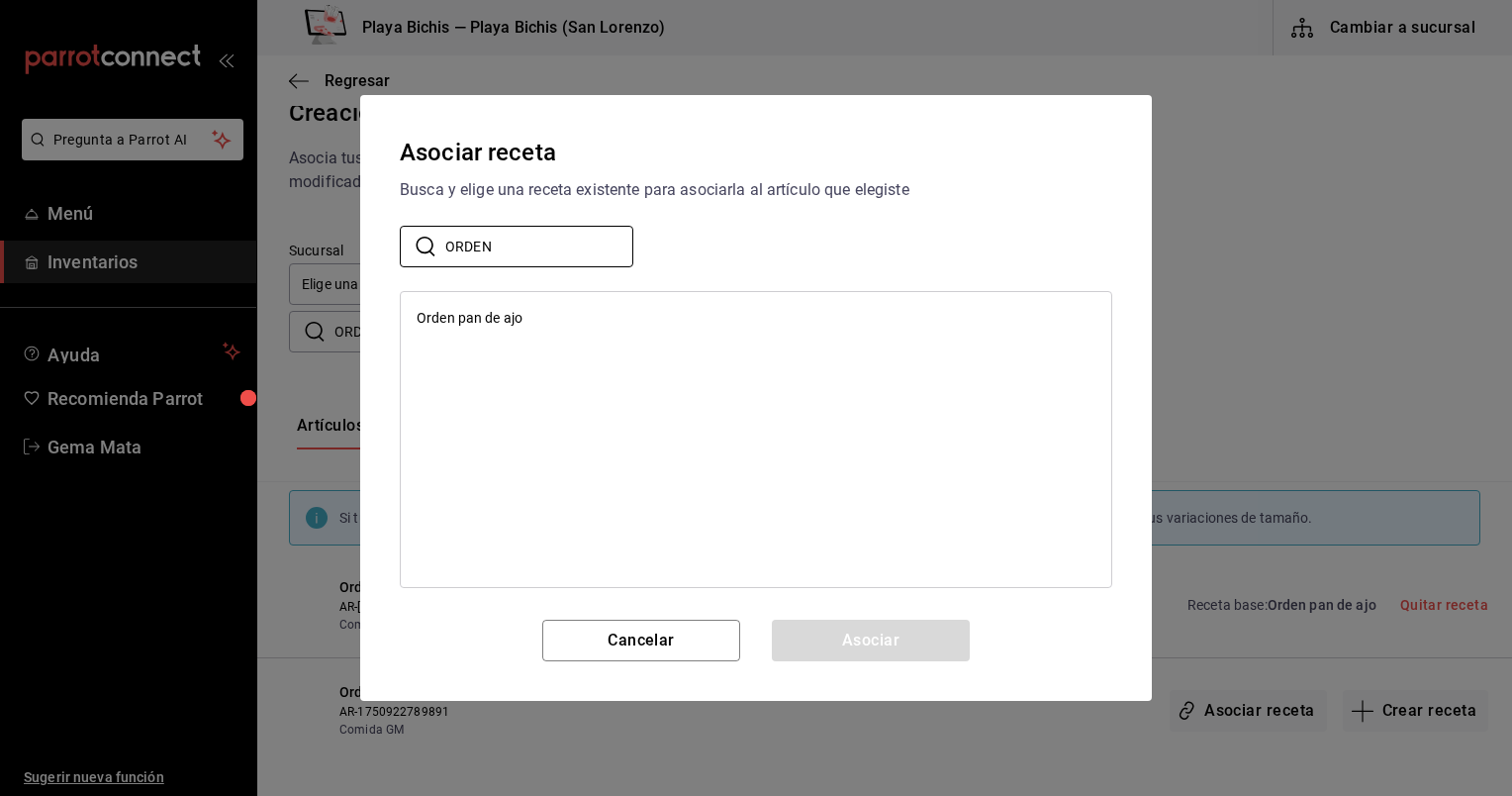 type on "ORDEN" 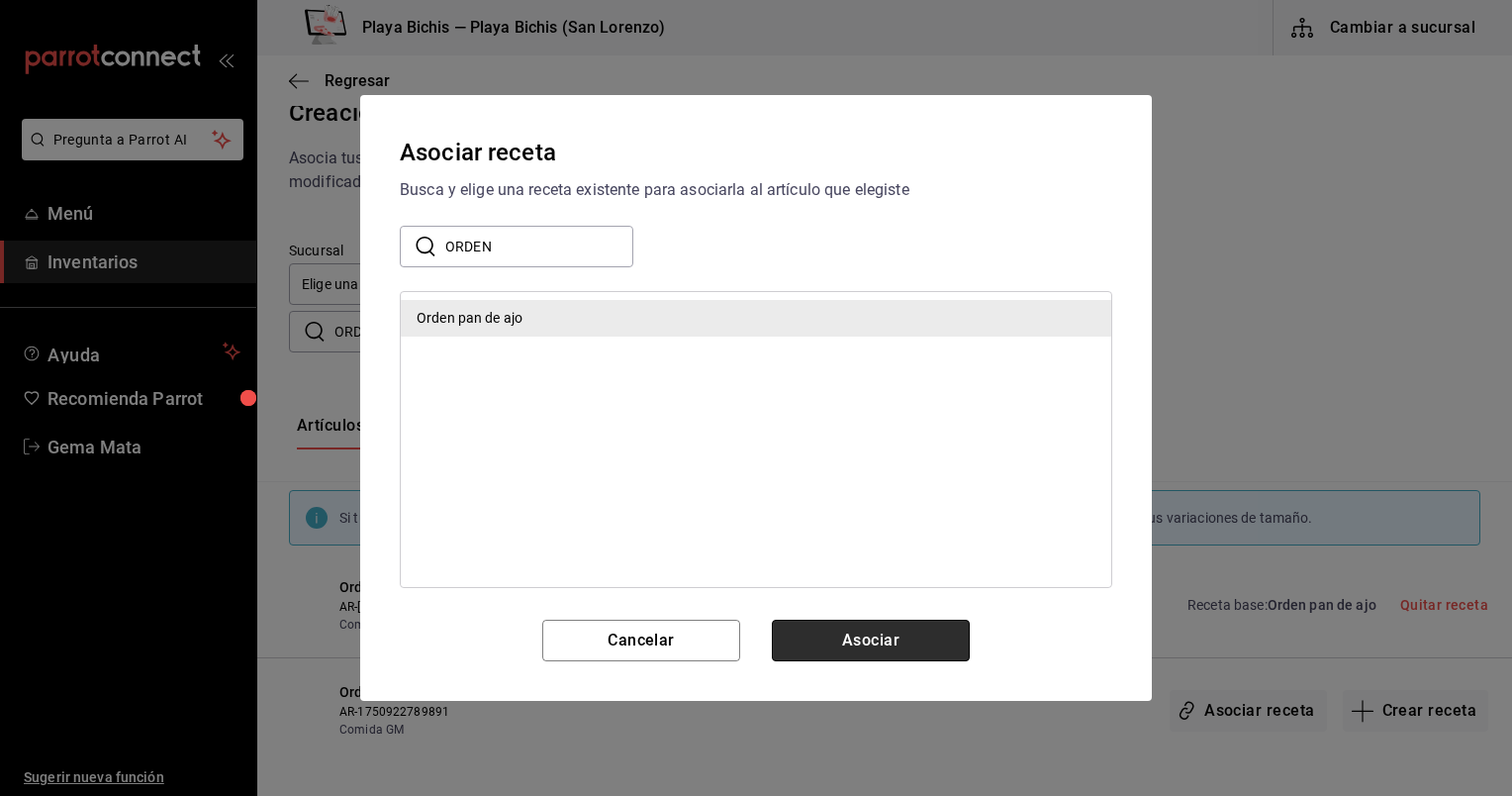click on "Asociar" at bounding box center (871, 641) 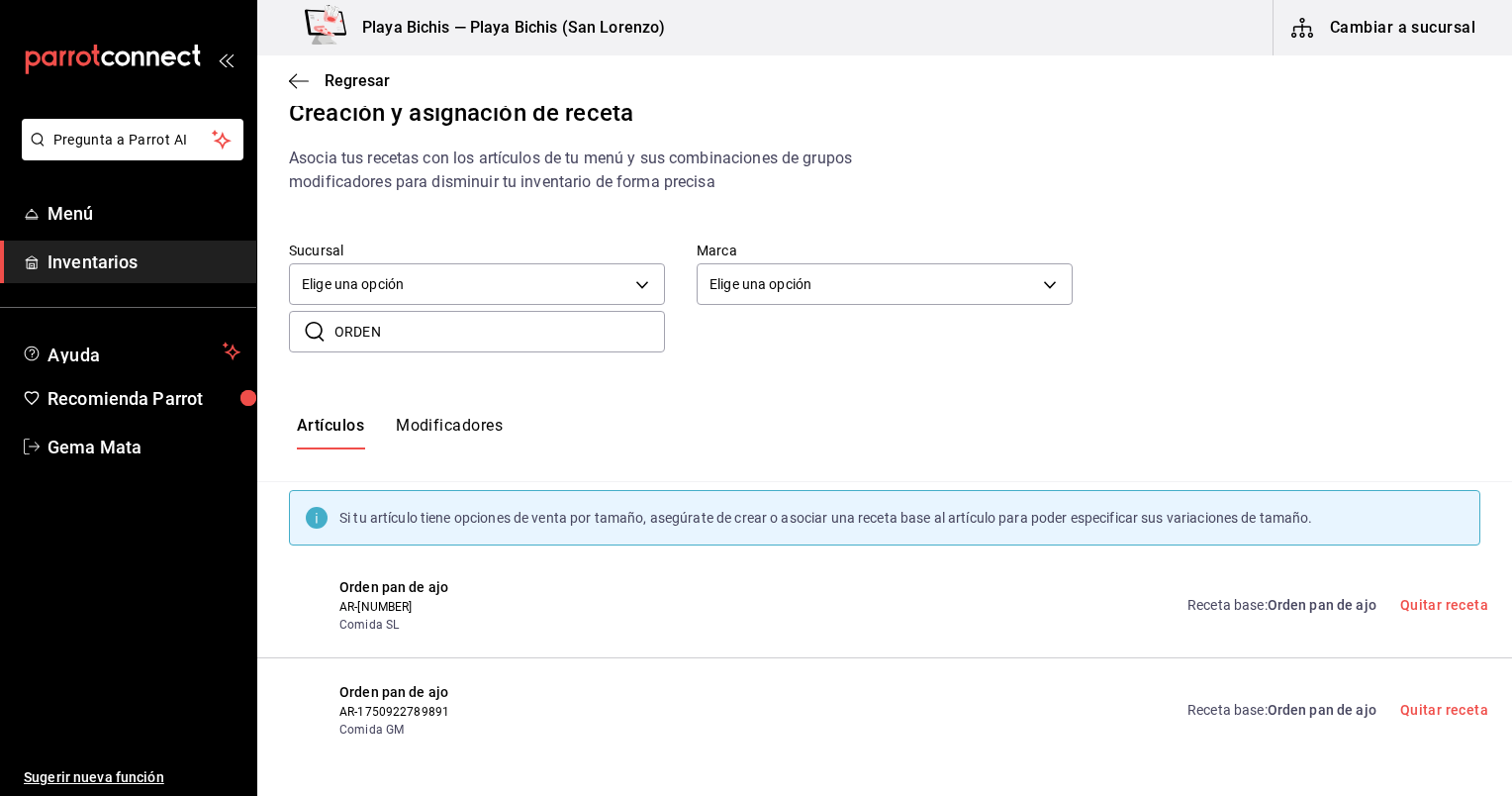 scroll, scrollTop: 0, scrollLeft: 0, axis: both 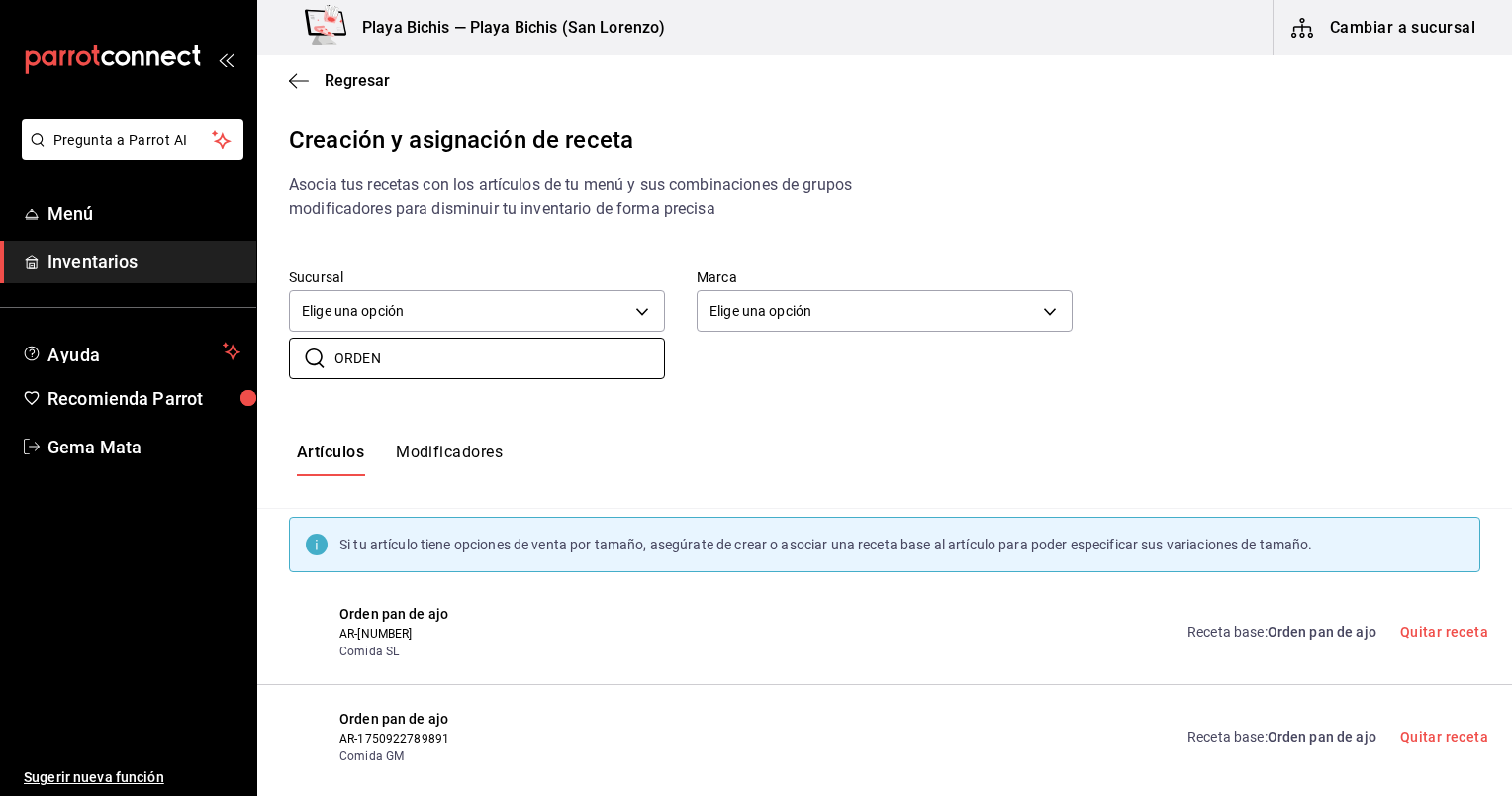 drag, startPoint x: 467, startPoint y: 368, endPoint x: 281, endPoint y: 355, distance: 186.45375 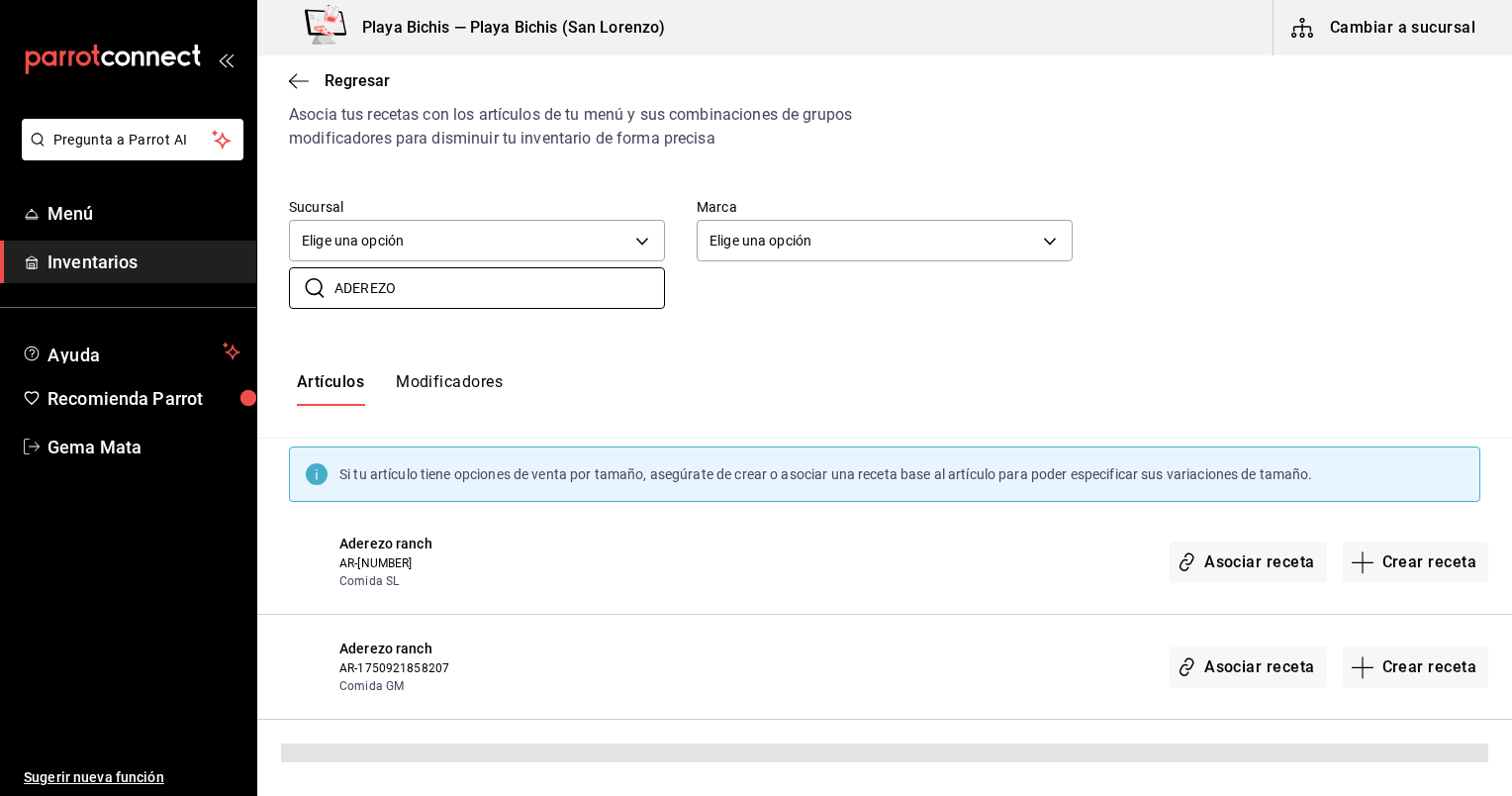 scroll, scrollTop: 27, scrollLeft: 0, axis: vertical 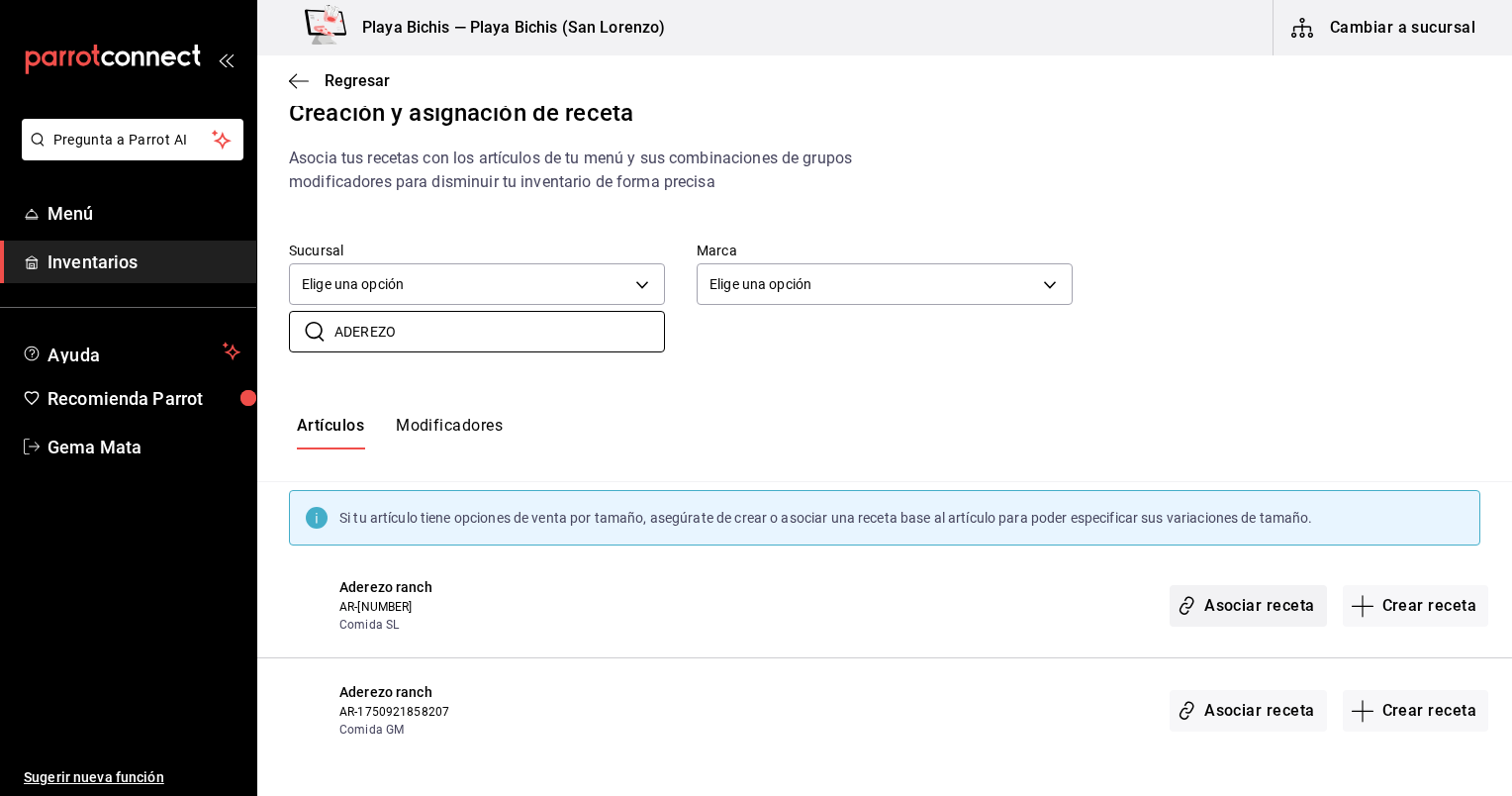 type on "ADEREZO" 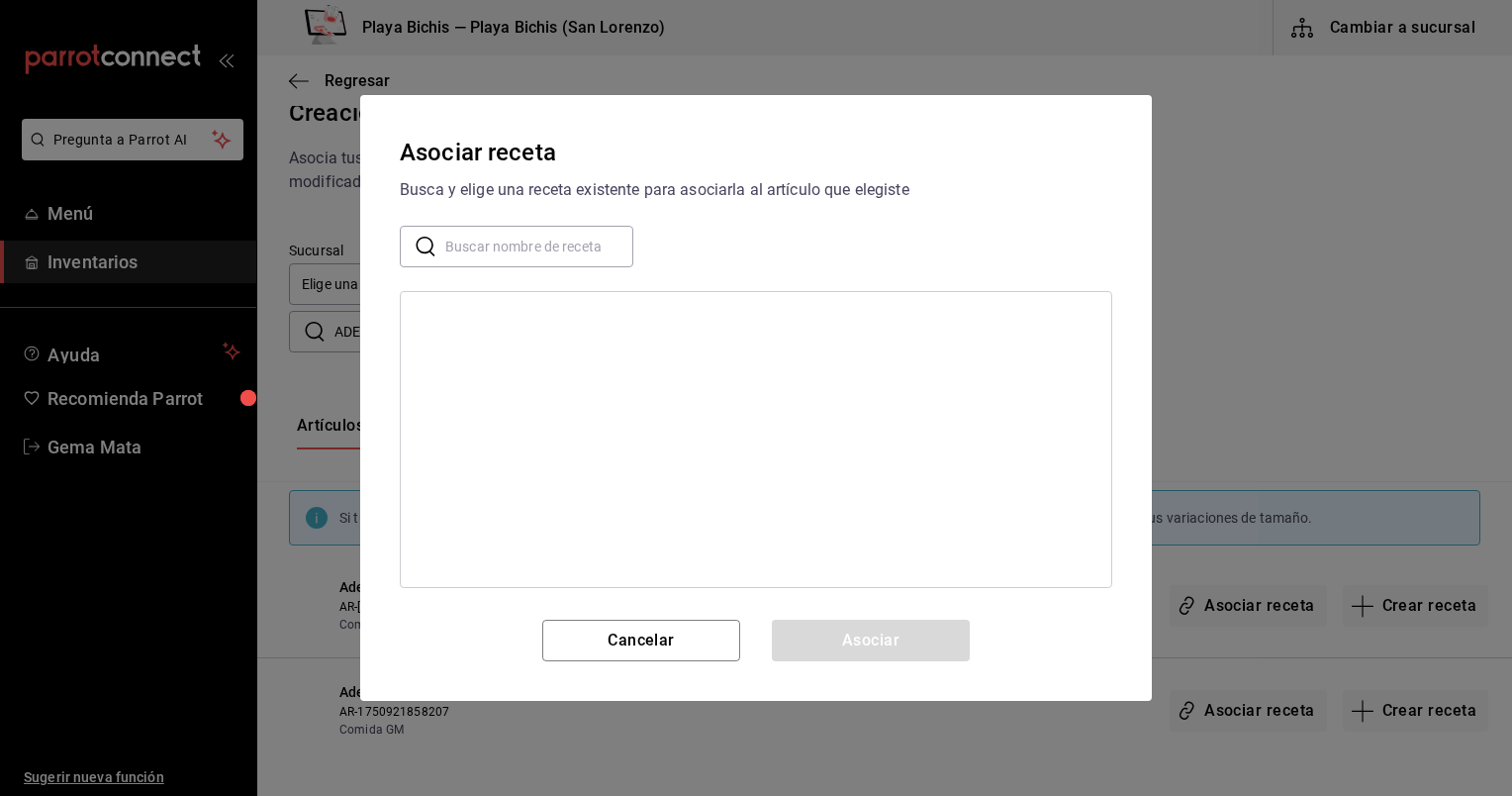 click at bounding box center [539, 247] 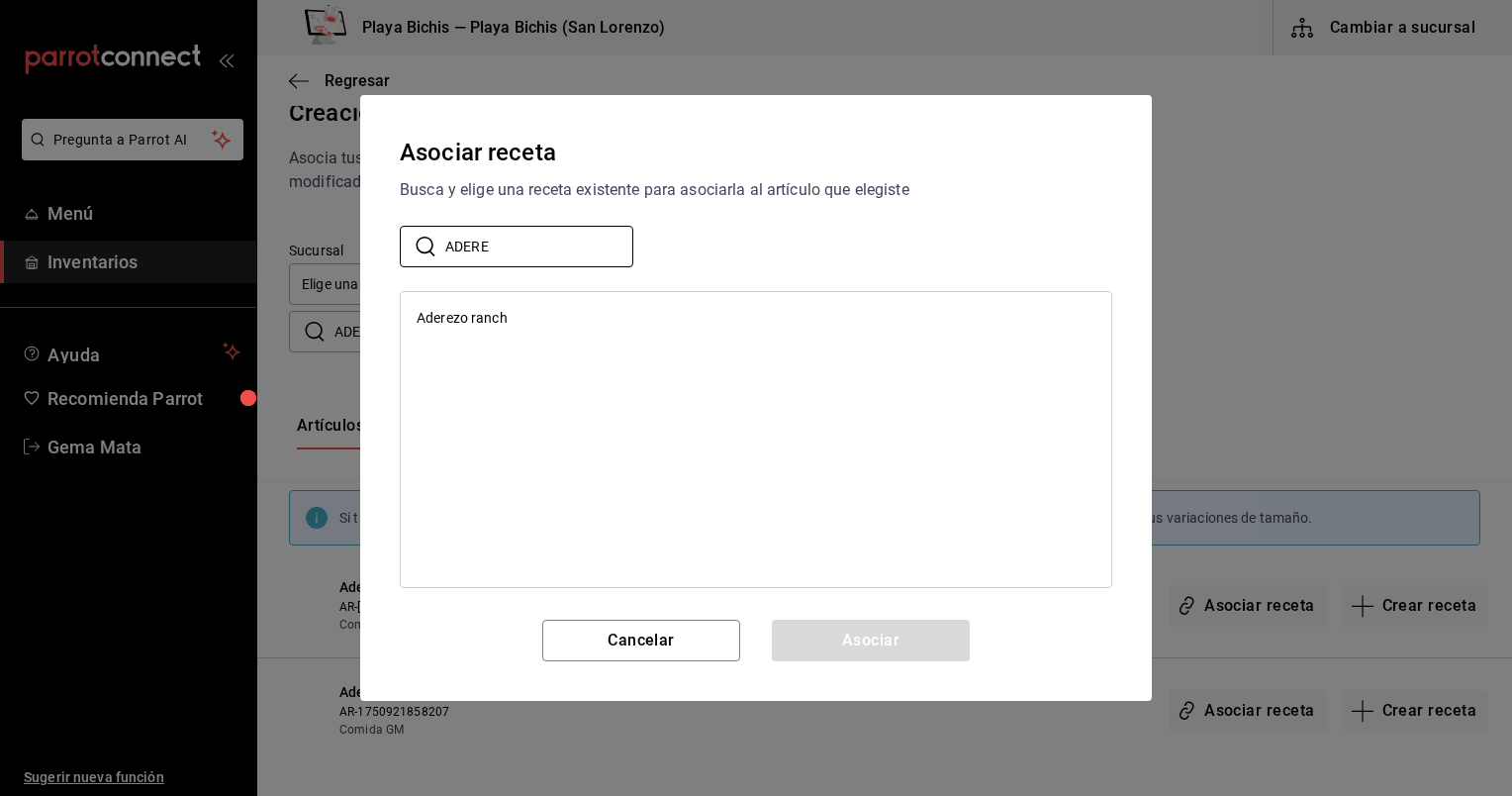 type on "ADERE" 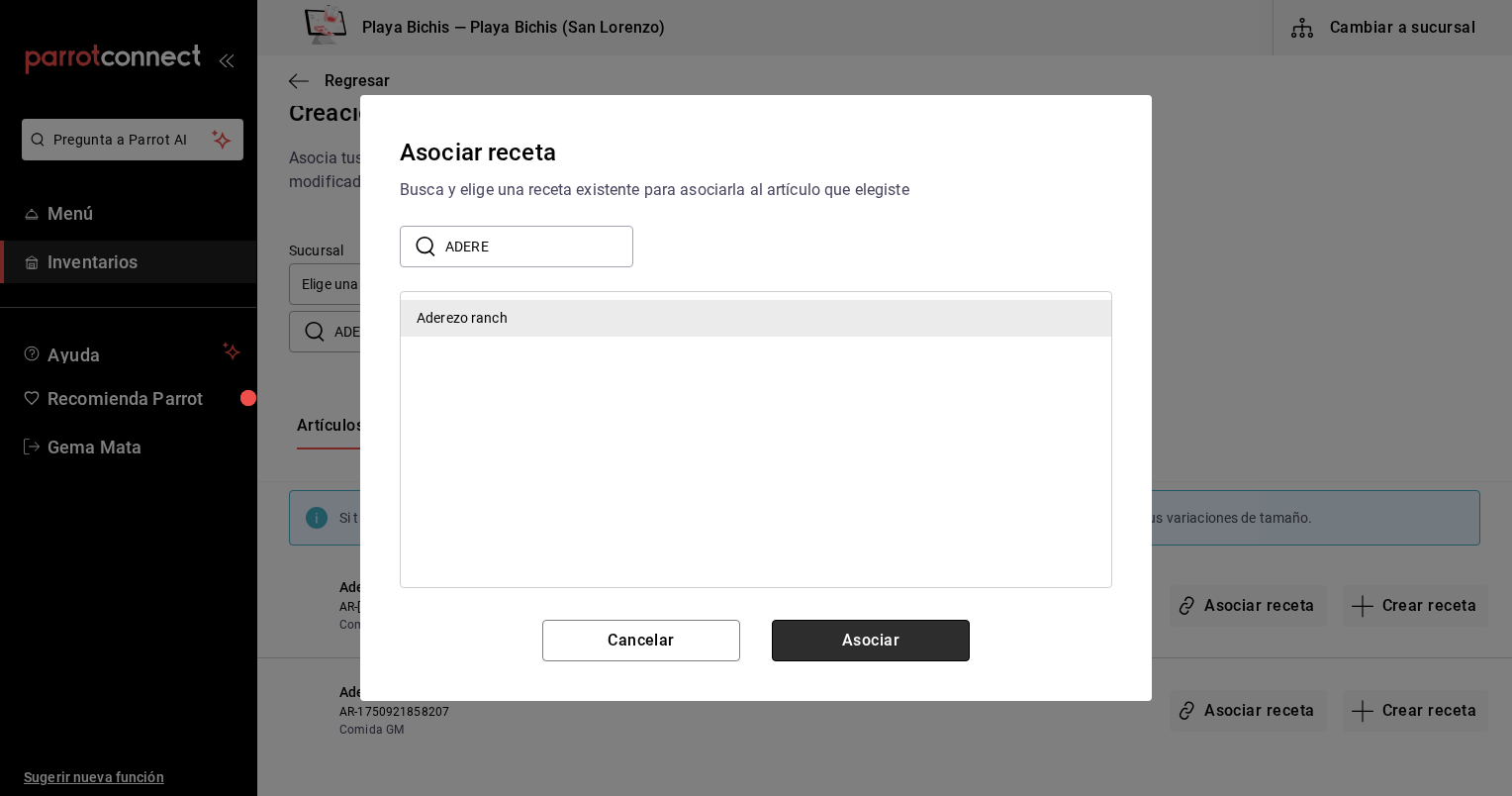 click on "Asociar" at bounding box center (871, 641) 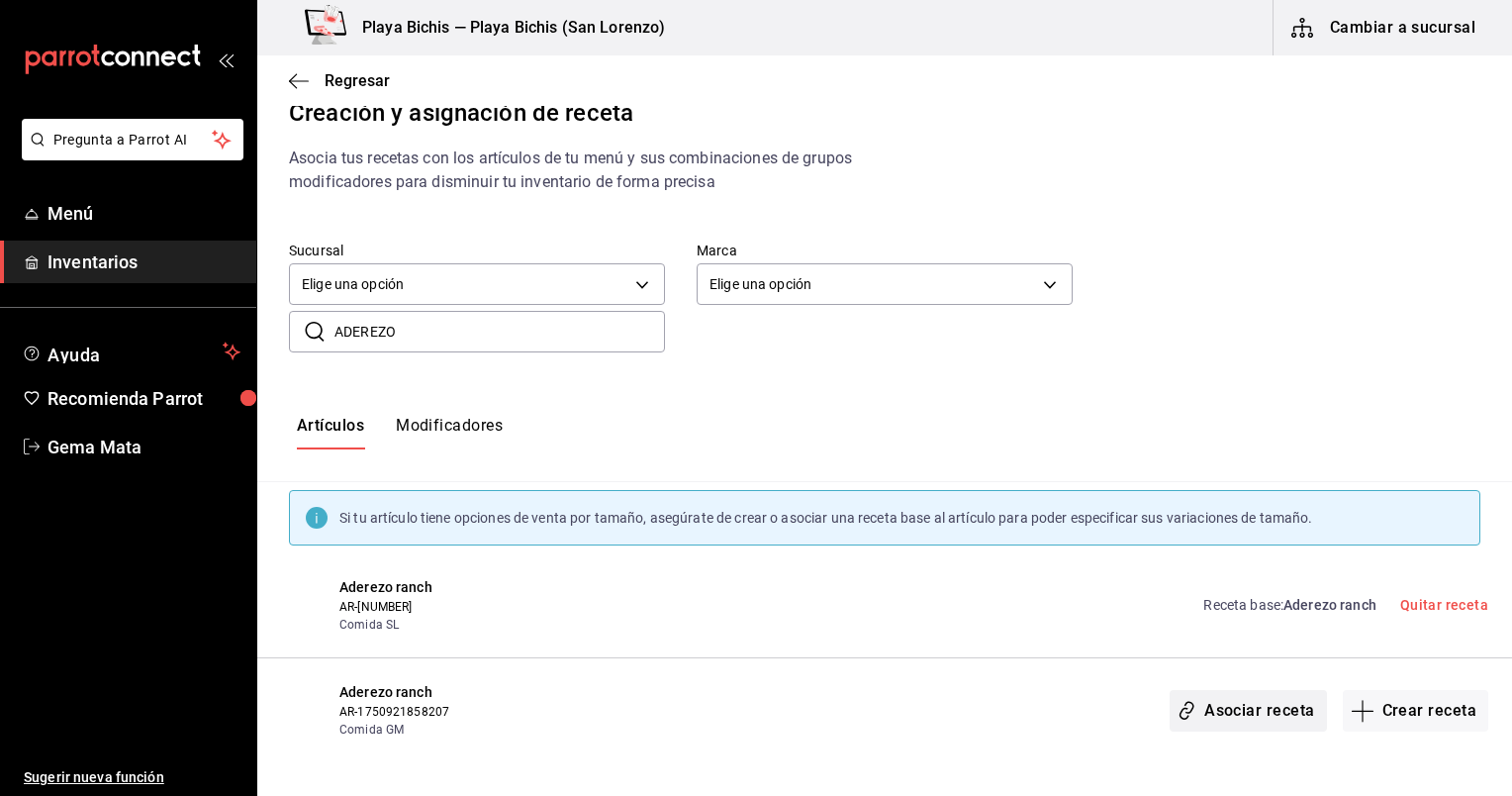 click on "Asociar receta" at bounding box center (1248, 711) 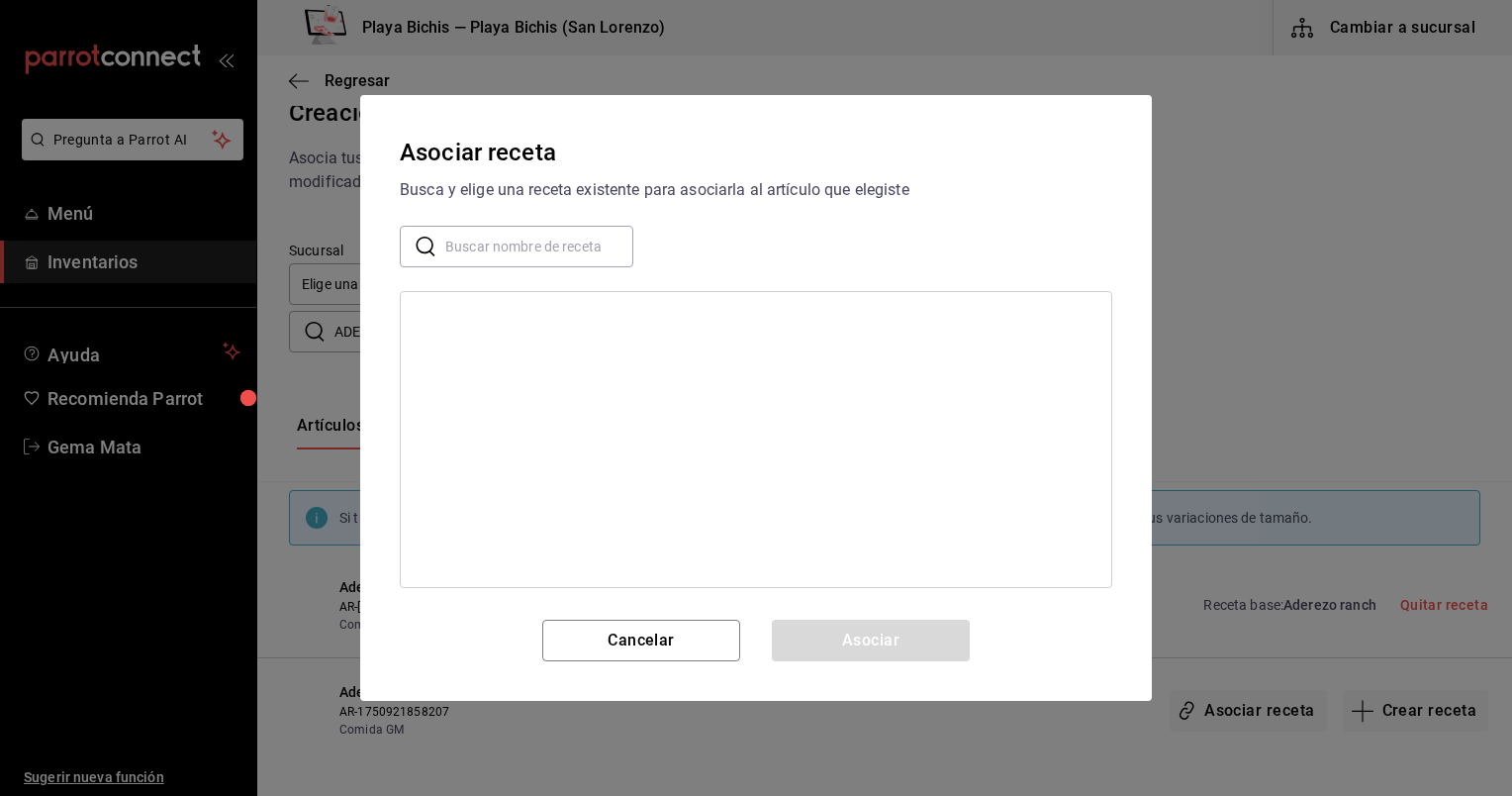 click at bounding box center (539, 247) 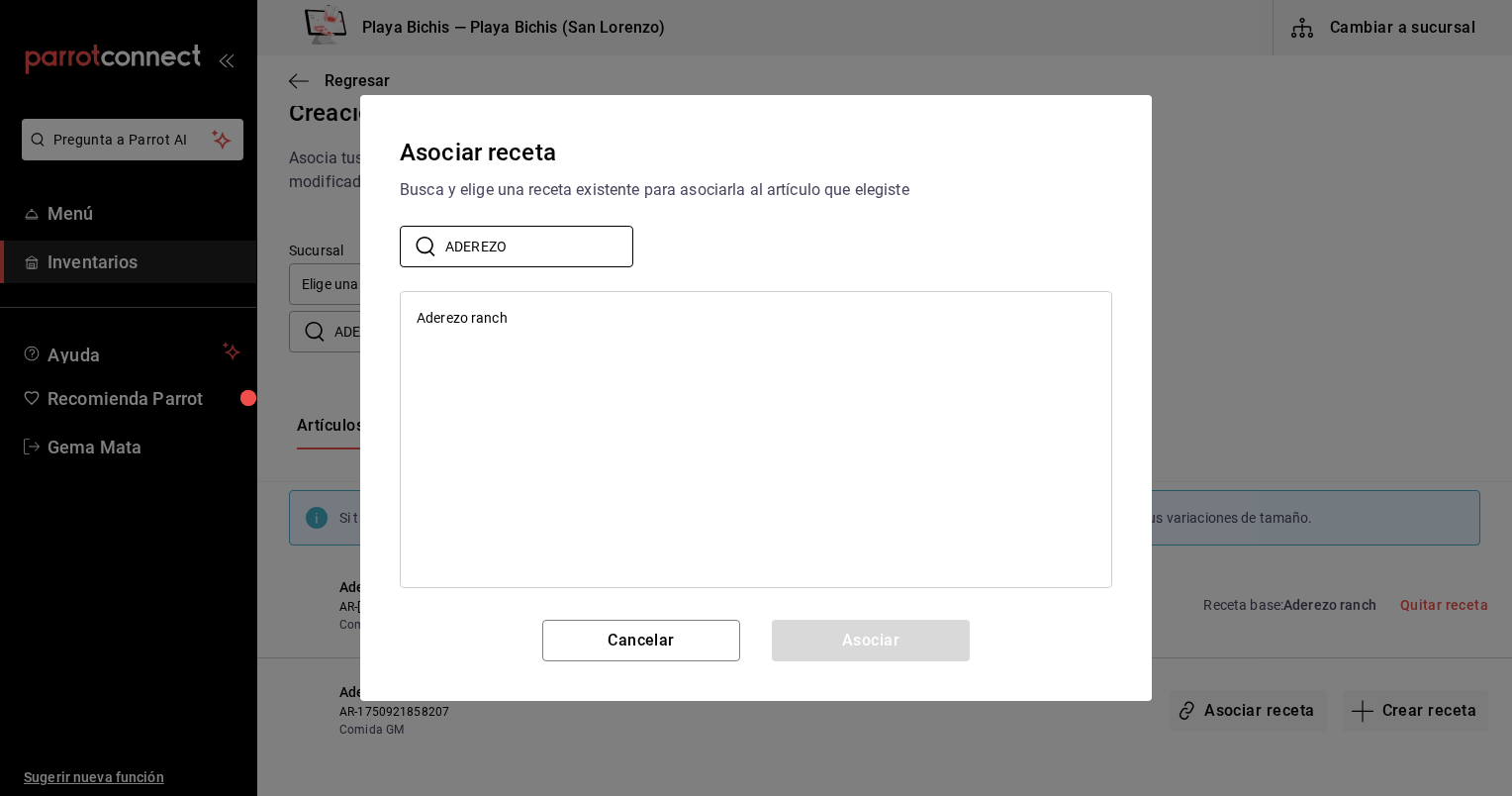 type on "ADEREZO" 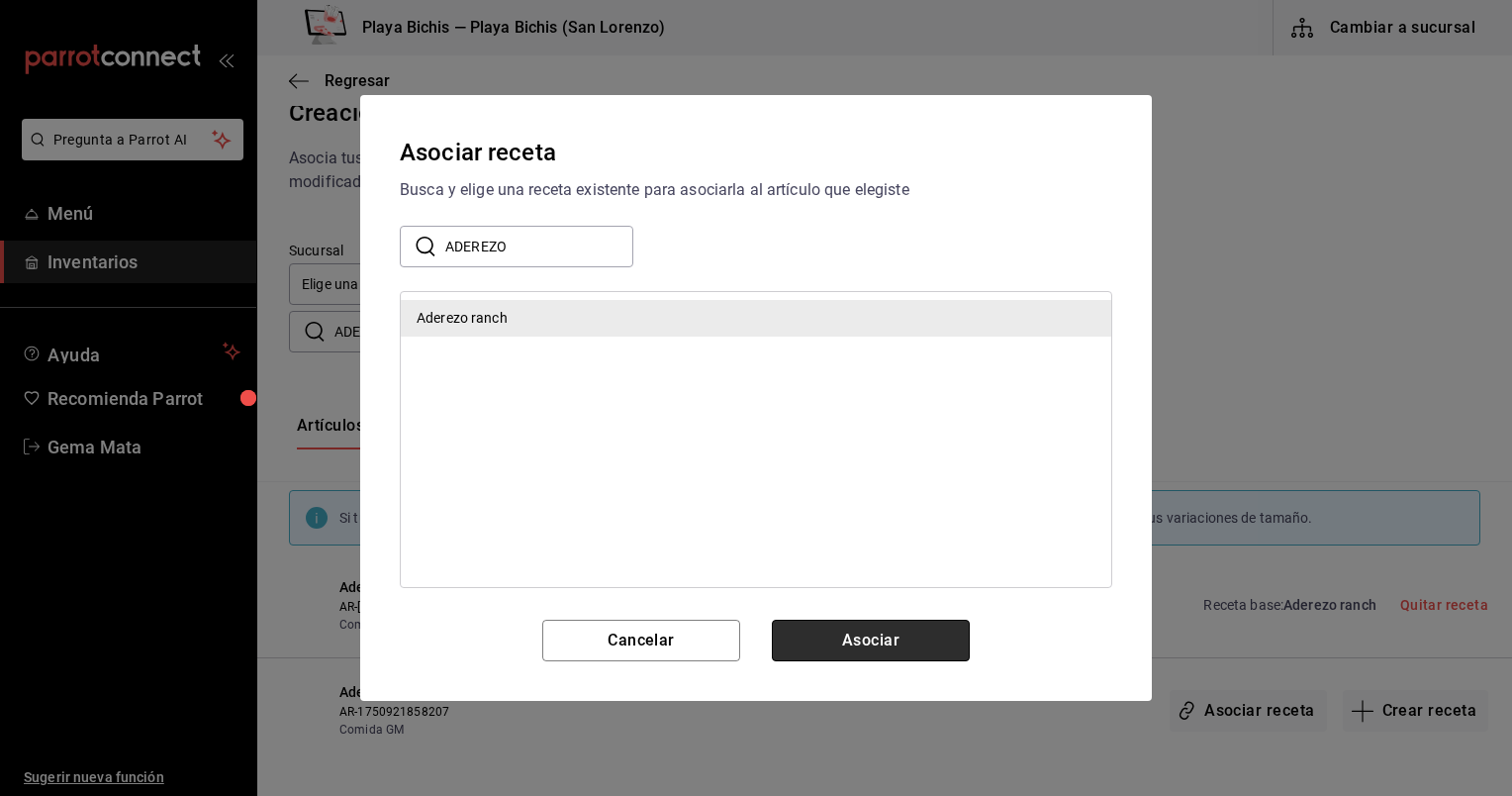 click on "Asociar" at bounding box center (871, 641) 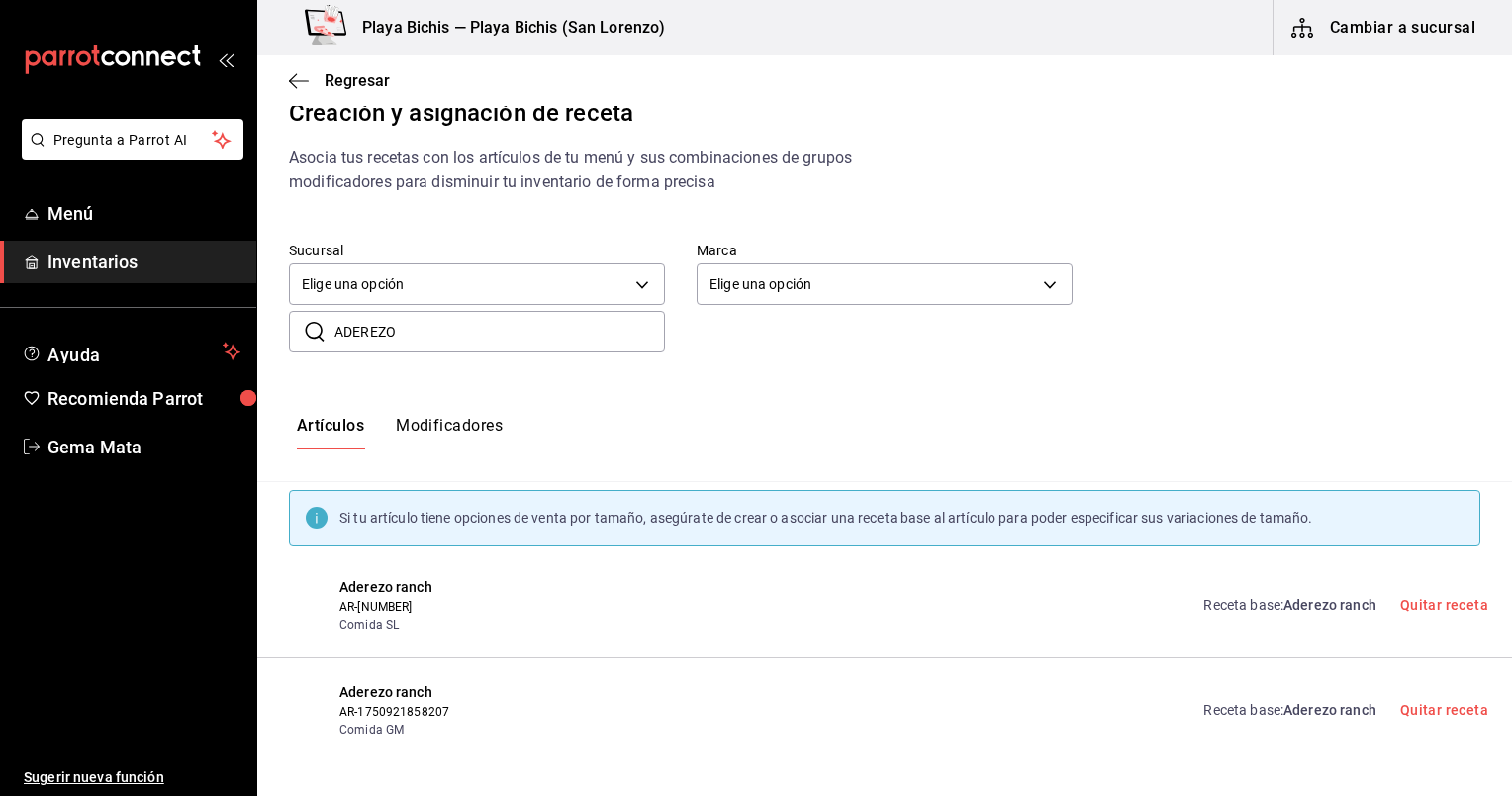 drag, startPoint x: 455, startPoint y: 333, endPoint x: 338, endPoint y: 321, distance: 117.6138 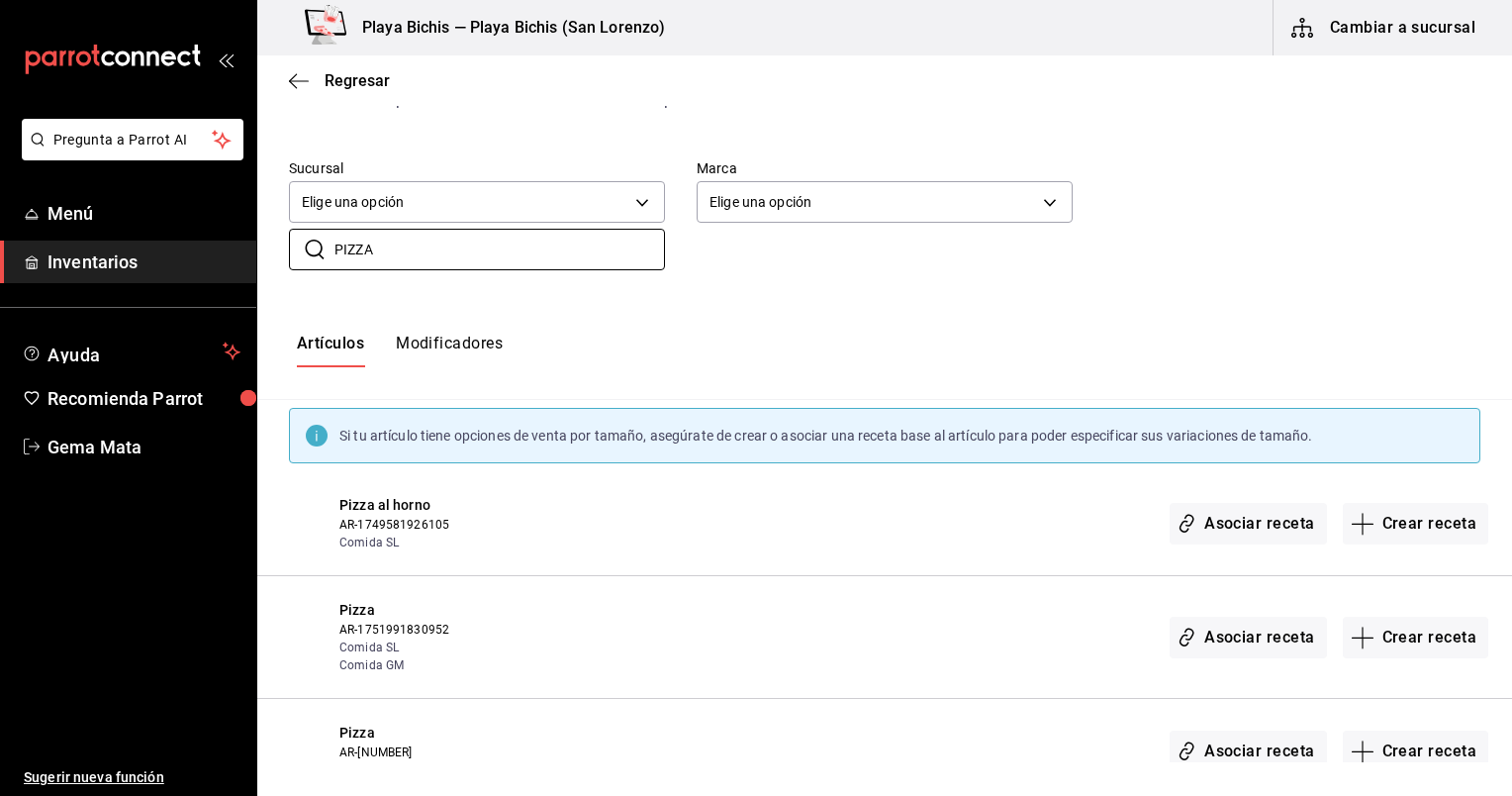 scroll, scrollTop: 149, scrollLeft: 0, axis: vertical 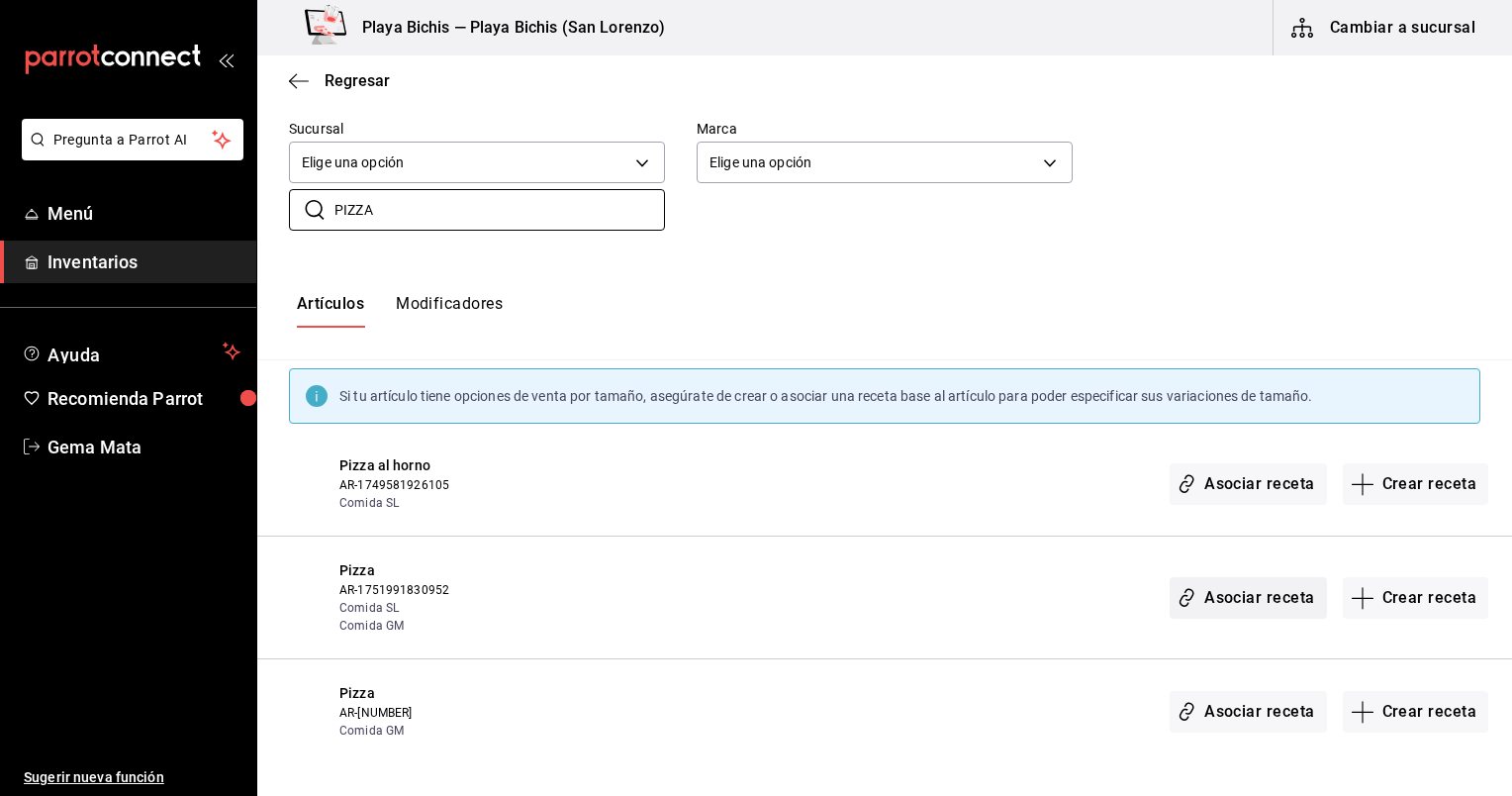type on "PIZZA" 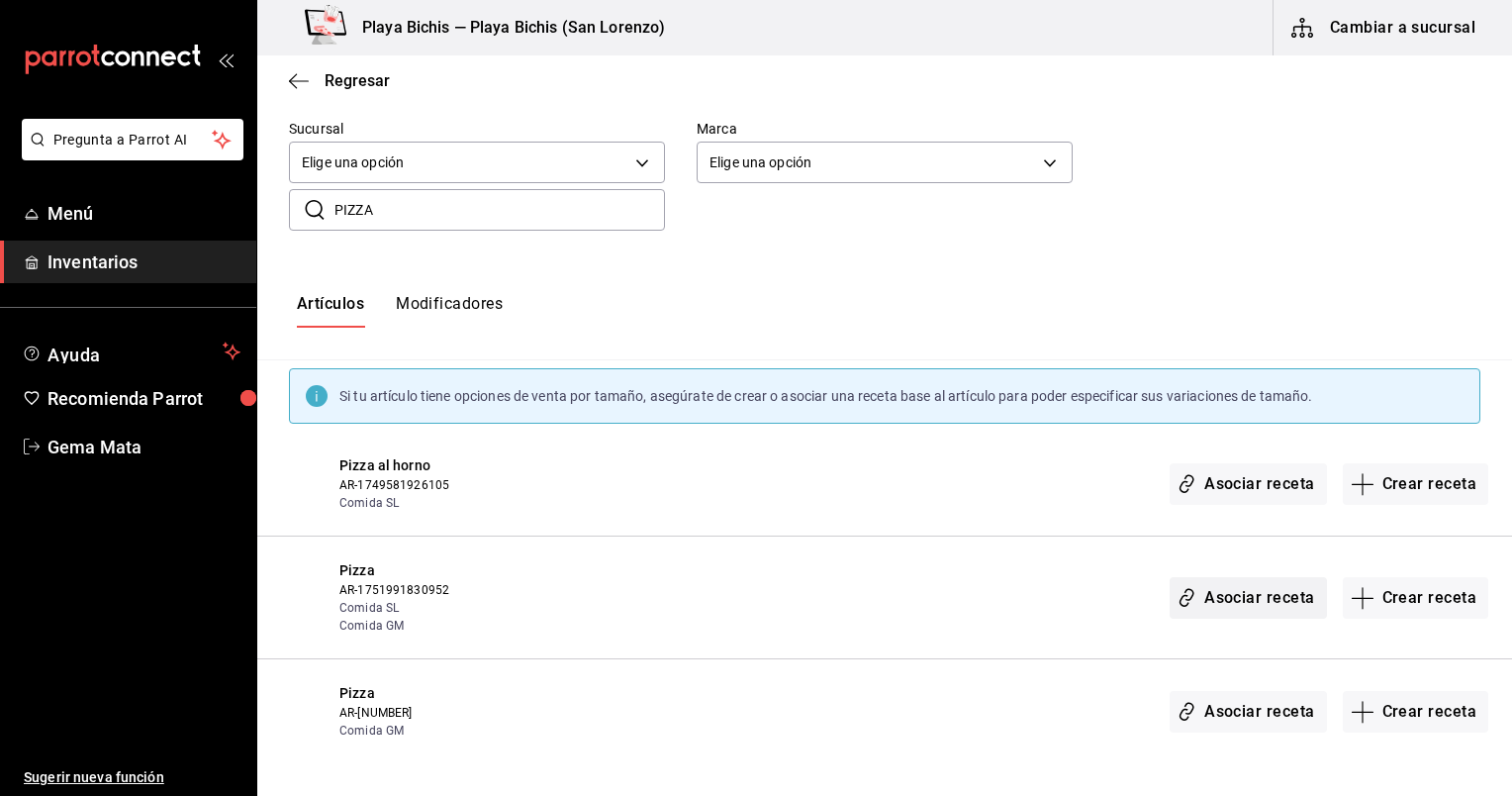 click on "Asociar receta" at bounding box center (1248, 598) 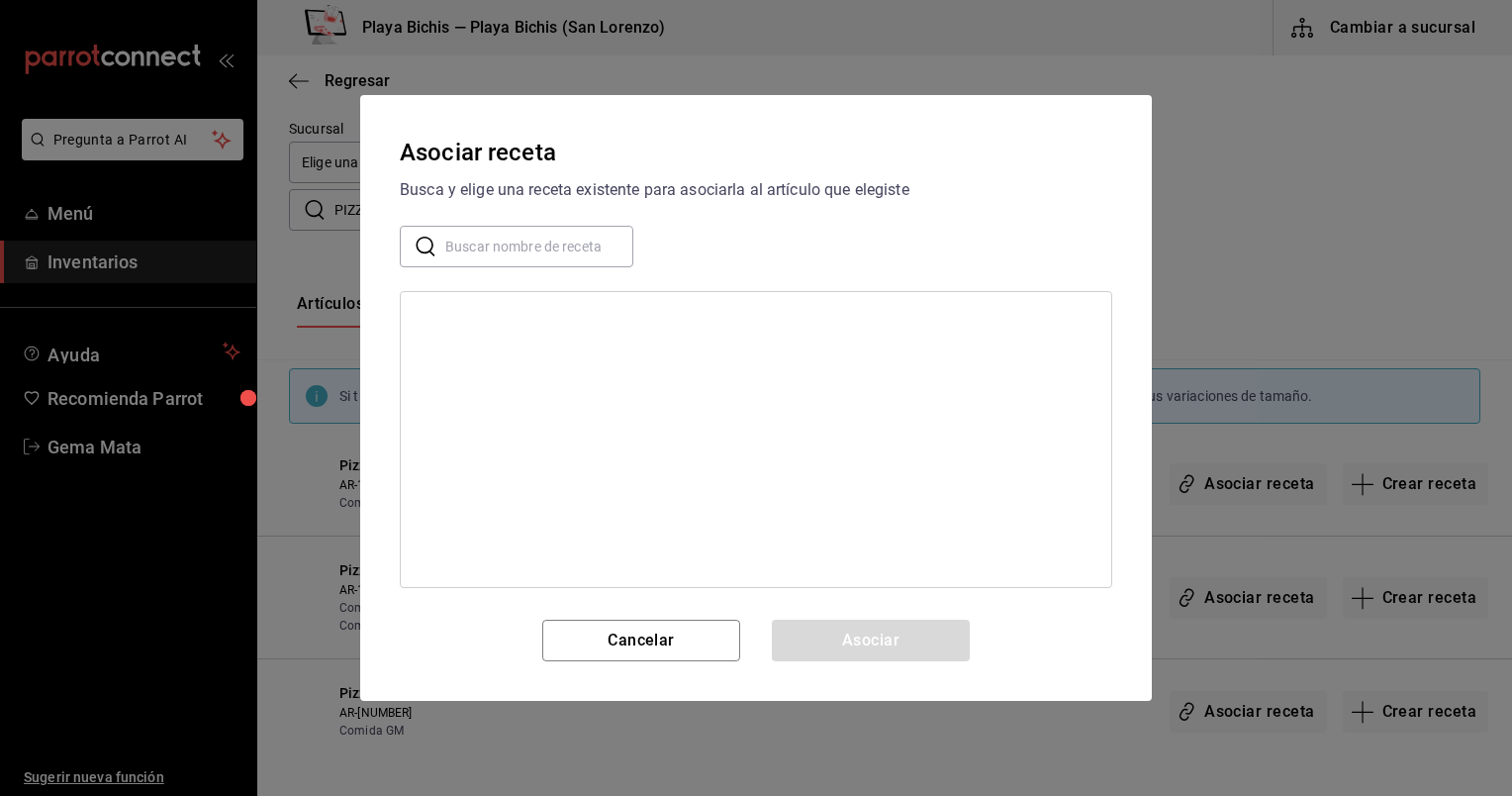click at bounding box center (539, 247) 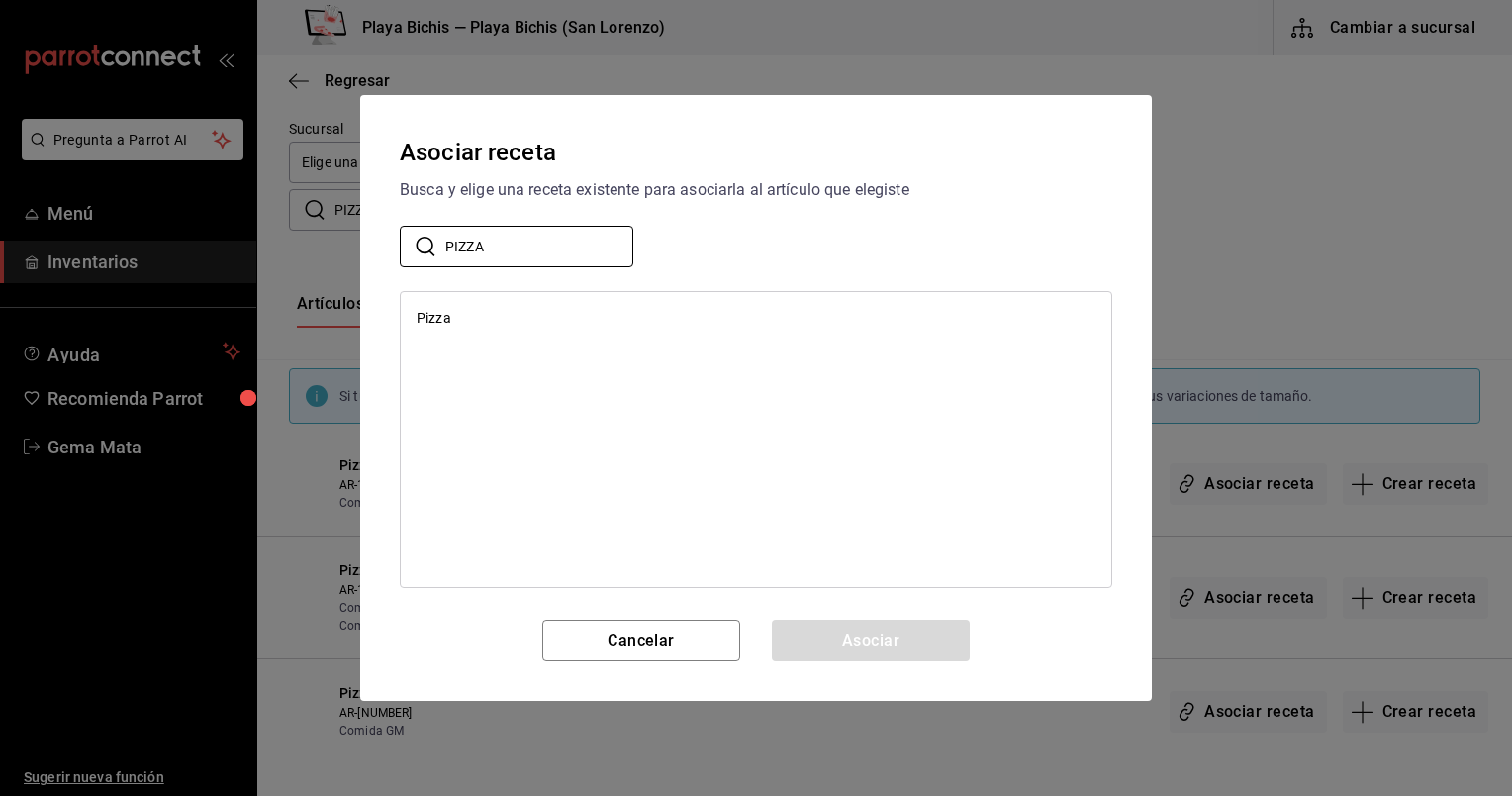 type on "PIZZA" 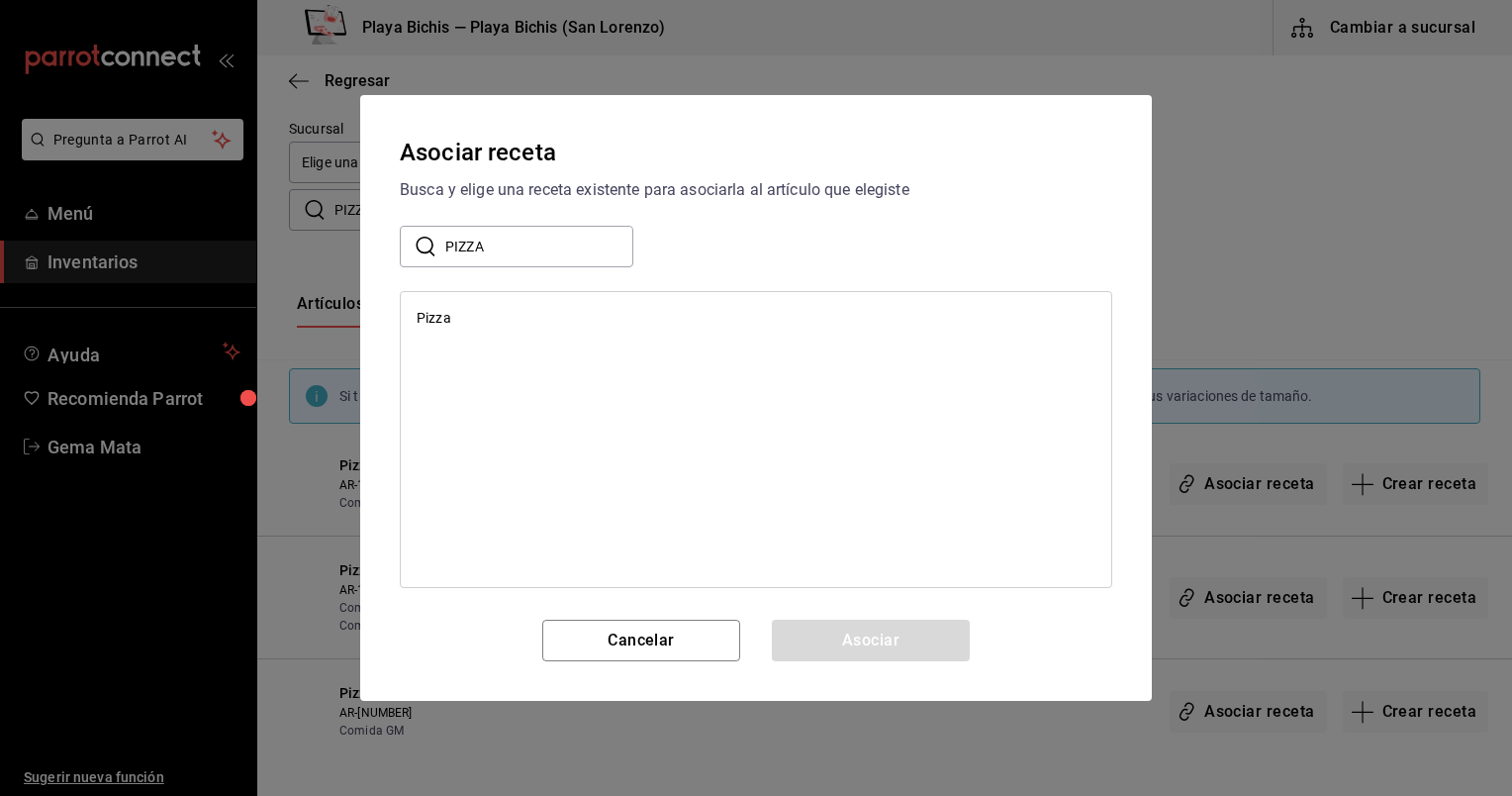 click on "Pizza" at bounding box center (756, 318) 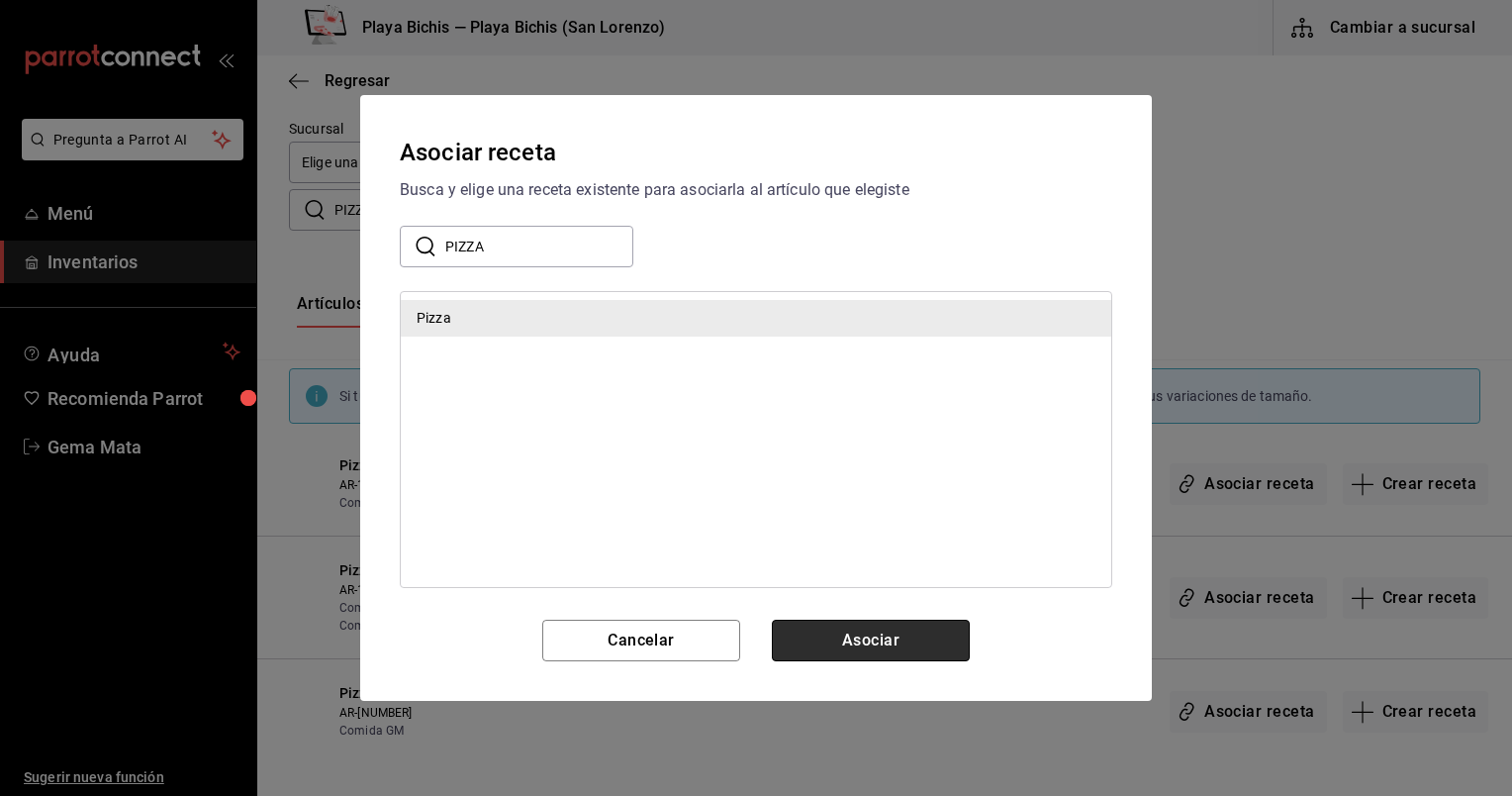 click on "Asociar" at bounding box center (871, 641) 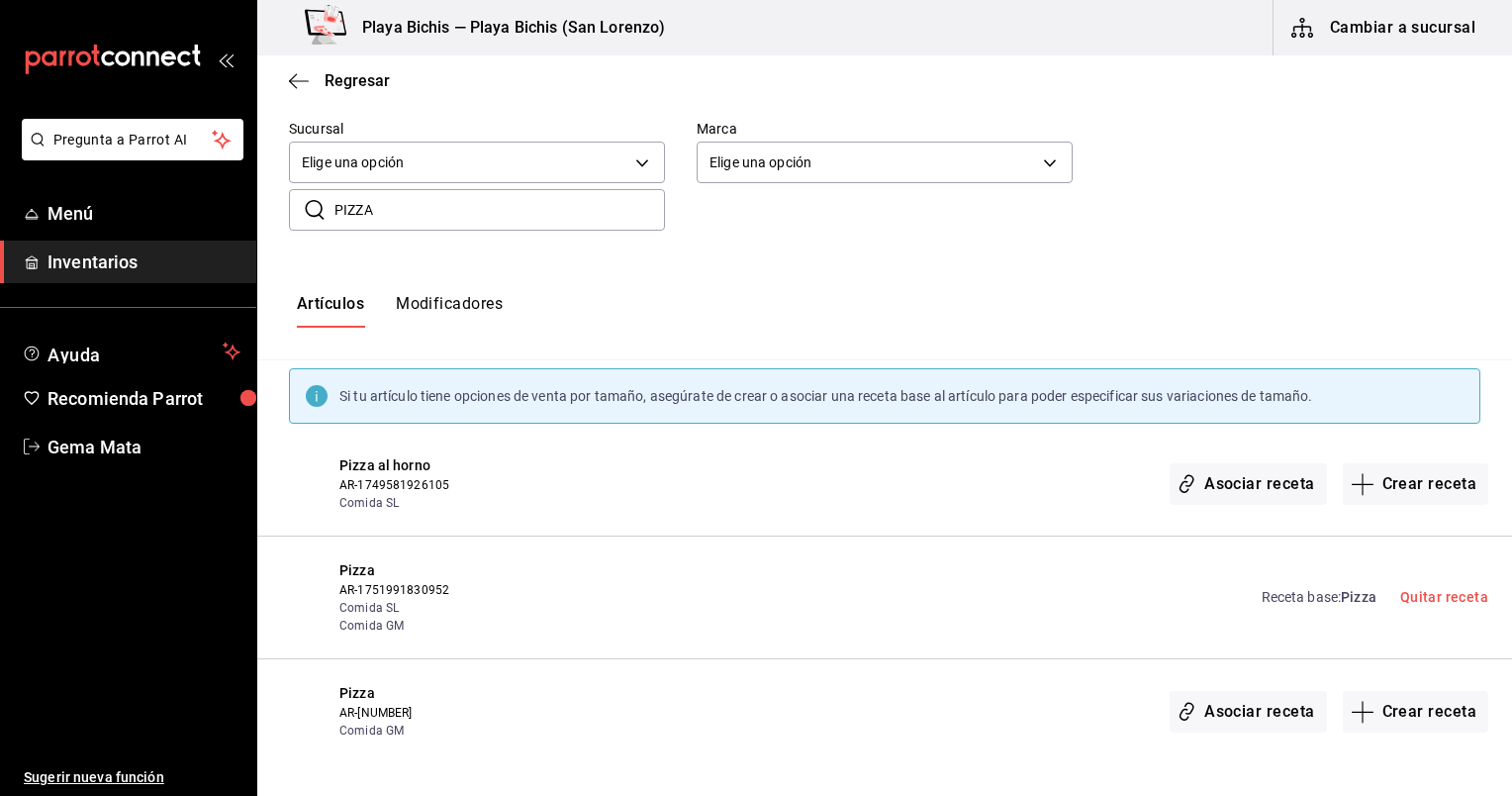 drag, startPoint x: 535, startPoint y: 231, endPoint x: 519, endPoint y: 230, distance: 16.03122 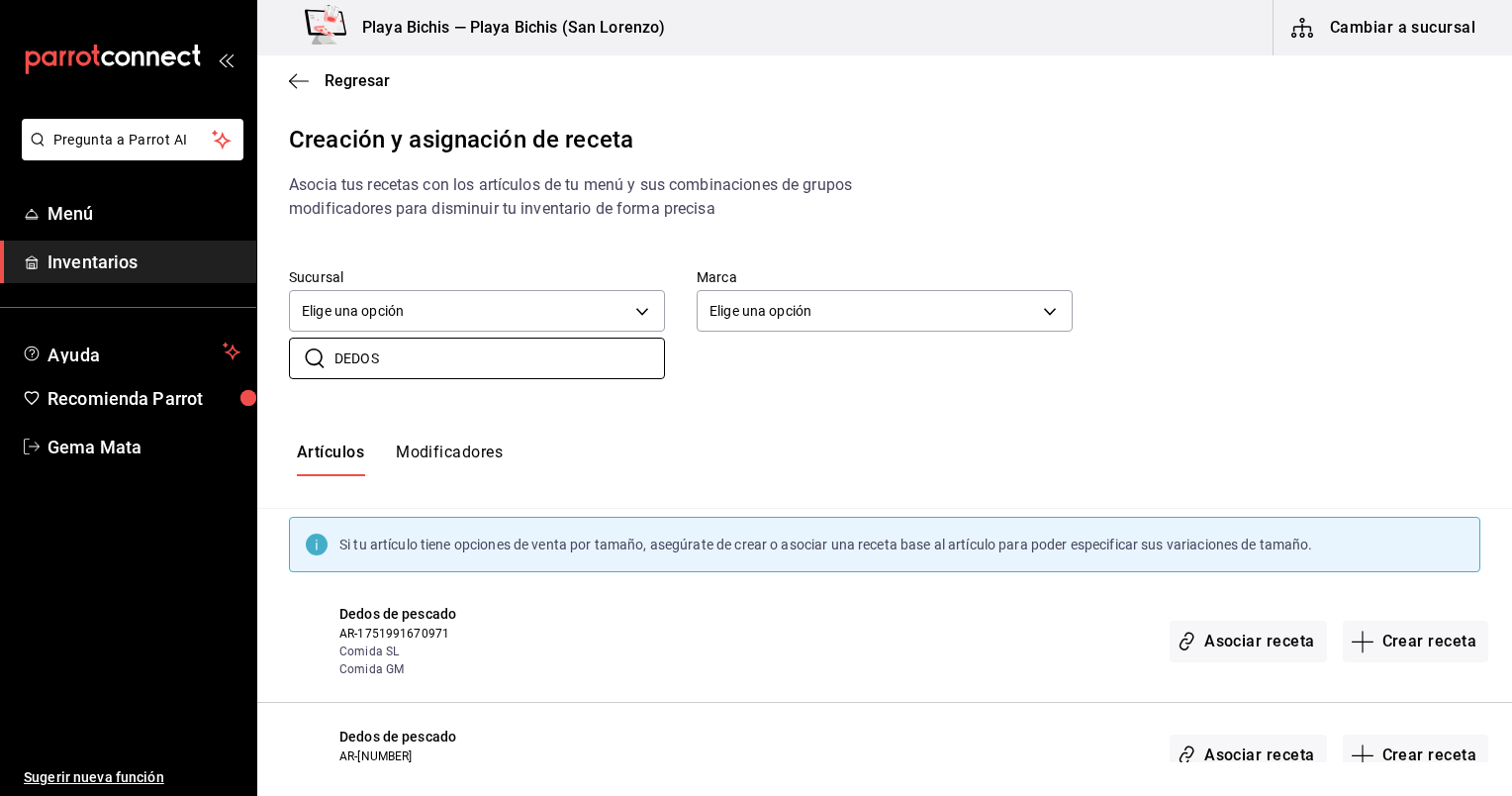 scroll, scrollTop: 44, scrollLeft: 0, axis: vertical 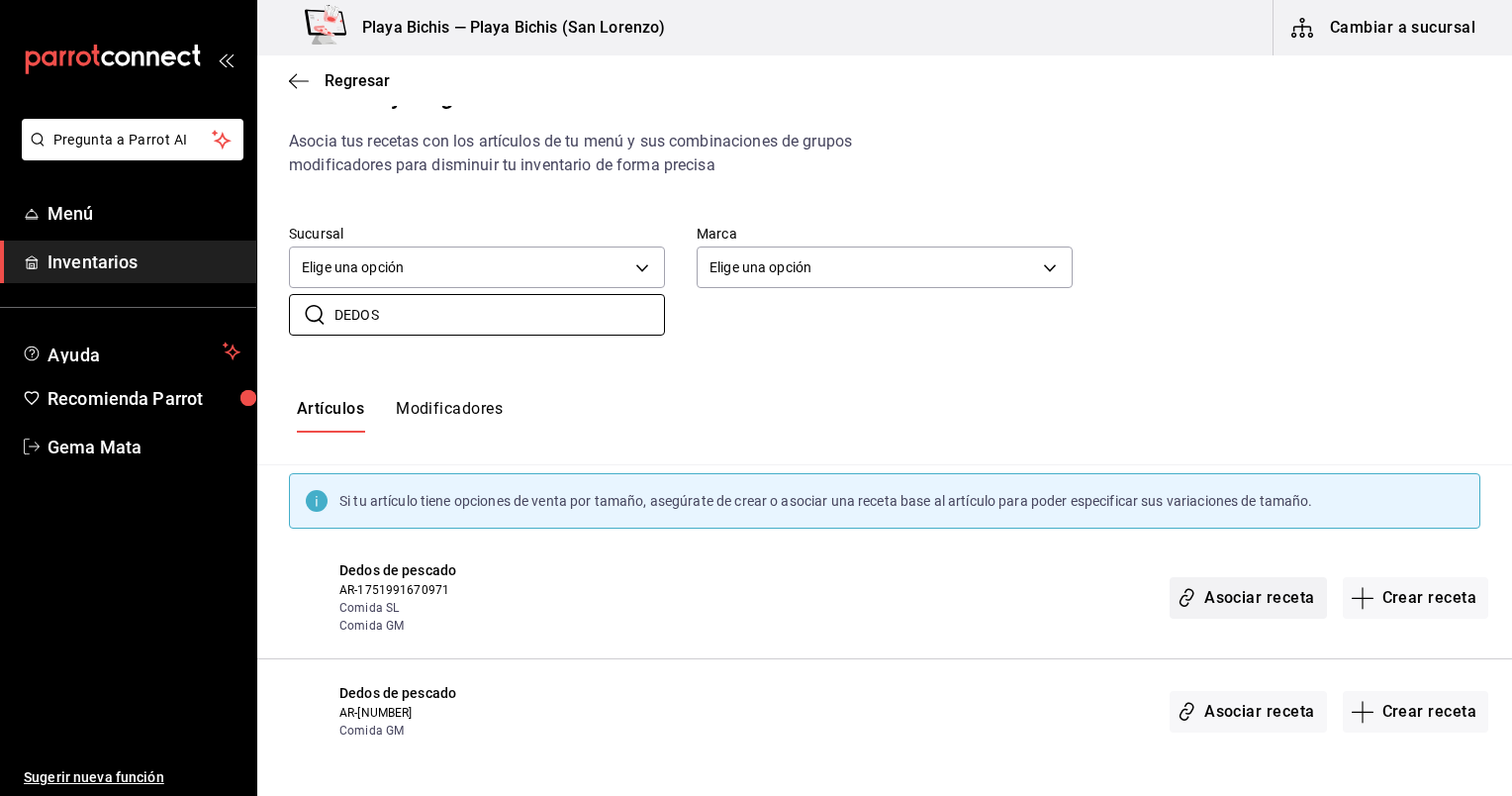 type on "DEDOS" 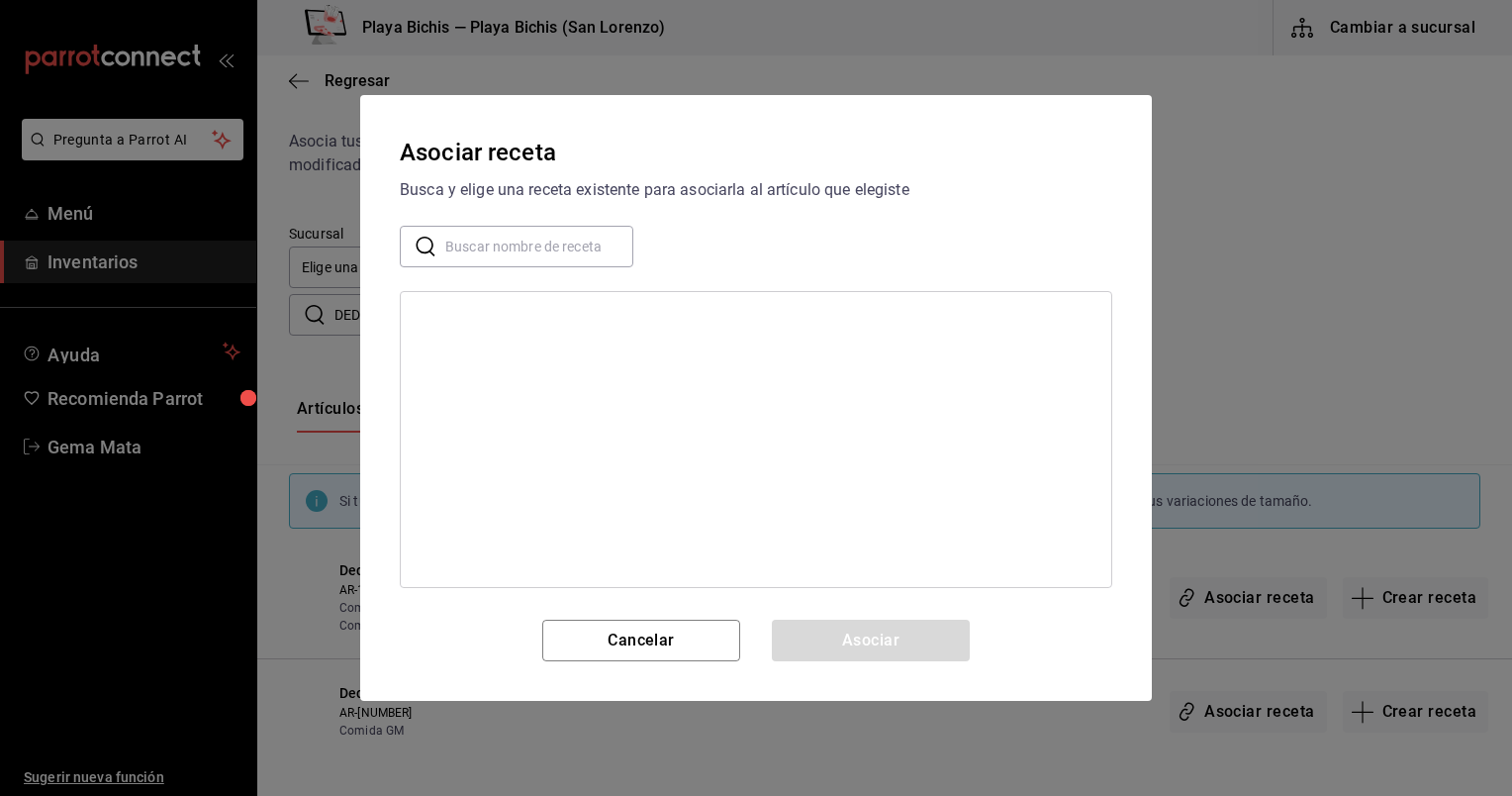 click at bounding box center [539, 247] 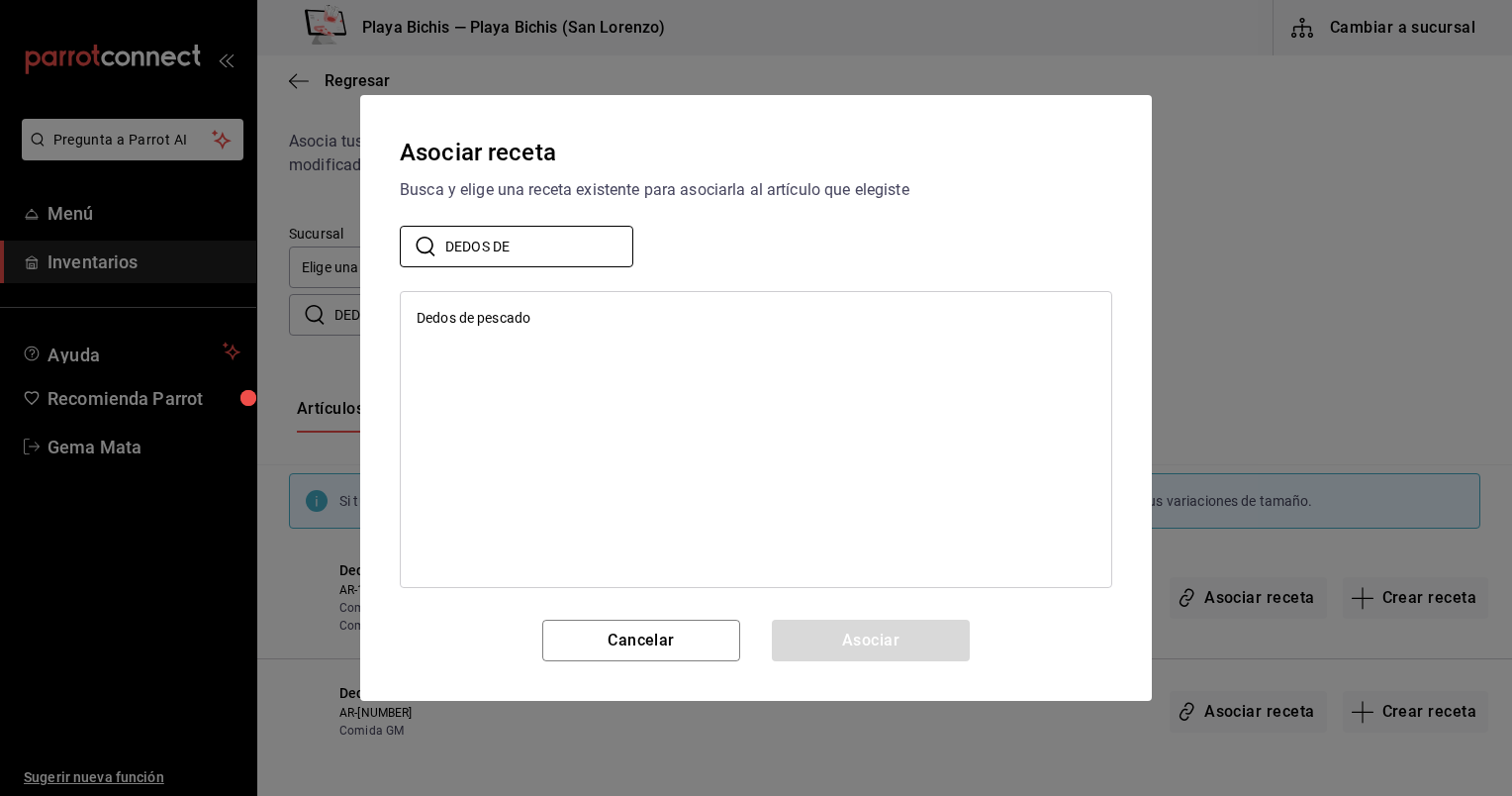 type on "DEDOS DE" 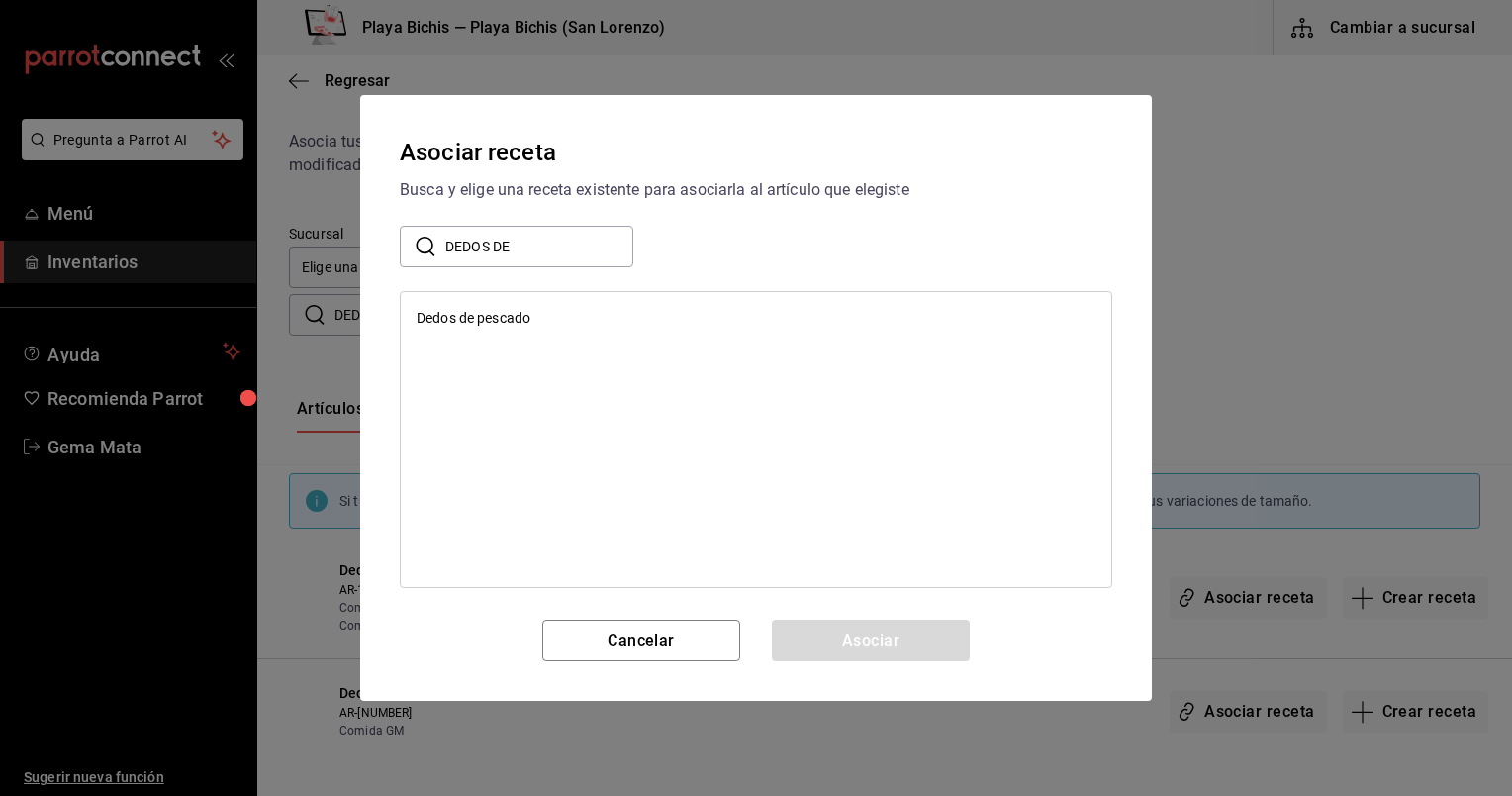click on "Dedos de pescado" at bounding box center (473, 318) 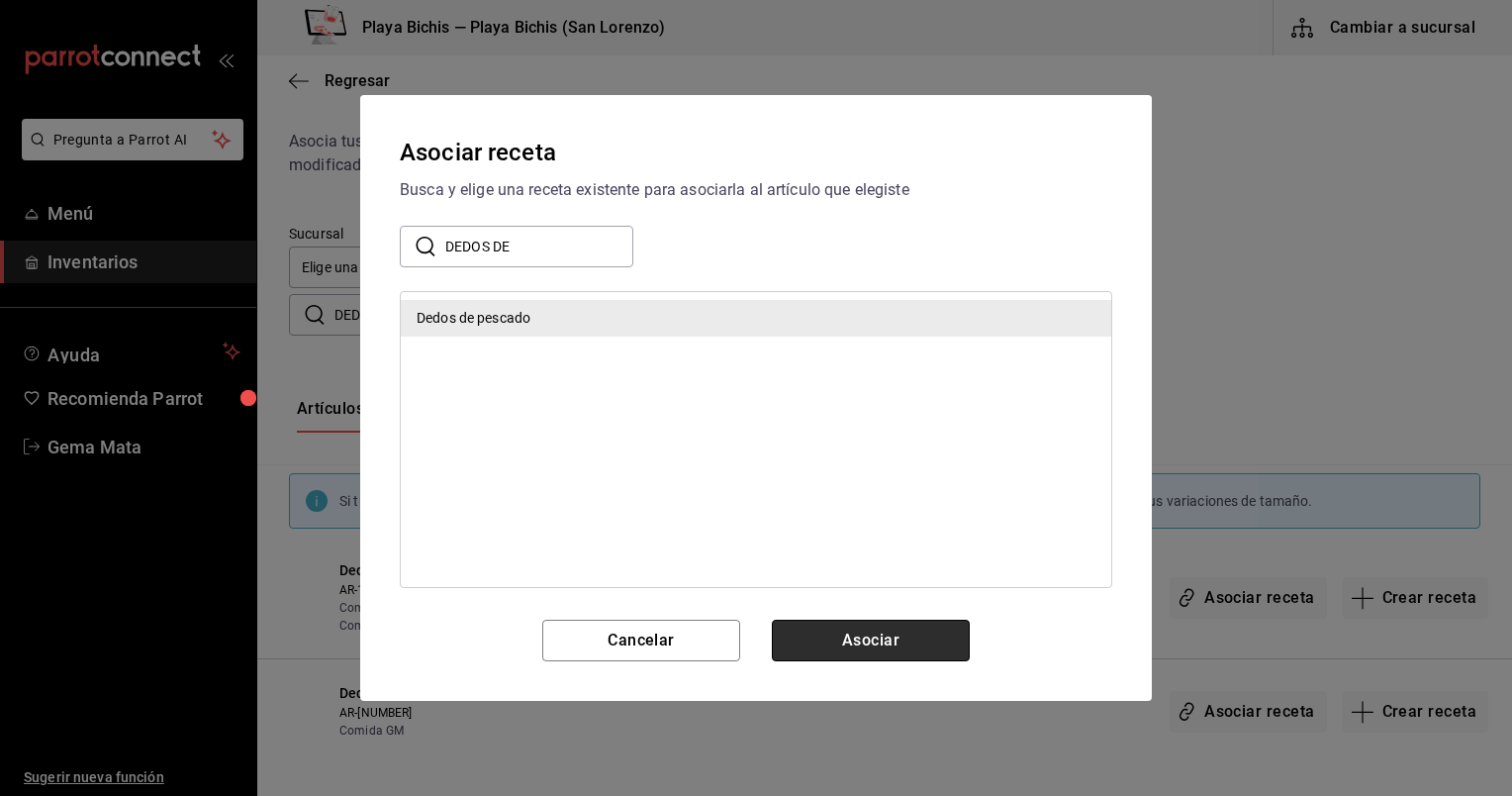 click on "Asociar" at bounding box center (871, 641) 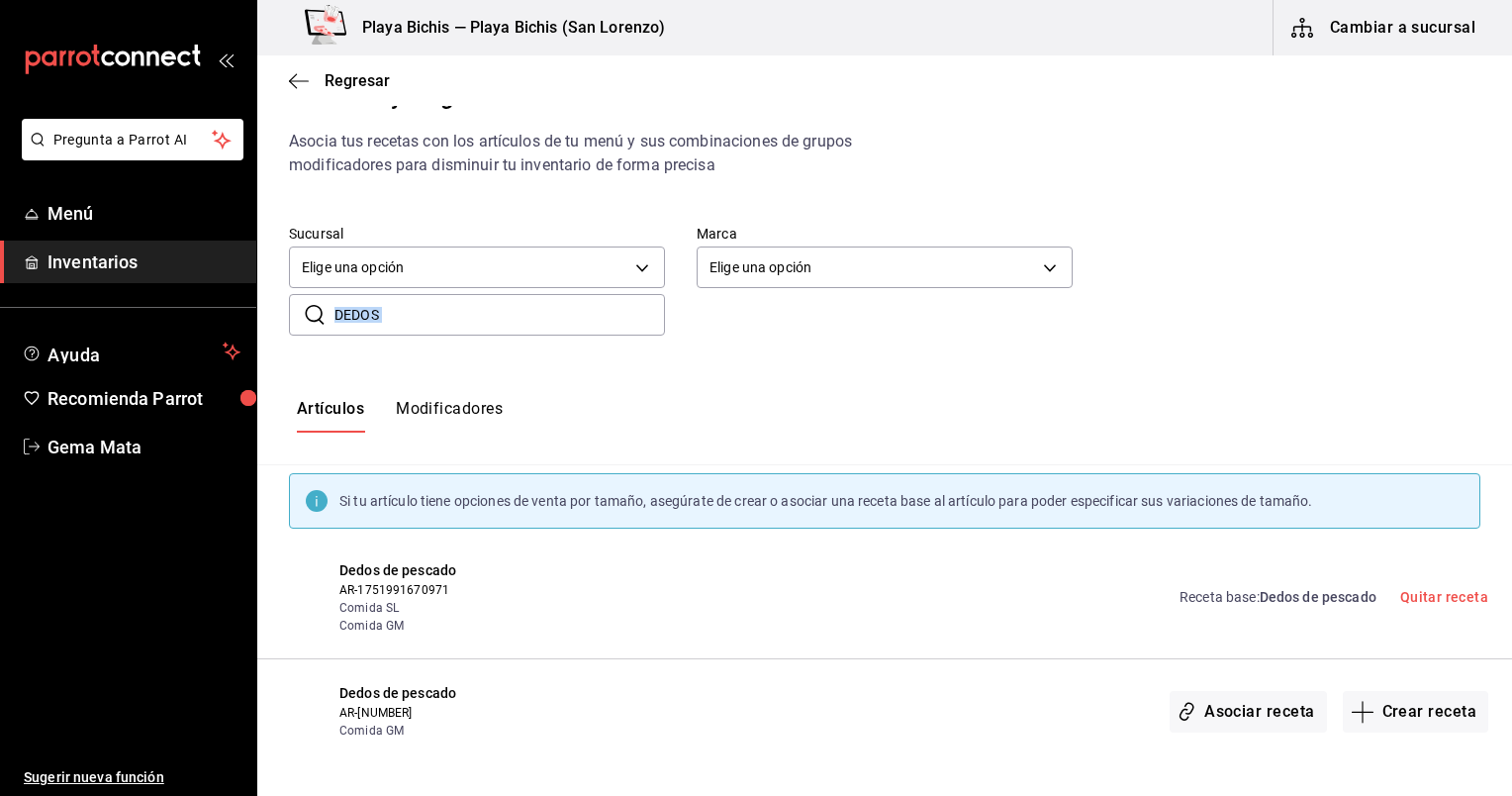 drag, startPoint x: 412, startPoint y: 335, endPoint x: 402, endPoint y: 326, distance: 13.453624 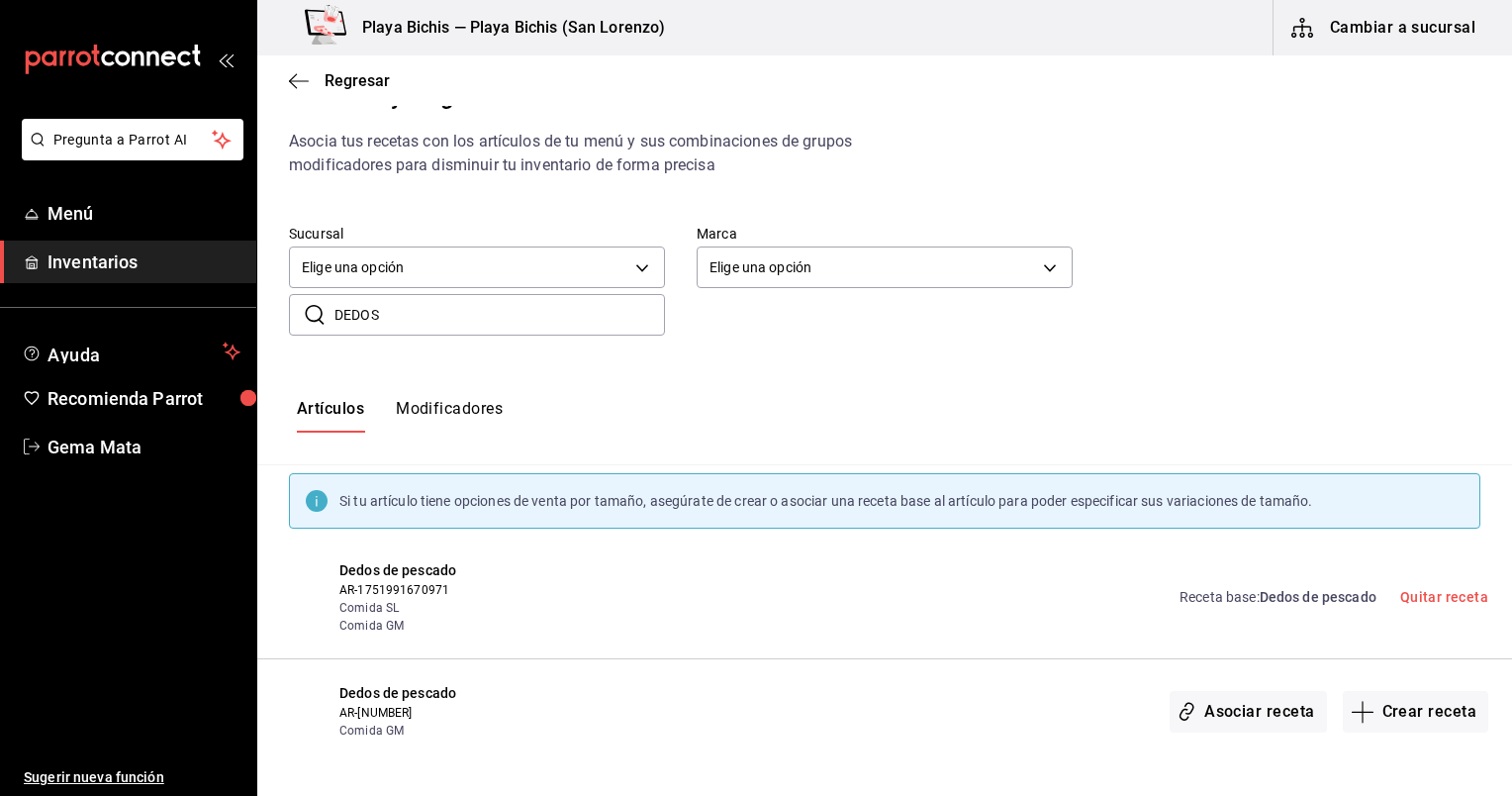 drag, startPoint x: 392, startPoint y: 325, endPoint x: 305, endPoint y: 306, distance: 89.05055 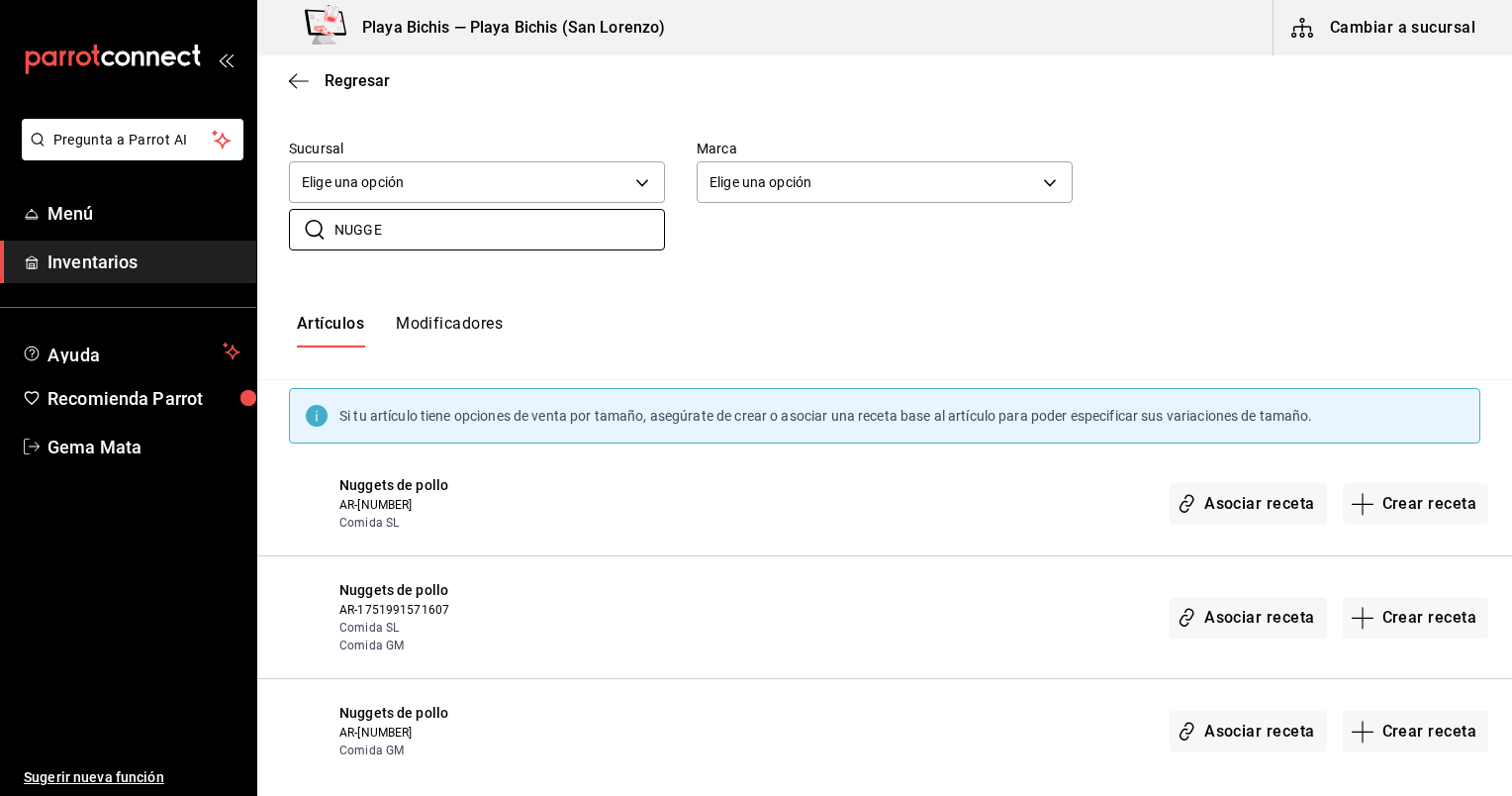 scroll, scrollTop: 149, scrollLeft: 0, axis: vertical 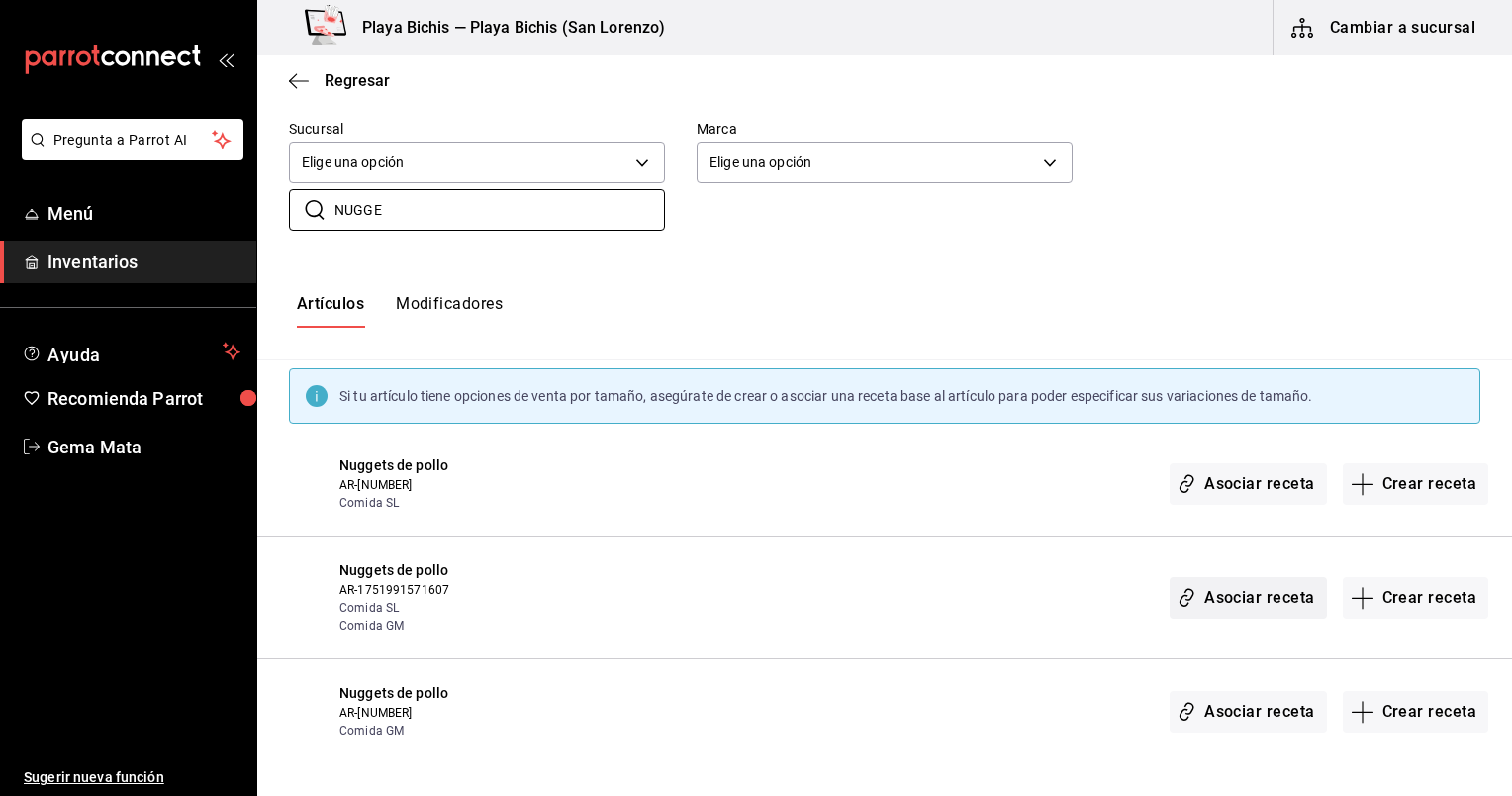 type on "NUGGE" 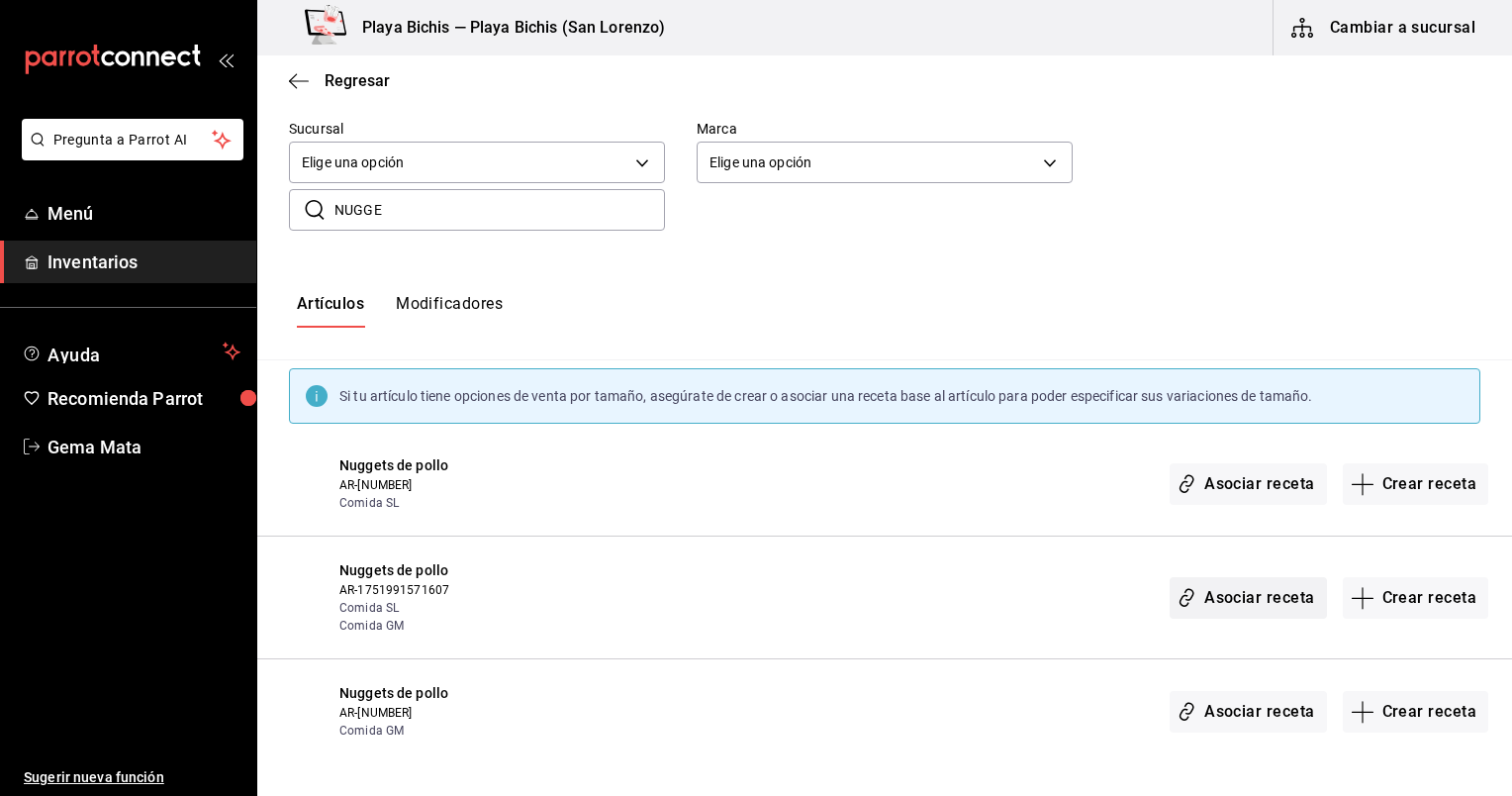 click on "Asociar receta" at bounding box center [1248, 598] 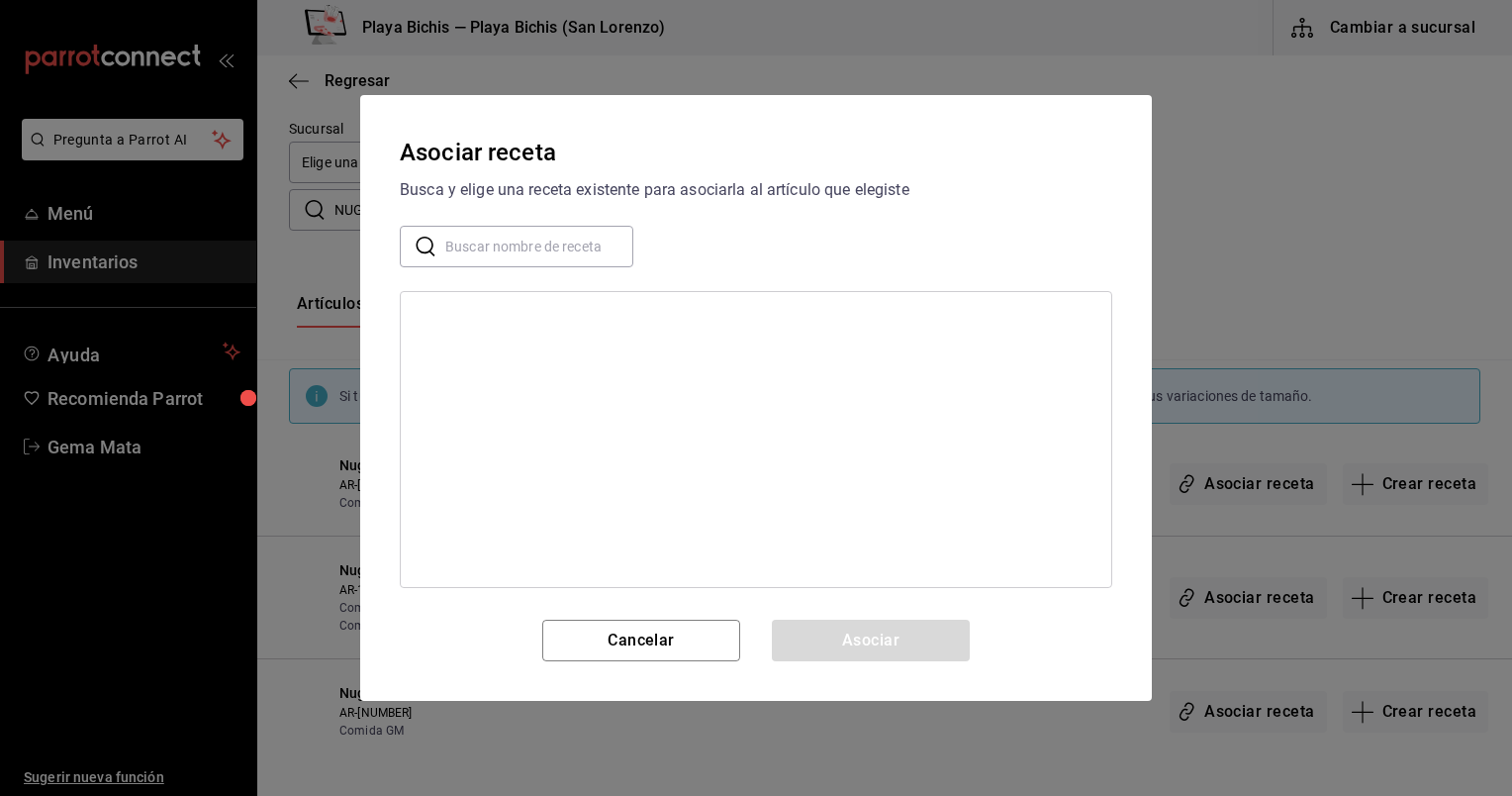 click at bounding box center [539, 247] 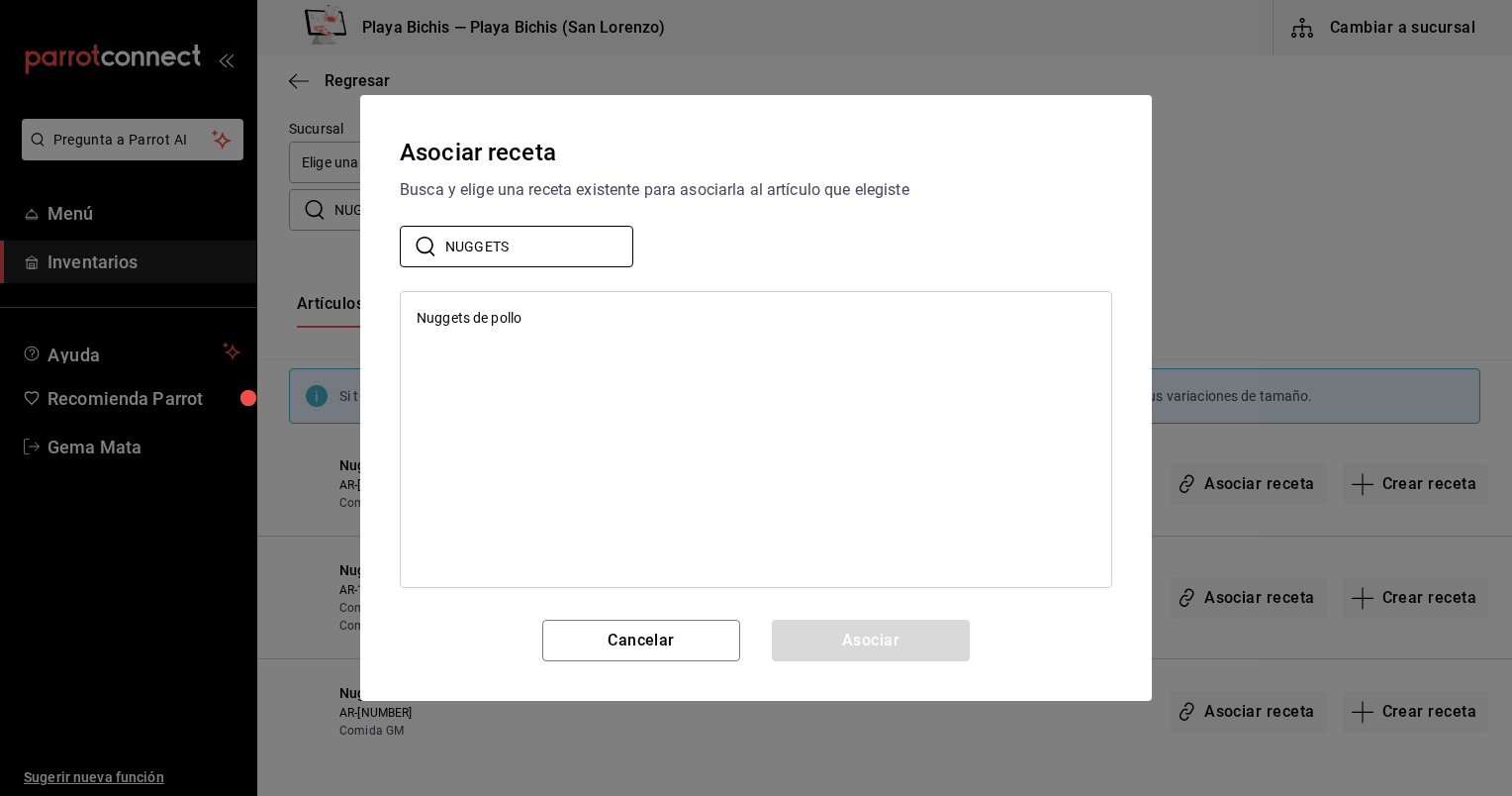 type on "NUGGETS" 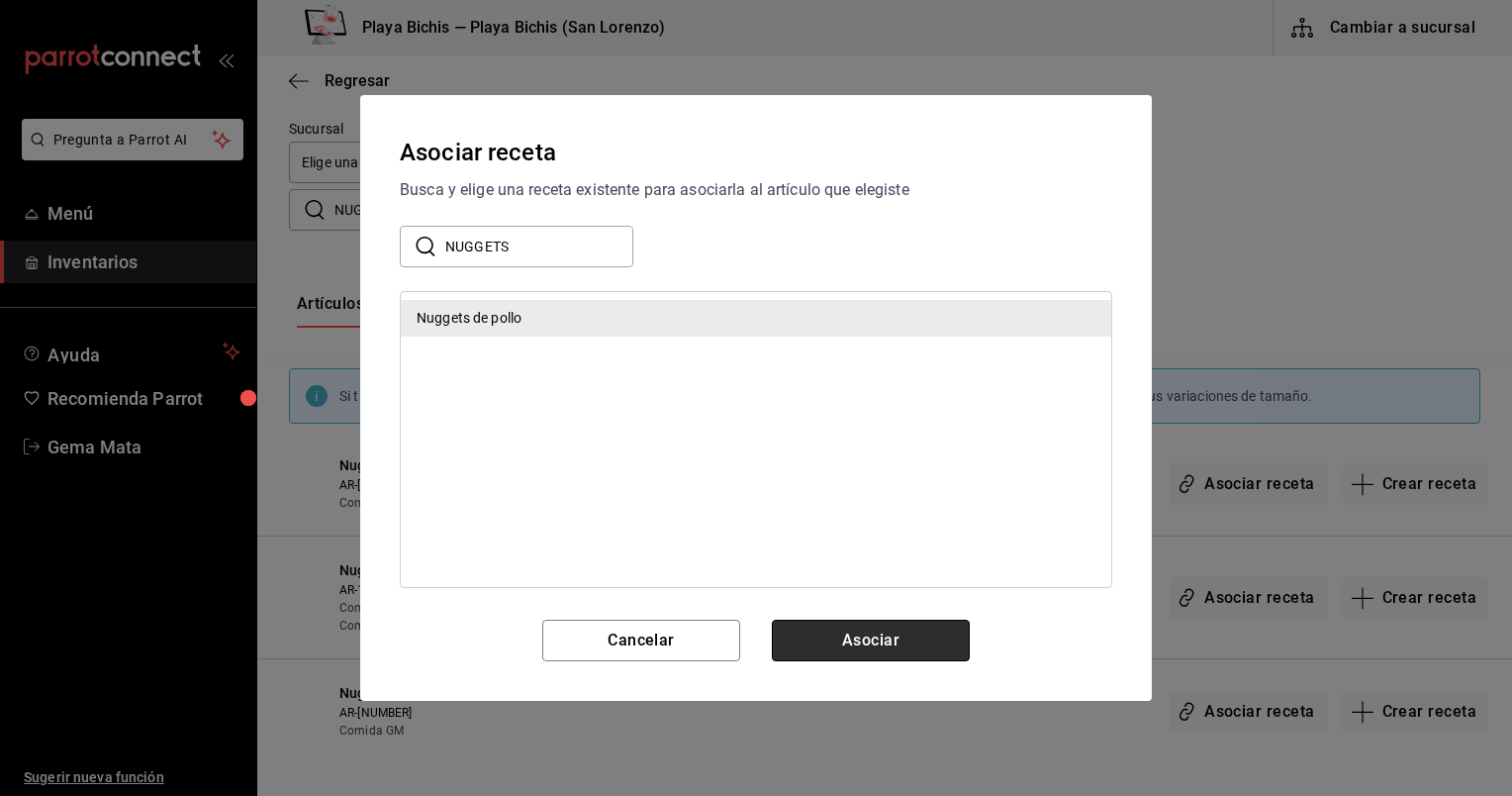 click on "Asociar" at bounding box center (871, 641) 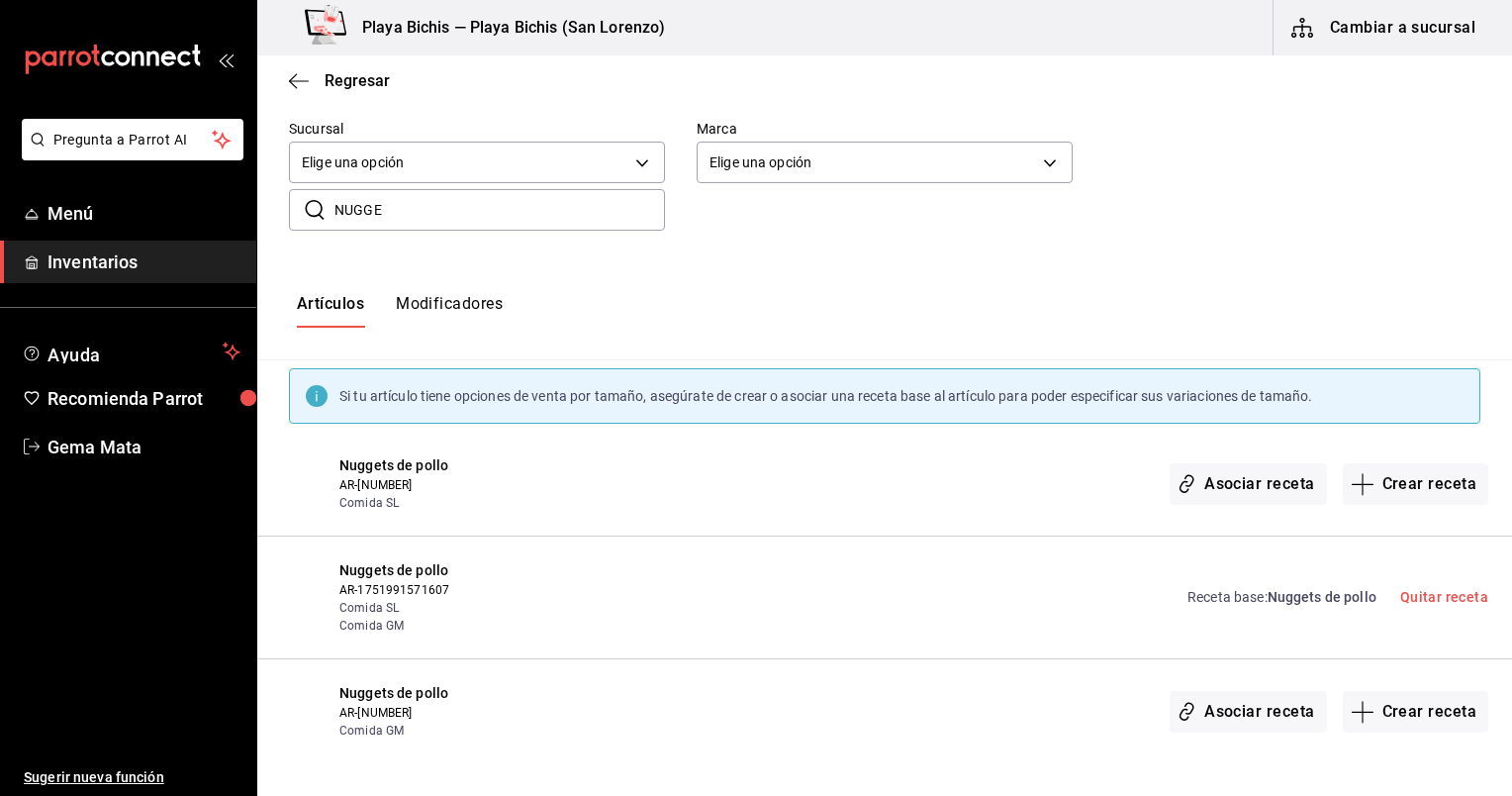 click on "NUGGE" at bounding box center [500, 210] 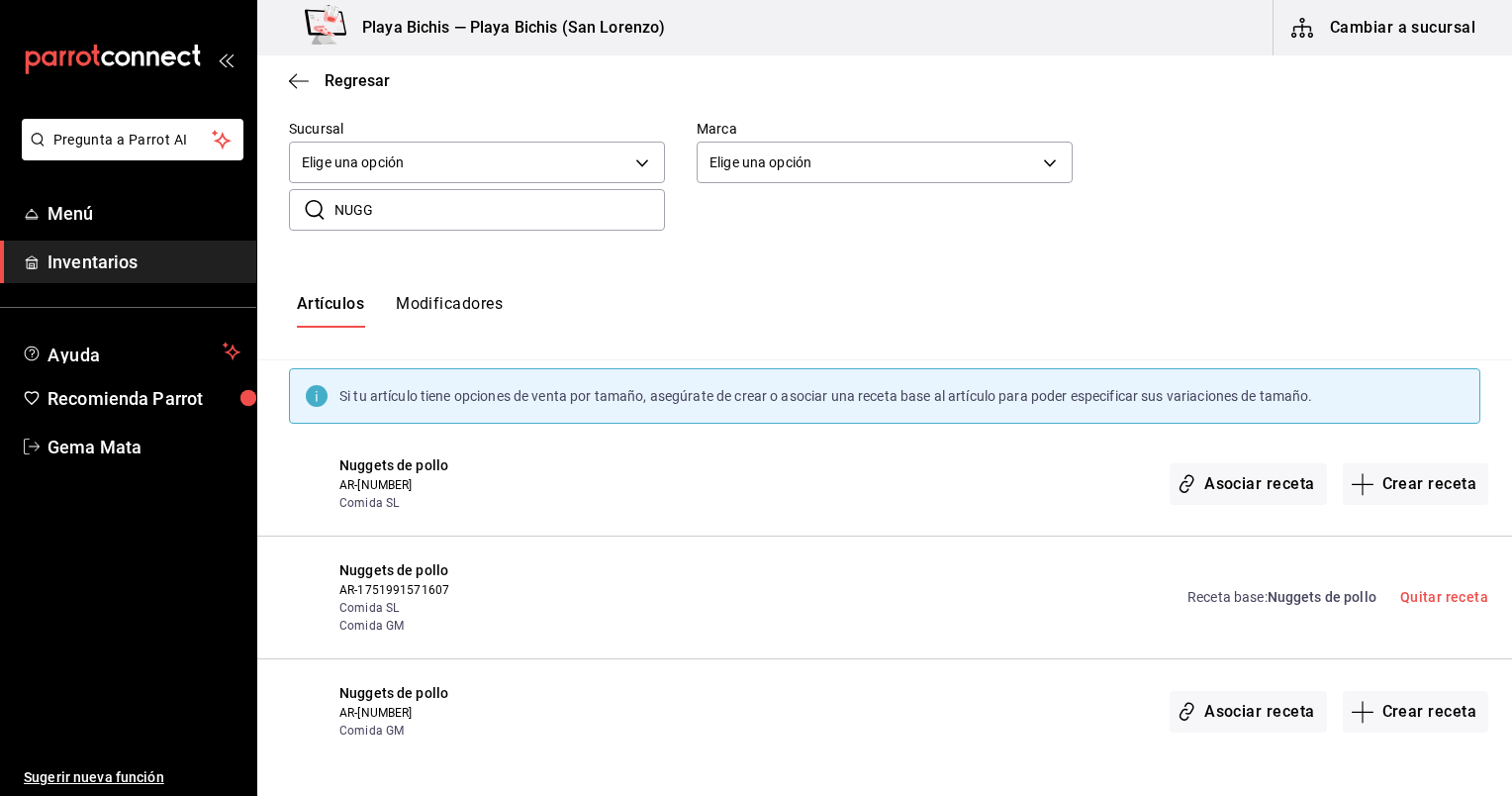 scroll, scrollTop: 0, scrollLeft: 0, axis: both 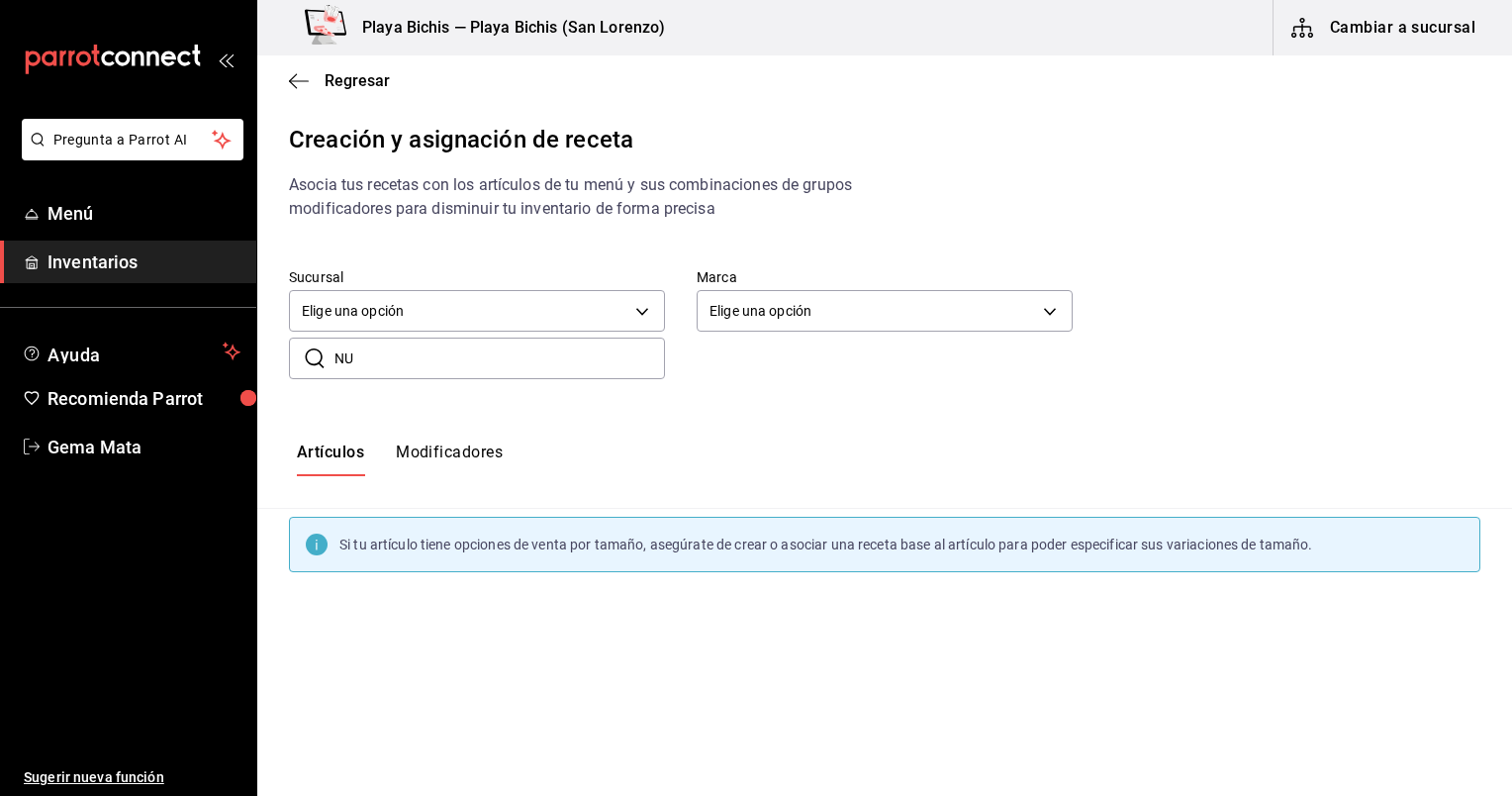 type on "N" 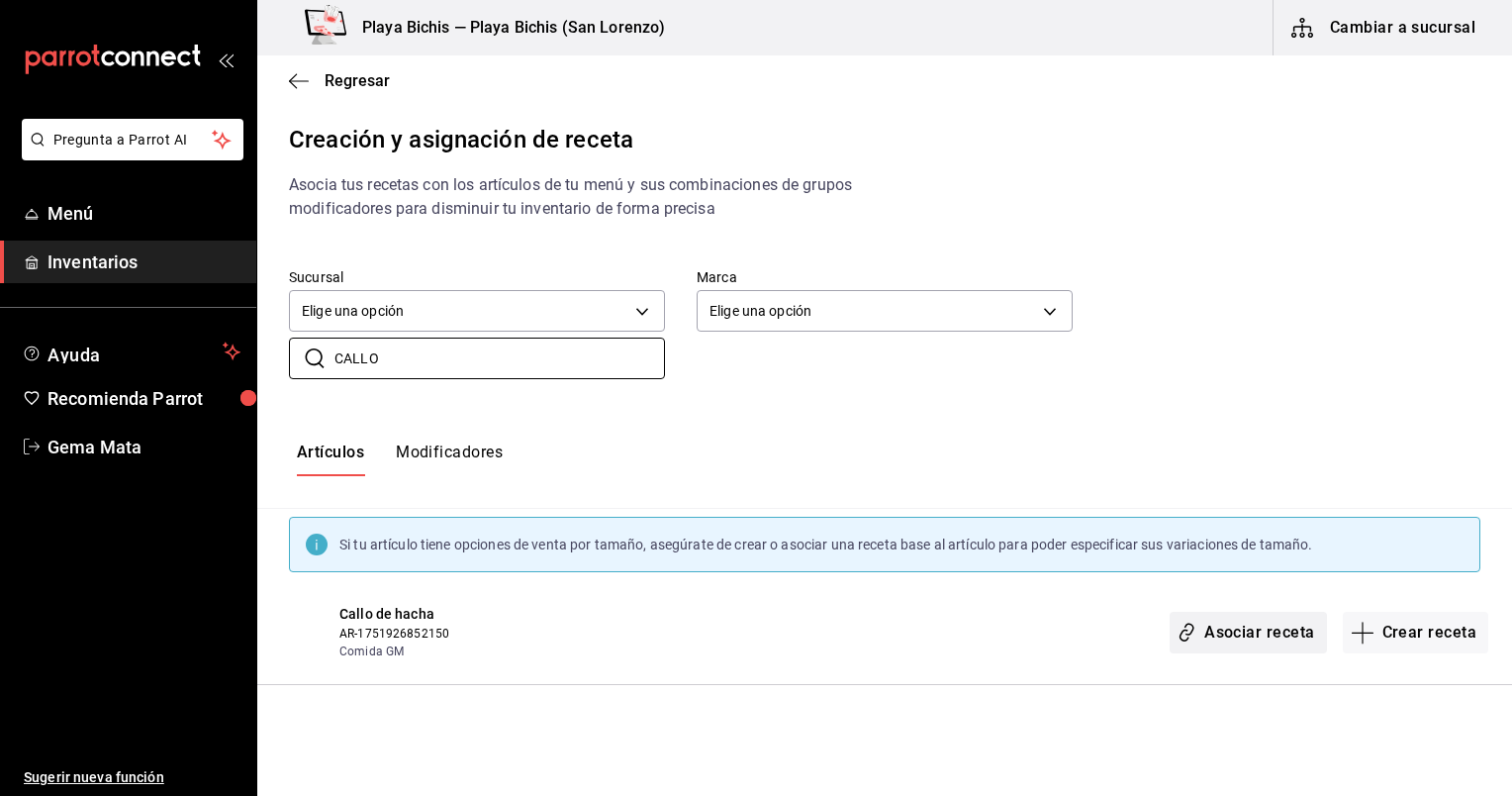type on "CALLO" 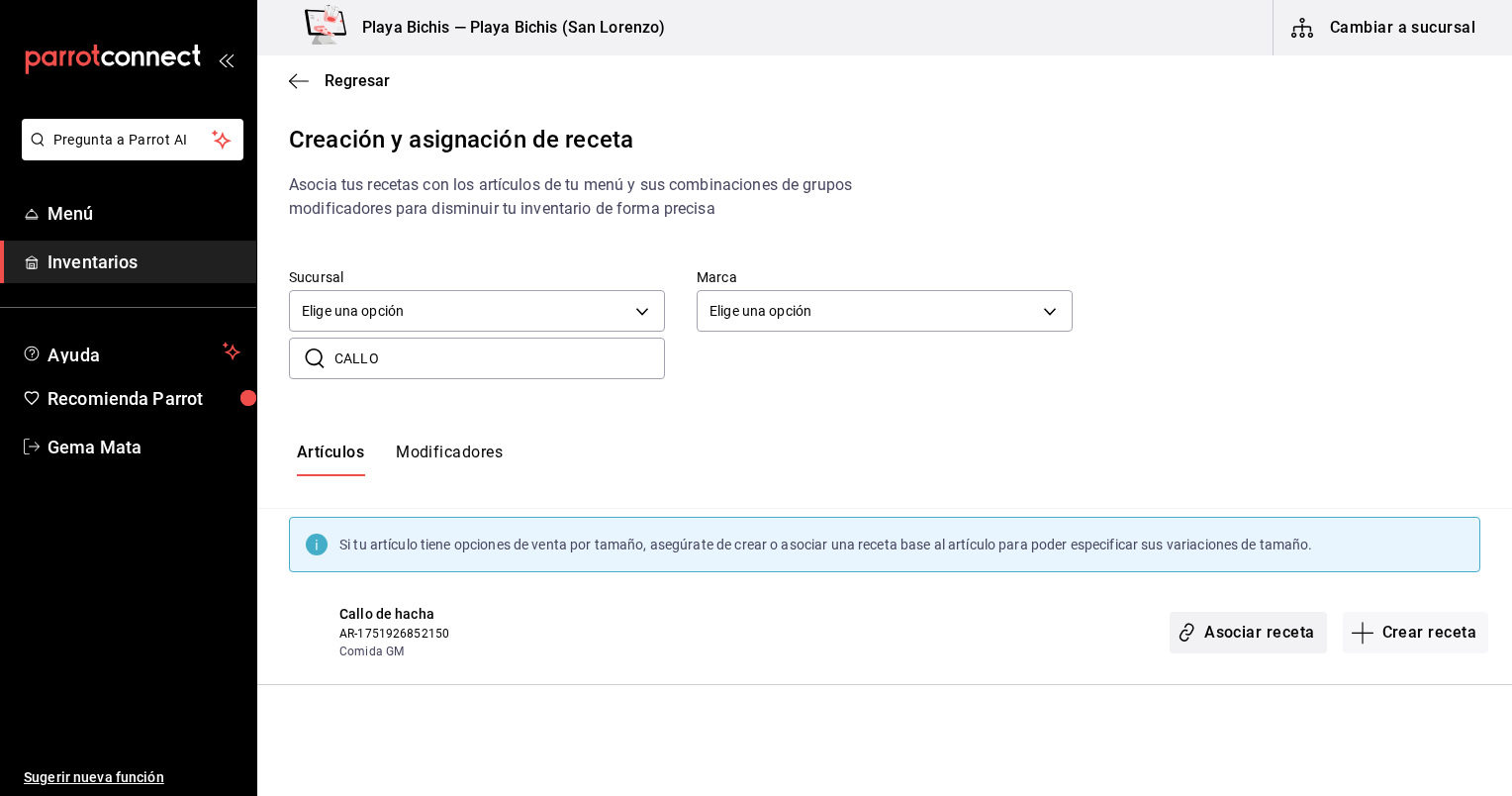 click on "Asociar receta" at bounding box center [1248, 633] 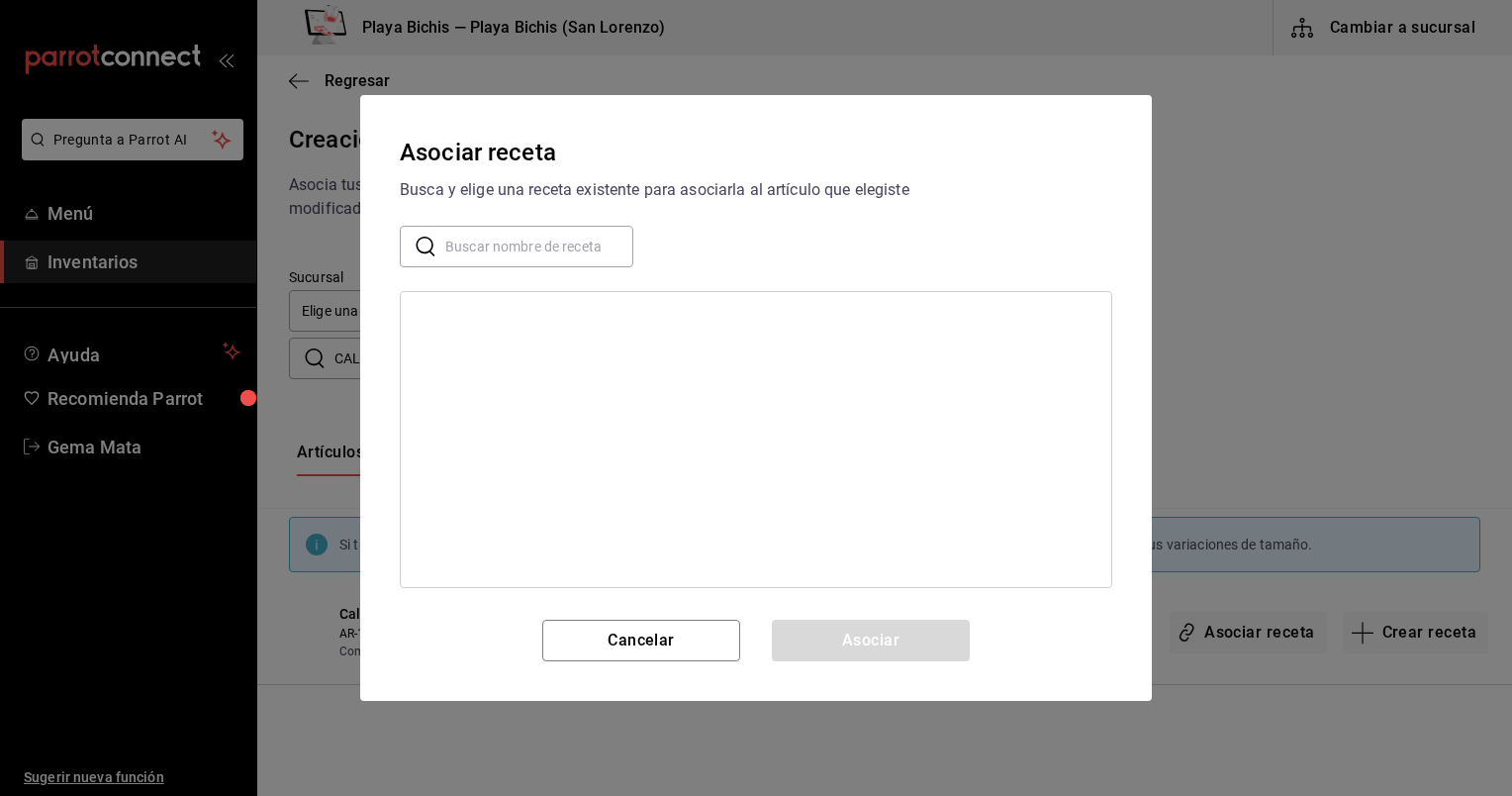 click at bounding box center (539, 247) 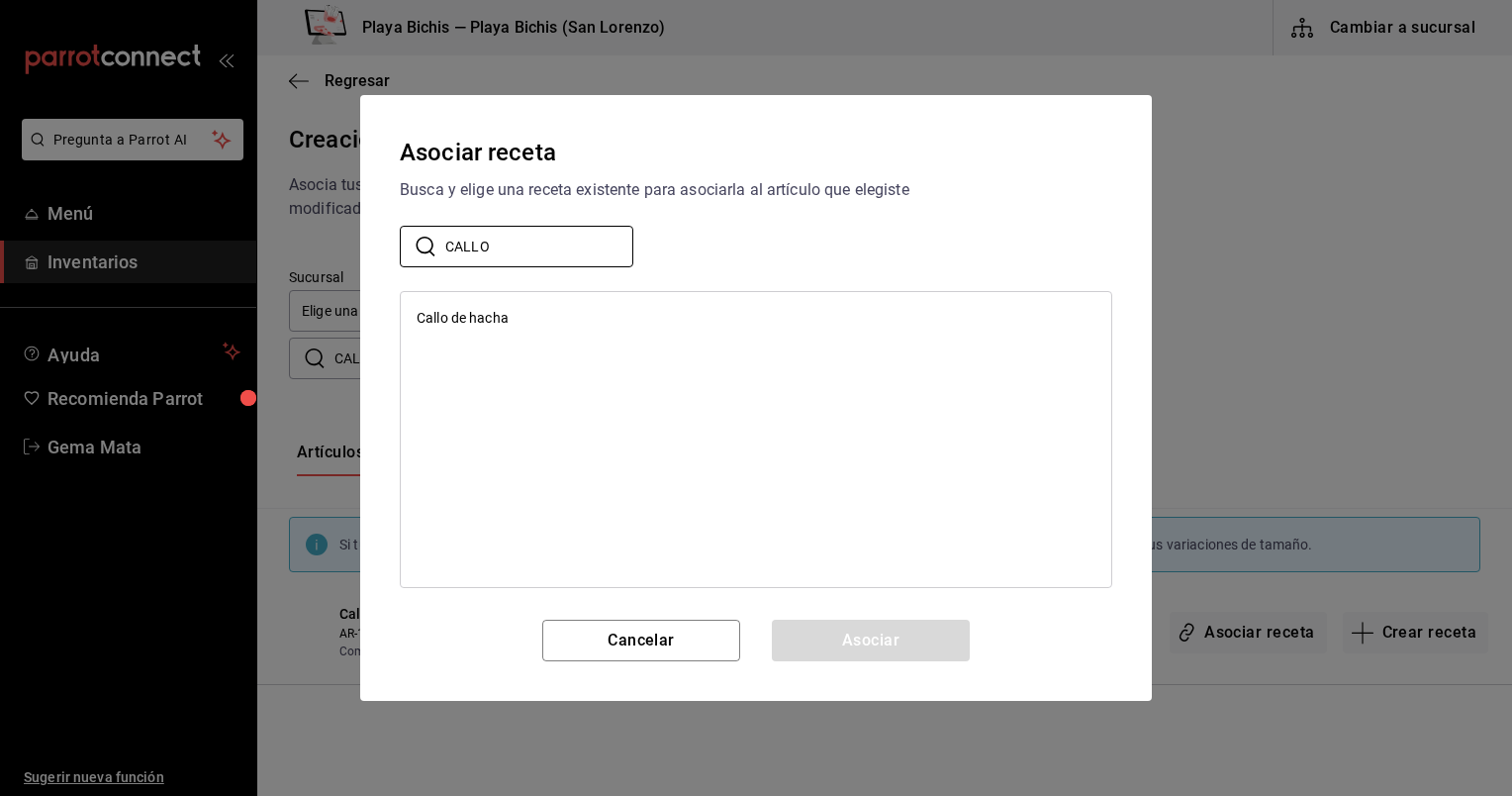 type on "CALLO" 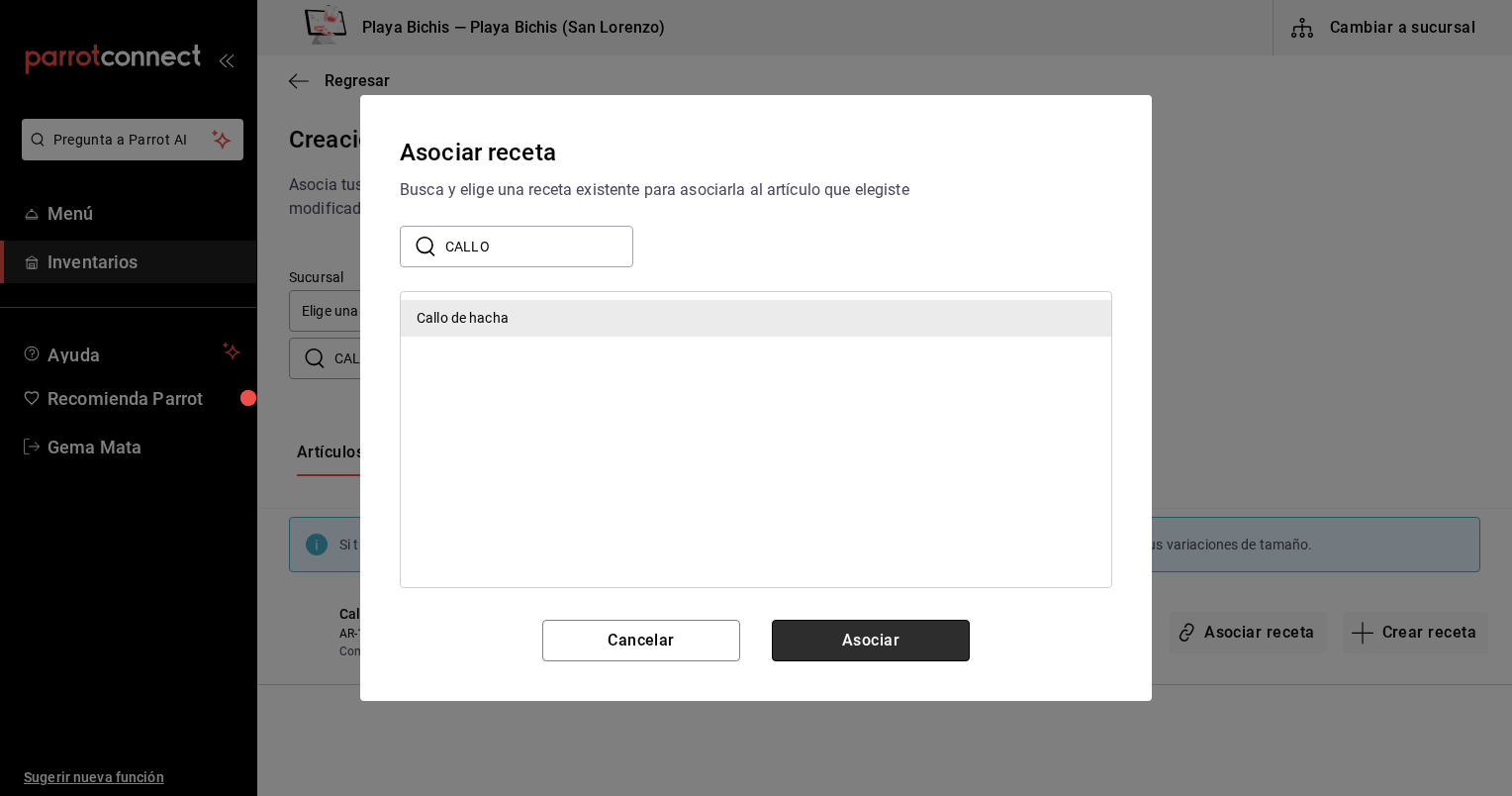 click on "Asociar" at bounding box center [871, 641] 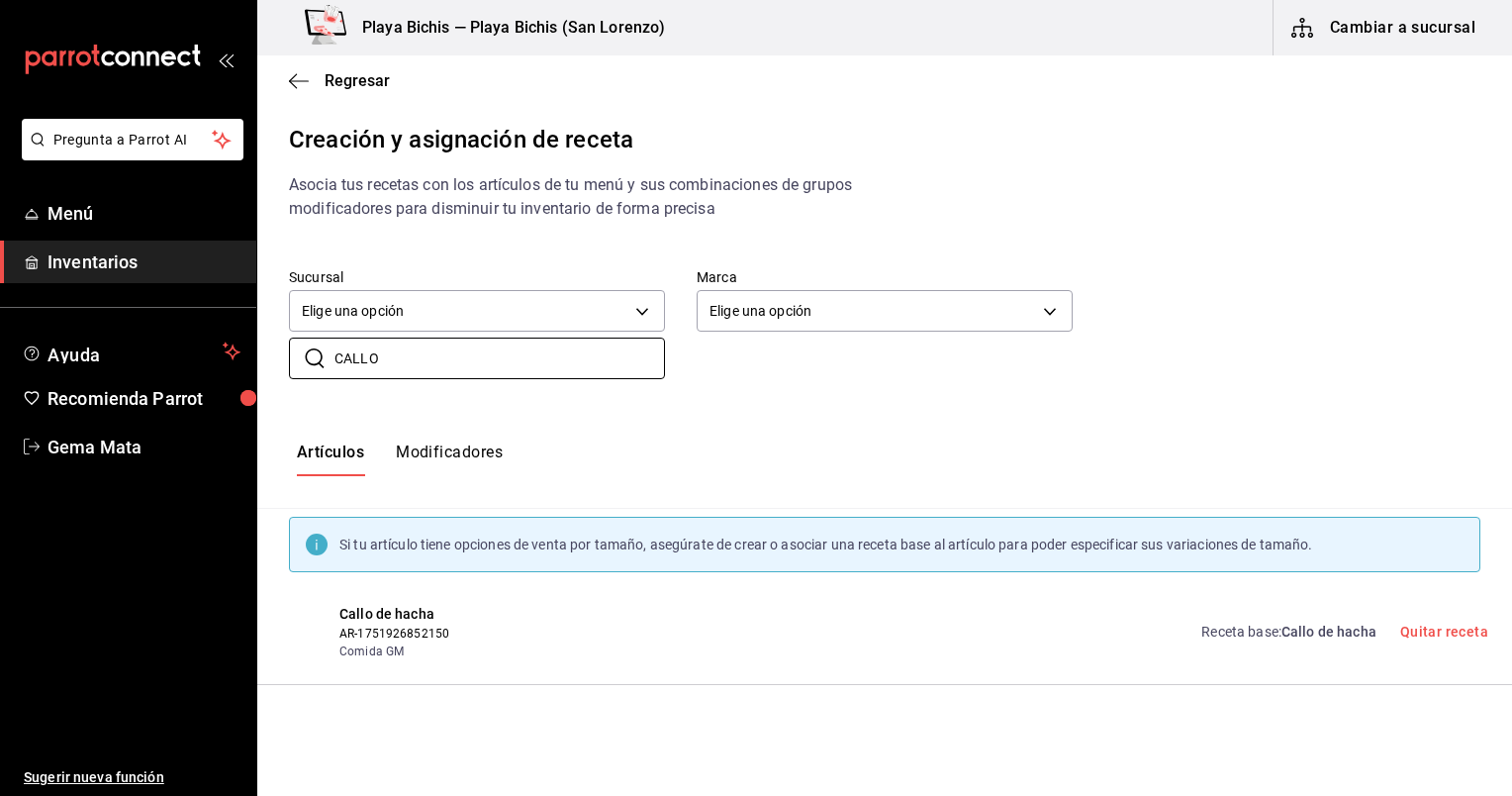 drag, startPoint x: 473, startPoint y: 376, endPoint x: 292, endPoint y: 336, distance: 185.3672 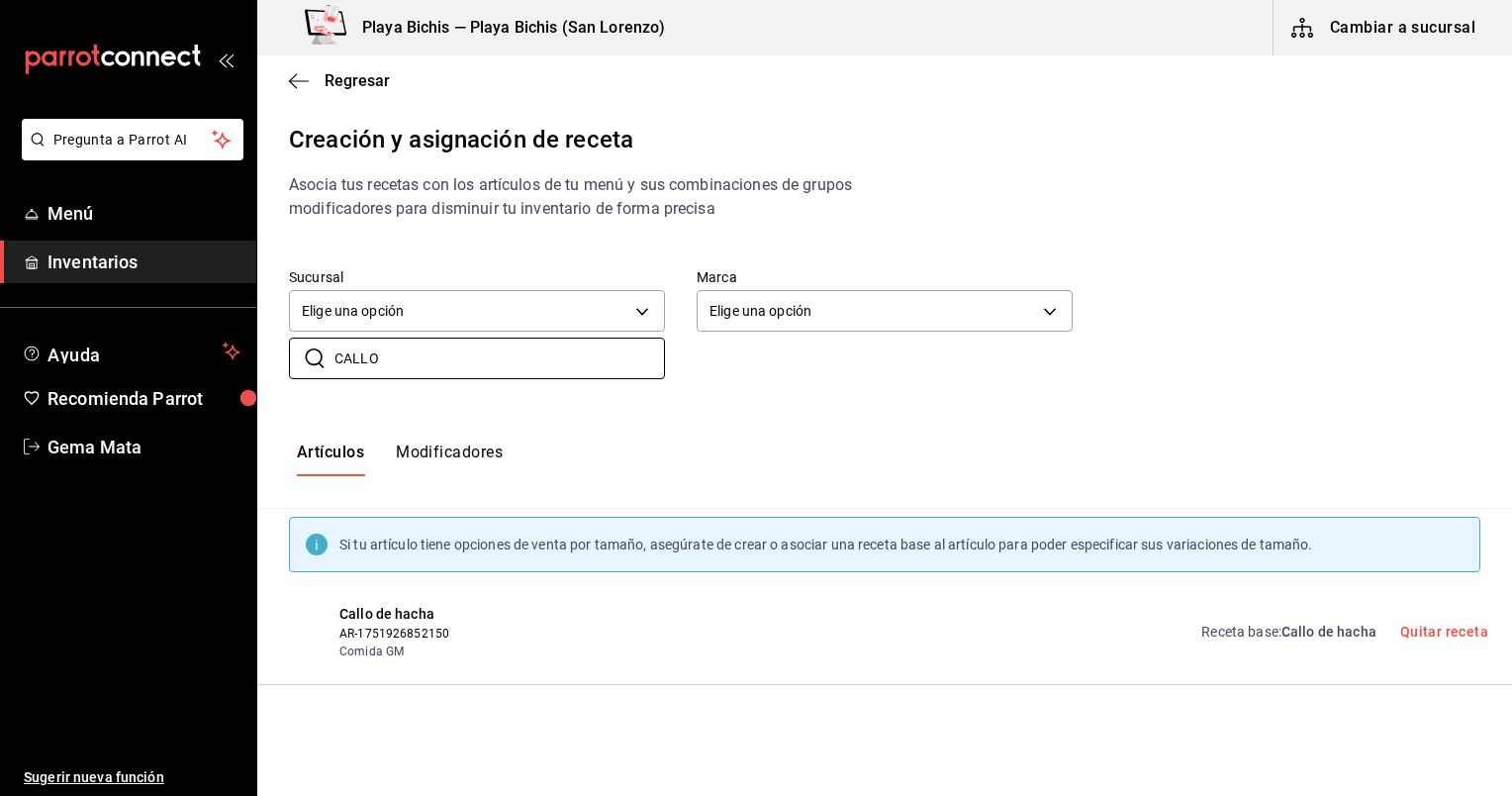 click on "Sucursal Elige una opción default Marca Elige una opción default ​ CALLO ​" at bounding box center (885, 324) 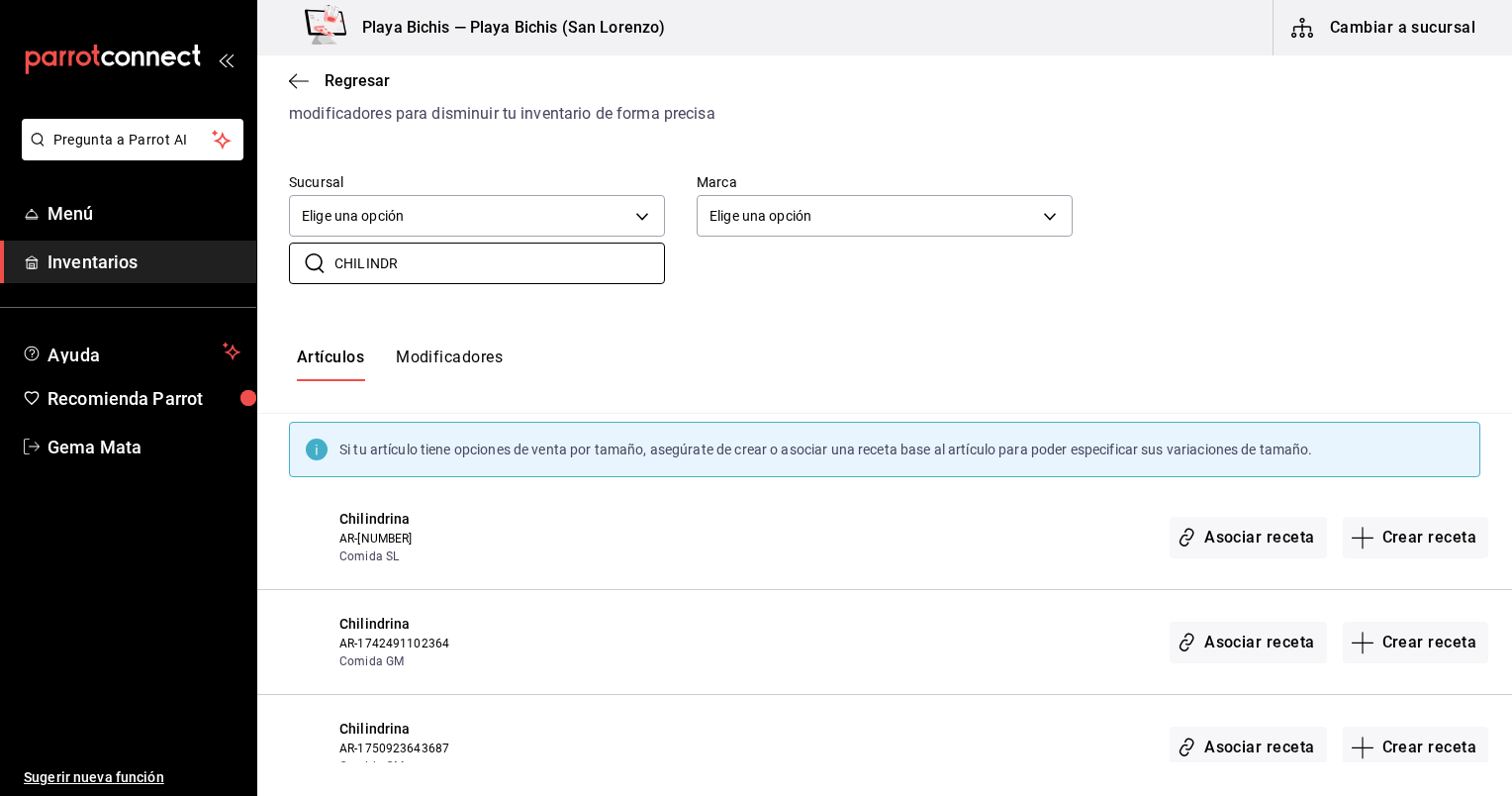 scroll, scrollTop: 131, scrollLeft: 0, axis: vertical 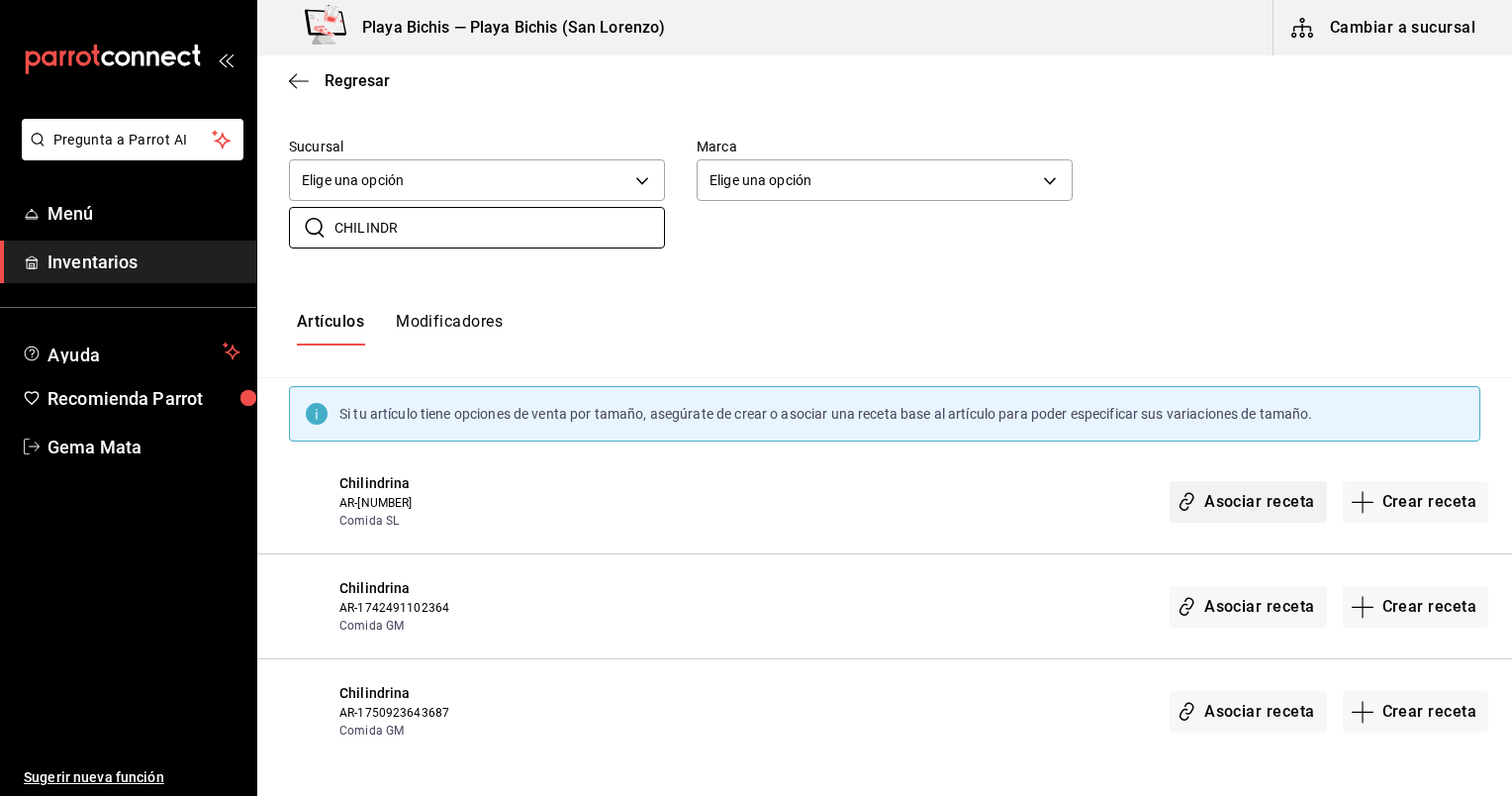 type on "CHILINDR" 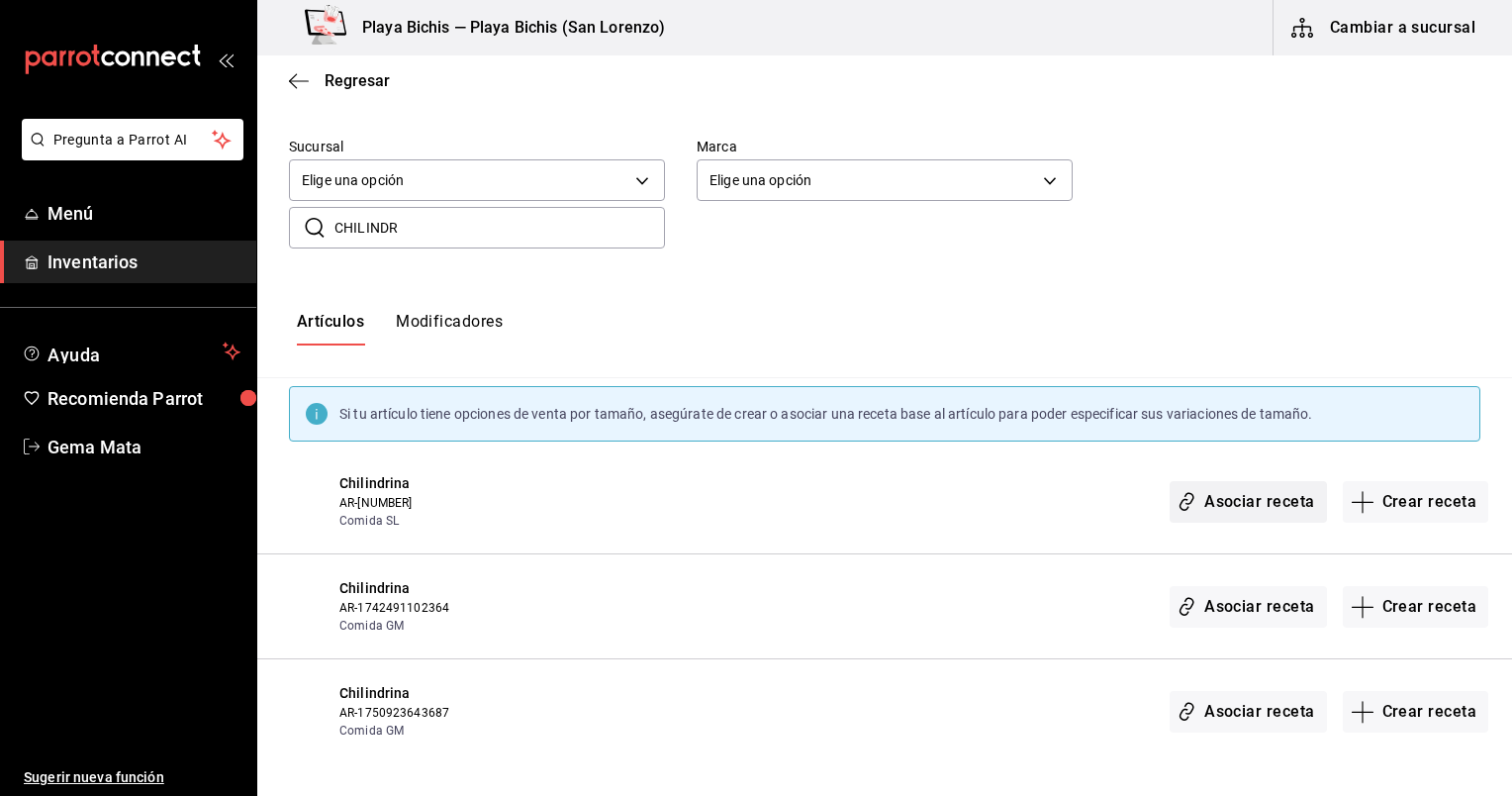 click on "Asociar receta" at bounding box center (1248, 502) 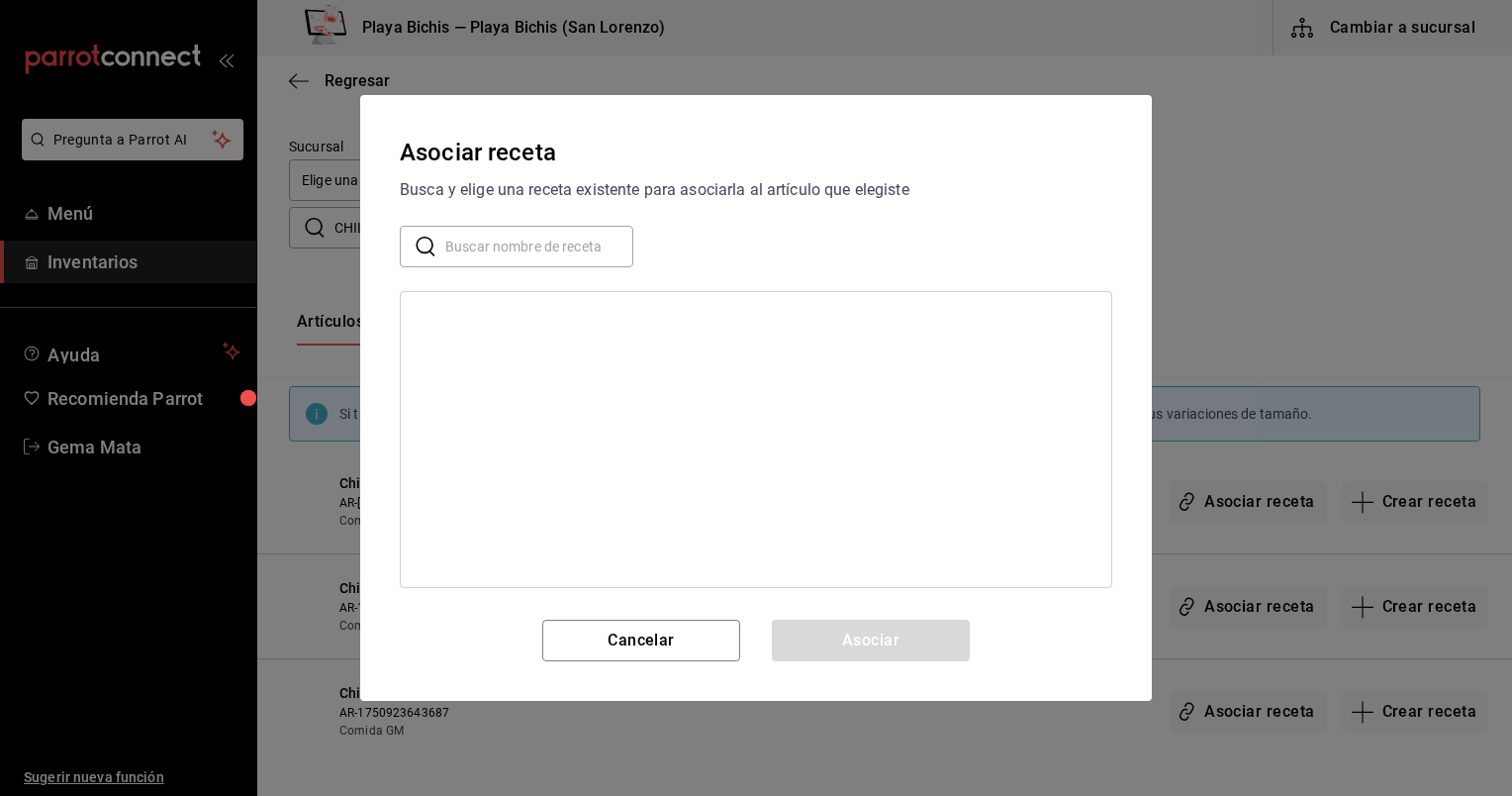 click at bounding box center [539, 247] 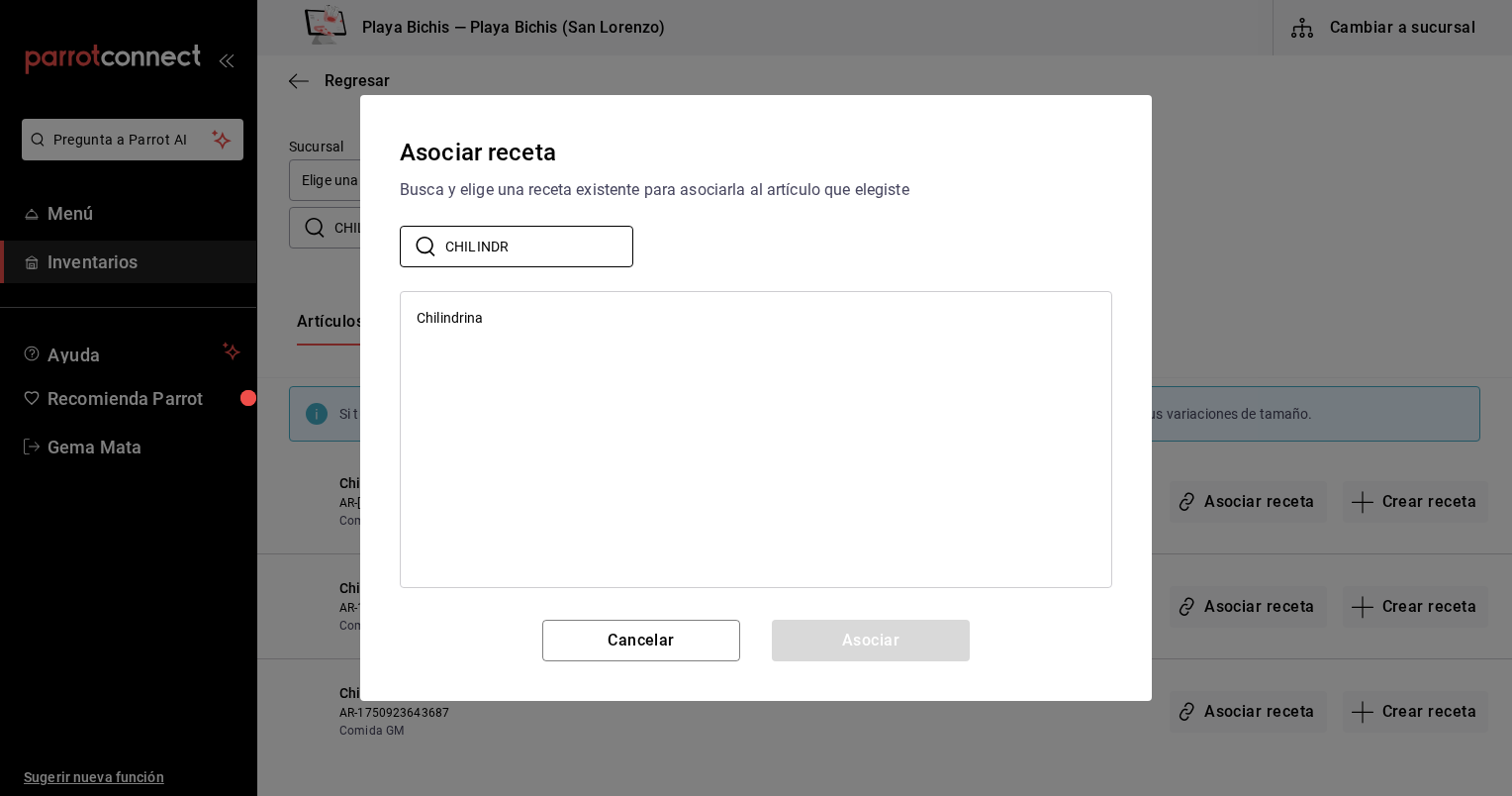 type on "CHILINDR" 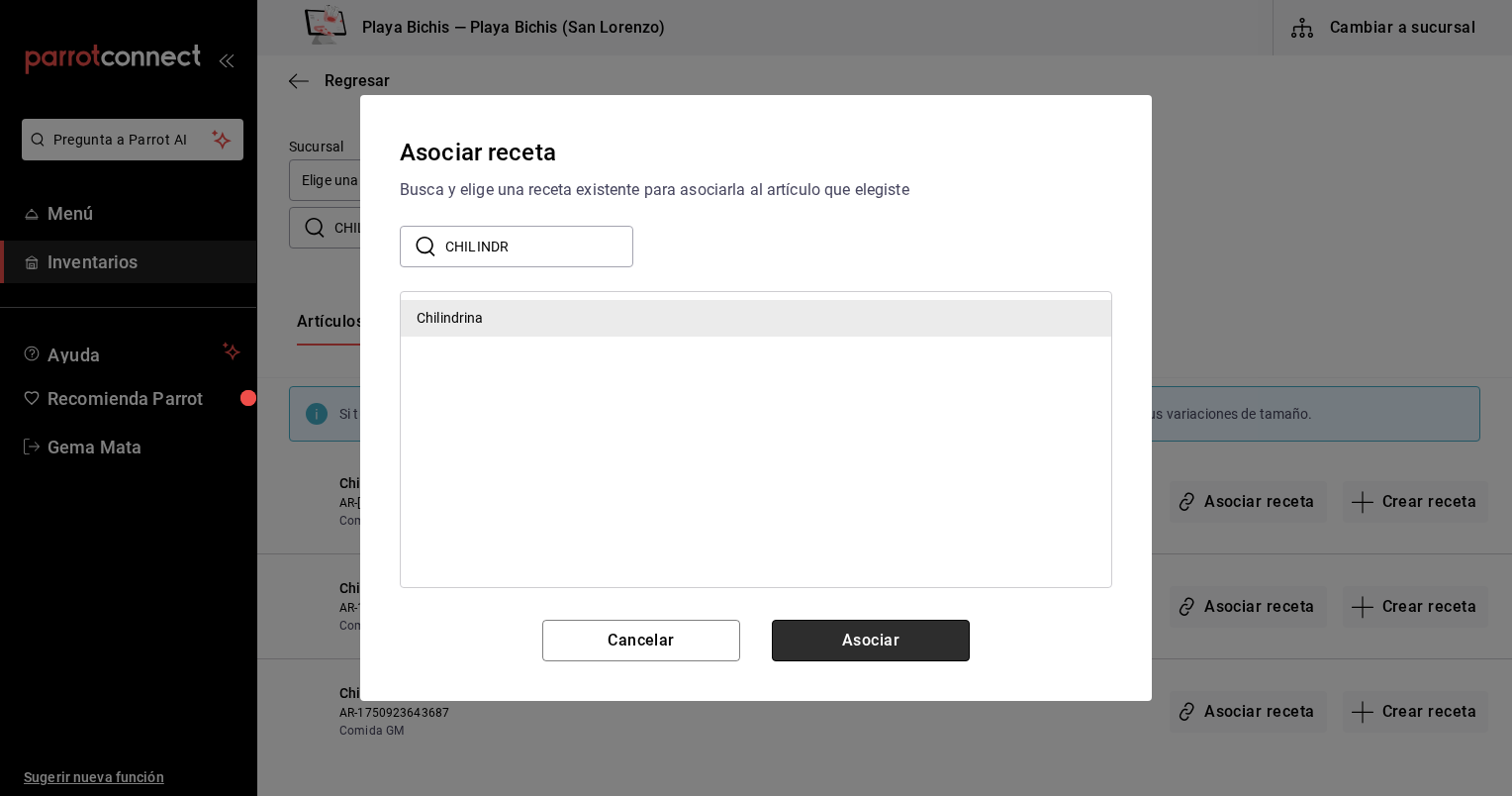 click on "Asociar" at bounding box center [871, 641] 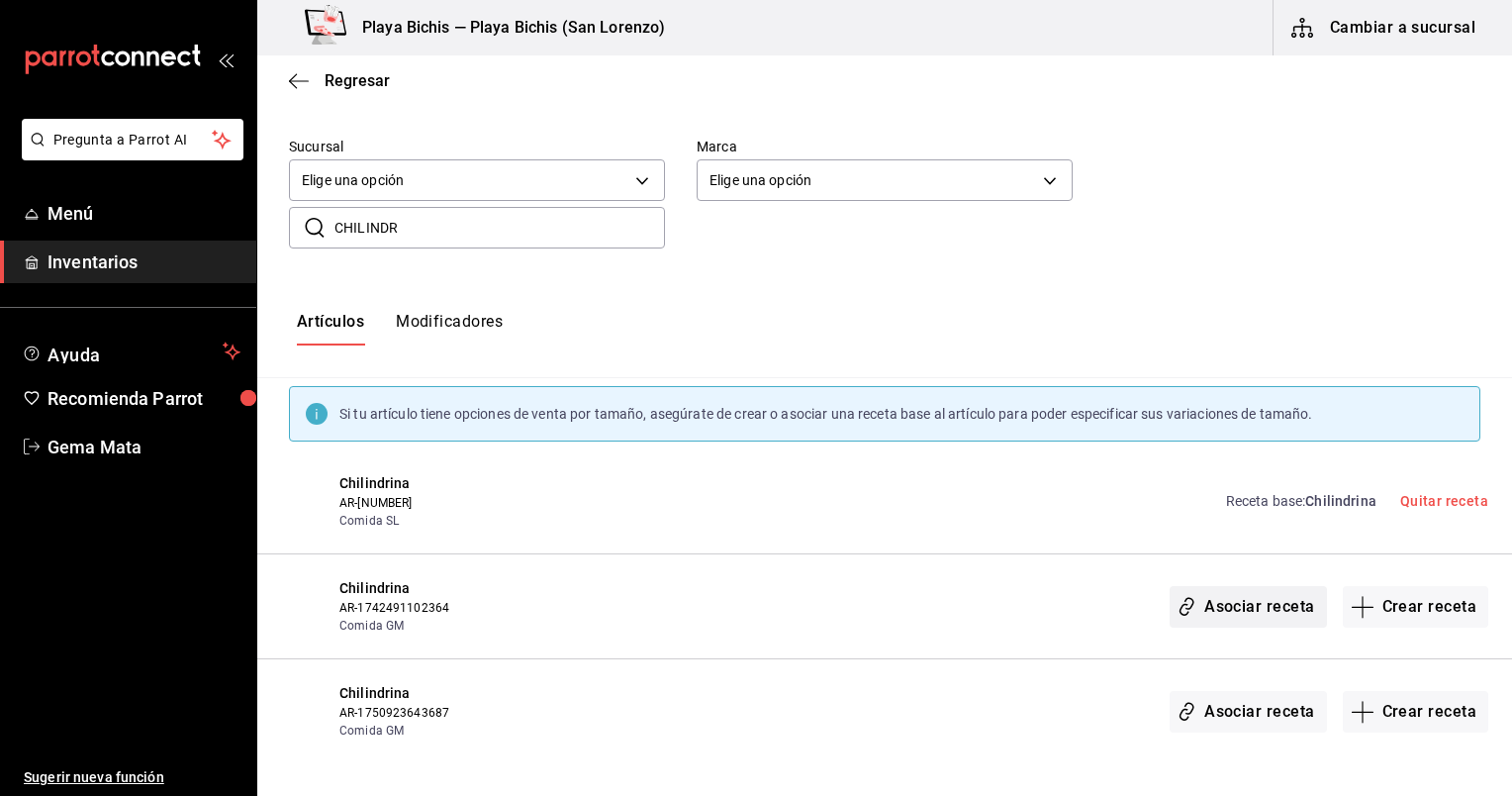click on "Asociar receta" at bounding box center (1248, 607) 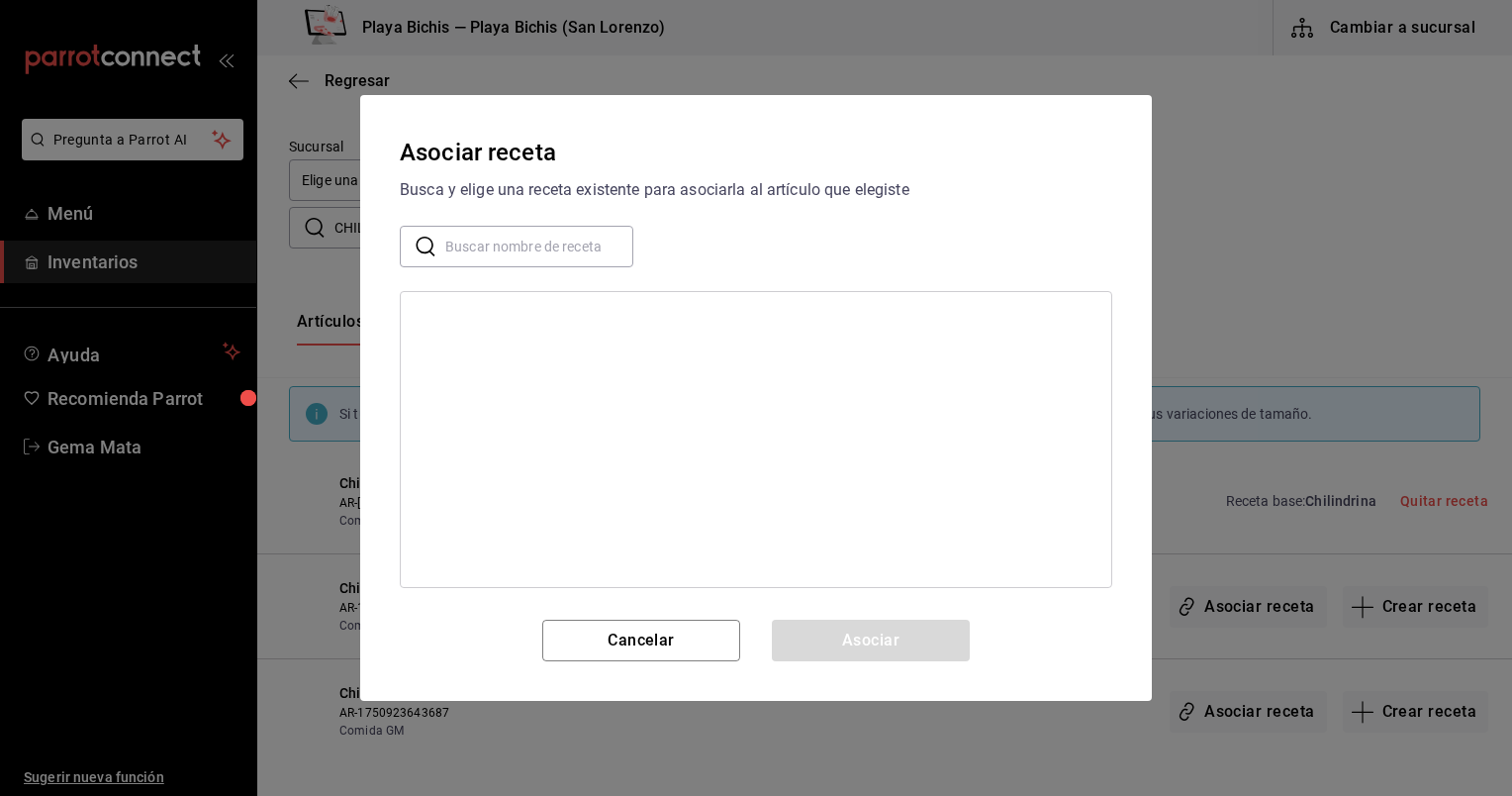 click at bounding box center (539, 247) 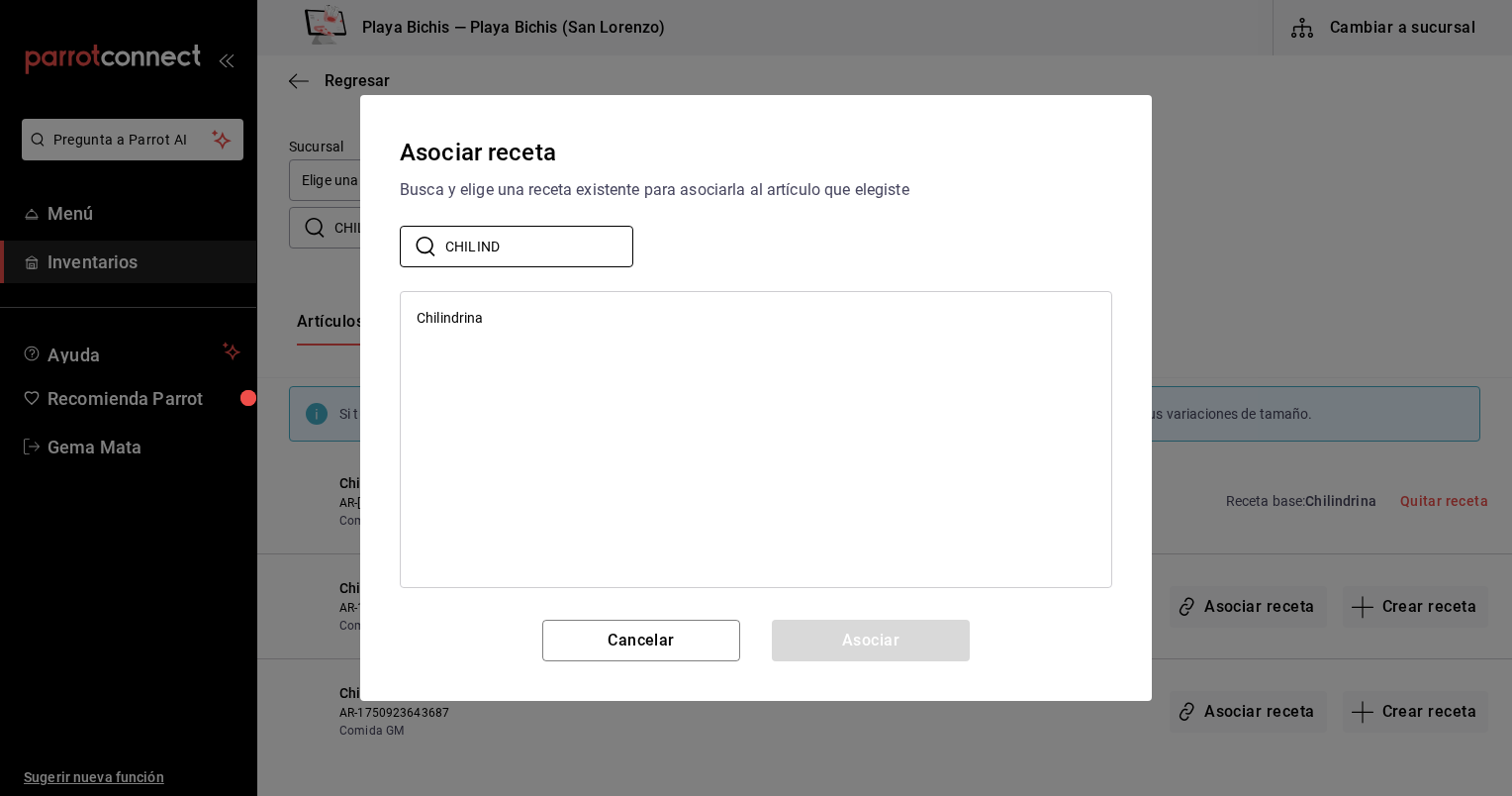 type on "CHILIND" 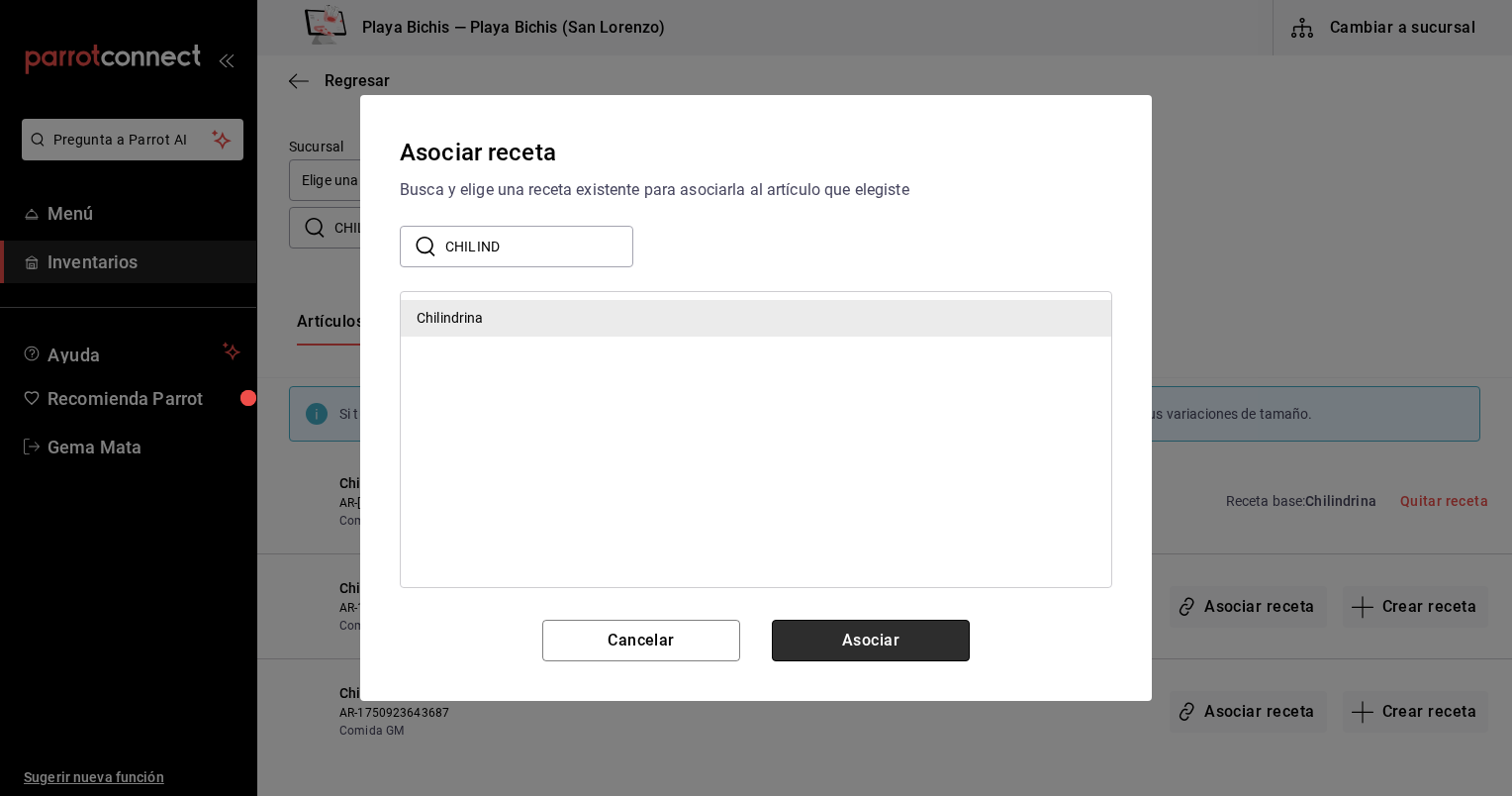 click on "Asociar" at bounding box center (871, 641) 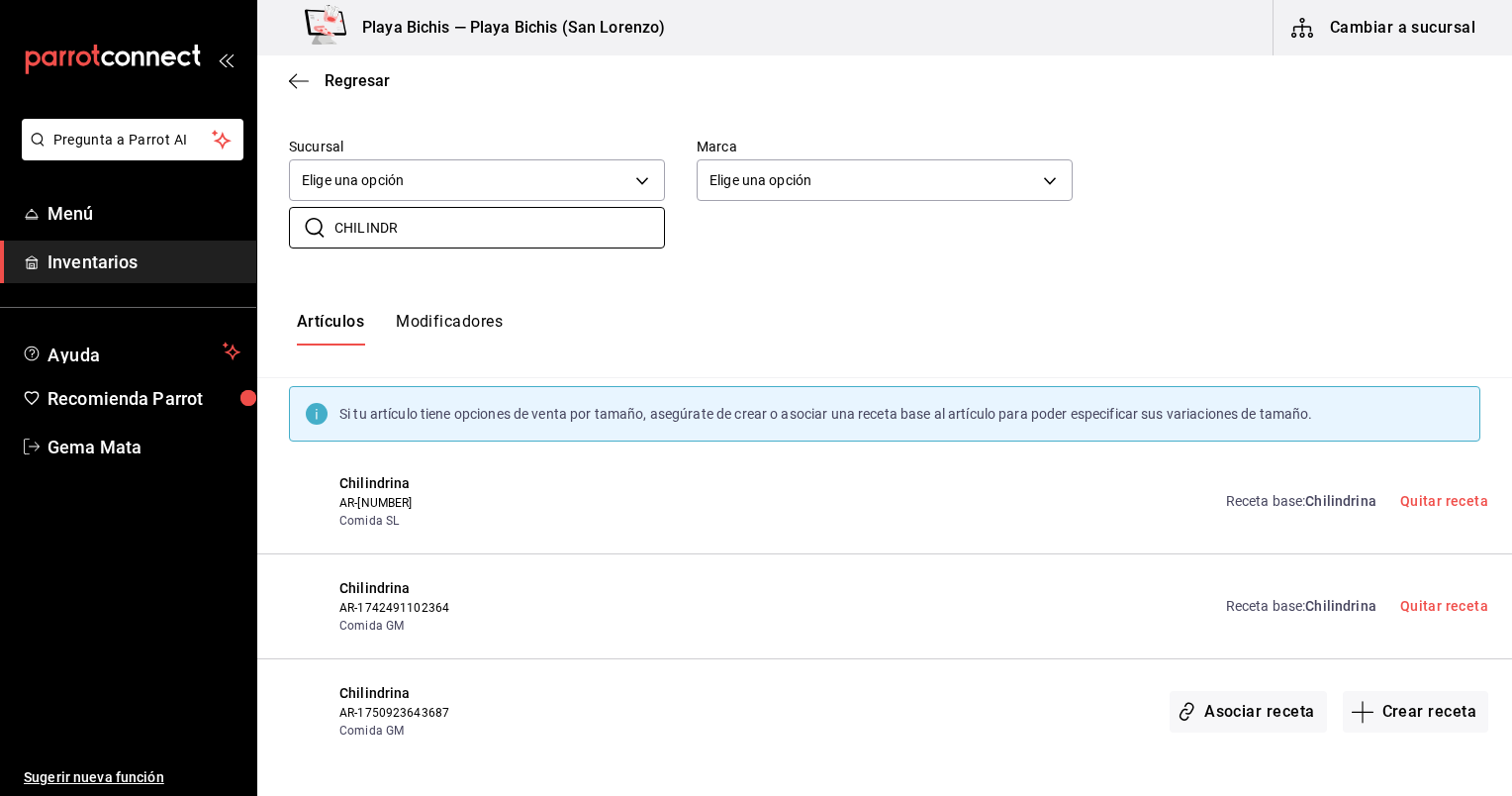 drag, startPoint x: 566, startPoint y: 234, endPoint x: 265, endPoint y: 243, distance: 301.1345 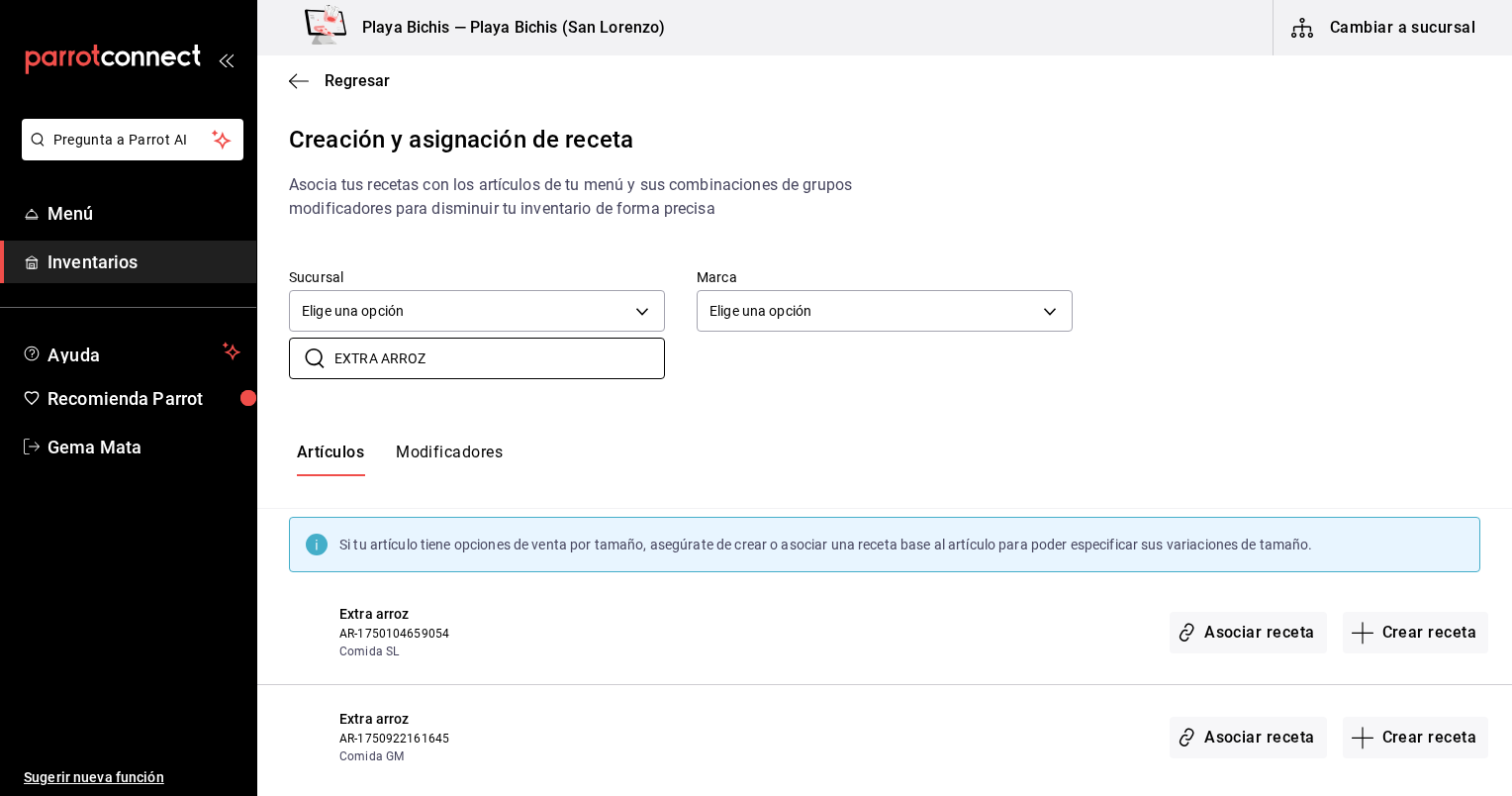 scroll, scrollTop: 27, scrollLeft: 0, axis: vertical 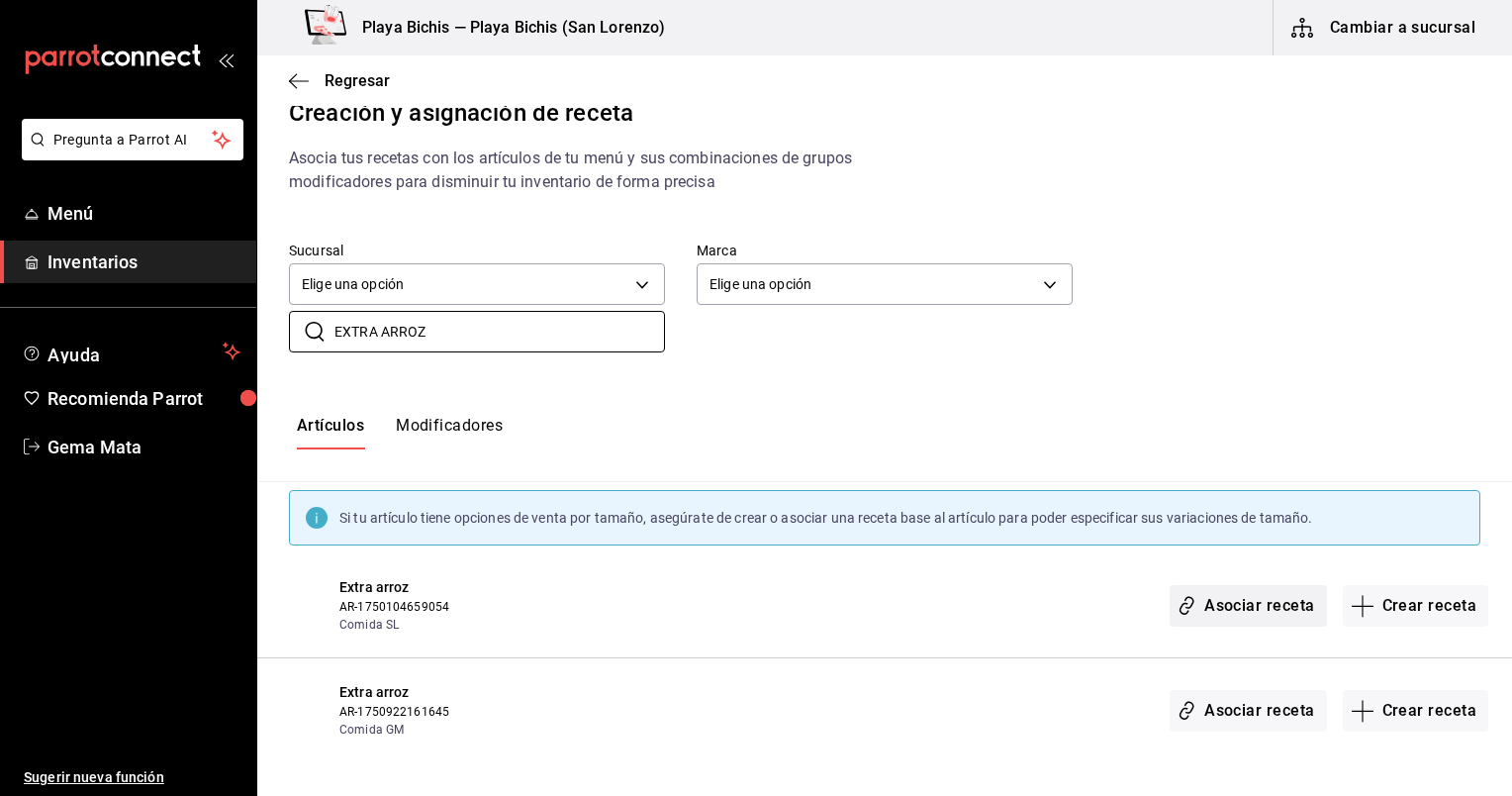 type on "EXTRA ARROZ" 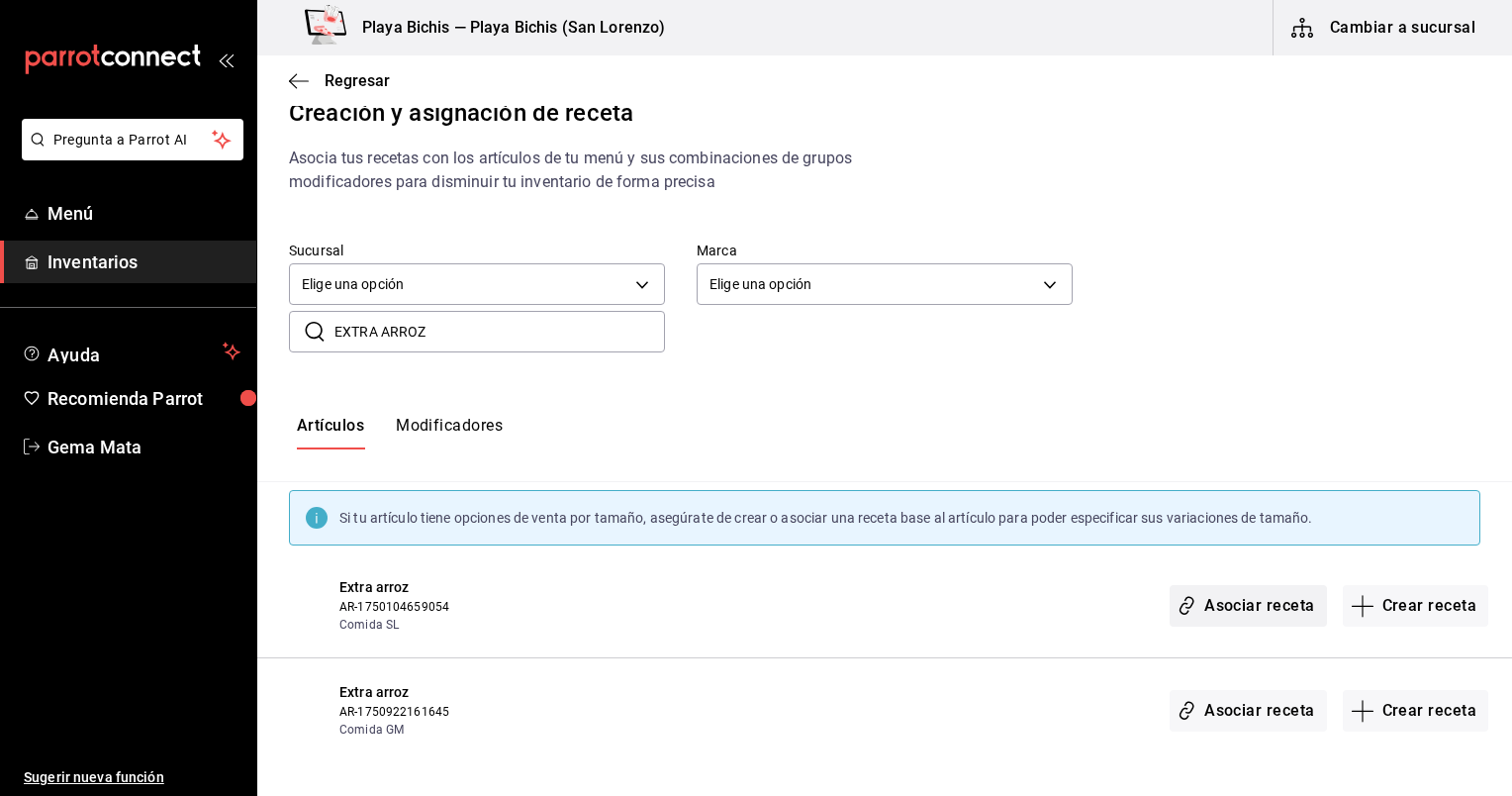 click on "Asociar receta" at bounding box center (1248, 606) 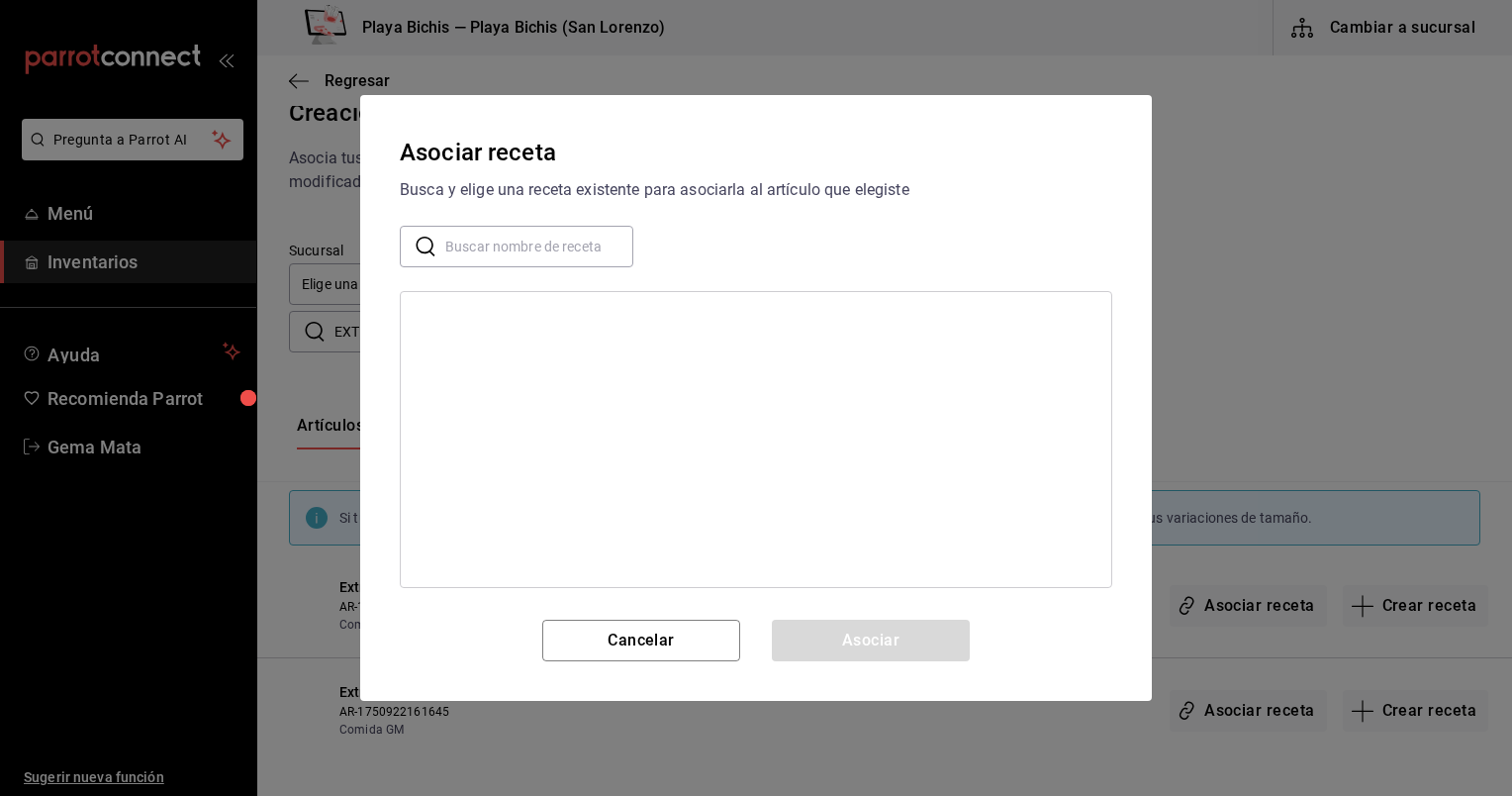 click at bounding box center [539, 247] 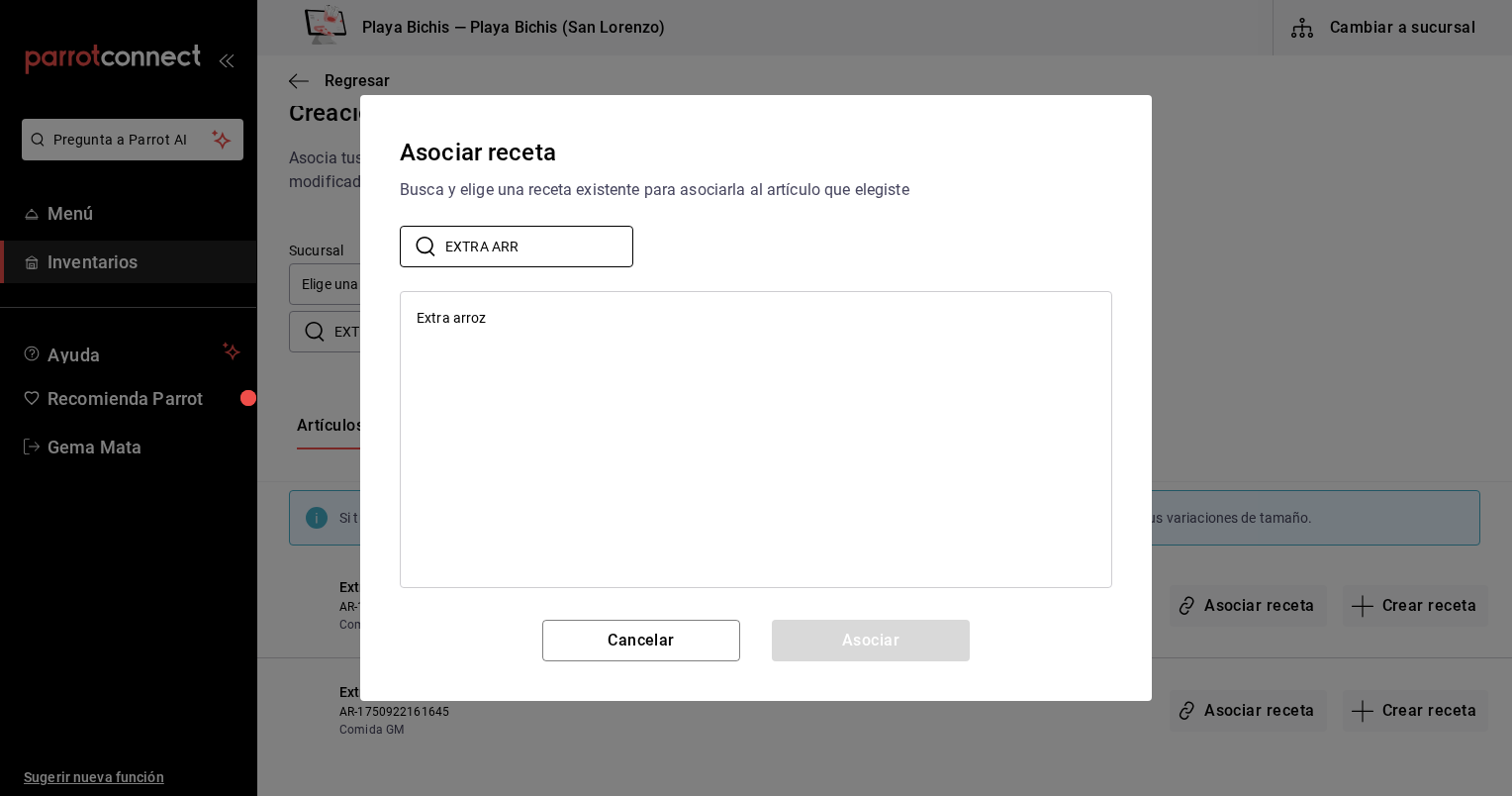 type on "EXTRA ARR" 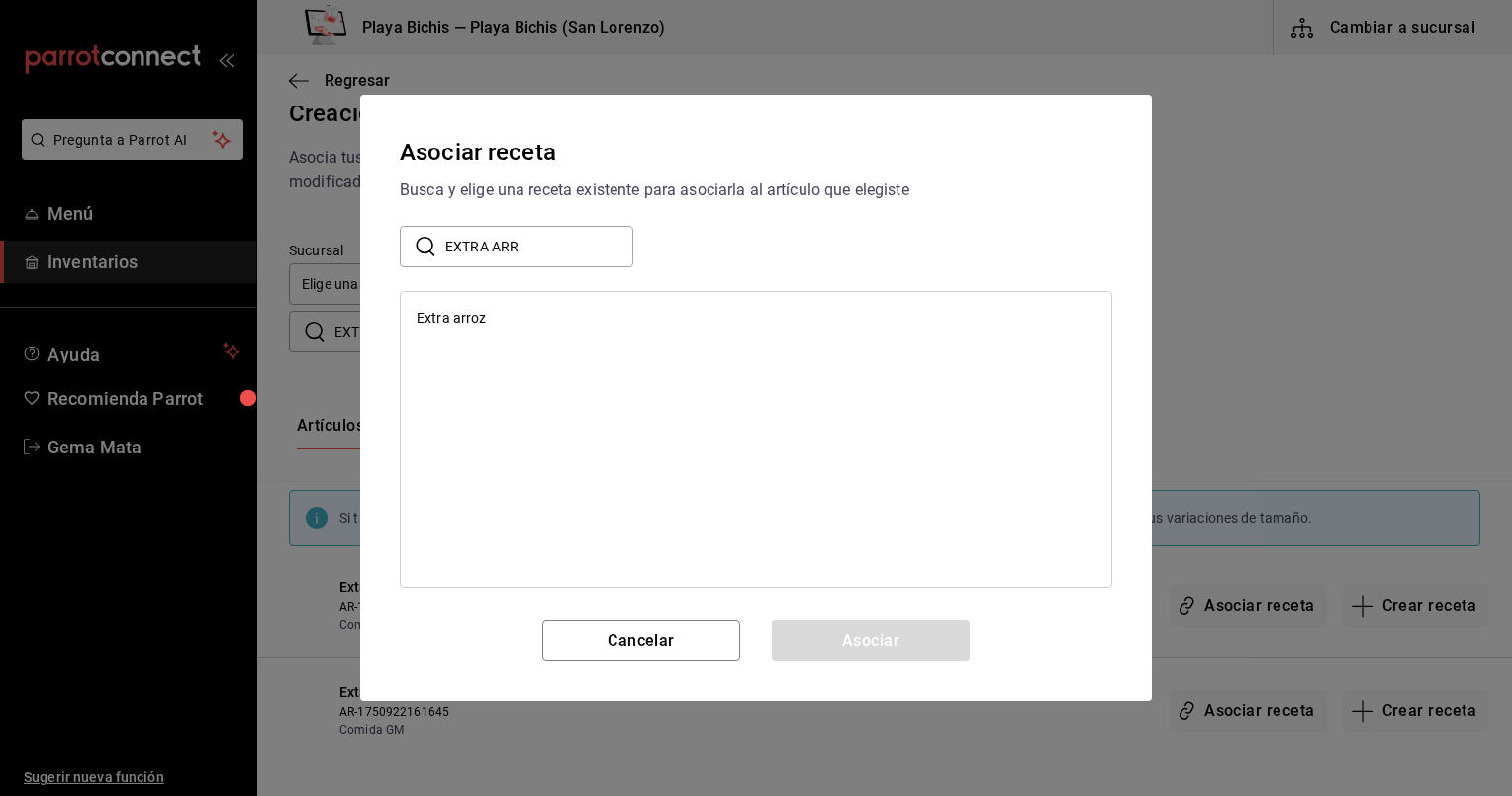 click on "Extra arroz" at bounding box center (756, 318) 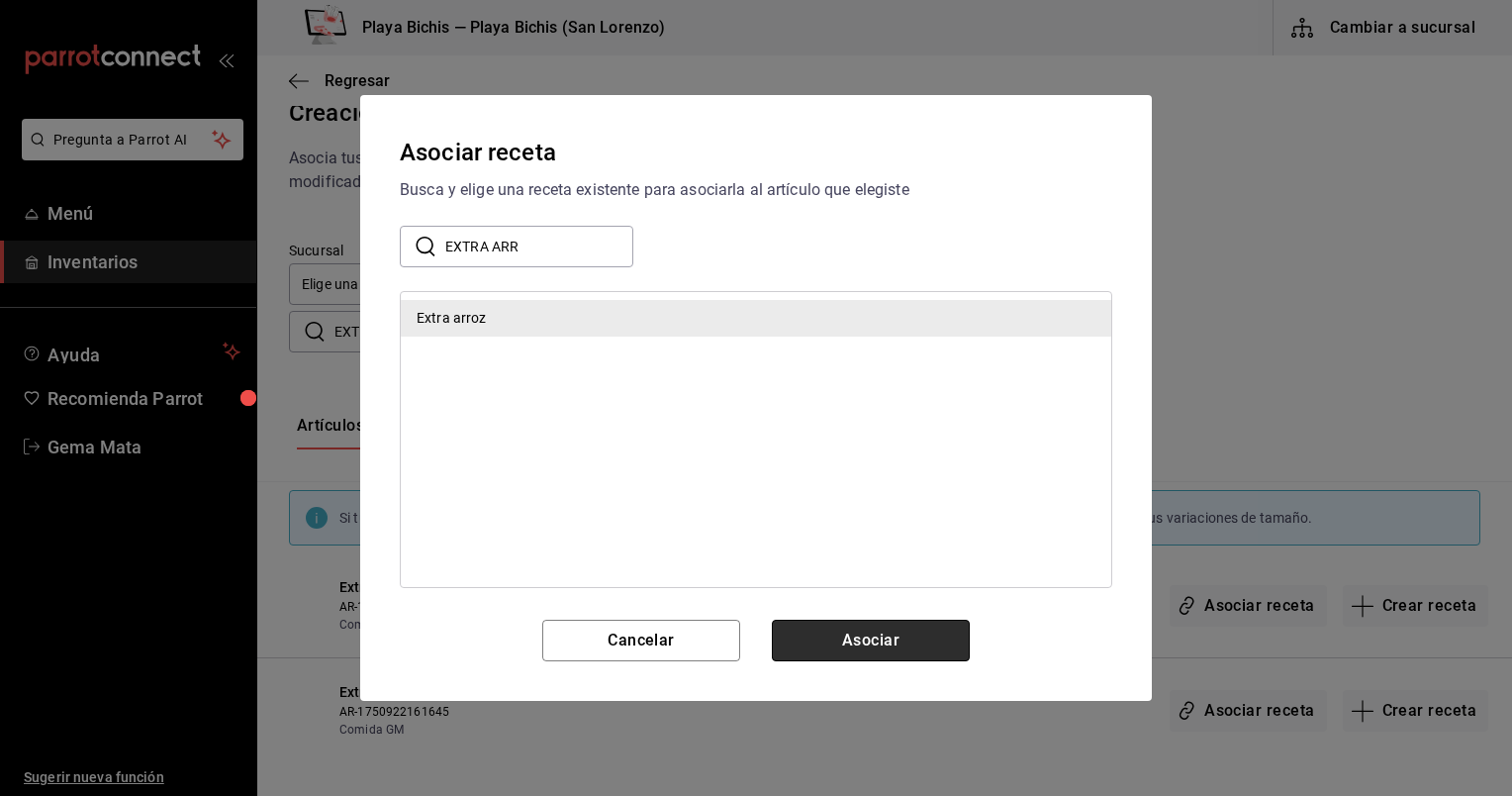click on "Asociar" at bounding box center [871, 641] 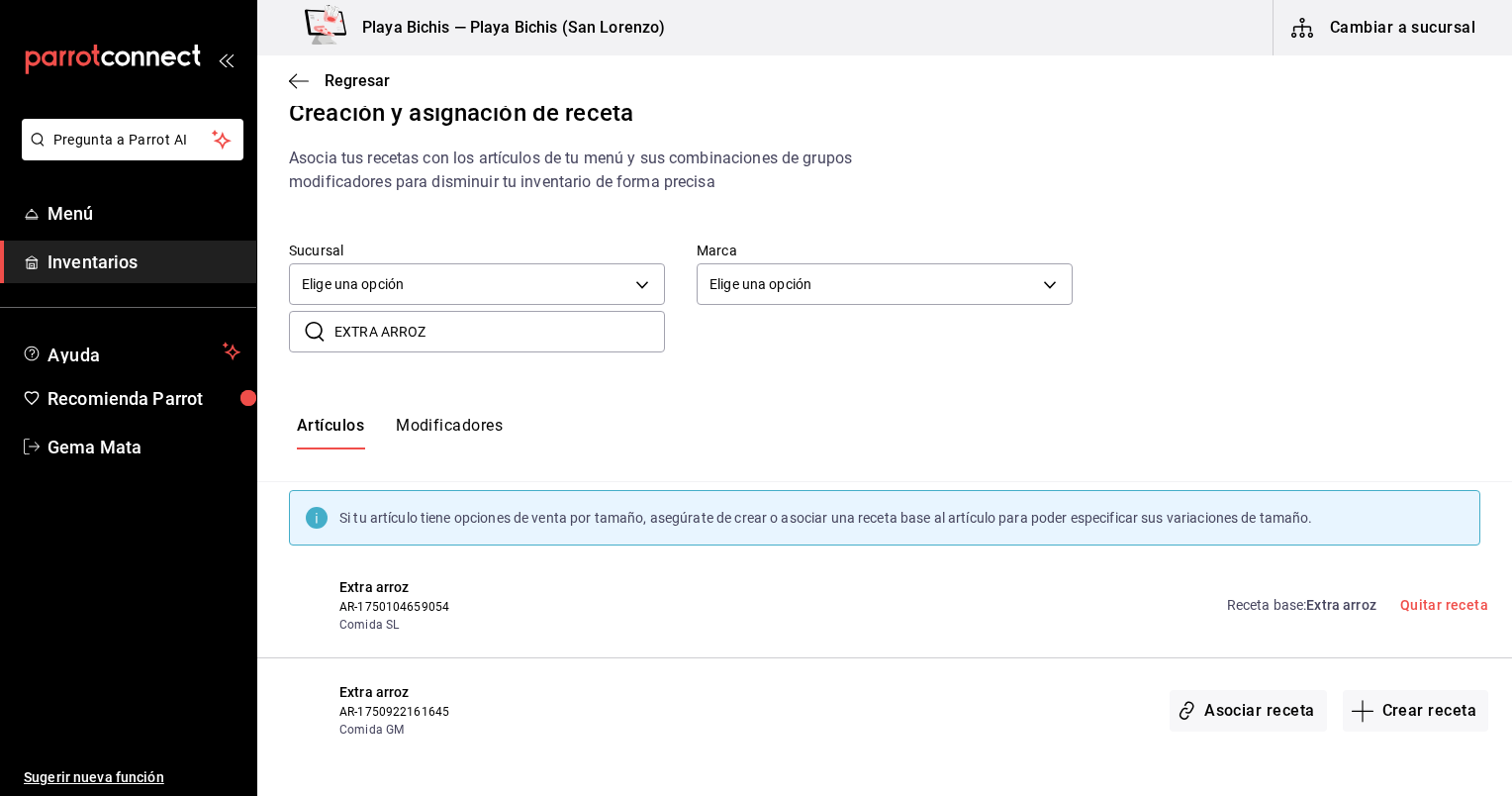 click on "Asociar receta Crear receta" at bounding box center [1329, 710] 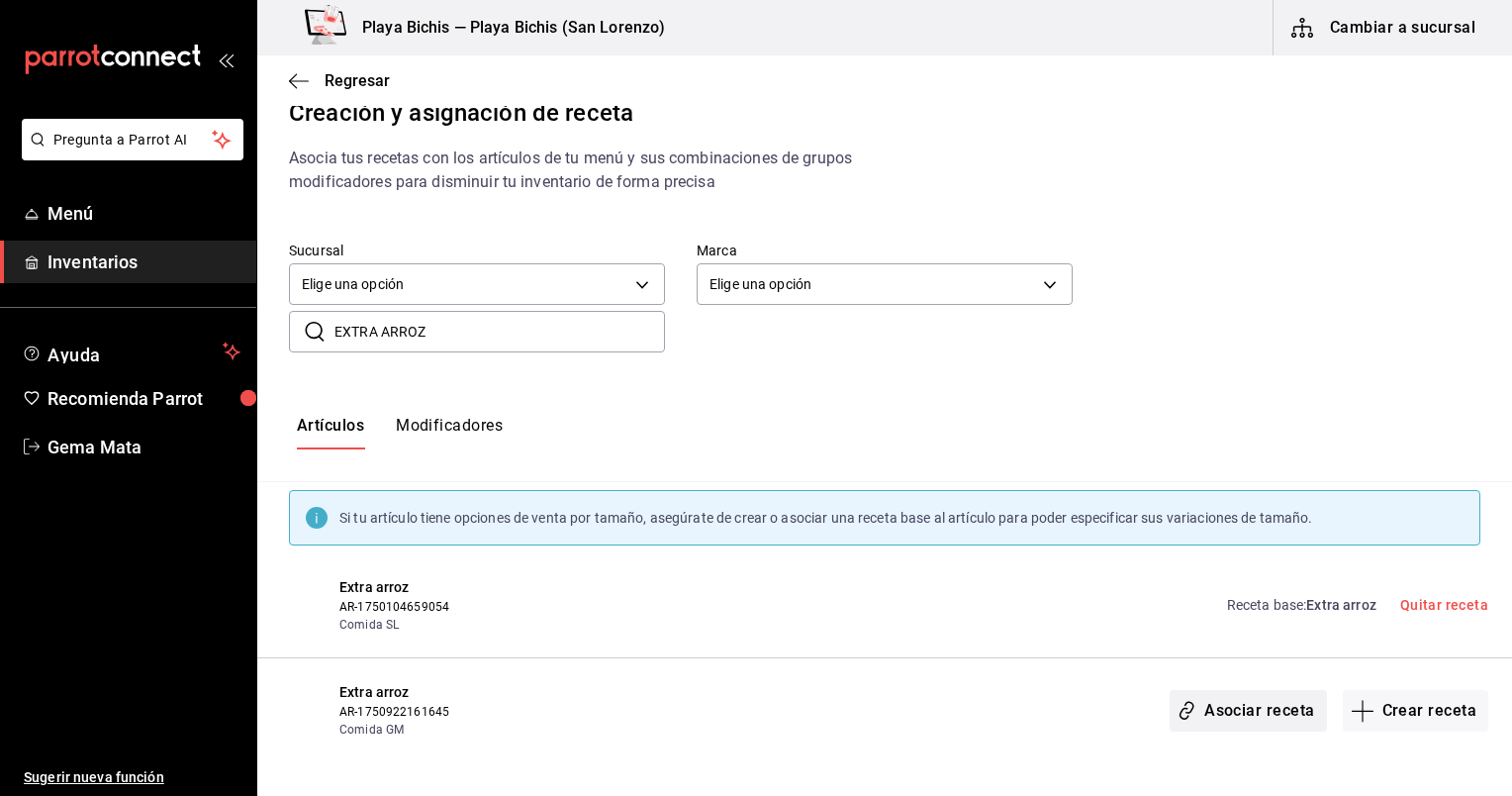 click on "Asociar receta" at bounding box center [1248, 711] 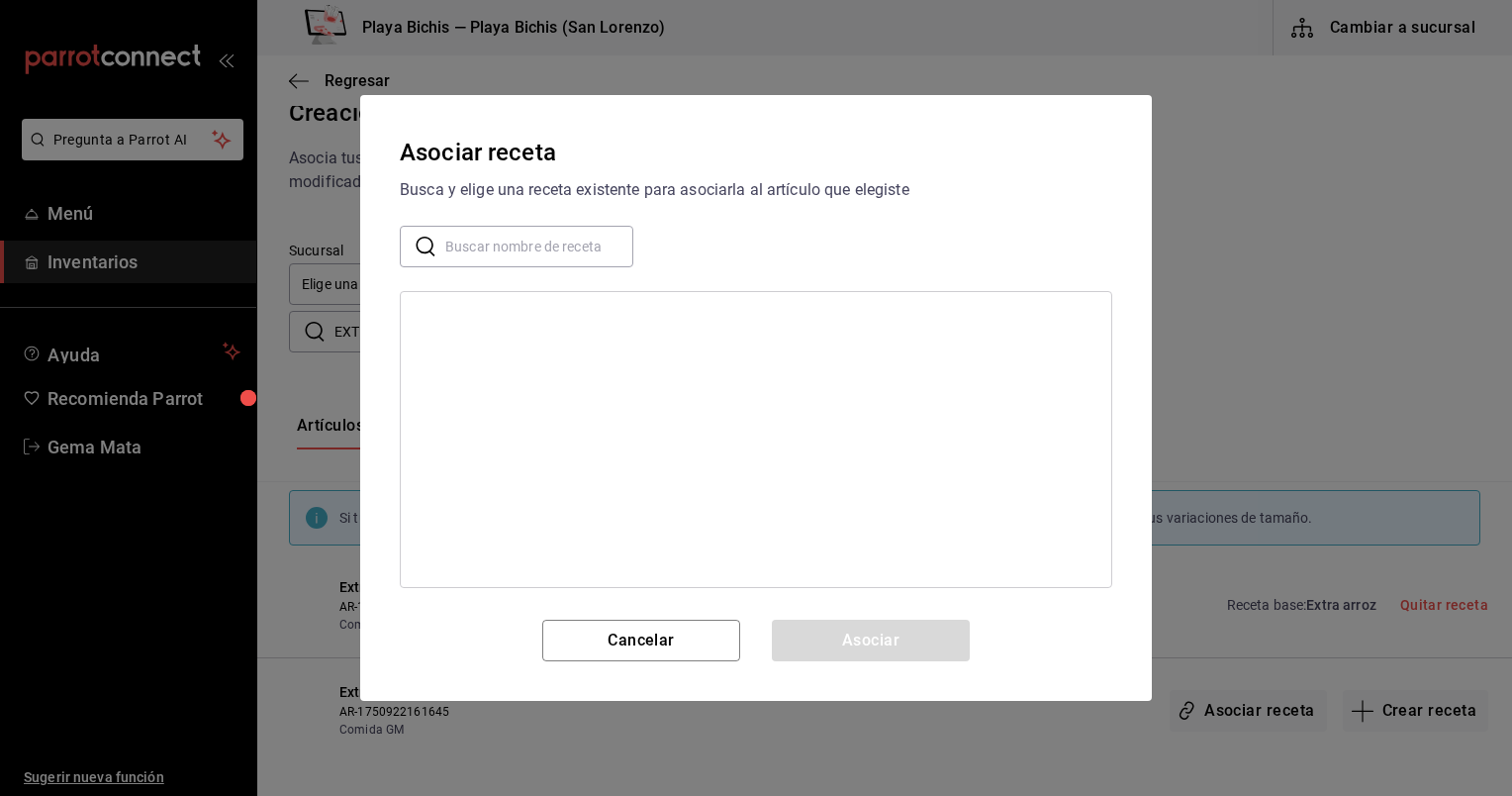 click at bounding box center (539, 247) 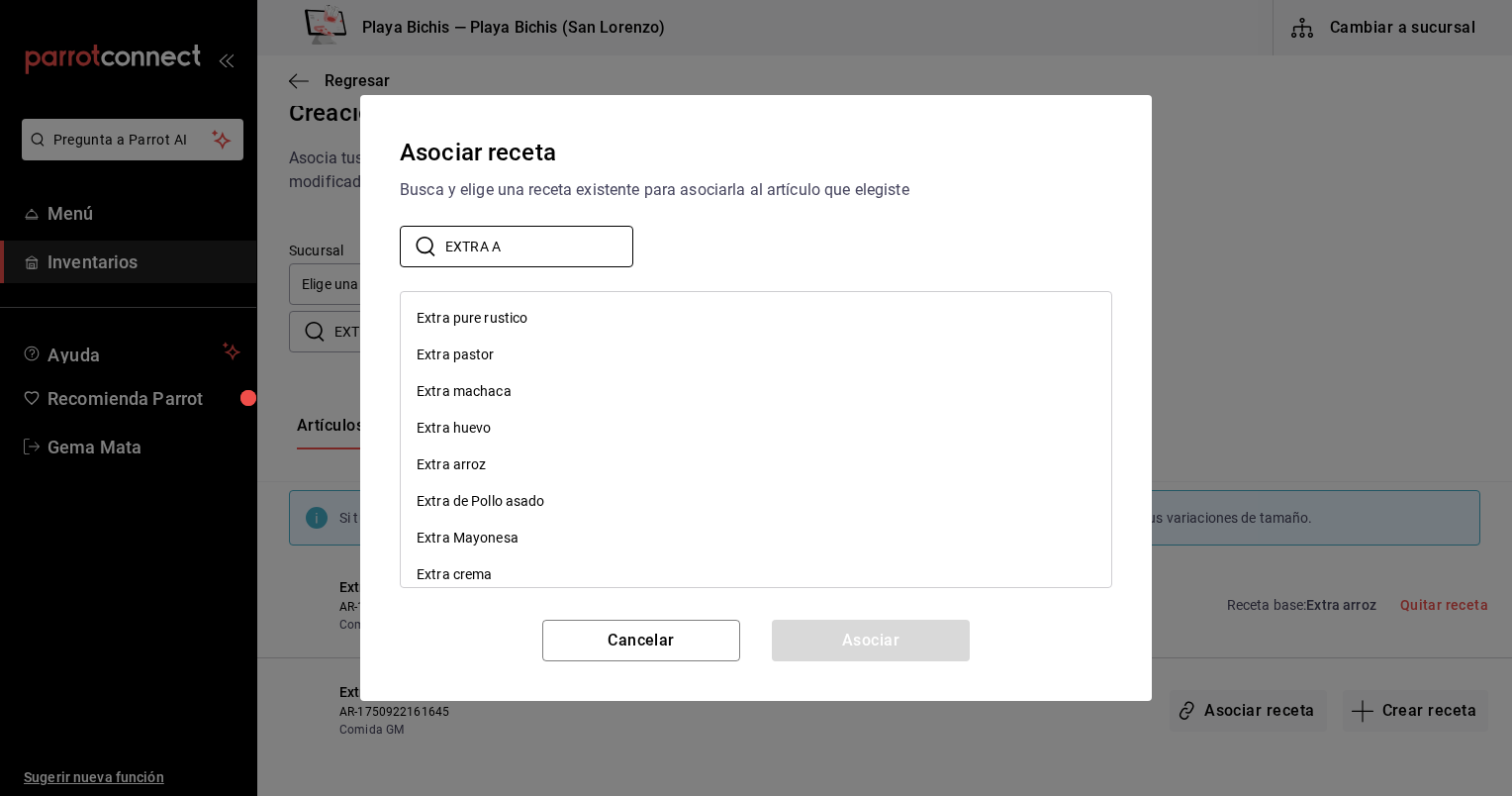 type on "EXTRA A" 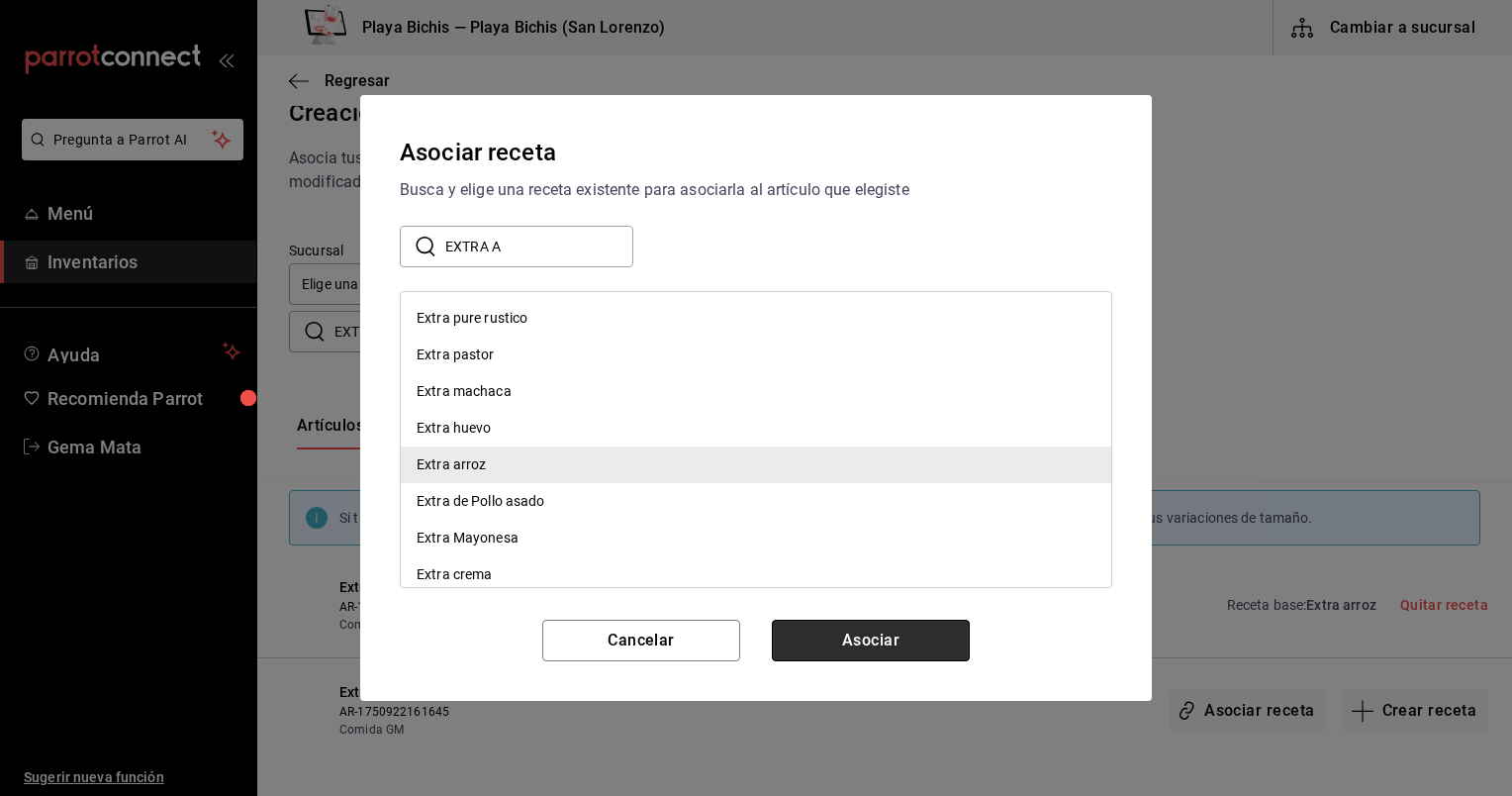 click on "Asociar" at bounding box center (871, 641) 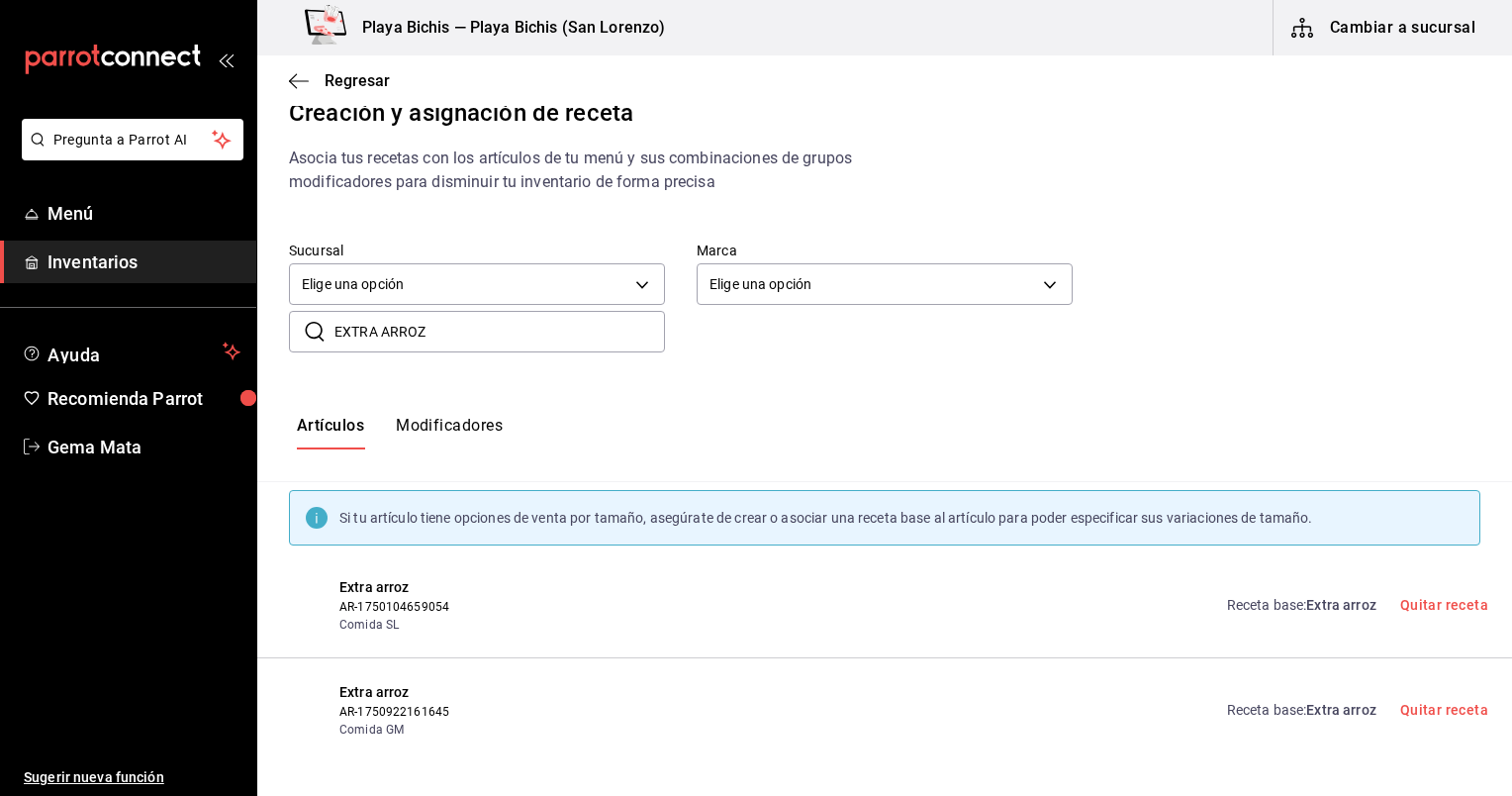 drag, startPoint x: 534, startPoint y: 339, endPoint x: 379, endPoint y: 312, distance: 157.33404 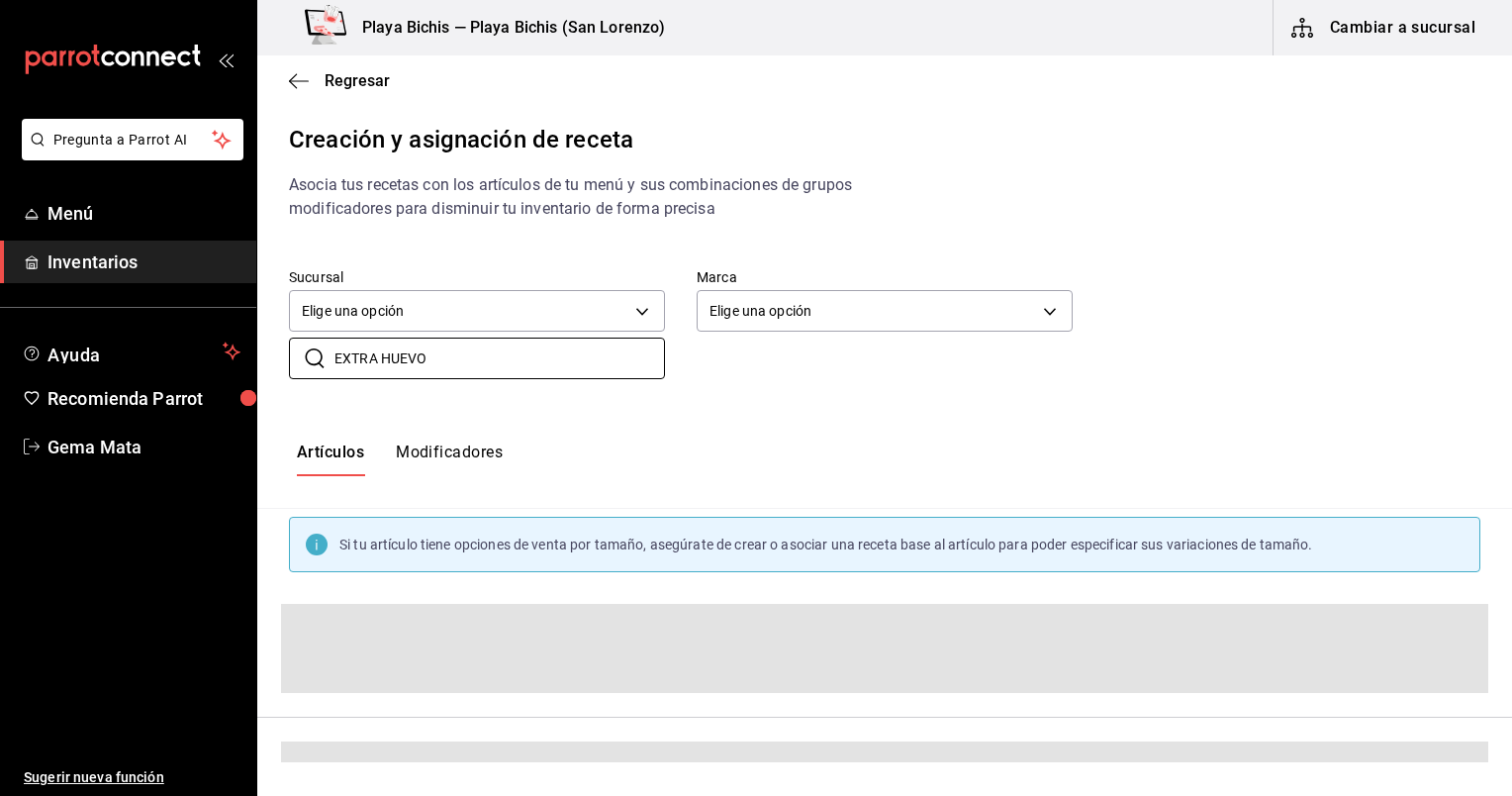 scroll, scrollTop: 27, scrollLeft: 0, axis: vertical 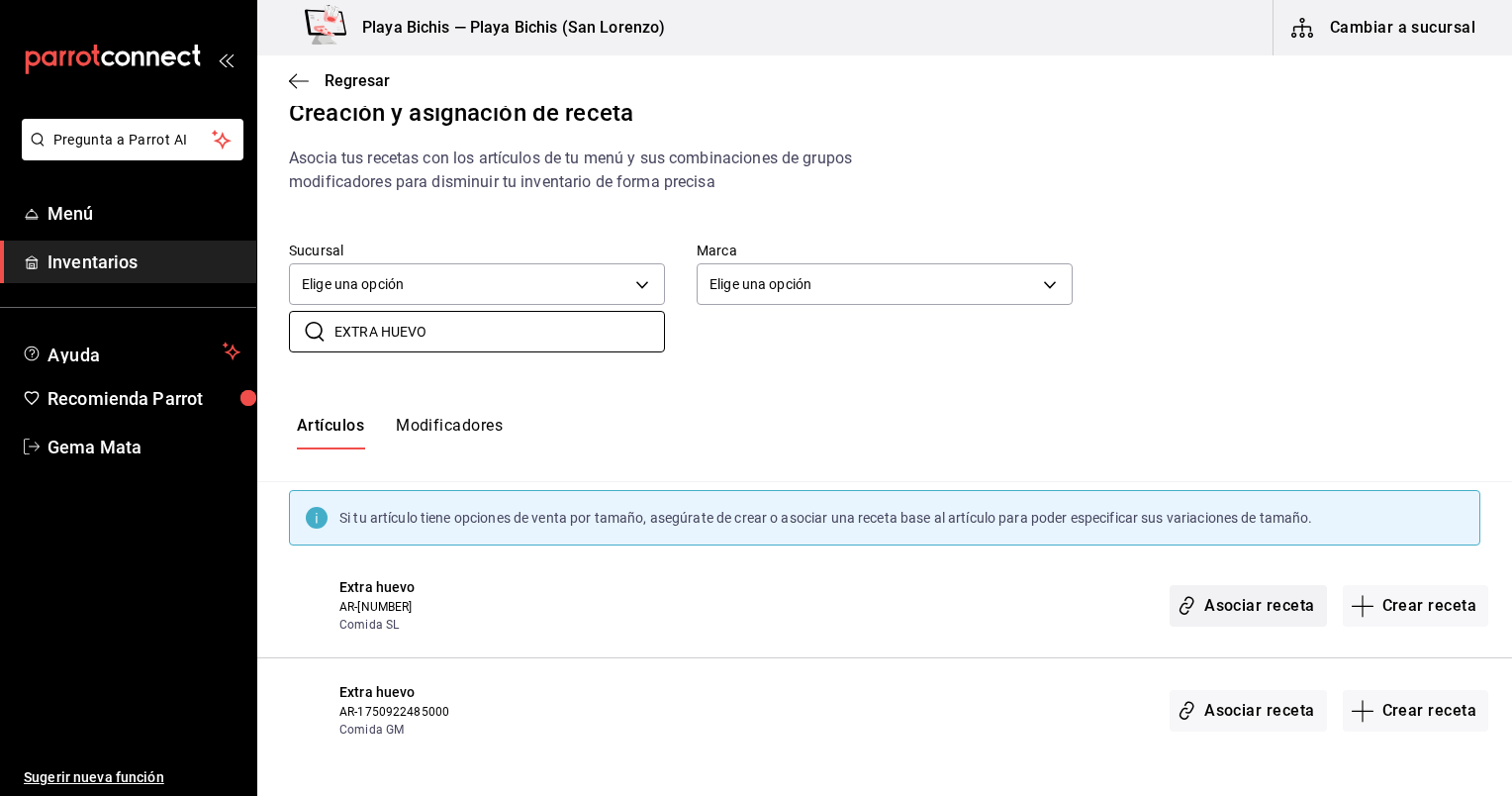 type on "EXTRA HUEVO" 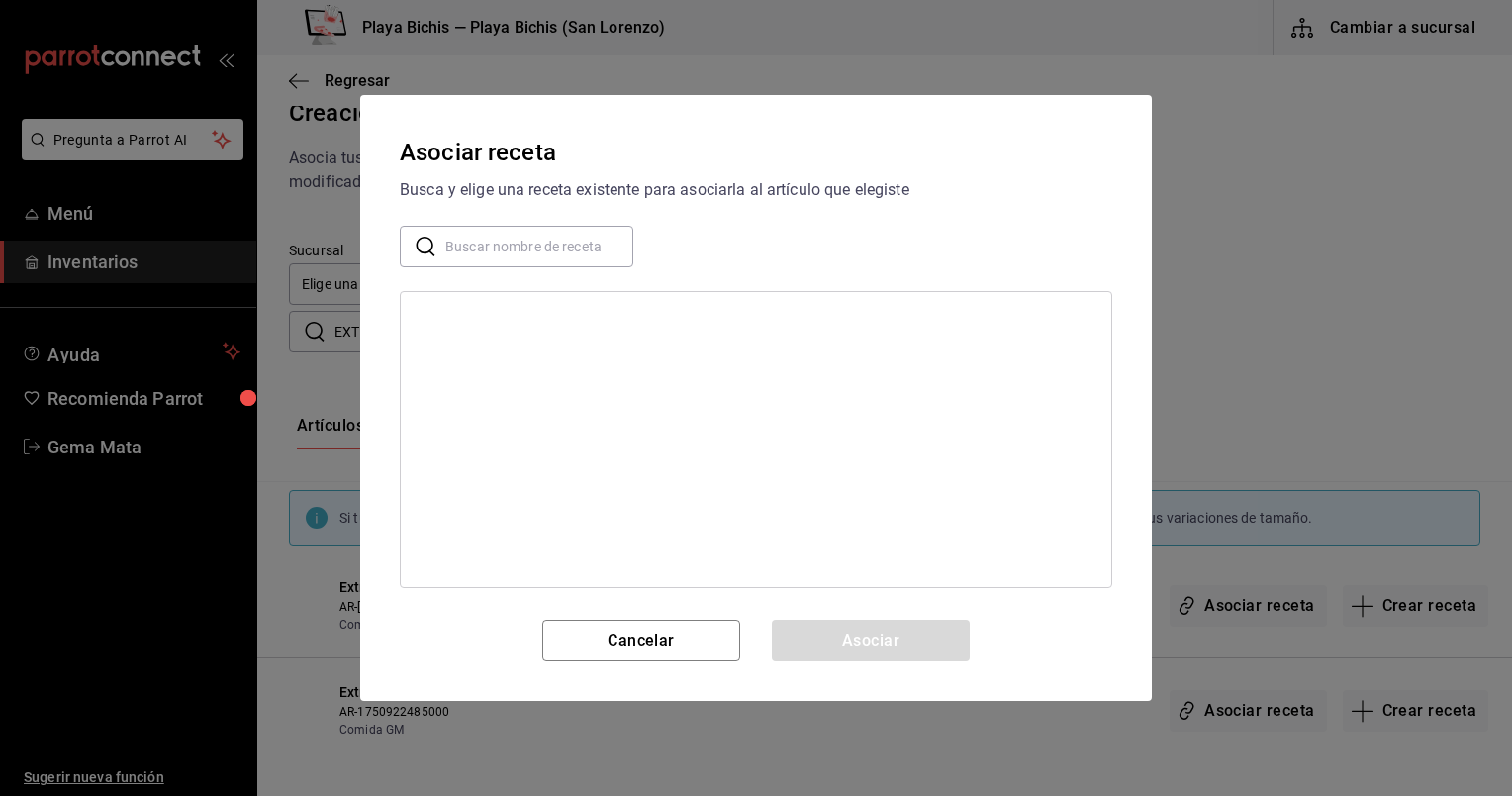 click at bounding box center [539, 247] 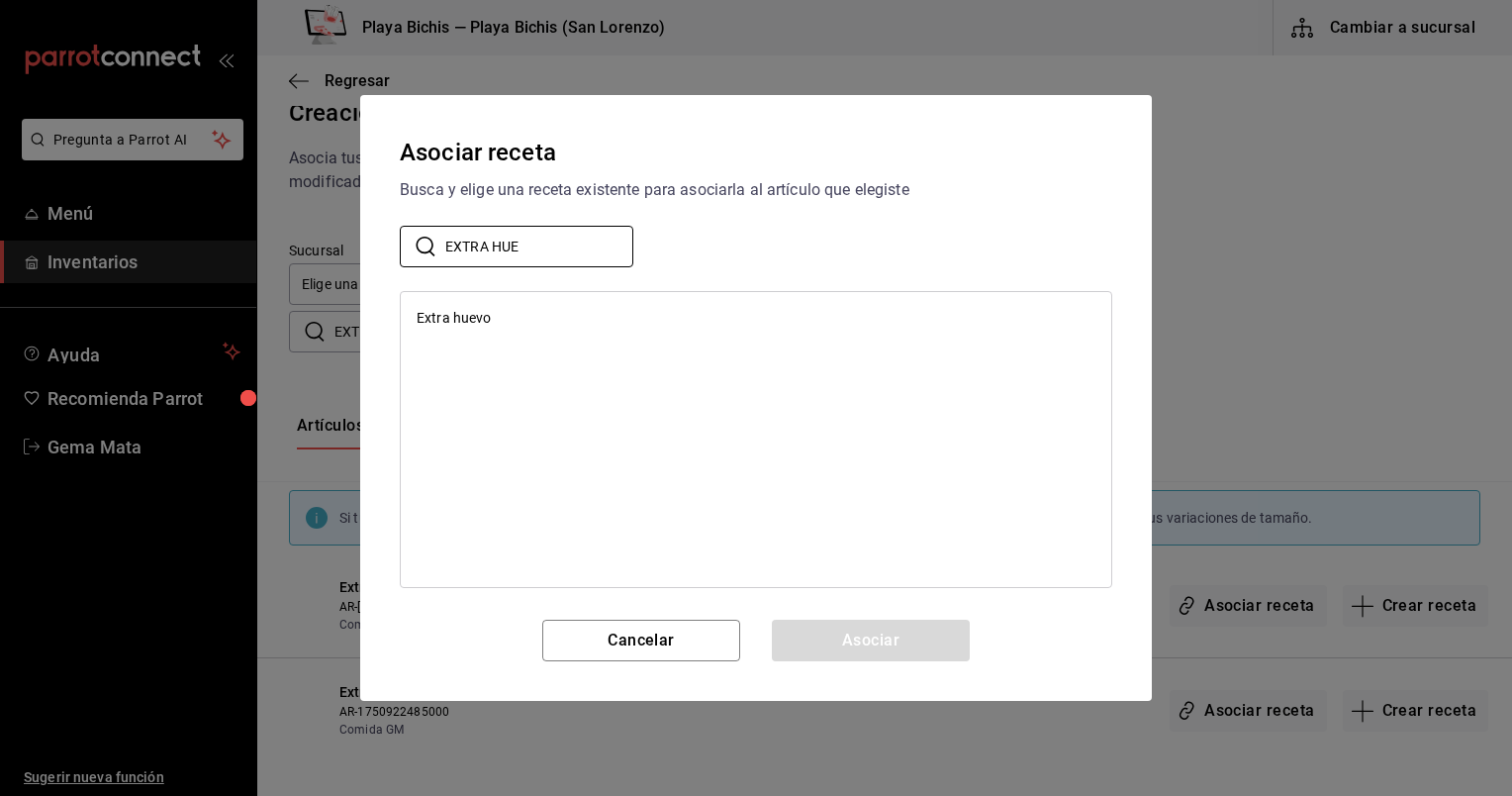 type on "EXTRA HUE" 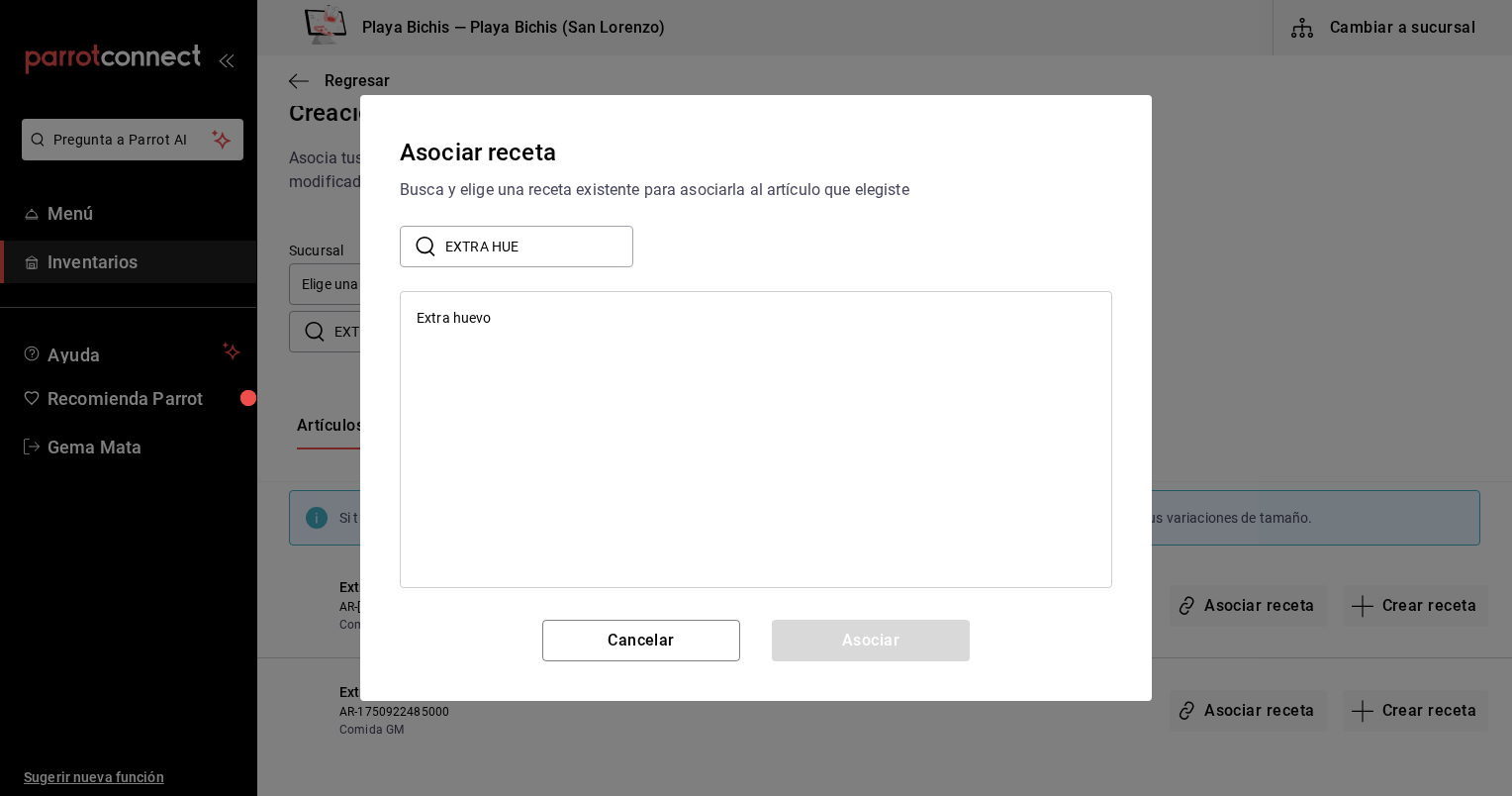 click on "Extra huevo" at bounding box center [756, 318] 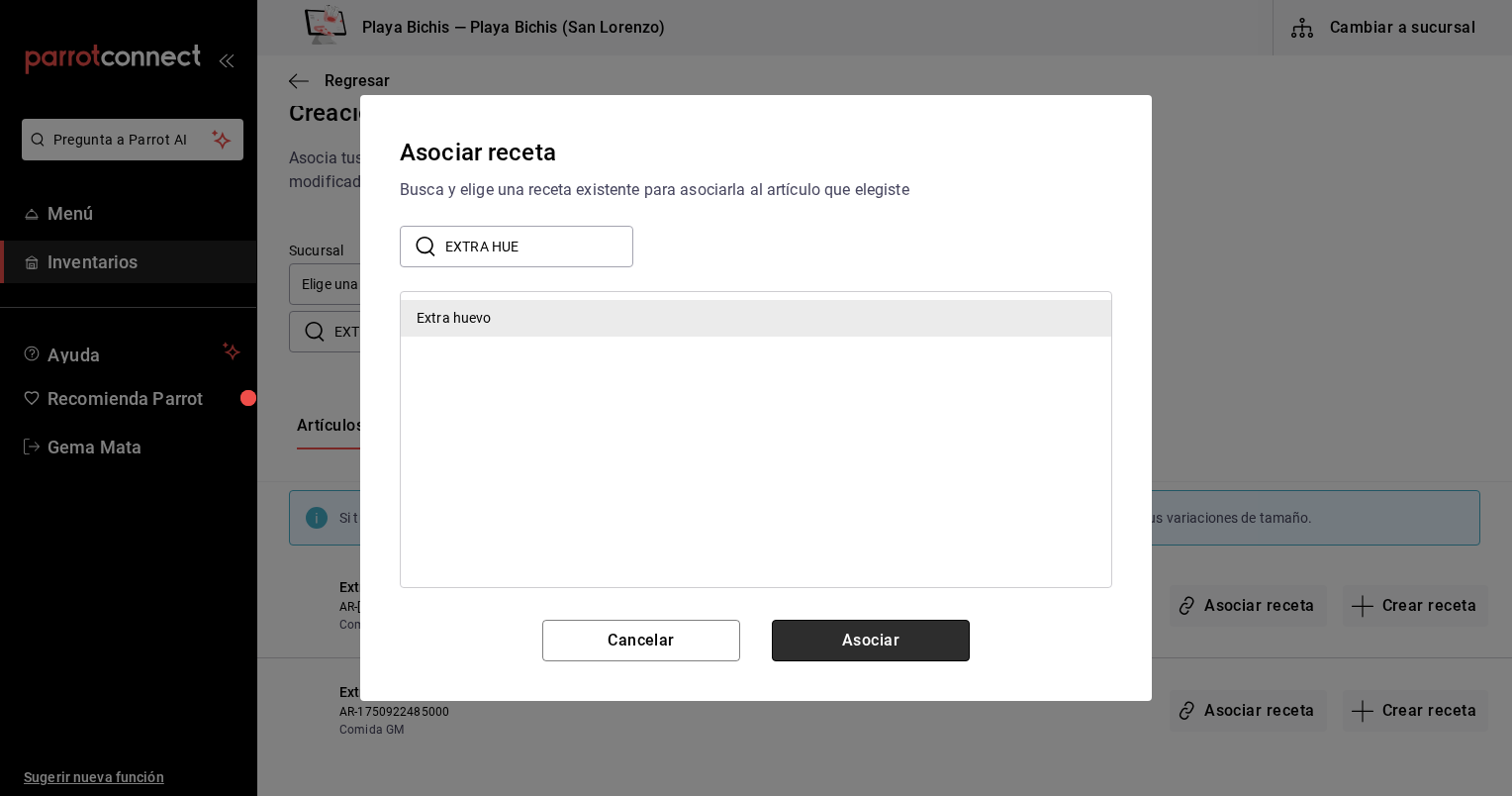 click on "Asociar" at bounding box center (871, 641) 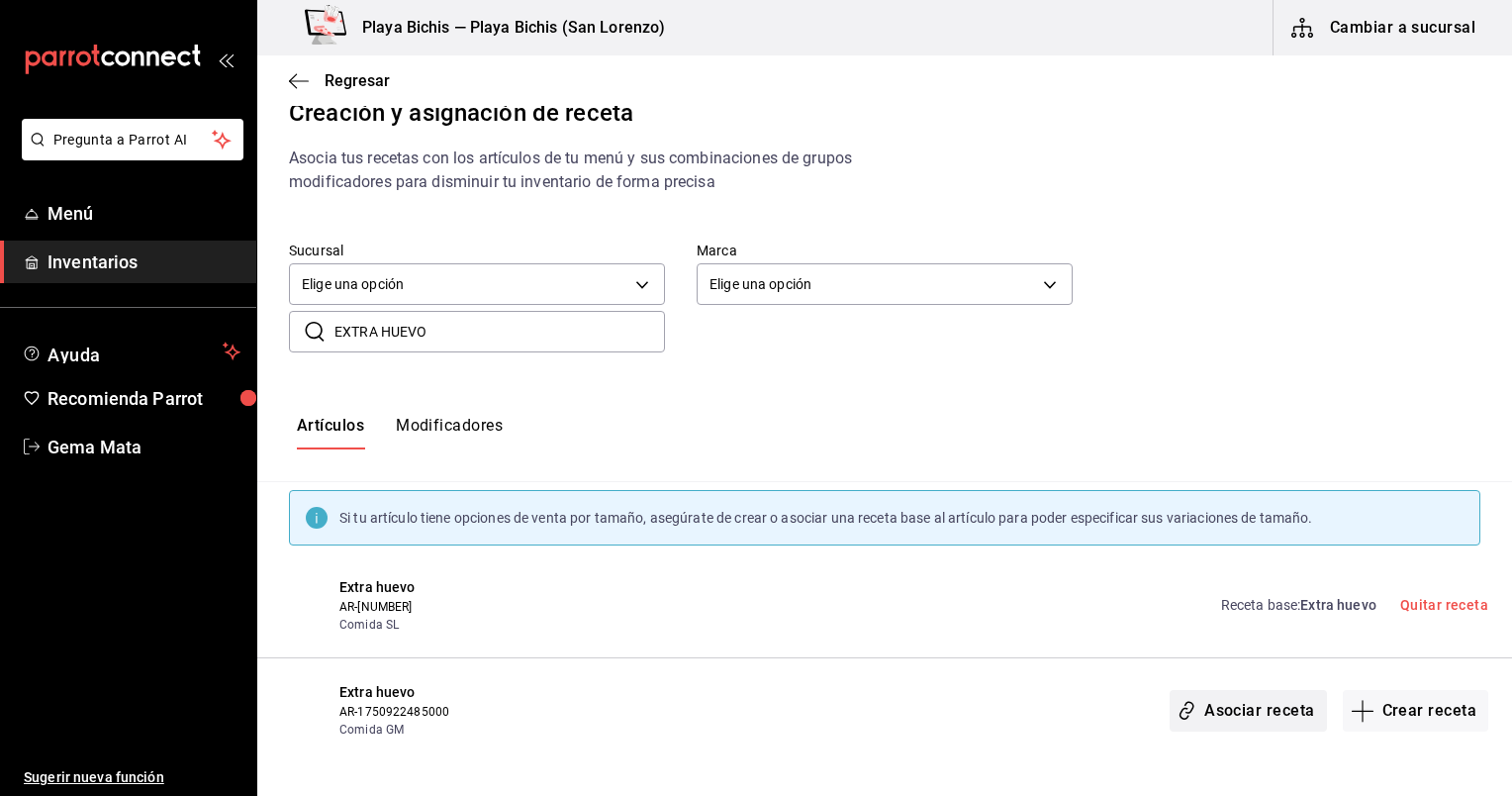 click on "Asociar receta" at bounding box center (1248, 711) 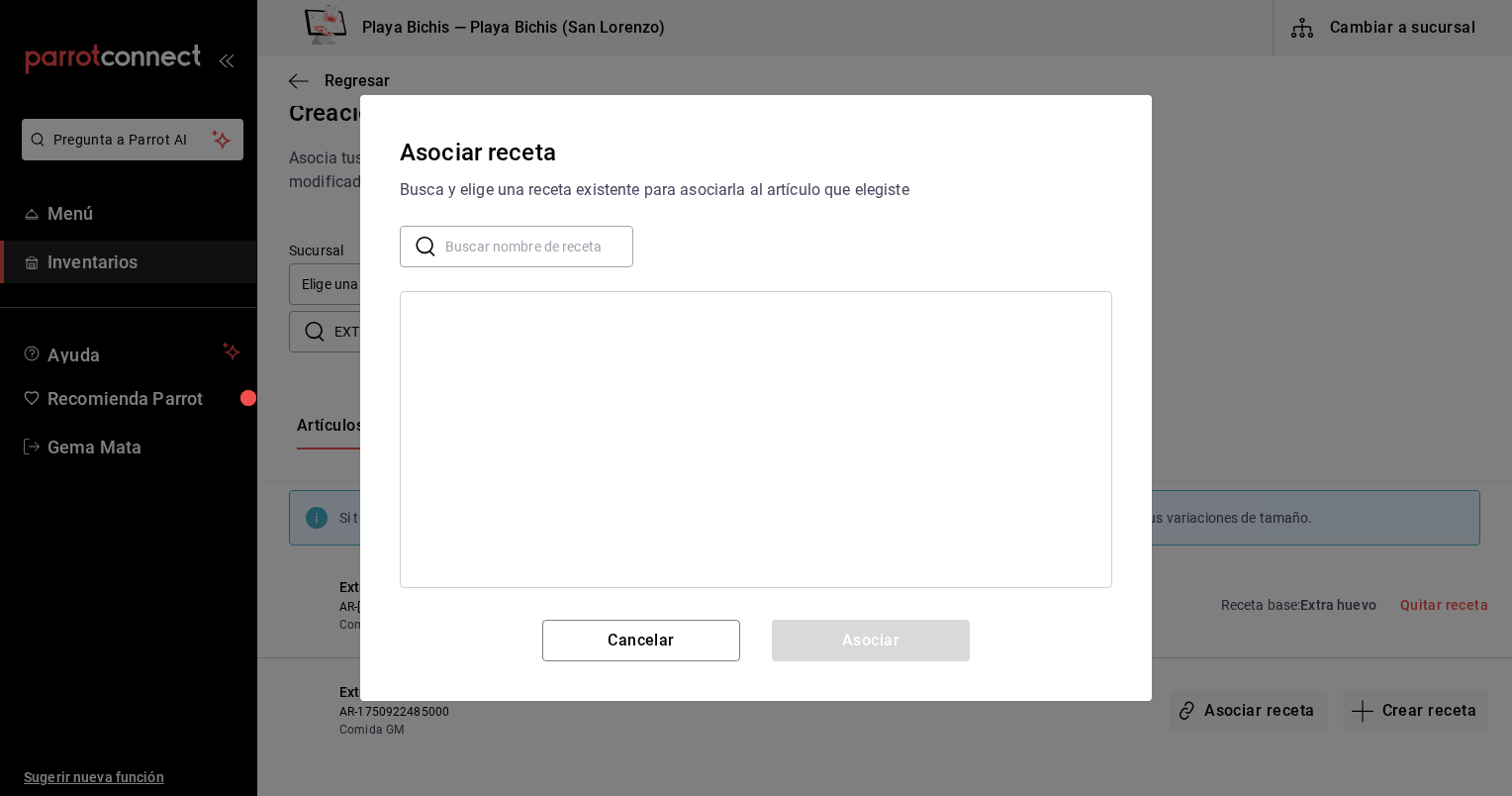 click at bounding box center (539, 247) 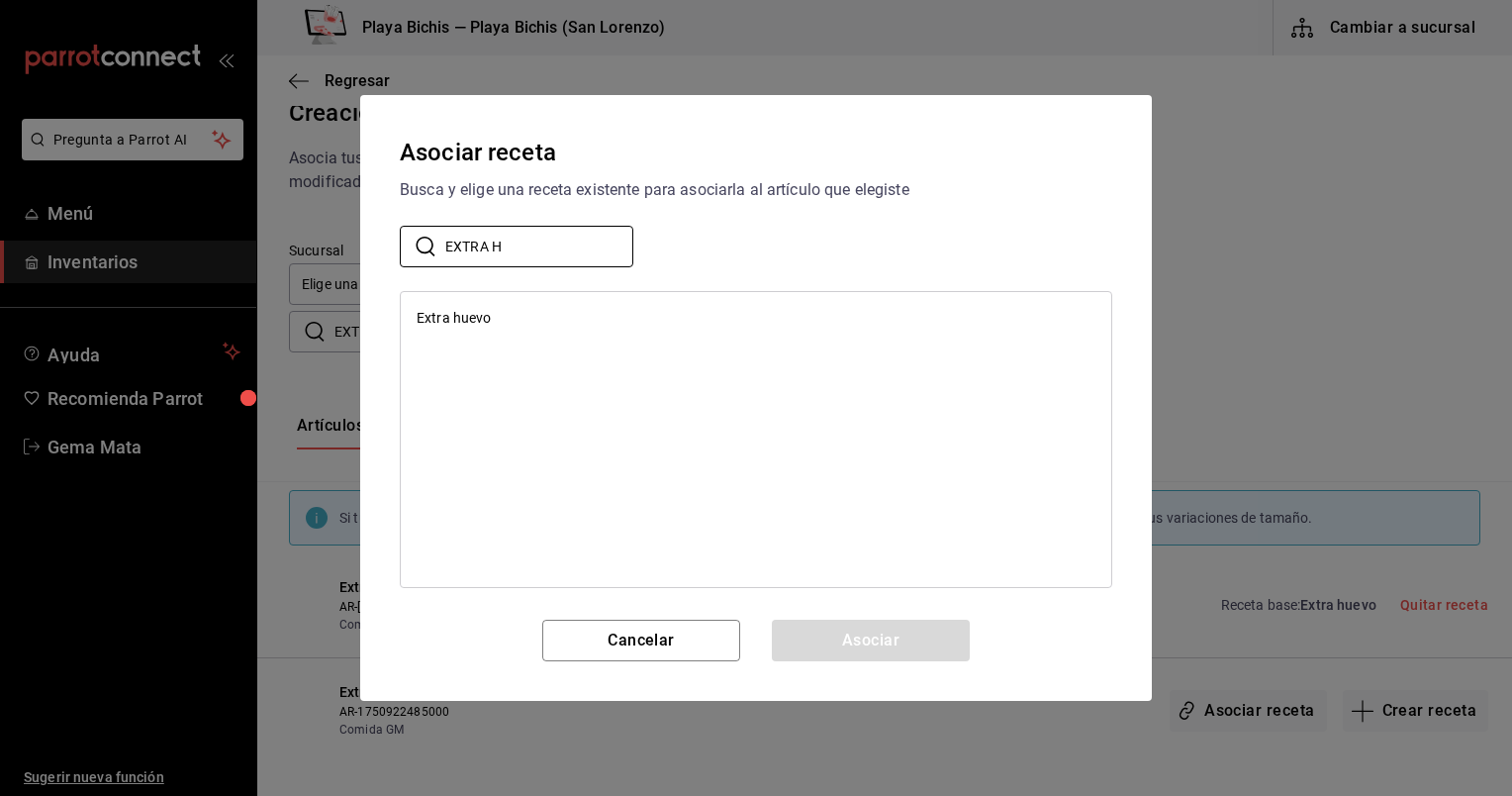 type on "EXTRA H" 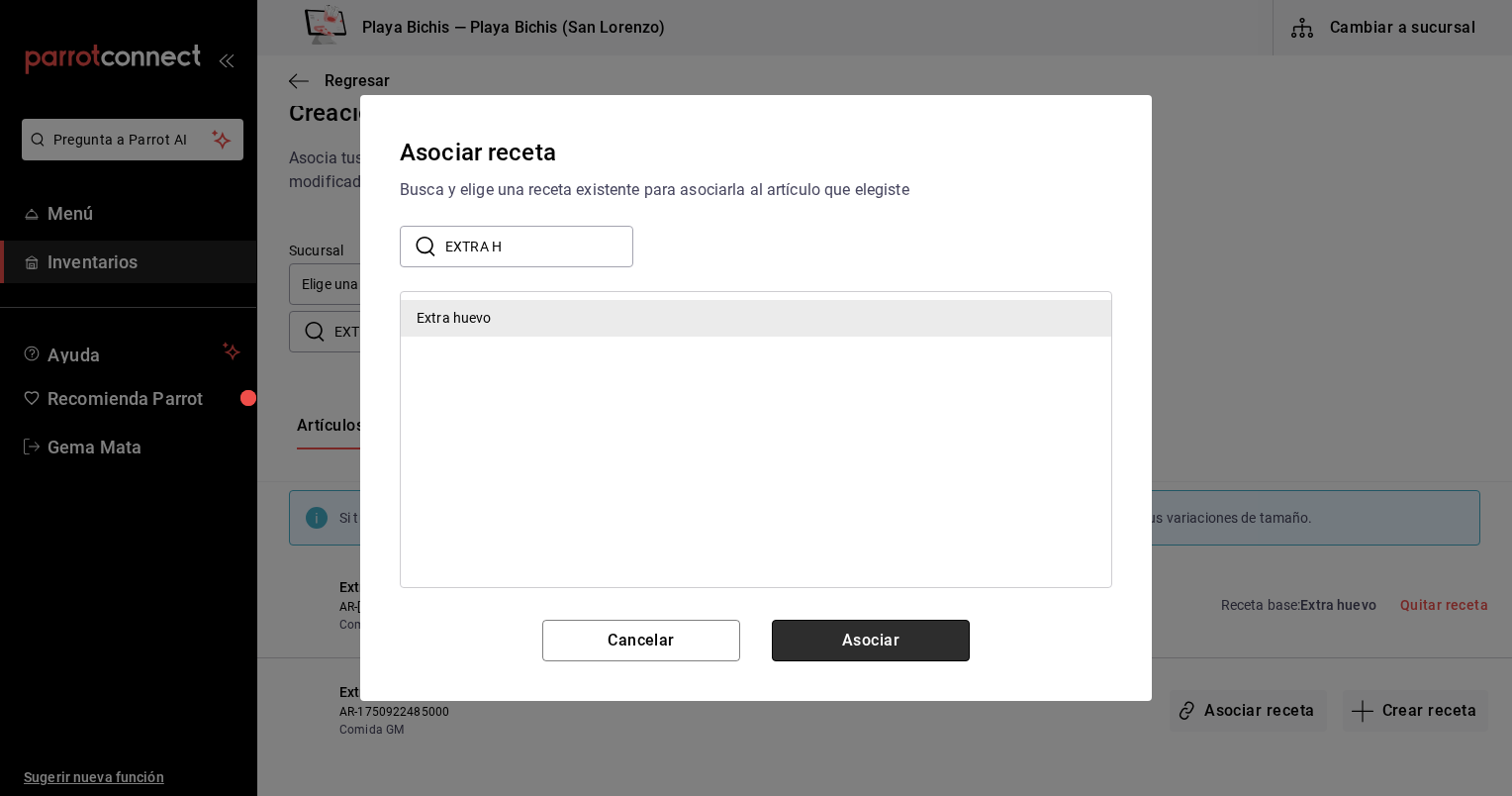 click on "Asociar" at bounding box center [871, 641] 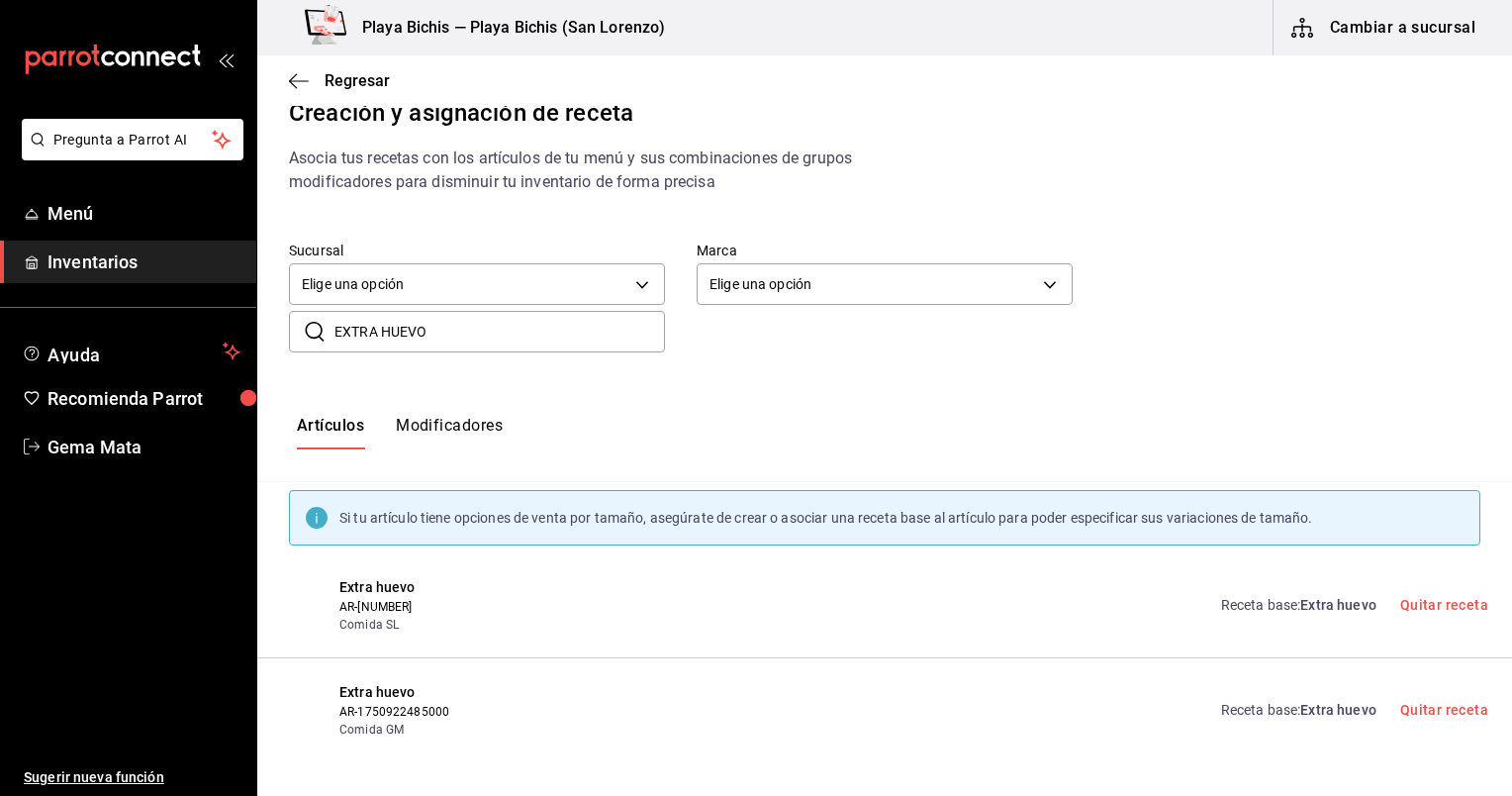 click on "EXTRA HUEVO" at bounding box center (500, 332) 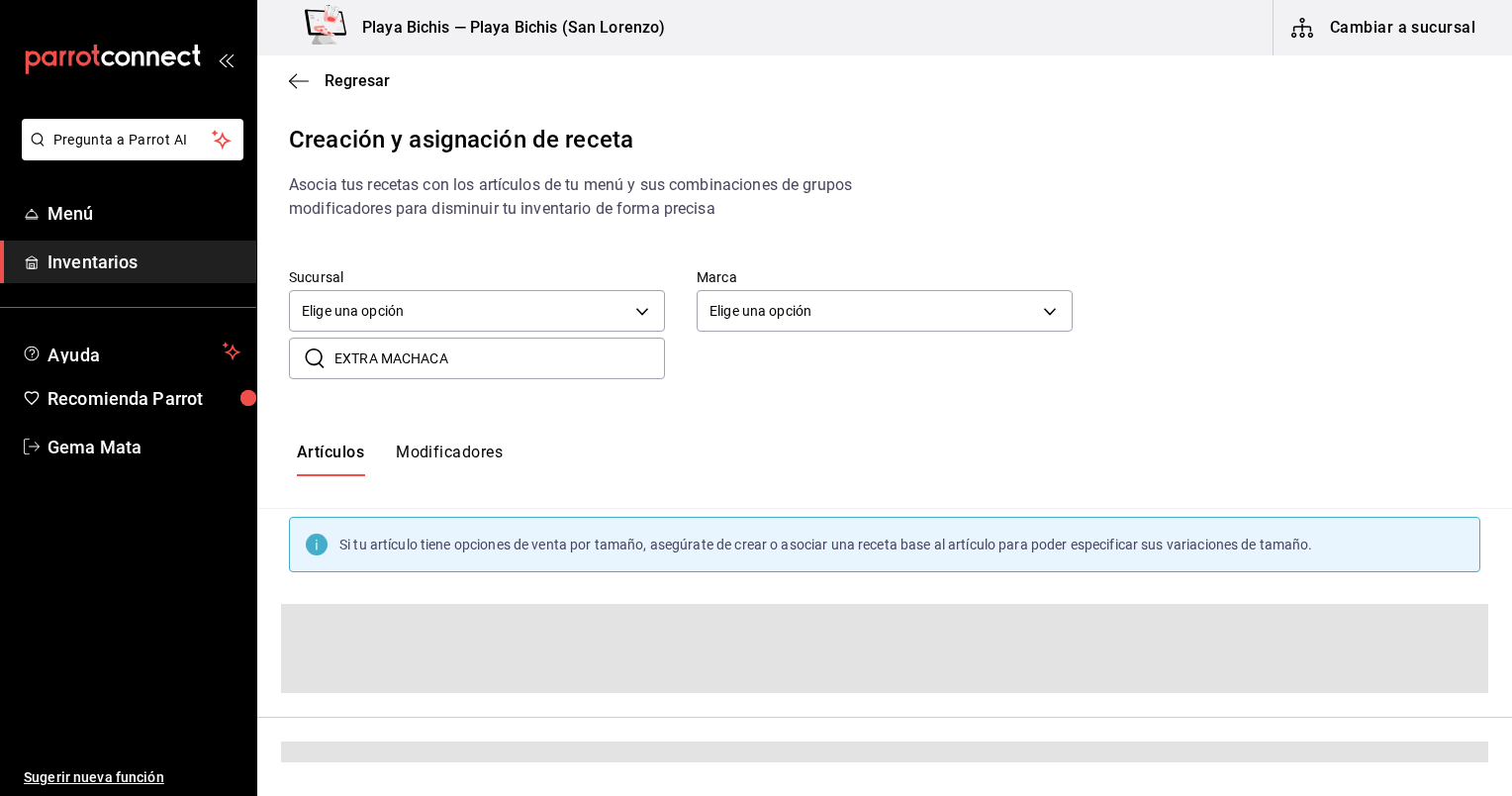 scroll, scrollTop: 27, scrollLeft: 0, axis: vertical 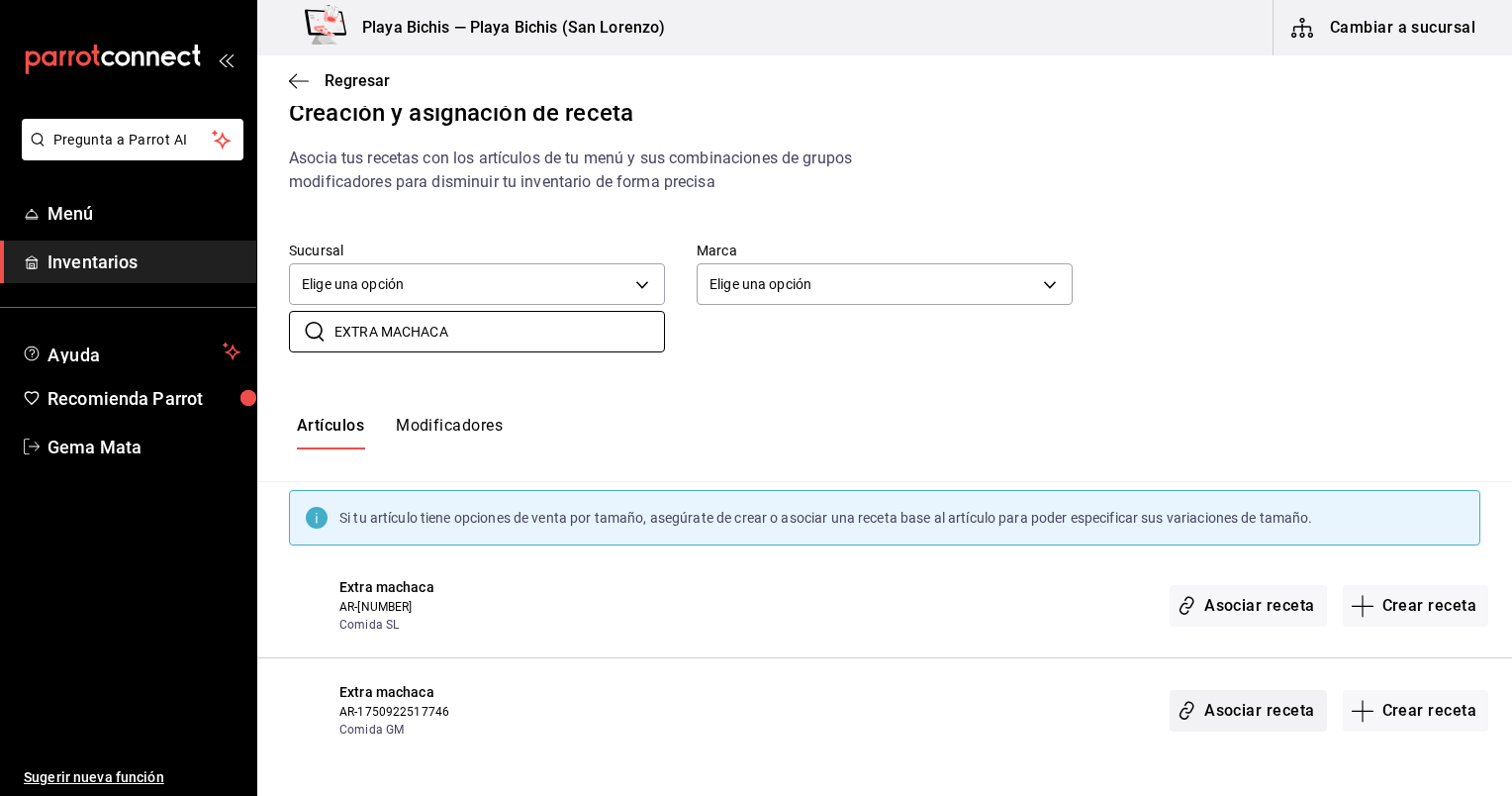 type on "EXTRA MACHACA" 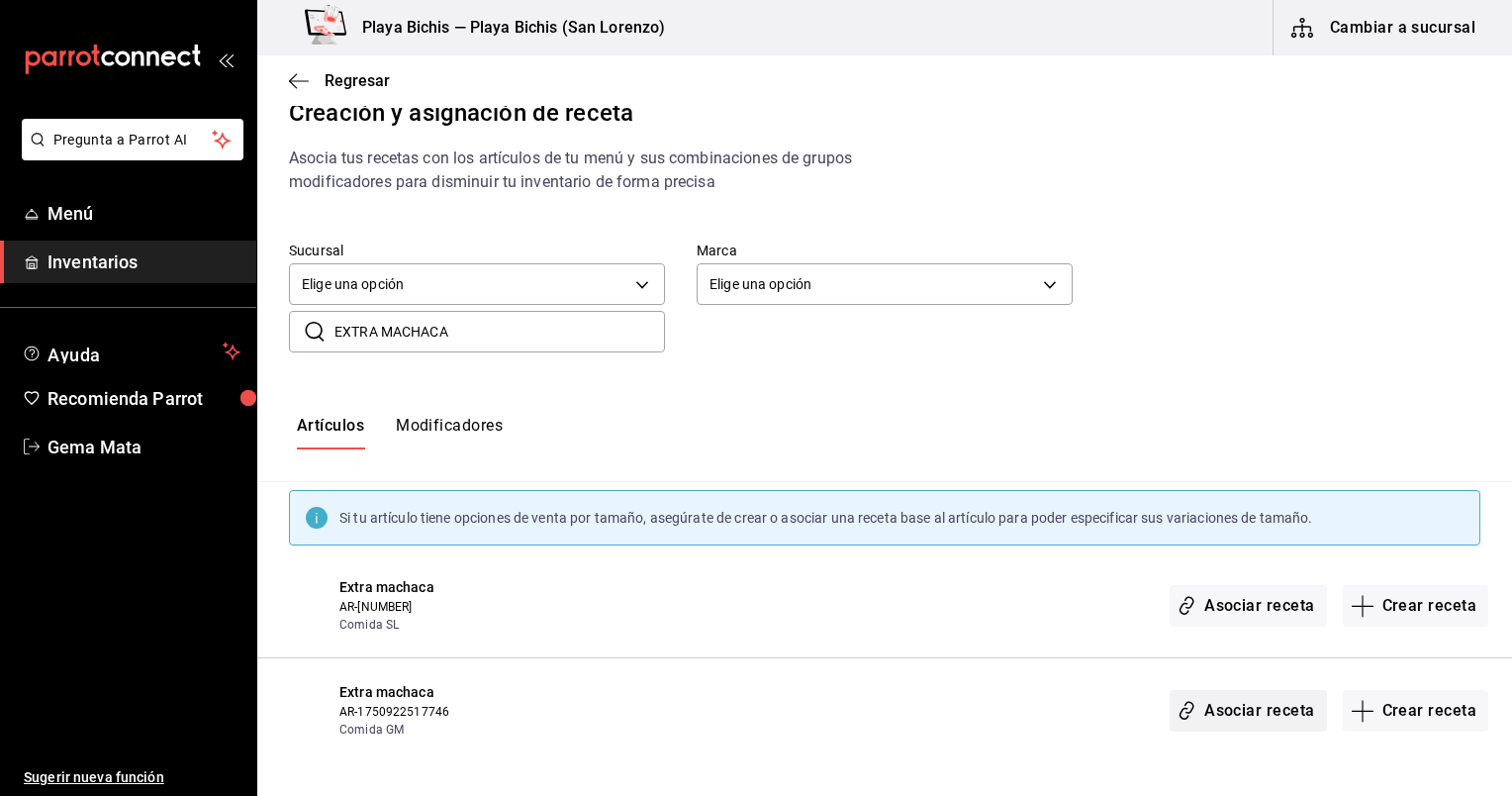 click on "Asociar receta" at bounding box center [1248, 711] 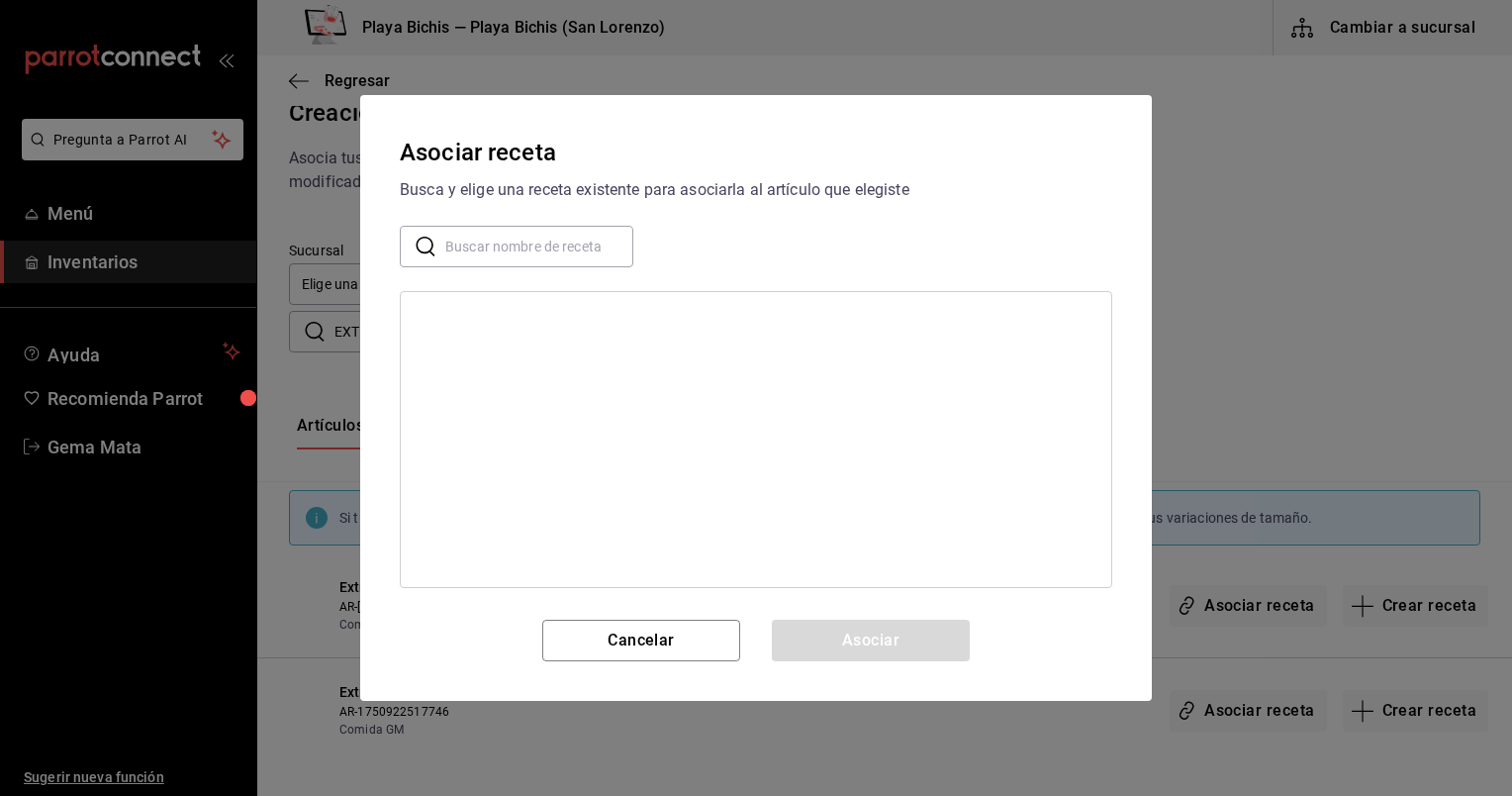 click at bounding box center [539, 247] 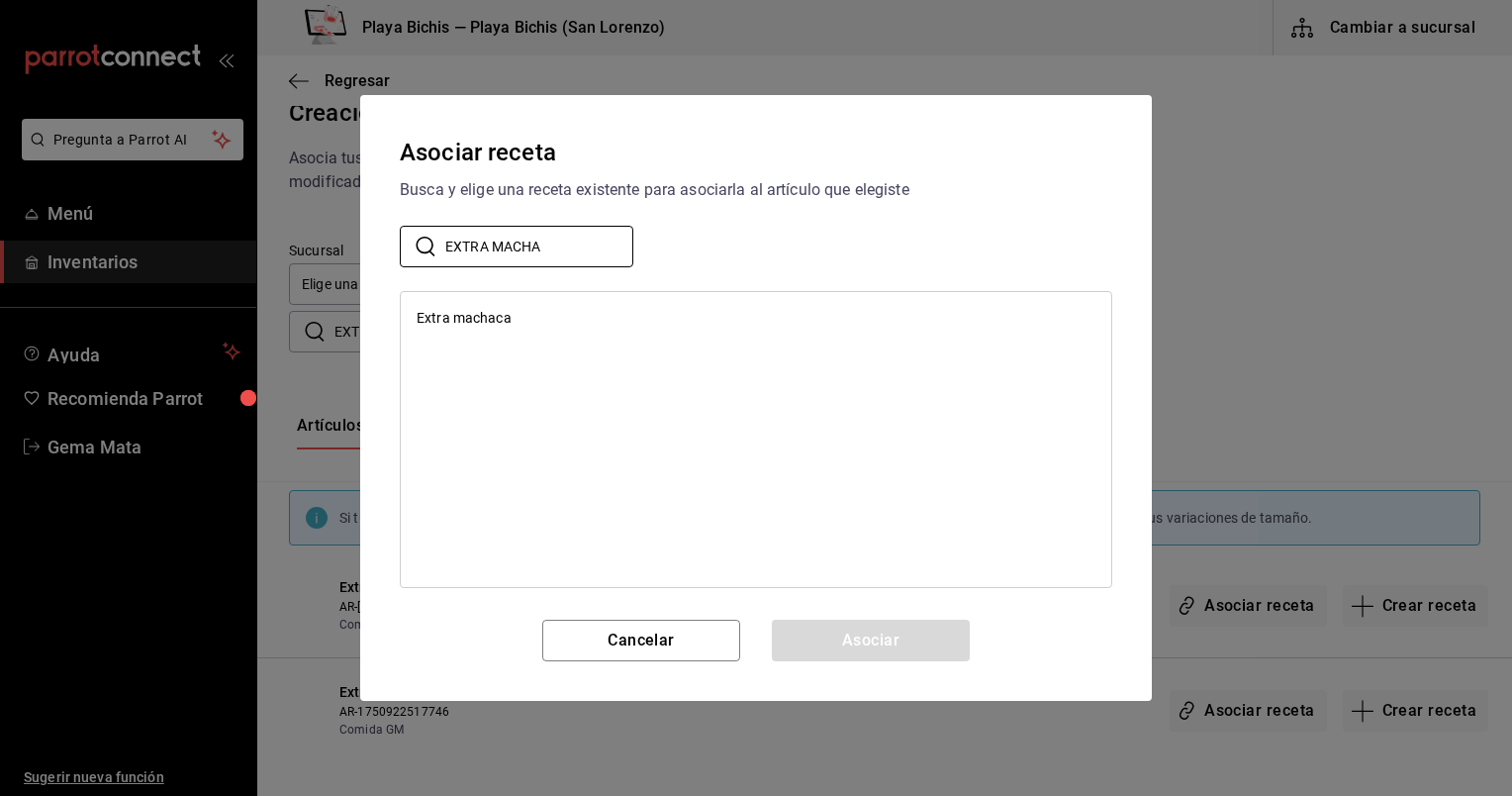 type on "EXTRA MACHA" 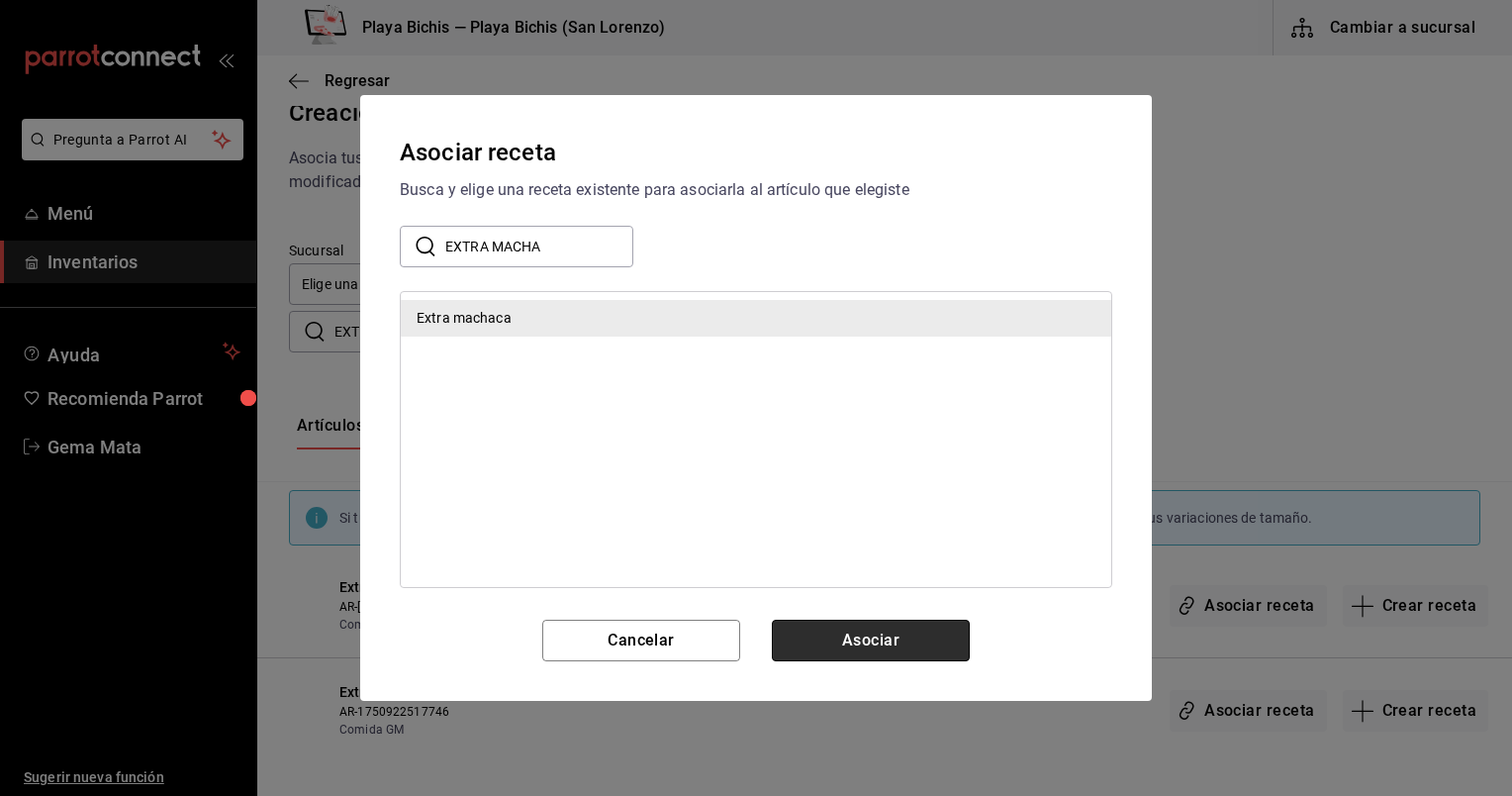 click on "Asociar" at bounding box center [871, 641] 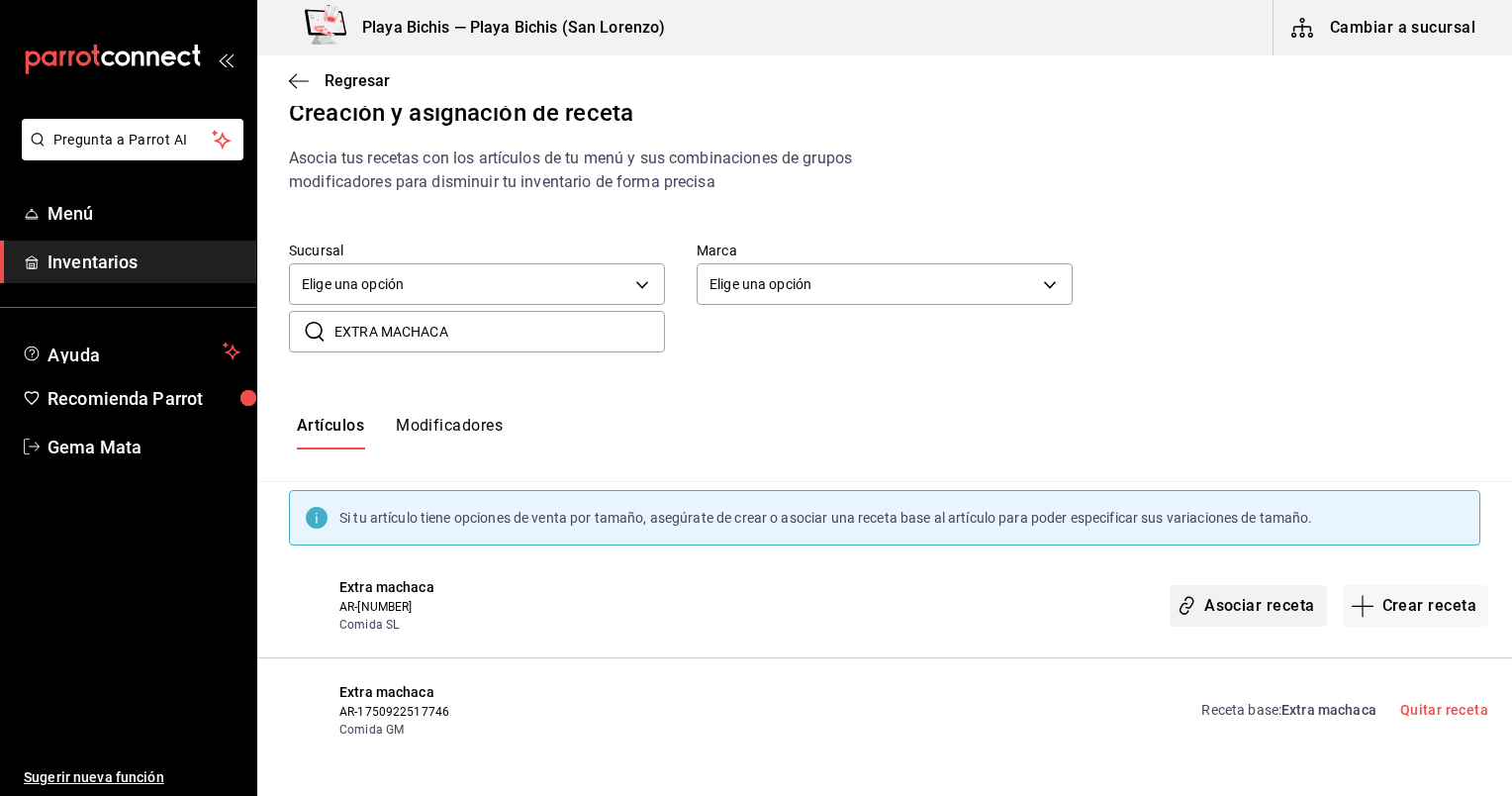 click on "Asociar receta" at bounding box center [1248, 606] 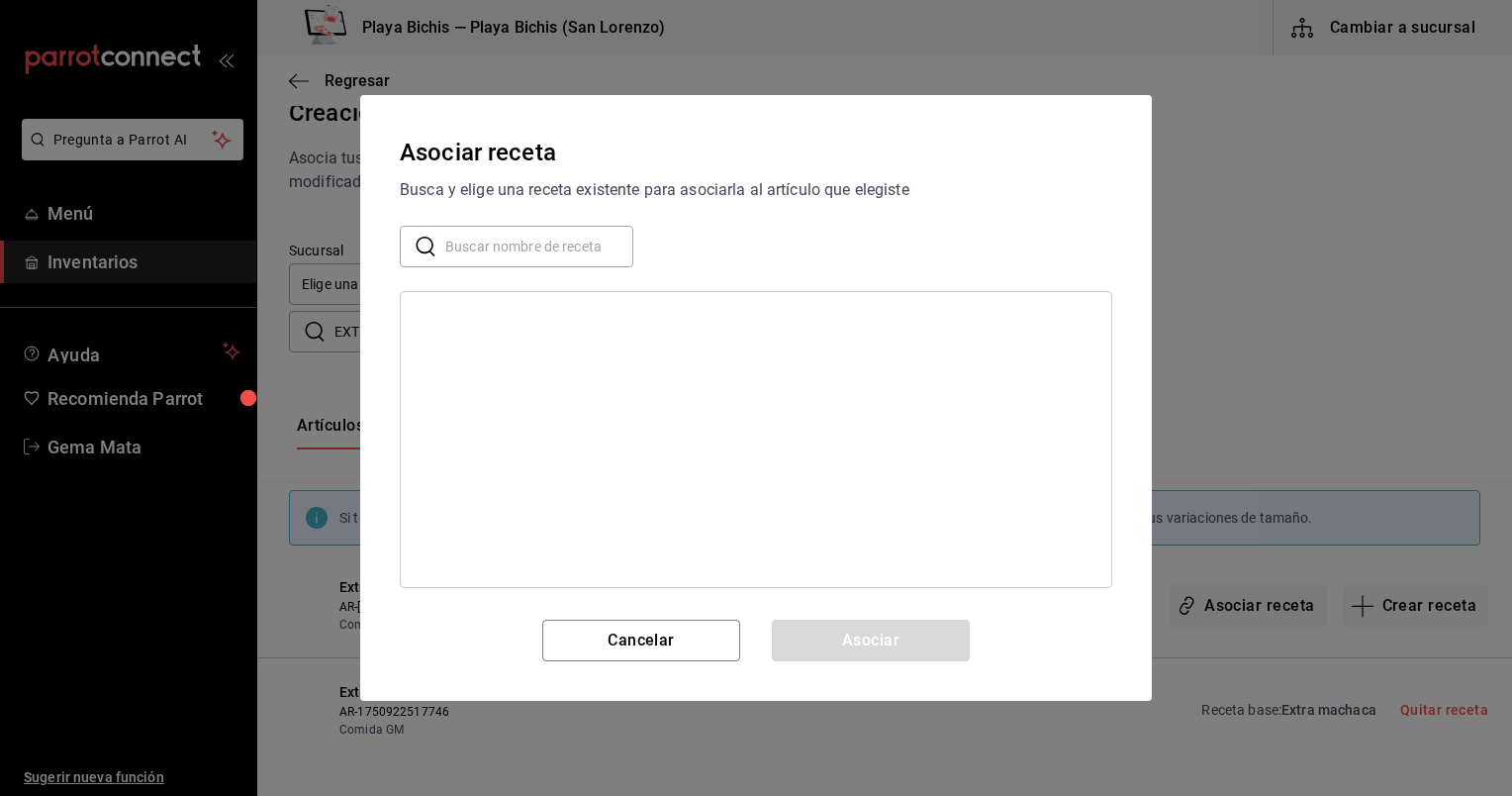 click at bounding box center (539, 247) 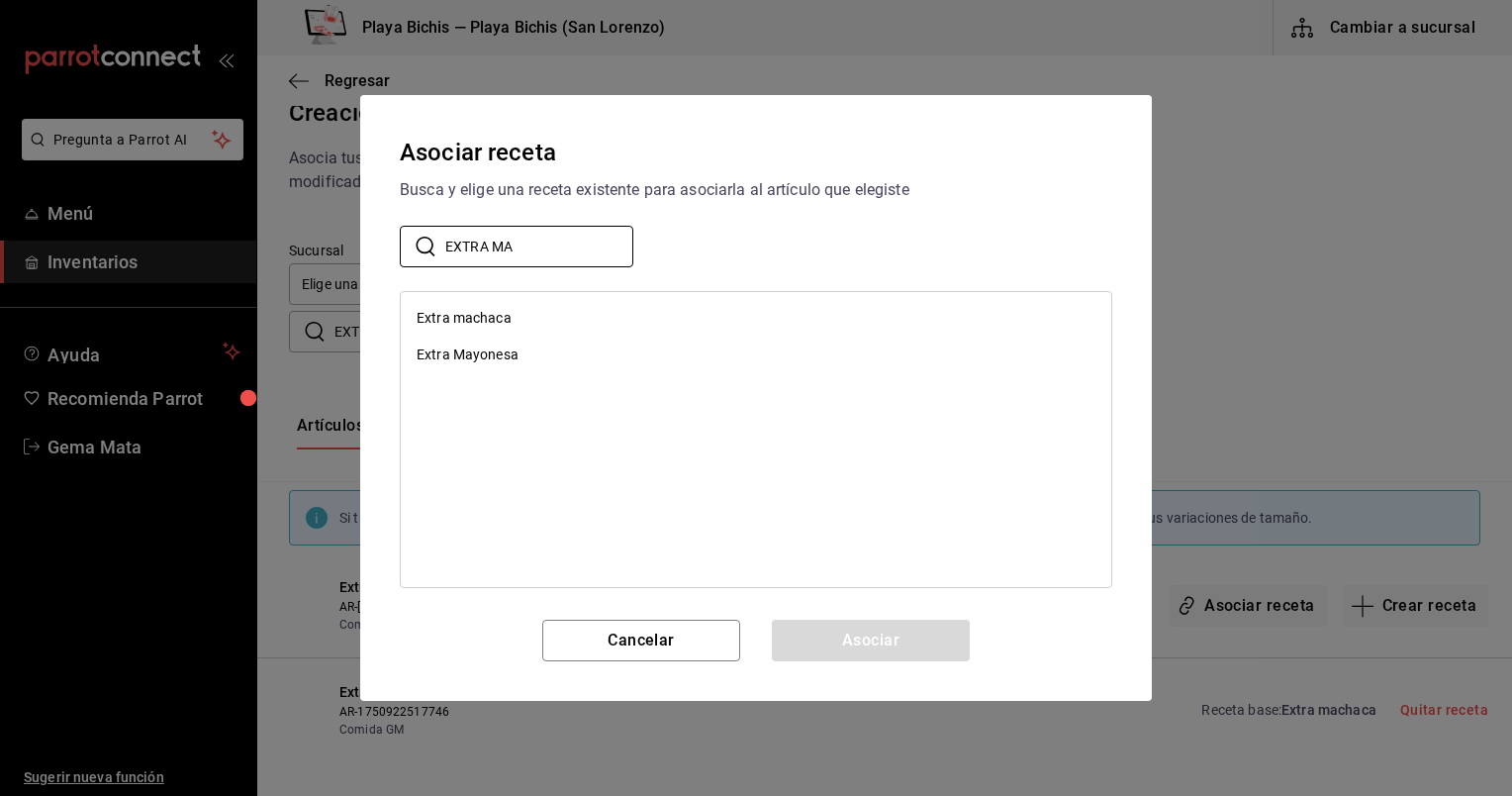 type on "EXTRA MA" 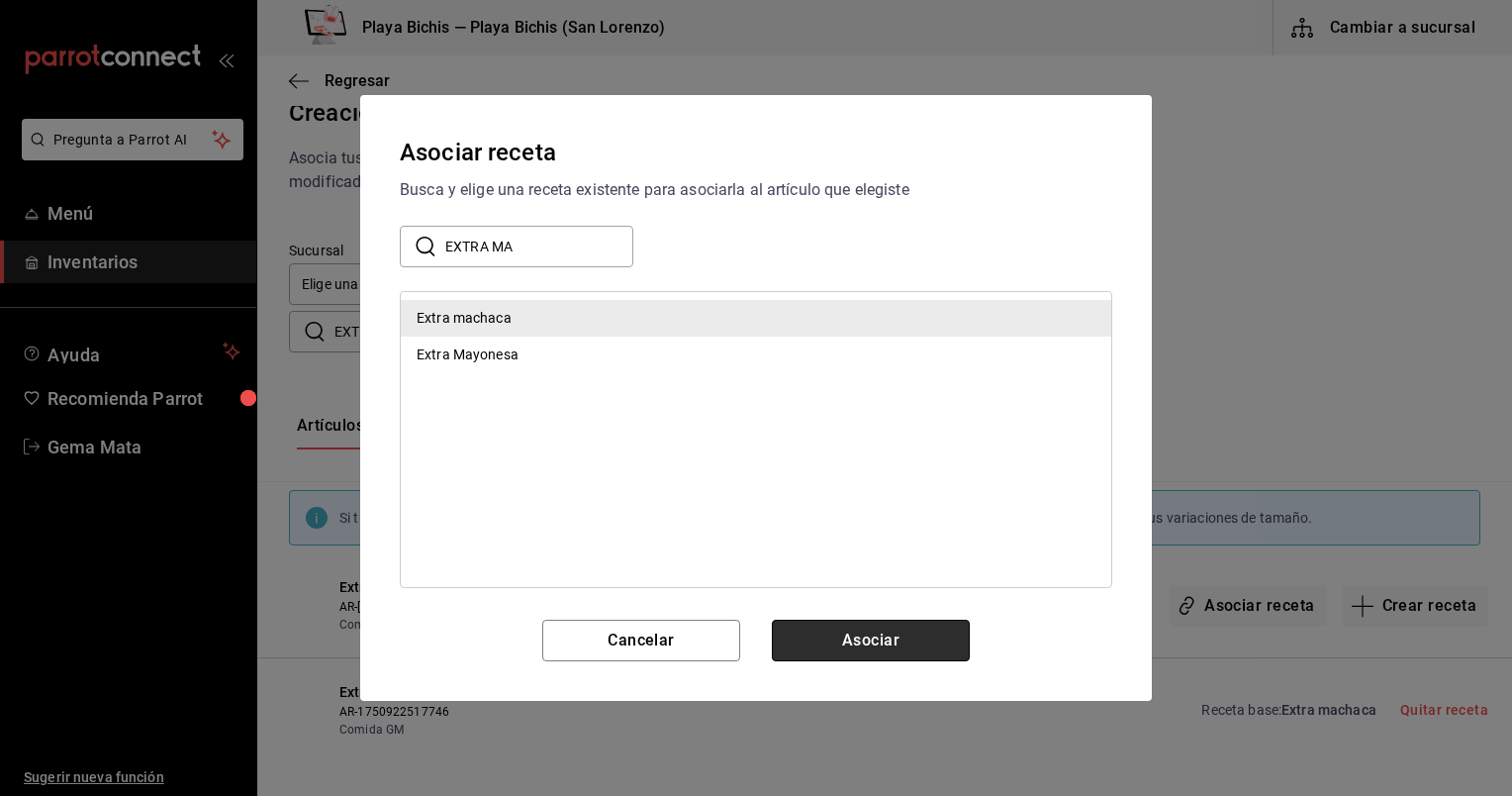 click on "Asociar" at bounding box center [871, 641] 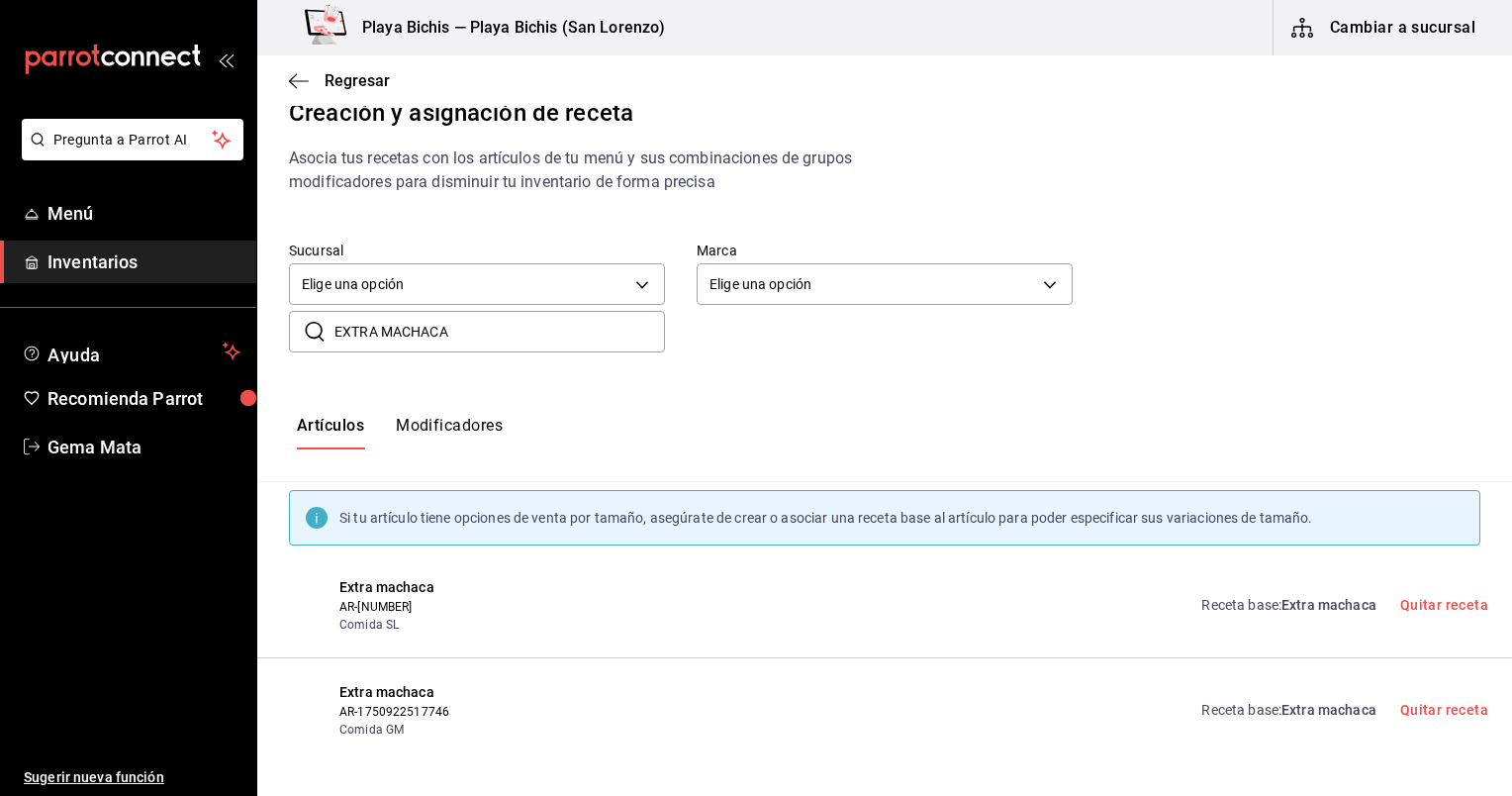 click on "EXTRA MACHACA" at bounding box center (500, 332) 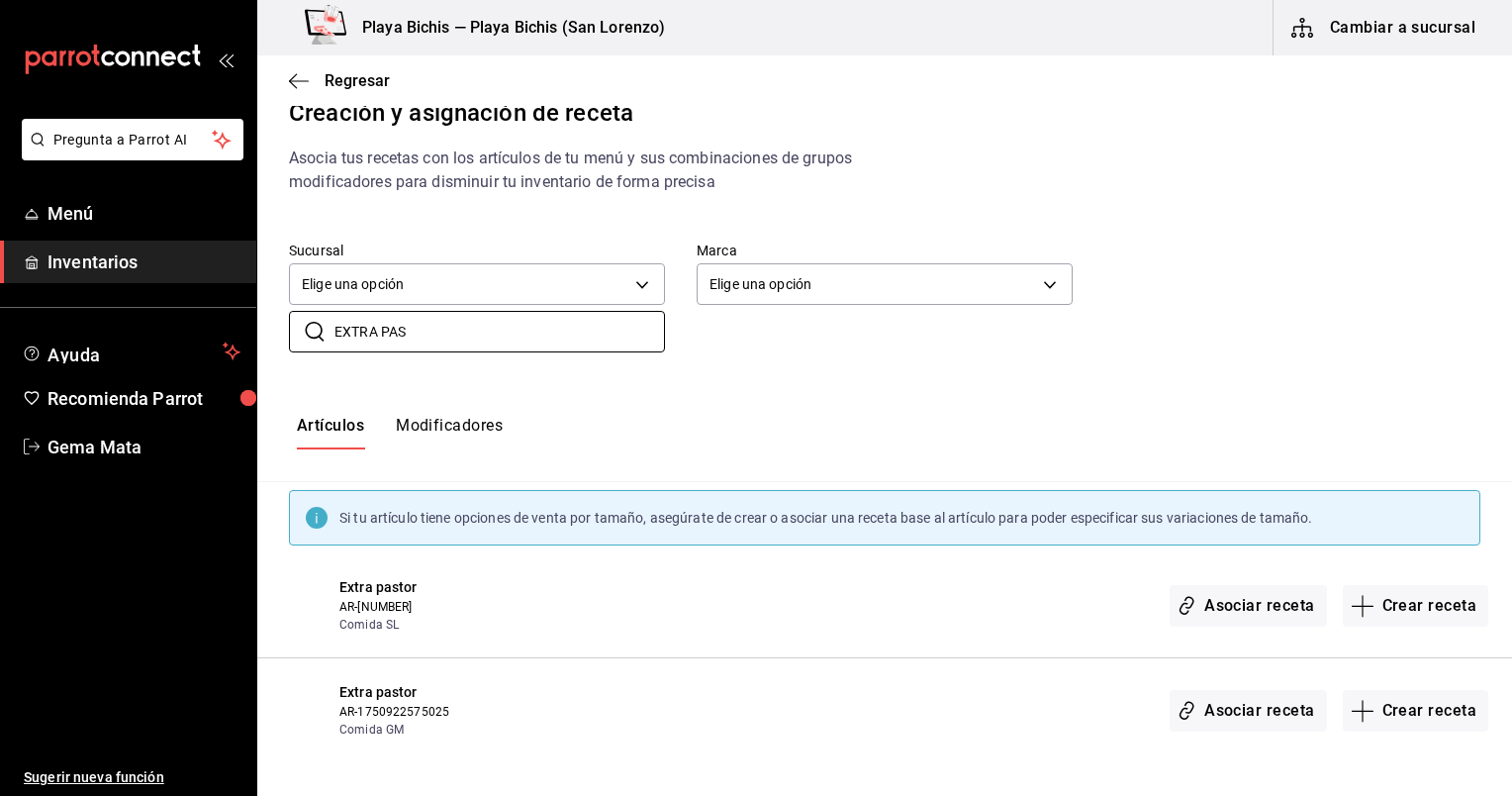 scroll, scrollTop: 26, scrollLeft: 0, axis: vertical 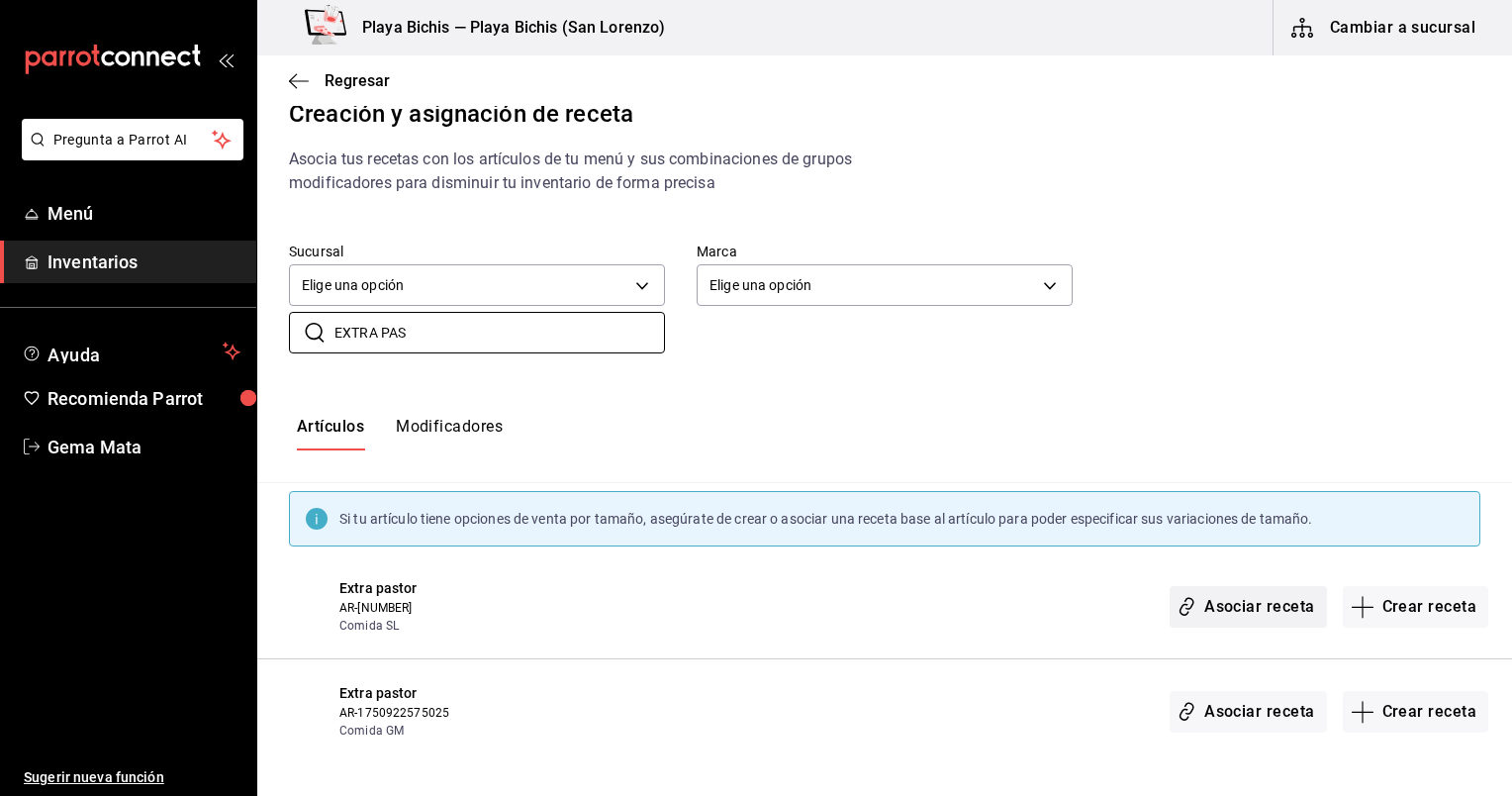 type on "EXTRA PAS" 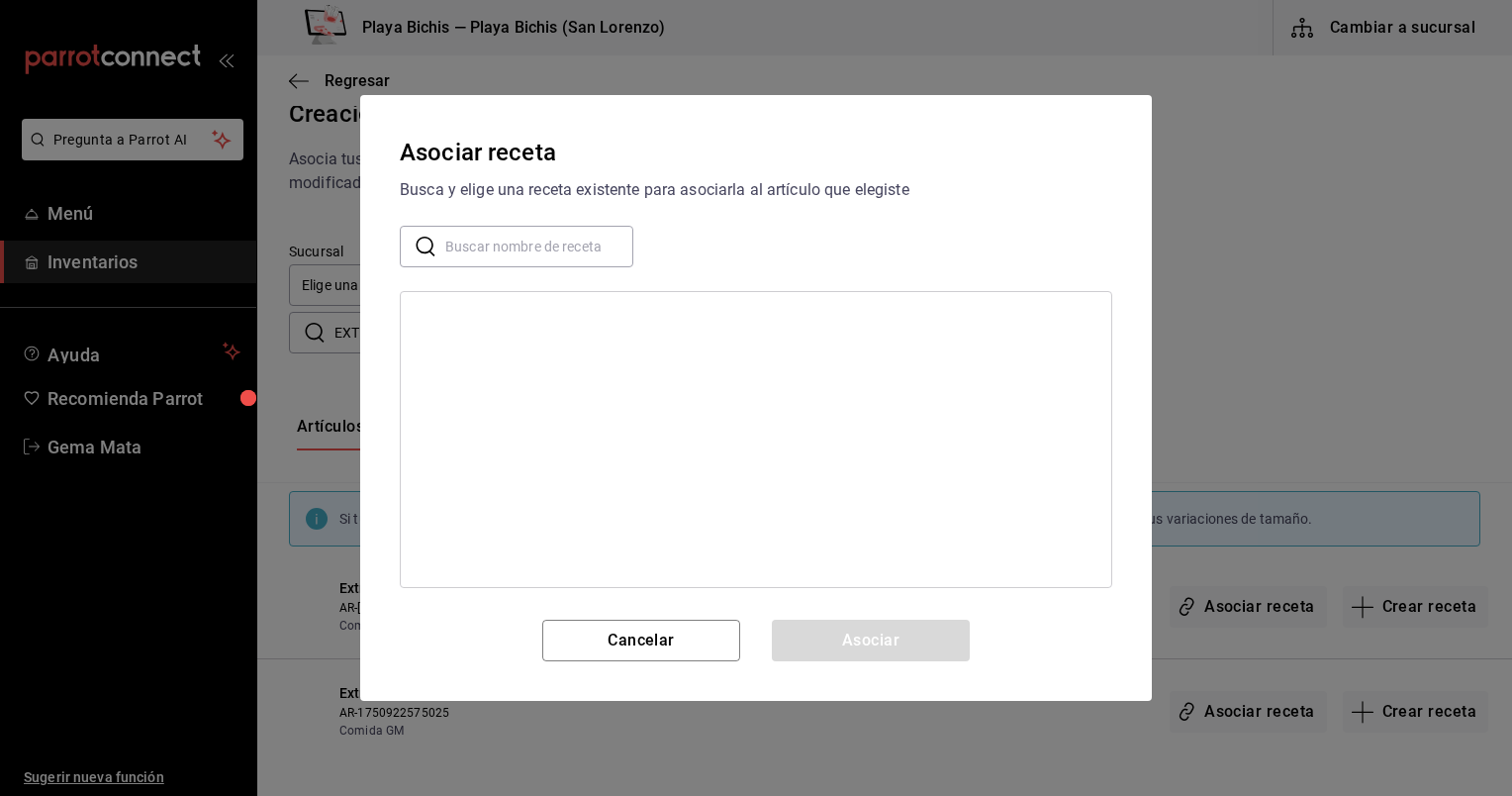 click at bounding box center [539, 247] 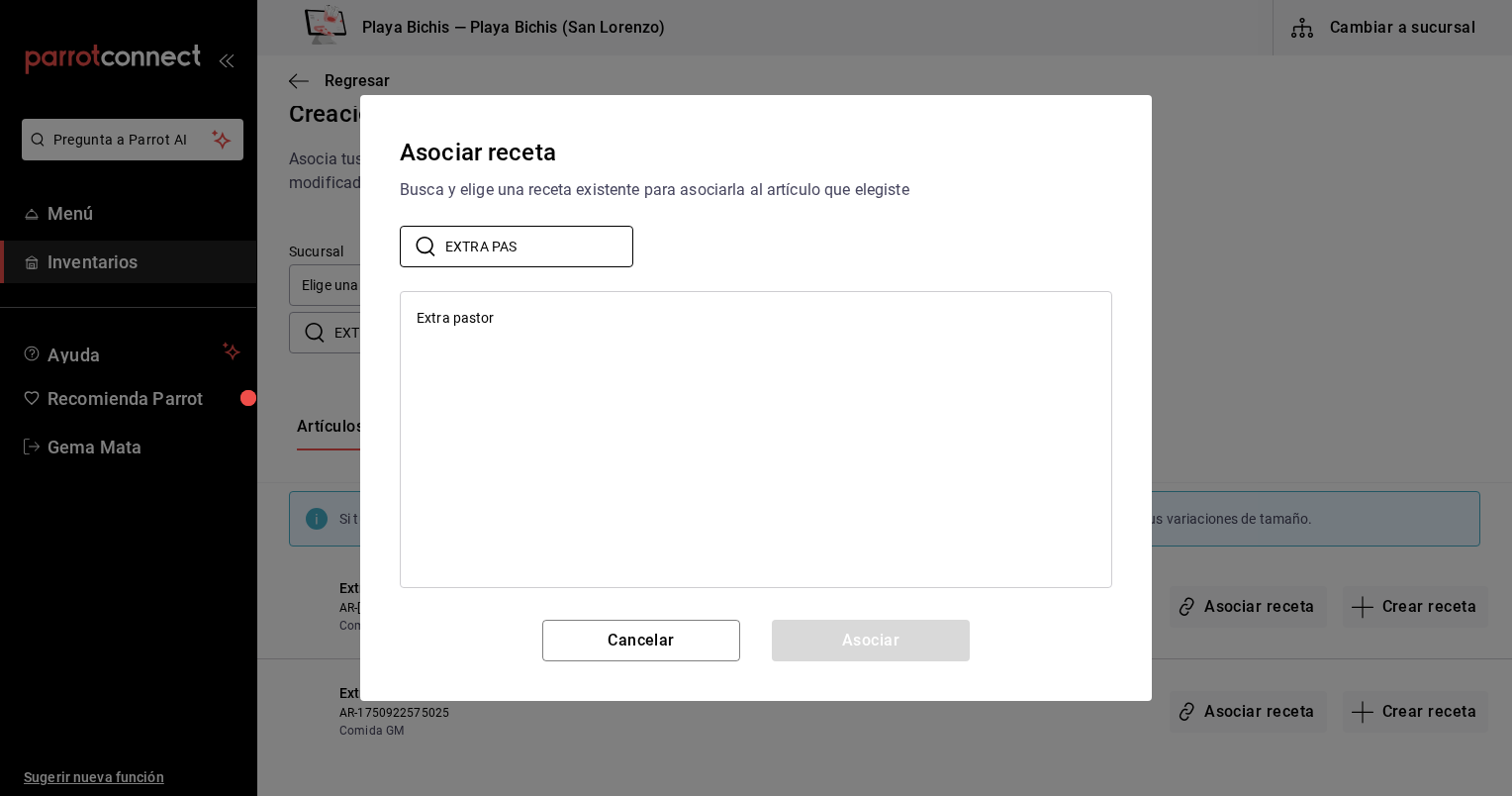 type on "EXTRA PAS" 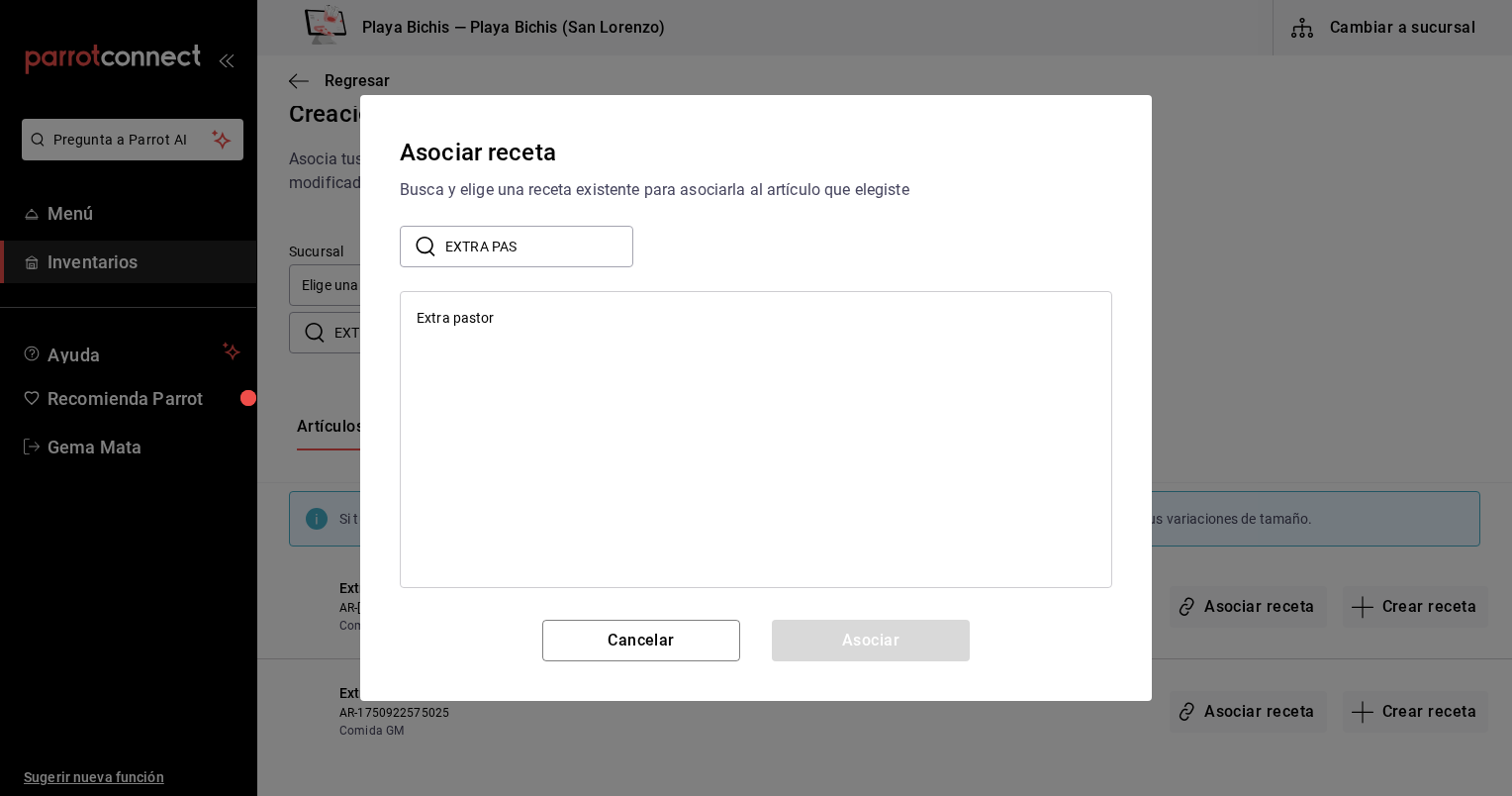 click on "Extra pastor" at bounding box center (455, 318) 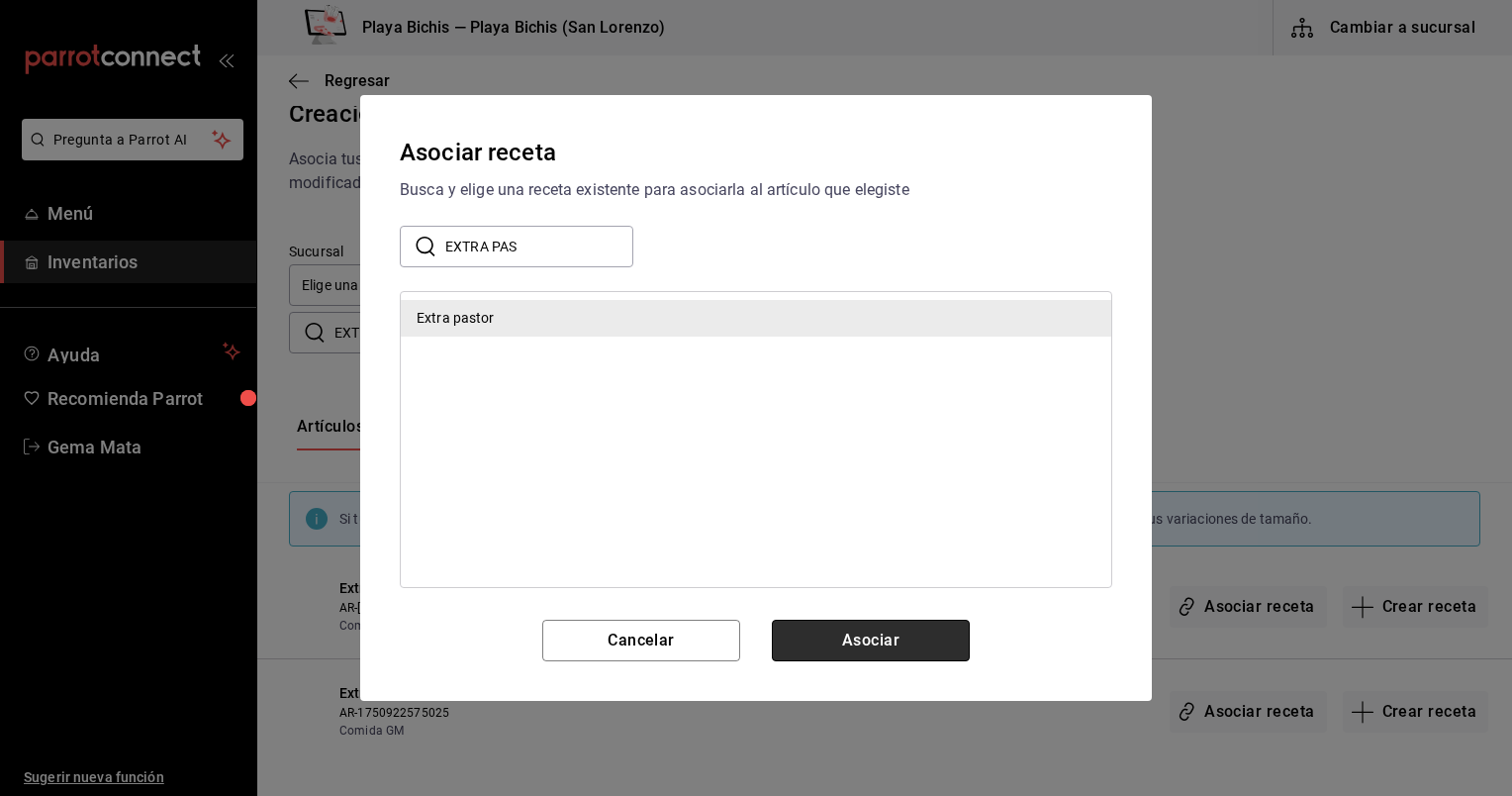 click on "Asociar" at bounding box center [871, 641] 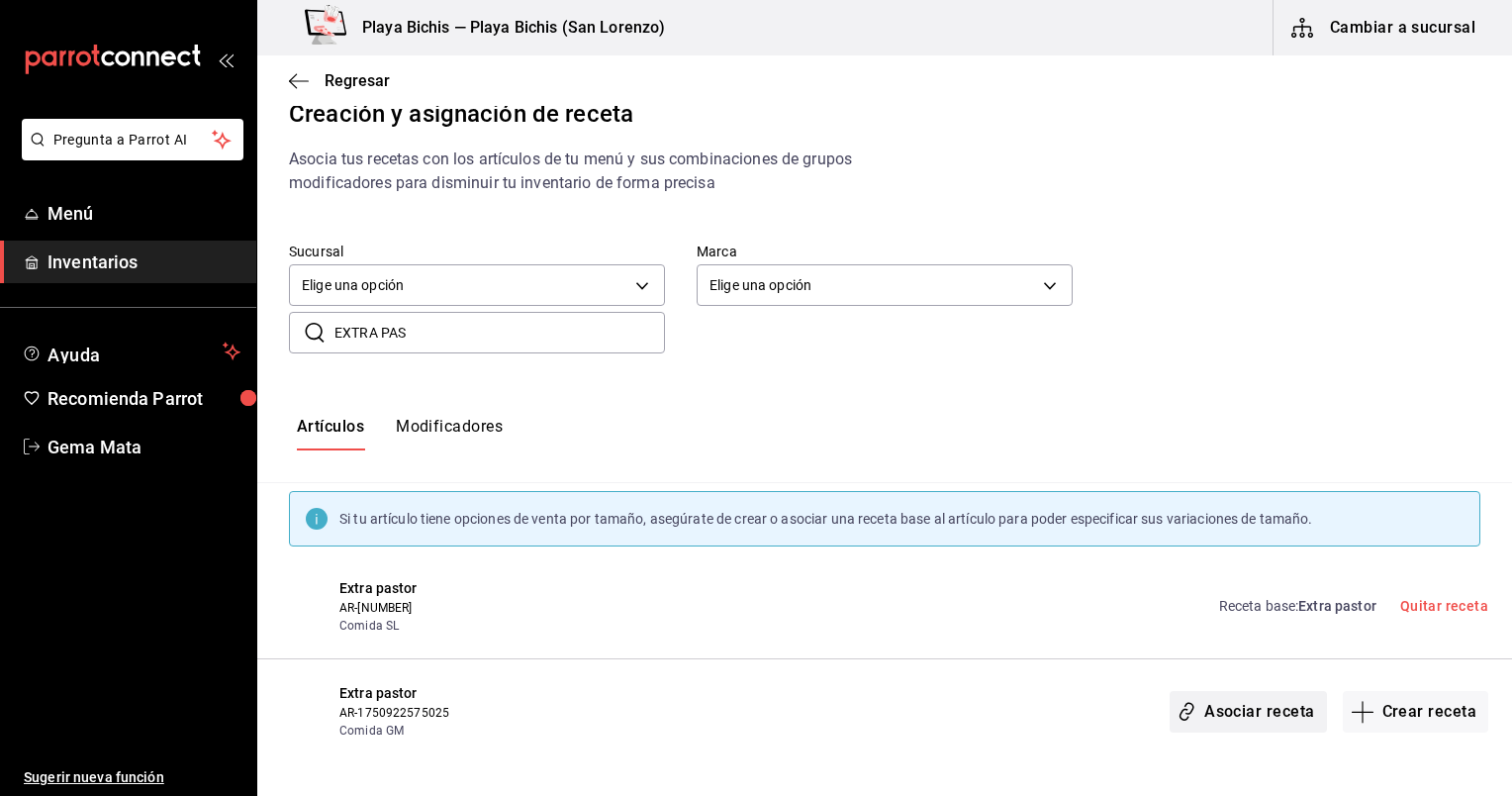 click on "Asociar receta" at bounding box center [1248, 712] 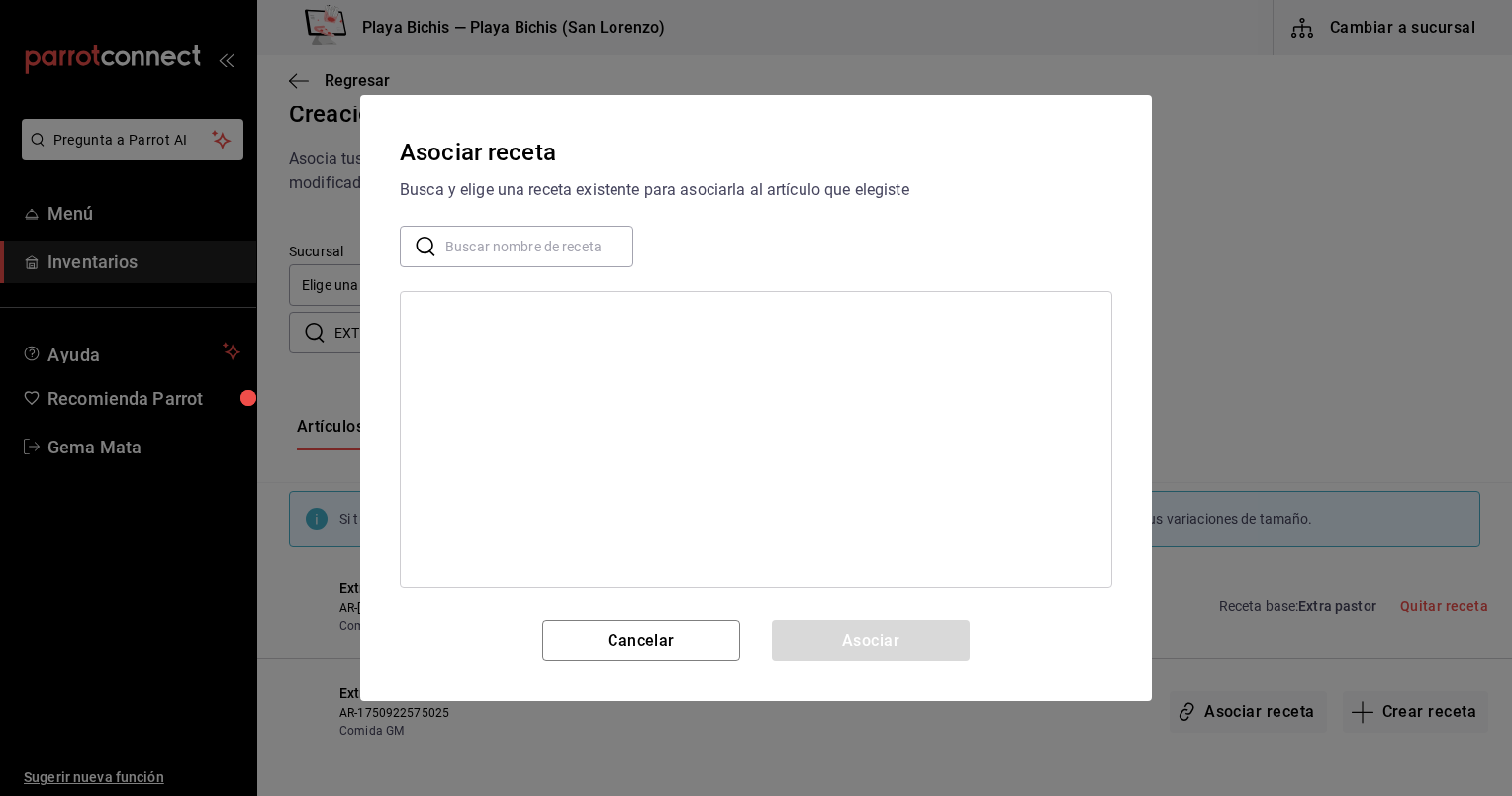 click at bounding box center [539, 247] 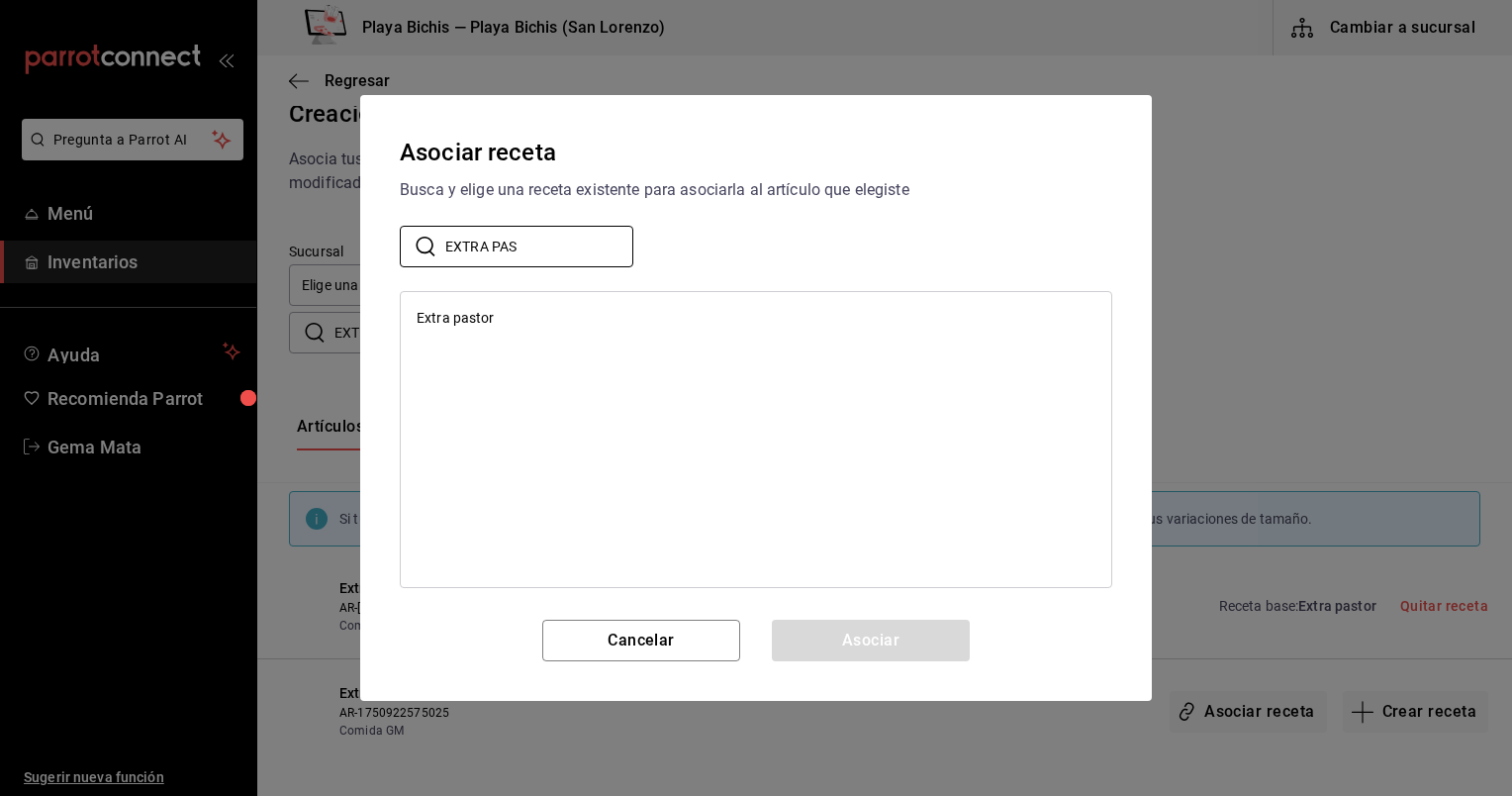 type on "EXTRA PAS" 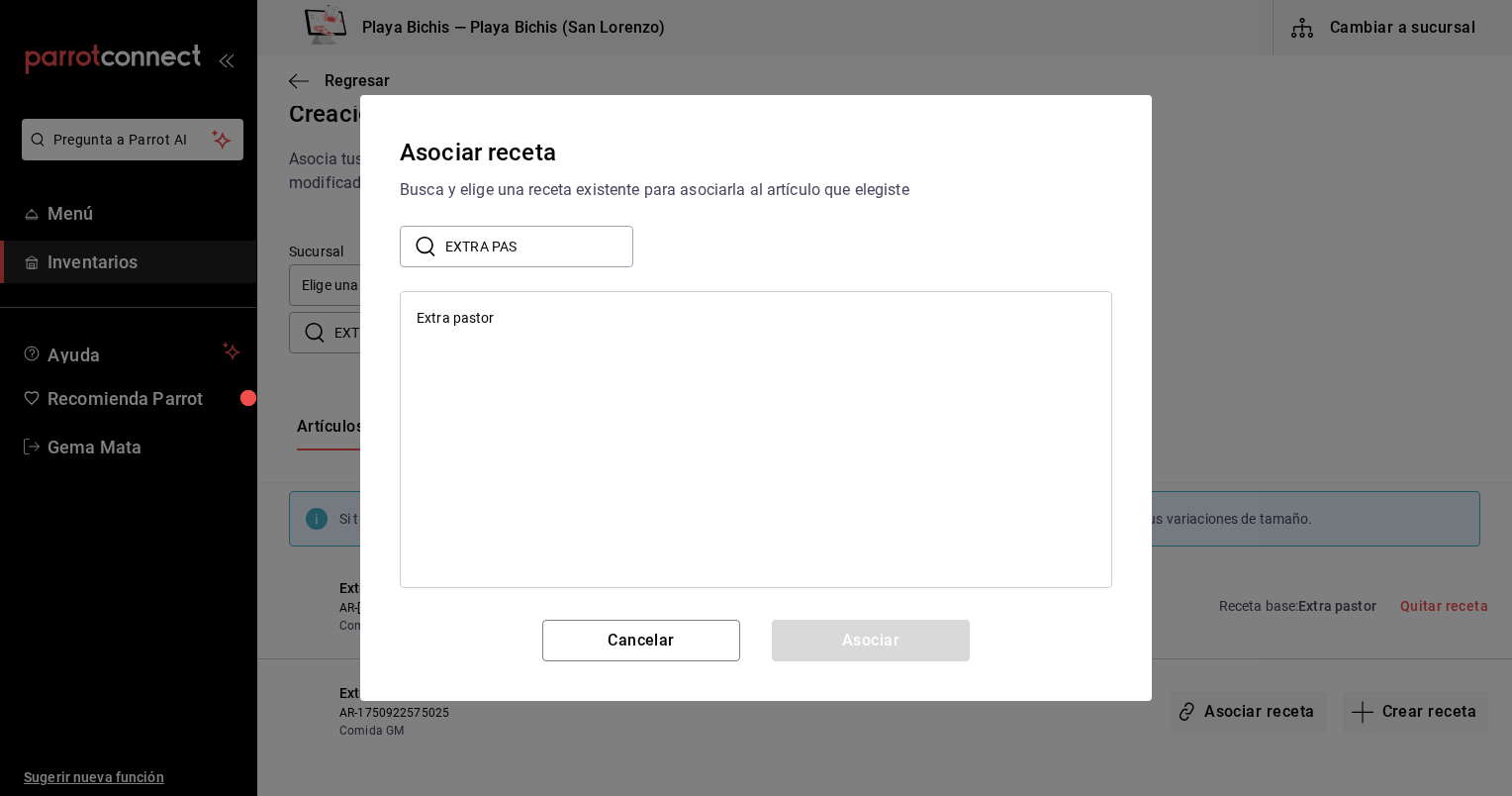 click on "Extra pastor" at bounding box center [756, 318] 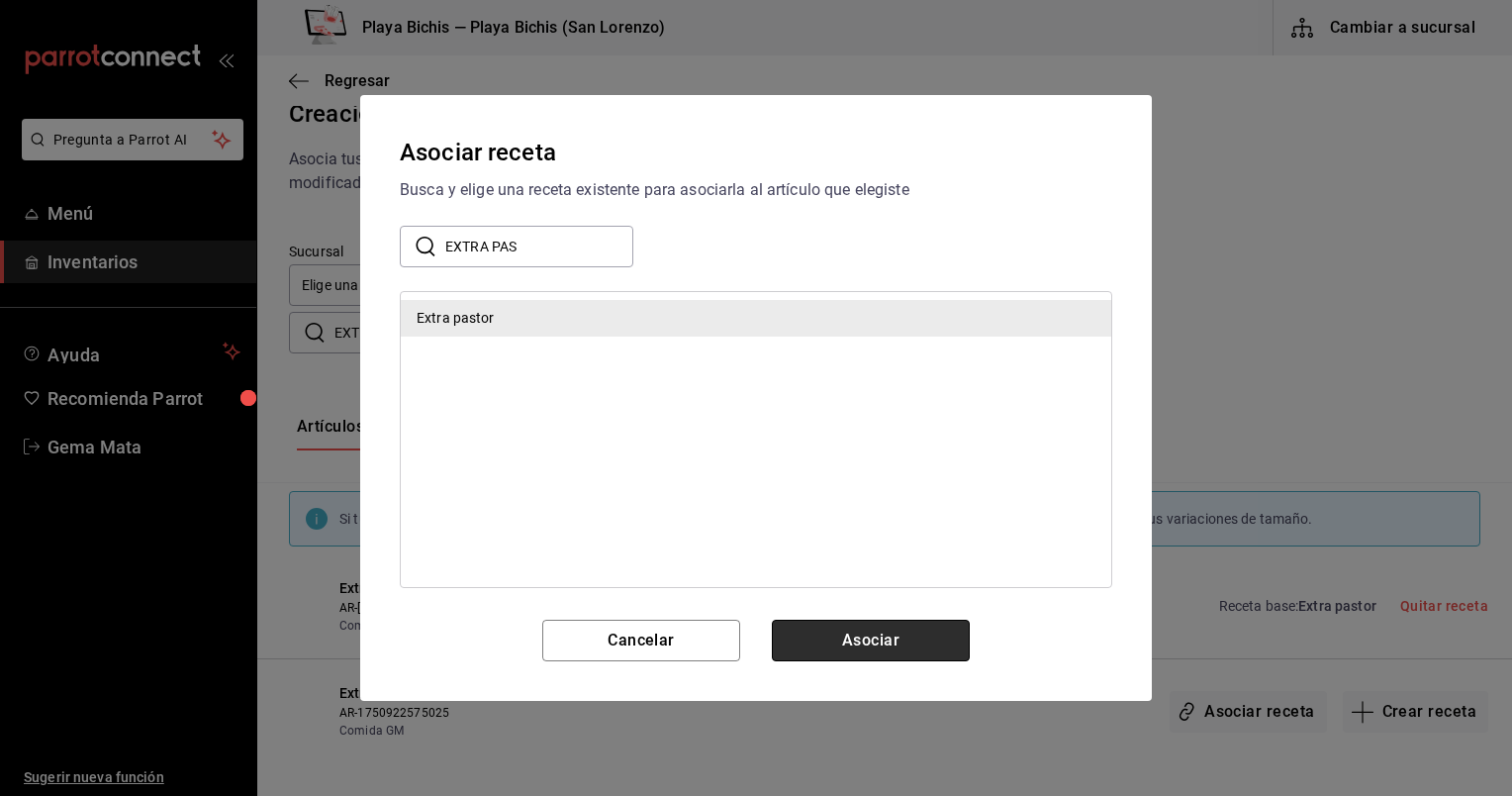 click on "Asociar" at bounding box center [871, 641] 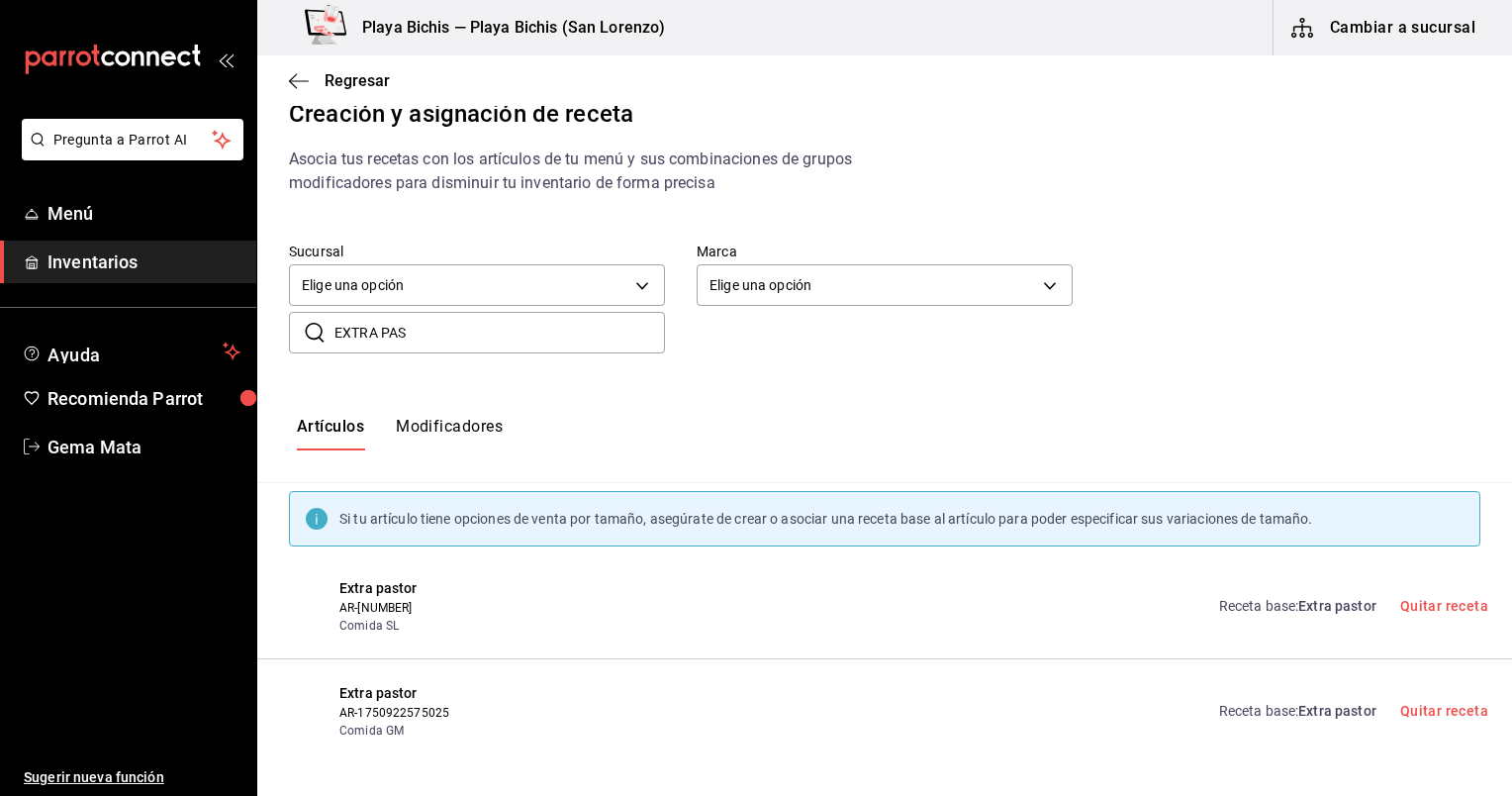 click on "EXTRA PAS" at bounding box center [500, 333] 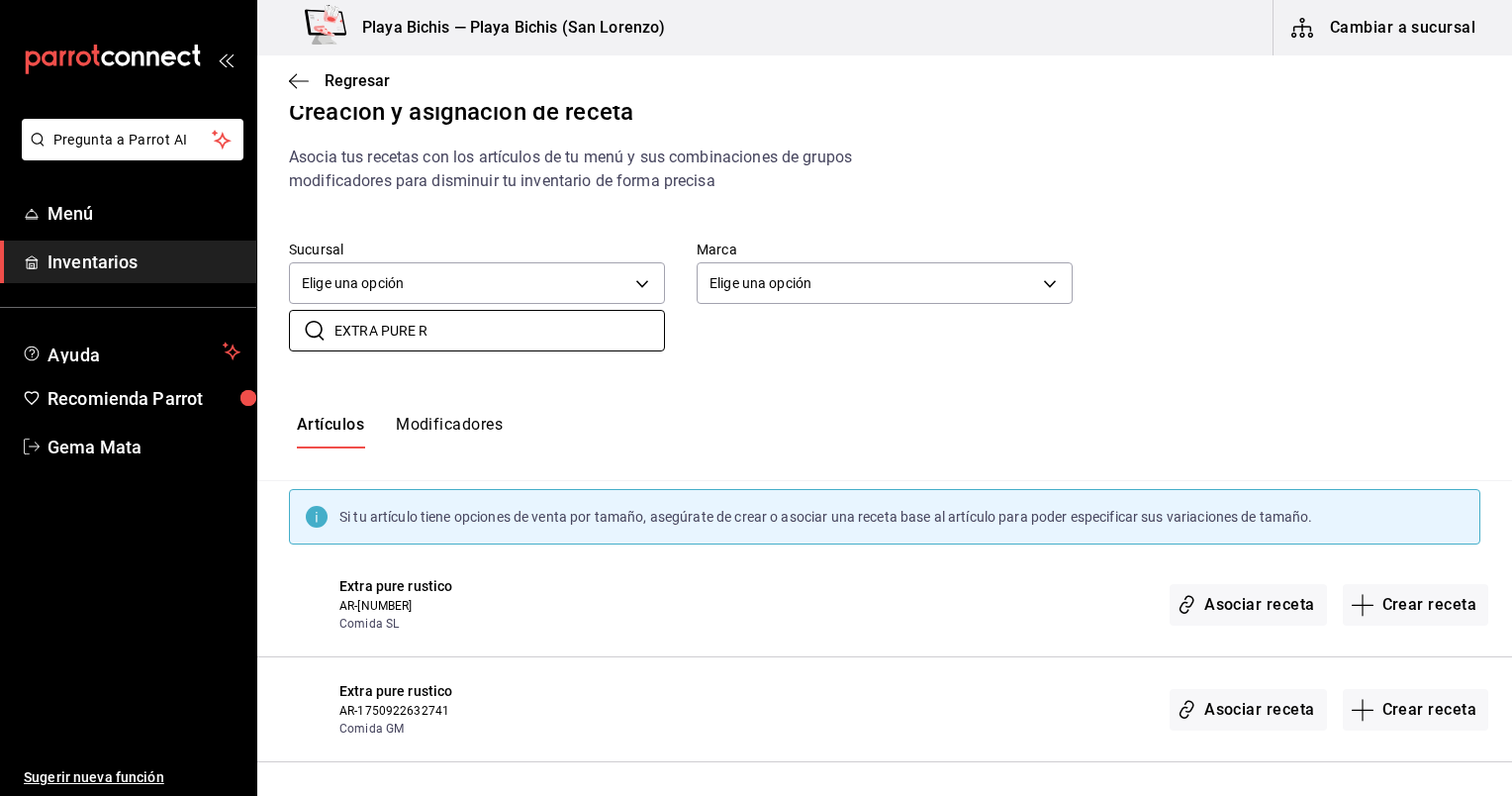 scroll, scrollTop: 27, scrollLeft: 0, axis: vertical 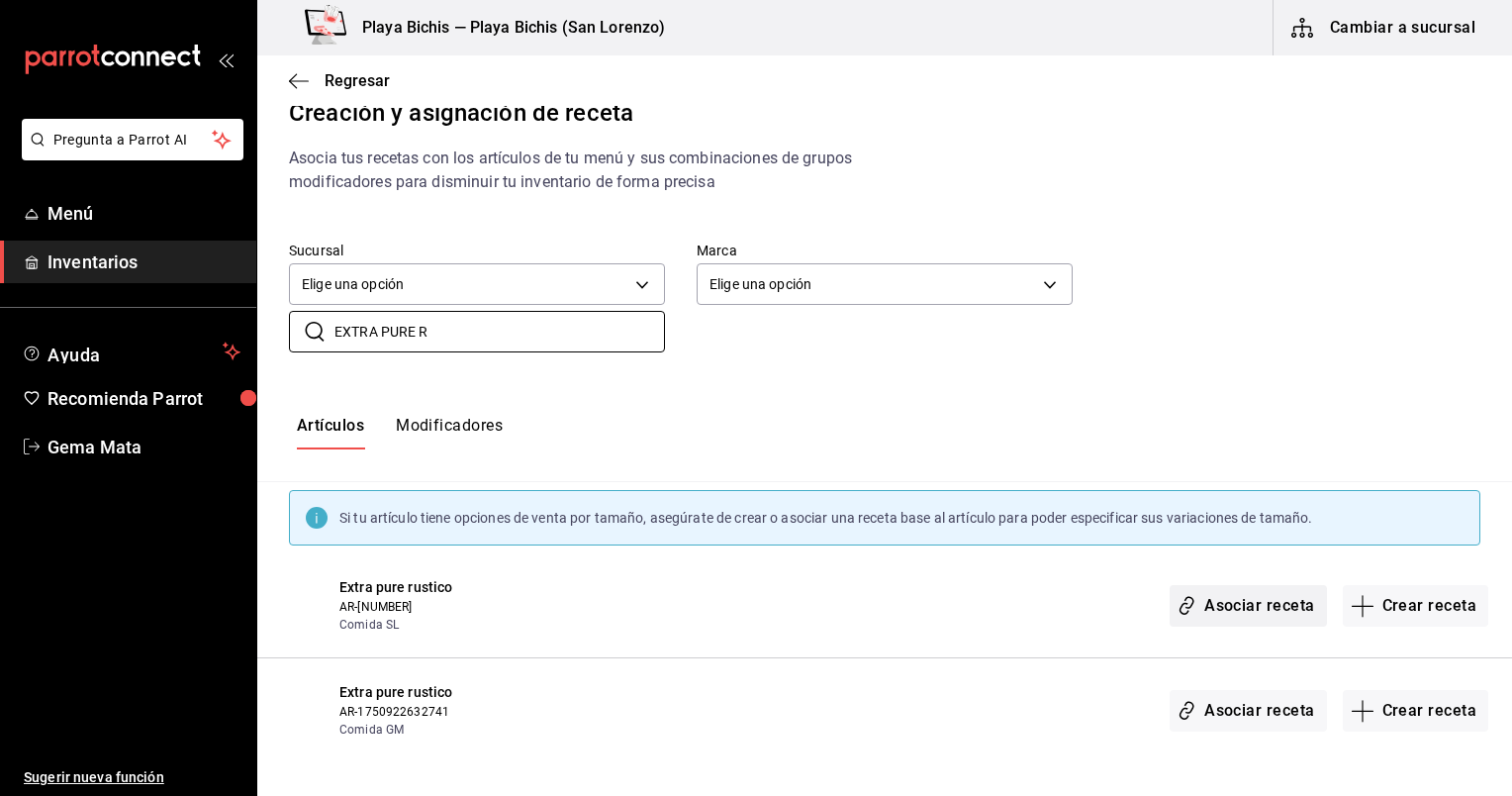 type on "EXTRA PURE R" 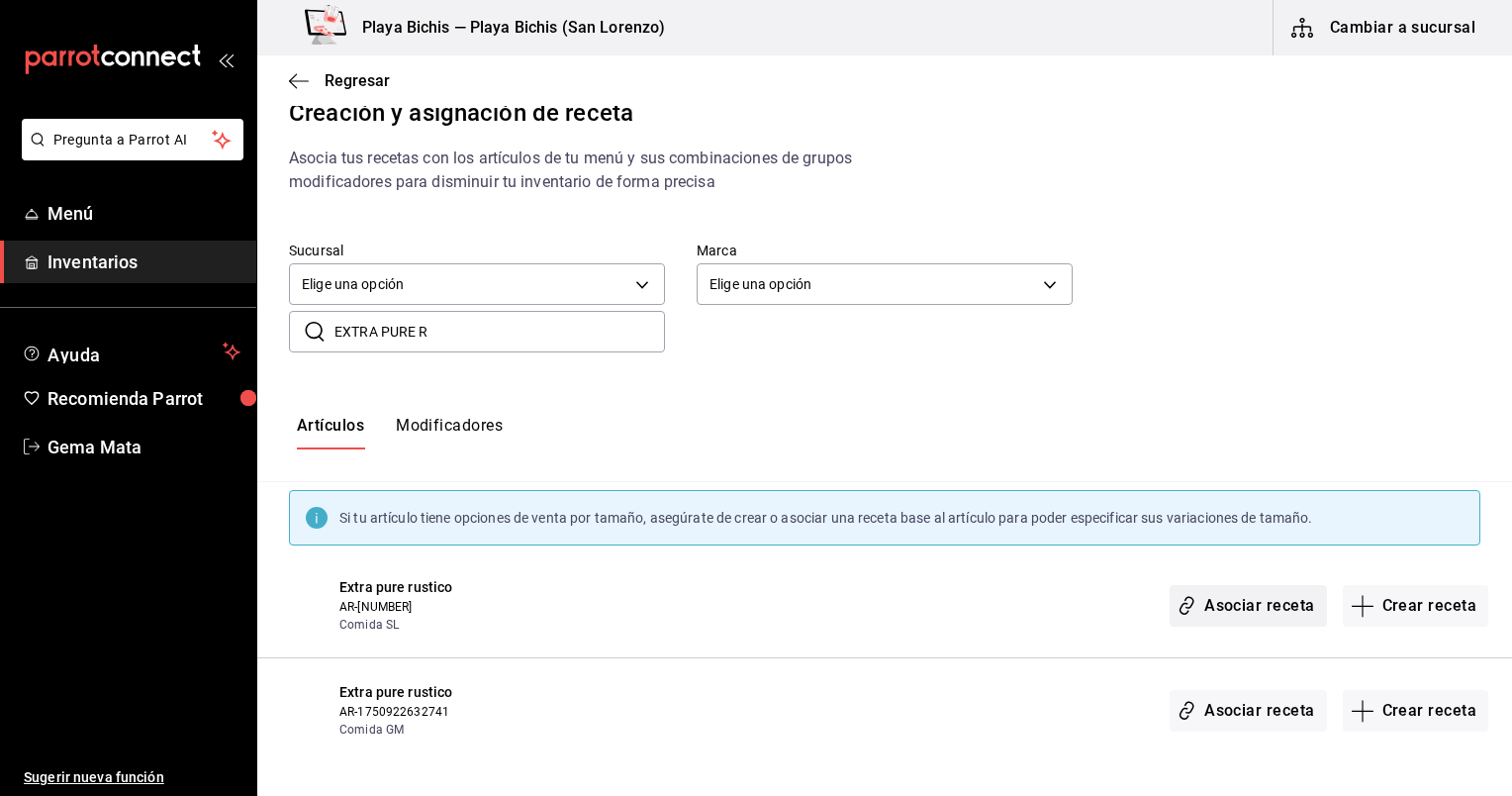 click on "Asociar receta" at bounding box center [1248, 606] 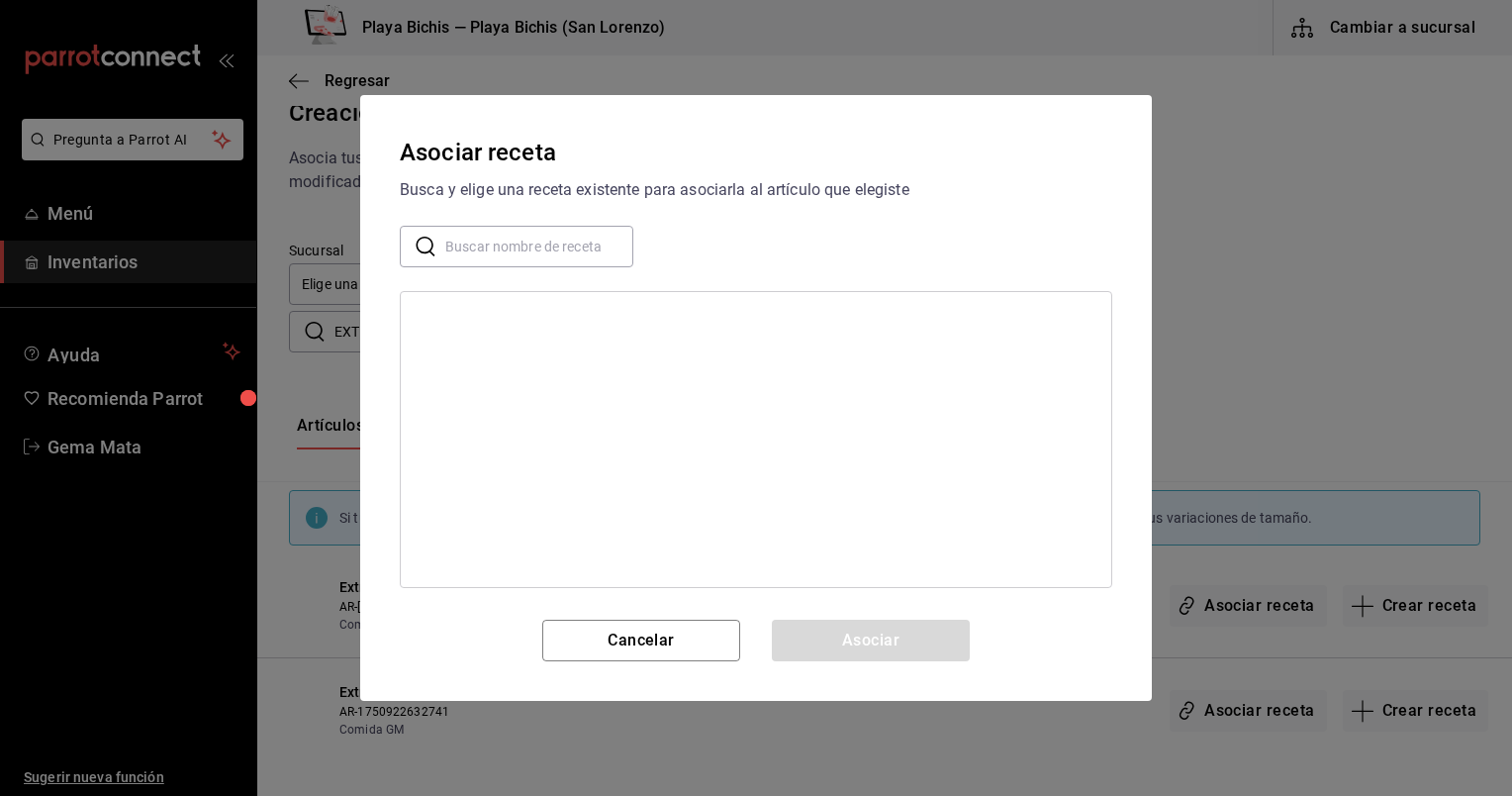 click at bounding box center [539, 247] 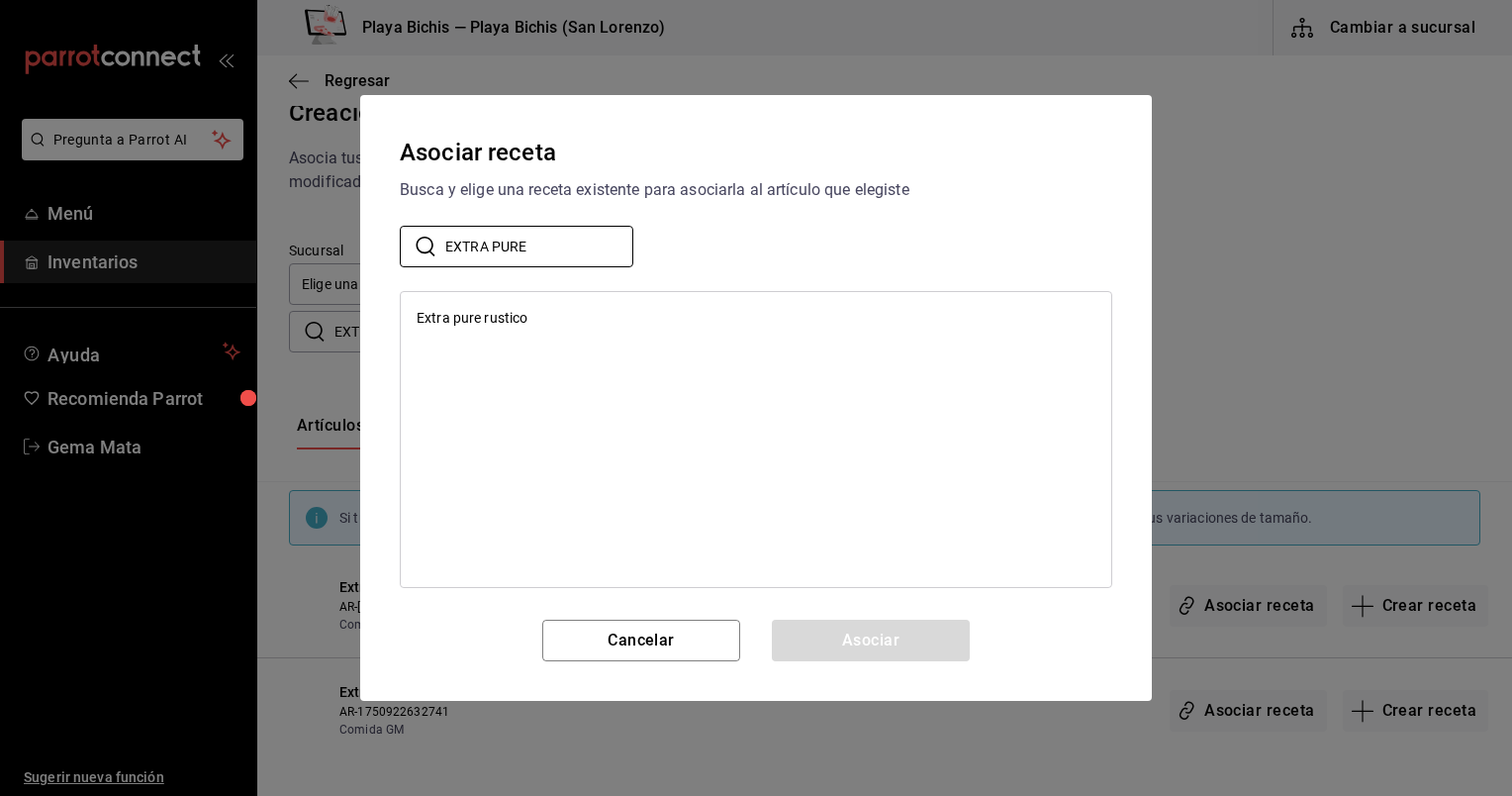 type on "EXTRA PURE" 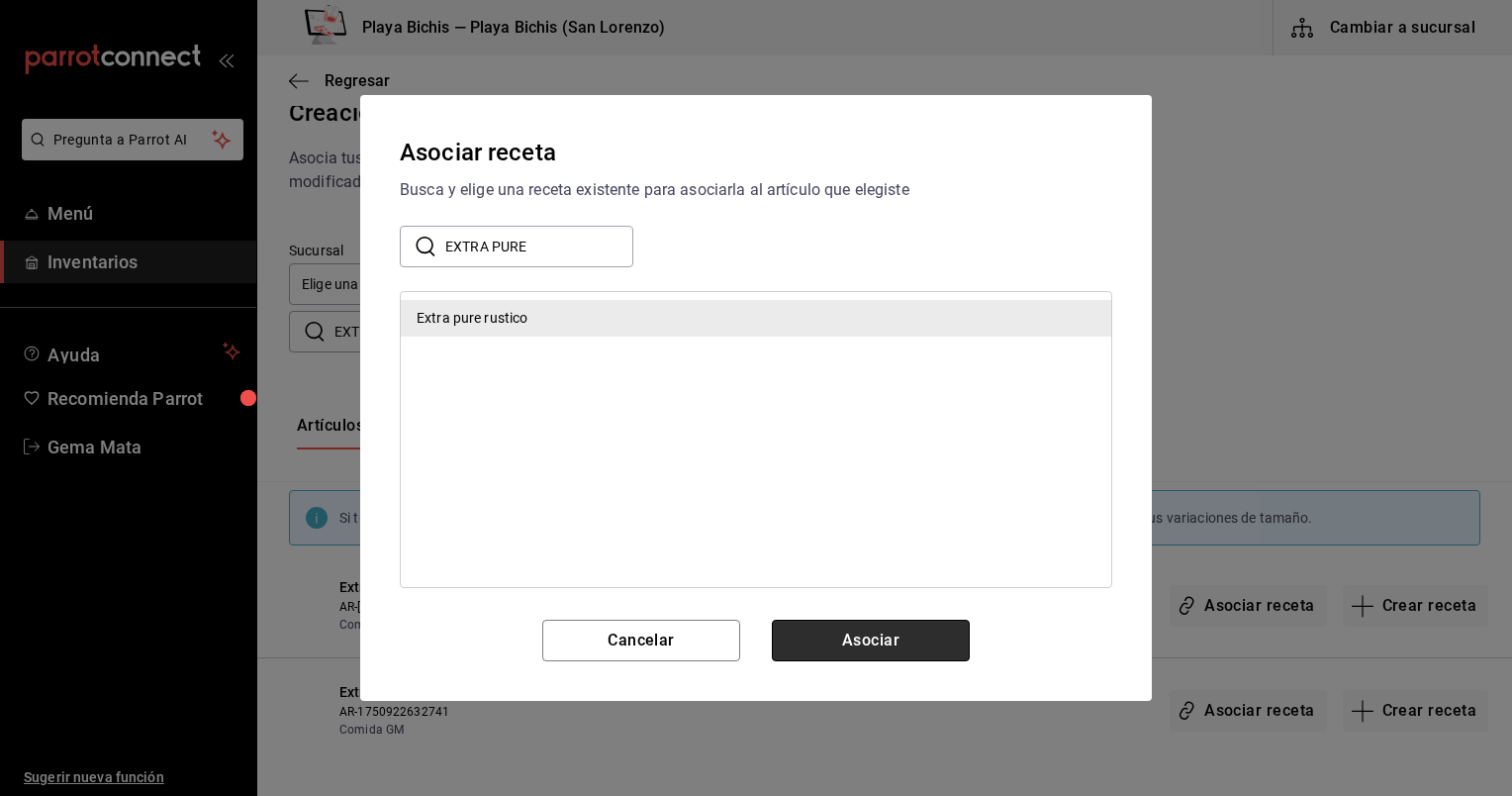 click on "Asociar" at bounding box center (871, 641) 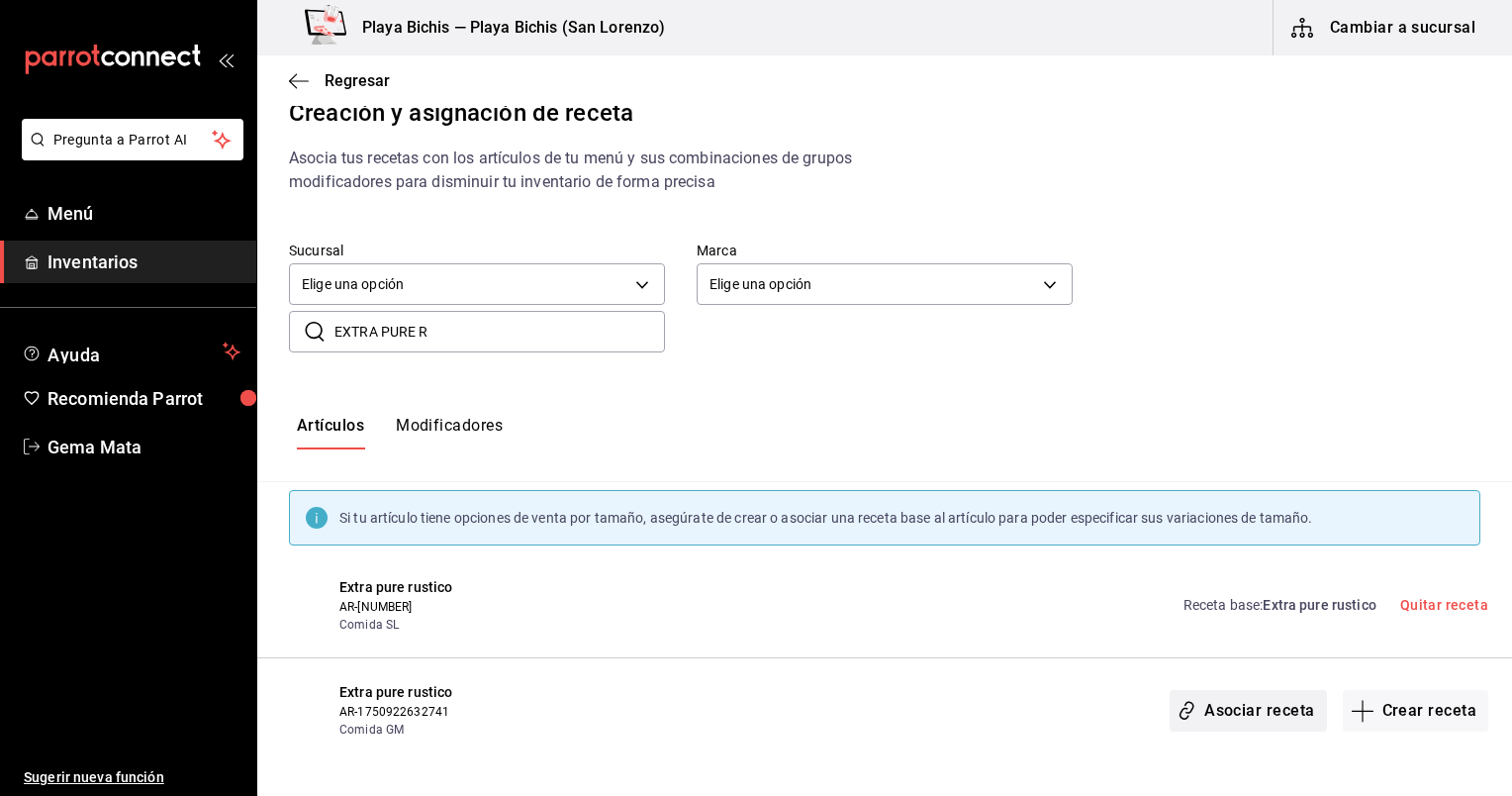 click on "Asociar receta" at bounding box center [1248, 711] 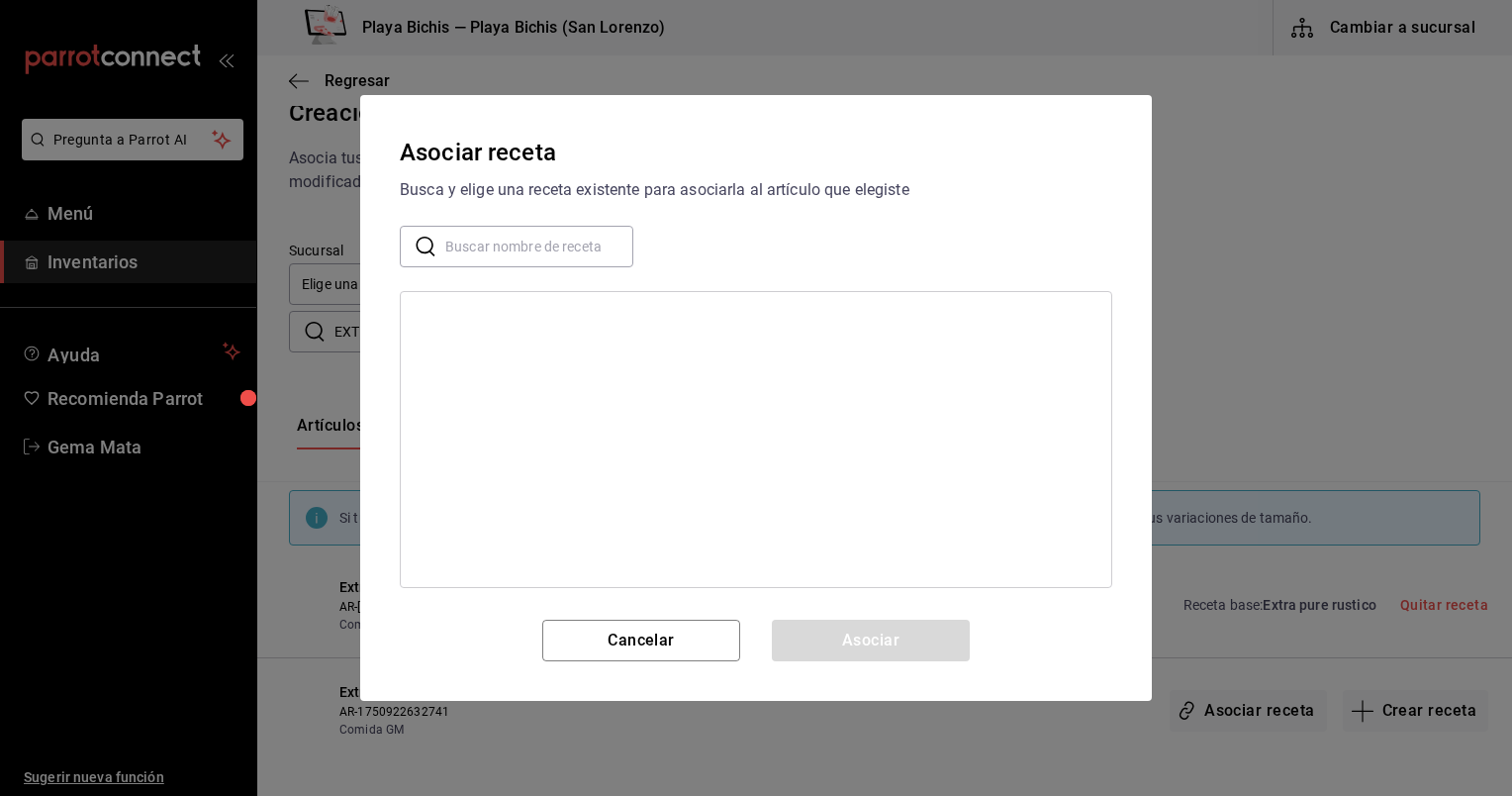 click at bounding box center [539, 247] 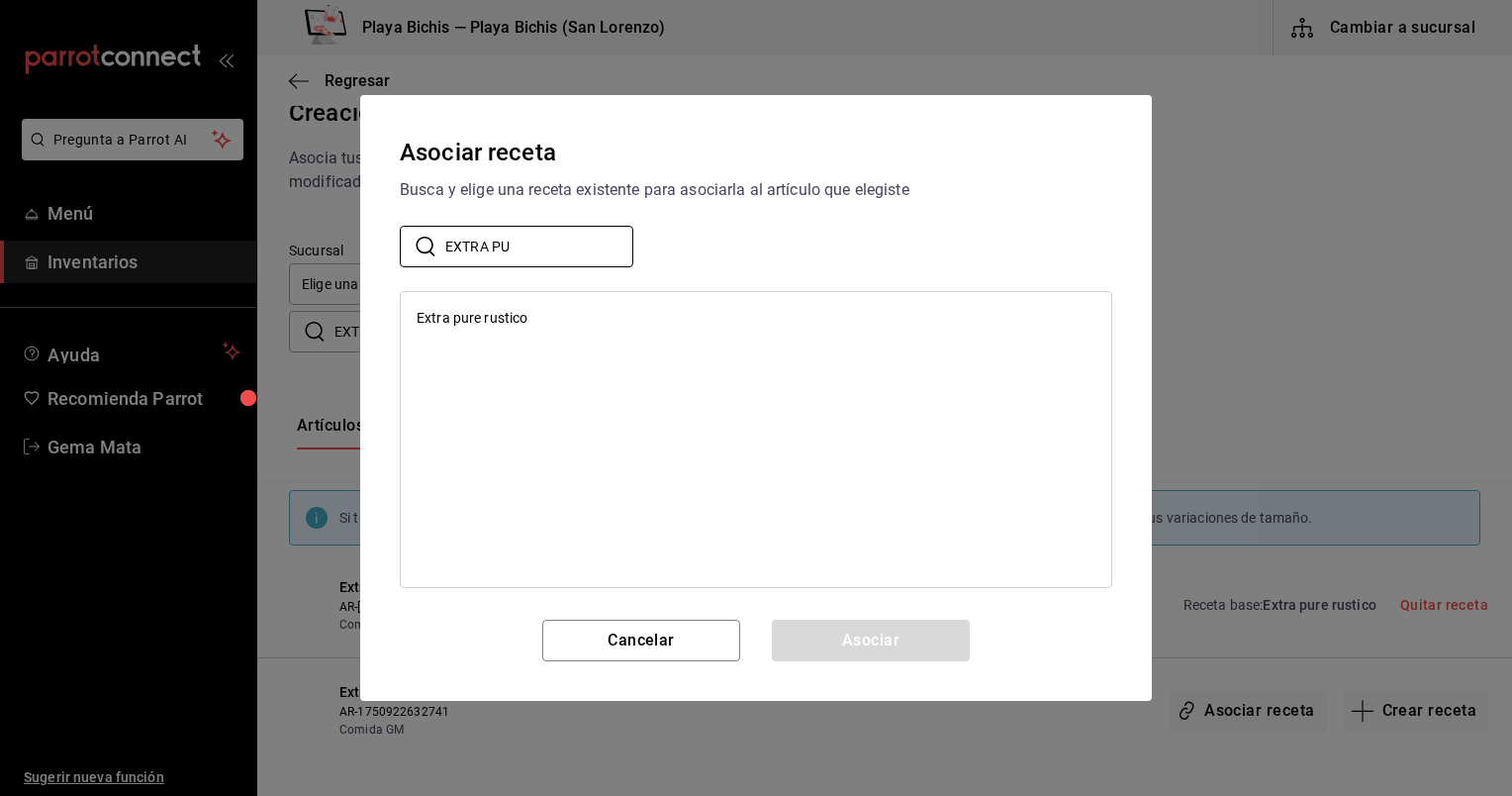 type on "EXTRA PU" 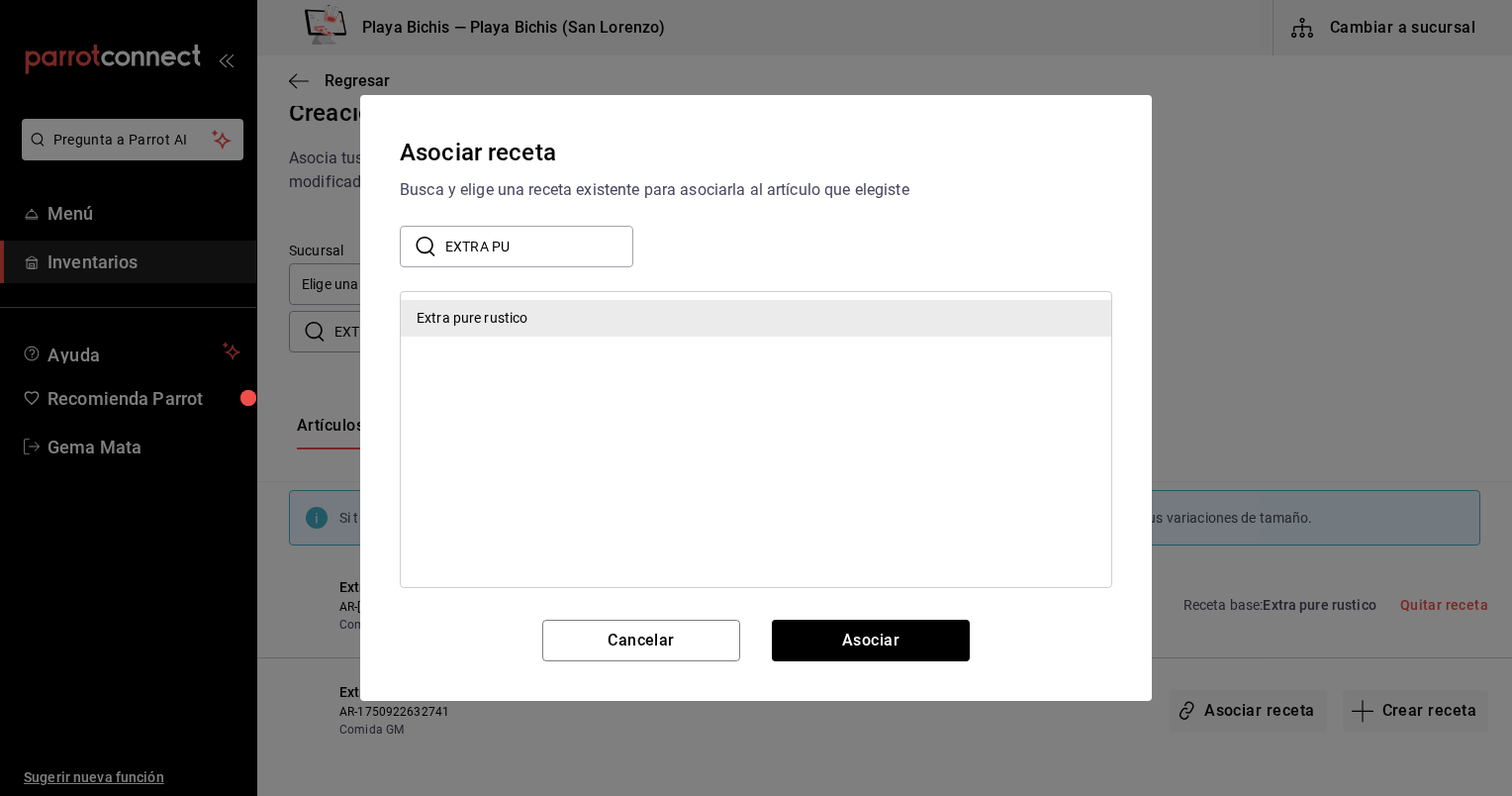 click on "Extra pure rustico" at bounding box center [472, 318] 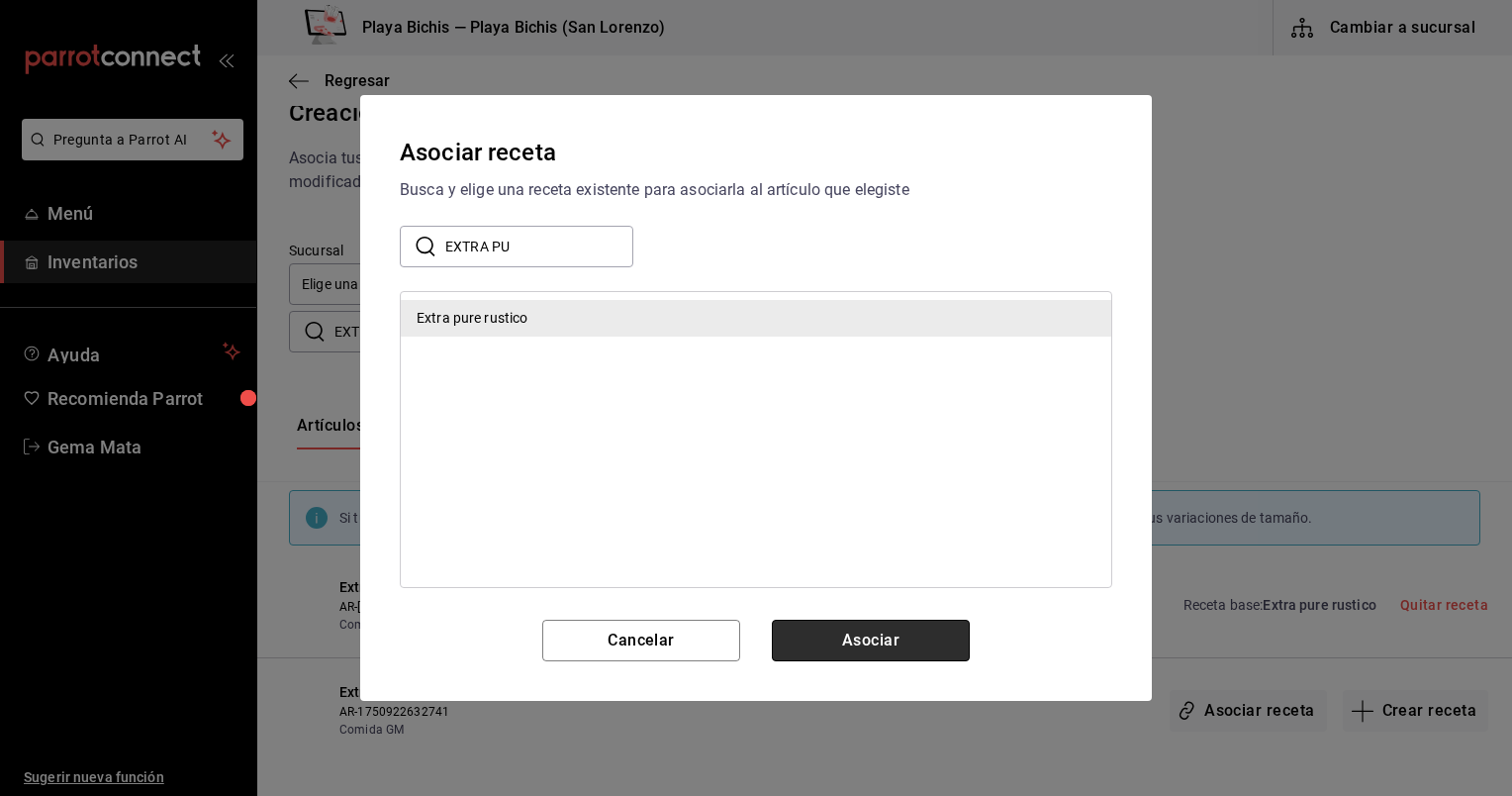 click on "Asociar" at bounding box center (871, 641) 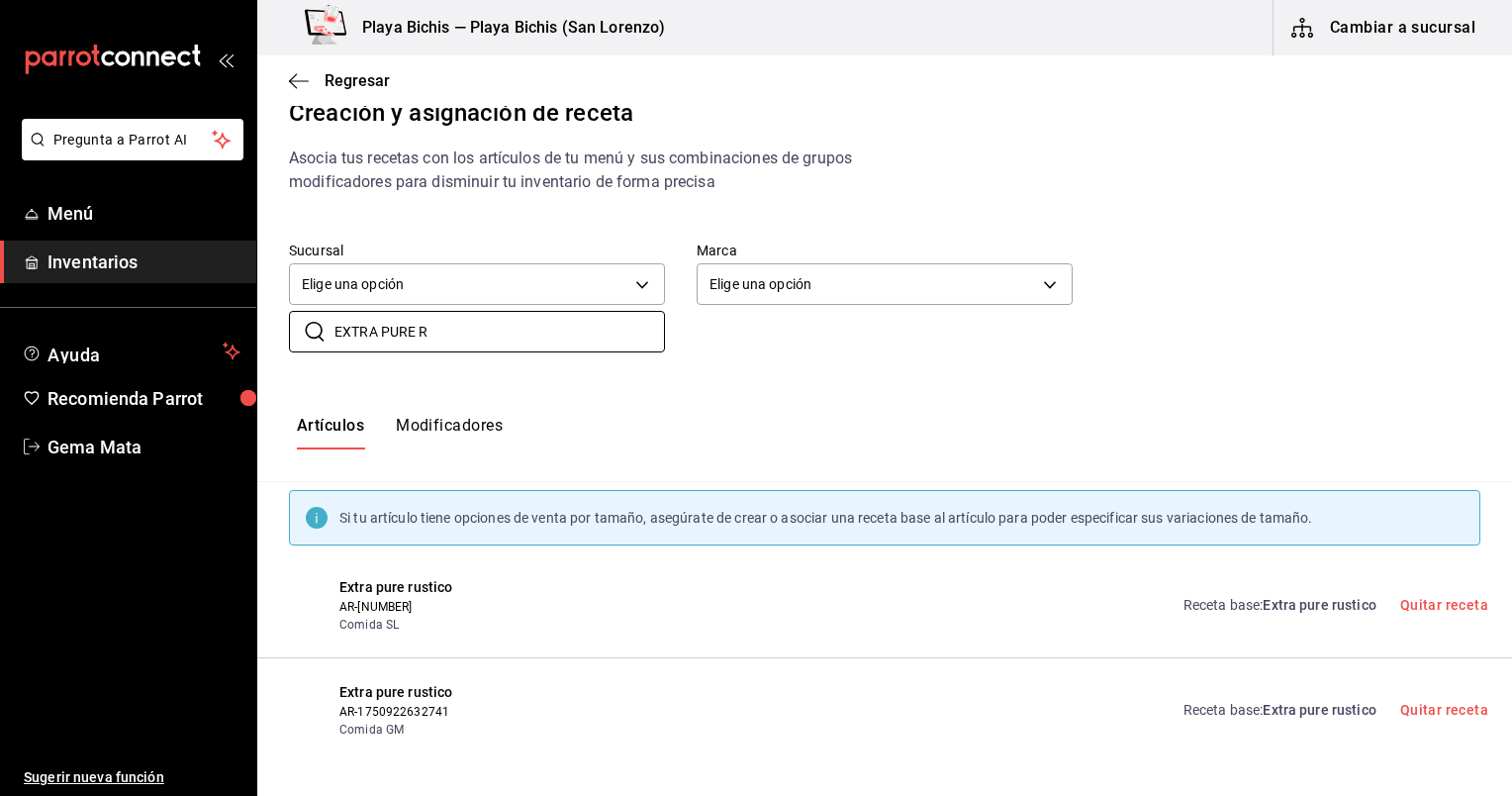 drag, startPoint x: 520, startPoint y: 329, endPoint x: 213, endPoint y: 318, distance: 307.197 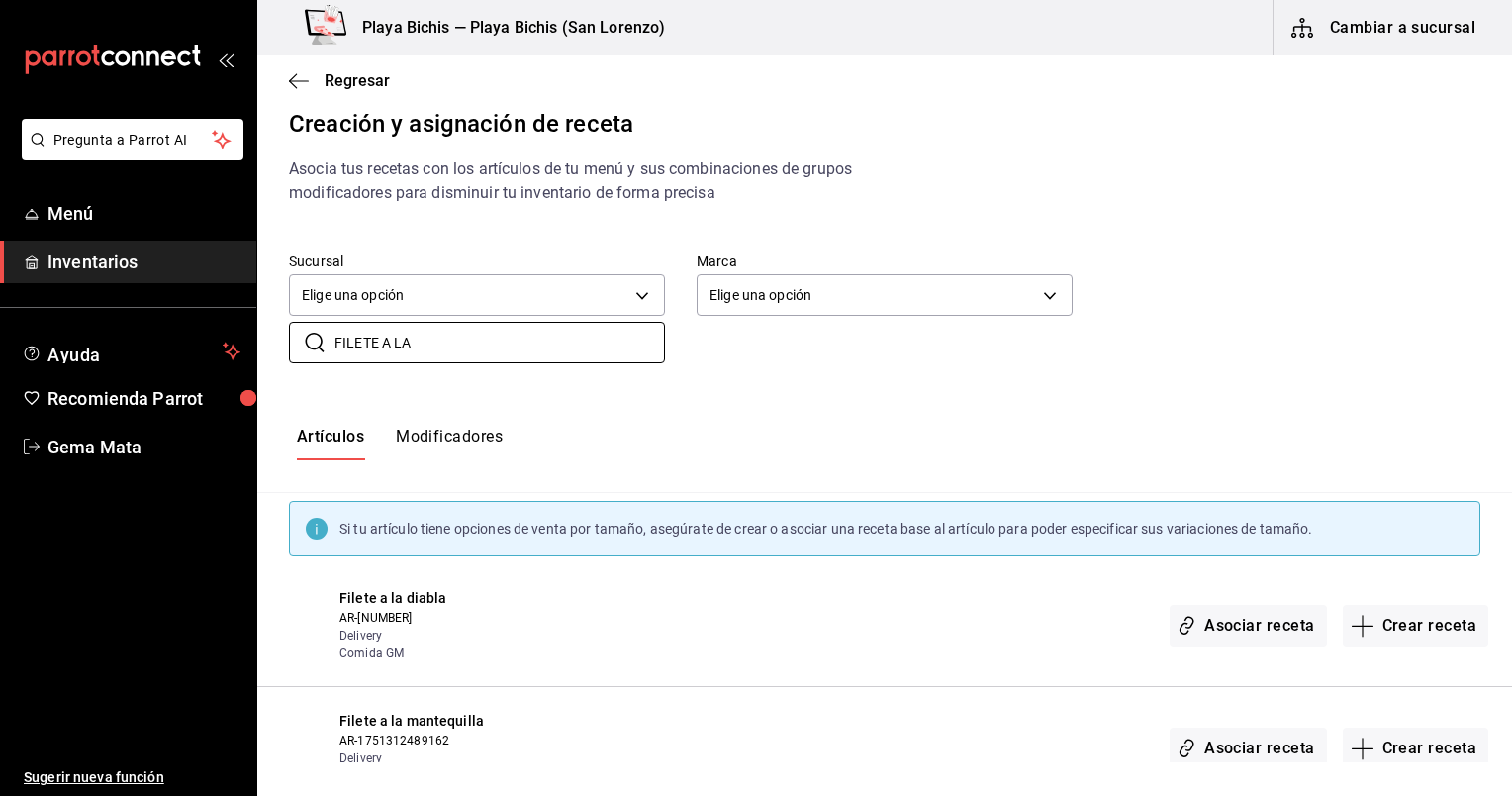 scroll, scrollTop: 18, scrollLeft: 0, axis: vertical 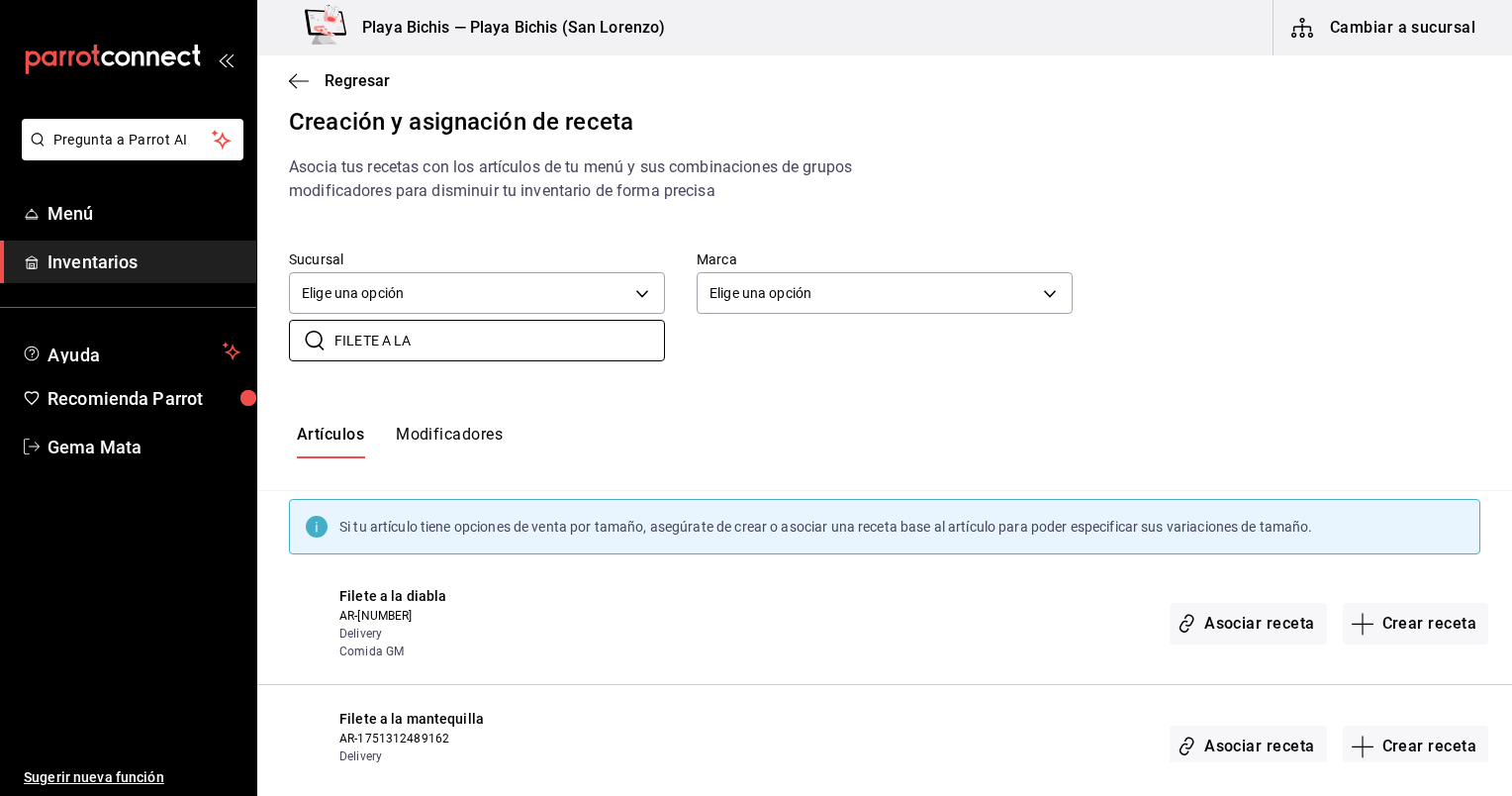 type on "FILETE A LA" 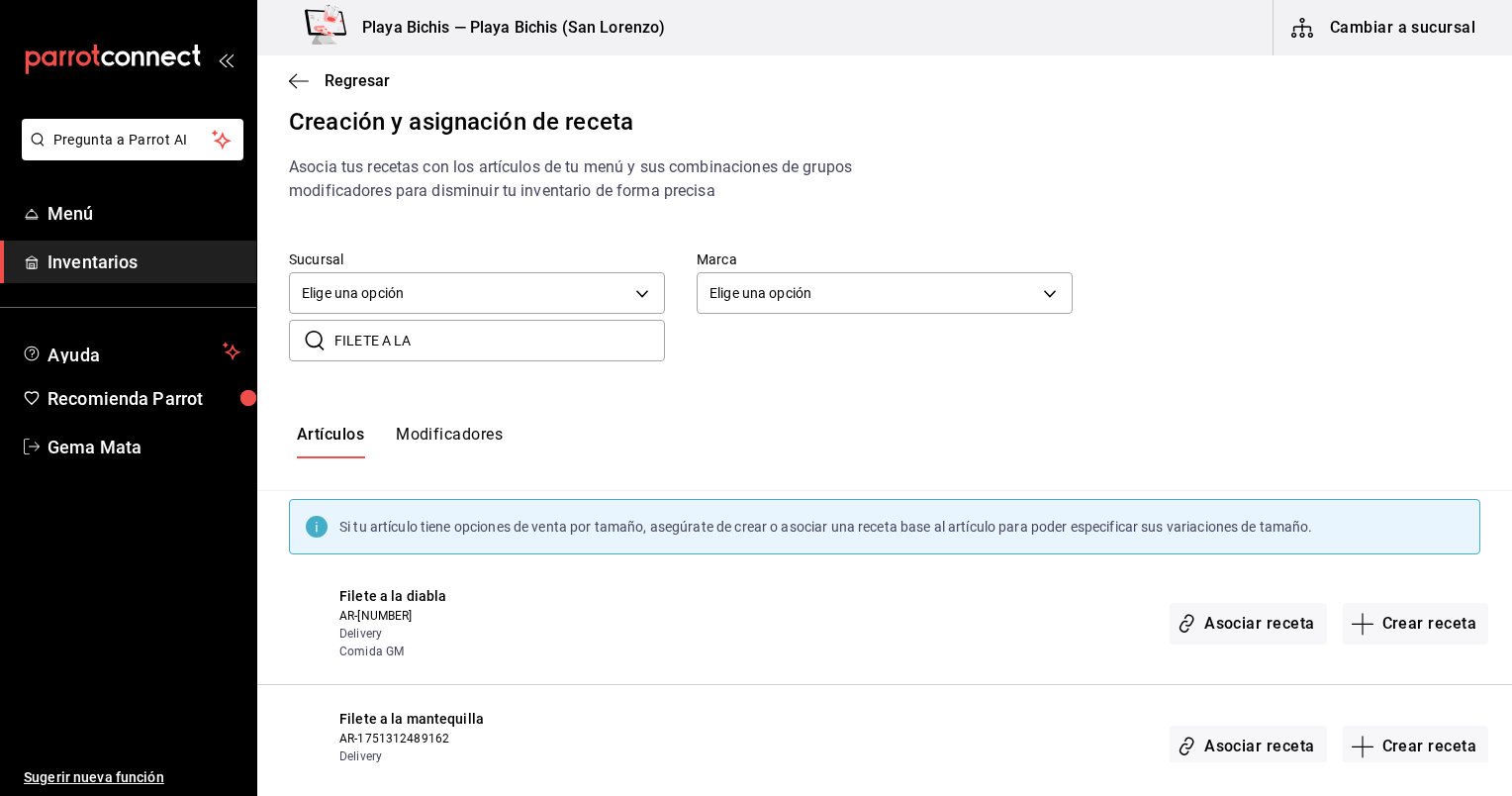 click on "Filete a la mantequilla AR-1751312489162 Delivery Comida GM Asociar receta Crear receta" at bounding box center [885, 746] 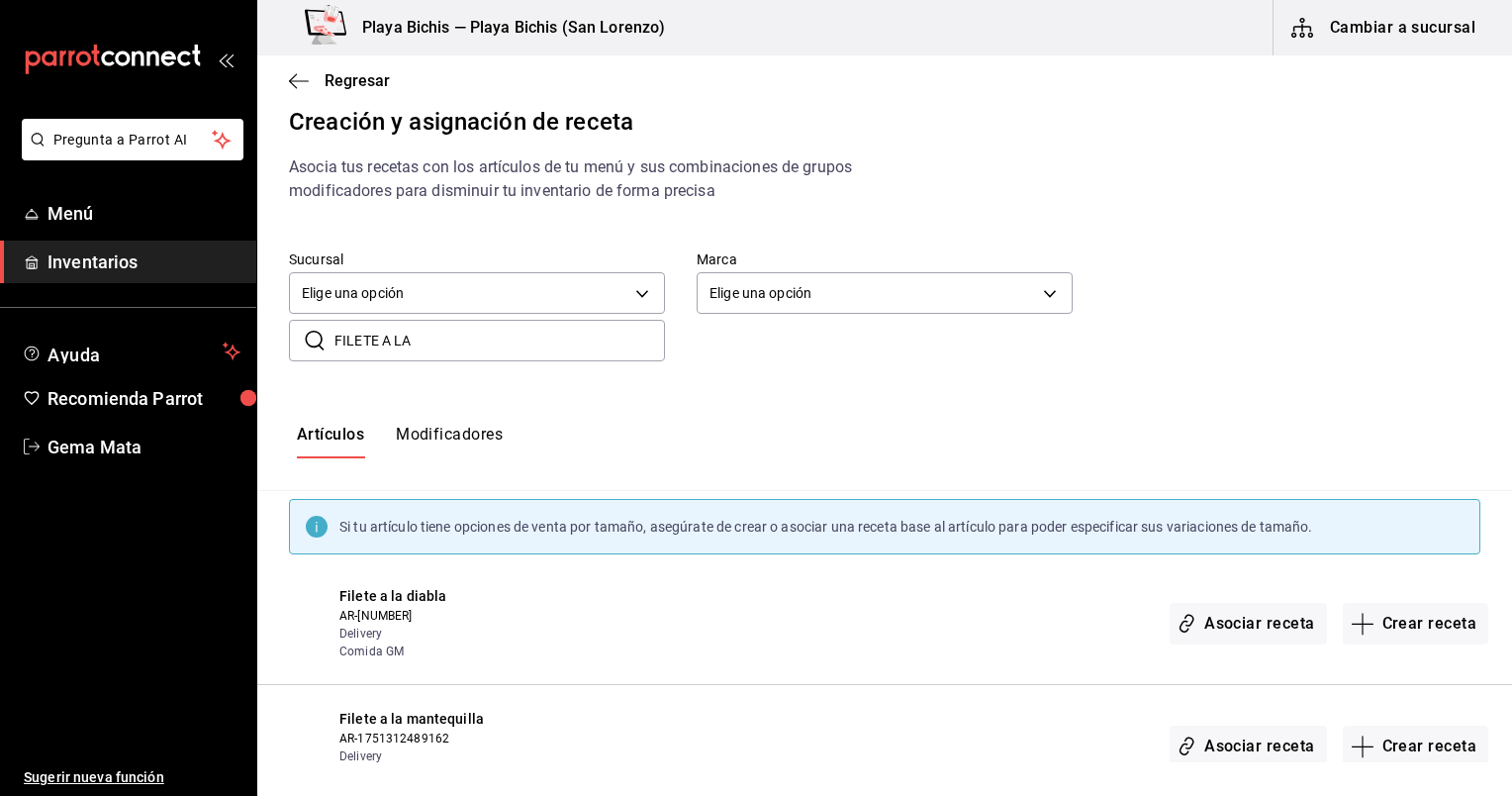 scroll, scrollTop: 62, scrollLeft: 0, axis: vertical 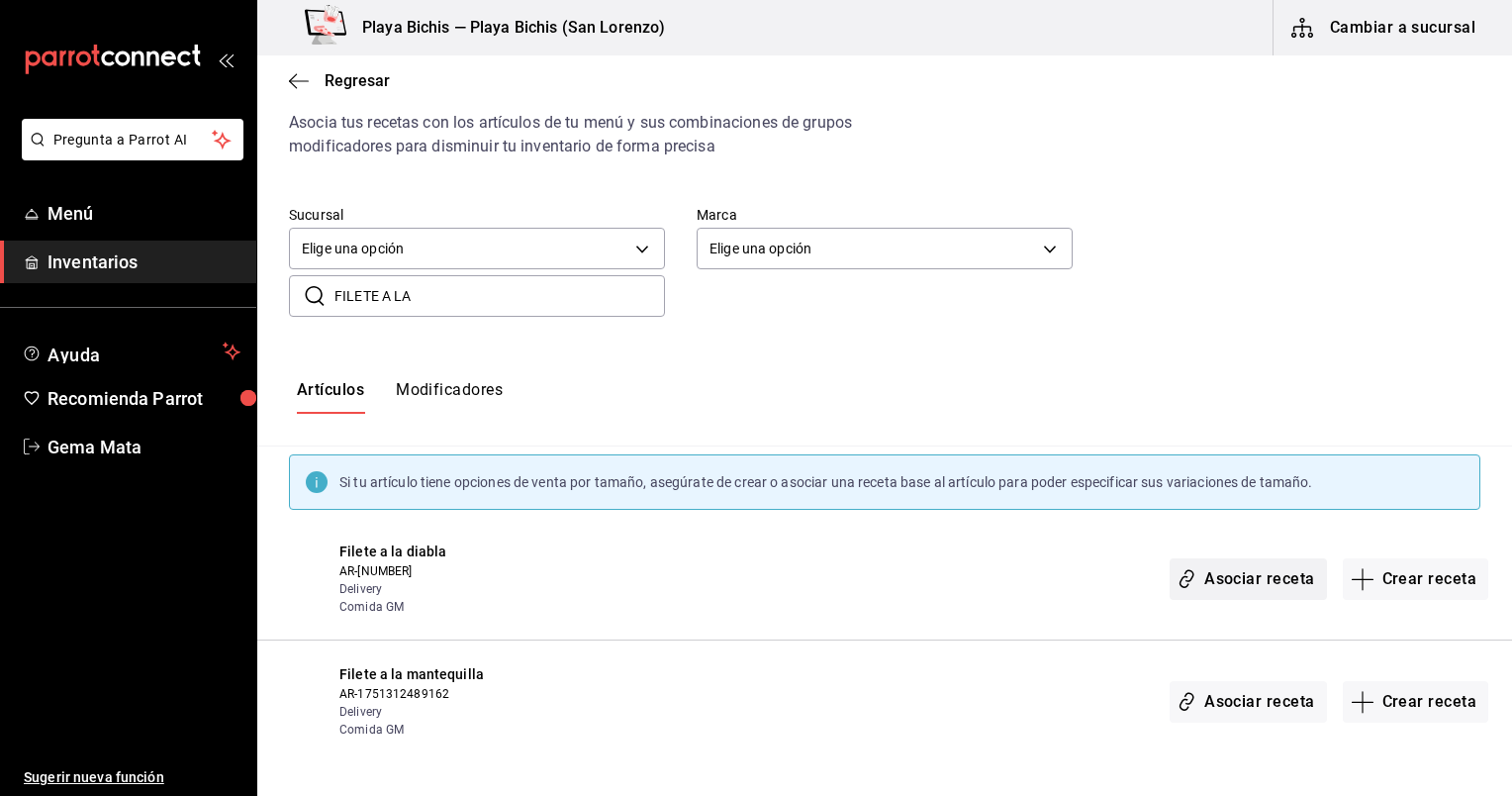 click on "Asociar receta" at bounding box center (1248, 579) 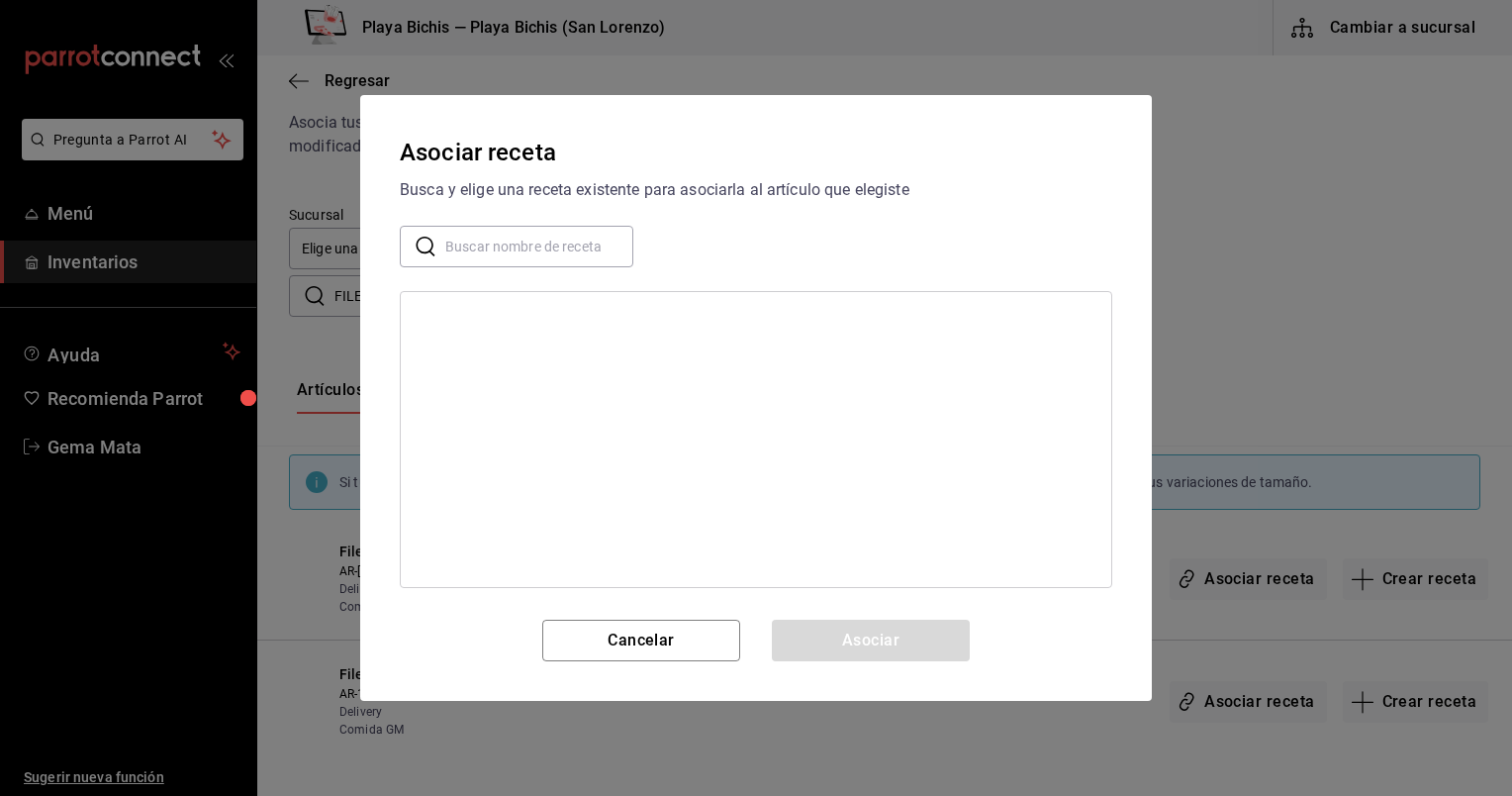 click at bounding box center (539, 247) 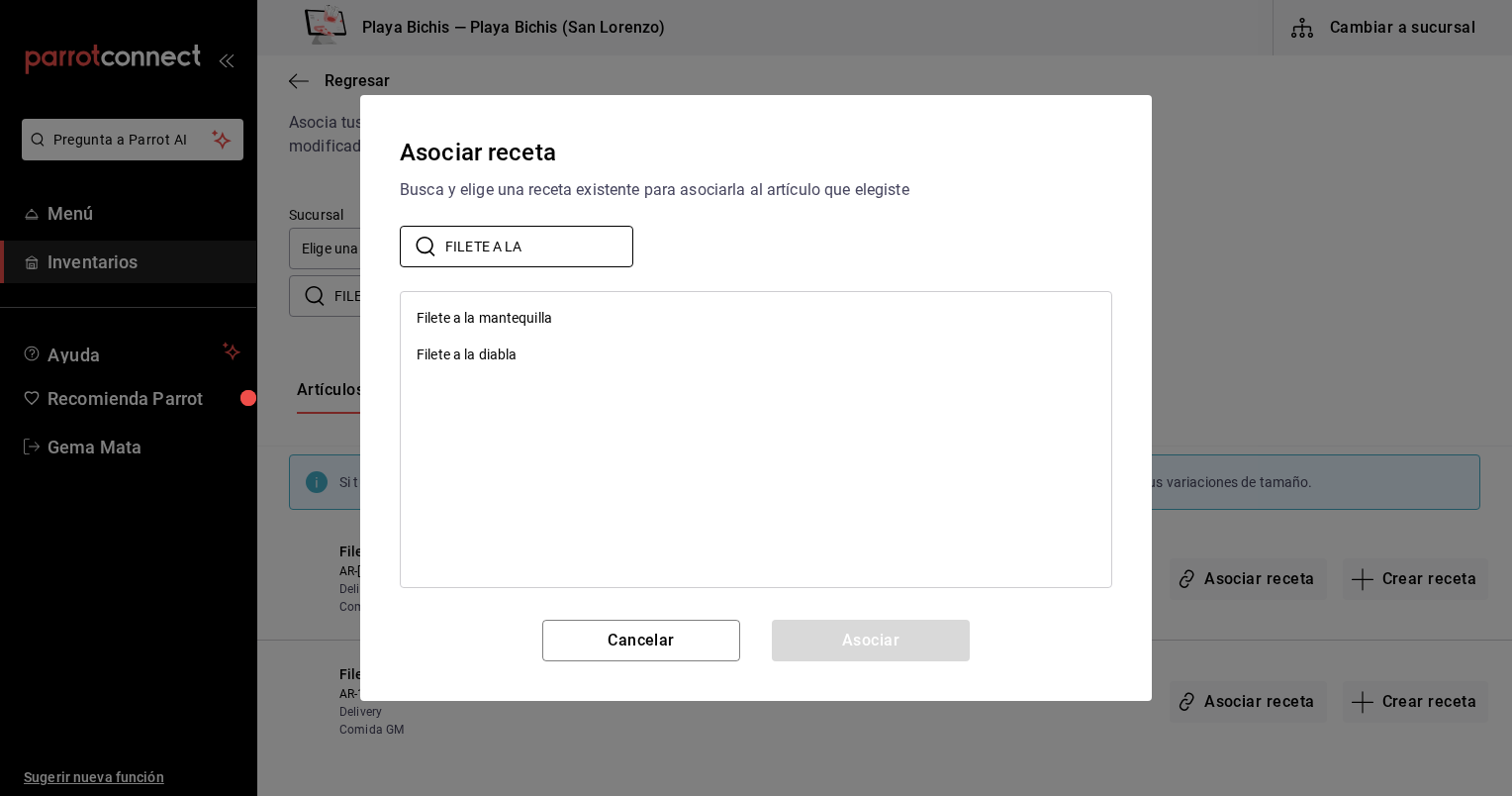 type on "FILETE A LA" 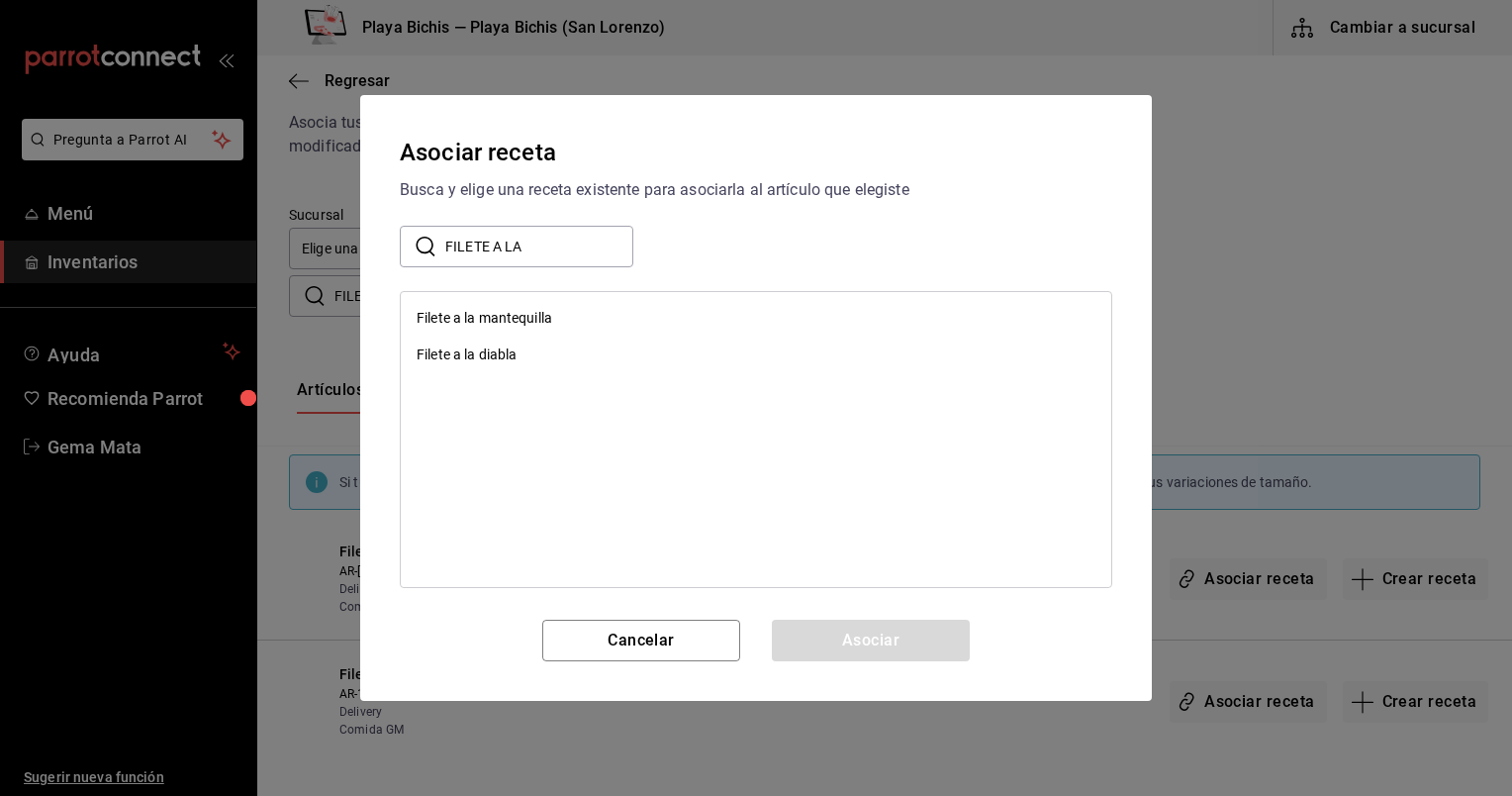 click on "Filete a la diabla" at bounding box center (756, 354) 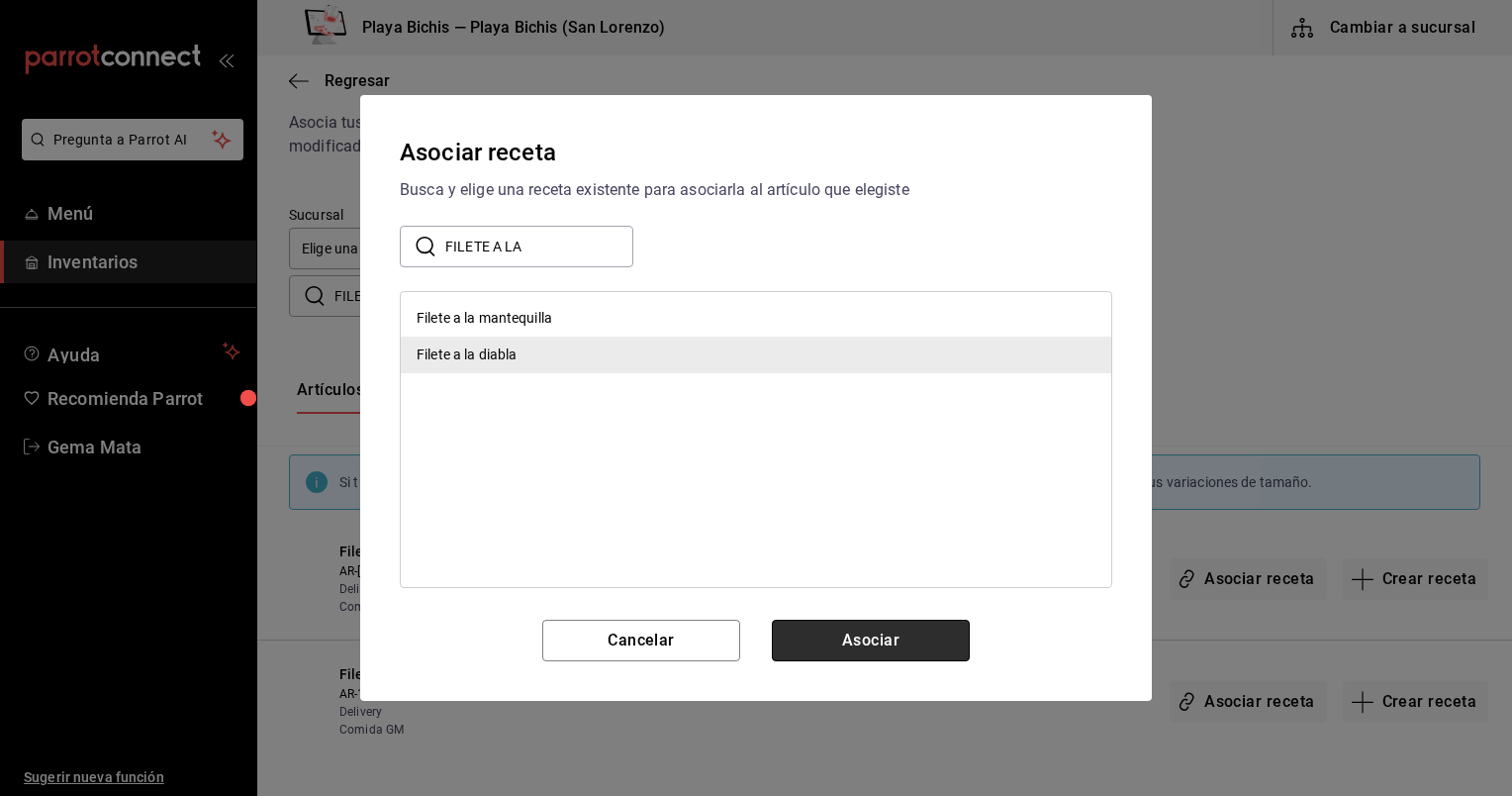 click on "Asociar" at bounding box center (871, 641) 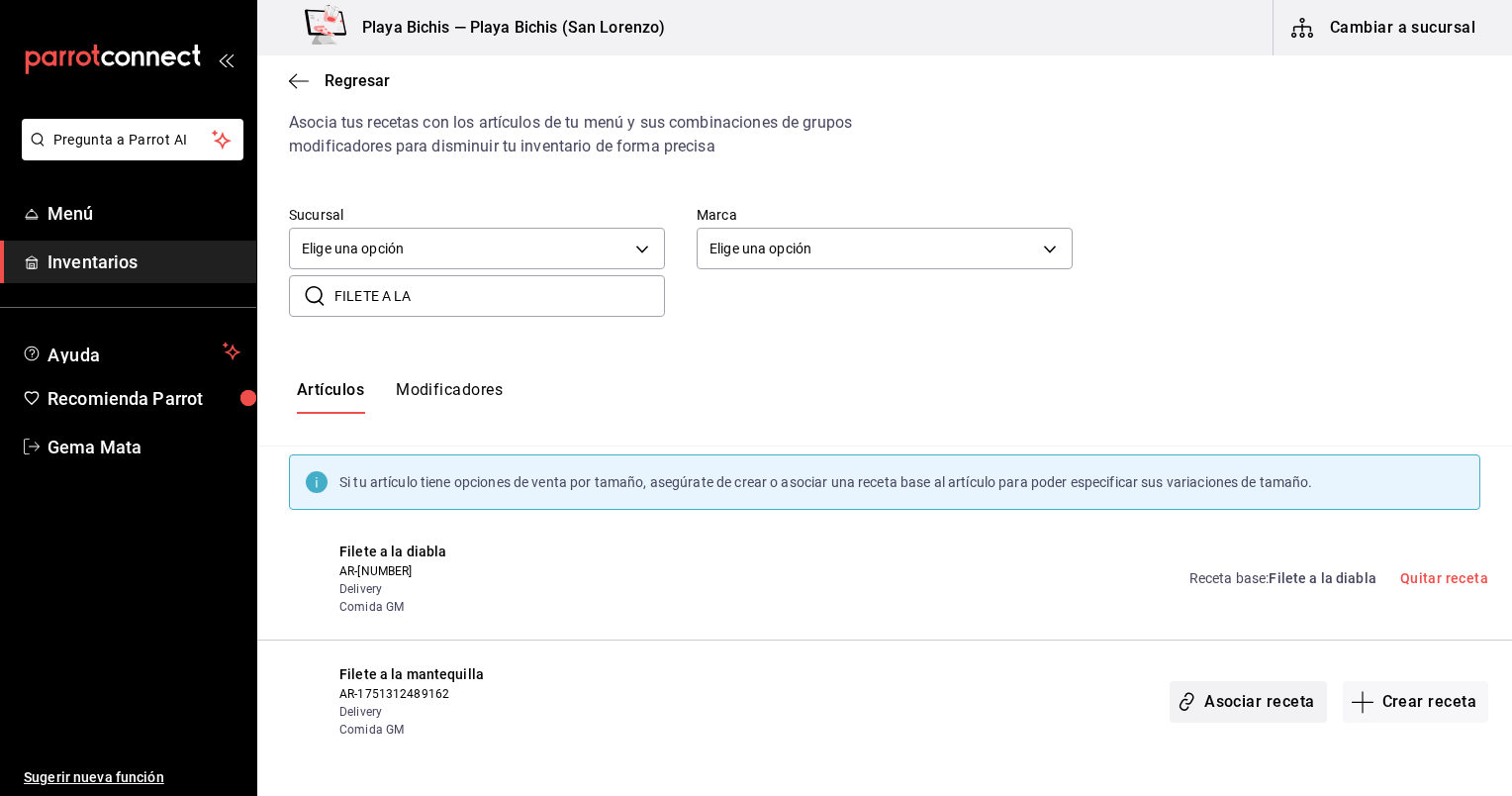 click on "Asociar receta" at bounding box center (1248, 702) 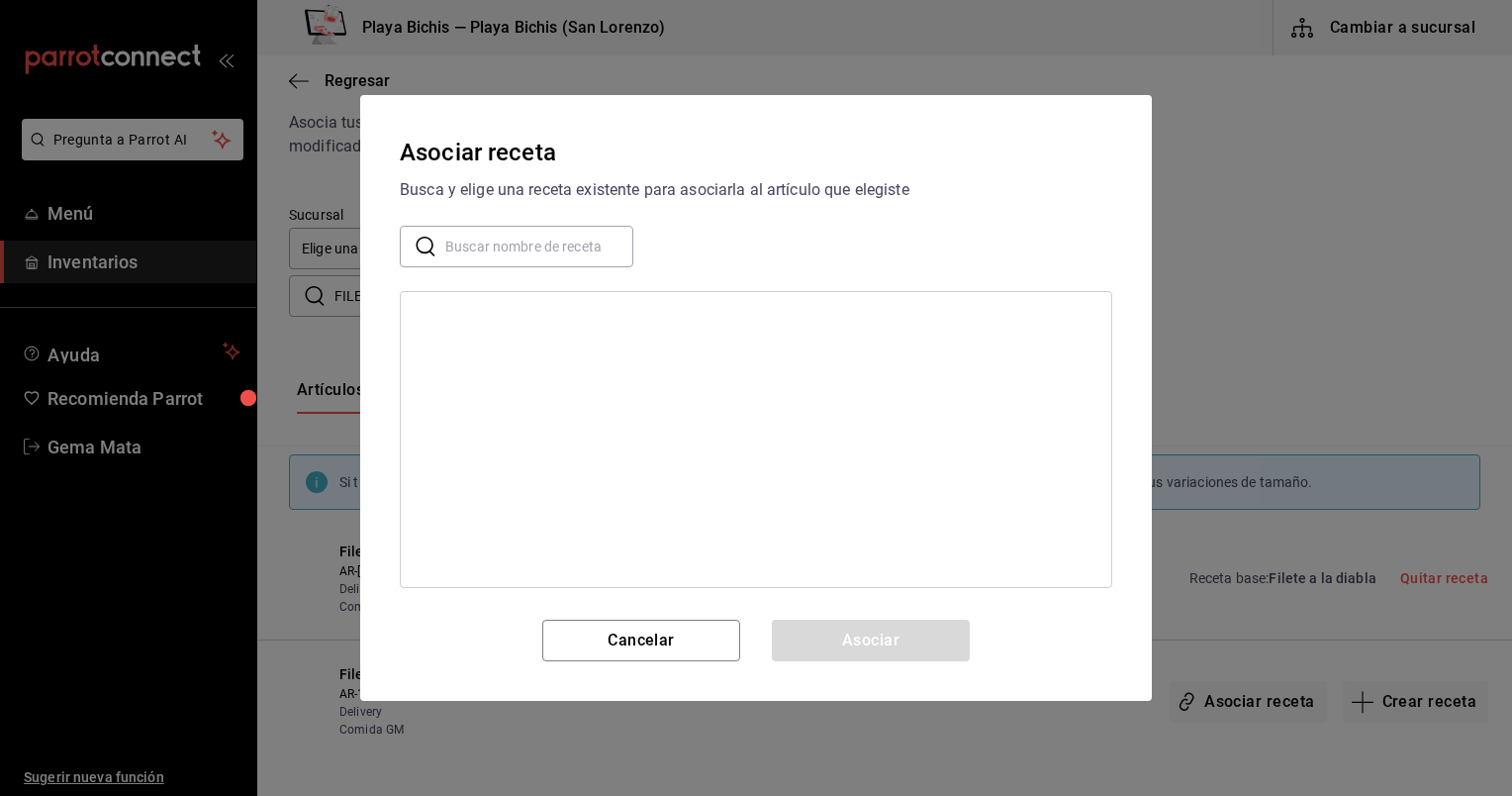 click at bounding box center [539, 247] 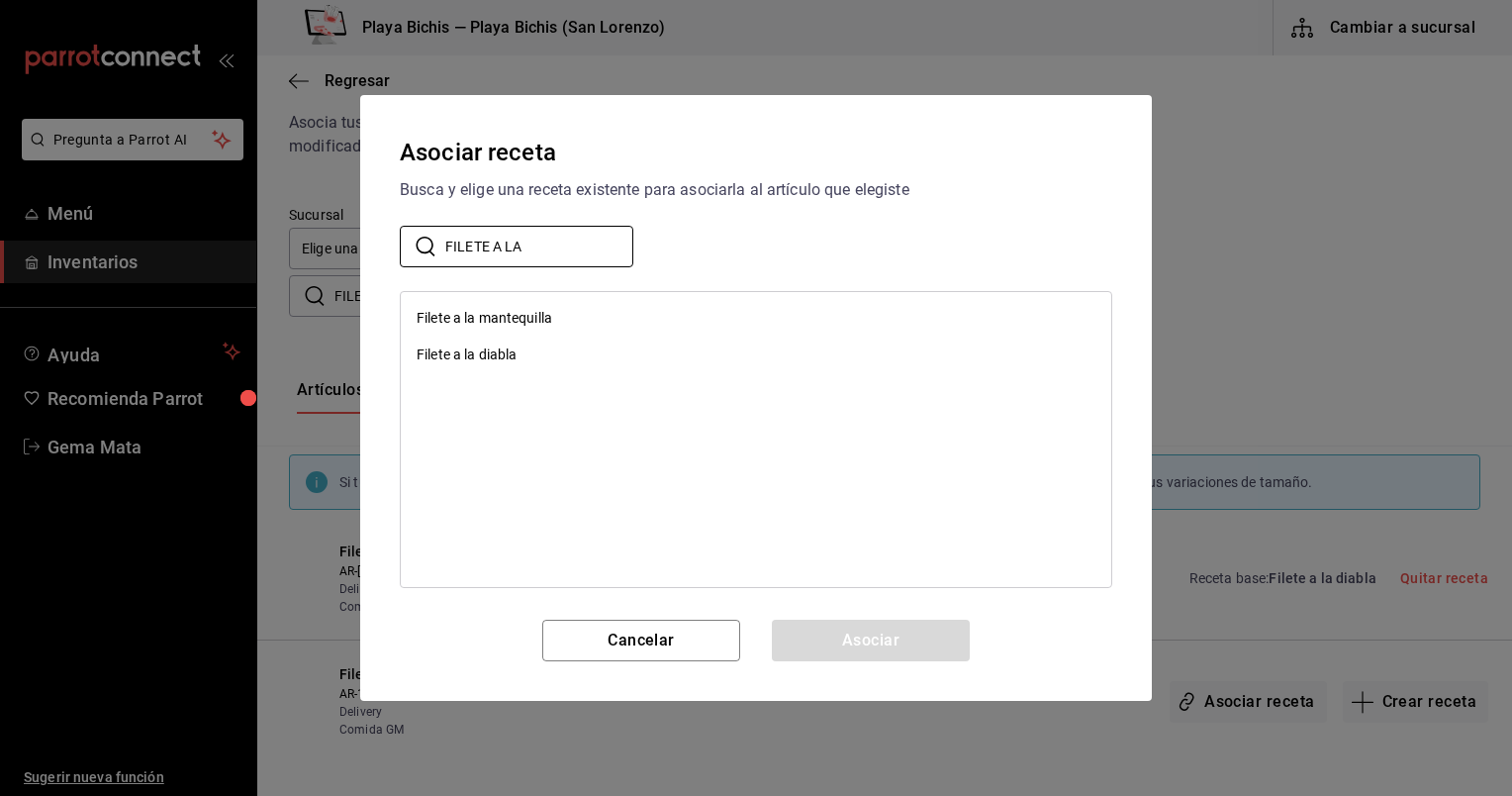 type on "FILETE A LA" 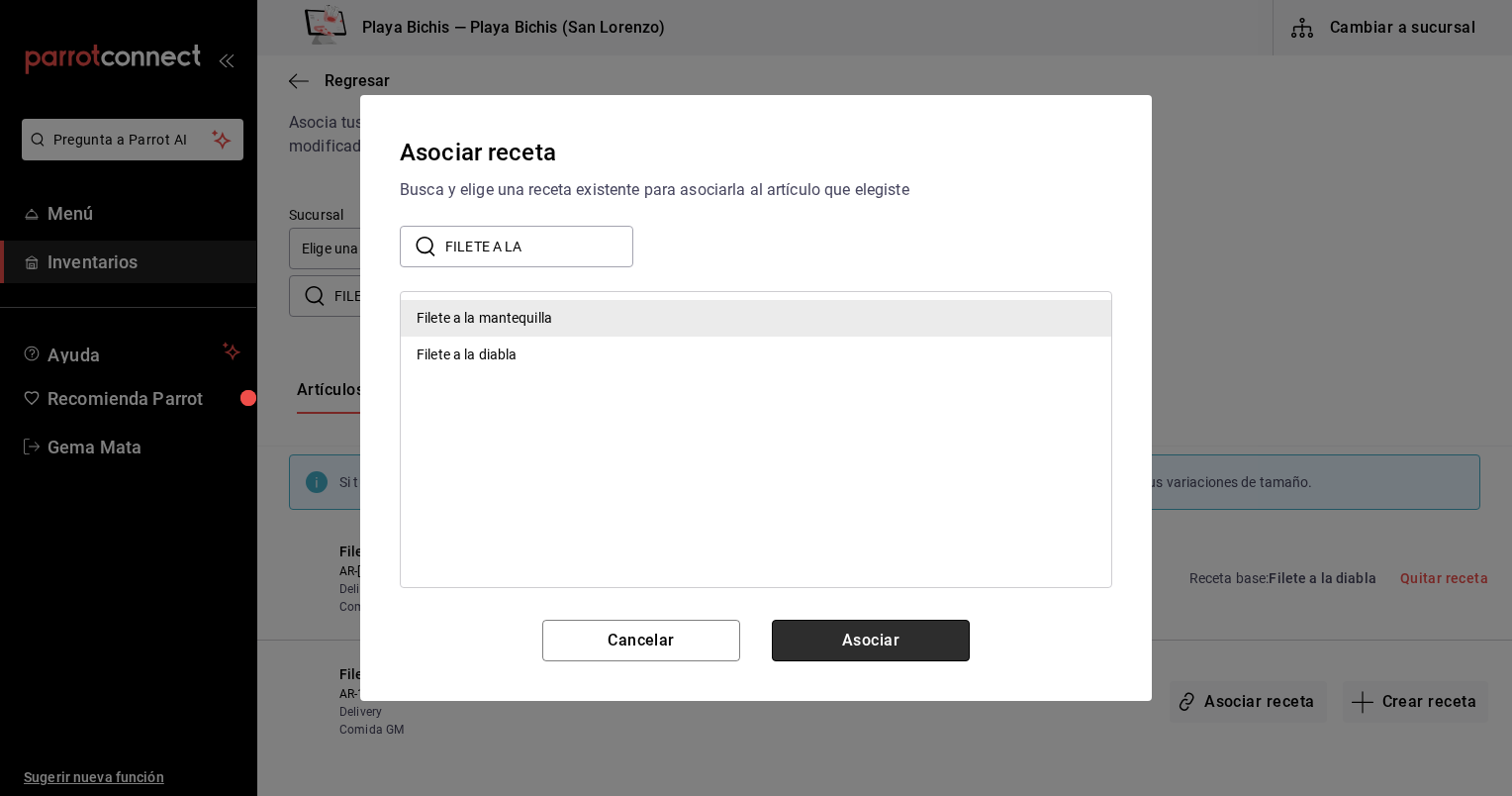 click on "Asociar" at bounding box center [871, 641] 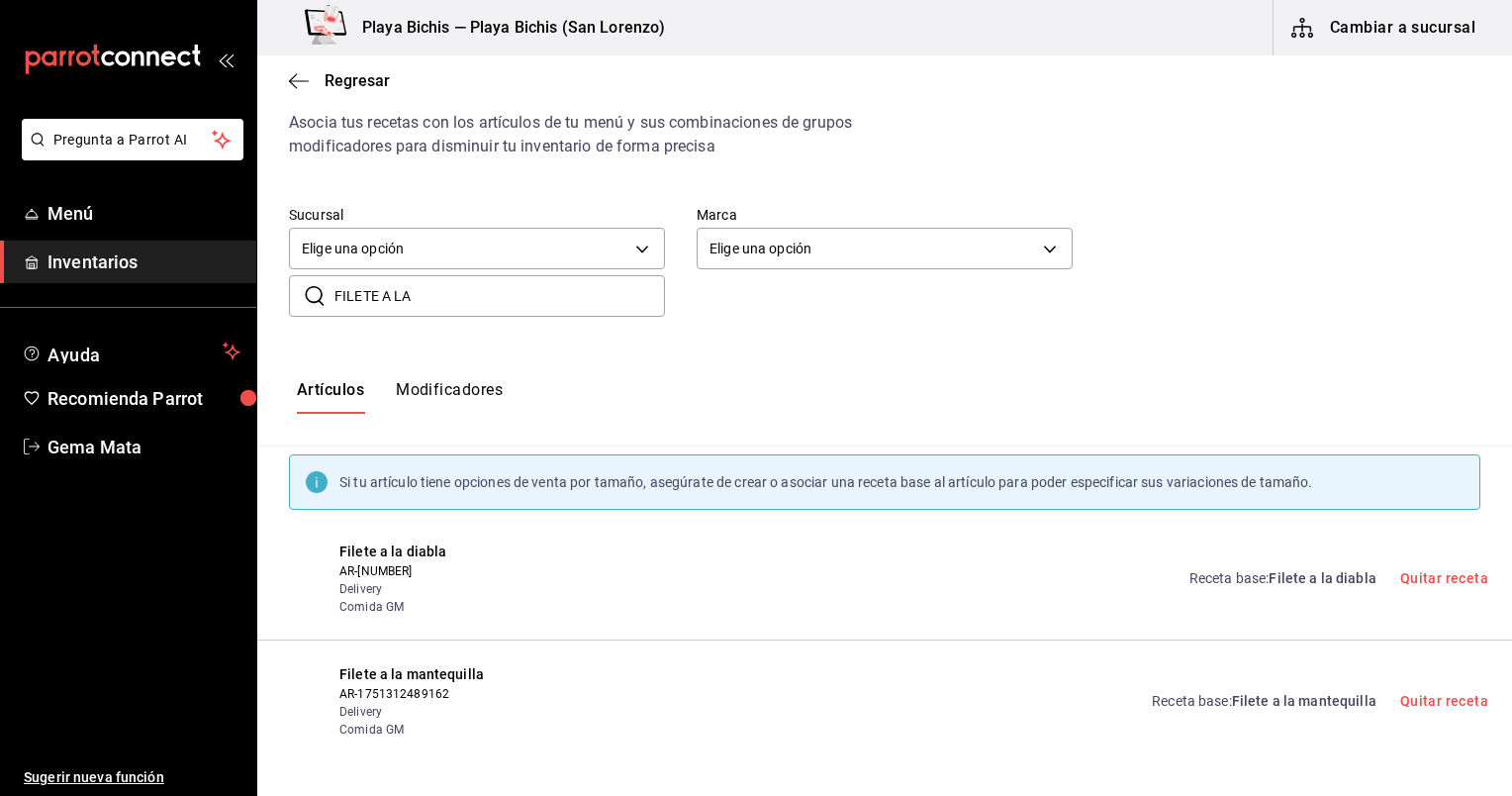 click on "FILETE A LA" at bounding box center [500, 296] 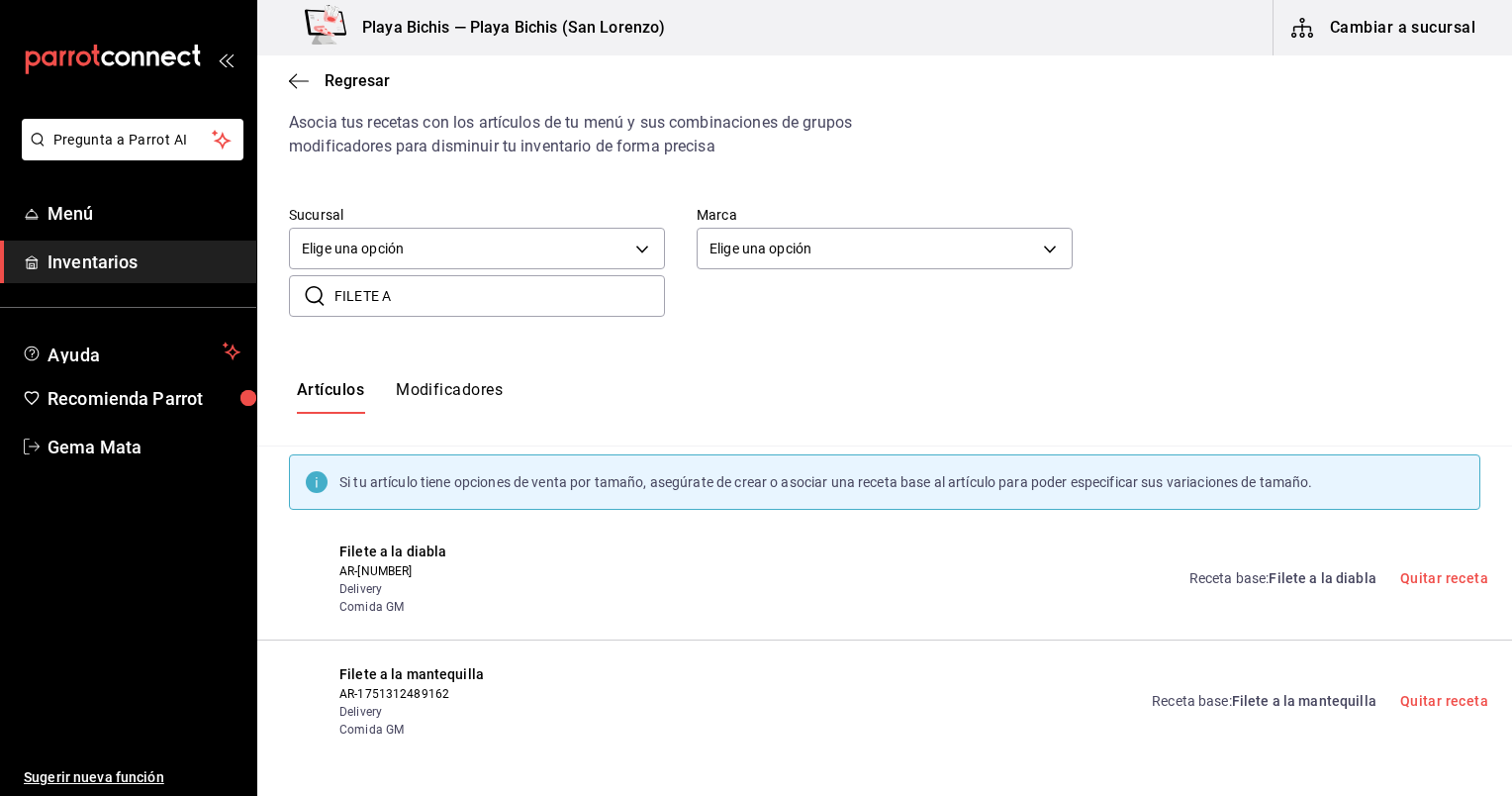 scroll, scrollTop: 0, scrollLeft: 0, axis: both 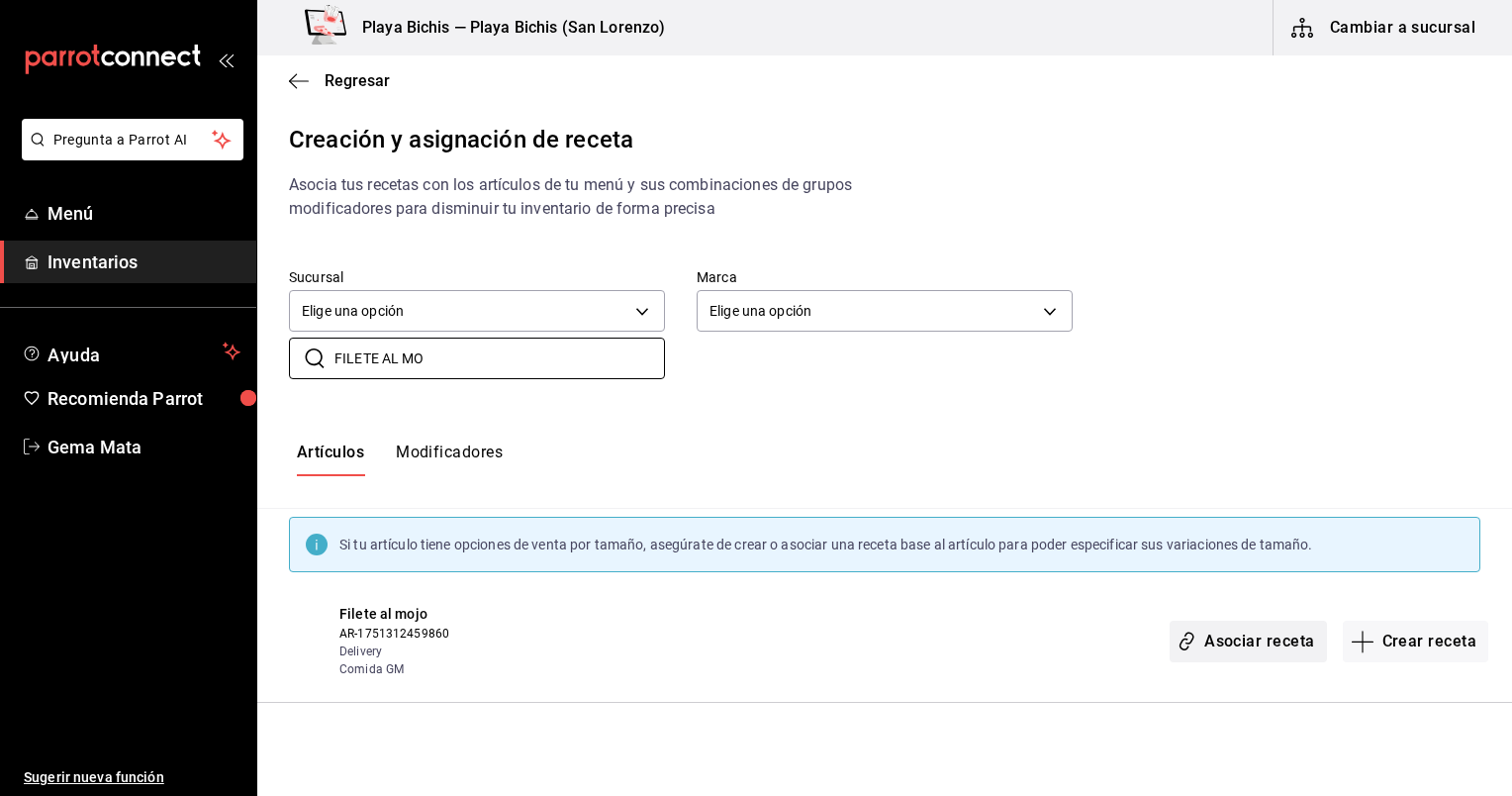 type on "FILETE AL MO" 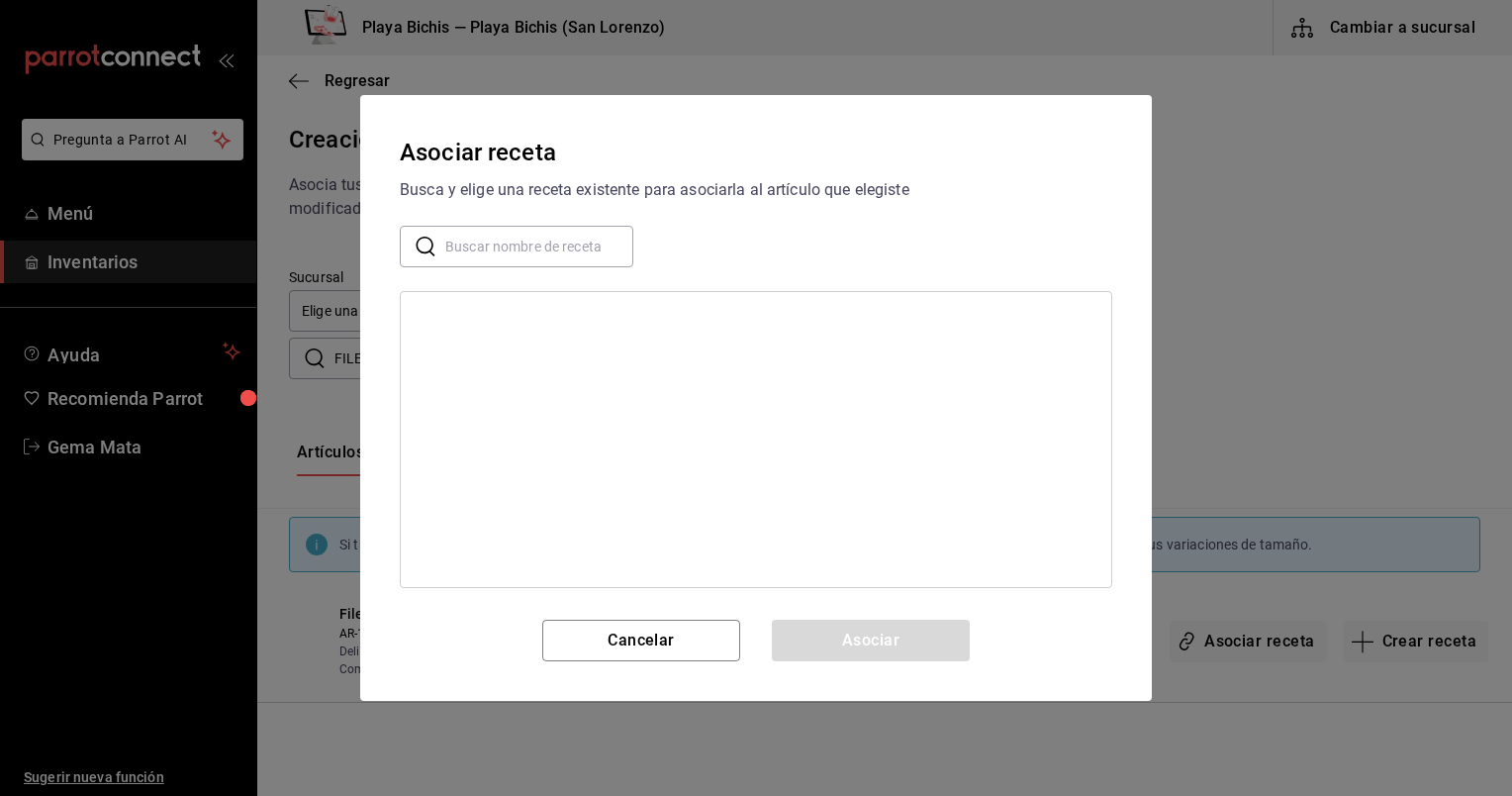 click at bounding box center [539, 247] 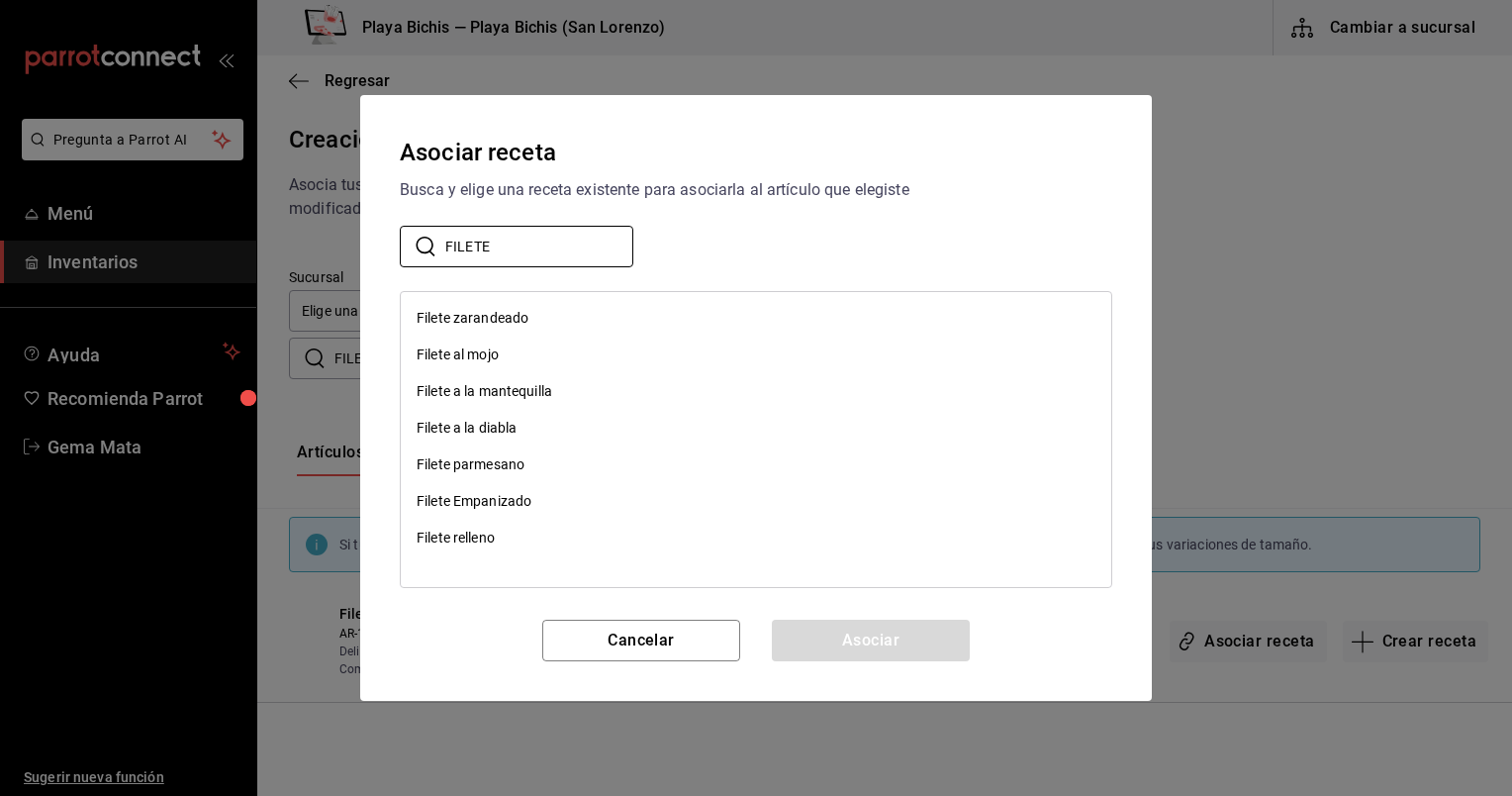 type on "FILETE" 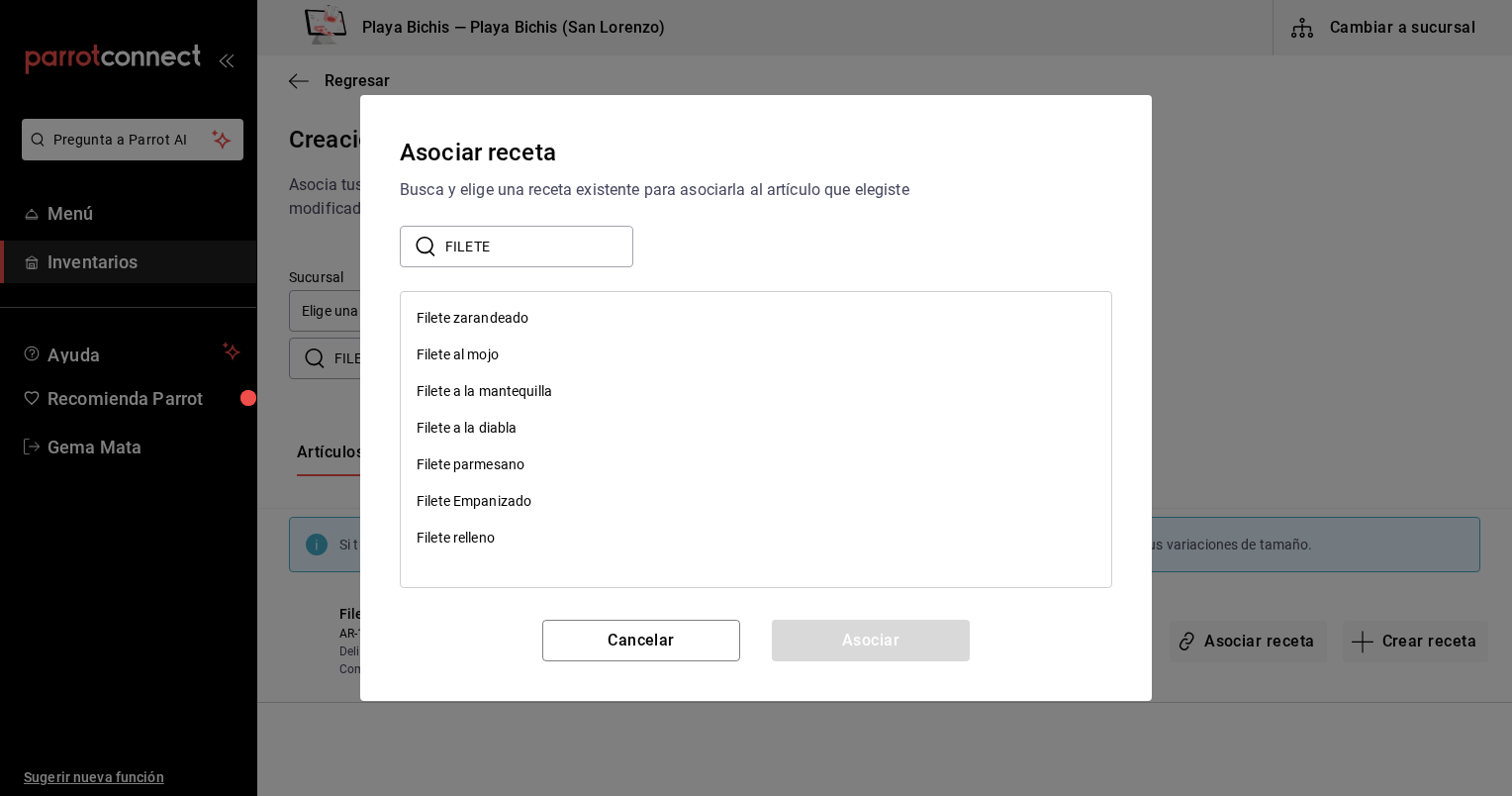 drag, startPoint x: 427, startPoint y: 390, endPoint x: 422, endPoint y: 358, distance: 32.38827 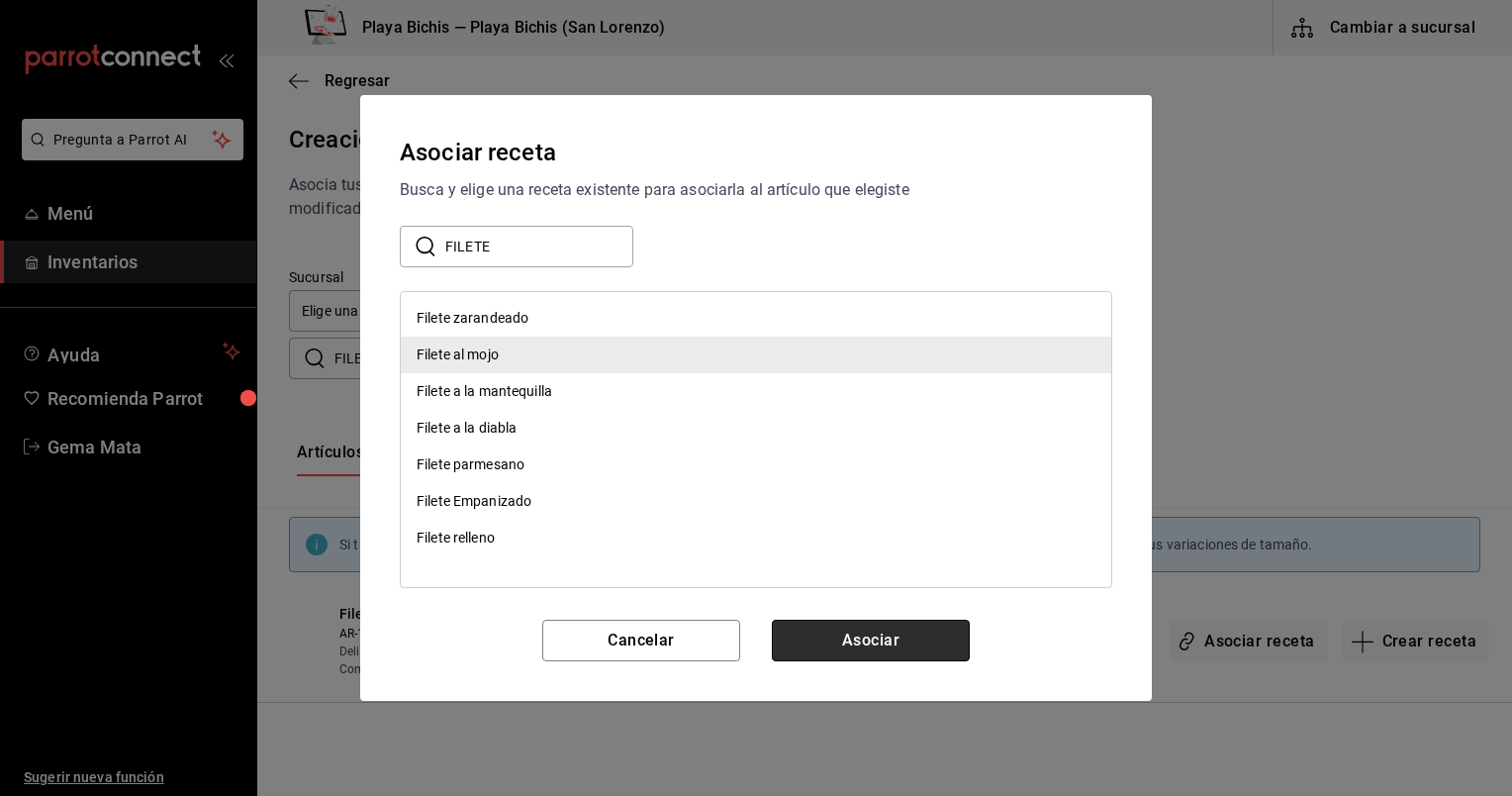 click on "Asociar" at bounding box center [871, 641] 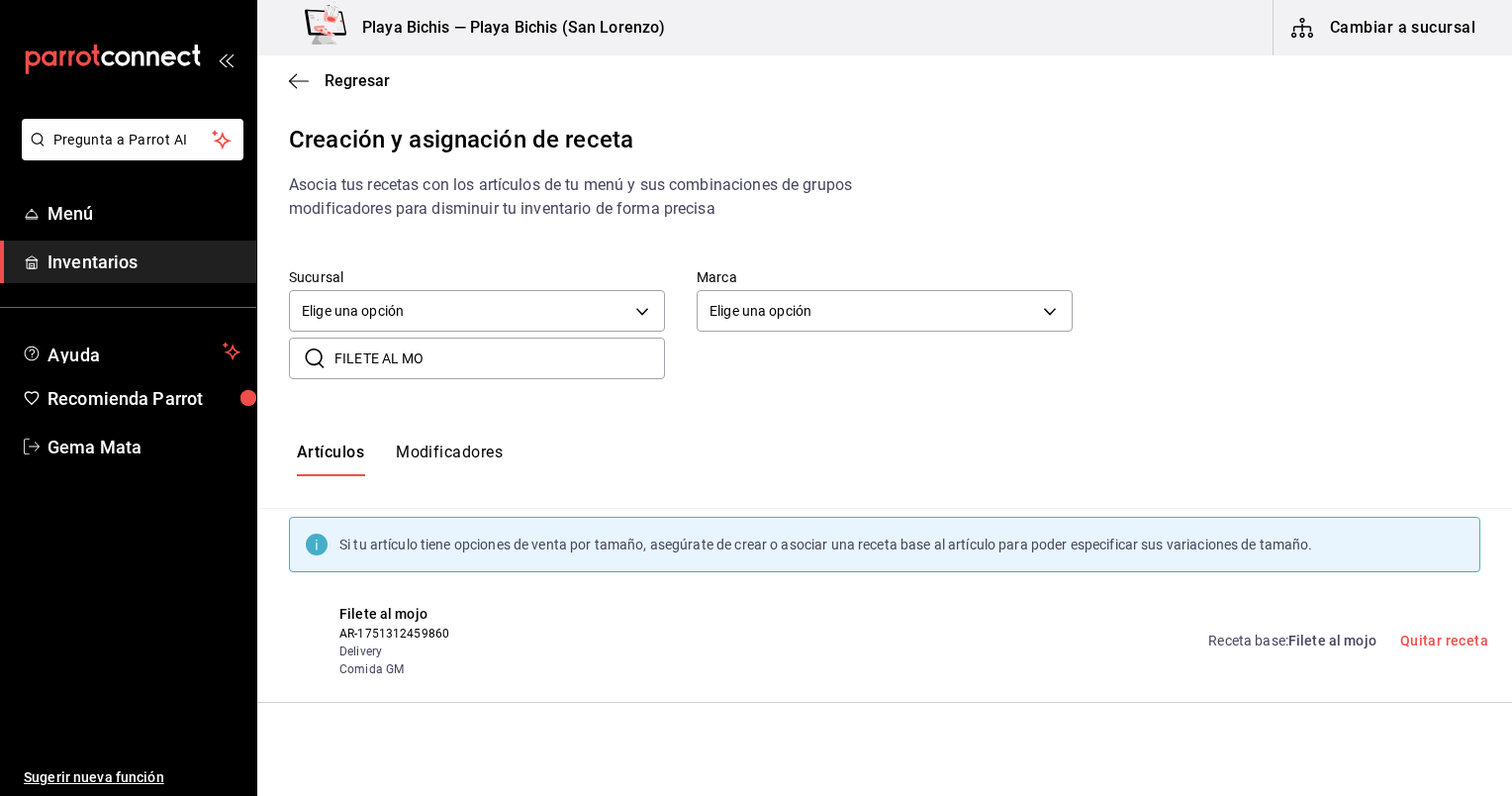click on "FILETE AL MO" at bounding box center (500, 358) 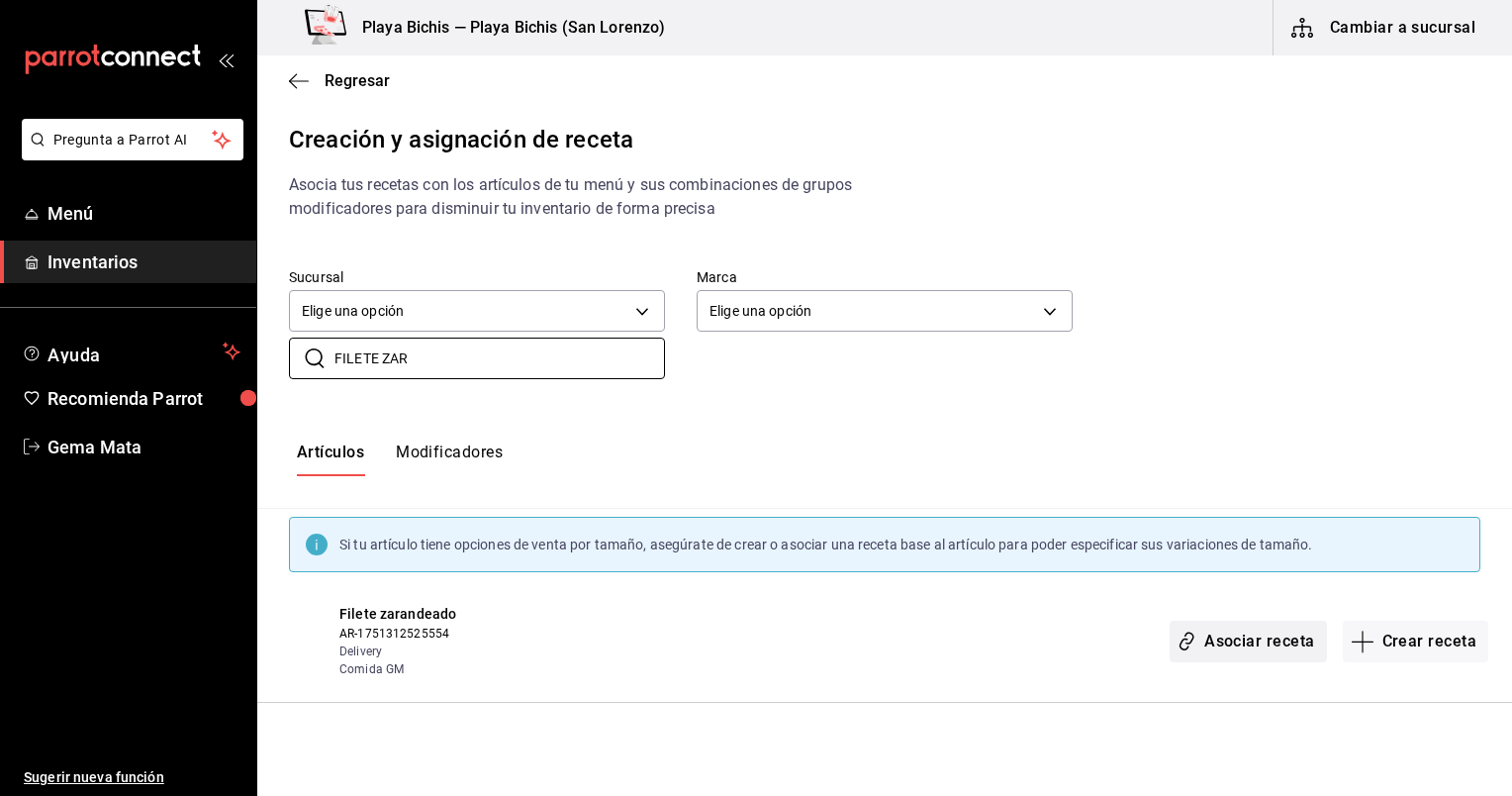 type on "FILETE ZAR" 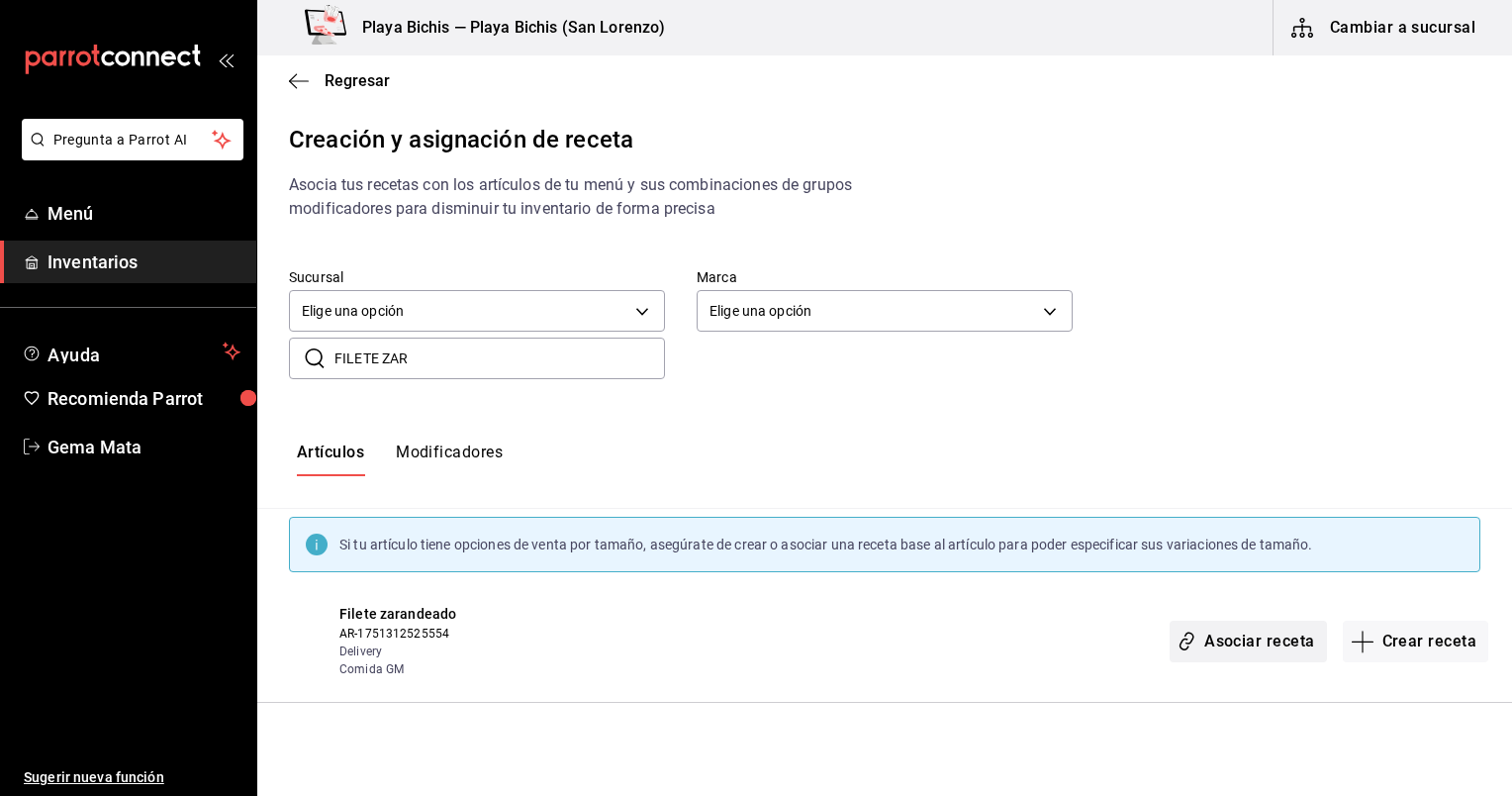 click 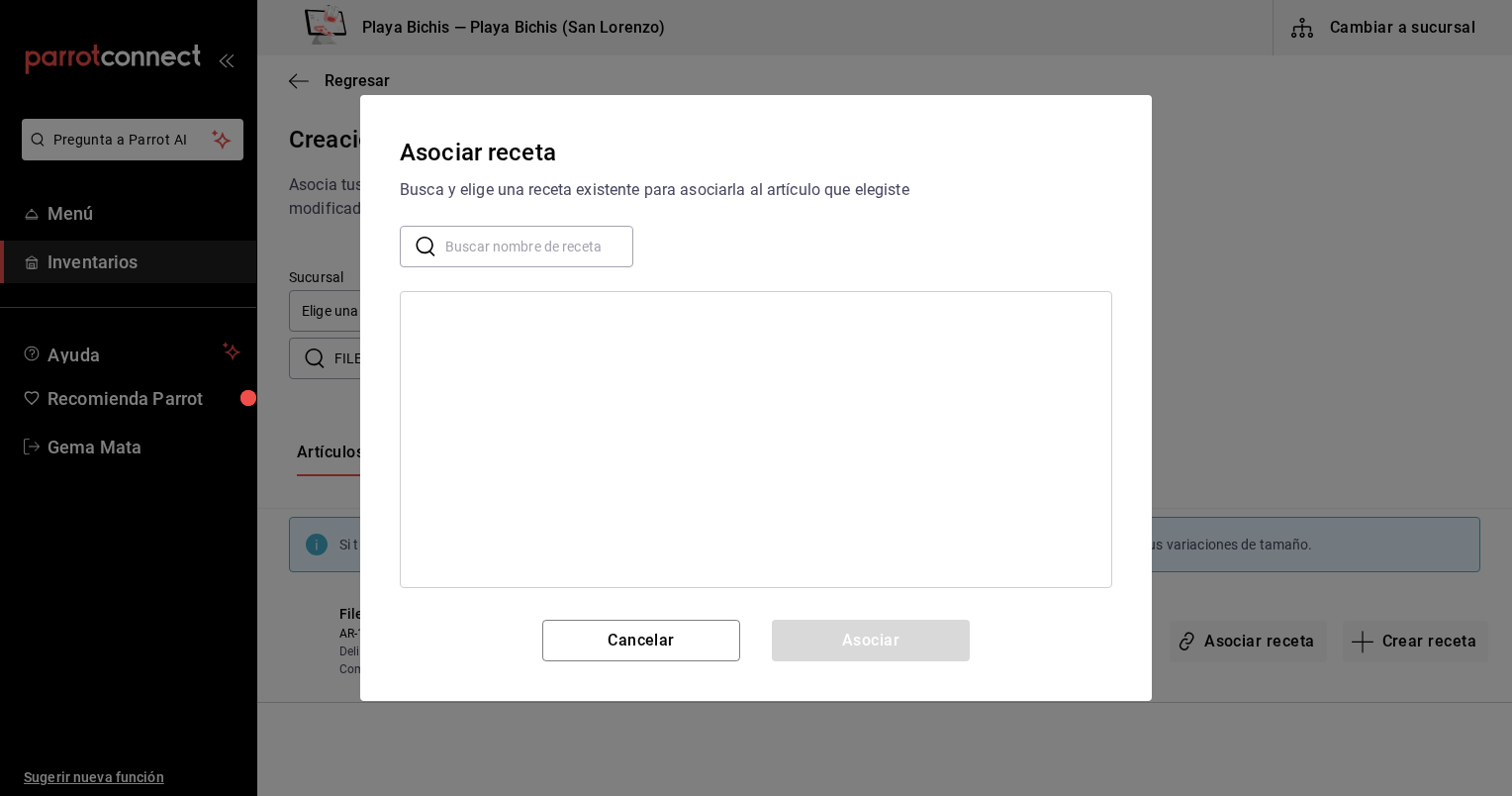 click at bounding box center (539, 247) 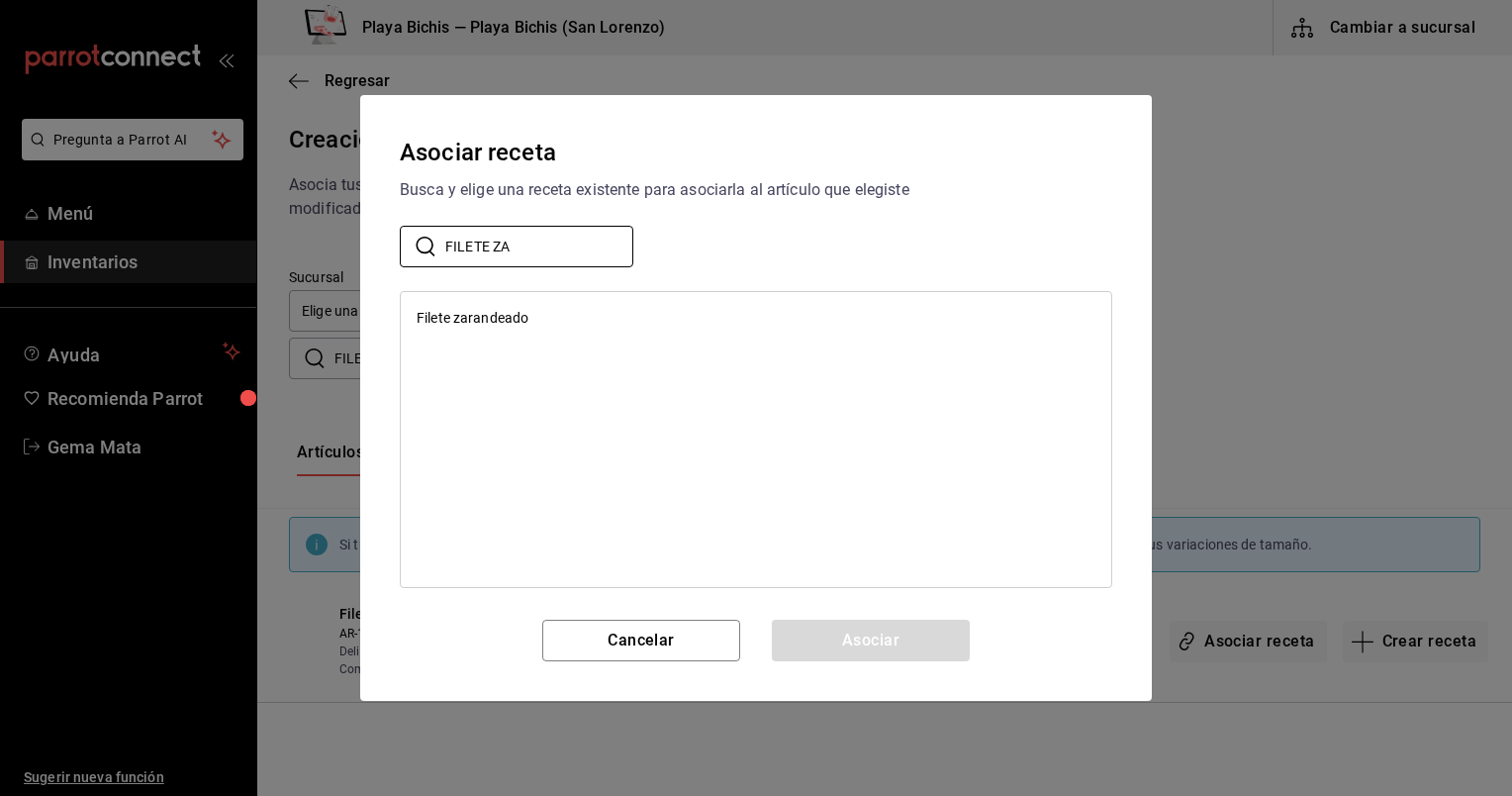 type on "FILETE ZA" 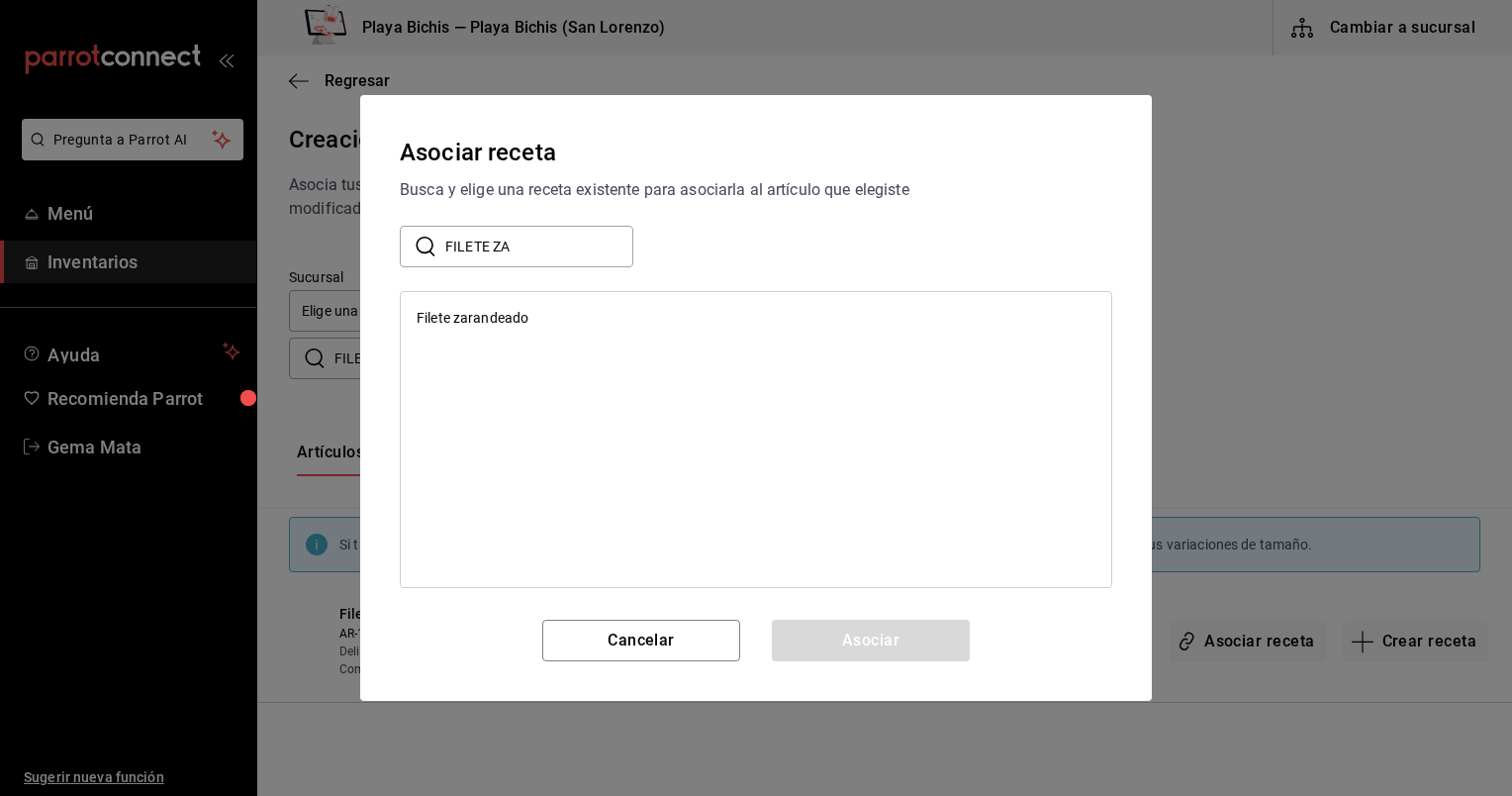 click on "Filete zarandeado" at bounding box center [756, 318] 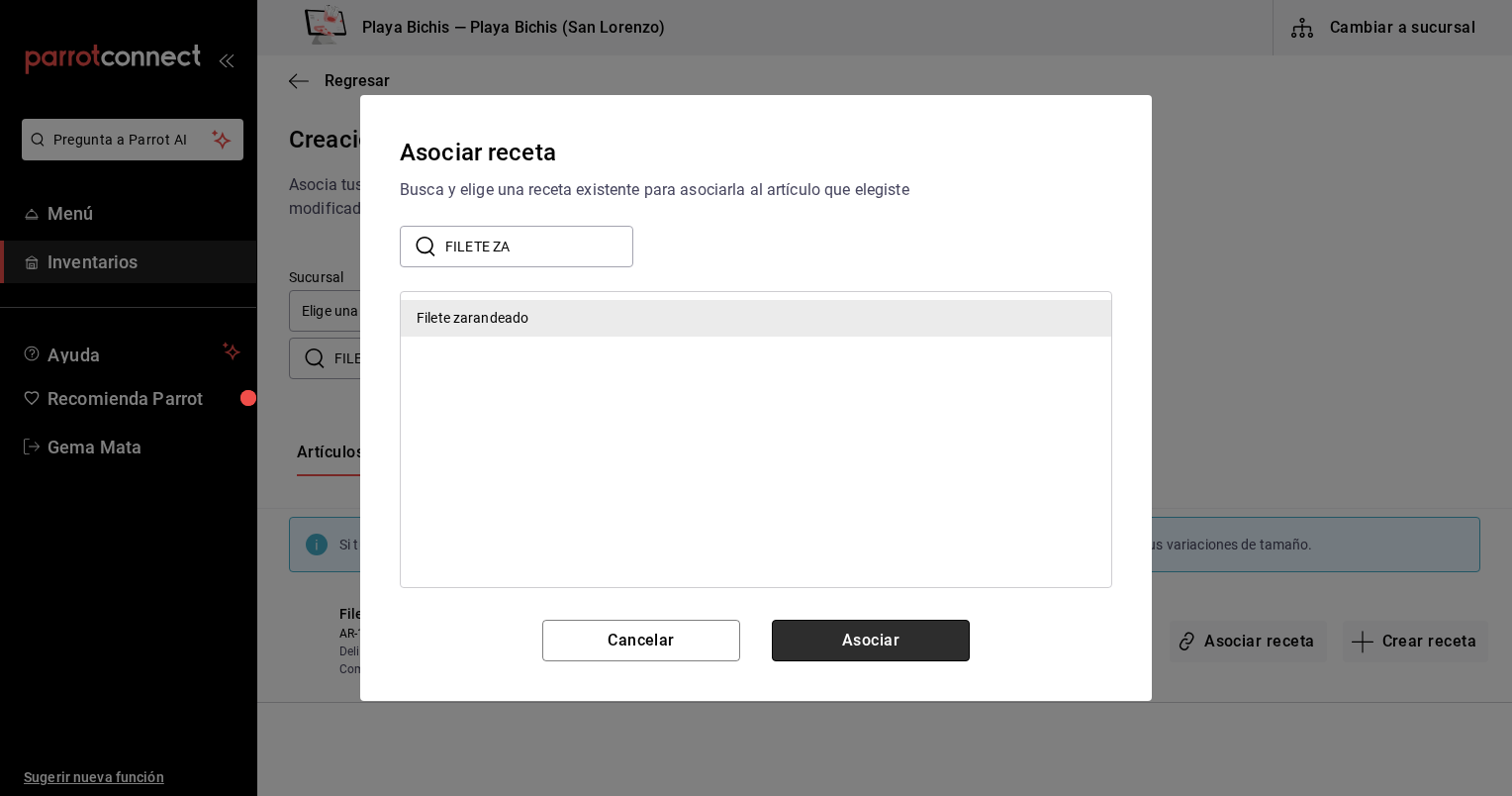 click on "Asociar" at bounding box center (871, 641) 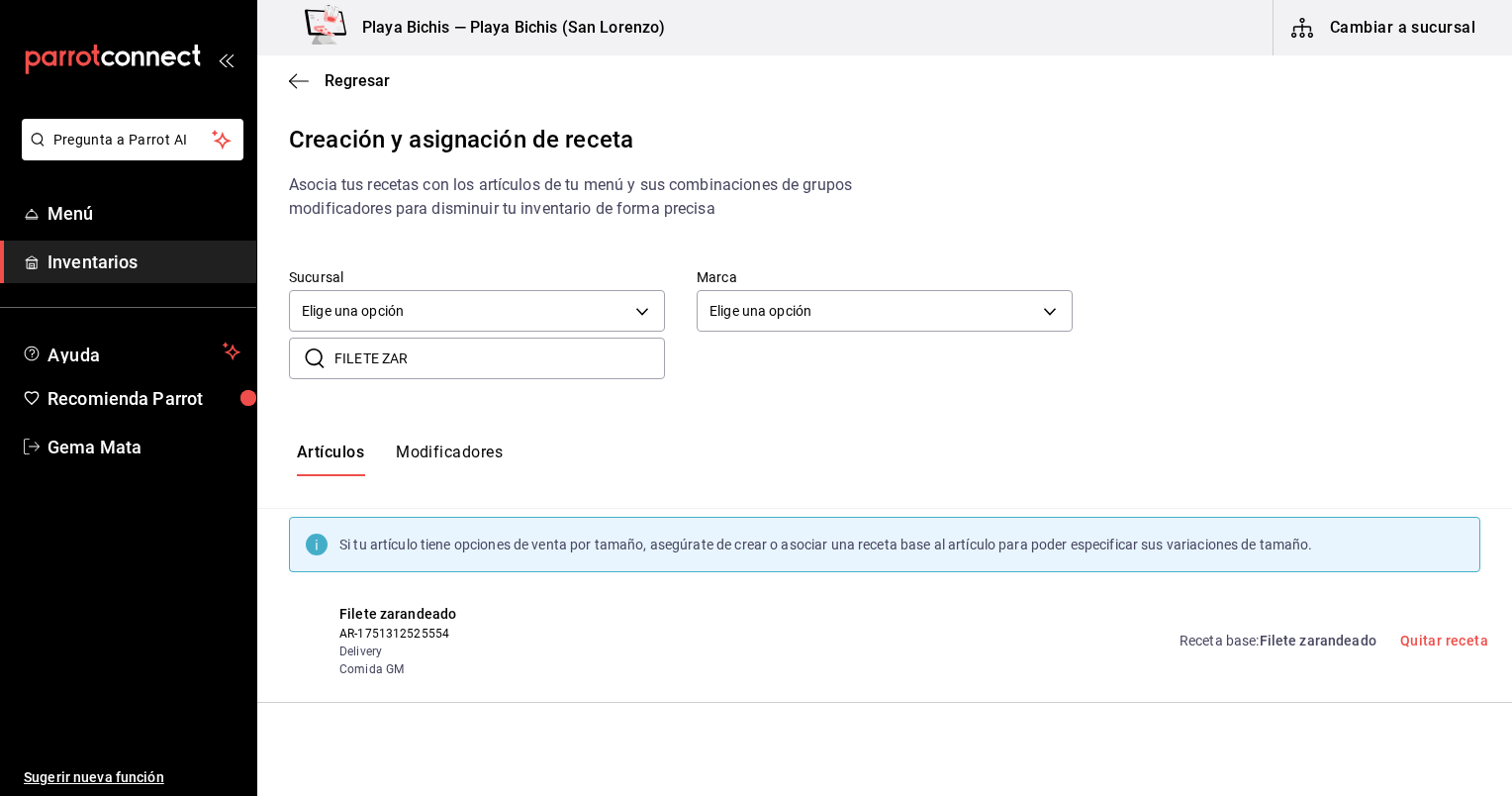 drag, startPoint x: 498, startPoint y: 361, endPoint x: 317, endPoint y: 371, distance: 181.27603 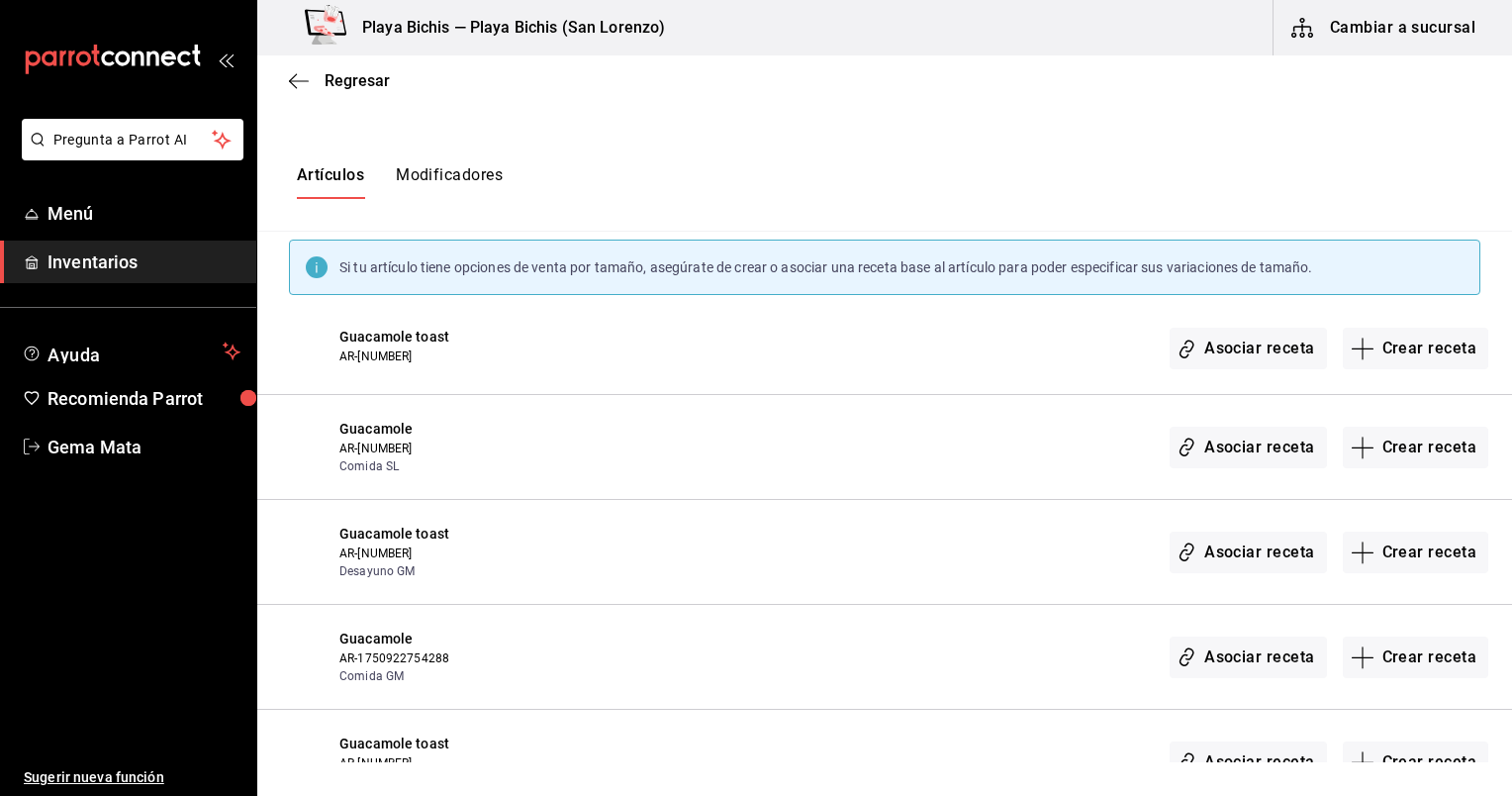 scroll, scrollTop: 328, scrollLeft: 0, axis: vertical 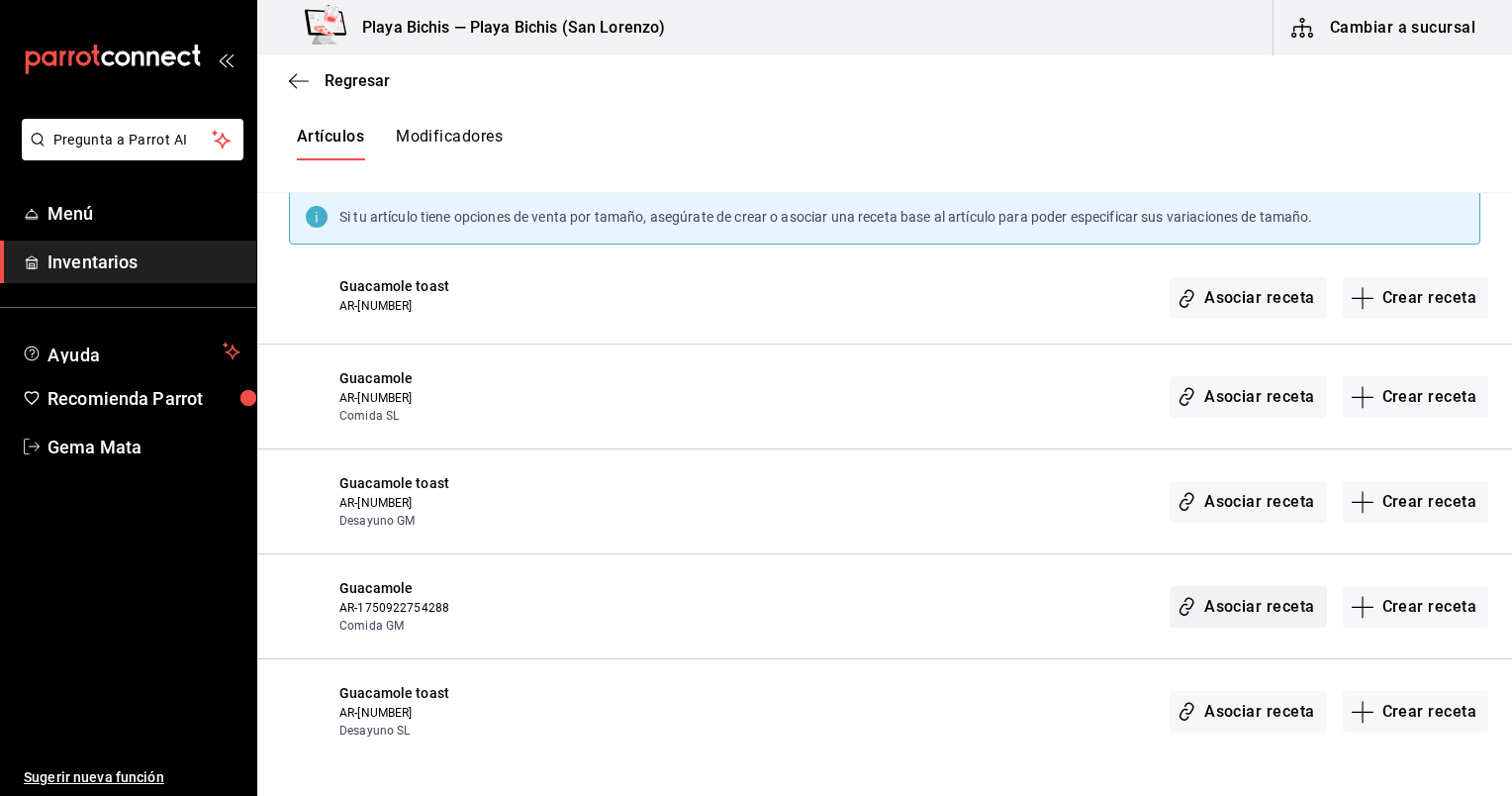 type on "GUACAMOLE" 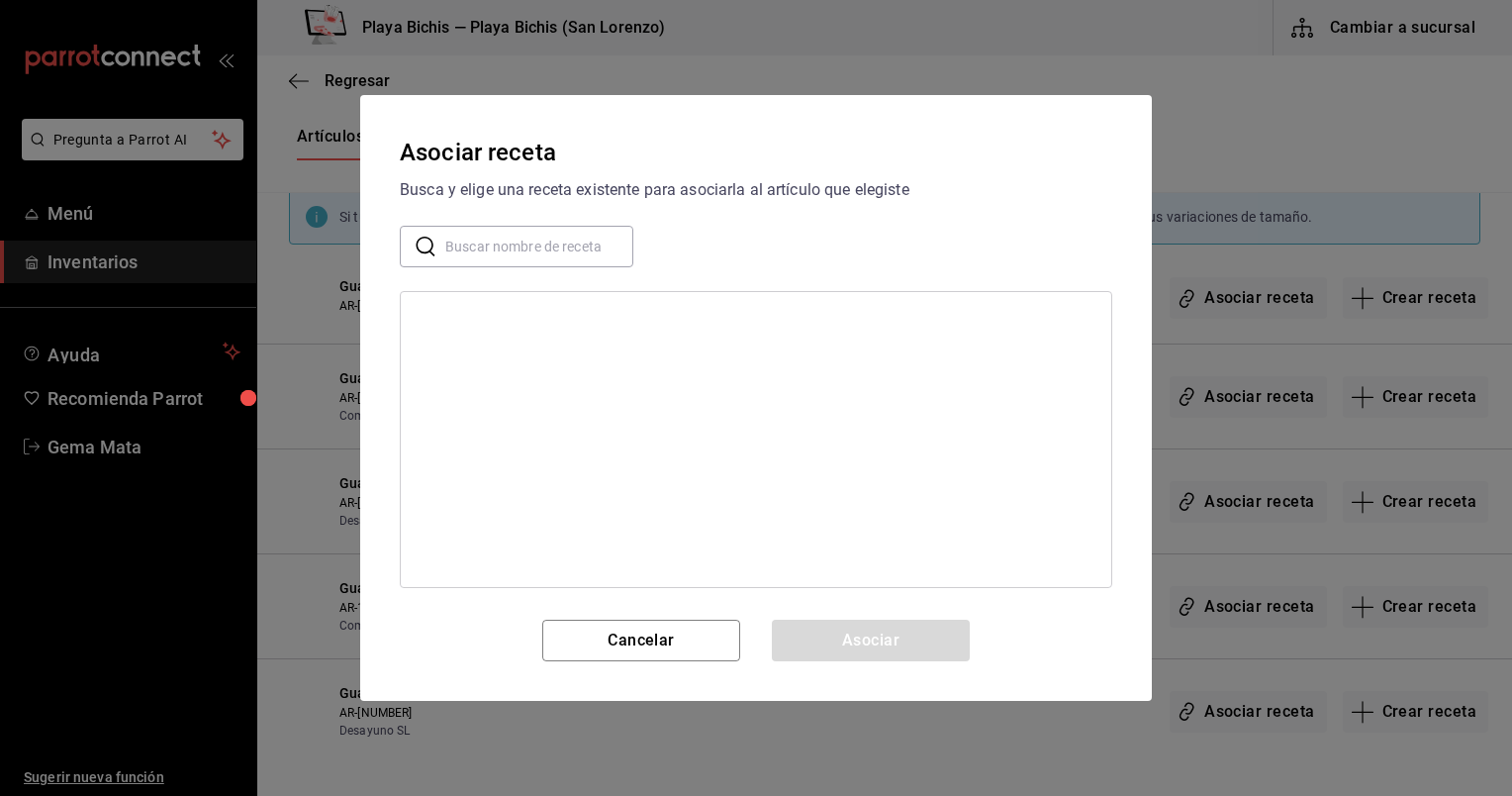 click at bounding box center (539, 247) 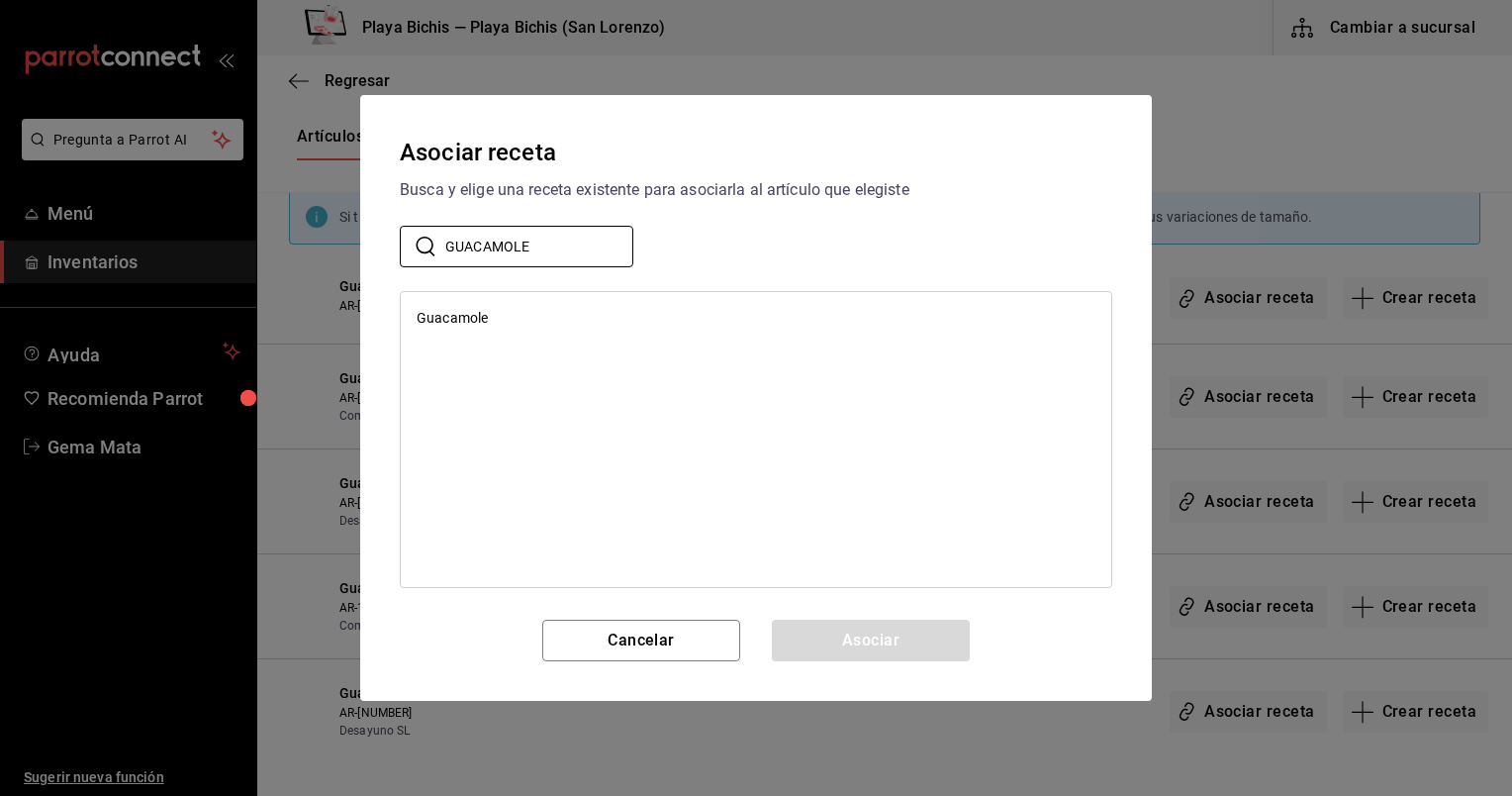 type on "GUACAMOLE" 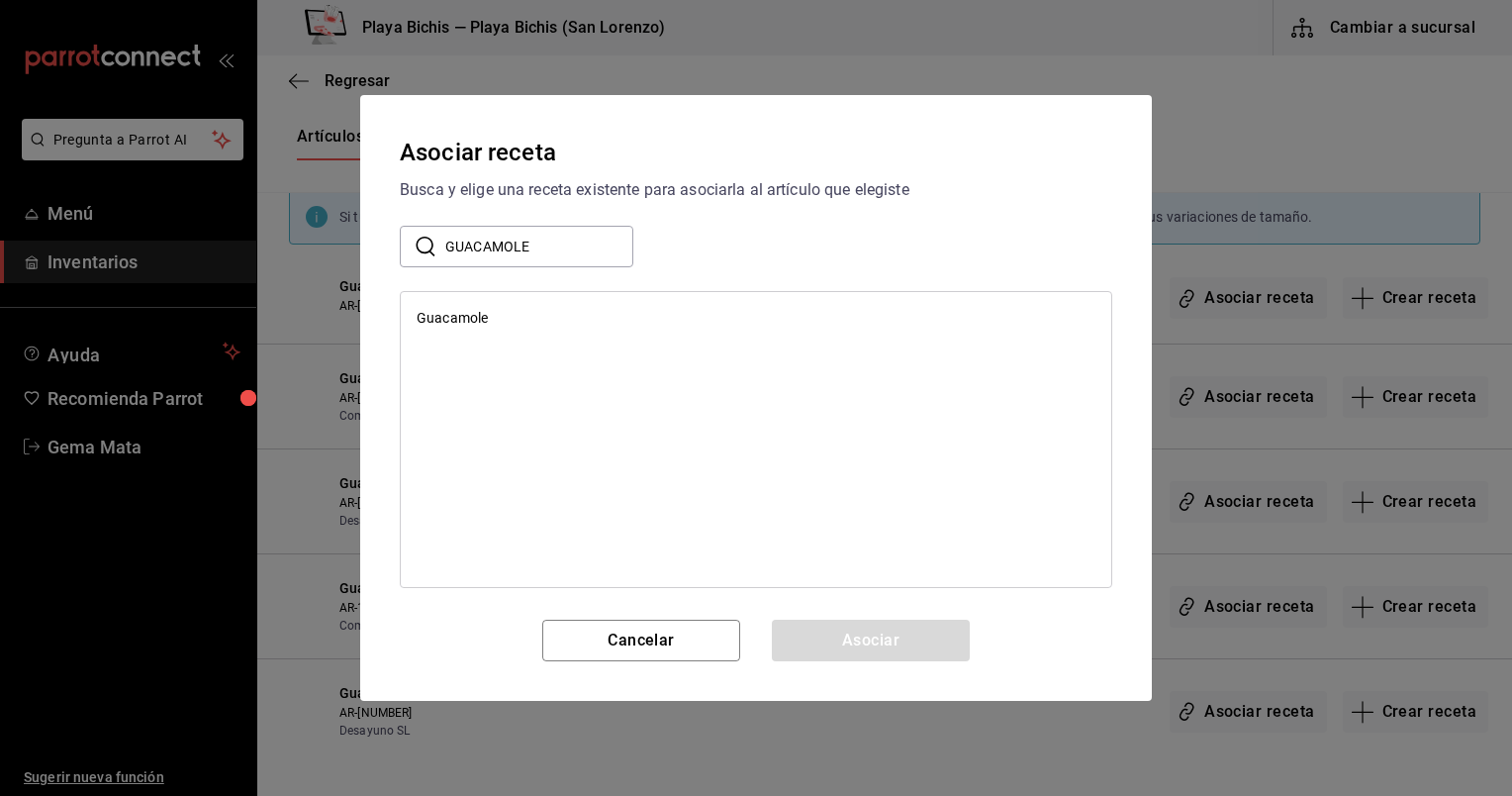 click on "Guacamole" at bounding box center [756, 440] 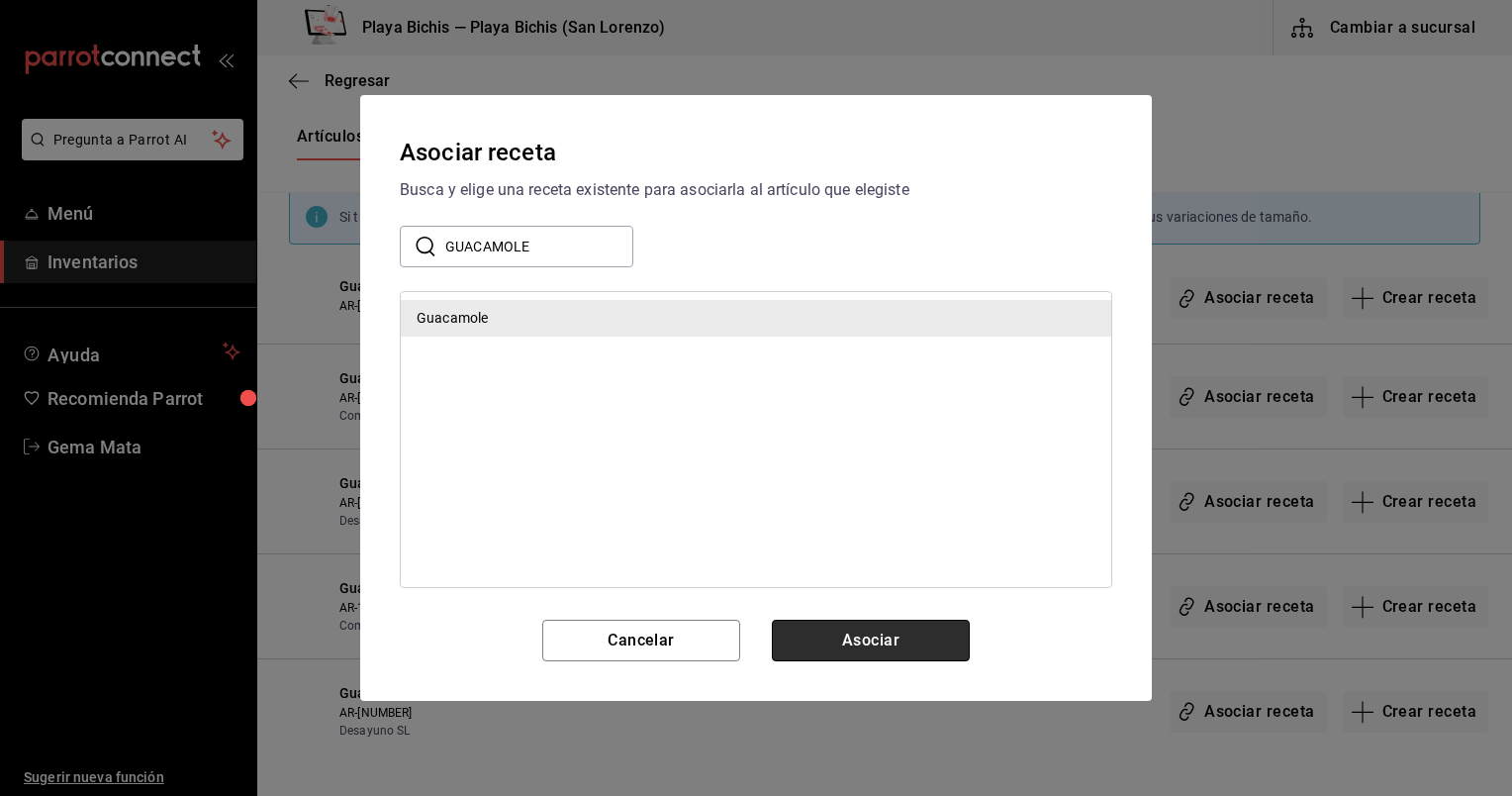 click on "Asociar" at bounding box center (871, 641) 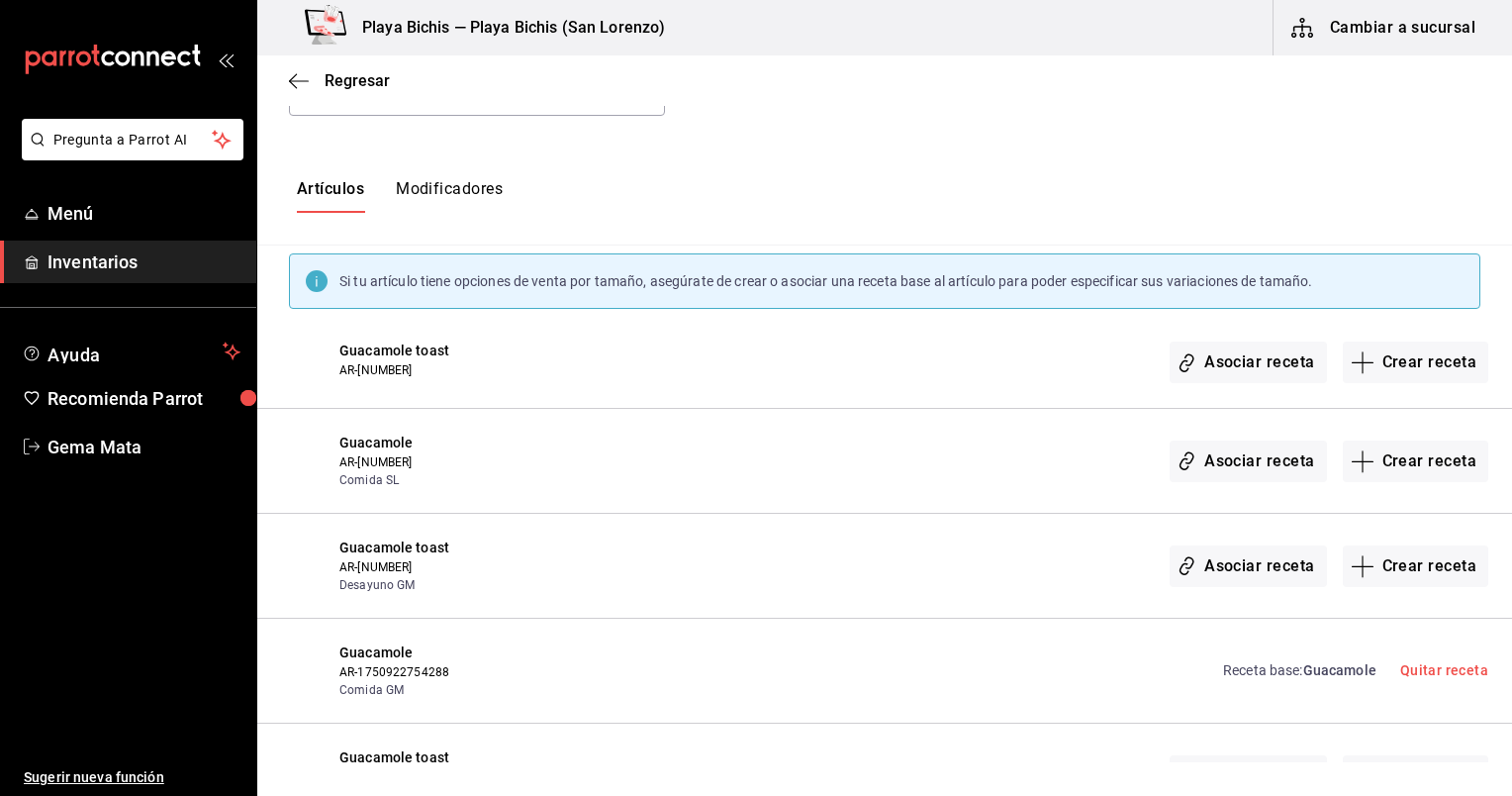 scroll, scrollTop: 255, scrollLeft: 0, axis: vertical 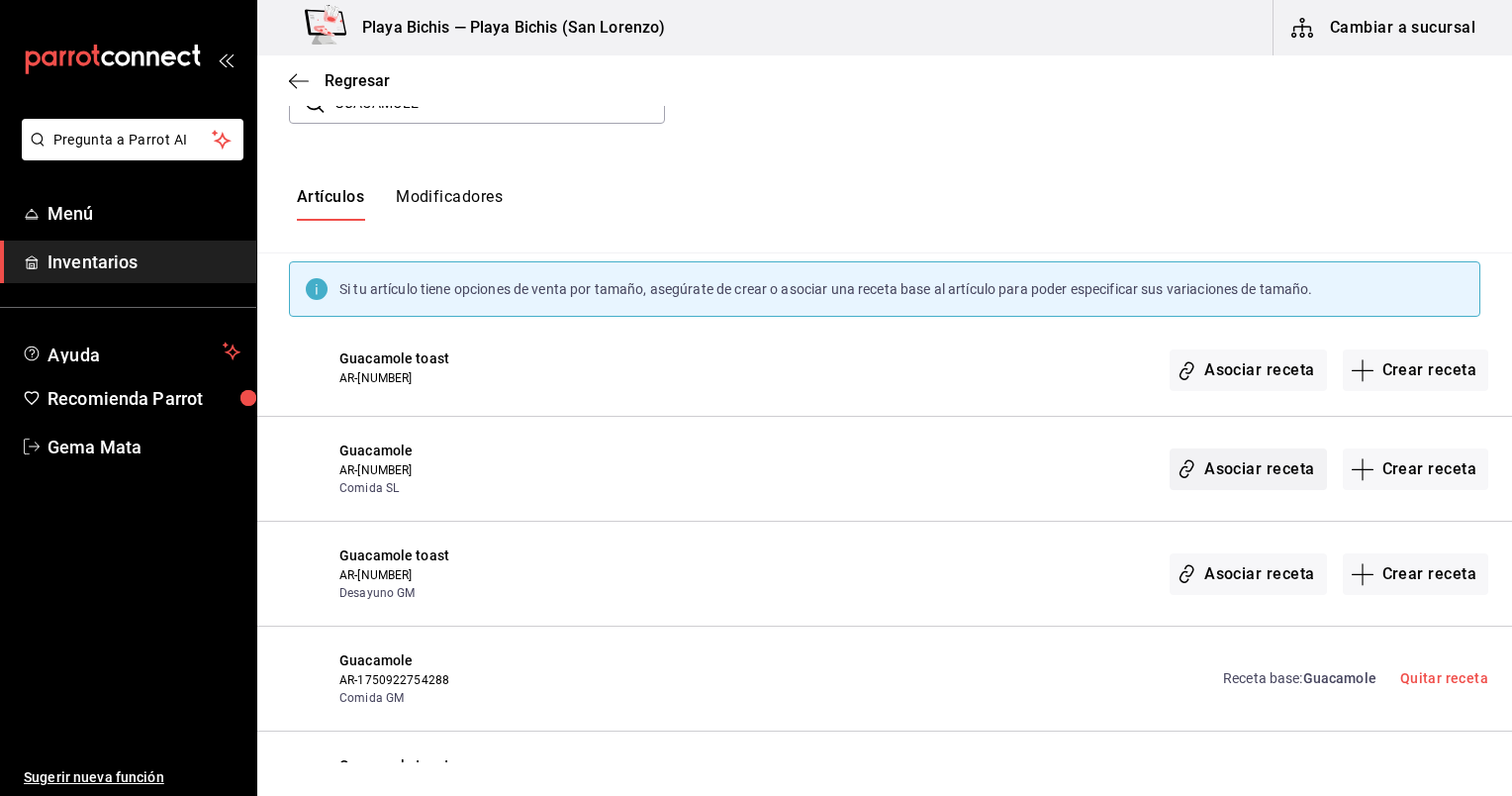 click on "Asociar receta" at bounding box center (1248, 469) 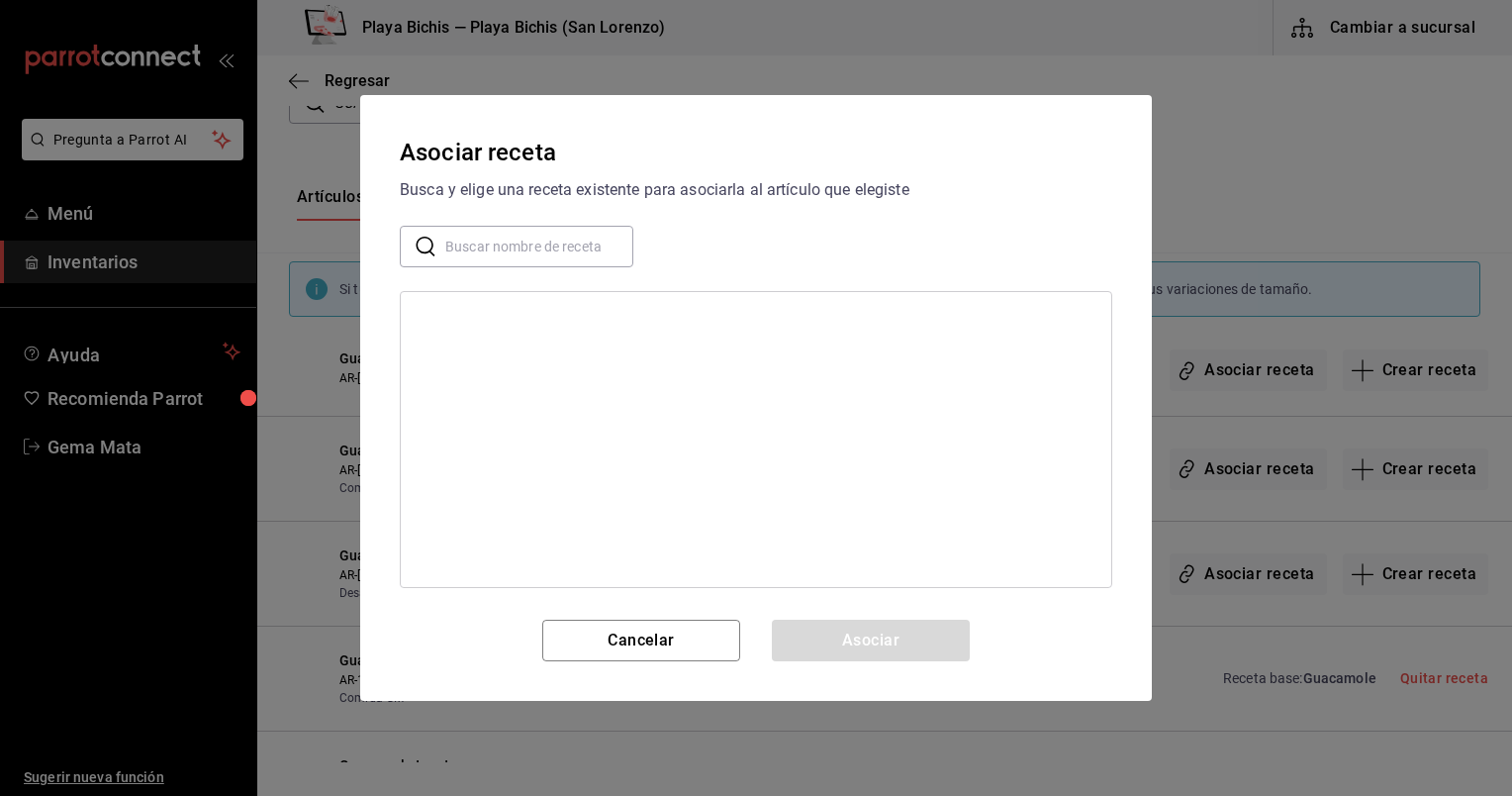 click at bounding box center [539, 247] 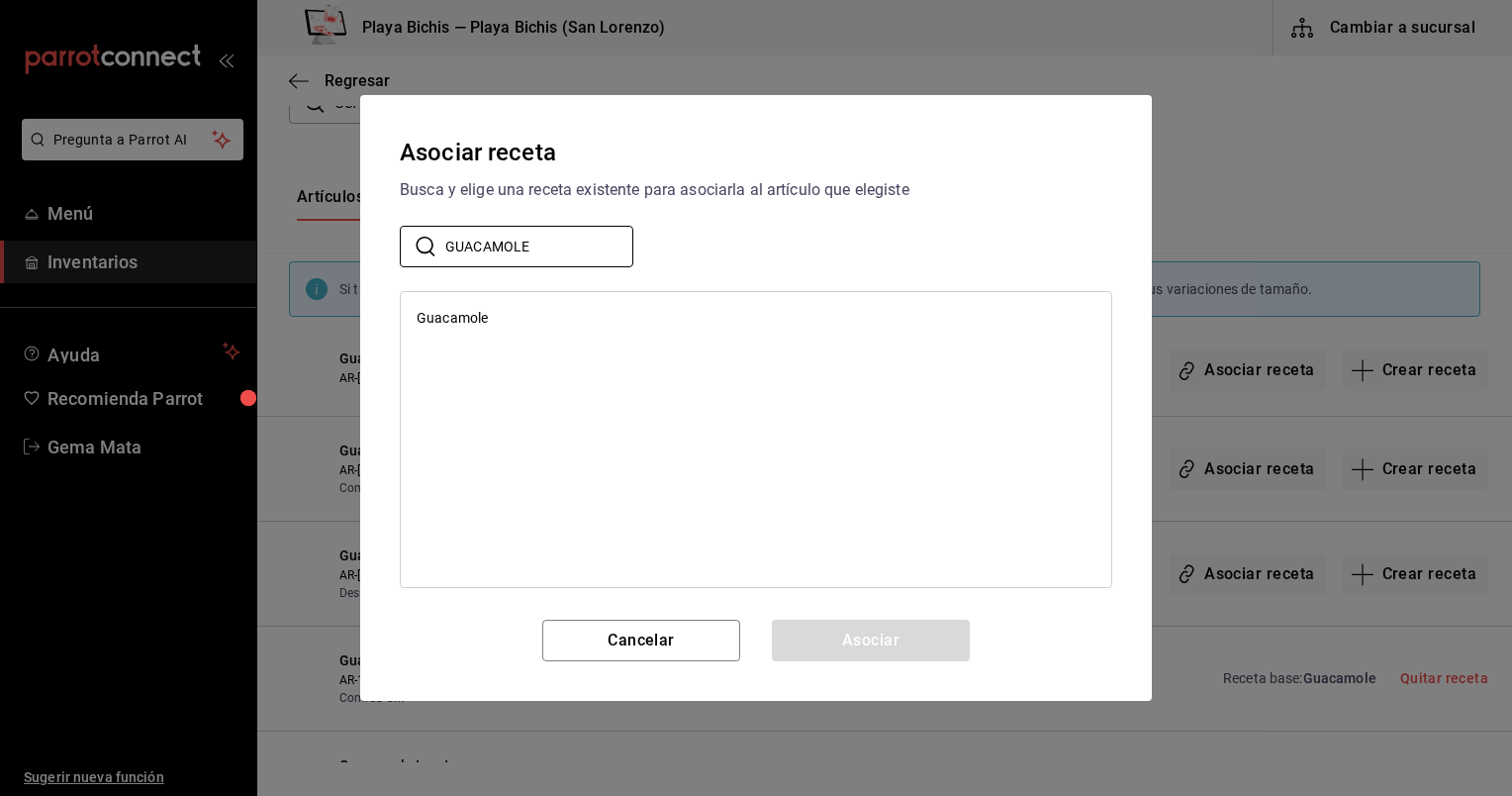 type on "GUACAMOLE" 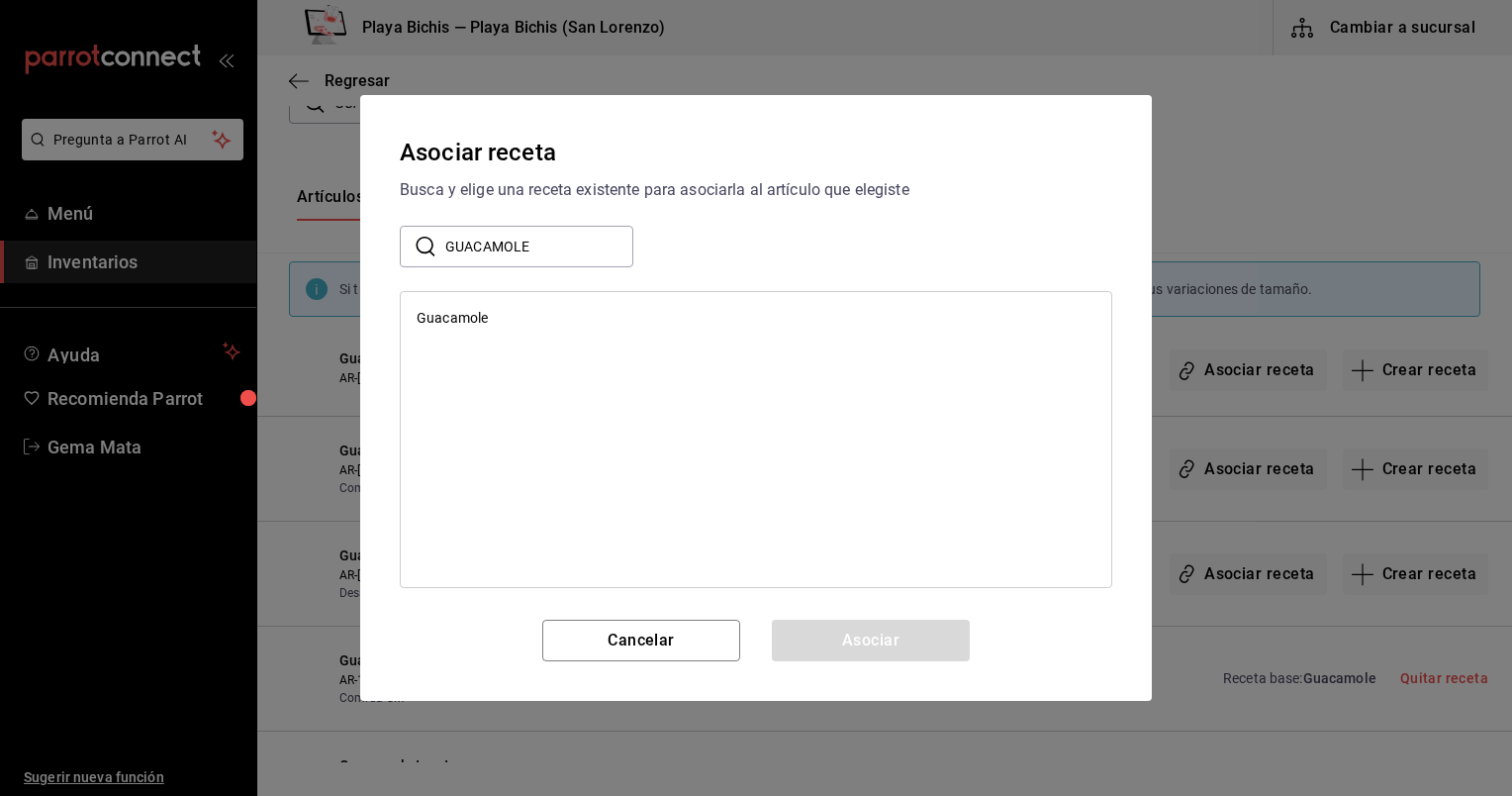 click on "Guacamole" at bounding box center [452, 318] 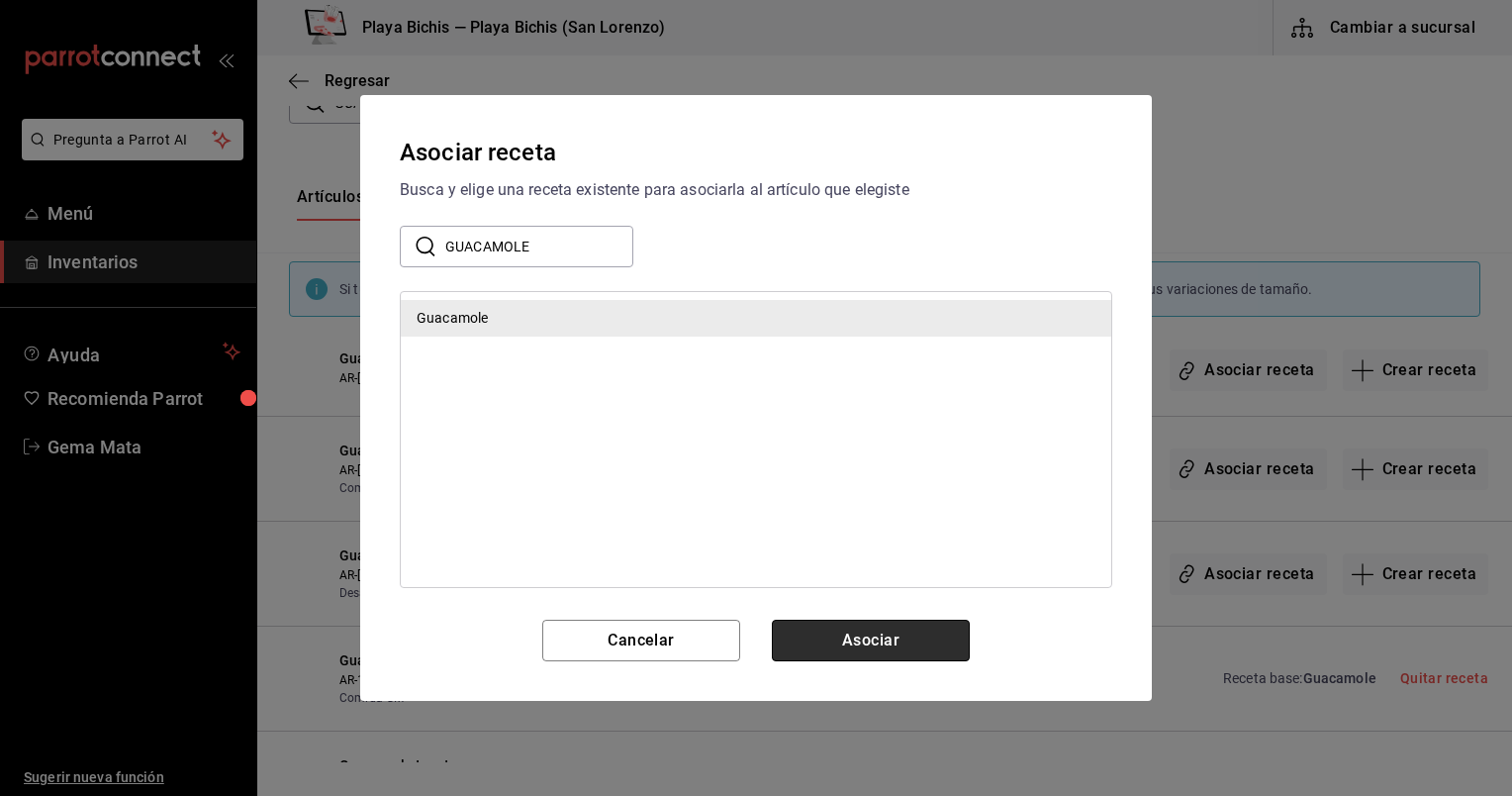 click on "Asociar" at bounding box center (871, 641) 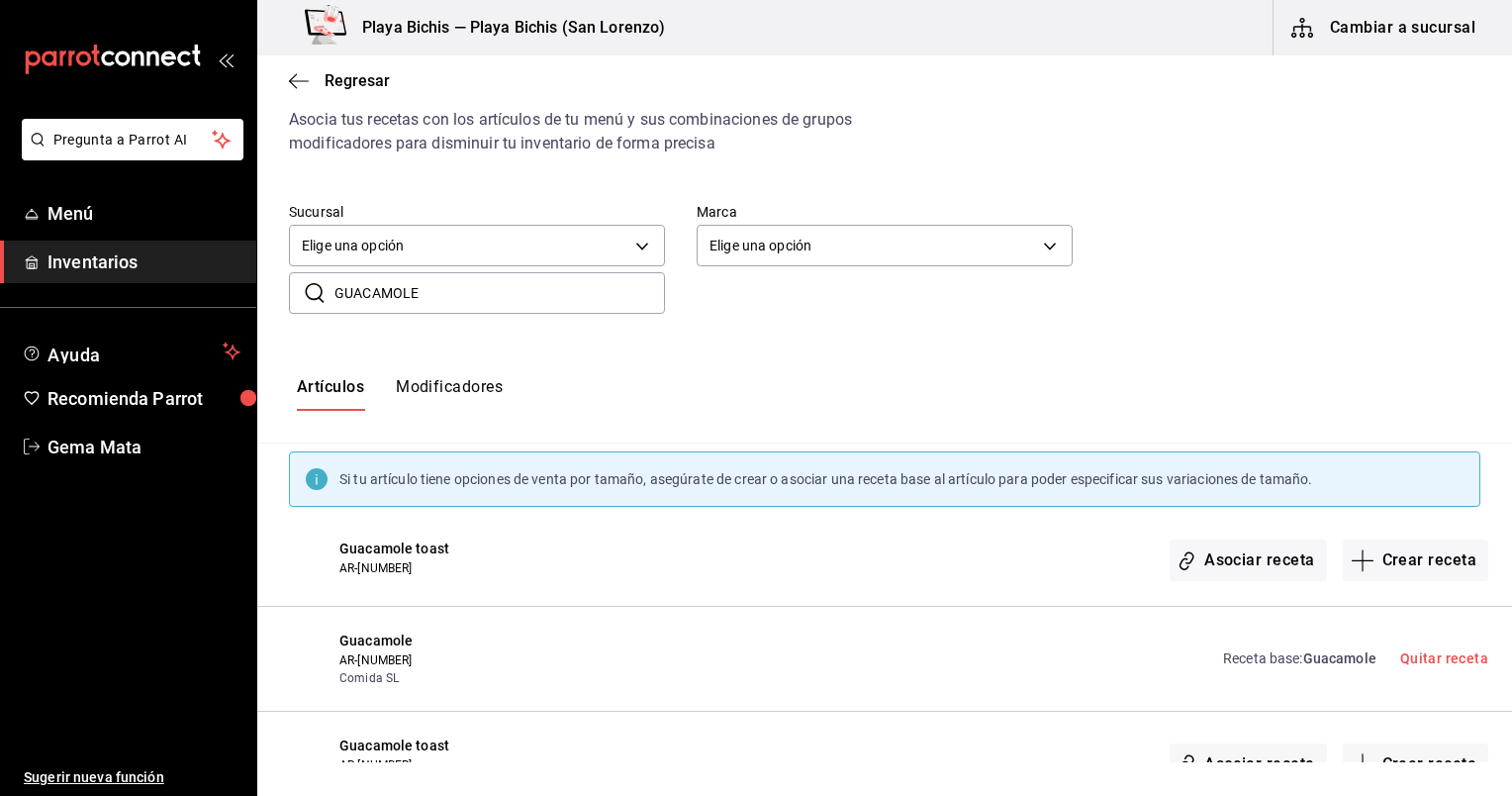 scroll, scrollTop: 63, scrollLeft: 0, axis: vertical 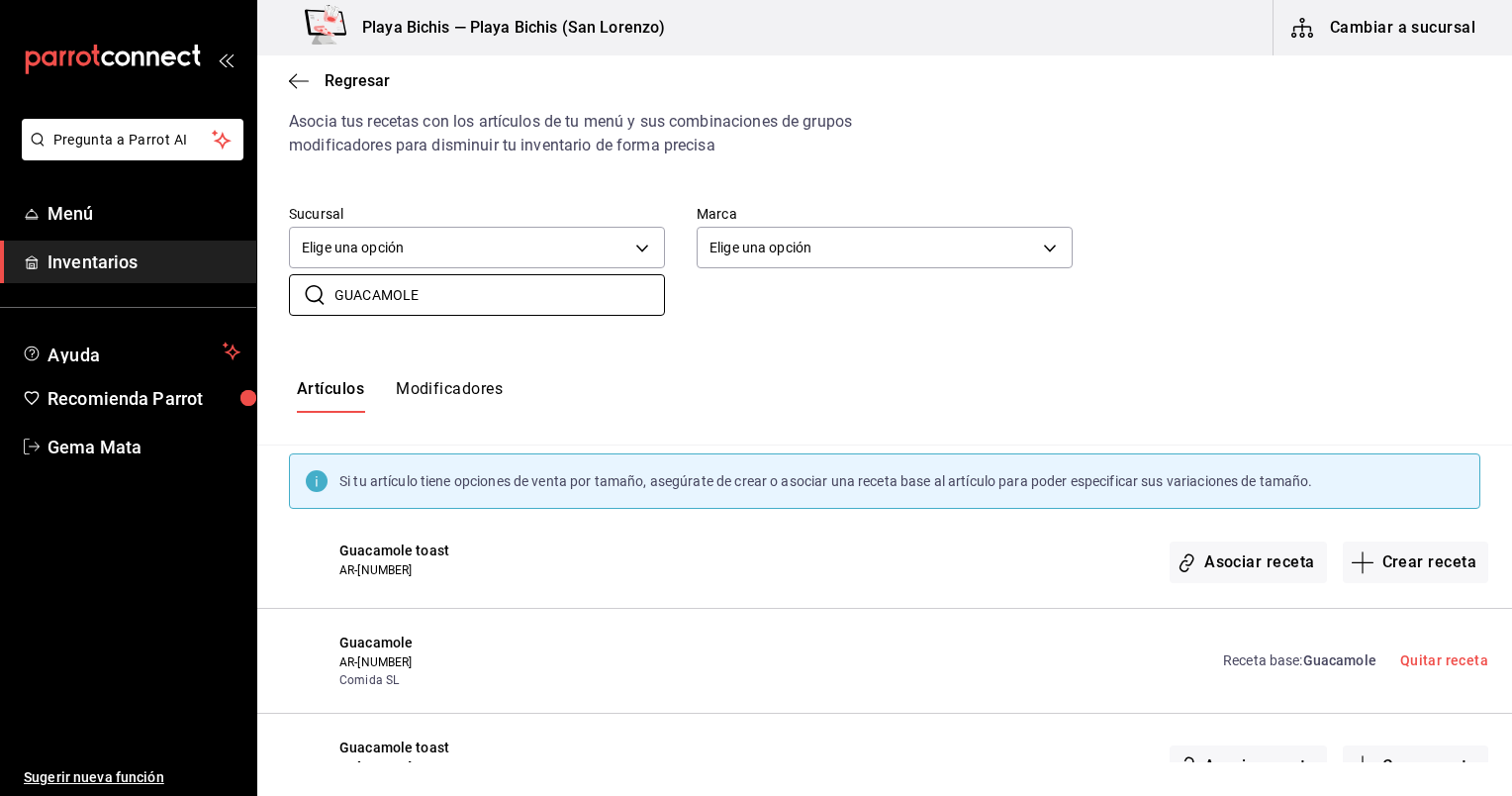 drag, startPoint x: 481, startPoint y: 294, endPoint x: 37, endPoint y: 255, distance: 445.70955 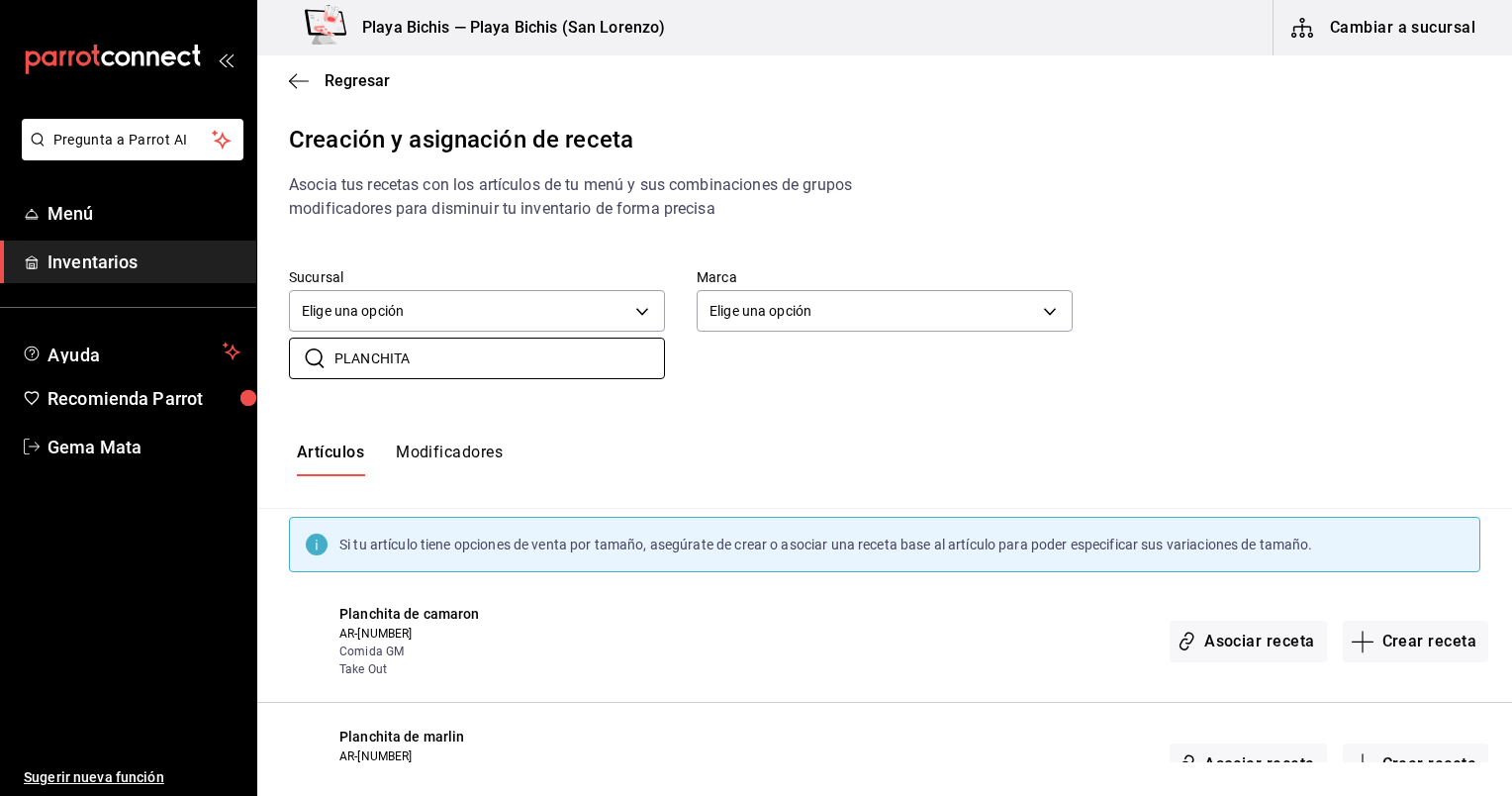 scroll, scrollTop: 184, scrollLeft: 0, axis: vertical 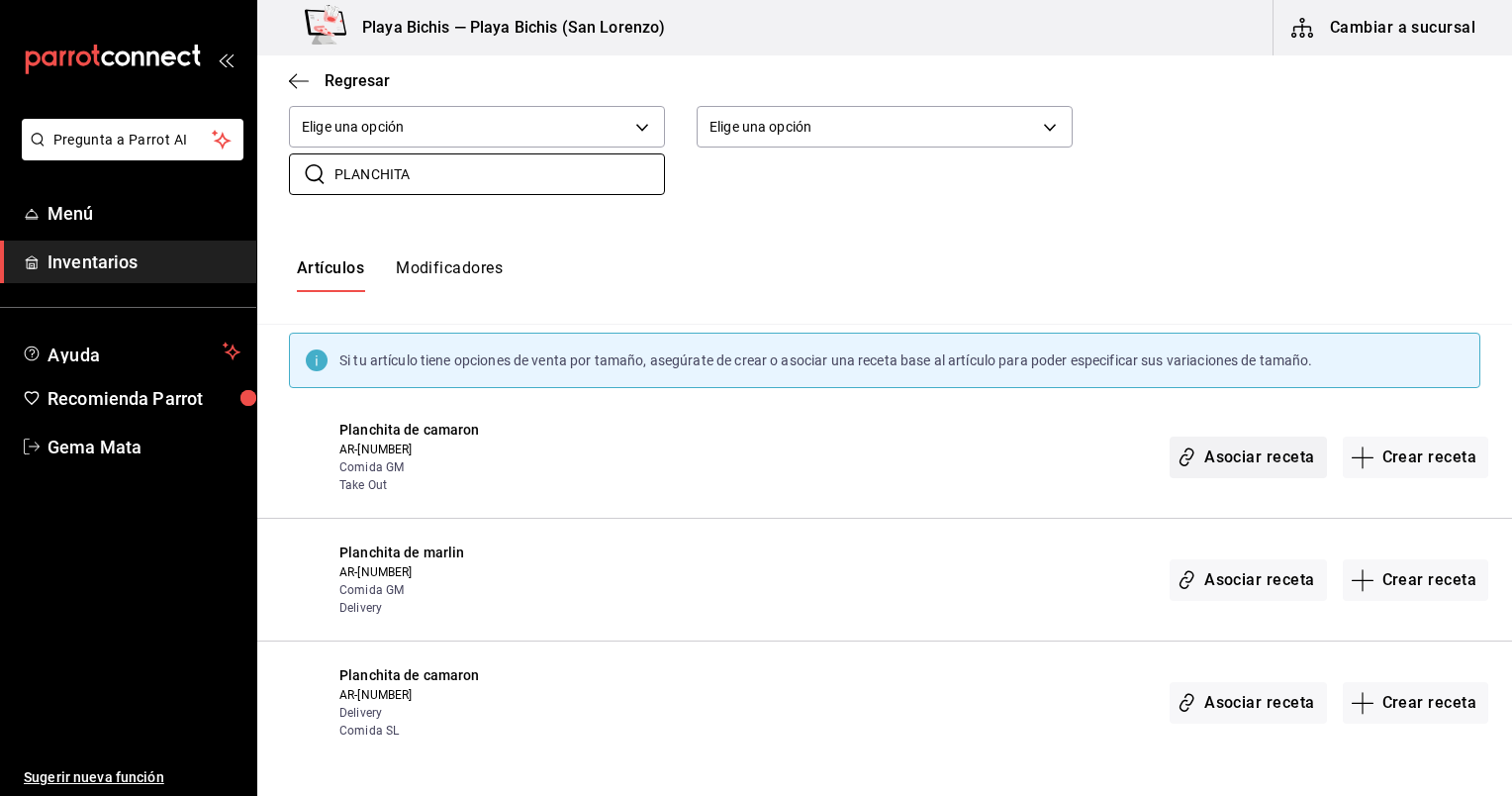 type on "PLANCHITA" 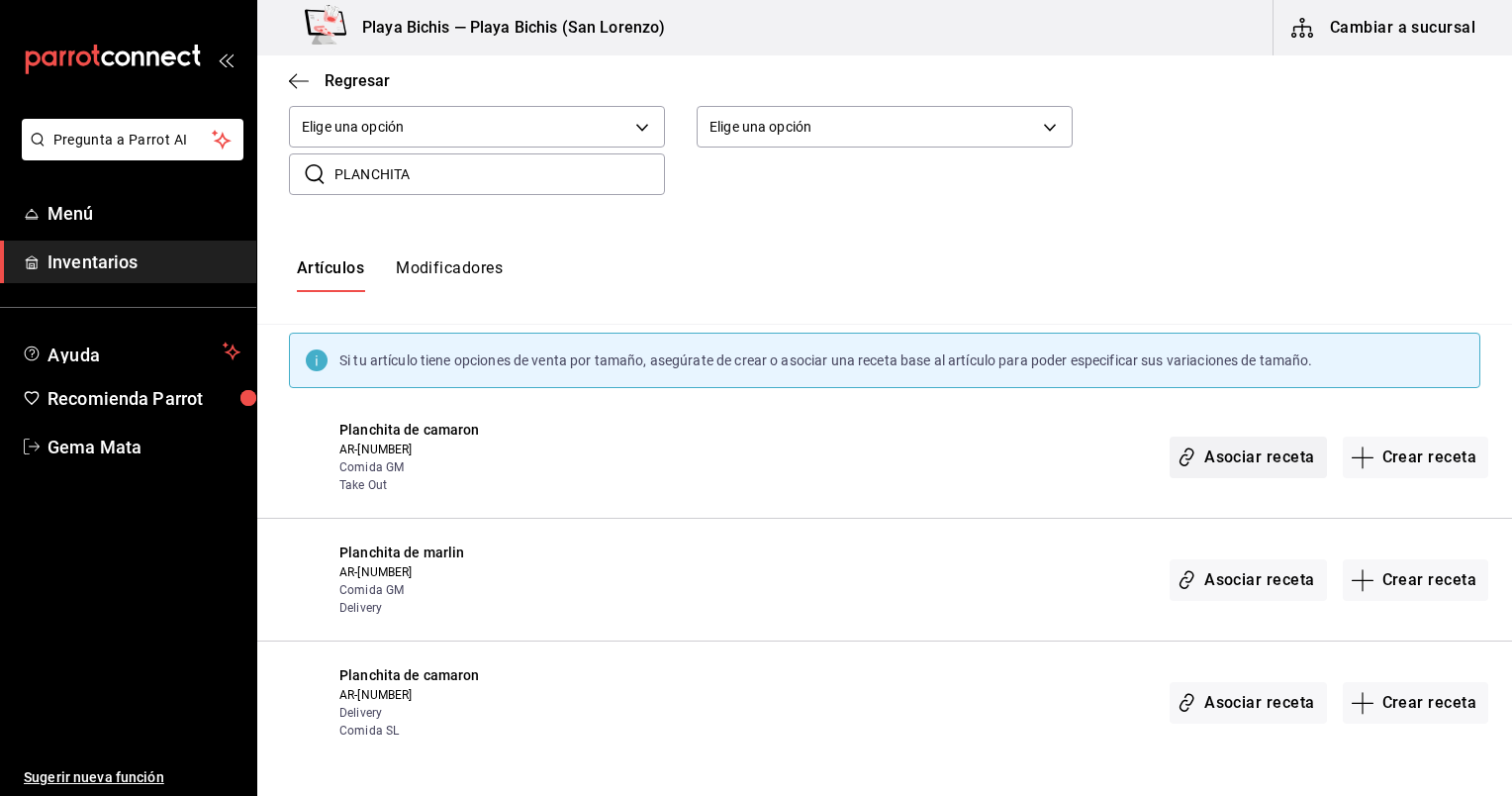 click on "Asociar receta" at bounding box center (1248, 457) 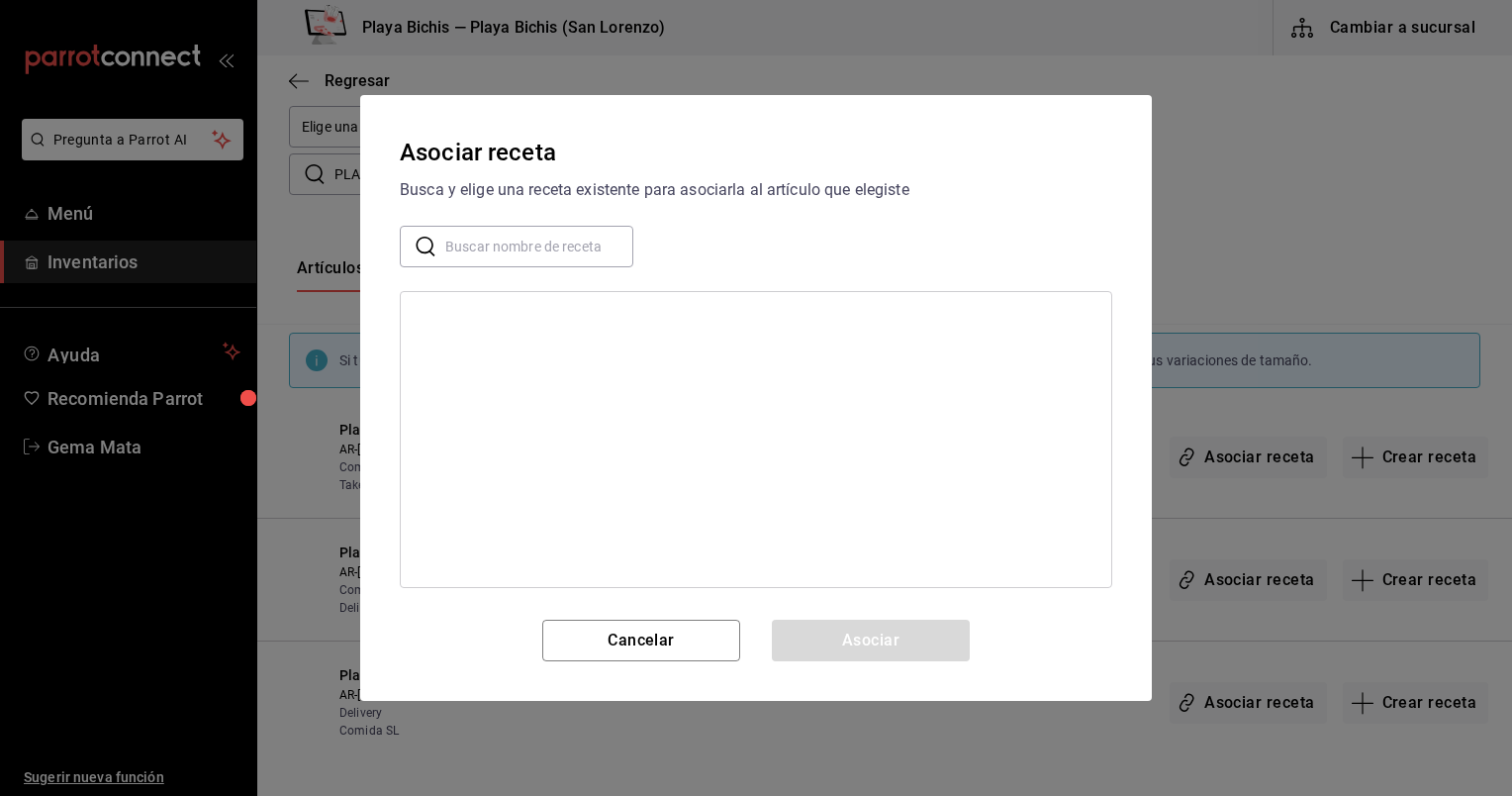 click at bounding box center [539, 247] 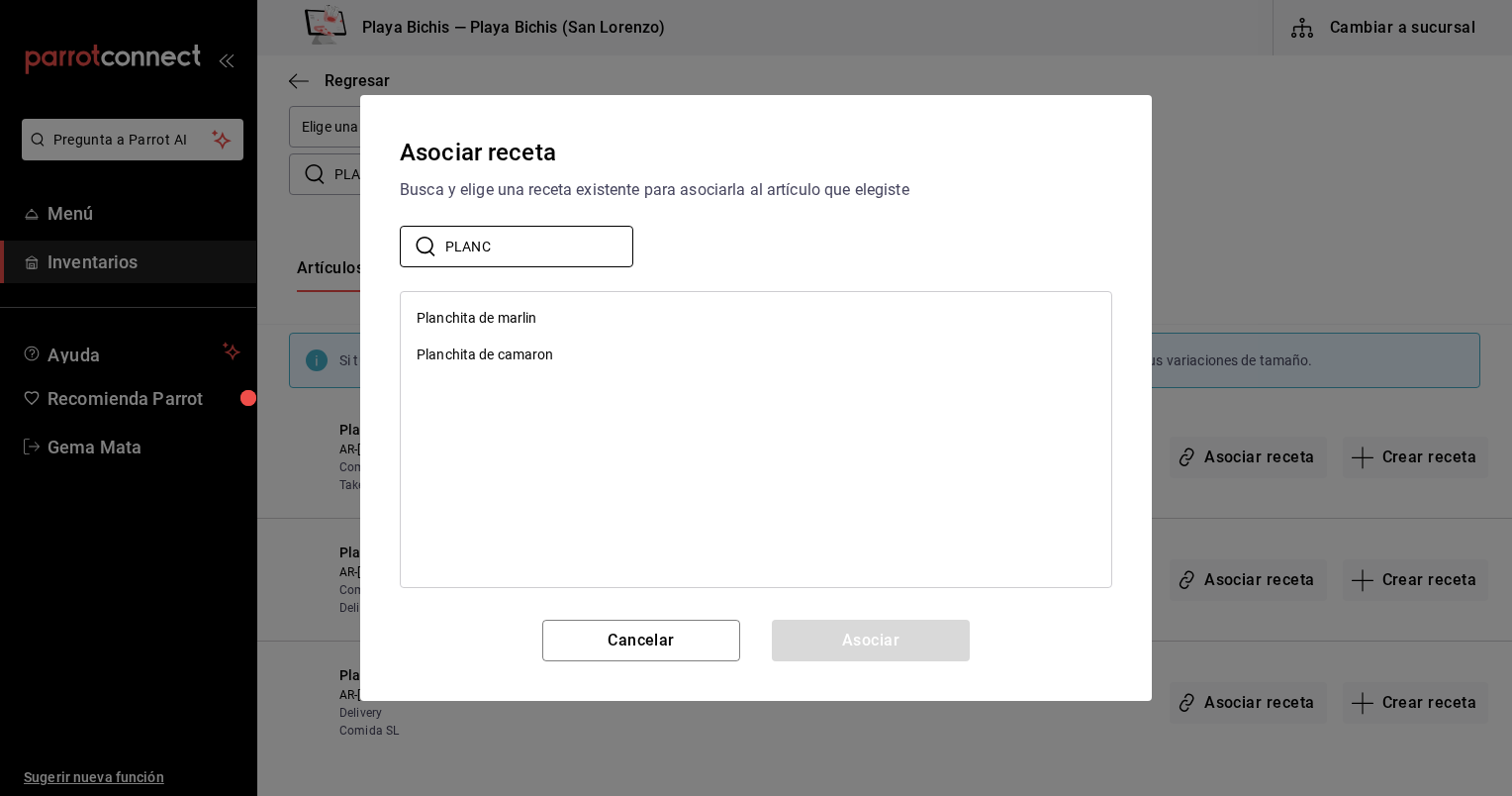 type on "PLANC" 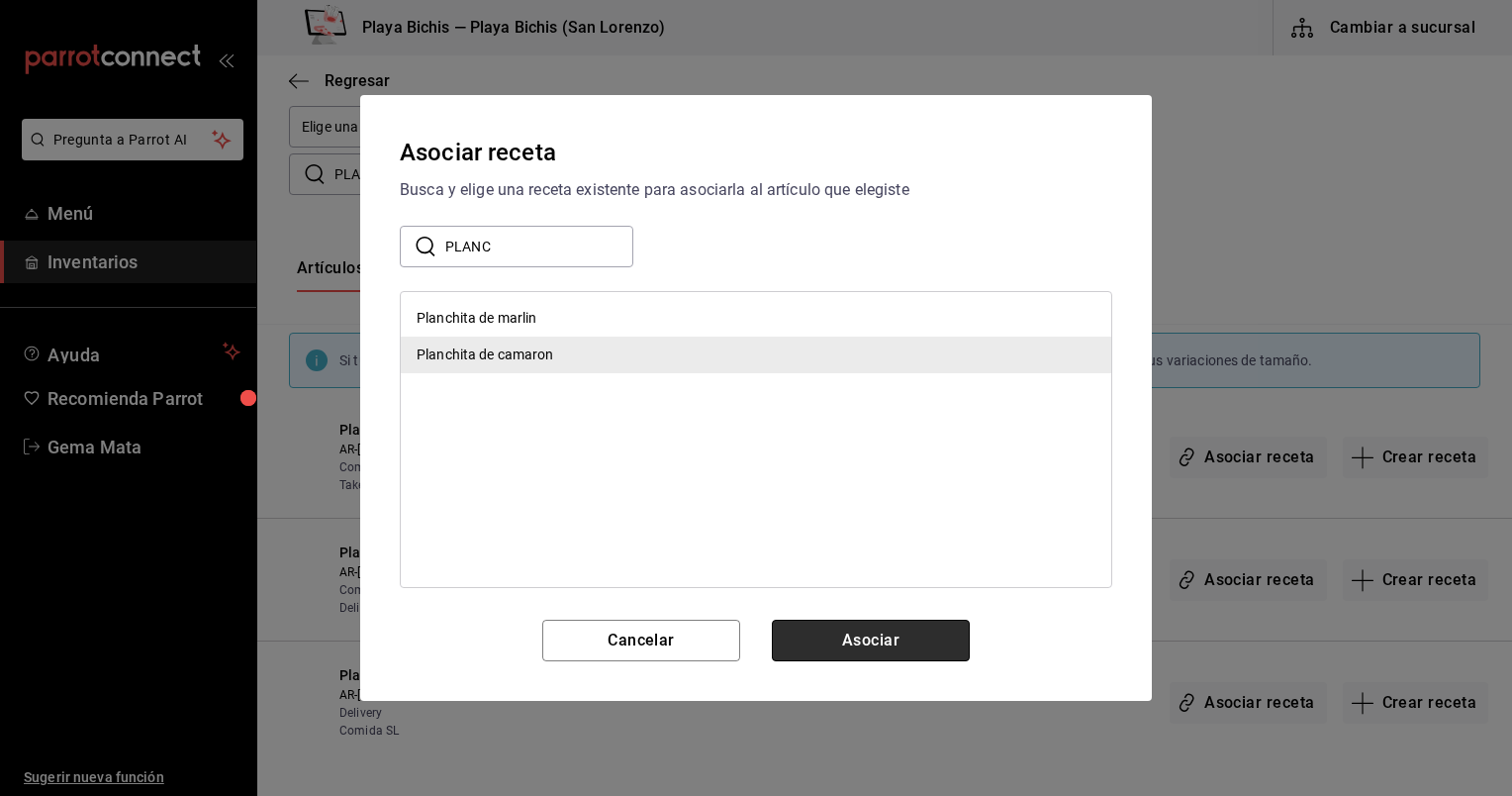click on "Asociar" at bounding box center (871, 641) 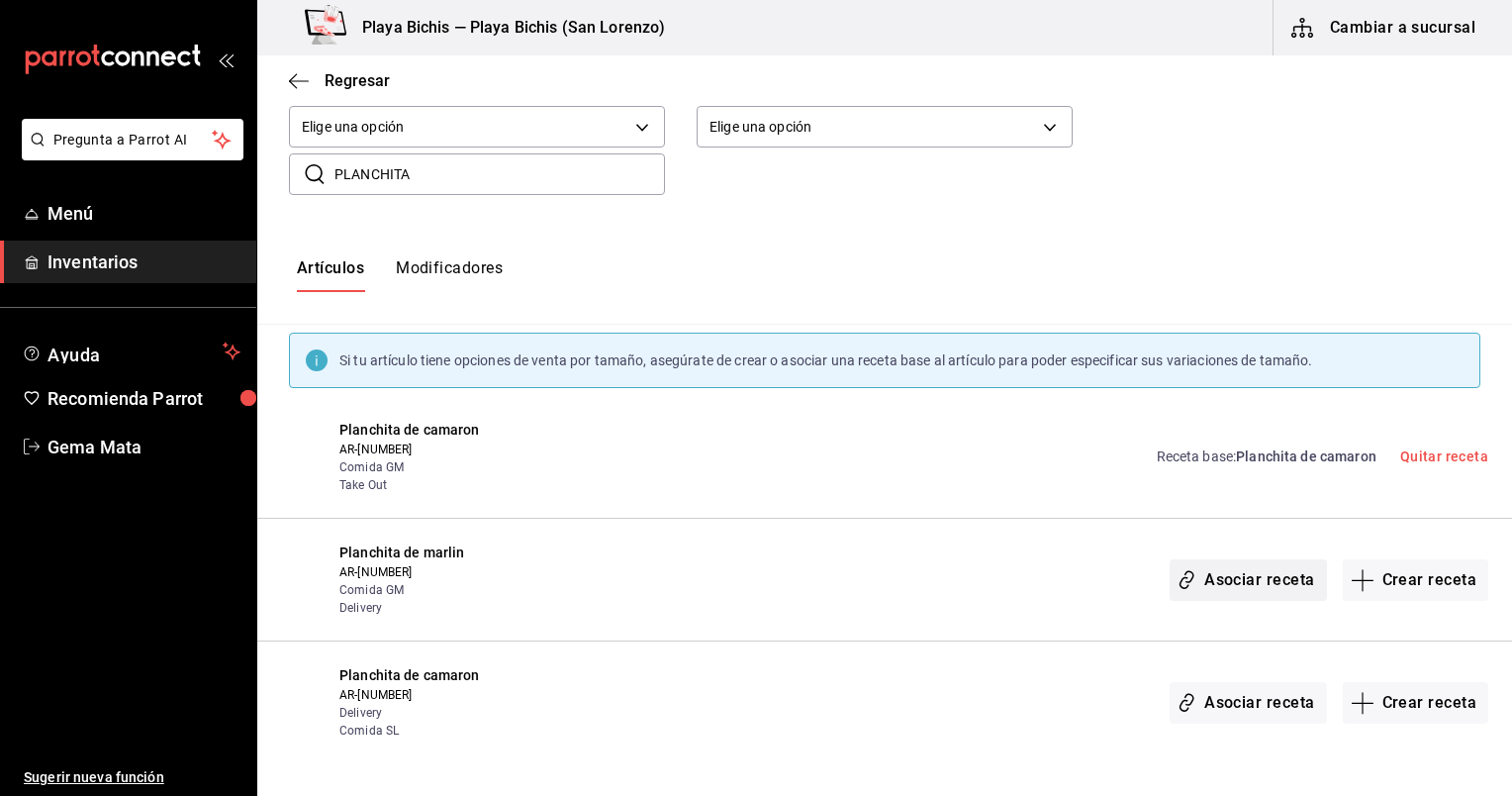 click on "Asociar receta" at bounding box center [1248, 580] 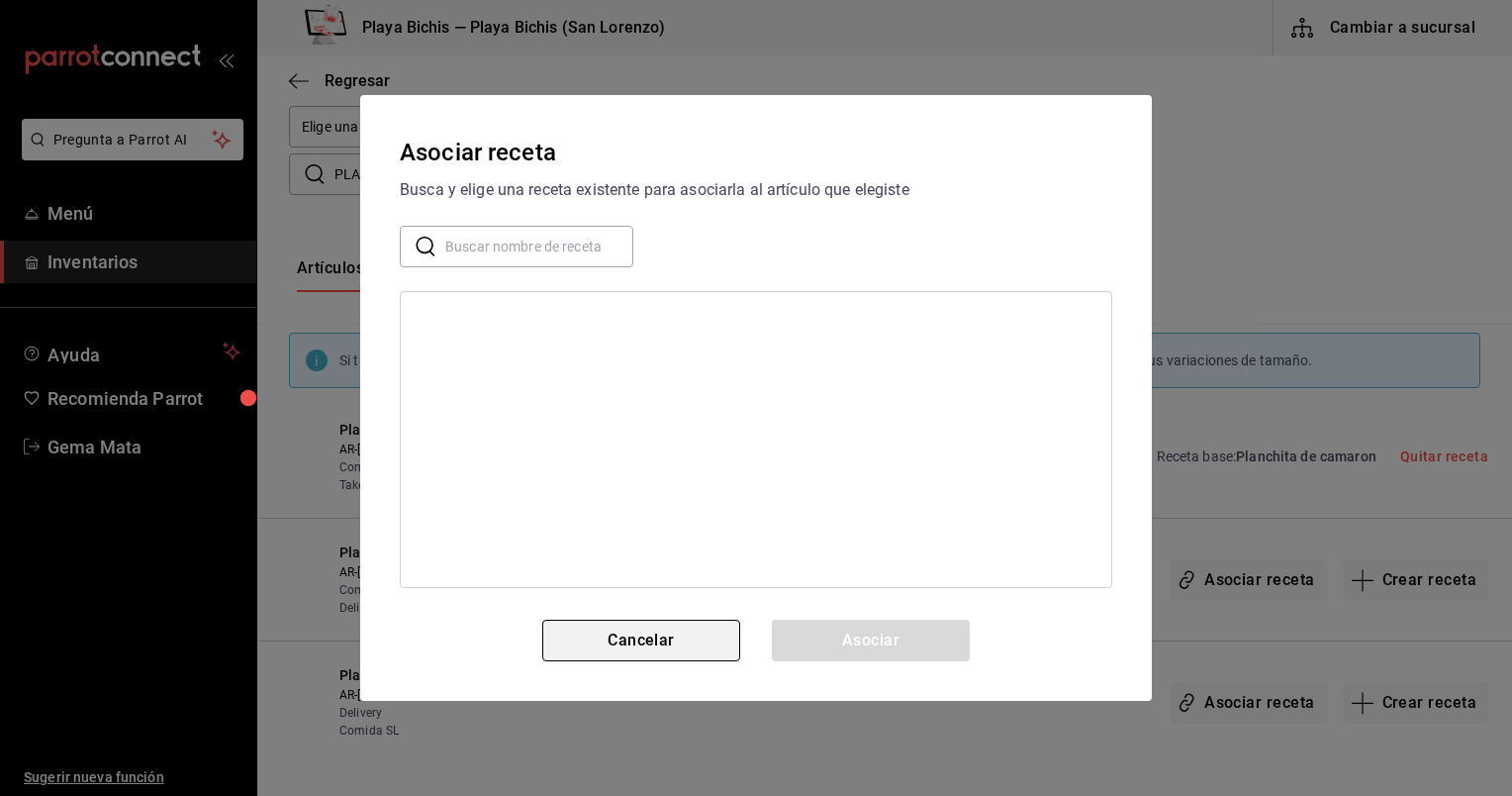 click on "Cancelar" at bounding box center (641, 641) 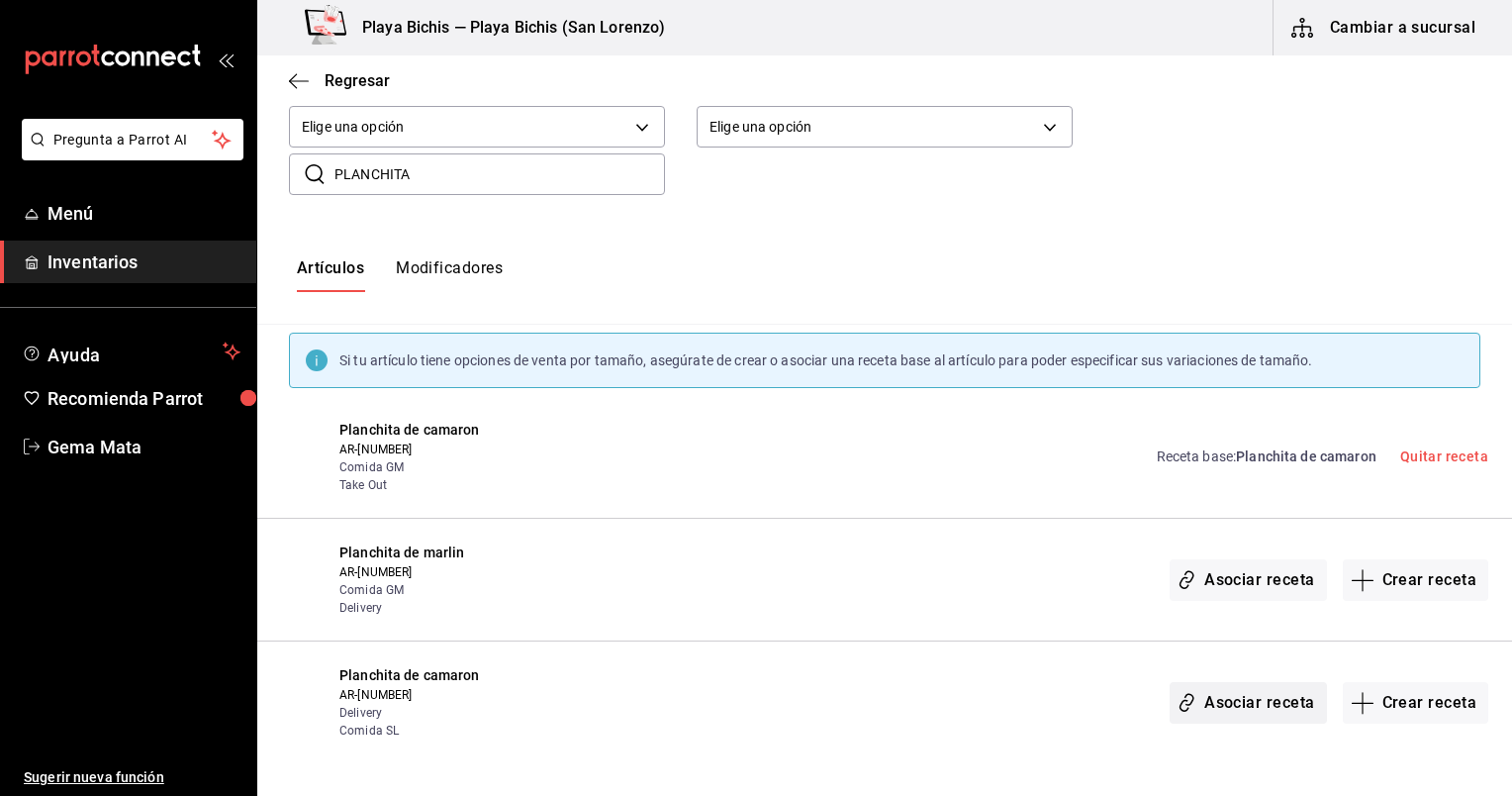 click on "Asociar receta" at bounding box center [1248, 703] 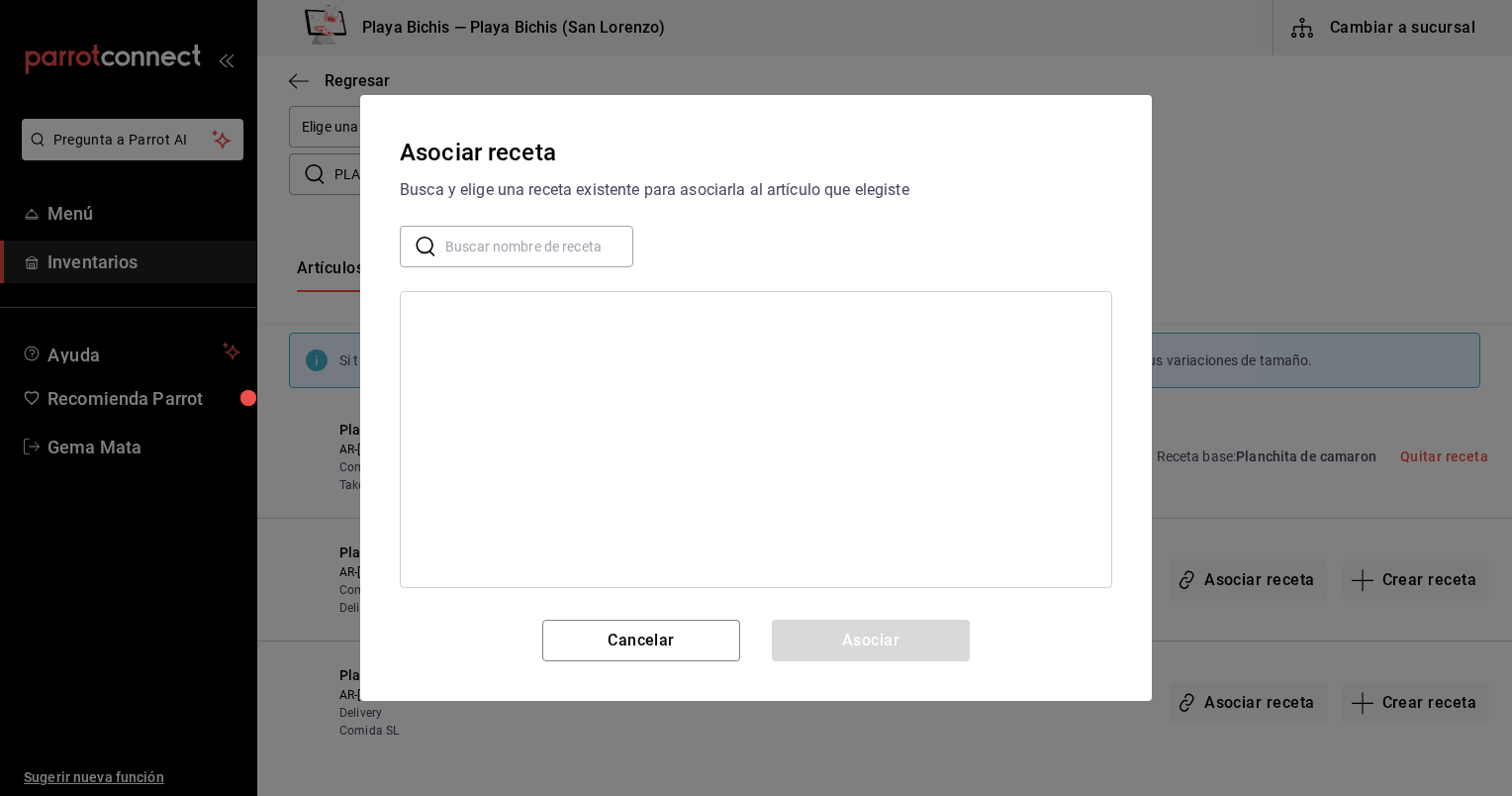 click at bounding box center (539, 247) 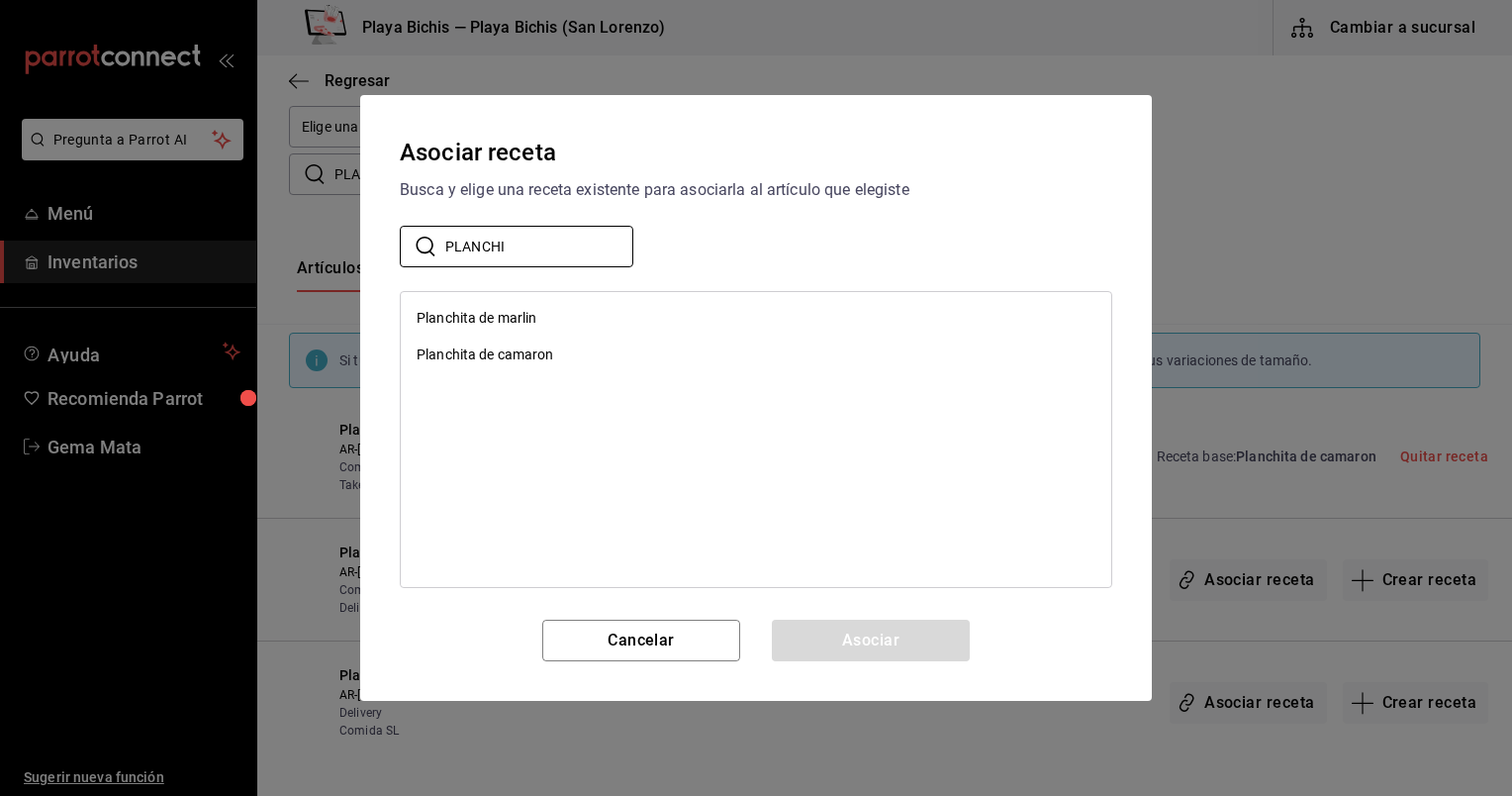 type on "PLANCHI" 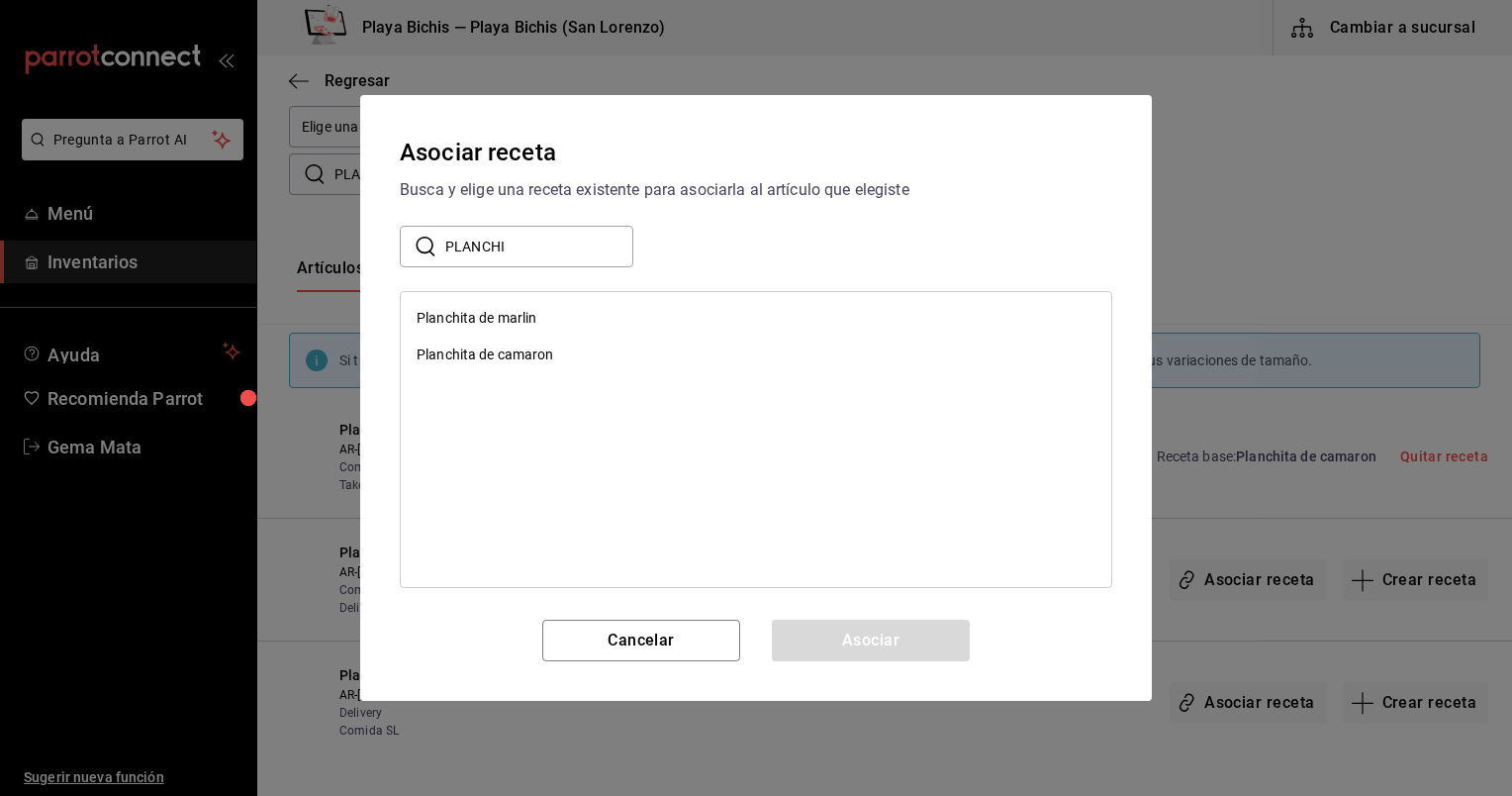 click on "Planchita de marlin Planchita de camaron" at bounding box center (756, 337) 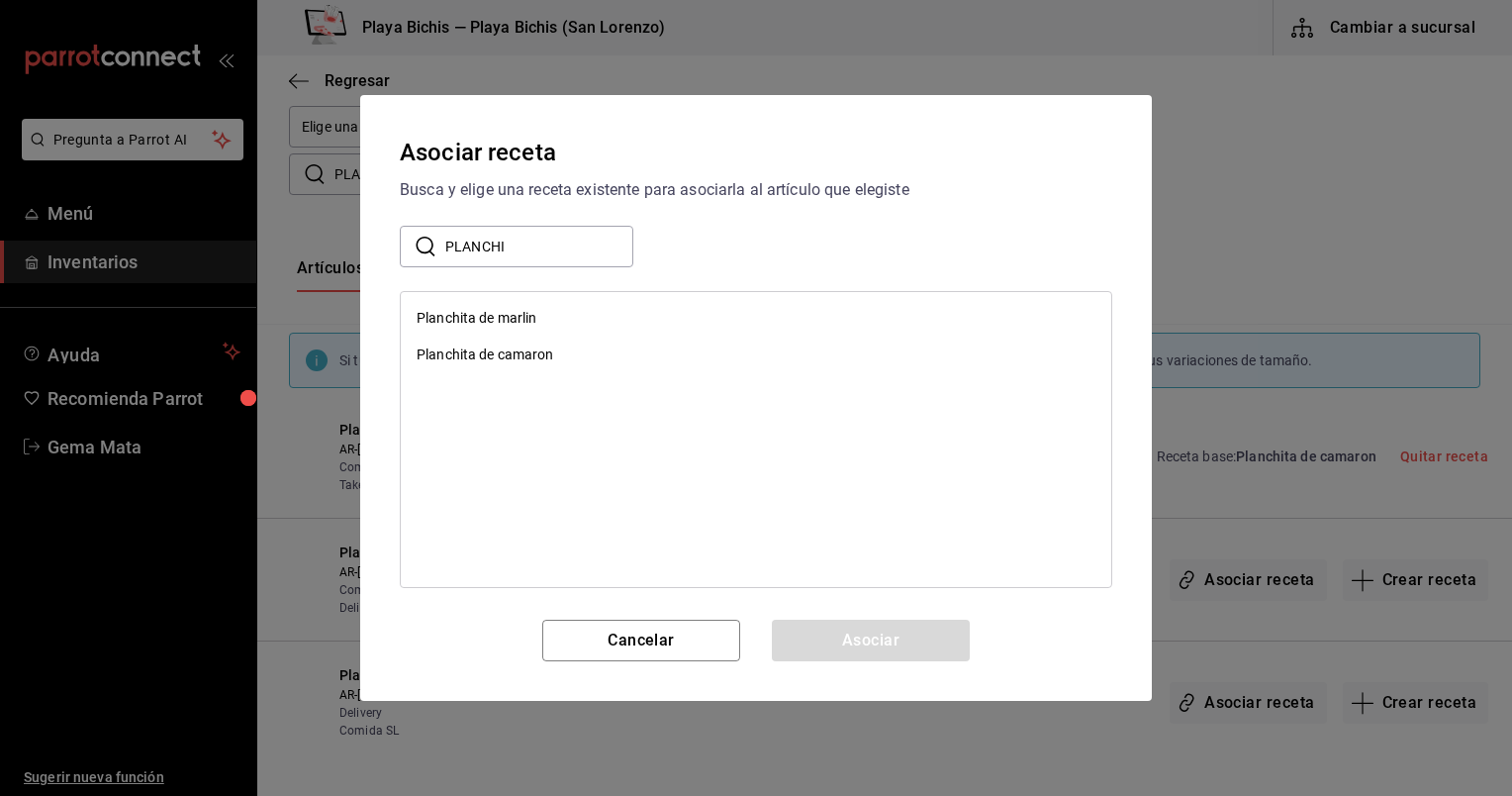 click on "Planchita de camaron" at bounding box center (756, 354) 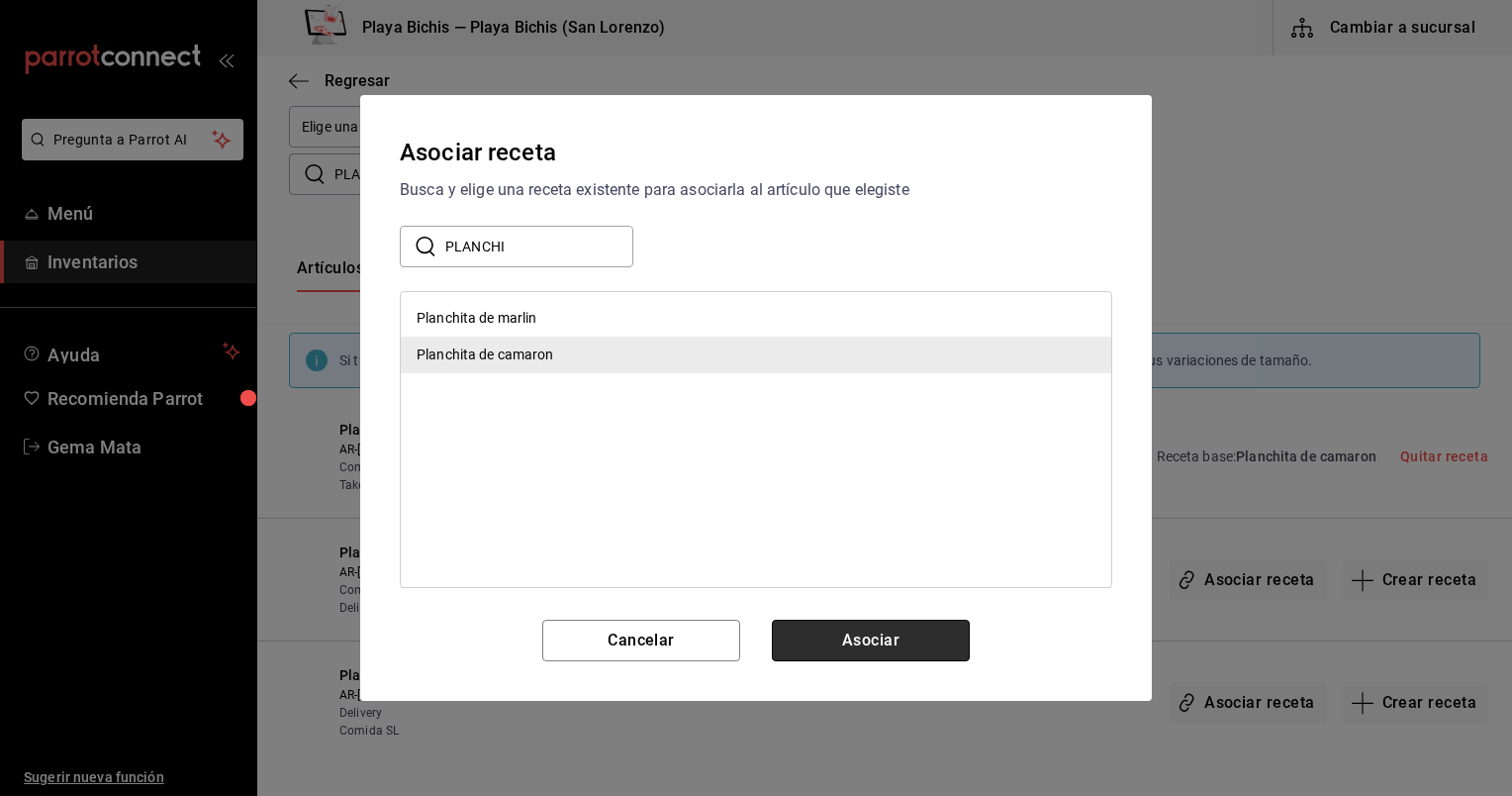 click on "Asociar" at bounding box center [871, 641] 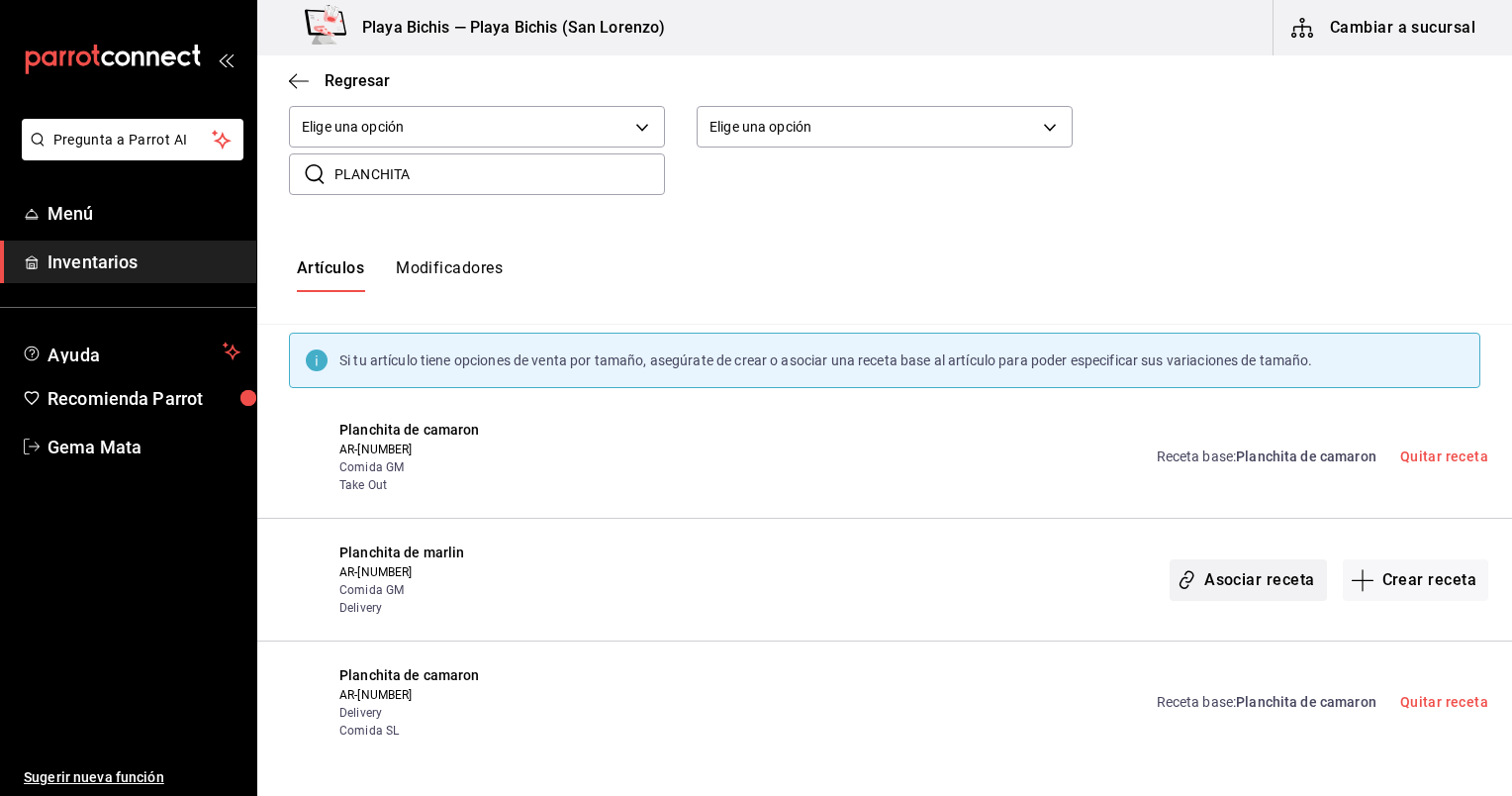 click on "Asociar receta" at bounding box center (1248, 580) 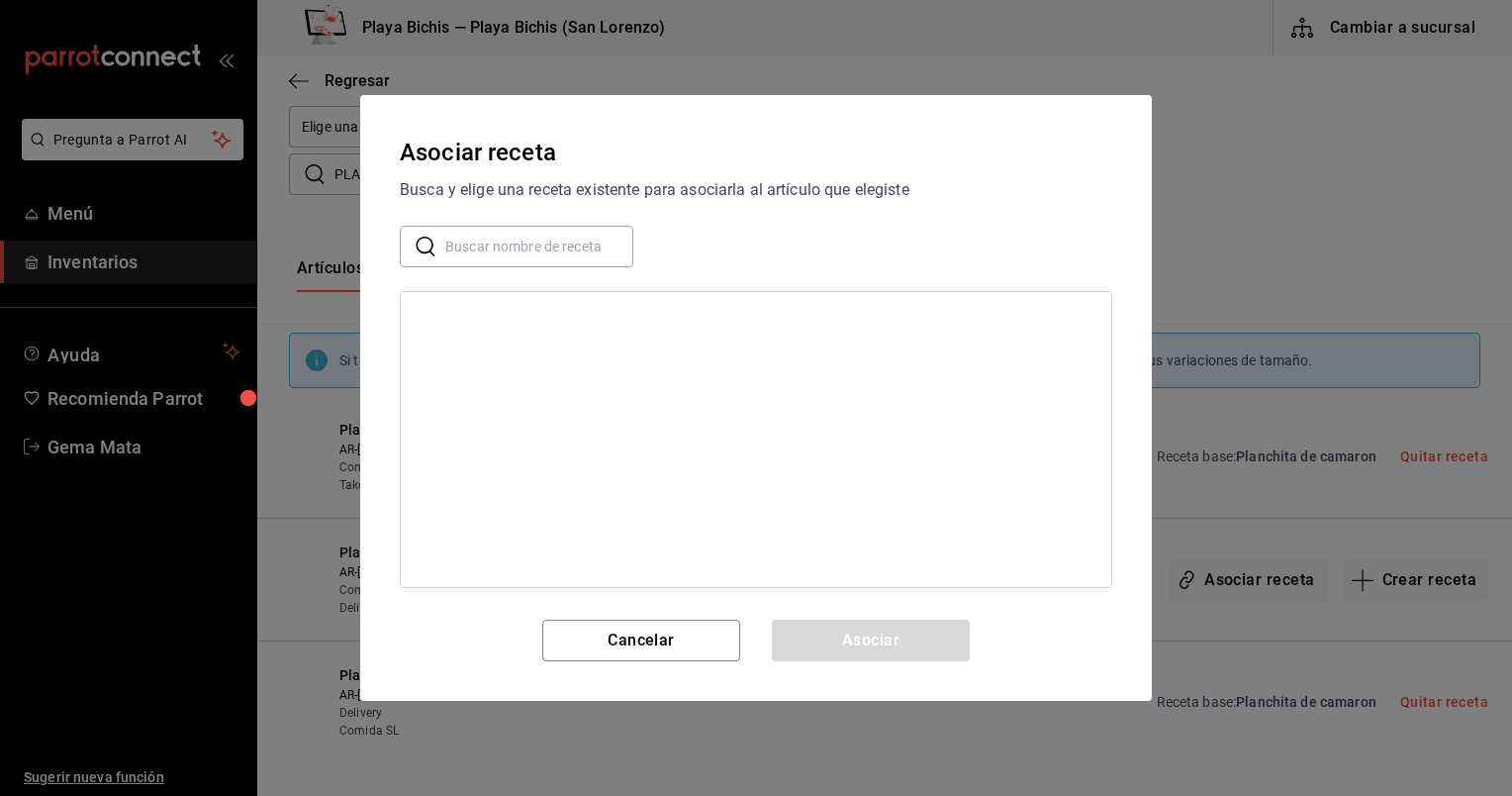 click at bounding box center [539, 247] 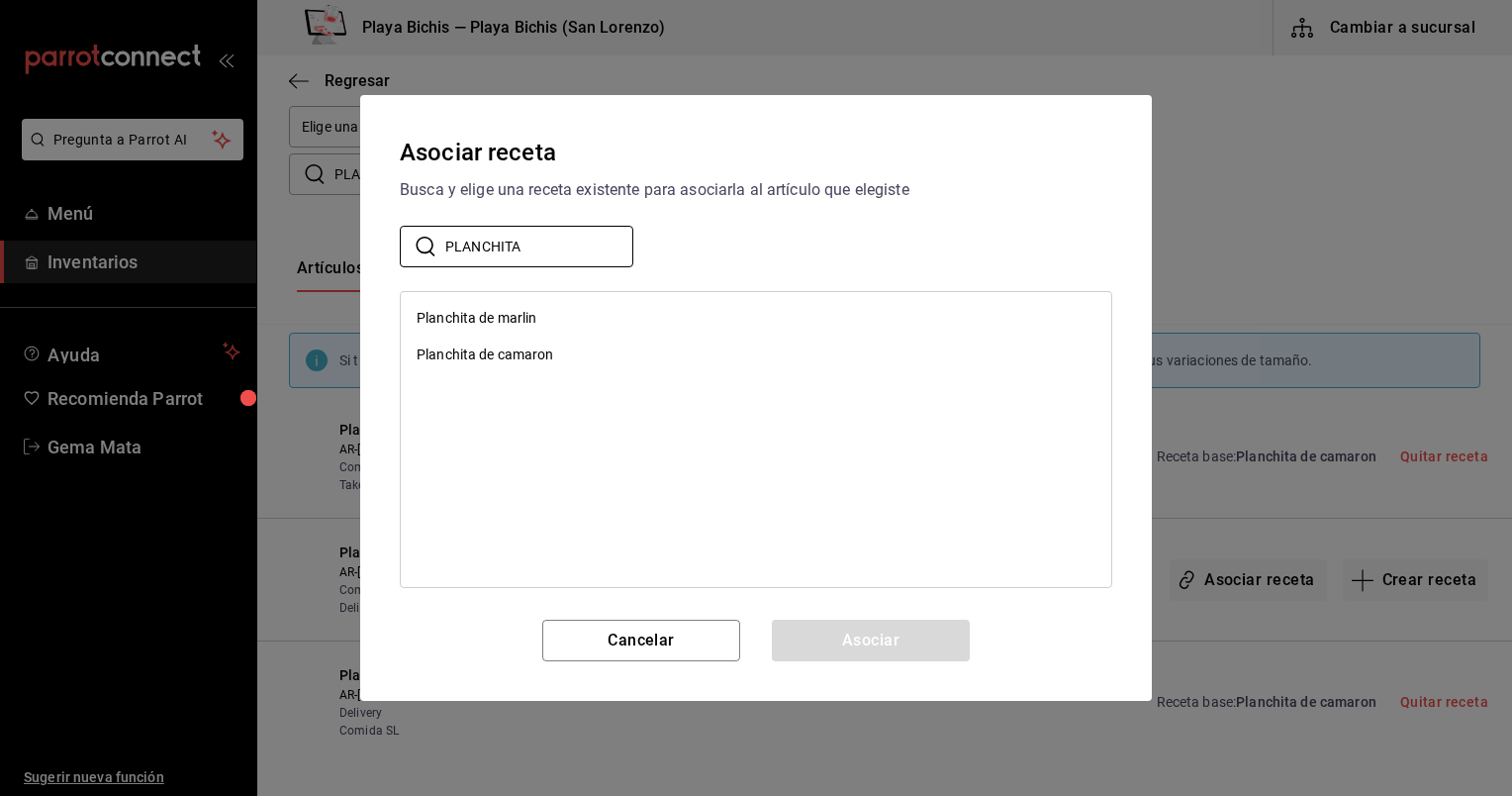 type on "PLANCHITA" 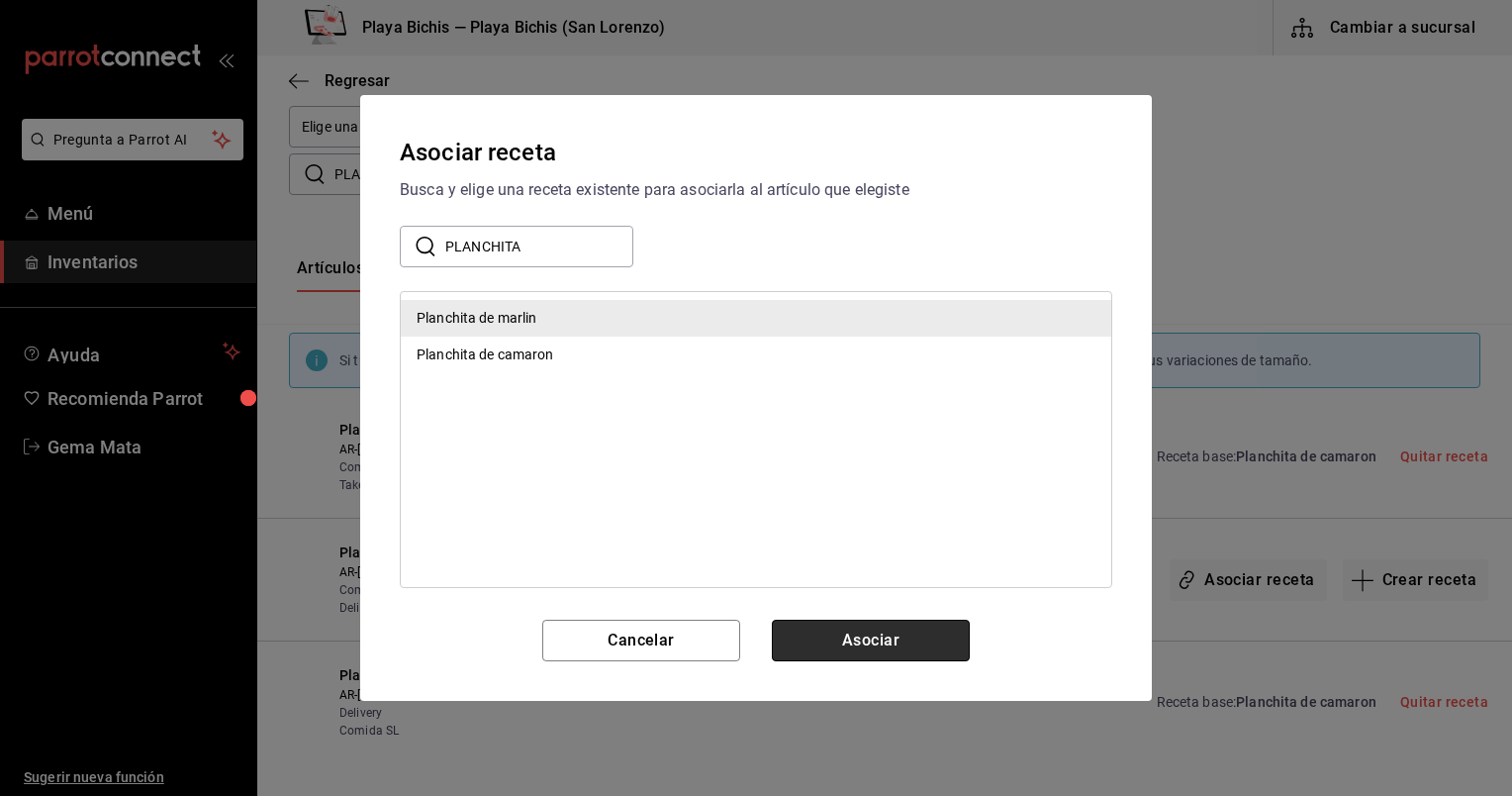 click on "Asociar" at bounding box center (871, 641) 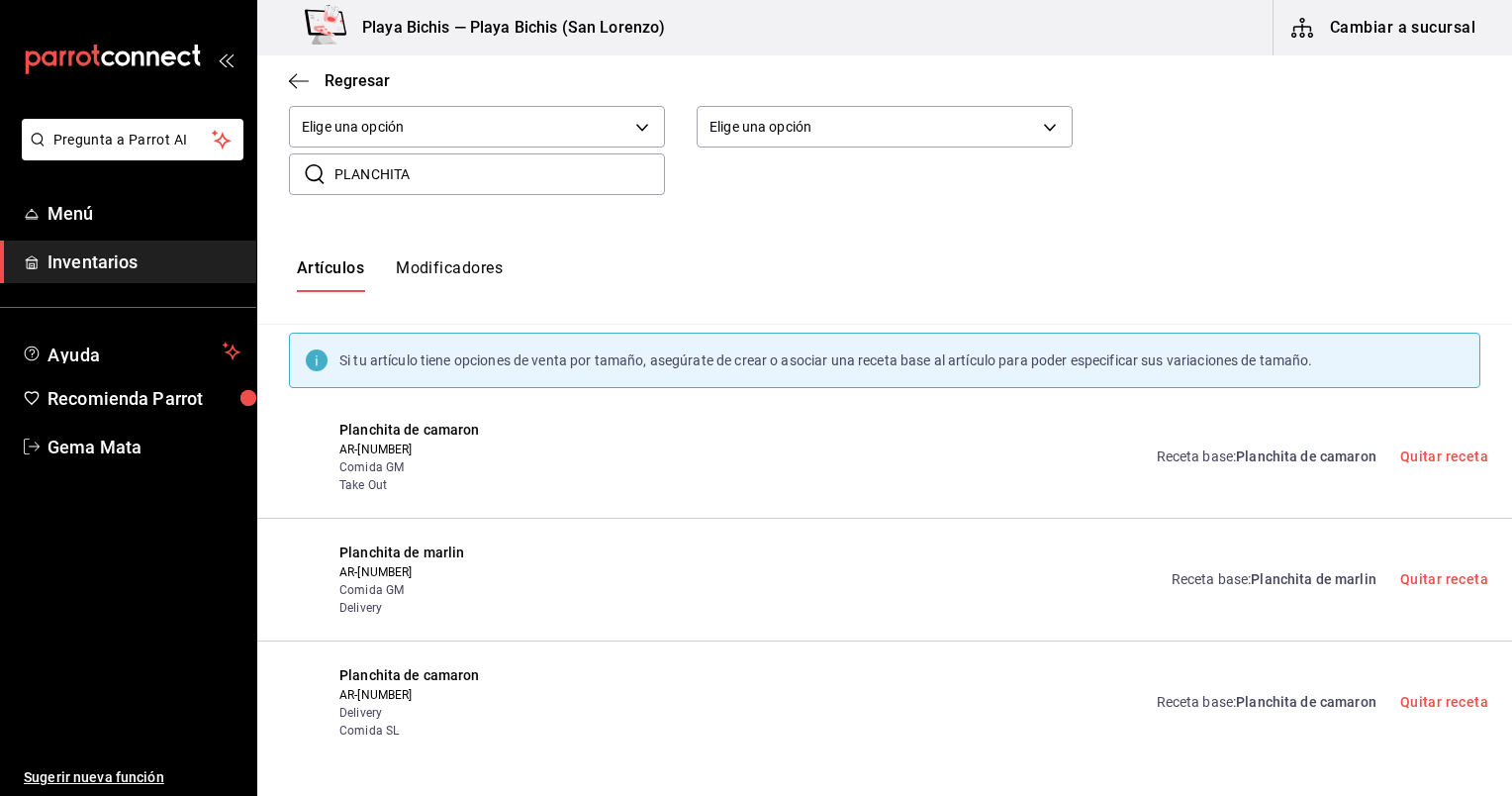 scroll, scrollTop: 182, scrollLeft: 0, axis: vertical 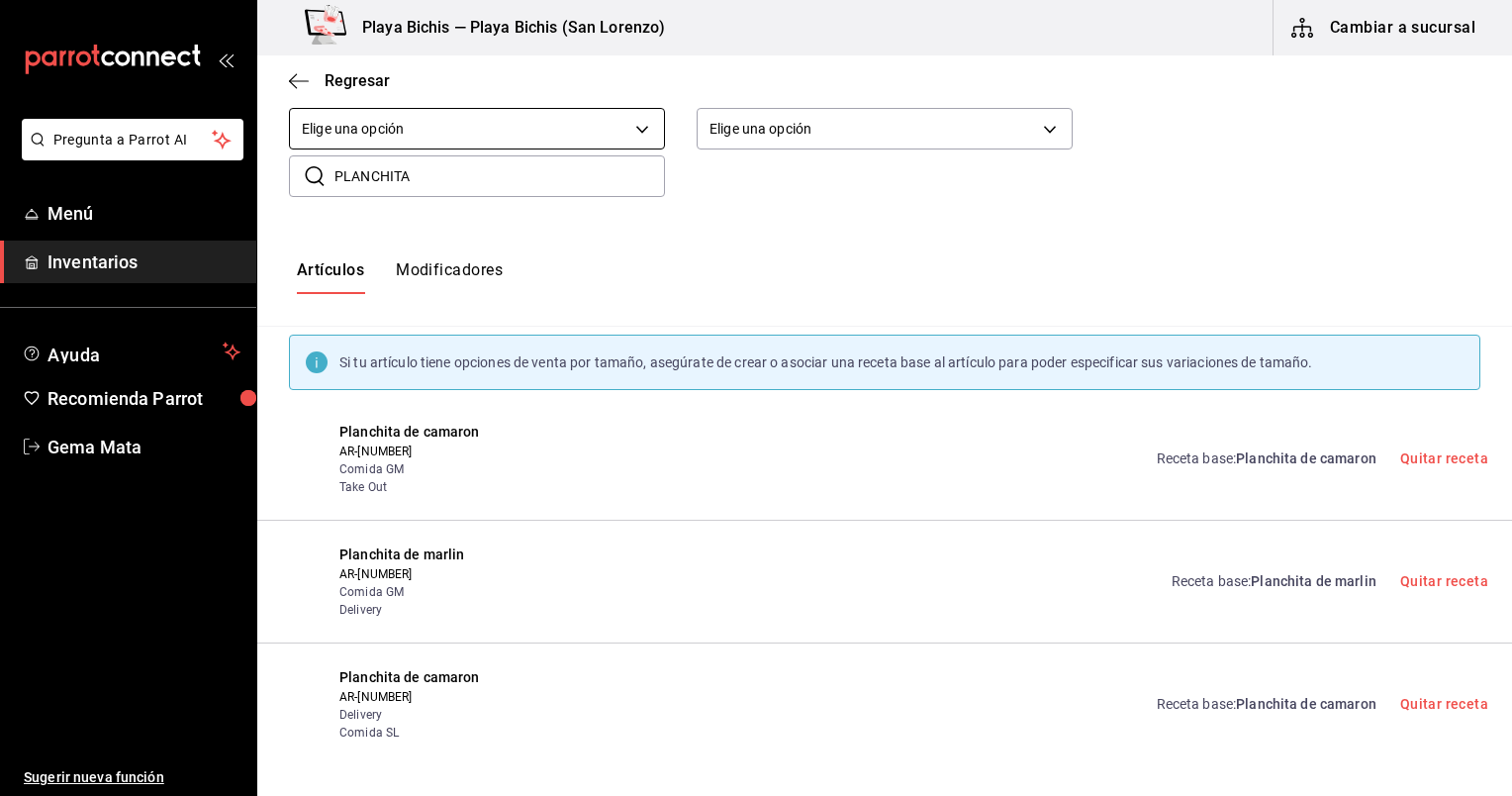 drag, startPoint x: 579, startPoint y: 189, endPoint x: 317, endPoint y: 138, distance: 266.9176 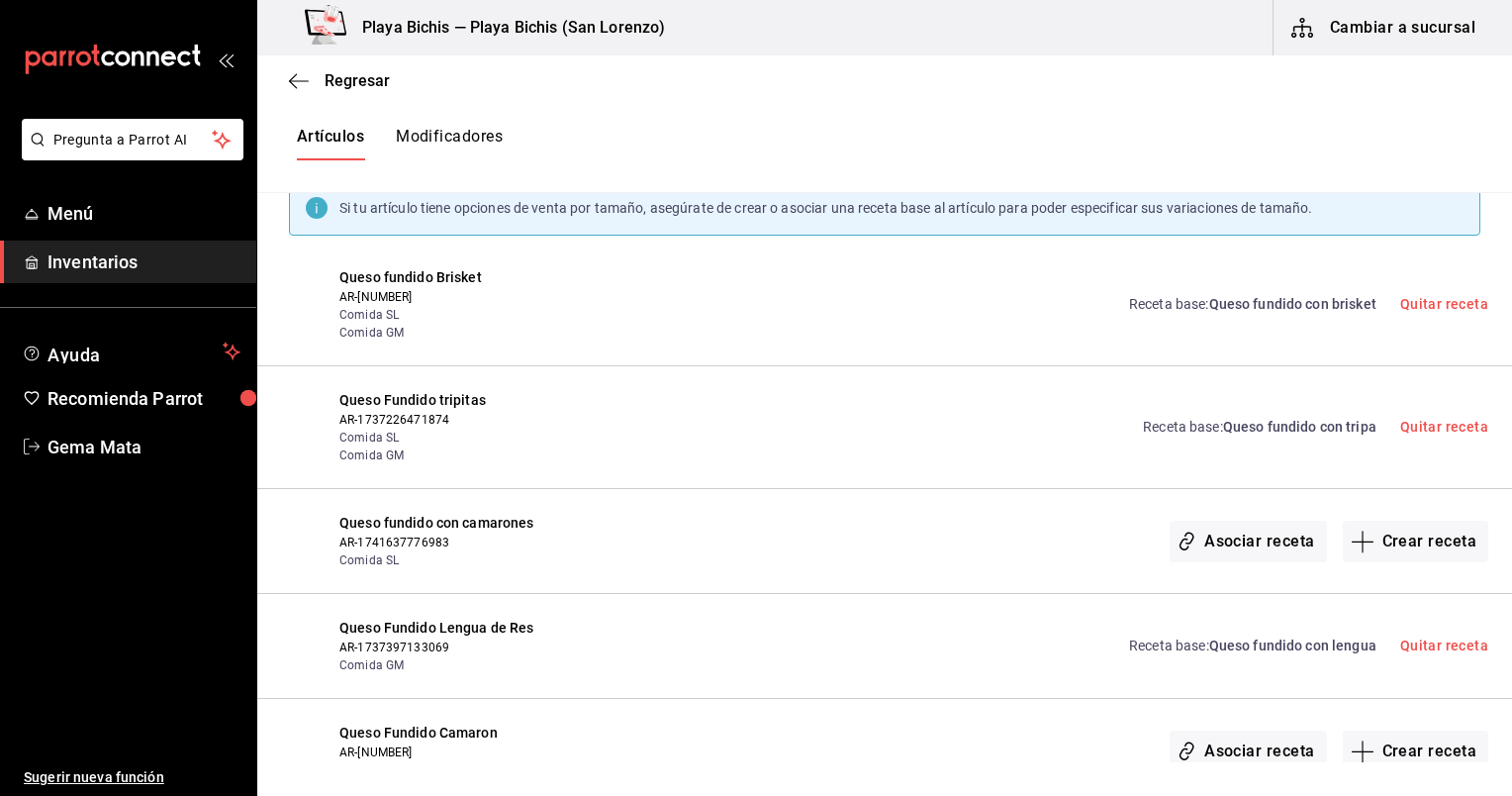 scroll, scrollTop: 376, scrollLeft: 0, axis: vertical 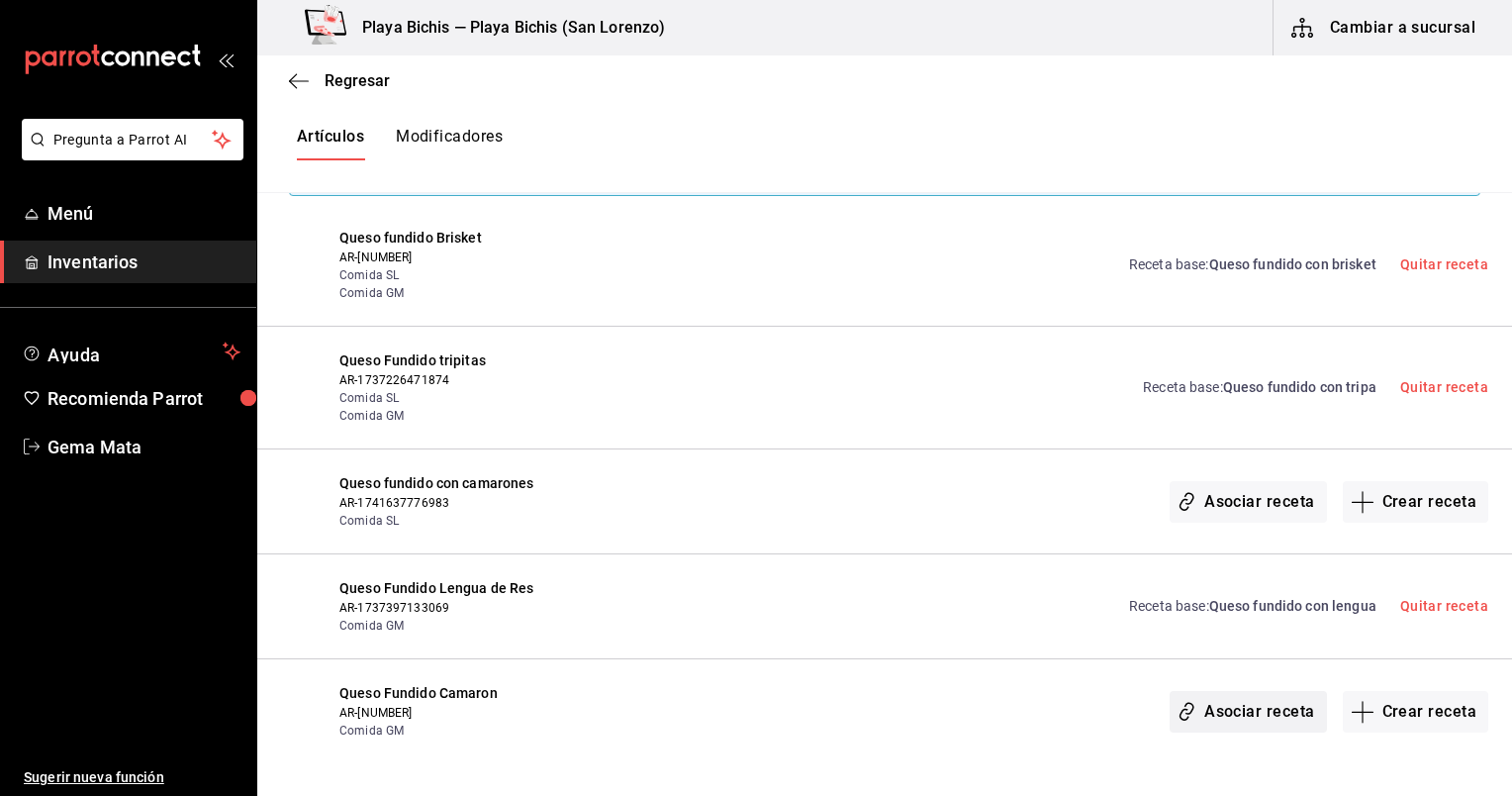 type on "QUESO FUN" 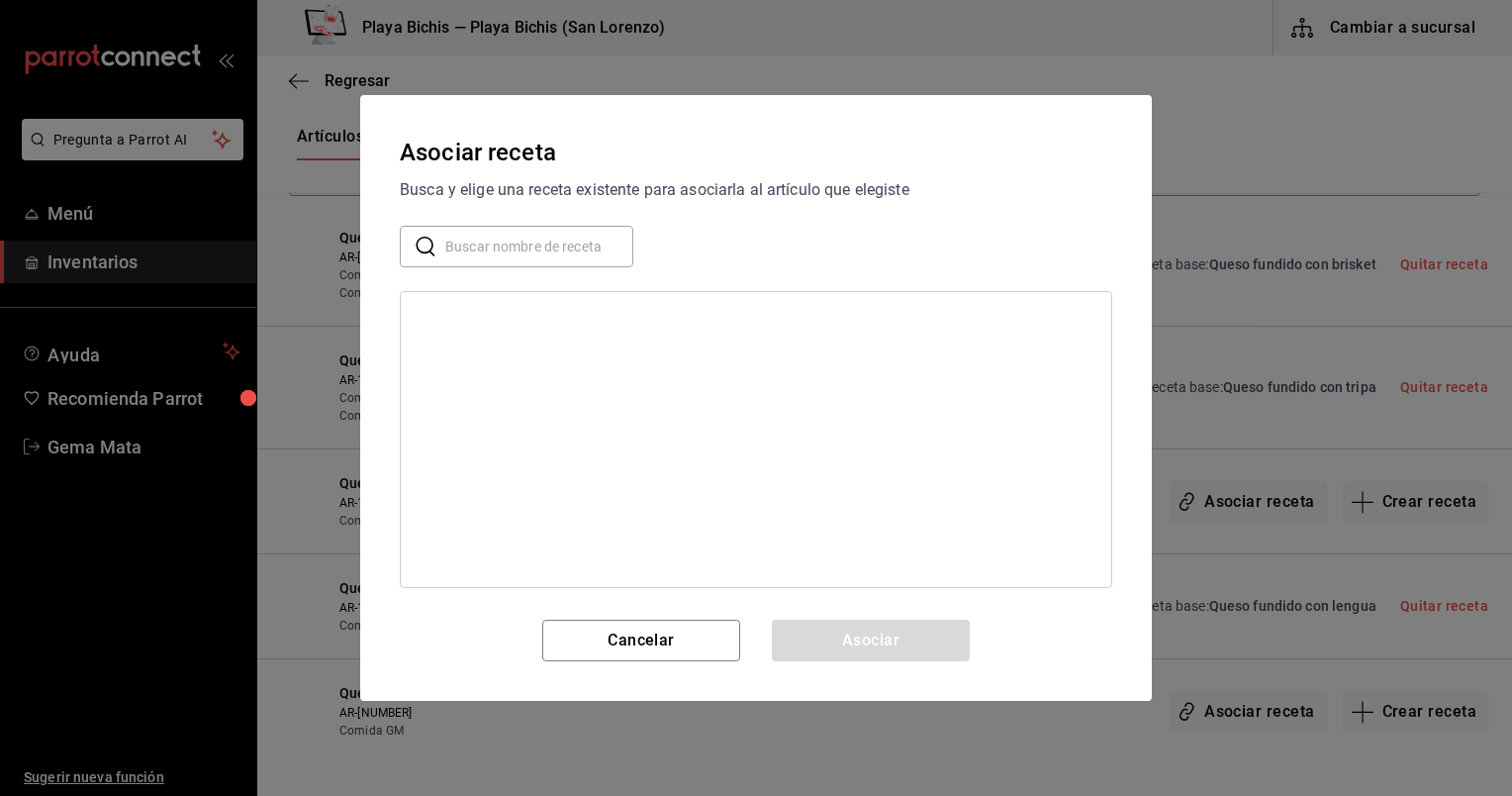 click at bounding box center (539, 247) 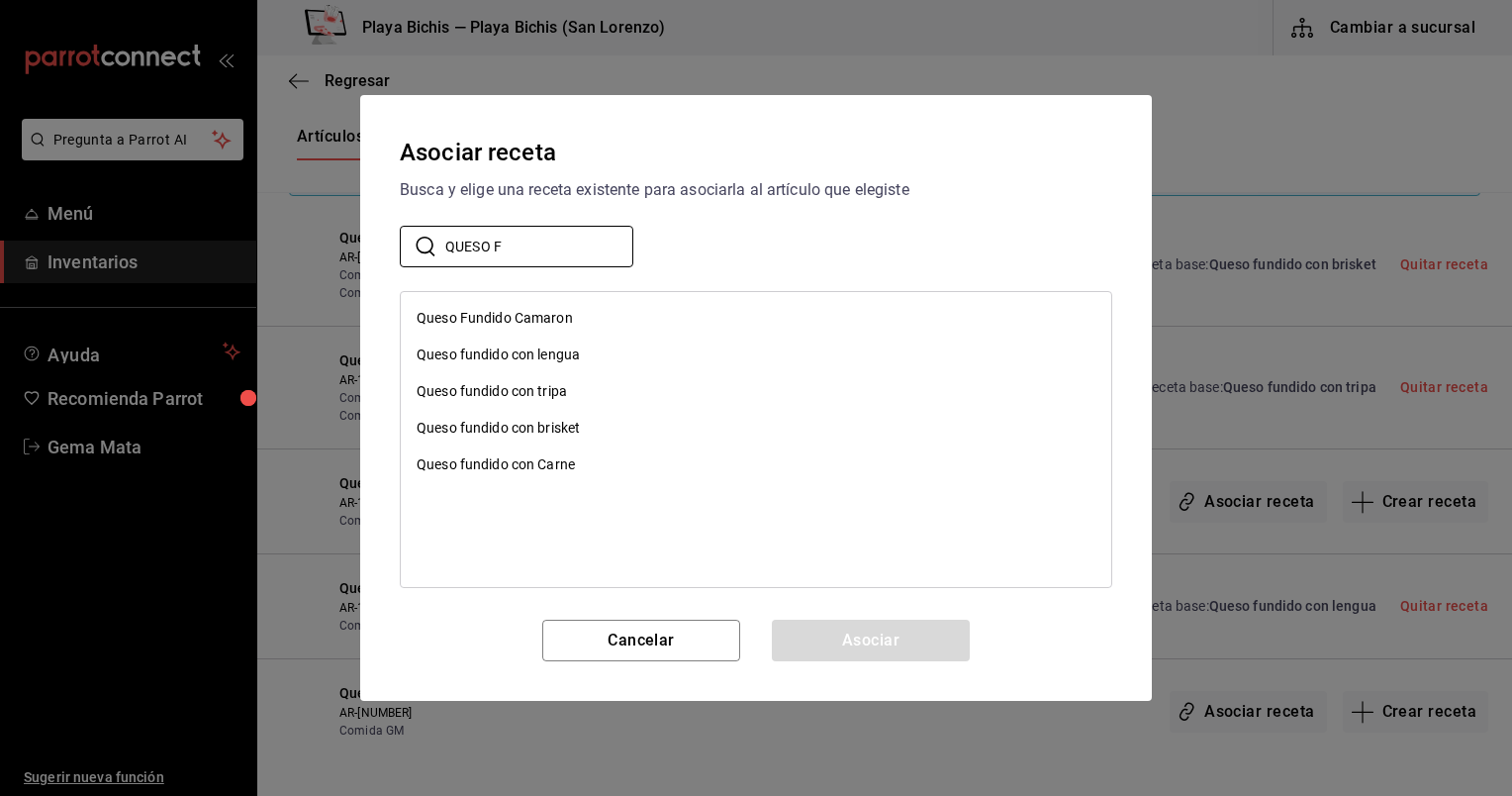 type on "QUESO F" 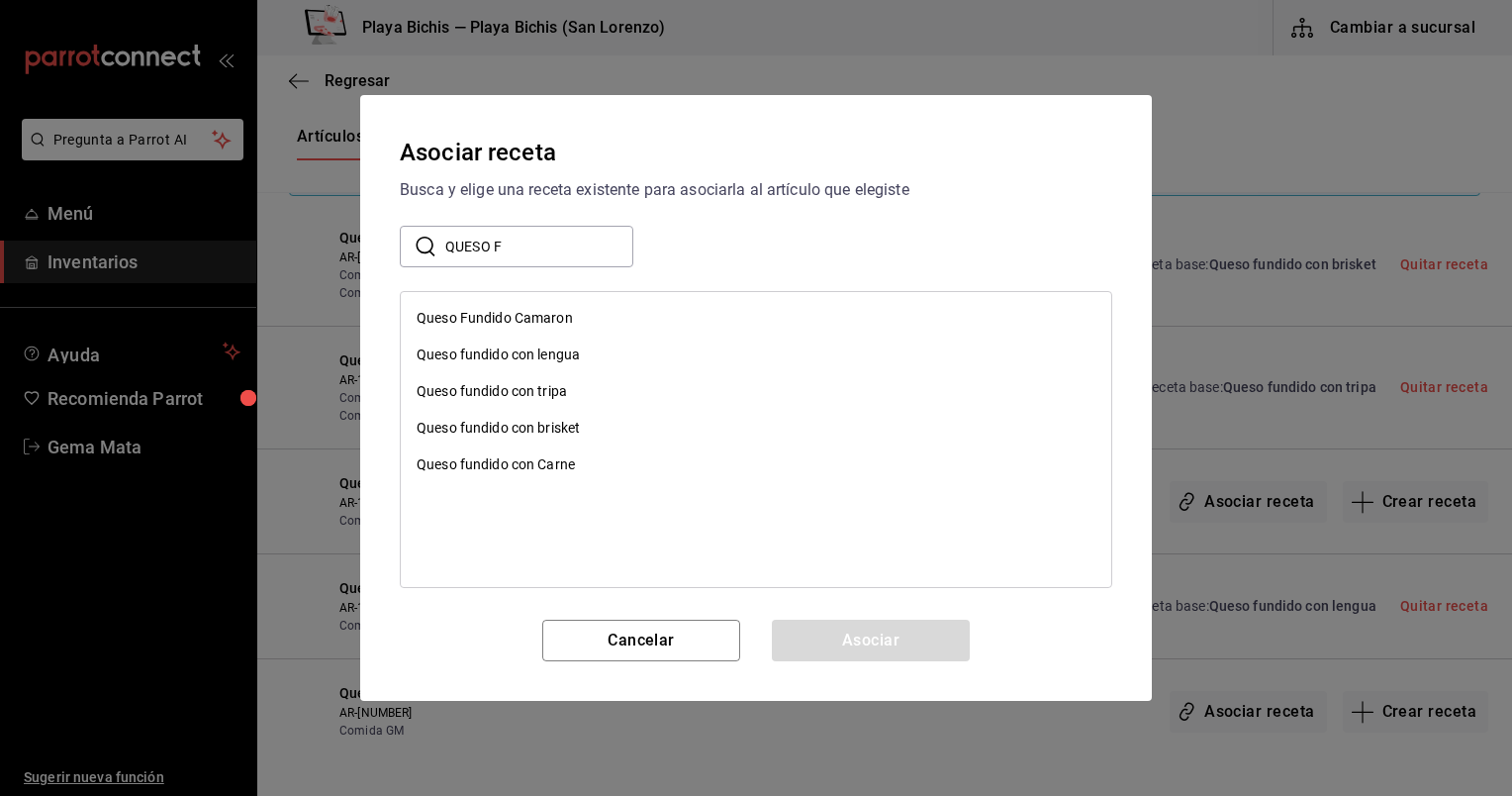 click on "Queso Fundido Camaron Queso fundido con lengua Queso fundido con tripa Queso fundido con brisket Queso fundido con Carne" at bounding box center [756, 440] 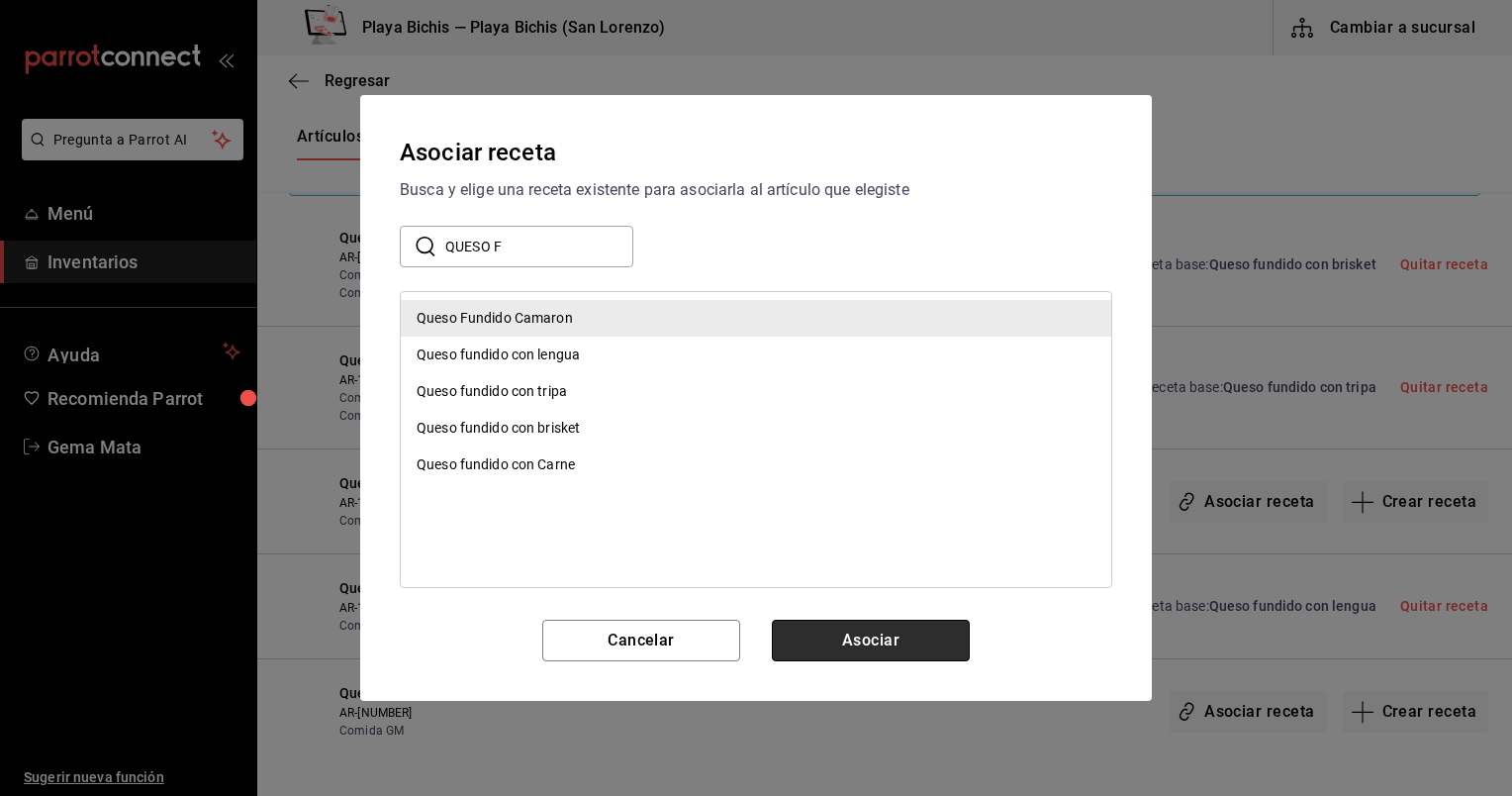 click on "Asociar" at bounding box center (871, 641) 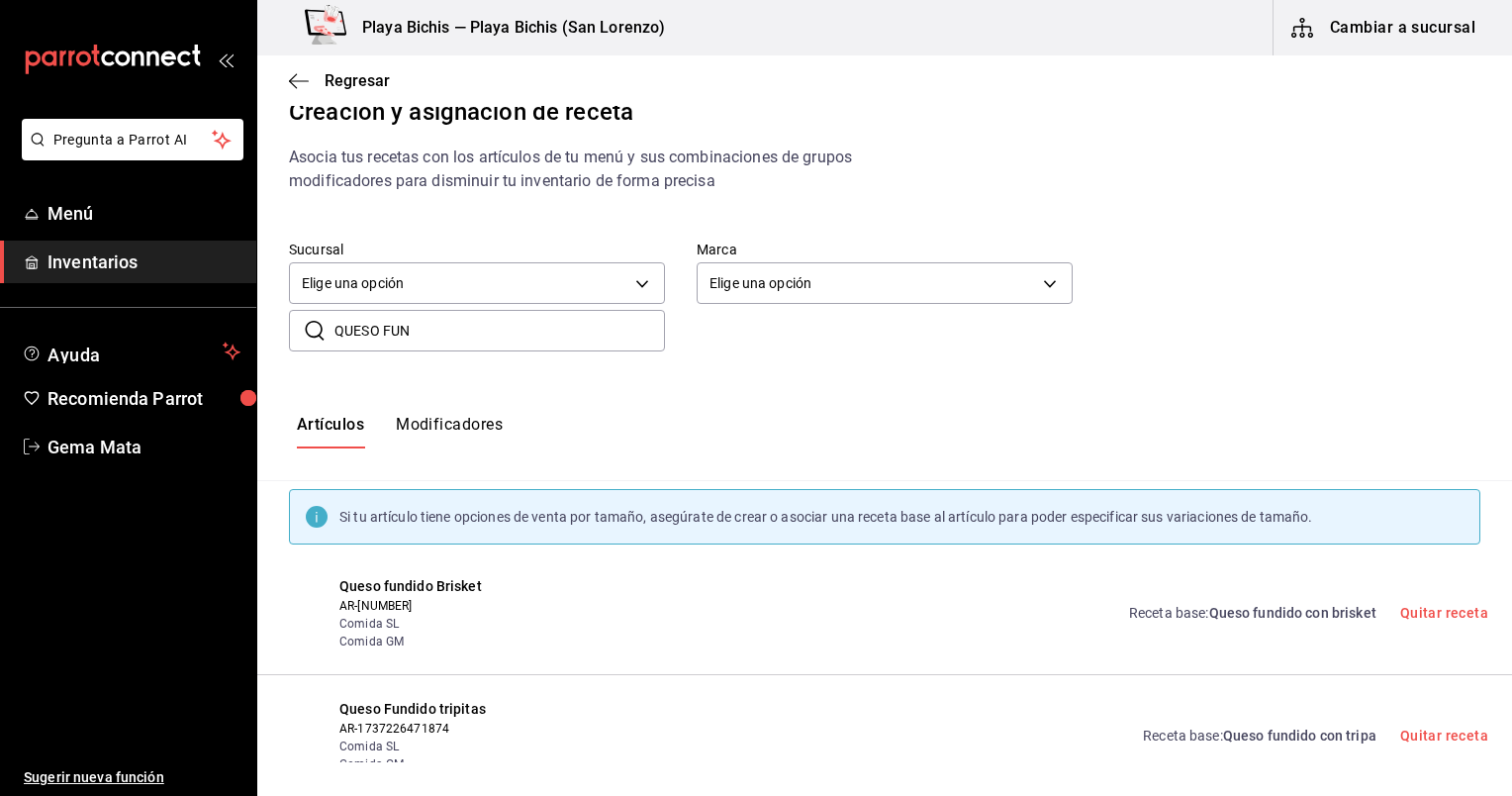 scroll, scrollTop: 0, scrollLeft: 0, axis: both 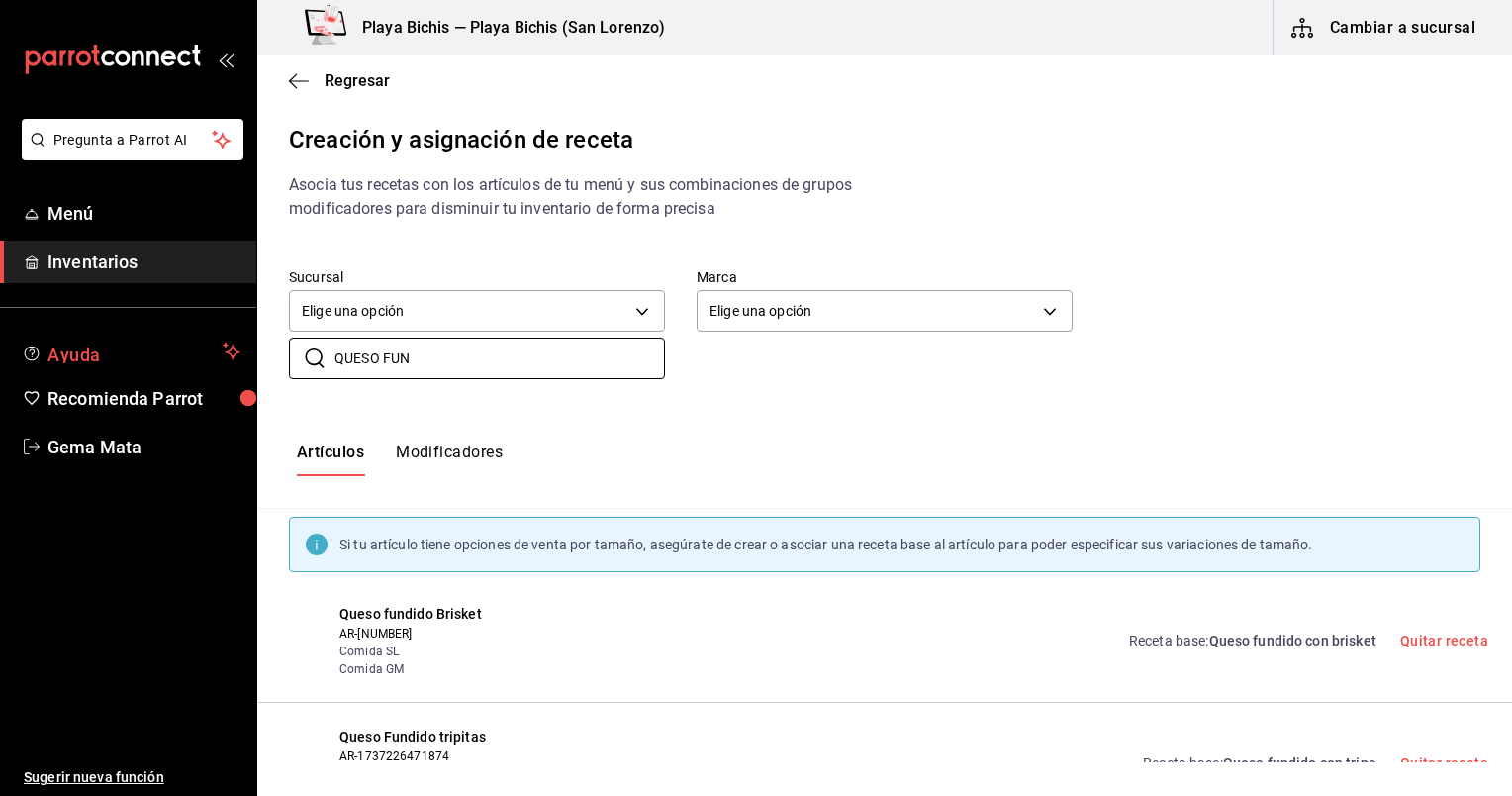 drag, startPoint x: 473, startPoint y: 377, endPoint x: 191, endPoint y: 335, distance: 285.1105 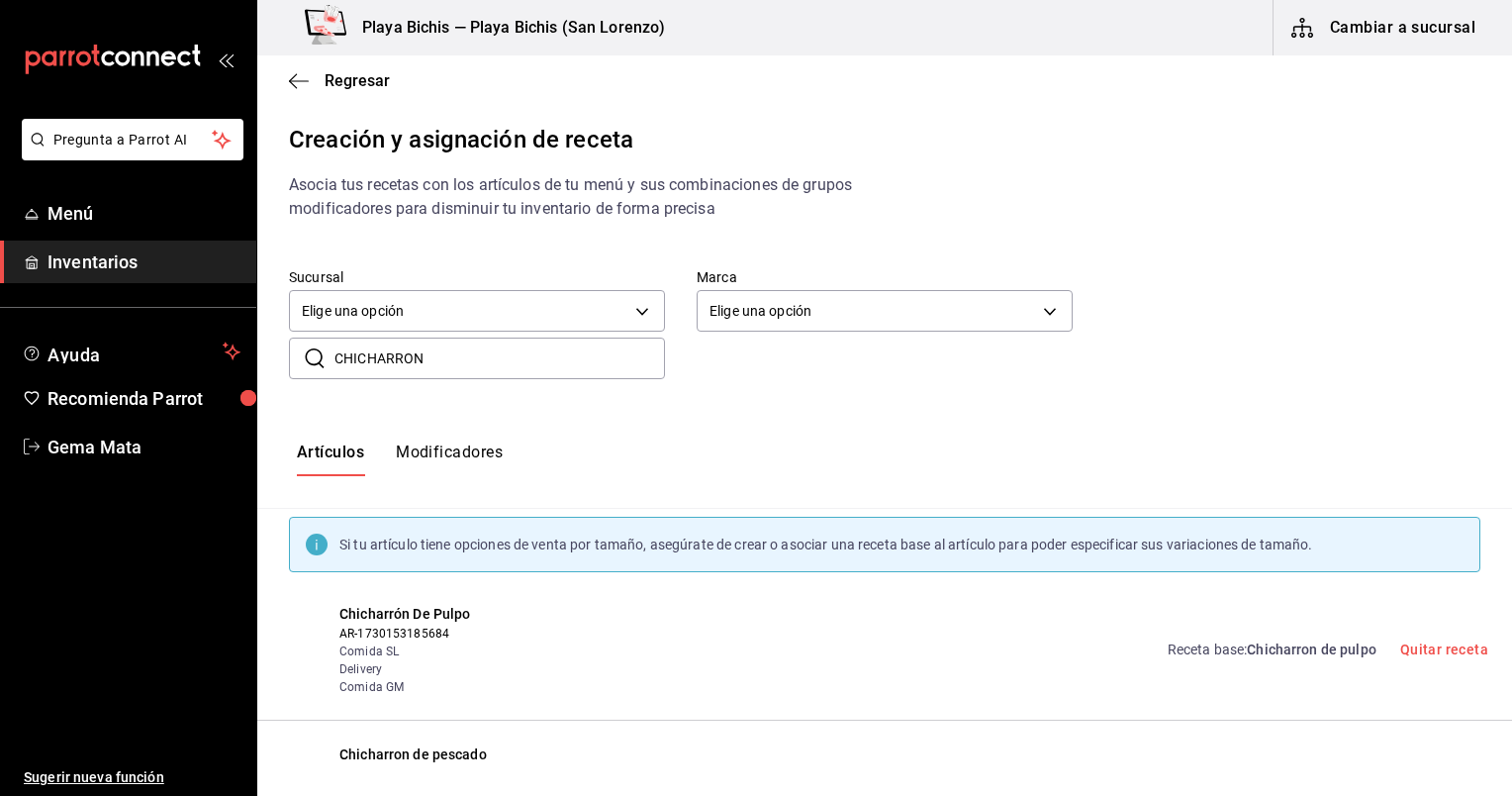 click on "CHICHARRON" at bounding box center [500, 358] 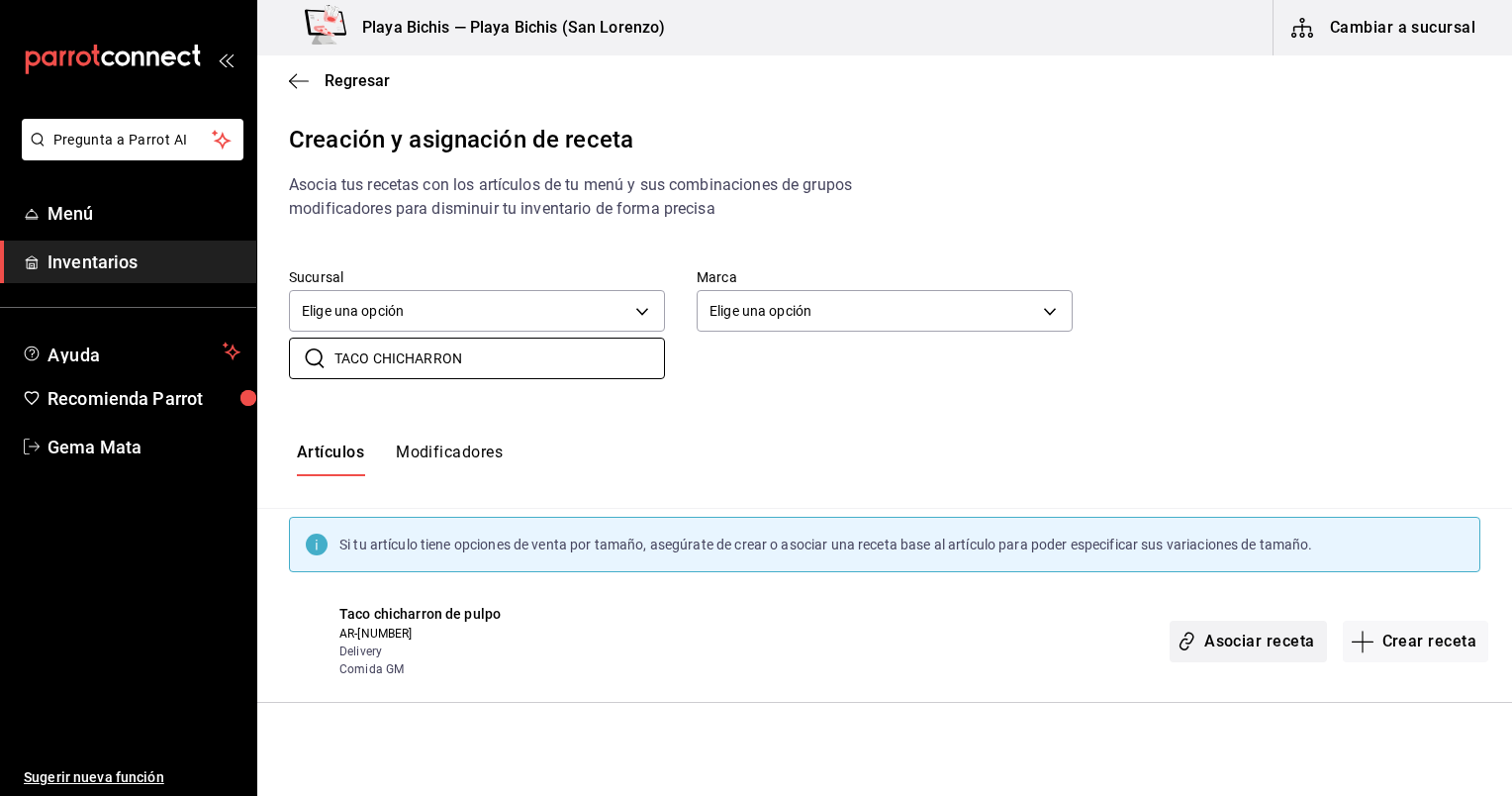 type on "TACO CHICHARRON" 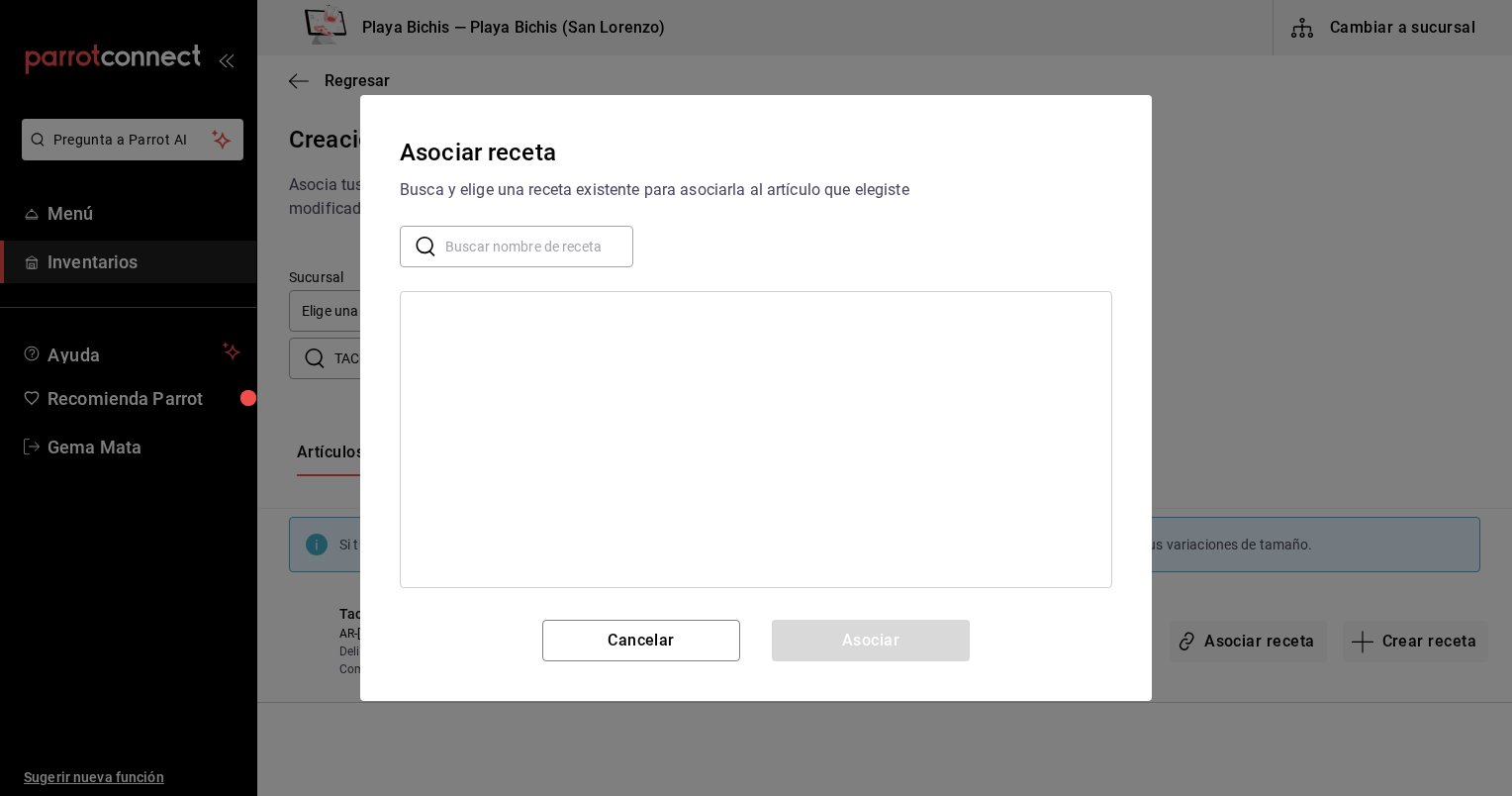 click at bounding box center (539, 247) 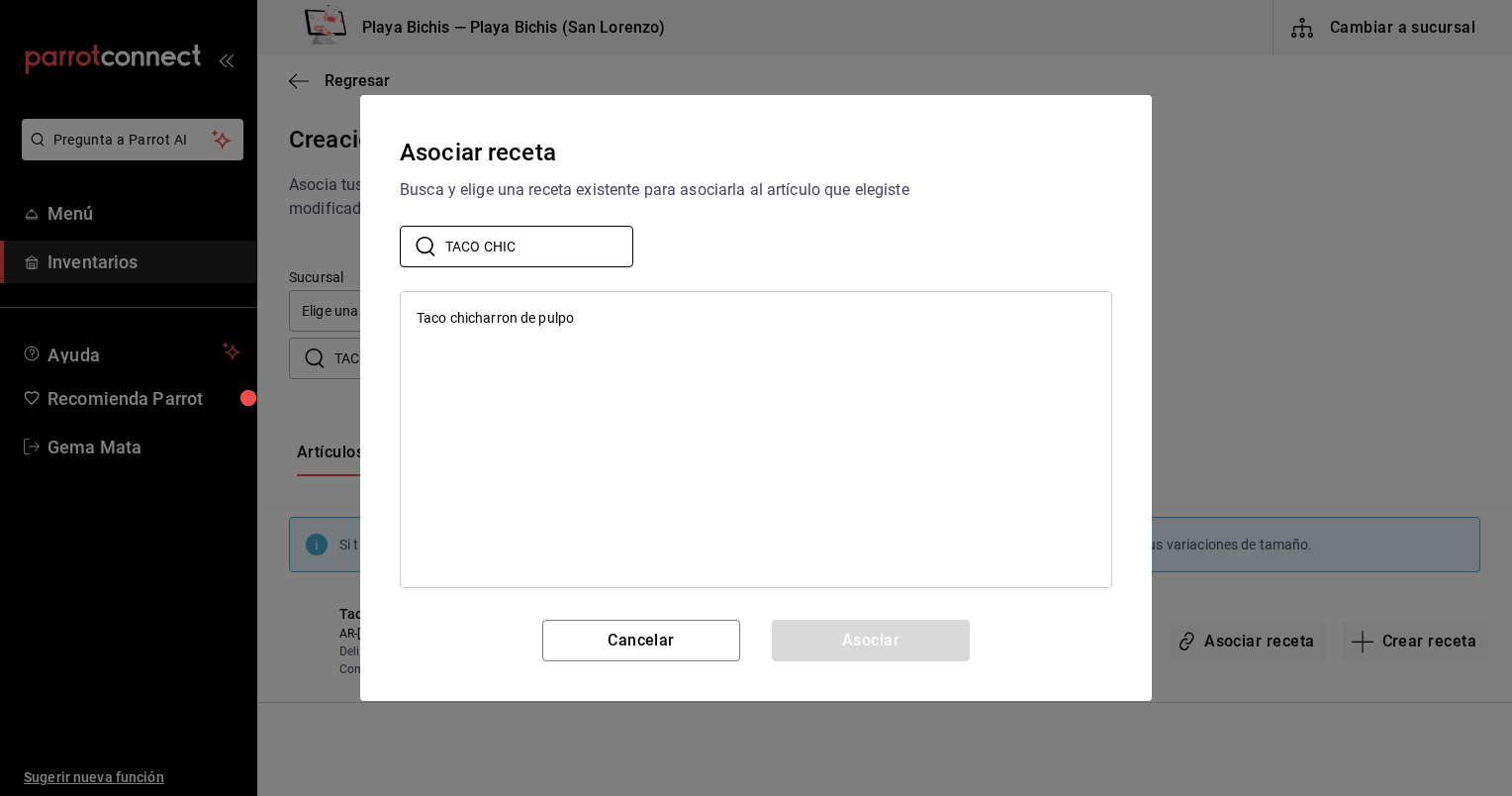 type on "TACO CHIC" 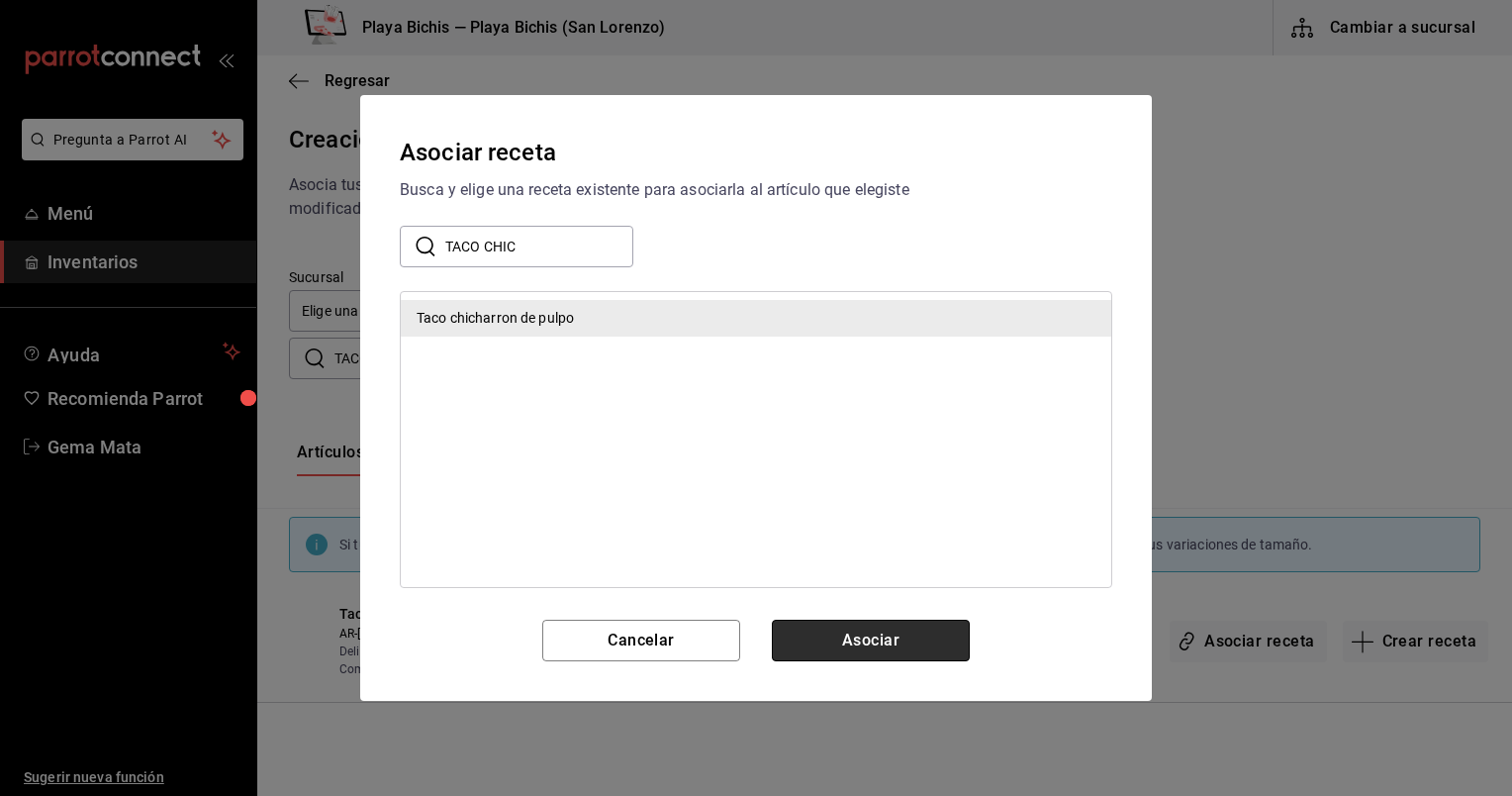 click on "Asociar" at bounding box center (871, 641) 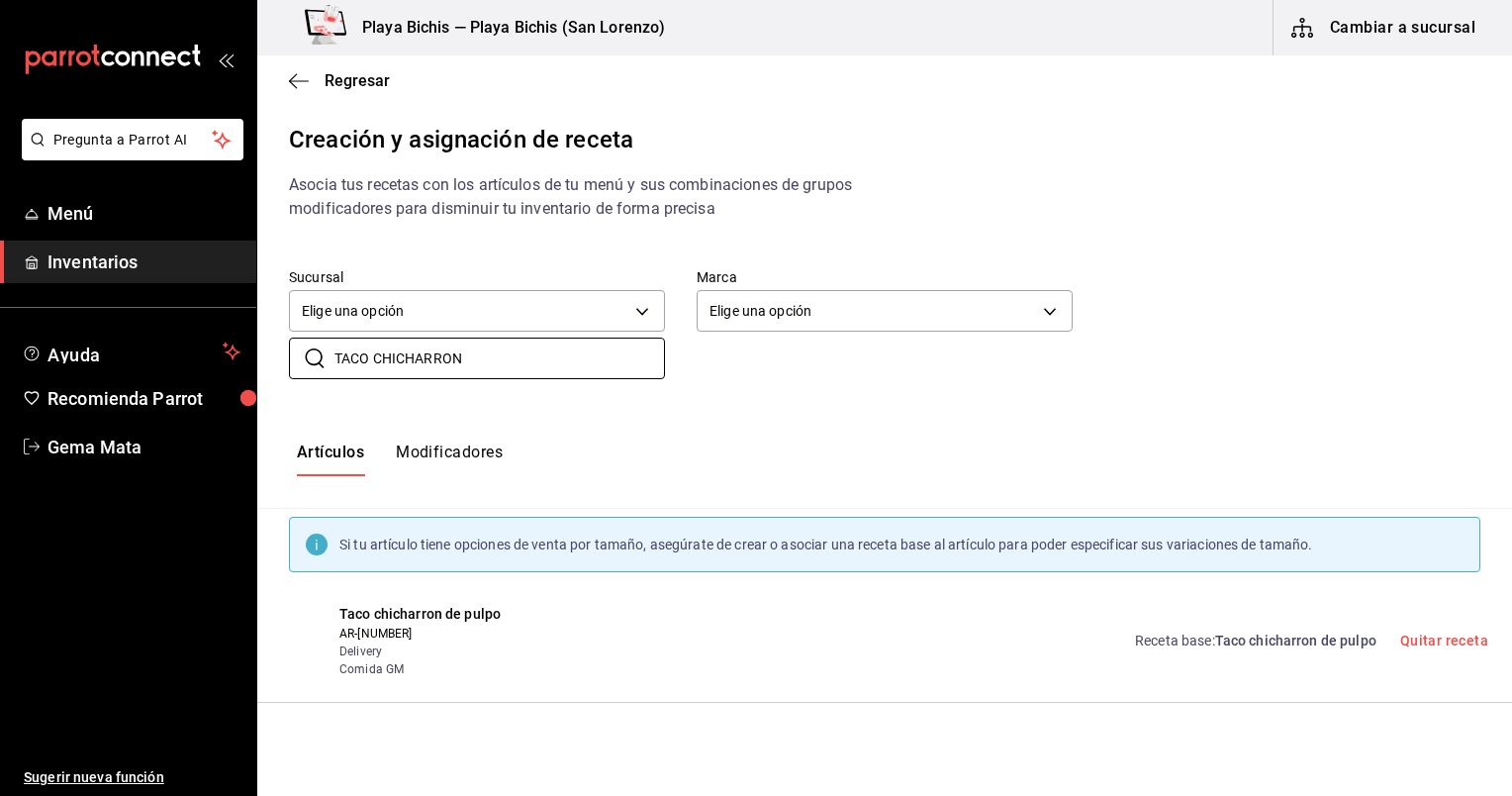 drag, startPoint x: 495, startPoint y: 374, endPoint x: 251, endPoint y: 330, distance: 247.93548 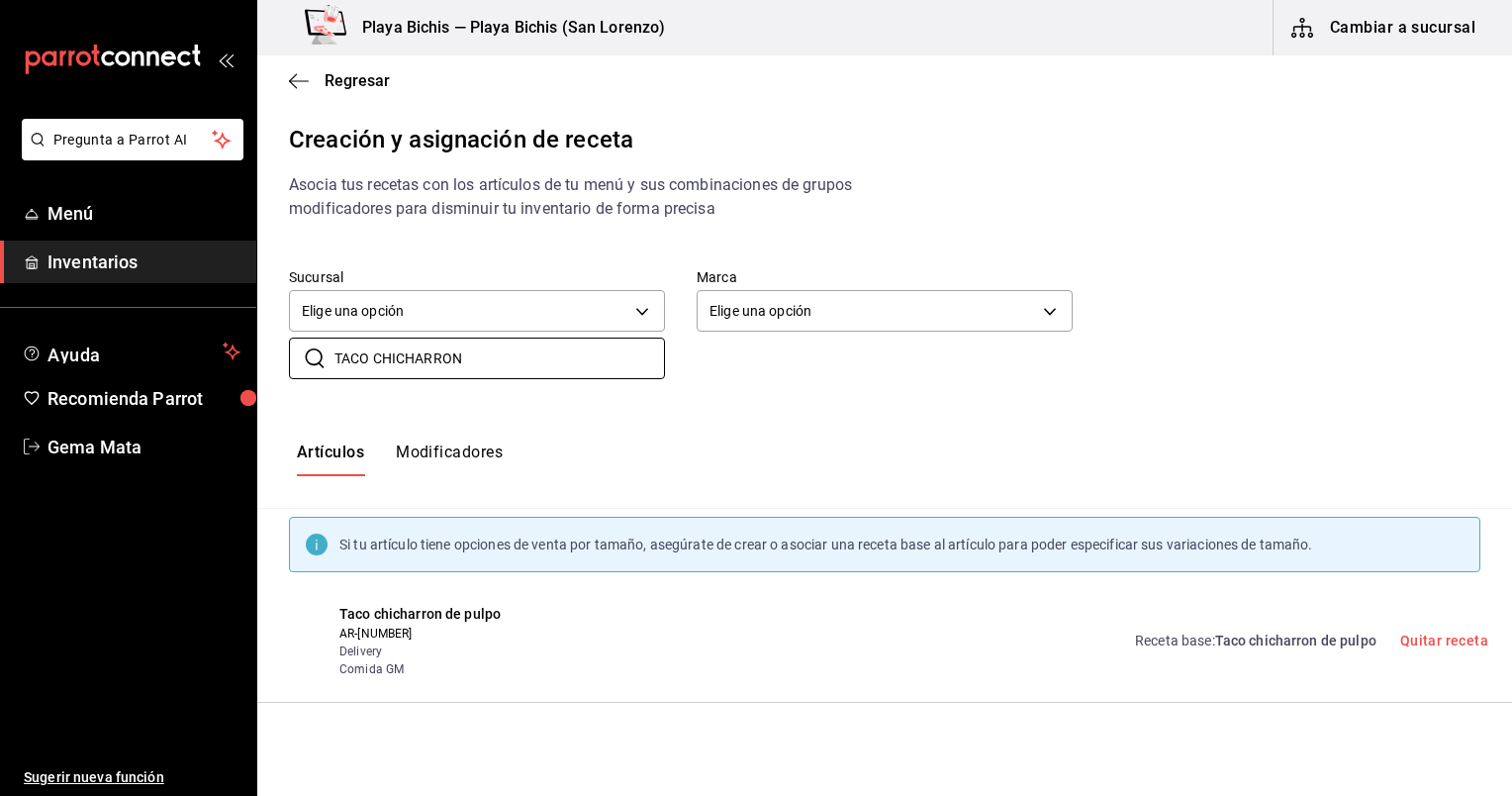 click on "Pregunta a Parrot AI Menú   Inventarios   Ayuda Recomienda Parrot   Gema Mata   Sugerir nueva función   Playa Bichis — Playa Bichis (San Lorenzo) Cambiar a sucursal Regresar Creación y asignación de receta Asocia tus recetas con los artículos de tu menú y sus combinaciones de grupos modificadores para disminuir tu inventario de forma precisa Sucursal Elige una opción default Marca Elige una opción default ​ TACO CHICHARRON ​ Artículos Modificadores Si tu artículo tiene opciones de venta por tamaño, asegúrate de crear o asociar una receta base al artículo para poder especificar sus variaciones de tamaño. Taco chicharron de pulpo AR-1750967402126 Delivery Comida GM Receta base :  Taco chicharron de pulpo Quitar receta Guardar Receta de artículo" at bounding box center (756, 381) 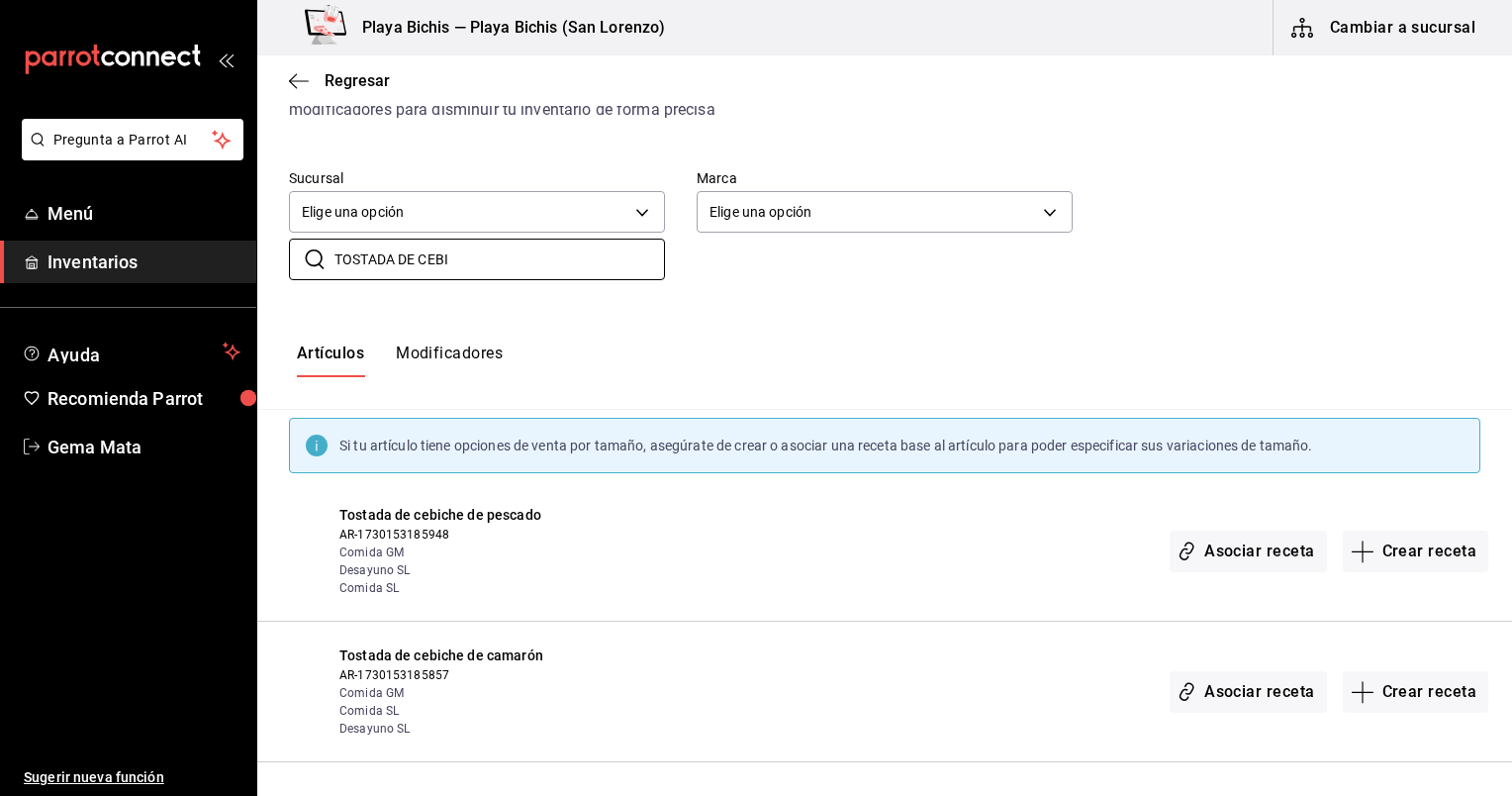 scroll, scrollTop: 98, scrollLeft: 0, axis: vertical 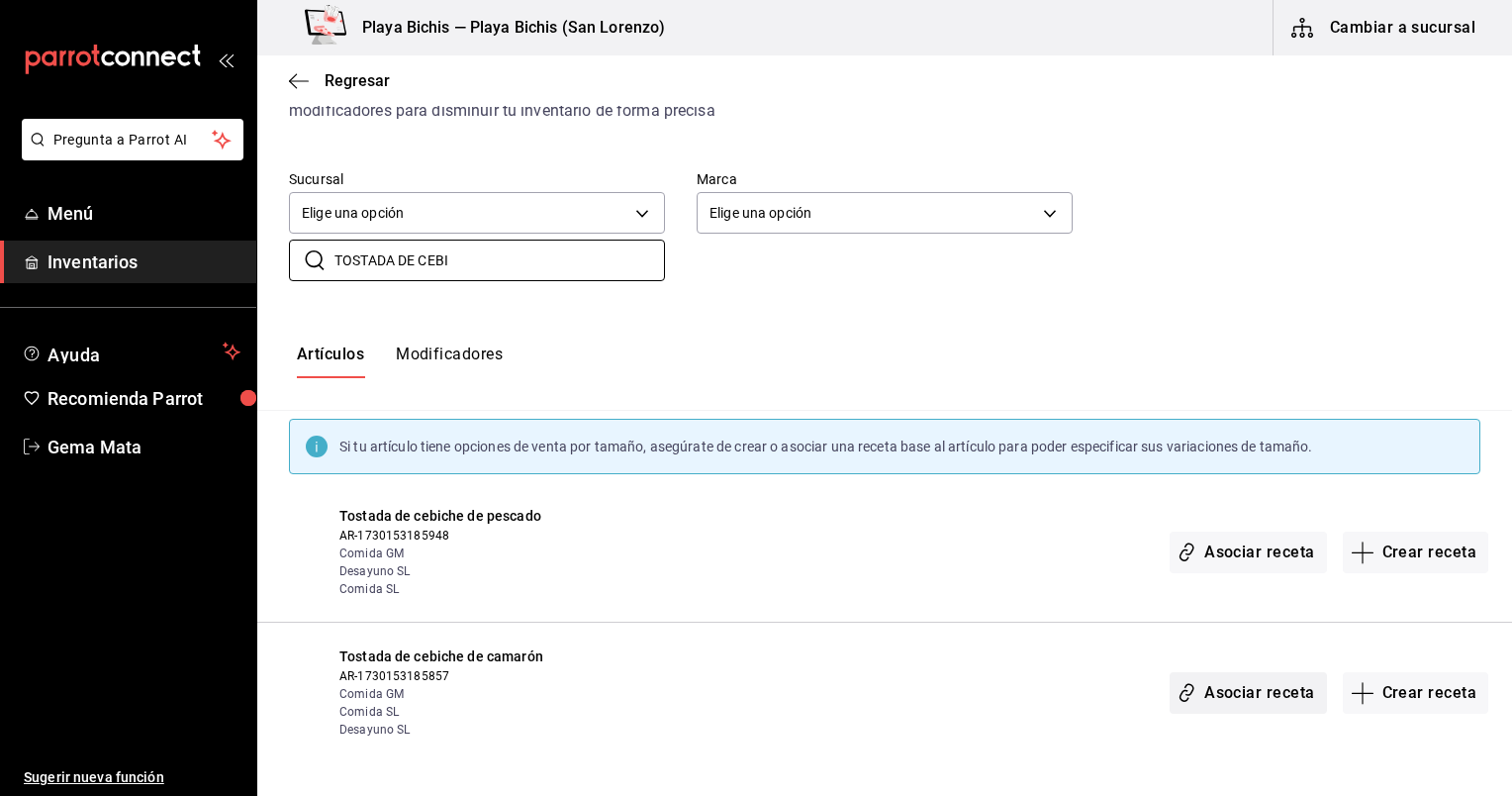 type on "TOSTADA DE CEBI" 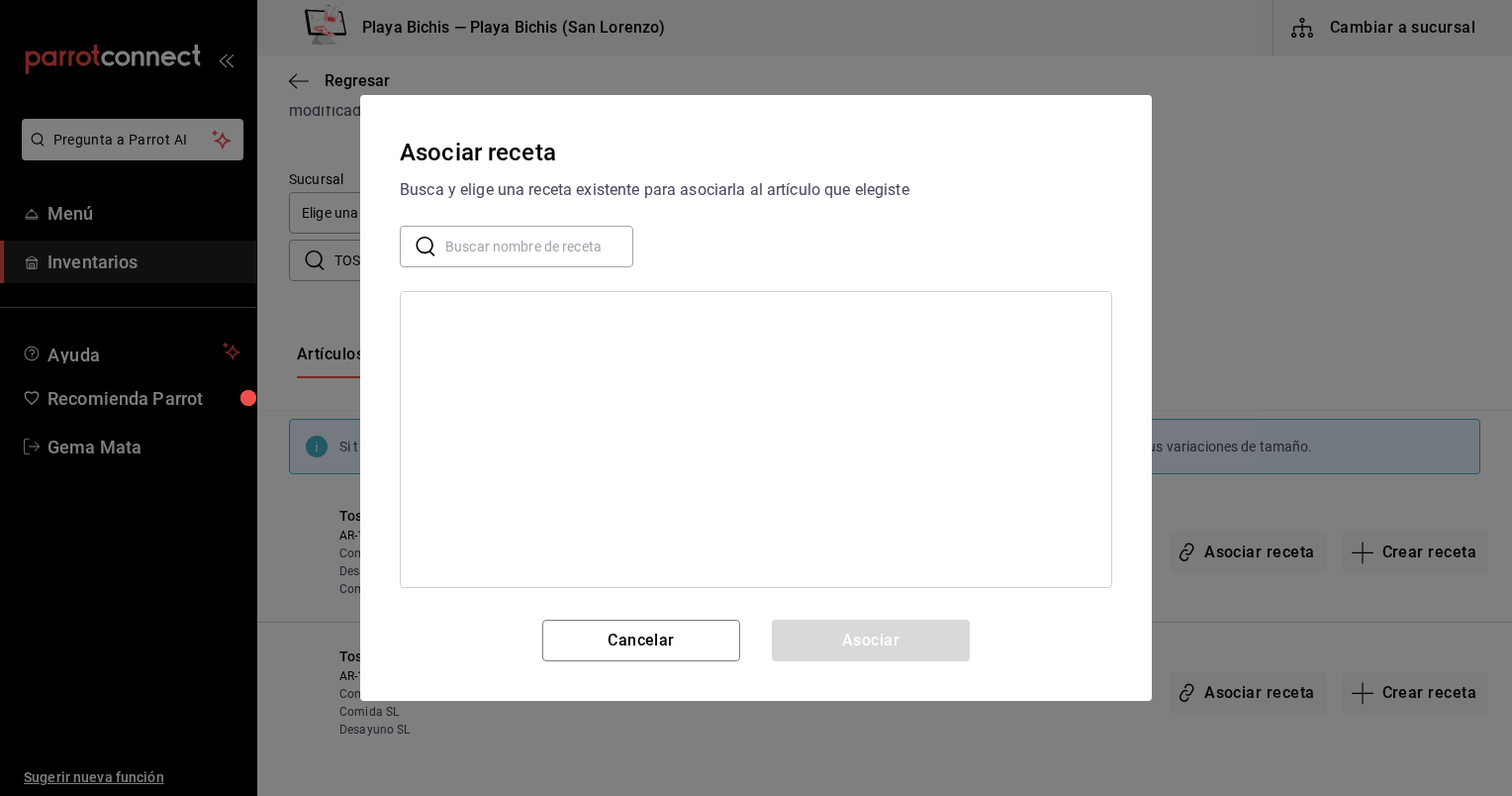 click at bounding box center [539, 247] 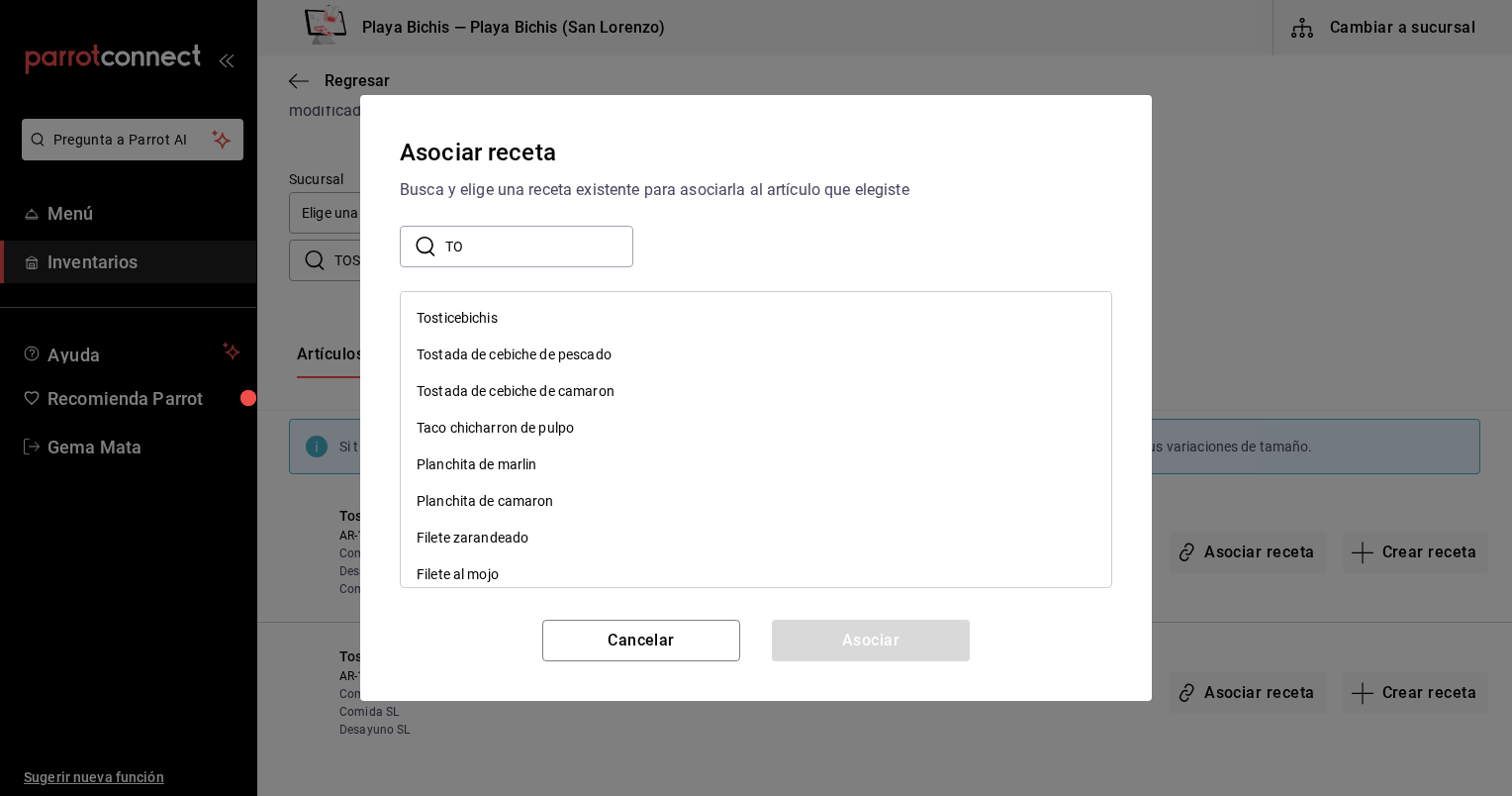 type on "T" 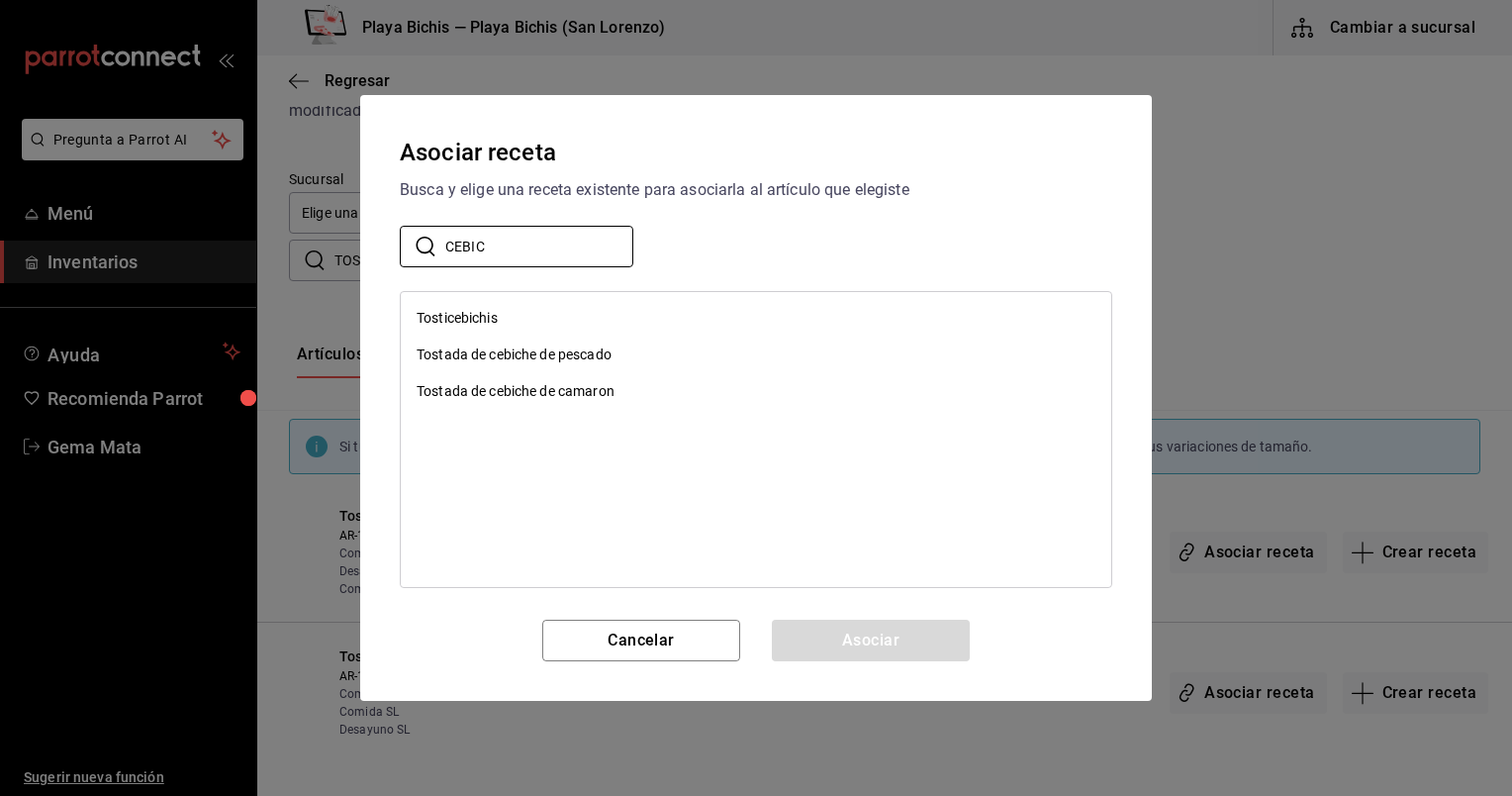 type on "CEBIC" 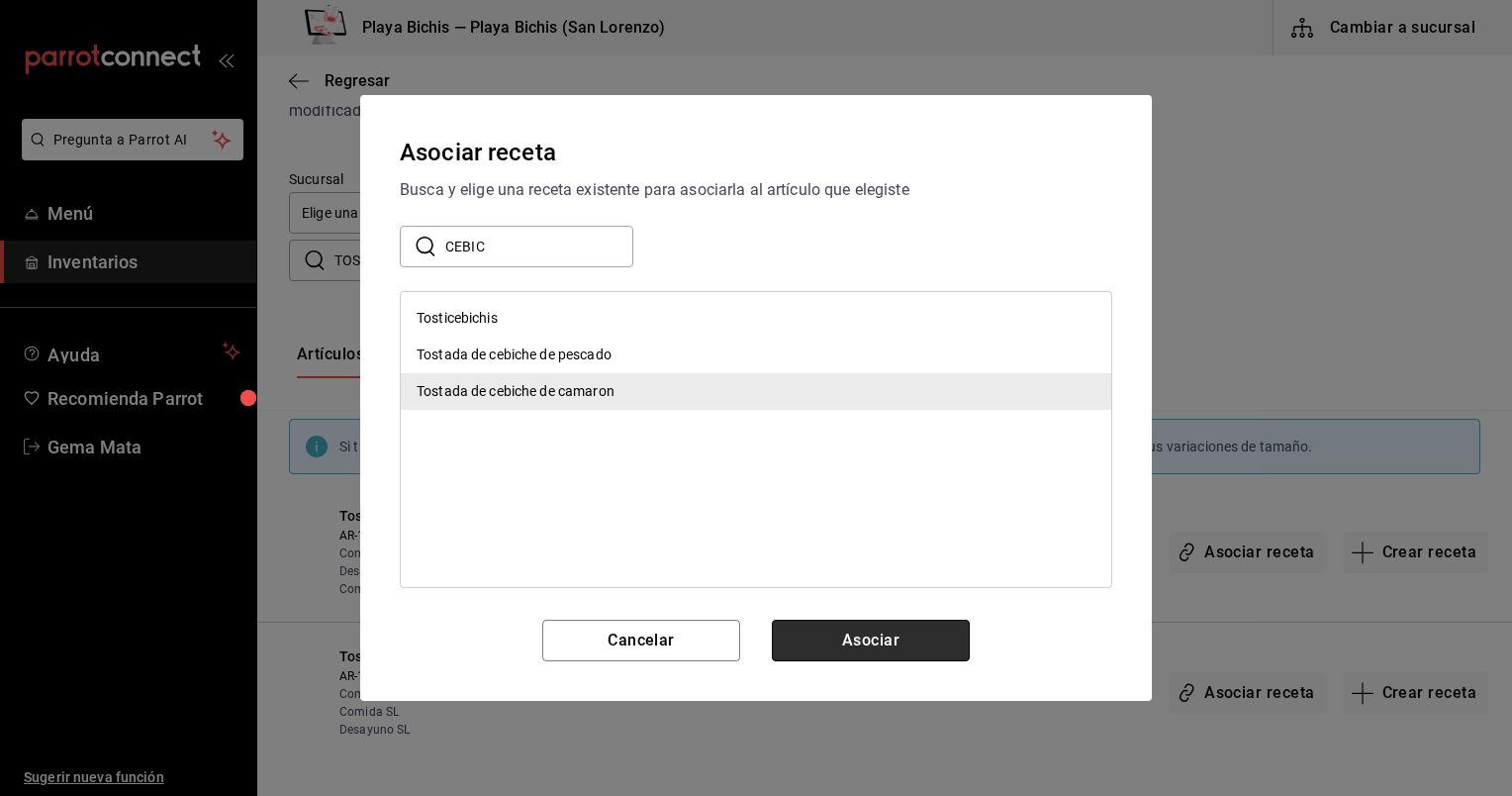 click on "Asociar" at bounding box center (871, 641) 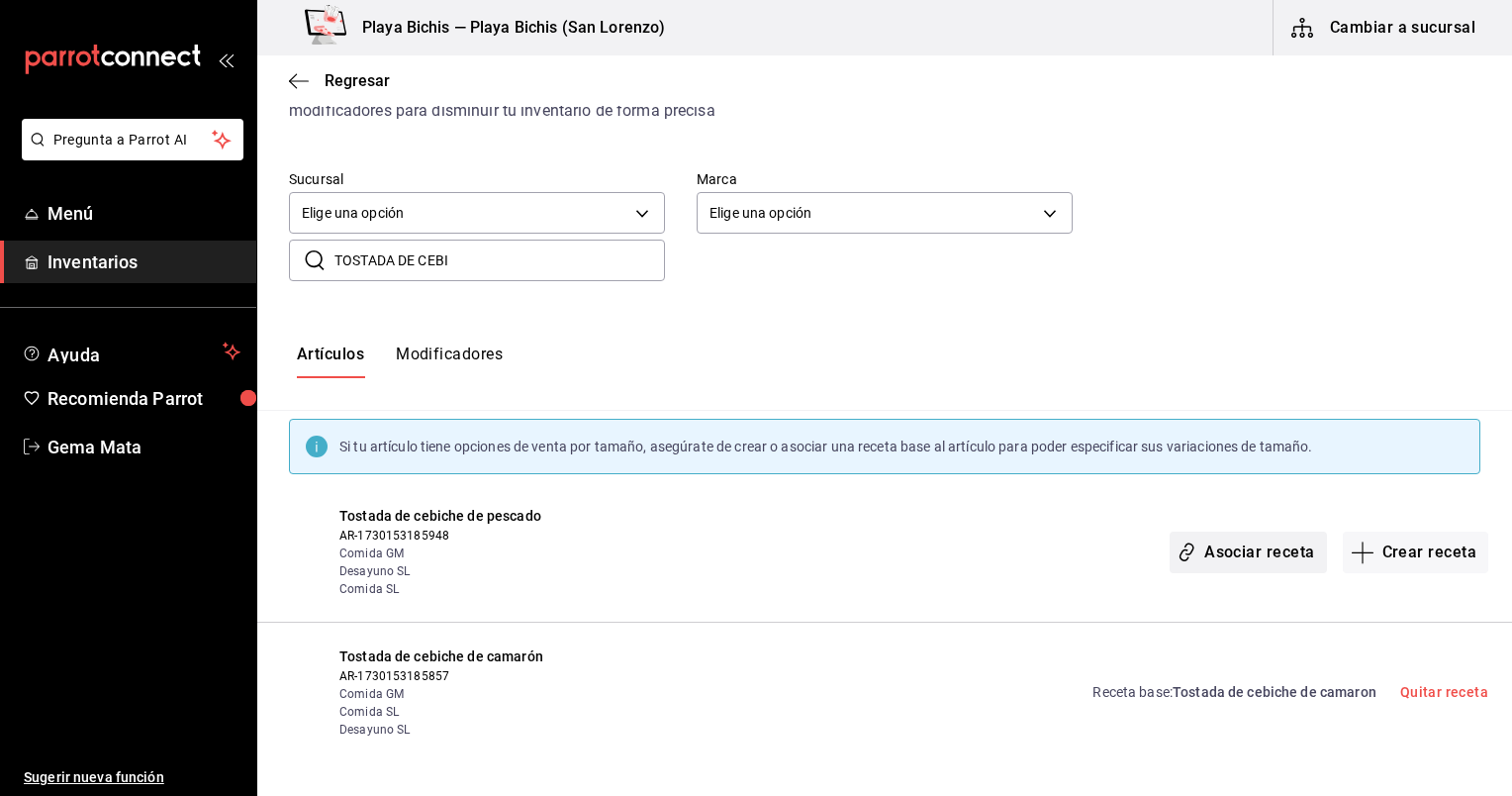 click on "Asociar receta" at bounding box center (1248, 552) 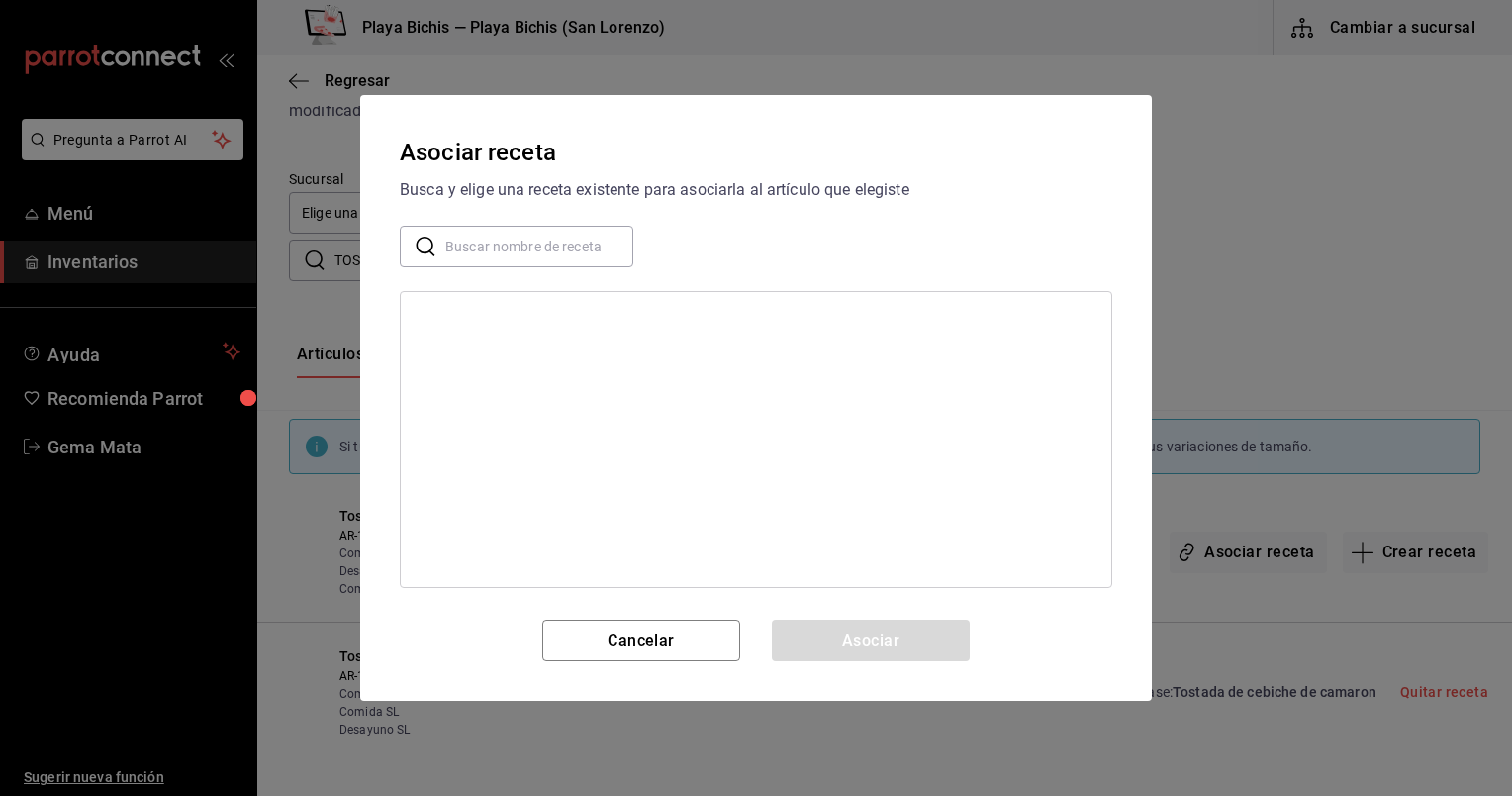 click at bounding box center [539, 247] 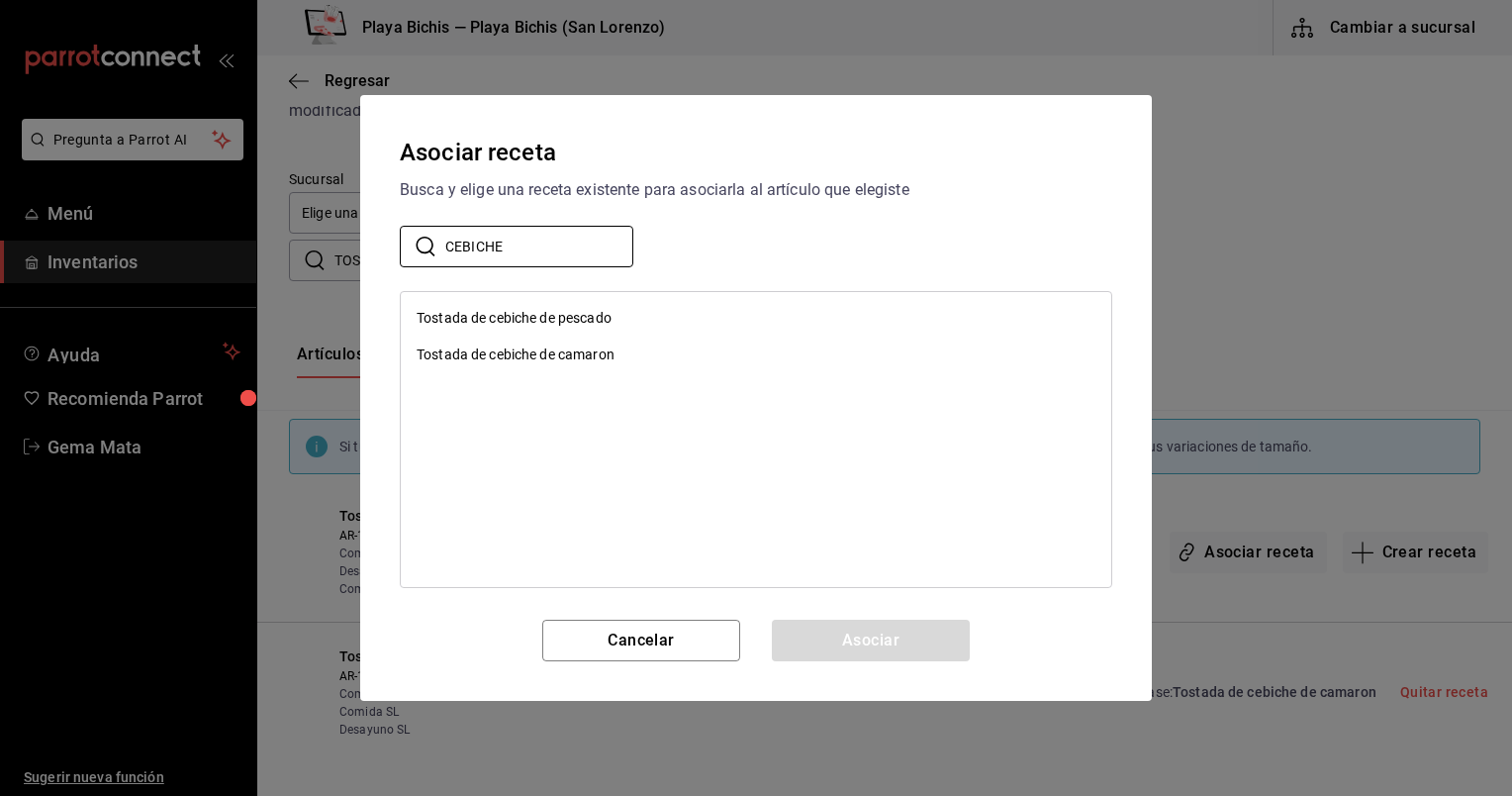 type on "CEBICHE" 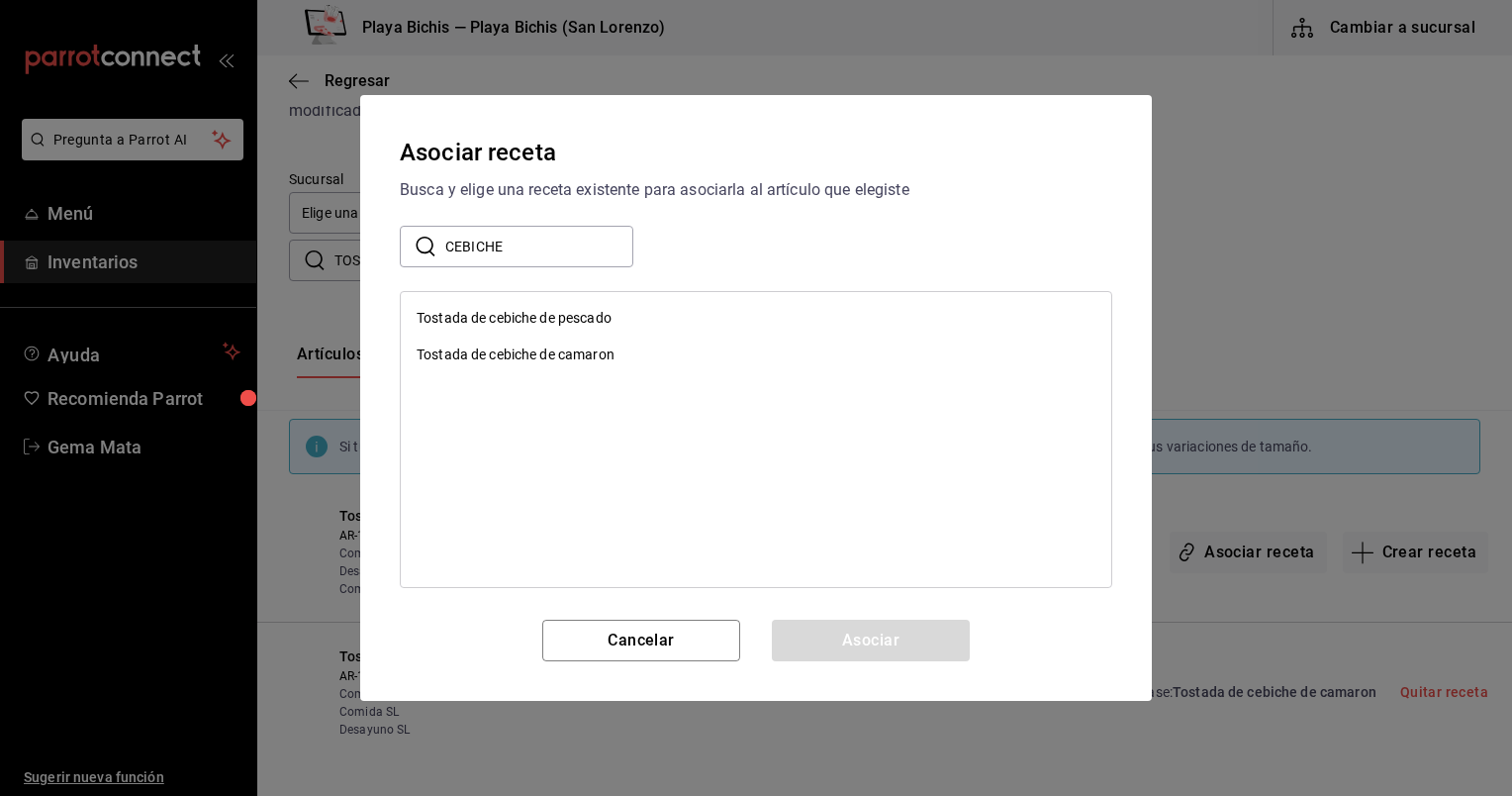 click on "Tostada de cebiche de pescado" at bounding box center (514, 318) 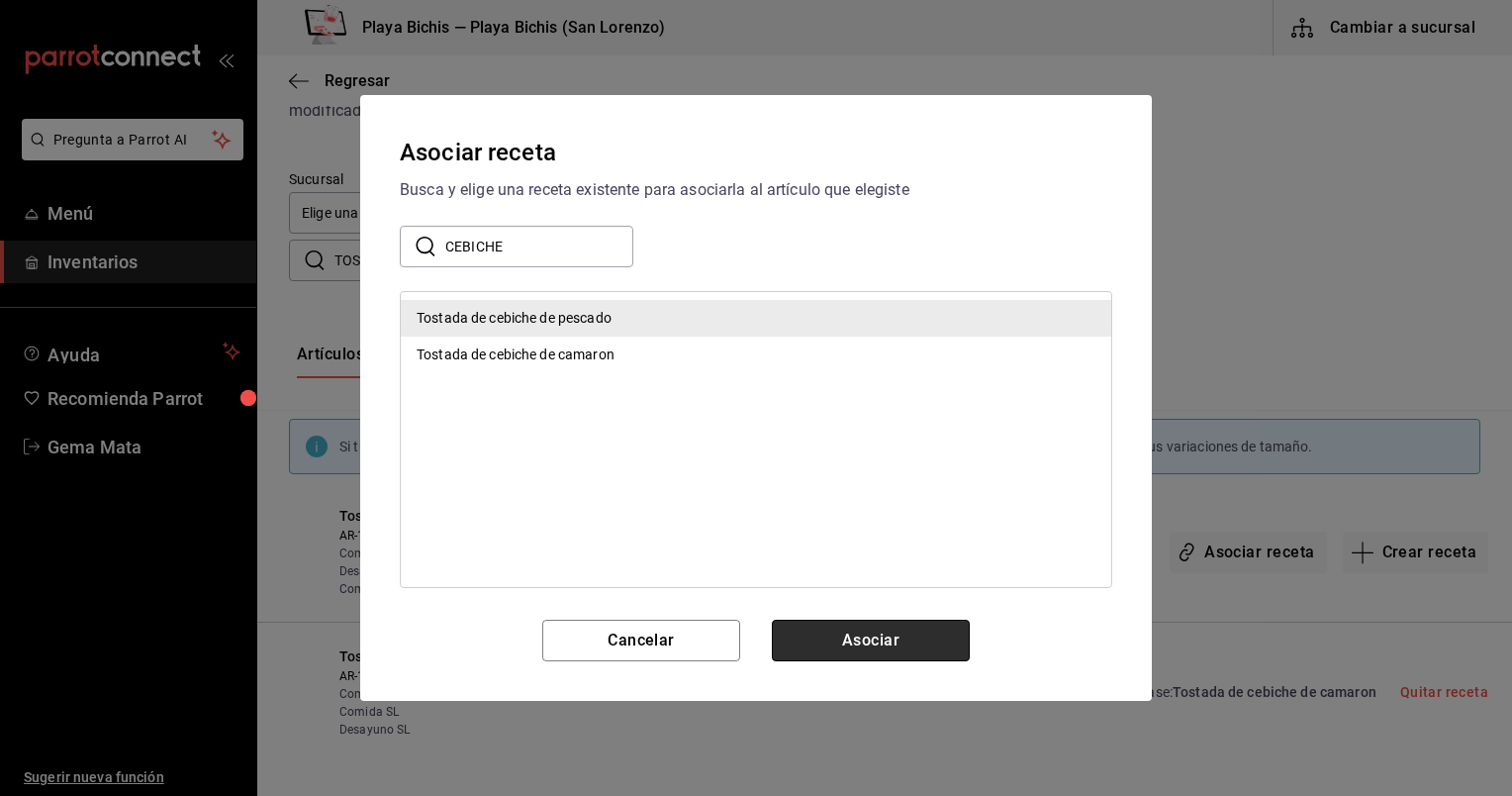 click on "Asociar" at bounding box center [871, 641] 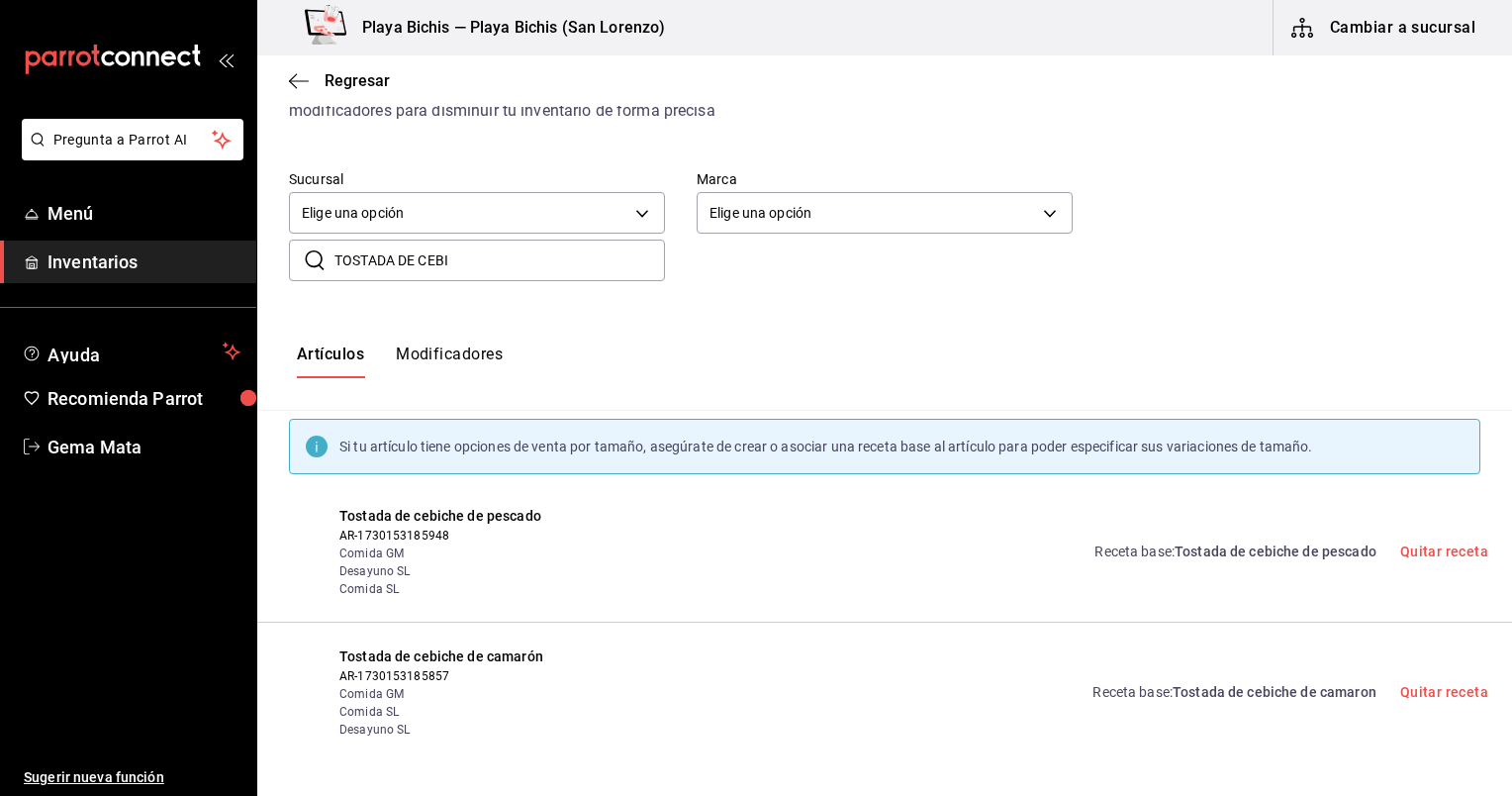 drag, startPoint x: 520, startPoint y: 261, endPoint x: 296, endPoint y: 259, distance: 224.0089 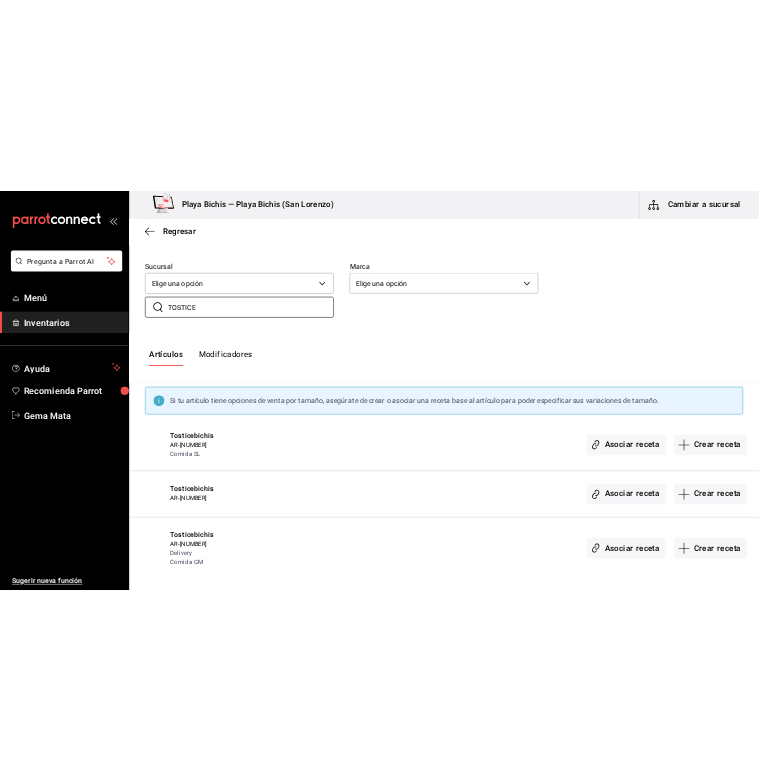 scroll, scrollTop: 137, scrollLeft: 0, axis: vertical 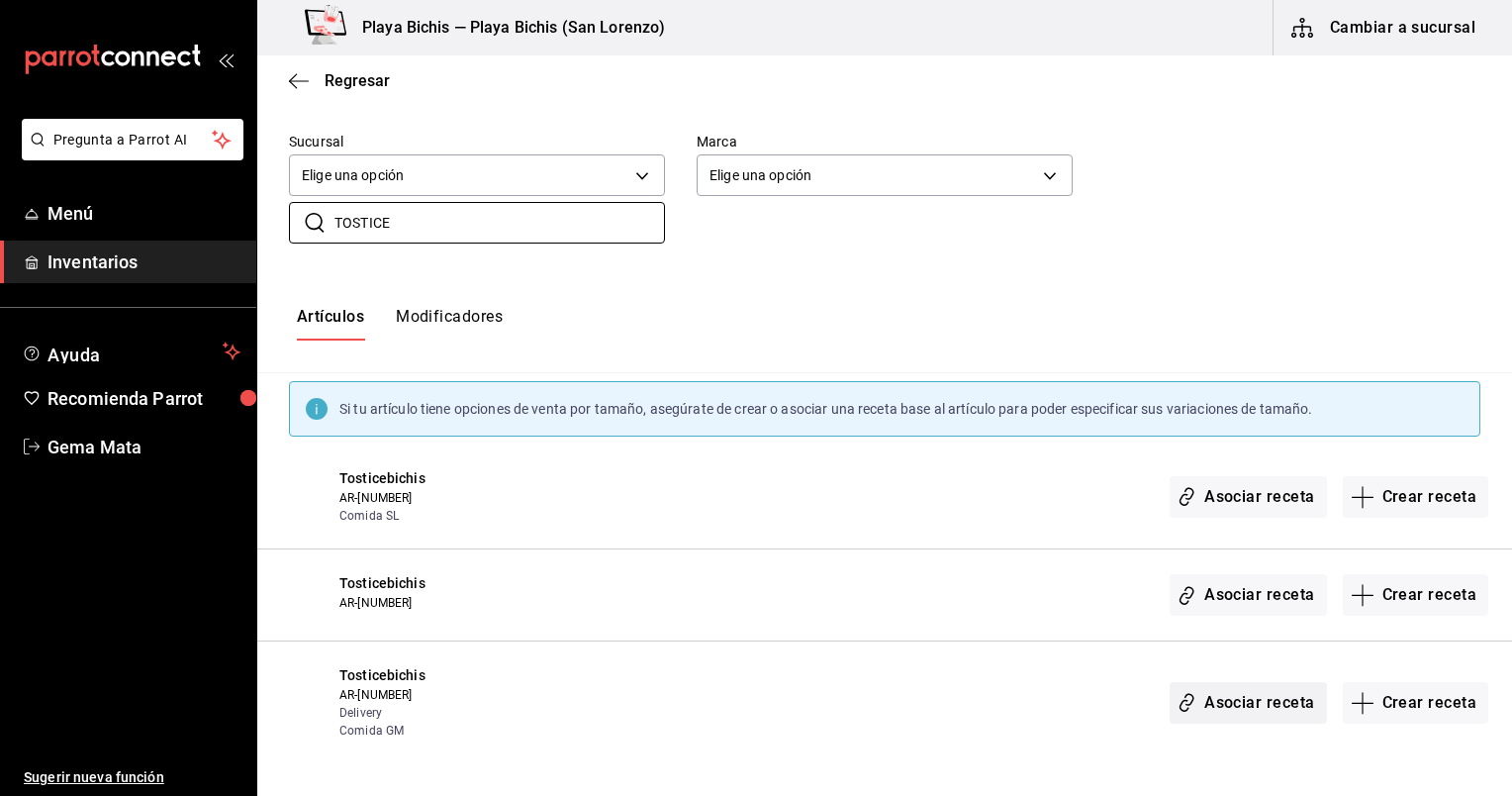 type on "TOSTICE" 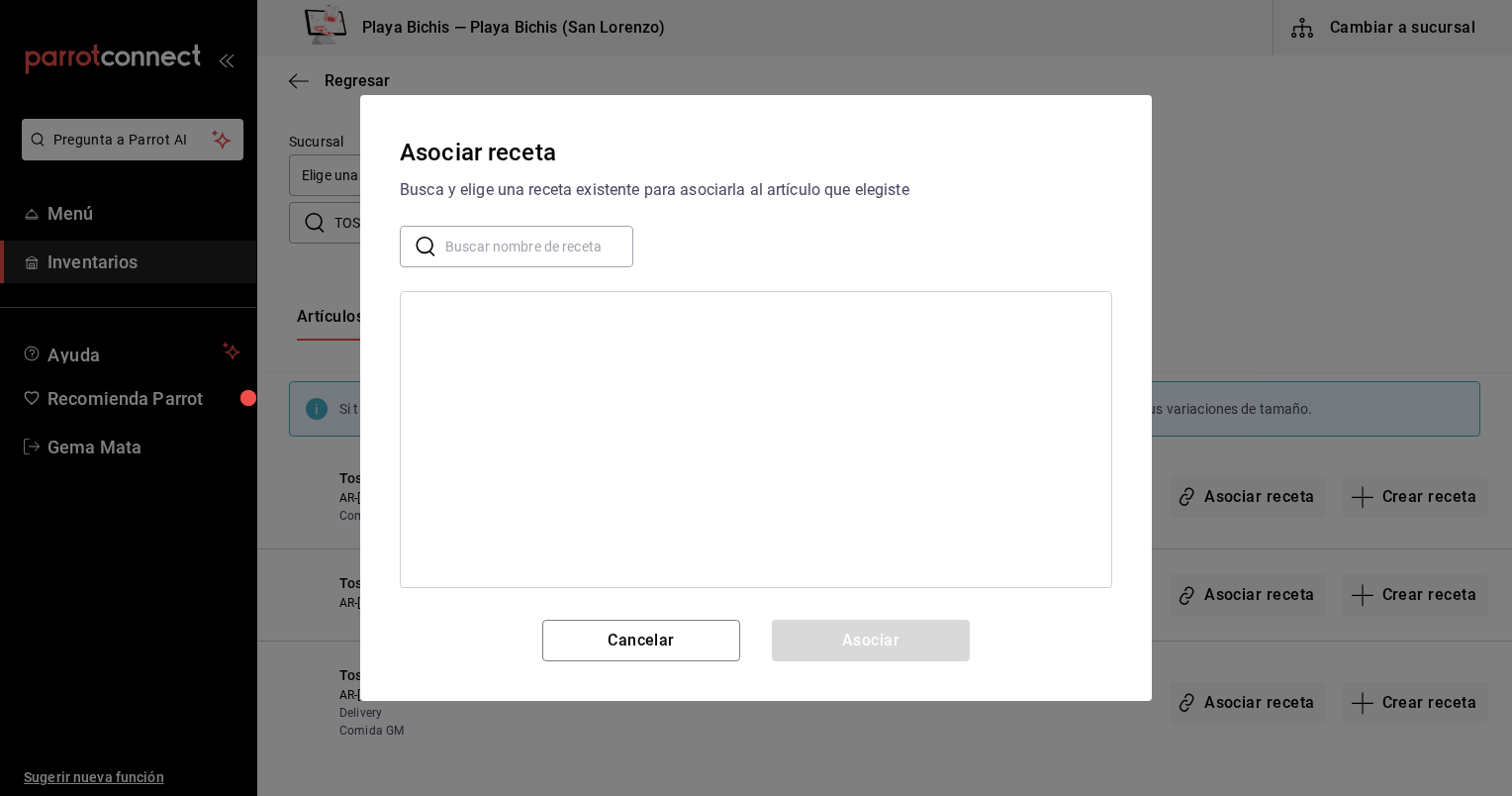 click at bounding box center (539, 247) 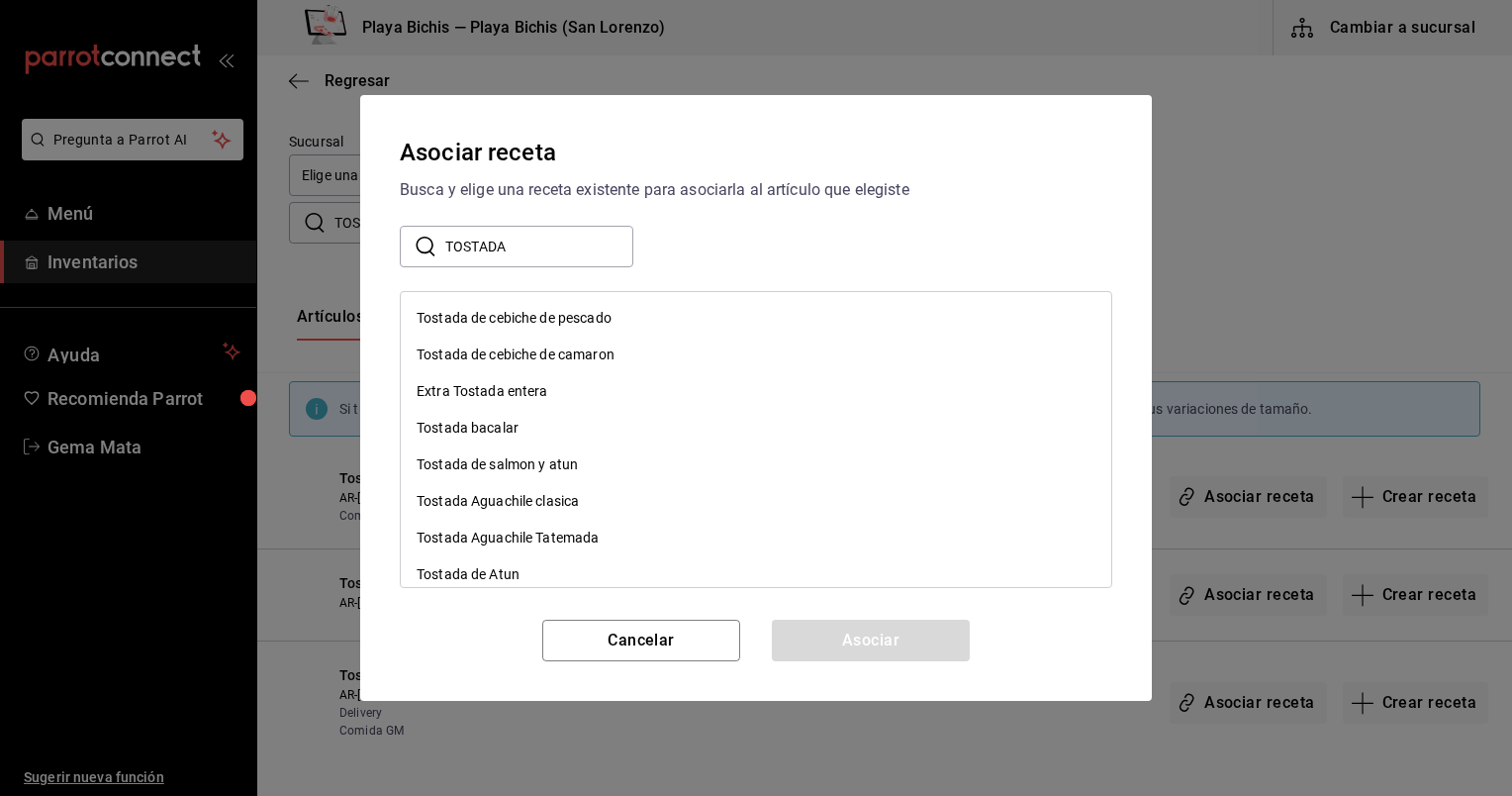 click on "Asociar receta Busca y elige una receta existente para asociarla al artículo que elegiste ​ TOSTADA ​ Tostada de cebiche de pescado Tostada de cebiche de camaron Extra Tostada entera Tostada bacalar Tostada de salmon y atun Tostada Aguachile clasica Tostada Aguachile Tatemada Tostada de Atun Tostada Campechana Cancelar Asociar" at bounding box center [756, 398] 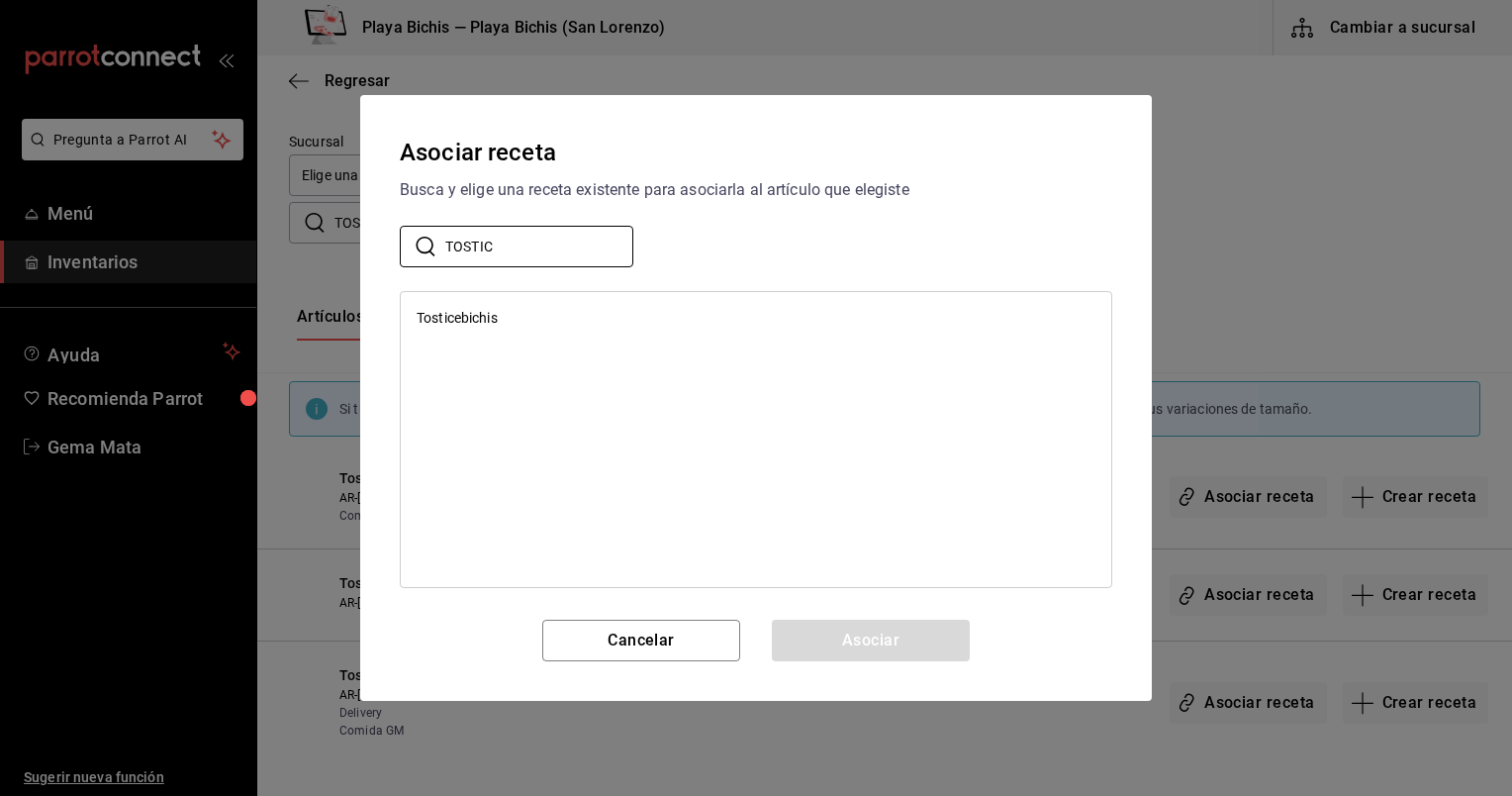 type on "TOSTIC" 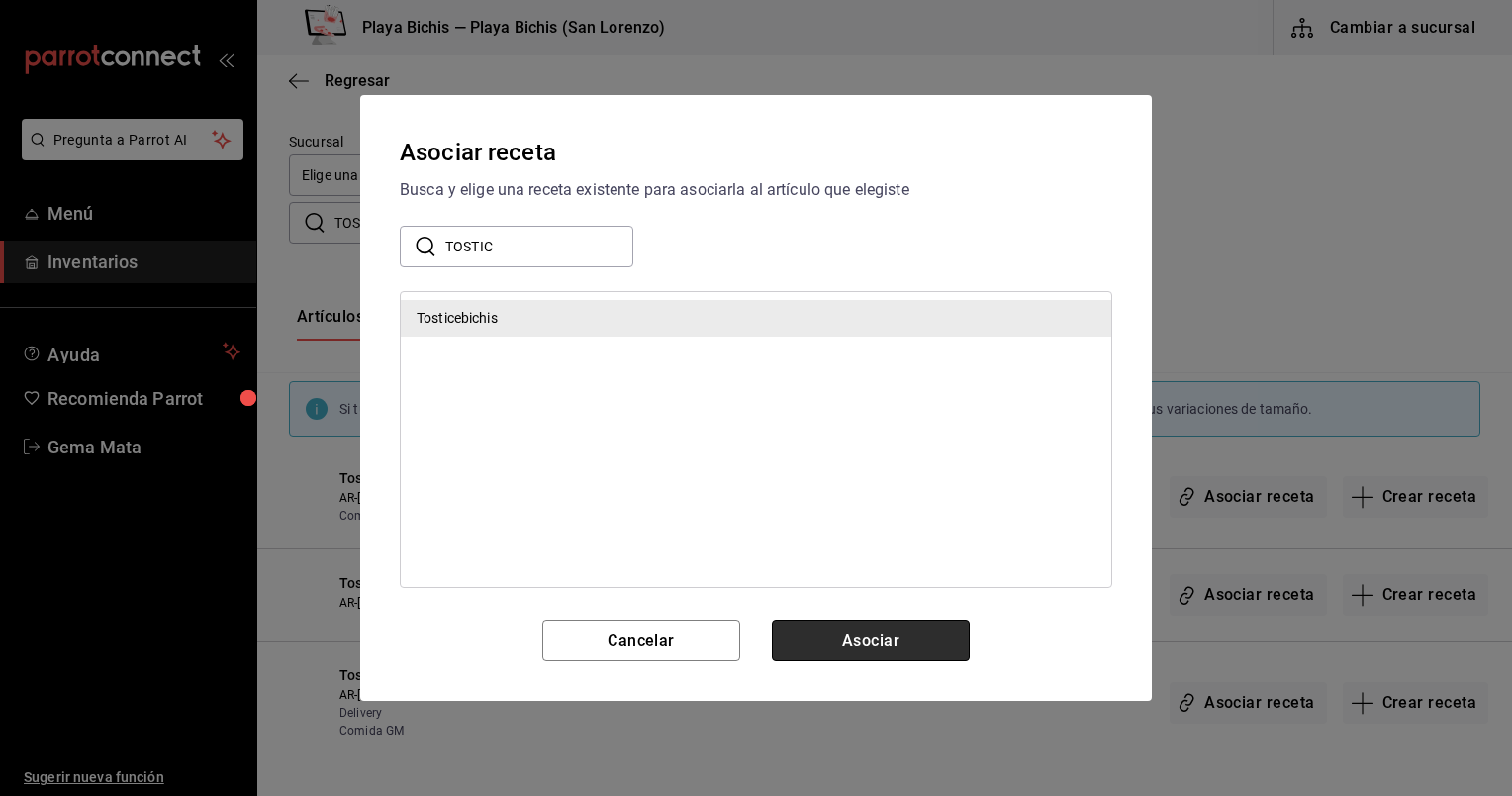 click on "Asociar" at bounding box center (871, 641) 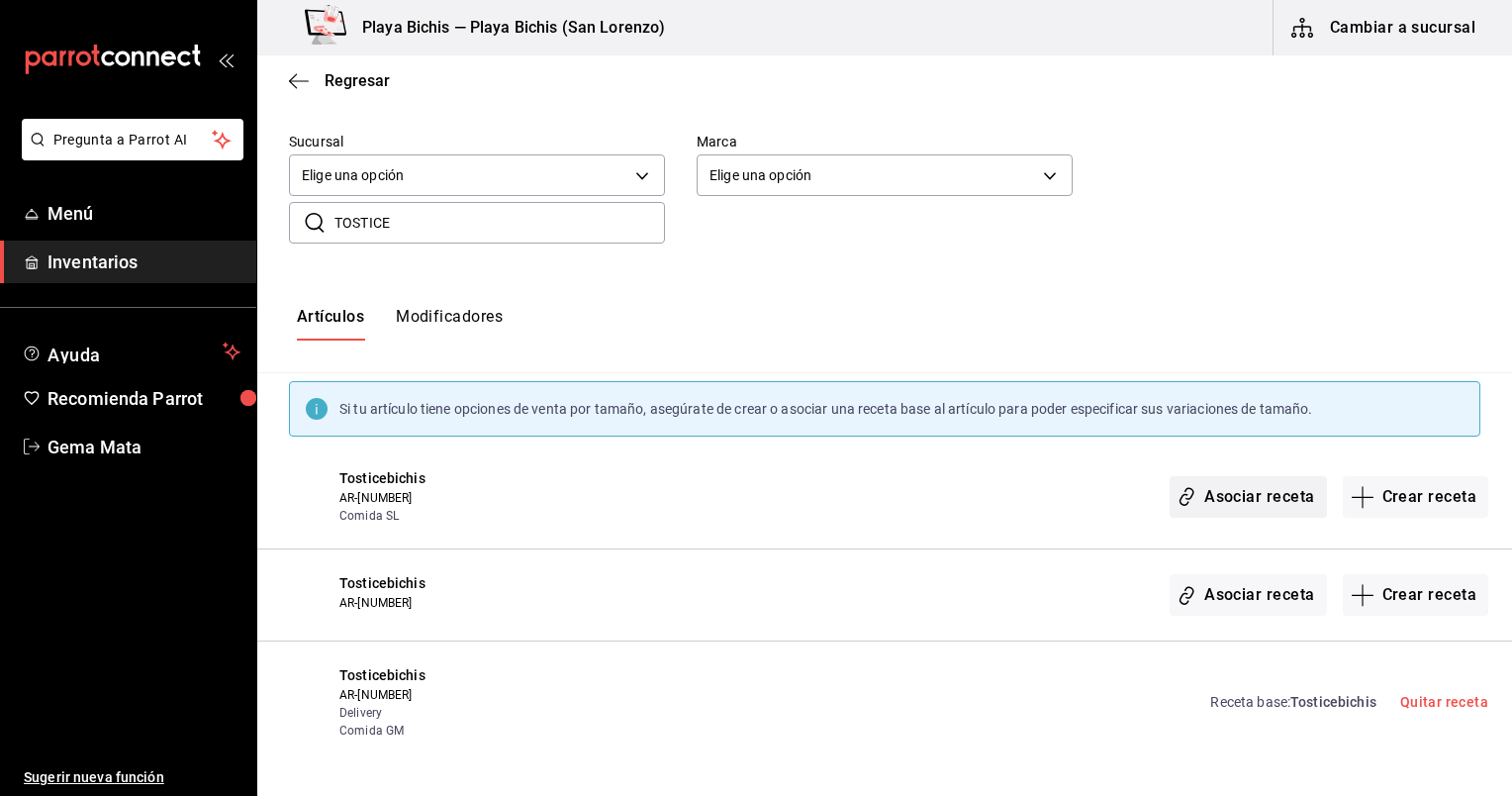 click on "Asociar receta" at bounding box center (1248, 497) 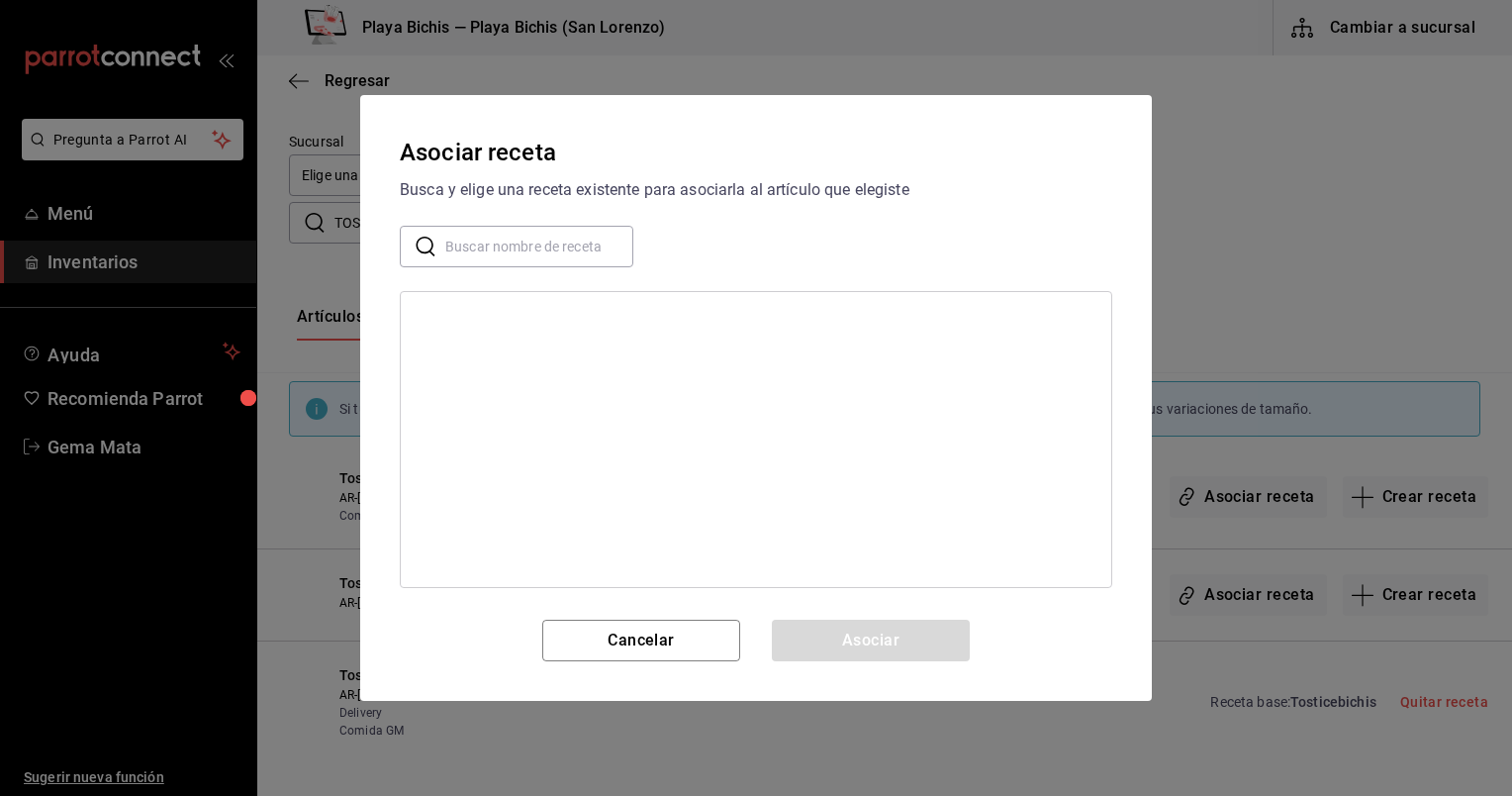 click at bounding box center (539, 247) 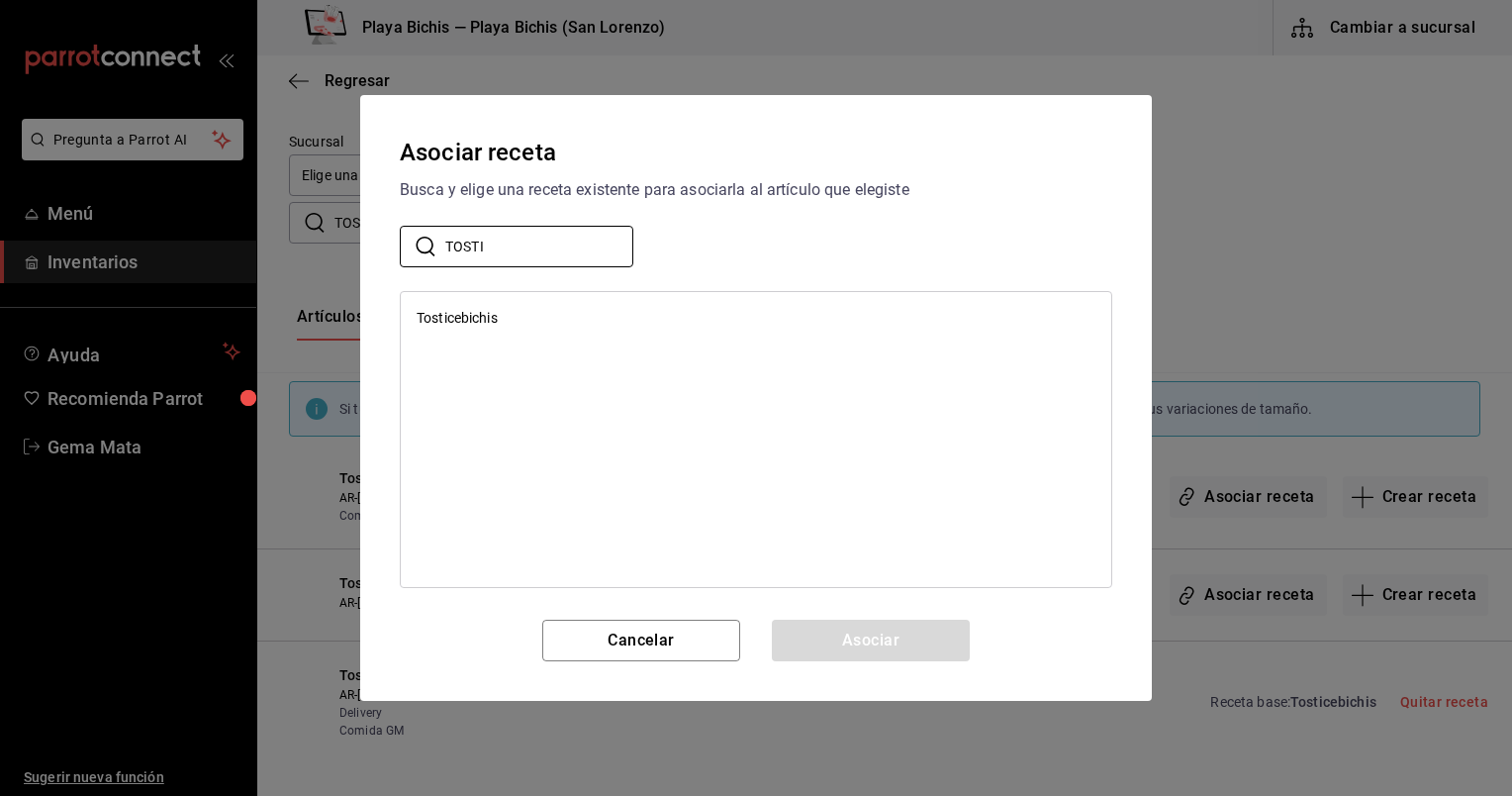 type on "TOSTI" 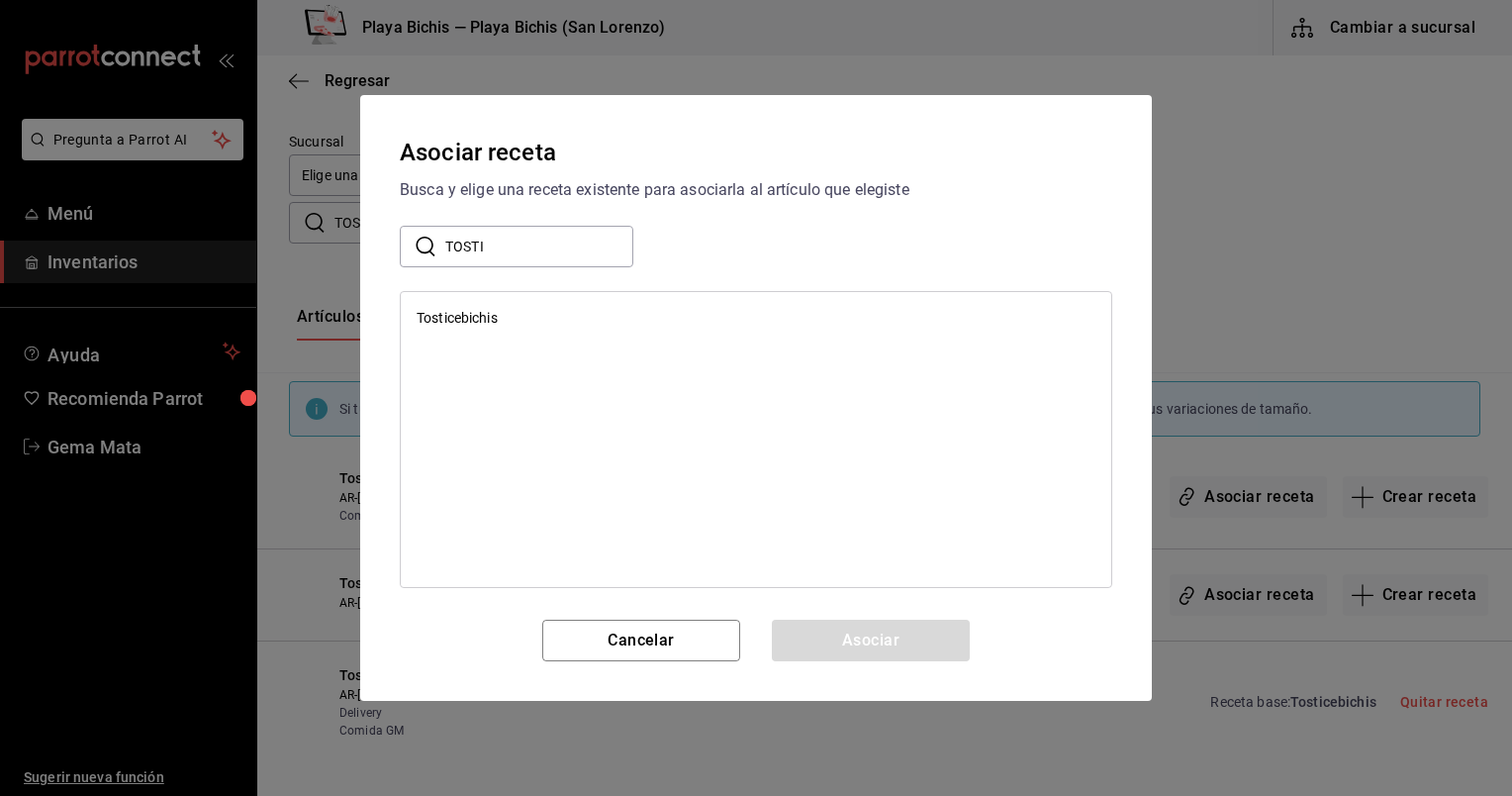 click on "Tosticebichis" at bounding box center [457, 318] 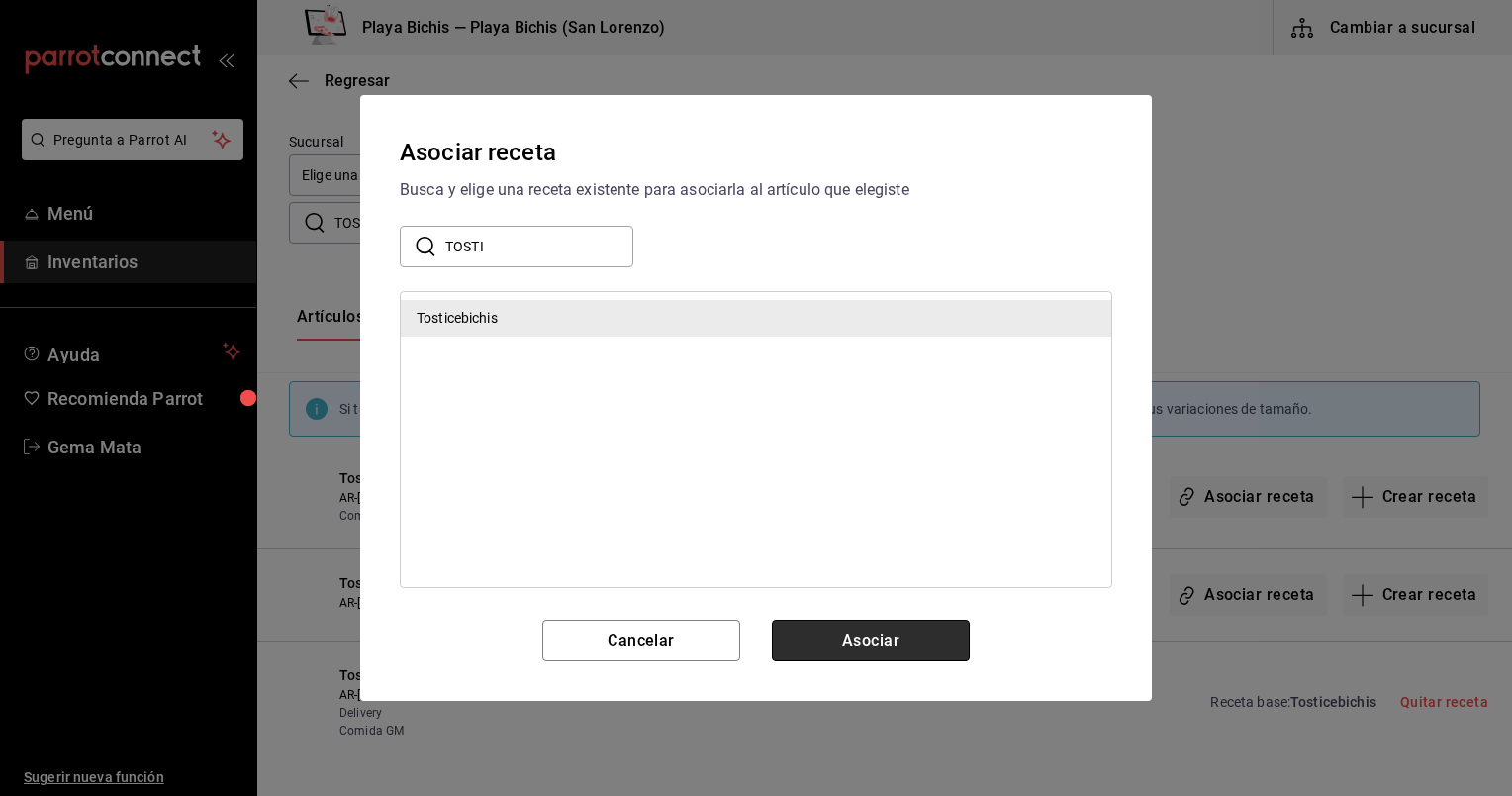 click on "Asociar" at bounding box center [871, 641] 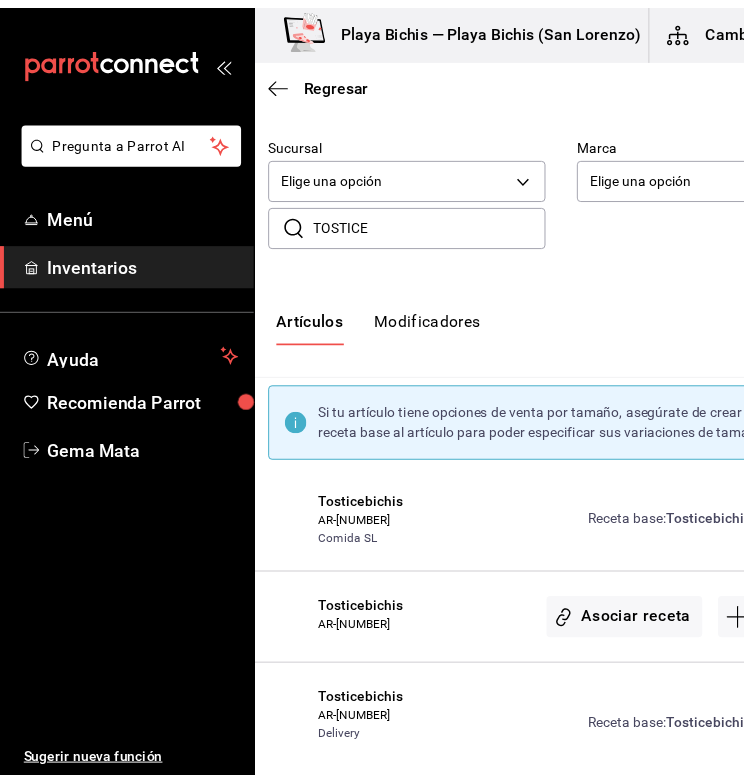 scroll, scrollTop: 0, scrollLeft: 0, axis: both 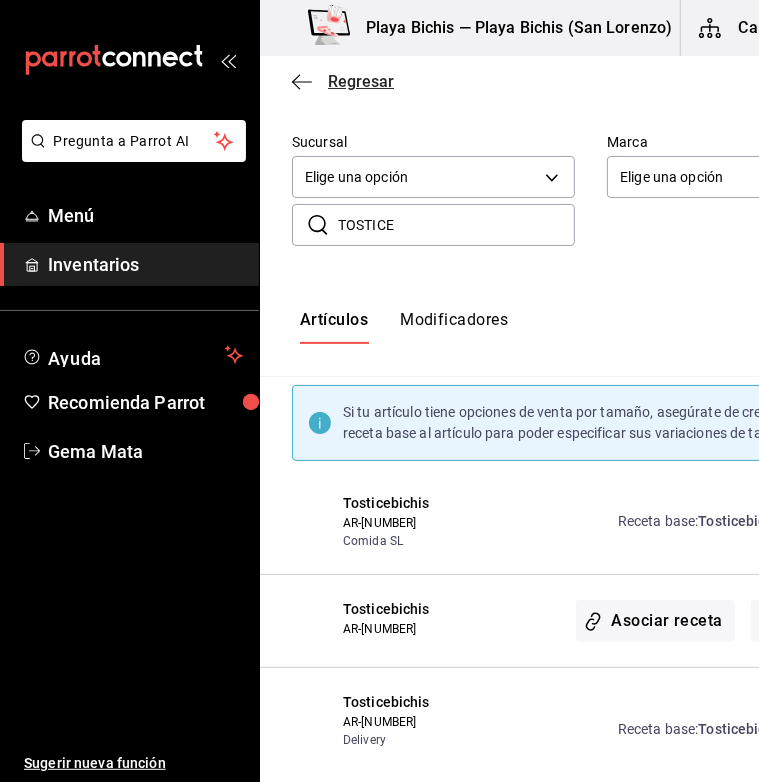 click 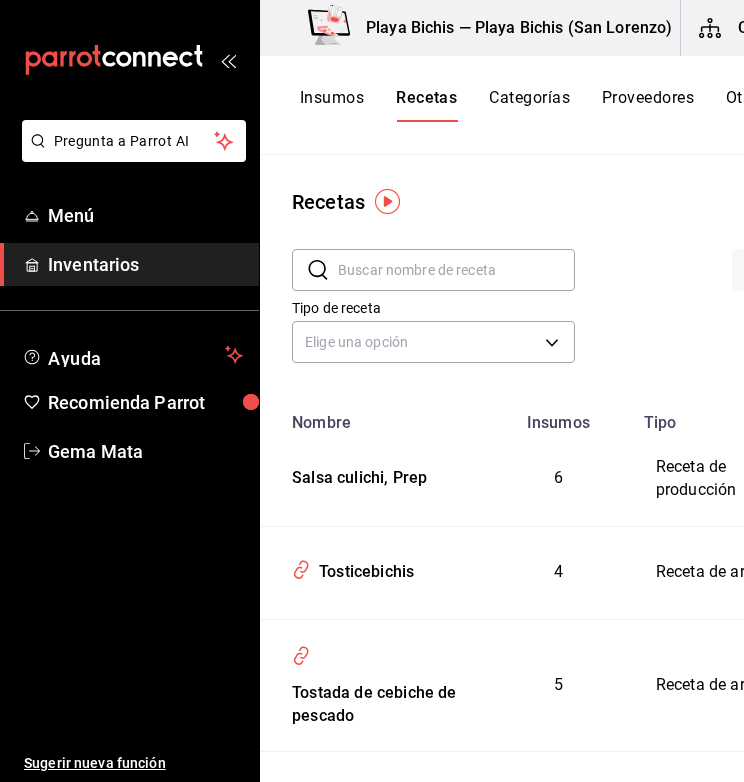 click on "Insumos" at bounding box center [332, 105] 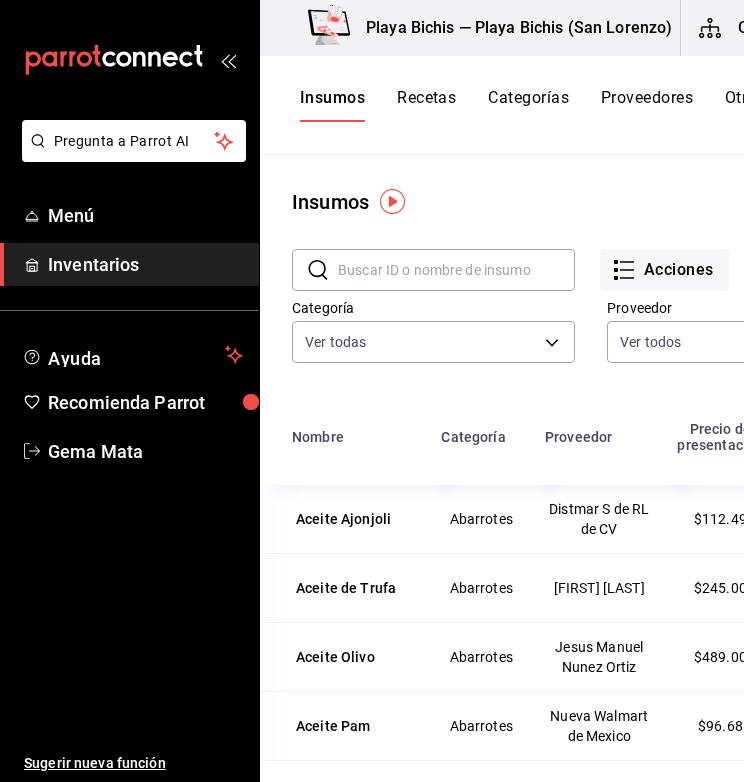 click on "Recetas" at bounding box center [426, 105] 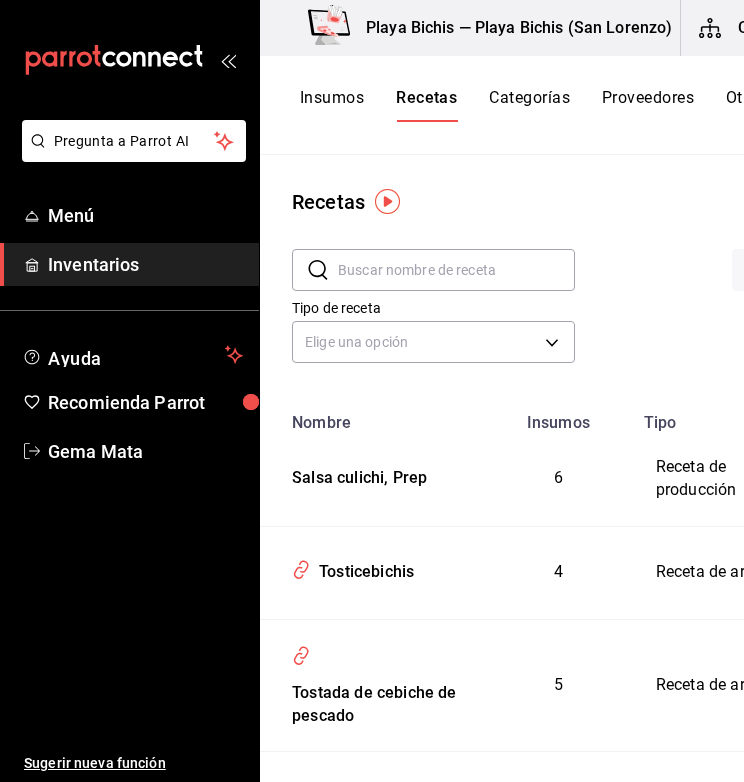 click at bounding box center [456, 270] 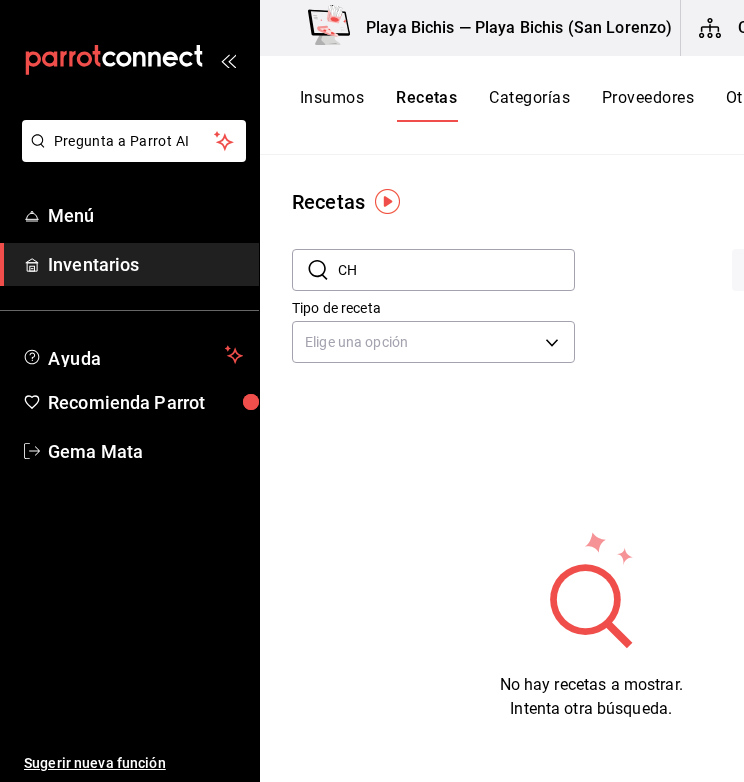 type on "C" 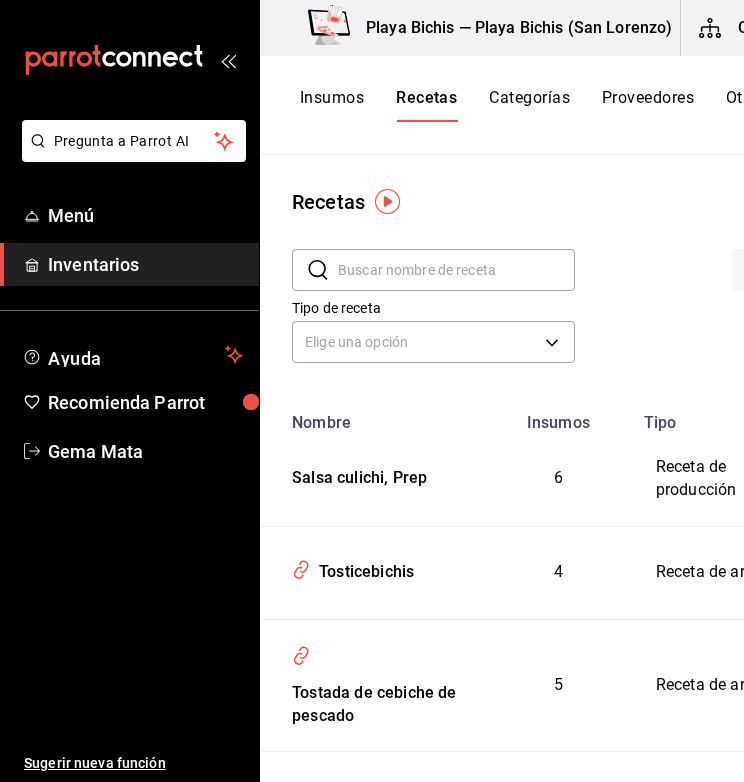 click at bounding box center (456, 270) 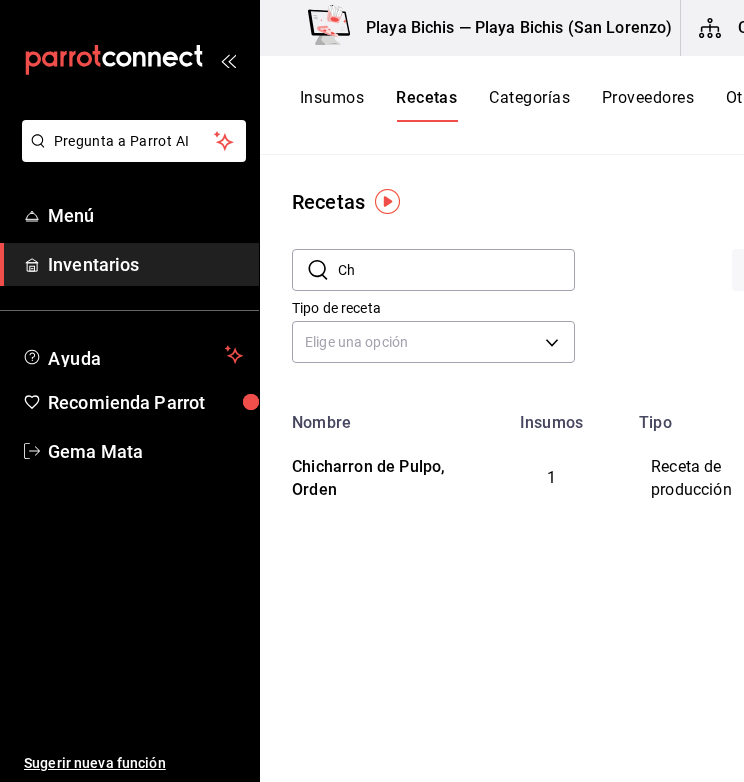 type on "C" 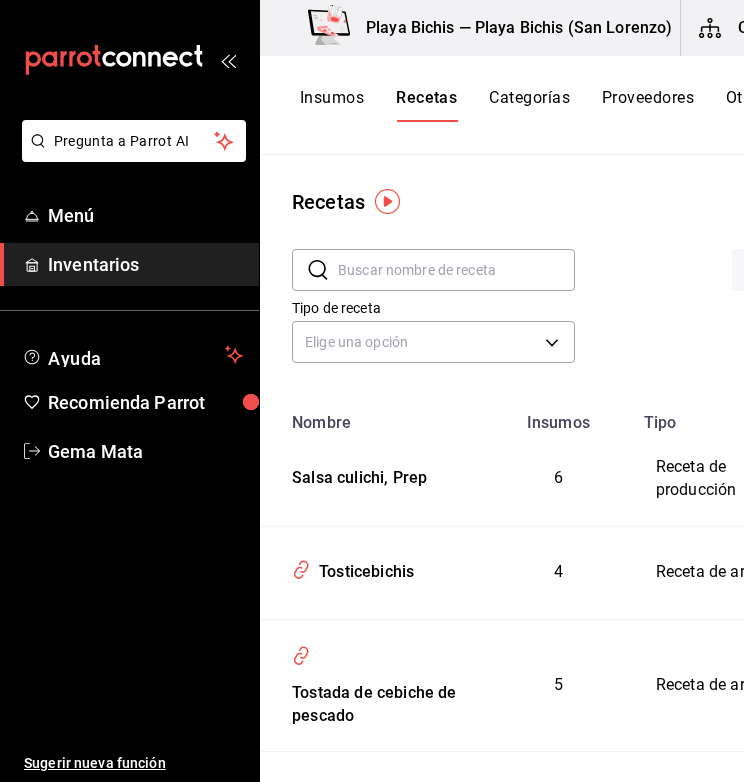 click at bounding box center [456, 270] 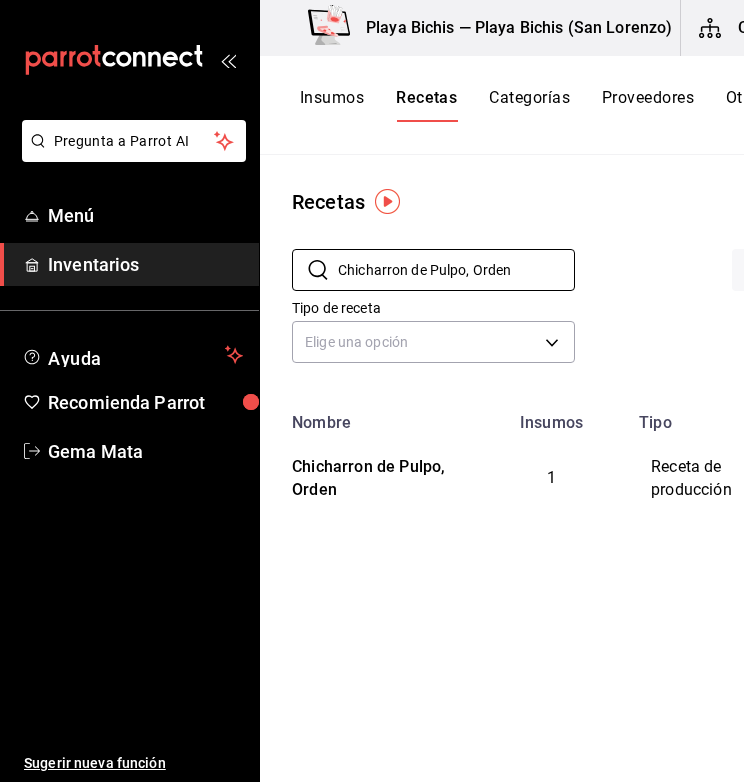 drag, startPoint x: 533, startPoint y: 277, endPoint x: 214, endPoint y: 252, distance: 319.97812 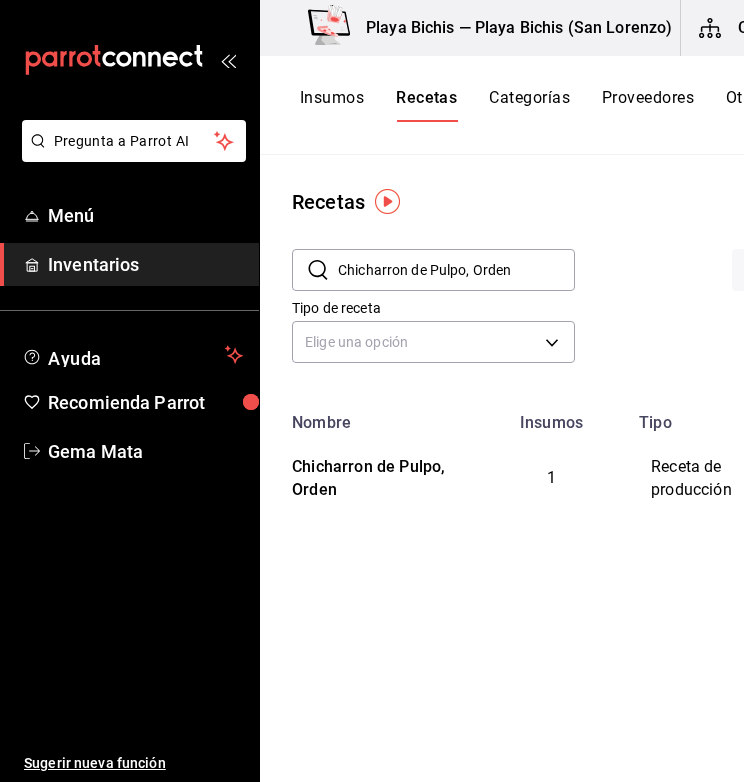 click on "Chicharron de Pulpo, Orden" at bounding box center [456, 270] 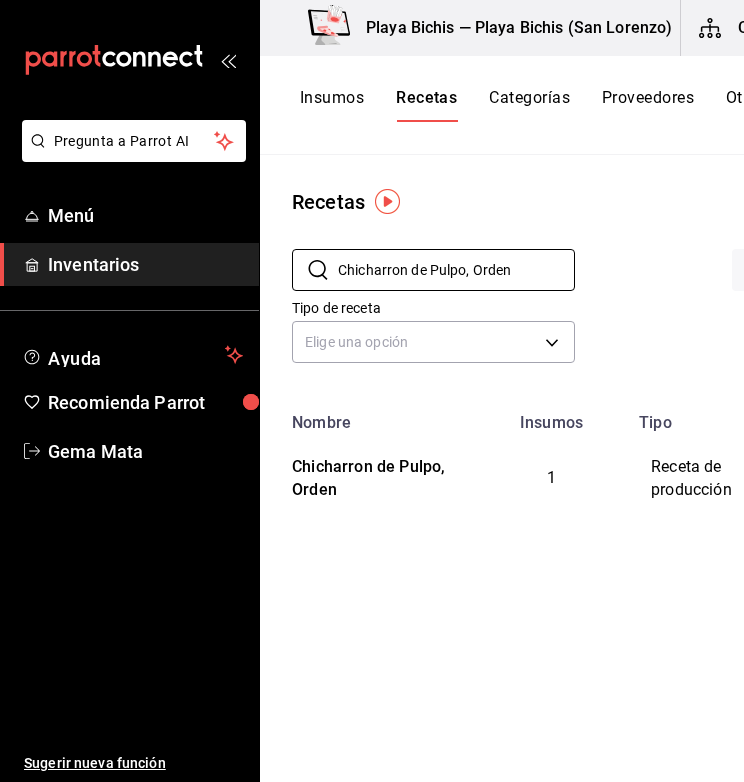 drag, startPoint x: 530, startPoint y: 269, endPoint x: 233, endPoint y: 268, distance: 297.00168 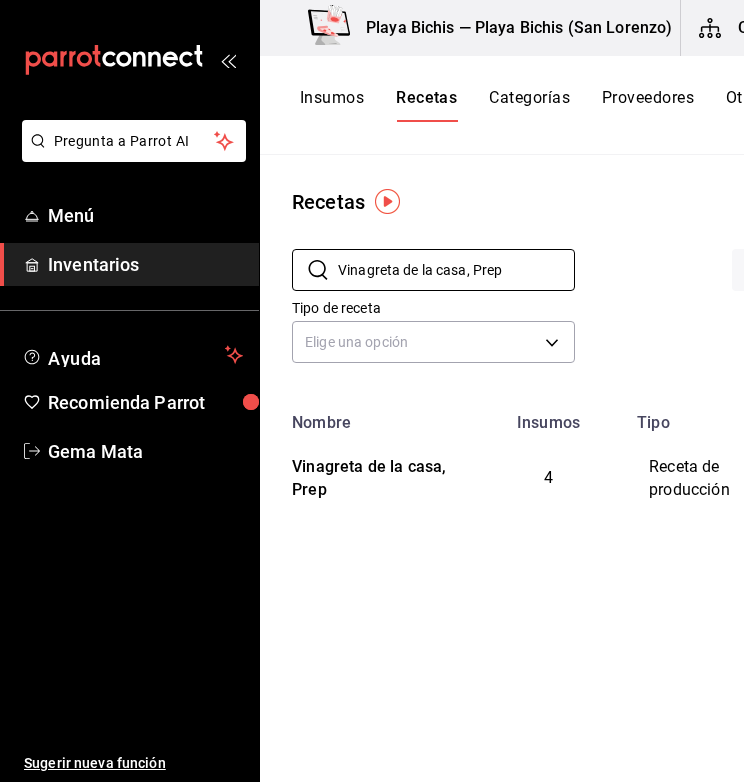 drag, startPoint x: 527, startPoint y: 261, endPoint x: 174, endPoint y: 254, distance: 353.0694 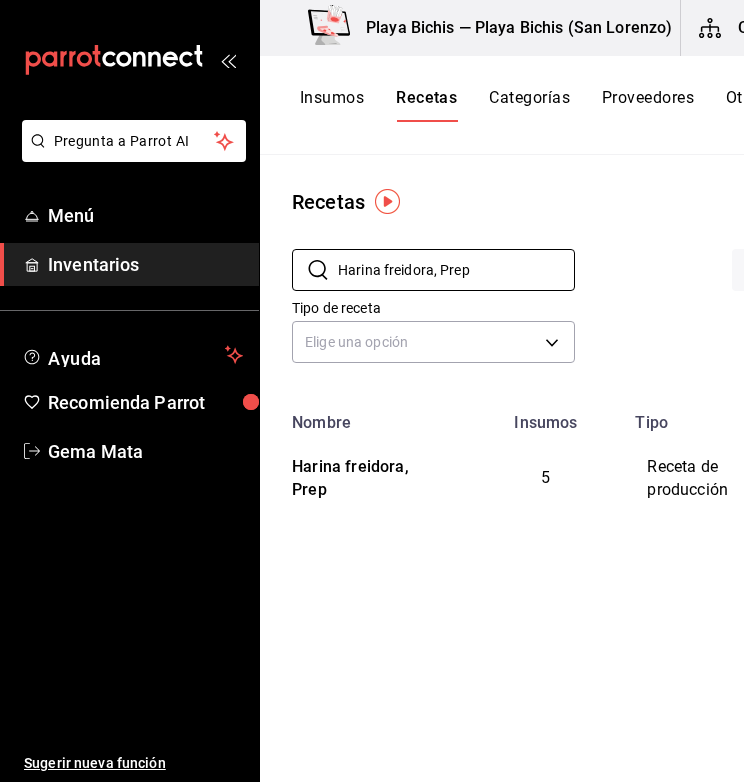 drag, startPoint x: 504, startPoint y: 263, endPoint x: 261, endPoint y: 258, distance: 243.05144 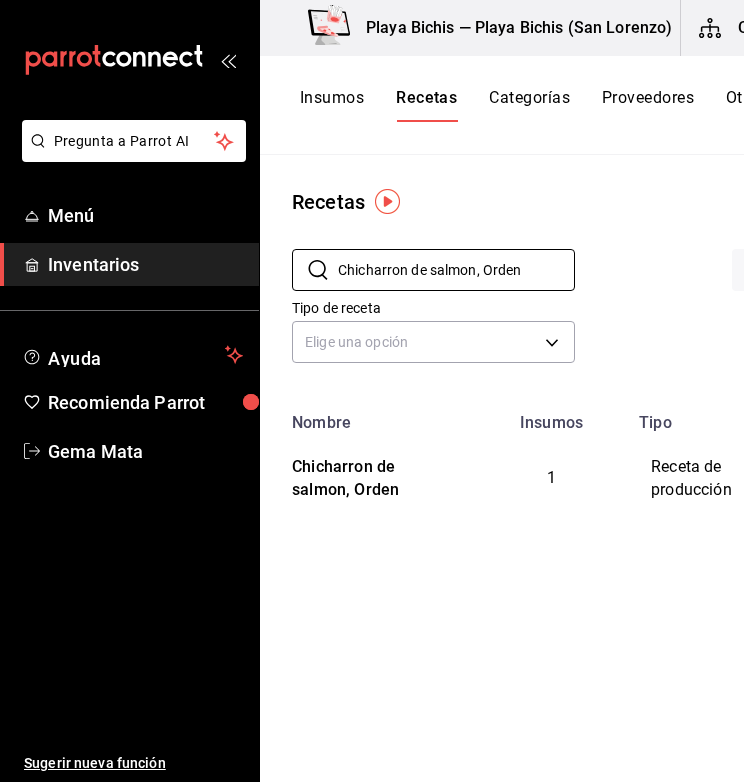 drag, startPoint x: 544, startPoint y: 265, endPoint x: 193, endPoint y: 269, distance: 351.0228 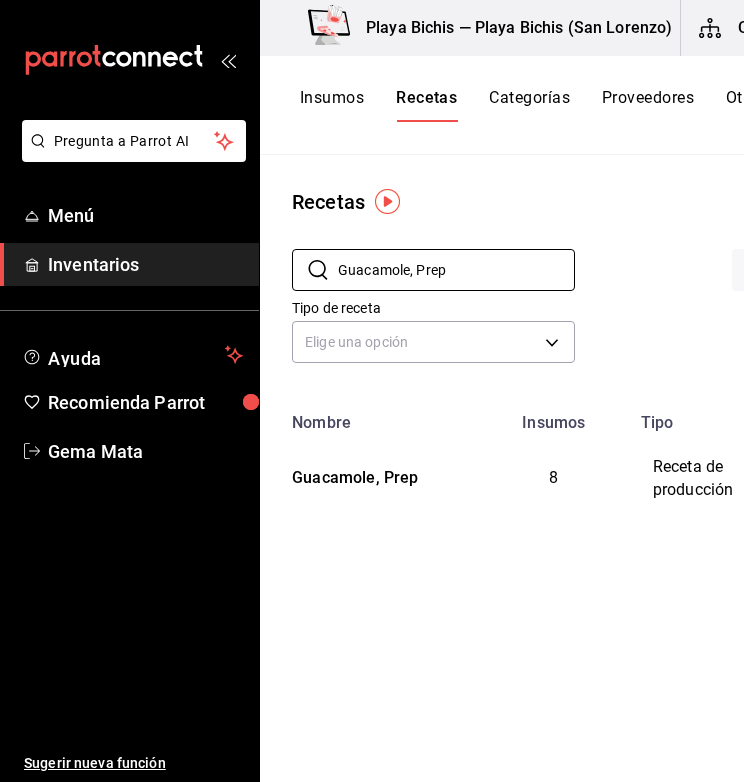 drag, startPoint x: 503, startPoint y: 257, endPoint x: 232, endPoint y: 329, distance: 280.4015 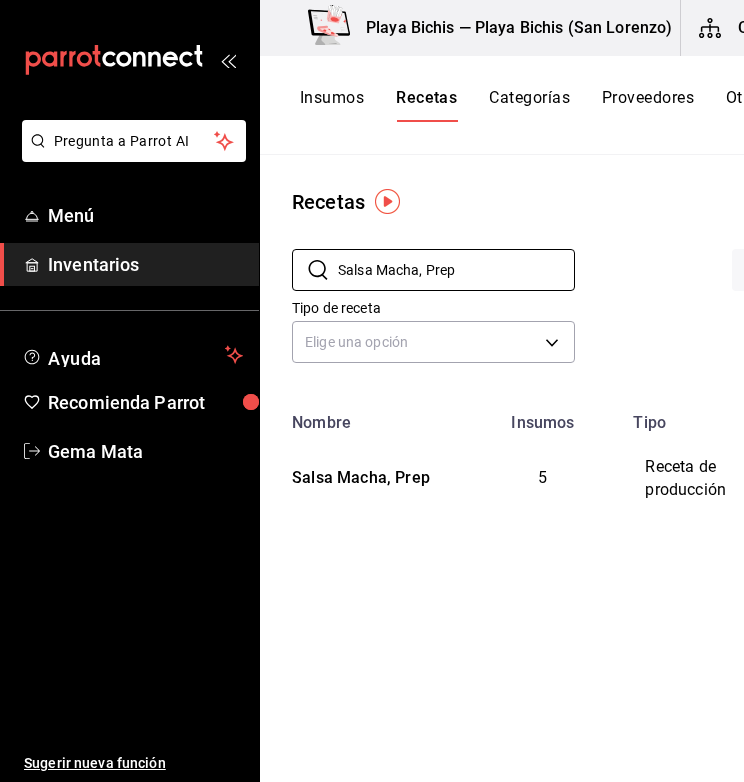 drag, startPoint x: 513, startPoint y: 281, endPoint x: 214, endPoint y: 248, distance: 300.81555 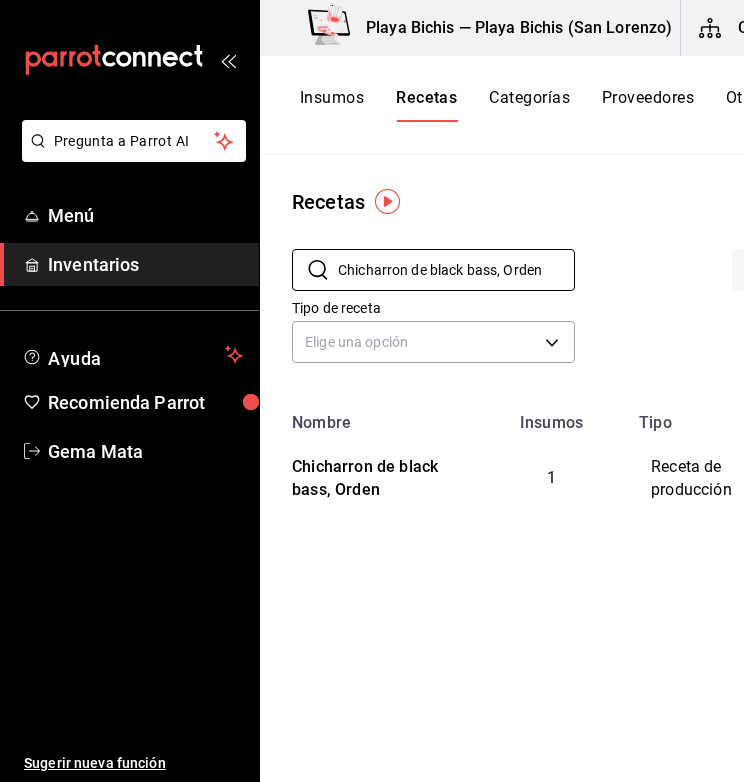 drag, startPoint x: 520, startPoint y: 264, endPoint x: 223, endPoint y: 241, distance: 297.88925 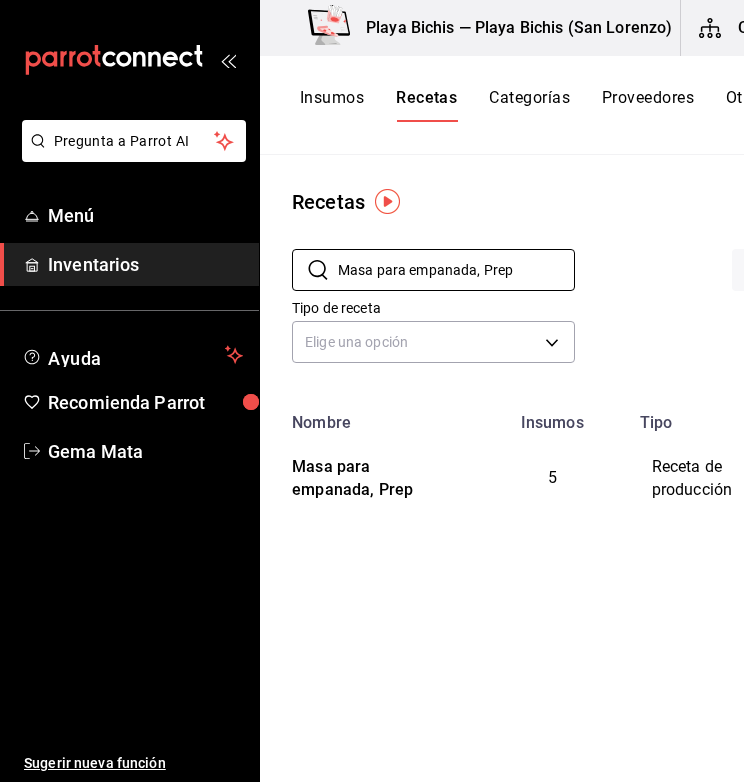 drag, startPoint x: 544, startPoint y: 279, endPoint x: 230, endPoint y: 253, distance: 315.0746 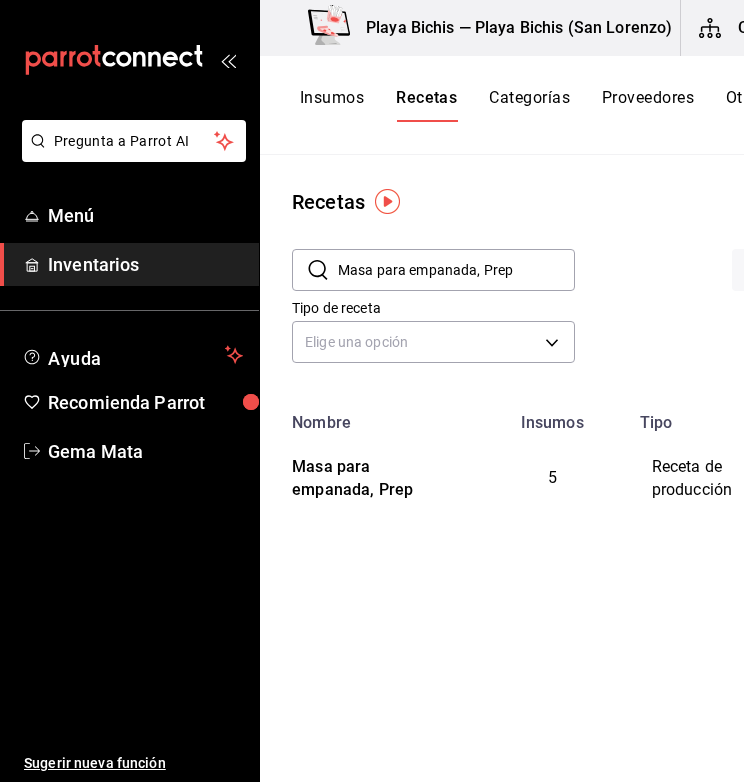 drag, startPoint x: 230, startPoint y: 253, endPoint x: 519, endPoint y: 215, distance: 291.48755 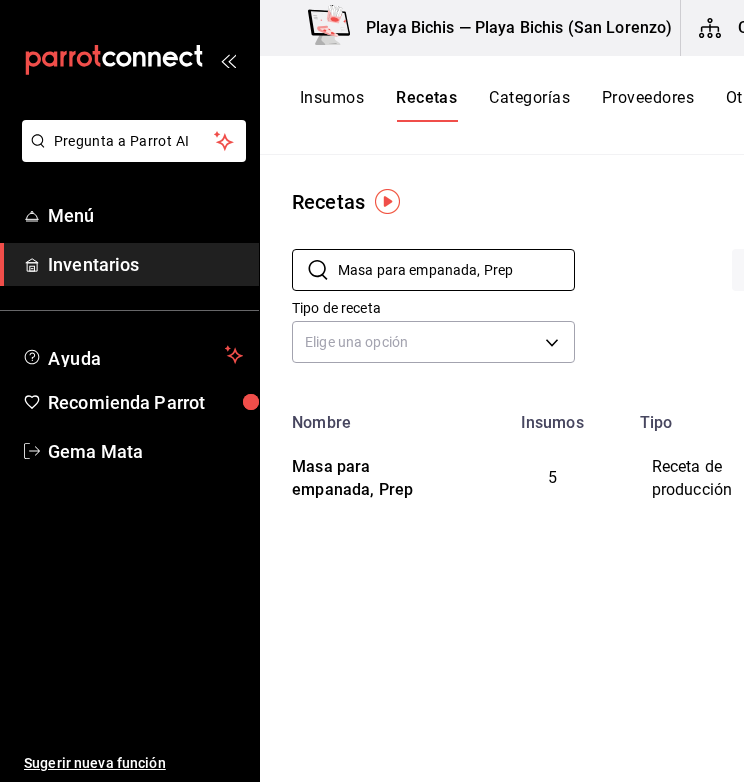 drag, startPoint x: 457, startPoint y: 273, endPoint x: 284, endPoint y: 262, distance: 173.34937 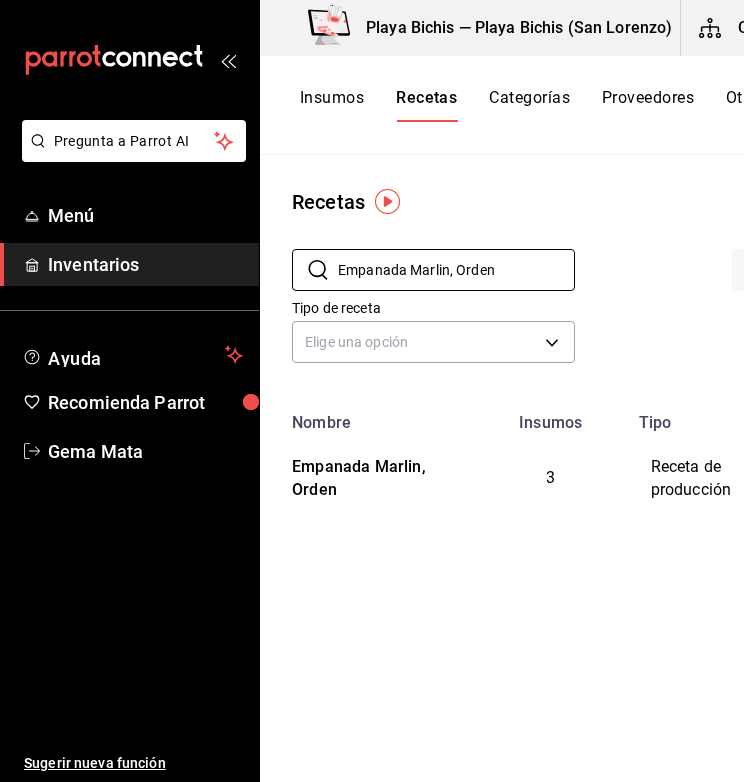 drag, startPoint x: 547, startPoint y: 269, endPoint x: 236, endPoint y: 251, distance: 311.52048 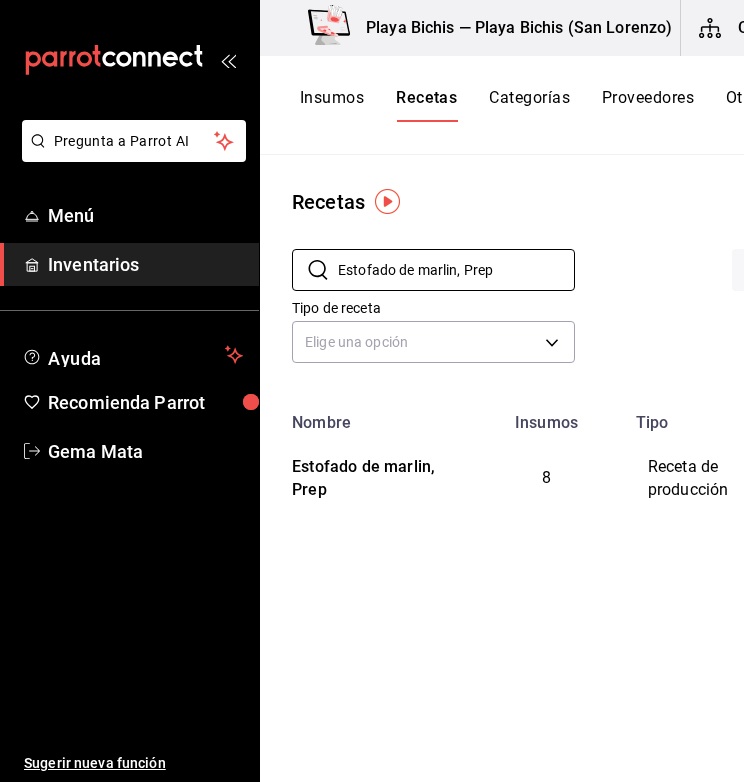 drag, startPoint x: 524, startPoint y: 269, endPoint x: 82, endPoint y: 188, distance: 449.36066 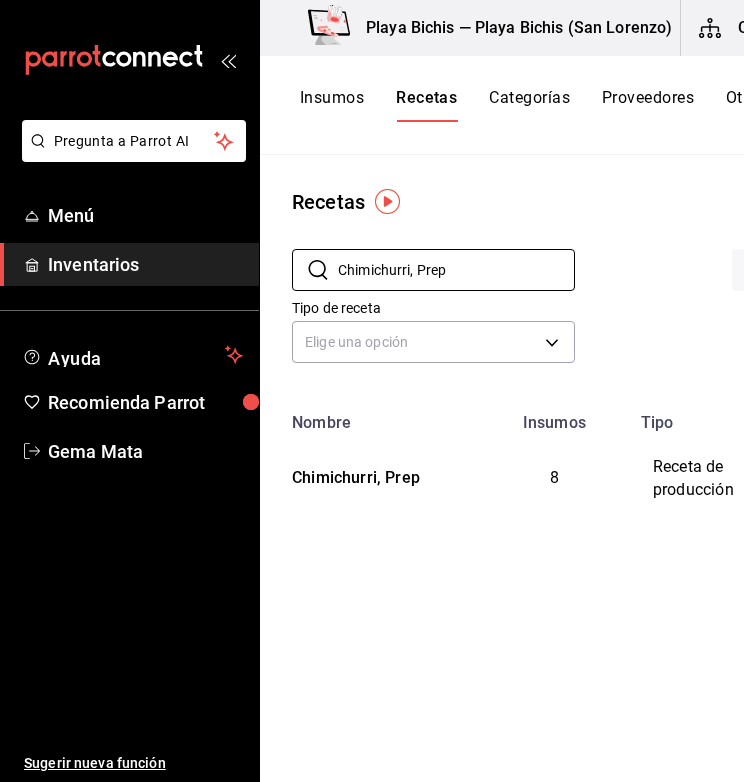 drag, startPoint x: 461, startPoint y: 274, endPoint x: 173, endPoint y: 242, distance: 289.77234 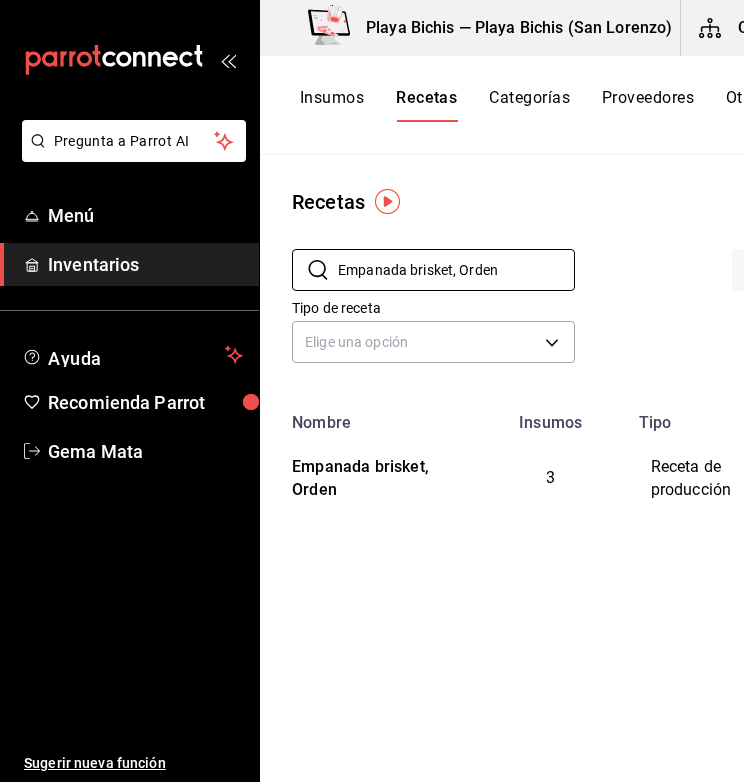 drag, startPoint x: 526, startPoint y: 272, endPoint x: 98, endPoint y: 249, distance: 428.61755 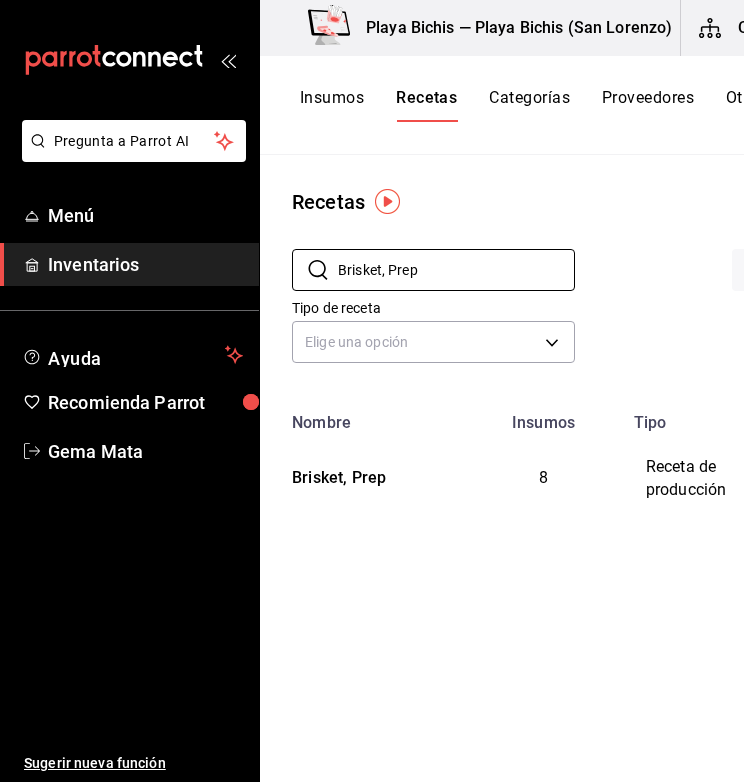 drag, startPoint x: 421, startPoint y: 273, endPoint x: 214, endPoint y: 248, distance: 208.5042 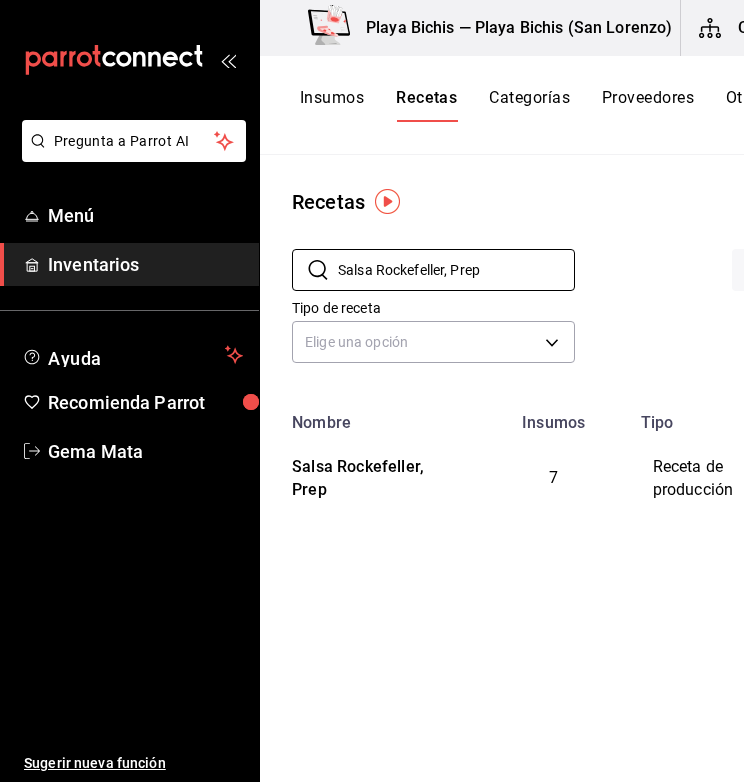 drag, startPoint x: 496, startPoint y: 257, endPoint x: 285, endPoint y: 249, distance: 211.15161 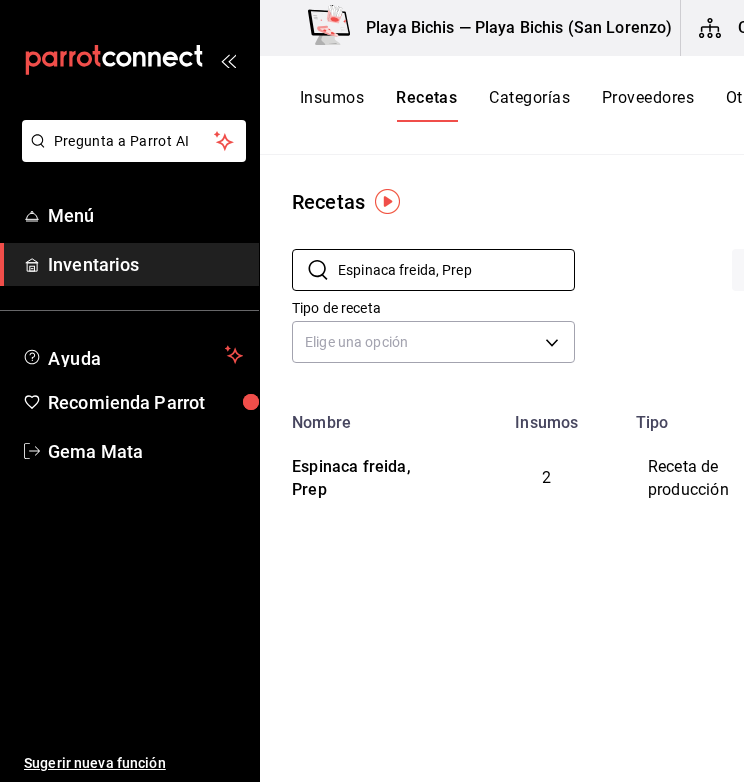 drag, startPoint x: 481, startPoint y: 269, endPoint x: 240, endPoint y: 254, distance: 241.46635 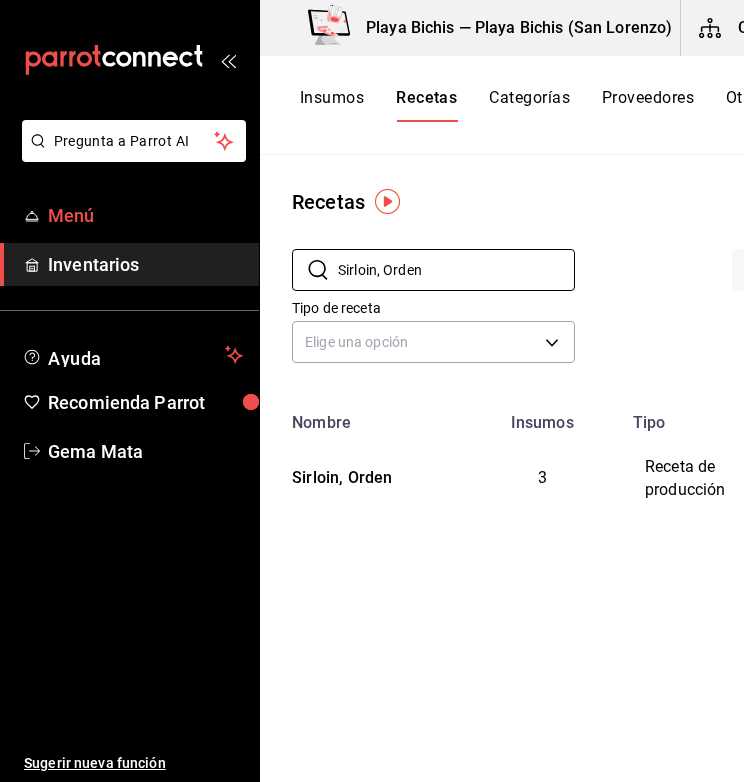 drag, startPoint x: 484, startPoint y: 268, endPoint x: 211, endPoint y: 221, distance: 277.01624 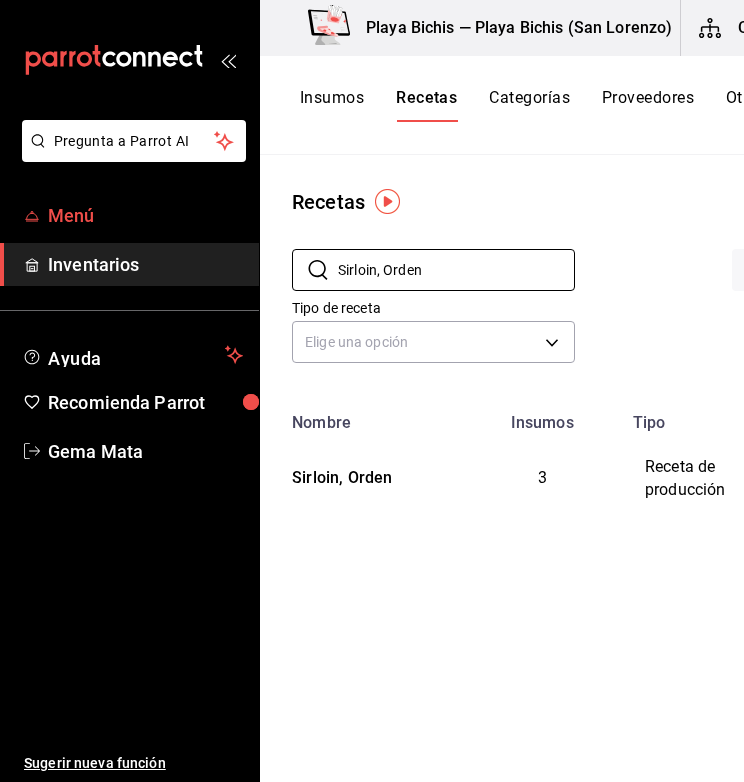 paste on "Tripa, Prep" 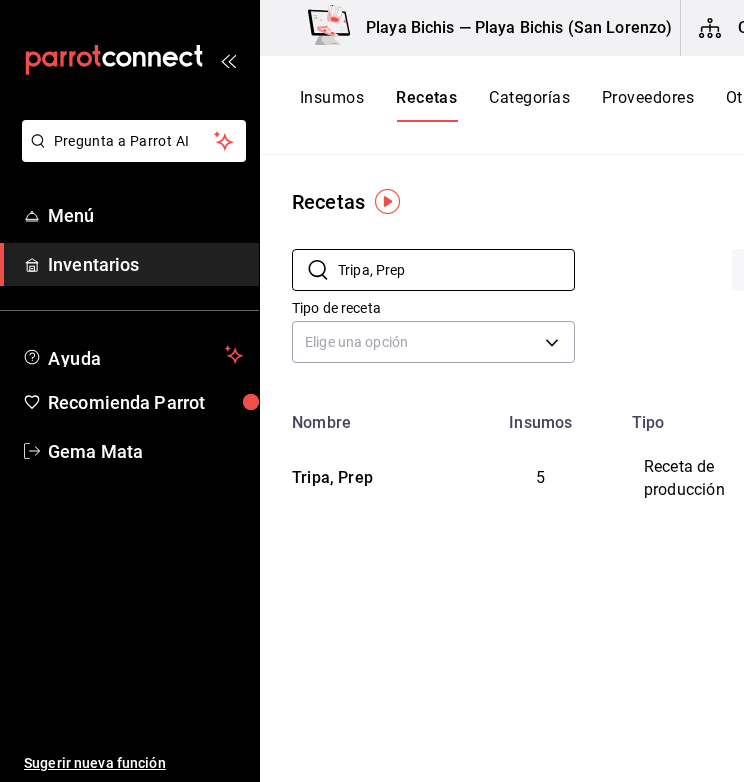 drag, startPoint x: 417, startPoint y: 265, endPoint x: 240, endPoint y: 251, distance: 177.55281 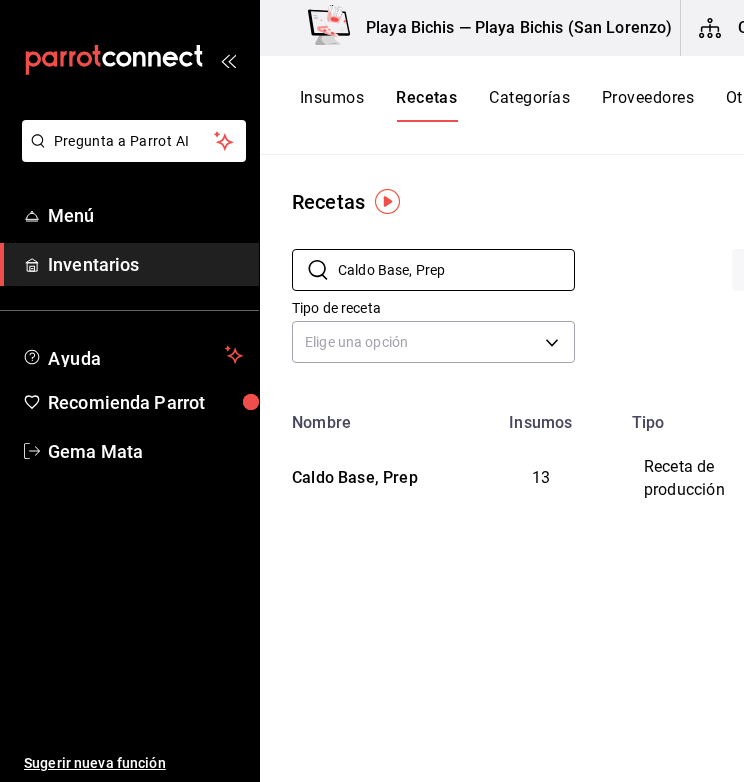 drag, startPoint x: 476, startPoint y: 286, endPoint x: 256, endPoint y: 269, distance: 220.65584 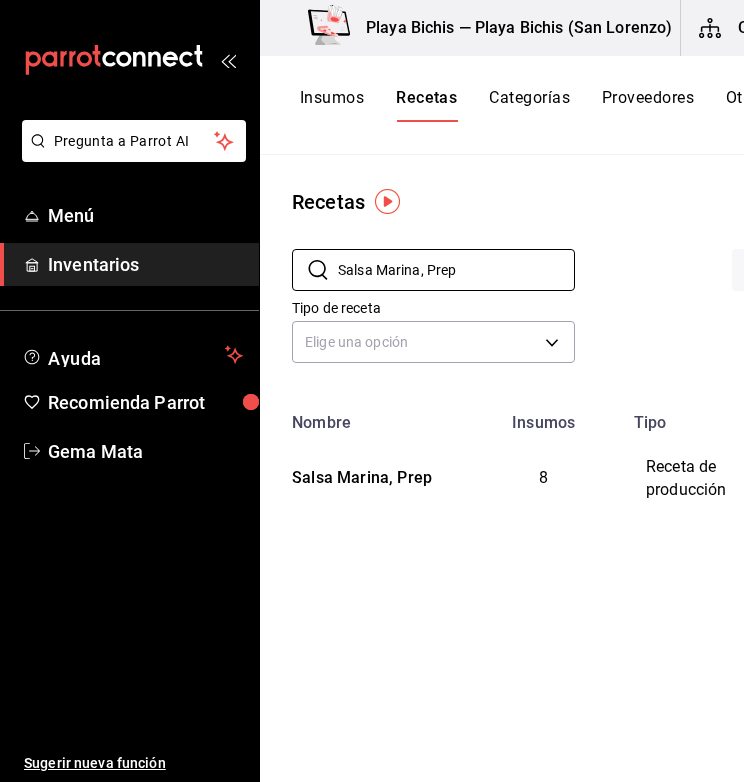 drag, startPoint x: 491, startPoint y: 281, endPoint x: 240, endPoint y: 281, distance: 251 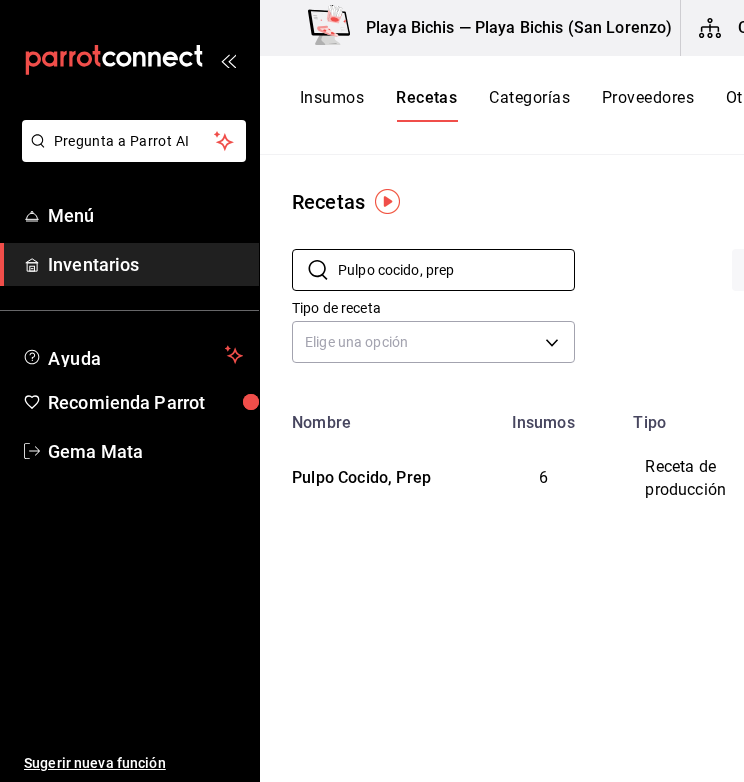 drag, startPoint x: 359, startPoint y: 262, endPoint x: 224, endPoint y: 247, distance: 135.83078 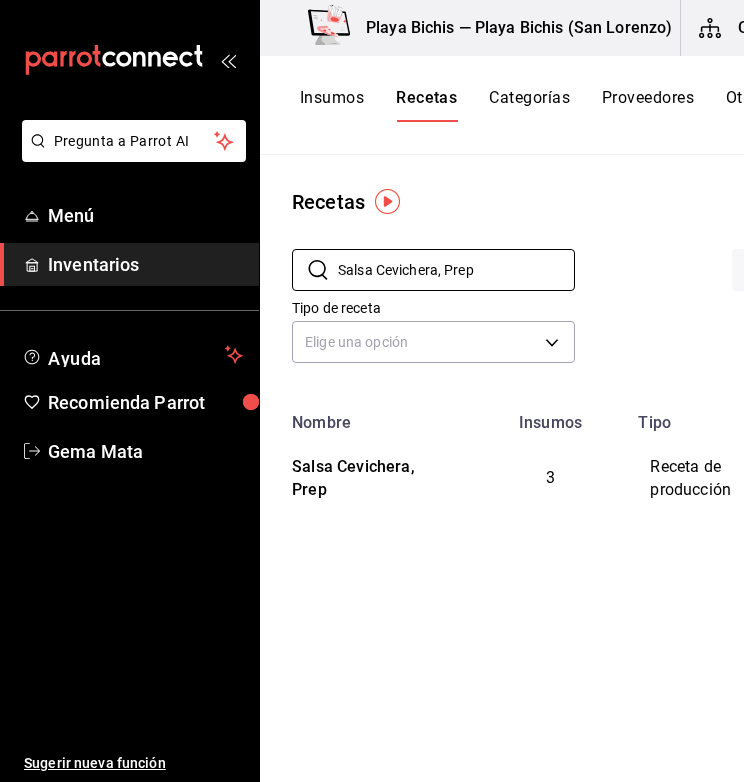 drag, startPoint x: 496, startPoint y: 273, endPoint x: 278, endPoint y: 261, distance: 218.33003 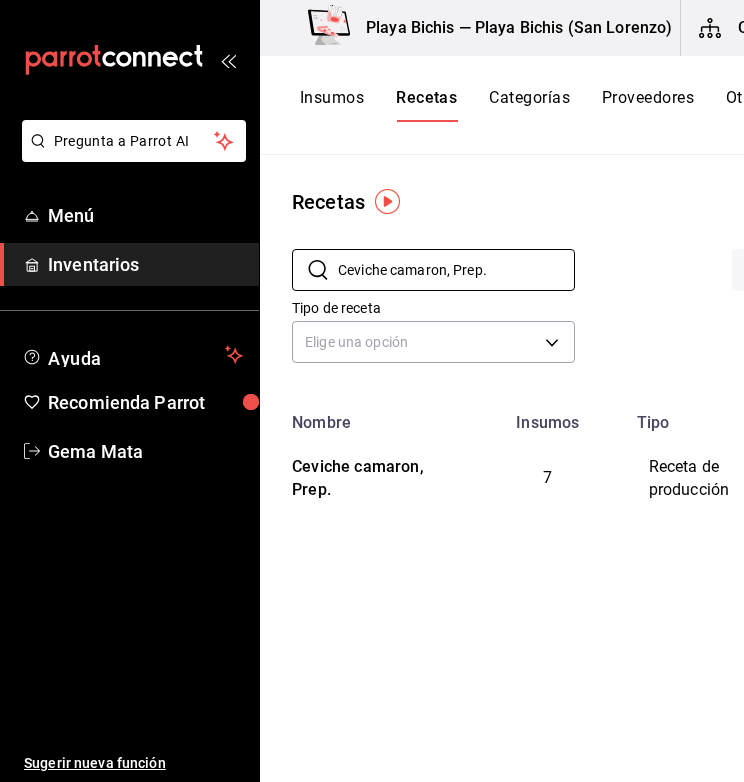 drag, startPoint x: 508, startPoint y: 255, endPoint x: 225, endPoint y: 257, distance: 283.00708 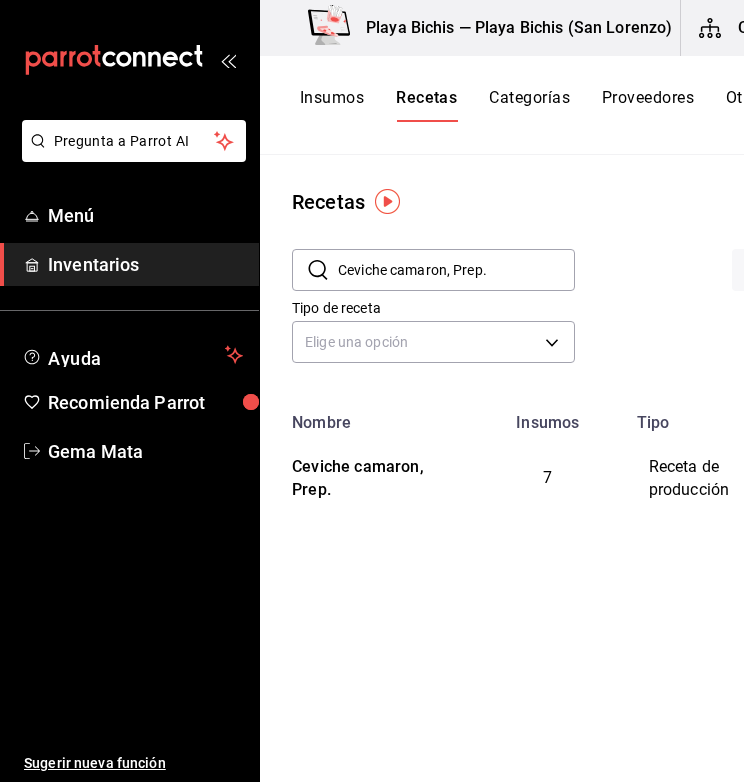 paste on "pescado, Prep" 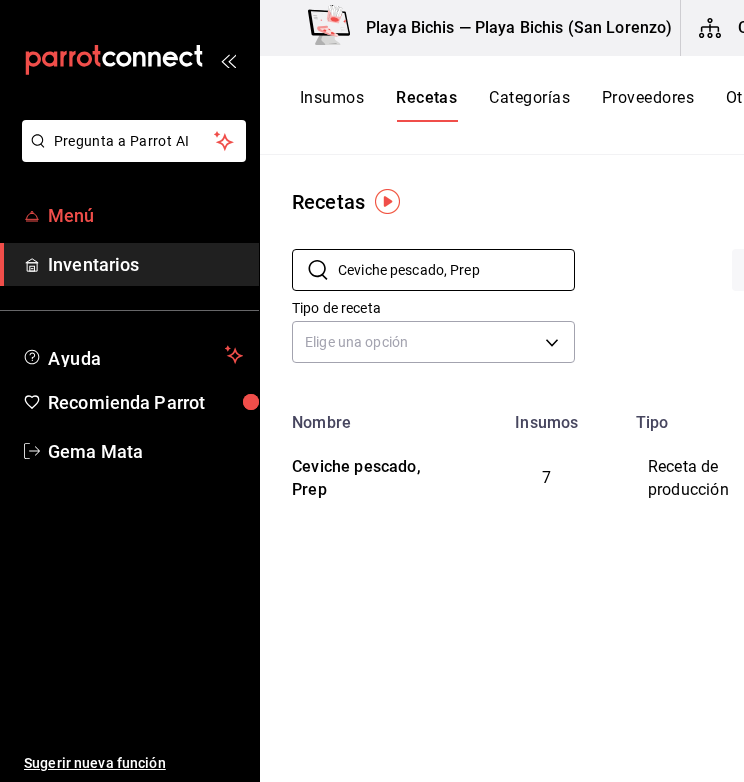 drag, startPoint x: 536, startPoint y: 277, endPoint x: 206, endPoint y: 217, distance: 335.4102 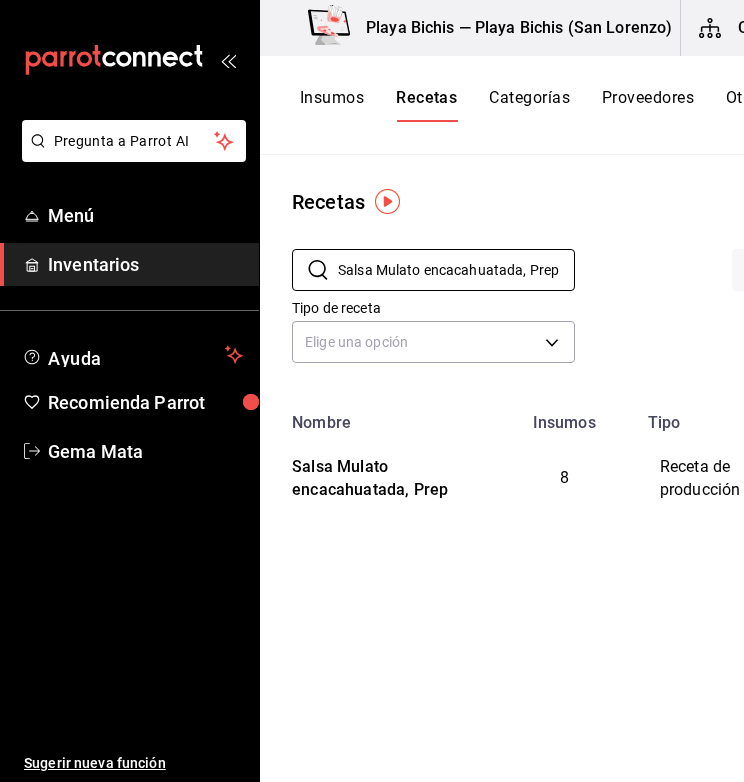 drag, startPoint x: 561, startPoint y: 263, endPoint x: 254, endPoint y: 257, distance: 307.05862 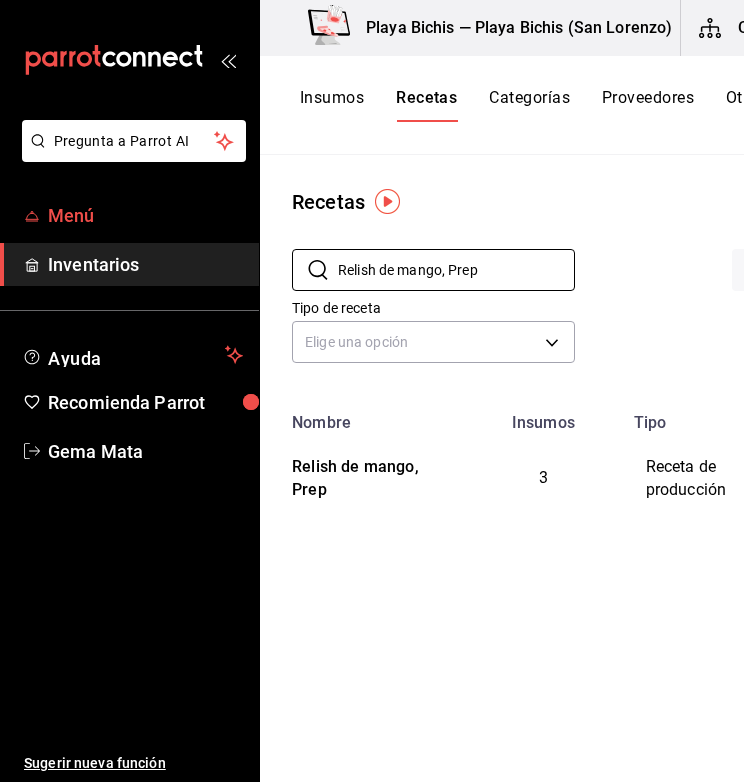 drag, startPoint x: 507, startPoint y: 274, endPoint x: 204, endPoint y: 231, distance: 306.03595 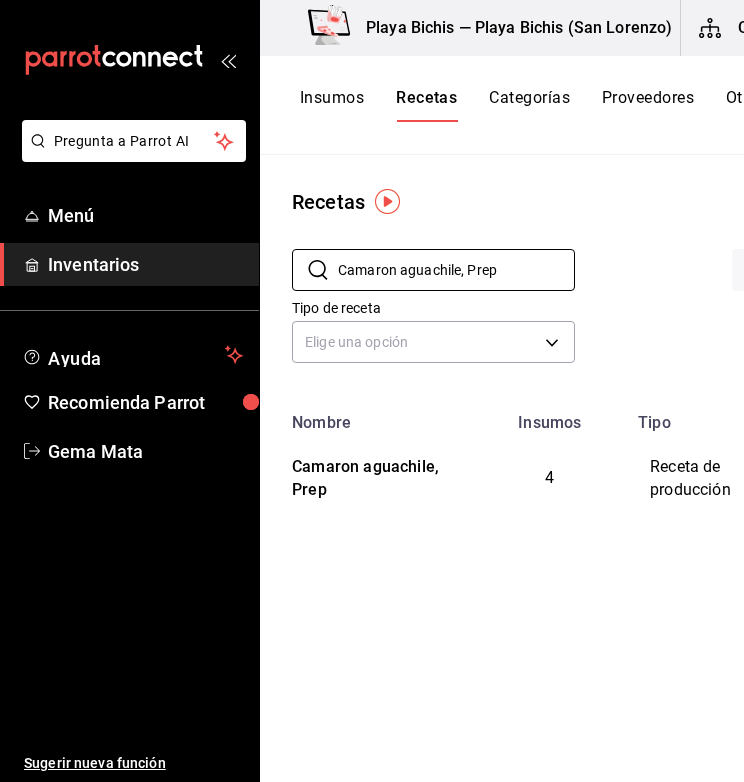 drag, startPoint x: 530, startPoint y: 261, endPoint x: 256, endPoint y: 250, distance: 274.2207 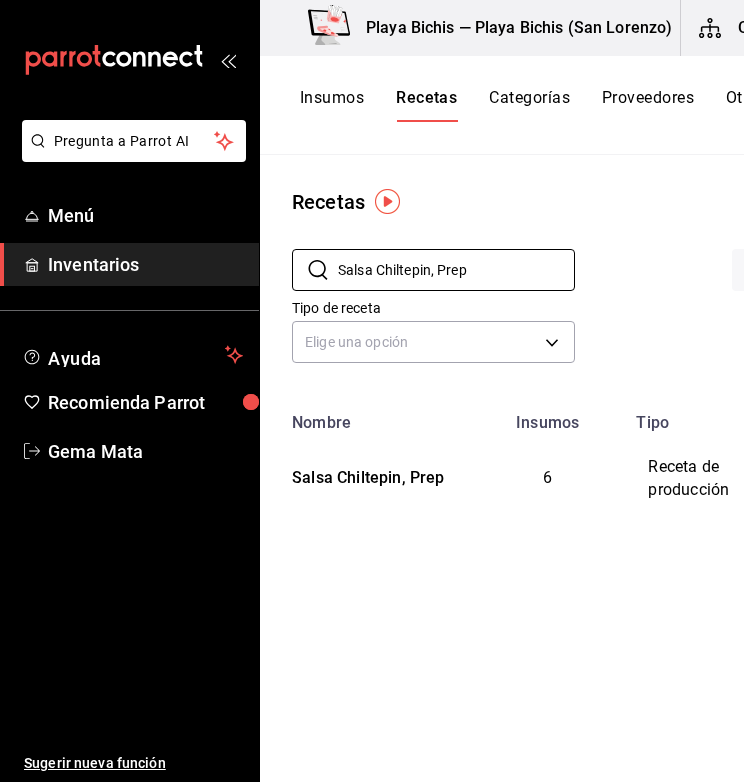 drag, startPoint x: 480, startPoint y: 282, endPoint x: 287, endPoint y: 245, distance: 196.51463 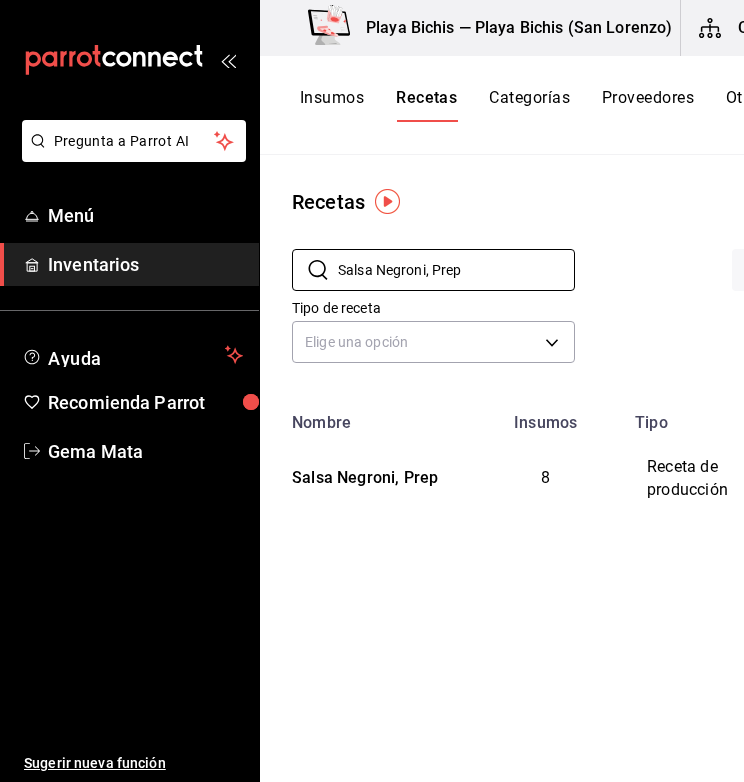 drag, startPoint x: 488, startPoint y: 276, endPoint x: 259, endPoint y: 261, distance: 229.49074 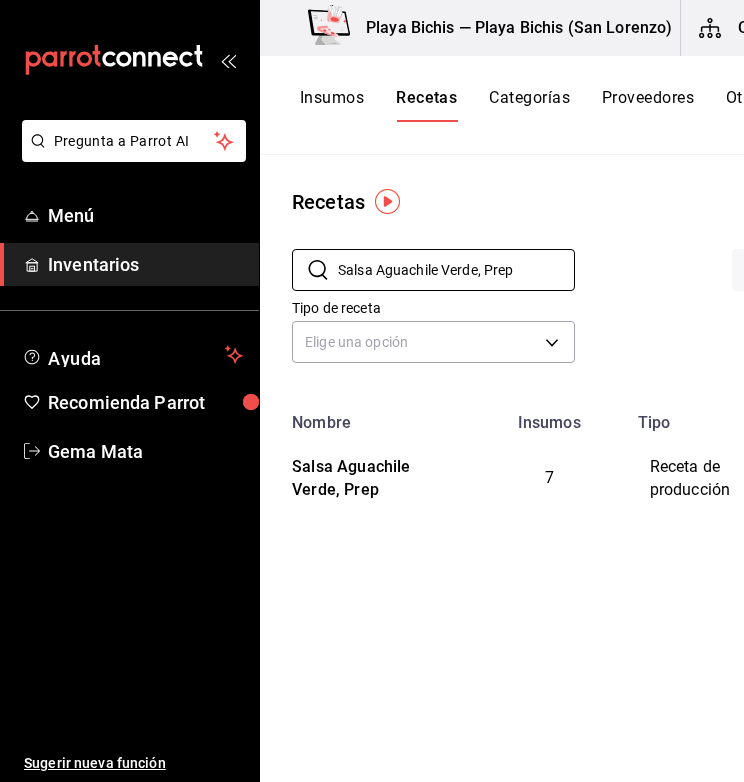 drag, startPoint x: 536, startPoint y: 275, endPoint x: 295, endPoint y: 241, distance: 243.38652 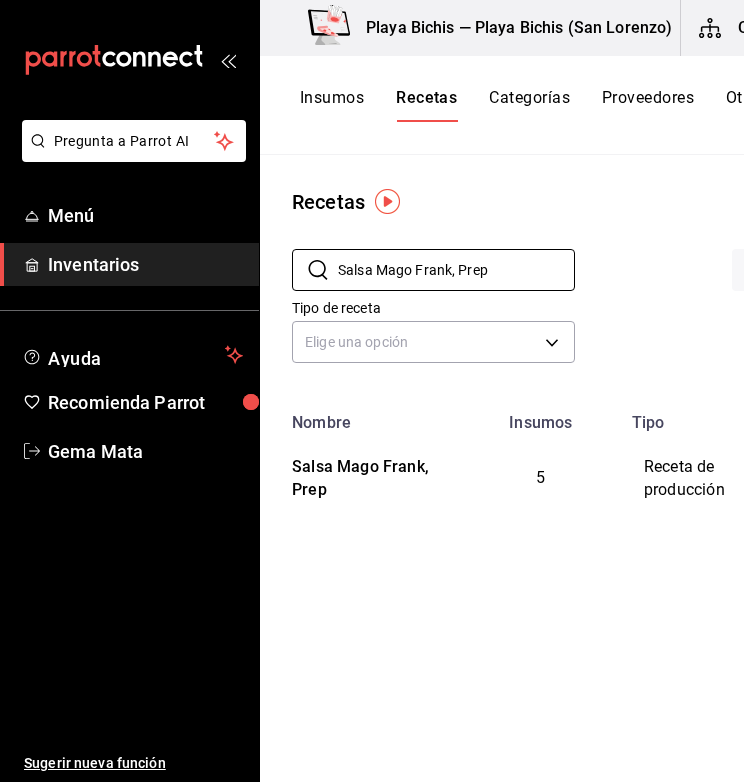 drag, startPoint x: 526, startPoint y: 260, endPoint x: 255, endPoint y: 256, distance: 271.0295 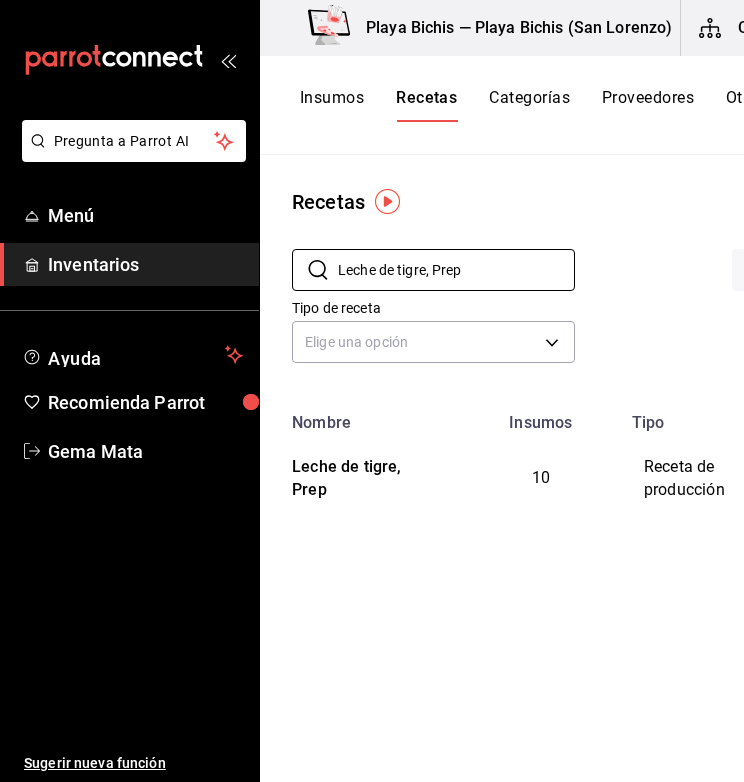 drag, startPoint x: 501, startPoint y: 275, endPoint x: 115, endPoint y: 269, distance: 386.04663 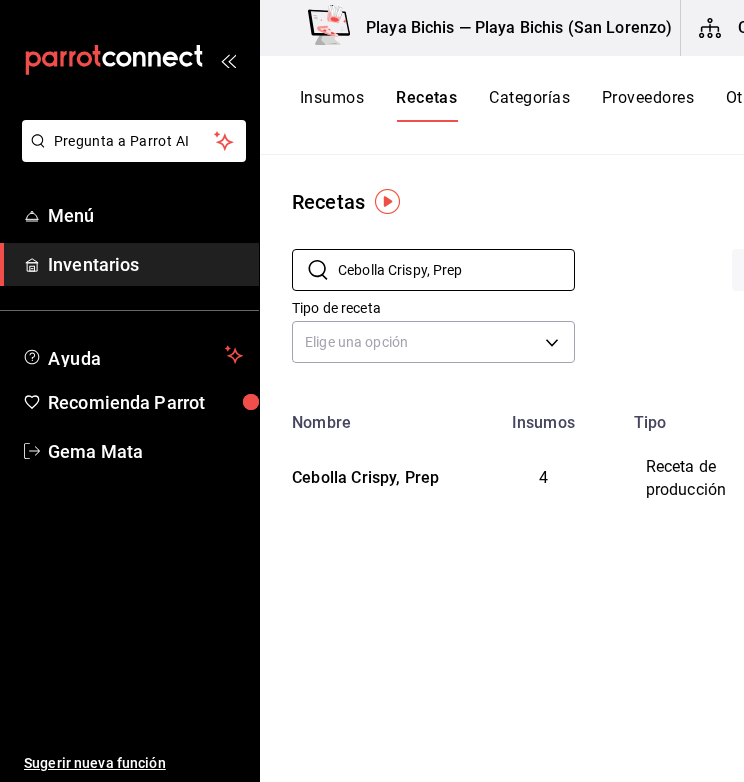 drag, startPoint x: 491, startPoint y: 278, endPoint x: 237, endPoint y: 272, distance: 254.07086 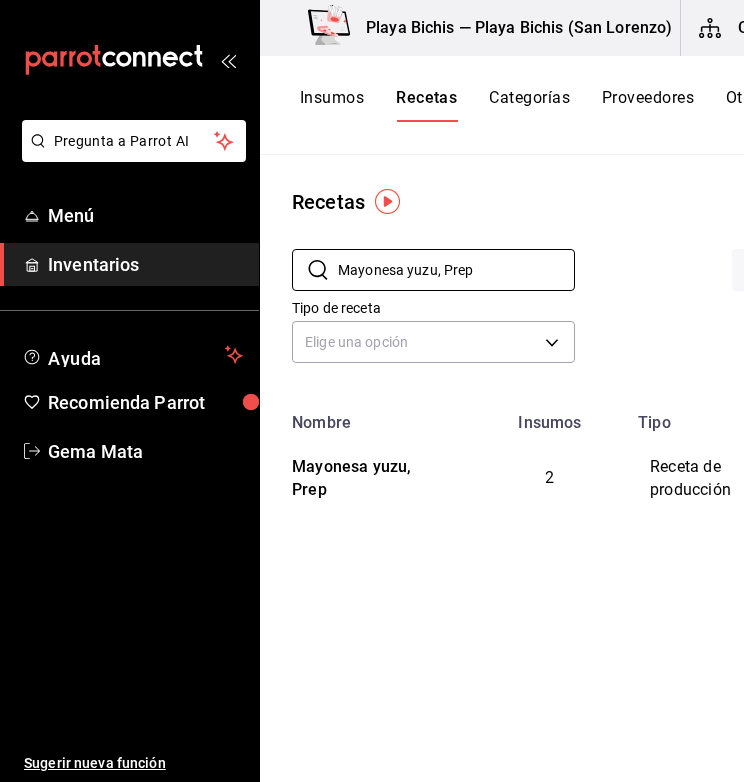 drag, startPoint x: 513, startPoint y: 271, endPoint x: 280, endPoint y: 271, distance: 233 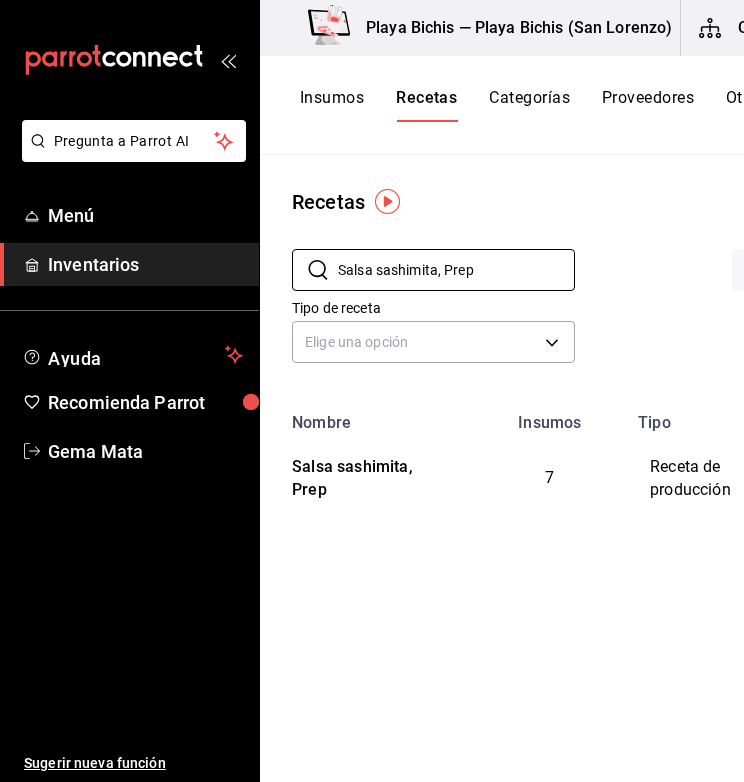 drag, startPoint x: 499, startPoint y: 285, endPoint x: 282, endPoint y: 281, distance: 217.03687 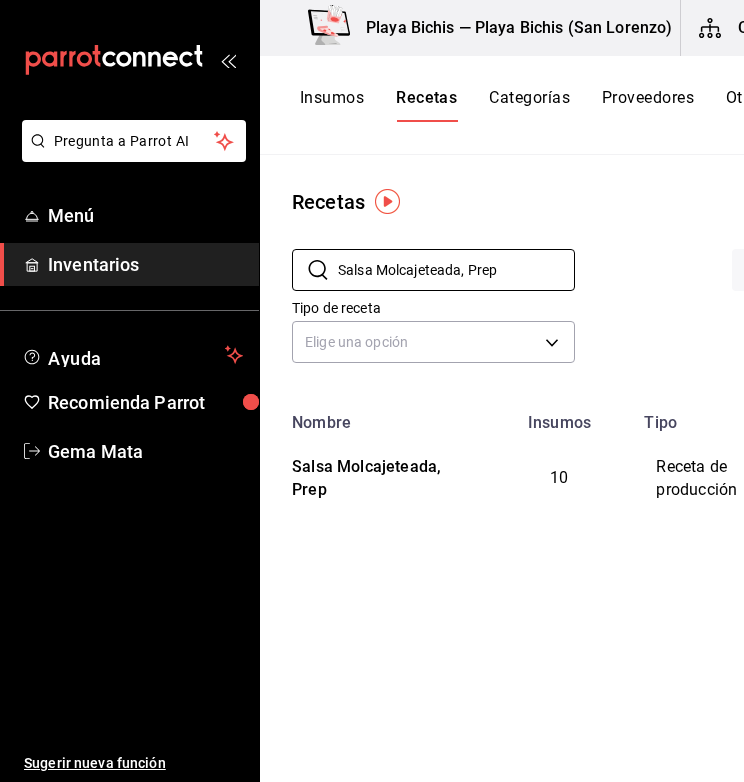 drag, startPoint x: 527, startPoint y: 279, endPoint x: 269, endPoint y: 279, distance: 258 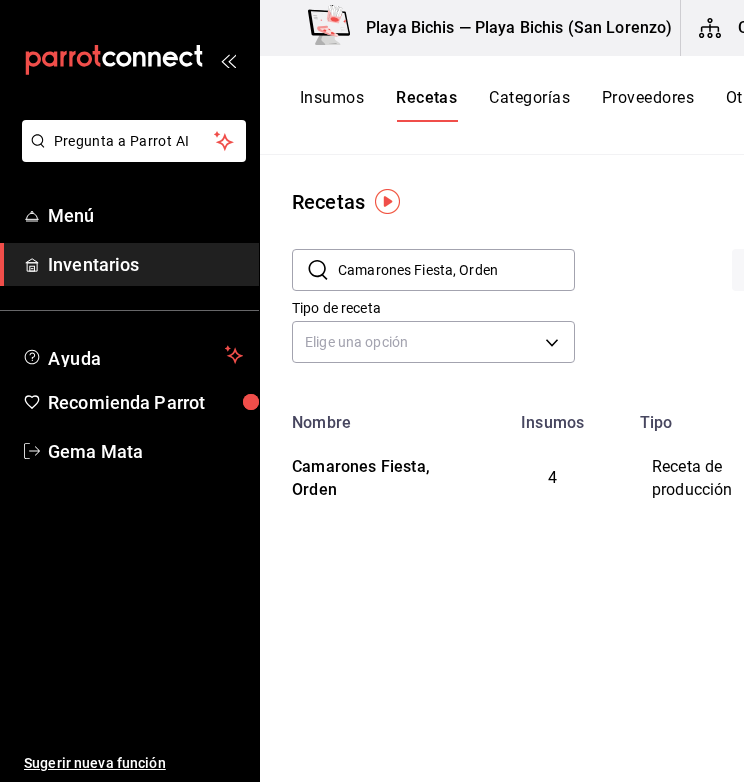 drag, startPoint x: 472, startPoint y: 265, endPoint x: 309, endPoint y: 265, distance: 163 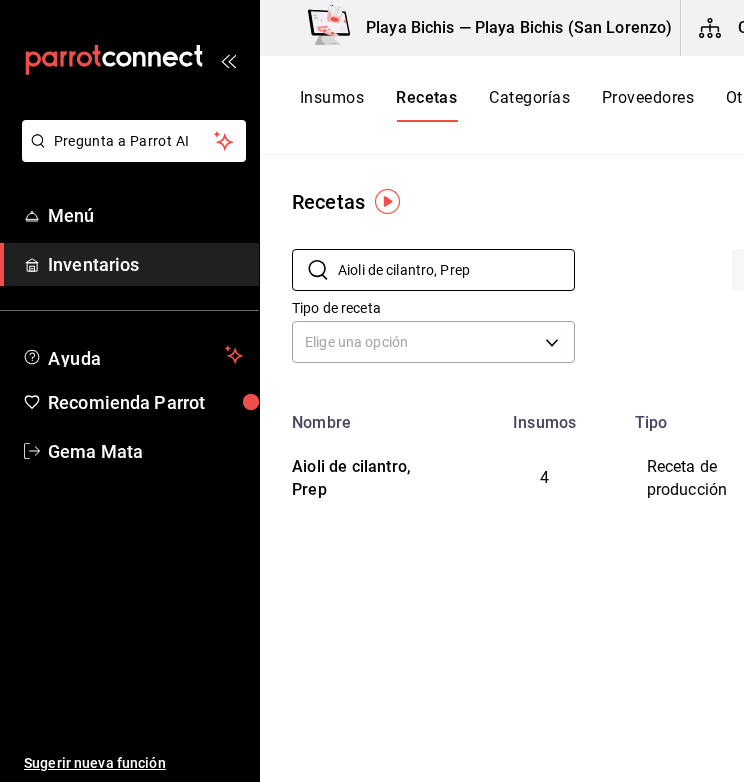drag, startPoint x: 499, startPoint y: 272, endPoint x: 219, endPoint y: 261, distance: 280.21597 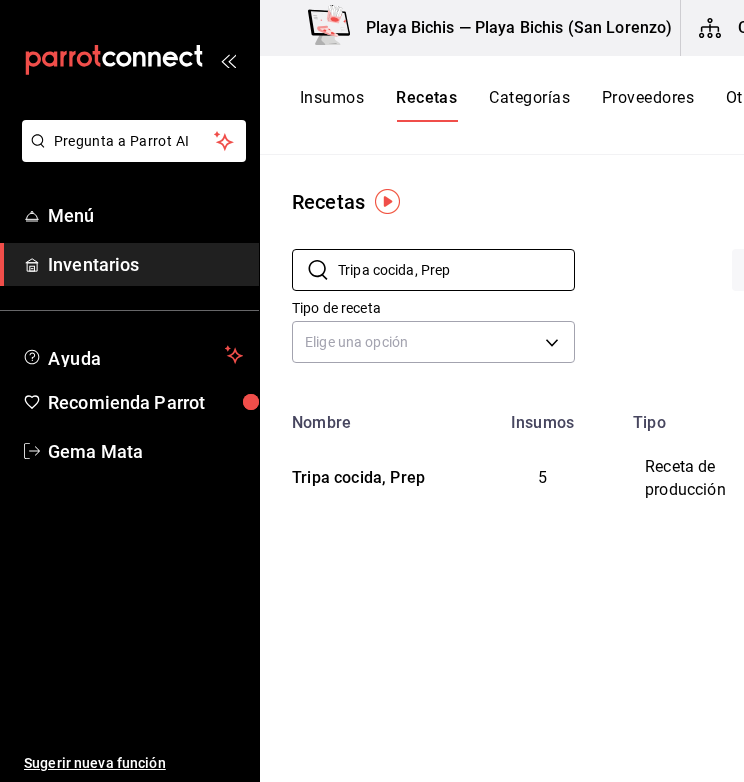drag, startPoint x: 506, startPoint y: 288, endPoint x: 237, endPoint y: 273, distance: 269.41788 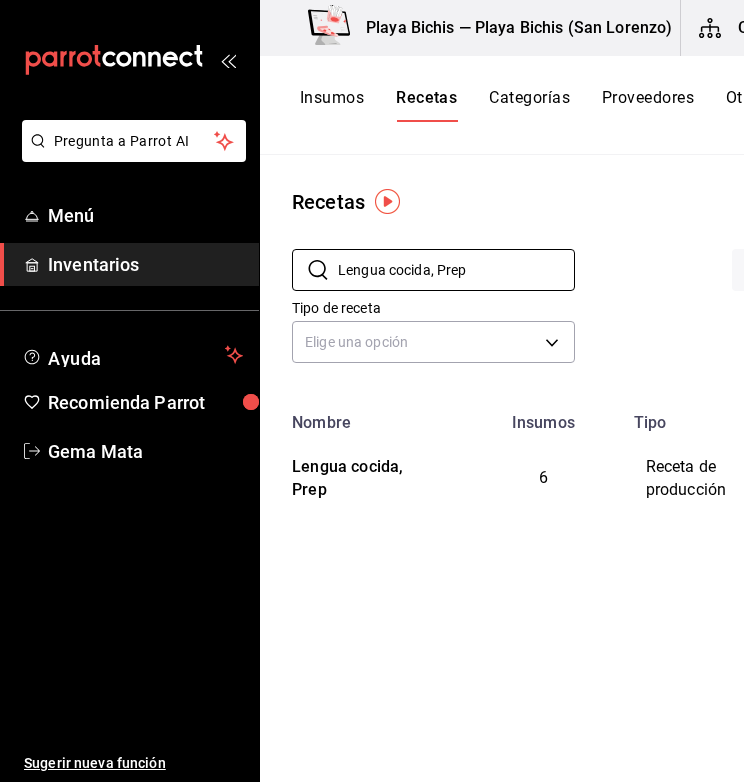 drag, startPoint x: 508, startPoint y: 265, endPoint x: 274, endPoint y: 263, distance: 234.00854 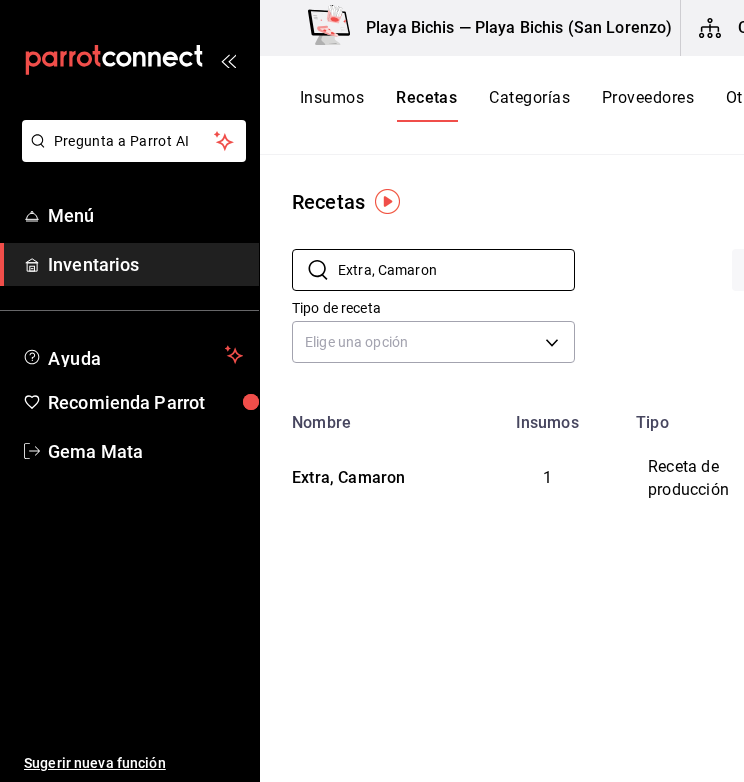 drag, startPoint x: 472, startPoint y: 260, endPoint x: 240, endPoint y: 256, distance: 232.03448 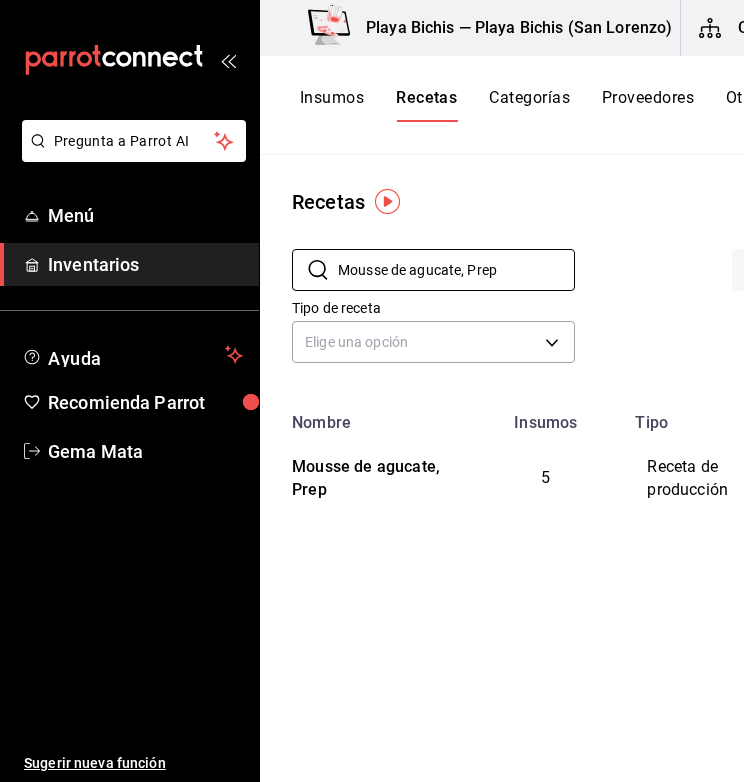 drag, startPoint x: 508, startPoint y: 273, endPoint x: 255, endPoint y: 265, distance: 253.12645 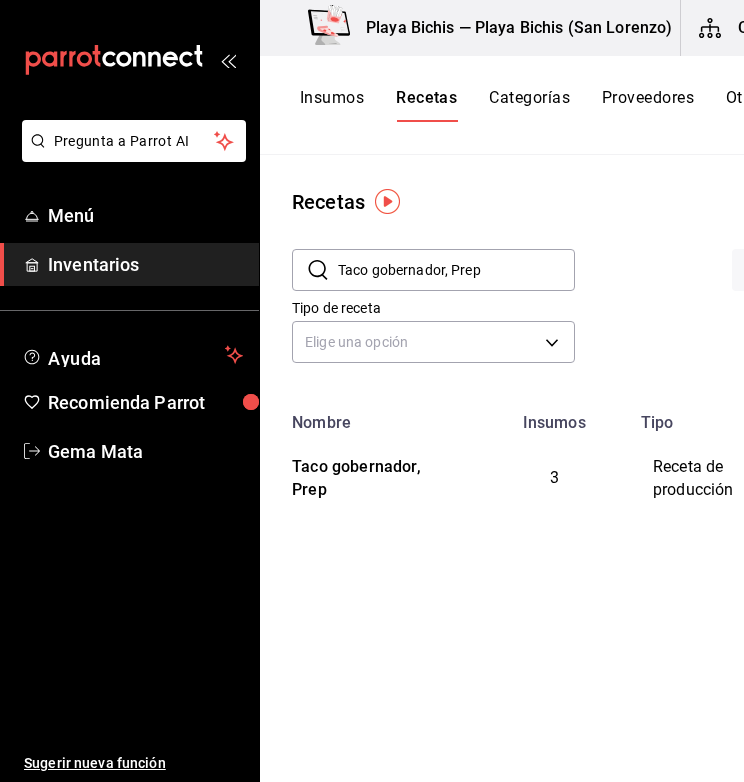 drag, startPoint x: 502, startPoint y: 284, endPoint x: 302, endPoint y: 273, distance: 200.30228 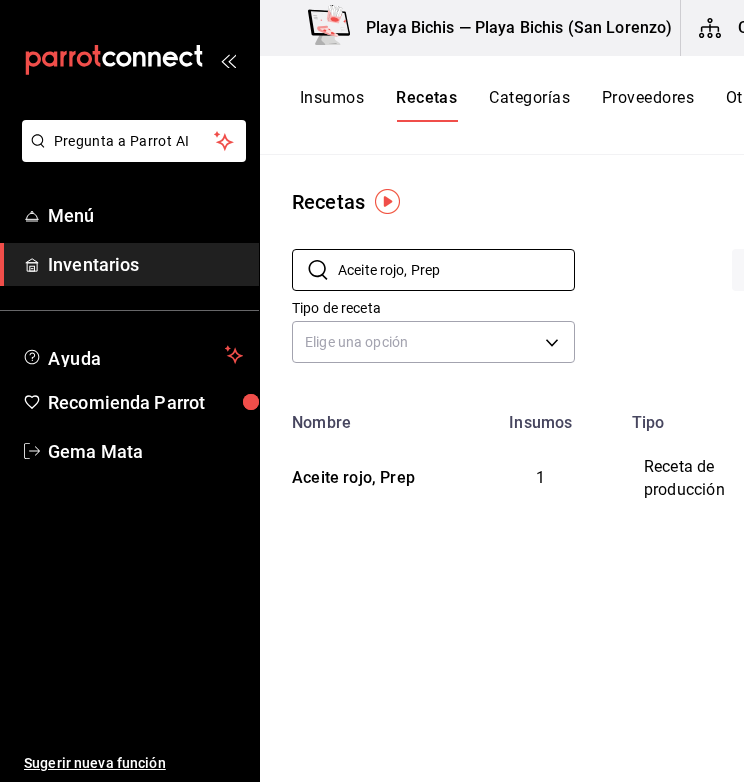 type on "Aceite rojo, Prep" 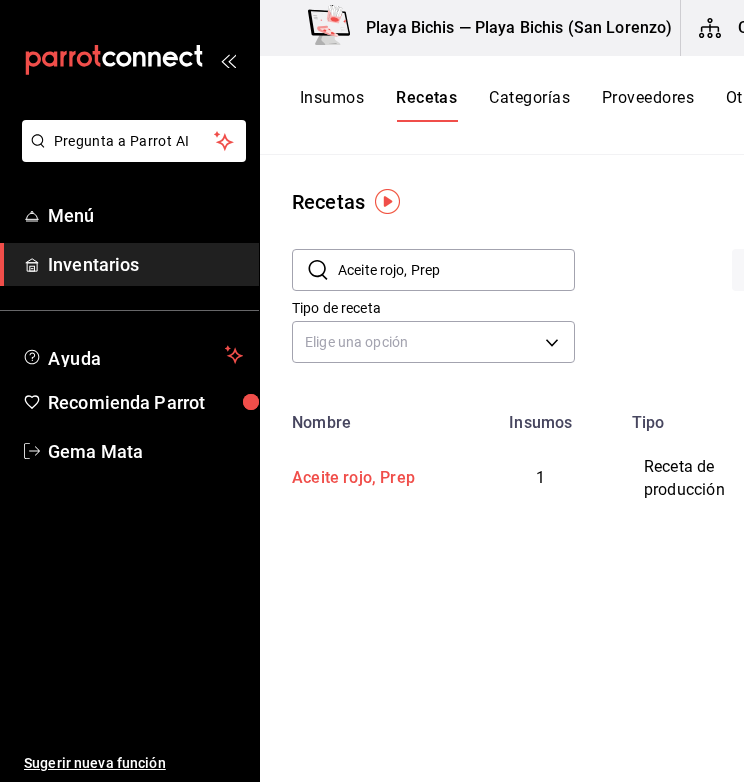 click on "Aceite rojo, Prep" at bounding box center (349, 474) 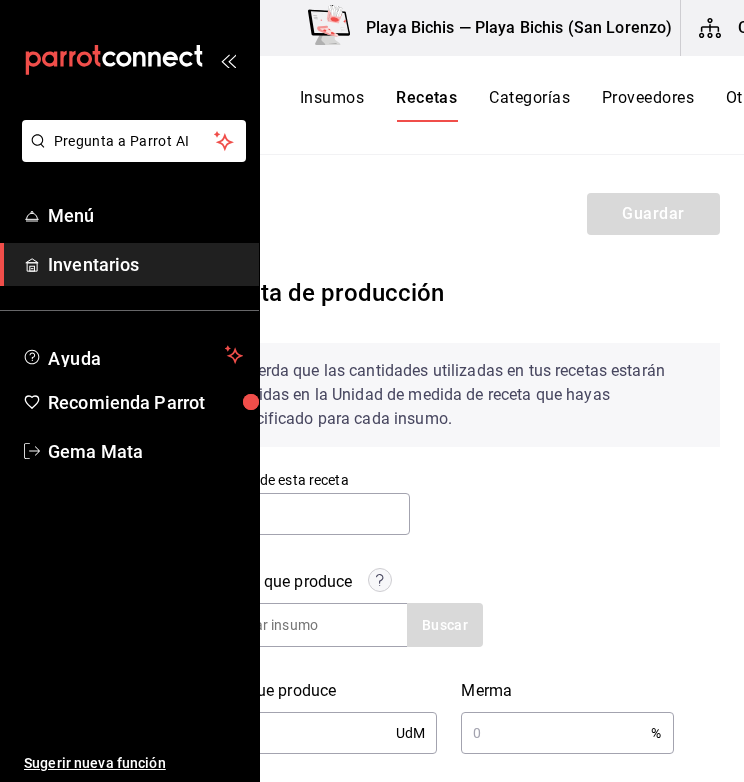 type on "Aceite rojo, Prep" 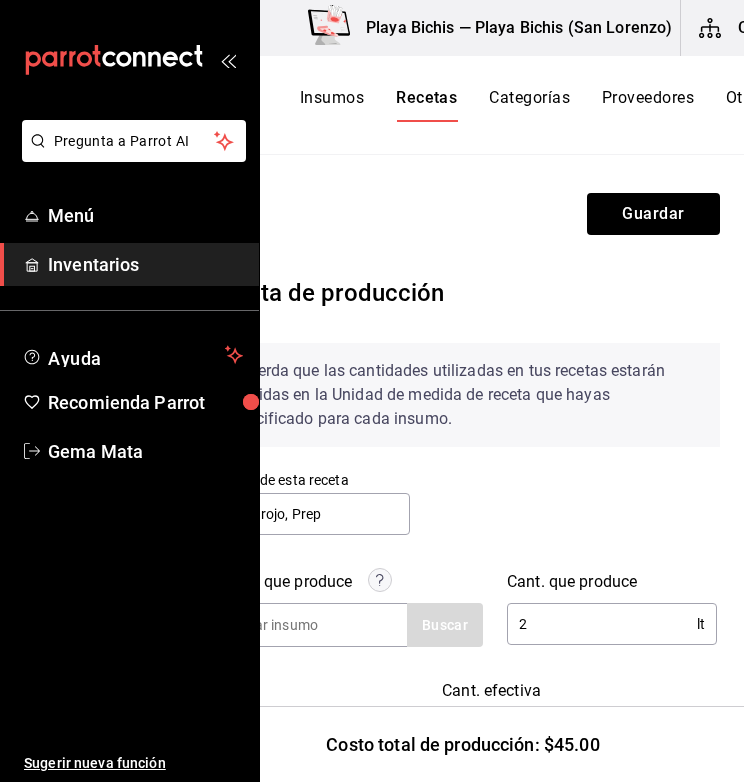 scroll, scrollTop: 263, scrollLeft: 0, axis: vertical 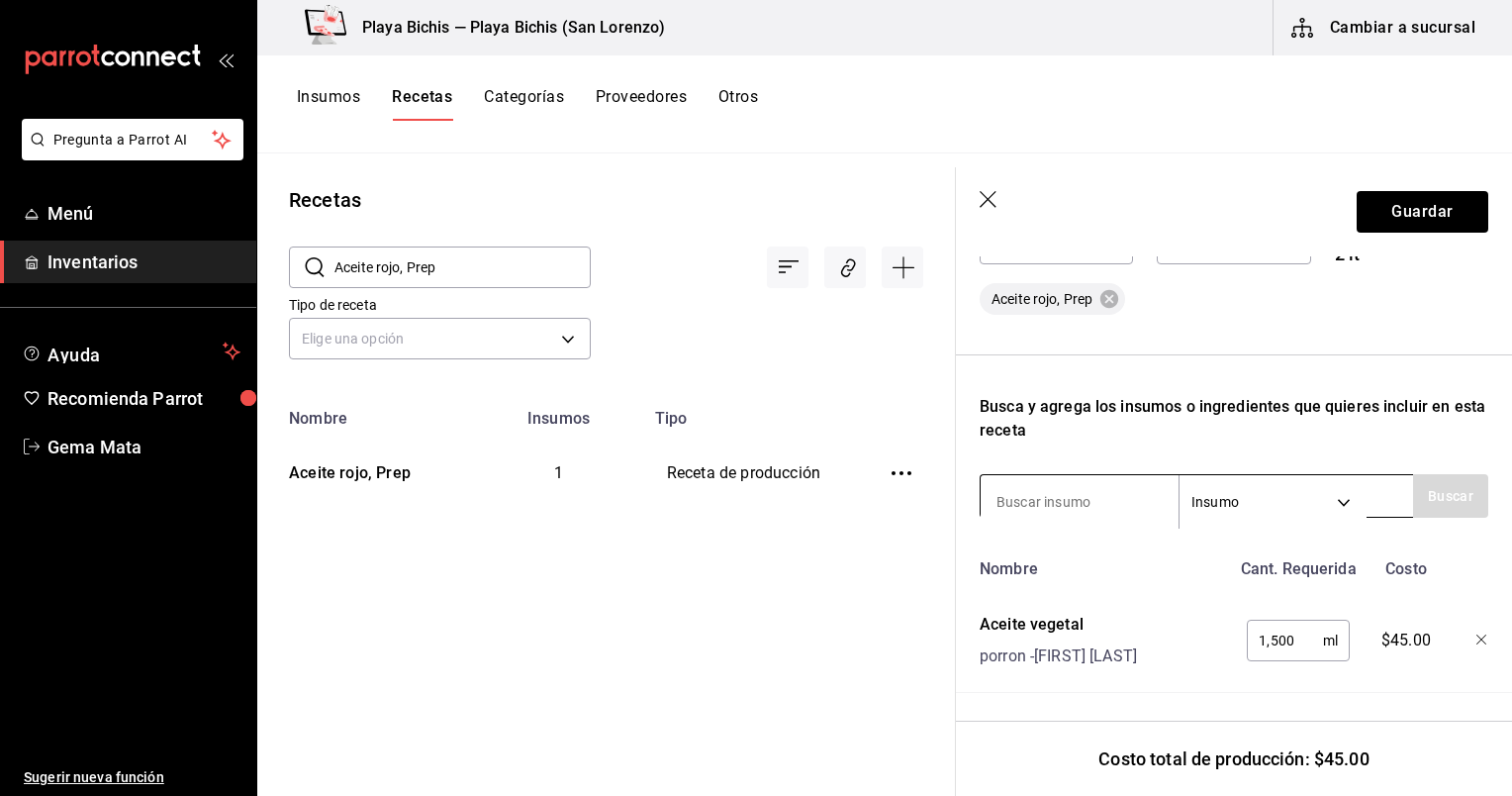 click at bounding box center (1080, 502) 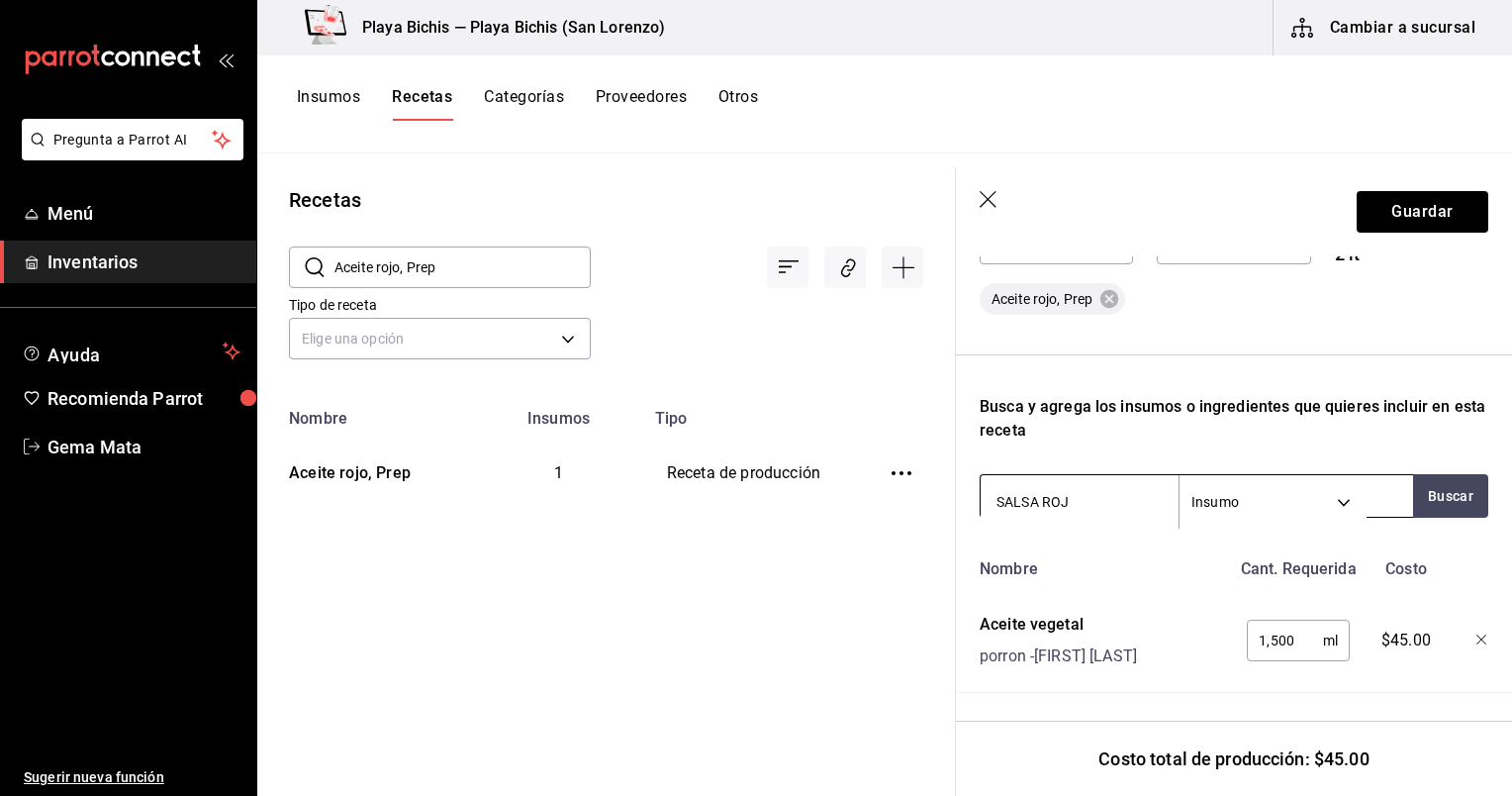 type on "SALSA ROJA" 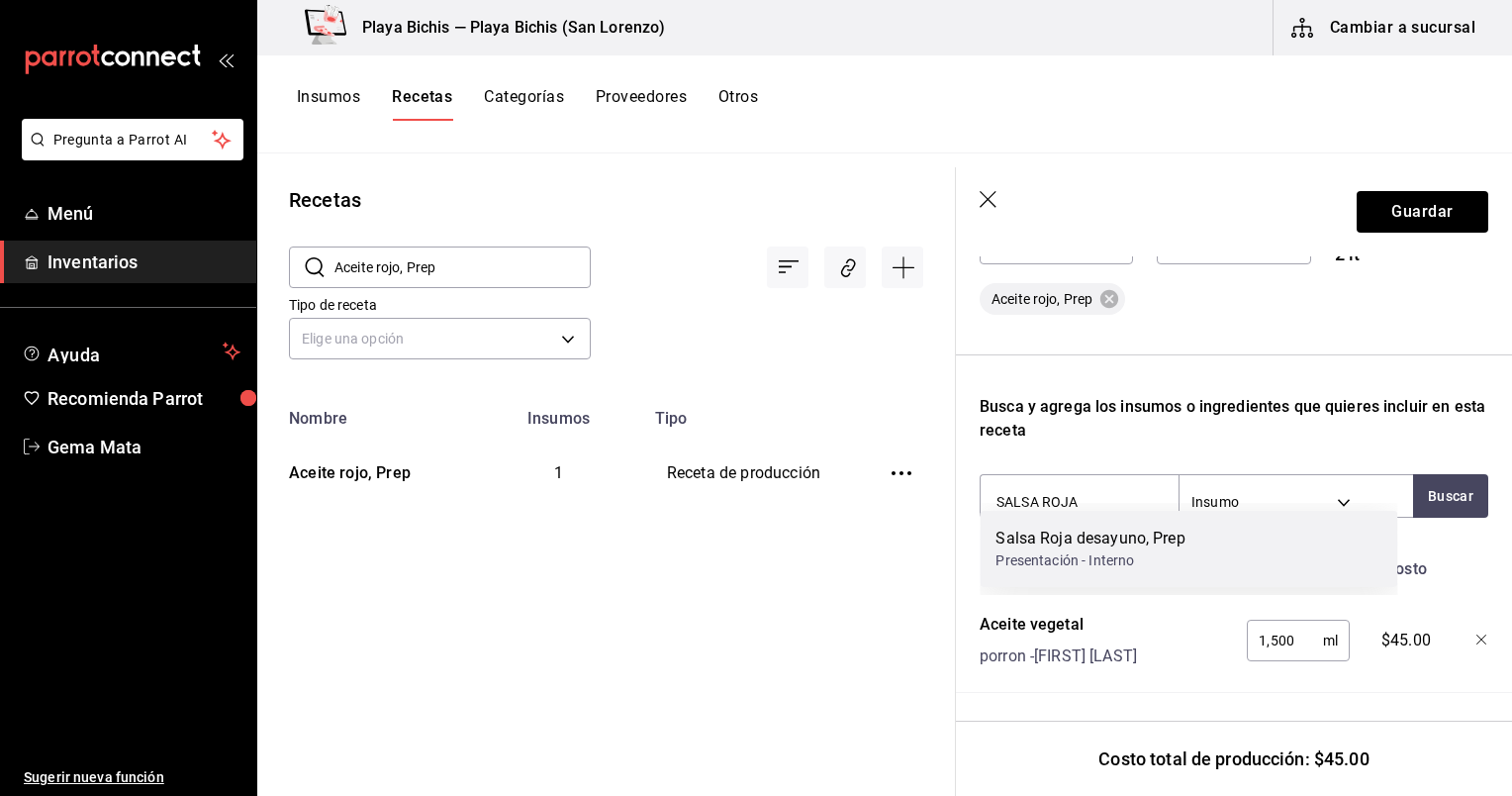 click on "Presentación - Interno" at bounding box center (1089, 560) 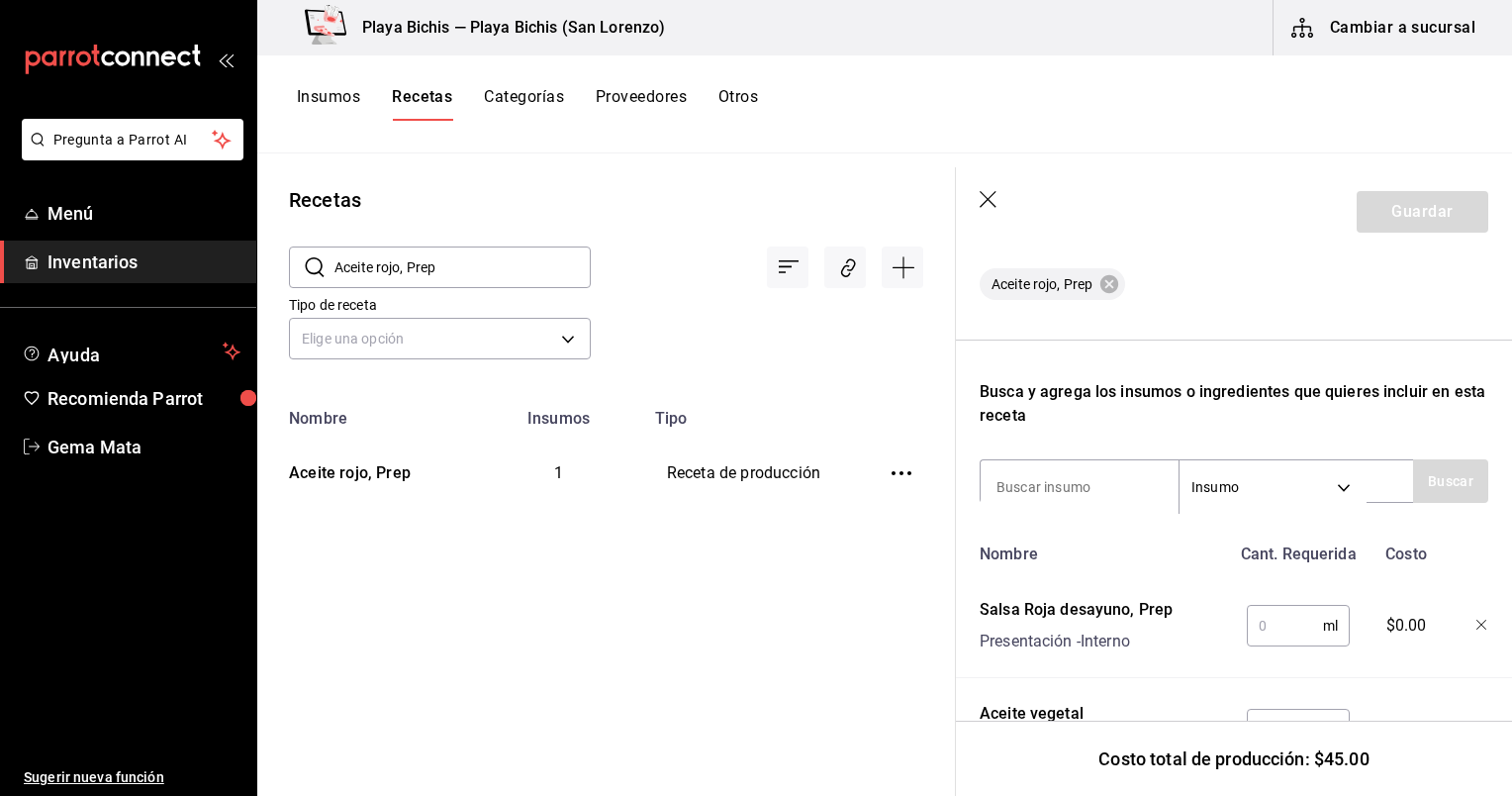 scroll, scrollTop: 601, scrollLeft: 0, axis: vertical 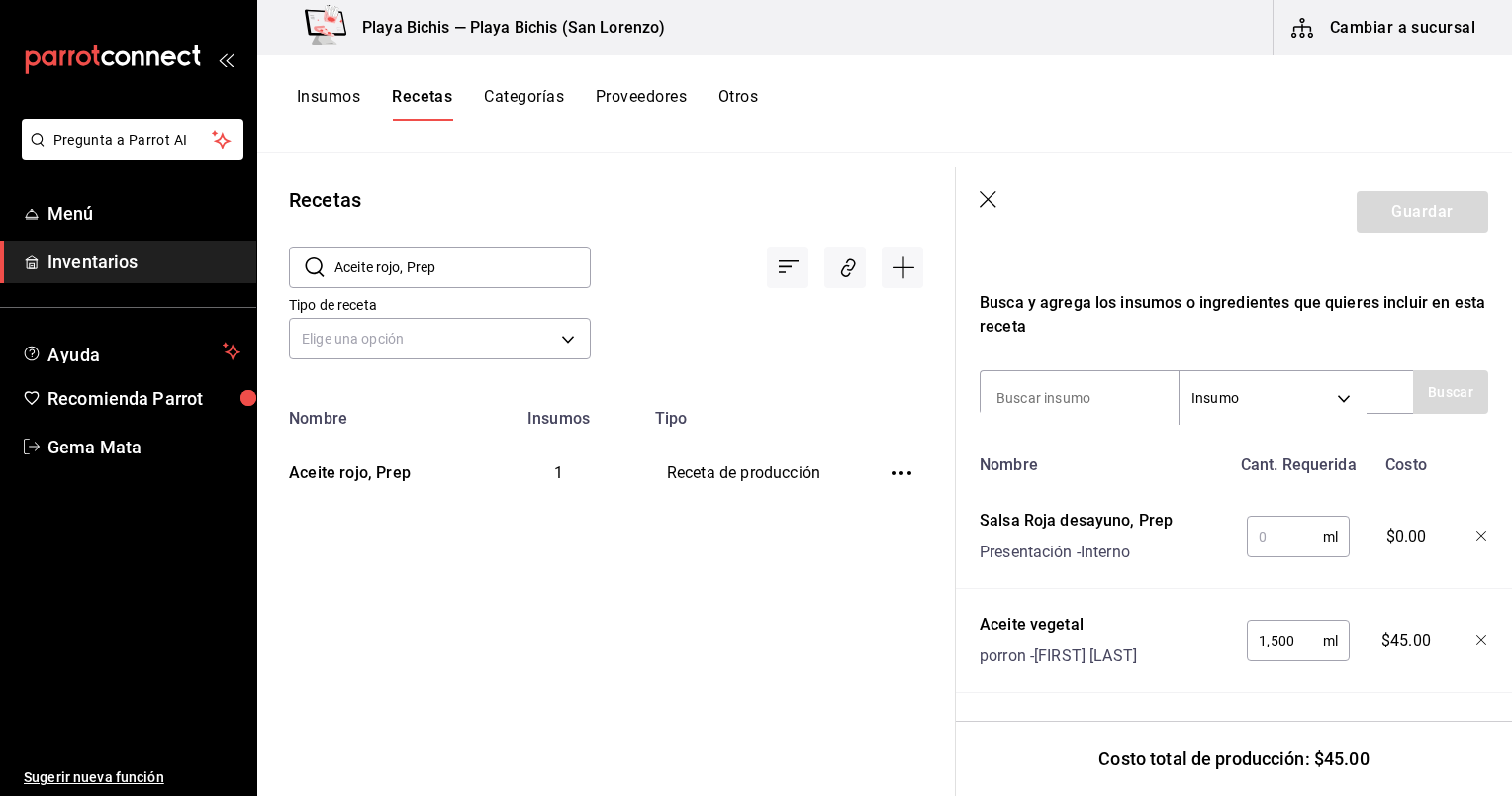 drag, startPoint x: 703, startPoint y: 795, endPoint x: 548, endPoint y: 561, distance: 280.67953 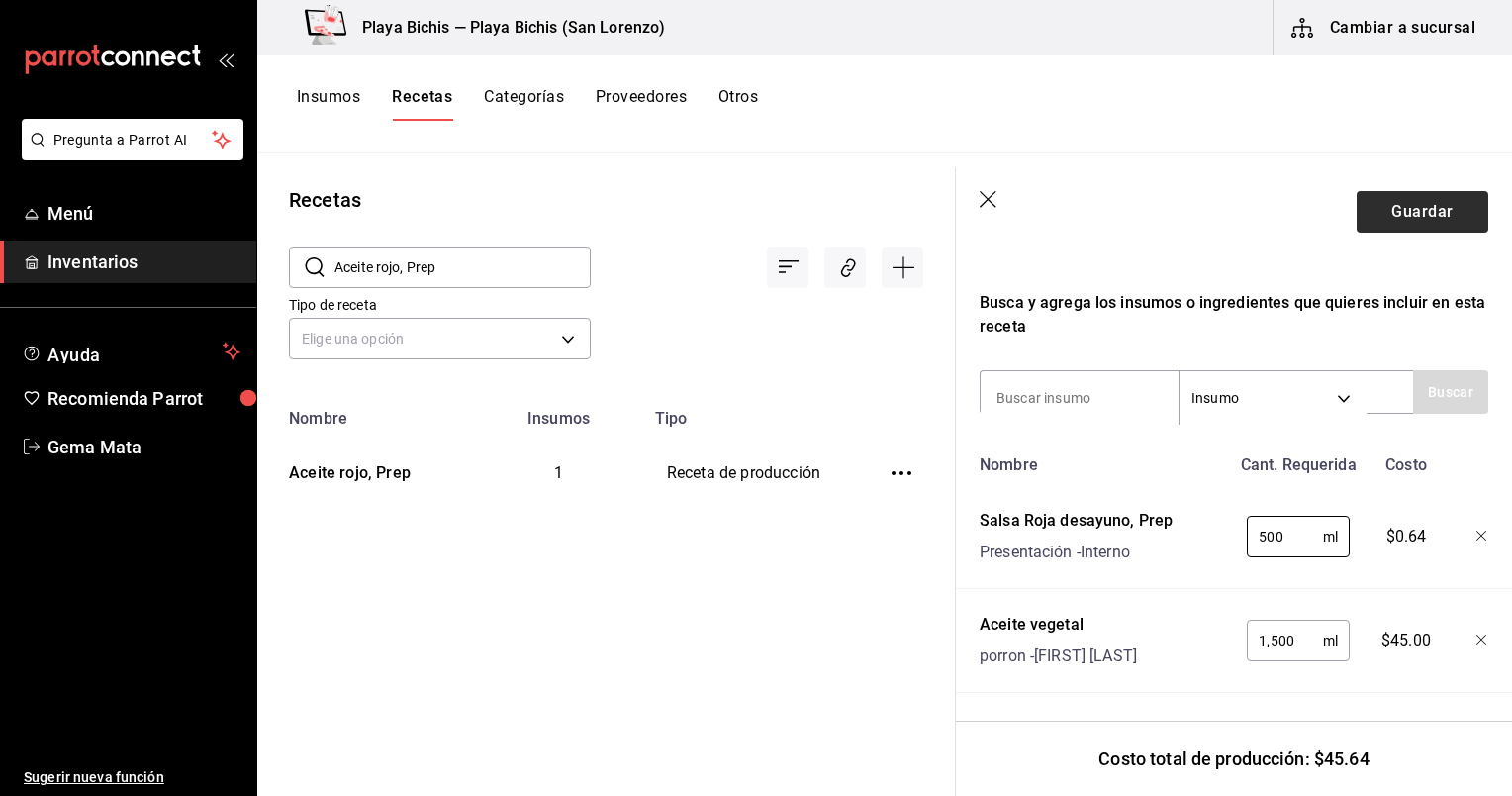 type on "500" 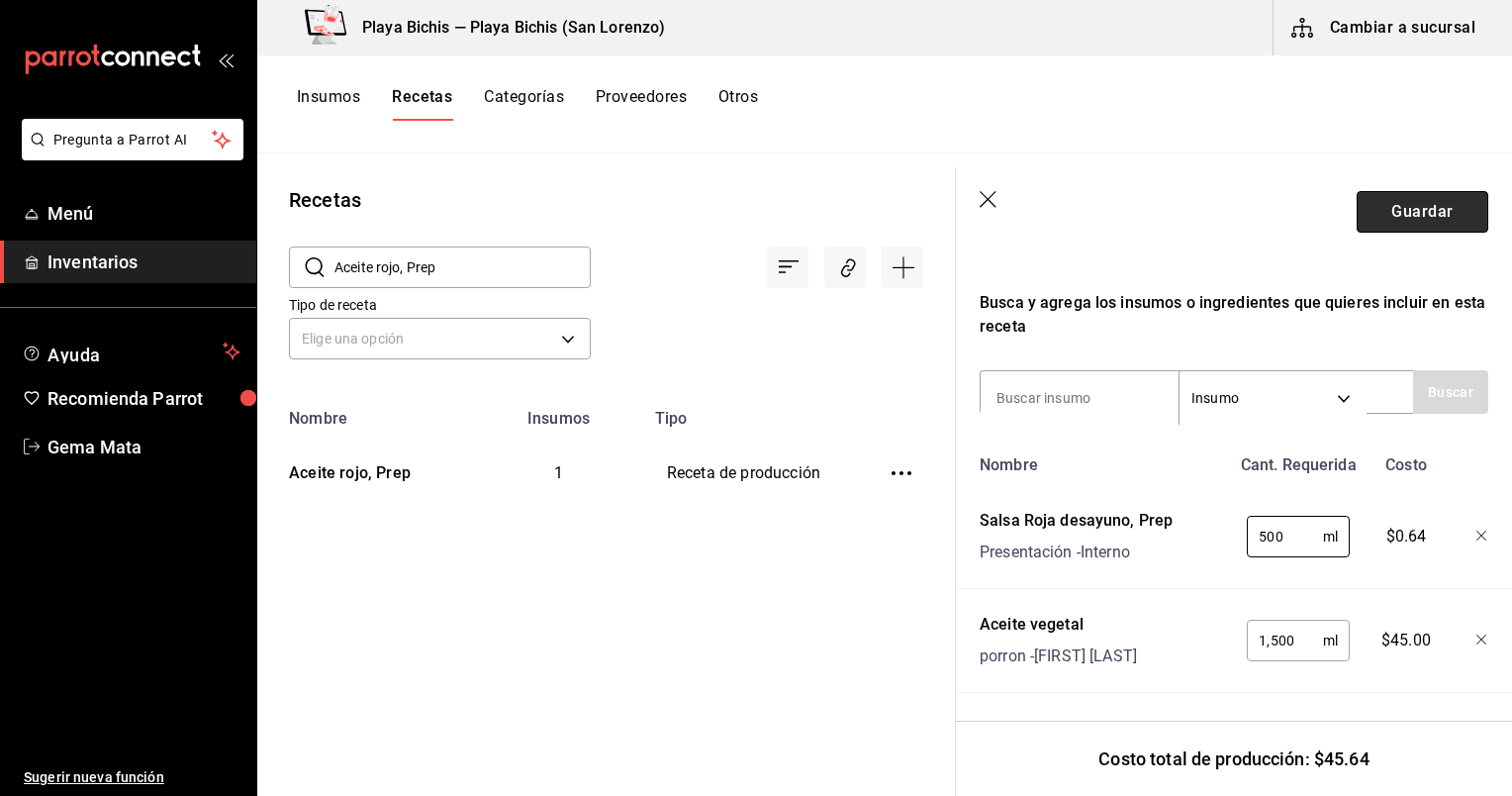 click on "Guardar" at bounding box center [1422, 212] 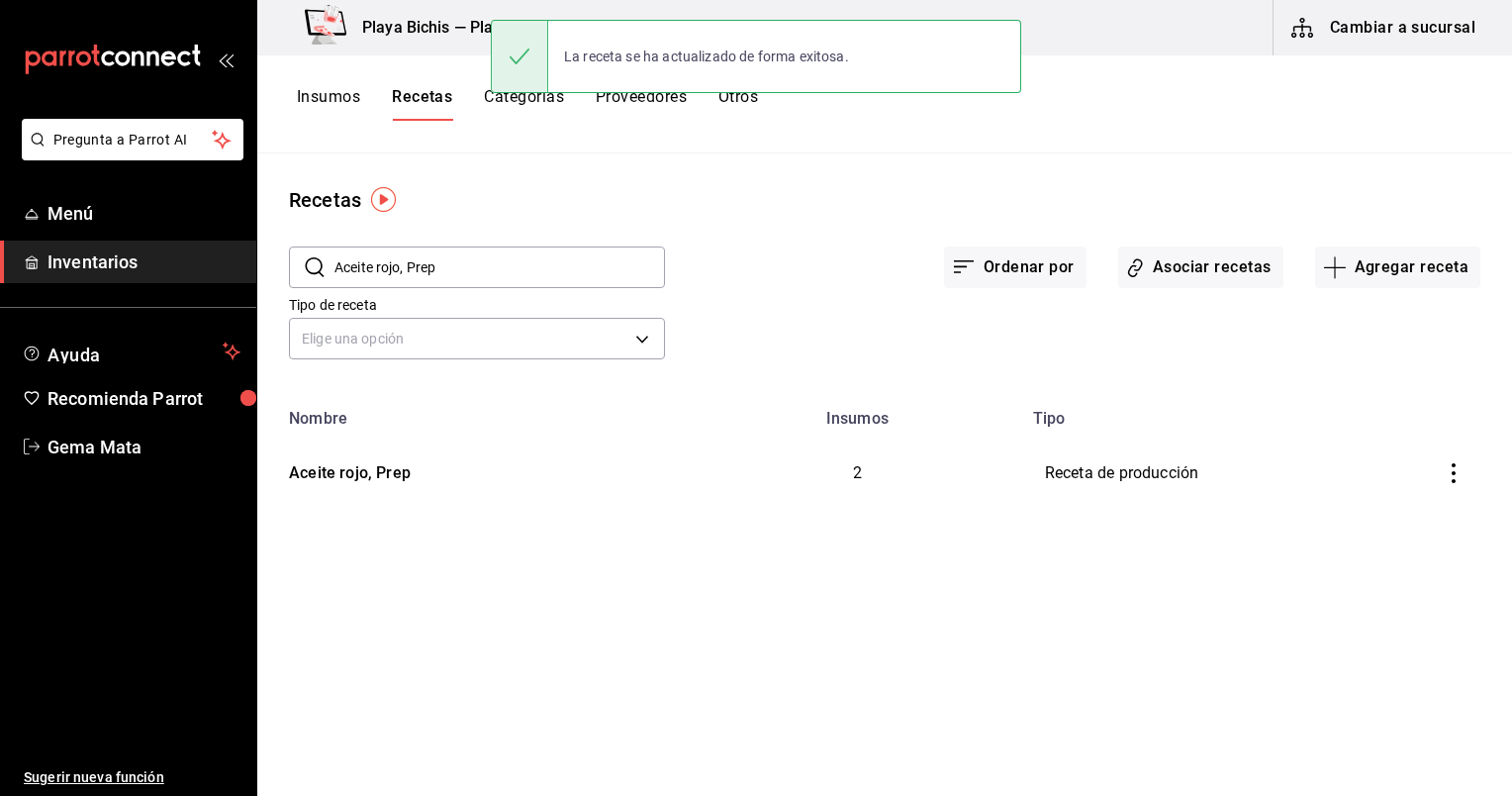 scroll, scrollTop: 0, scrollLeft: 0, axis: both 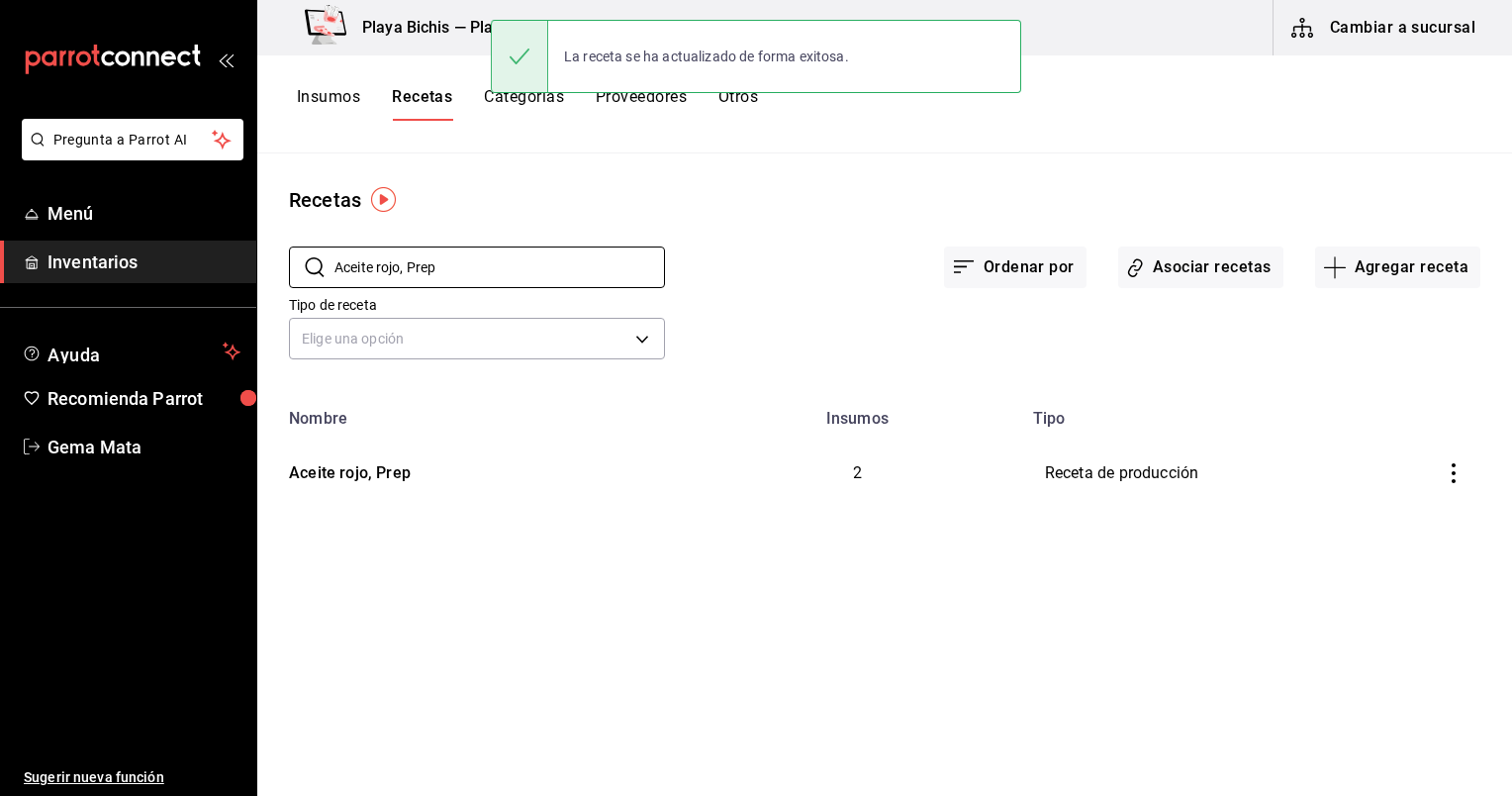 drag, startPoint x: 511, startPoint y: 277, endPoint x: 205, endPoint y: 283, distance: 306.05882 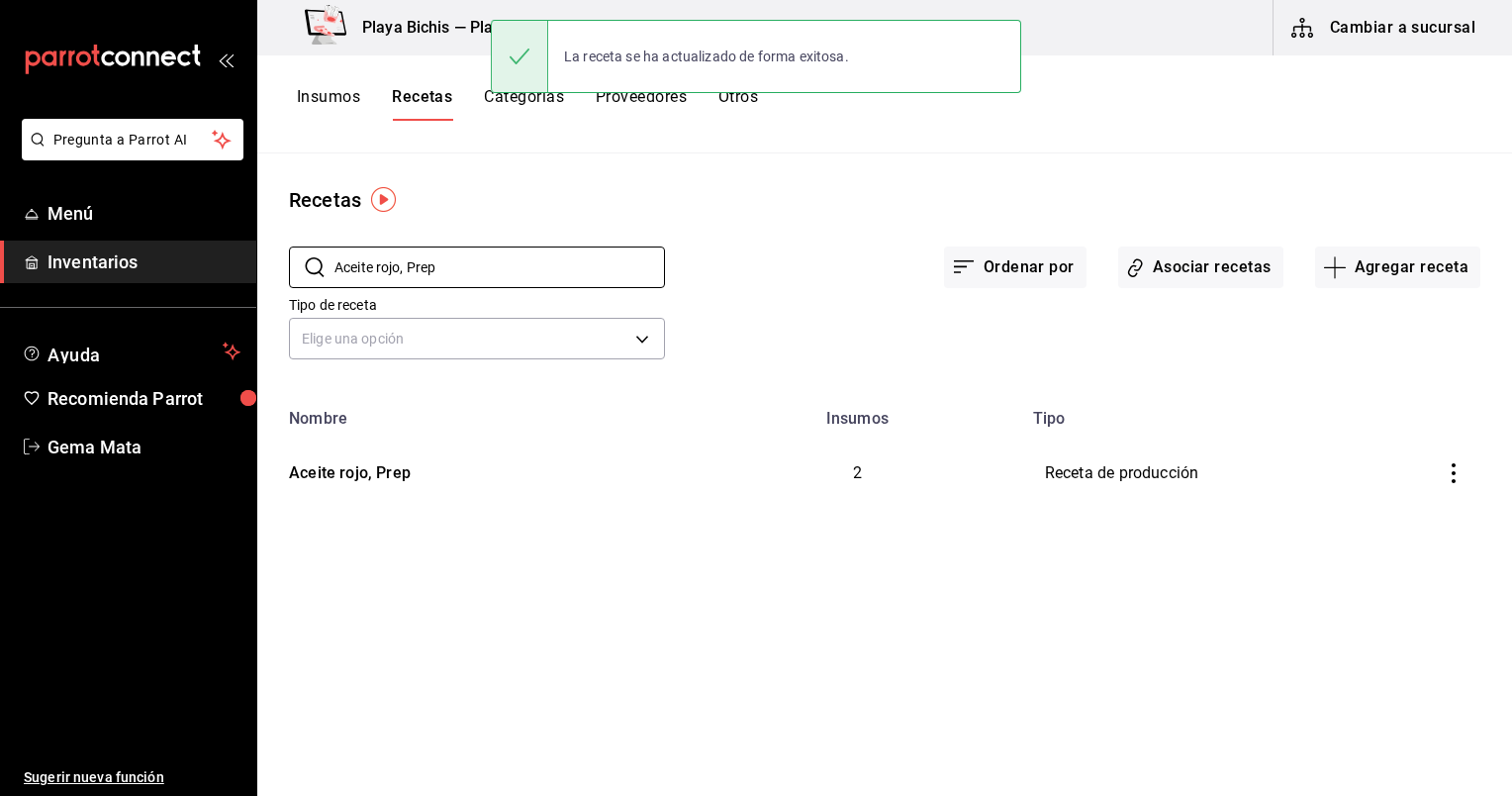 click on "Pregunta a Parrot AI Menú   Inventarios   Ayuda Recomienda Parrot   Gema Mata   Sugerir nueva función   Playa Bichis — Playa Bichis ([CITY]) Cambiar a sucursal Insumos Recetas Categorías Proveedores Otros Recetas ​ Aceite rojo, Prep ​ Ordenar por Asociar recetas Agregar receta Tipo de receta Elige una opción default Nombre Insumos Tipo Aceite rojo, Prep 2 Receta de producción Guardar" at bounding box center [756, 391] 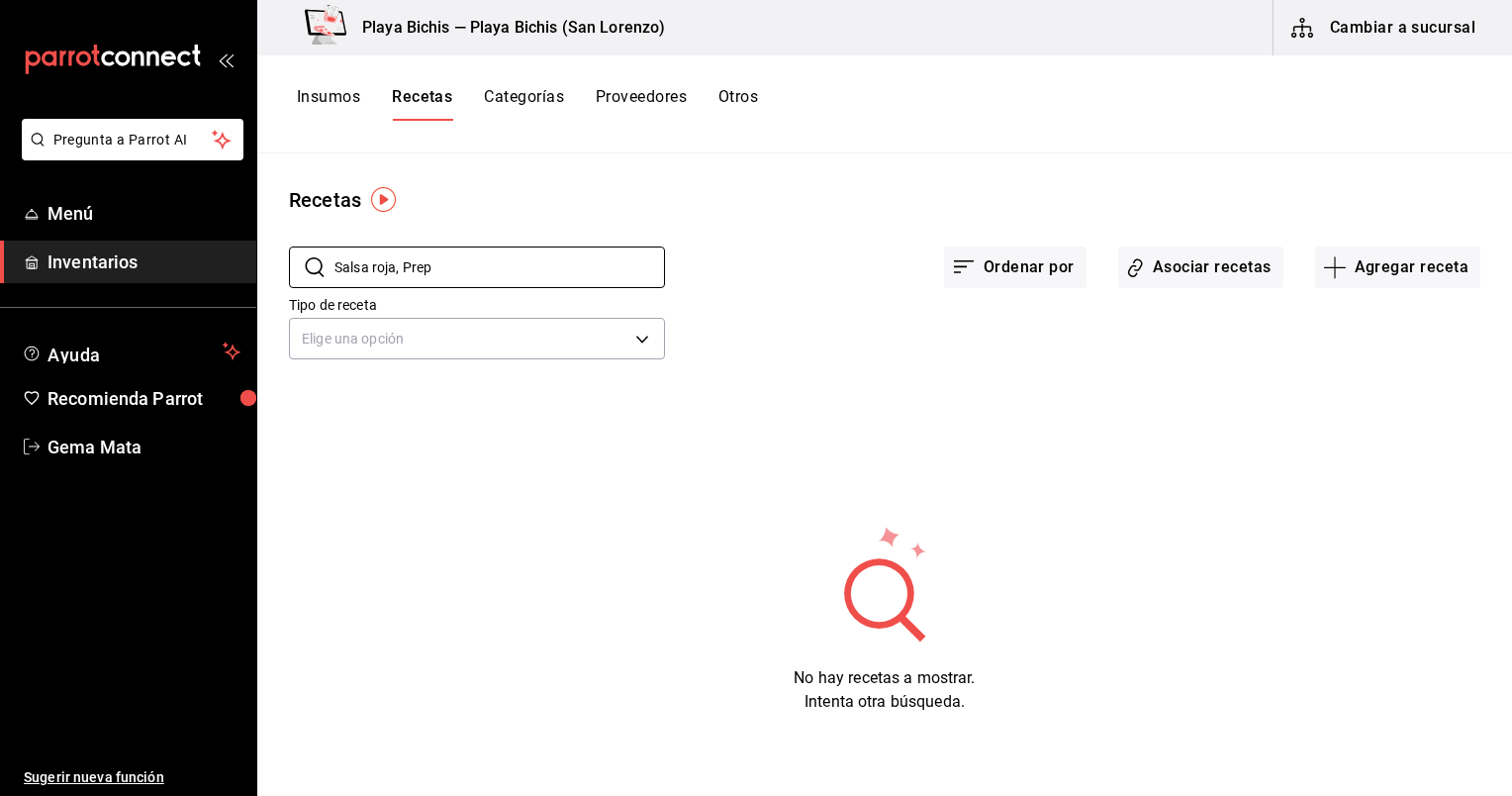 type on "Salsa roja, Prep" 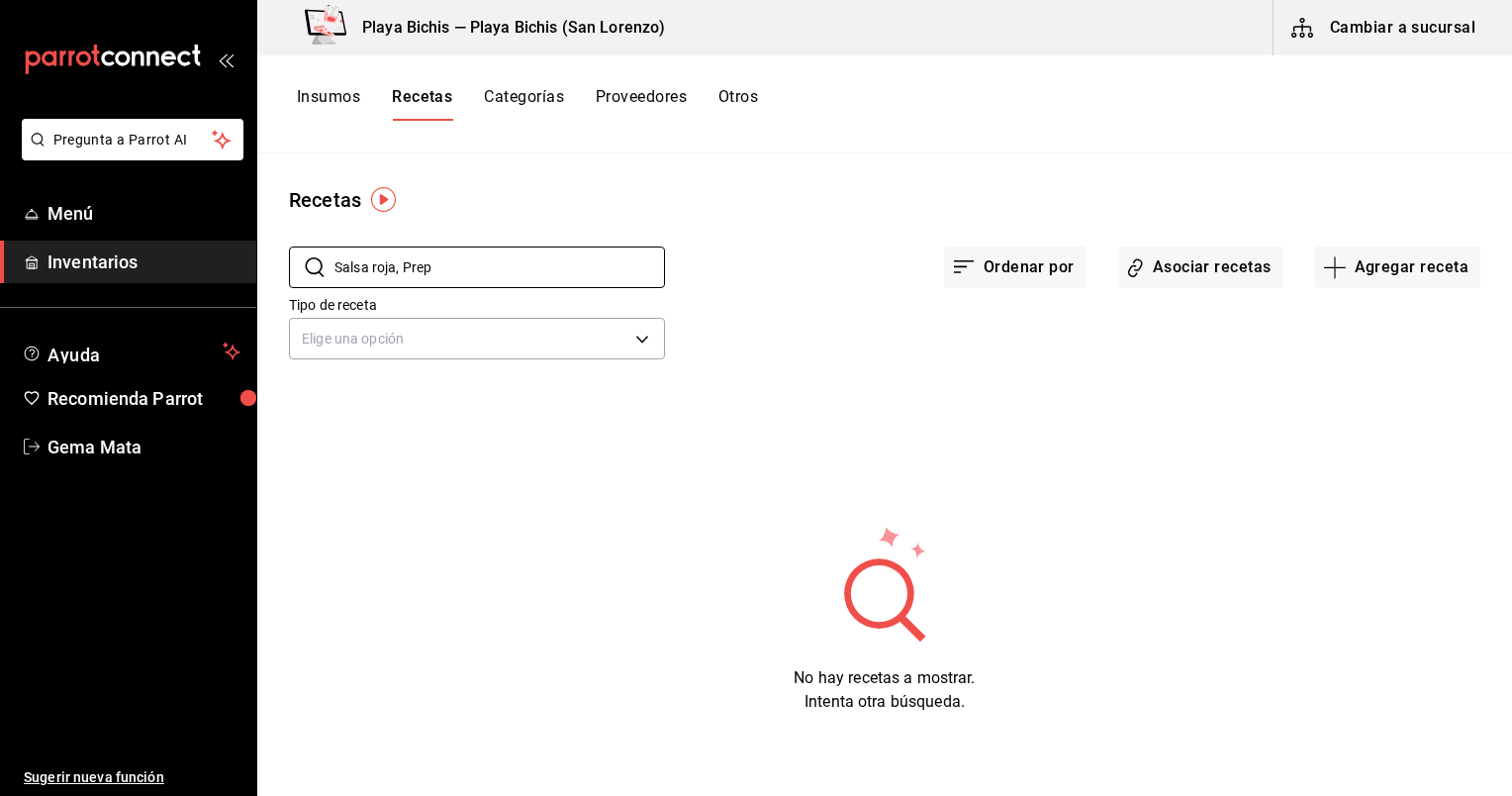 click on "Insumos" at bounding box center [329, 104] 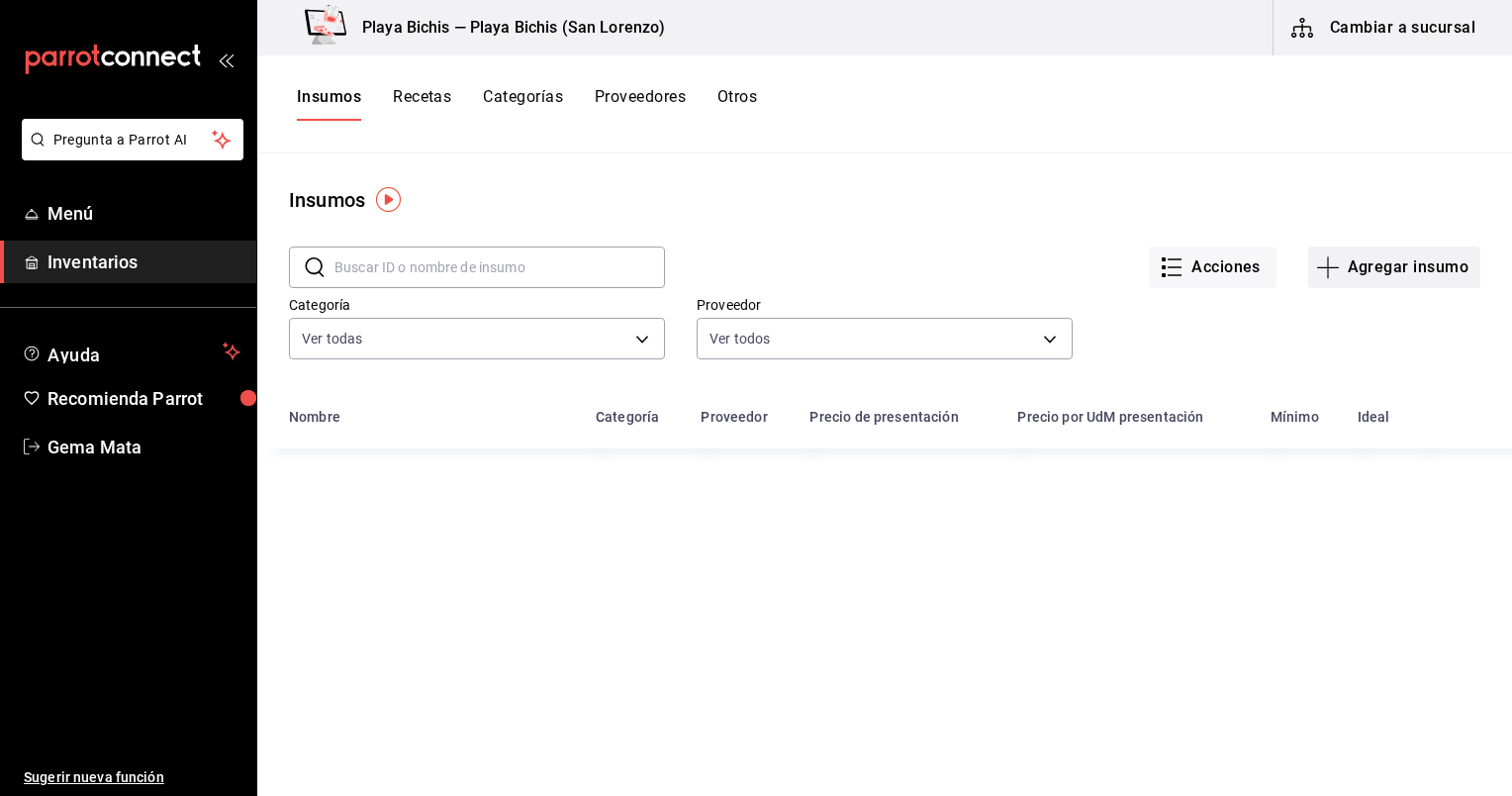 click on "Agregar insumo" at bounding box center (1394, 267) 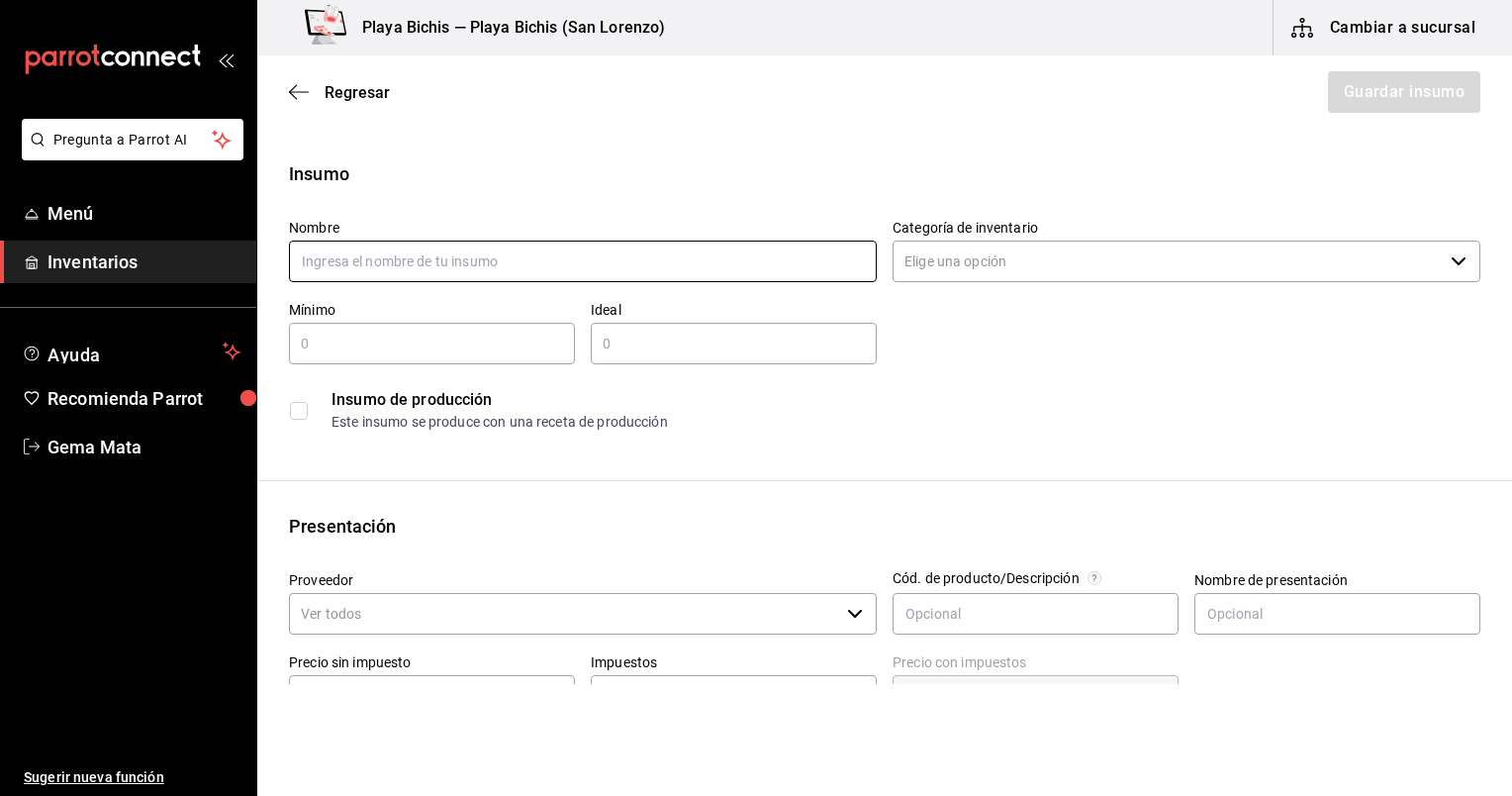 paste on "Salsa roja, Prep" 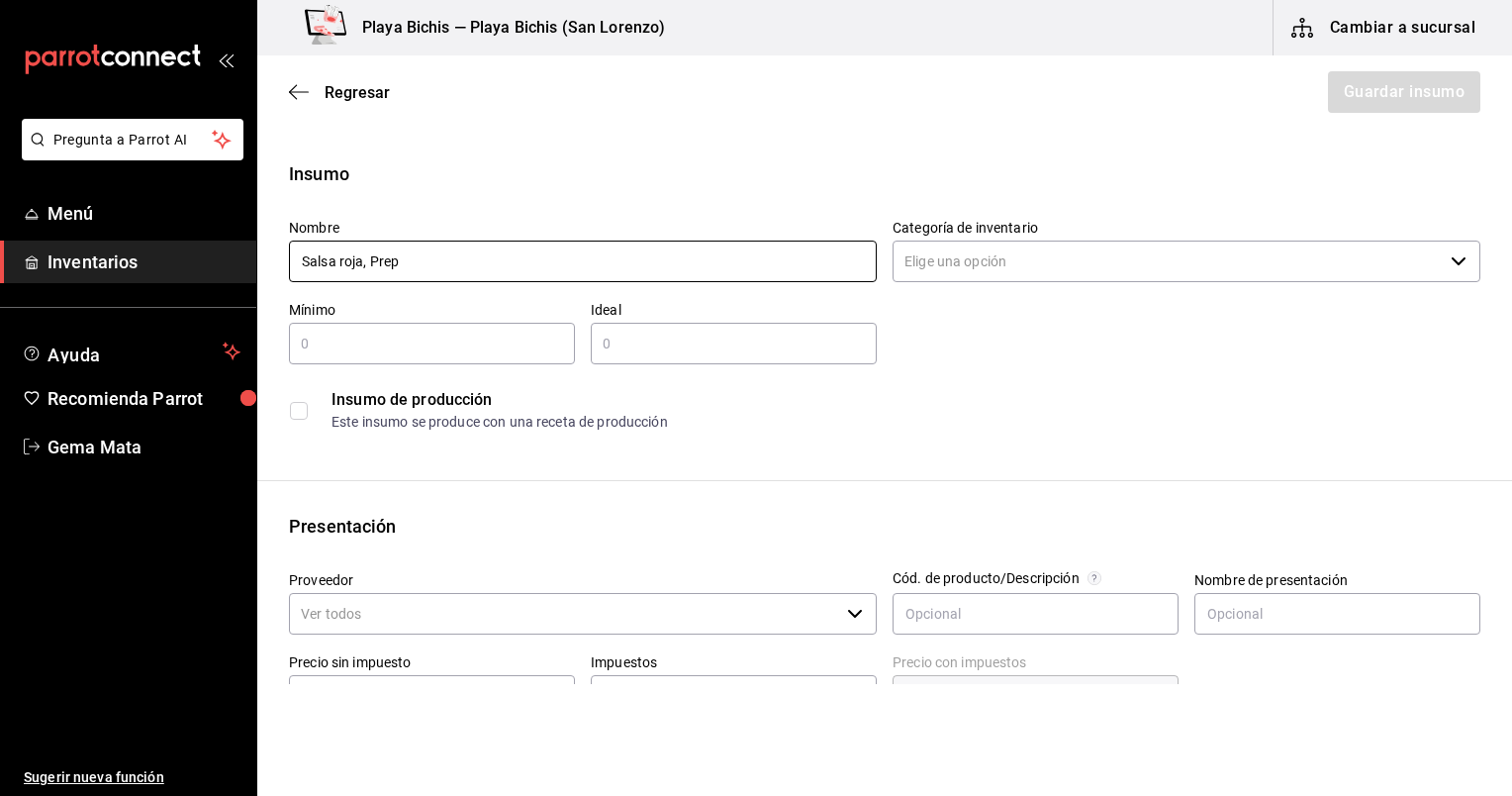 type on "Salsa roja, Prep" 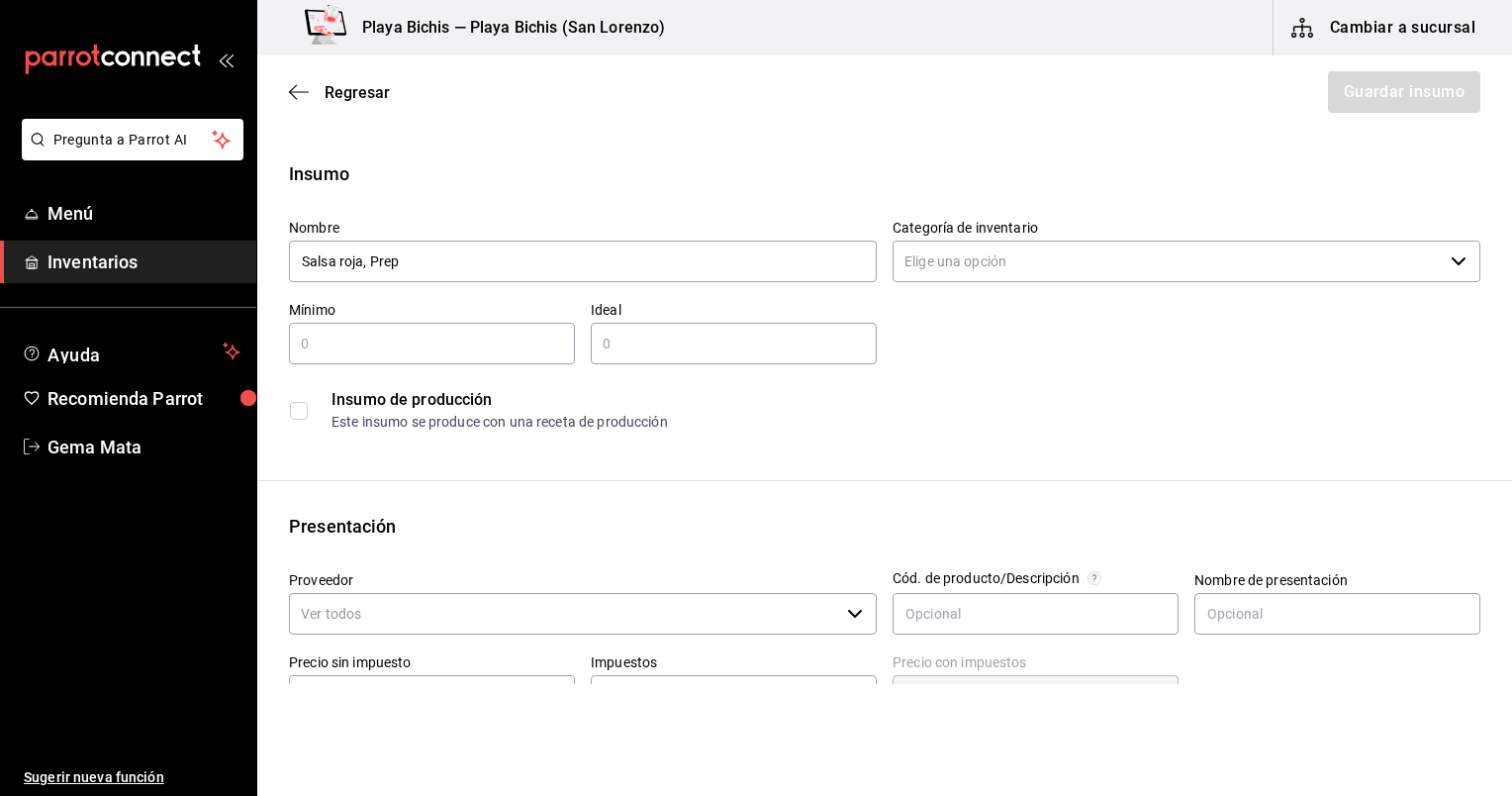click on "Categoría de inventario" at bounding box center (1168, 261) 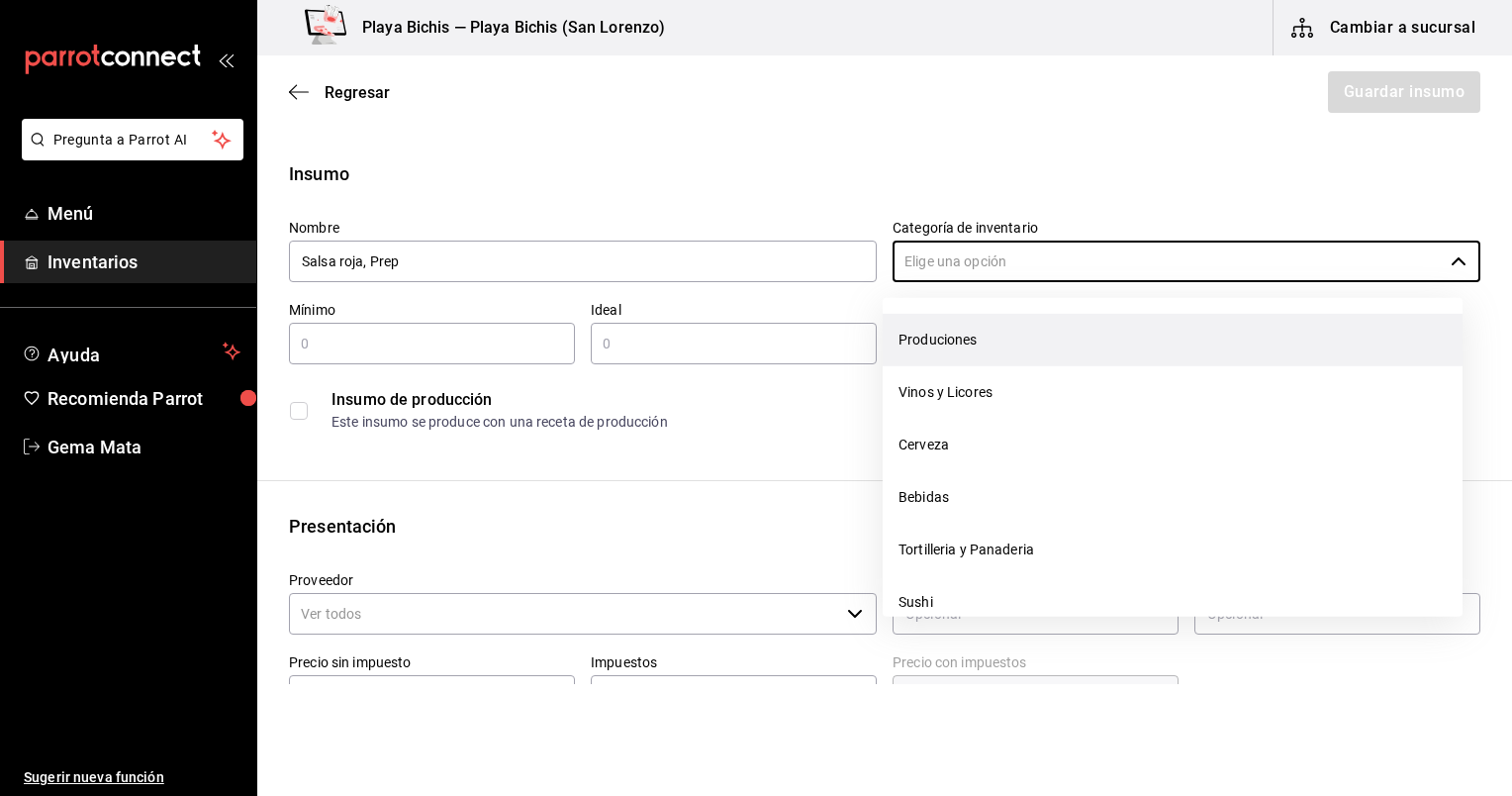 click on "Produciones" at bounding box center [1173, 340] 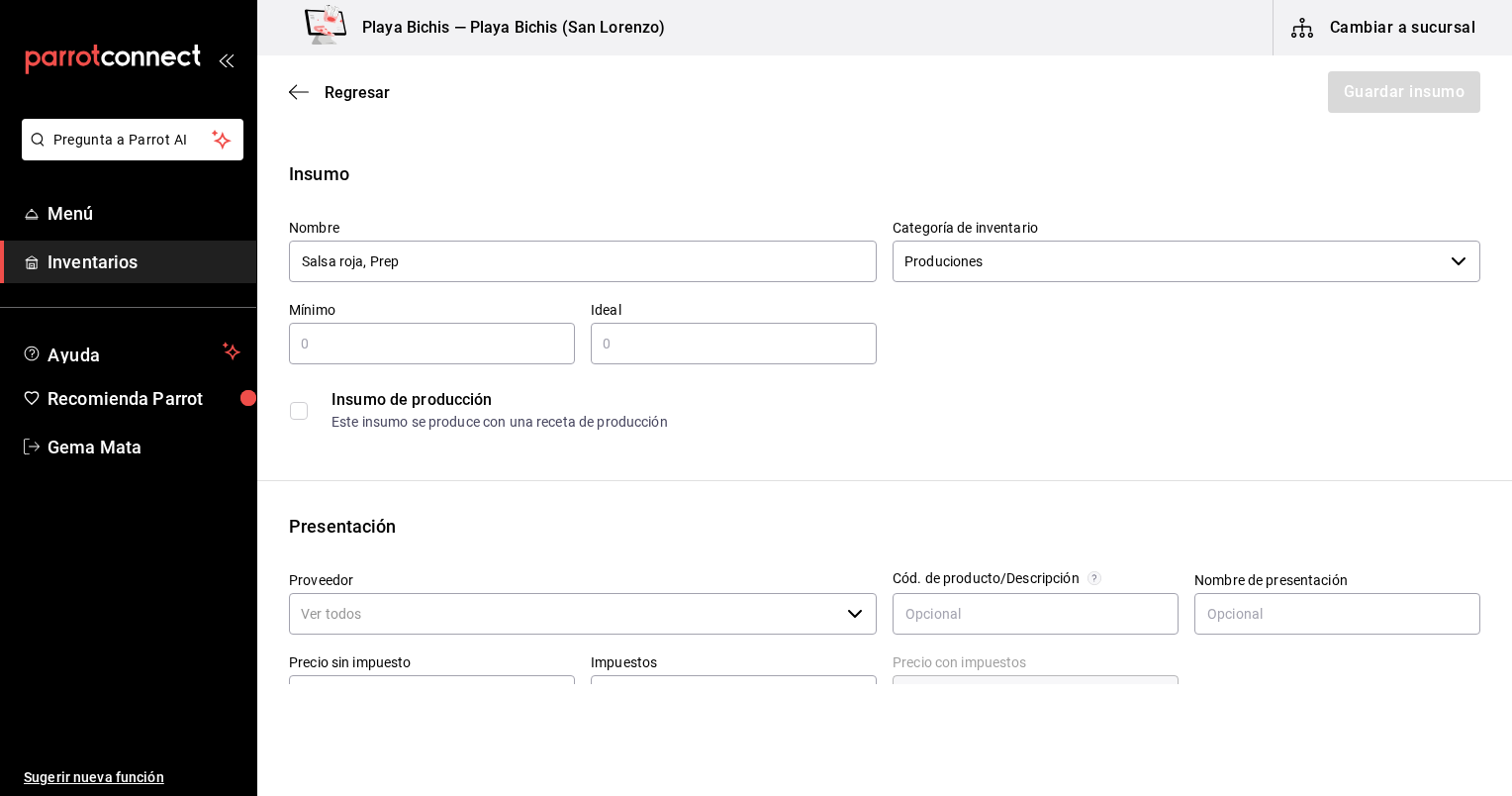 click at bounding box center [431, 344] 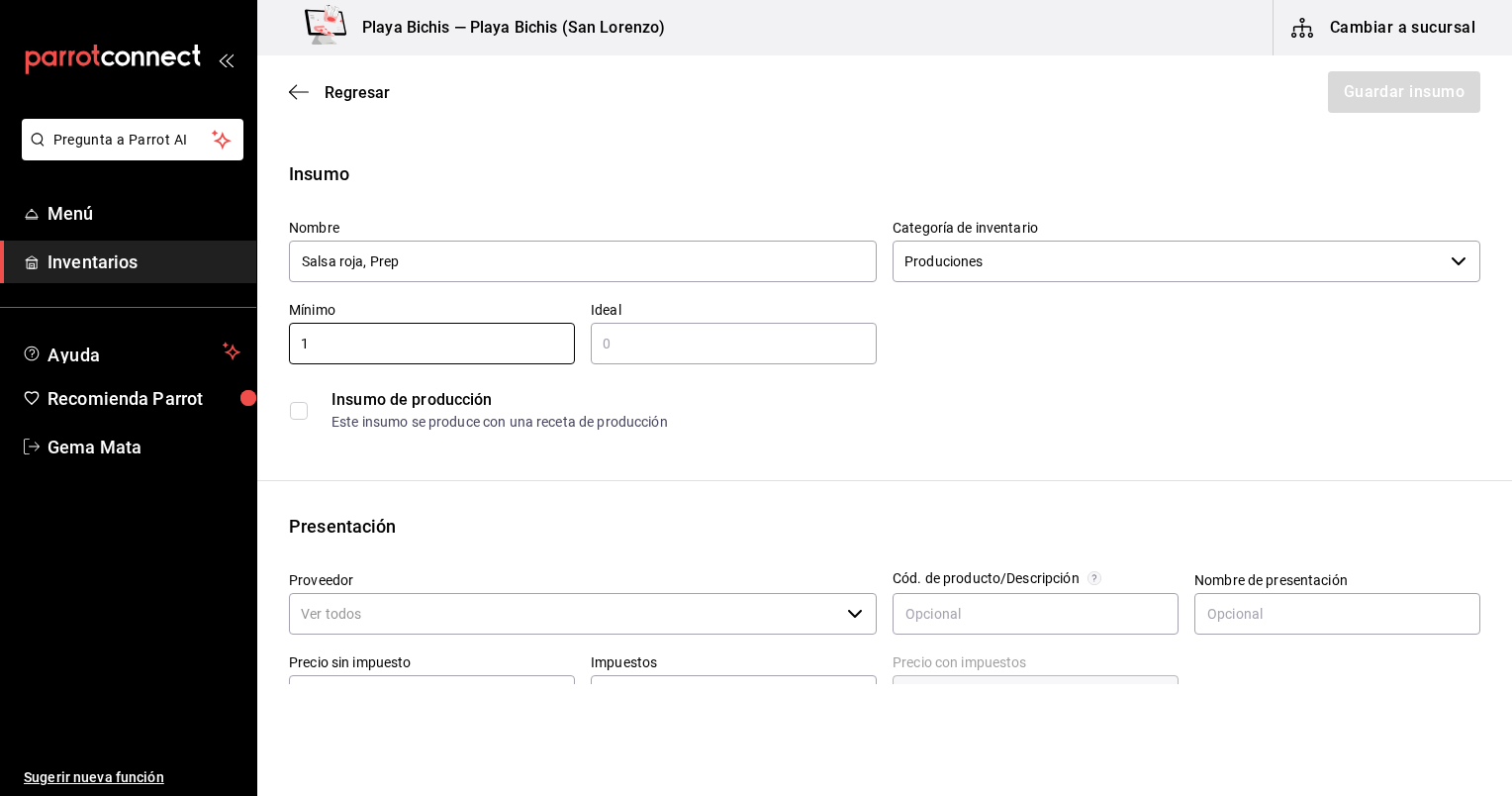 type on "1" 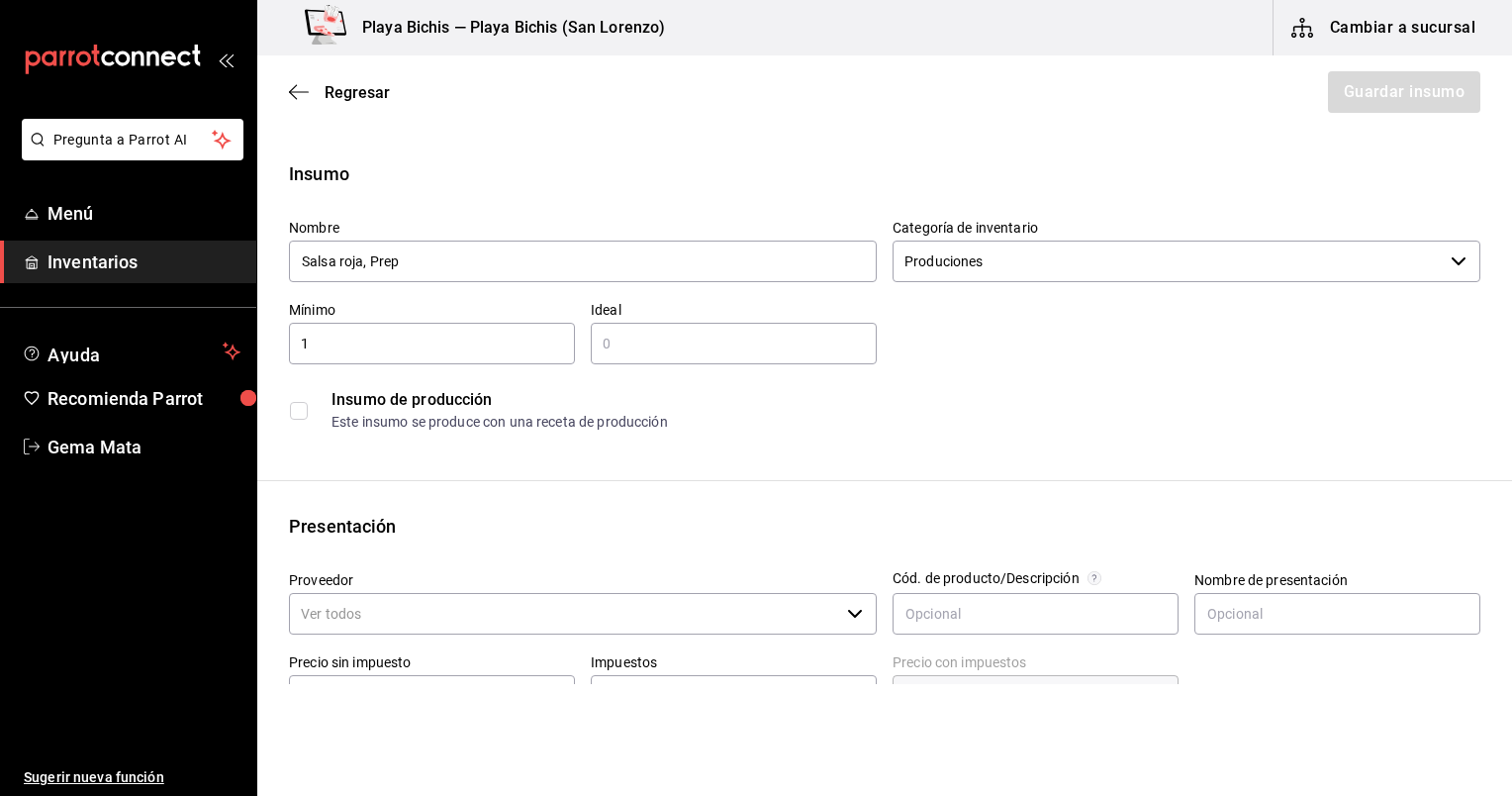 click at bounding box center (733, 344) 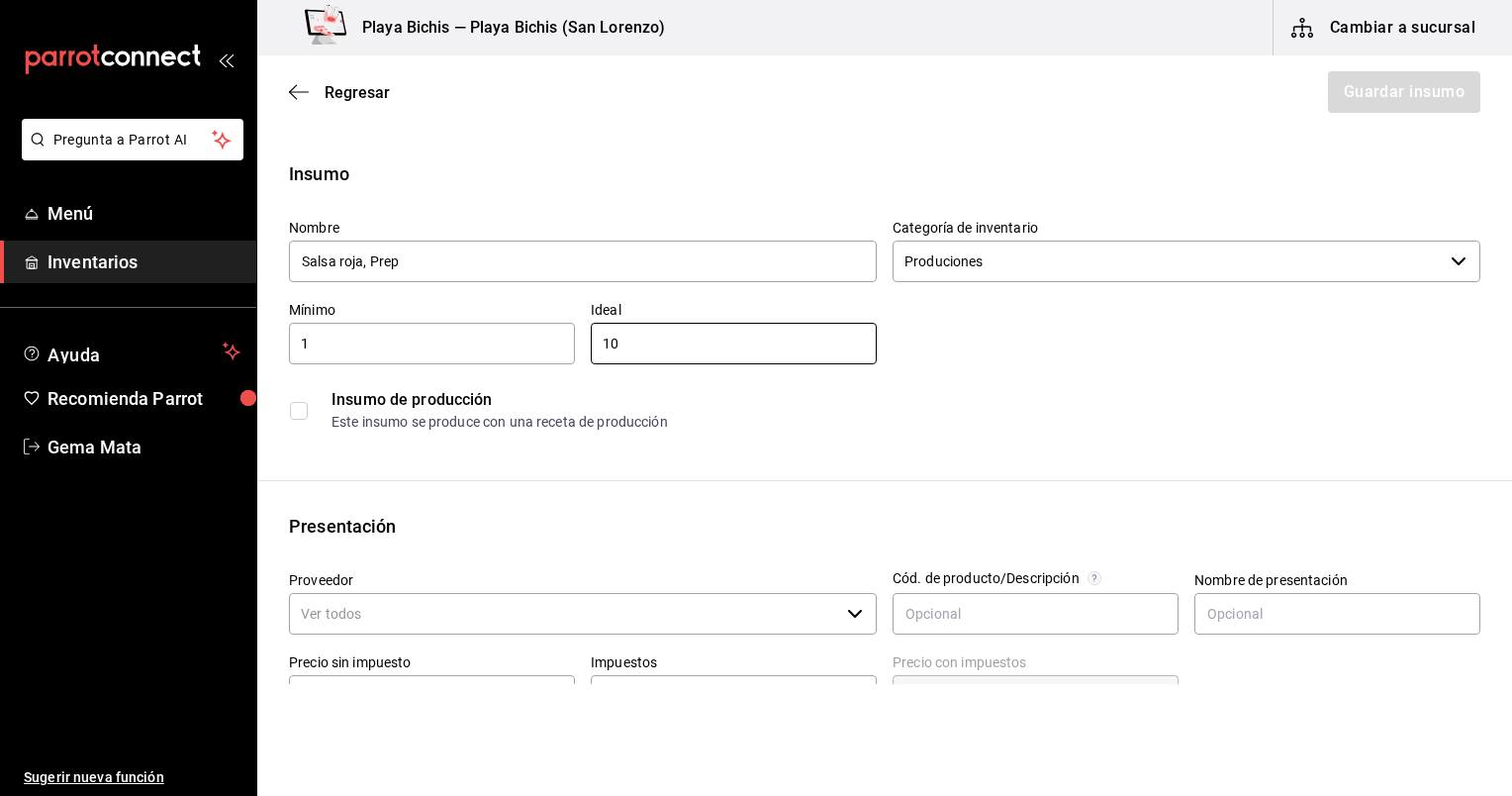 type on "10" 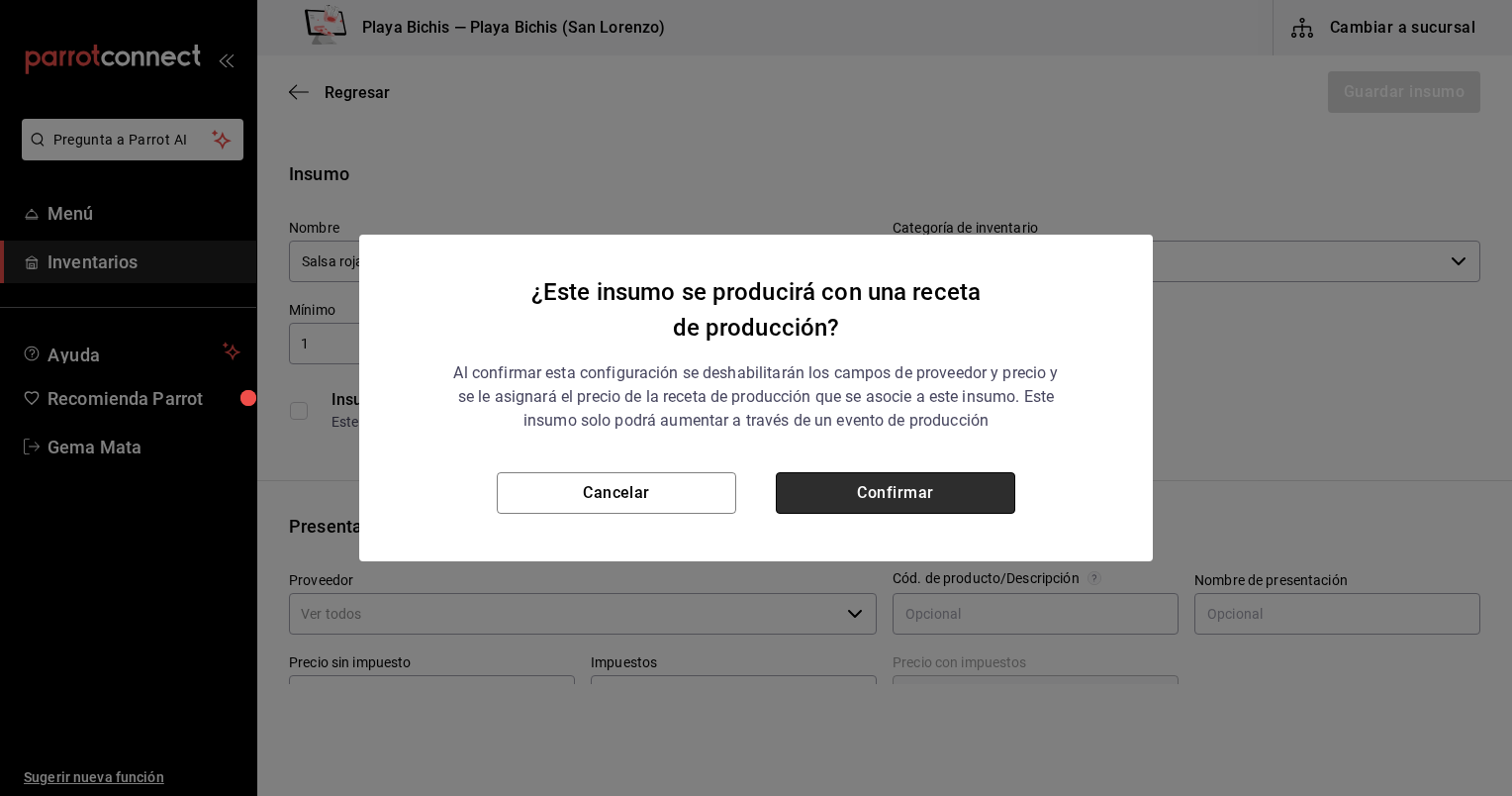 click on "Confirmar" at bounding box center (896, 493) 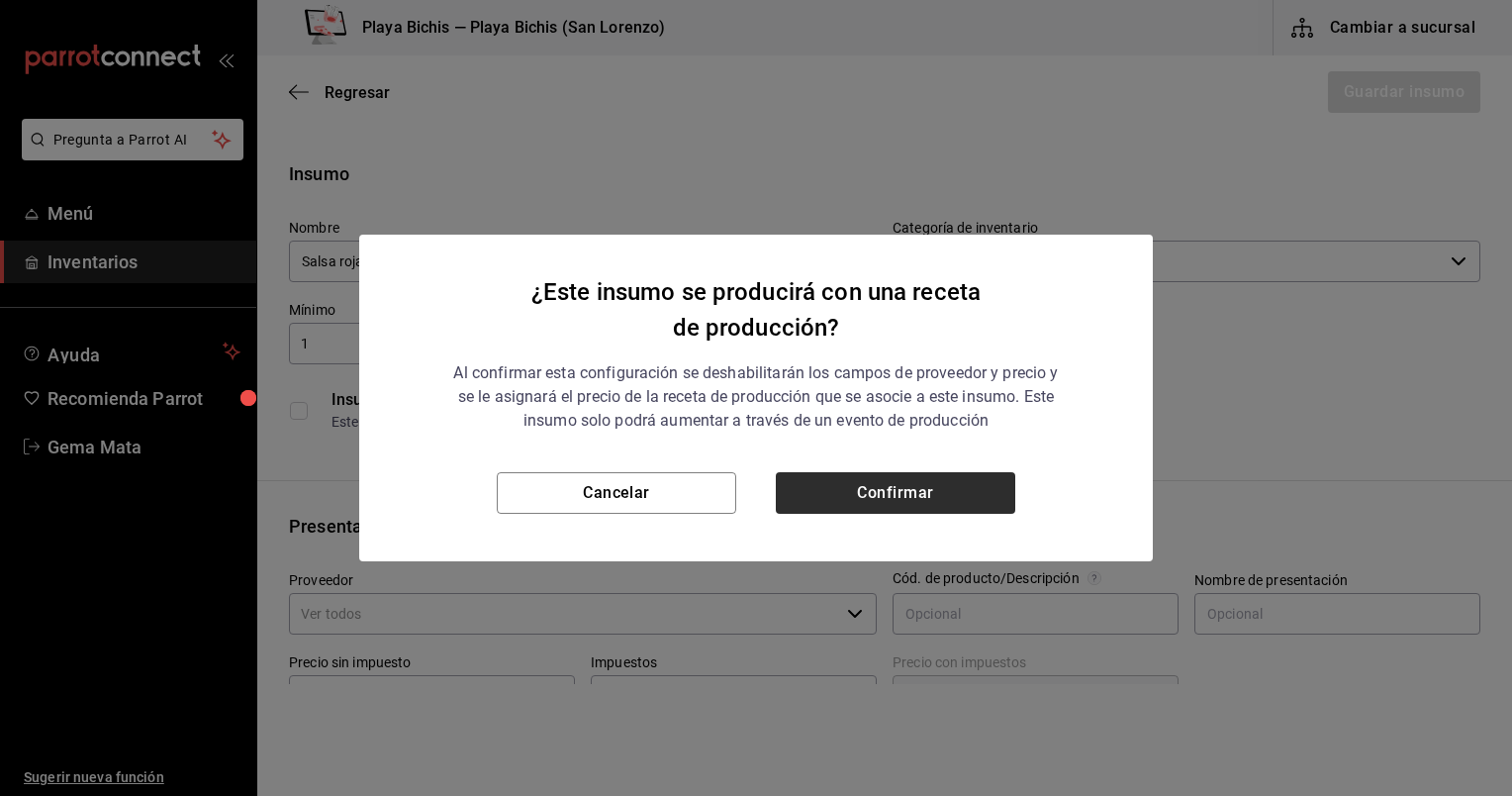 checkbox on "true" 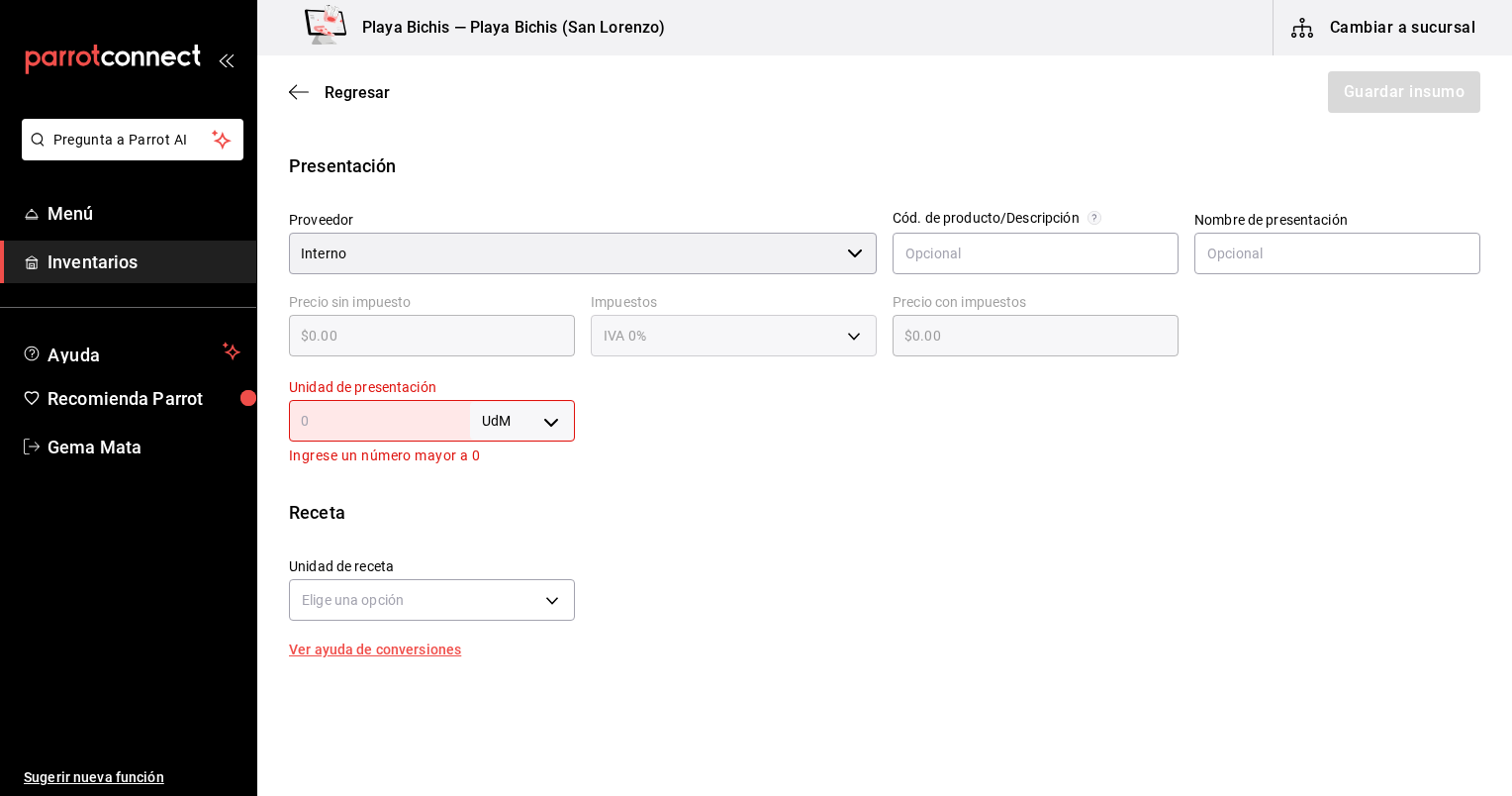 scroll, scrollTop: 392, scrollLeft: 0, axis: vertical 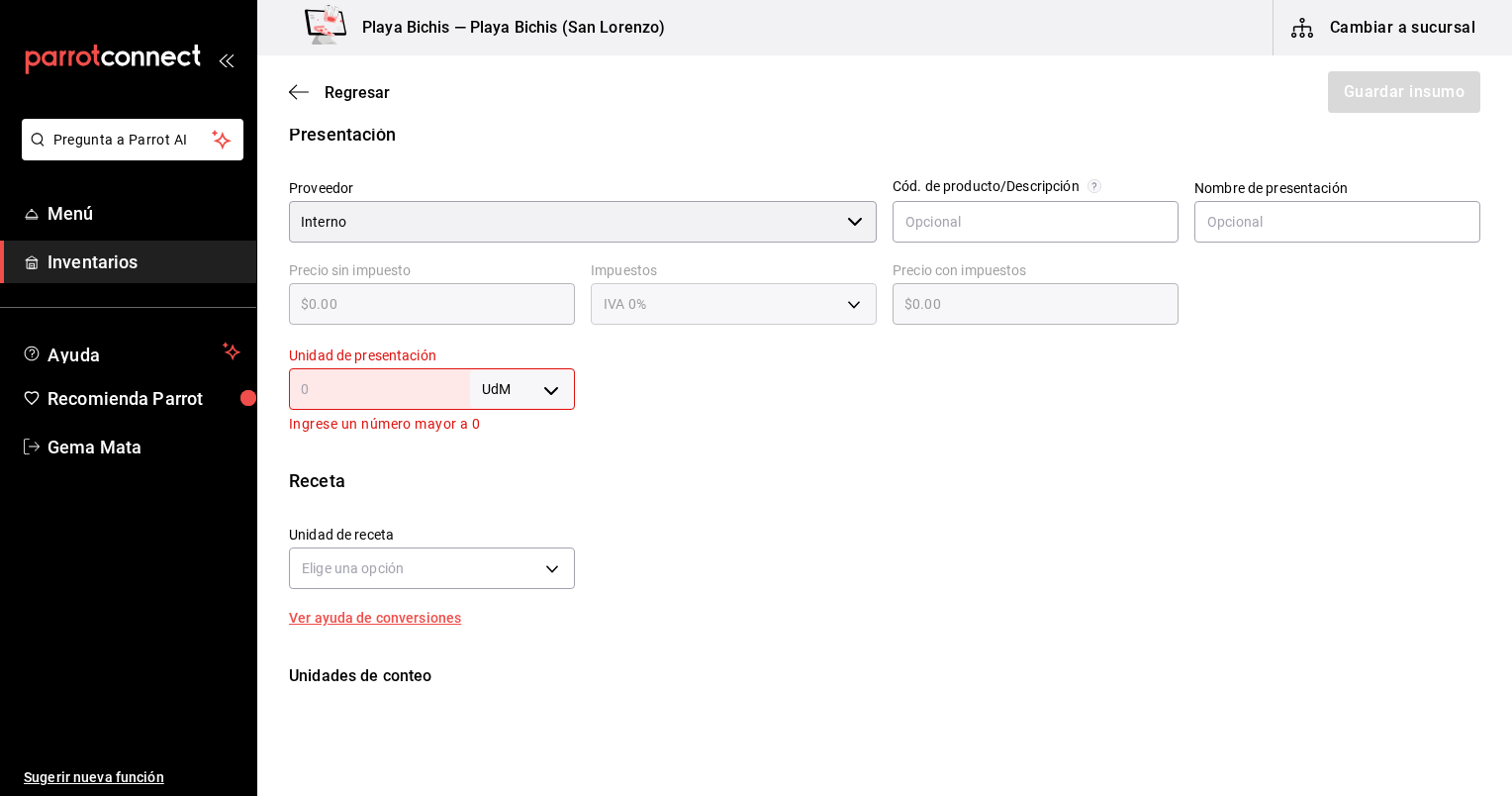 click at bounding box center [379, 389] 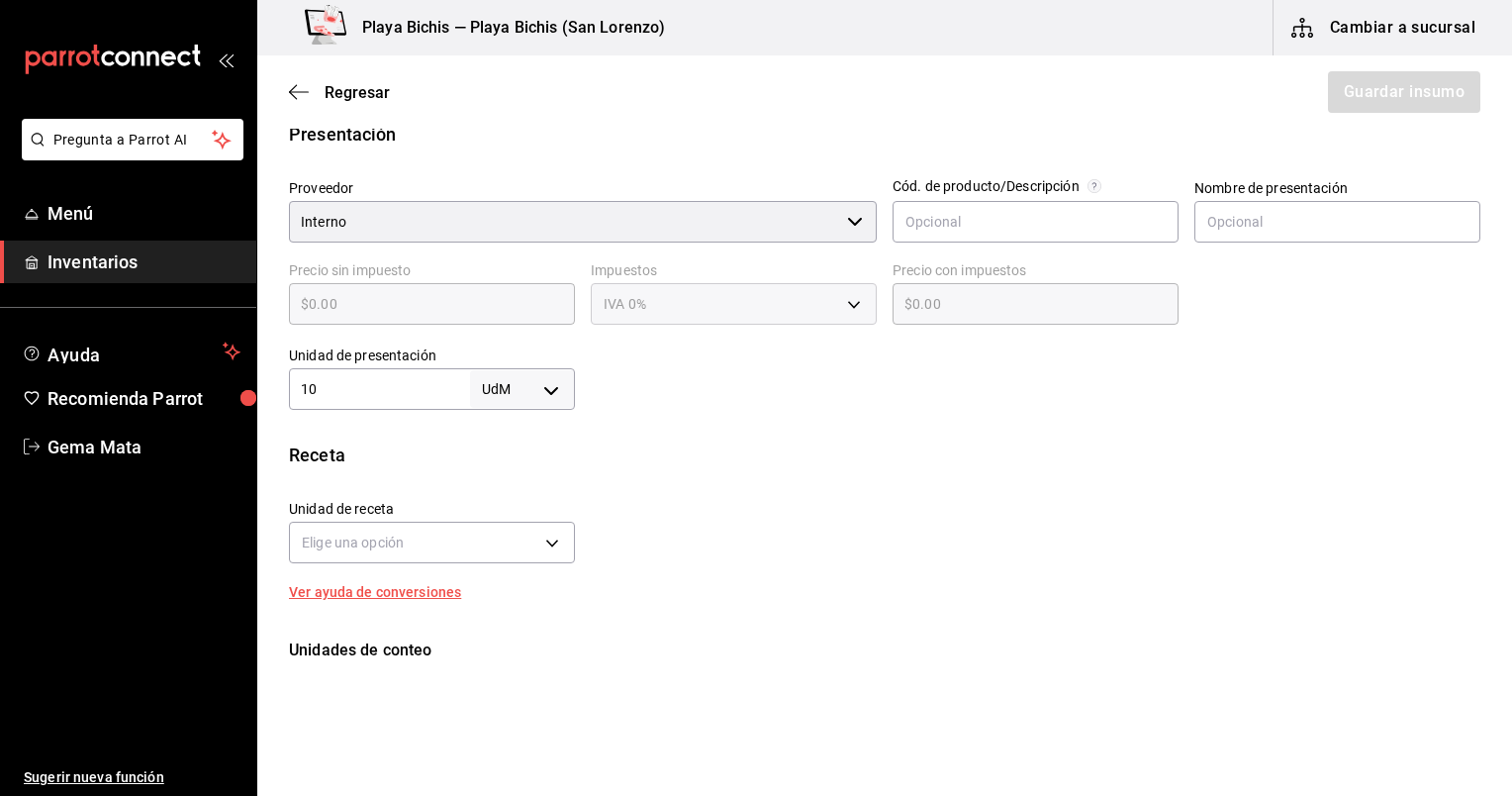 type on "10" 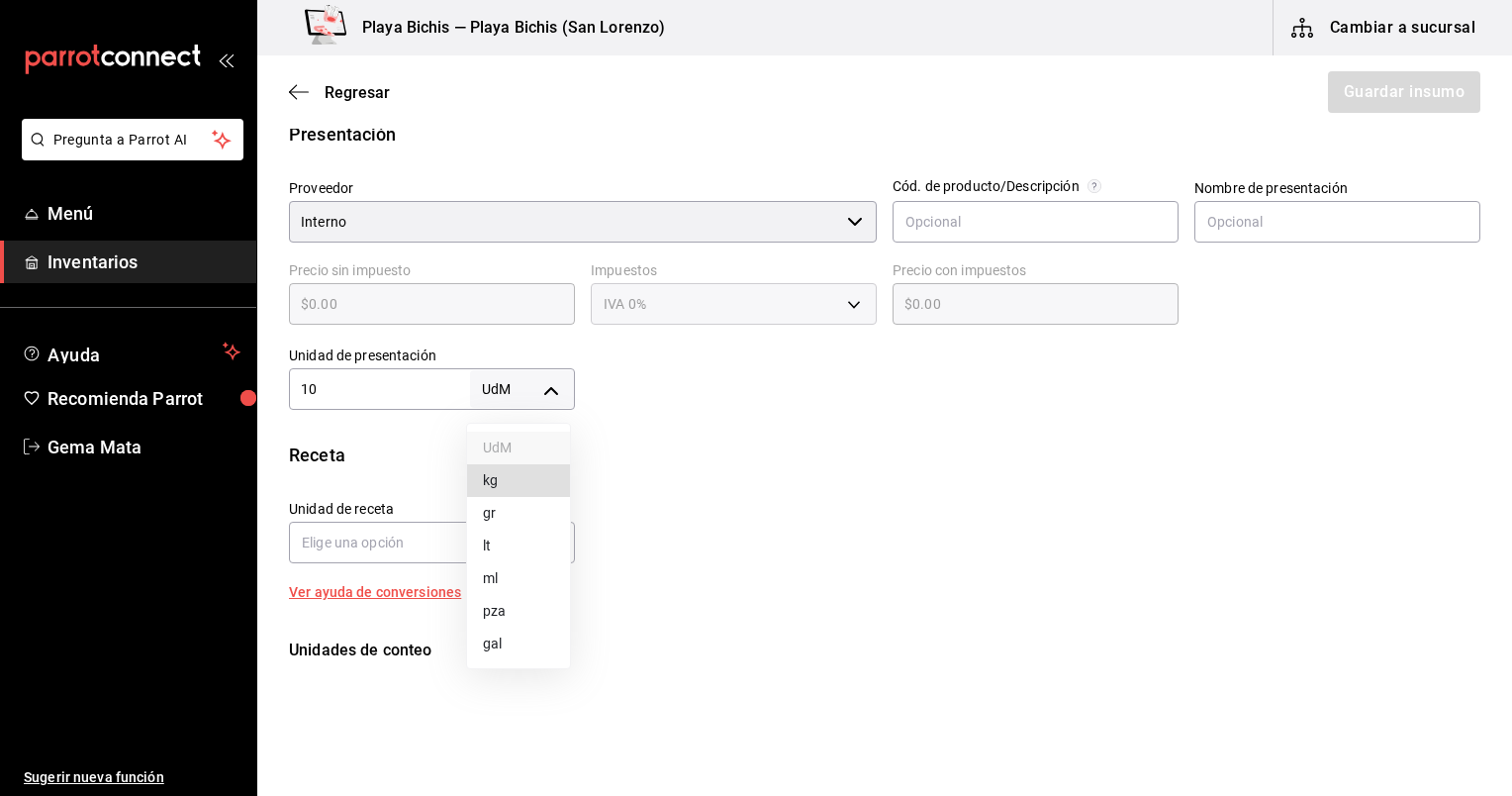 click on "kg" at bounding box center (519, 480) 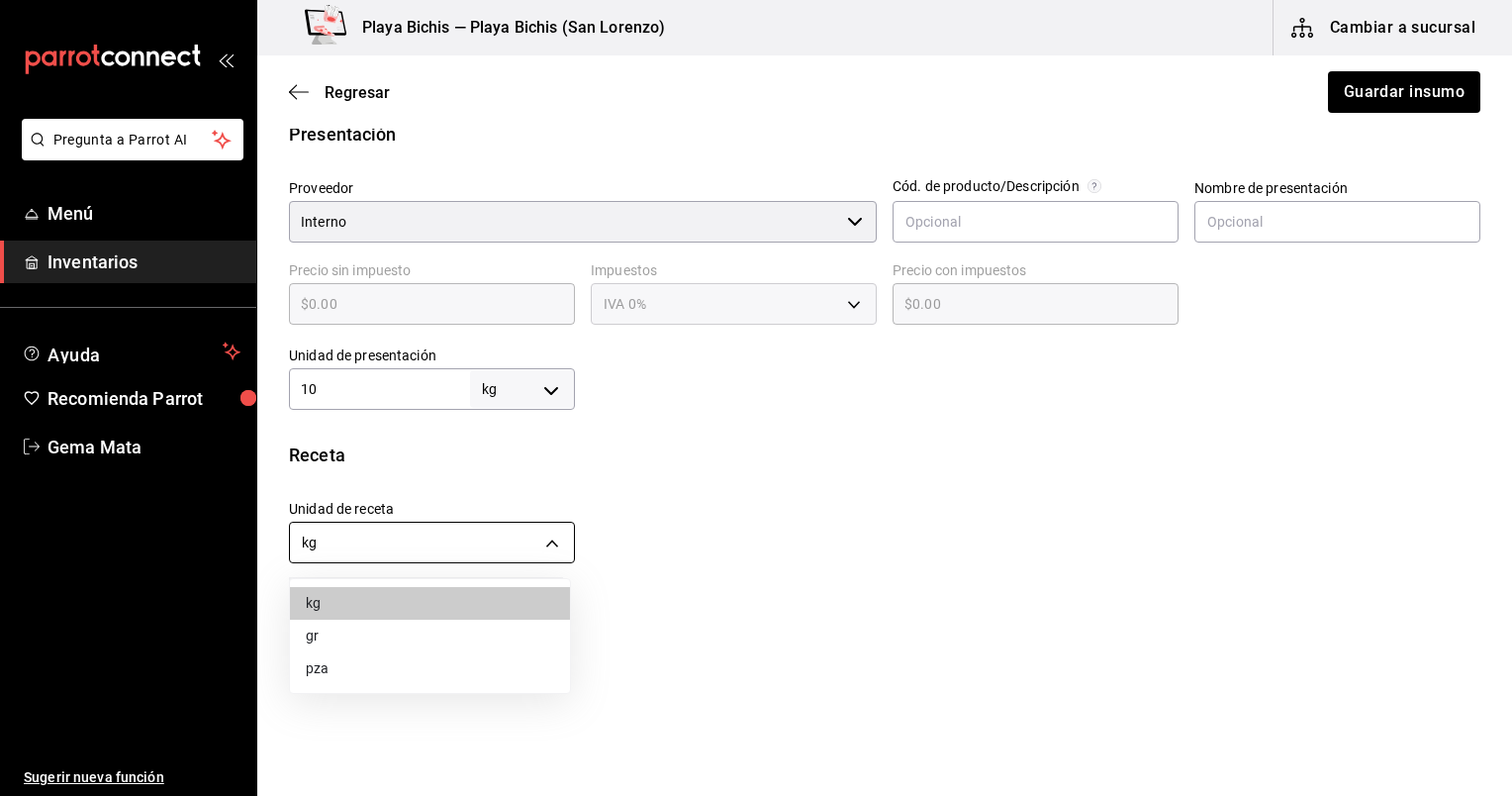 click on "Pregunta a Parrot AI Menú   Inventarios   Ayuda Recomienda Parrot   Gema Mata   Sugerir nueva función   Playa Bichis — Playa Bichis ([CITY]) Cambiar a sucursal Regresar Guardar insumo Insumo Nombre Salsa roja, Prep Categoría de inventario Produciones ​ Mínimo 1 ​ Ideal 10 ​ Insumo de producción Este insumo se produce con una receta de producción Presentación Proveedor Interno ​ Cód. de producto/Descripción Nombre de presentación Precio sin impuesto $0.00 ​ Impuestos IVA 0% Precio con impuestos $0.00 ​ Unidad de presentación 10 kg KILOGRAM ​ Receta Unidad de receta kg KILOGRAM Factor de conversión 10 ​ 1 kg de Presentación = 1 kg receta Ver ayuda de conversiones Unidades de conteo kg Presentaciones (10 kg) GANA 1 MES GRATIS EN TU SUSCRIPCIÓN AQUÍ Ver video tutorial Ir a video Pregunta a Parrot AI Menú   Inventarios   Ayuda Recomienda Parrot   Gema Mata   Sugerir nueva función   Visitar centro de ayuda ([PHONE]) soporte@example.com Visitar centro de ayuda kg gr" at bounding box center [756, 342] 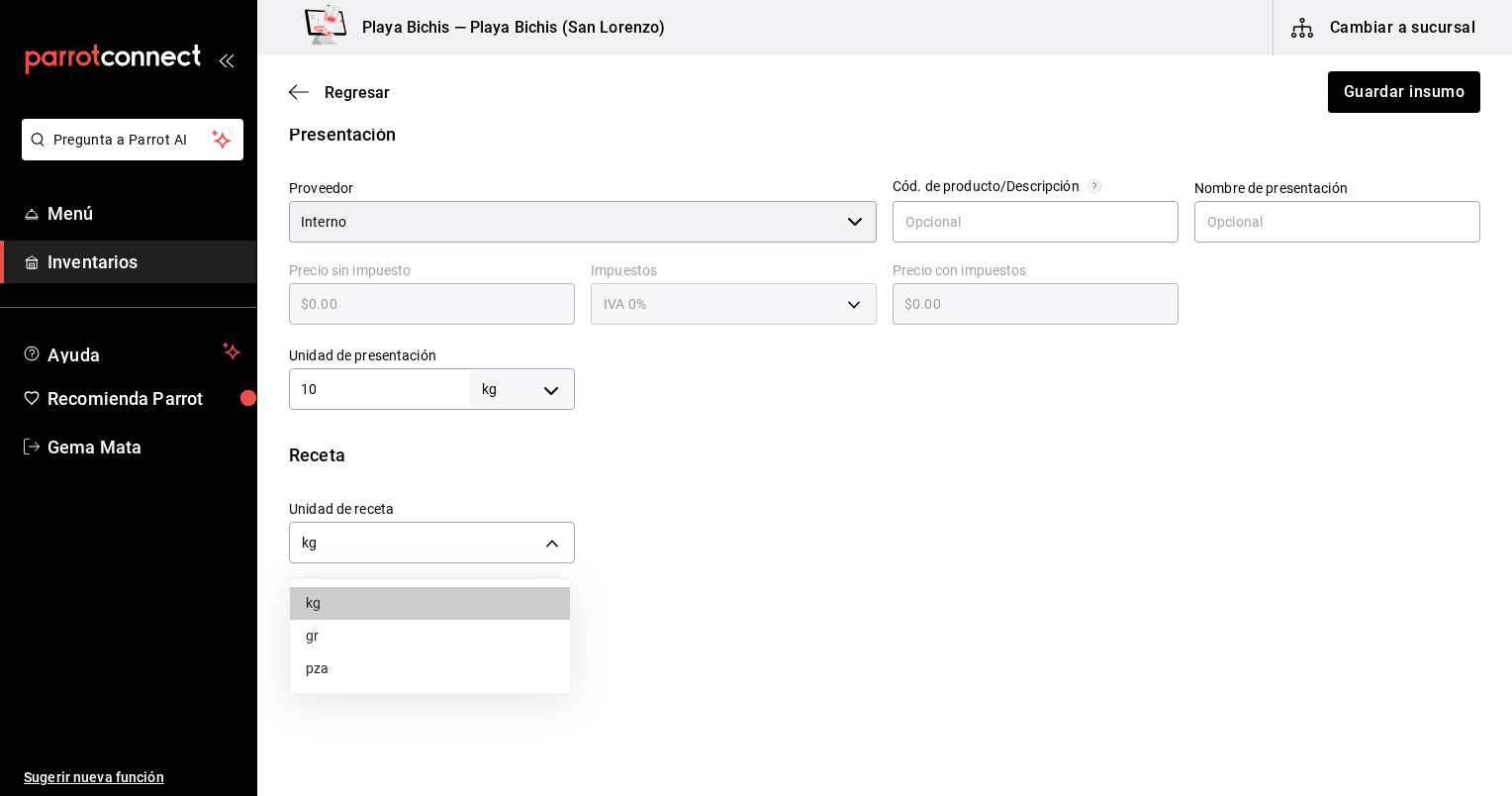click on "gr" at bounding box center (429, 636) 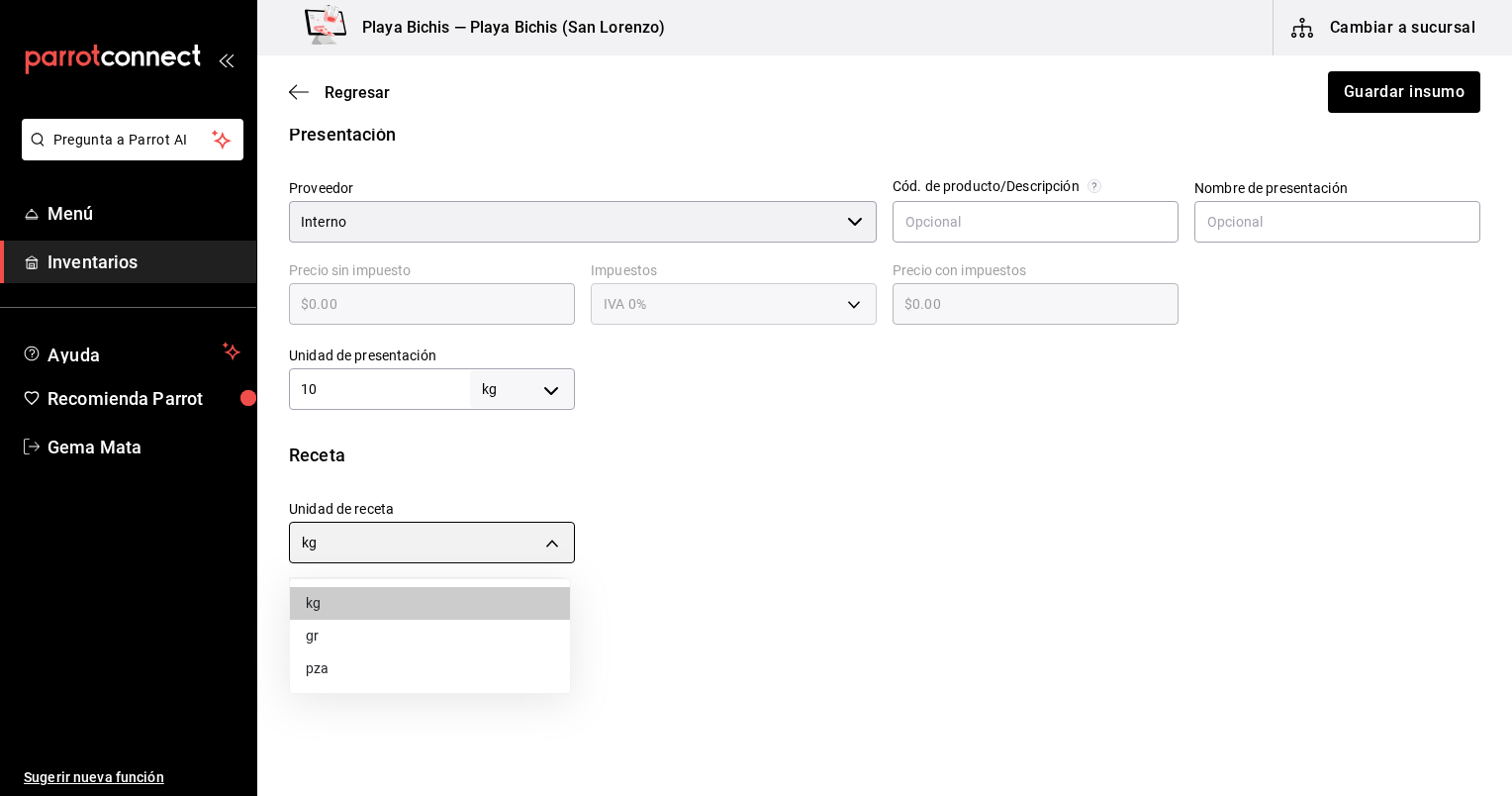 type on "GRAM" 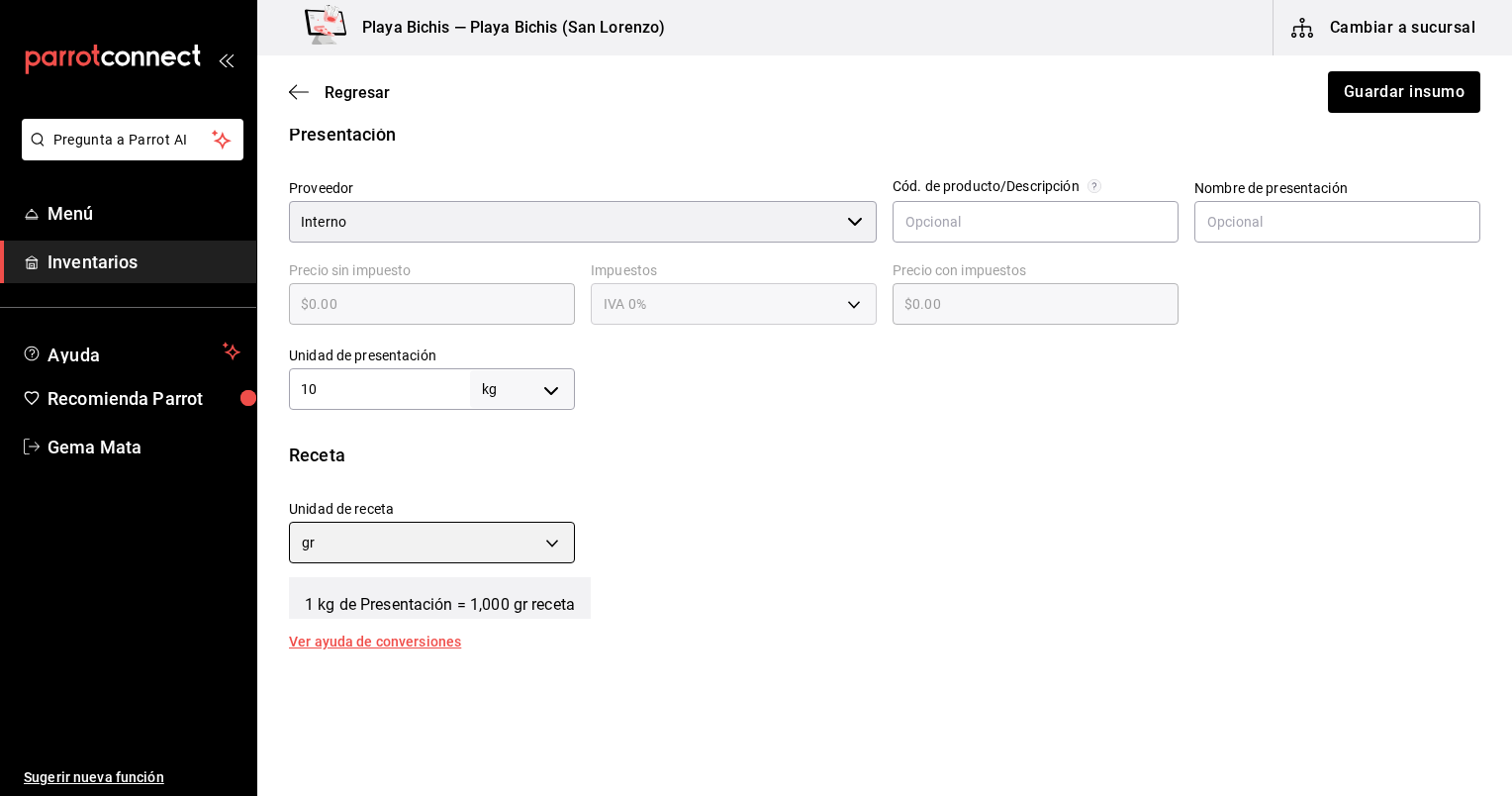 scroll, scrollTop: 0, scrollLeft: 0, axis: both 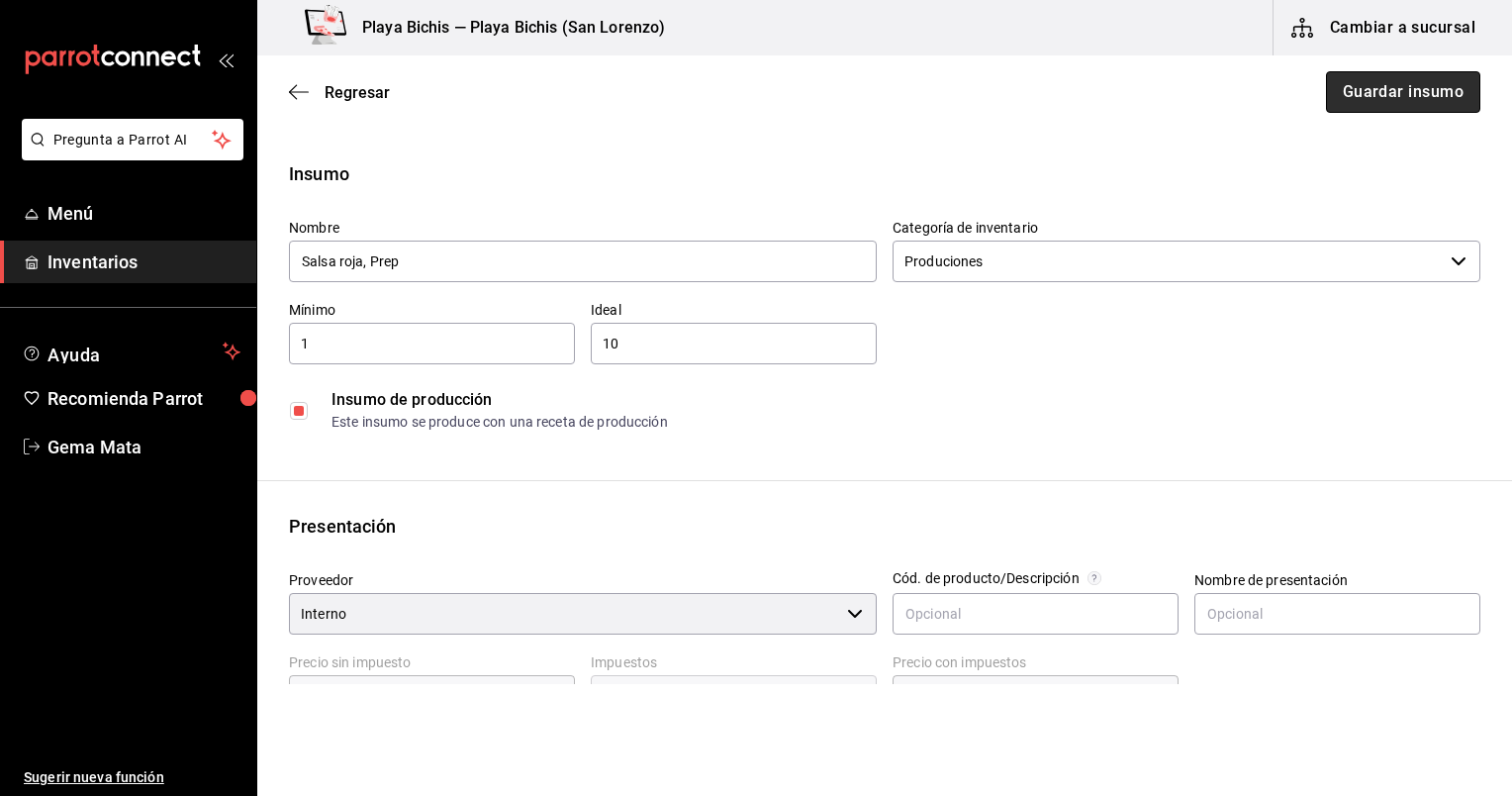 click on "Guardar insumo" at bounding box center [1403, 92] 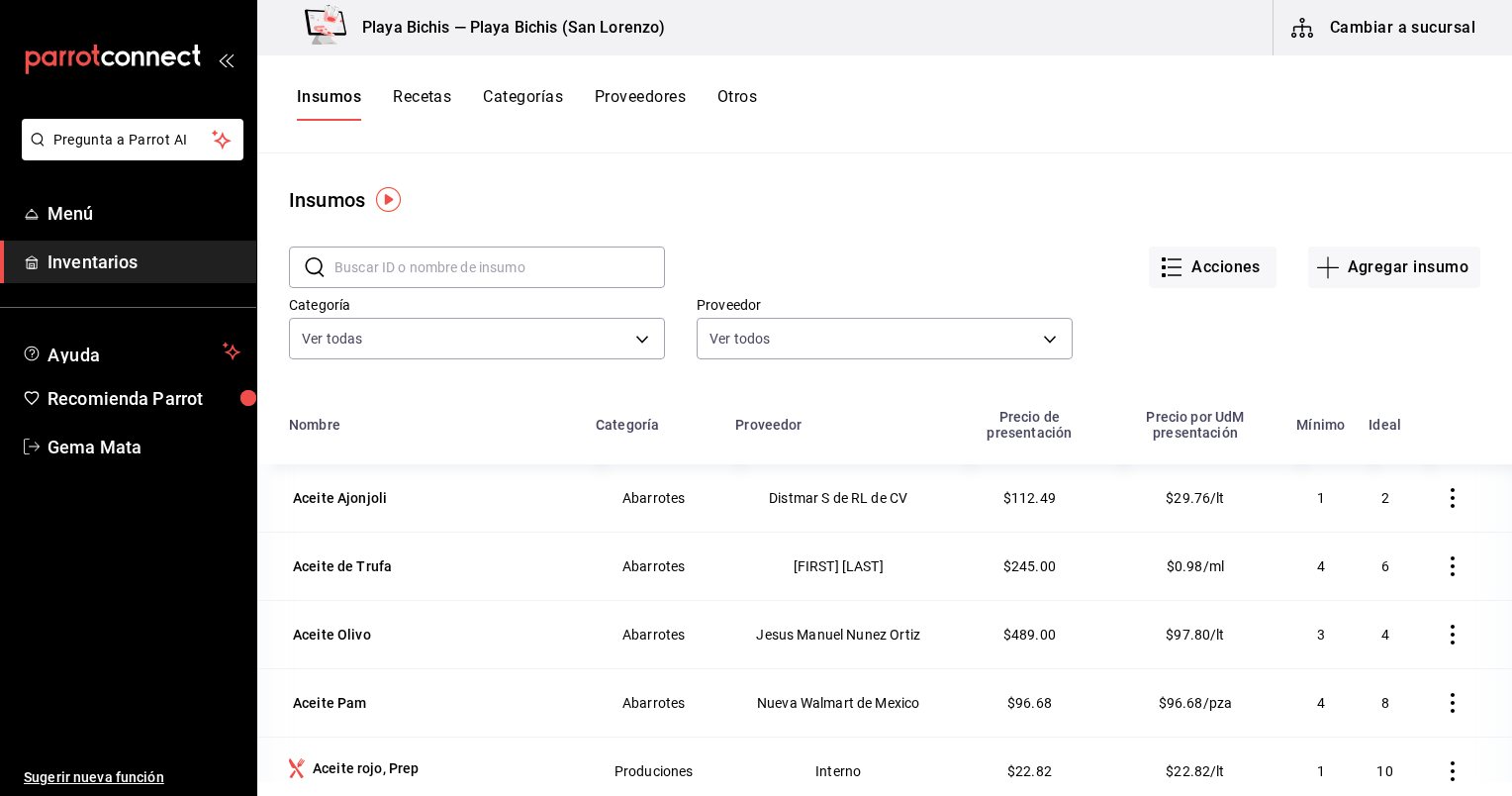 click on "Recetas" at bounding box center (422, 104) 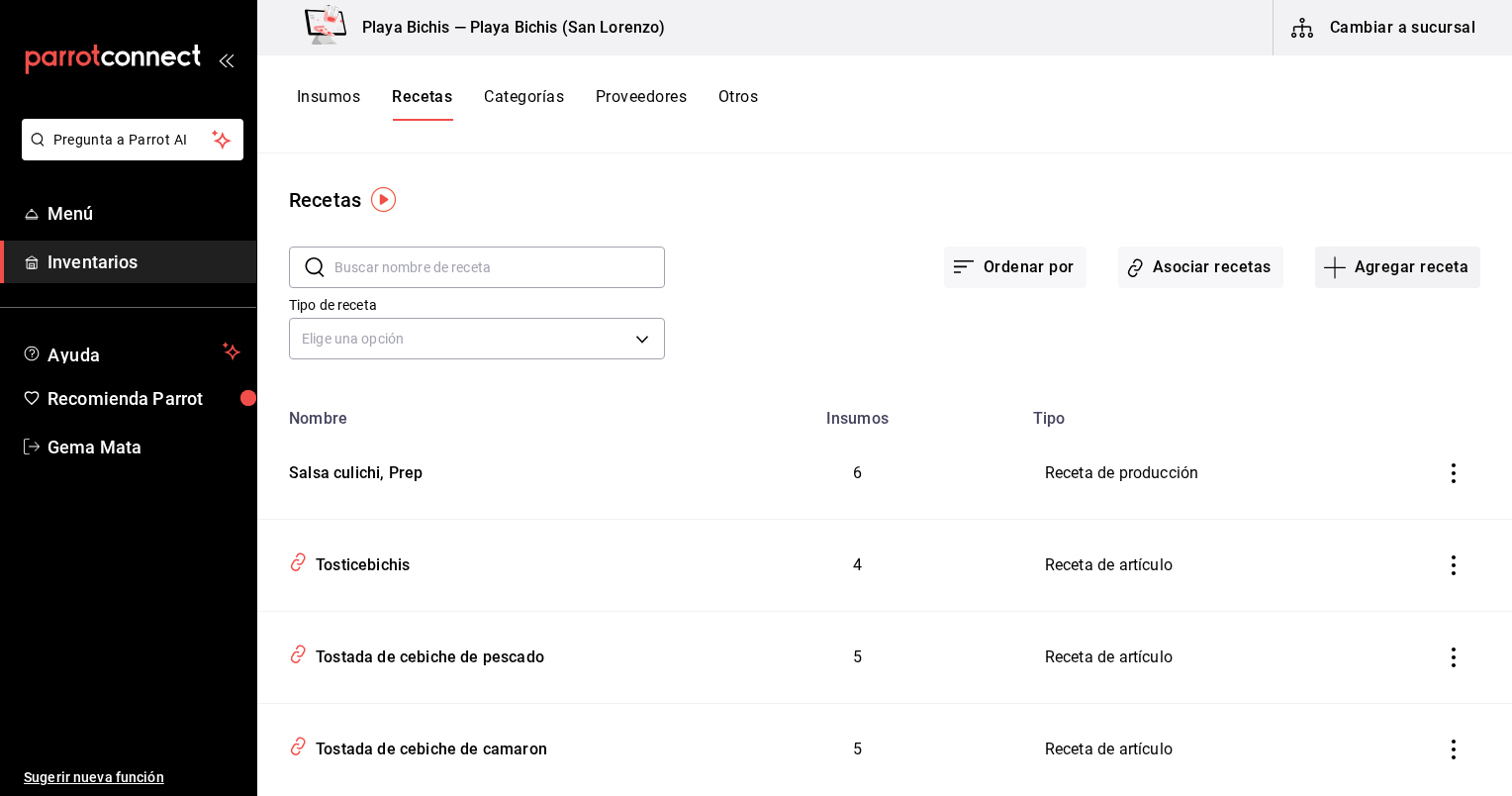 click on "Agregar receta" at bounding box center (1397, 267) 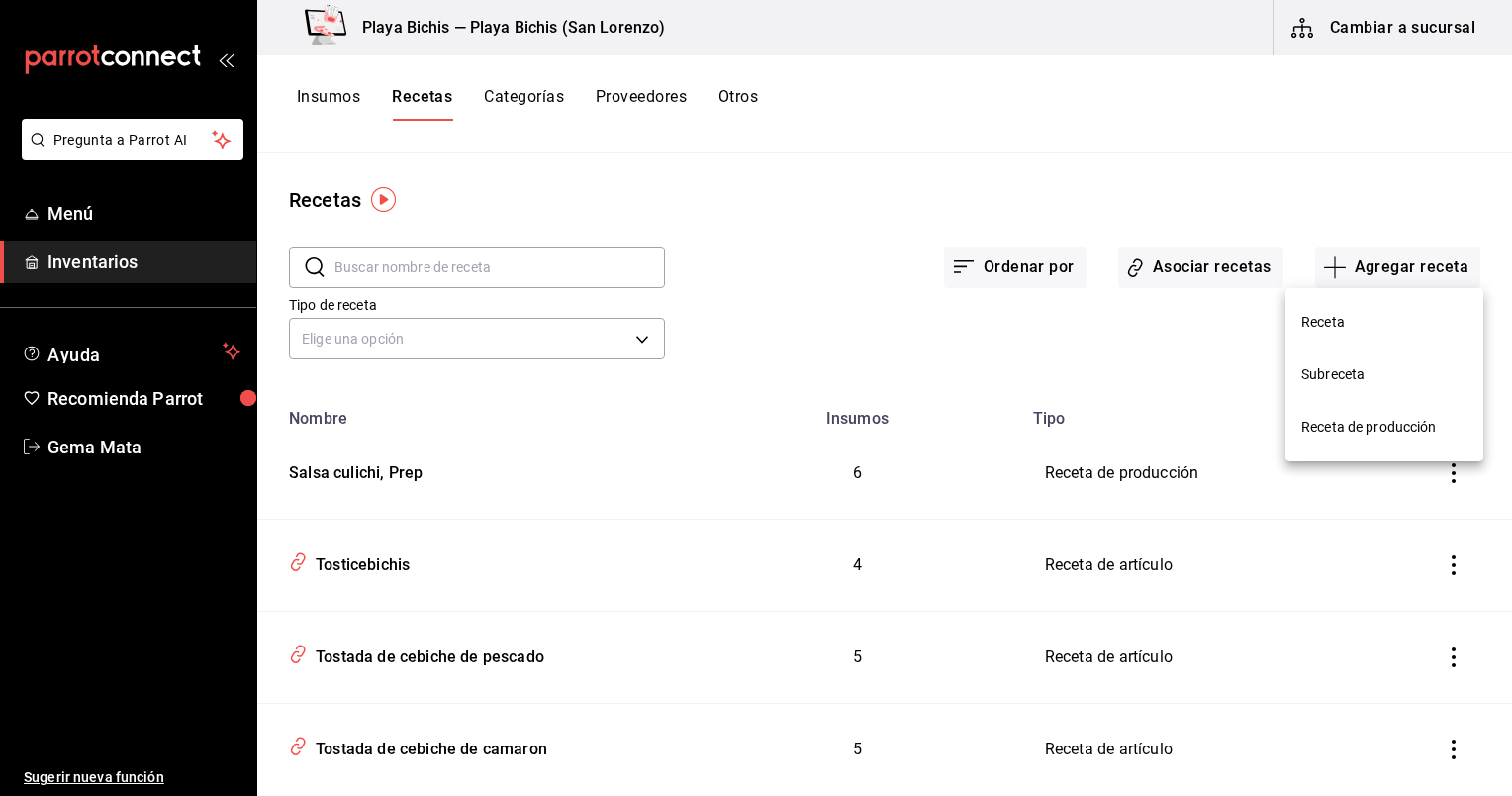 drag, startPoint x: 1339, startPoint y: 416, endPoint x: 998, endPoint y: 364, distance: 344.94202 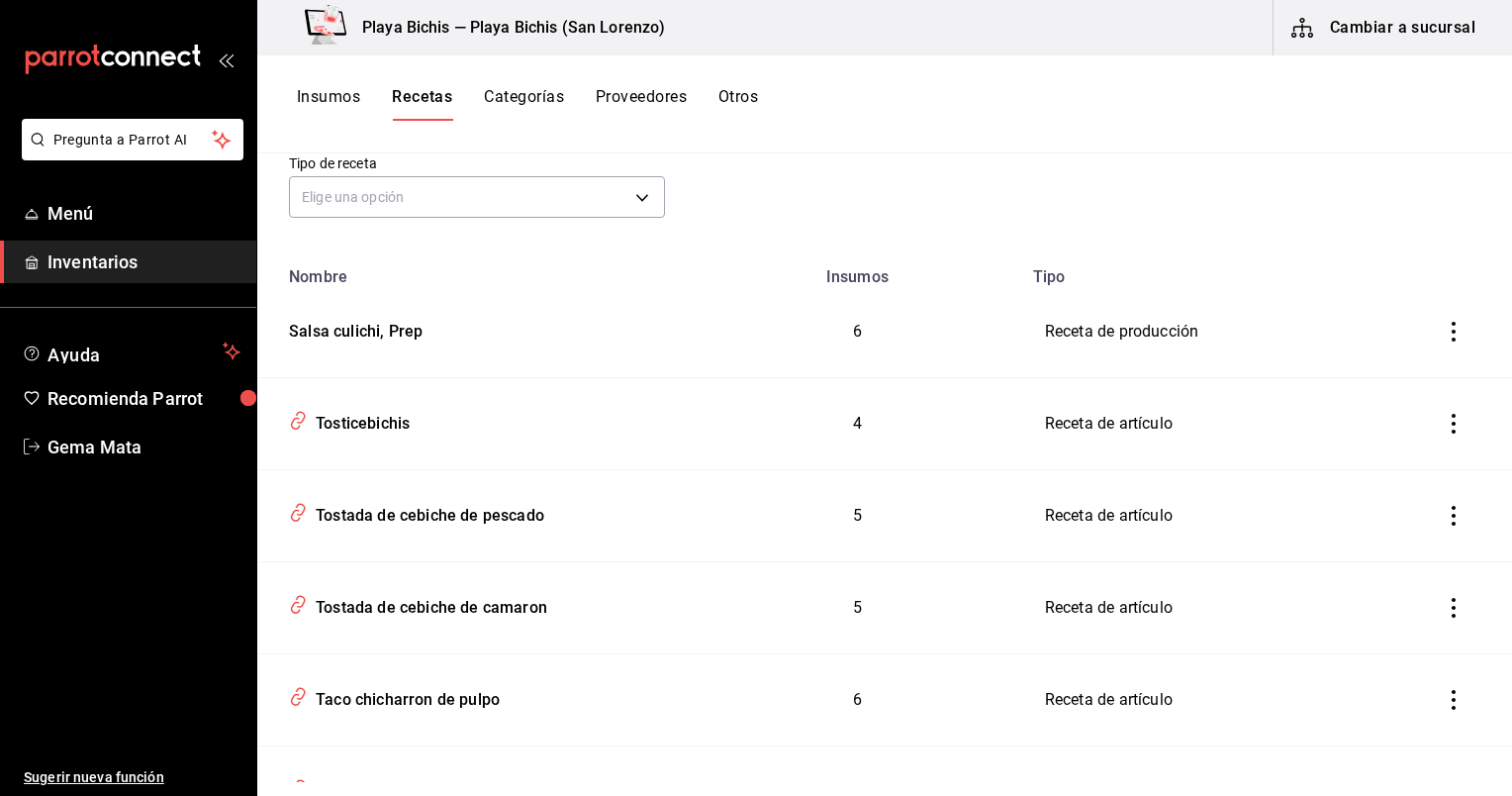 scroll, scrollTop: 0, scrollLeft: 0, axis: both 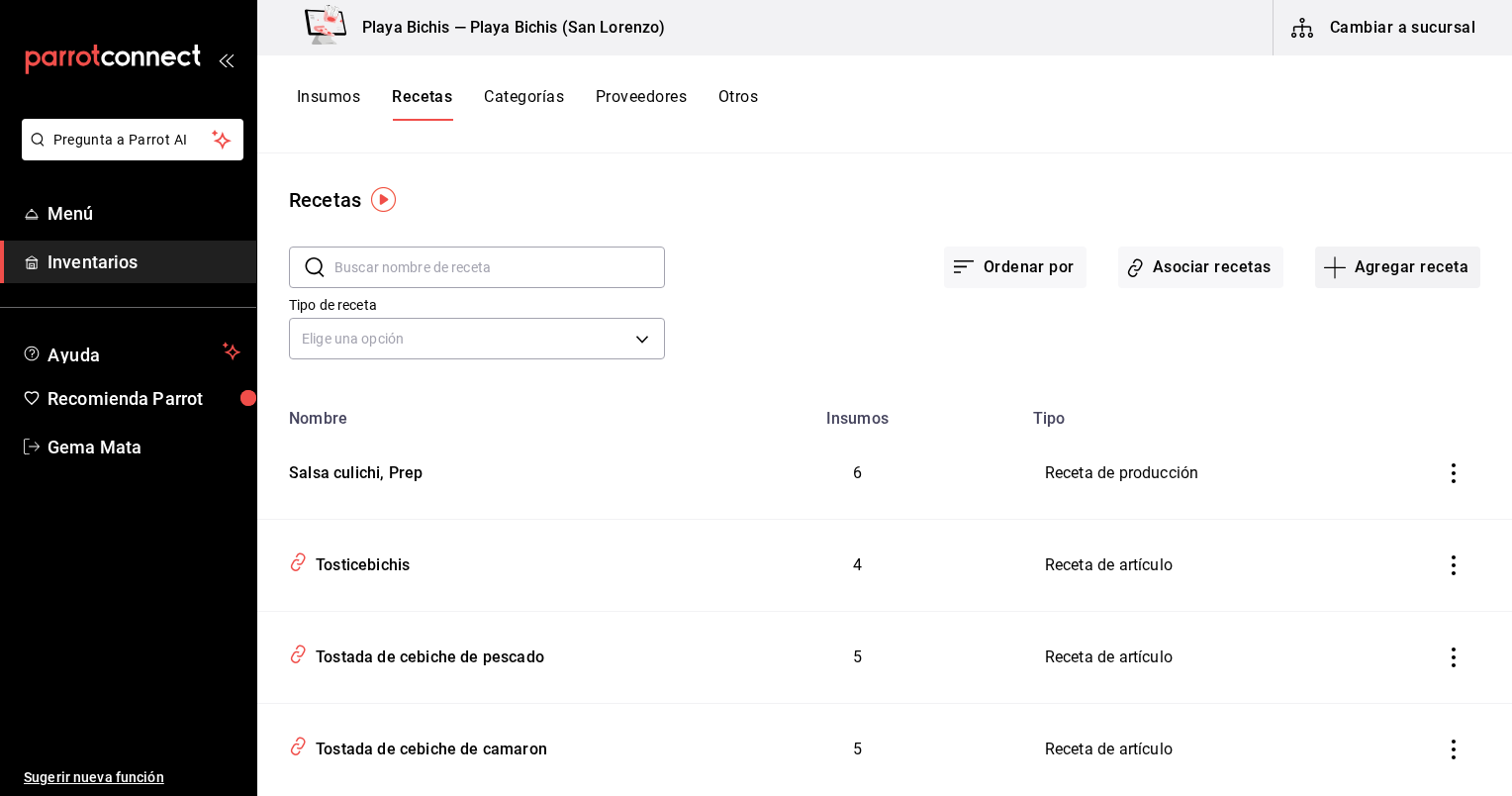 click on "Agregar receta" at bounding box center [1397, 267] 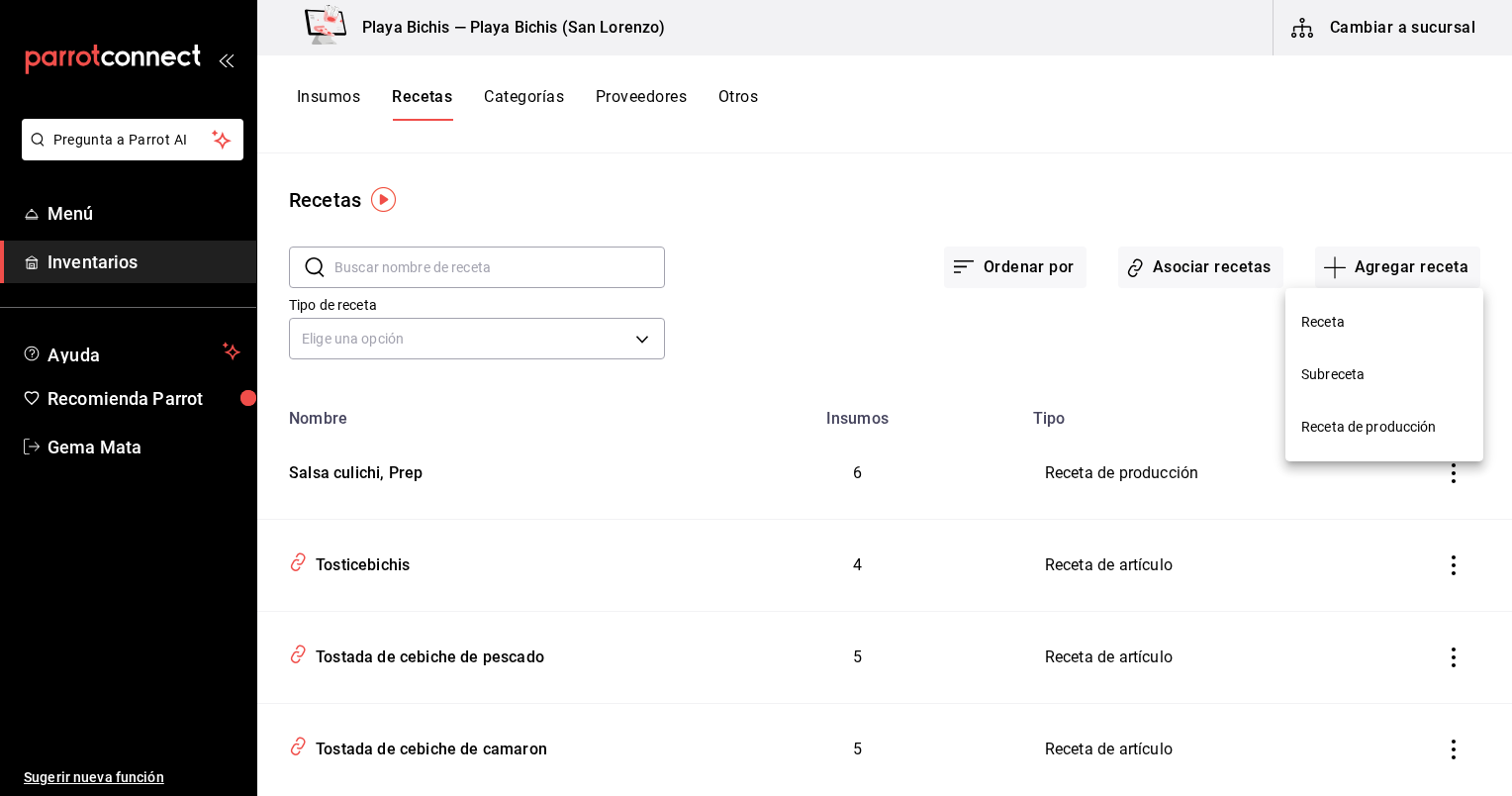 drag, startPoint x: 1325, startPoint y: 341, endPoint x: 1358, endPoint y: 432, distance: 96.79876 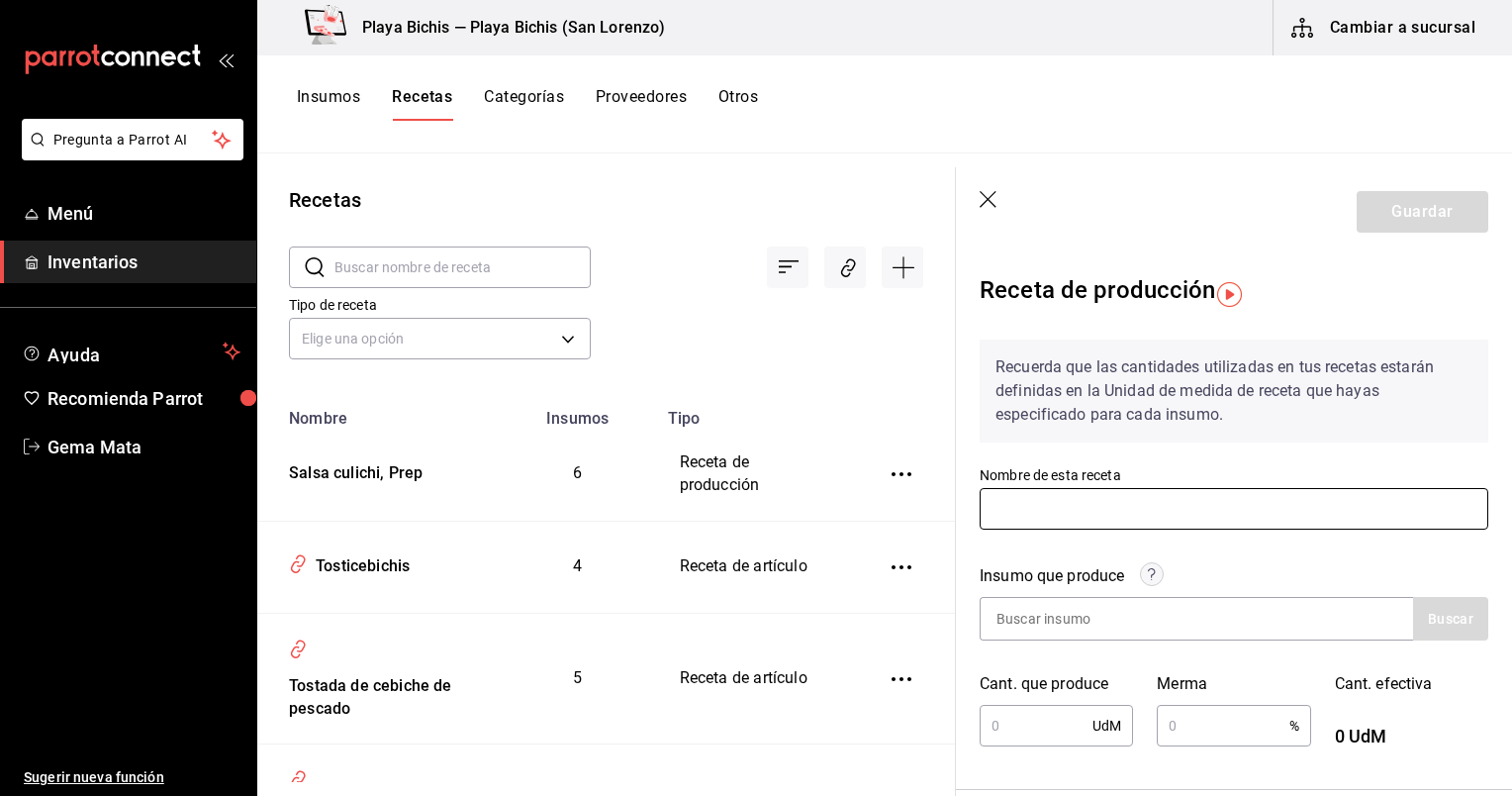 click at bounding box center [1234, 509] 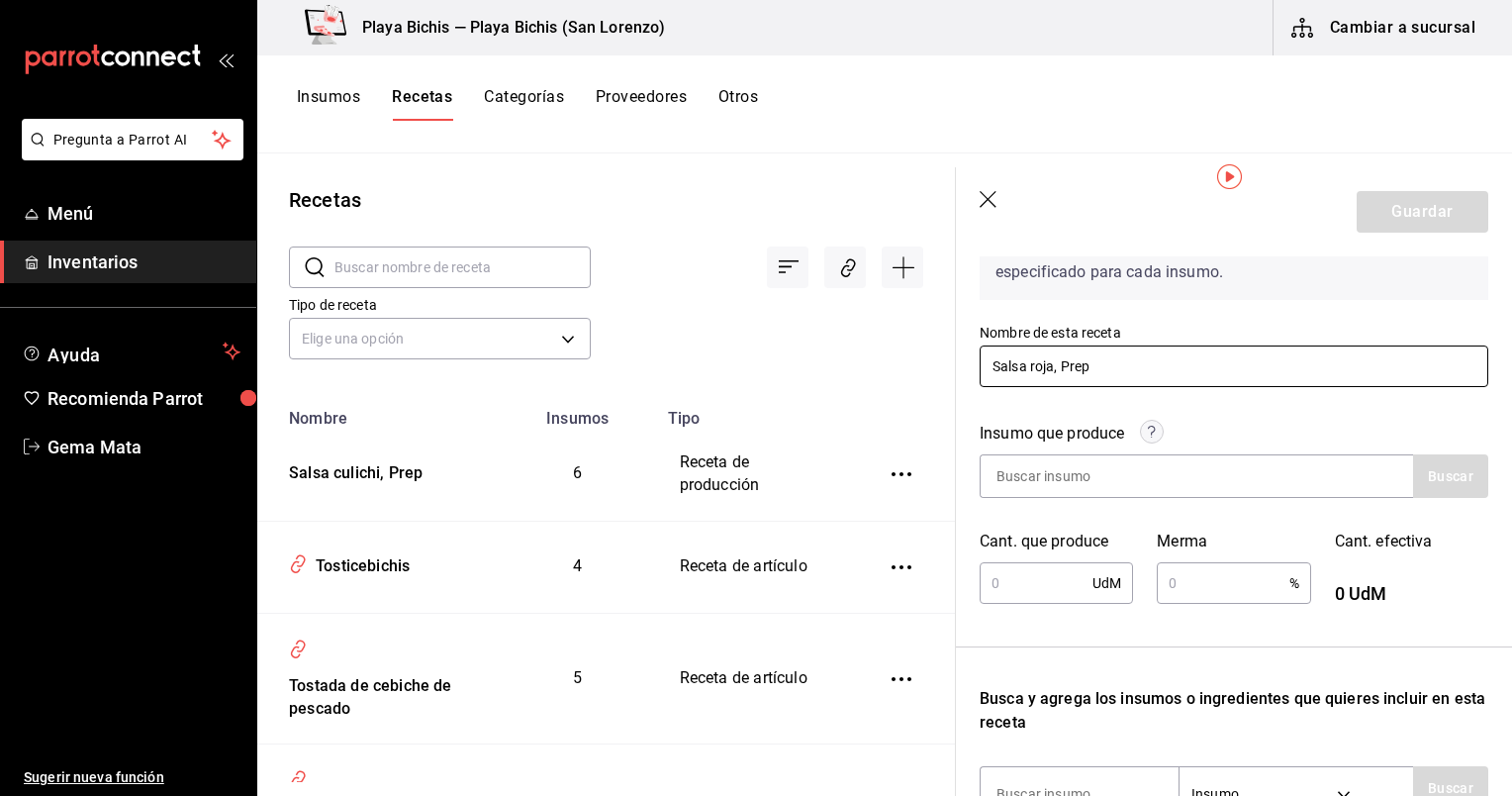scroll, scrollTop: 146, scrollLeft: 0, axis: vertical 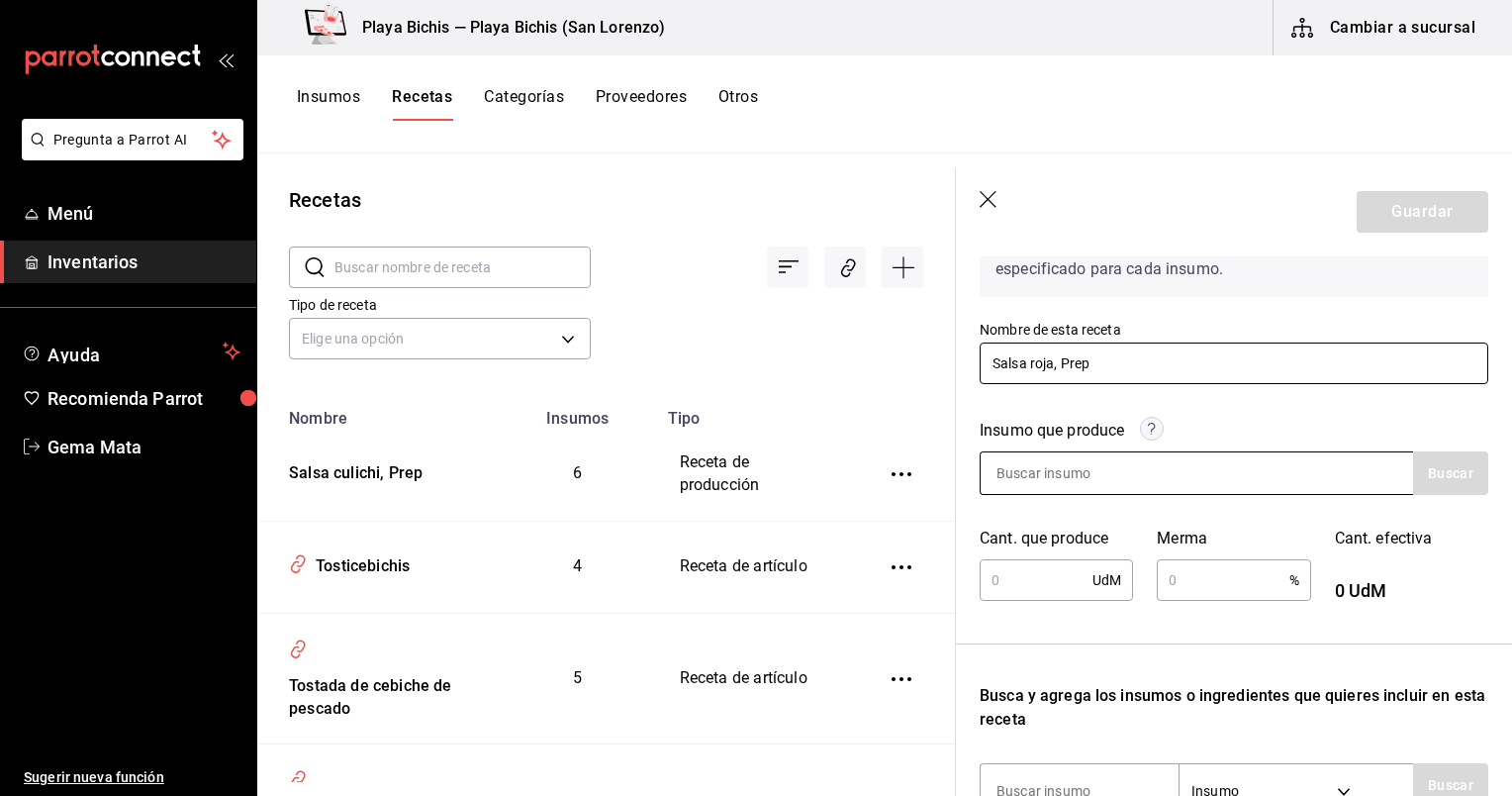 type on "Salsa roja, Prep" 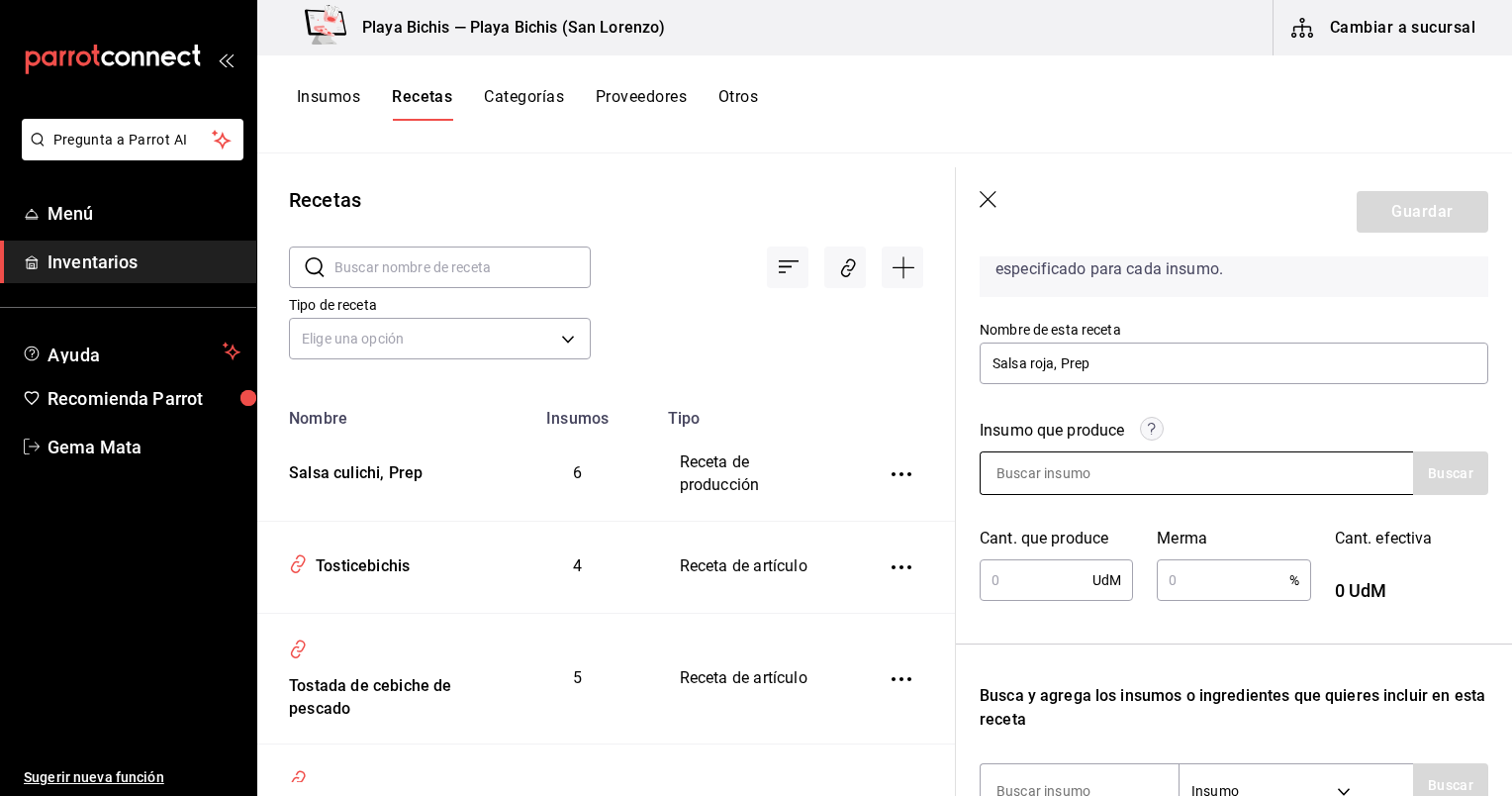 click at bounding box center (1080, 473) 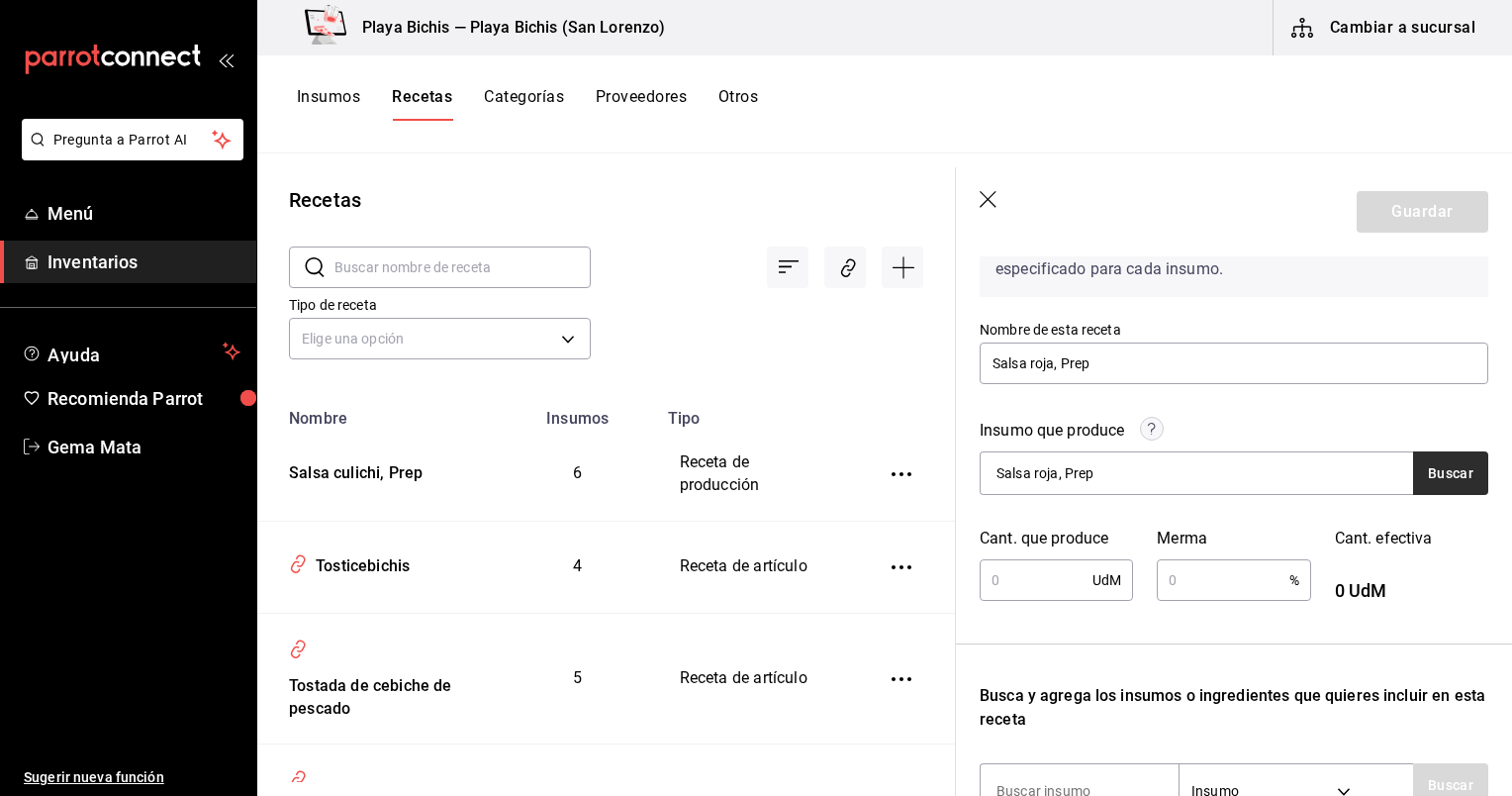 type on "Salsa roja, Prep" 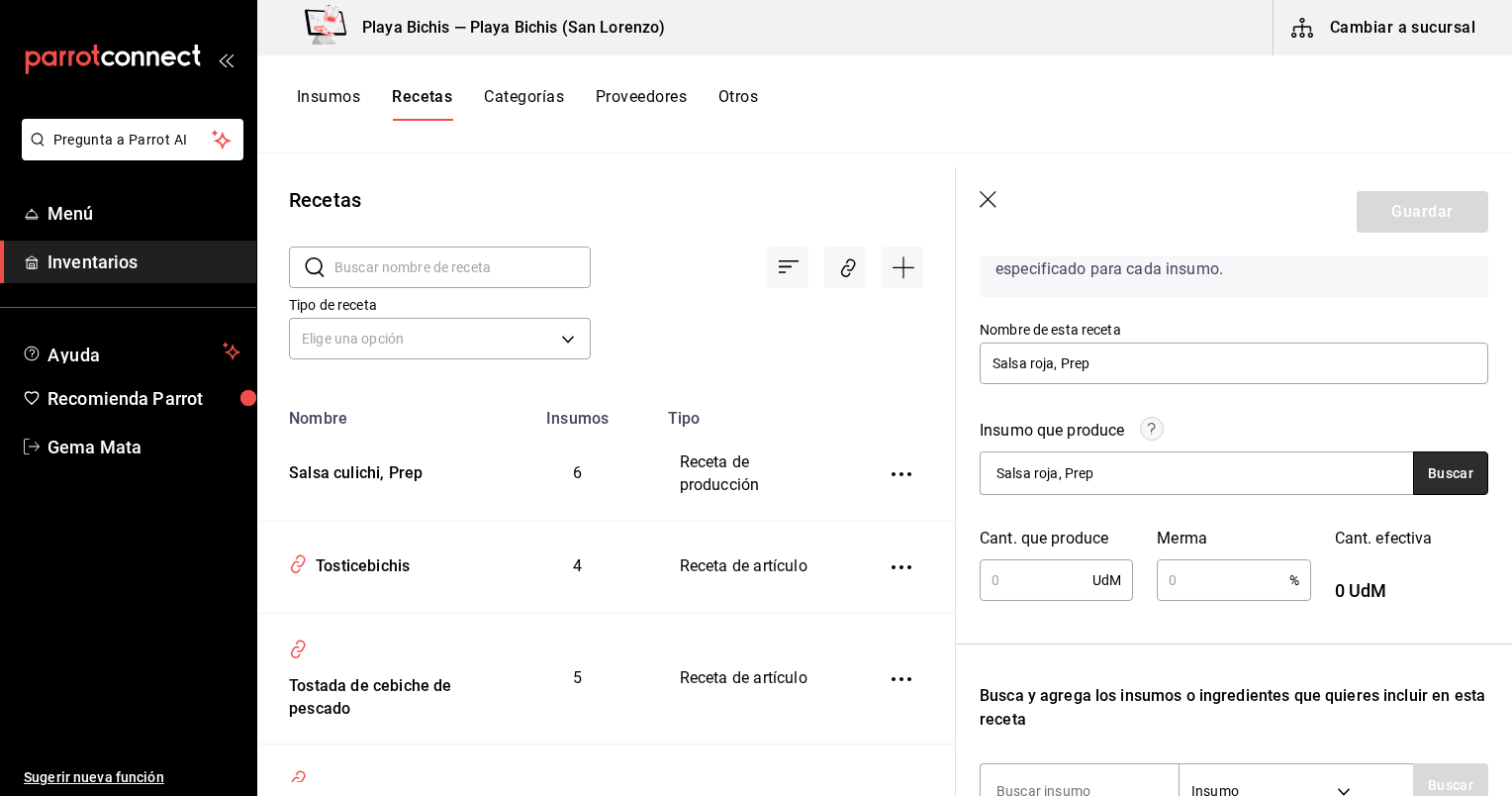 click on "Buscar" at bounding box center (1451, 473) 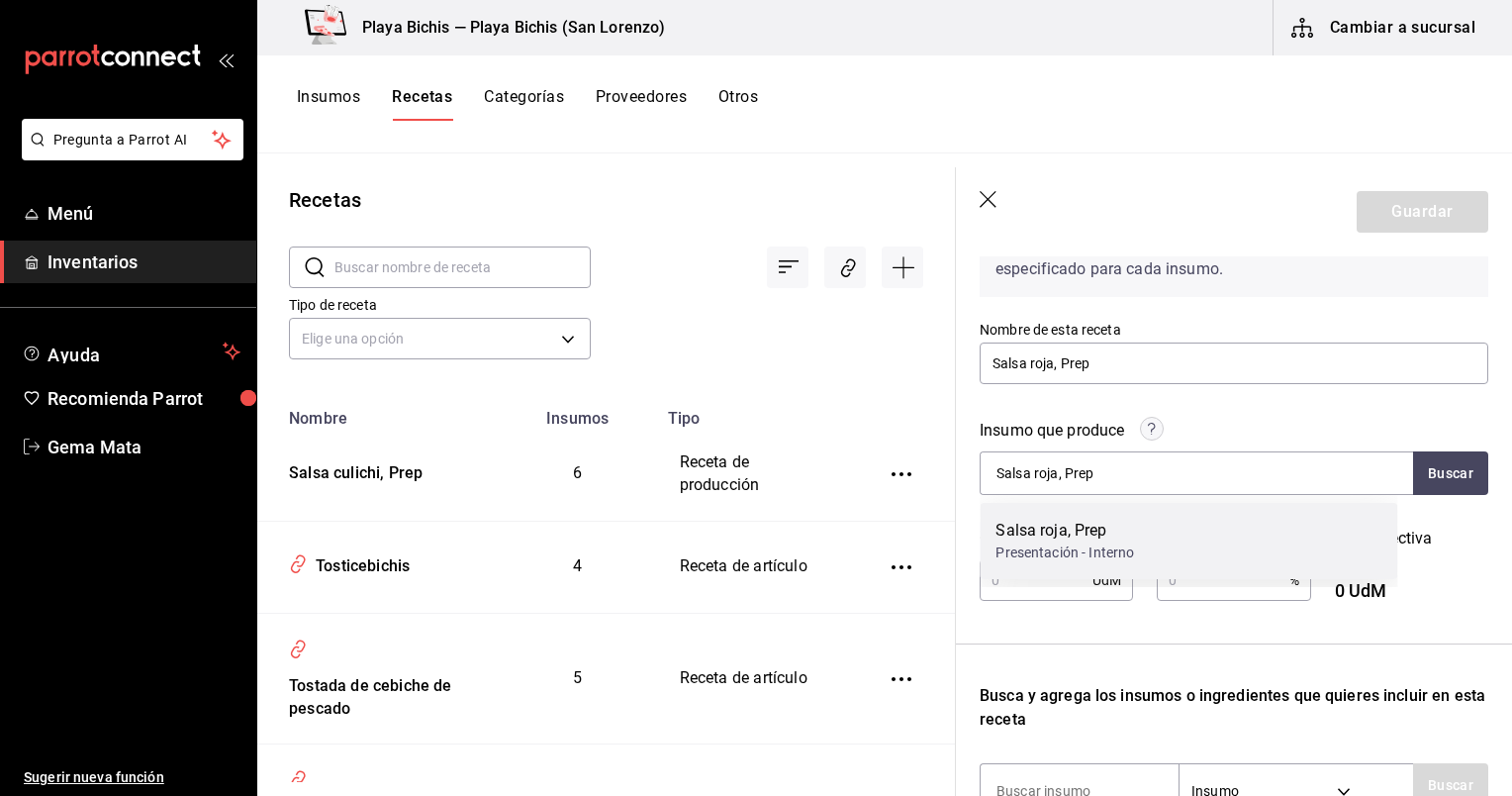 click on "Presentación - Interno" at bounding box center (1065, 552) 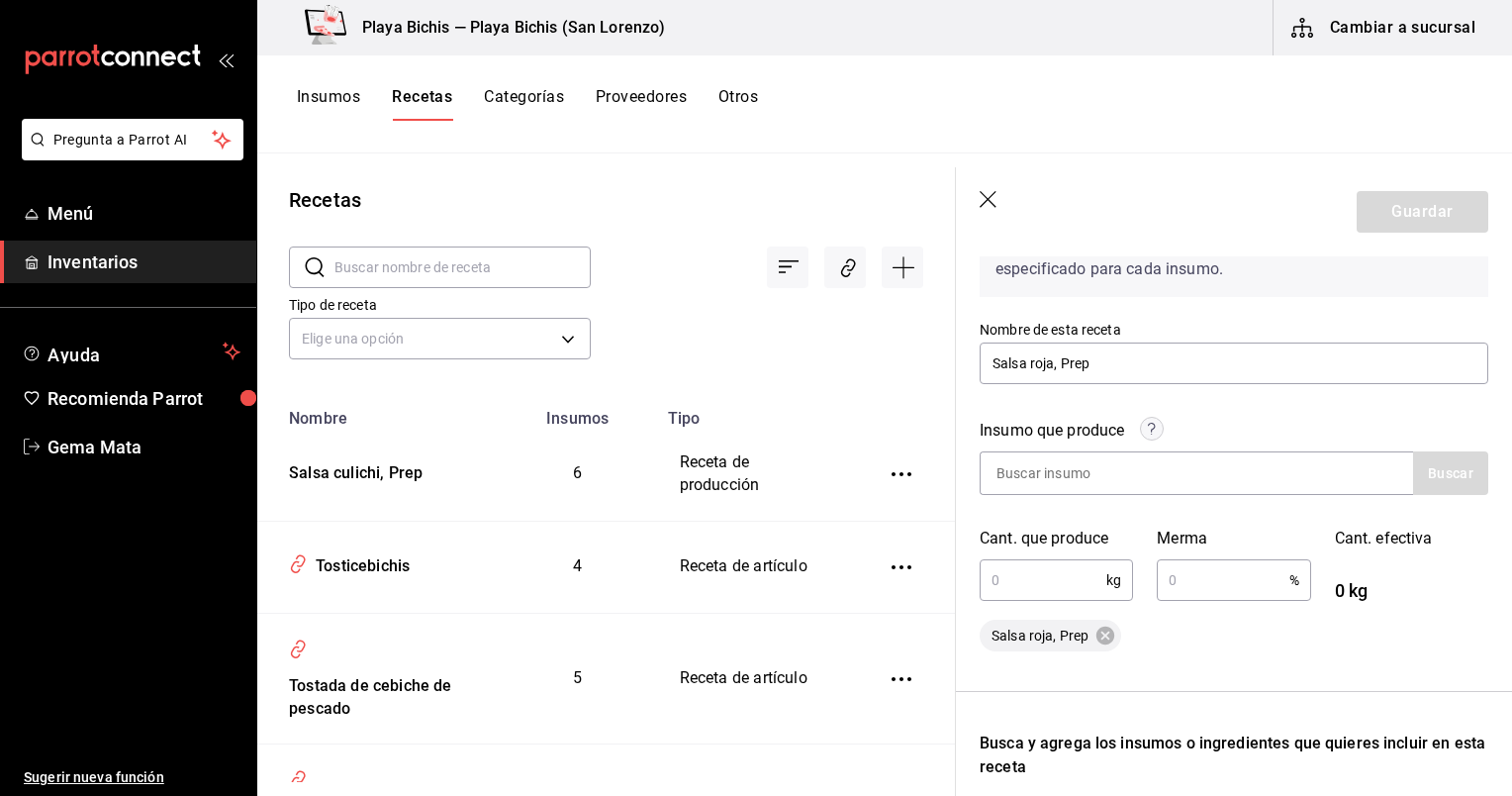 click at bounding box center [1043, 580] 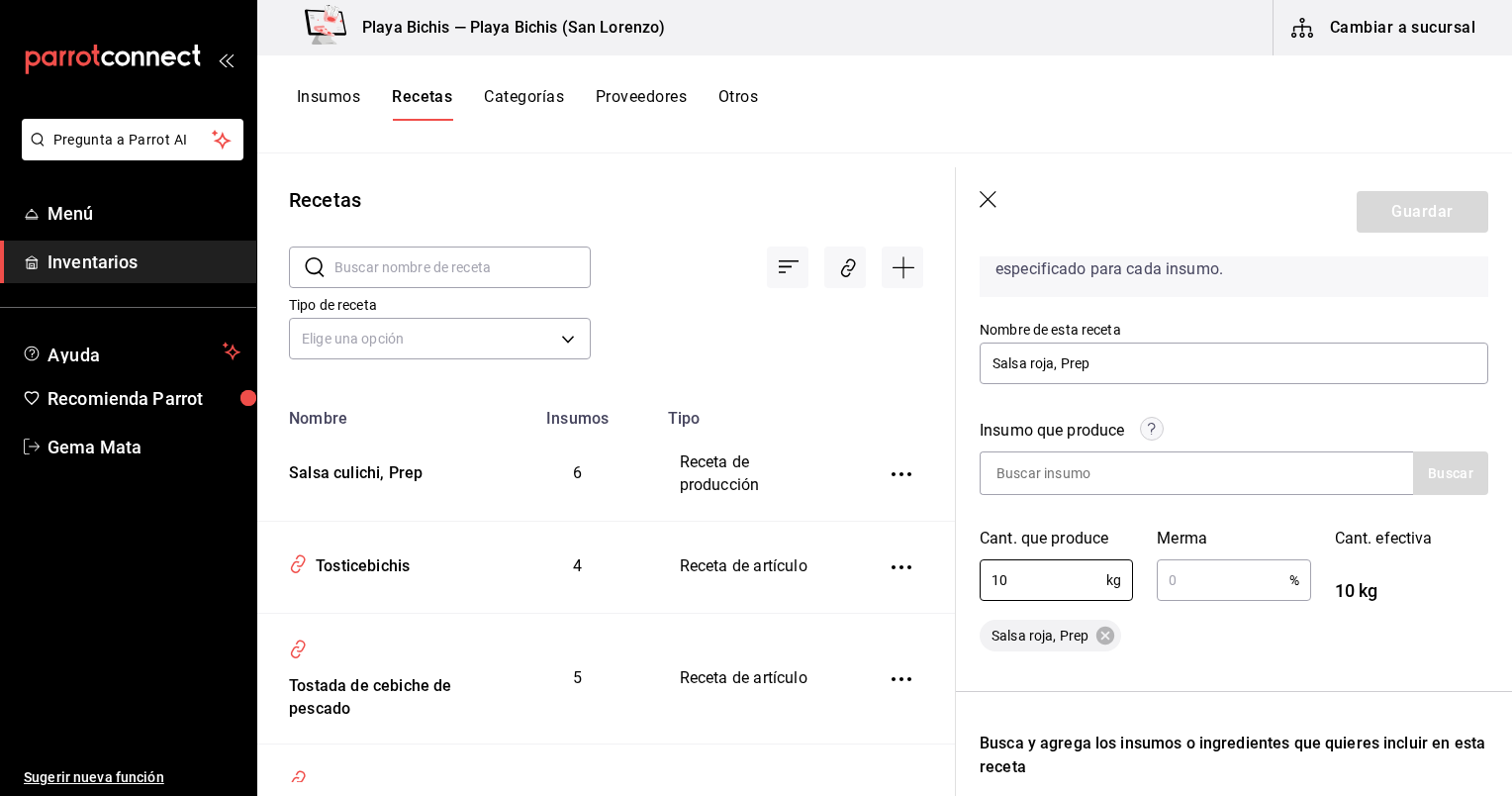 type on "10" 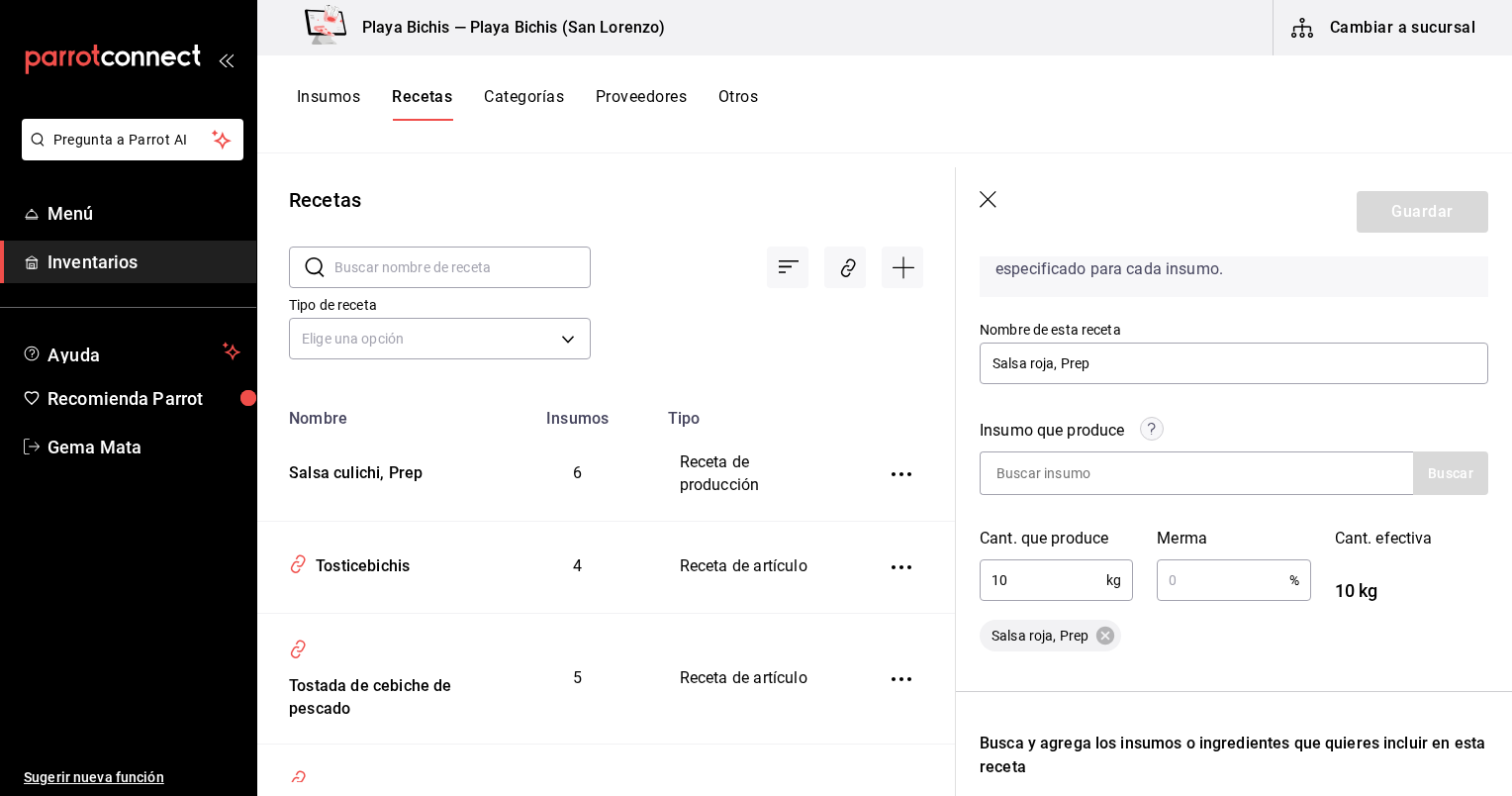 type 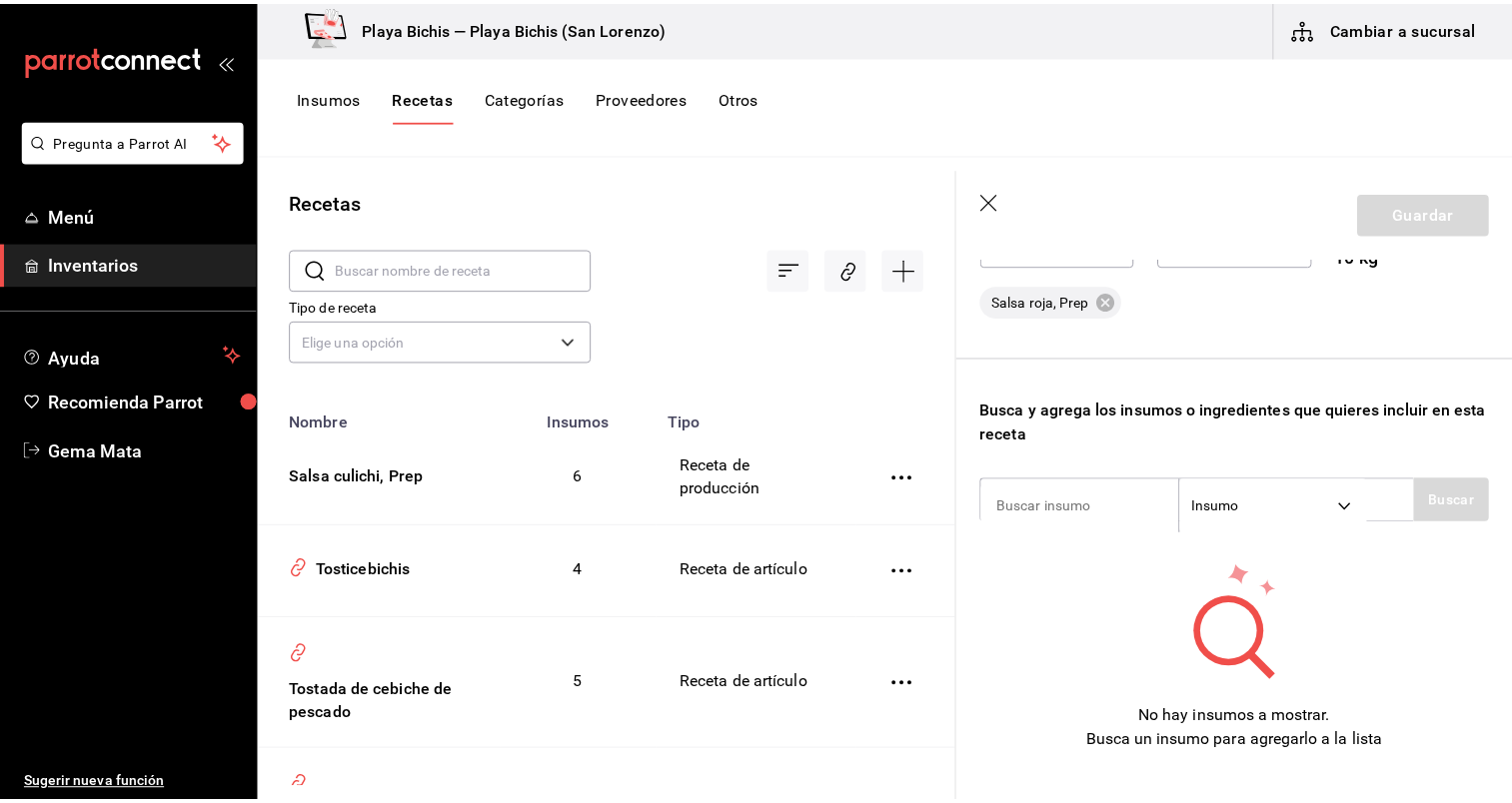scroll, scrollTop: 531, scrollLeft: 0, axis: vertical 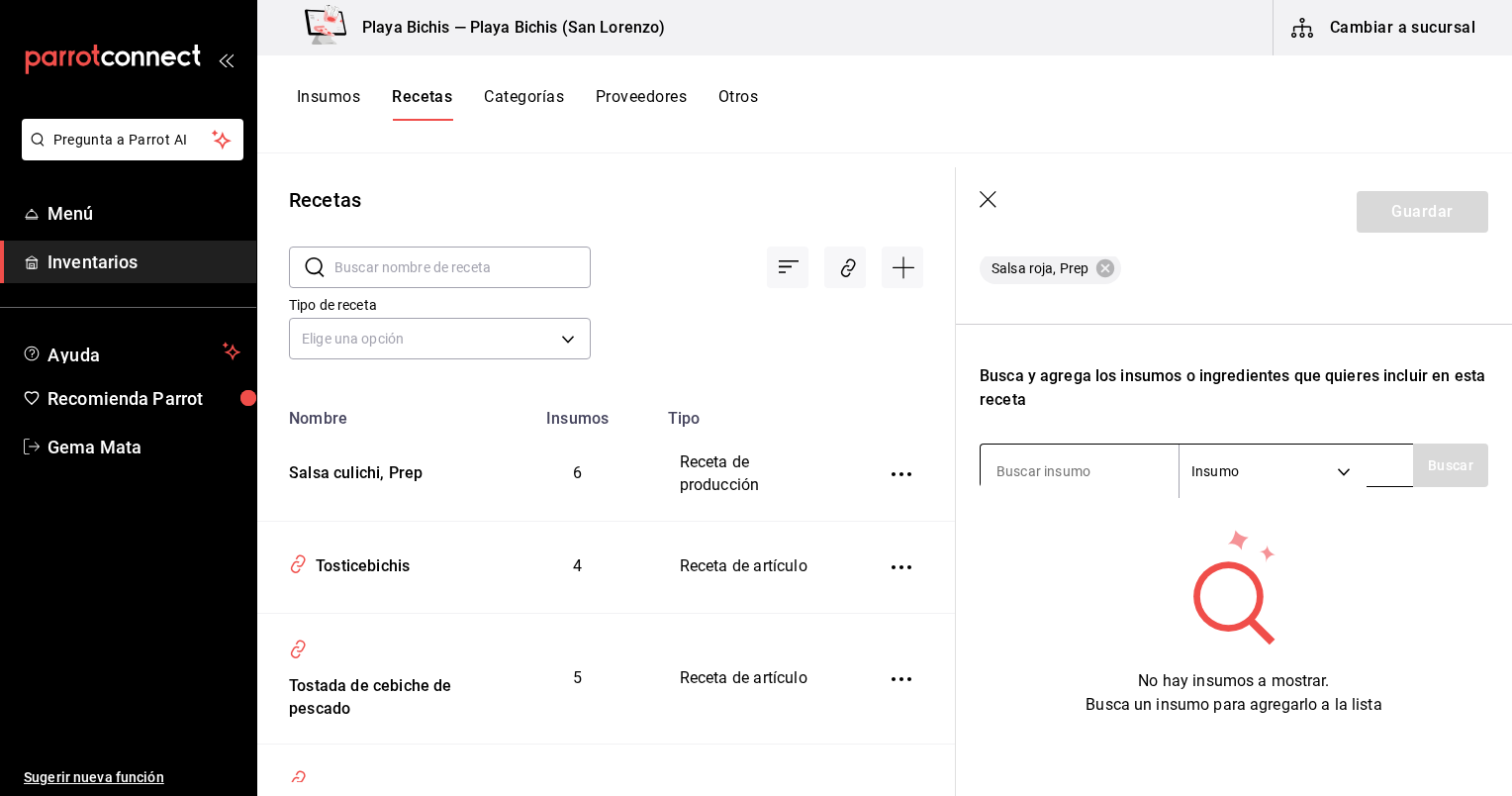 click at bounding box center (1080, 471) 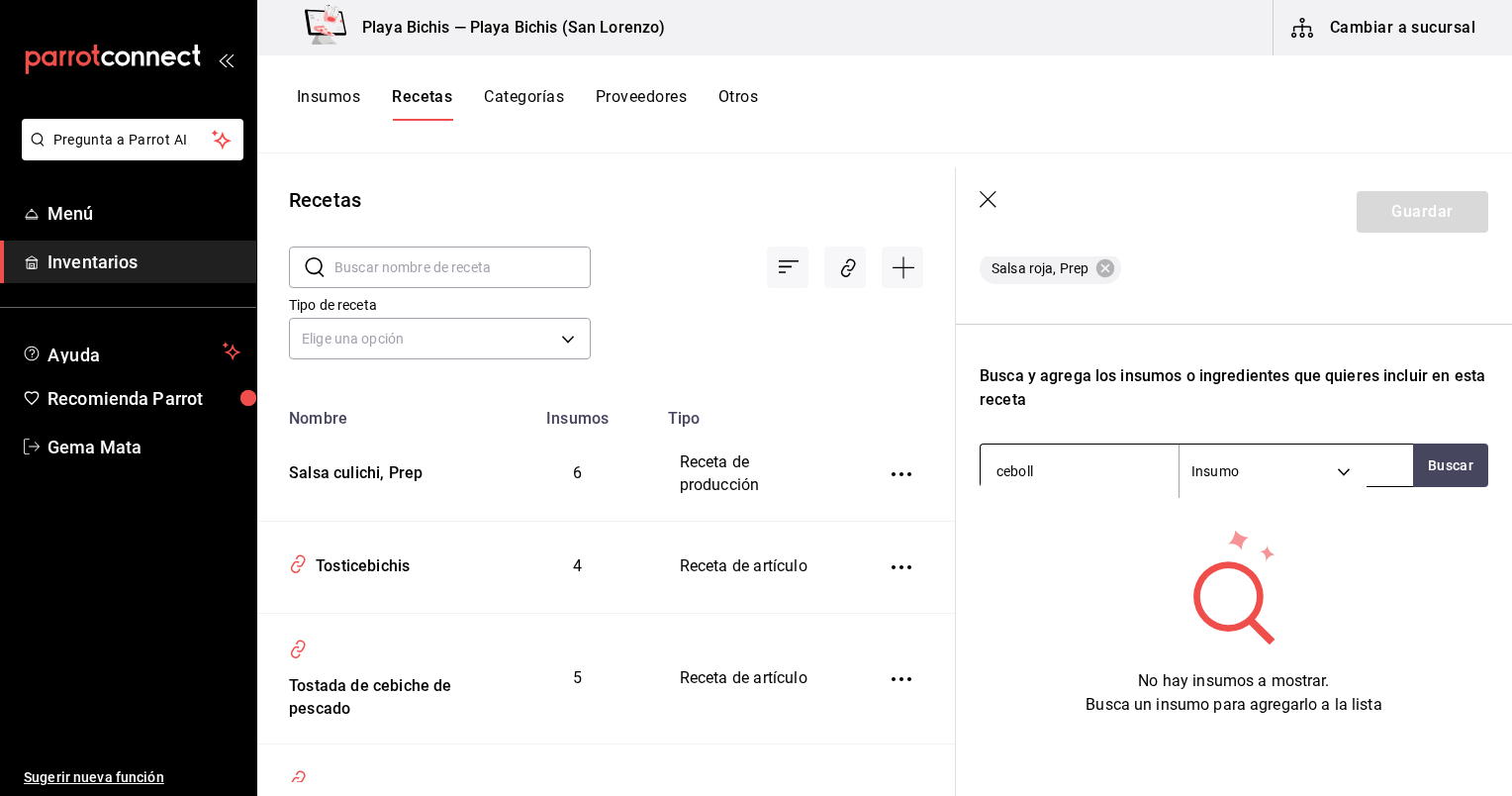 type on "cebolla" 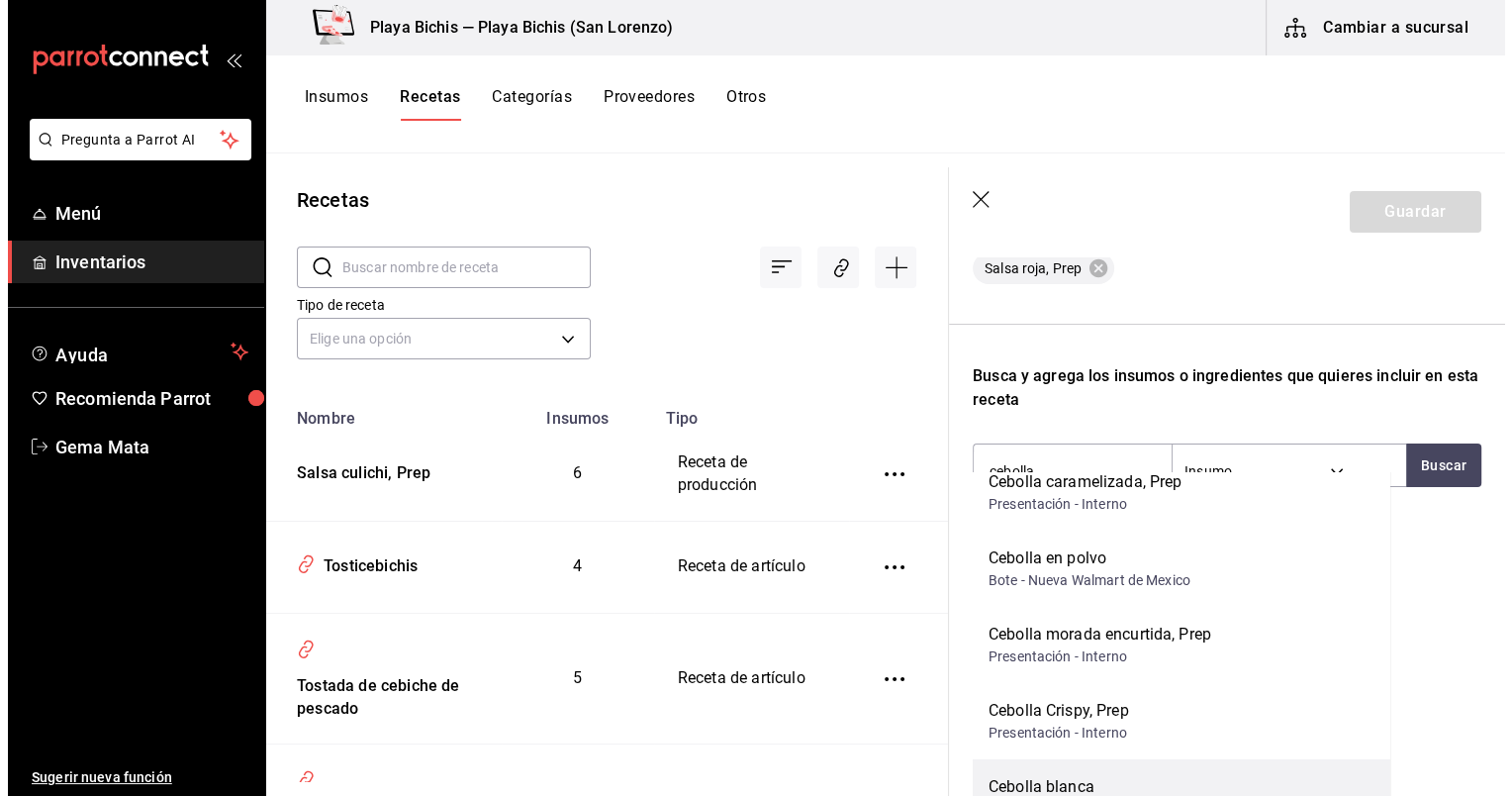 scroll, scrollTop: 100, scrollLeft: 0, axis: vertical 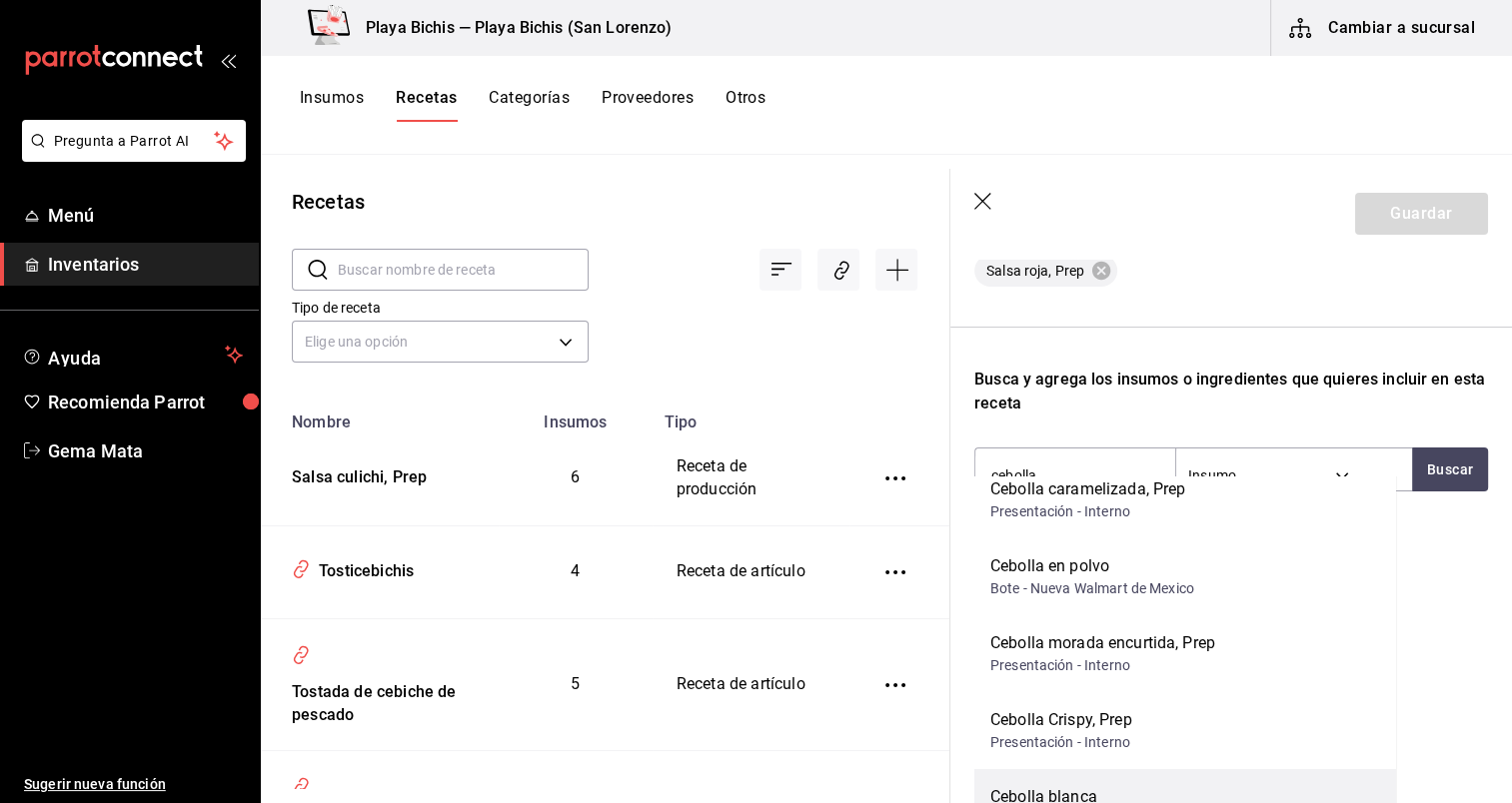 click on "Cebolla blanca" at bounding box center (1043, 797) 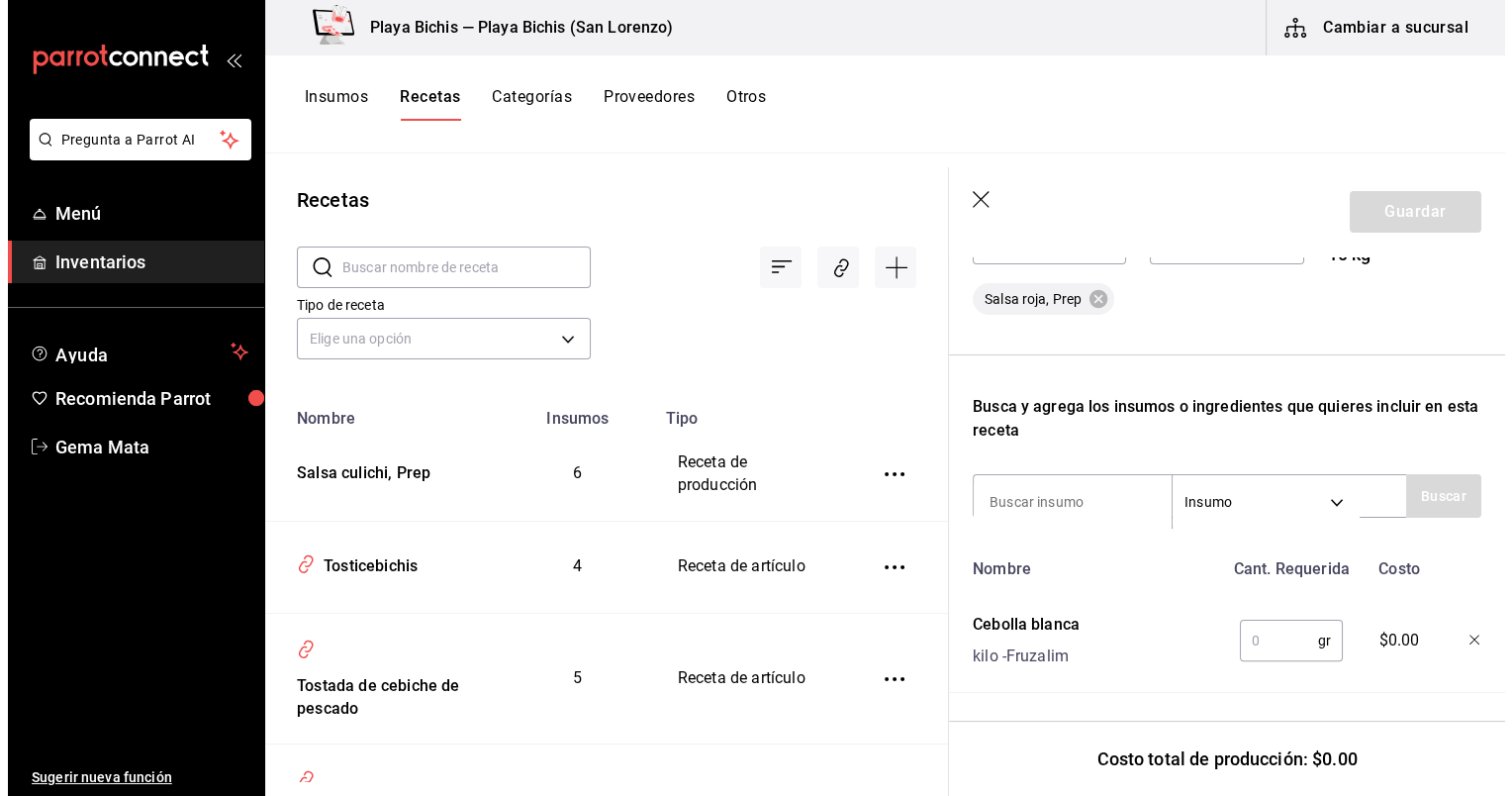 scroll, scrollTop: 497, scrollLeft: 0, axis: vertical 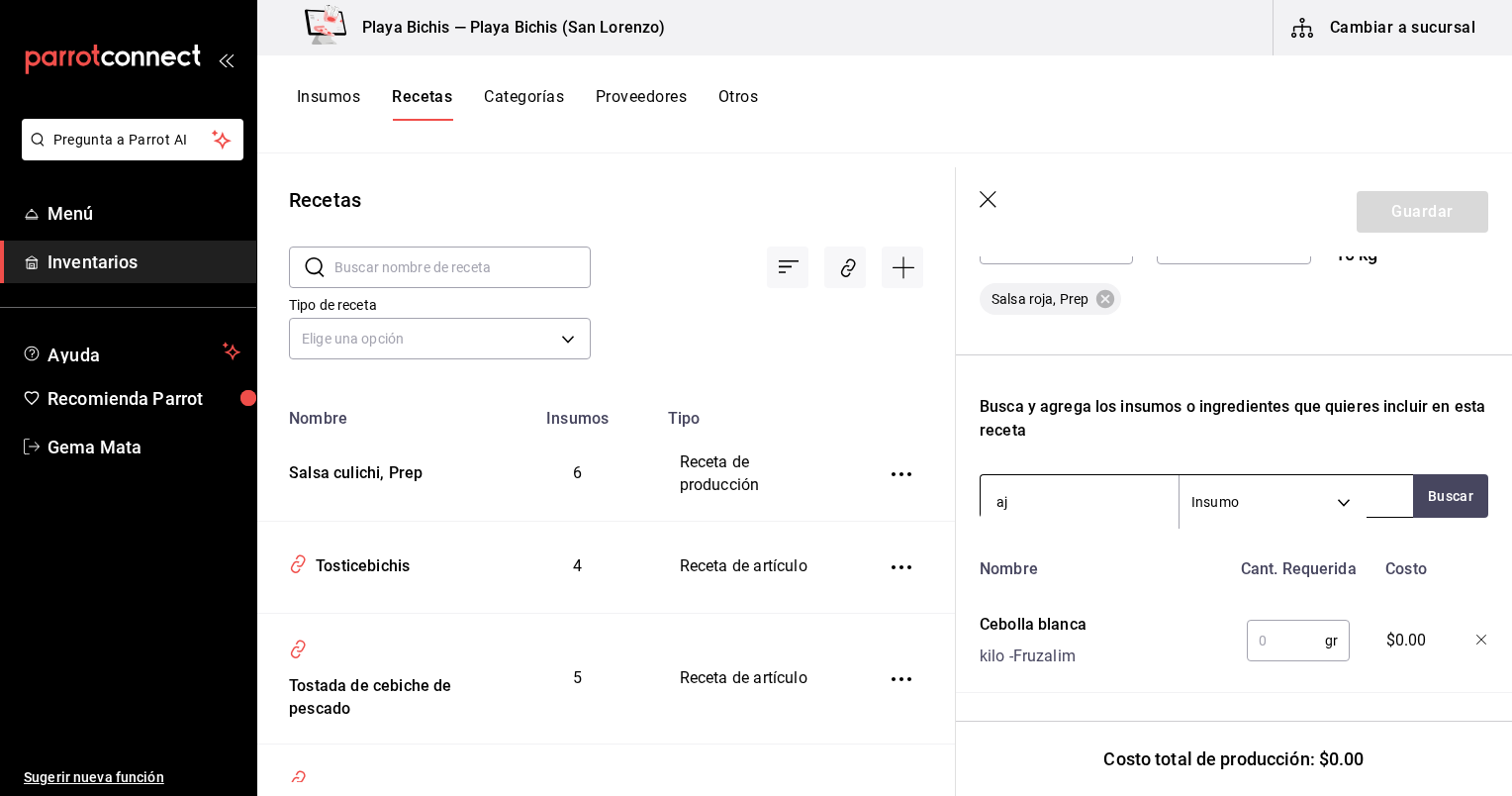 type on "ajo" 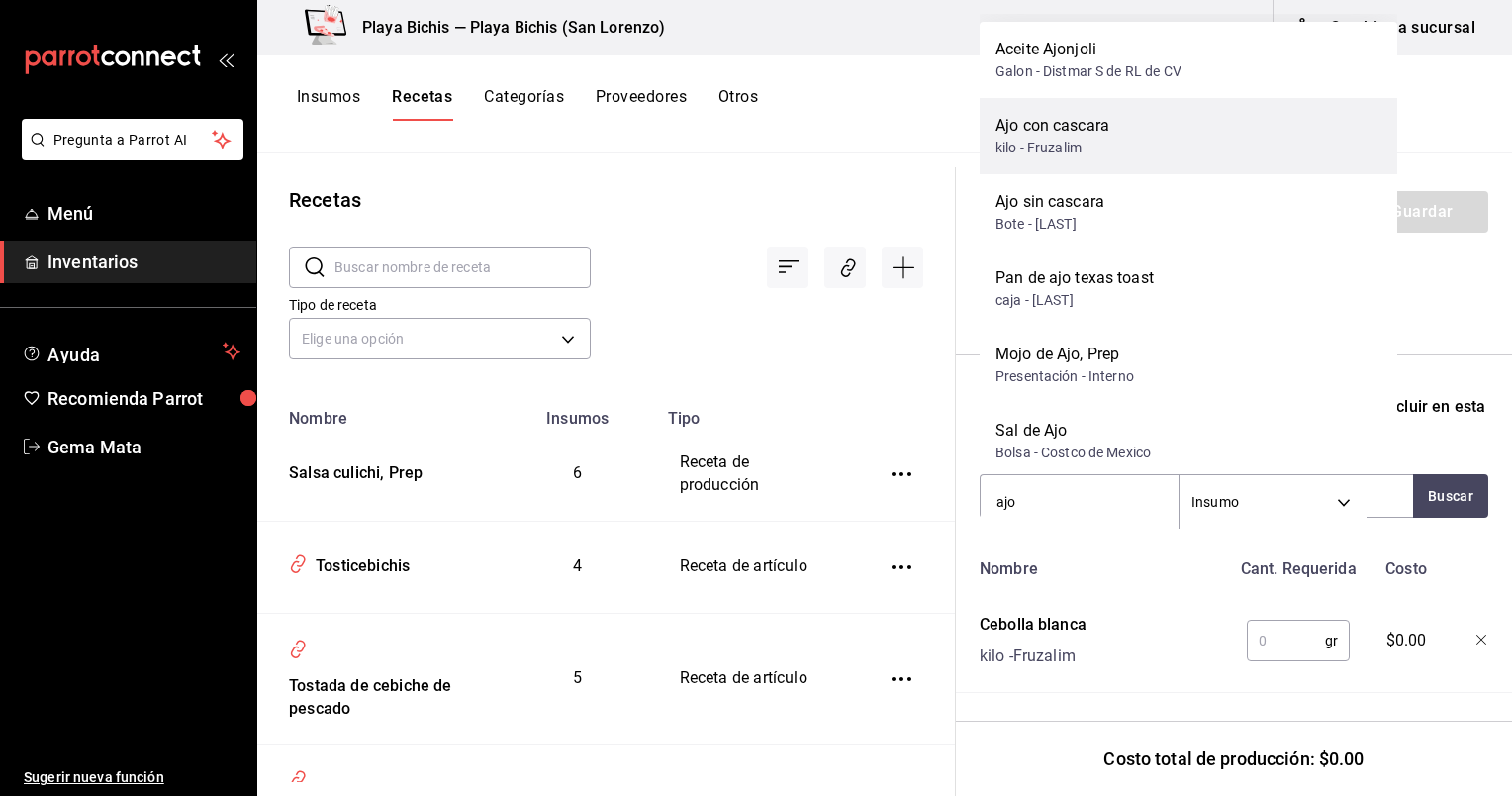click on "Ajo con cascara kilo - Fruzalim" at bounding box center (1188, 136) 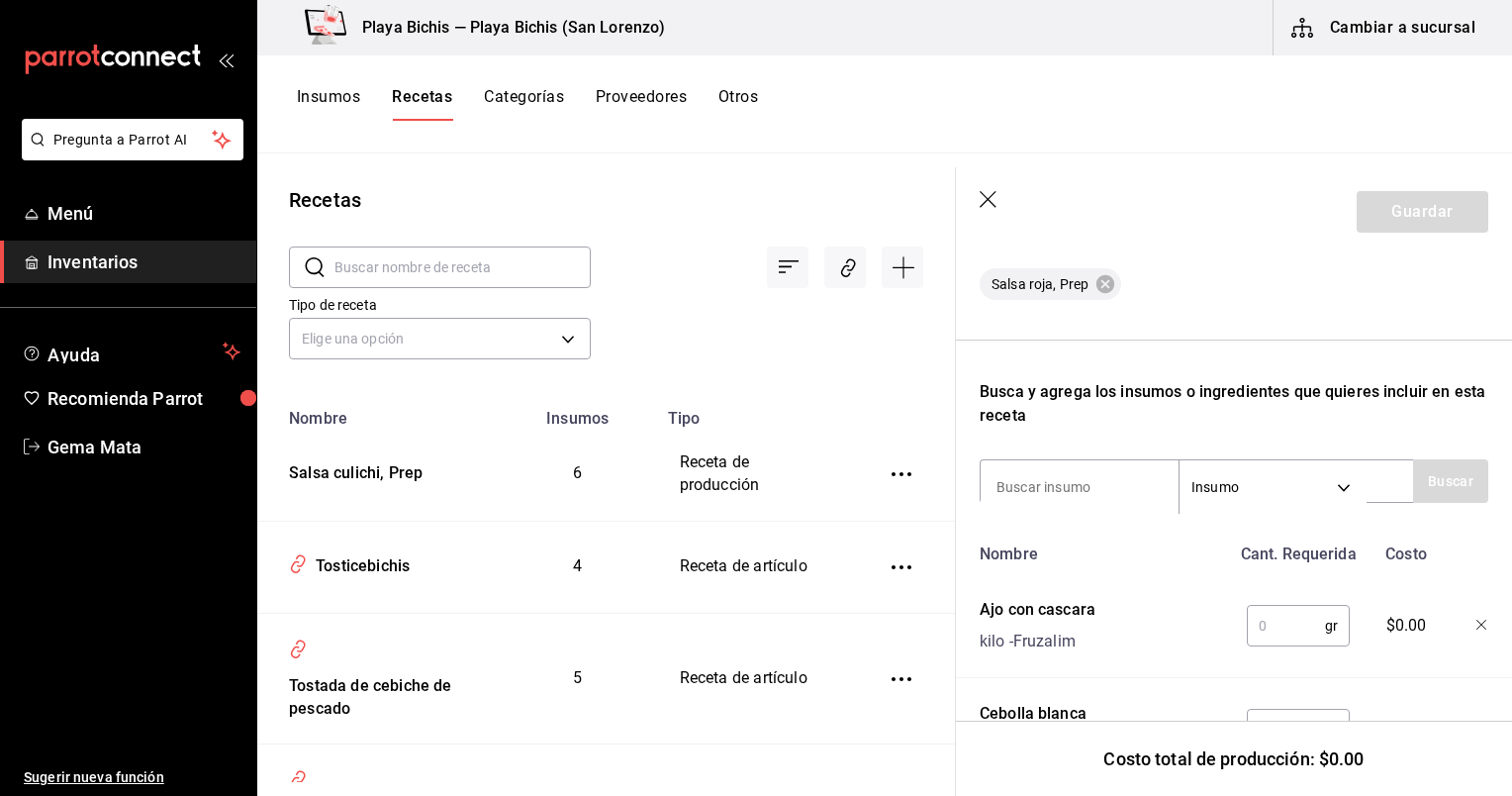scroll, scrollTop: 527, scrollLeft: 0, axis: vertical 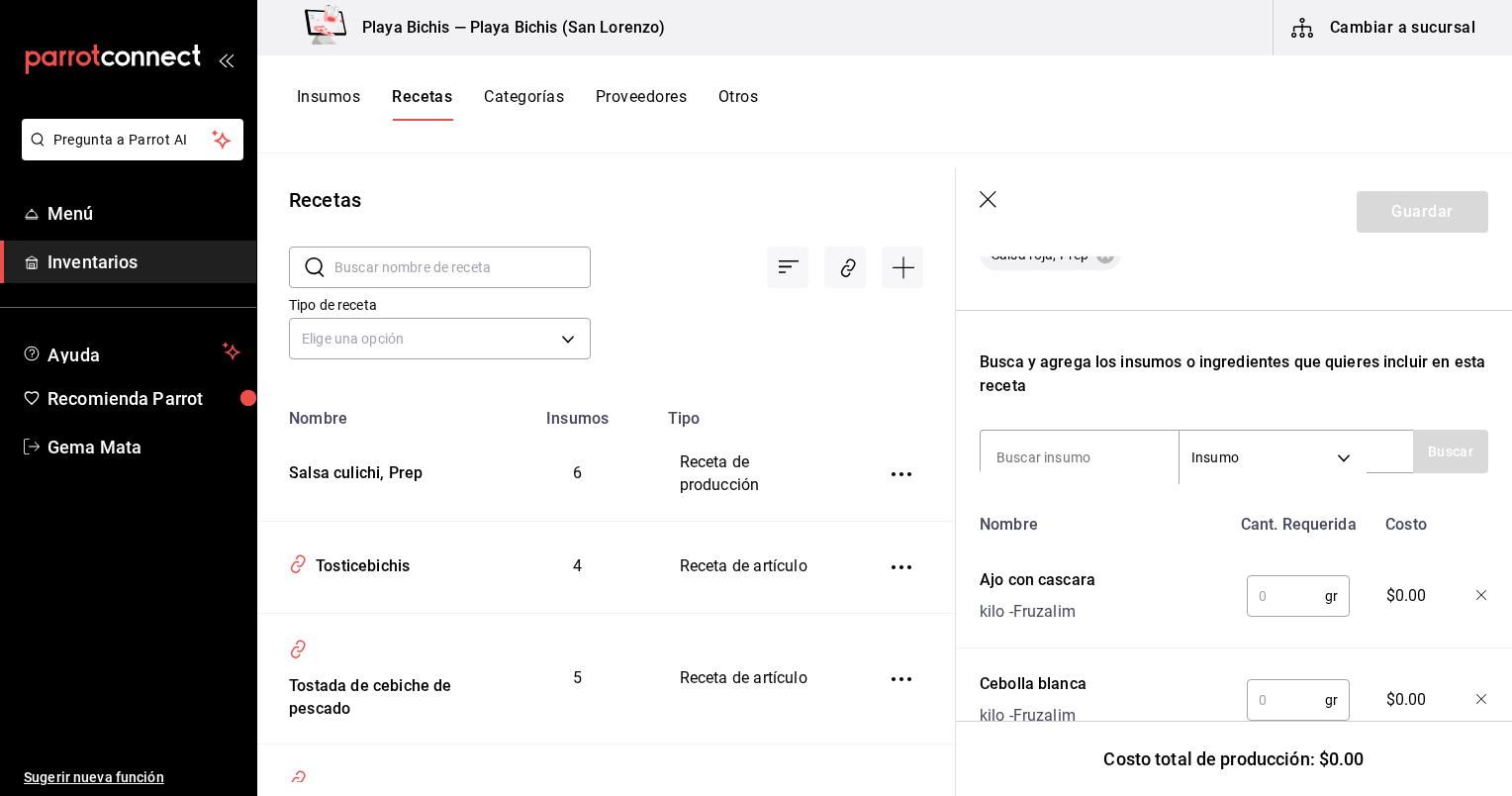click at bounding box center (1285, 596) 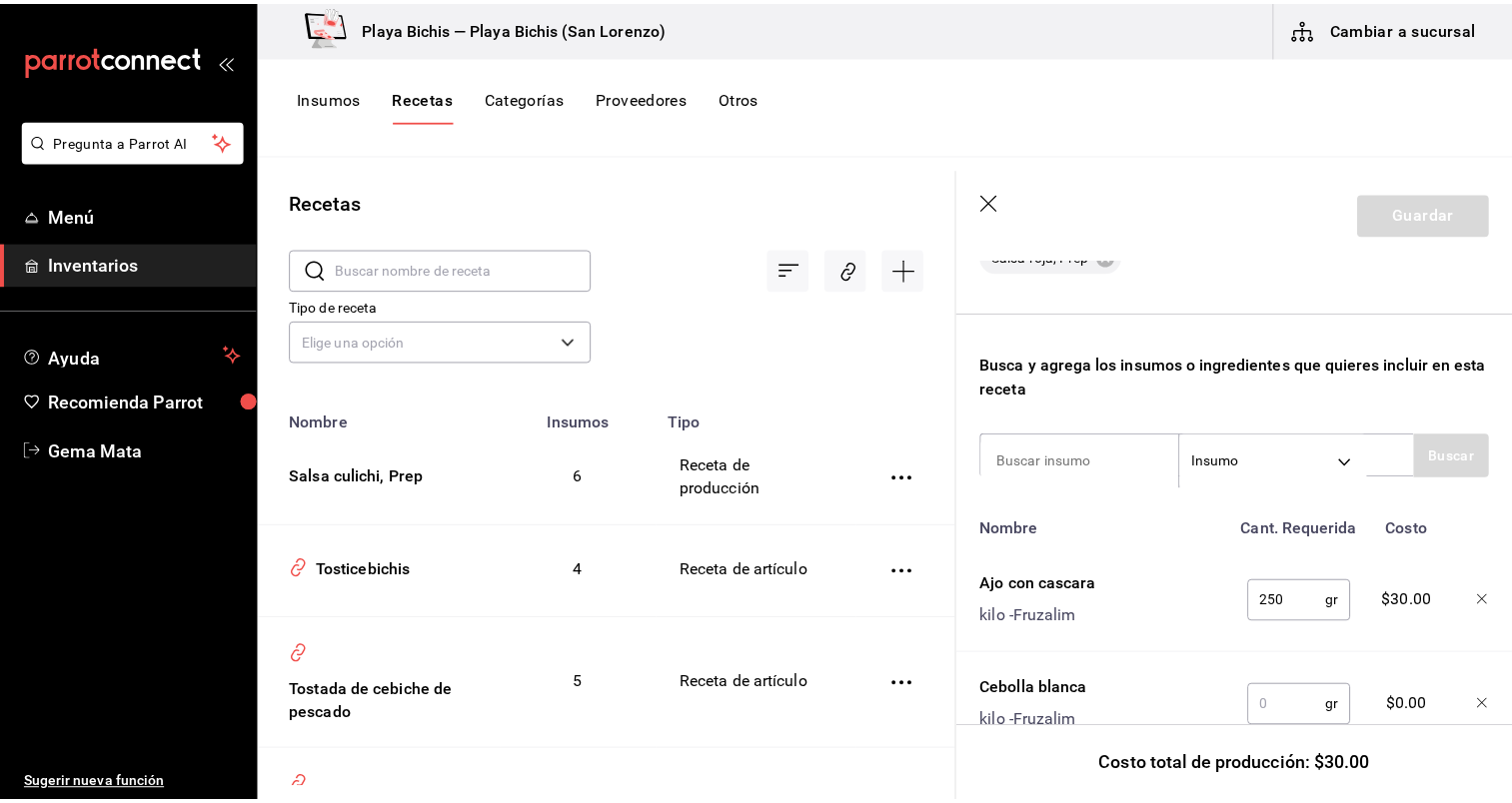 scroll, scrollTop: 606, scrollLeft: 0, axis: vertical 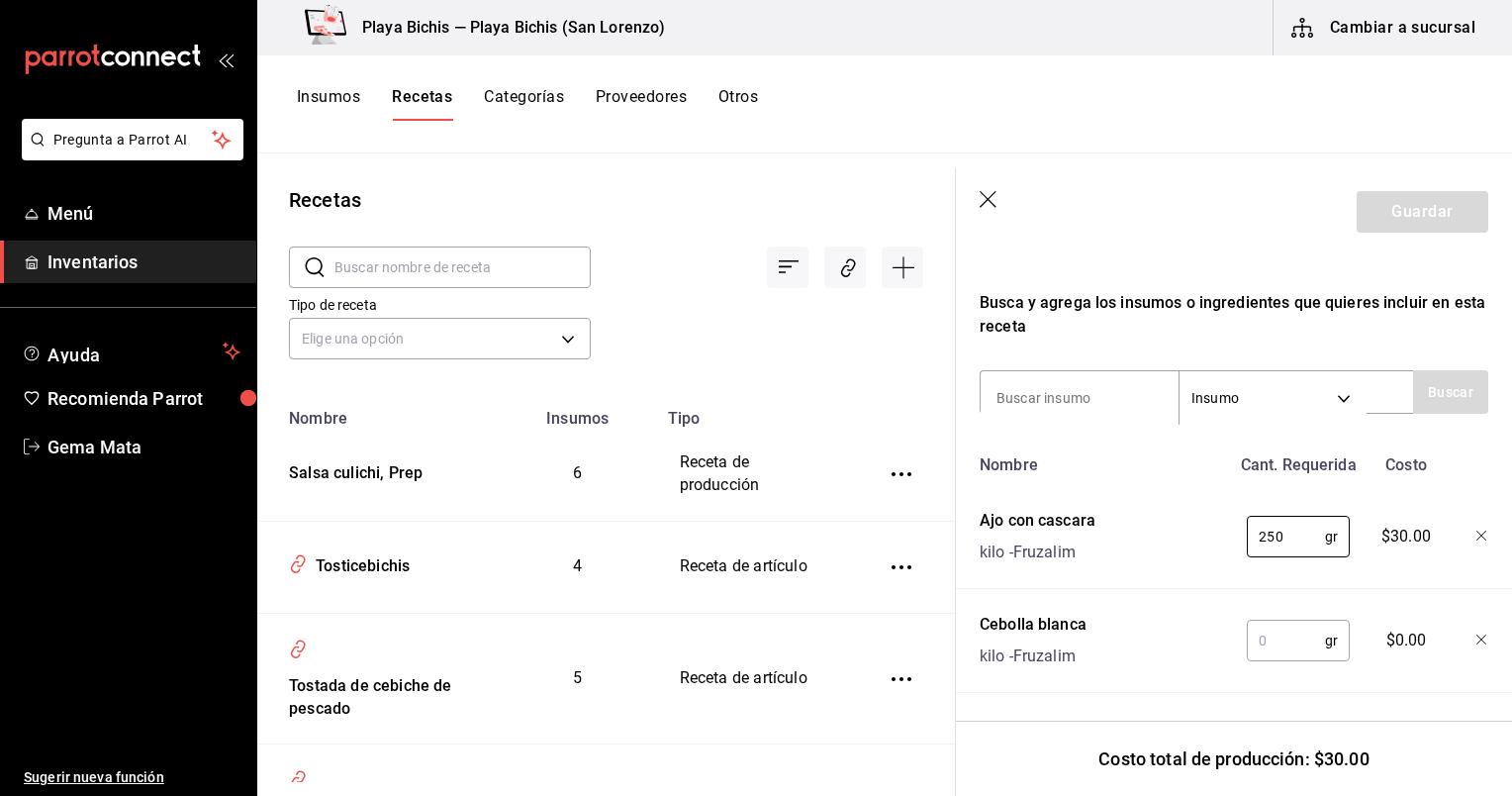 type on "250" 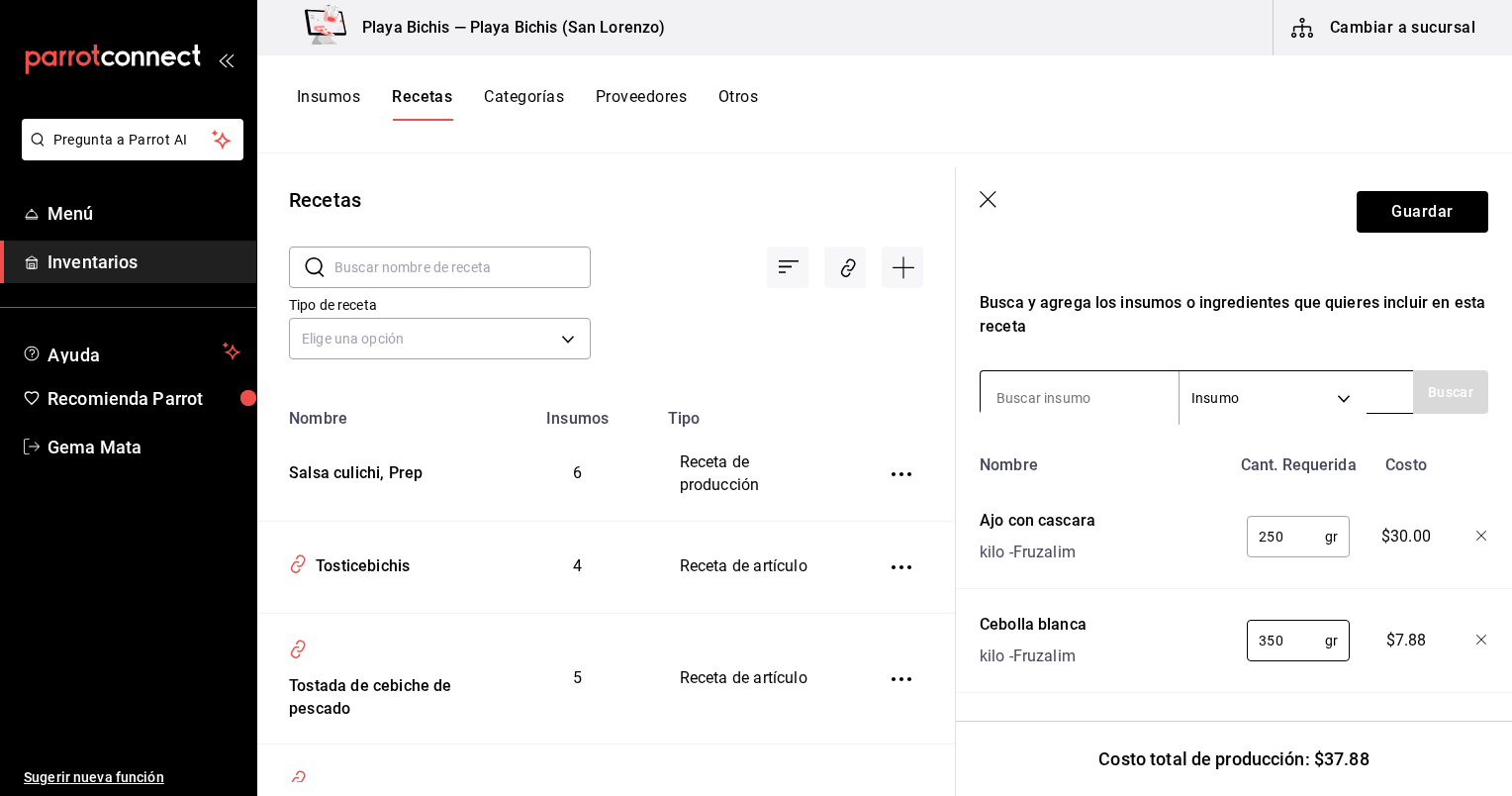 type on "350" 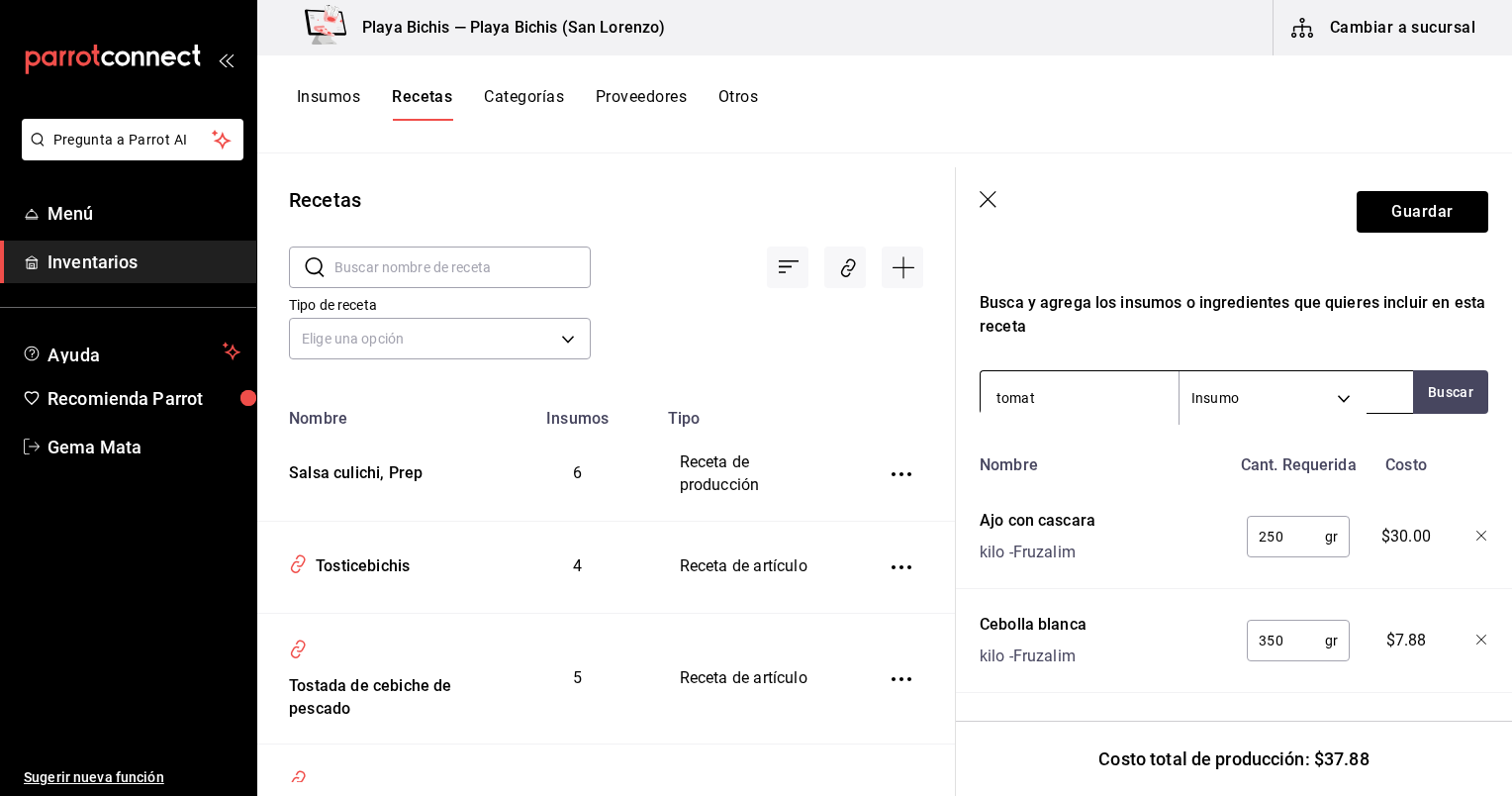 type on "tomate" 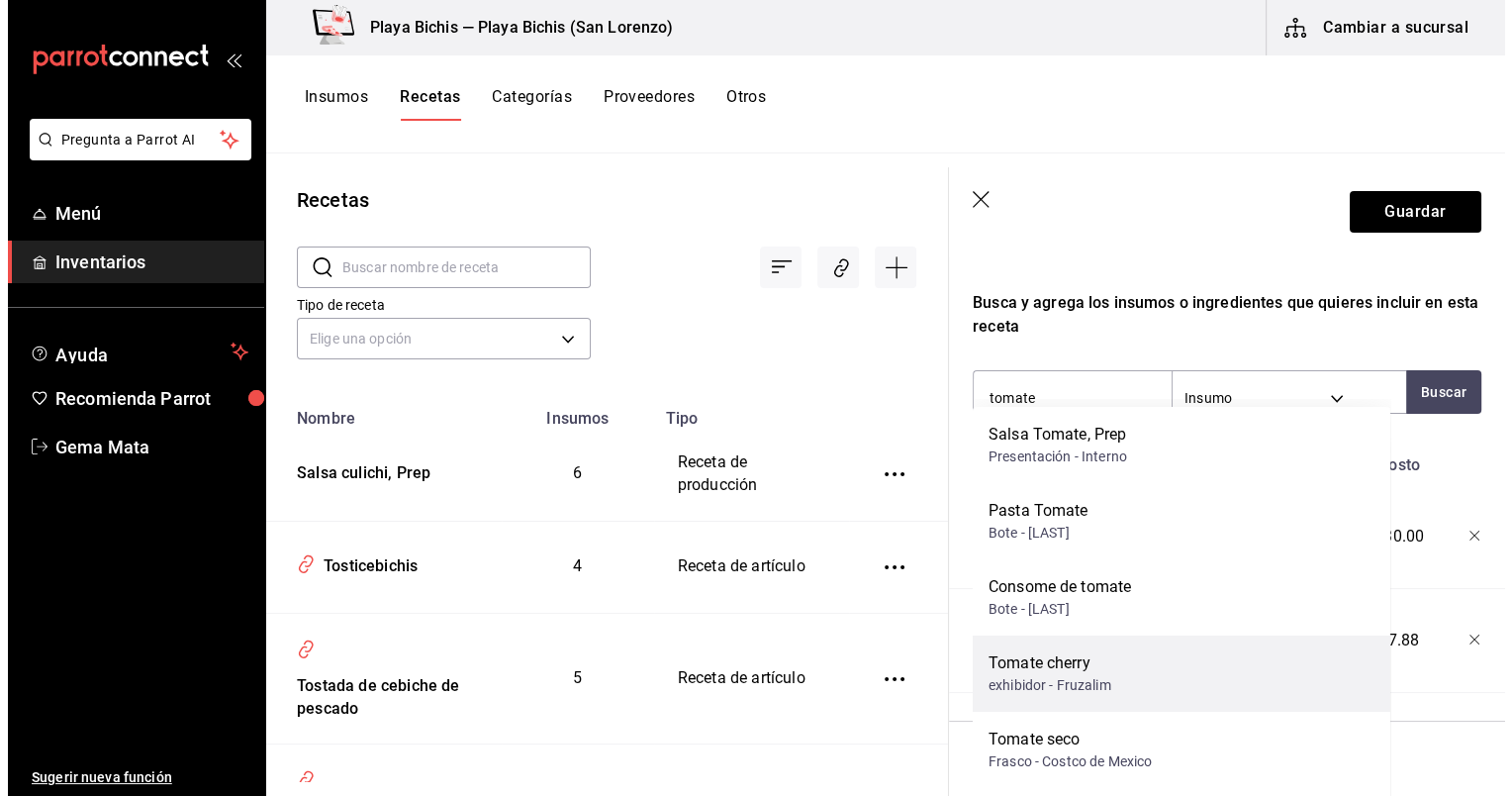 scroll, scrollTop: 28, scrollLeft: 0, axis: vertical 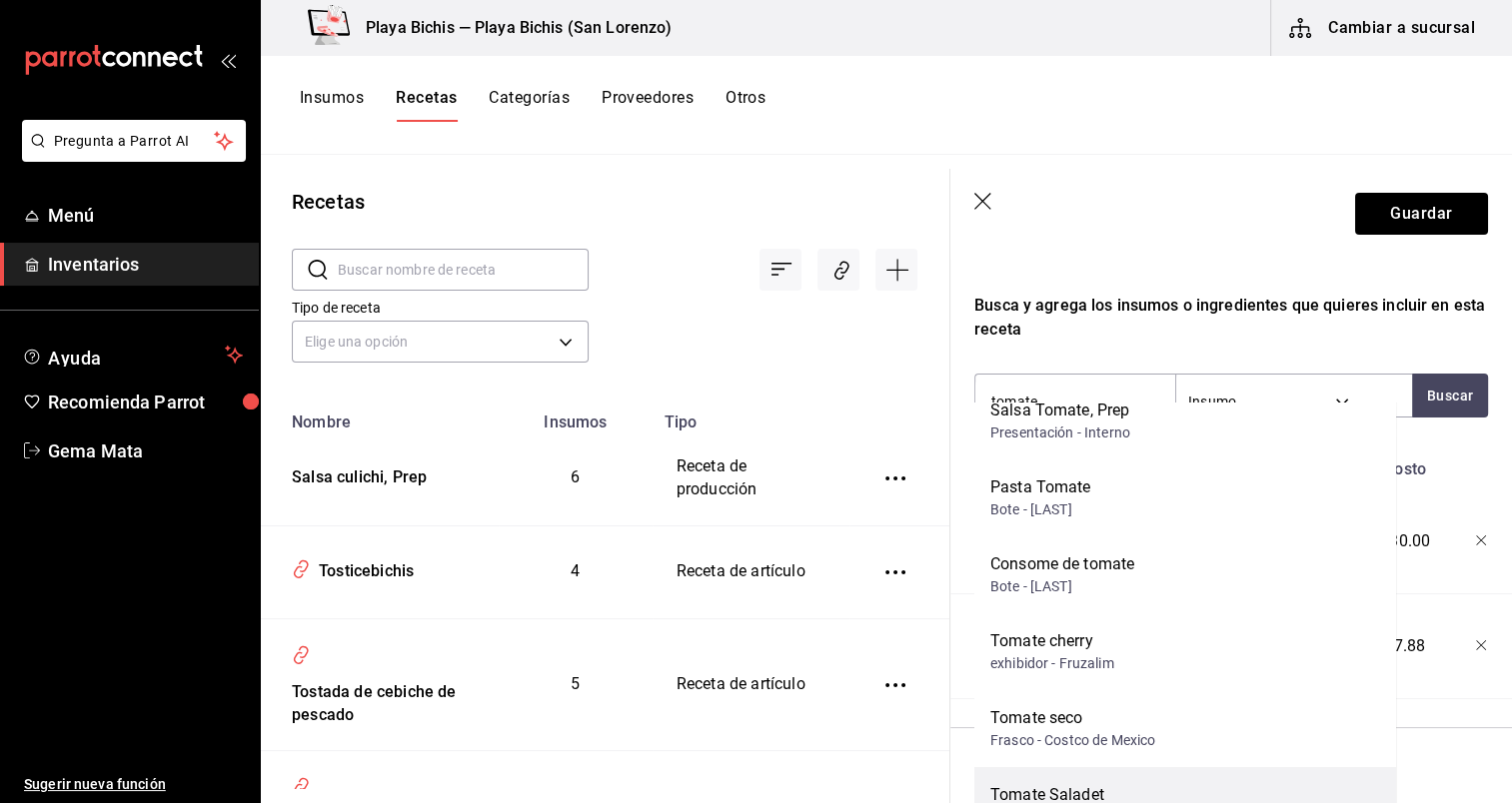 click on "Tomate Saladet" at bounding box center [1047, 795] 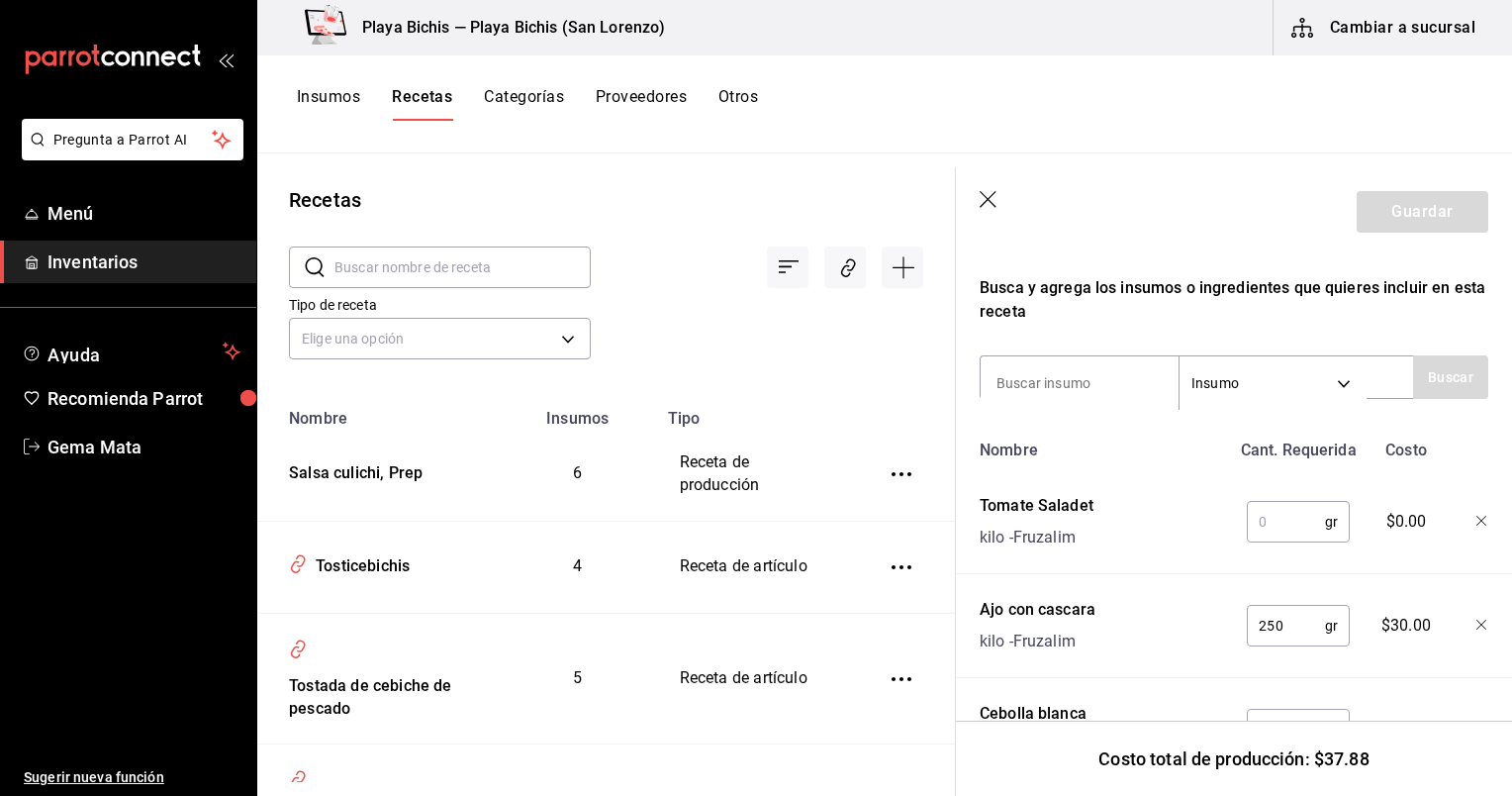 click at bounding box center (1285, 522) 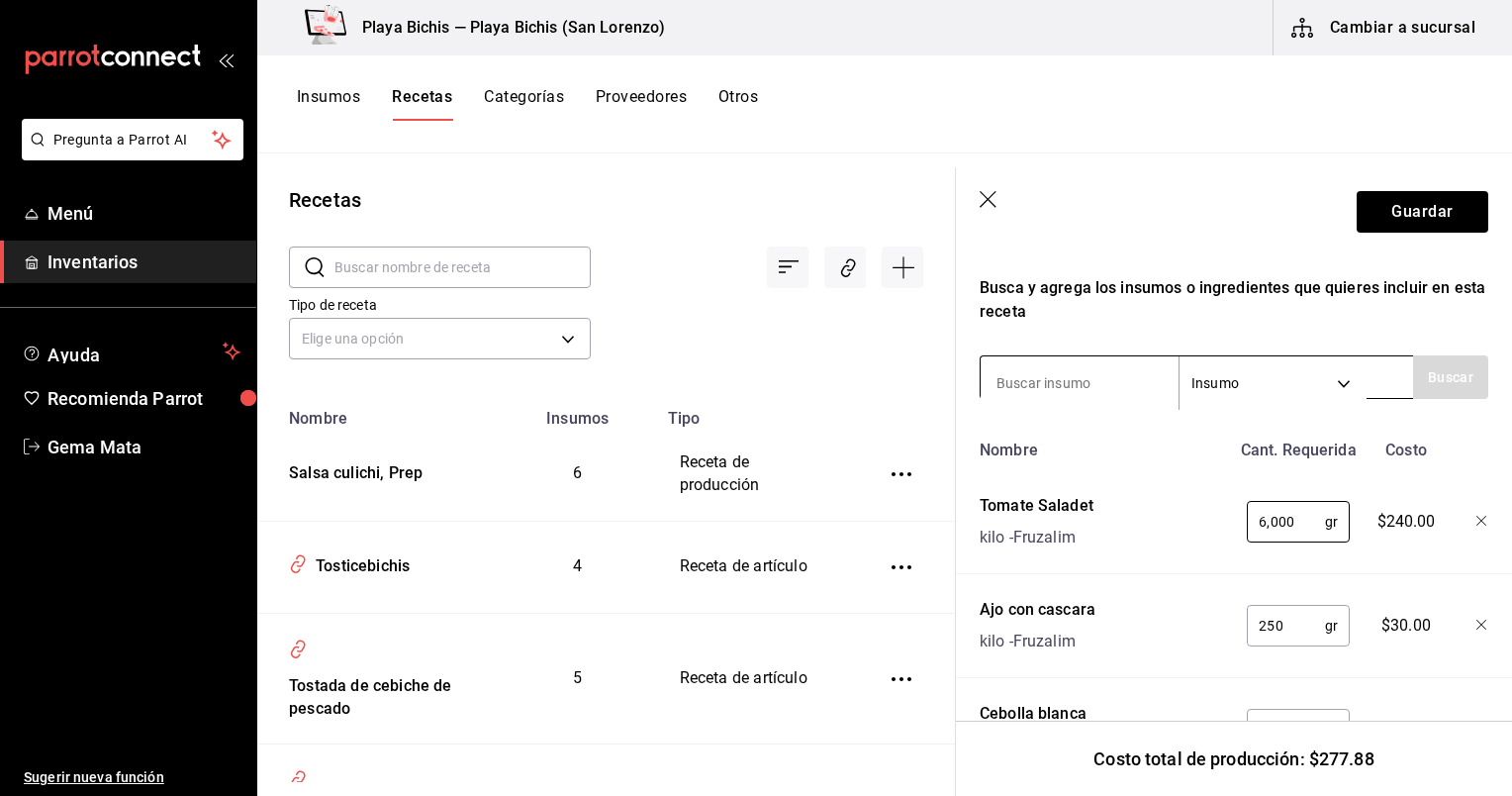 type on "6,000" 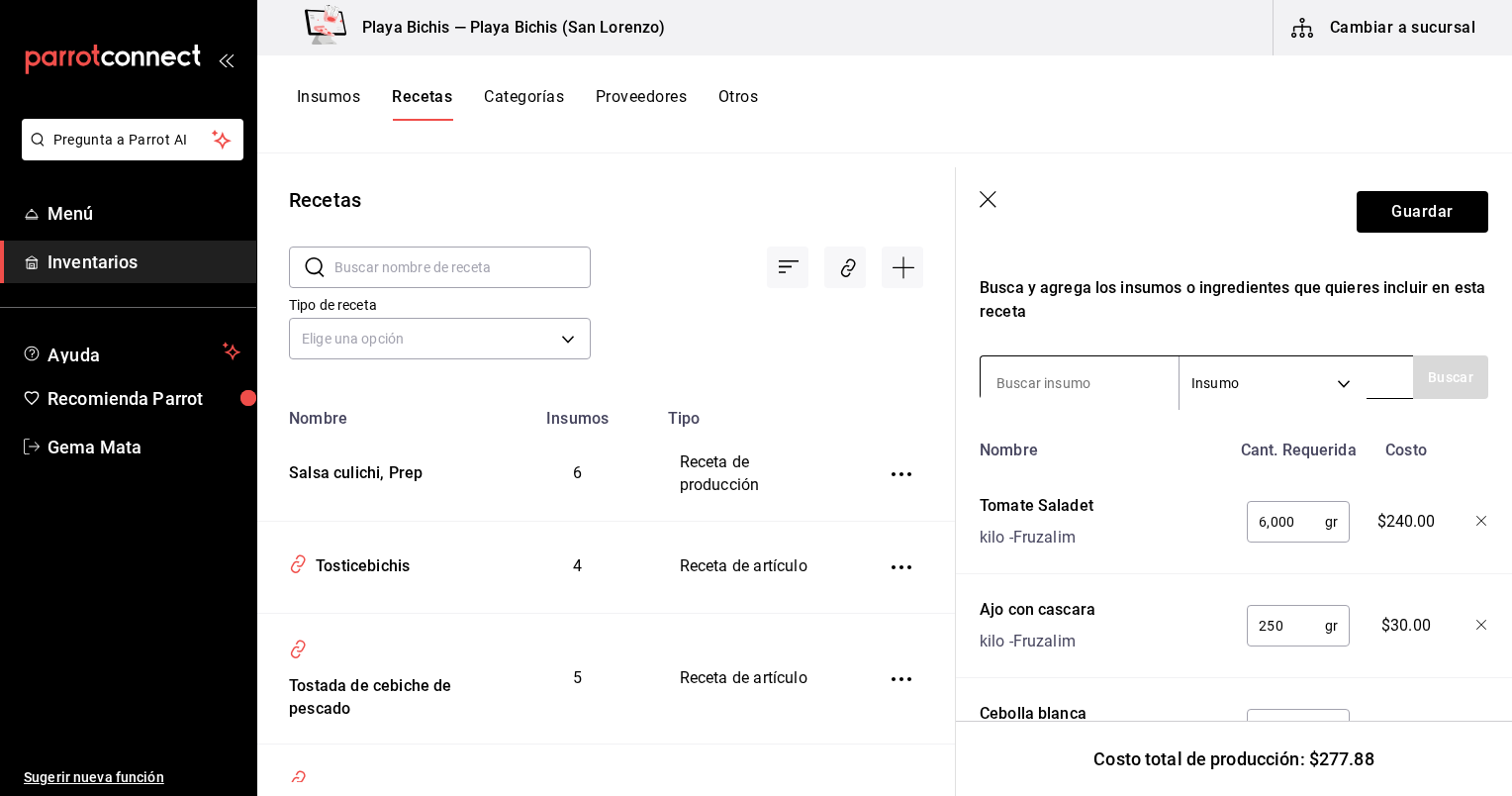 click at bounding box center (1080, 383) 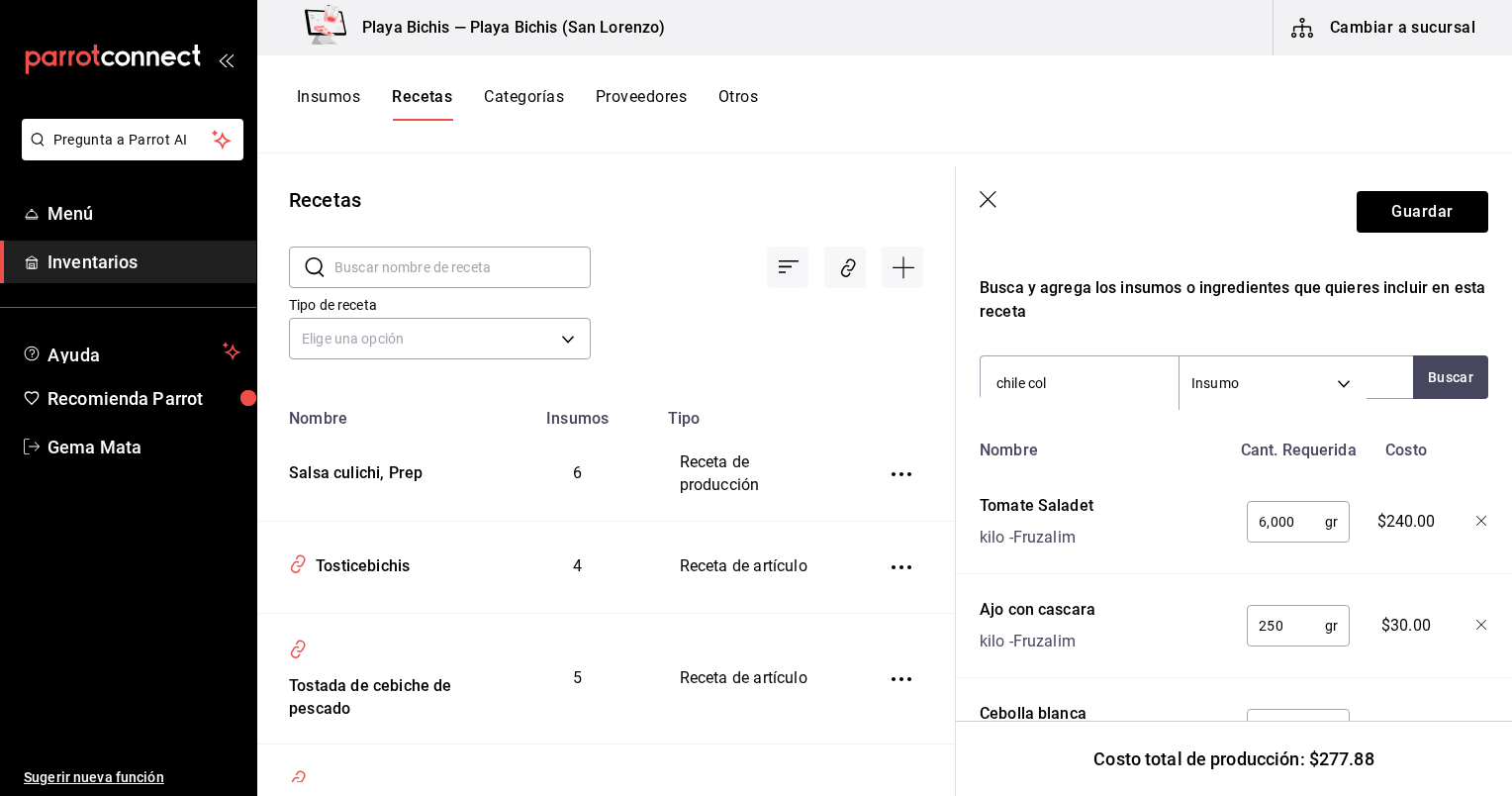 type on "chile colo" 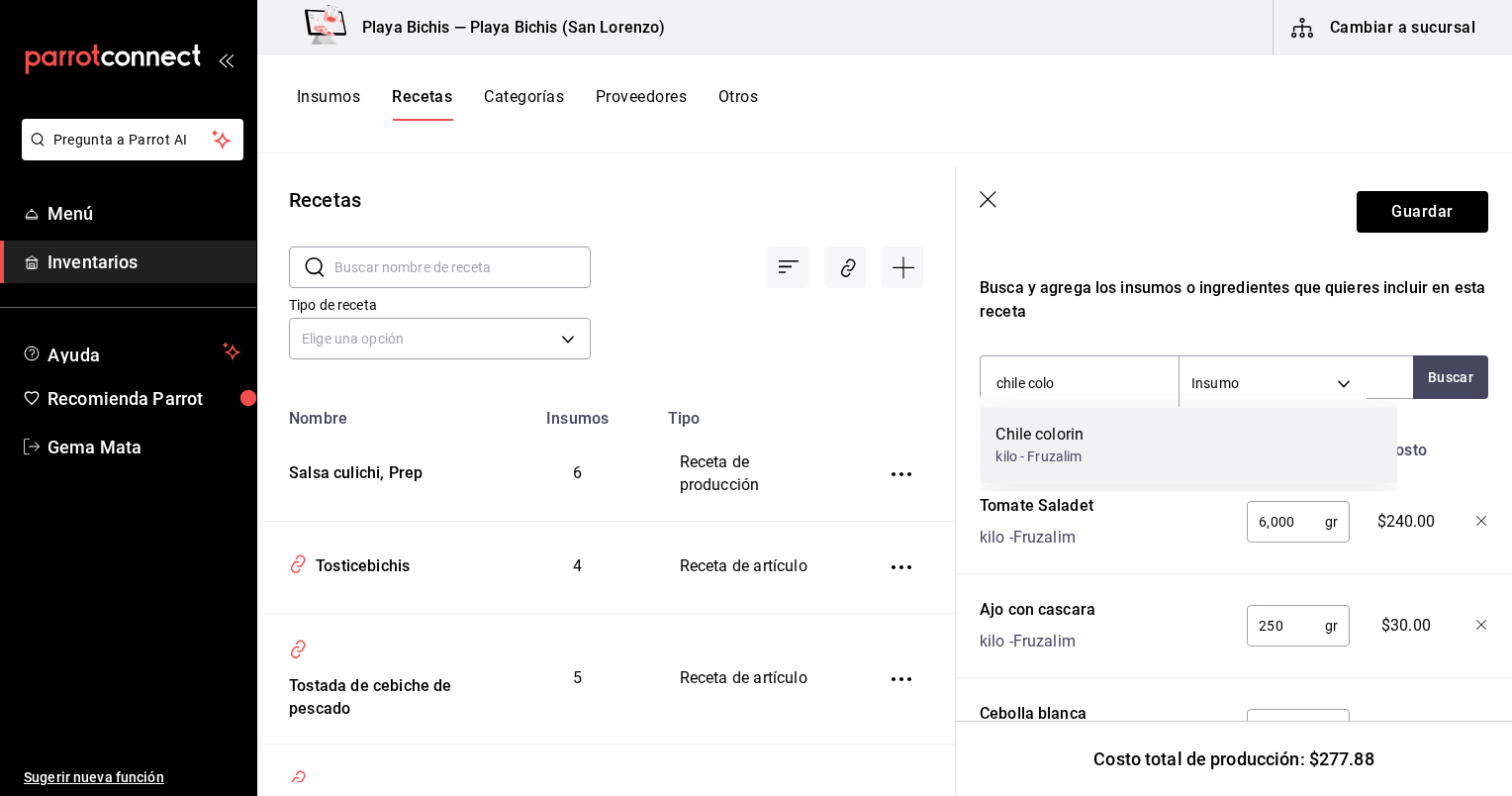 click on "Chile colorin kilo - Fruzalim" at bounding box center (1188, 445) 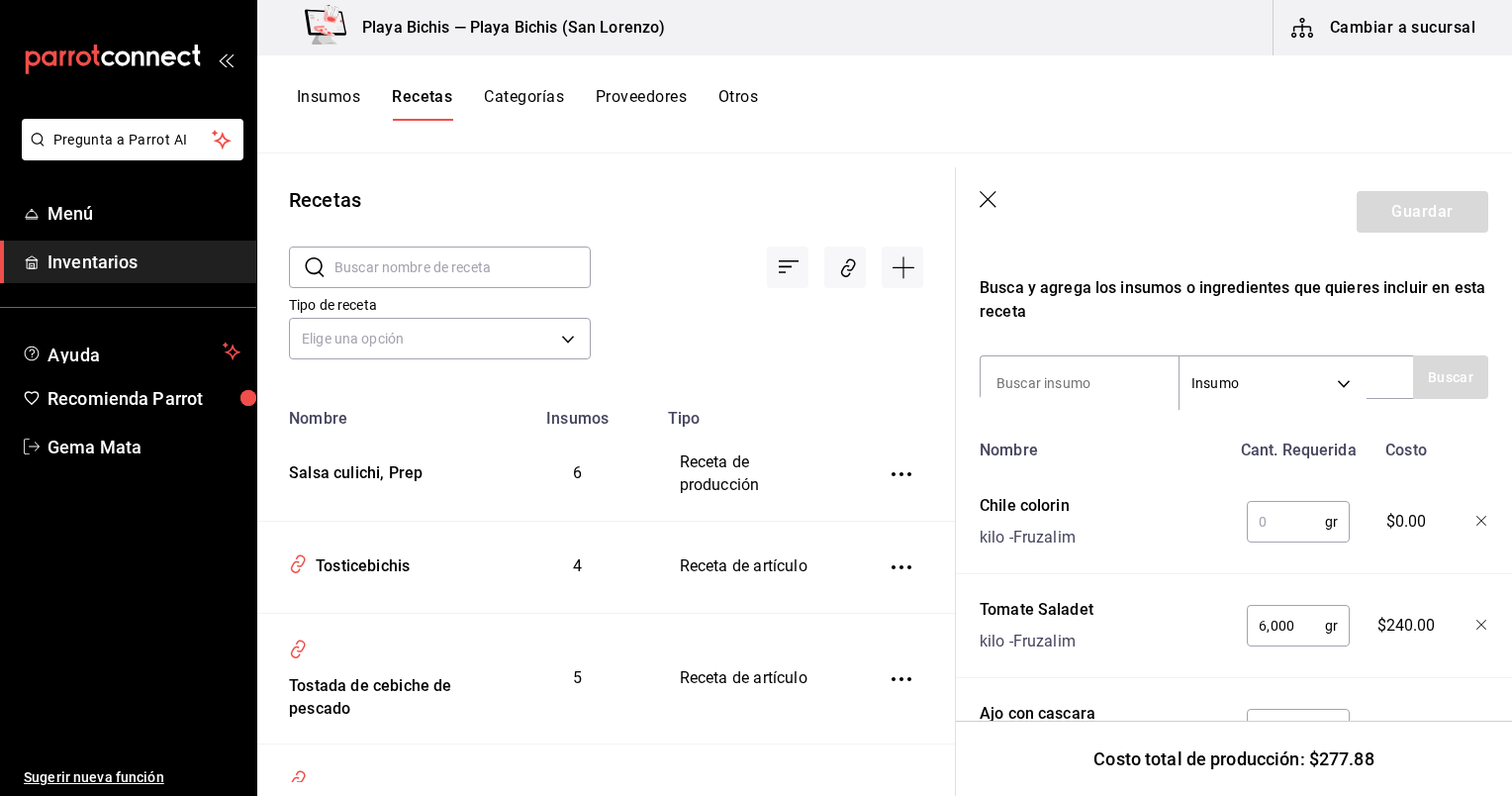 click at bounding box center [1285, 522] 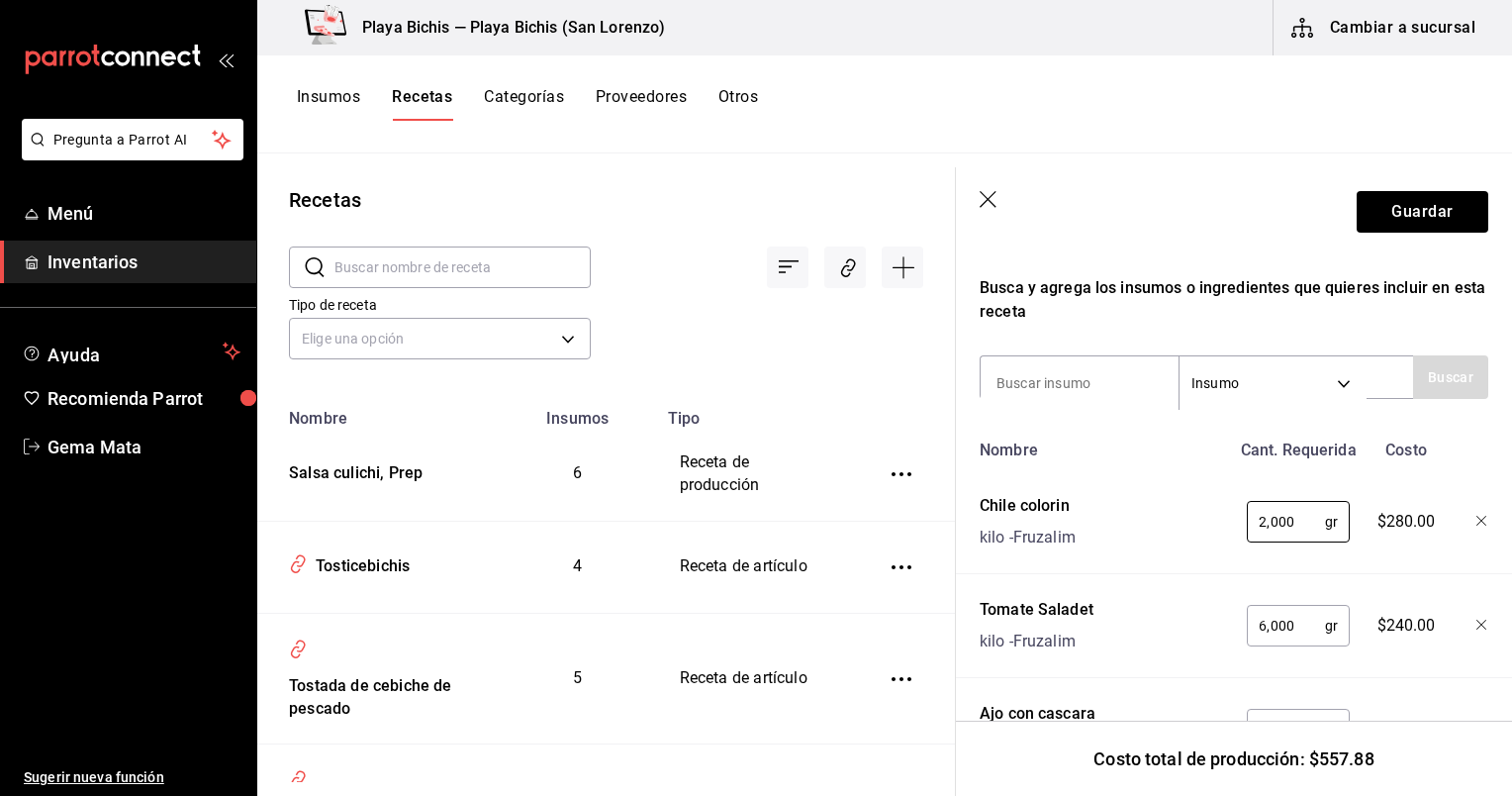 type on "2,000" 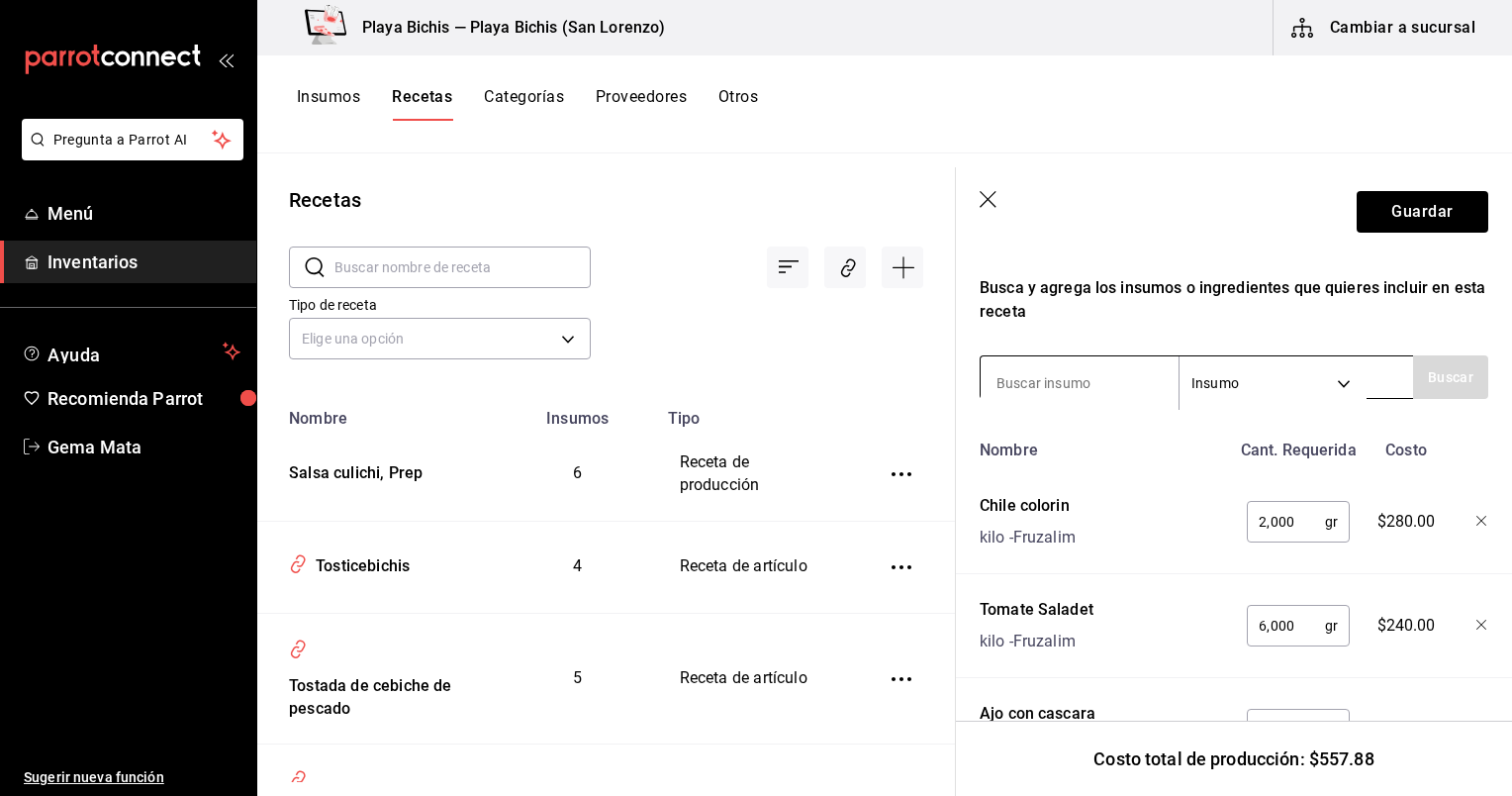 click at bounding box center (1080, 383) 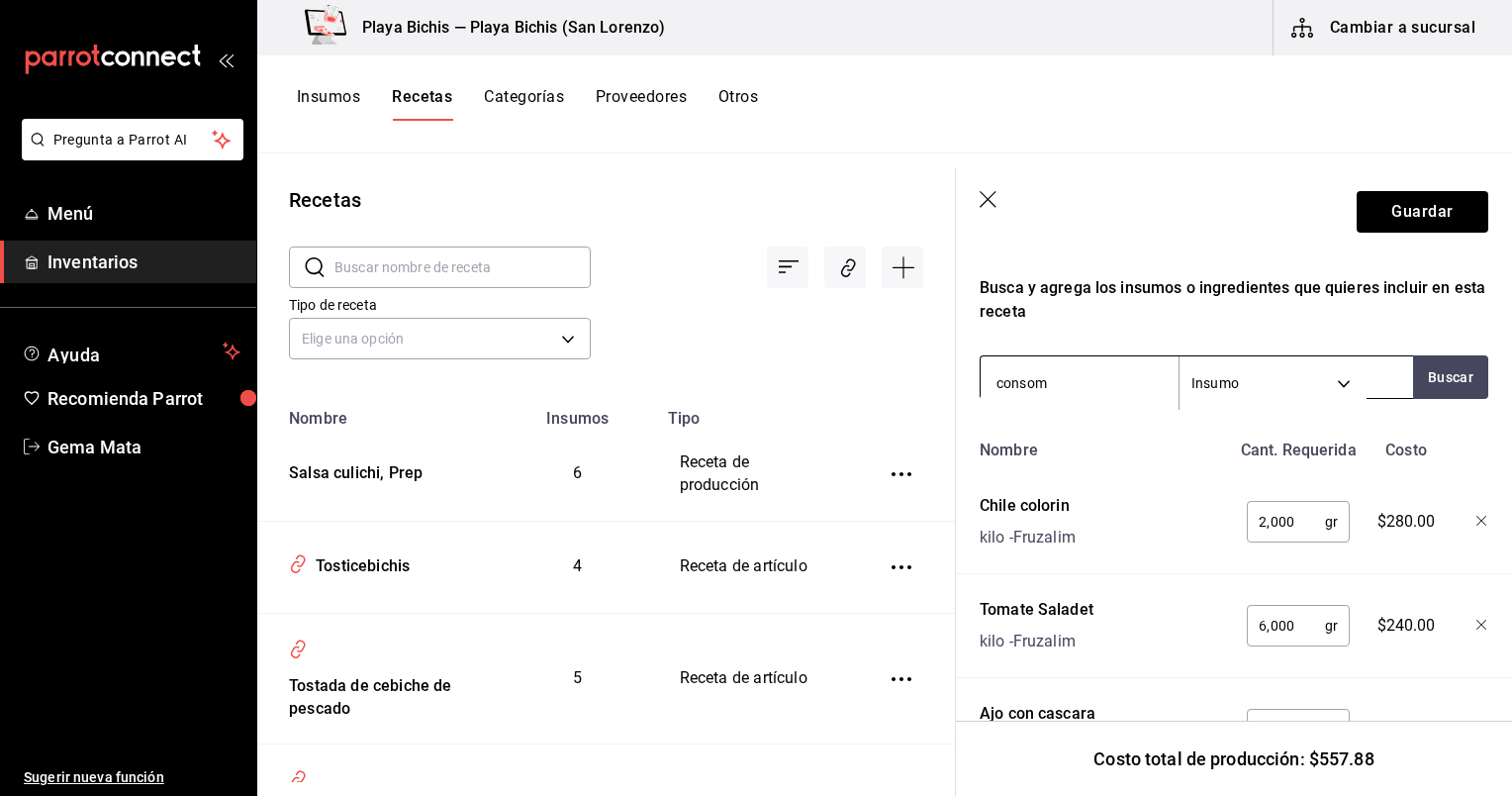 type on "consome" 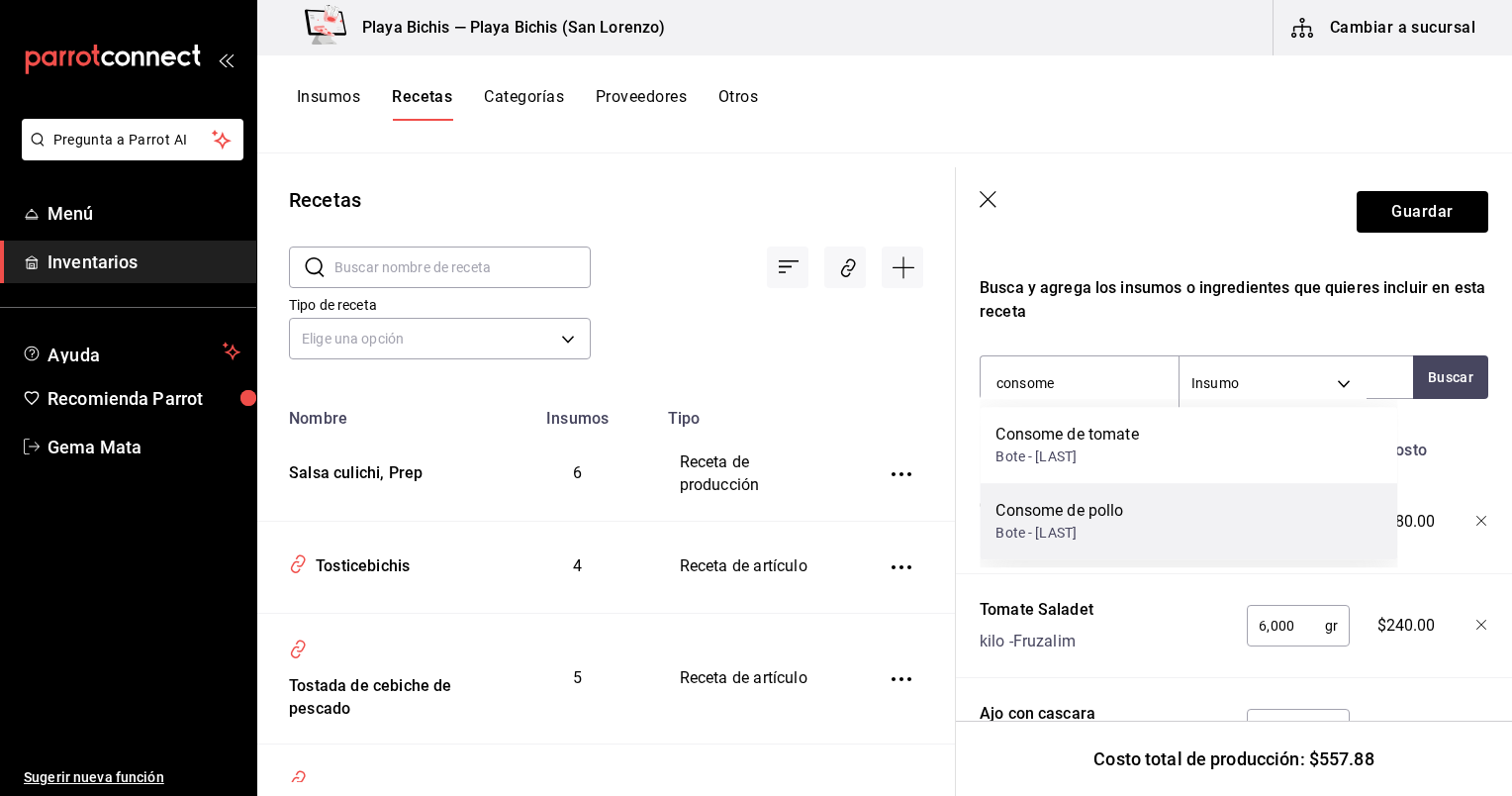 click on "Bote - [LAST]" at bounding box center [1059, 533] 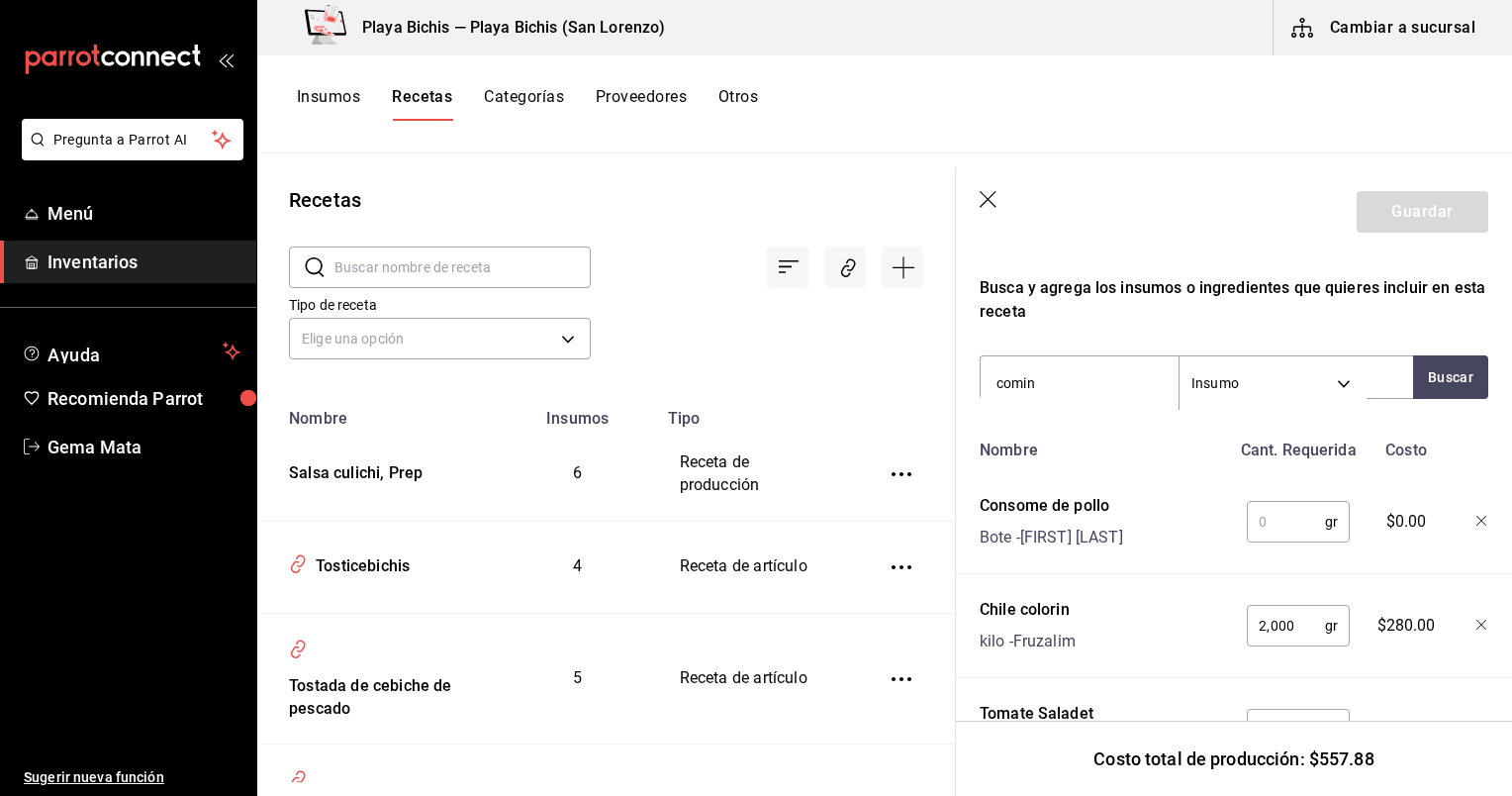 type on "comino" 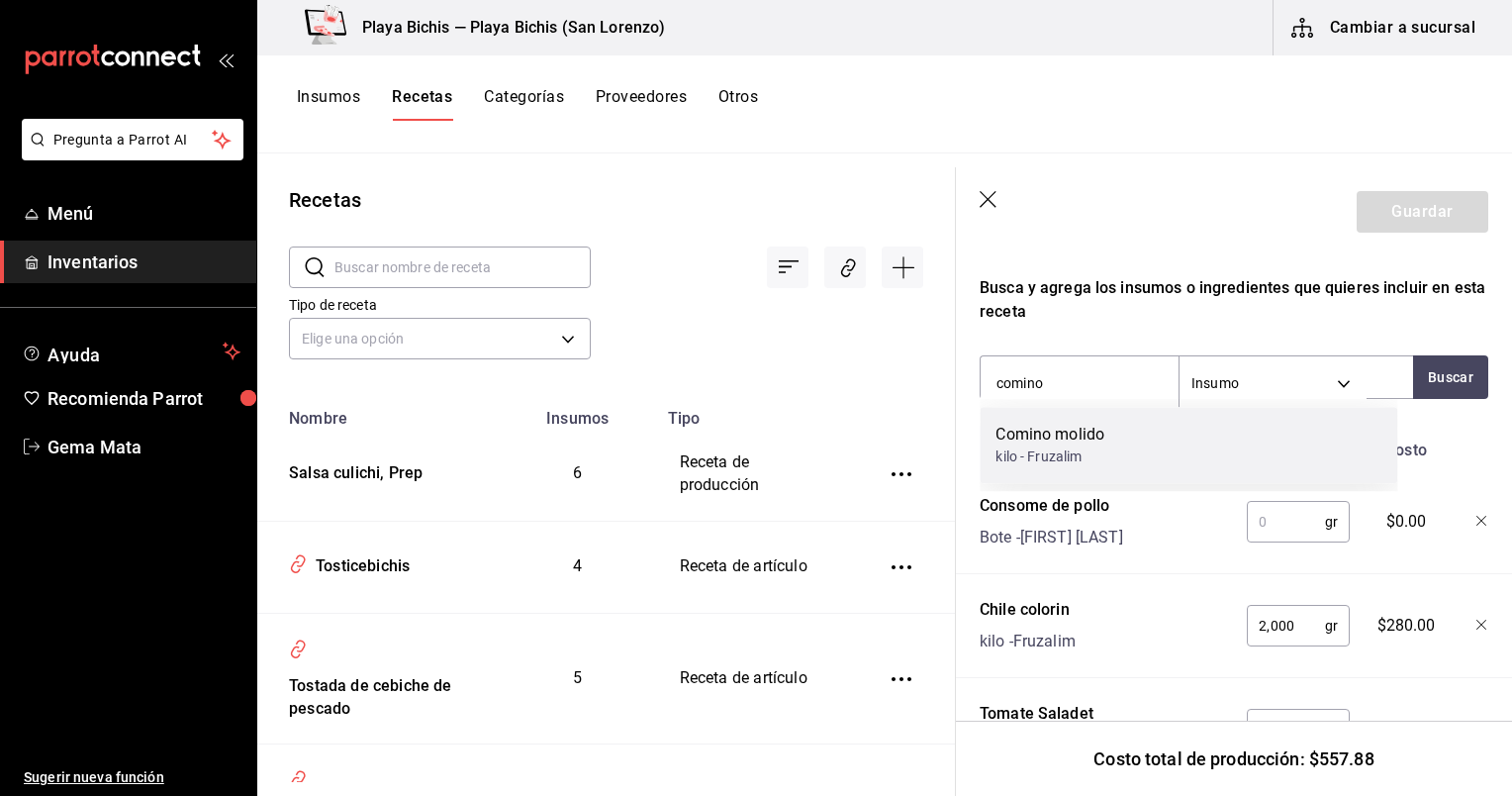 click on "Comino molido" at bounding box center (1050, 435) 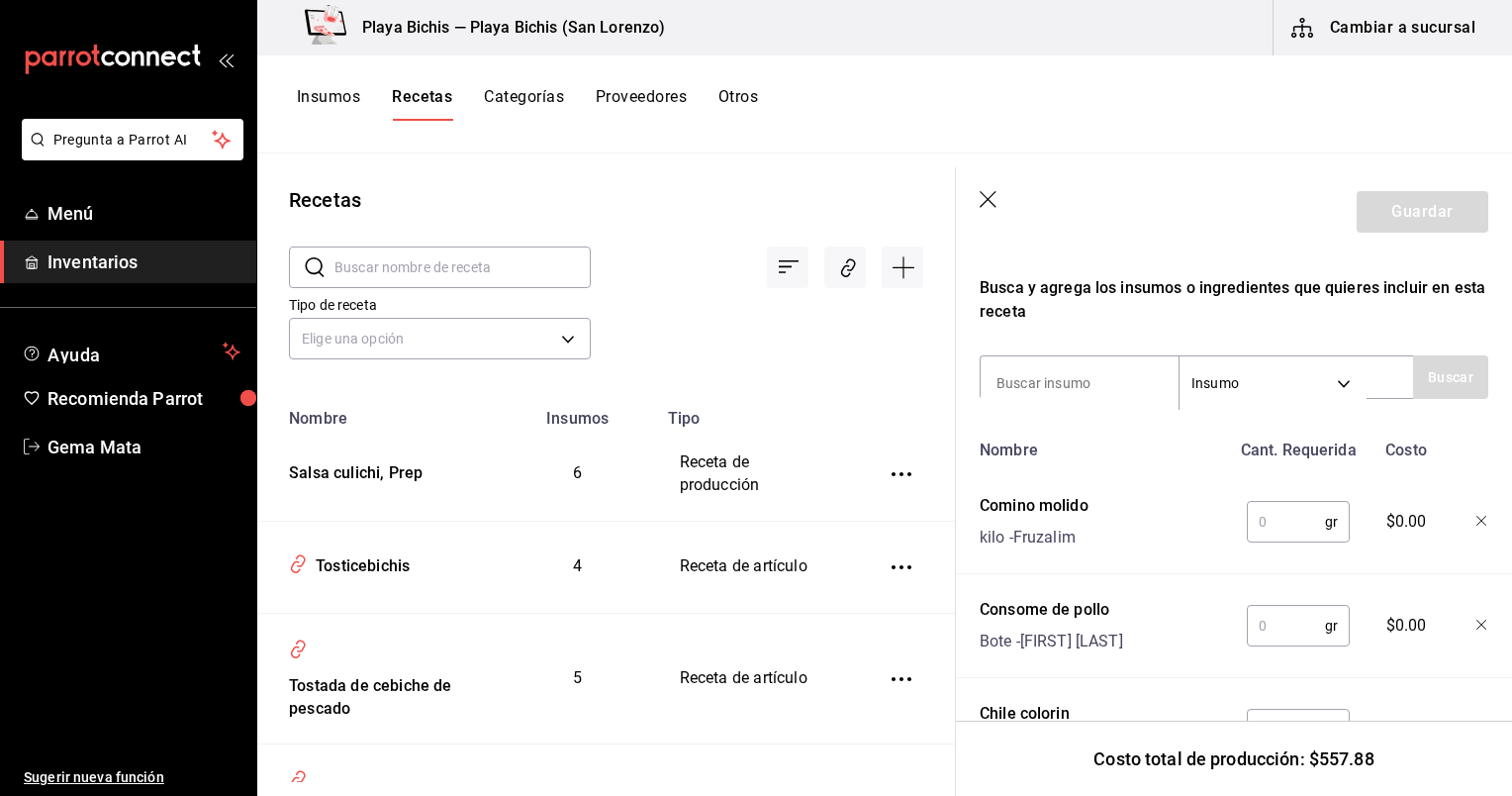 click at bounding box center (1285, 626) 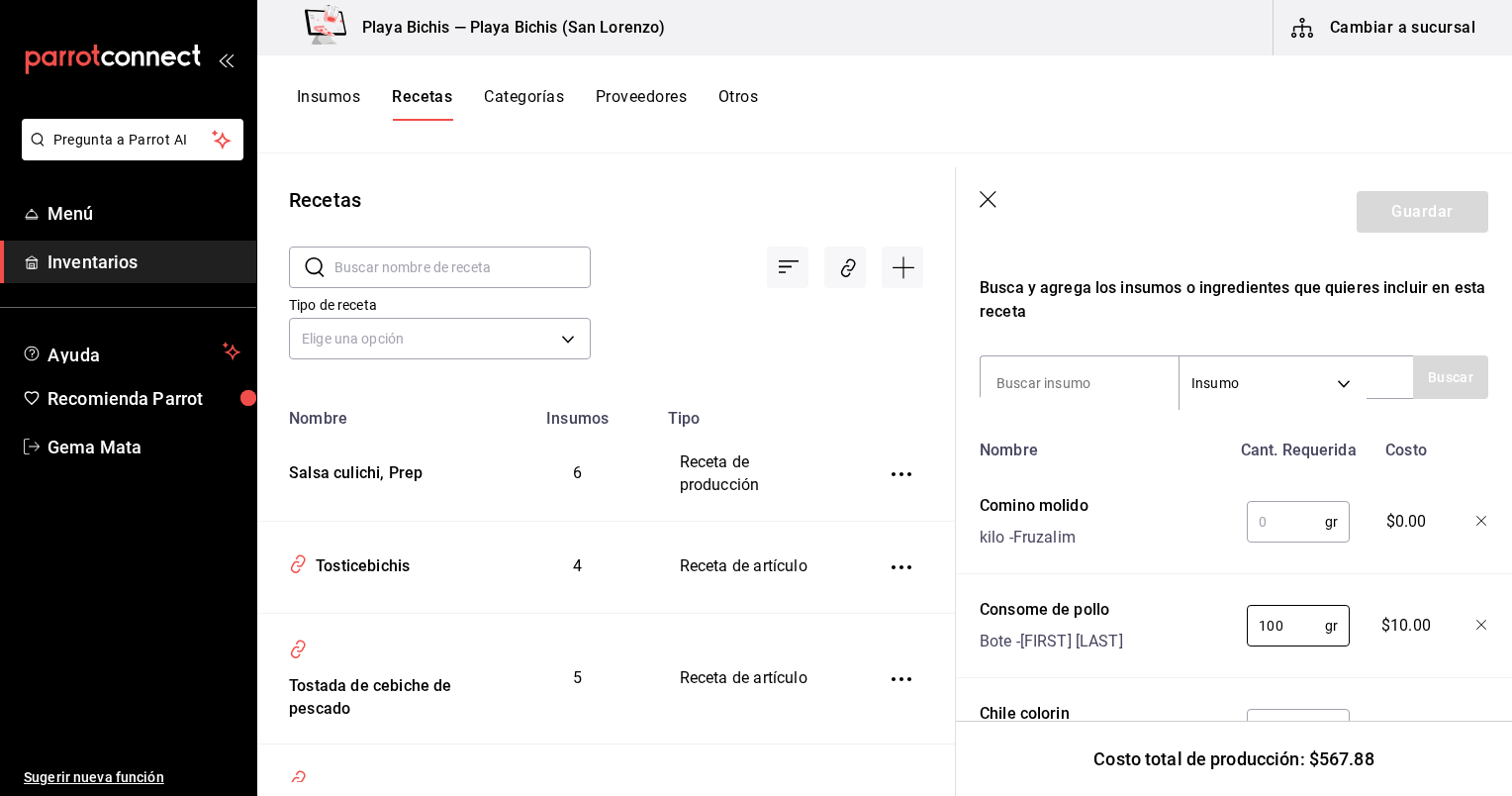 type on "100" 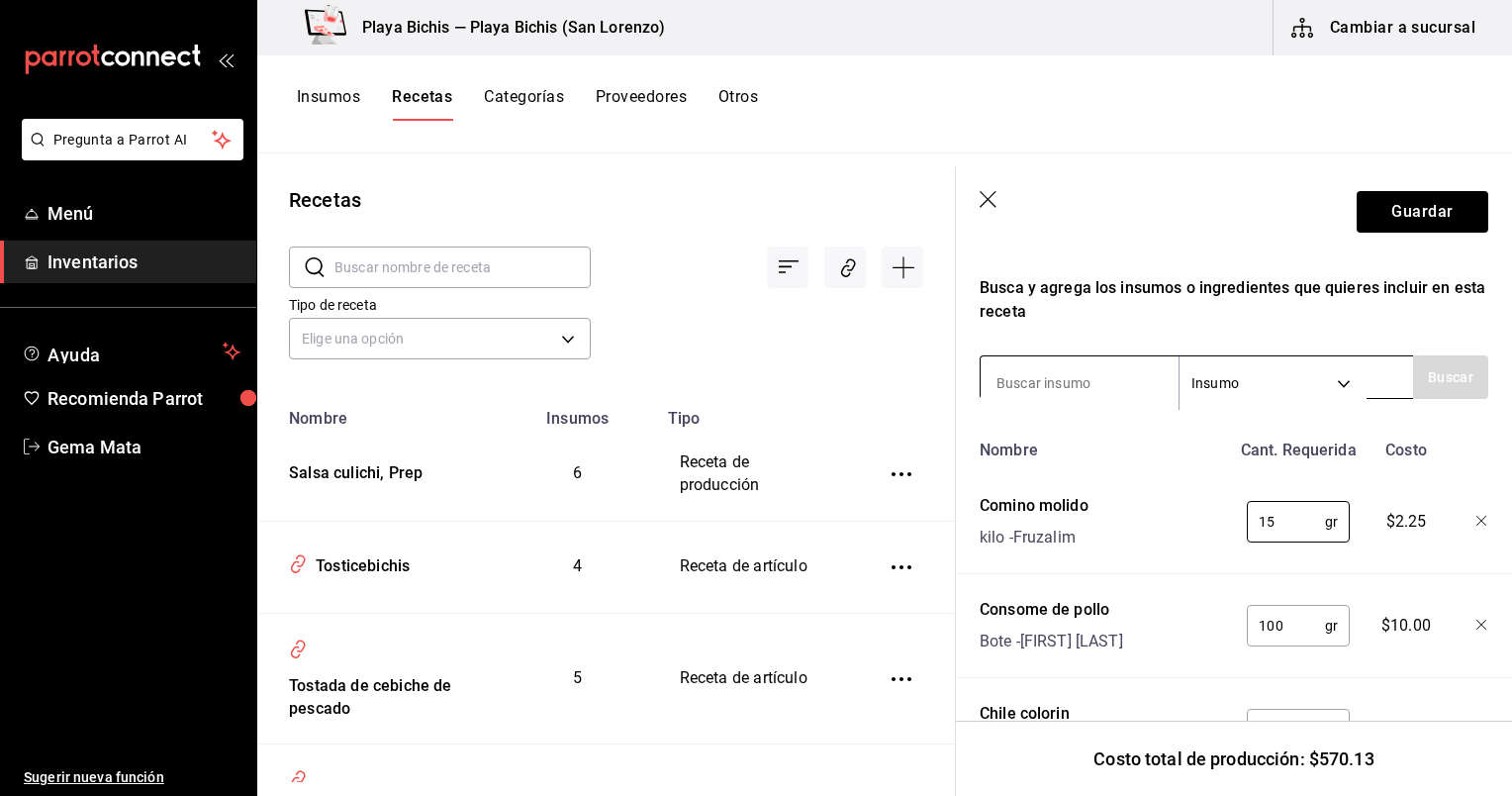 type on "15" 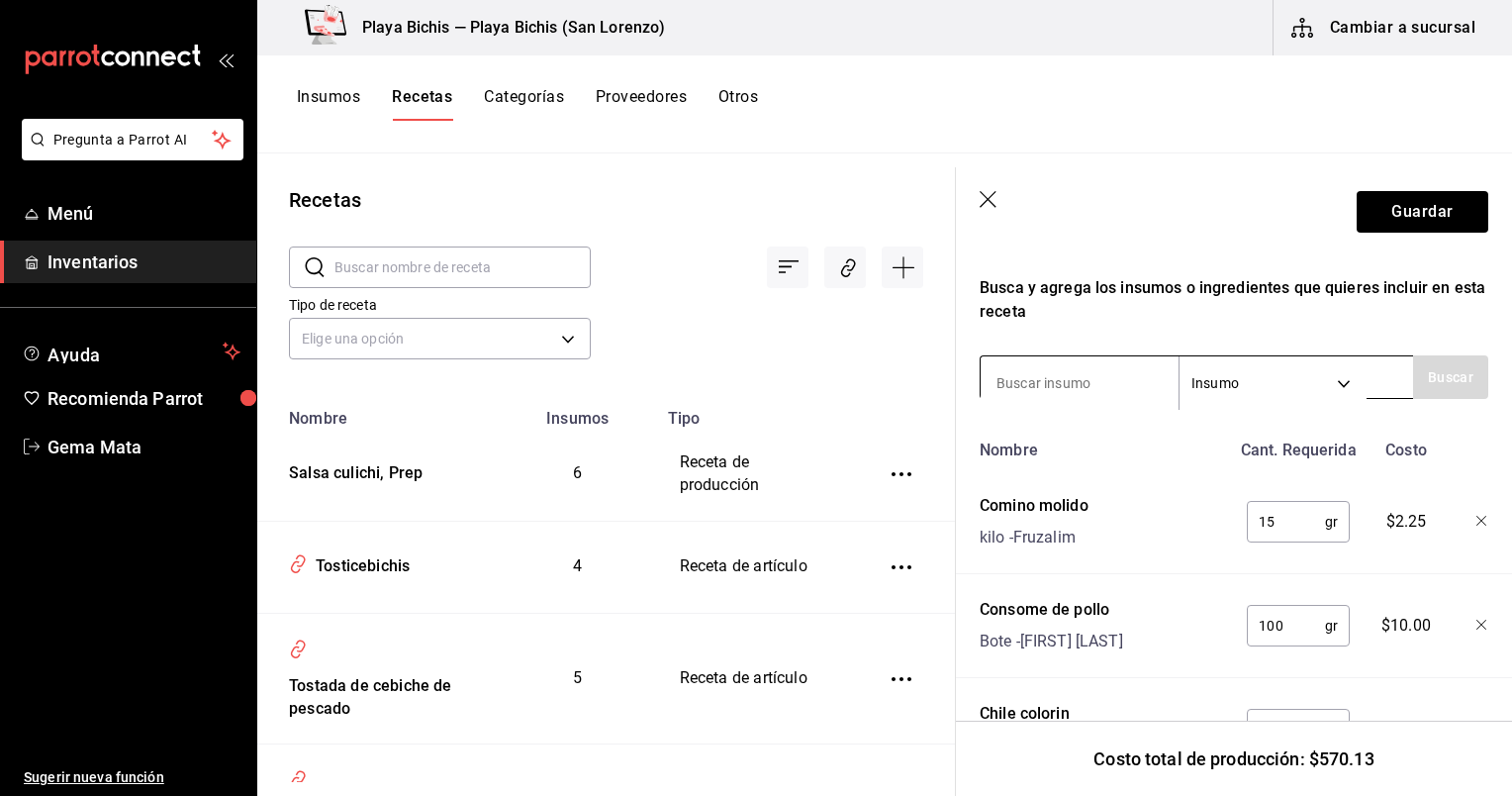 click at bounding box center (1080, 383) 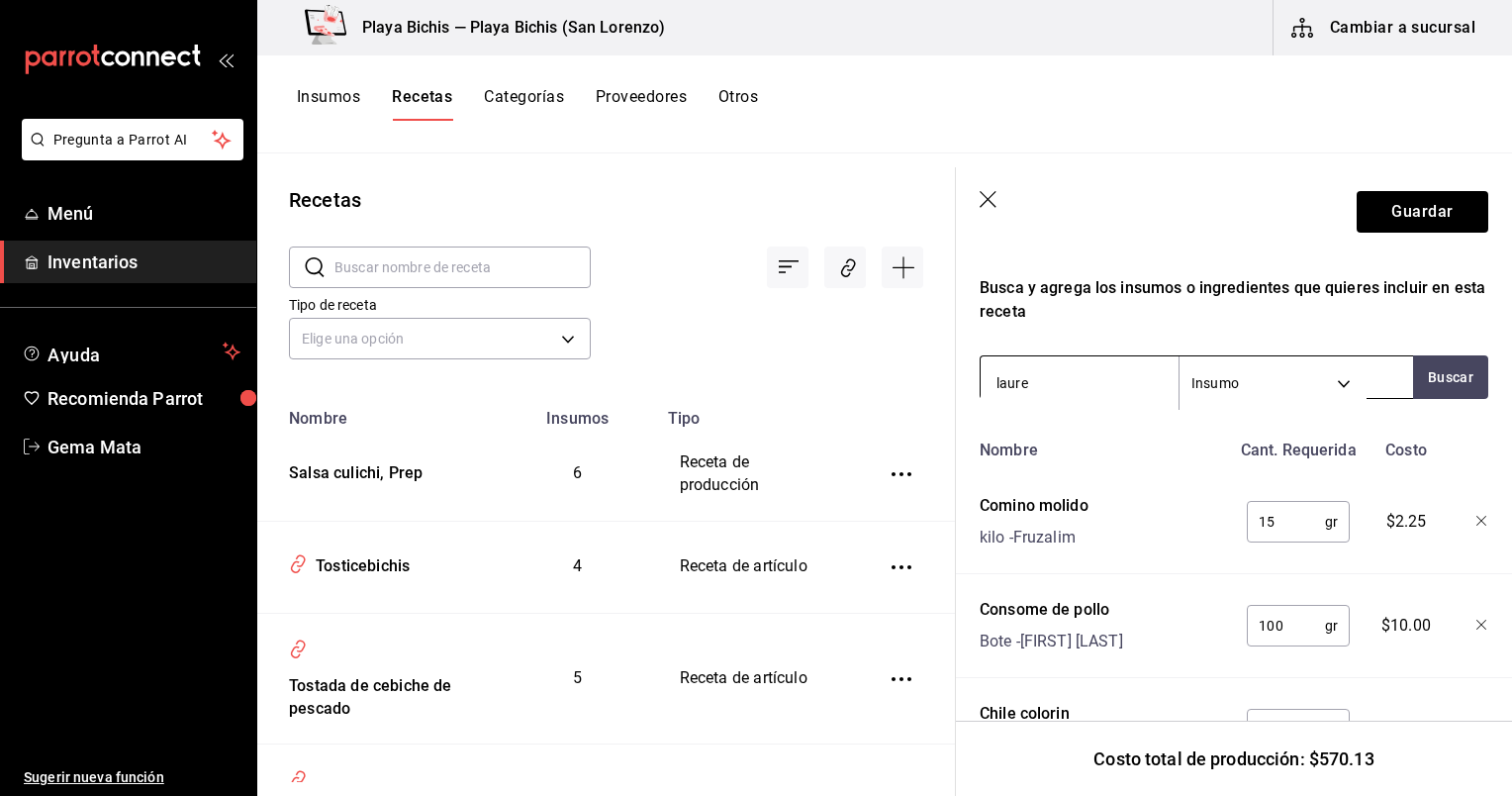 type on "laurel" 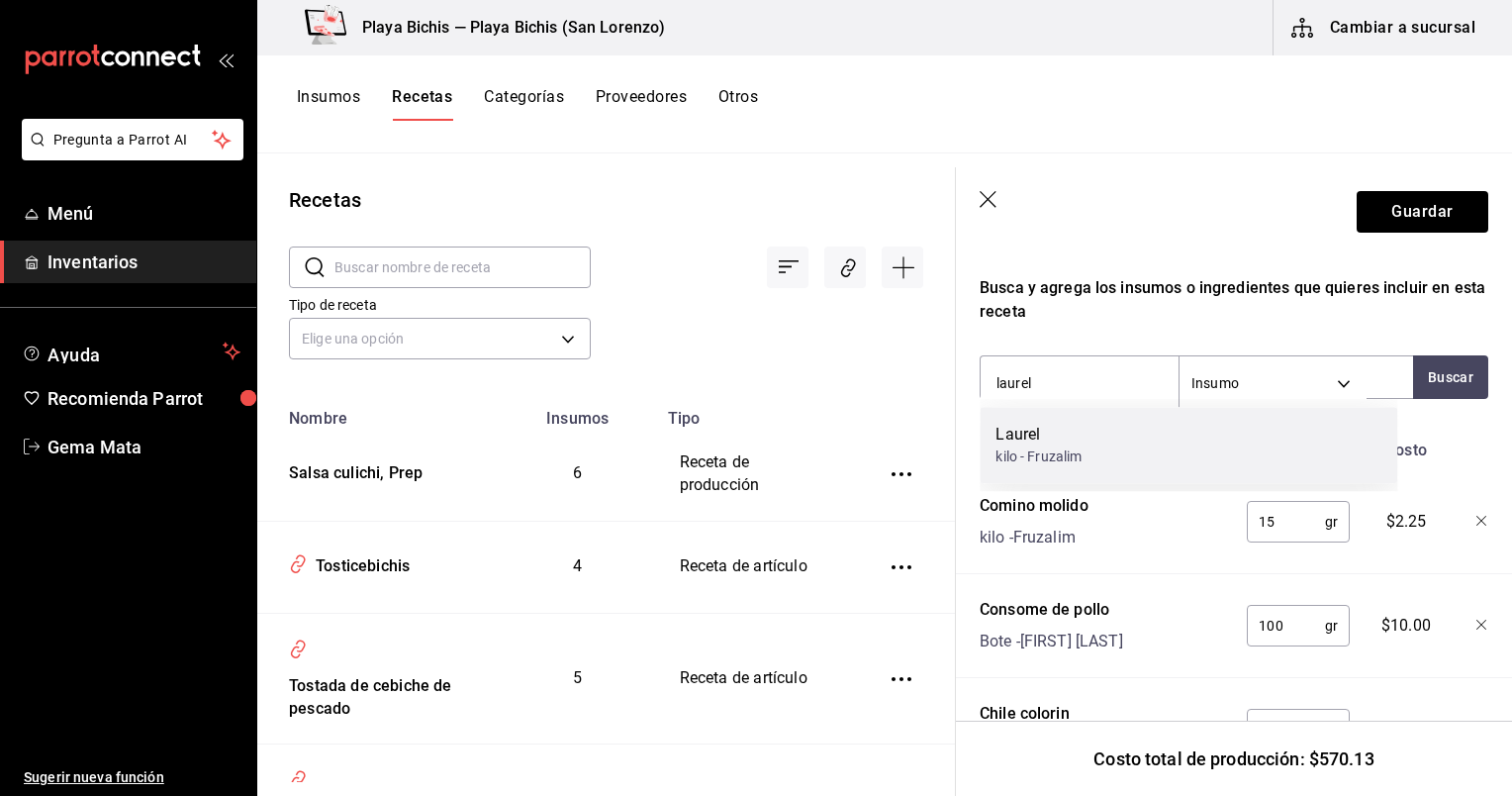 click on "Laurel kilo - Fruzalim" at bounding box center [1188, 445] 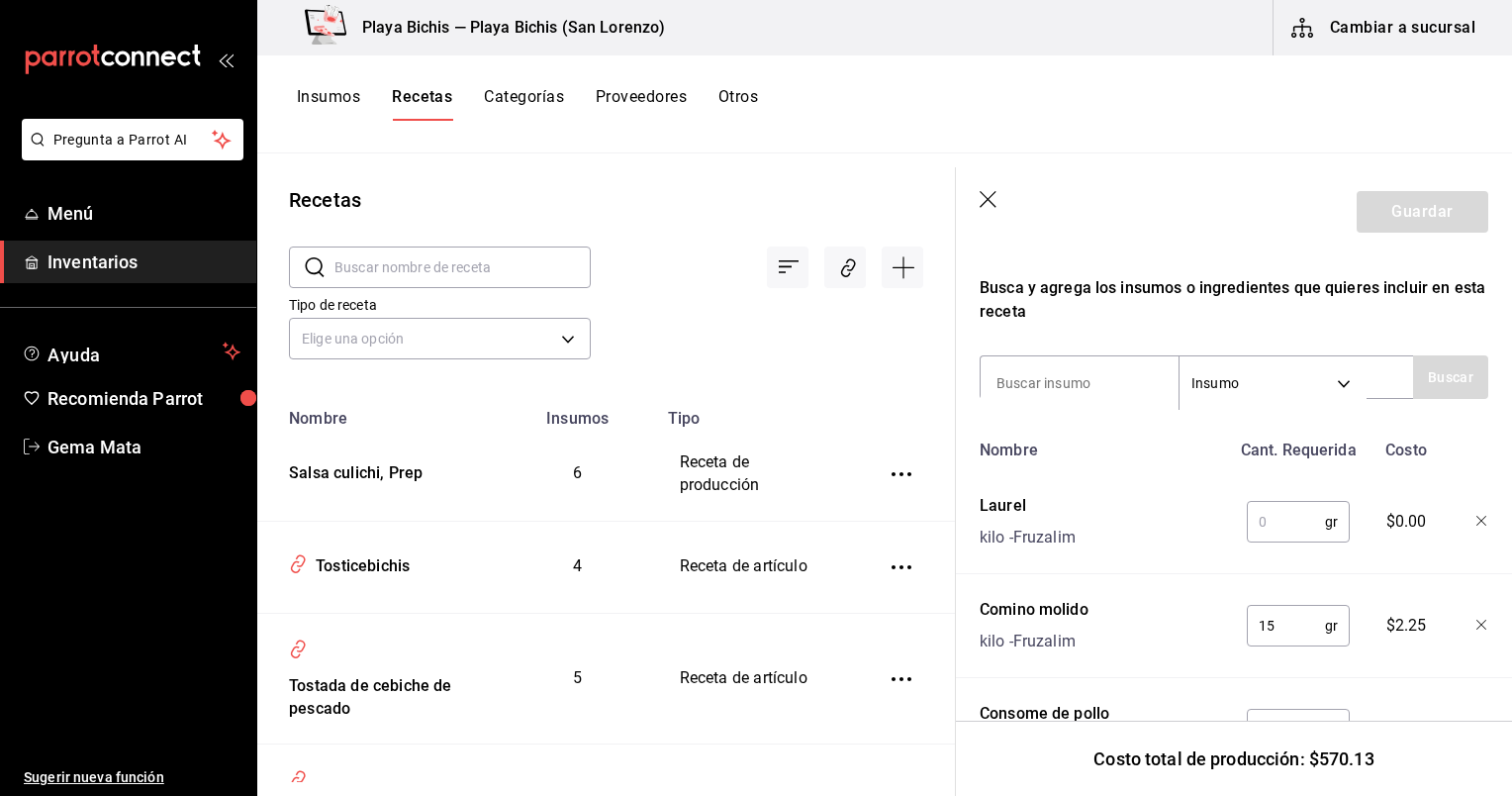 click at bounding box center [1285, 522] 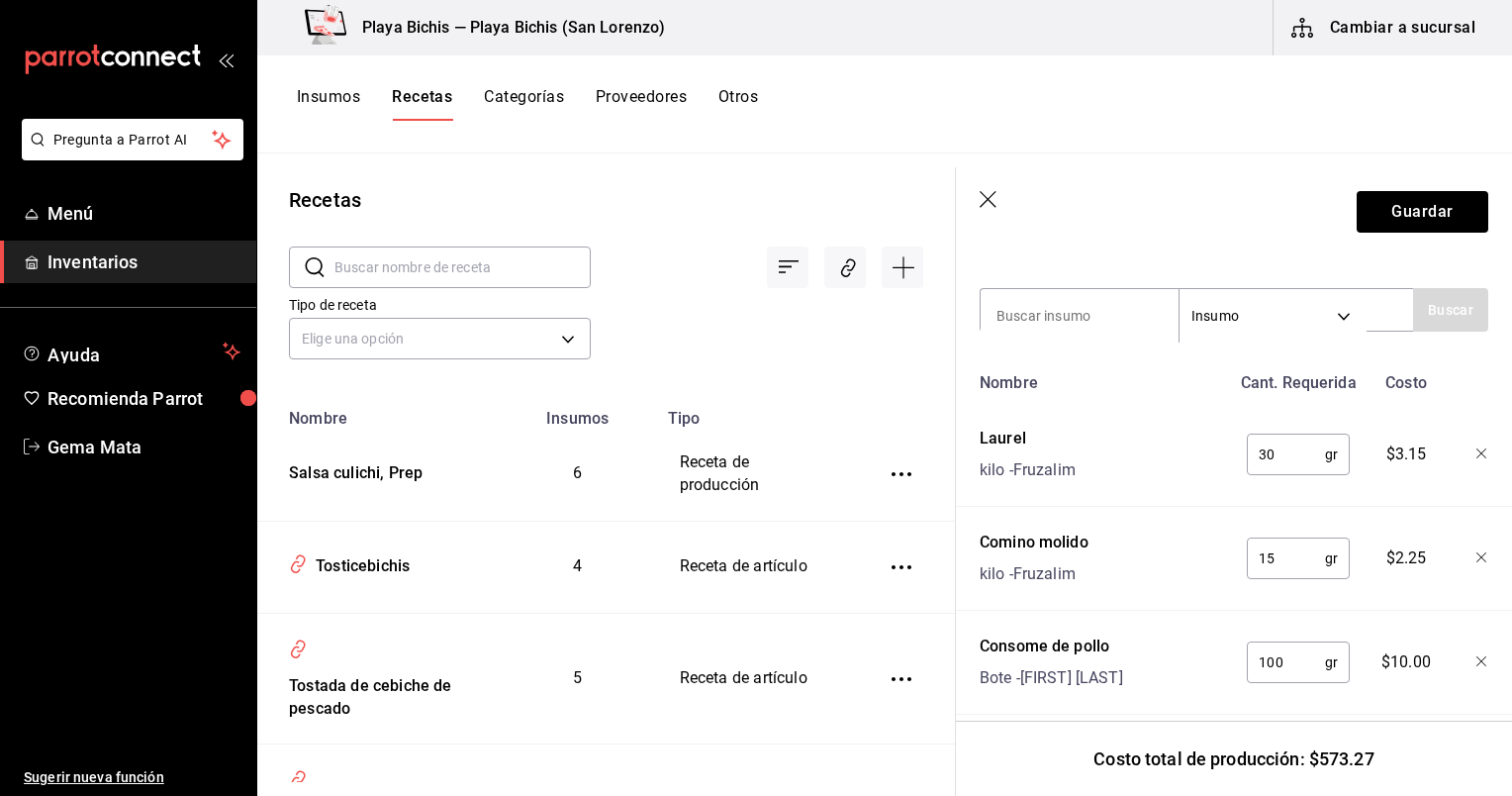 scroll, scrollTop: 672, scrollLeft: 0, axis: vertical 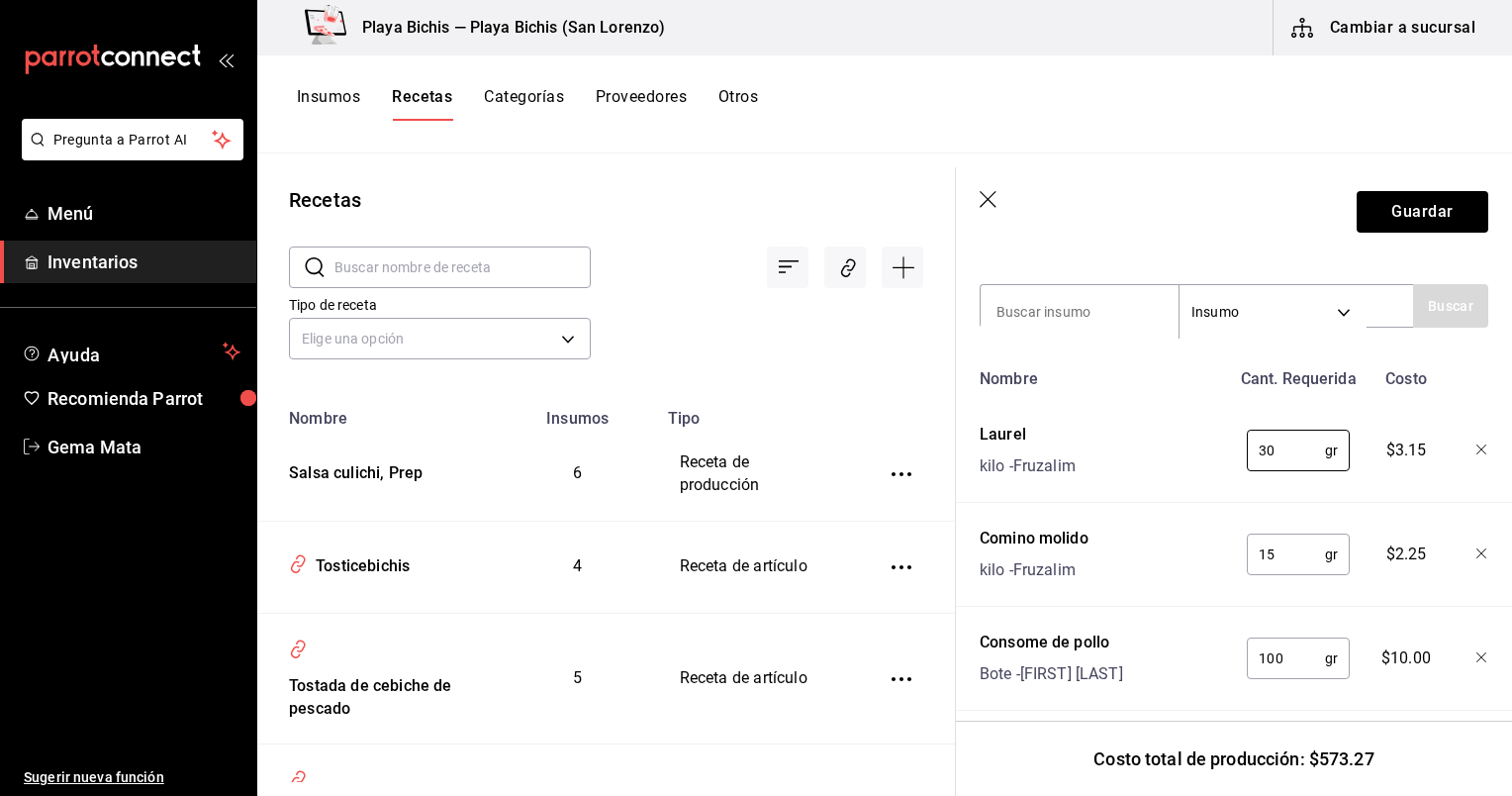 type on "30" 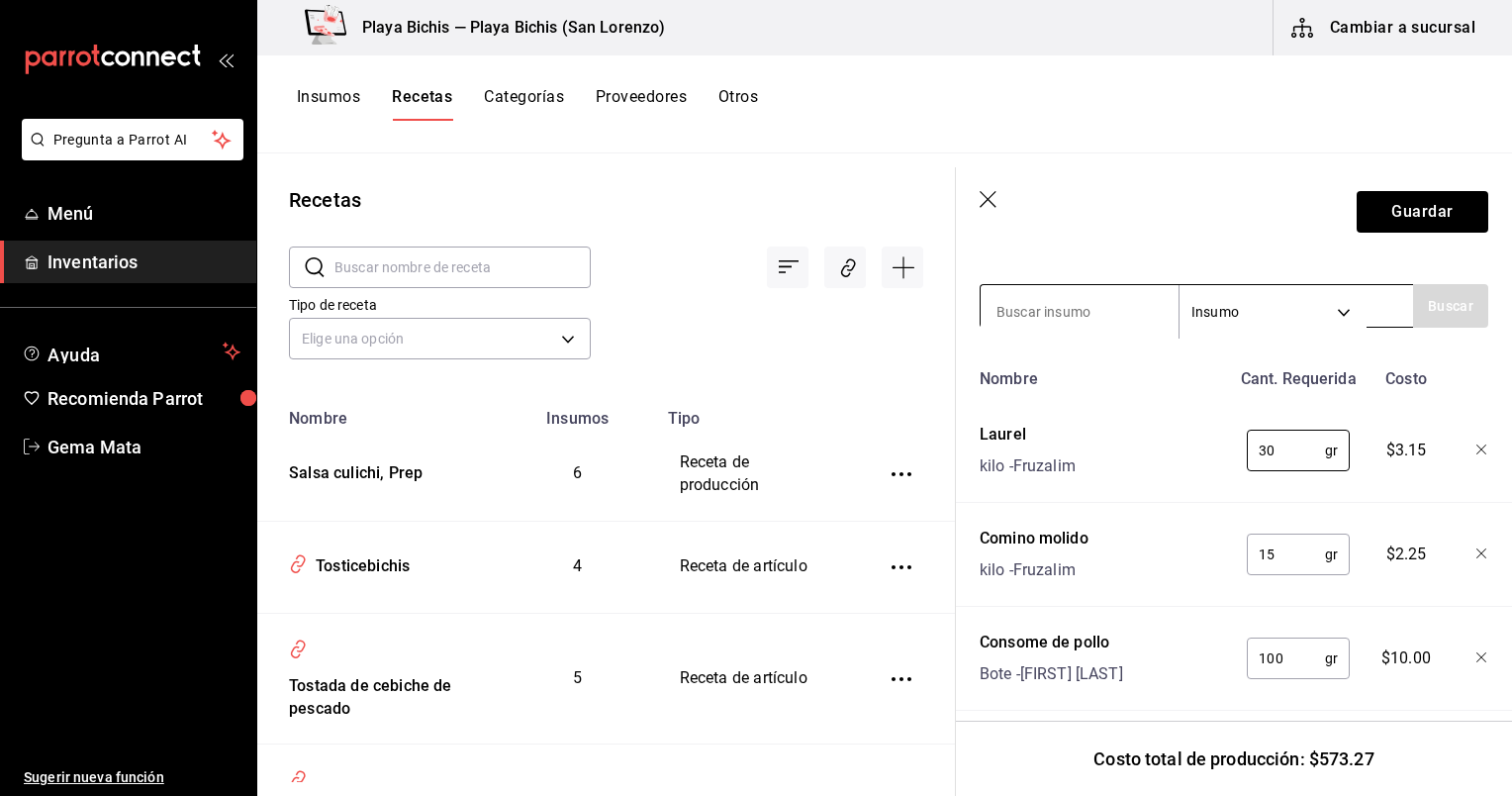 click at bounding box center [1080, 312] 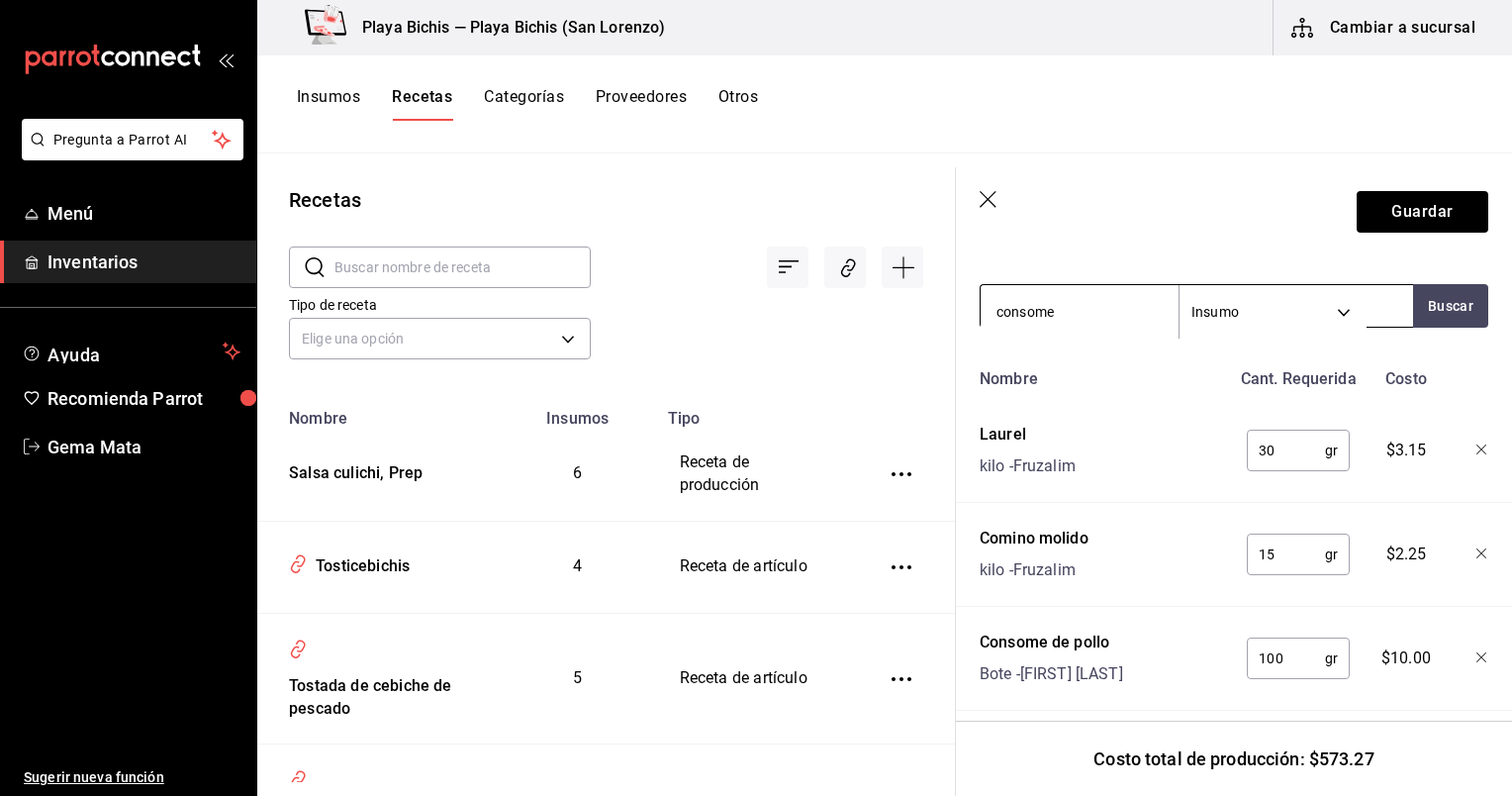 type on "consome" 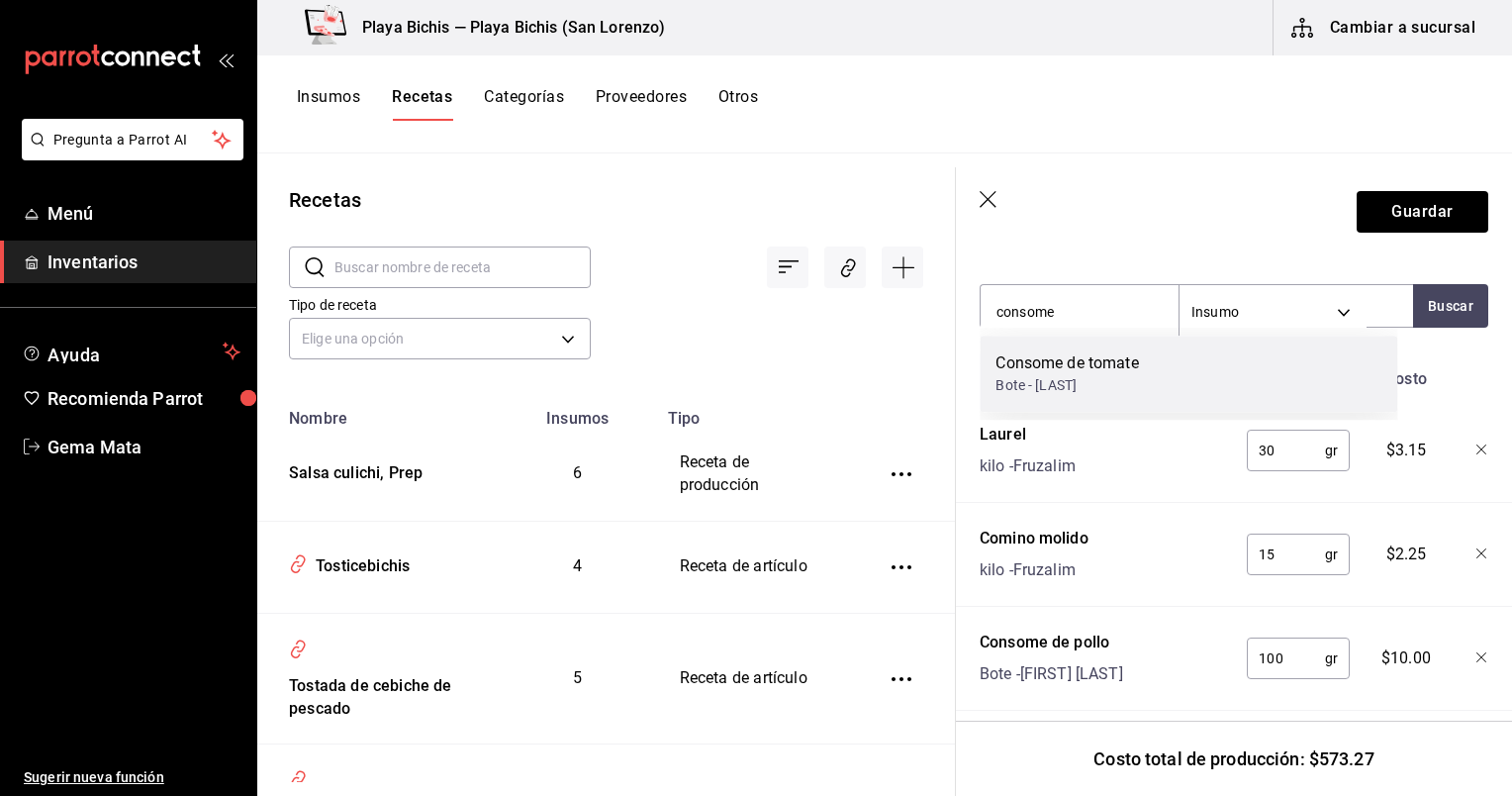 click on "Consome de tomate" at bounding box center (1067, 363) 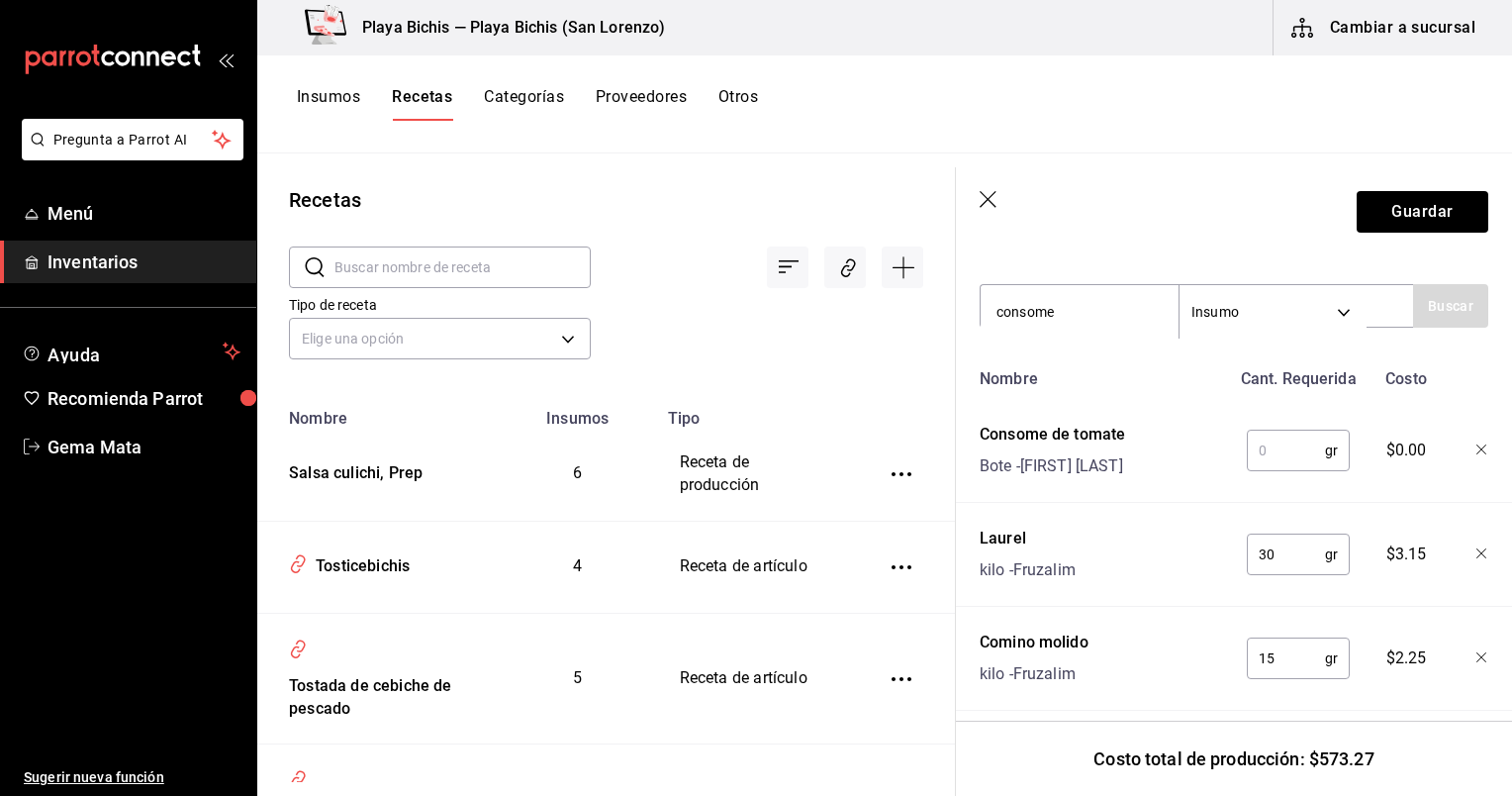 type 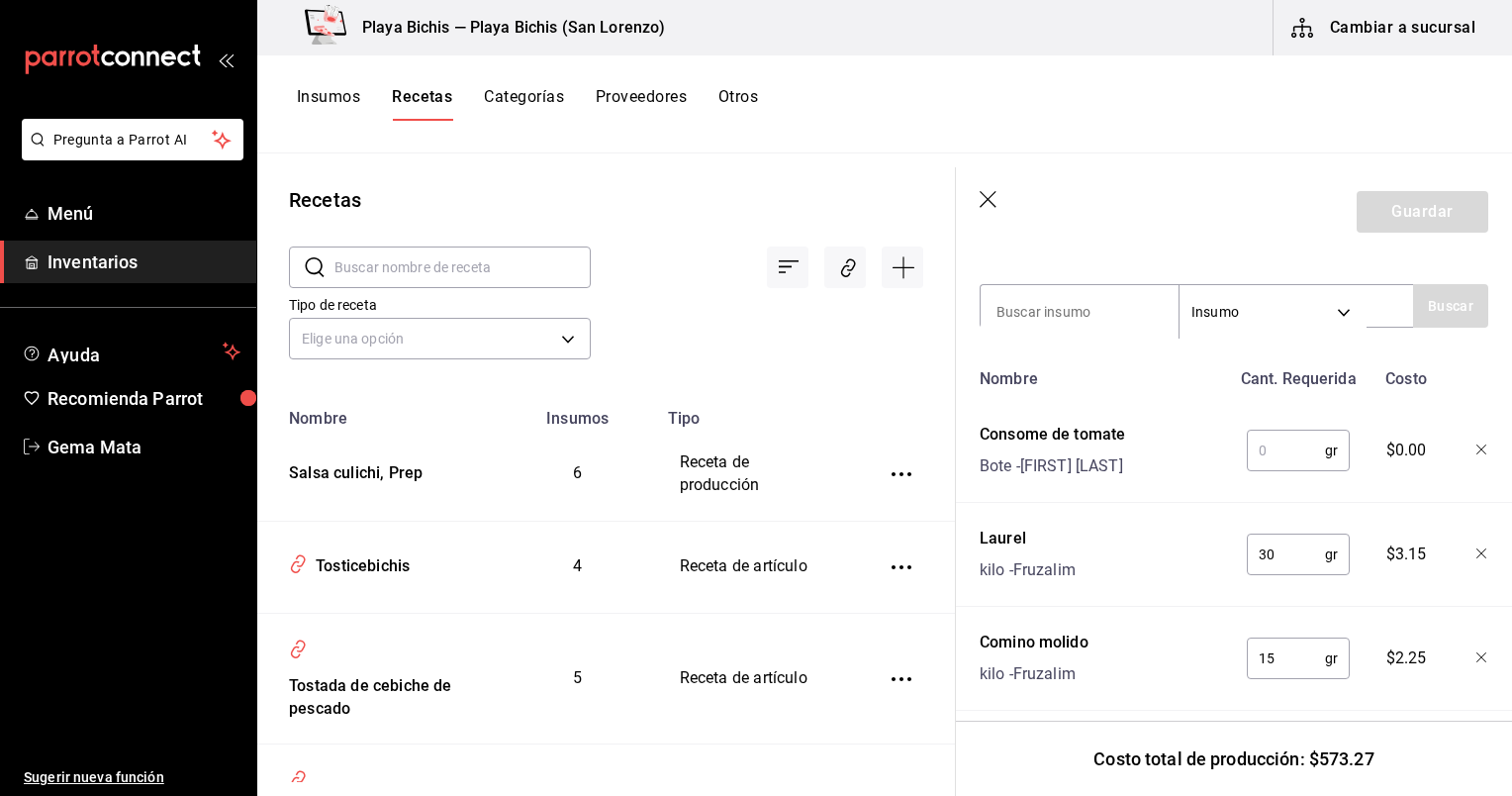 click at bounding box center [1285, 450] 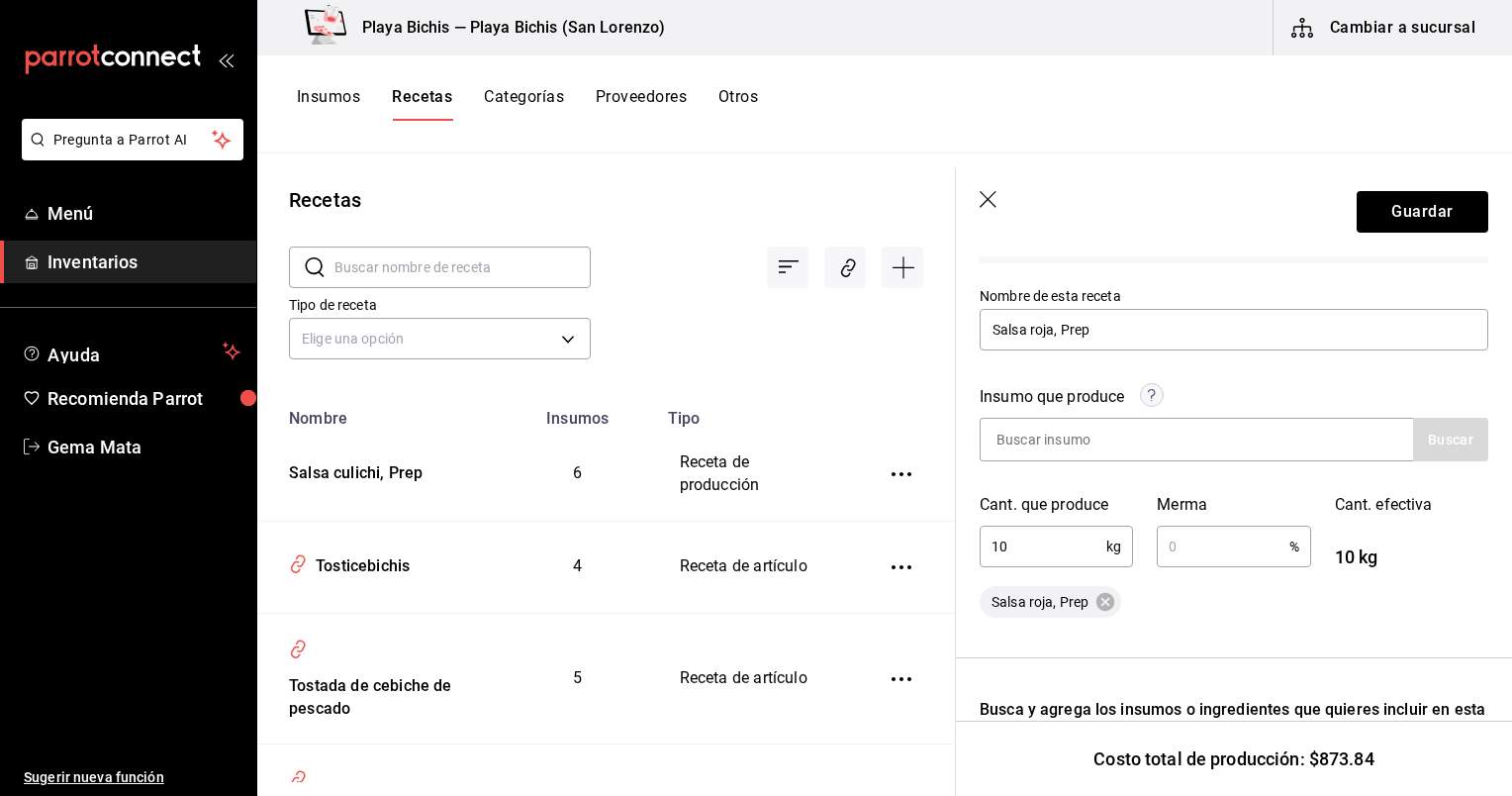 scroll, scrollTop: 178, scrollLeft: 0, axis: vertical 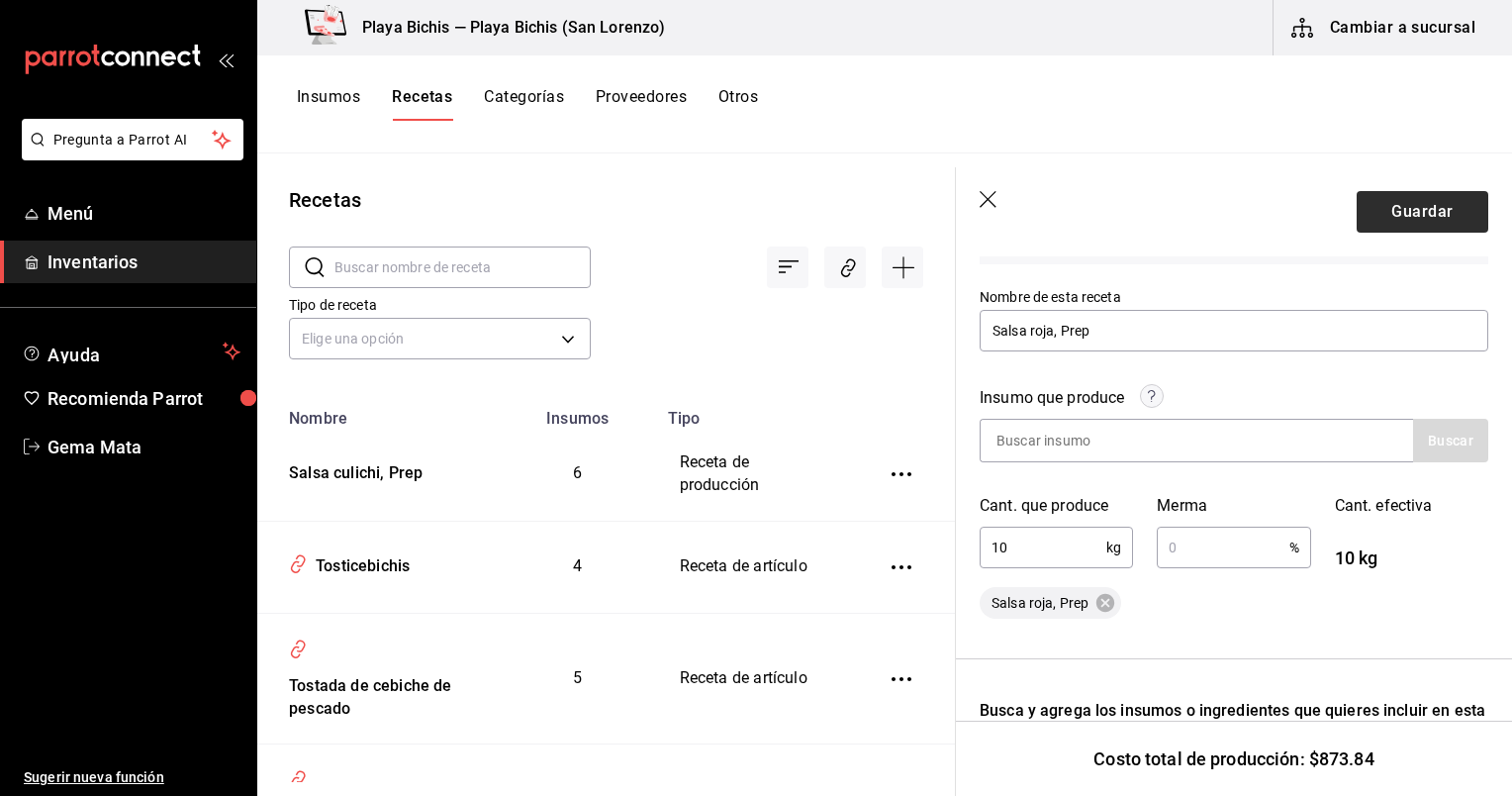 type on "2,000" 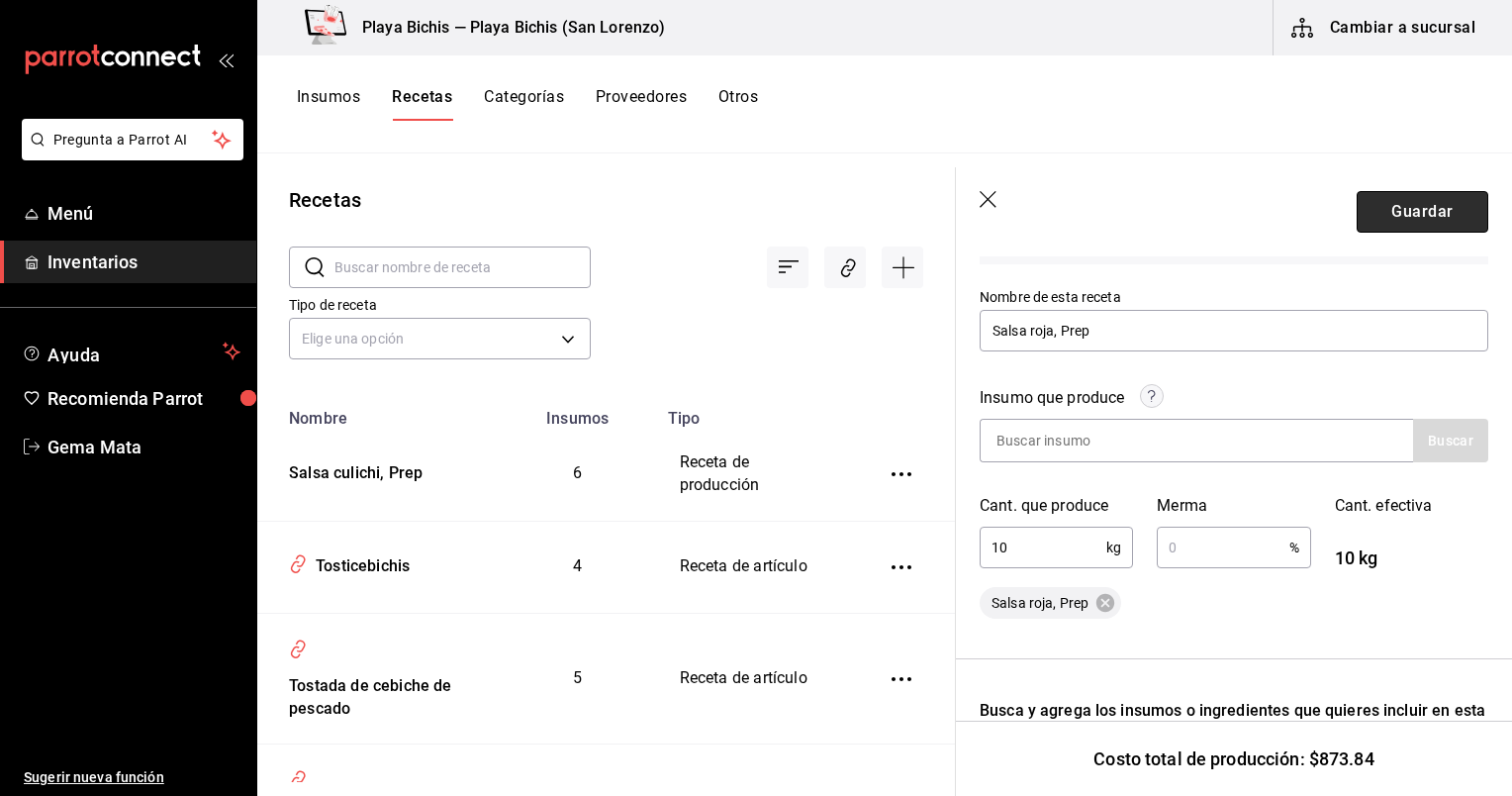 click on "Guardar" at bounding box center [1422, 212] 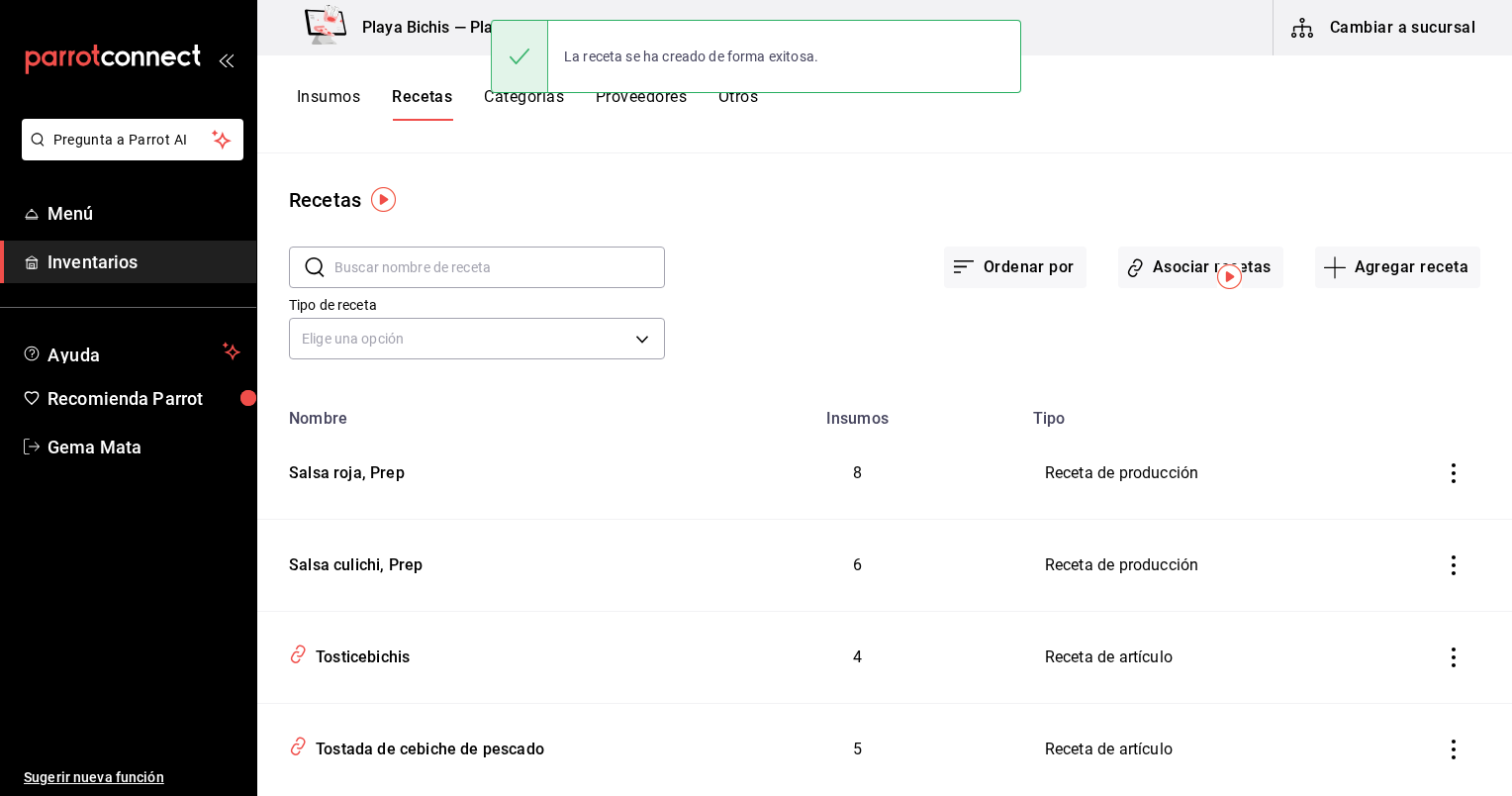 scroll, scrollTop: 0, scrollLeft: 0, axis: both 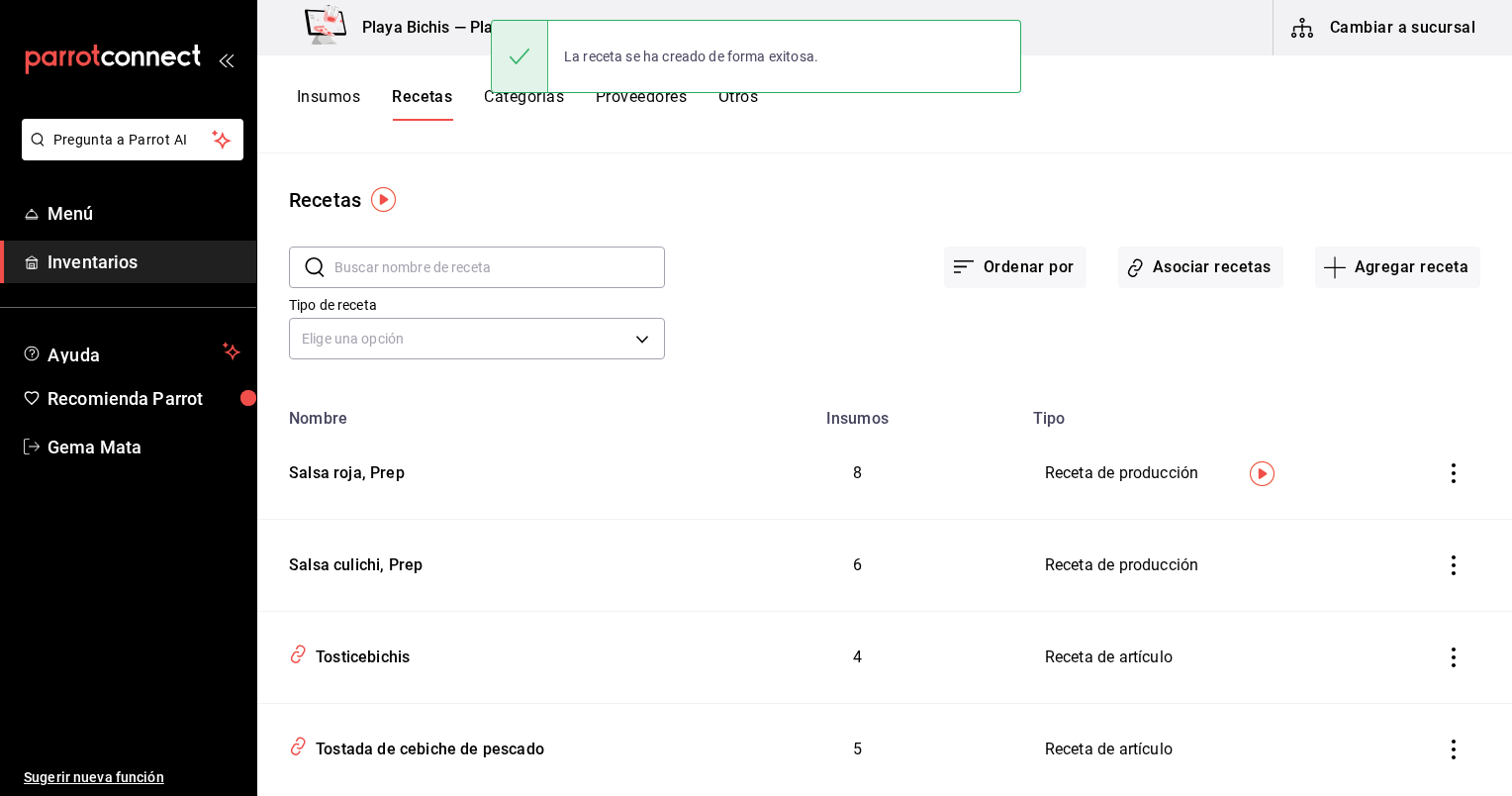 click at bounding box center [500, 267] 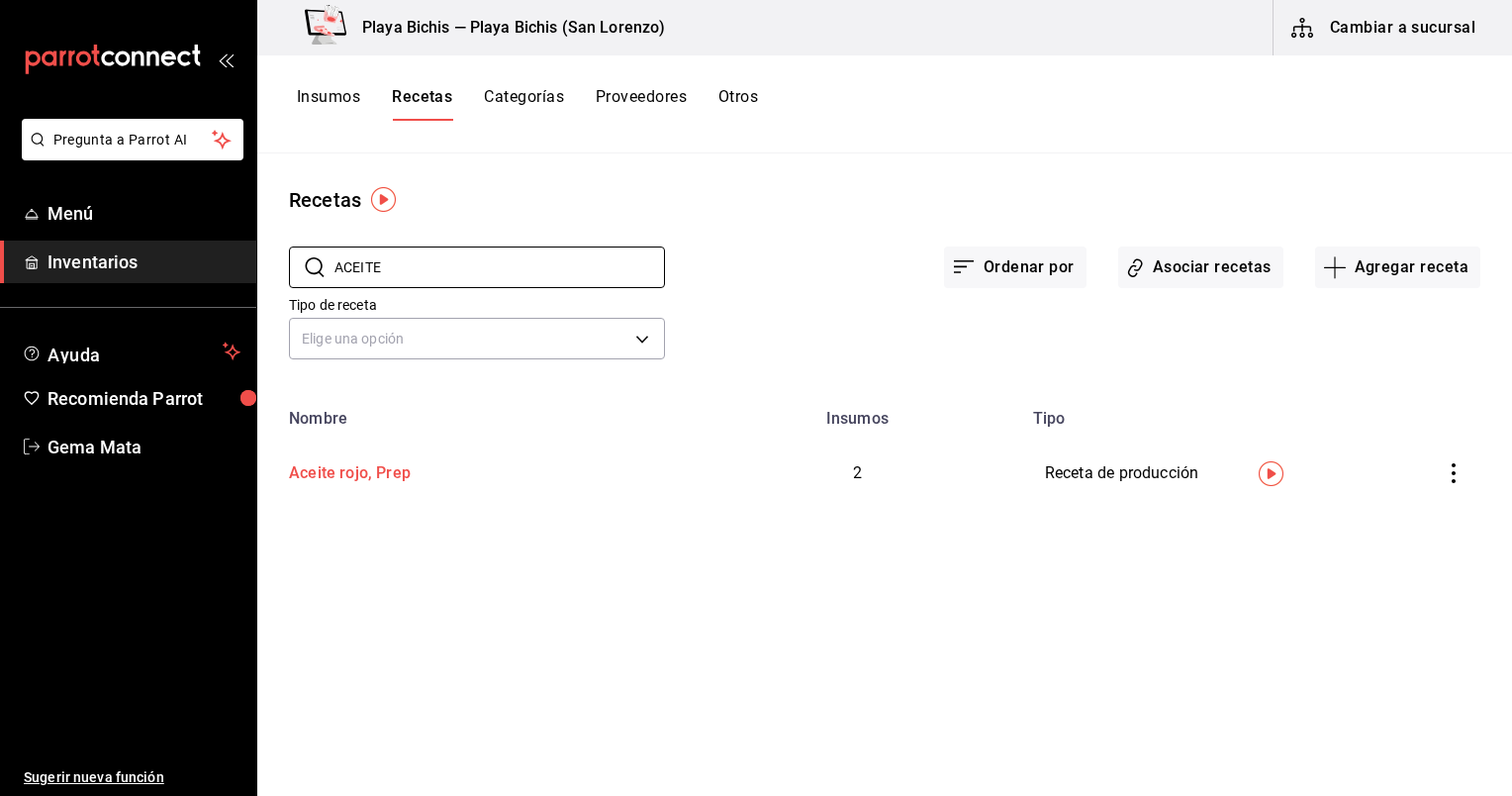 type on "ACEITE" 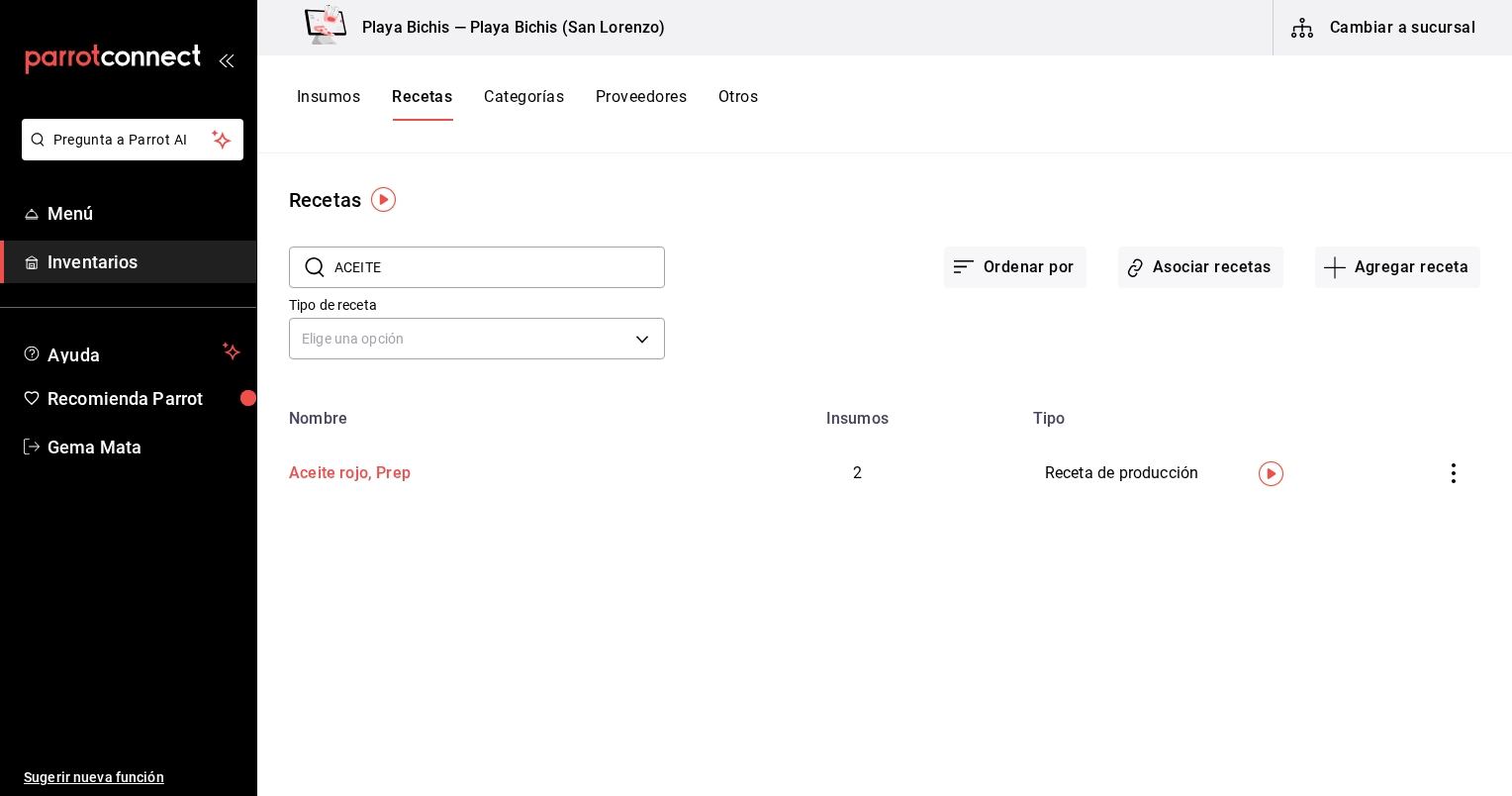 click on "Aceite rojo, Prep" at bounding box center (475, 473) 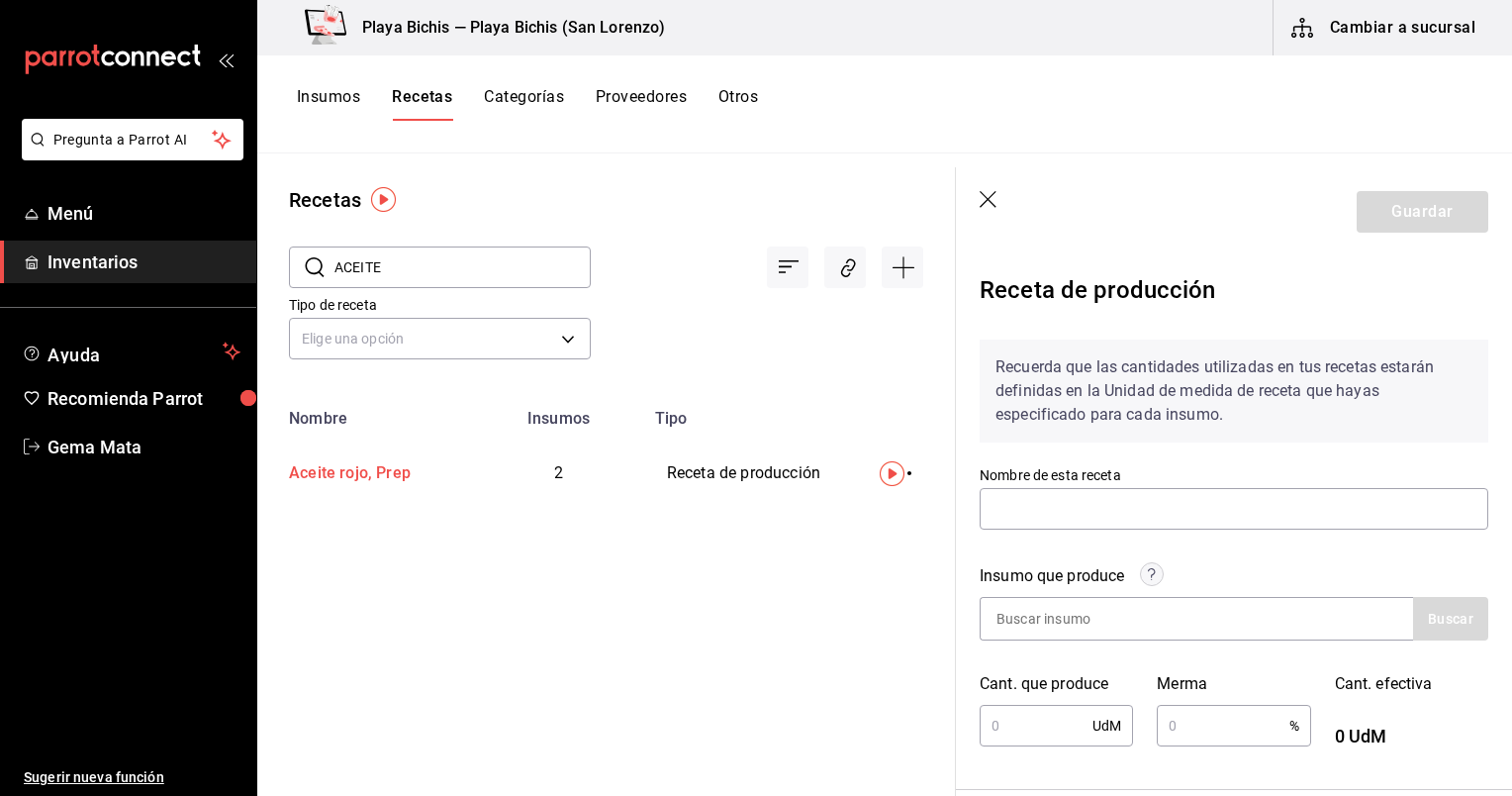 type on "Aceite rojo, Prep" 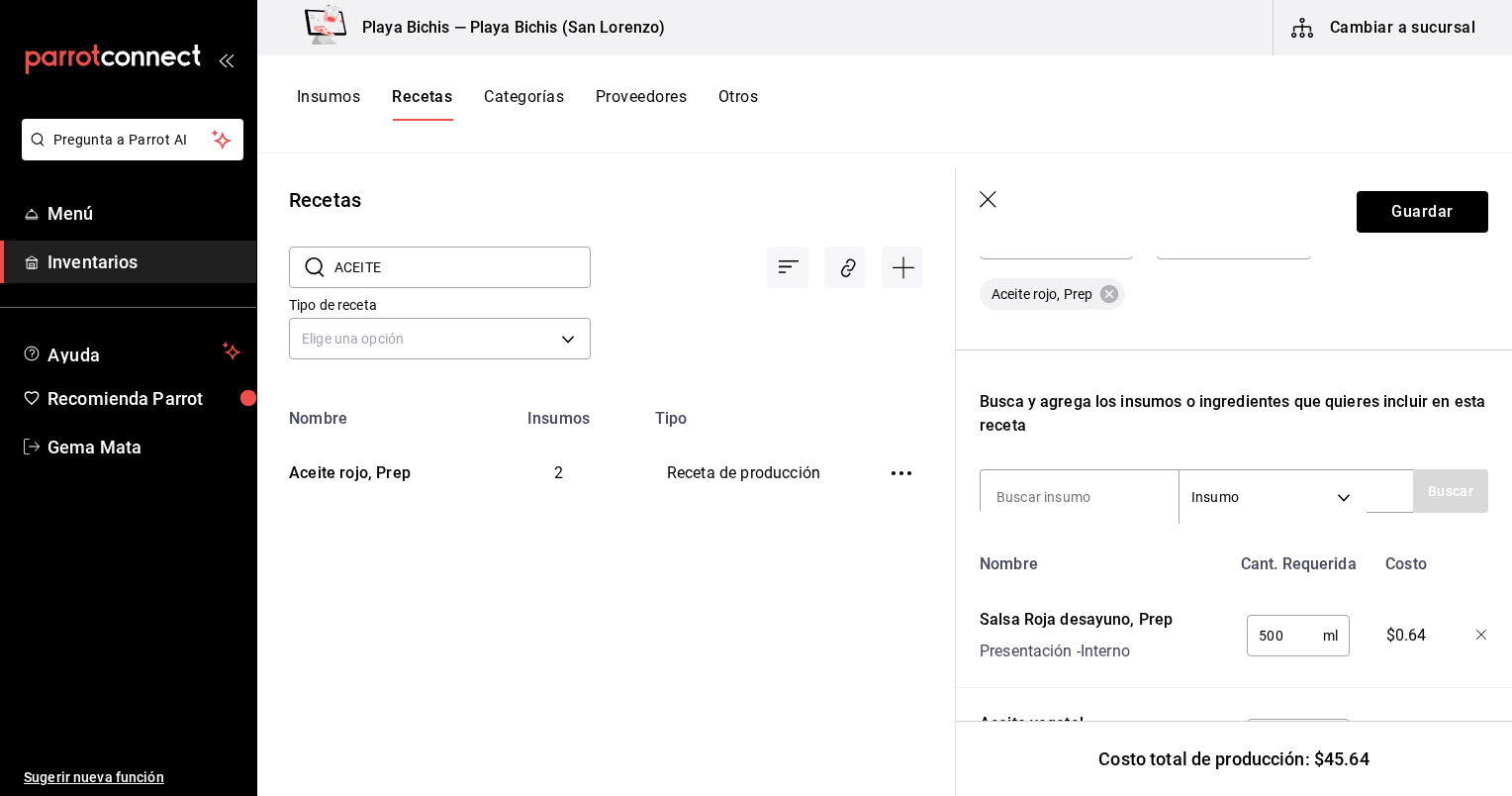 scroll, scrollTop: 601, scrollLeft: 0, axis: vertical 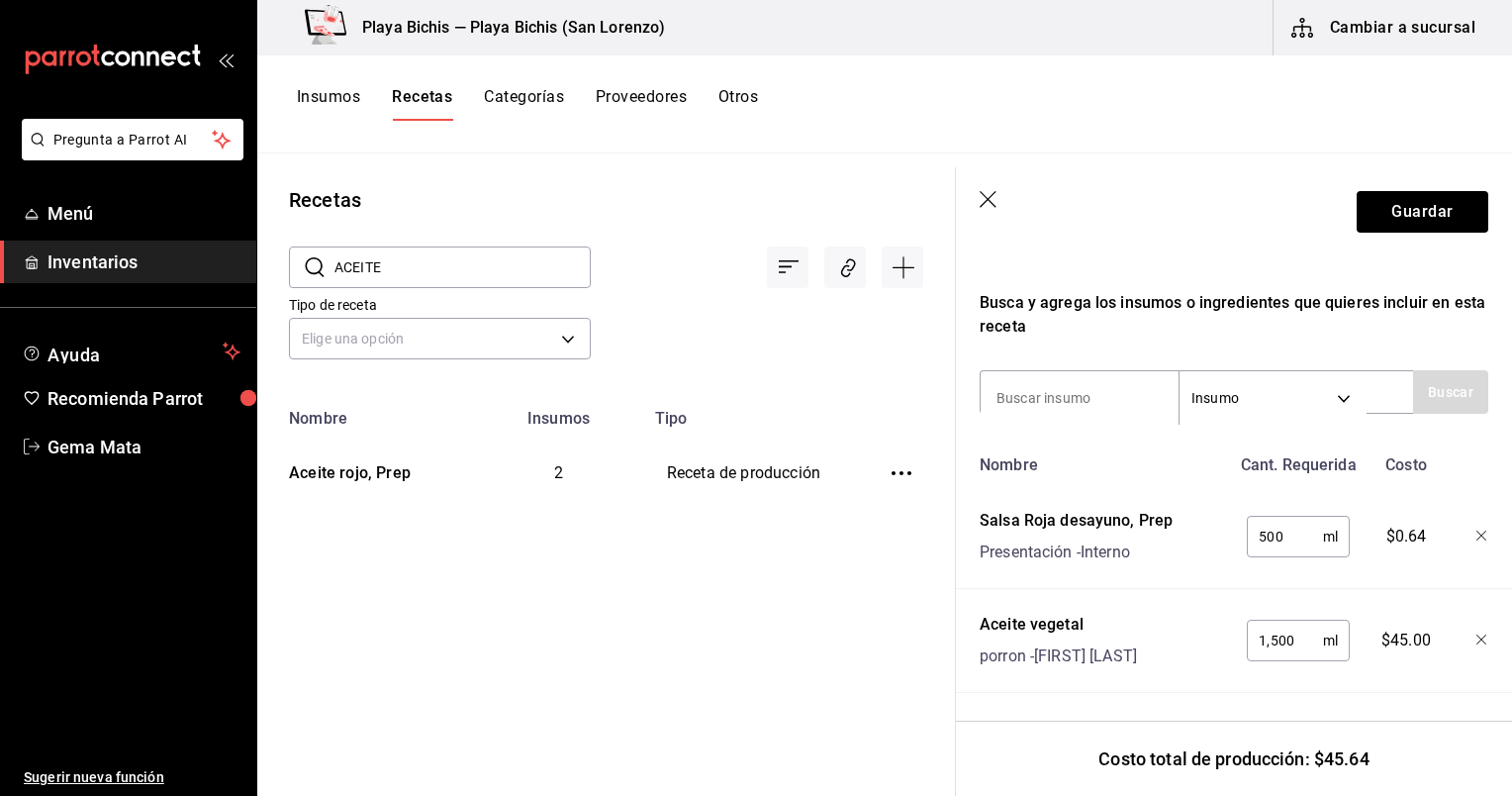 click 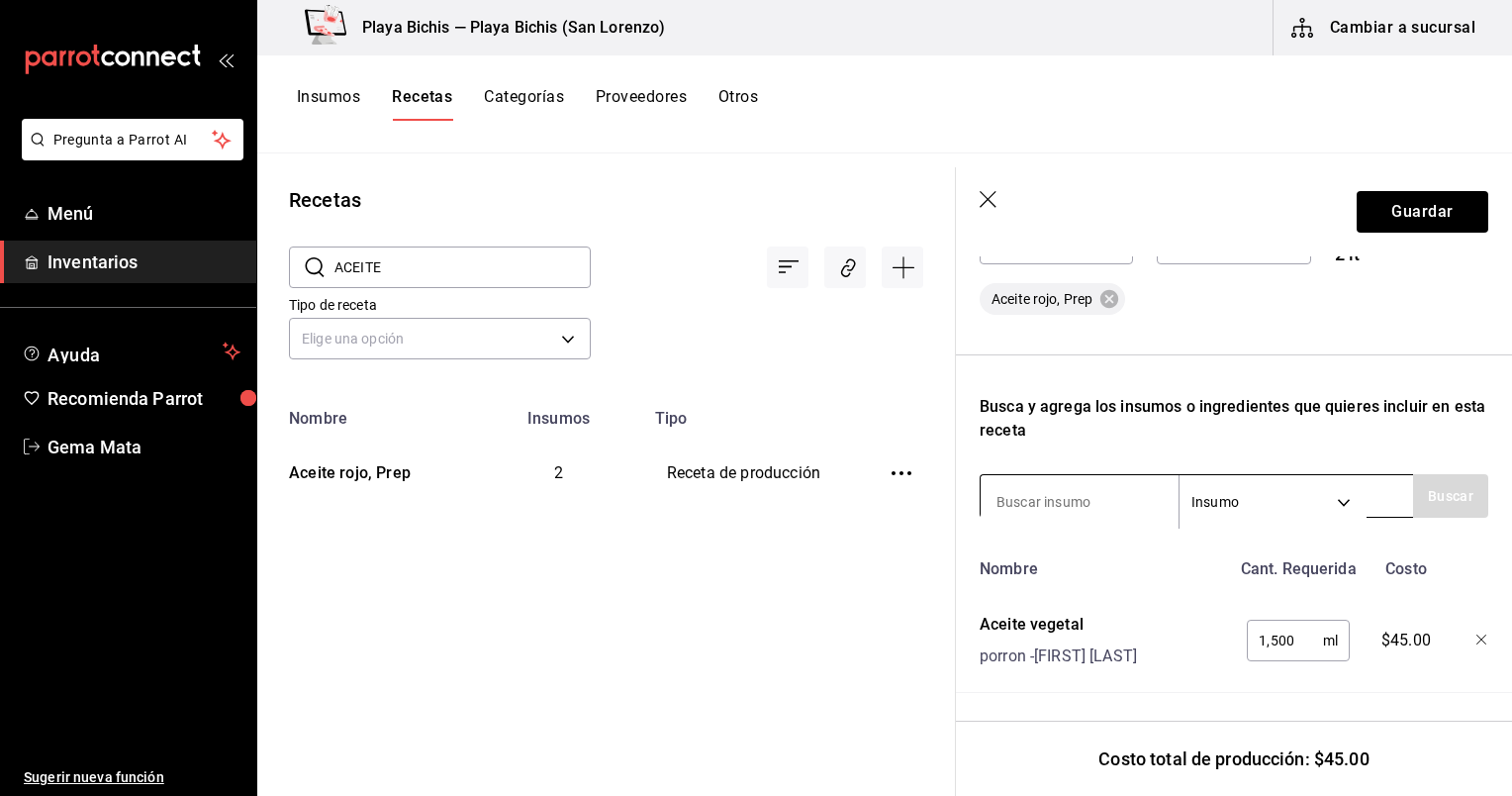 click at bounding box center (1080, 502) 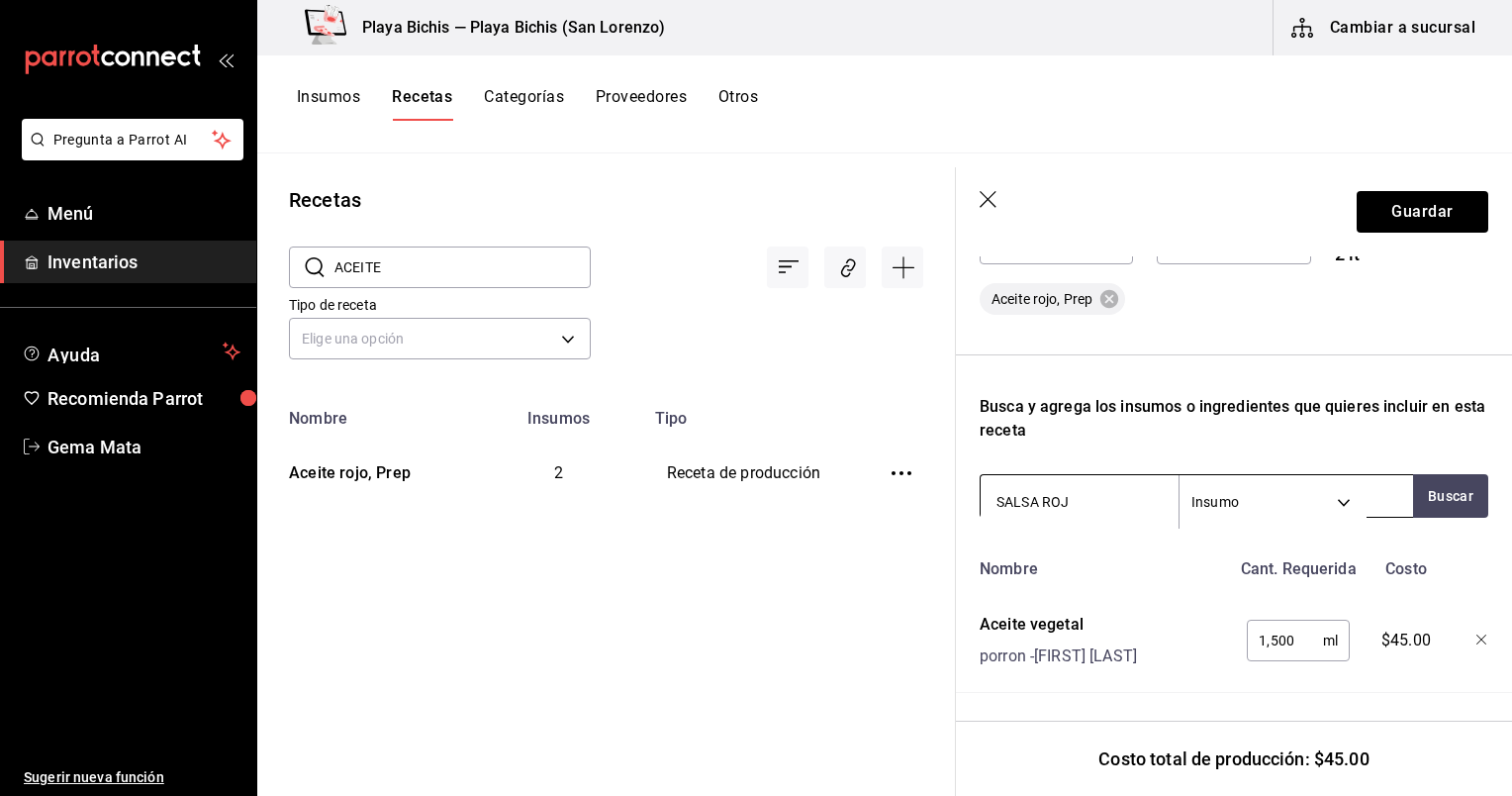 type on "SALSA ROJA" 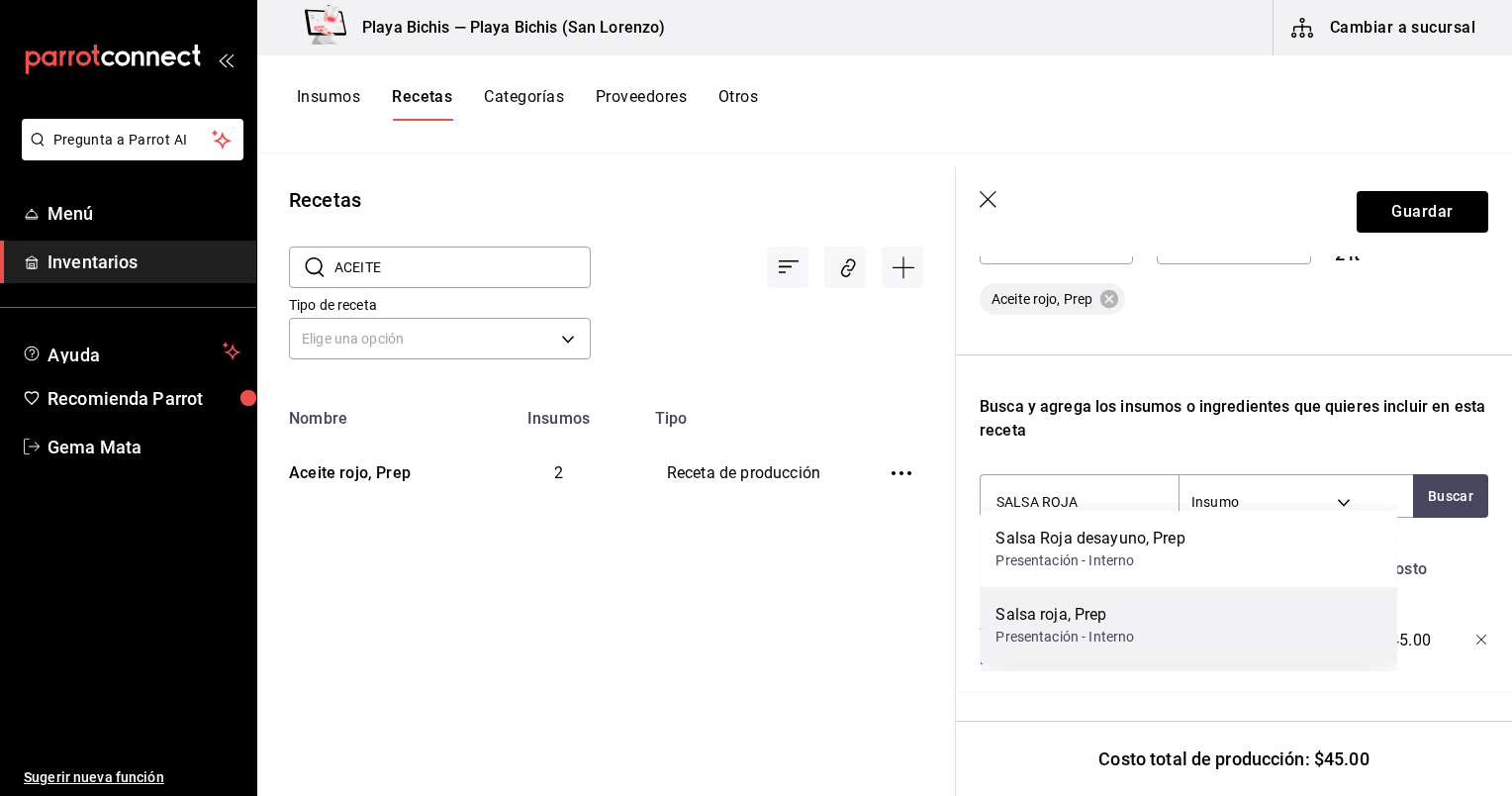 click on "Presentación - Interno" at bounding box center (1065, 637) 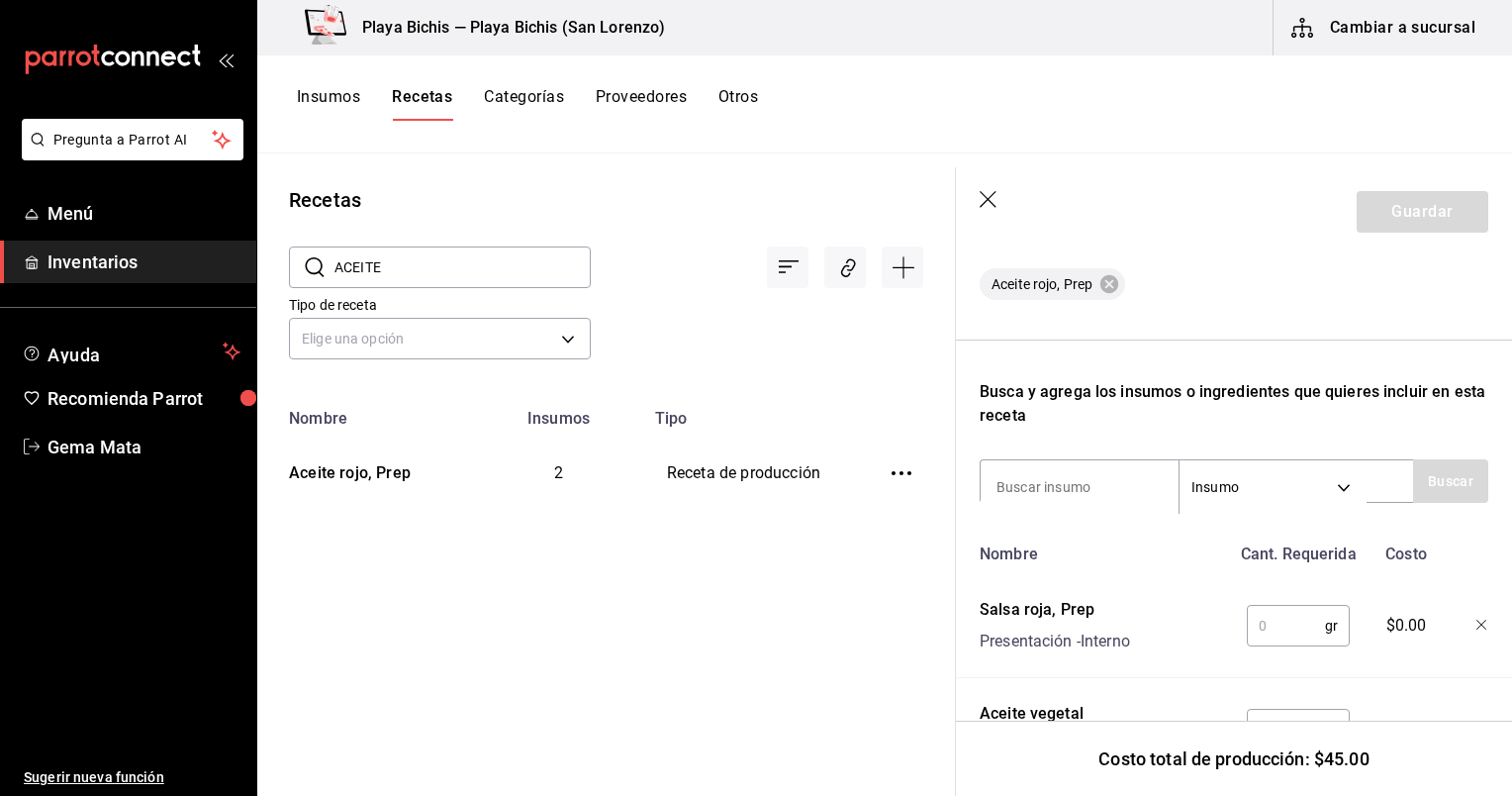 click at bounding box center (1285, 626) 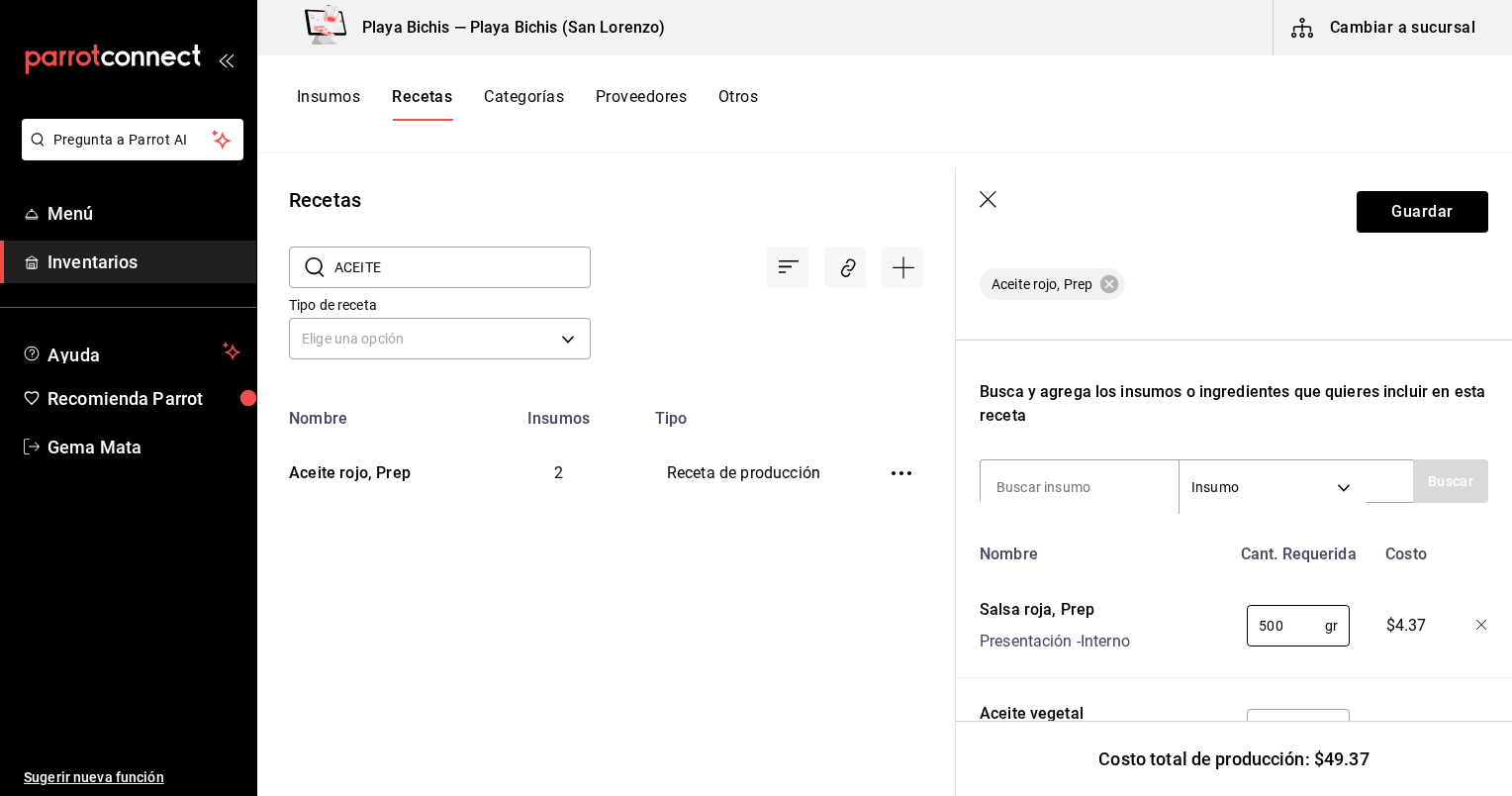 scroll, scrollTop: 601, scrollLeft: 0, axis: vertical 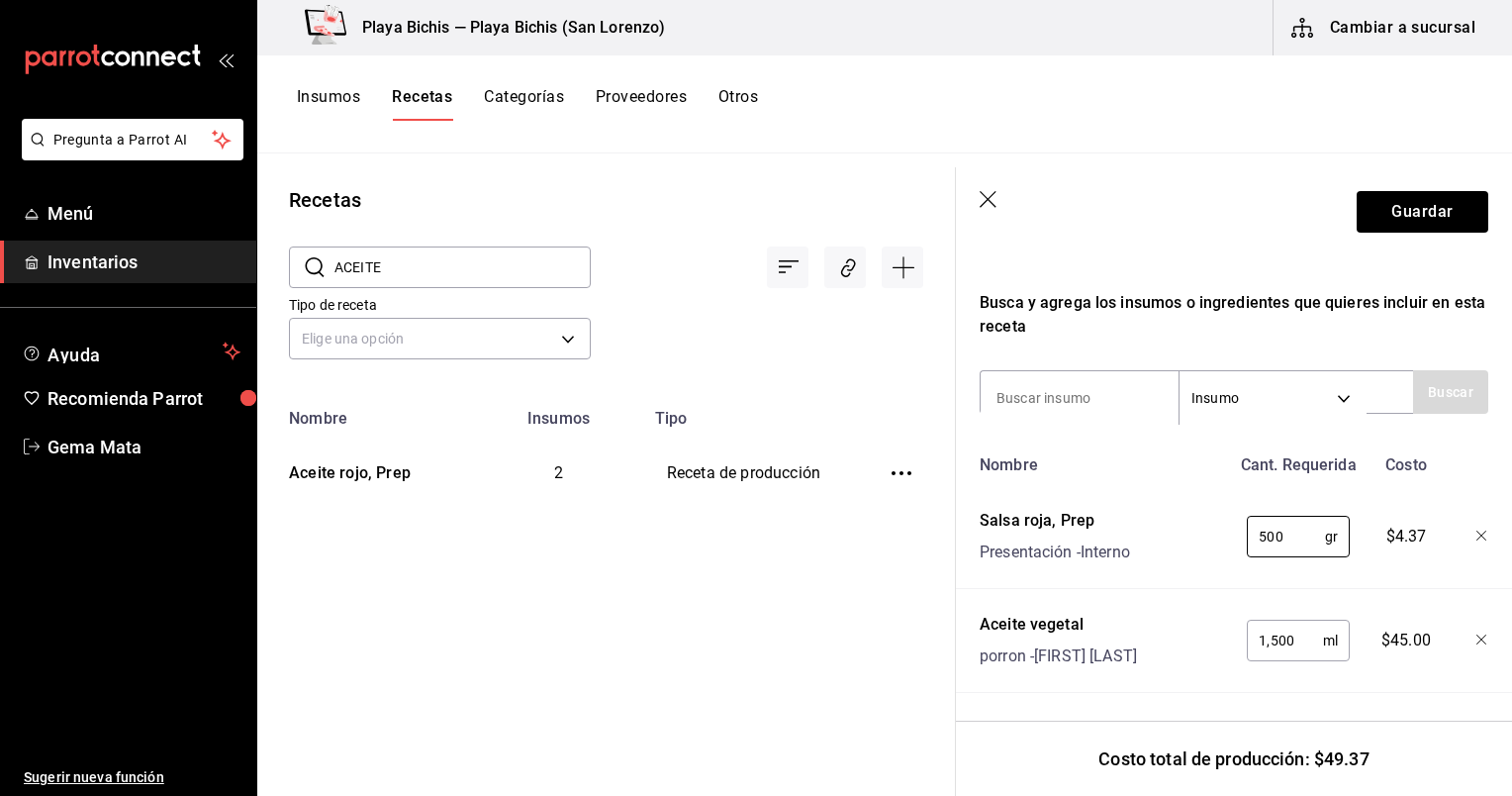 type on "500" 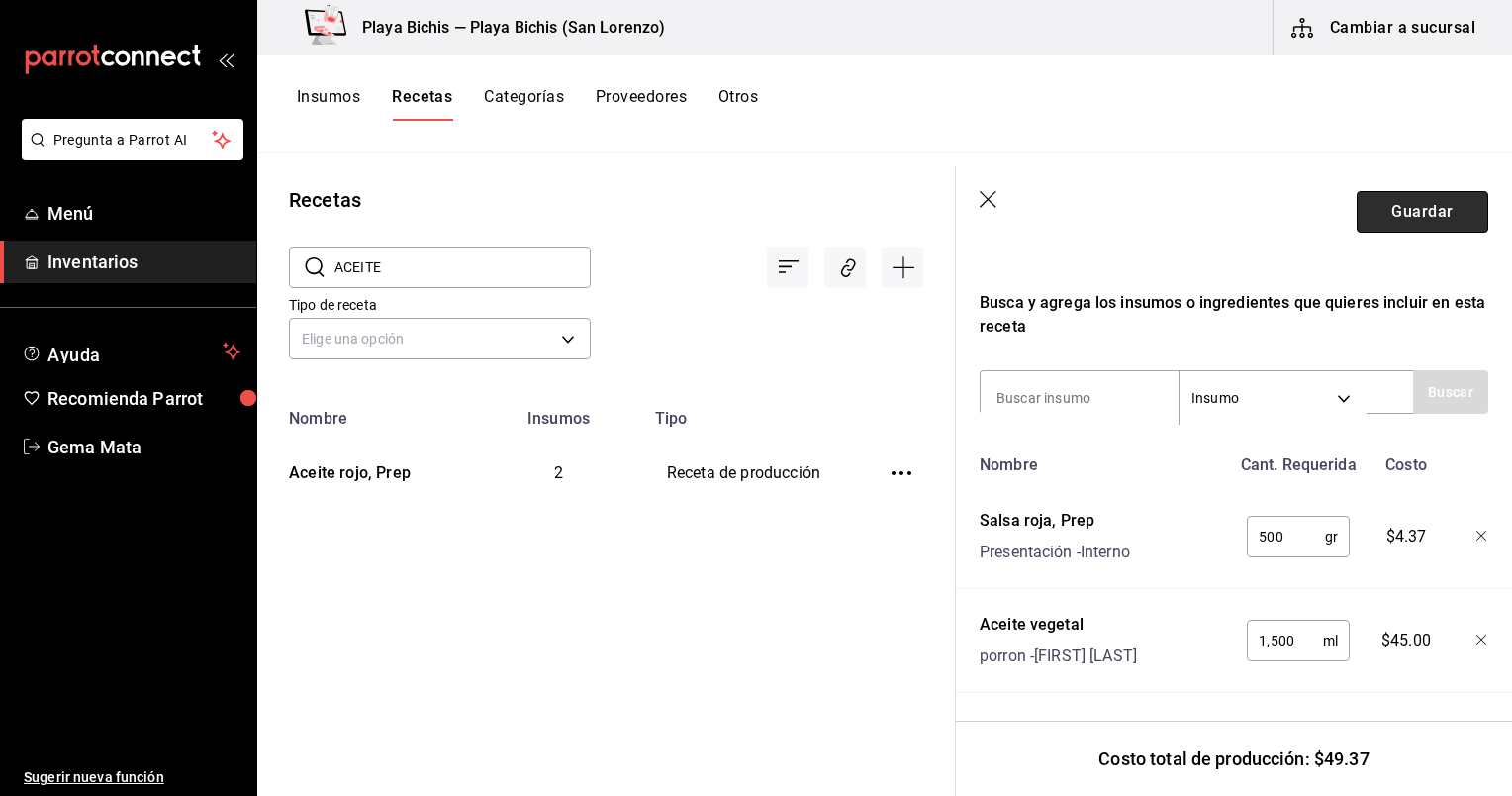 click on "Guardar" at bounding box center [1422, 212] 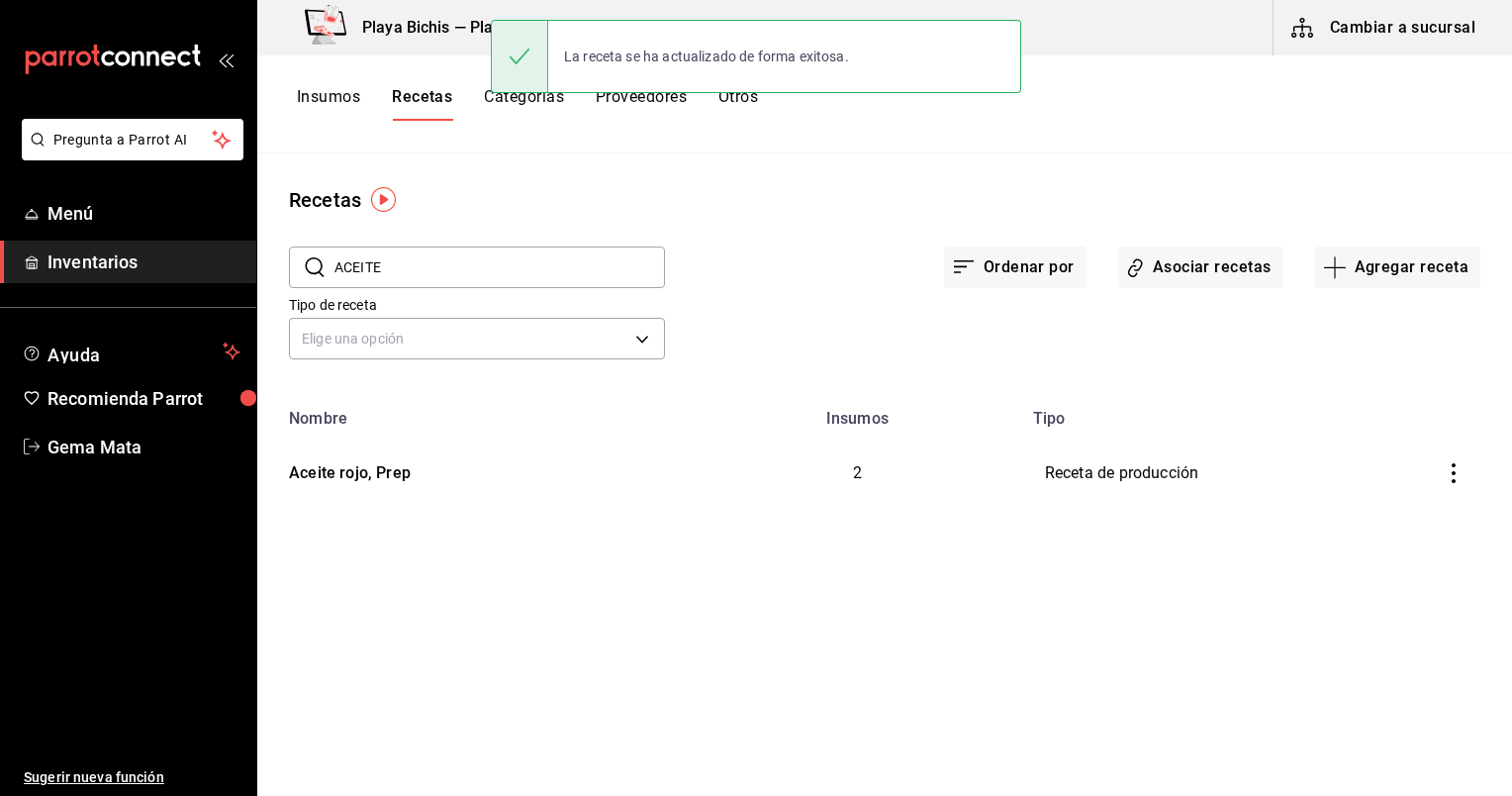 scroll, scrollTop: 0, scrollLeft: 0, axis: both 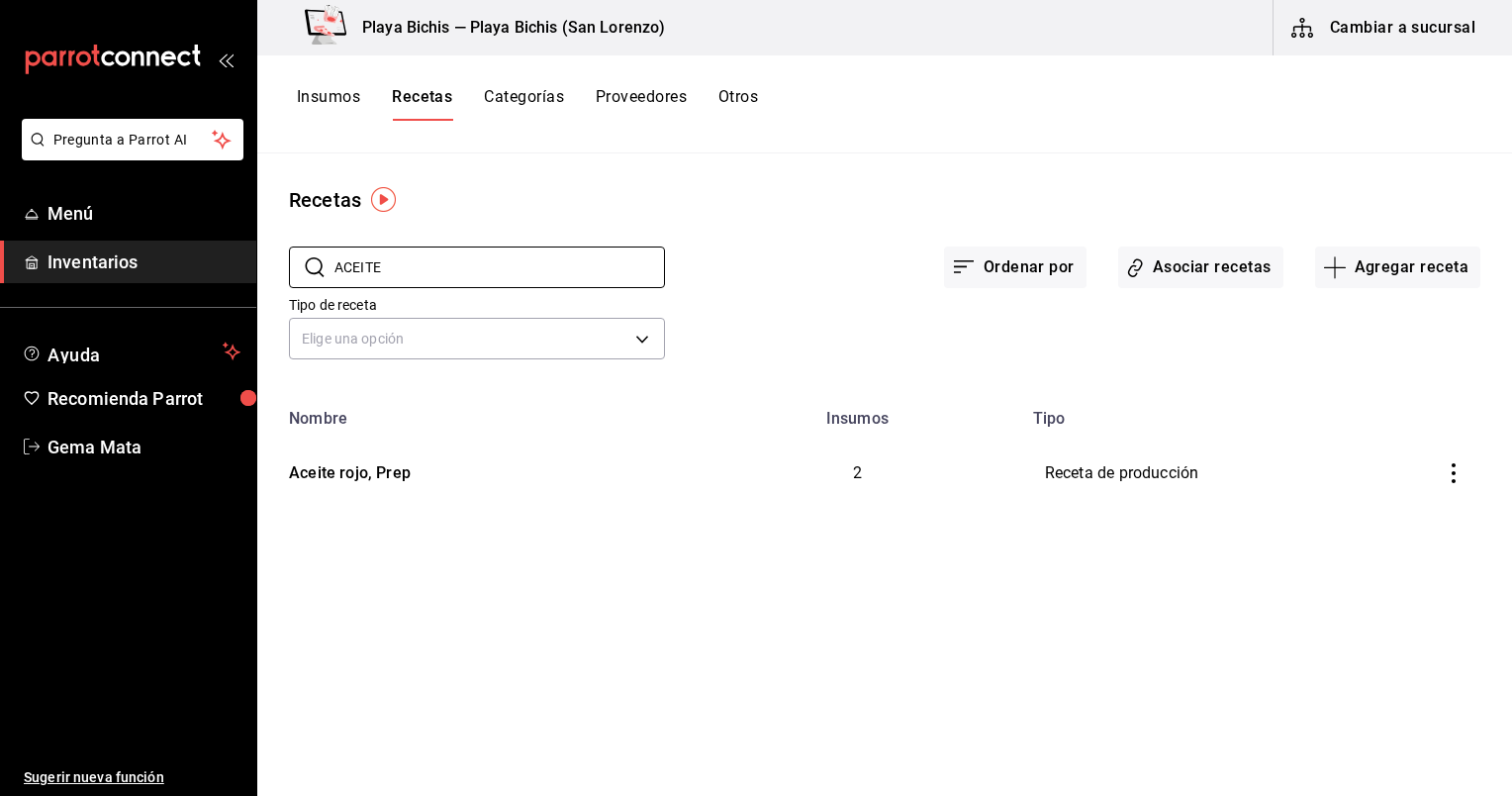 drag, startPoint x: 414, startPoint y: 281, endPoint x: 269, endPoint y: 261, distance: 146.3728 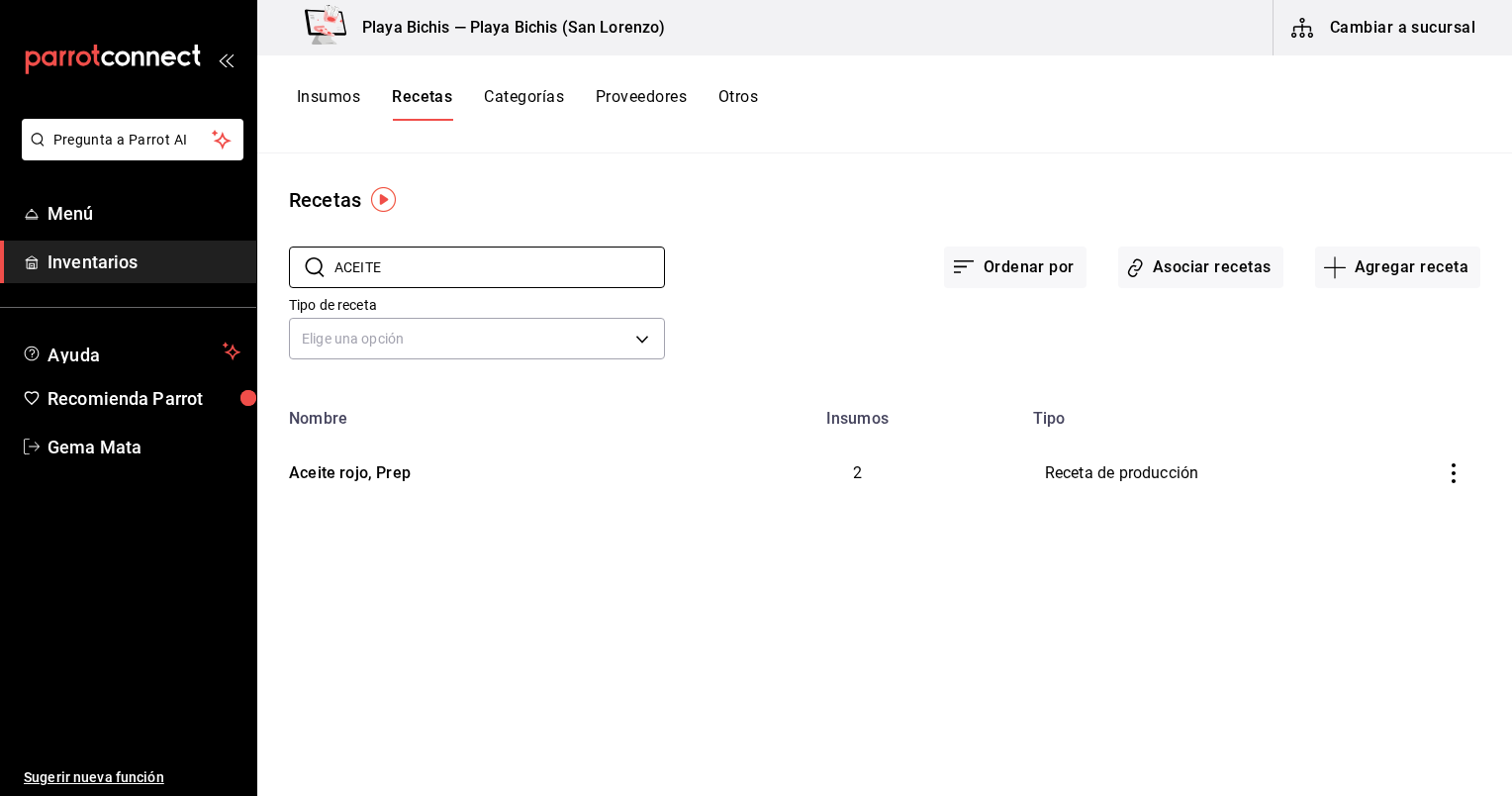 click on "​ ACEITE ​" at bounding box center [461, 251] 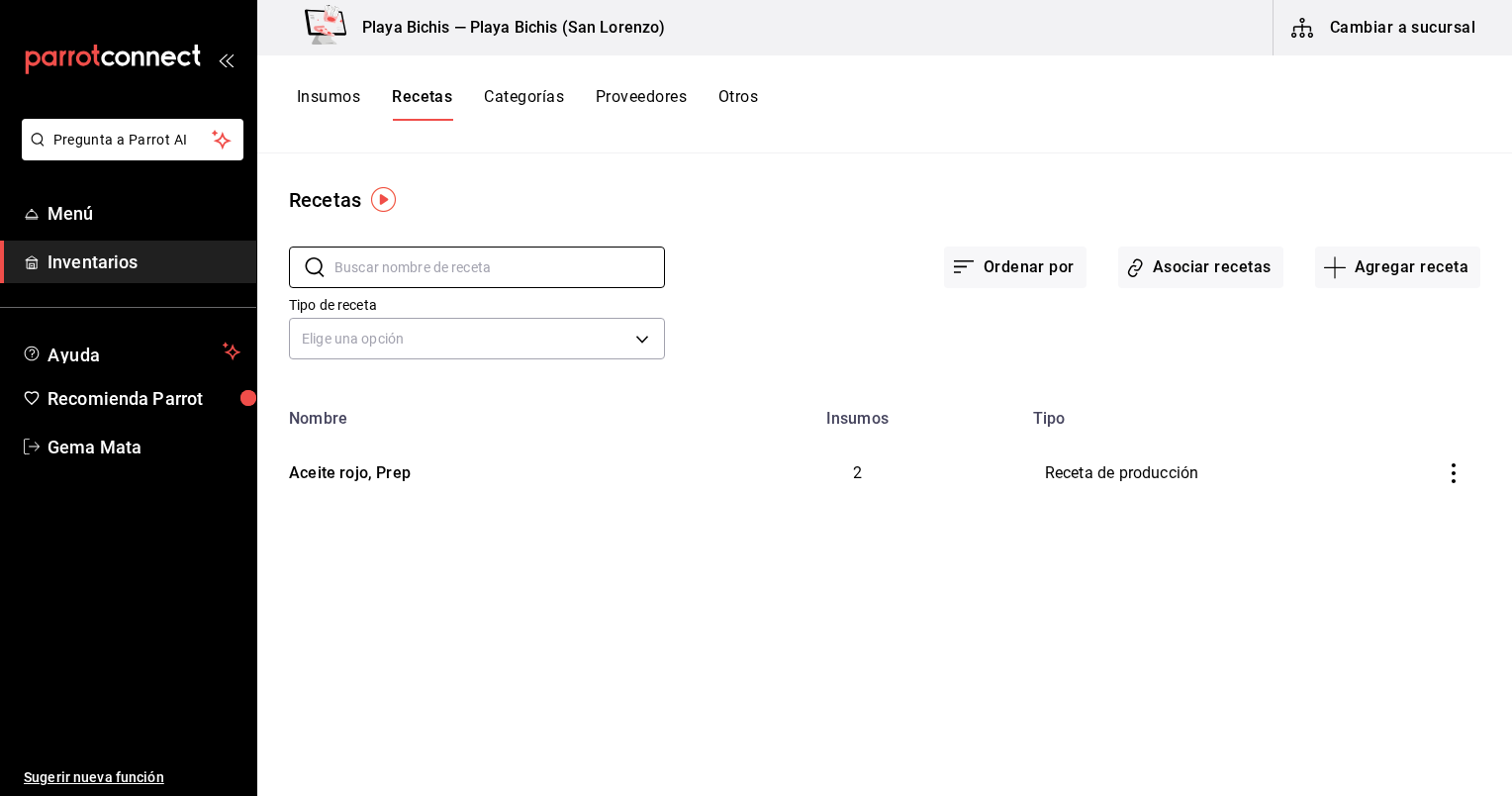 type 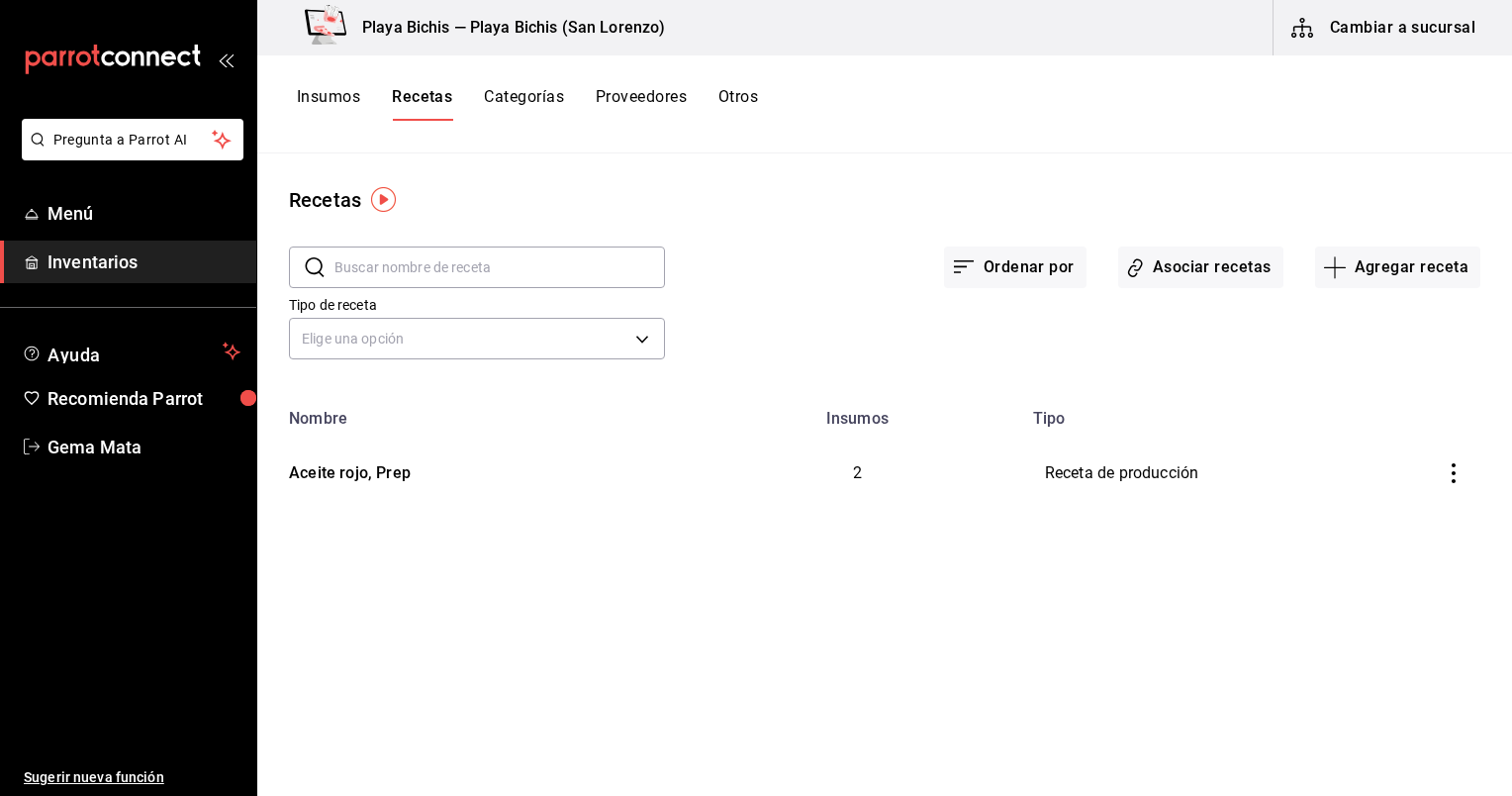 click on "​ ​" at bounding box center (461, 251) 